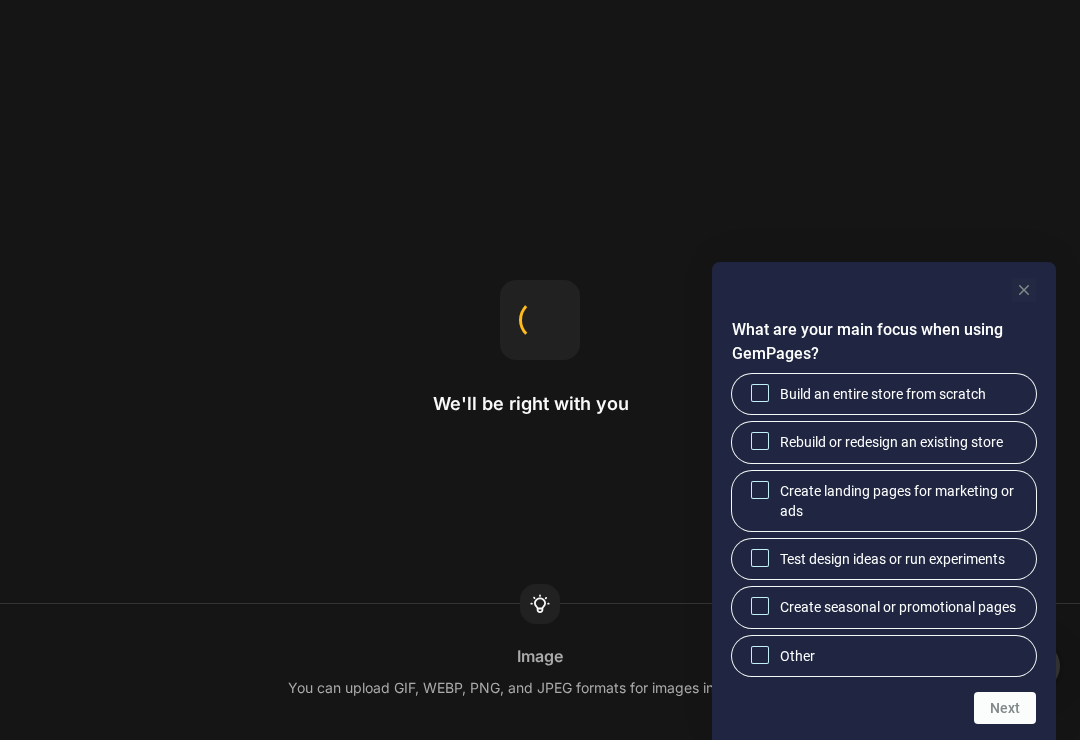 scroll, scrollTop: 0, scrollLeft: 0, axis: both 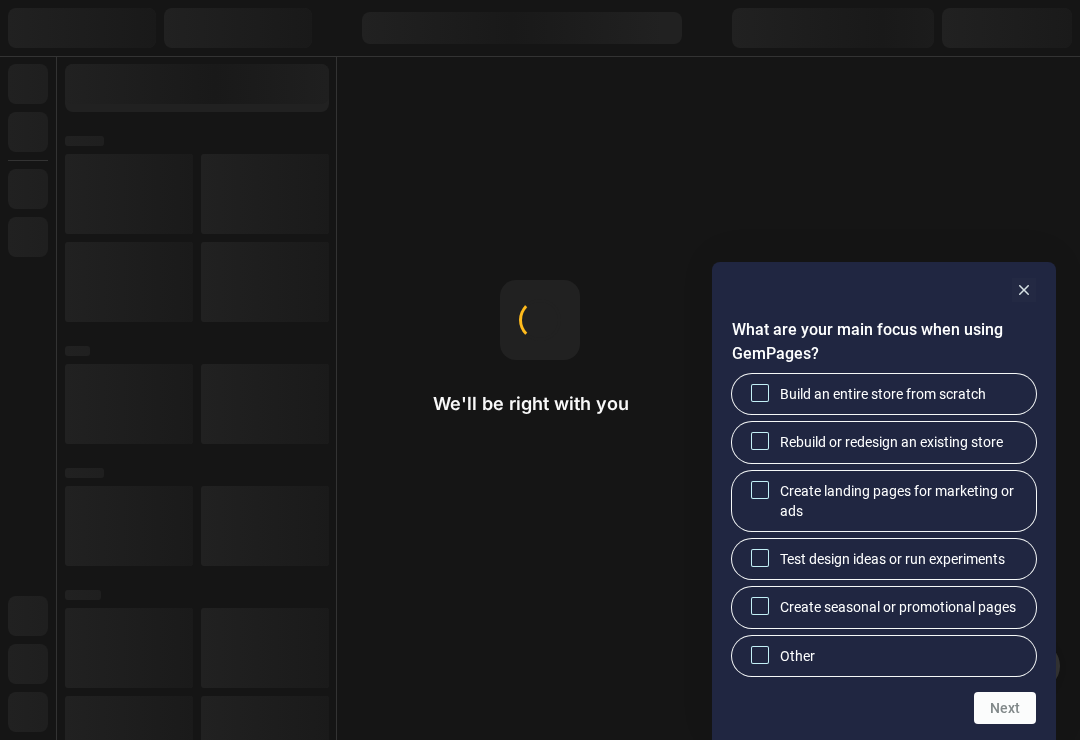 click 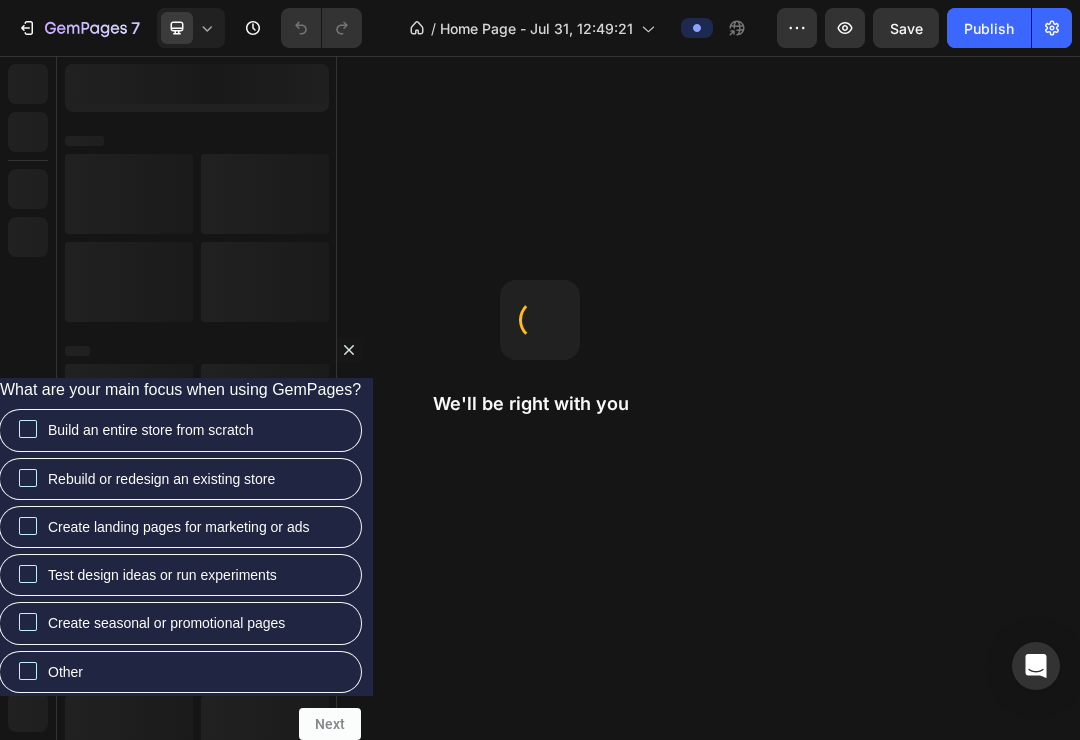 scroll, scrollTop: 0, scrollLeft: 0, axis: both 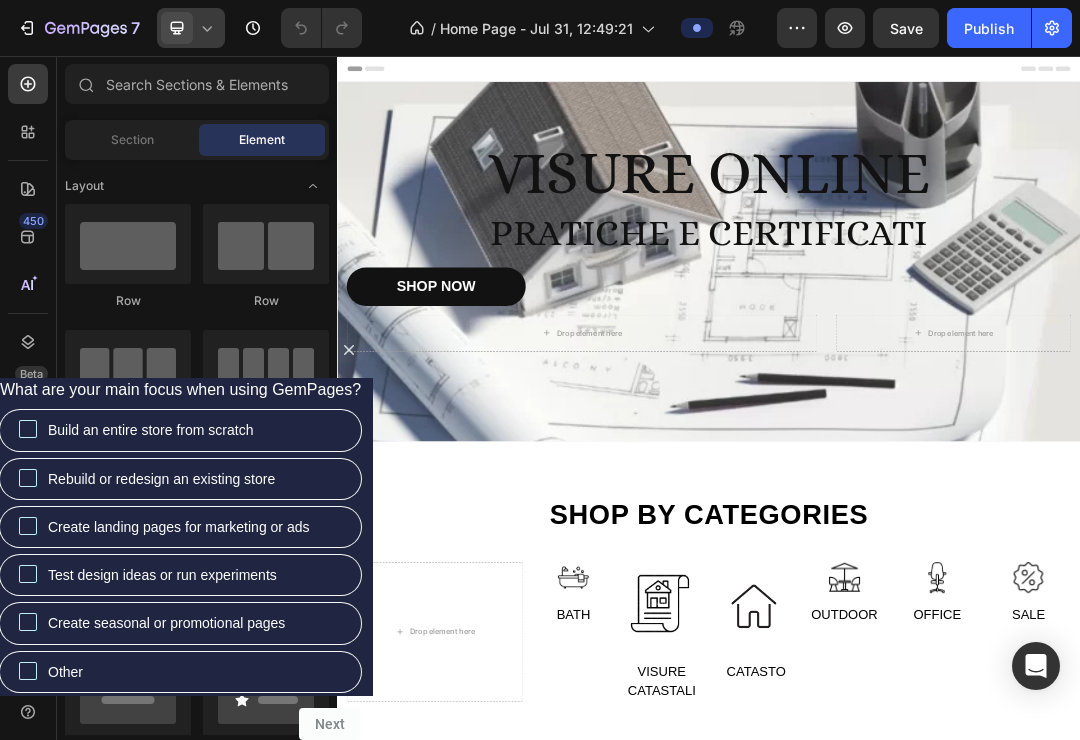 click 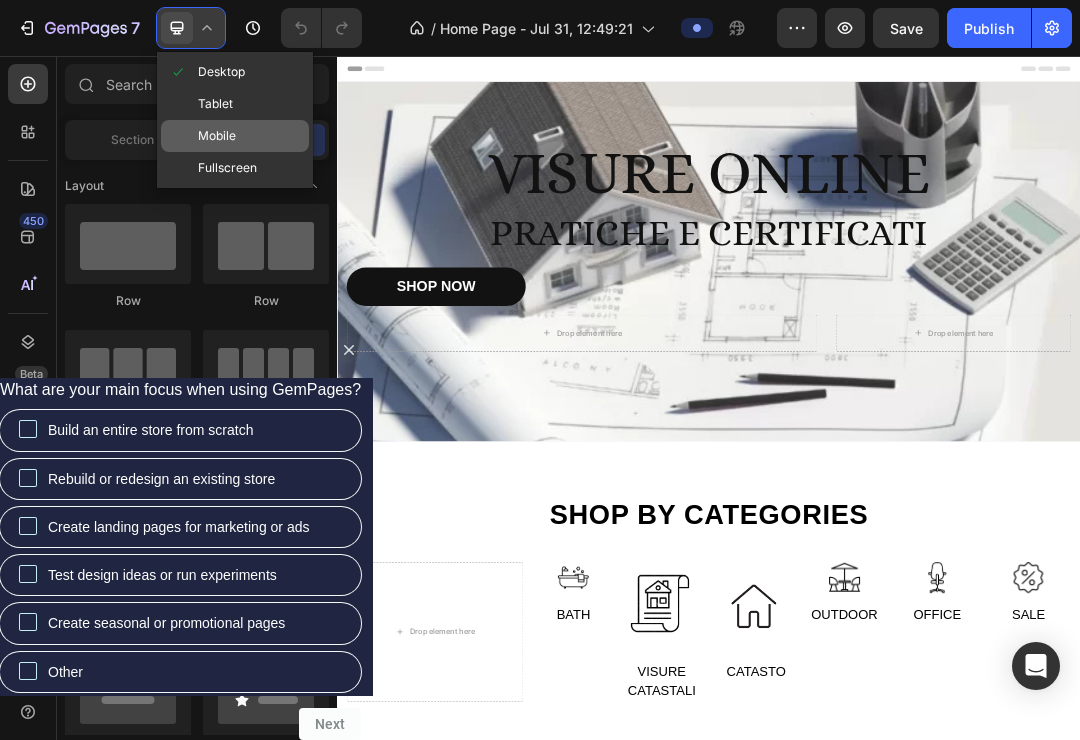 click on "Mobile" at bounding box center [217, 136] 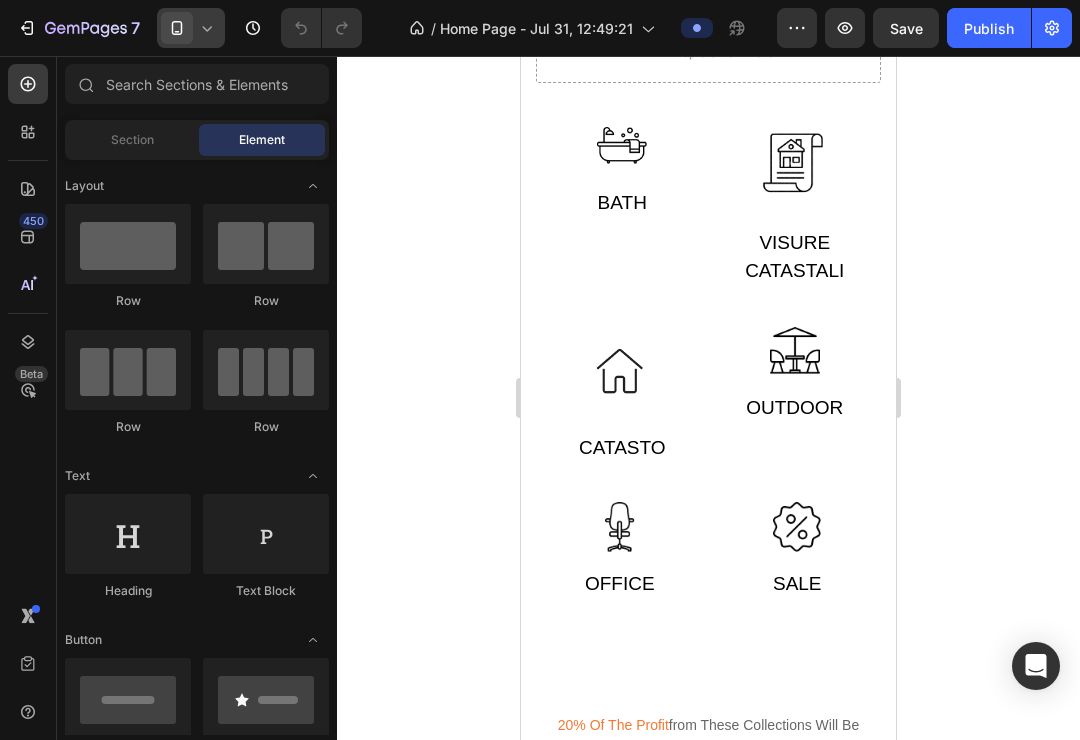 scroll, scrollTop: 985, scrollLeft: 0, axis: vertical 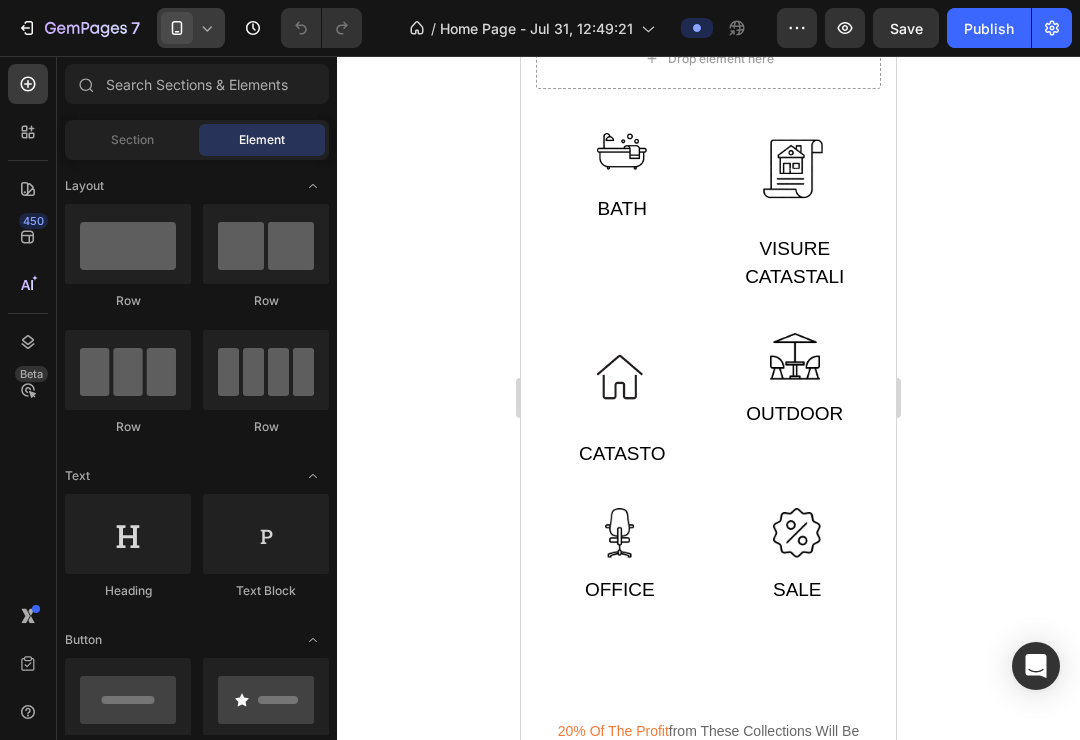 click 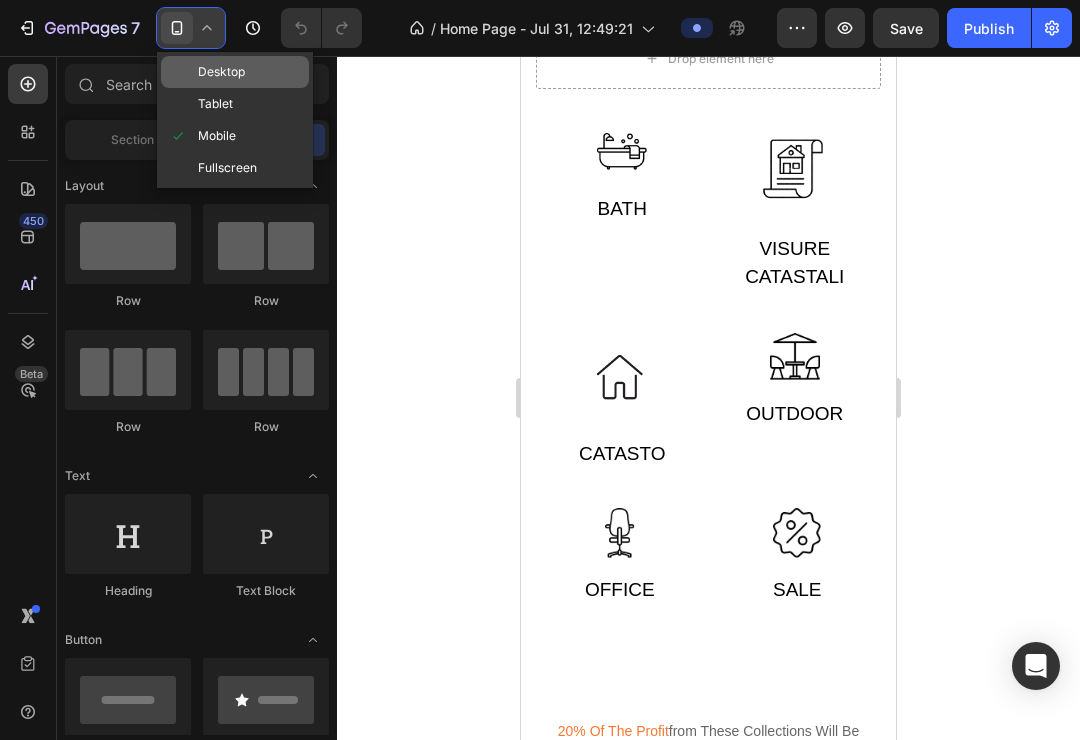 click on "Desktop" at bounding box center [221, 72] 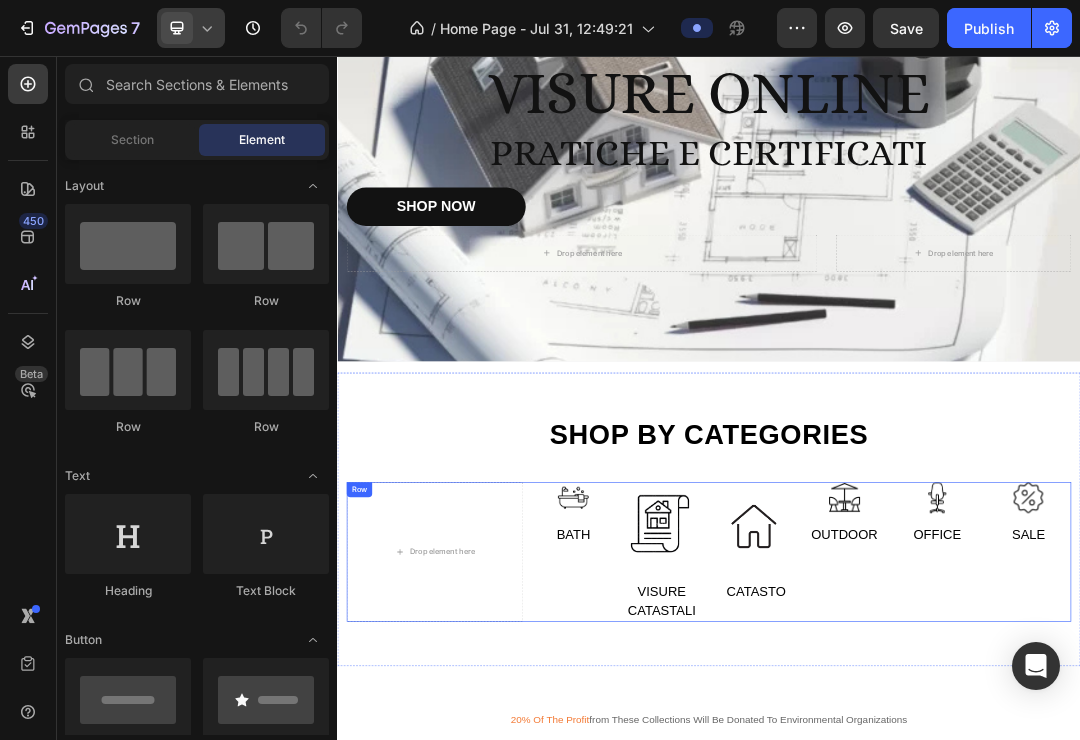 scroll, scrollTop: 127, scrollLeft: 0, axis: vertical 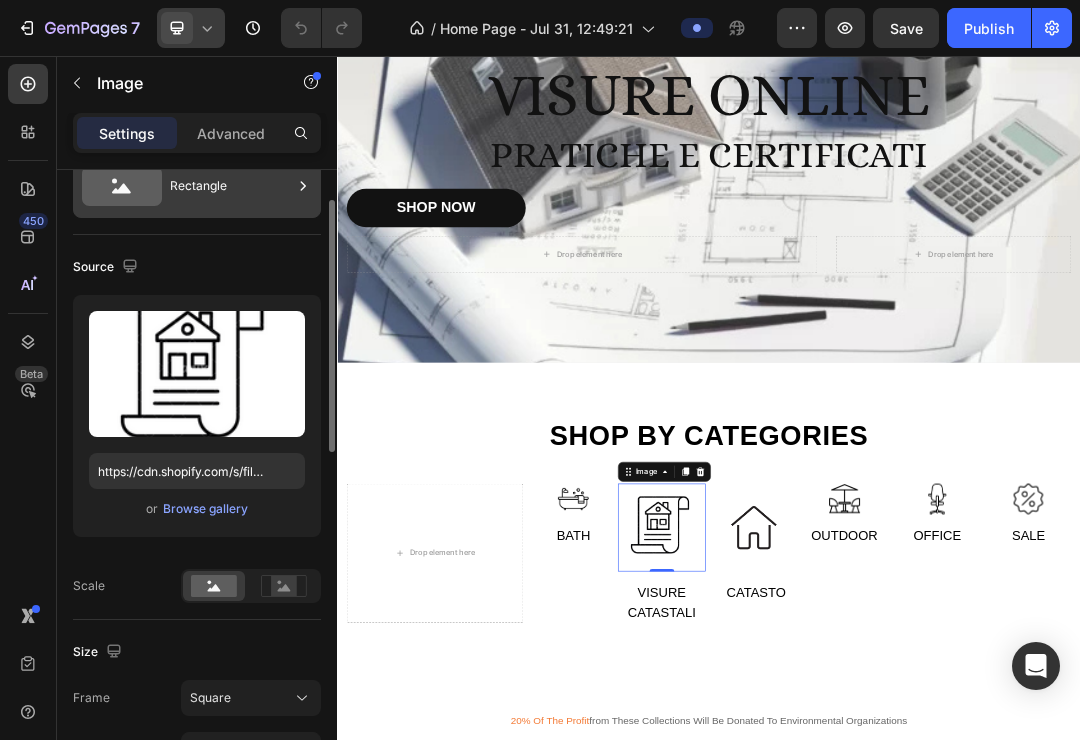 click on "Rectangle" at bounding box center [231, 186] 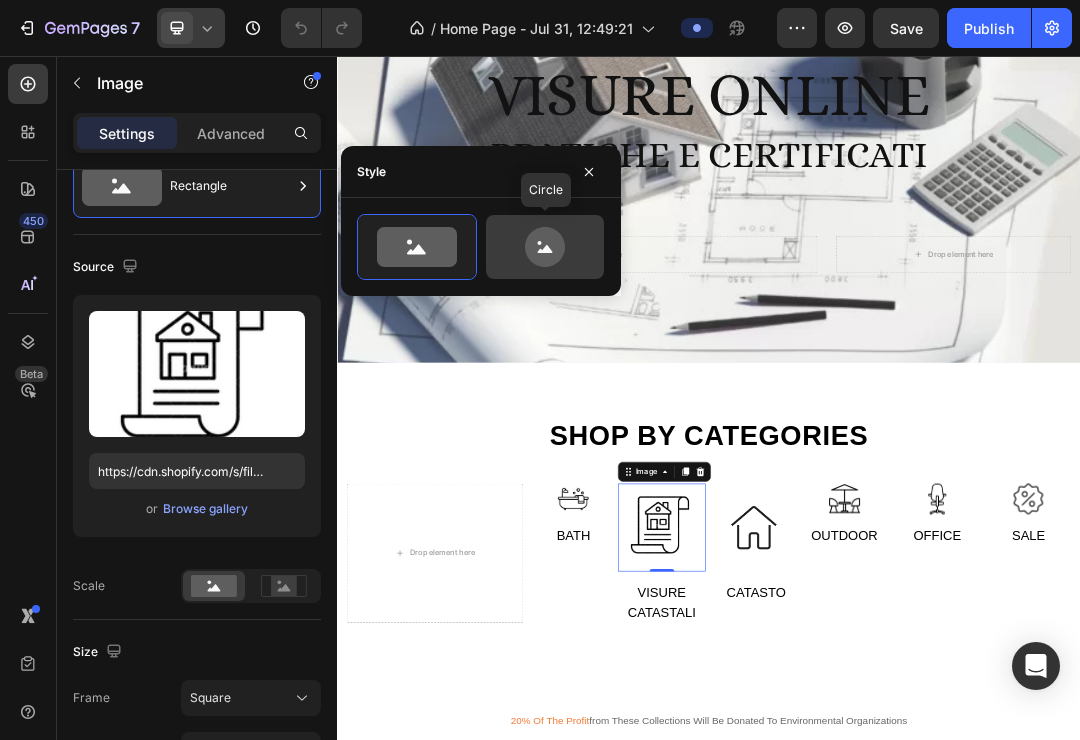 click 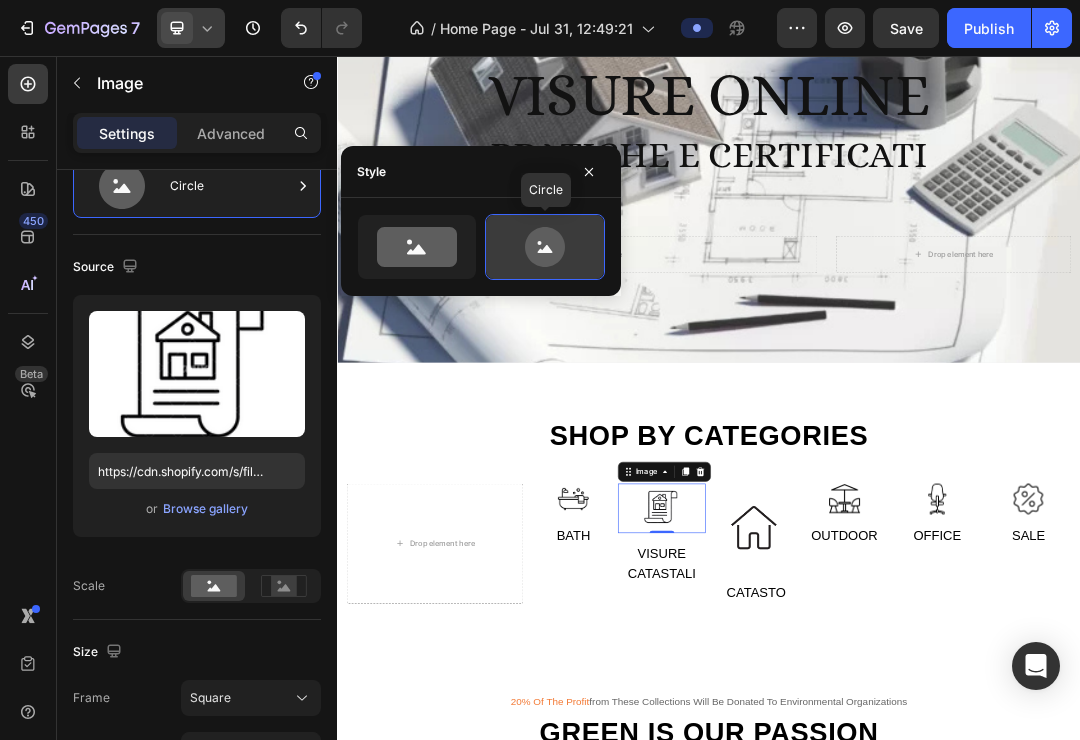 type on "80" 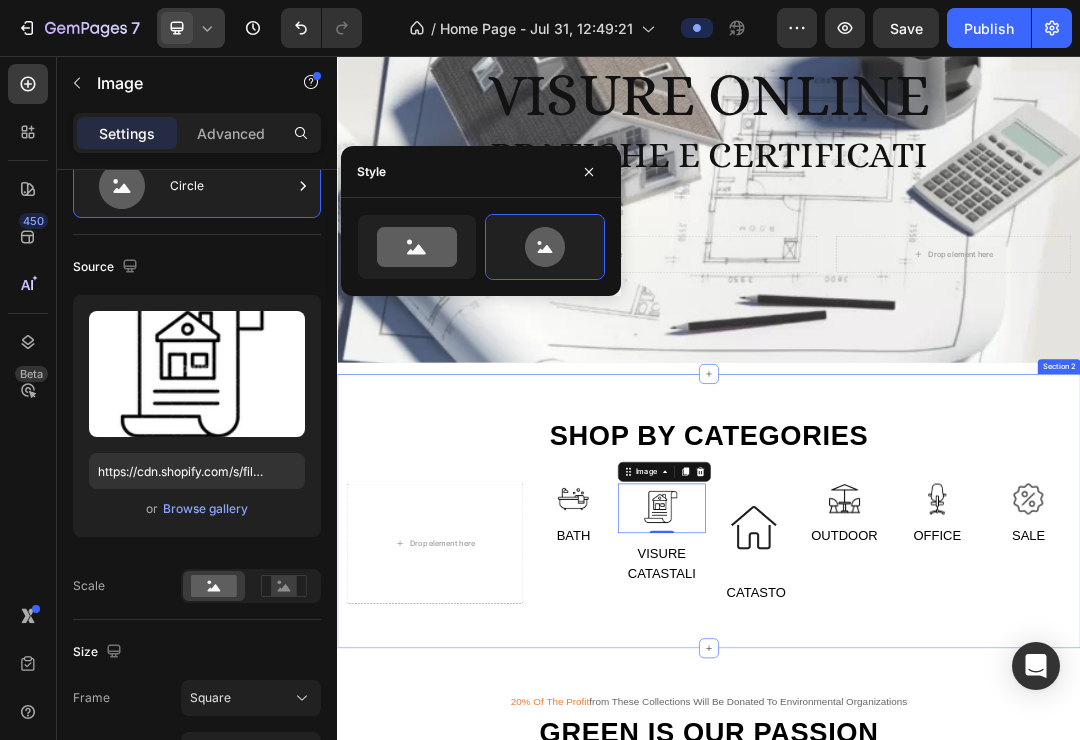 click on "Shop by categories Heading Row
Drop element here Image Bath Text Image   0 Visure catastali Text Row Image CATASTO Text Image Outdoor Text Row Image Office Text Image Sale Text Row Row Section 2" at bounding box center [937, 790] 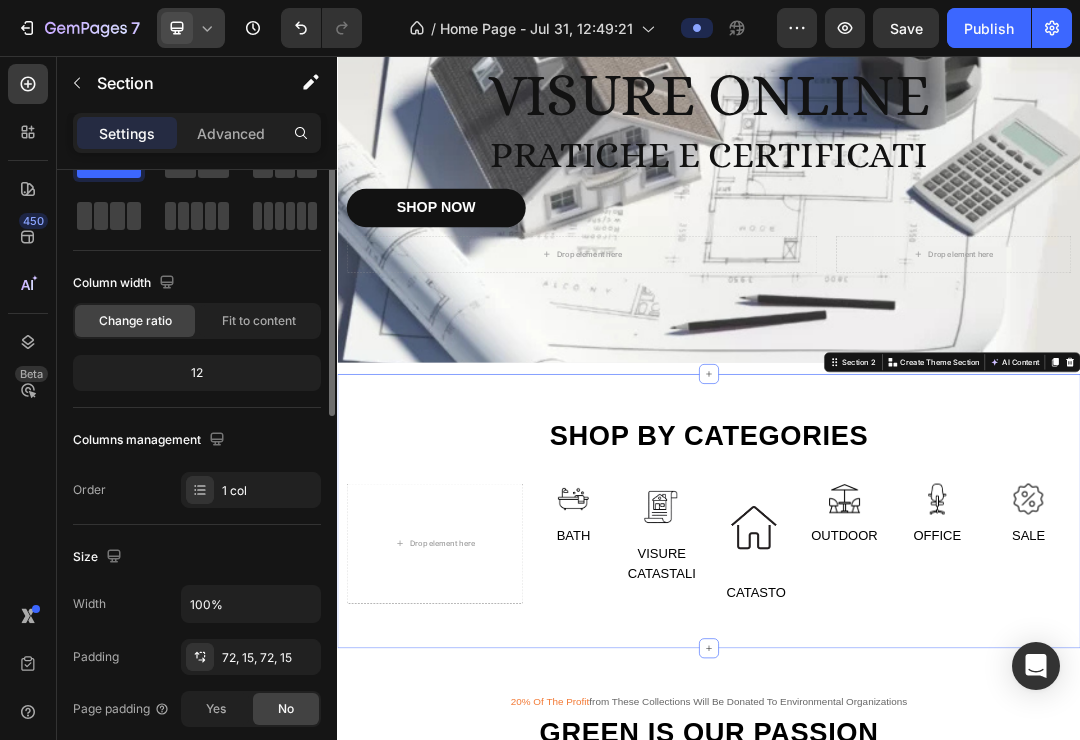 scroll, scrollTop: 0, scrollLeft: 0, axis: both 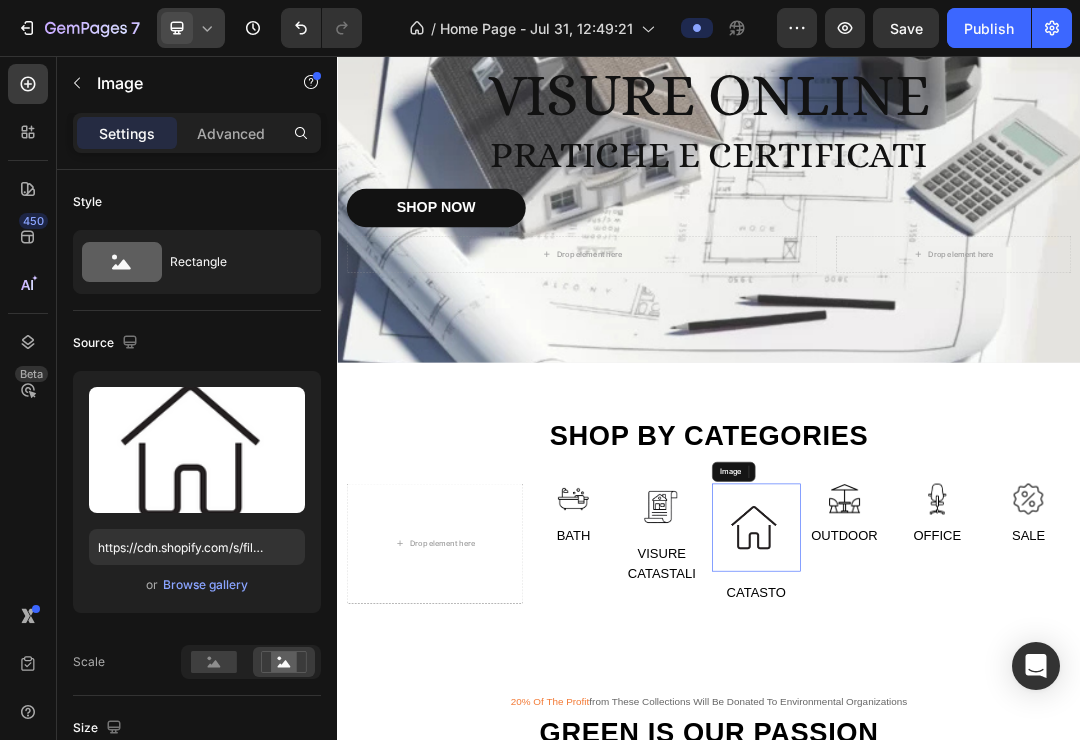 drag, startPoint x: 1019, startPoint y: 833, endPoint x: 802, endPoint y: 715, distance: 247.0081 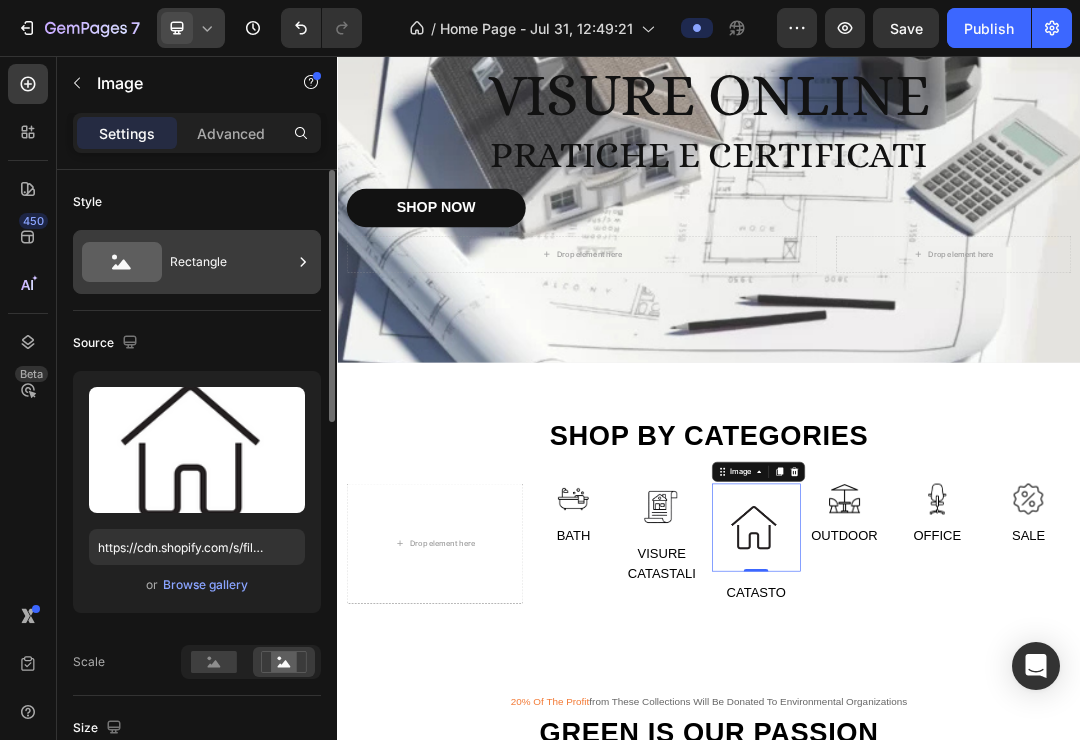 click on "Rectangle" at bounding box center (231, 262) 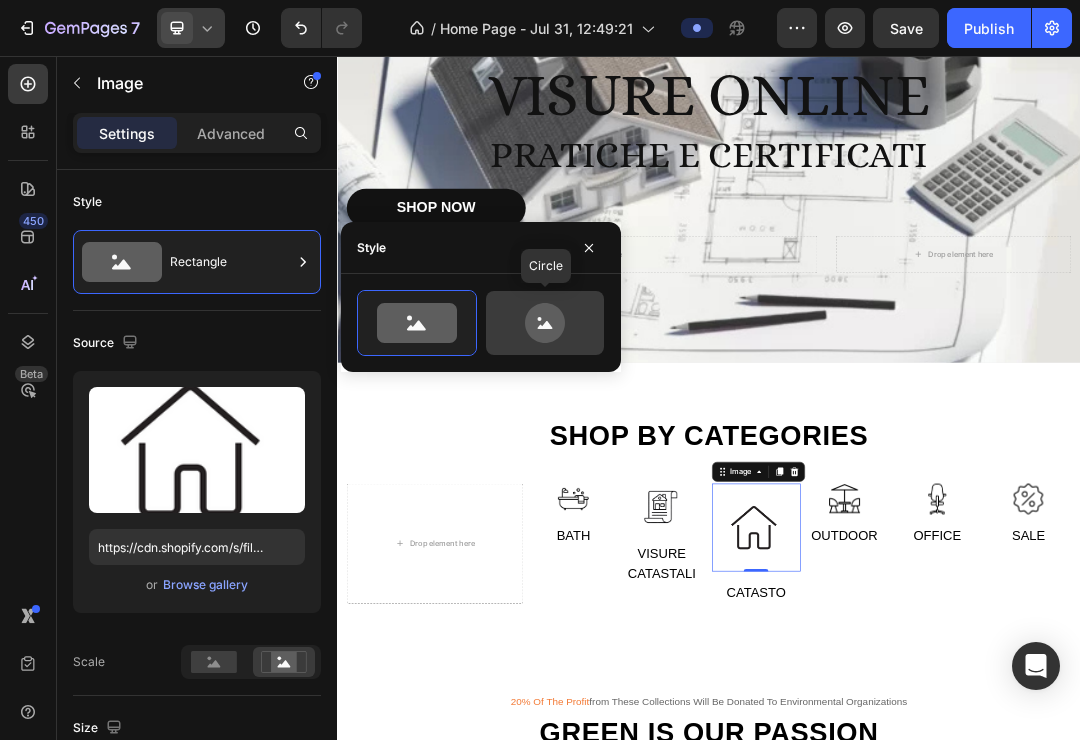 click 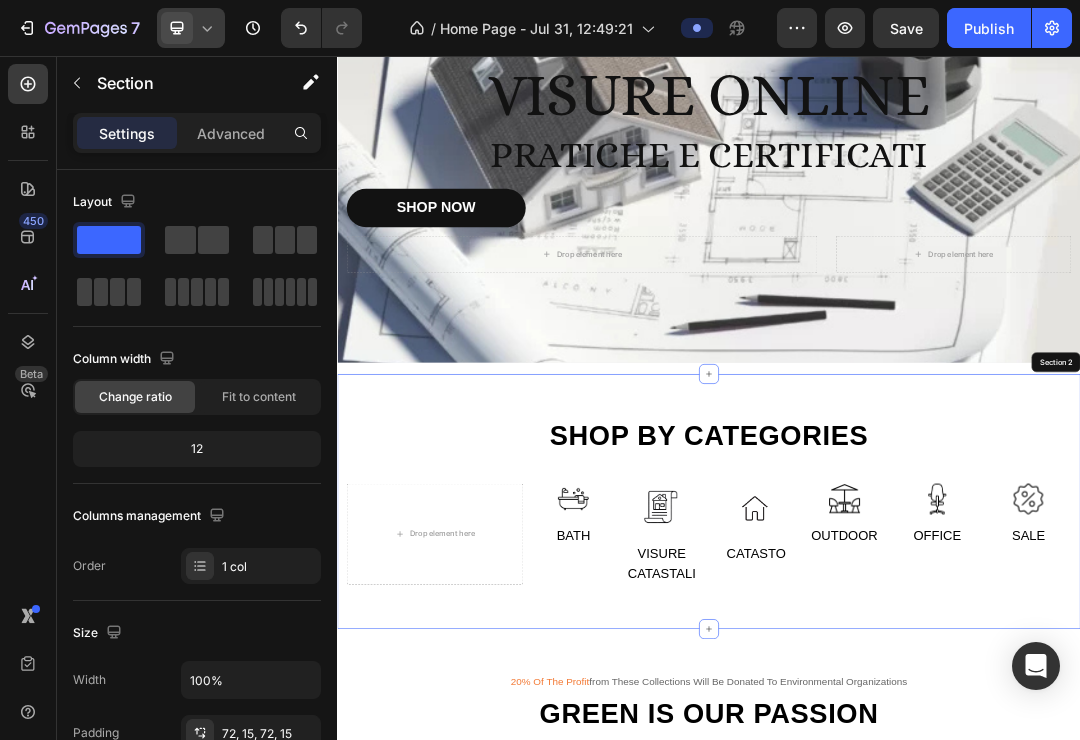 click on "Shop by categories Heading Row
Drop element here Image Bath Text Image Visure catastali Text Row Image   0 CATASTO Text Image Outdoor Text Row Image Office Text Image Sale Text Row Row Section 2" at bounding box center [937, 775] 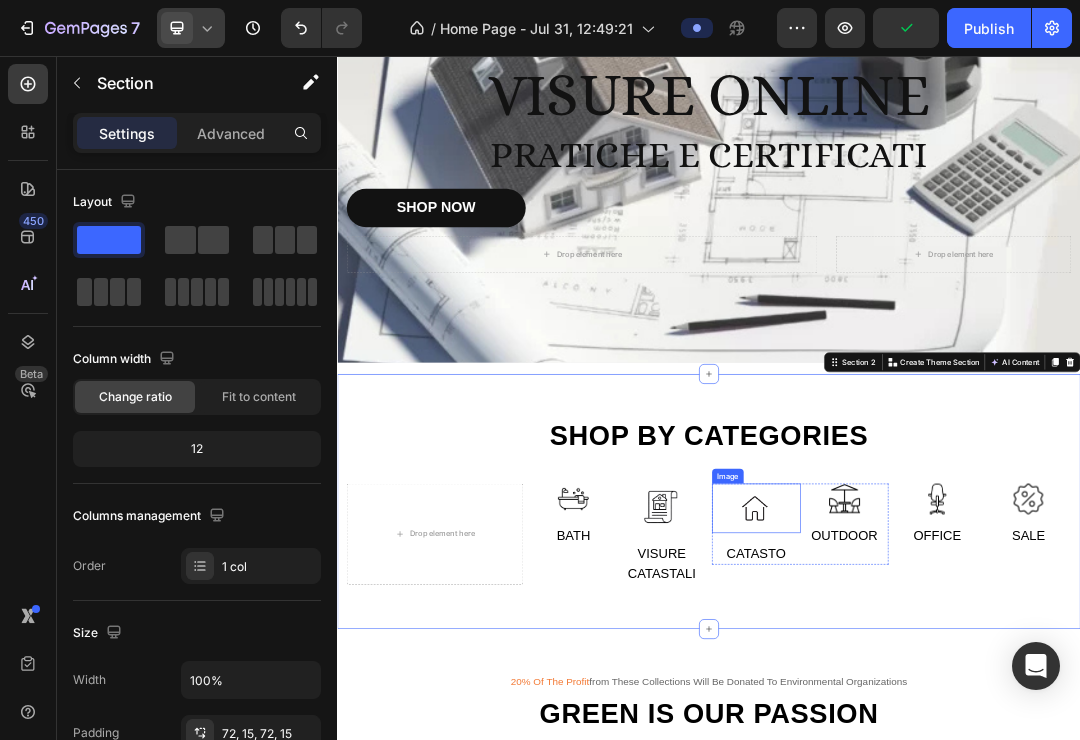 click at bounding box center (1013, 786) 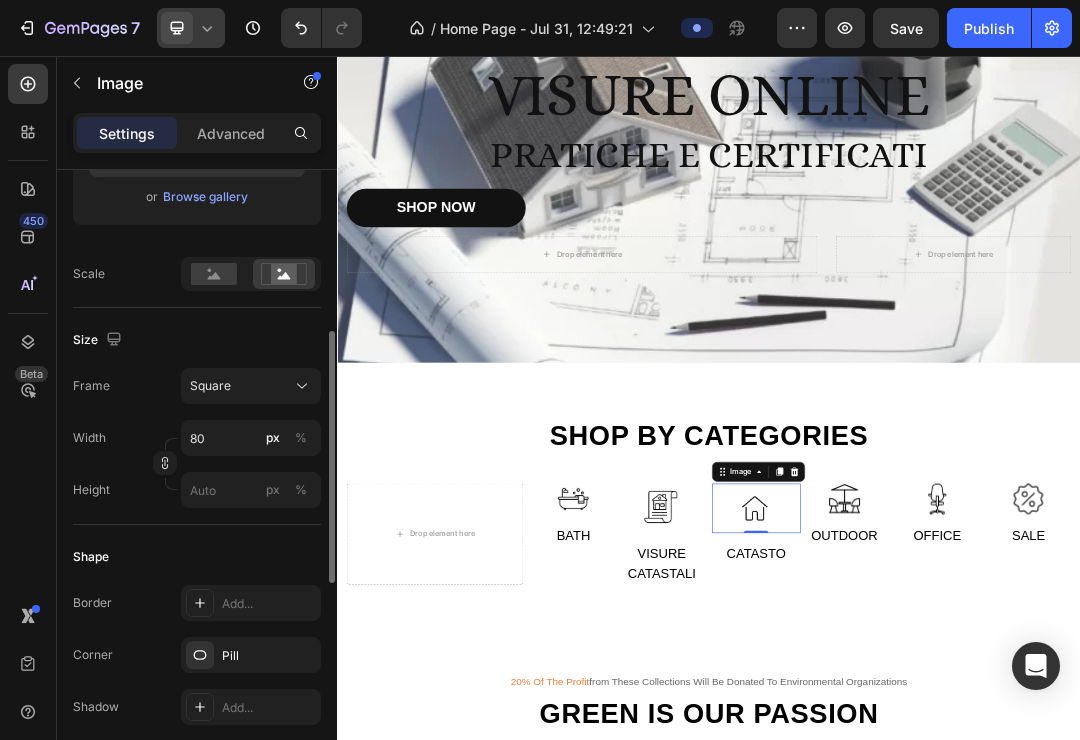 scroll, scrollTop: 392, scrollLeft: 0, axis: vertical 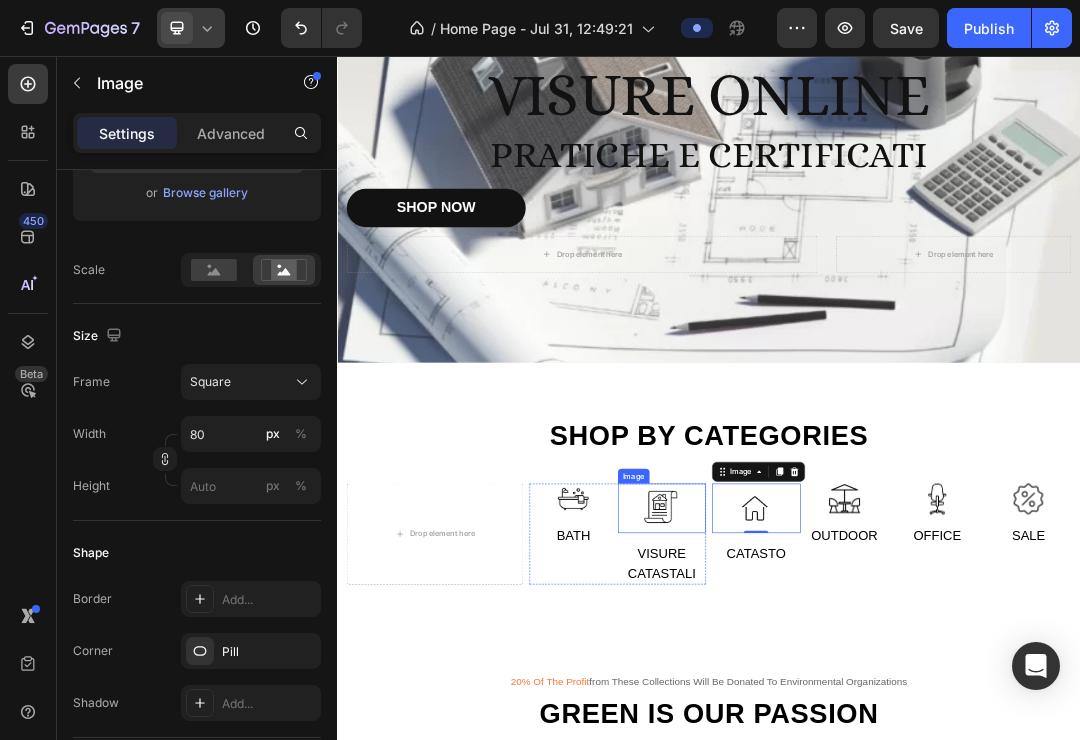 click at bounding box center [861, 786] 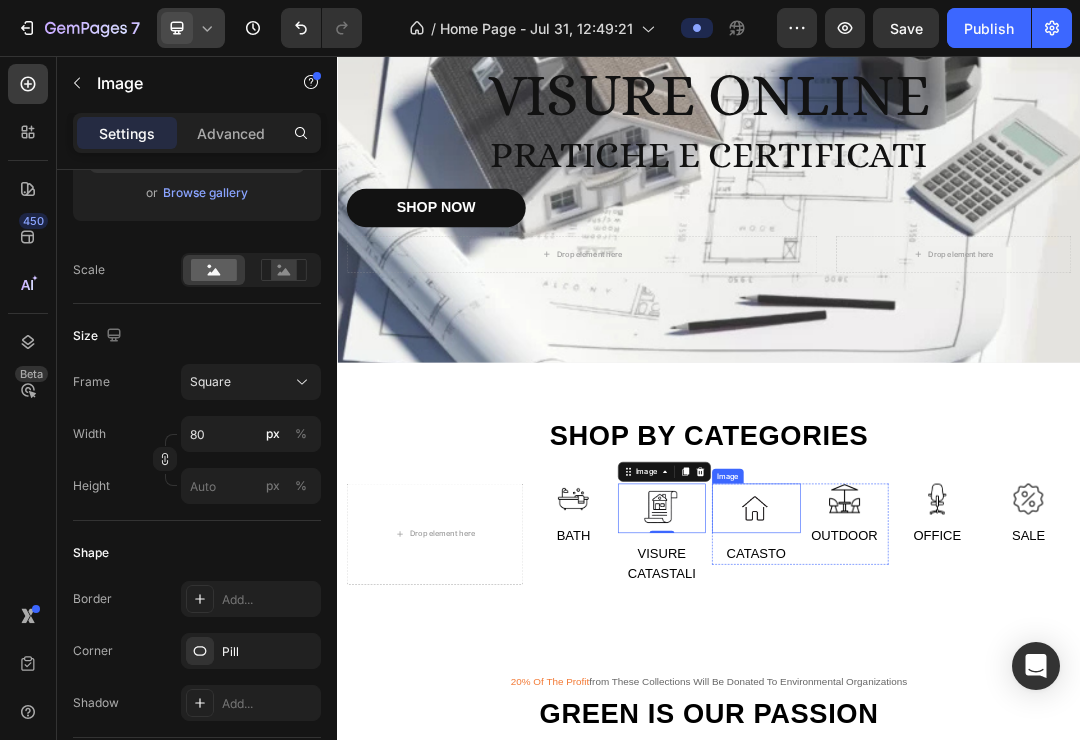 click at bounding box center [1013, 786] 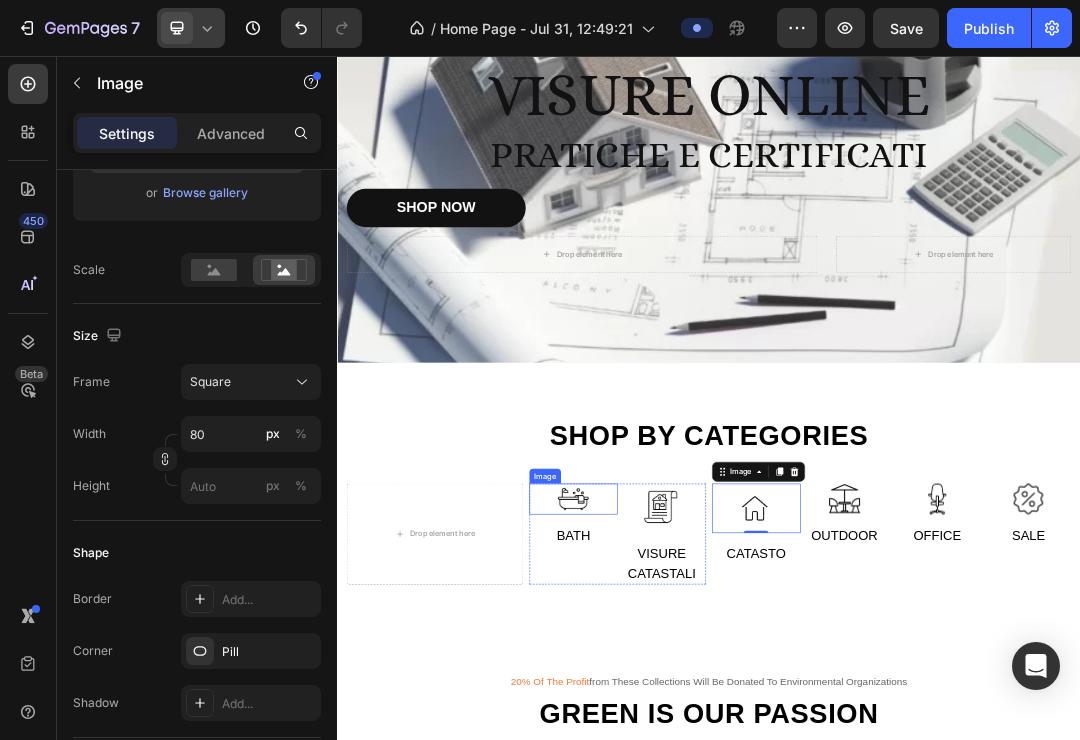 click at bounding box center [718, 771] 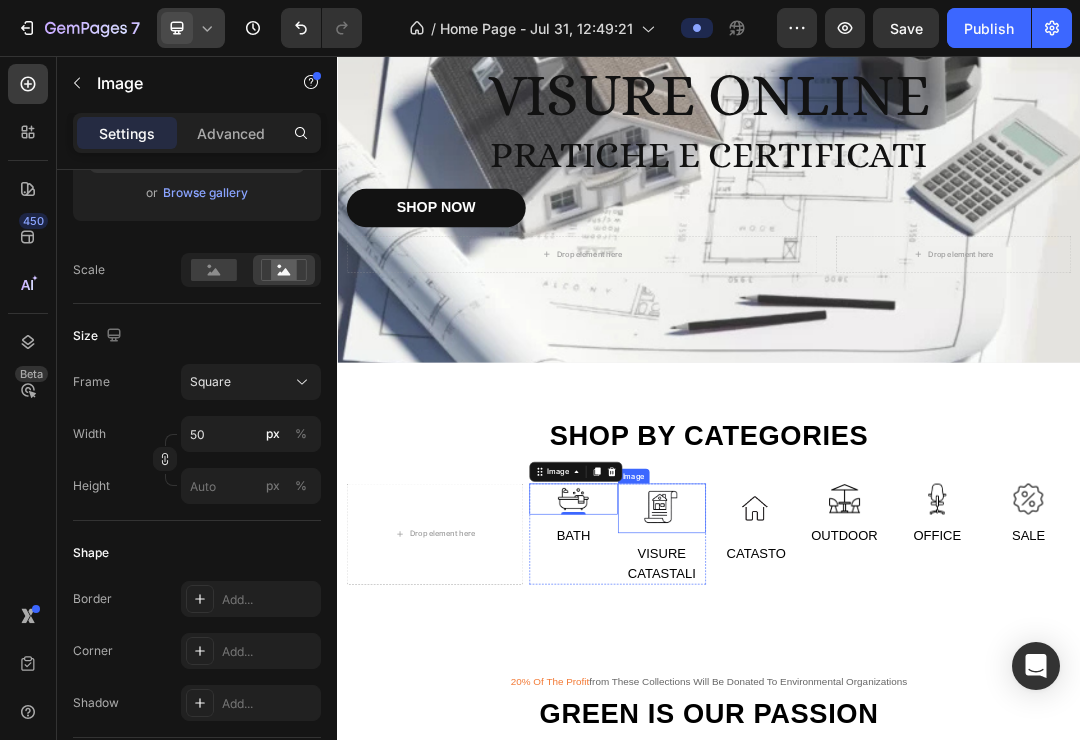 drag, startPoint x: 855, startPoint y: 768, endPoint x: 985, endPoint y: 784, distance: 130.98091 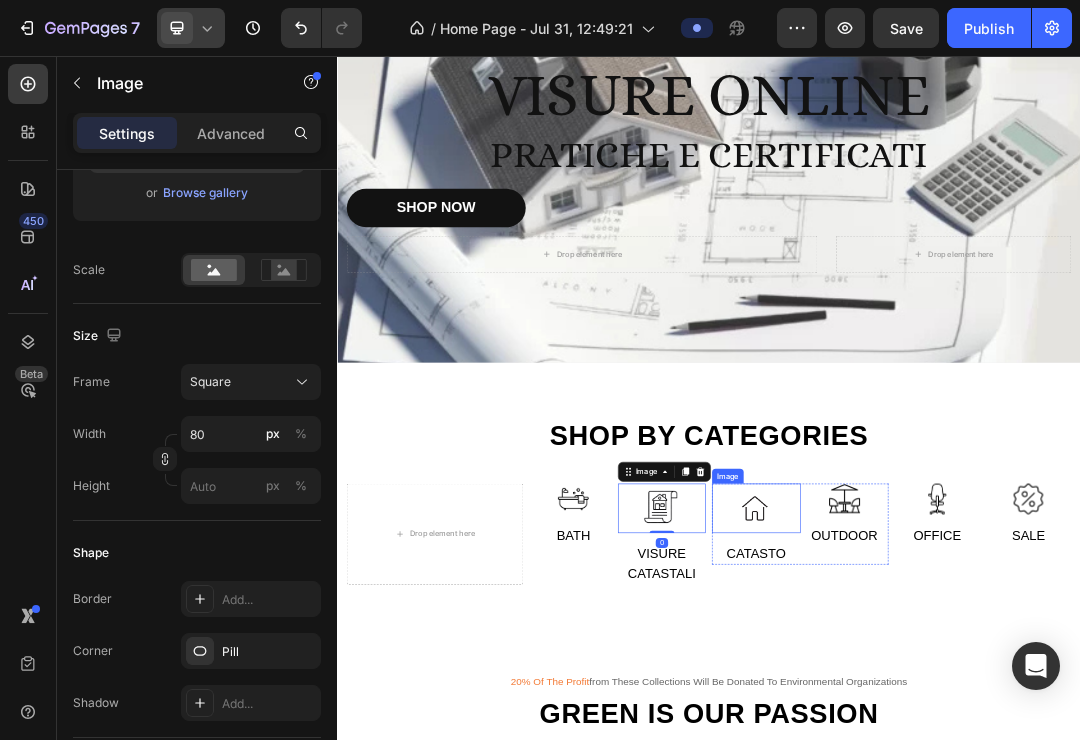 click at bounding box center [1013, 786] 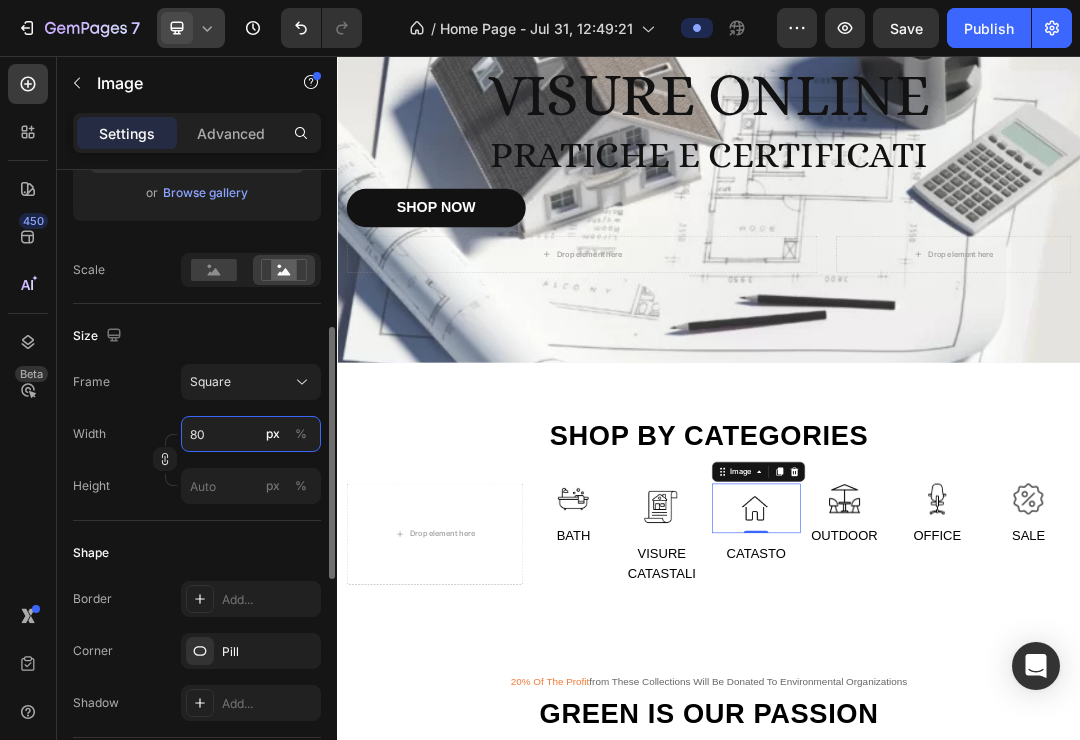 click on "80" at bounding box center (251, 434) 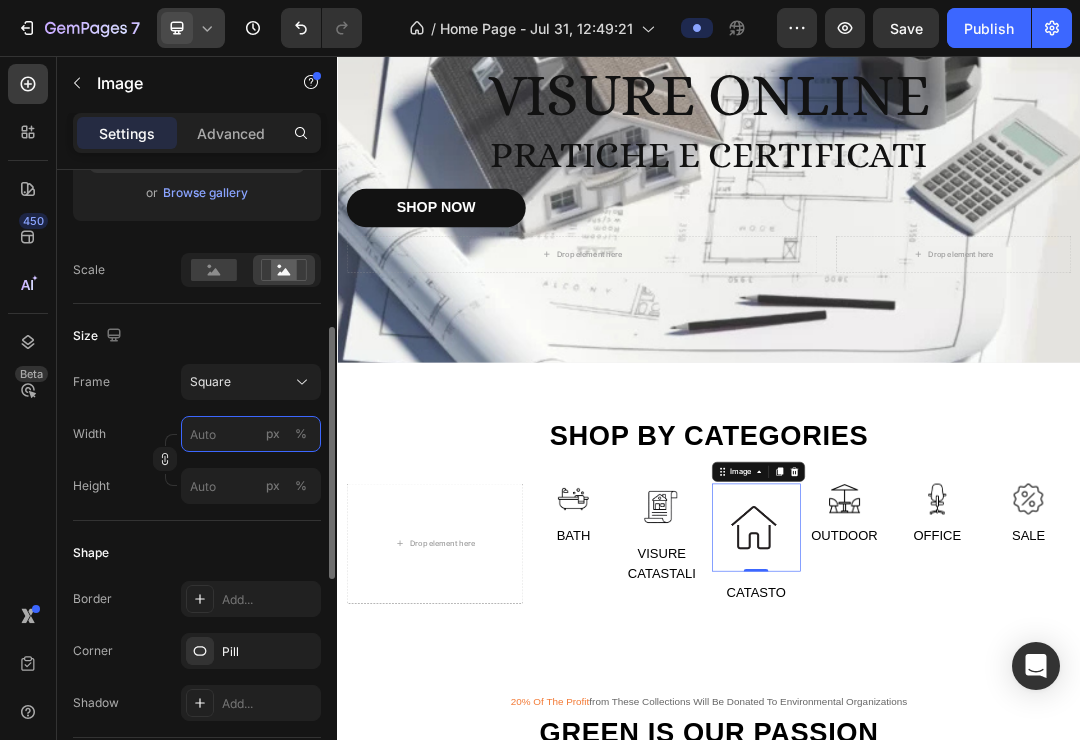 type on "8" 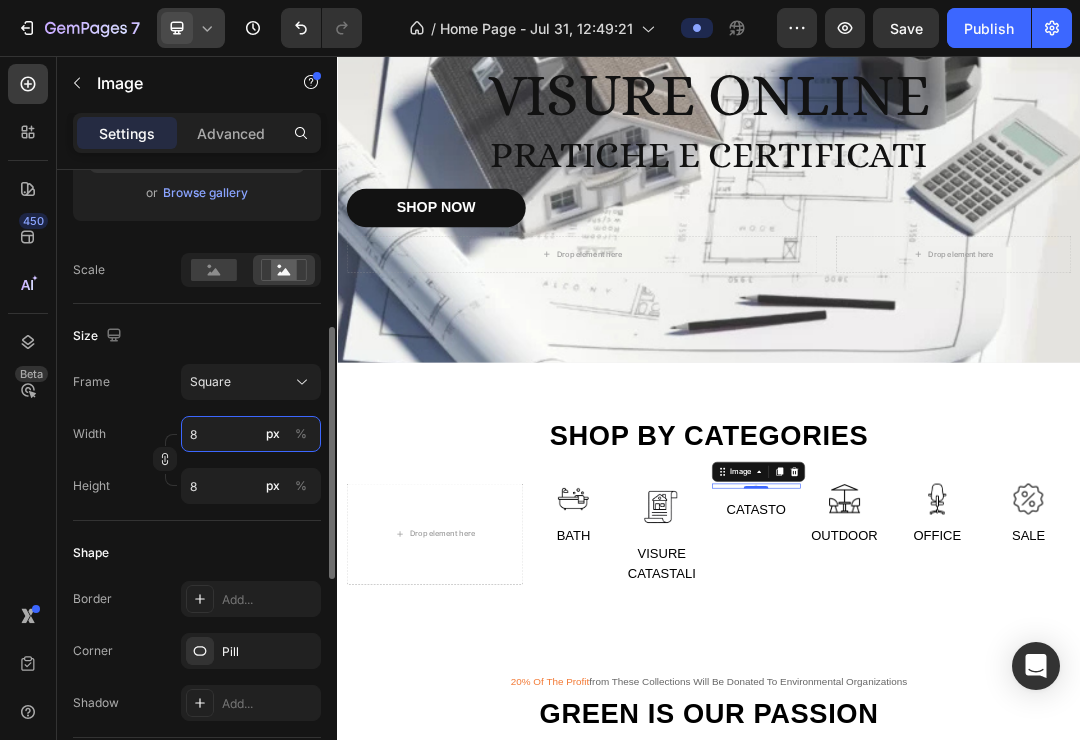type on "85" 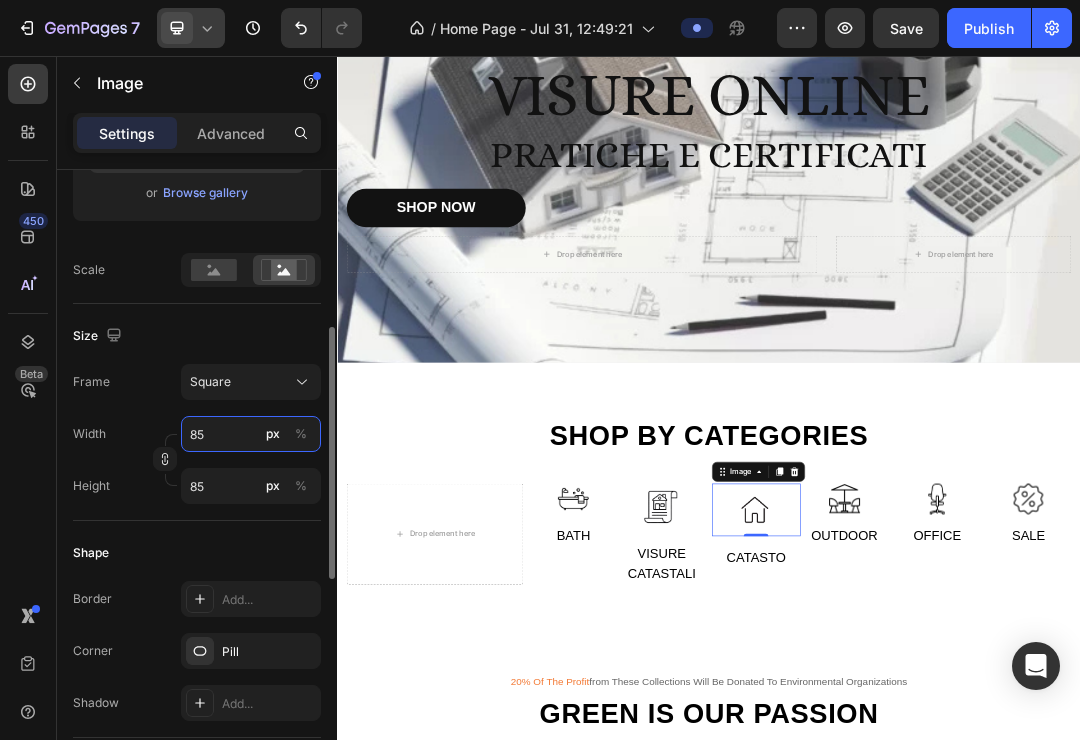 type on "8" 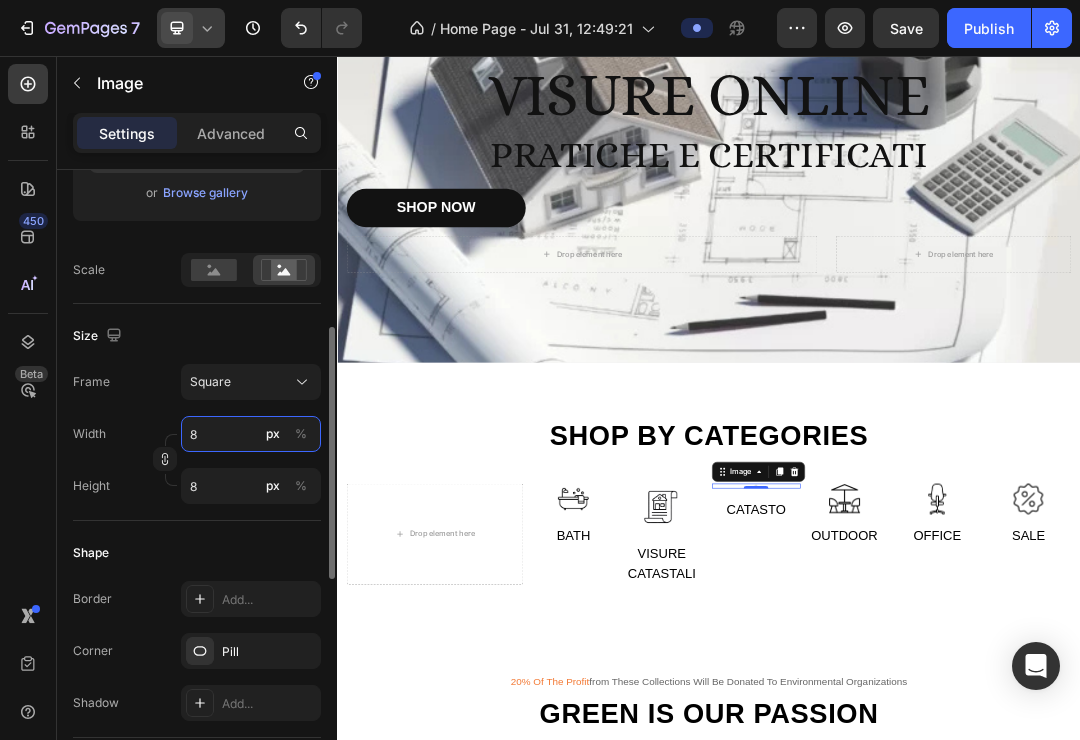 type 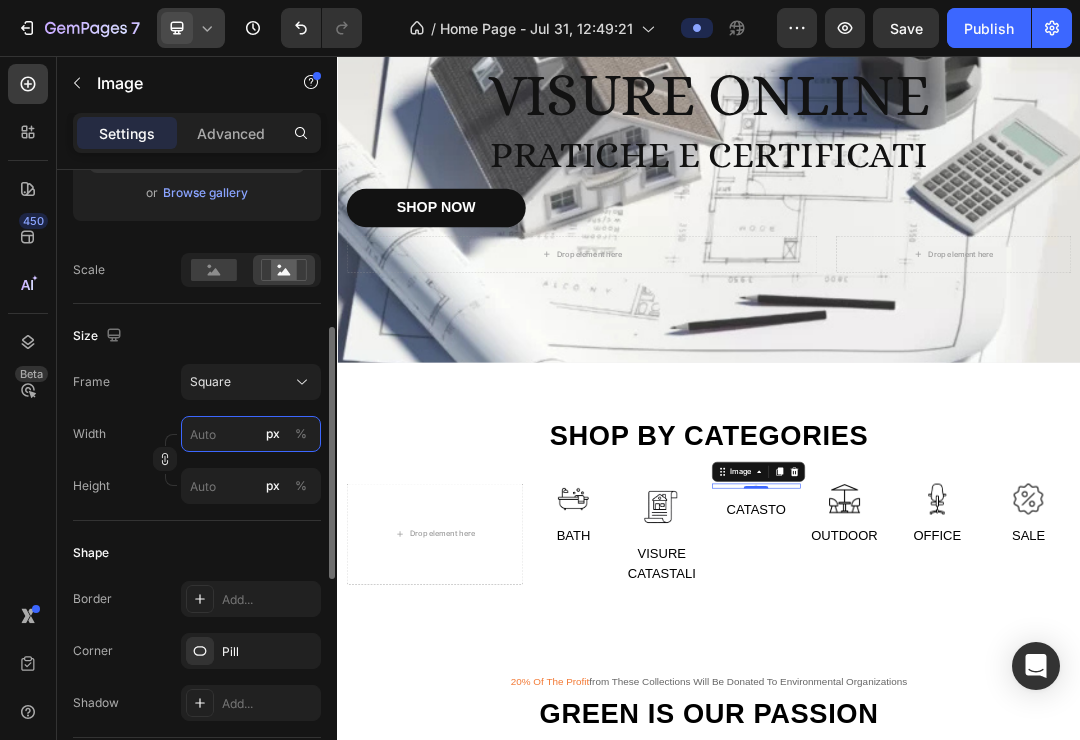 type on "8" 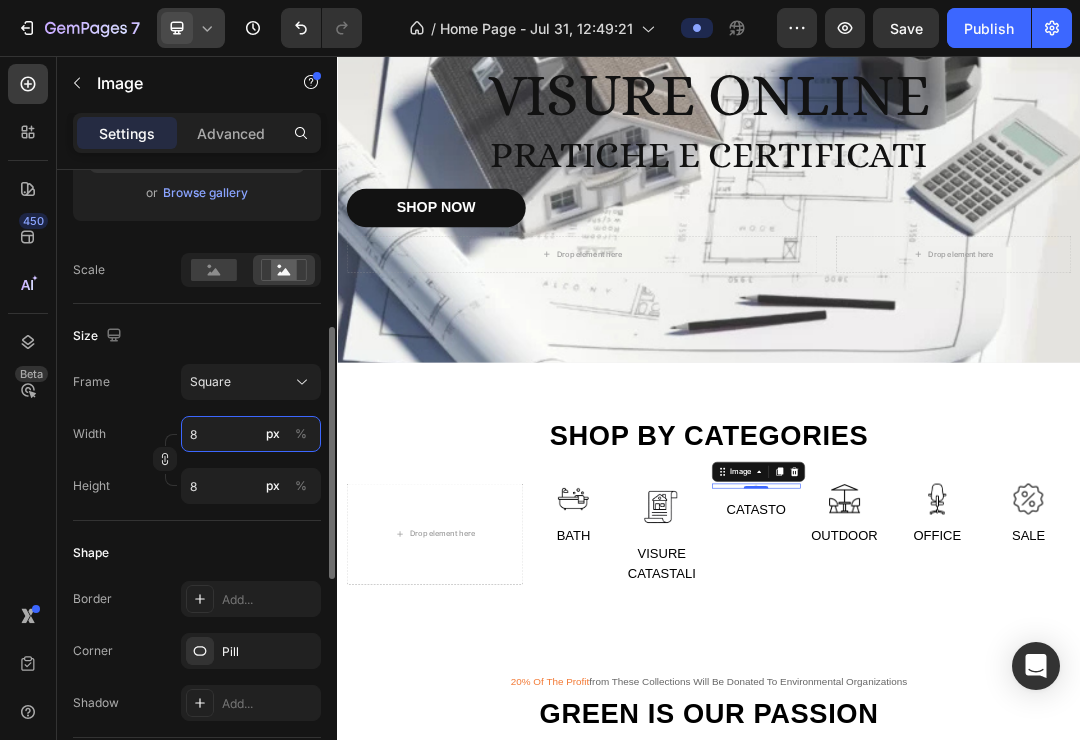 type on "89" 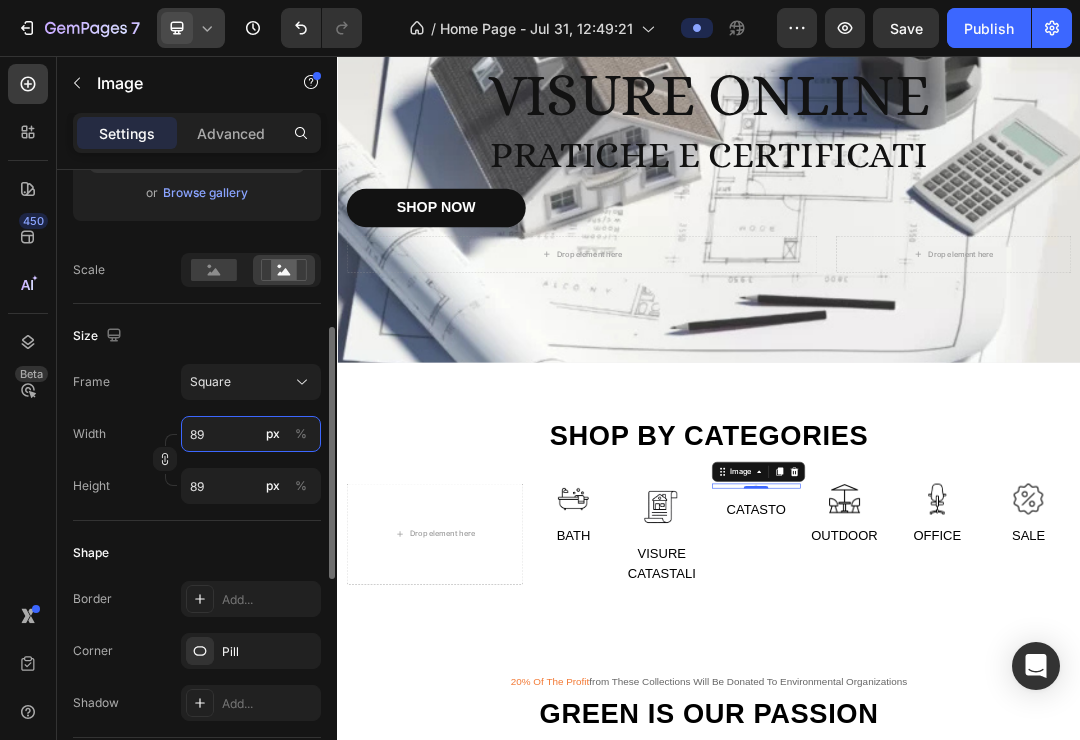 type on "890" 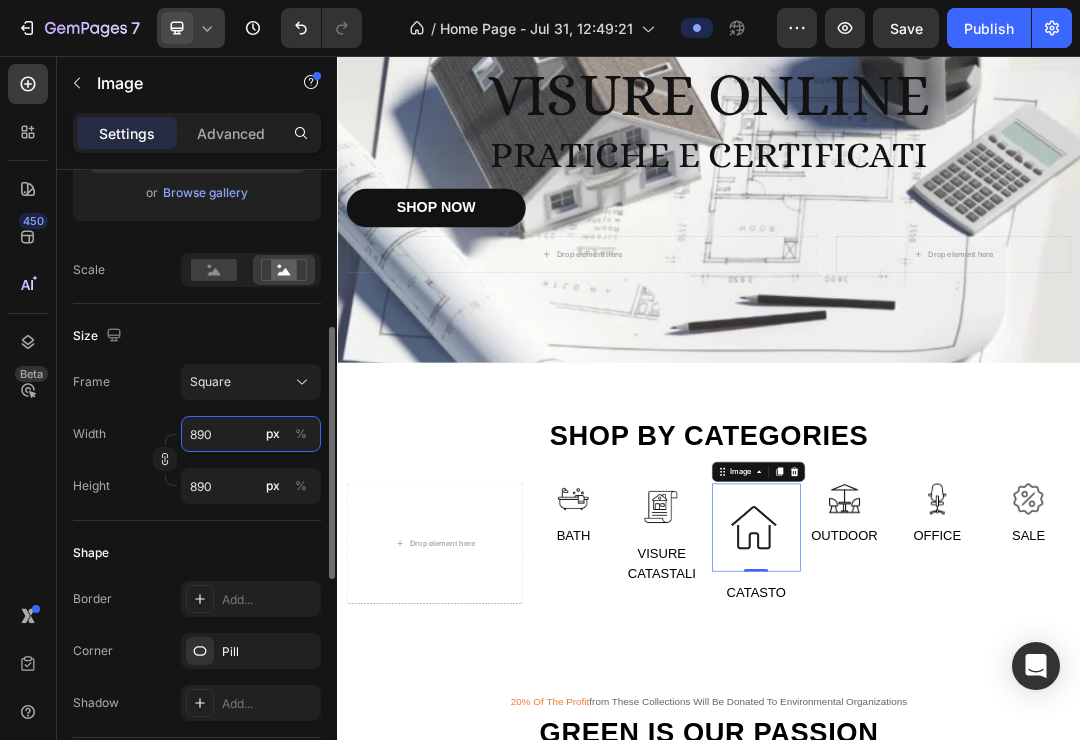 type on "89" 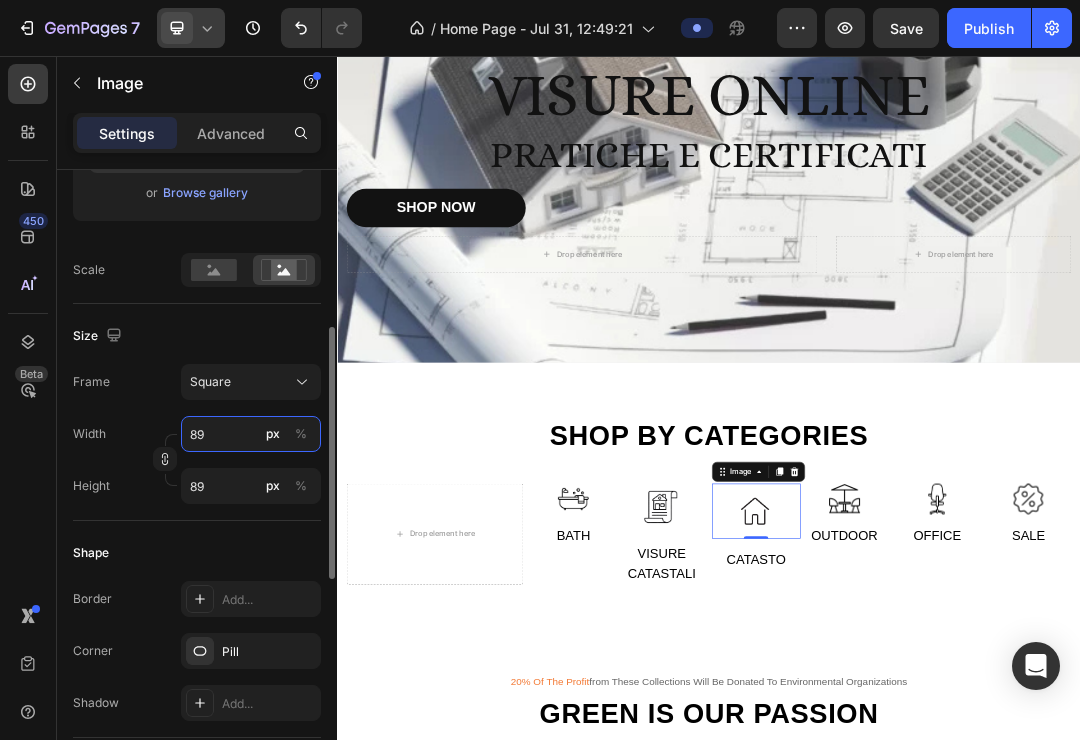 type on "8" 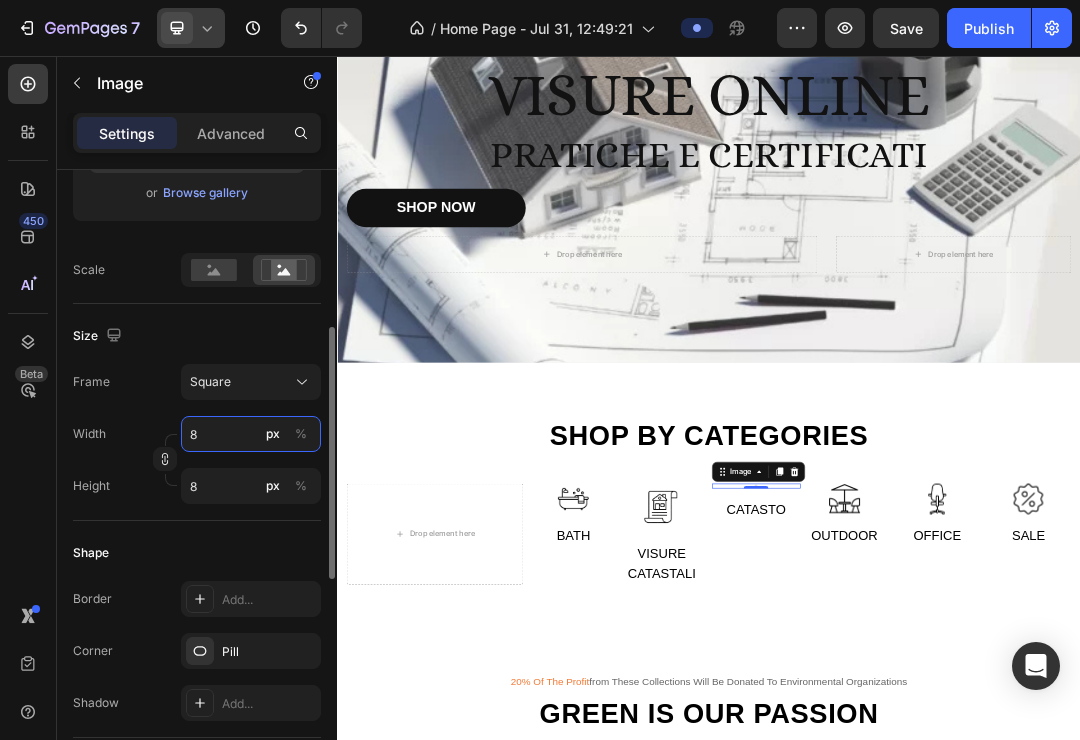 type 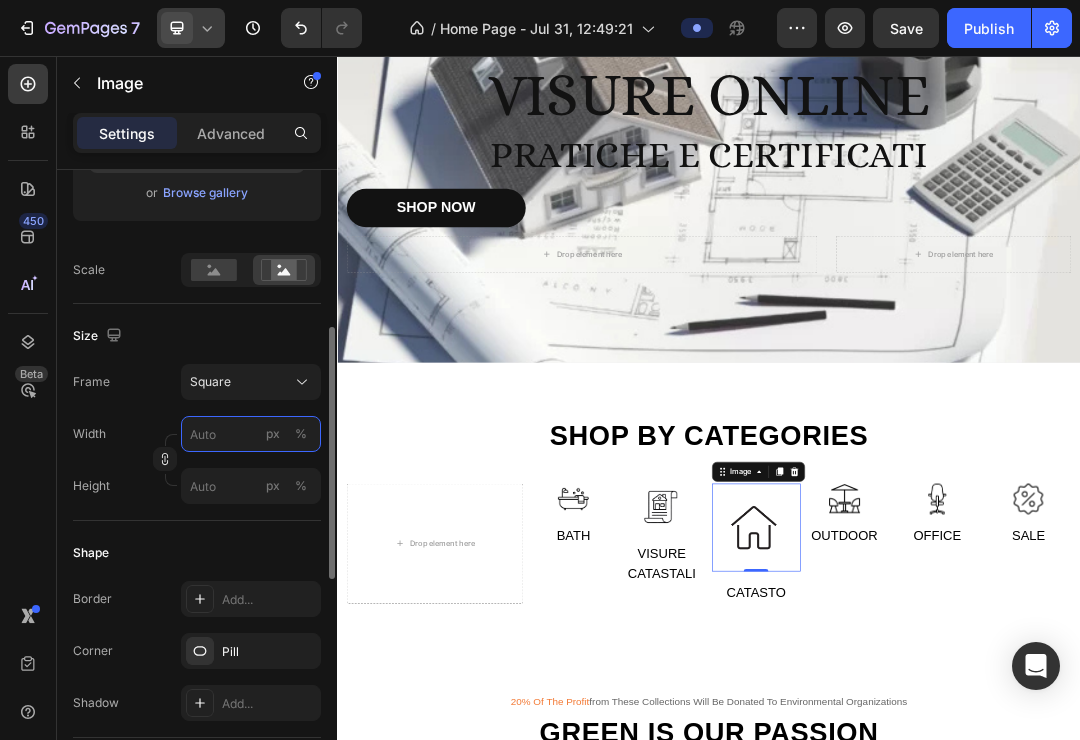 type on "9" 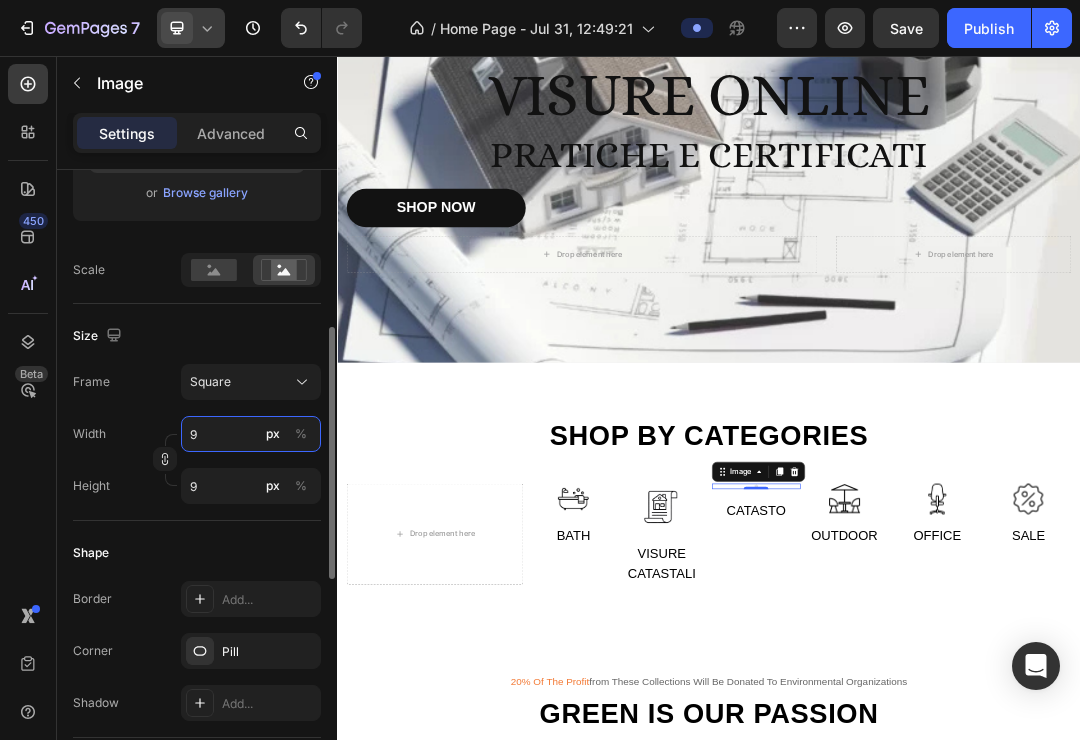 type on "90" 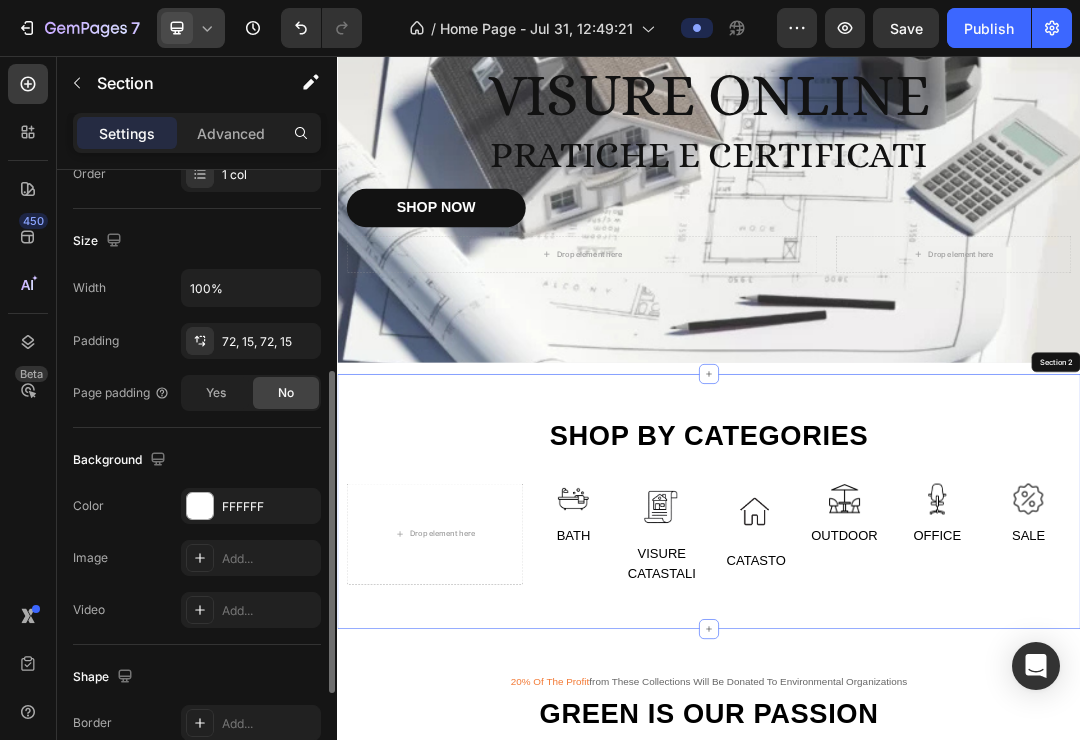 click on "Shop by categories Heading Row
Drop element here Image Bath Text Image Visure catastali Text Row Image   0 CATASTO Text Image Outdoor Text Row Image Office Text Image Sale Text Row Row" at bounding box center (937, 775) 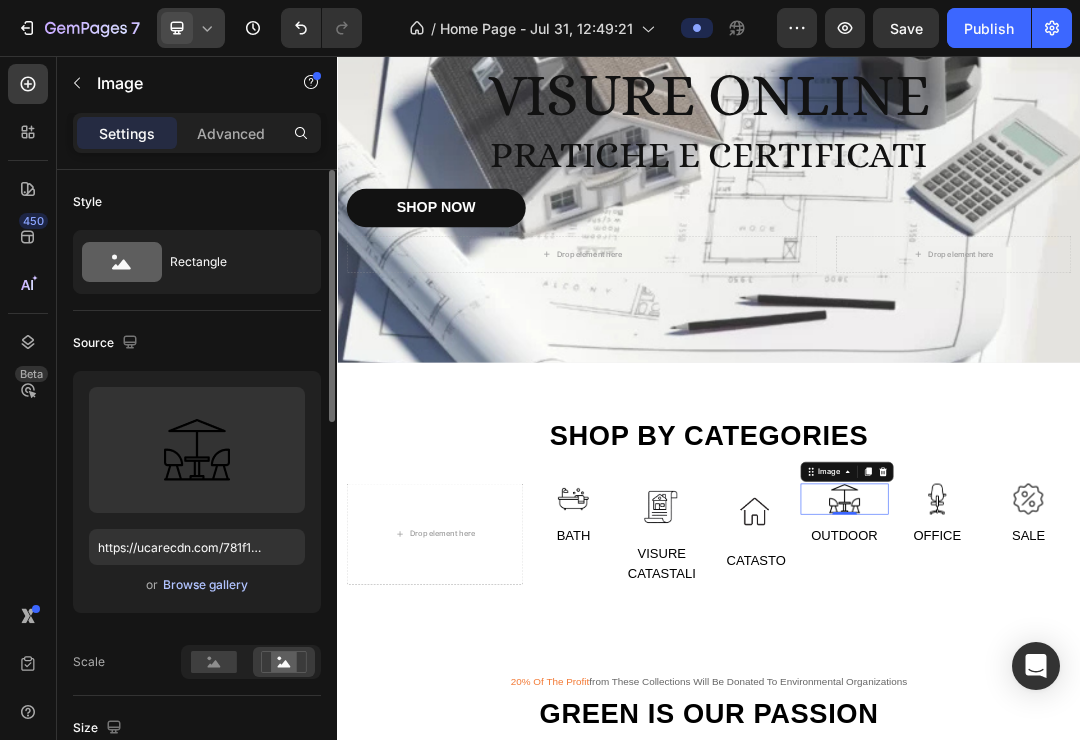 click on "Browse gallery" at bounding box center (205, 585) 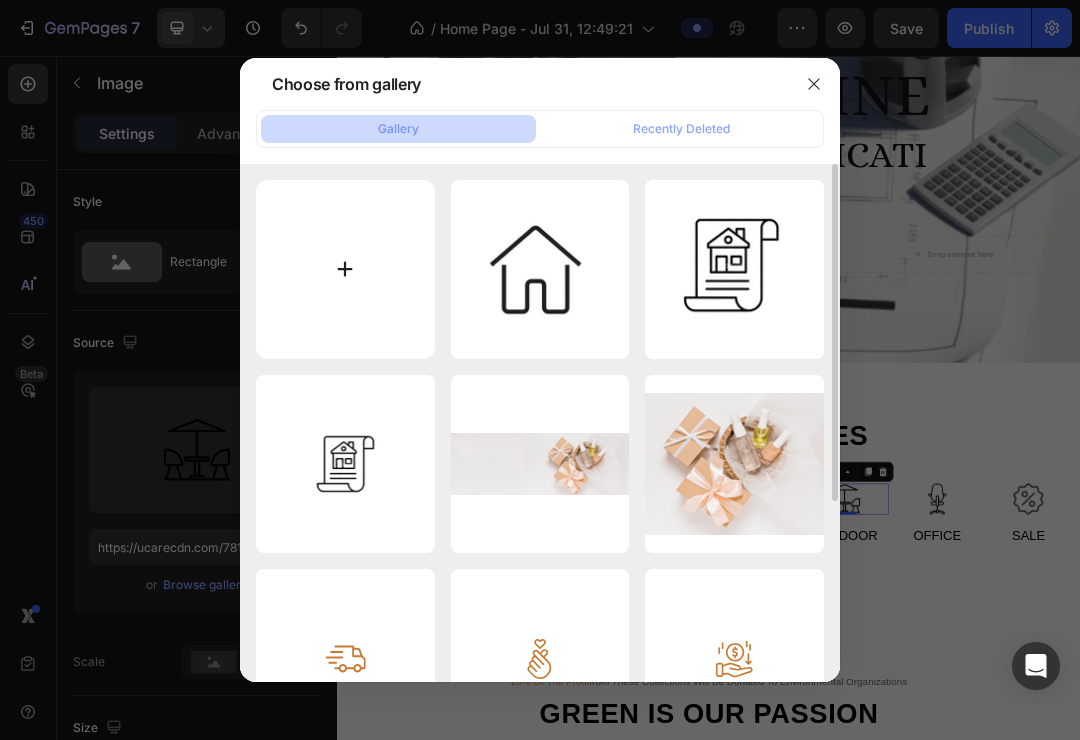 click at bounding box center [345, 269] 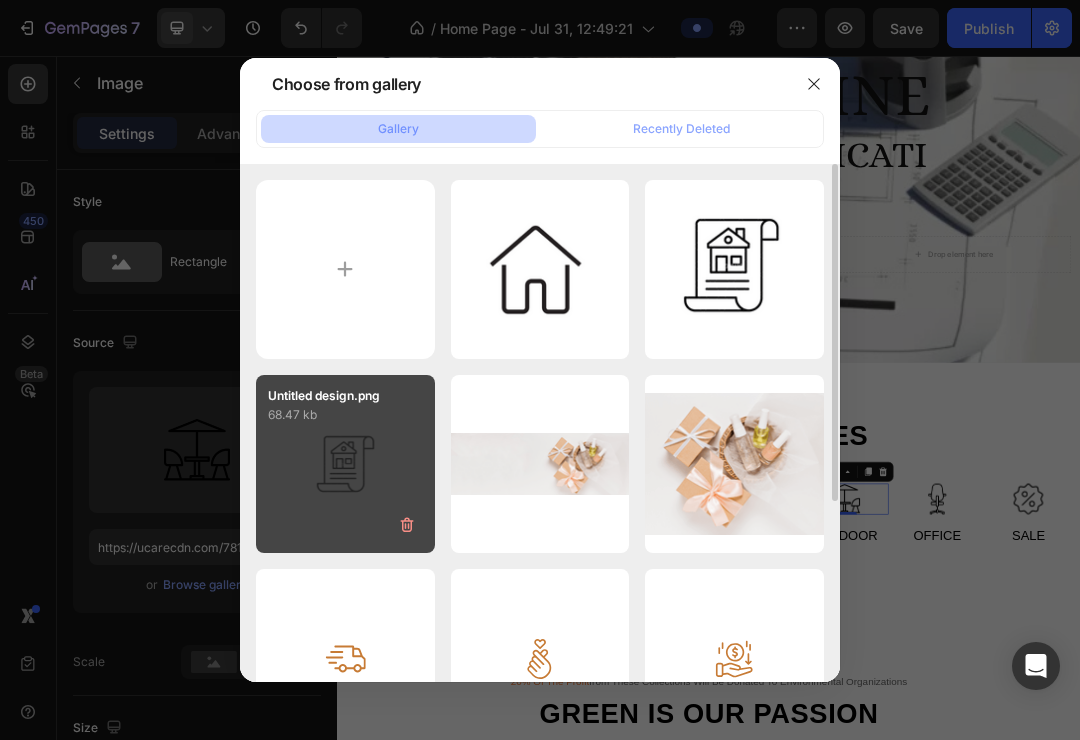 type on "C:\fakepath\Untitled design.png" 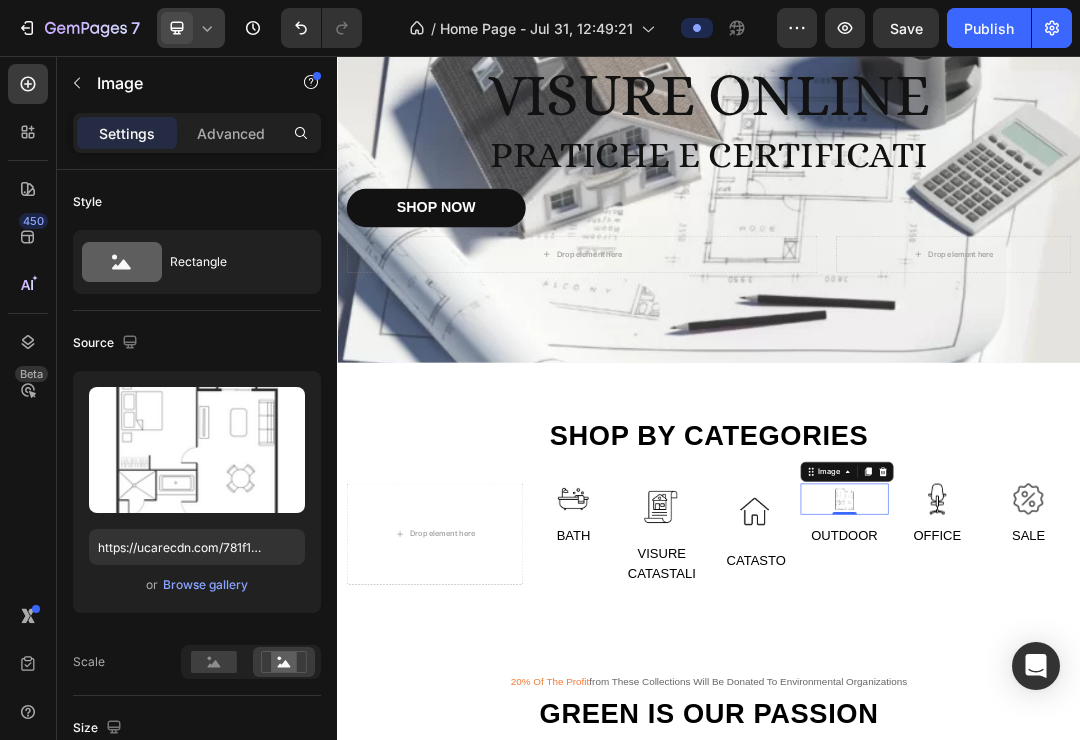 type on "https://cdn.shopify.com/s/files/1/0963/4778/3514/files/gempages_577855329576944402-d44aed67-6750-4f9c-8901-4dad4bd28655.png" 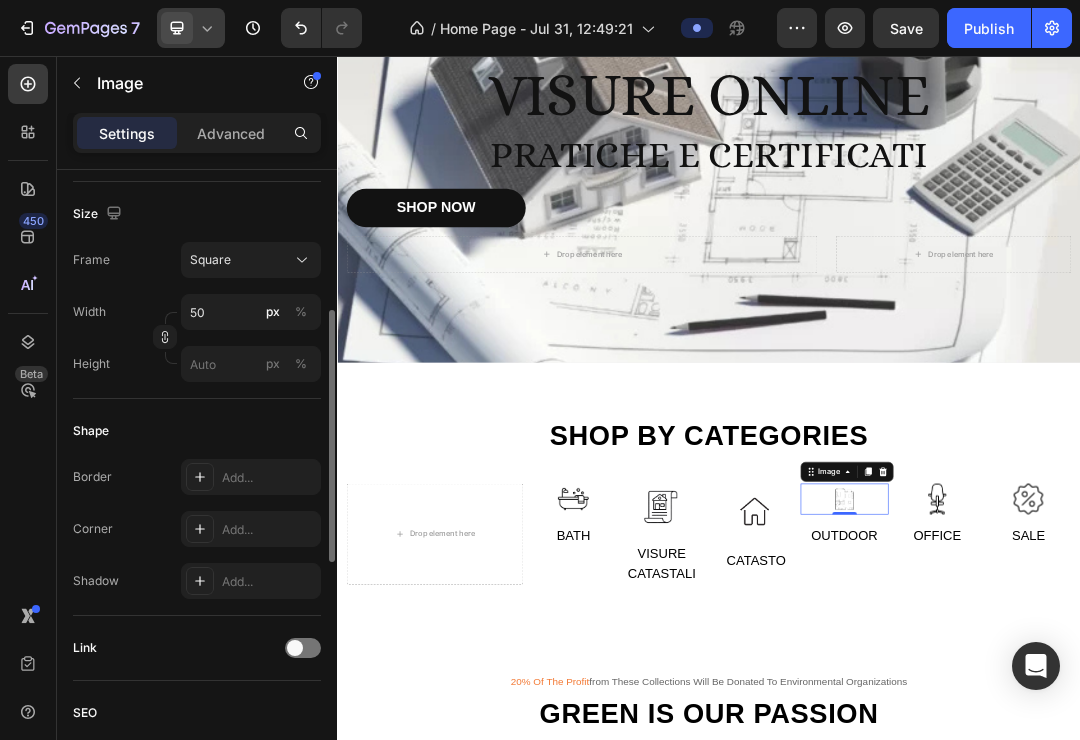 scroll, scrollTop: 554, scrollLeft: 0, axis: vertical 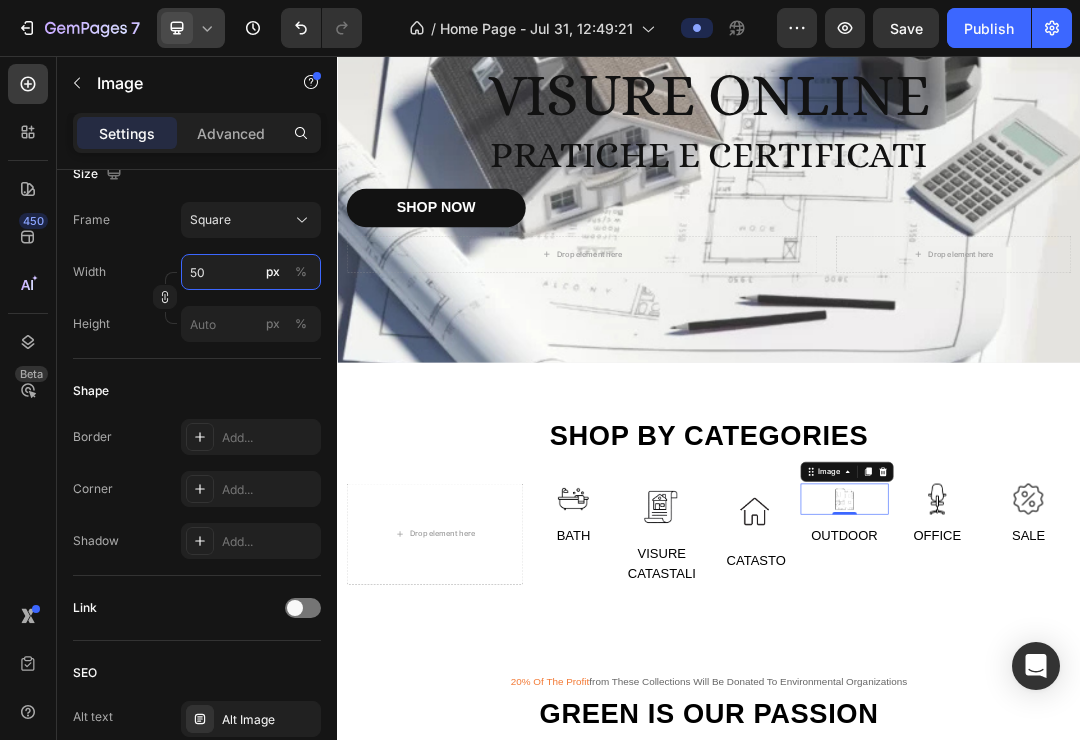 click on "50" at bounding box center [251, 272] 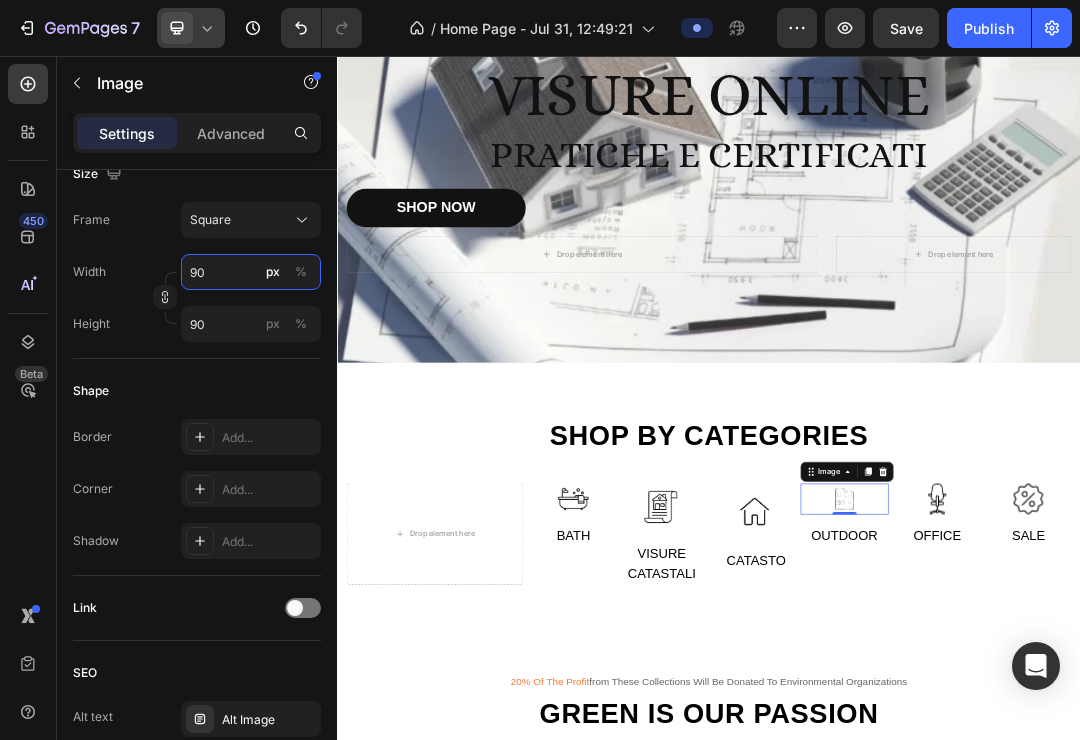 type on "900" 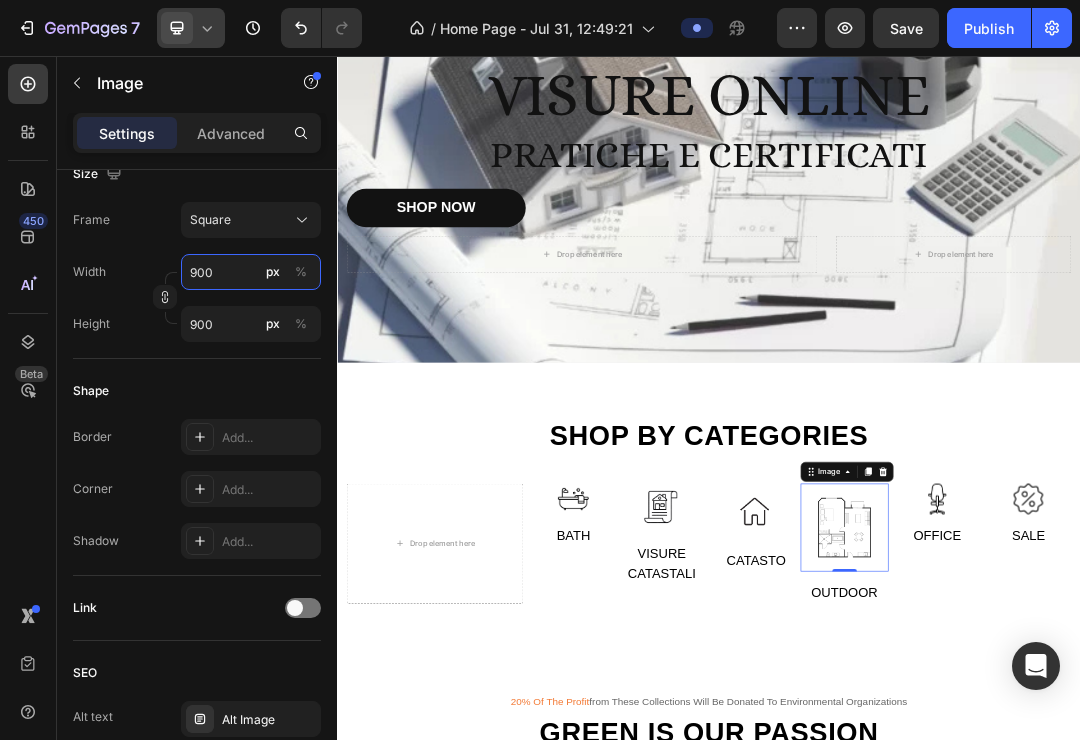 type on "90" 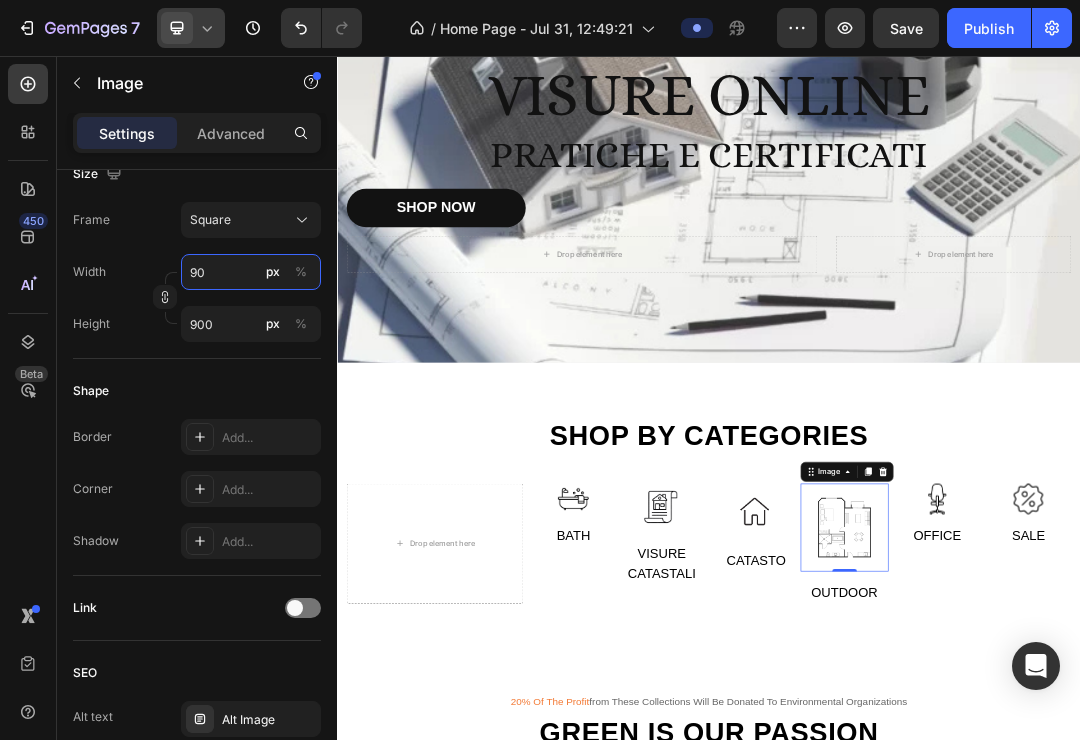 type on "90" 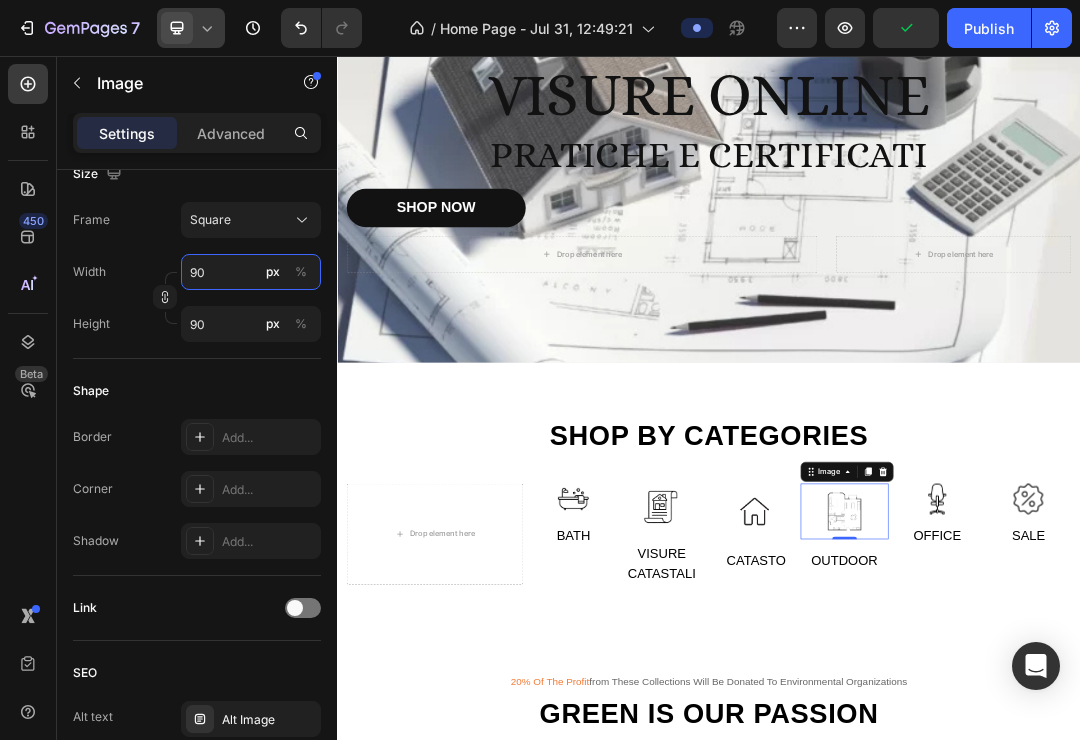 click on "90" at bounding box center (251, 272) 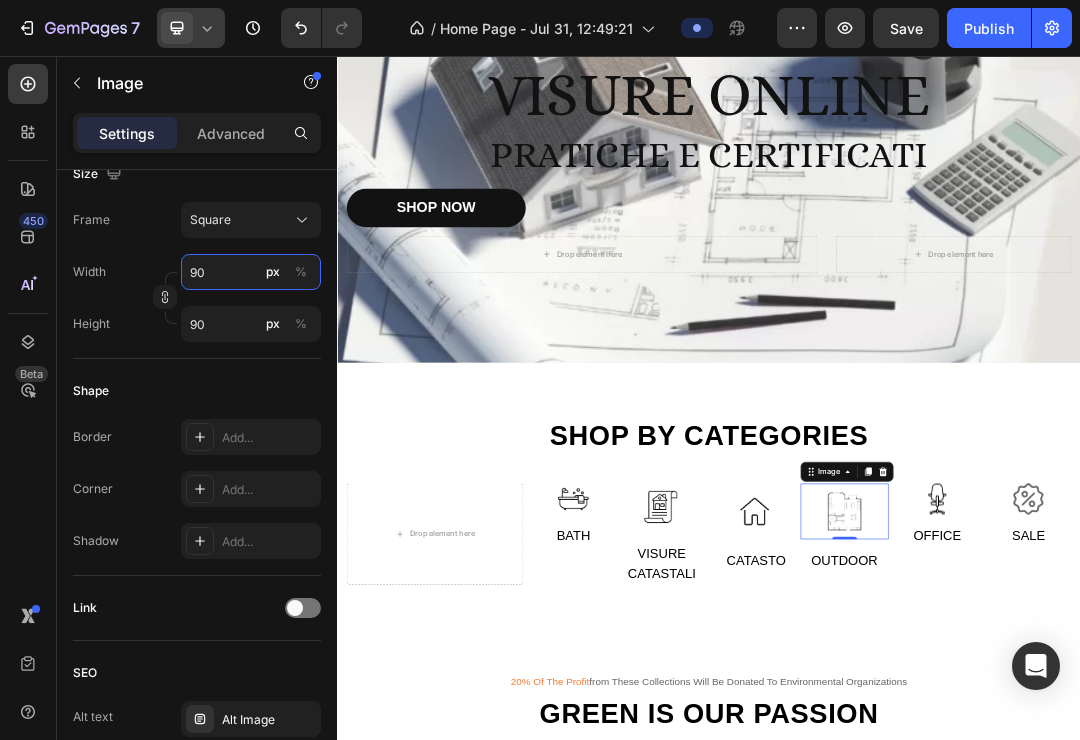 click on "90" at bounding box center [251, 272] 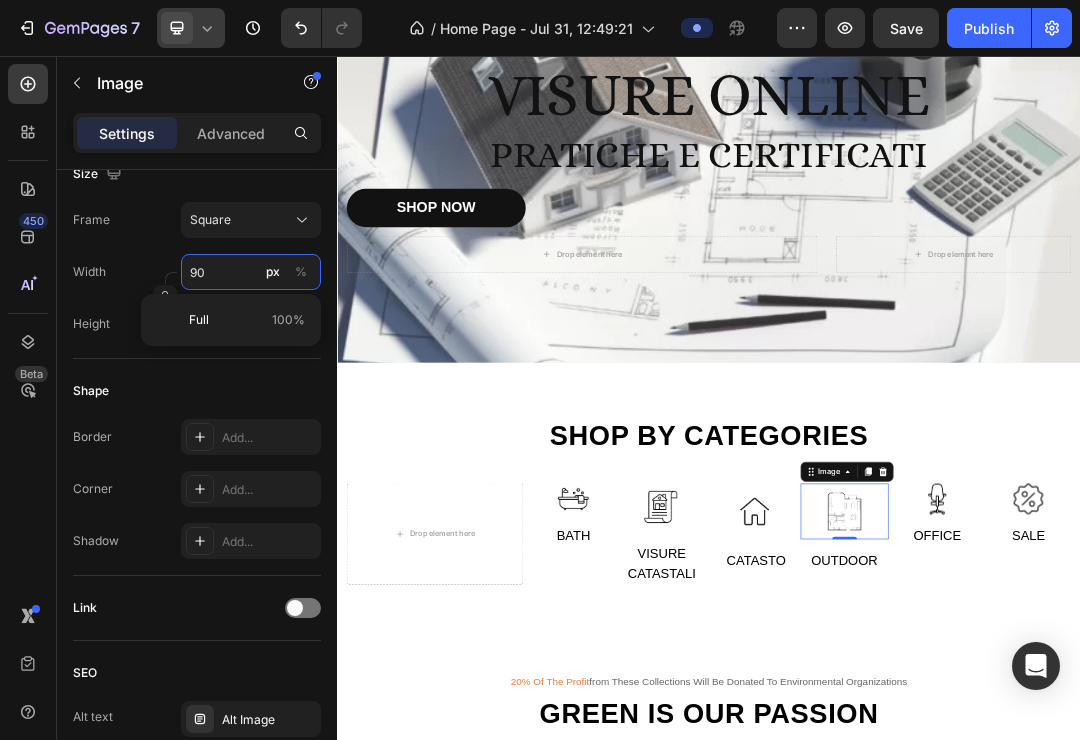 type on "9" 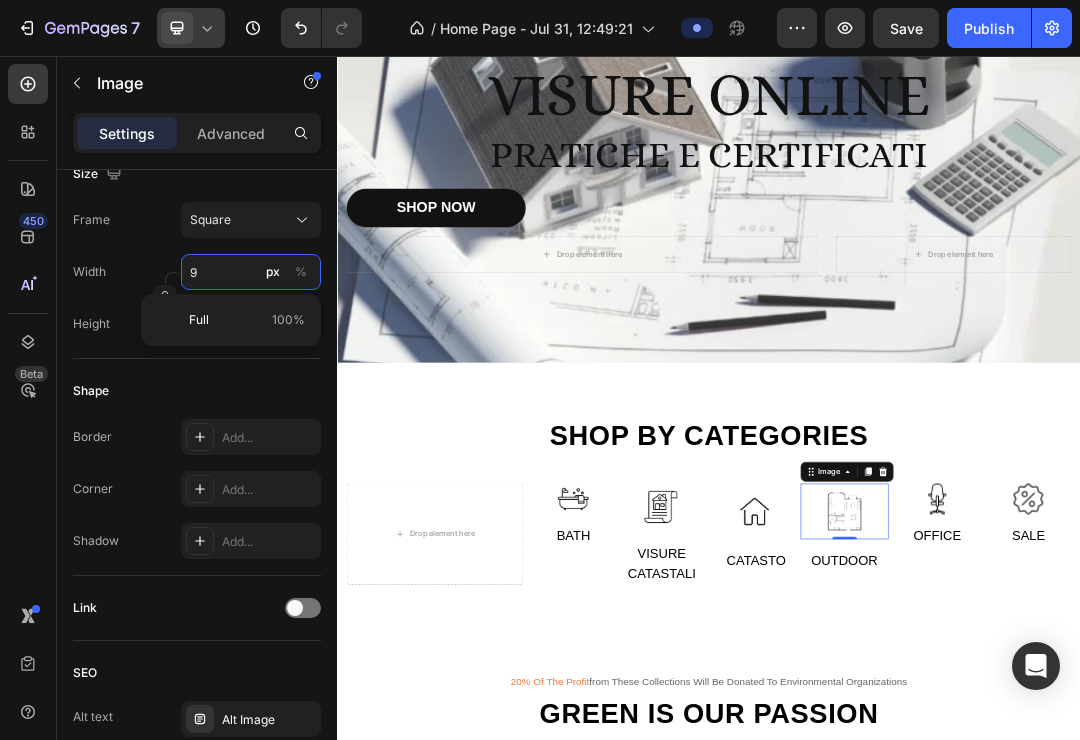 type 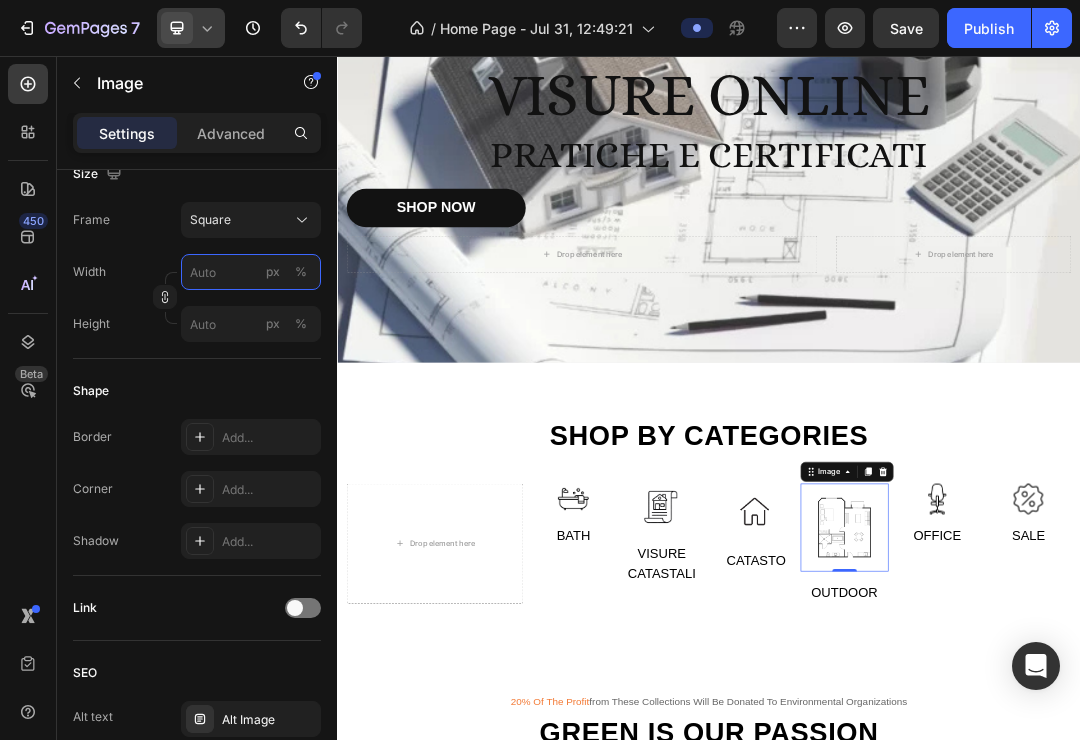 type on "1" 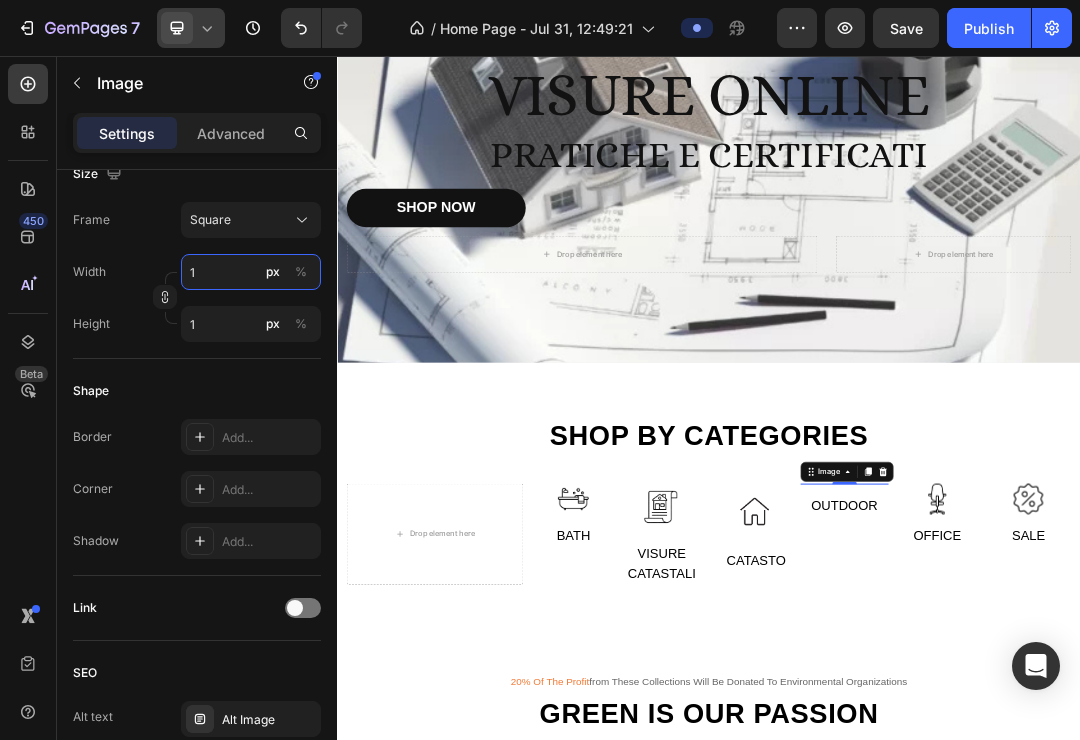type on "10" 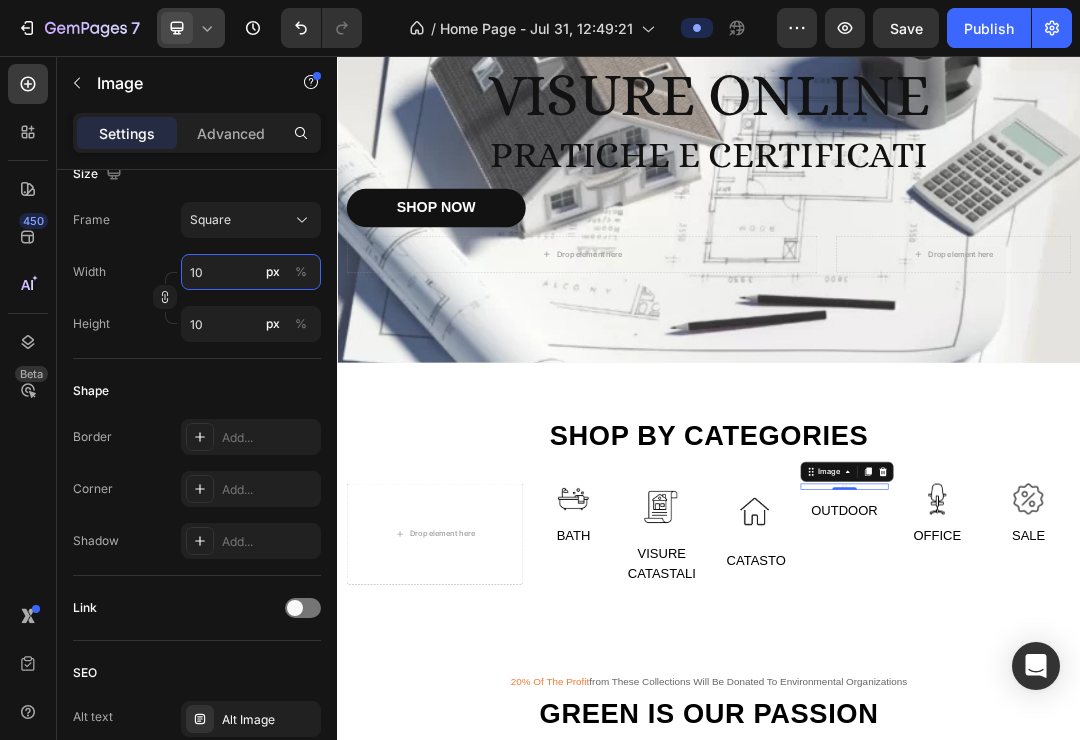 type on "100" 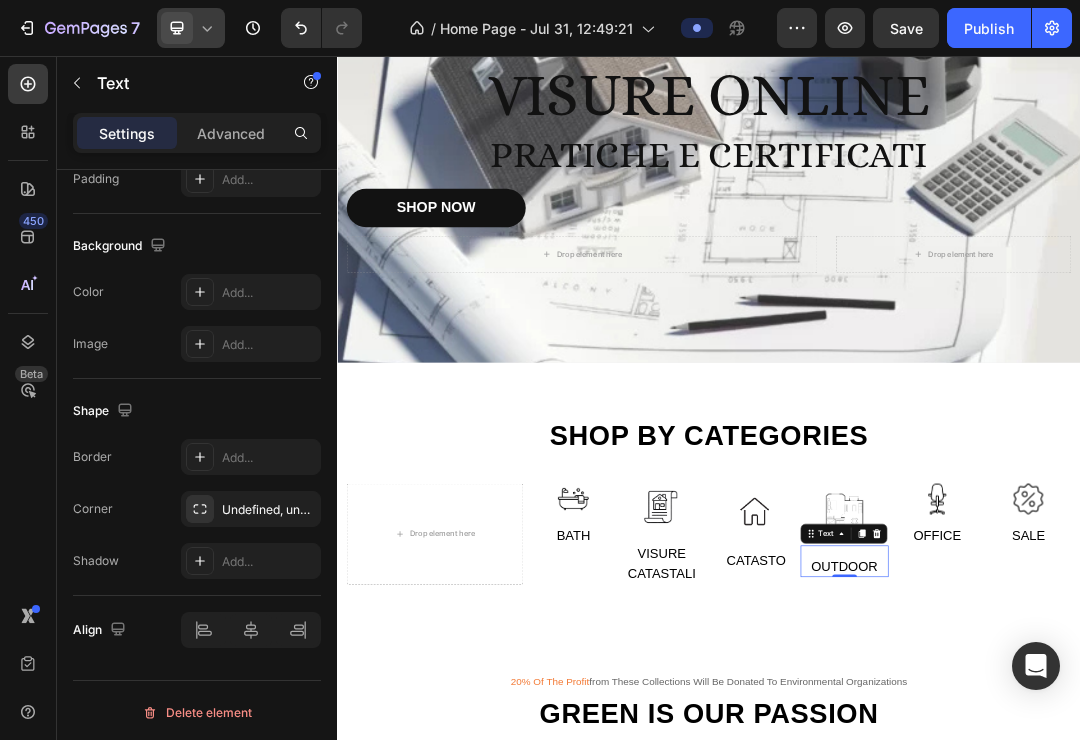 scroll, scrollTop: 0, scrollLeft: 0, axis: both 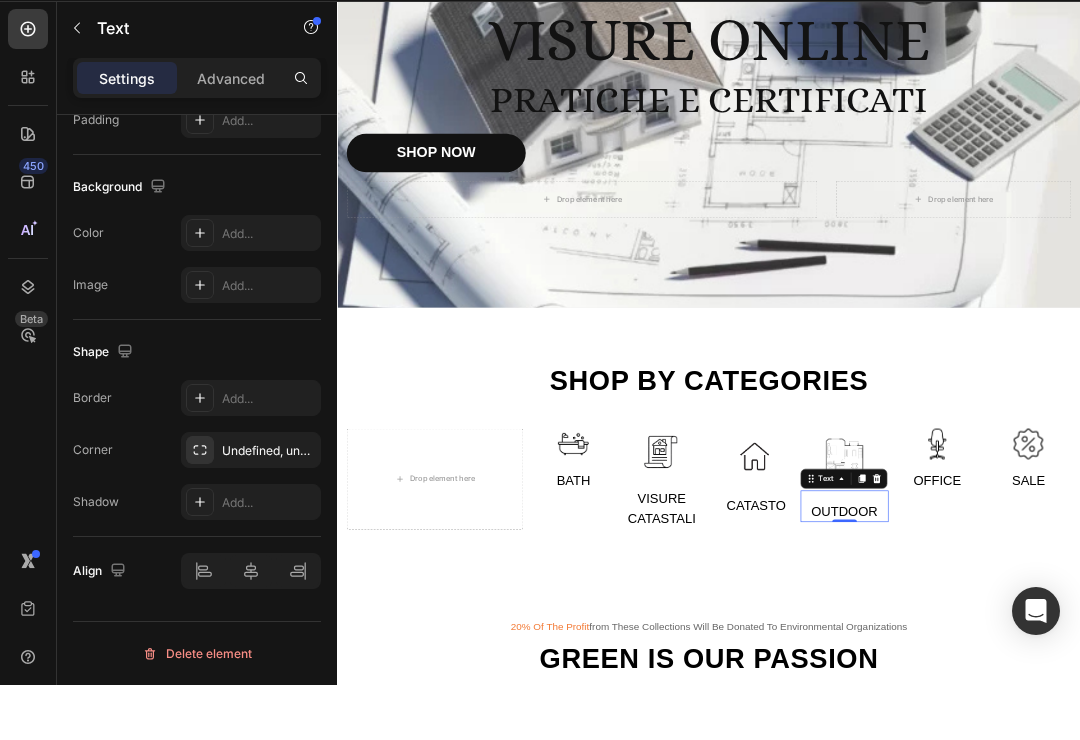 click on "Outdoor" at bounding box center (1156, 825) 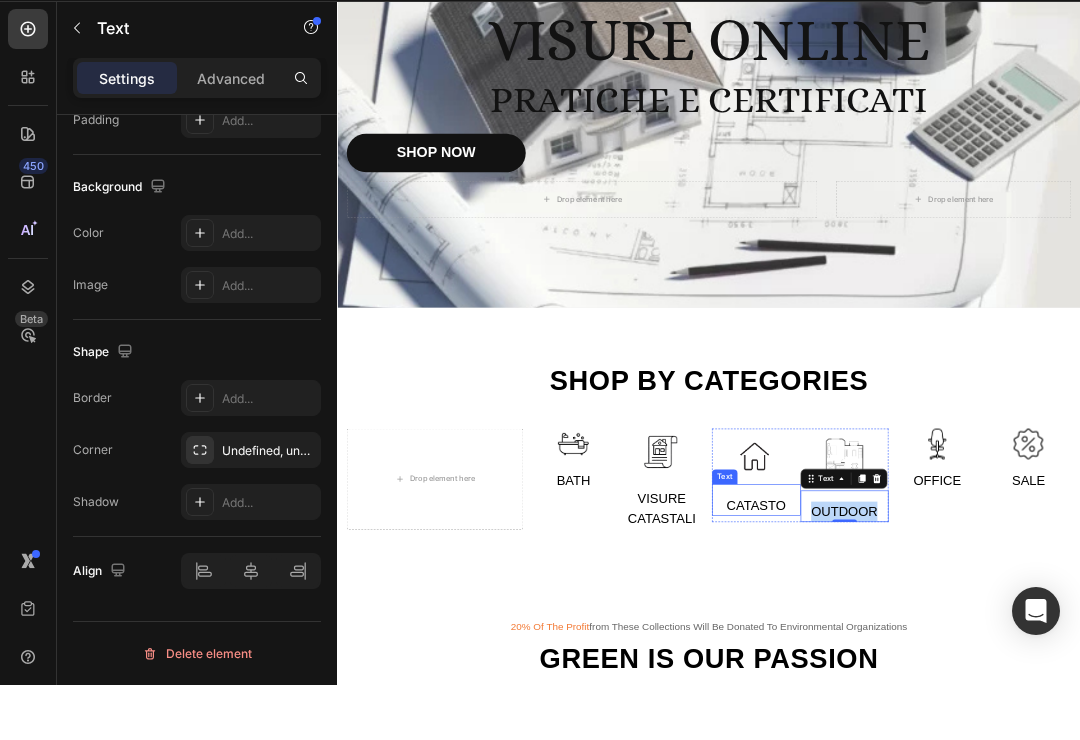 drag, startPoint x: 1217, startPoint y: 815, endPoint x: 1064, endPoint y: 822, distance: 153.16005 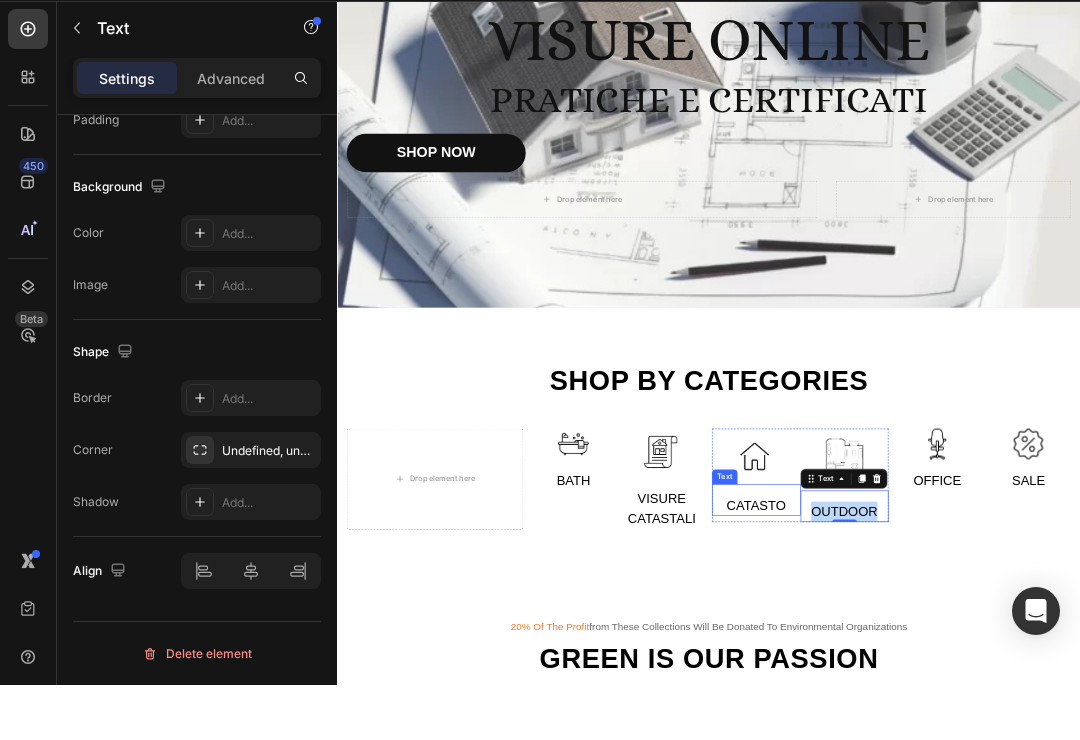 click on "Image CATASTO Text Image Outdoor Text   0 Row" at bounding box center (1084, 767) 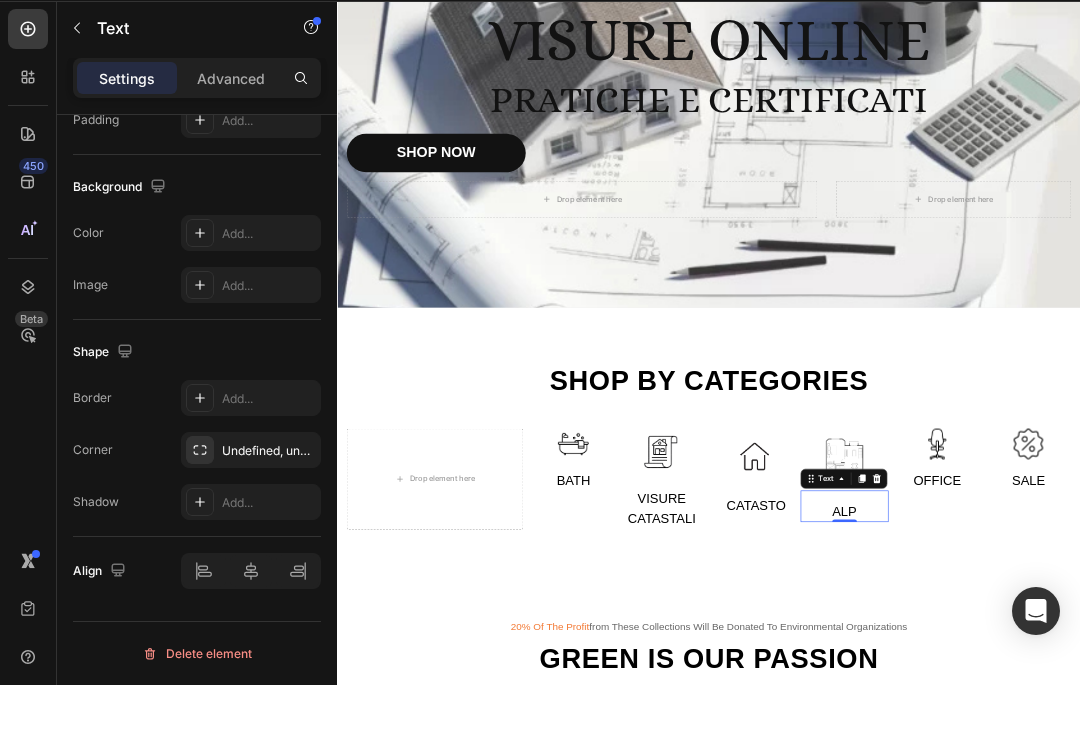 scroll, scrollTop: 55, scrollLeft: 0, axis: vertical 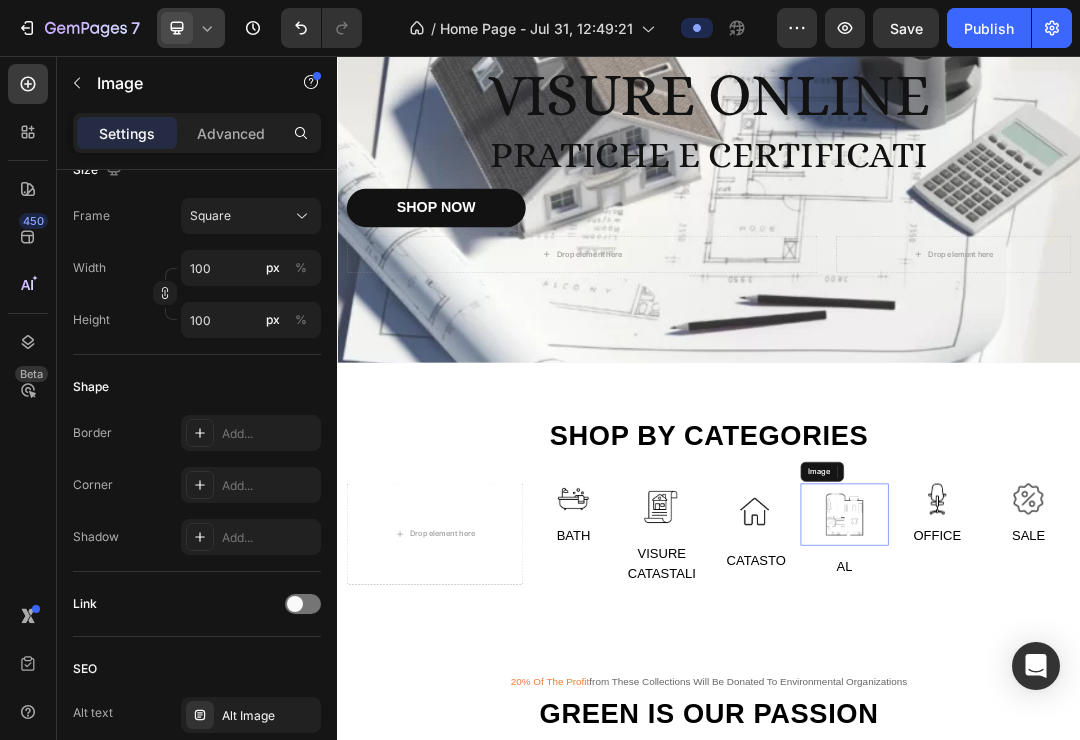 drag, startPoint x: 1169, startPoint y: 784, endPoint x: 1206, endPoint y: 784, distance: 37 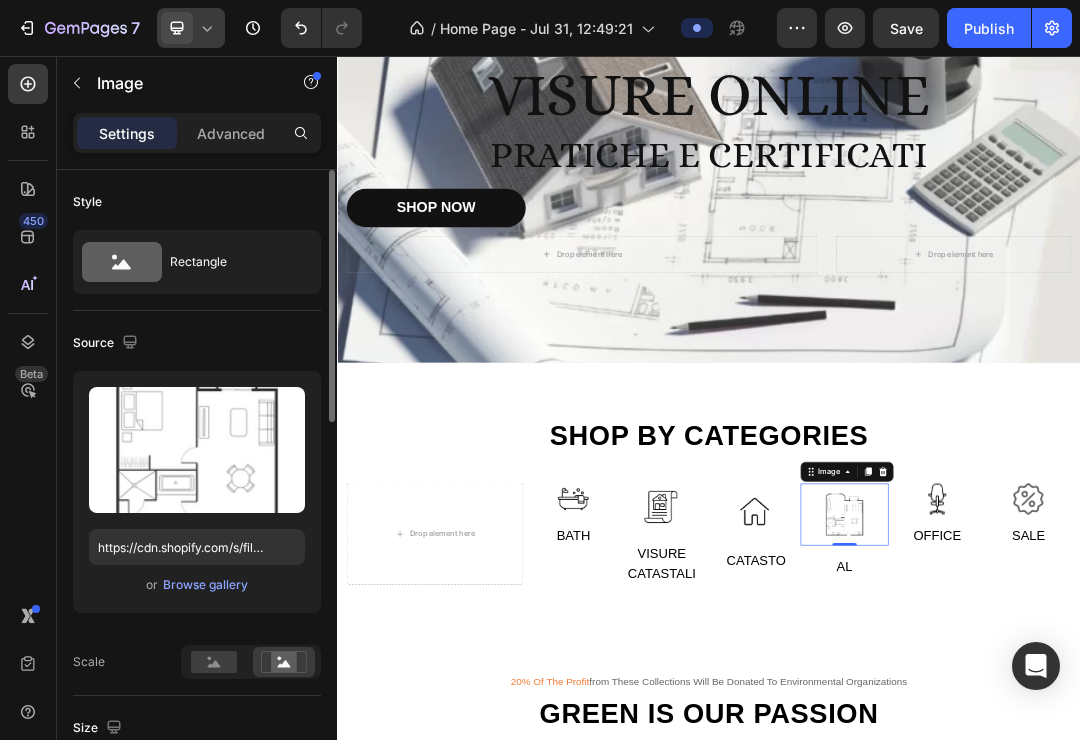 scroll, scrollTop: 0, scrollLeft: 0, axis: both 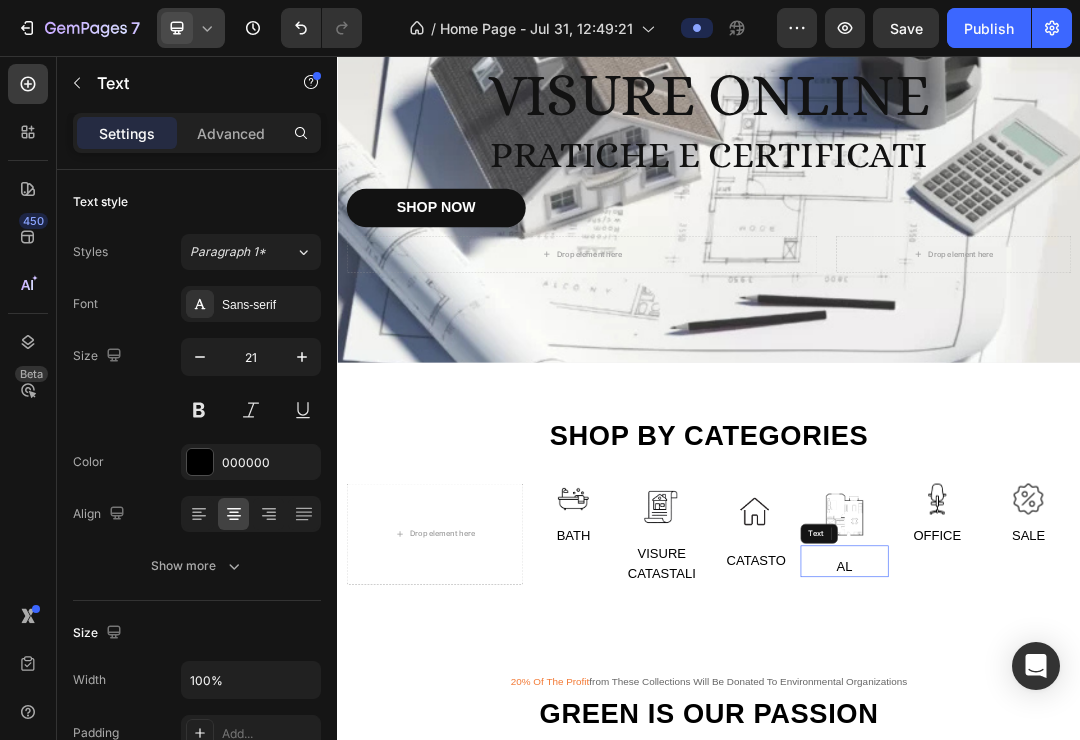 click on "AL" at bounding box center (1156, 880) 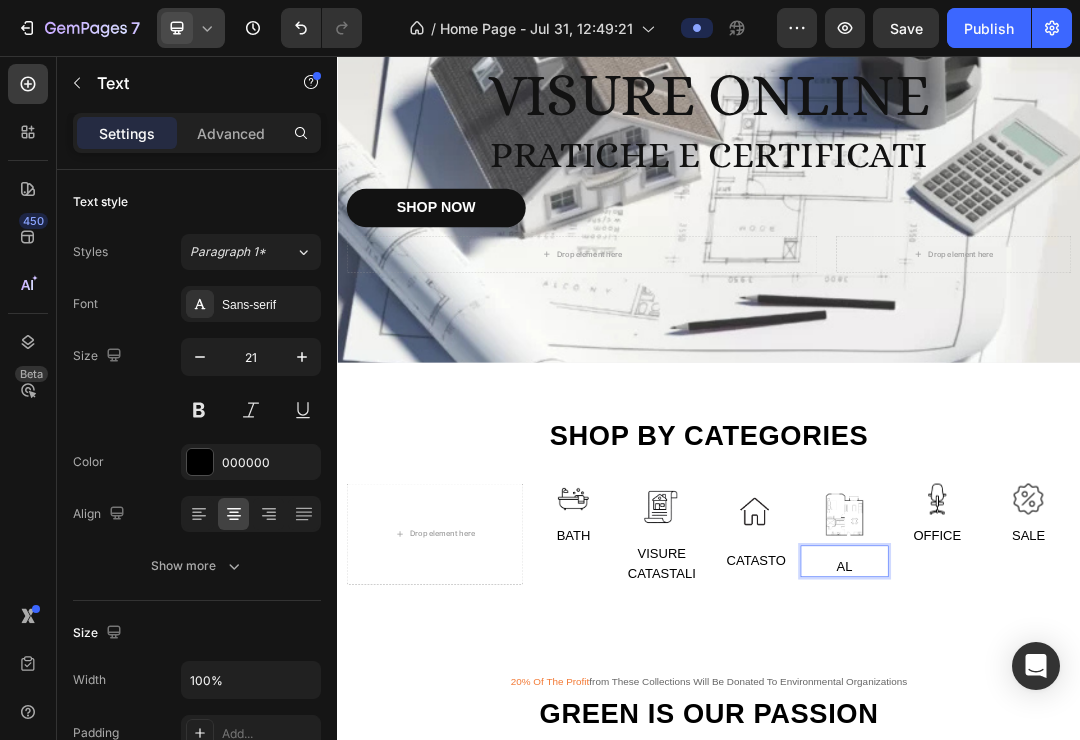 drag, startPoint x: 1169, startPoint y: 881, endPoint x: 1183, endPoint y: 878, distance: 14.3178215 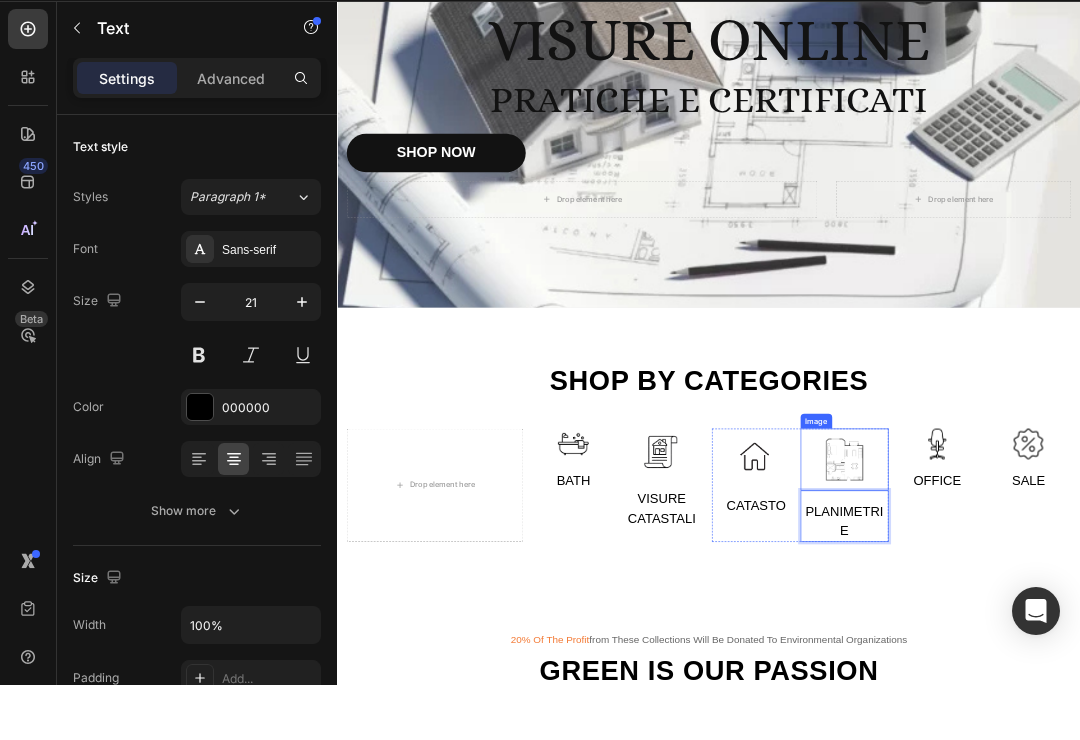 click at bounding box center [1156, 741] 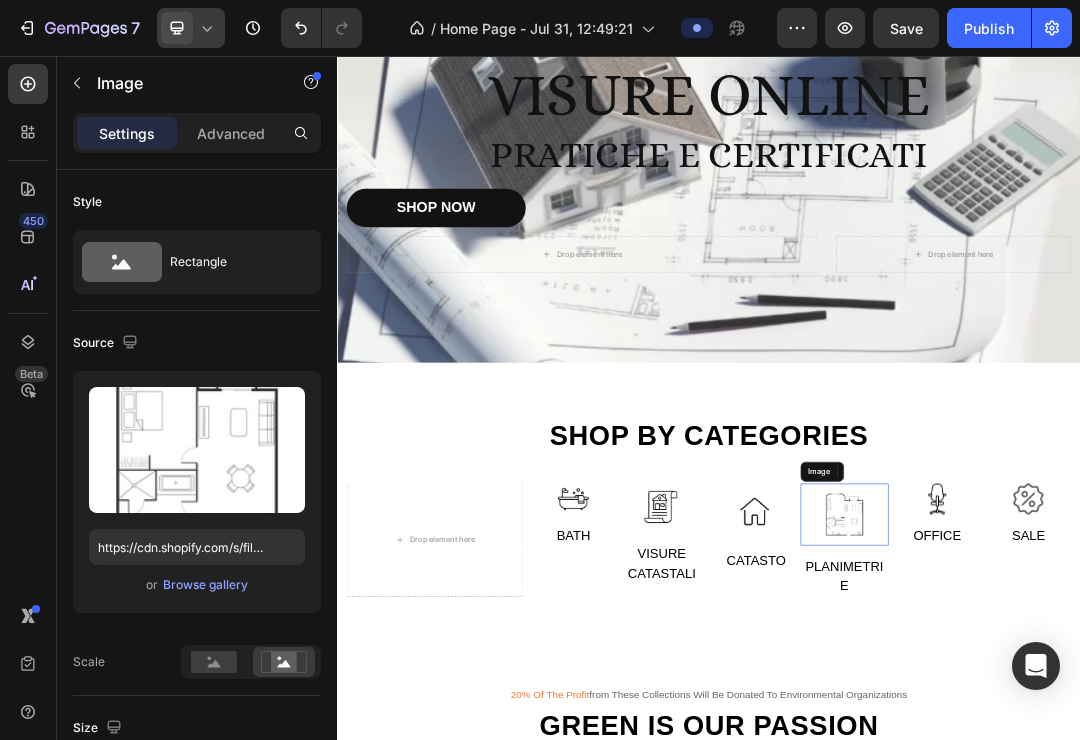 click at bounding box center [1156, 796] 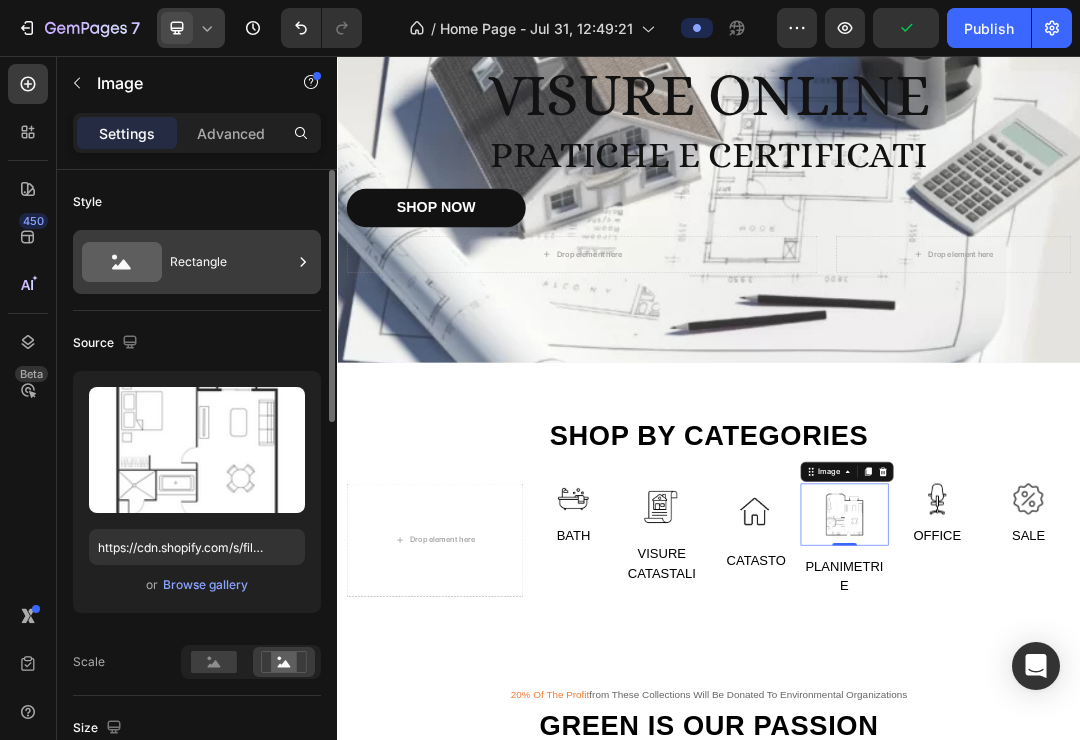click on "Rectangle" at bounding box center [231, 262] 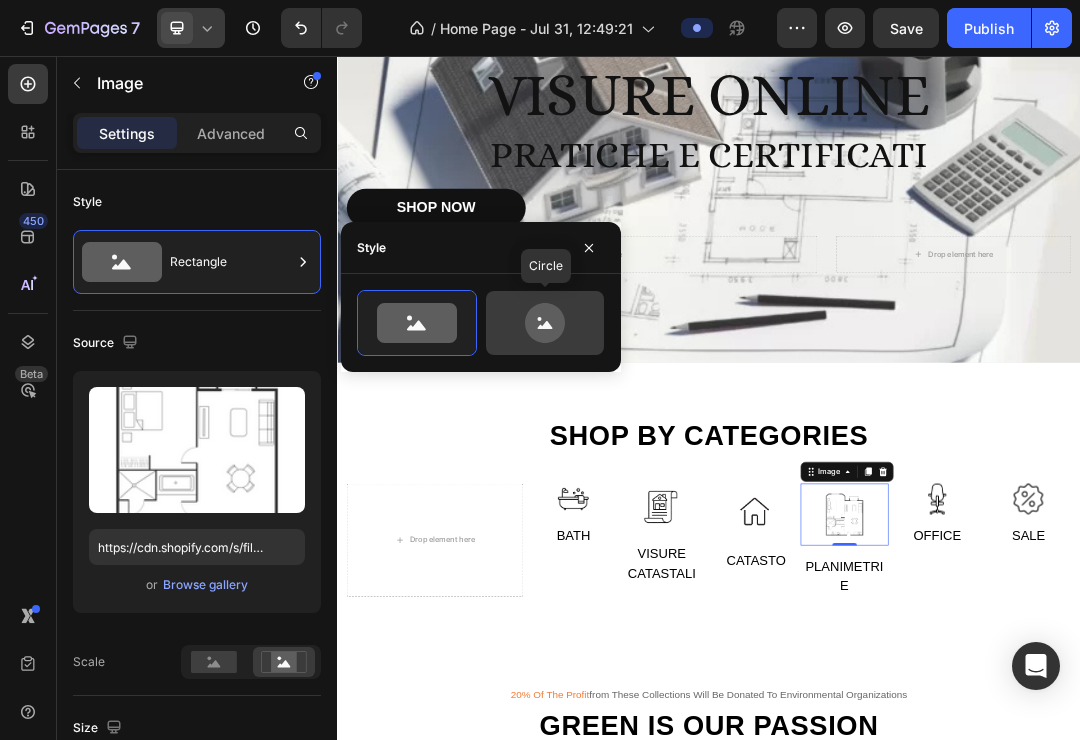 click 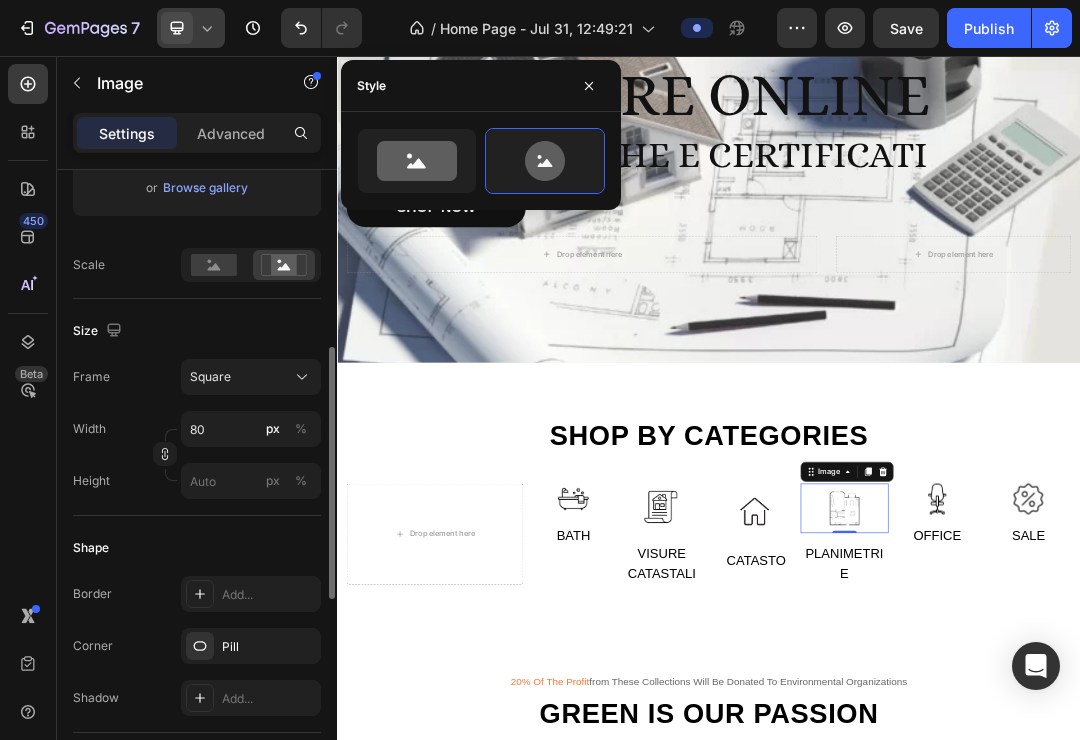 scroll, scrollTop: 410, scrollLeft: 0, axis: vertical 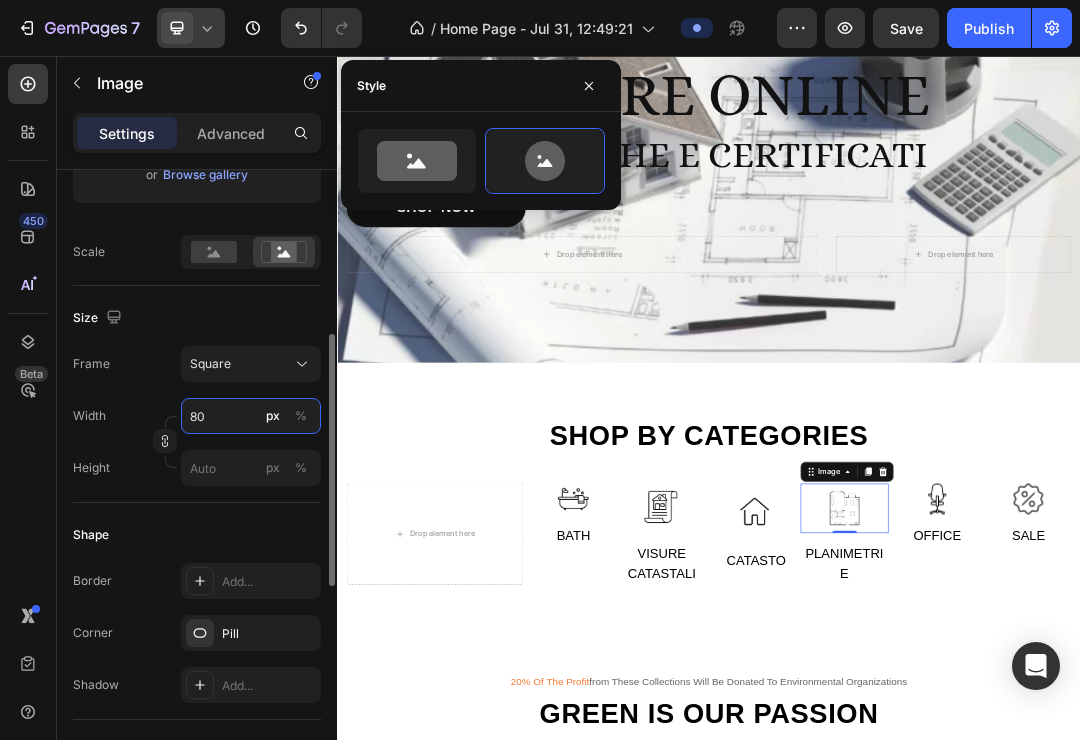 click on "80" at bounding box center [251, 416] 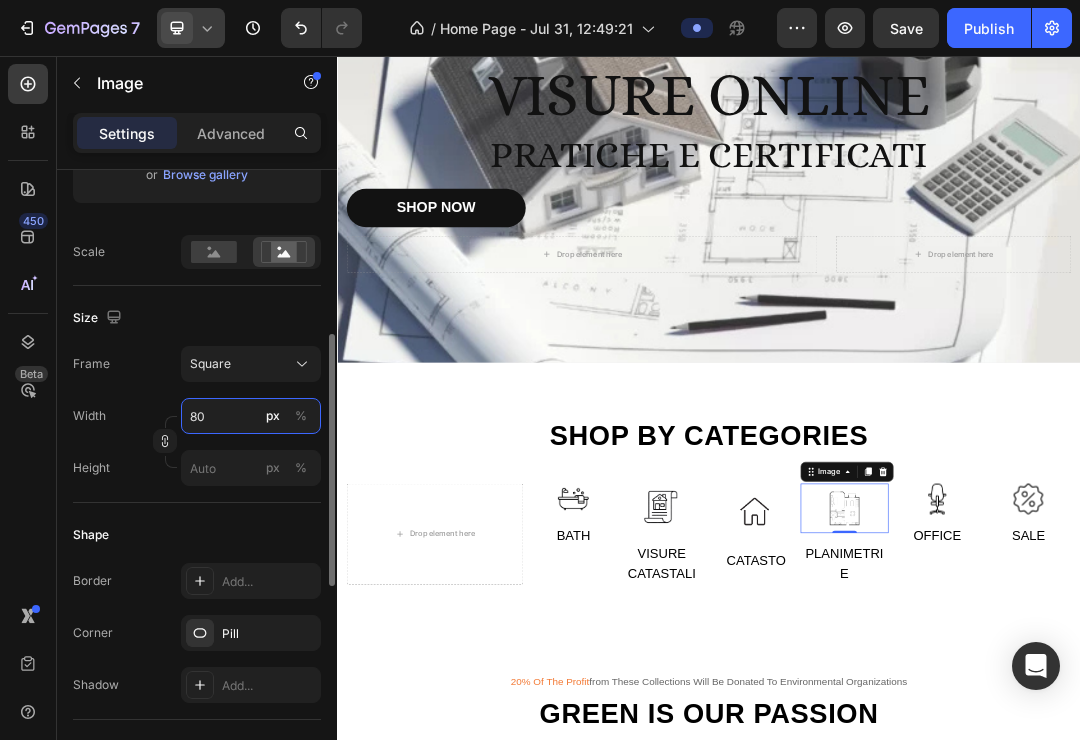 drag, startPoint x: 221, startPoint y: 413, endPoint x: 205, endPoint y: 411, distance: 16.124516 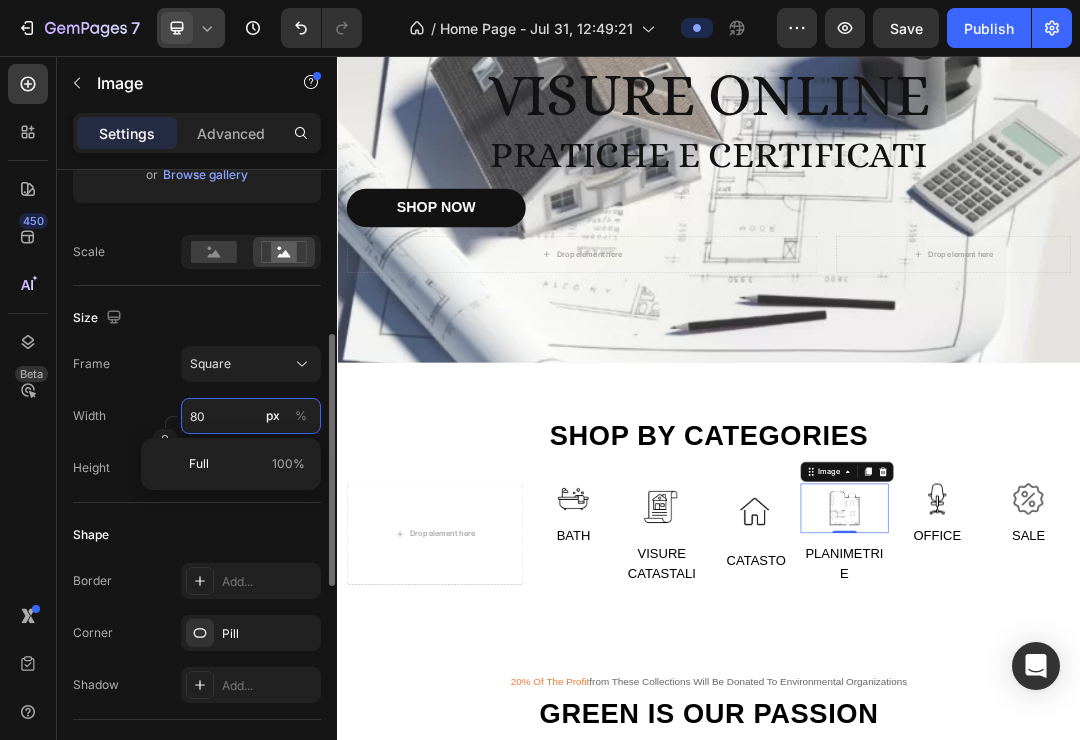 type on "1" 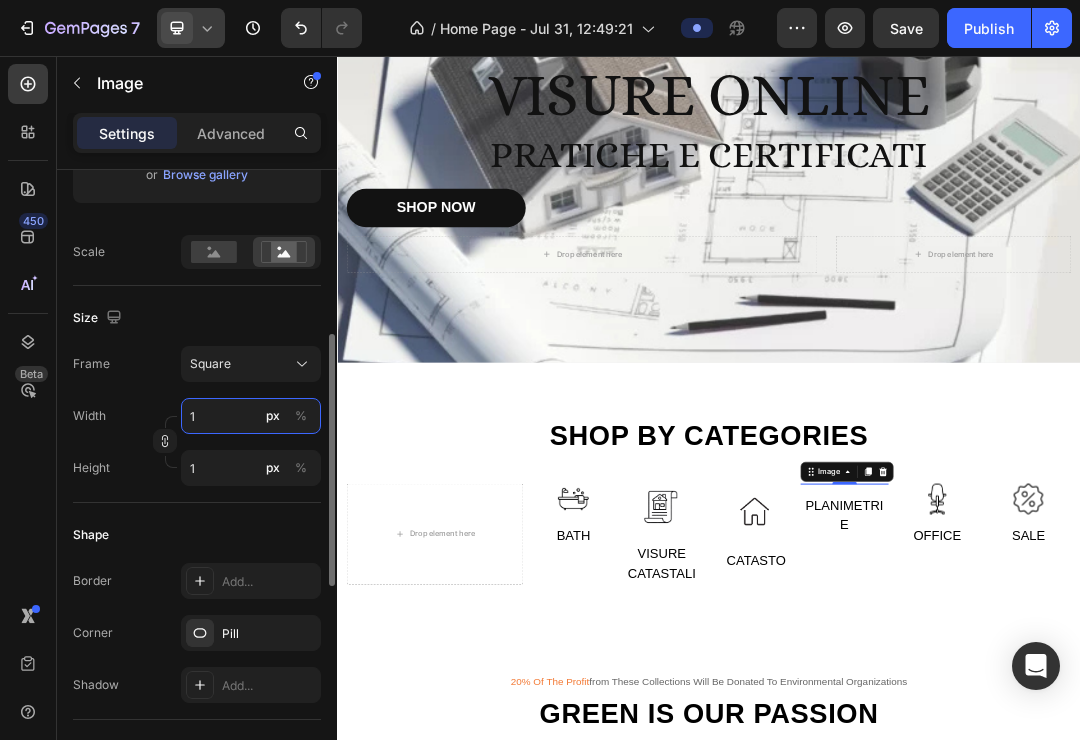 type on "10" 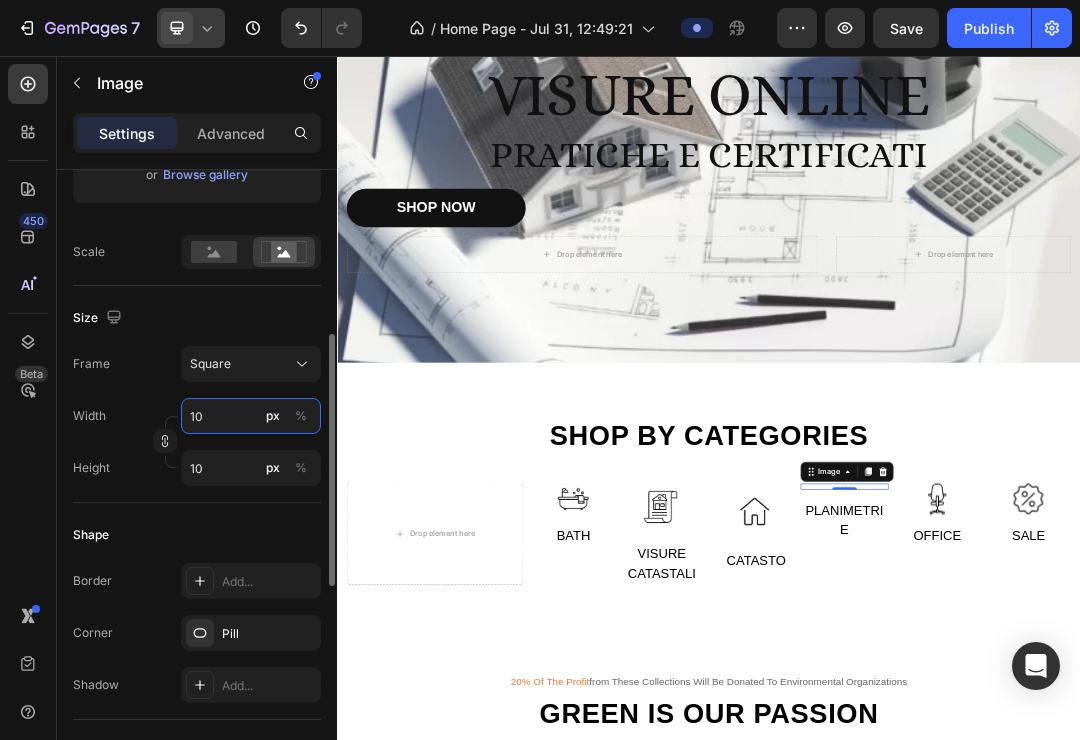 type on "100" 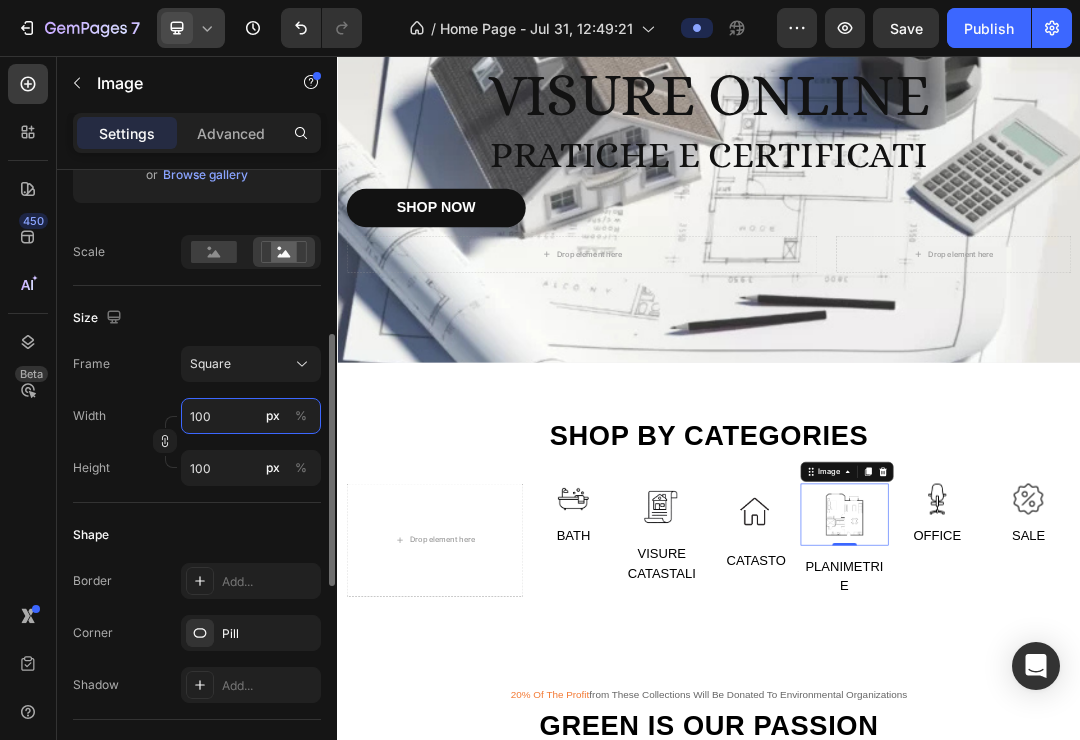 type on "10" 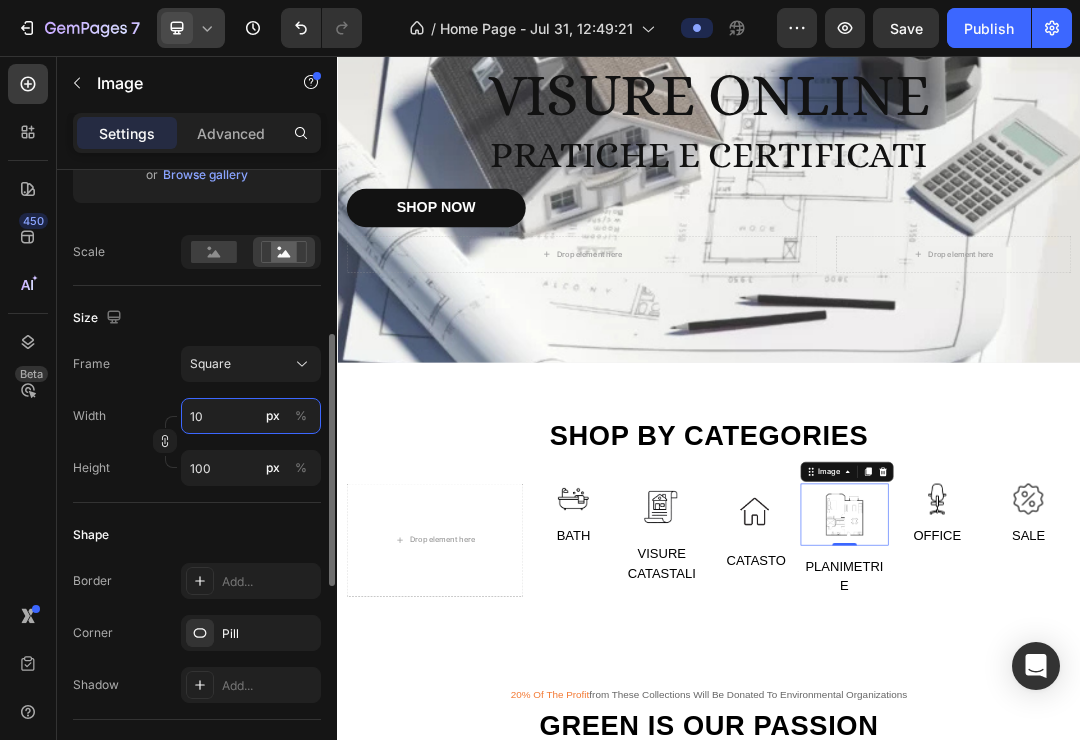 type on "10" 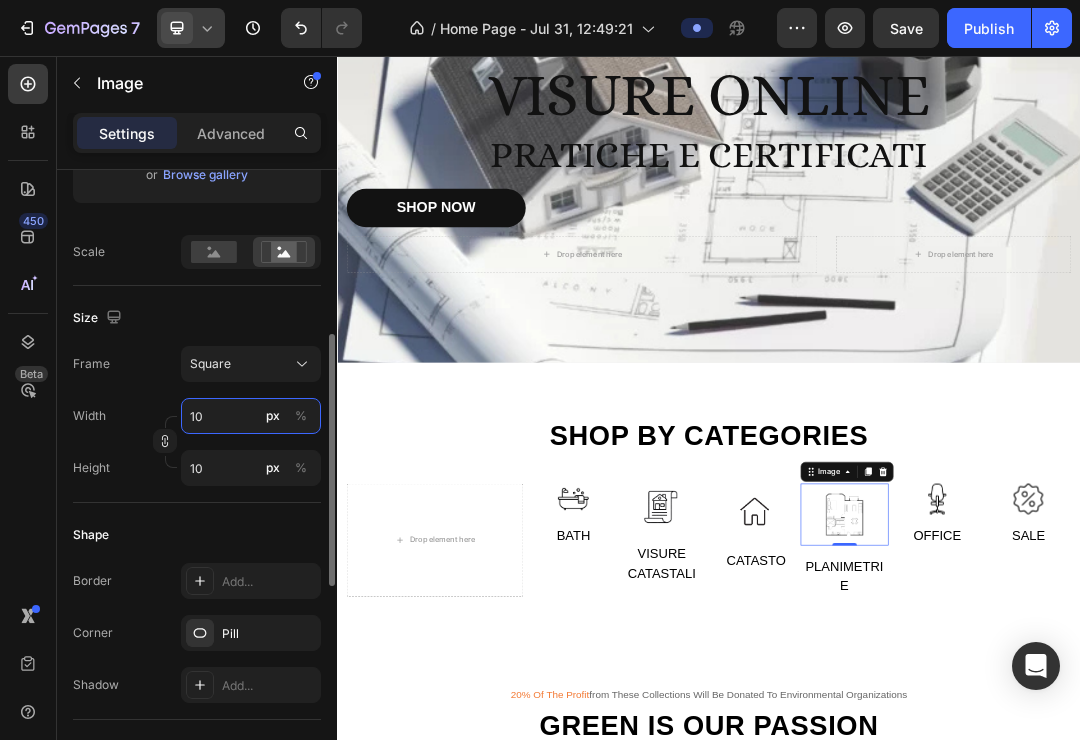 type on "1" 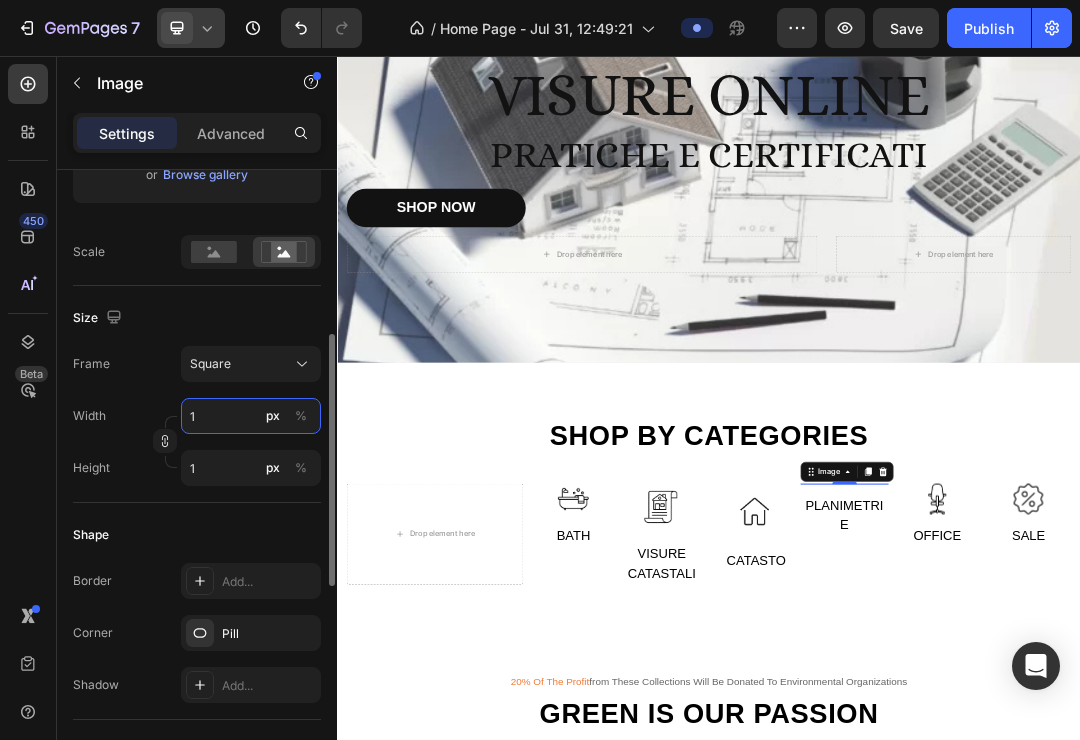 type 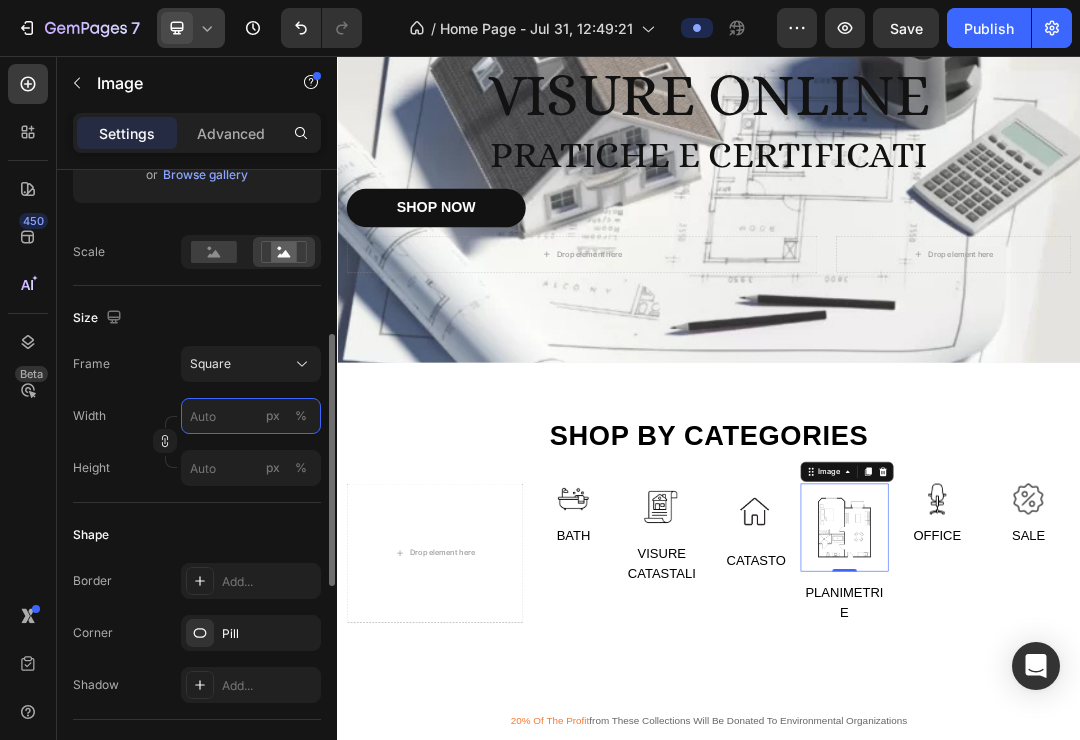 type on "2" 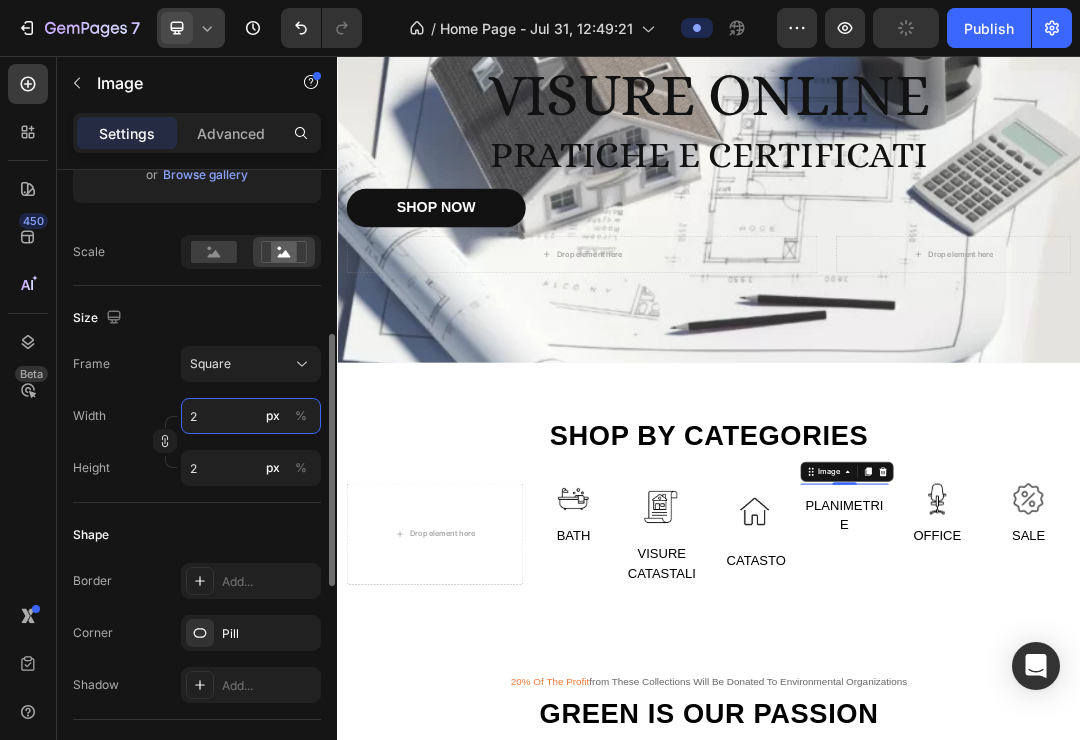type on "20" 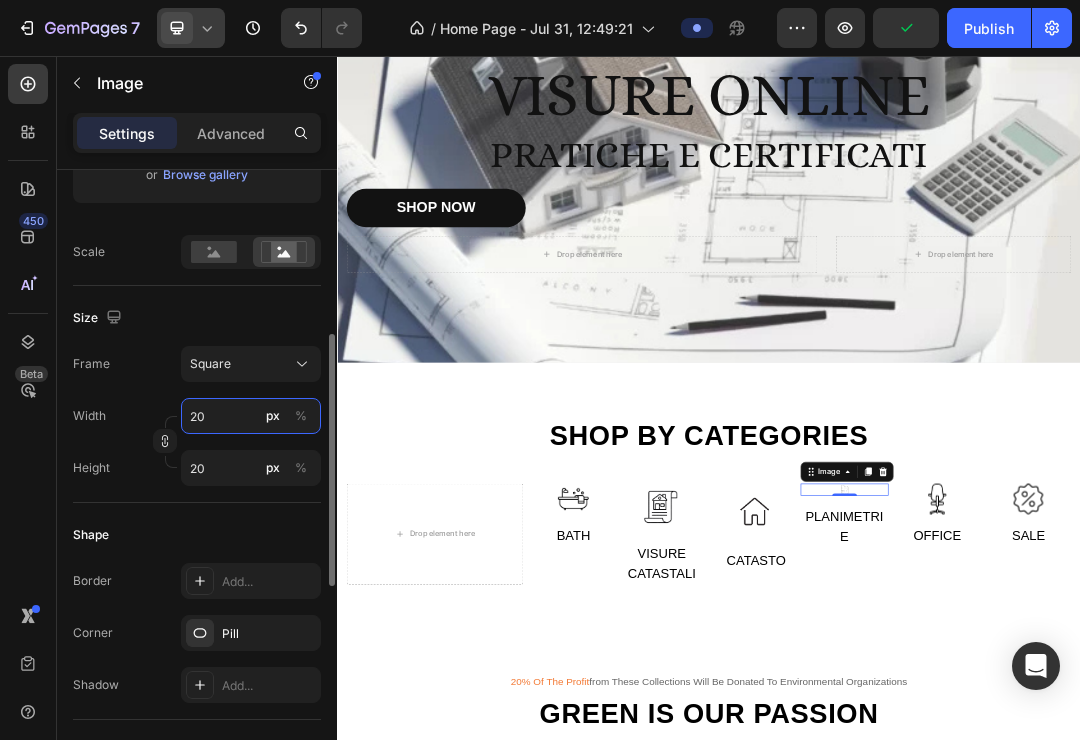 type on "200" 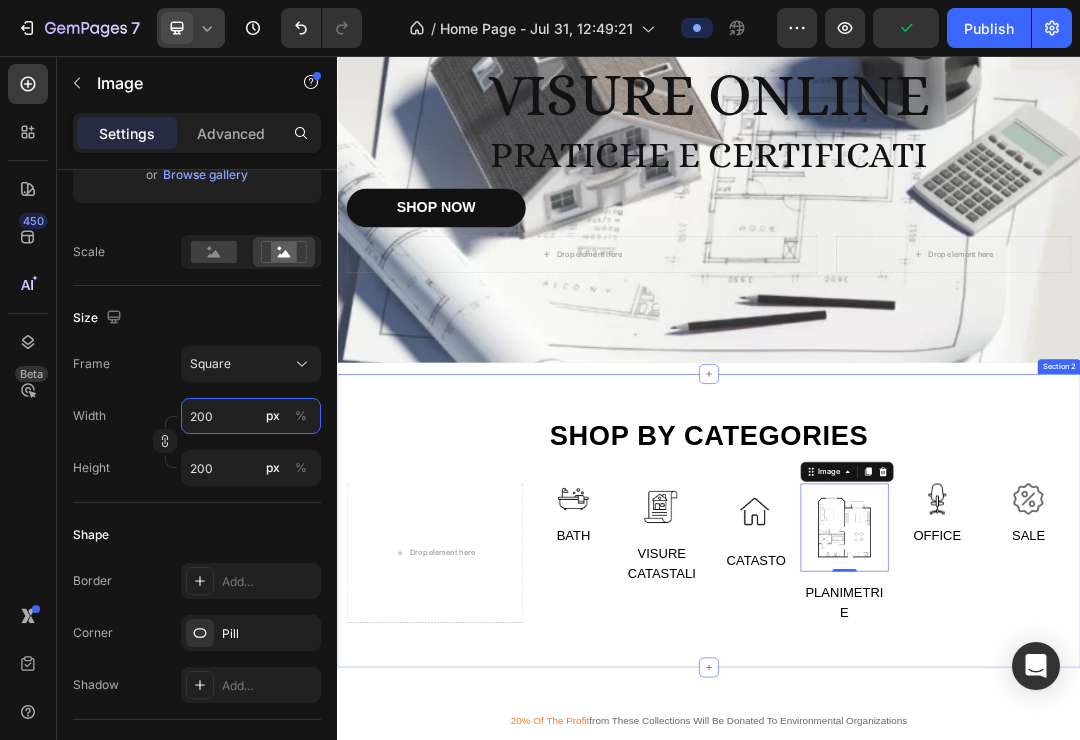 type on "20" 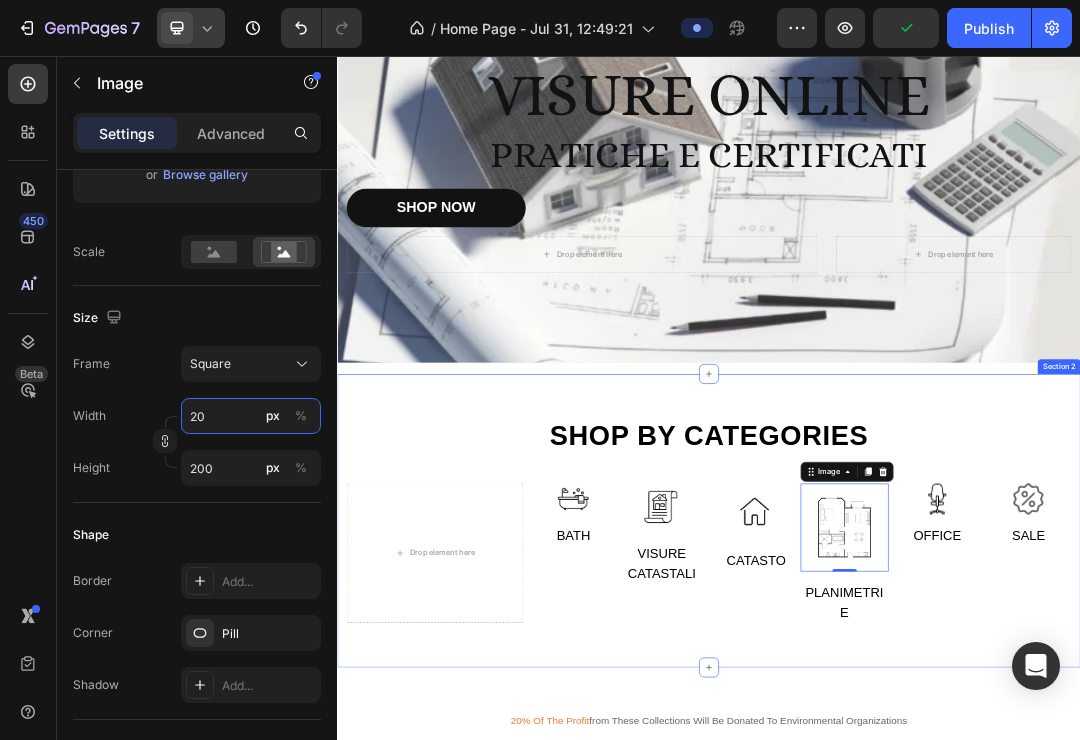 type on "20" 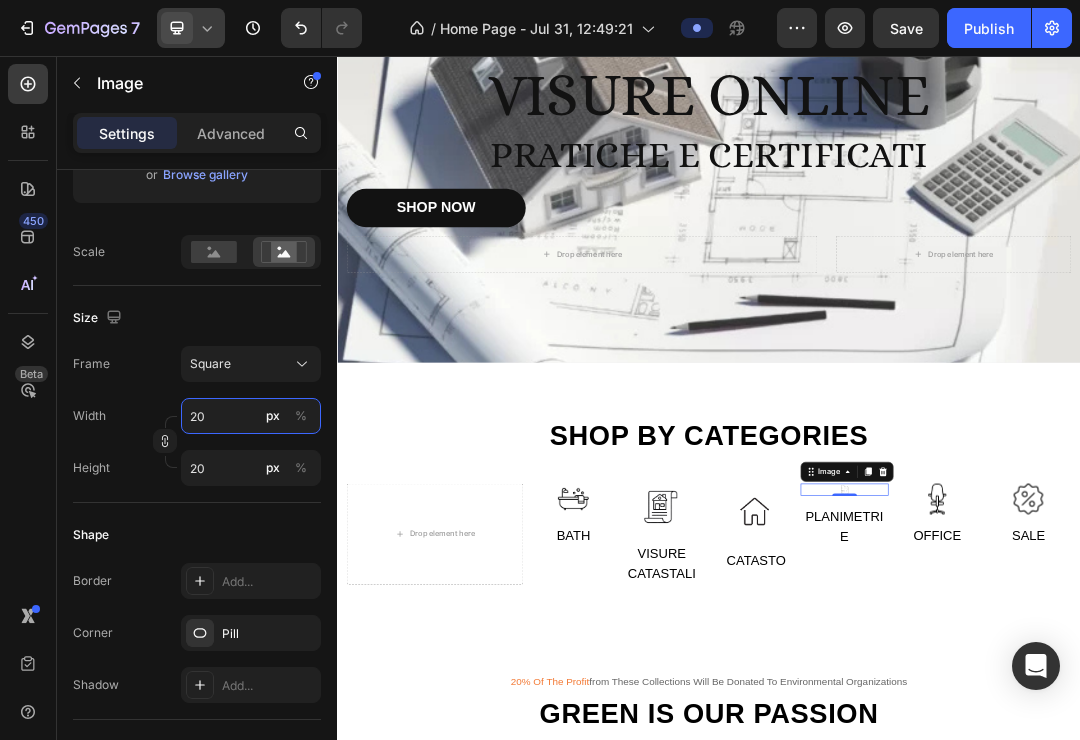 type on "2" 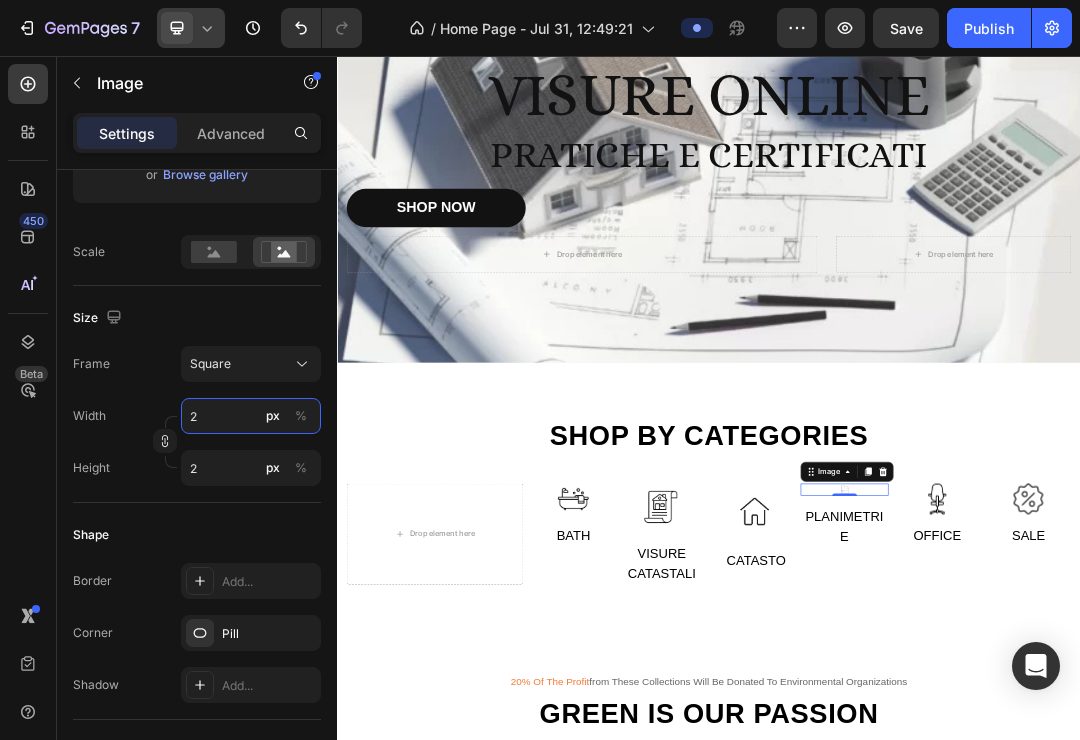 type 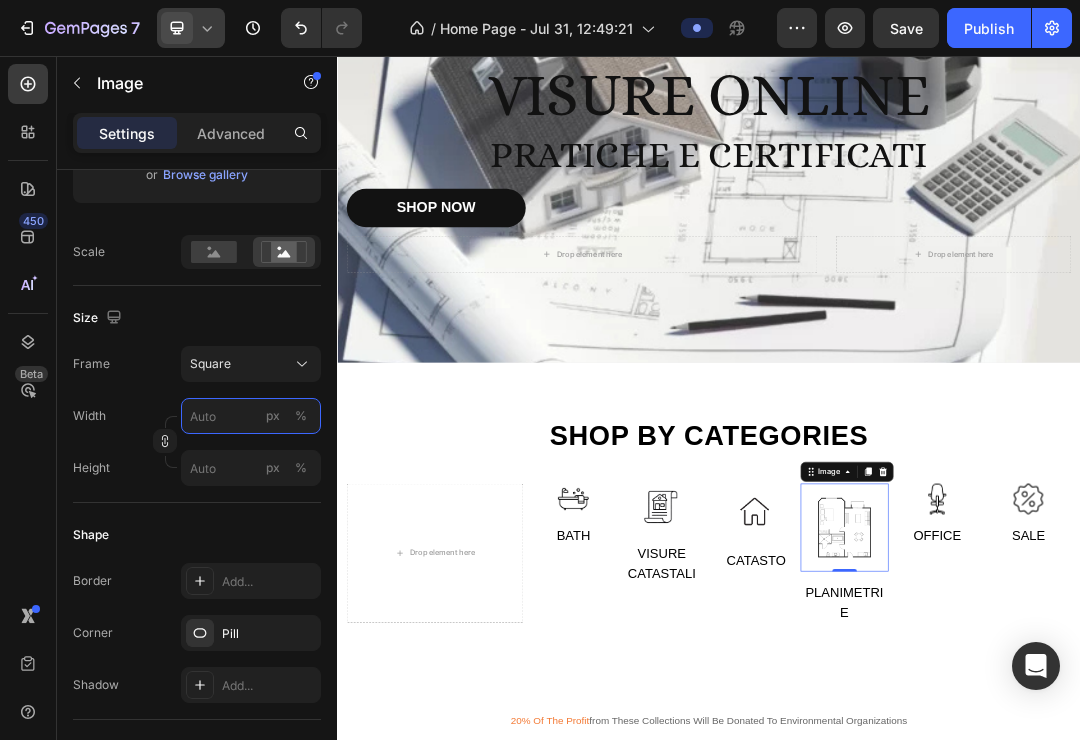 type on "1" 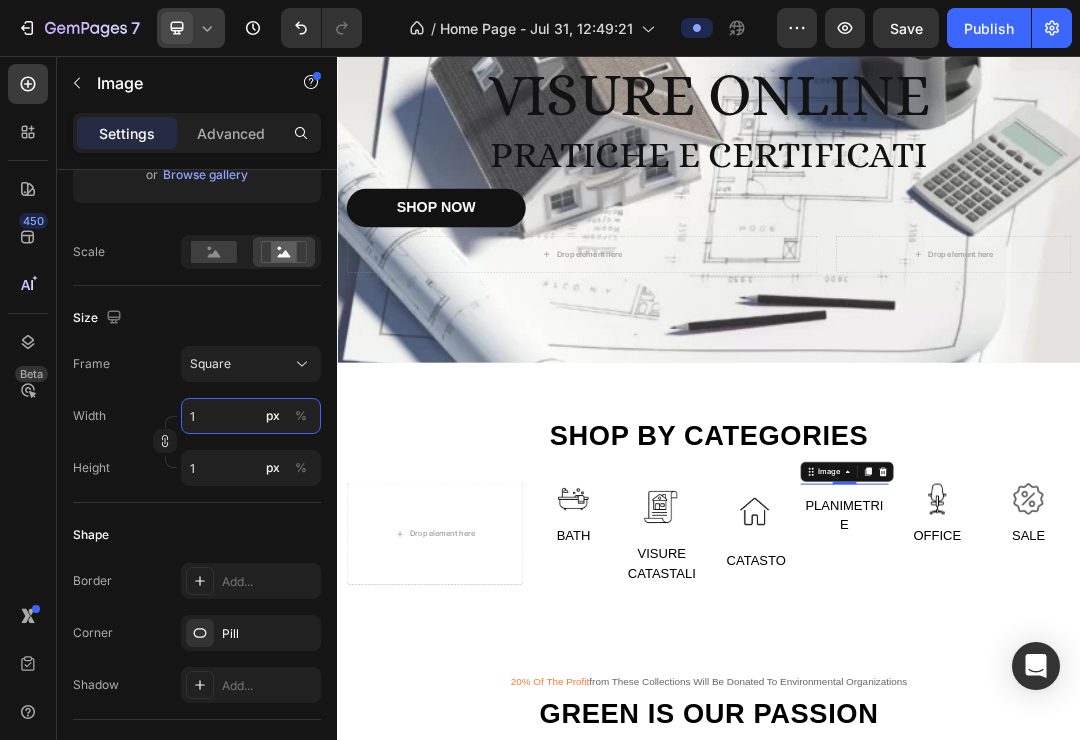 type on "15" 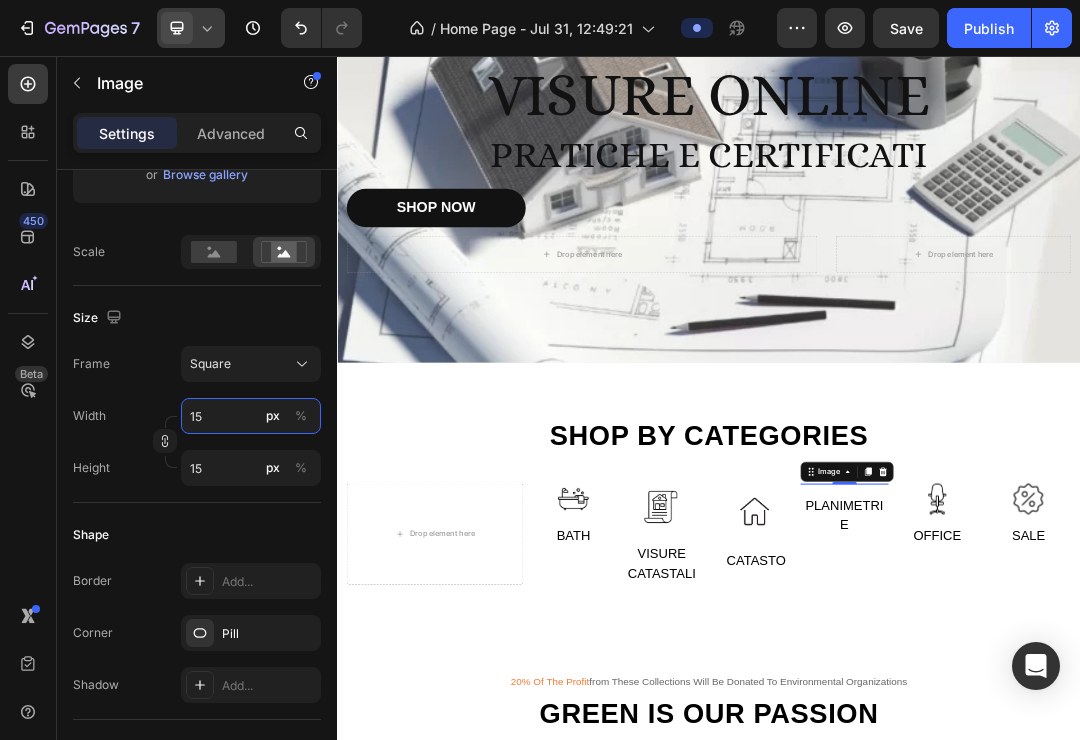 type on "150" 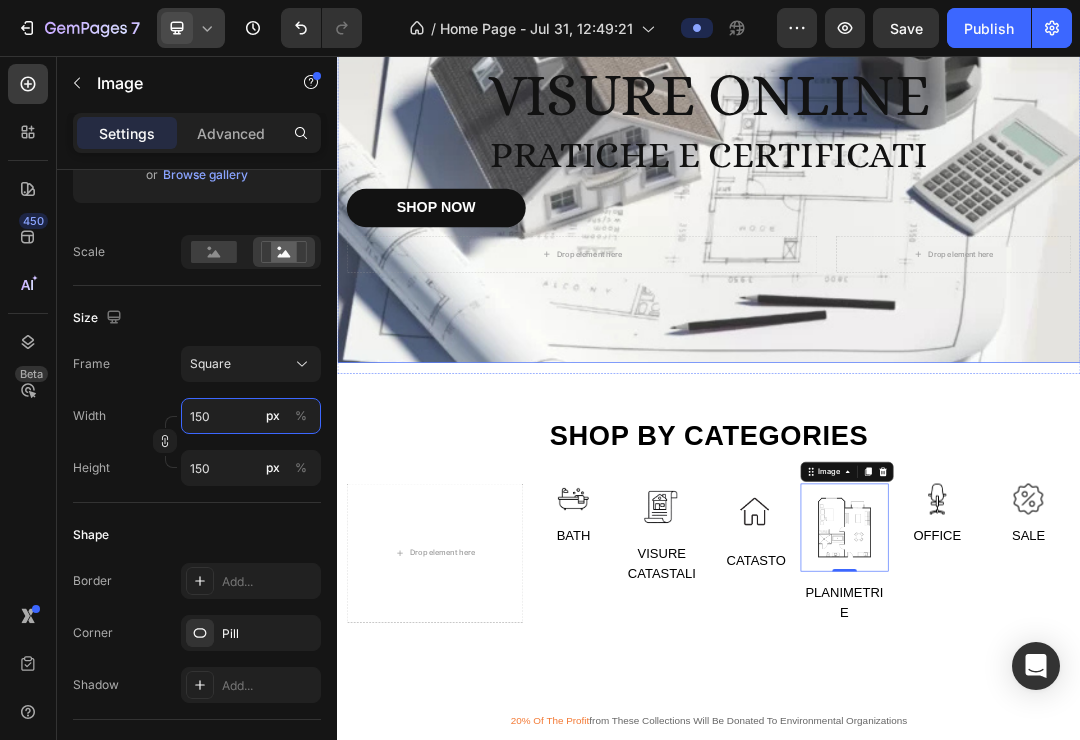 type on "15" 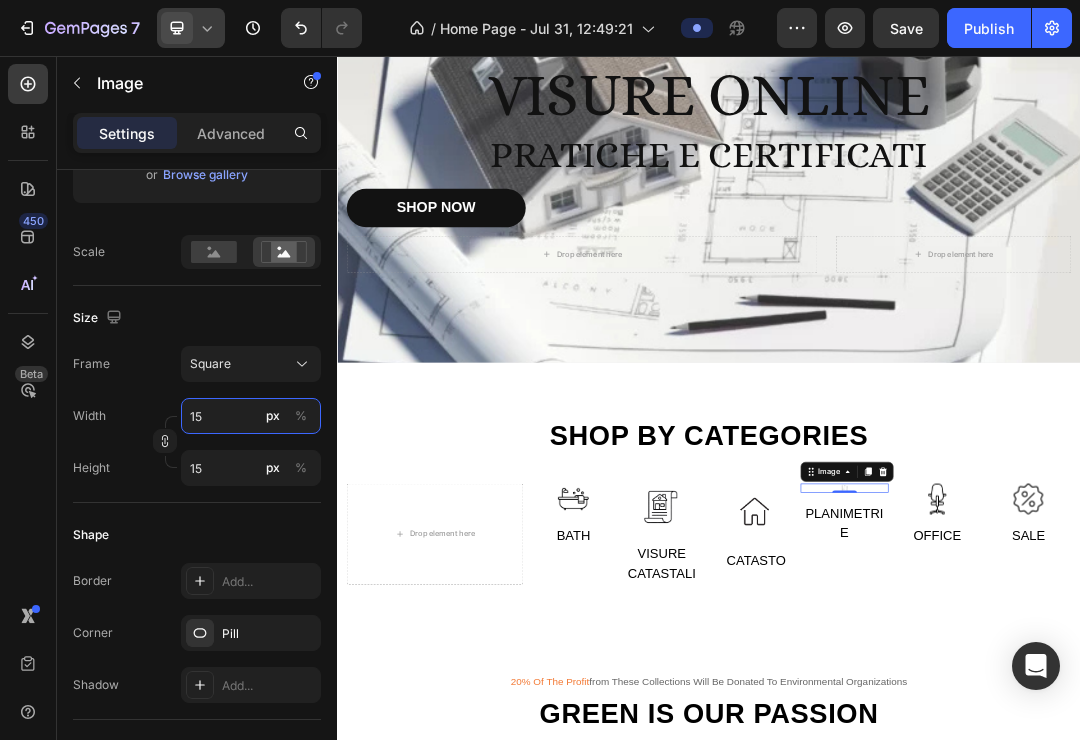 type on "1" 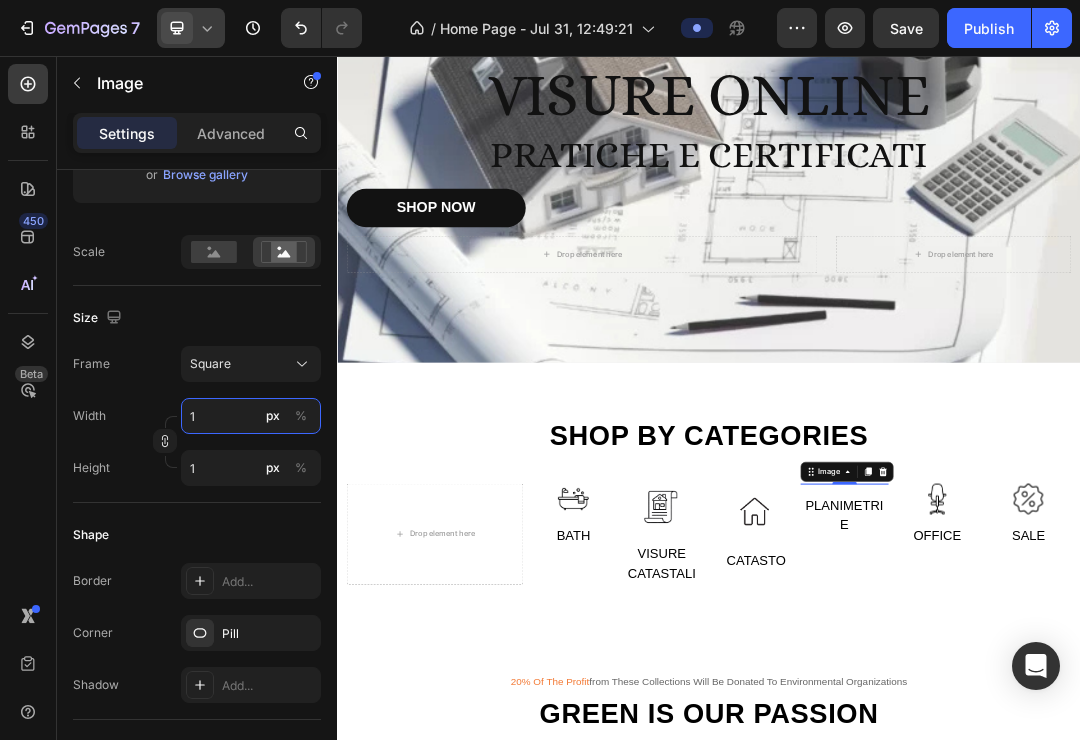 type on "10" 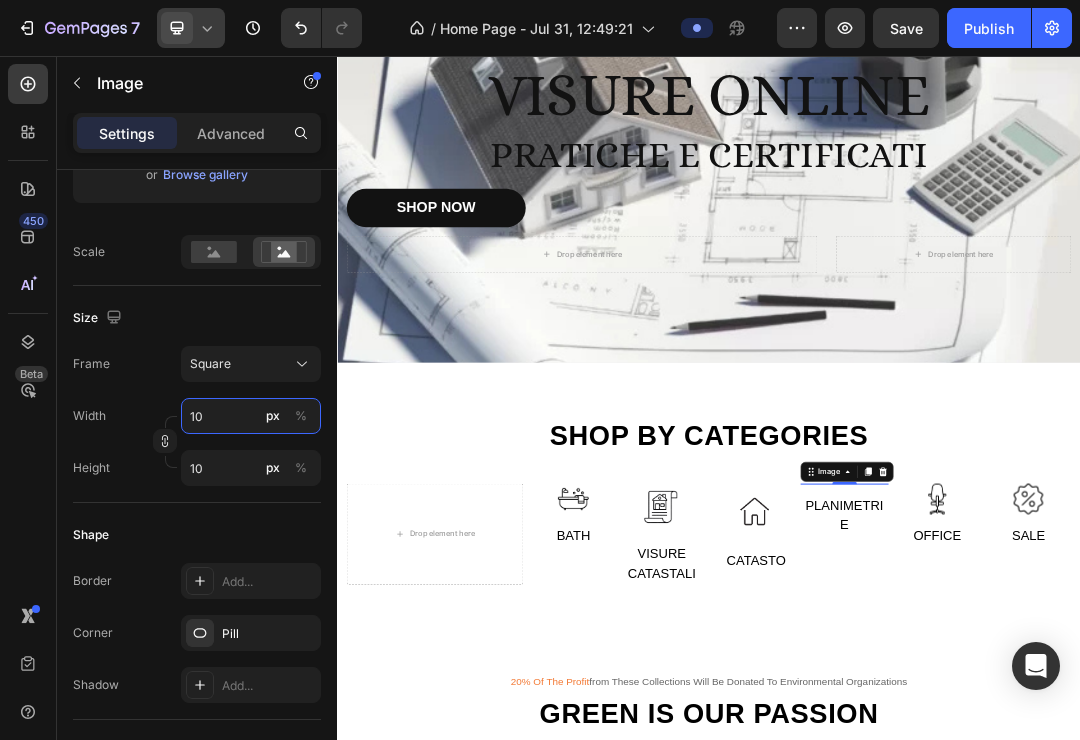 type on "100" 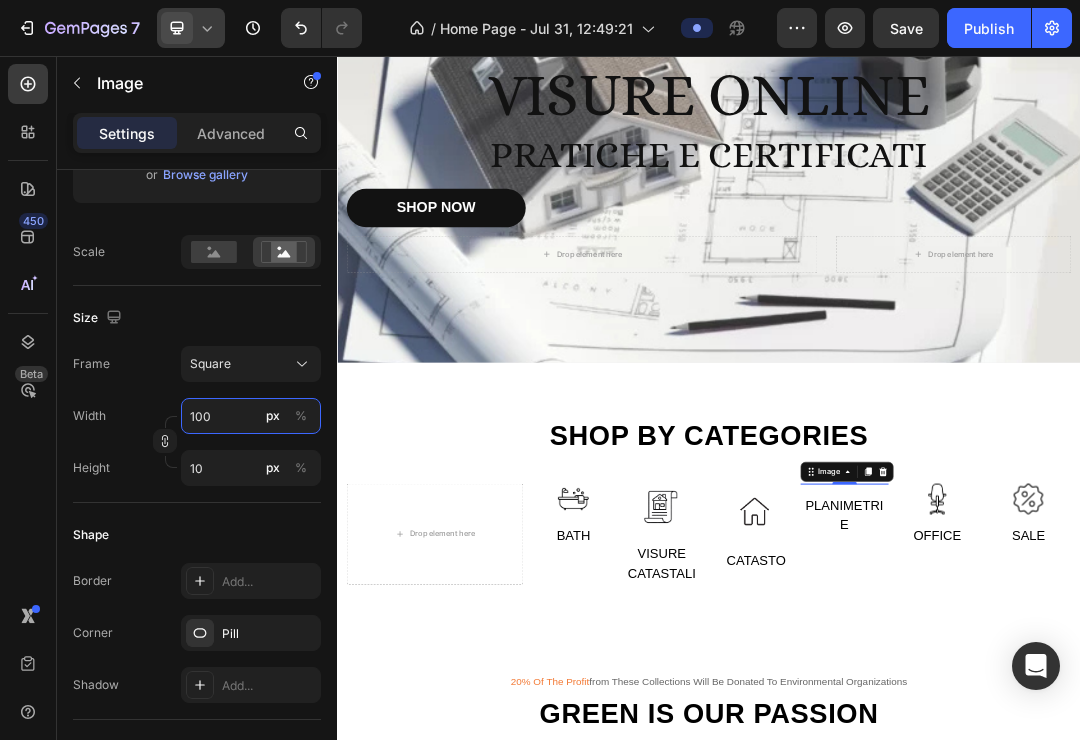 type on "100" 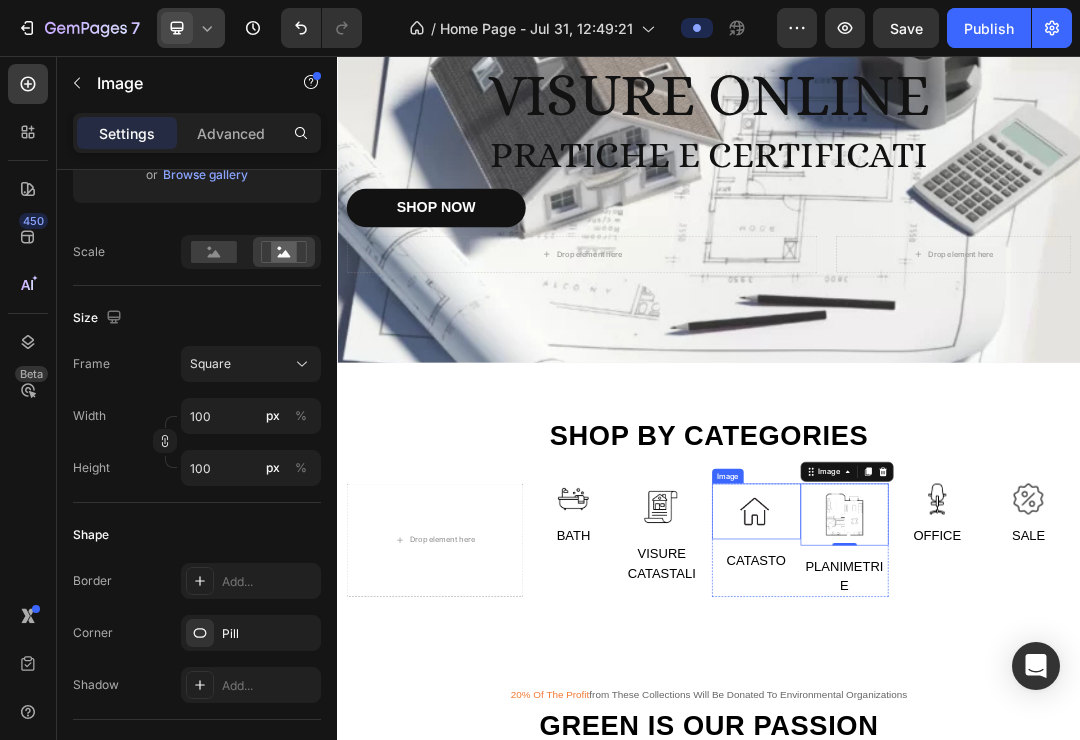 click at bounding box center [1013, 791] 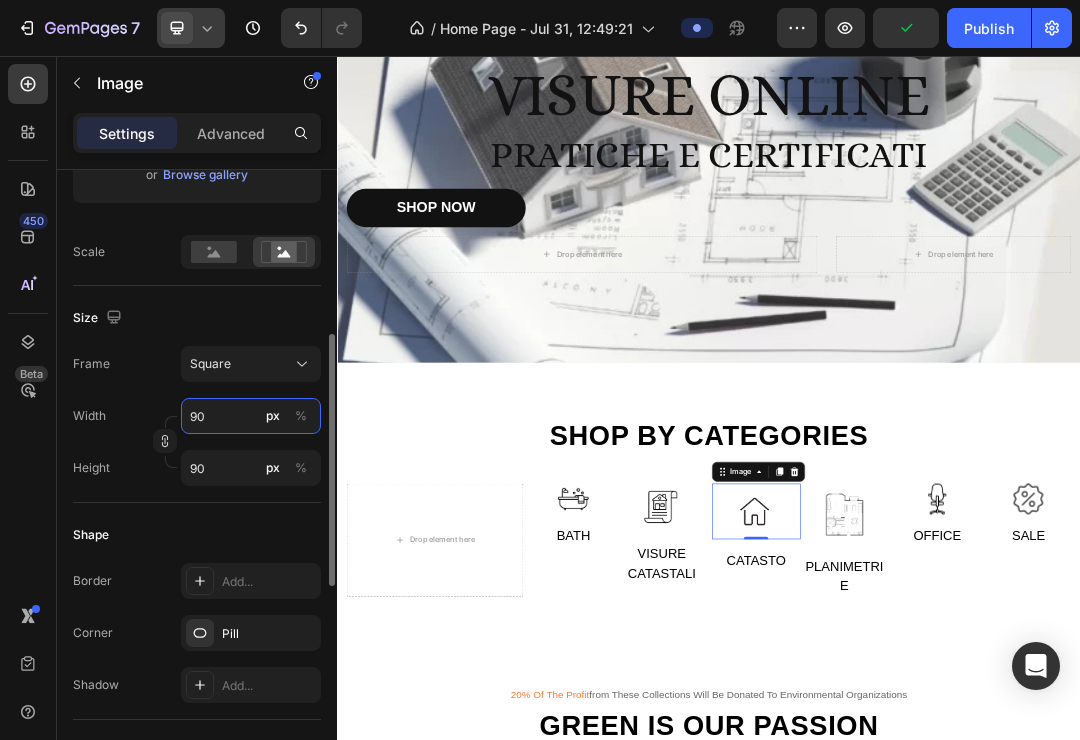 click on "90" at bounding box center (251, 416) 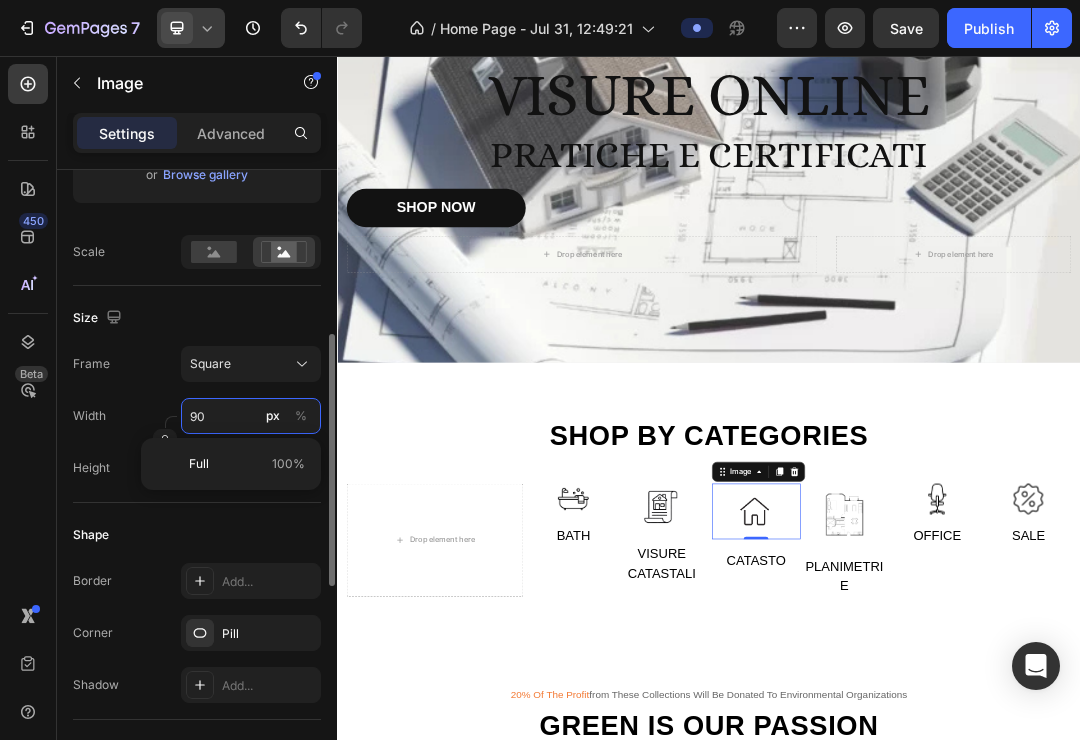 type on "1" 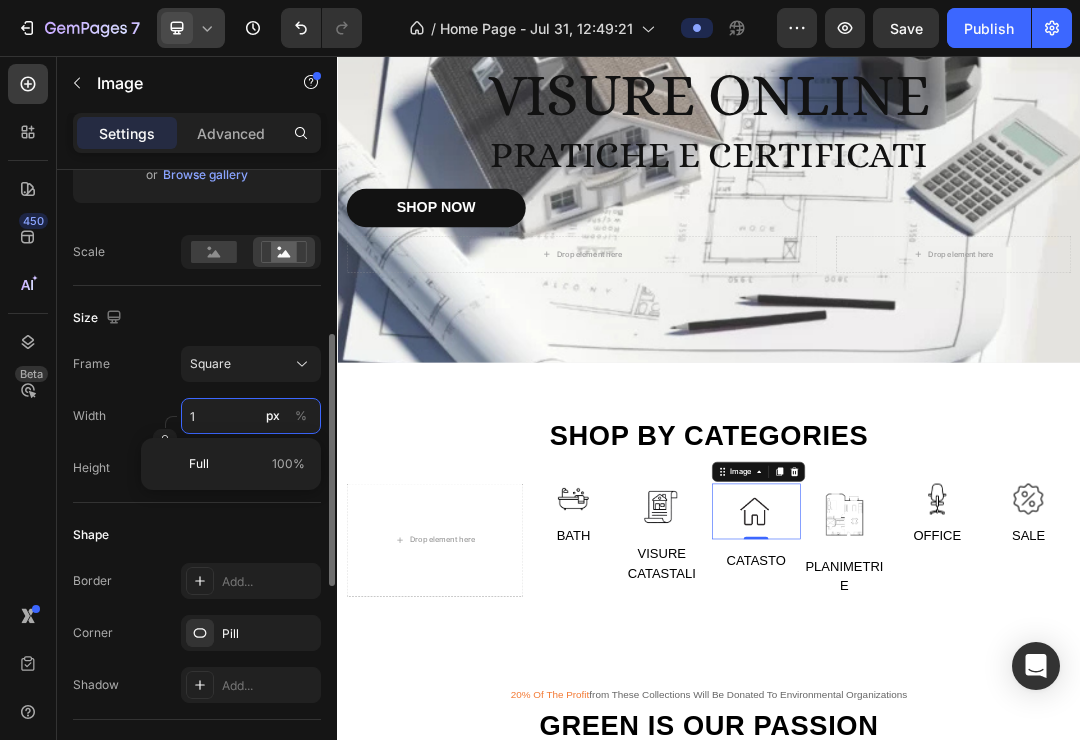 type on "1" 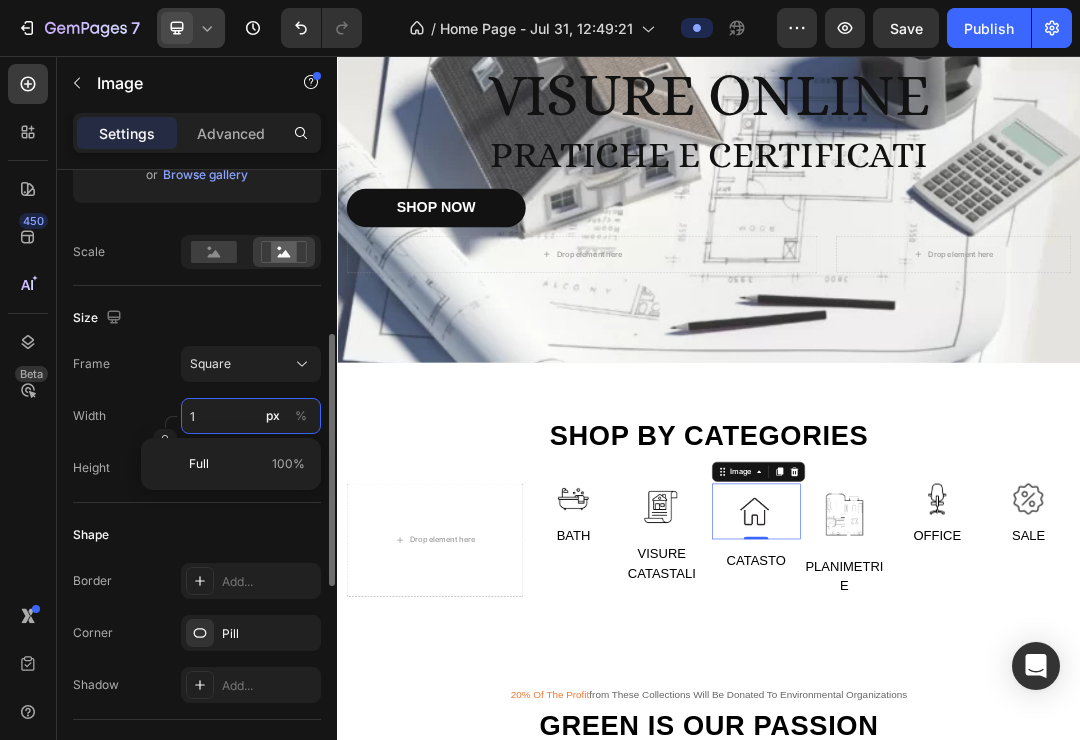 type on "10" 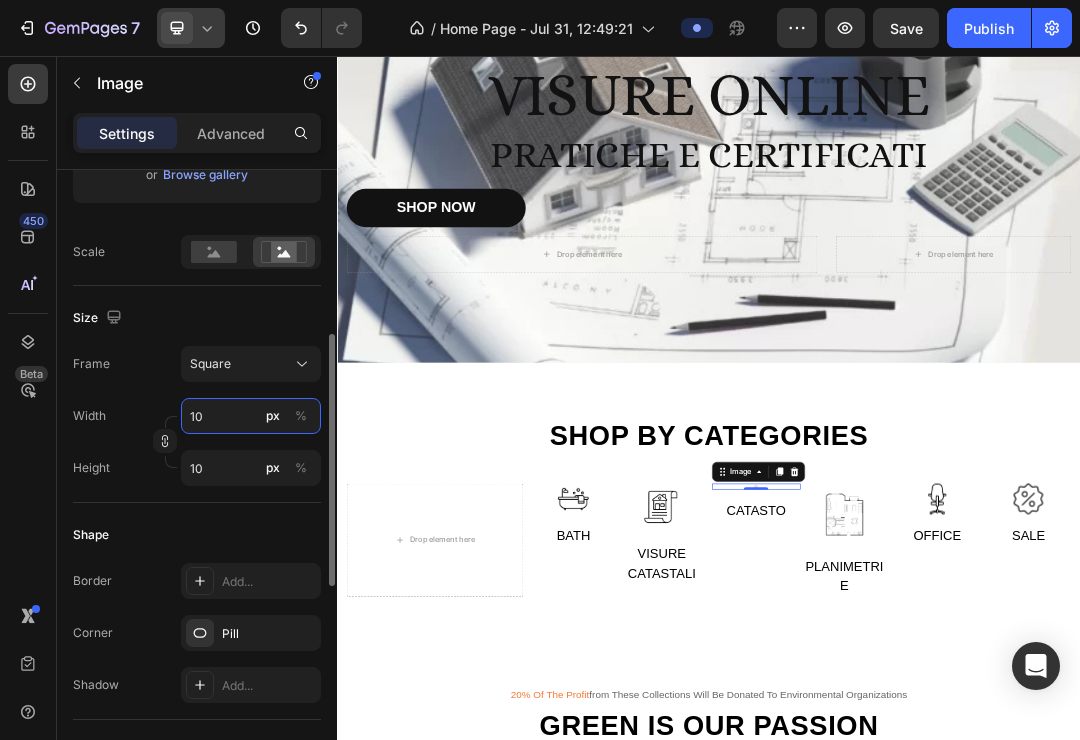 type on "100" 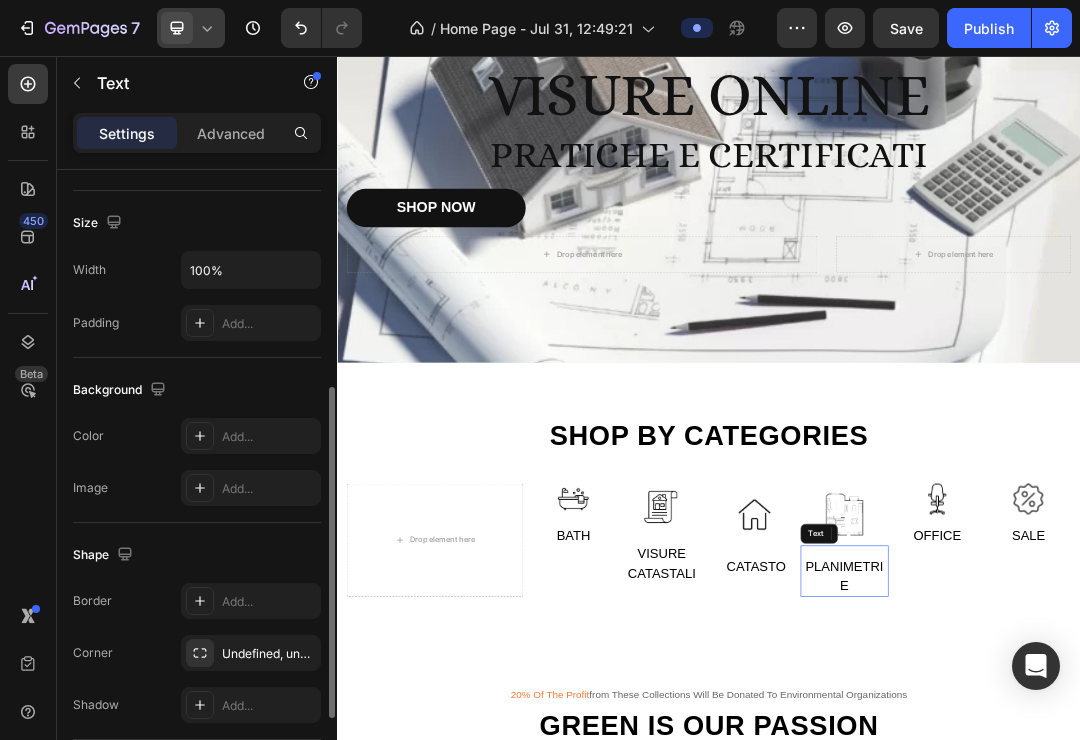 click on "PLANIMETRIE" at bounding box center (1156, 895) 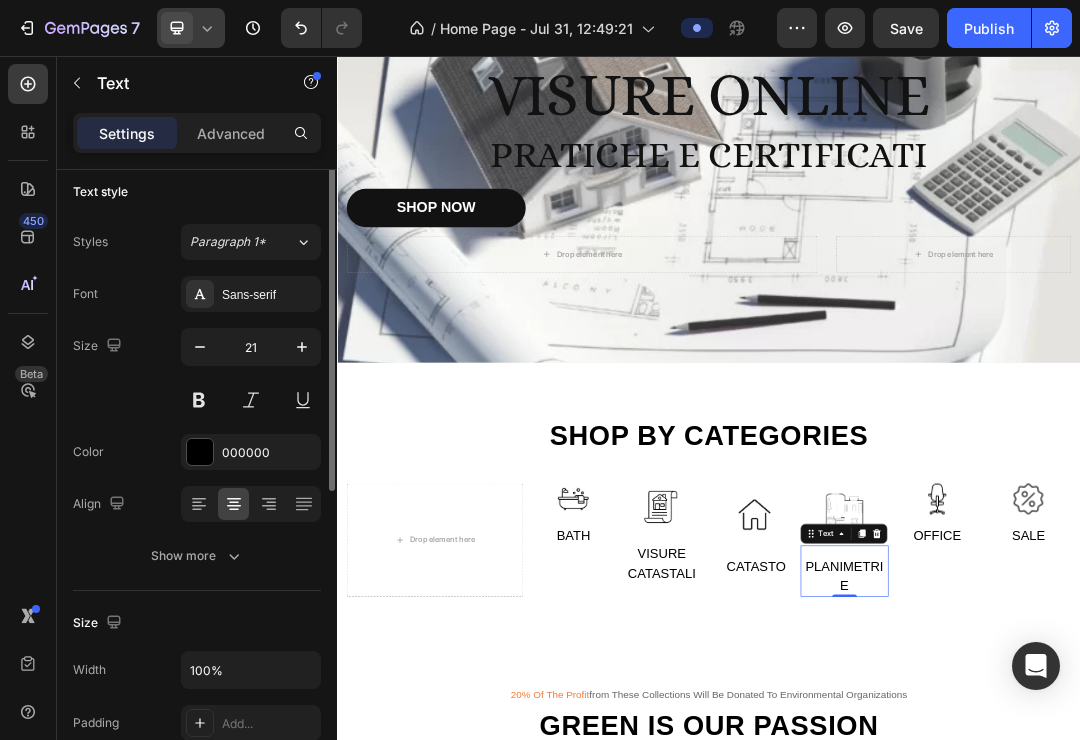 scroll, scrollTop: 0, scrollLeft: 0, axis: both 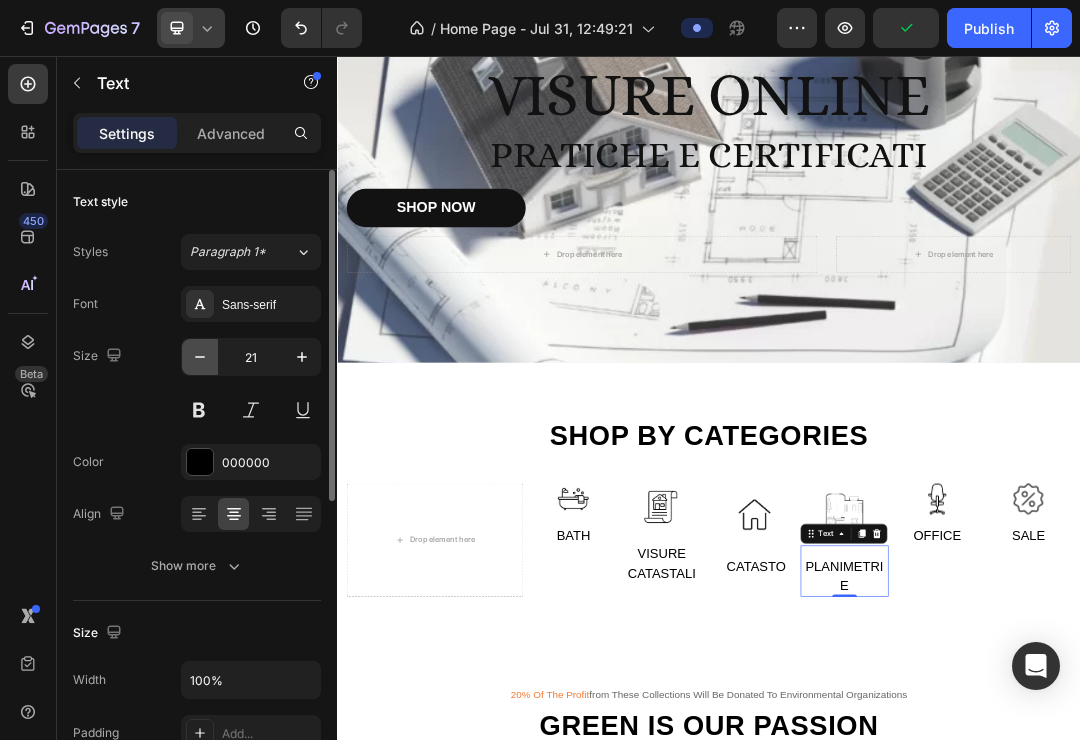 click 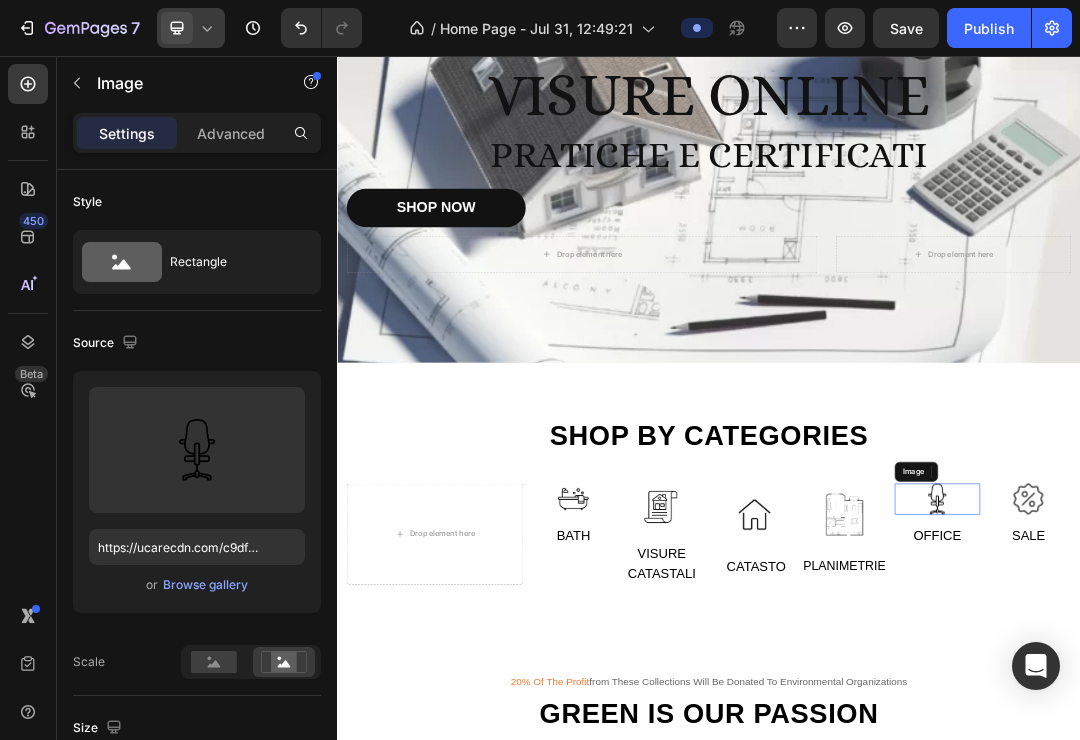 click at bounding box center (1306, 771) 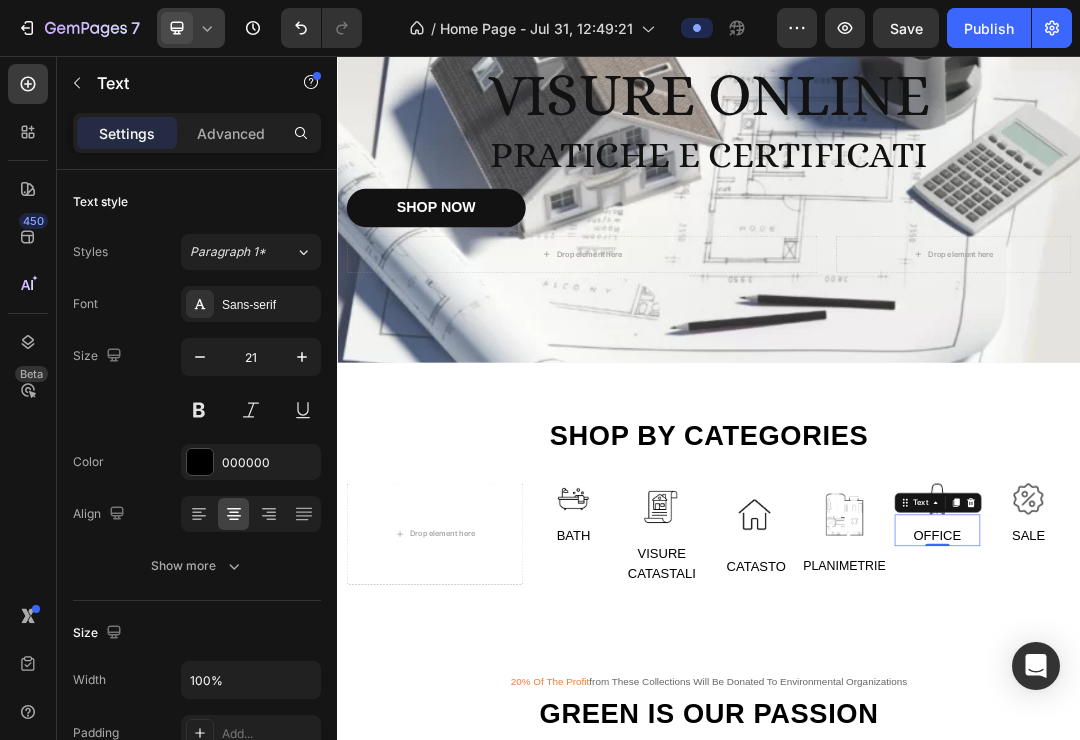 click on "Office" at bounding box center (1306, 830) 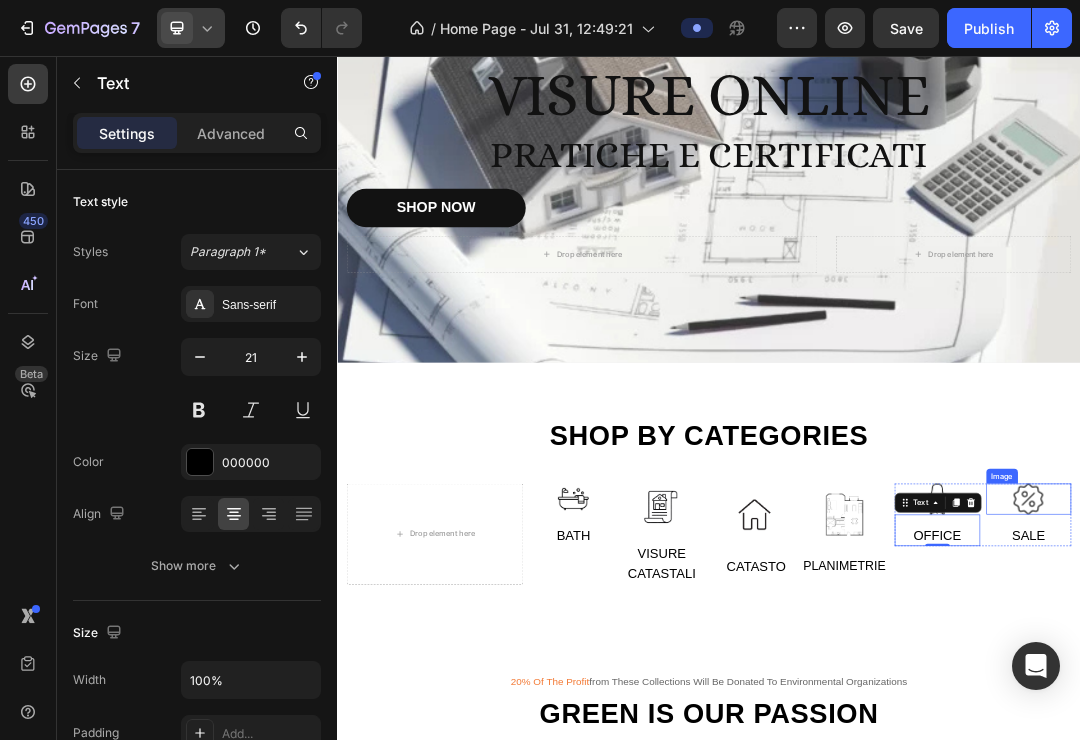 click at bounding box center (1454, 771) 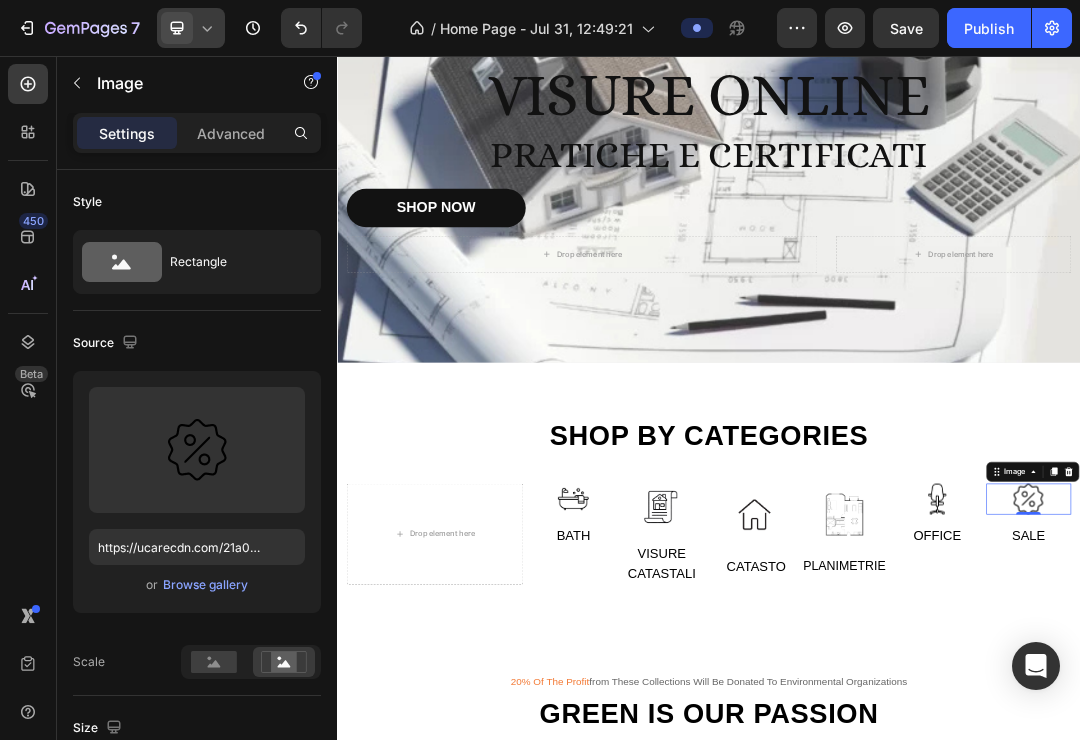 click 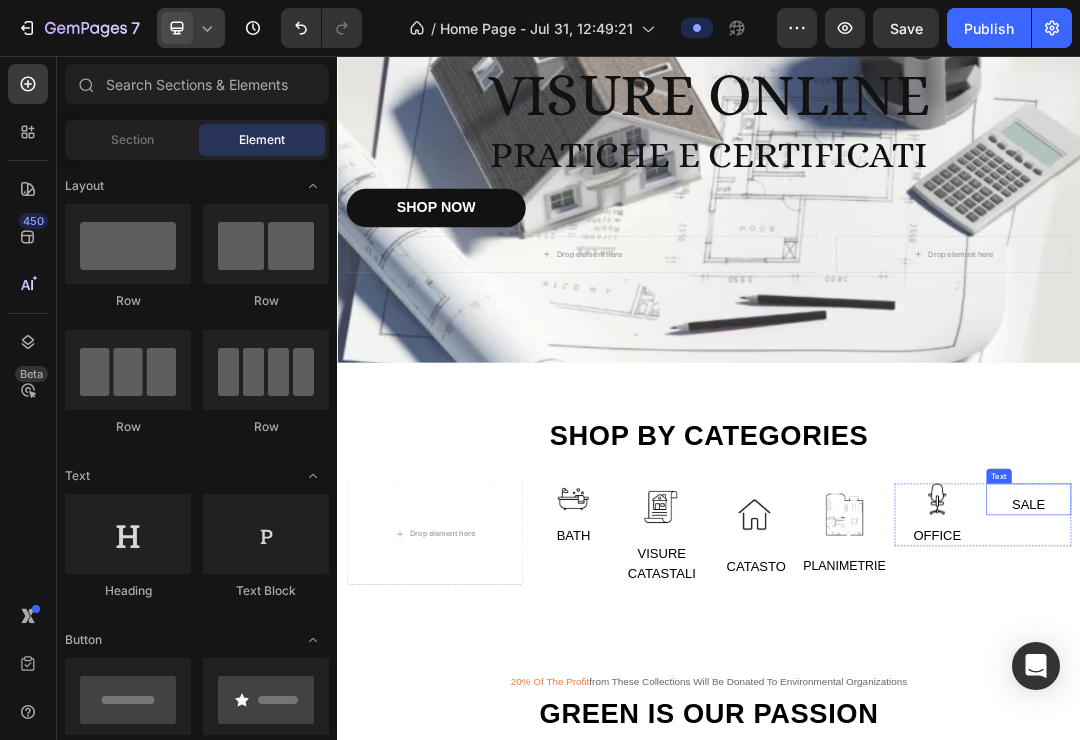 click on "Sale" at bounding box center [1454, 780] 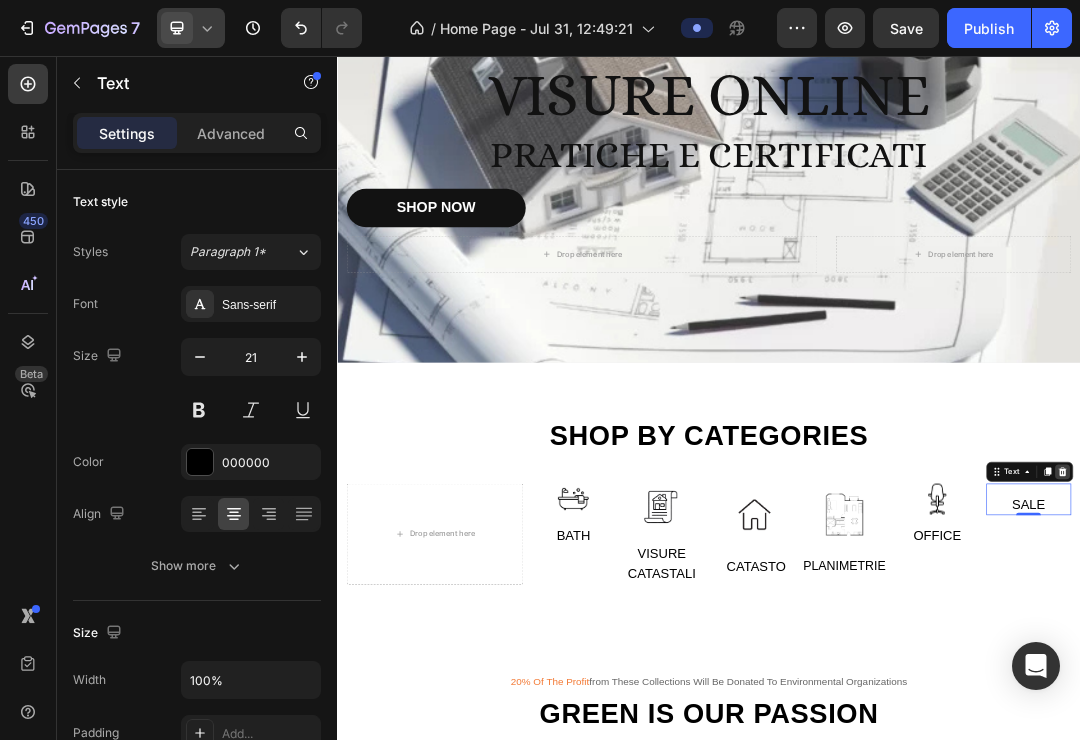 click 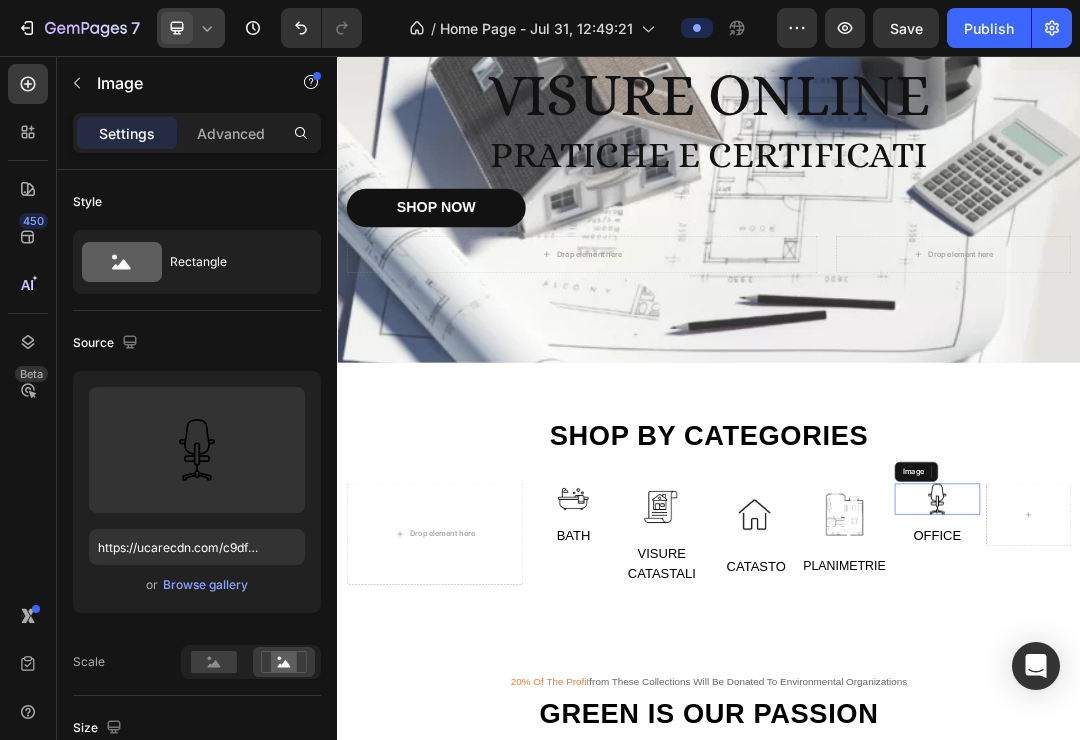 drag, startPoint x: 1301, startPoint y: 757, endPoint x: 1367, endPoint y: 749, distance: 66.48308 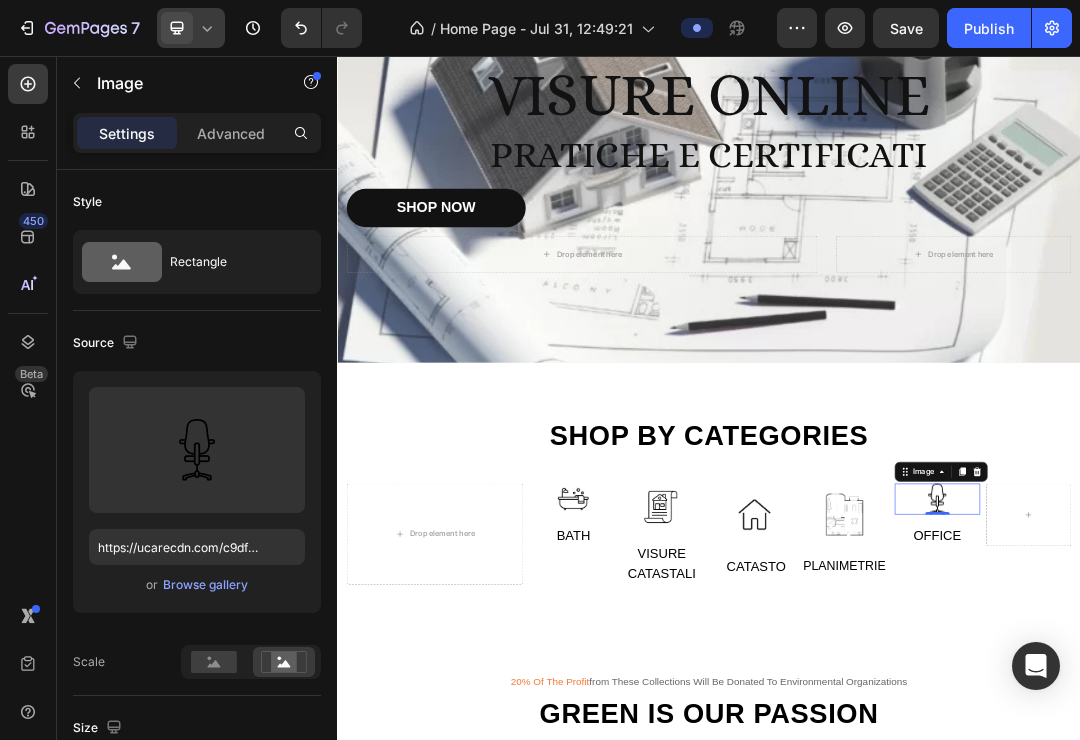 click 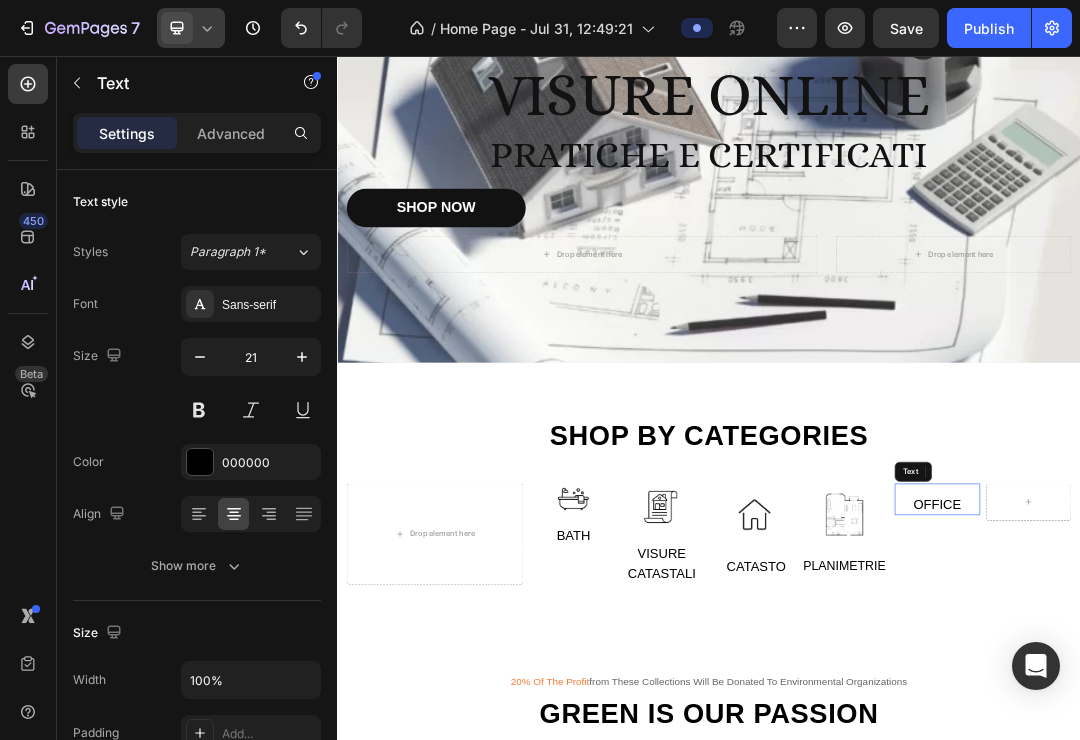 drag, startPoint x: 1311, startPoint y: 770, endPoint x: 1364, endPoint y: 752, distance: 55.97321 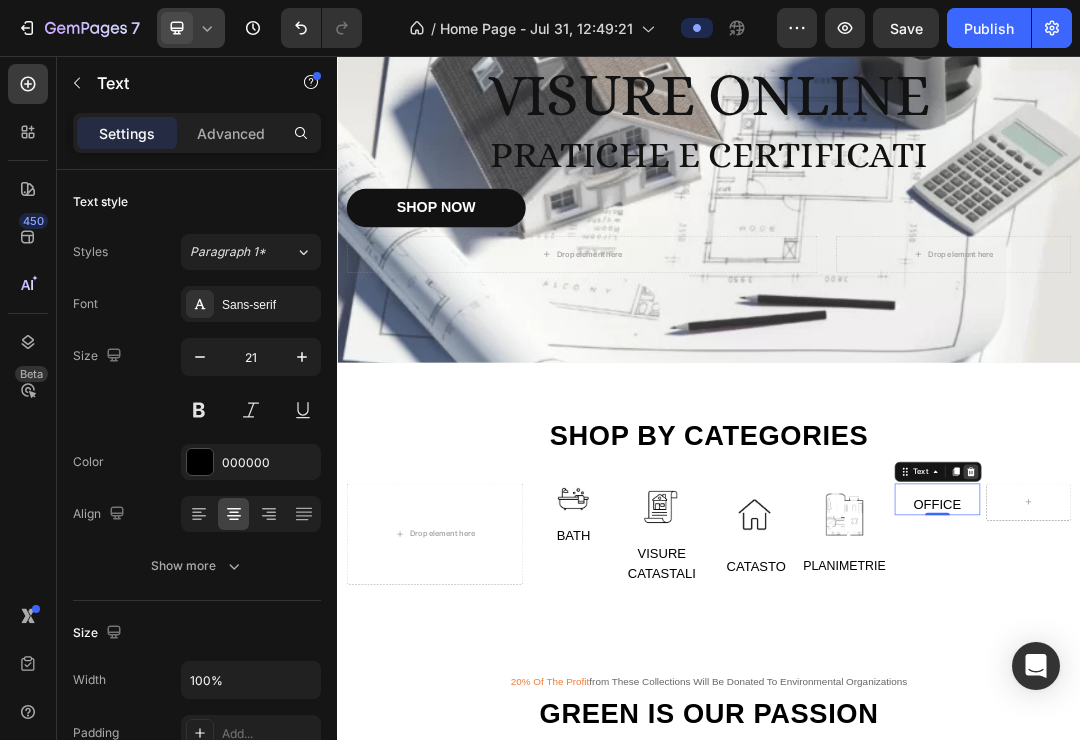 click 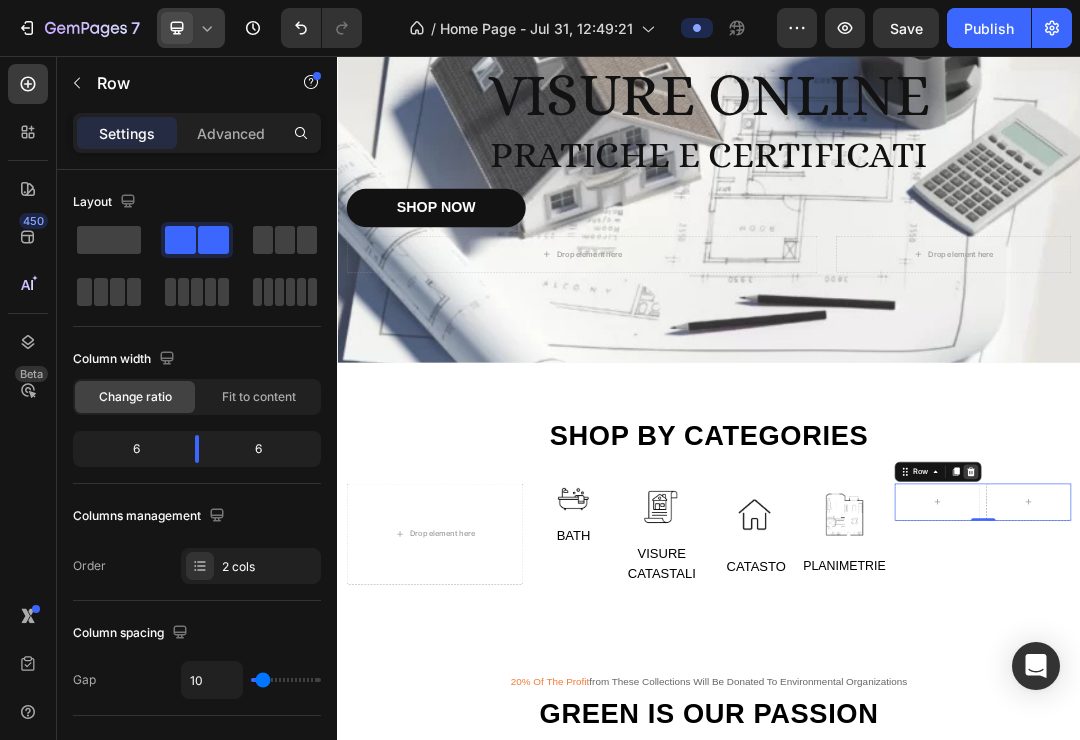 click 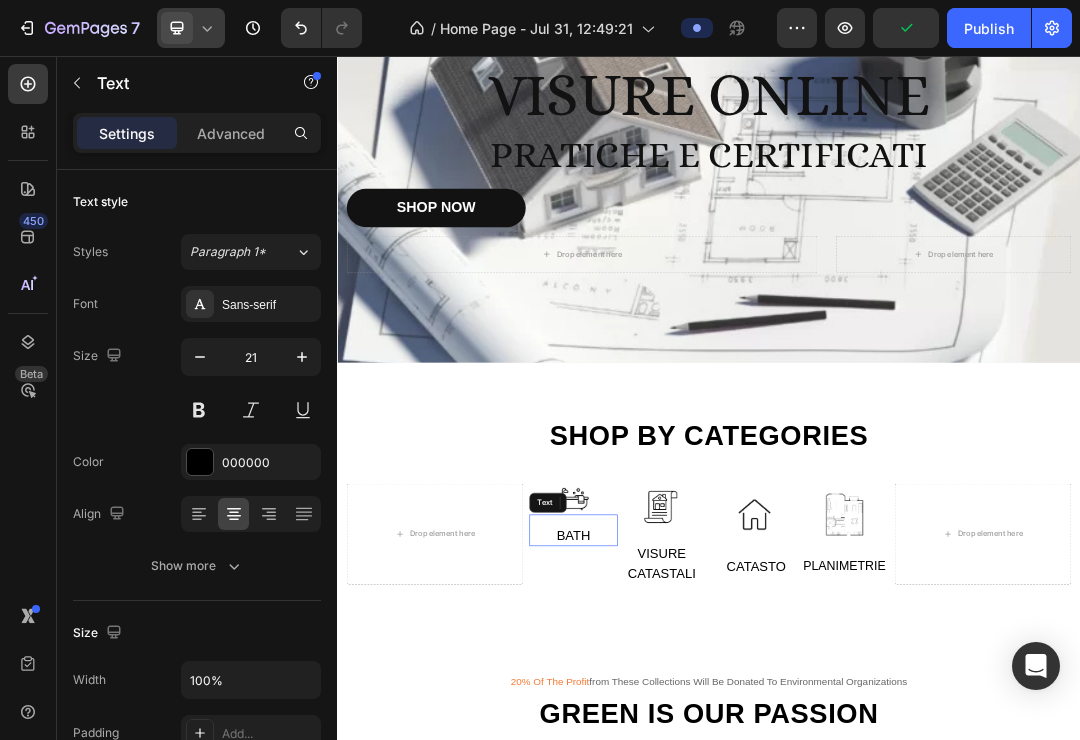 click on "Bath" at bounding box center (718, 830) 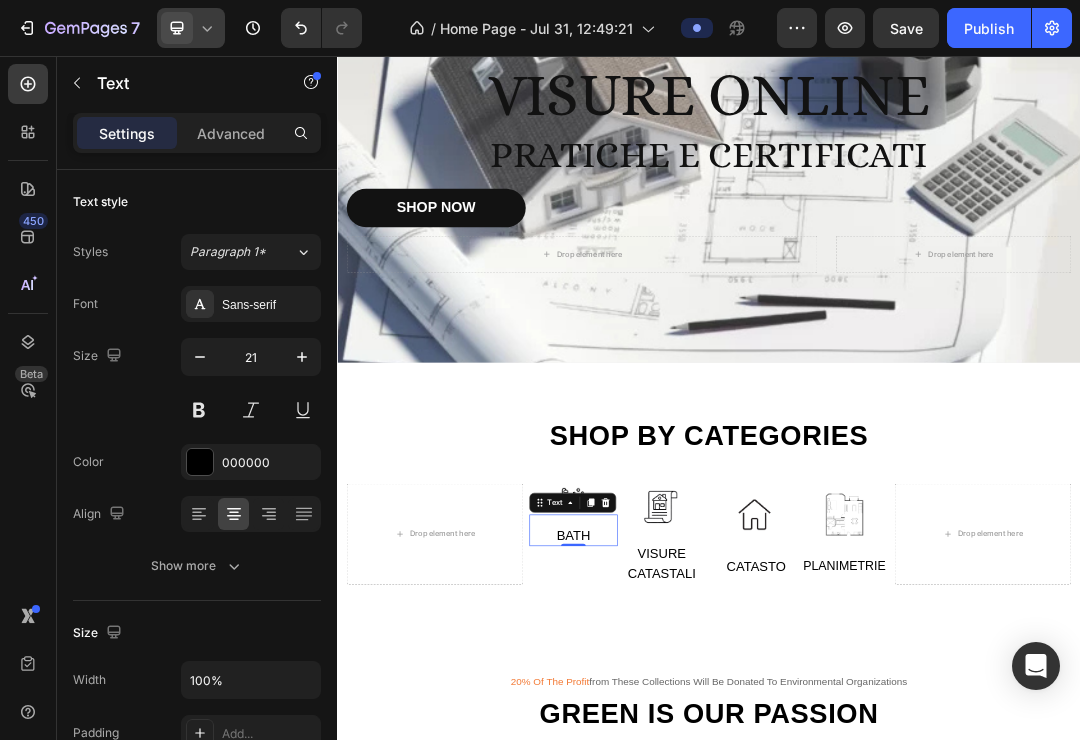 click 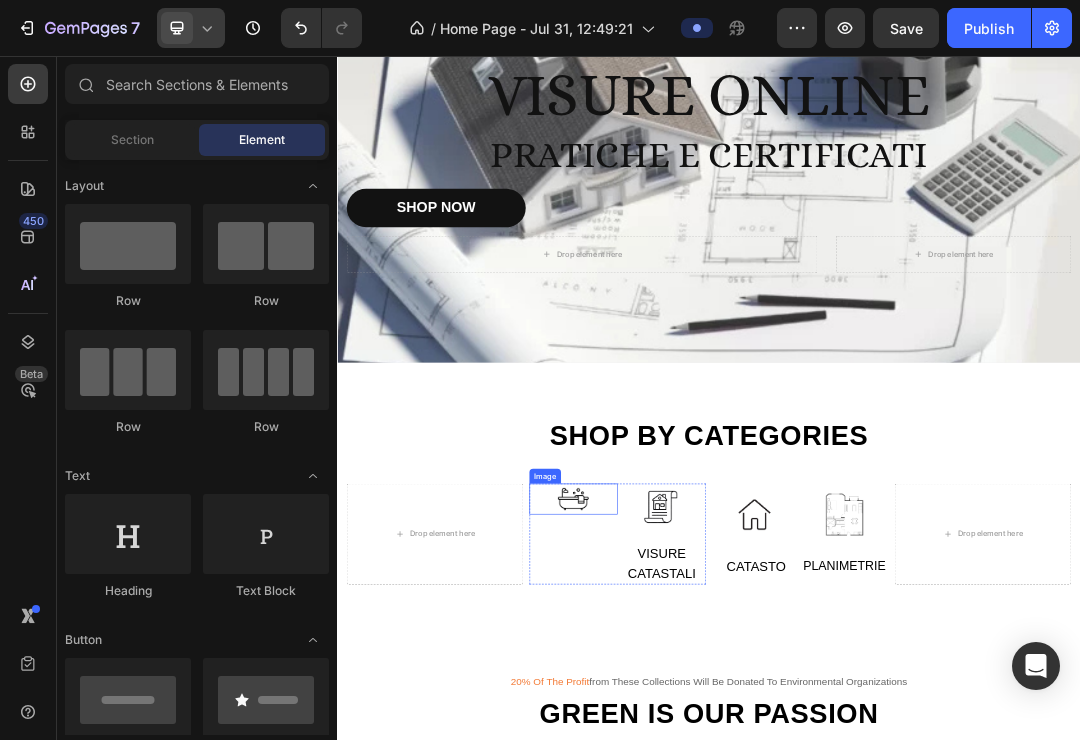 click at bounding box center (718, 771) 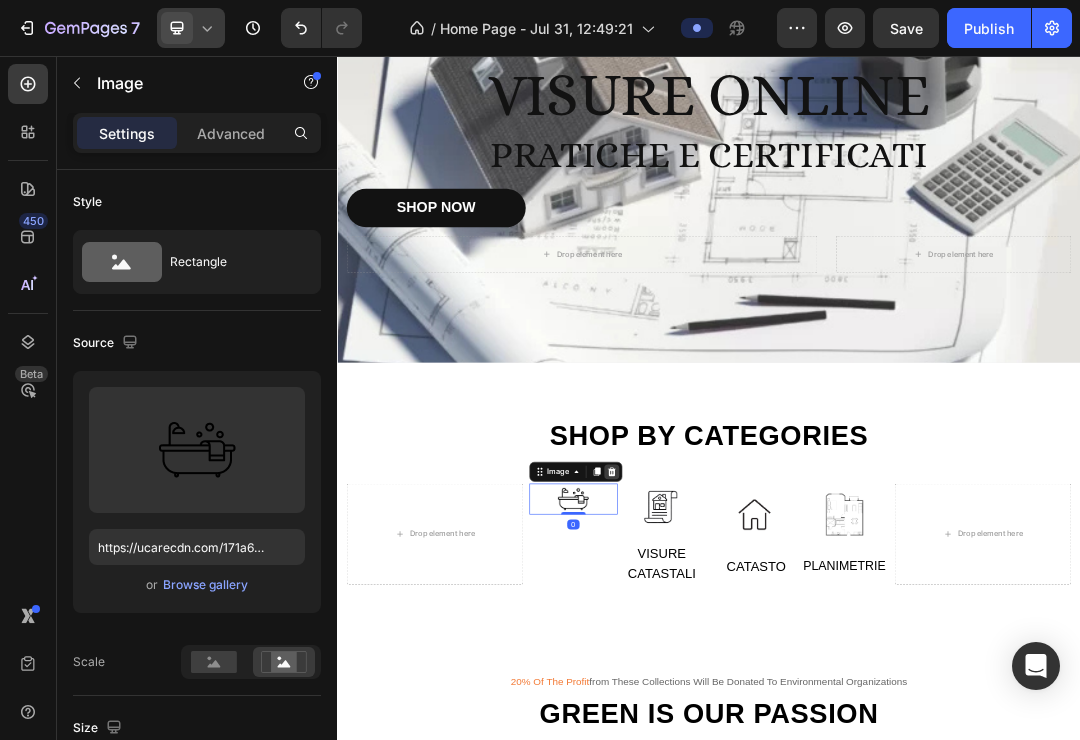 click 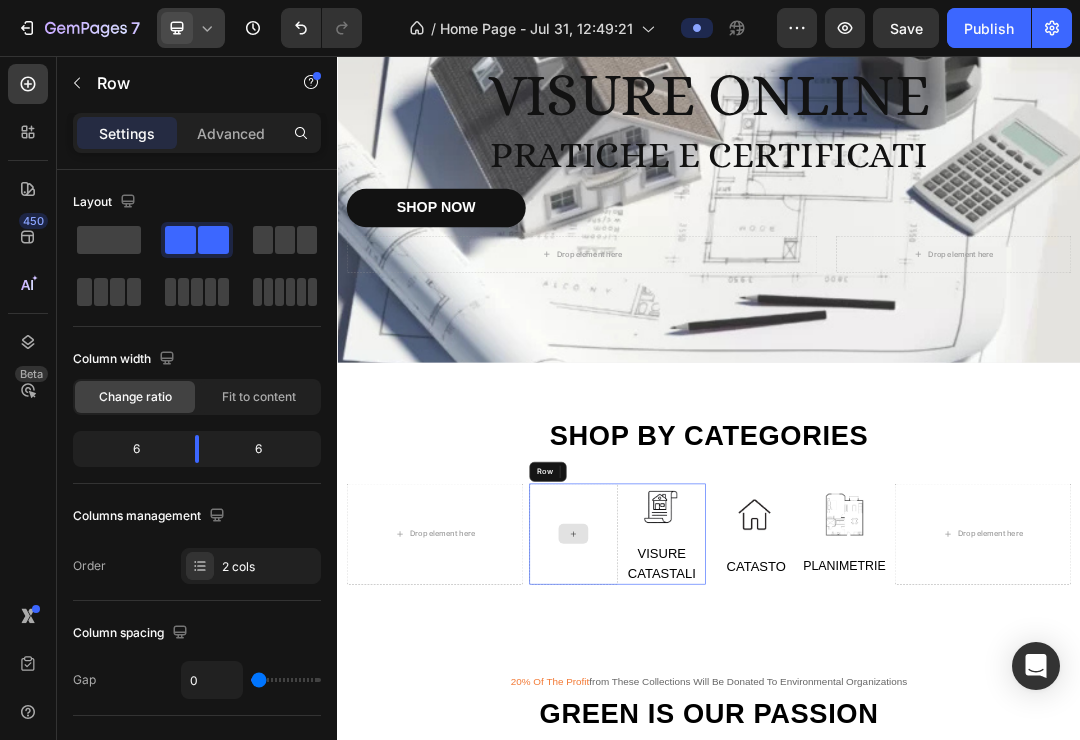 click at bounding box center [718, 827] 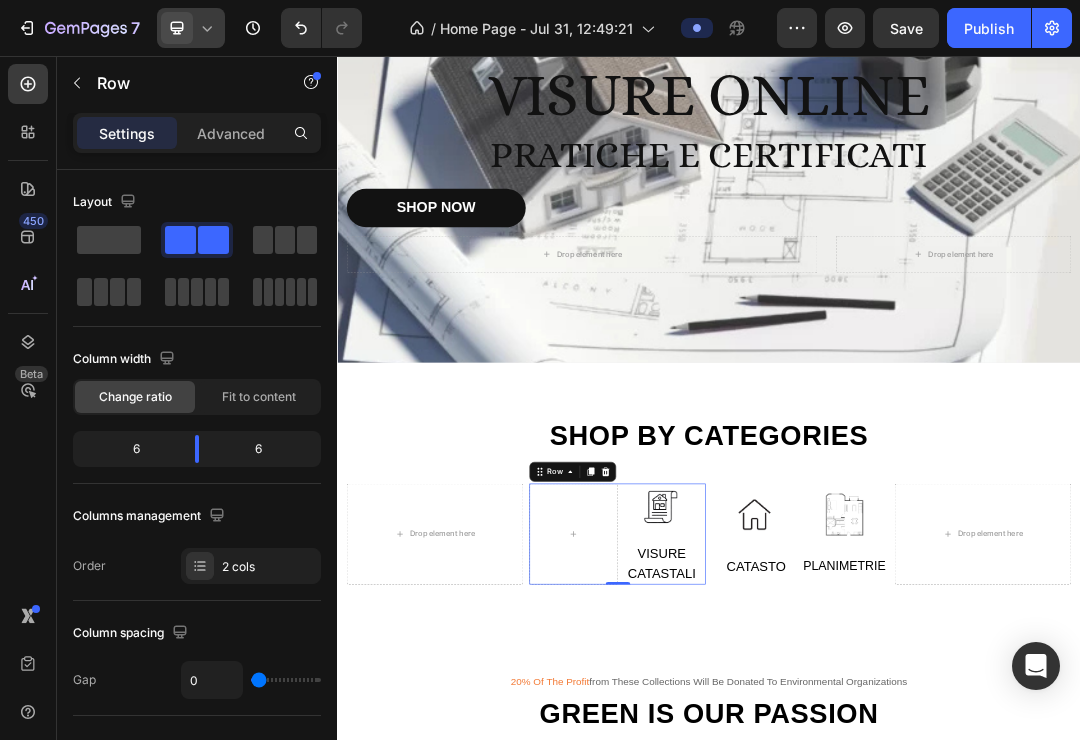 click 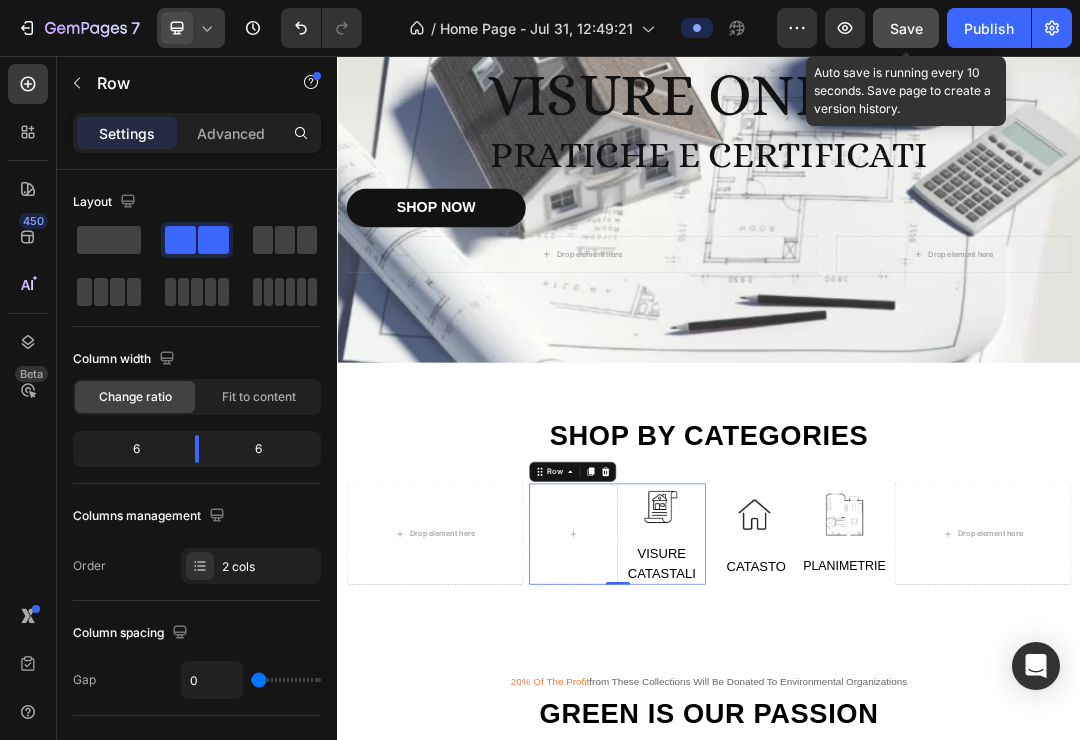 click on "Save" at bounding box center [906, 28] 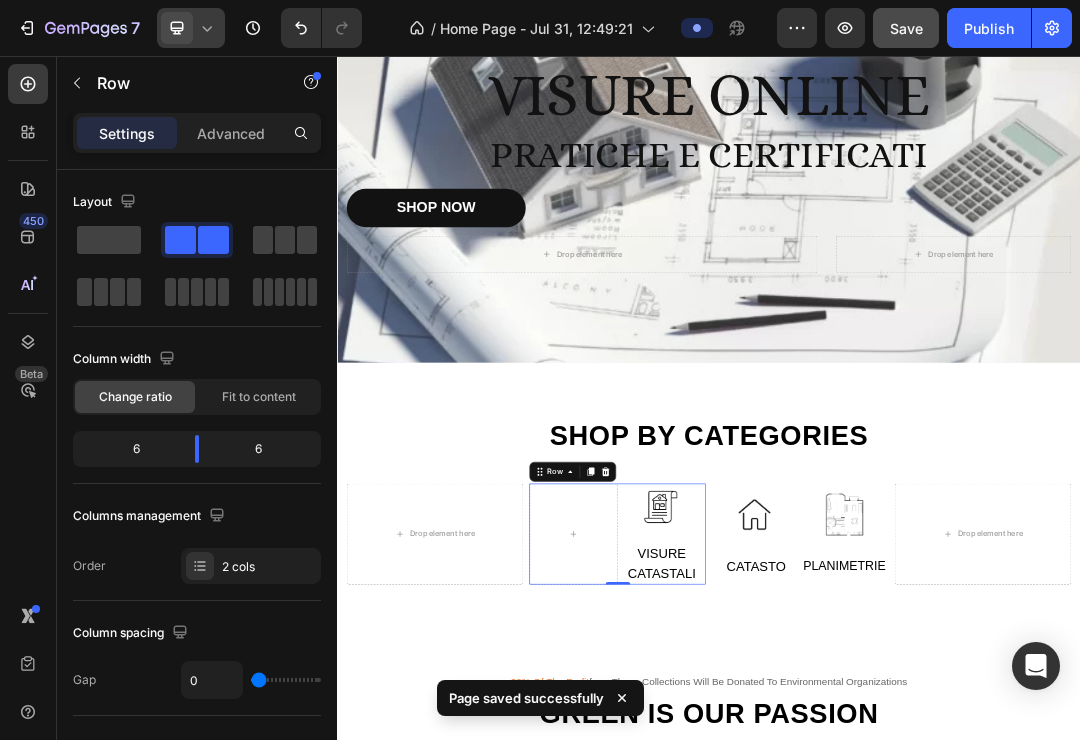 click 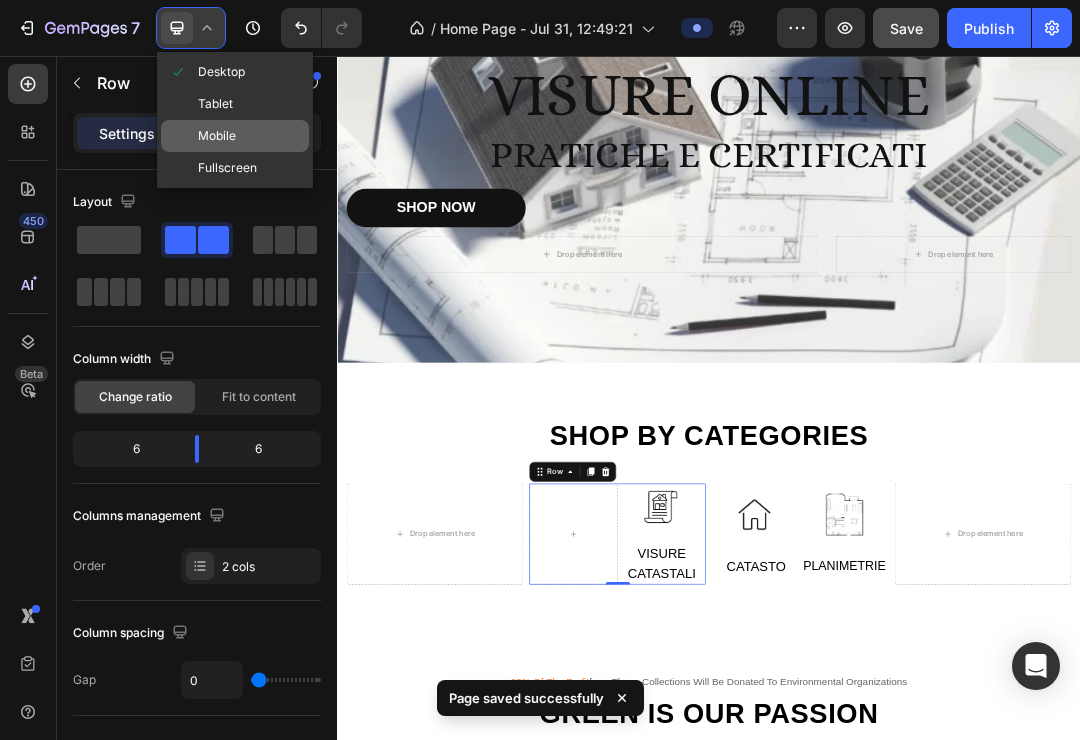 click on "Mobile" at bounding box center [217, 136] 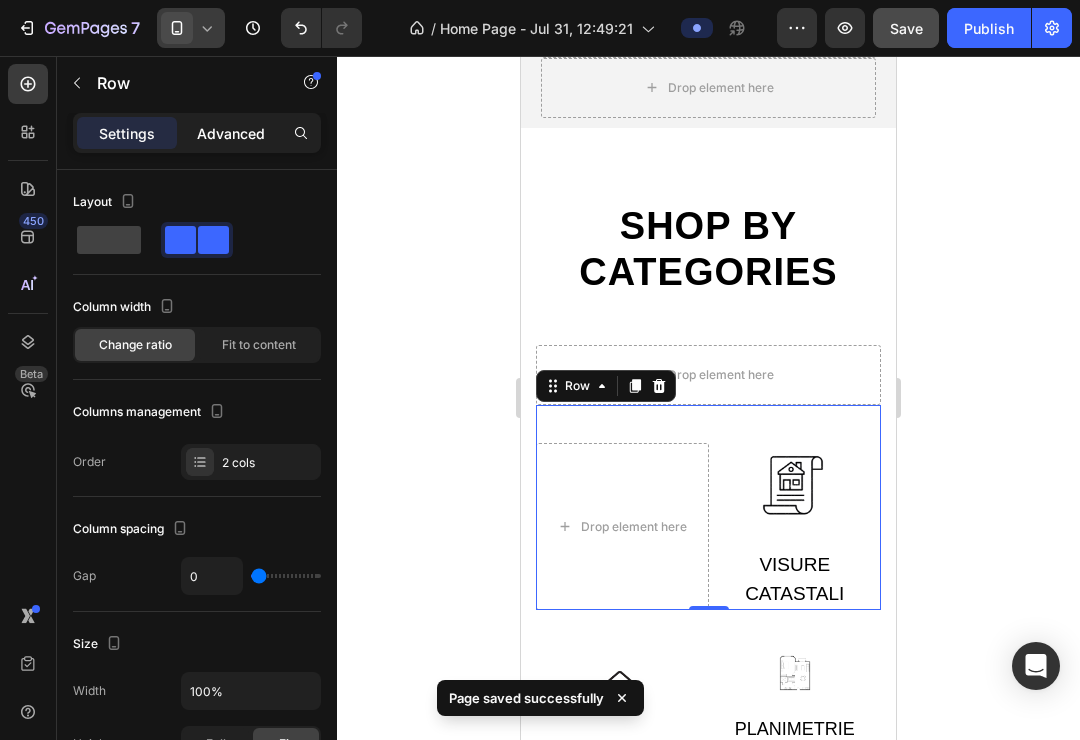scroll, scrollTop: 946, scrollLeft: 0, axis: vertical 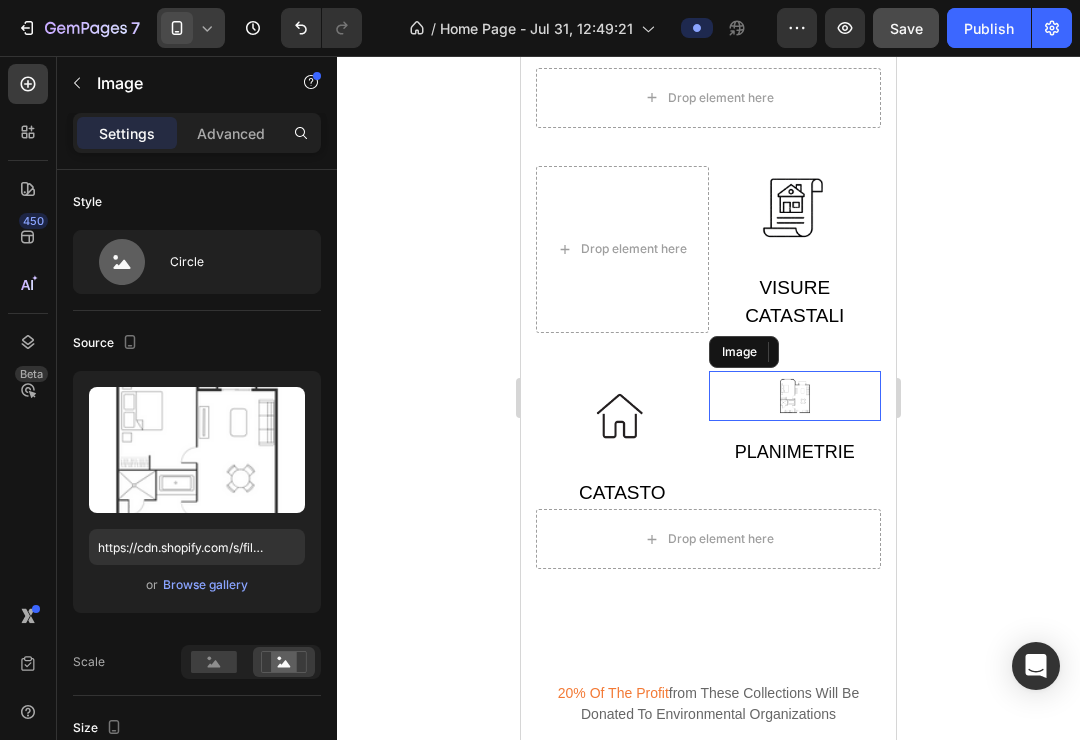 drag, startPoint x: 798, startPoint y: 391, endPoint x: 818, endPoint y: 380, distance: 22.825424 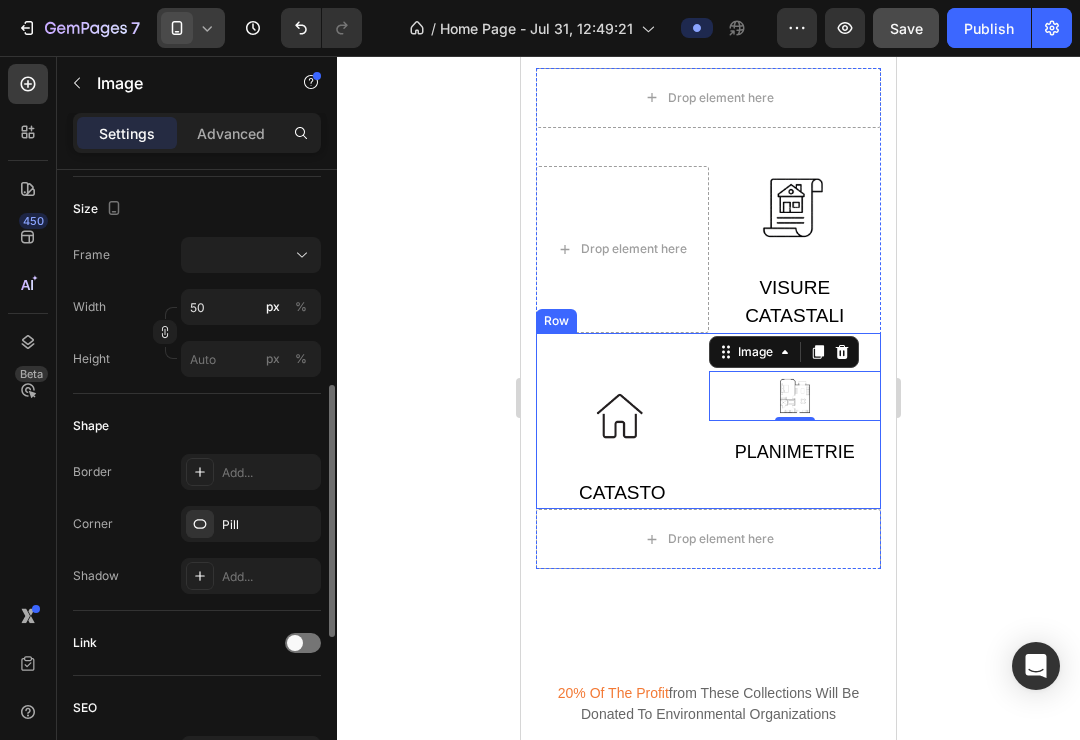 scroll, scrollTop: 529, scrollLeft: 0, axis: vertical 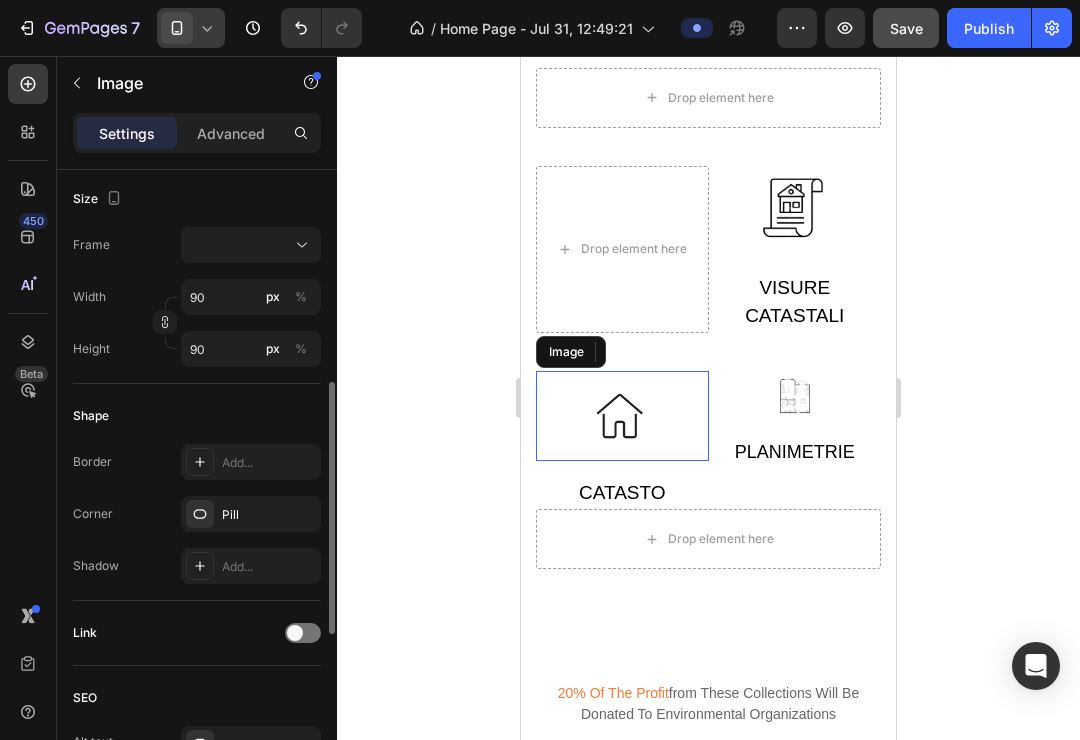 click at bounding box center [622, 416] 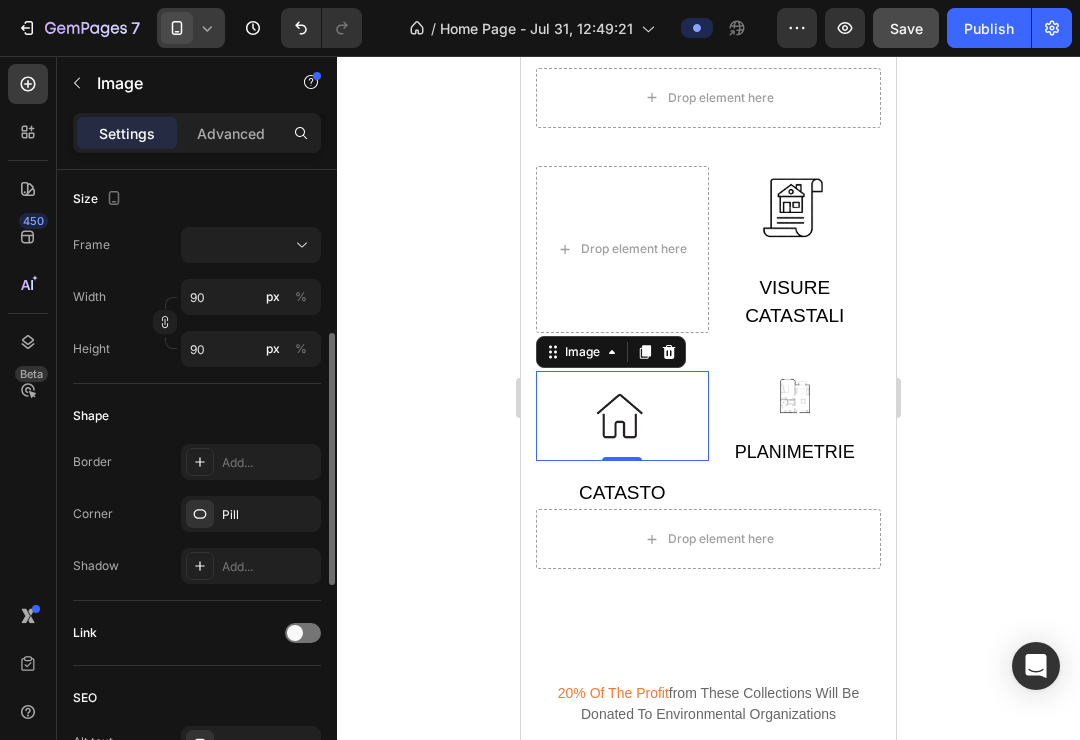 scroll, scrollTop: 492, scrollLeft: 0, axis: vertical 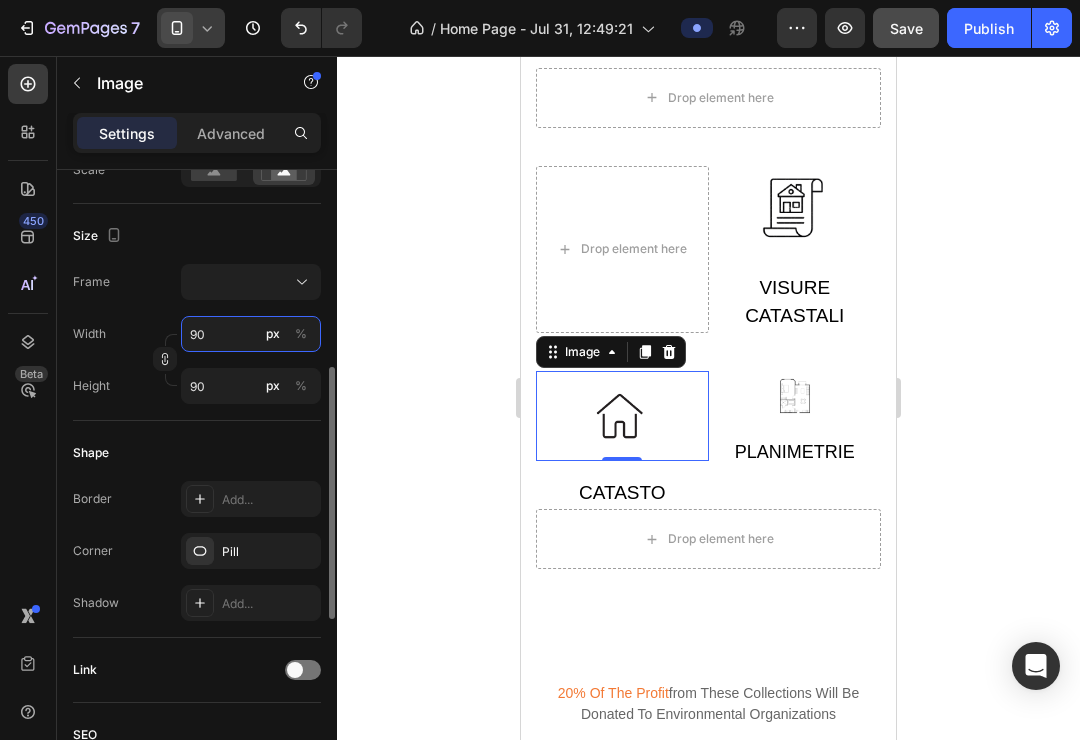 drag, startPoint x: 227, startPoint y: 333, endPoint x: 213, endPoint y: 333, distance: 14 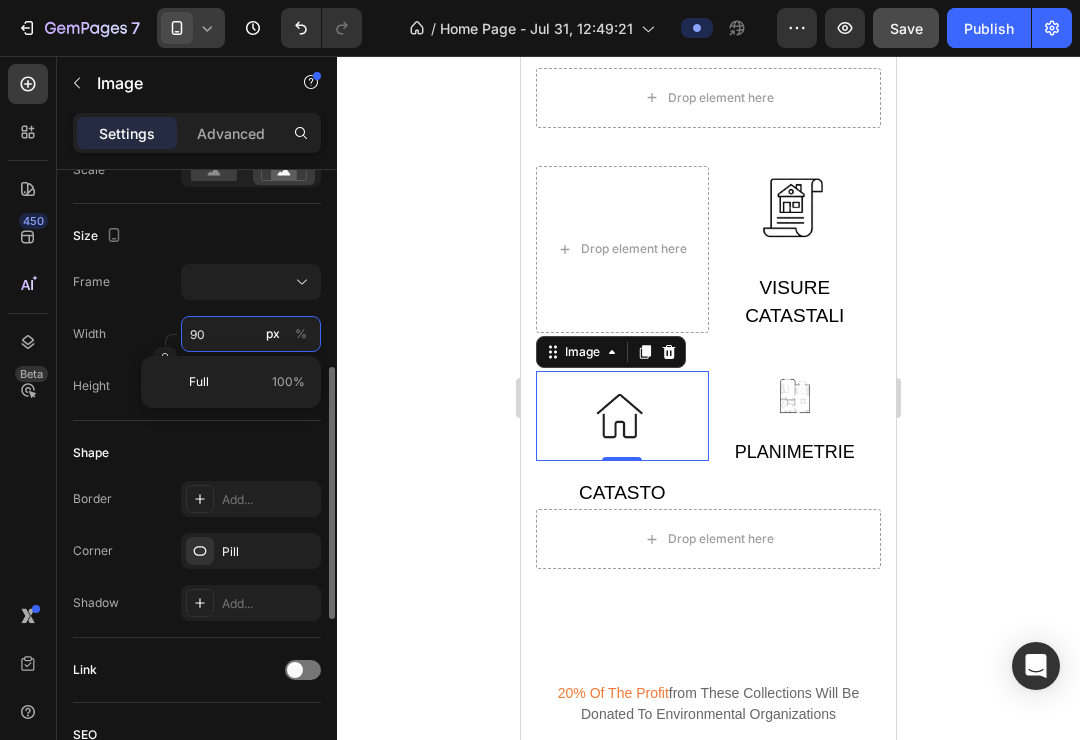 type on "8" 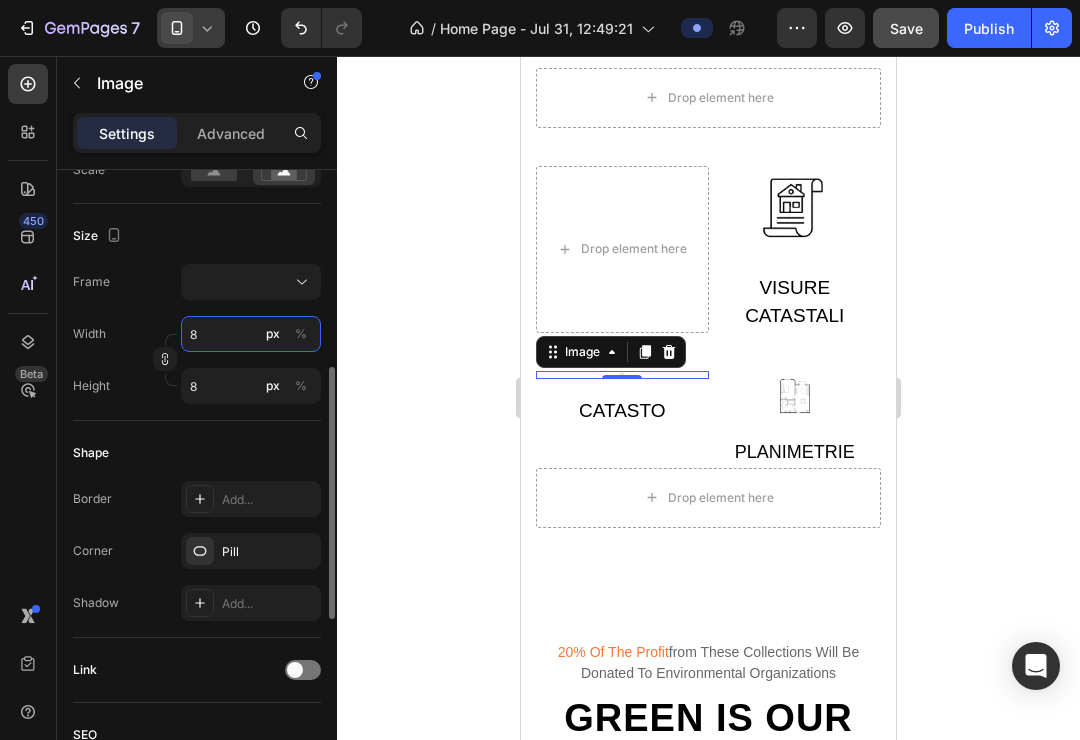 type on "80" 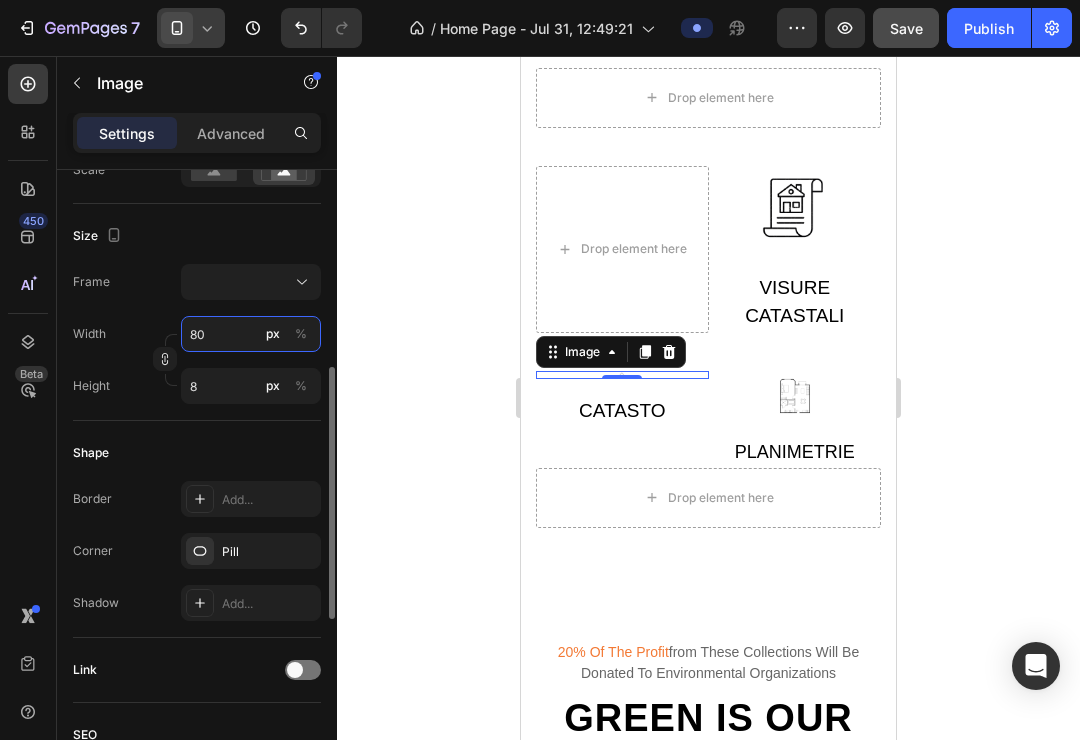 type on "80" 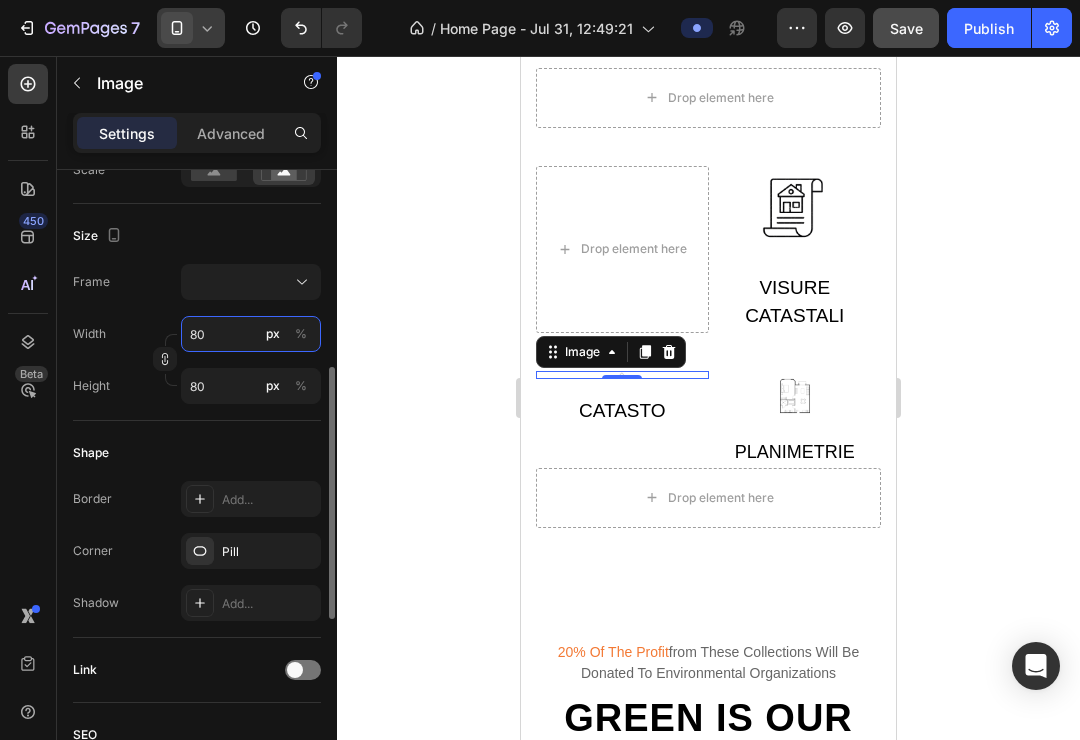 type on "800" 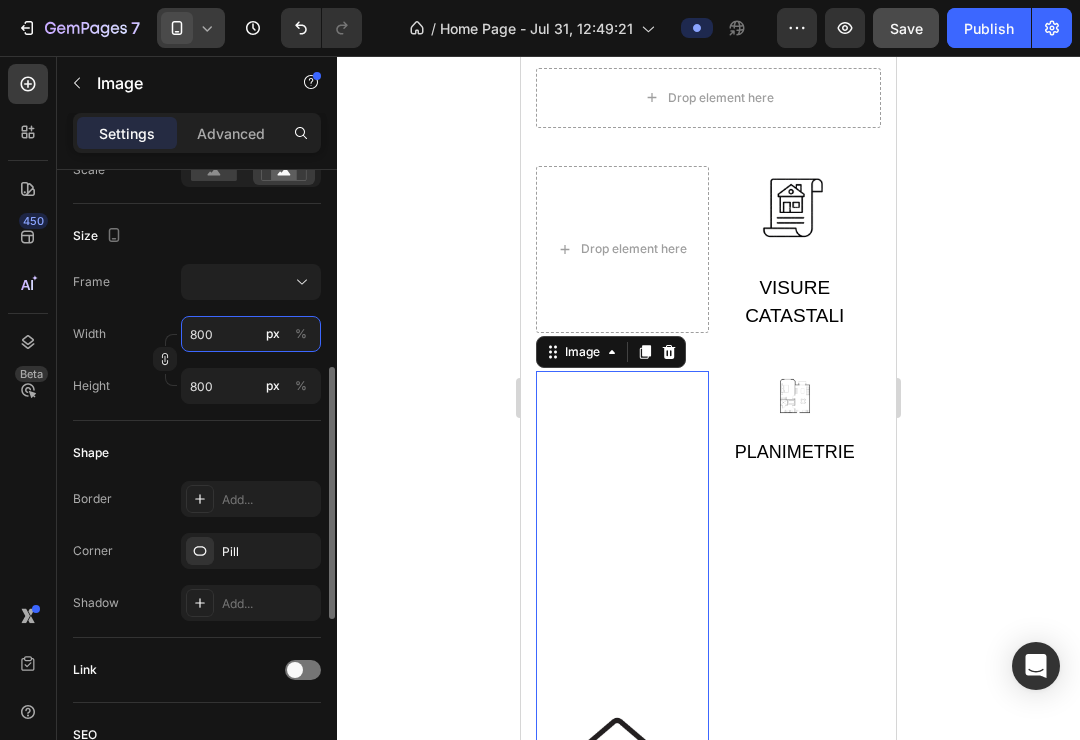 type on "80" 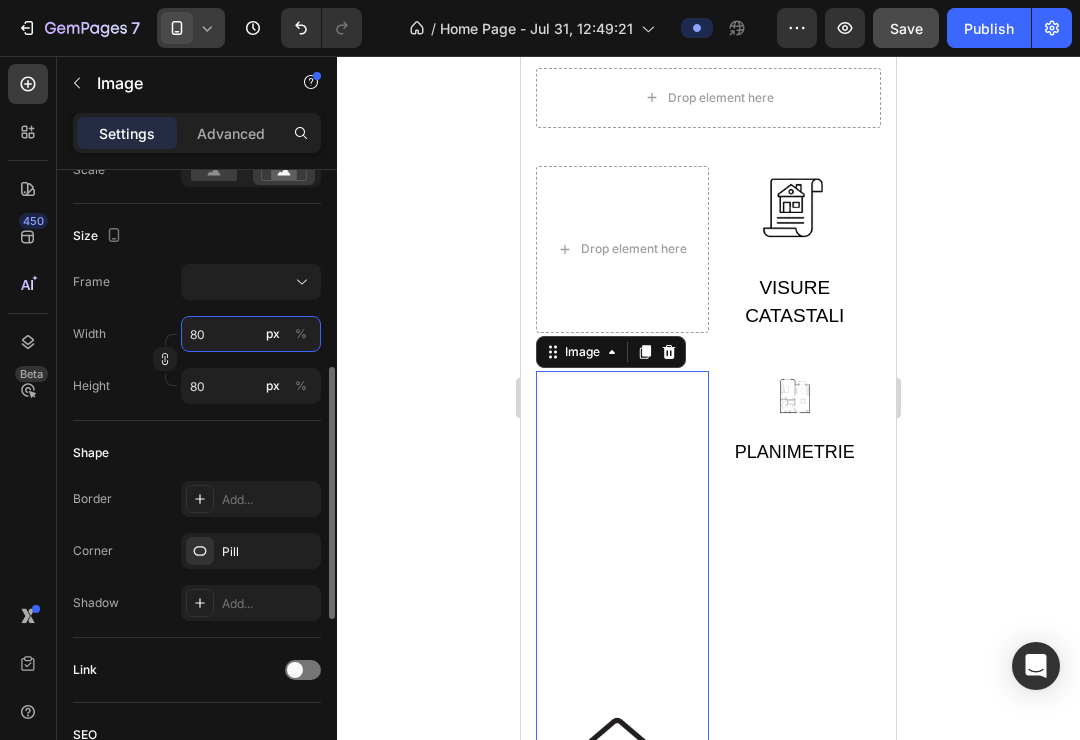 type on "8" 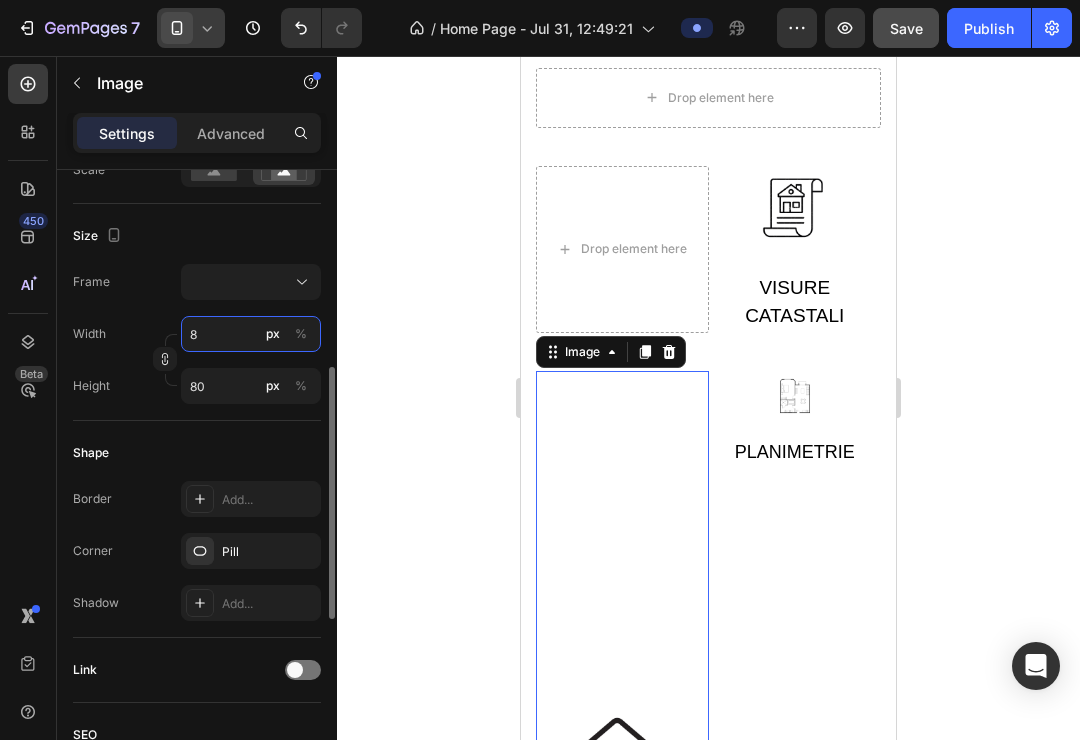type on "8" 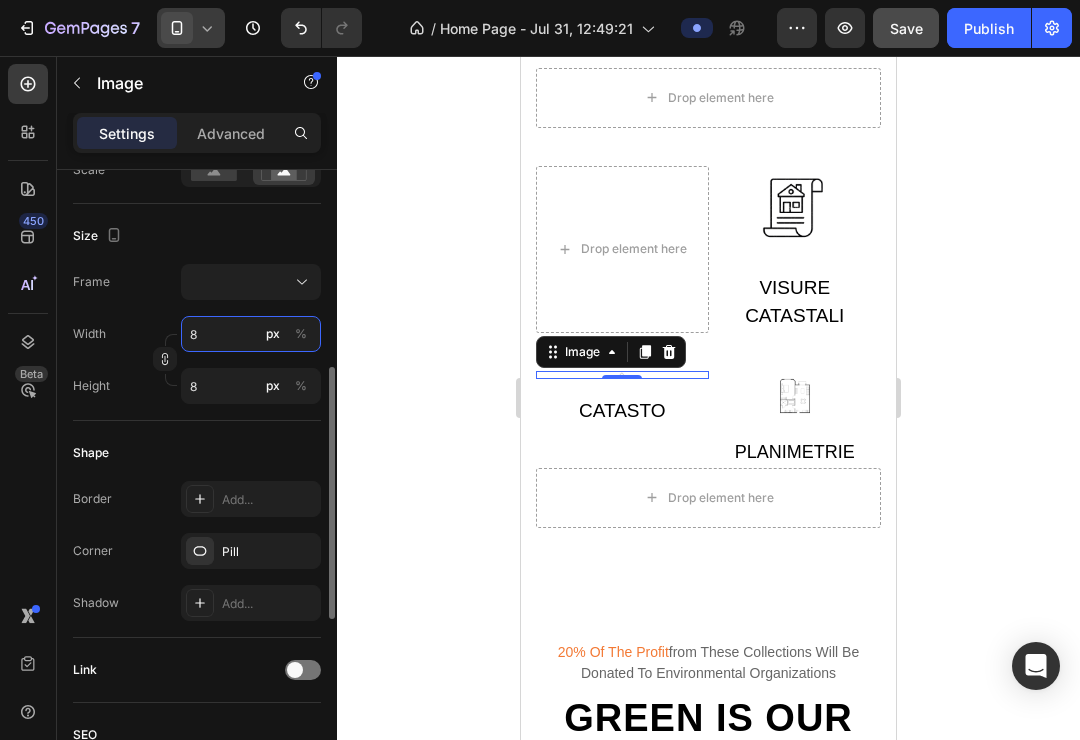 type on "80" 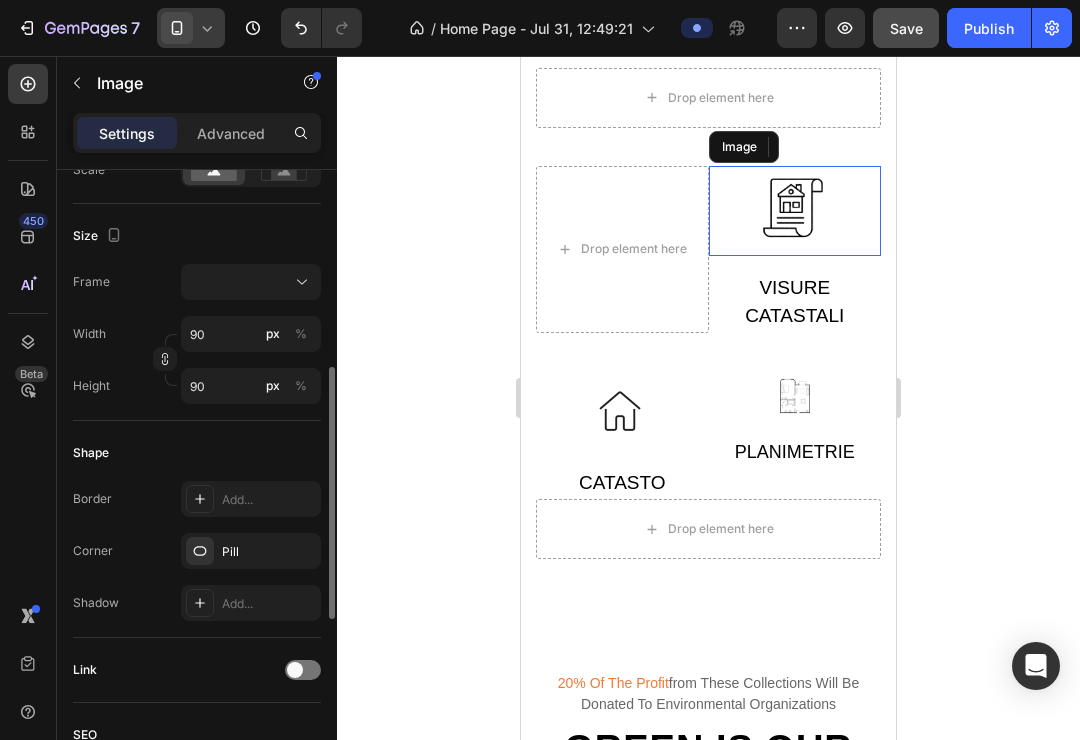 click at bounding box center [795, 211] 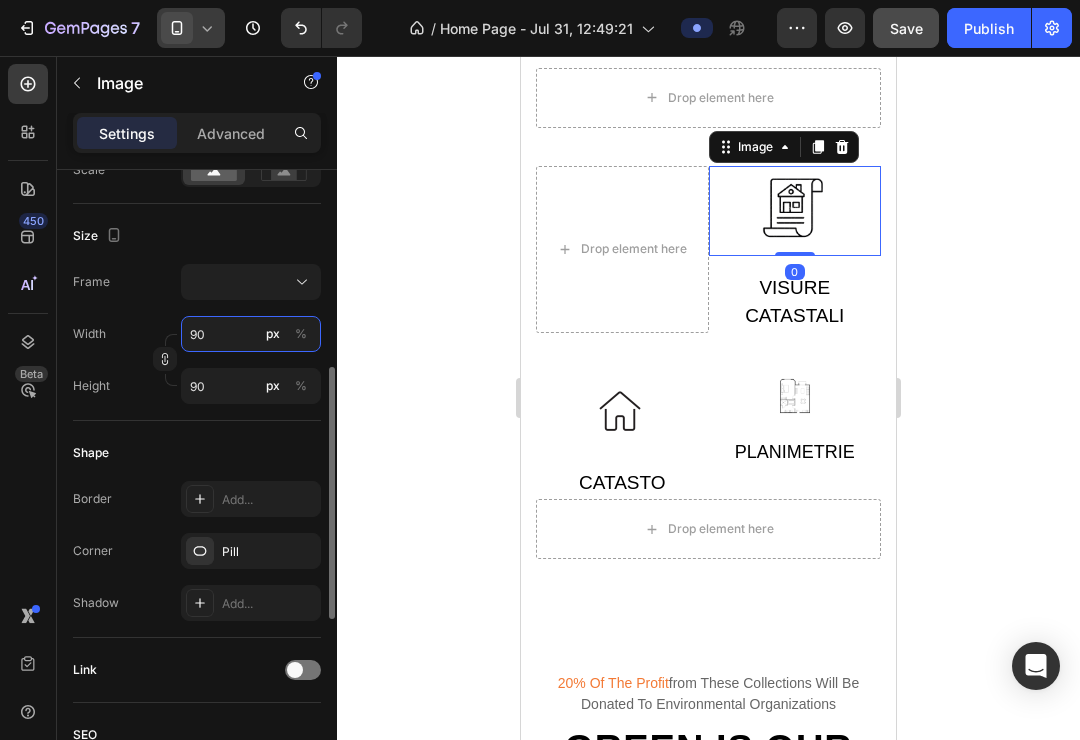click on "90" at bounding box center (251, 334) 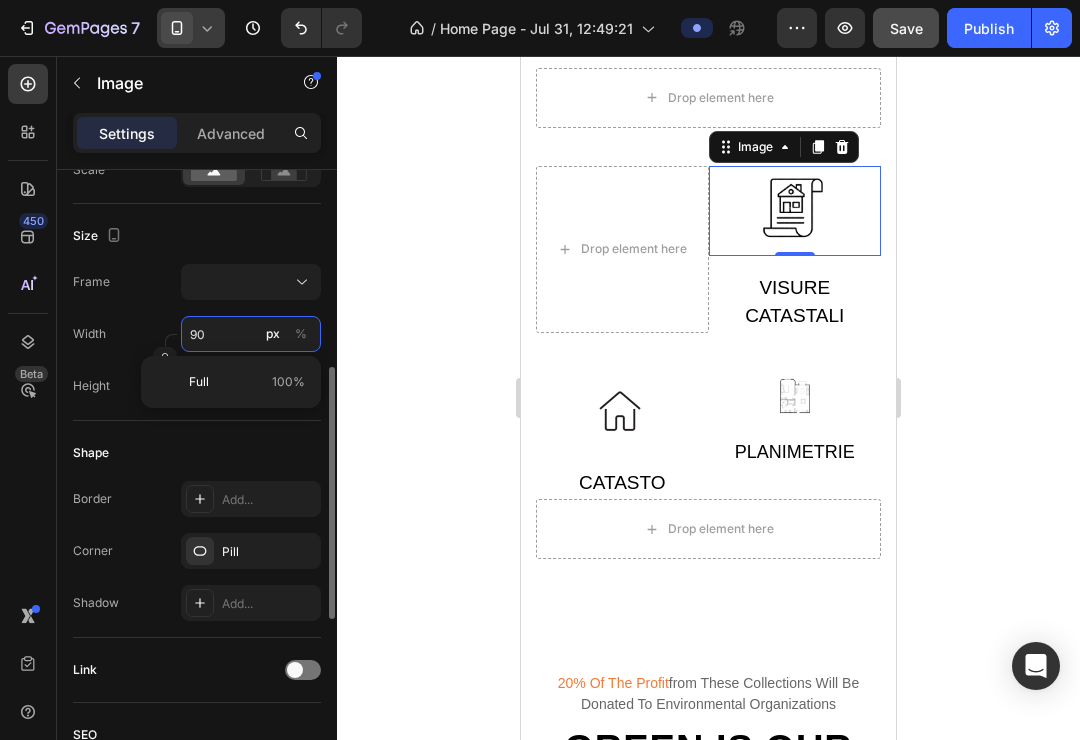 type on "8" 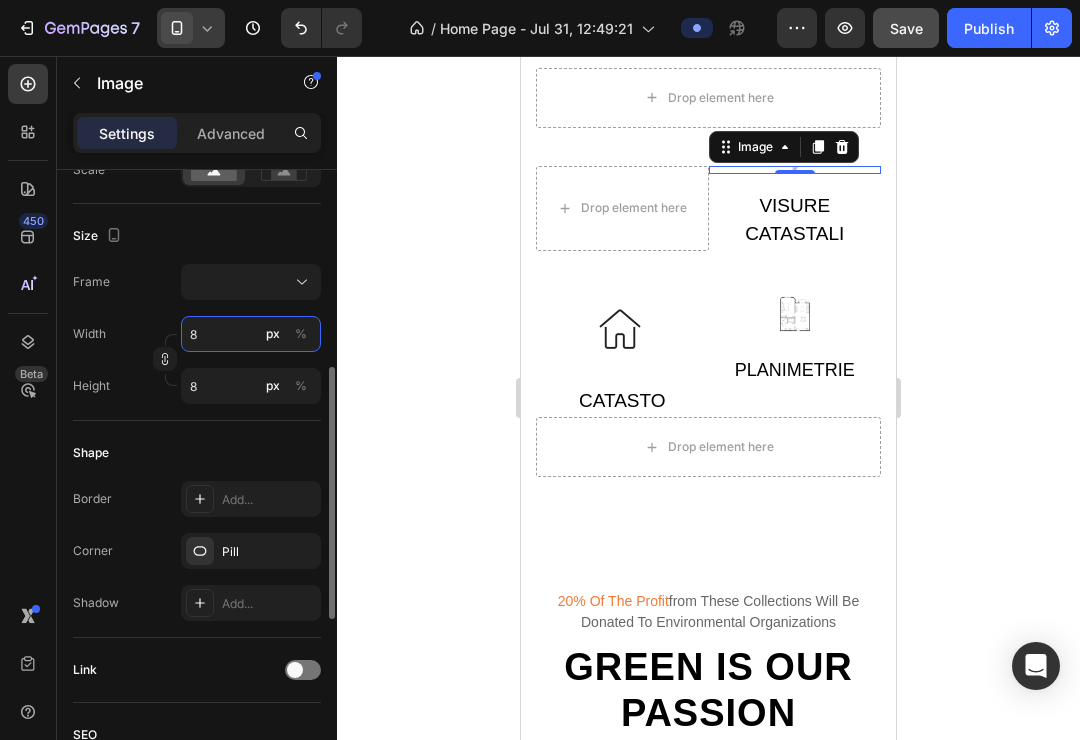 type on "80" 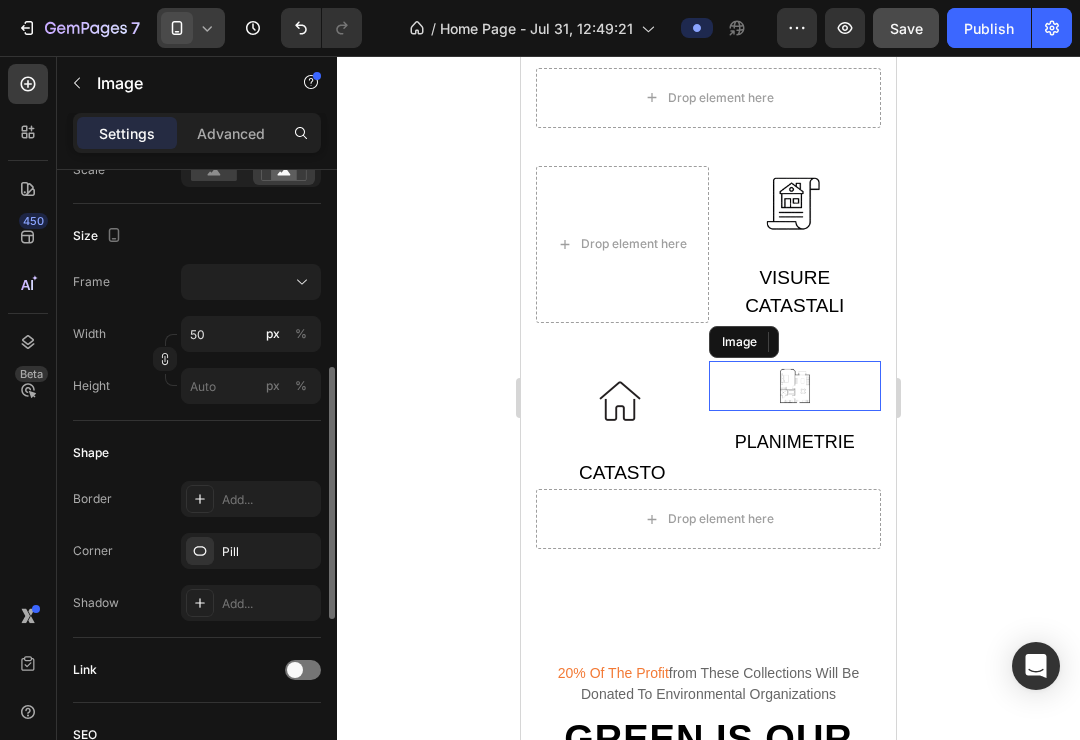 drag, startPoint x: 795, startPoint y: 383, endPoint x: 579, endPoint y: 409, distance: 217.55919 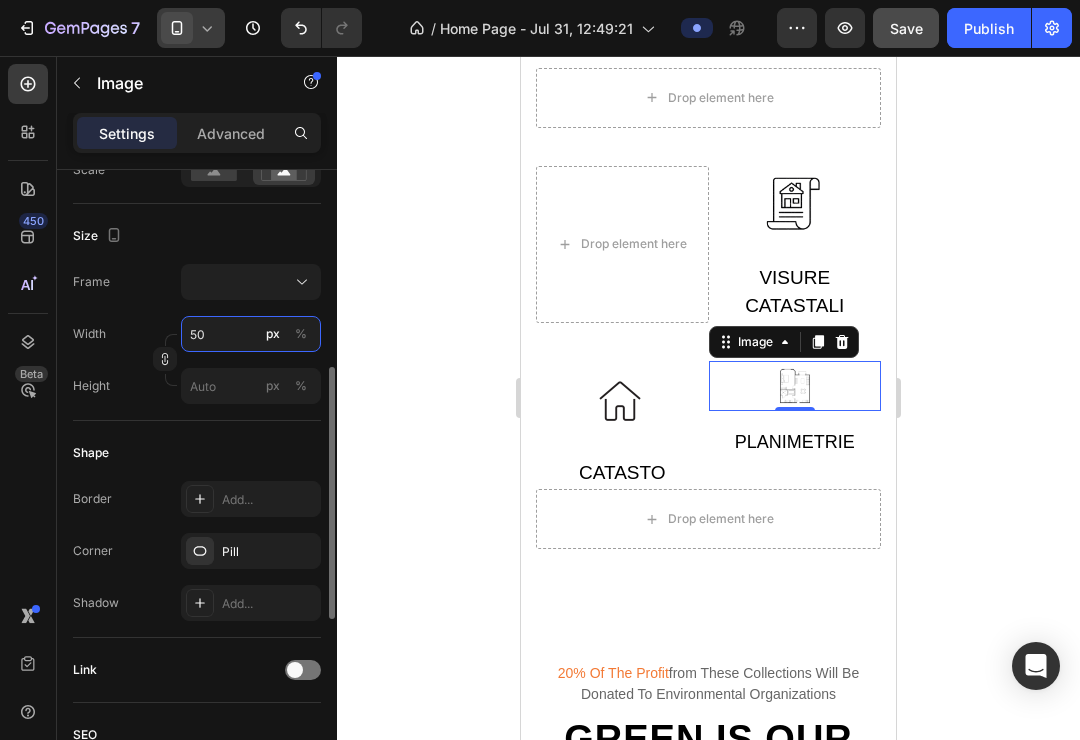 click on "50" at bounding box center [251, 334] 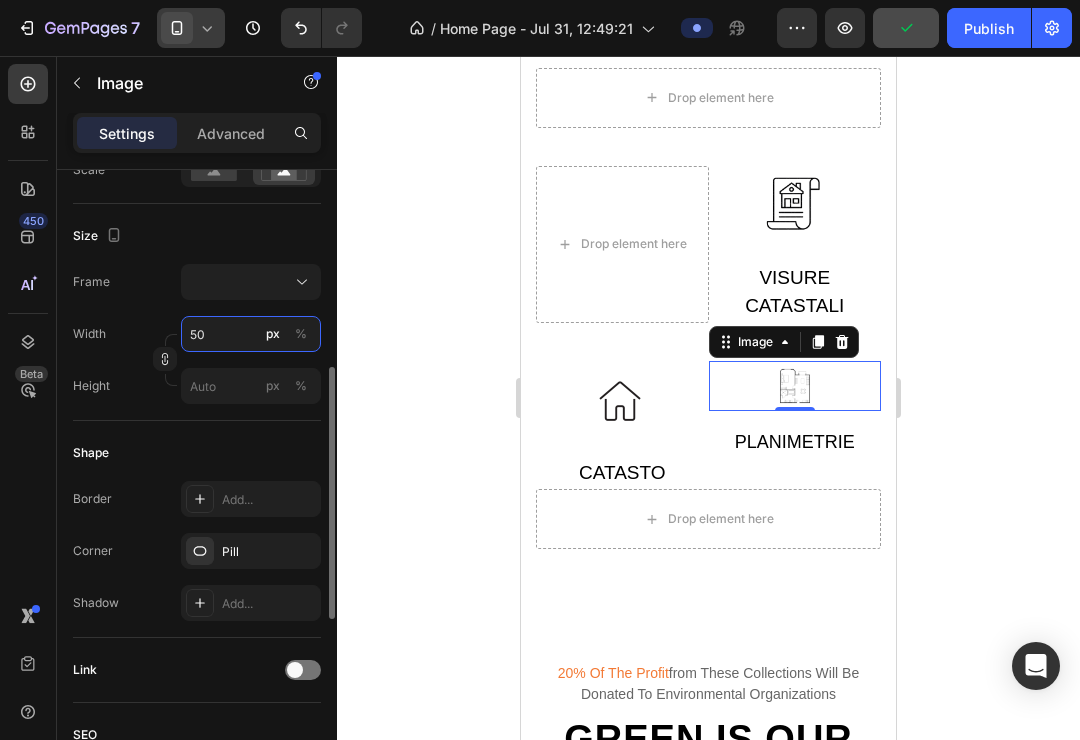 drag, startPoint x: 211, startPoint y: 327, endPoint x: 173, endPoint y: 328, distance: 38.013157 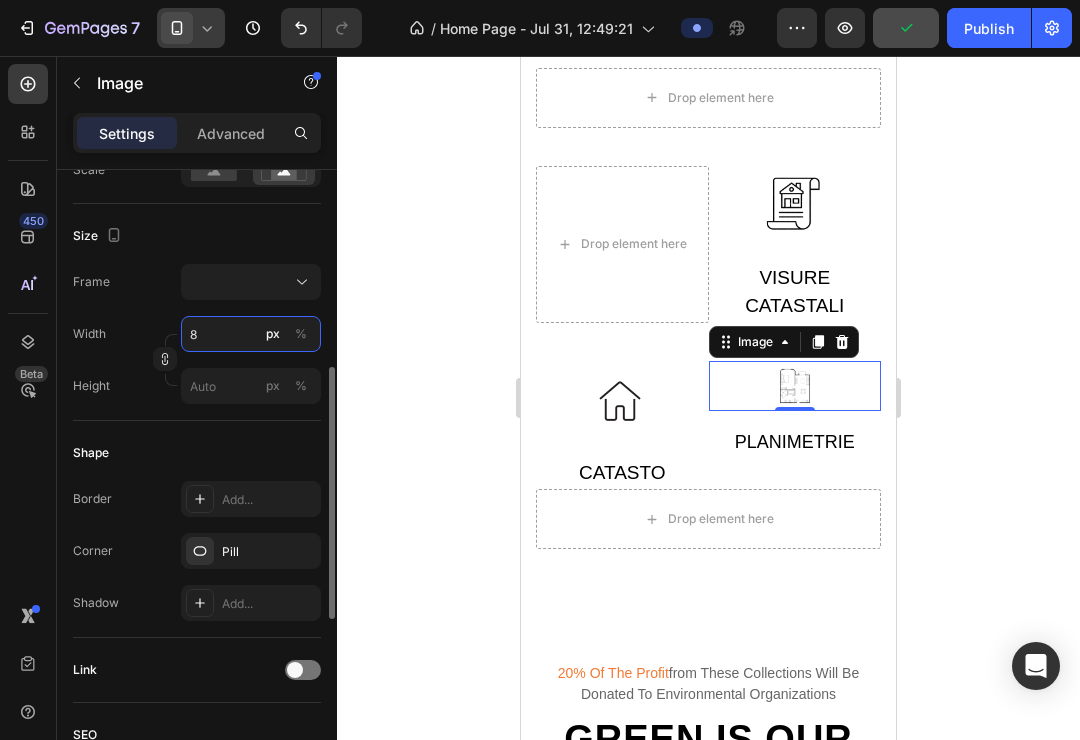 type on "8" 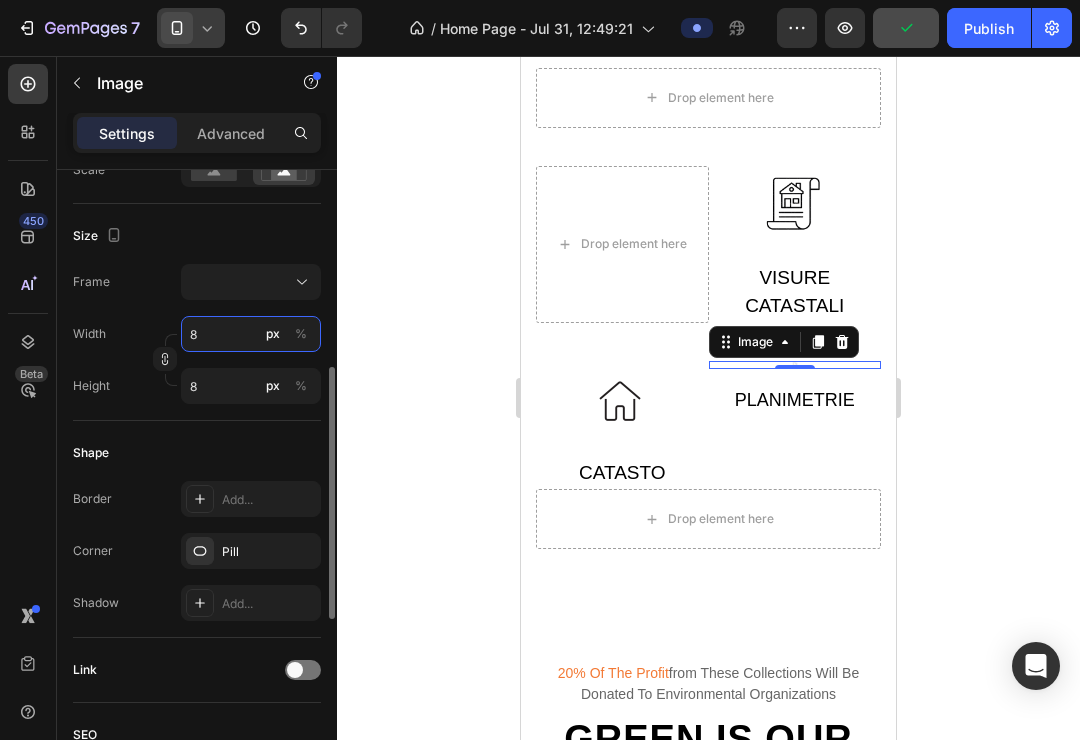 type on "80" 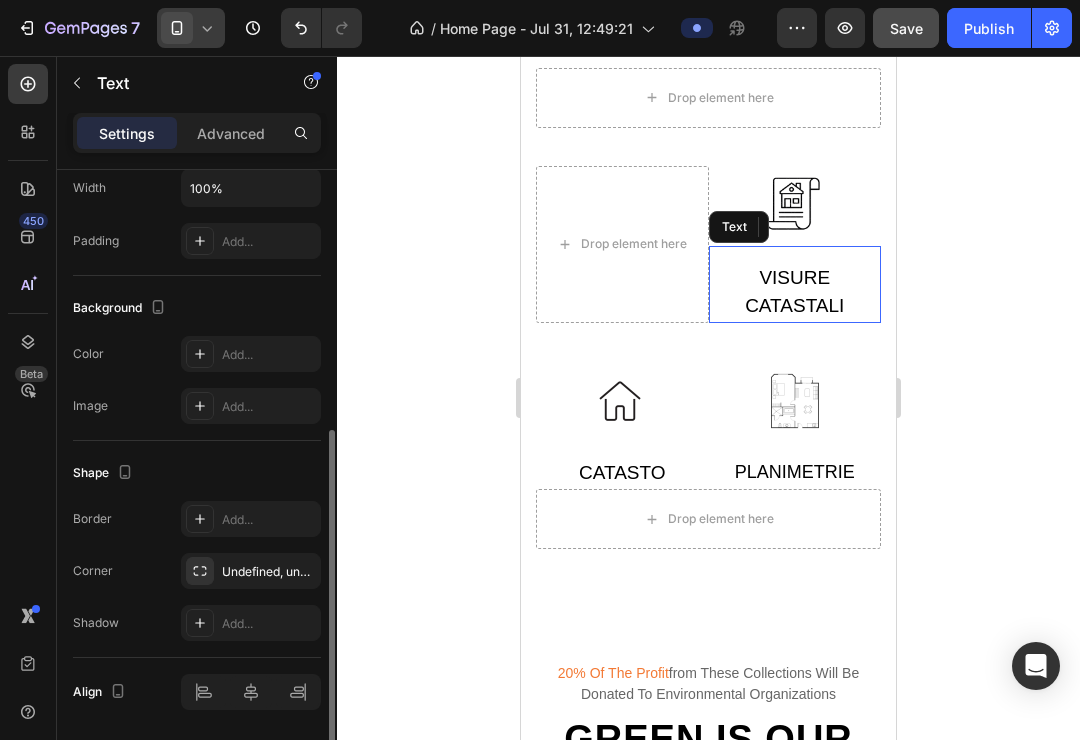 drag, startPoint x: 807, startPoint y: 285, endPoint x: 831, endPoint y: 304, distance: 30.610456 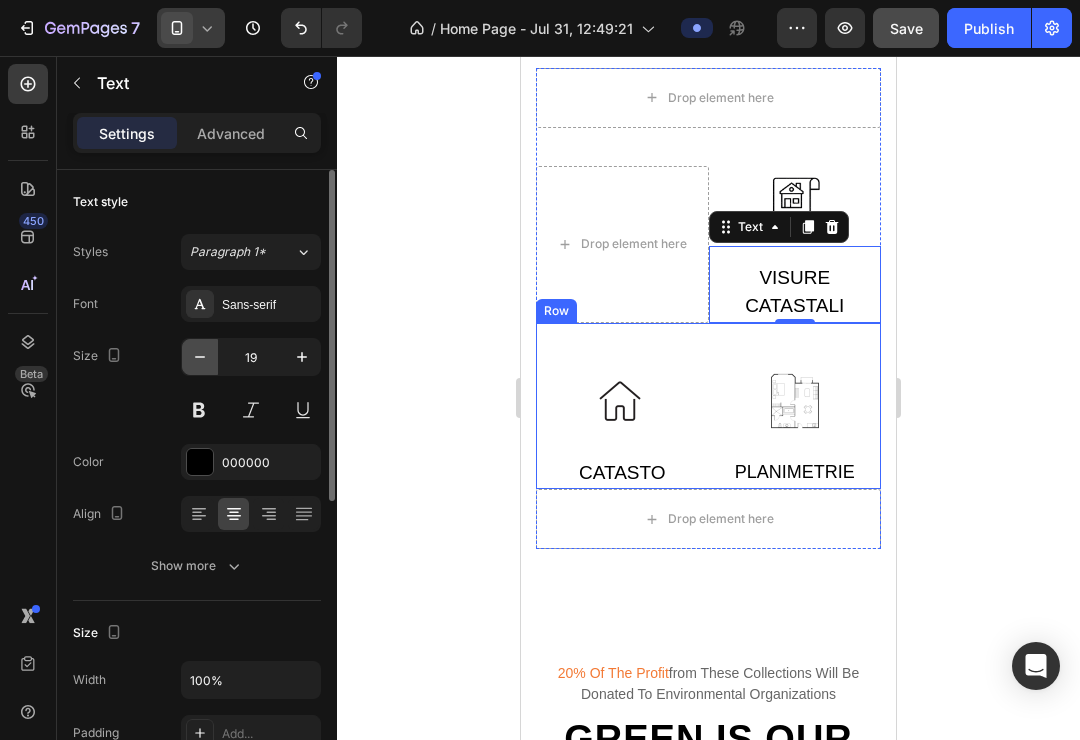click 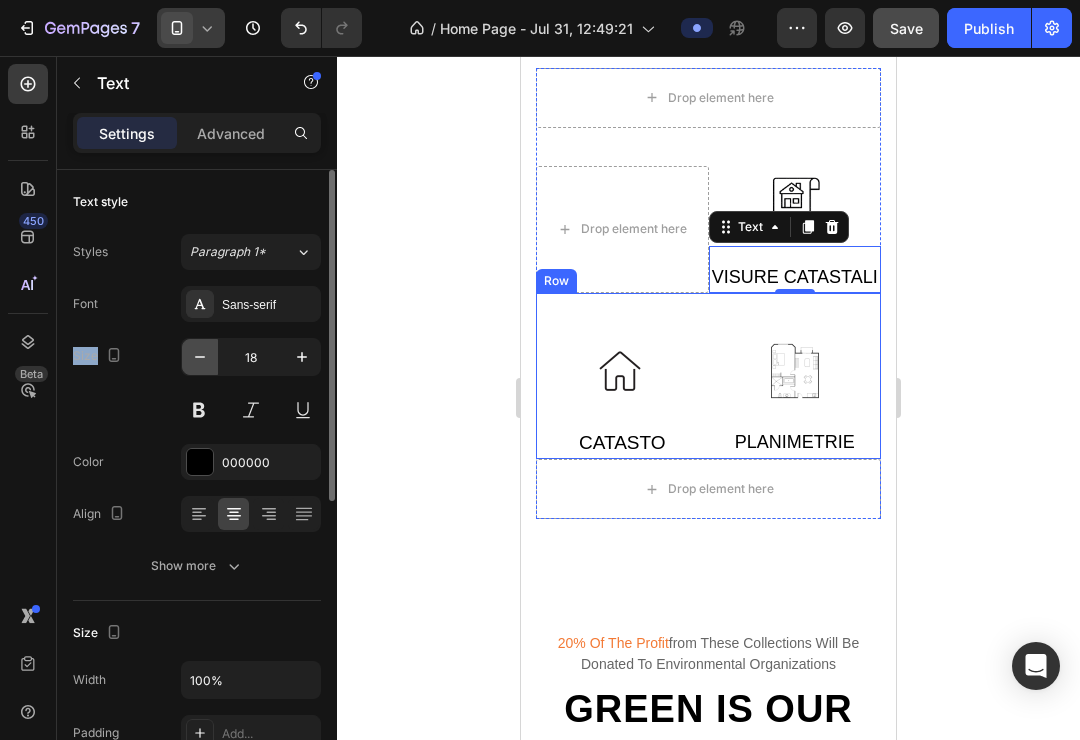 click 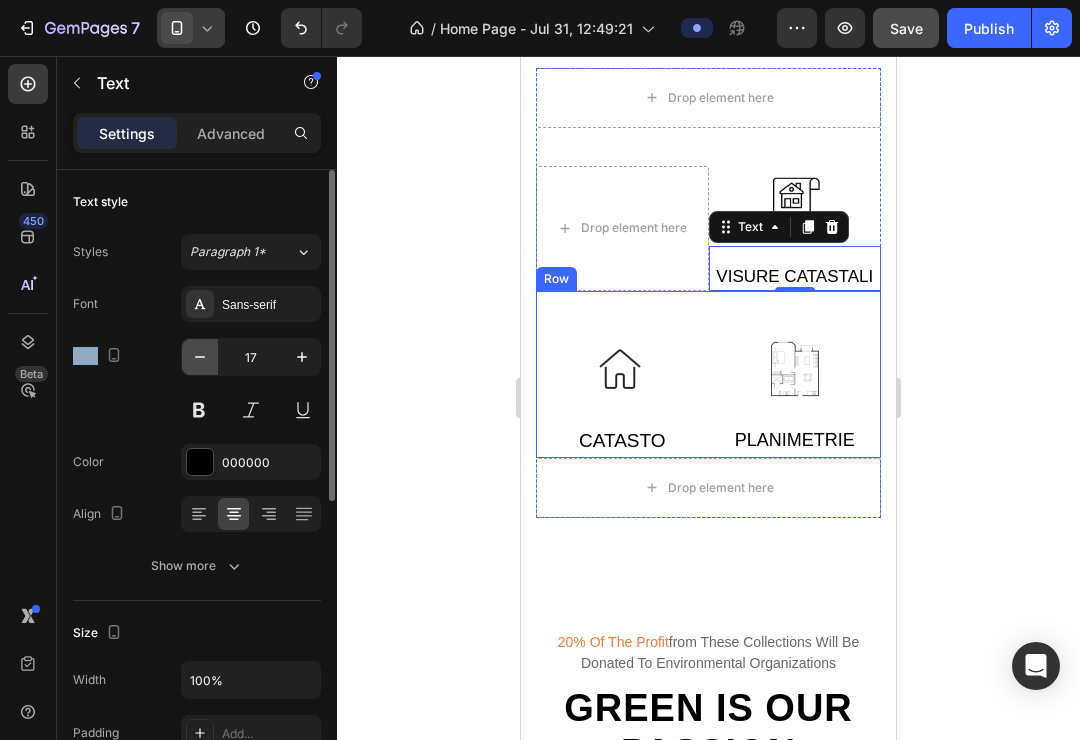 click 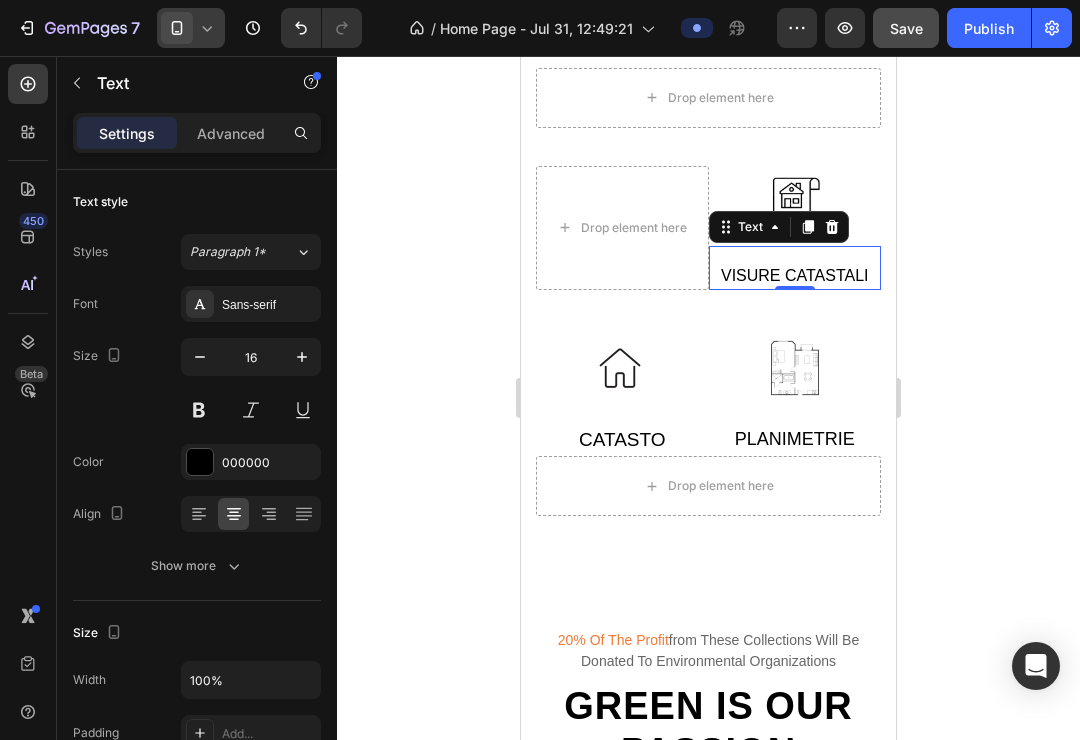 click 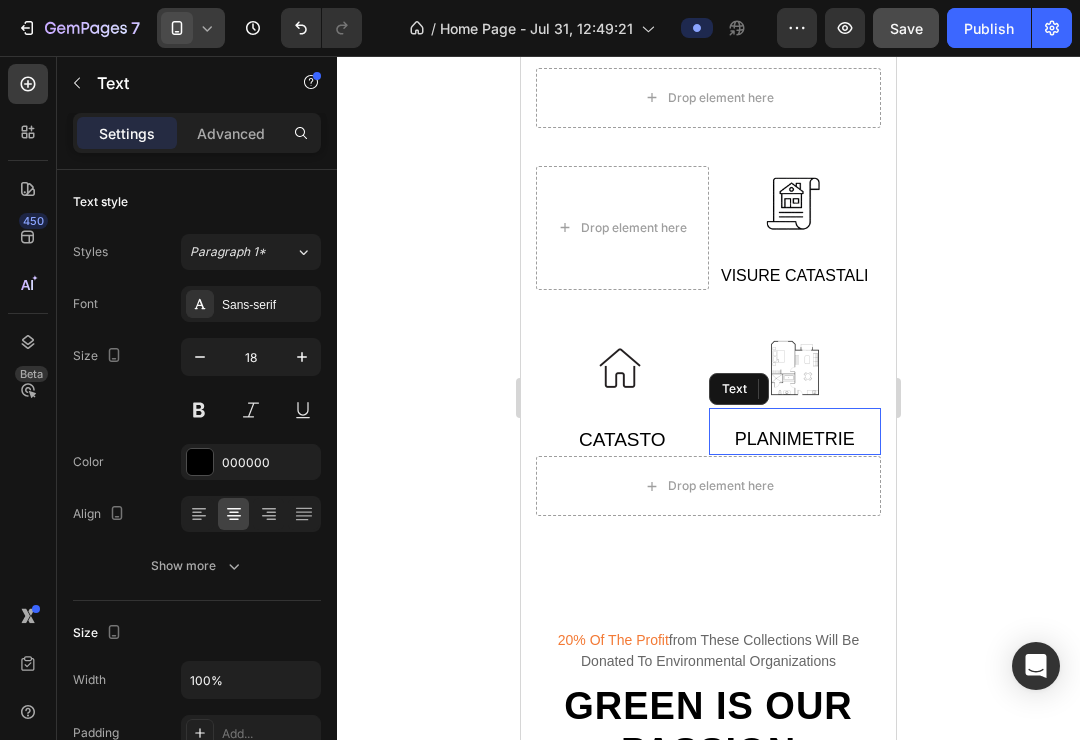 click on "PLANIMETRIE" at bounding box center [795, 439] 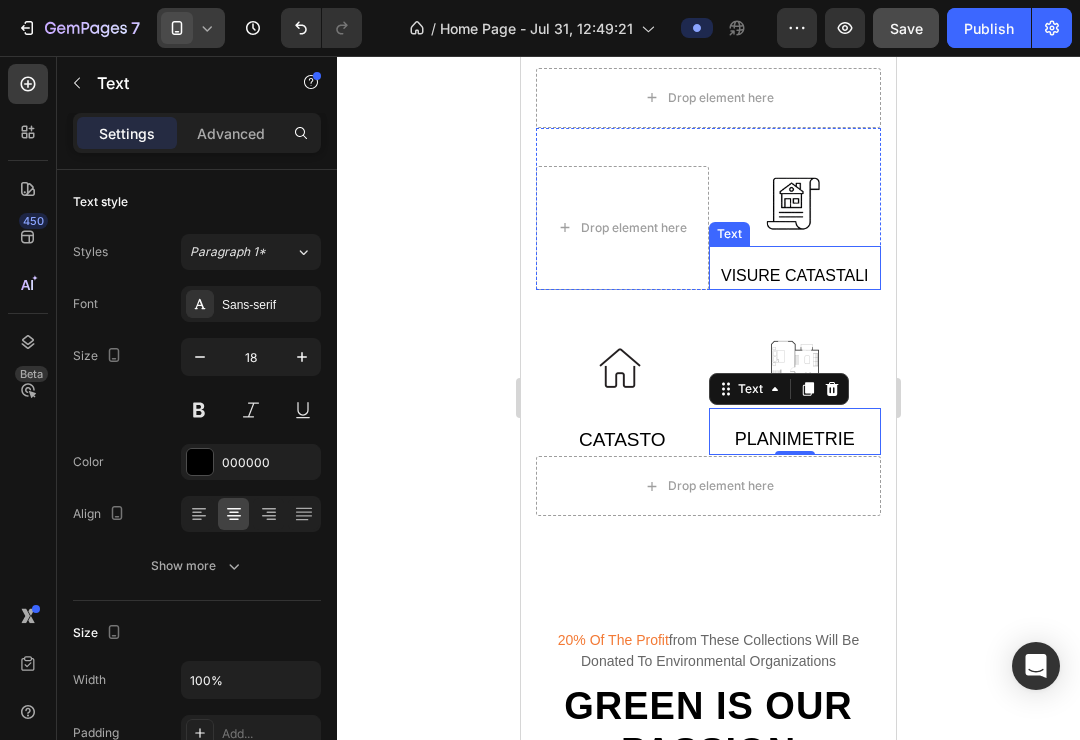 click on "Visure catastali" at bounding box center [795, 276] 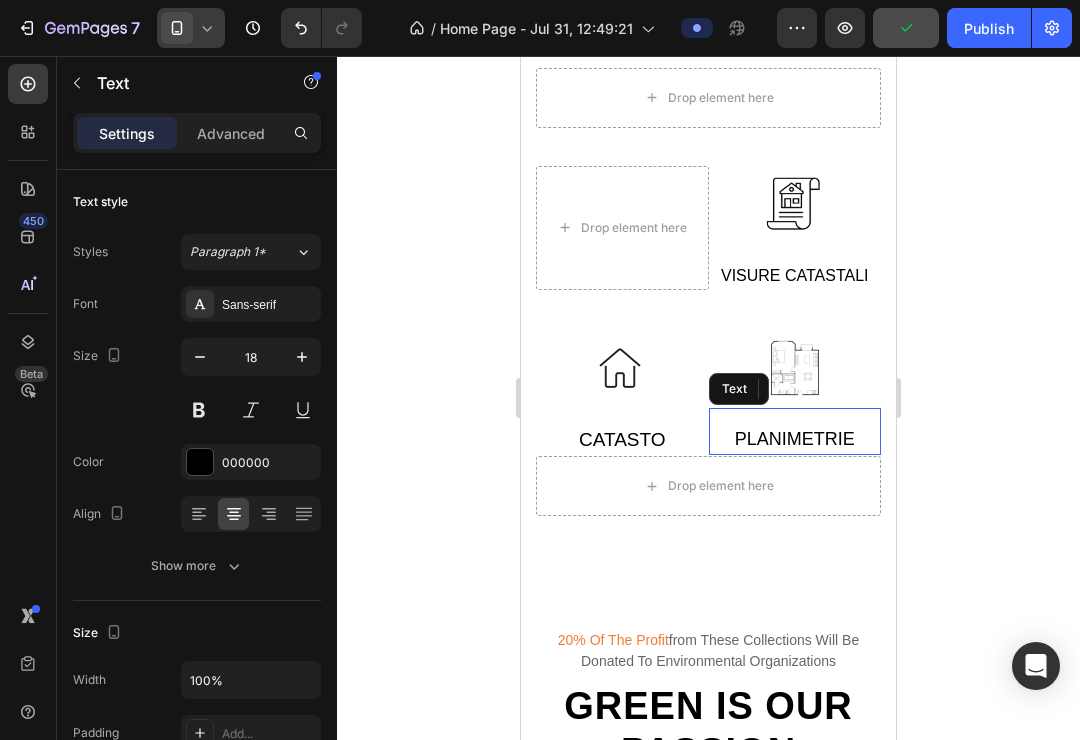 drag, startPoint x: 792, startPoint y: 433, endPoint x: 590, endPoint y: 419, distance: 202.48457 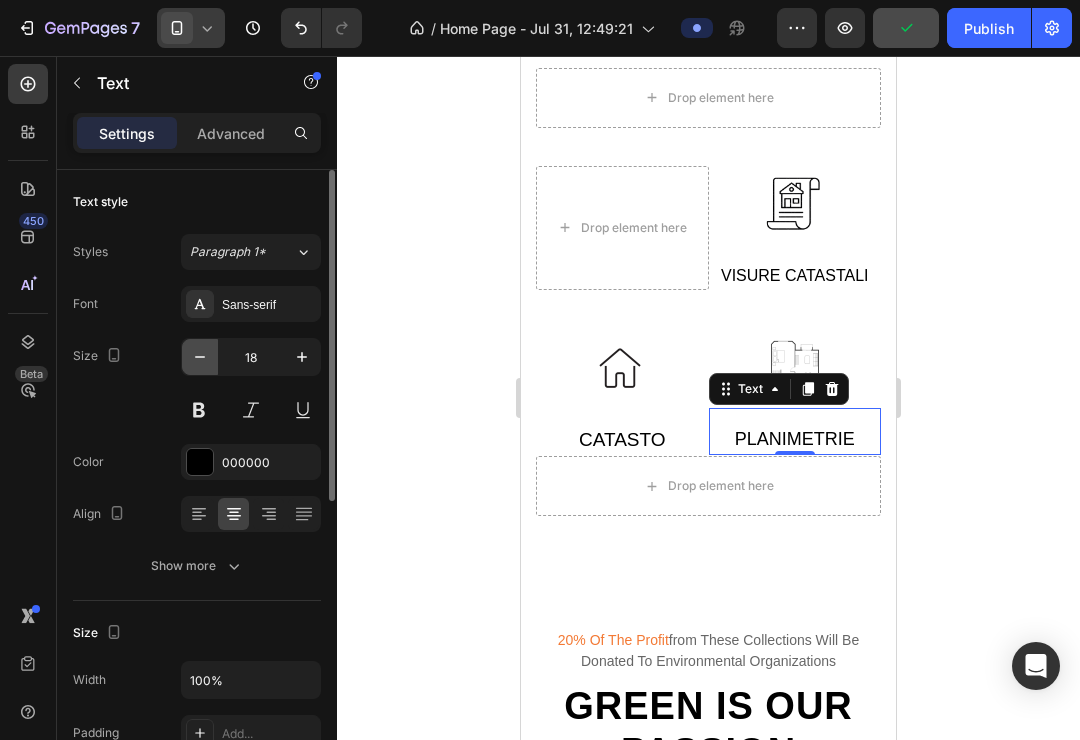 click 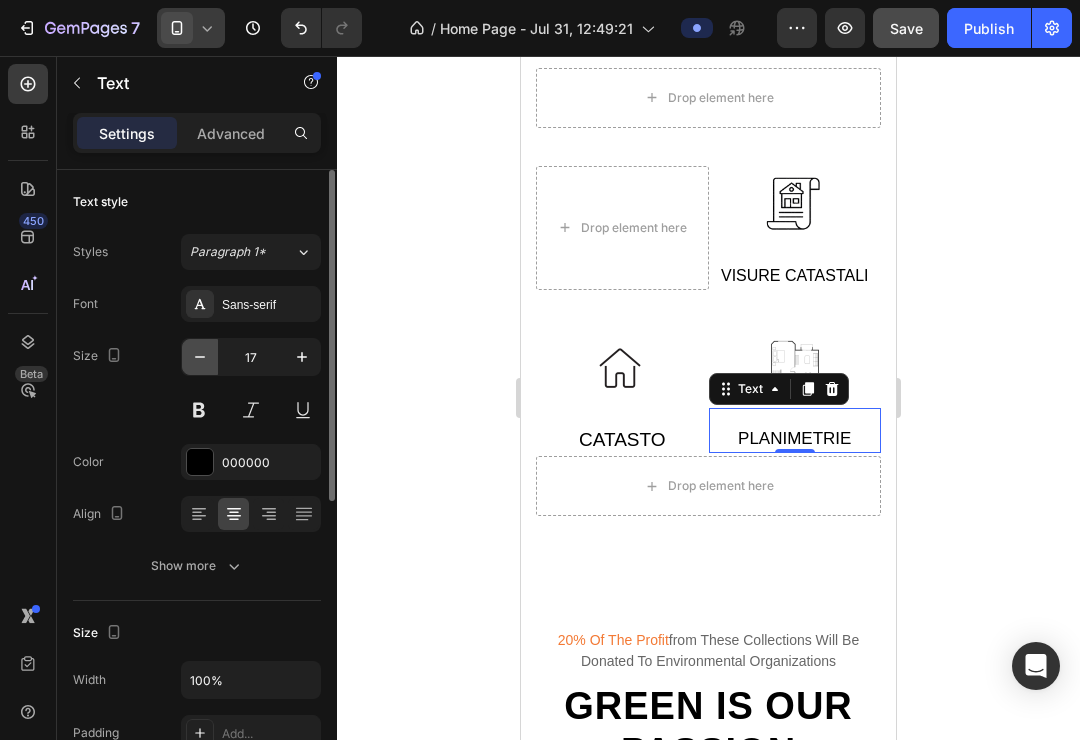 click 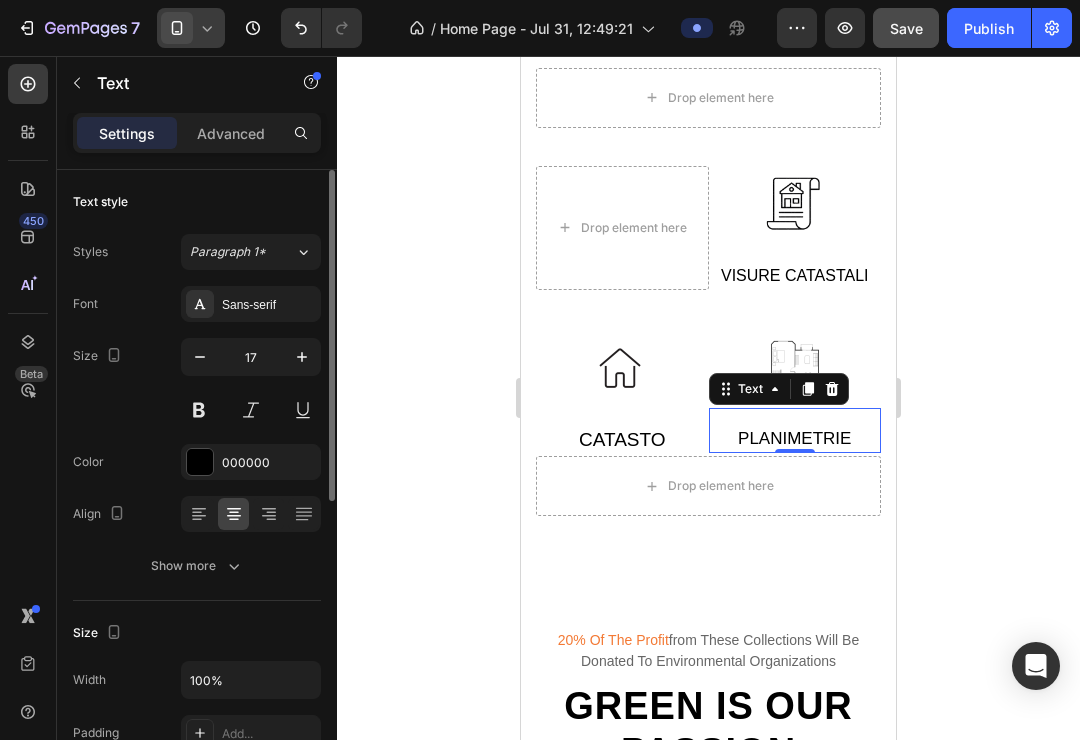 type on "16" 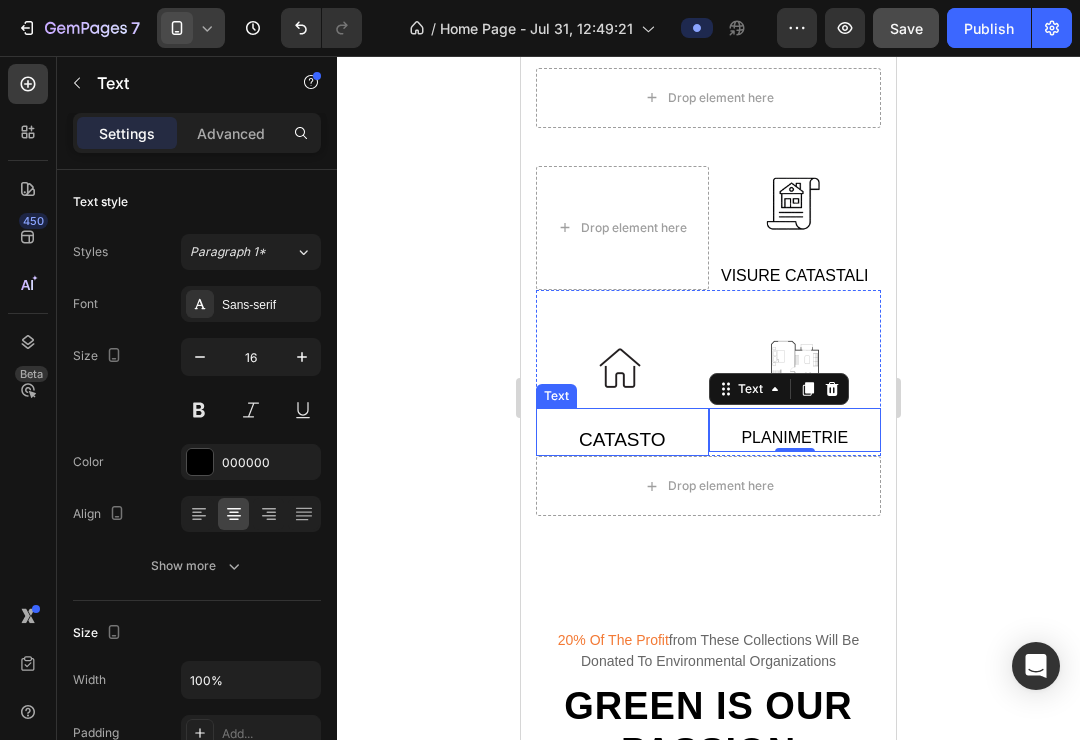 click on "CATASTO" at bounding box center [622, 440] 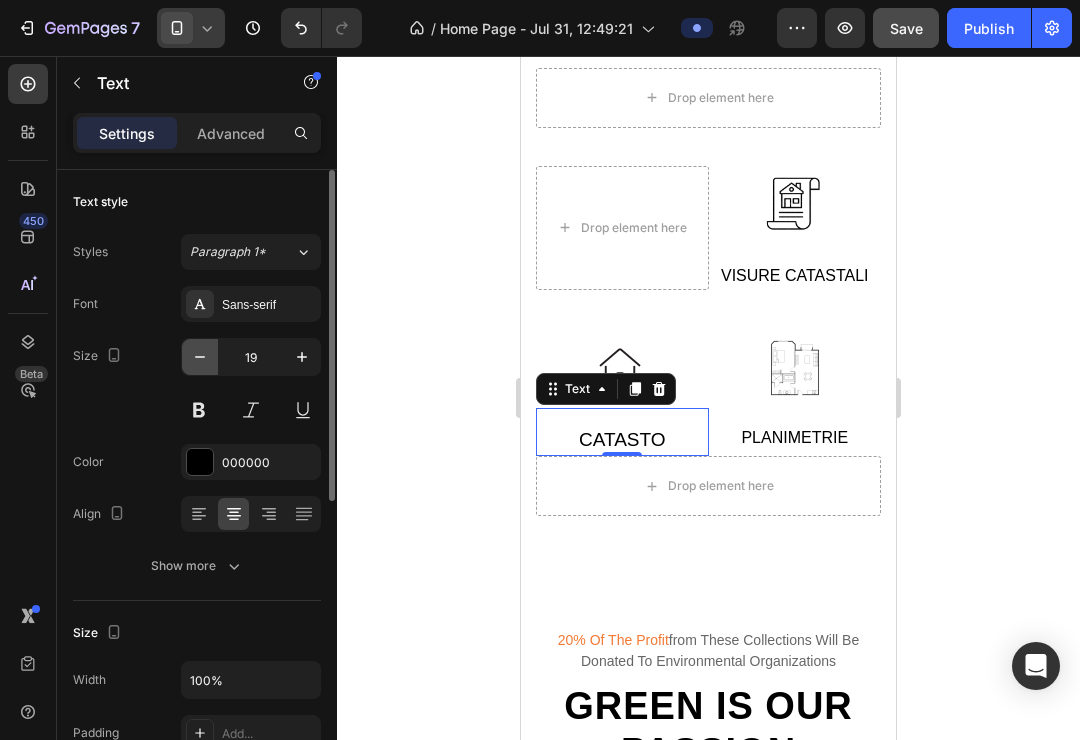 click at bounding box center [200, 357] 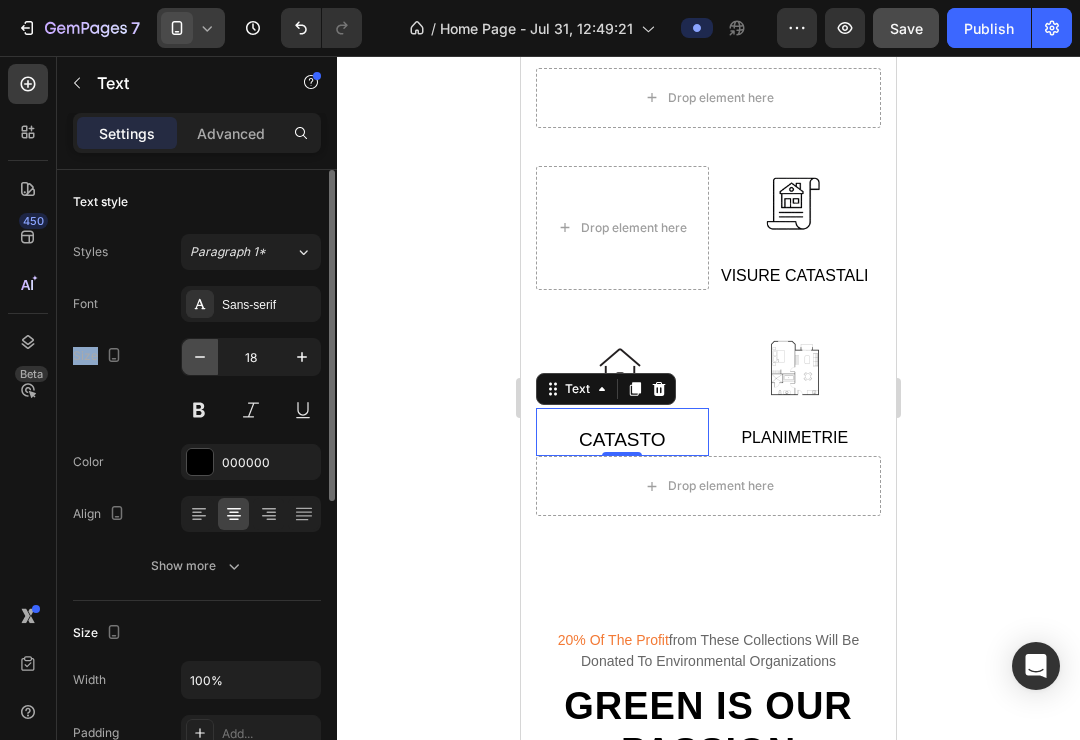 click at bounding box center [200, 357] 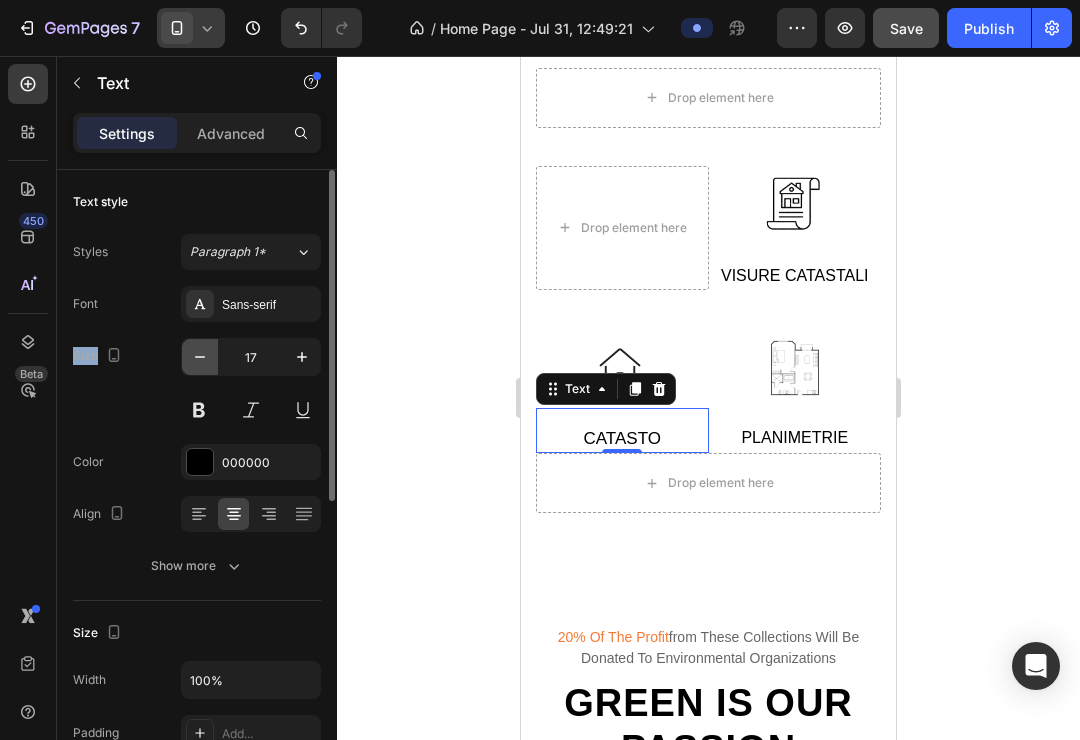 click at bounding box center (200, 357) 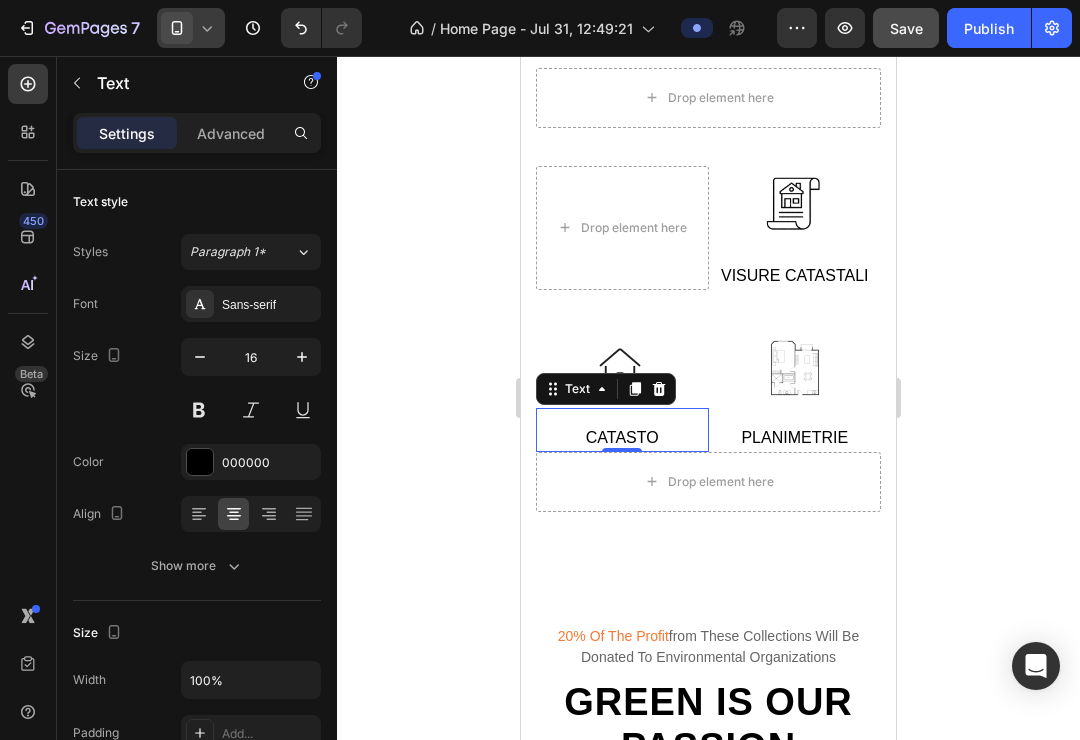 click 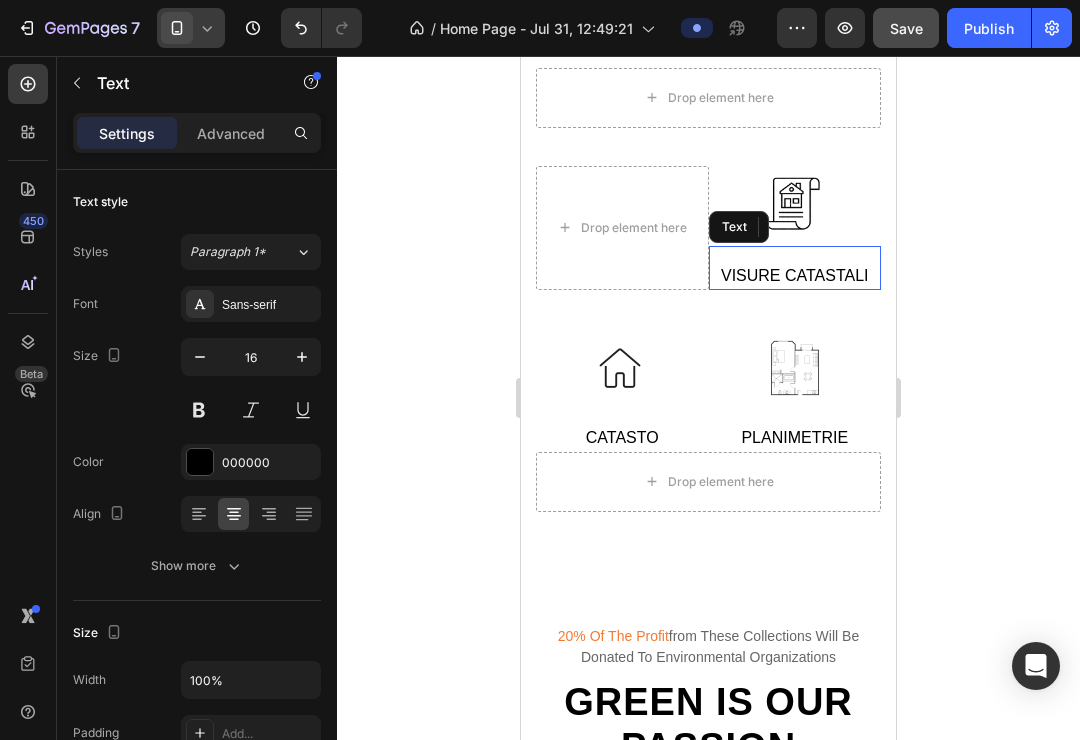 drag, startPoint x: 815, startPoint y: 269, endPoint x: 838, endPoint y: 277, distance: 24.351591 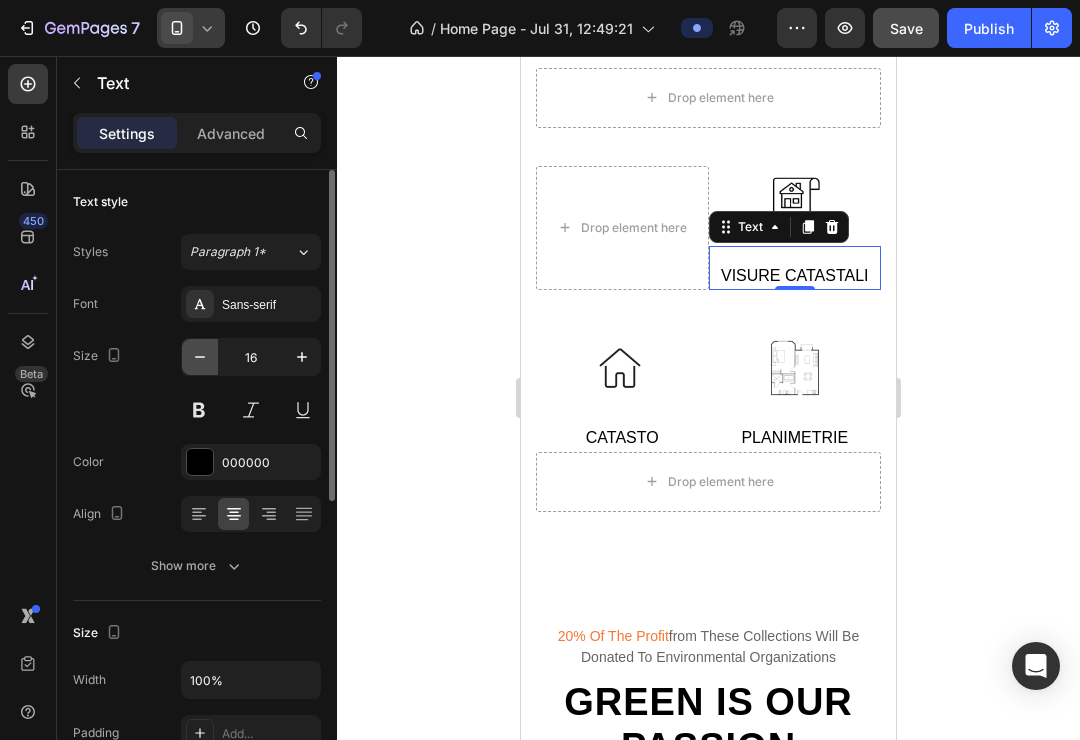 click 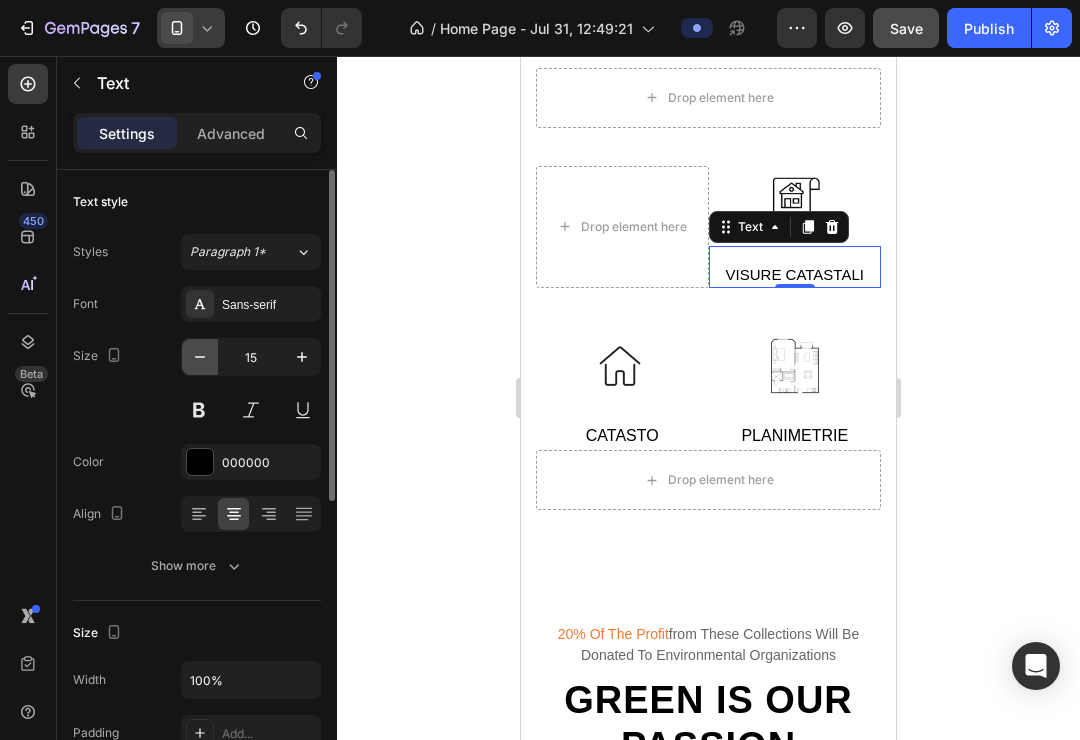 click 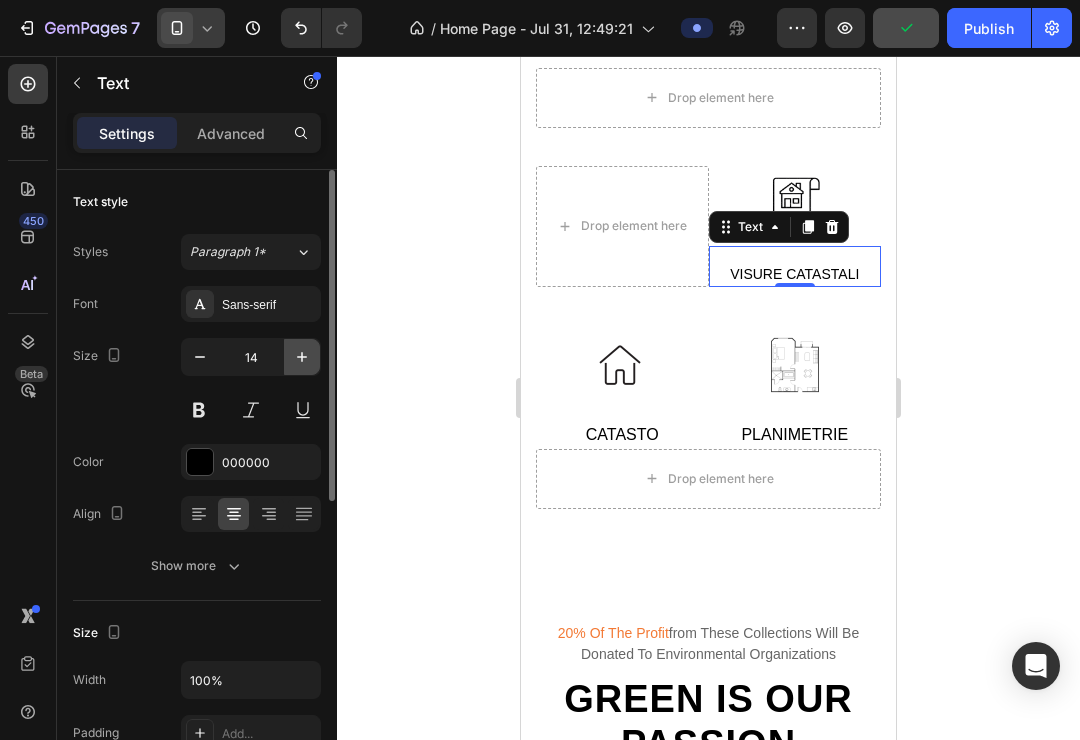click 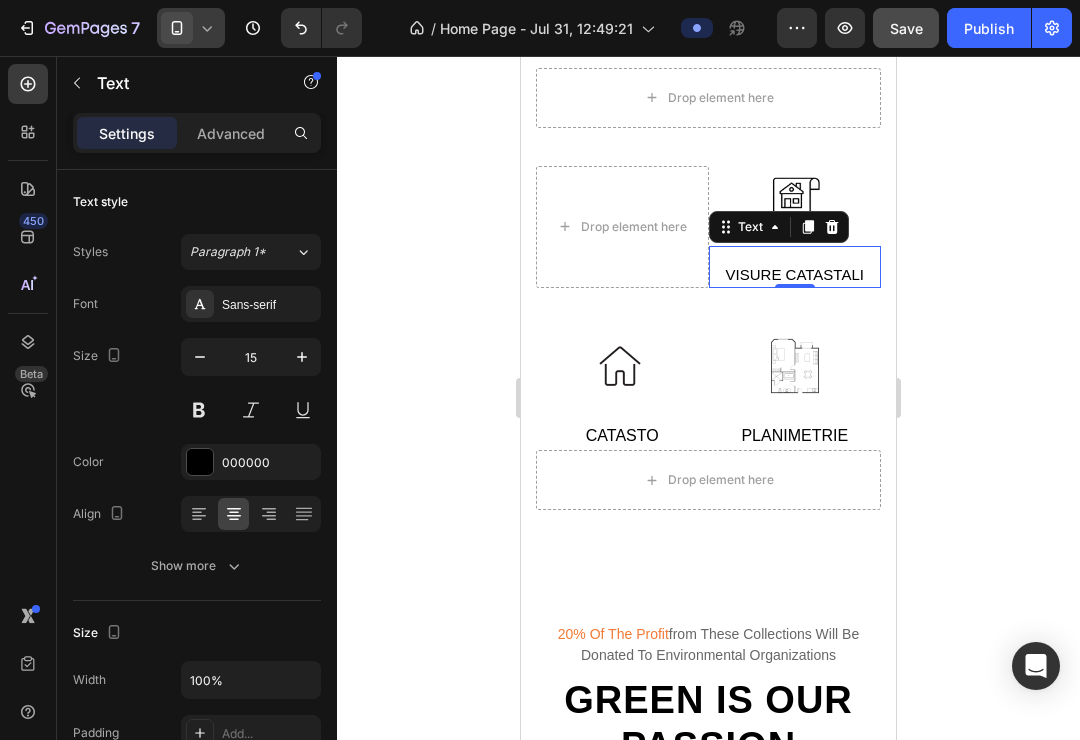 click 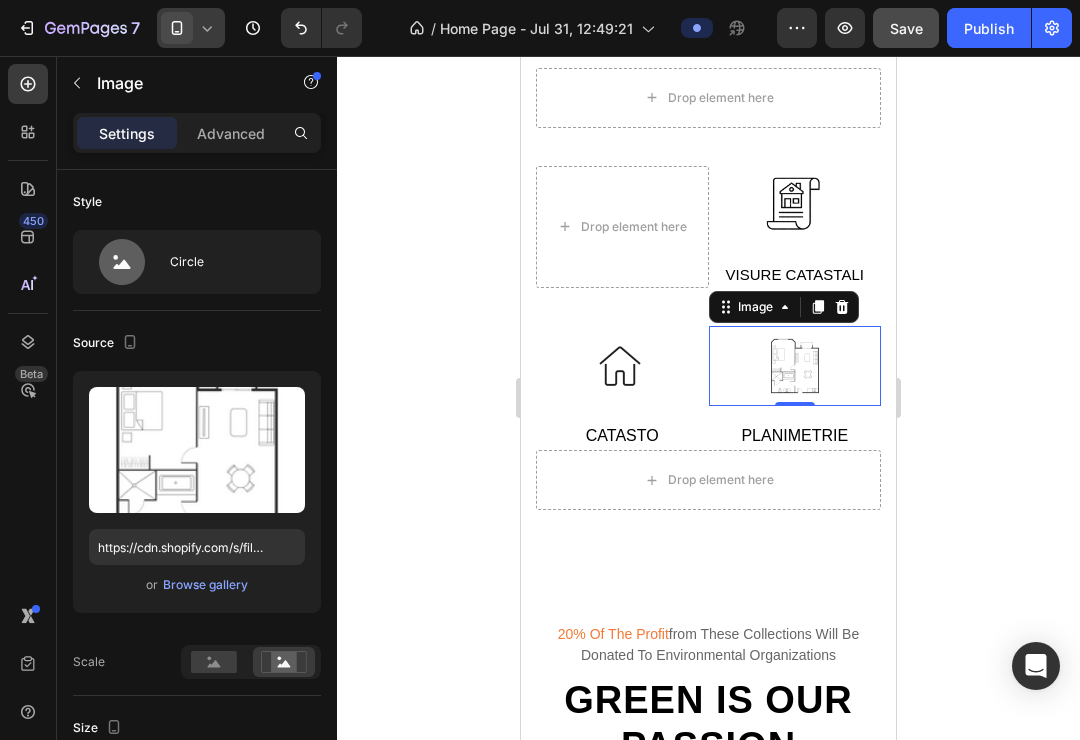 click 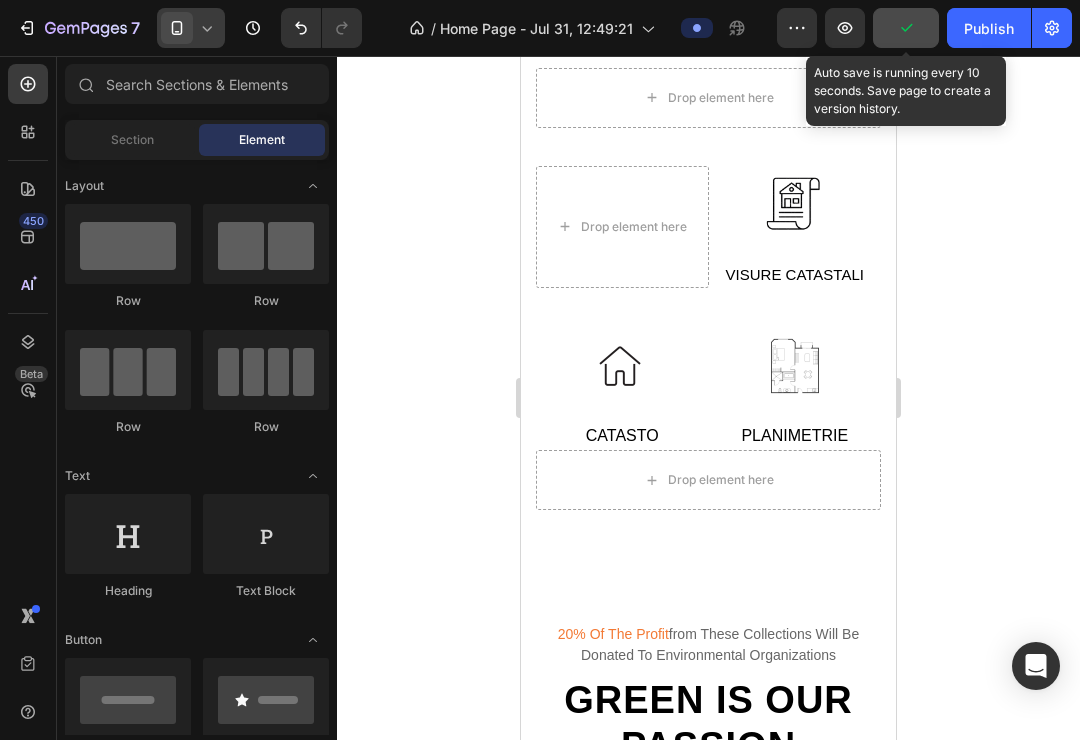 click 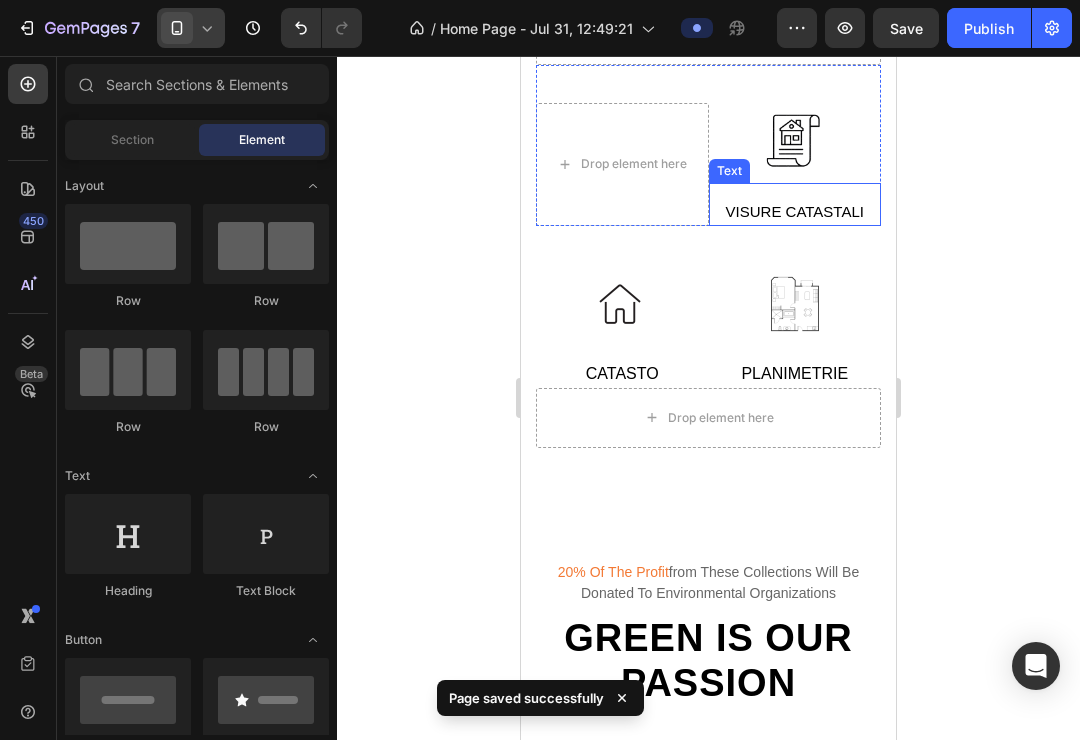scroll, scrollTop: 633, scrollLeft: 0, axis: vertical 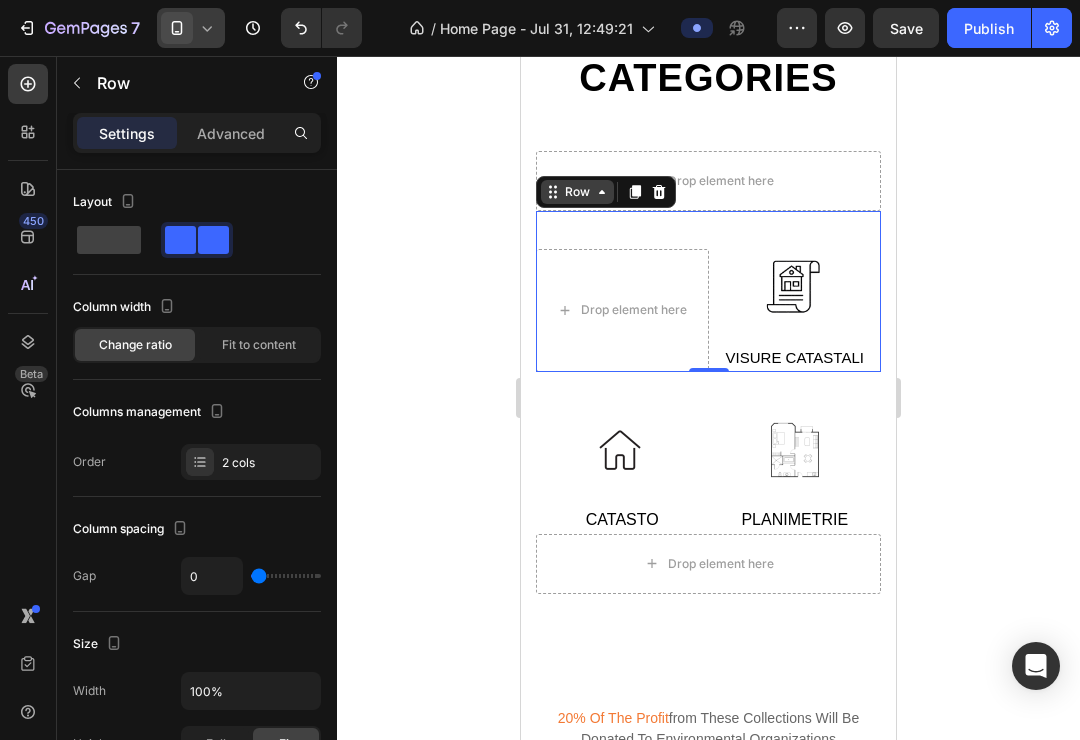 click 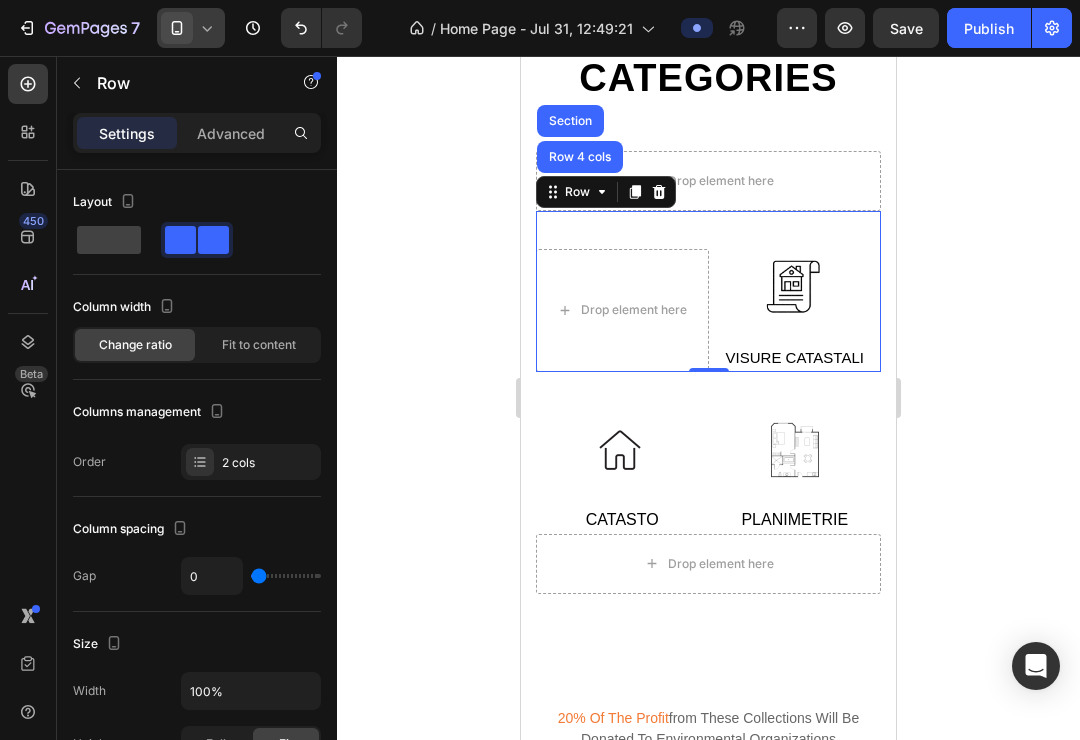 click 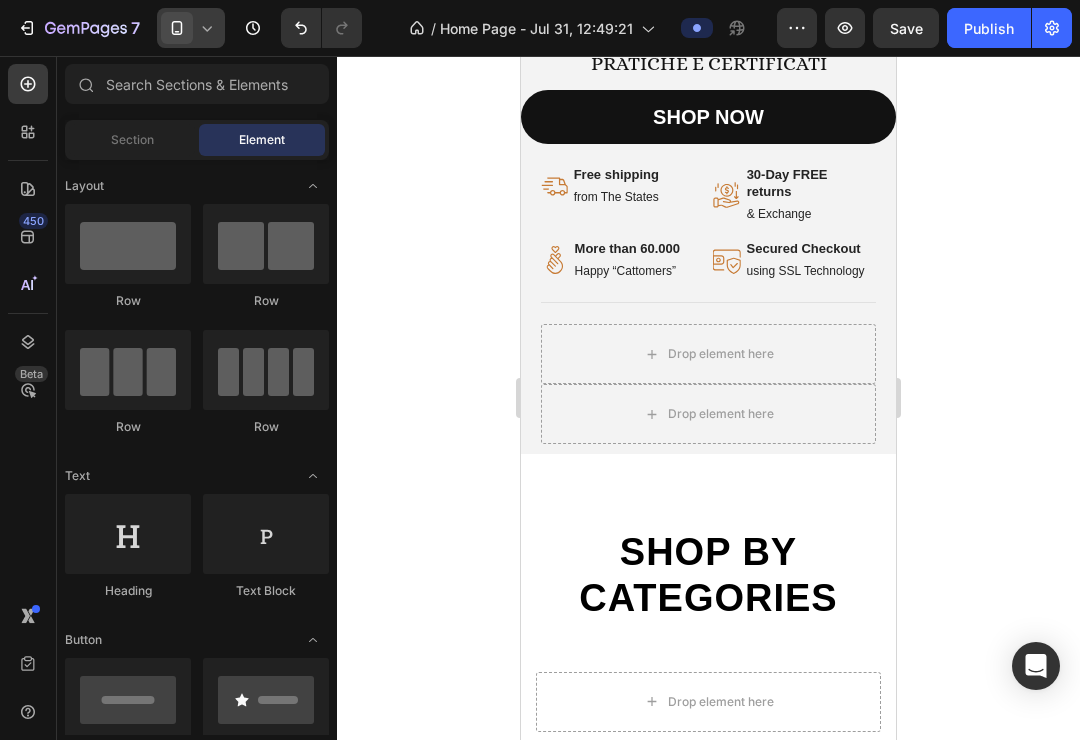 scroll, scrollTop: 556, scrollLeft: 0, axis: vertical 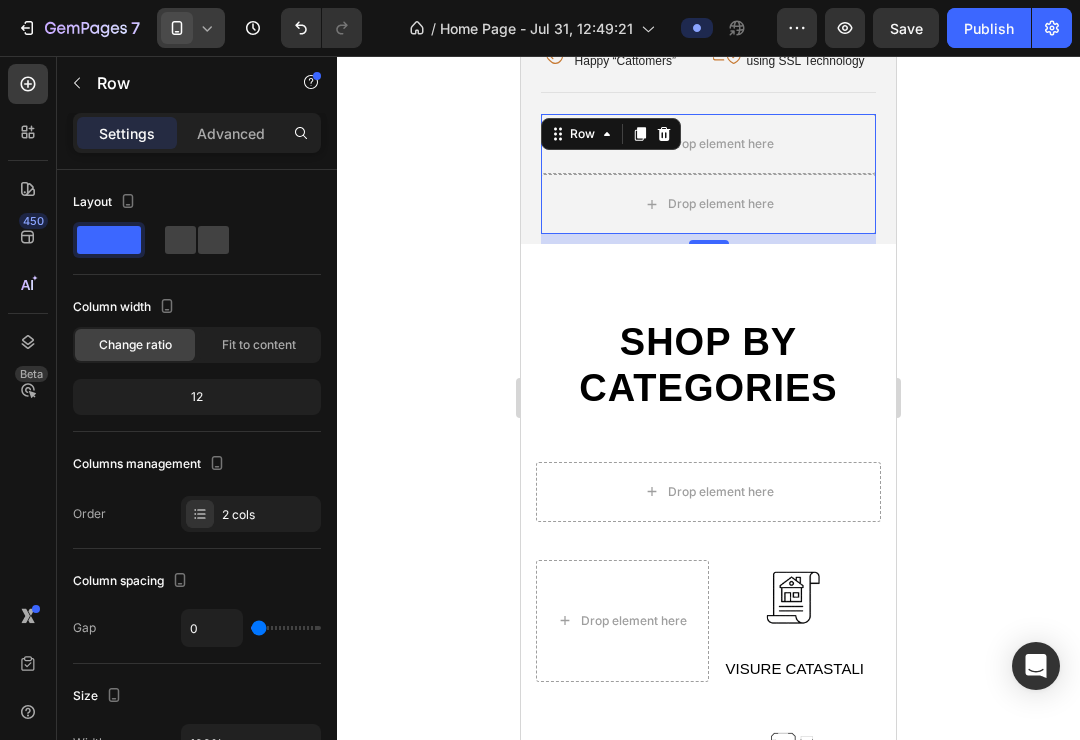 click 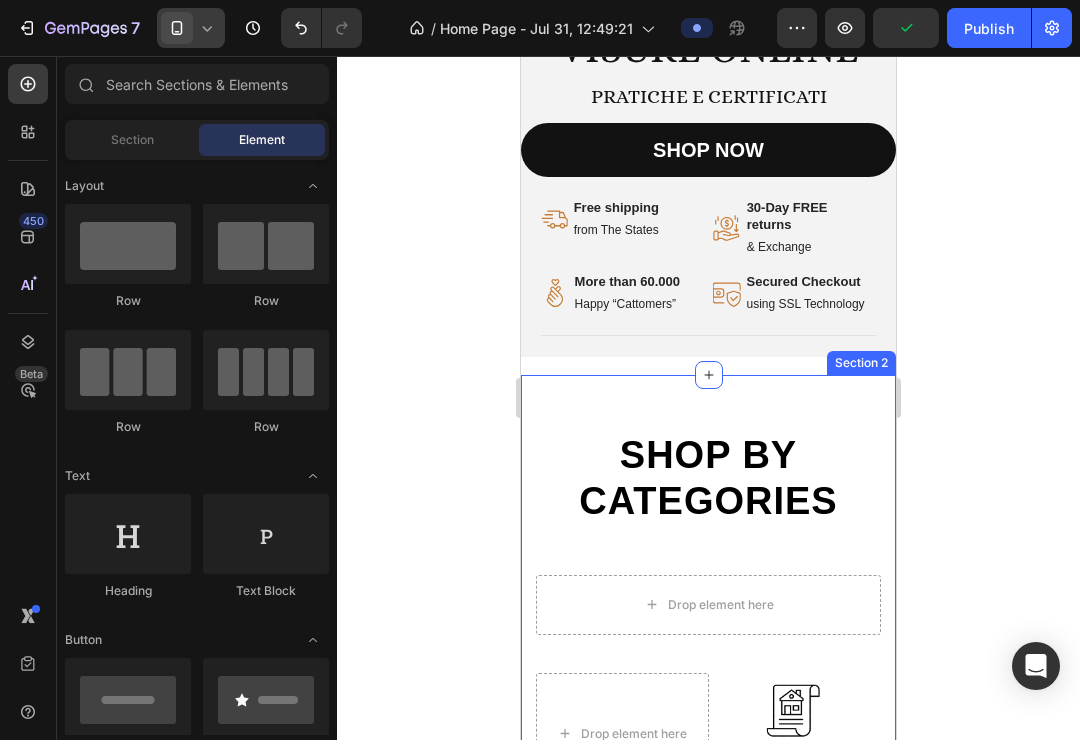 scroll, scrollTop: 270, scrollLeft: 0, axis: vertical 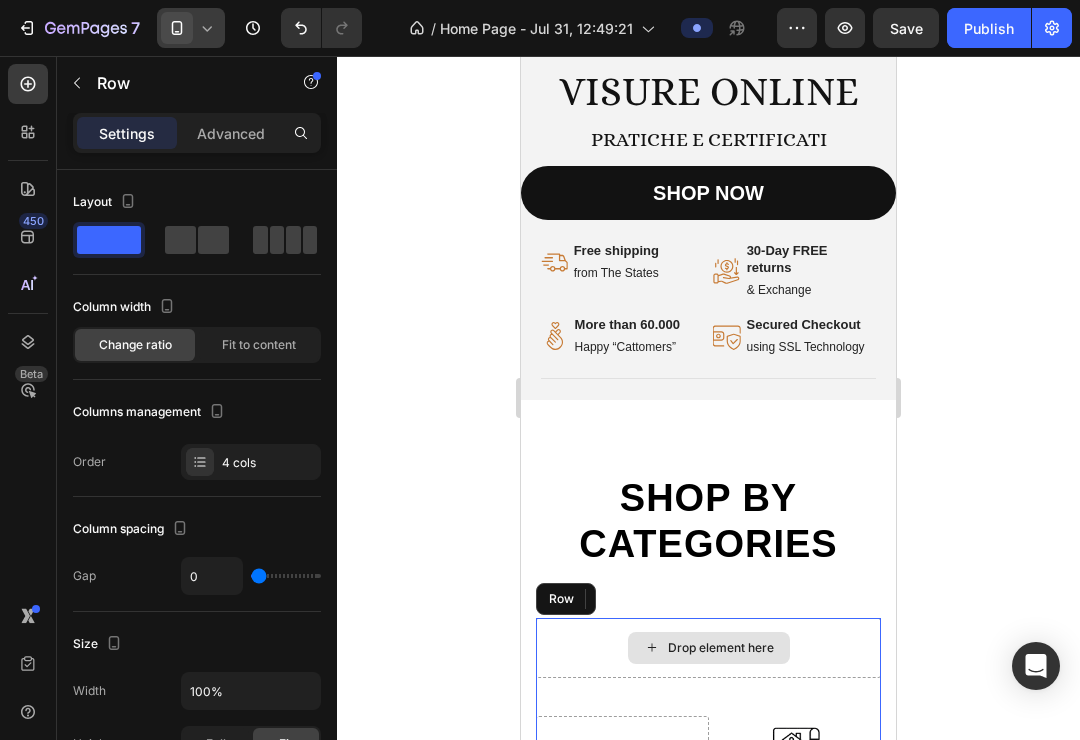 click on "Drop element here" at bounding box center (708, 648) 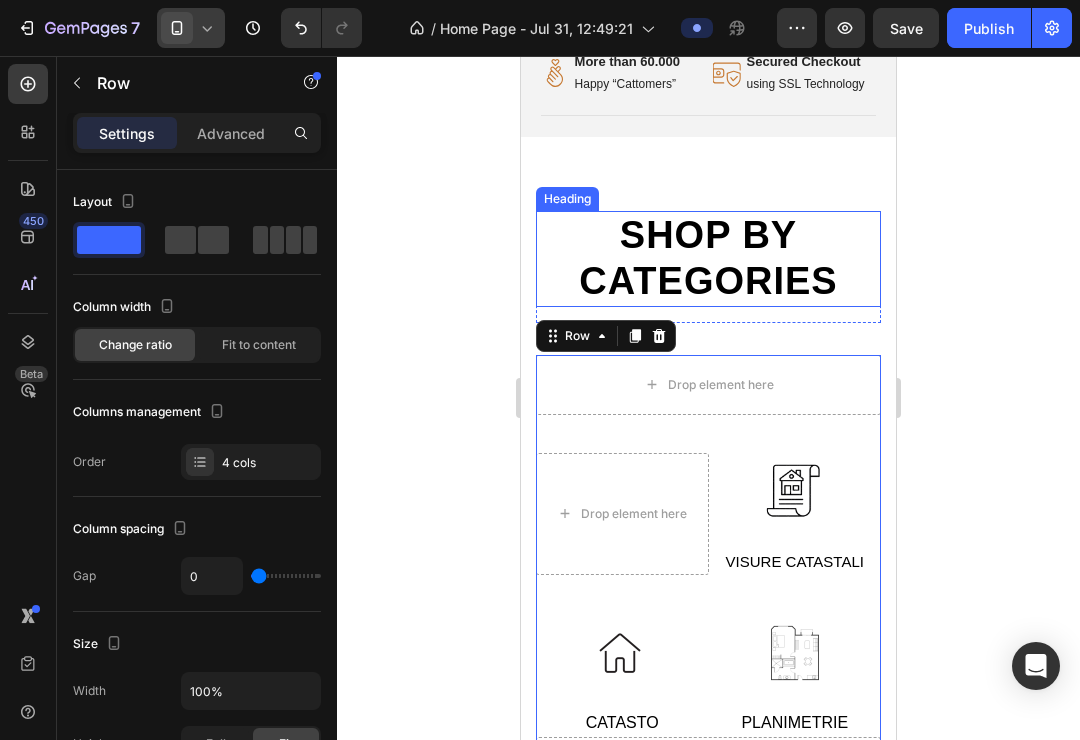 scroll, scrollTop: 565, scrollLeft: 0, axis: vertical 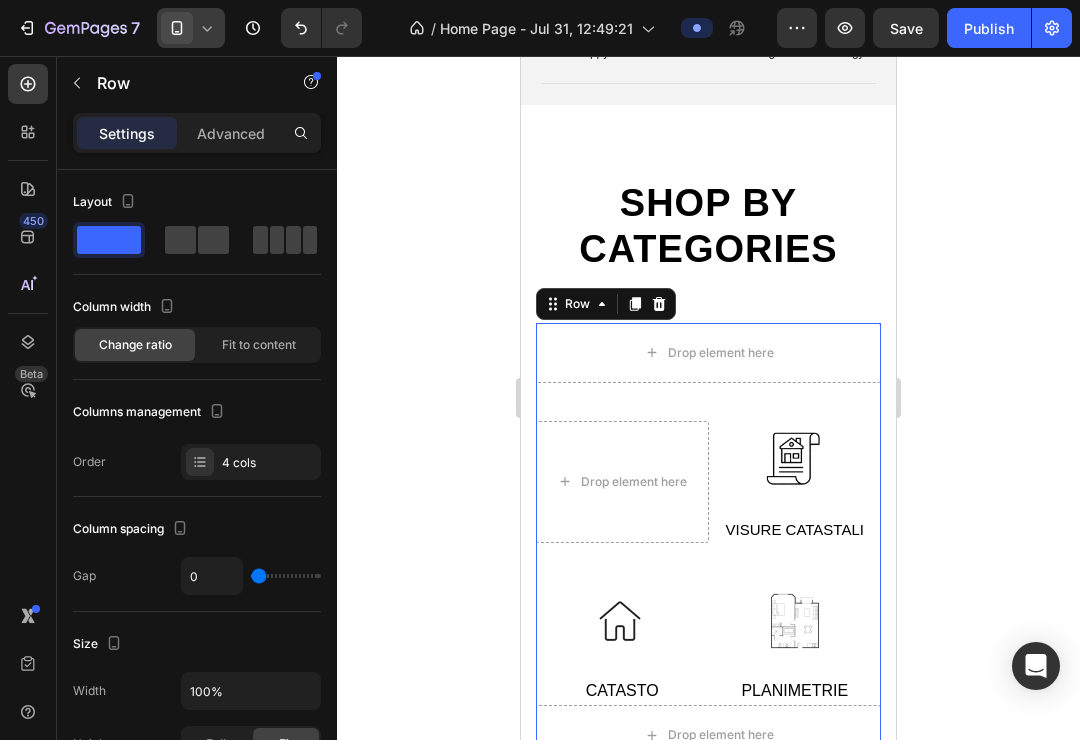 click 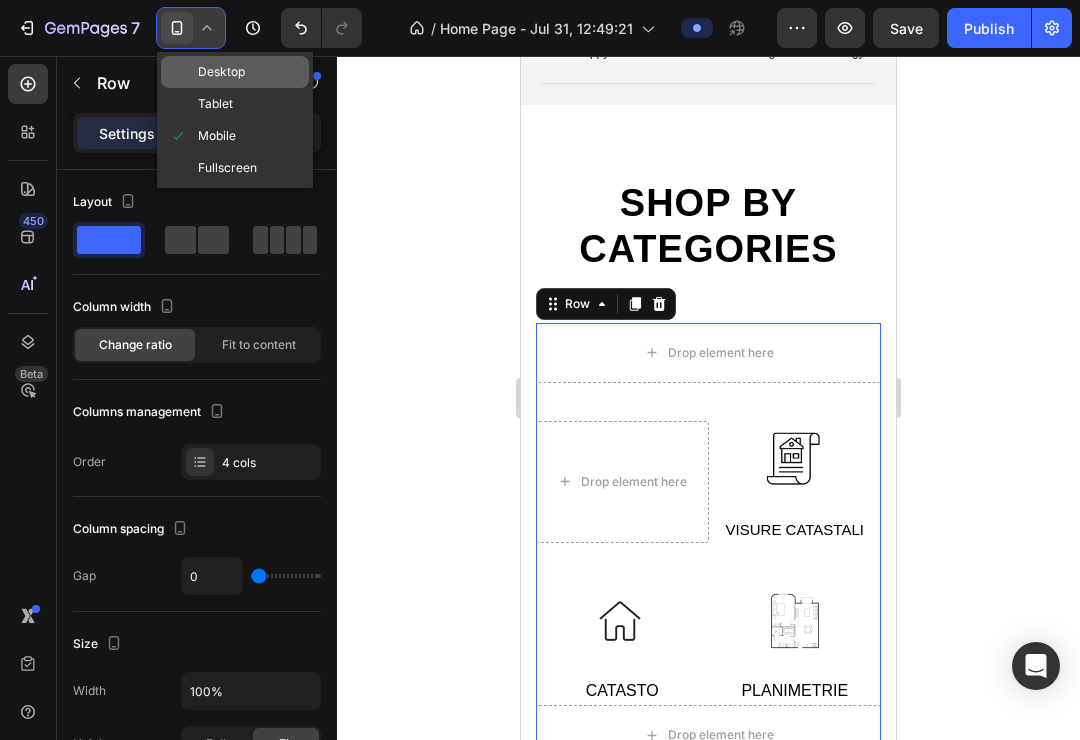 click on "Desktop" at bounding box center [221, 72] 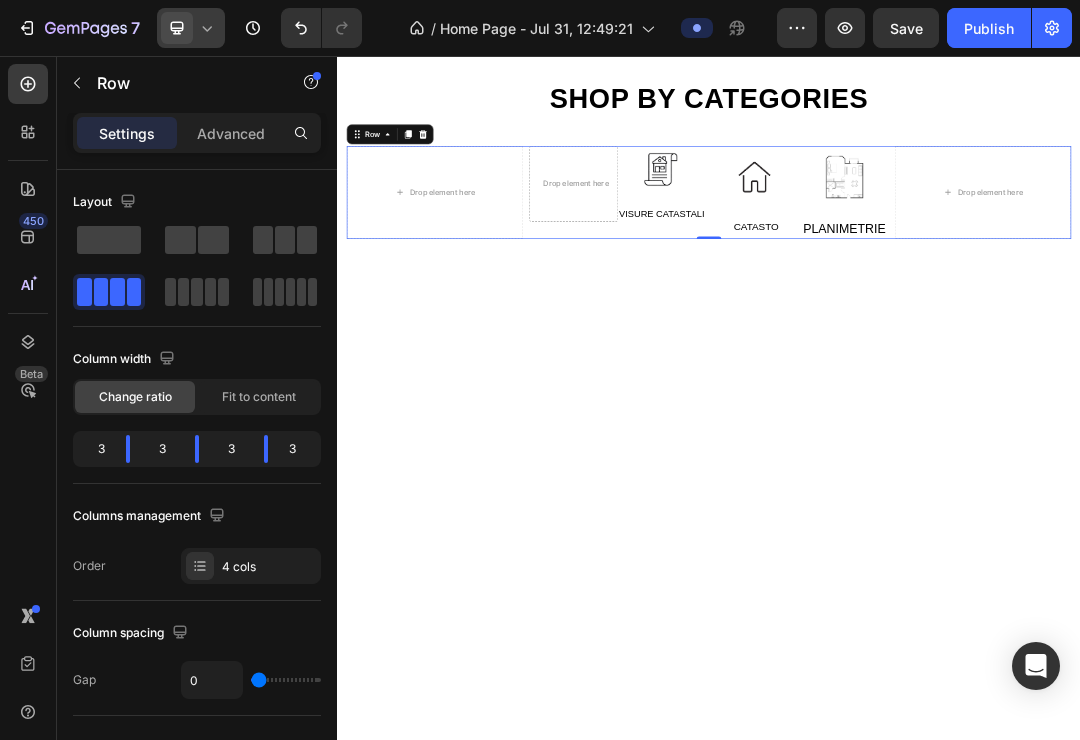 type on "10" 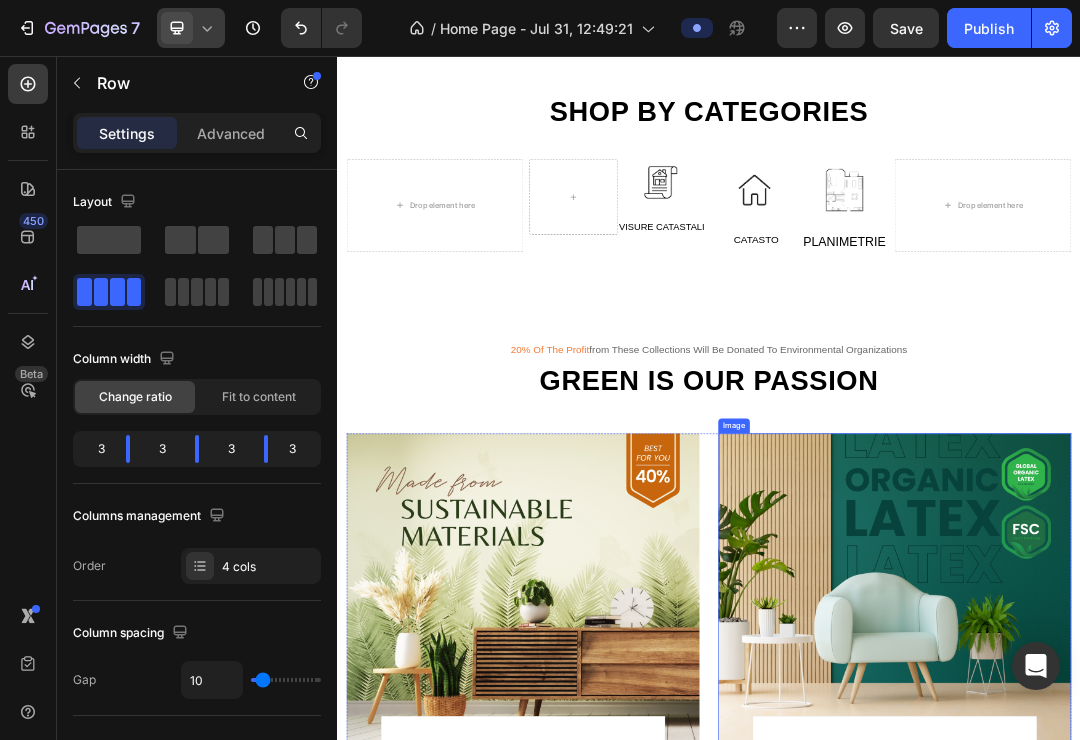 scroll, scrollTop: 542, scrollLeft: 0, axis: vertical 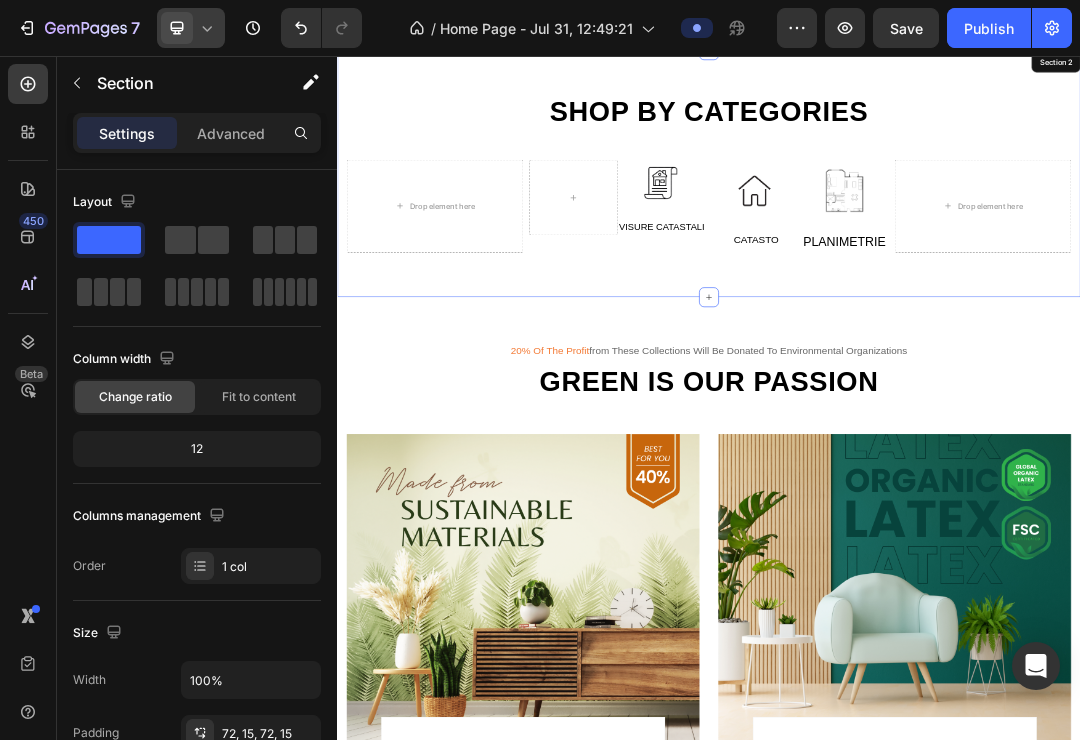 click on "Shop by categories Heading Row
Drop element here
Image Visure catastali Text Row Image CATASTO Text Image PLANIMETRIE Text Row
Drop element here Row" at bounding box center (937, 245) 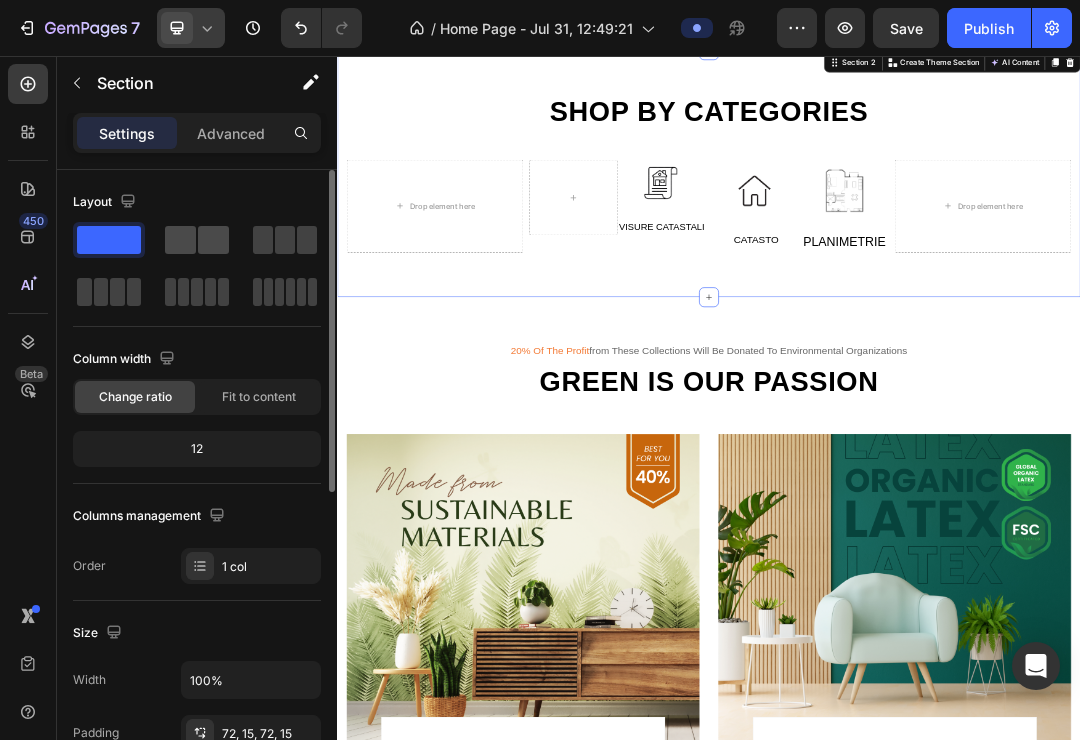 click 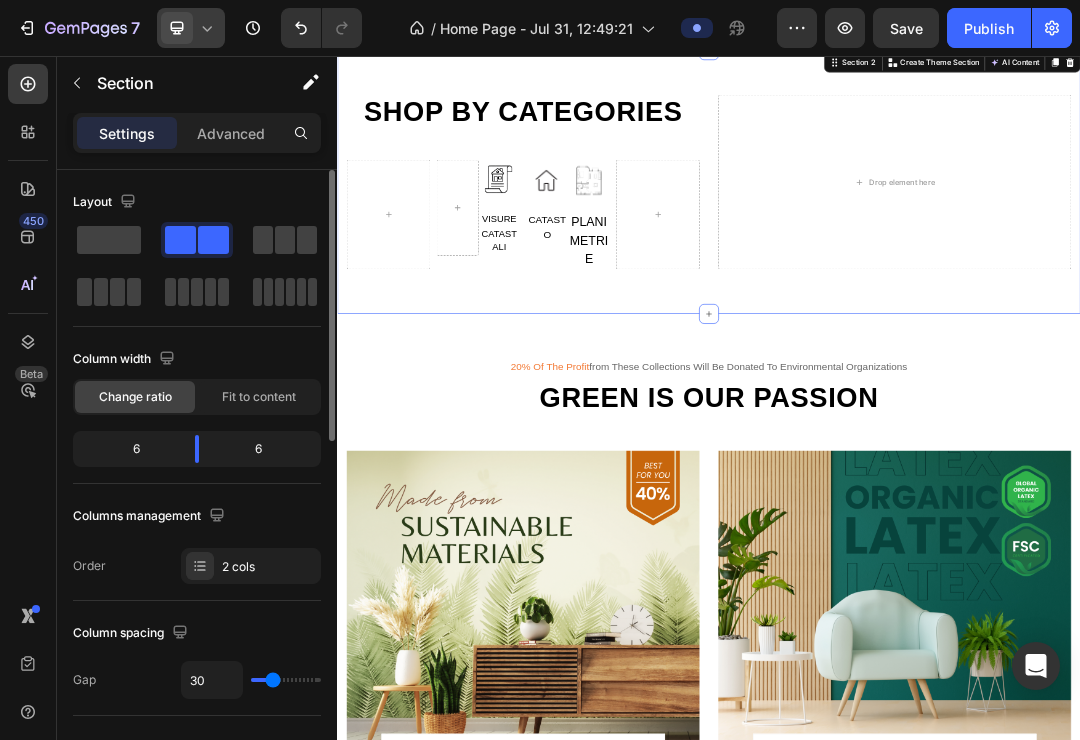 click 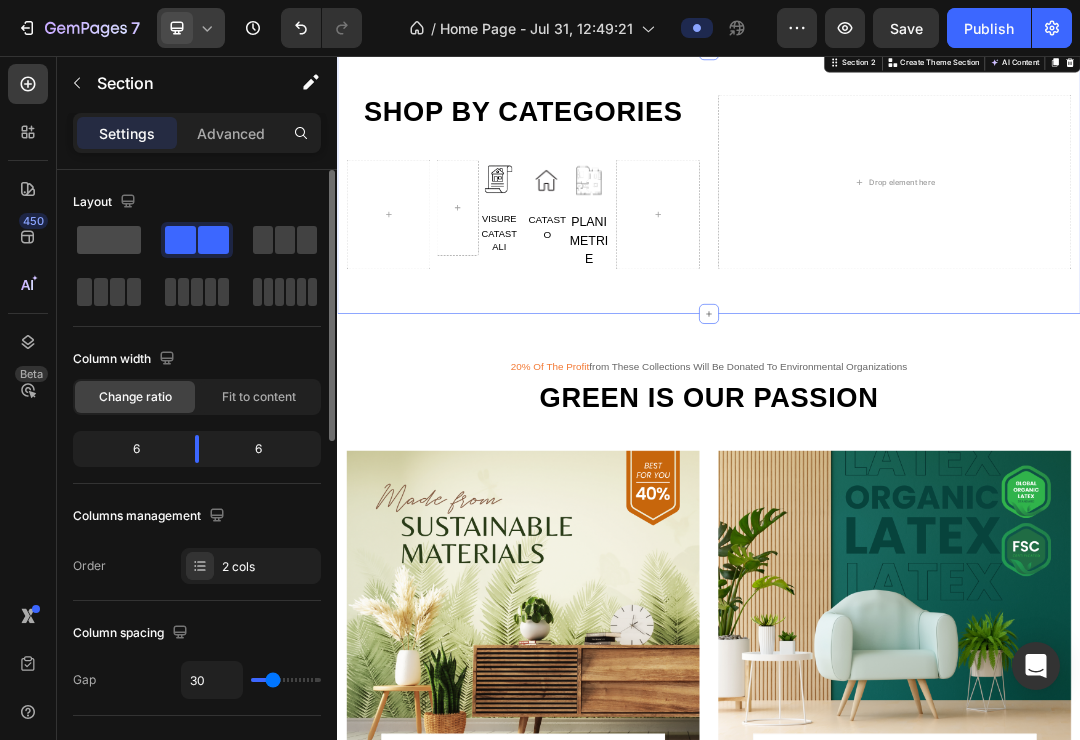 click 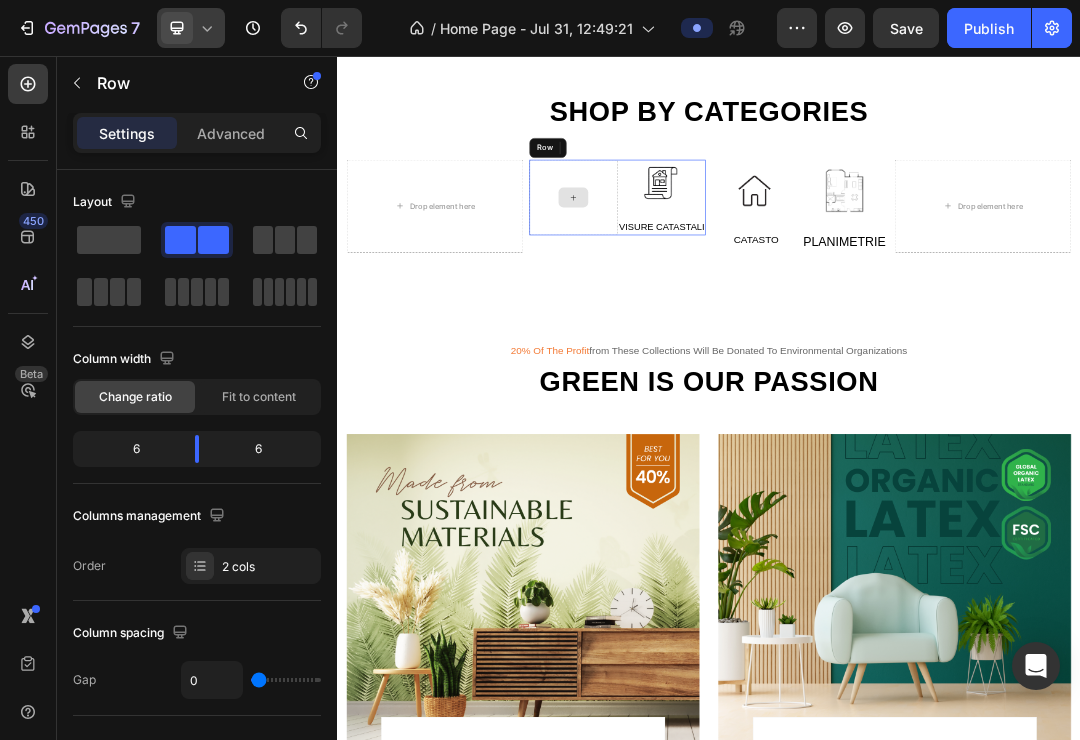 click at bounding box center [718, 284] 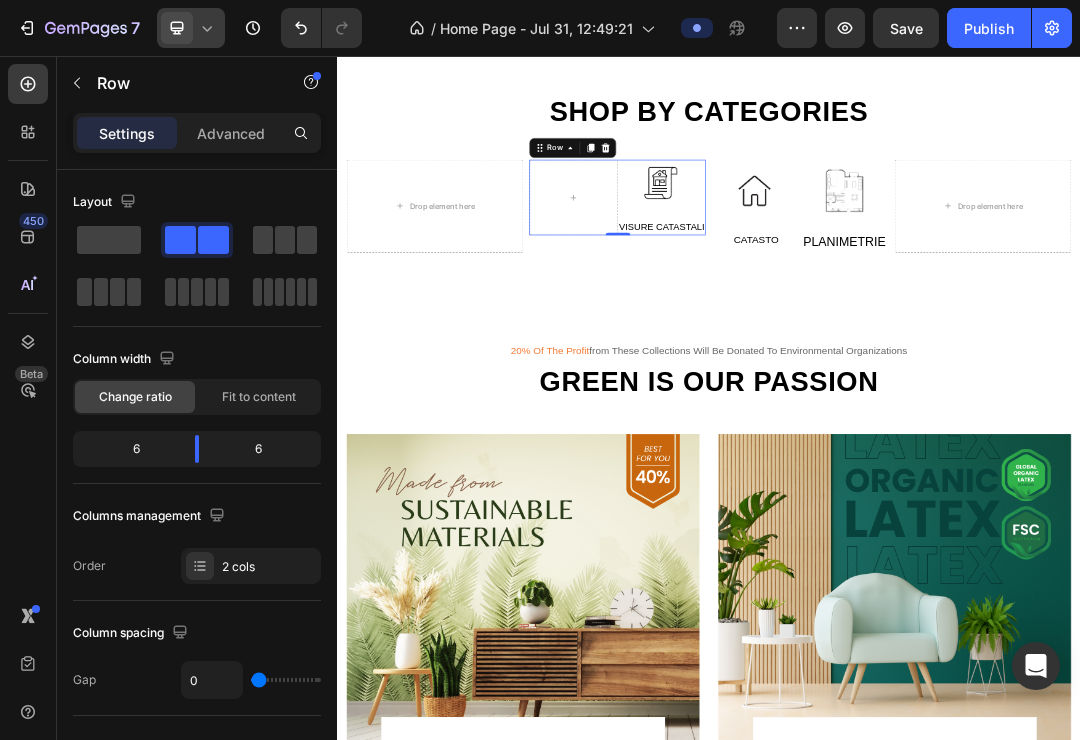 click on "Shop by categories Heading" at bounding box center (937, 154) 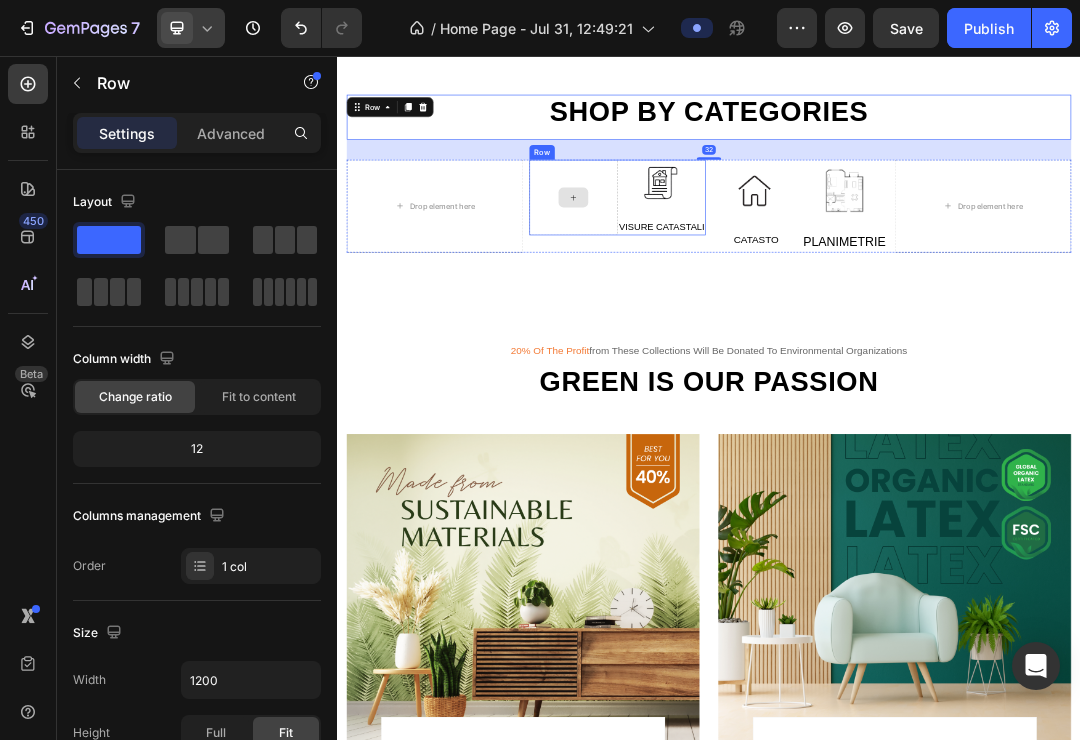 click at bounding box center (718, 284) 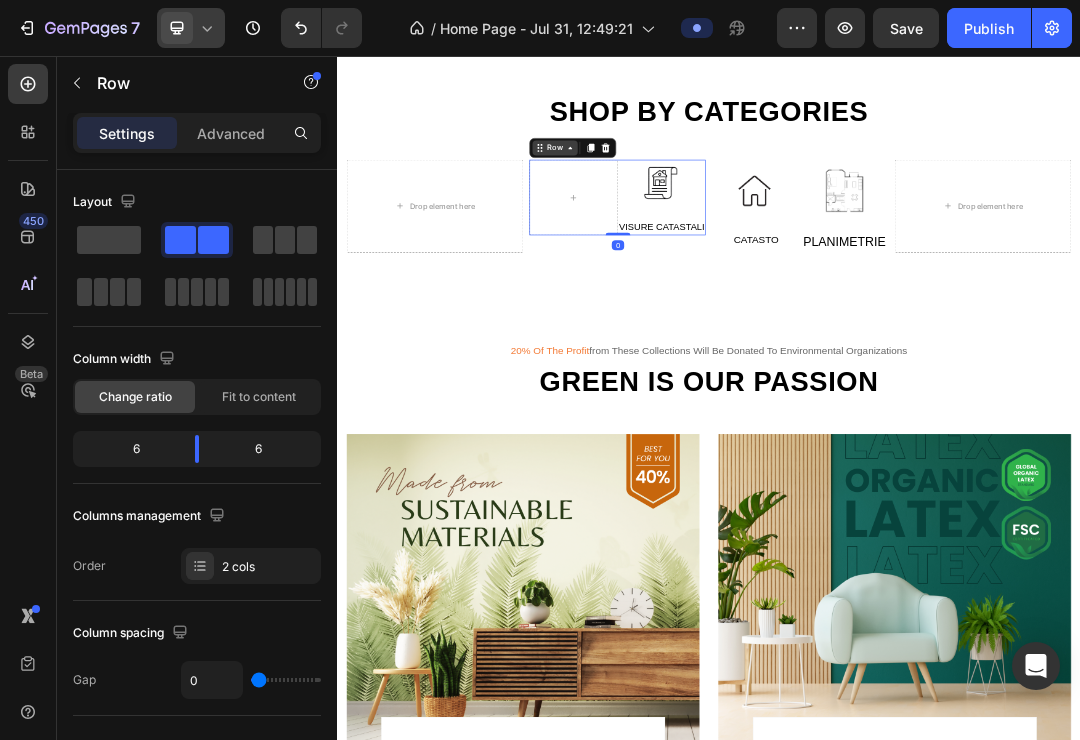 click on "Row" at bounding box center (688, 204) 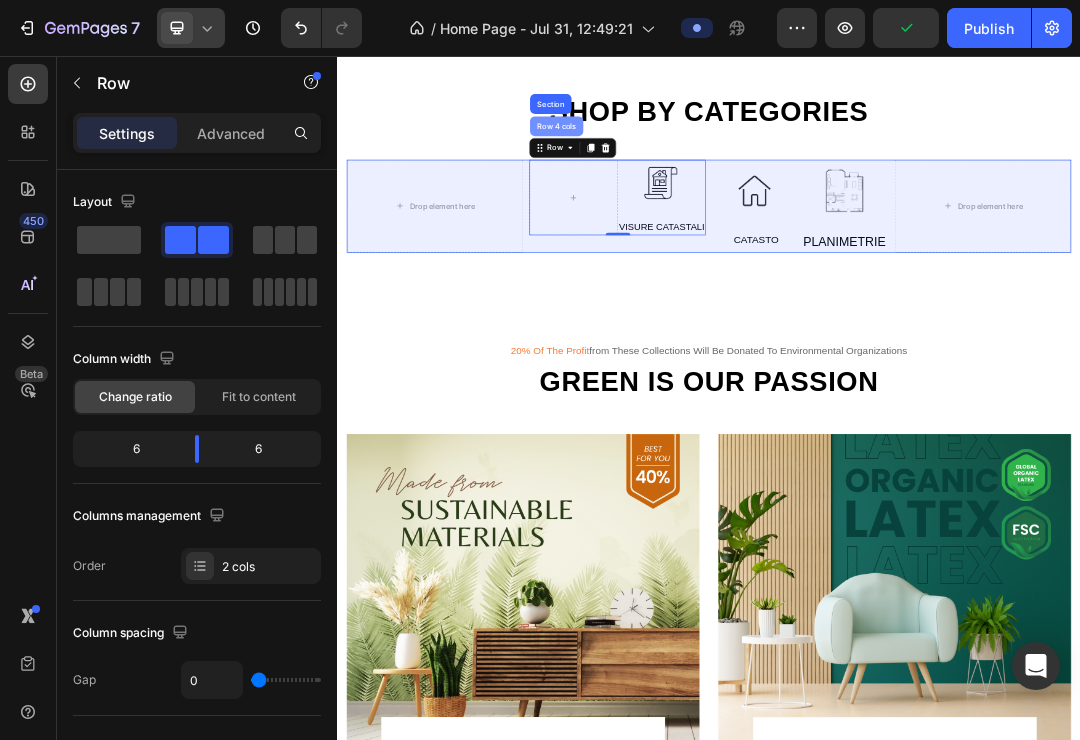 click on "Row 4 cols" at bounding box center [691, 169] 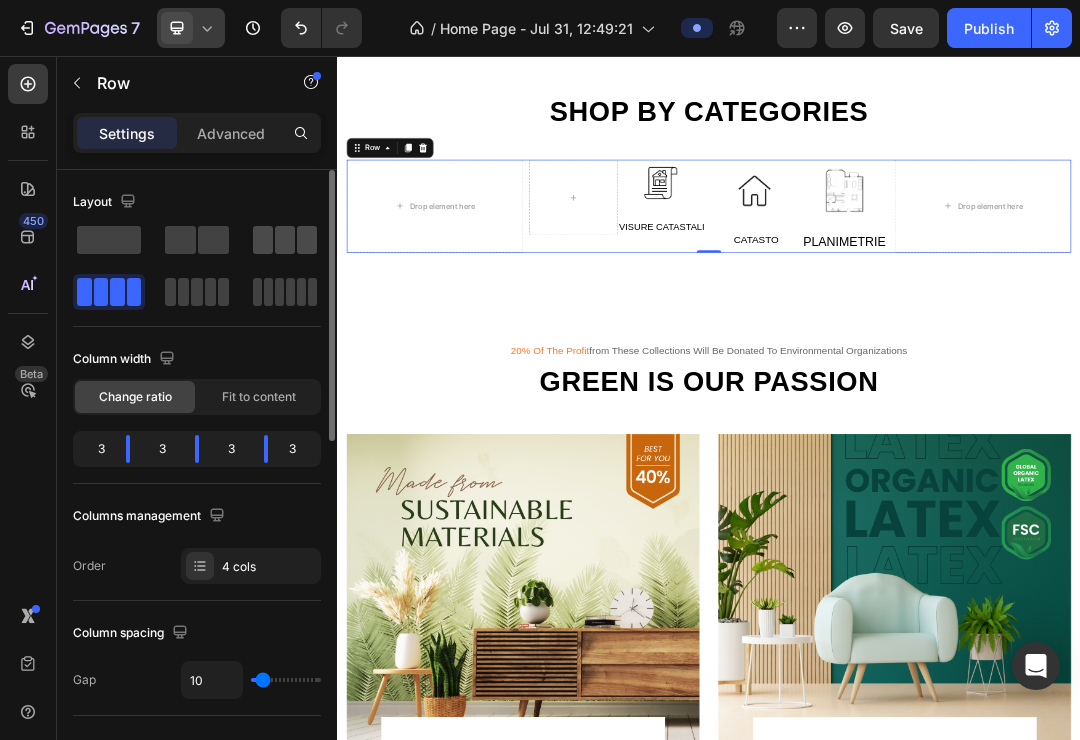 click 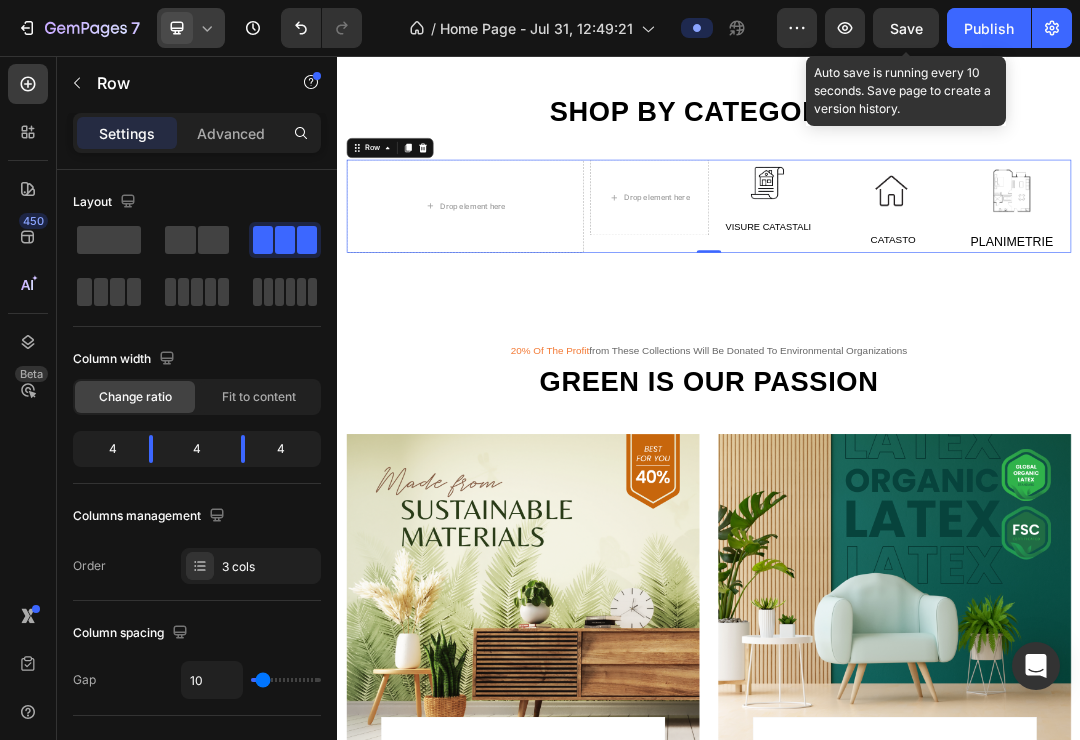 click on "Save" 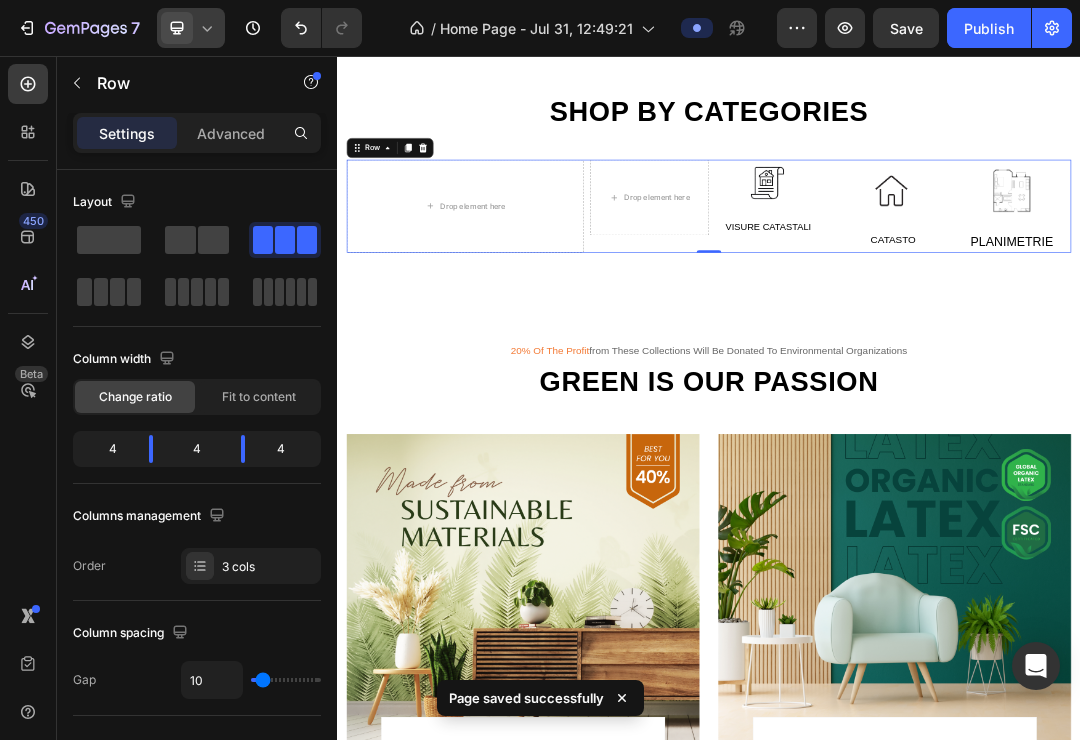 click at bounding box center [177, 28] 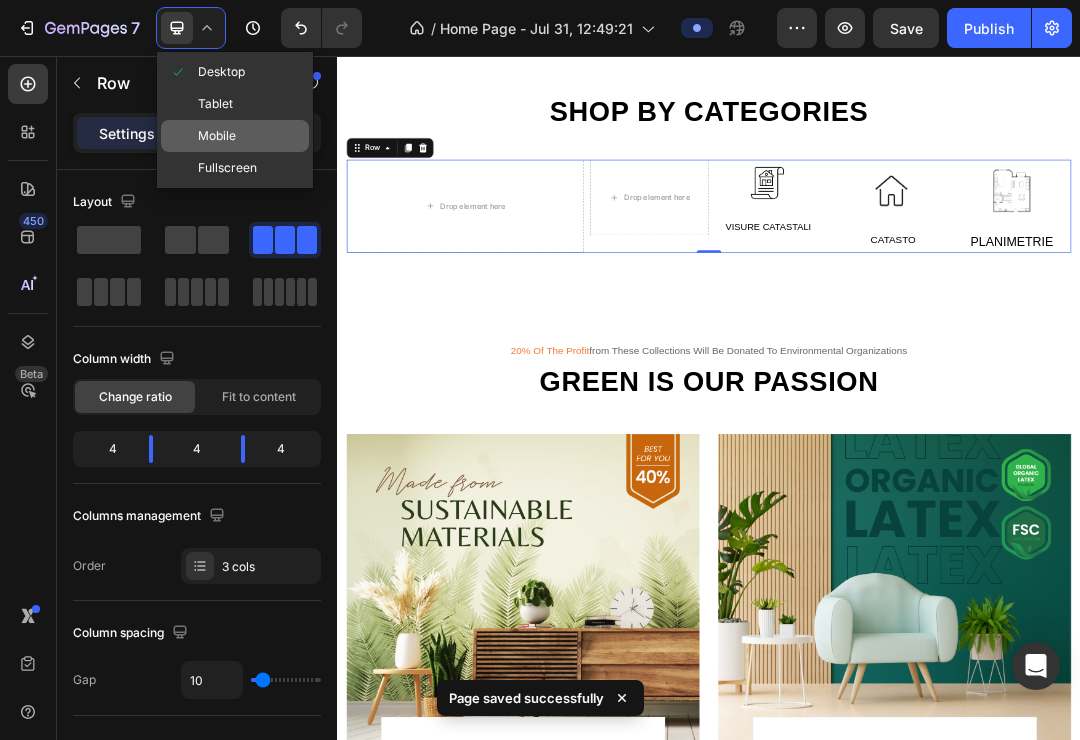 click on "Mobile" at bounding box center (217, 136) 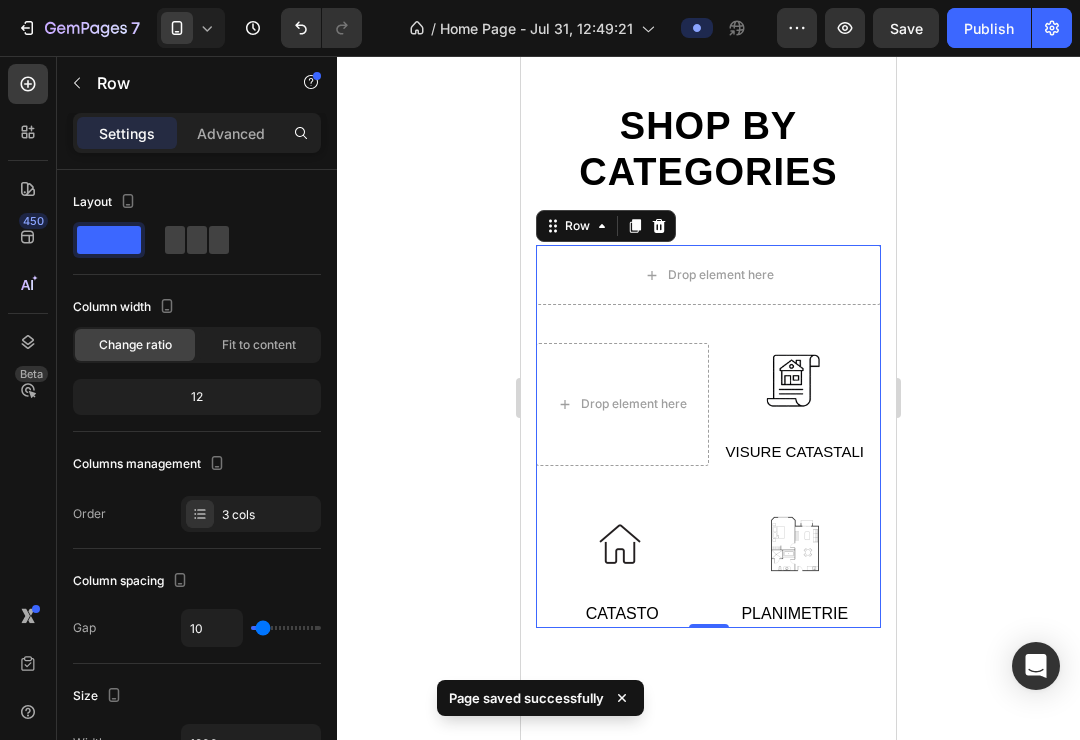 type on "0" 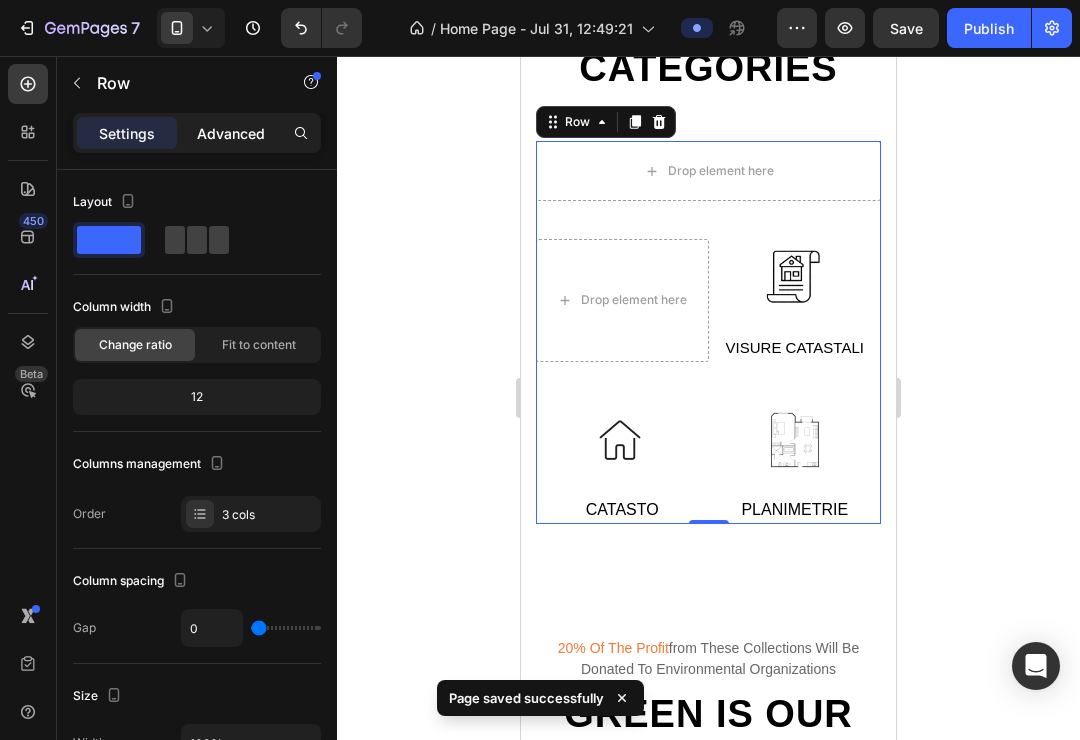 scroll, scrollTop: 660, scrollLeft: 0, axis: vertical 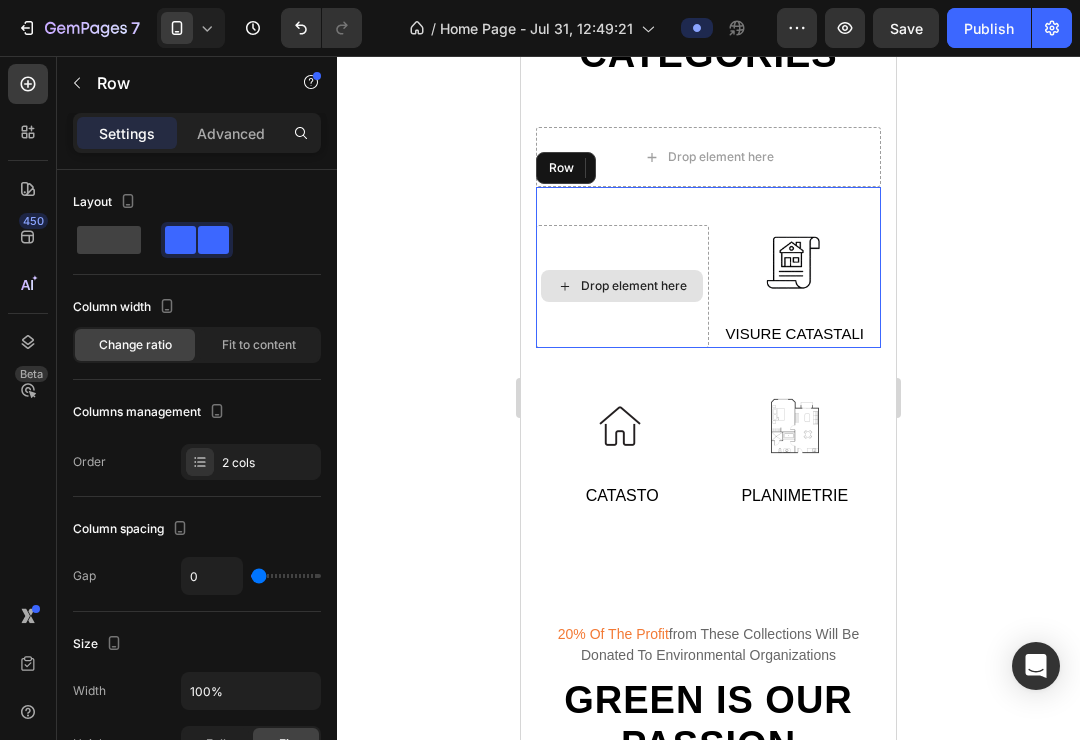 click on "Drop element here" at bounding box center (622, 286) 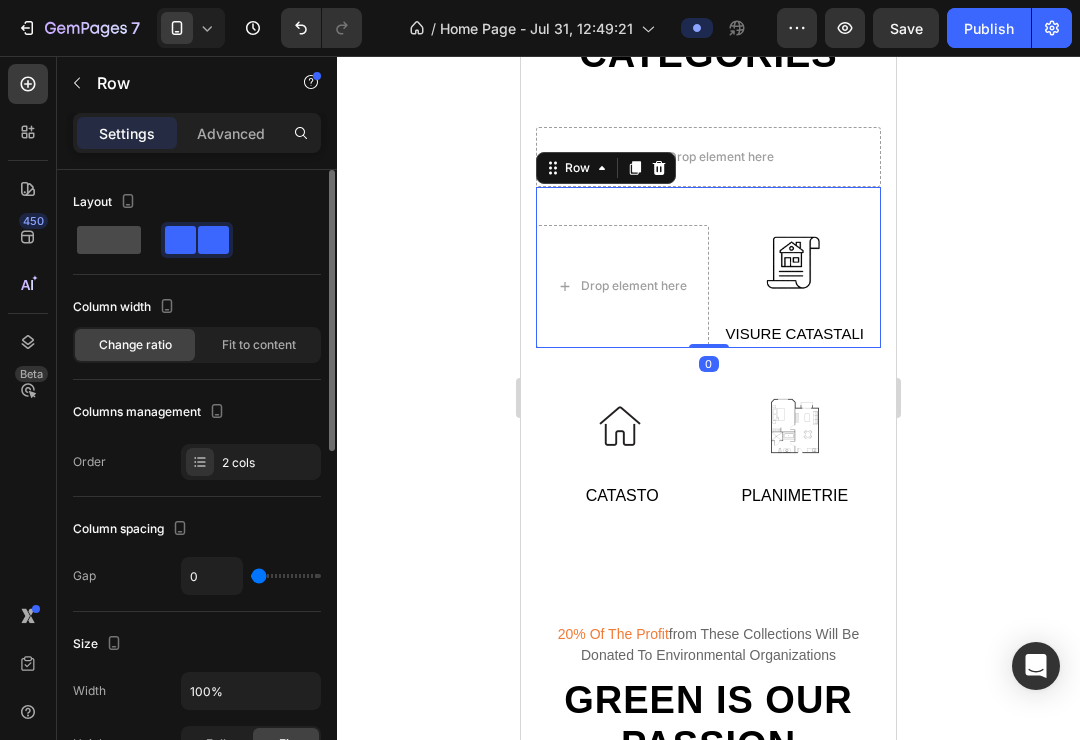 click 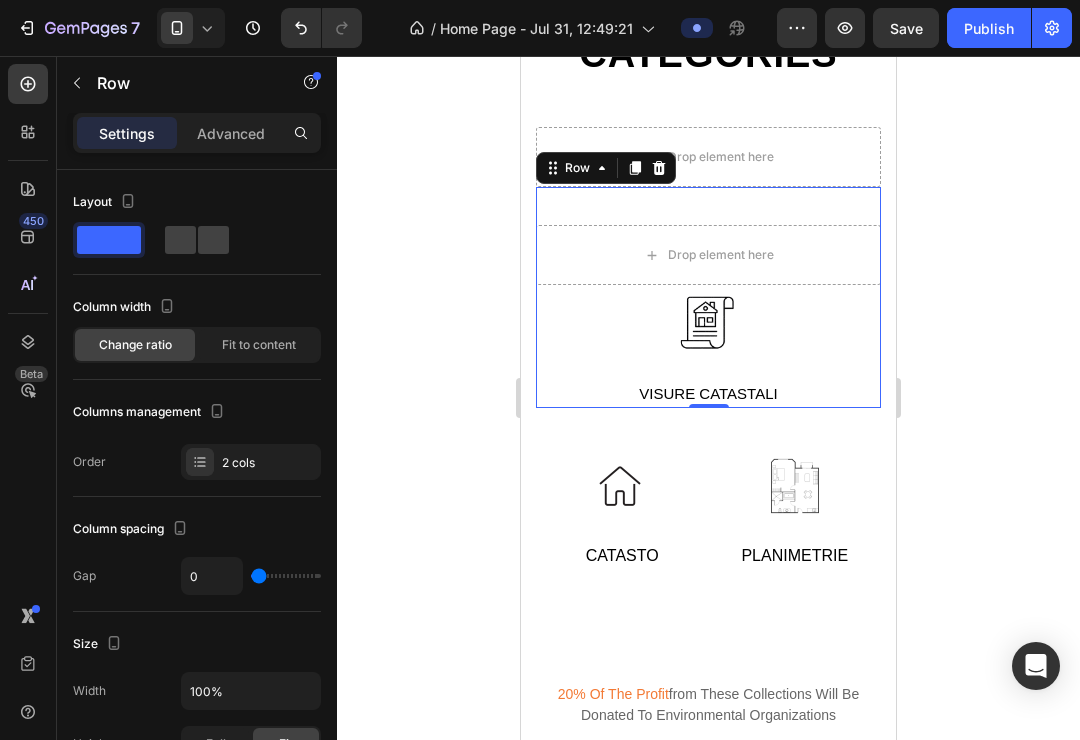 click 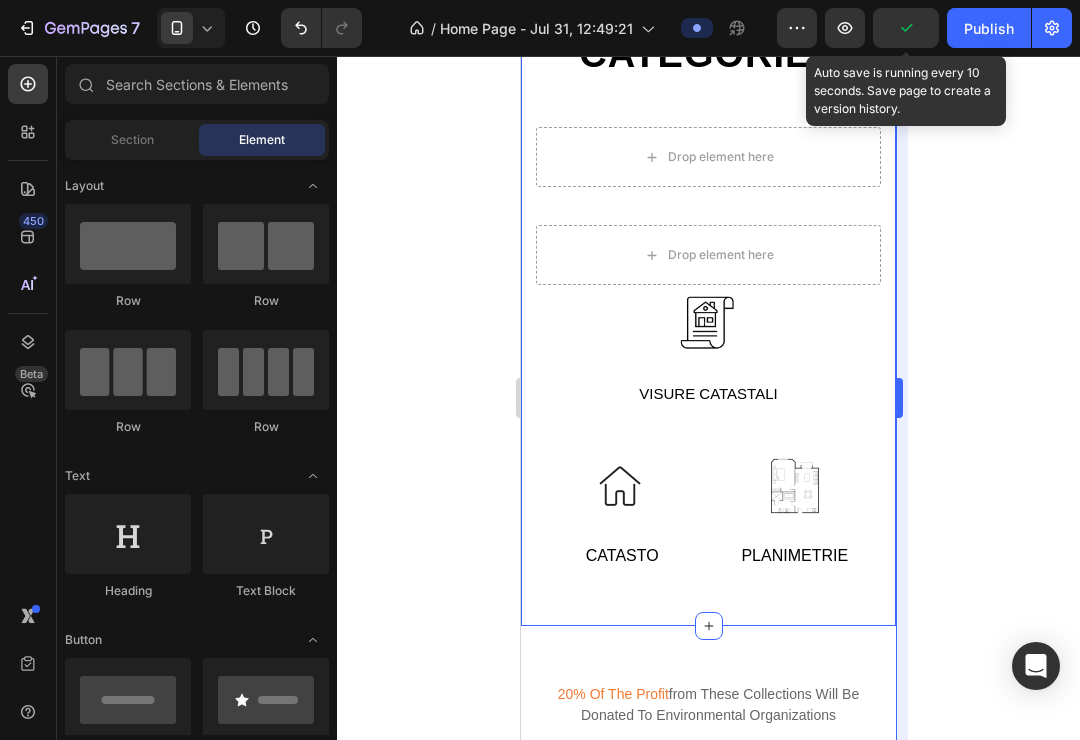 drag, startPoint x: 895, startPoint y: 35, endPoint x: 903, endPoint y: 77, distance: 42.755116 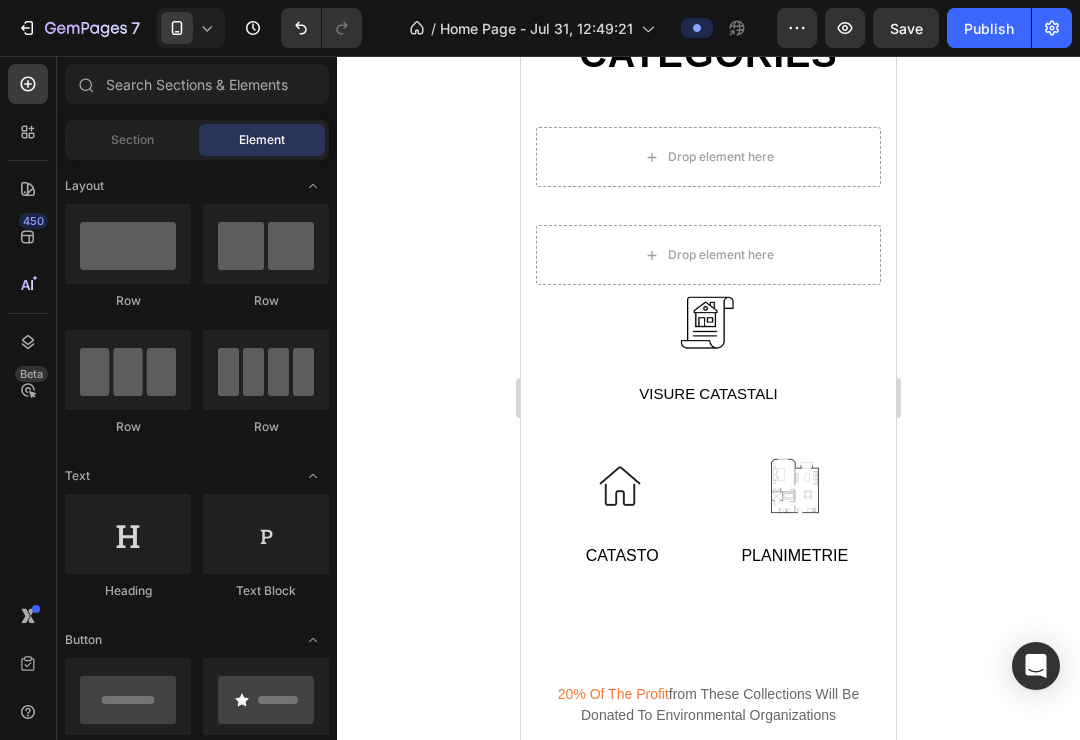 click 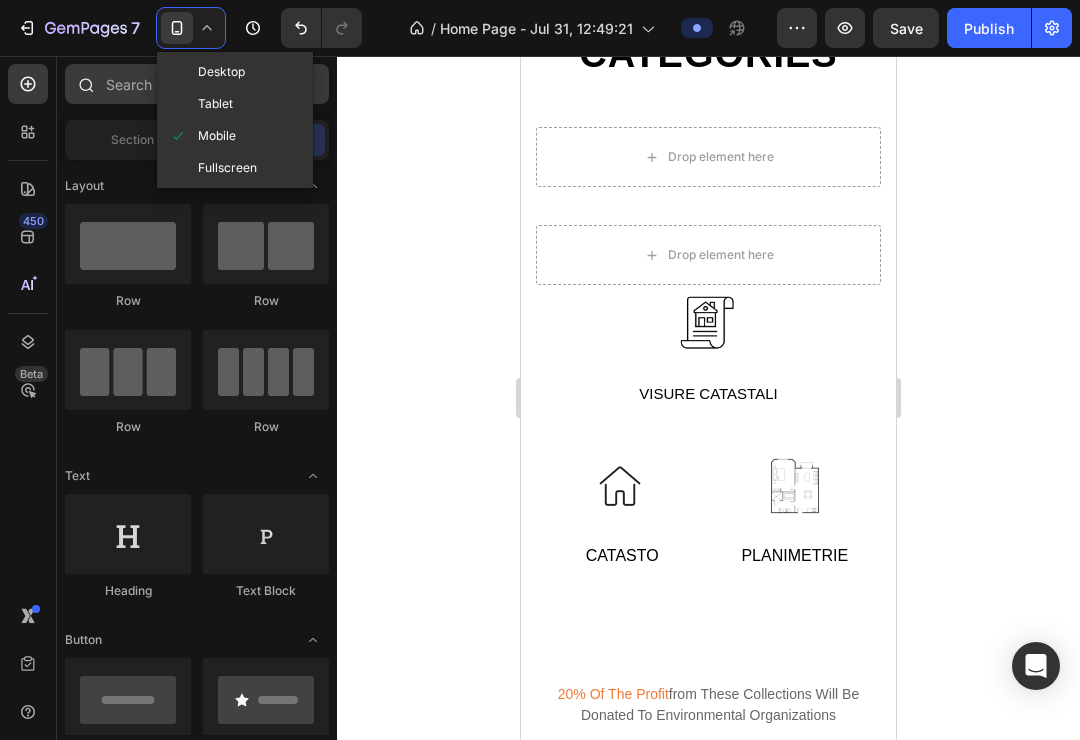 click on "Desktop" at bounding box center (221, 72) 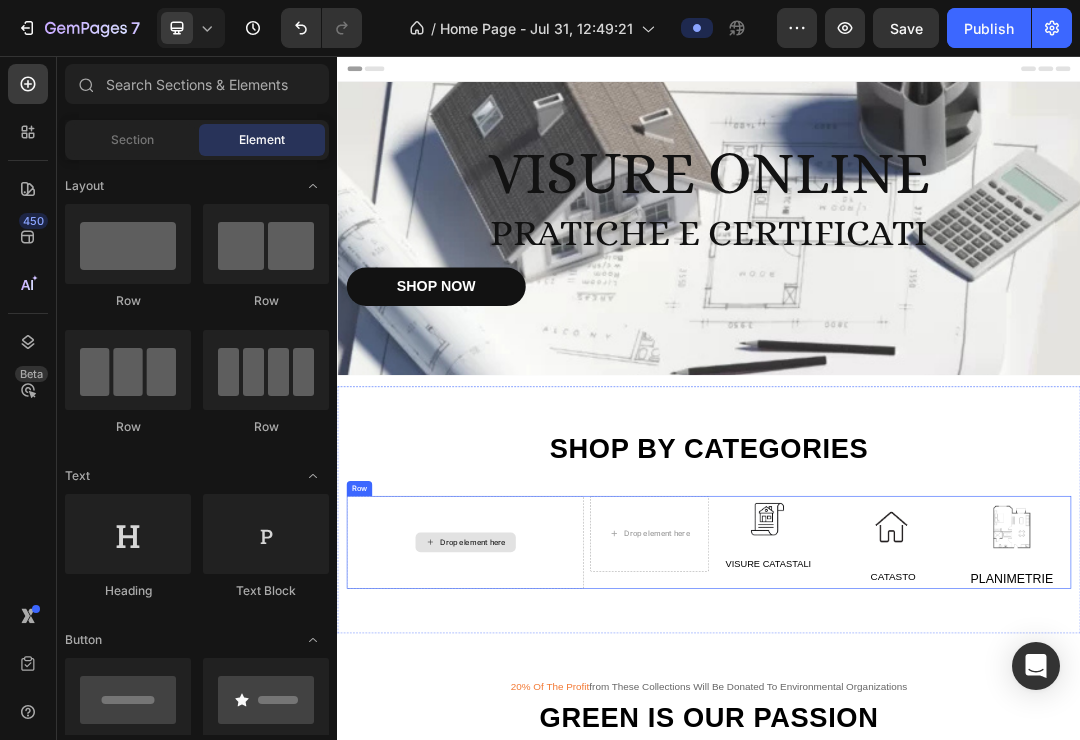 scroll, scrollTop: 0, scrollLeft: 0, axis: both 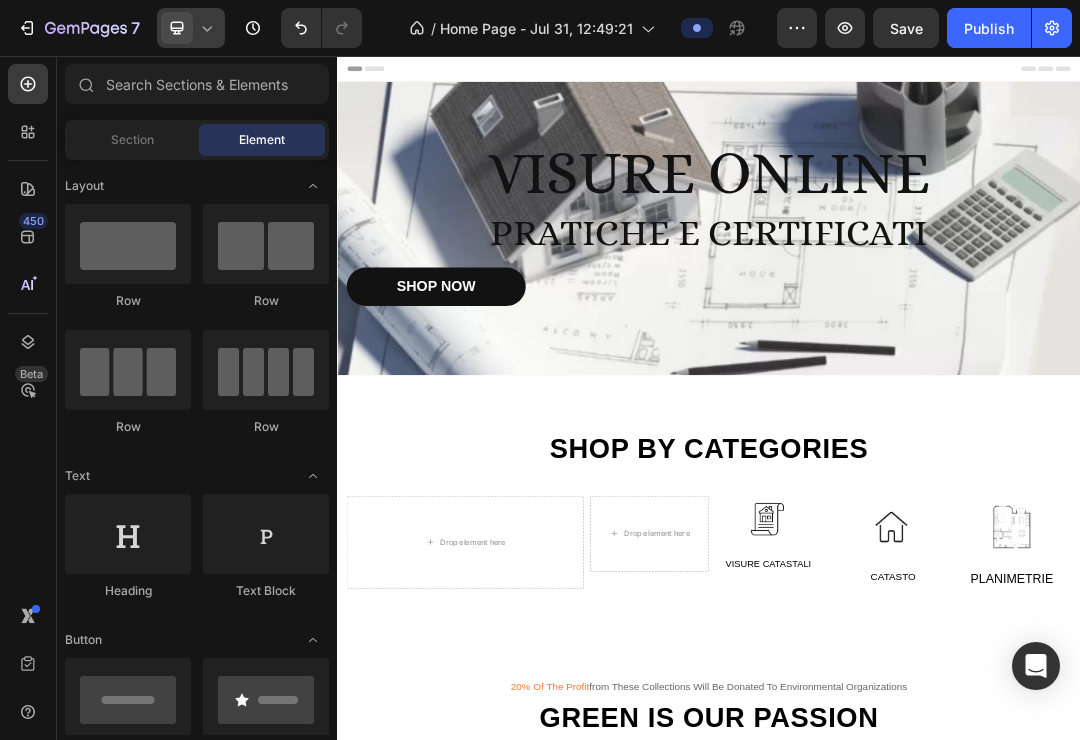 click 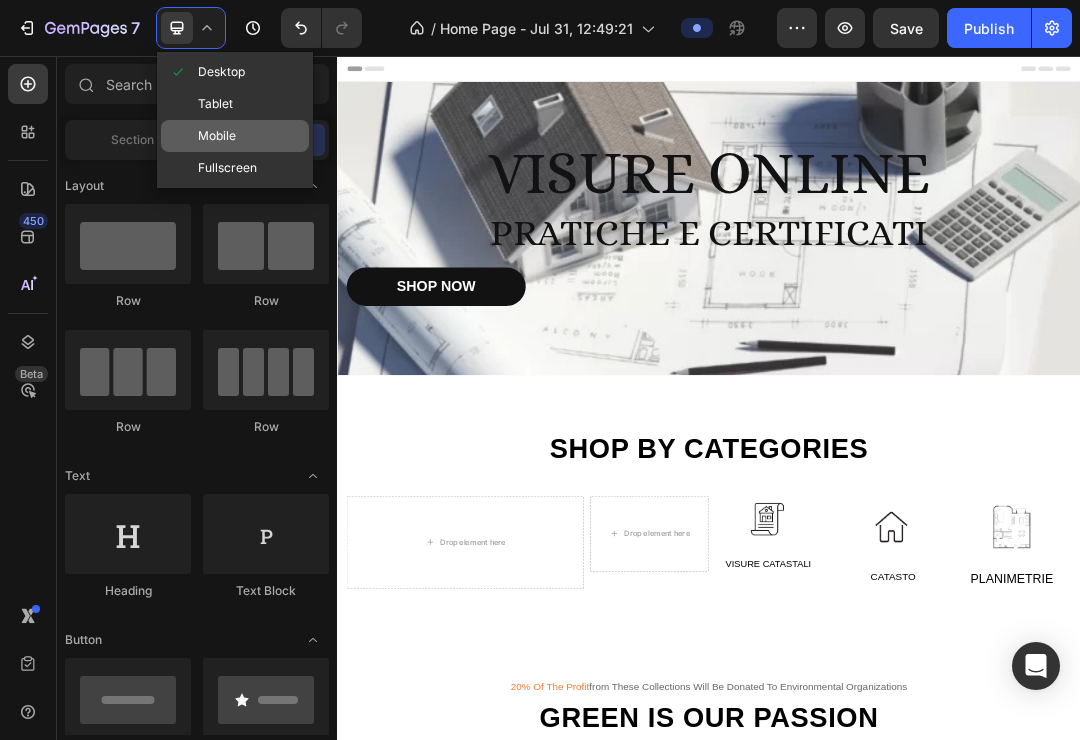 click on "Mobile" 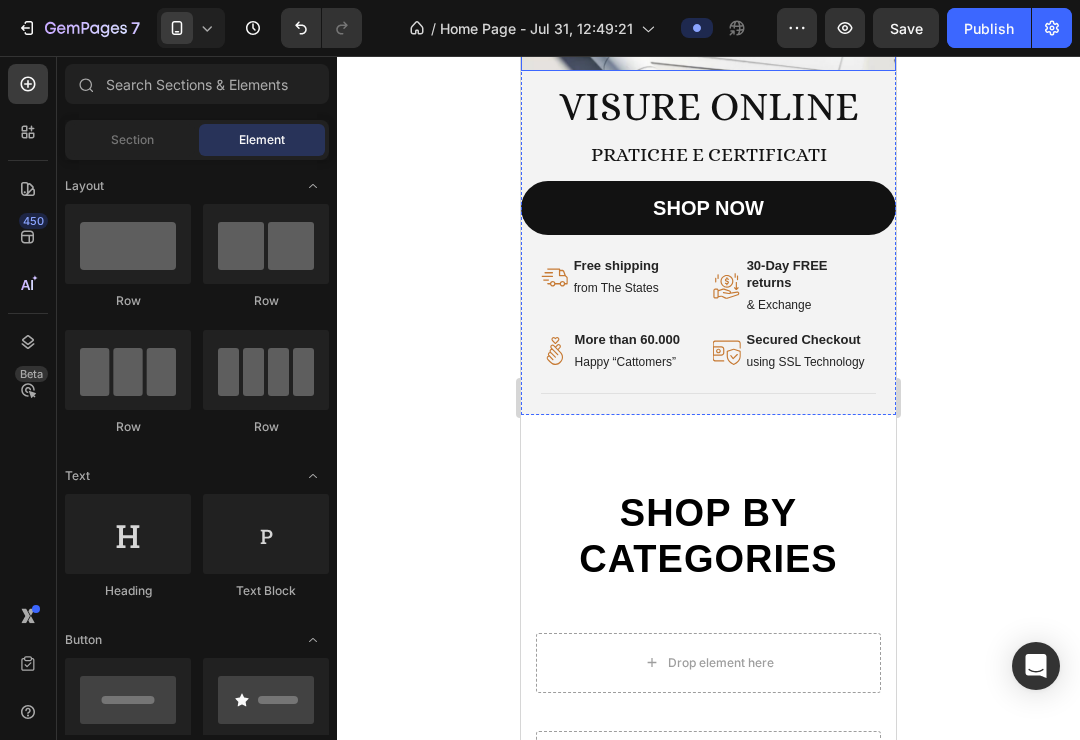 scroll, scrollTop: 231, scrollLeft: 0, axis: vertical 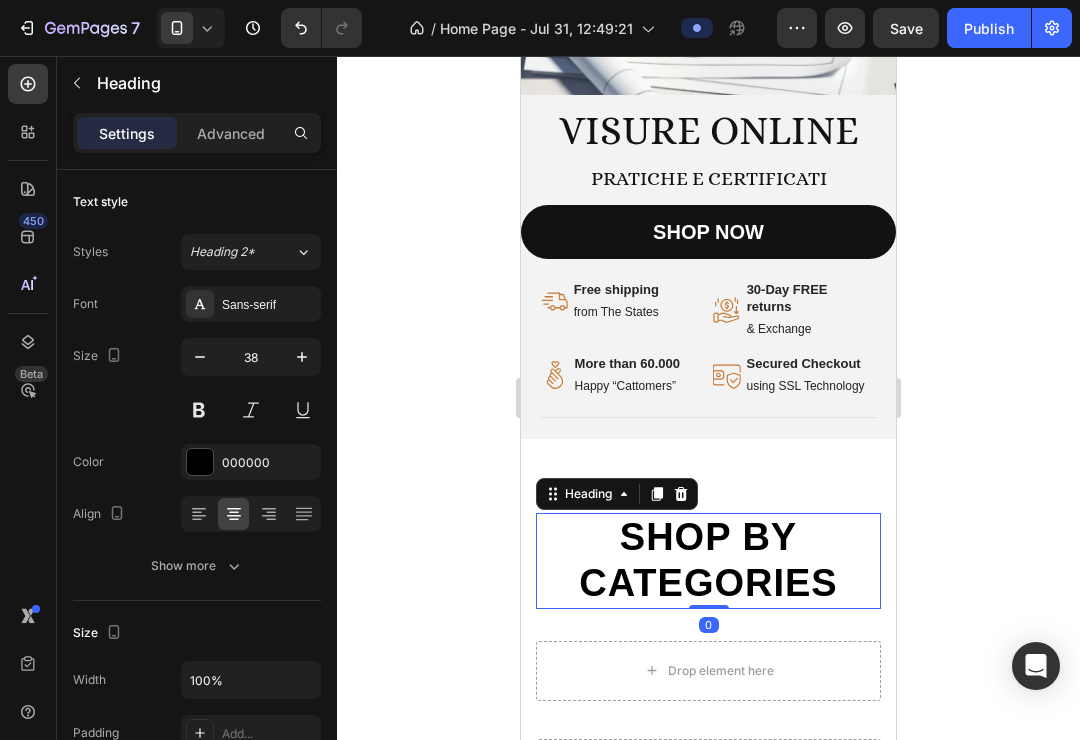 drag, startPoint x: 710, startPoint y: 616, endPoint x: 759, endPoint y: 560, distance: 74.41102 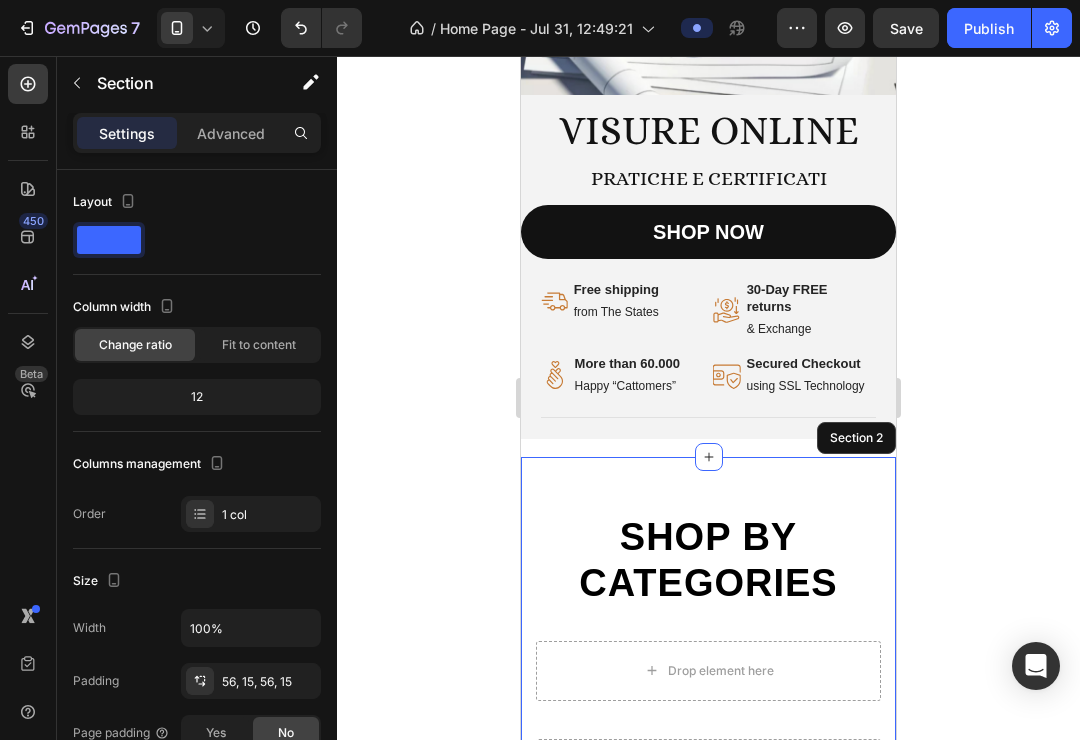click on "Shop by categories Heading   0 Row
Drop element here
Drop element here Image Visure catastali Text Row Image CATASTO Text Image PLANIMETRIE Text Row Row Section 2" at bounding box center (708, 798) 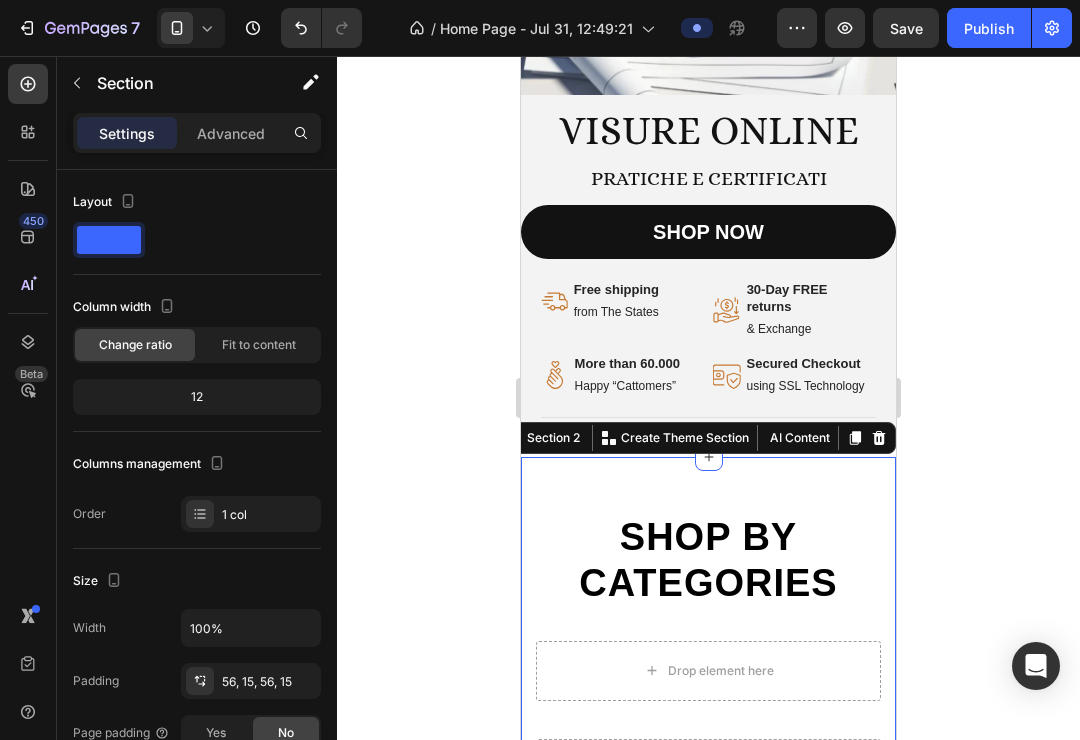 click 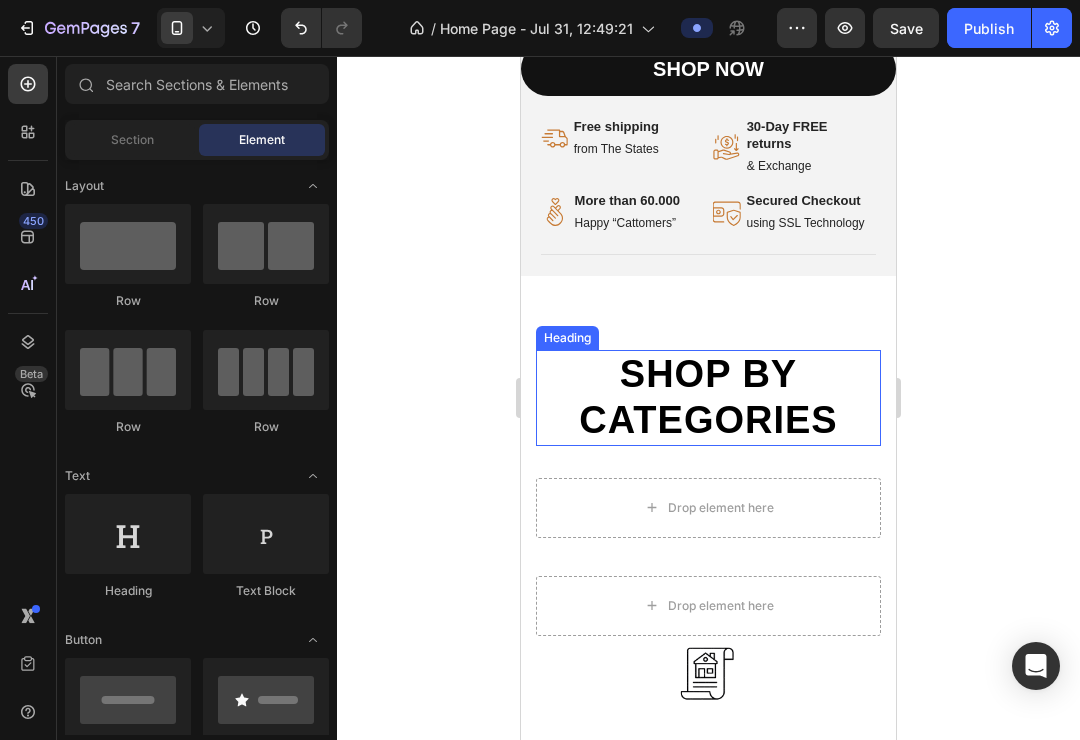 scroll, scrollTop: 403, scrollLeft: 0, axis: vertical 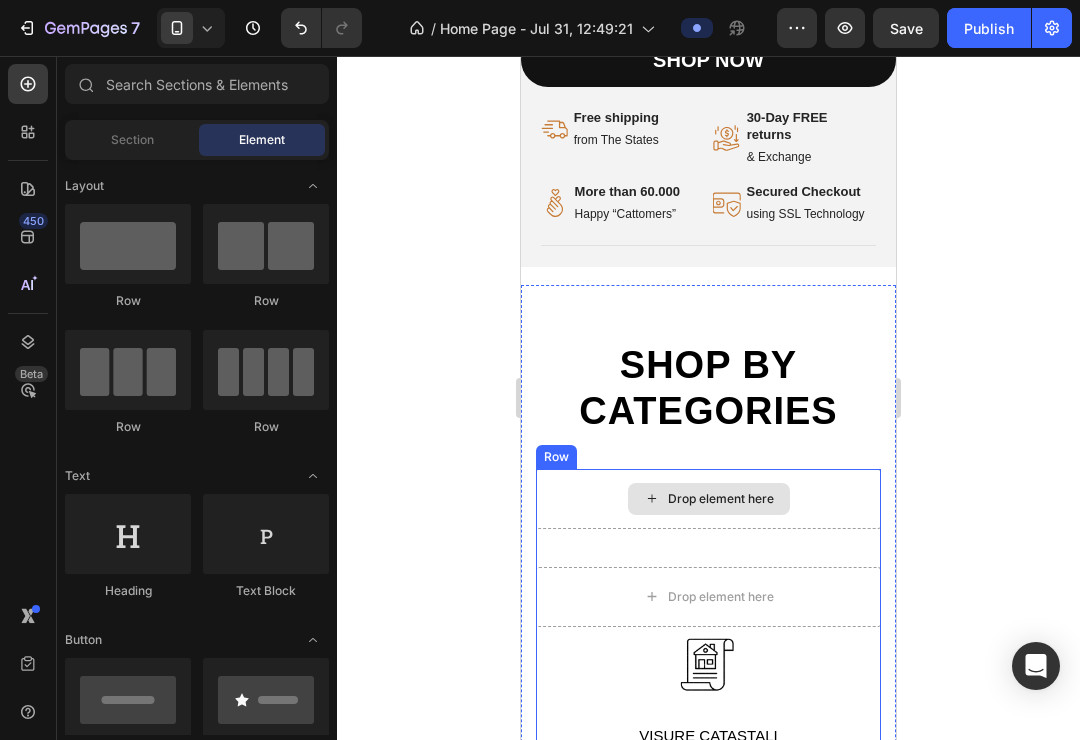 click on "Drop element here" at bounding box center (721, 499) 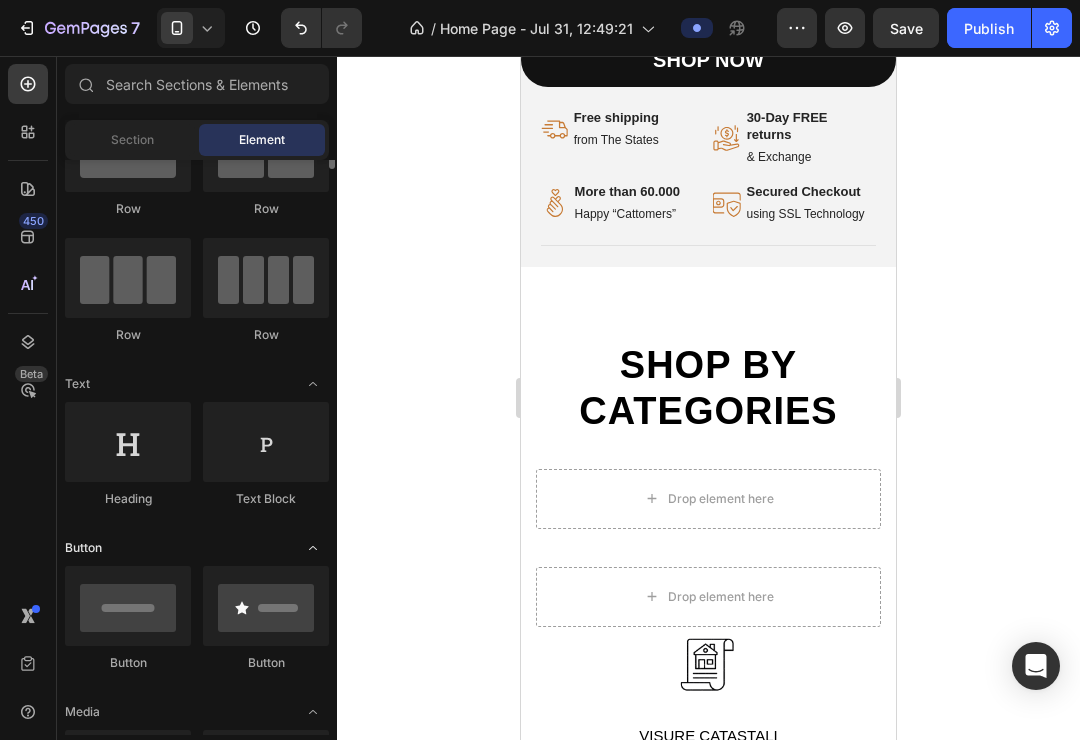 scroll, scrollTop: 0, scrollLeft: 0, axis: both 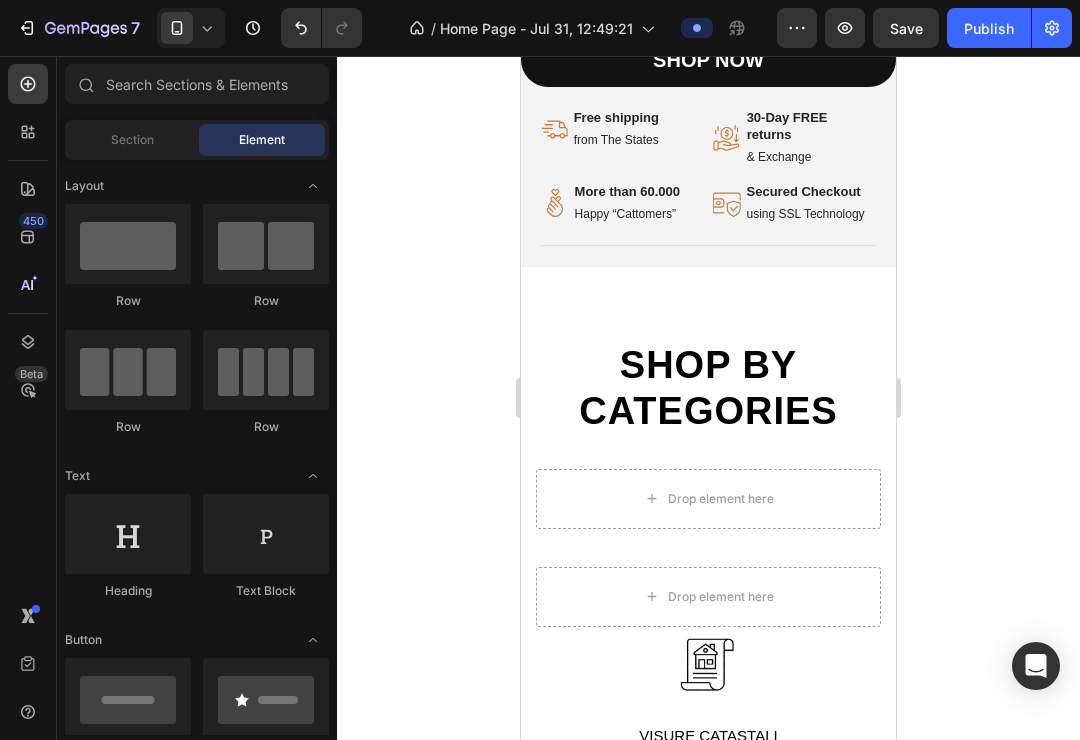 click 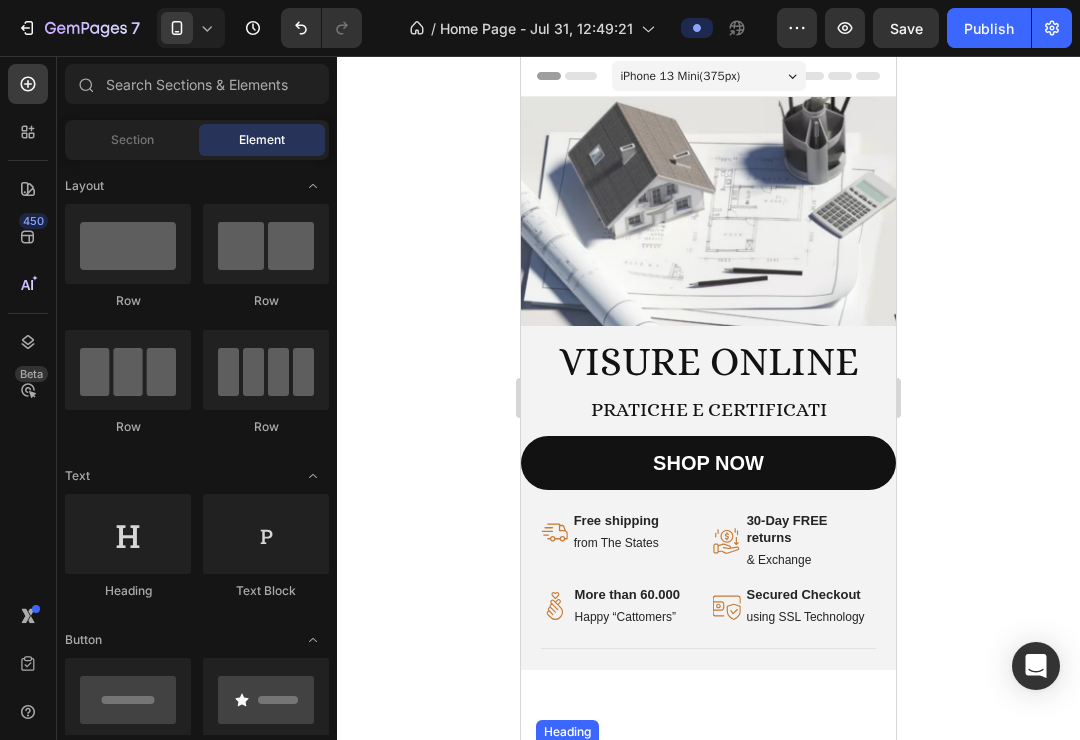 scroll, scrollTop: 0, scrollLeft: 0, axis: both 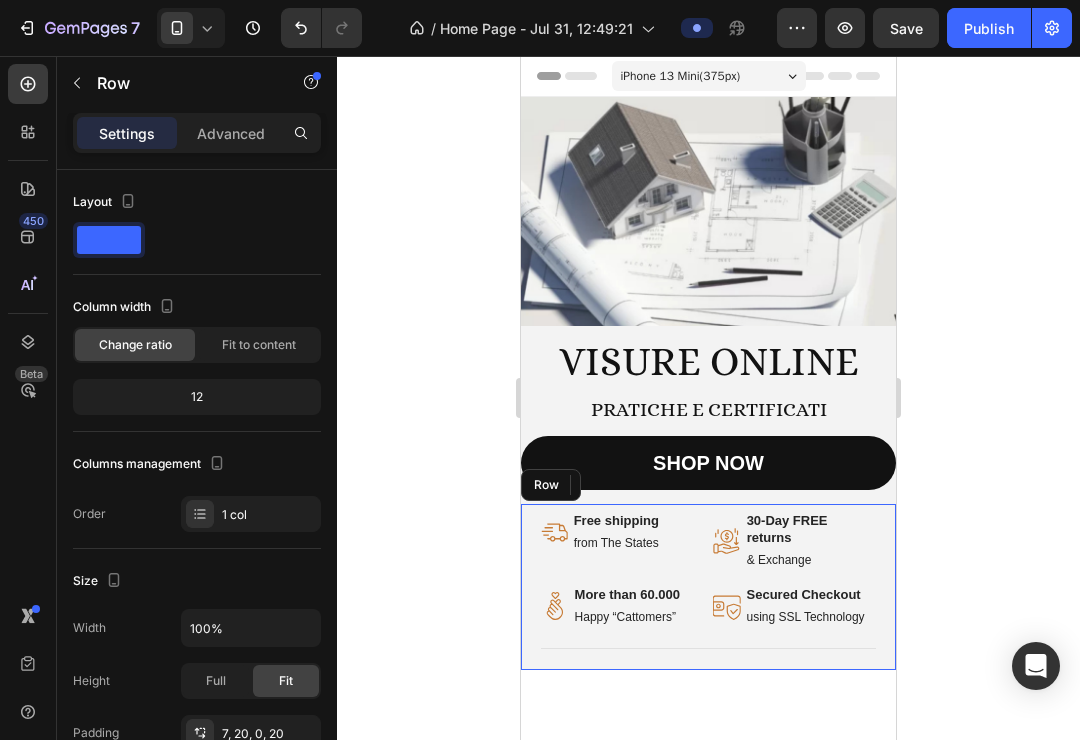 click on "Image Free shipping Text Block from The States Text Block Advanced List Image 30-Day FREE returns Text Block & Exchange Text Block Advanced List Row Image More than 60.000 Text Block Happy “Cattomers” Text Block Advanced List Image Secured Checkout Text Block using SSL Technology Text Block Advanced List Row                Title Line Row" at bounding box center [708, 587] 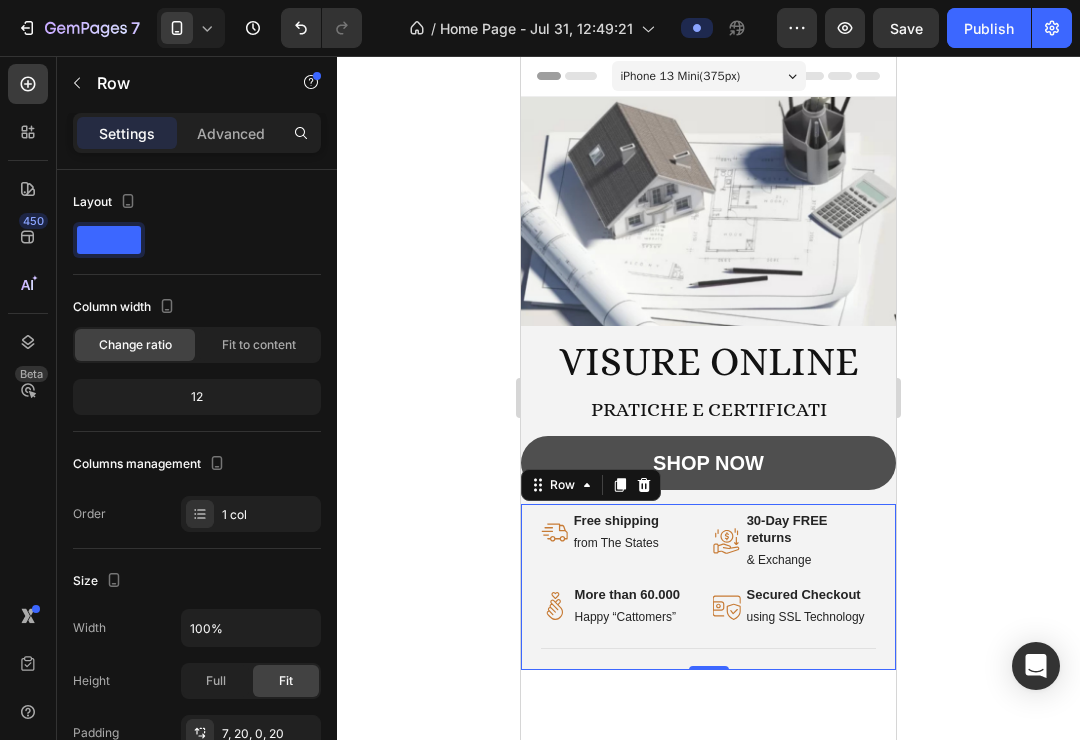 click 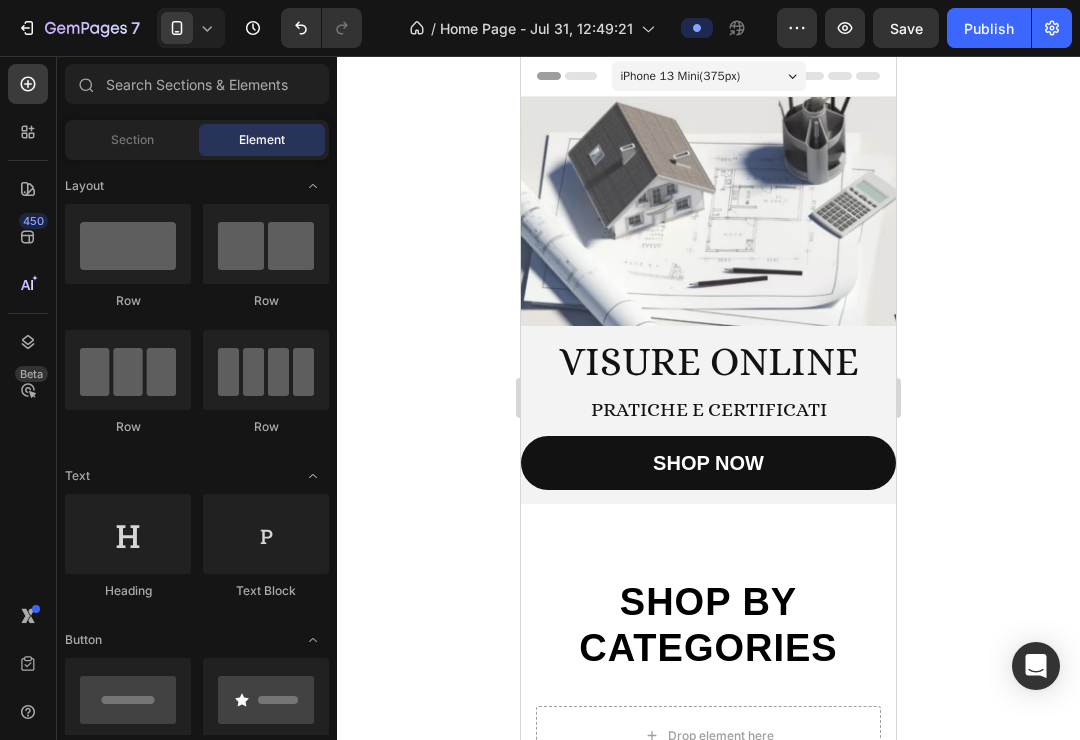 click 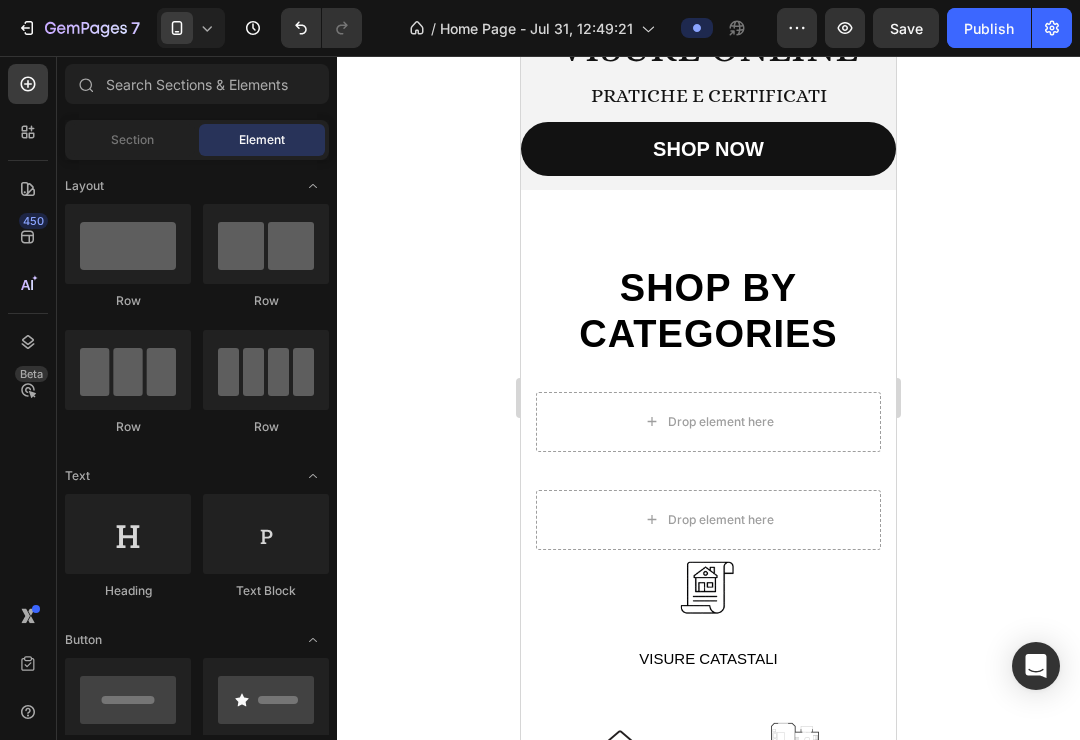 scroll, scrollTop: 296, scrollLeft: 0, axis: vertical 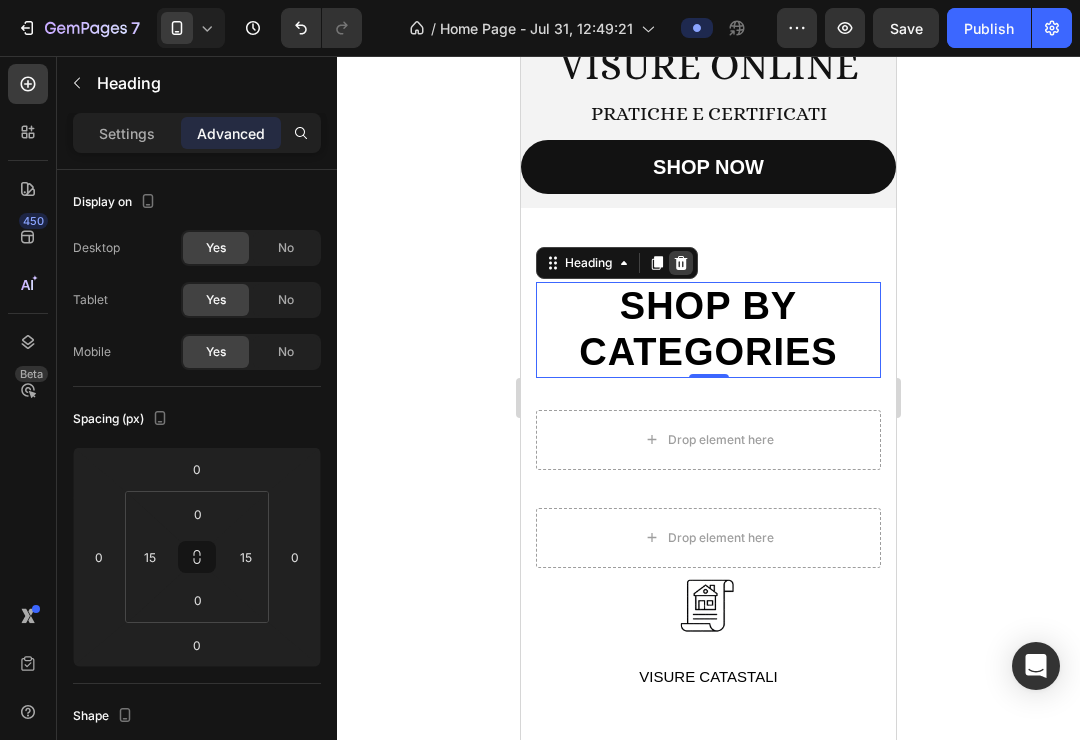 click 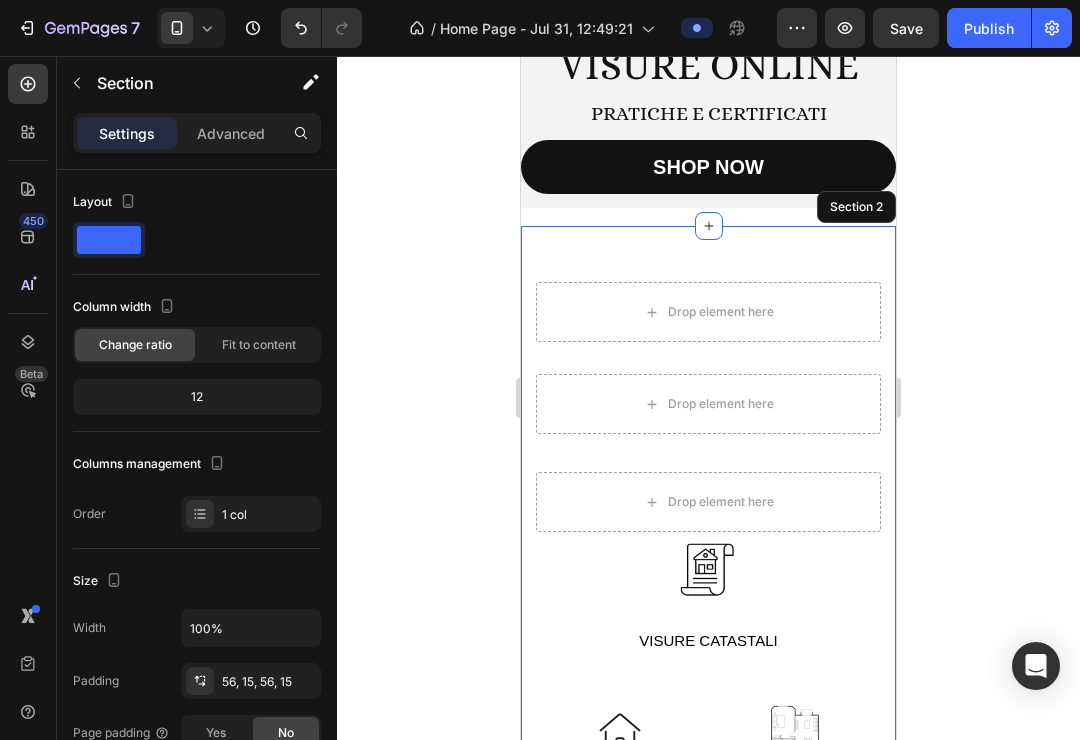 drag, startPoint x: 891, startPoint y: 303, endPoint x: 873, endPoint y: 306, distance: 18.248287 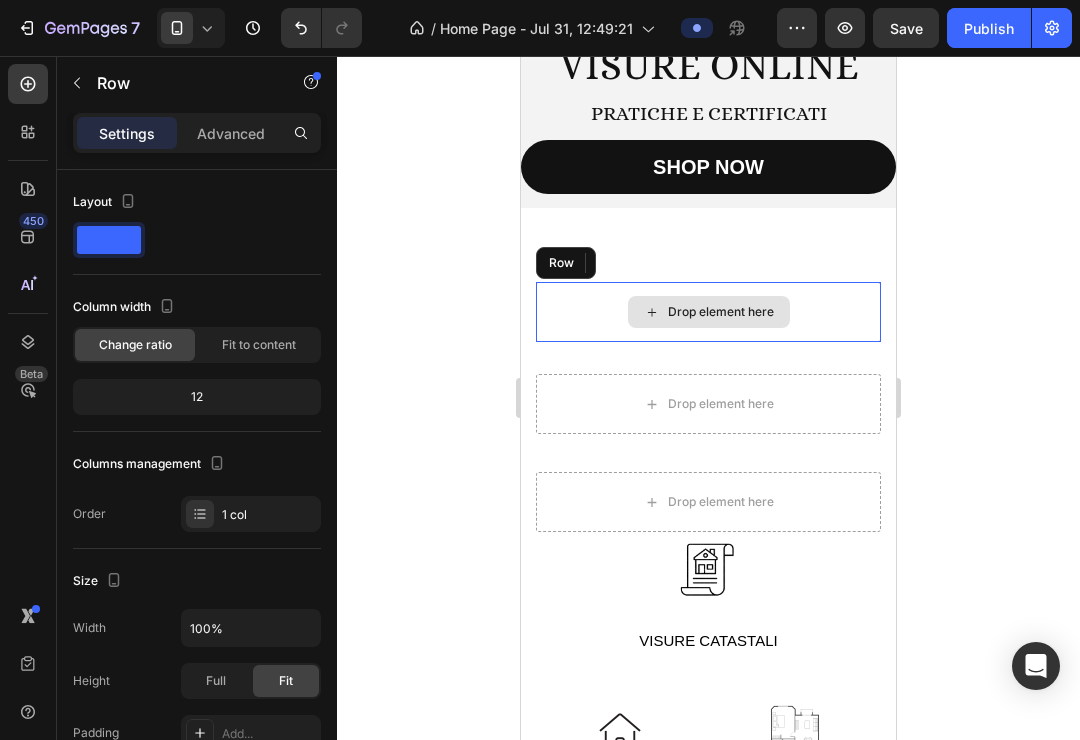 click on "Drop element here" at bounding box center [708, 312] 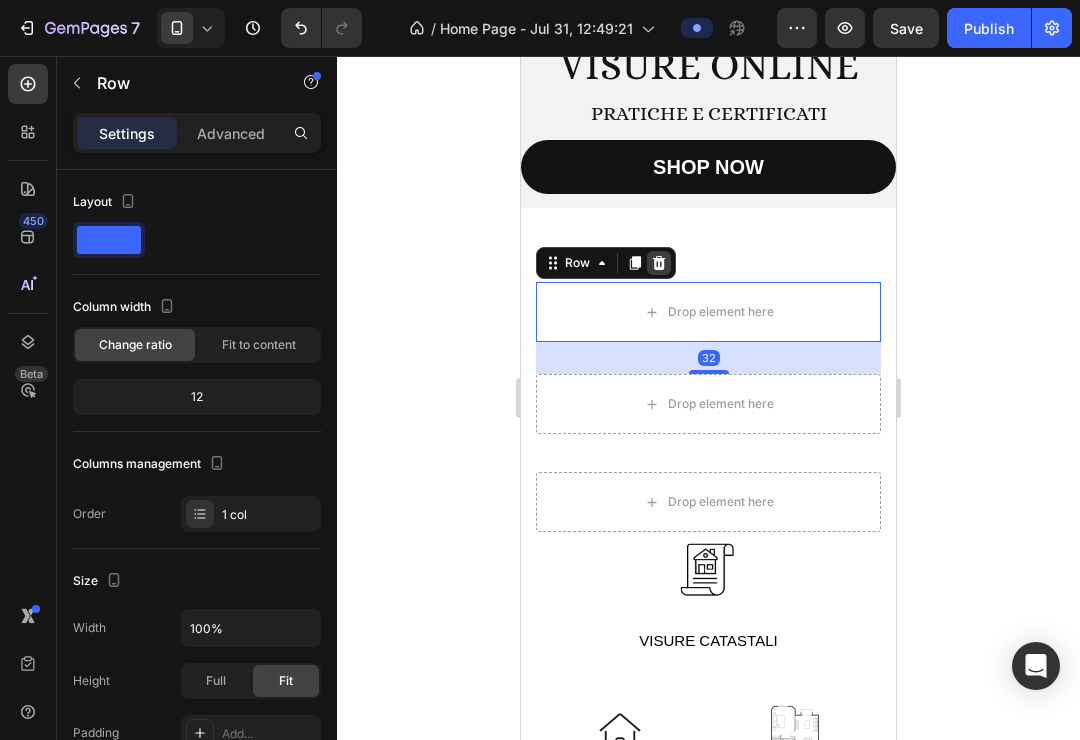 click at bounding box center [659, 263] 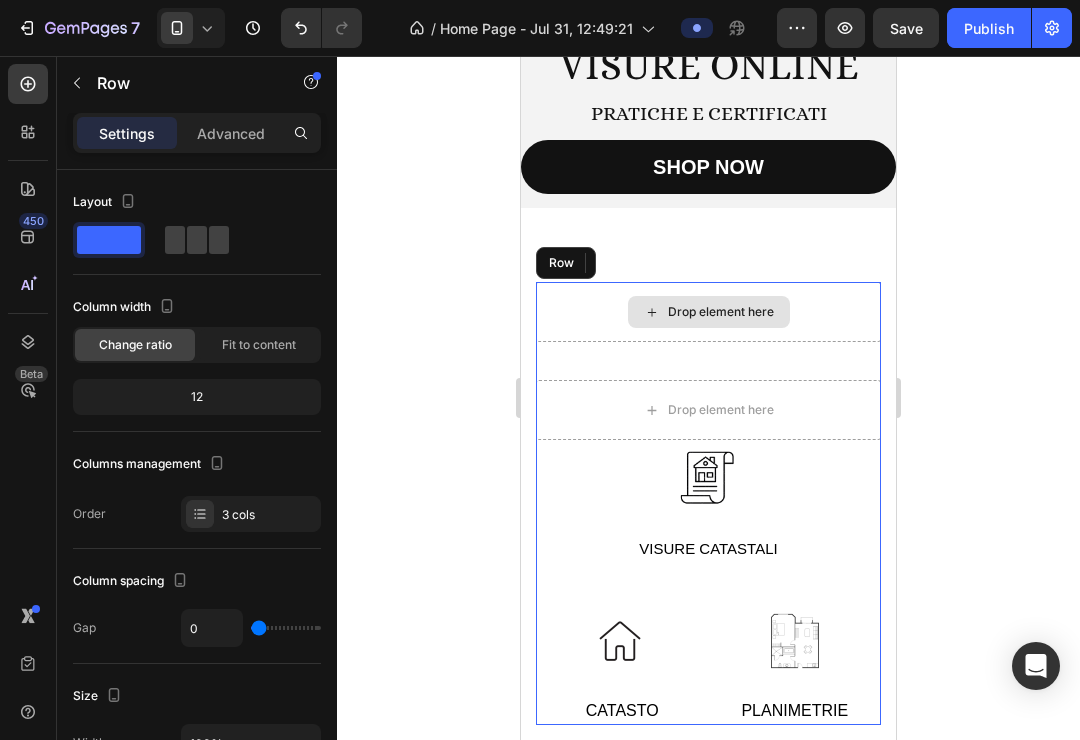 click on "Drop element here" at bounding box center (708, 312) 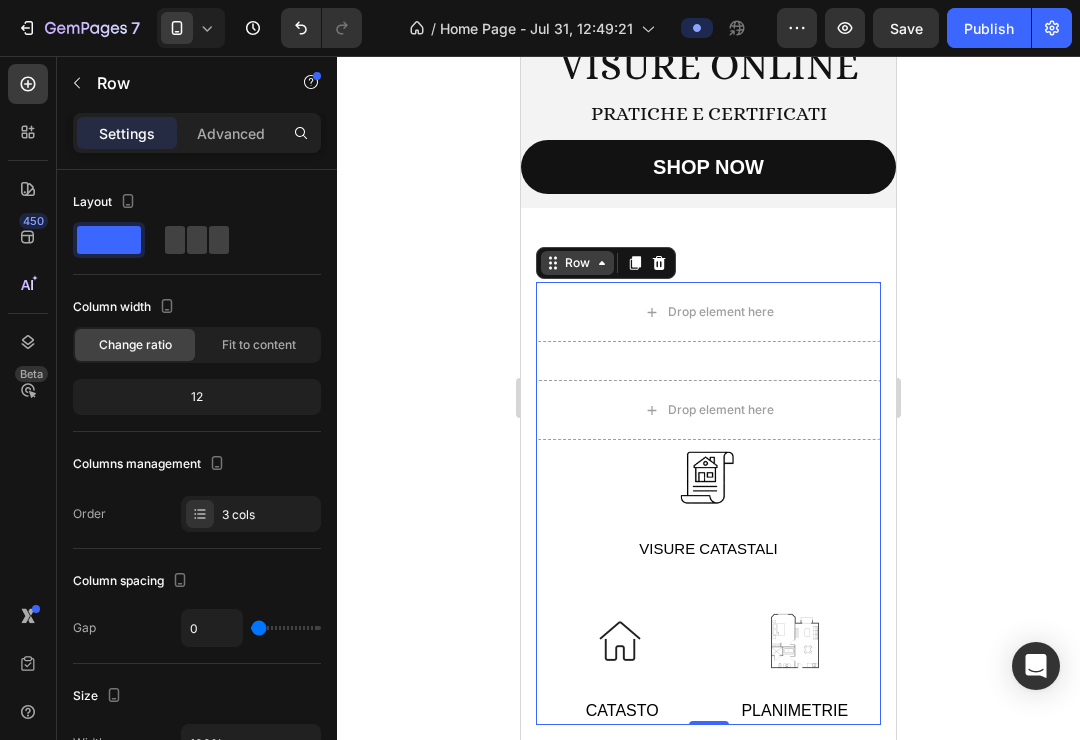 click on "Row" at bounding box center (577, 263) 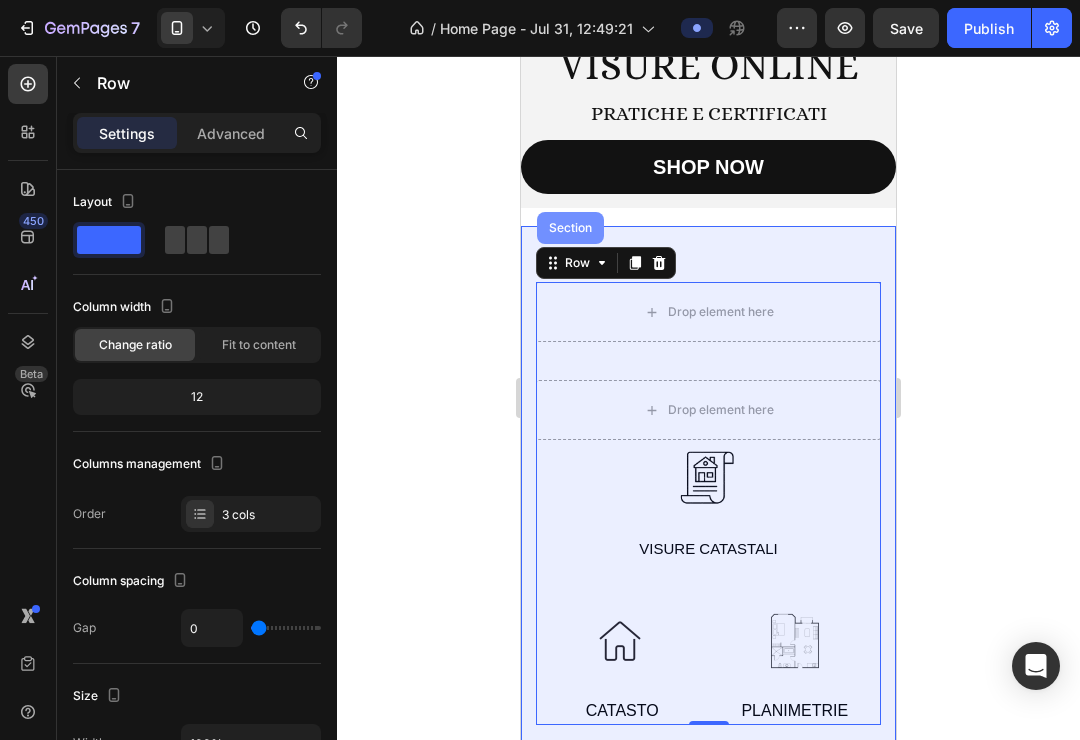 click on "Section" at bounding box center (570, 228) 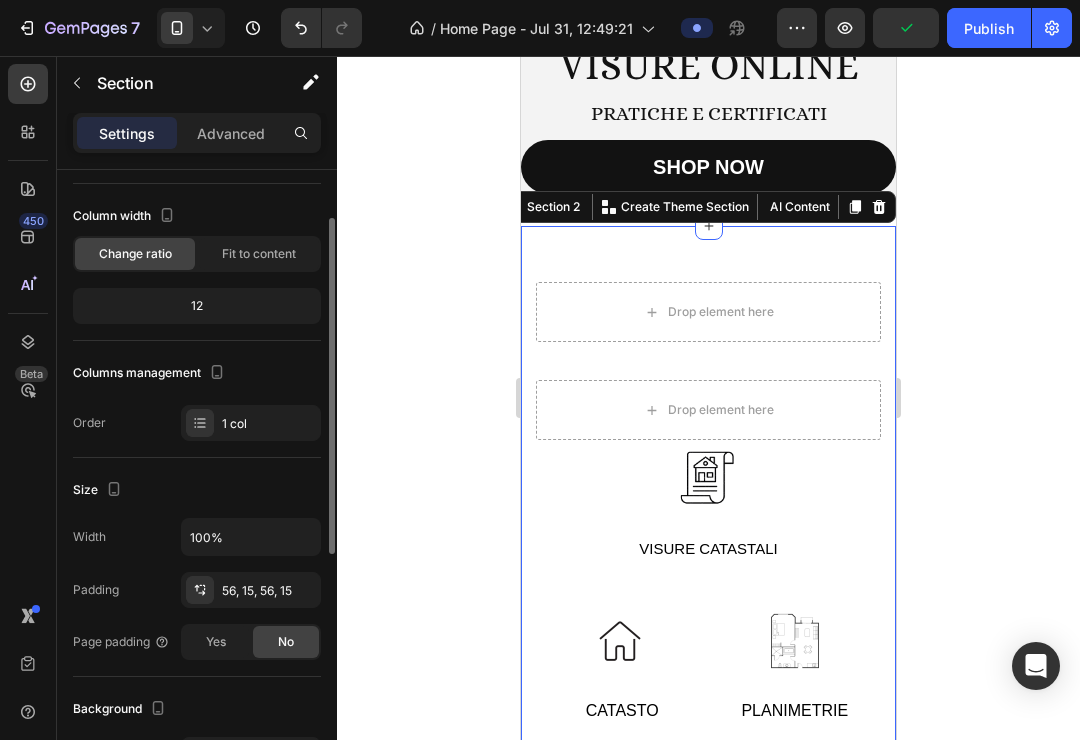 scroll, scrollTop: 93, scrollLeft: 0, axis: vertical 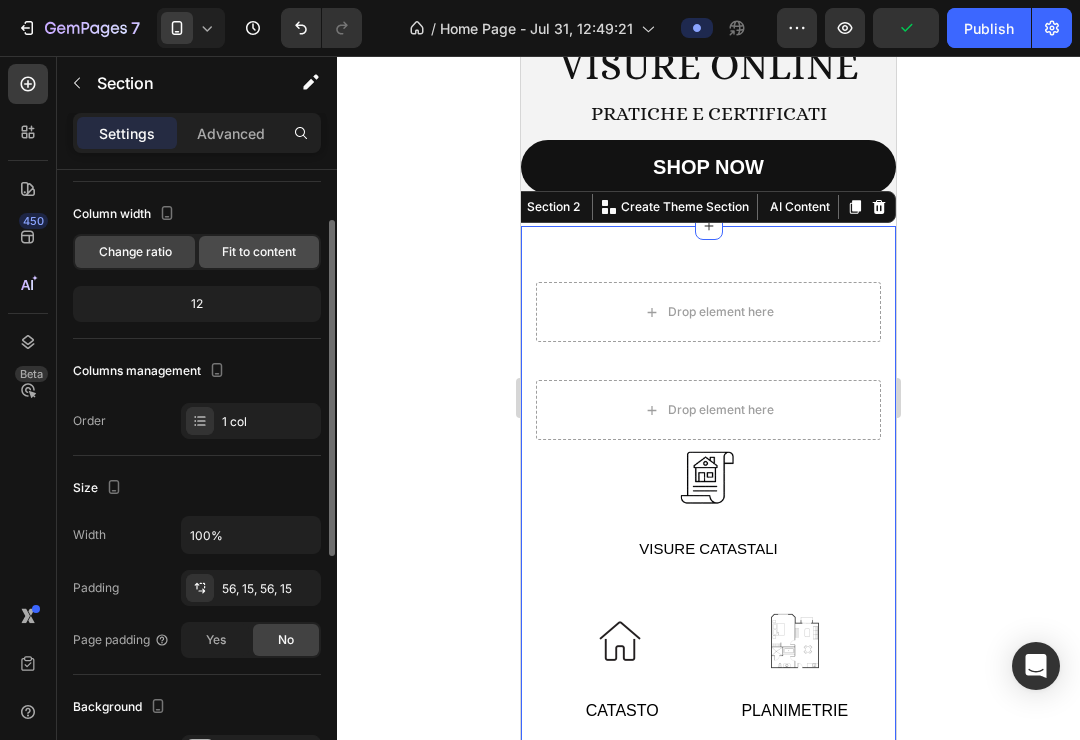 click on "Fit to content" 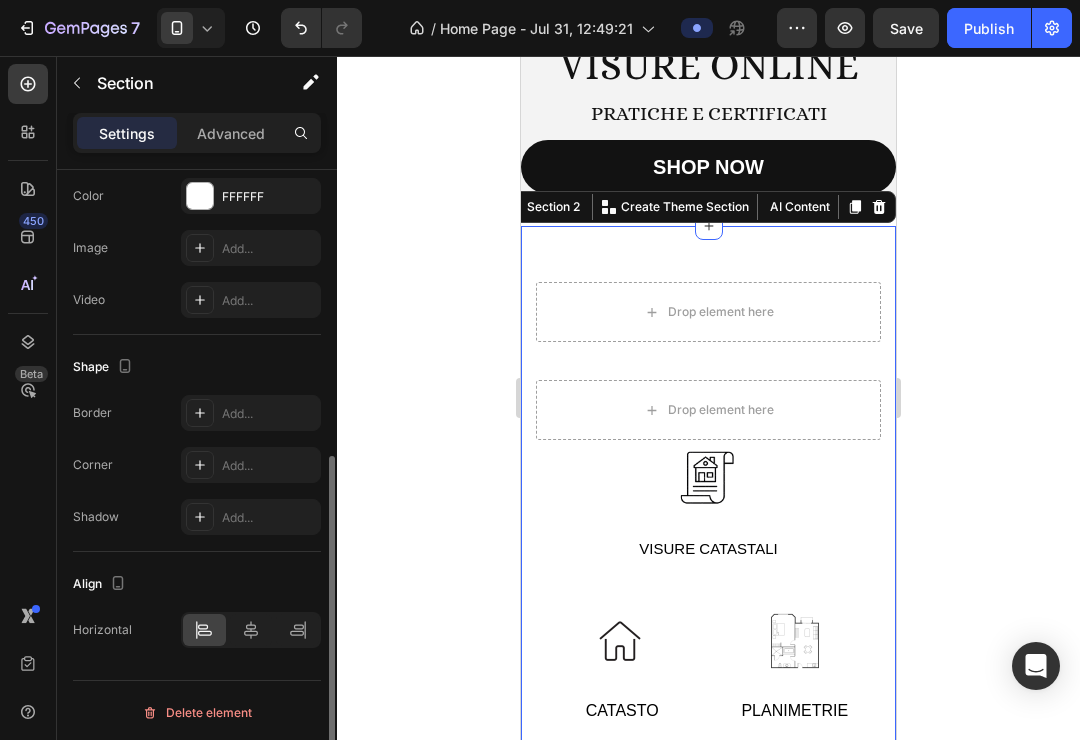 scroll, scrollTop: 602, scrollLeft: 0, axis: vertical 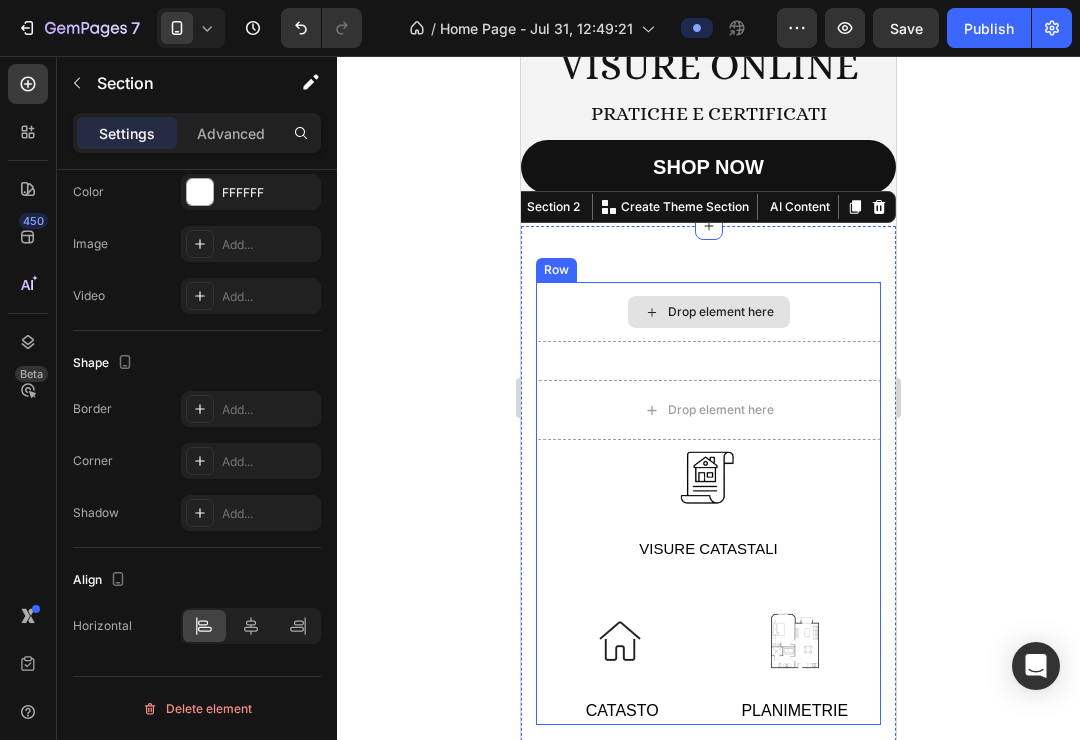 click on "Drop element here" at bounding box center (708, 312) 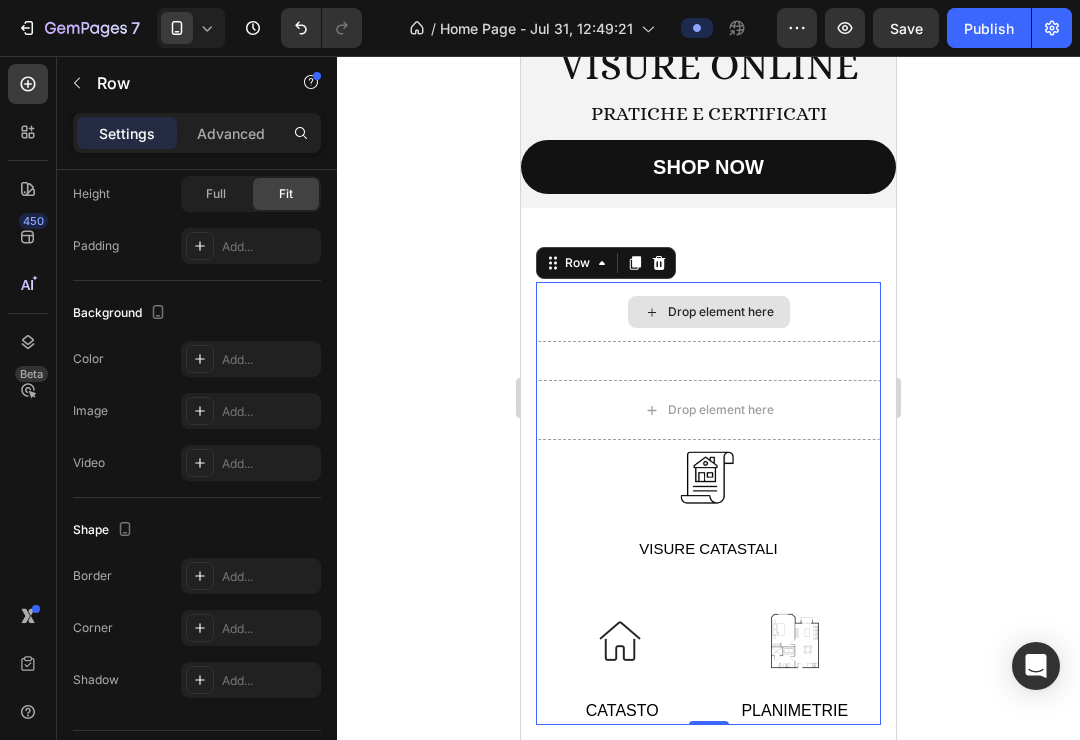 scroll, scrollTop: 0, scrollLeft: 0, axis: both 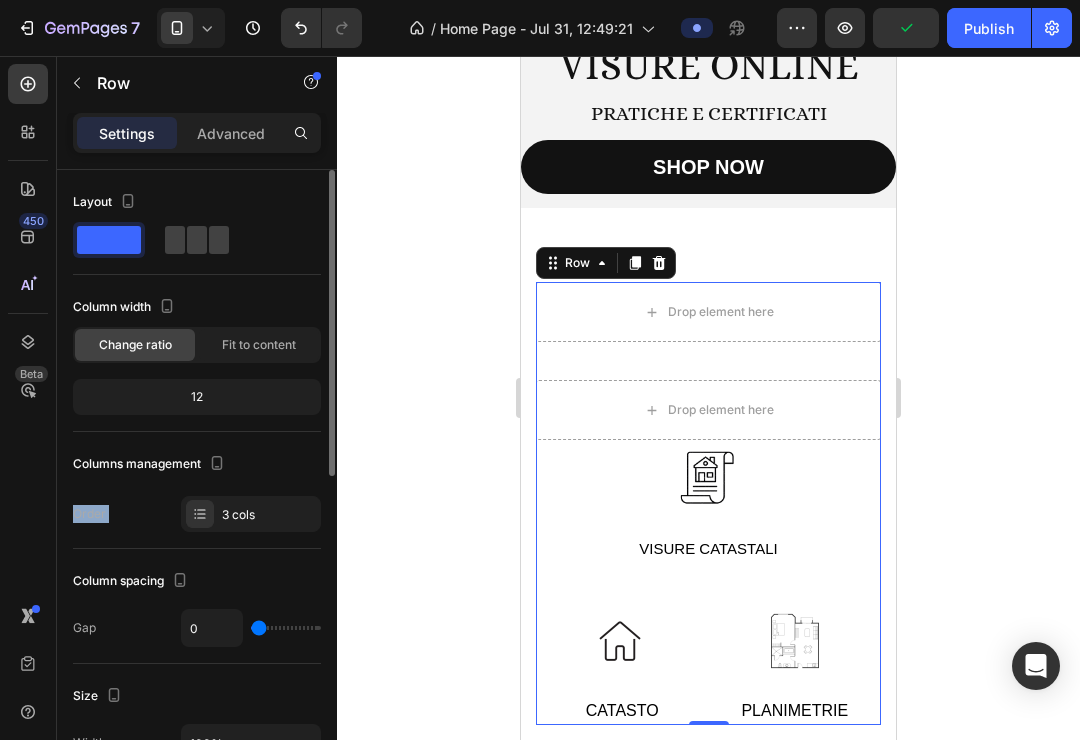 drag, startPoint x: 302, startPoint y: 495, endPoint x: 269, endPoint y: 437, distance: 66.730804 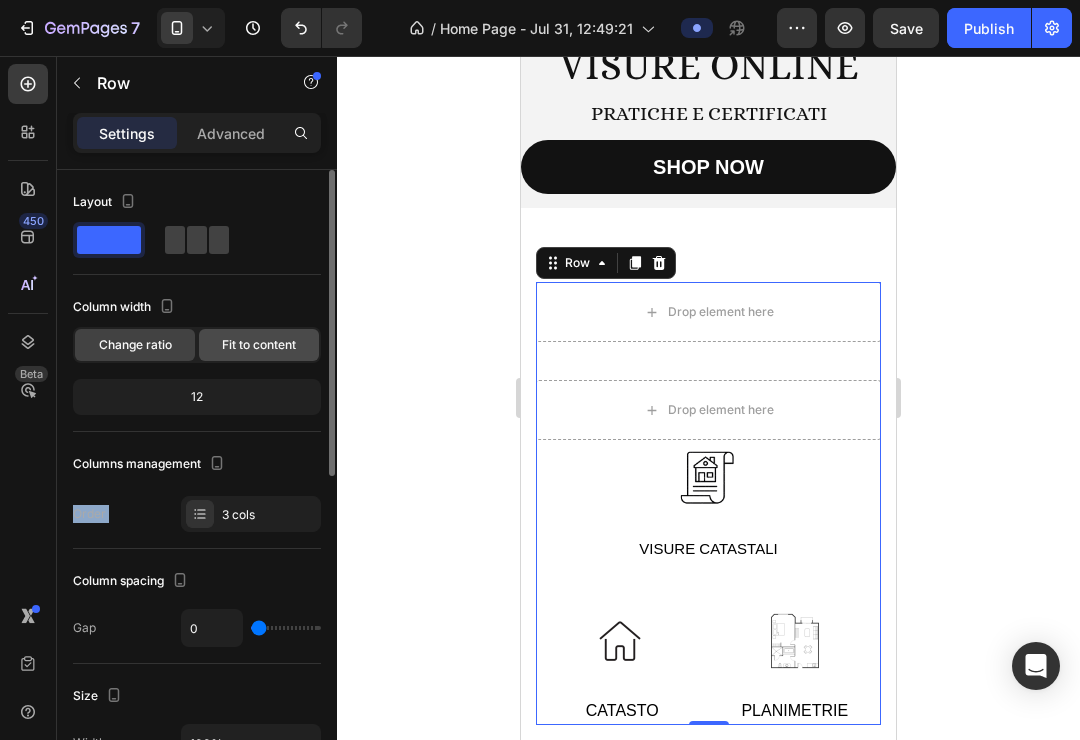 click on "Fit to content" 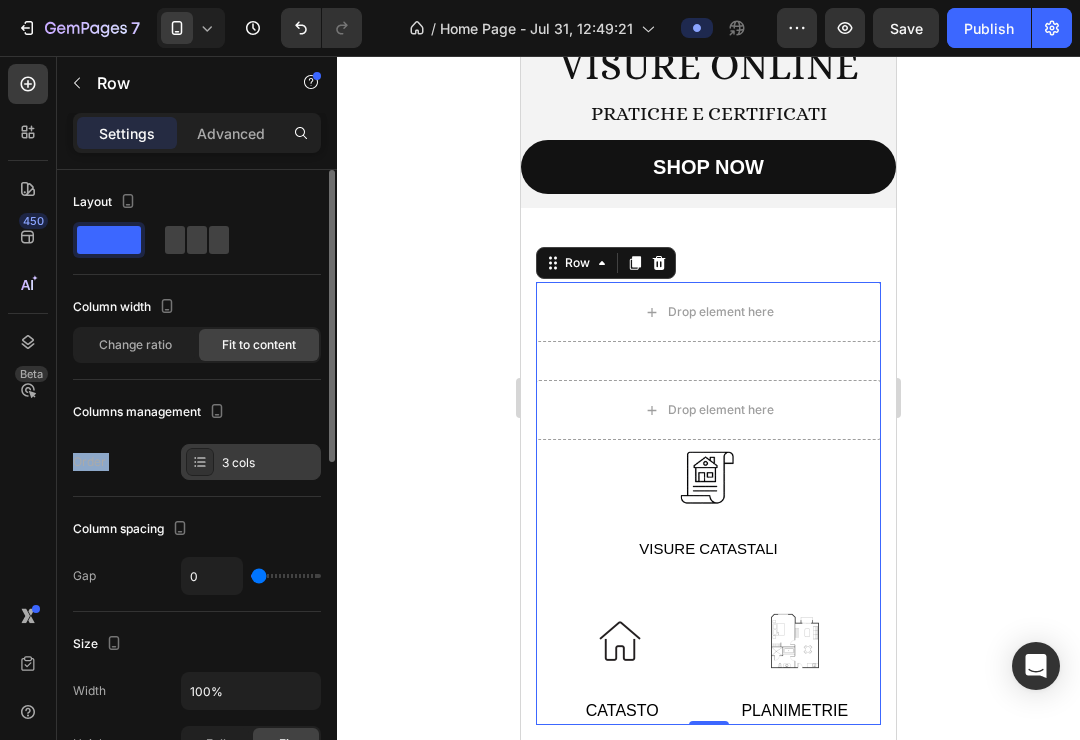 click on "3 cols" at bounding box center (269, 463) 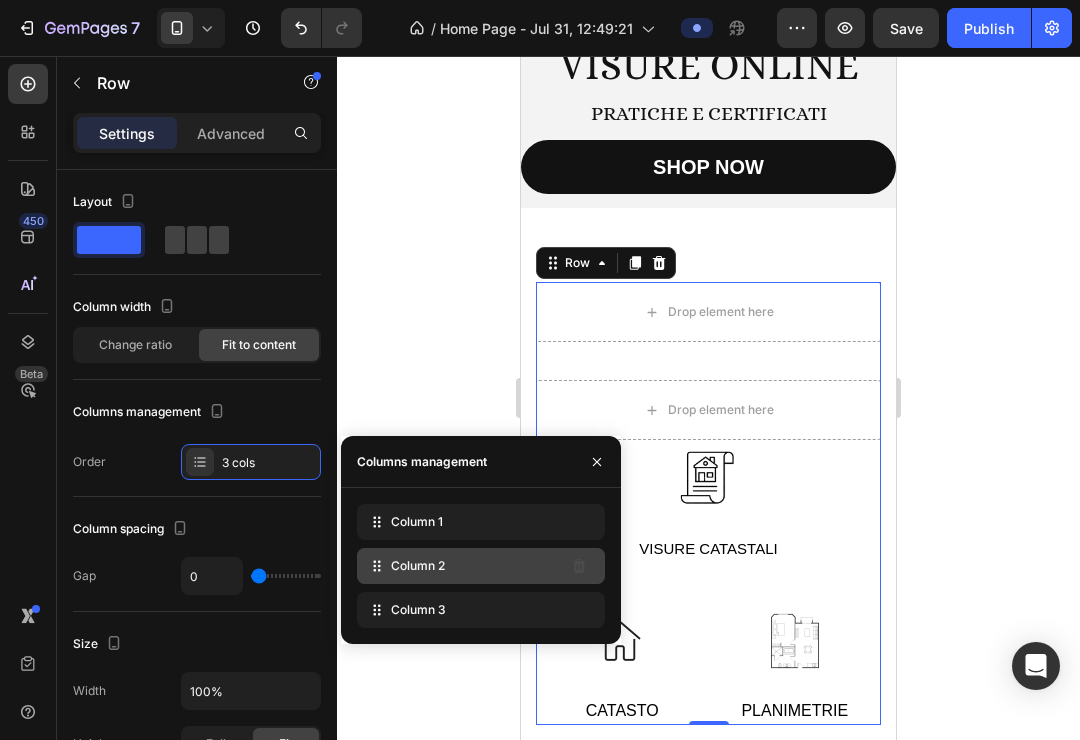 click on "Column 2" 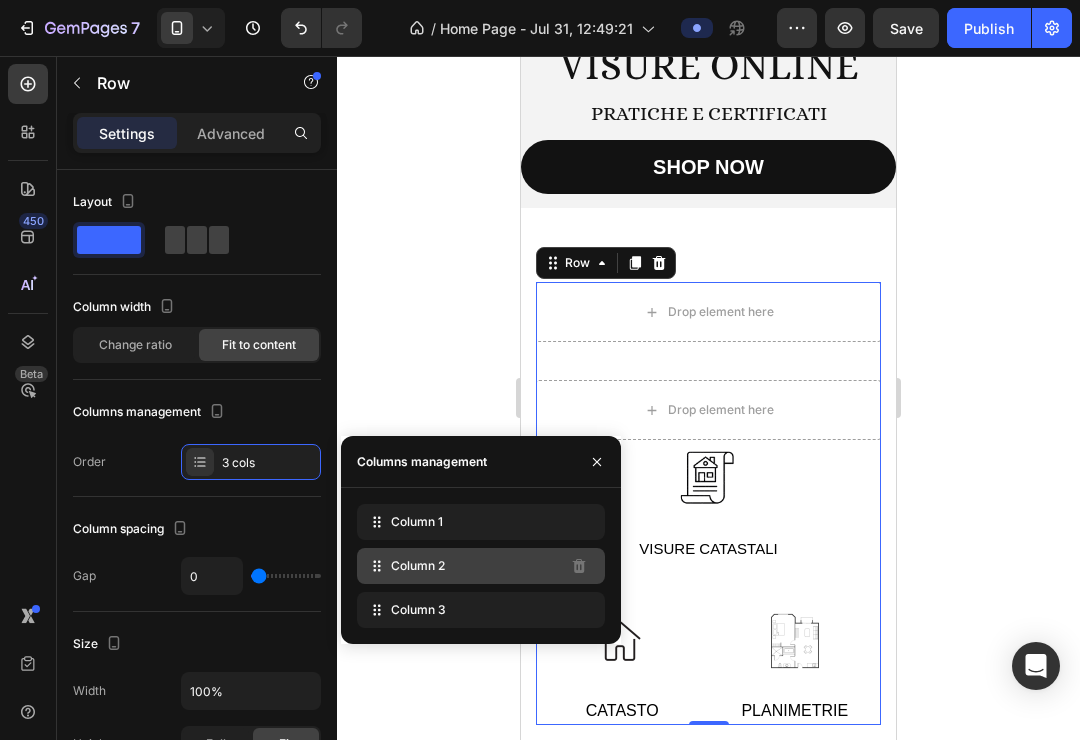 click on "Column 2" 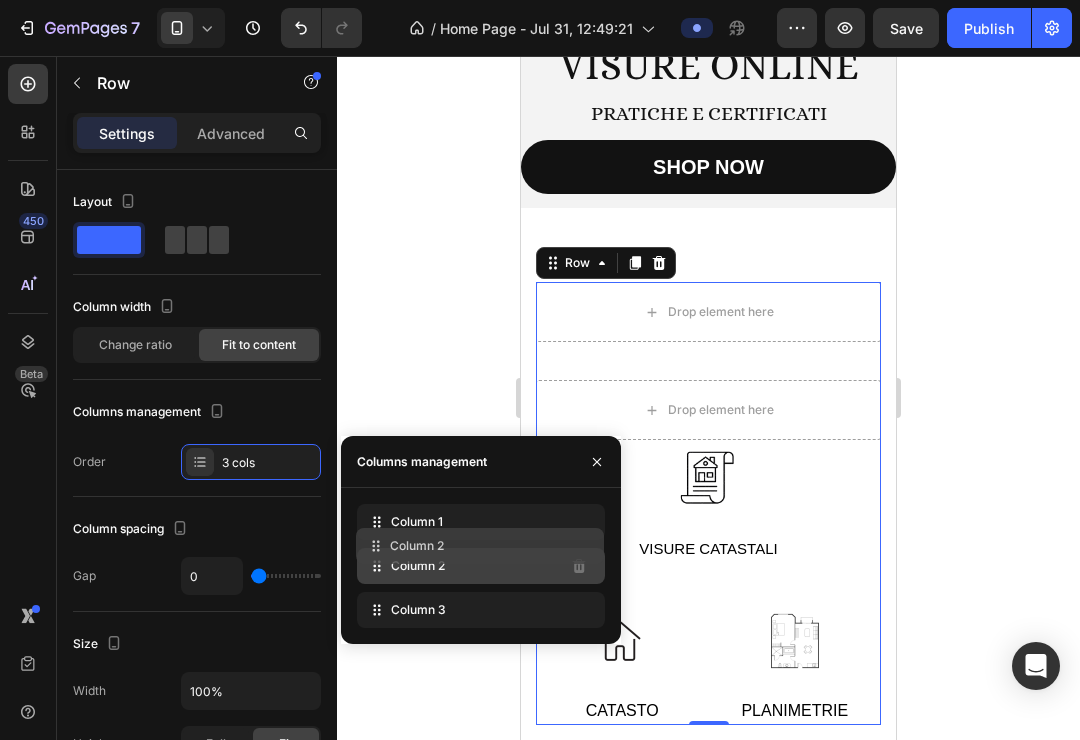 type 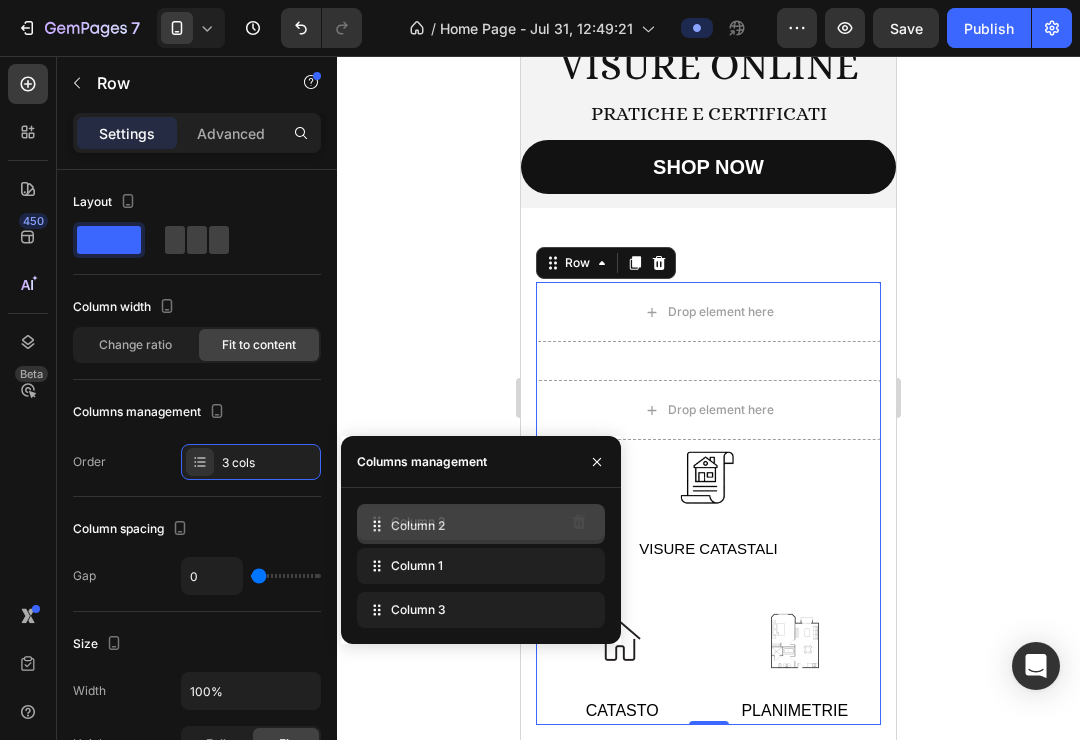 drag, startPoint x: 421, startPoint y: 565, endPoint x: 422, endPoint y: 519, distance: 46.010868 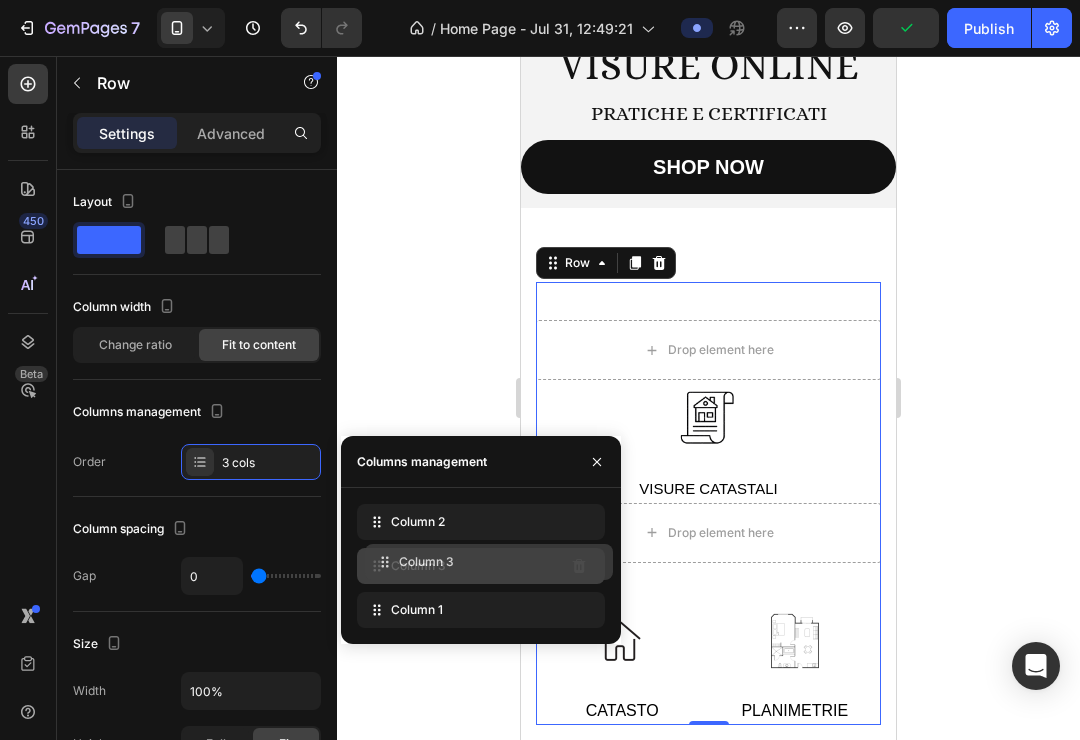 drag, startPoint x: 427, startPoint y: 601, endPoint x: 432, endPoint y: 559, distance: 42.296574 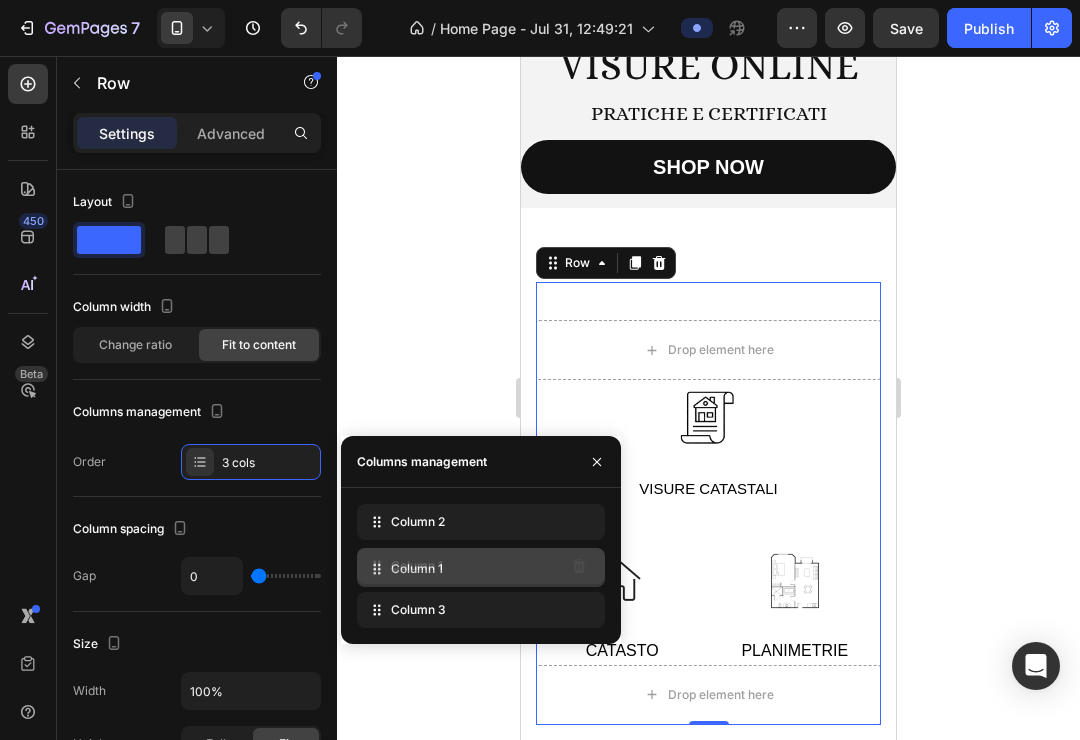 drag, startPoint x: 432, startPoint y: 621, endPoint x: 432, endPoint y: 580, distance: 41 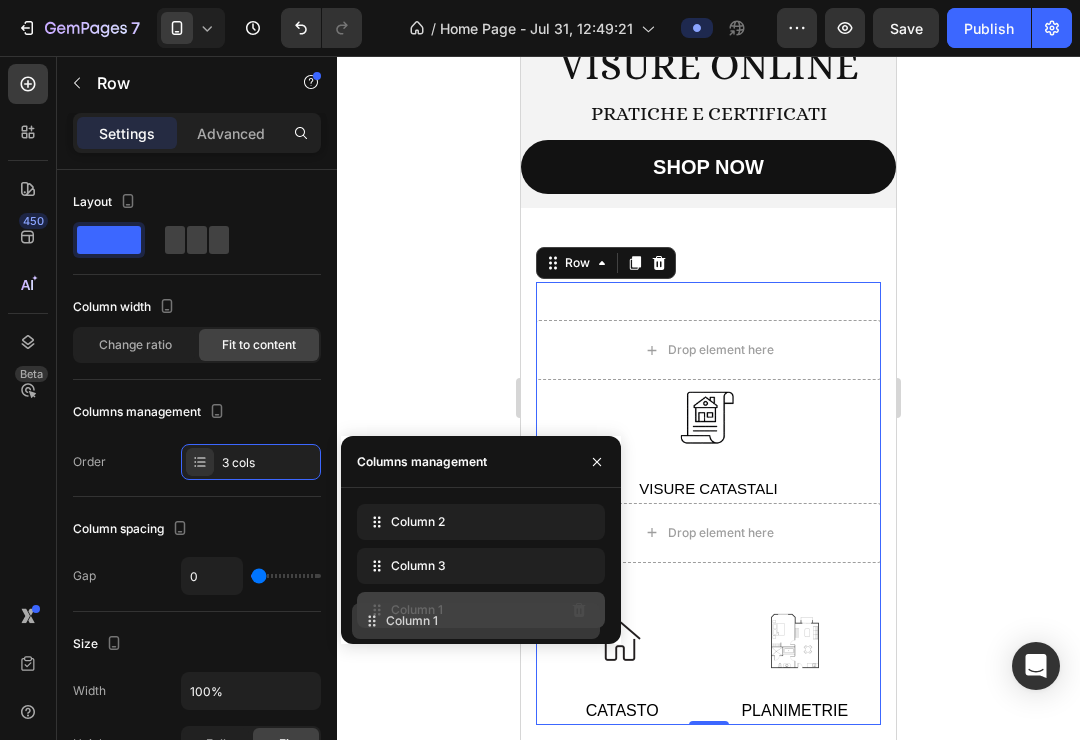 drag, startPoint x: 433, startPoint y: 571, endPoint x: 428, endPoint y: 627, distance: 56.22277 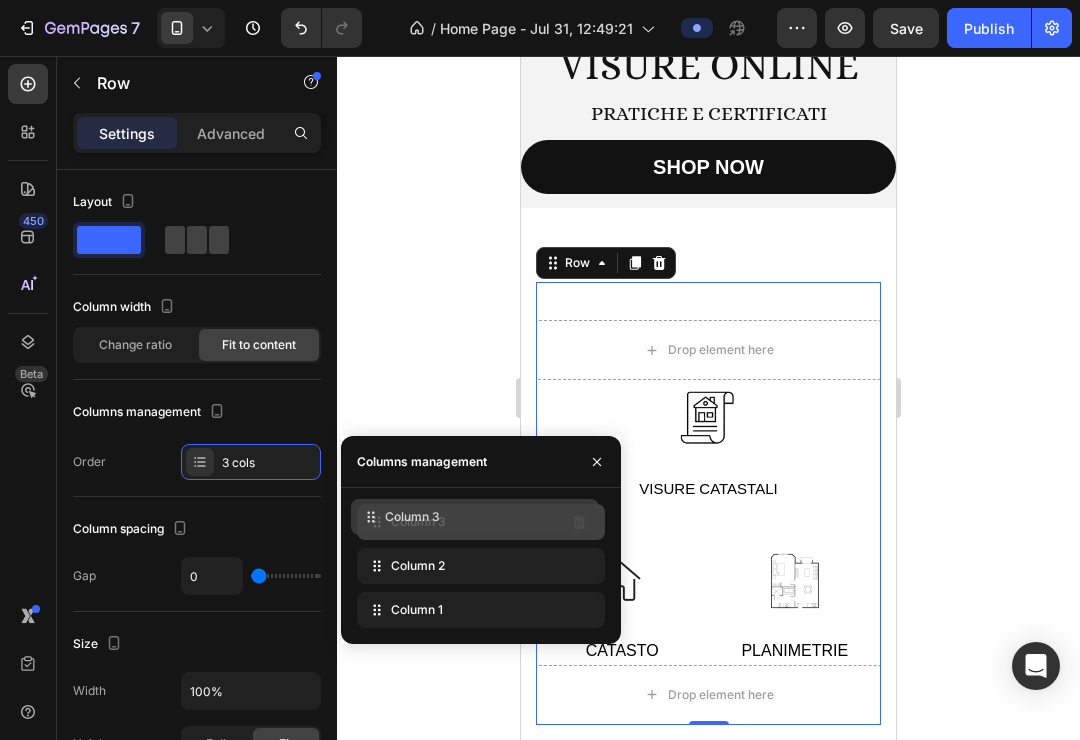 drag, startPoint x: 435, startPoint y: 564, endPoint x: 429, endPoint y: 514, distance: 50.358715 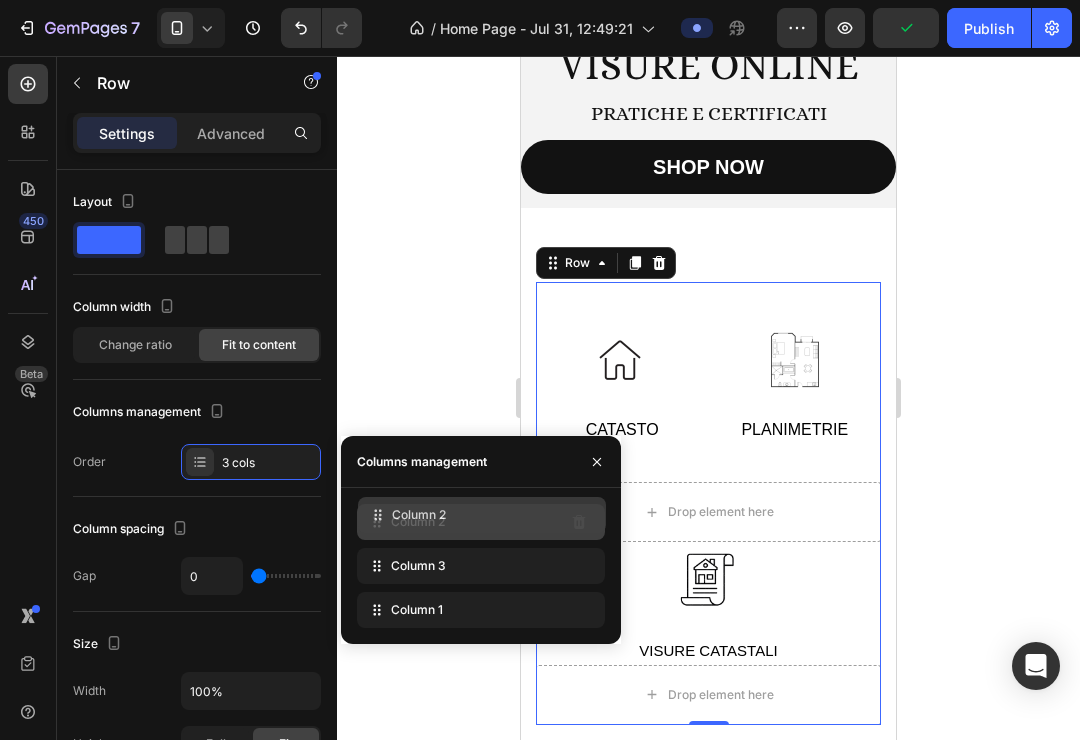 drag, startPoint x: 421, startPoint y: 572, endPoint x: 422, endPoint y: 521, distance: 51.009804 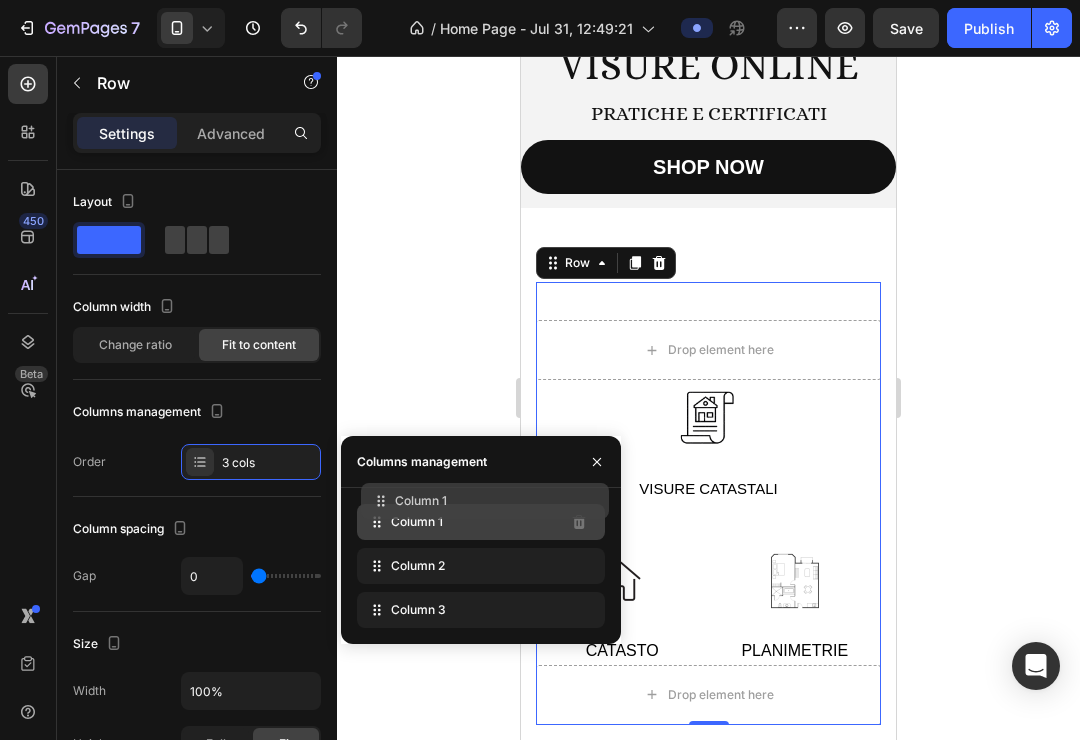 drag, startPoint x: 420, startPoint y: 615, endPoint x: 424, endPoint y: 506, distance: 109.07337 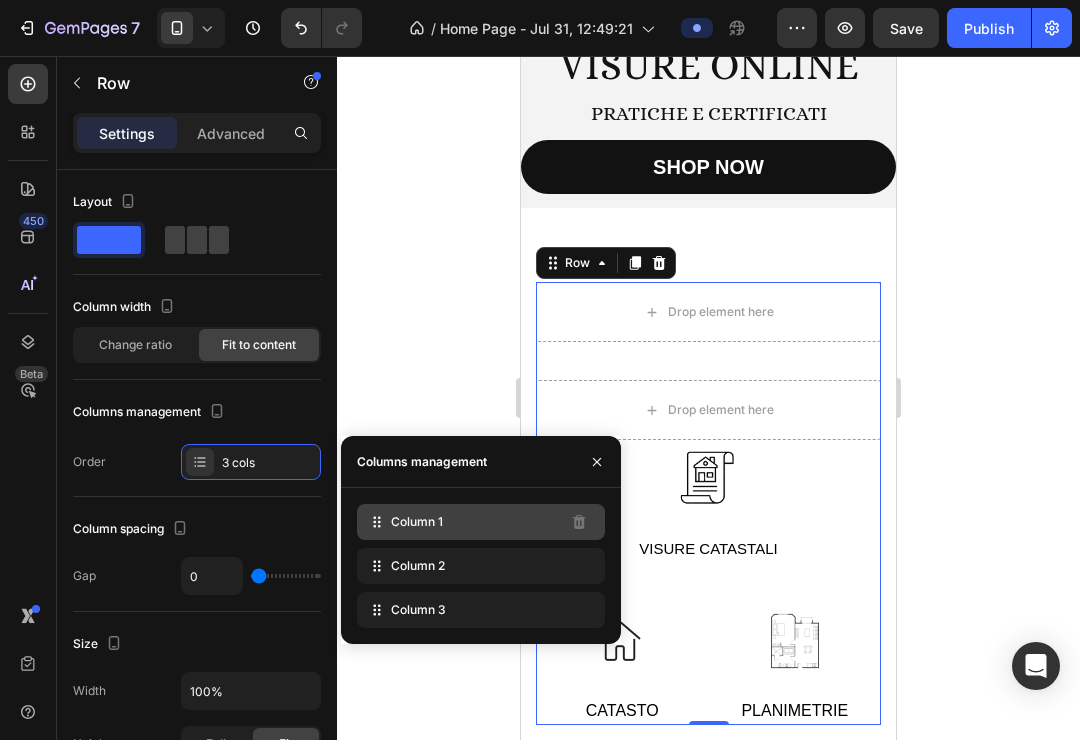 click on "Column 1" 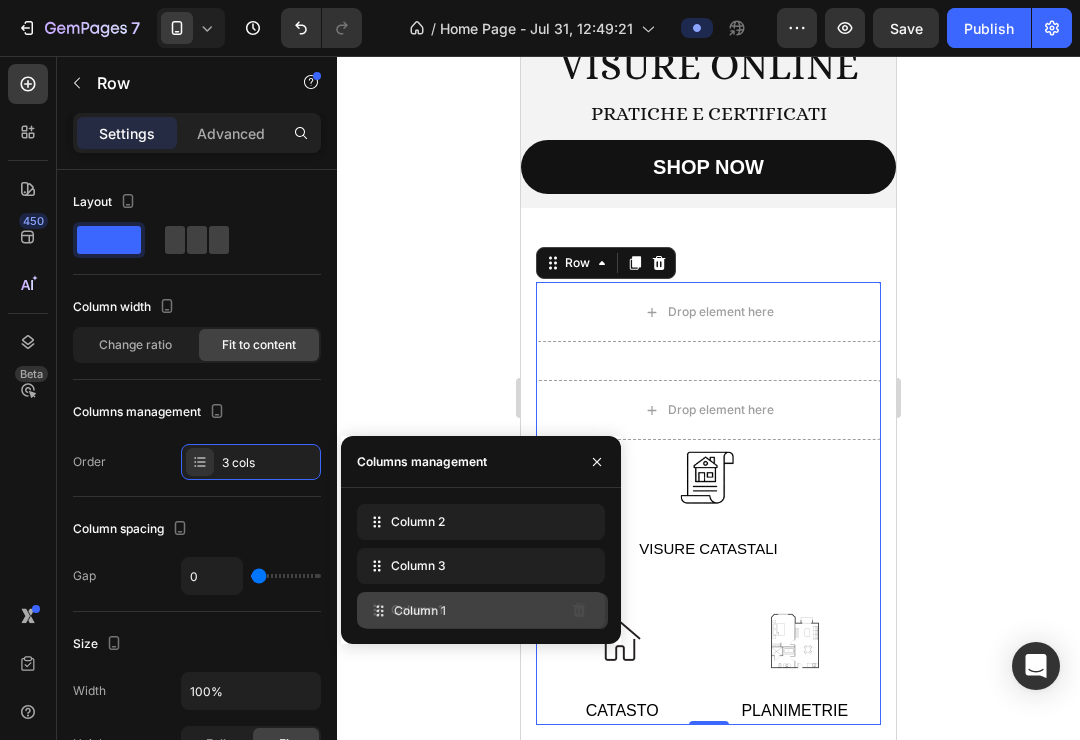 drag, startPoint x: 420, startPoint y: 520, endPoint x: 423, endPoint y: 609, distance: 89.050545 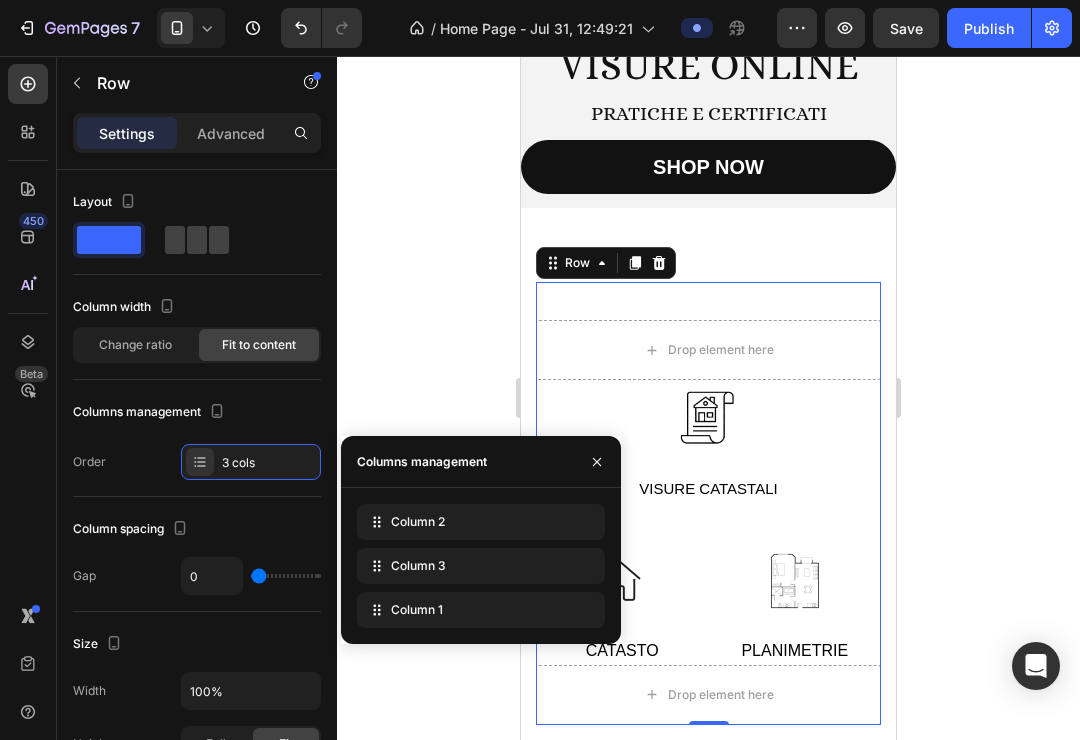 click 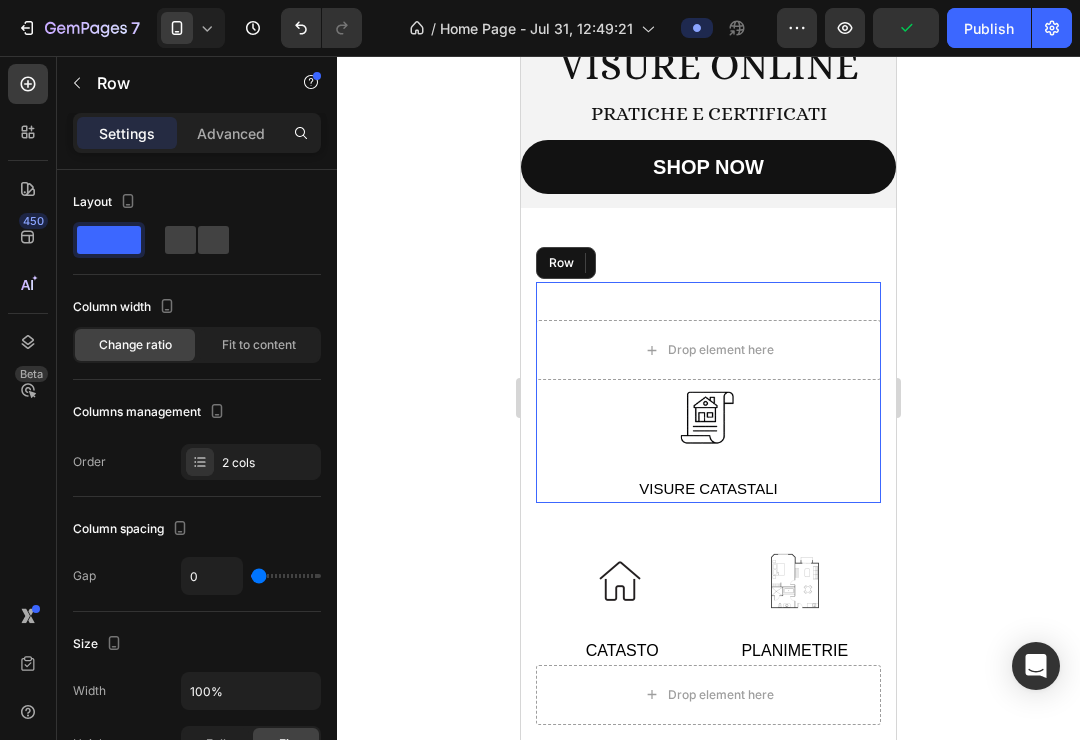 click on "Drop element here Image Visure catastali Text Row" at bounding box center [708, 392] 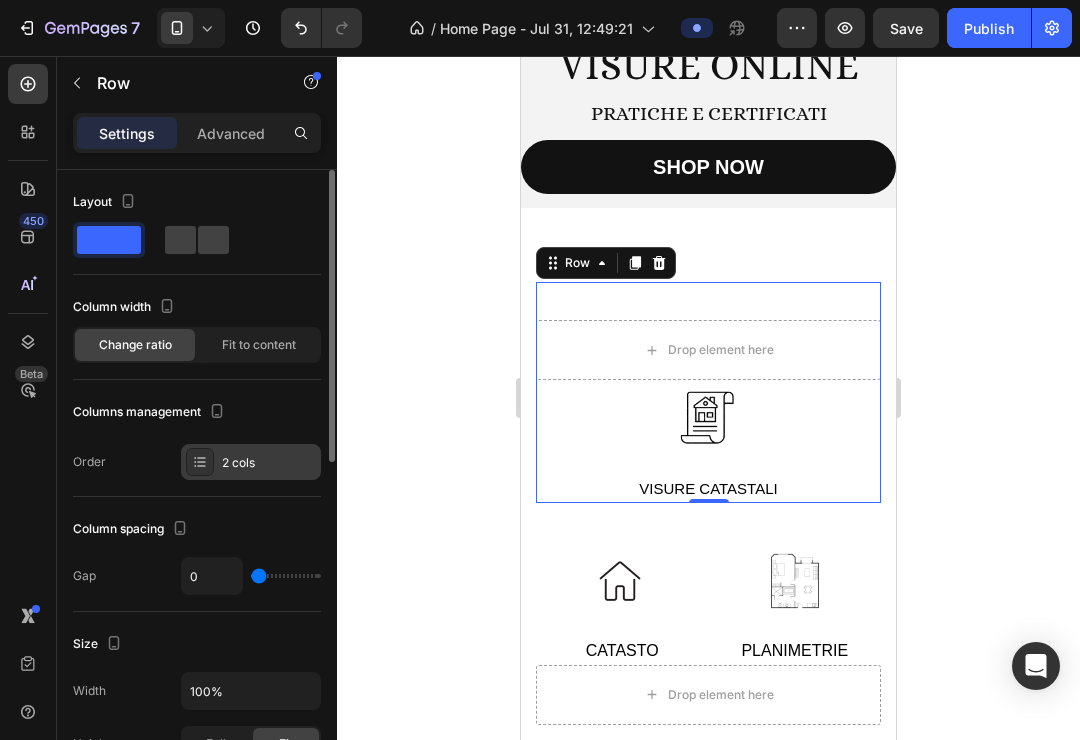 click on "2 cols" at bounding box center [269, 463] 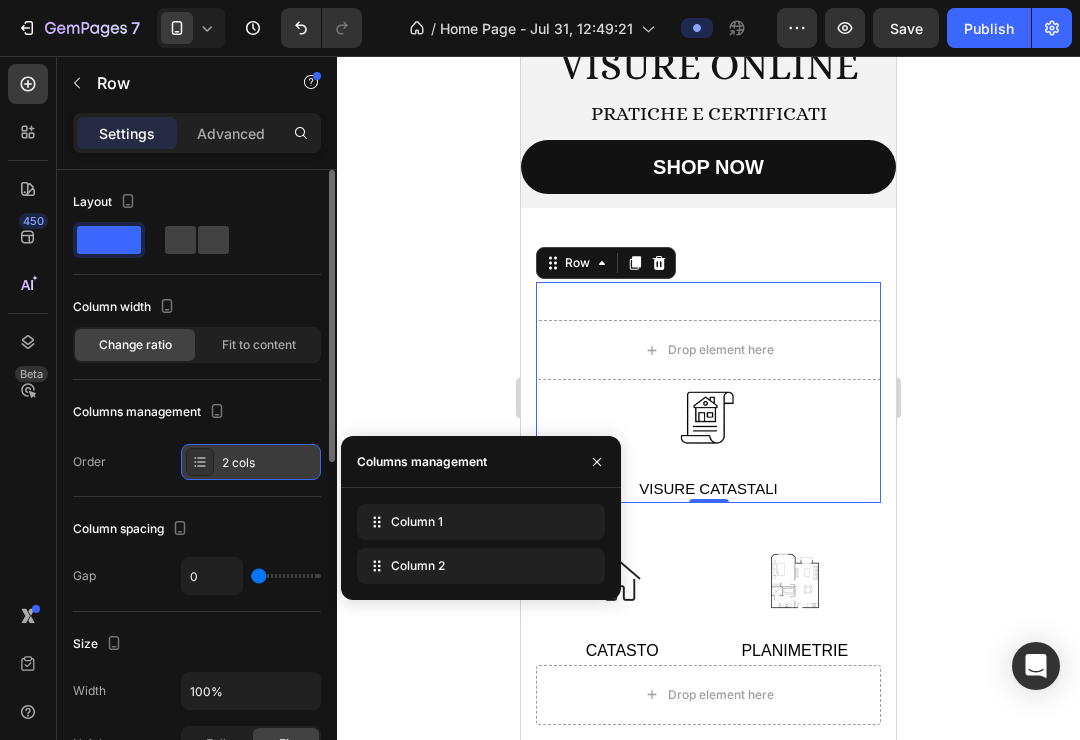 scroll, scrollTop: 5, scrollLeft: 0, axis: vertical 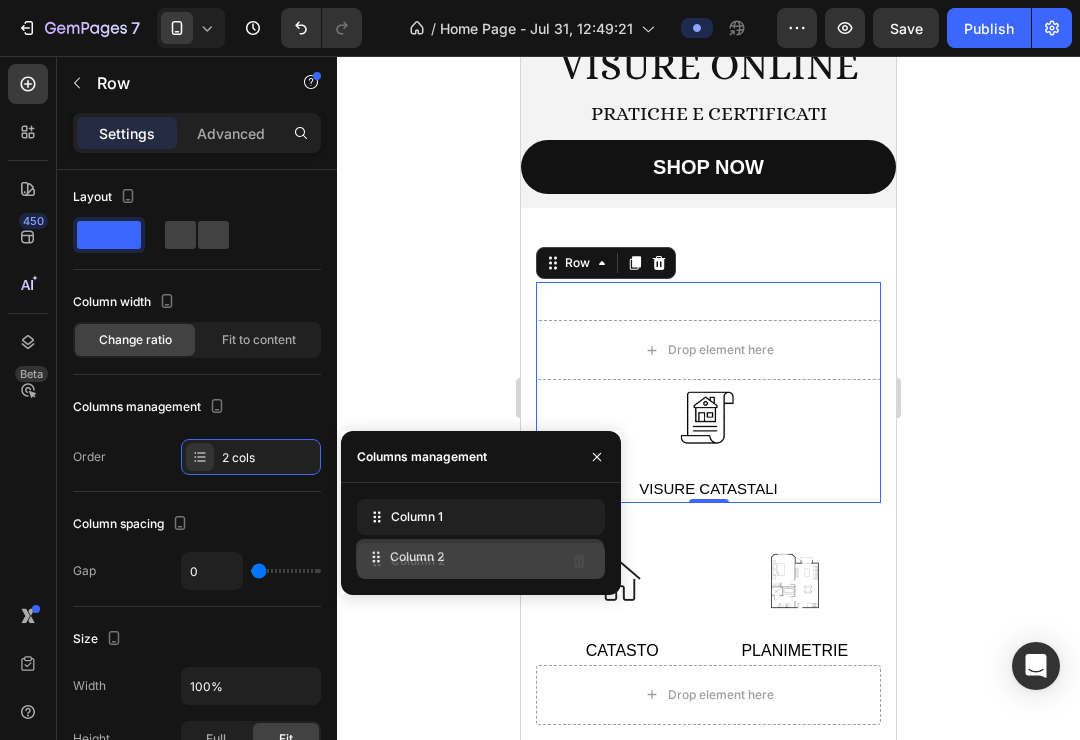 type 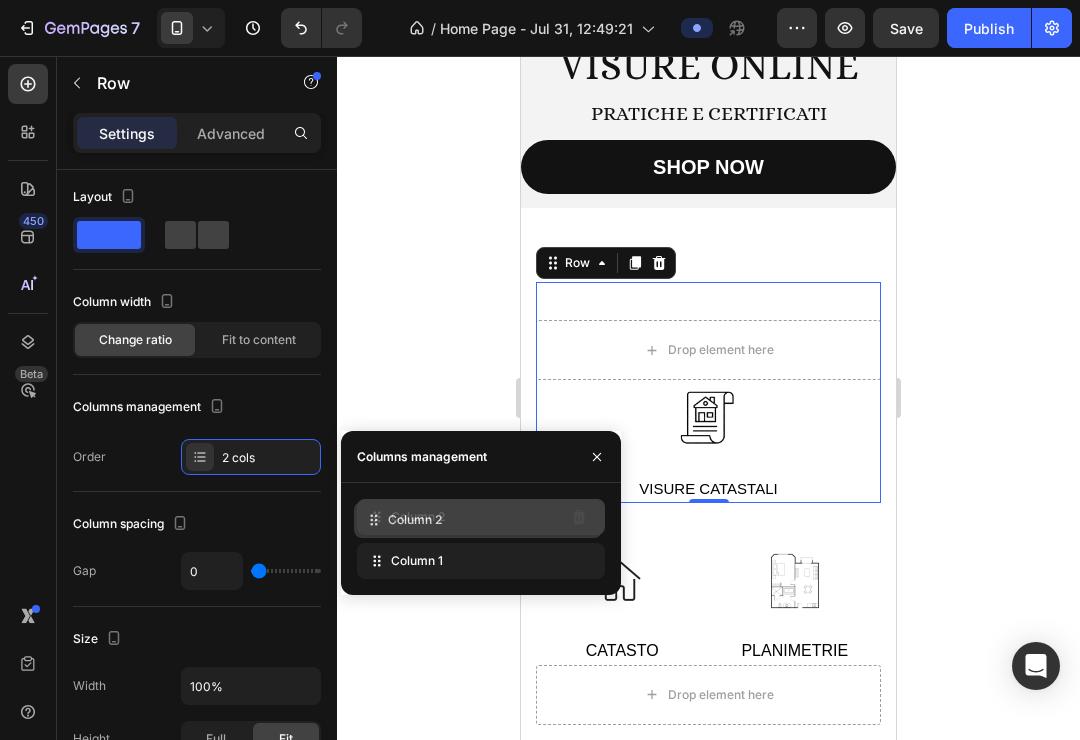 drag, startPoint x: 445, startPoint y: 560, endPoint x: 442, endPoint y: 519, distance: 41.109608 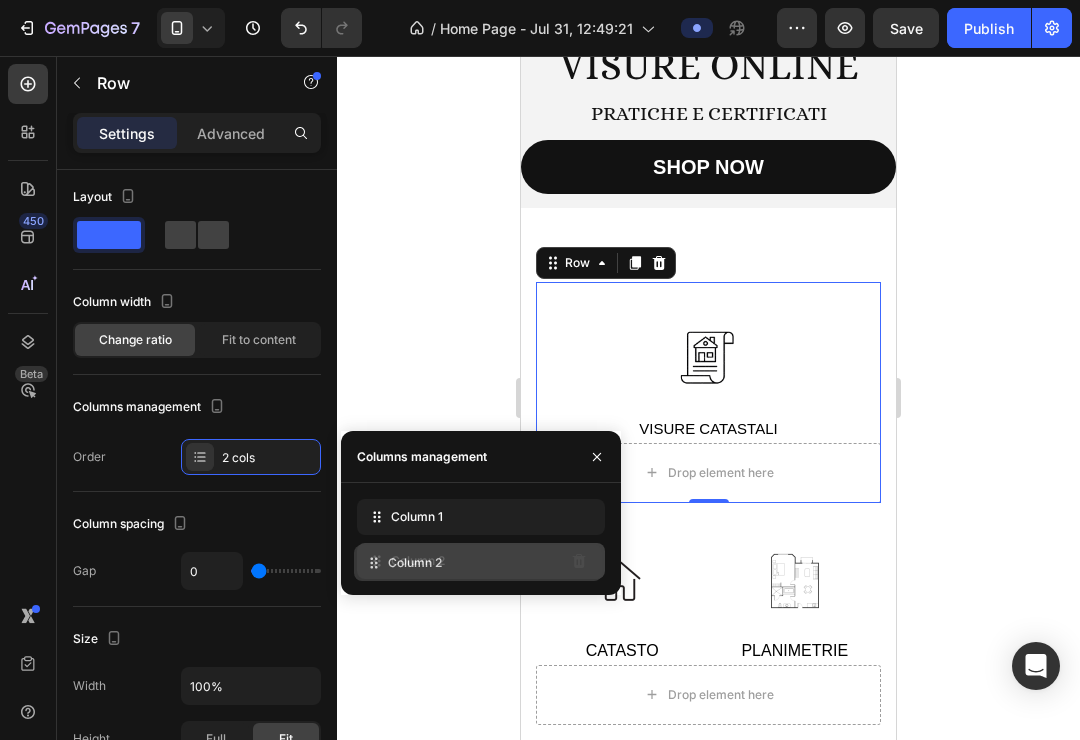 drag, startPoint x: 442, startPoint y: 519, endPoint x: 439, endPoint y: 567, distance: 48.09366 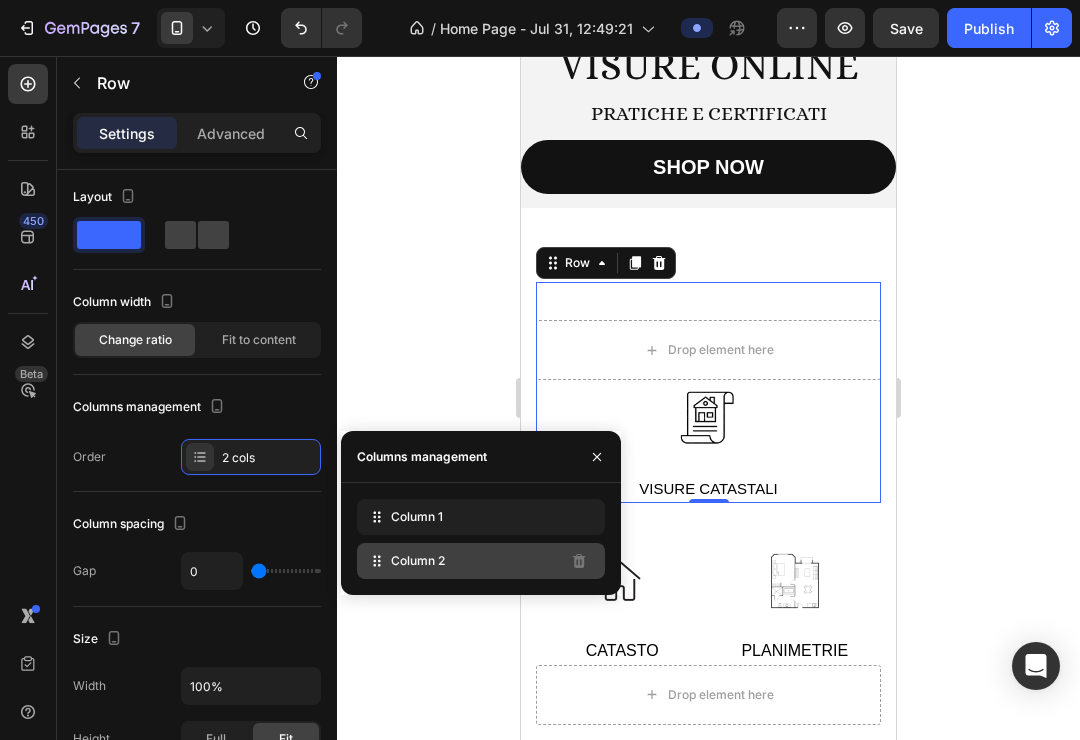 click on "Column 2" 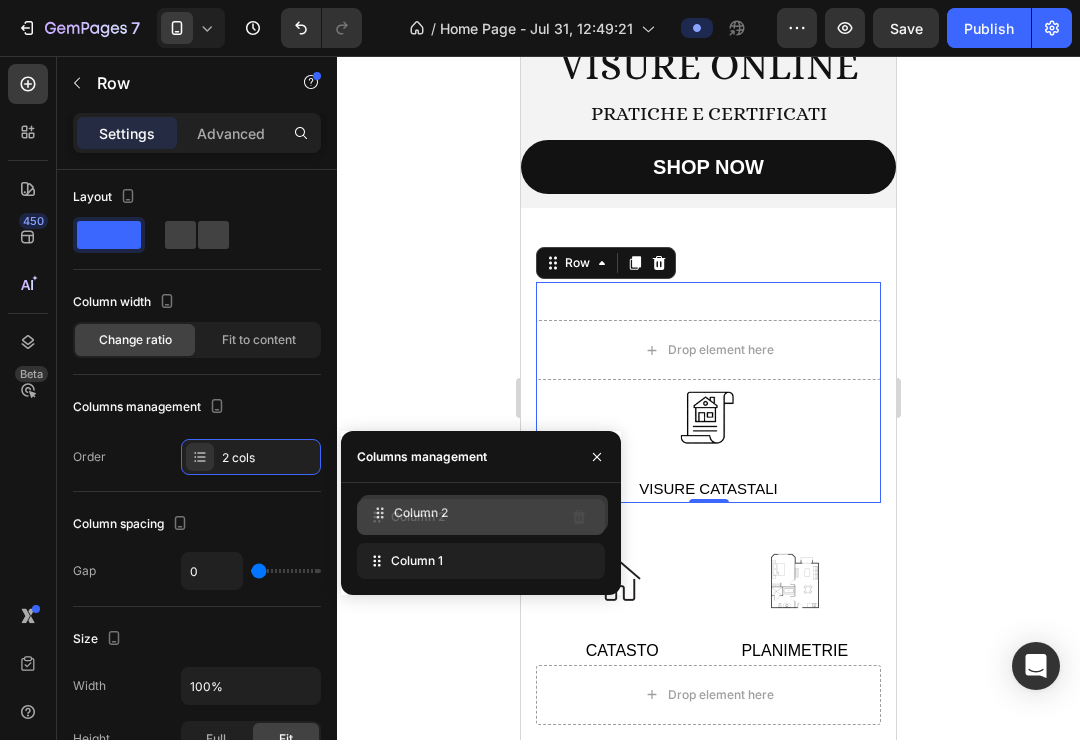 drag, startPoint x: 486, startPoint y: 562, endPoint x: 489, endPoint y: 514, distance: 48.09366 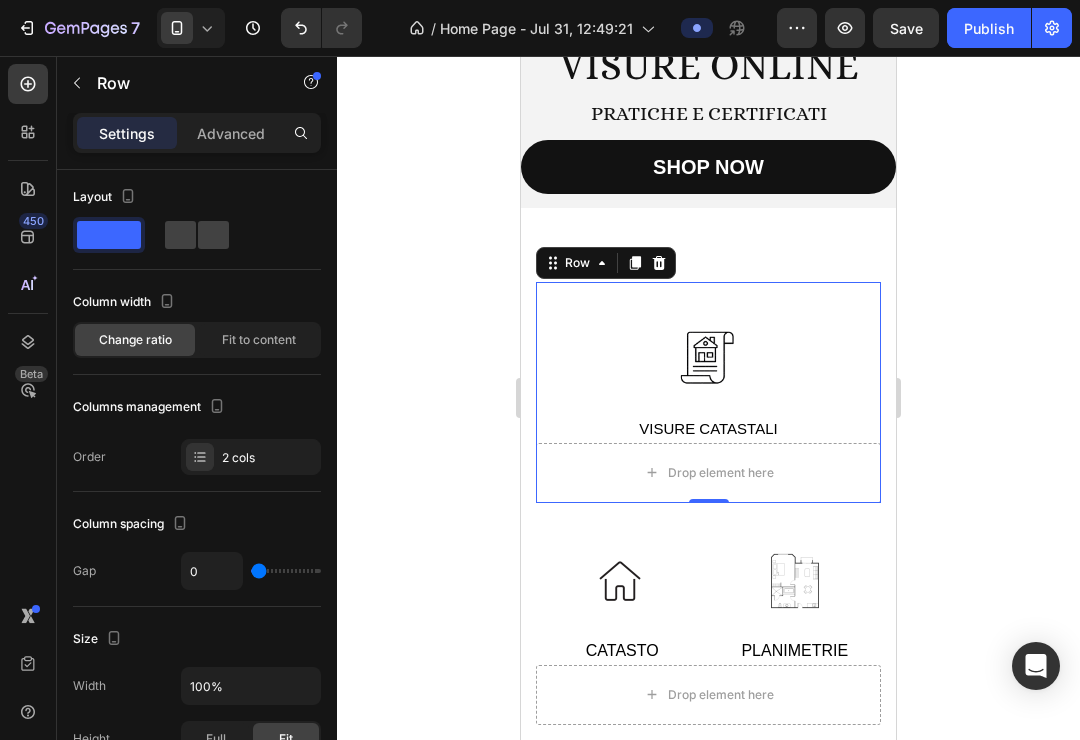 click 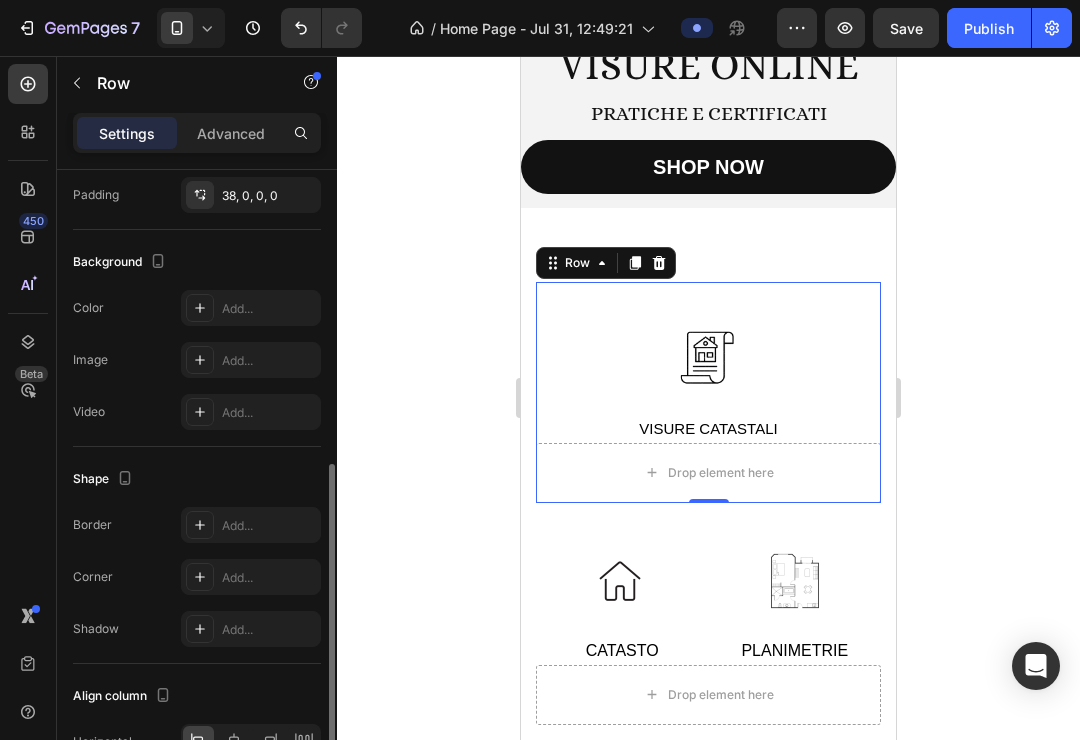 scroll, scrollTop: 596, scrollLeft: 0, axis: vertical 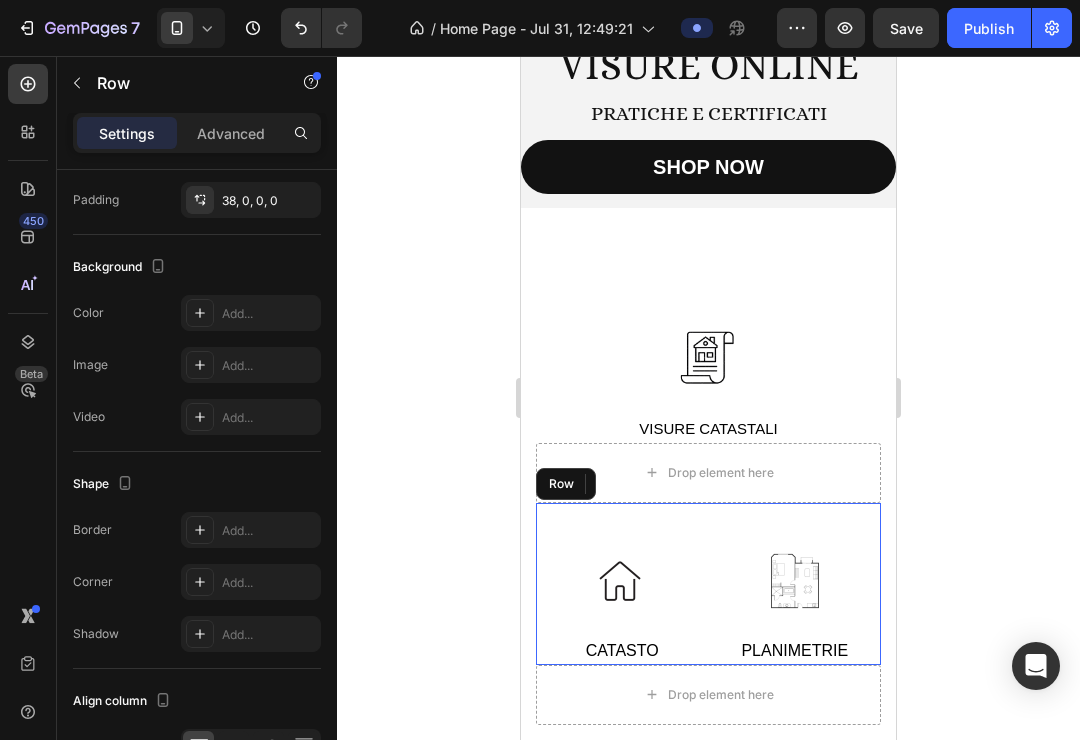 click on "Image CATASTO Text Image PLANIMETRIE Text Row" at bounding box center [708, 584] 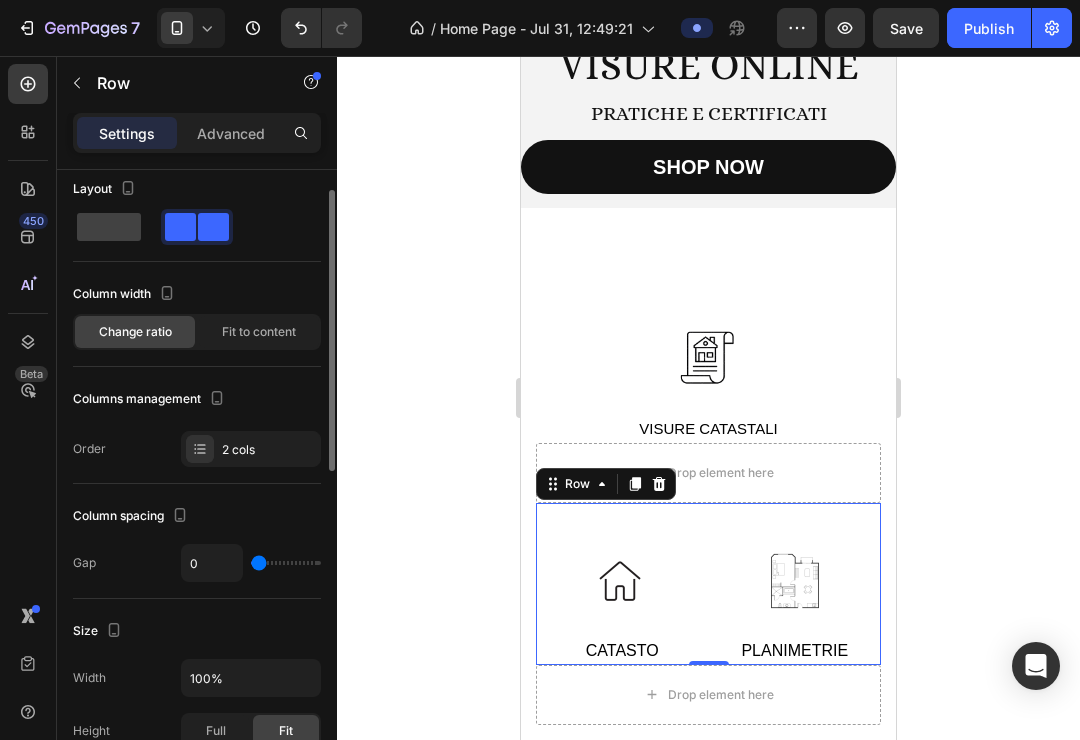 scroll, scrollTop: 0, scrollLeft: 0, axis: both 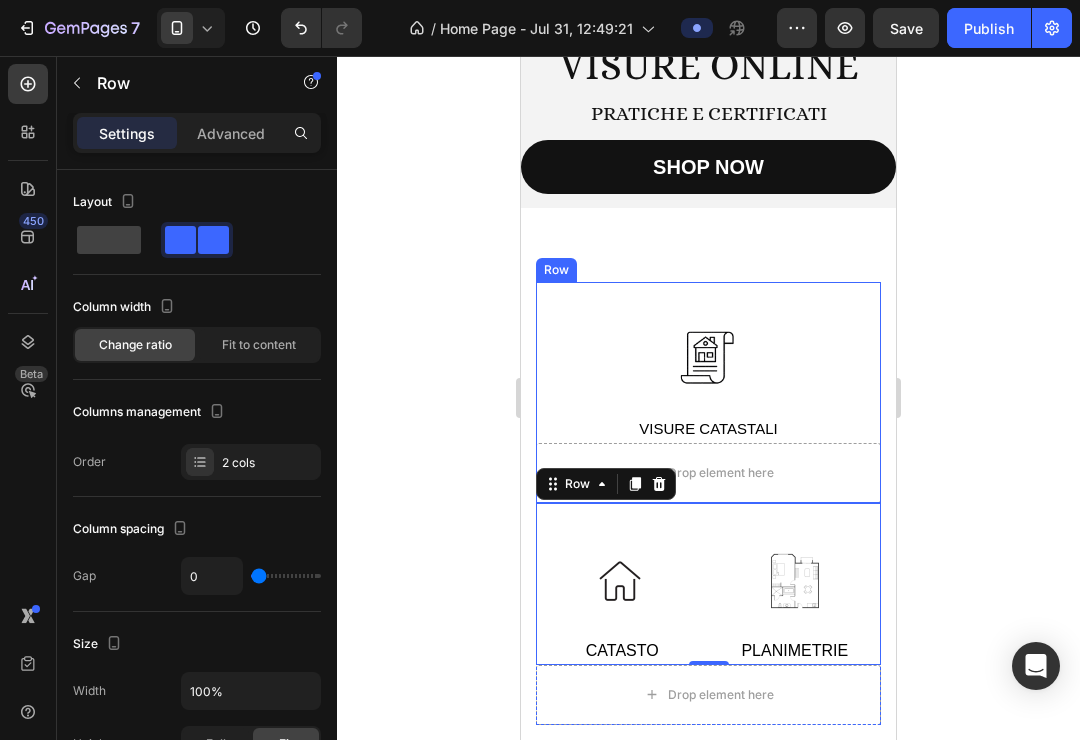 click on "Drop element here Image Visure catastali Text Row" at bounding box center (708, 392) 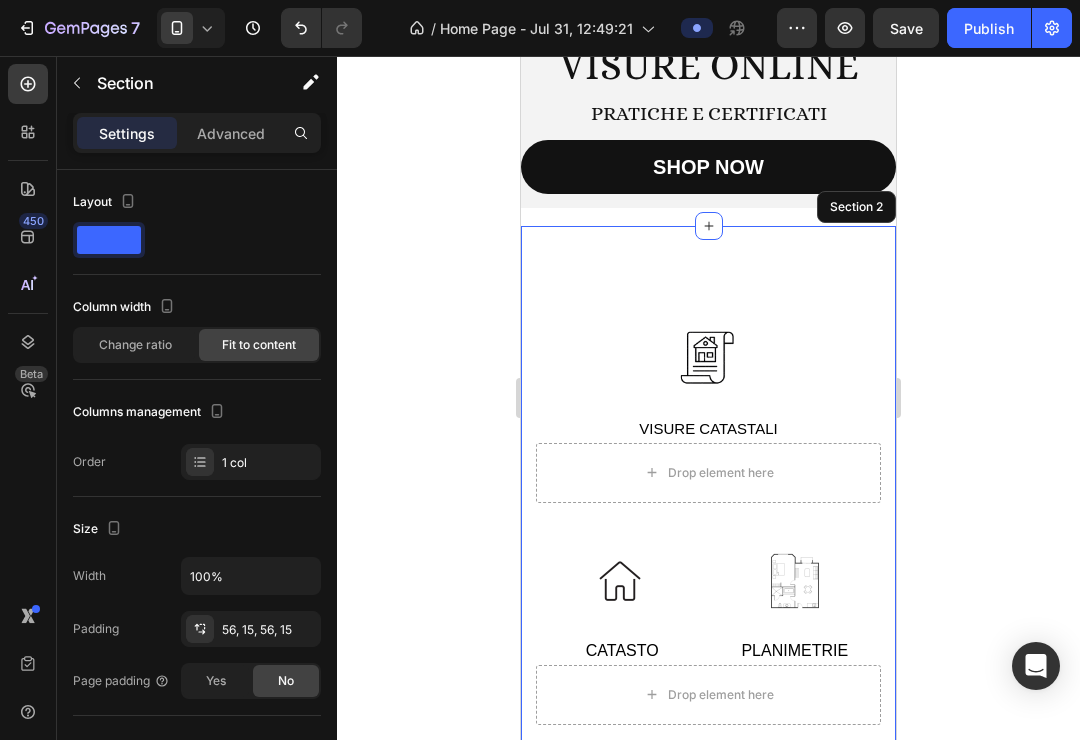 click on "Drop element here
Drop element here Image Visure catastali Text Row   0 Image CATASTO Text Image PLANIMETRIE Text Row Row Section 2" at bounding box center (708, 503) 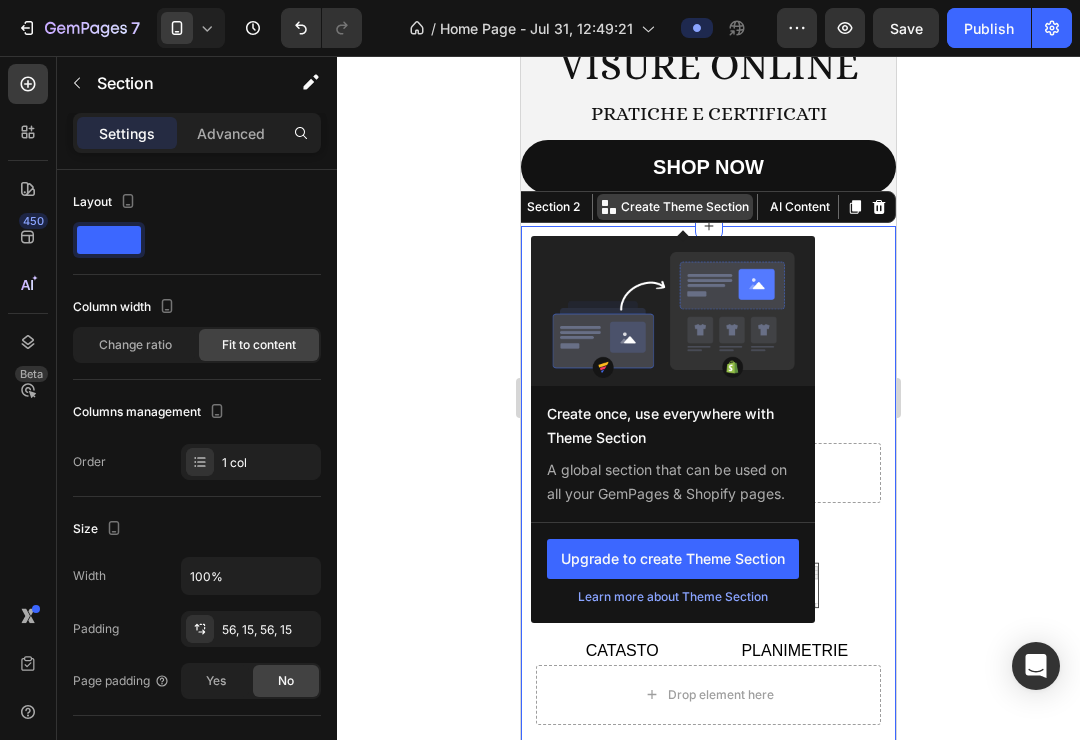 click on "Create Theme Section" at bounding box center (685, 207) 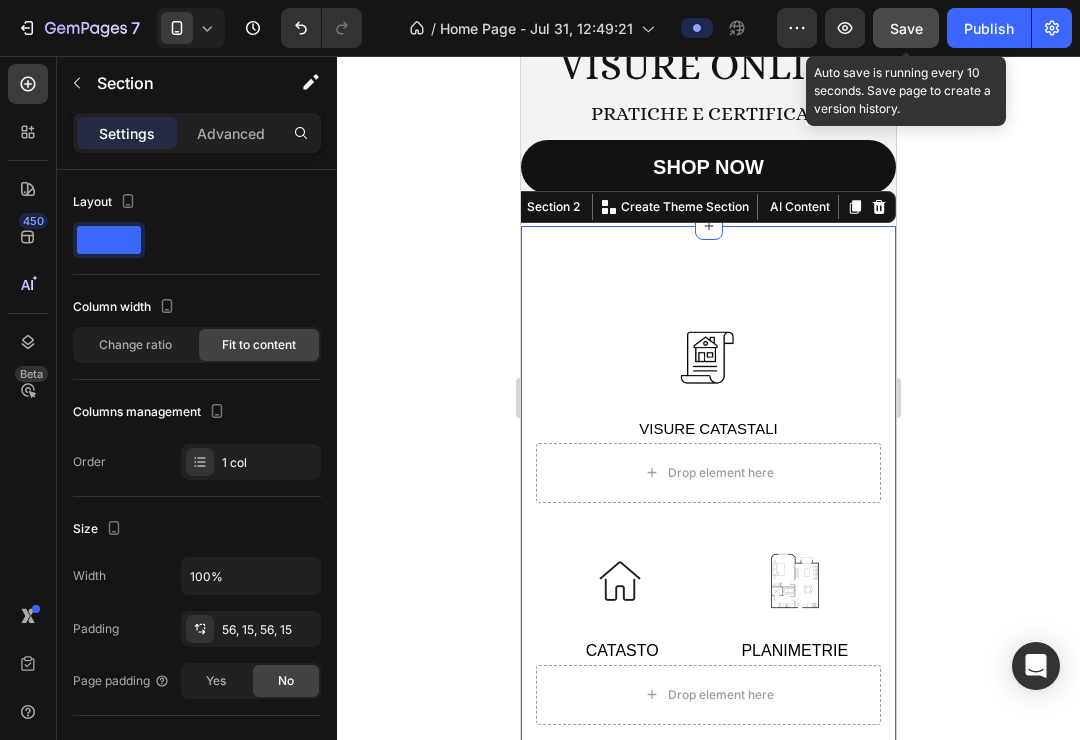 click on "Save" 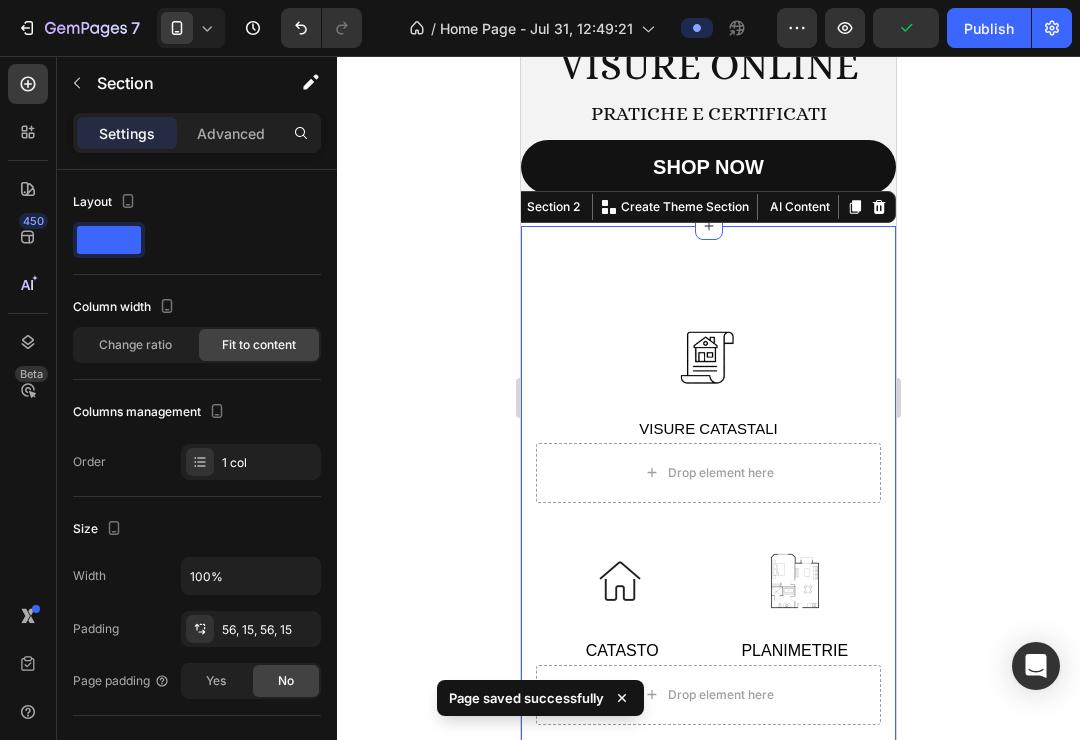 click 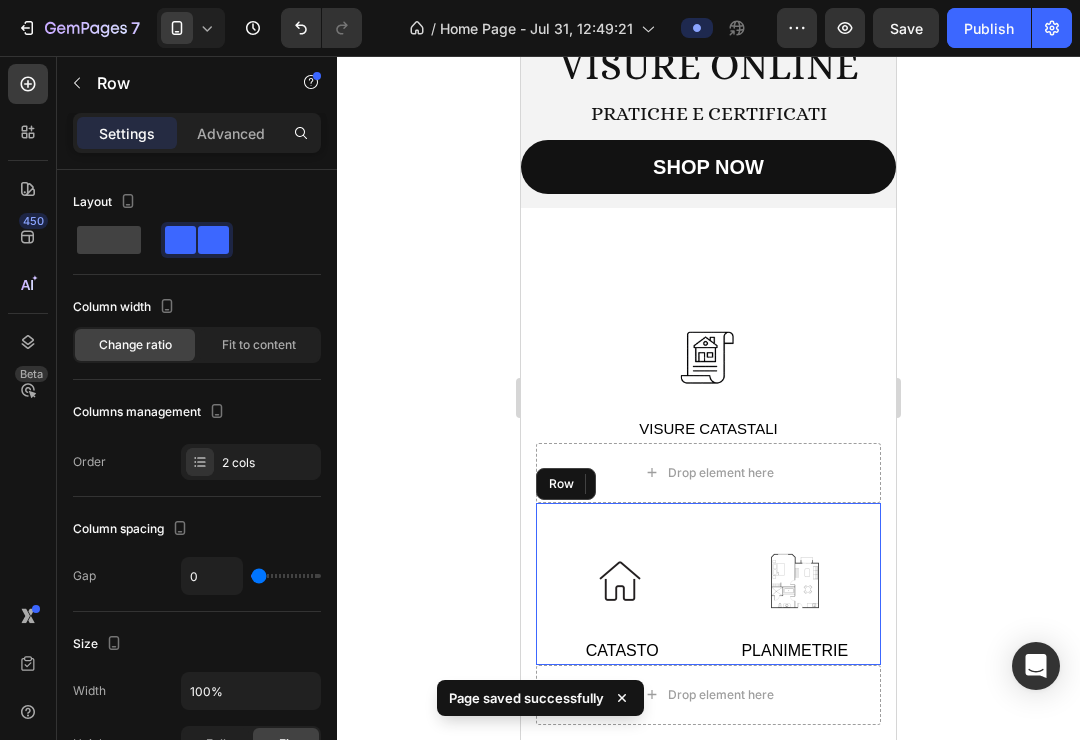 click on "Image CATASTO Text Image PLANIMETRIE Text Row" at bounding box center (708, 584) 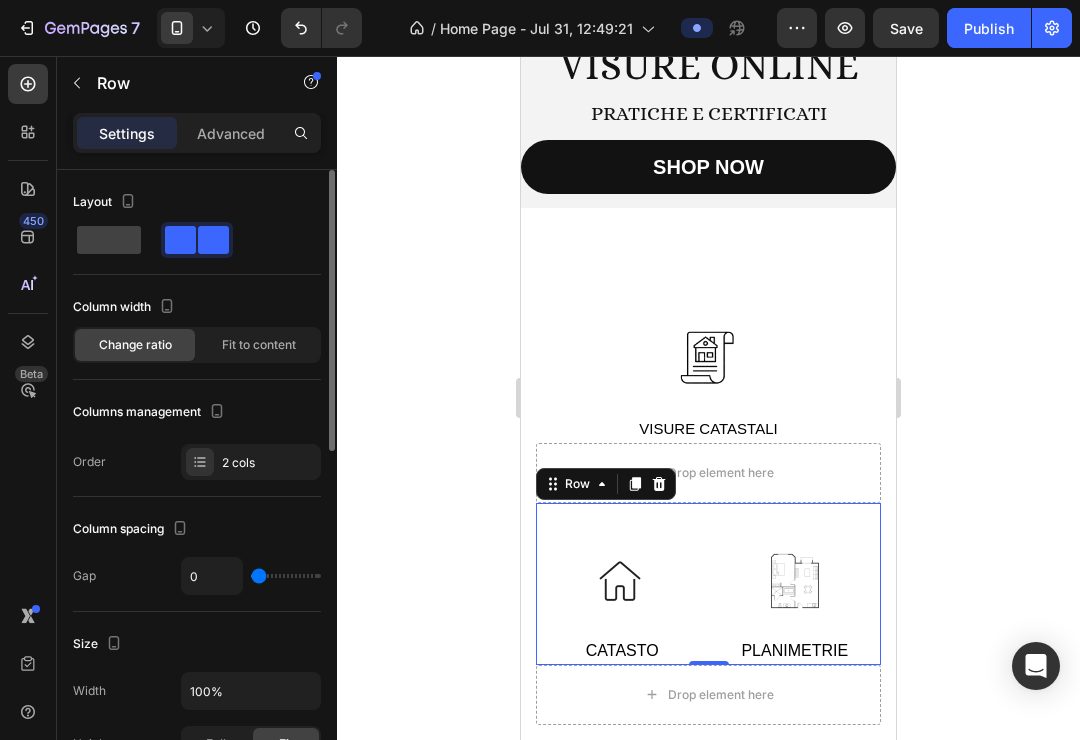 click on "Order 2 cols" at bounding box center [197, 462] 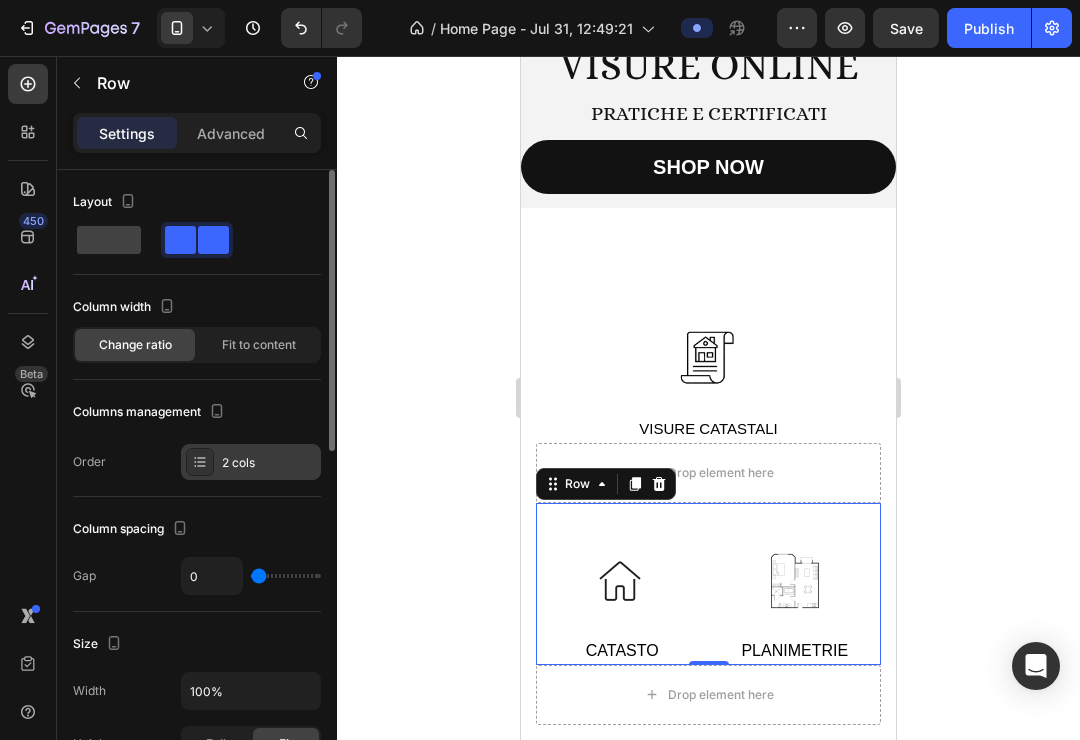 click 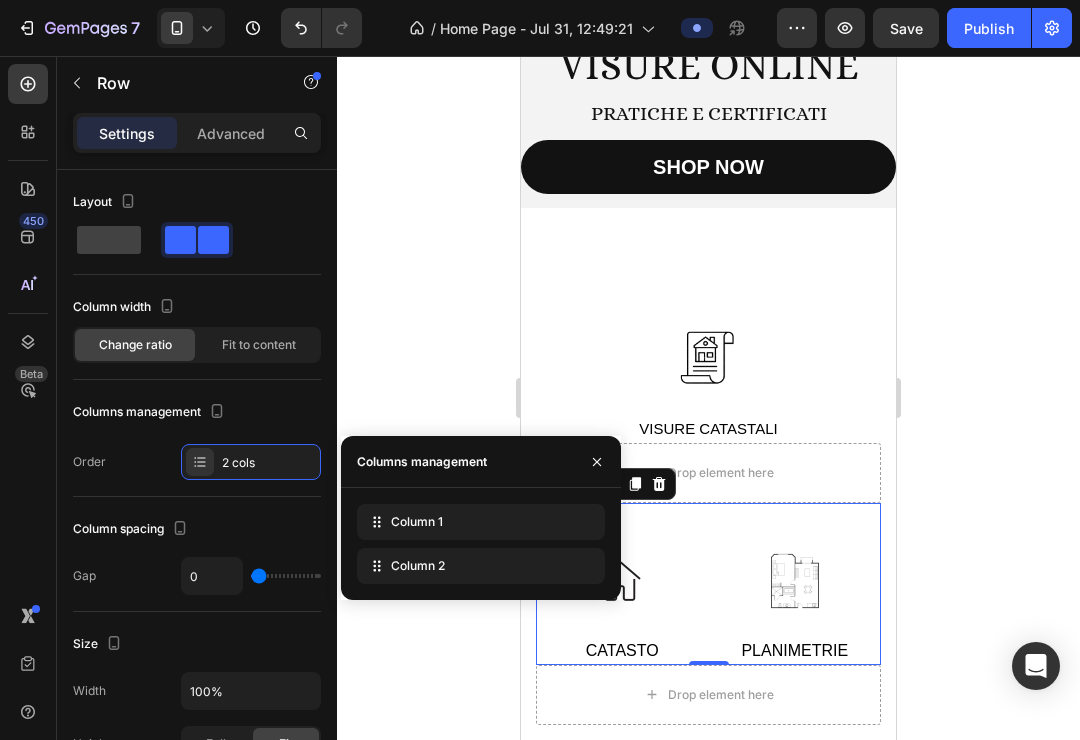 drag, startPoint x: 444, startPoint y: 461, endPoint x: 377, endPoint y: 471, distance: 67.74216 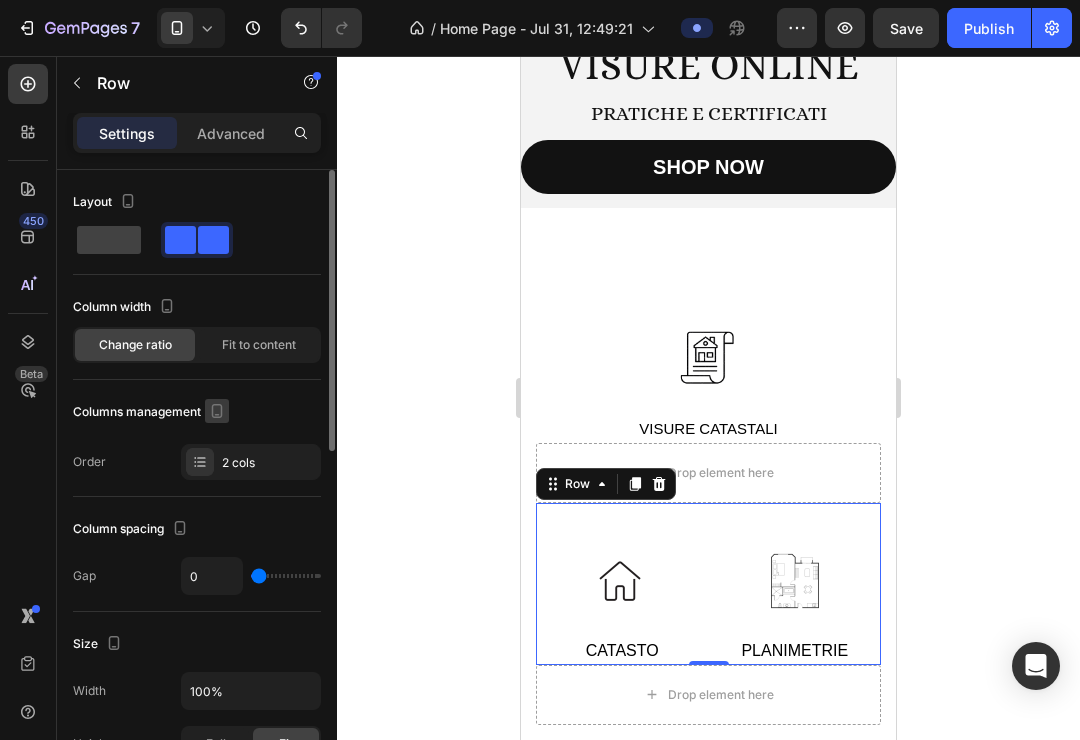 click 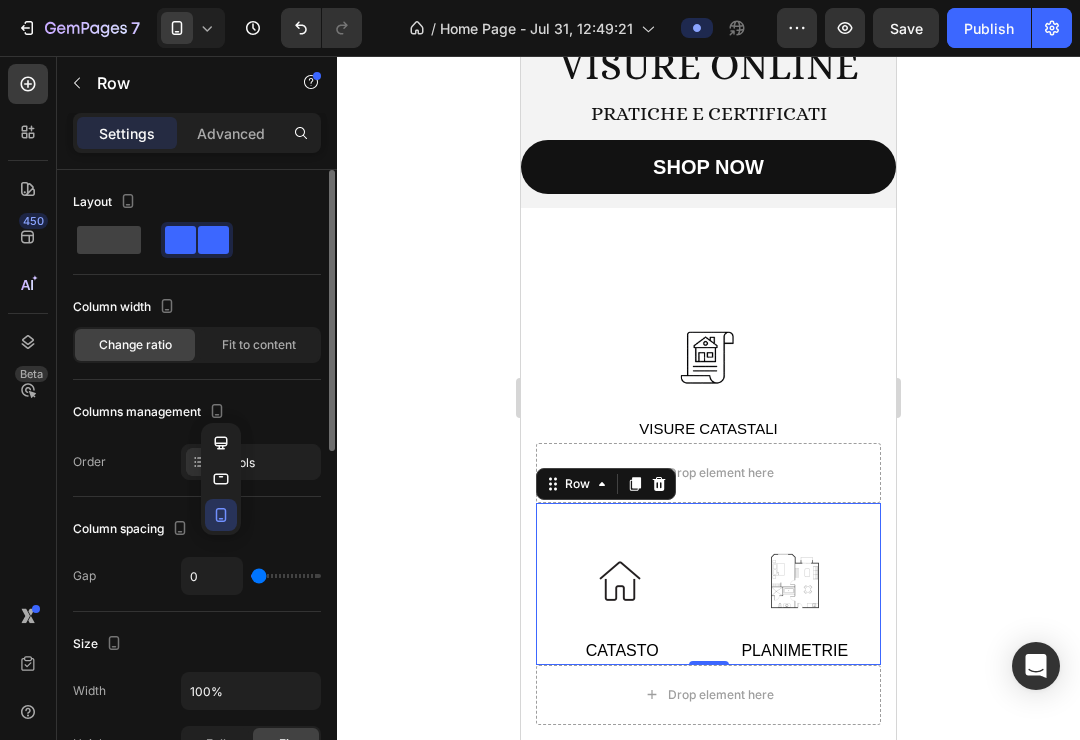 click 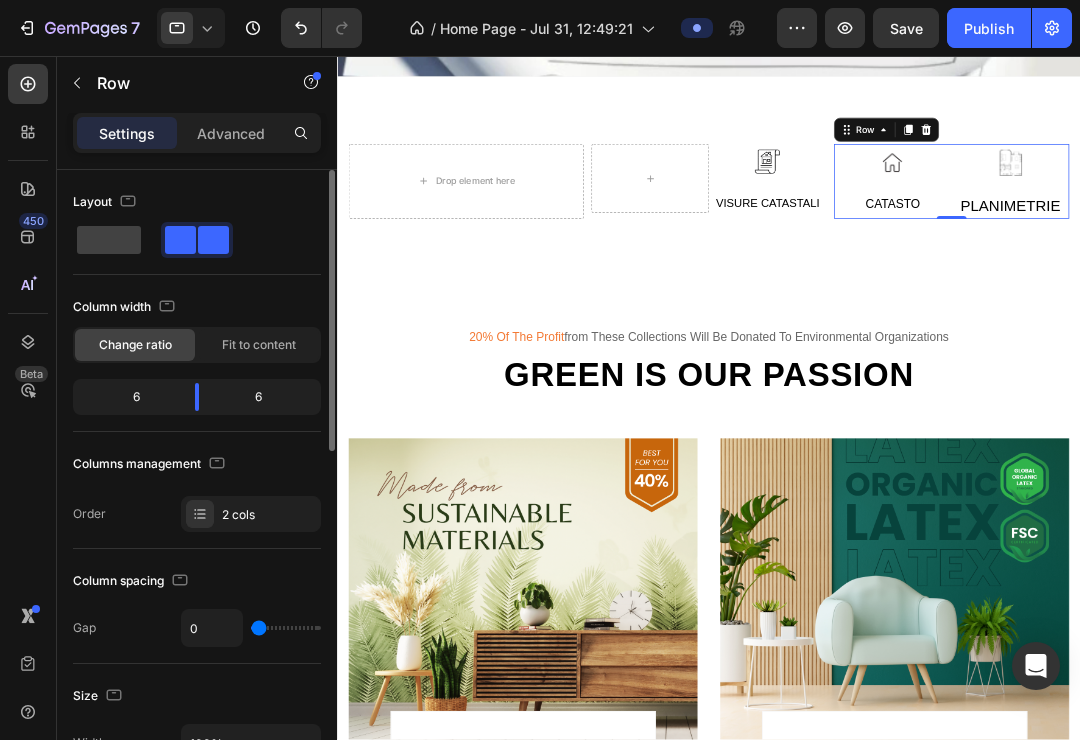 scroll, scrollTop: 534, scrollLeft: 0, axis: vertical 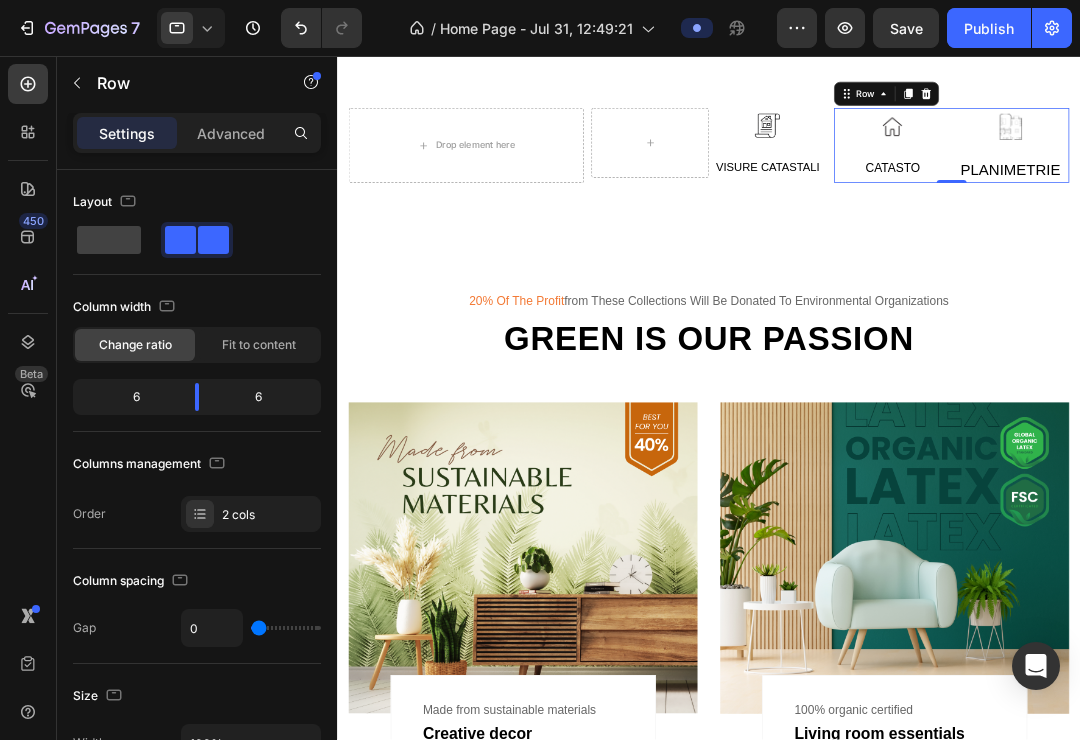 click 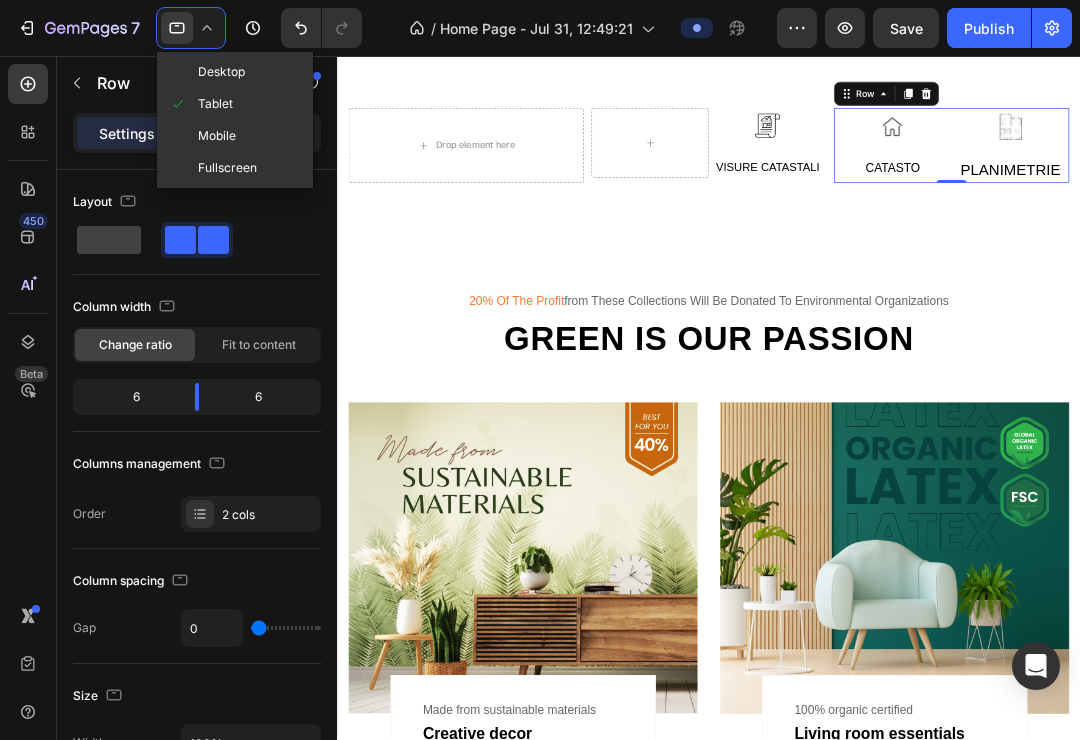 click on "Mobile" at bounding box center [217, 136] 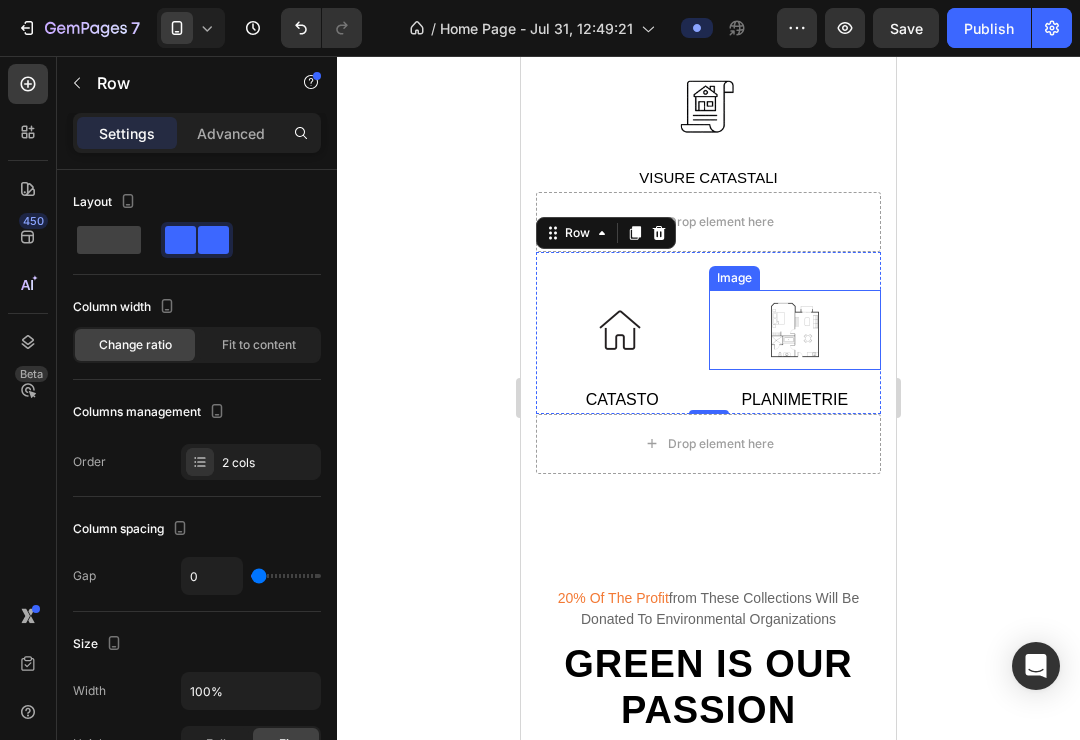 scroll, scrollTop: 430, scrollLeft: 0, axis: vertical 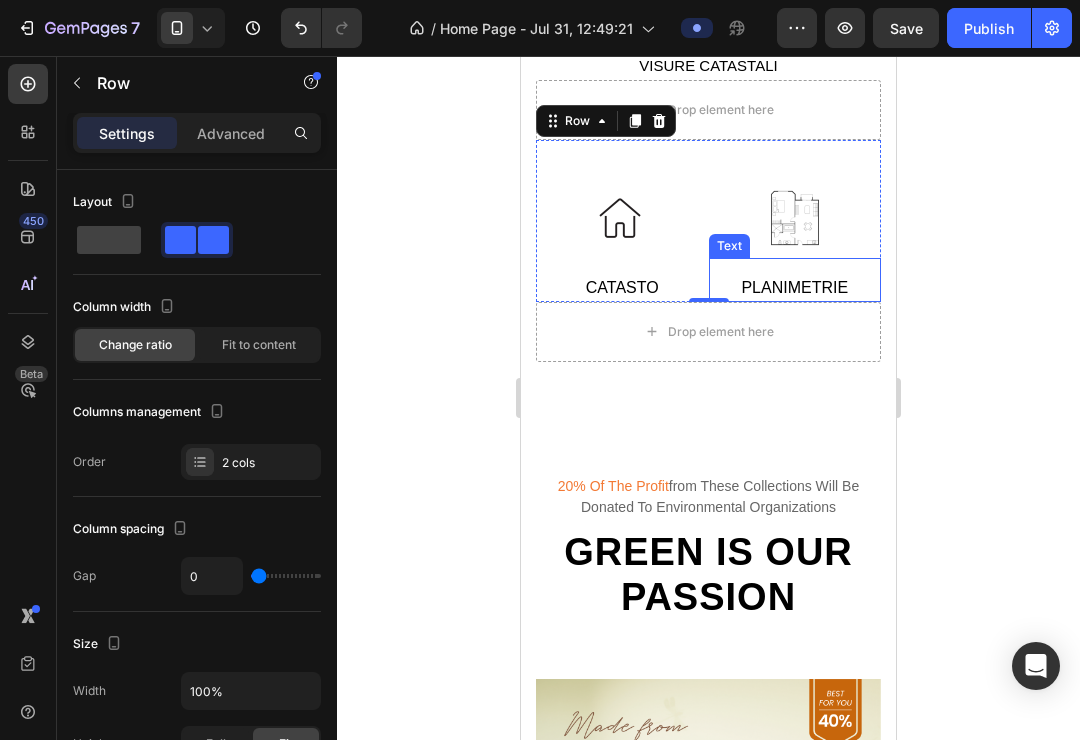 click 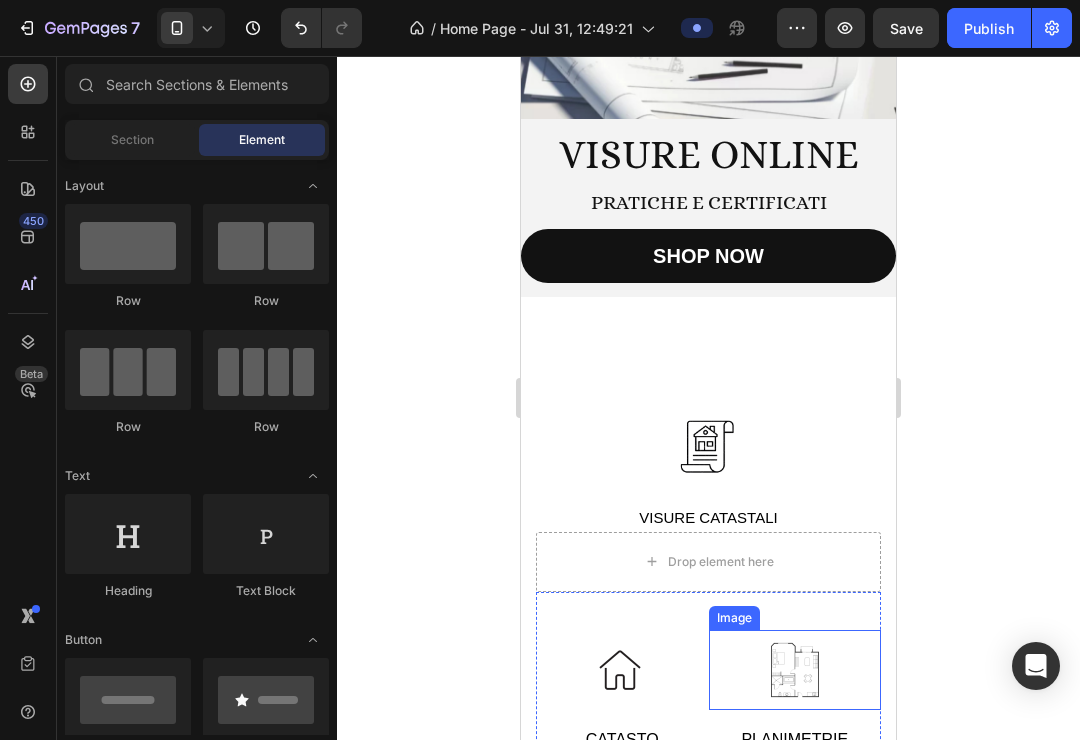 scroll, scrollTop: 245, scrollLeft: 0, axis: vertical 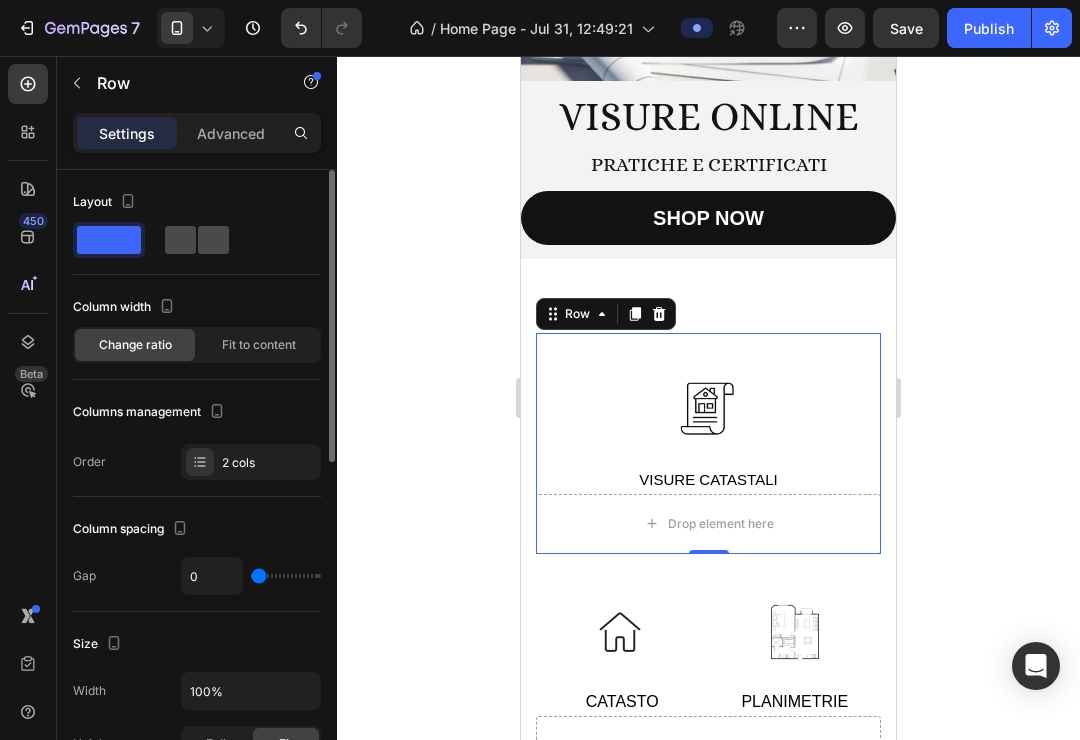 click 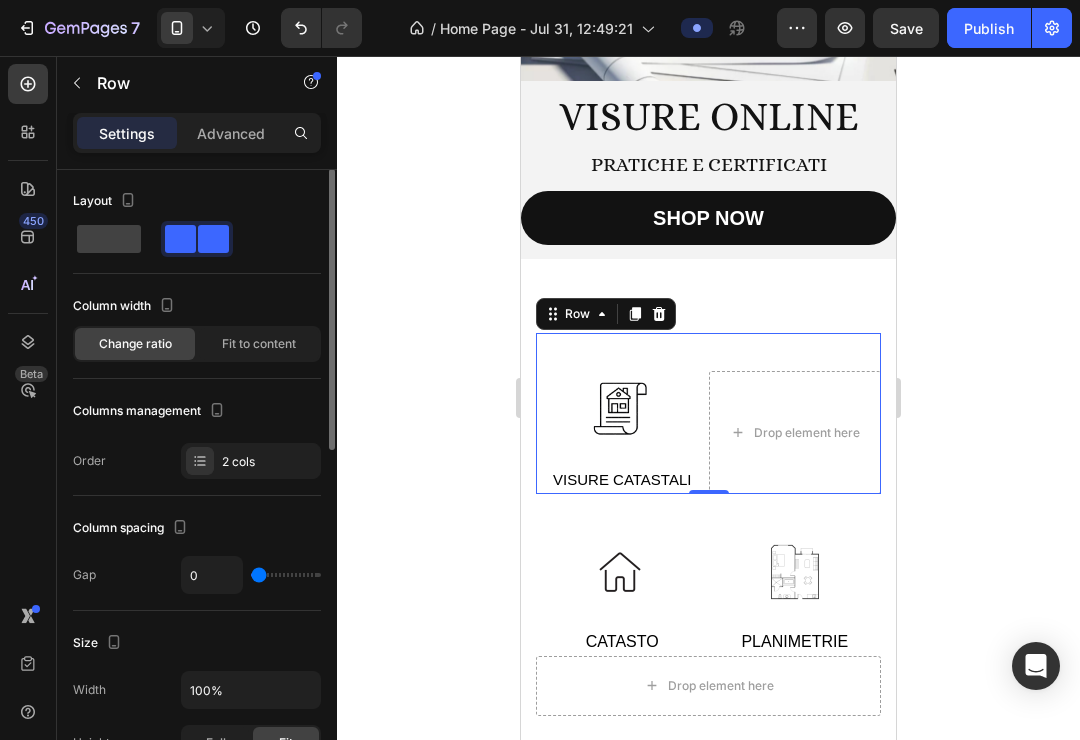 scroll, scrollTop: 0, scrollLeft: 0, axis: both 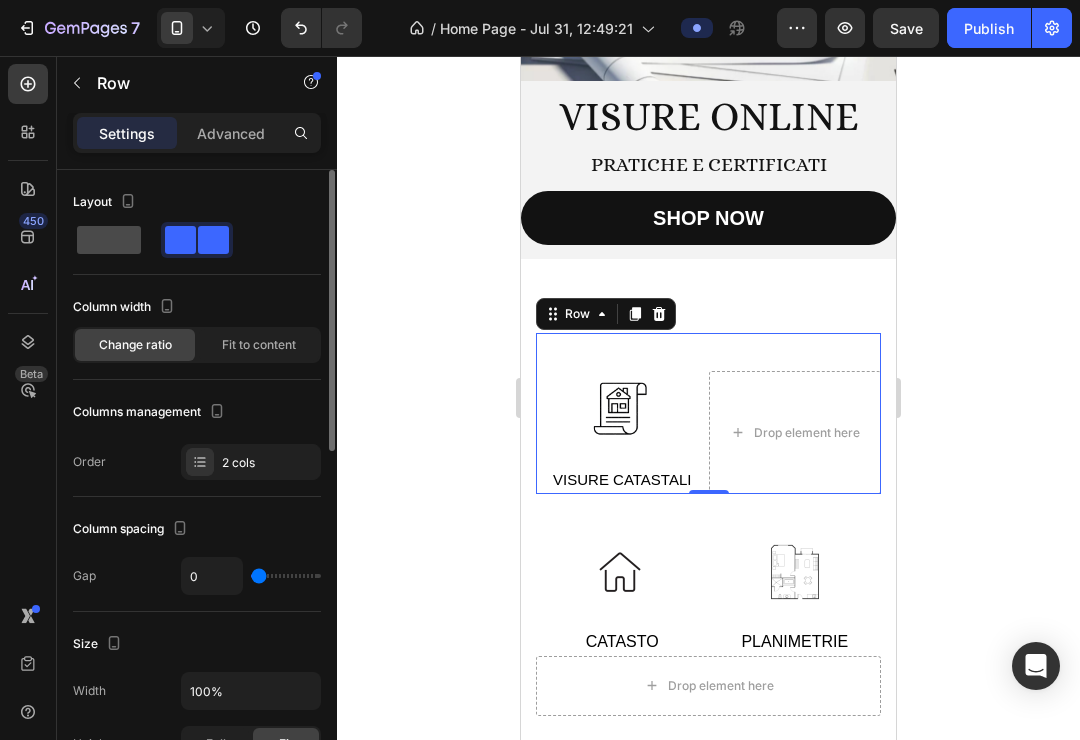 click 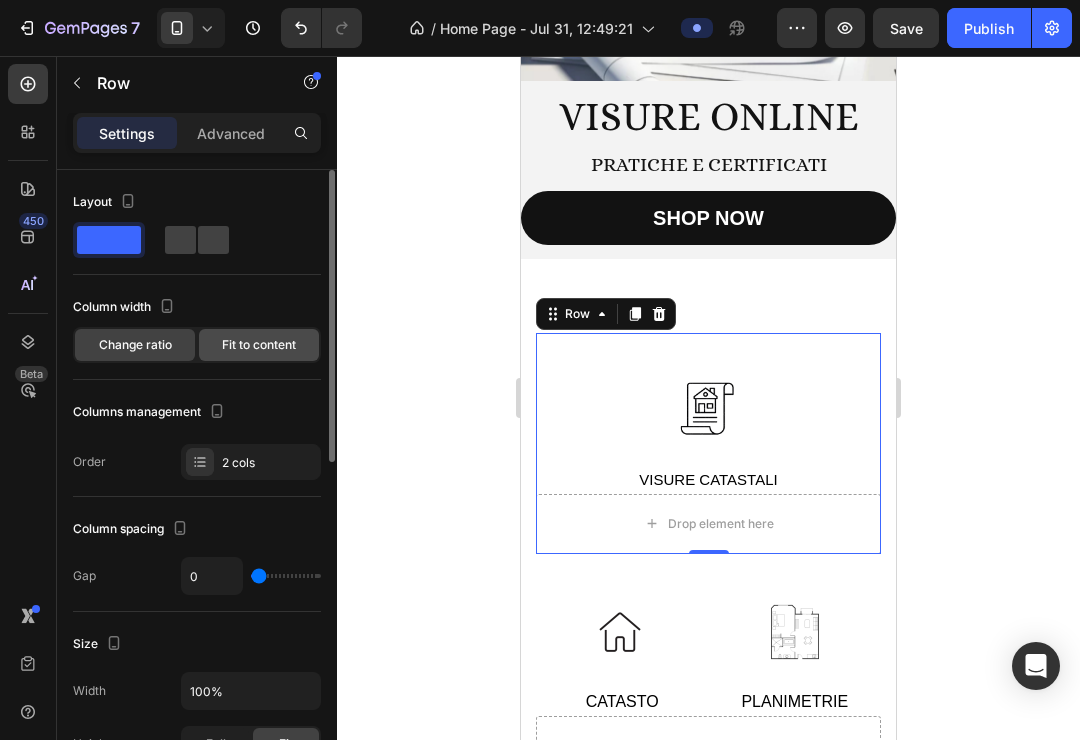 click on "Fit to content" 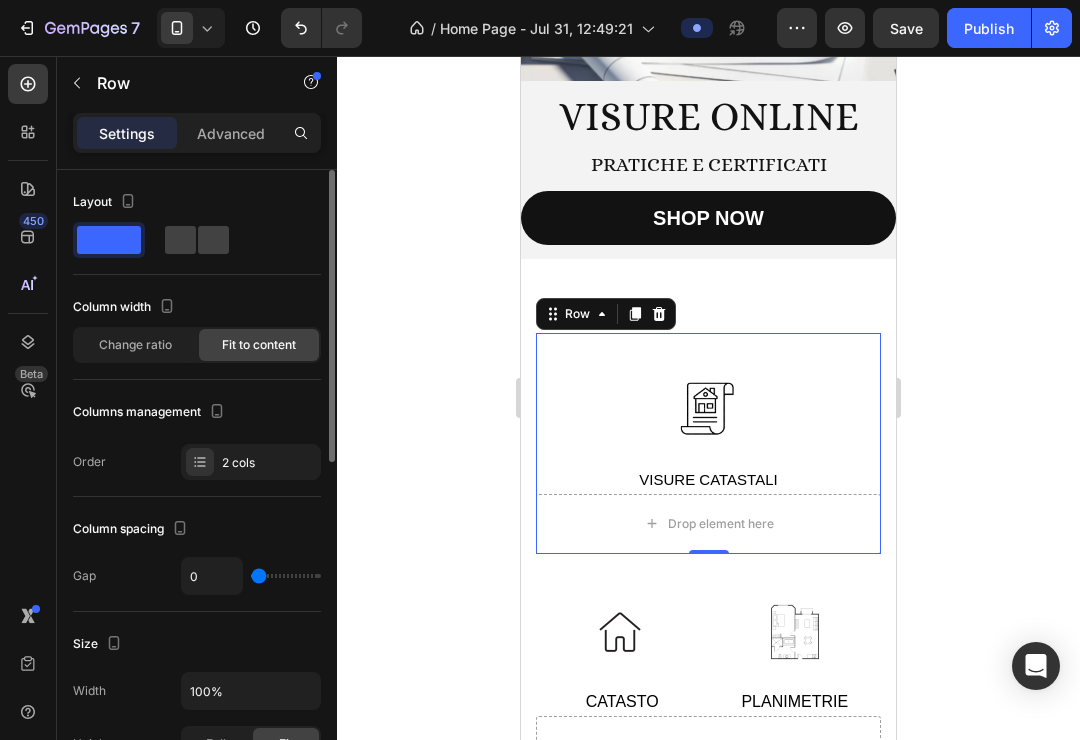 click on "Fit to content" 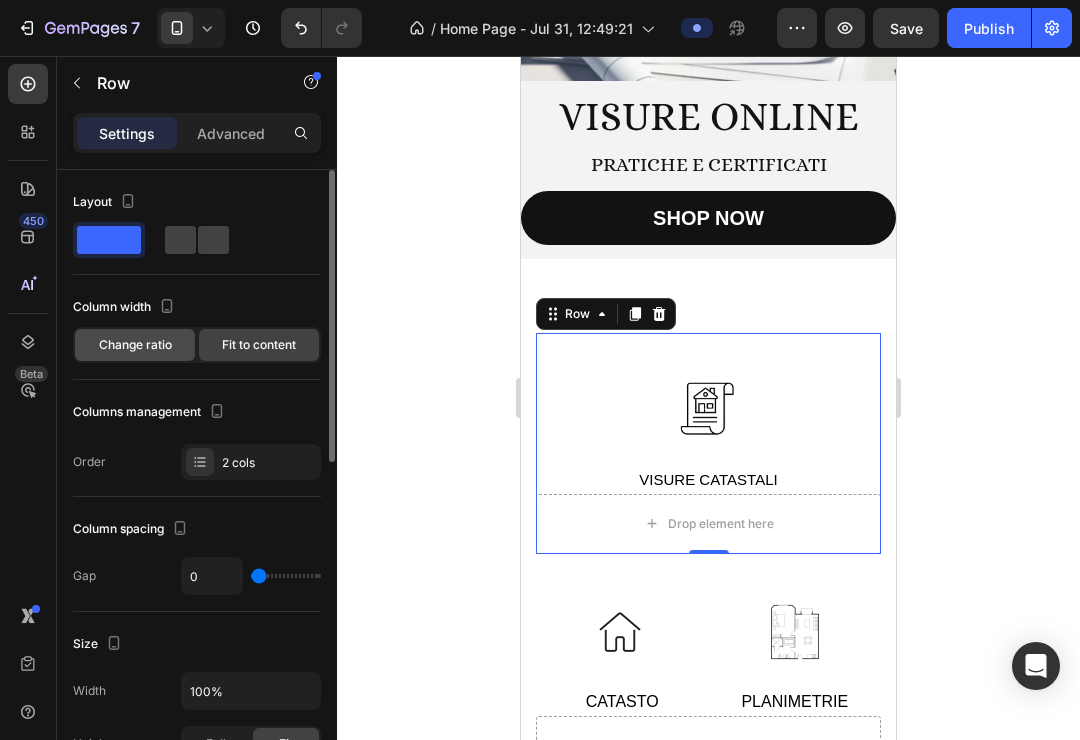 click on "Change ratio" 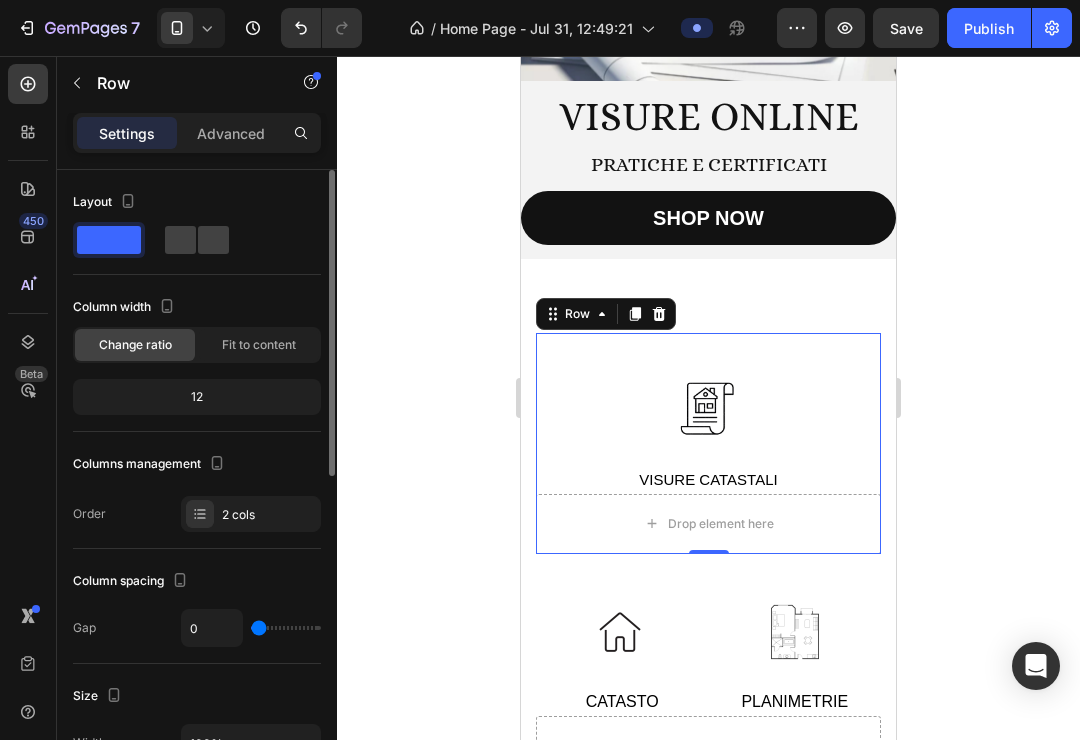 click on "12" 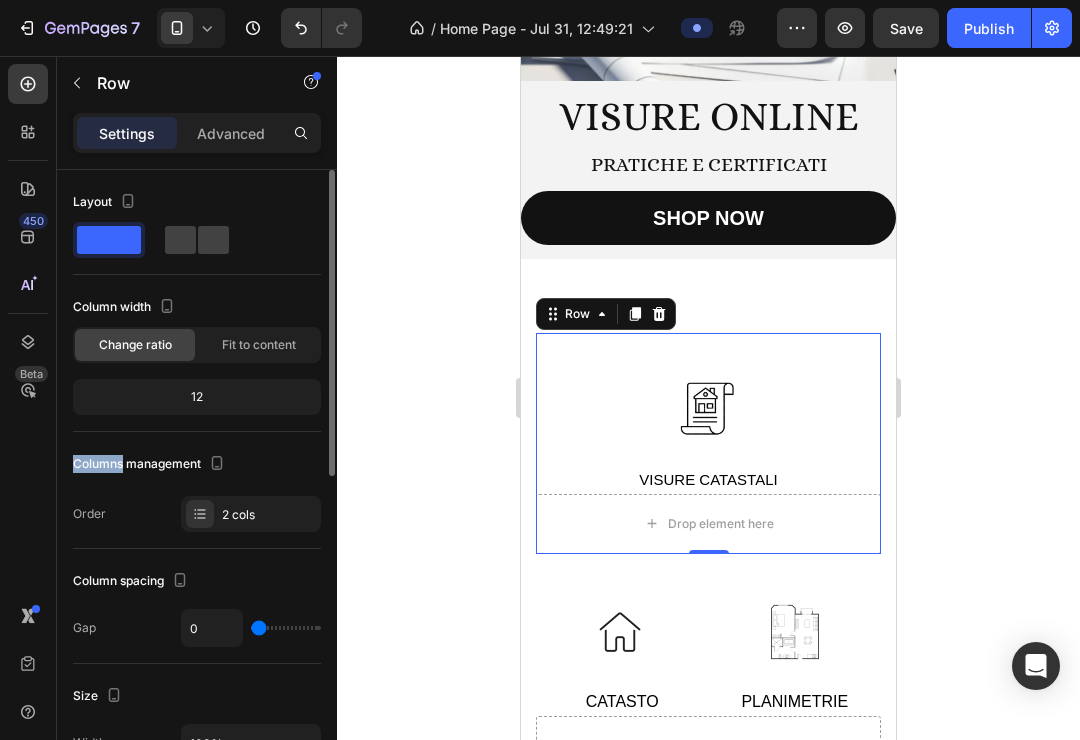click on "12" 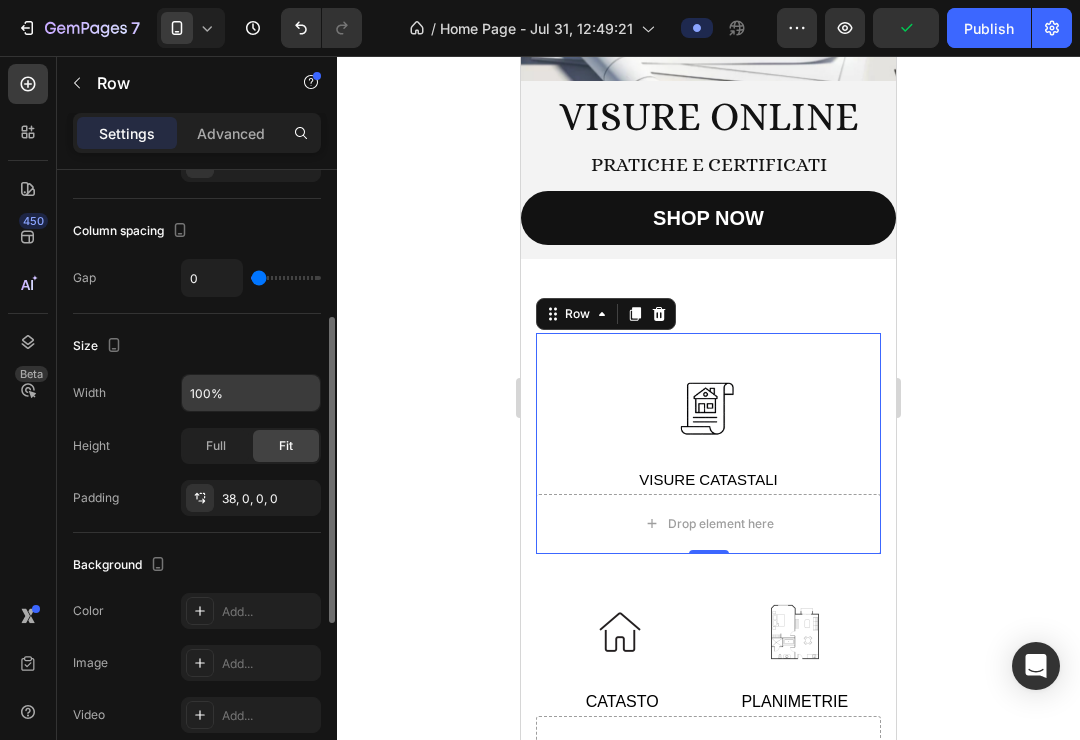 scroll, scrollTop: 365, scrollLeft: 0, axis: vertical 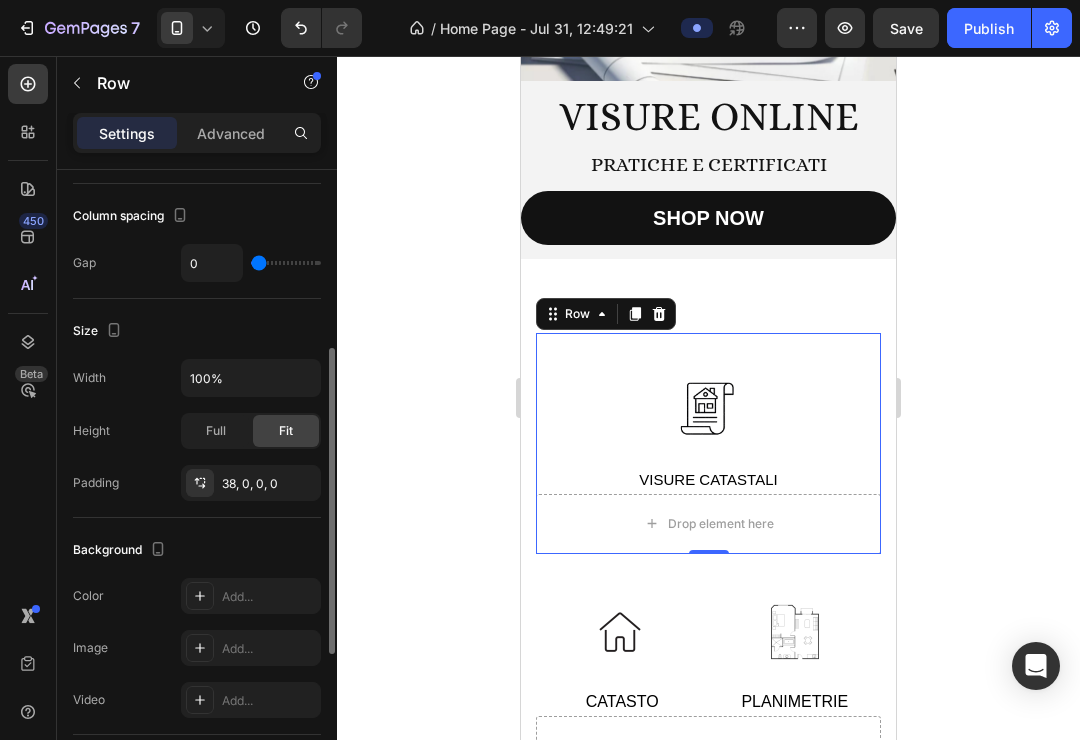 type on "4" 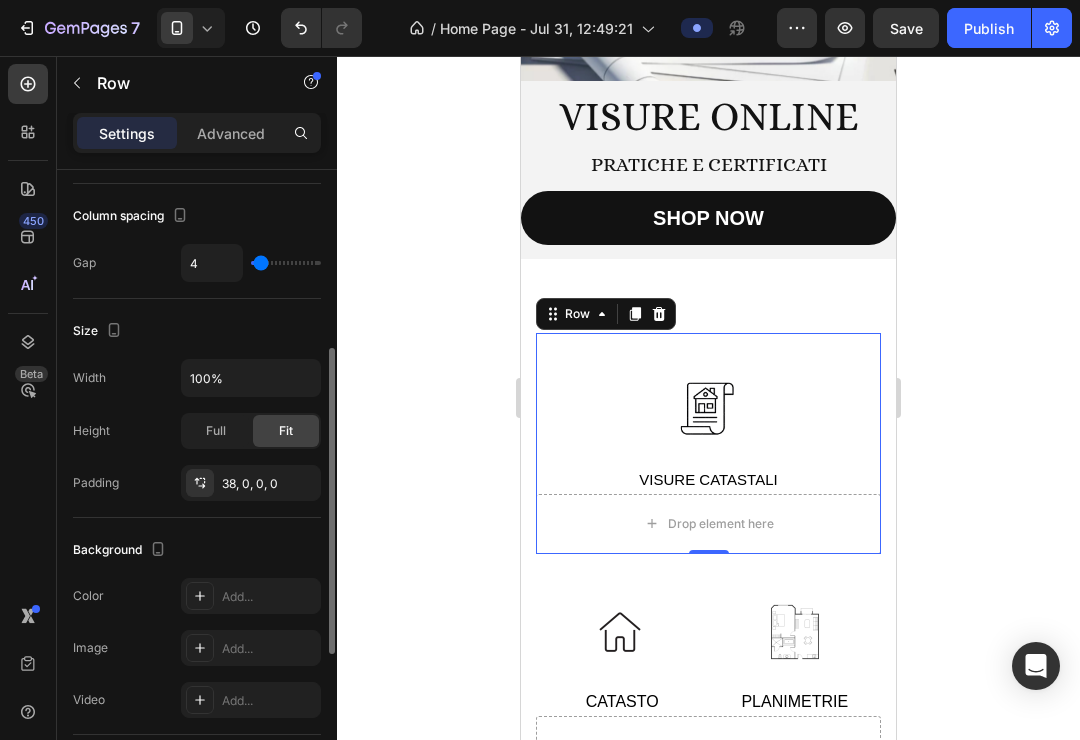 type on "12" 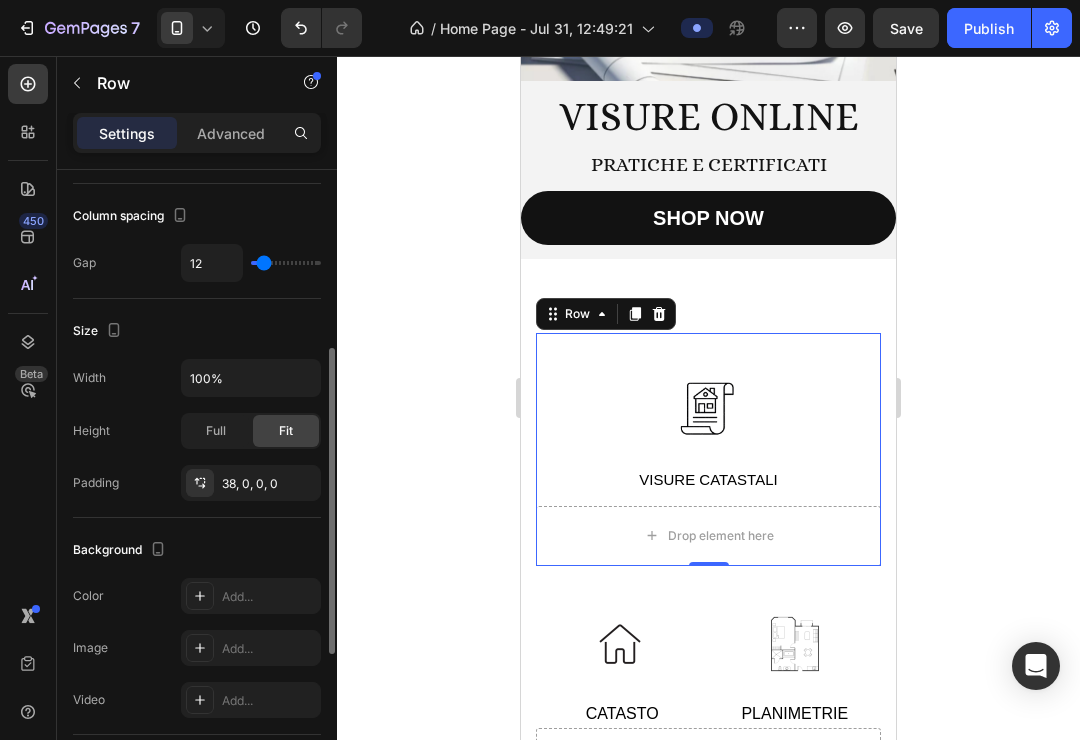 type on "14" 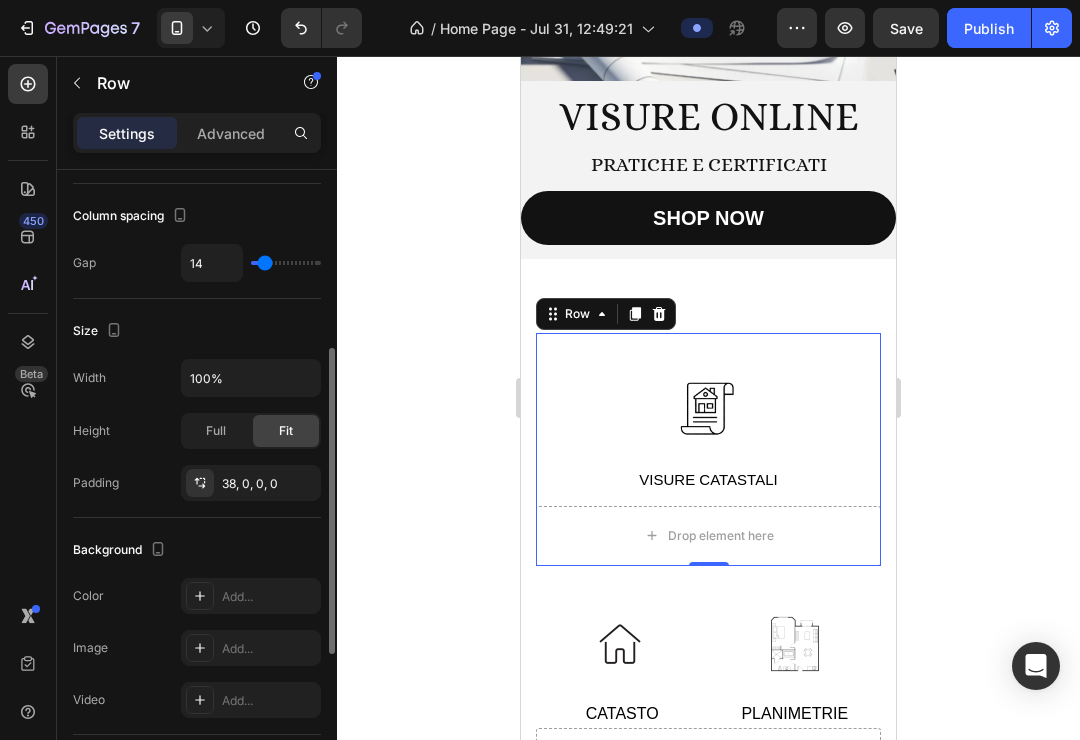 type on "17" 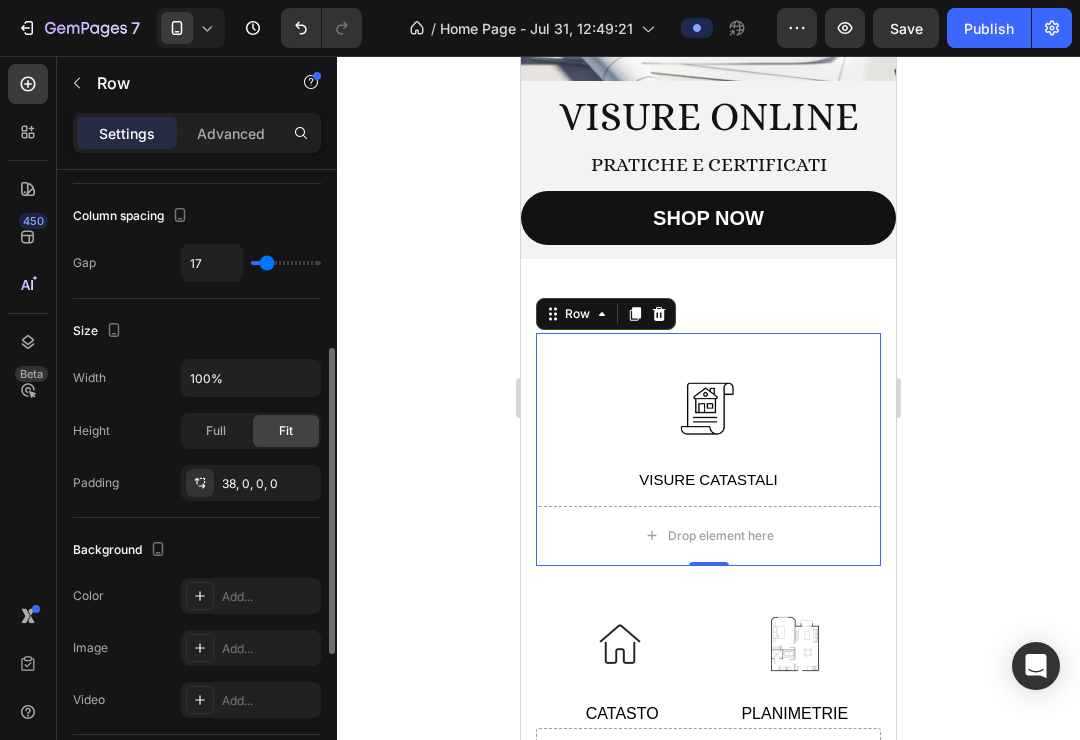 type on "19" 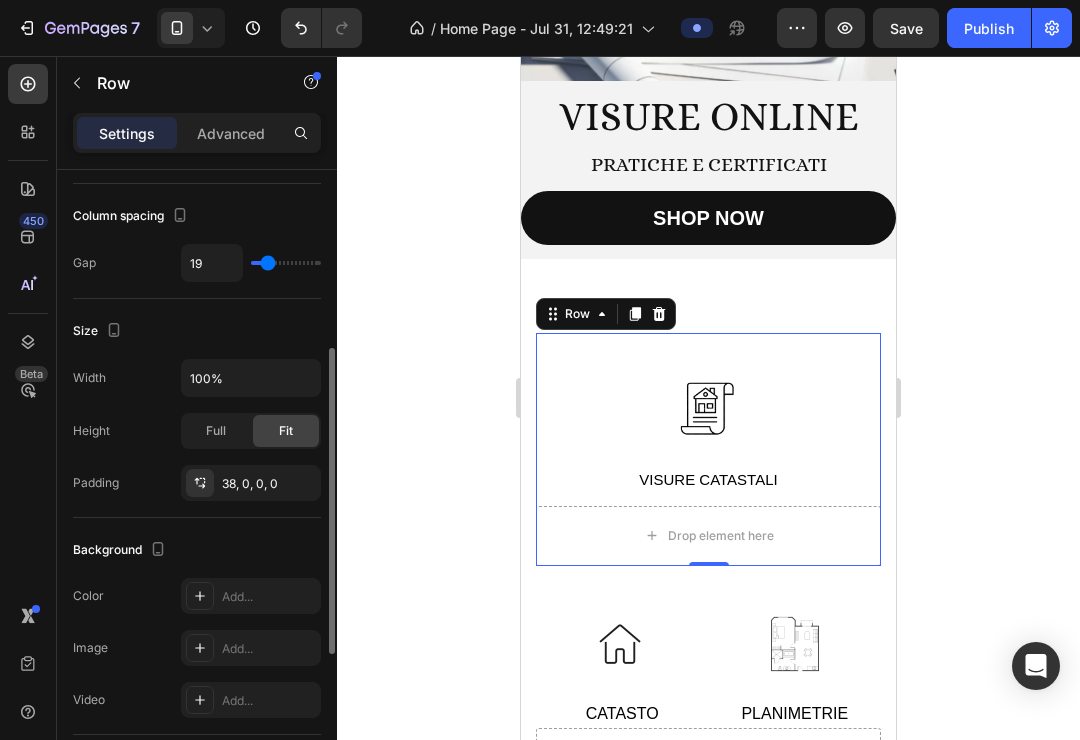 type on "21" 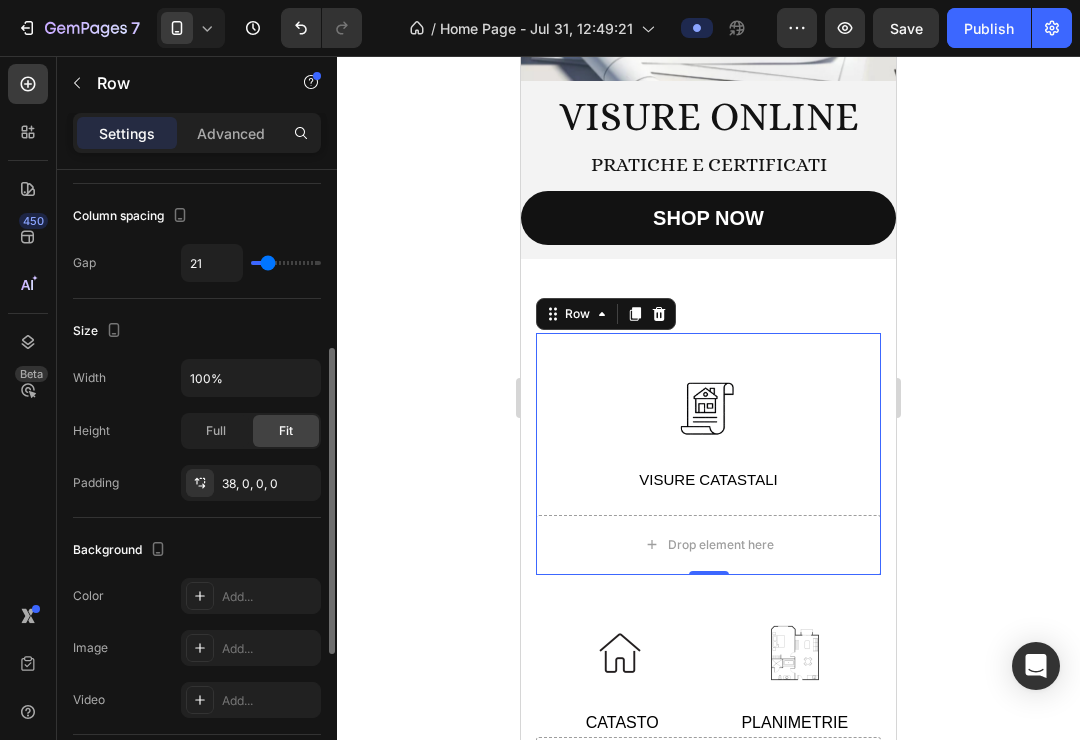 type on "23" 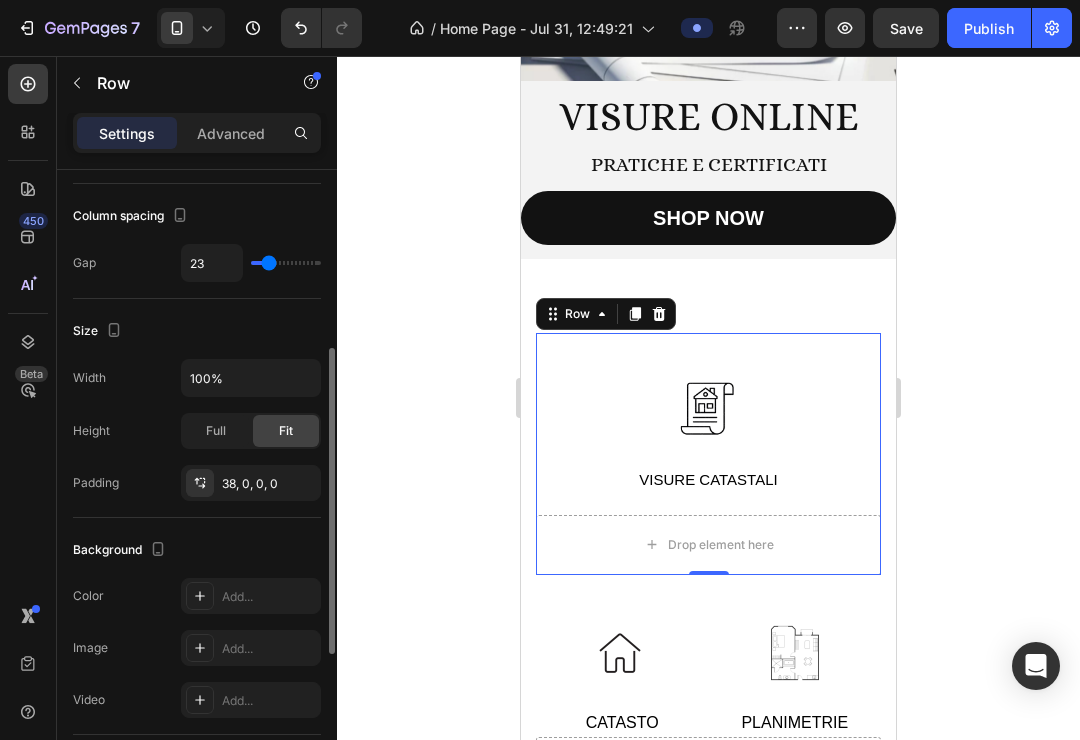 type on "25" 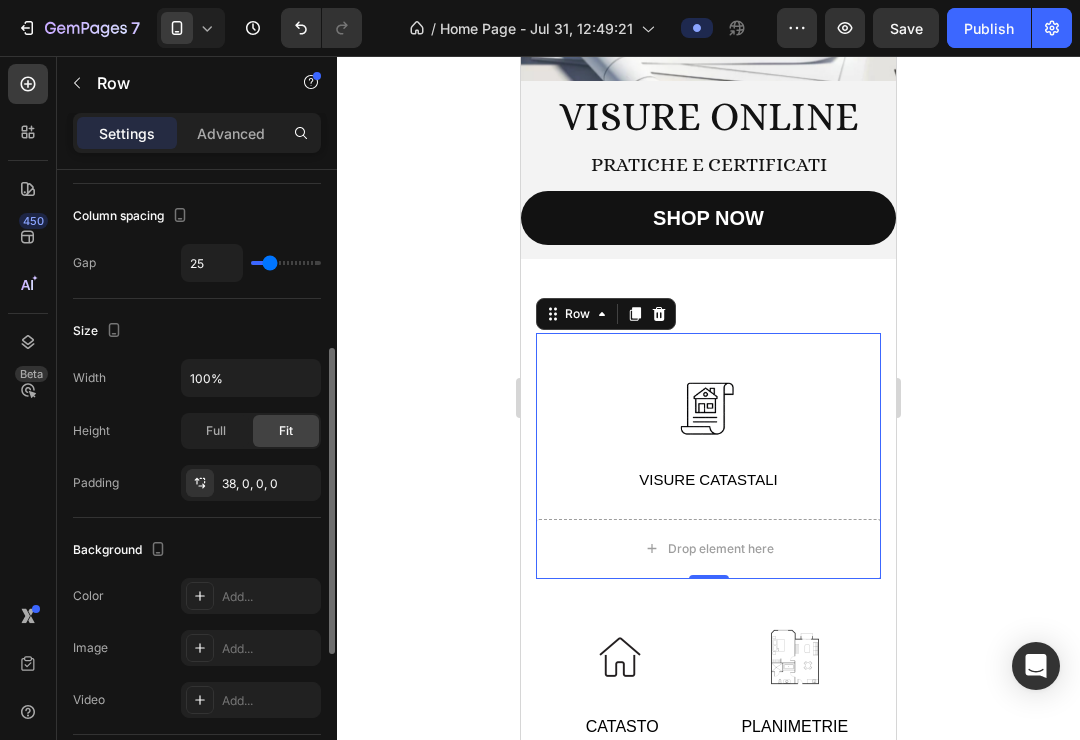 type on "37" 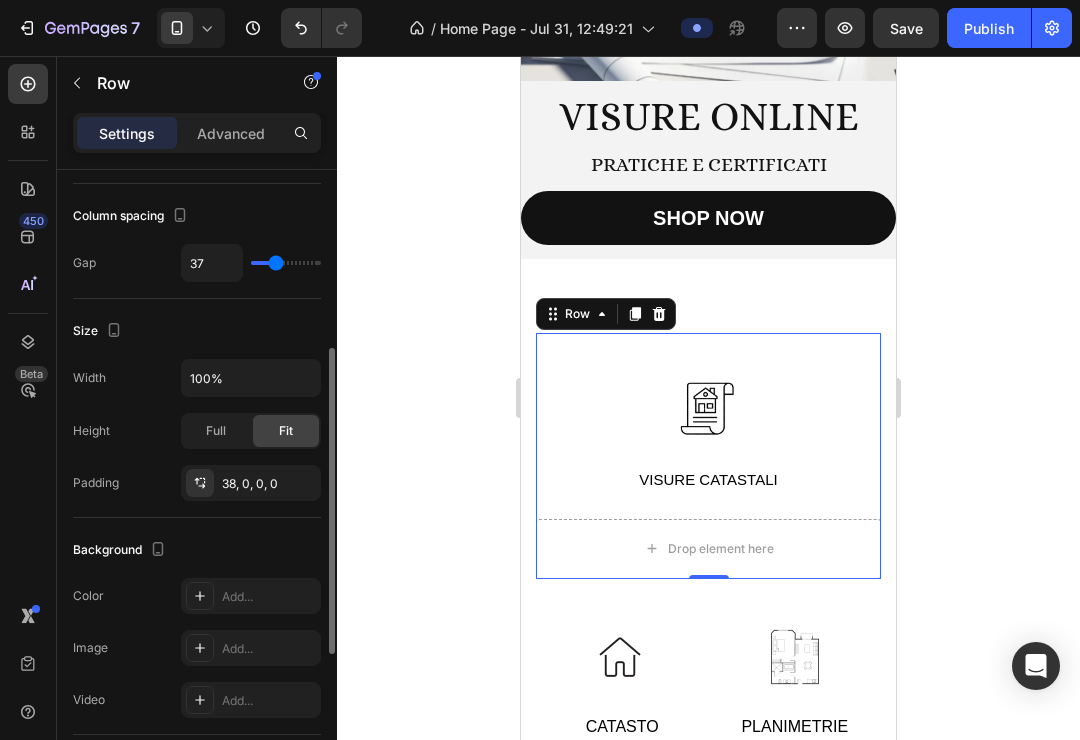 type on "39" 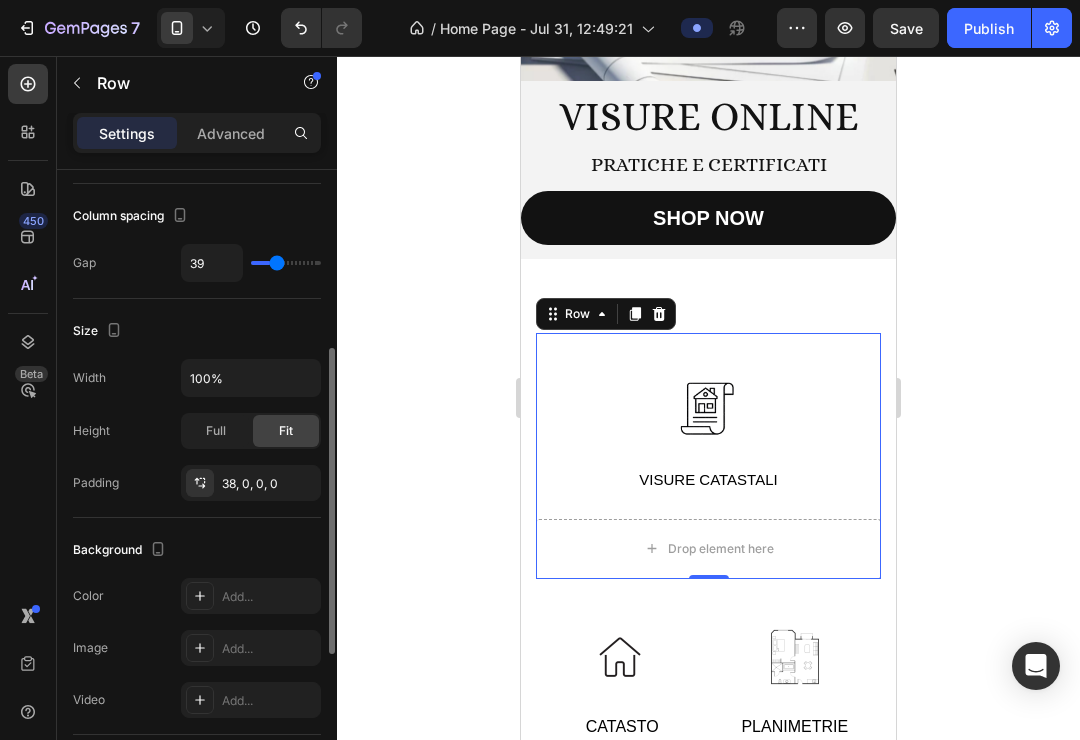 type on "41" 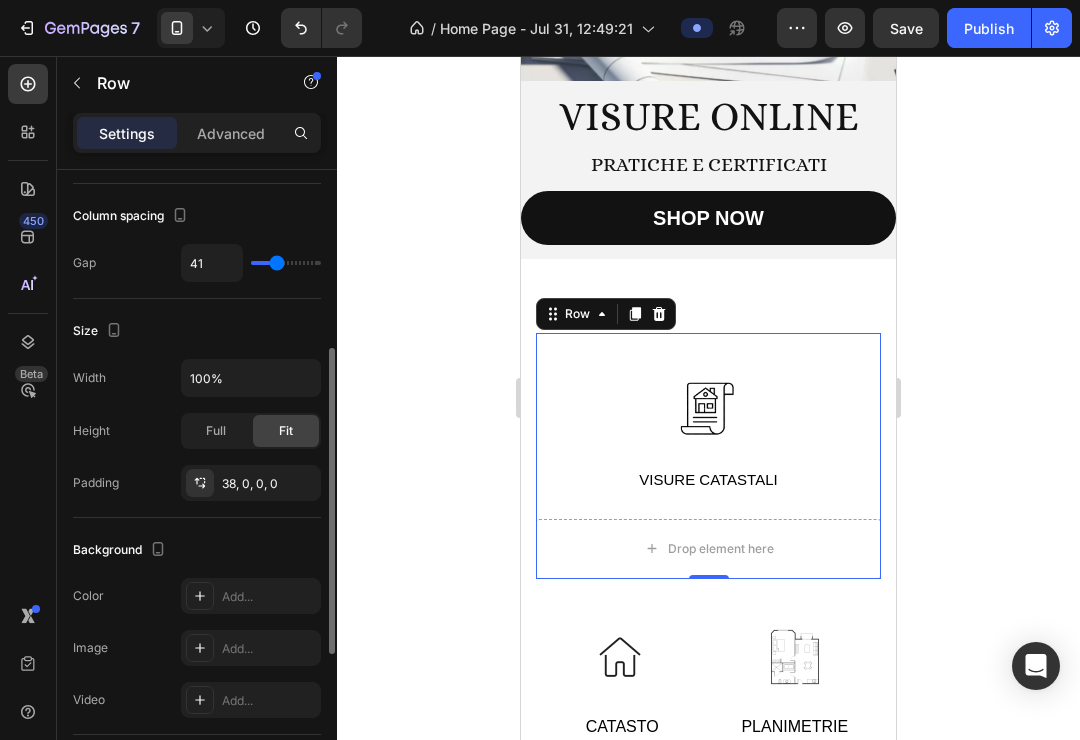 type on "43" 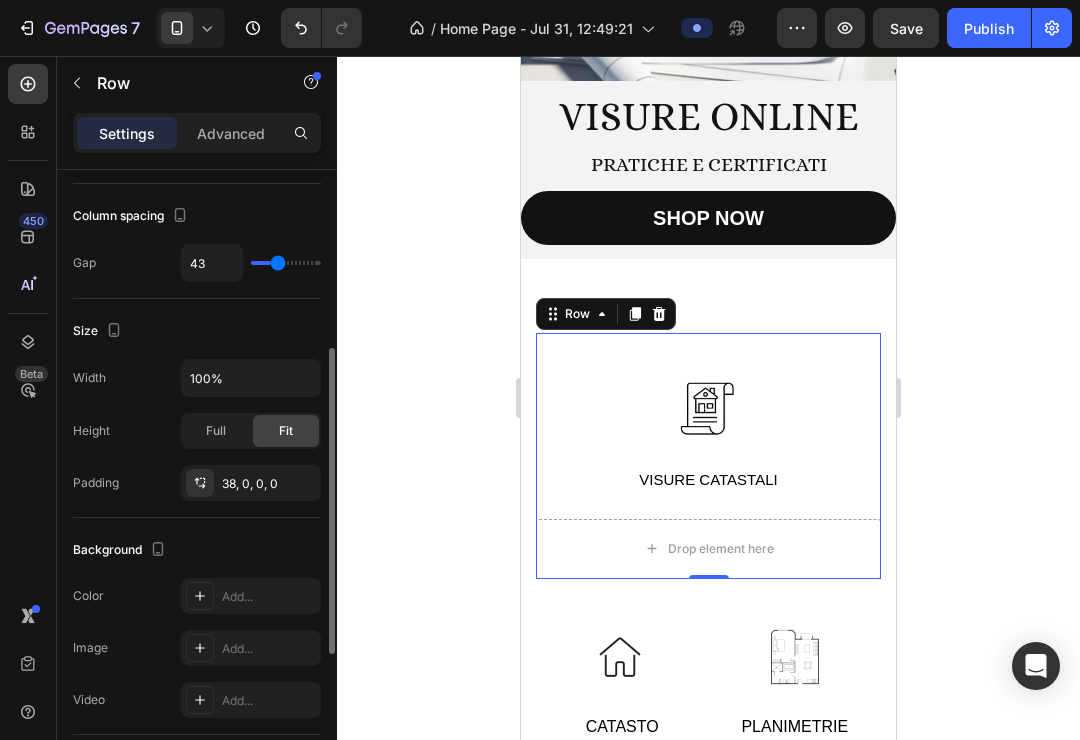 type on "50" 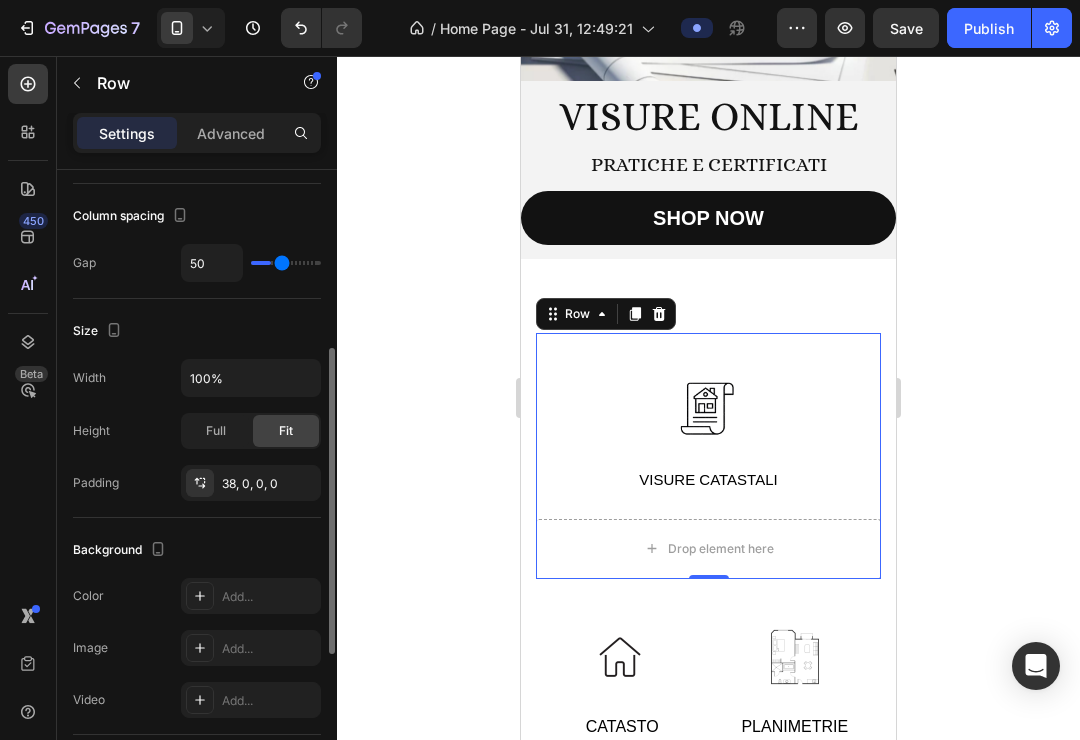 type on "54" 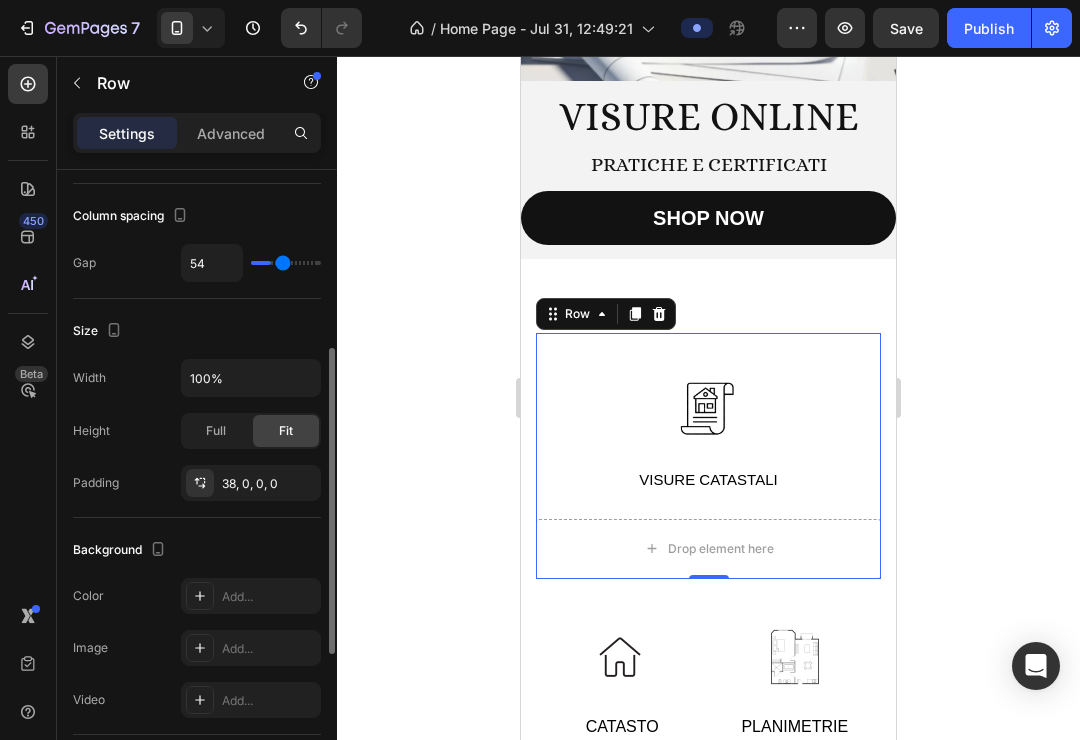 type on "56" 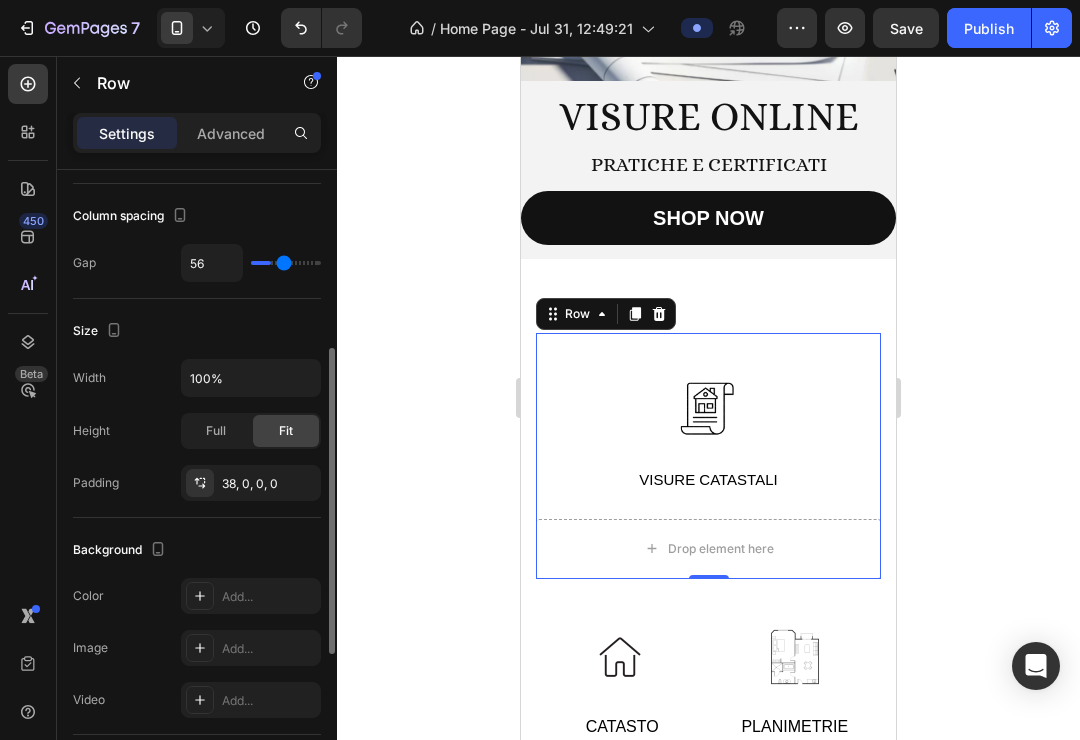 type on "62" 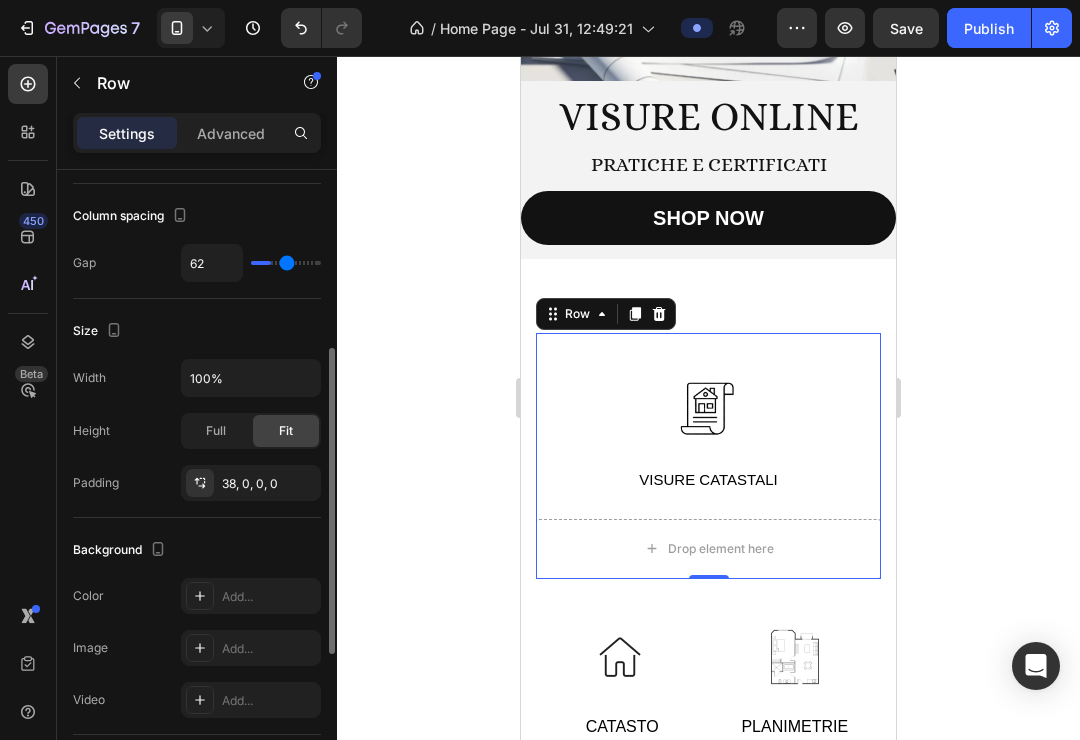 type on "66" 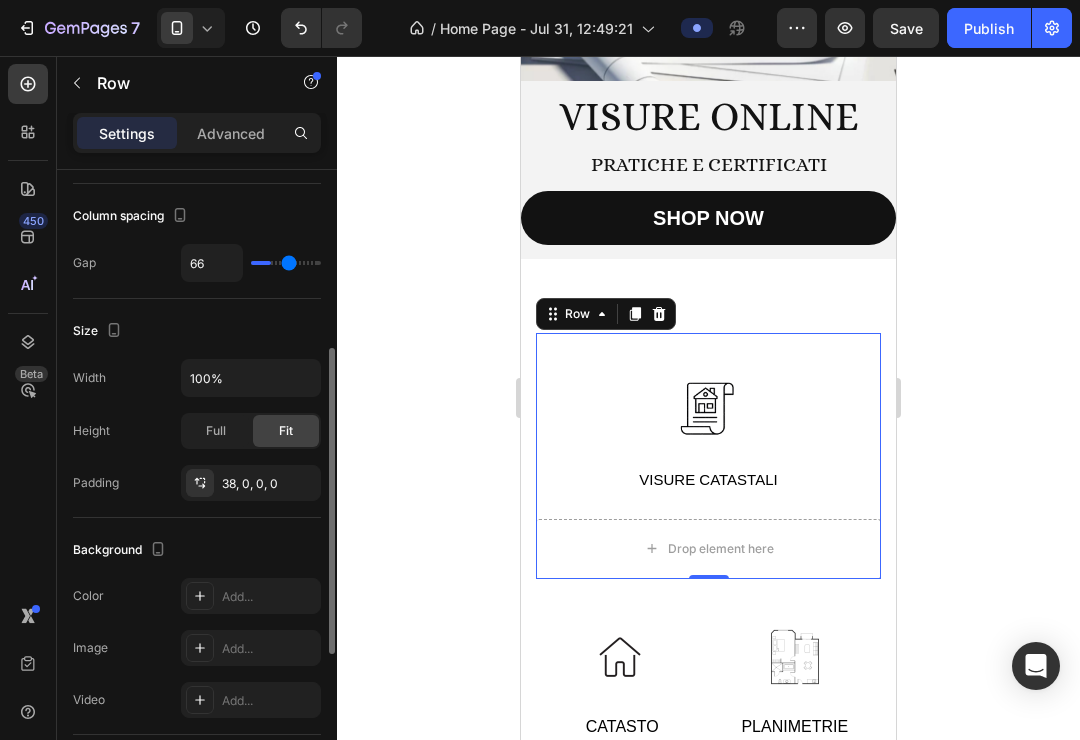 type on "70" 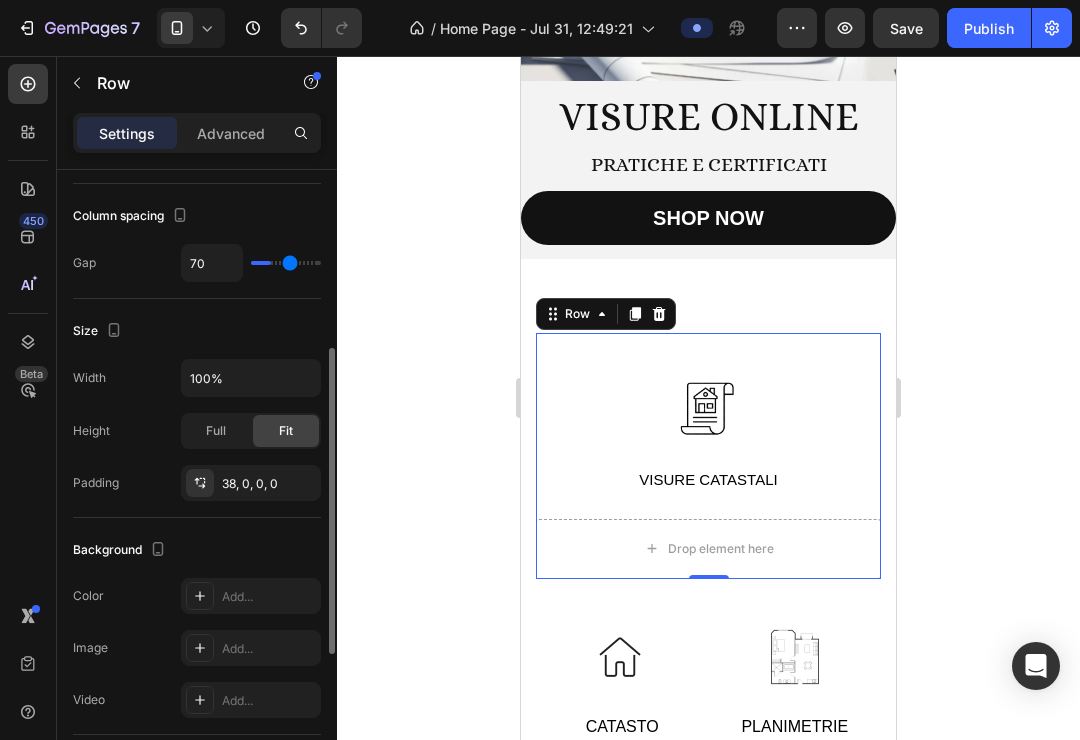 type on "72" 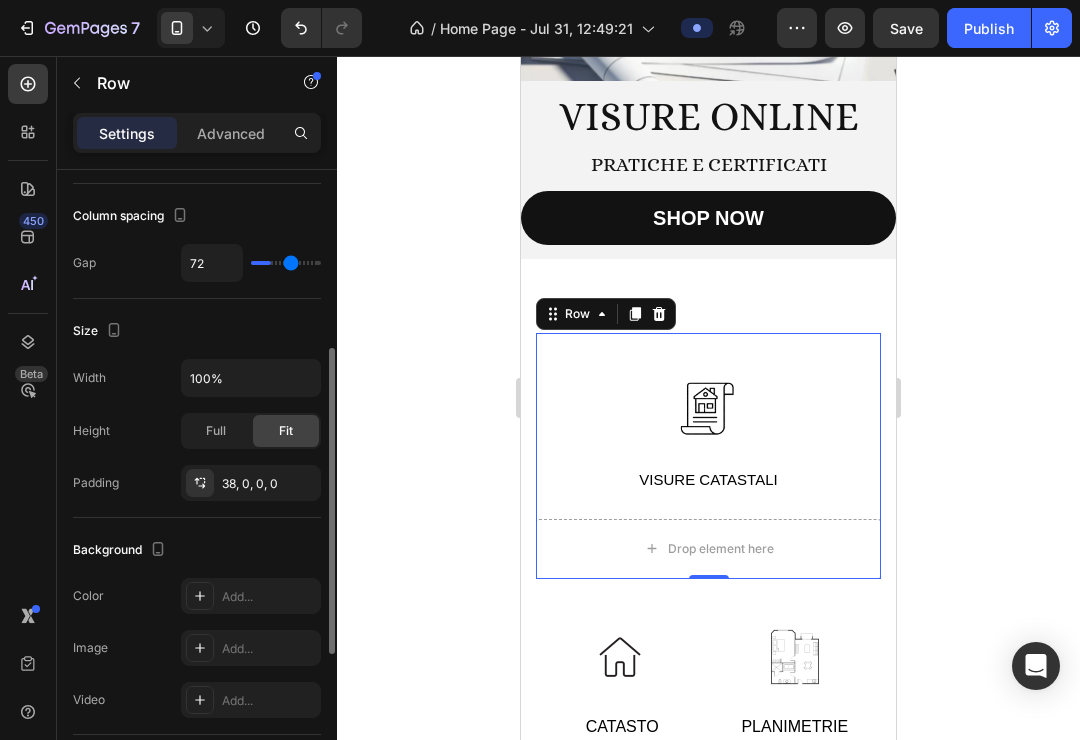 type on "74" 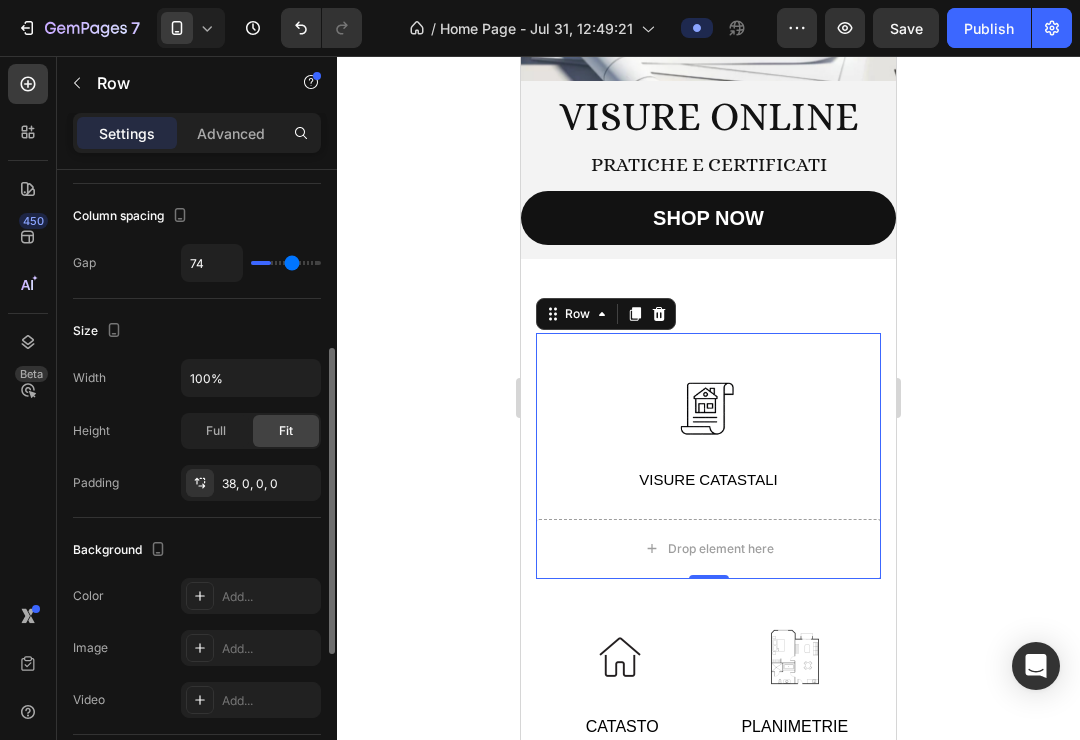 type on "77" 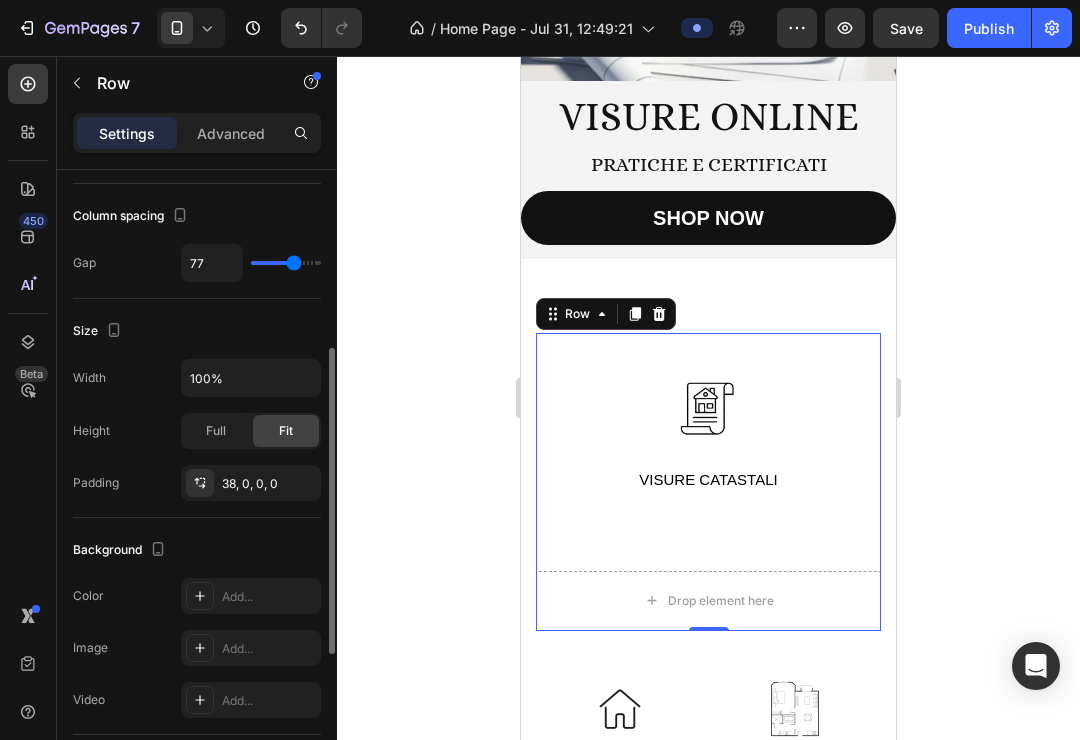 type on "79" 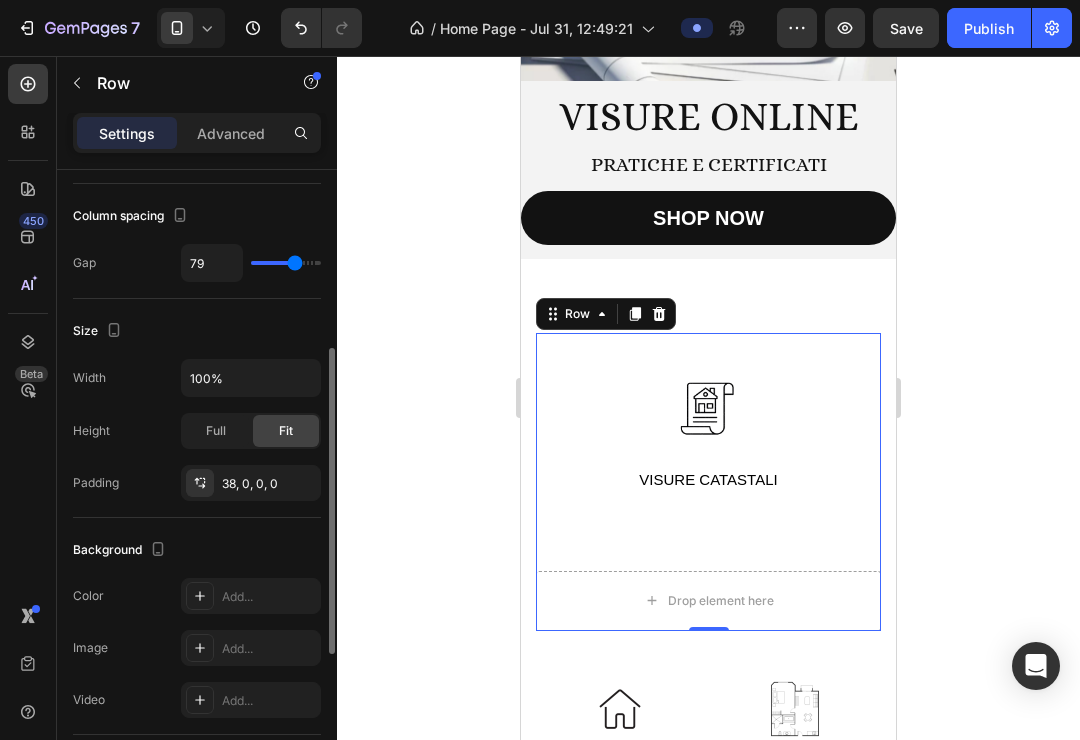 type on "81" 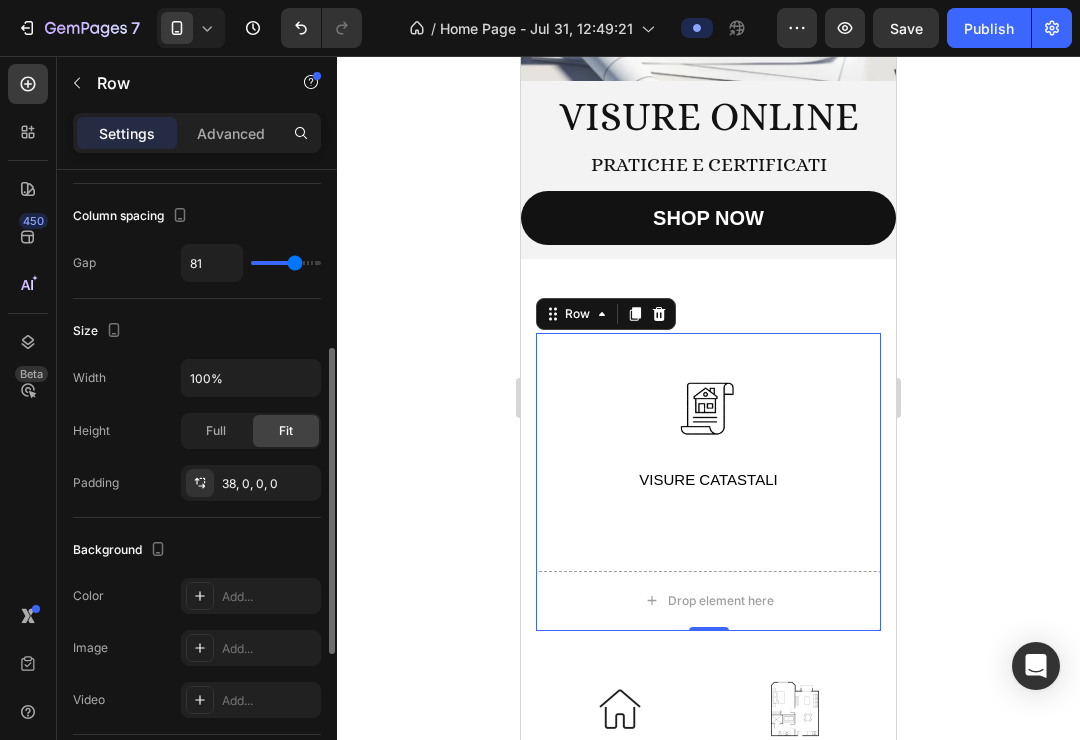 type on "83" 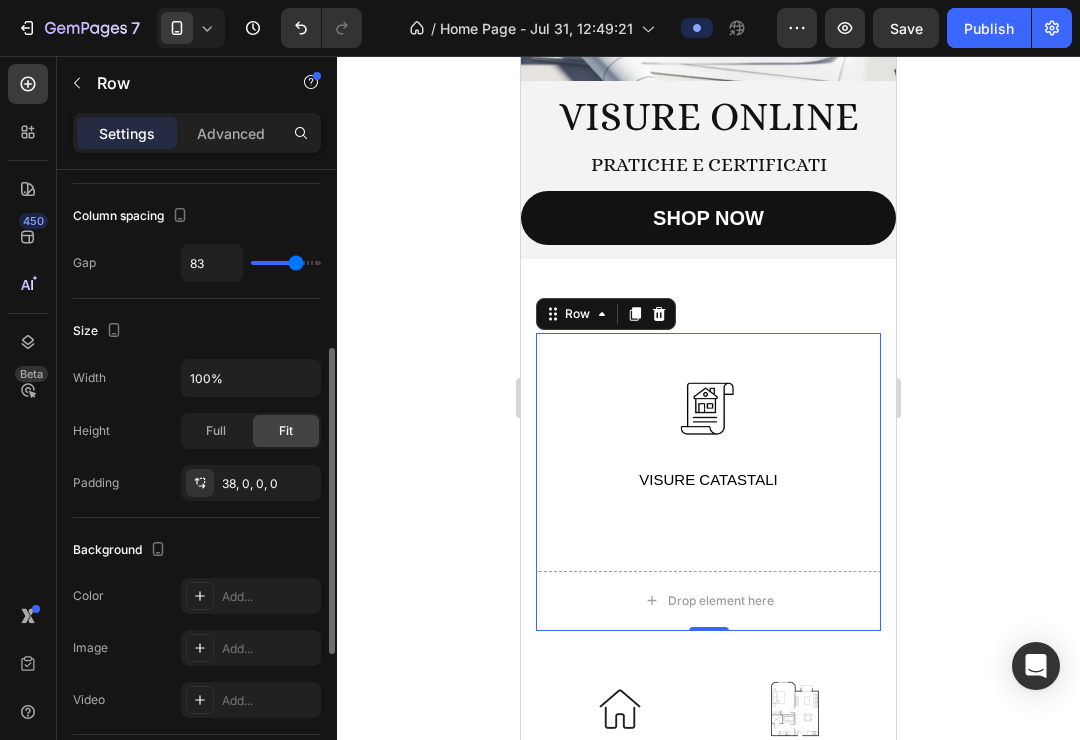 type on "91" 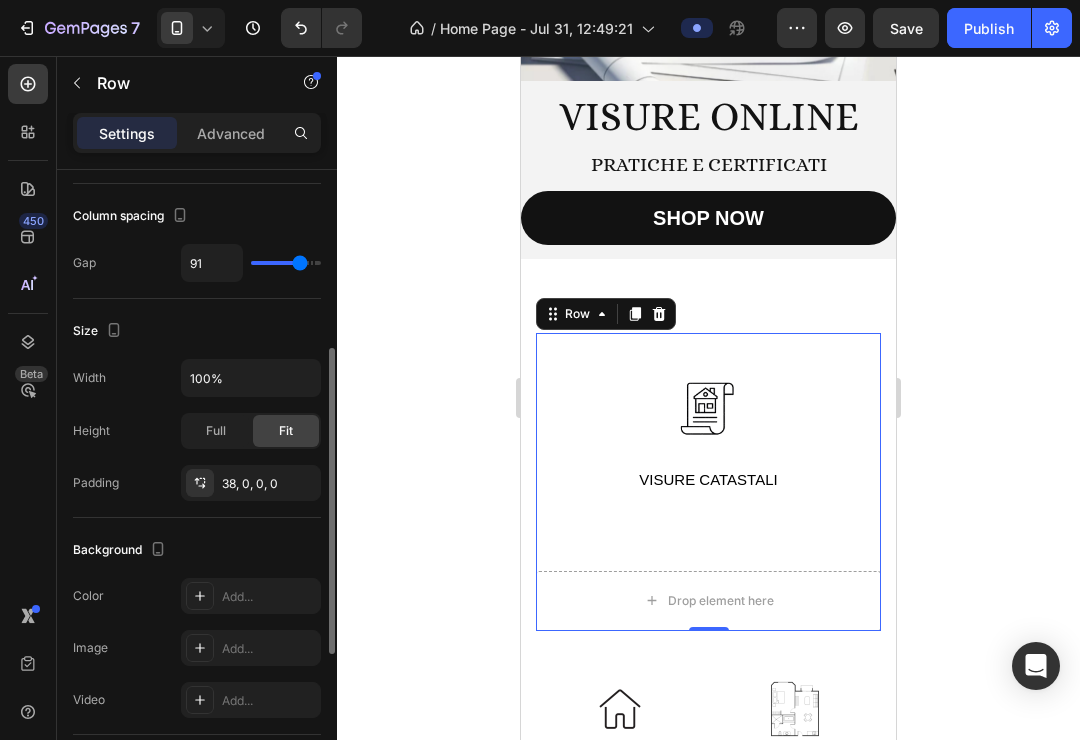 type on "93" 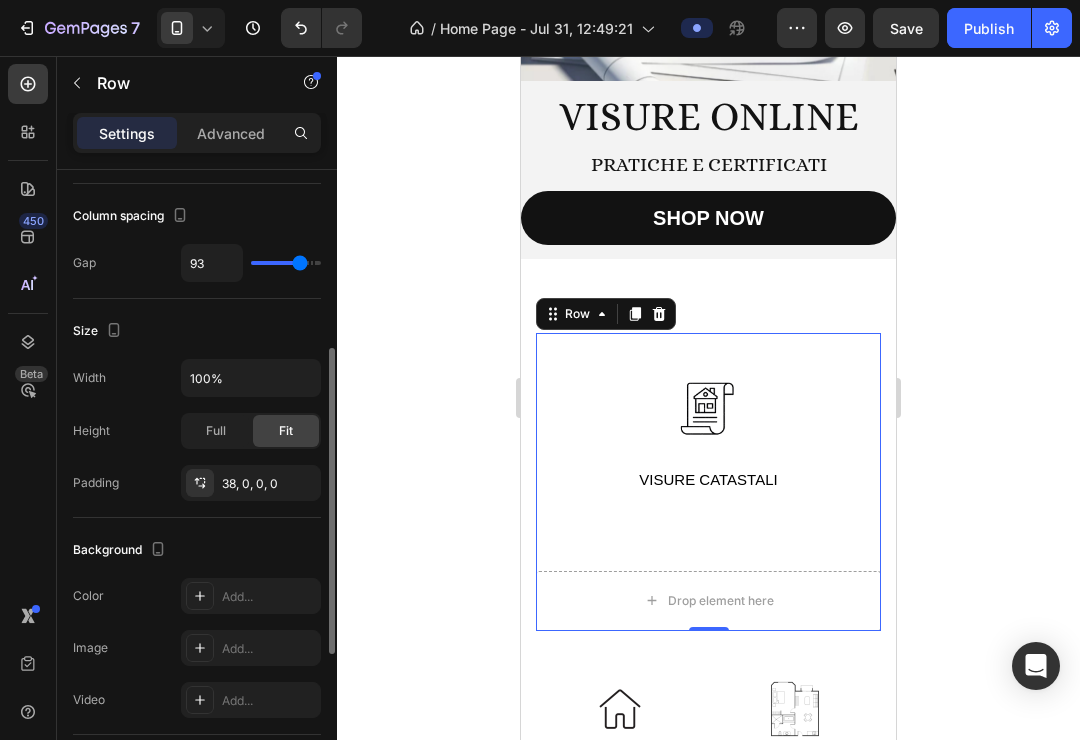 type on "93" 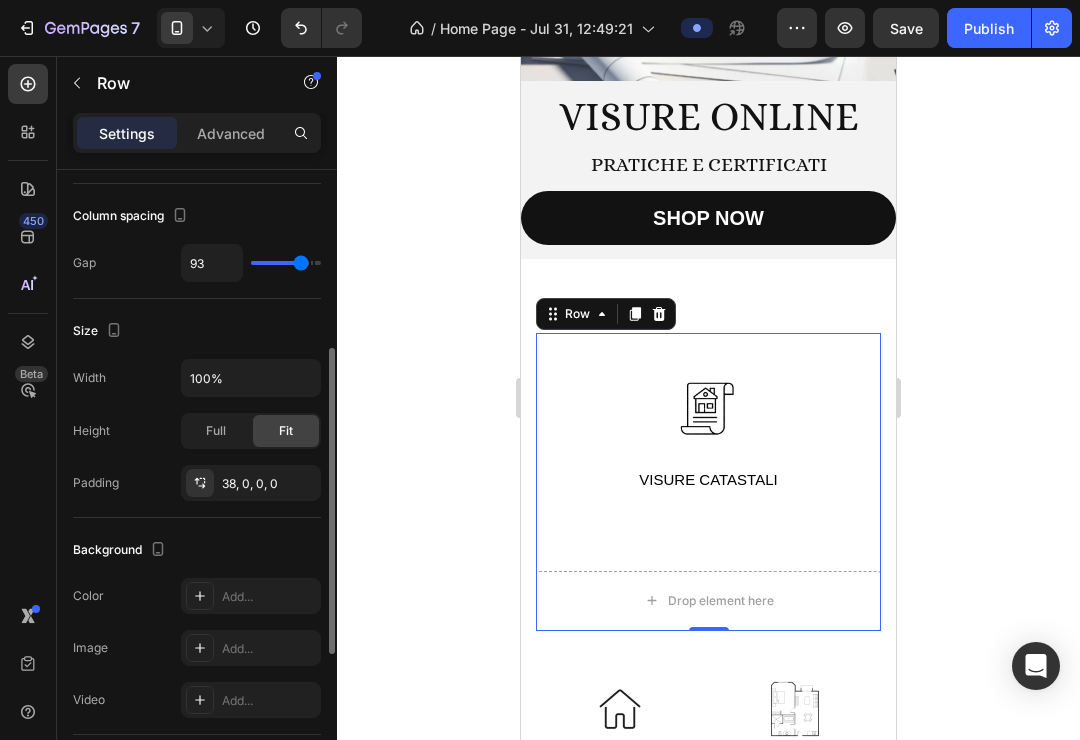 type on "95" 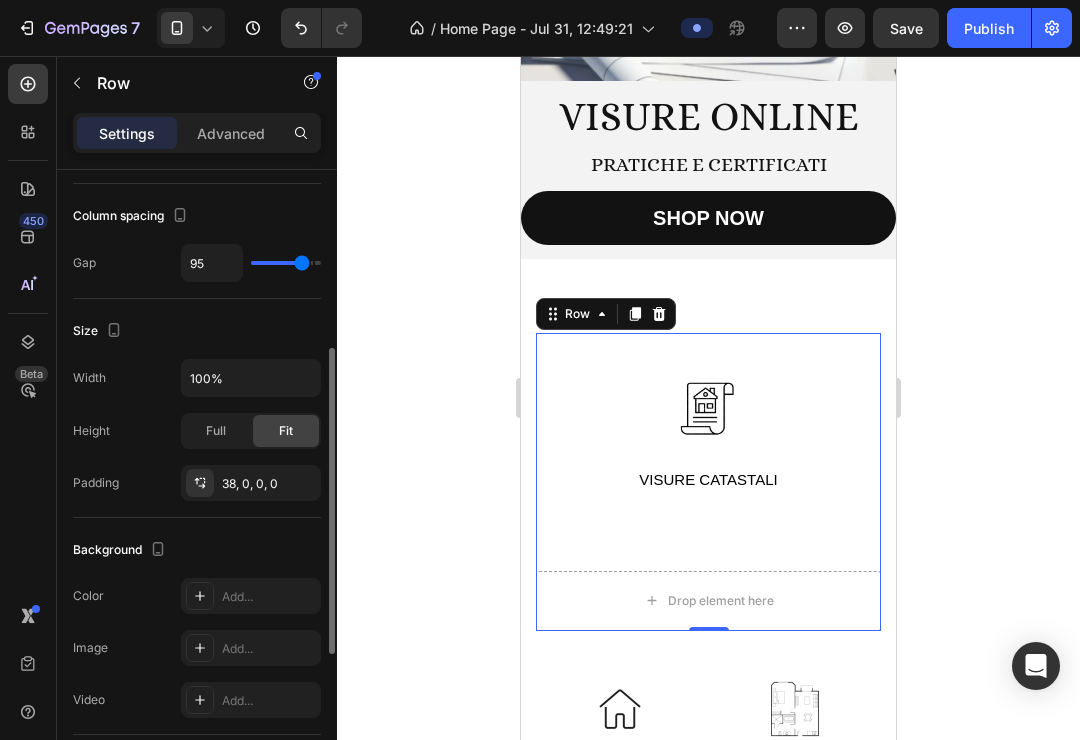 type on "97" 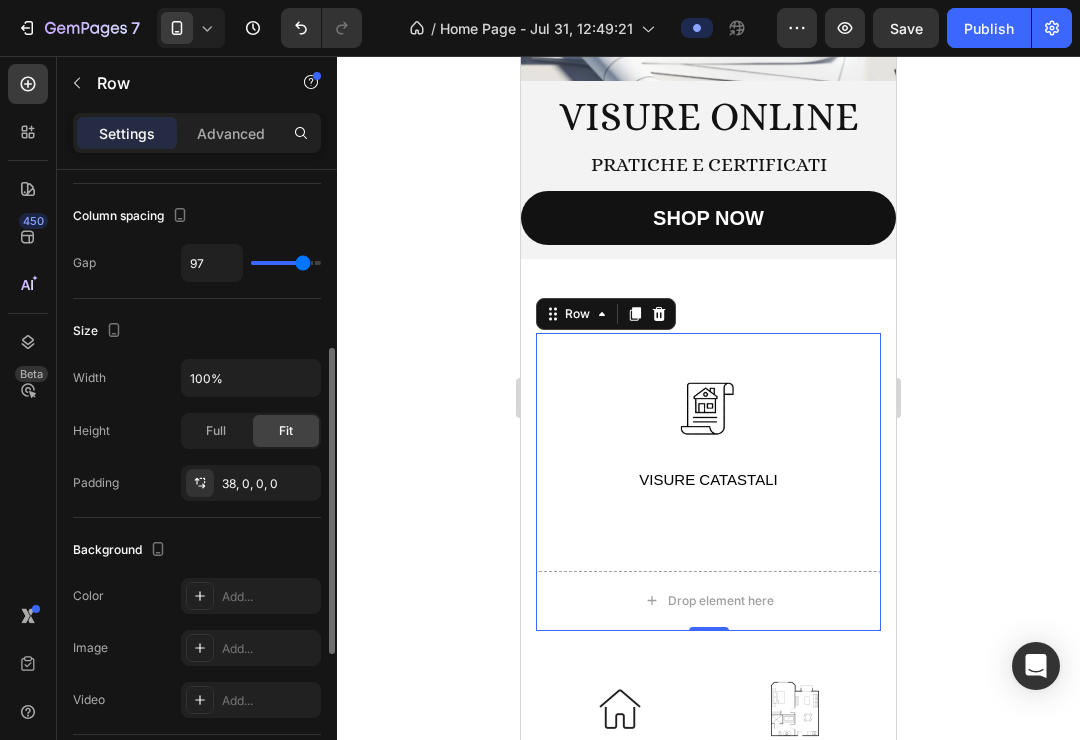 type on "99" 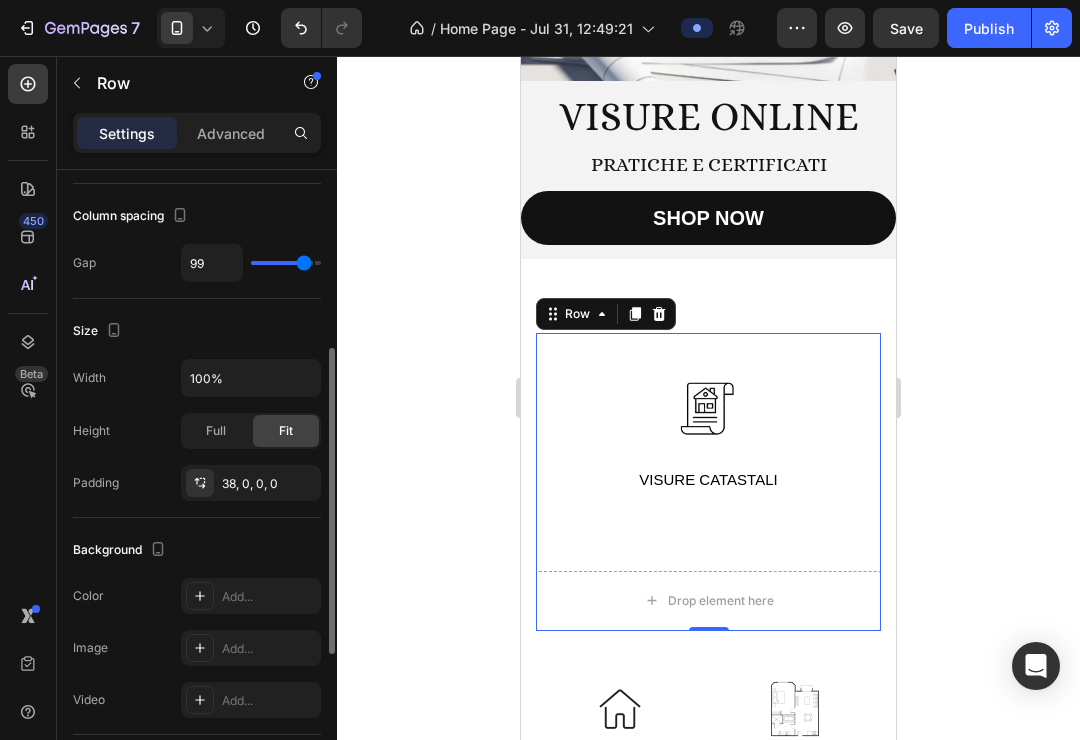 type on "103" 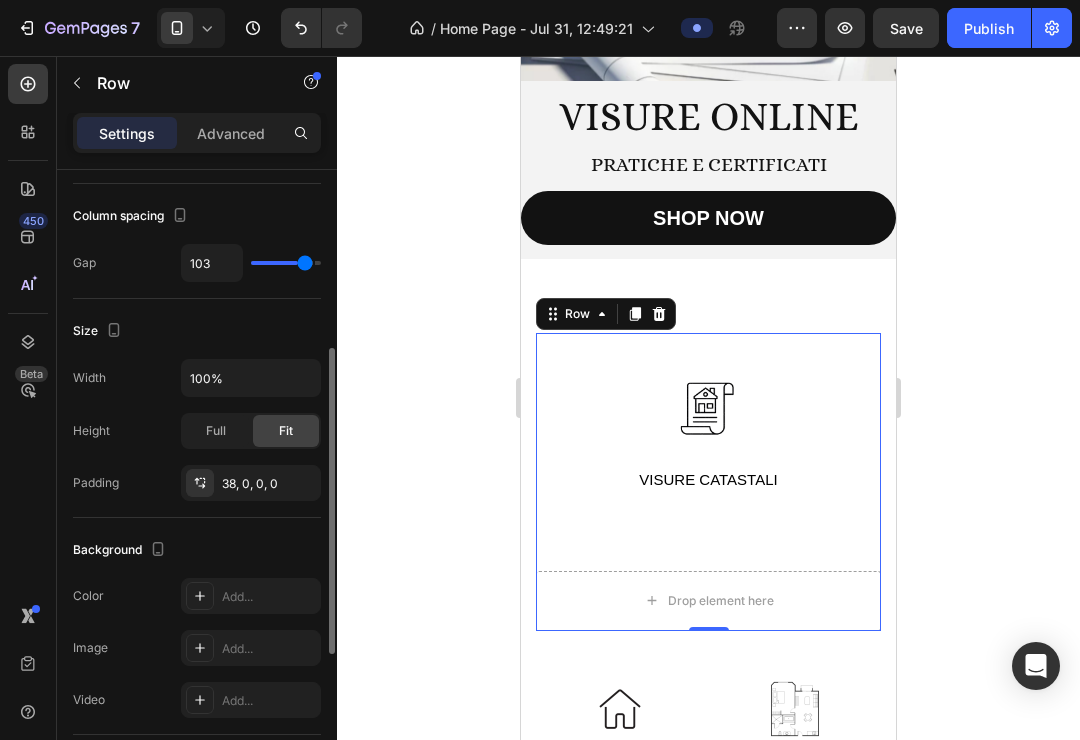 type on "108" 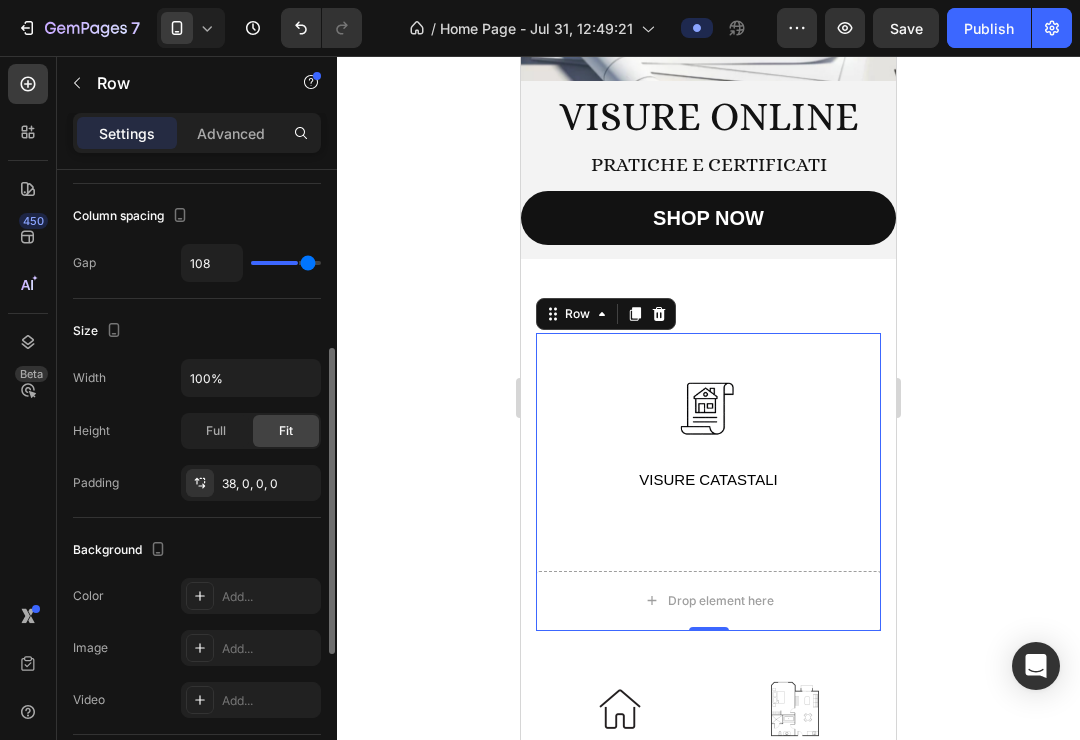 type on "114" 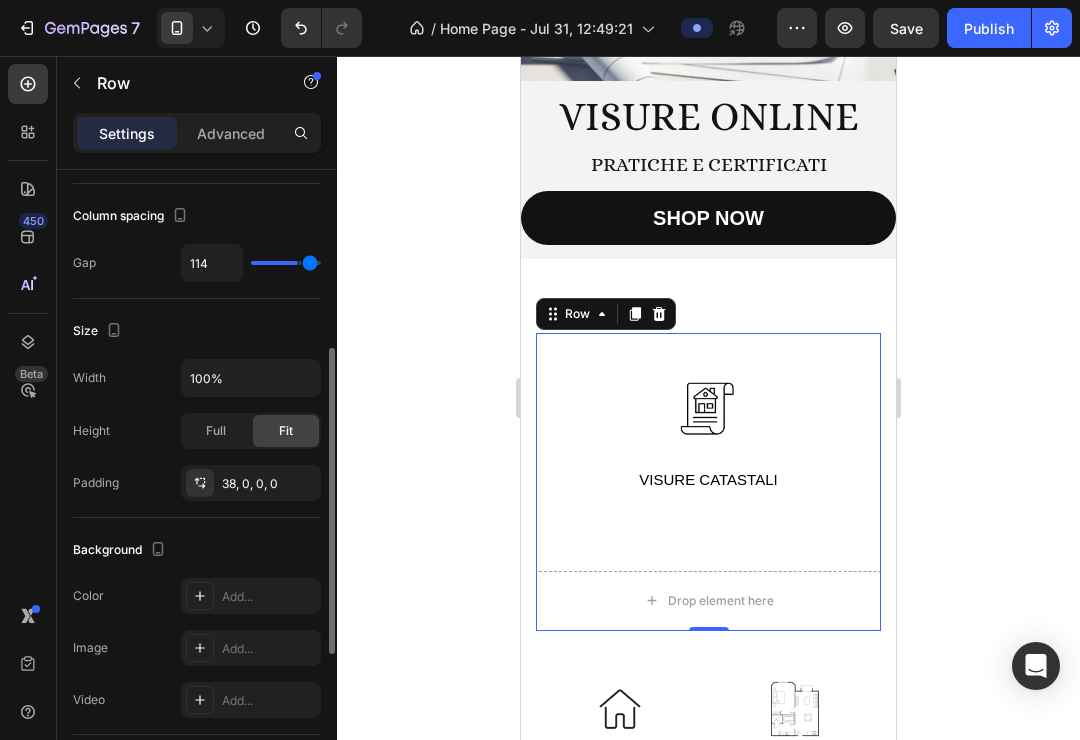 type on "116" 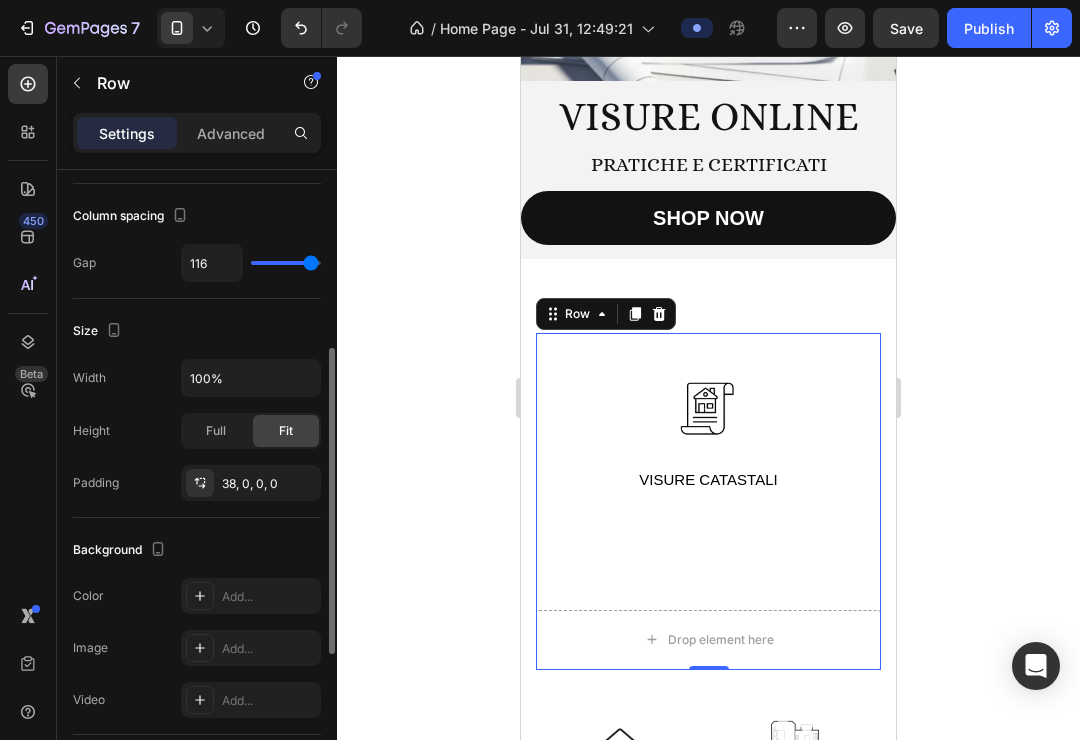 type on "118" 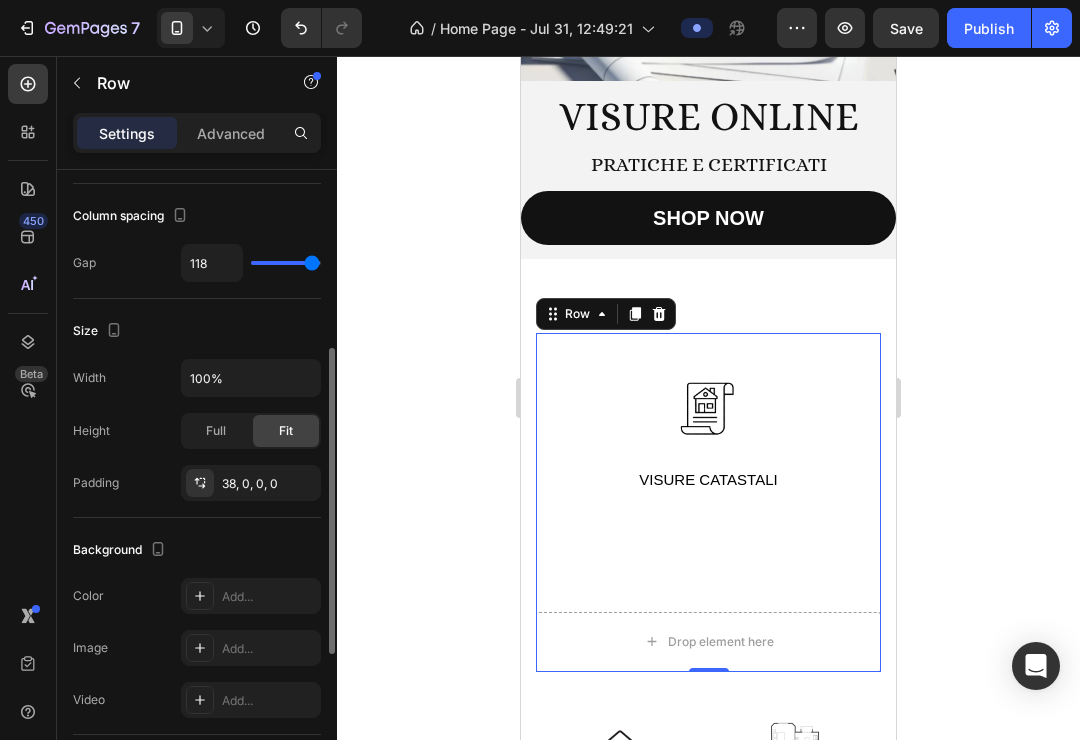 type on "116" 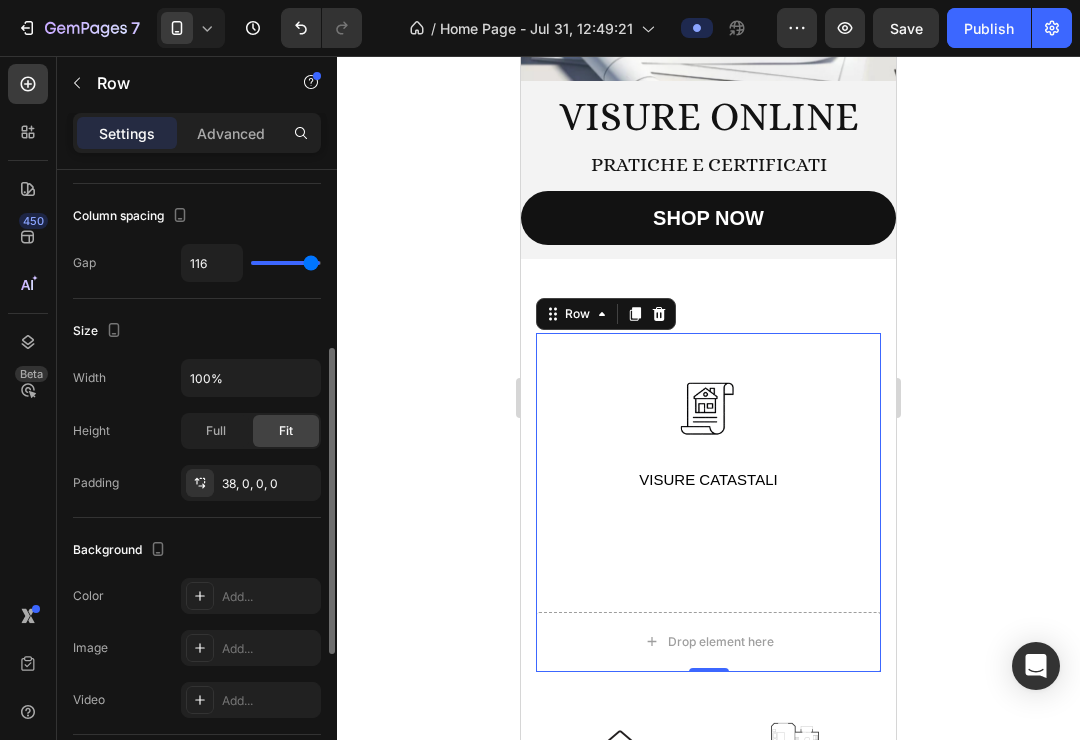 type on "114" 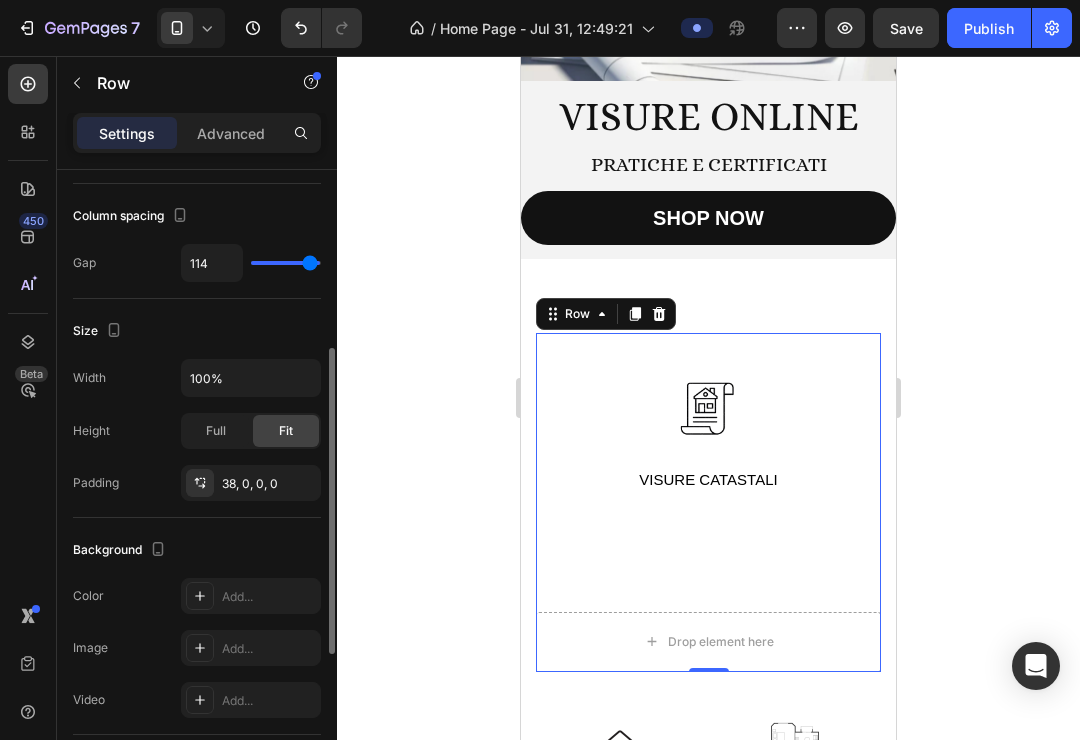 type on "108" 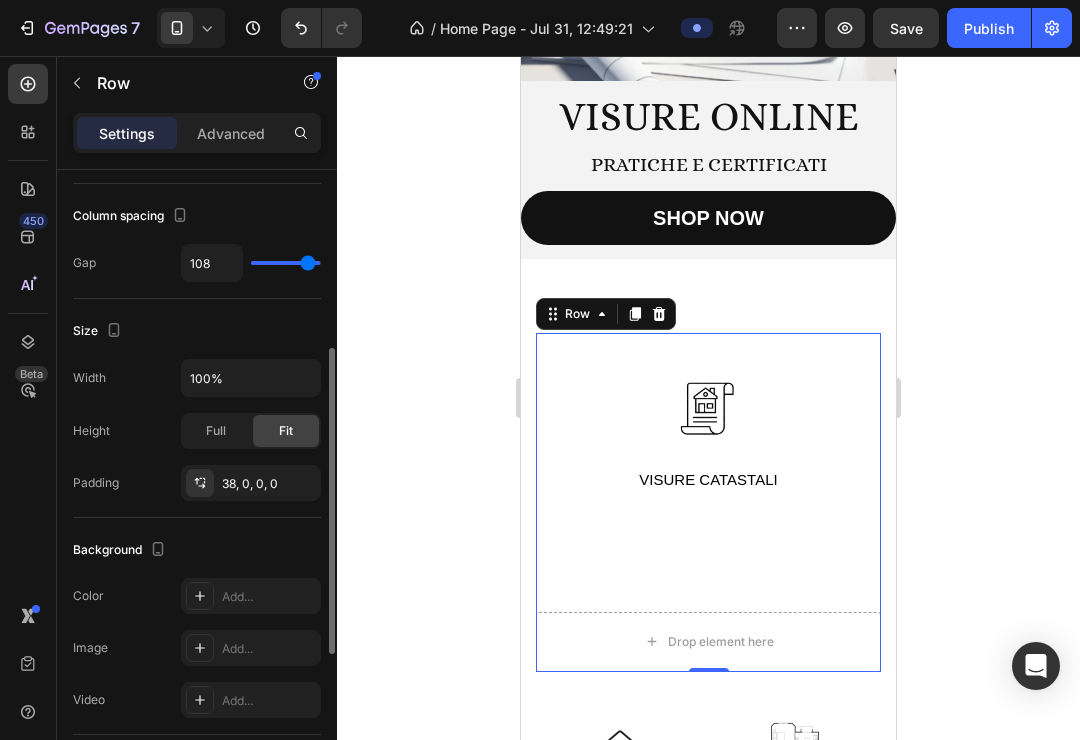 type on "99" 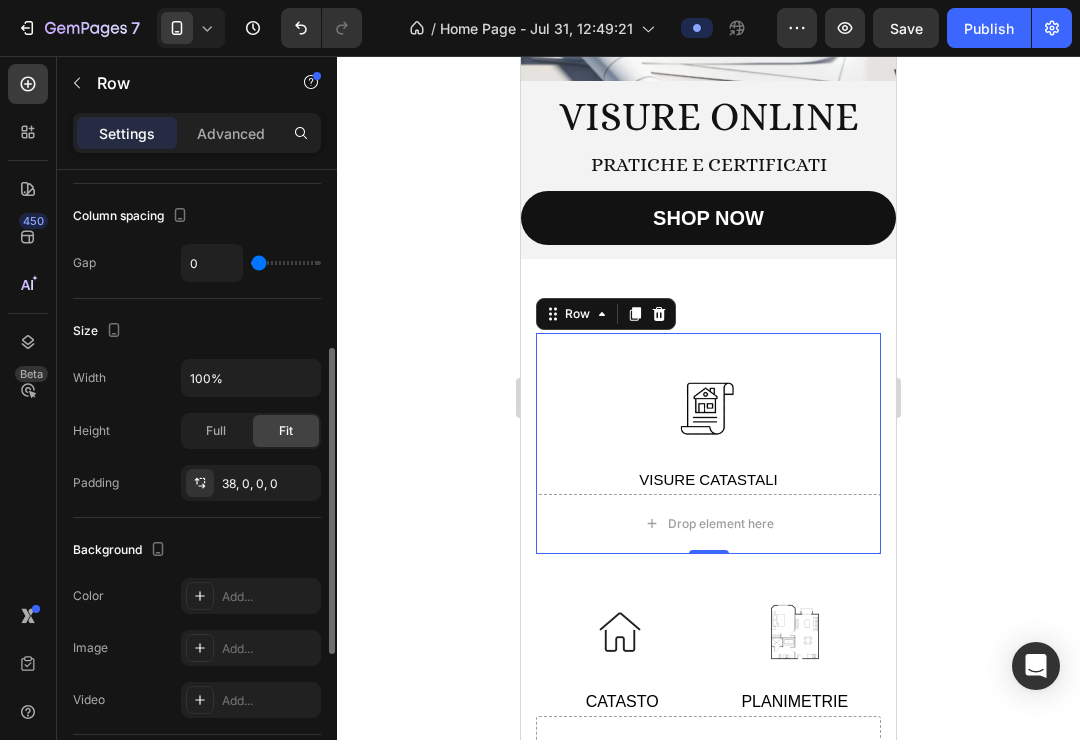 drag, startPoint x: 257, startPoint y: 263, endPoint x: 189, endPoint y: 278, distance: 69.63476 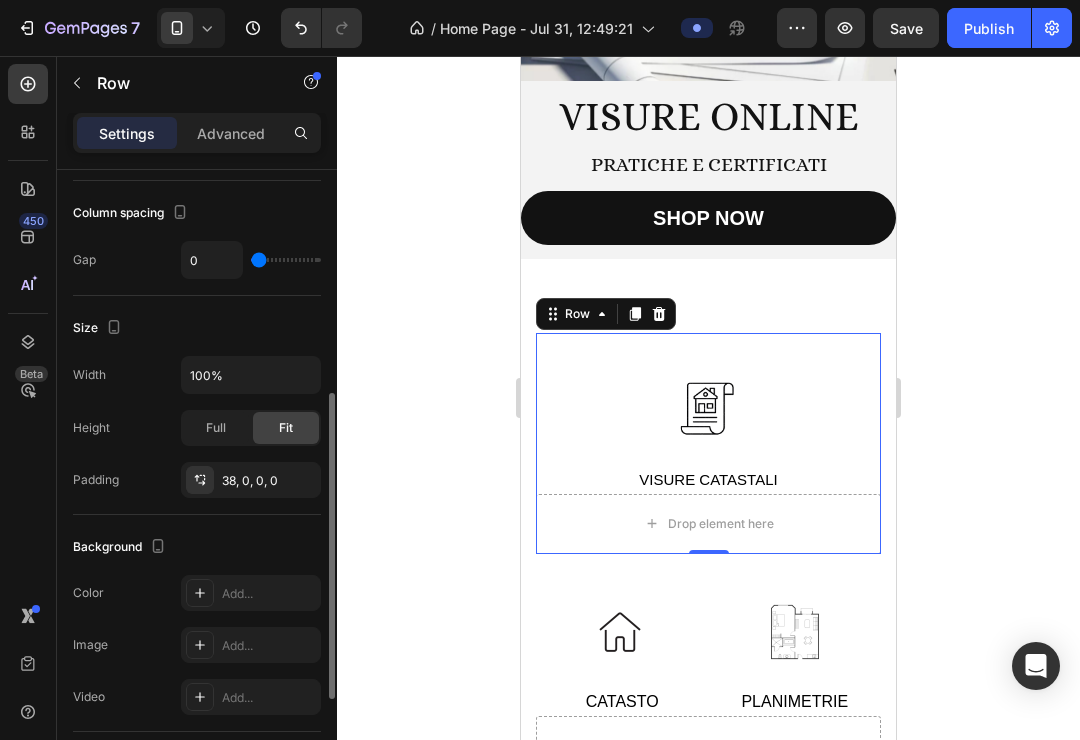 scroll, scrollTop: 415, scrollLeft: 0, axis: vertical 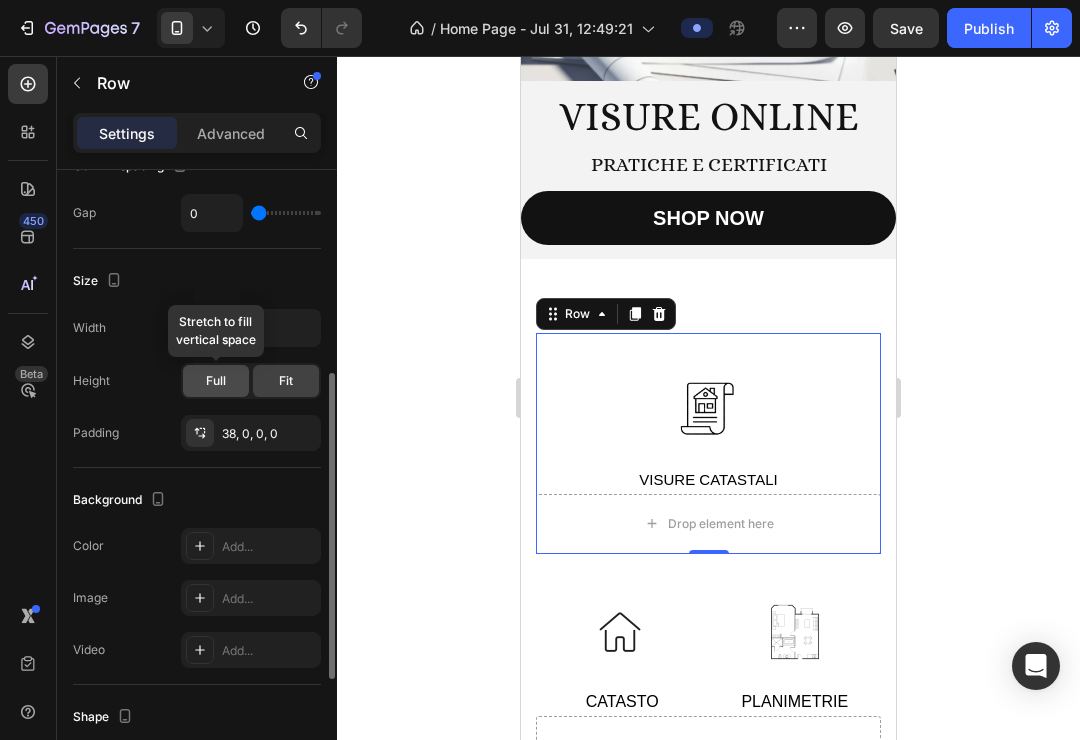 click on "Full" 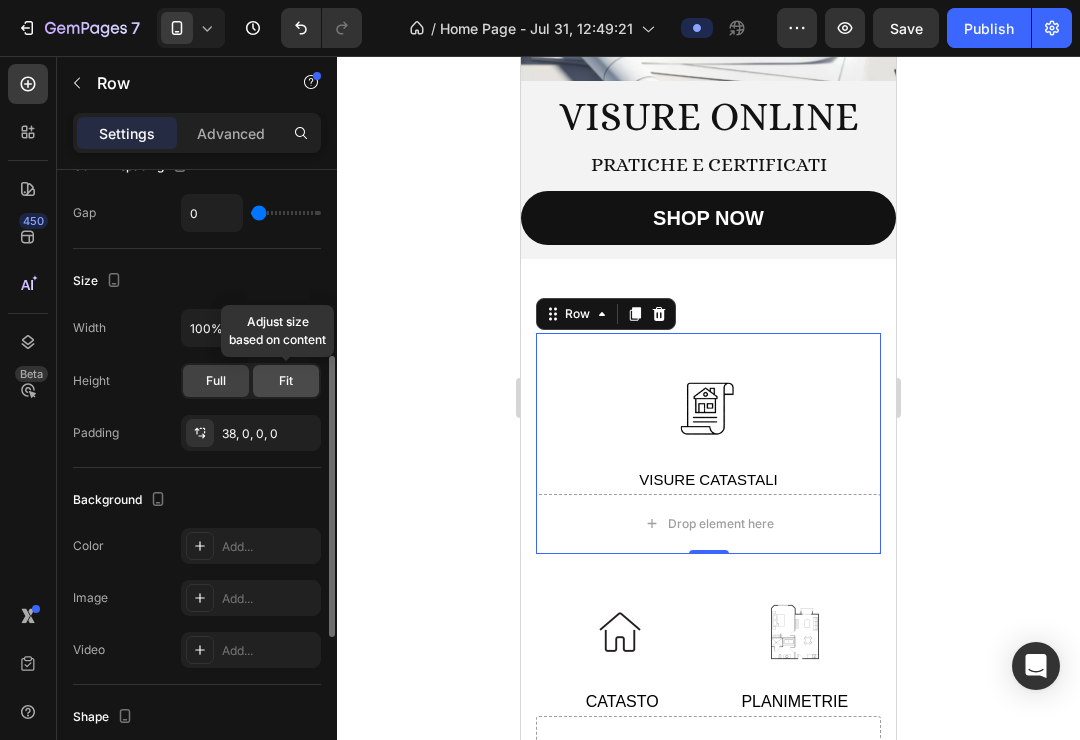 click on "Fit" 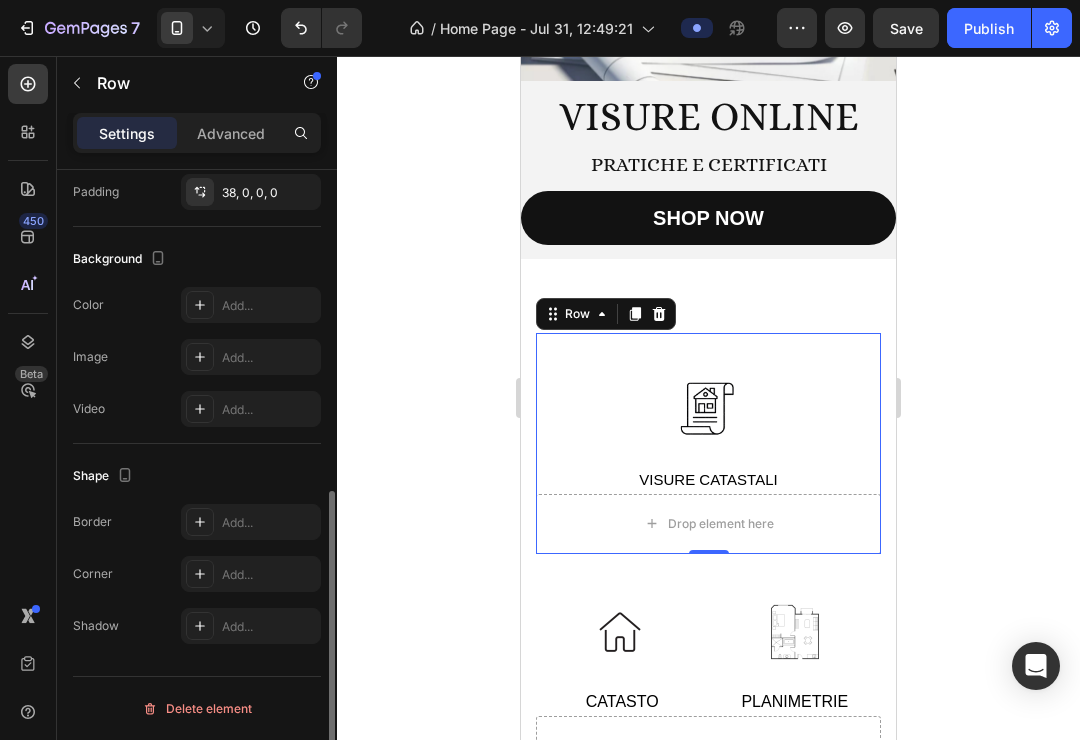 scroll, scrollTop: 515, scrollLeft: 0, axis: vertical 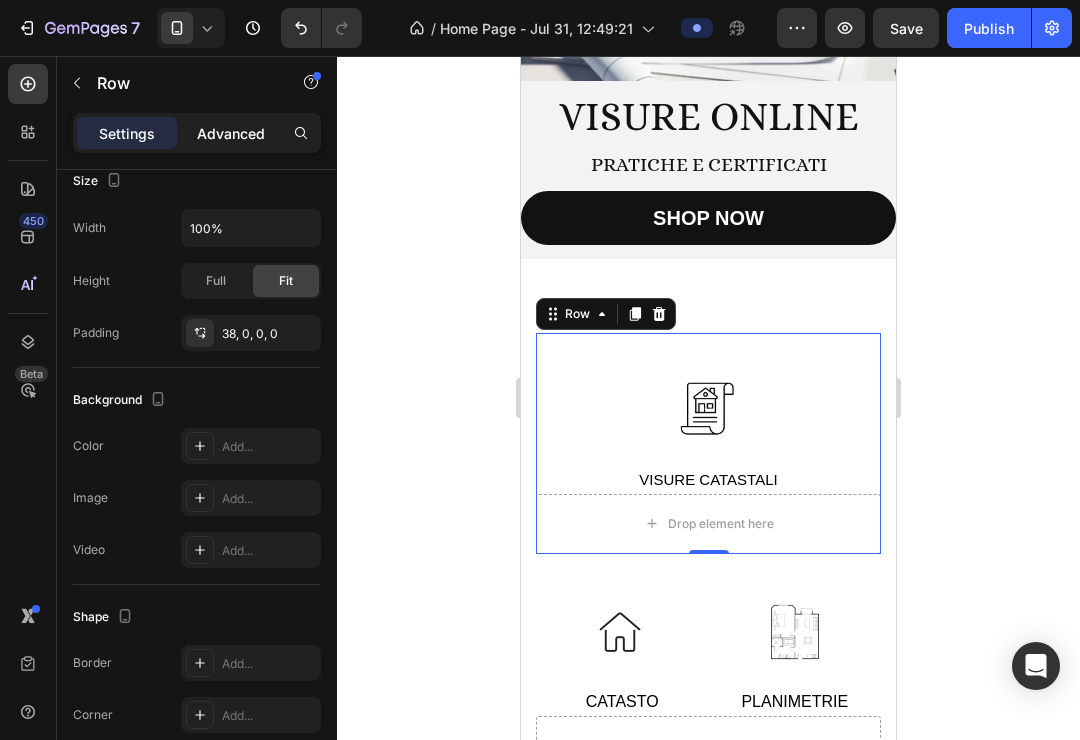 click on "Advanced" at bounding box center (231, 133) 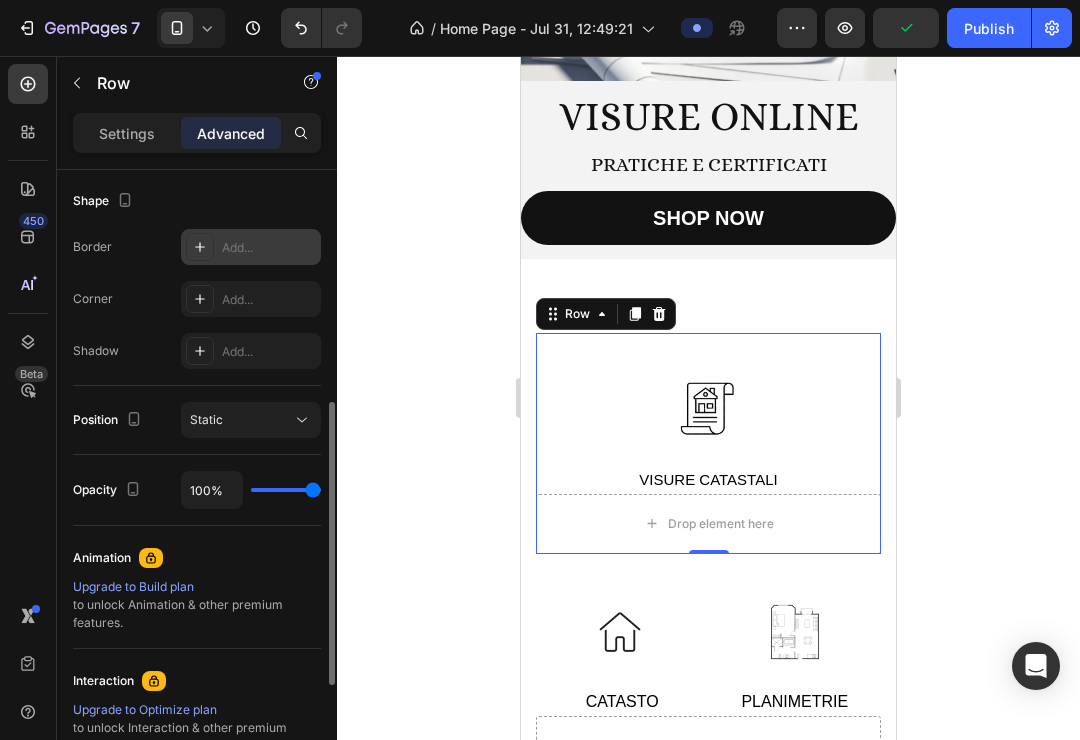 click on "Add..." at bounding box center (269, 248) 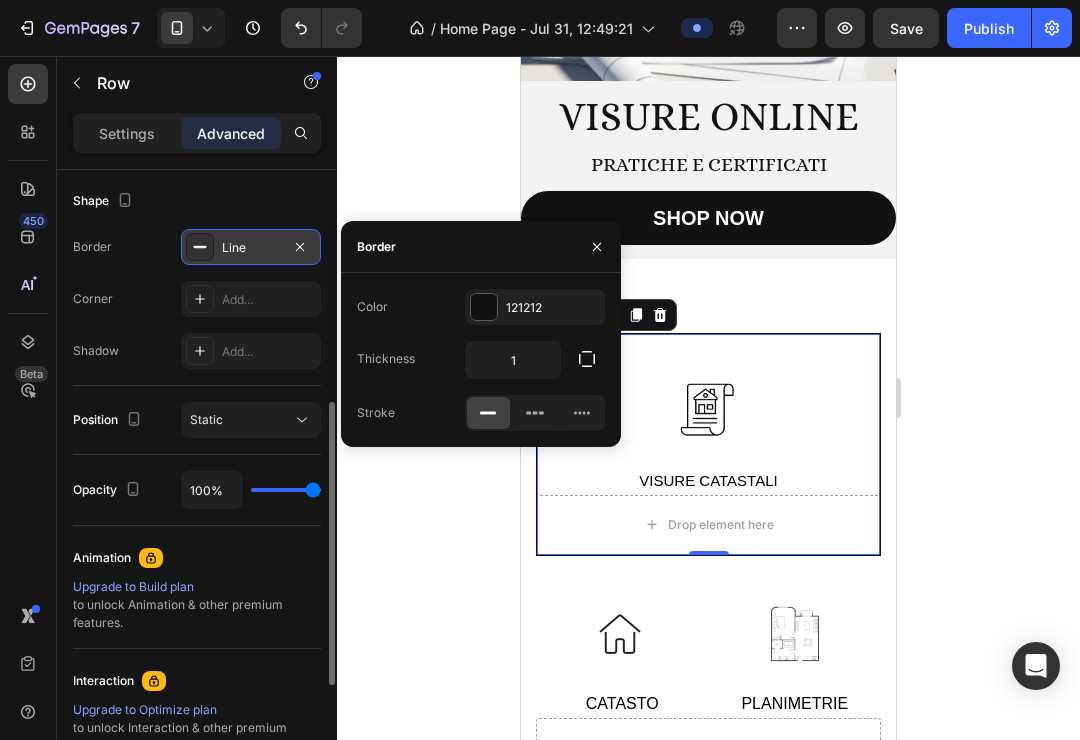 click on "Line" at bounding box center (251, 248) 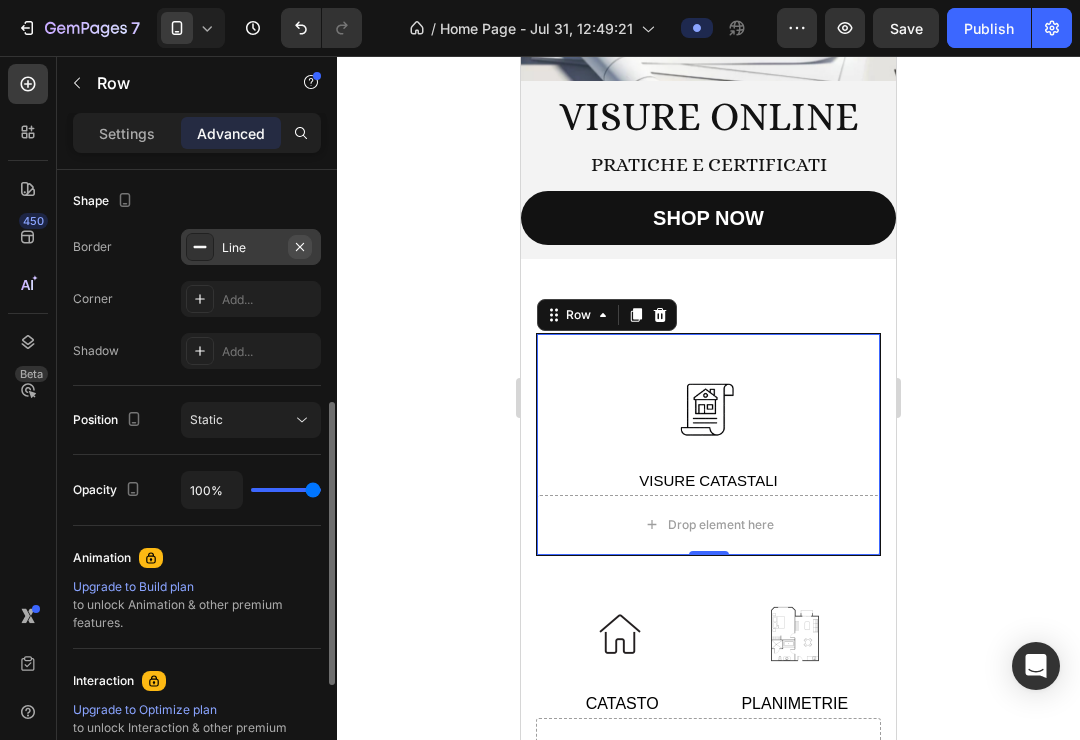 click 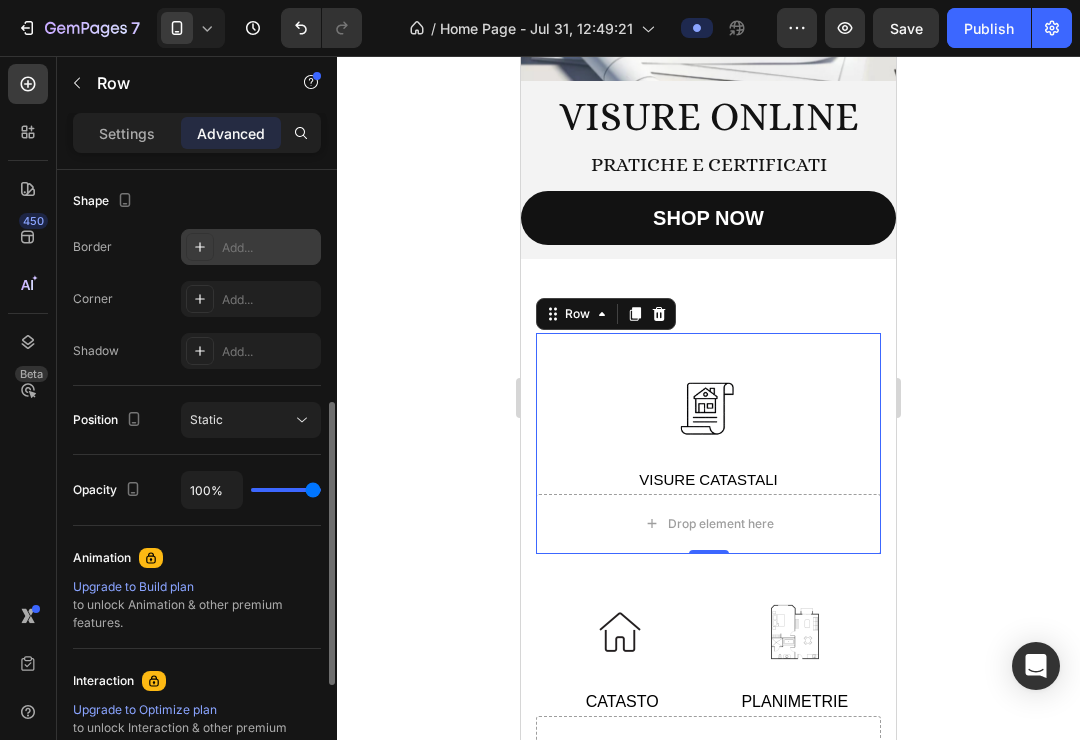 click 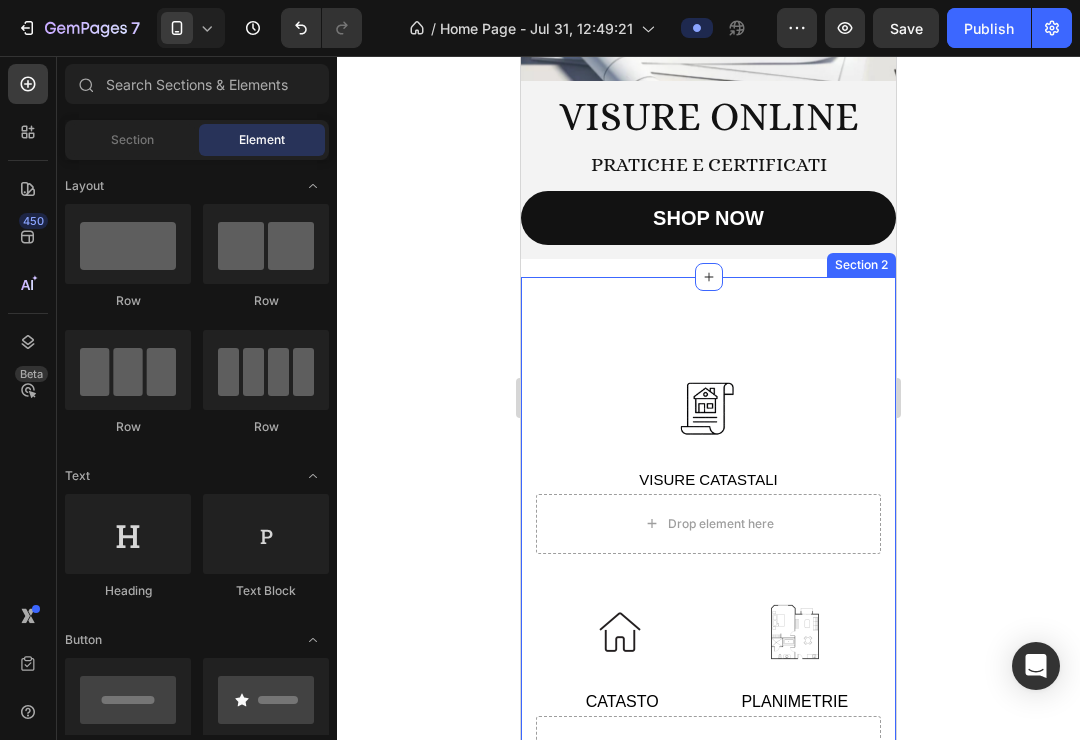 click on "Drop element here
Drop element here Image Visure catastali Text Row Image CATASTO Text Image PLANIMETRIE Text Row Row Section 2" at bounding box center (708, 554) 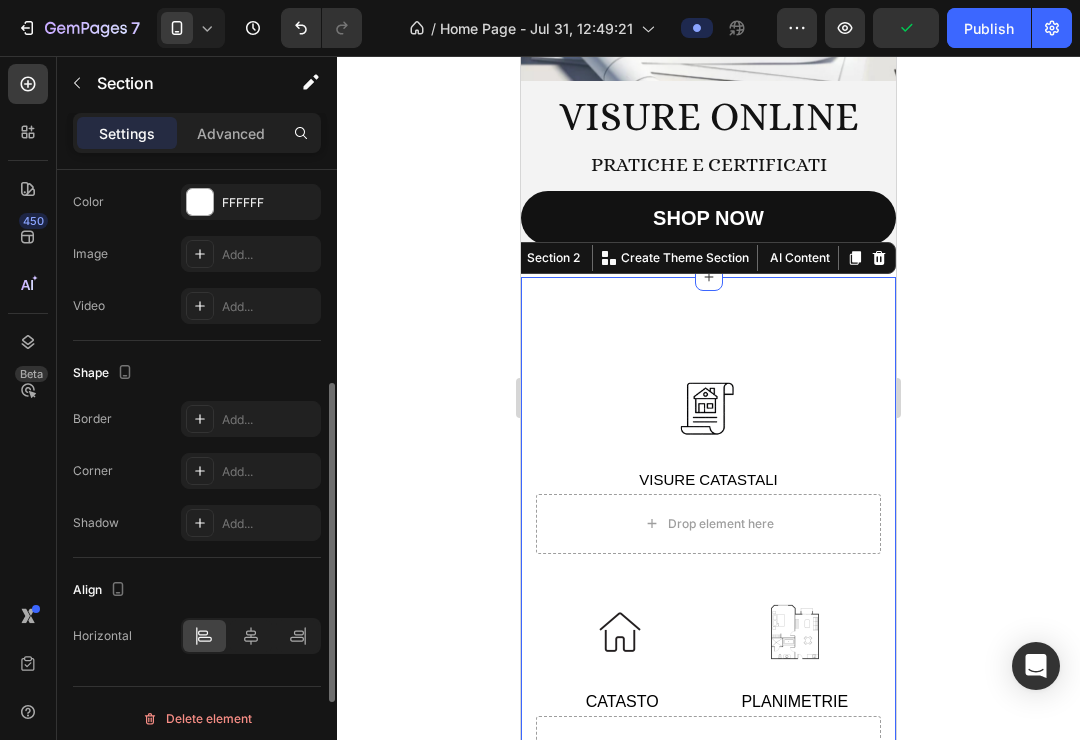 scroll, scrollTop: 602, scrollLeft: 0, axis: vertical 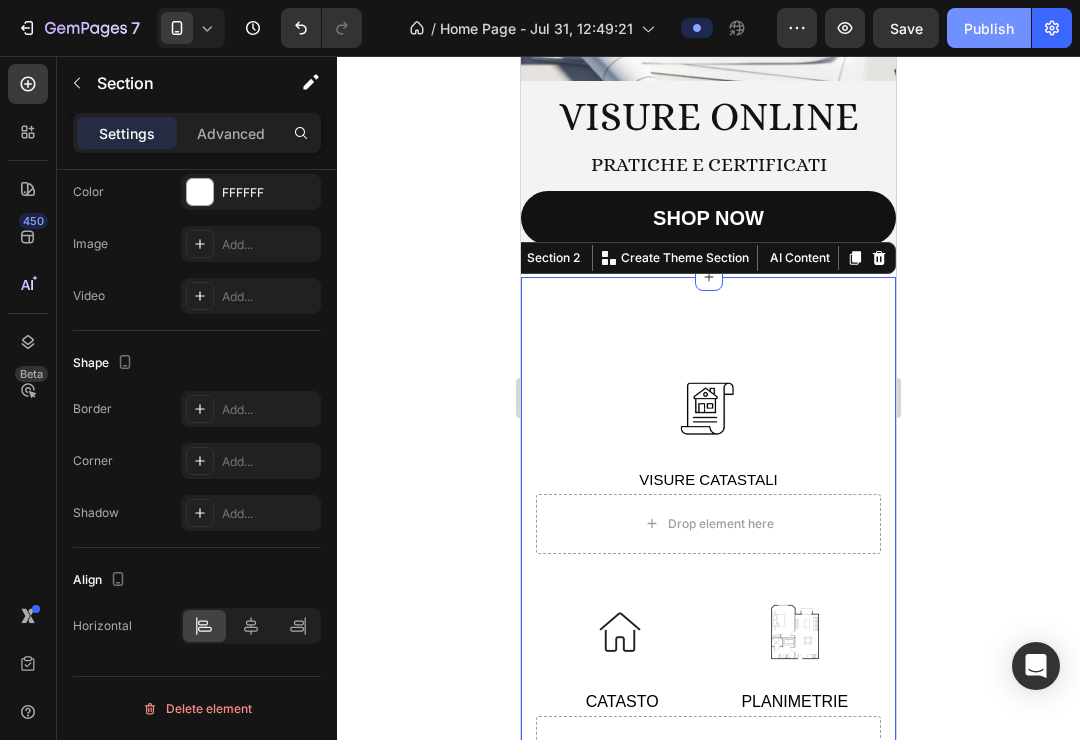 click on "Publish" at bounding box center [989, 28] 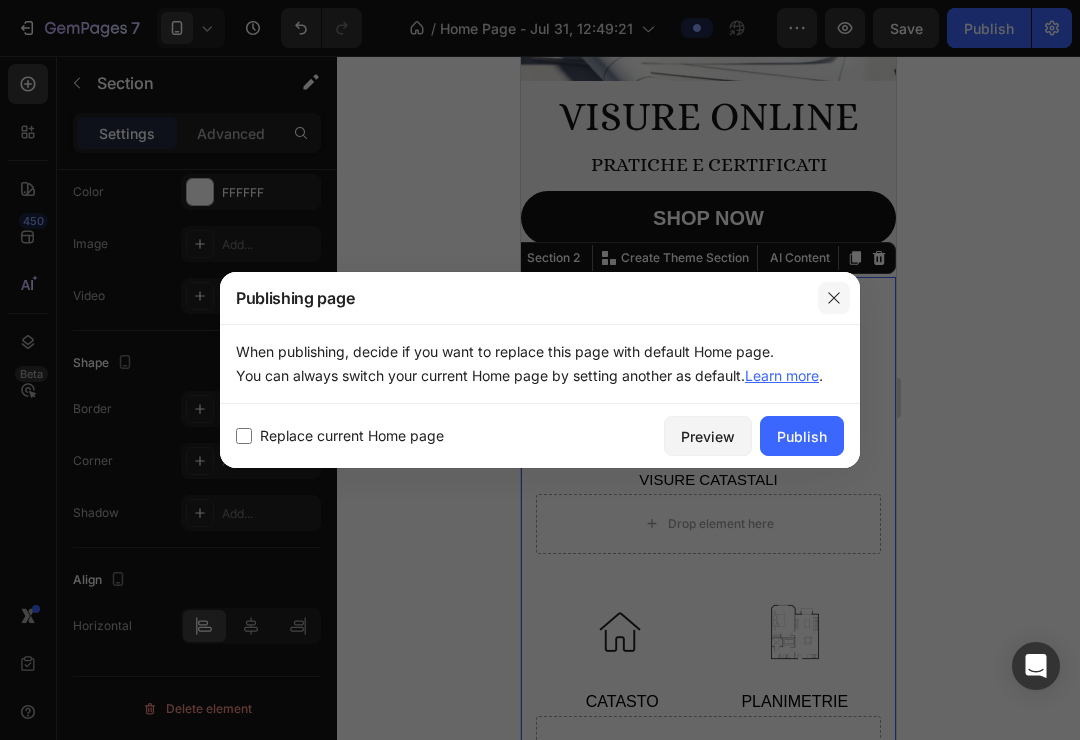 click 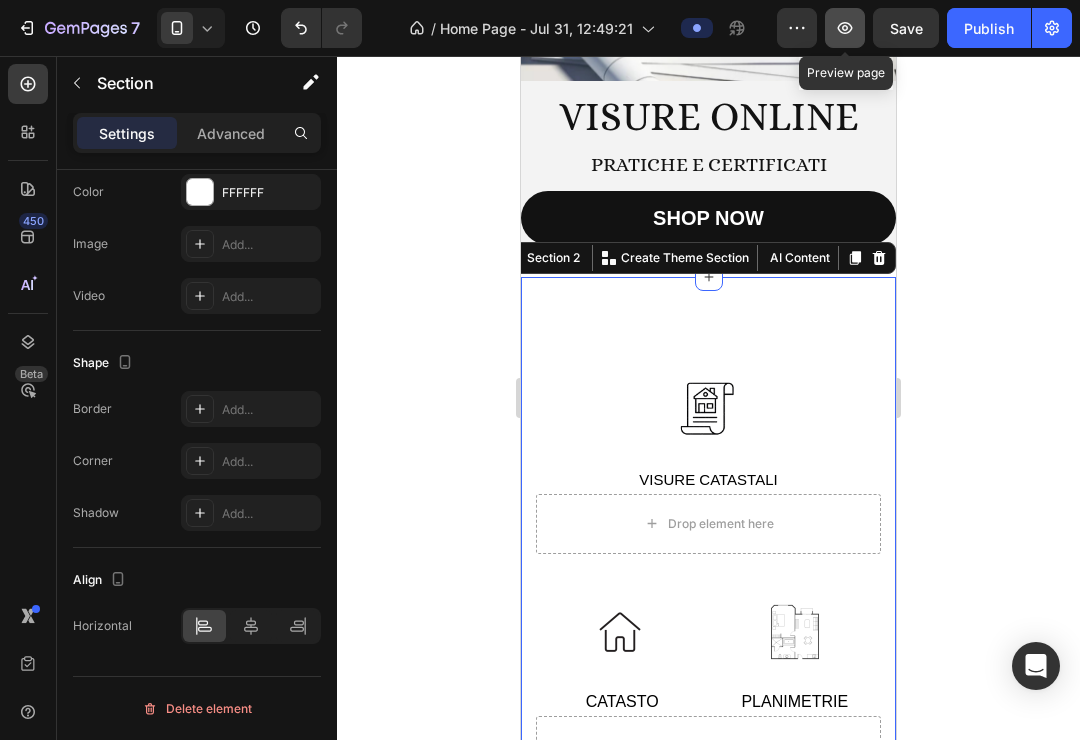 click 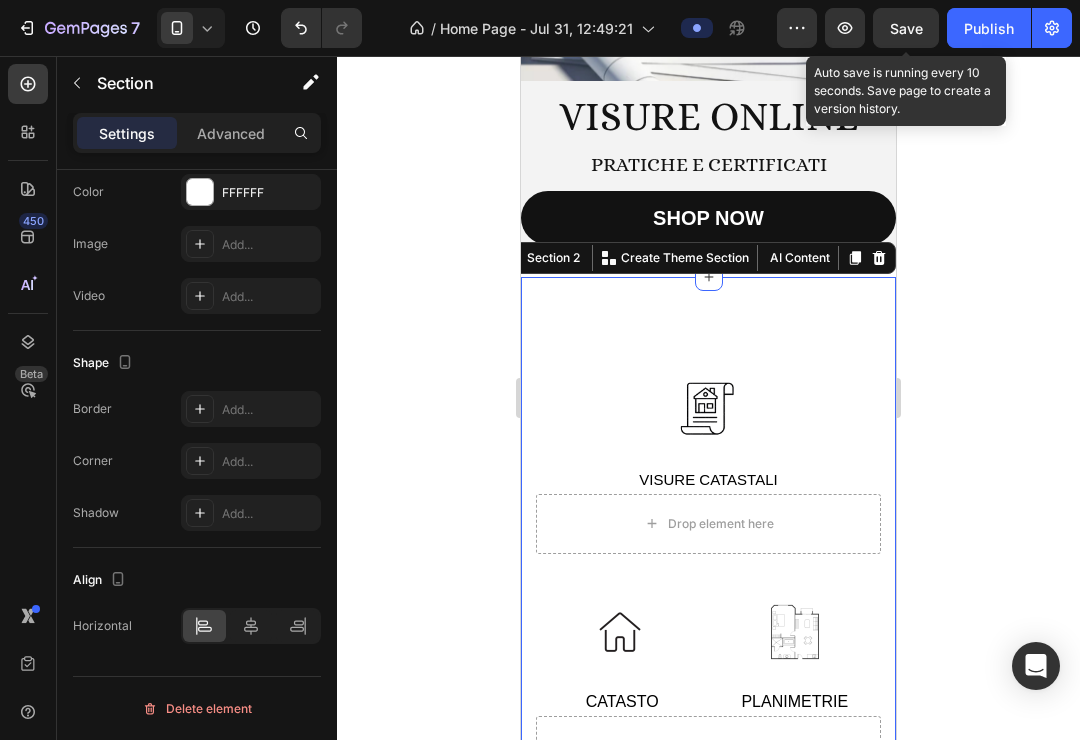 click on "Save" at bounding box center [906, 28] 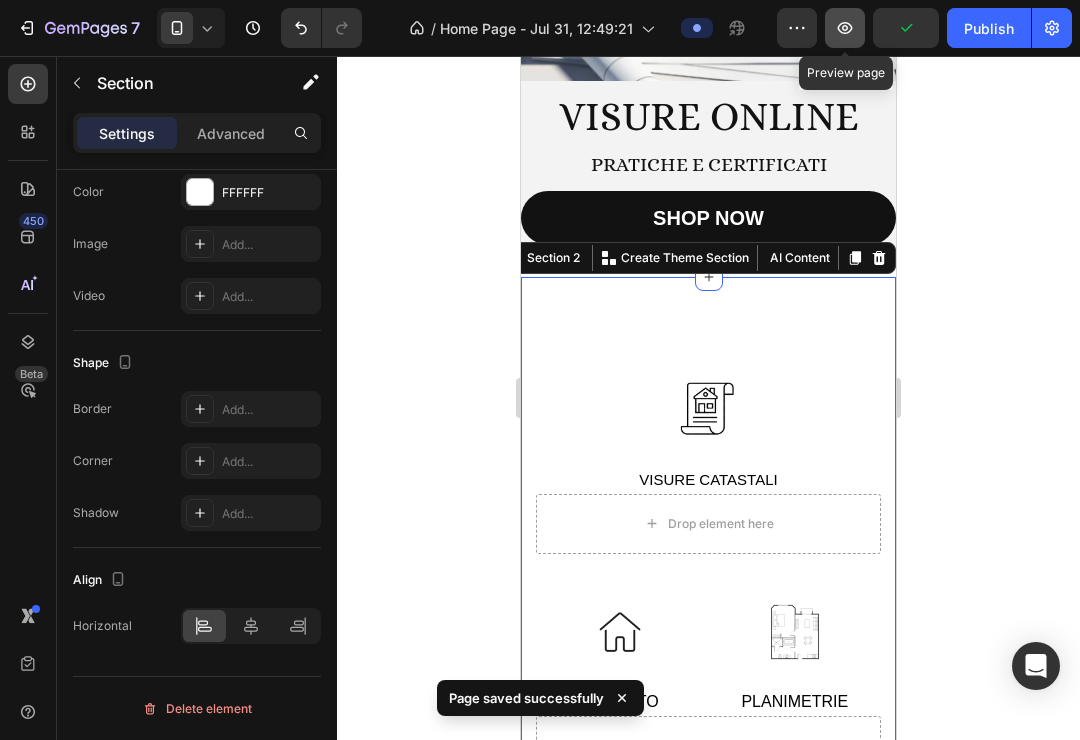 click 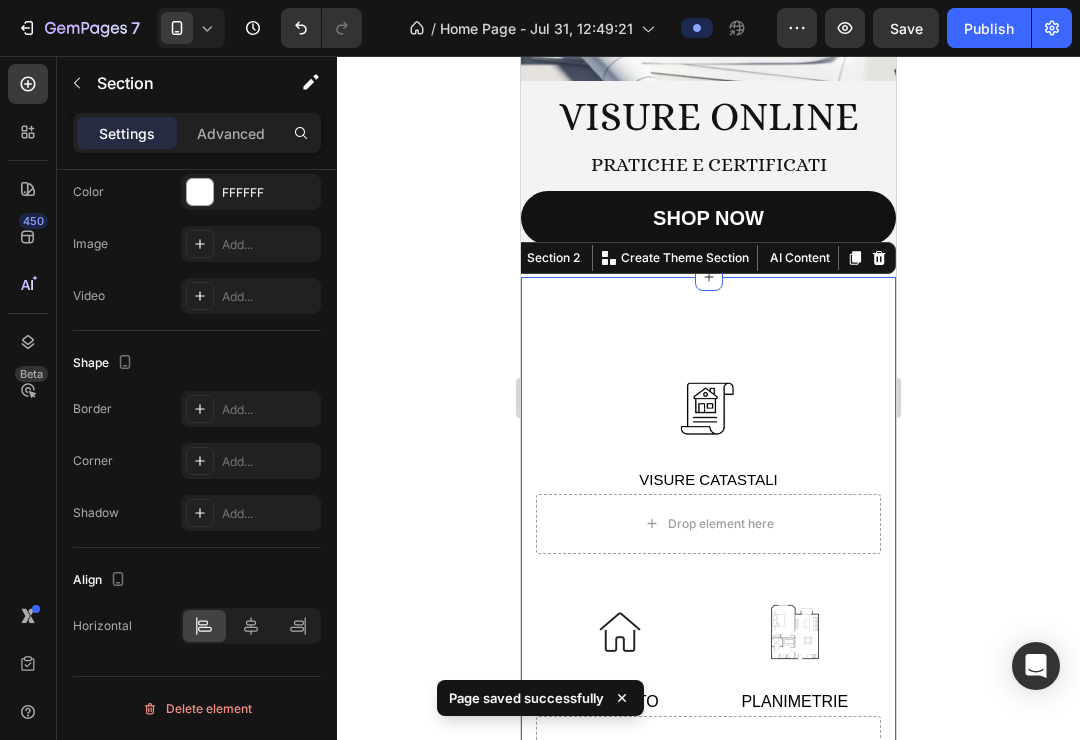 click 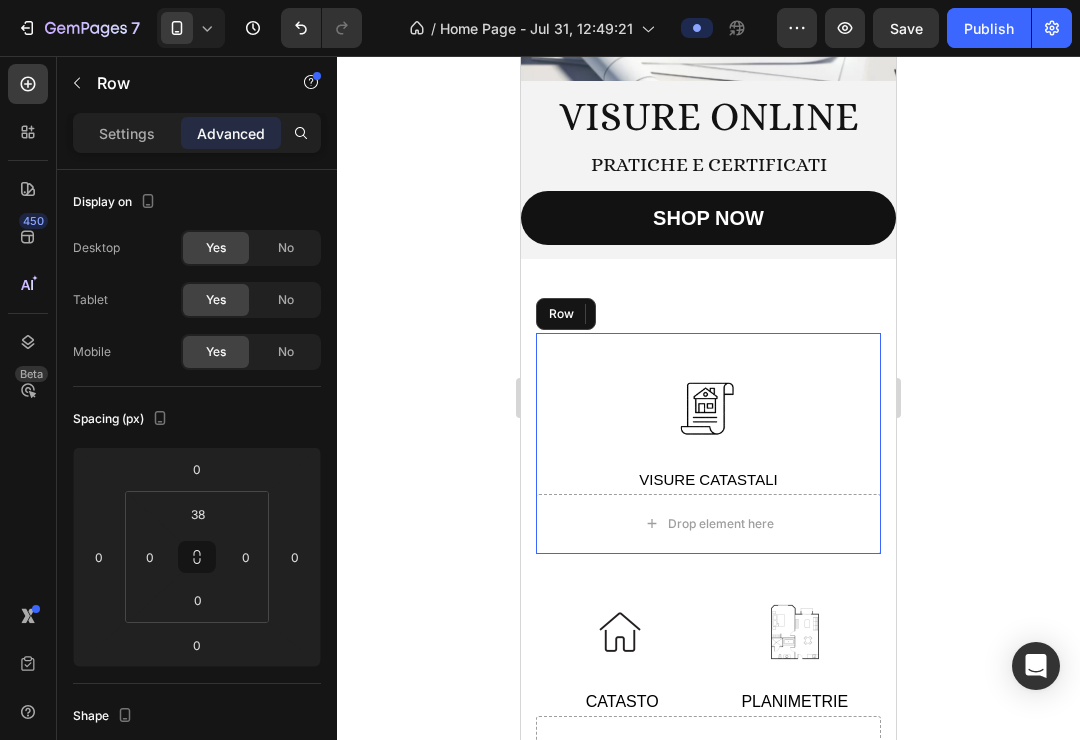click on "Drop element here Image   0 Visure catastali Text Row" at bounding box center (708, 443) 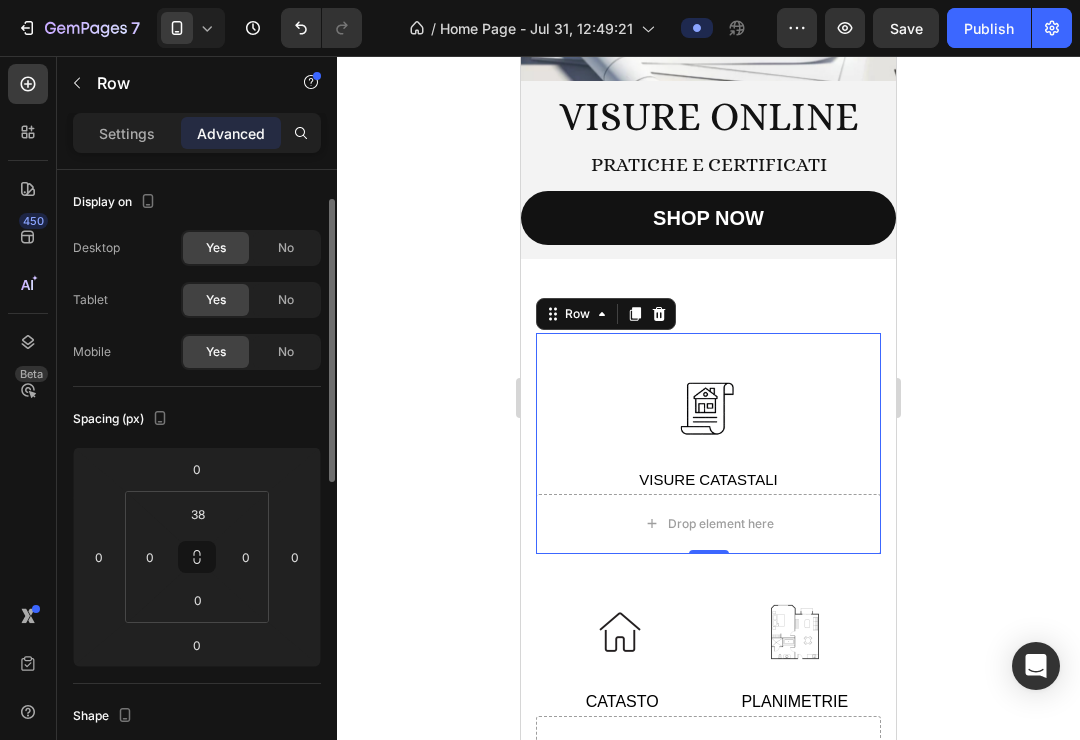 scroll, scrollTop: 39, scrollLeft: 0, axis: vertical 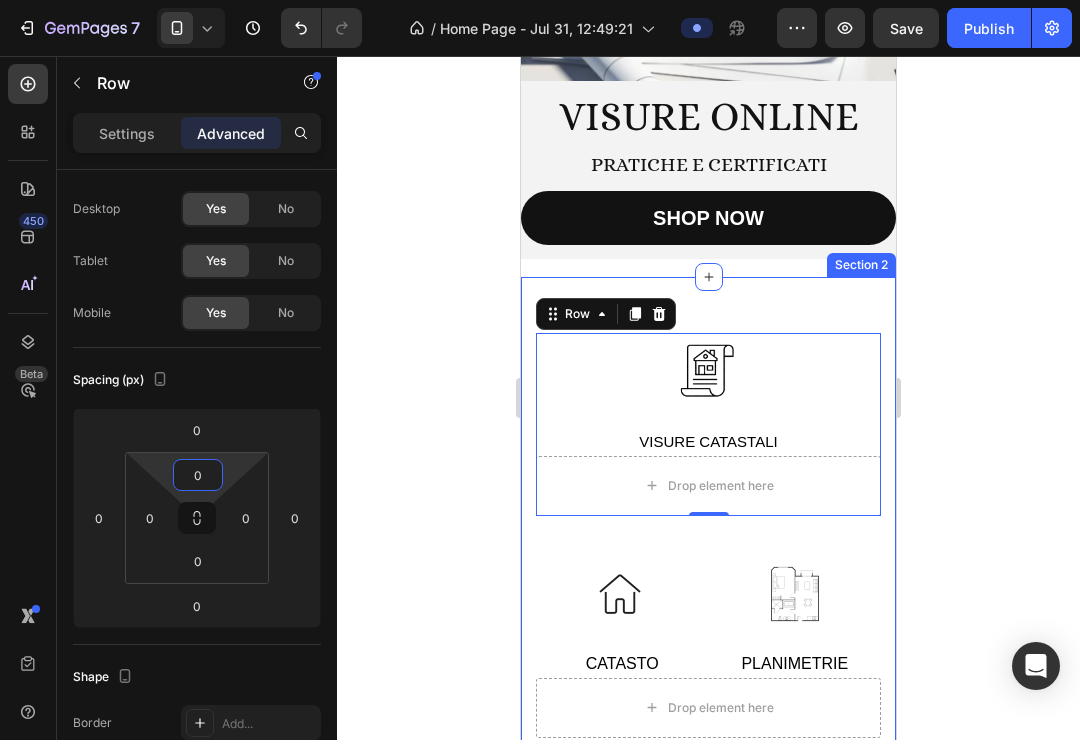 click 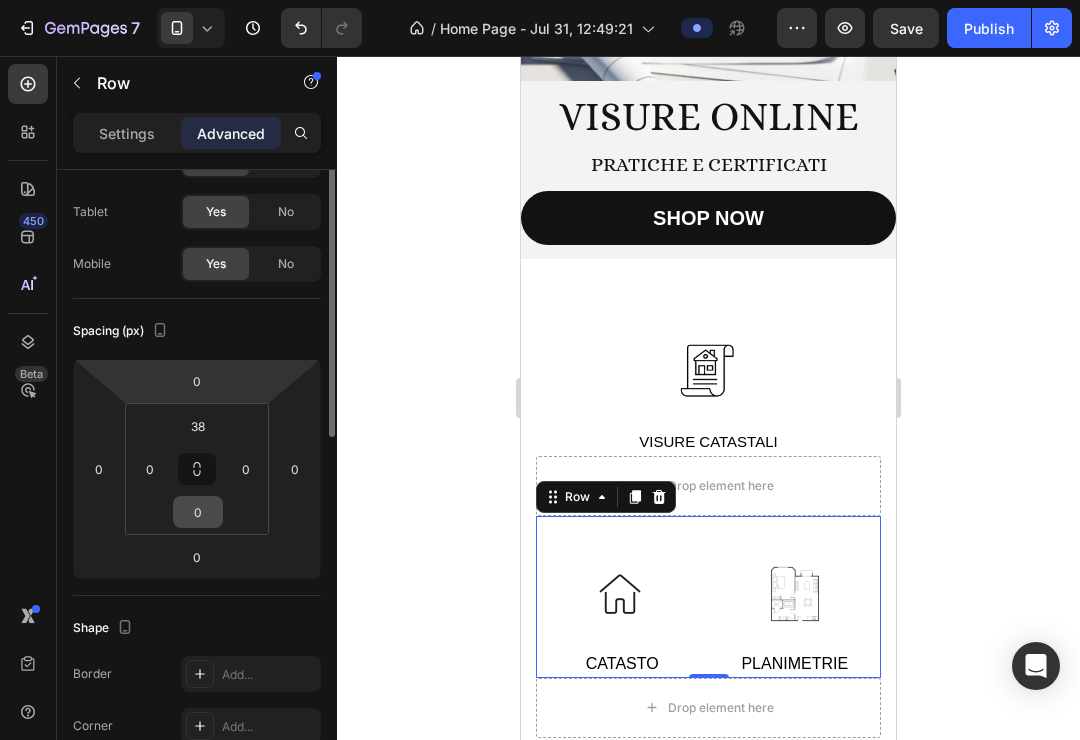 scroll, scrollTop: 153, scrollLeft: 0, axis: vertical 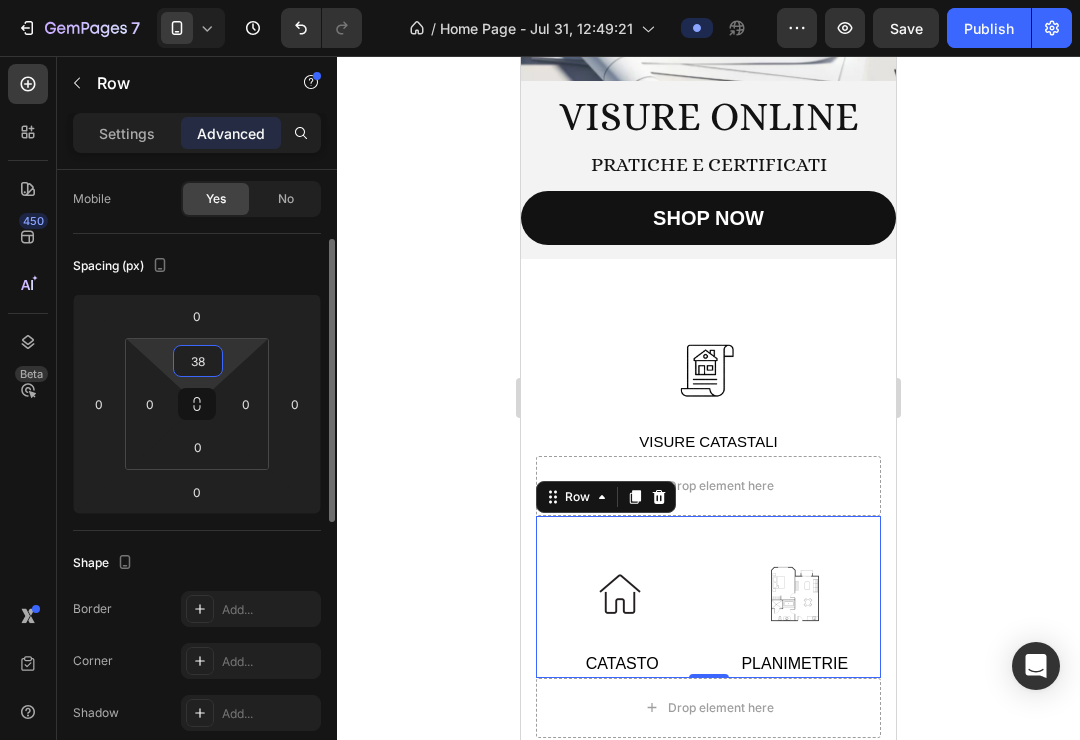 click on "38" at bounding box center (198, 361) 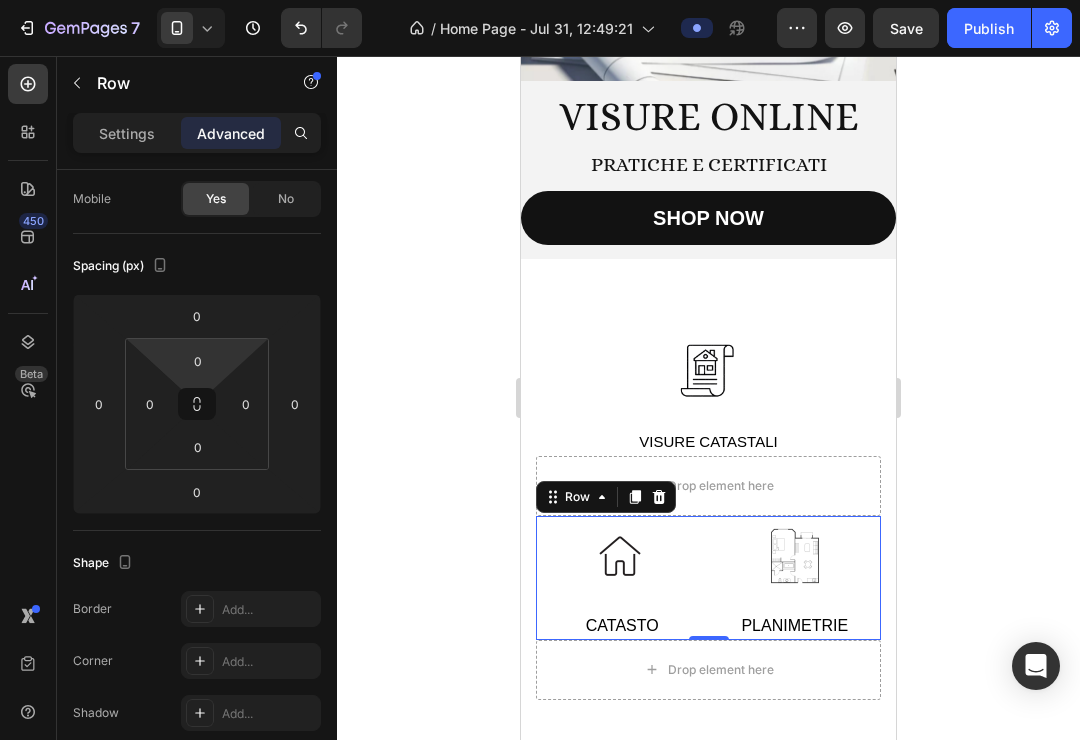 click 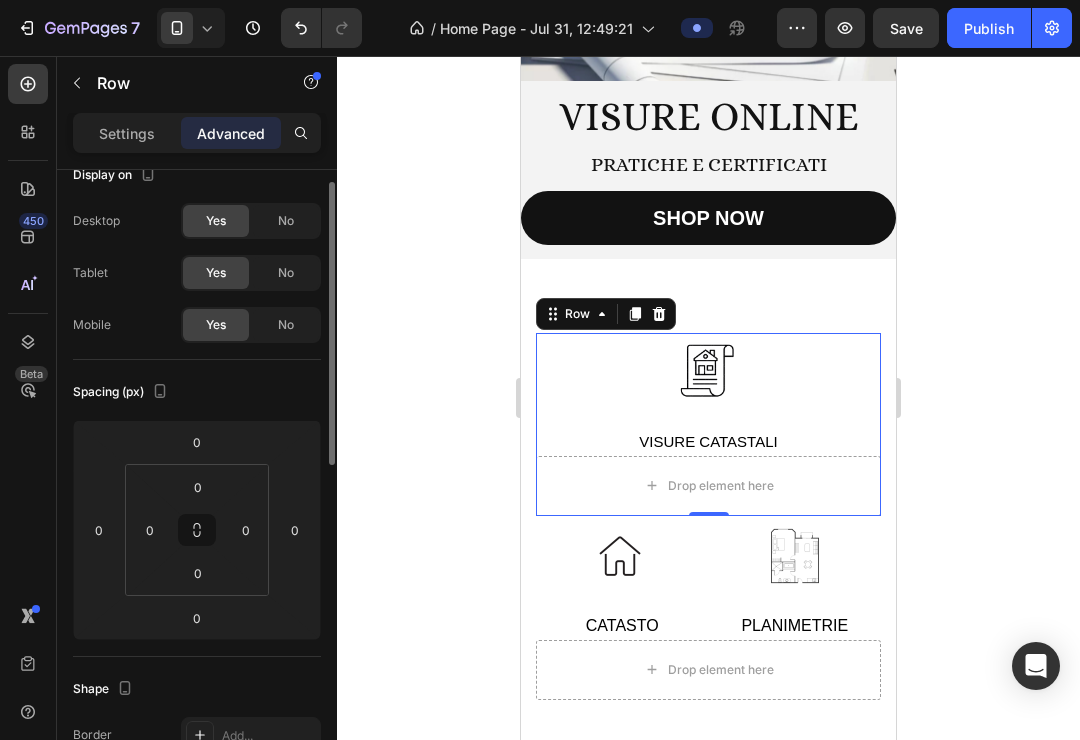 scroll, scrollTop: 0, scrollLeft: 0, axis: both 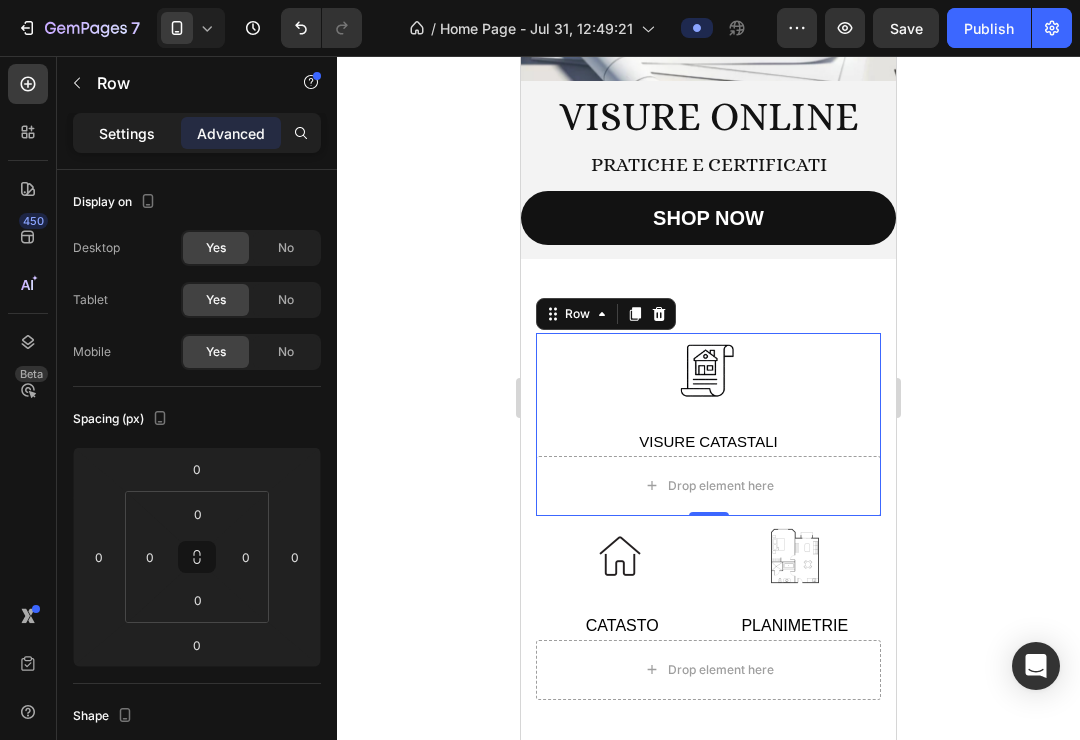 click on "Settings" at bounding box center (127, 133) 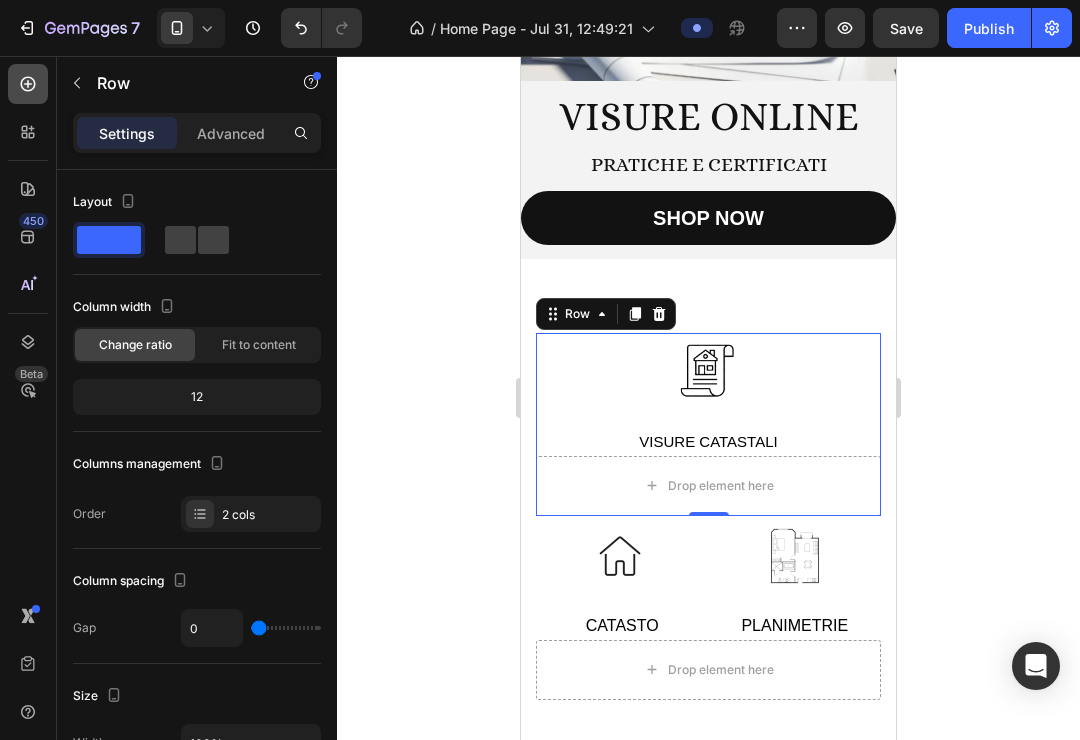 click 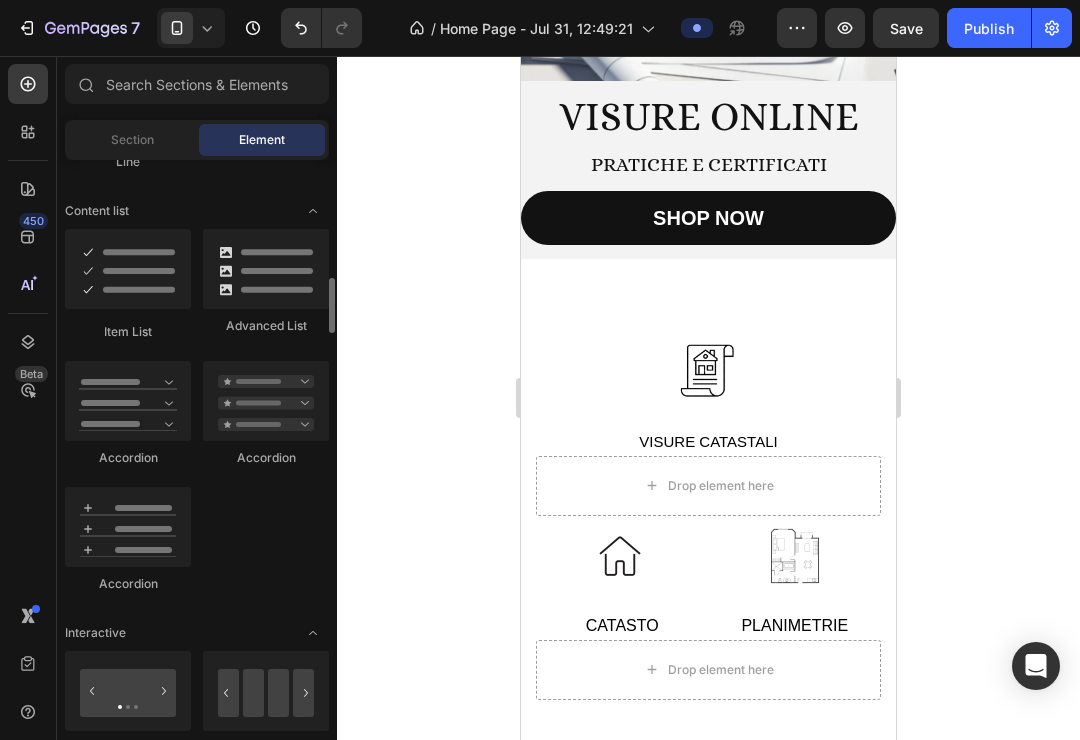 scroll, scrollTop: 1554, scrollLeft: 0, axis: vertical 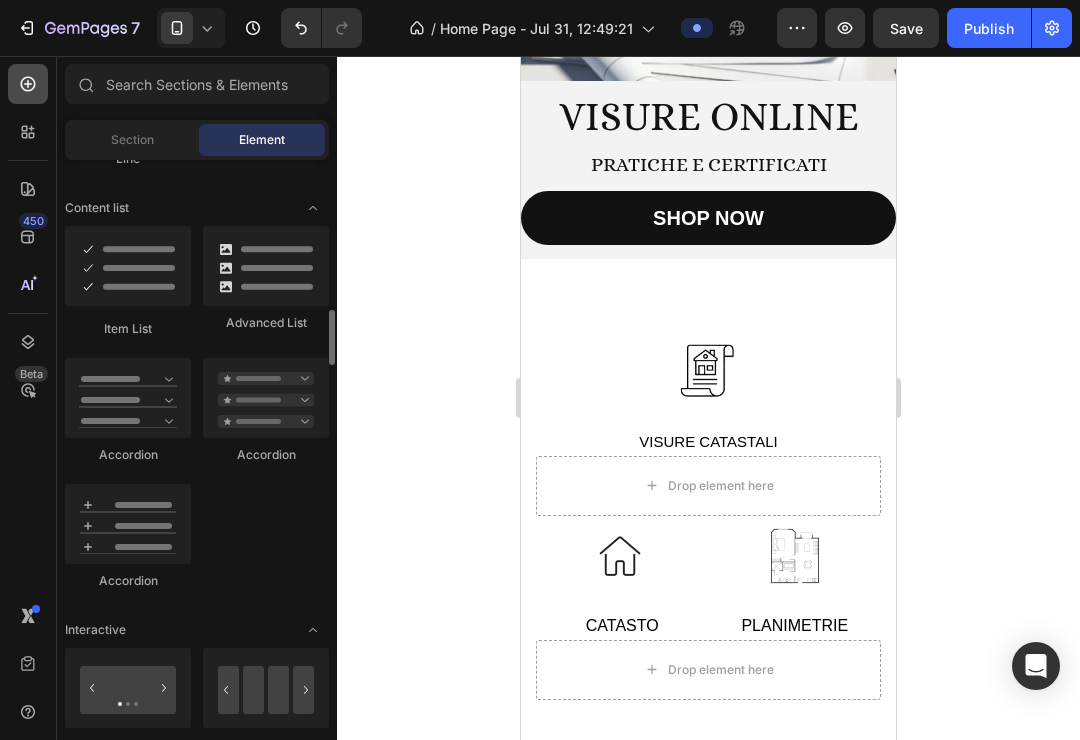 click 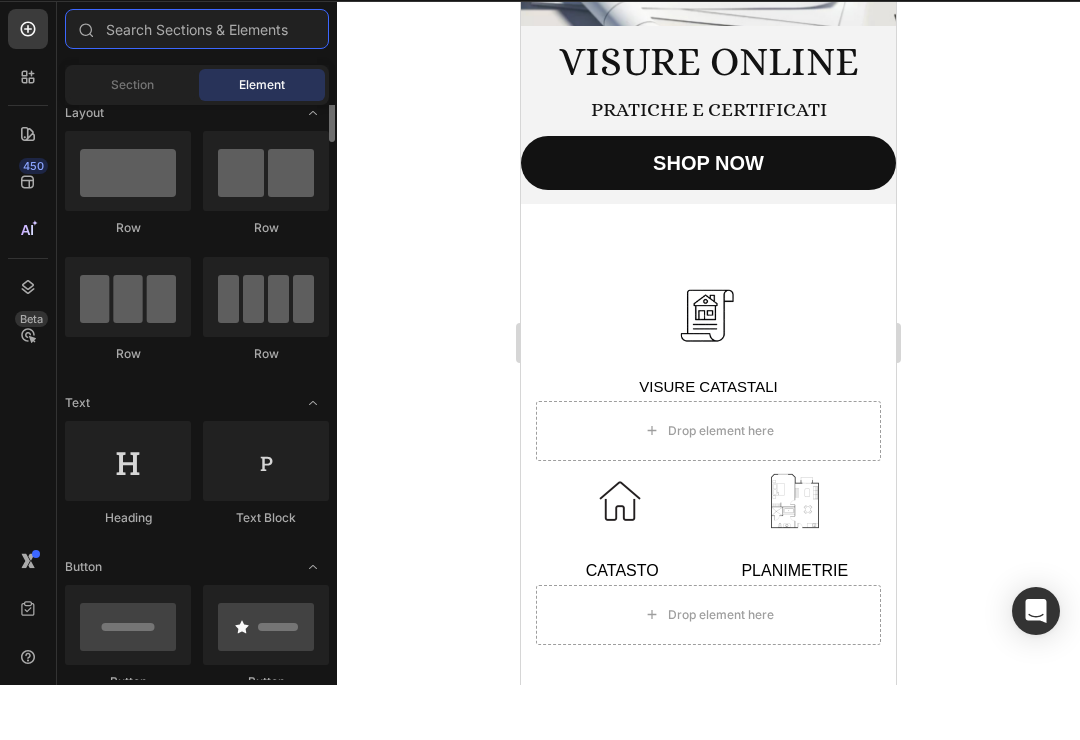 scroll, scrollTop: 0, scrollLeft: 0, axis: both 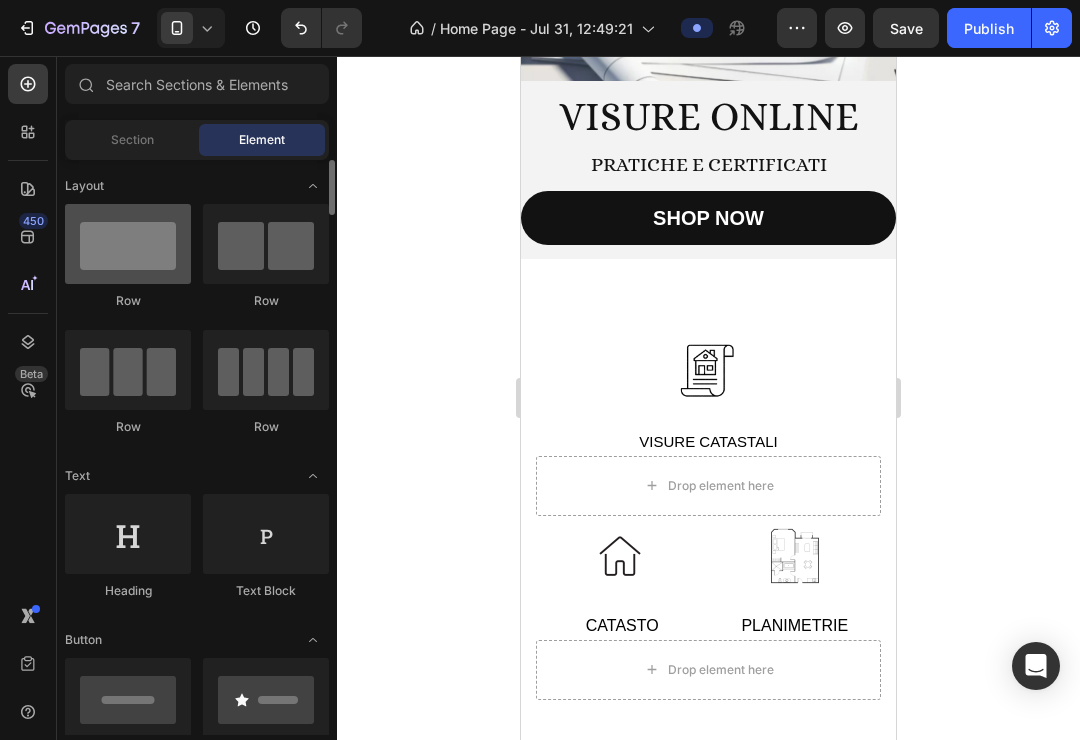 click at bounding box center (128, 244) 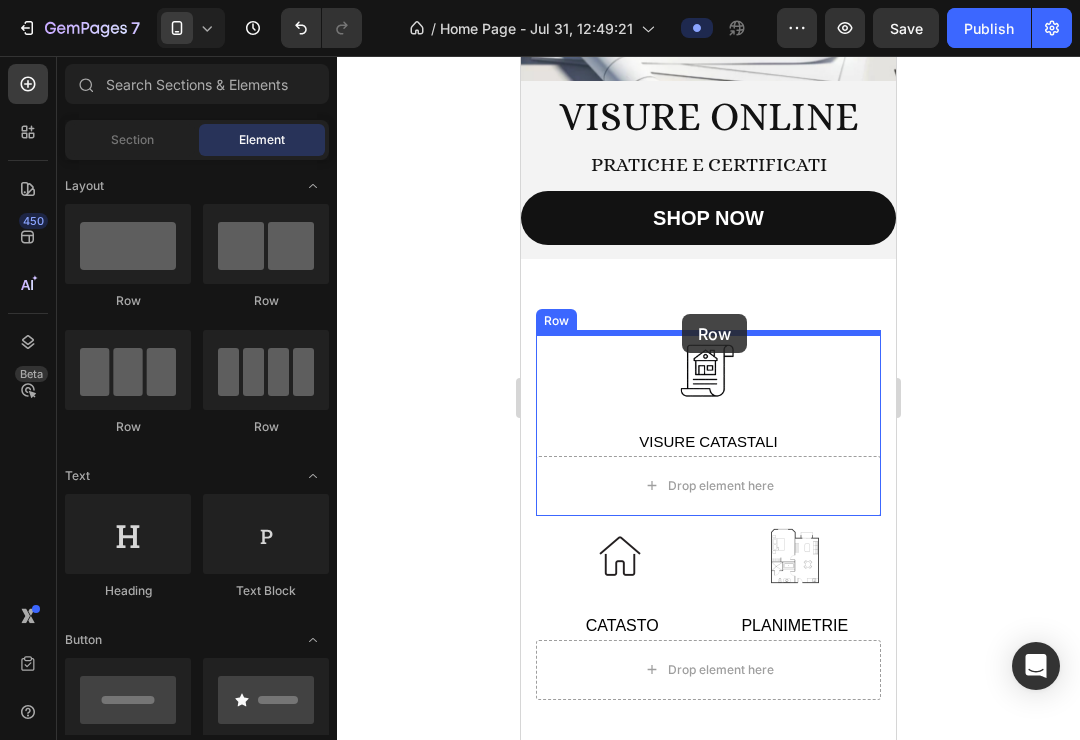 drag, startPoint x: 653, startPoint y: 325, endPoint x: 682, endPoint y: 314, distance: 31.016125 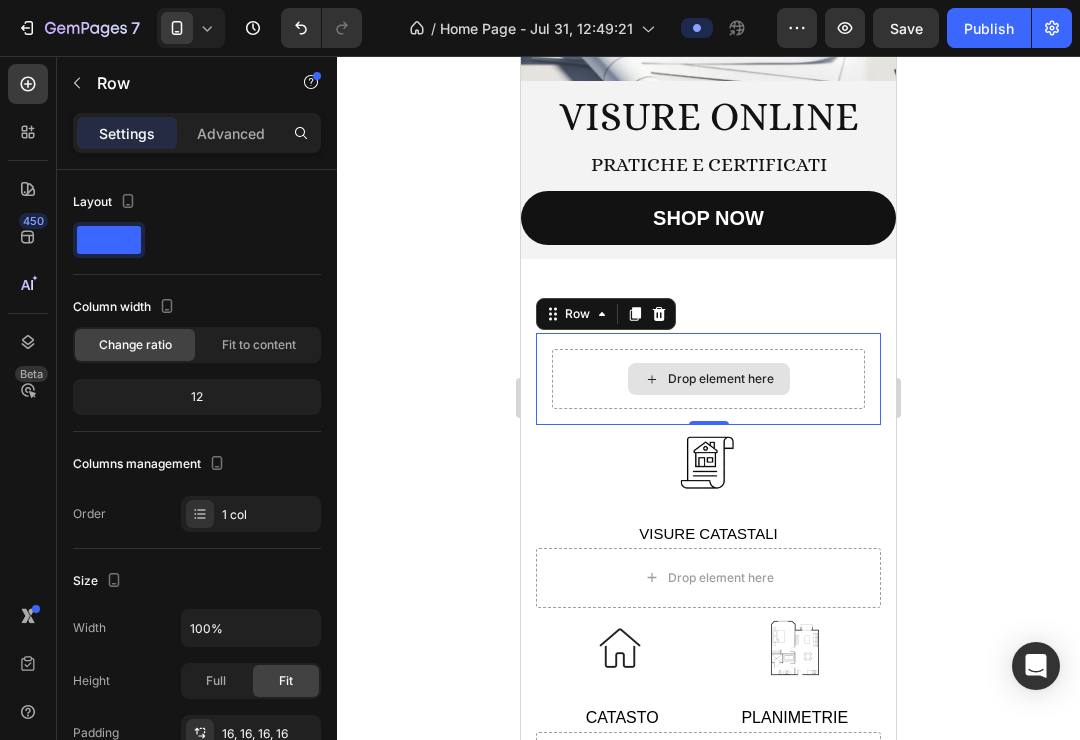 click on "Drop element here" at bounding box center [709, 379] 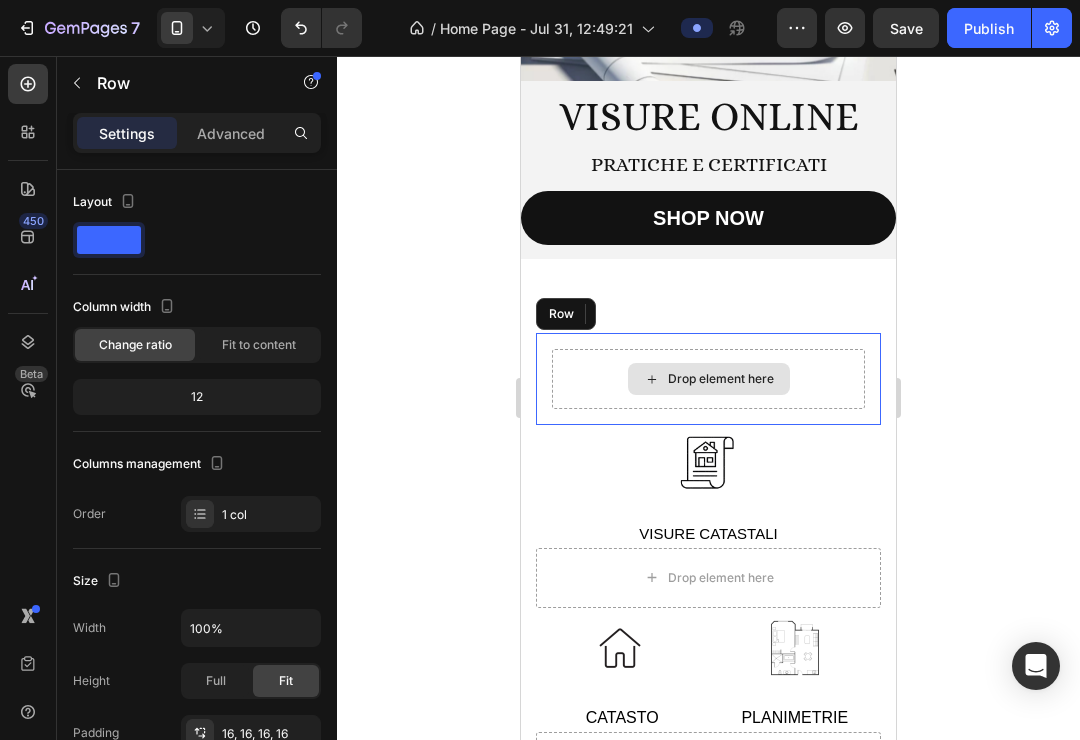 click on "Drop element here" at bounding box center (708, 379) 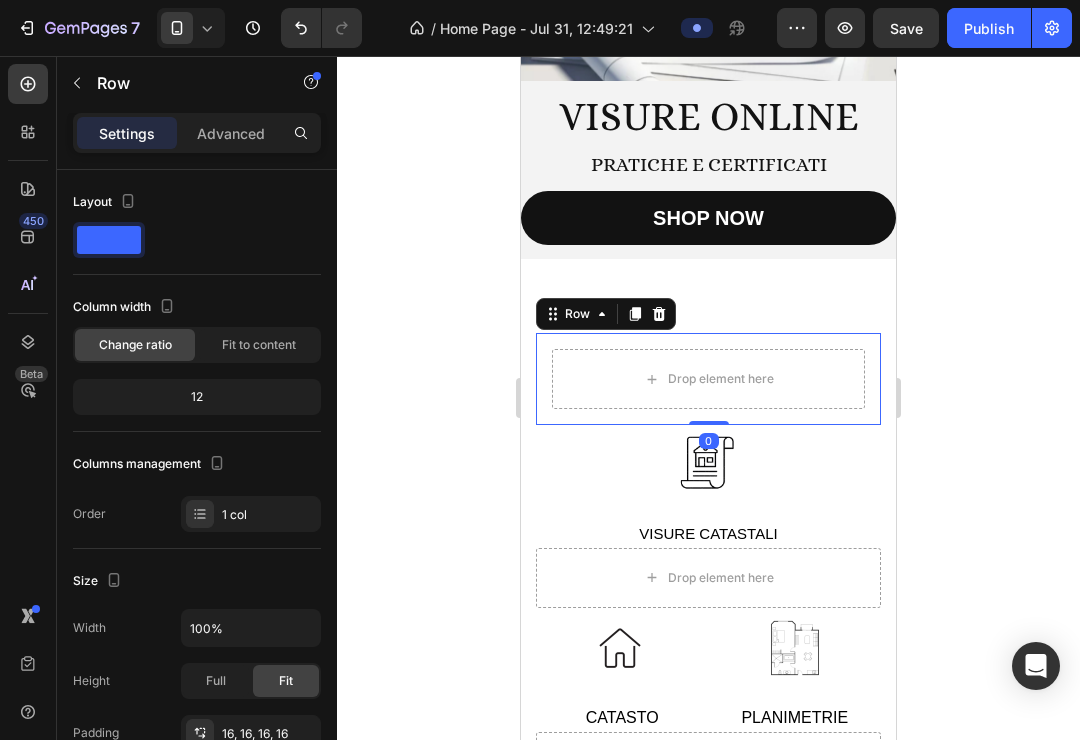 click on "Settings" 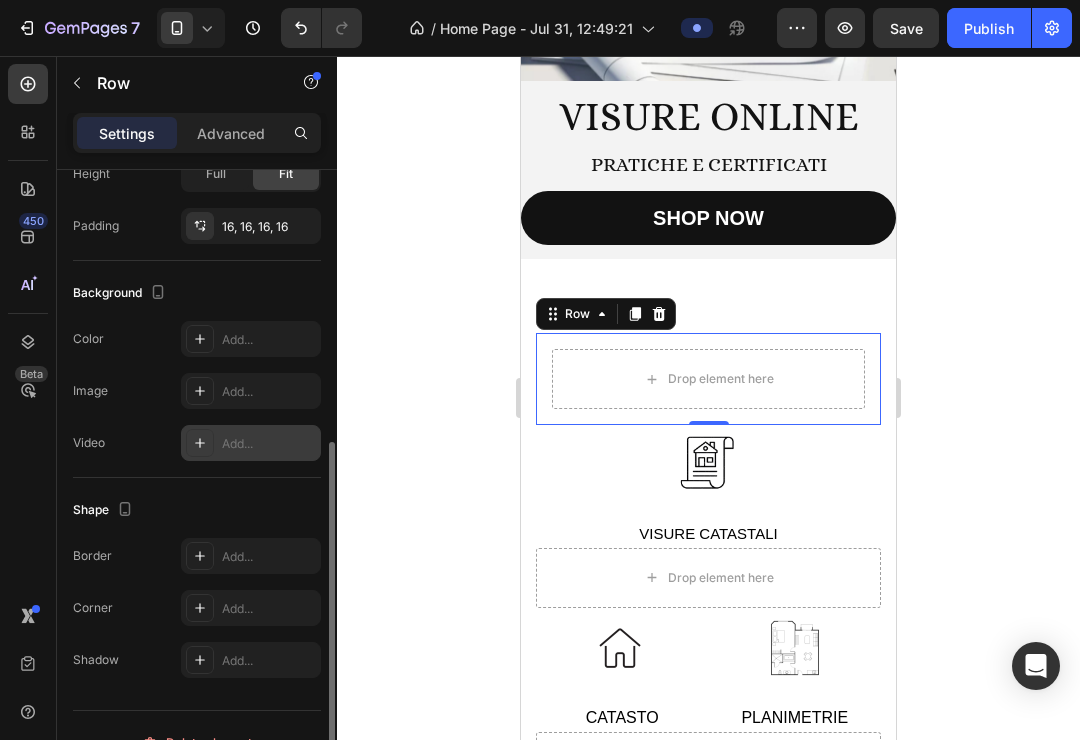 scroll, scrollTop: 481, scrollLeft: 0, axis: vertical 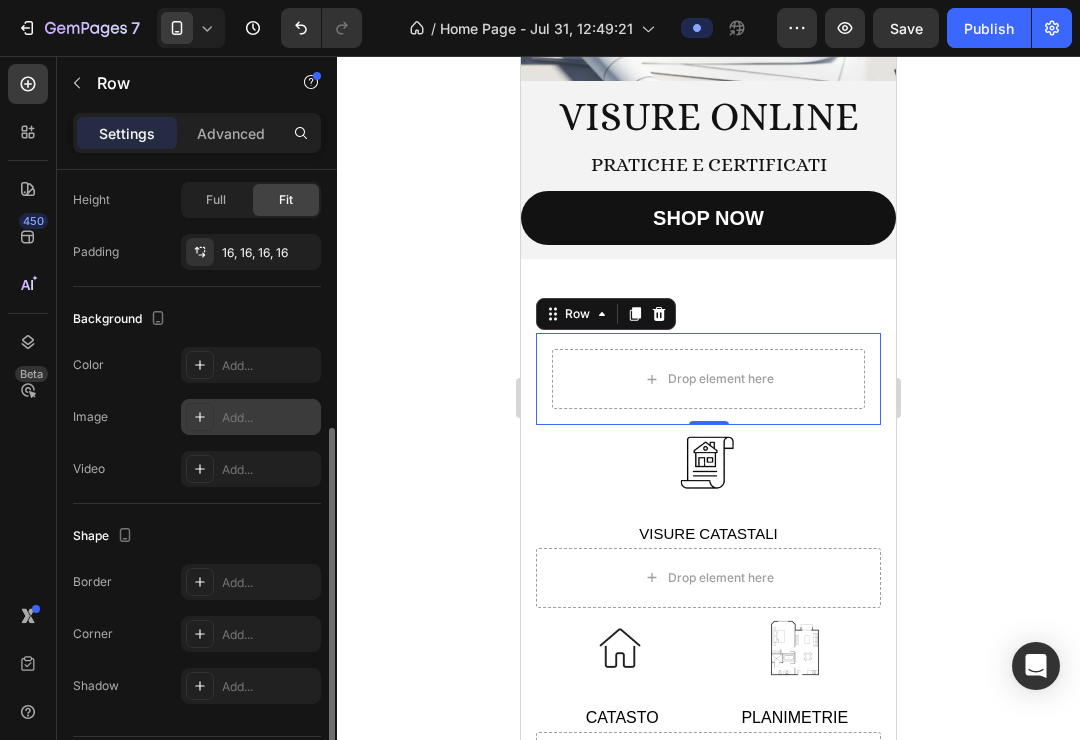 click 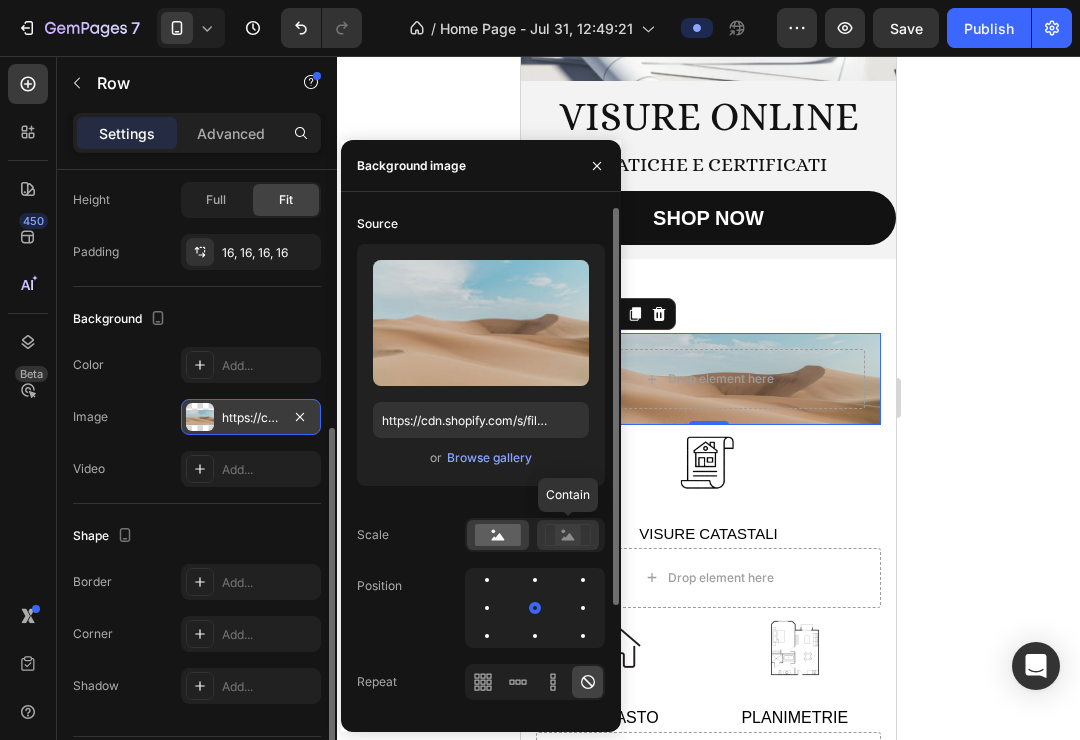 click 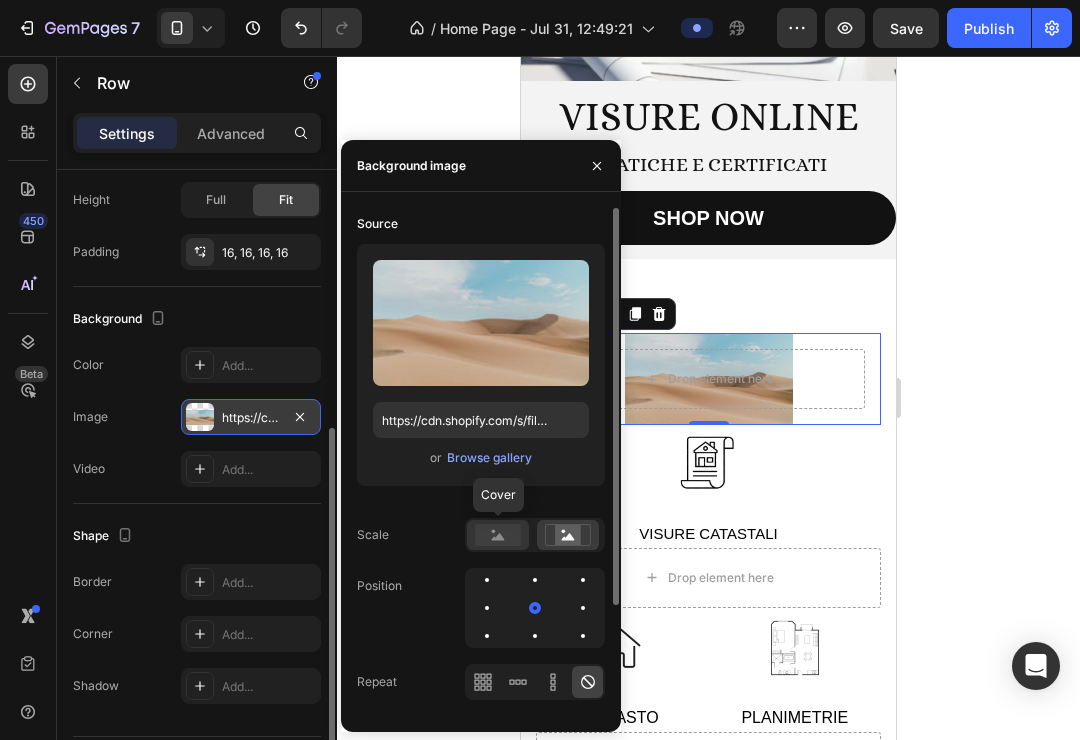 click 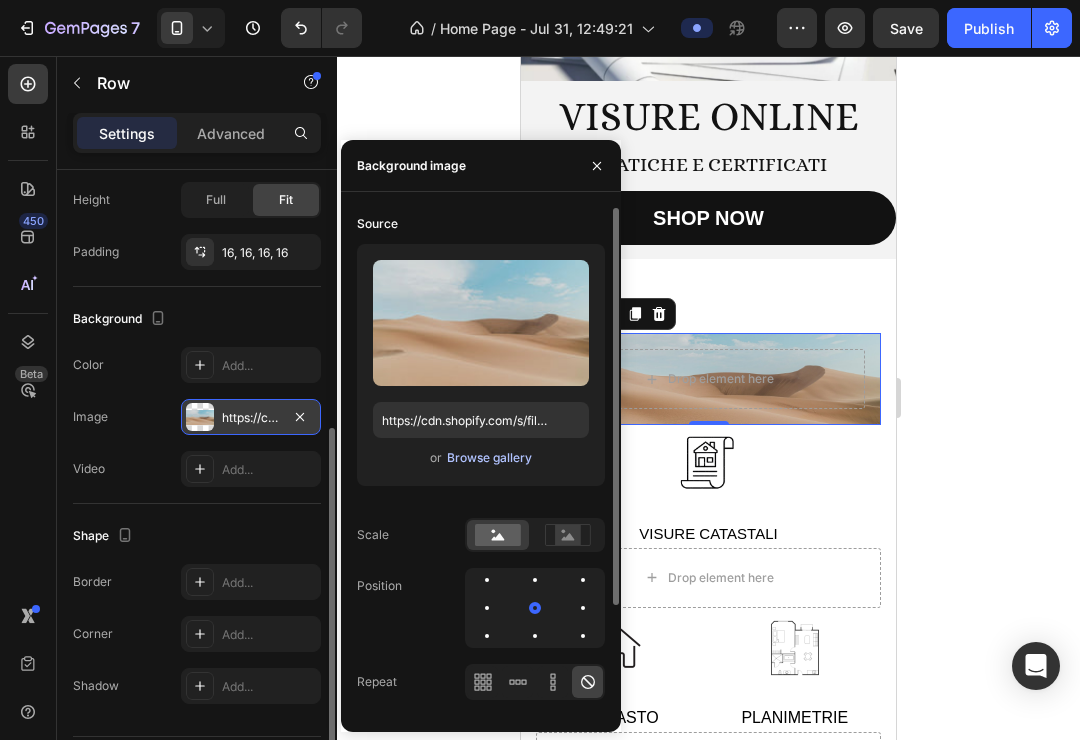 click on "Browse gallery" at bounding box center (489, 458) 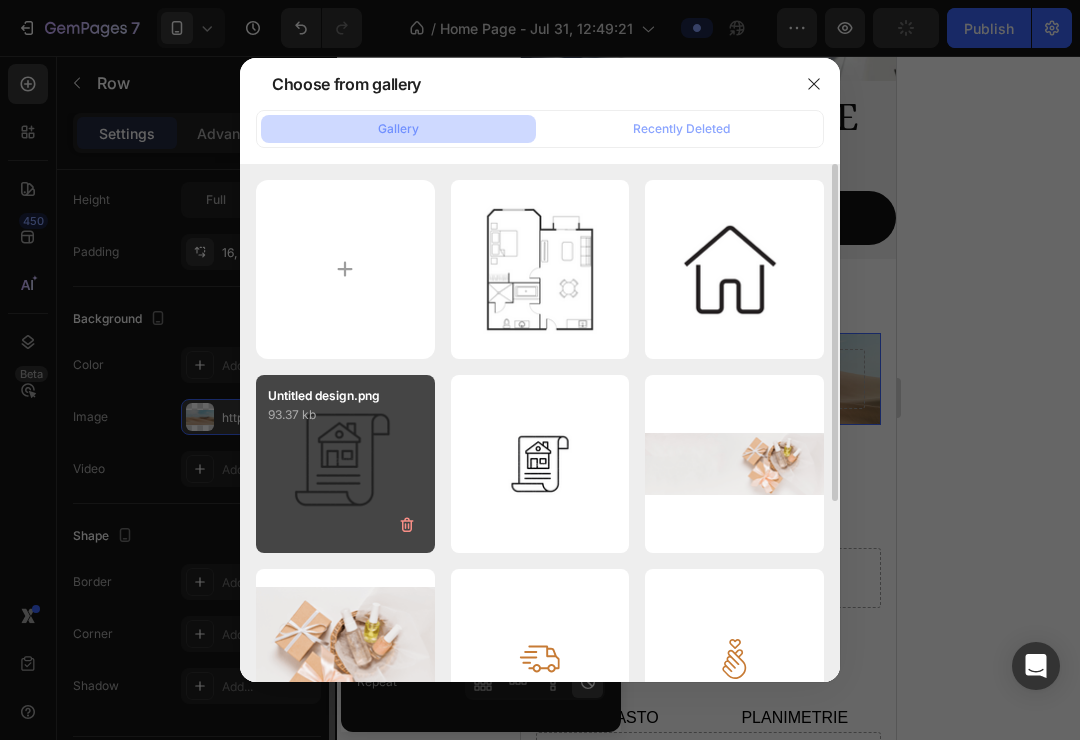 click on "Untitled design.png 93.37 kb" at bounding box center [345, 464] 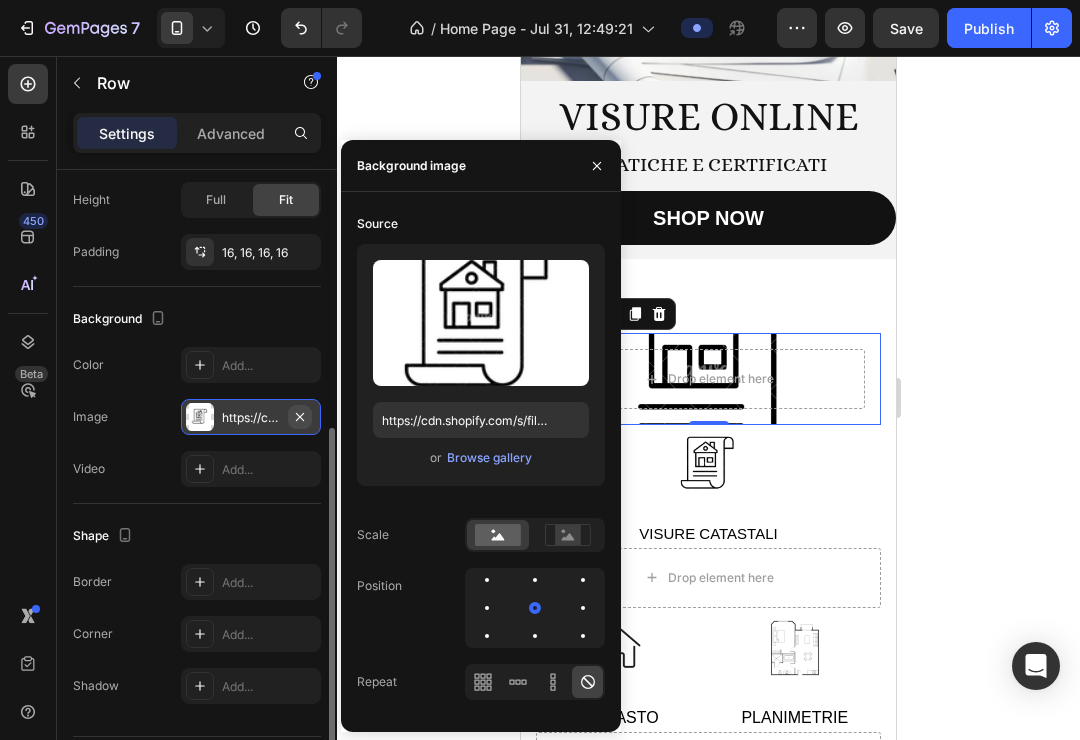 click 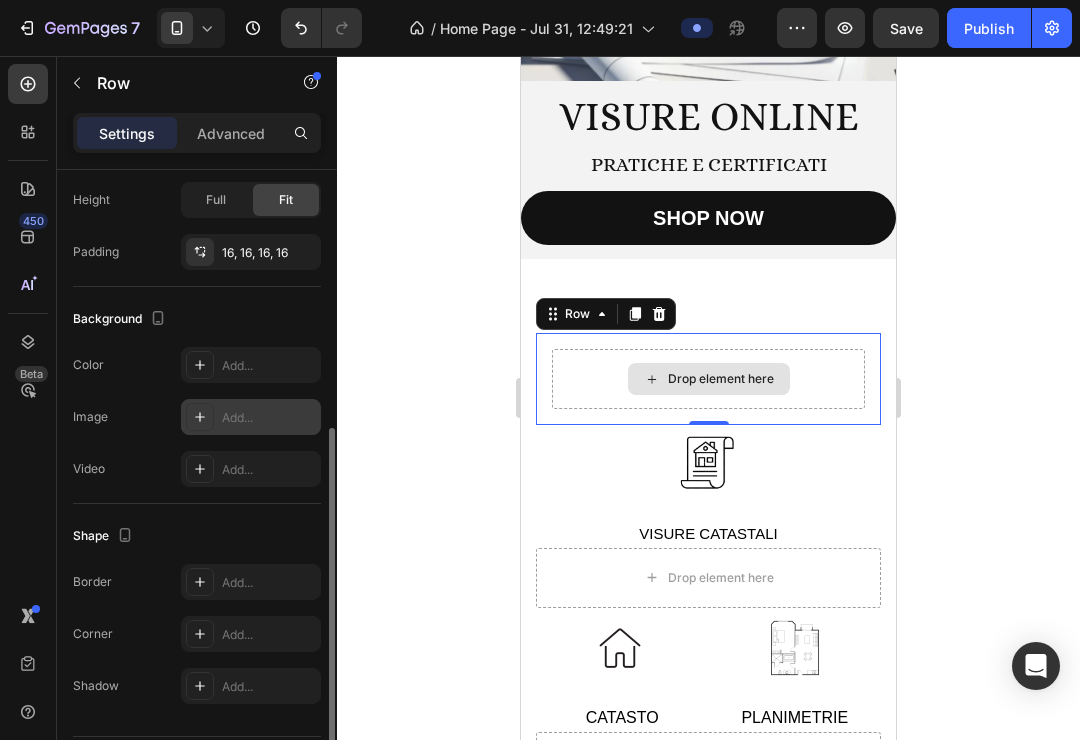 click on "Drop element here" at bounding box center [708, 379] 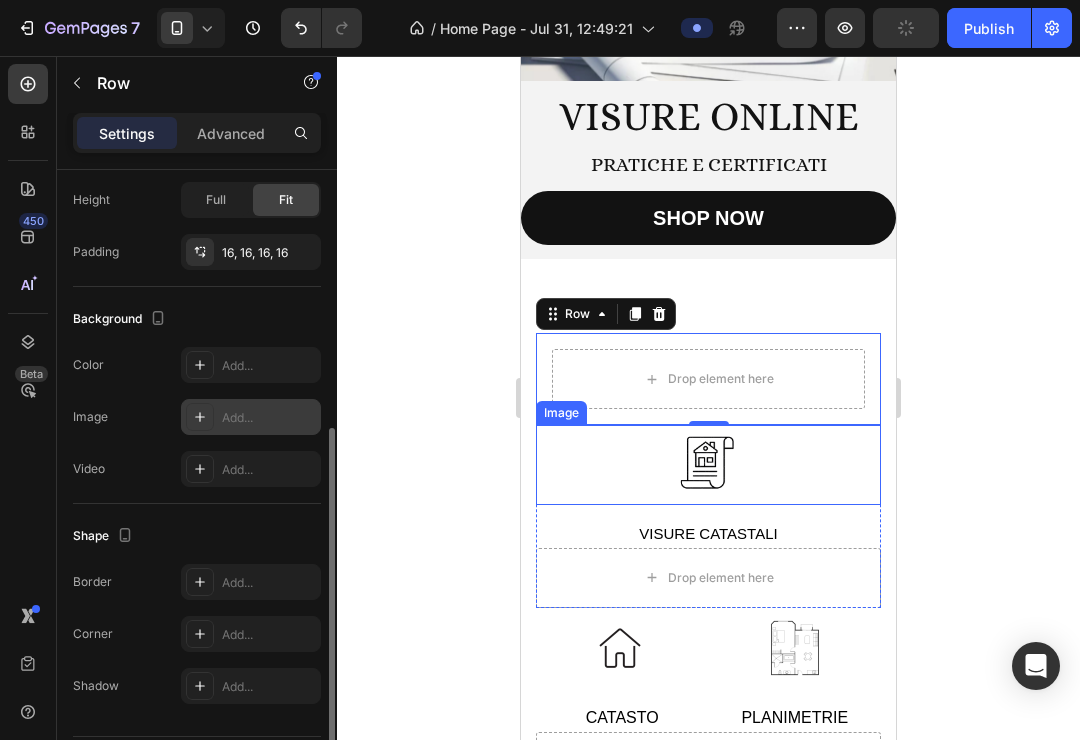 click at bounding box center (709, 465) 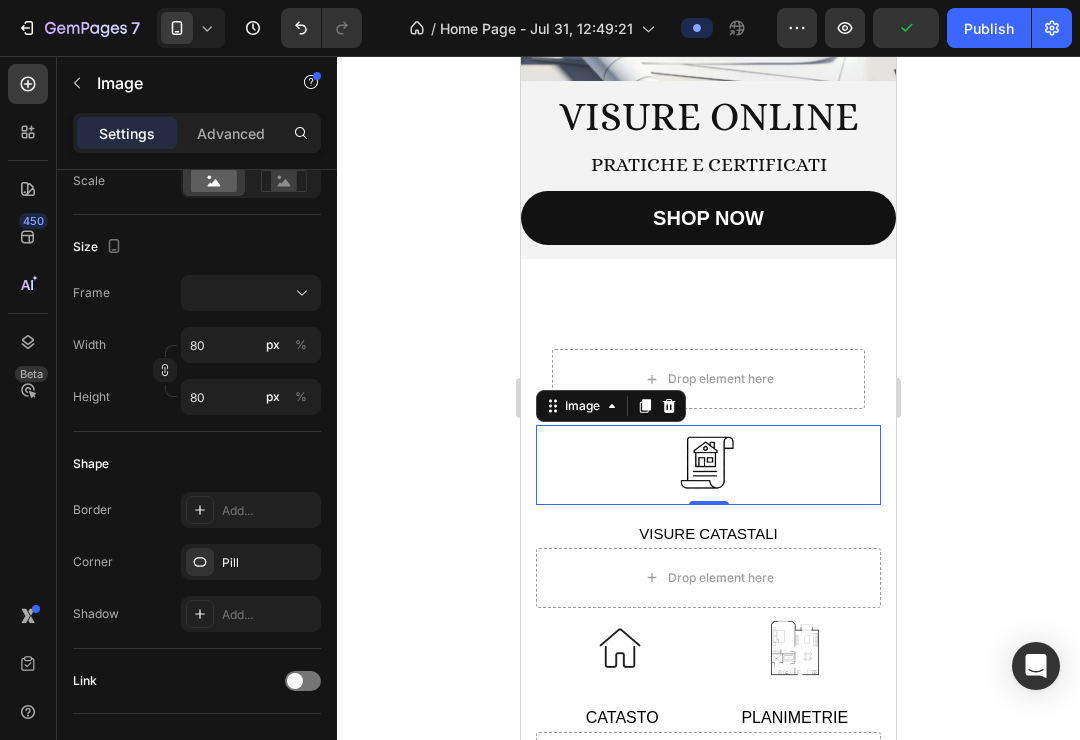 scroll, scrollTop: 0, scrollLeft: 0, axis: both 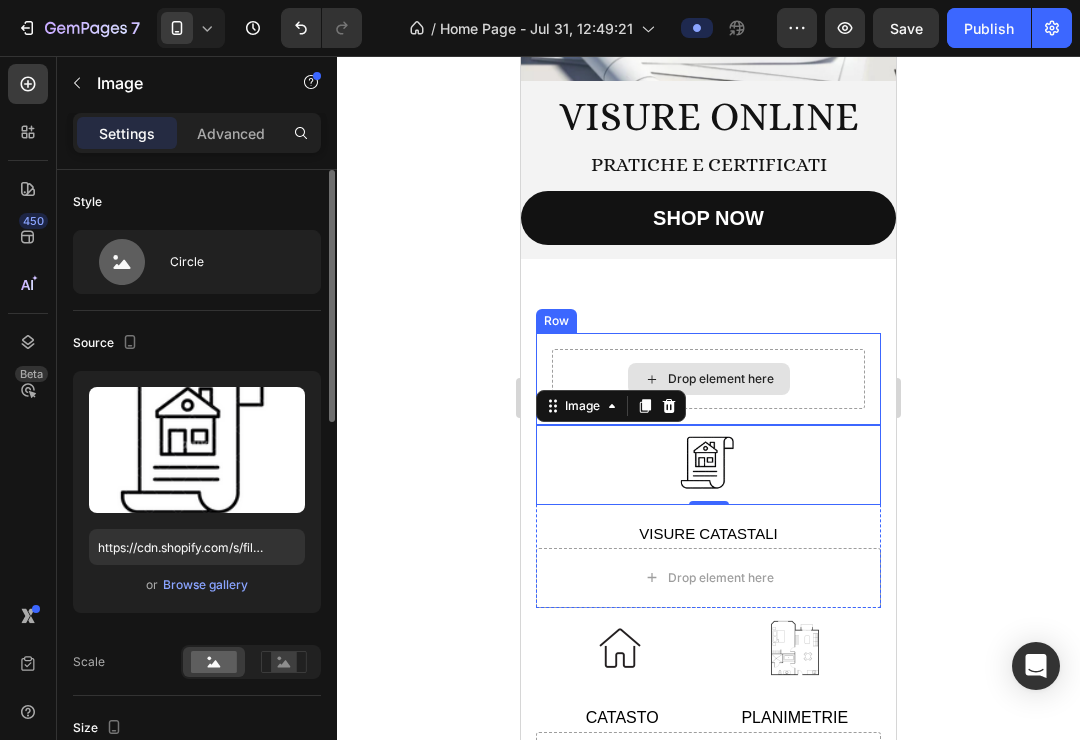 click on "Drop element here" at bounding box center (708, 379) 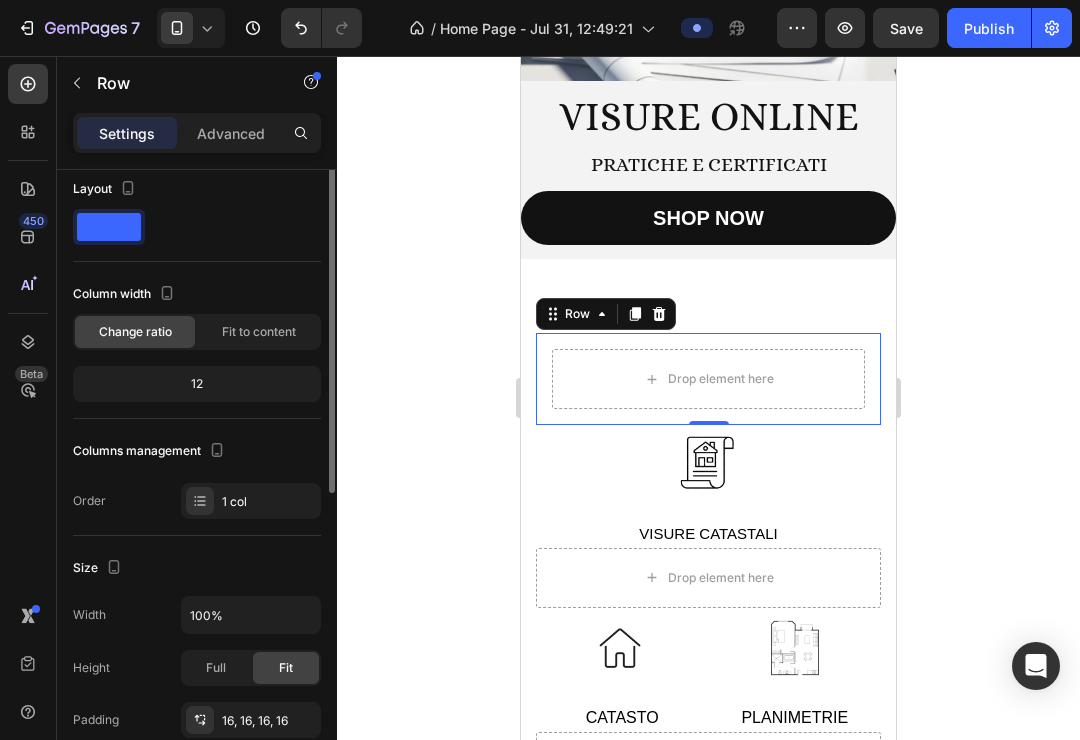scroll, scrollTop: 0, scrollLeft: 0, axis: both 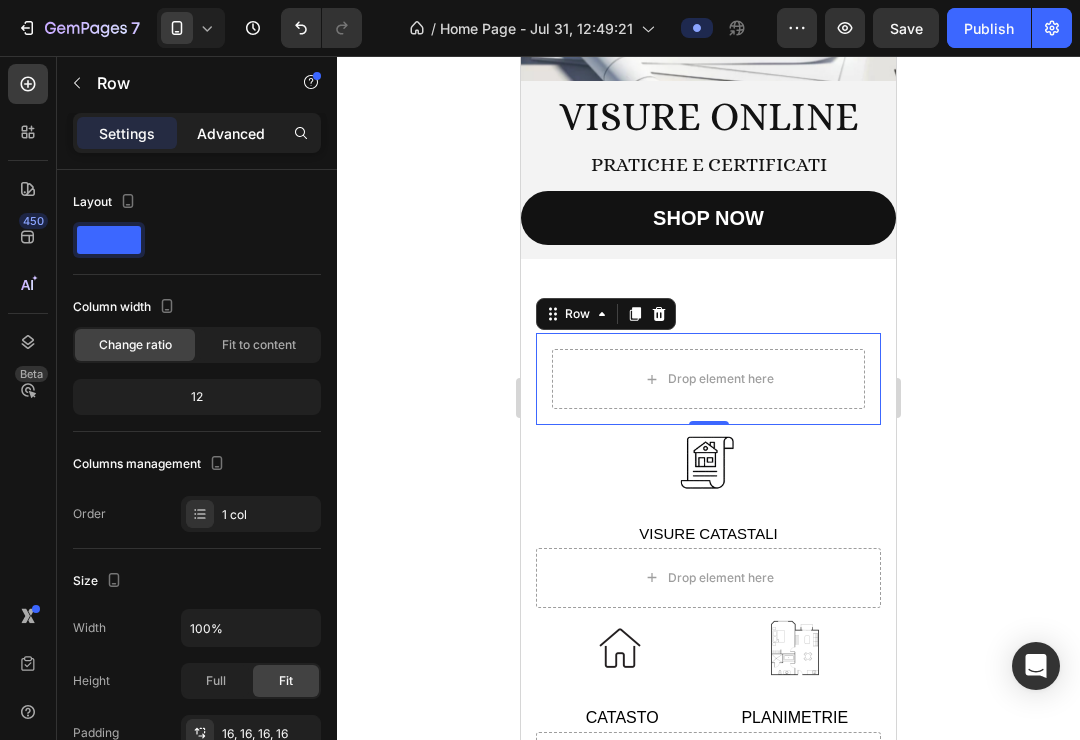 click on "Advanced" at bounding box center [231, 133] 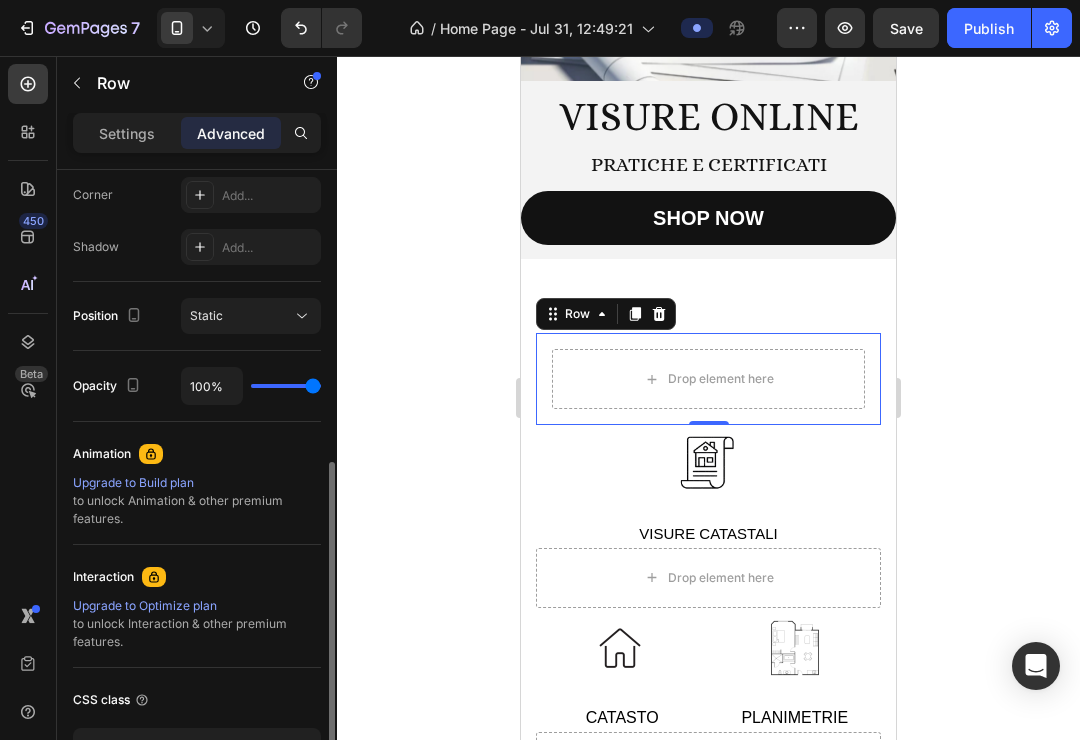 scroll, scrollTop: 628, scrollLeft: 0, axis: vertical 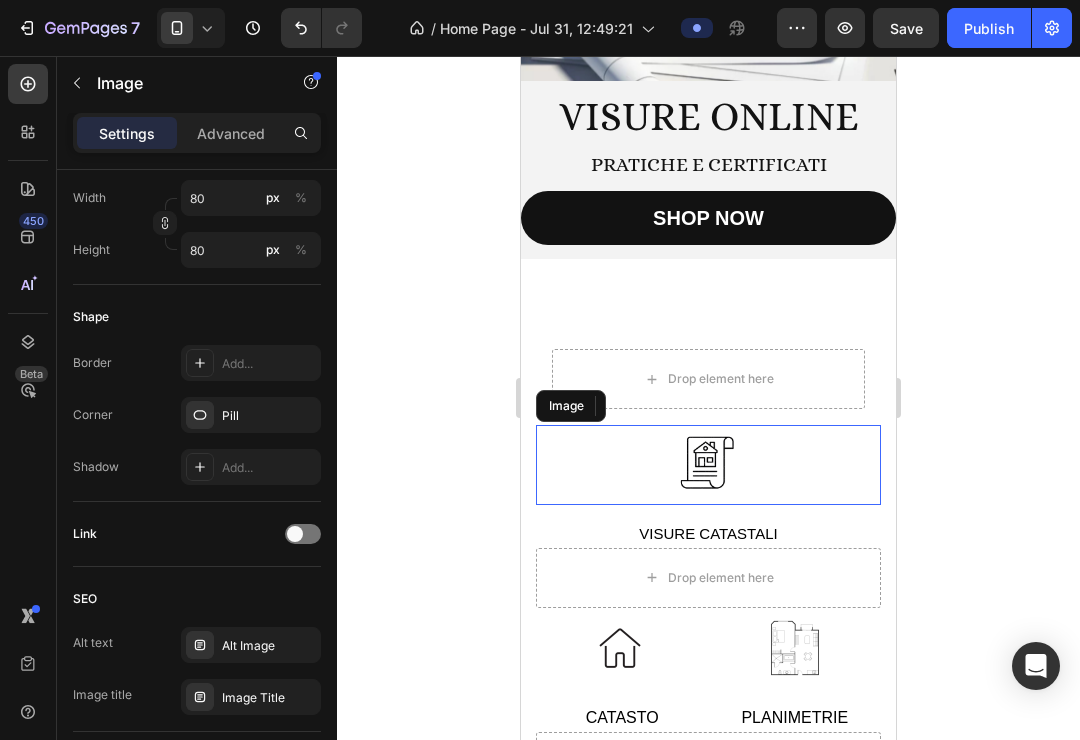 click at bounding box center [708, 465] 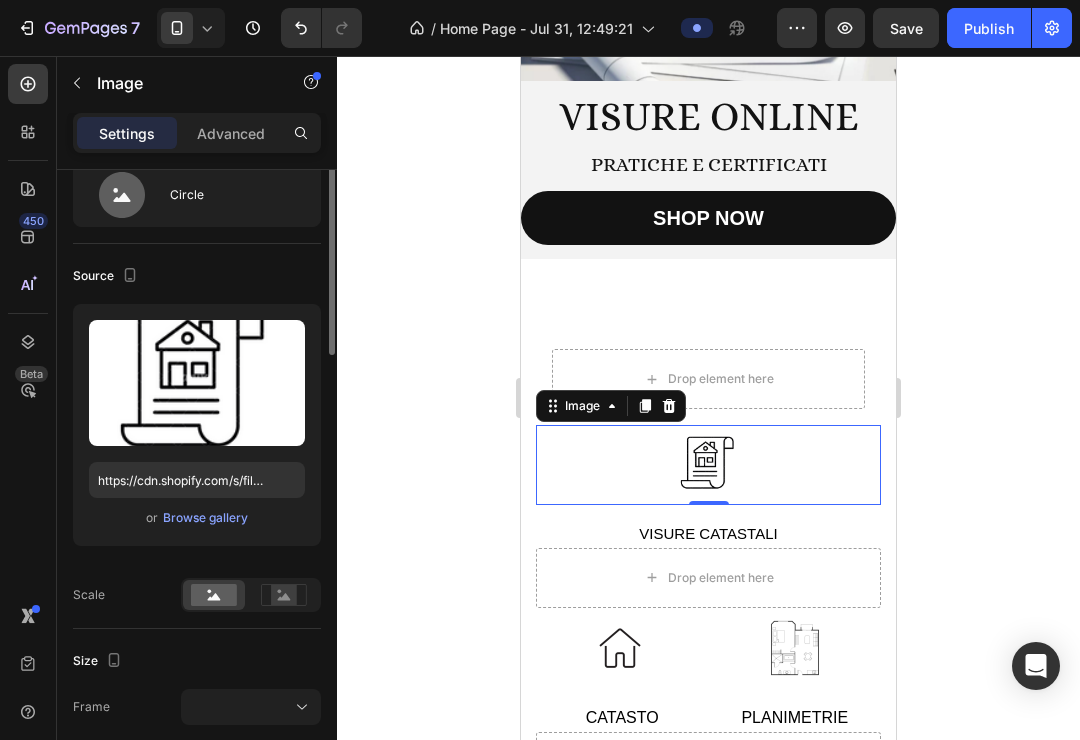 scroll, scrollTop: 0, scrollLeft: 0, axis: both 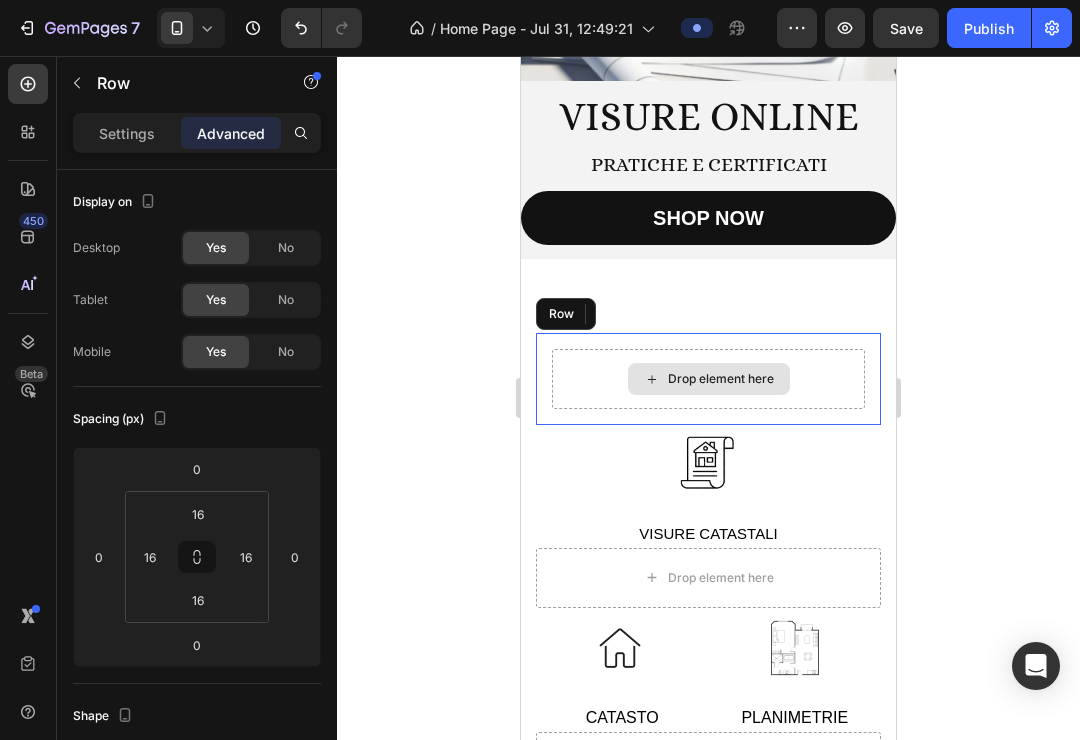 click on "Drop element here" at bounding box center (708, 379) 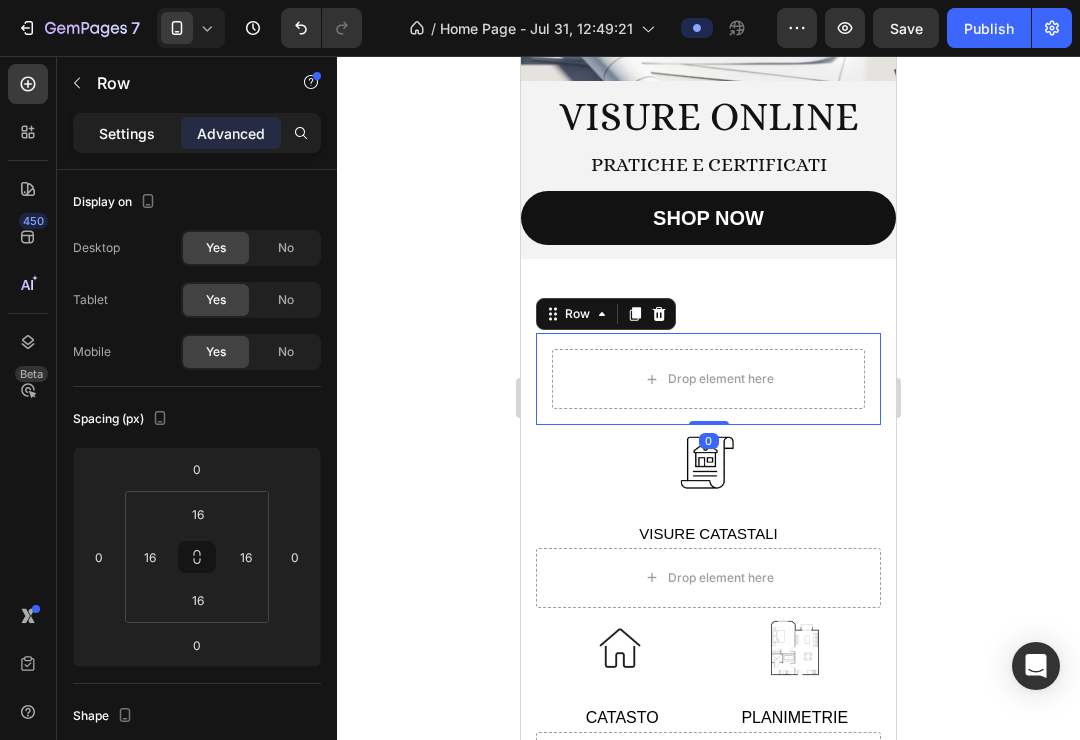 click on "Settings" at bounding box center [127, 133] 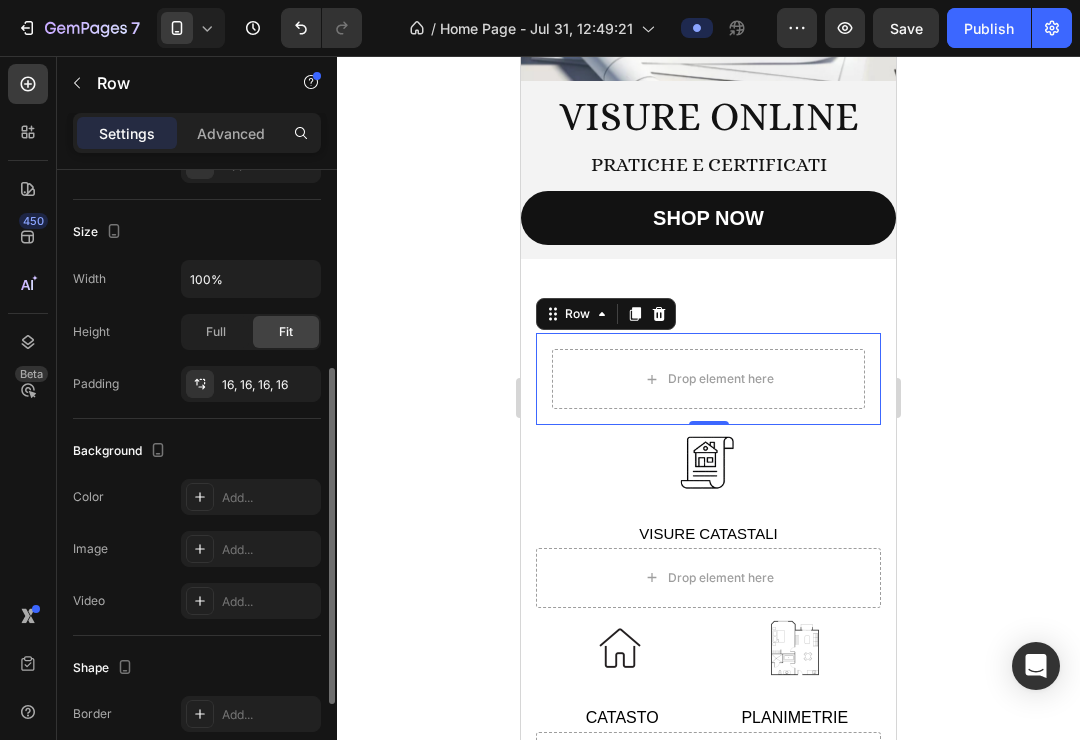 scroll, scrollTop: 412, scrollLeft: 0, axis: vertical 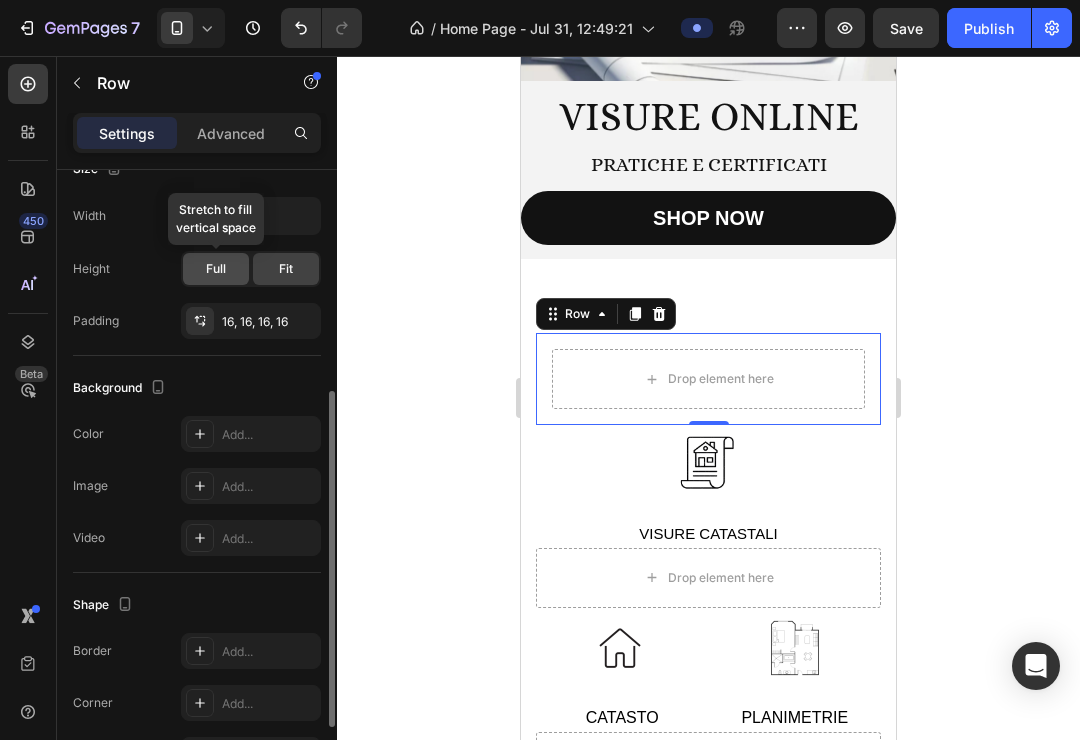 click on "Full" 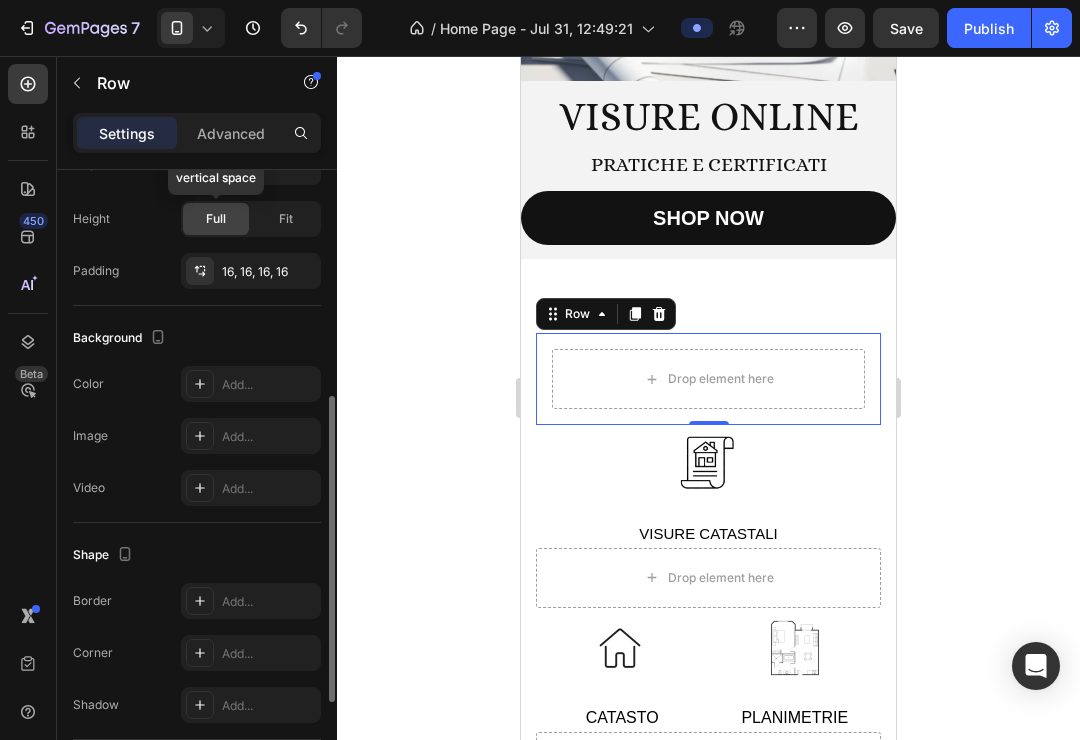 scroll, scrollTop: 475, scrollLeft: 0, axis: vertical 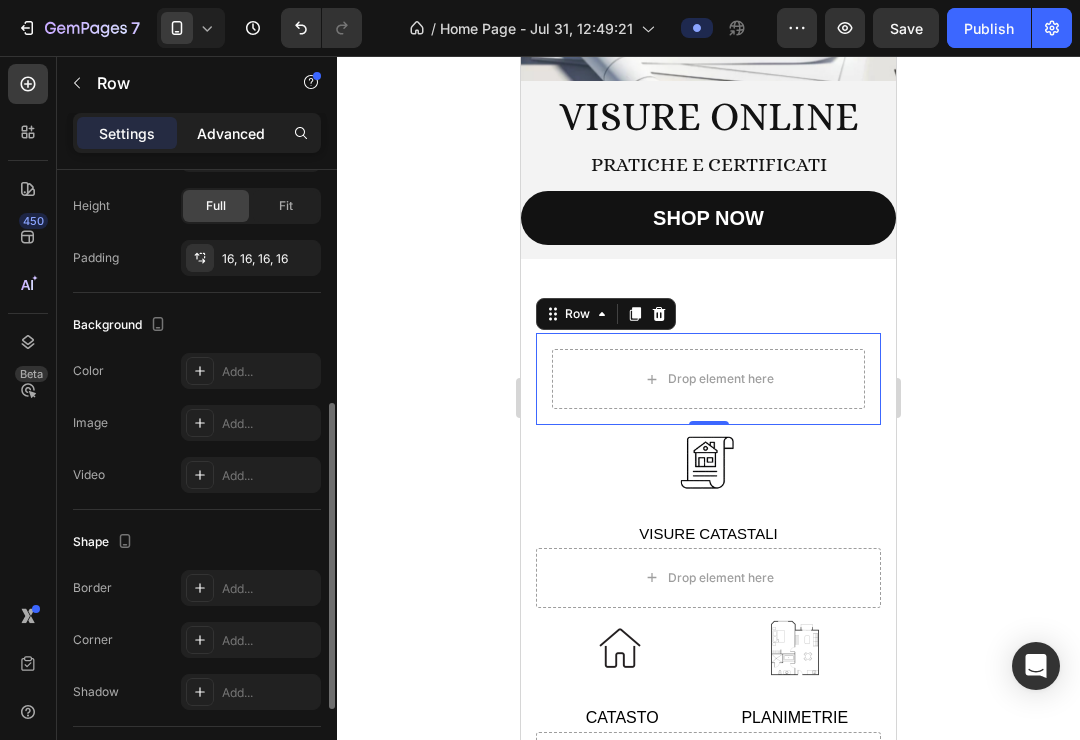 click on "Advanced" at bounding box center (231, 133) 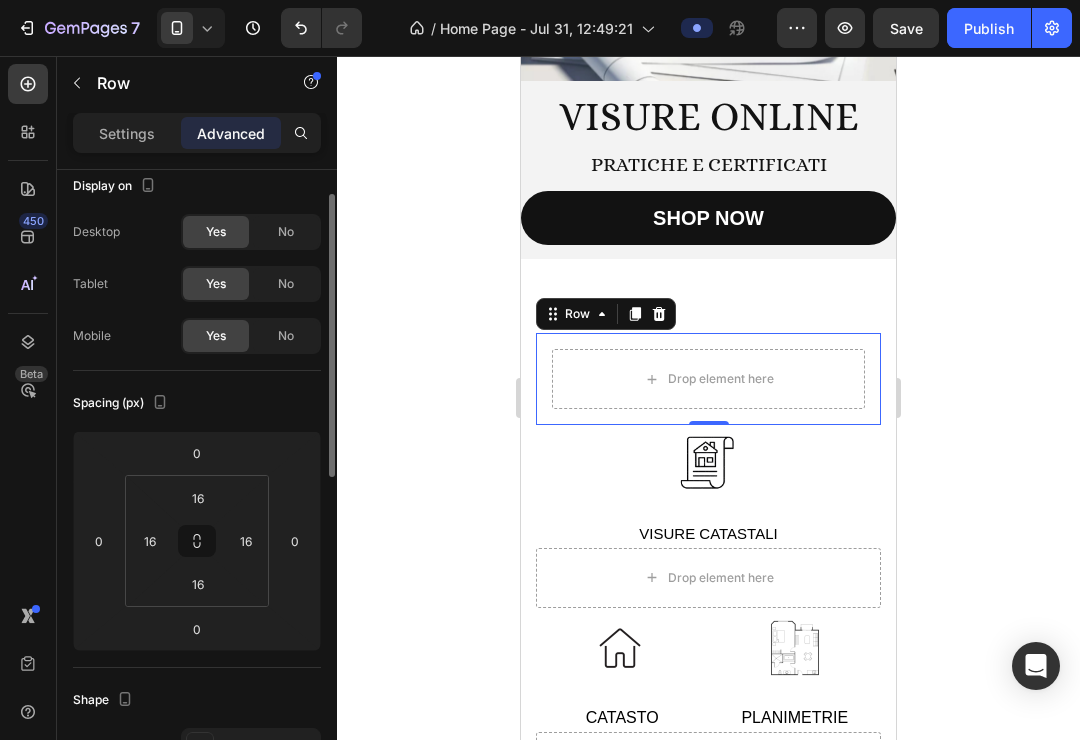 scroll, scrollTop: 0, scrollLeft: 0, axis: both 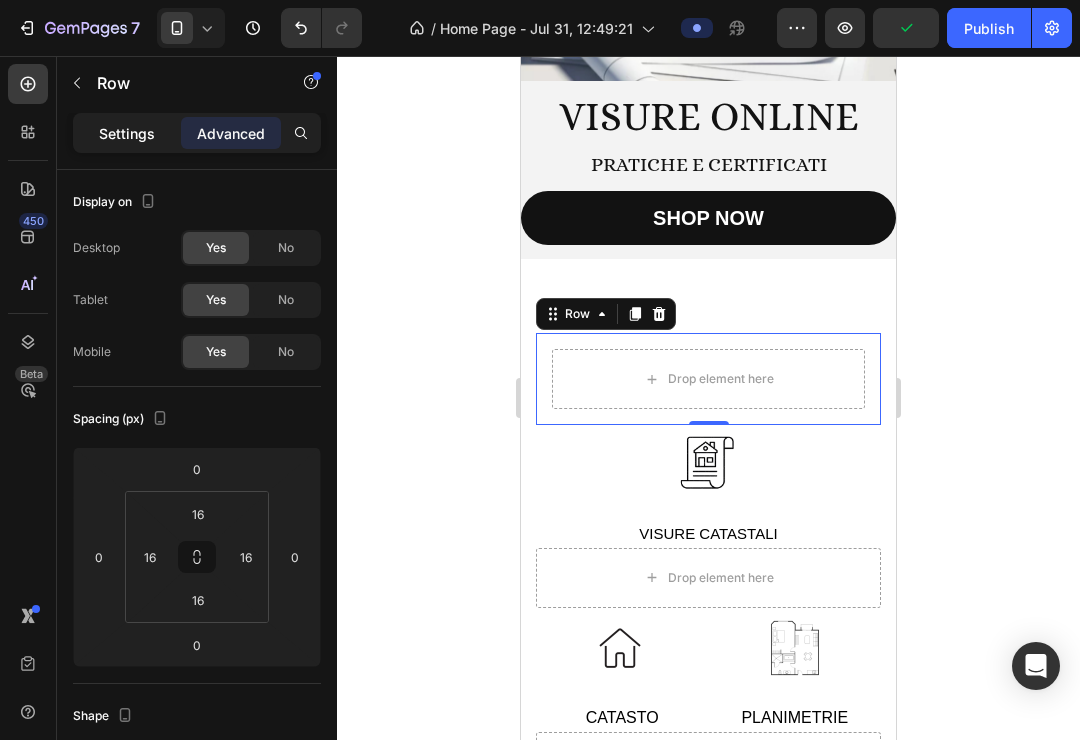 click on "Settings" at bounding box center [127, 133] 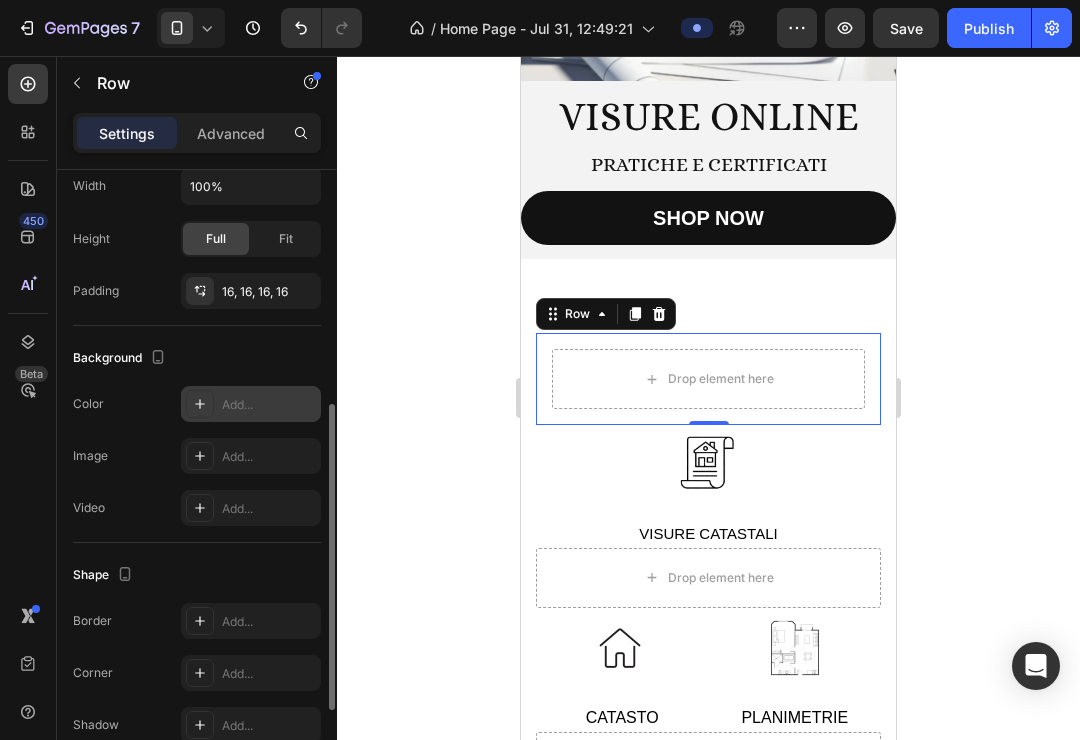 scroll, scrollTop: 454, scrollLeft: 0, axis: vertical 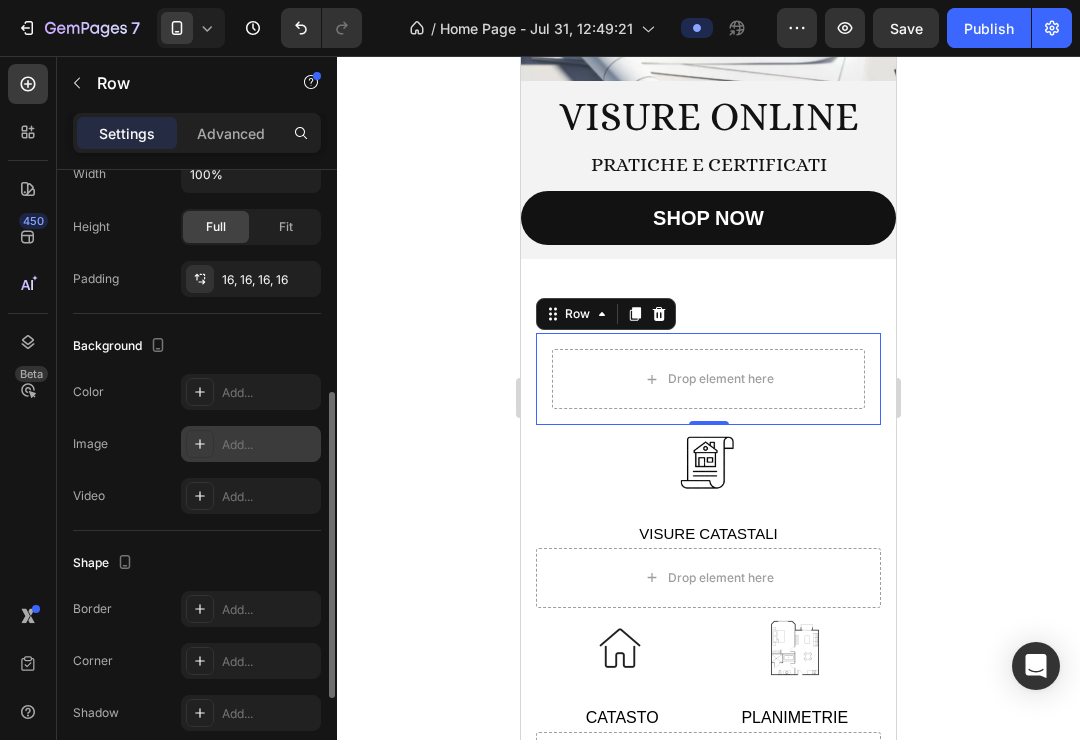 drag, startPoint x: 197, startPoint y: 450, endPoint x: 218, endPoint y: 443, distance: 22.135944 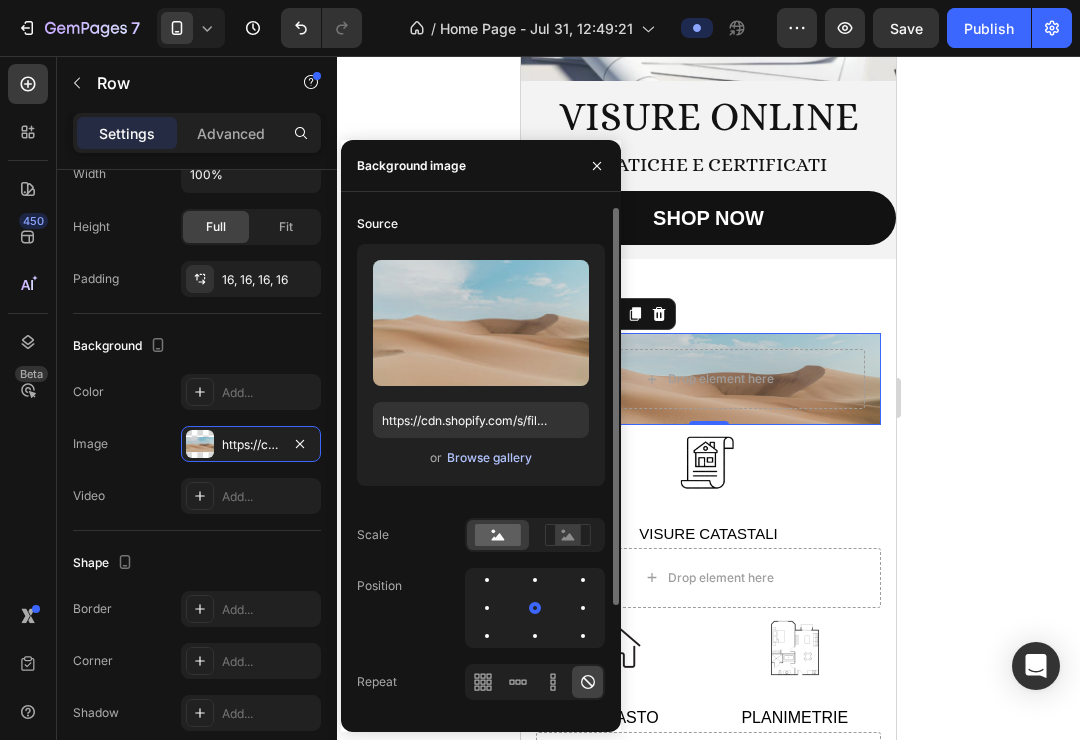 click on "Browse gallery" at bounding box center (489, 458) 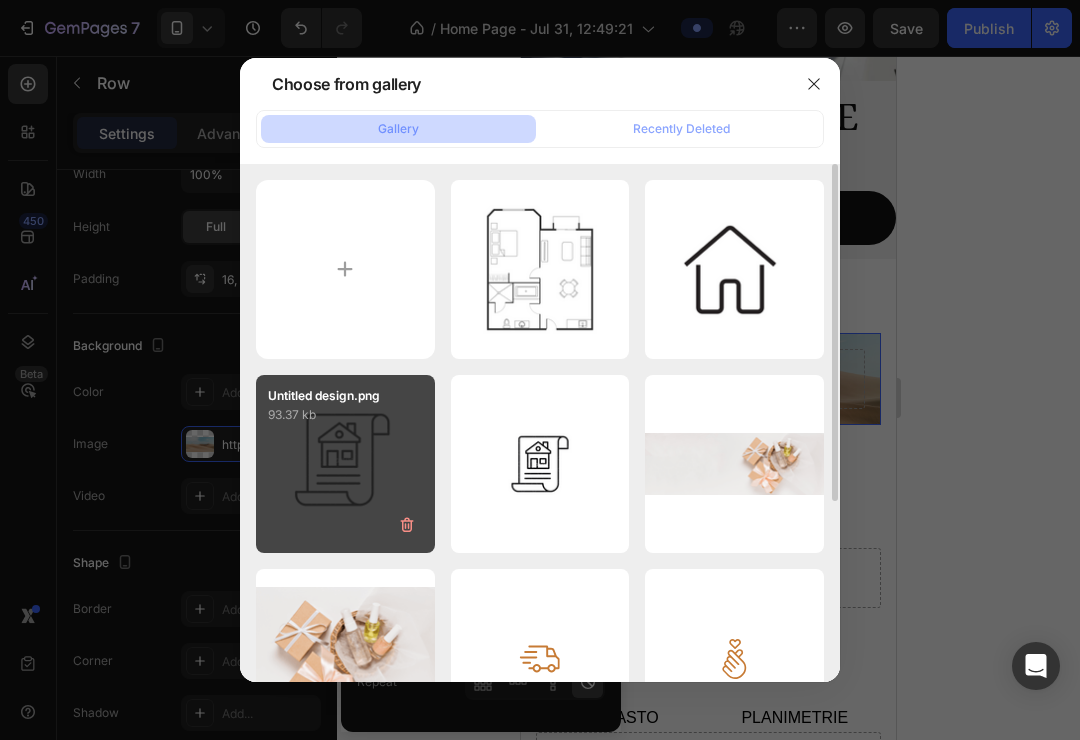 click on "Untitled design.png 93.37 kb" at bounding box center [345, 464] 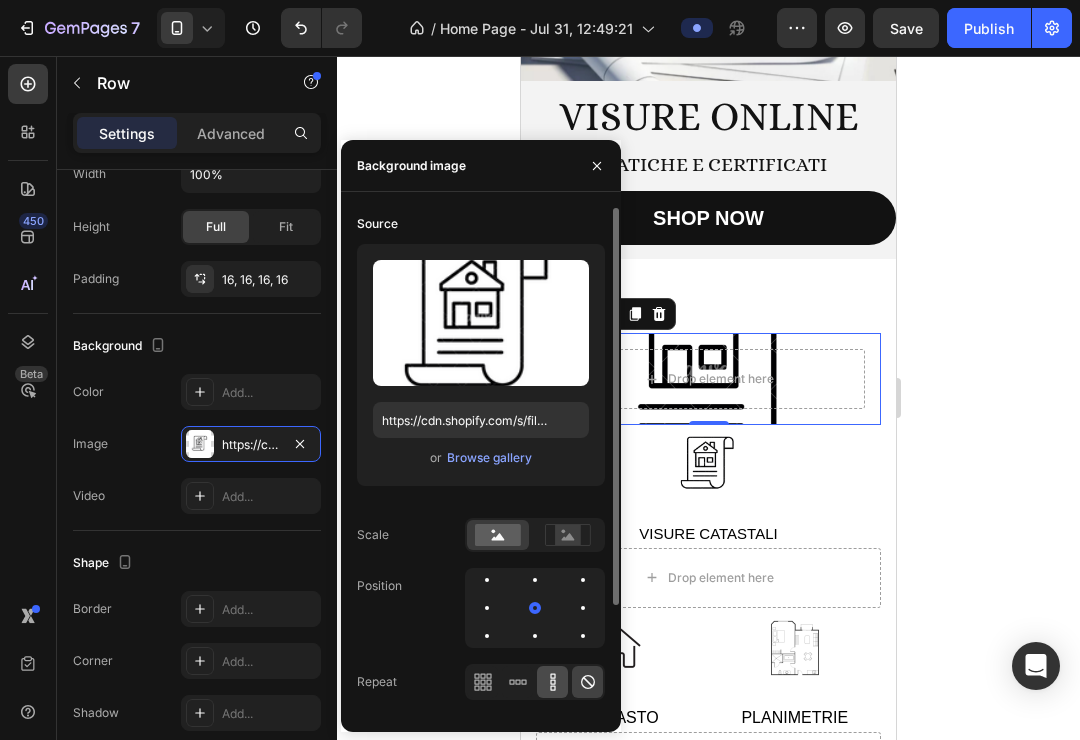 click 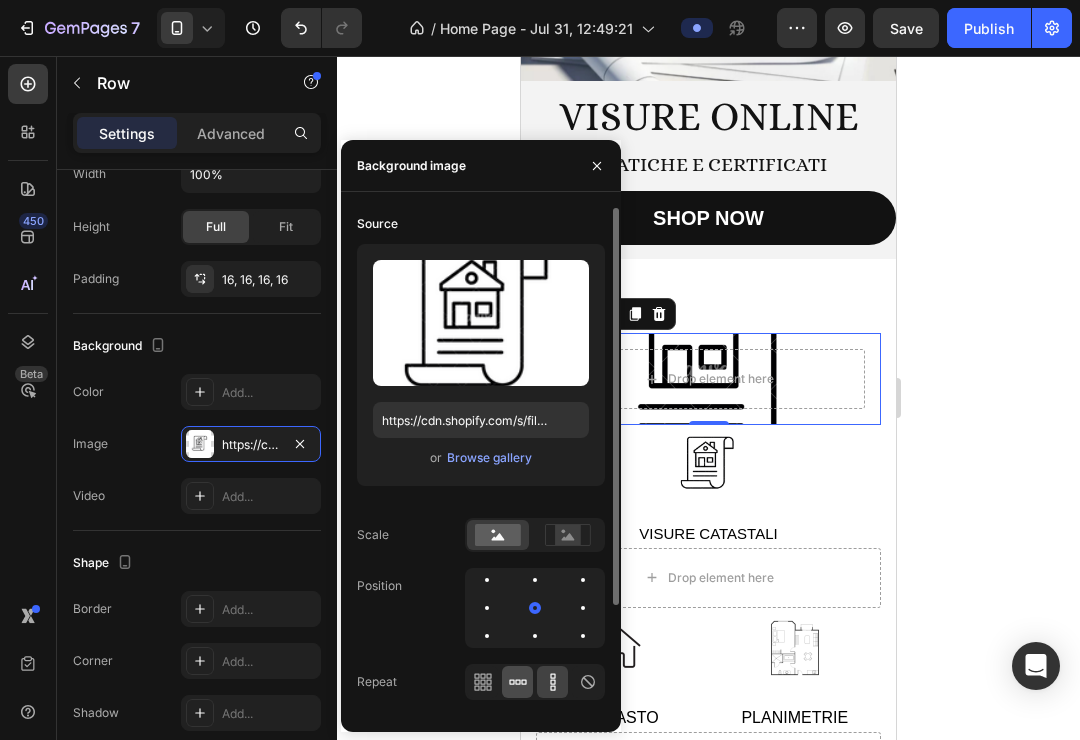 click 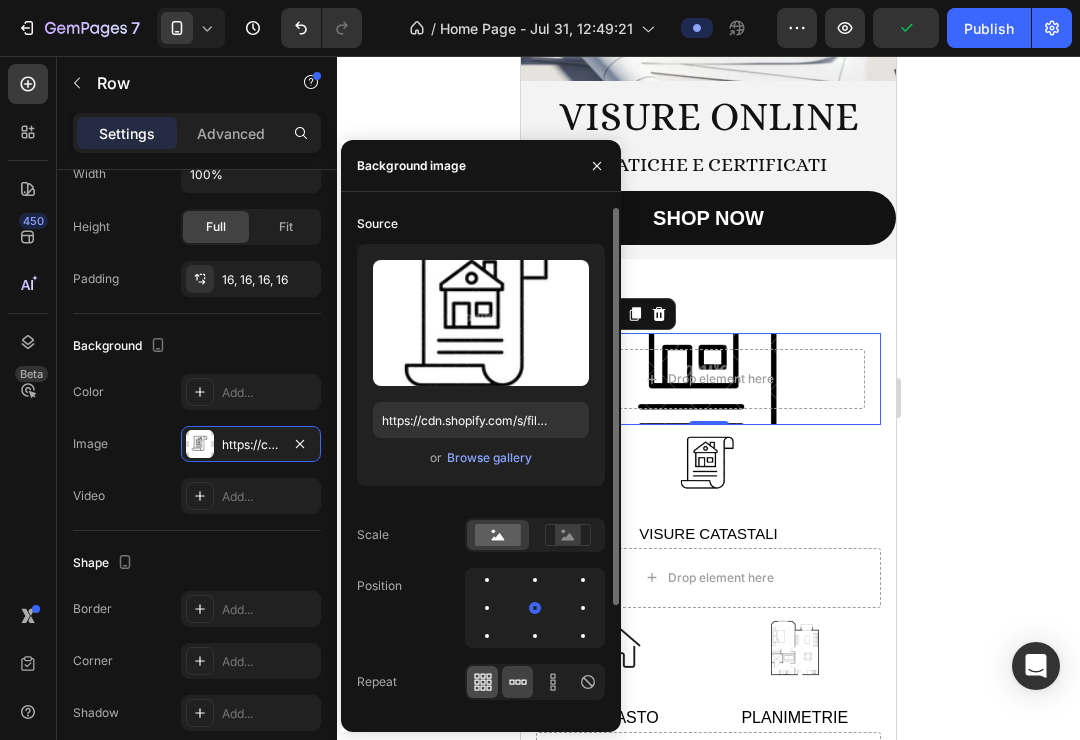 click 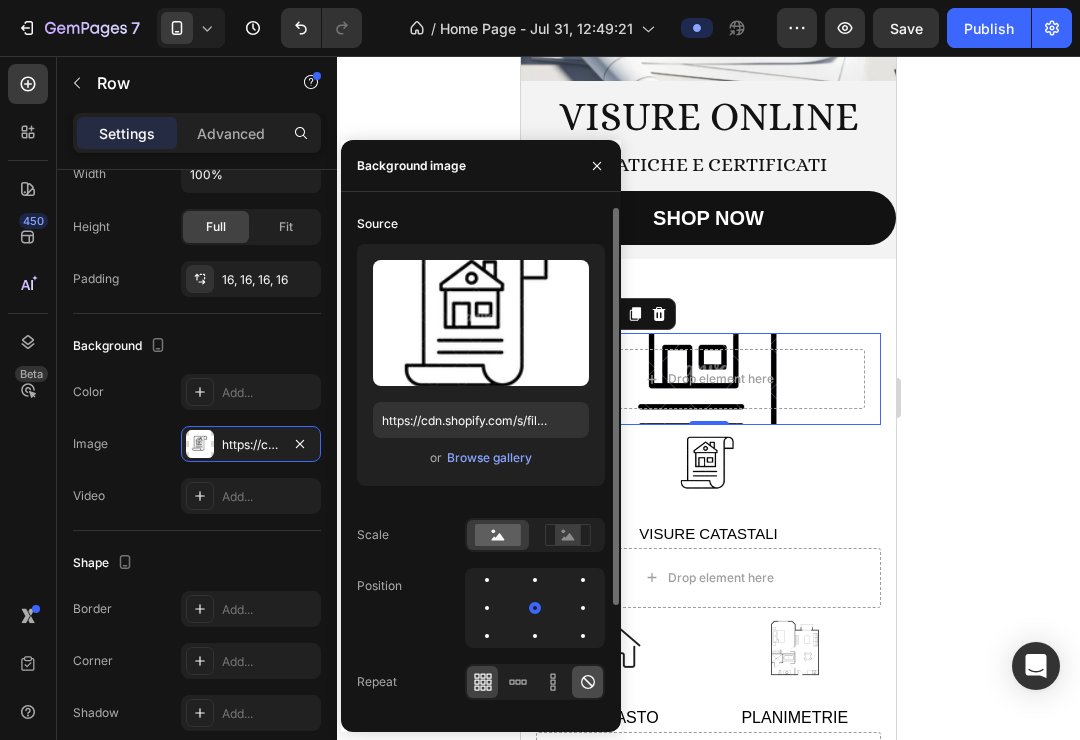 click 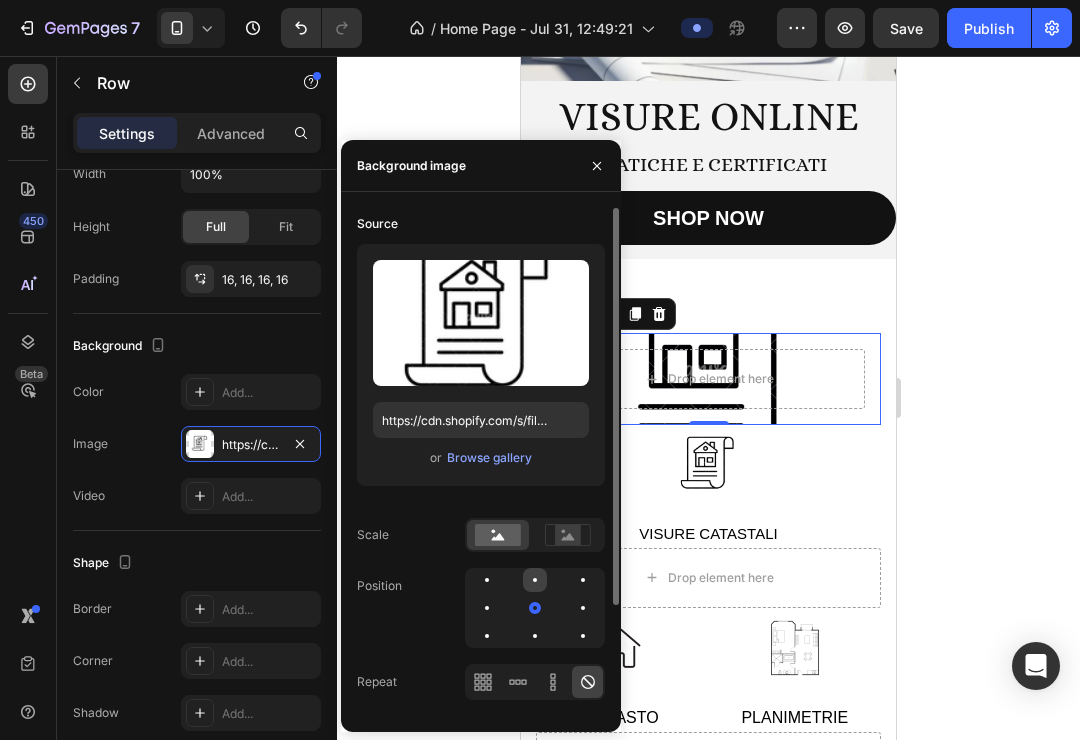 click 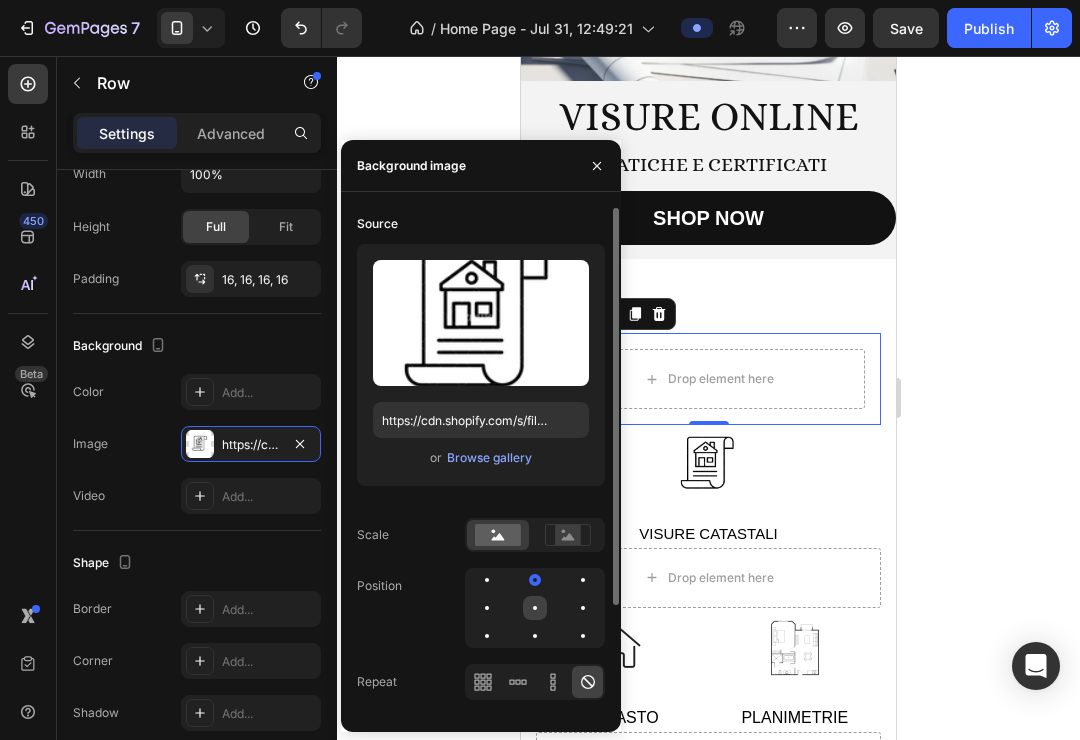 click at bounding box center (535, 608) 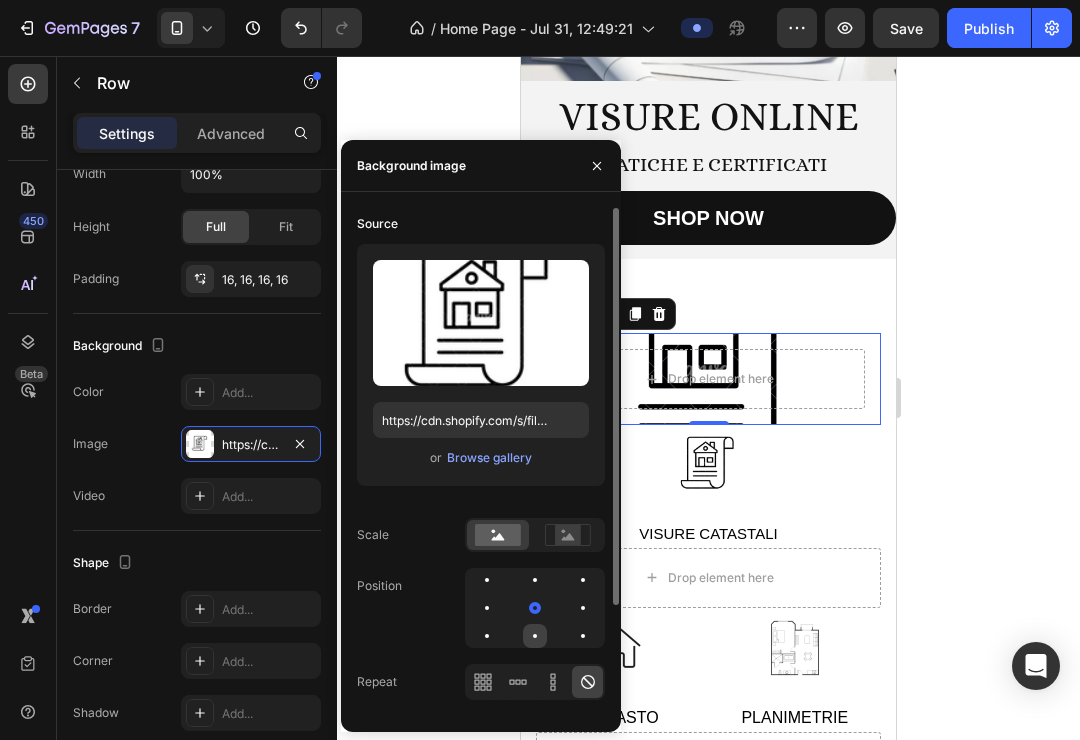 click 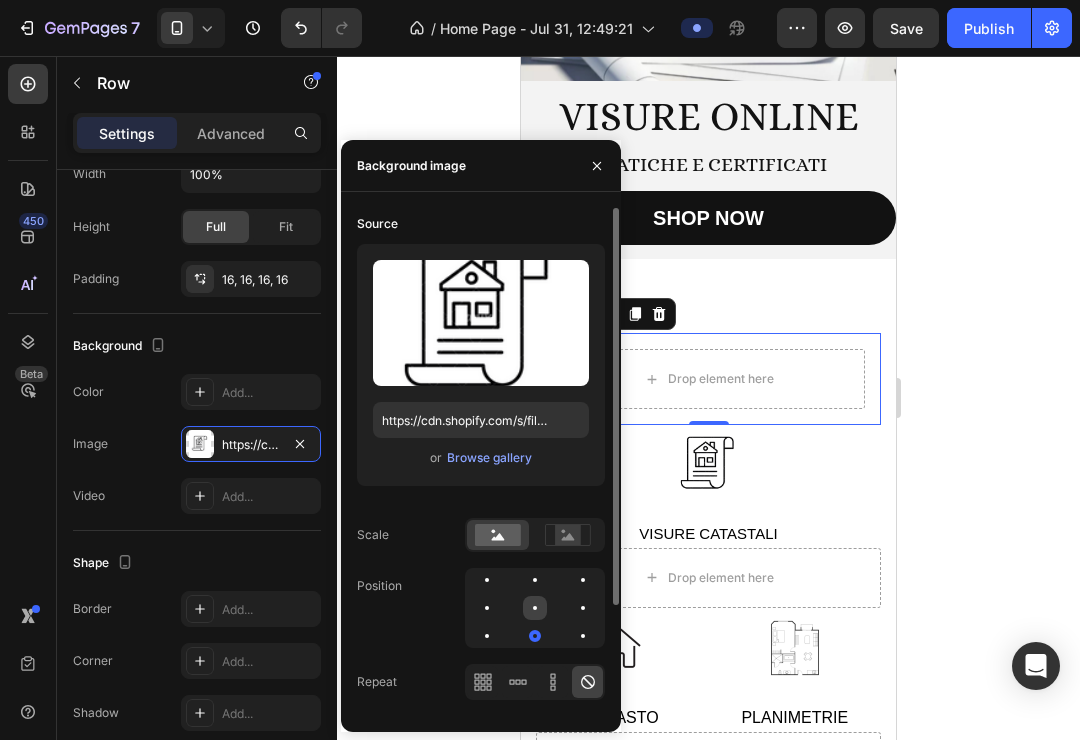 click 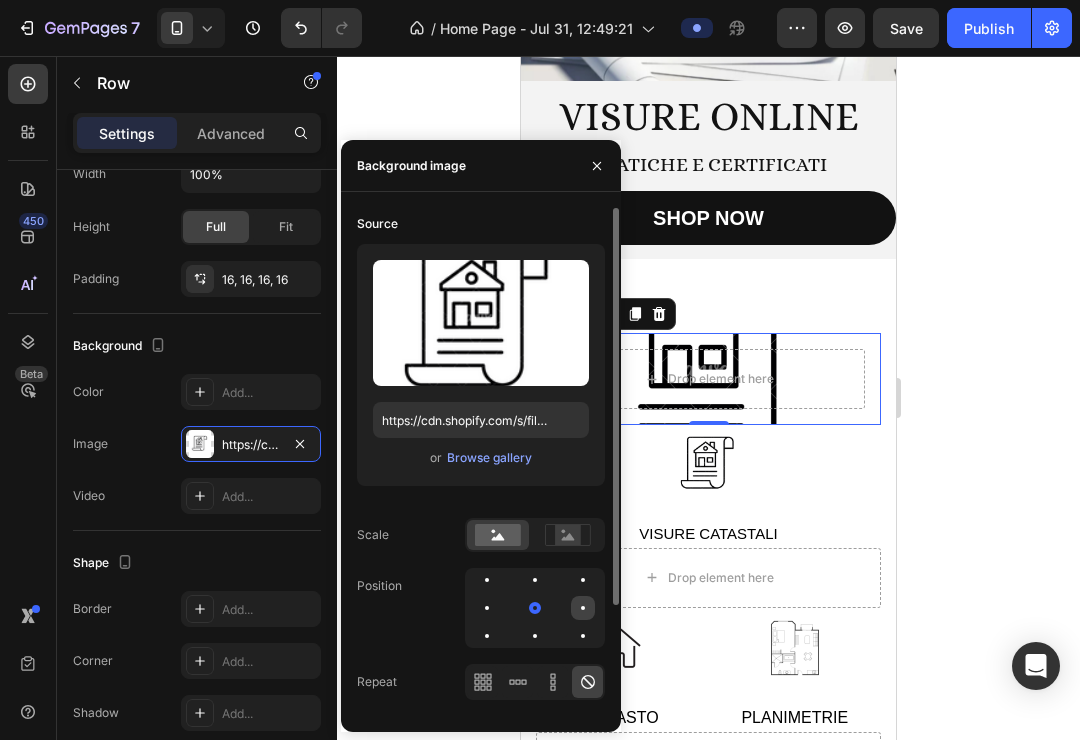 click 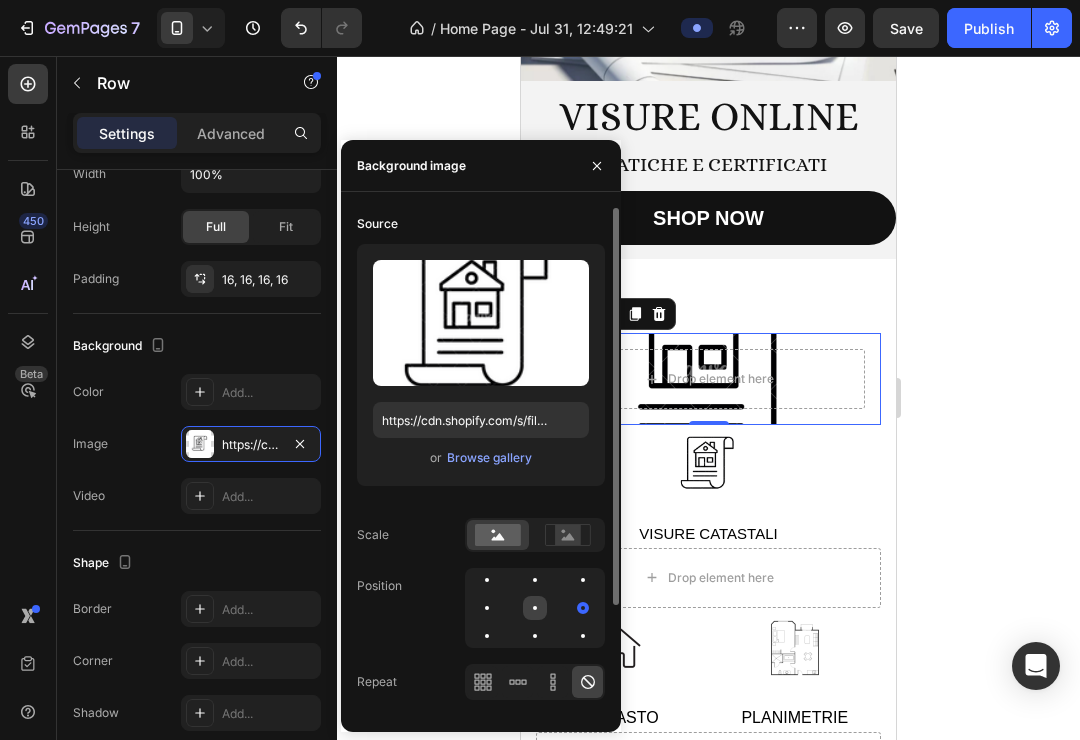 click 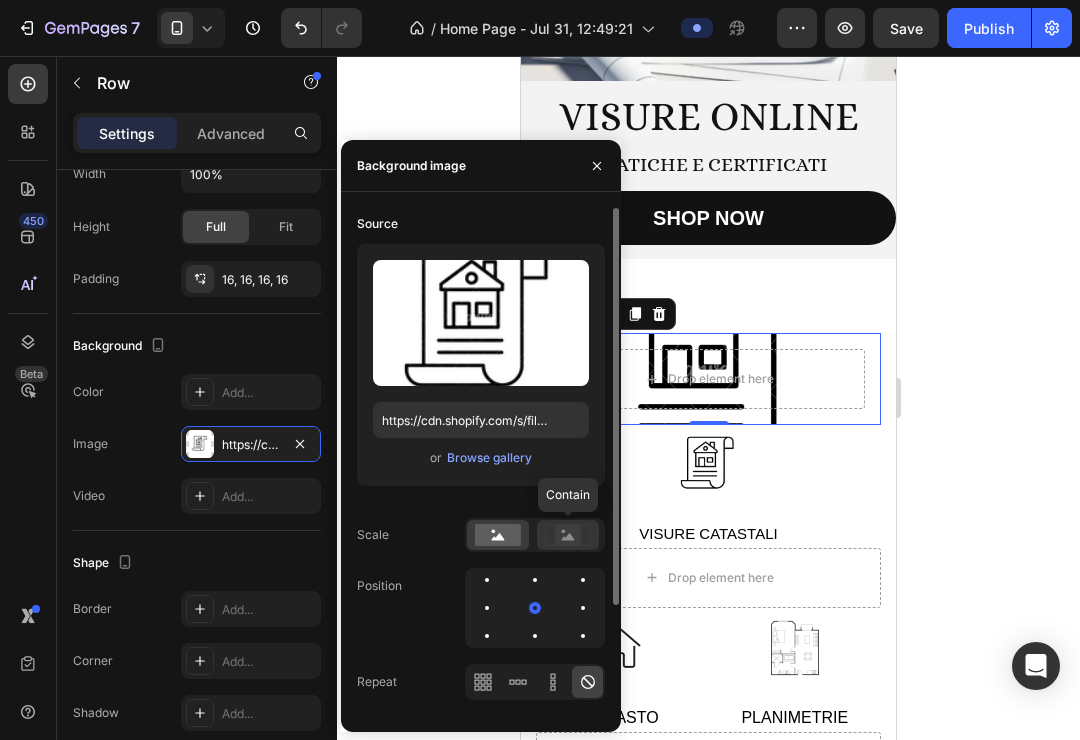click 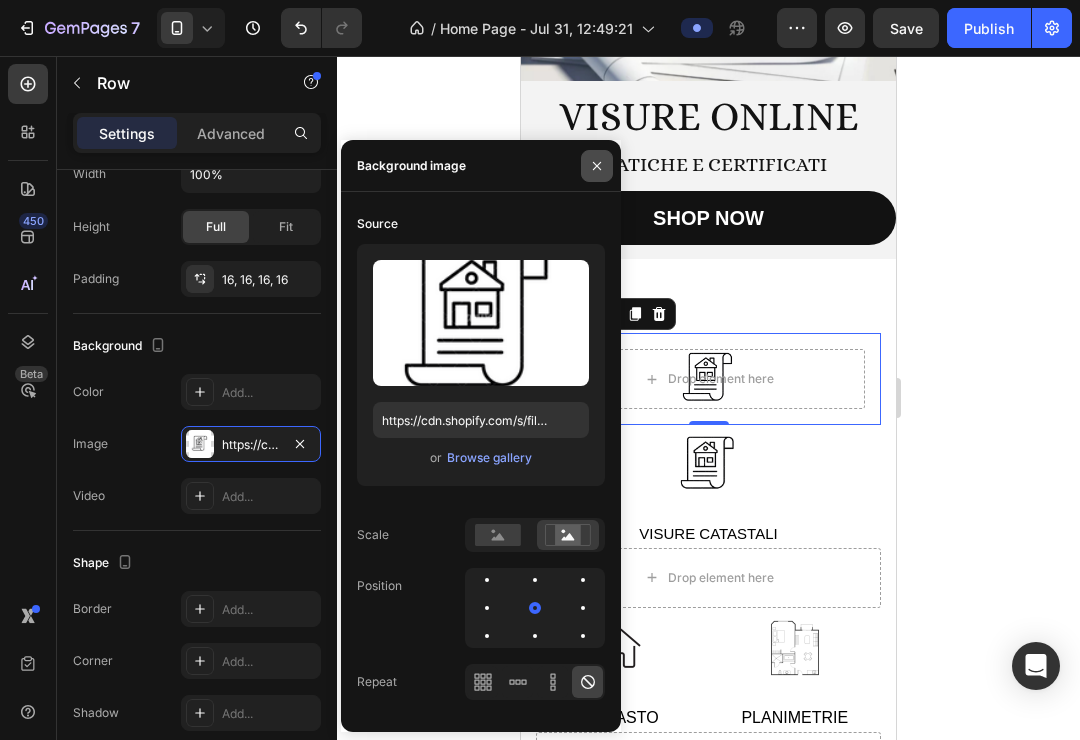 click 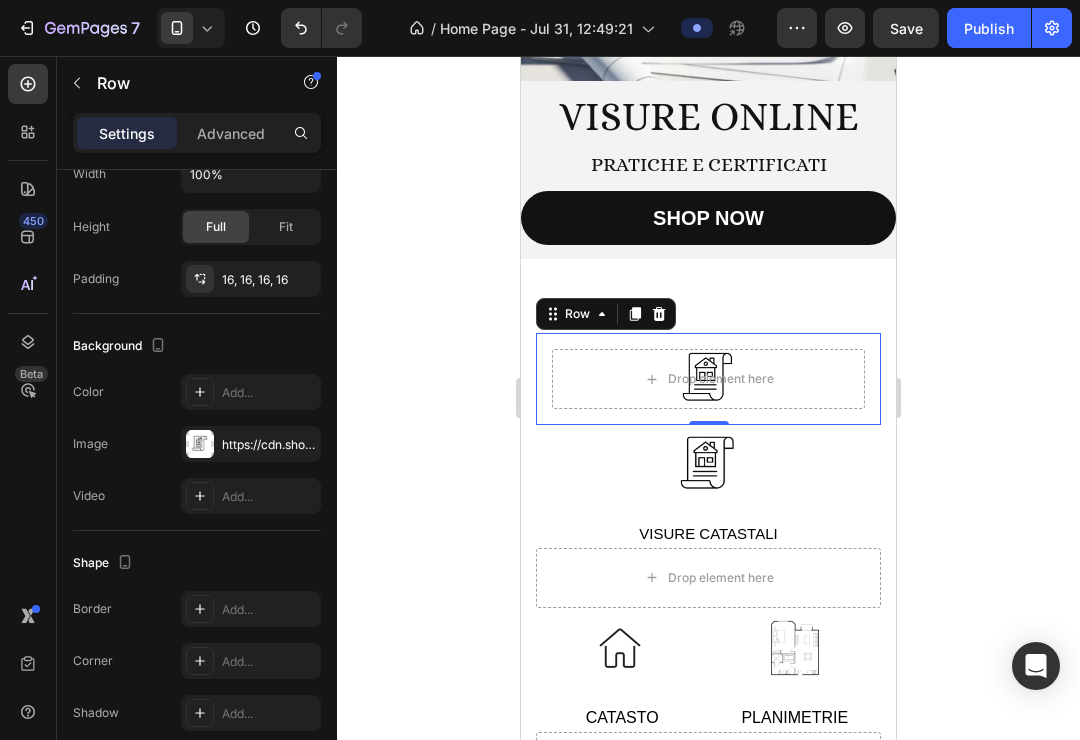 click 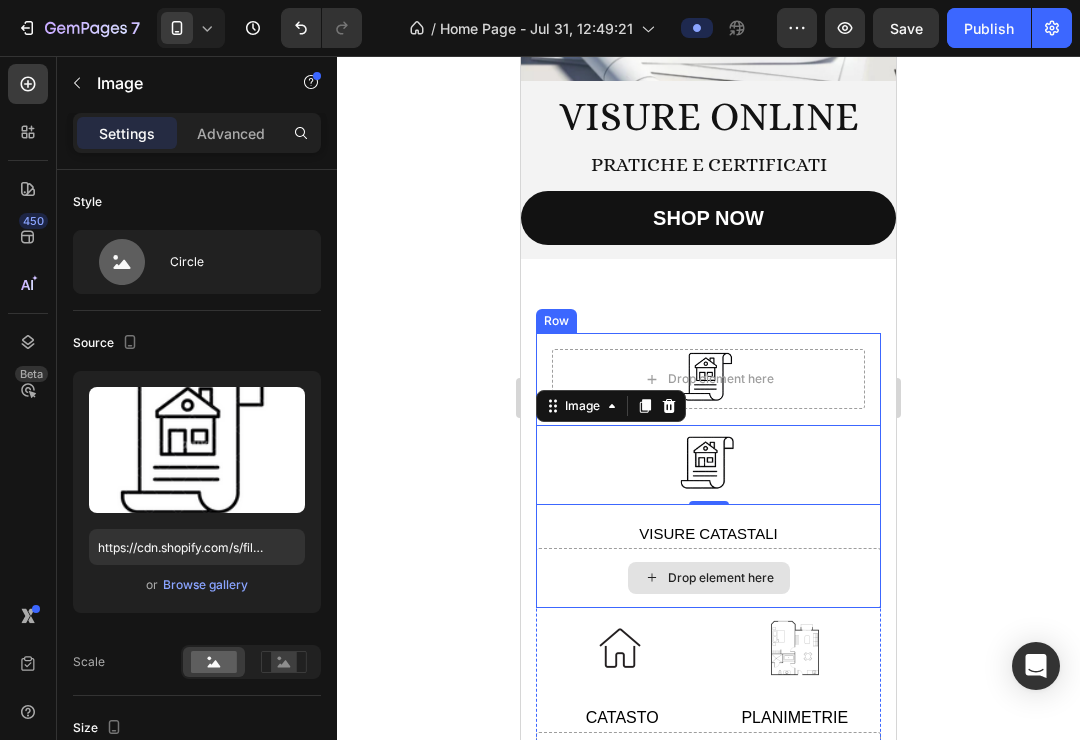 click on "Drop element here" at bounding box center (708, 578) 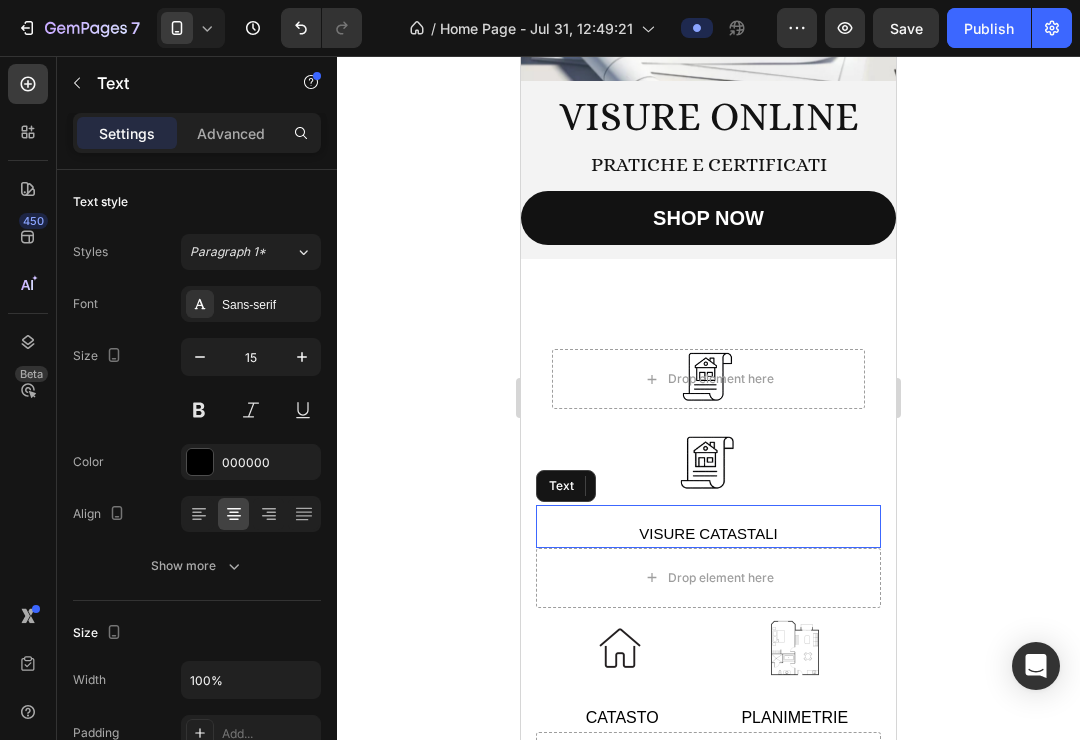 click on "Visure catastali Text" at bounding box center [708, 526] 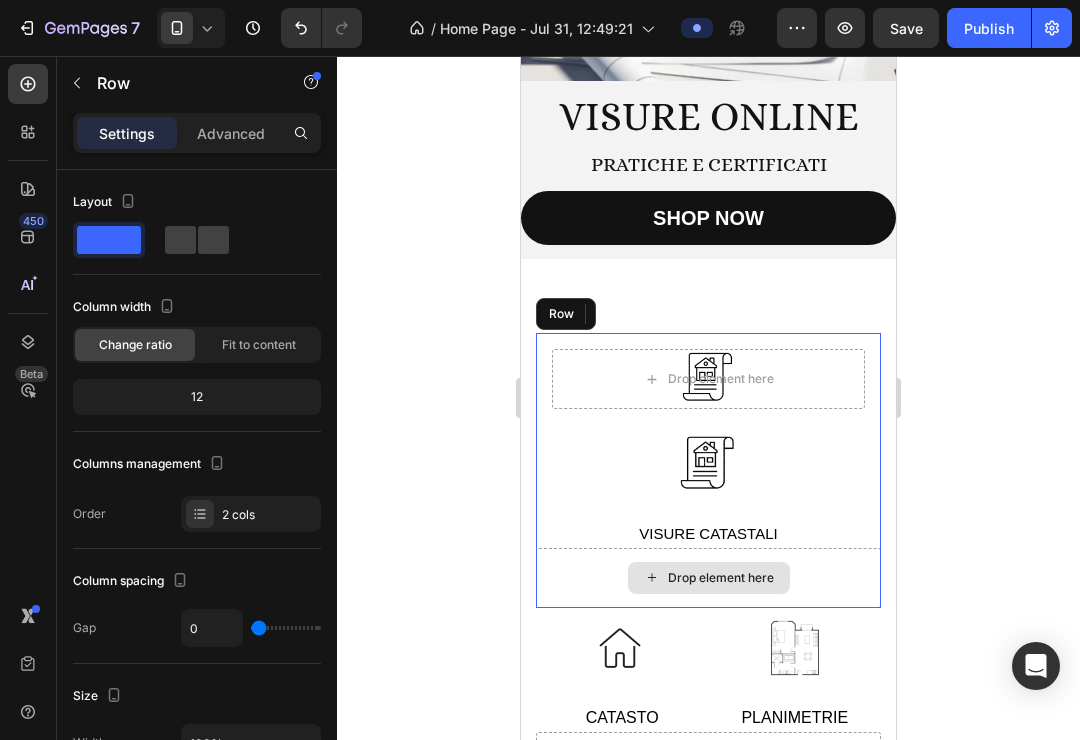 click on "Drop element here" at bounding box center [708, 578] 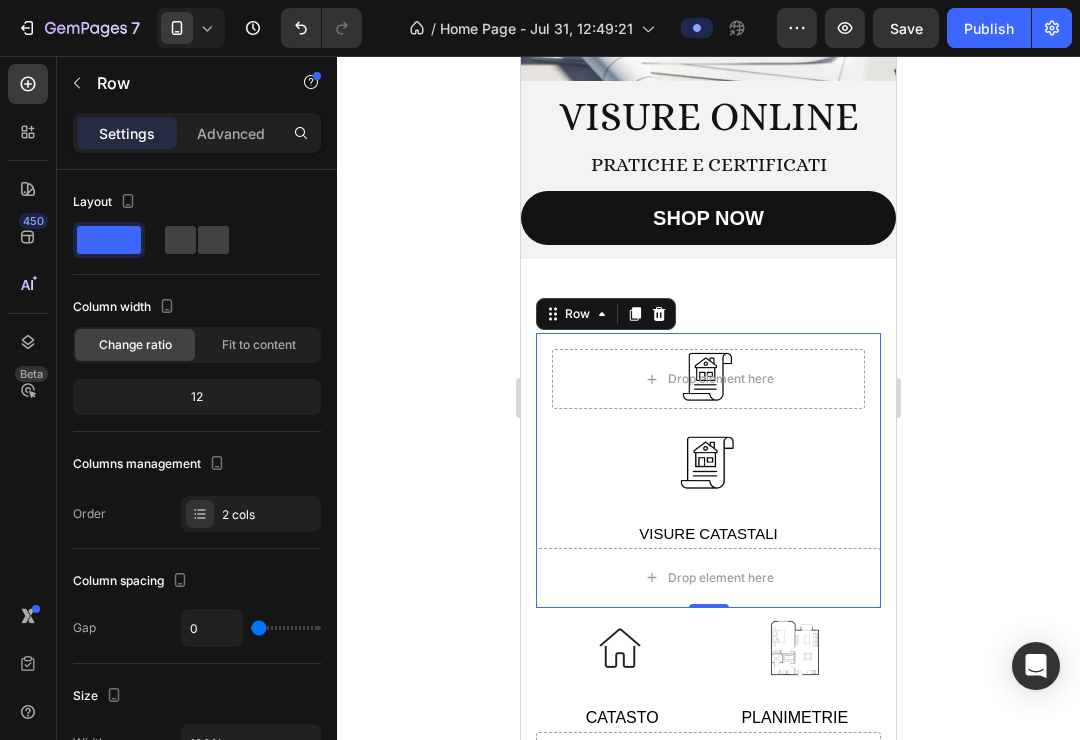 click 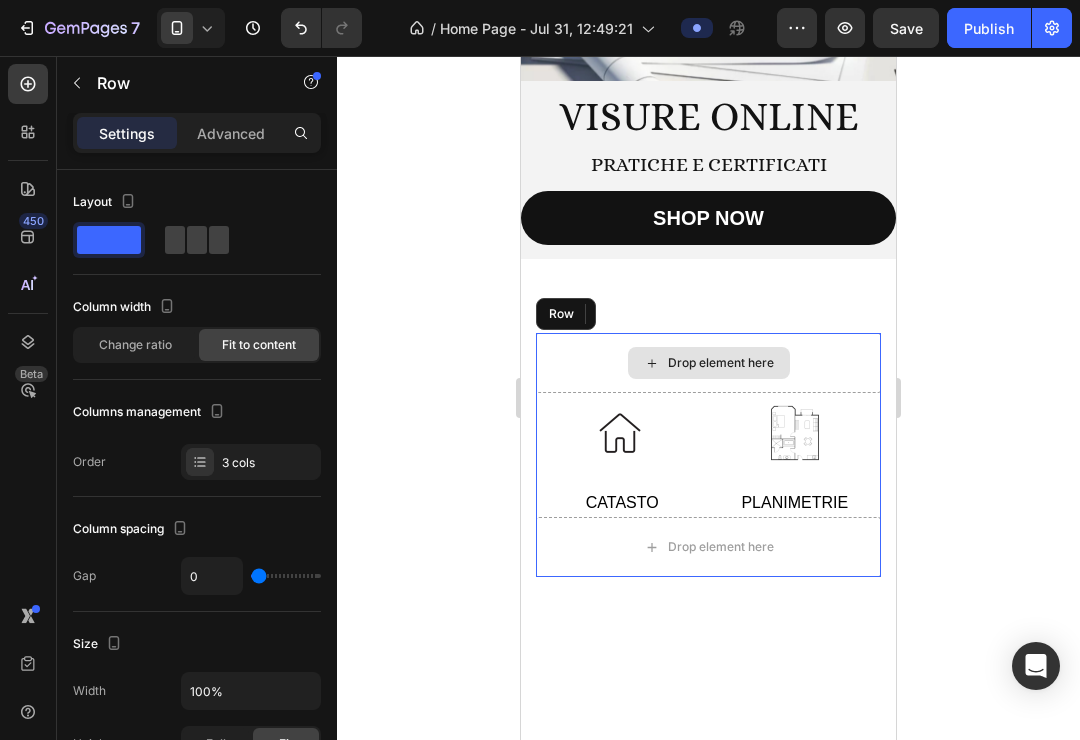 click on "Drop element here" at bounding box center [708, 363] 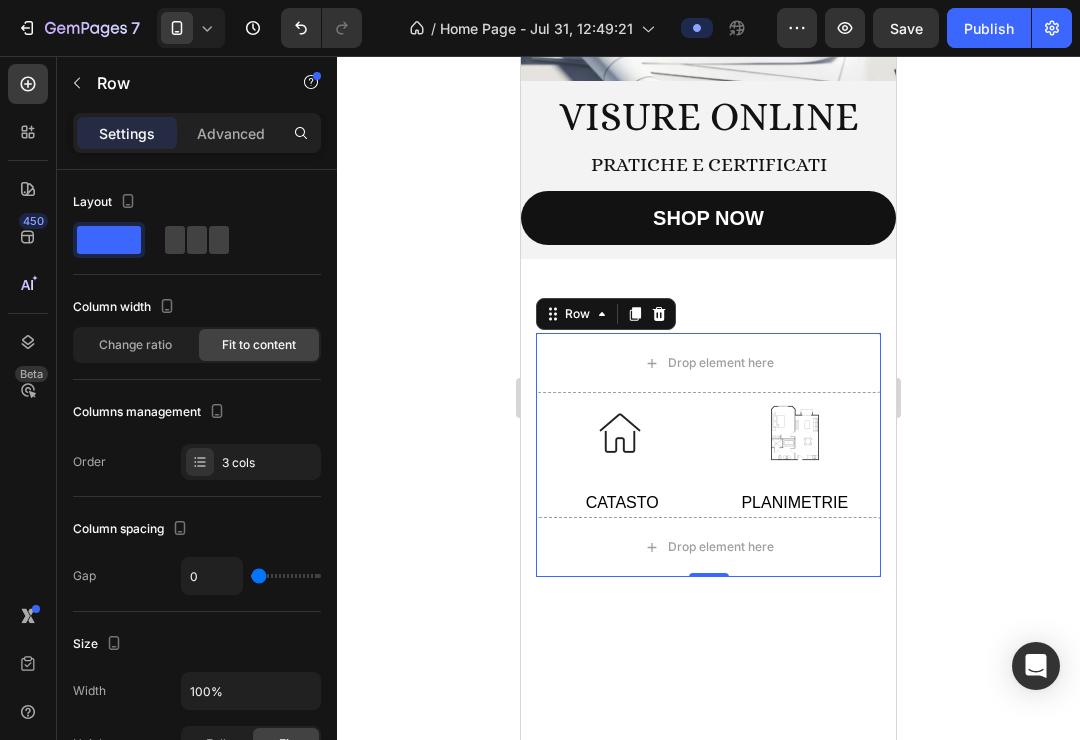 click 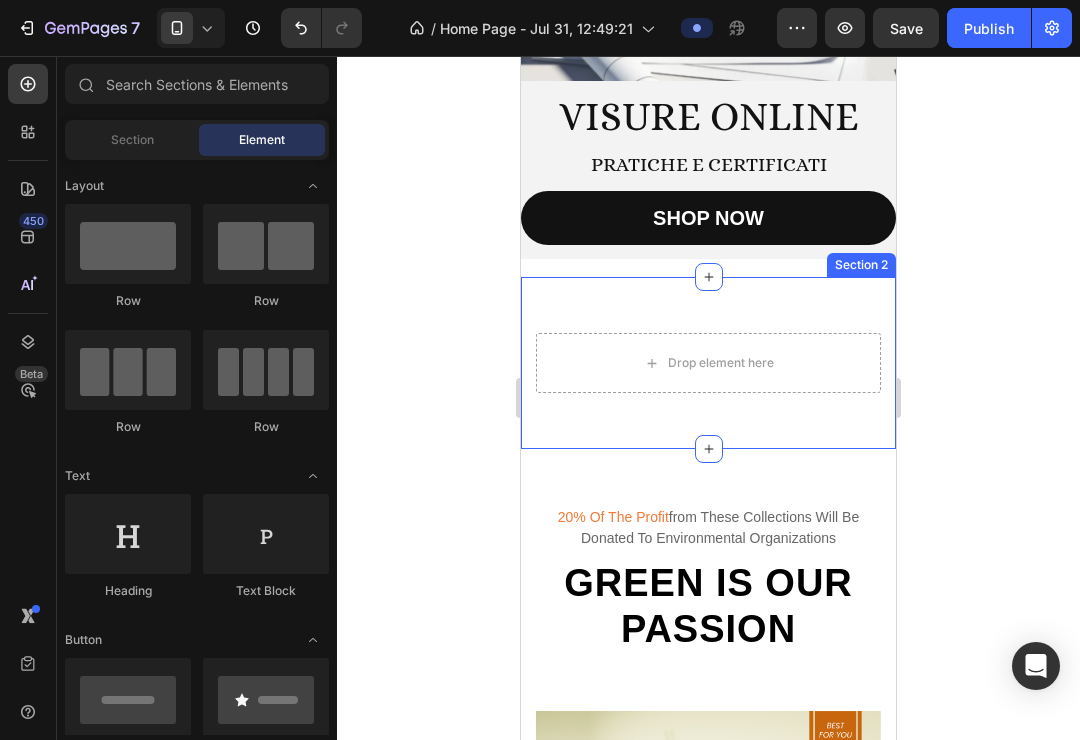 scroll, scrollTop: 244, scrollLeft: 0, axis: vertical 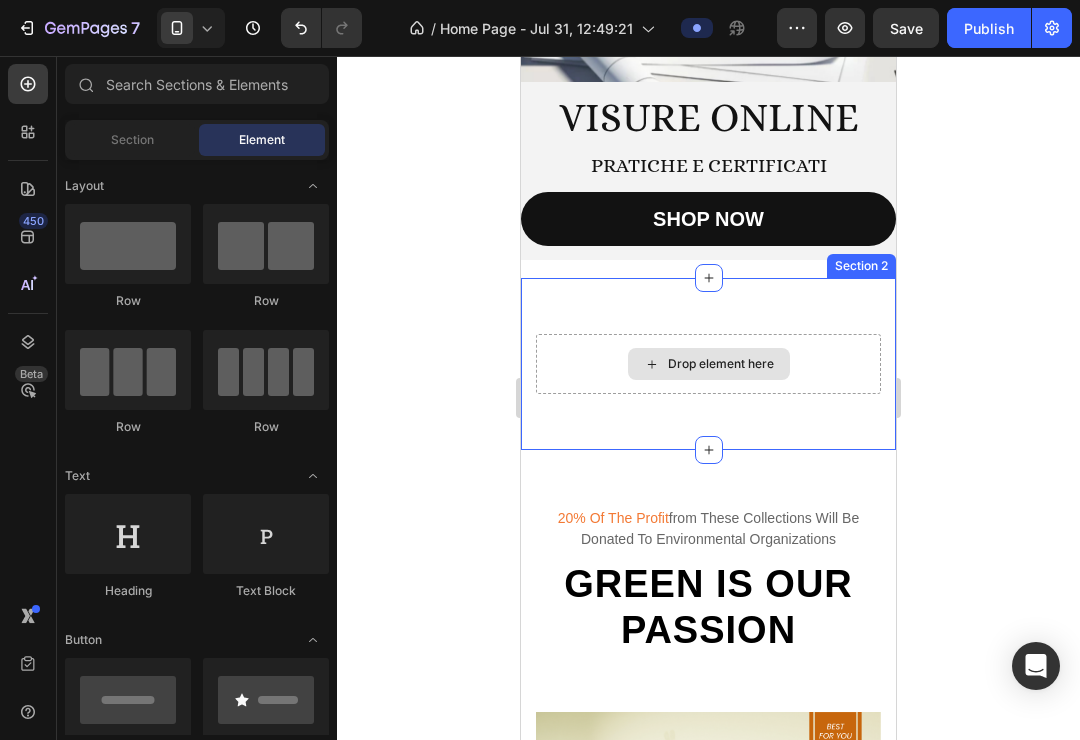 click on "Drop element here" at bounding box center (721, 364) 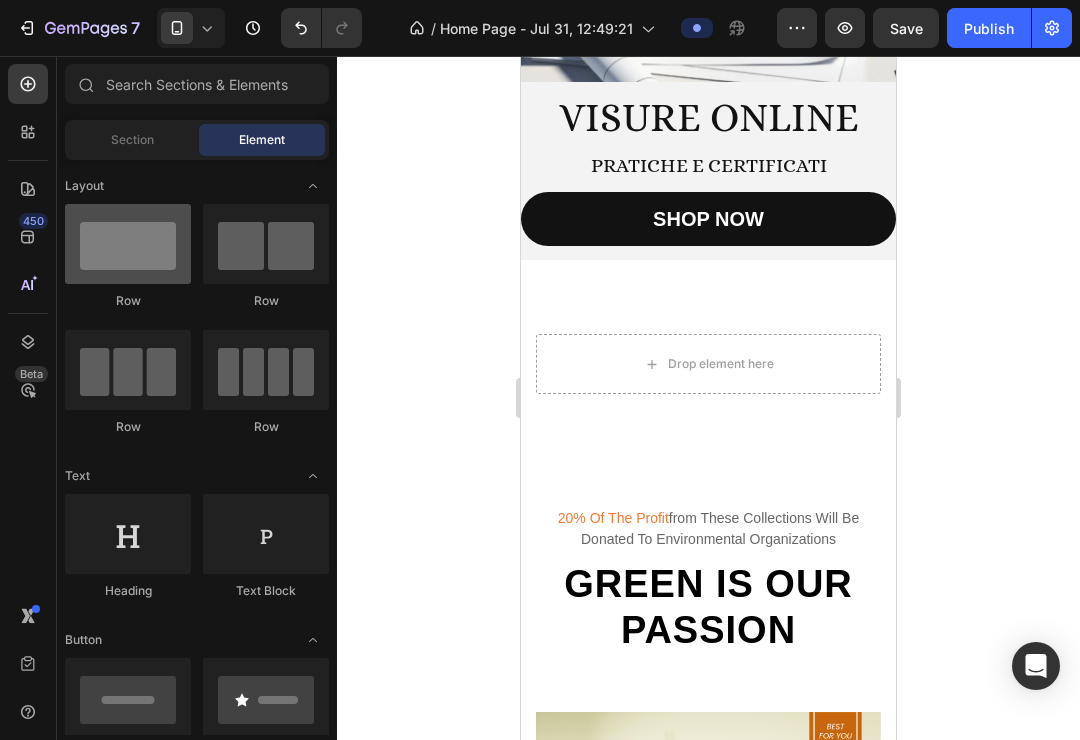 click at bounding box center (128, 244) 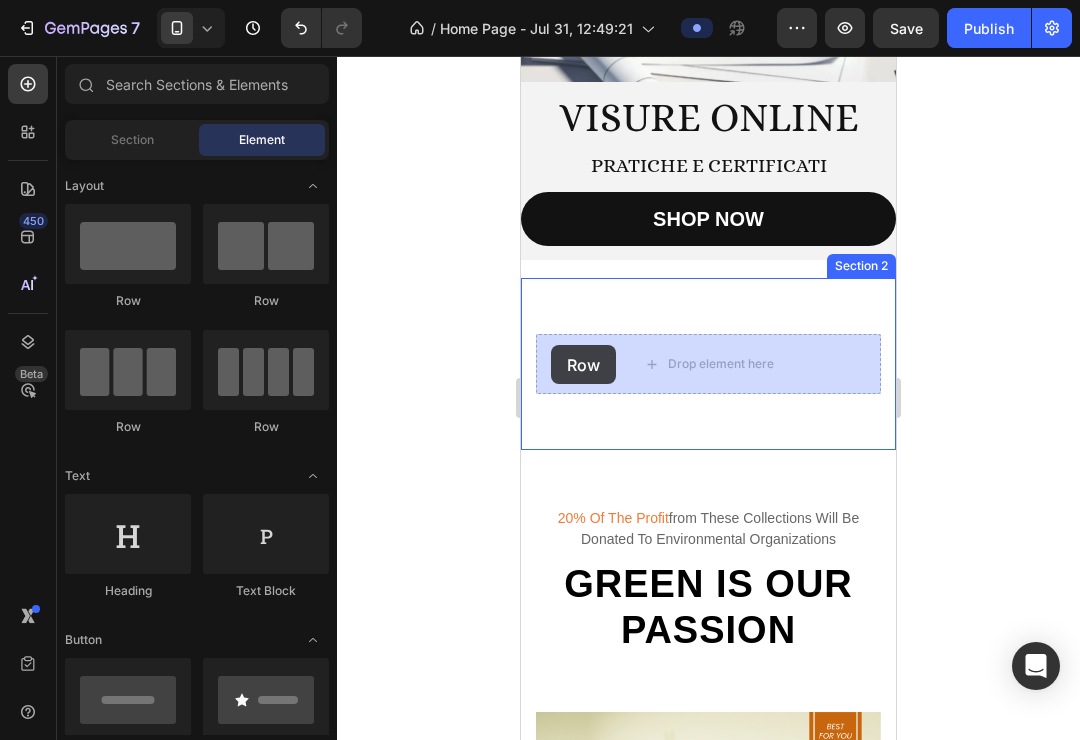 drag, startPoint x: 619, startPoint y: 305, endPoint x: 551, endPoint y: 345, distance: 78.892334 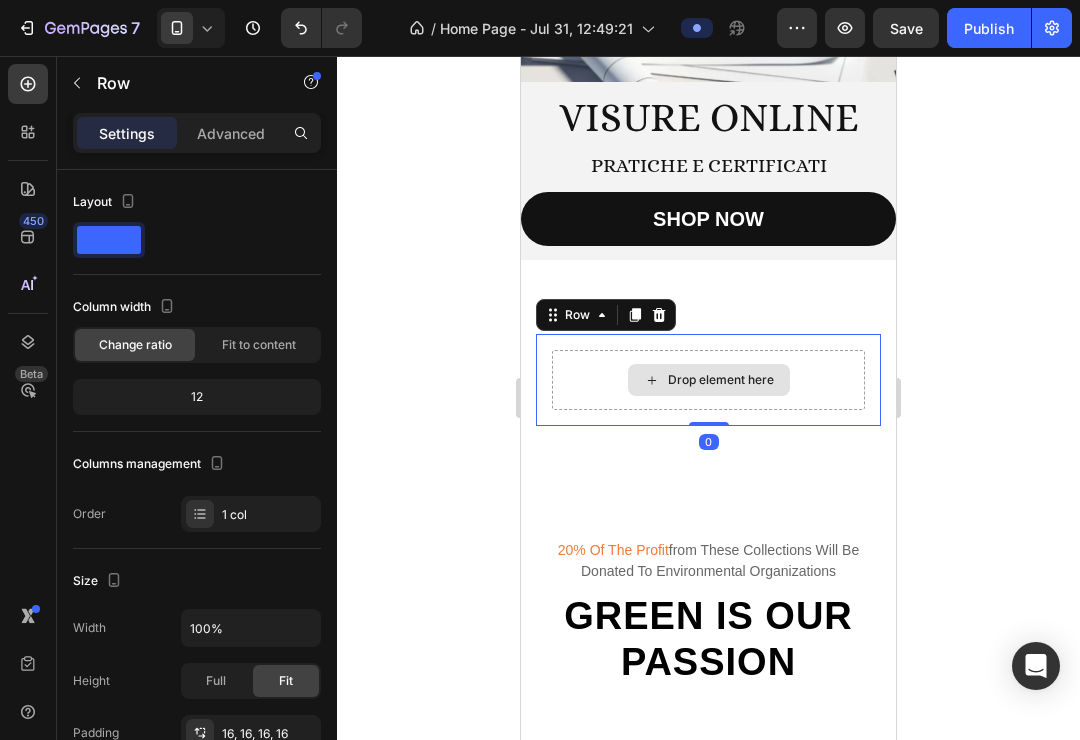 click 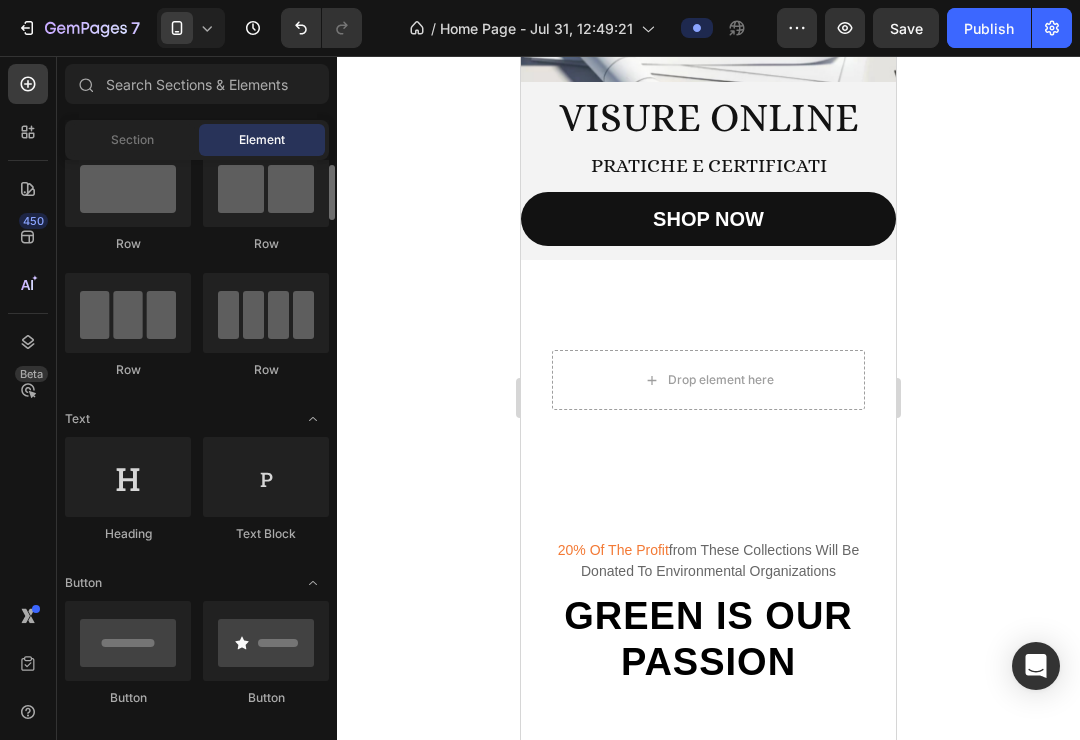 scroll, scrollTop: 0, scrollLeft: 0, axis: both 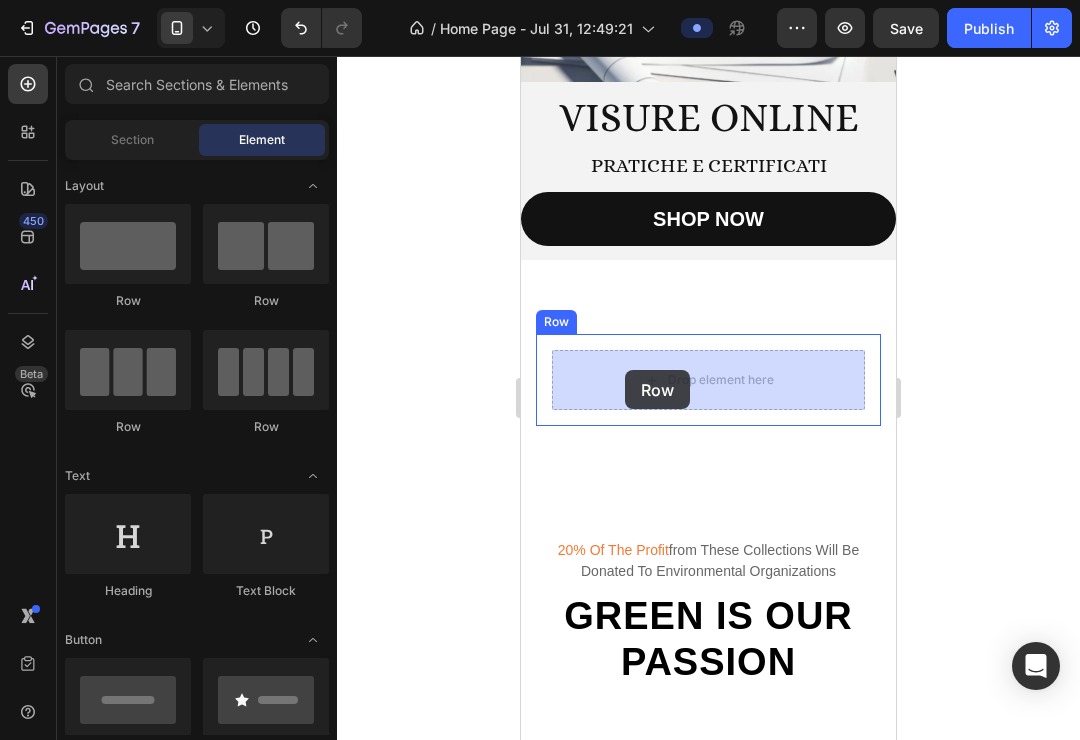 drag, startPoint x: 670, startPoint y: 316, endPoint x: 625, endPoint y: 370, distance: 70.292244 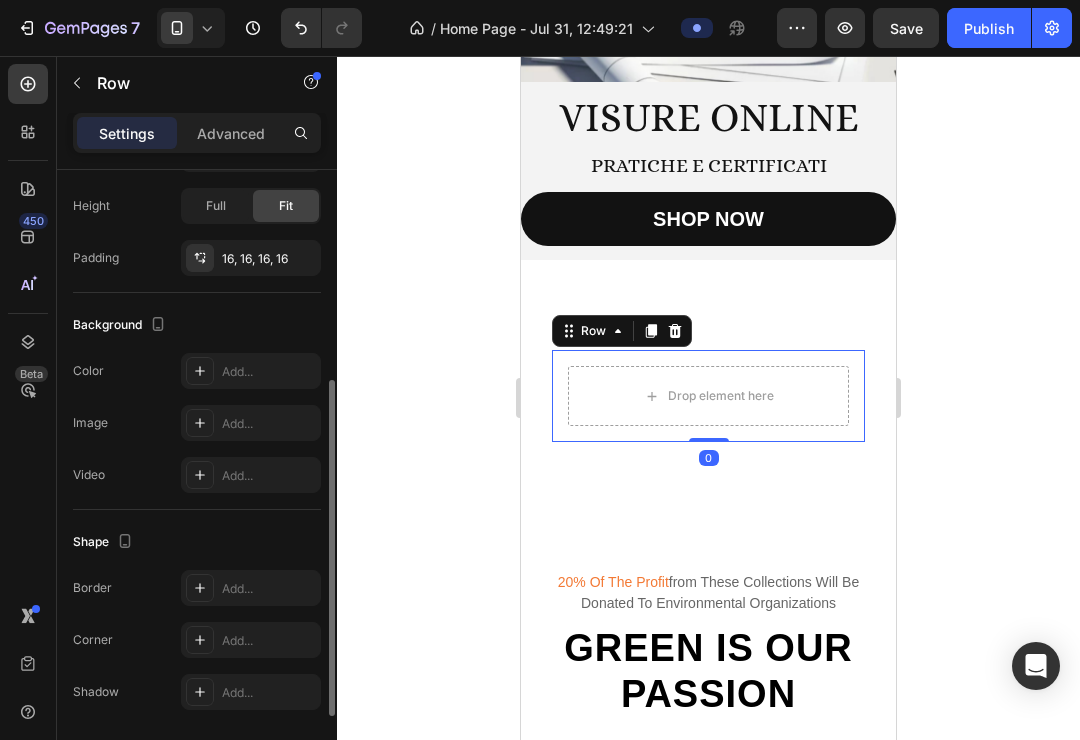 scroll, scrollTop: 541, scrollLeft: 0, axis: vertical 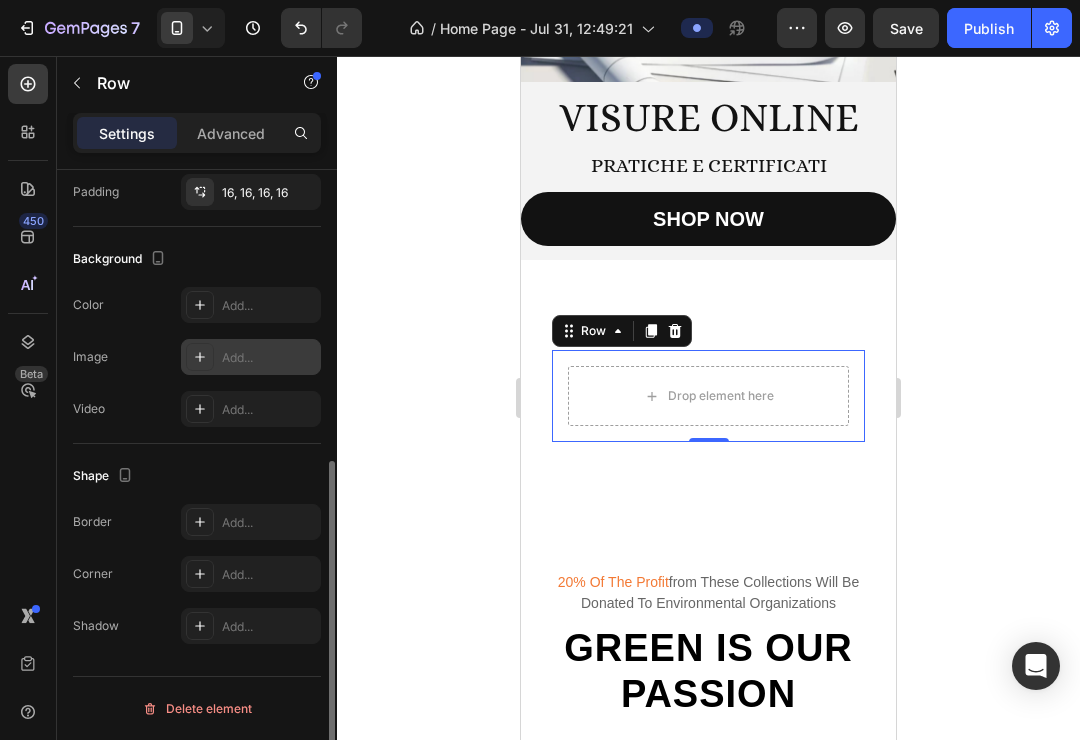 click 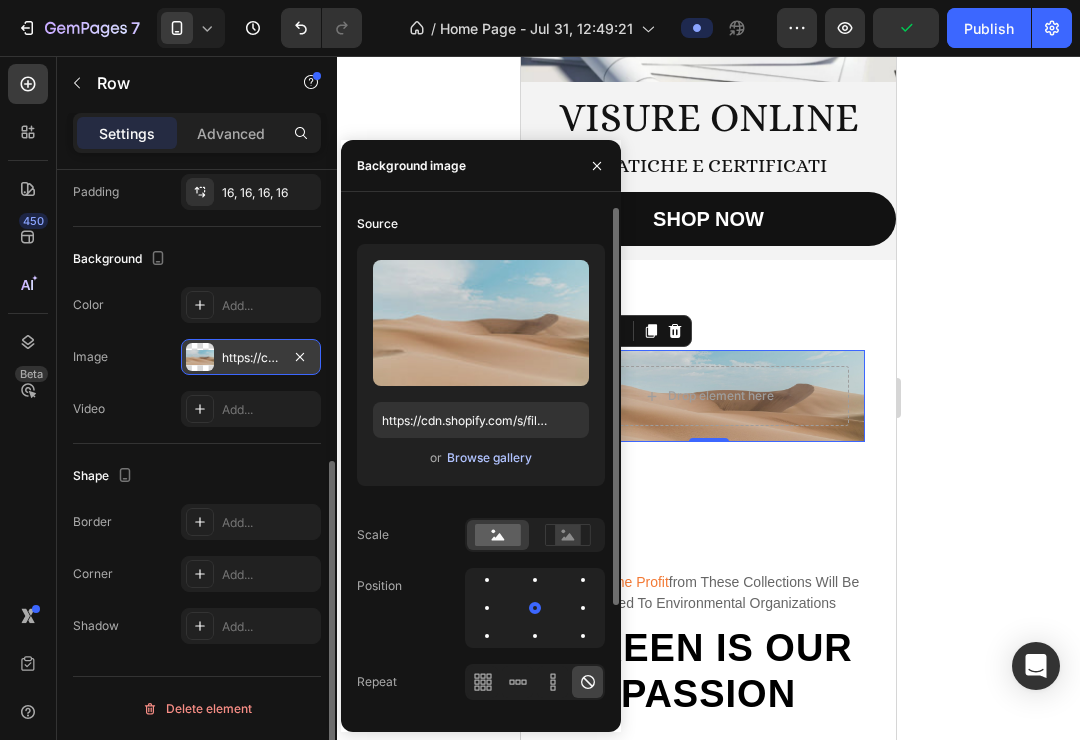 click on "Browse gallery" at bounding box center [489, 458] 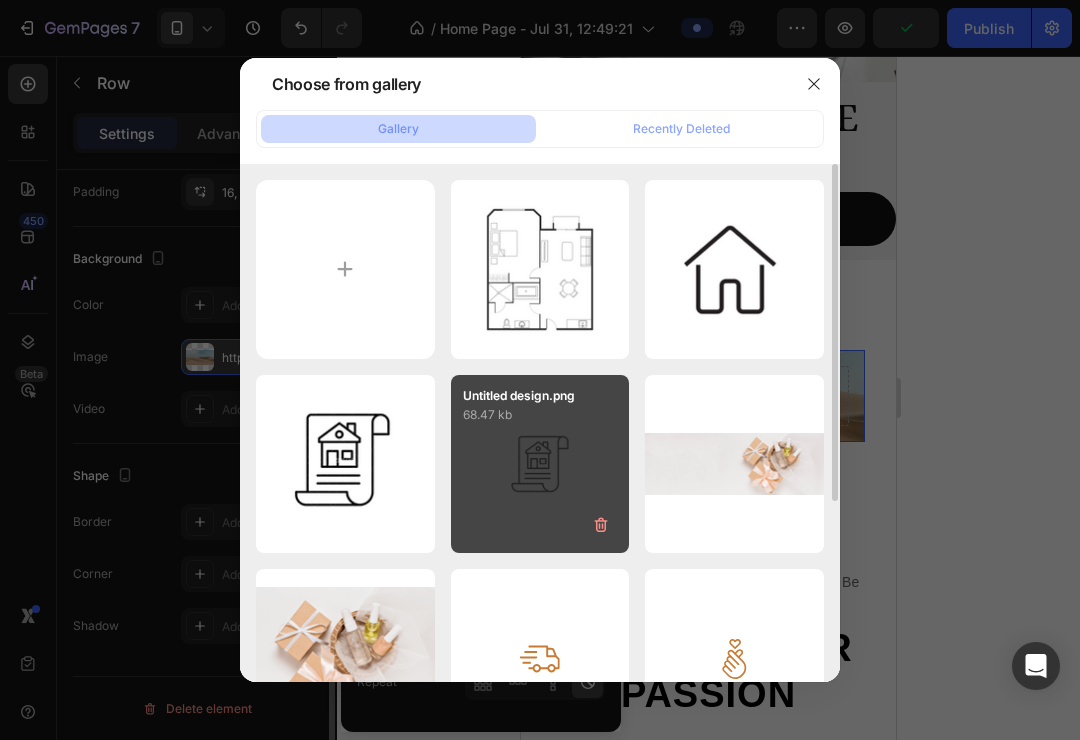 scroll, scrollTop: 1, scrollLeft: 0, axis: vertical 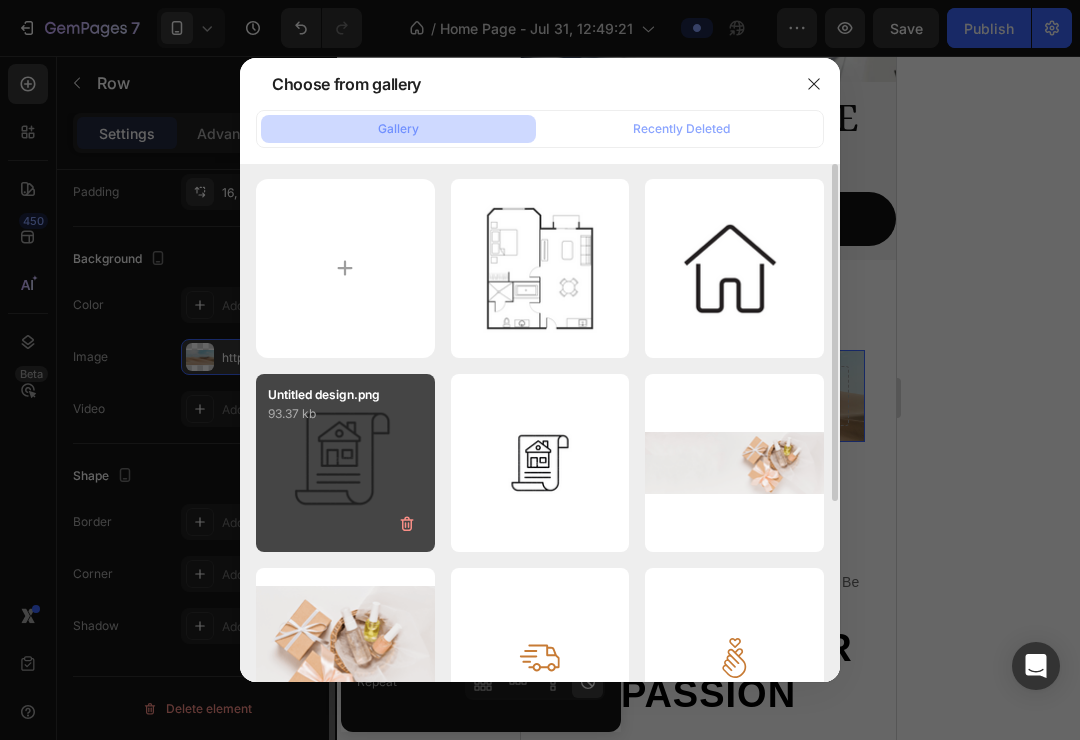 click on "Untitled design.png 93.37 kb" at bounding box center [345, 463] 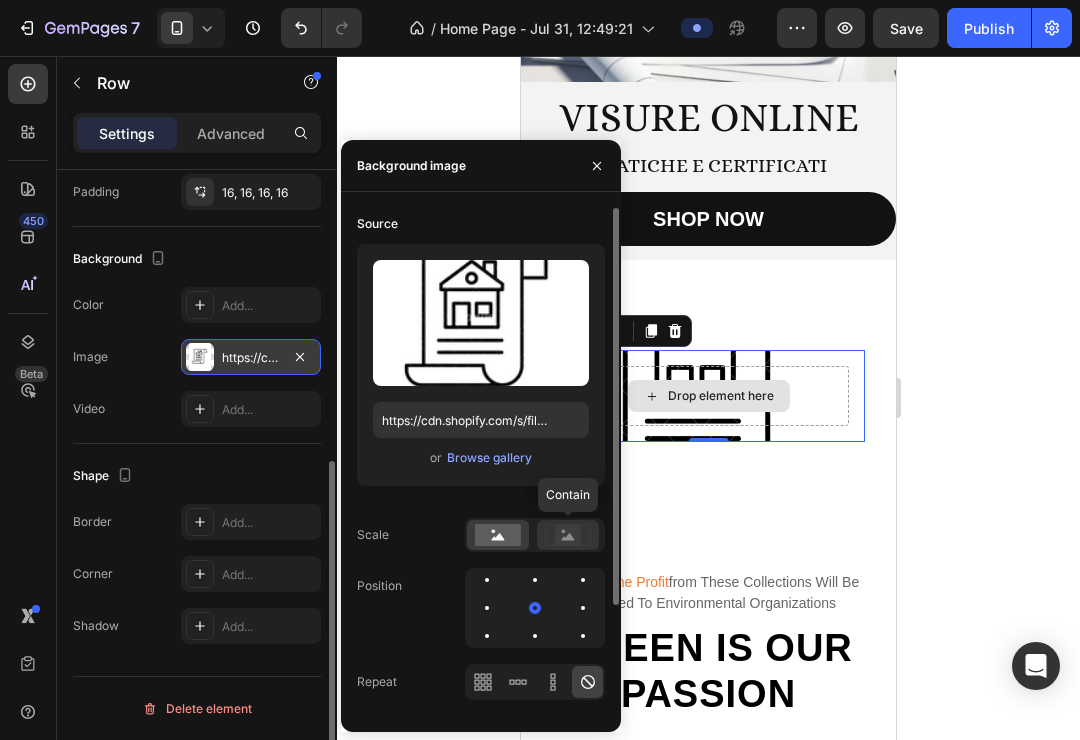 click 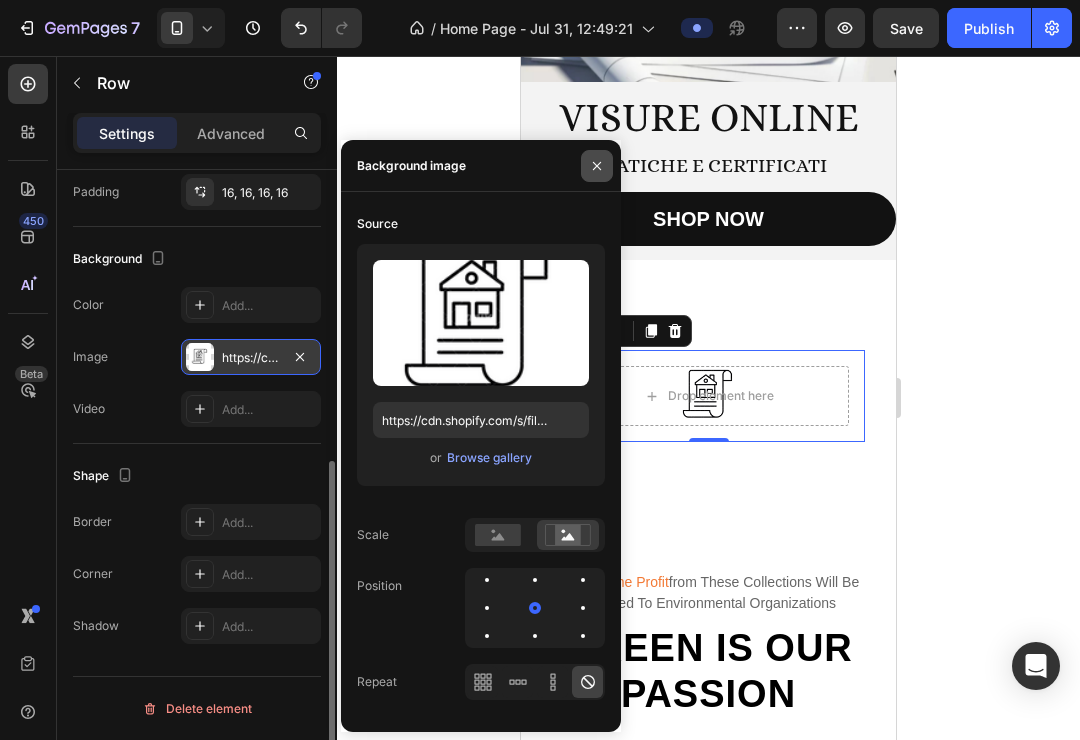 click 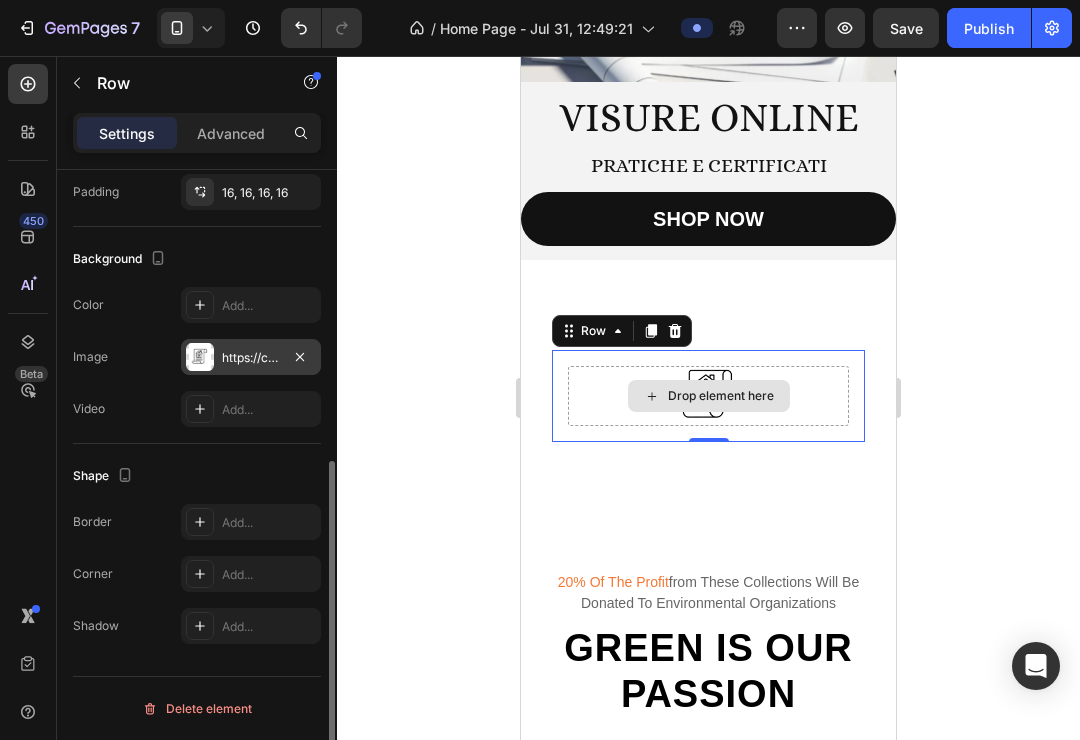 click on "Drop element here" at bounding box center (708, 396) 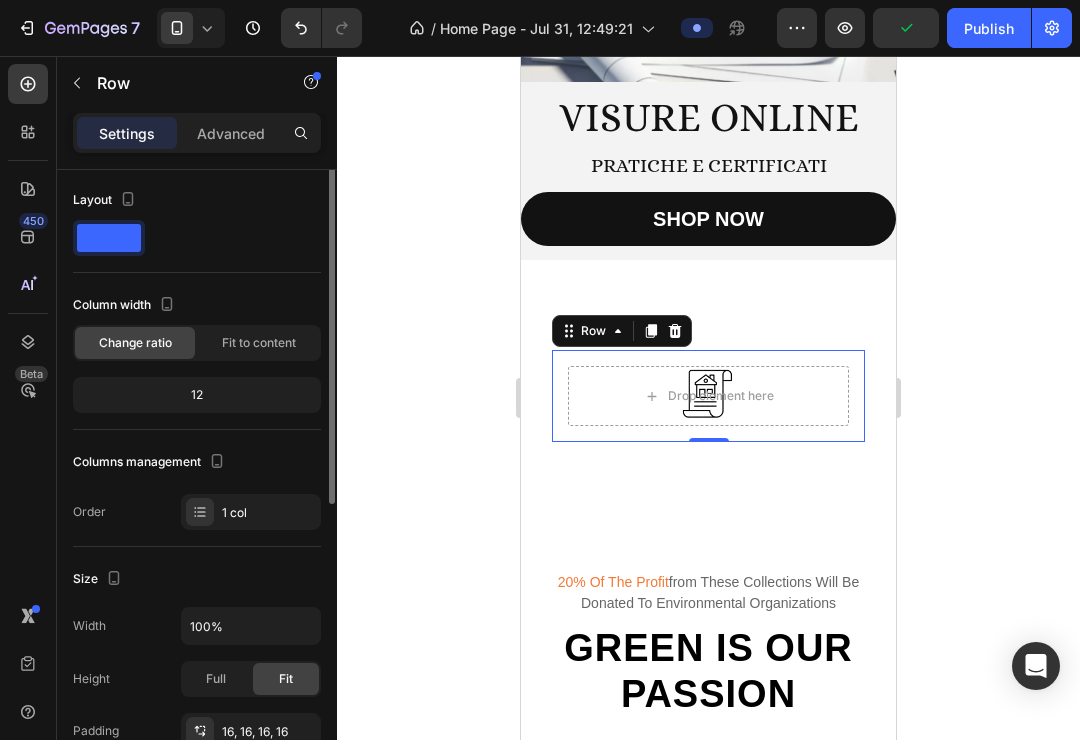scroll, scrollTop: 0, scrollLeft: 0, axis: both 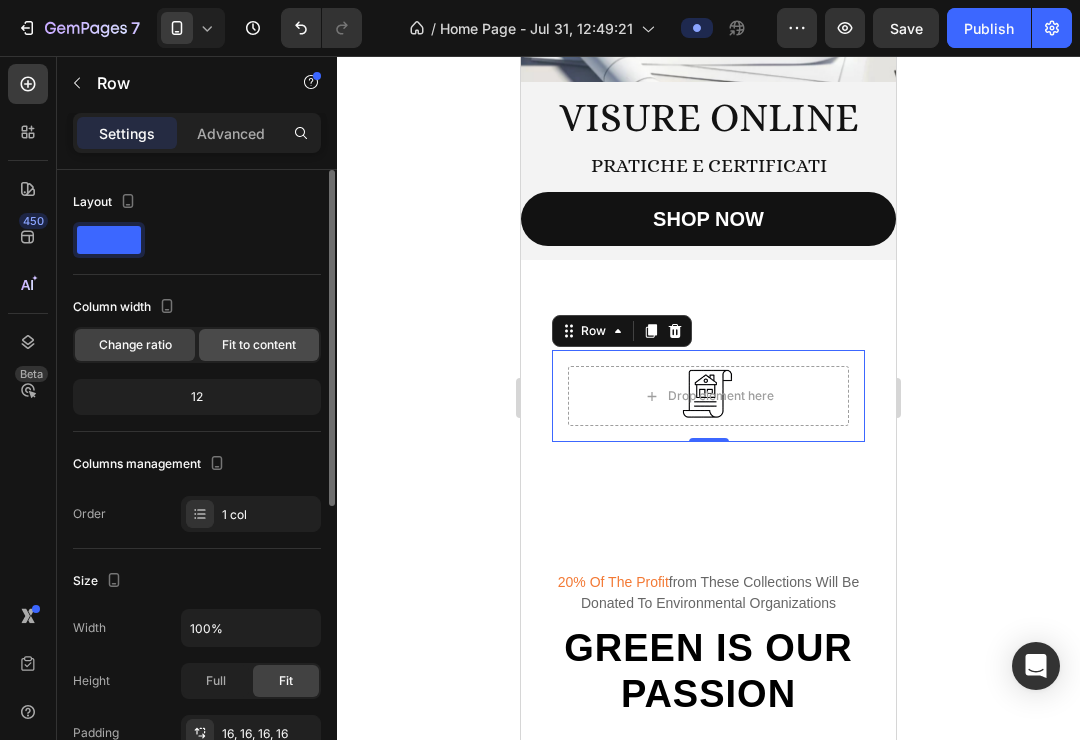 click on "Fit to content" 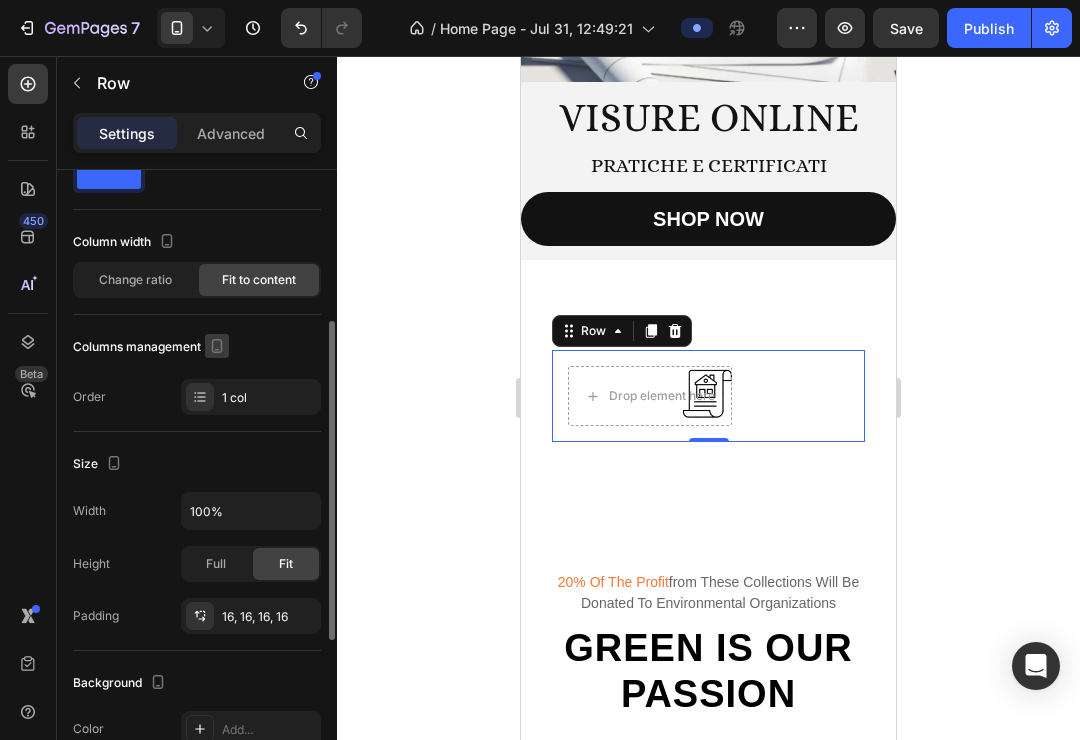 scroll, scrollTop: 0, scrollLeft: 0, axis: both 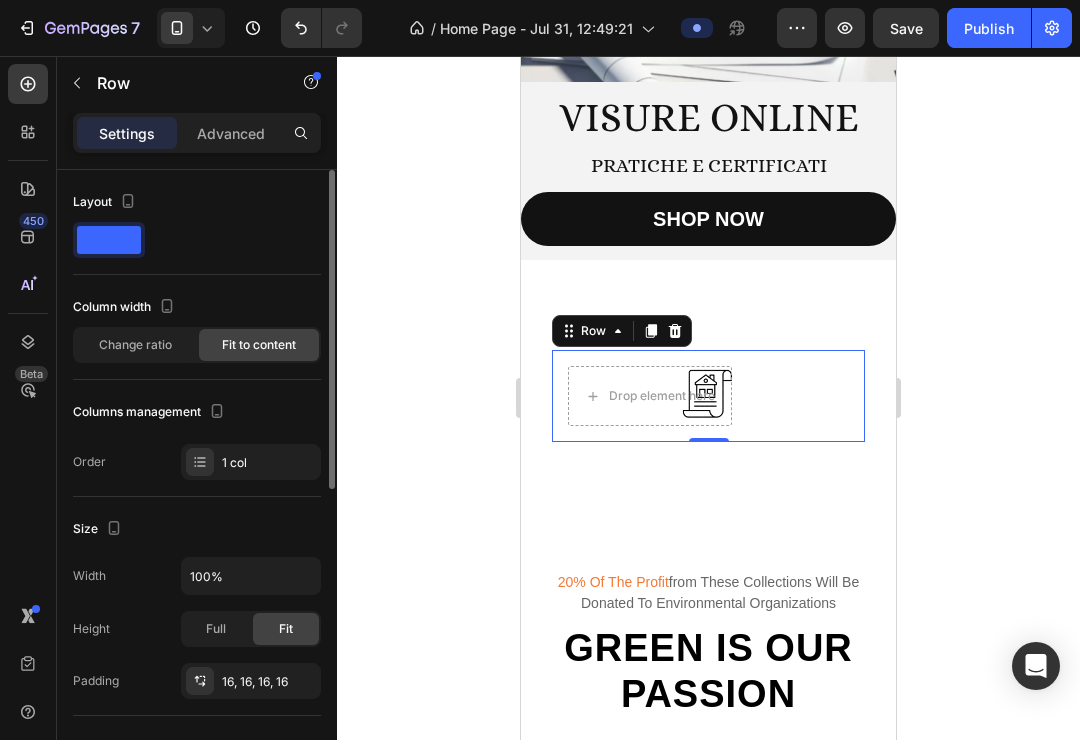 click on "Settings Advanced" at bounding box center [197, 133] 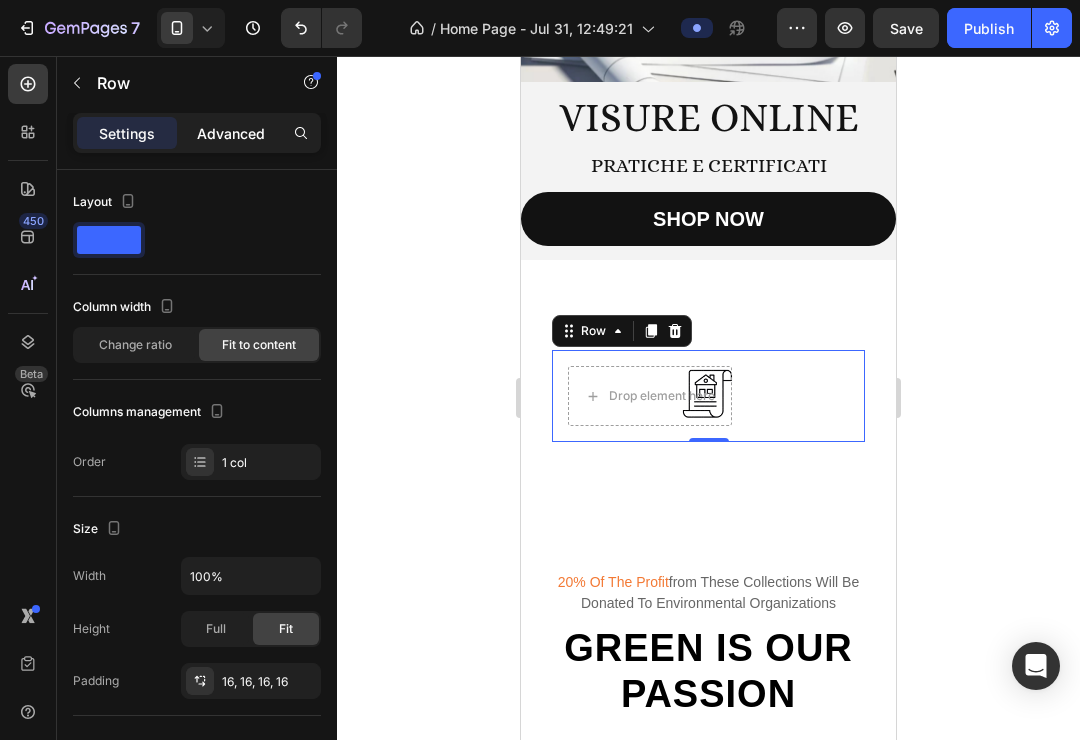 click on "Advanced" at bounding box center [231, 133] 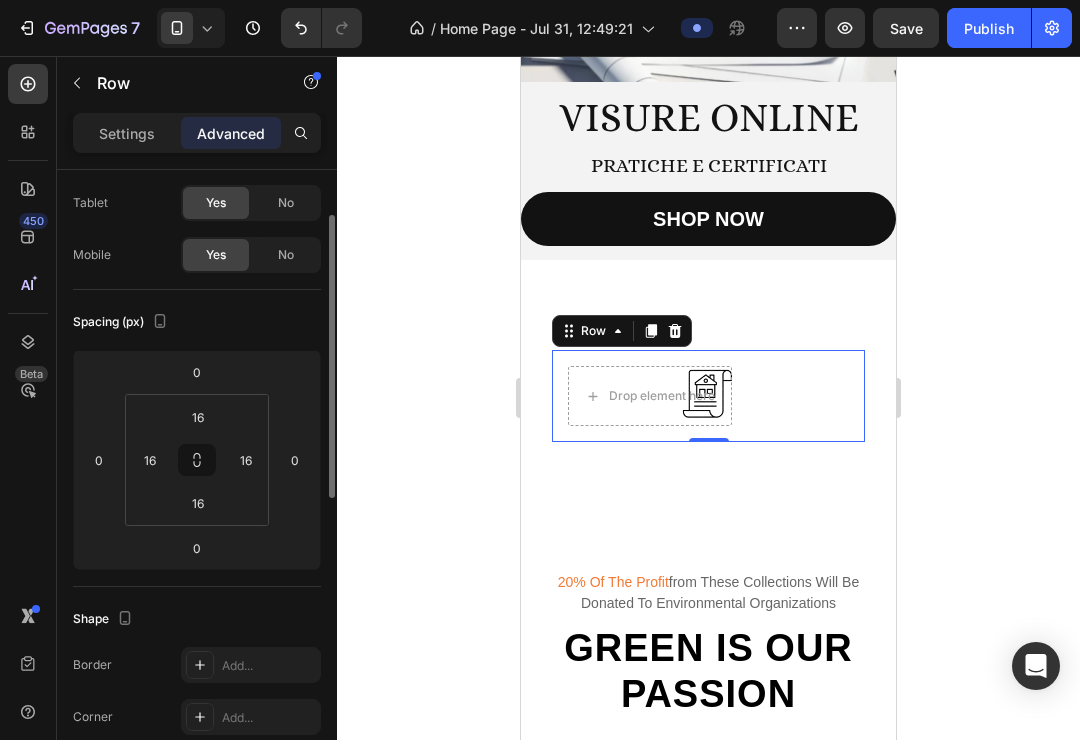 scroll, scrollTop: 98, scrollLeft: 0, axis: vertical 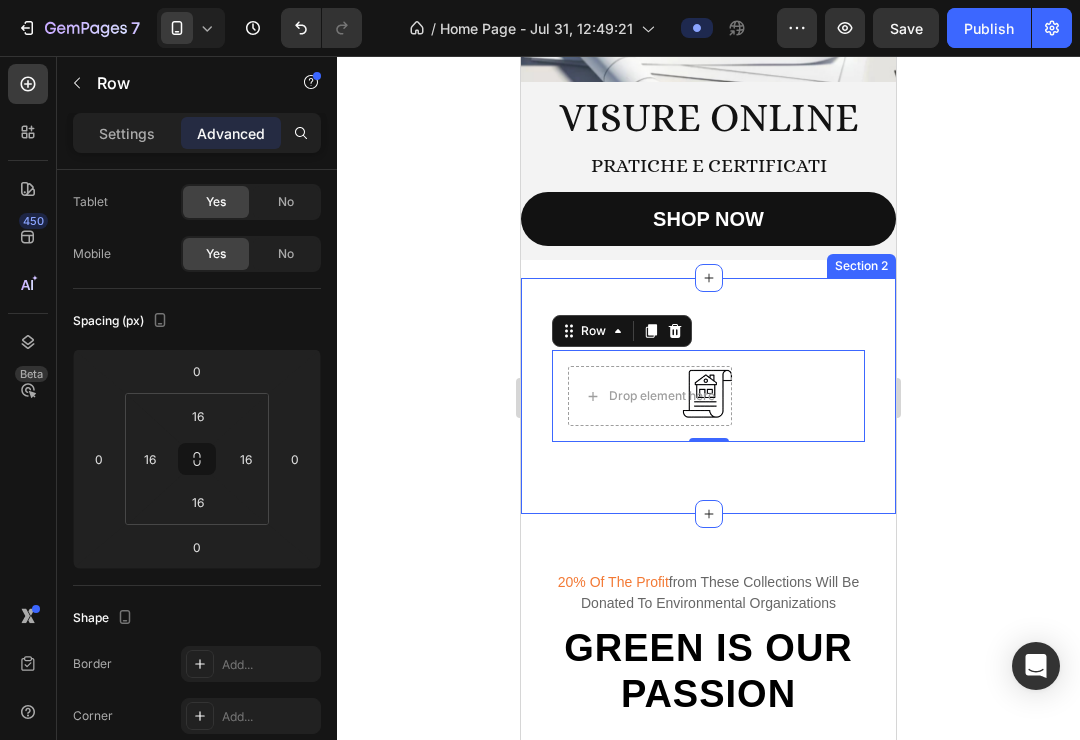 click on "Drop element here Row   0 Row Section 2" at bounding box center [708, 396] 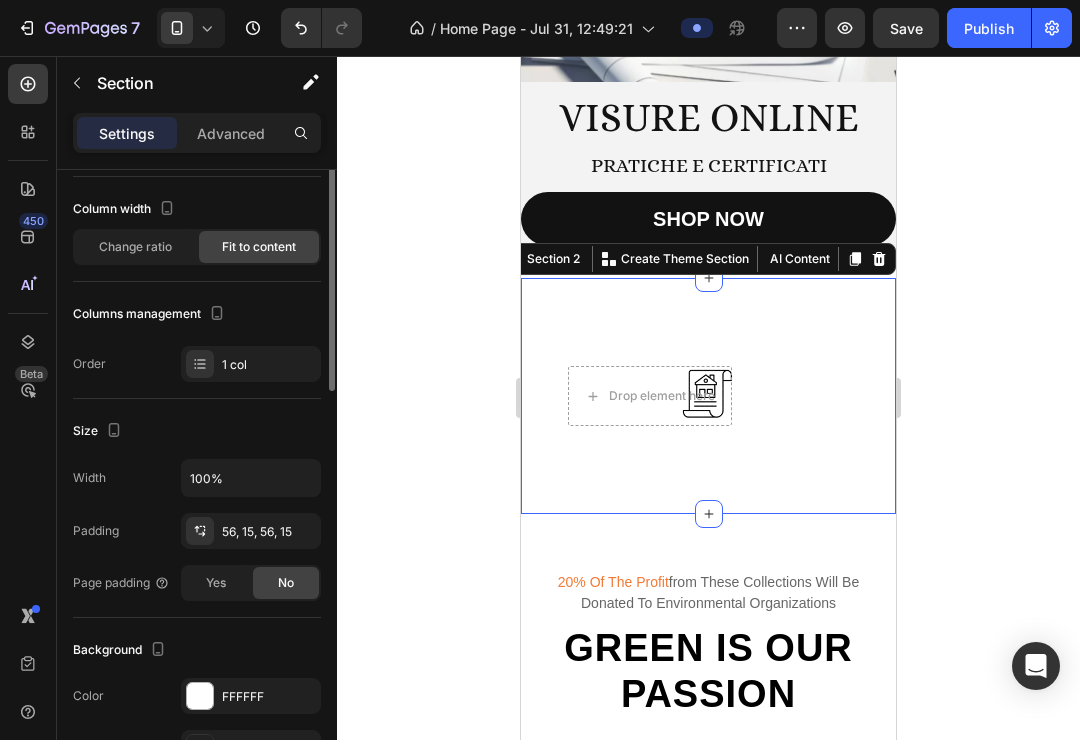 scroll, scrollTop: 0, scrollLeft: 0, axis: both 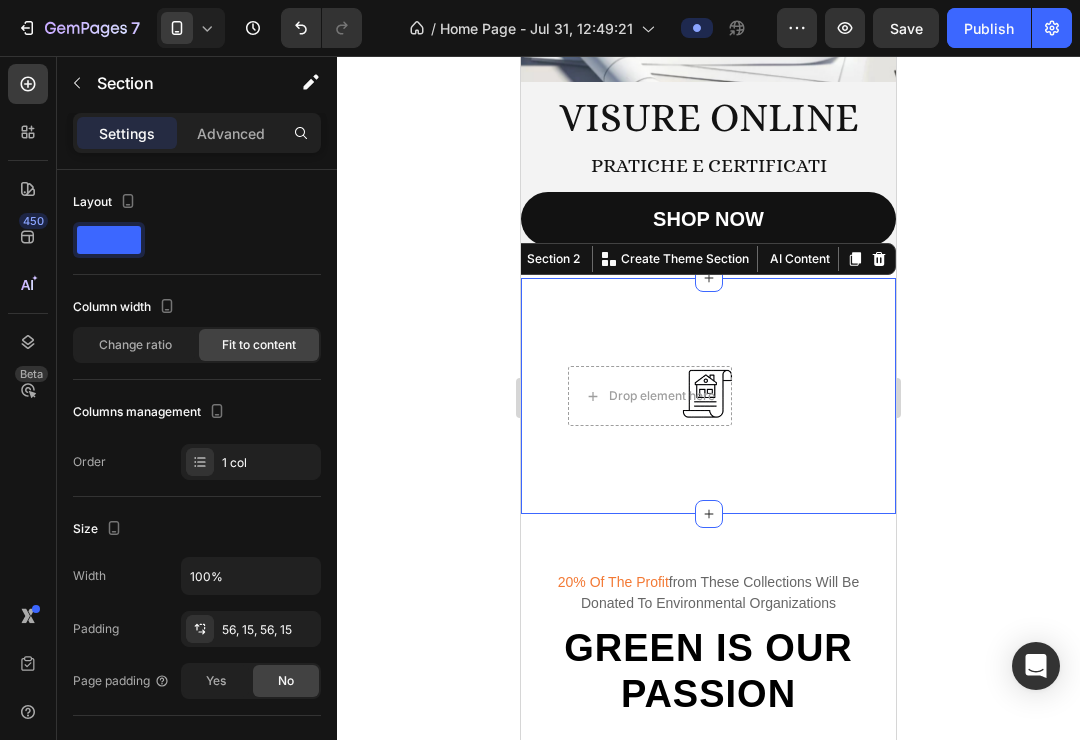 click on "Drop element here Row Row Section 2   You can create reusable sections Create Theme Section AI Content Write with GemAI What would you like to describe here? Tone and Voice Persuasive Product Voltura catastale Show more Generate" at bounding box center [708, 396] 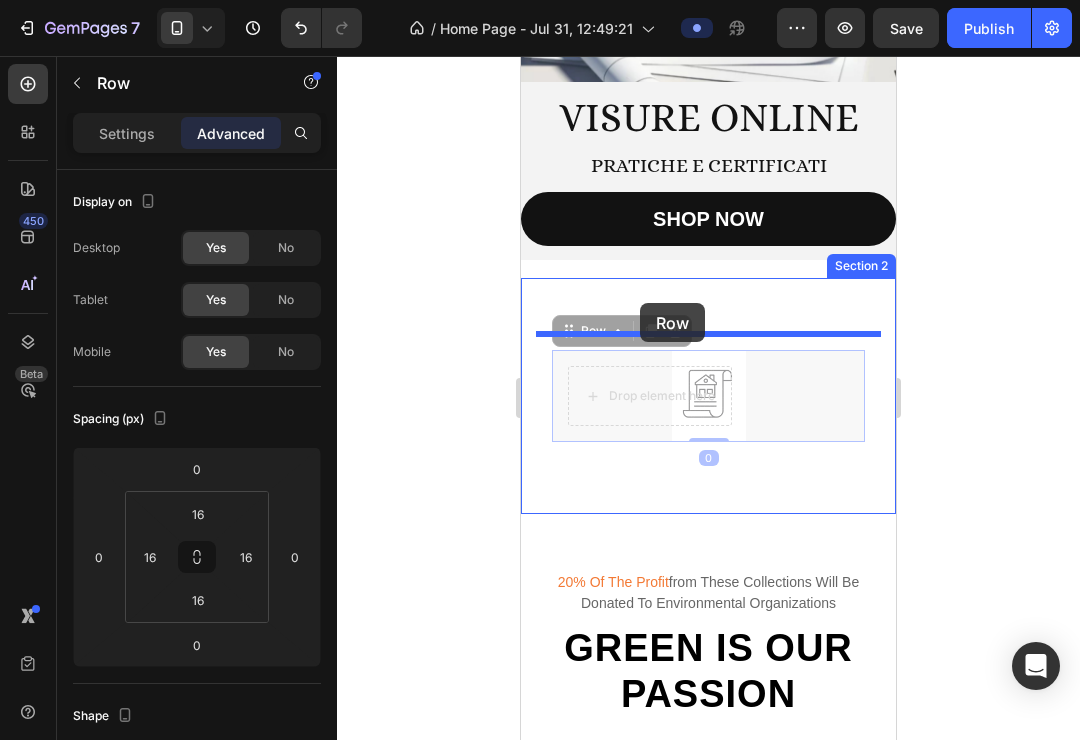 drag, startPoint x: 625, startPoint y: 361, endPoint x: 640, endPoint y: 302, distance: 60.876926 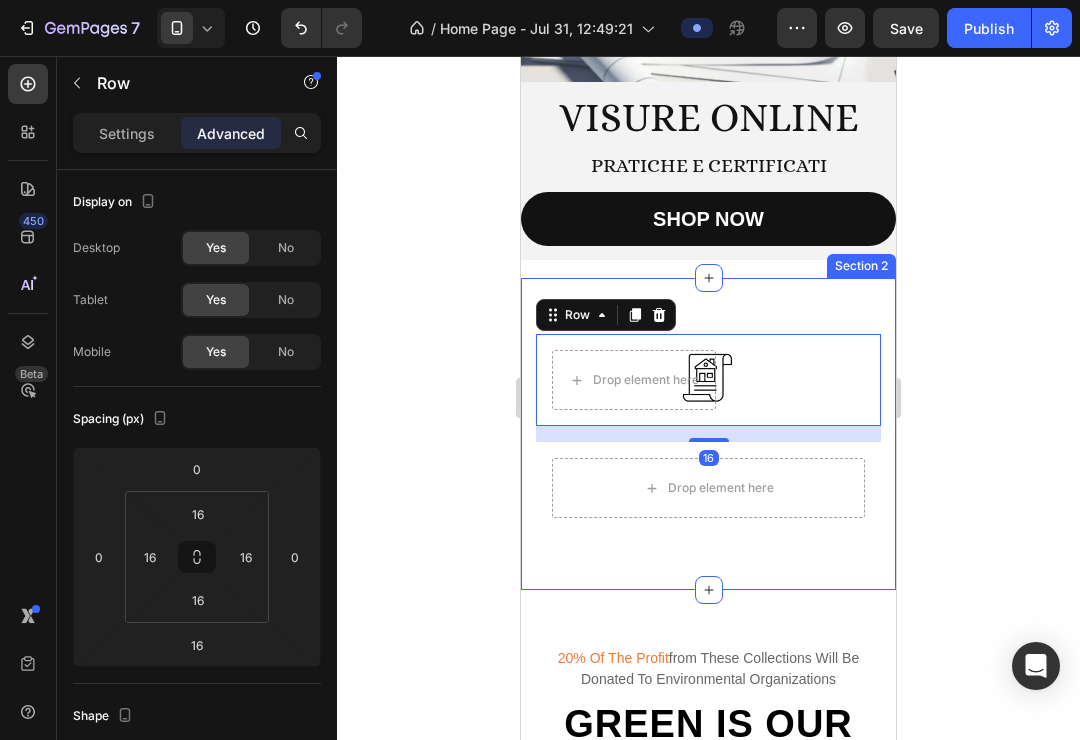 click on "Drop element here Row   16
Drop element here Row Section 2" at bounding box center (708, 434) 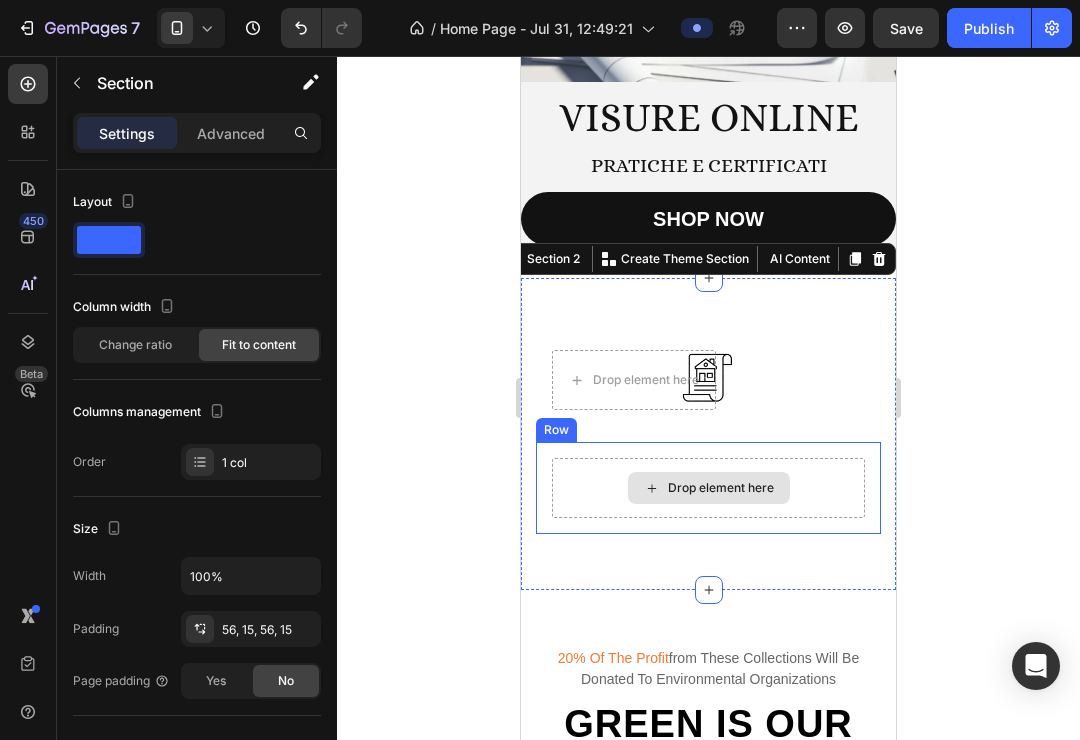 click on "Drop element here" at bounding box center [708, 488] 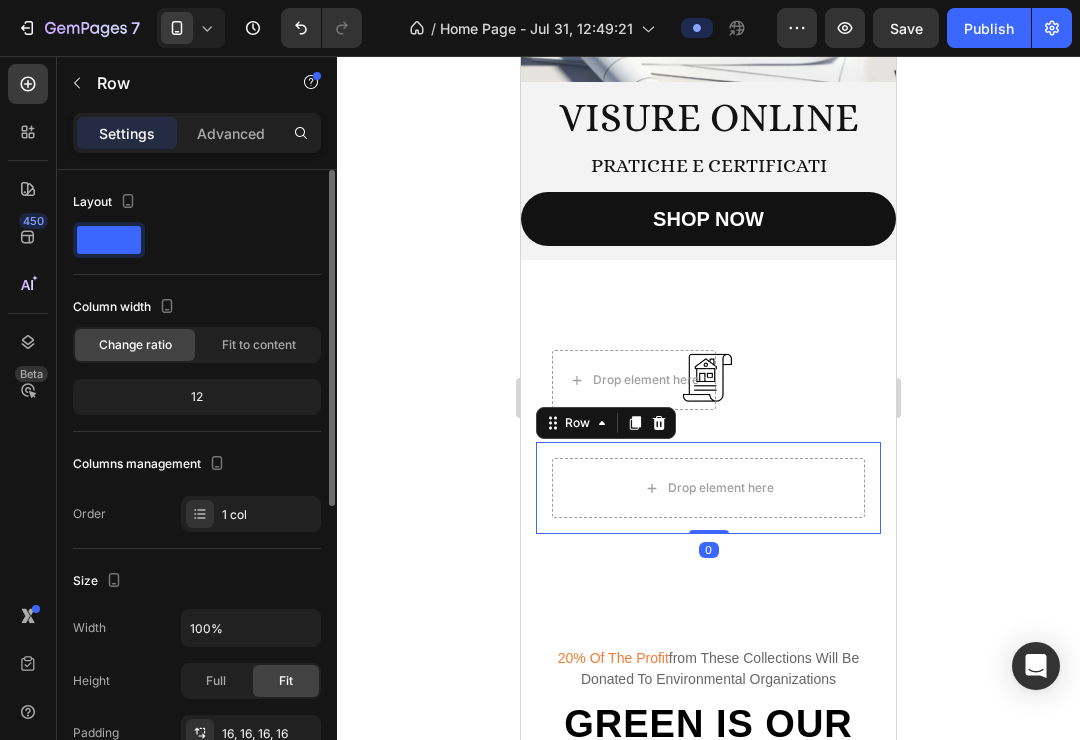 click 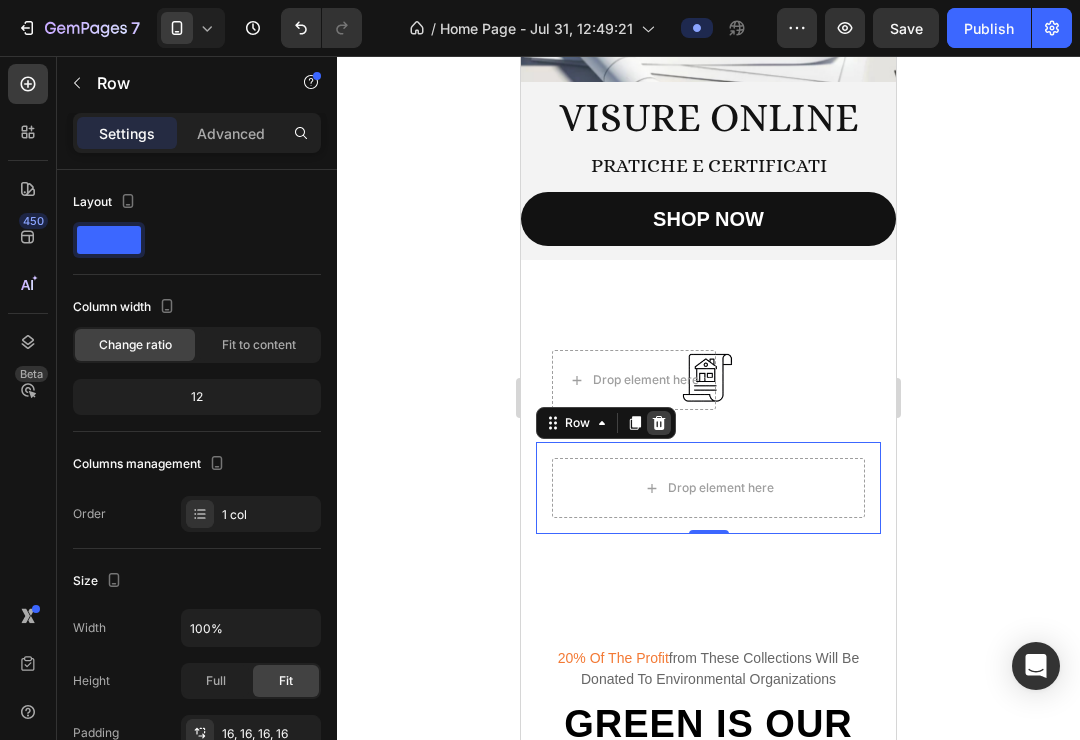 click 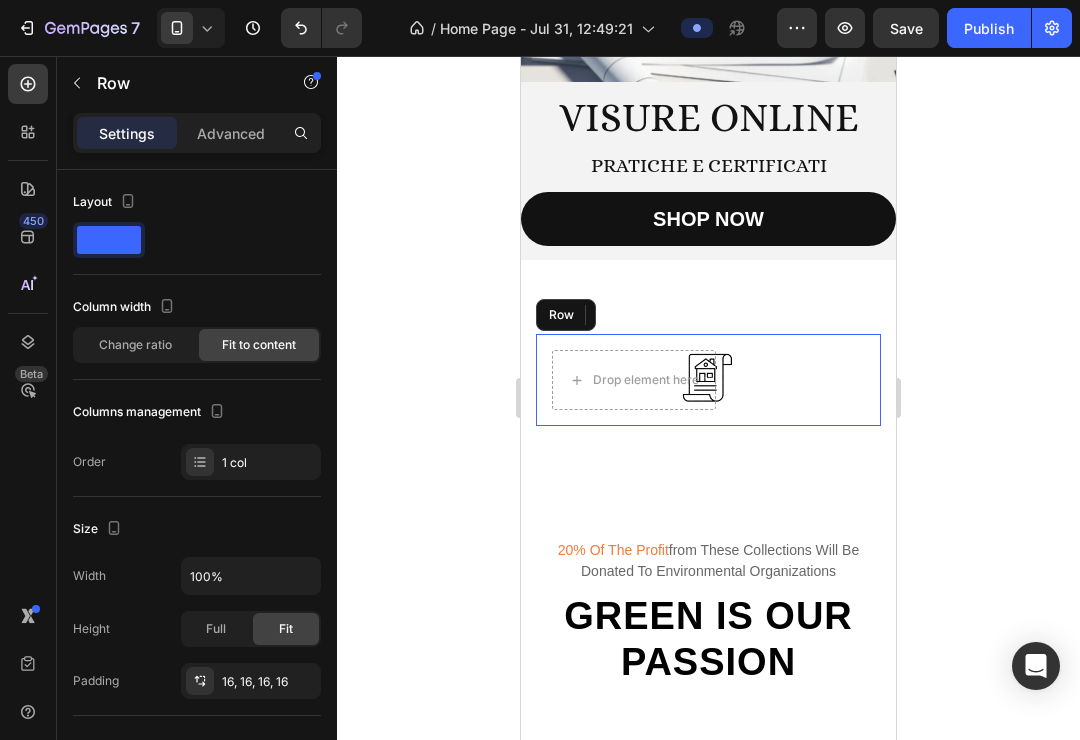 click on "Drop element here Row" at bounding box center [708, 380] 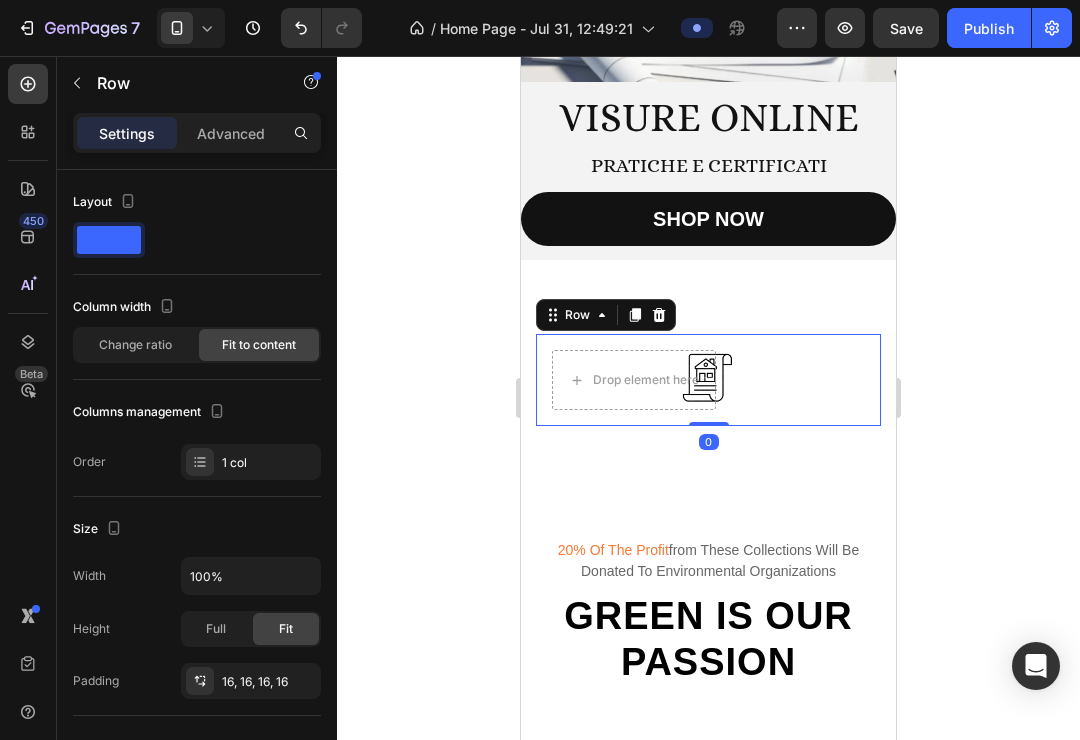 drag, startPoint x: 714, startPoint y: 426, endPoint x: 713, endPoint y: 371, distance: 55.00909 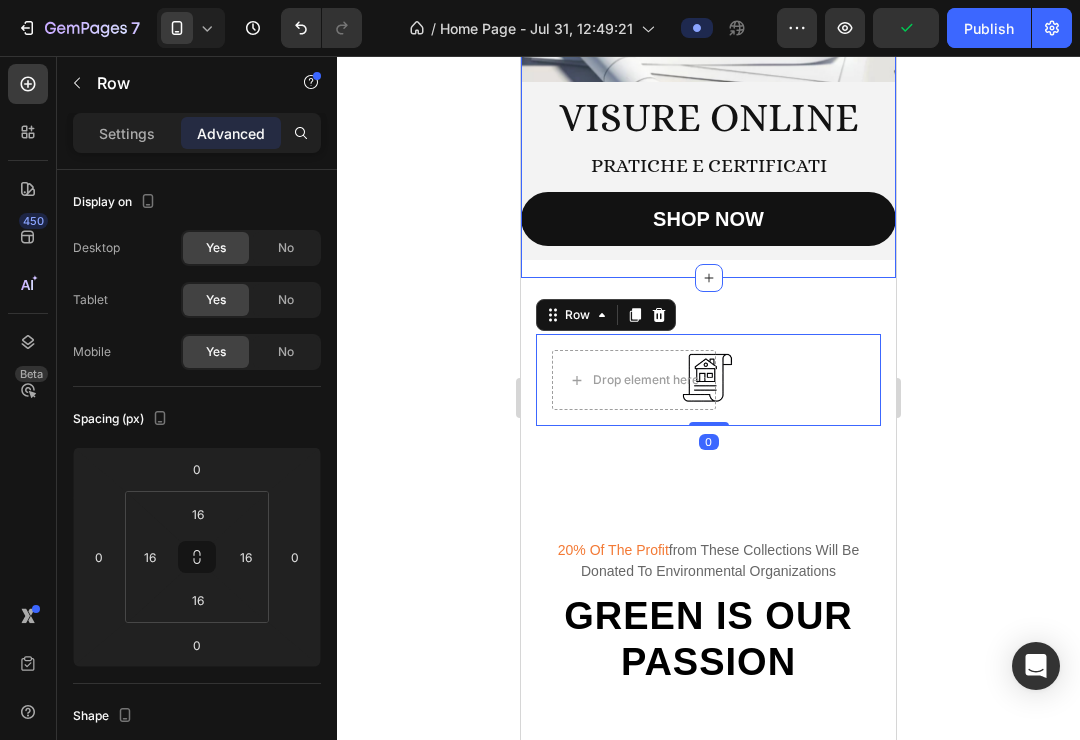 click on "Image Visure online Heading Pratiche e certificati Text Block SHOP NOW Button Hero Banner Section 1" at bounding box center [708, 65] 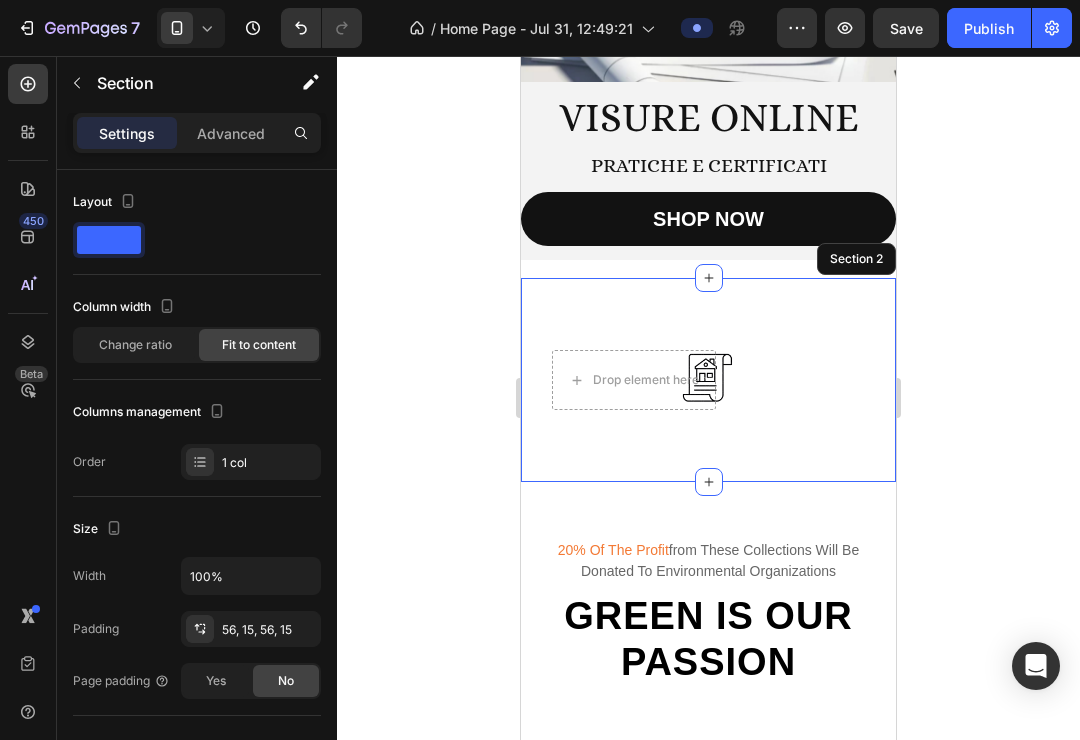click on "Drop element here Row Section 2" at bounding box center (708, 380) 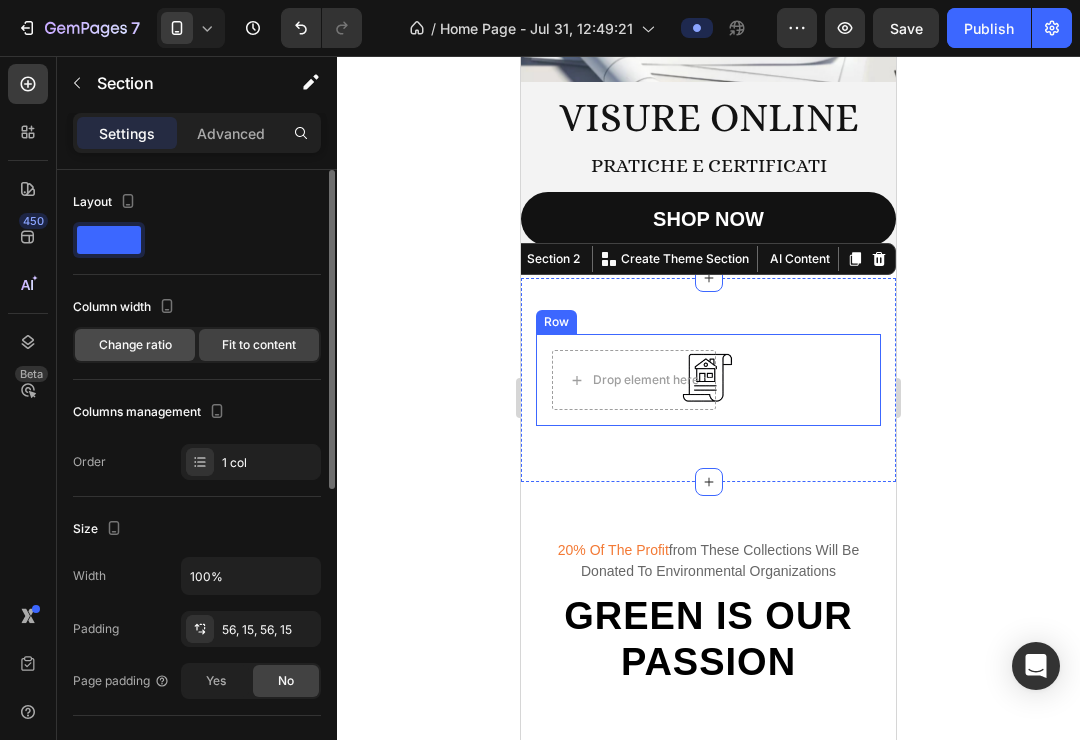 click on "Change ratio" 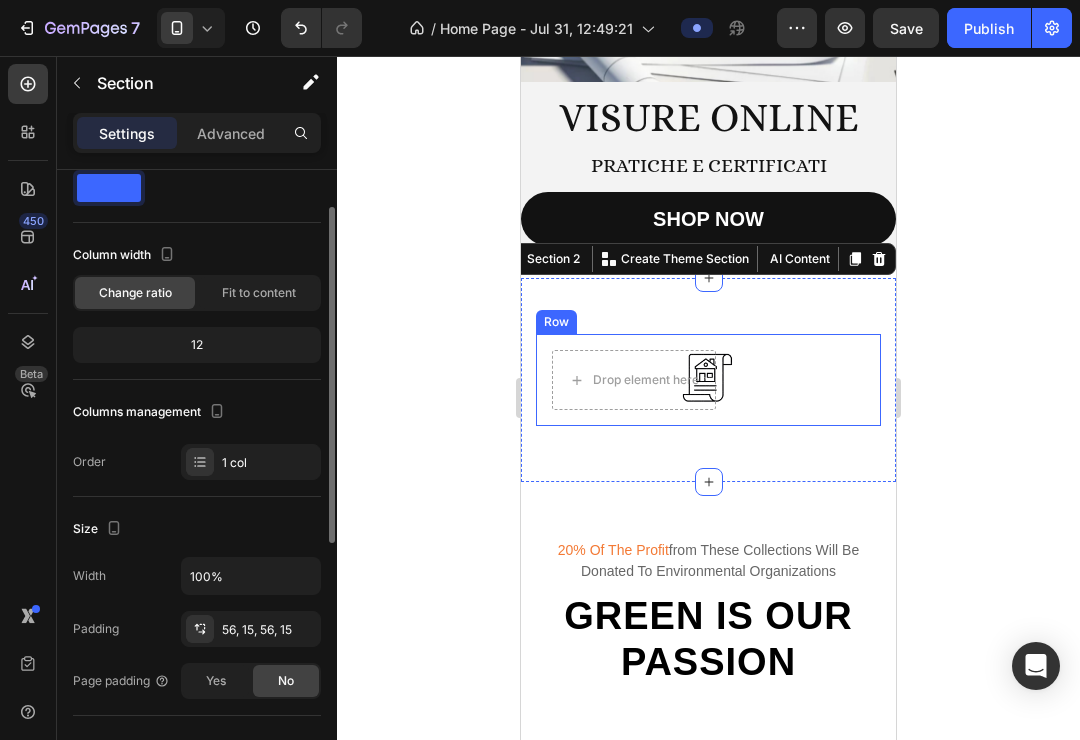 scroll, scrollTop: 78, scrollLeft: 0, axis: vertical 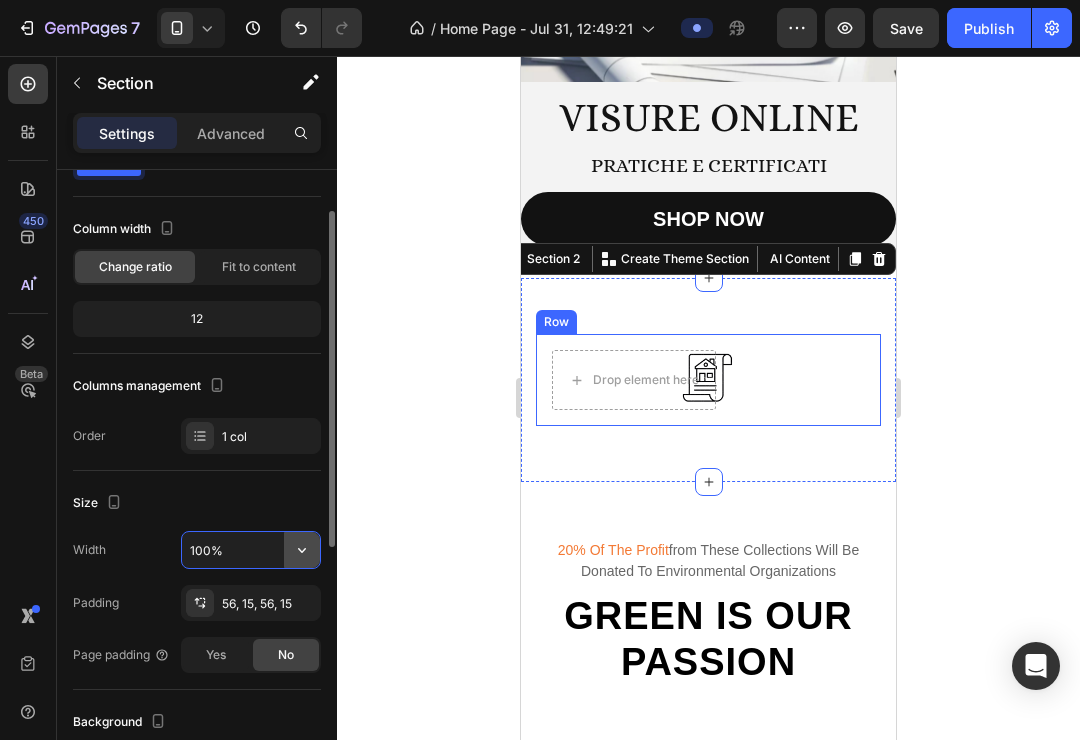 drag, startPoint x: 221, startPoint y: 555, endPoint x: 287, endPoint y: 560, distance: 66.189125 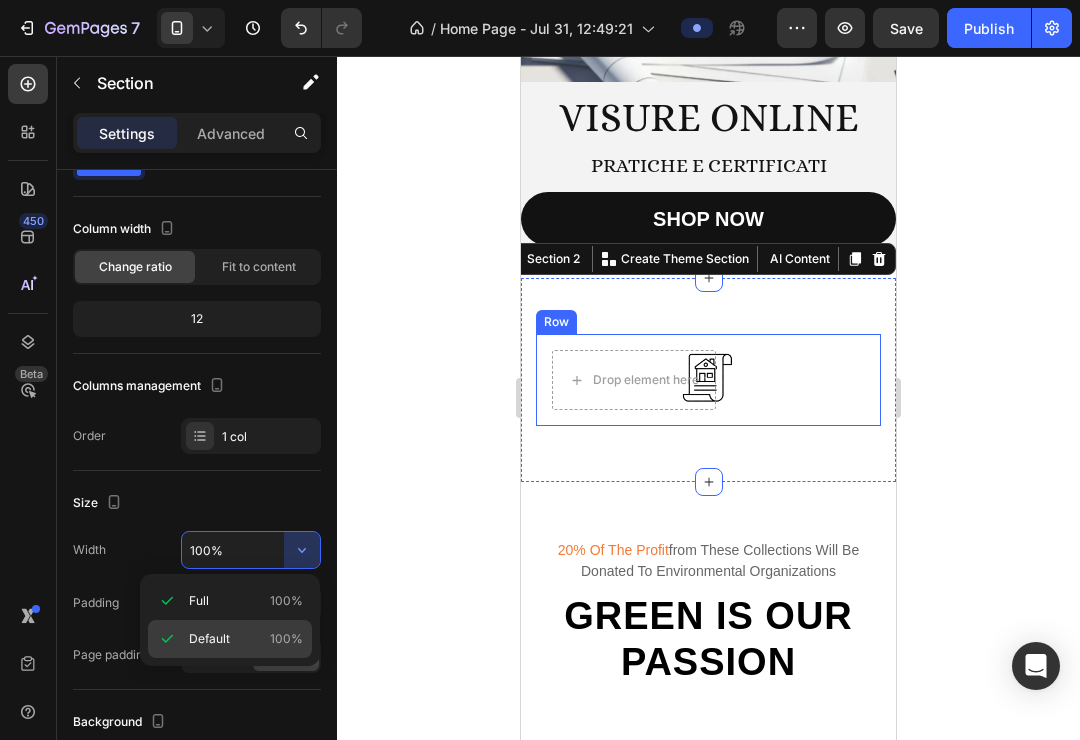 click on "Default 100%" at bounding box center (246, 639) 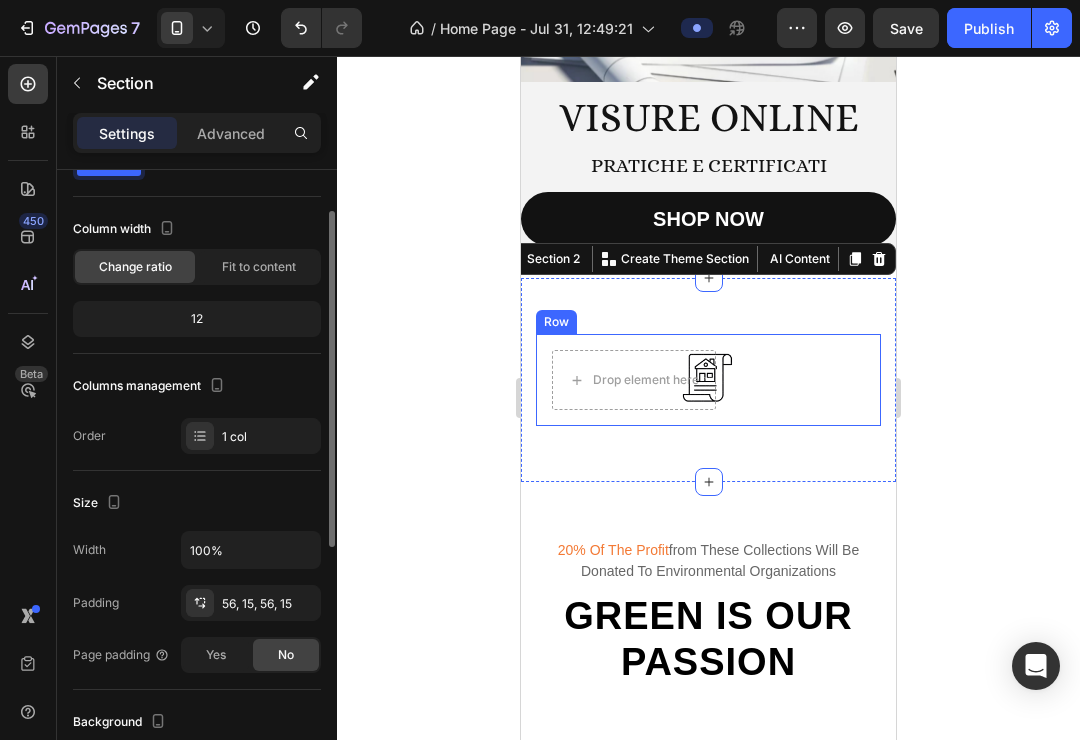 click on "Width 100% Padding 56, 15, 56, 15 Page padding Yes No" at bounding box center [197, 602] 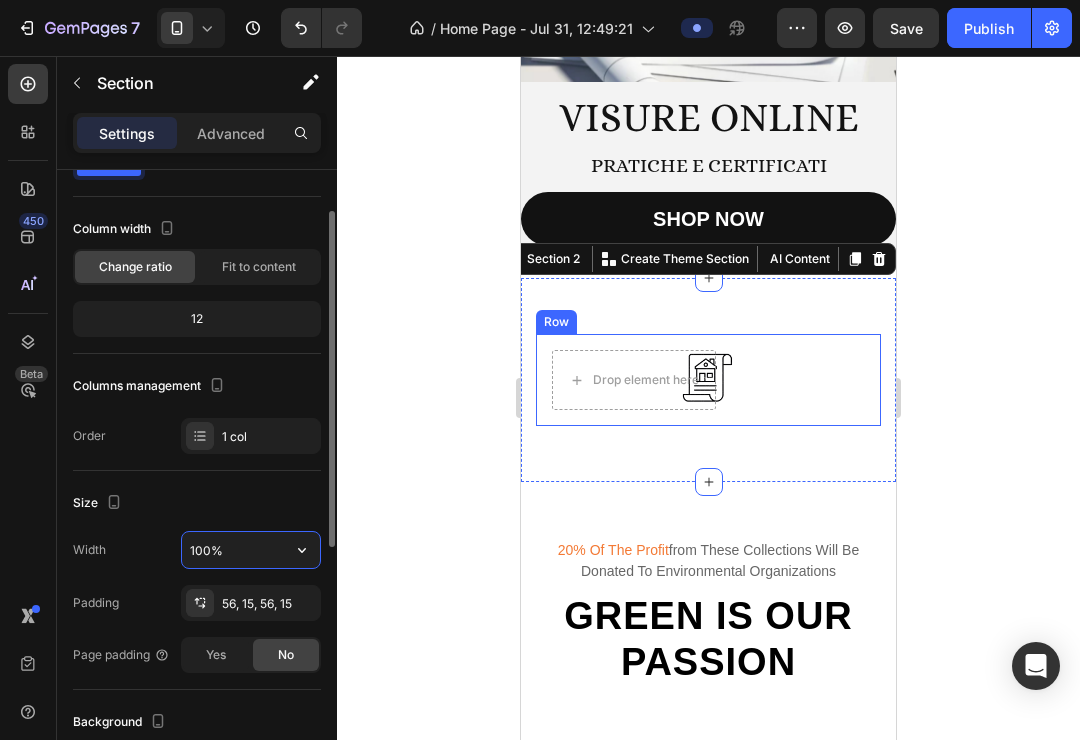 drag, startPoint x: 245, startPoint y: 557, endPoint x: 233, endPoint y: 556, distance: 12.0415945 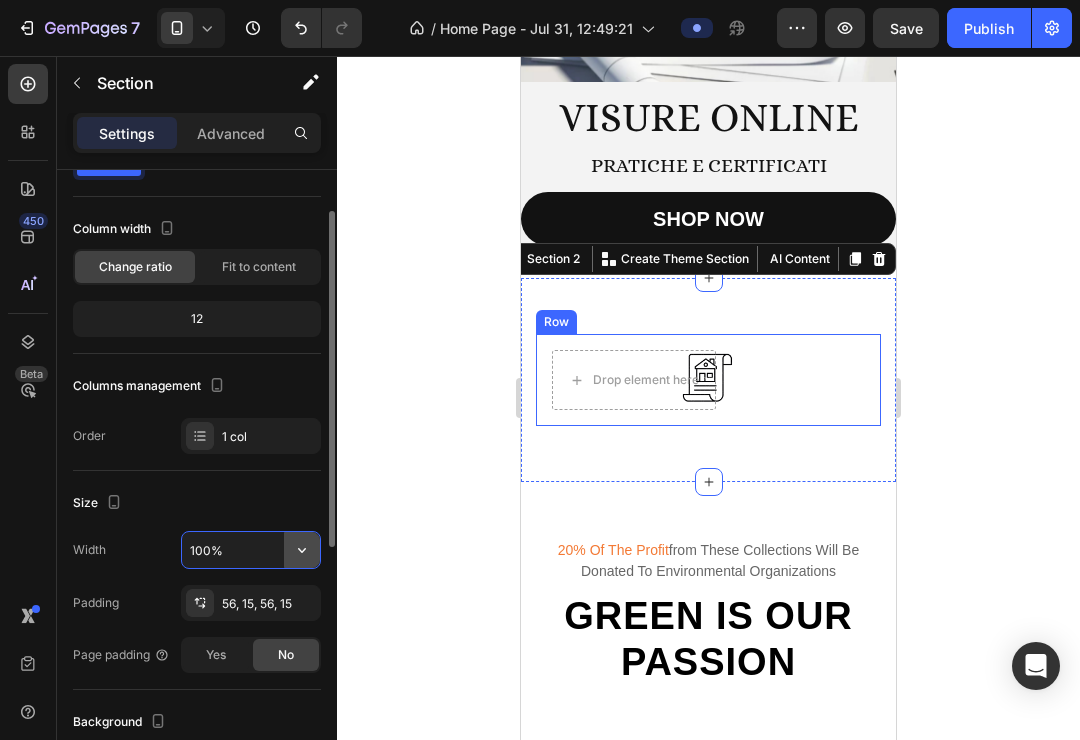 click 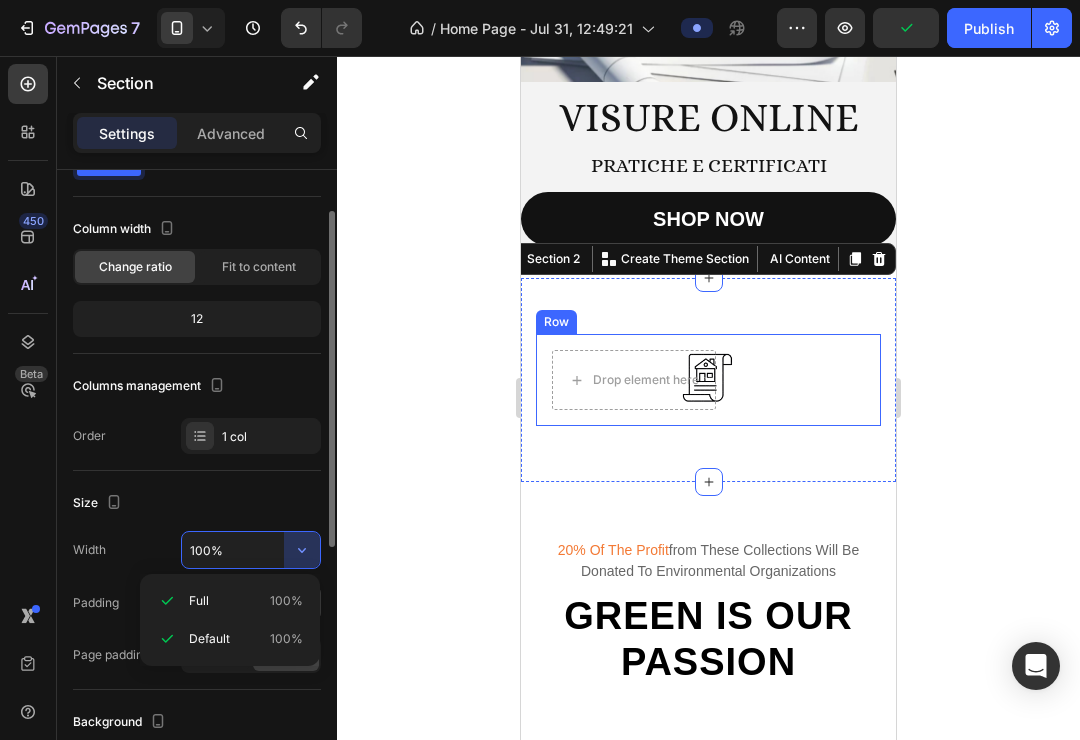 click on "Full 100%" at bounding box center (246, 601) 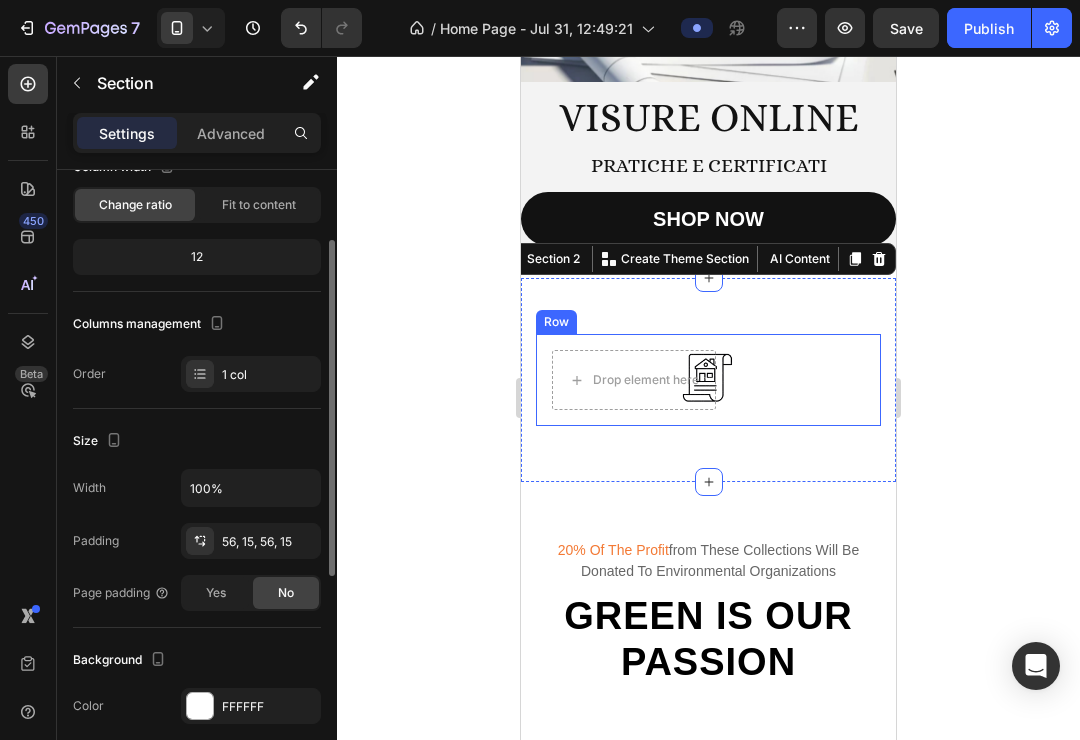 scroll, scrollTop: 147, scrollLeft: 0, axis: vertical 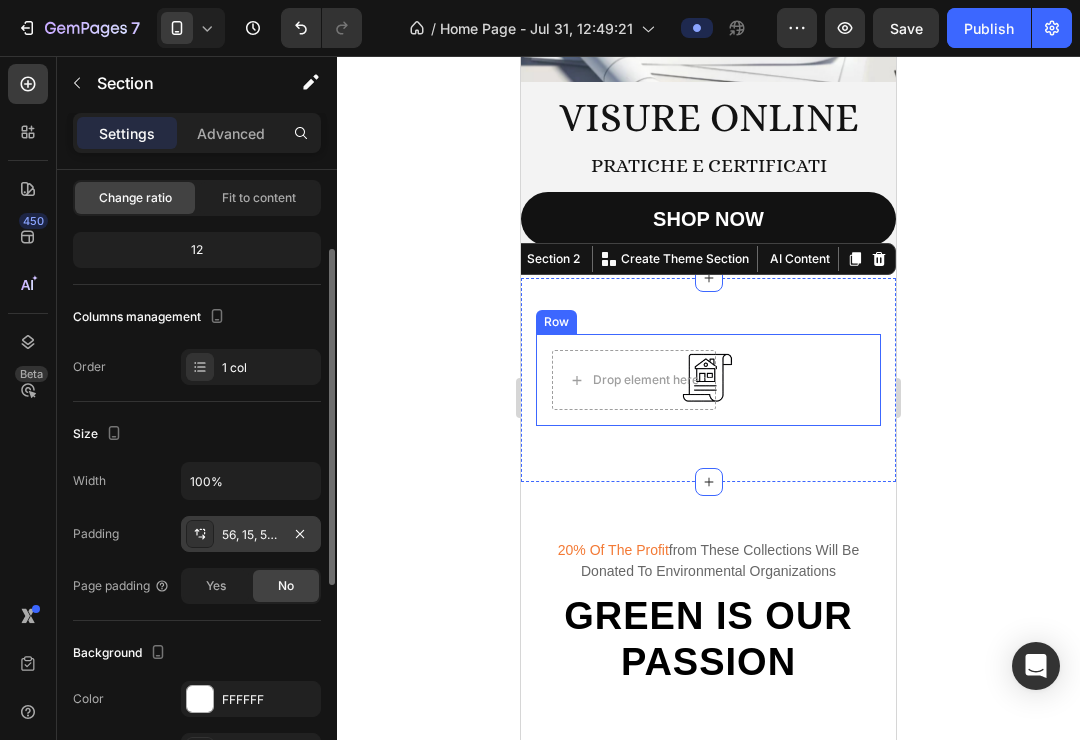 click 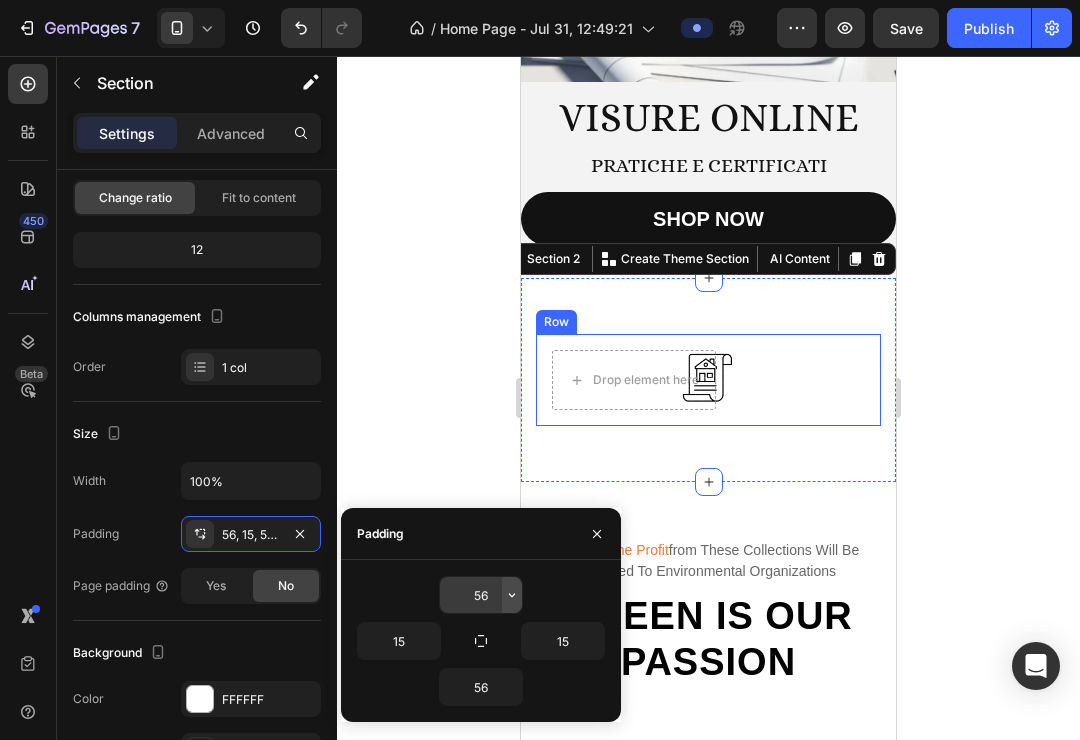 drag, startPoint x: 521, startPoint y: 607, endPoint x: 505, endPoint y: 603, distance: 16.492422 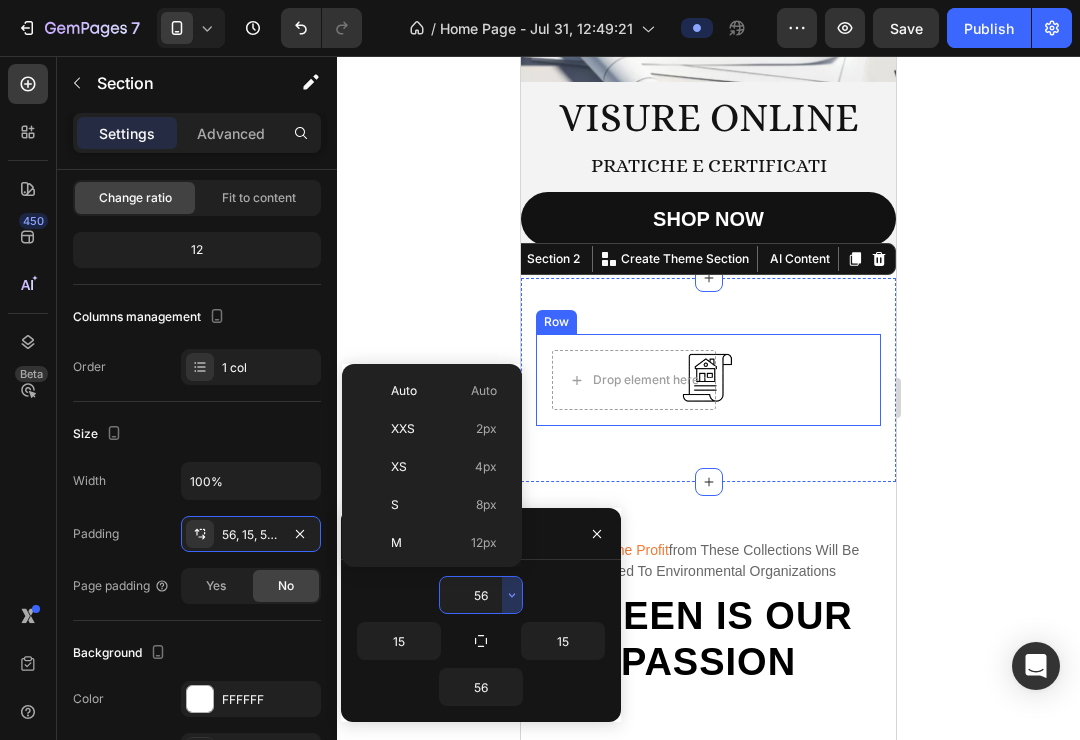 click on "S 8px" at bounding box center [444, 505] 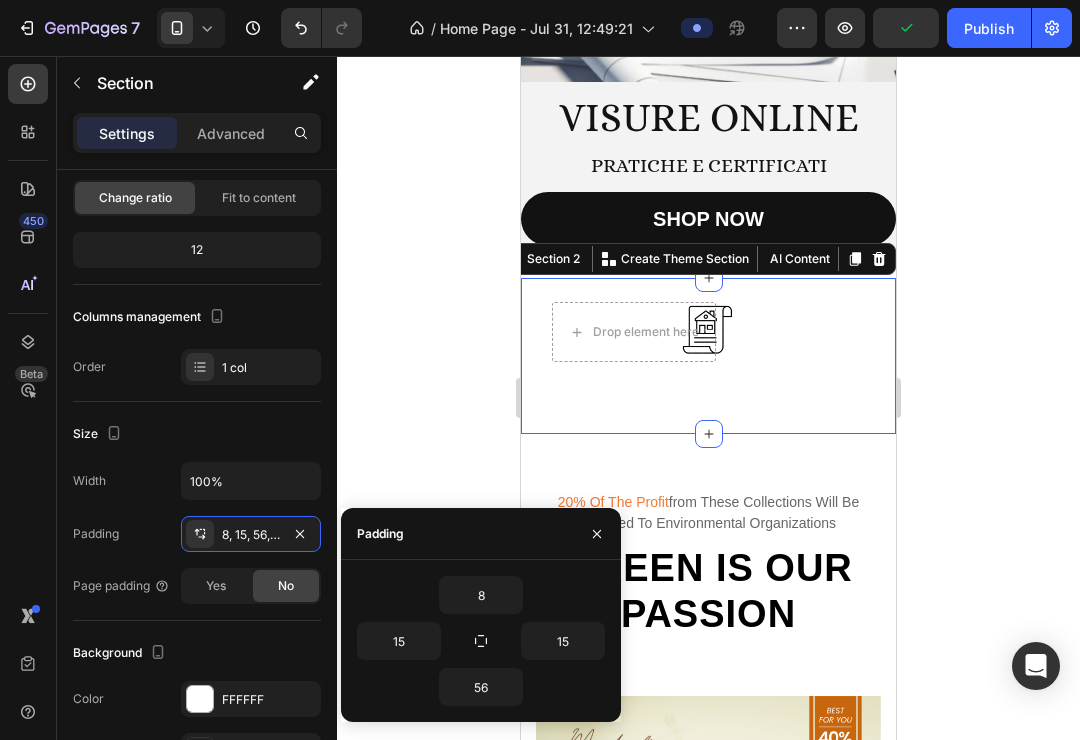 click 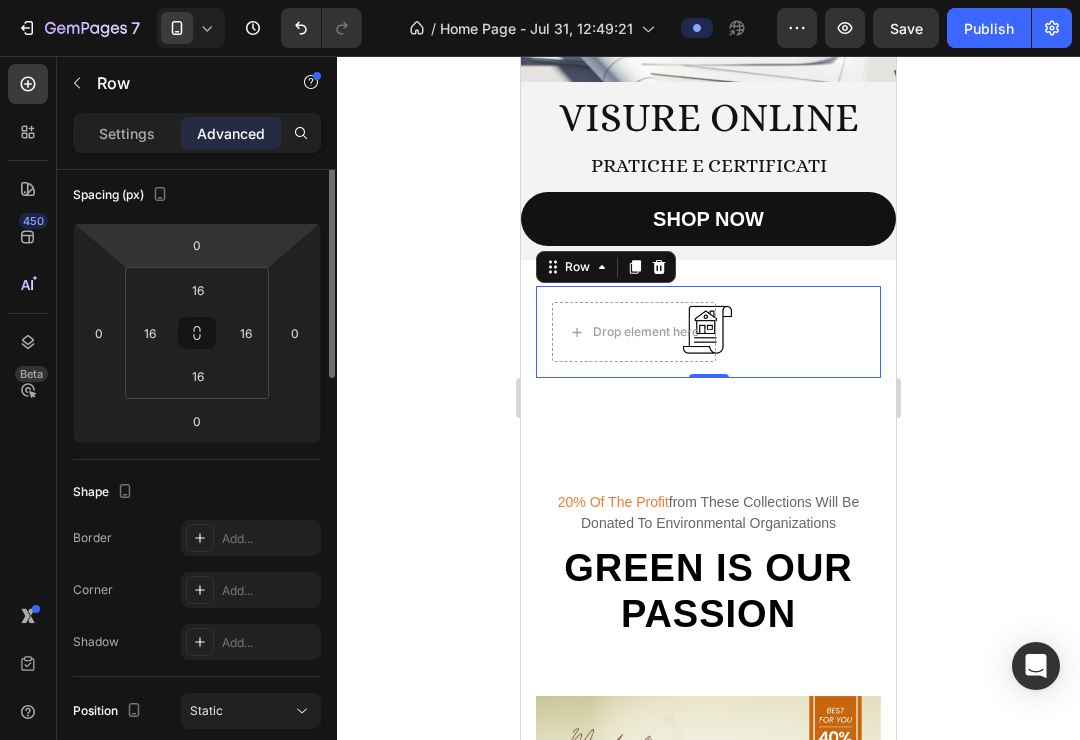 scroll, scrollTop: 0, scrollLeft: 0, axis: both 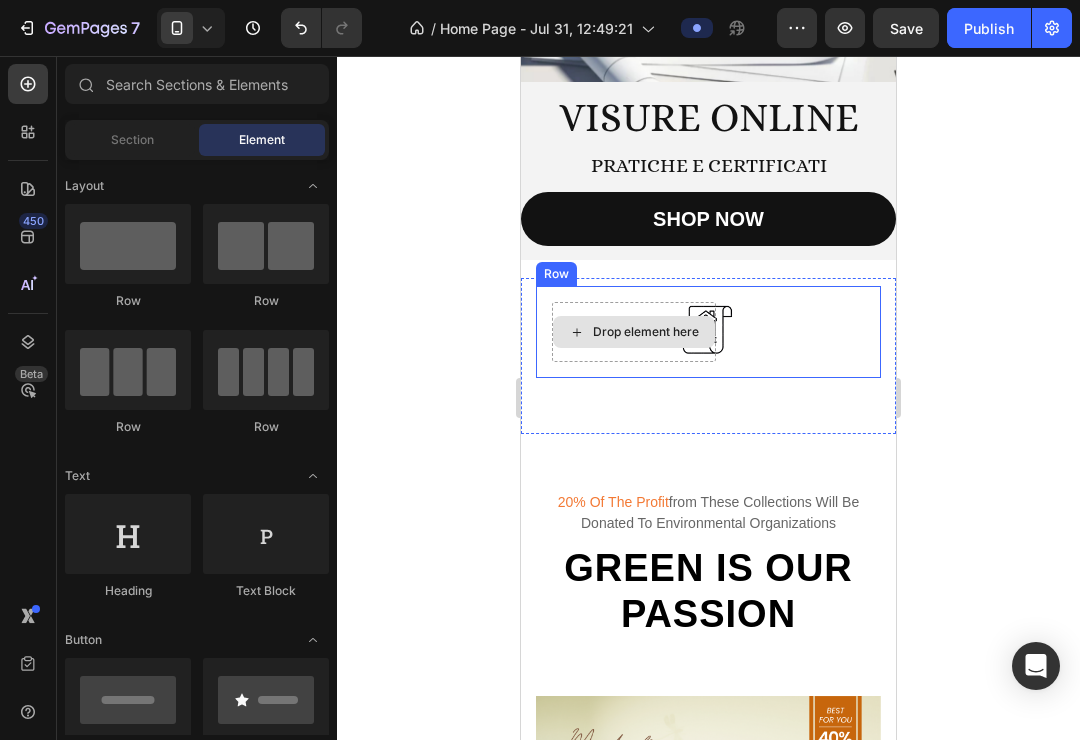 click on "Drop element here" at bounding box center (634, 332) 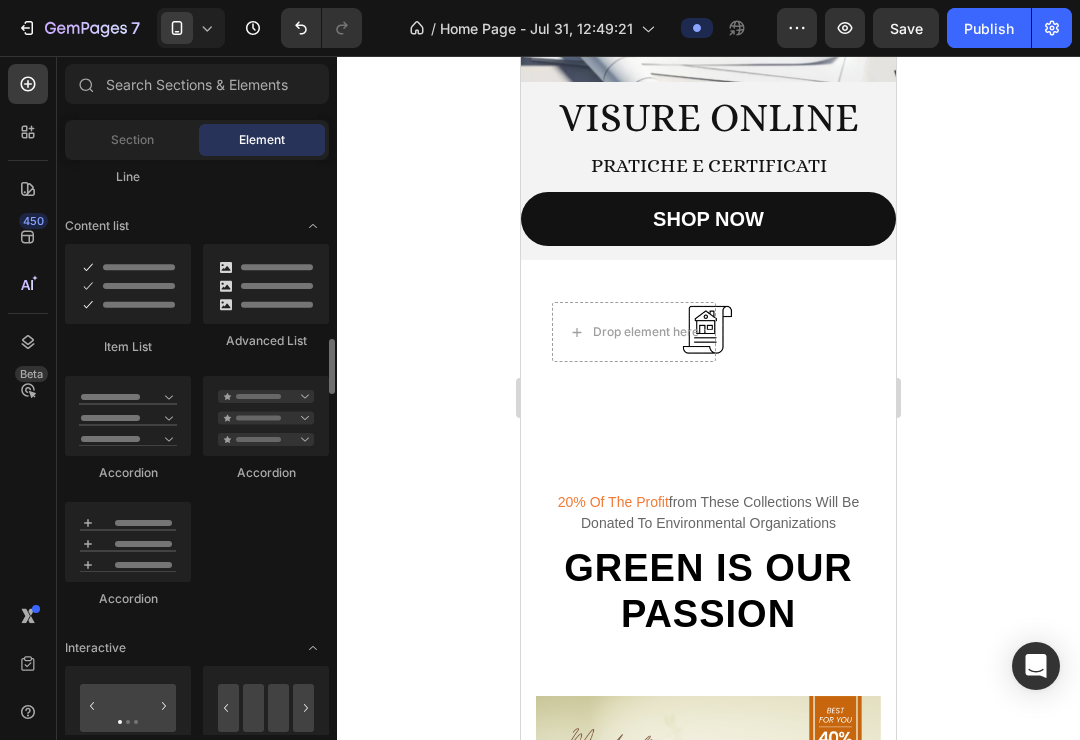 scroll, scrollTop: 1564, scrollLeft: 0, axis: vertical 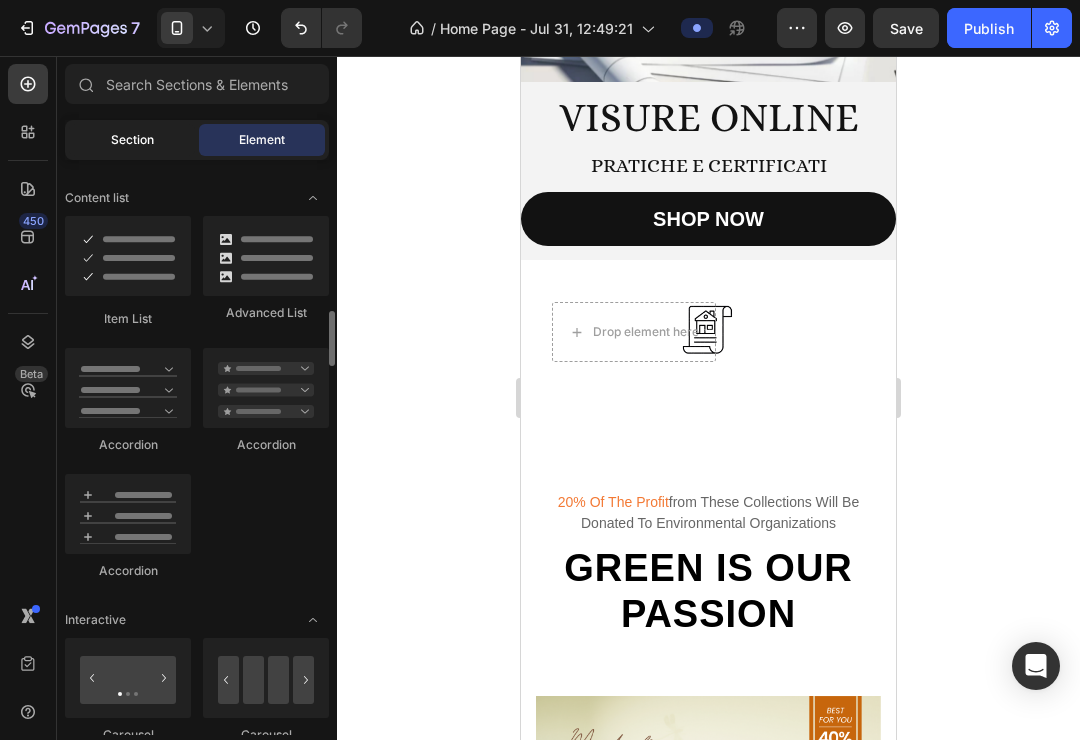 click on "Section" 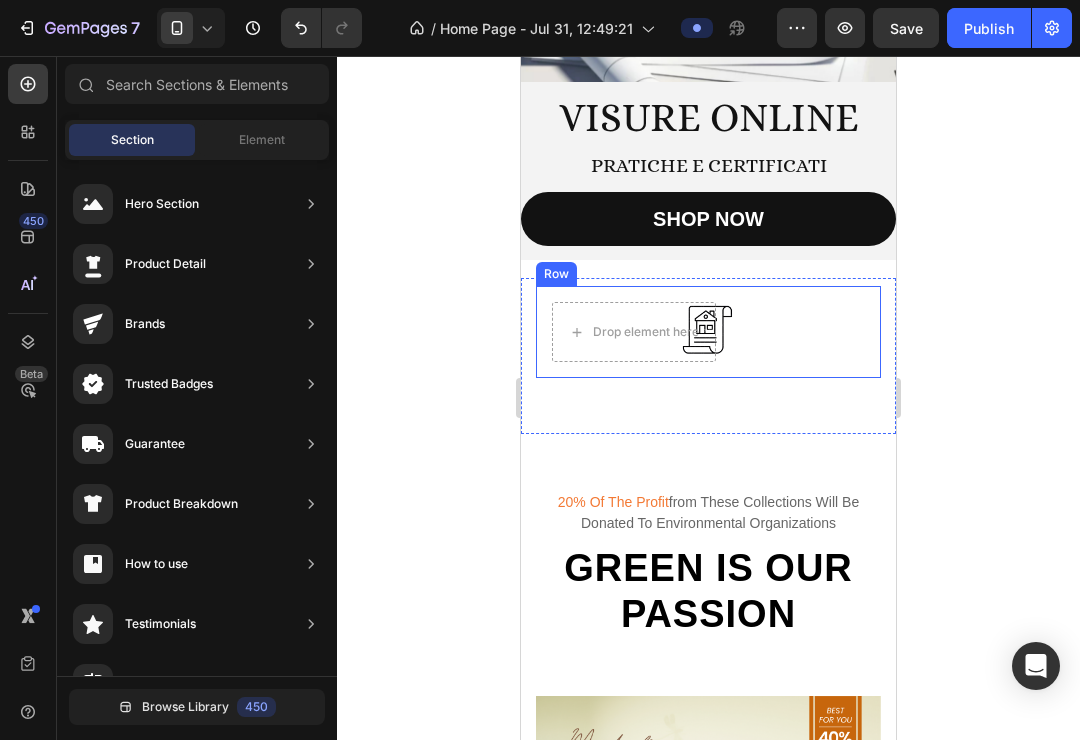 click on "Drop element here Row" at bounding box center [708, 332] 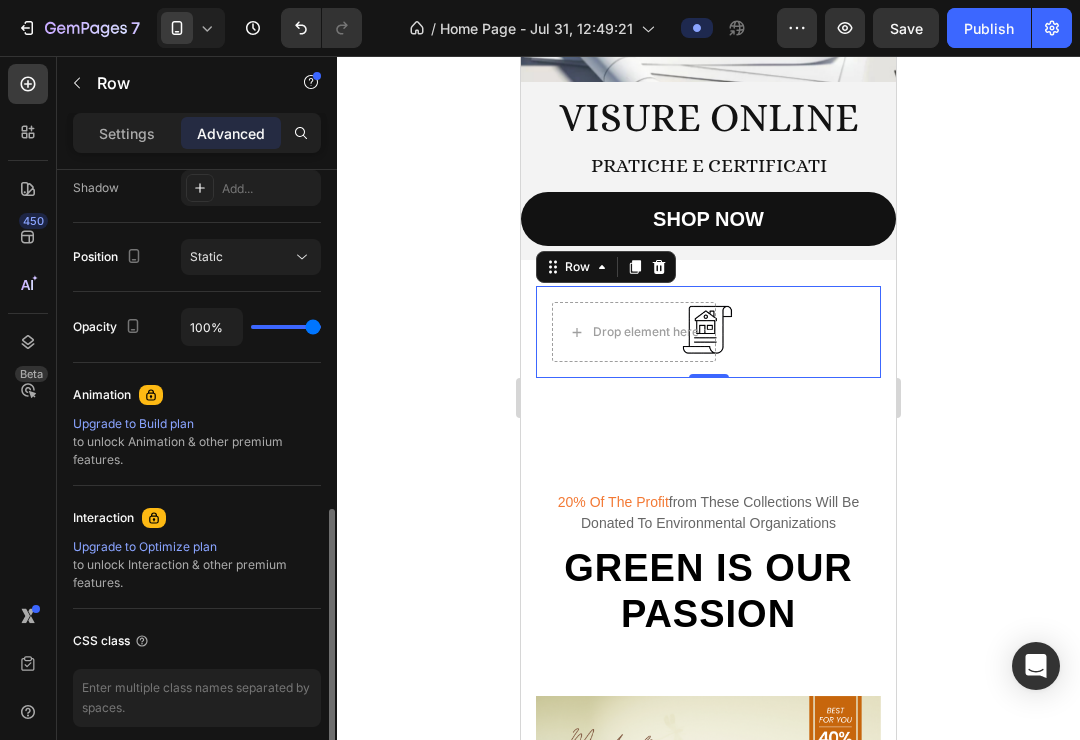 scroll, scrollTop: 492, scrollLeft: 0, axis: vertical 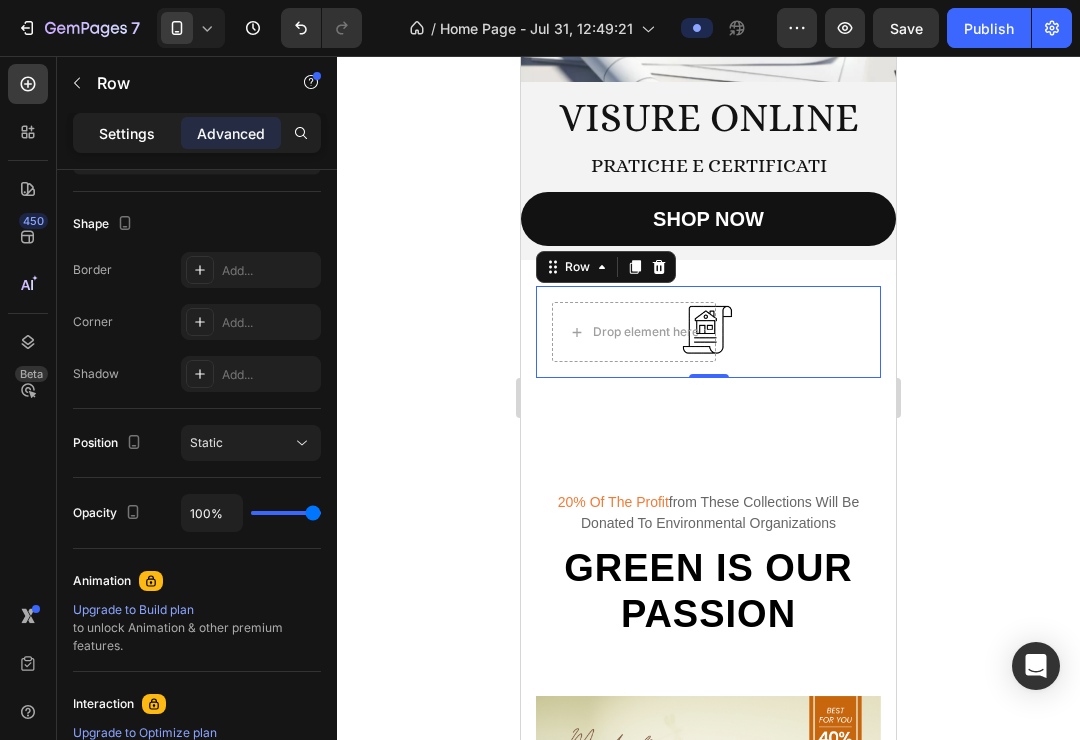 click on "Settings" 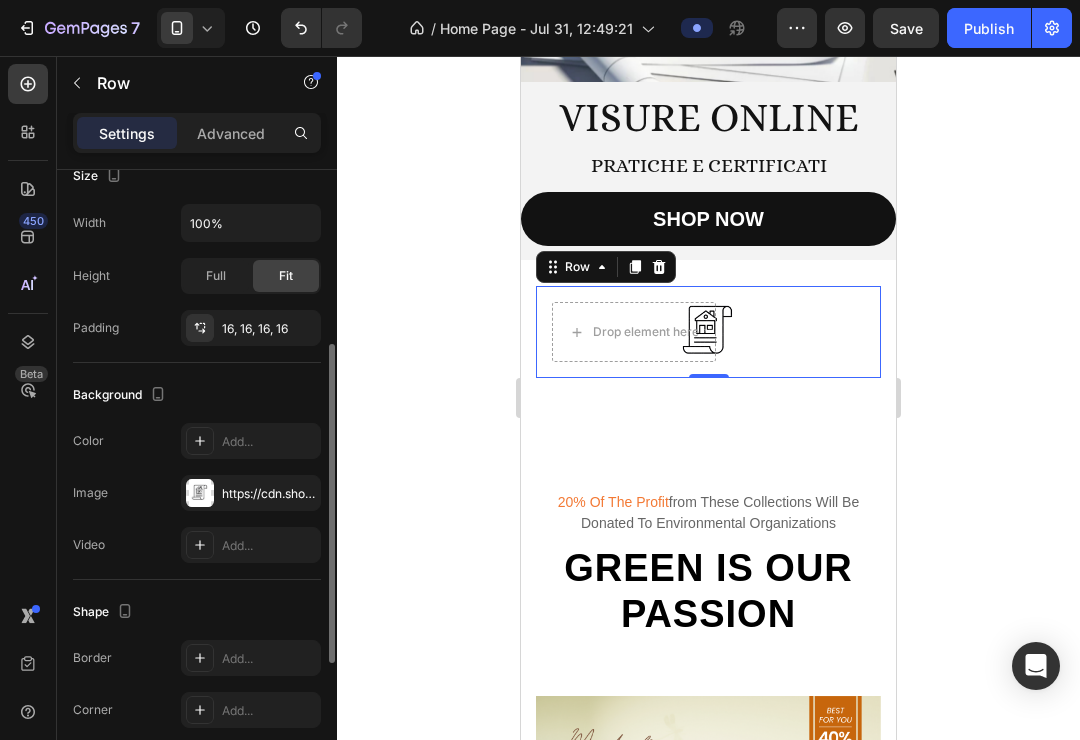 scroll, scrollTop: 349, scrollLeft: 0, axis: vertical 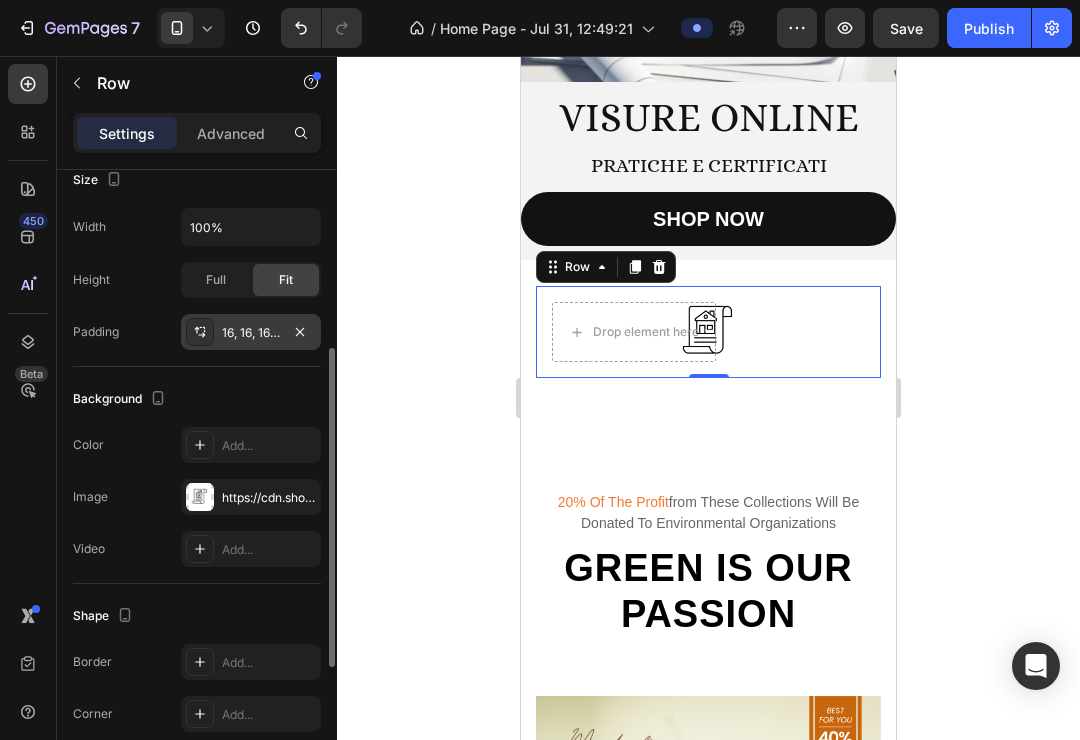 click on "16, 16, 16, 16" at bounding box center (251, 333) 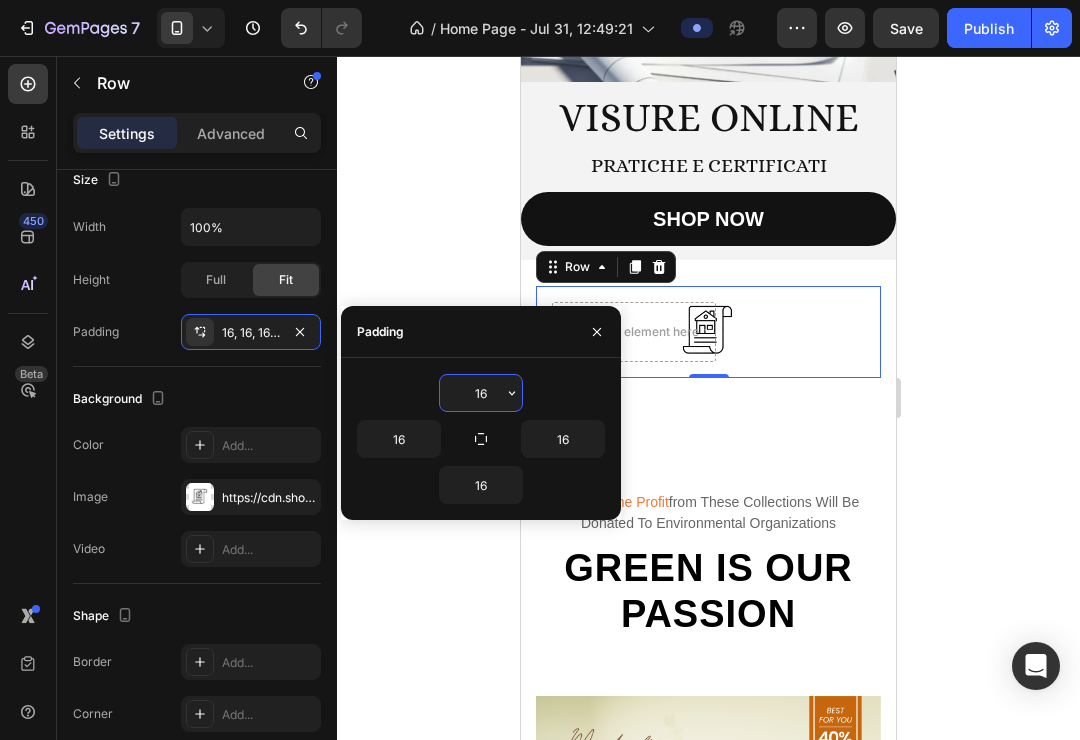 click on "16" at bounding box center [481, 393] 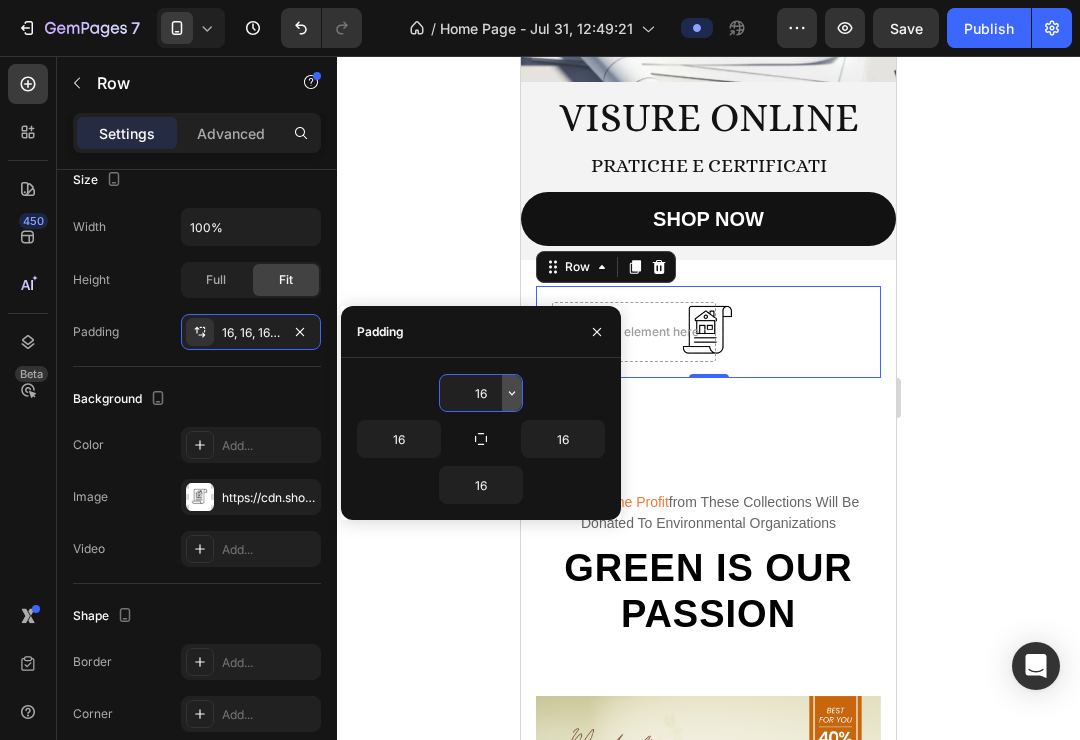 click 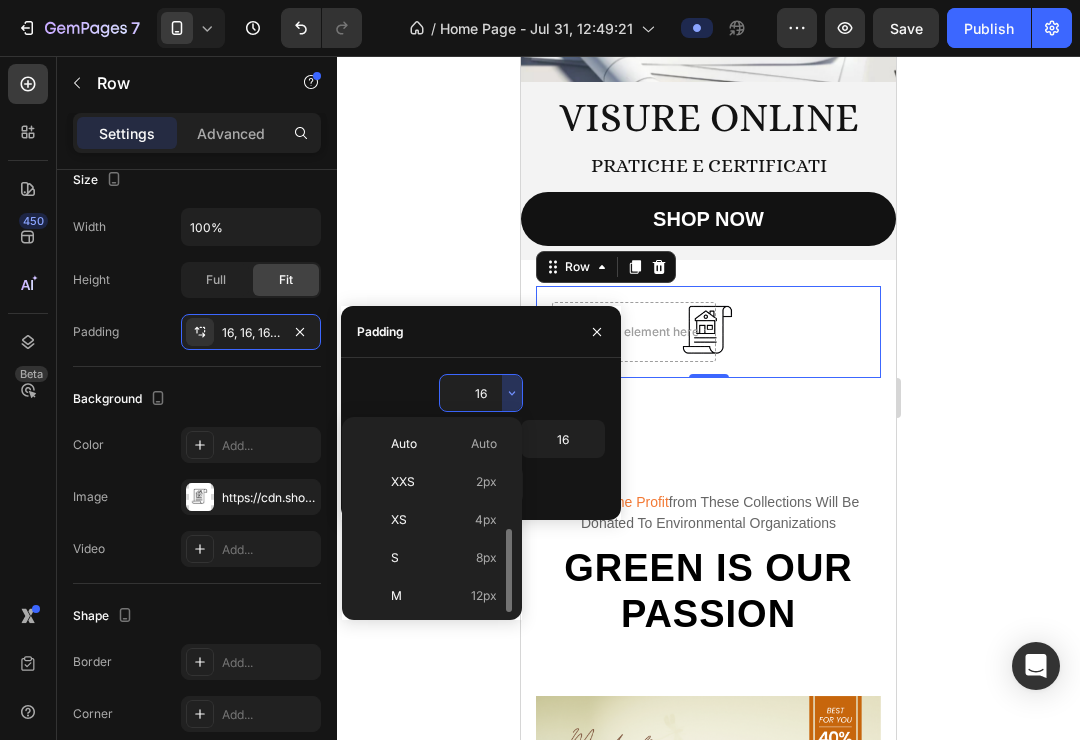scroll, scrollTop: 72, scrollLeft: 0, axis: vertical 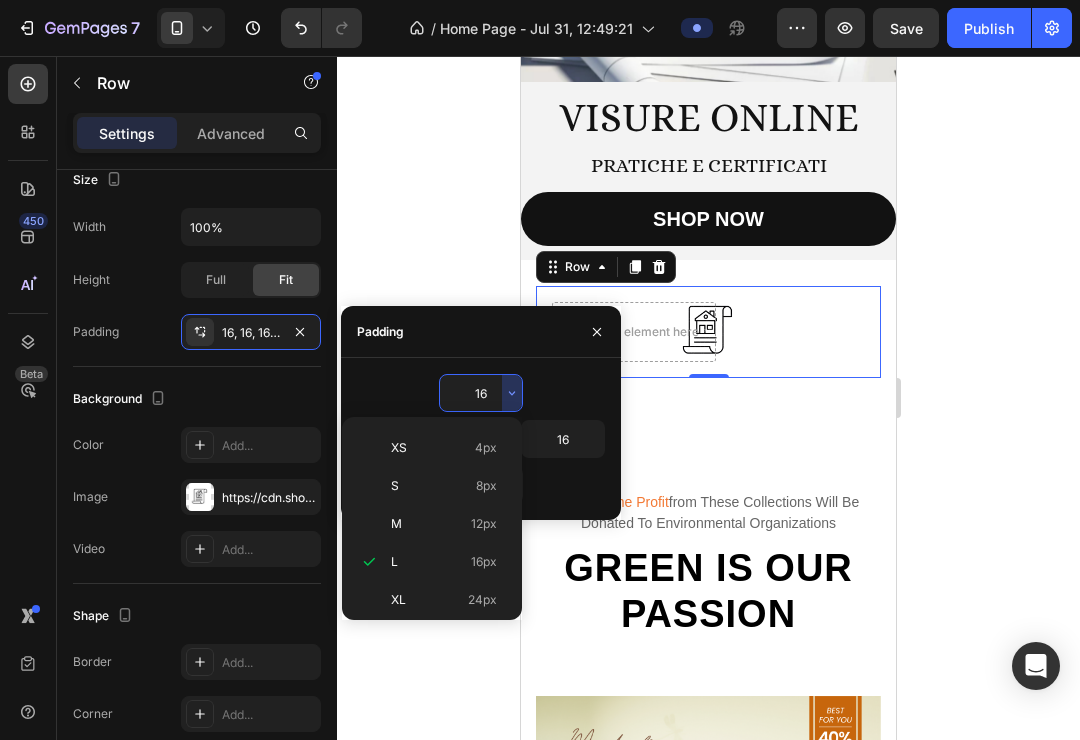 click on "XS 4px" at bounding box center [444, 448] 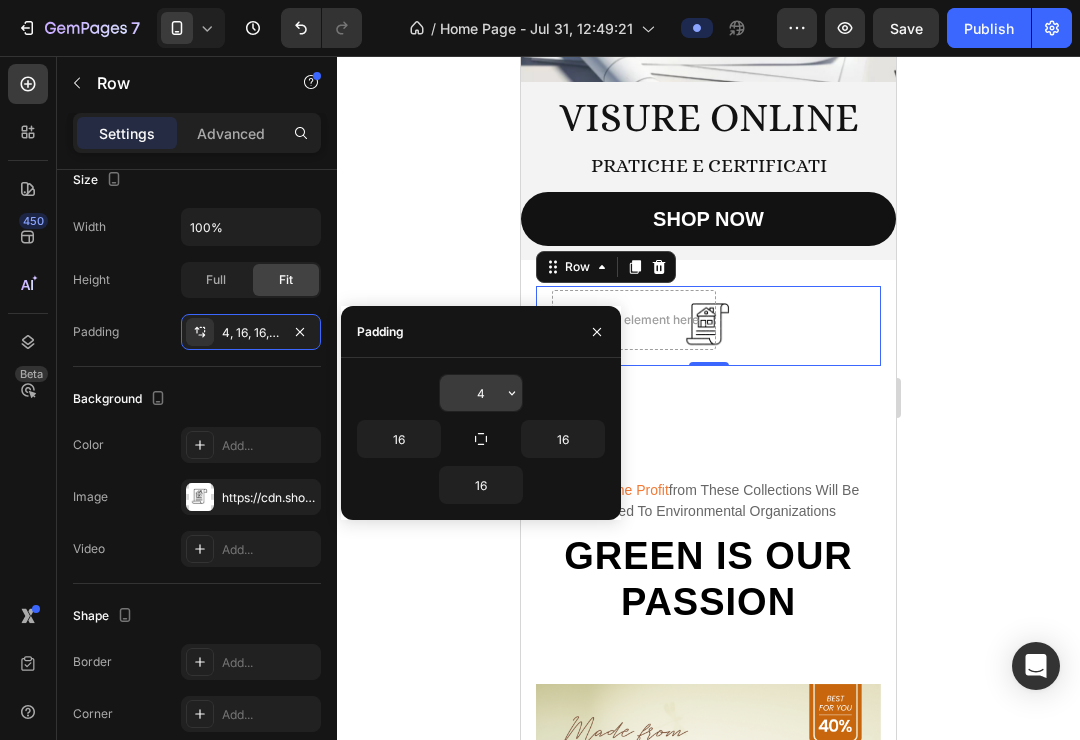 click on "4" at bounding box center (481, 393) 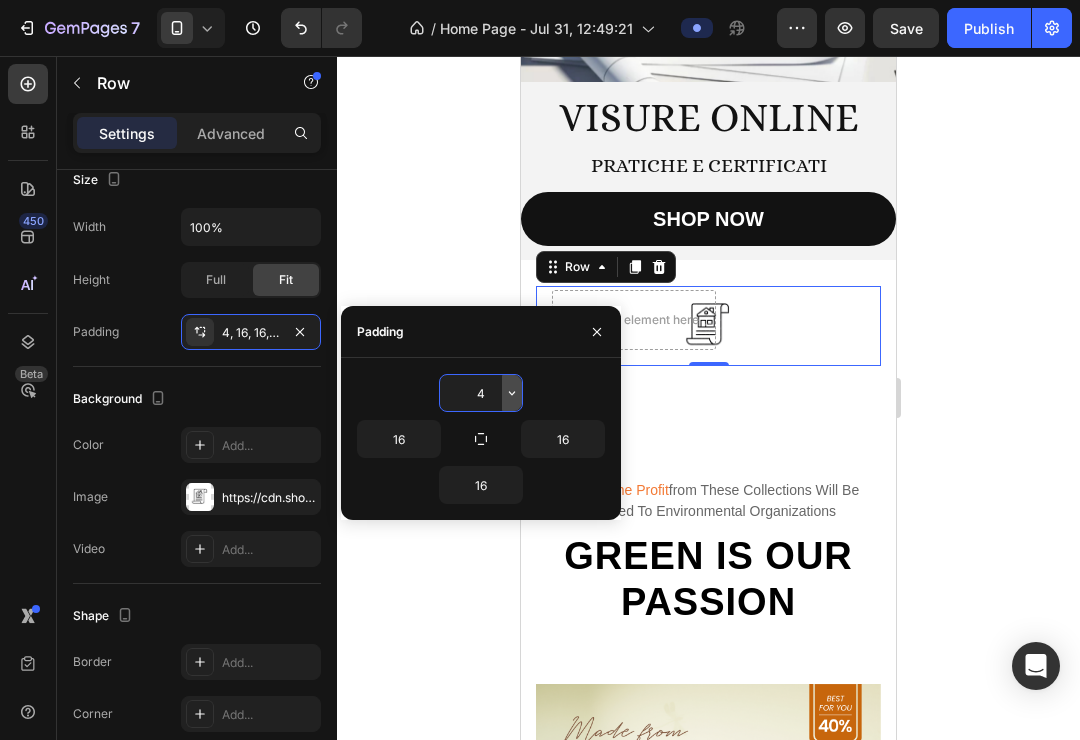 click 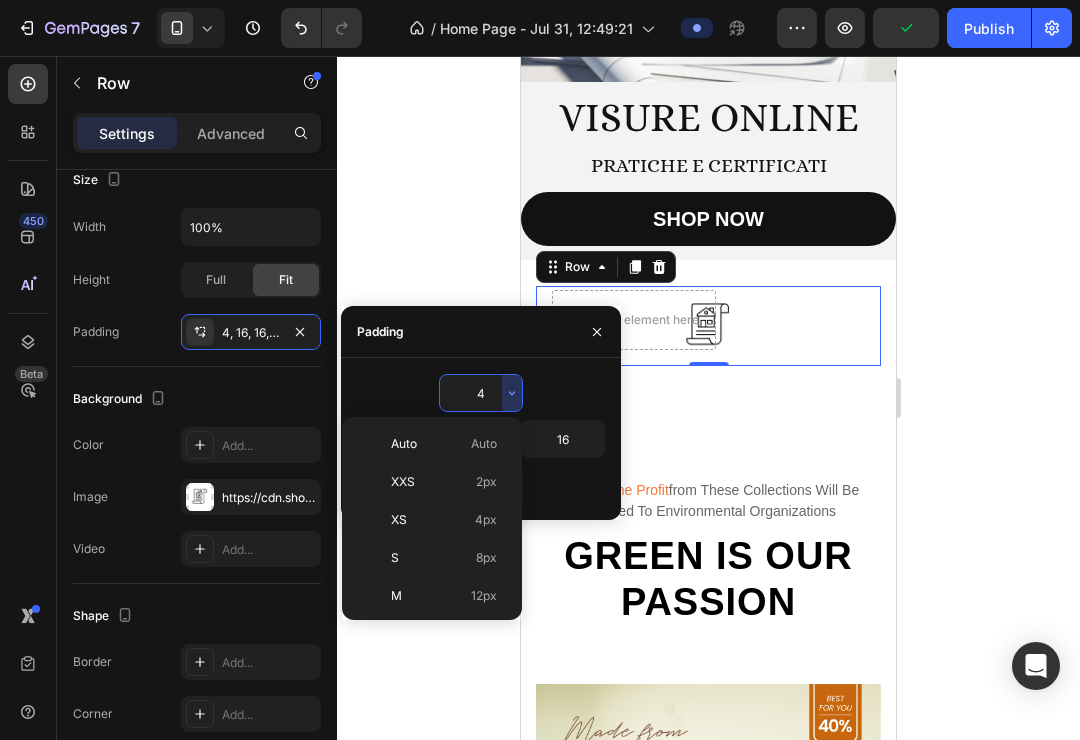 click on "S 8px" at bounding box center (444, 558) 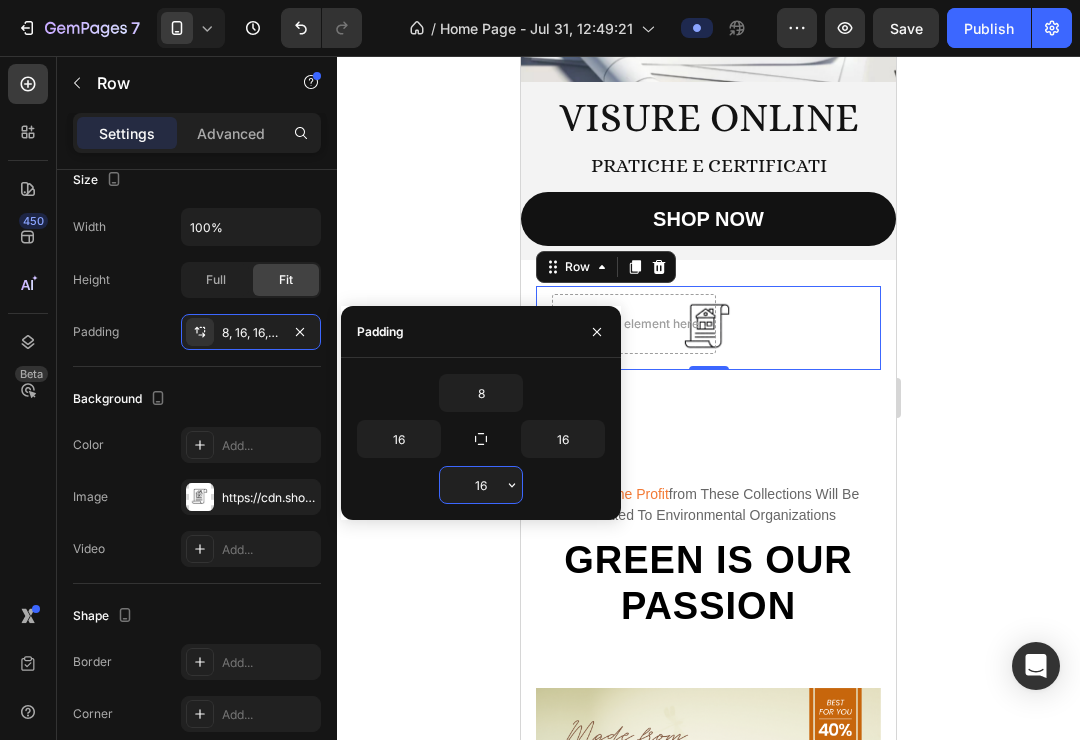 click on "16" at bounding box center [481, 485] 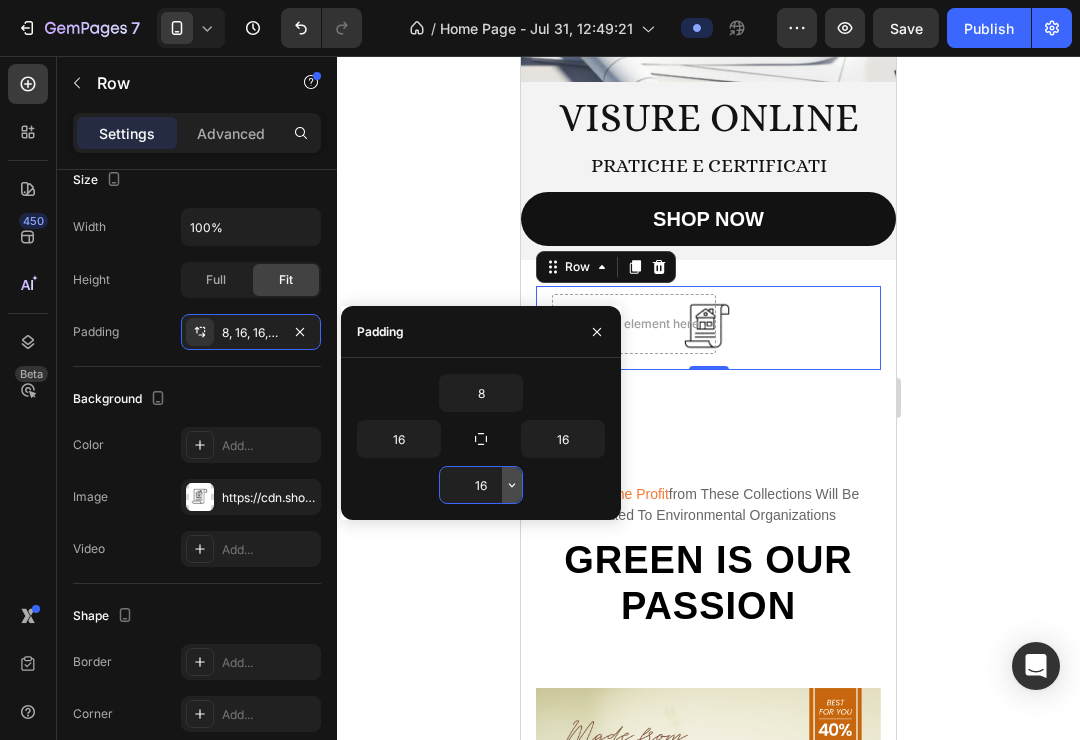 click 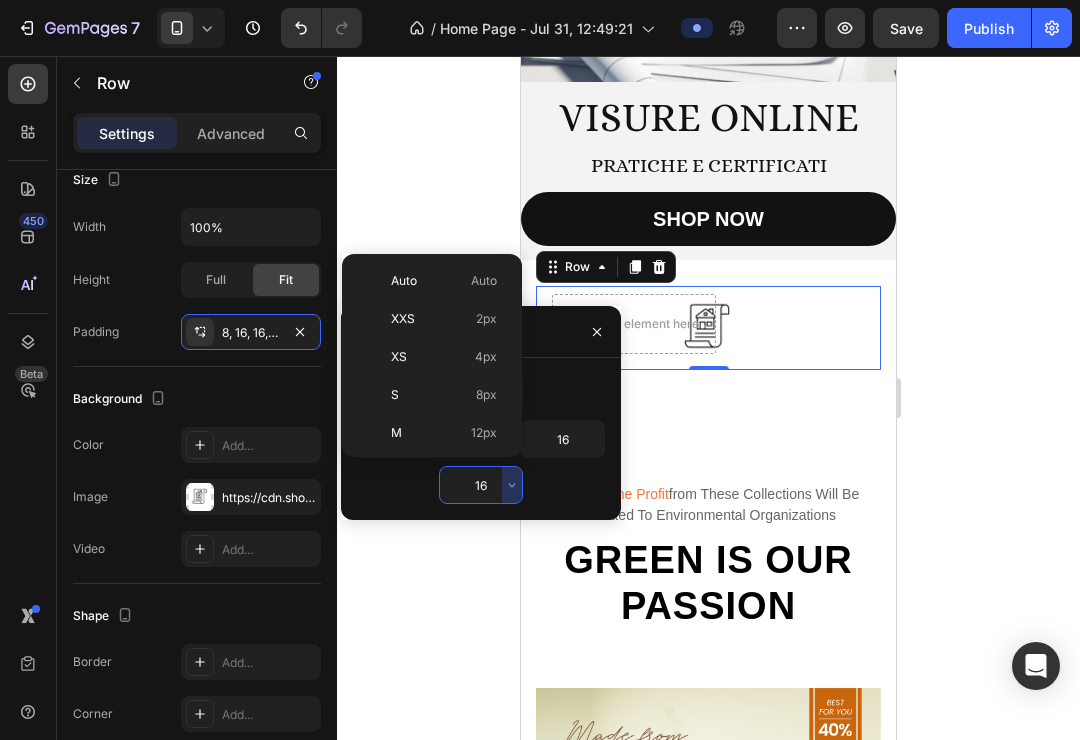scroll, scrollTop: 72, scrollLeft: 0, axis: vertical 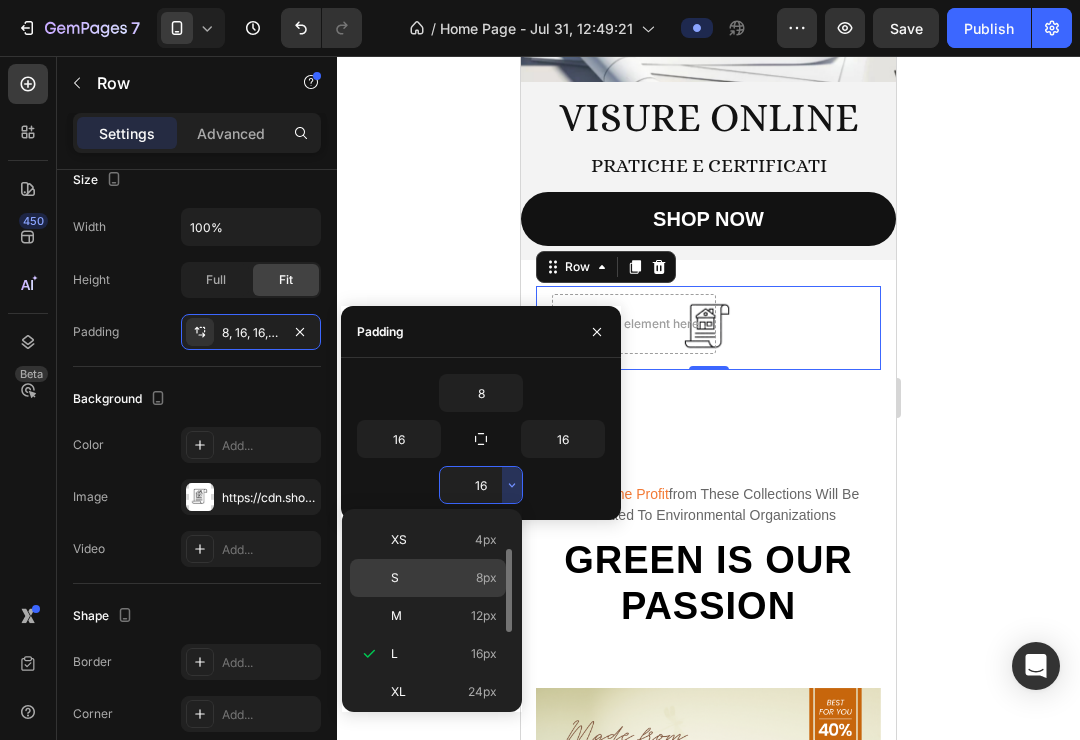 click on "S 8px" at bounding box center (444, 578) 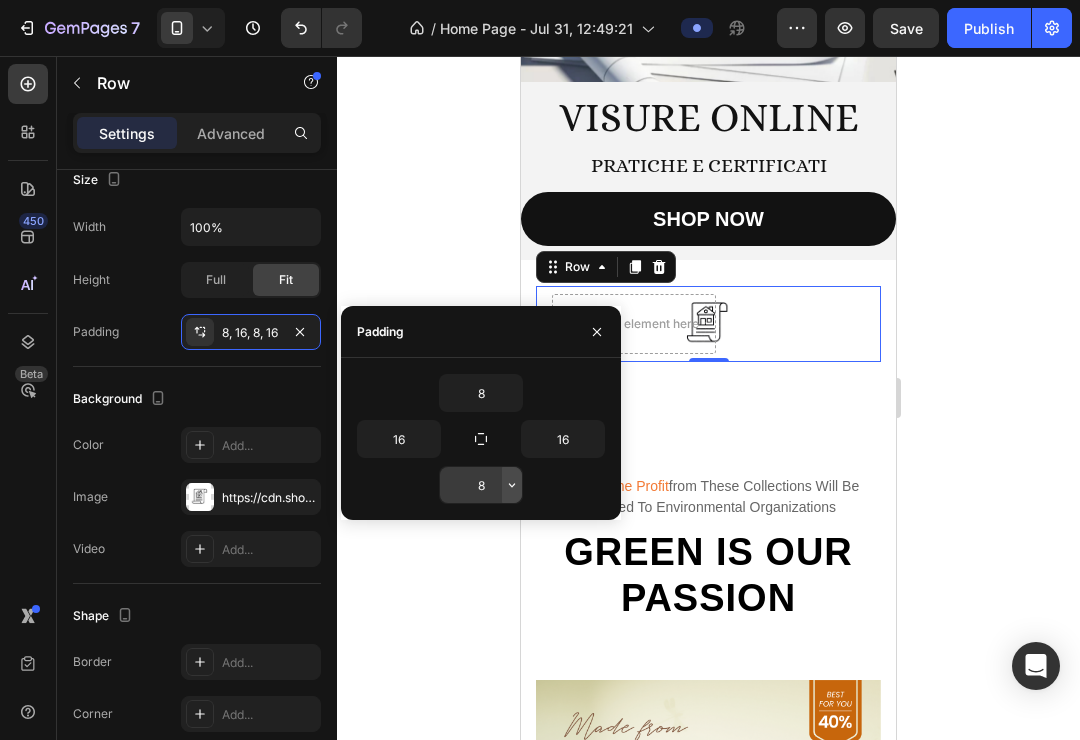 click 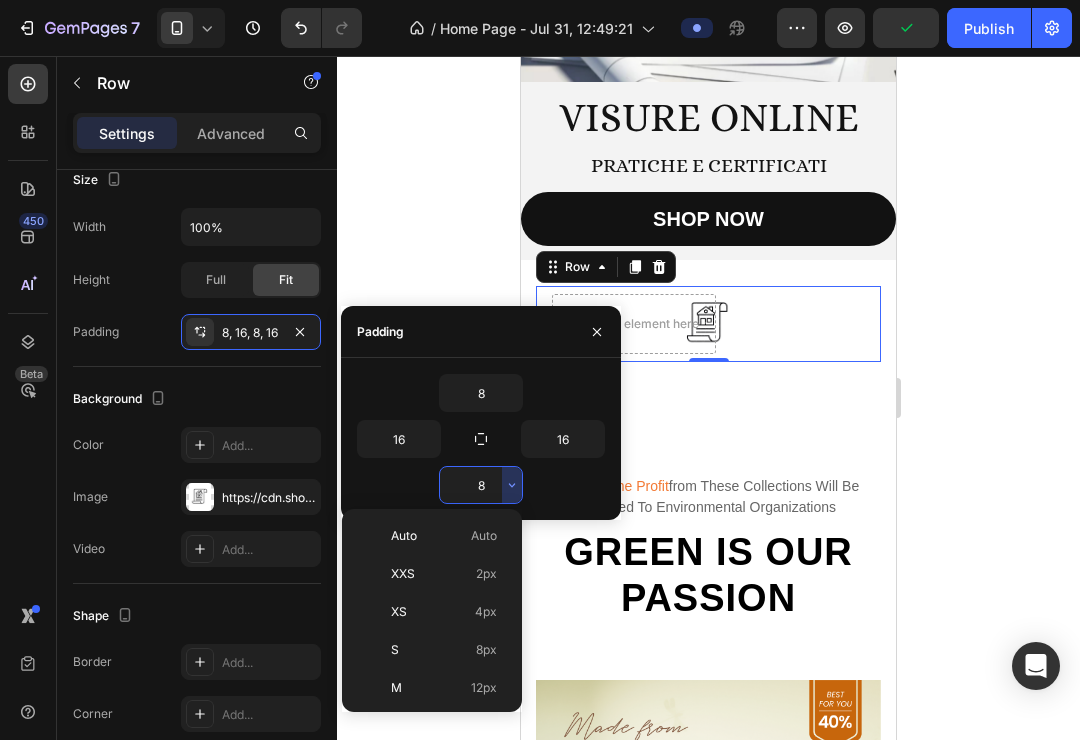 click on "M 12px" at bounding box center [444, 688] 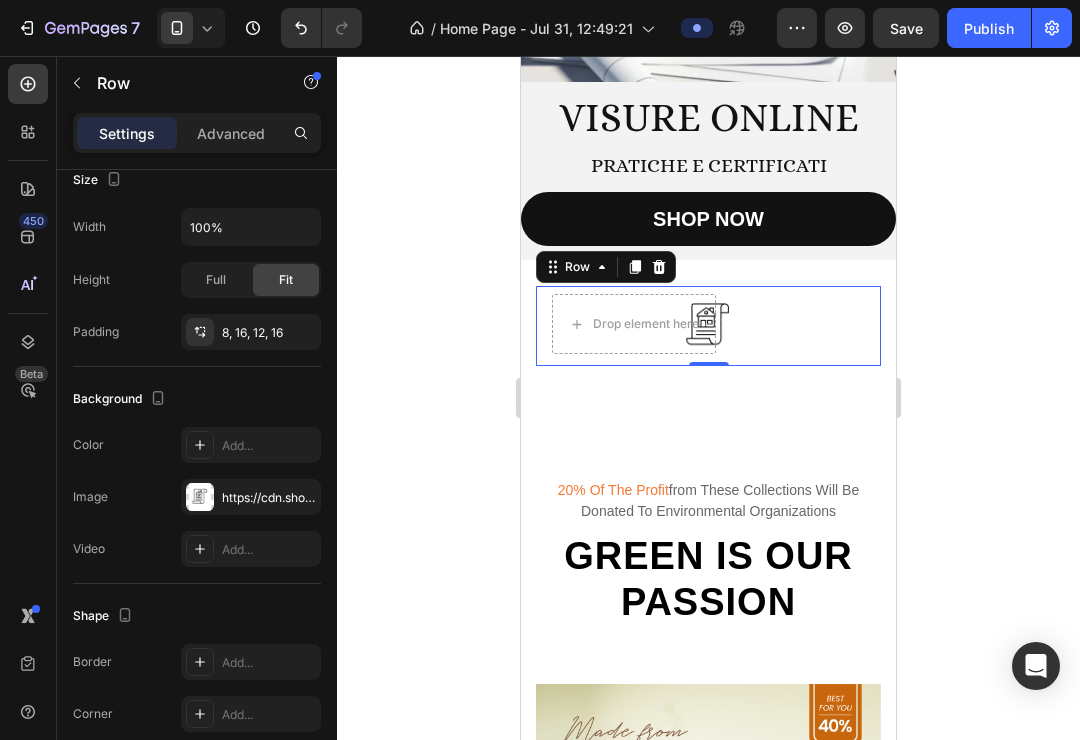 click 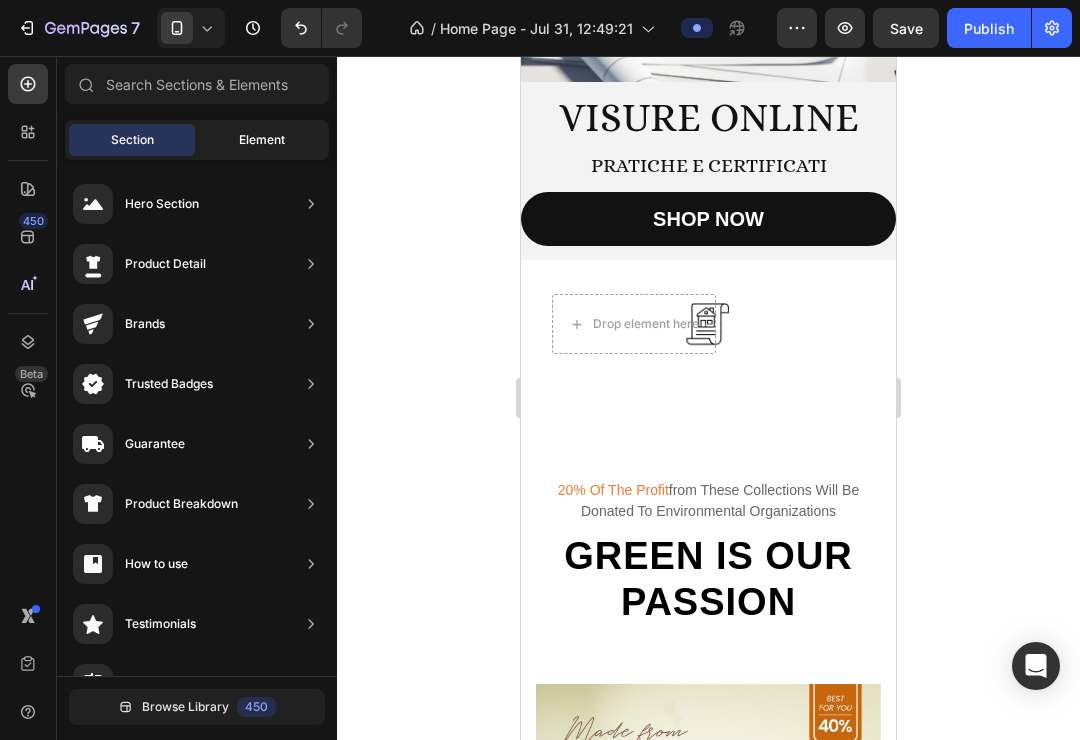 click on "Element" at bounding box center (262, 140) 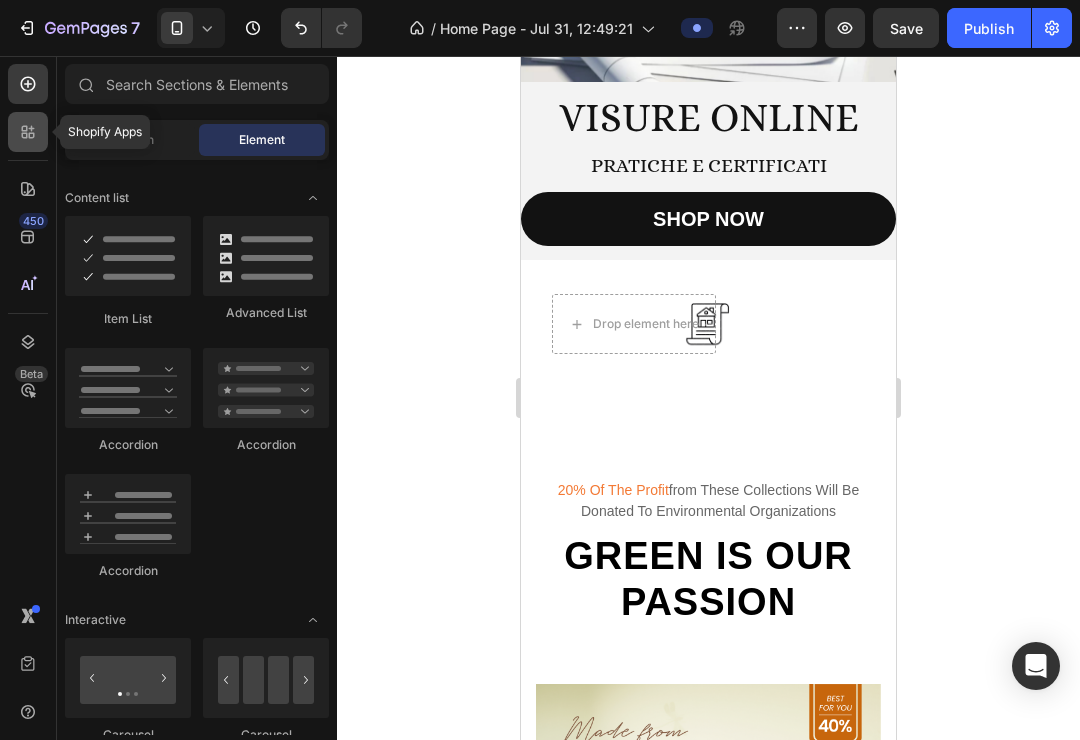 click 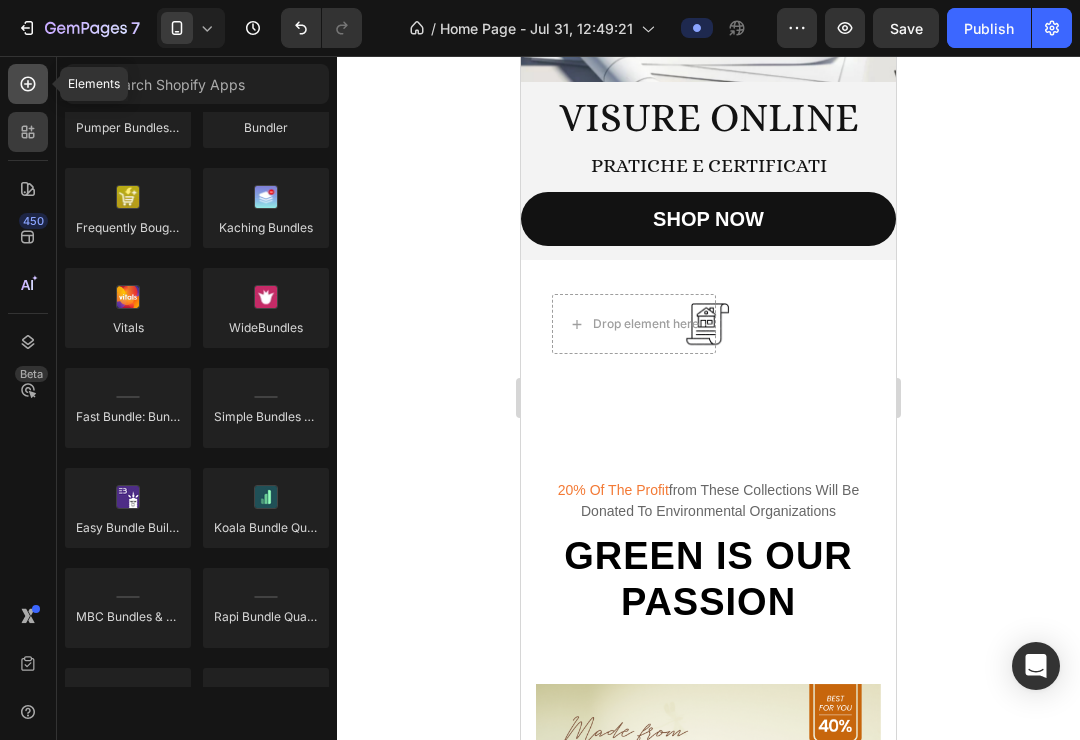 click 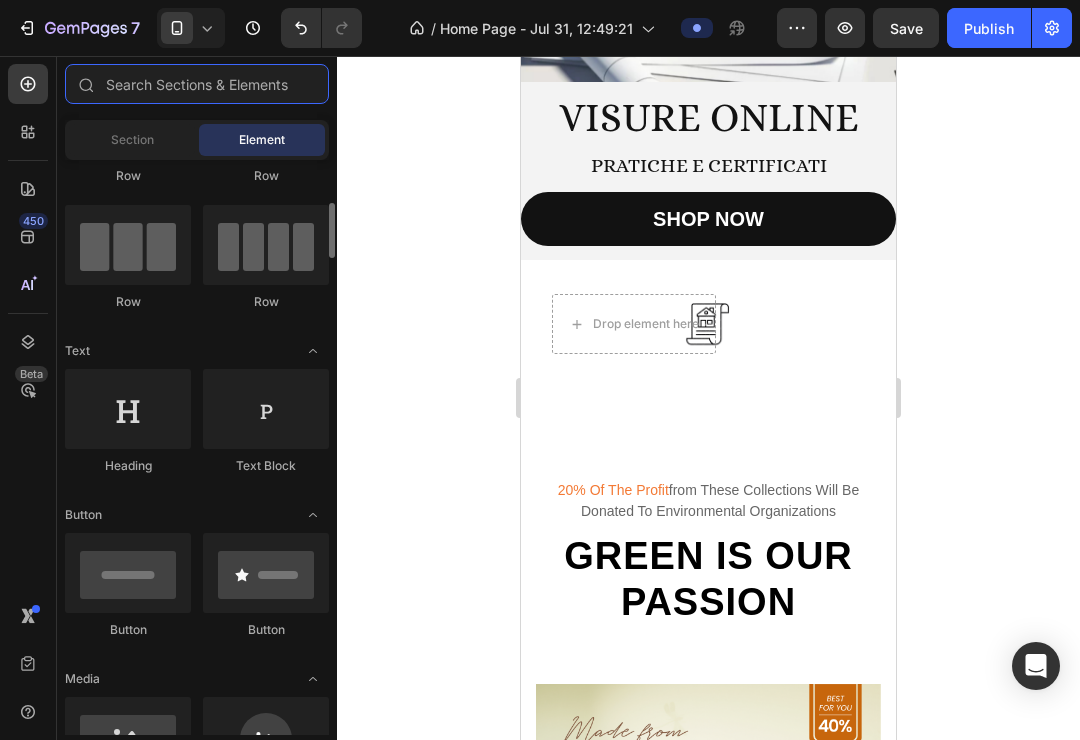 scroll, scrollTop: 0, scrollLeft: 0, axis: both 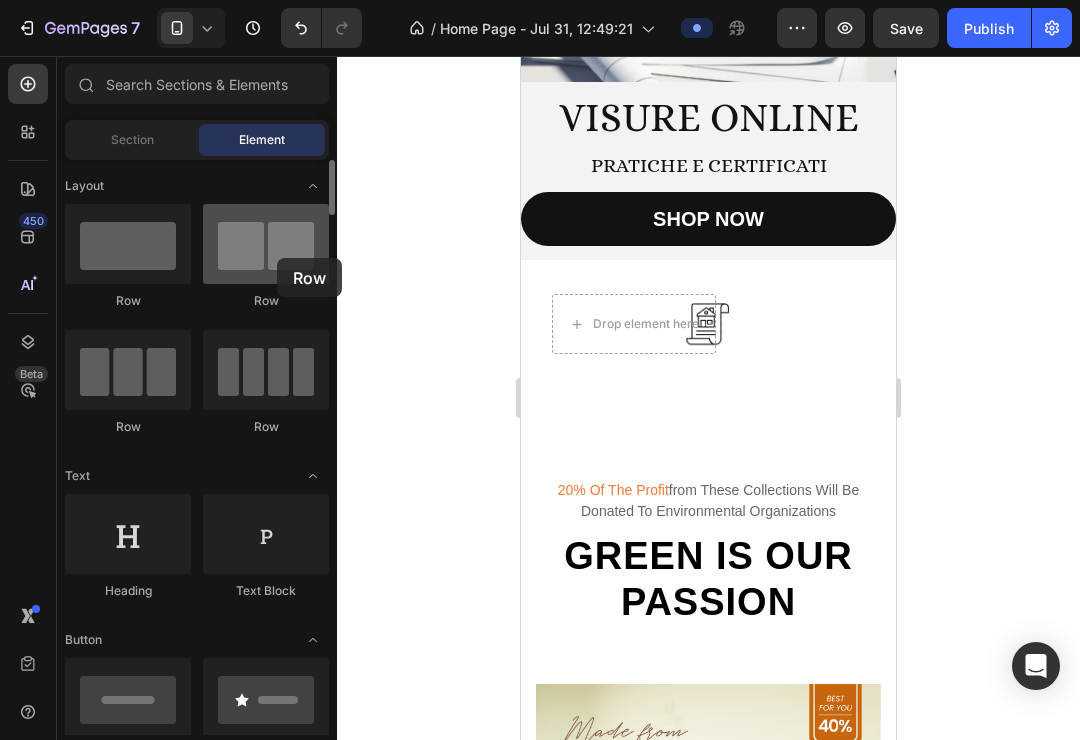 click at bounding box center [266, 244] 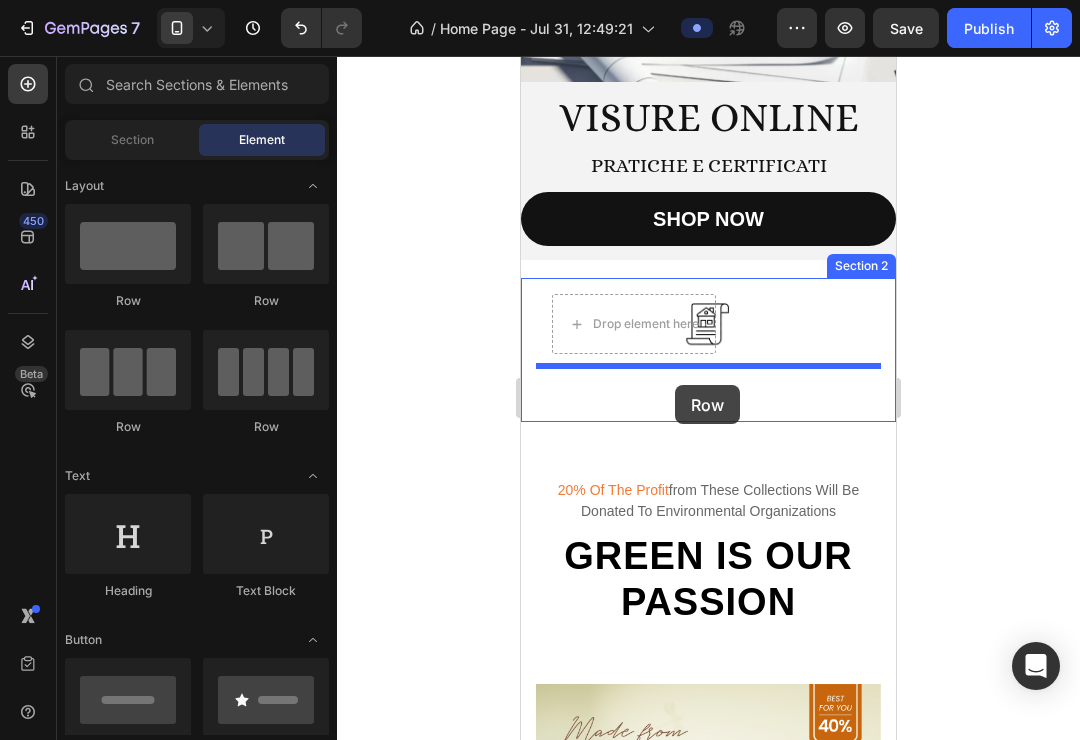 drag, startPoint x: 789, startPoint y: 309, endPoint x: 675, endPoint y: 385, distance: 137.01096 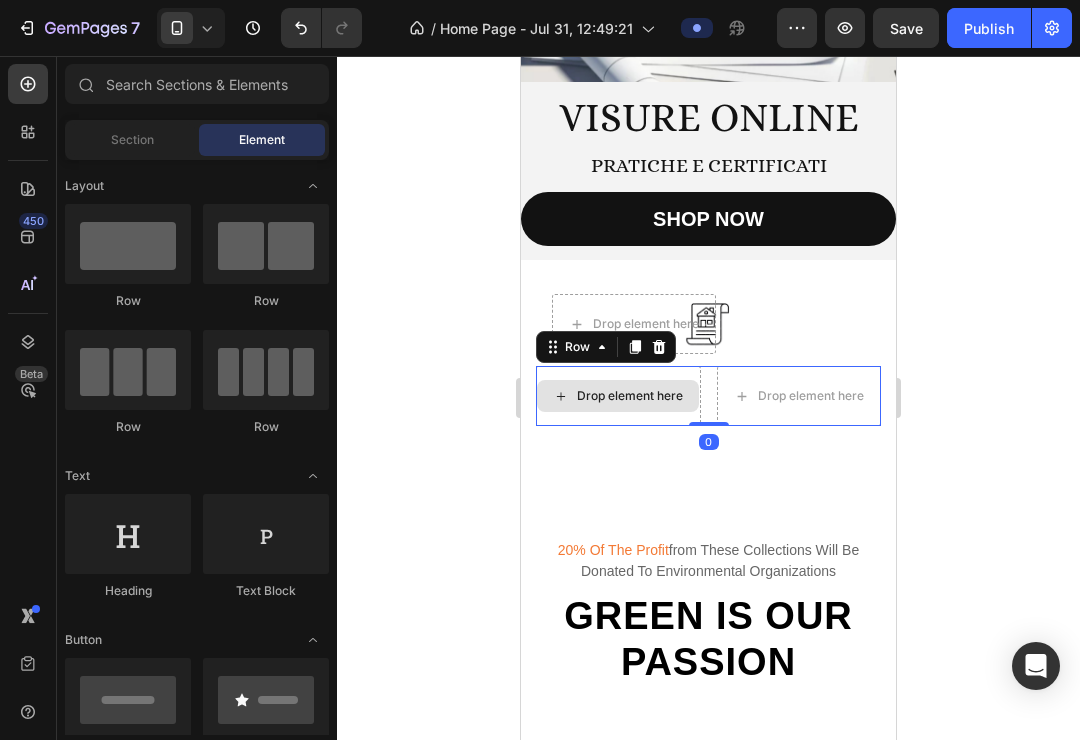 click on "Drop element here" at bounding box center (630, 396) 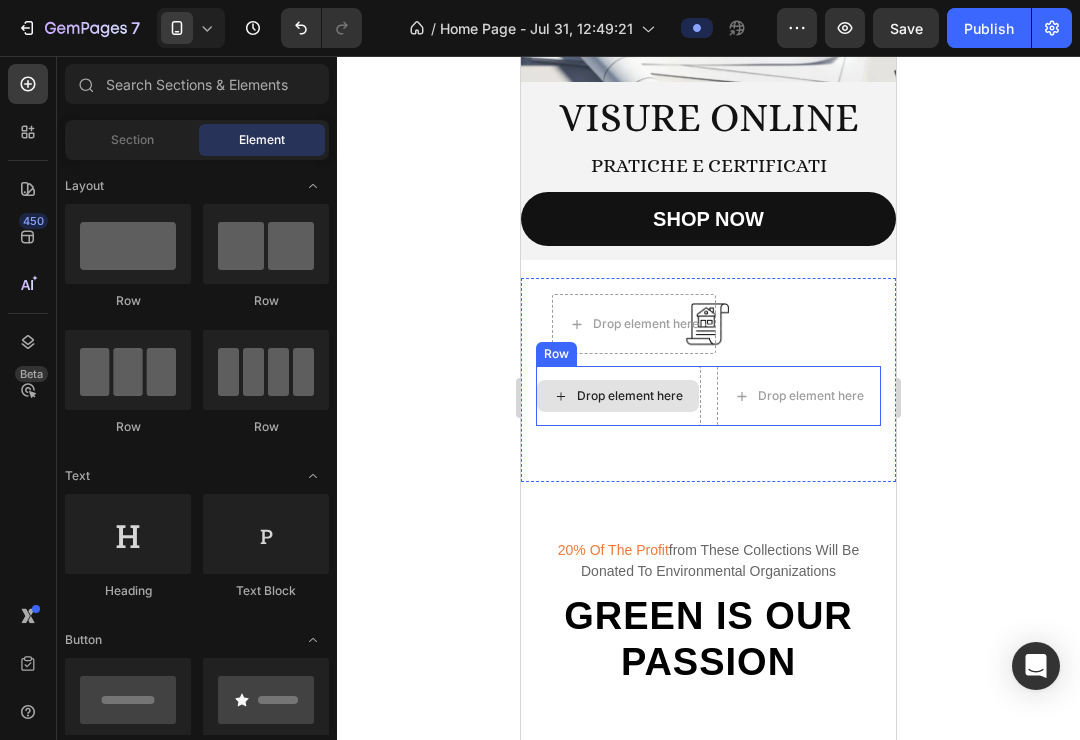 click on "Drop element here" at bounding box center [630, 396] 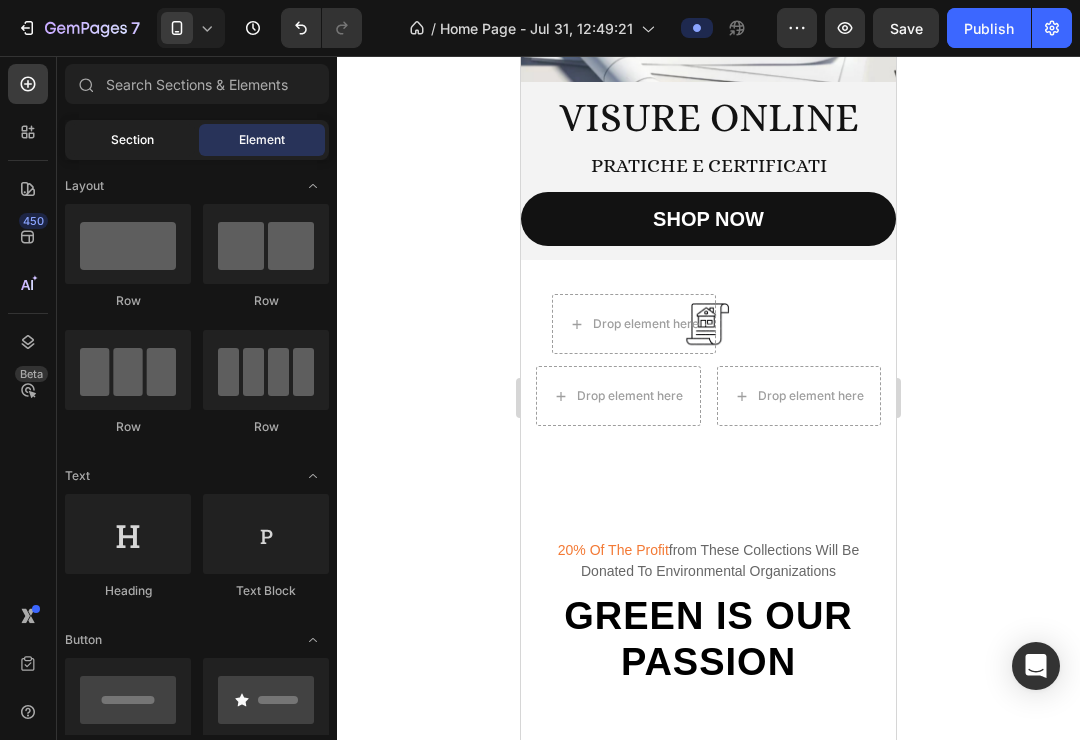 click on "Section" 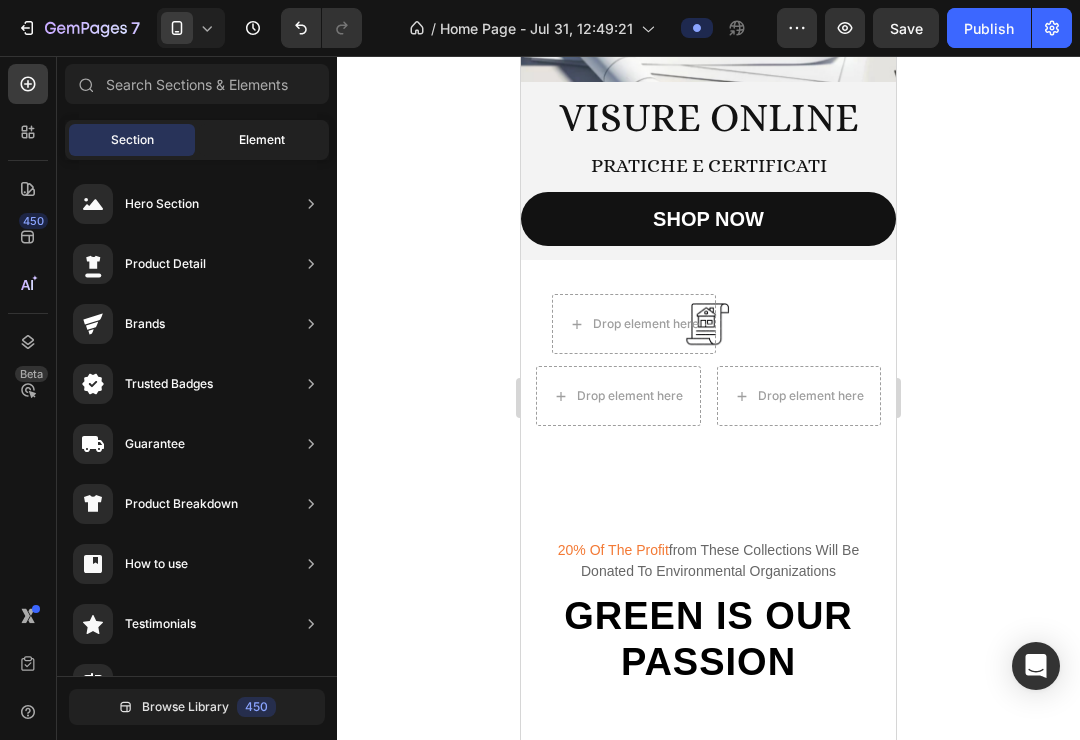 click on "Element" 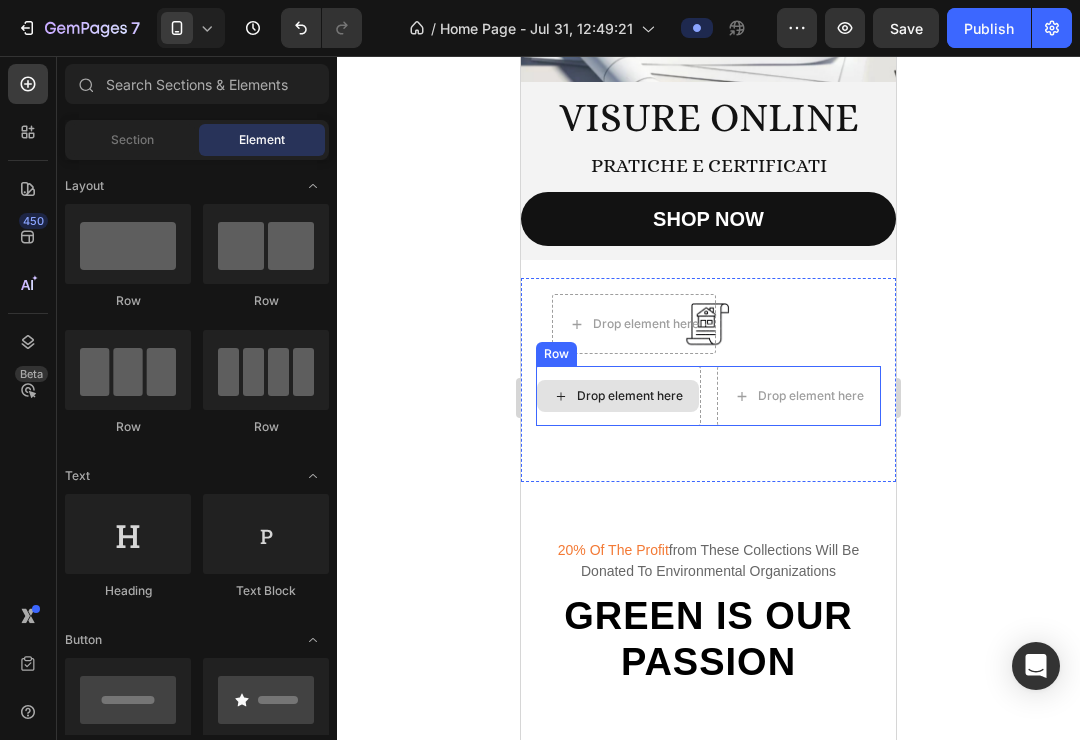 click on "Drop element here" at bounding box center [618, 396] 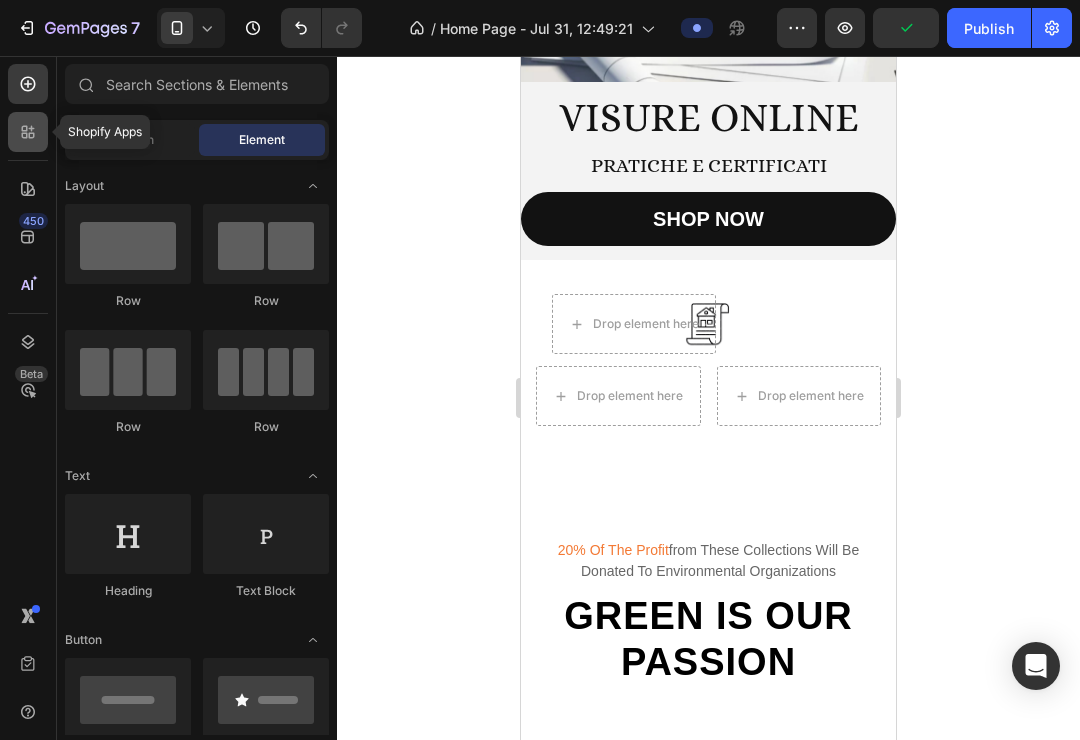 click 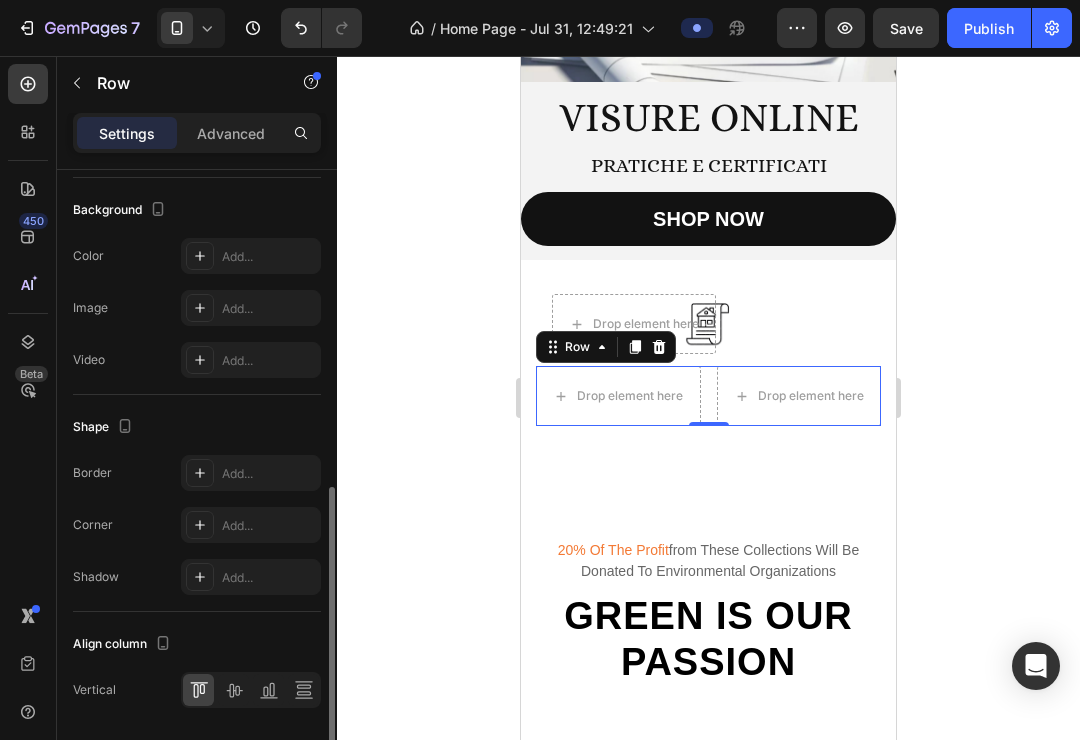 scroll, scrollTop: 702, scrollLeft: 0, axis: vertical 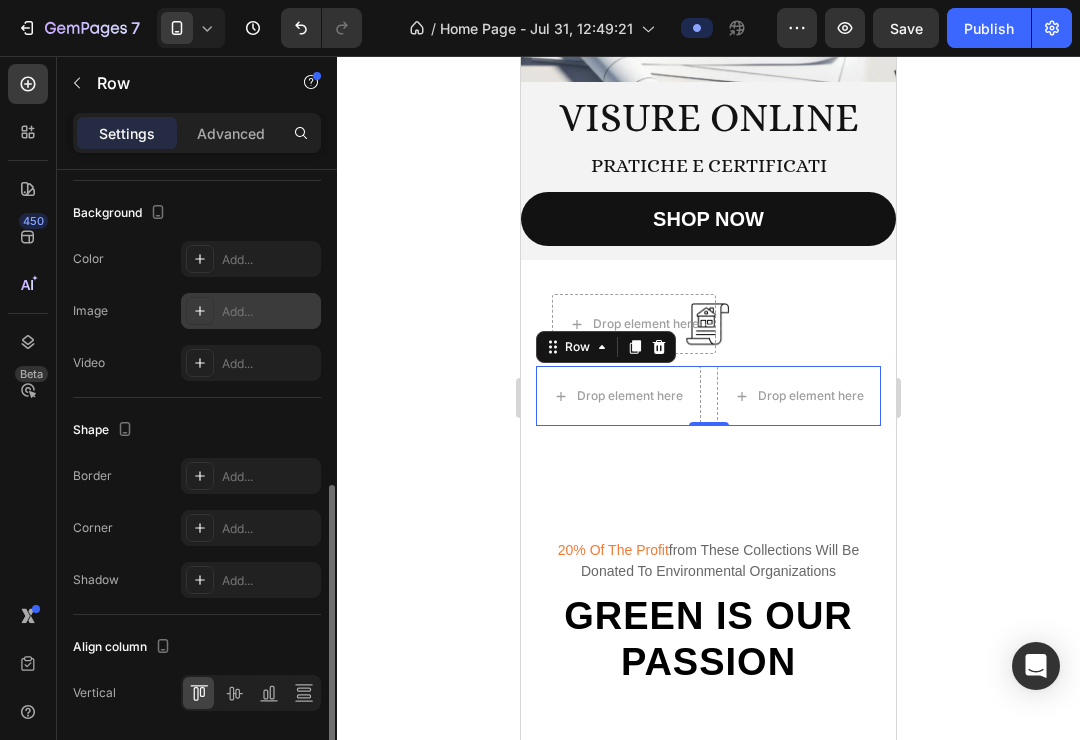 click 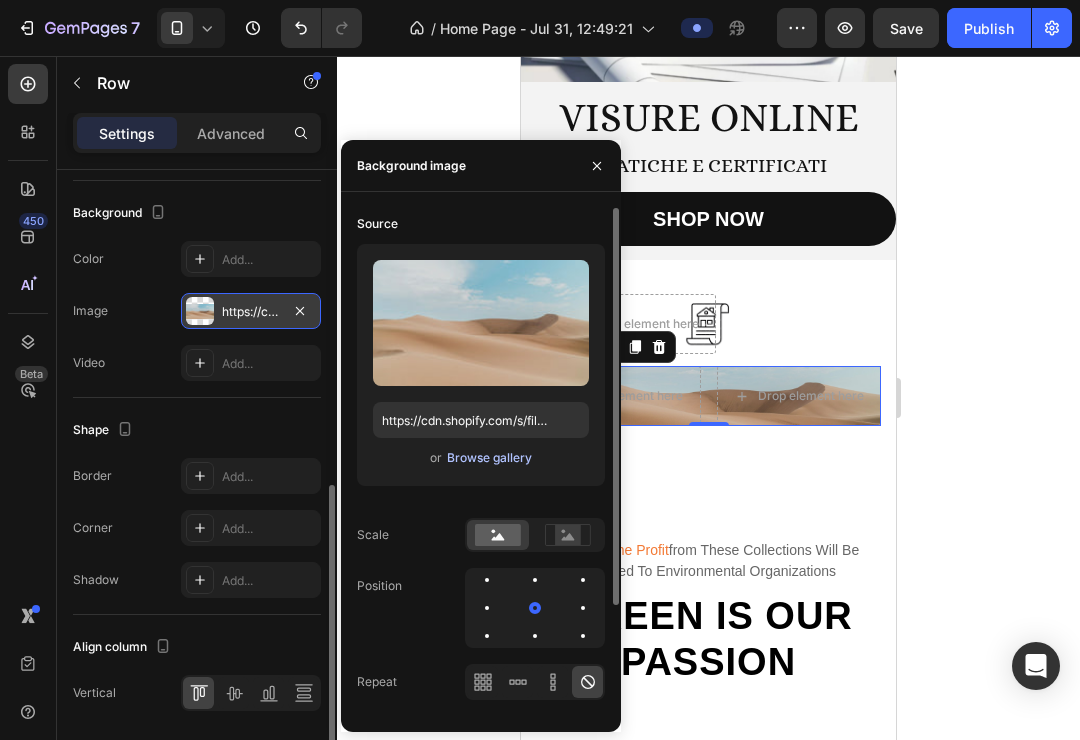 click on "Browse gallery" at bounding box center (489, 458) 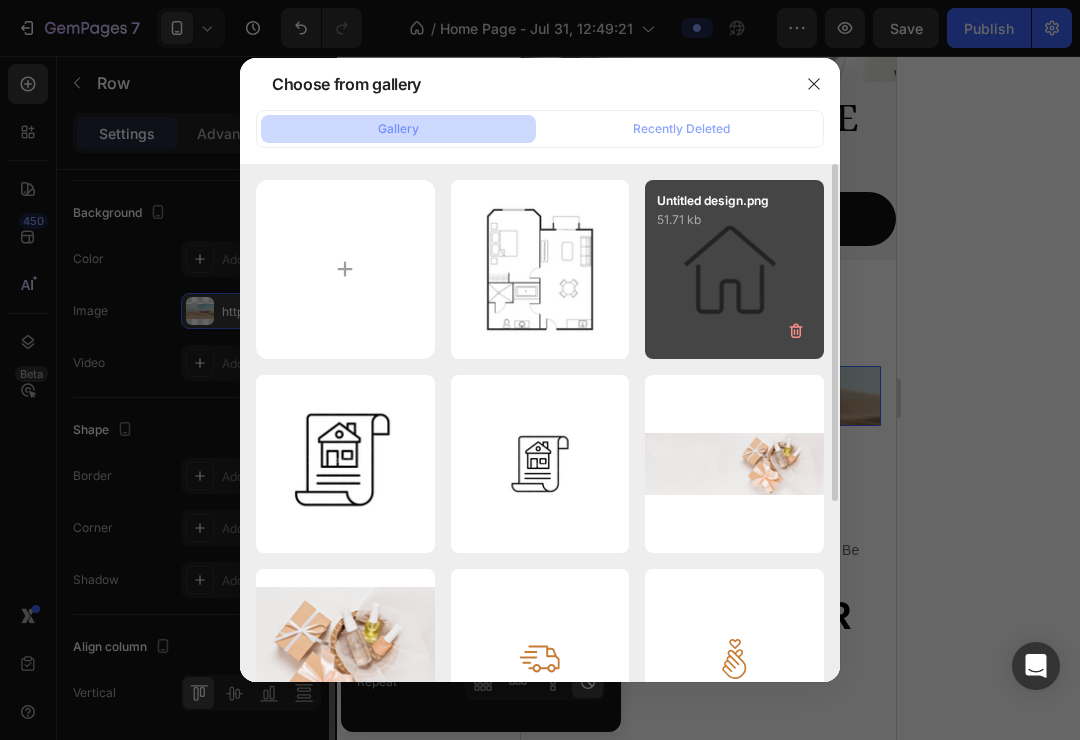click on "Untitled design.png 51.71 kb" at bounding box center [734, 269] 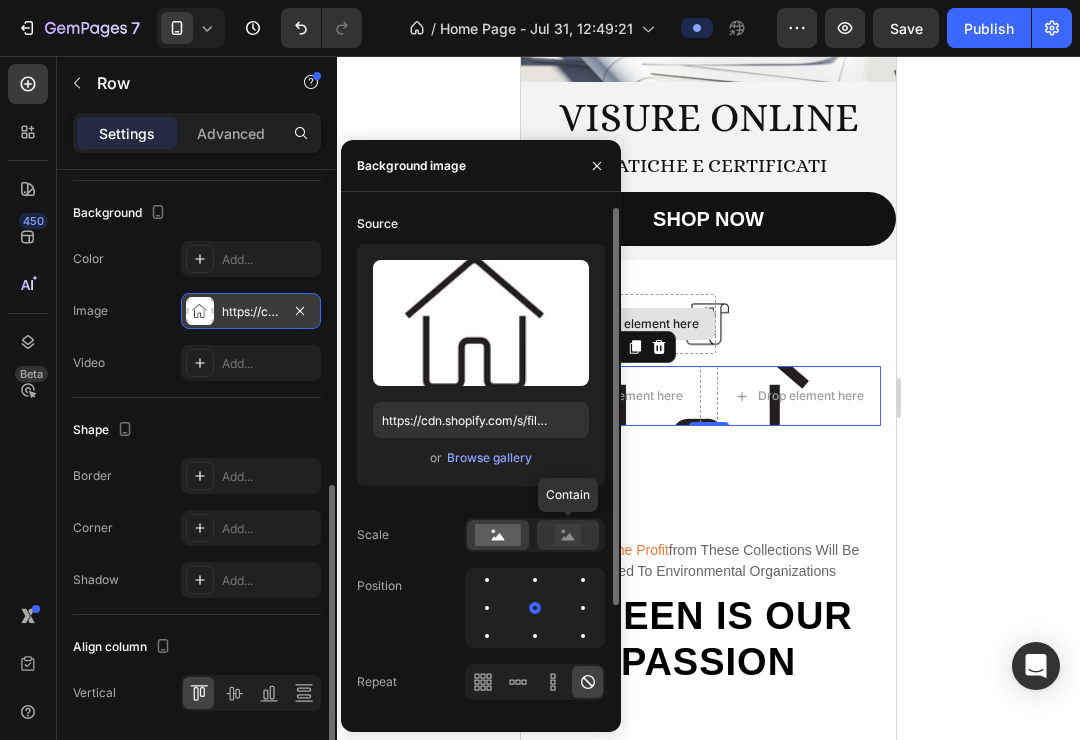 click 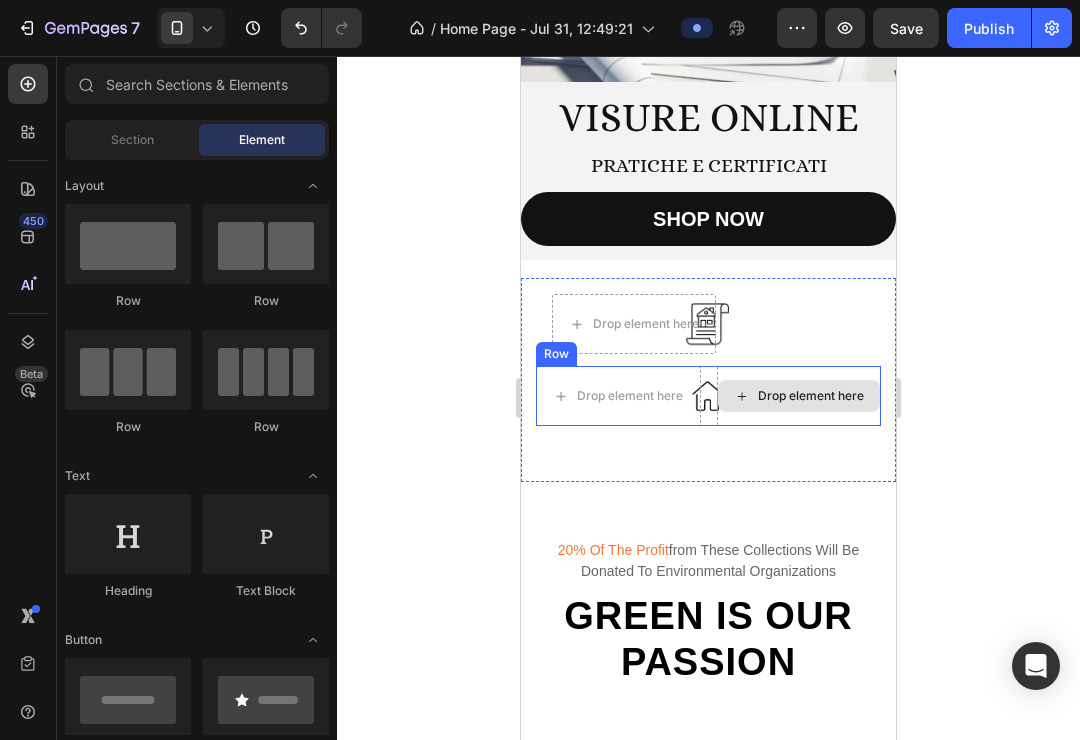 click on "Drop element here" at bounding box center (811, 396) 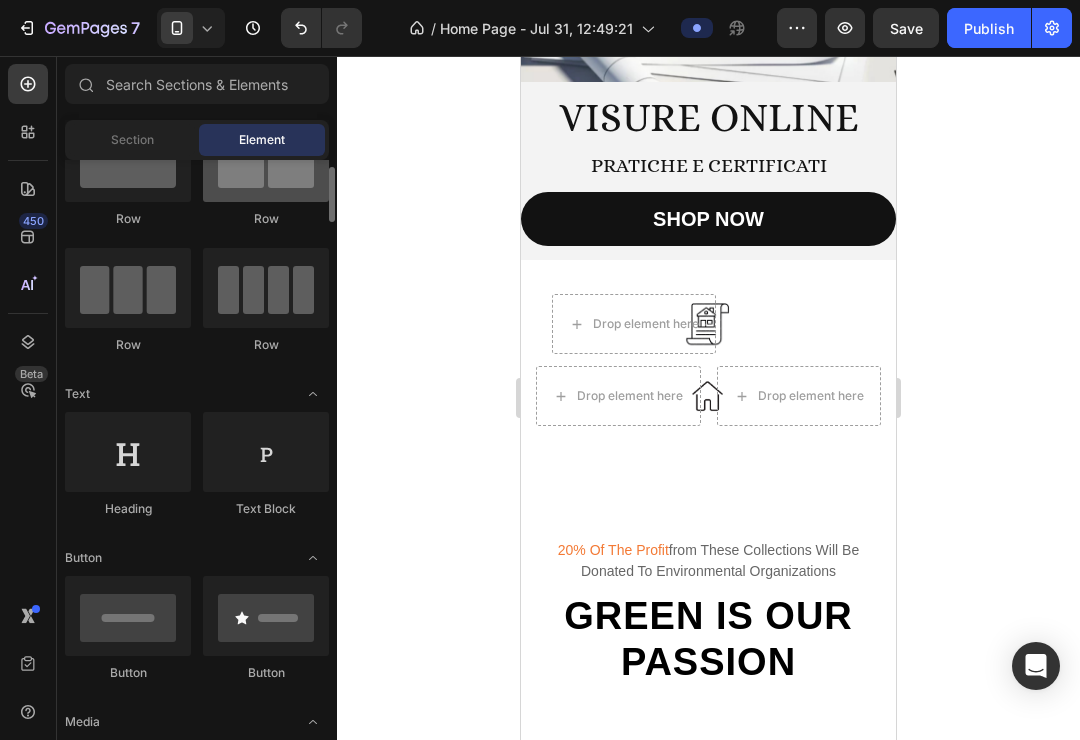 scroll, scrollTop: 0, scrollLeft: 0, axis: both 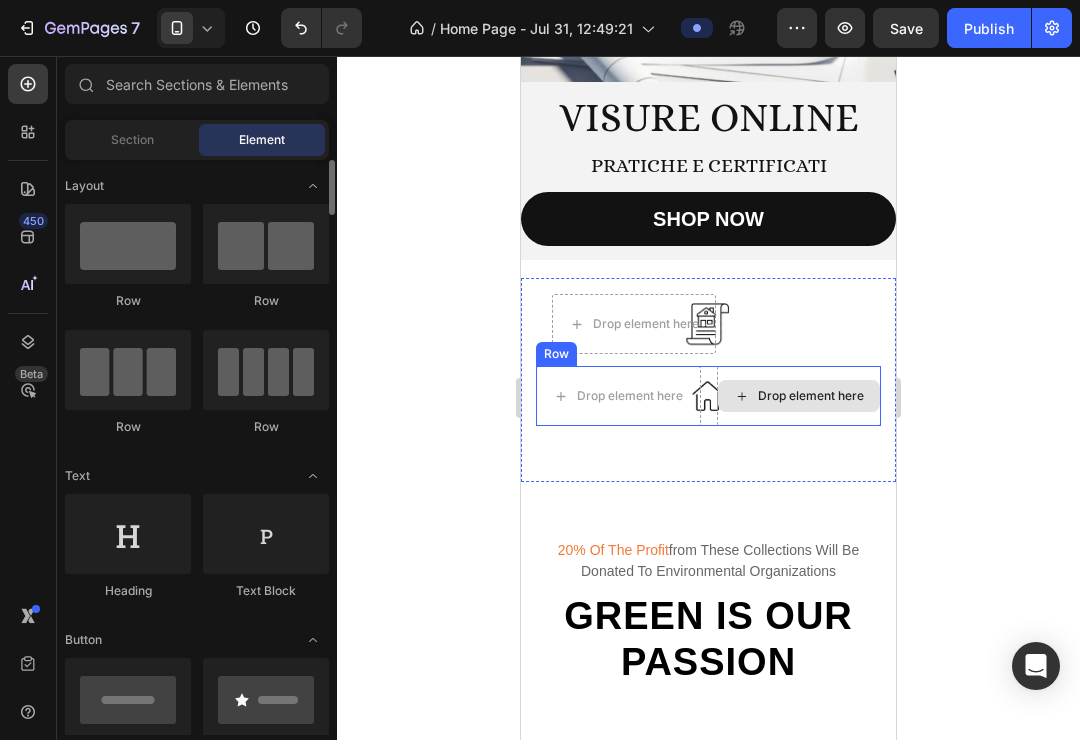 click on "Drop element here" at bounding box center (799, 396) 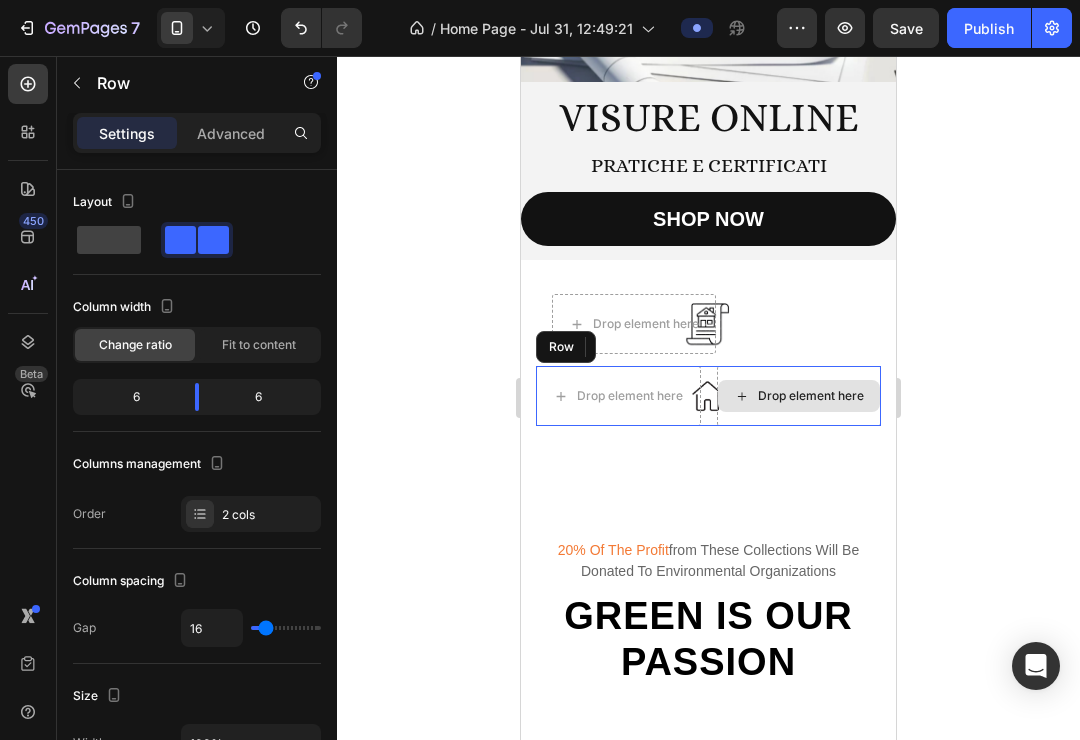 click on "Drop element here" at bounding box center (799, 396) 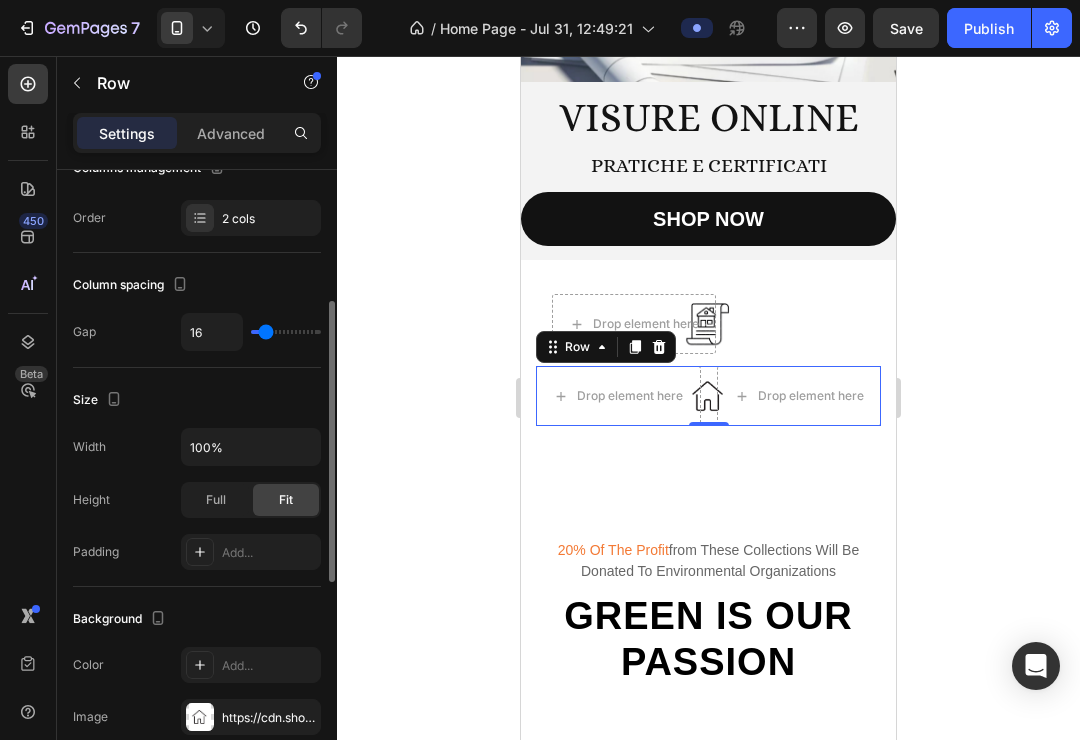 scroll, scrollTop: 295, scrollLeft: 0, axis: vertical 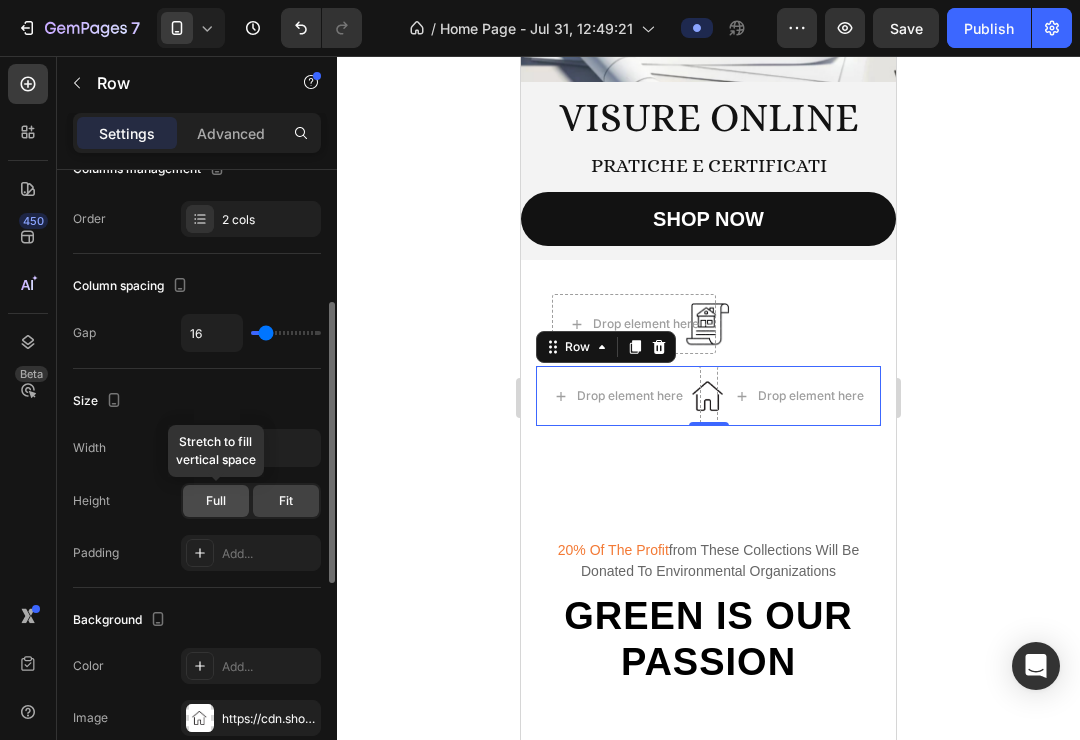 click on "Full" 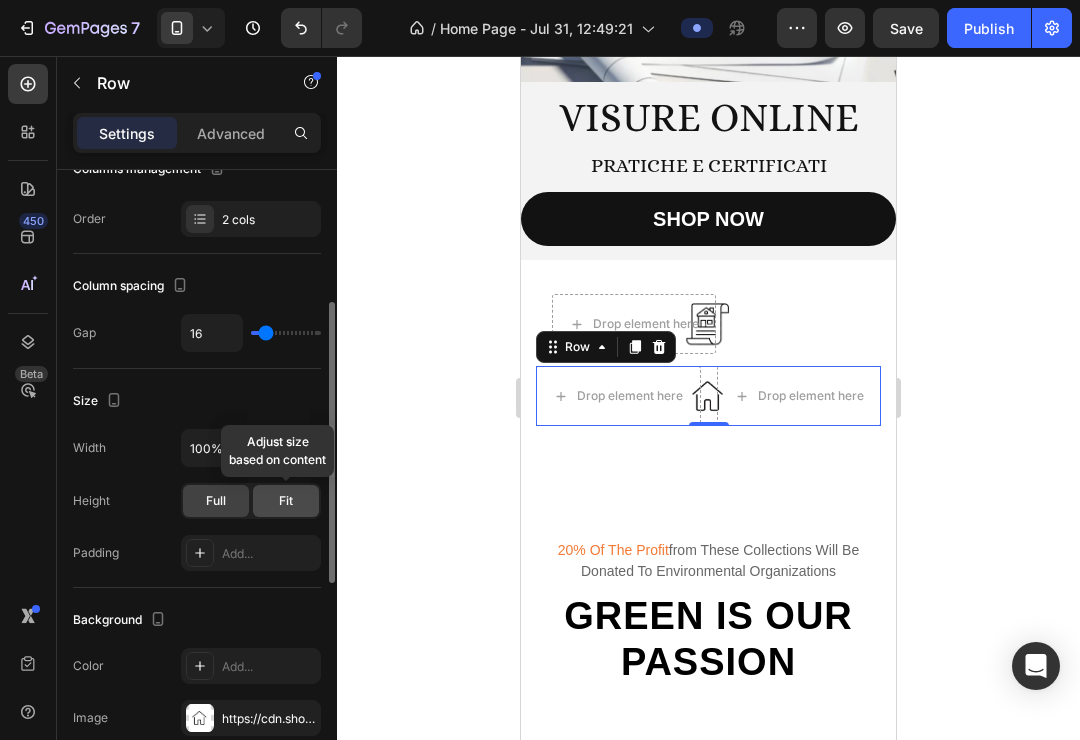click on "Fit" 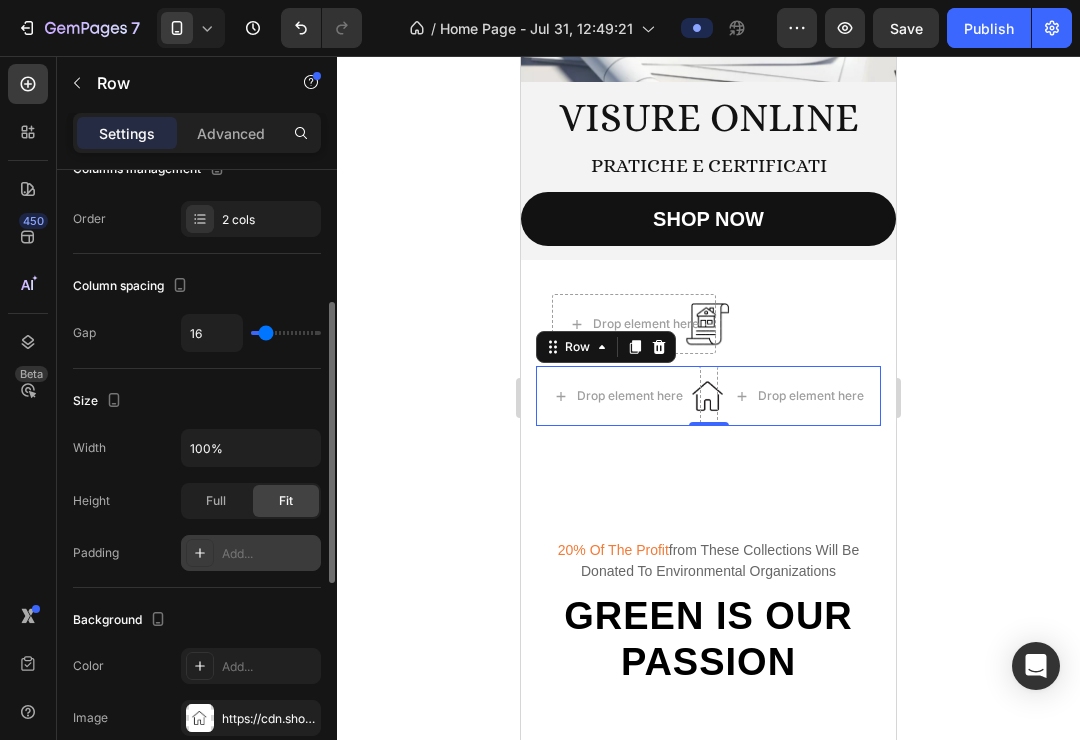 click at bounding box center [200, 553] 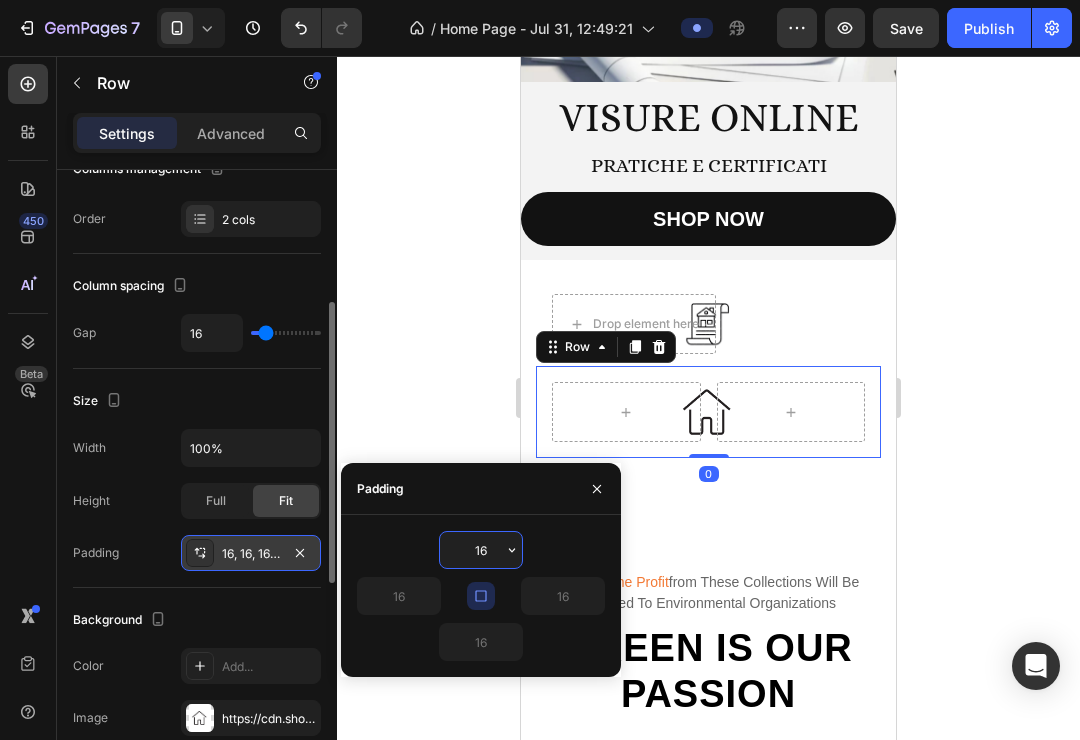click at bounding box center (200, 553) 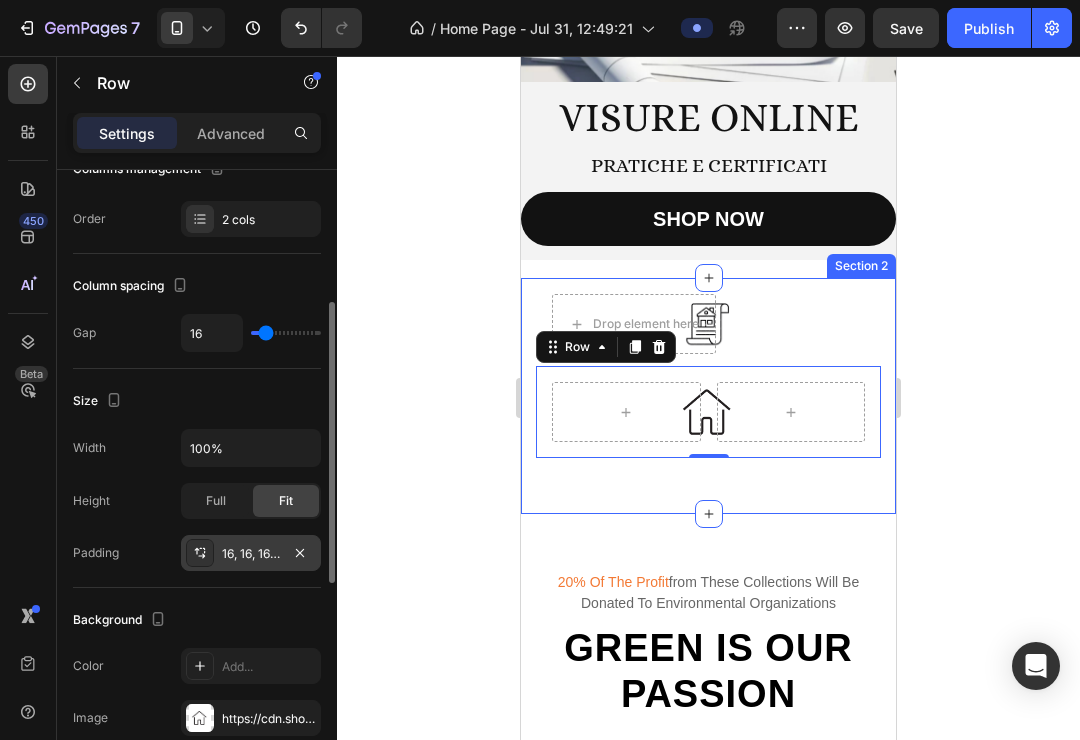 click on "16, 16, 16, 16" at bounding box center (251, 554) 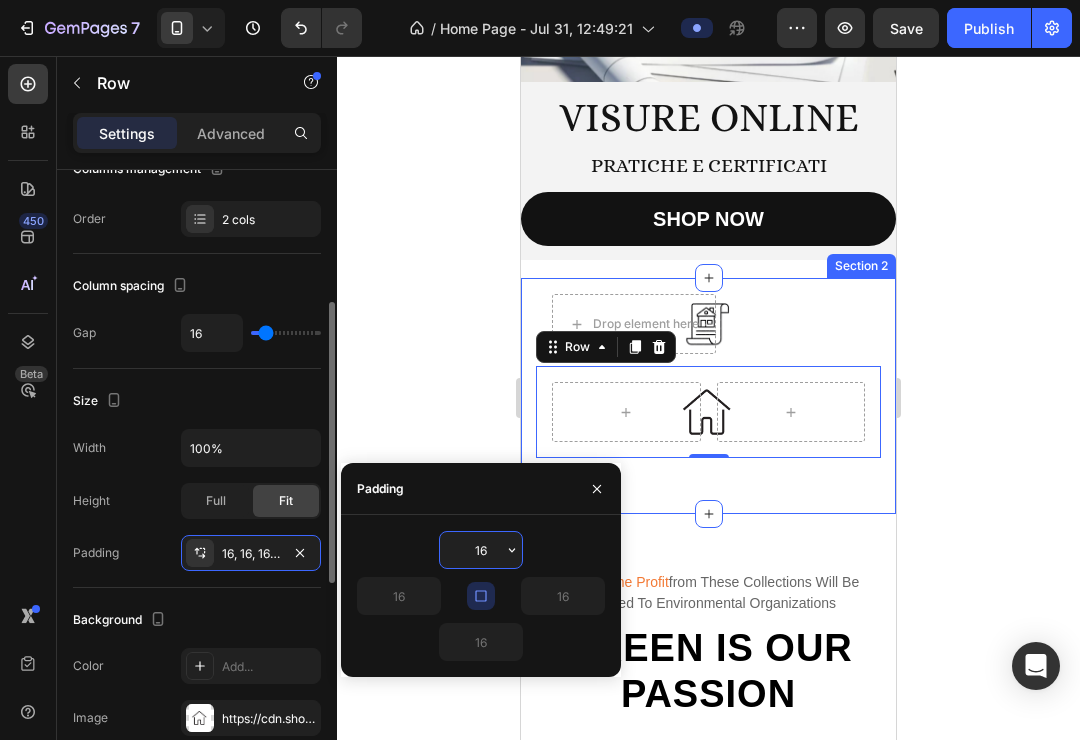 click on "Size" at bounding box center (197, 401) 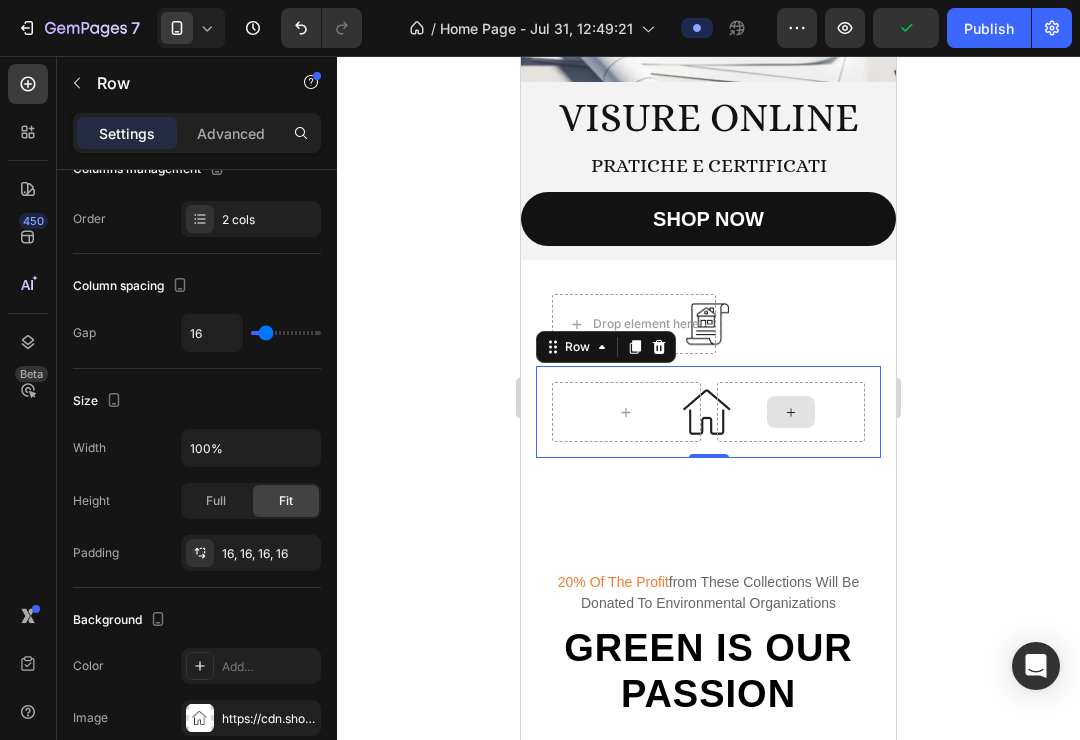 click 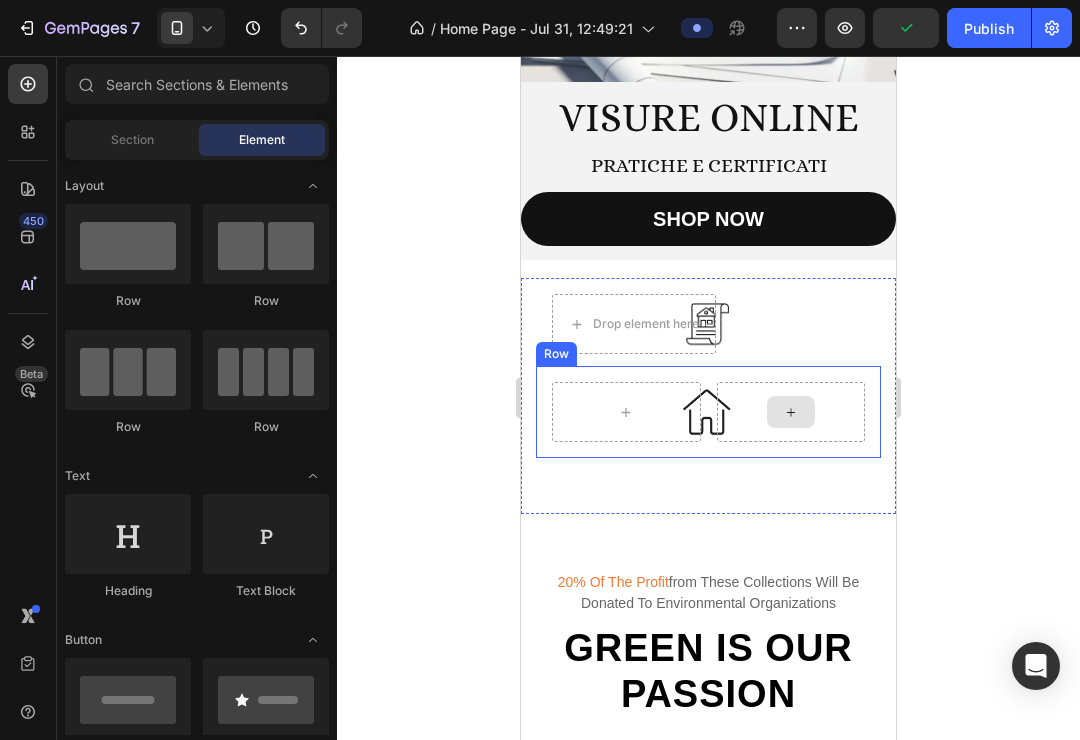 click 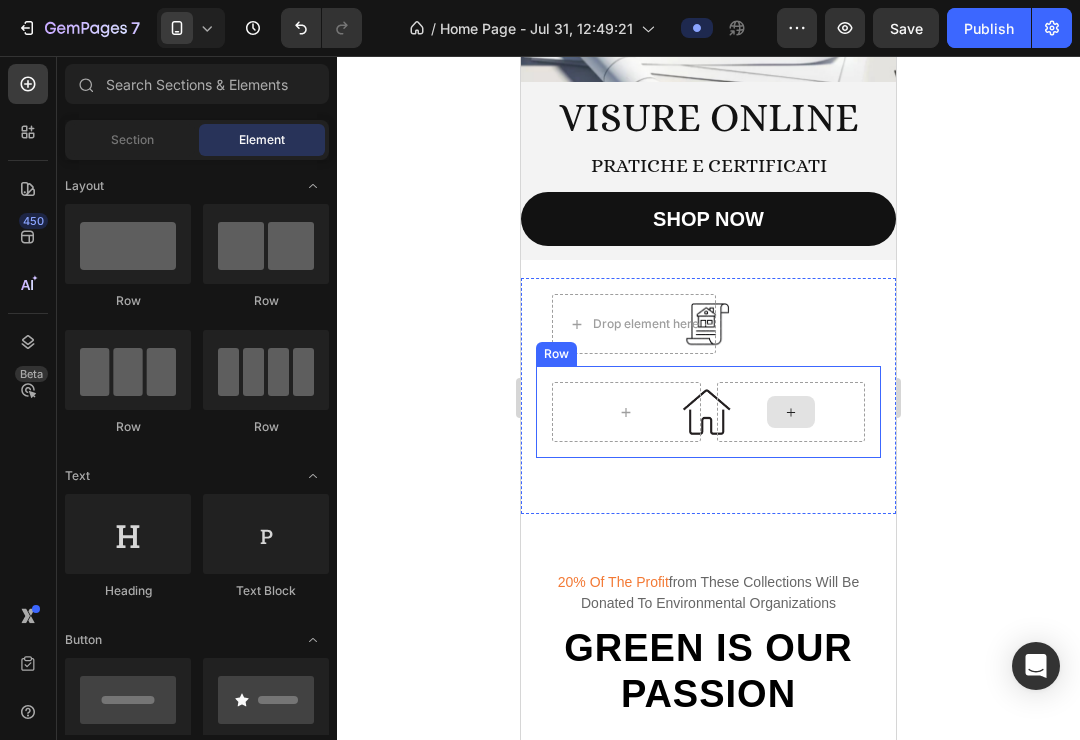 click 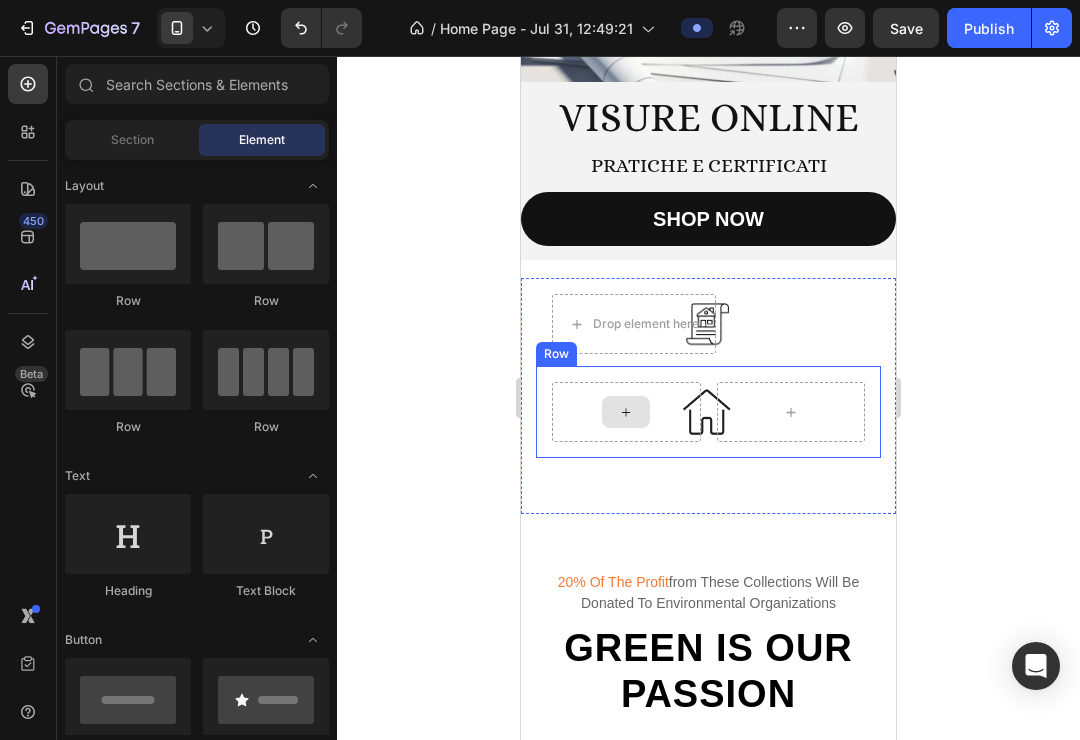 click at bounding box center (626, 412) 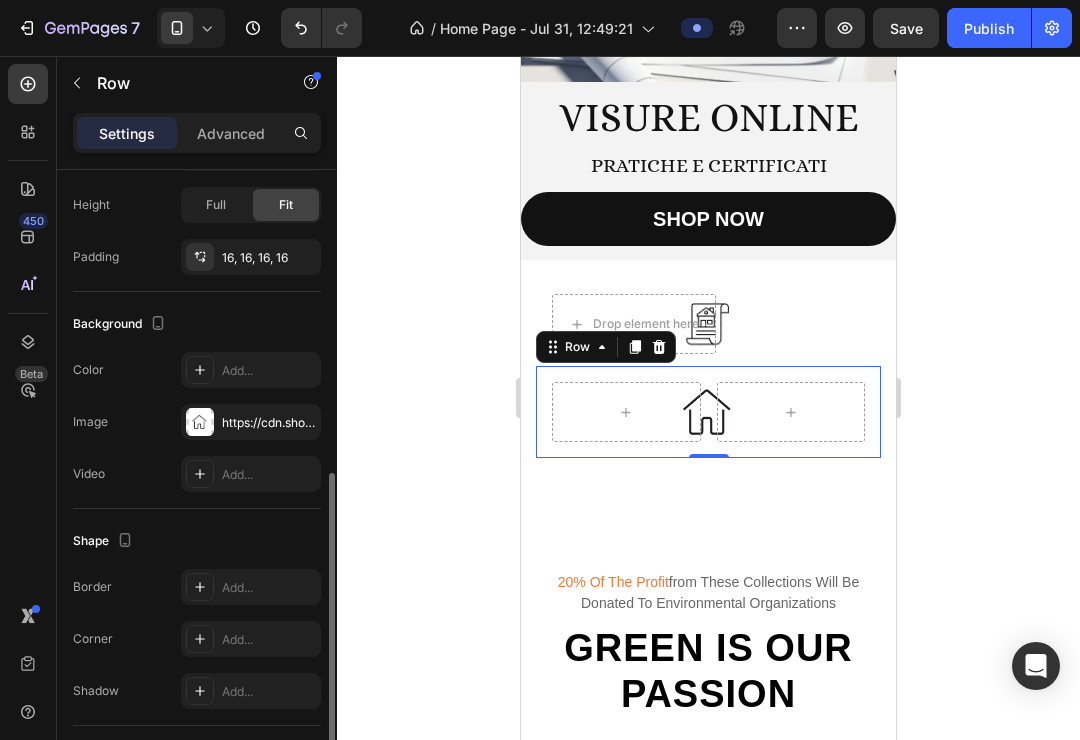 scroll, scrollTop: 620, scrollLeft: 0, axis: vertical 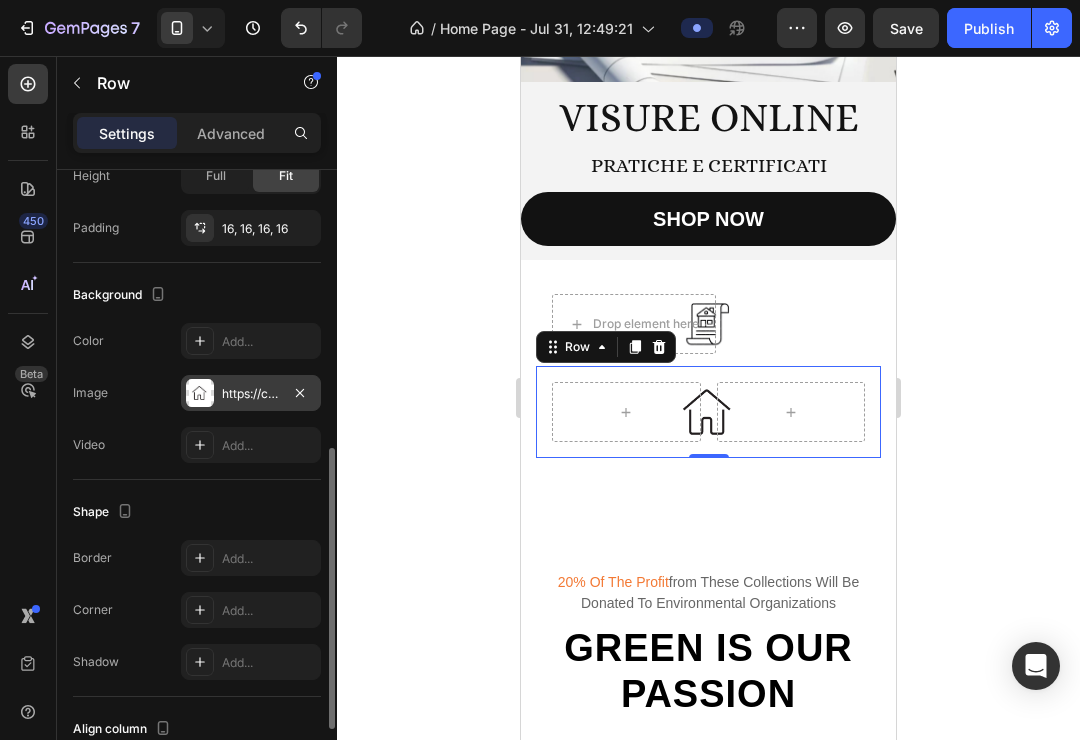 click at bounding box center (200, 393) 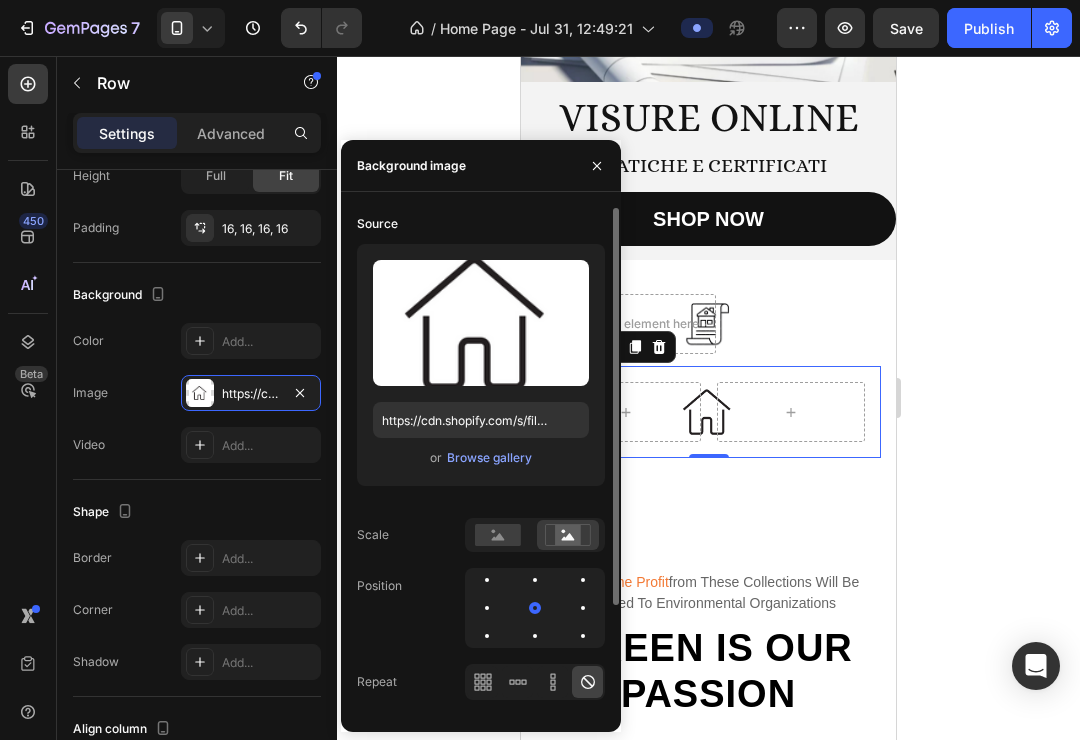 click on "Upload Image https://cdn.shopify.com/s/files/1/0963/4778/3514/files/gempages_577855329576944402-7d3d173e-d3fc-4b92-97d3-5fbf51858934.png or  Browse gallery" at bounding box center (481, 365) 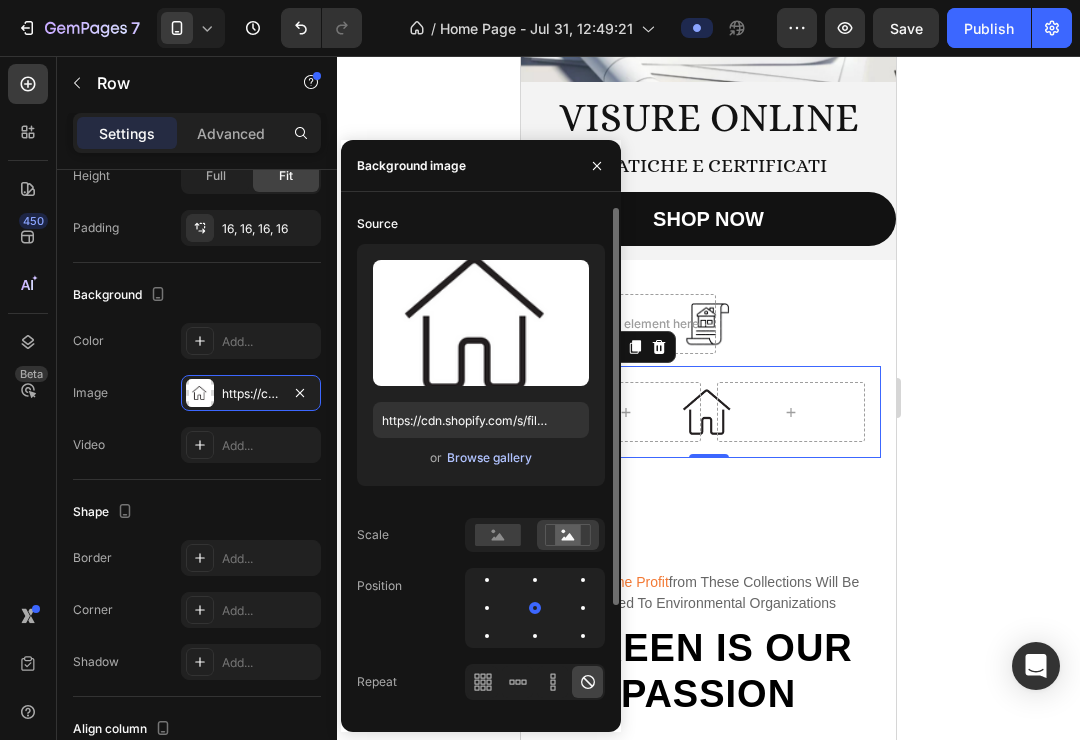 click on "Browse gallery" at bounding box center [489, 458] 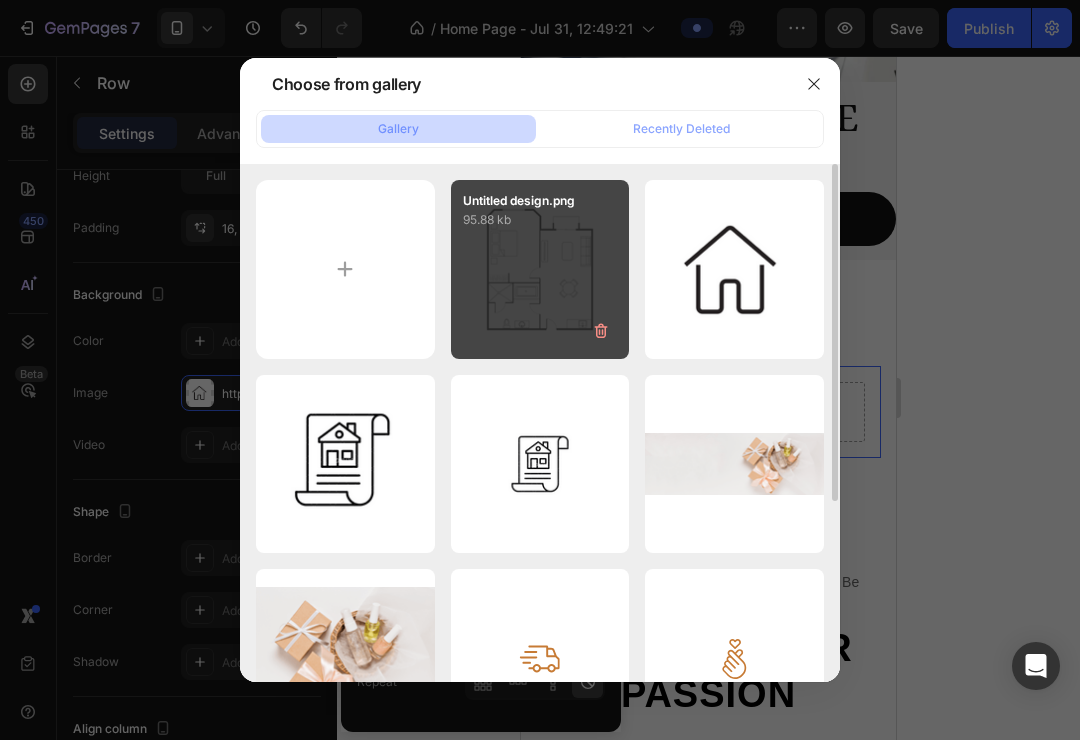 click on "Untitled design.png 95.88 kb" at bounding box center (540, 269) 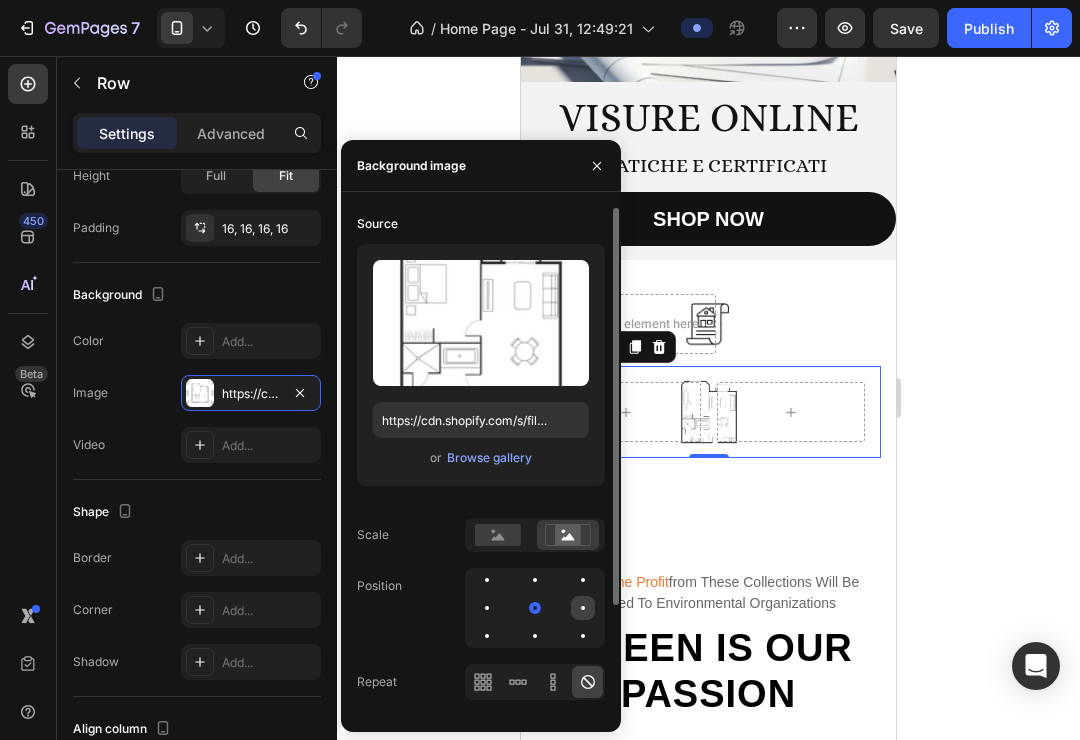click 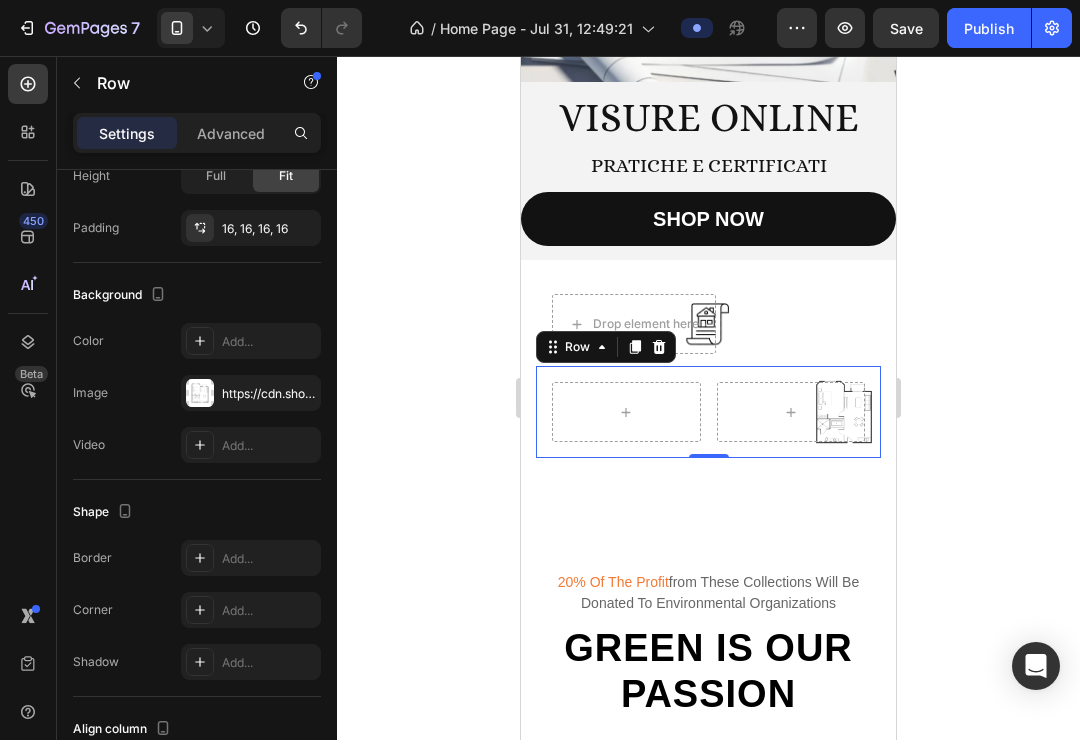 click 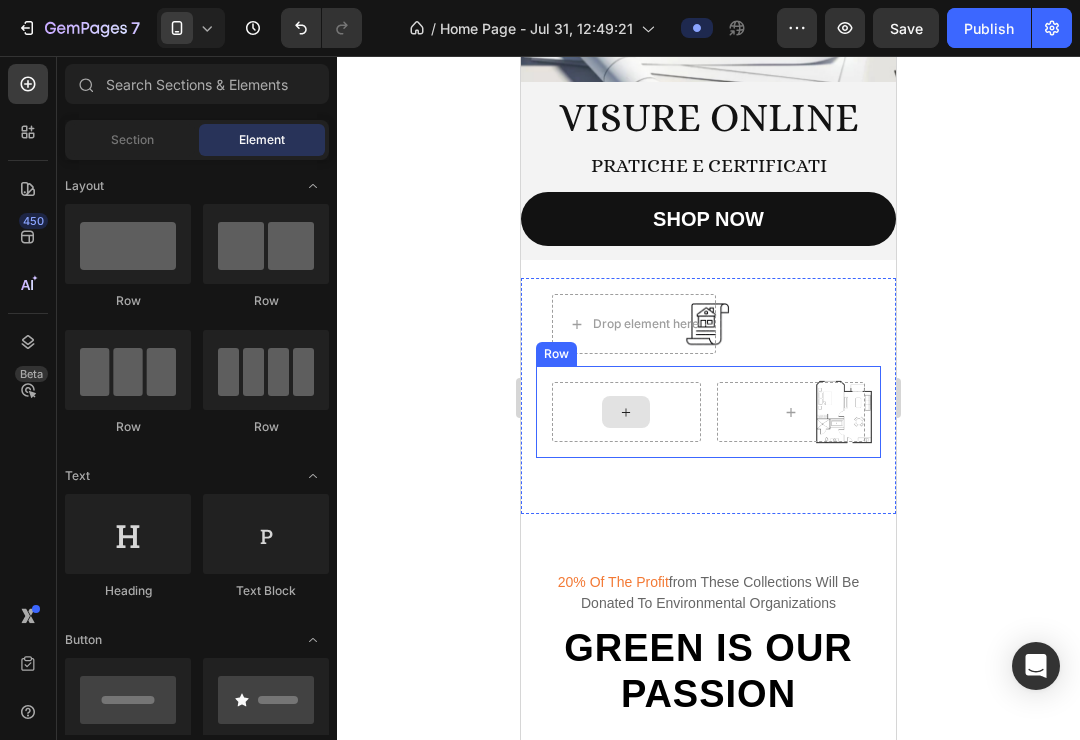 click 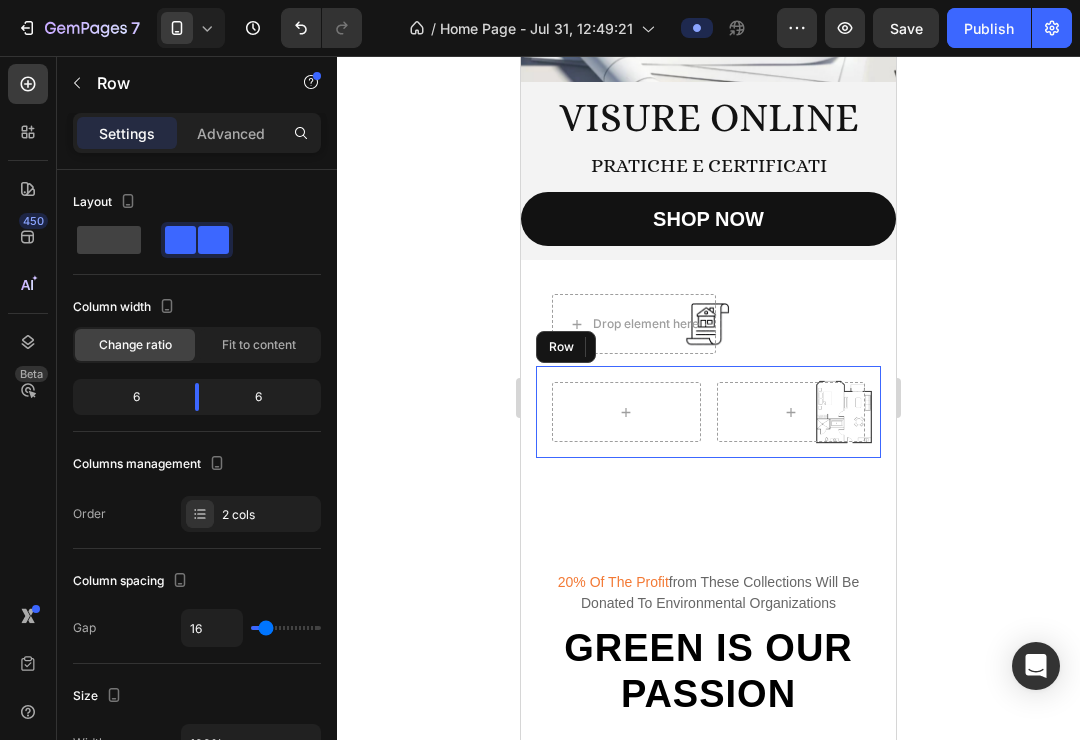 click on "Row" at bounding box center [708, 412] 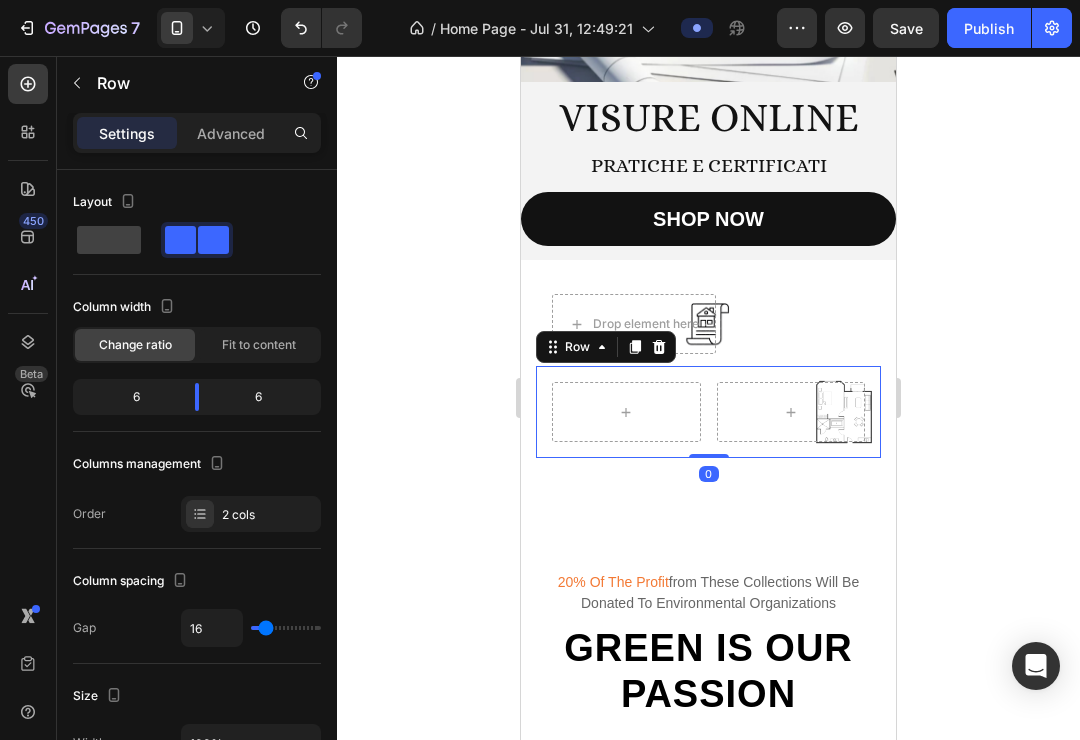 scroll, scrollTop: 246, scrollLeft: 0, axis: vertical 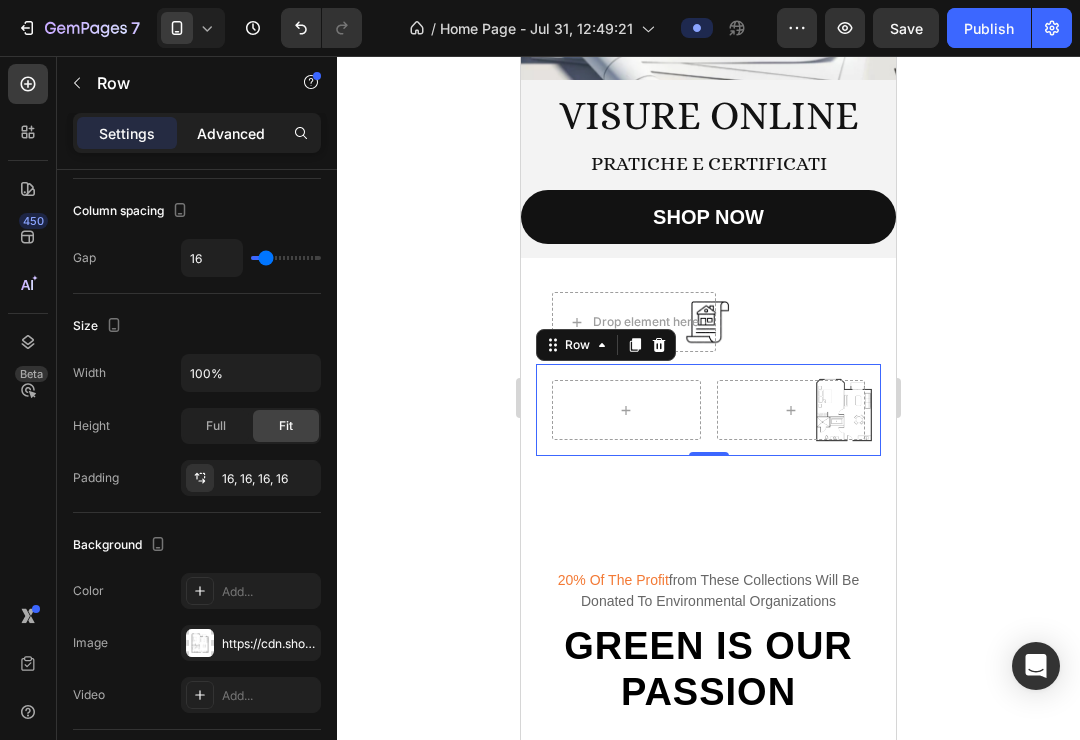 click on "Advanced" at bounding box center [231, 133] 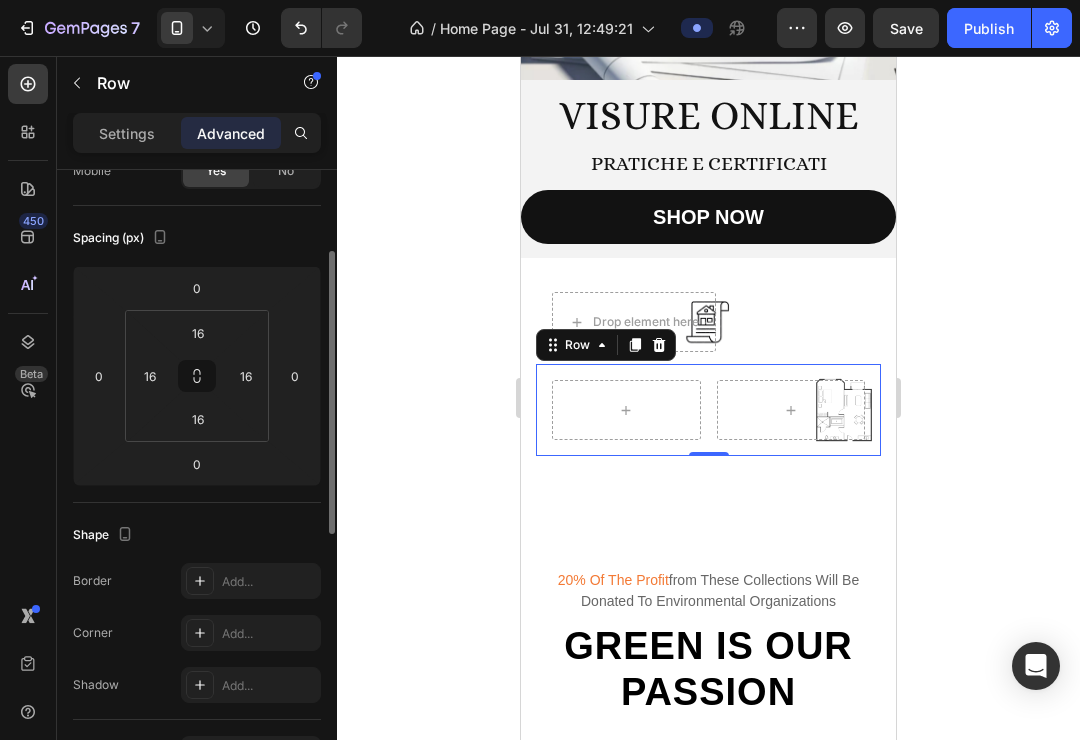 scroll, scrollTop: 0, scrollLeft: 0, axis: both 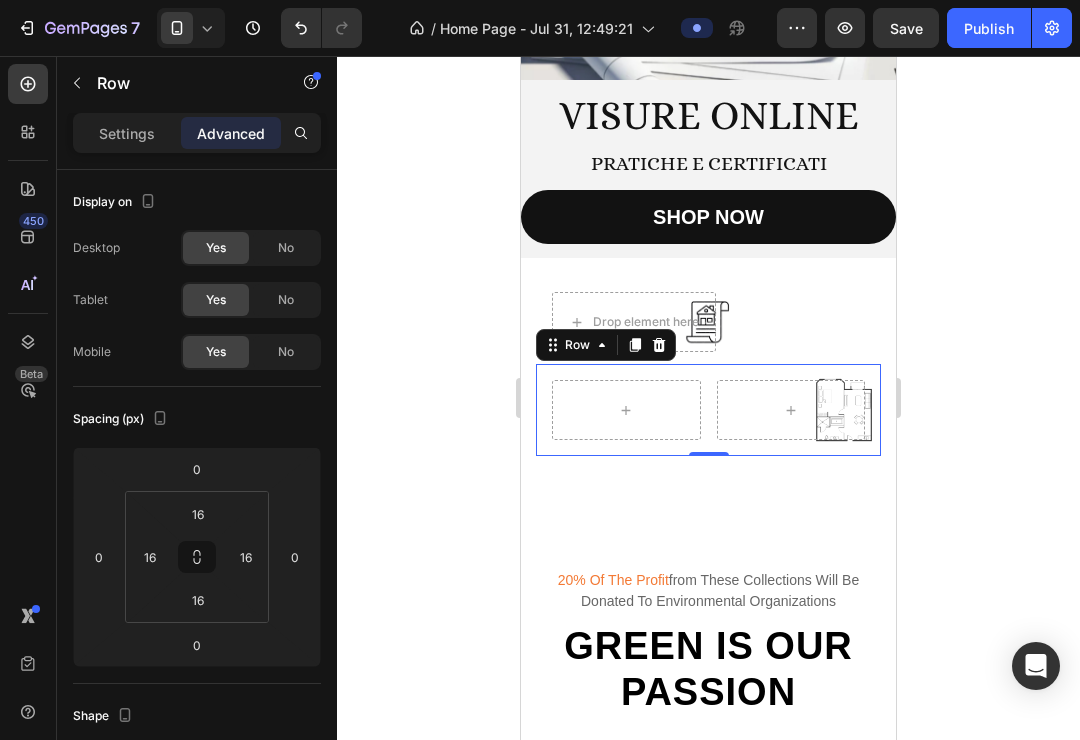 click on "Row   0" at bounding box center [708, 410] 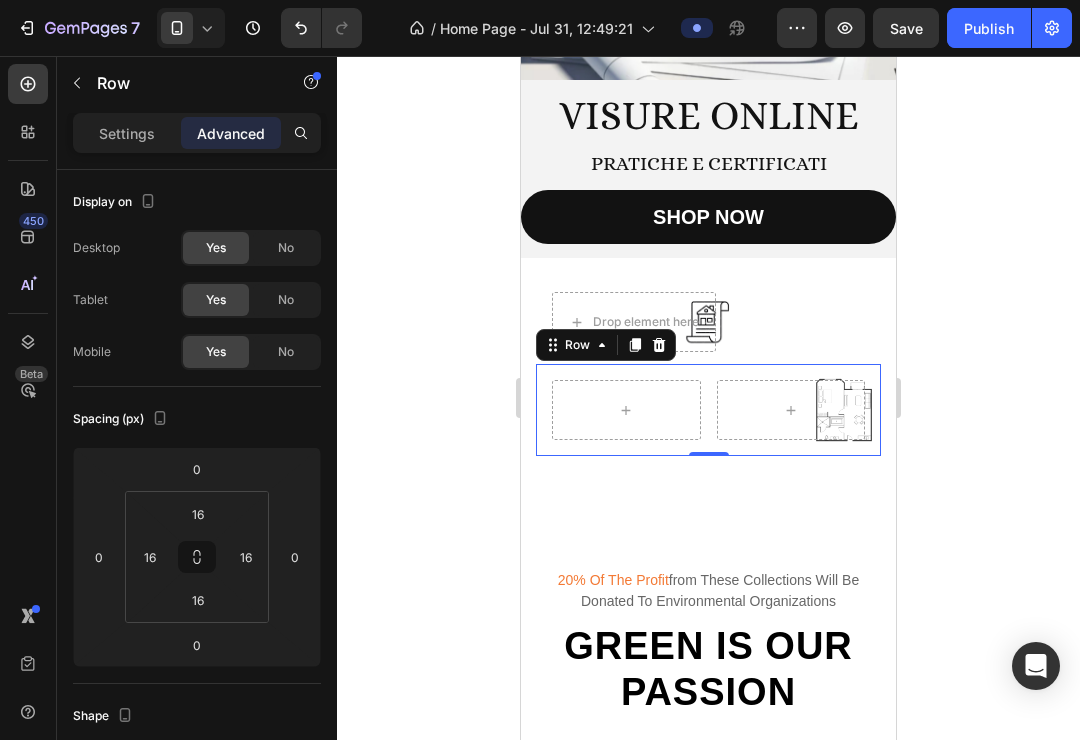 click 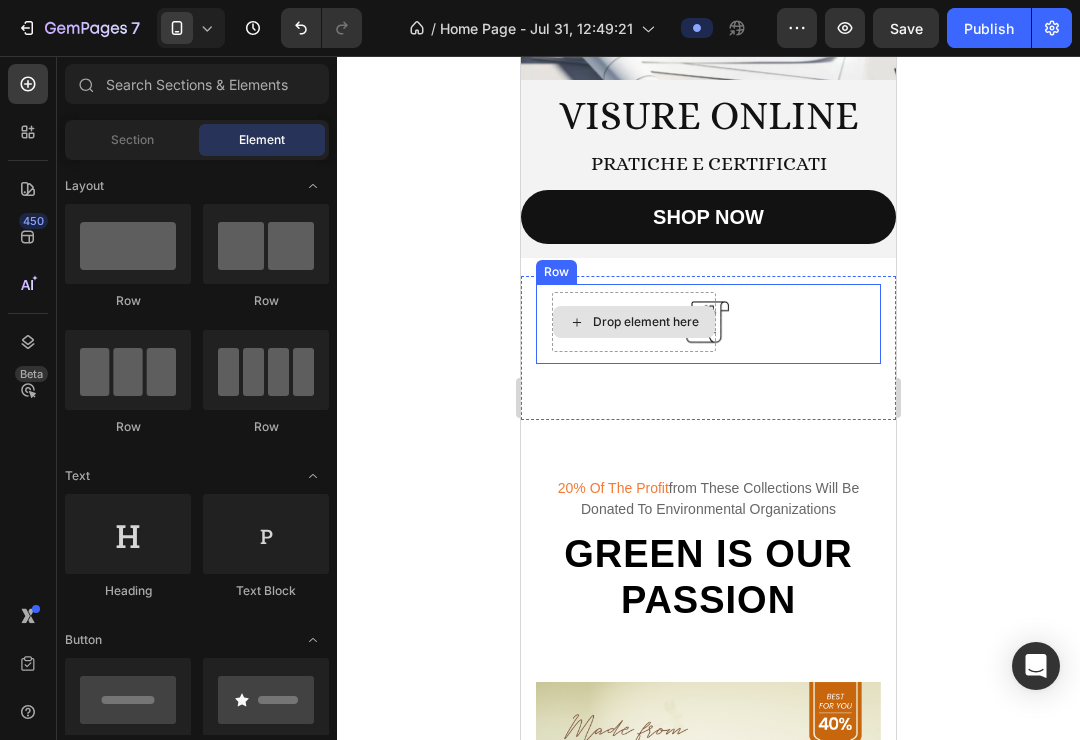 click on "Drop element here" at bounding box center (646, 322) 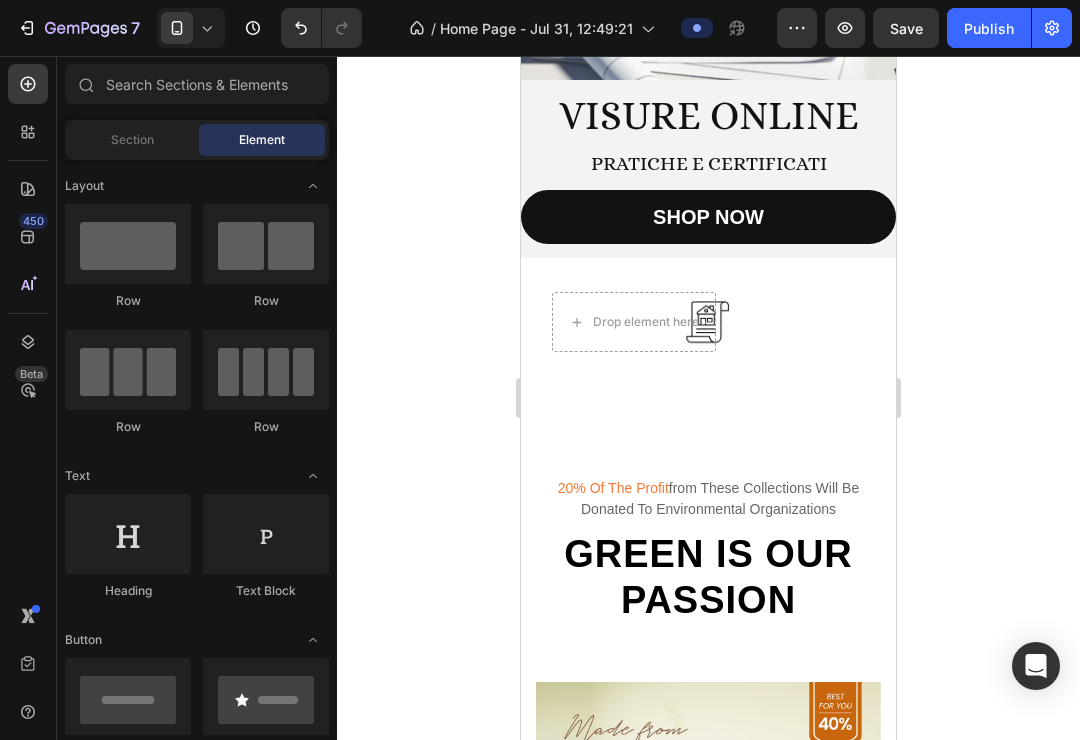 click 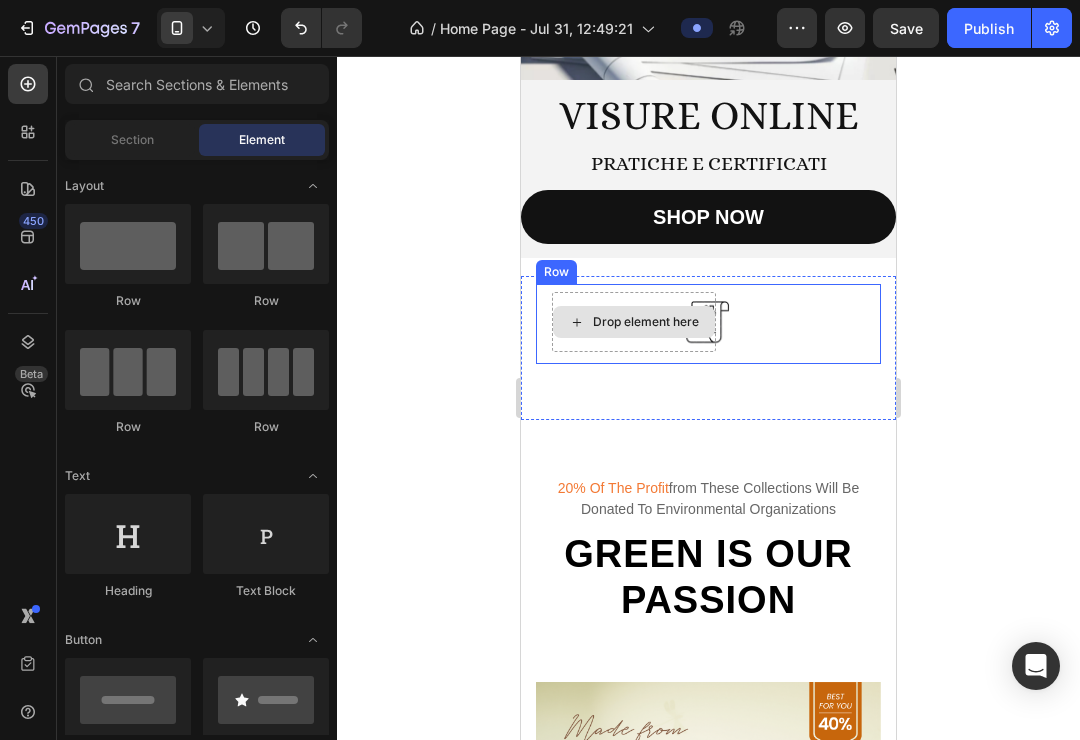 click on "Drop element here" at bounding box center (646, 322) 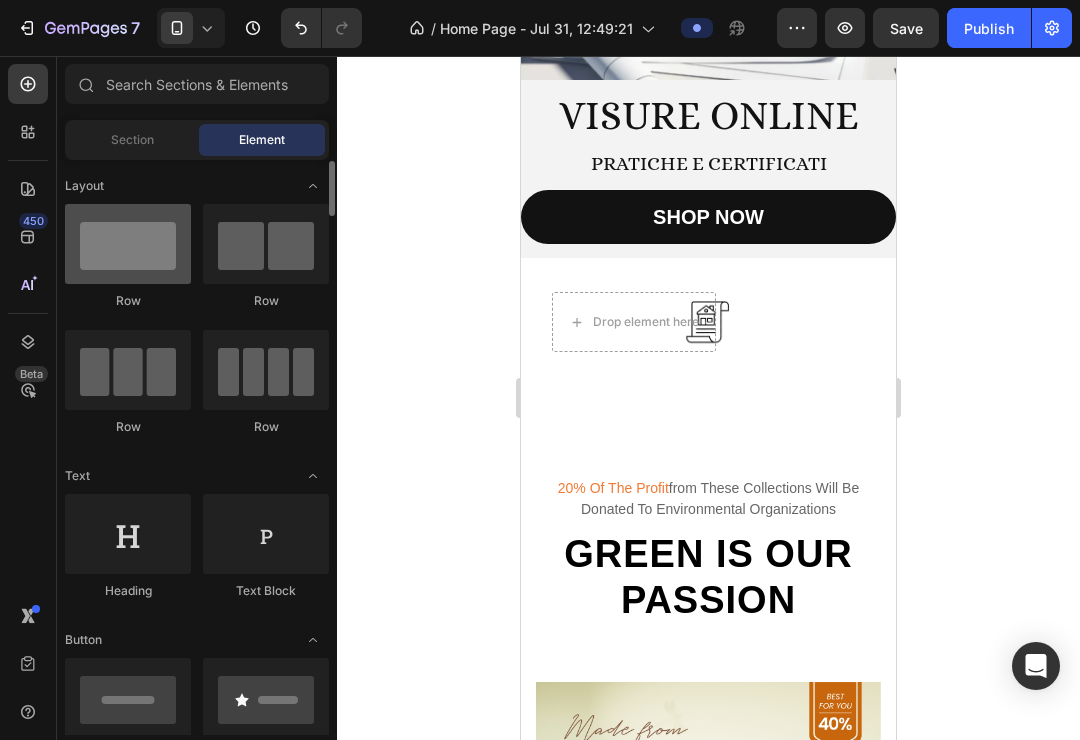 scroll, scrollTop: 1, scrollLeft: 0, axis: vertical 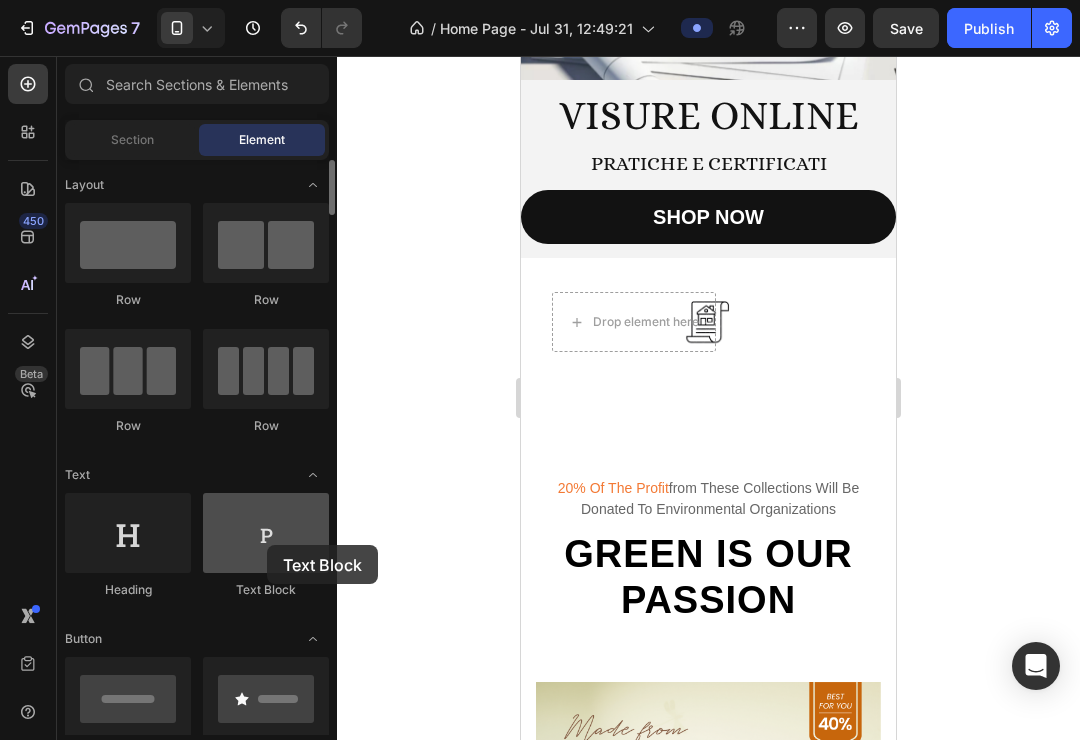 click at bounding box center [266, 533] 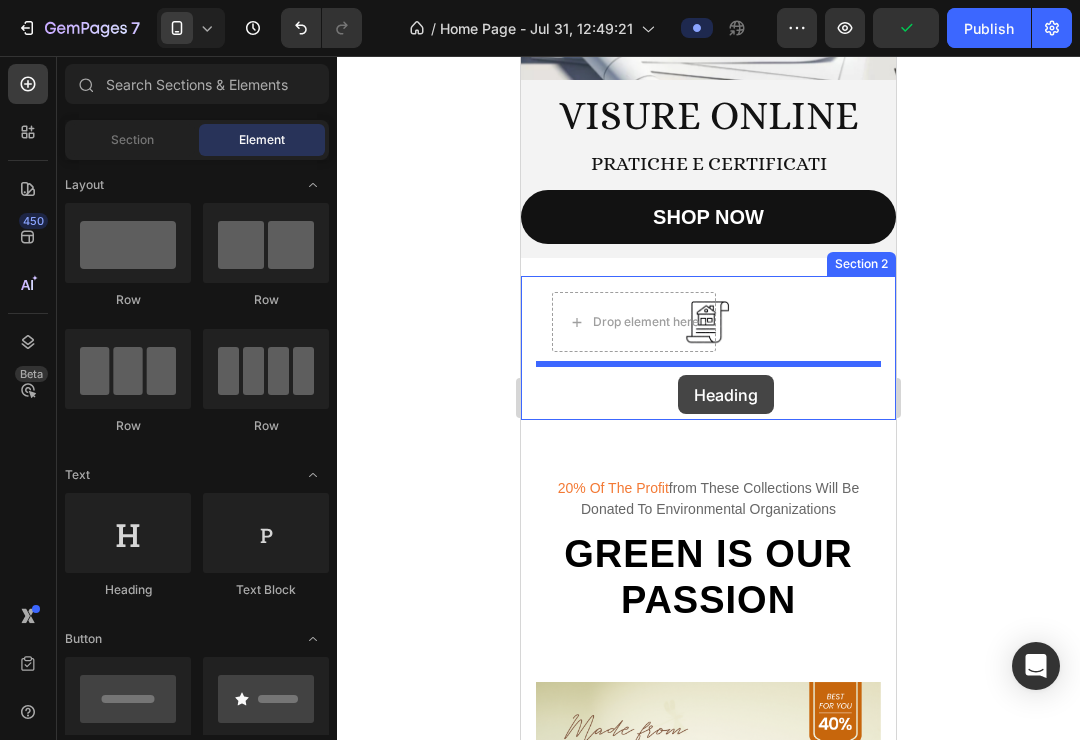 drag, startPoint x: 649, startPoint y: 604, endPoint x: 678, endPoint y: 375, distance: 230.82893 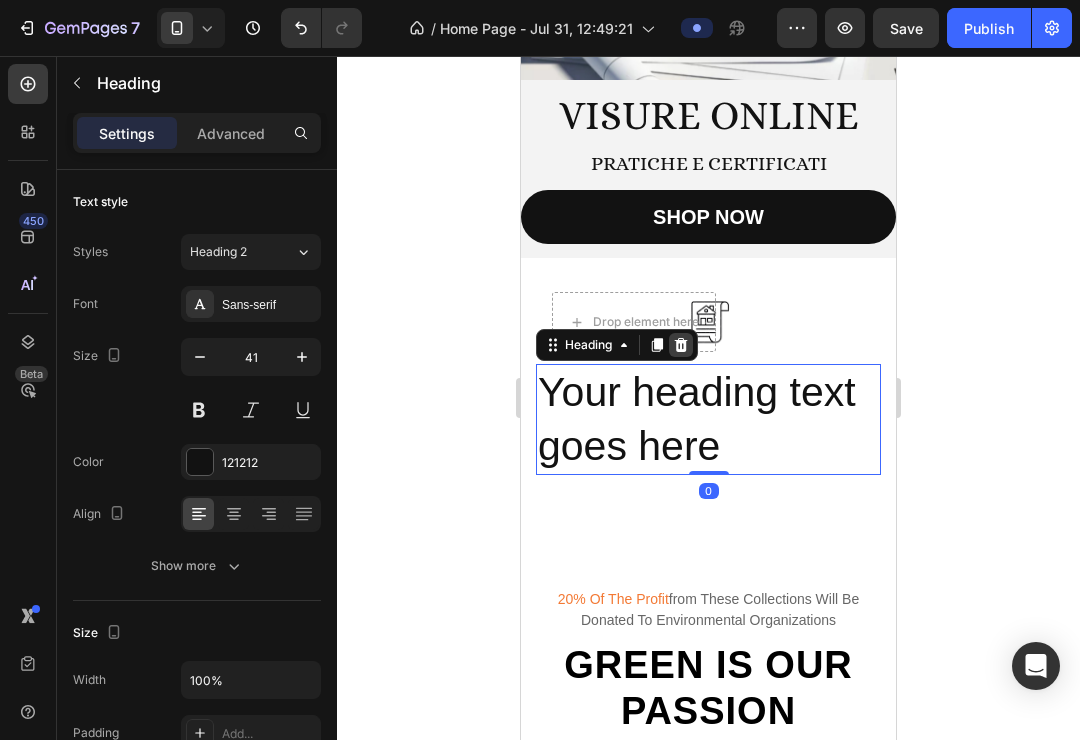 click 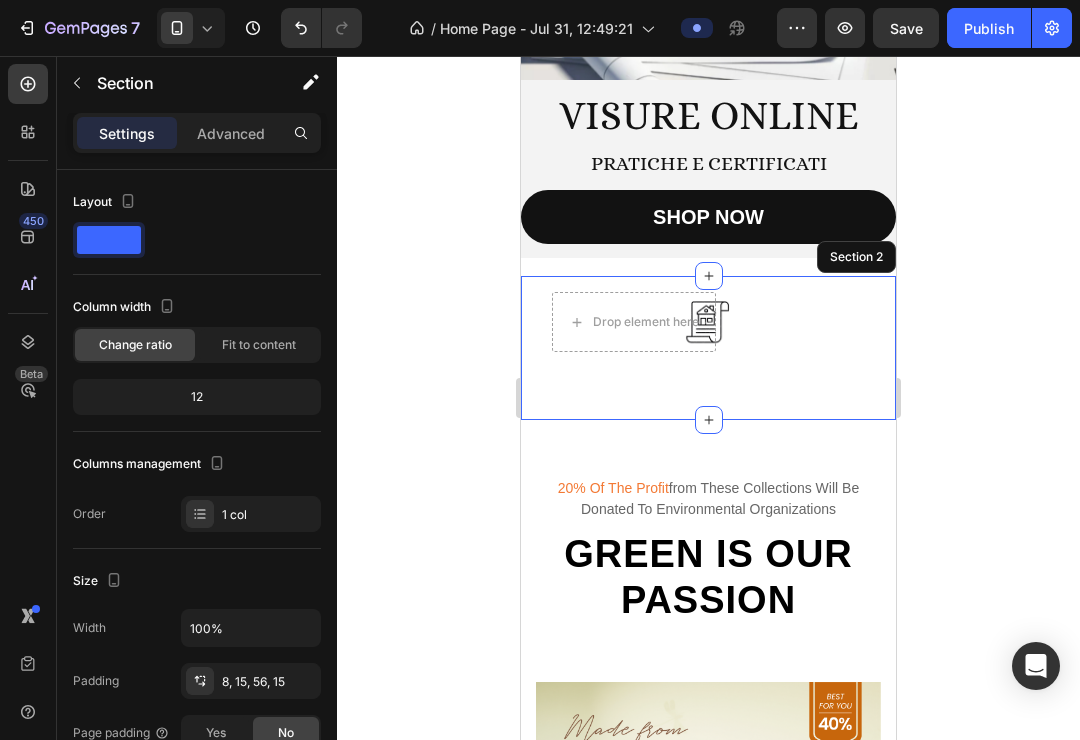 click on "Drop element here Row Section 2" at bounding box center (708, 348) 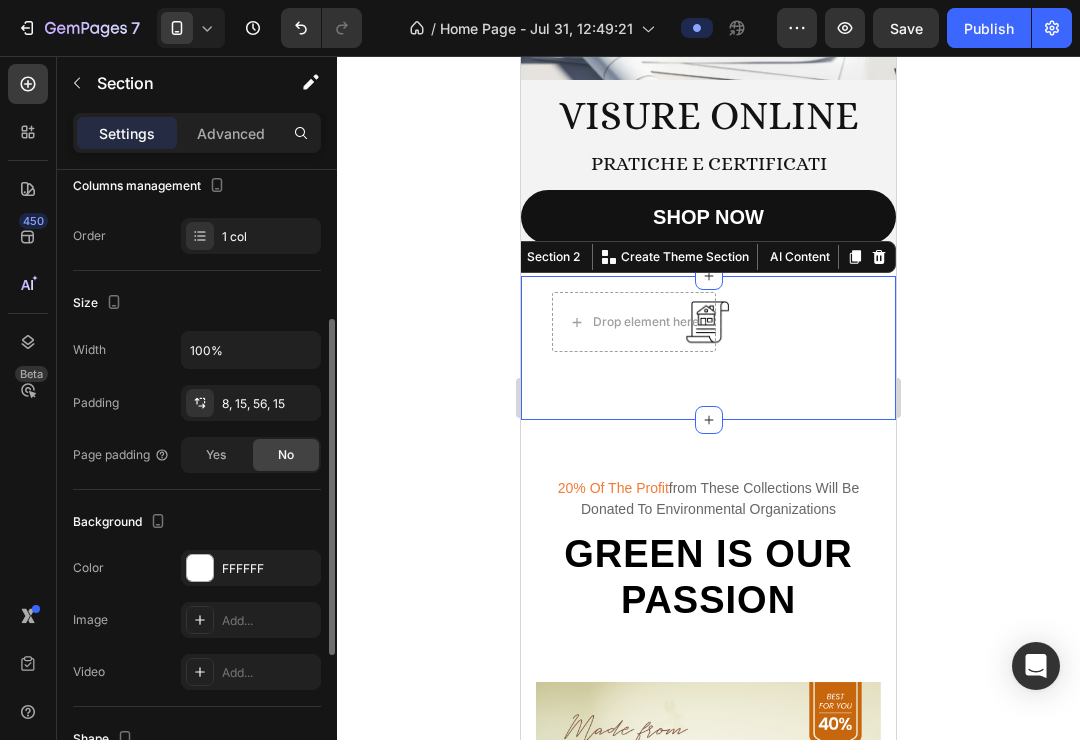 scroll, scrollTop: 183, scrollLeft: 0, axis: vertical 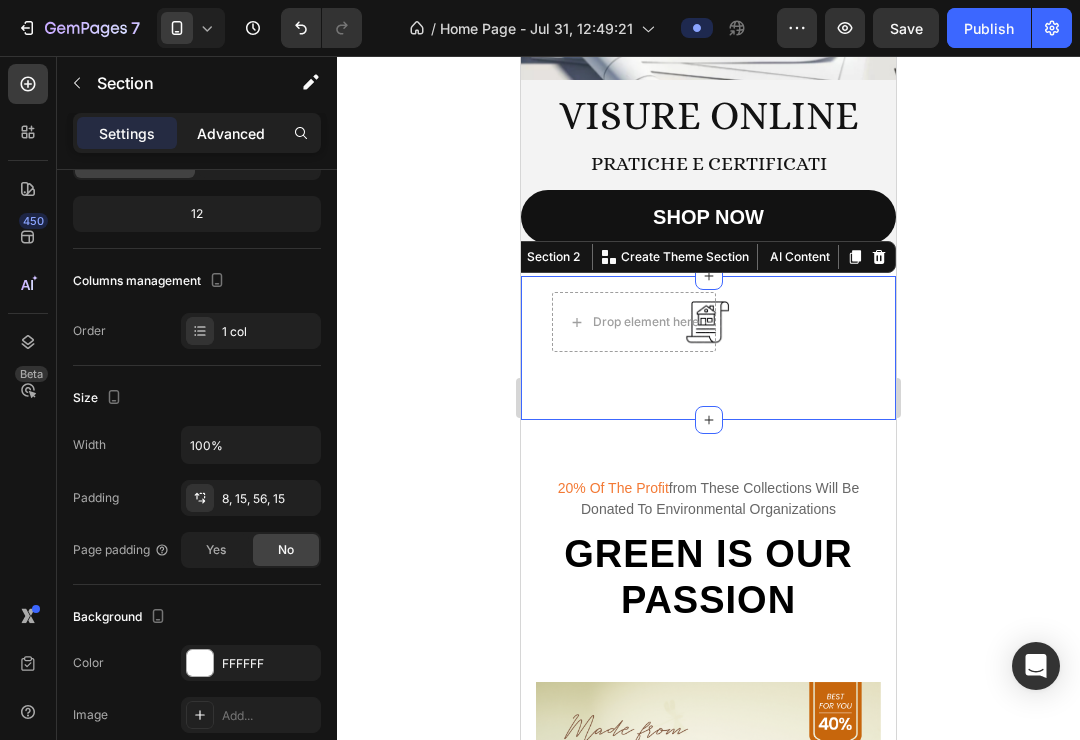 click on "Advanced" at bounding box center [231, 133] 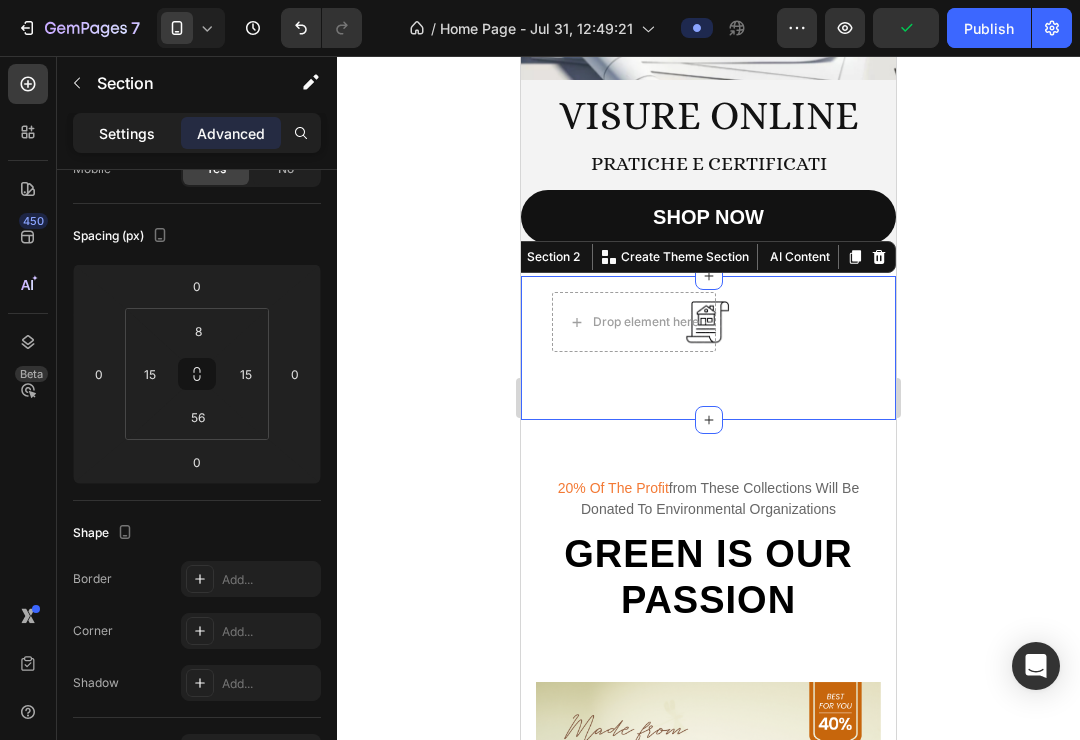 click on "Settings" at bounding box center (127, 133) 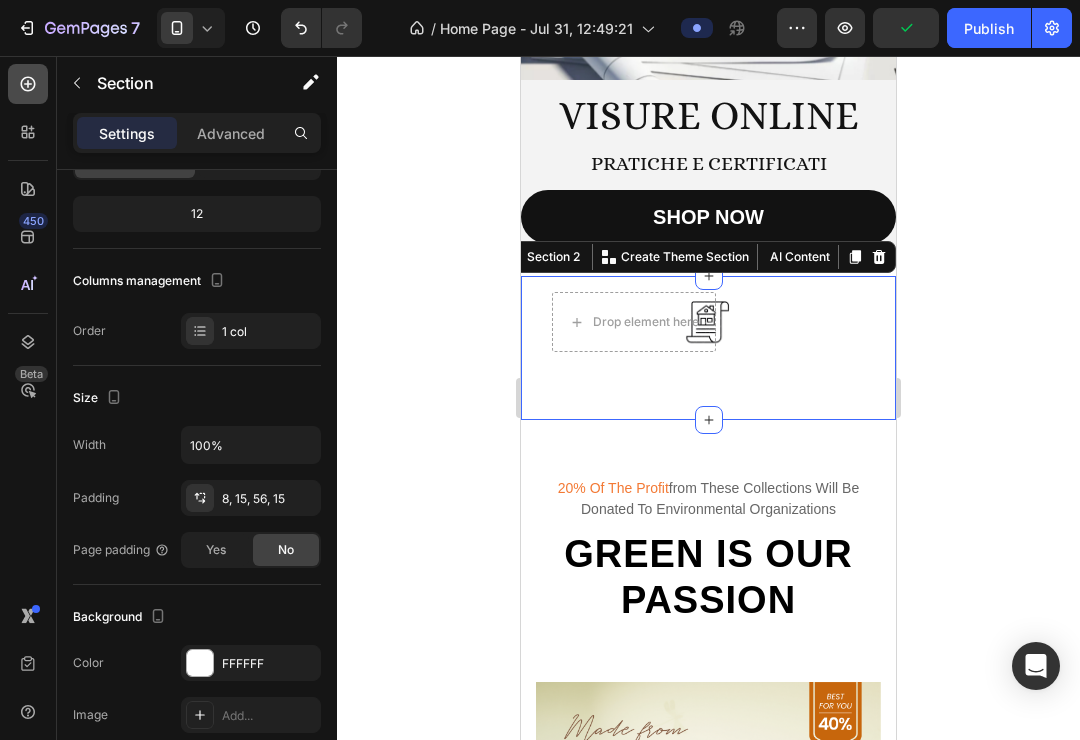 click 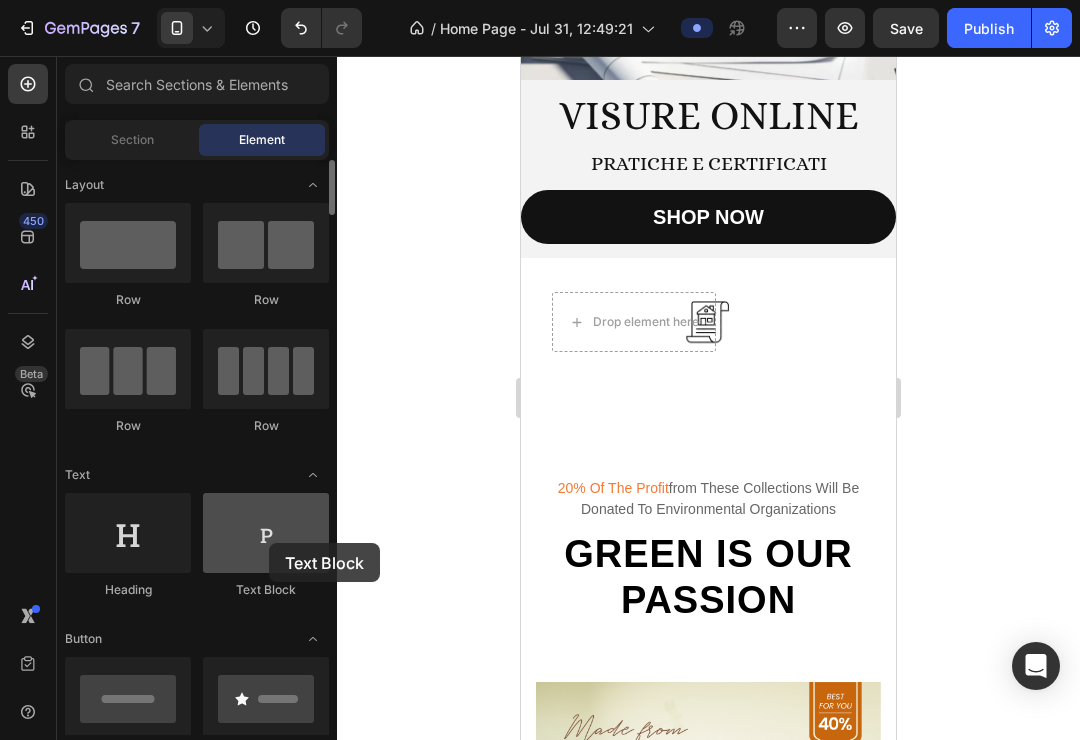 click at bounding box center [266, 533] 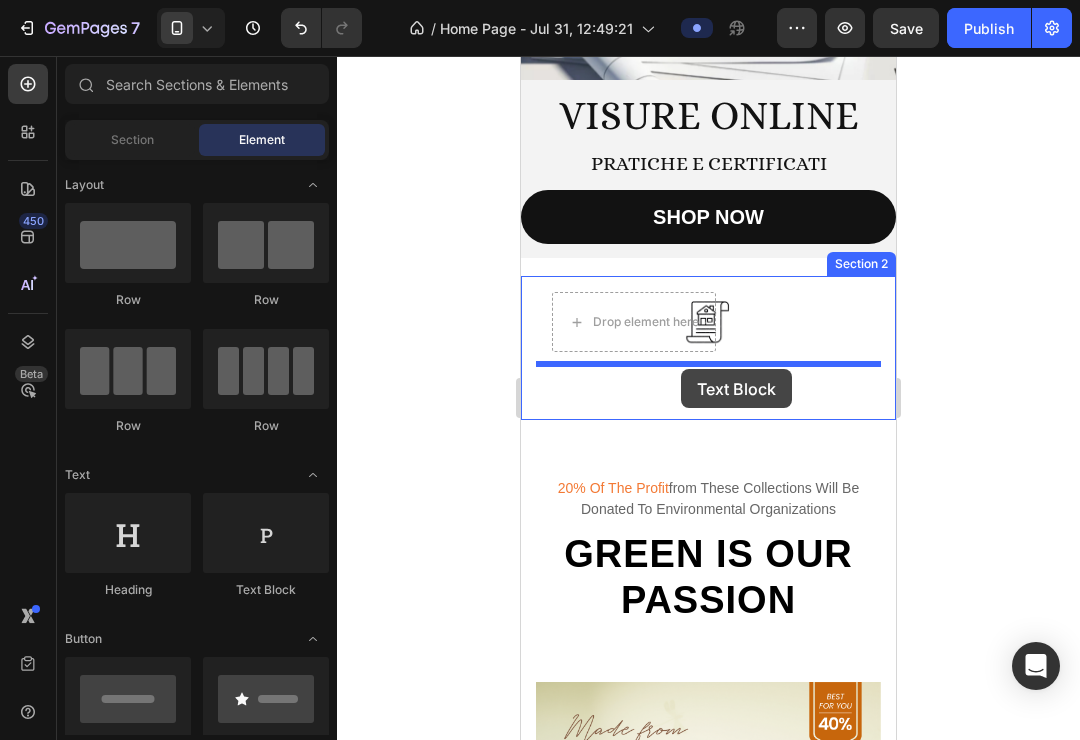 drag, startPoint x: 590, startPoint y: 426, endPoint x: 681, endPoint y: 369, distance: 107.37784 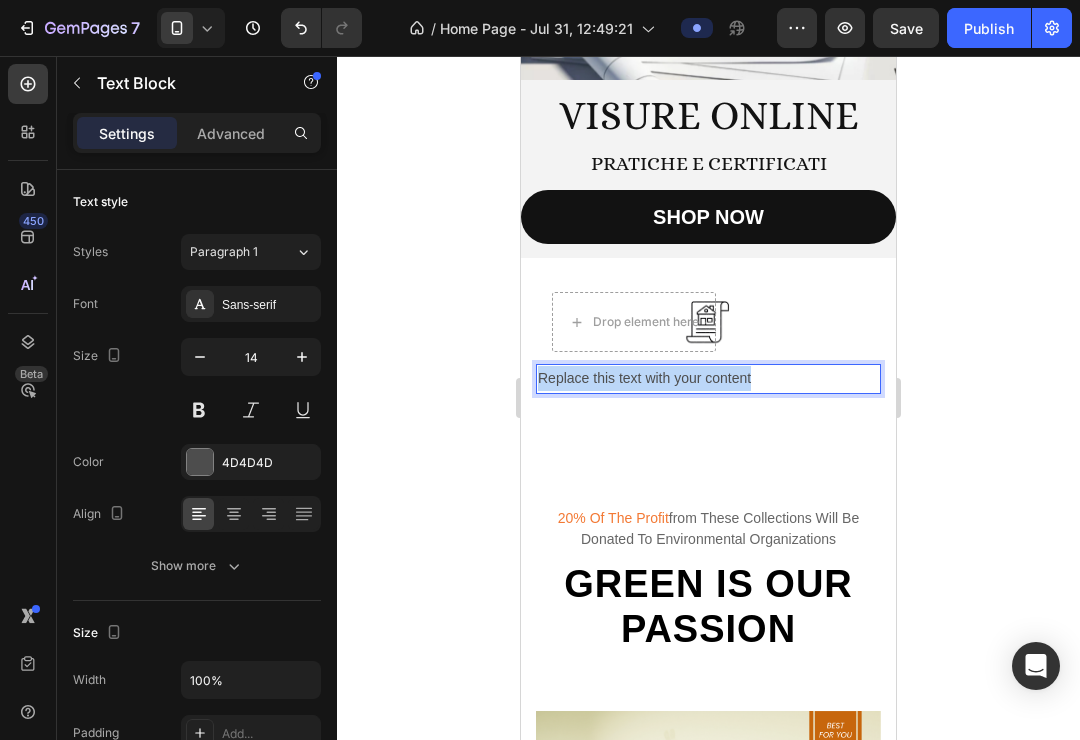 drag, startPoint x: 768, startPoint y: 382, endPoint x: 536, endPoint y: 367, distance: 232.4844 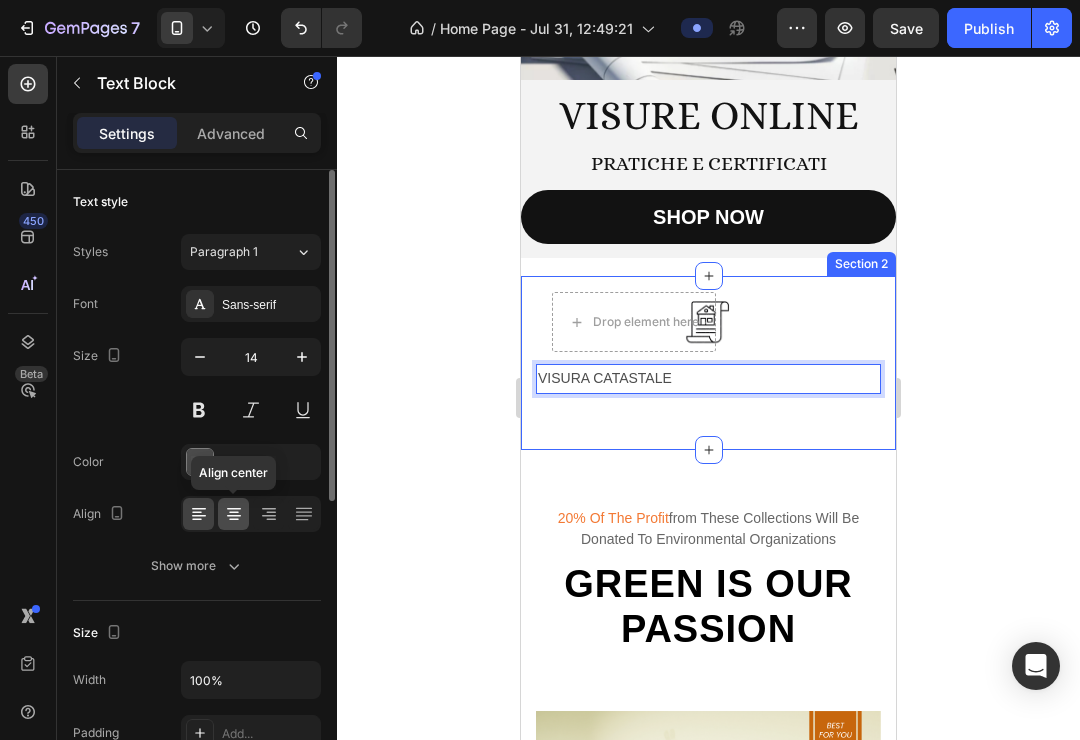 click 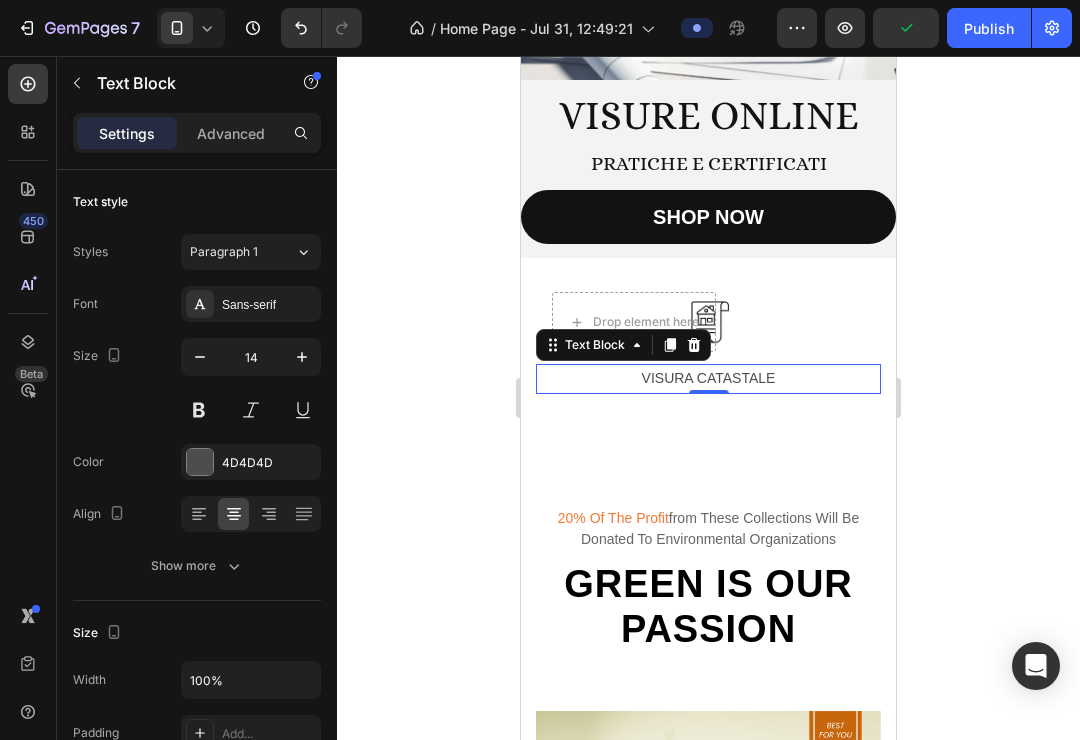 click 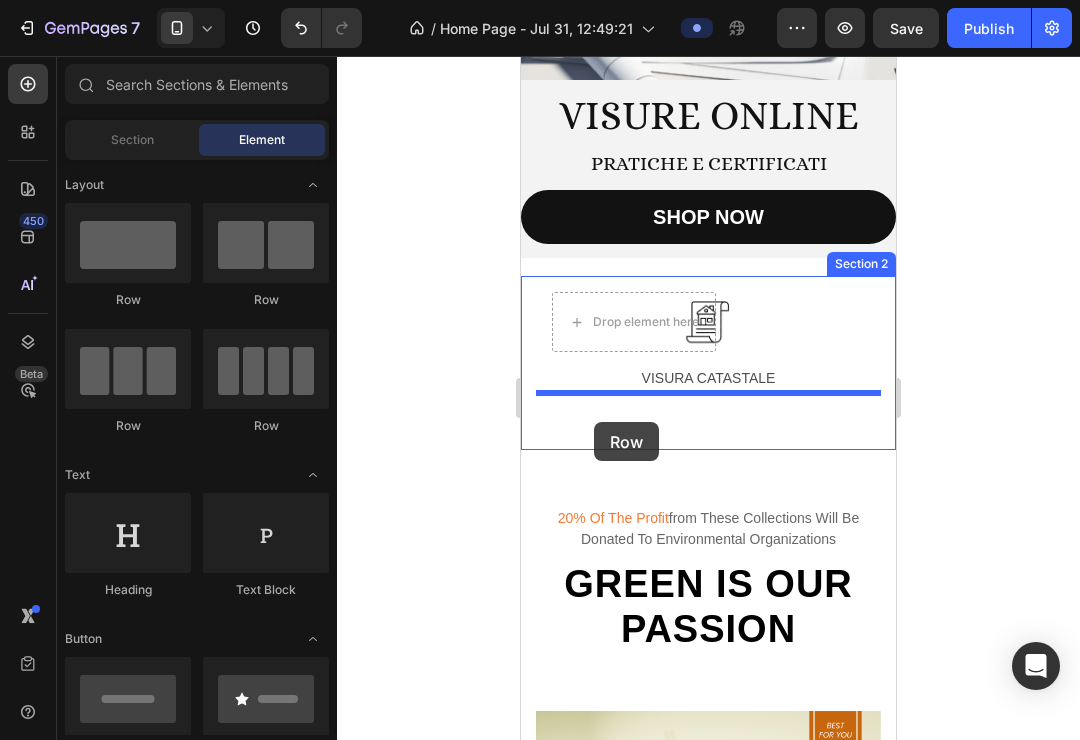 drag, startPoint x: 679, startPoint y: 309, endPoint x: 594, endPoint y: 422, distance: 141.40015 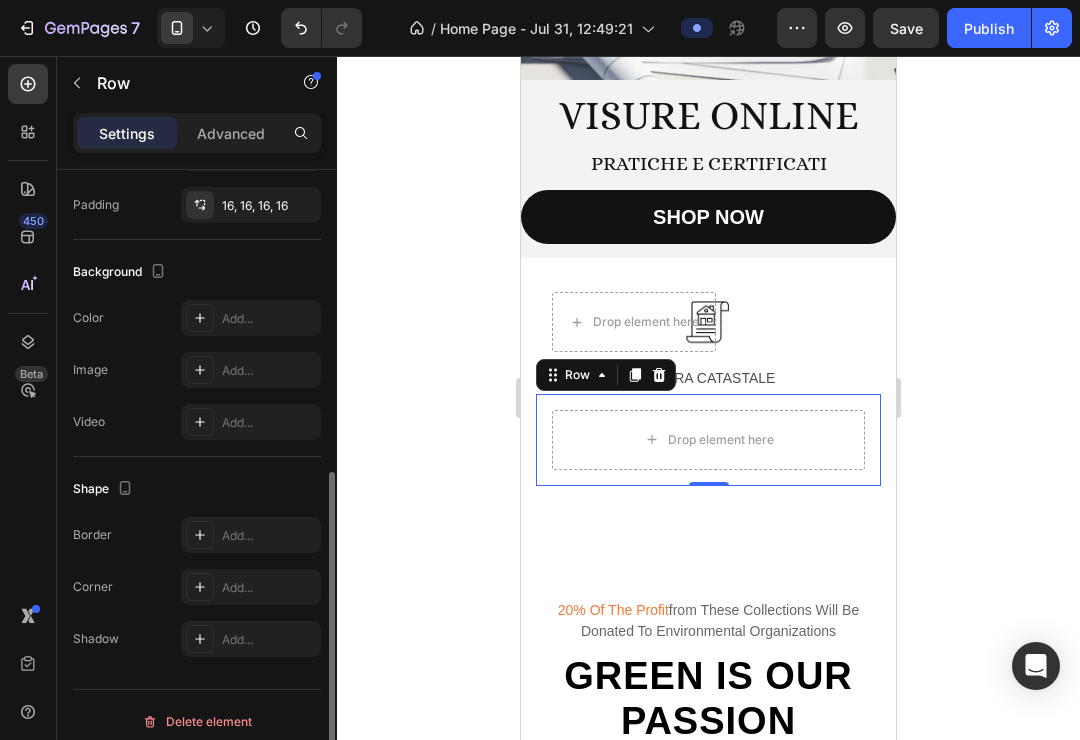 scroll, scrollTop: 541, scrollLeft: 0, axis: vertical 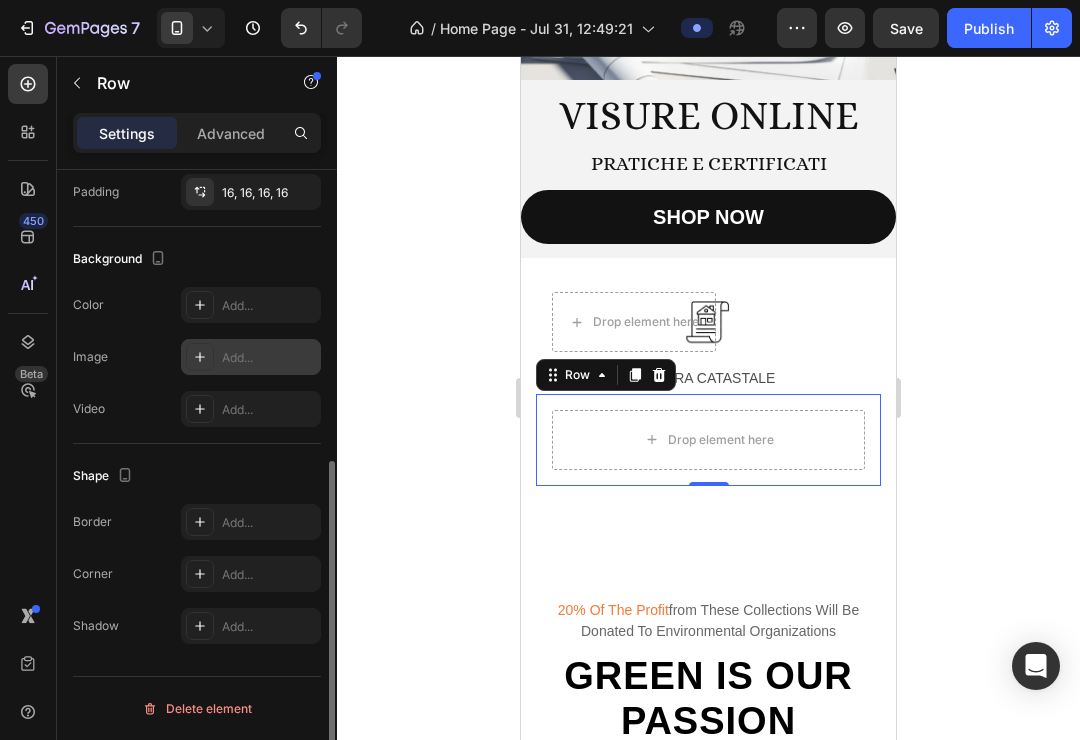 click 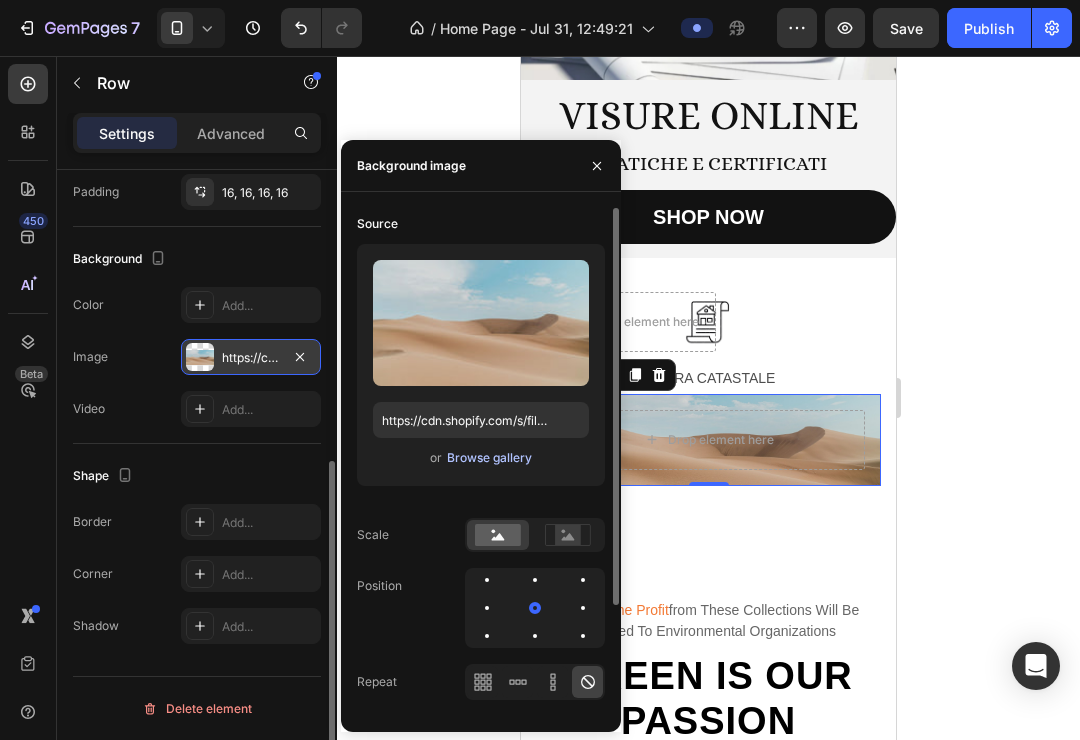 click on "Browse gallery" at bounding box center [489, 458] 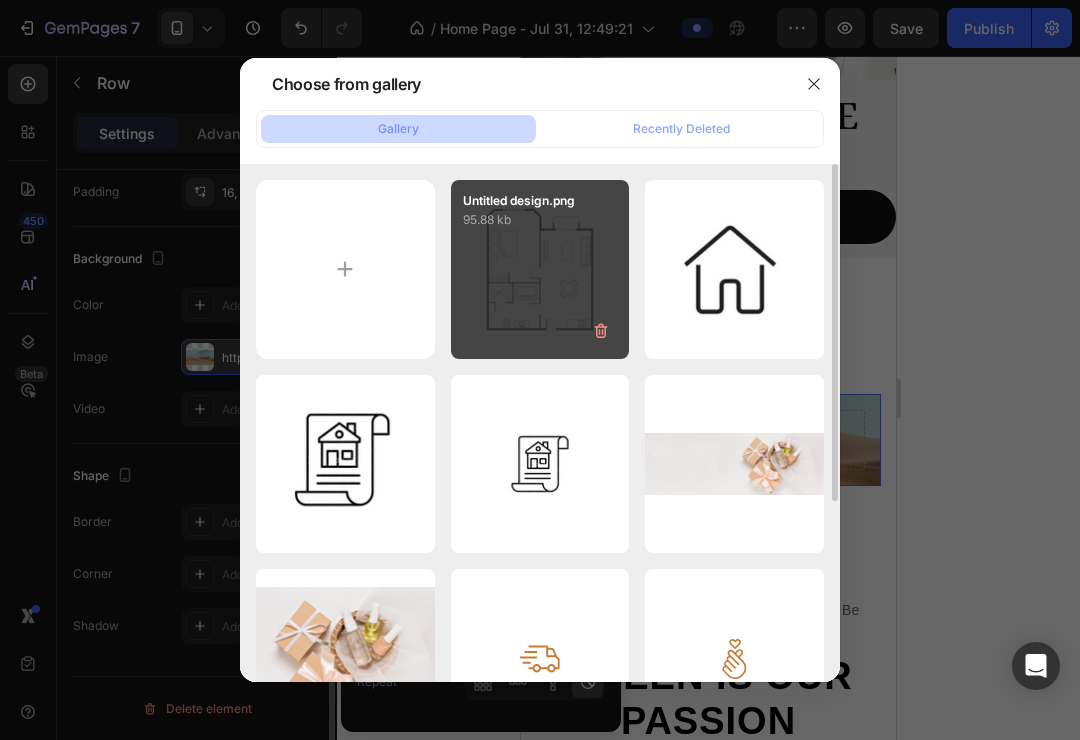 click on "Untitled design.png 95.88 kb" at bounding box center [540, 269] 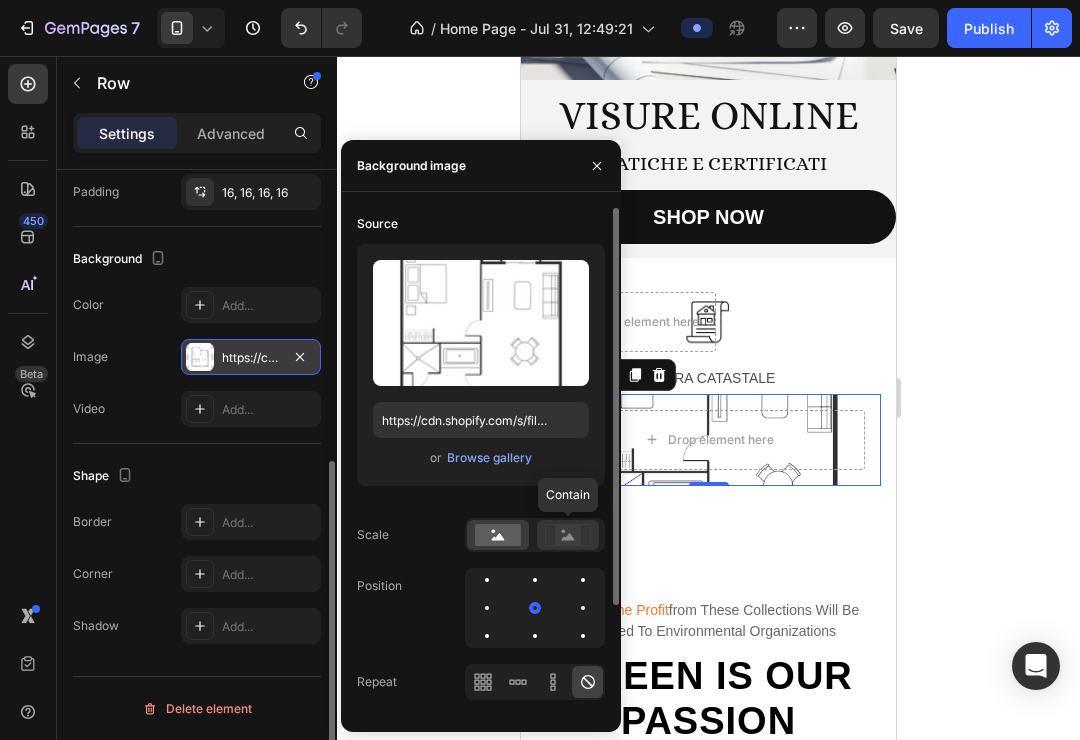 click 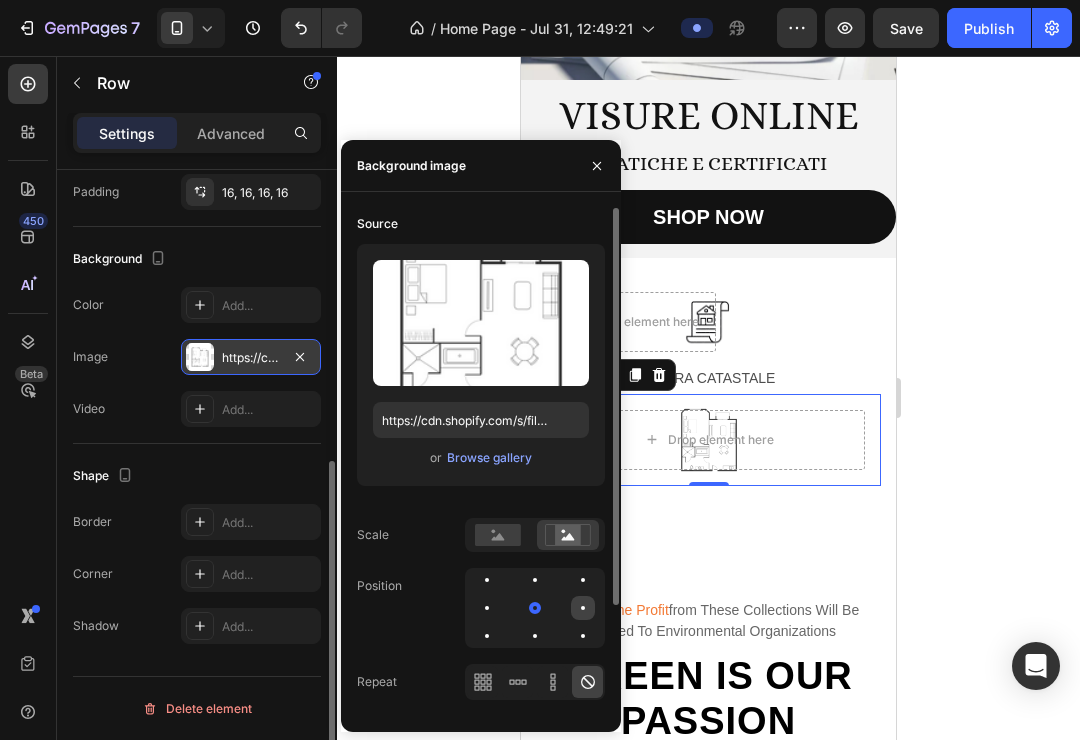 click 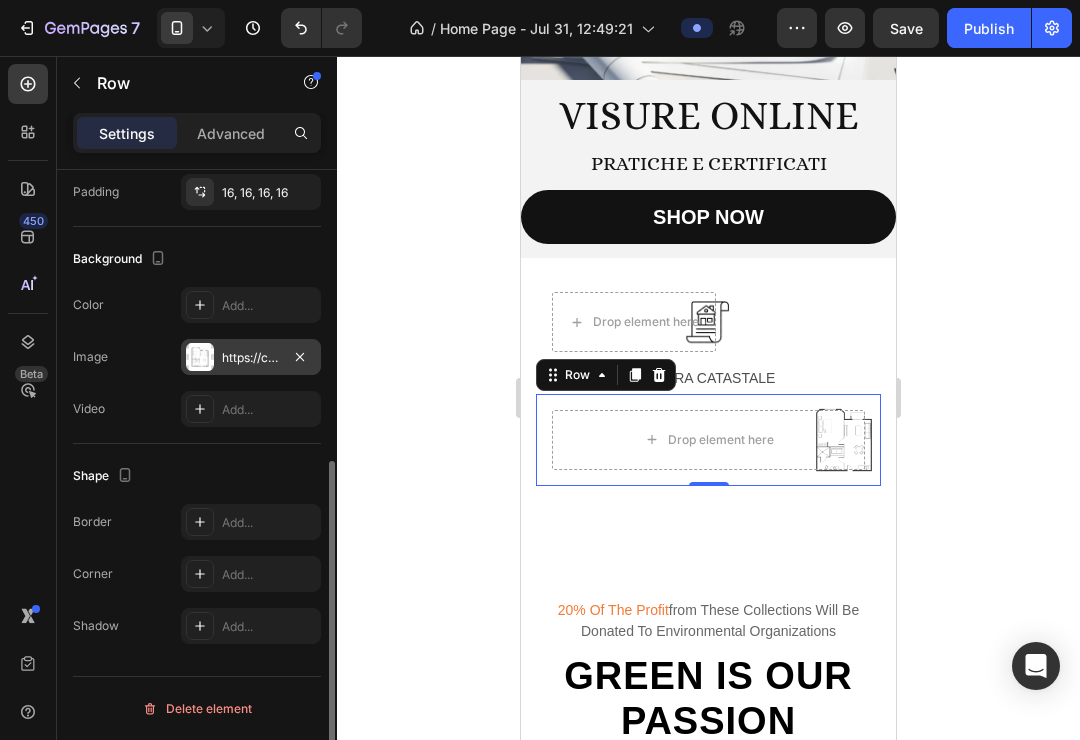 click 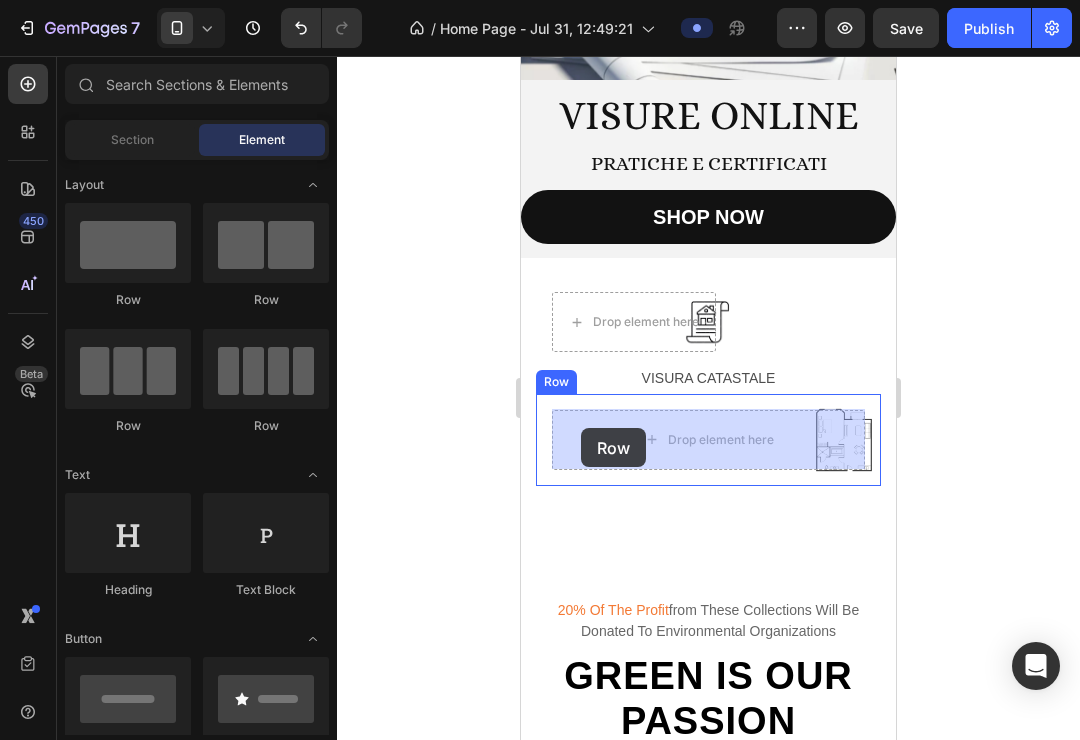 drag, startPoint x: 625, startPoint y: 304, endPoint x: 581, endPoint y: 428, distance: 131.57507 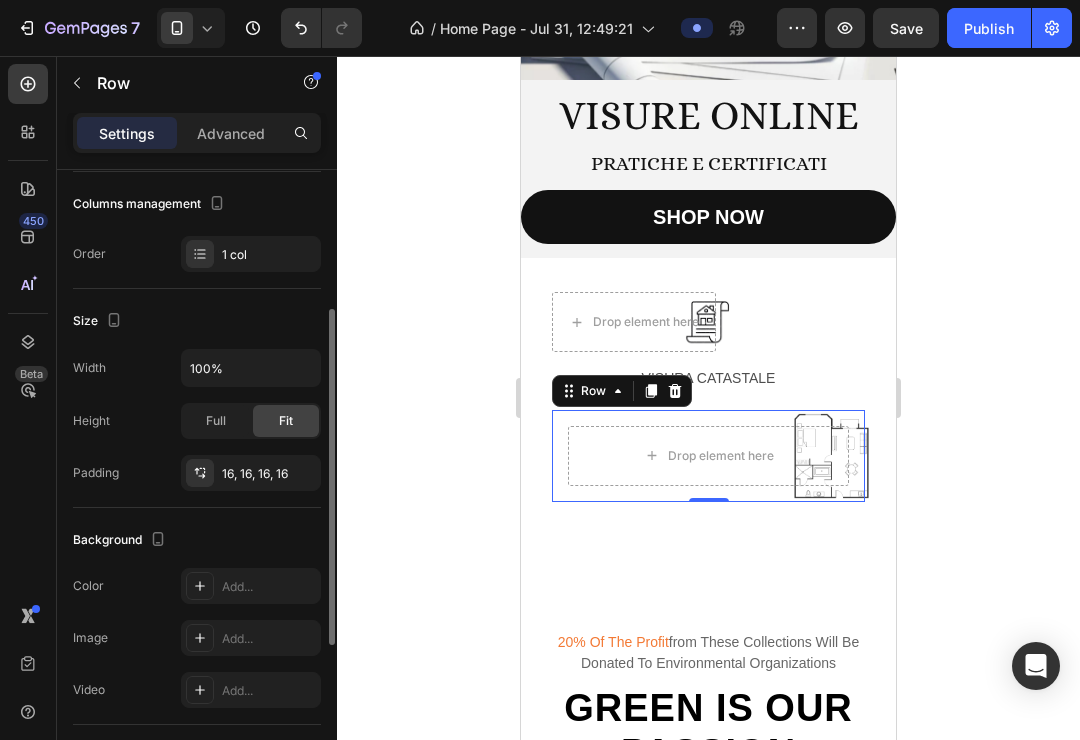 scroll, scrollTop: 300, scrollLeft: 0, axis: vertical 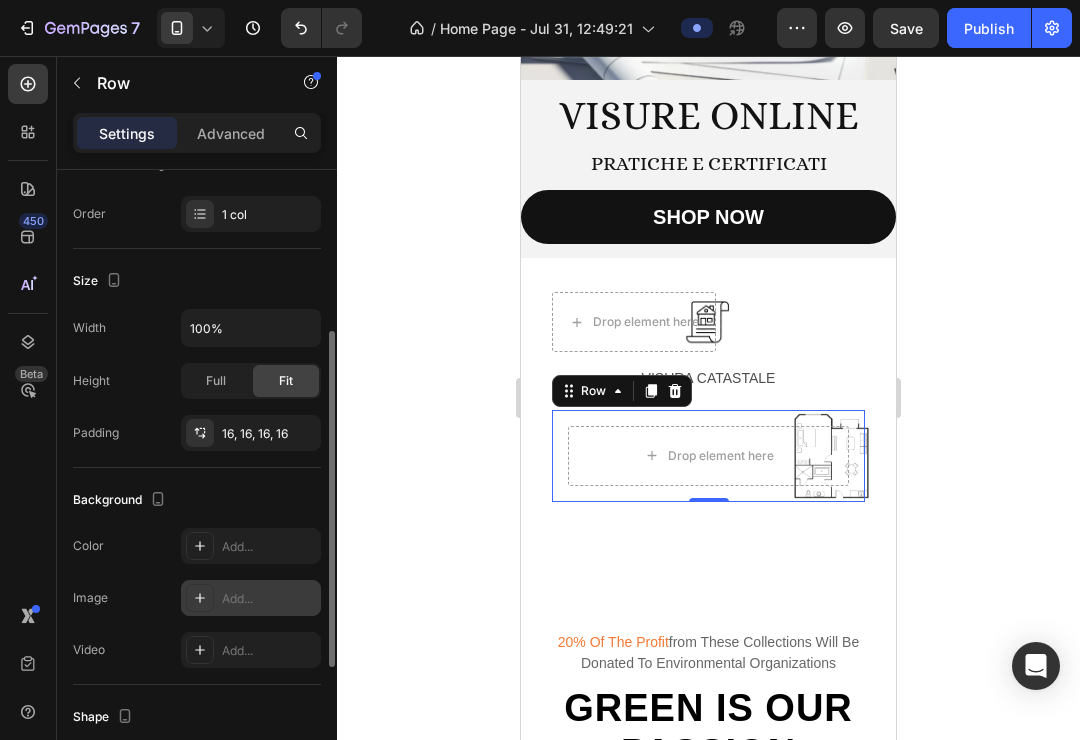 click 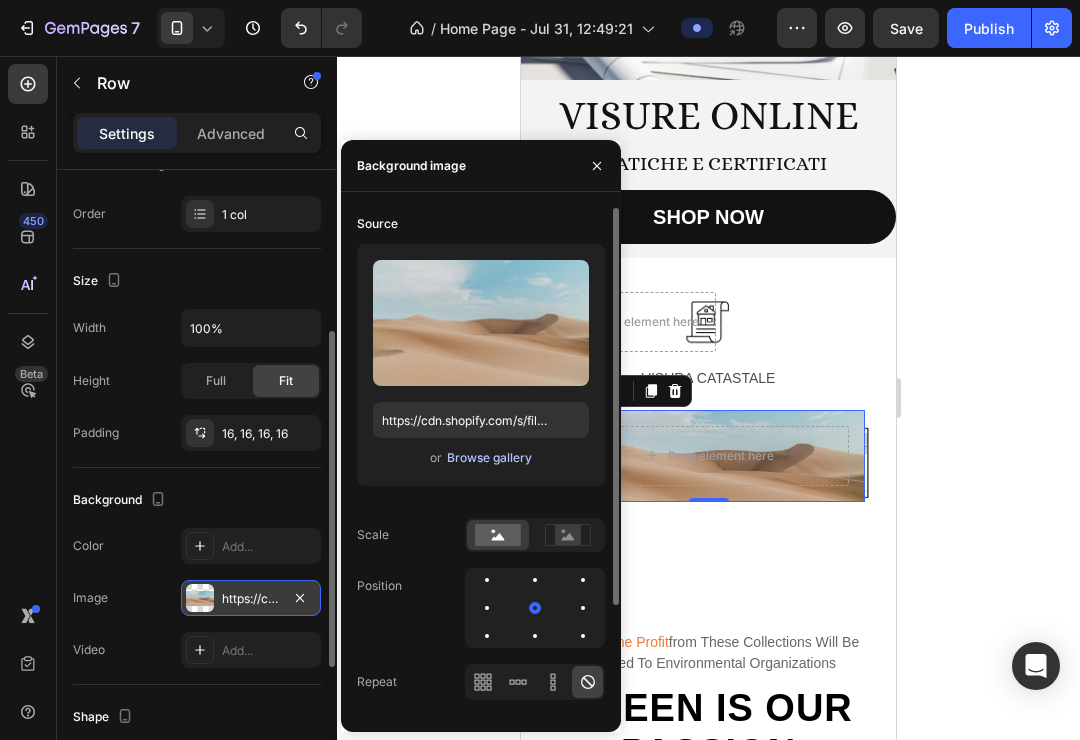 click on "Browse gallery" at bounding box center (489, 458) 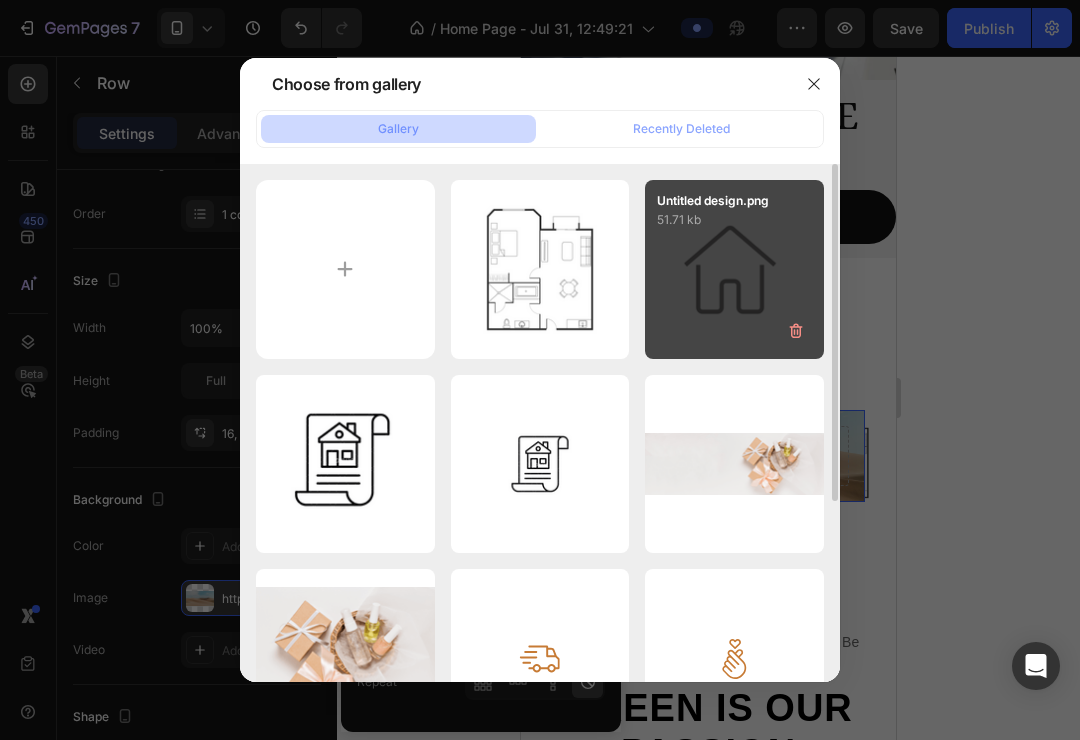 click on "Untitled design.png 51.71 kb" at bounding box center (734, 269) 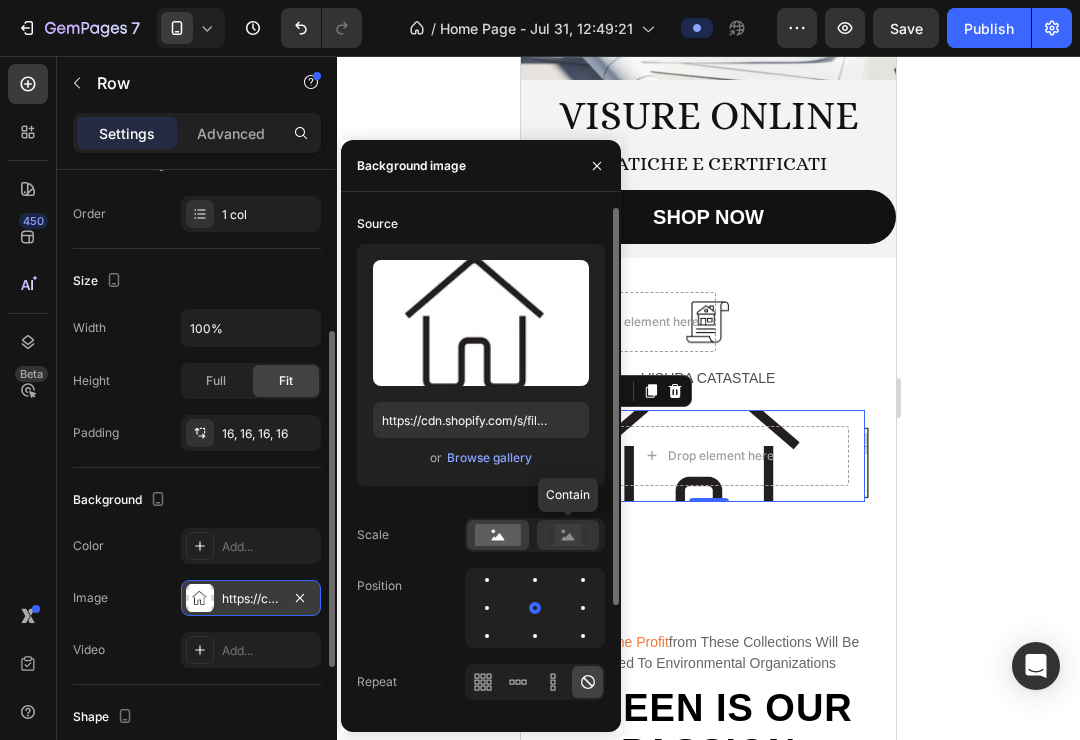 click 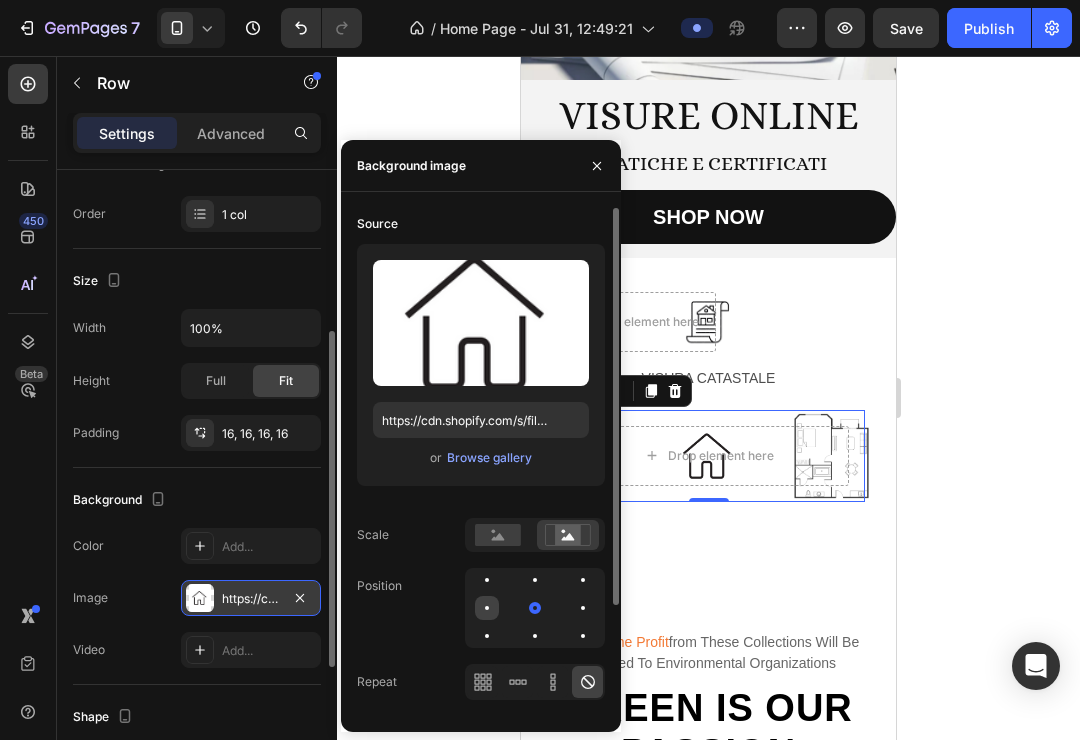 click 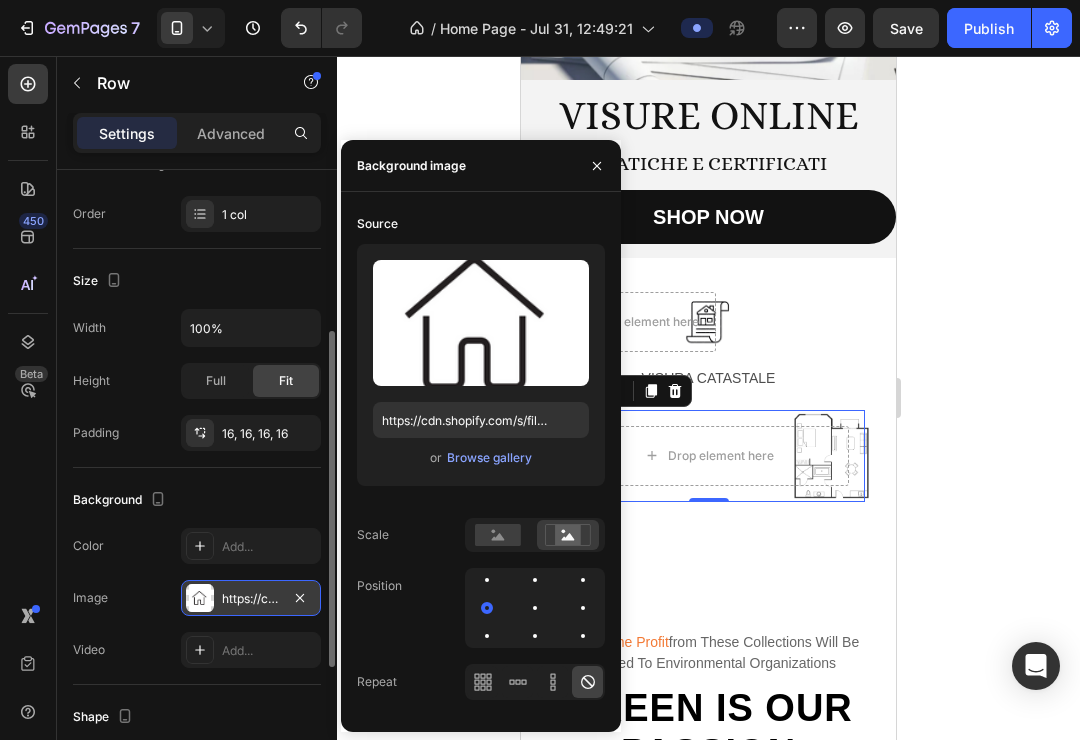 click 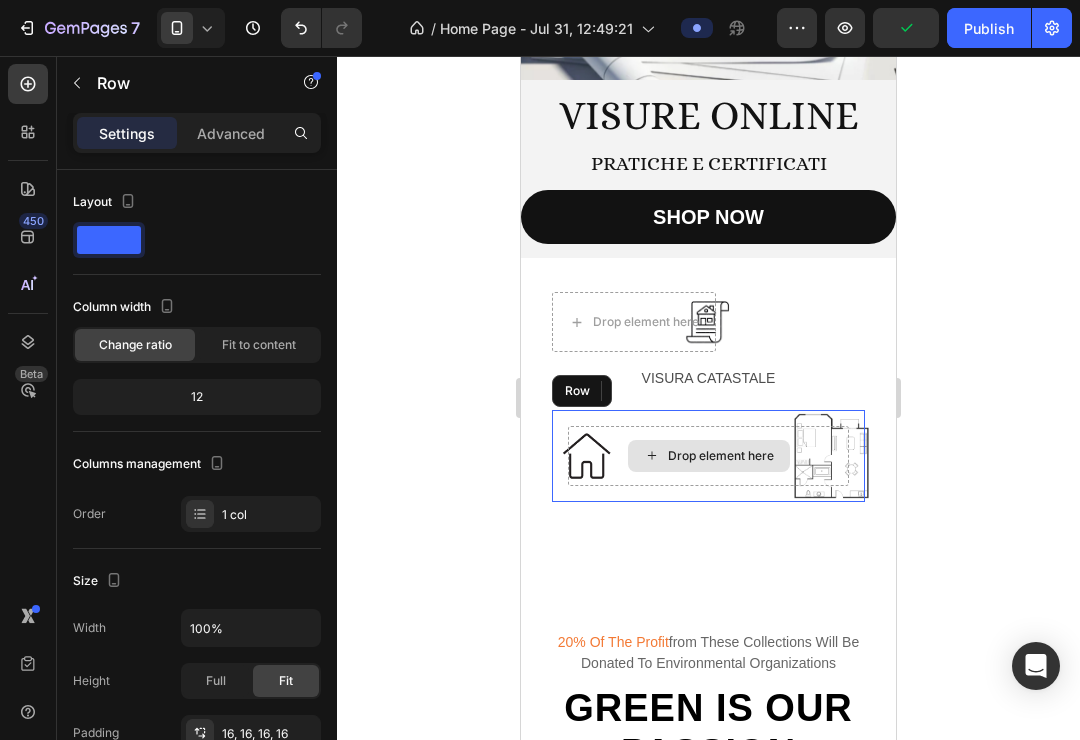 click on "Drop element here" at bounding box center (708, 456) 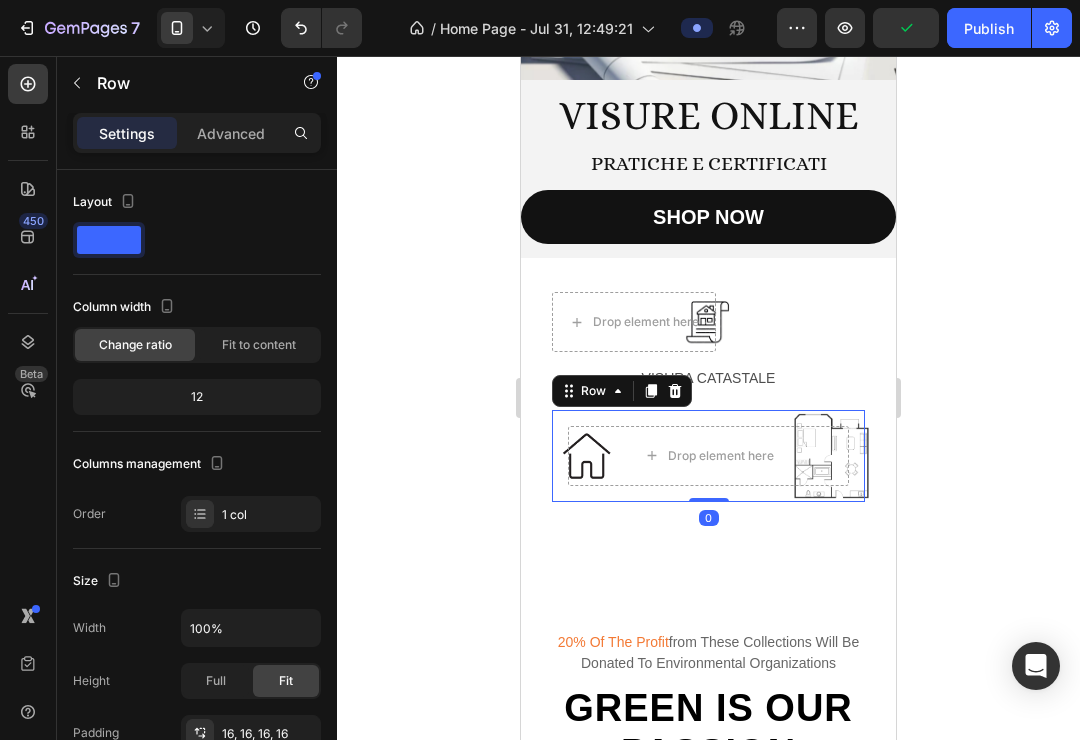 click 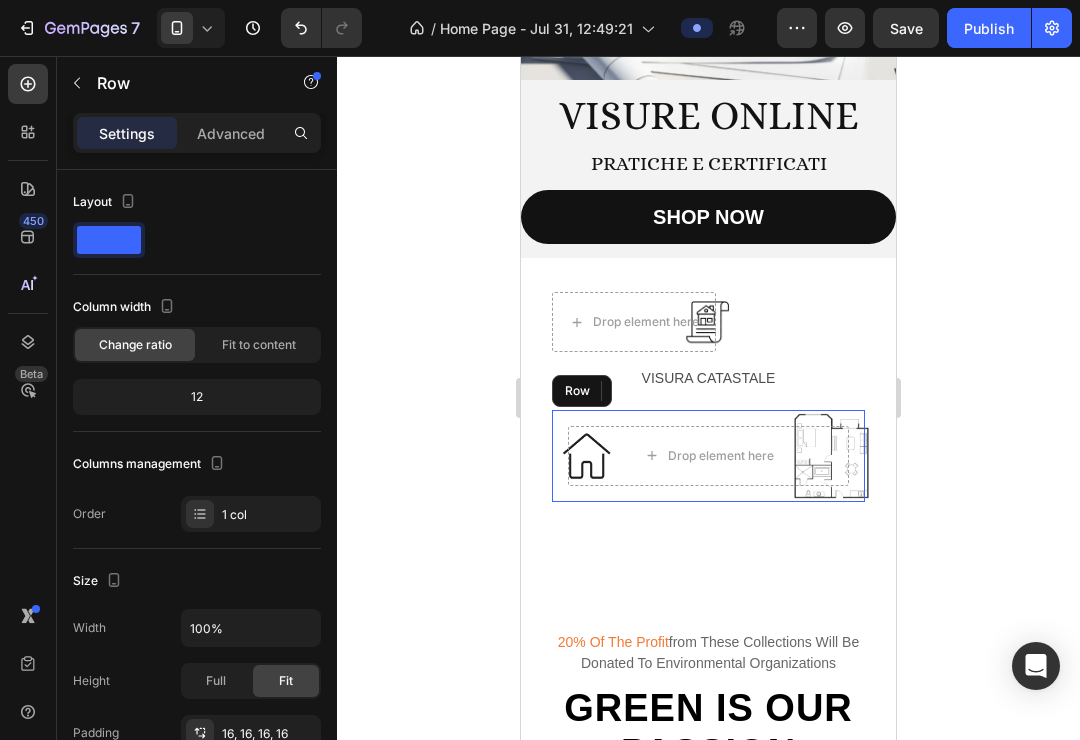 click on "Drop element here Row" at bounding box center [708, 456] 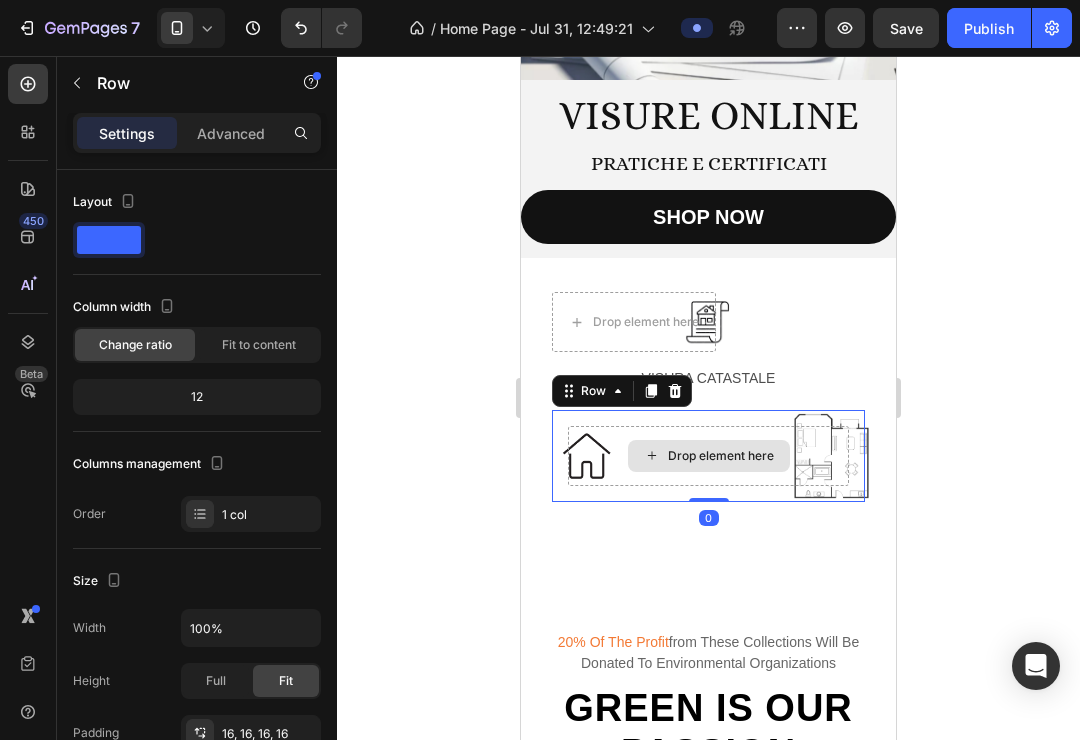 click on "Drop element here" at bounding box center (708, 456) 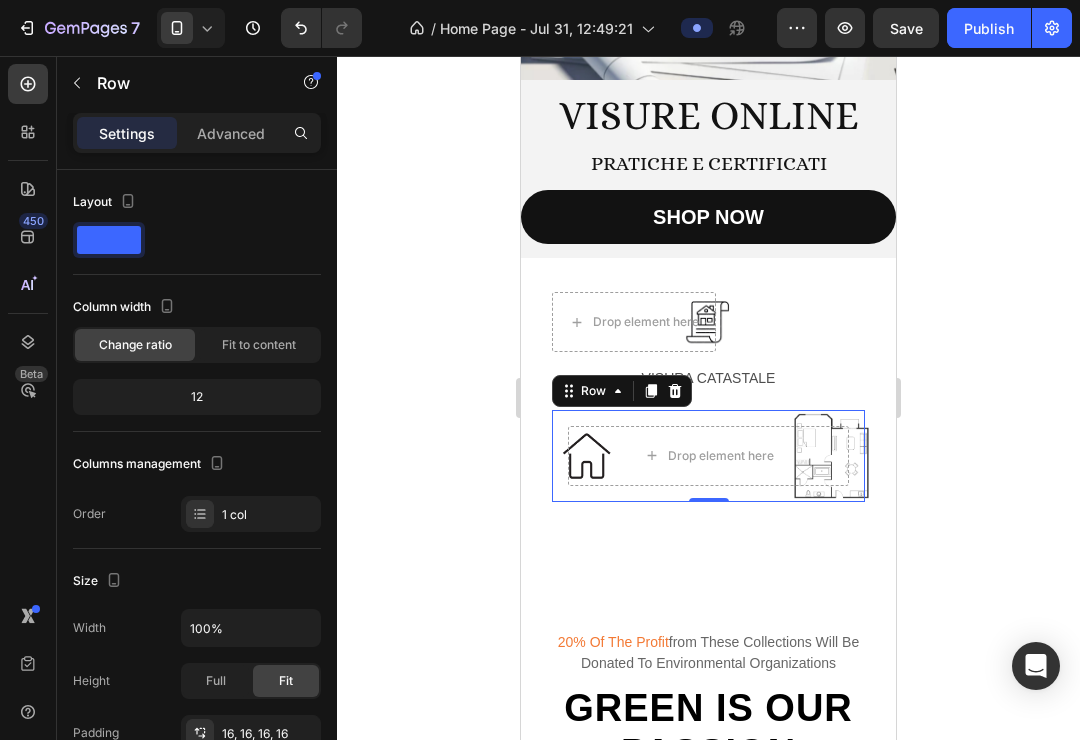 click 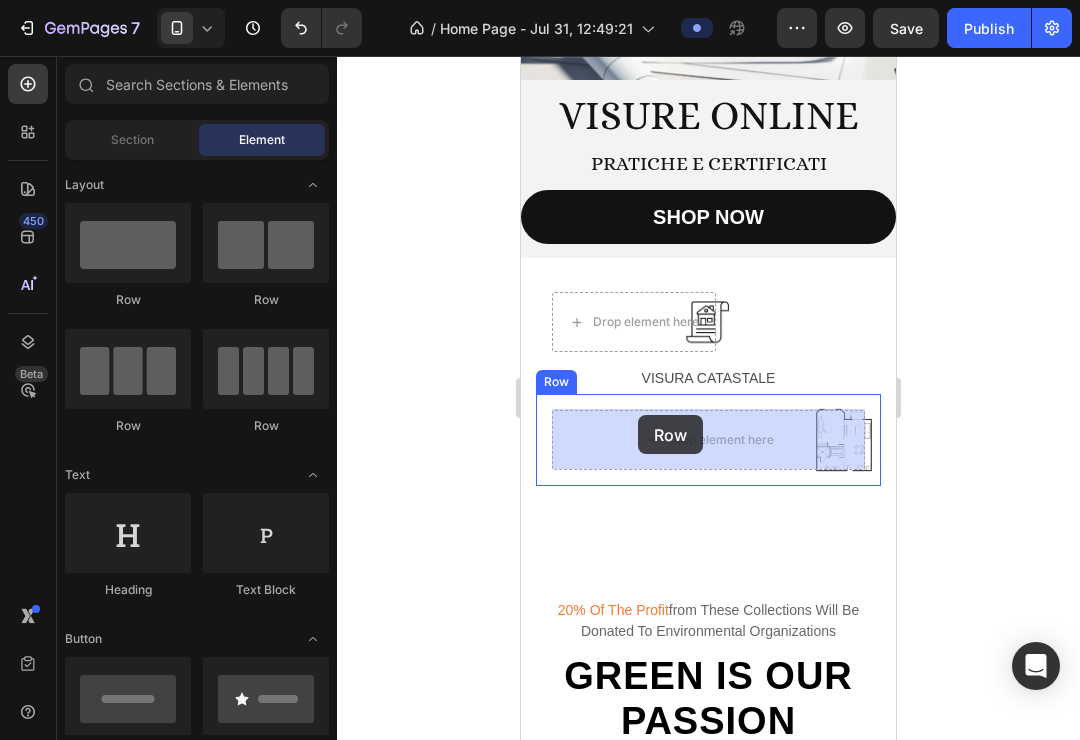 drag, startPoint x: 683, startPoint y: 324, endPoint x: 638, endPoint y: 415, distance: 101.51847 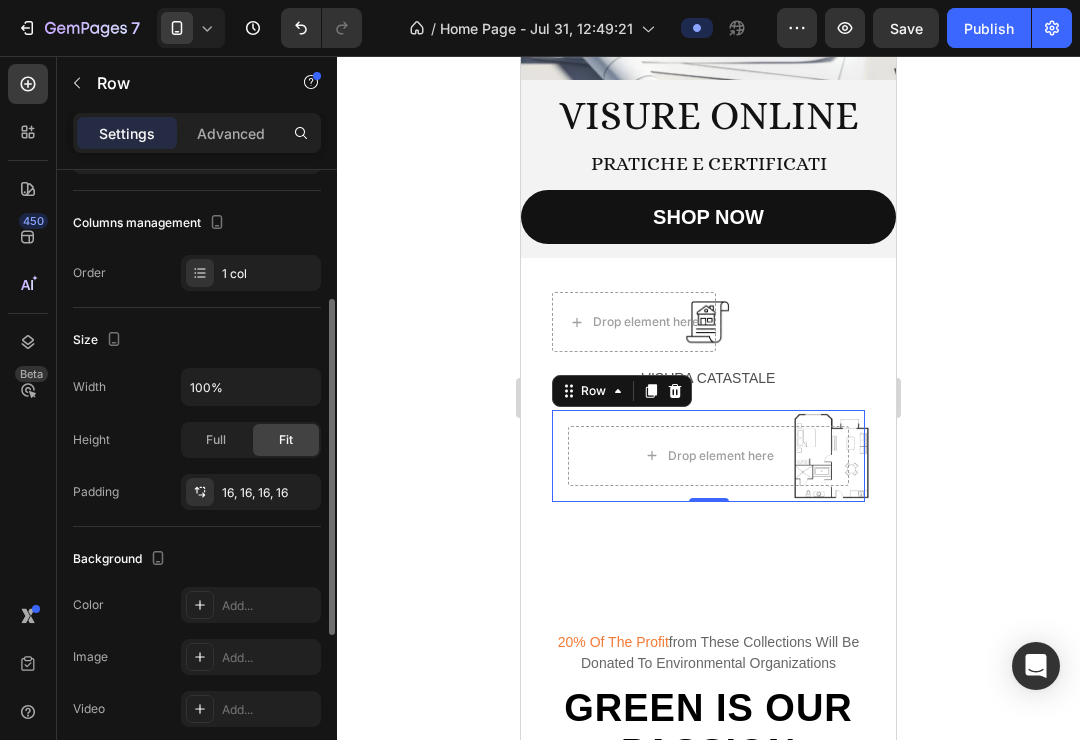 scroll, scrollTop: 230, scrollLeft: 0, axis: vertical 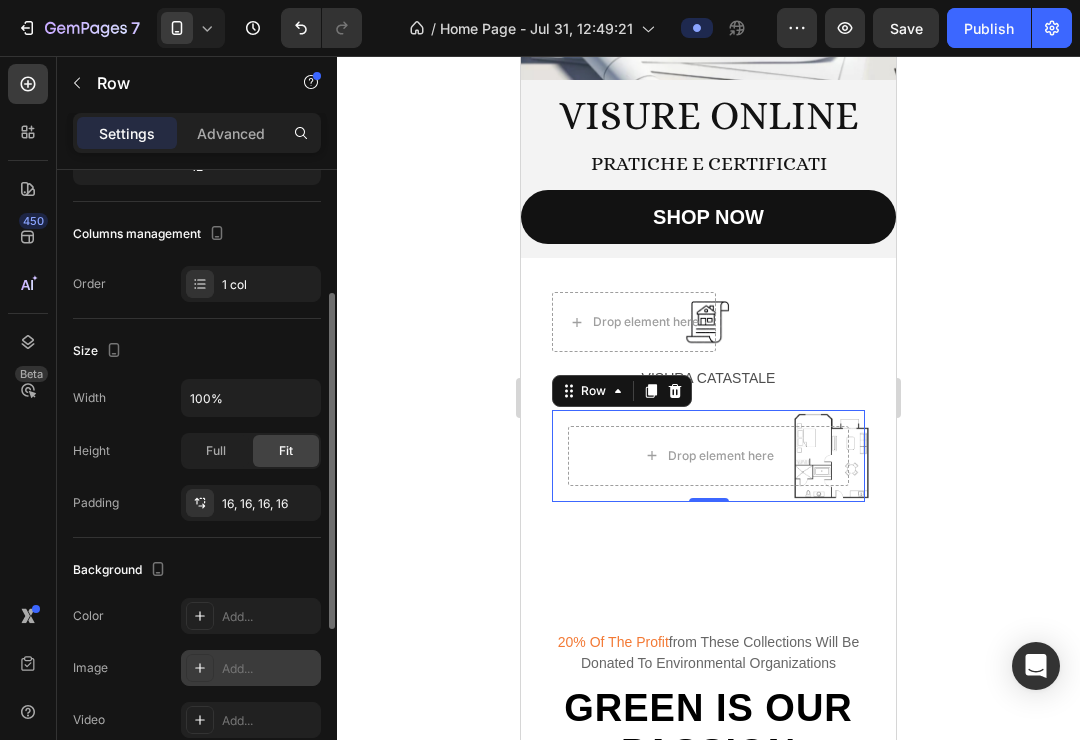 click at bounding box center [200, 668] 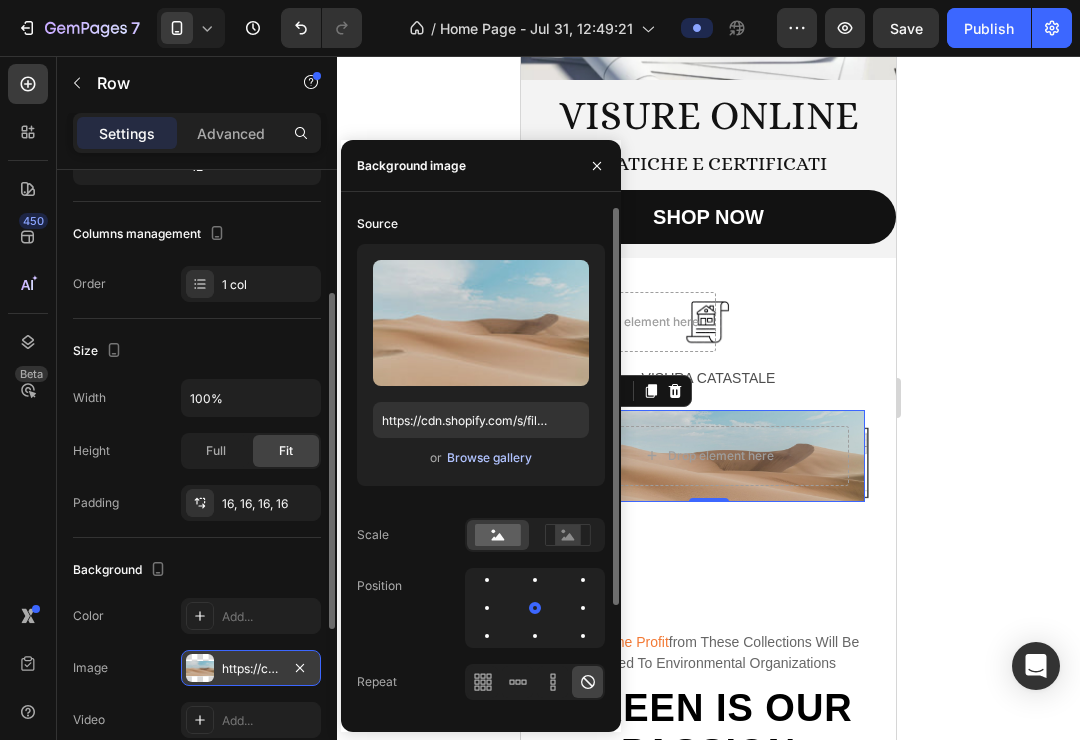 click on "Browse gallery" at bounding box center [489, 458] 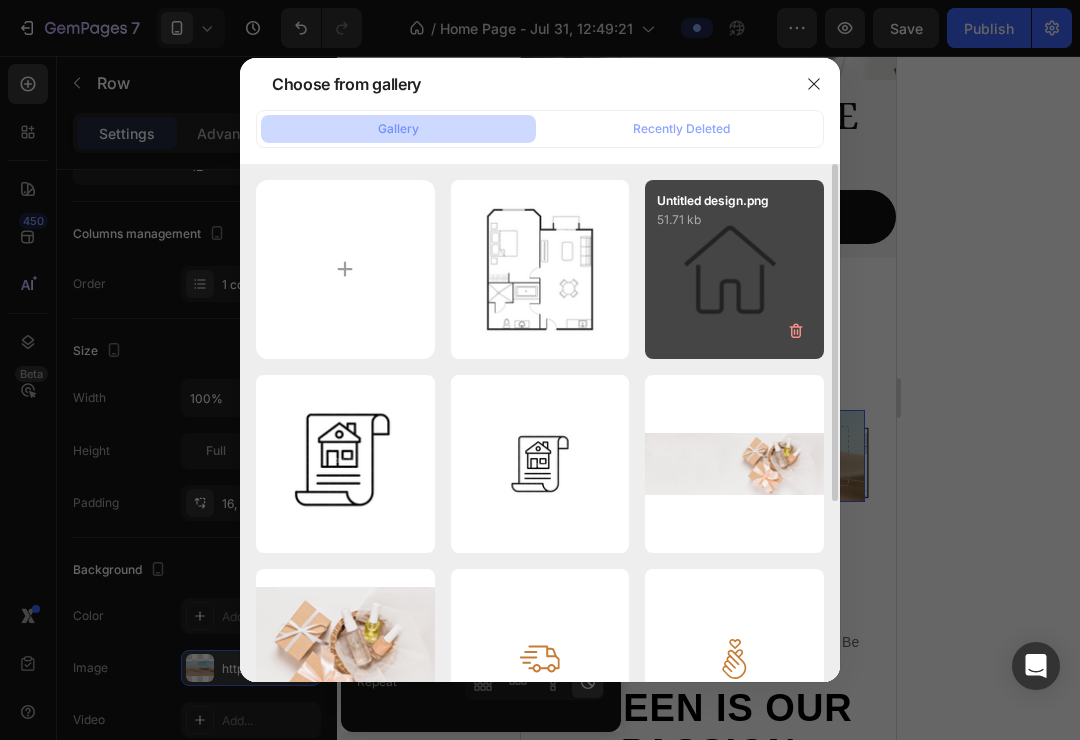click on "Untitled design.png 51.71 kb" at bounding box center [734, 269] 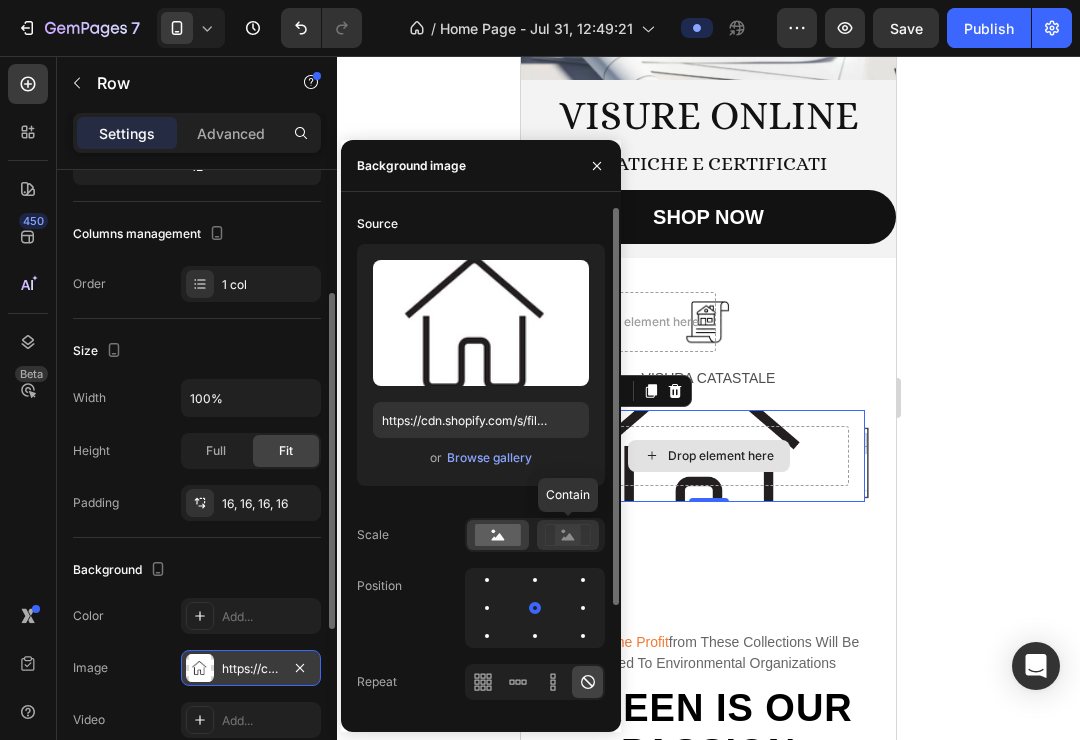 click 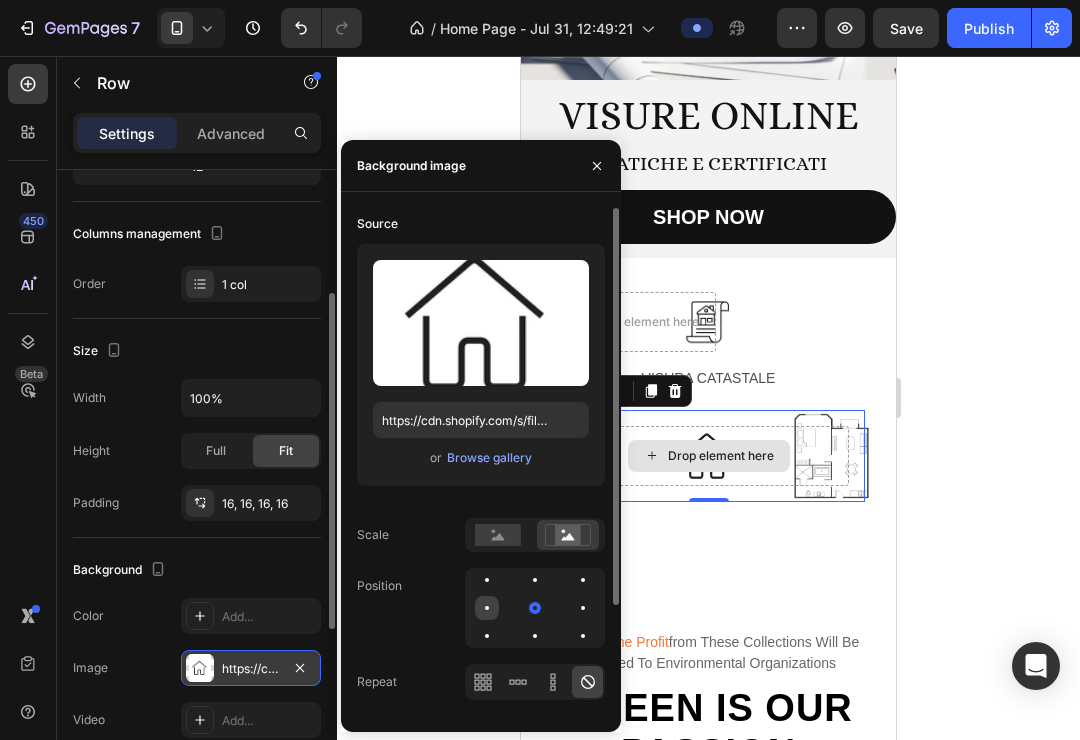 click 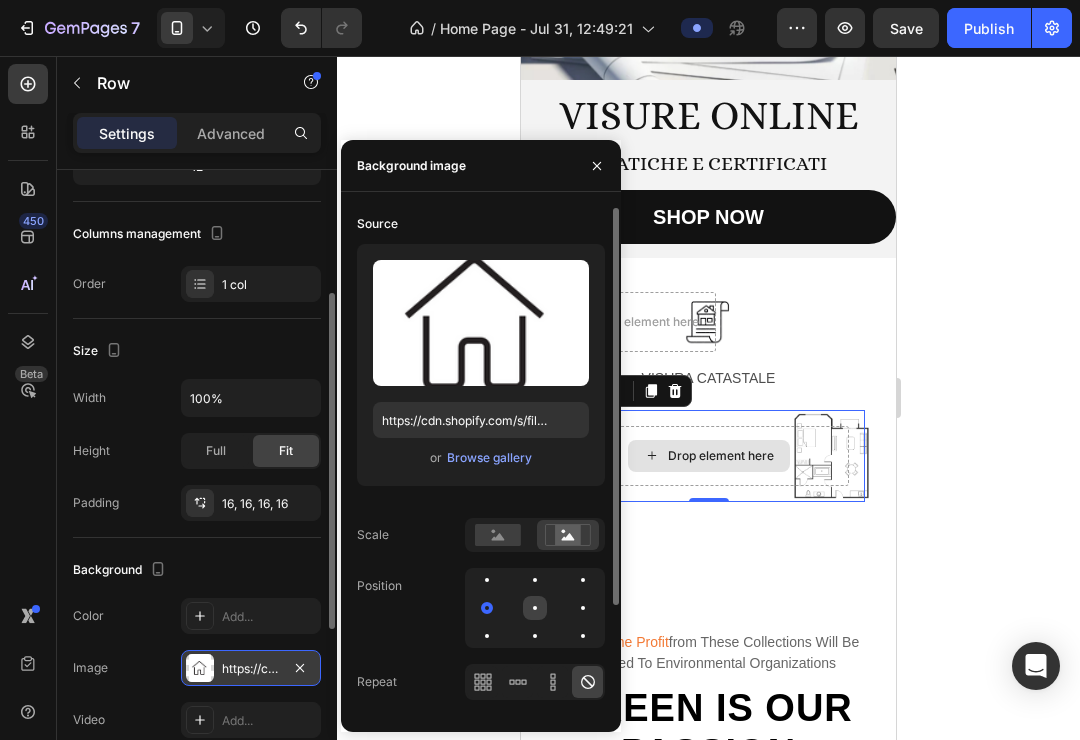 click 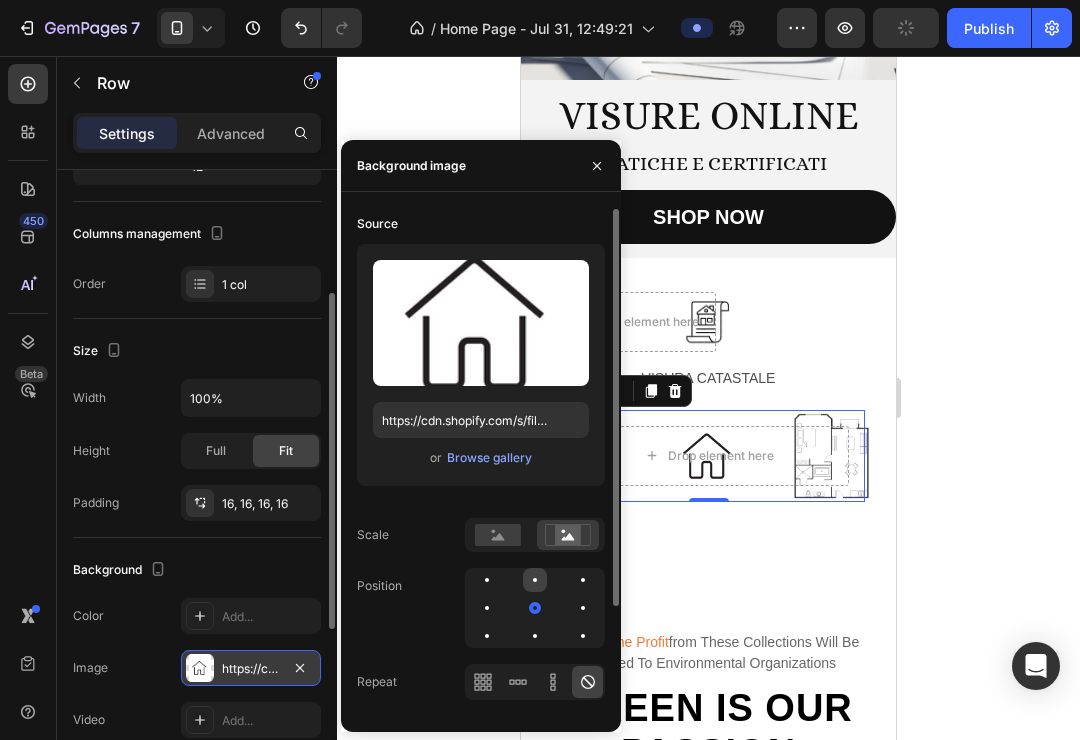 click 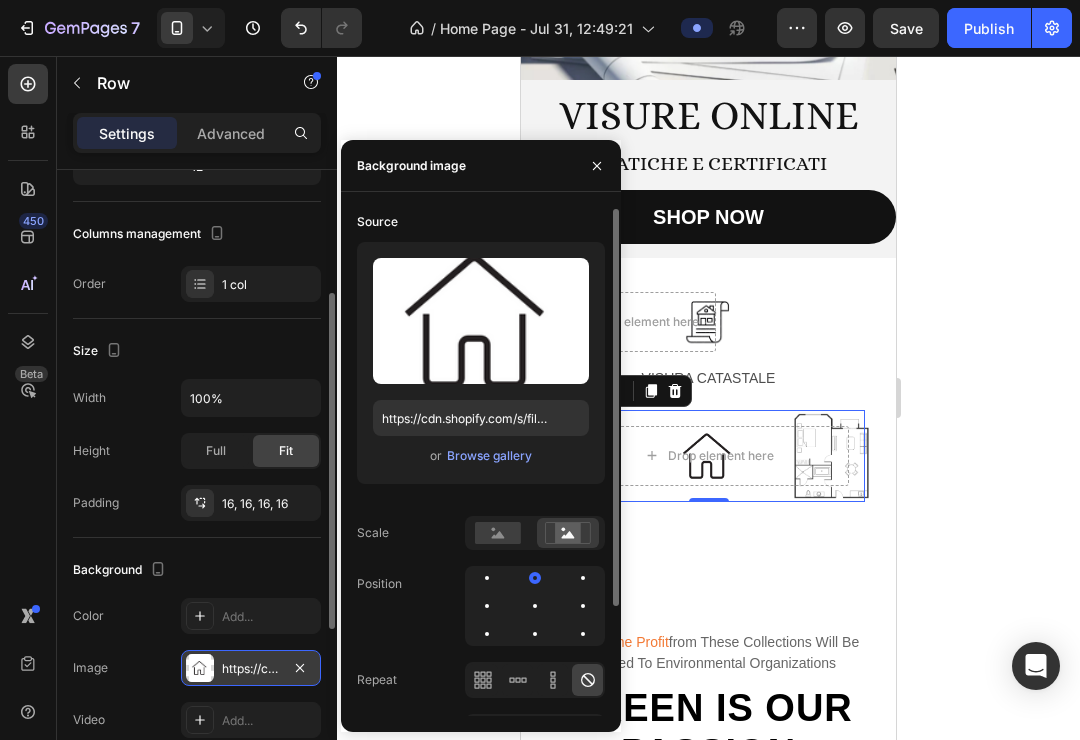 scroll, scrollTop: 0, scrollLeft: 0, axis: both 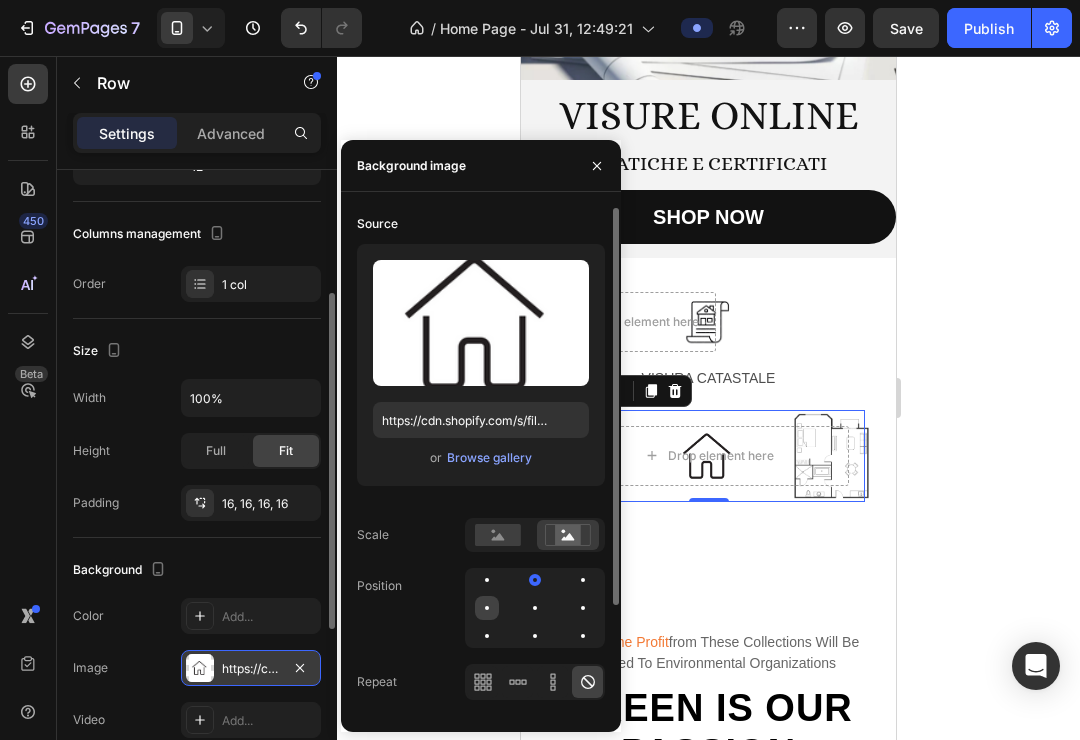 click at bounding box center (487, 608) 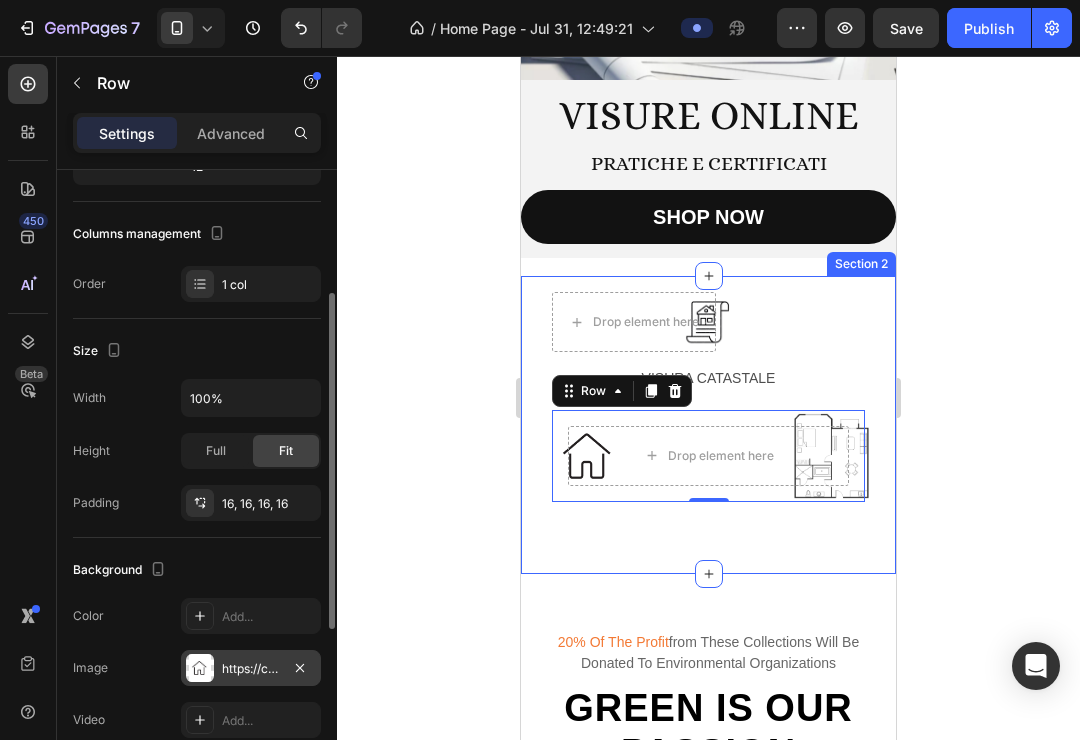 click 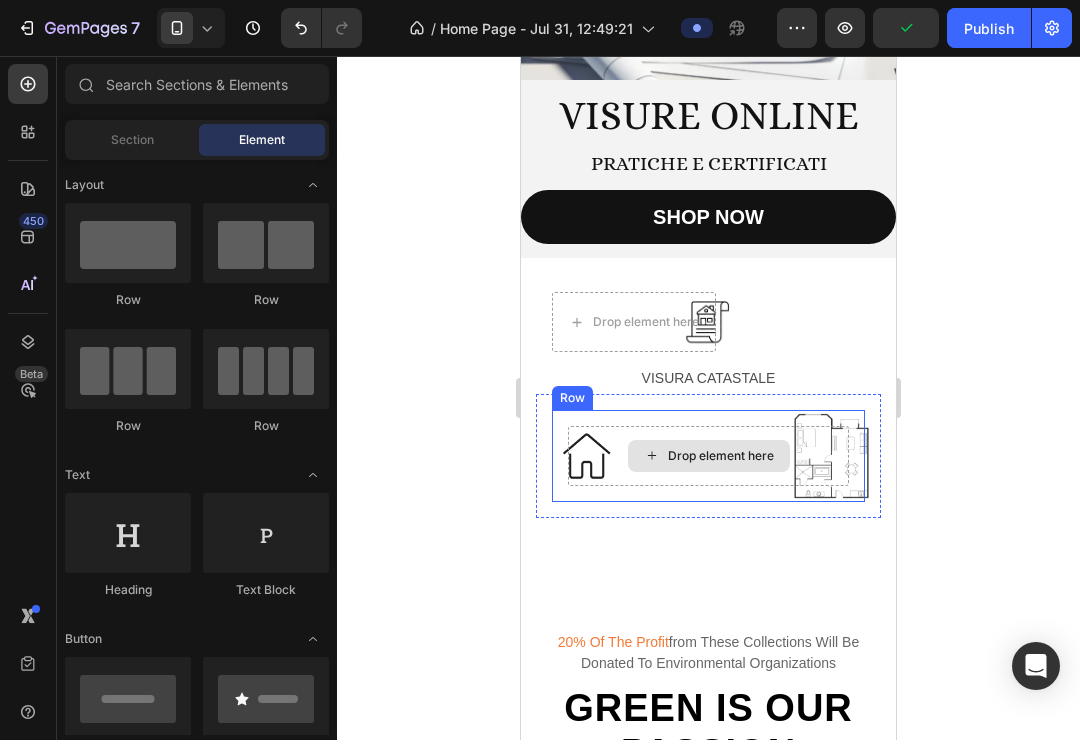 click on "Drop element here" at bounding box center (708, 456) 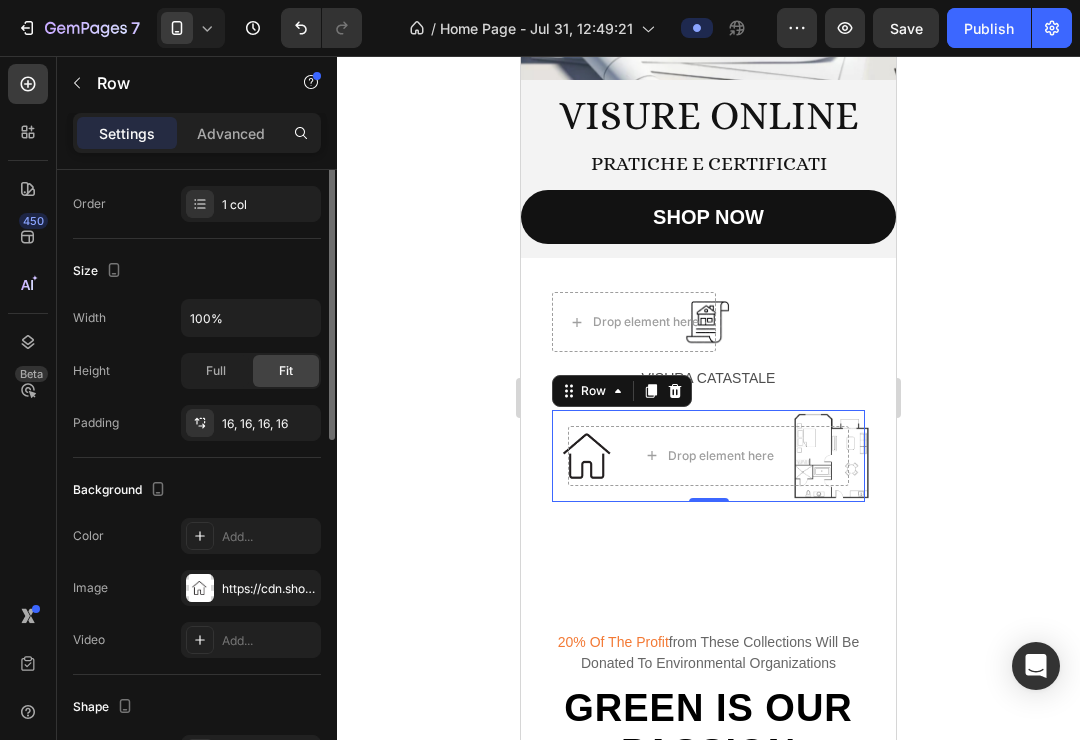 scroll, scrollTop: 159, scrollLeft: 0, axis: vertical 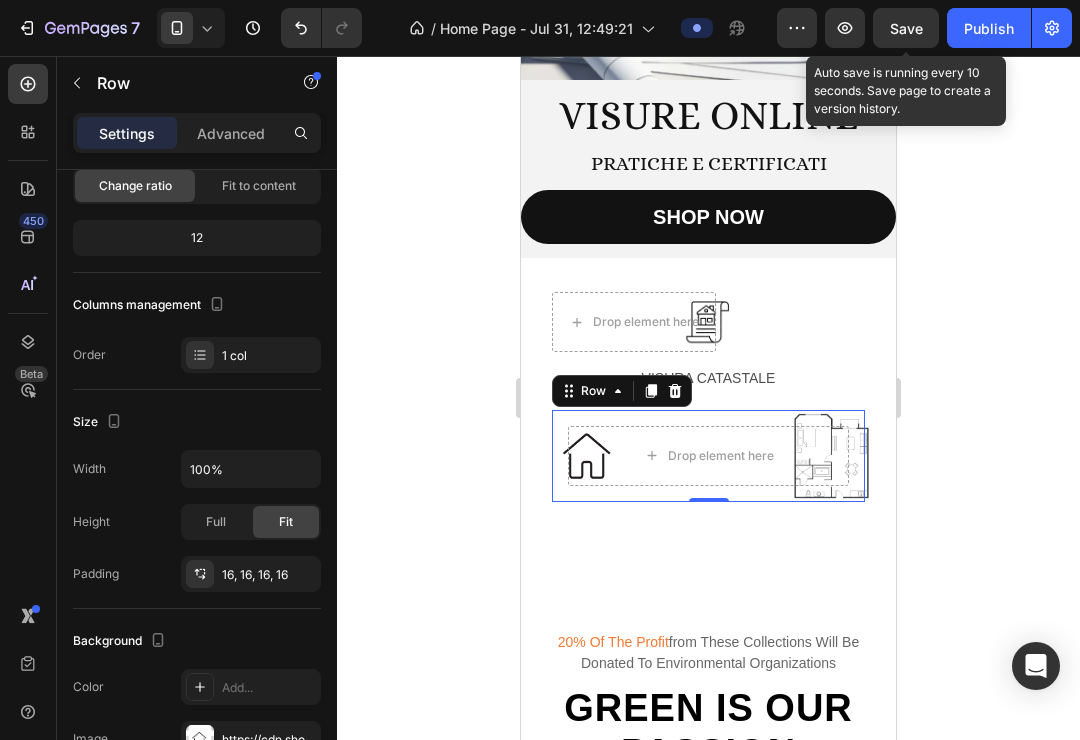 click on "Save" at bounding box center [906, 28] 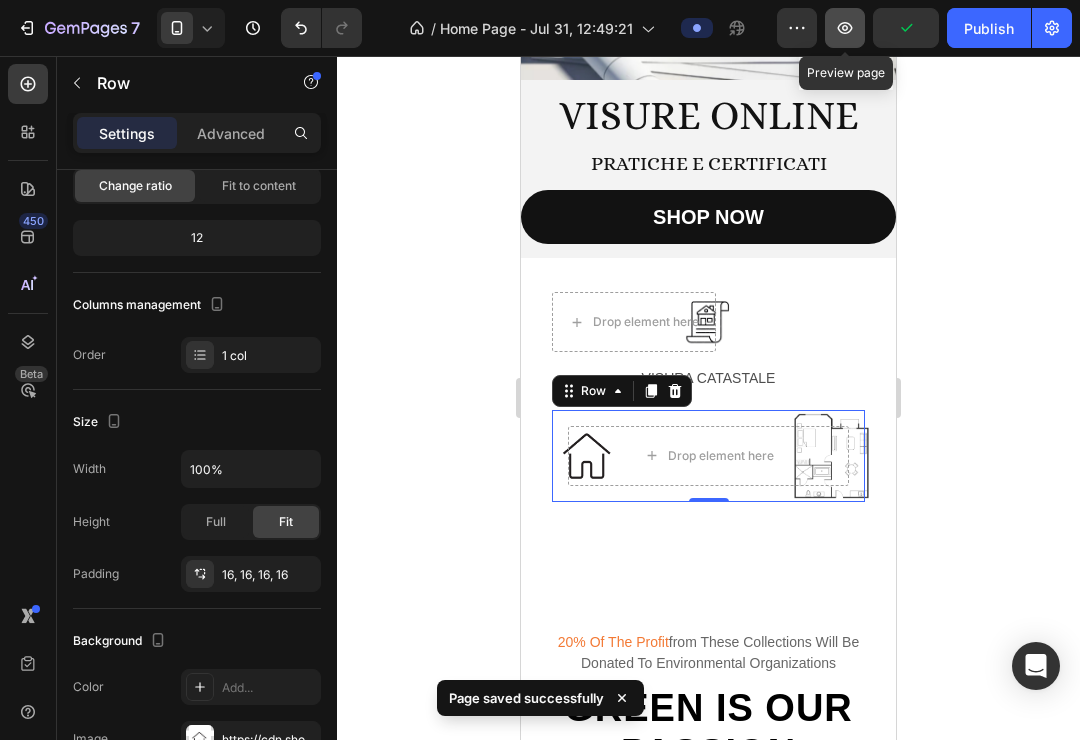 click 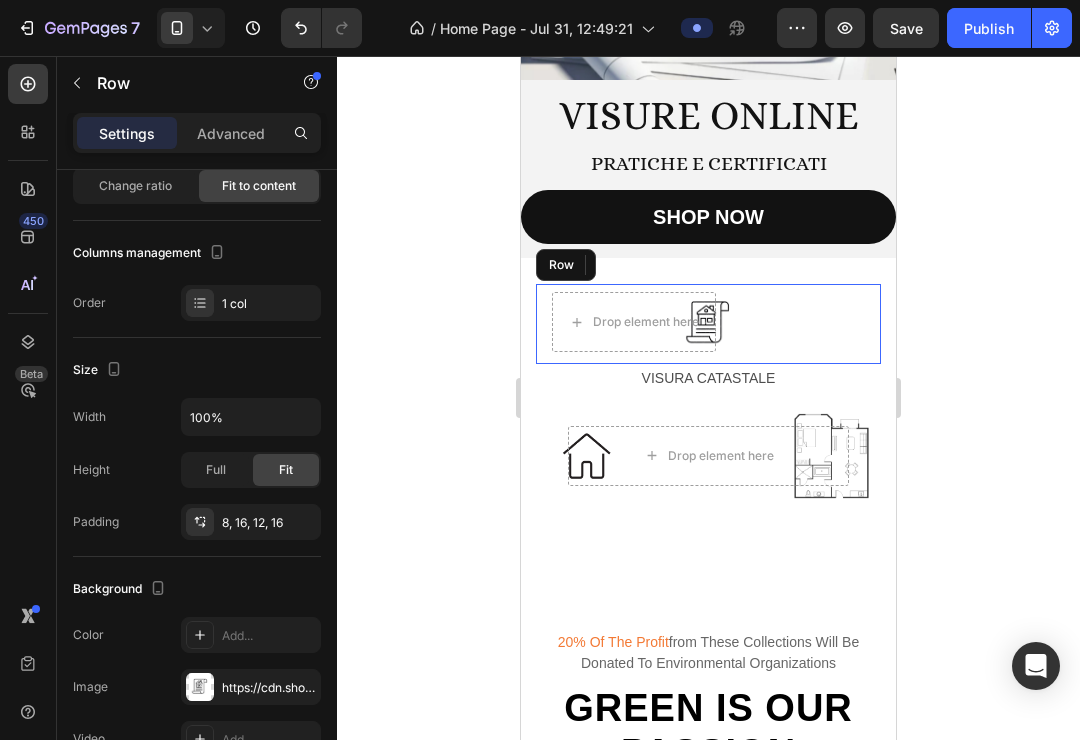 click on "Drop element here Row" at bounding box center (708, 324) 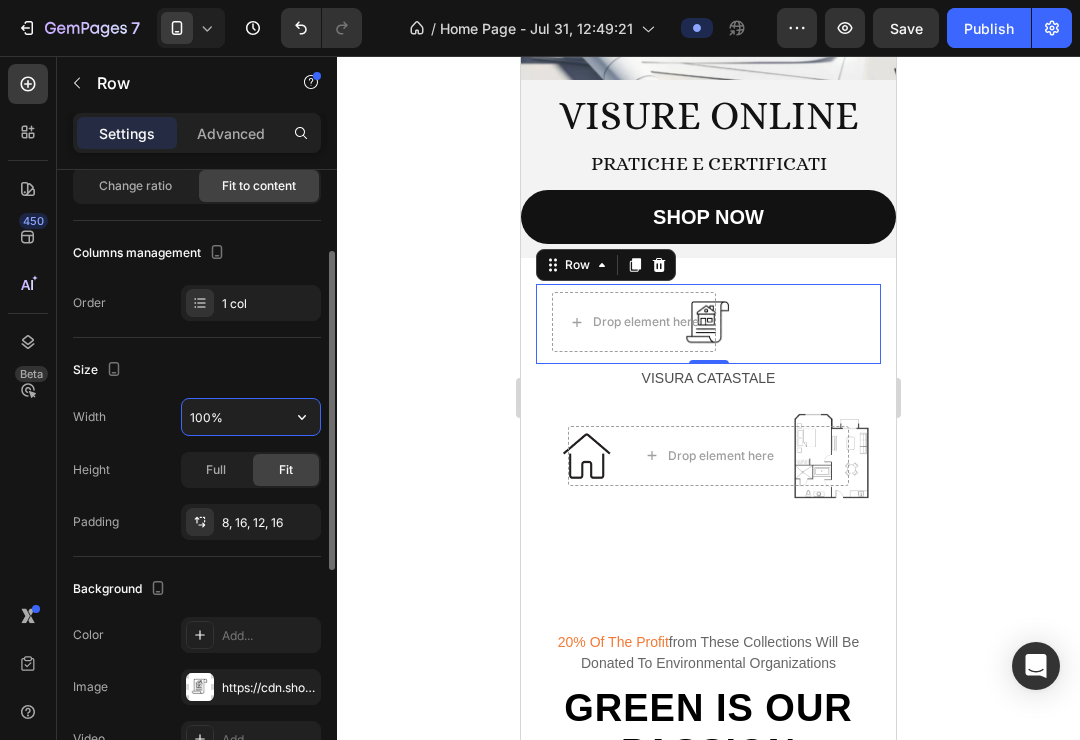 click on "100%" at bounding box center [251, 417] 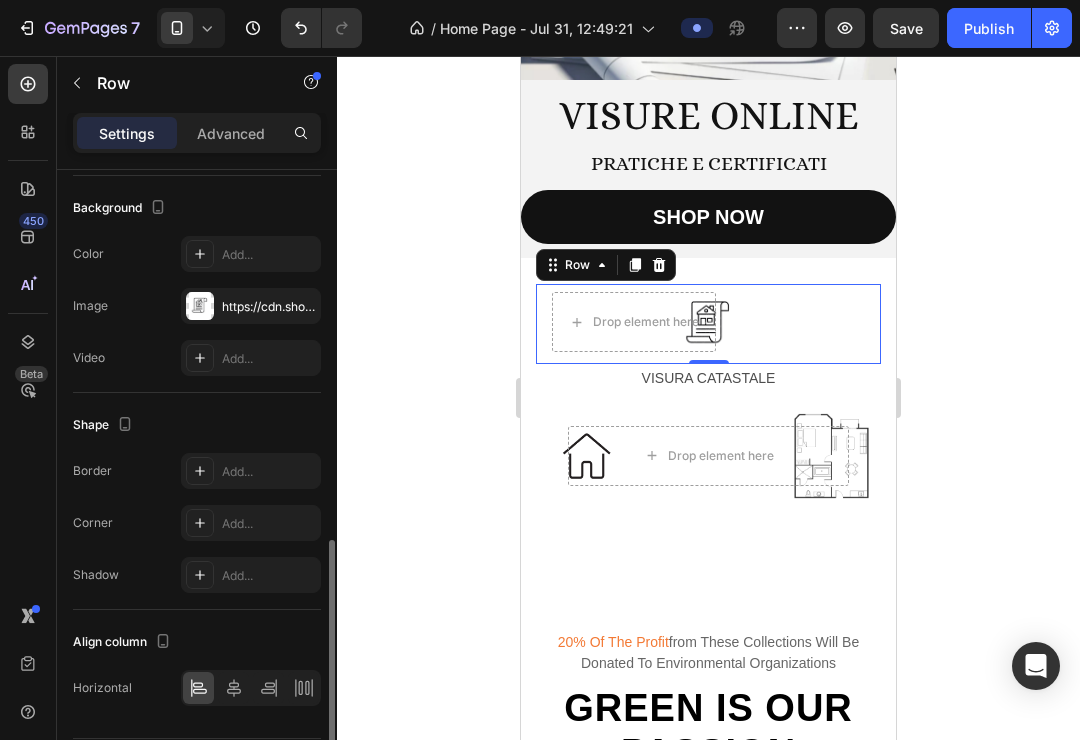scroll, scrollTop: 602, scrollLeft: 0, axis: vertical 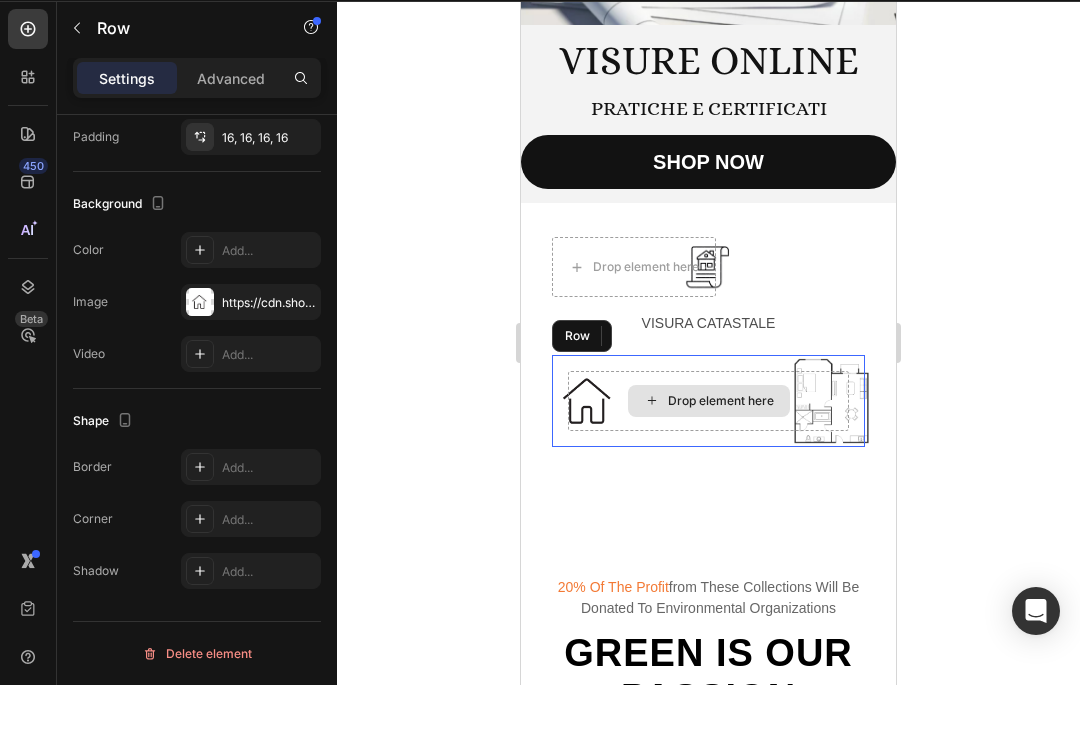 click on "Drop element here" at bounding box center (708, 401) 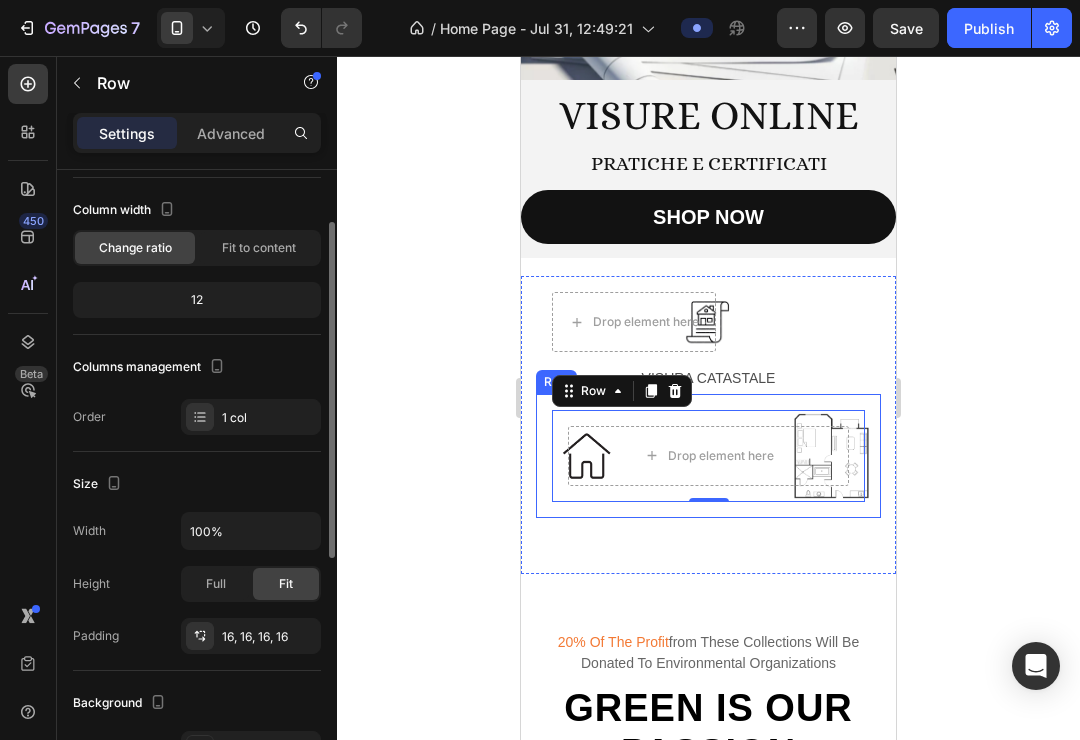 scroll, scrollTop: 0, scrollLeft: 0, axis: both 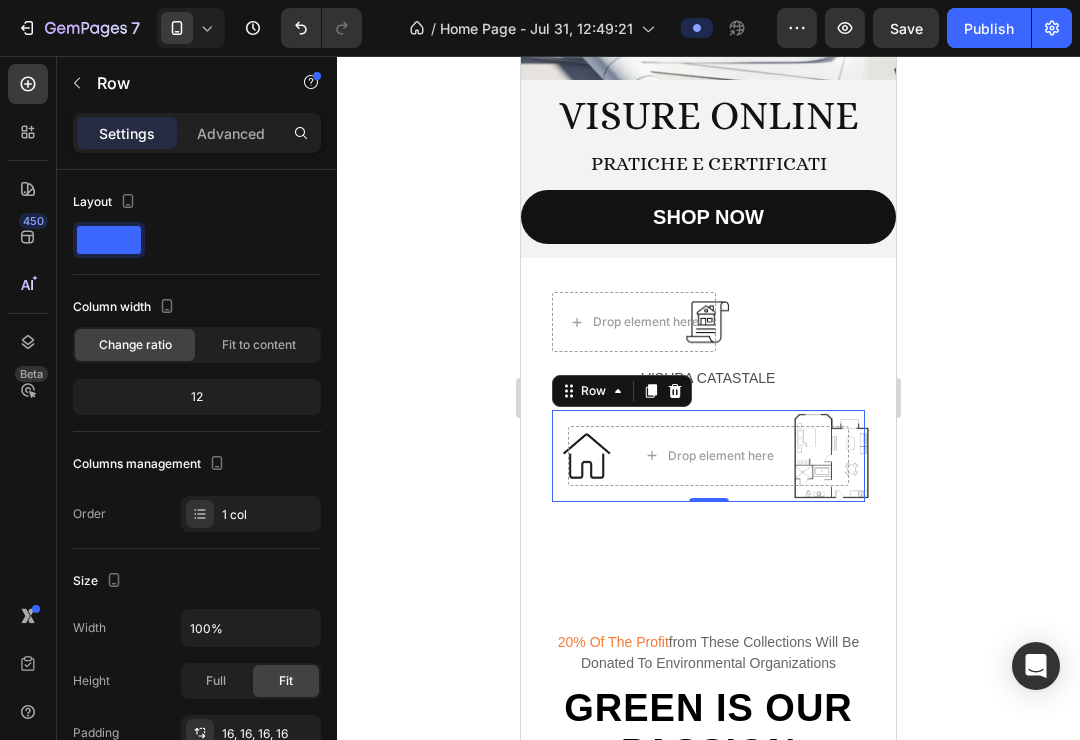 click 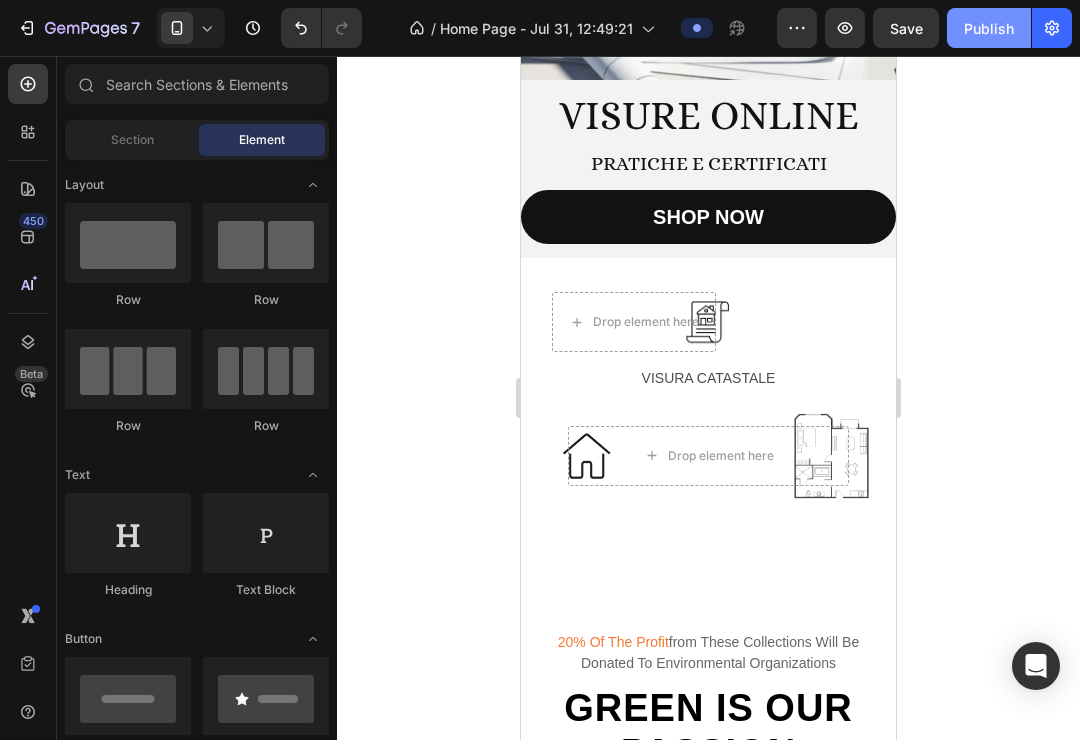 click on "Publish" at bounding box center [989, 28] 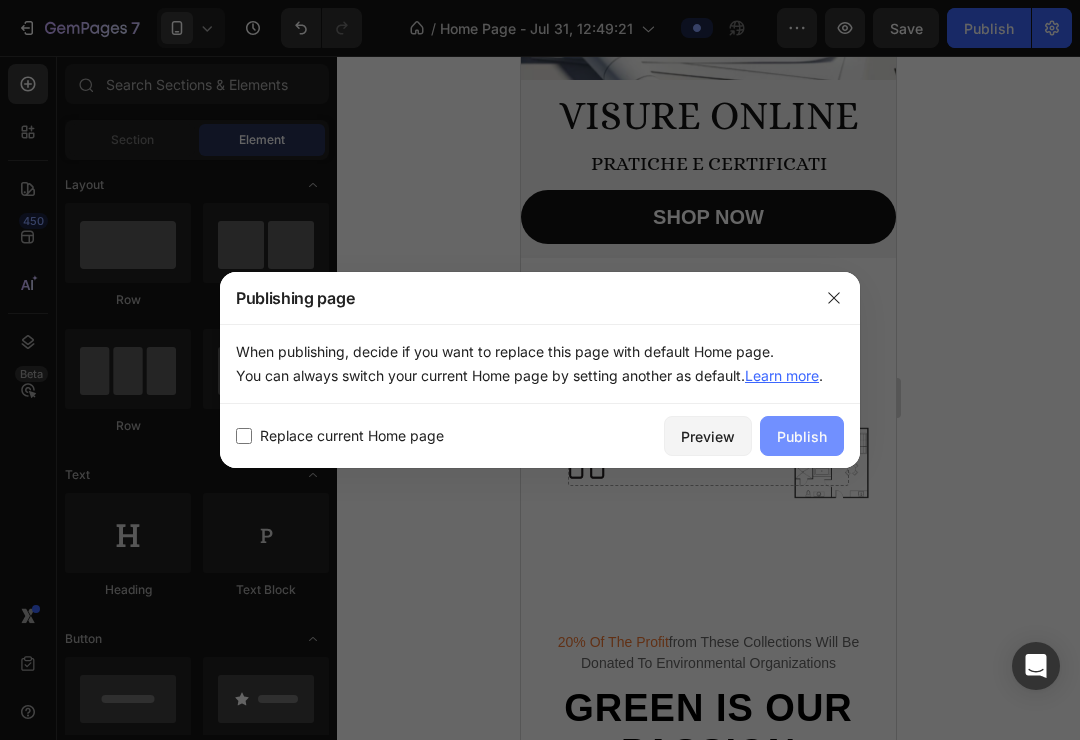 click on "Publish" at bounding box center [802, 436] 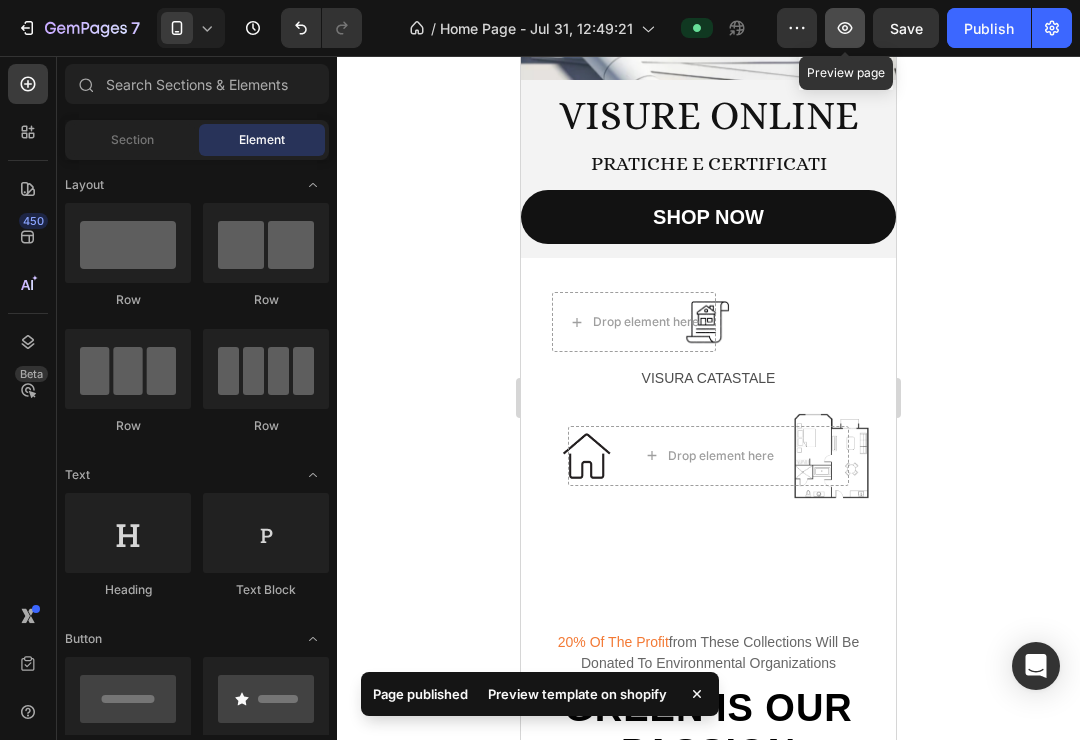 click 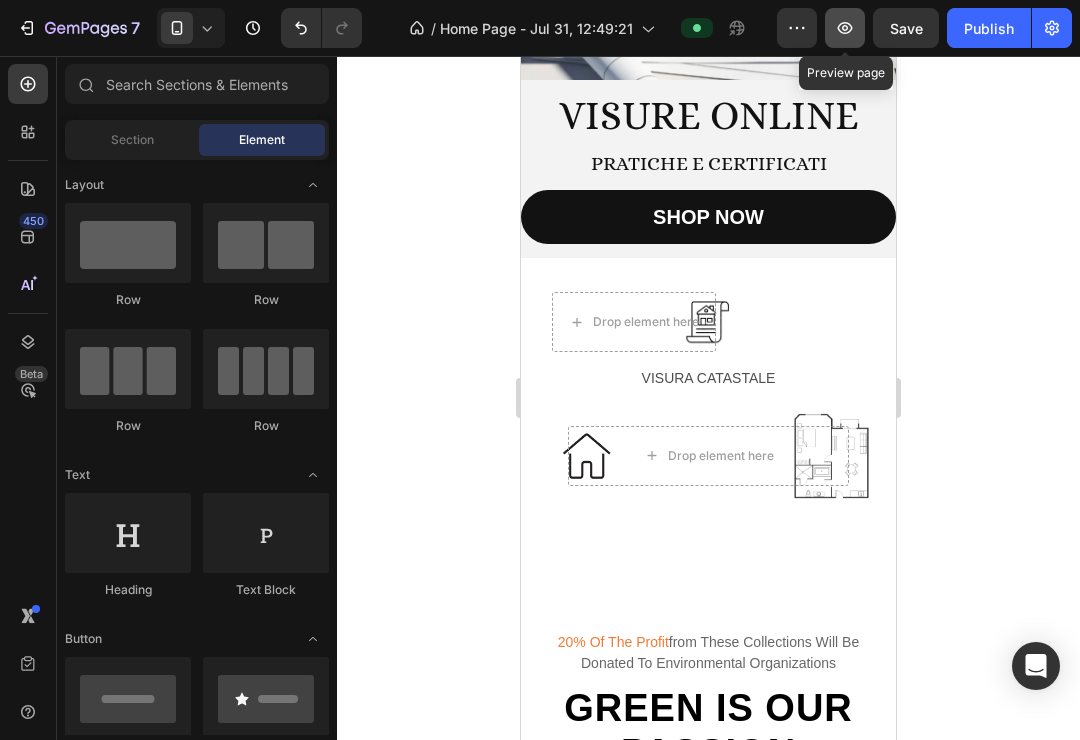 click 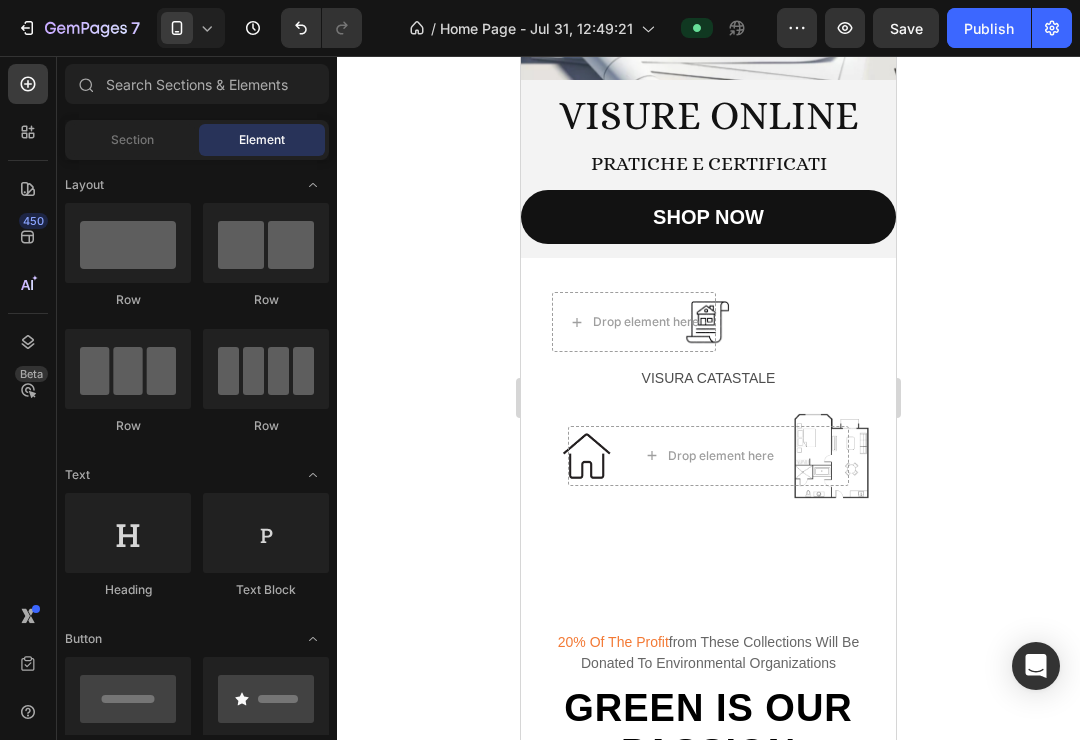 click 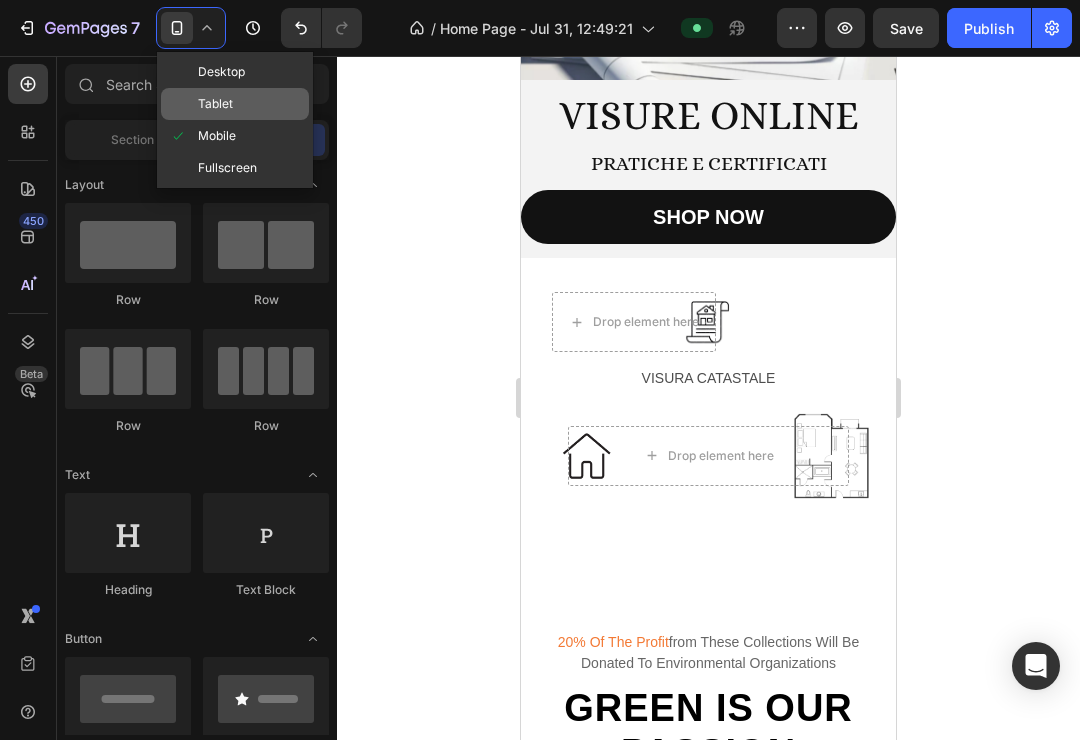 click on "Tablet" at bounding box center [215, 104] 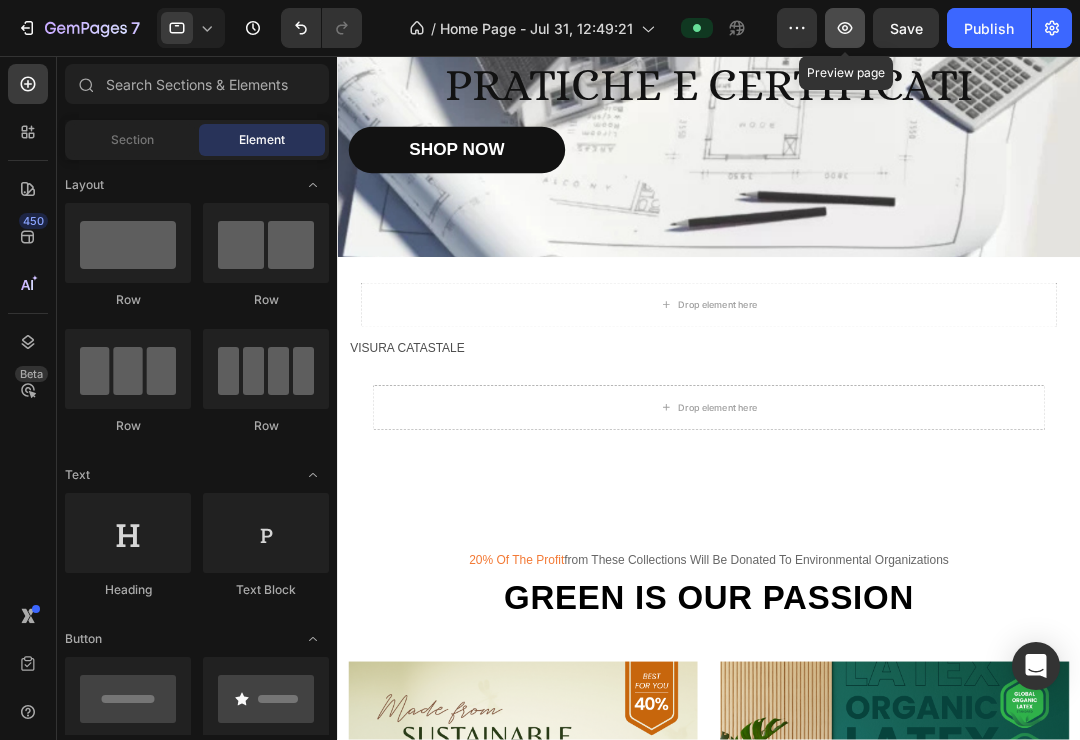 click 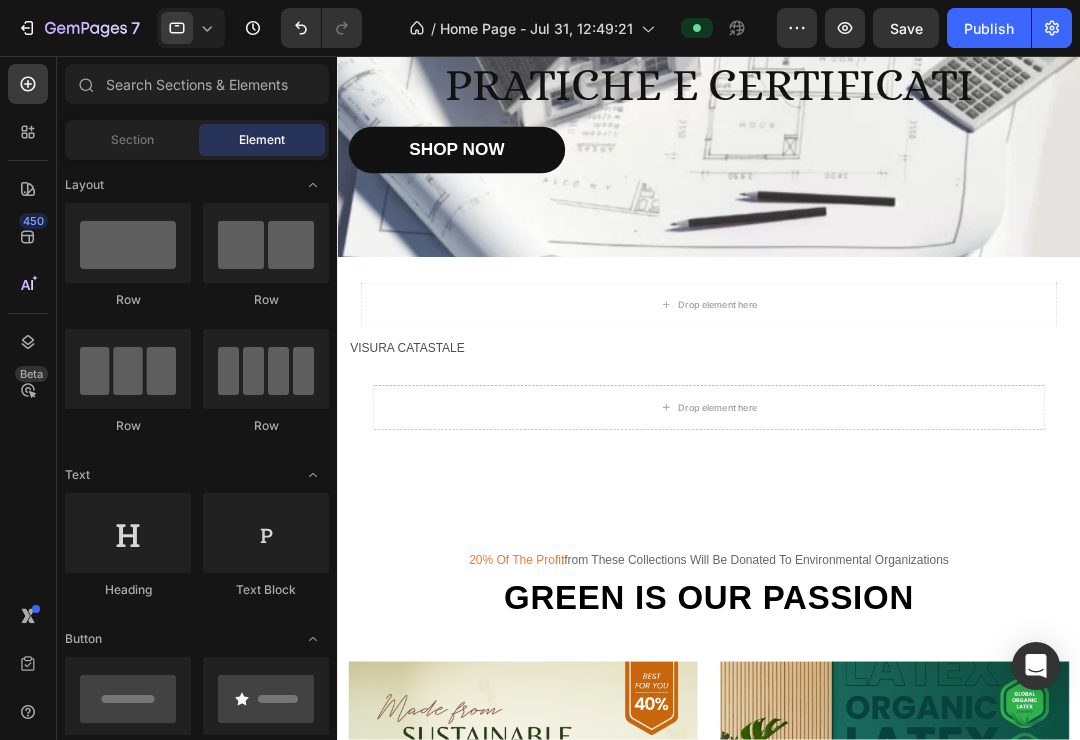click 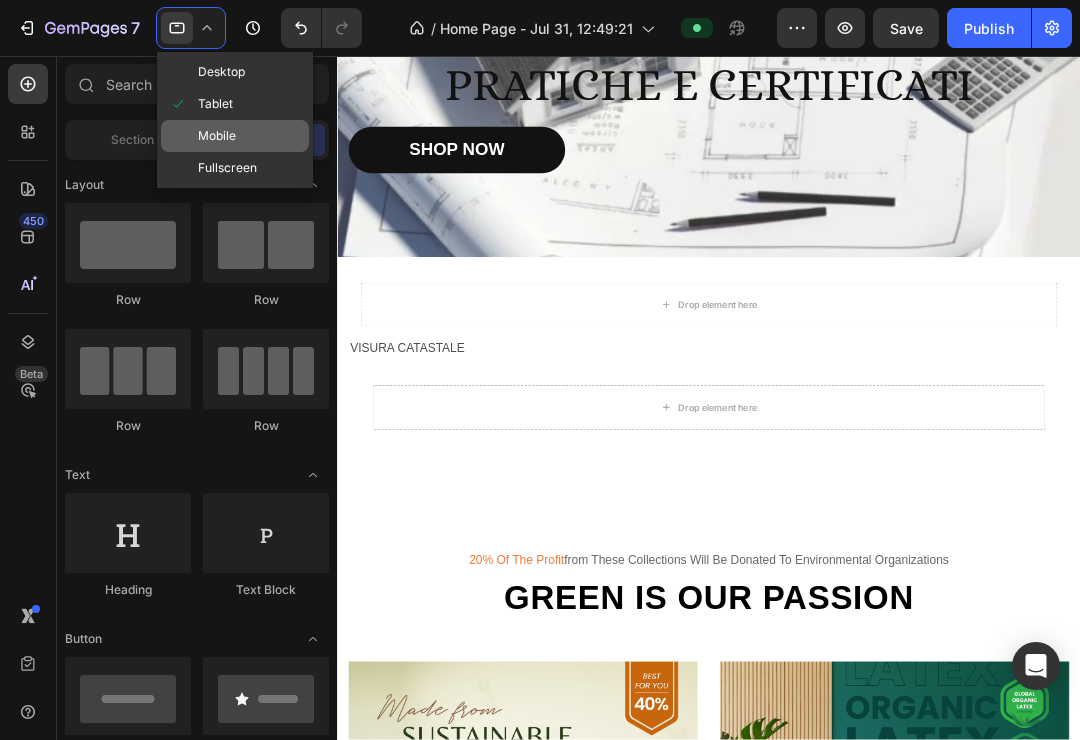 click on "Mobile" at bounding box center (217, 136) 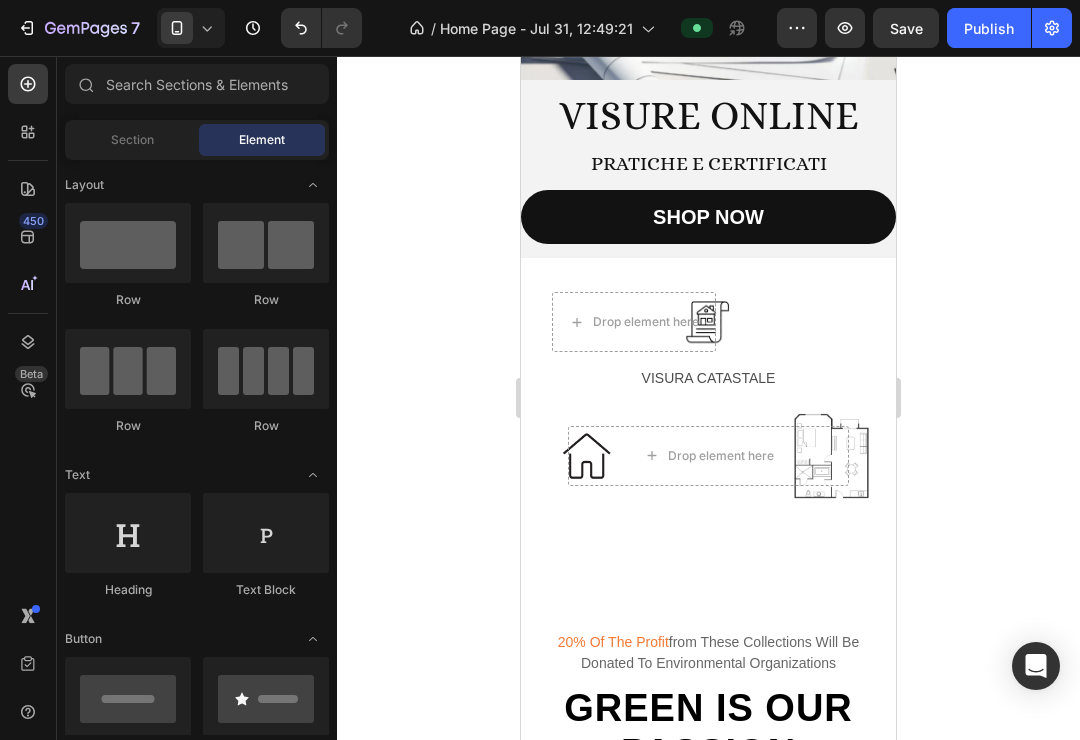 click 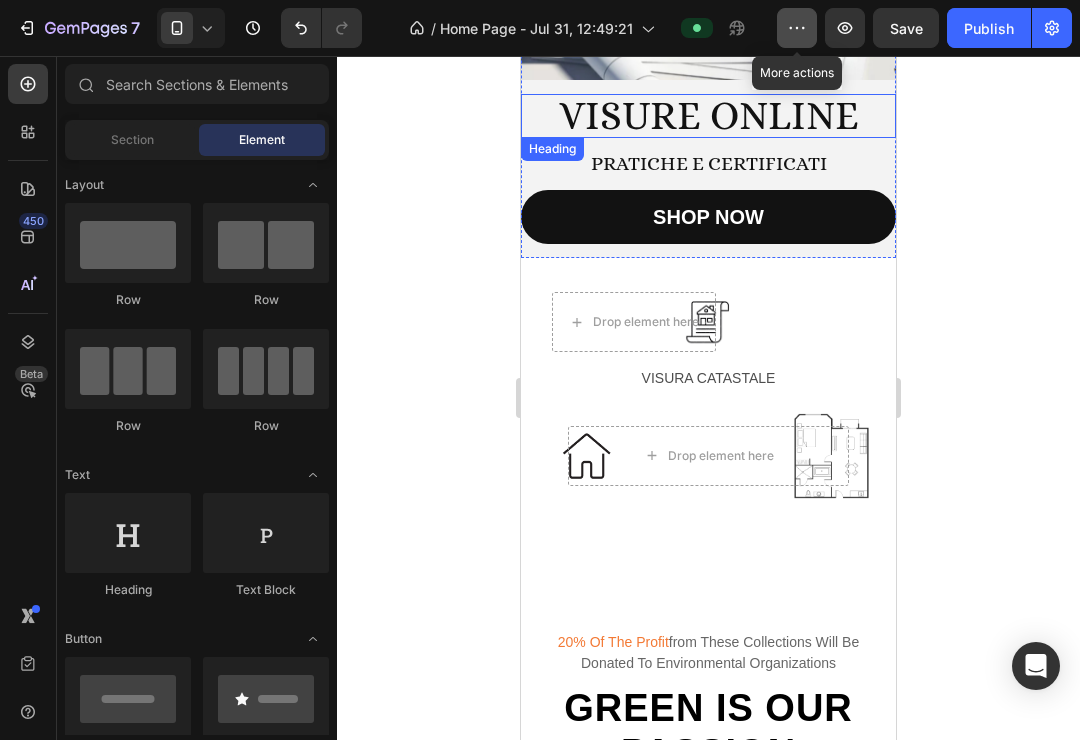 click 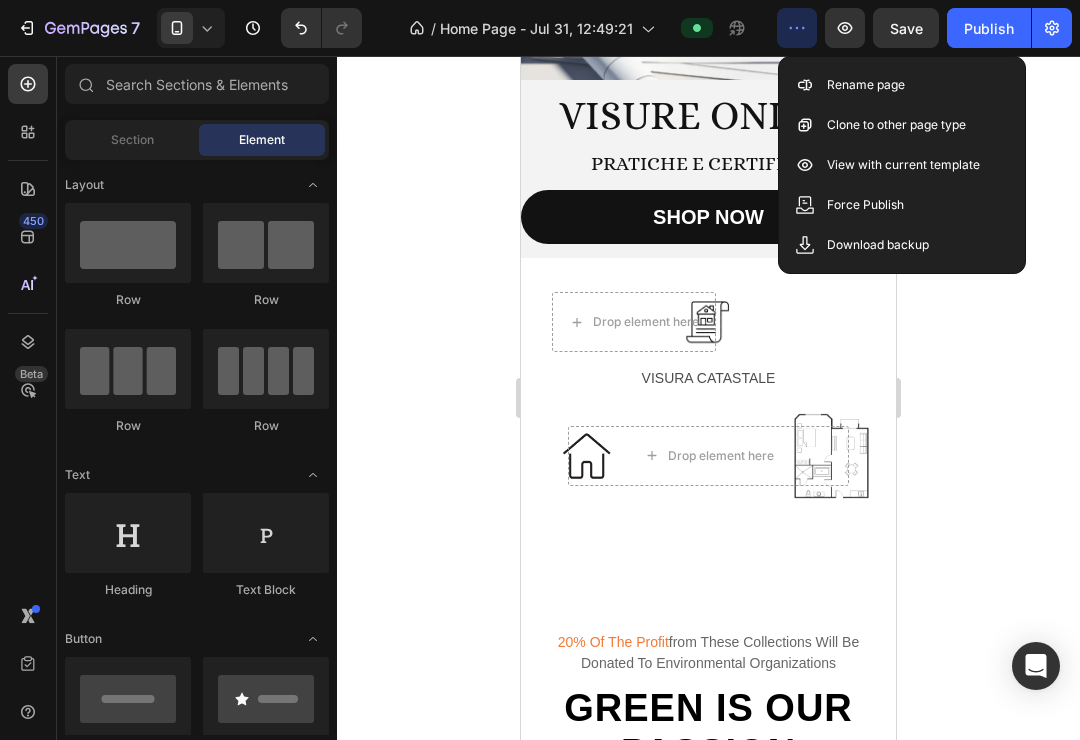 click 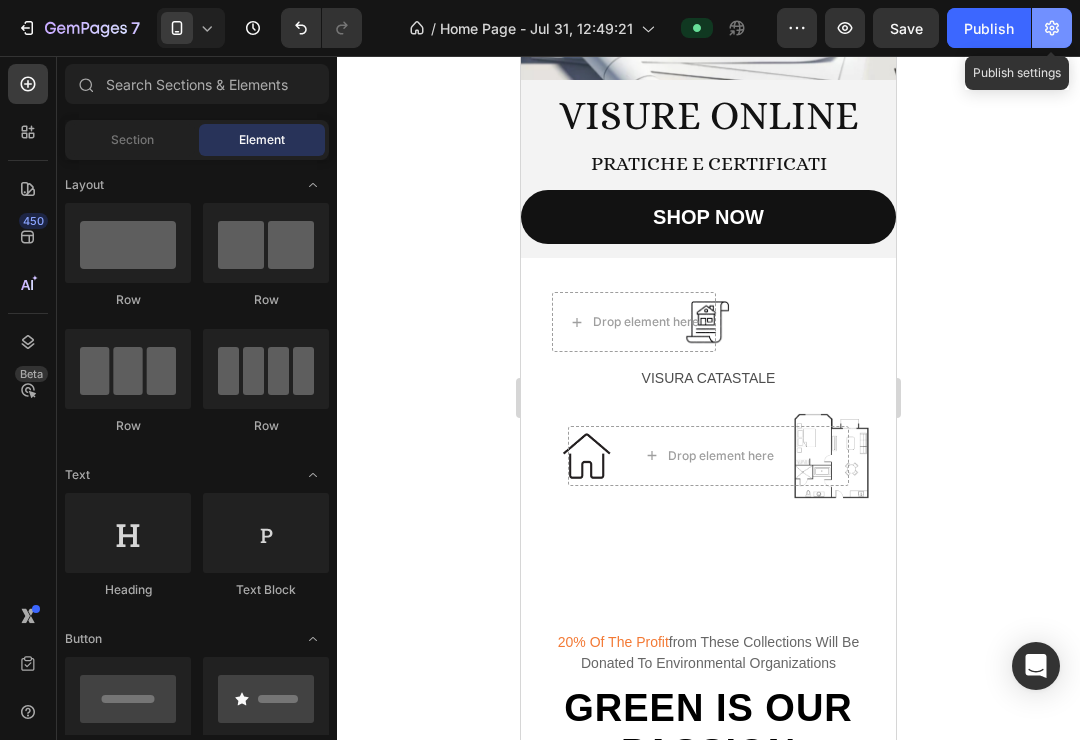 click 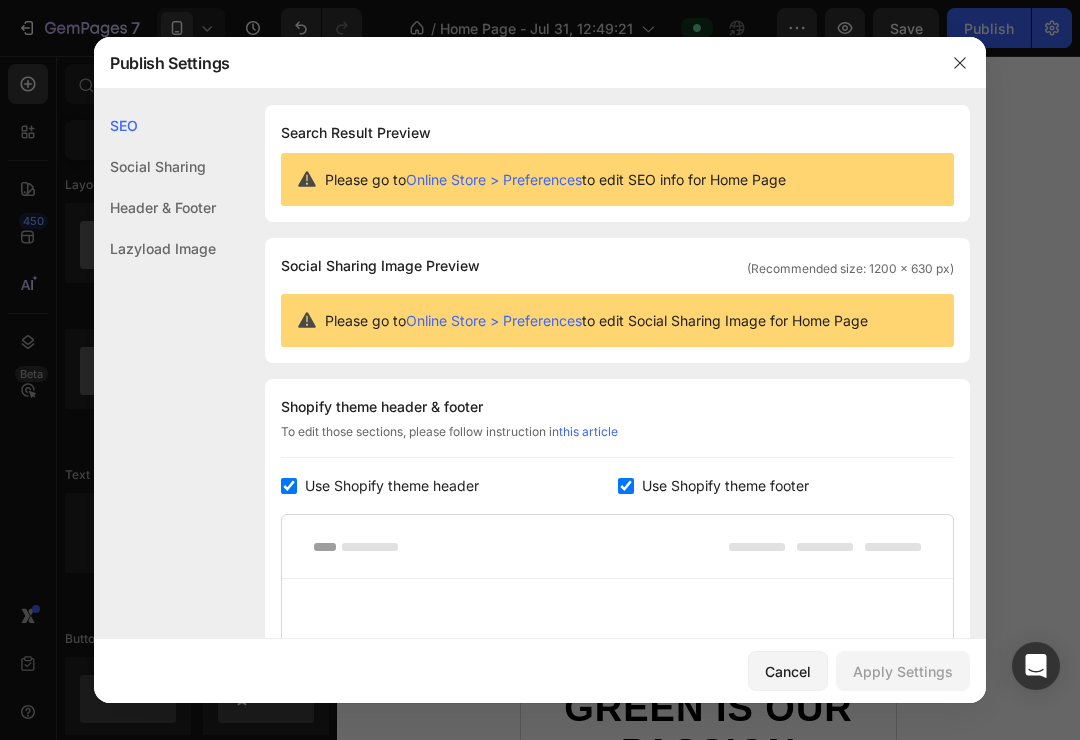 click at bounding box center [540, 370] 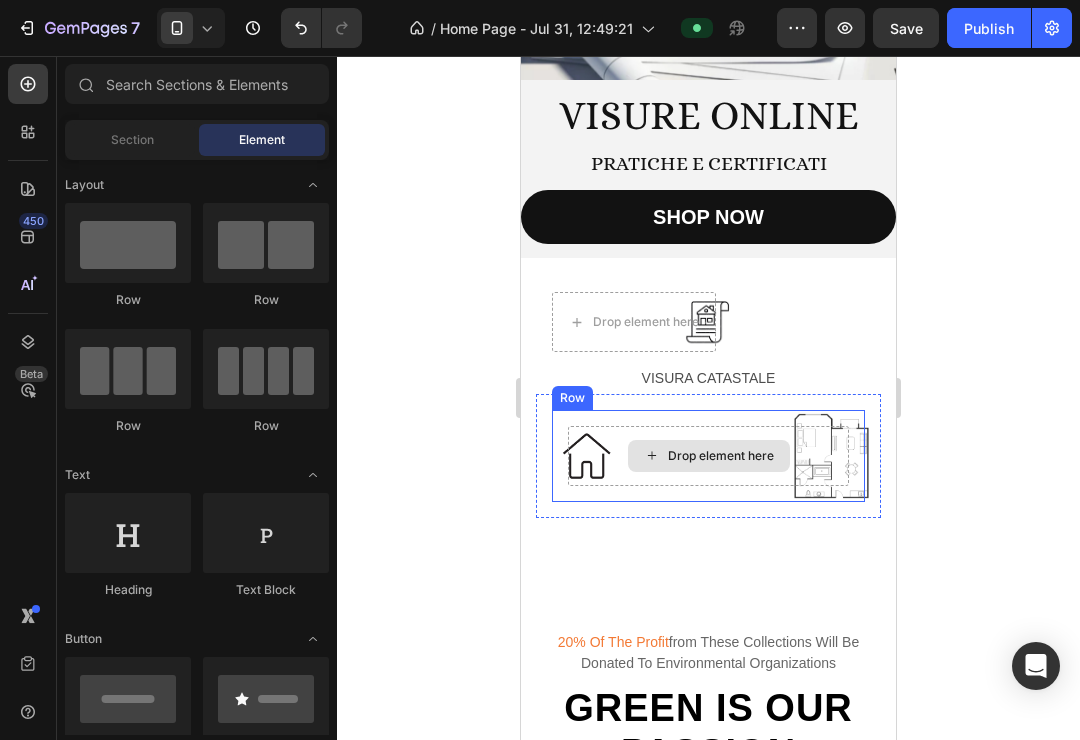 click on "Drop element here" at bounding box center [708, 456] 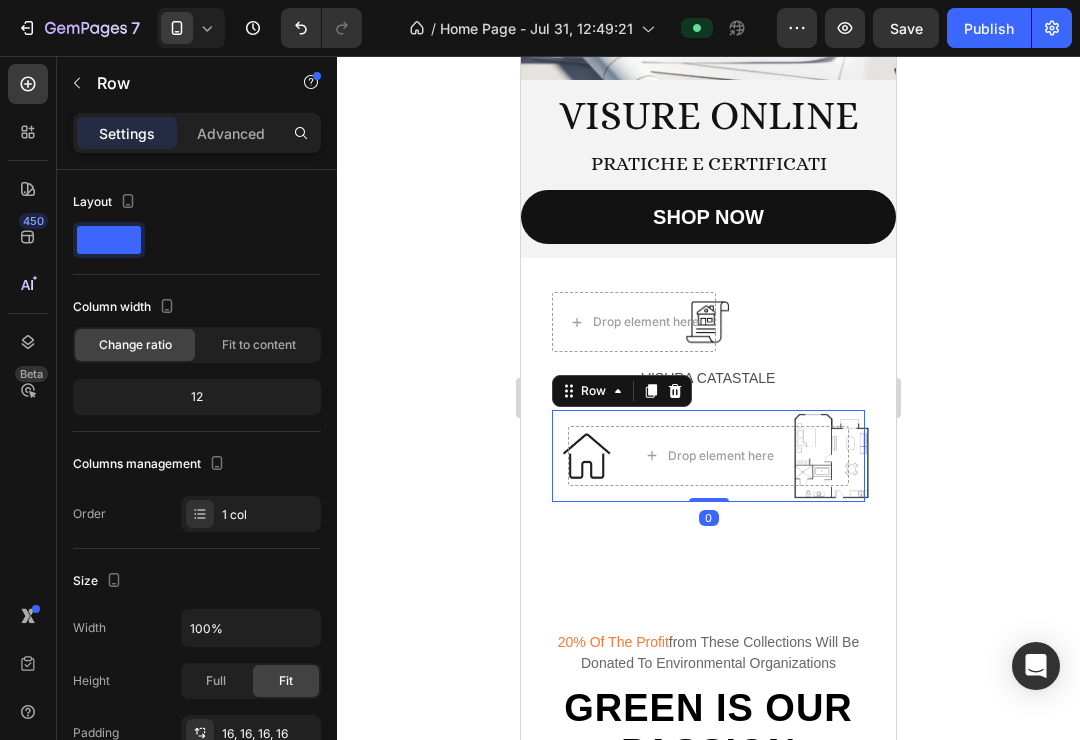 click 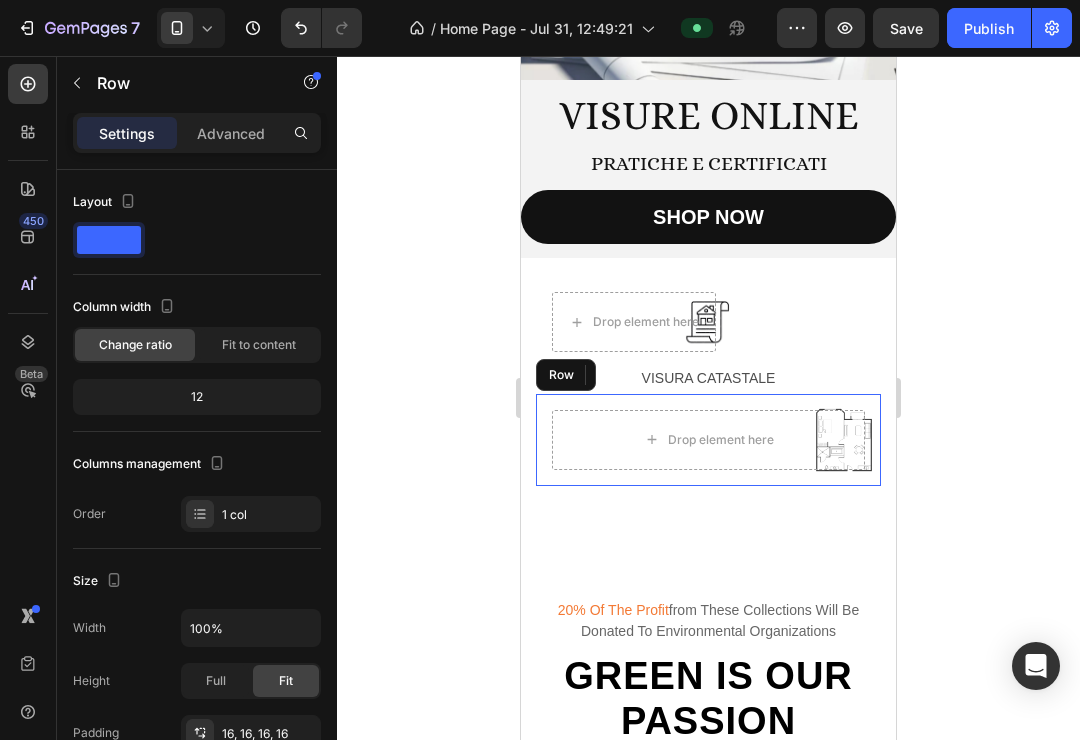 click on "Drop element here Row" at bounding box center (708, 440) 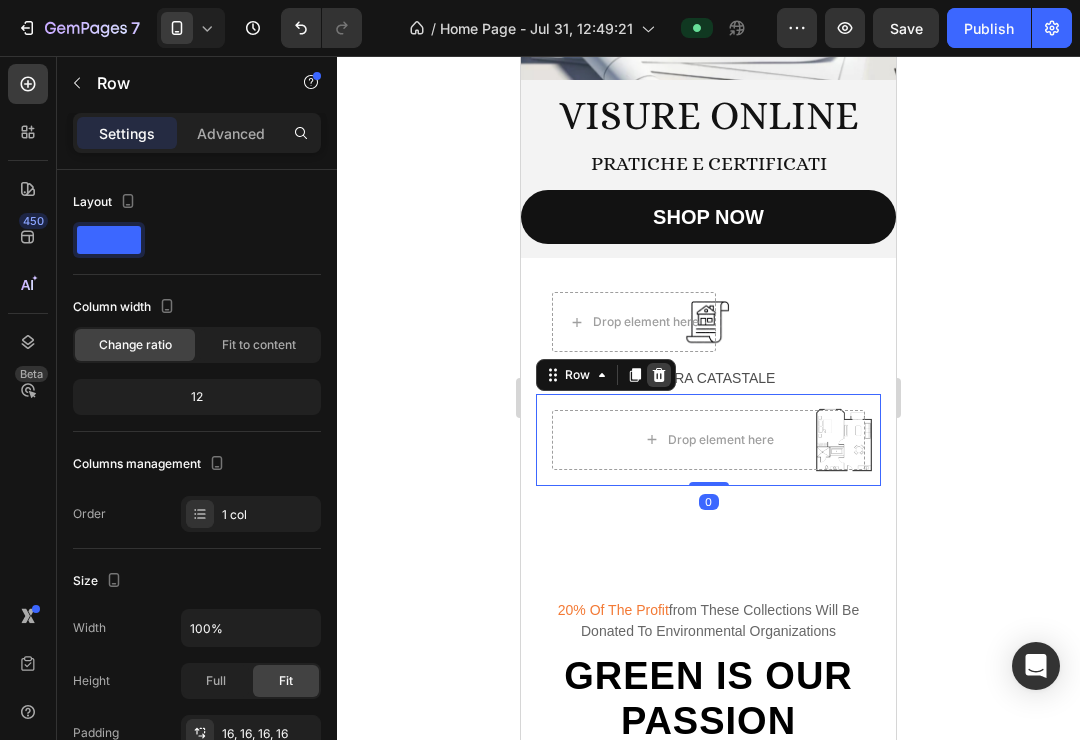 click at bounding box center [659, 375] 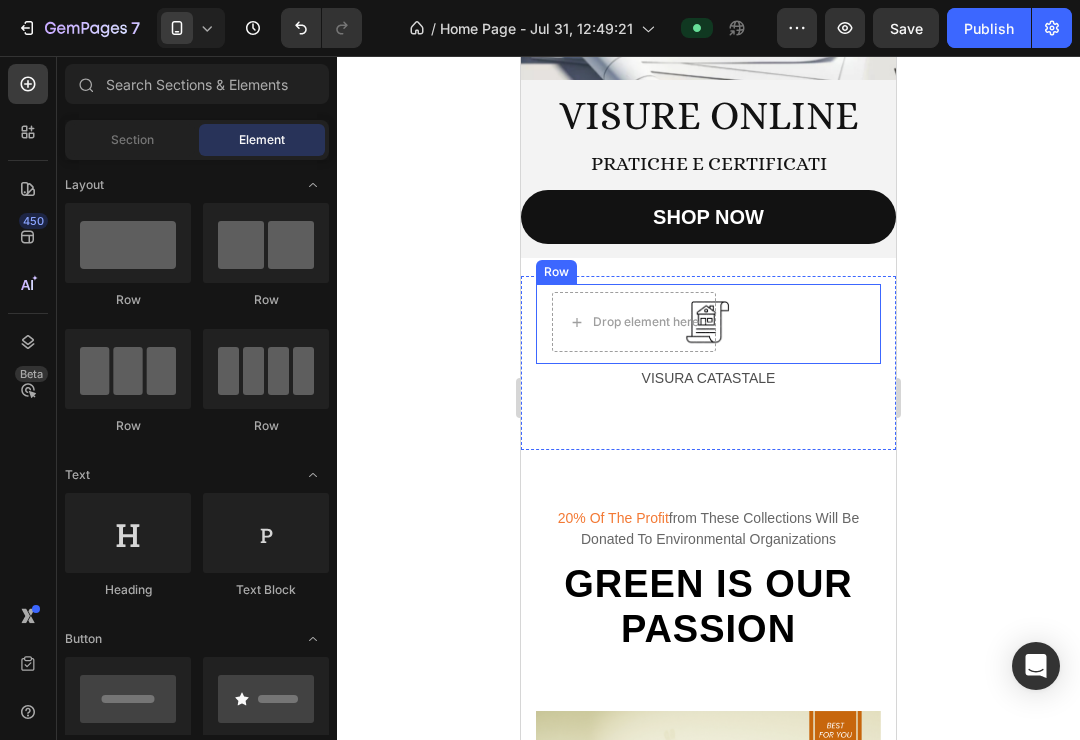 click on "Drop element here Row" at bounding box center [708, 324] 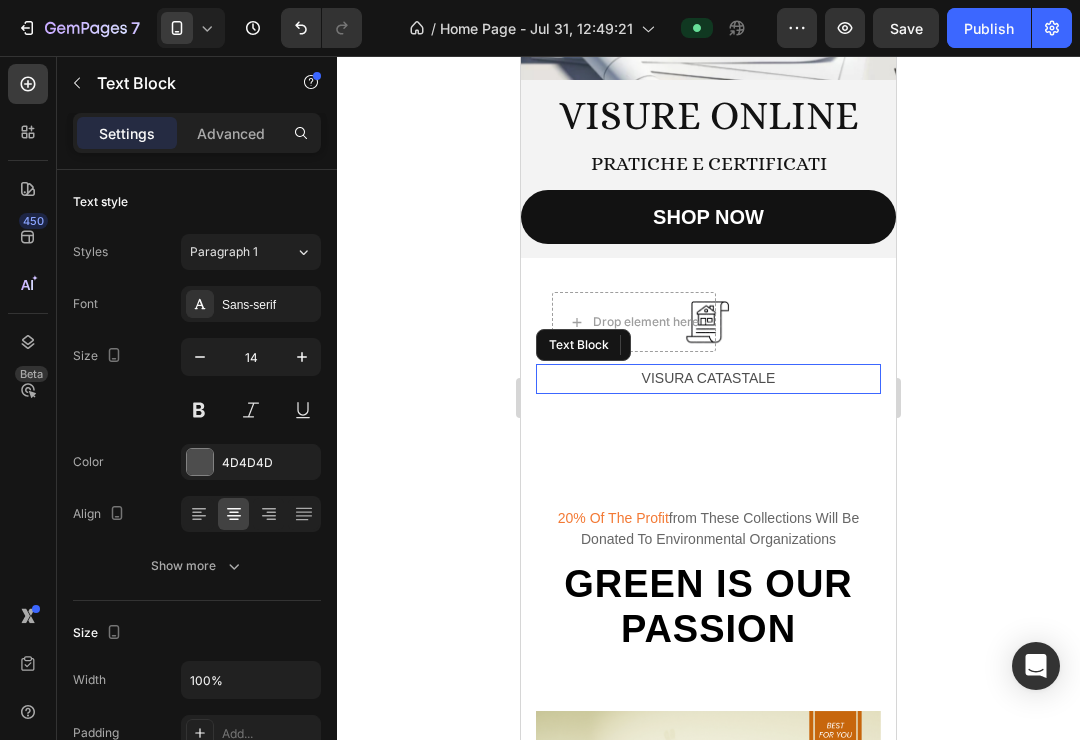 click on "VISURA CATASTALE" at bounding box center (708, 378) 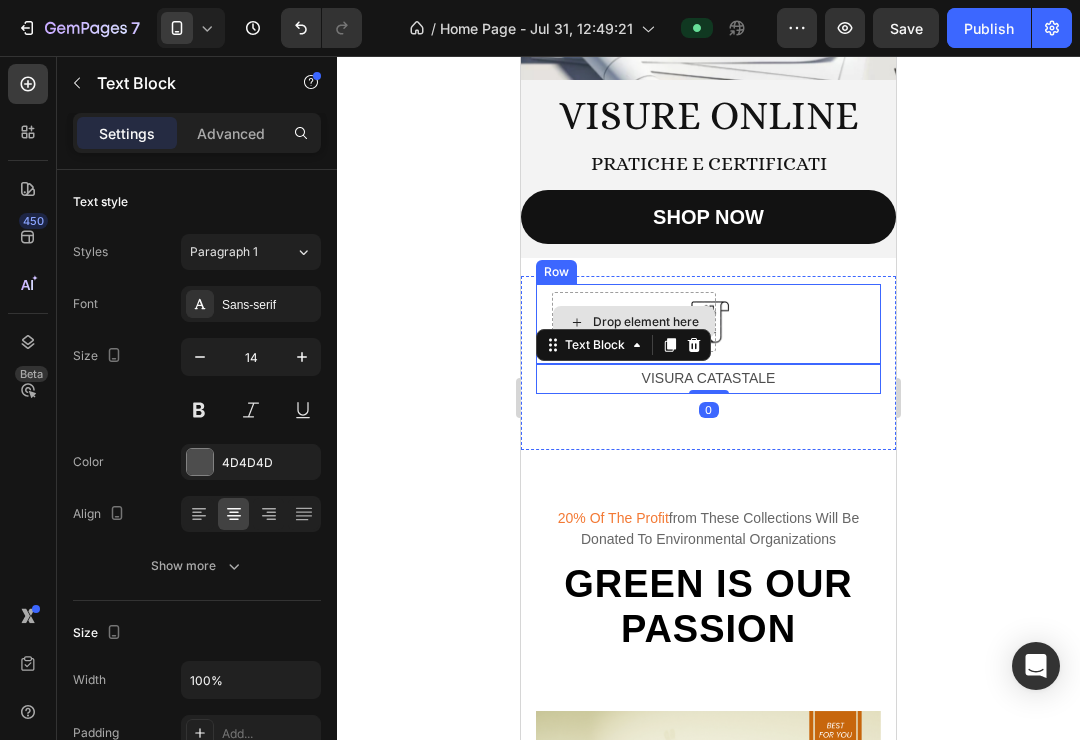 click on "Drop element here" at bounding box center (634, 322) 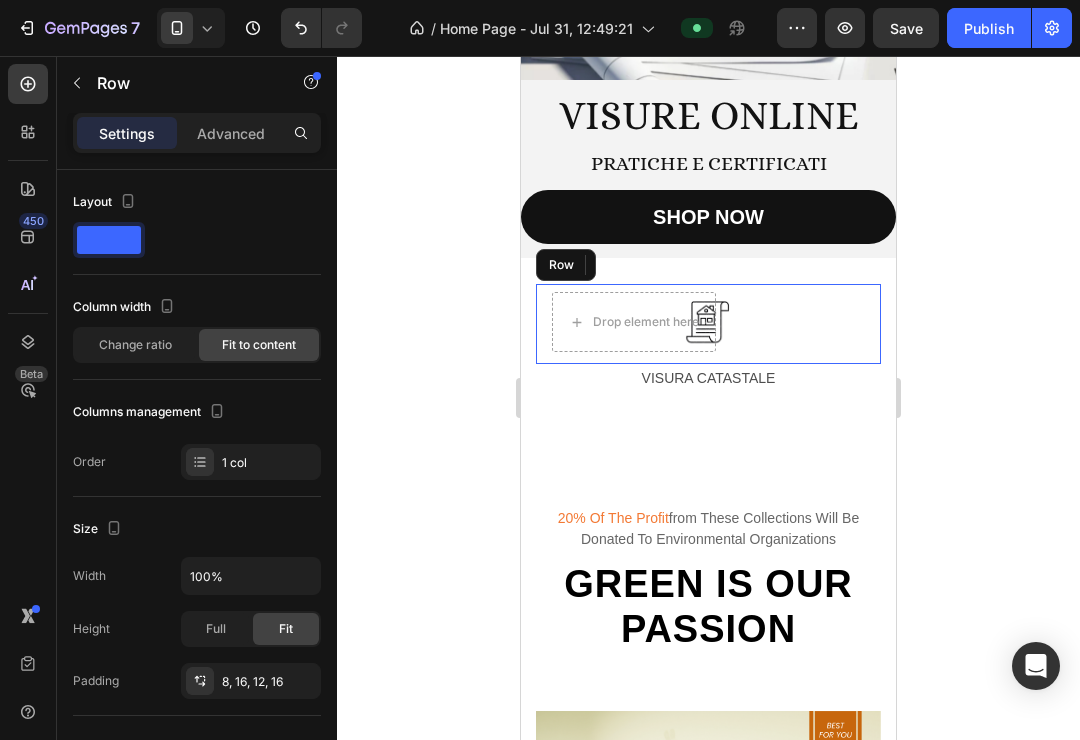 click on "Drop element here Row" at bounding box center [708, 324] 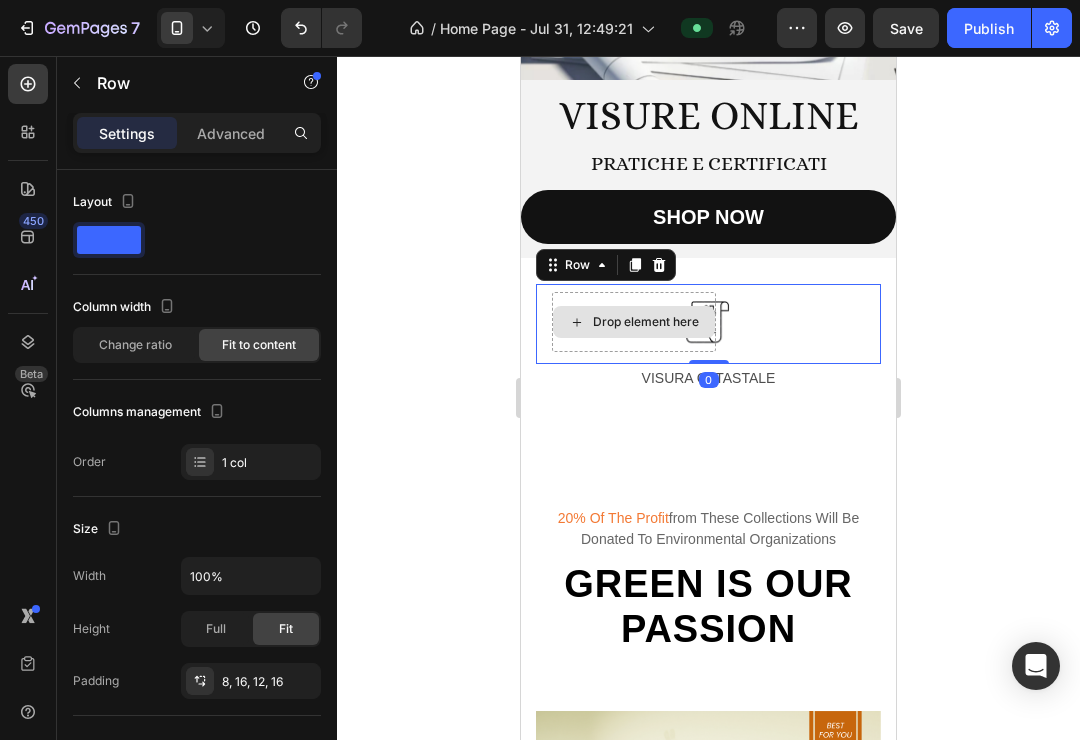 click on "Drop element here" at bounding box center [646, 322] 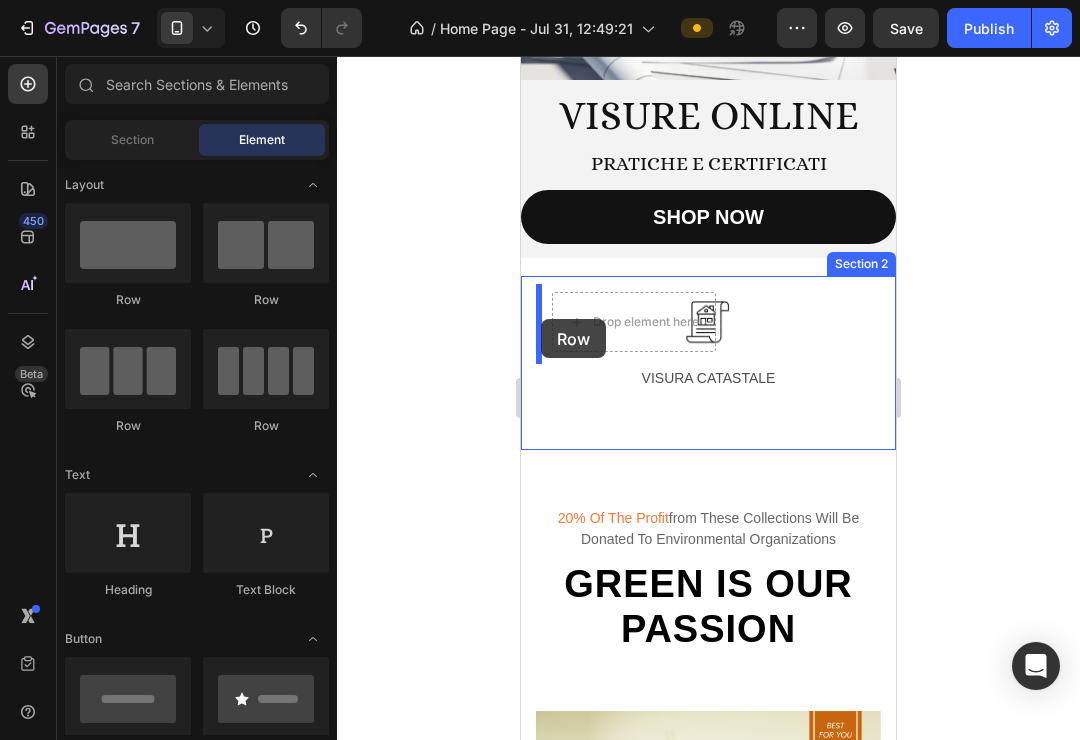drag, startPoint x: 645, startPoint y: 312, endPoint x: 541, endPoint y: 319, distance: 104.23531 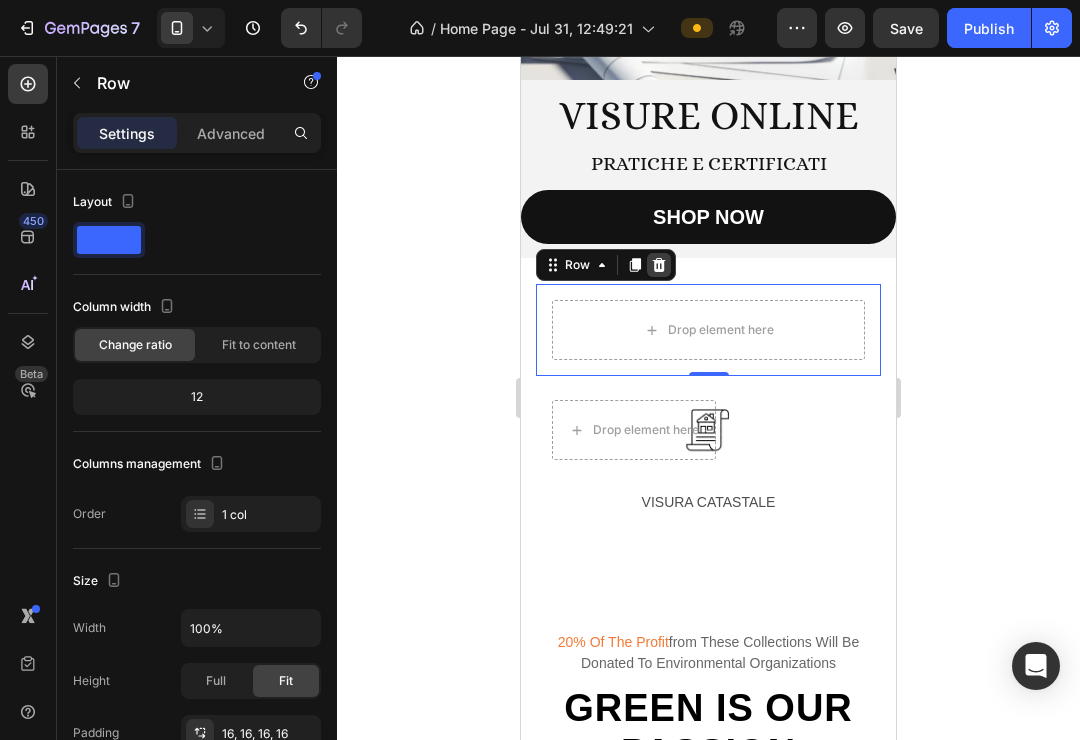 click at bounding box center [659, 265] 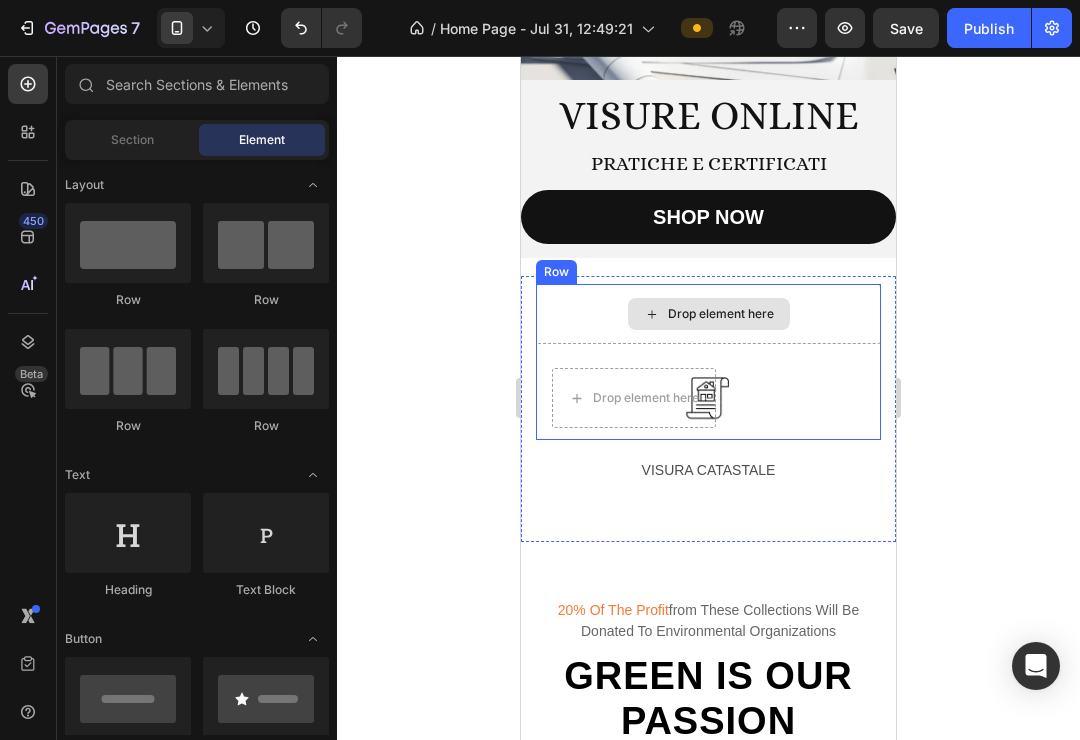 click on "Drop element here" at bounding box center [709, 314] 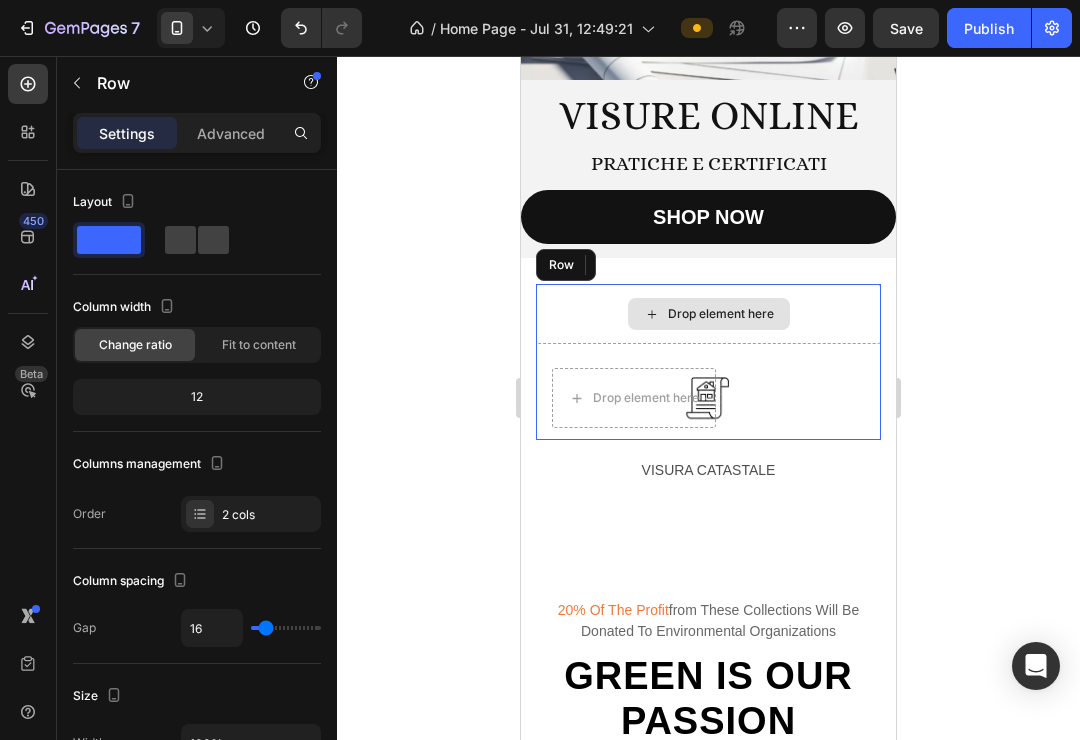 click on "Drop element here" at bounding box center (708, 314) 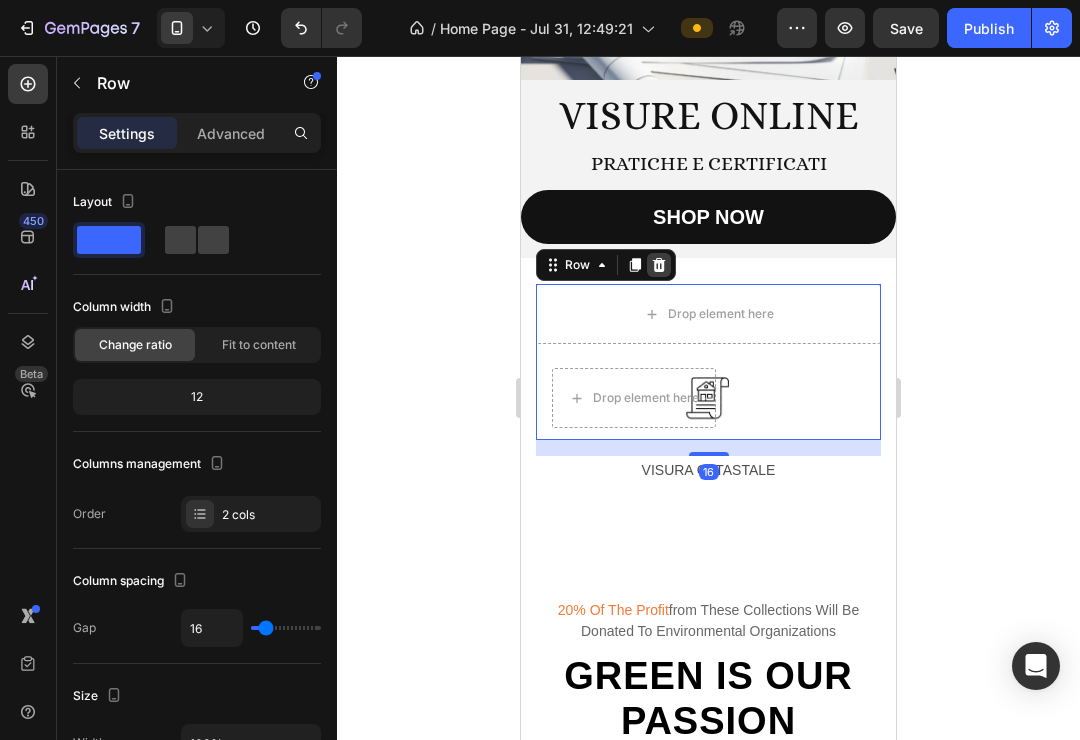 click 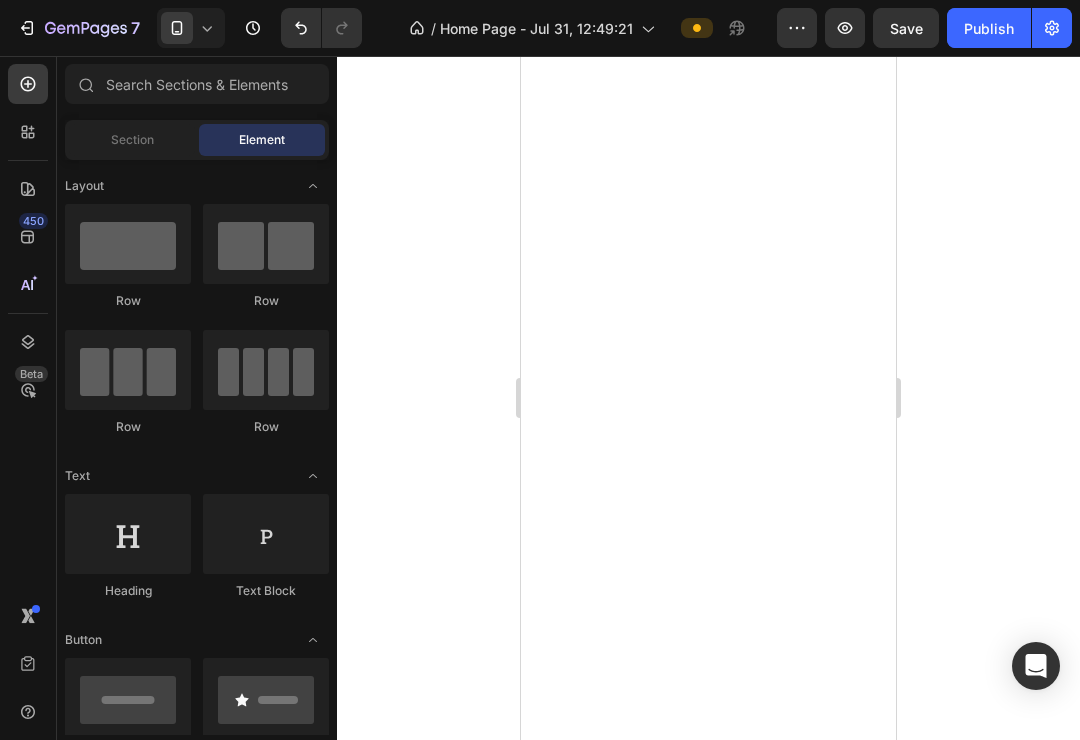 scroll, scrollTop: 0, scrollLeft: 0, axis: both 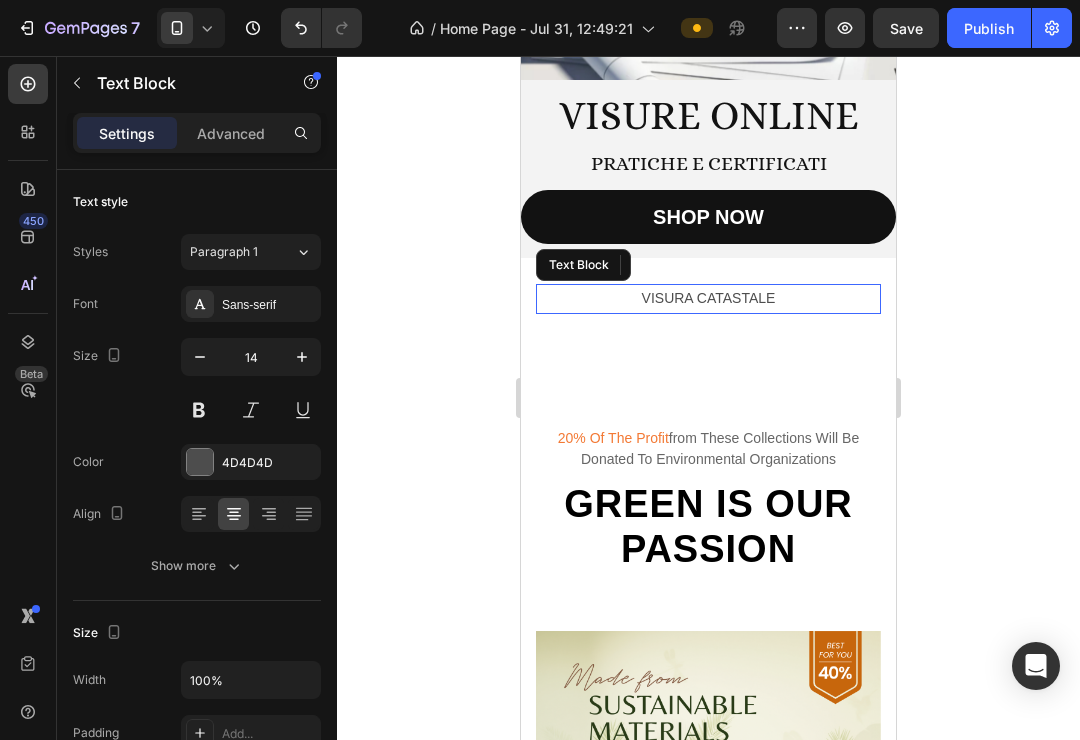 click on "VISURA CATASTALE" at bounding box center (708, 298) 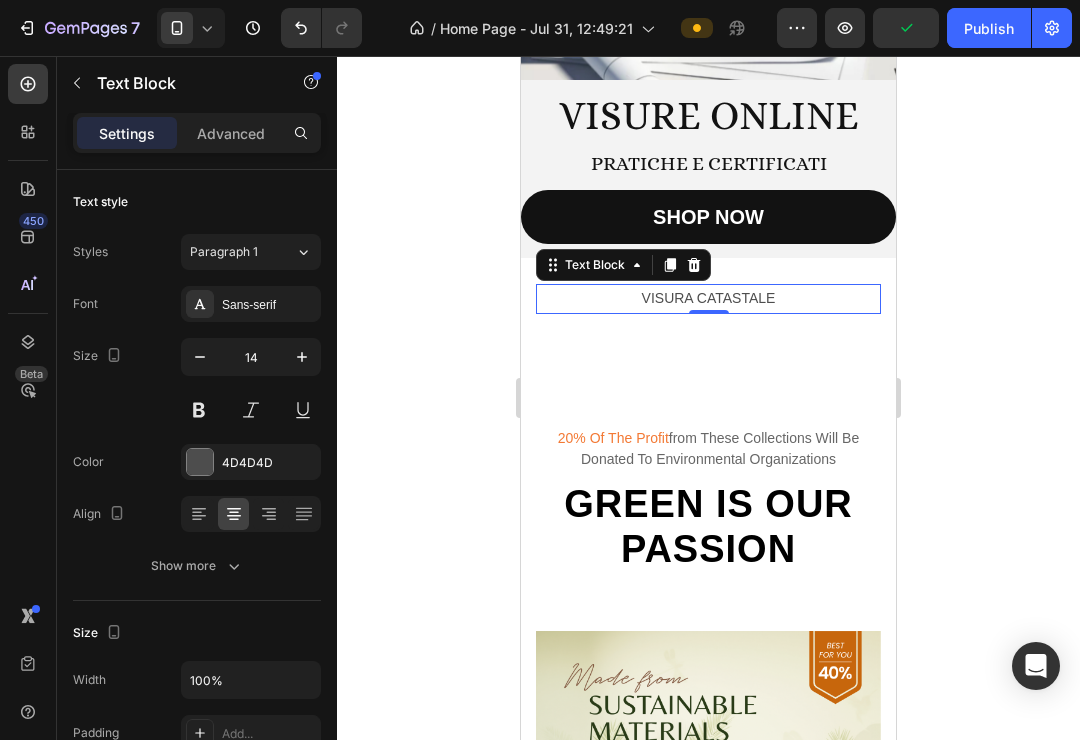 click 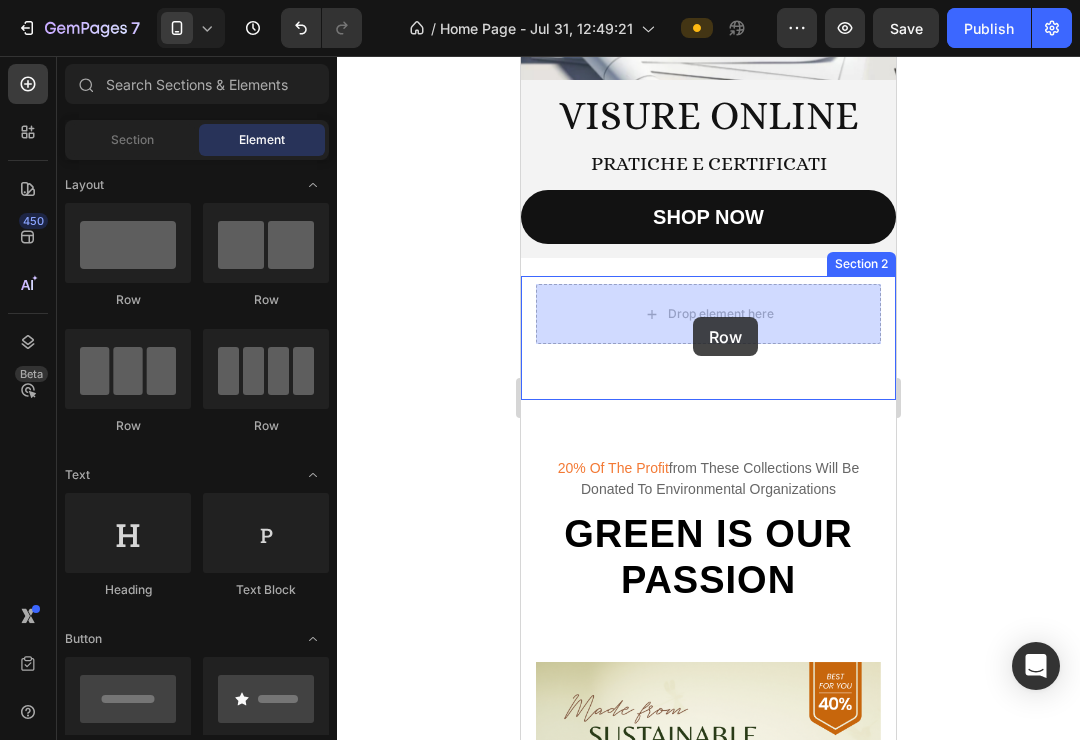 drag, startPoint x: 679, startPoint y: 435, endPoint x: 693, endPoint y: 317, distance: 118.82761 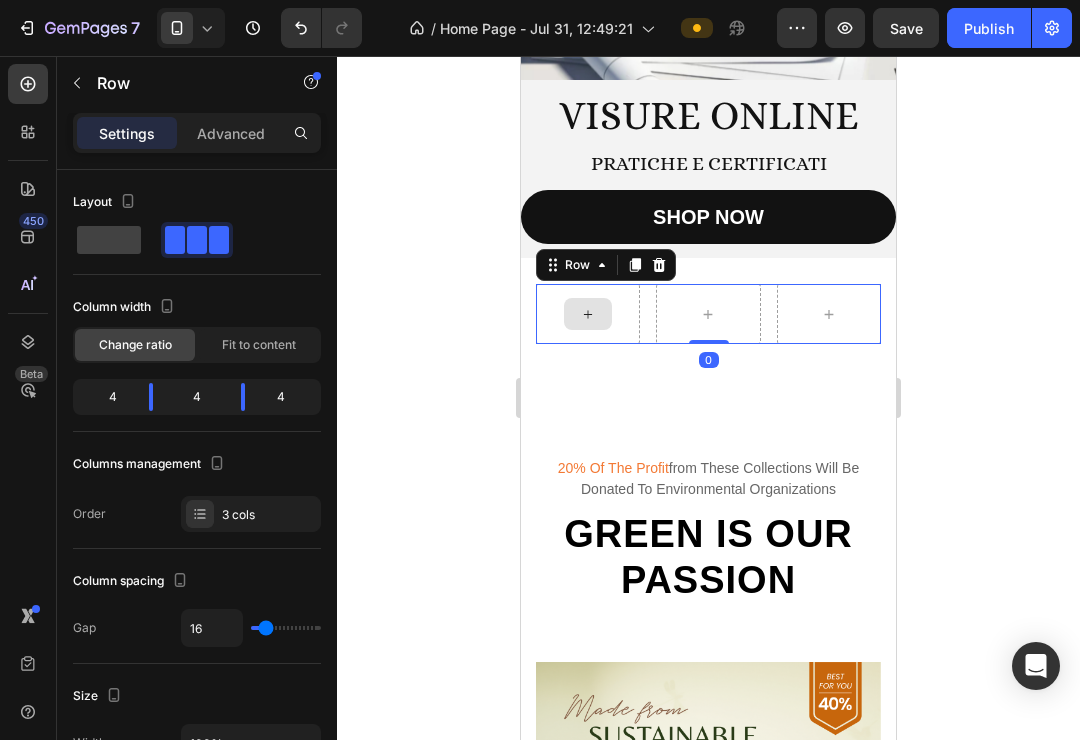 click 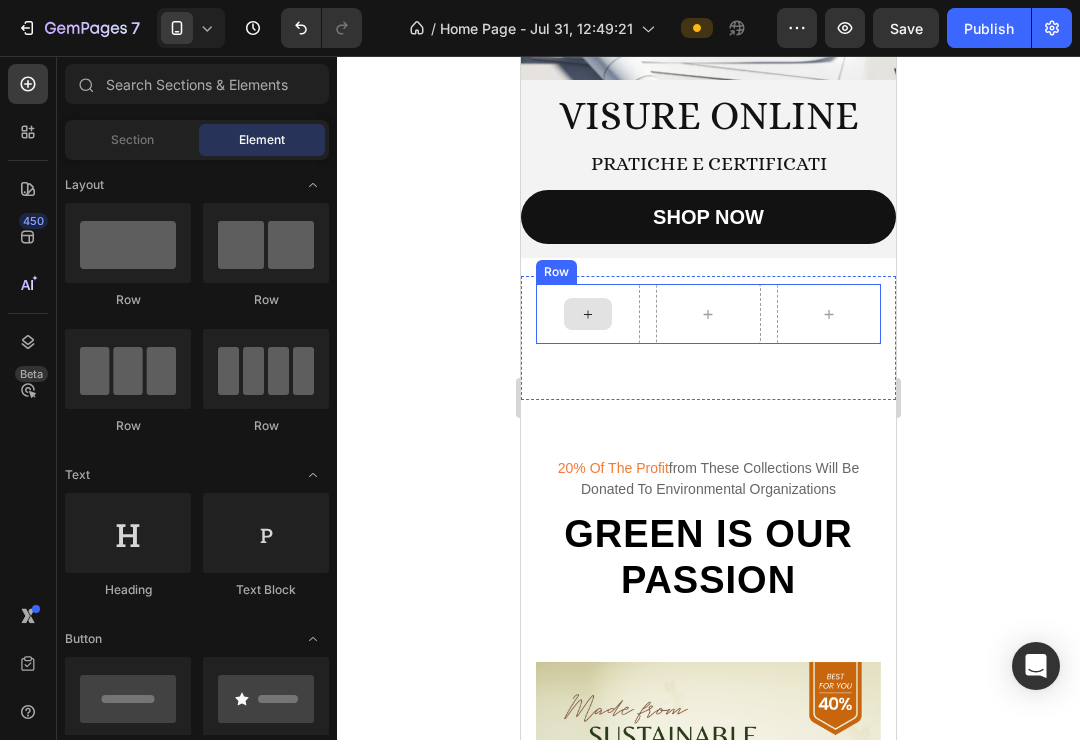 click at bounding box center (588, 314) 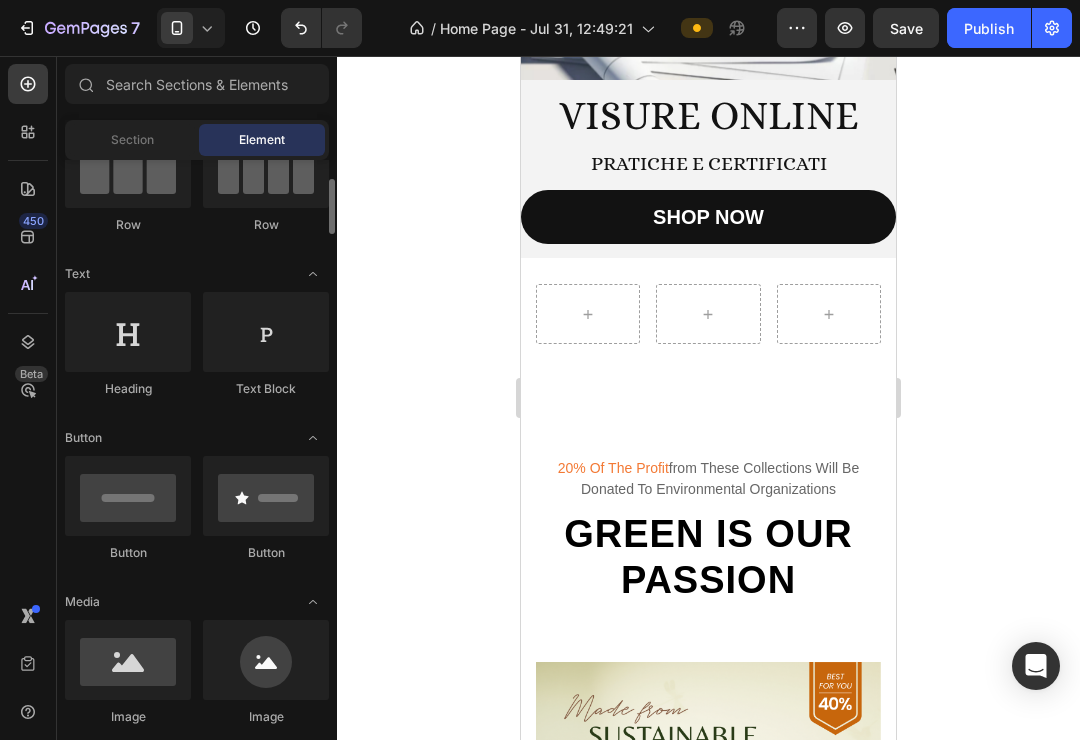 scroll, scrollTop: 72, scrollLeft: 0, axis: vertical 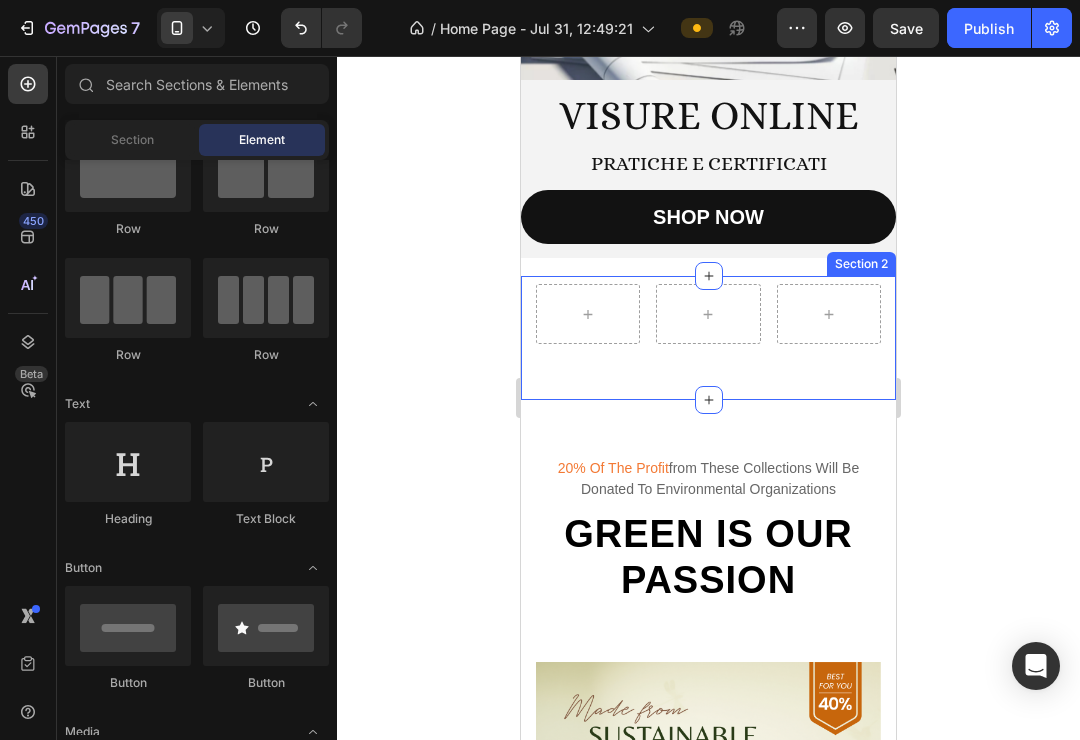 click on "Row Section 2" at bounding box center [708, 338] 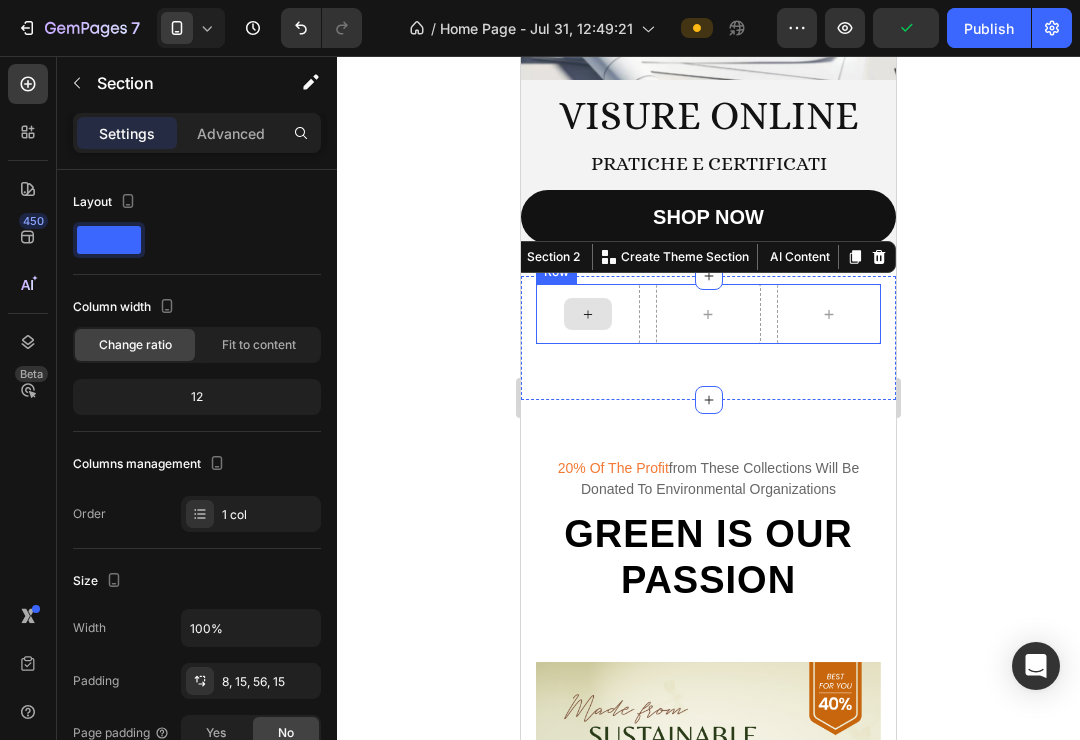 click 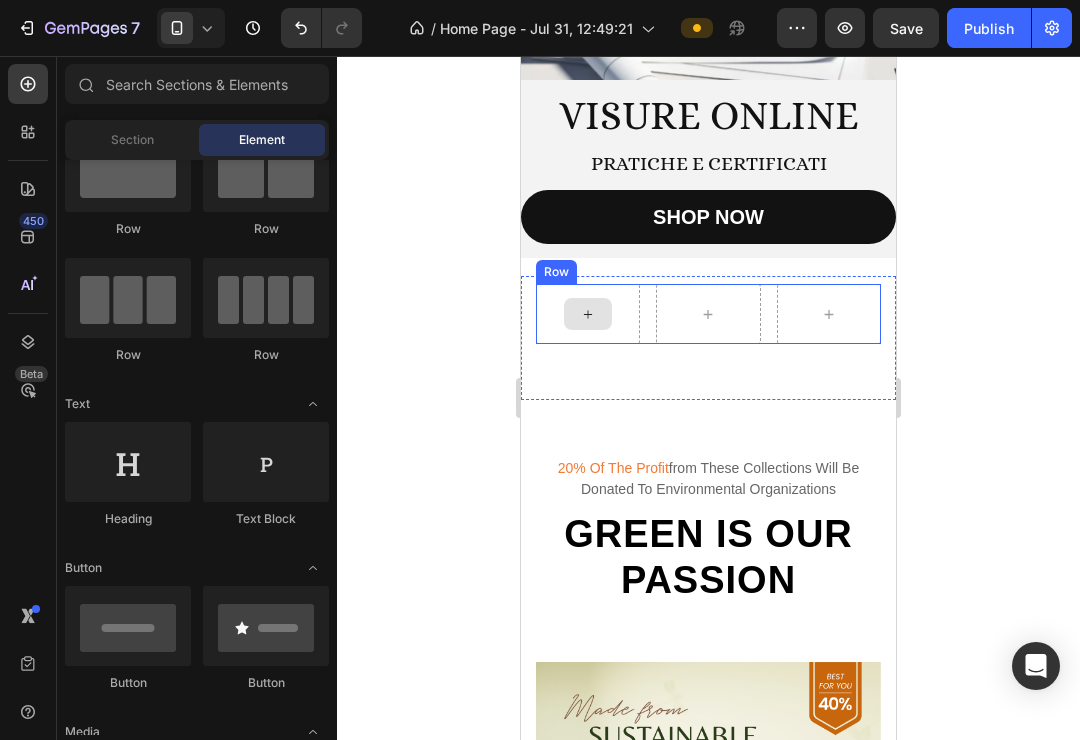 click 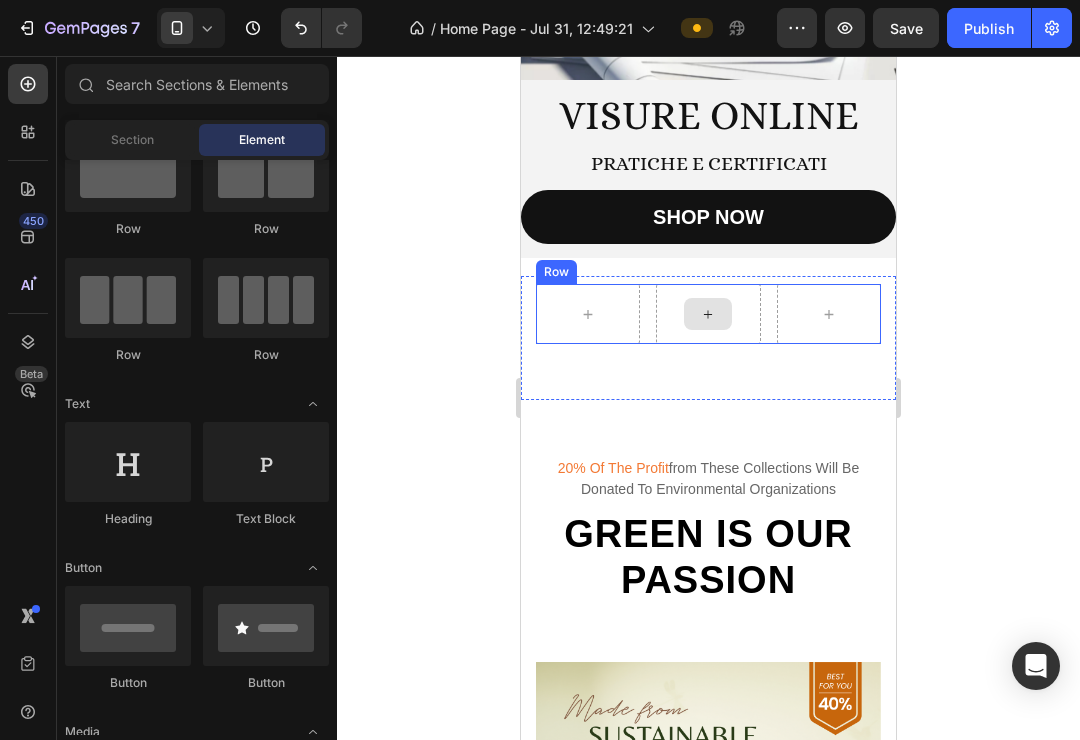 click at bounding box center (708, 314) 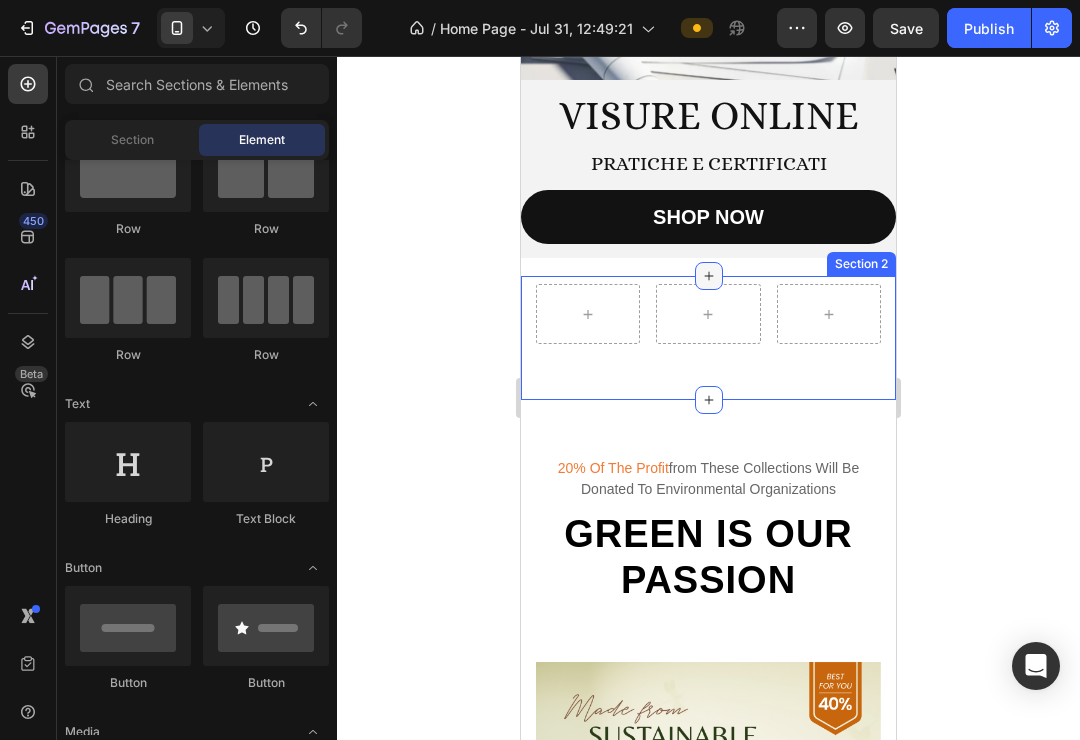 click at bounding box center [709, 276] 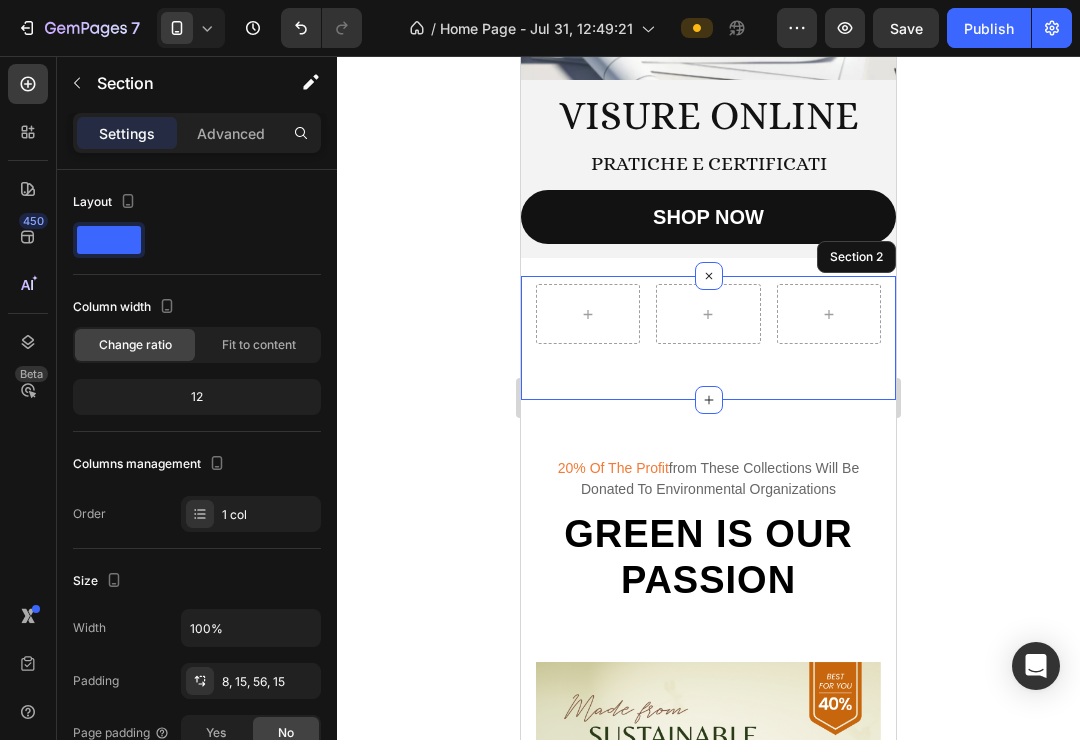 click on "Row Section 2" at bounding box center [708, 338] 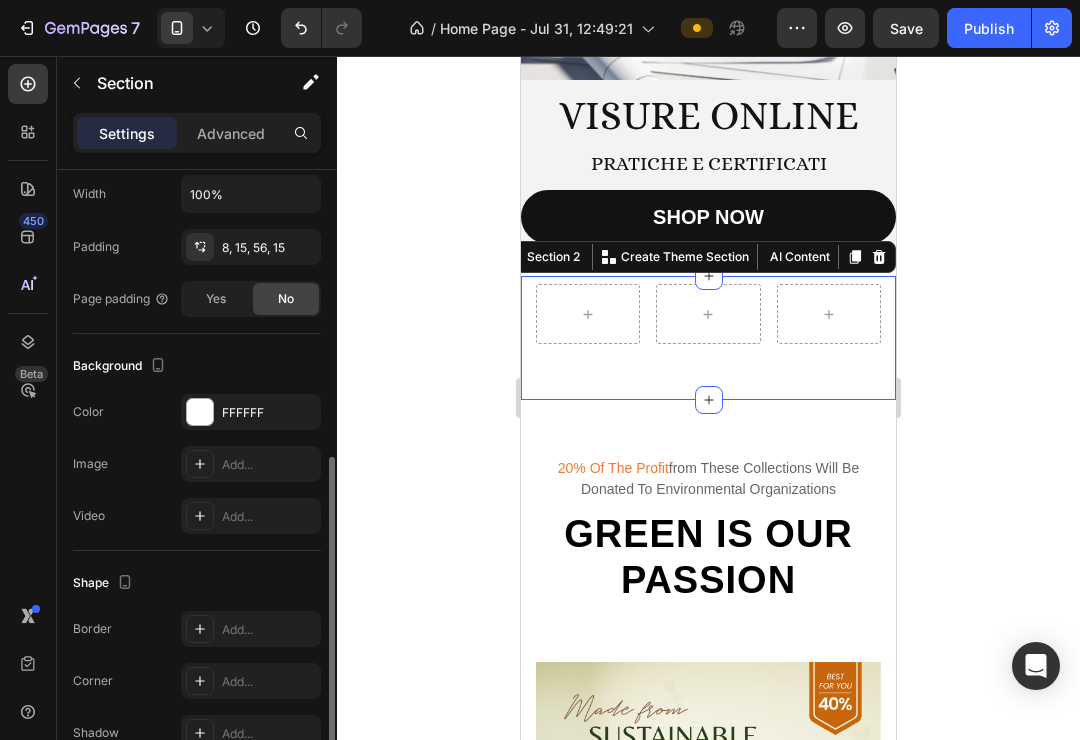 scroll, scrollTop: 514, scrollLeft: 0, axis: vertical 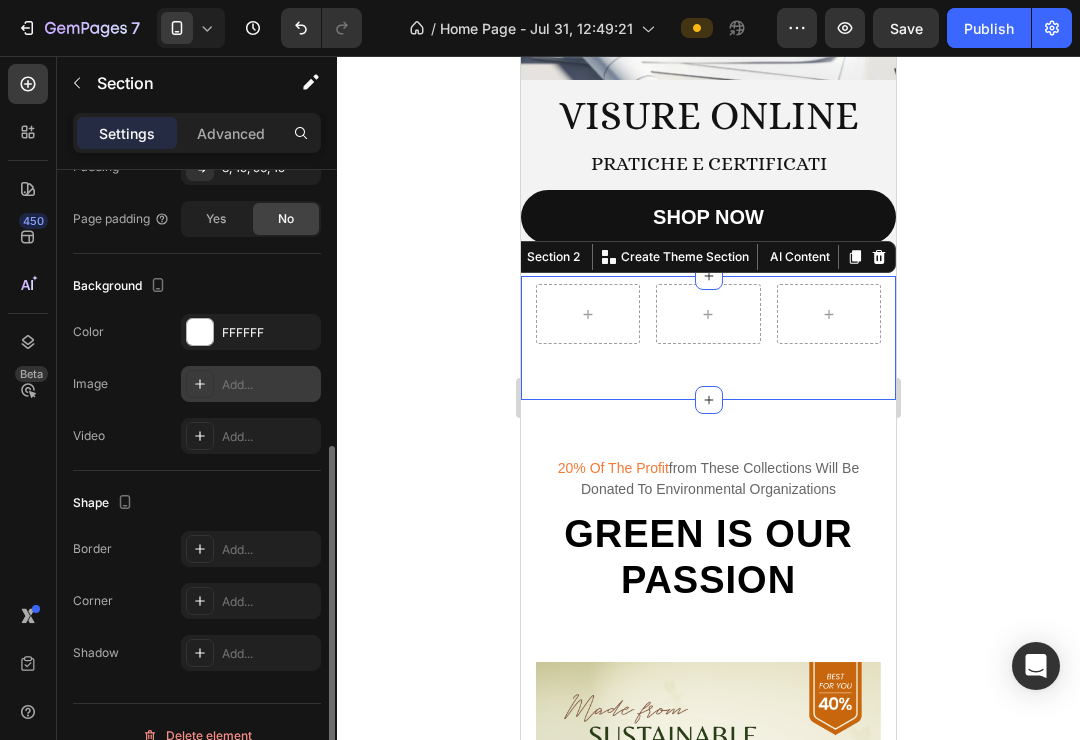 click 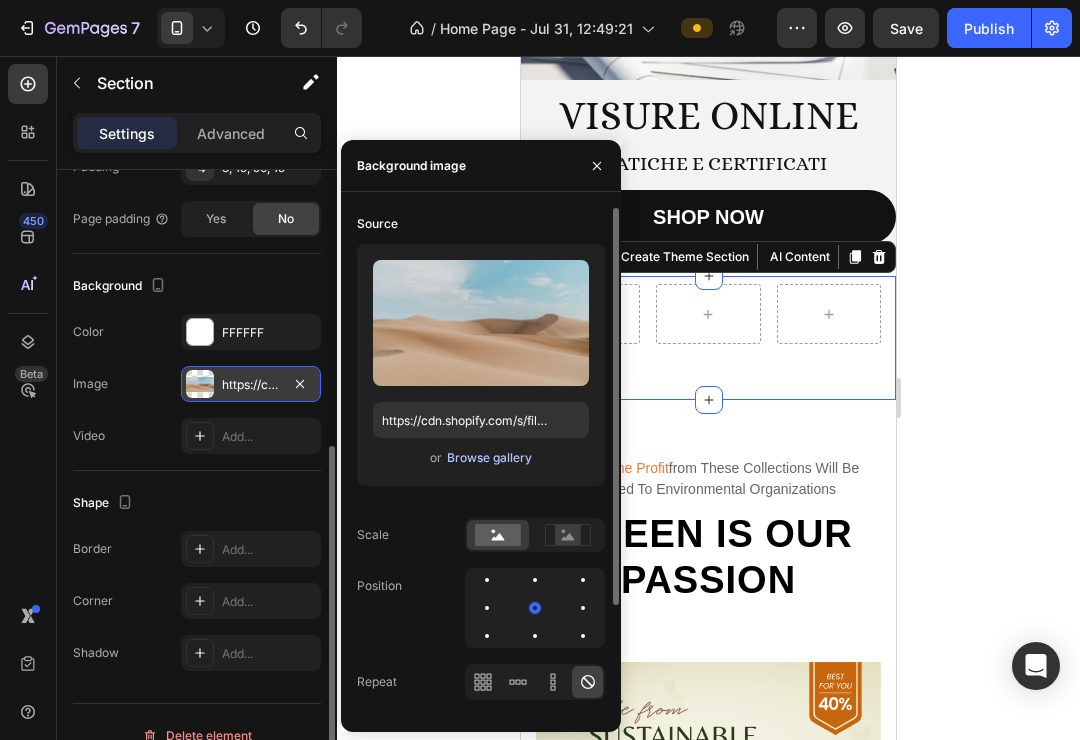 click on "Browse gallery" at bounding box center (489, 458) 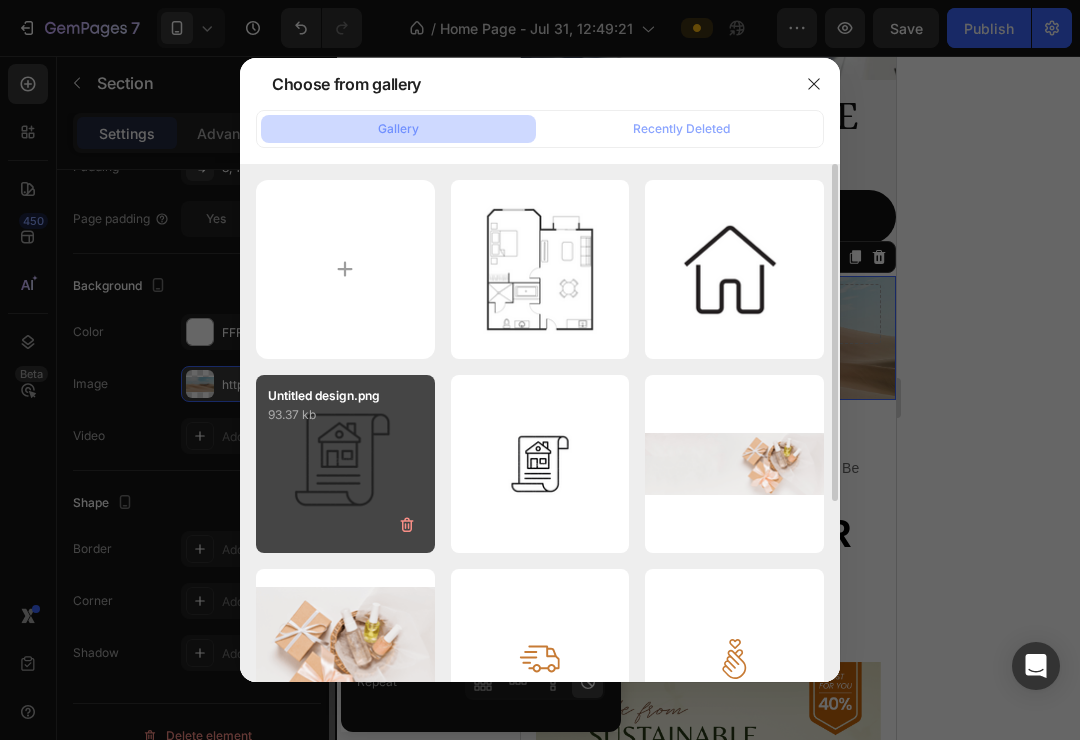 click on "Untitled design.png 93.37 kb" at bounding box center (345, 464) 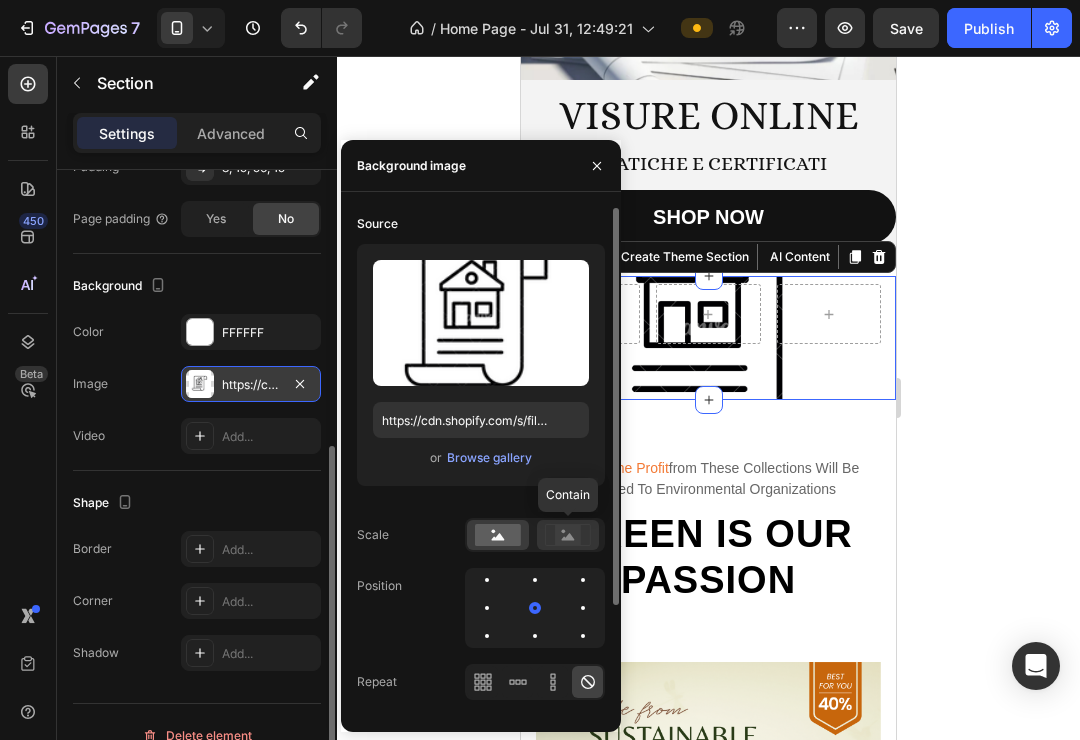 click 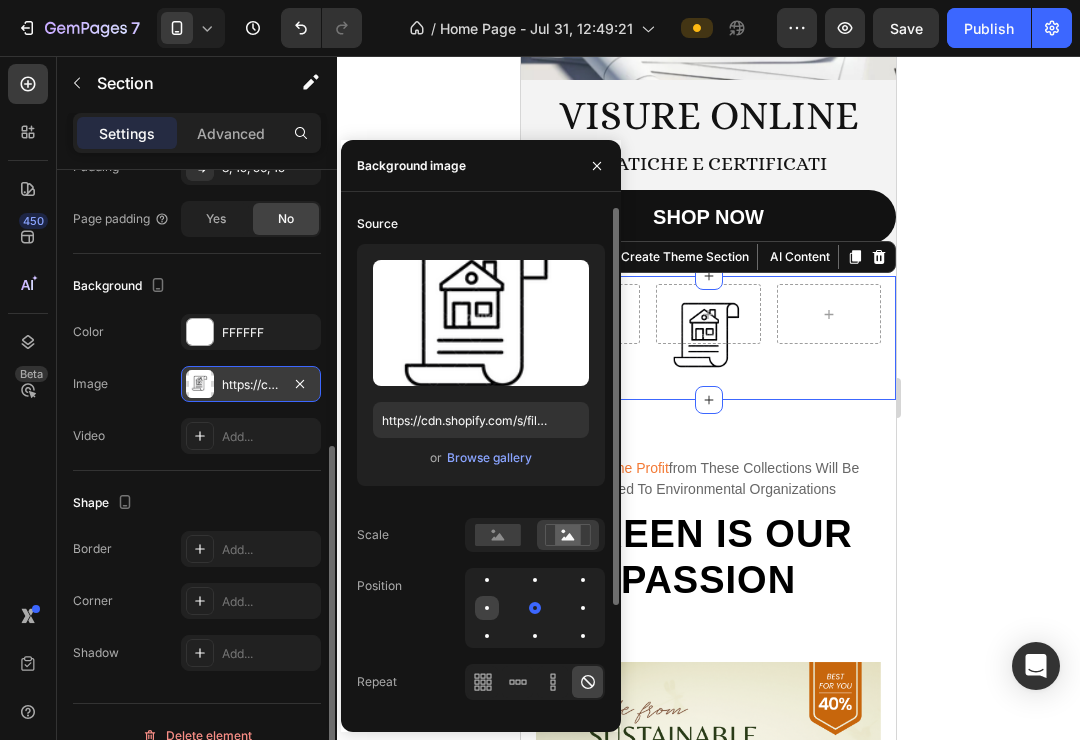 click 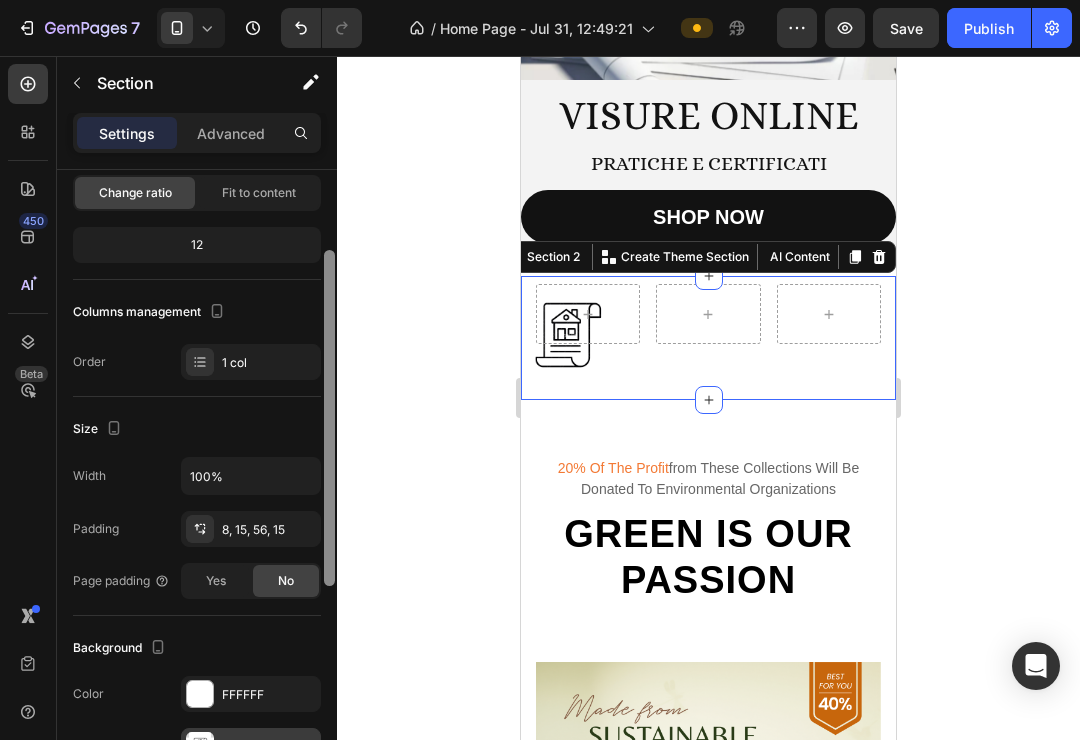 scroll, scrollTop: 14, scrollLeft: 0, axis: vertical 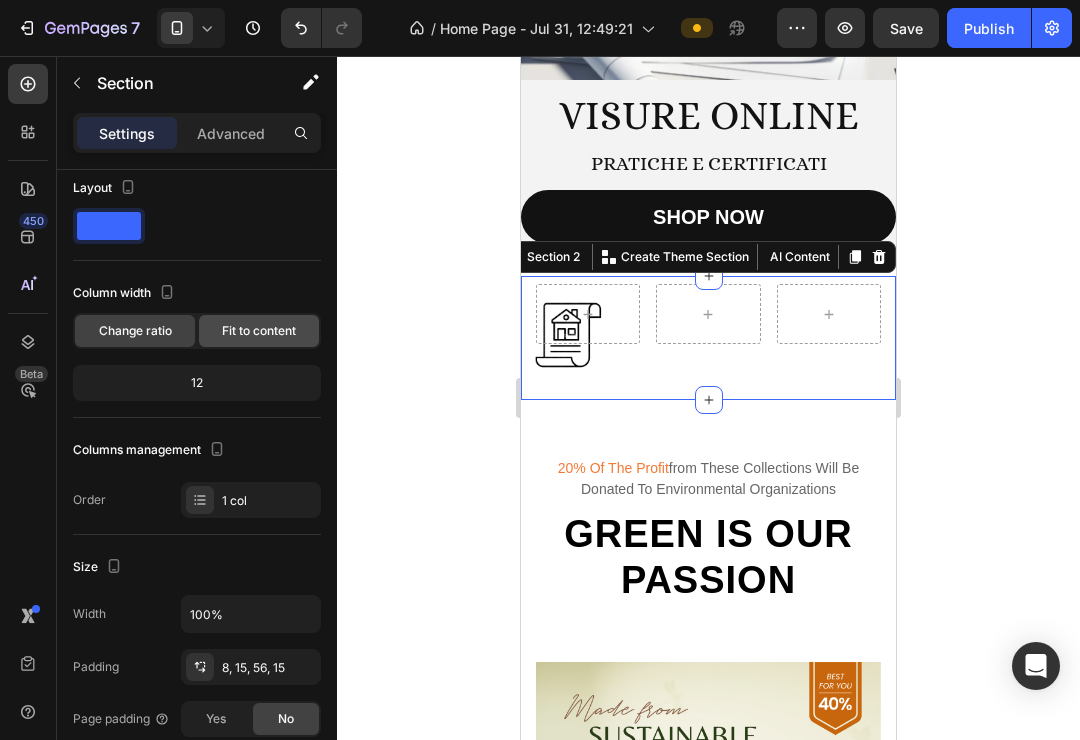 click on "Fit to content" 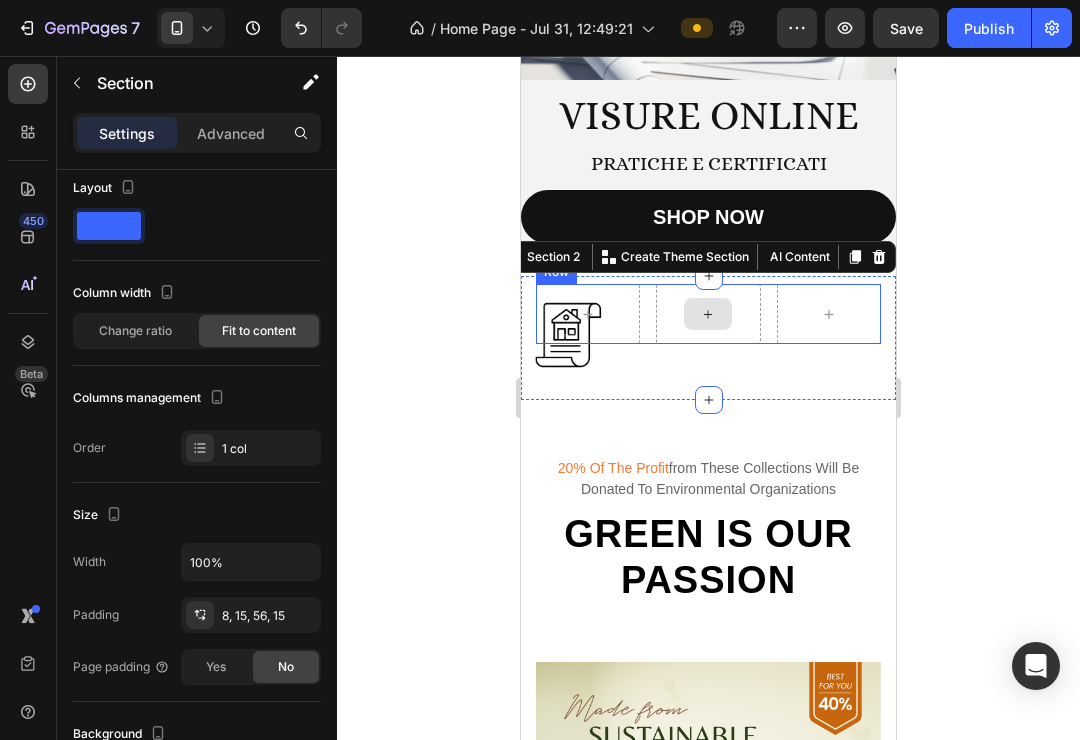 click at bounding box center (708, 314) 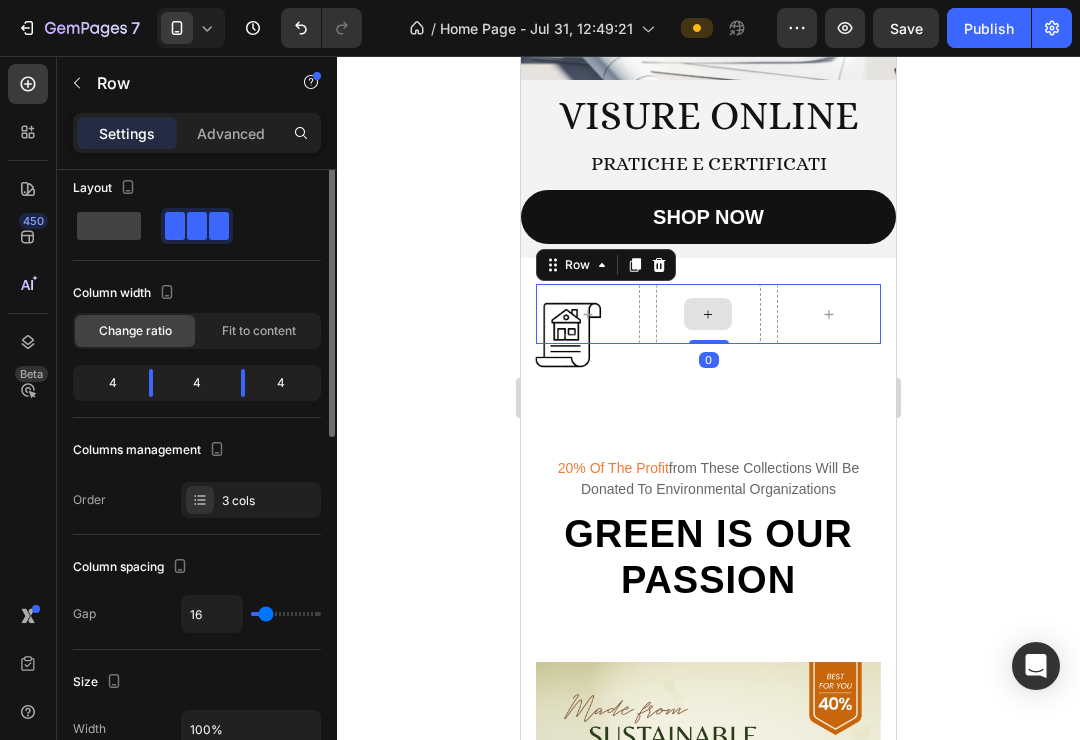 scroll, scrollTop: 0, scrollLeft: 0, axis: both 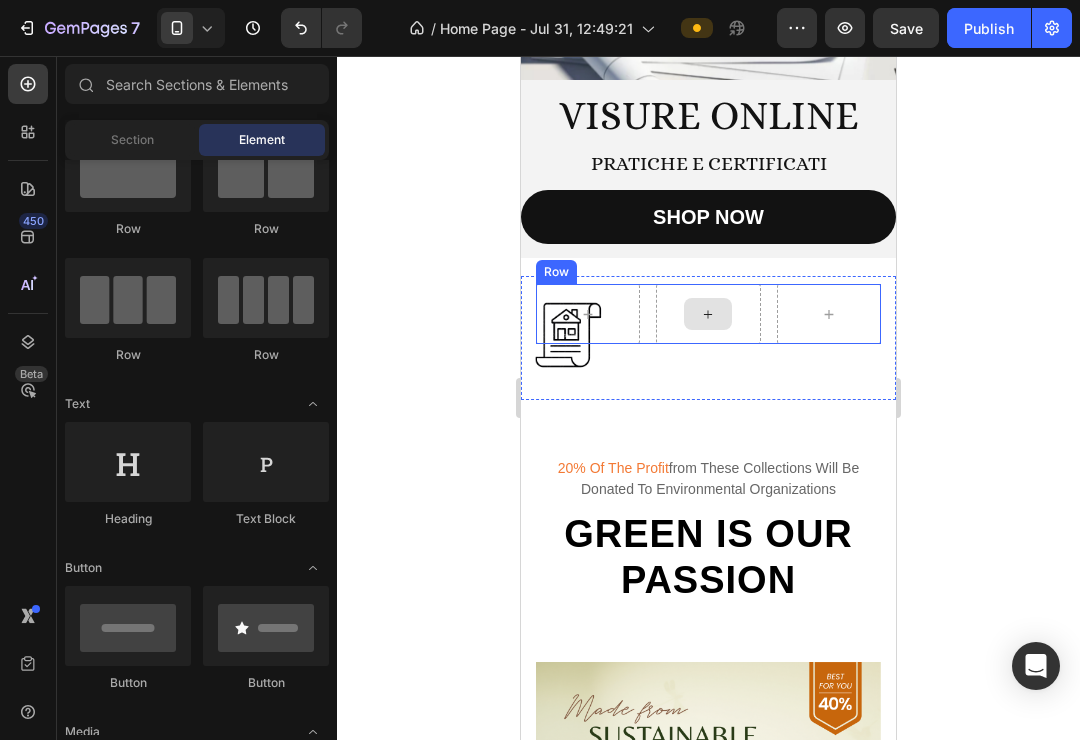 click 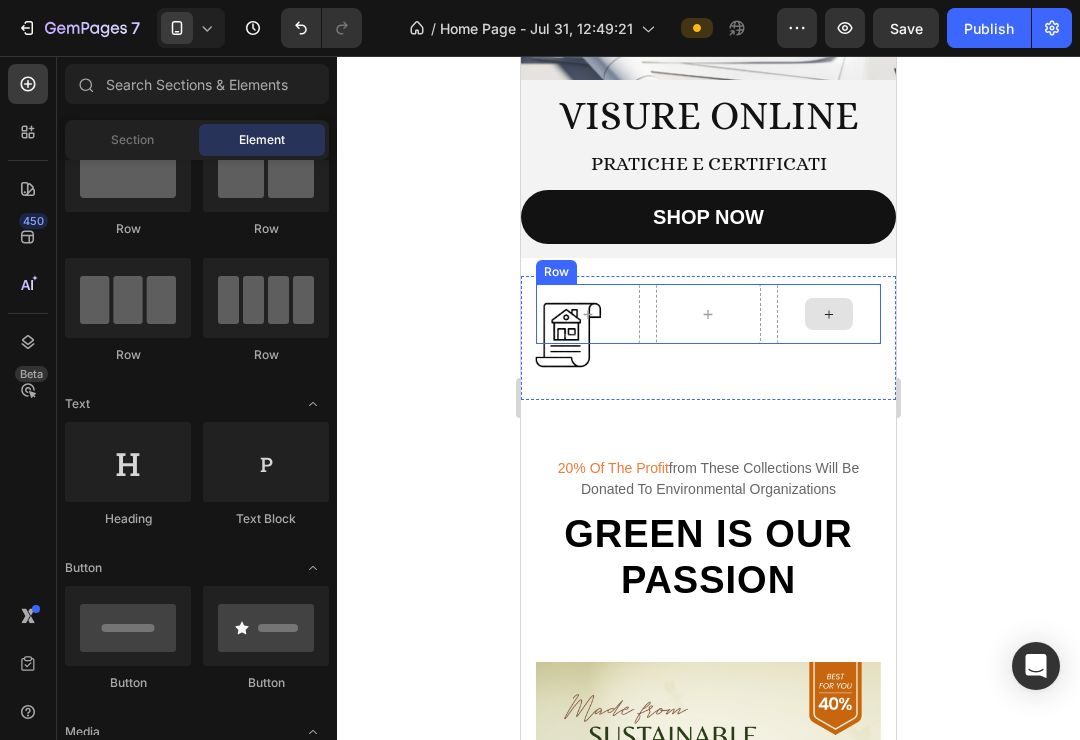 click 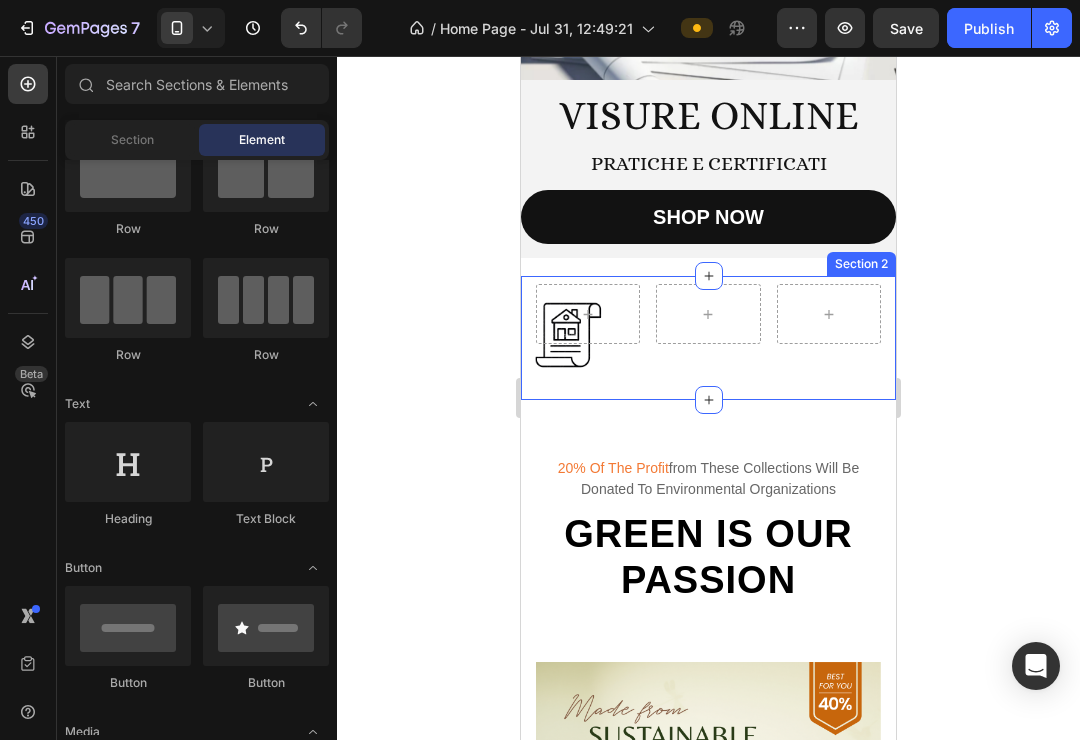 click on "Row Section 2" at bounding box center (708, 338) 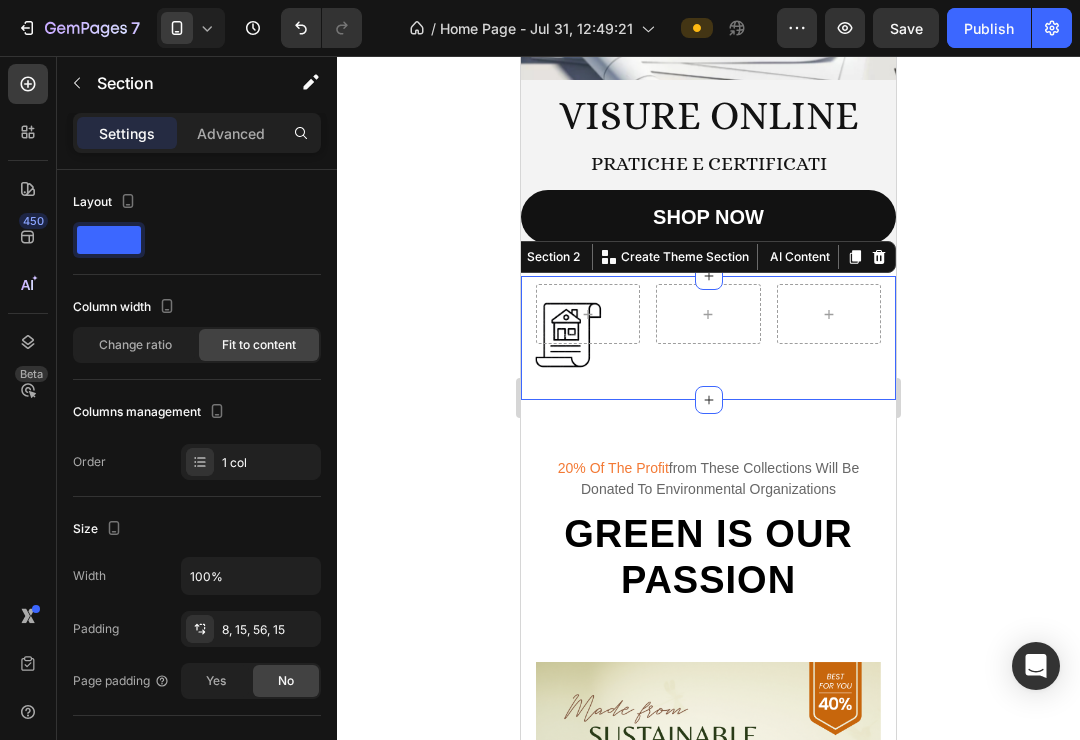 scroll, scrollTop: 232, scrollLeft: 0, axis: vertical 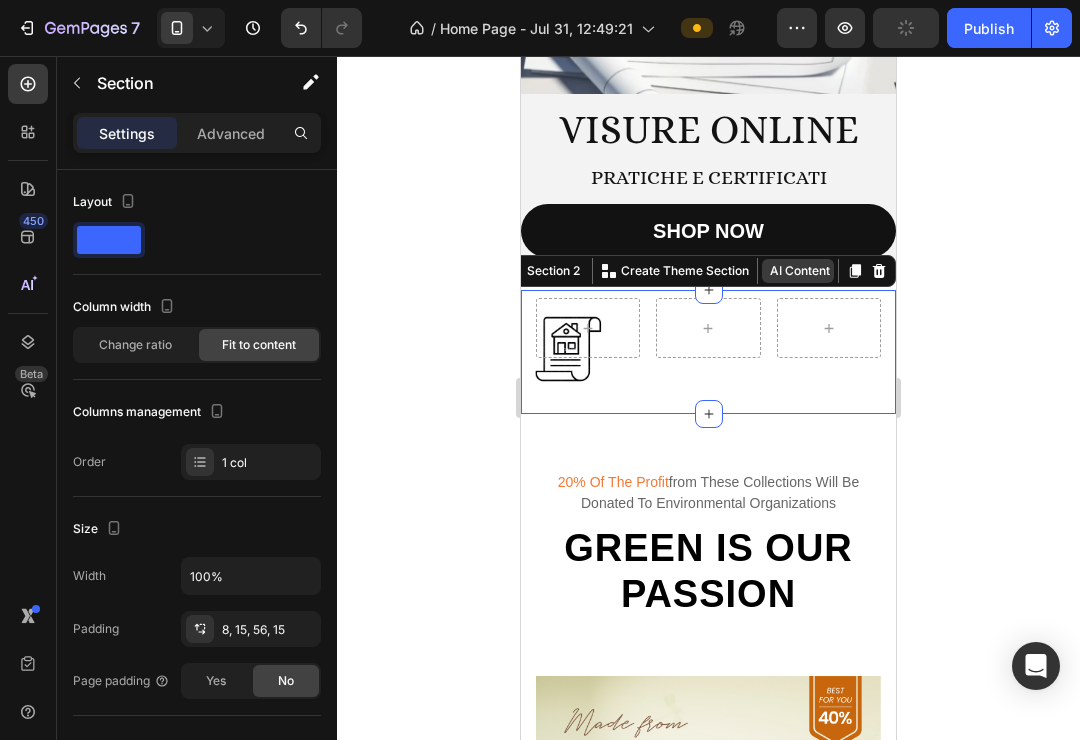 click on "AI Content" at bounding box center (798, 271) 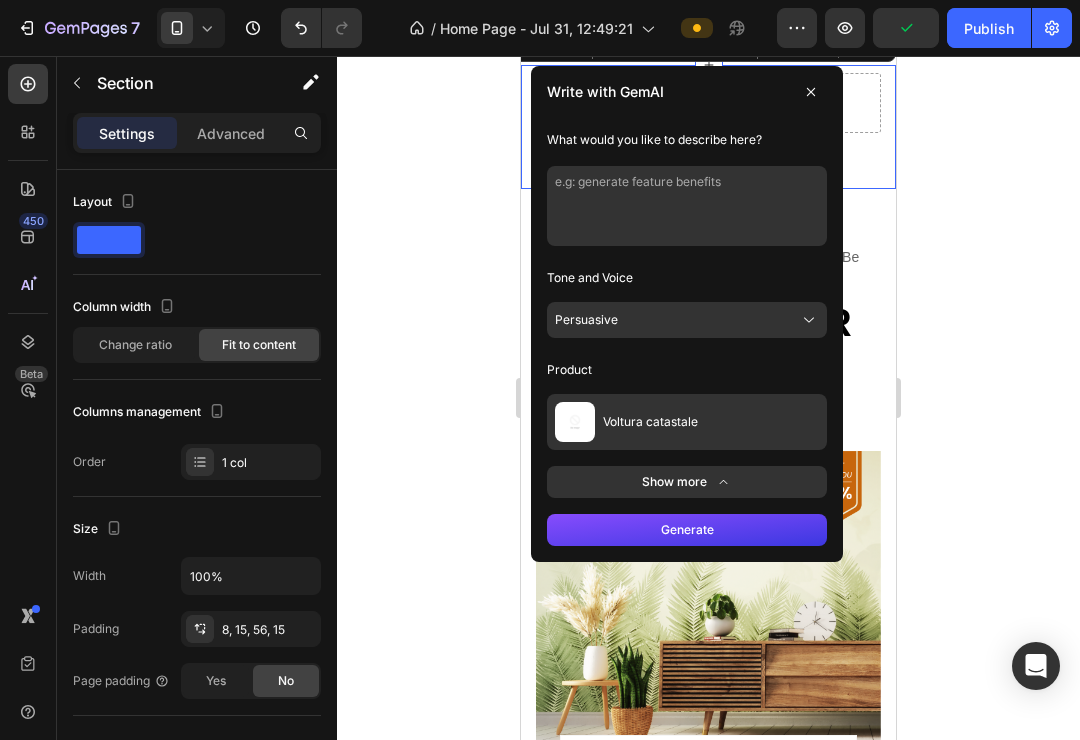scroll, scrollTop: 462, scrollLeft: 0, axis: vertical 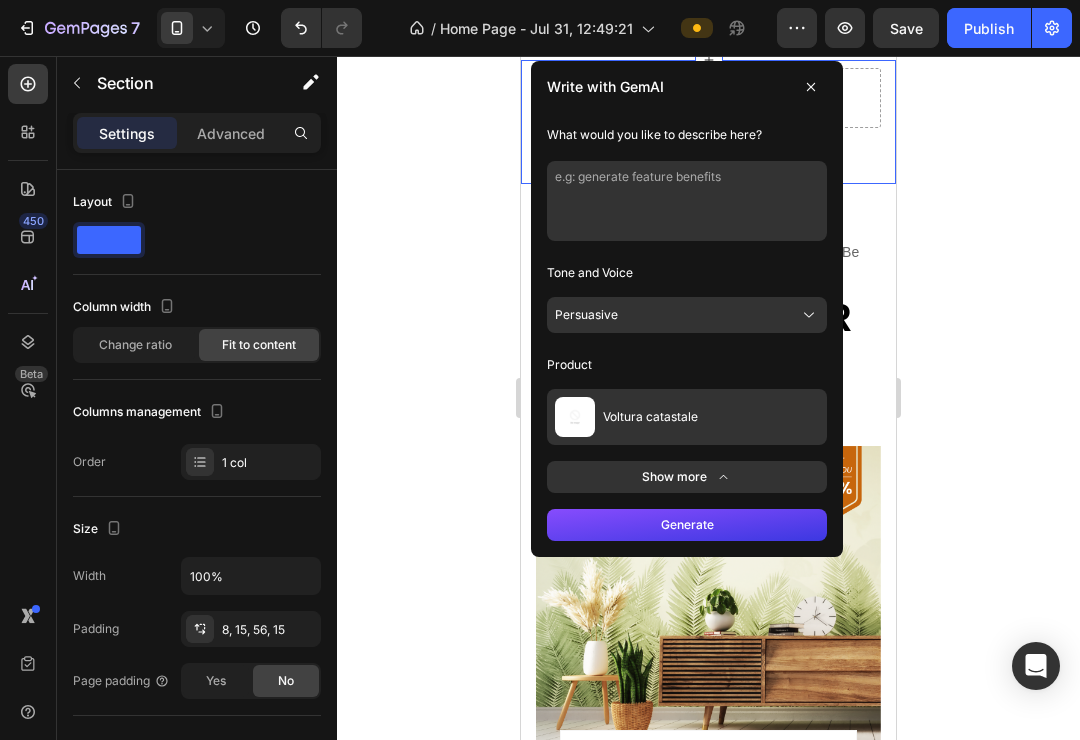 click 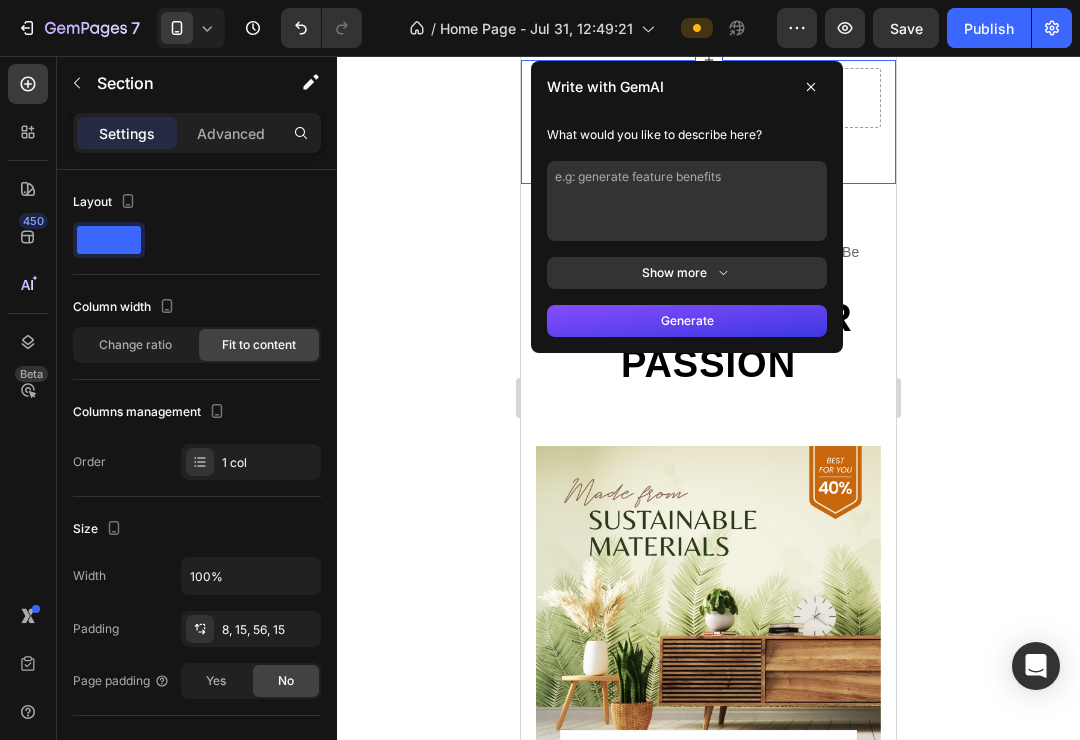 click 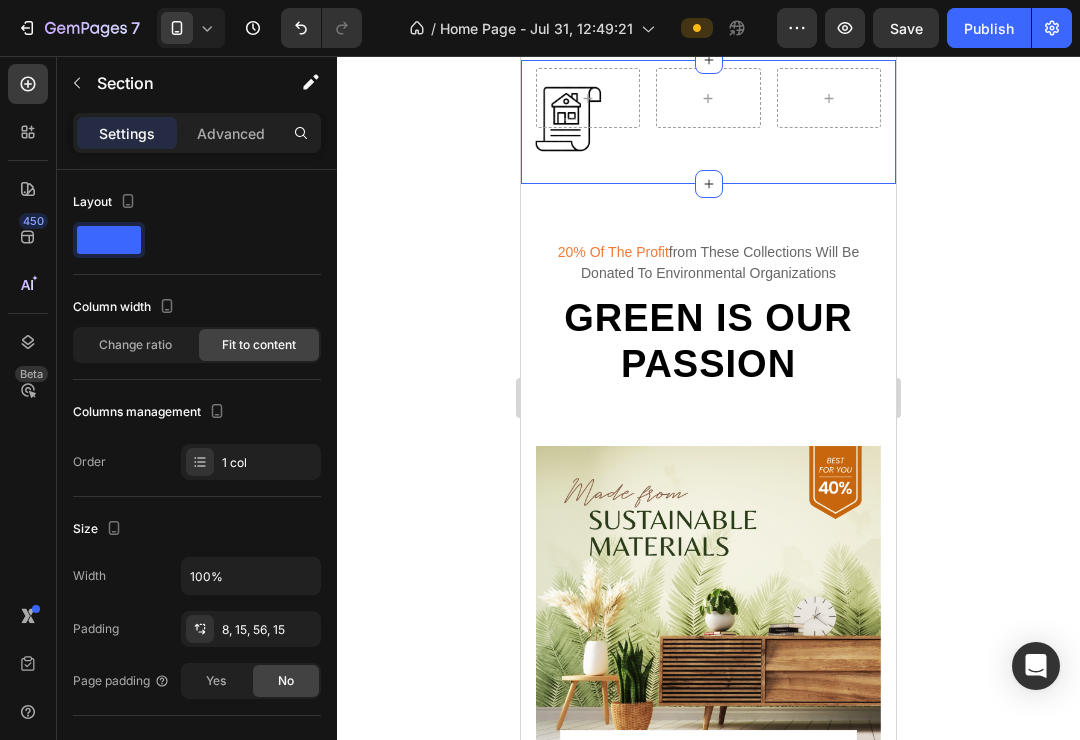 click on "Row Section 2   You can create reusable sections Create Theme Section AI Content Write with GemAI What would you like to describe here? Tone and Voice Persuasive Product Voltura catastale Show more Generate" at bounding box center (708, 122) 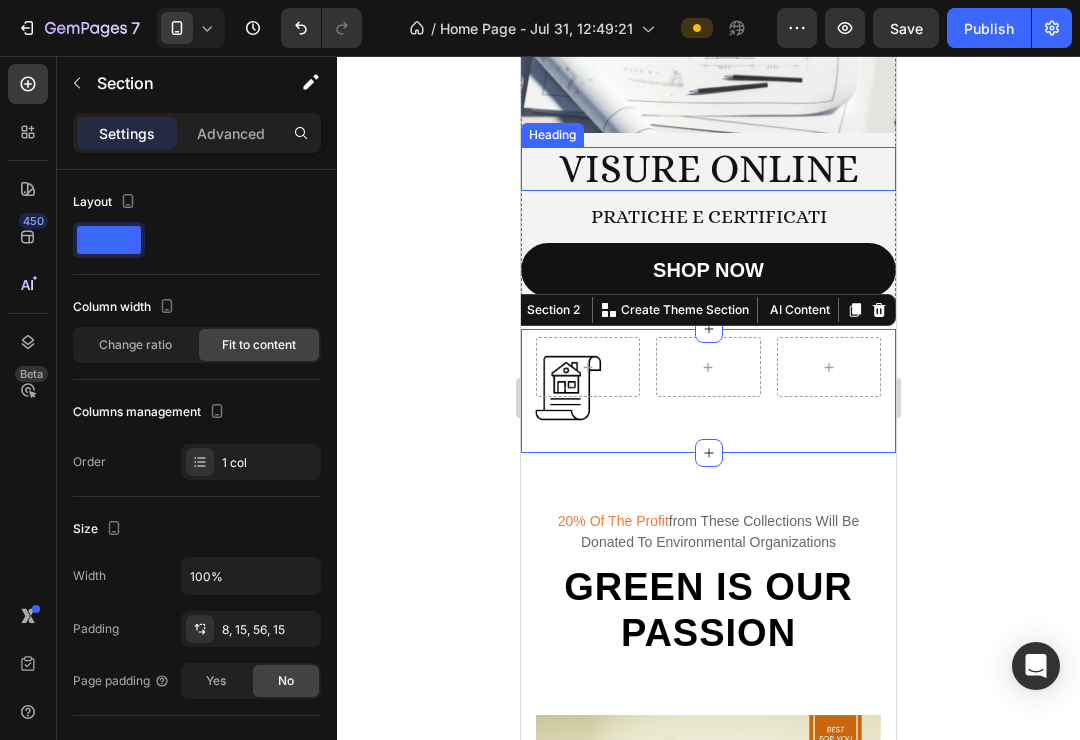 scroll, scrollTop: 189, scrollLeft: 0, axis: vertical 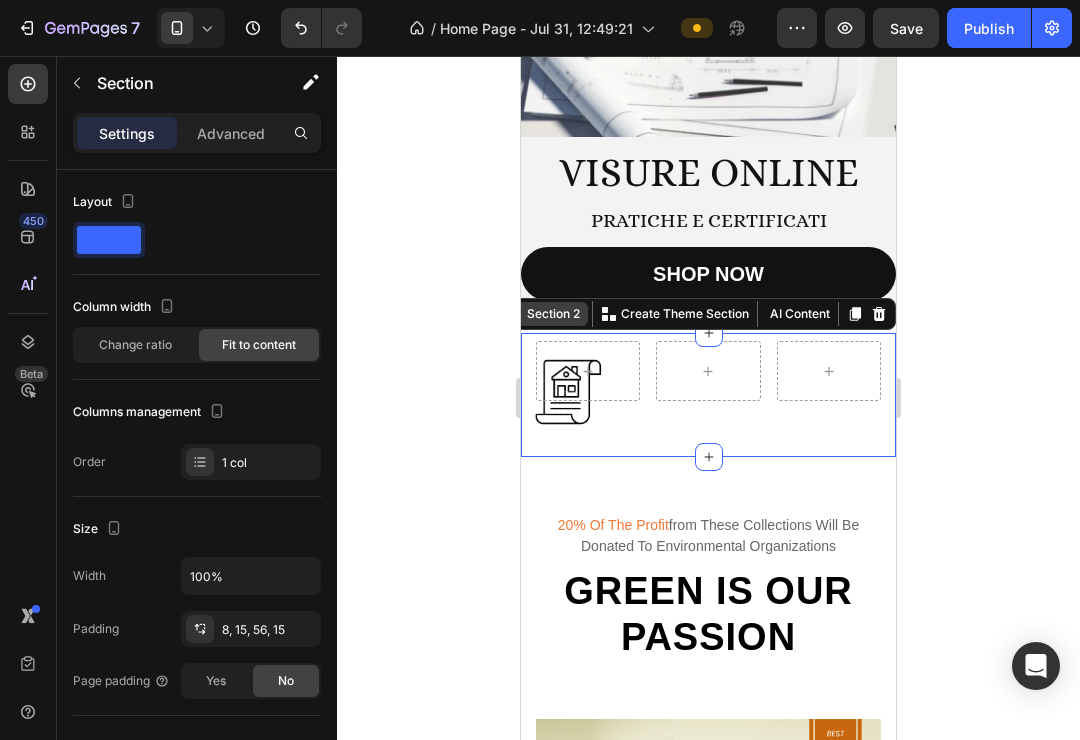 click on "Section 2" at bounding box center (553, 314) 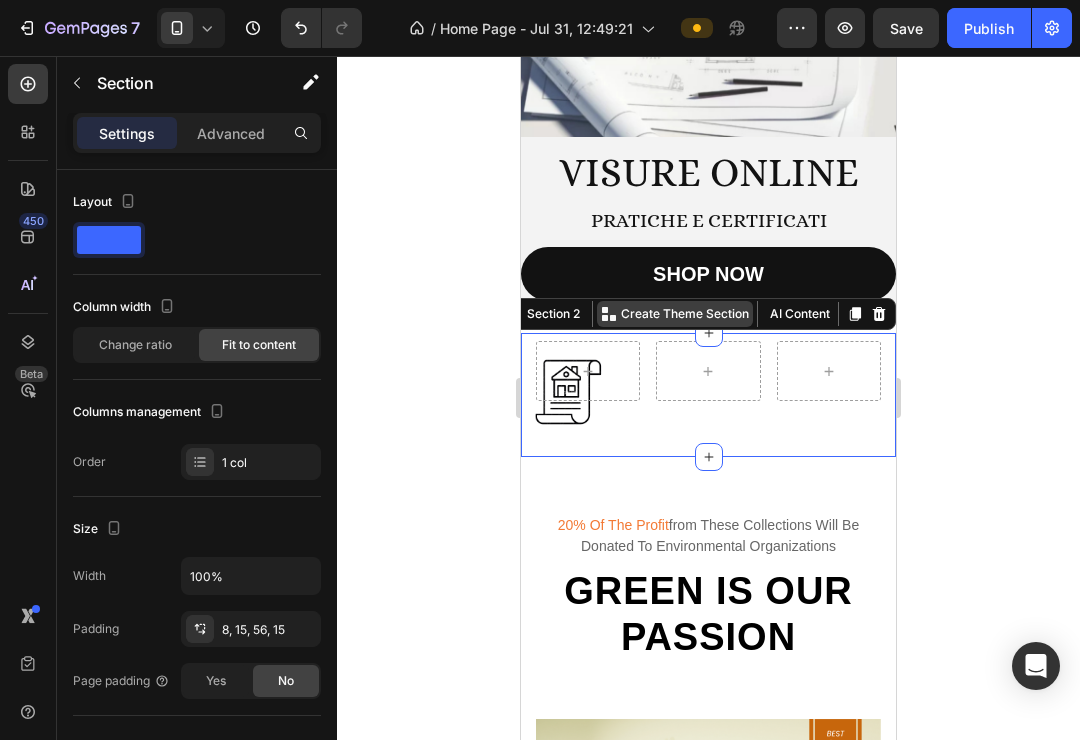 click on "Create Theme Section" at bounding box center (685, 314) 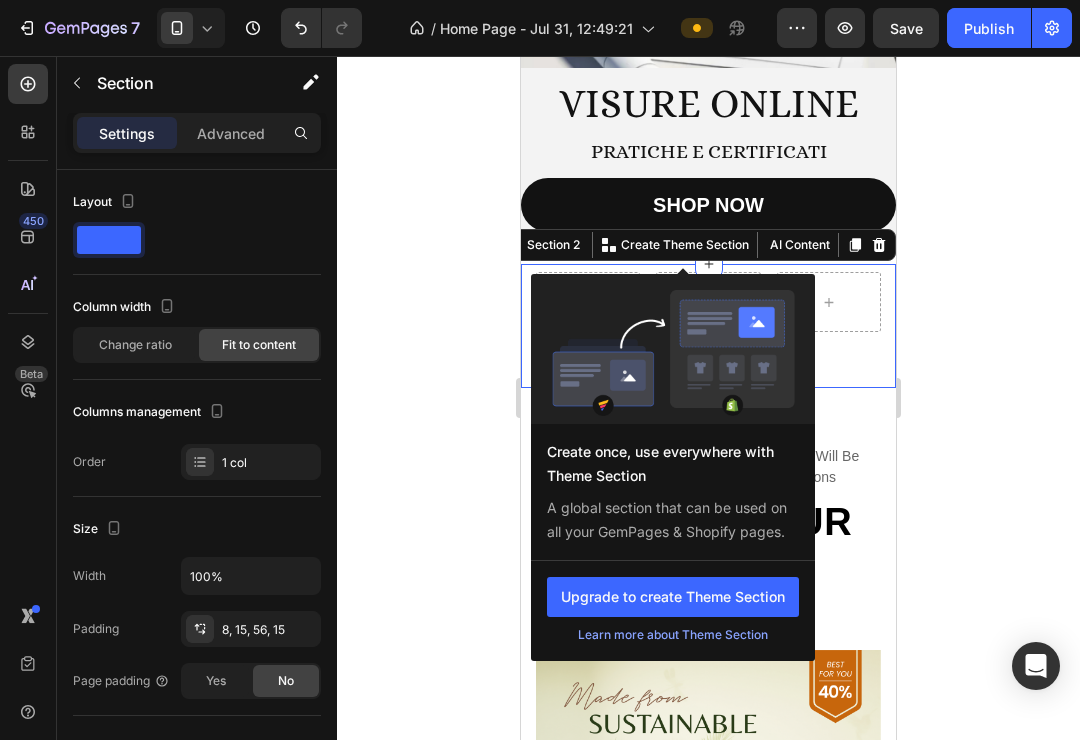 scroll, scrollTop: 259, scrollLeft: 0, axis: vertical 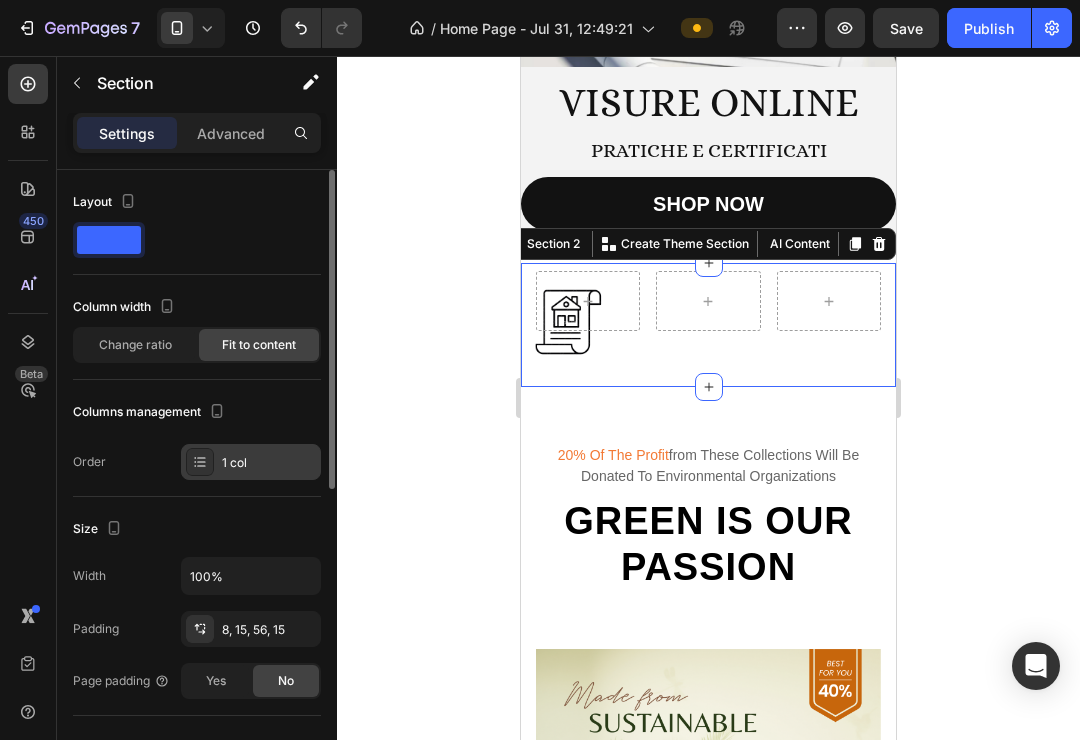 click on "1 col" at bounding box center (269, 463) 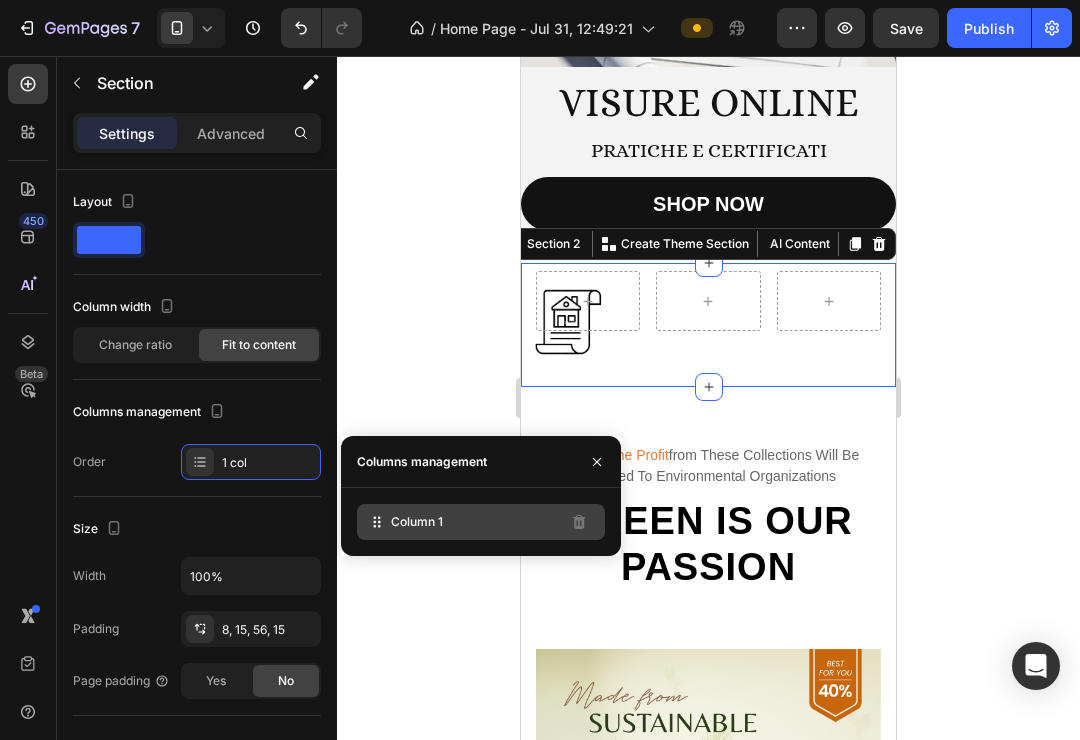 click on "Column 1" at bounding box center [417, 522] 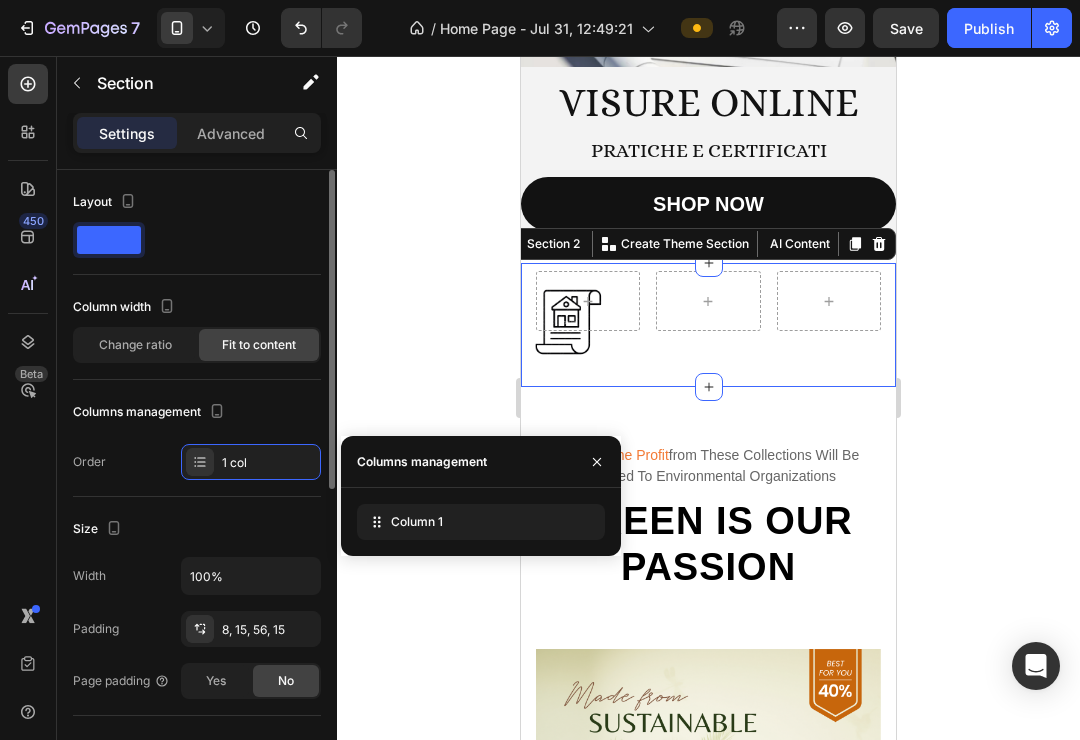 click on "Layout Column width Change ratio Fit to content Columns management Order 1 col" 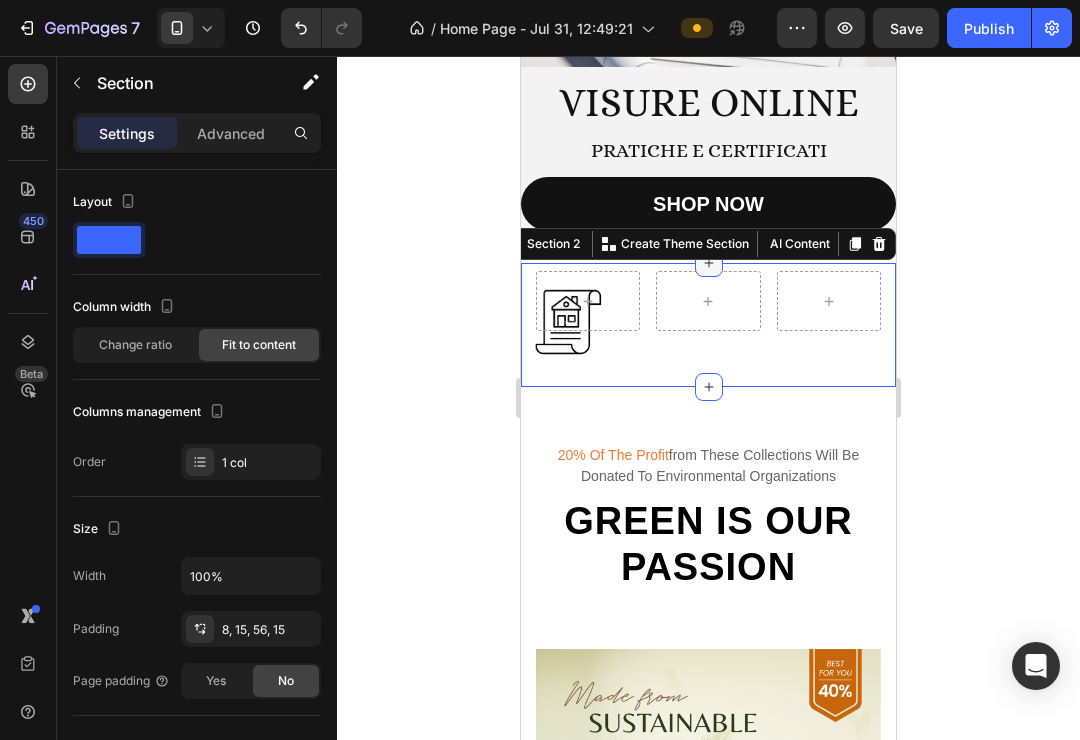 click at bounding box center (709, 263) 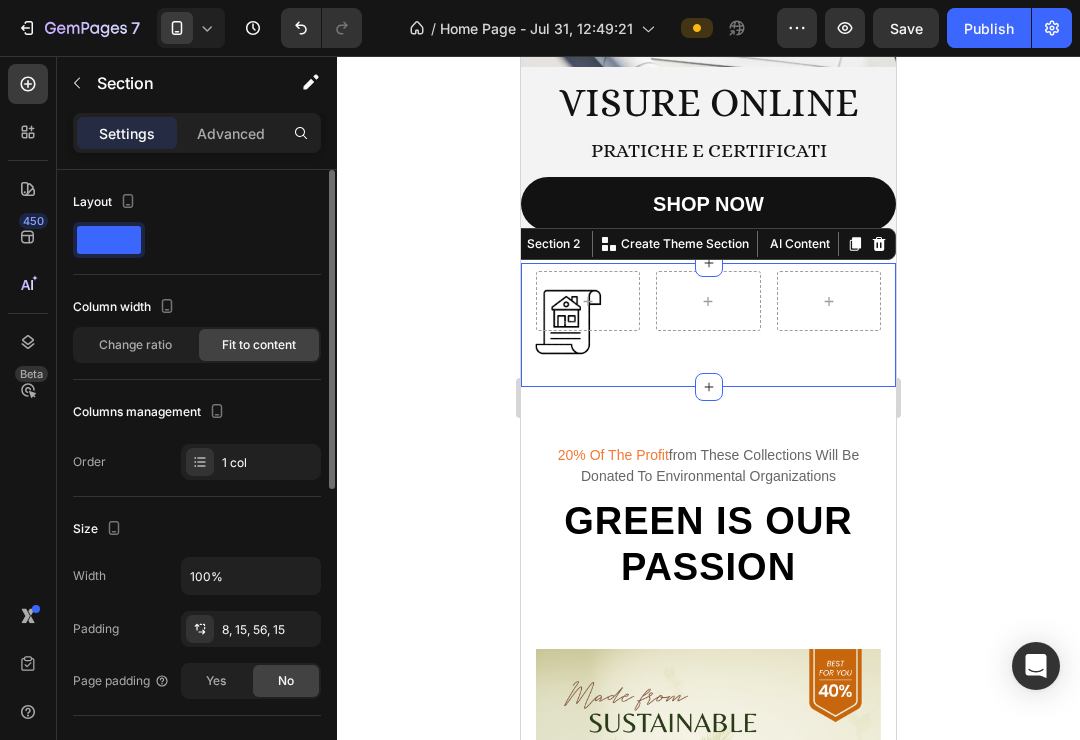 click on "Layout" at bounding box center (197, 230) 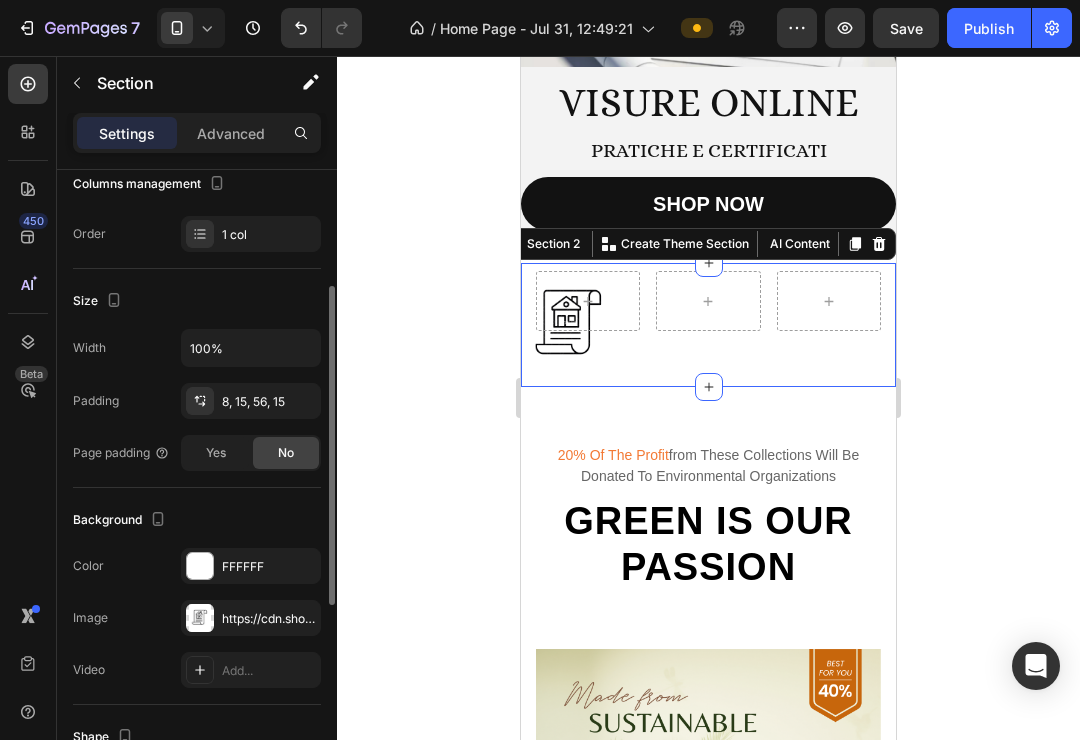 scroll, scrollTop: 234, scrollLeft: 0, axis: vertical 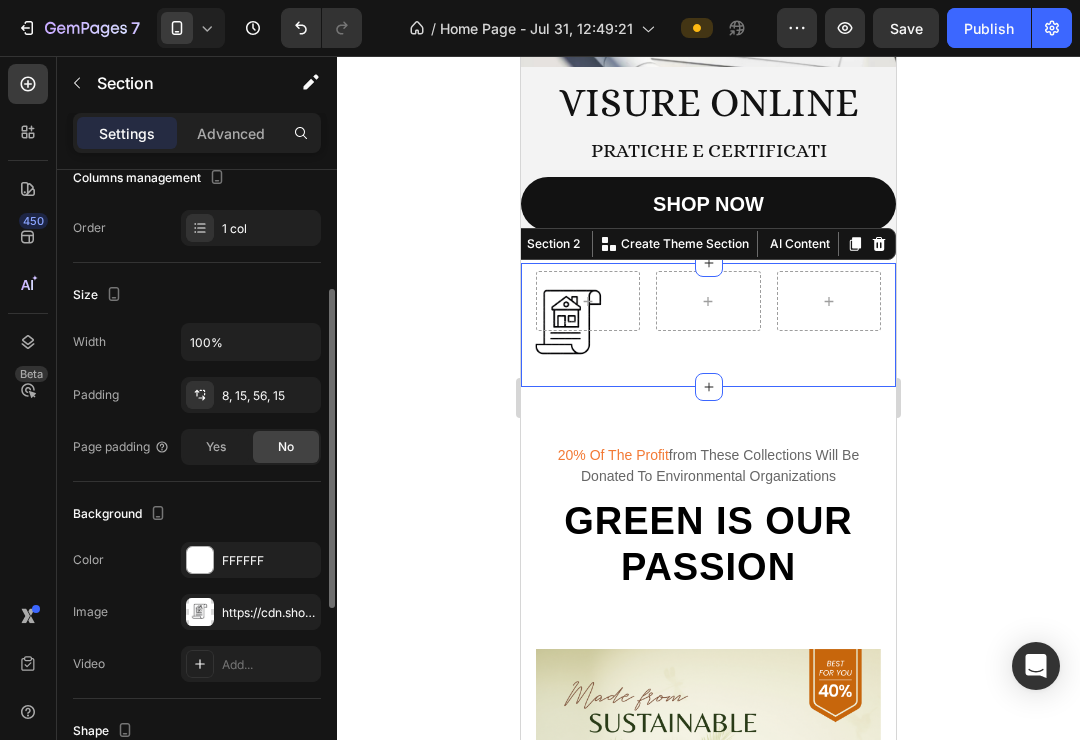 click at bounding box center (200, 664) 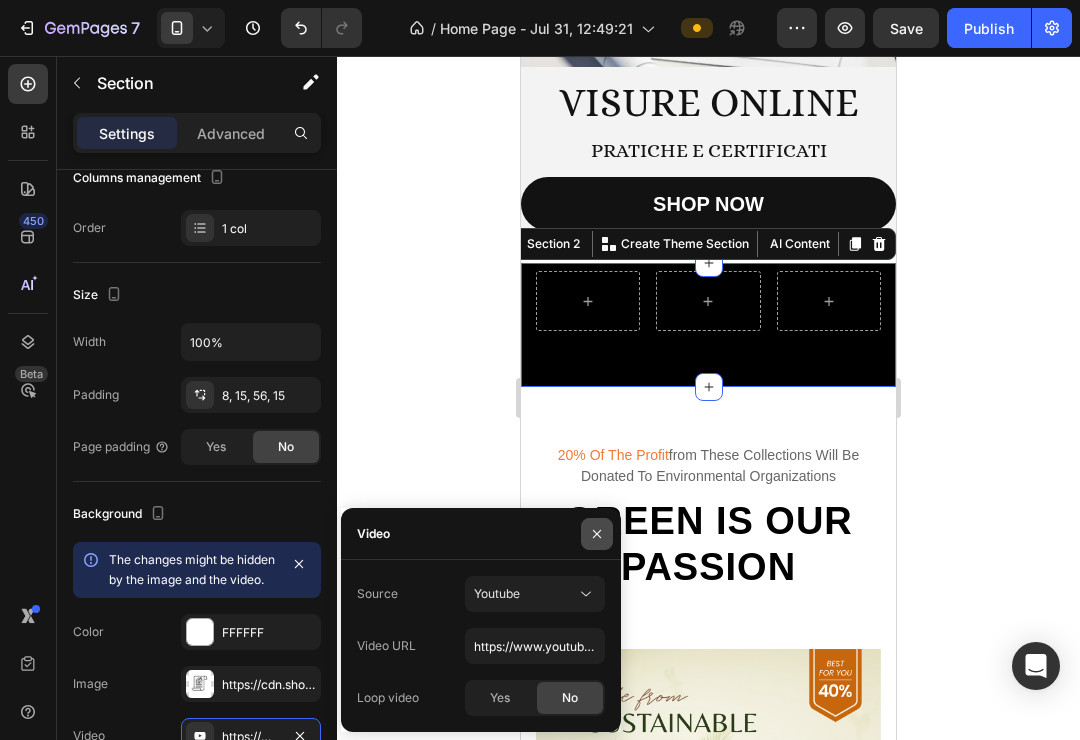 click 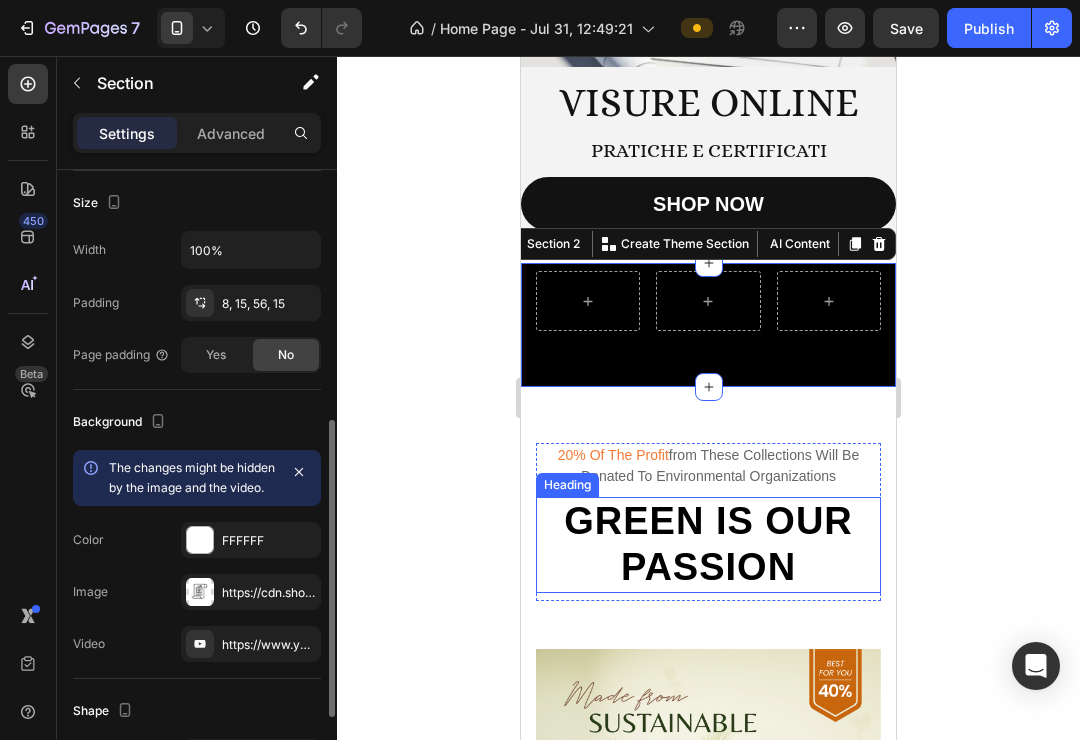 scroll, scrollTop: 391, scrollLeft: 0, axis: vertical 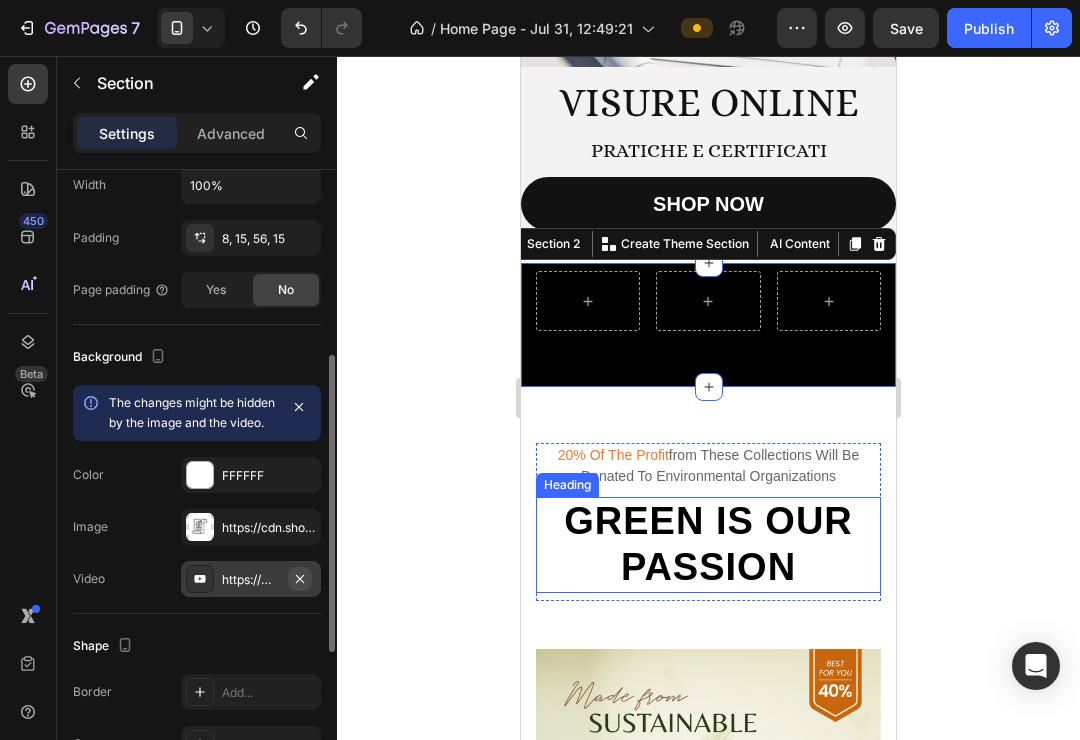 click 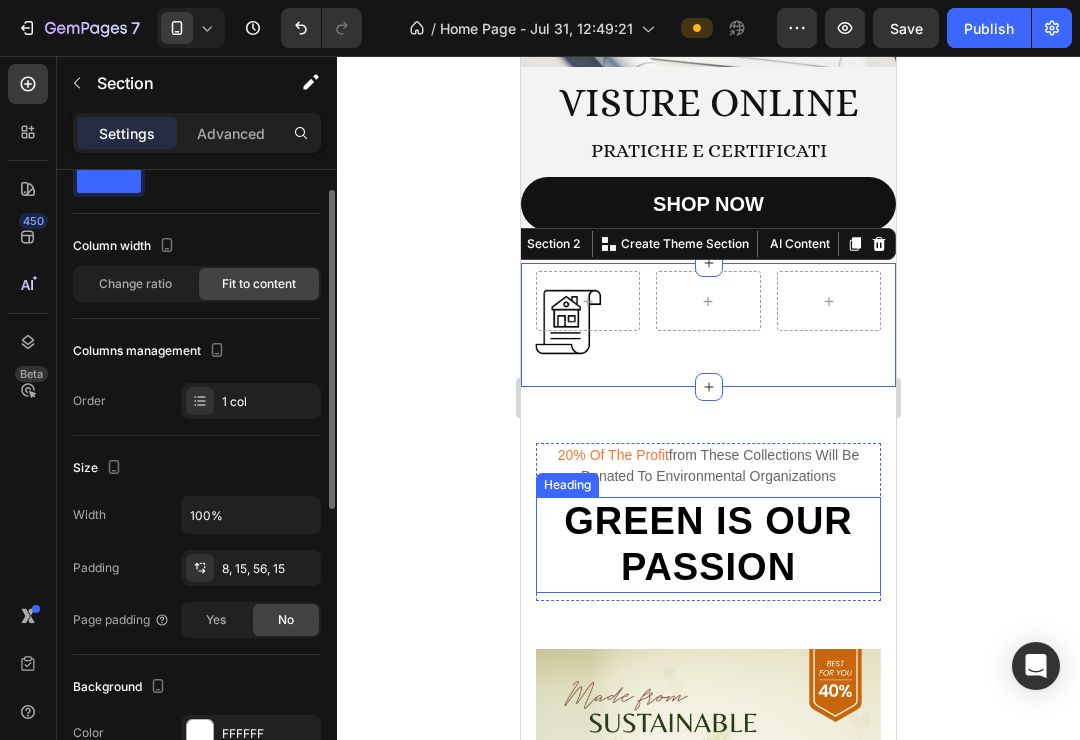 scroll, scrollTop: 51, scrollLeft: 0, axis: vertical 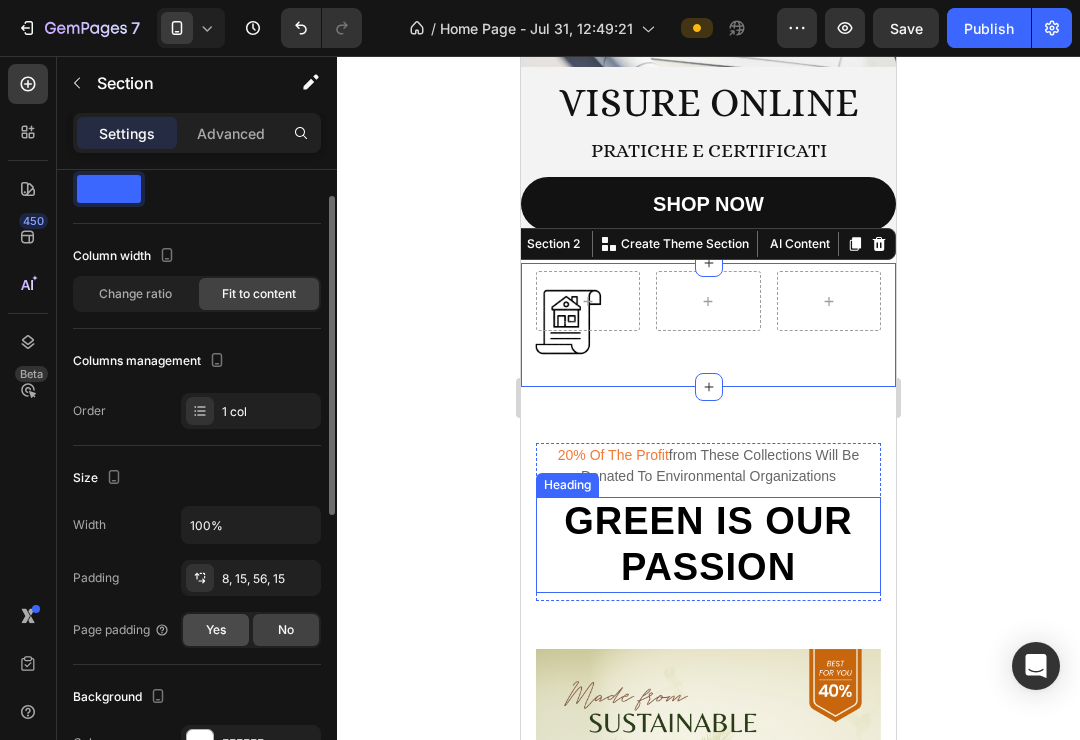 click on "Yes" 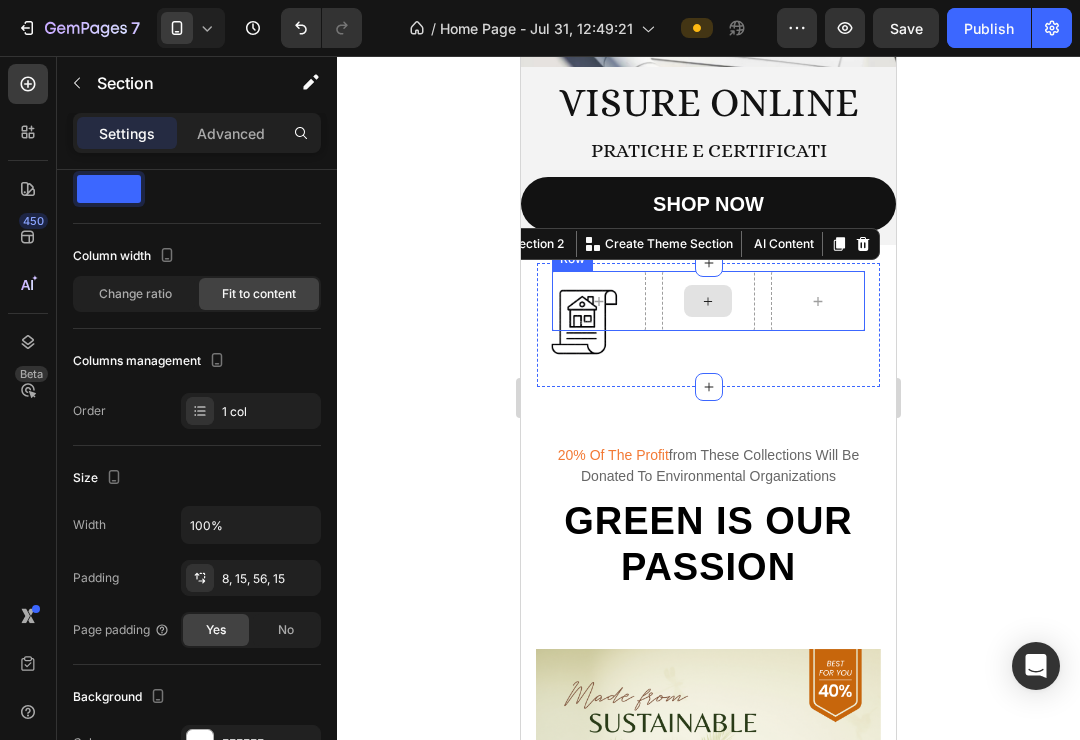 click at bounding box center [708, 301] 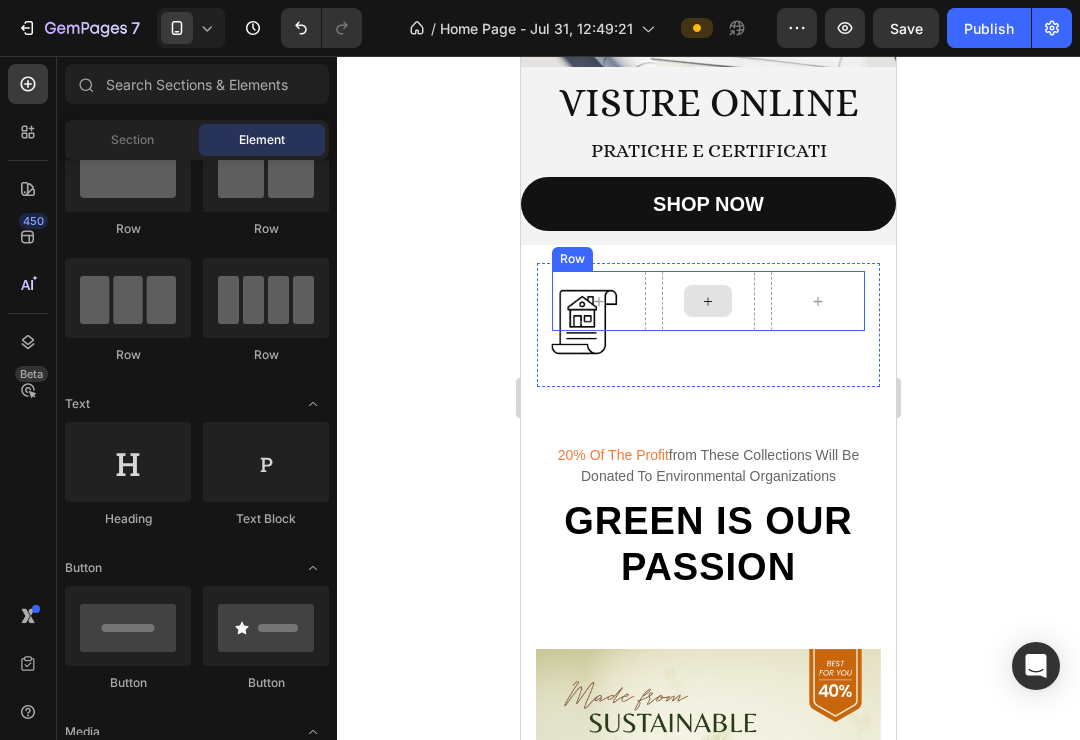 click 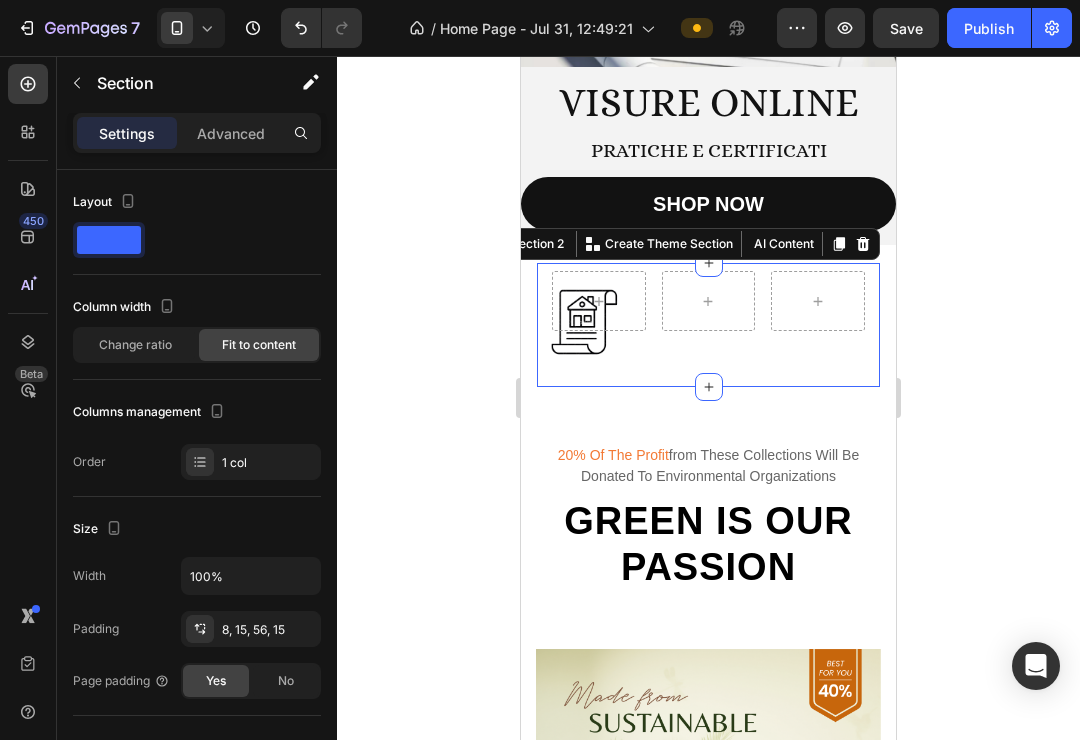 click 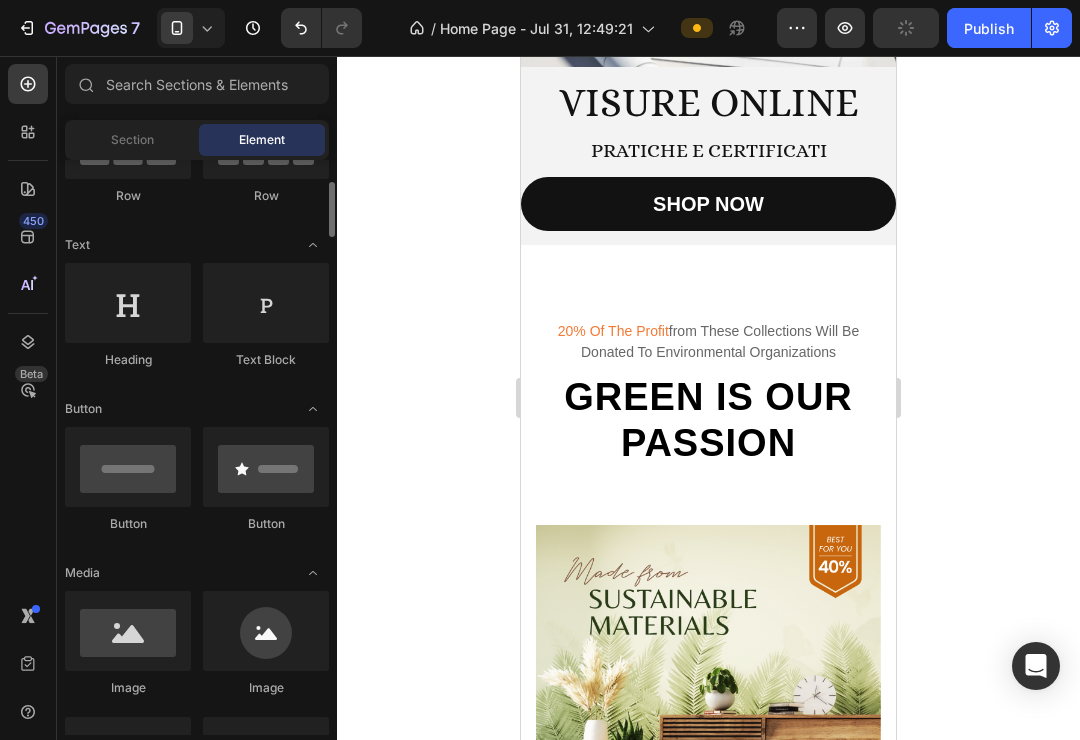 scroll, scrollTop: 268, scrollLeft: 0, axis: vertical 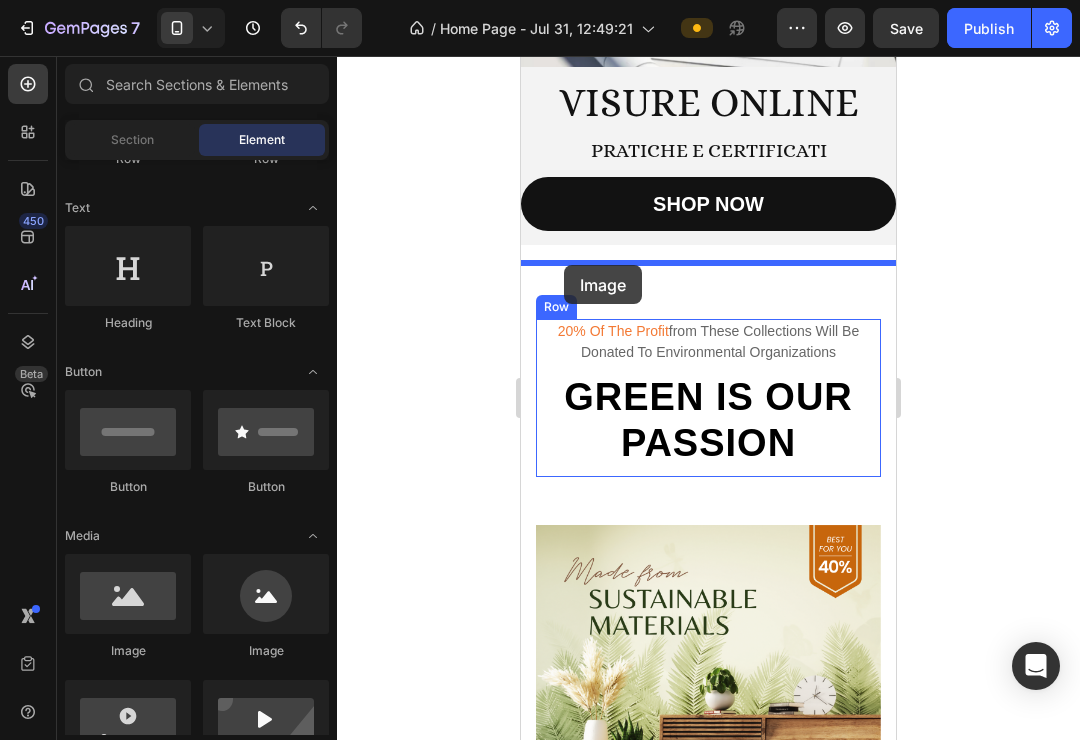drag, startPoint x: 797, startPoint y: 653, endPoint x: 564, endPoint y: 265, distance: 452.5848 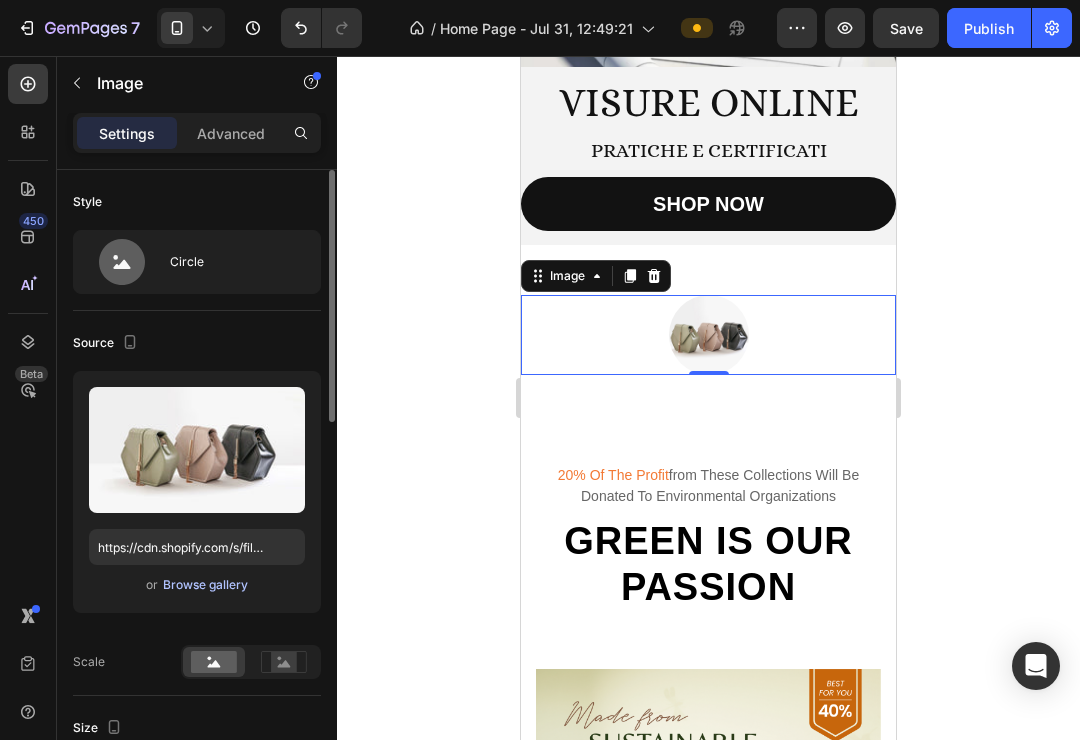 click on "Browse gallery" at bounding box center [205, 585] 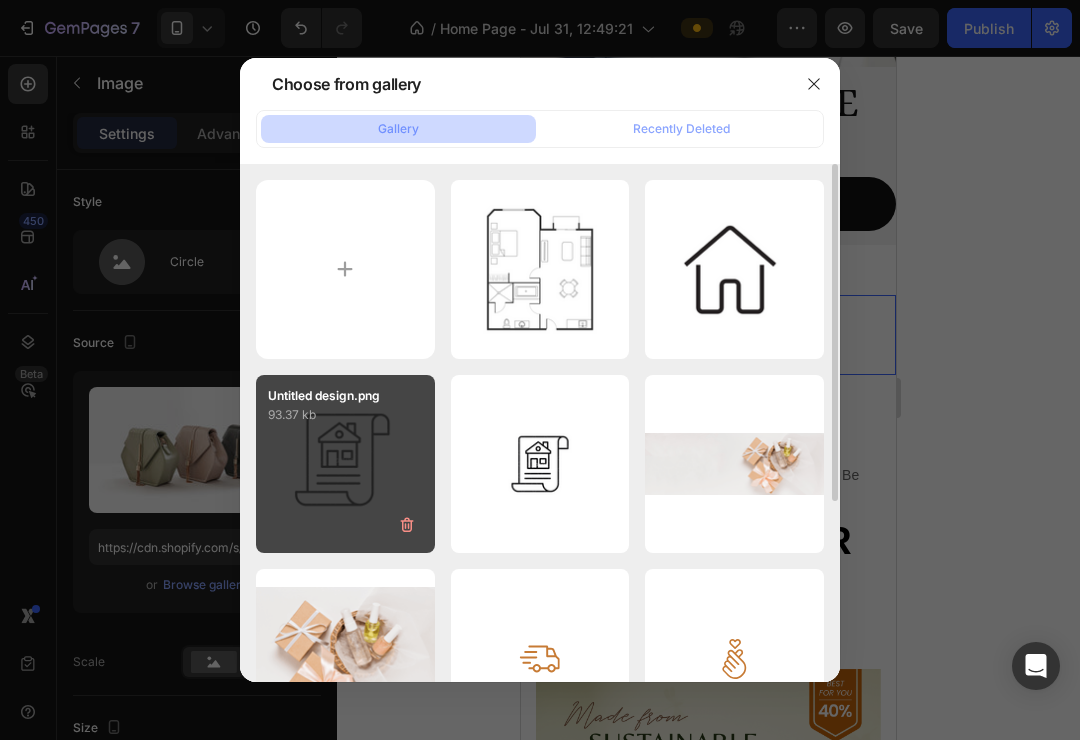 click on "Untitled design.png 93.37 kb" at bounding box center (345, 464) 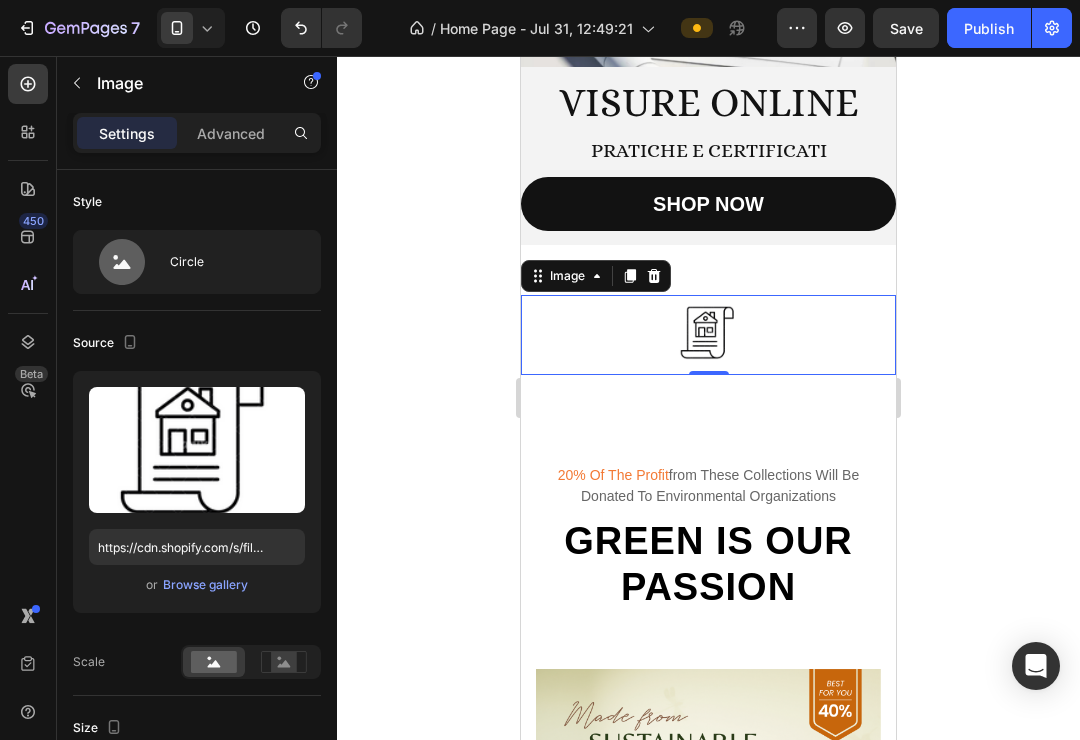 click 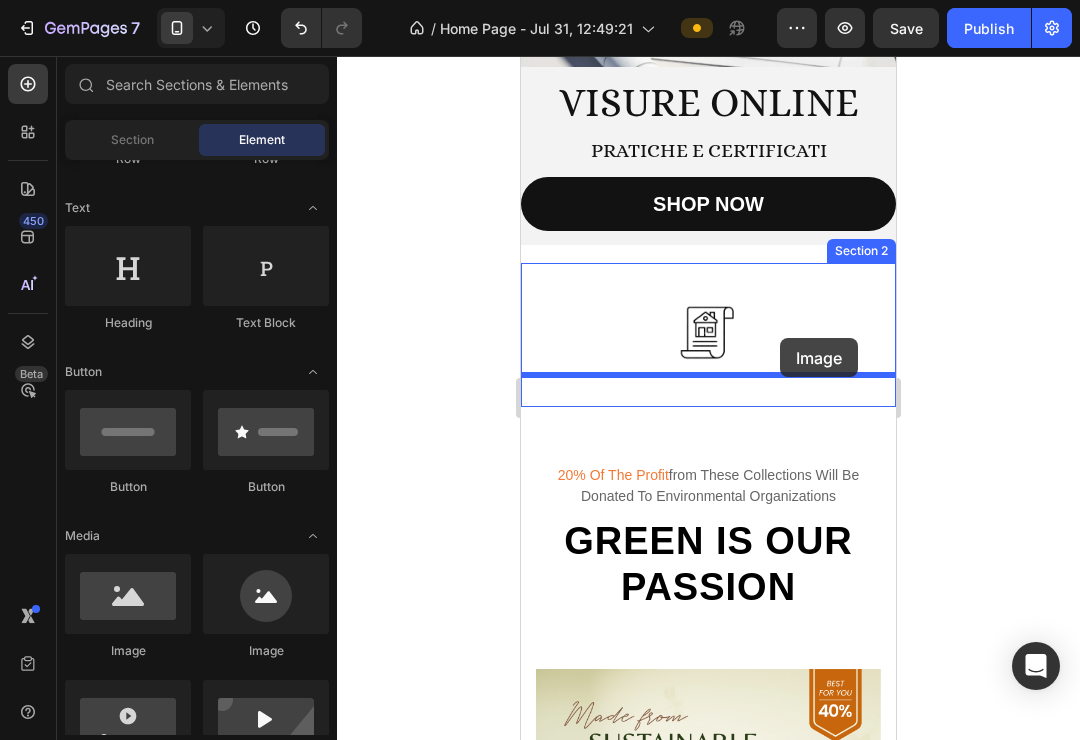 drag, startPoint x: 783, startPoint y: 668, endPoint x: 780, endPoint y: 338, distance: 330.01364 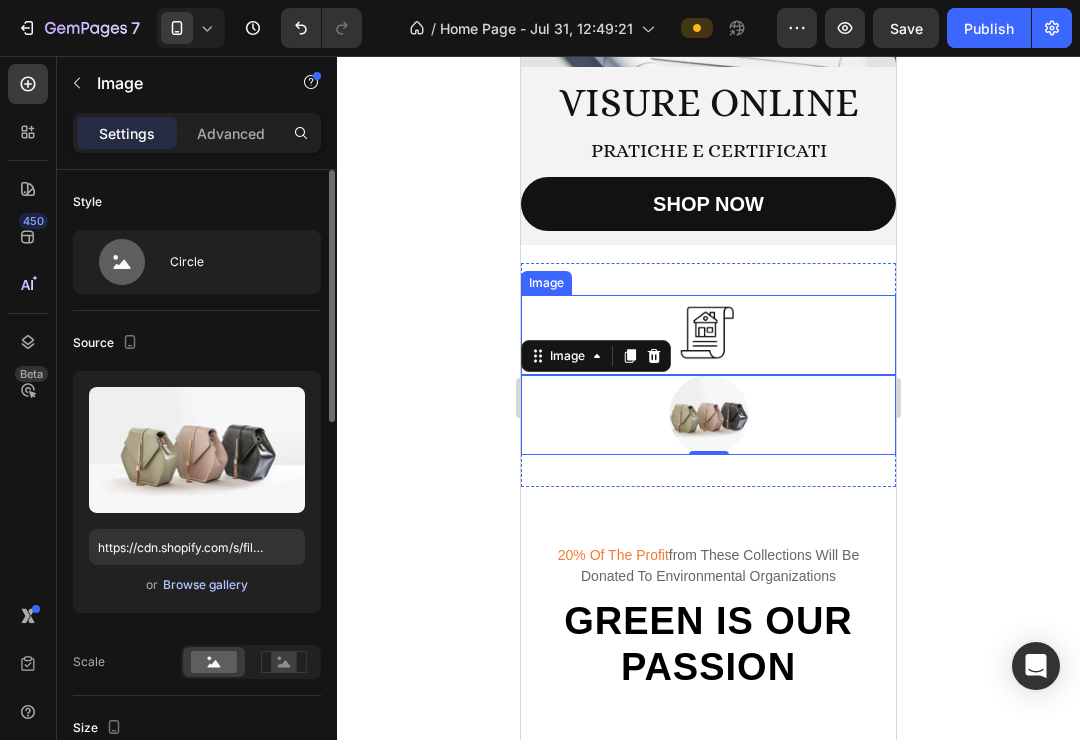 click on "Browse gallery" at bounding box center [205, 585] 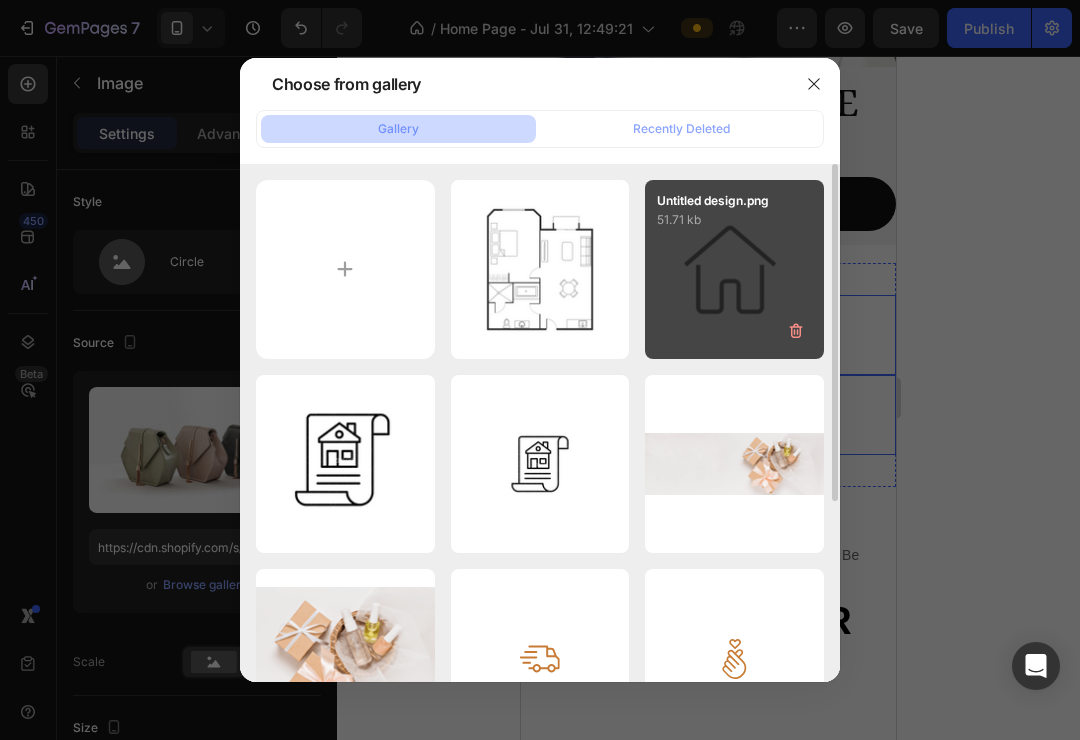 click on "Untitled design.png 51.71 kb" at bounding box center (734, 269) 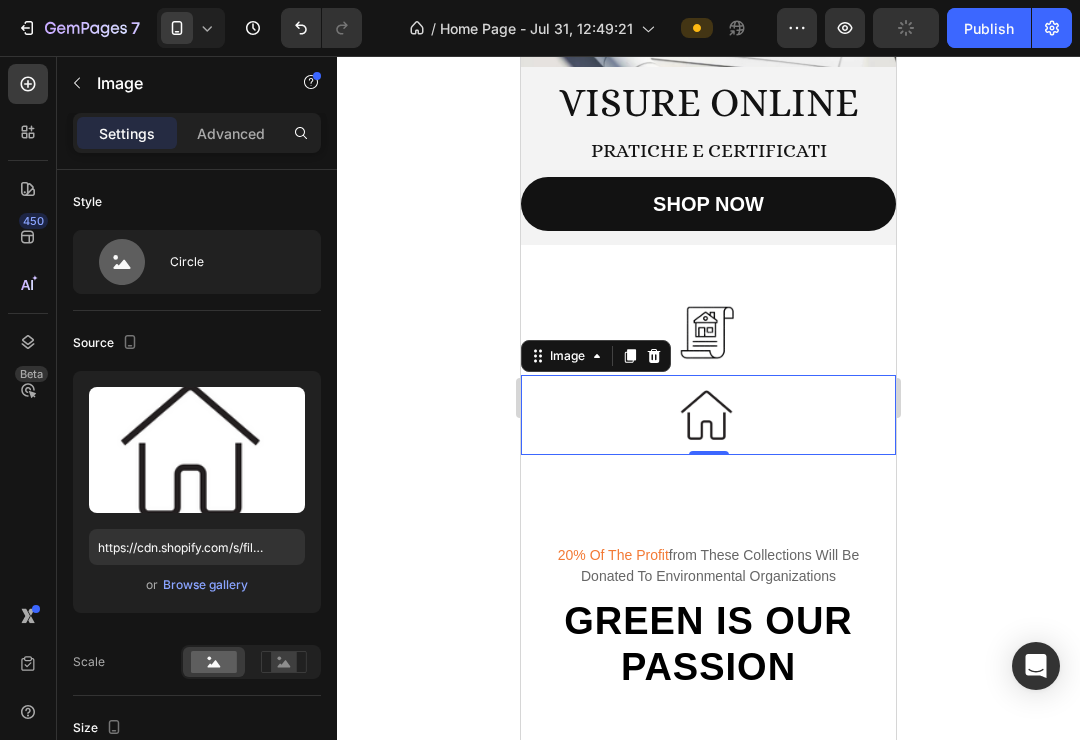 click 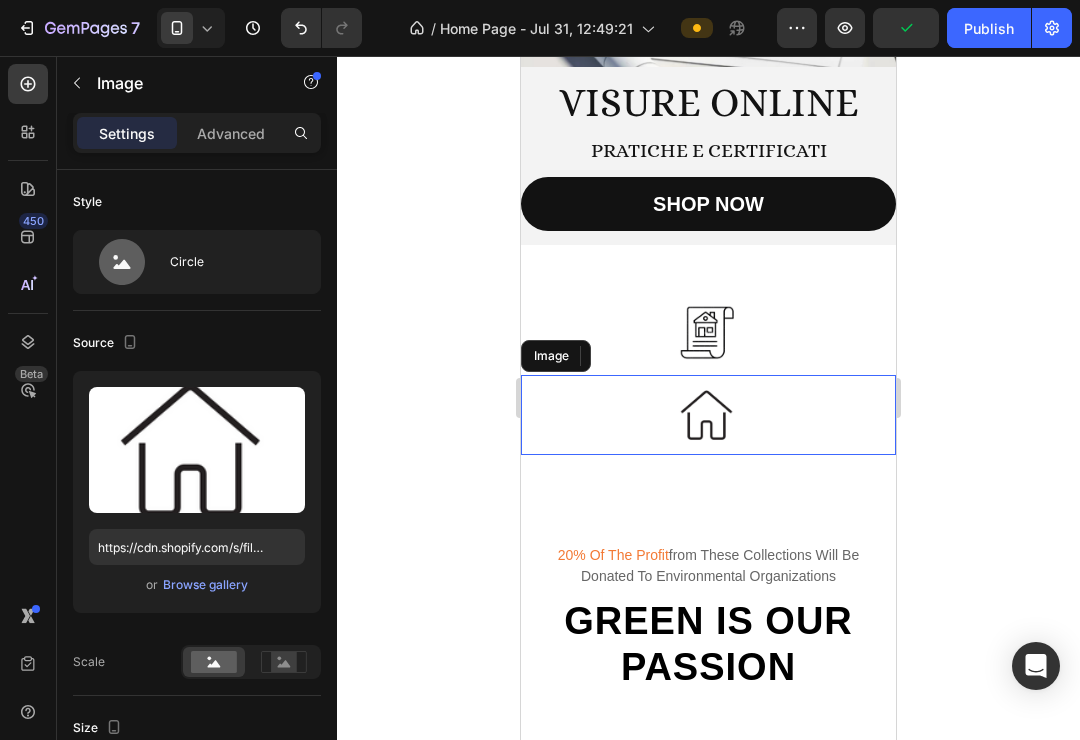 click at bounding box center (709, 415) 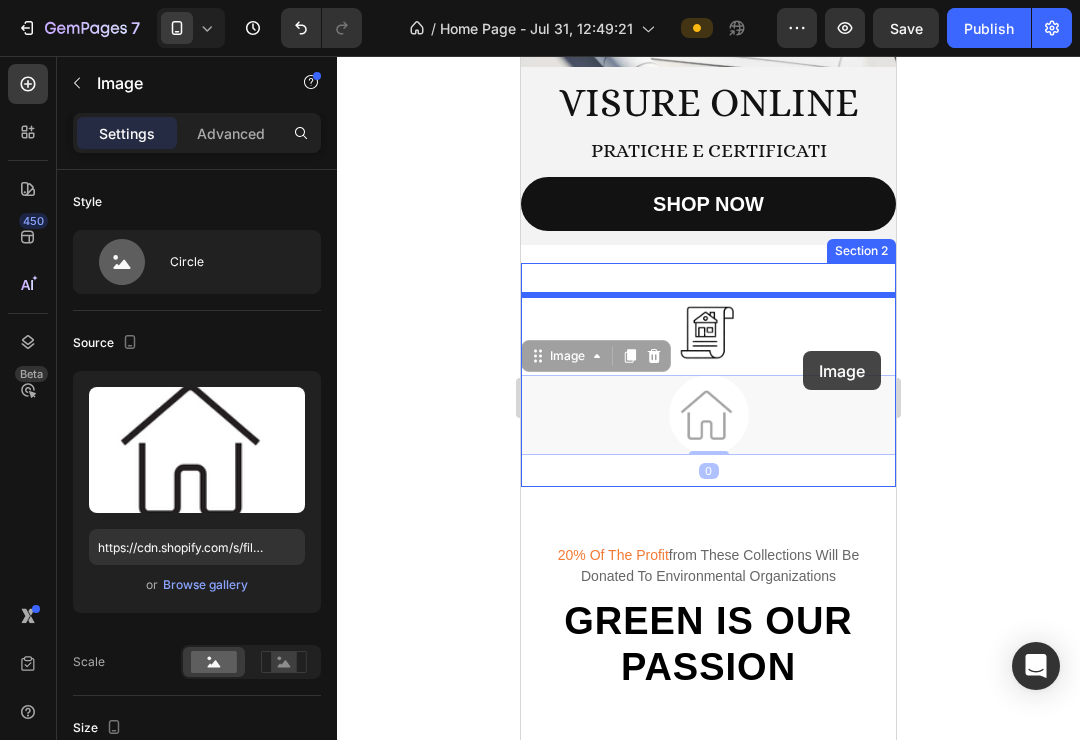 drag, startPoint x: 699, startPoint y: 422, endPoint x: 802, endPoint y: 347, distance: 127.41271 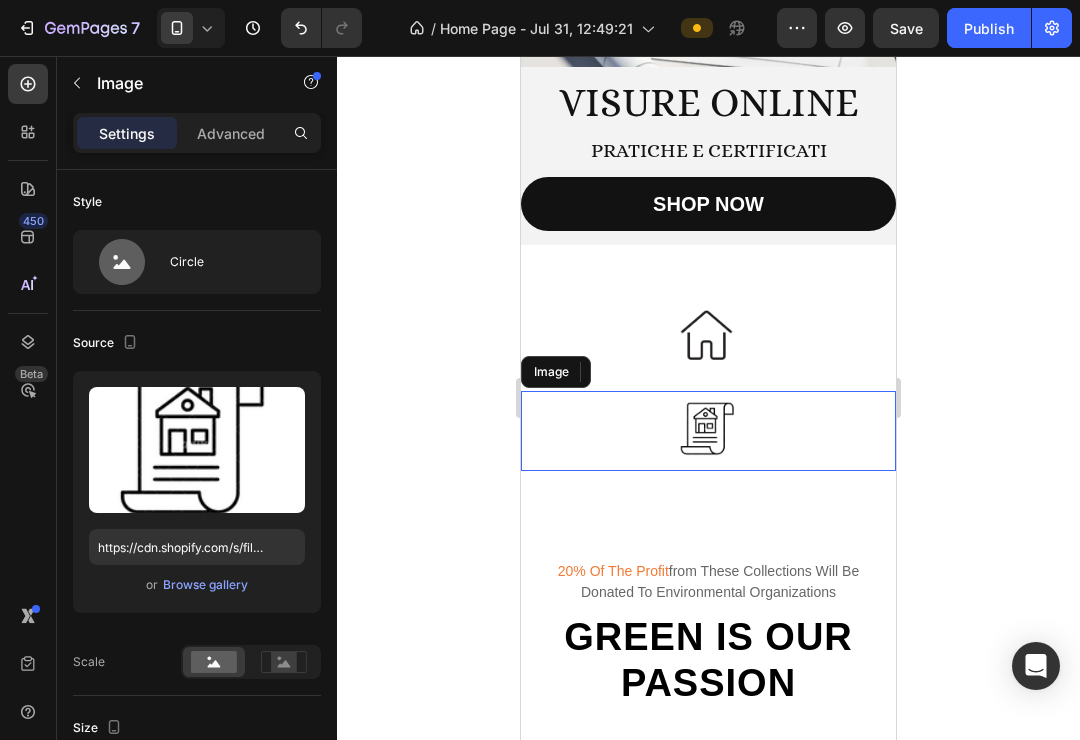 click at bounding box center [709, 431] 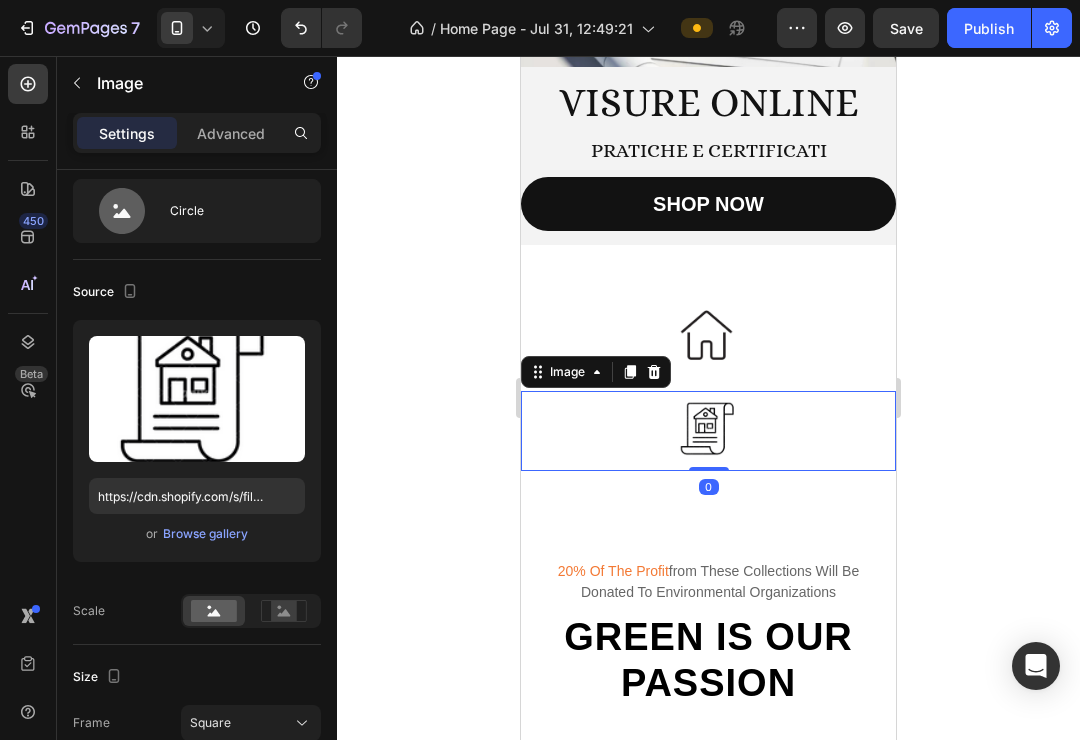 click at bounding box center [709, 431] 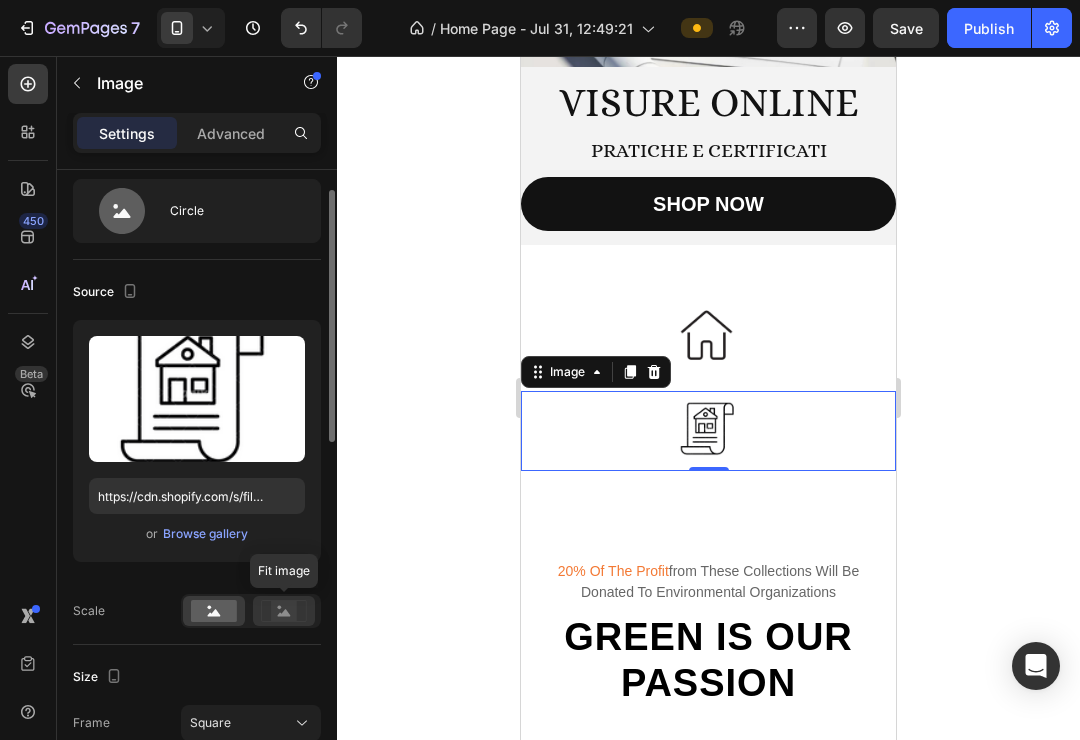 click 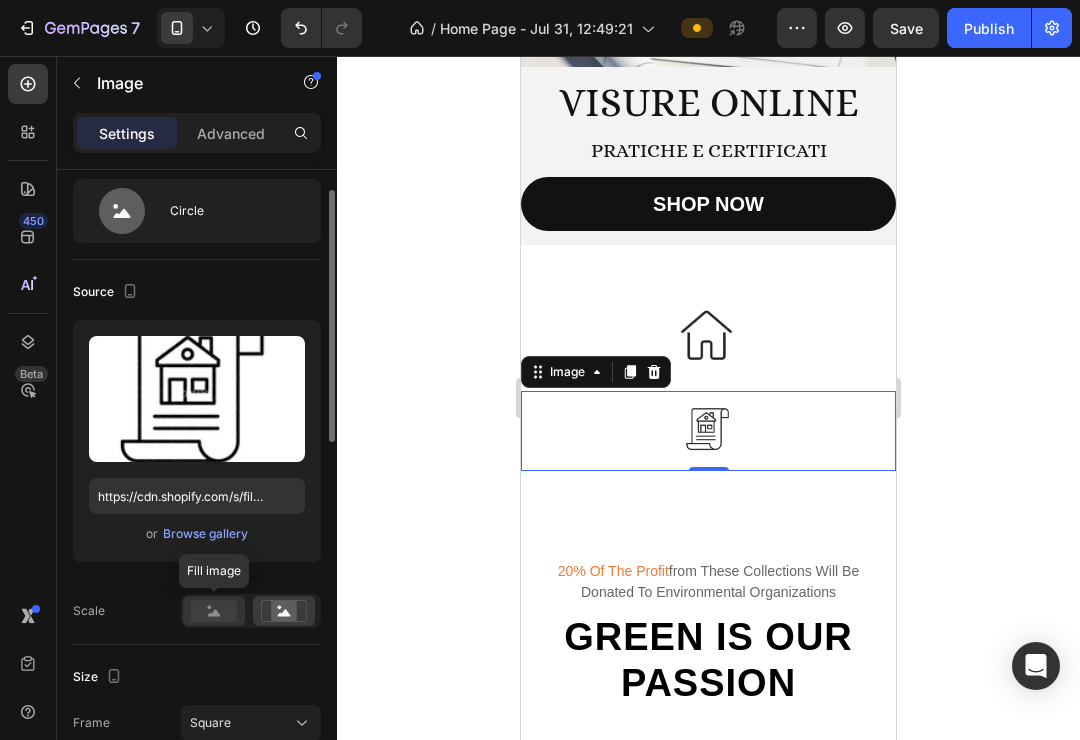 click 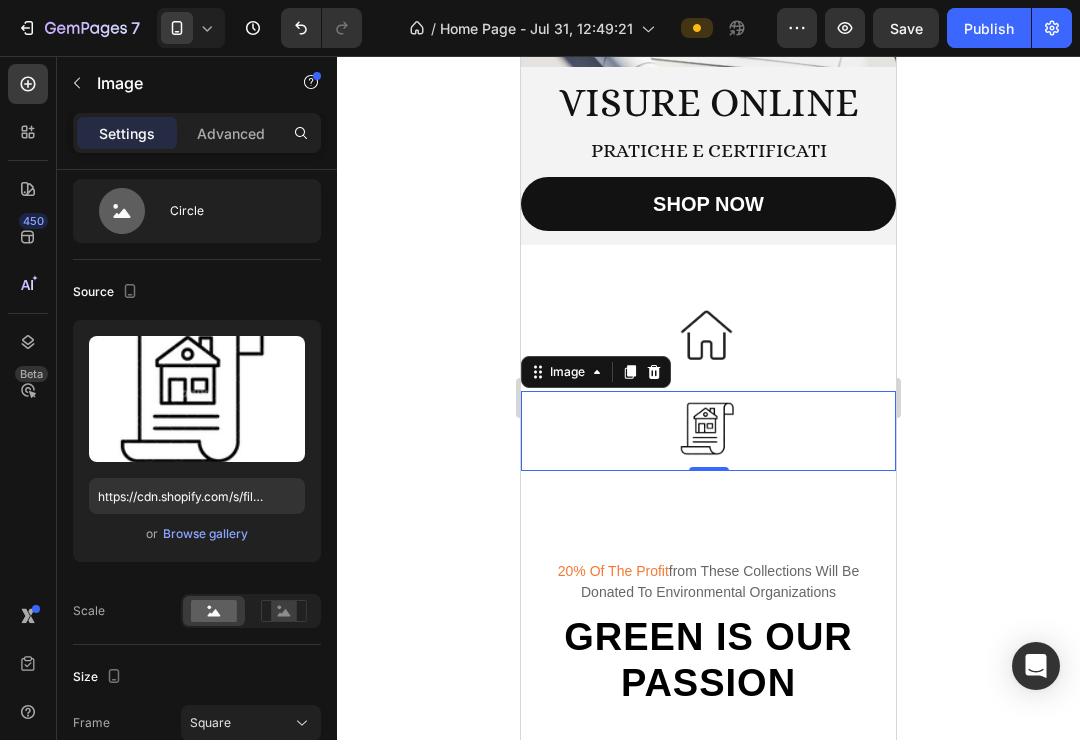 click 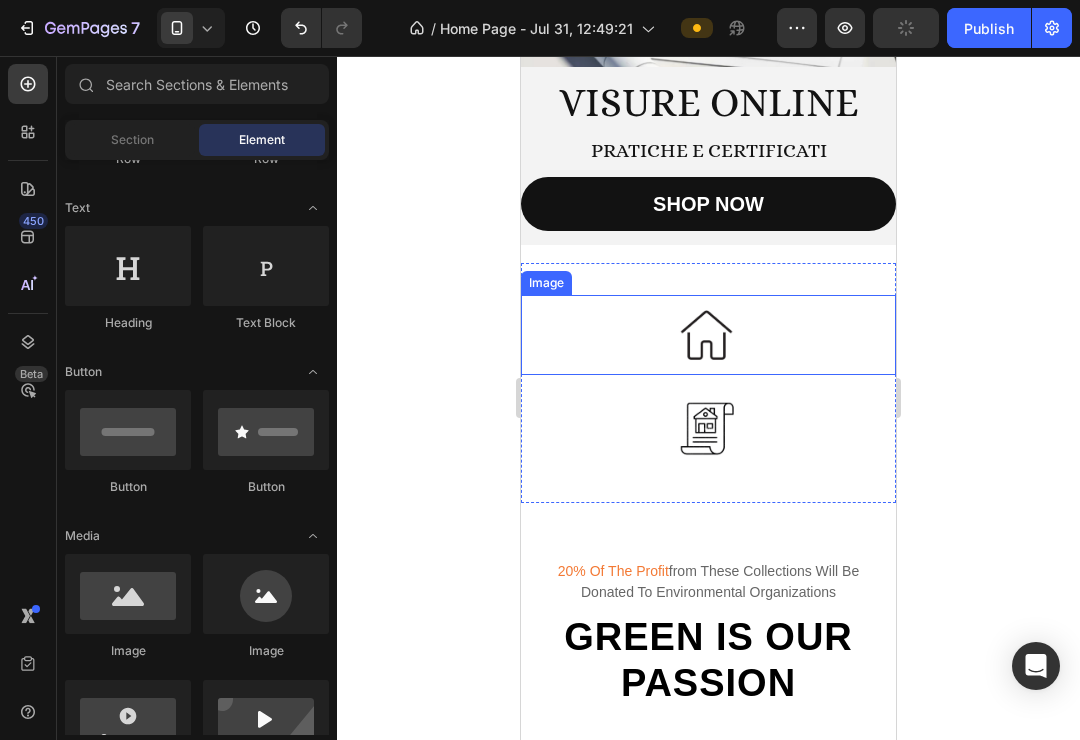 click at bounding box center [708, 335] 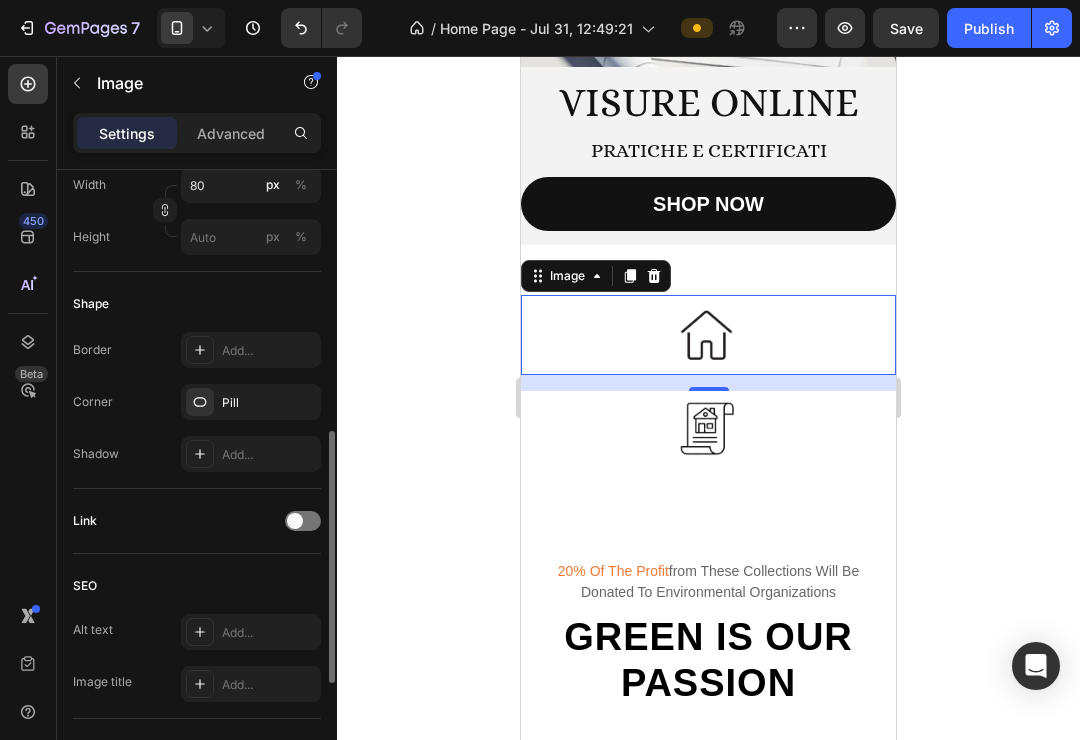 scroll, scrollTop: 648, scrollLeft: 0, axis: vertical 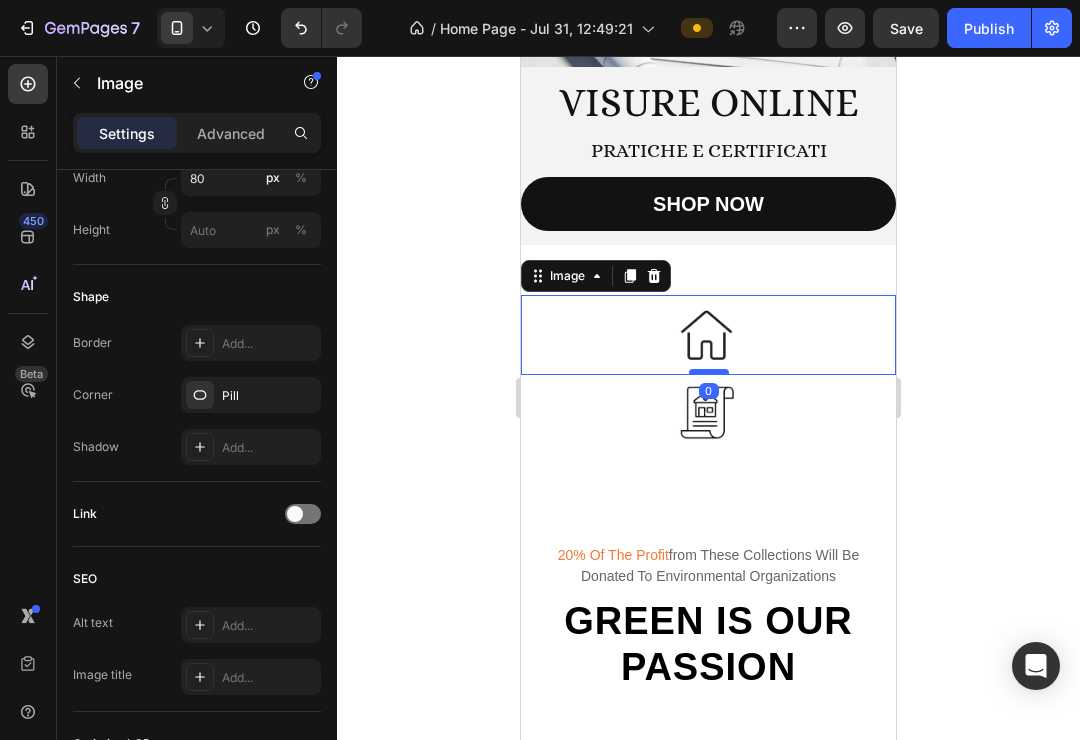 drag, startPoint x: 704, startPoint y: 389, endPoint x: 702, endPoint y: 372, distance: 17.117243 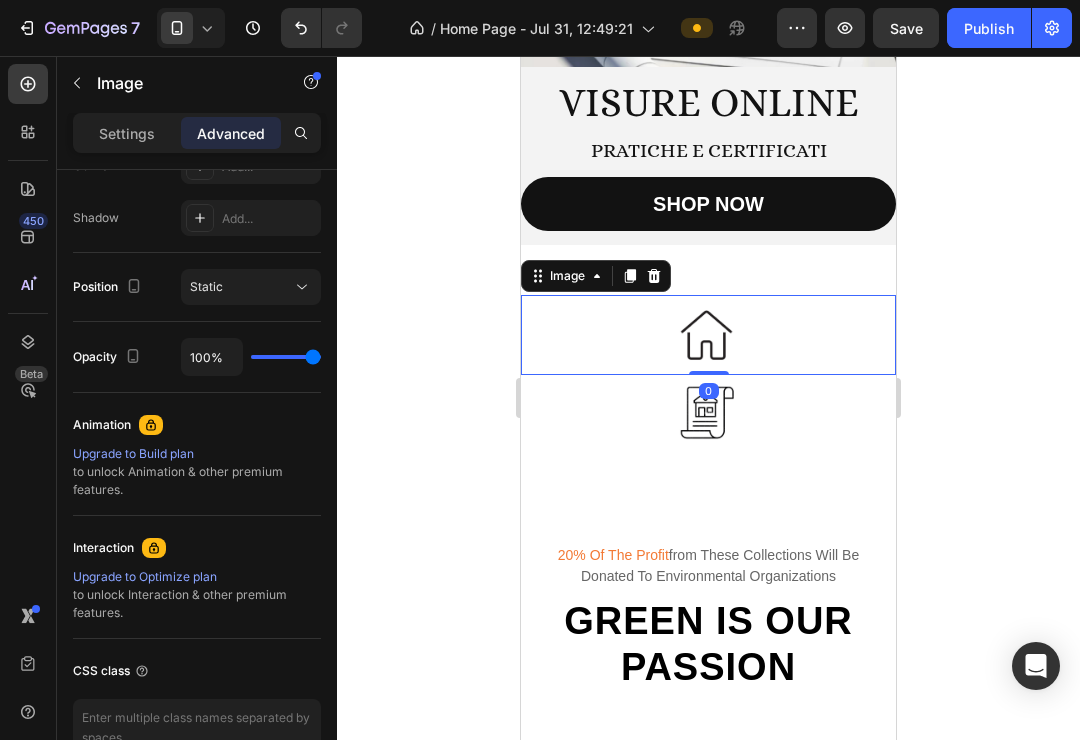 click 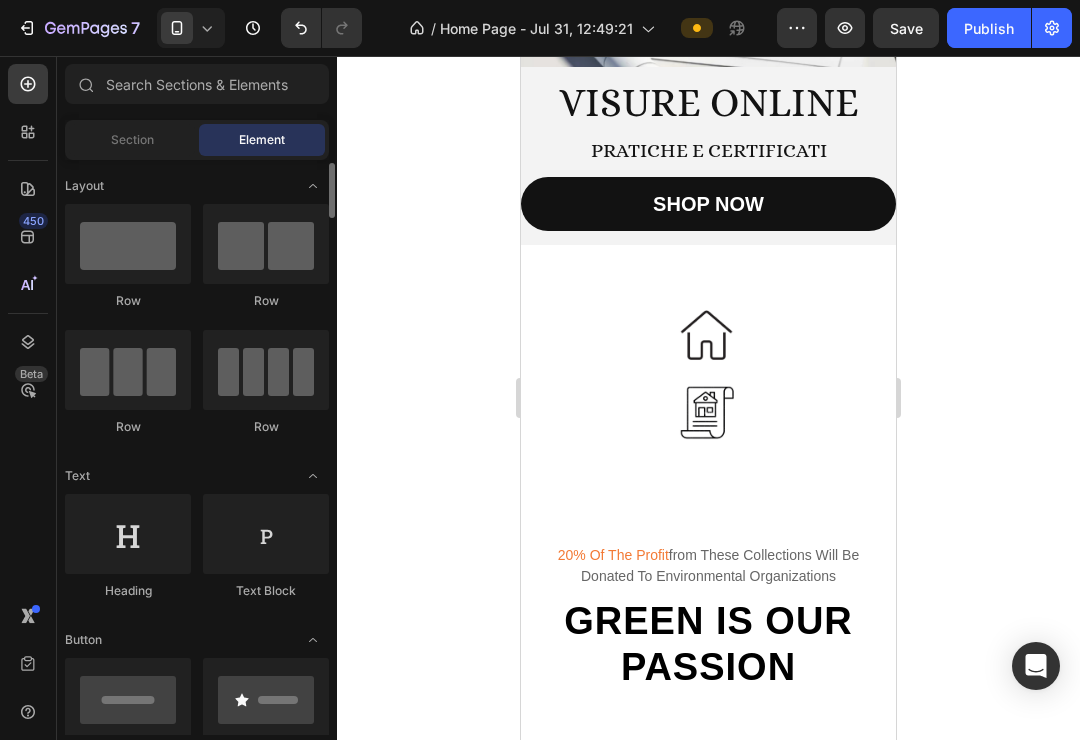 scroll, scrollTop: 0, scrollLeft: 0, axis: both 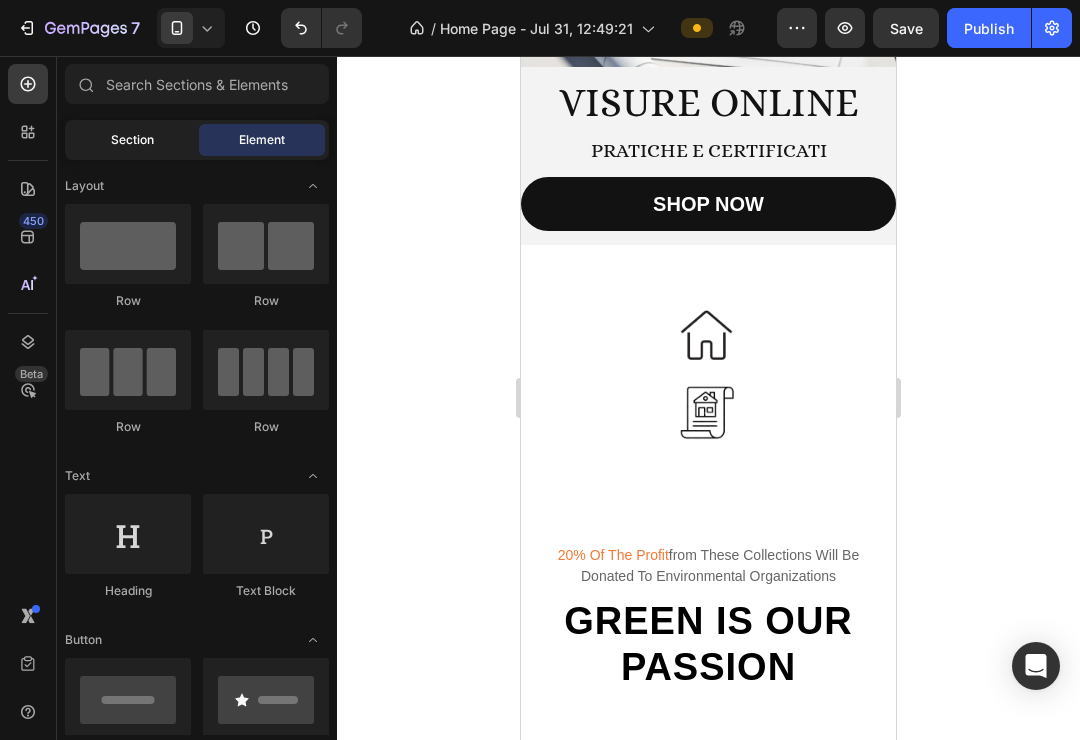 click on "Section" 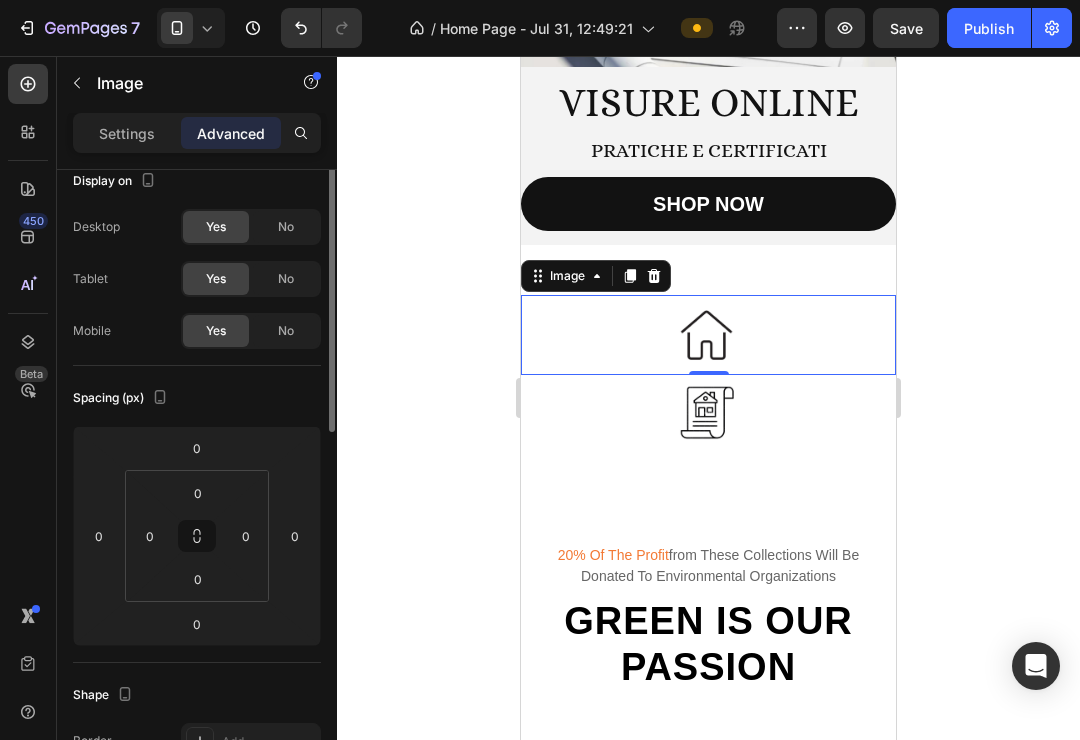 scroll, scrollTop: 0, scrollLeft: 0, axis: both 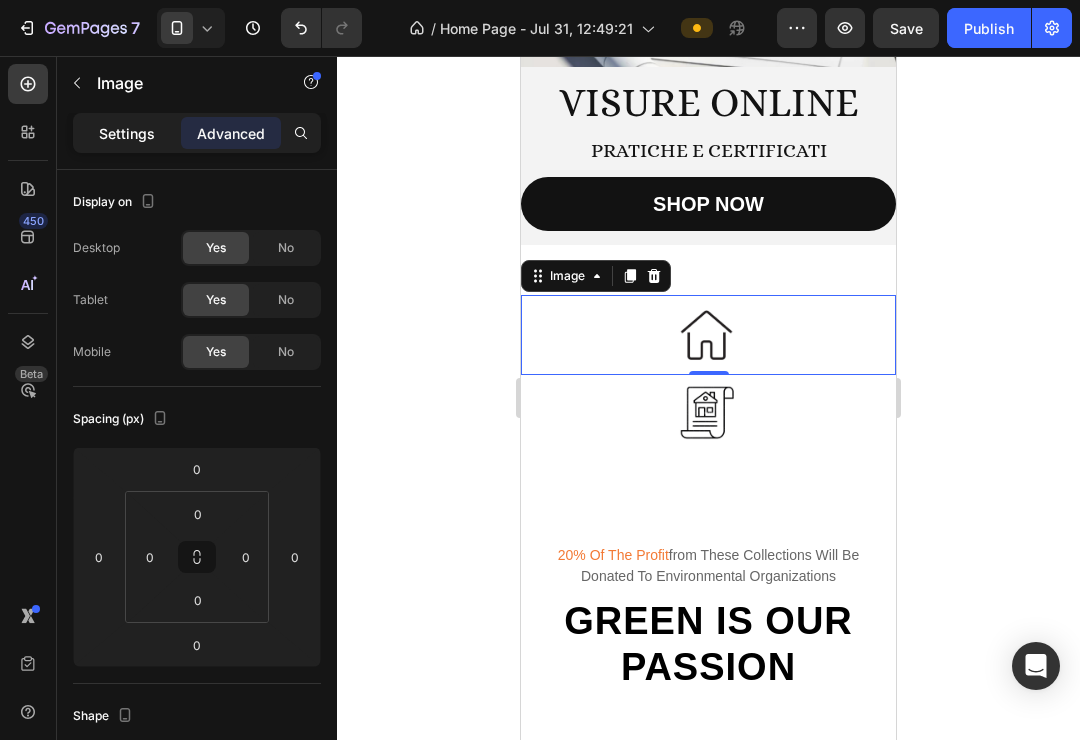 click on "Settings" at bounding box center [127, 133] 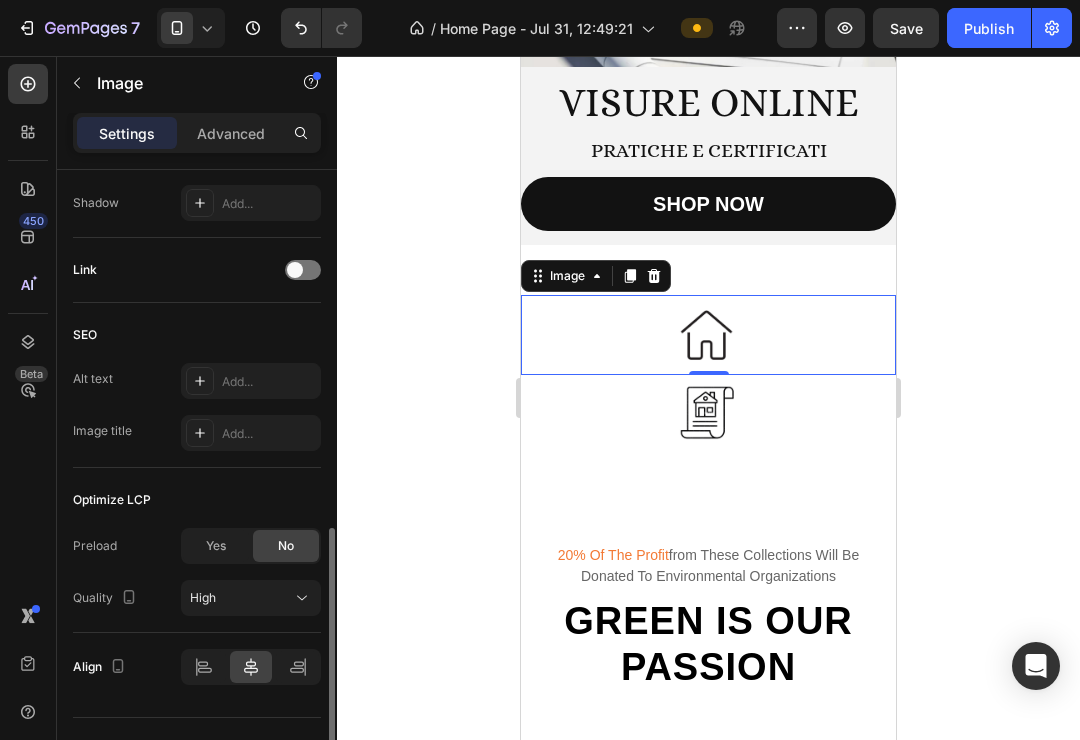 scroll, scrollTop: 915, scrollLeft: 0, axis: vertical 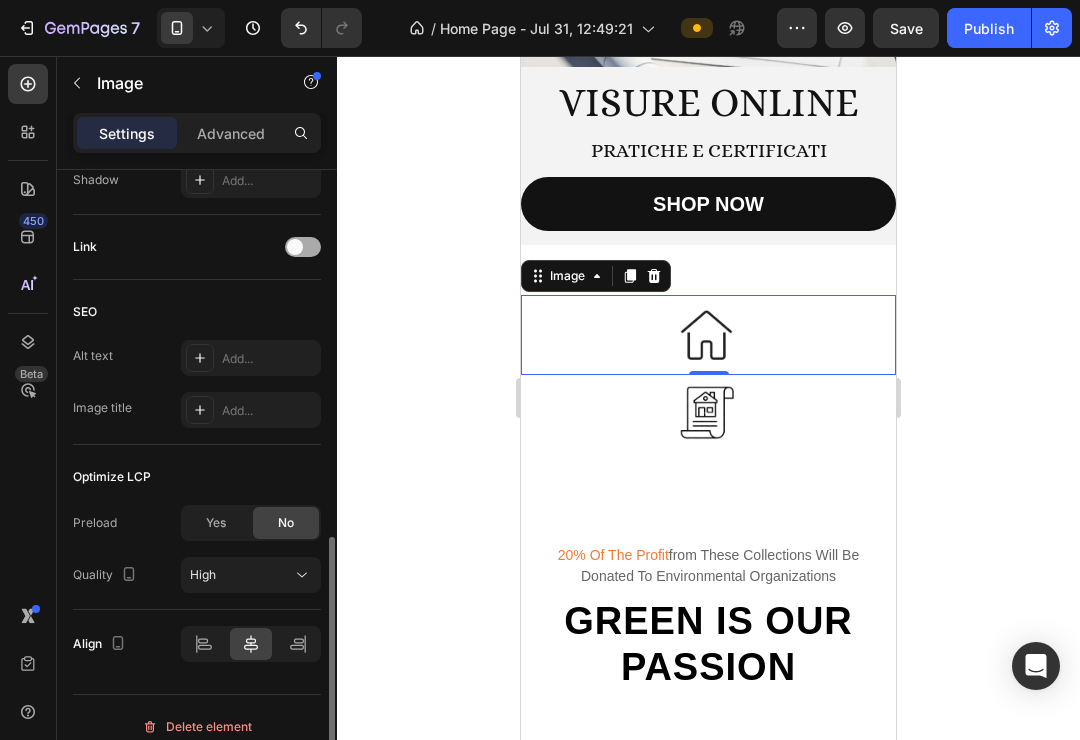 click at bounding box center (303, 247) 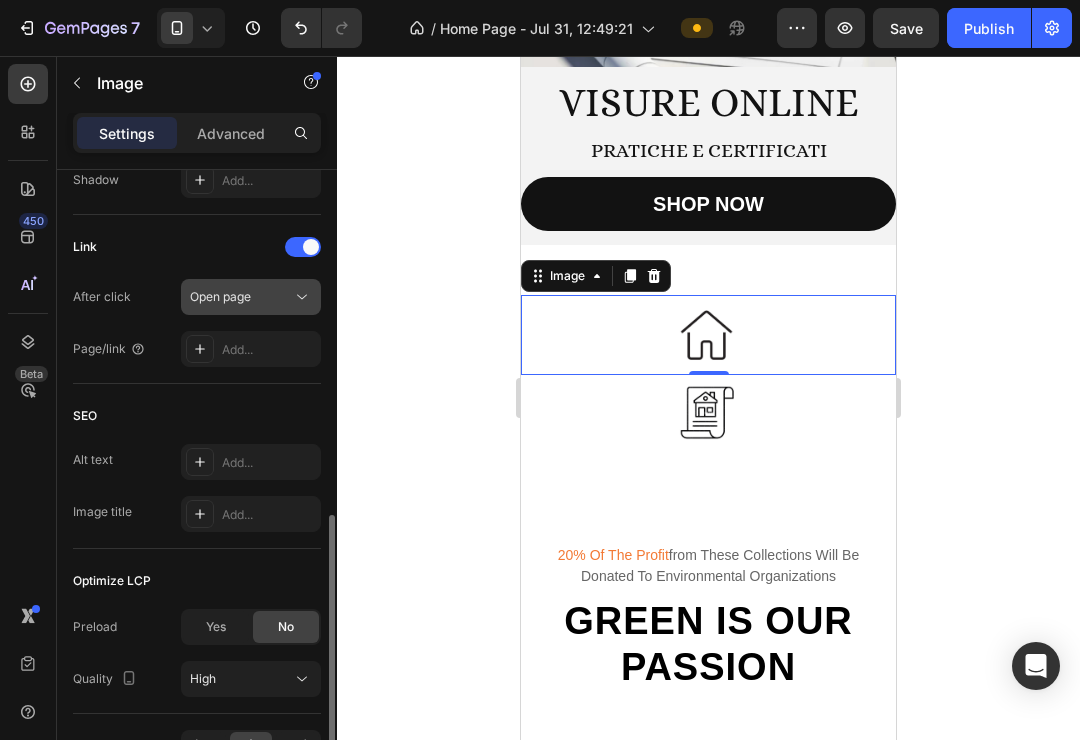 click on "Open page" at bounding box center (241, 297) 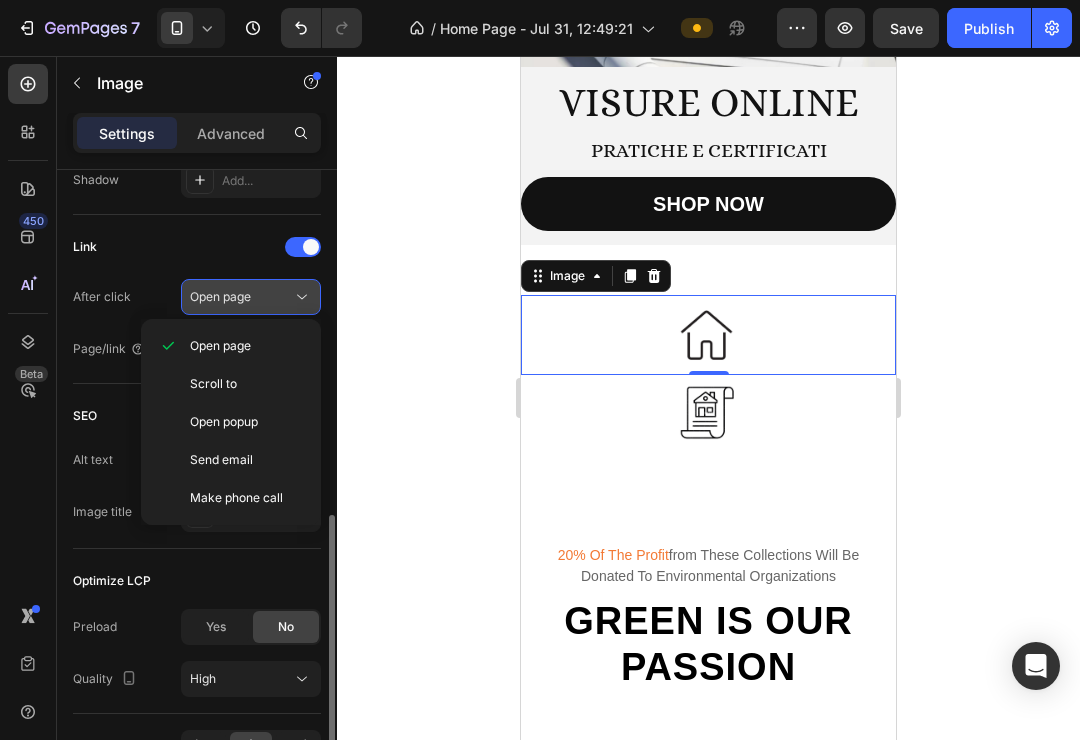 click on "Open page" at bounding box center [241, 297] 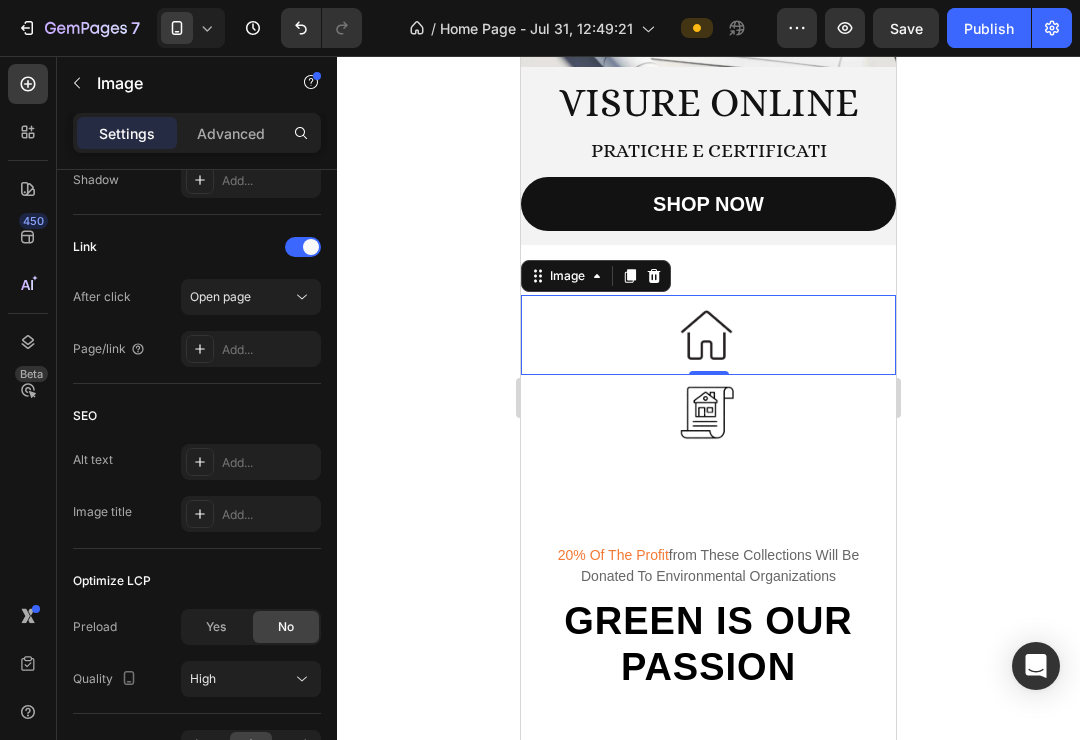 drag, startPoint x: 362, startPoint y: 353, endPoint x: 348, endPoint y: 335, distance: 22.803509 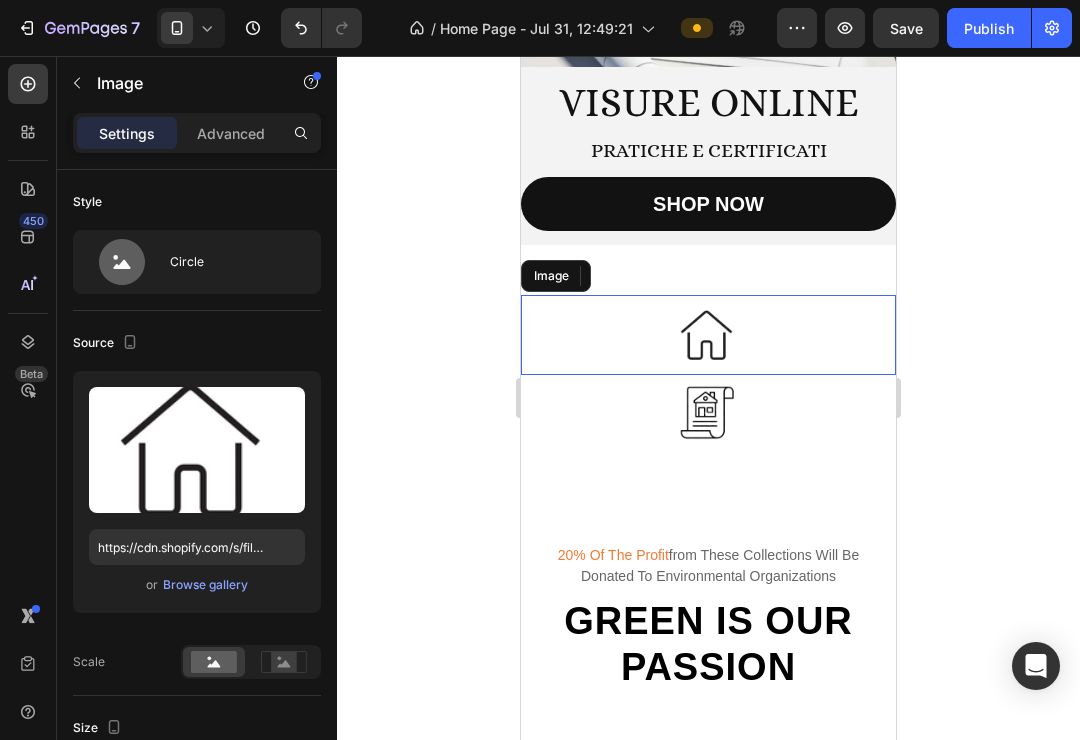 click at bounding box center (709, 335) 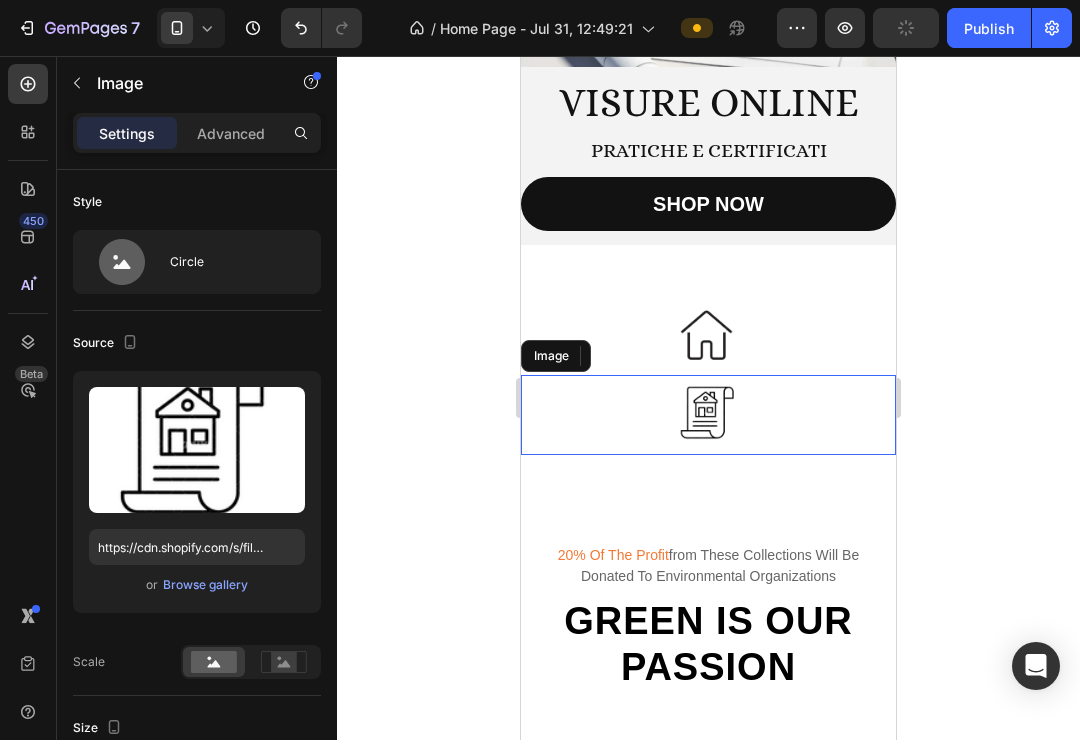 click at bounding box center [709, 415] 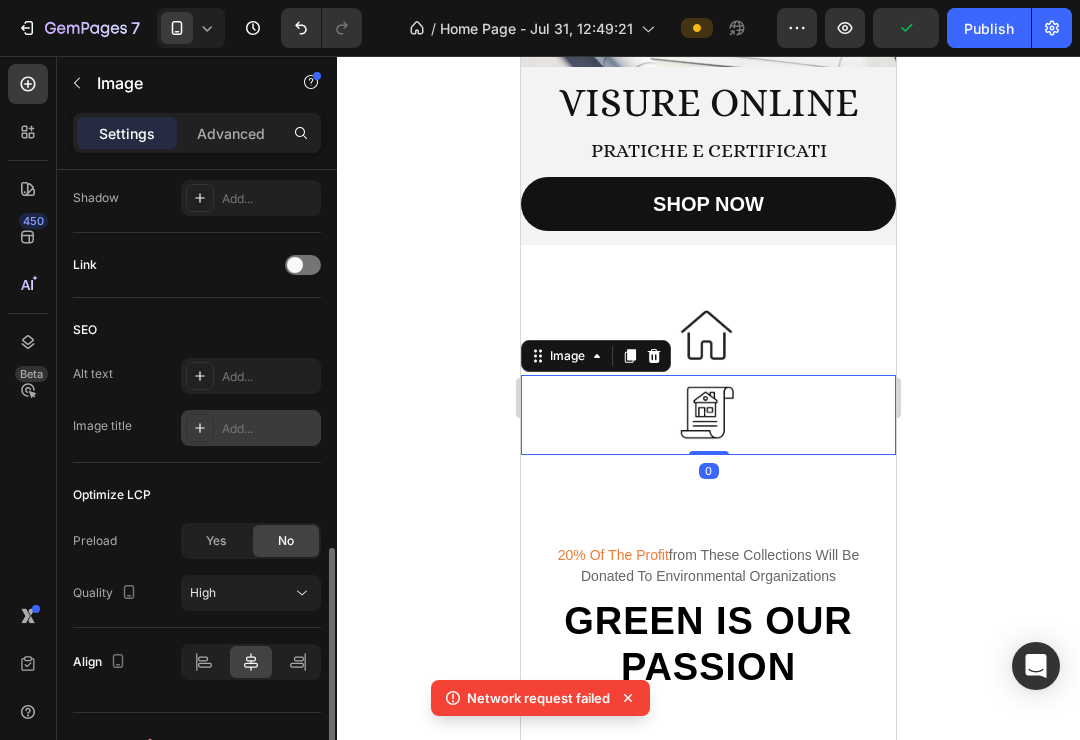 scroll, scrollTop: 933, scrollLeft: 0, axis: vertical 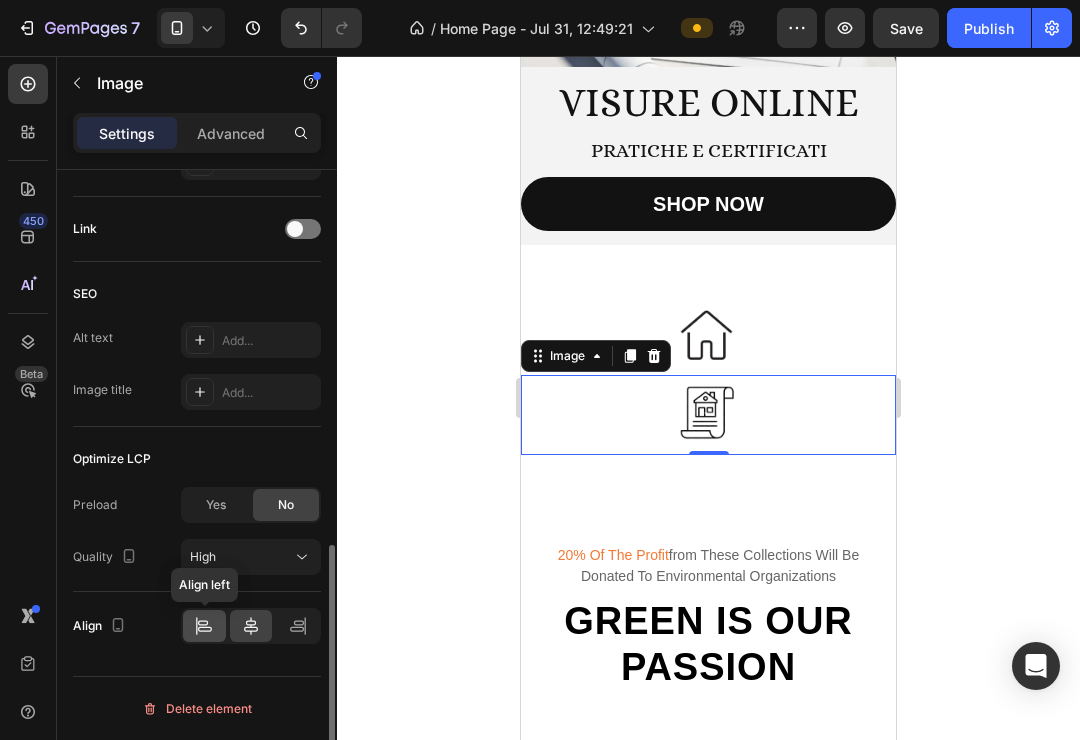 click 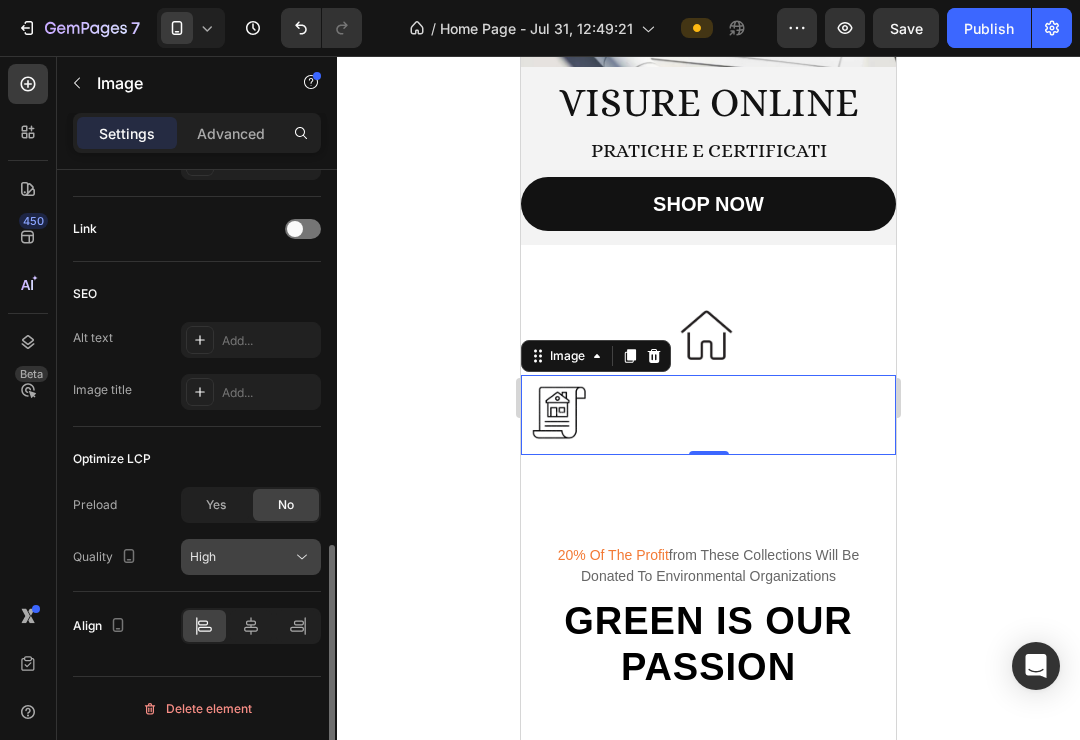 click on "High" at bounding box center [241, 557] 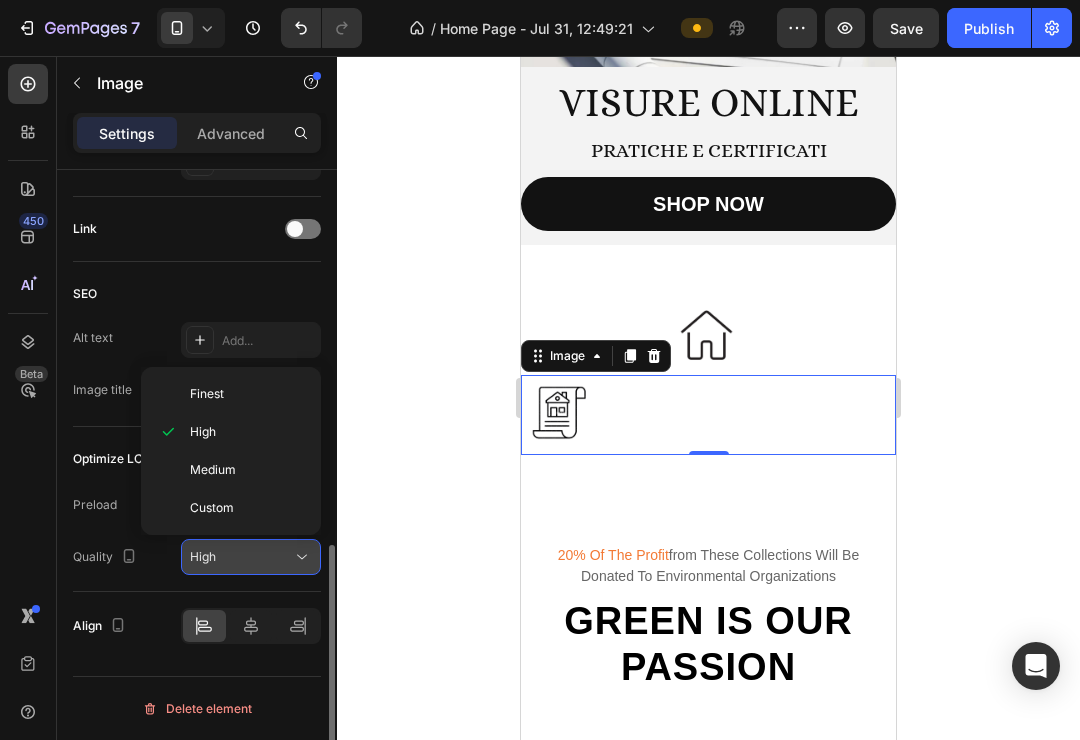 scroll, scrollTop: 931, scrollLeft: 0, axis: vertical 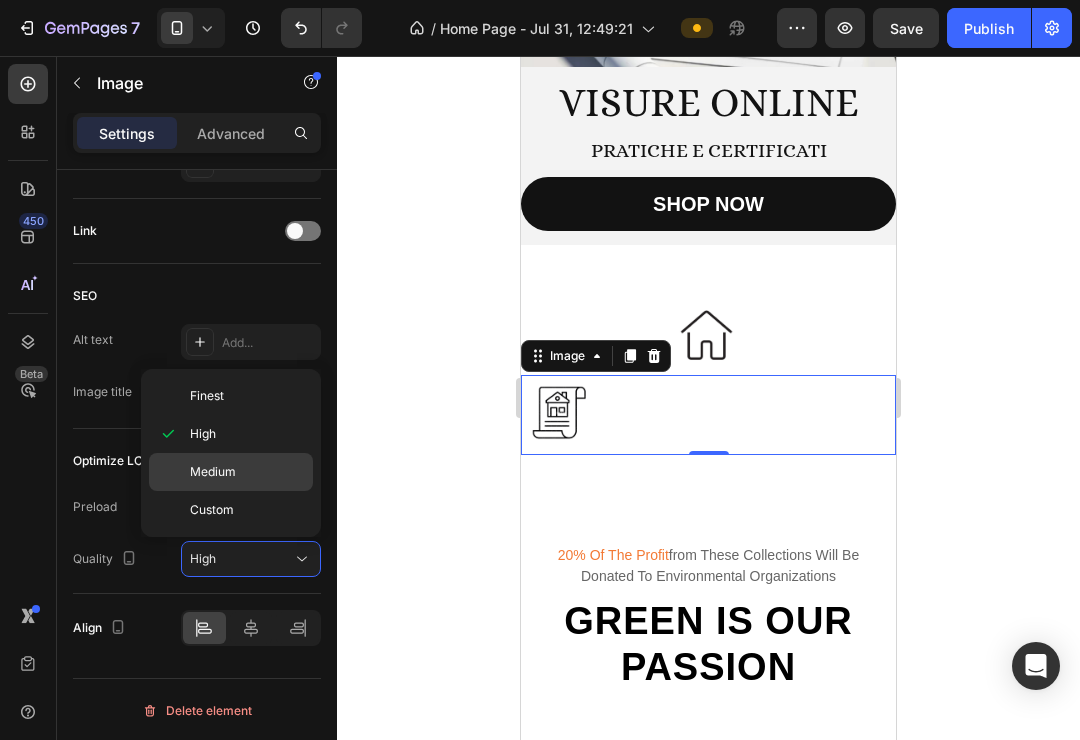 click on "Medium" at bounding box center (213, 472) 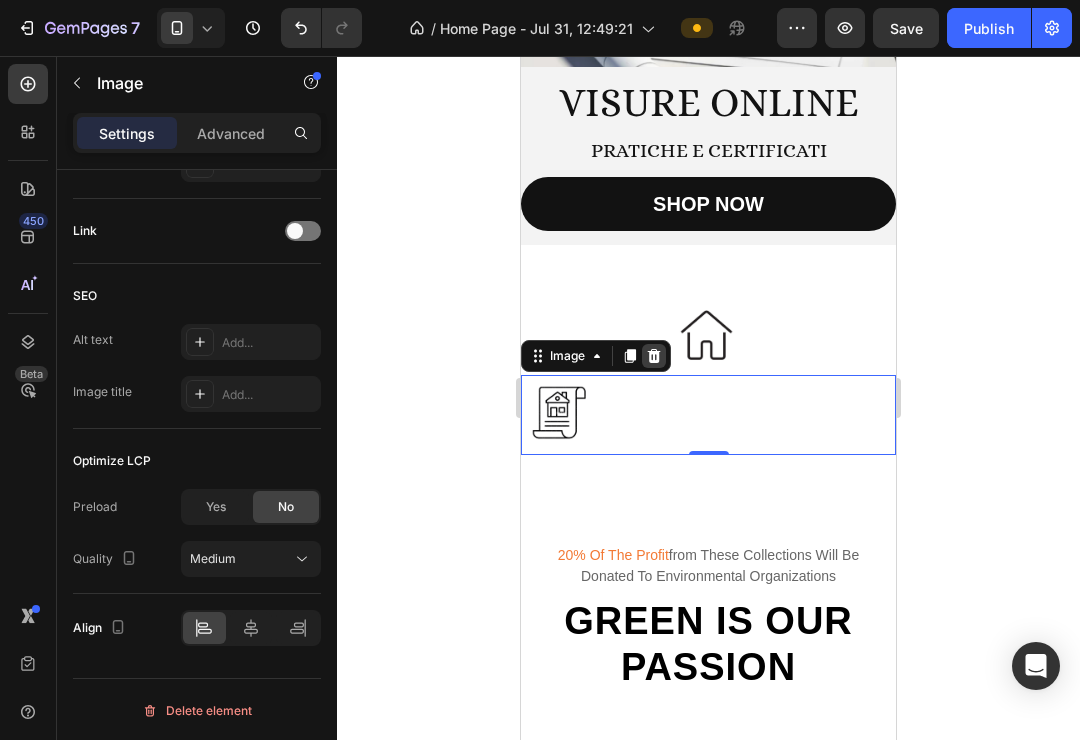 click 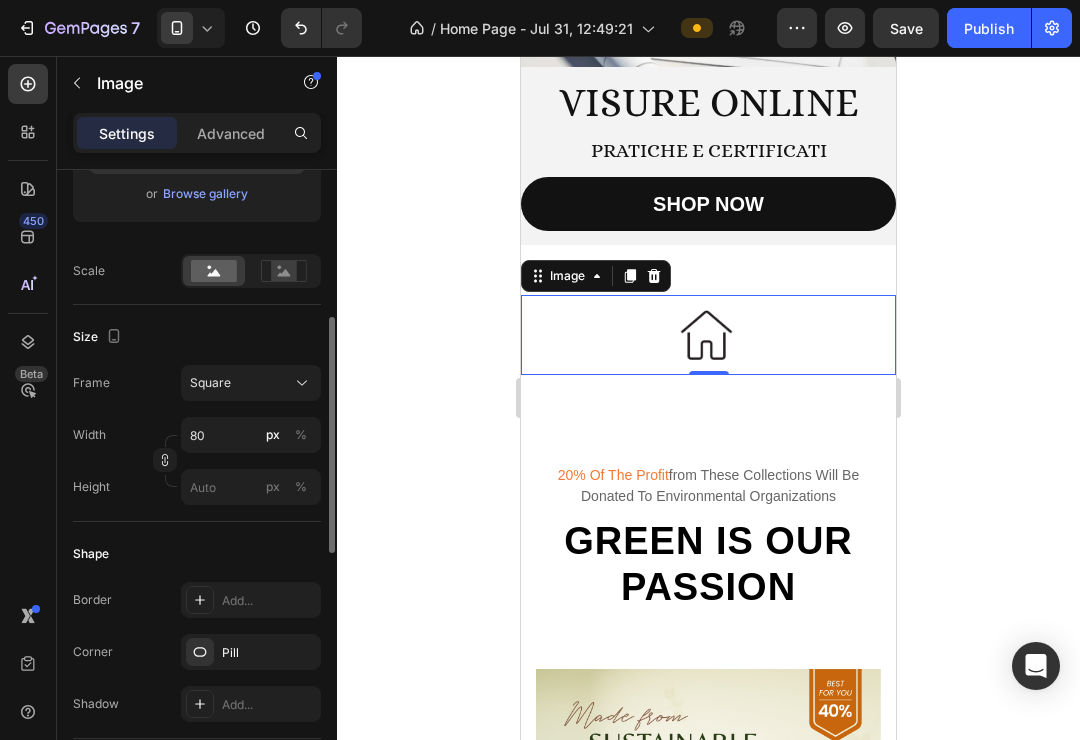 scroll, scrollTop: 228, scrollLeft: 0, axis: vertical 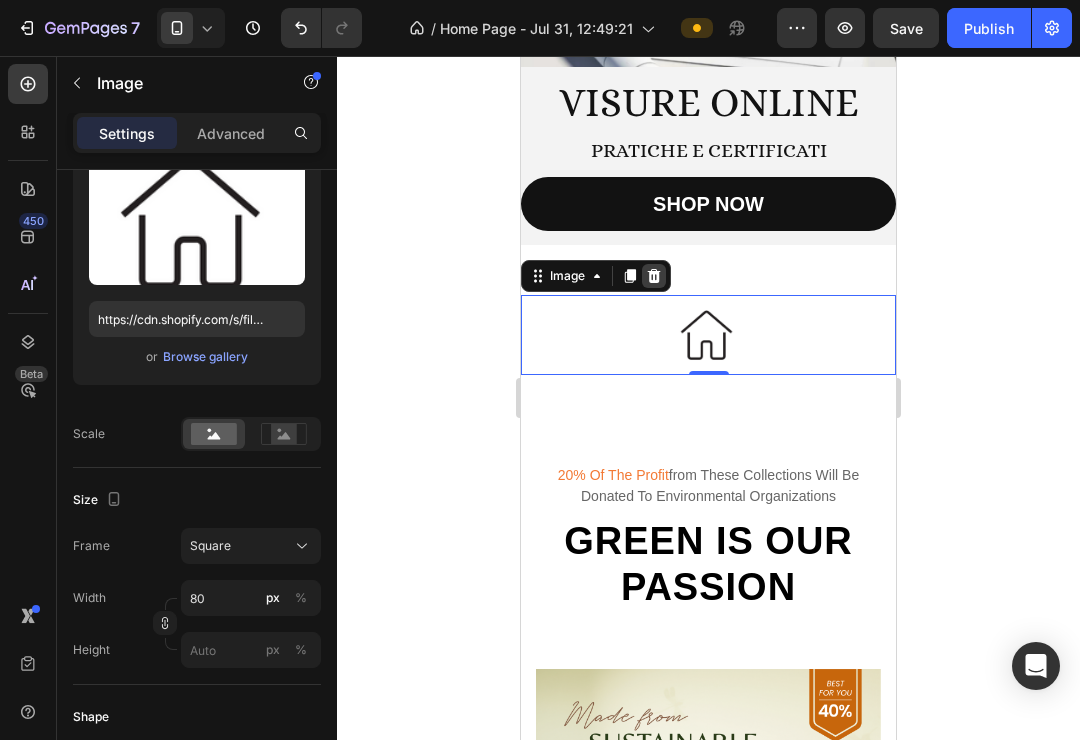 click 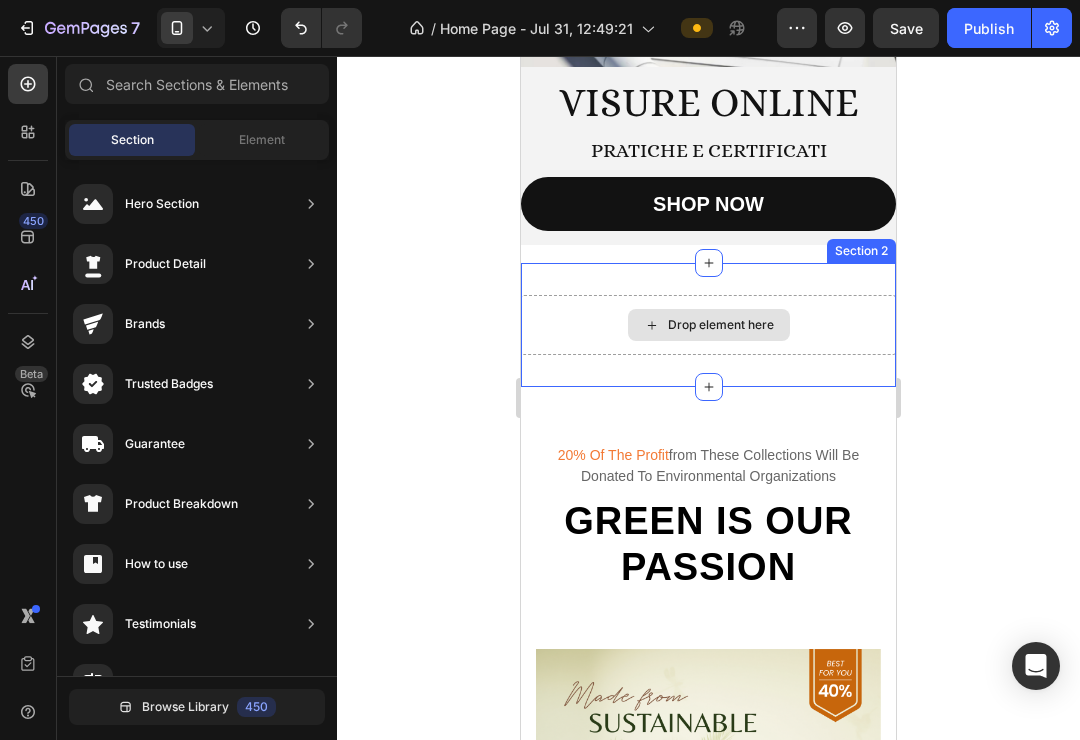 click 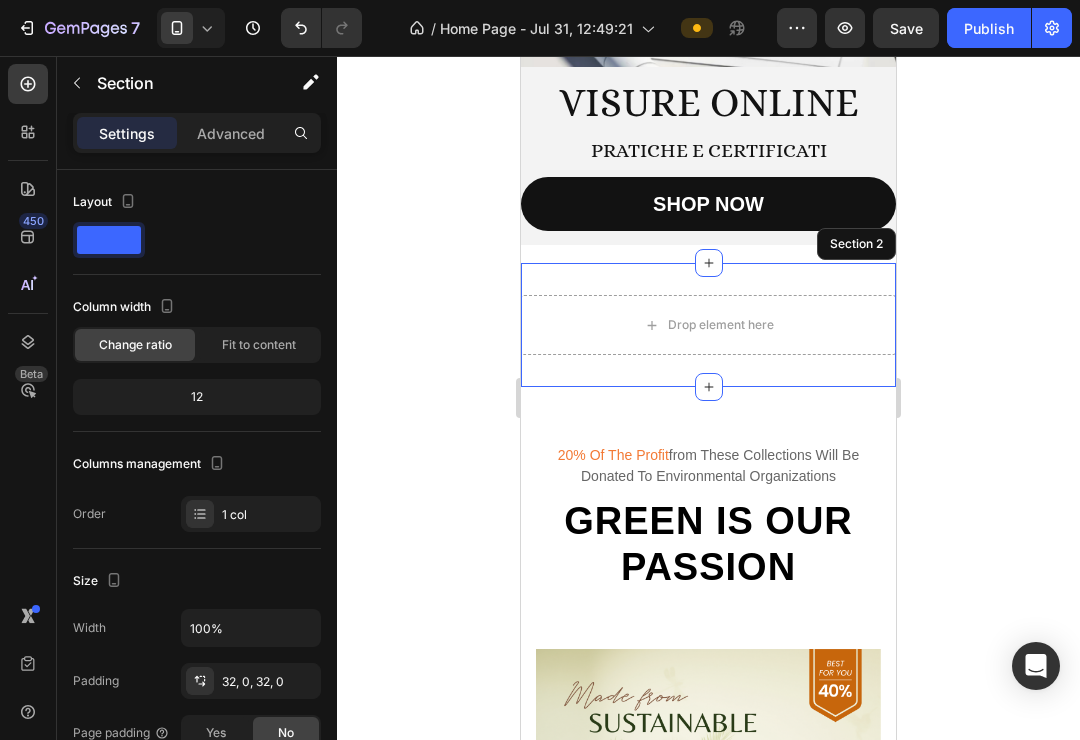 click on "Drop element here Section 2" at bounding box center [708, 325] 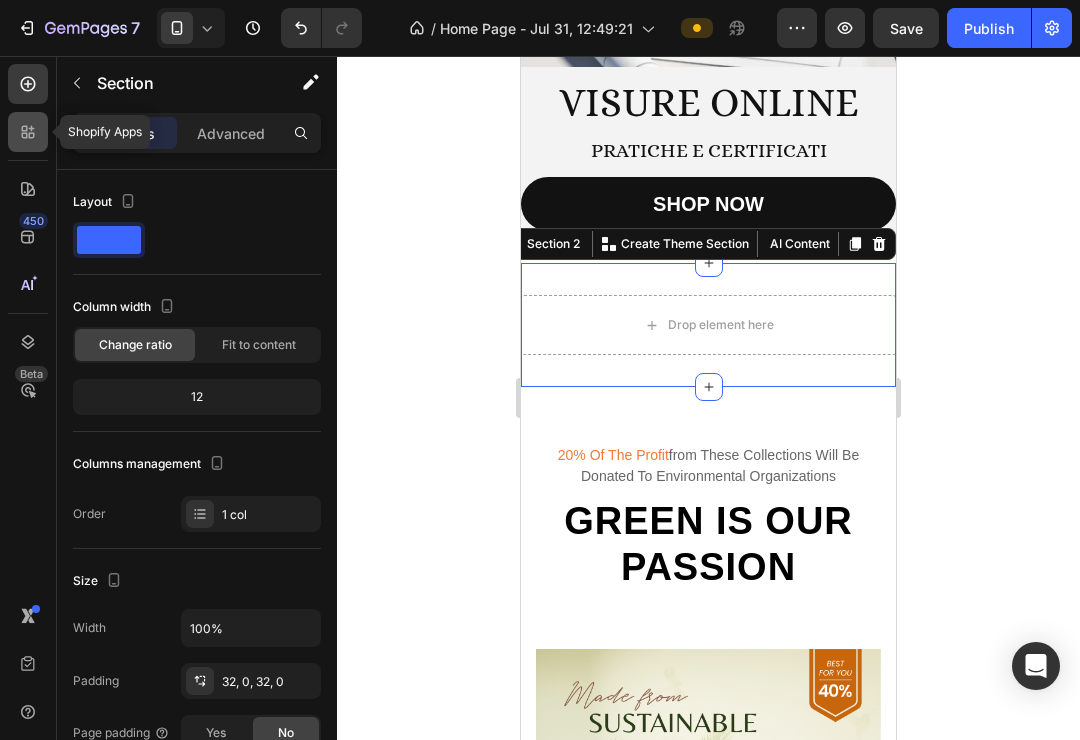 click 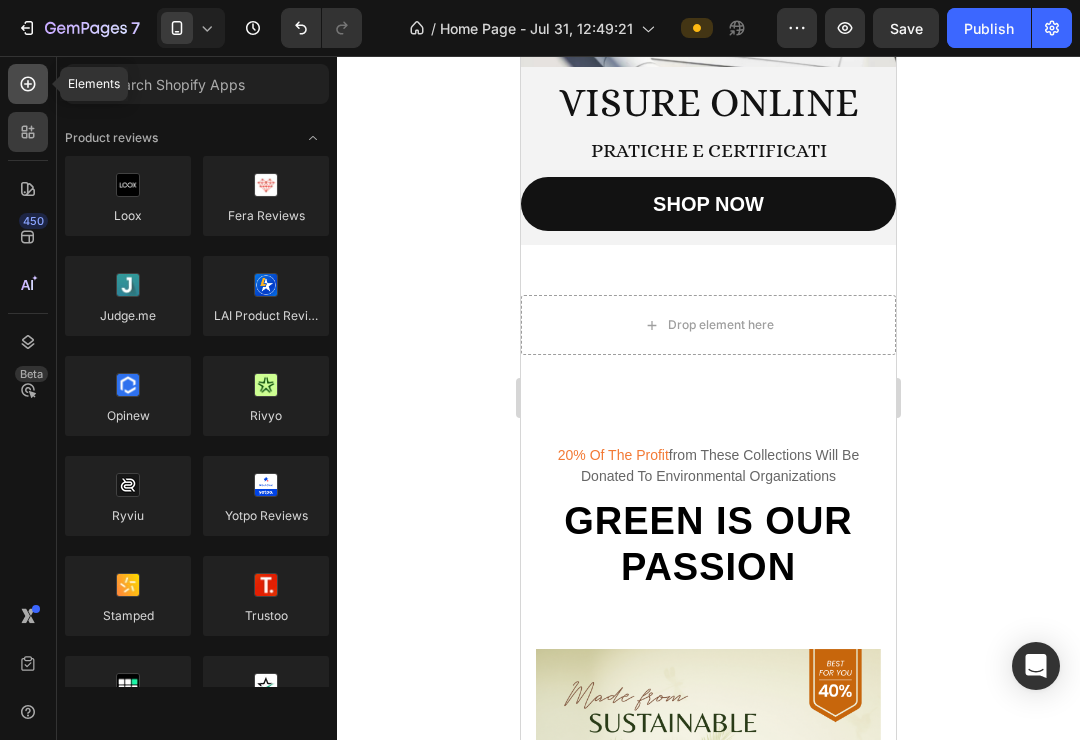 click 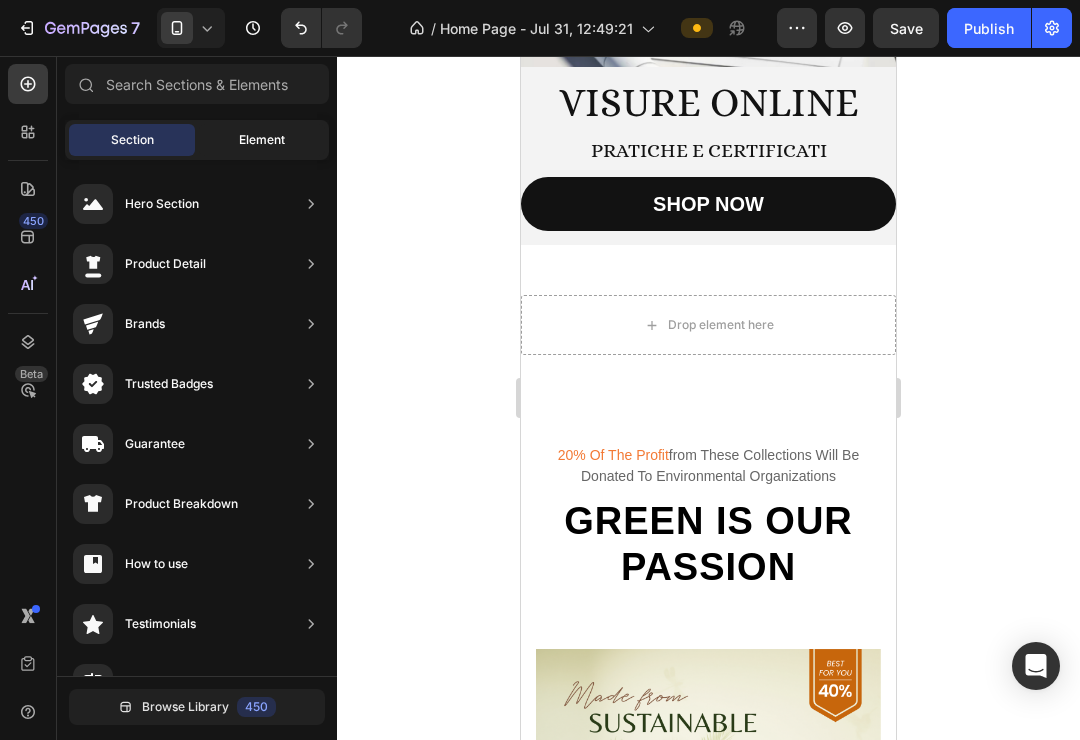 click on "Element" 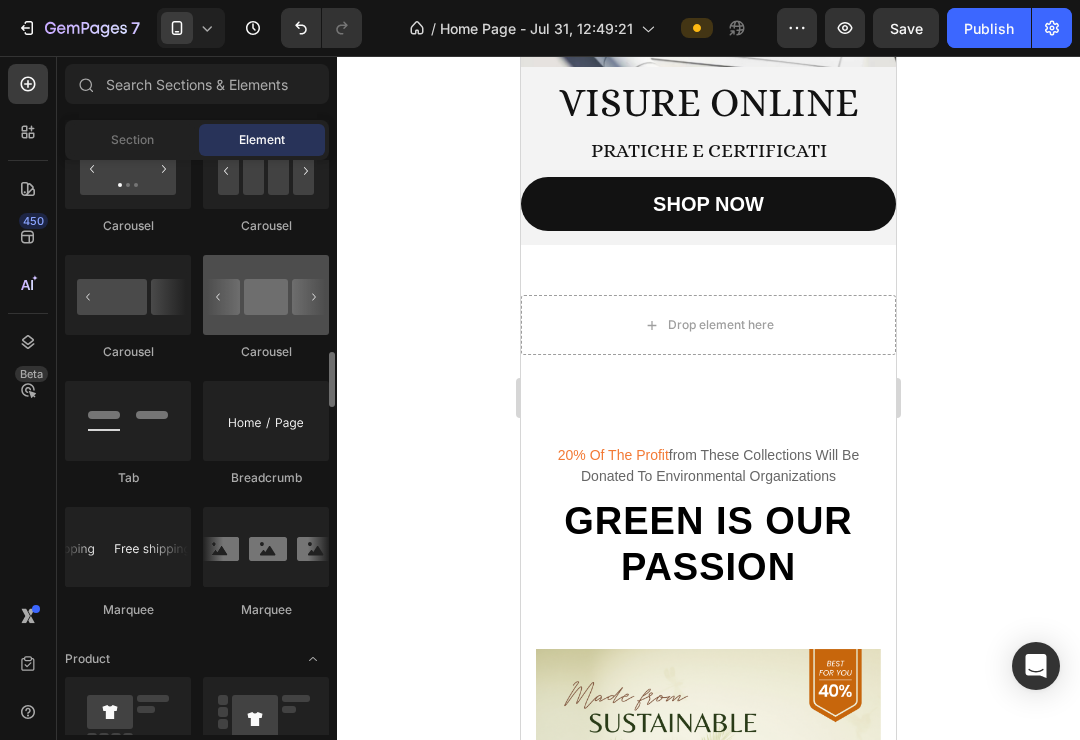 scroll, scrollTop: 2106, scrollLeft: 0, axis: vertical 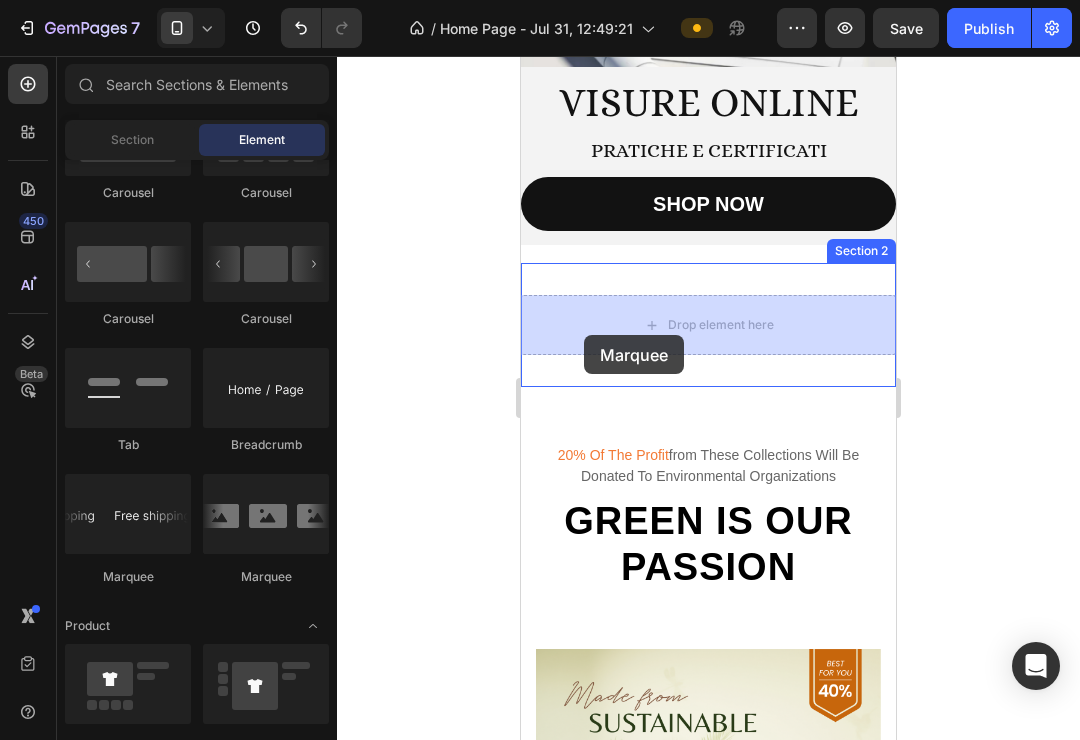 drag, startPoint x: 781, startPoint y: 590, endPoint x: 584, endPoint y: 335, distance: 322.23285 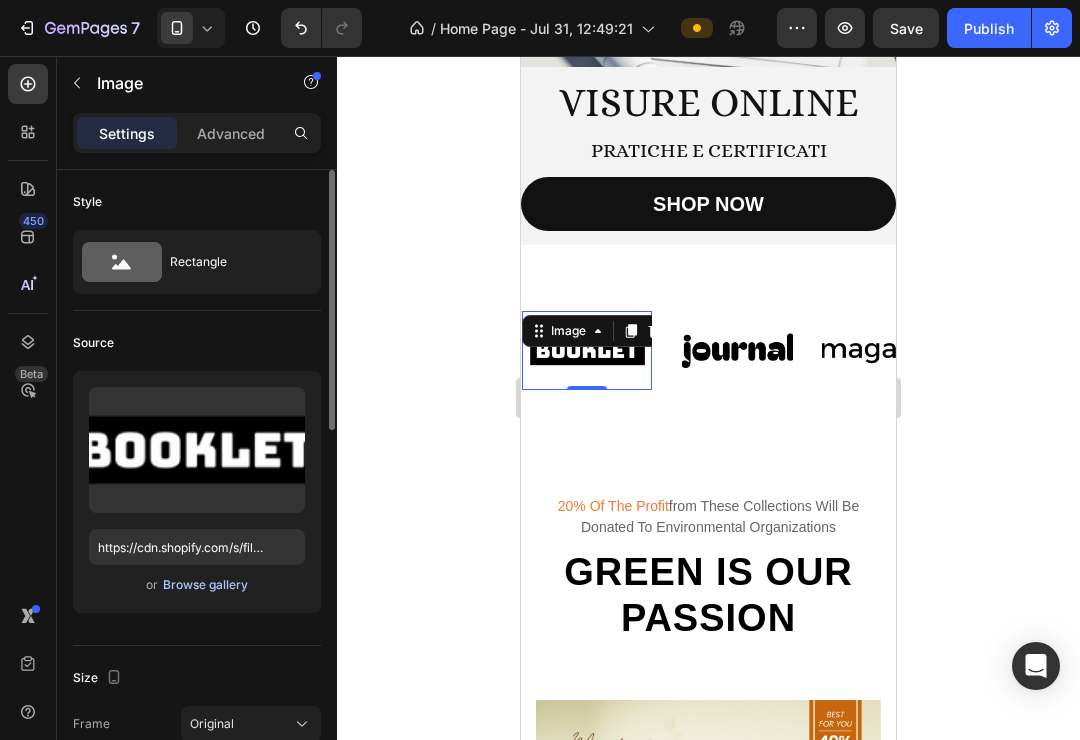 click on "Browse gallery" at bounding box center (205, 585) 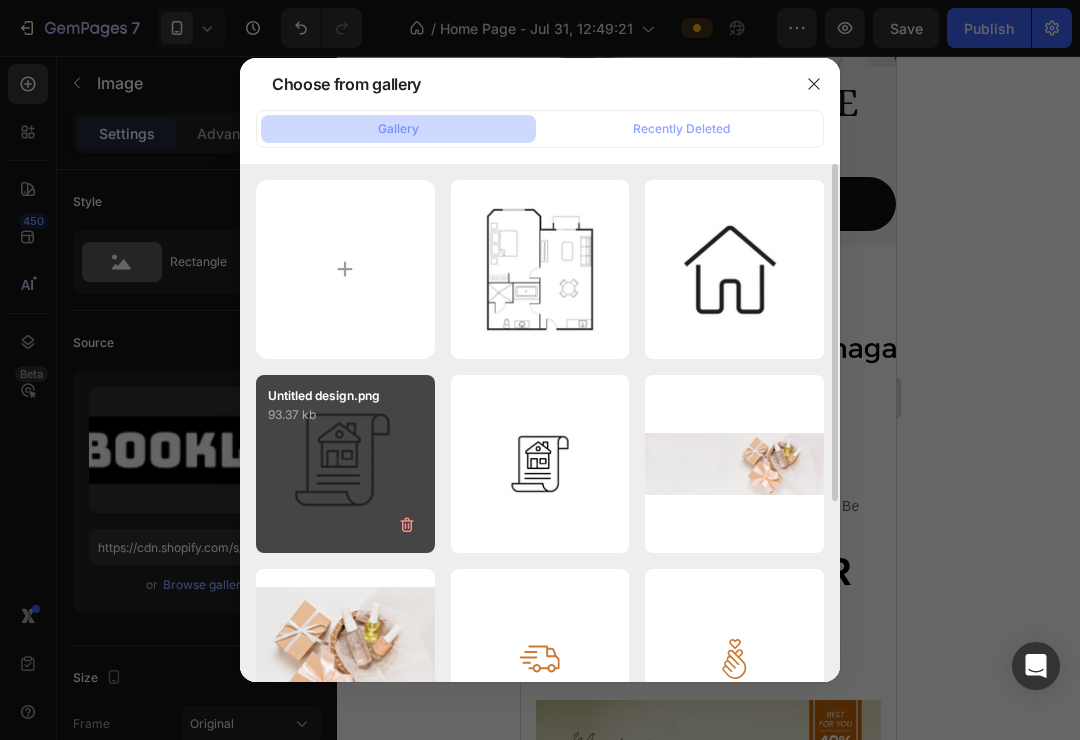 click on "Untitled design.png 93.37 kb" at bounding box center (345, 464) 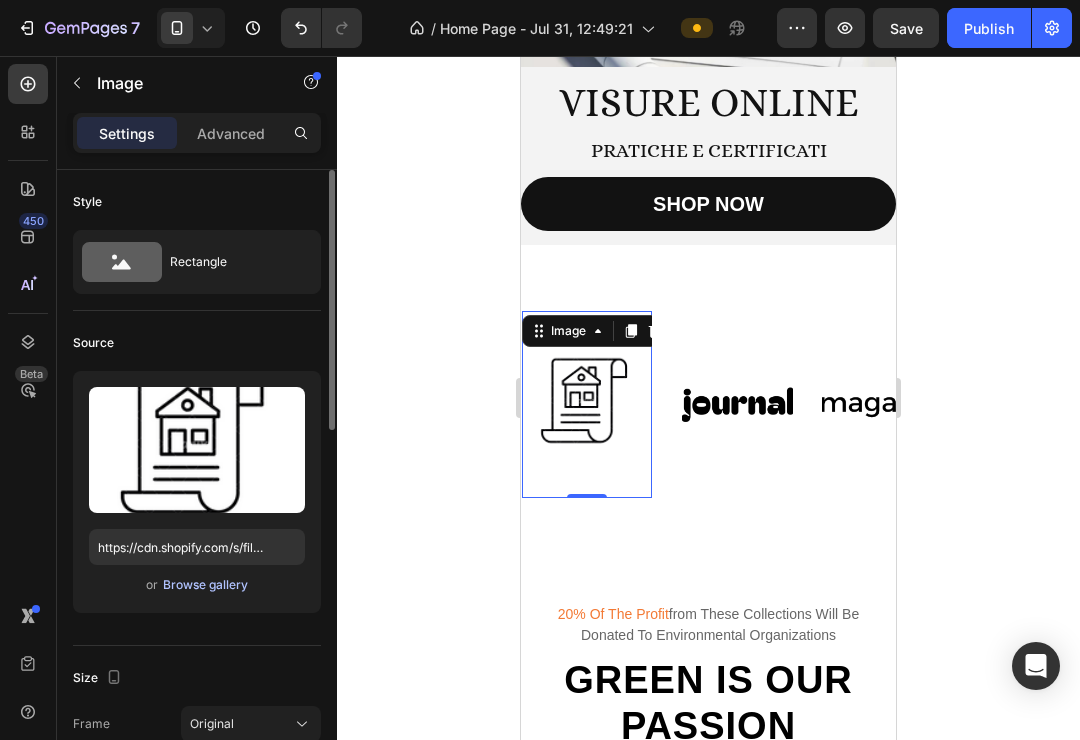 click on "Browse gallery" at bounding box center [205, 585] 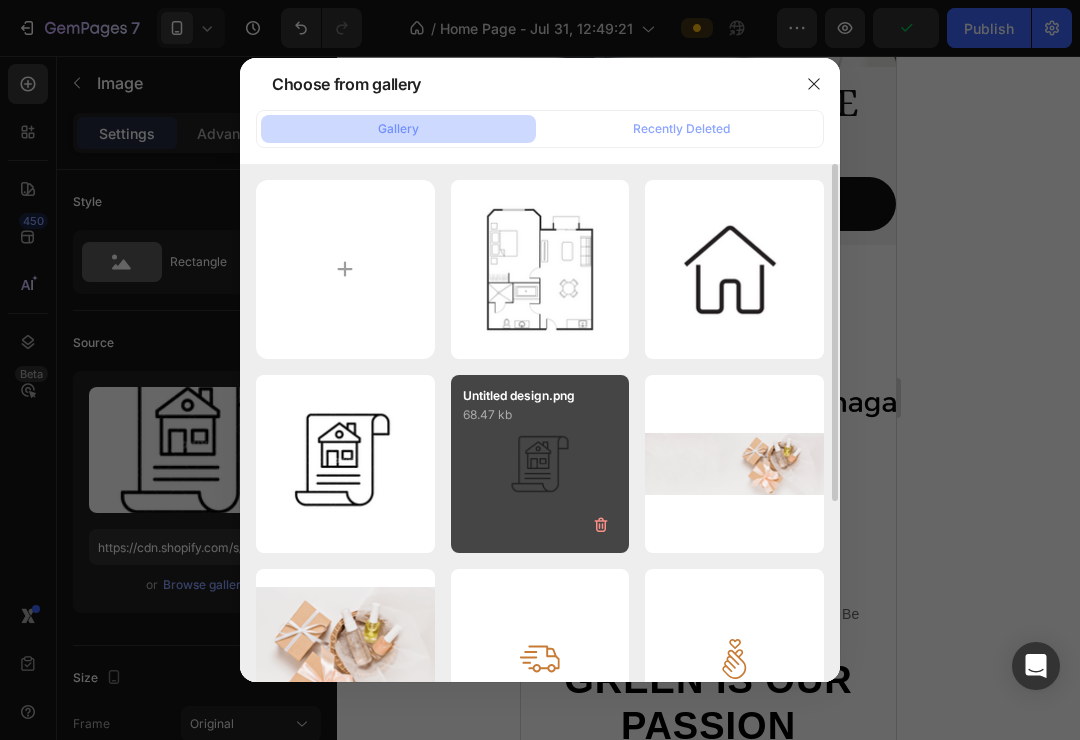 click on "Untitled design.png 68.47 kb" at bounding box center [540, 464] 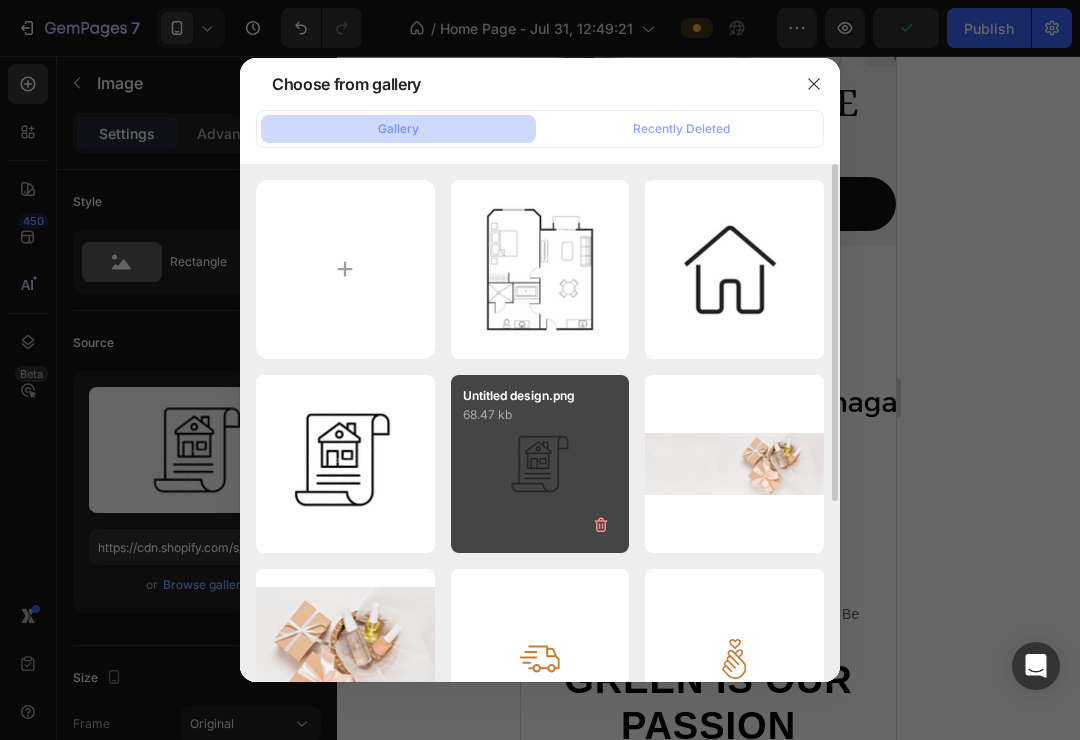 type on "https://cdn.shopify.com/s/files/1/0963/4778/3514/files/gempages_577855329576944402-63639730-f3ff-4696-bb61-226961a8fd31.png" 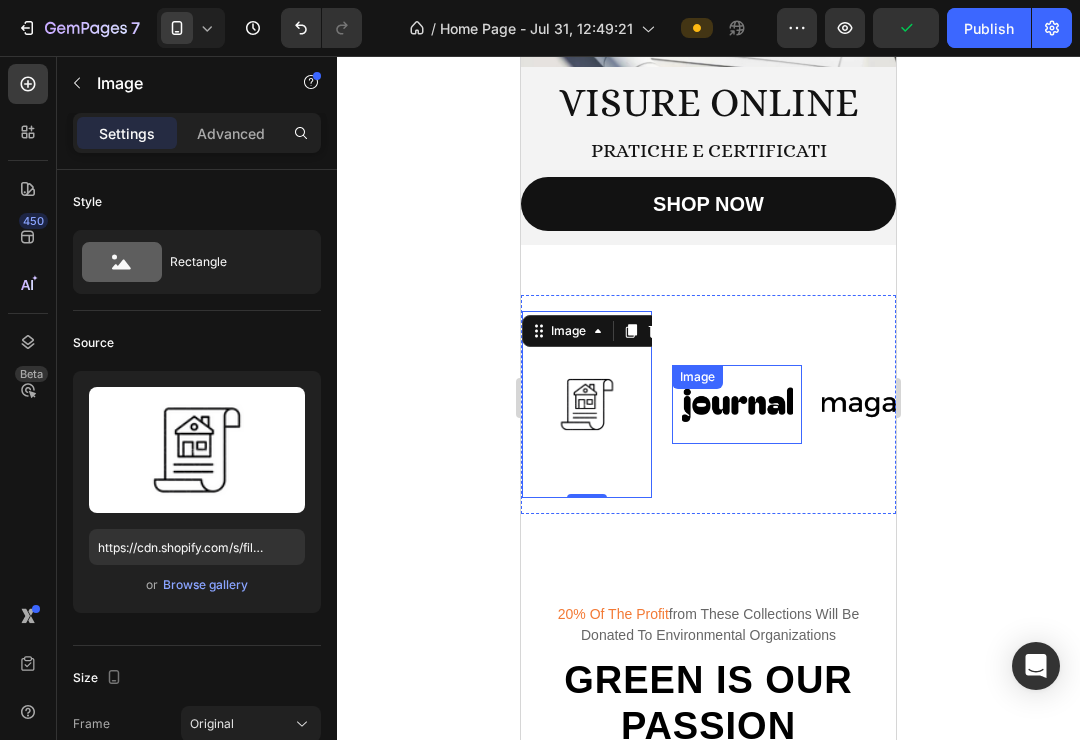 click at bounding box center (737, 404) 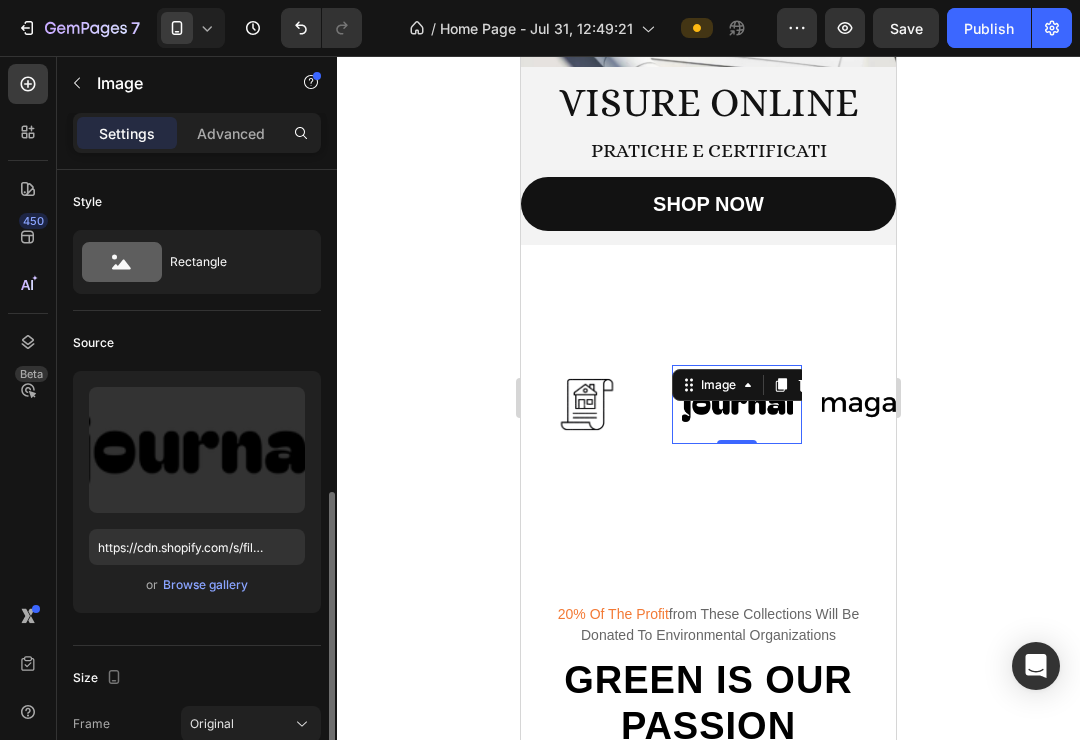 scroll, scrollTop: 228, scrollLeft: 0, axis: vertical 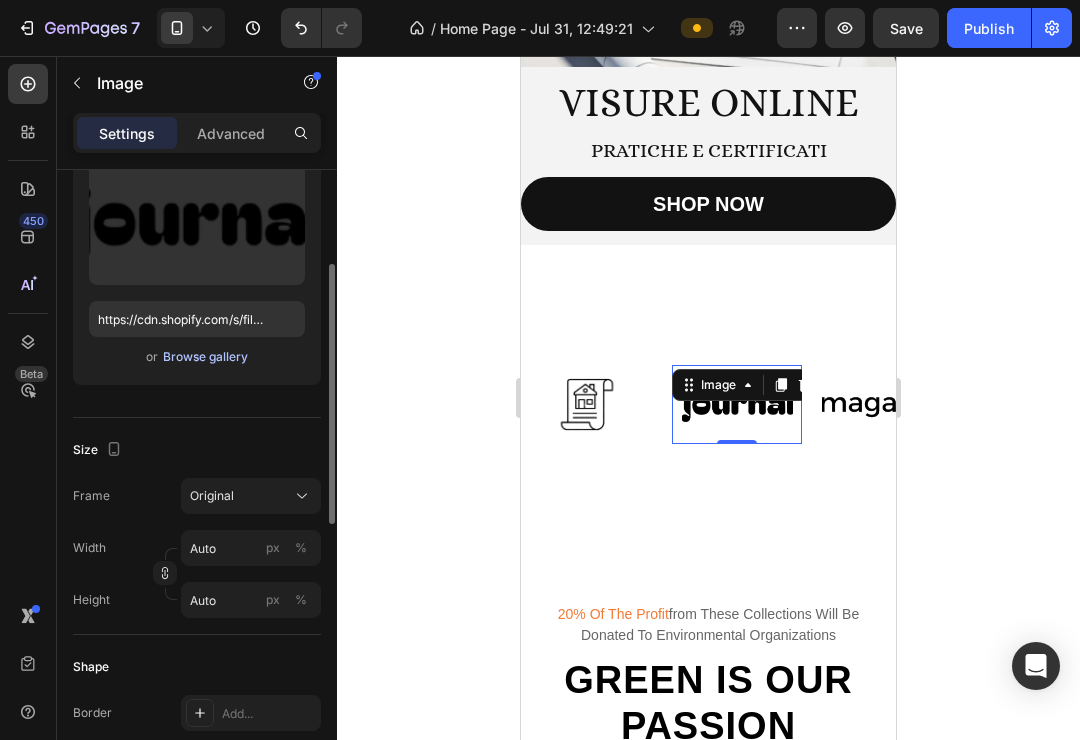 click on "Browse gallery" at bounding box center [205, 357] 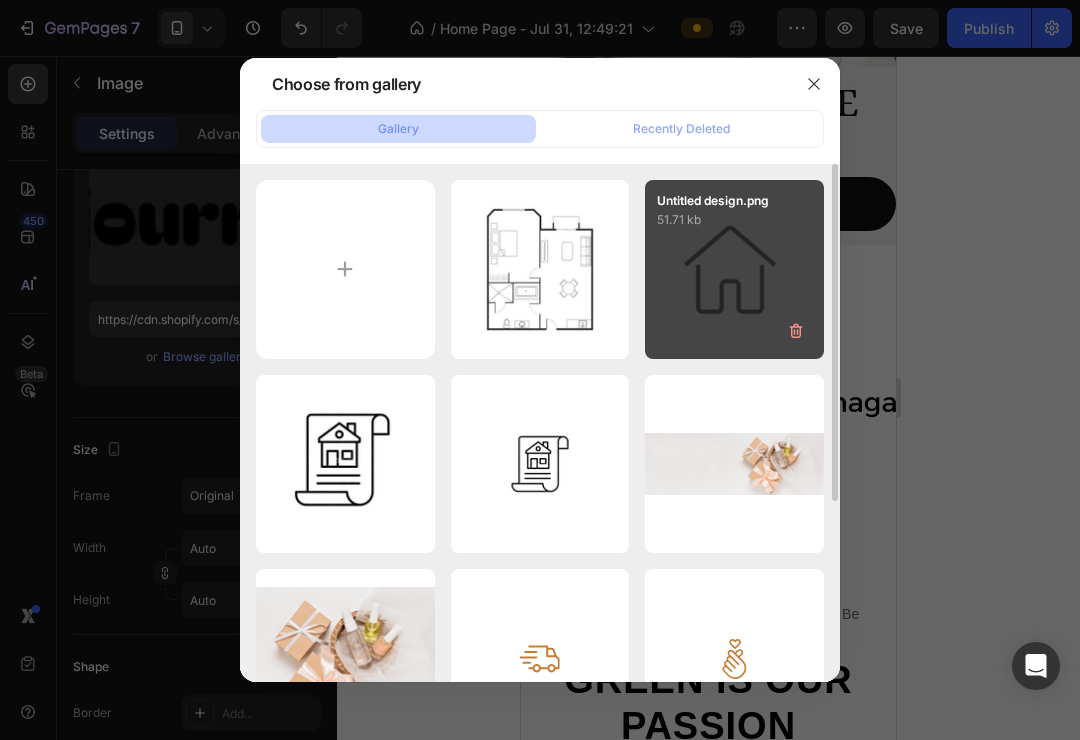 click on "Untitled design.png 51.71 kb" at bounding box center [734, 269] 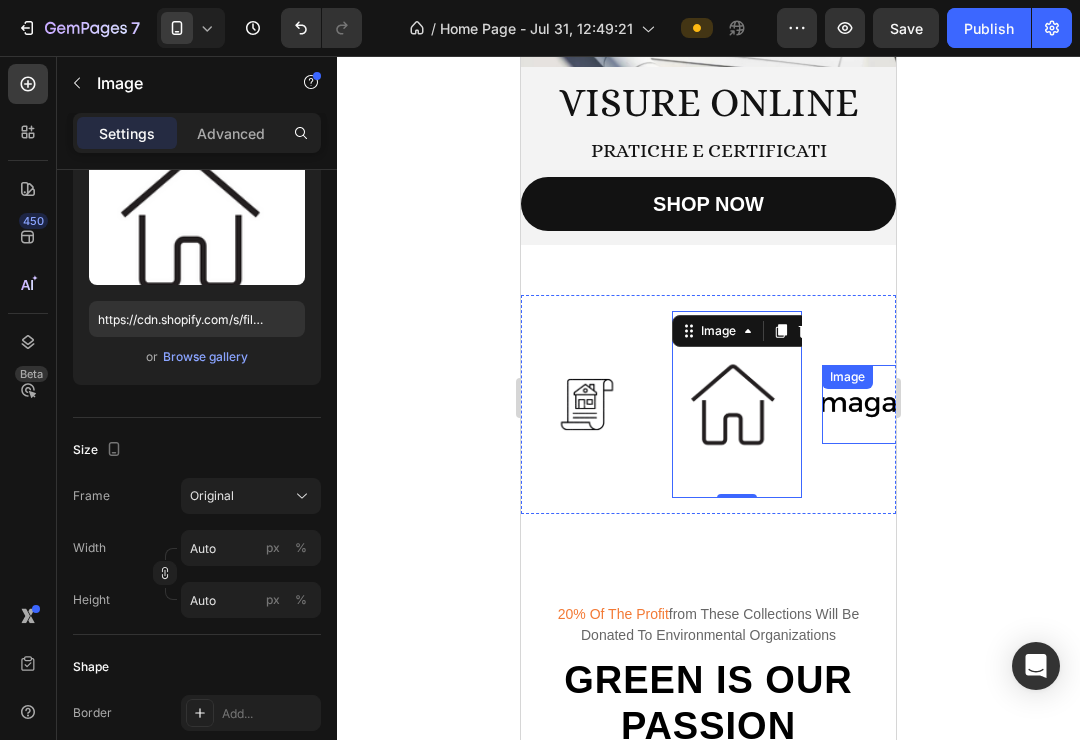 click at bounding box center (887, 404) 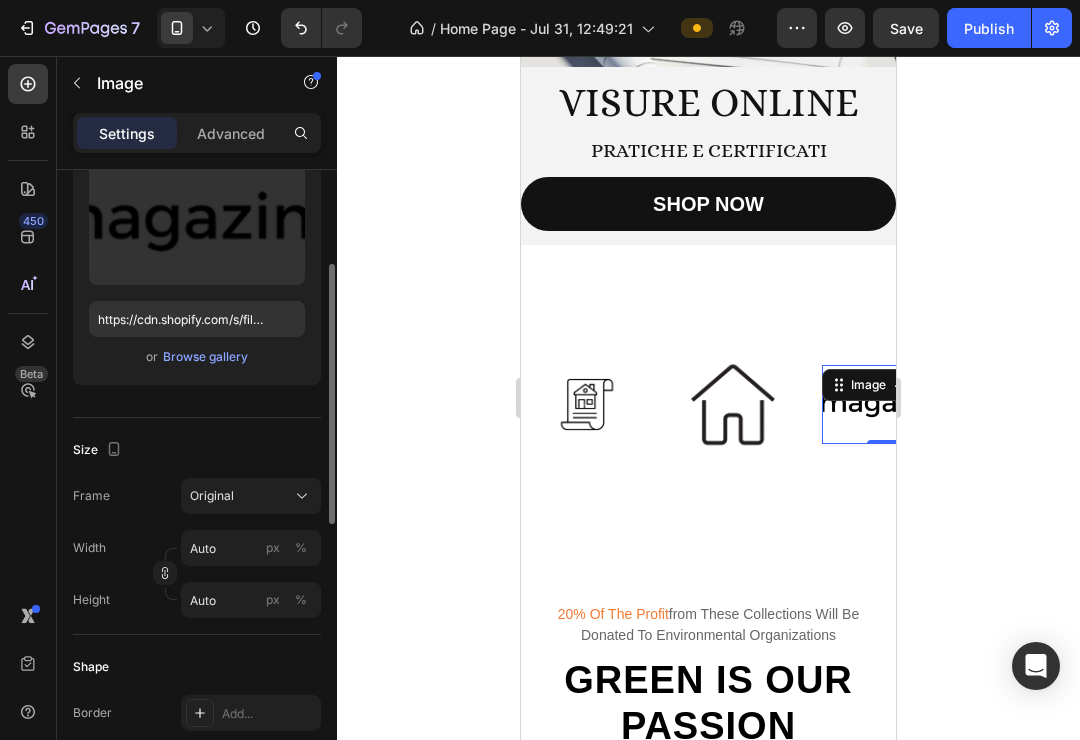 drag, startPoint x: 228, startPoint y: 368, endPoint x: 231, endPoint y: 379, distance: 11.401754 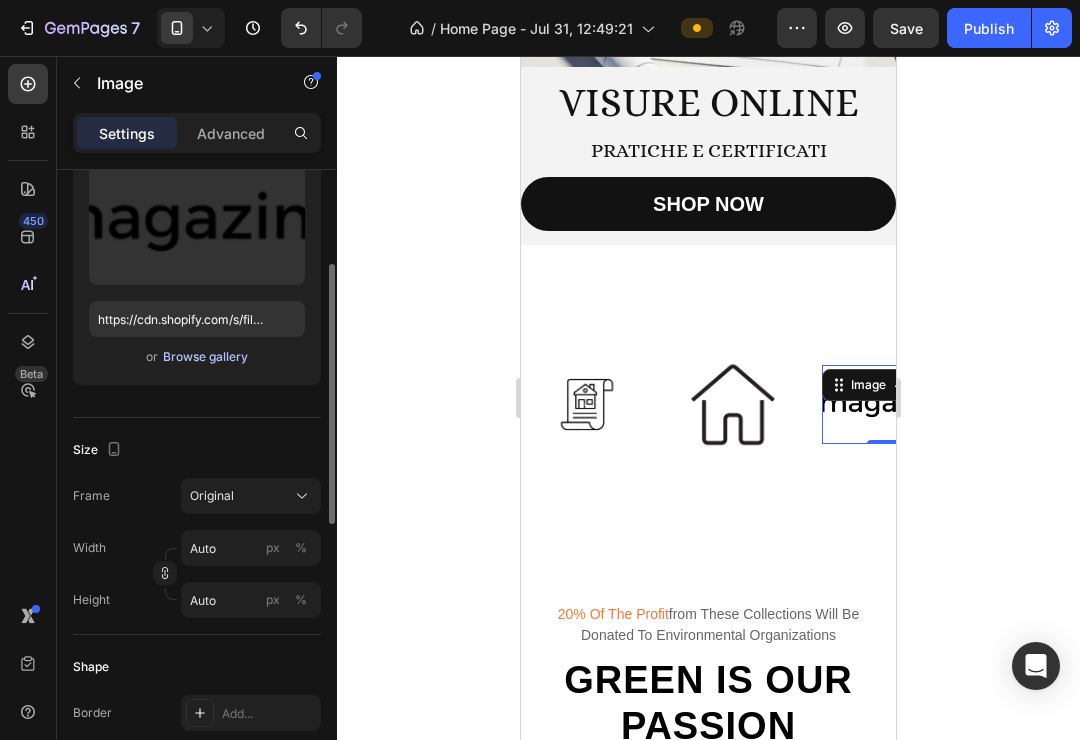 click on "Browse gallery" at bounding box center [205, 357] 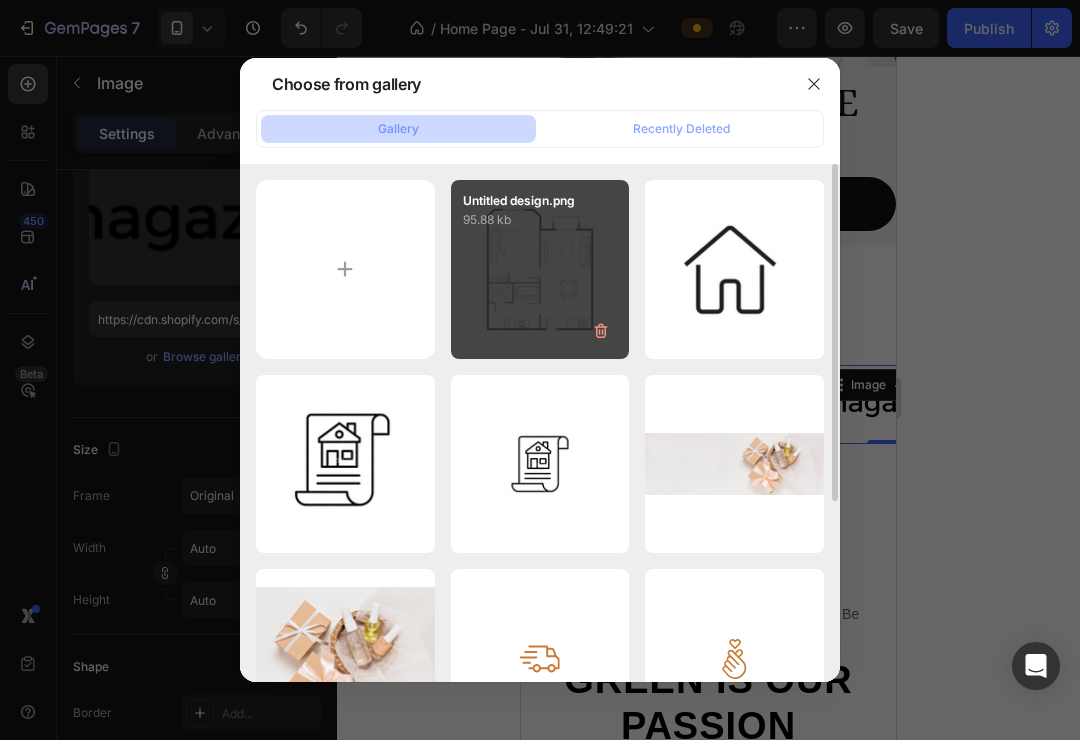 click on "Untitled design.png 95.88 kb" at bounding box center (540, 269) 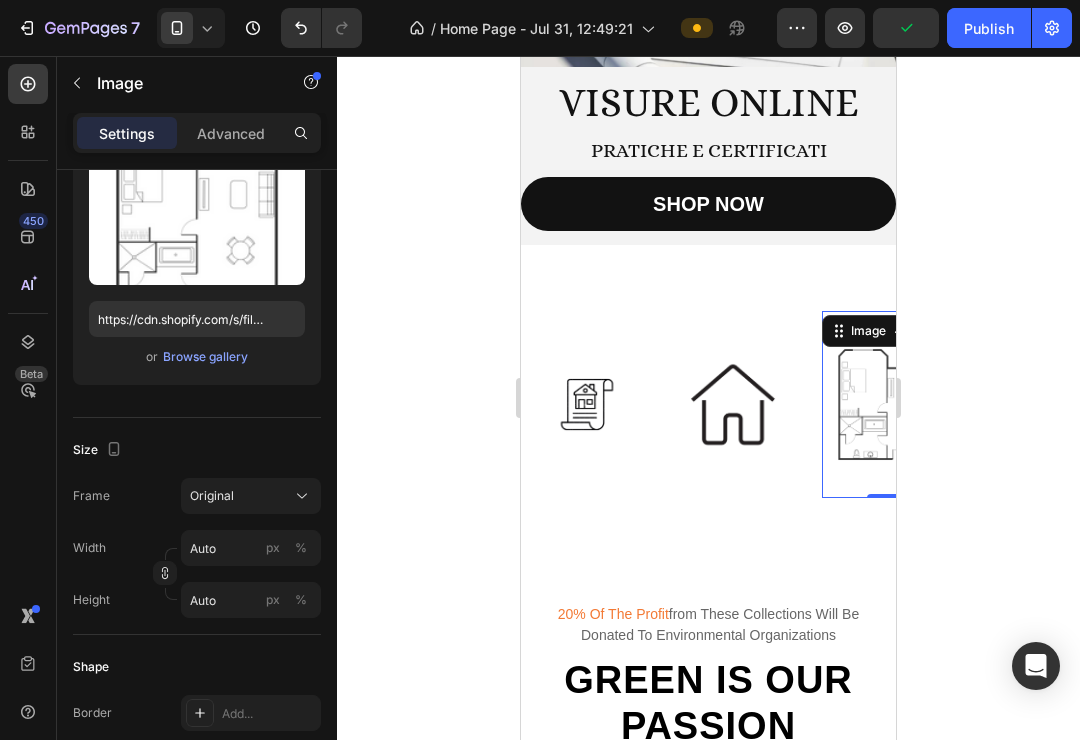 click 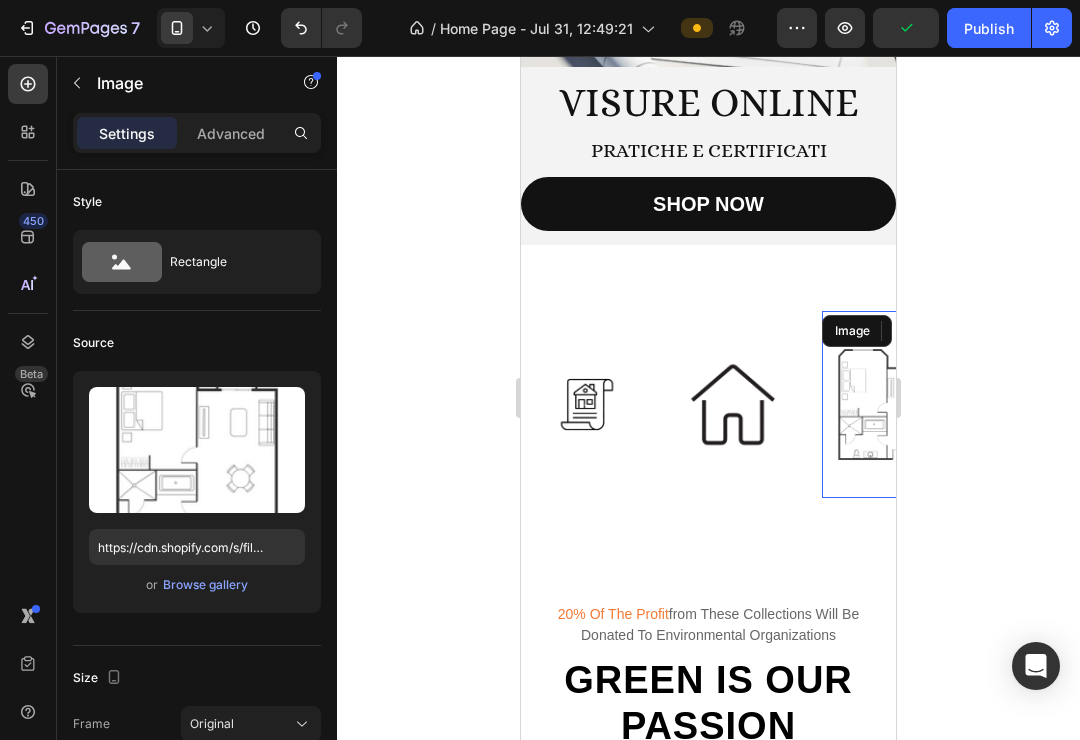 click at bounding box center (887, 404) 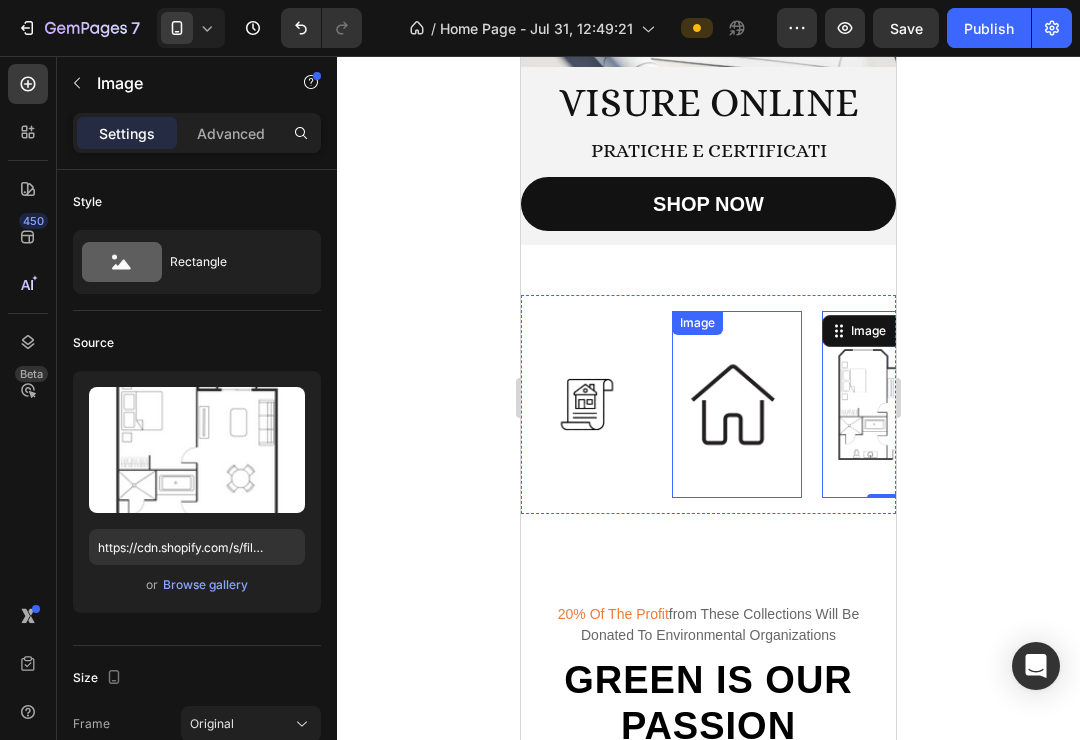 click at bounding box center [737, 404] 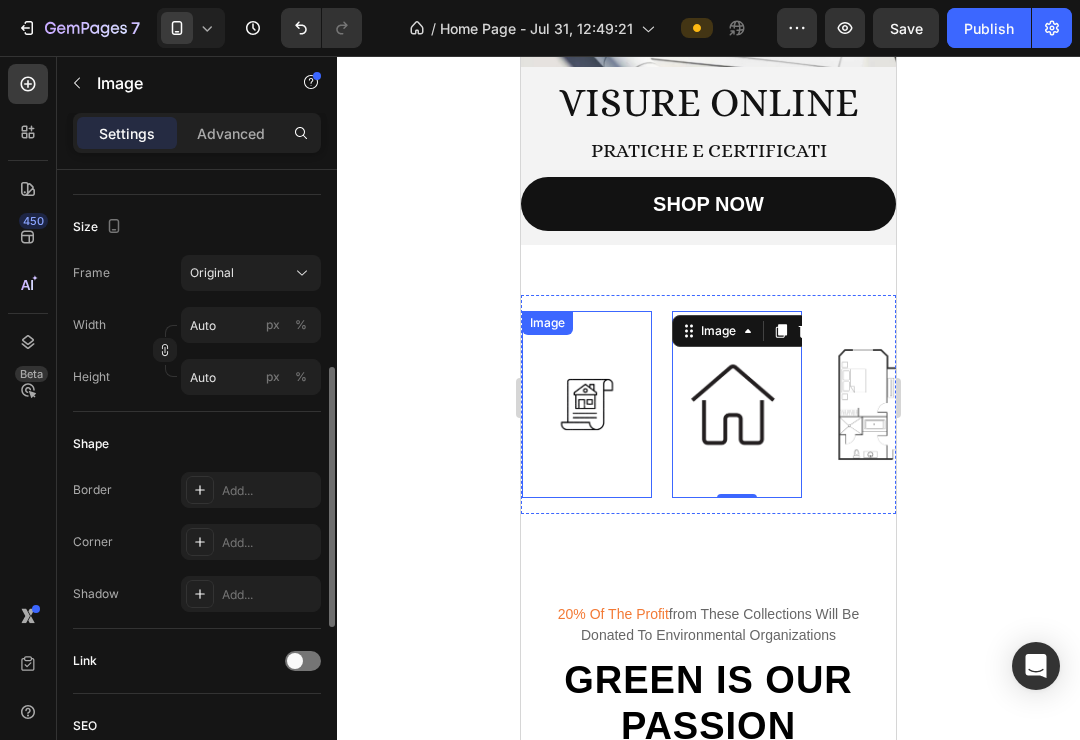scroll, scrollTop: 463, scrollLeft: 0, axis: vertical 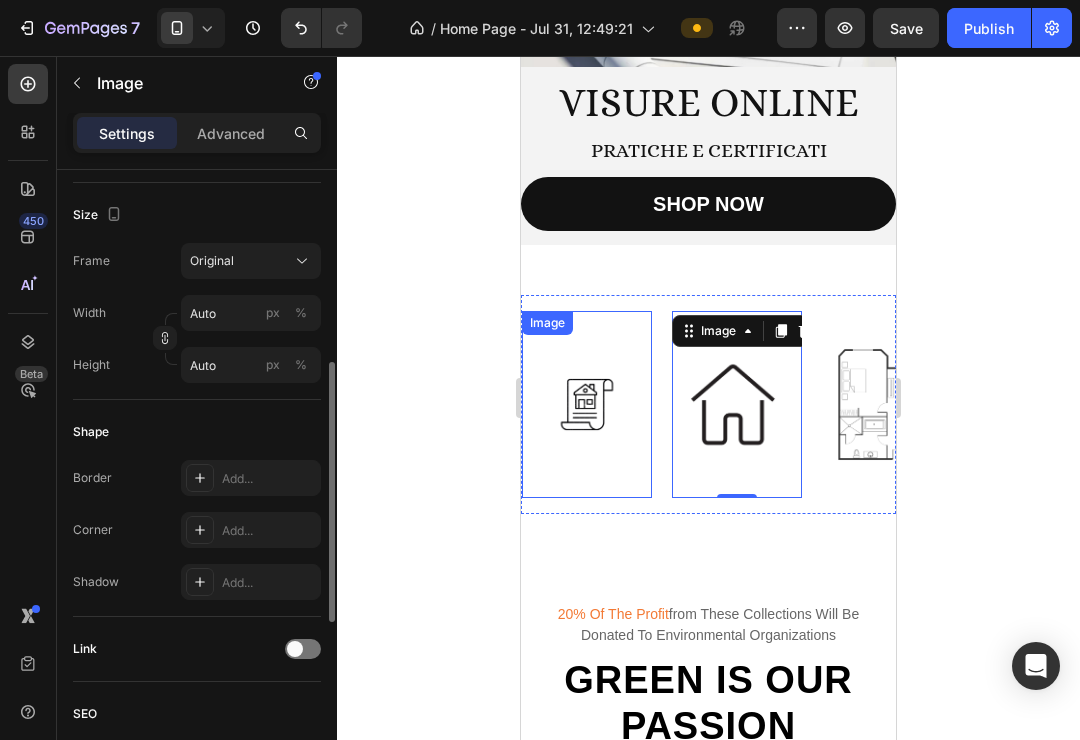click at bounding box center (587, 404) 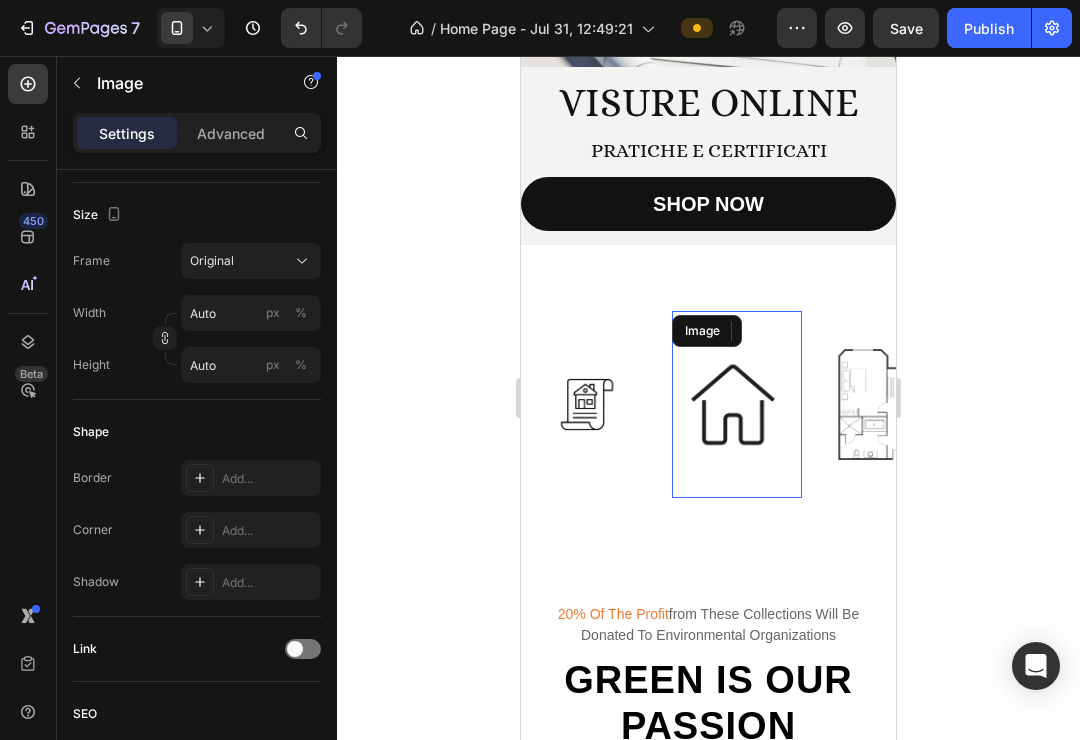 click at bounding box center (737, 404) 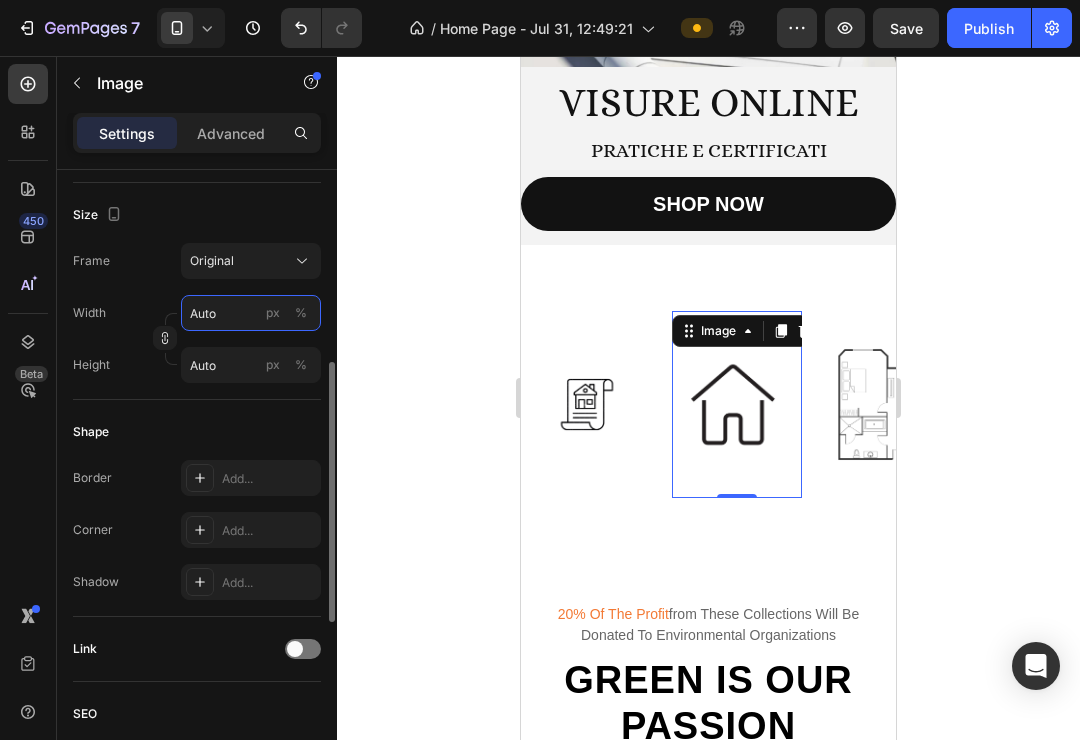 click on "Auto" at bounding box center [251, 313] 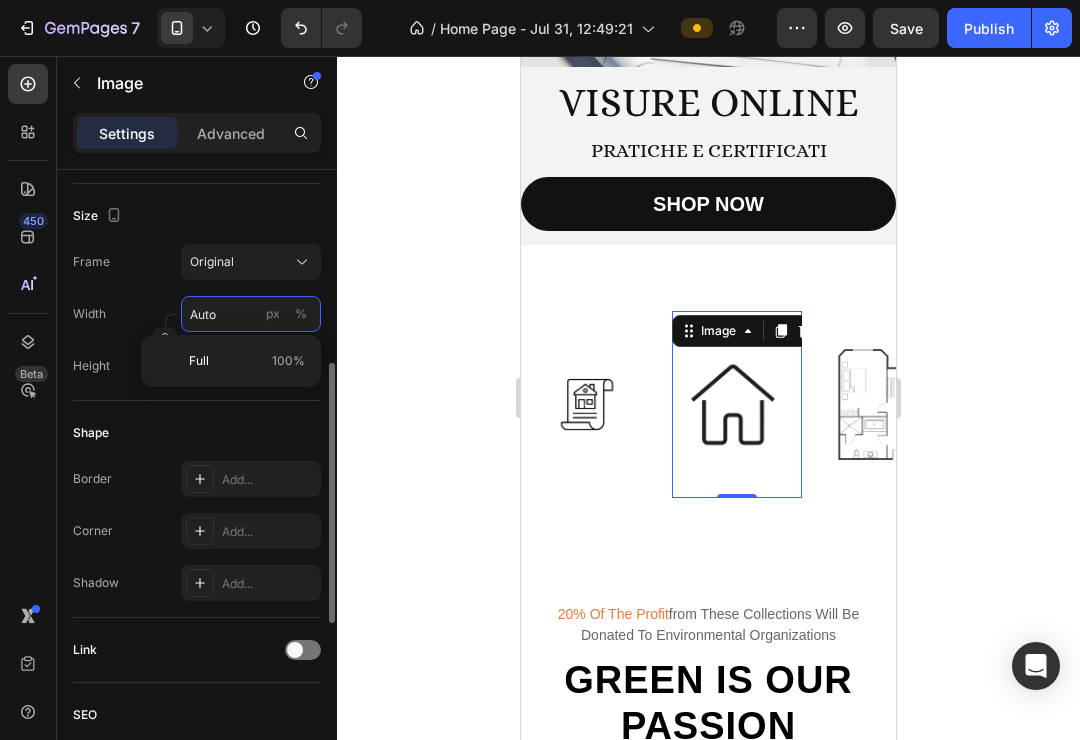 scroll, scrollTop: 463, scrollLeft: 0, axis: vertical 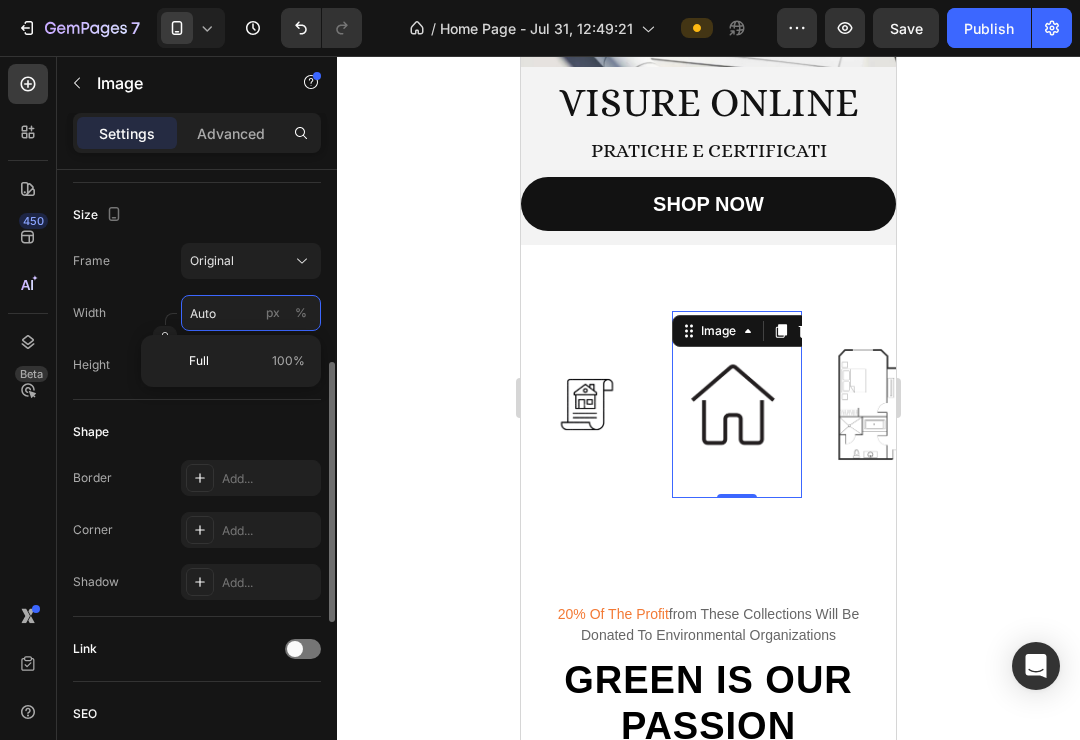 click on "Auto" at bounding box center (251, 313) 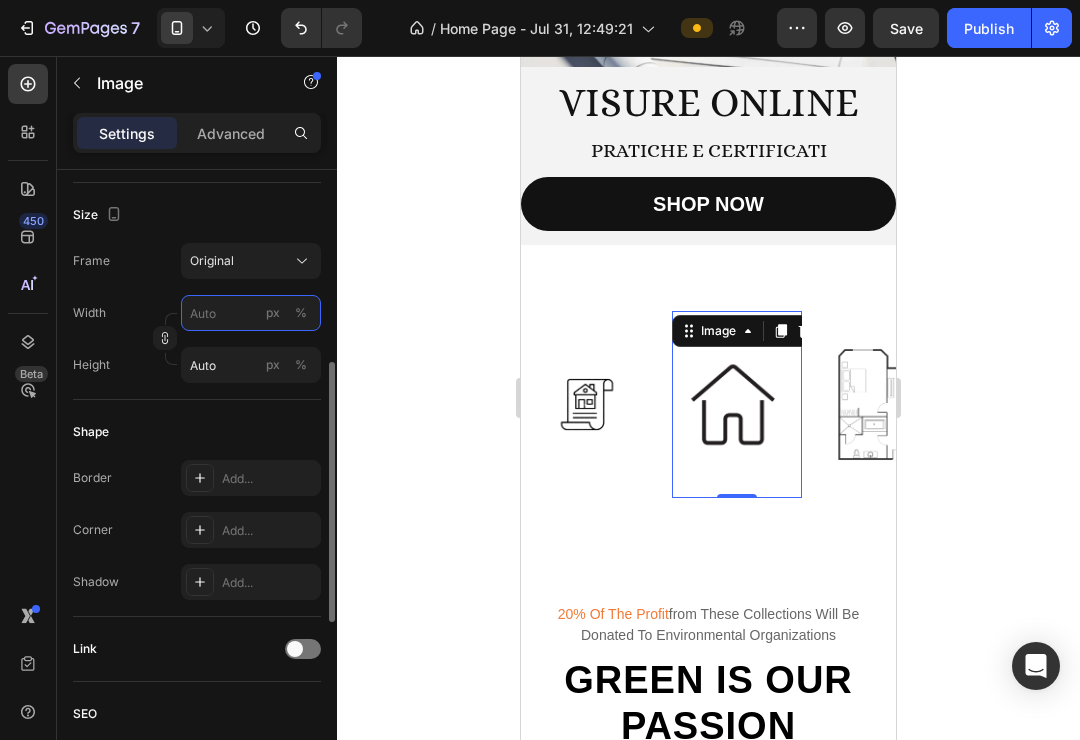 type on "7" 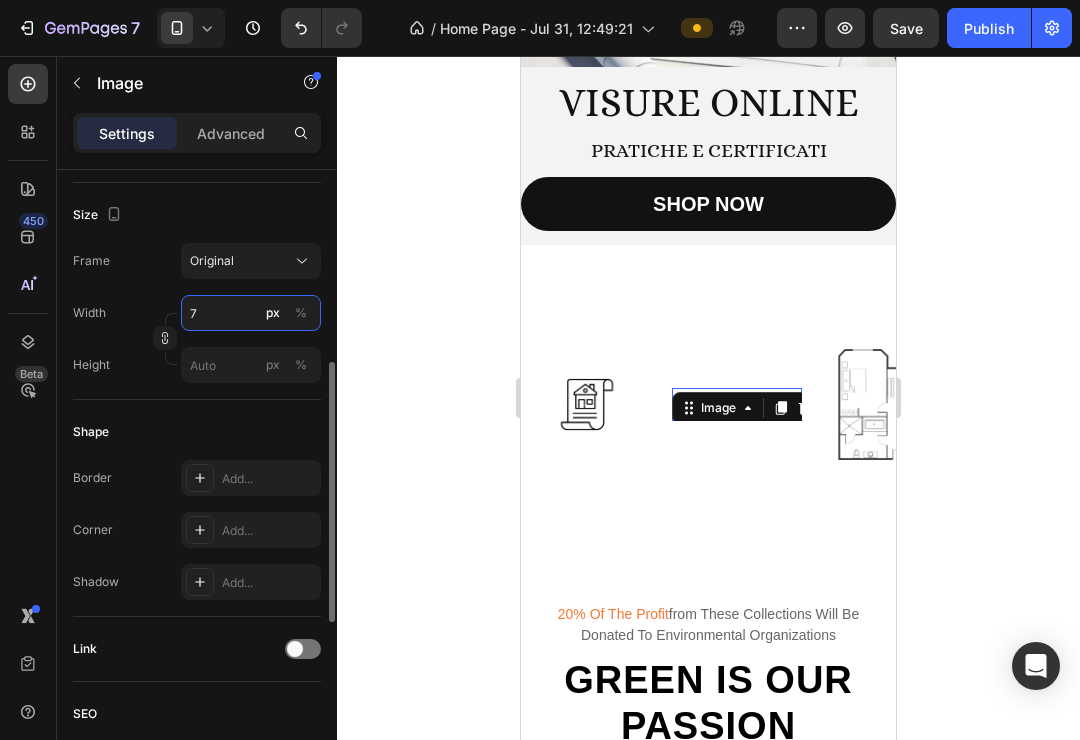 type on "70" 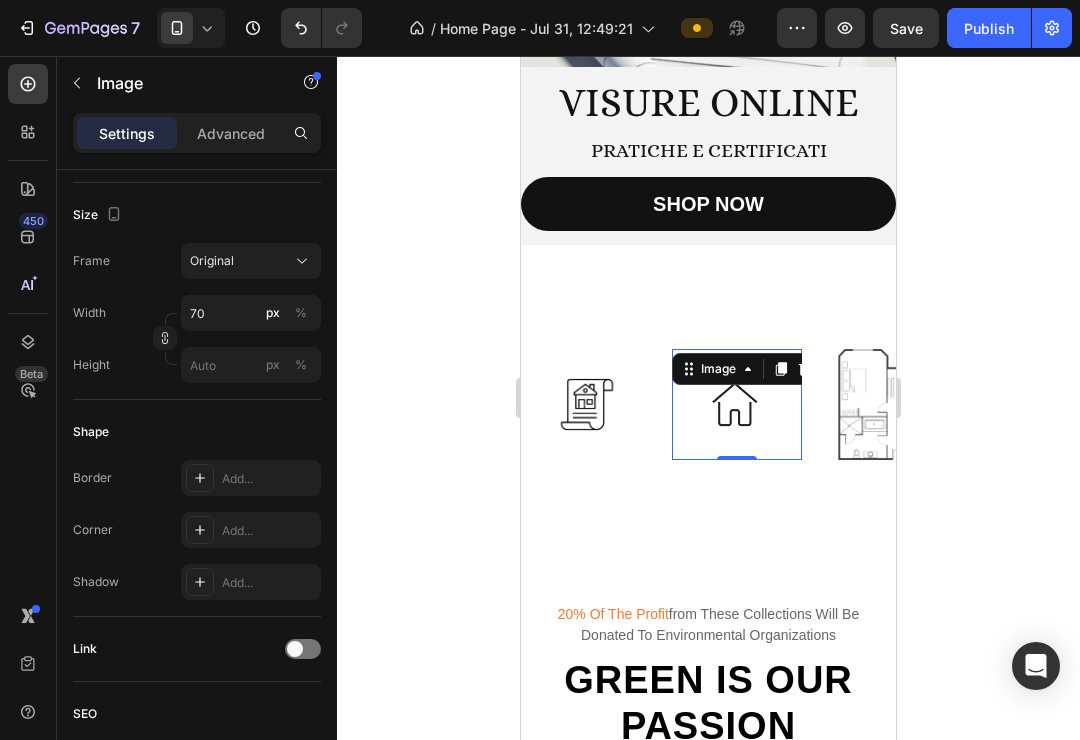 click 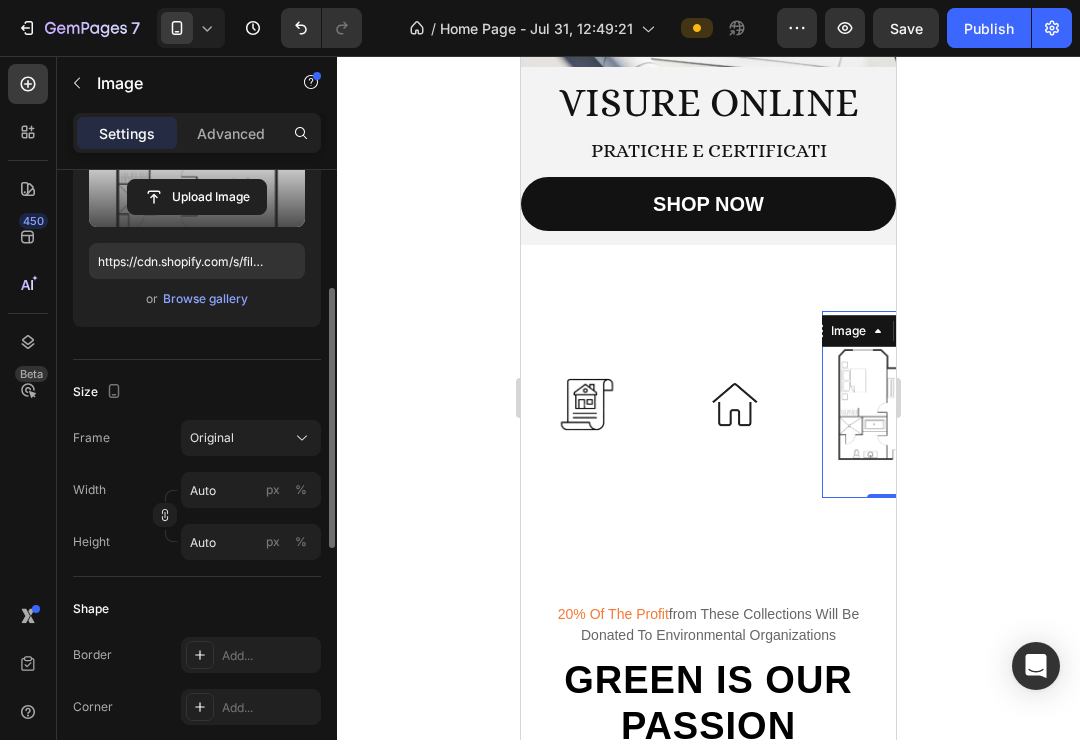 scroll, scrollTop: 287, scrollLeft: 0, axis: vertical 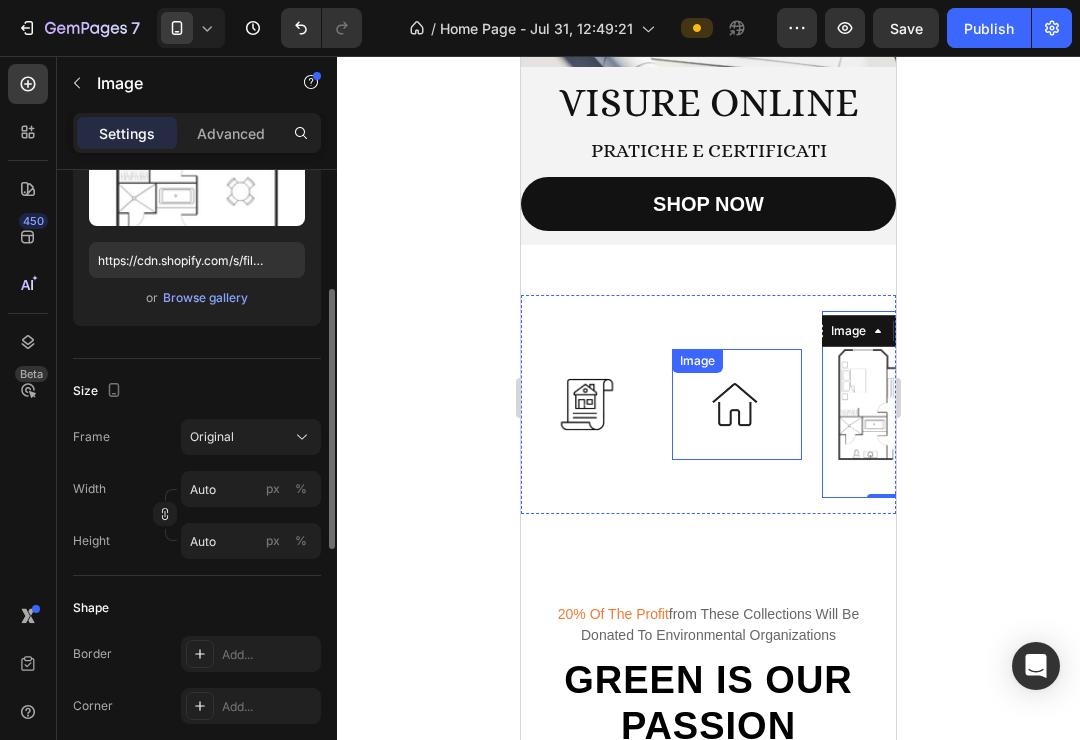 click at bounding box center [737, 405] 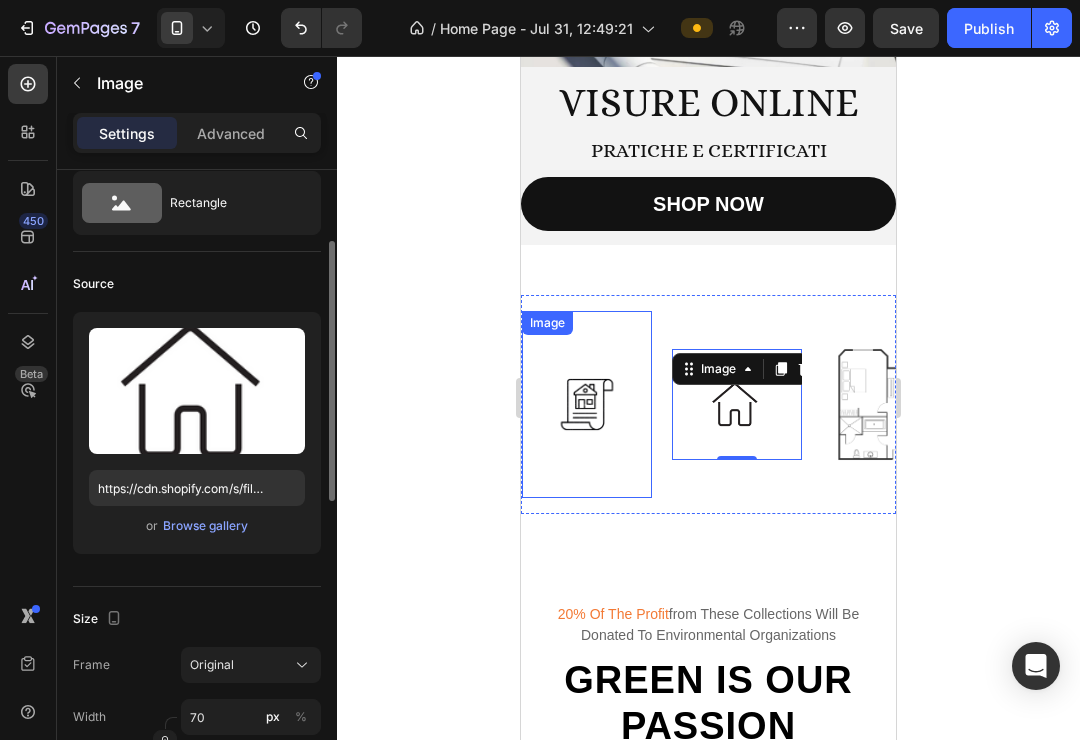 scroll, scrollTop: 0, scrollLeft: 0, axis: both 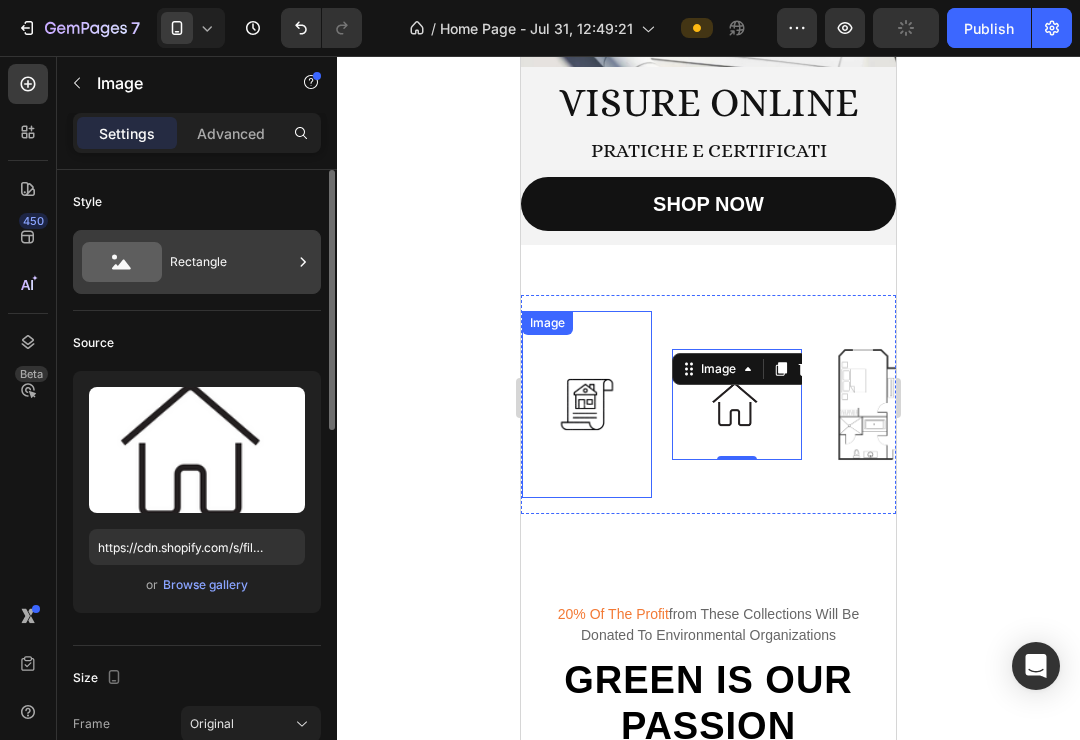 click on "Rectangle" at bounding box center (231, 262) 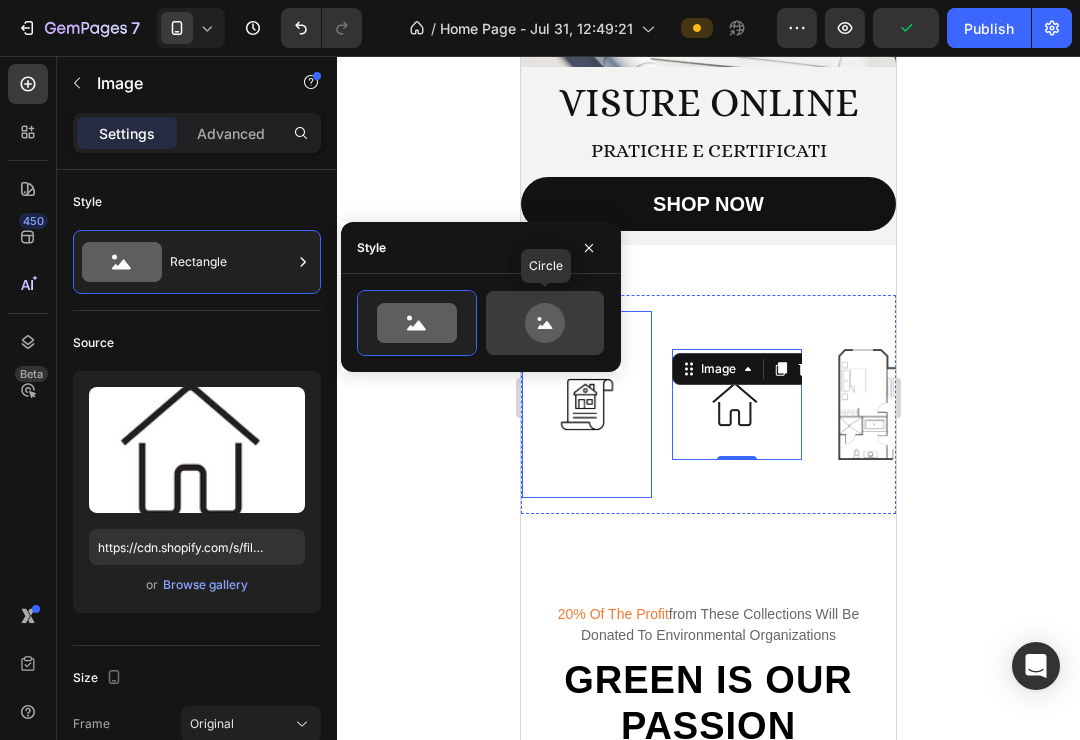 click 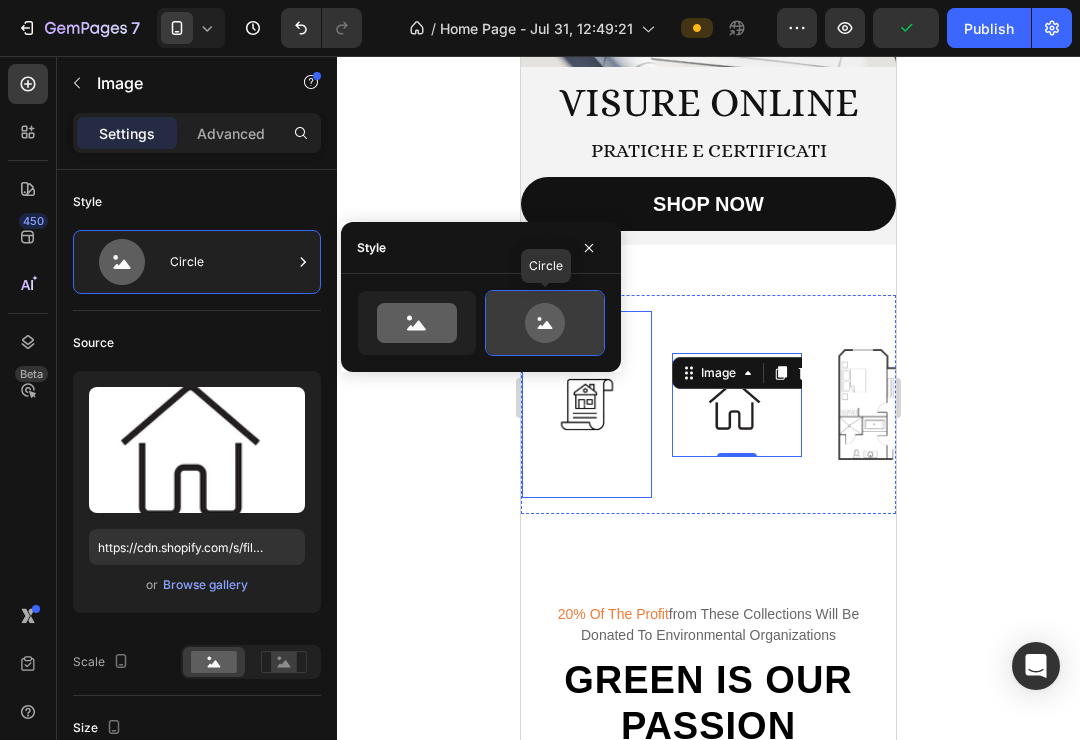 type on "80" 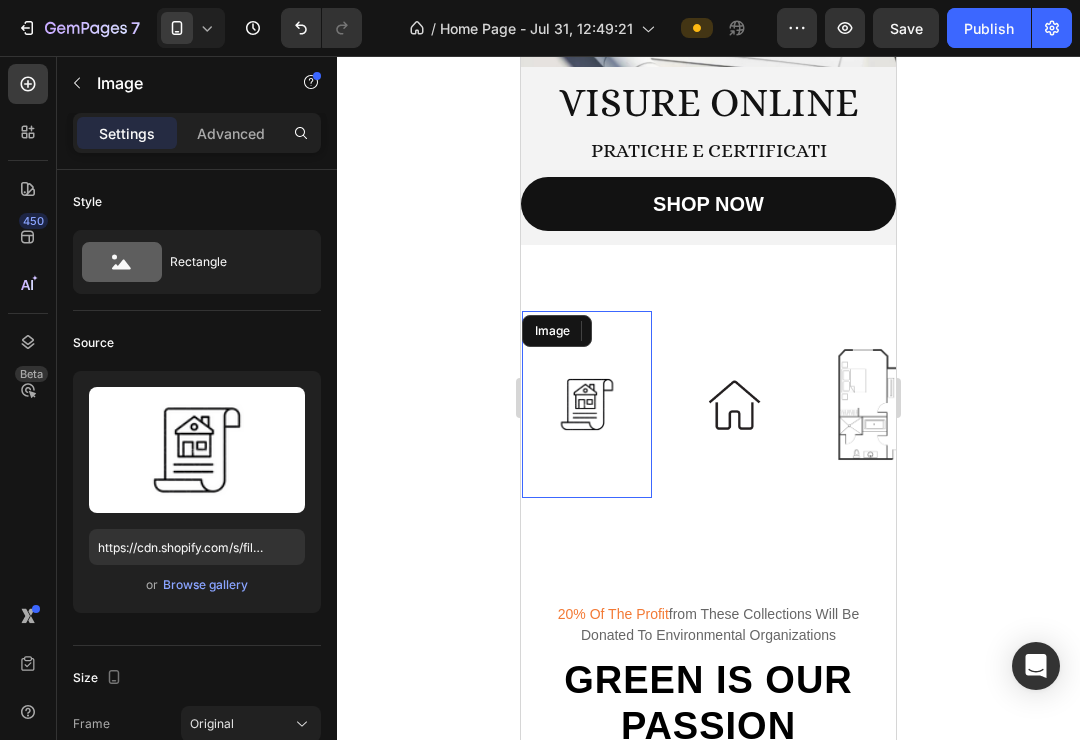 click at bounding box center (587, 404) 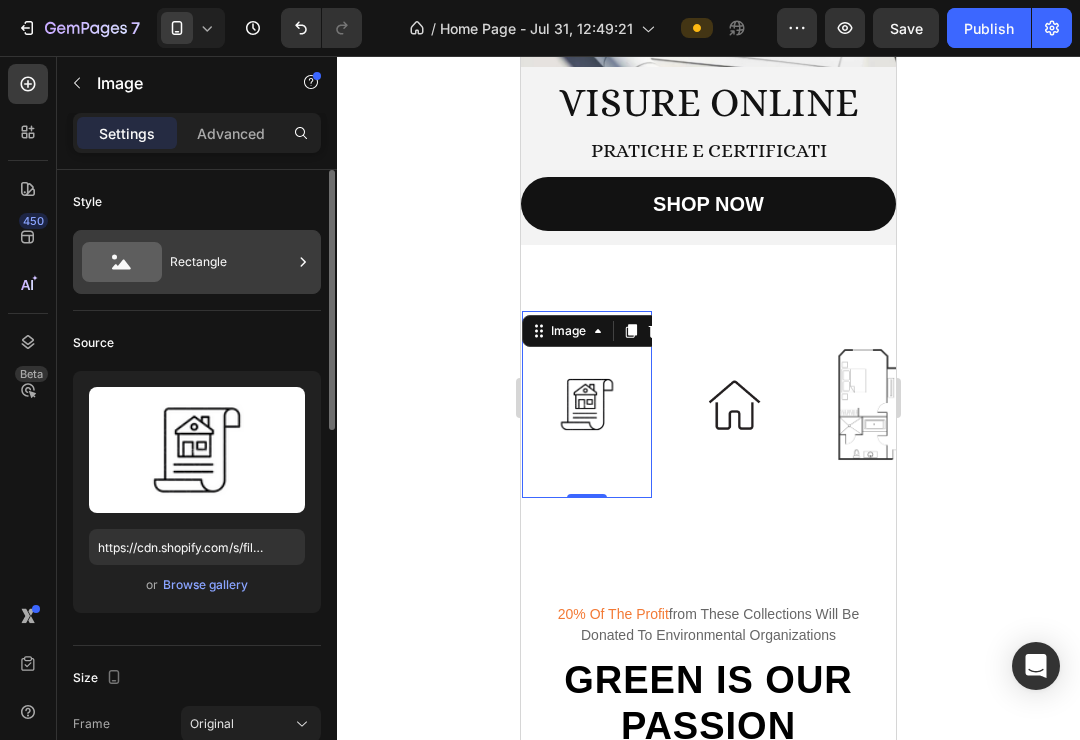 click on "Rectangle" at bounding box center [231, 262] 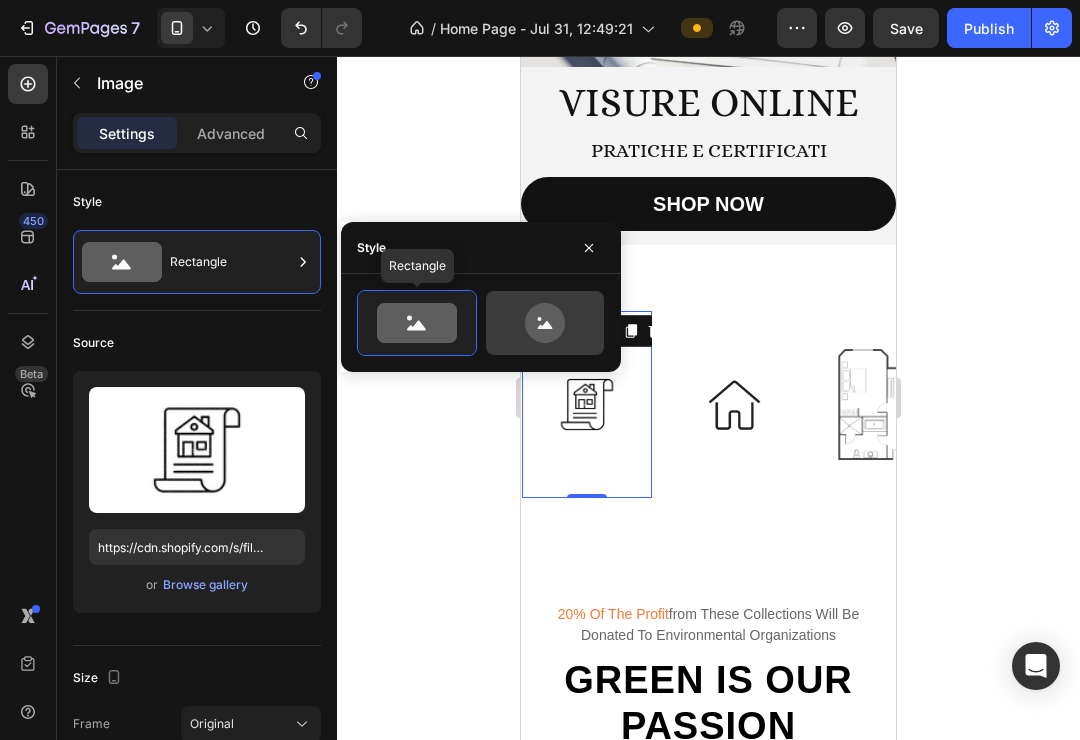 click 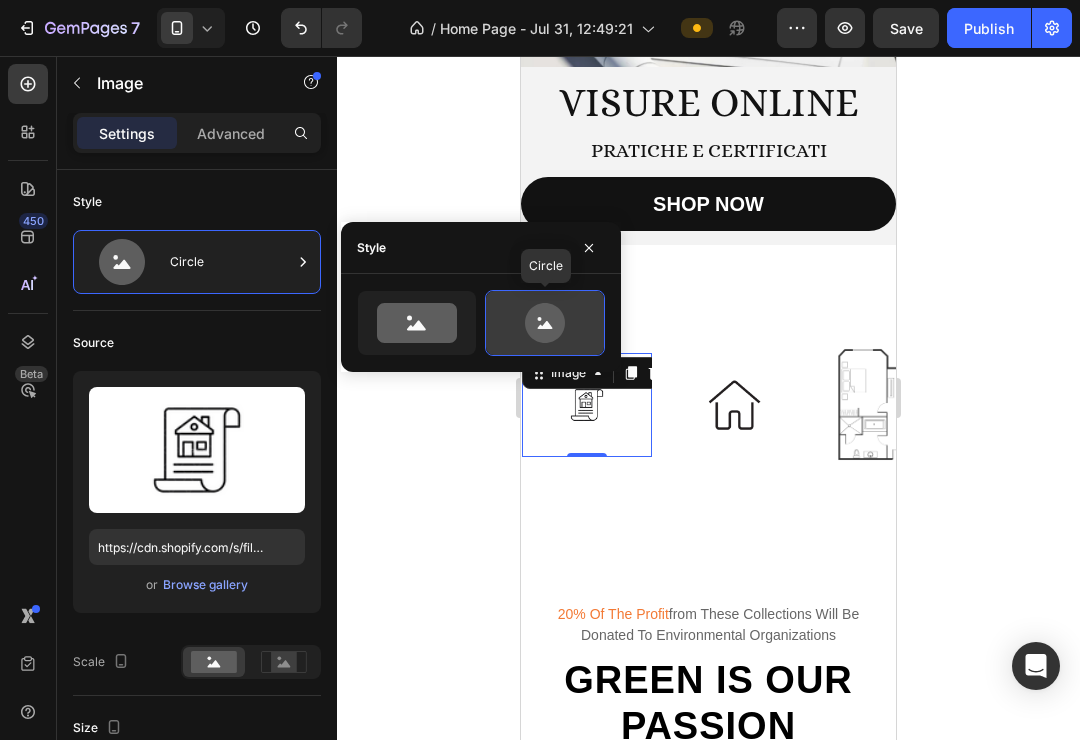 type on "80" 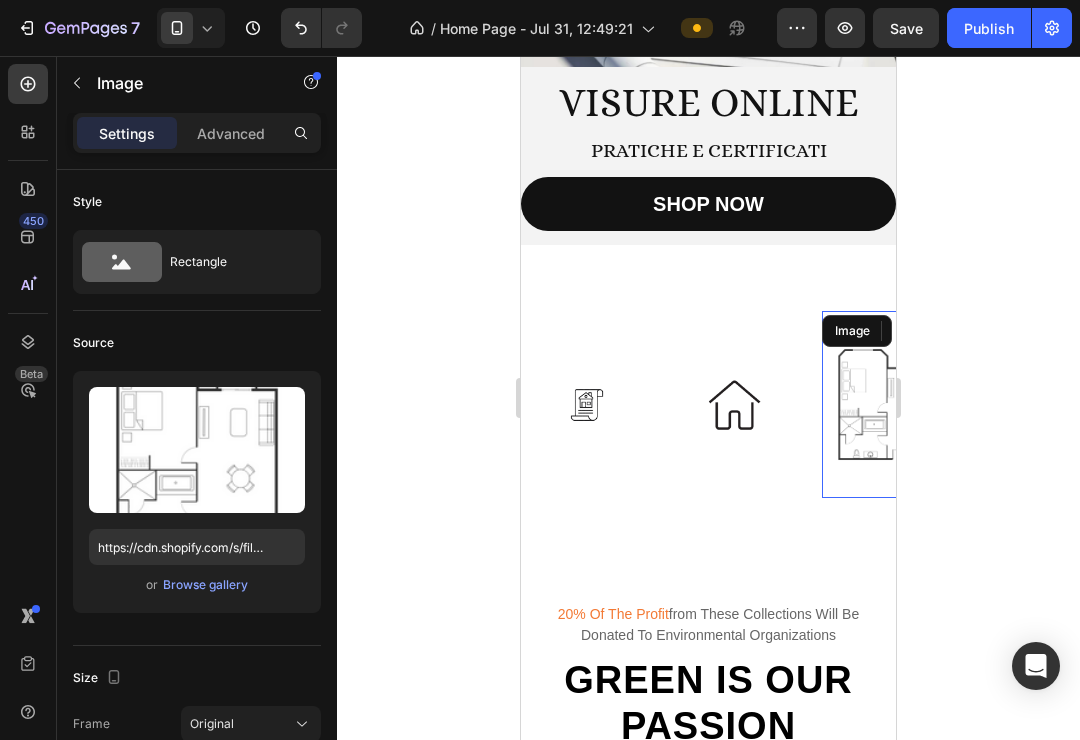 click at bounding box center (887, 404) 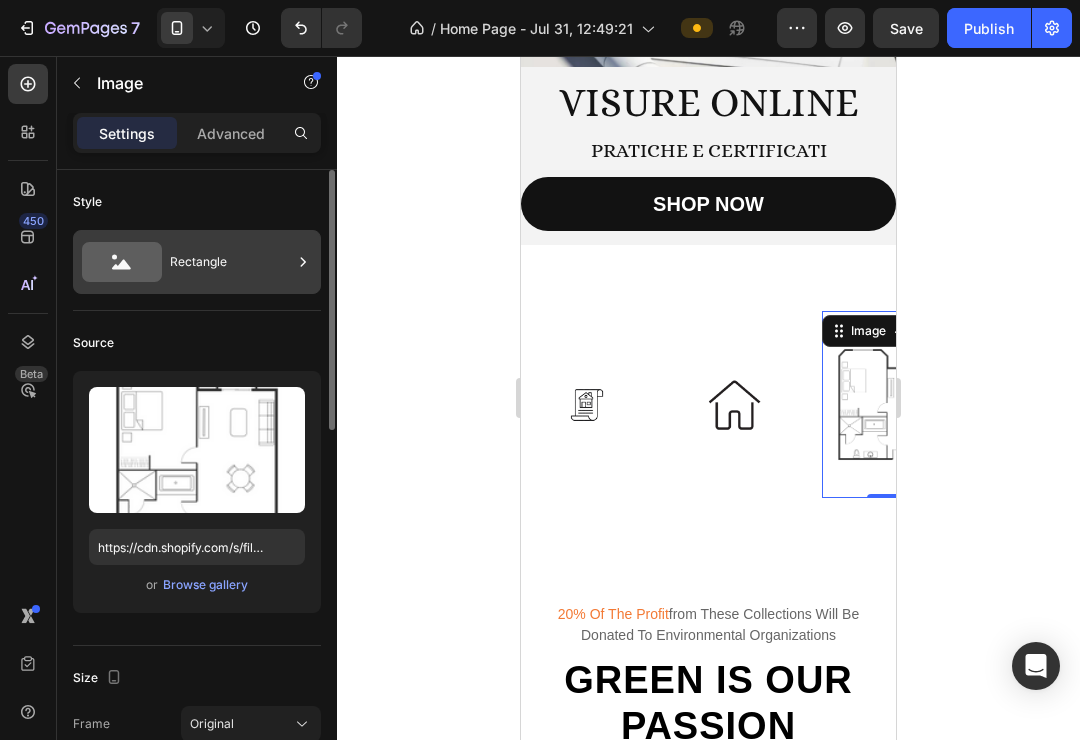 click on "Rectangle" at bounding box center [231, 262] 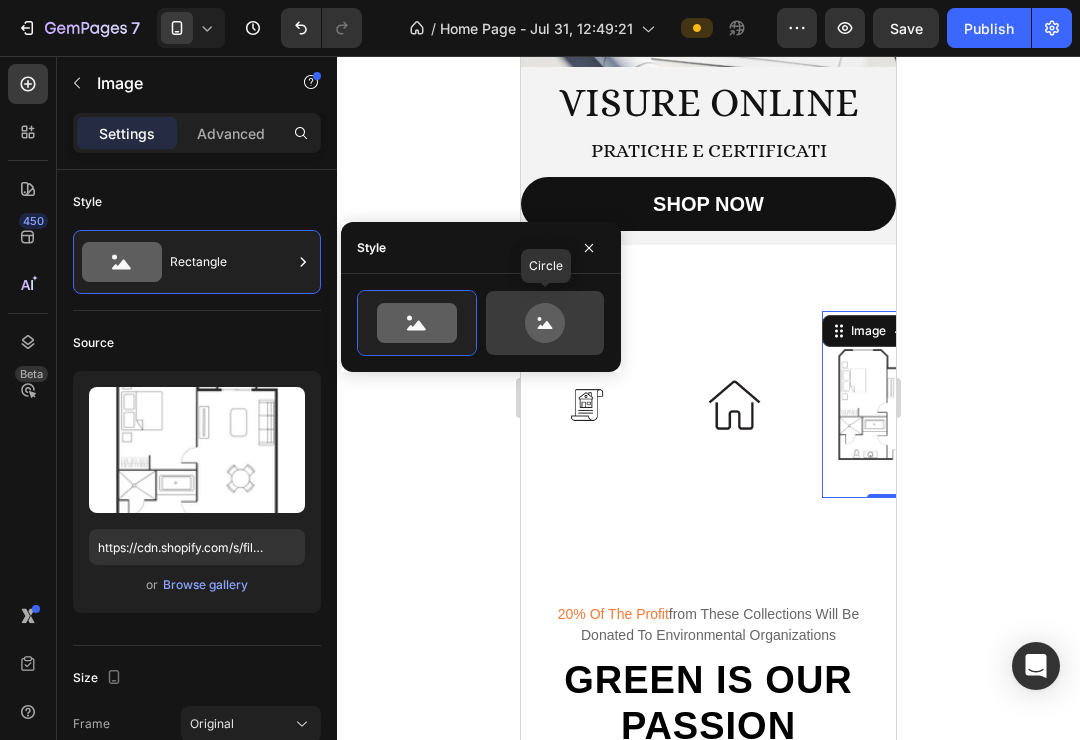 click 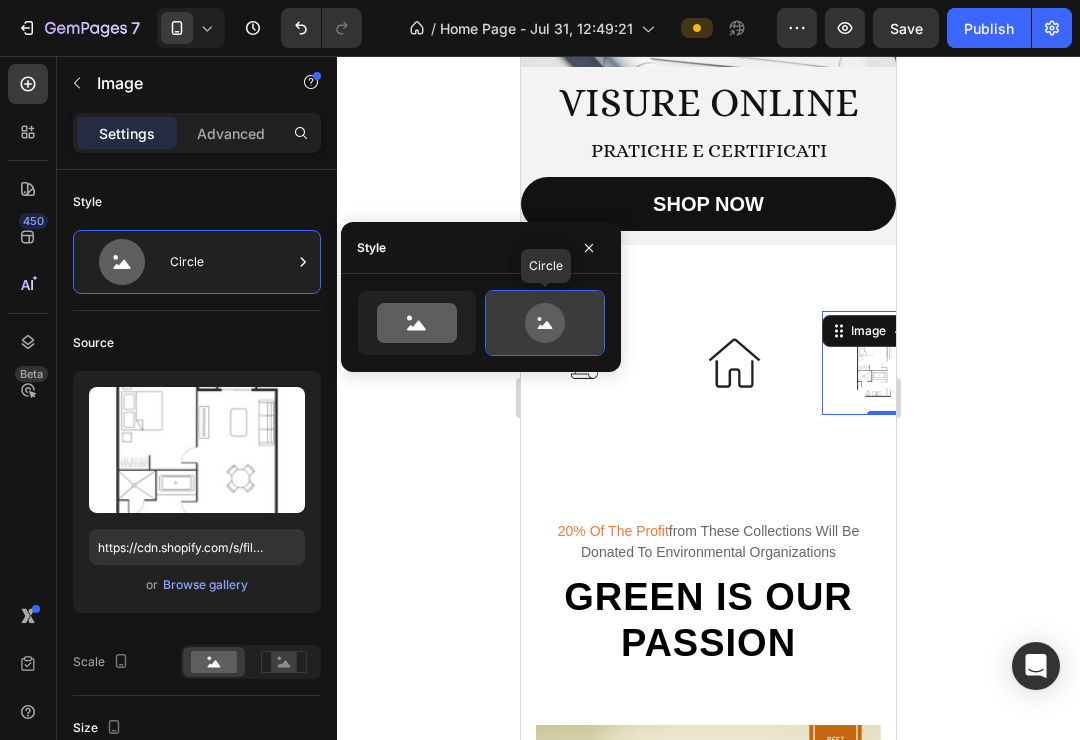 type on "80" 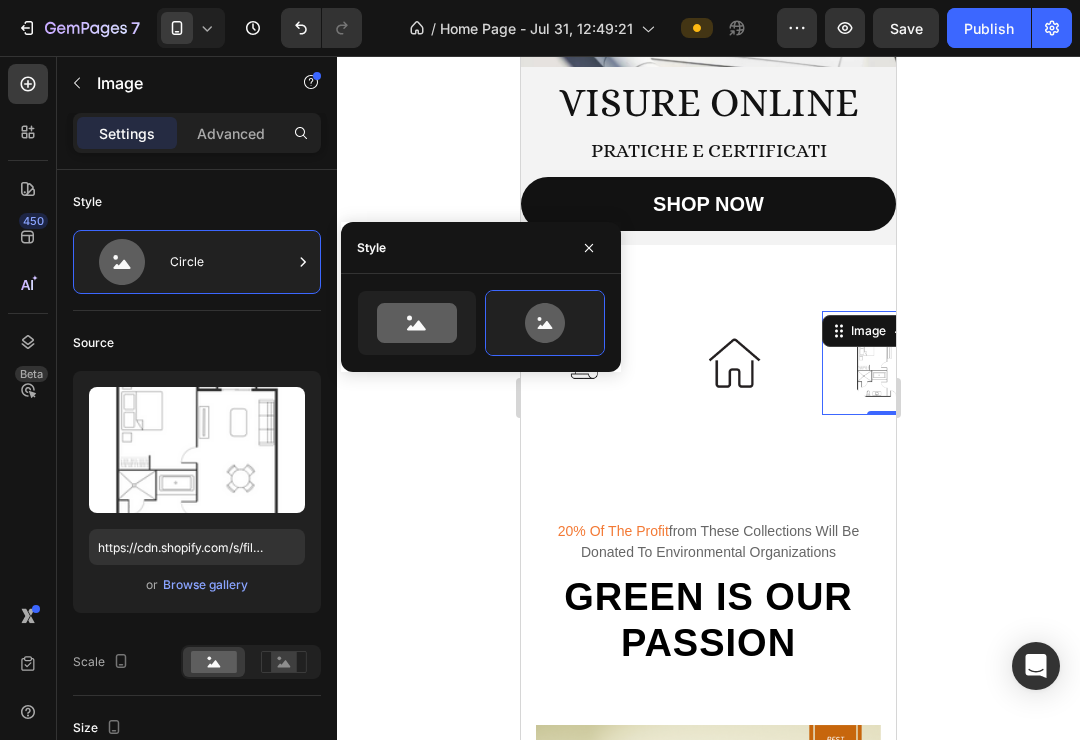 click 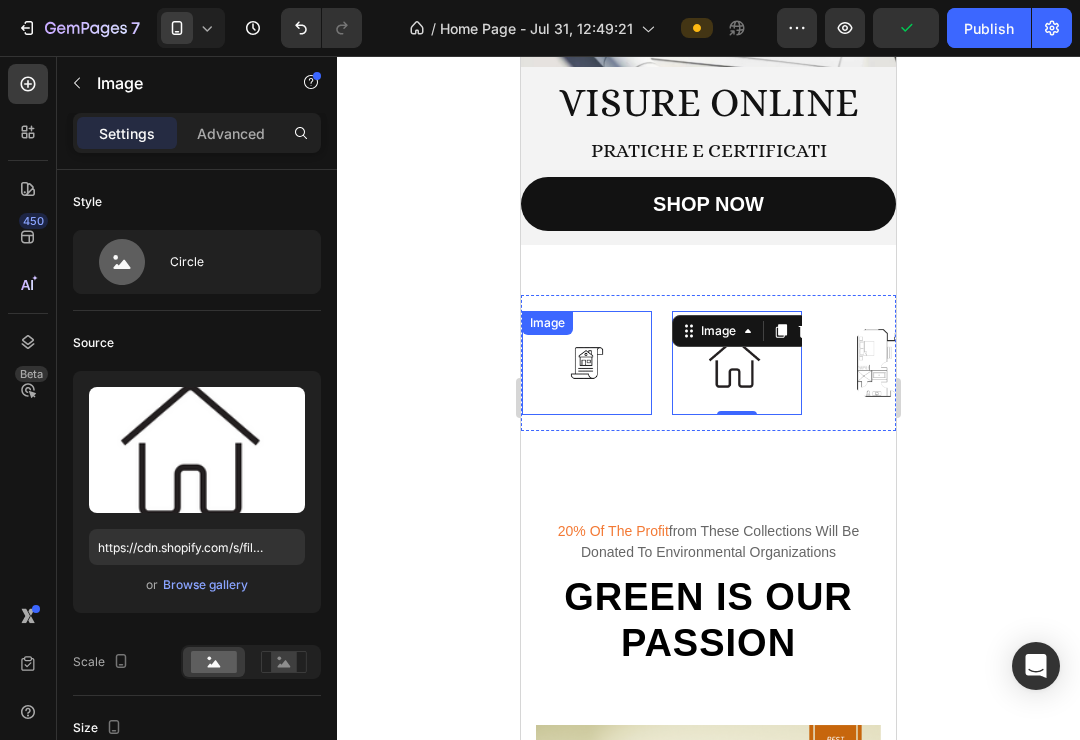 drag, startPoint x: 565, startPoint y: 359, endPoint x: 592, endPoint y: 360, distance: 27.018513 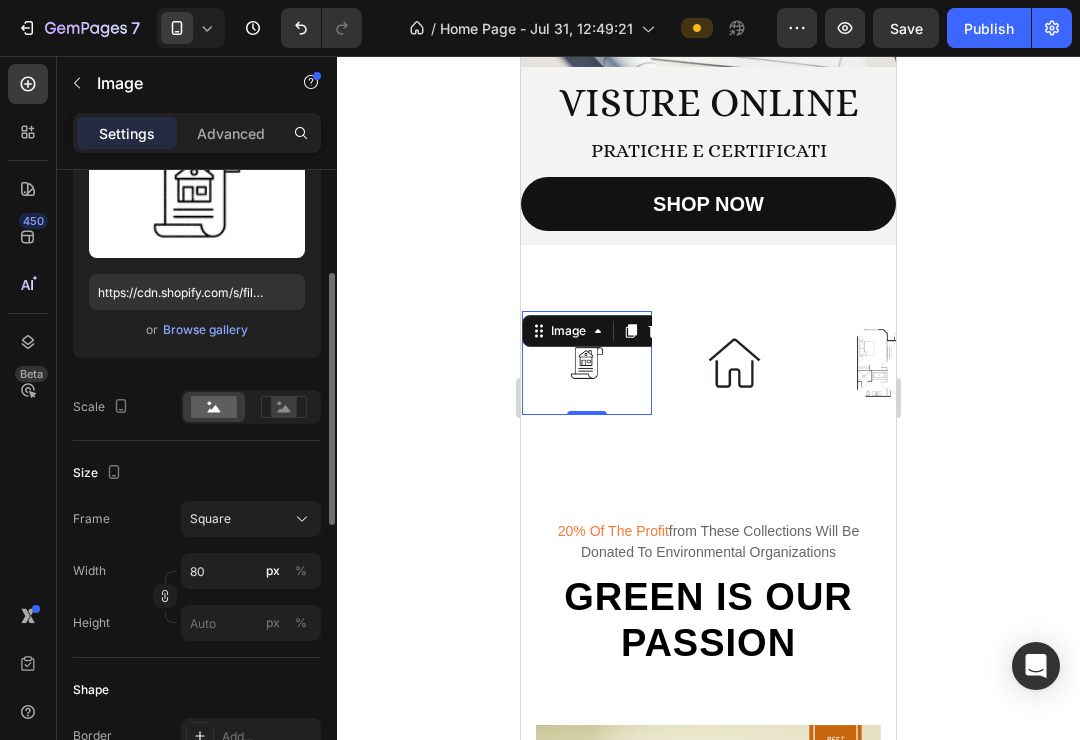 scroll, scrollTop: 256, scrollLeft: 0, axis: vertical 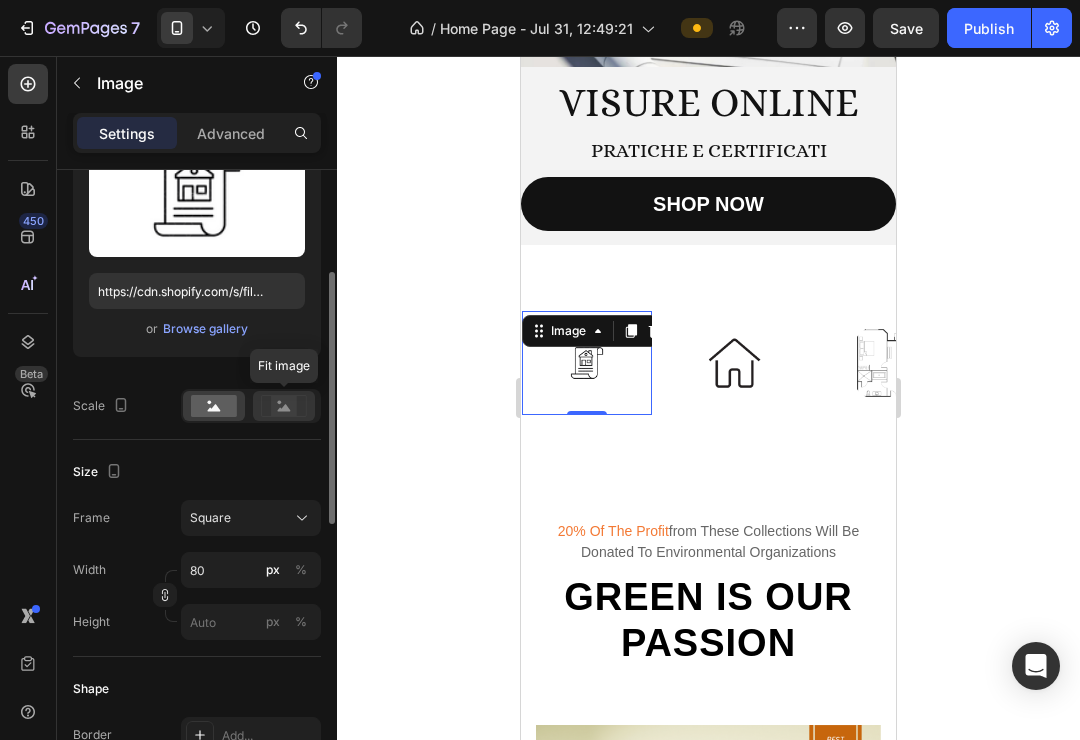 click 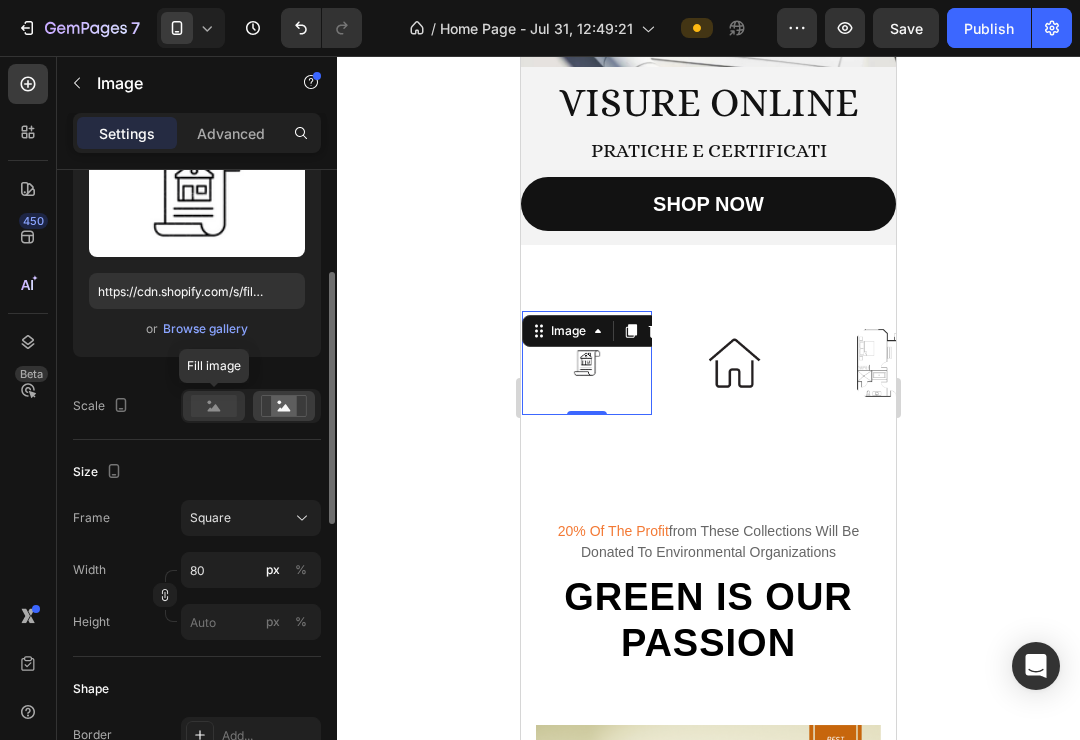 click 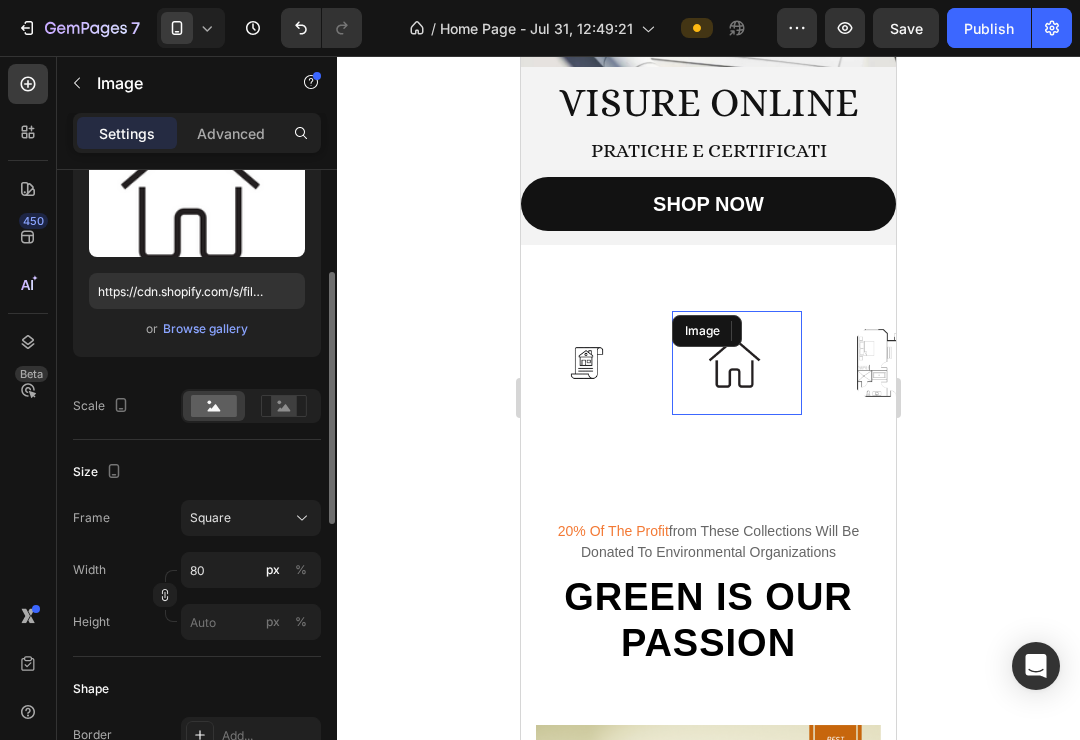 drag, startPoint x: 746, startPoint y: 369, endPoint x: 739, endPoint y: 377, distance: 10.630146 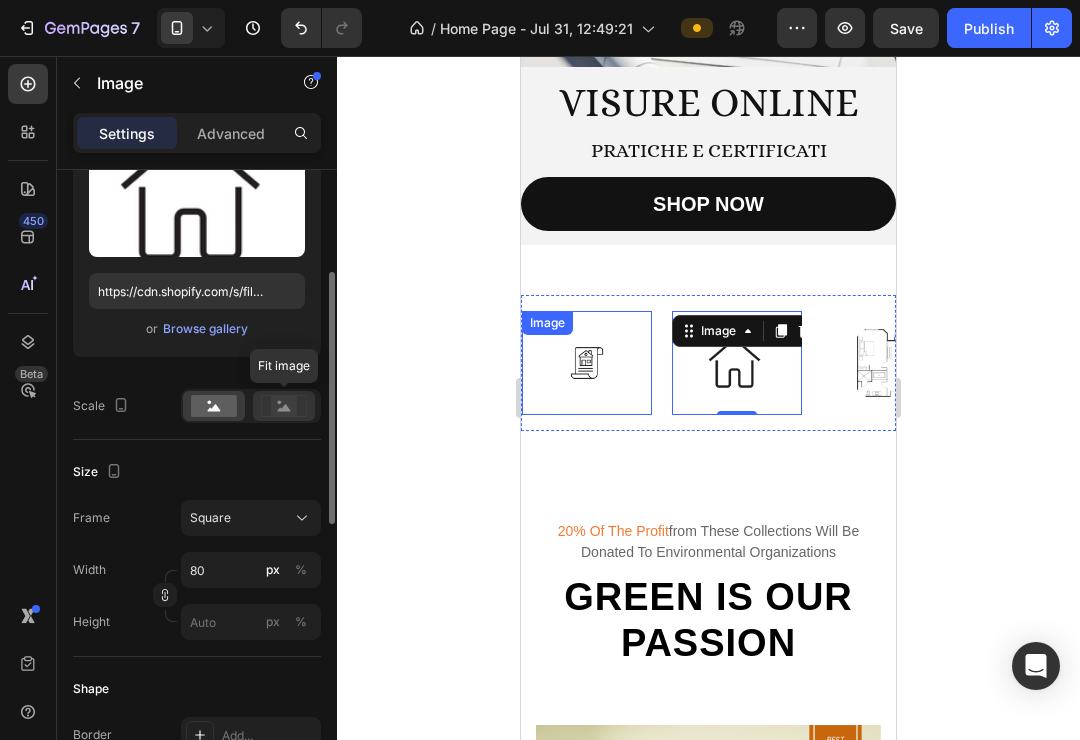 click 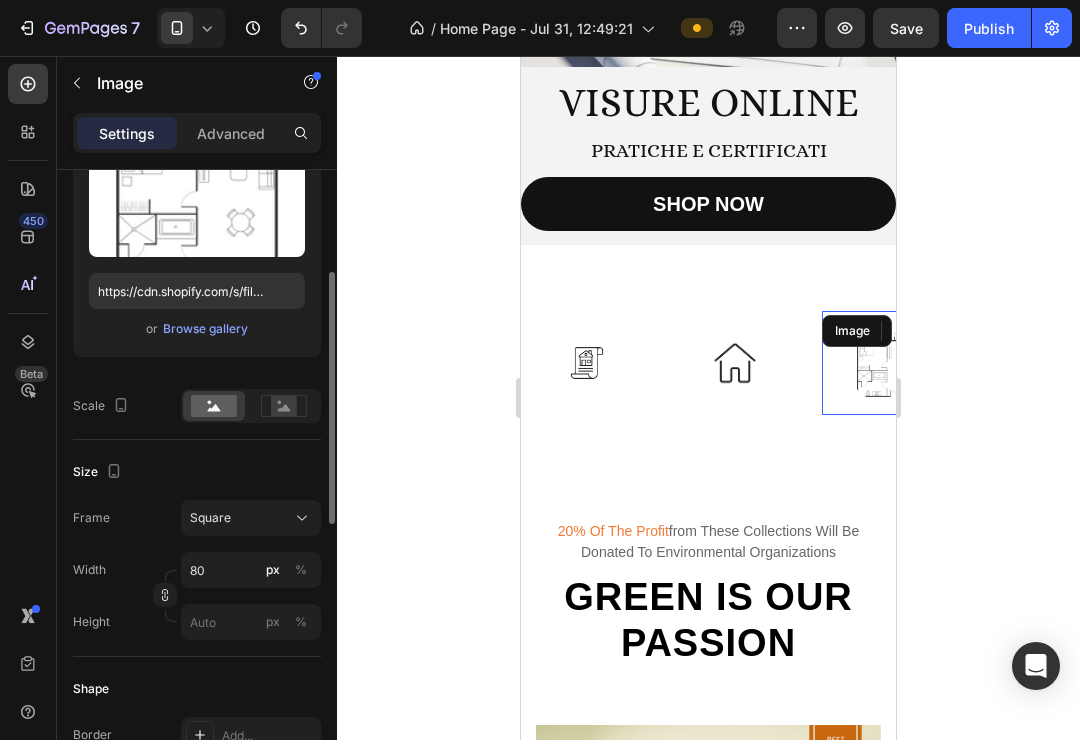 click at bounding box center (887, 363) 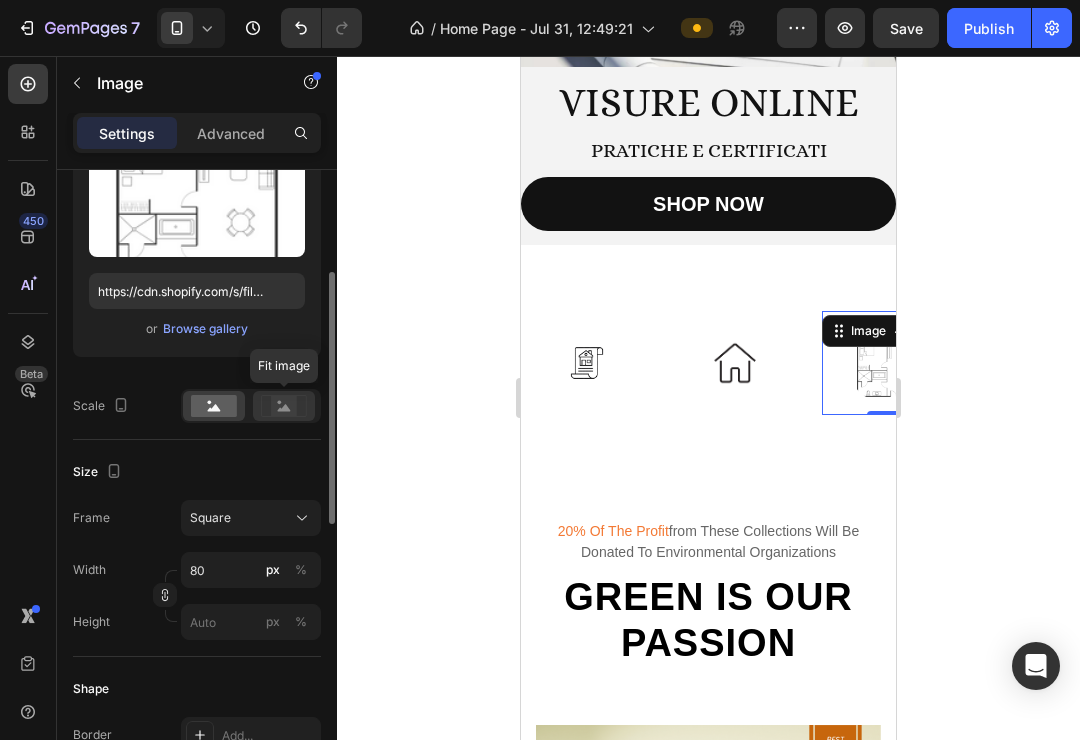 click 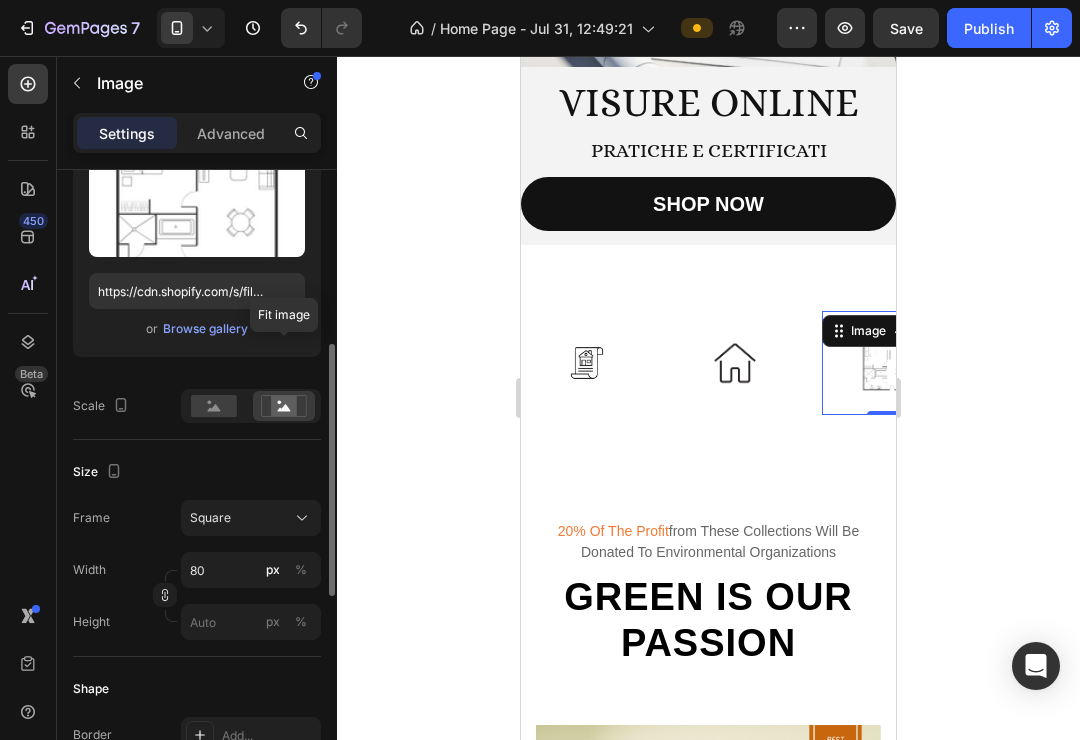 scroll, scrollTop: 321, scrollLeft: 0, axis: vertical 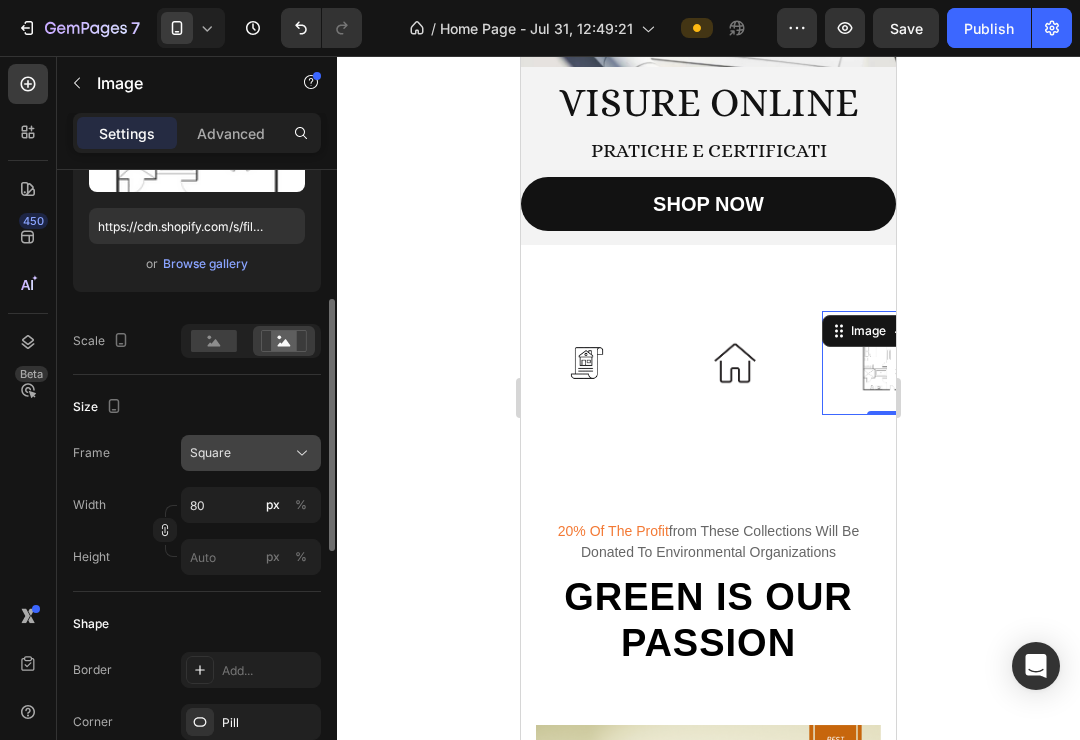 click on "Square" 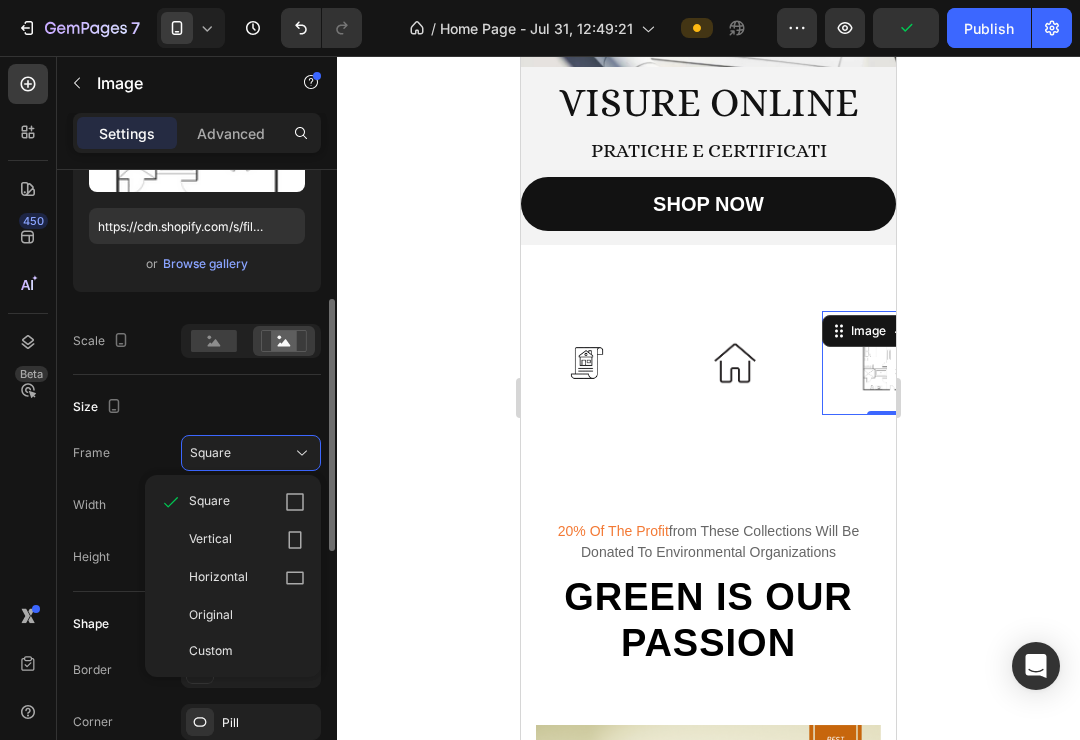 click on "Horizontal" at bounding box center (247, 578) 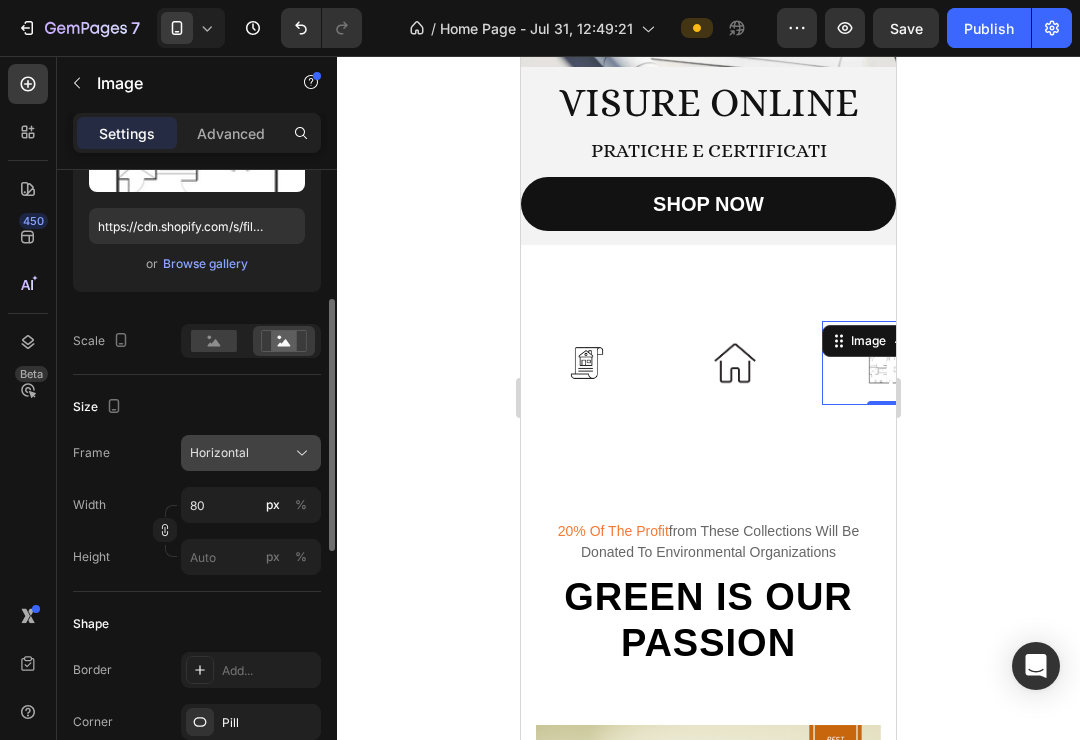 click on "Horizontal" at bounding box center [251, 453] 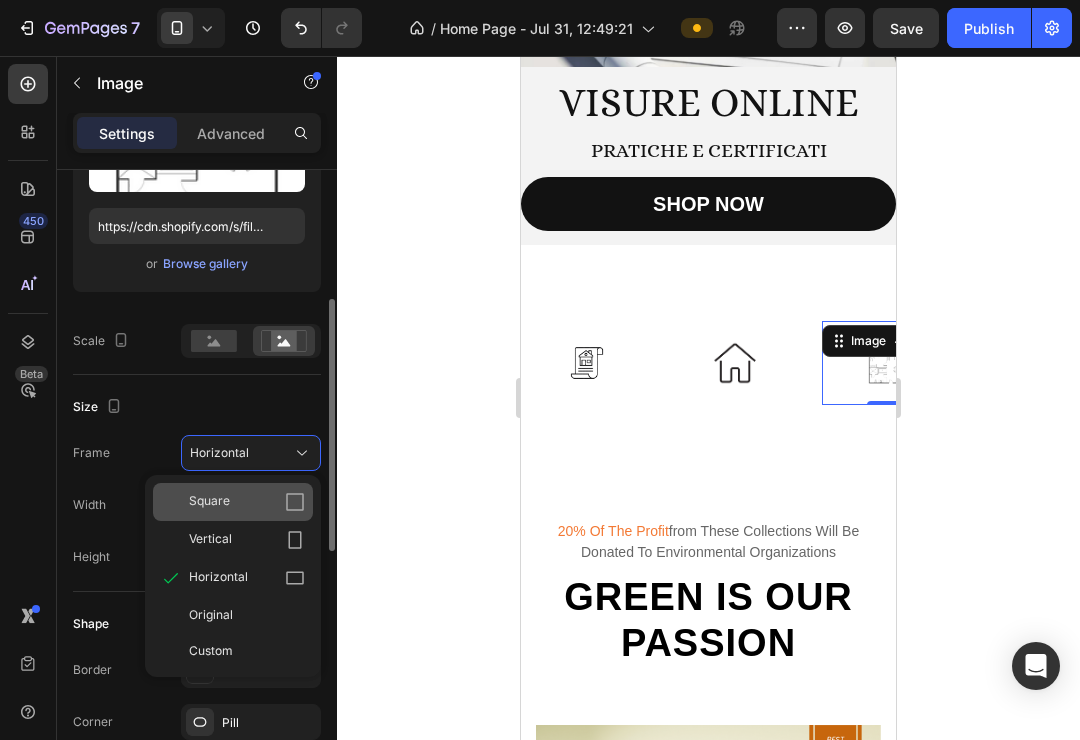 click on "Square" at bounding box center (247, 502) 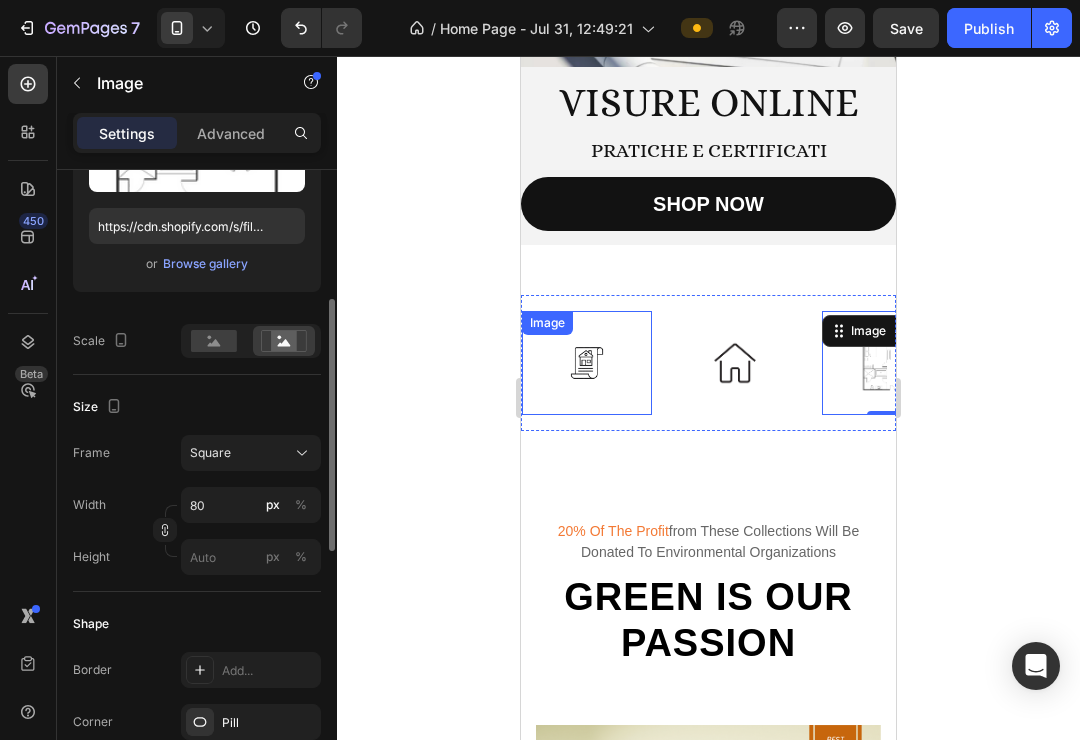 click at bounding box center [587, 363] 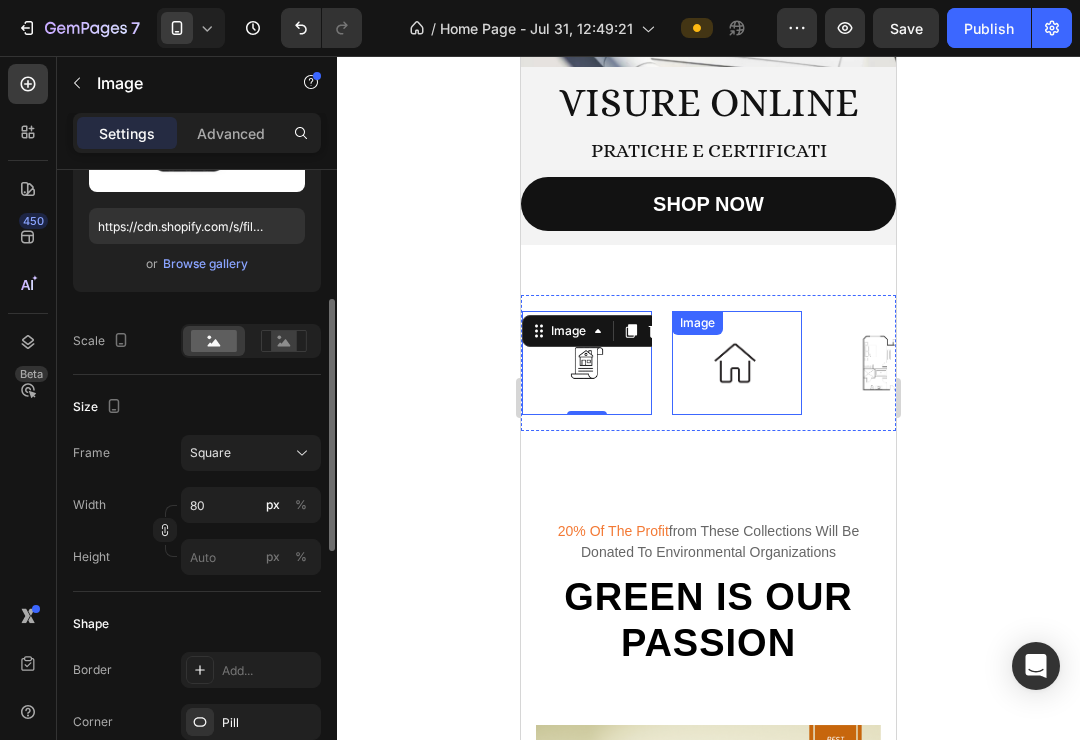 click at bounding box center (737, 363) 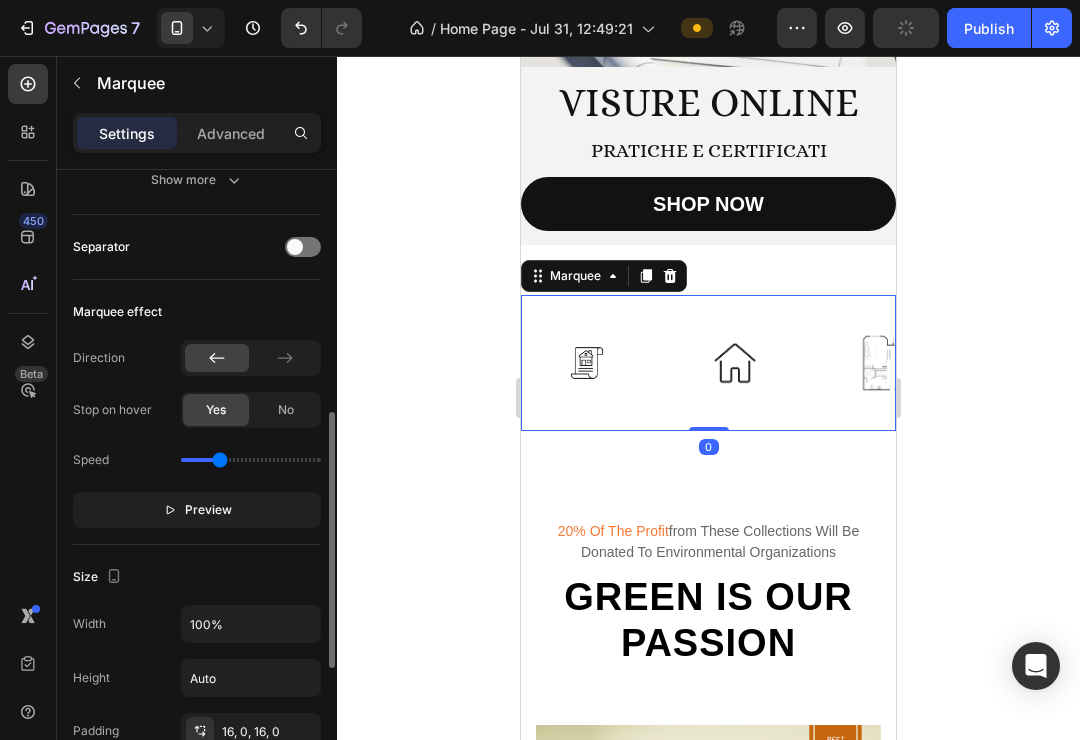 scroll, scrollTop: 501, scrollLeft: 0, axis: vertical 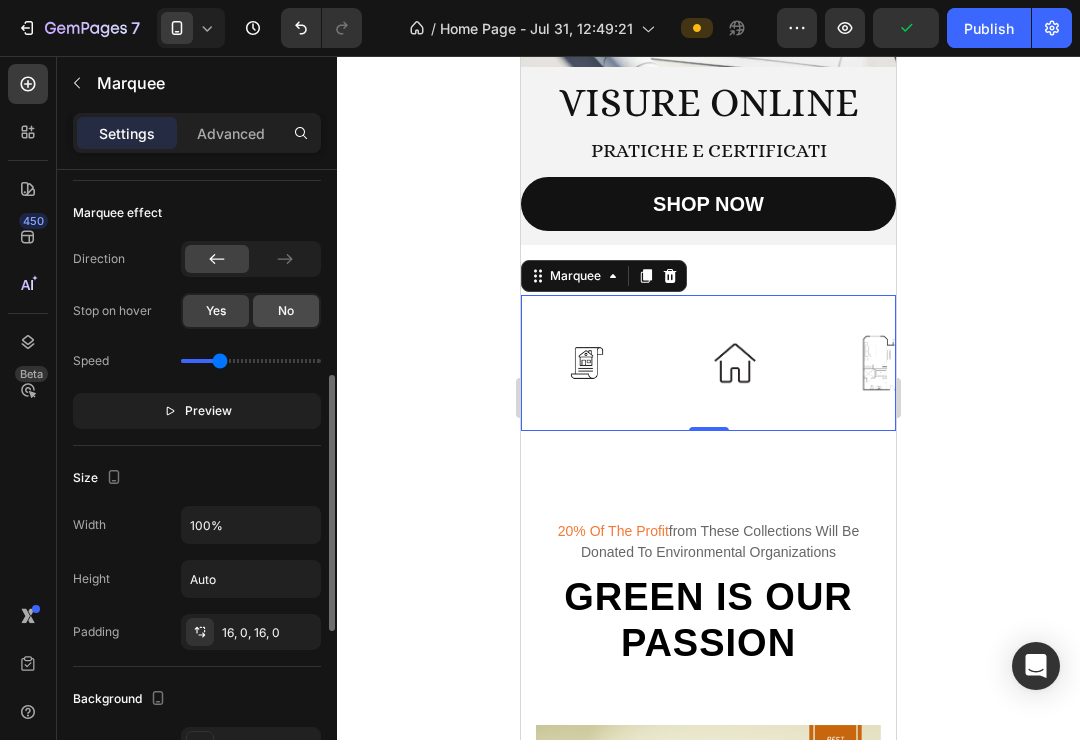 click on "No" 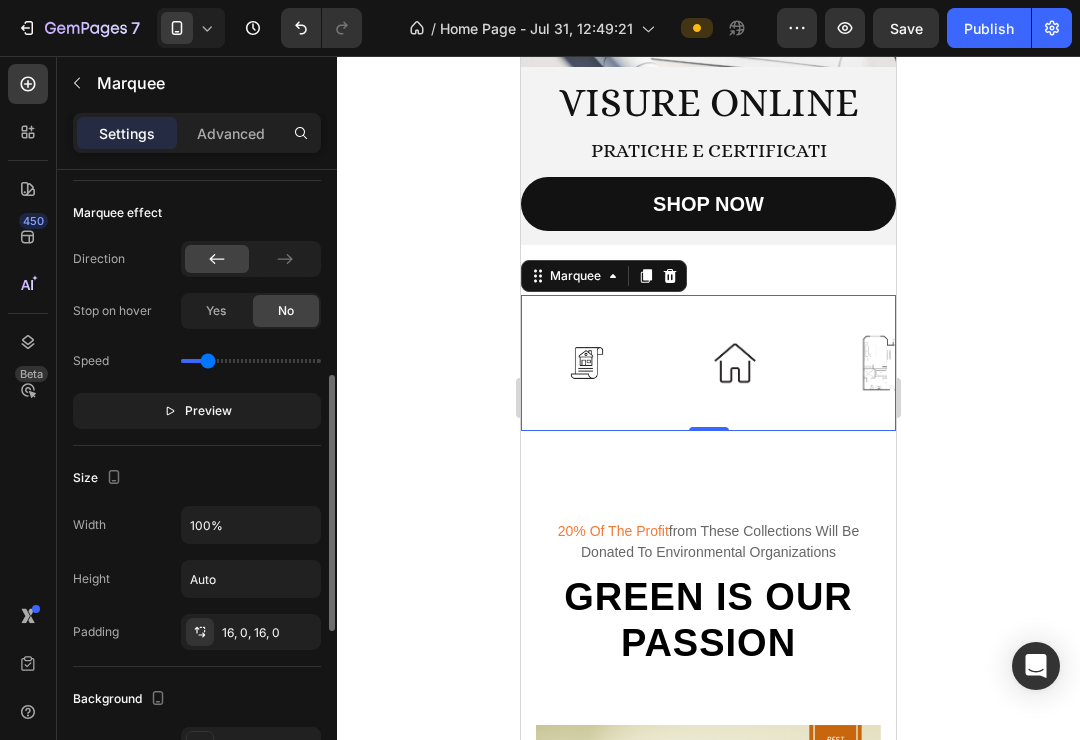 drag, startPoint x: 219, startPoint y: 360, endPoint x: 209, endPoint y: 361, distance: 10.049875 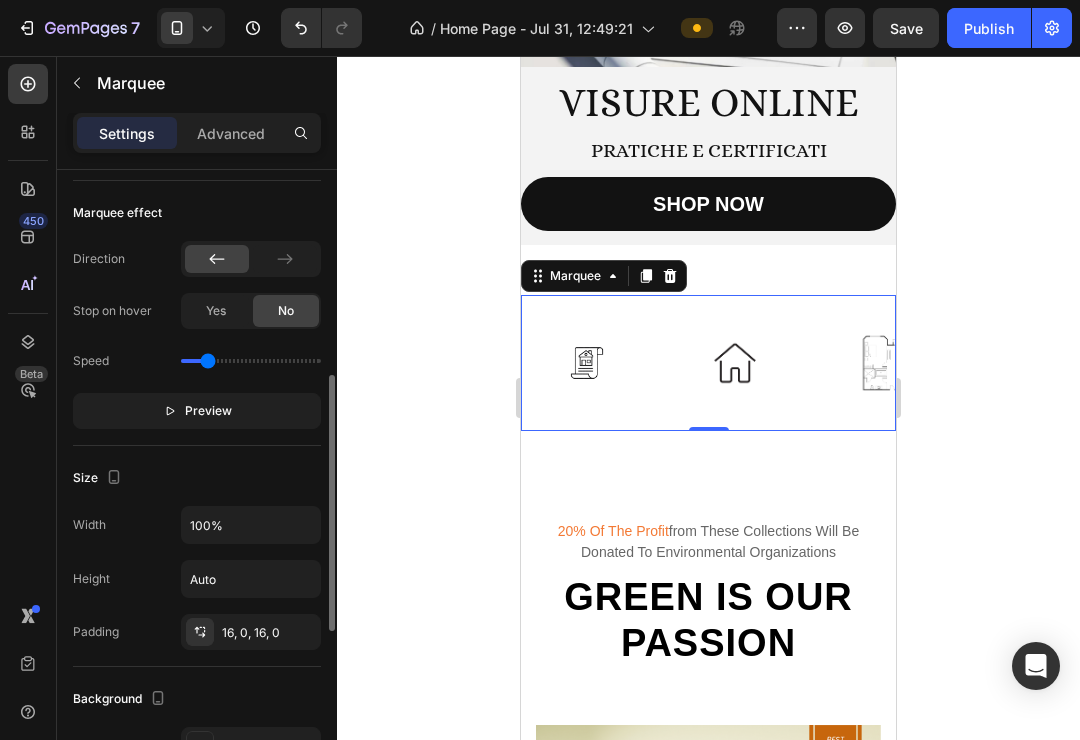 type on "0.6" 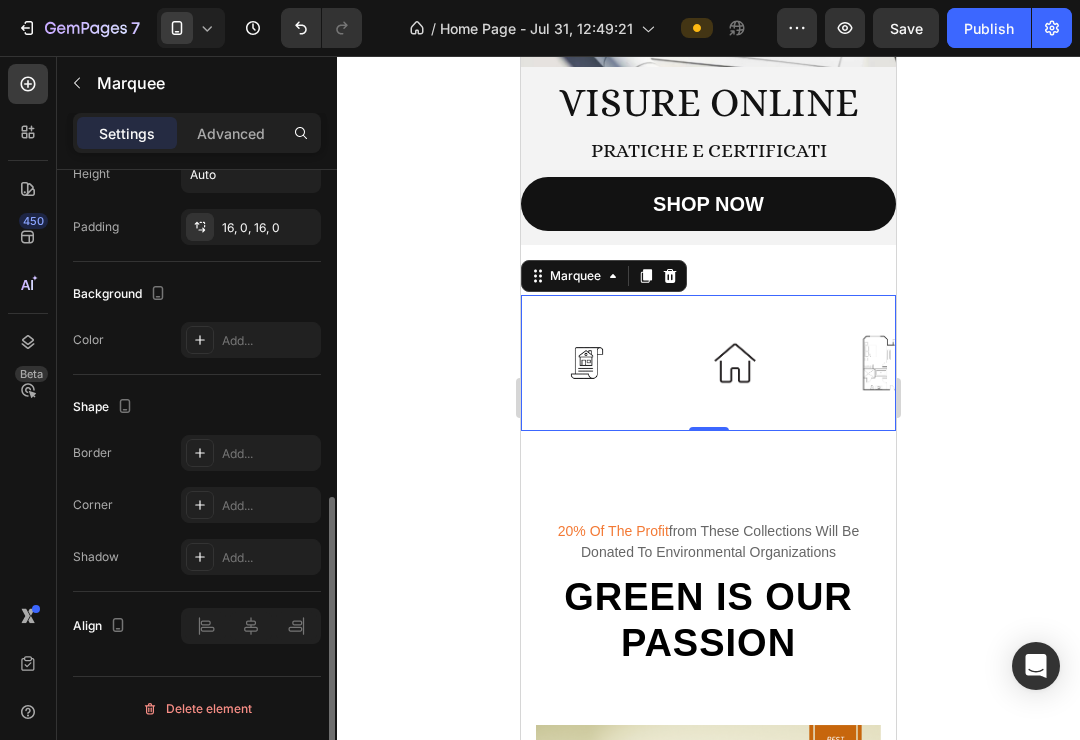 scroll, scrollTop: 814, scrollLeft: 0, axis: vertical 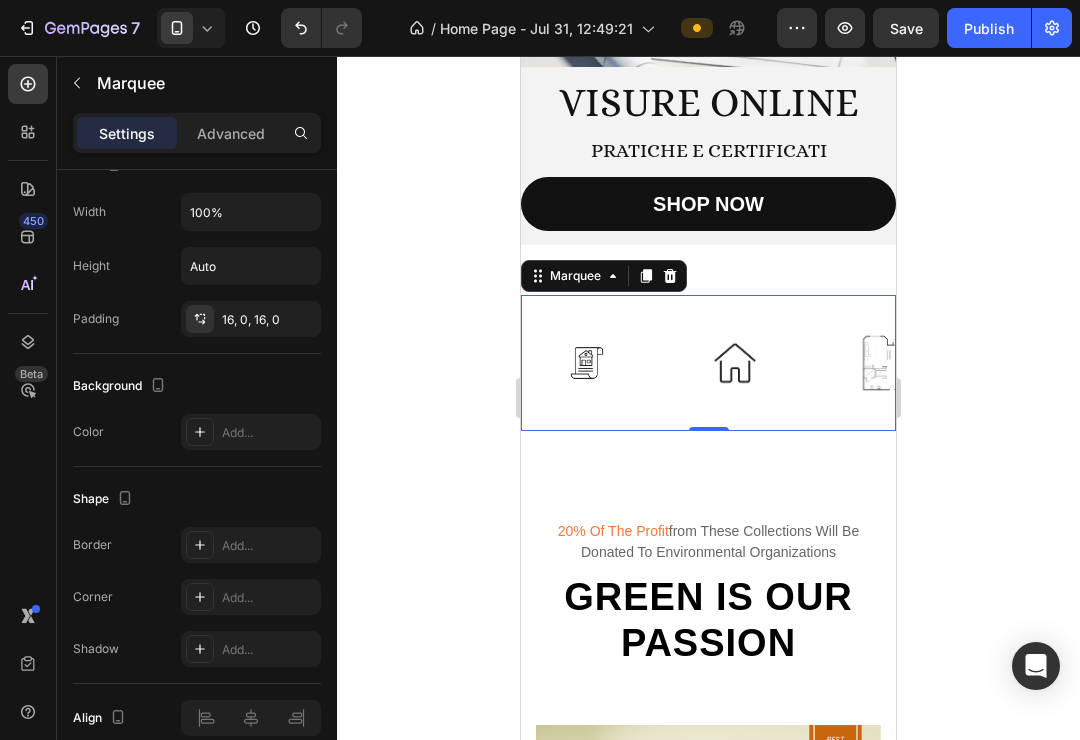 click on "Image" at bounding box center (746, 363) 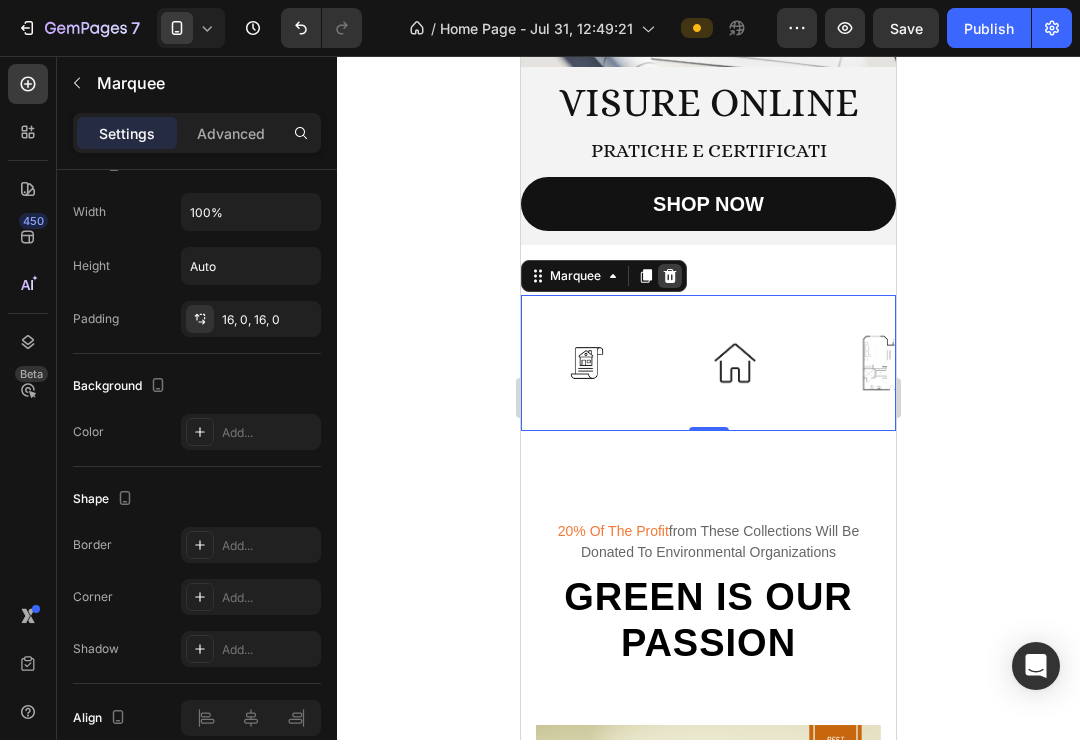 click 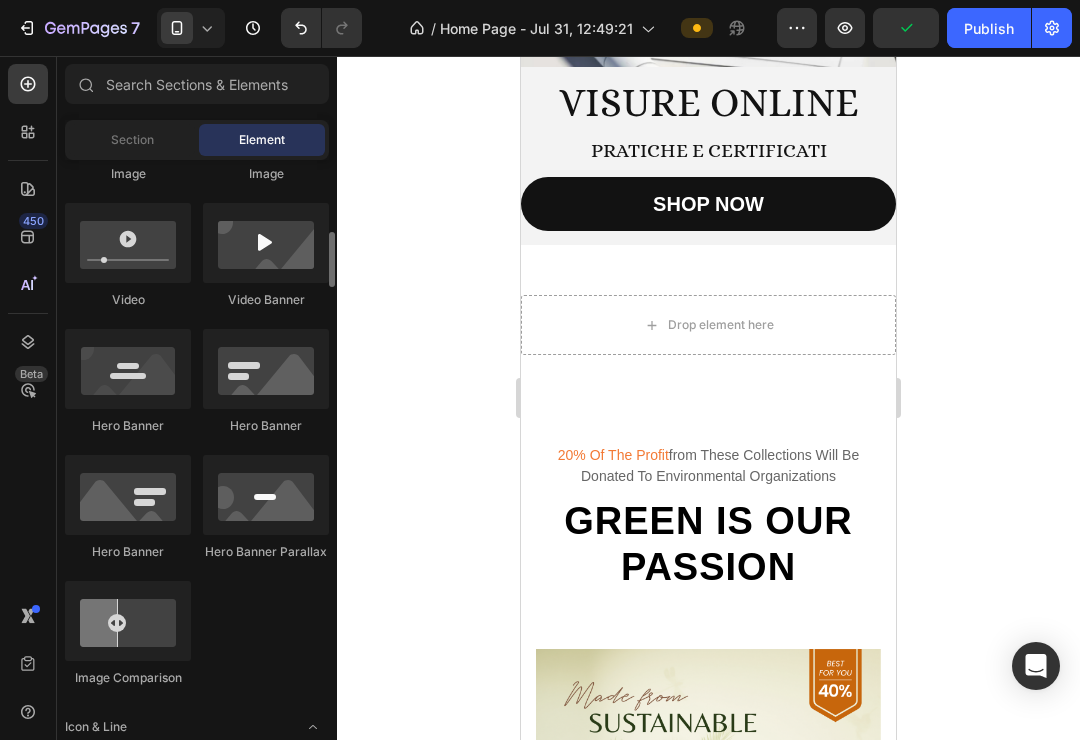 scroll, scrollTop: 602, scrollLeft: 0, axis: vertical 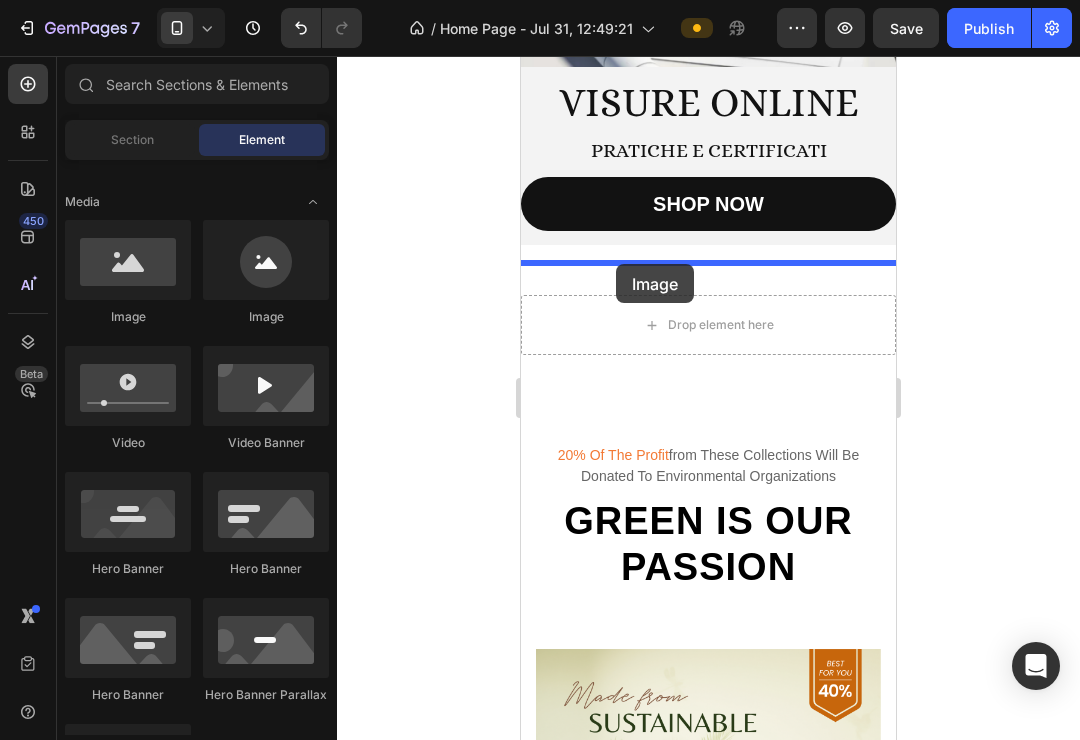drag, startPoint x: 625, startPoint y: 327, endPoint x: 616, endPoint y: 264, distance: 63.63961 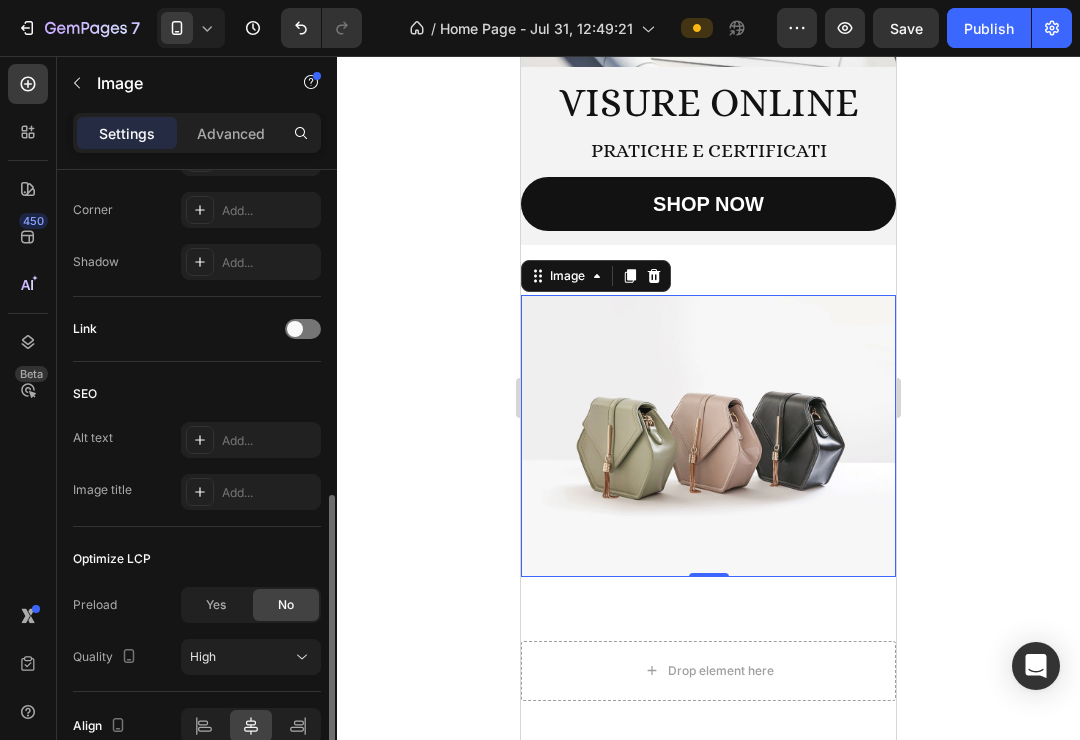 scroll, scrollTop: 883, scrollLeft: 0, axis: vertical 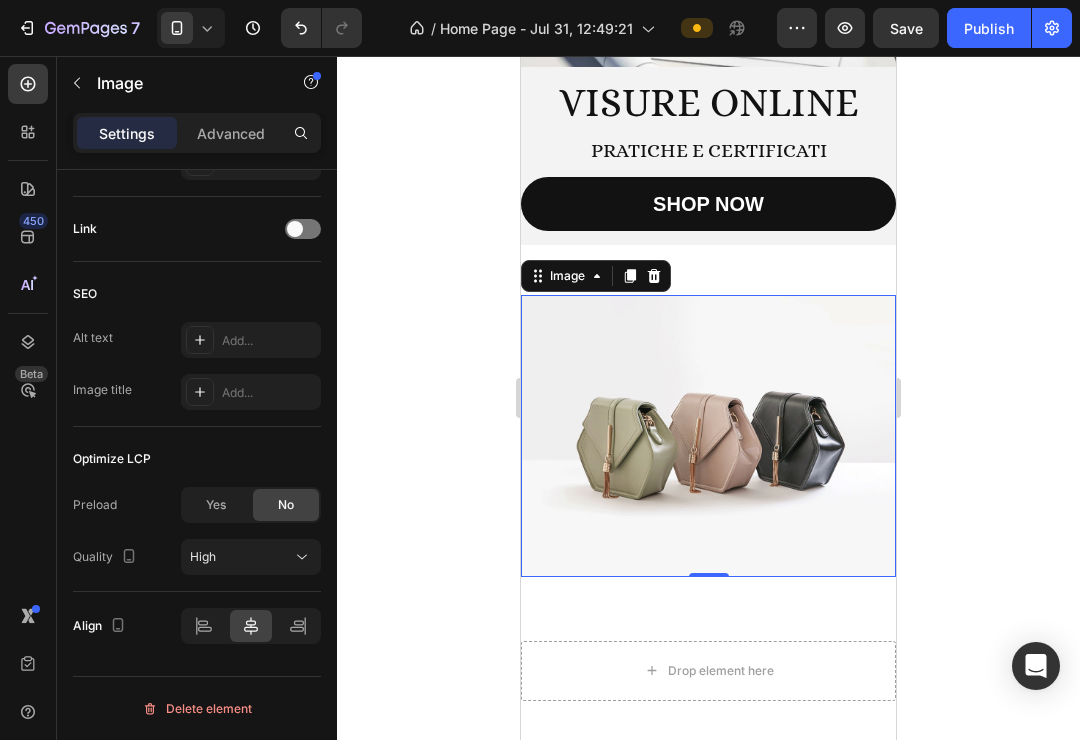 click at bounding box center [708, 435] 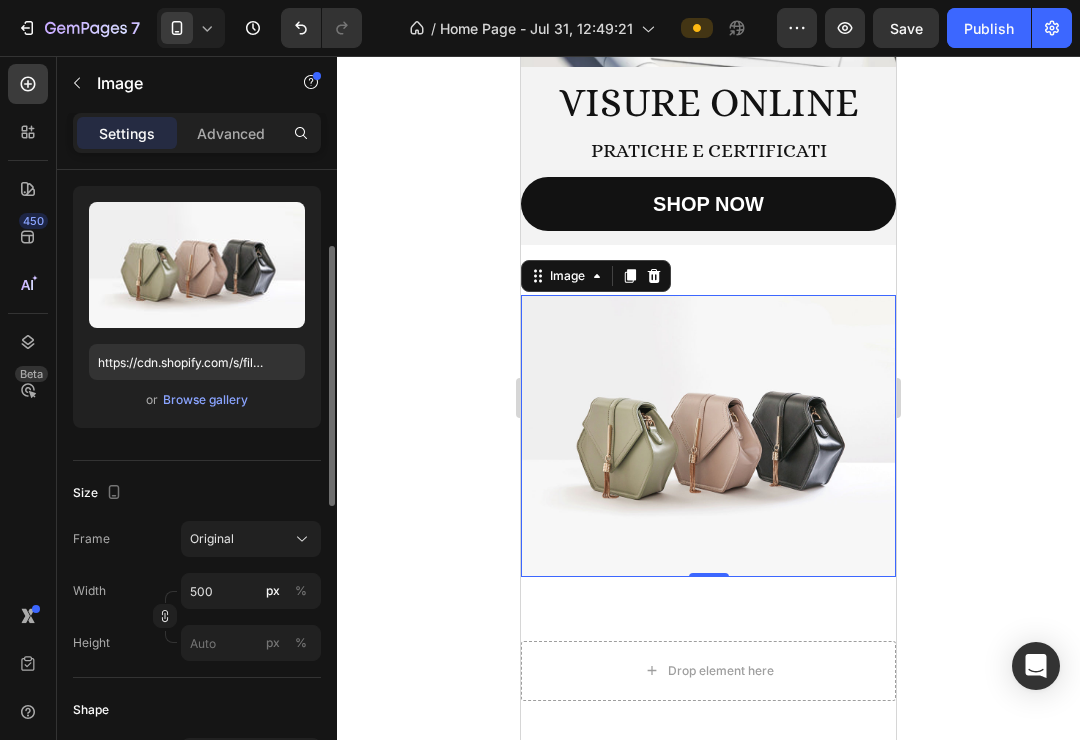 scroll, scrollTop: 154, scrollLeft: 0, axis: vertical 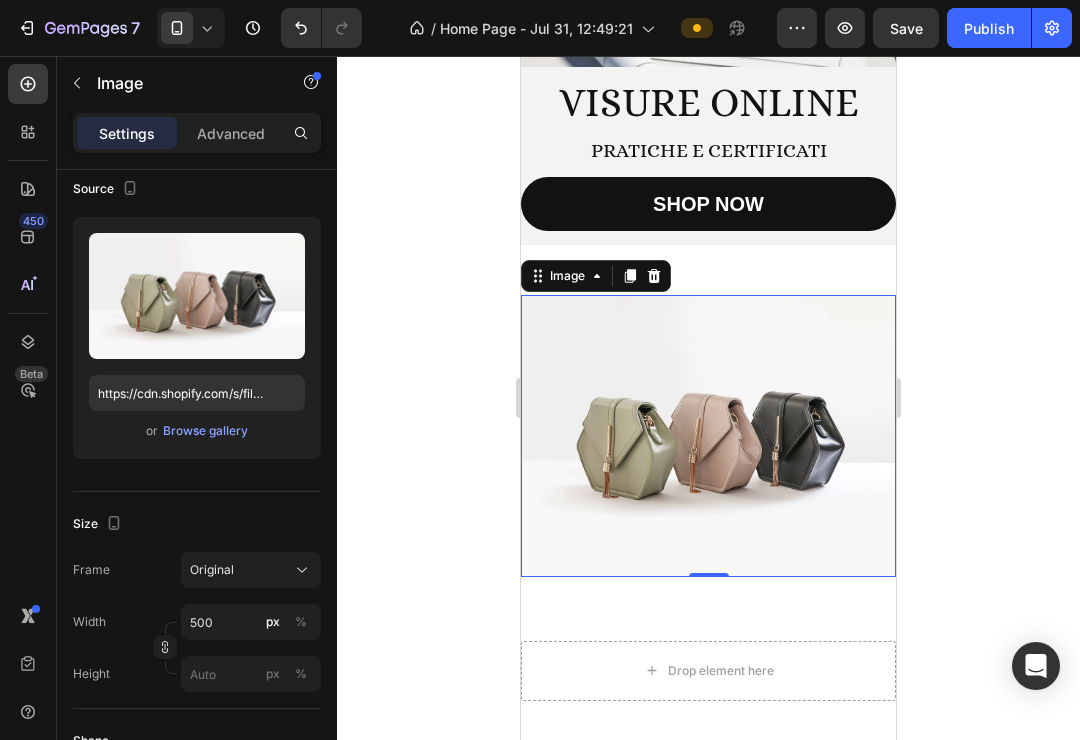 click at bounding box center [654, 276] 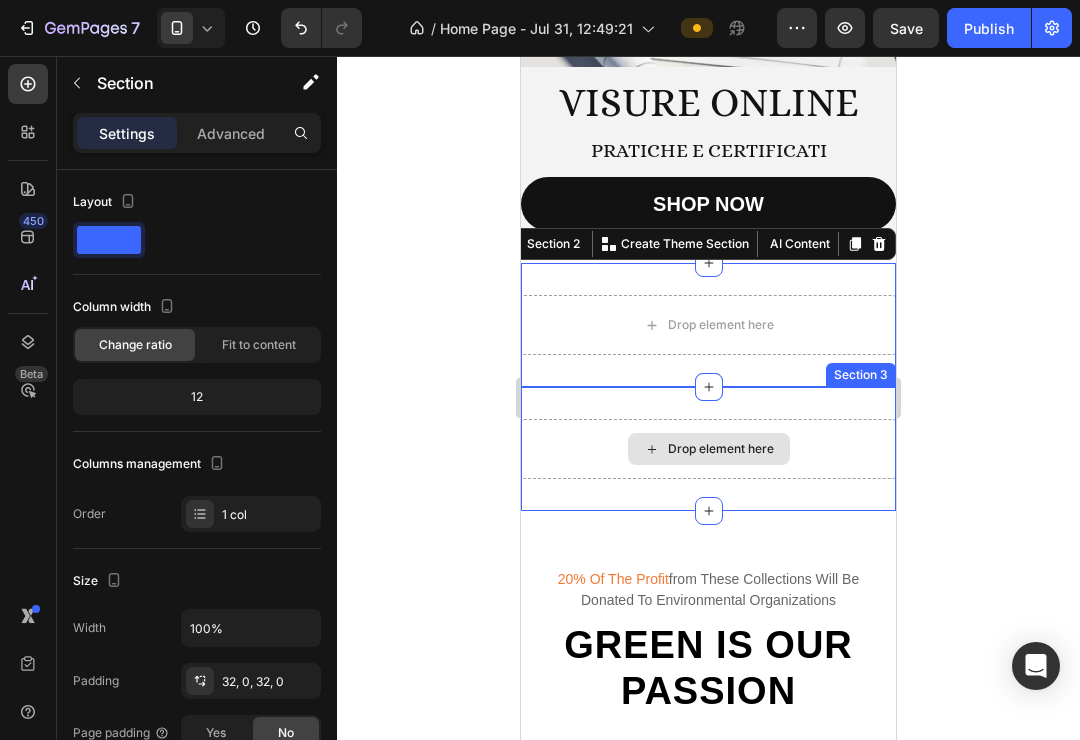 click on "Drop element here" at bounding box center (708, 449) 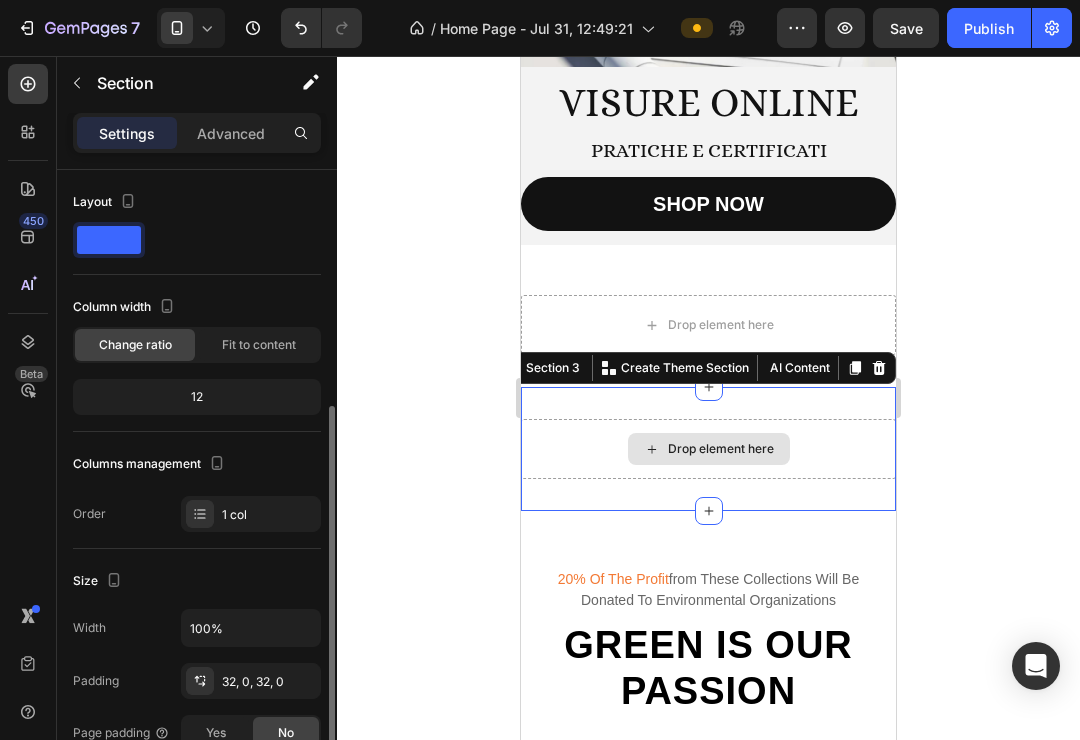 scroll, scrollTop: 154, scrollLeft: 0, axis: vertical 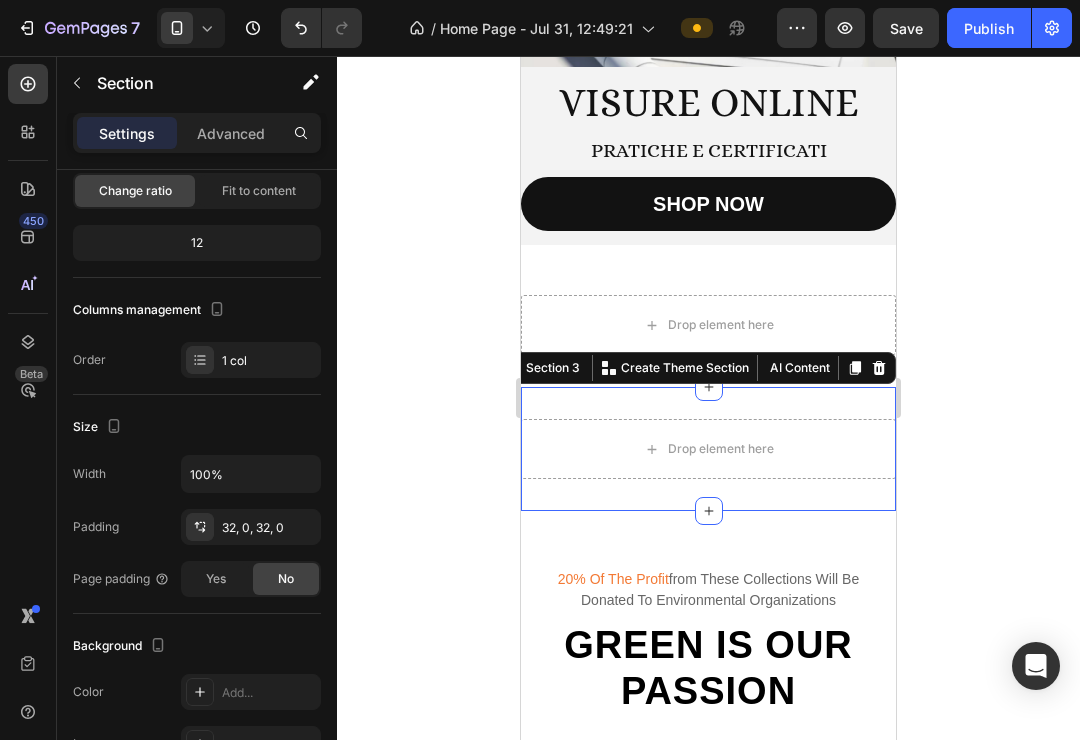 click at bounding box center [879, 368] 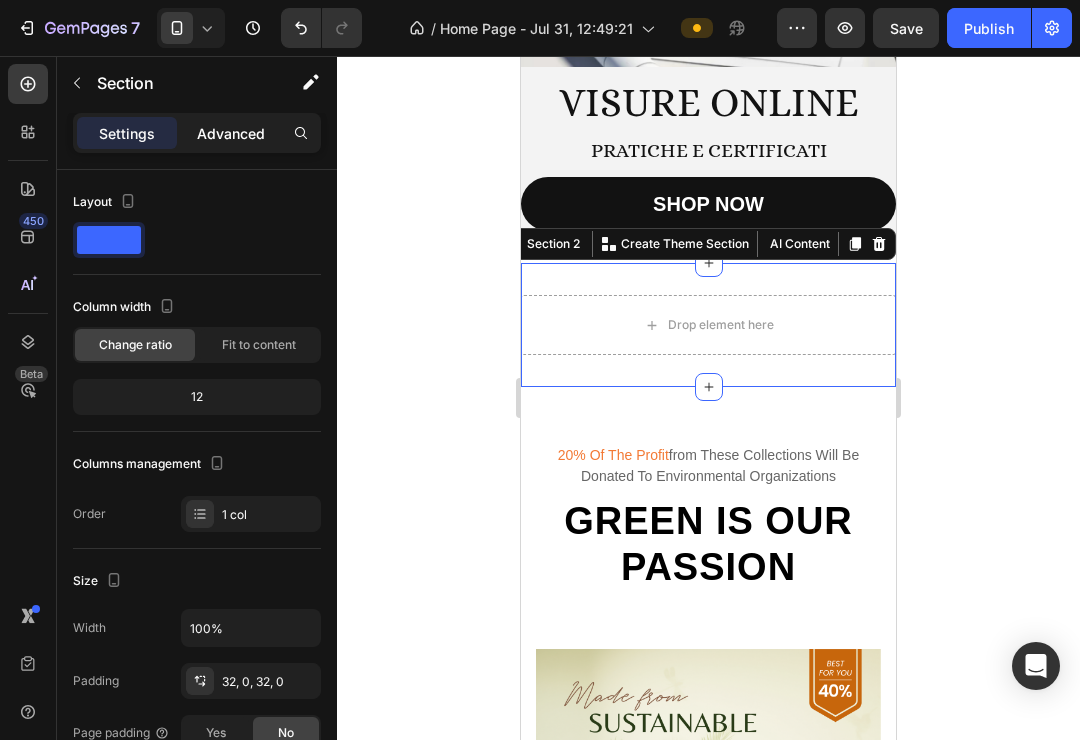 click on "Advanced" at bounding box center (231, 133) 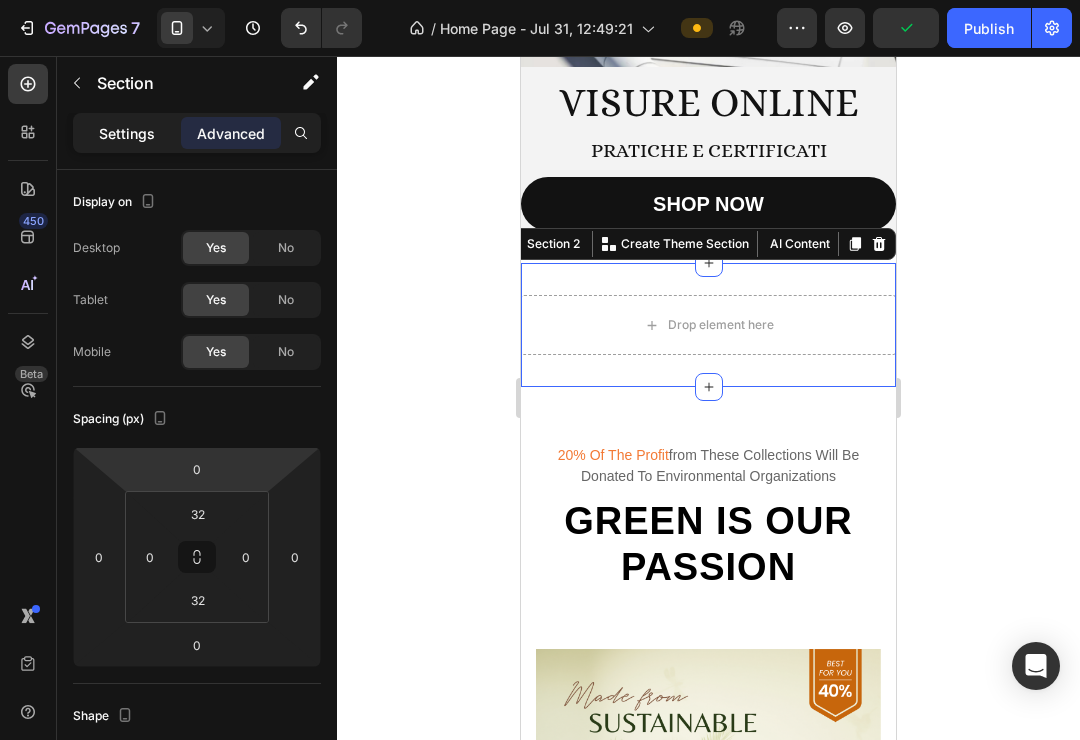 click on "Settings" at bounding box center (127, 133) 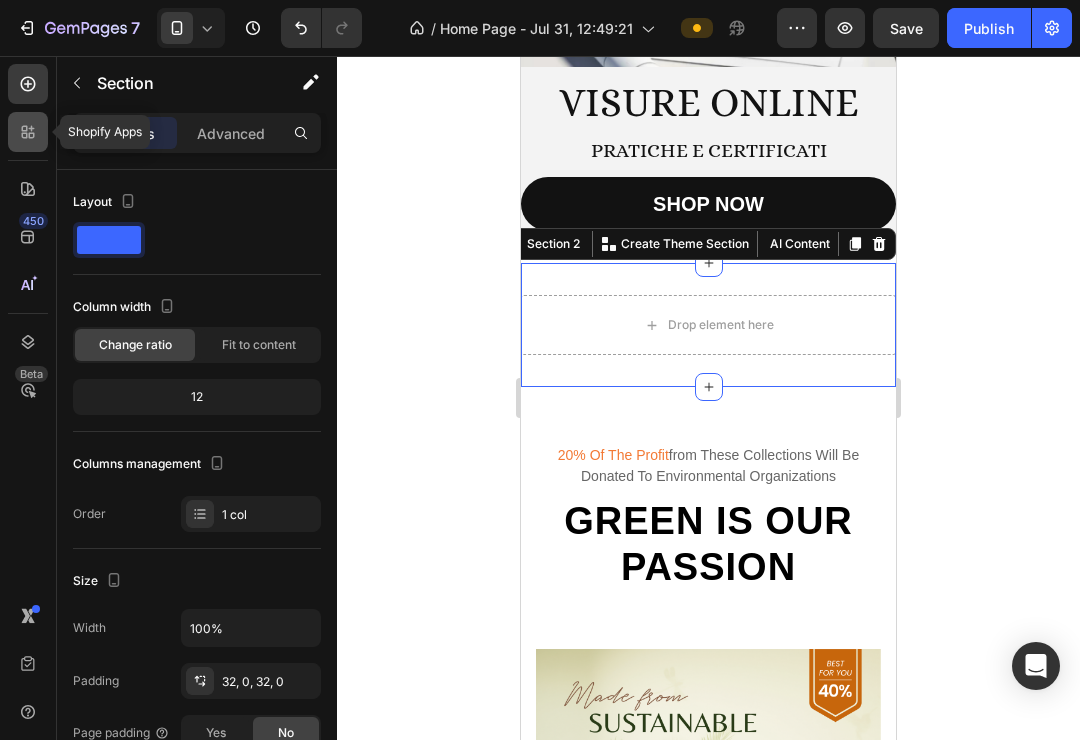 click 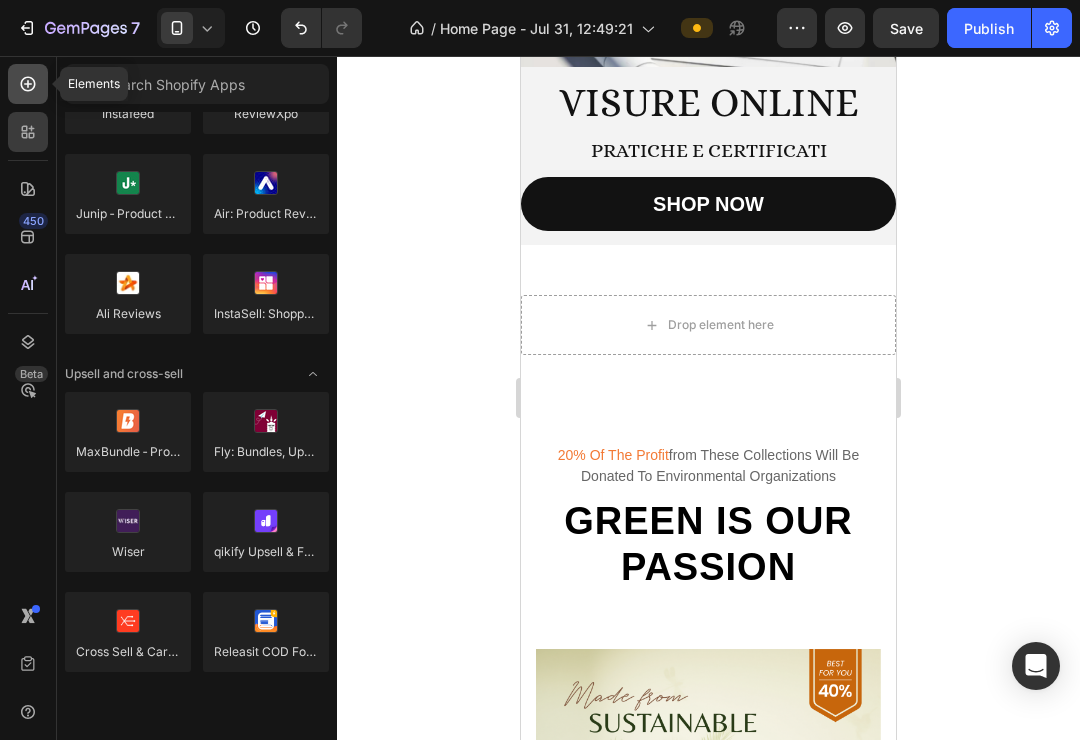 click 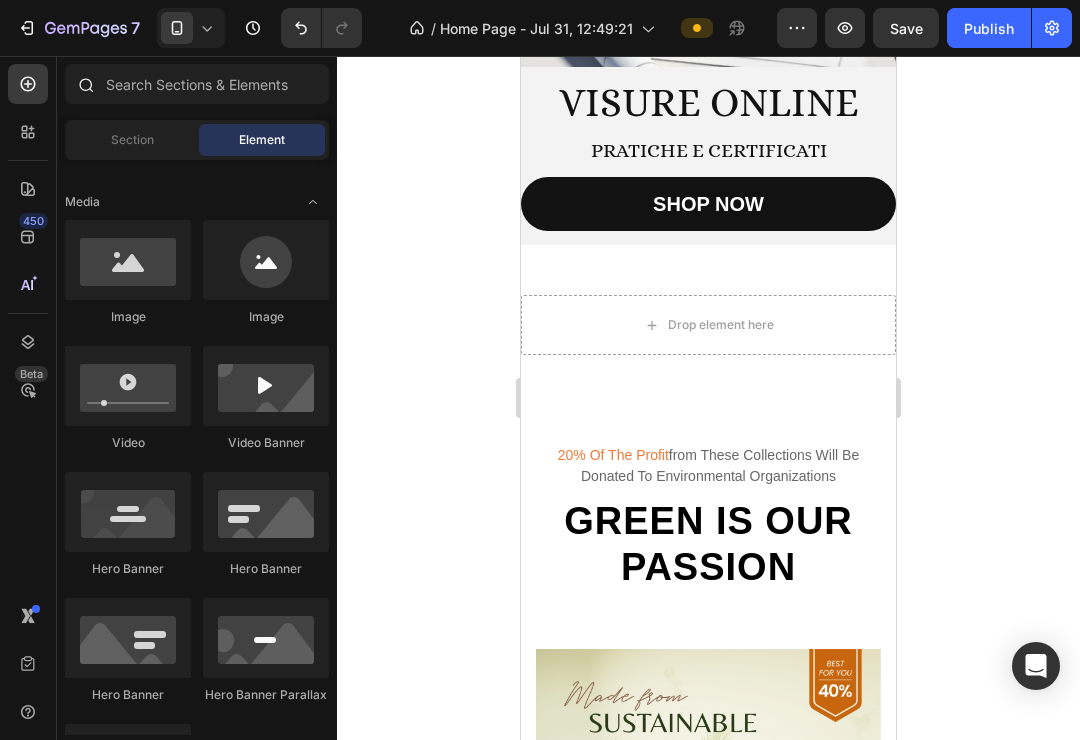 click 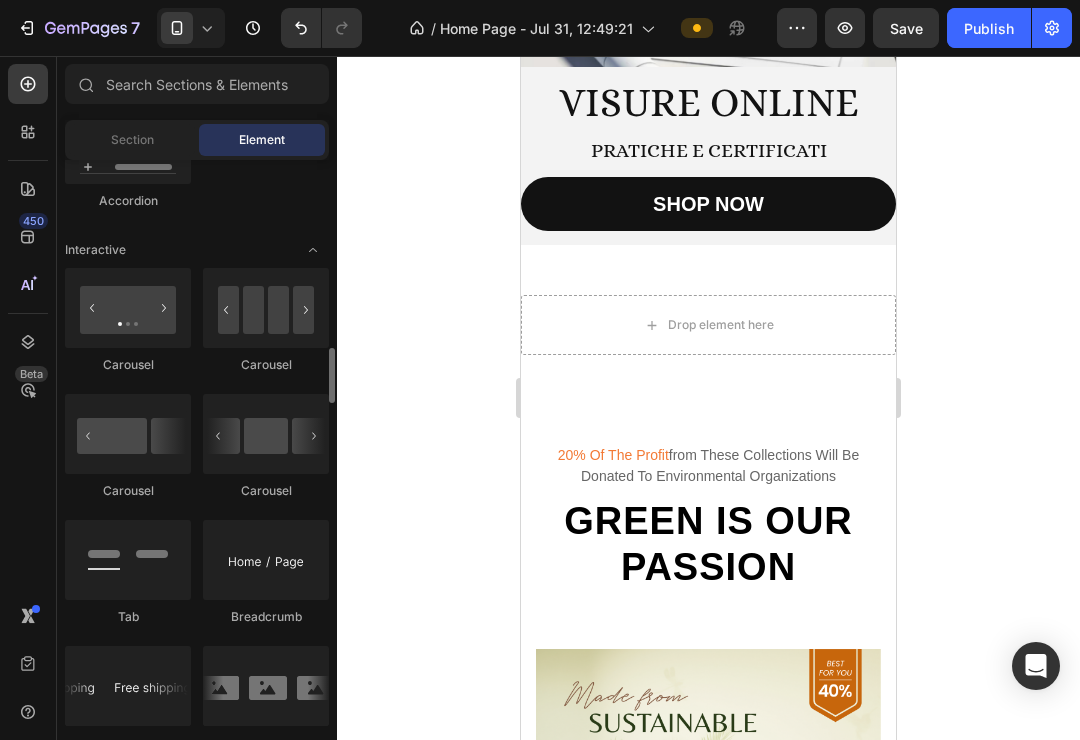 scroll, scrollTop: 1935, scrollLeft: 0, axis: vertical 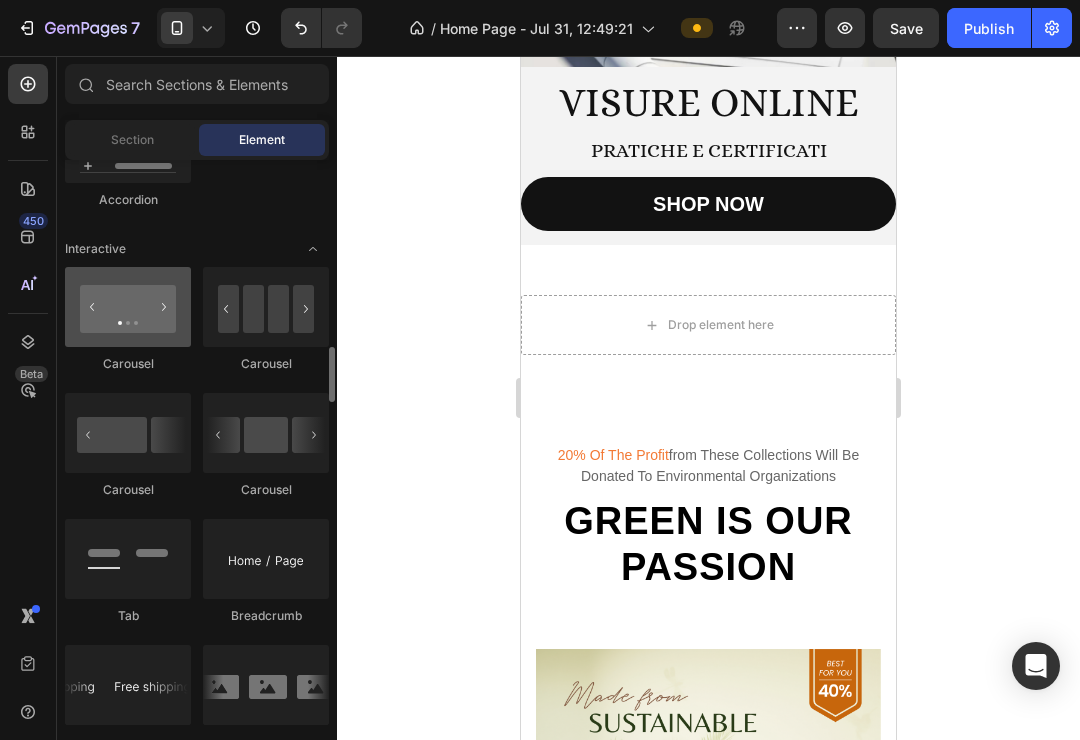 click at bounding box center [128, 307] 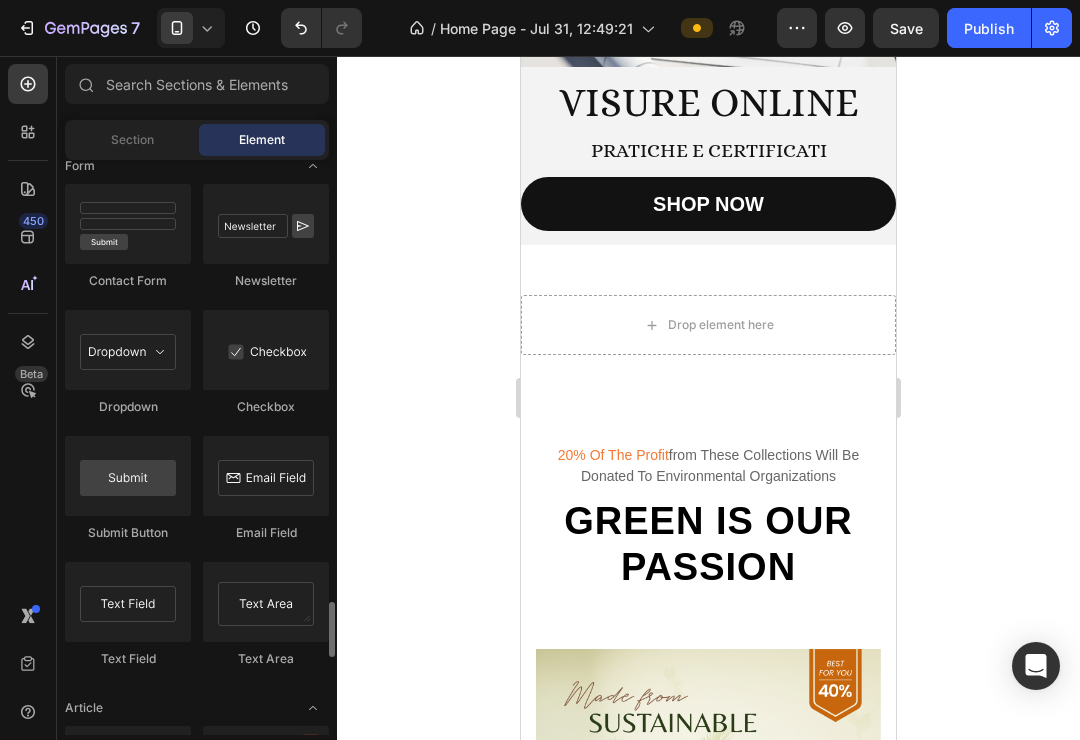 scroll, scrollTop: 4298, scrollLeft: 0, axis: vertical 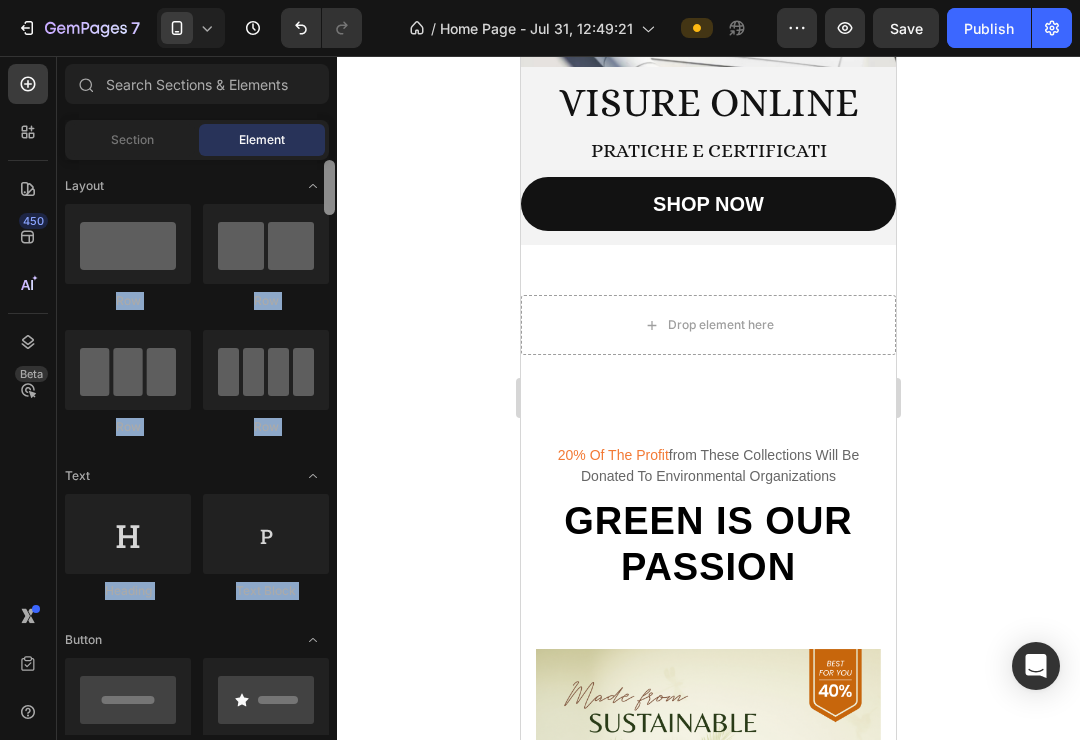 drag, startPoint x: 330, startPoint y: 610, endPoint x: 327, endPoint y: 157, distance: 453.00995 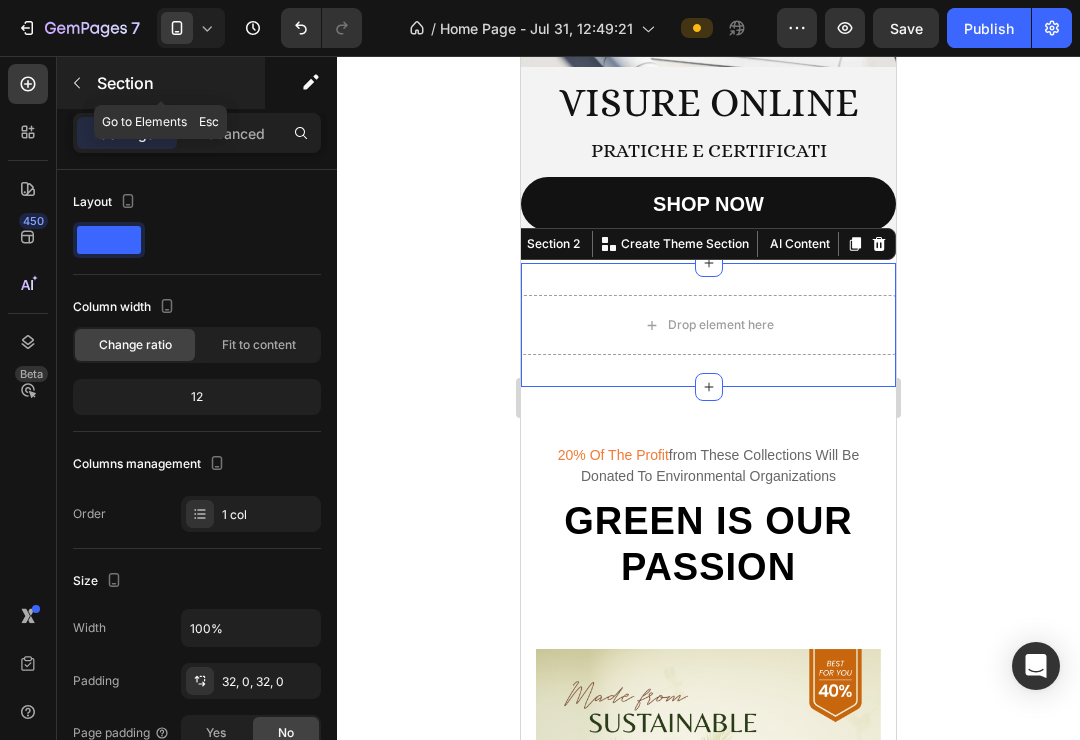 click 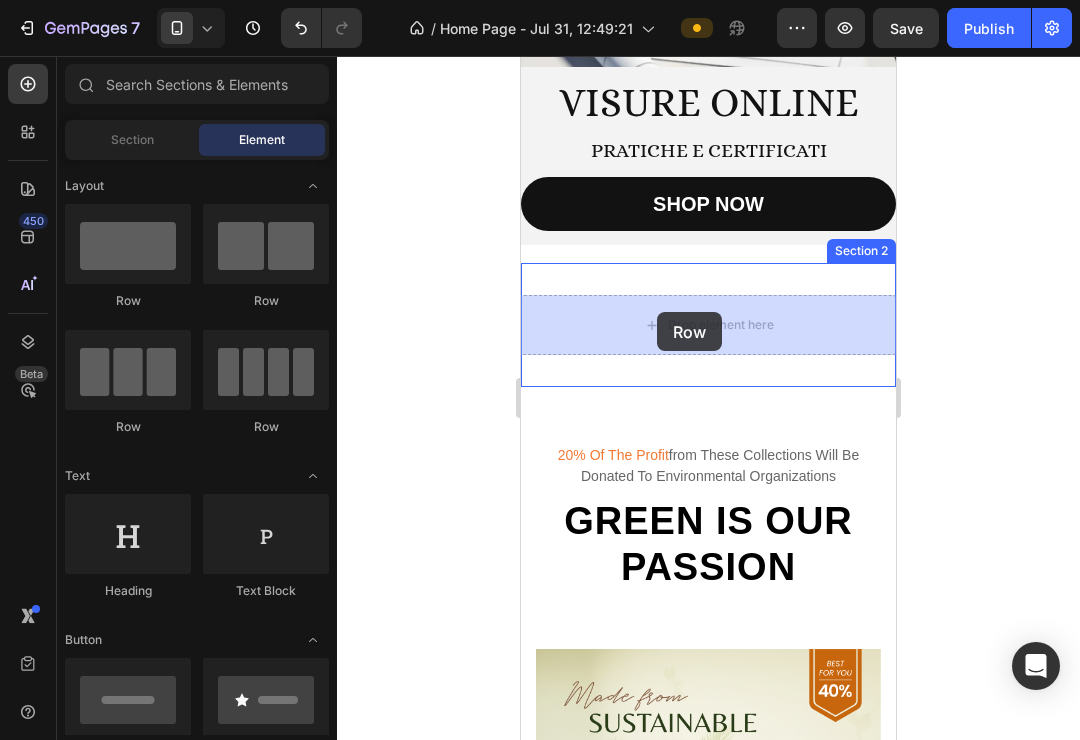 drag, startPoint x: 773, startPoint y: 305, endPoint x: 657, endPoint y: 312, distance: 116.21101 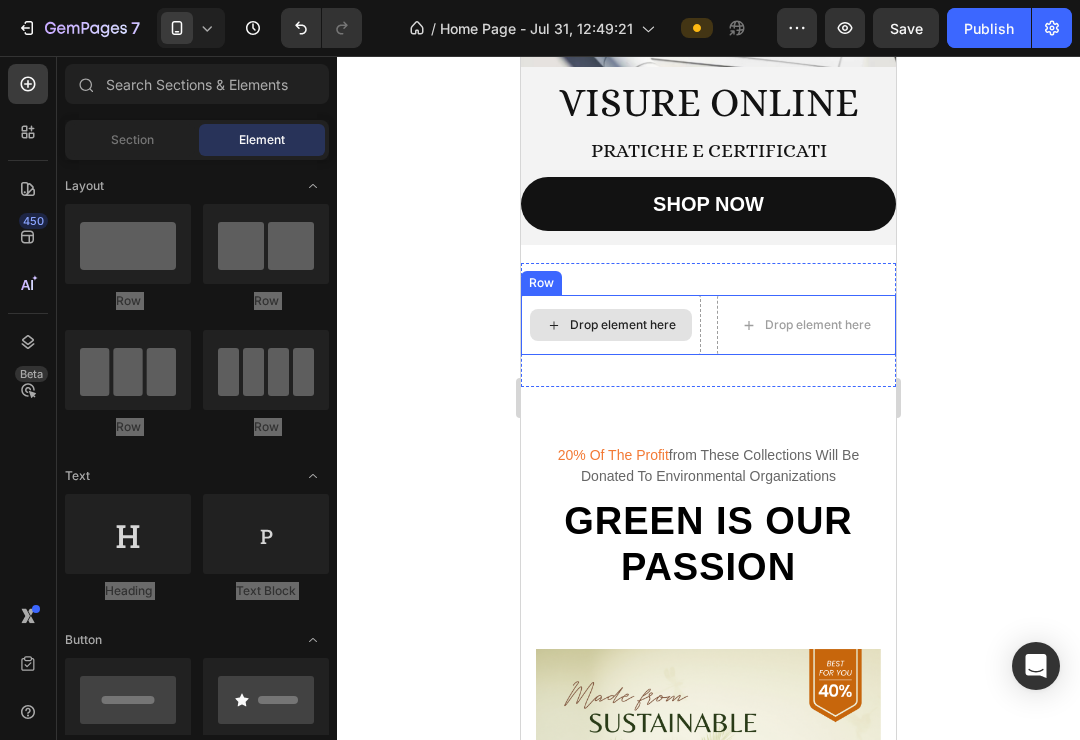 click on "Drop element here" at bounding box center [623, 325] 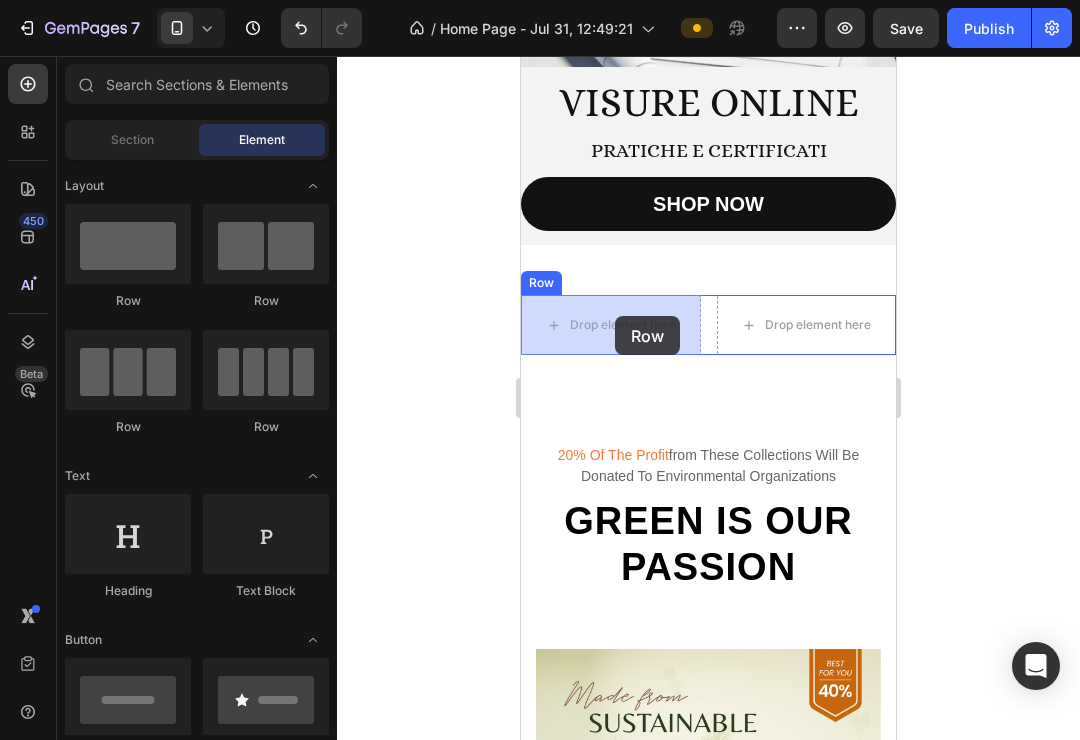 drag, startPoint x: 644, startPoint y: 297, endPoint x: 615, endPoint y: 316, distance: 34.669872 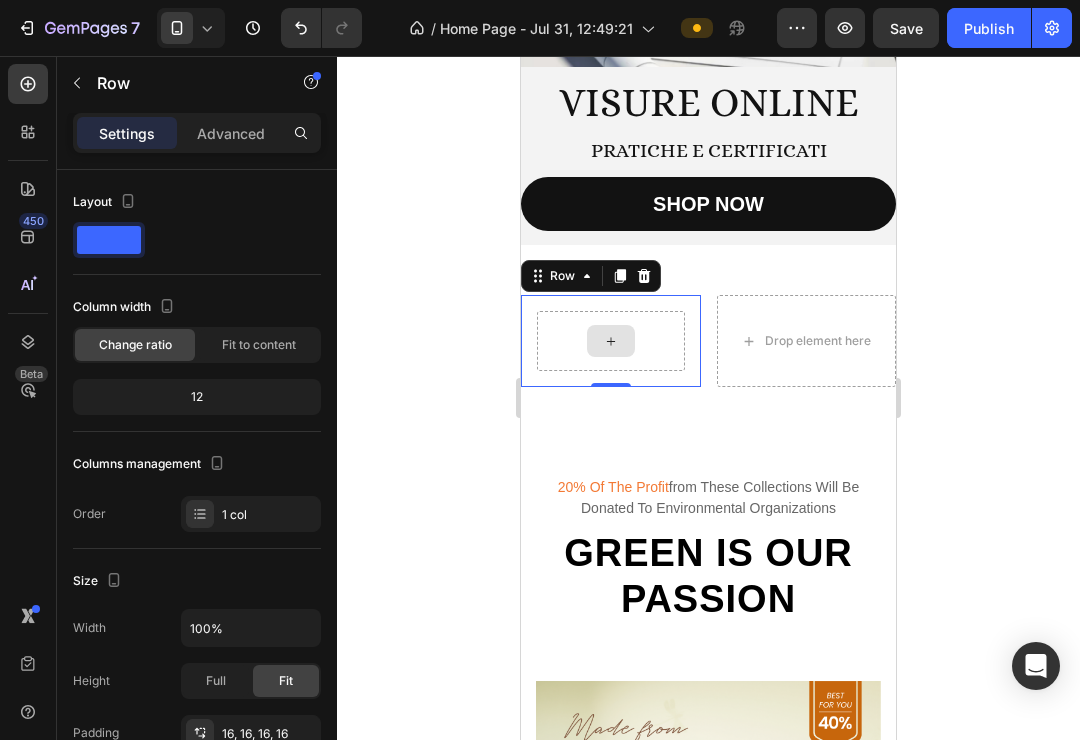 click 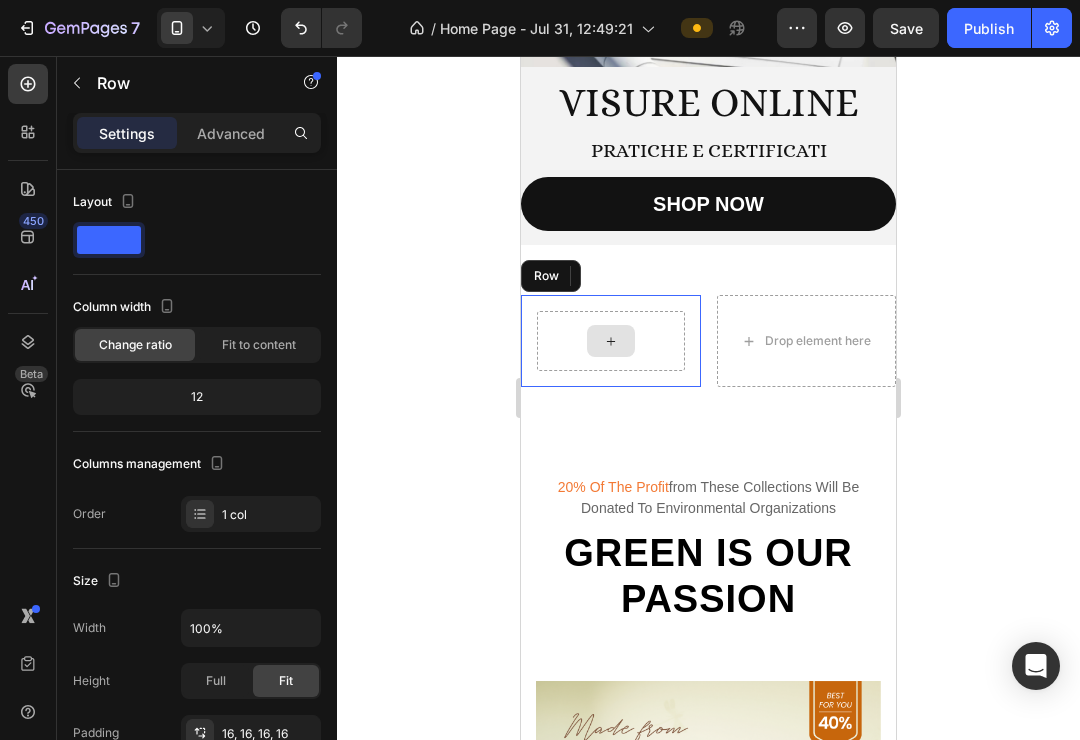 drag, startPoint x: 661, startPoint y: 351, endPoint x: 635, endPoint y: 352, distance: 26.019224 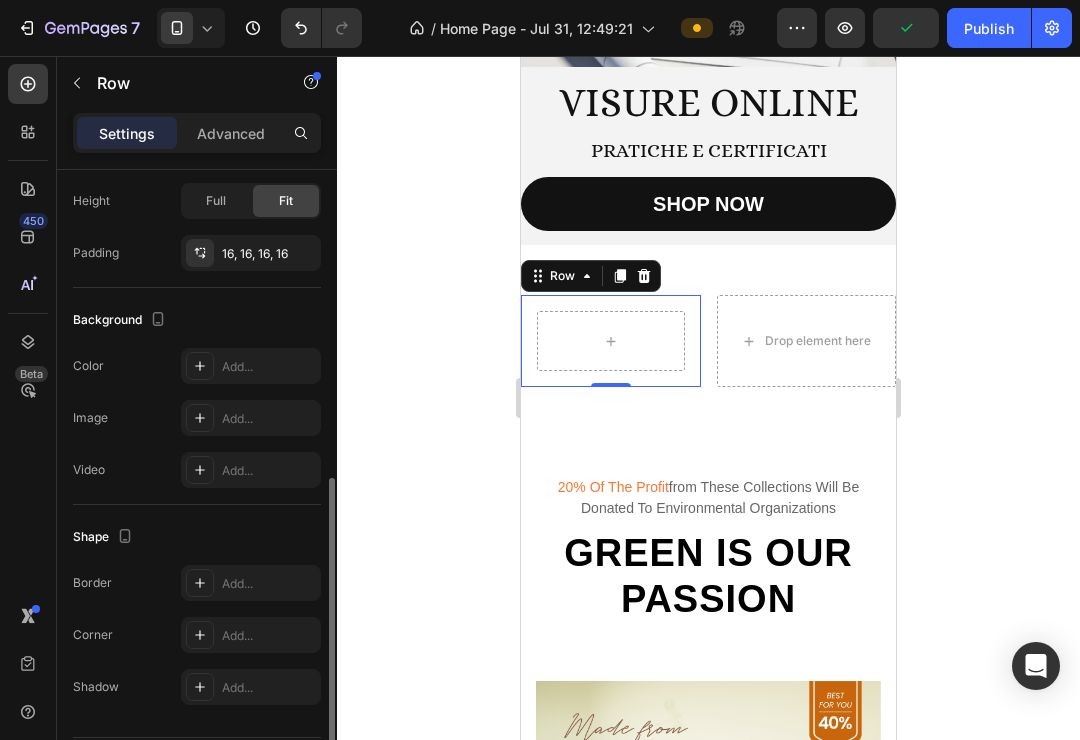 scroll, scrollTop: 519, scrollLeft: 0, axis: vertical 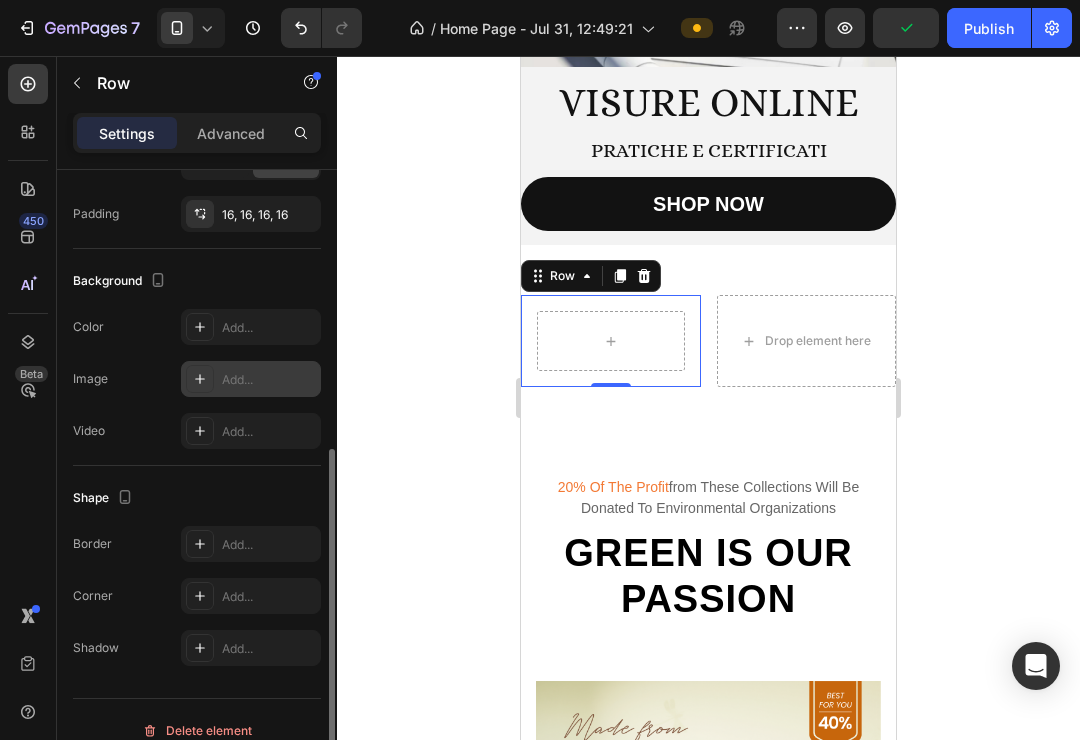 click 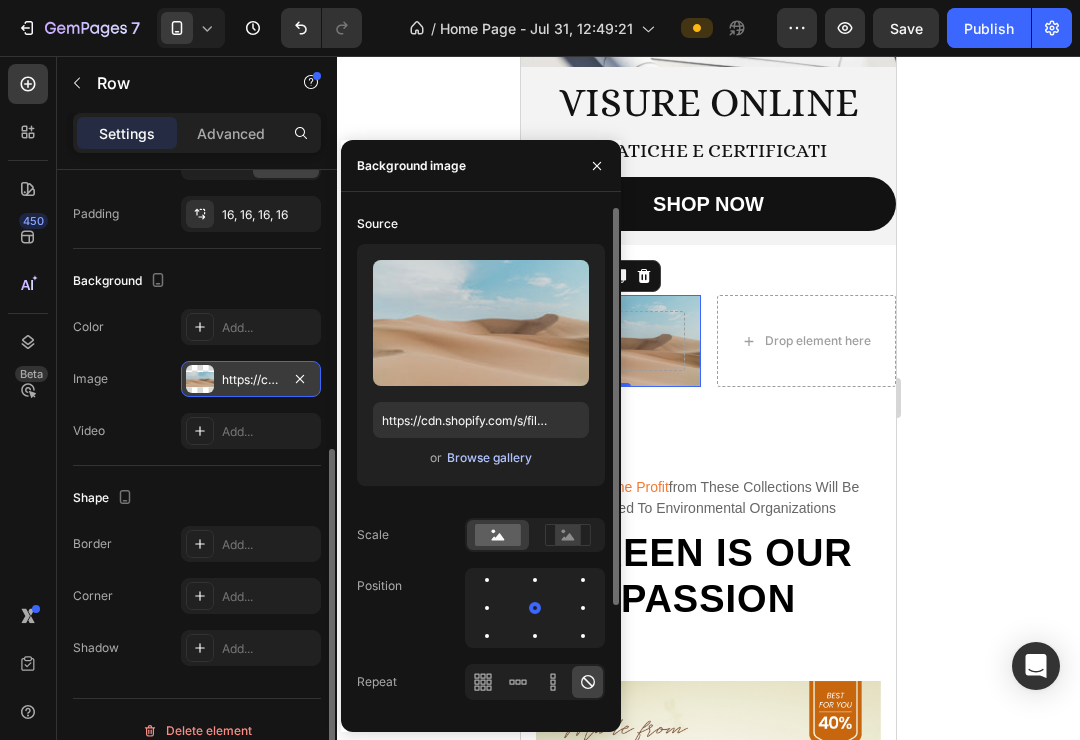 click on "Browse gallery" at bounding box center [489, 458] 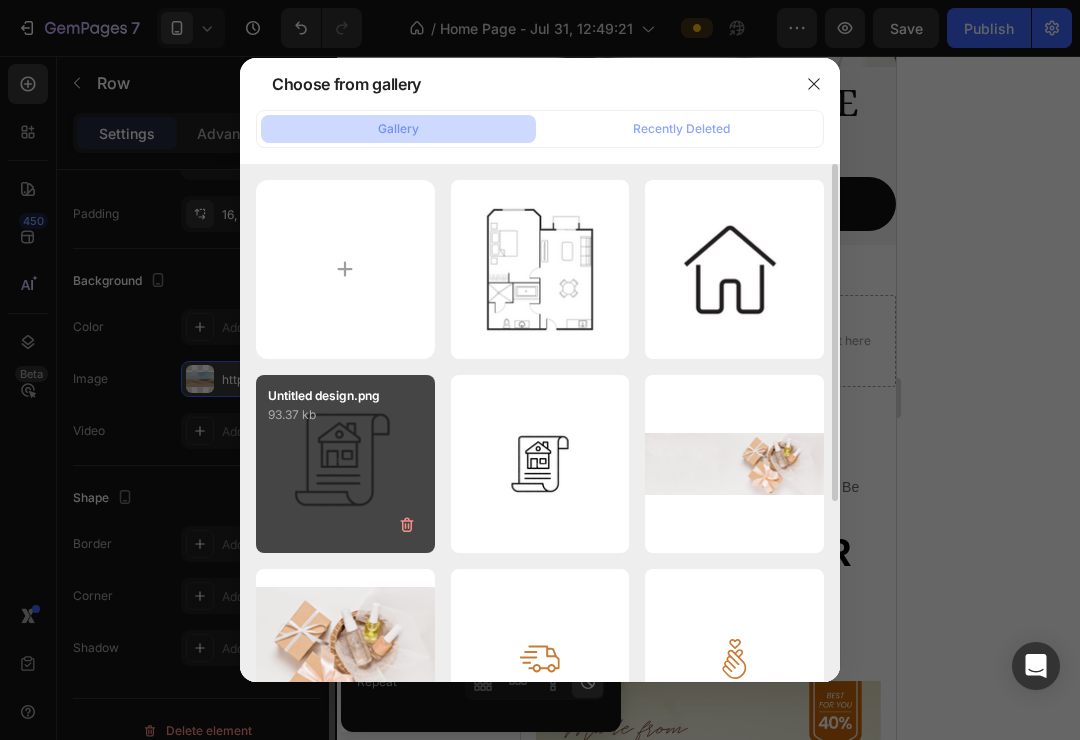 click on "Untitled design.png 93.37 kb" at bounding box center [345, 464] 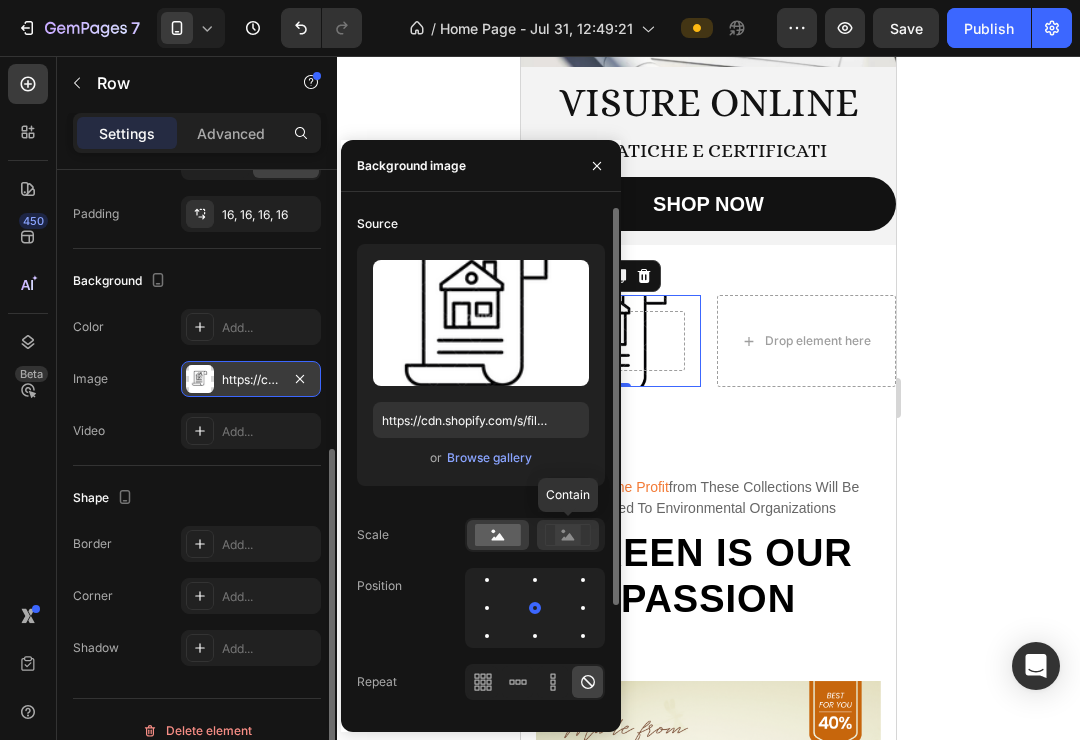 click 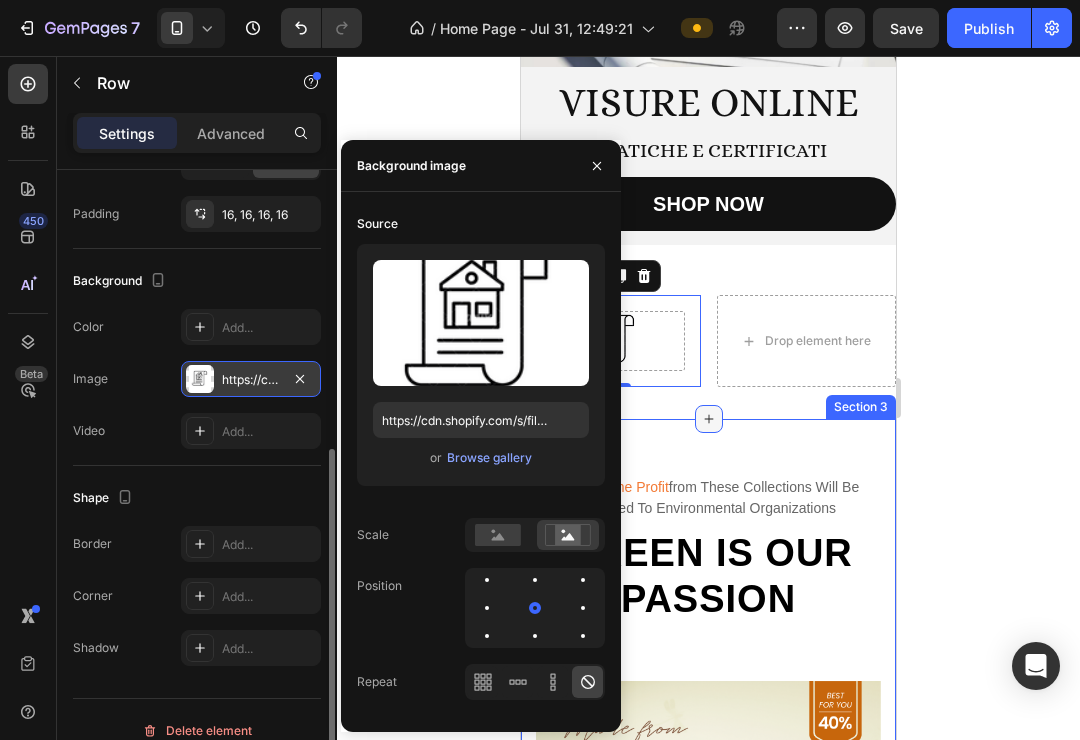 click 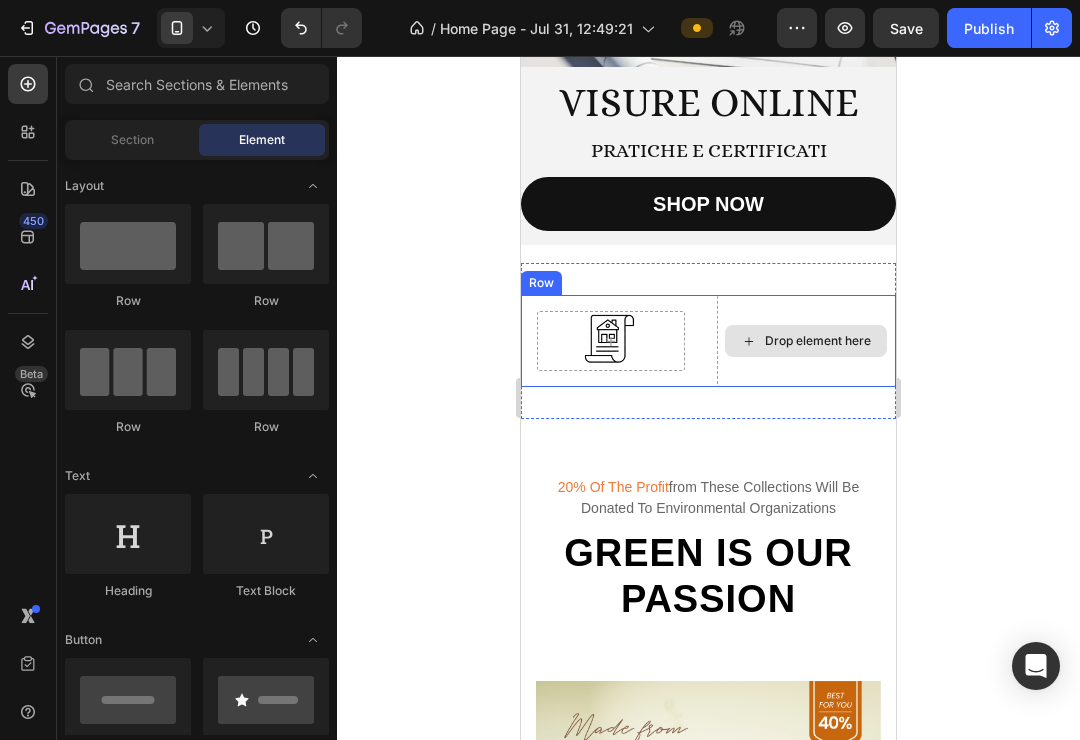 click on "Drop element here" at bounding box center (818, 341) 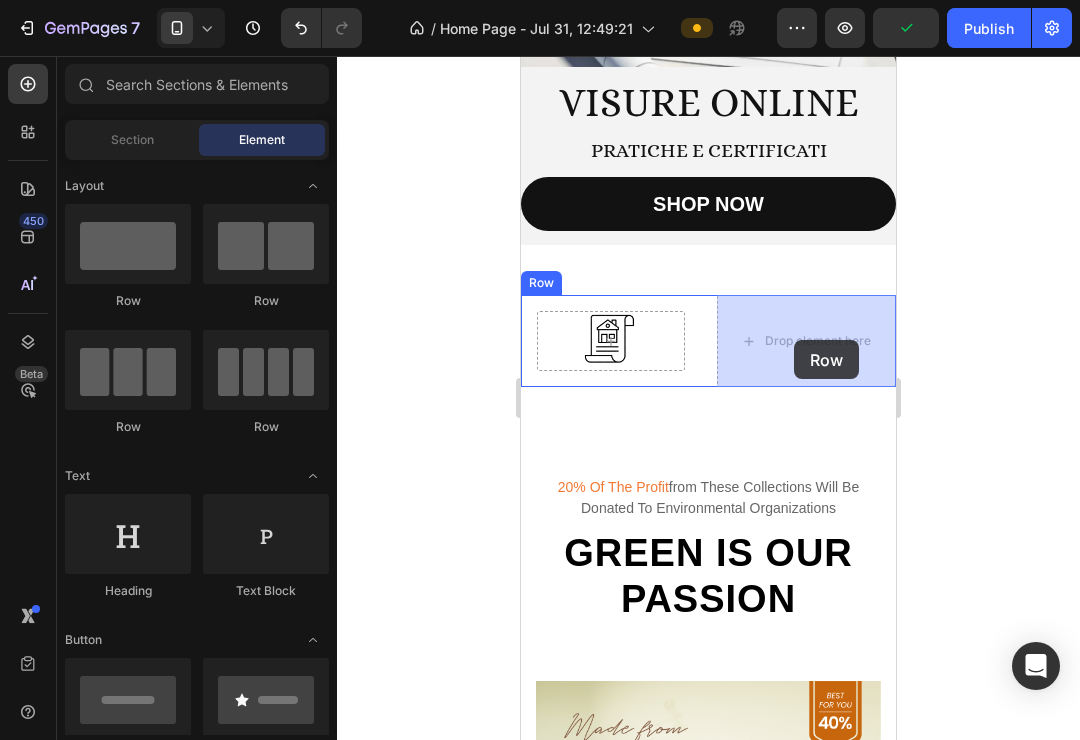 drag, startPoint x: 694, startPoint y: 321, endPoint x: 794, endPoint y: 340, distance: 101.788994 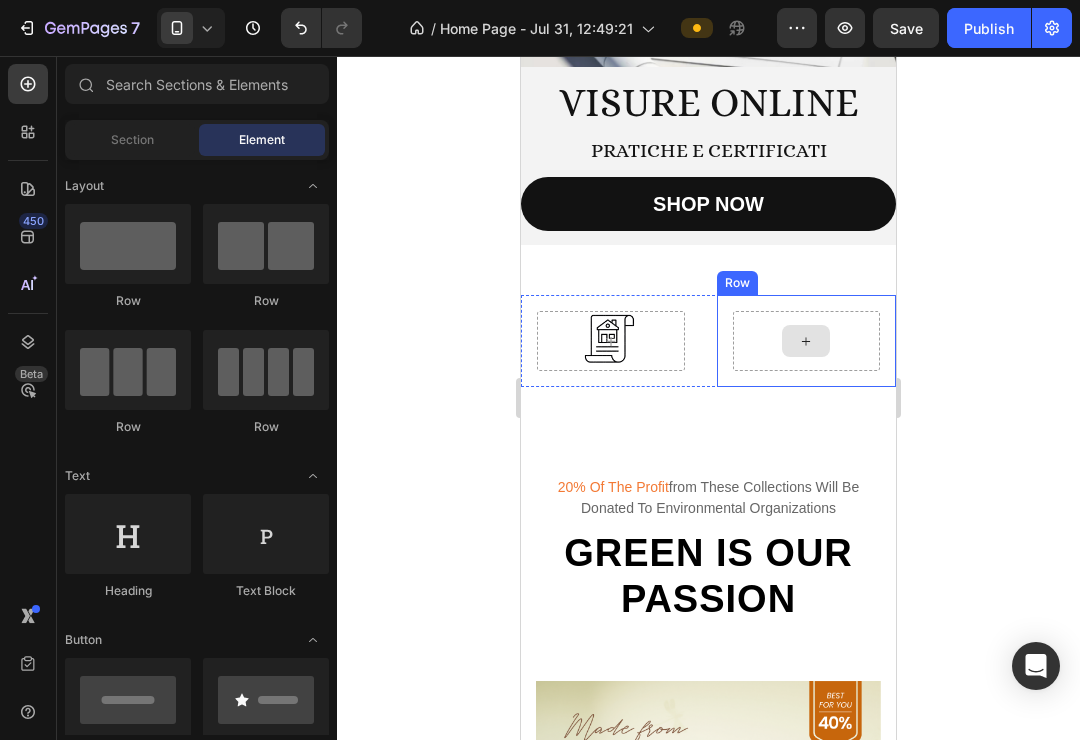 click at bounding box center (806, 341) 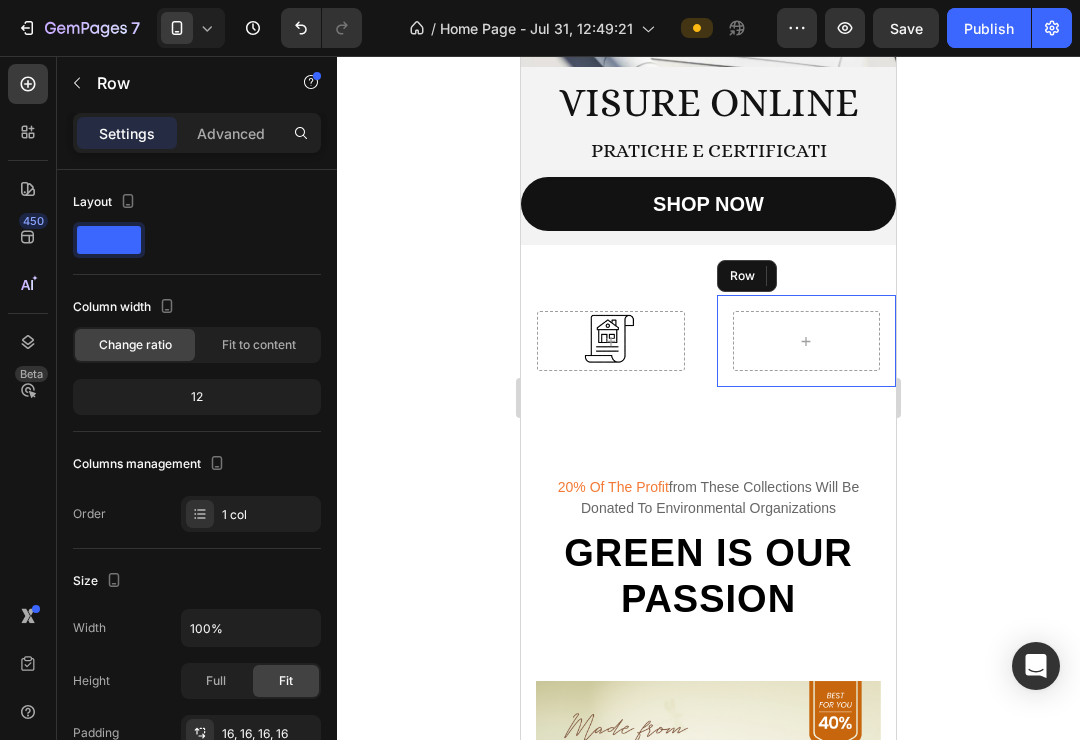 click on "Row" at bounding box center [807, 341] 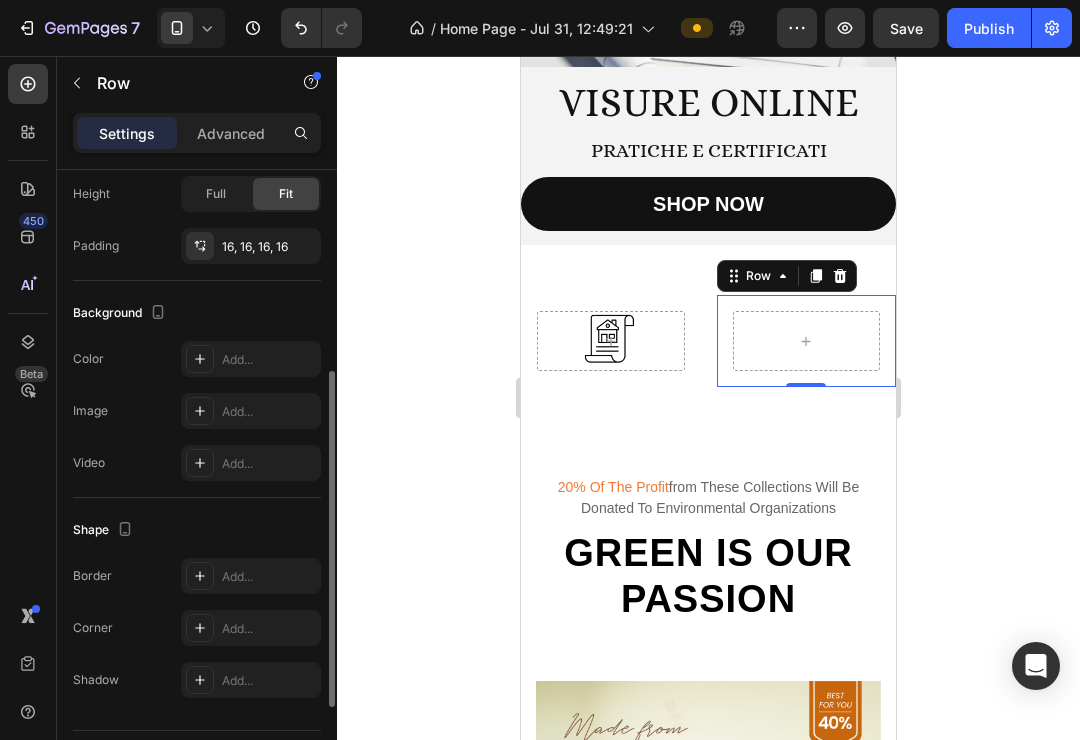 scroll, scrollTop: 523, scrollLeft: 0, axis: vertical 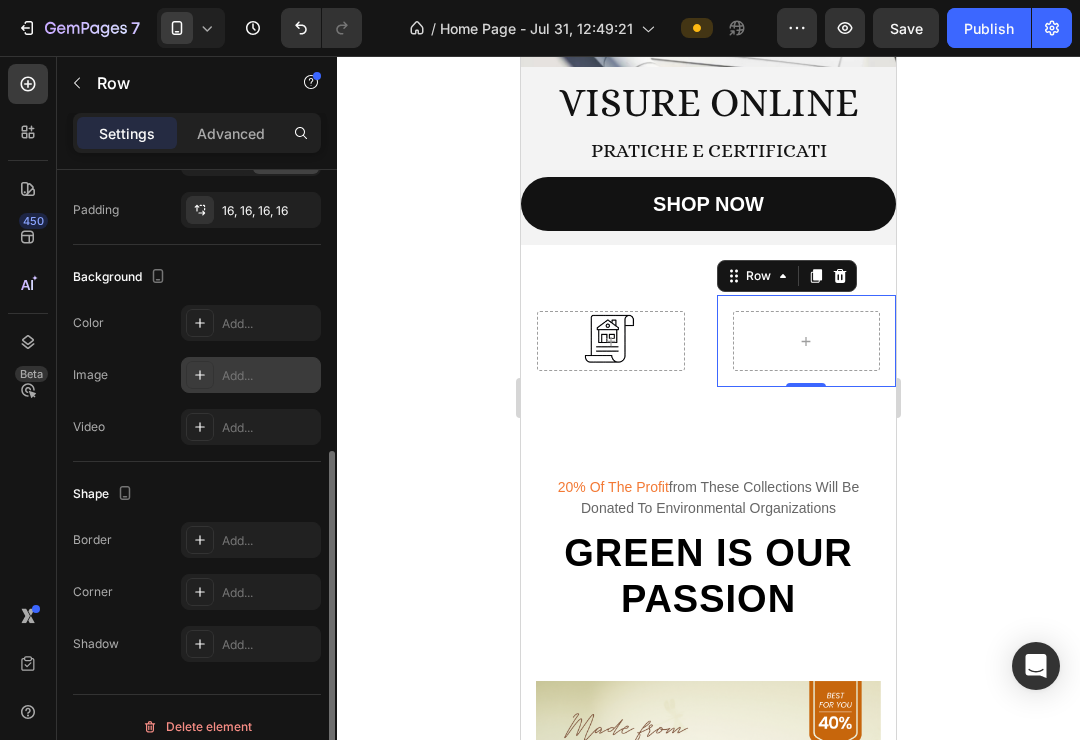 click 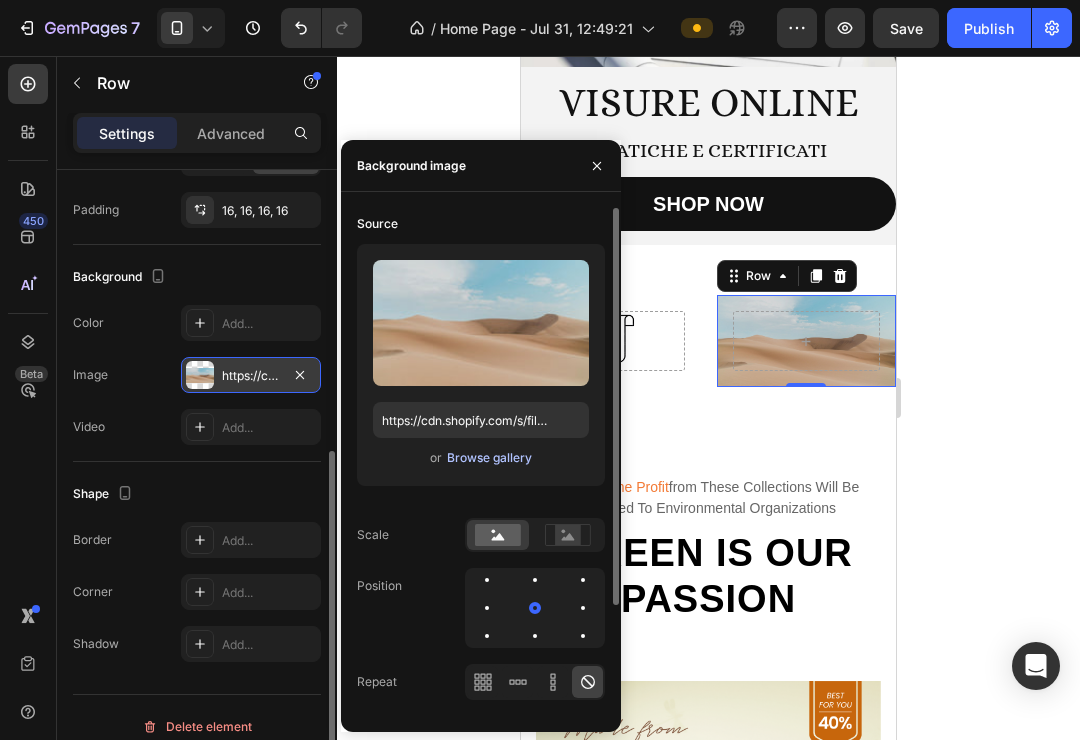 click on "Browse gallery" at bounding box center (489, 458) 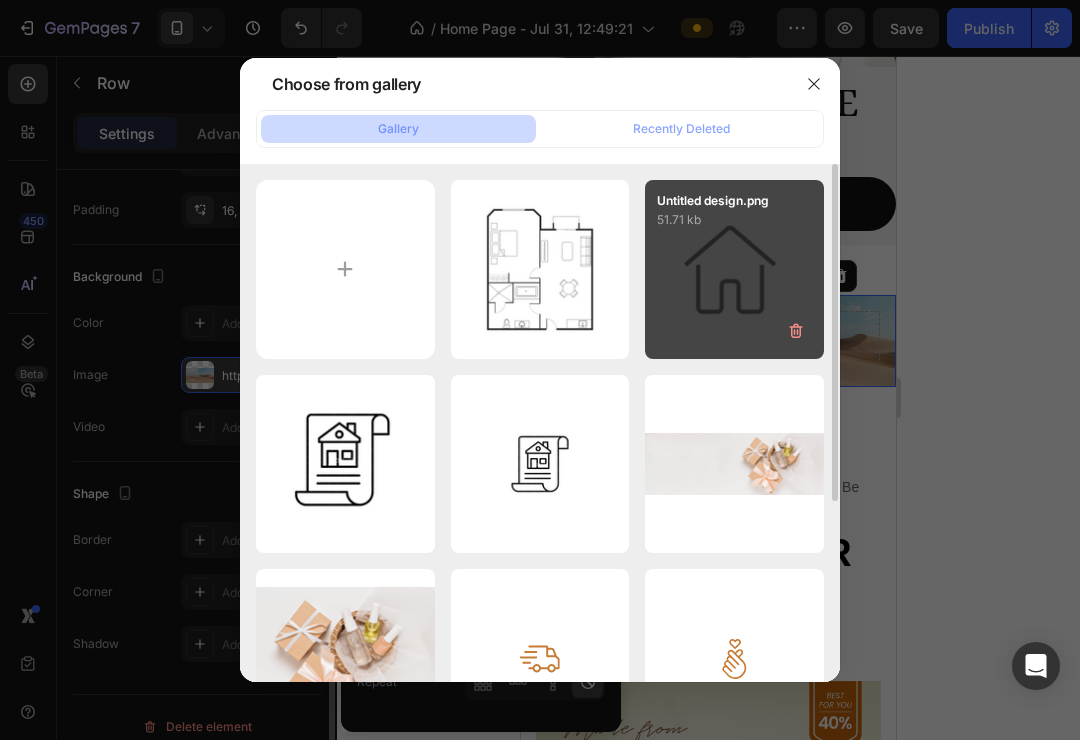 click on "Untitled design.png 51.71 kb" at bounding box center [734, 269] 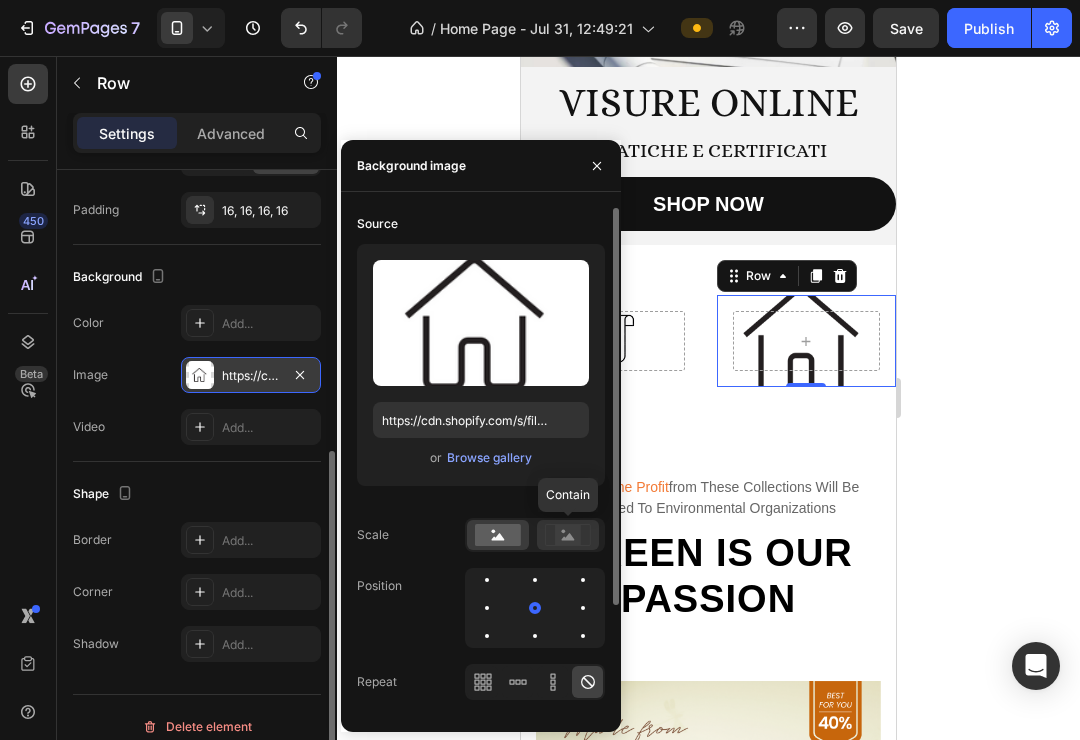 click 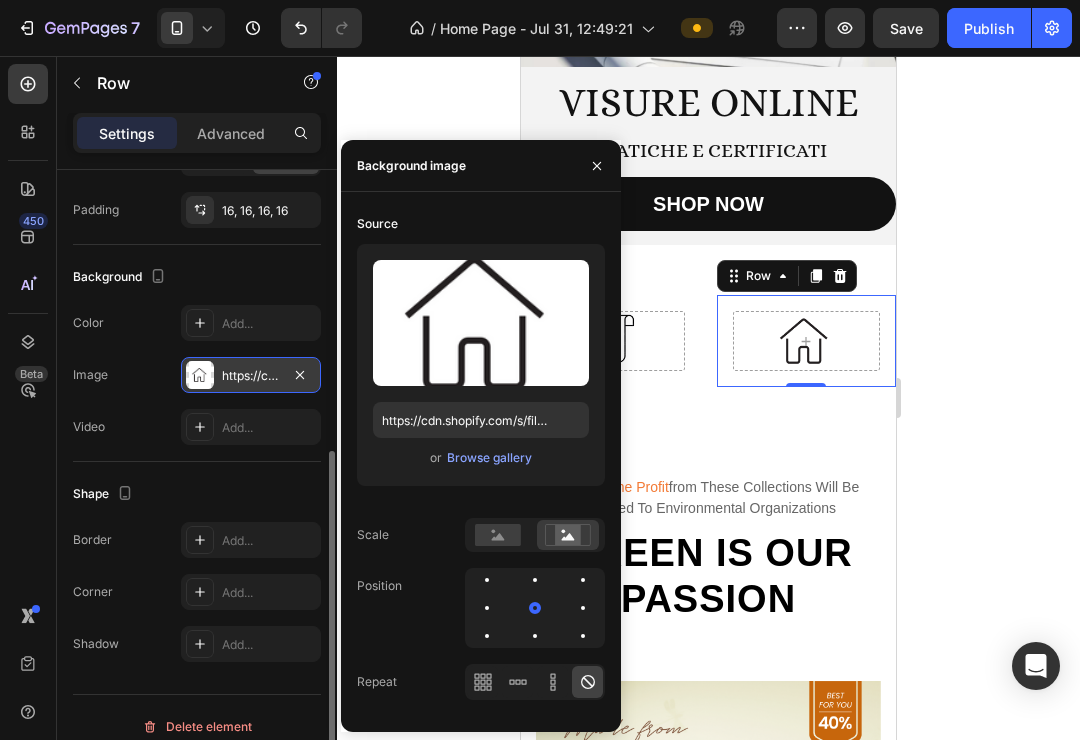 click 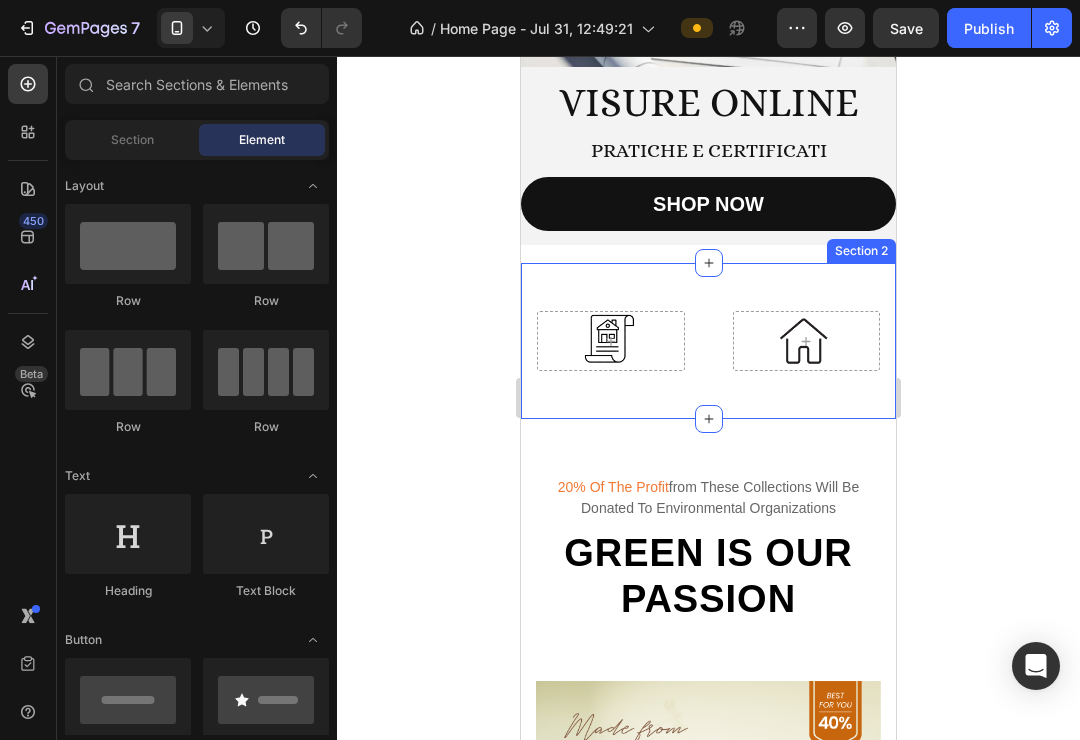 click on "Row
Row Row Section 2" at bounding box center [708, 341] 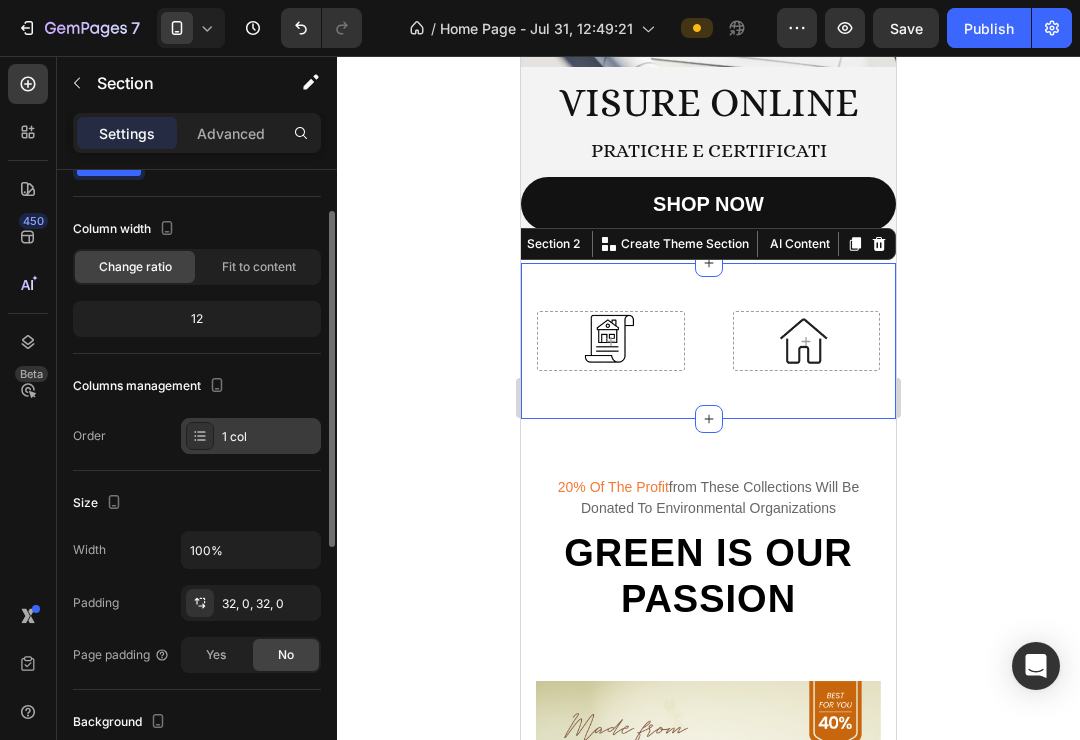 scroll, scrollTop: 78, scrollLeft: 0, axis: vertical 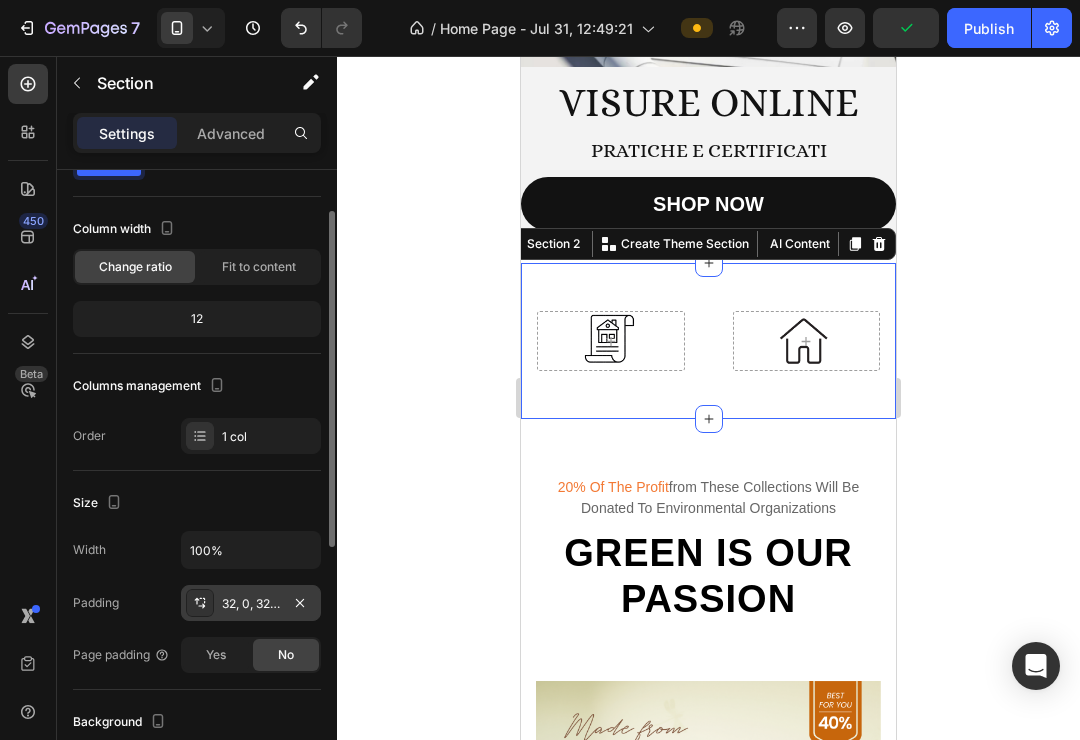 click at bounding box center [200, 603] 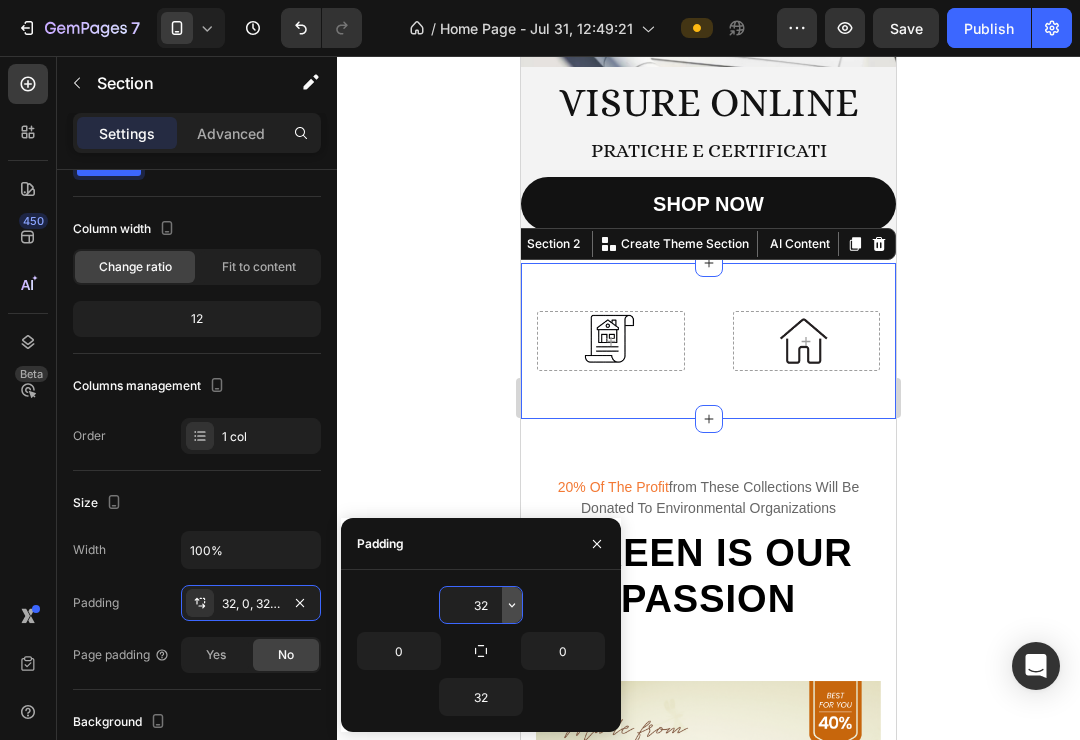 drag, startPoint x: 483, startPoint y: 596, endPoint x: 515, endPoint y: 606, distance: 33.526108 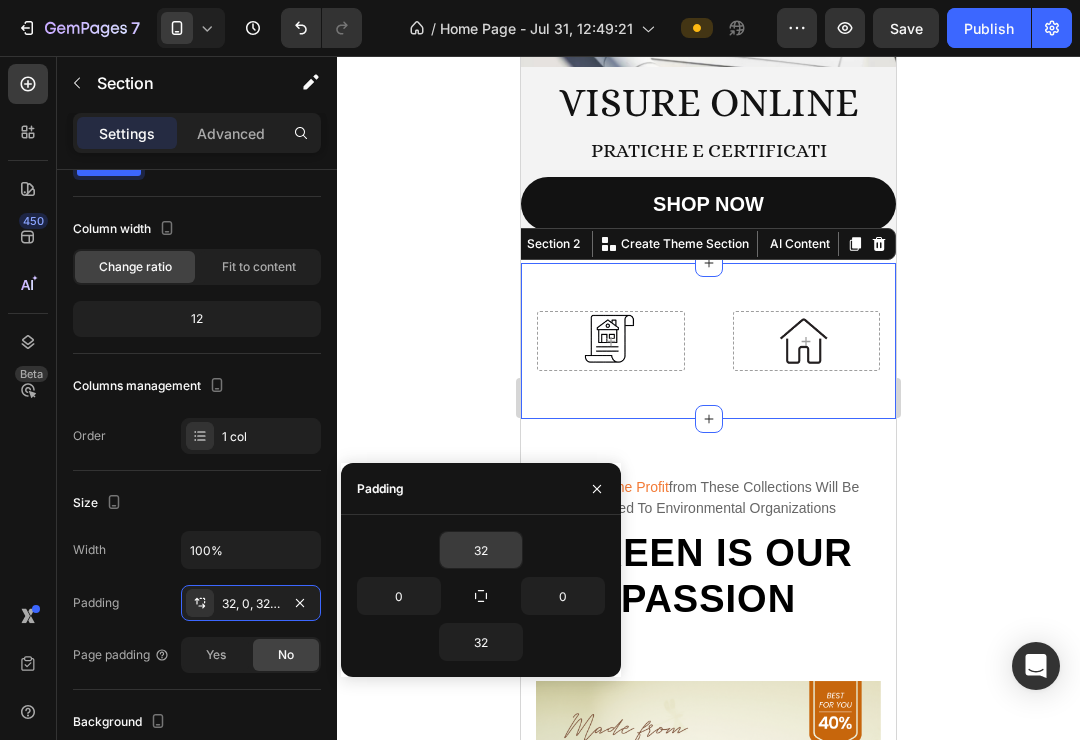 click on "0" at bounding box center (543, 596) 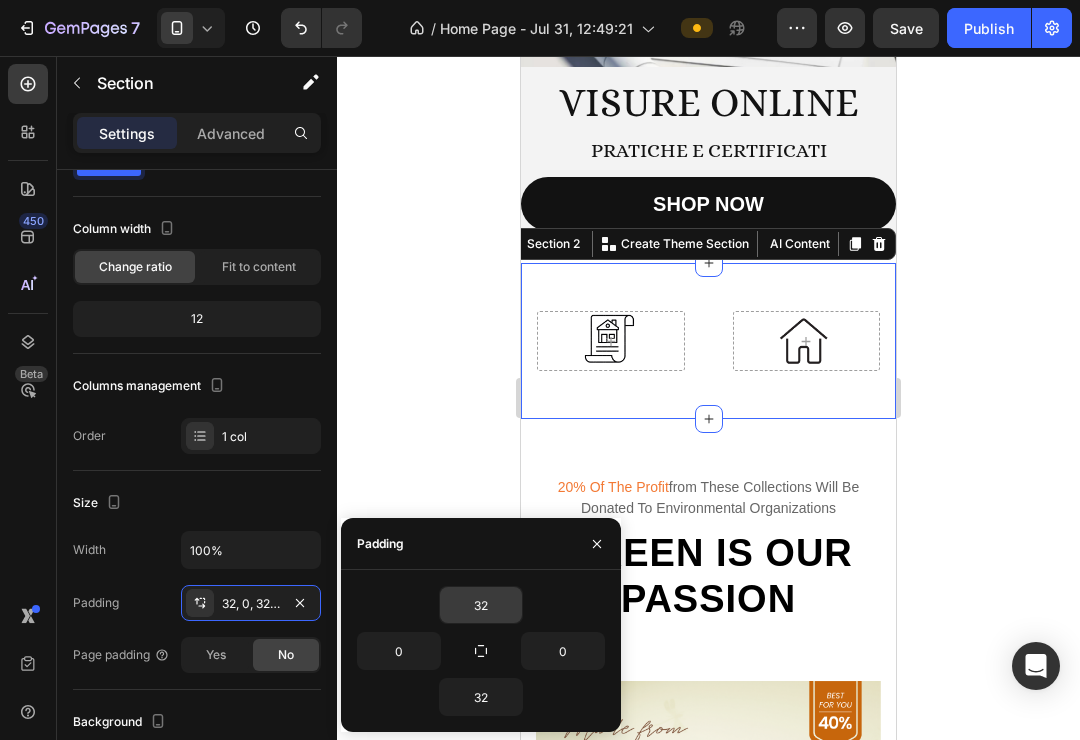 click on "Padding" at bounding box center (481, 544) 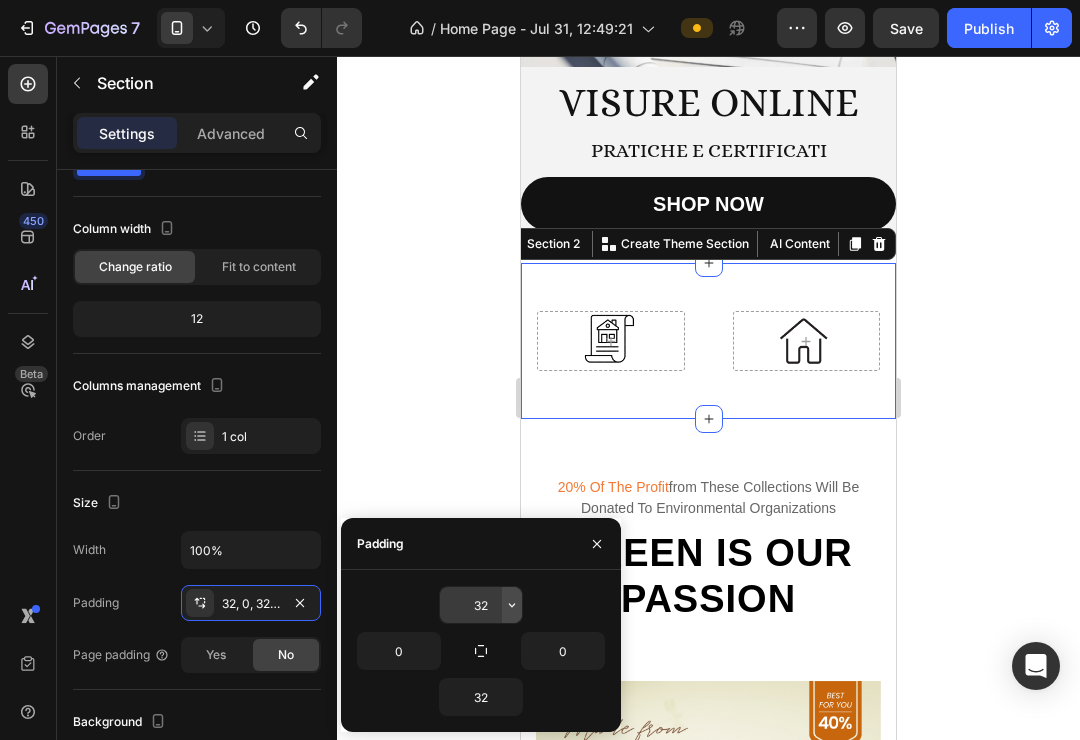 click 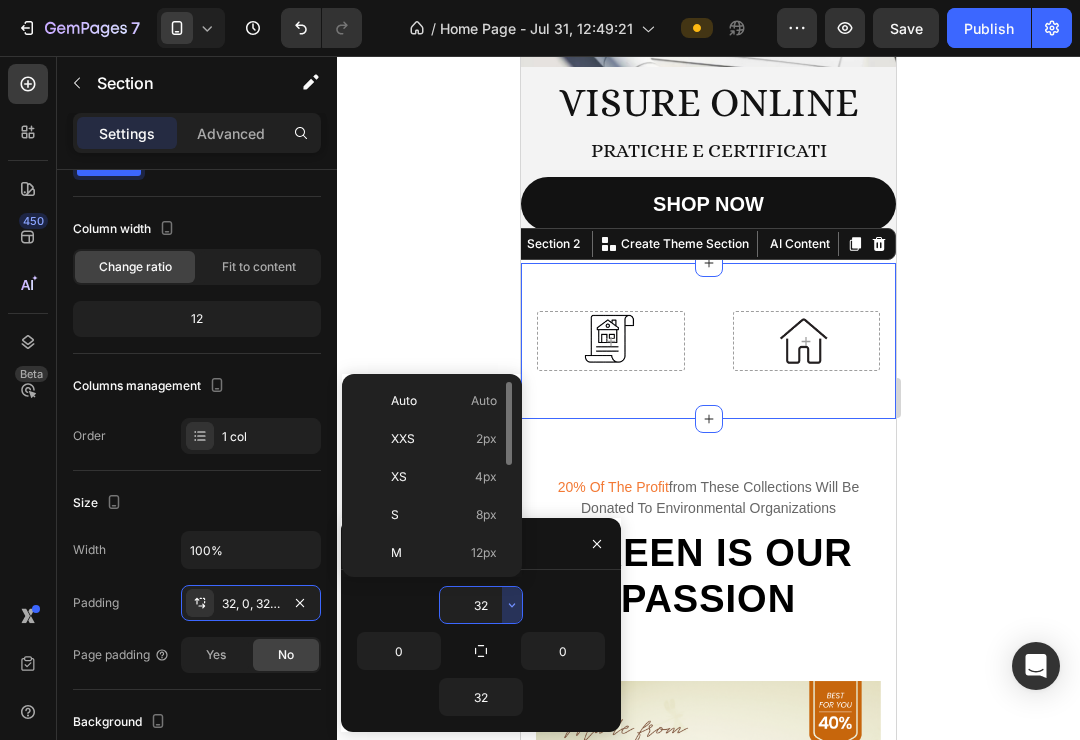 scroll, scrollTop: 0, scrollLeft: 0, axis: both 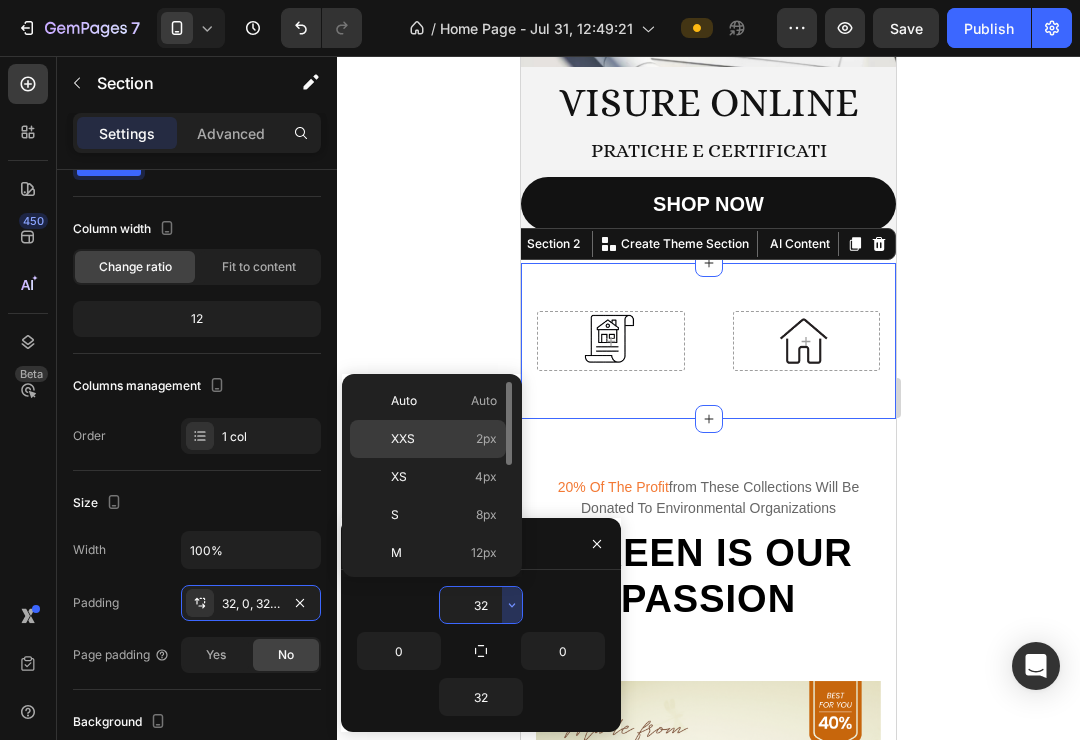 click on "XXS" at bounding box center [403, 439] 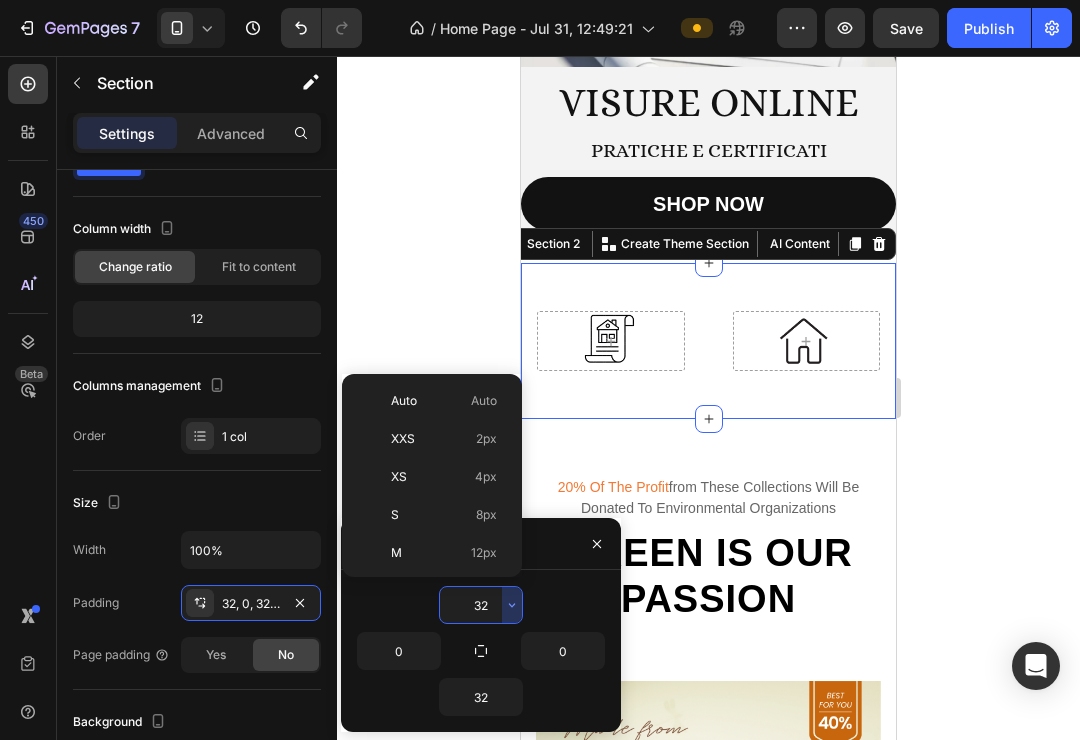 type on "2" 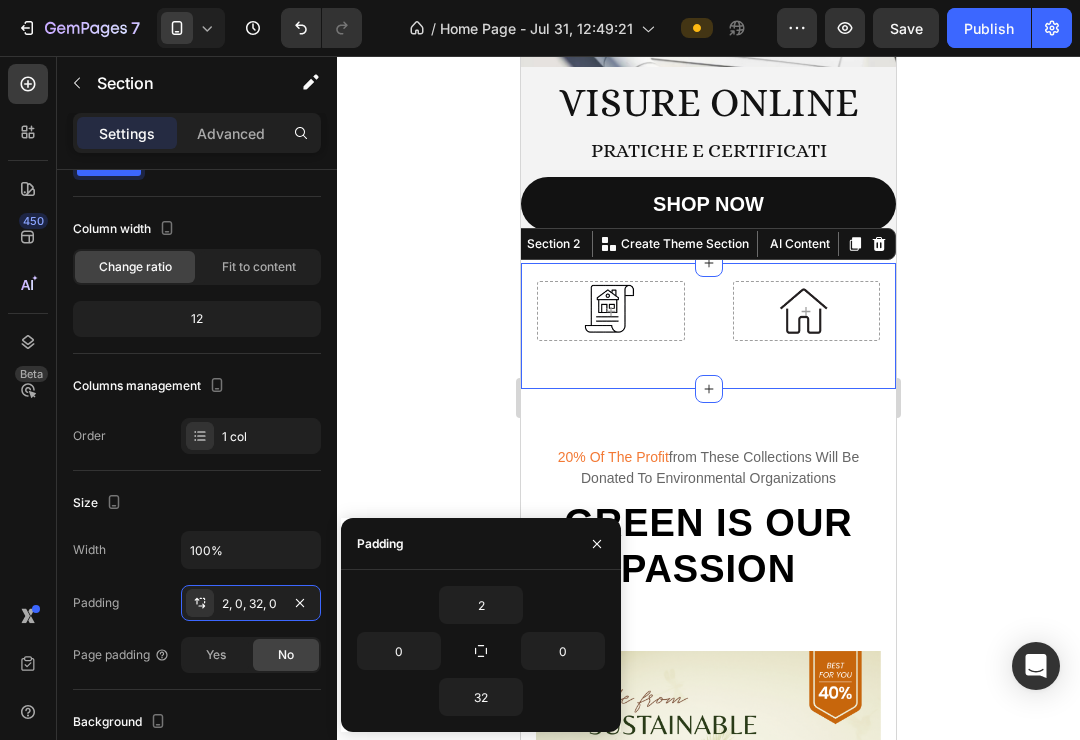 click 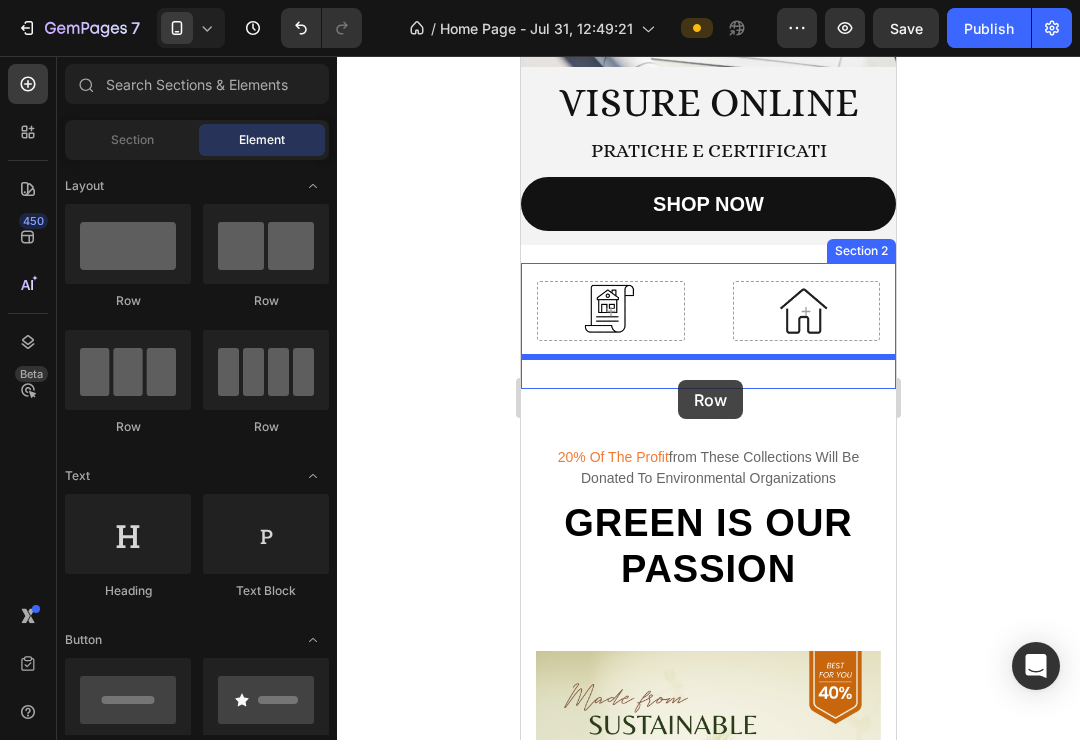 drag, startPoint x: 643, startPoint y: 325, endPoint x: 678, endPoint y: 380, distance: 65.192024 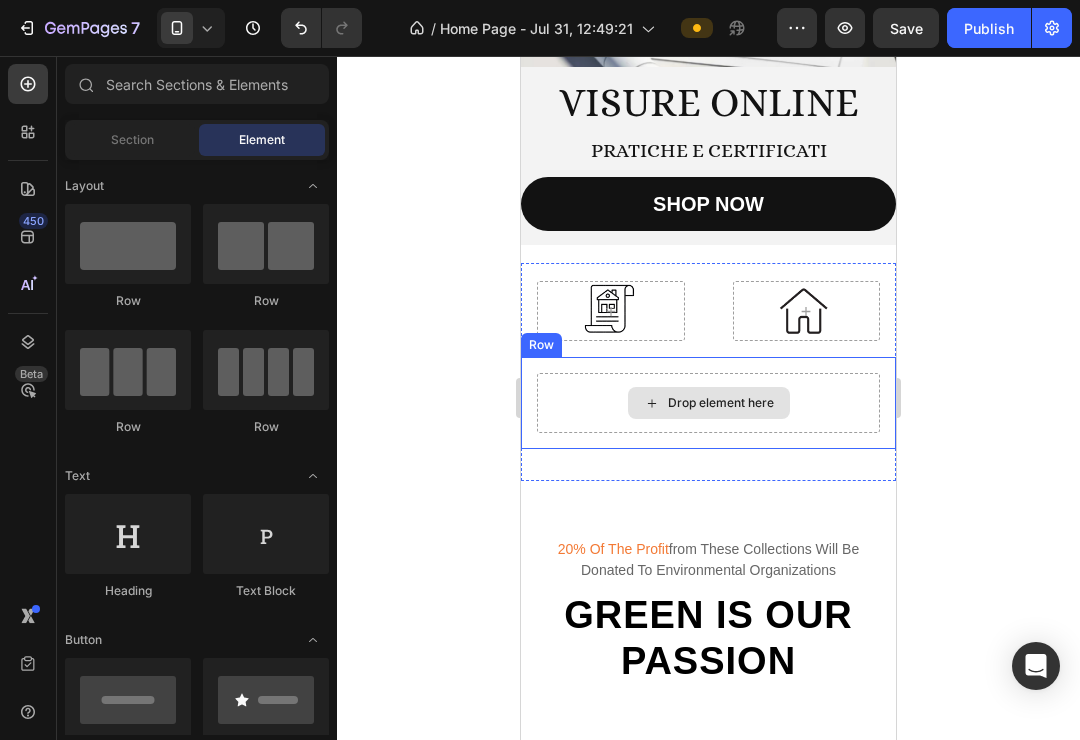 click on "Drop element here" at bounding box center [709, 403] 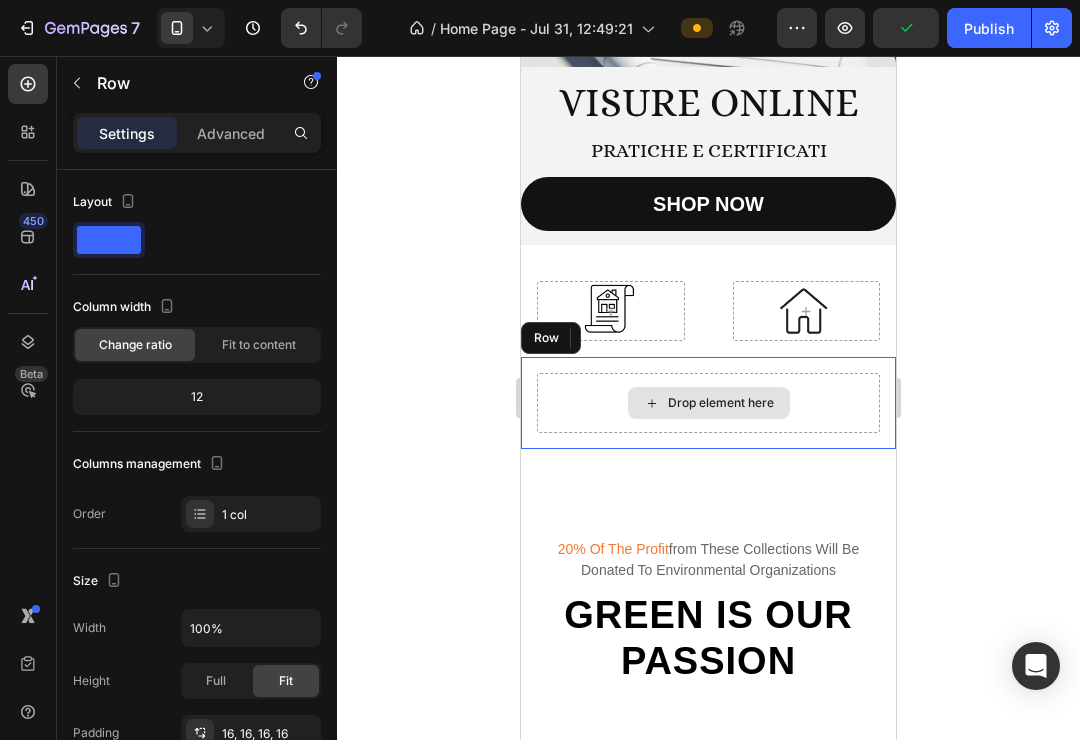 click on "Drop element here" at bounding box center [708, 403] 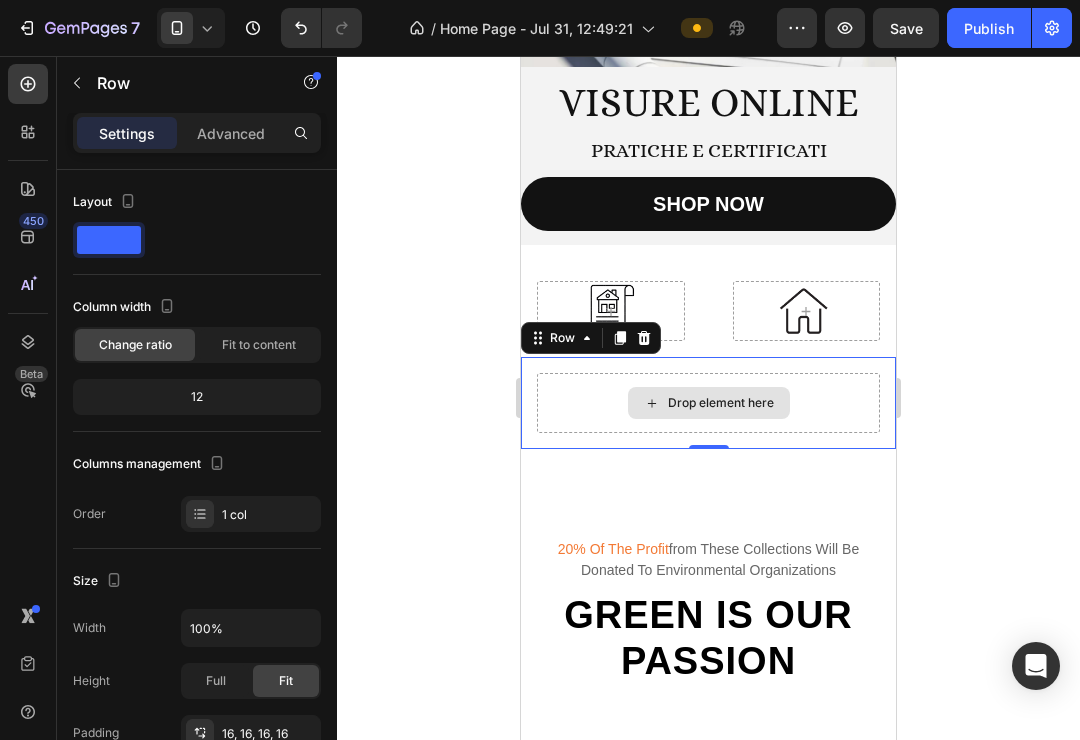 click on "Drop element here" at bounding box center (709, 403) 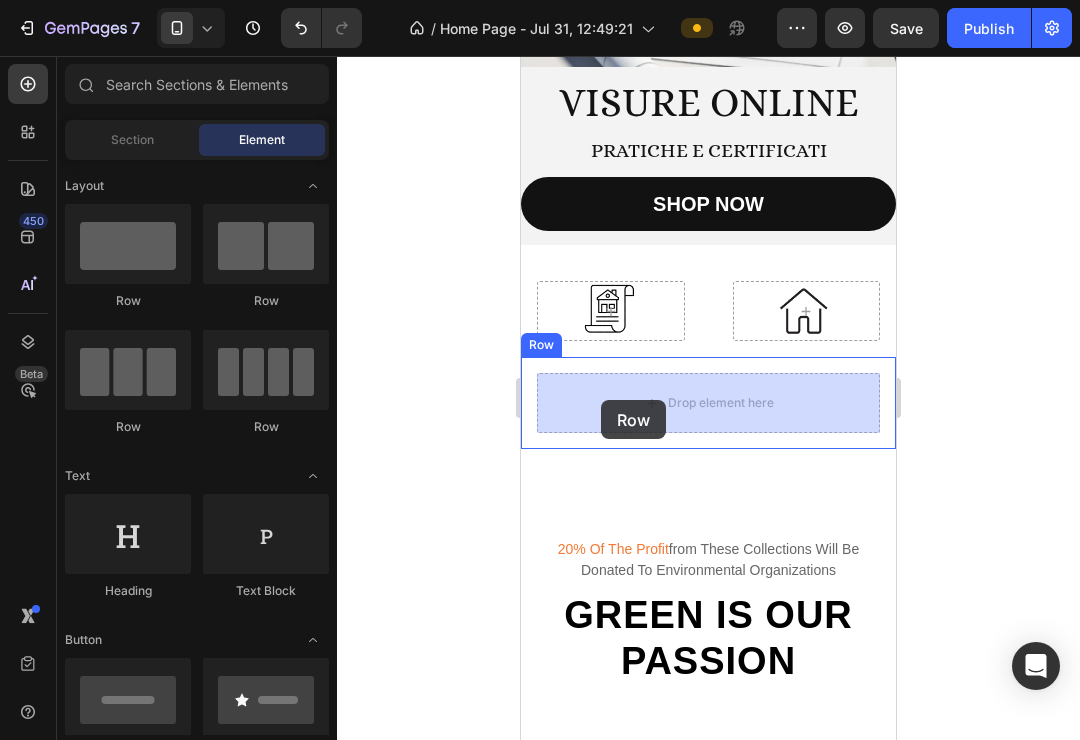 drag, startPoint x: 679, startPoint y: 302, endPoint x: 994, endPoint y: 472, distance: 357.94553 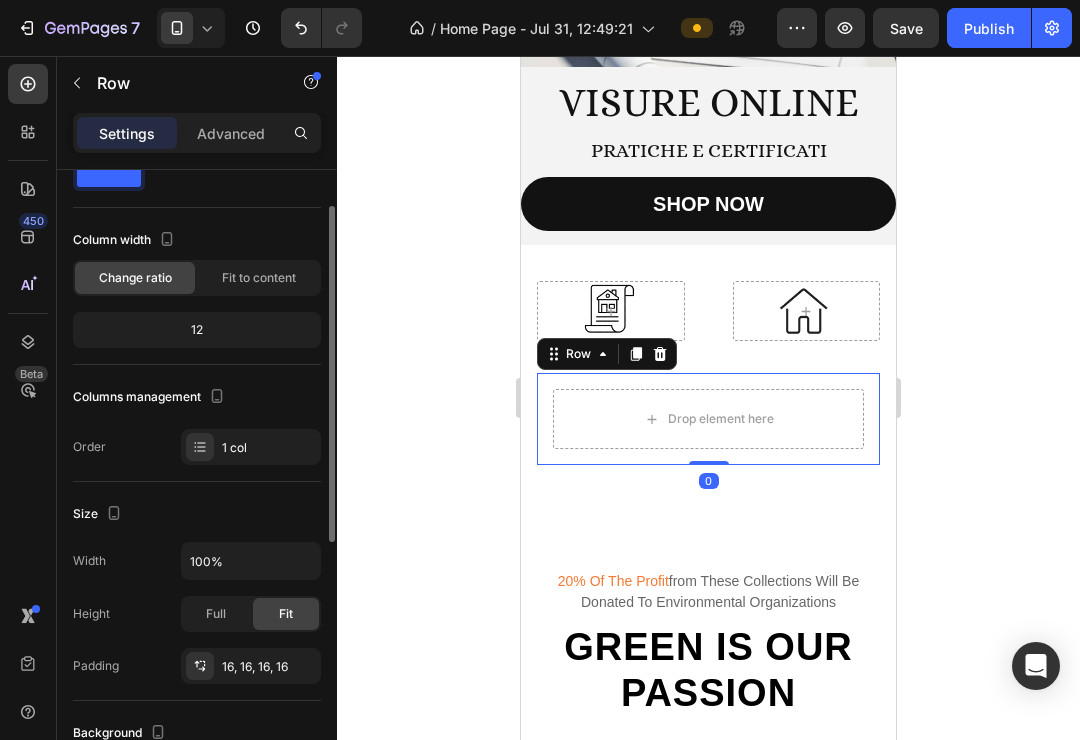 scroll, scrollTop: 0, scrollLeft: 0, axis: both 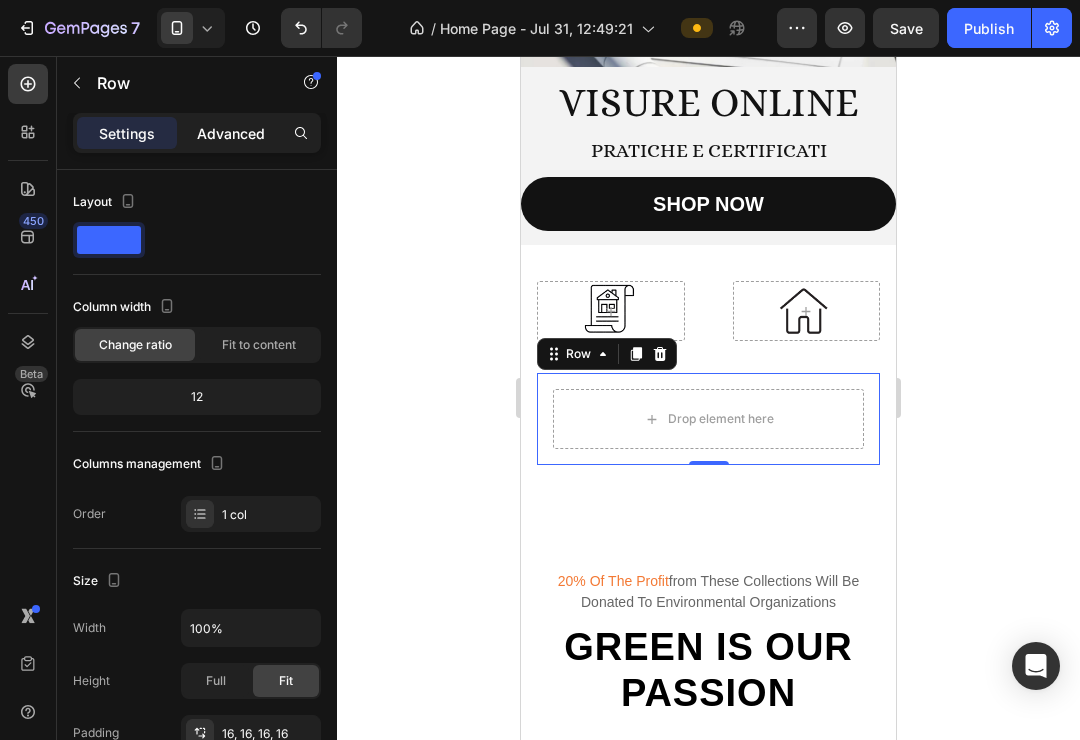 click on "Advanced" at bounding box center (231, 133) 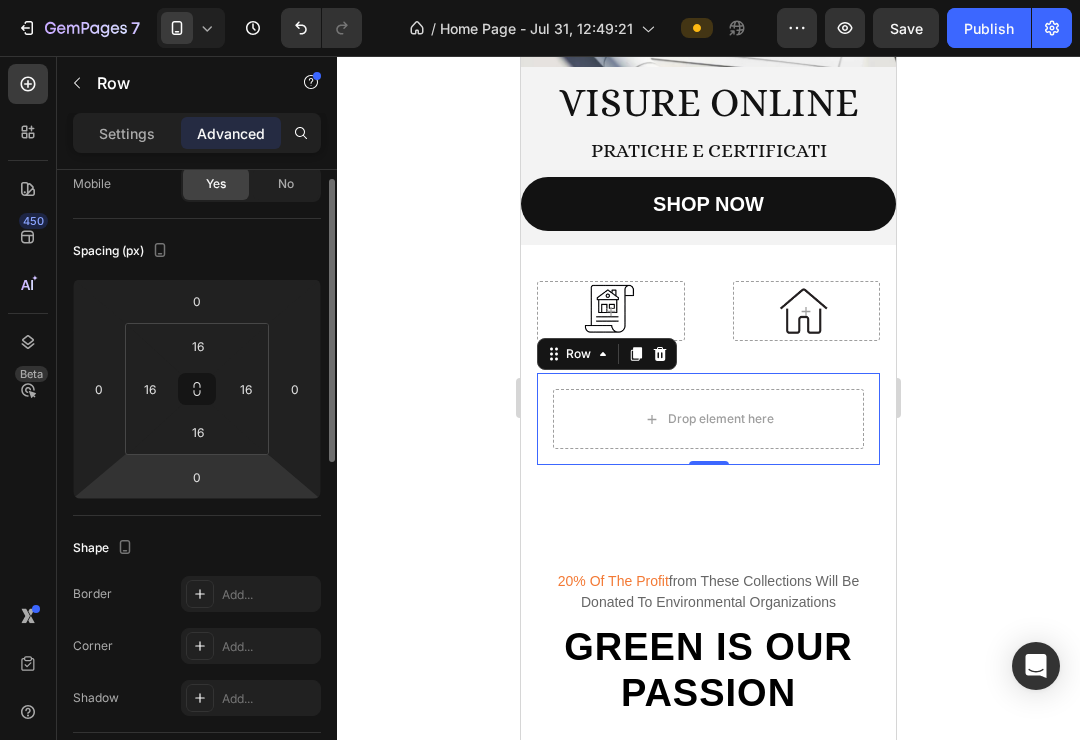 scroll, scrollTop: 0, scrollLeft: 0, axis: both 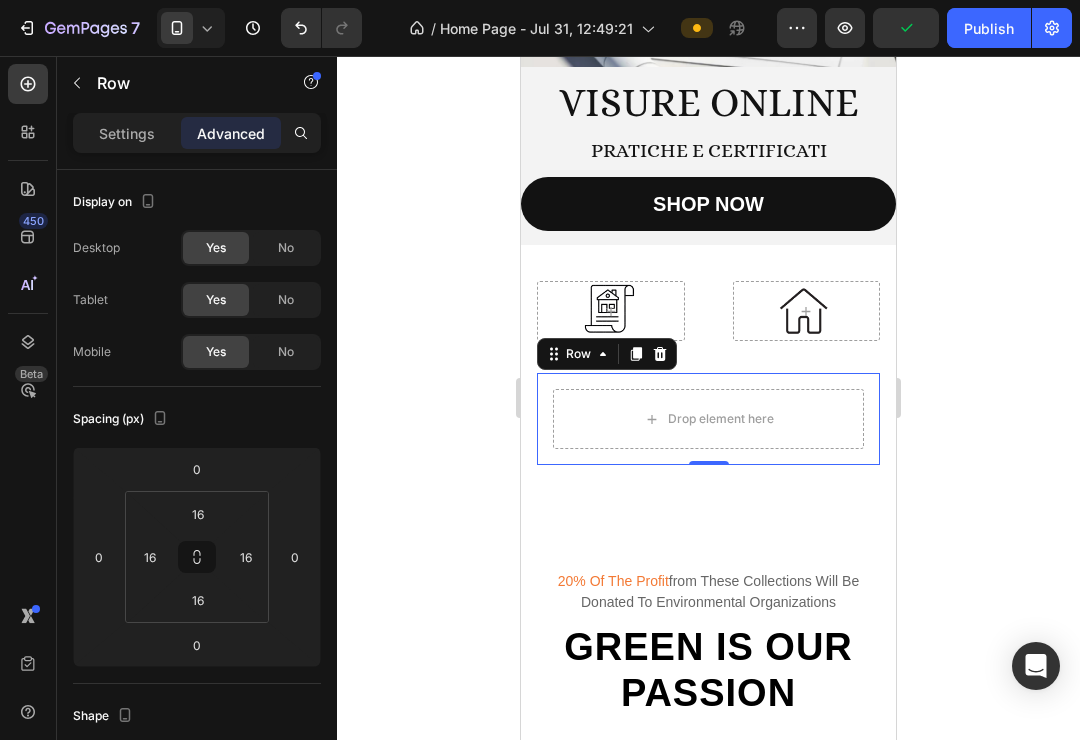 click on "Settings Advanced" at bounding box center [197, 133] 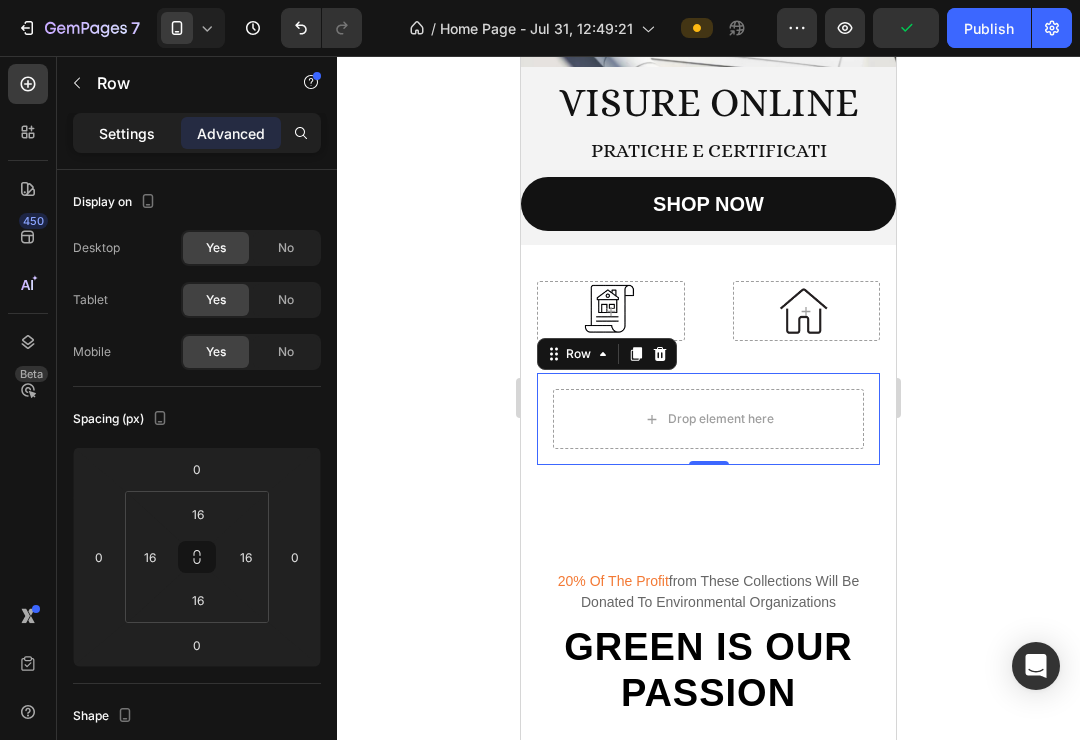 click on "Settings" at bounding box center (127, 133) 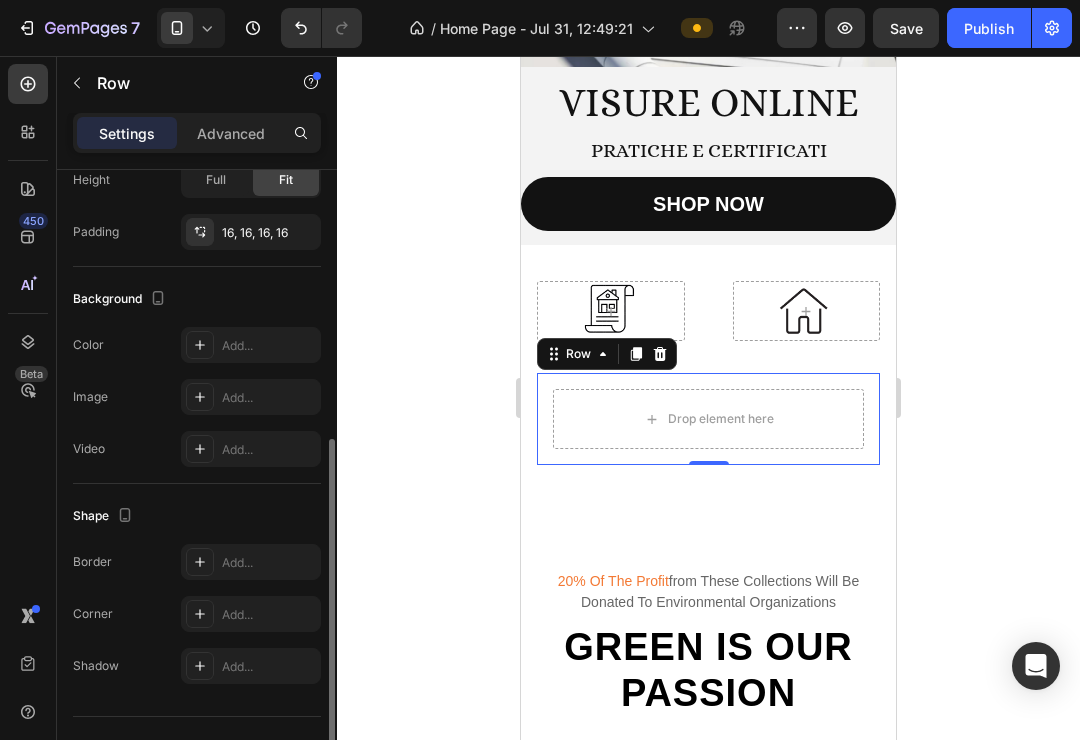 scroll, scrollTop: 501, scrollLeft: 0, axis: vertical 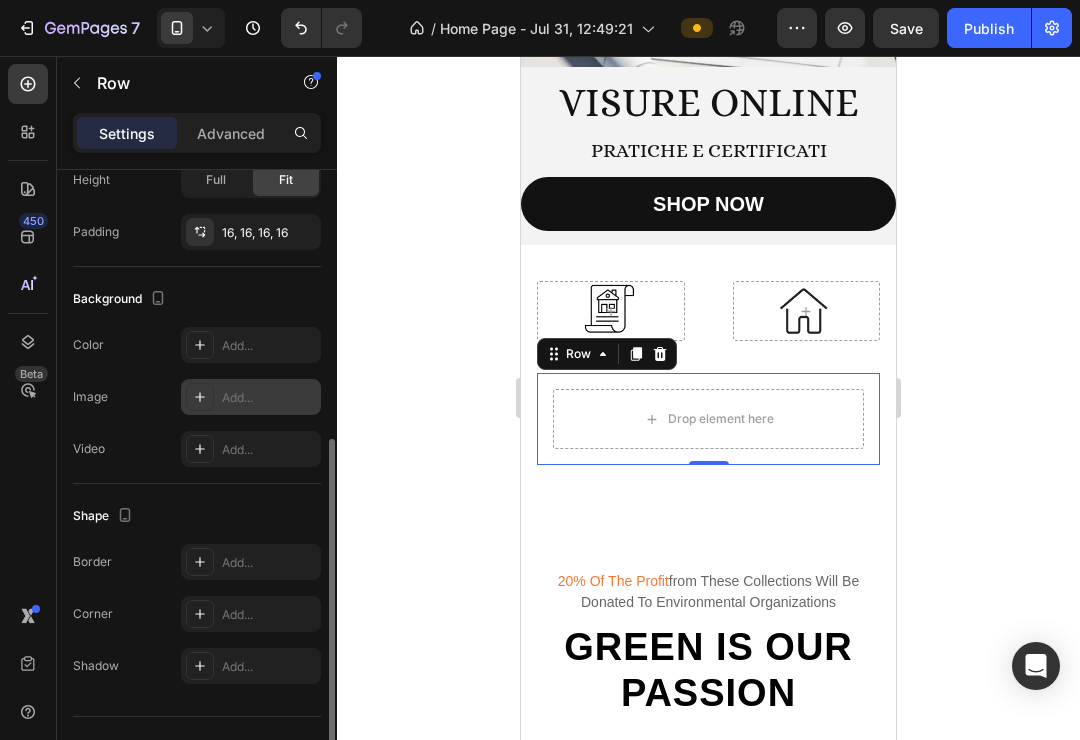 click 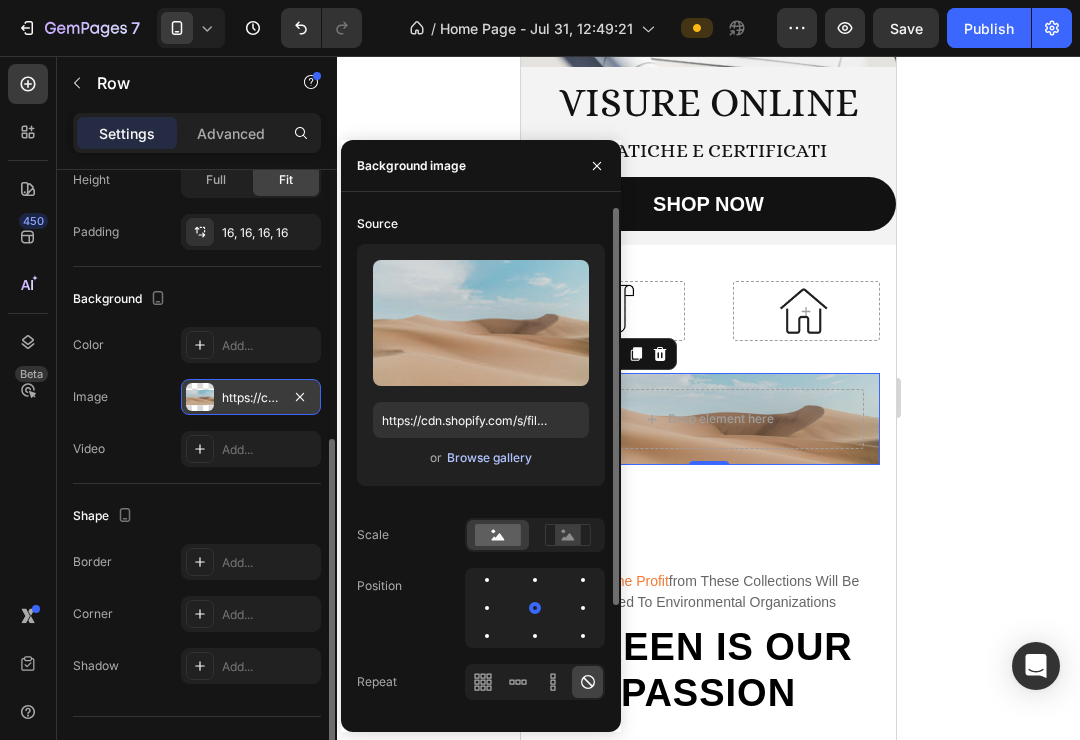 click on "Browse gallery" at bounding box center (489, 458) 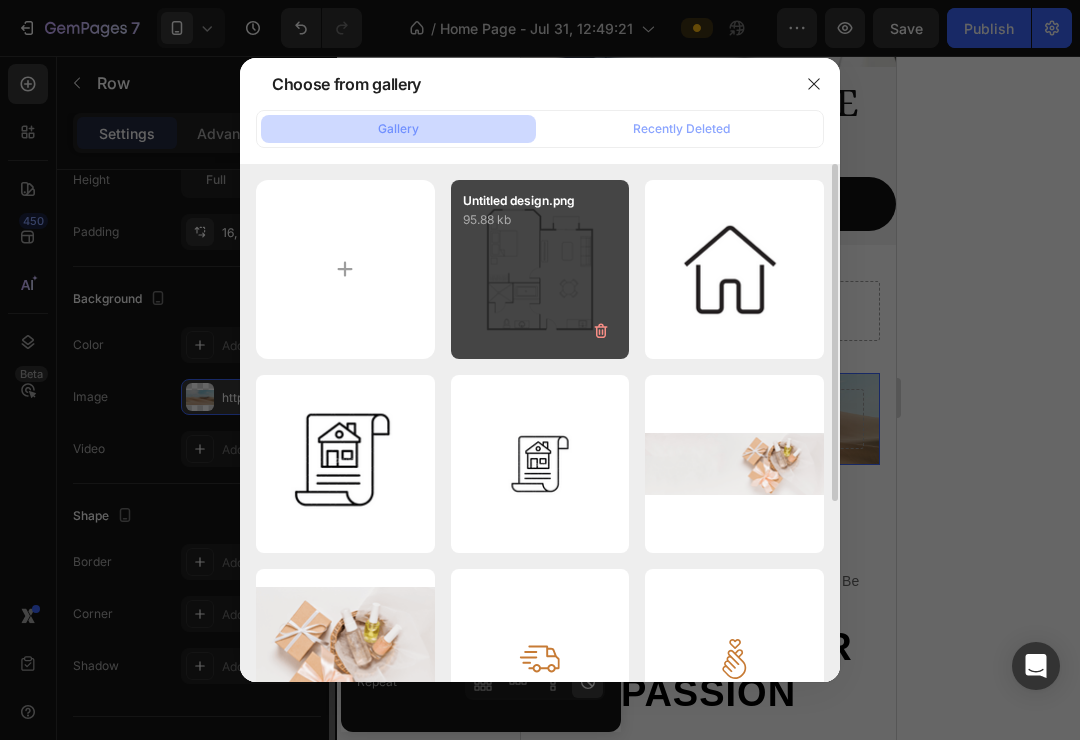 click on "Untitled design.png 95.88 kb" at bounding box center [540, 269] 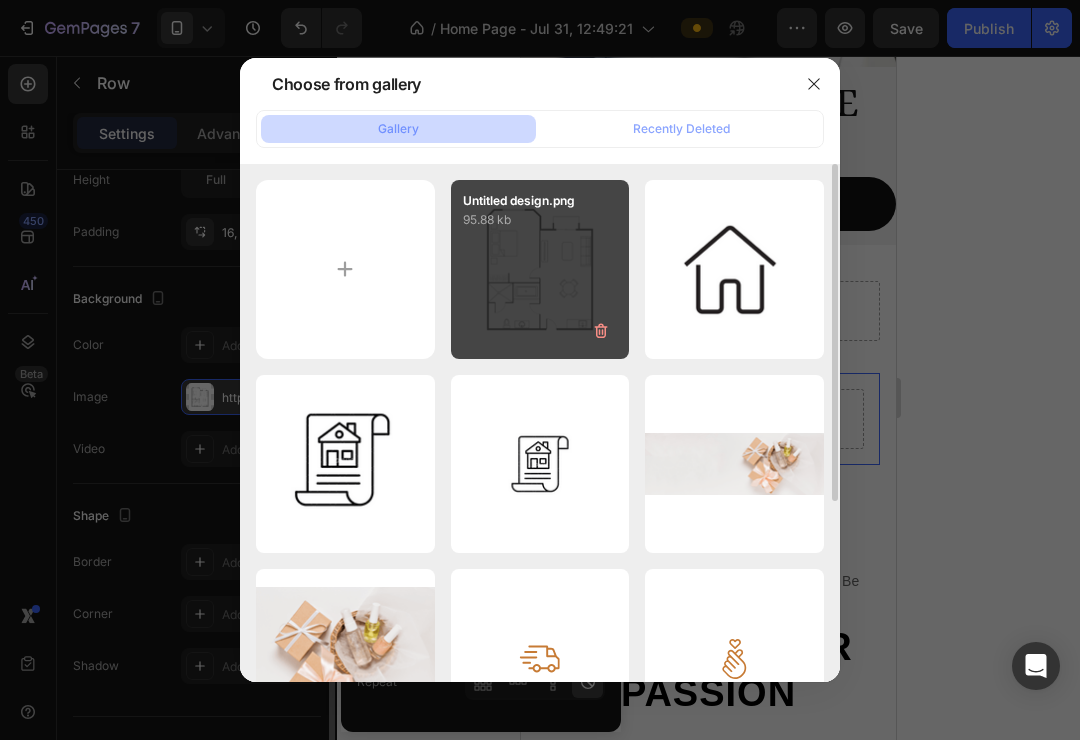 type on "https://cdn.shopify.com/s/files/1/0963/4778/3514/files/gempages_577855329576944402-d44aed67-6750-4f9c-8901-4dad4bd28655.png" 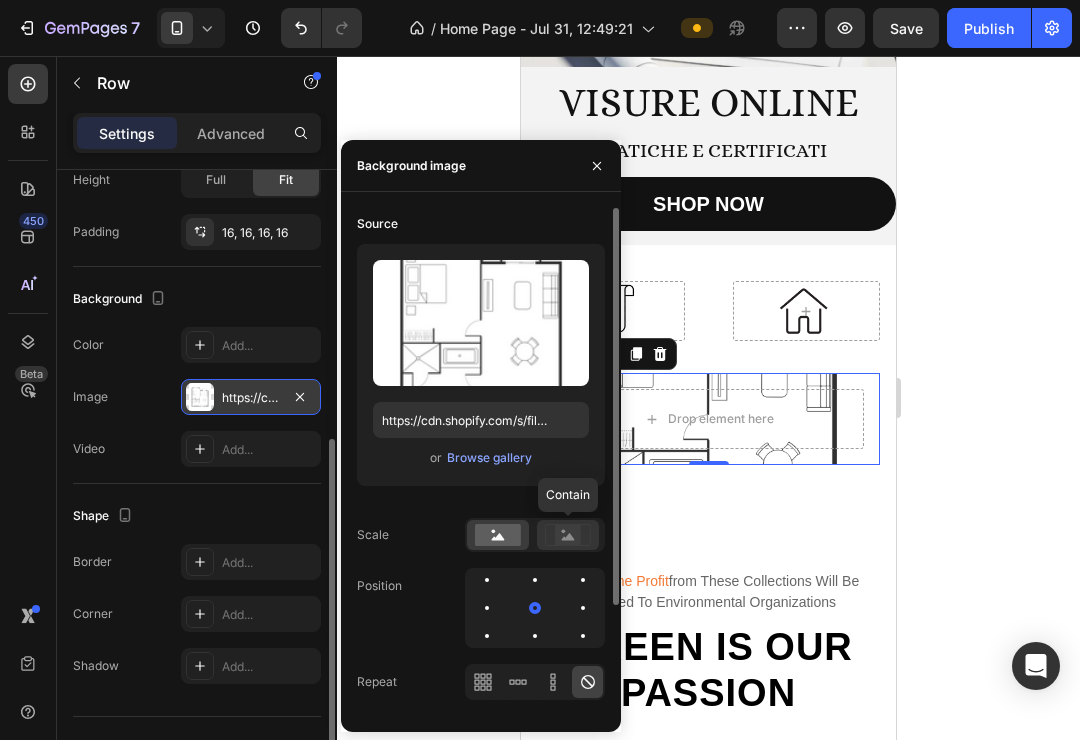 click 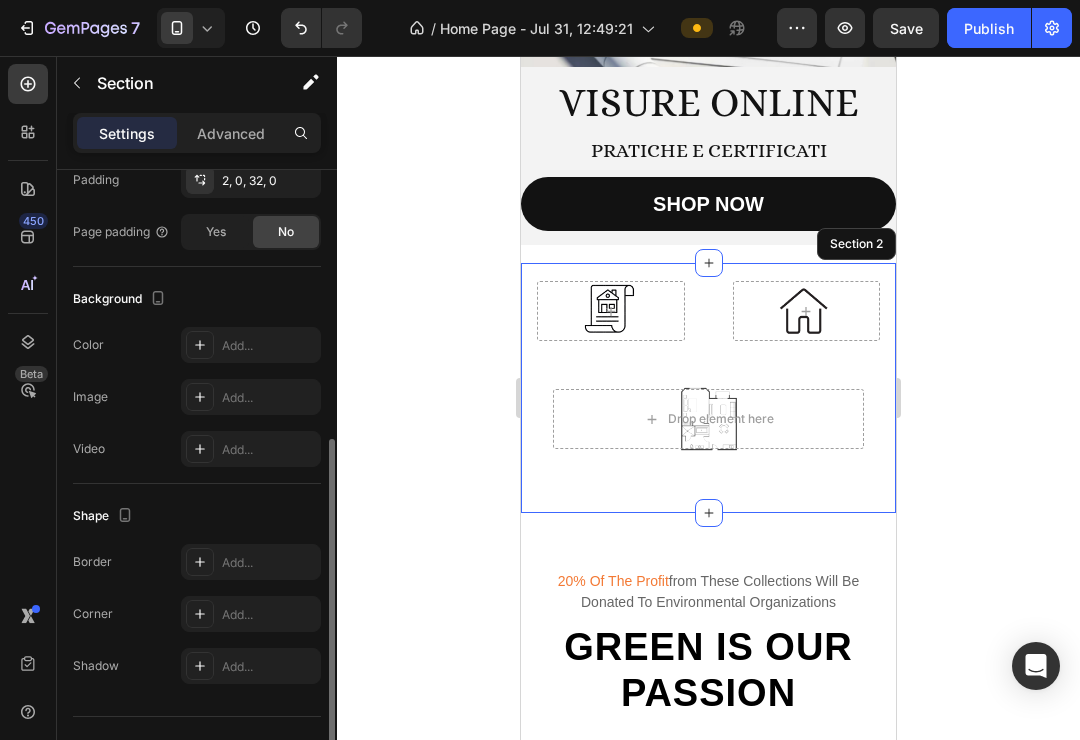 click on "Row
Row Row
Drop element here Row   0 Row Section 2" at bounding box center [708, 388] 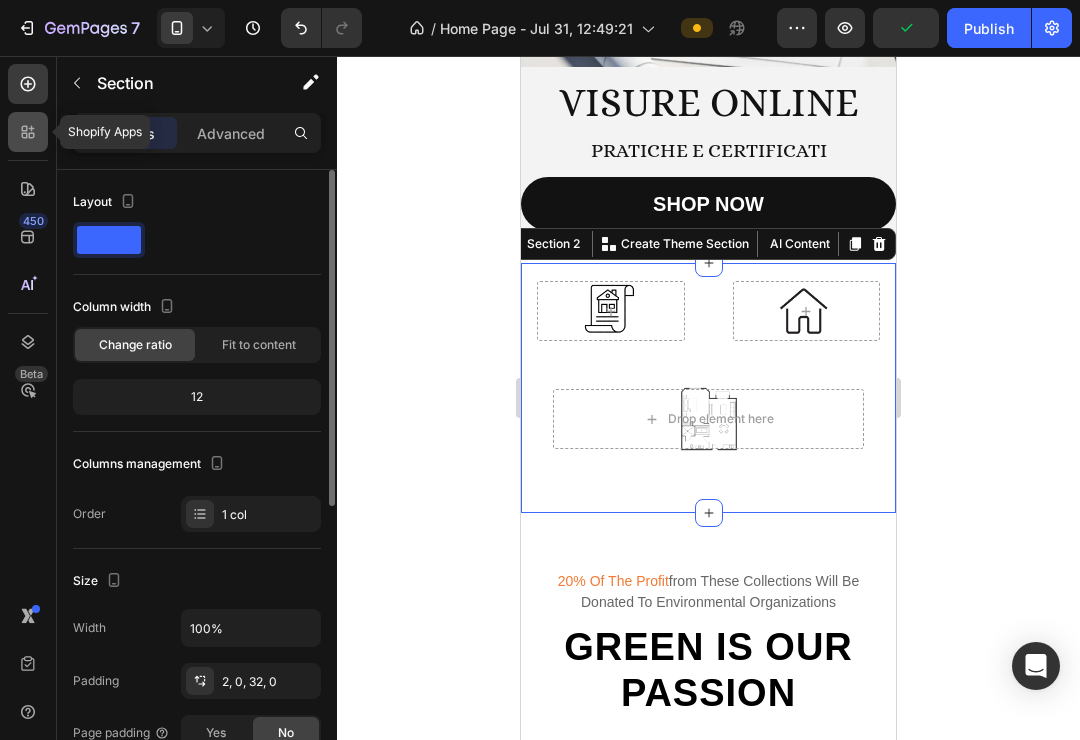 click 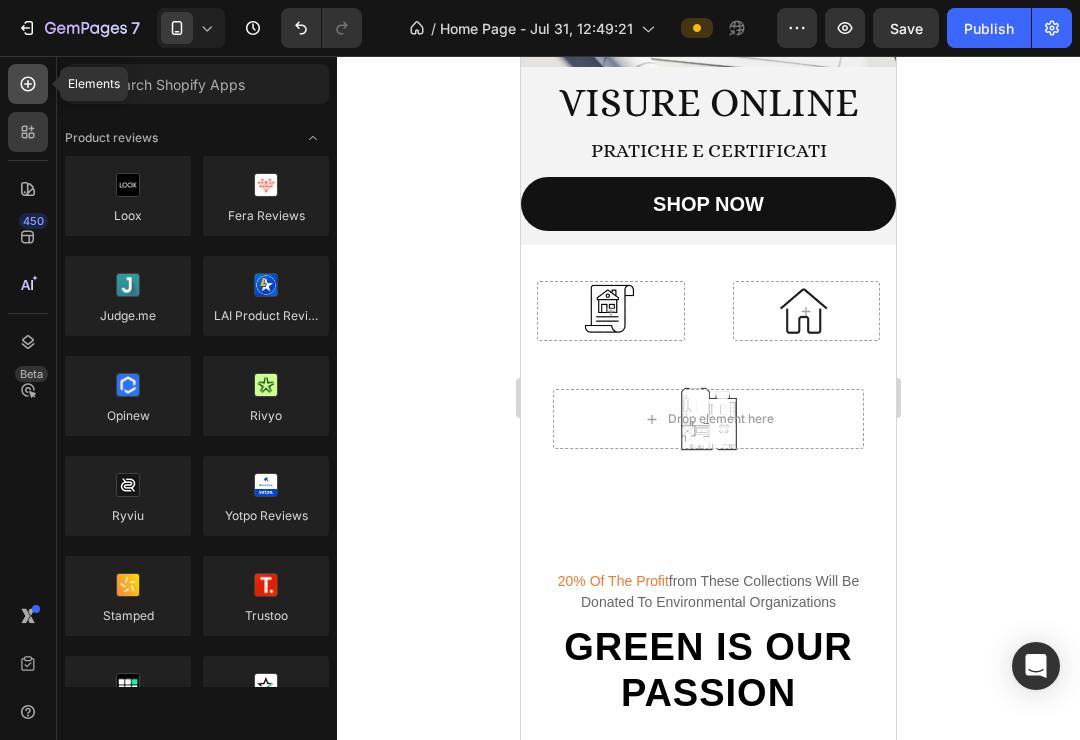 click 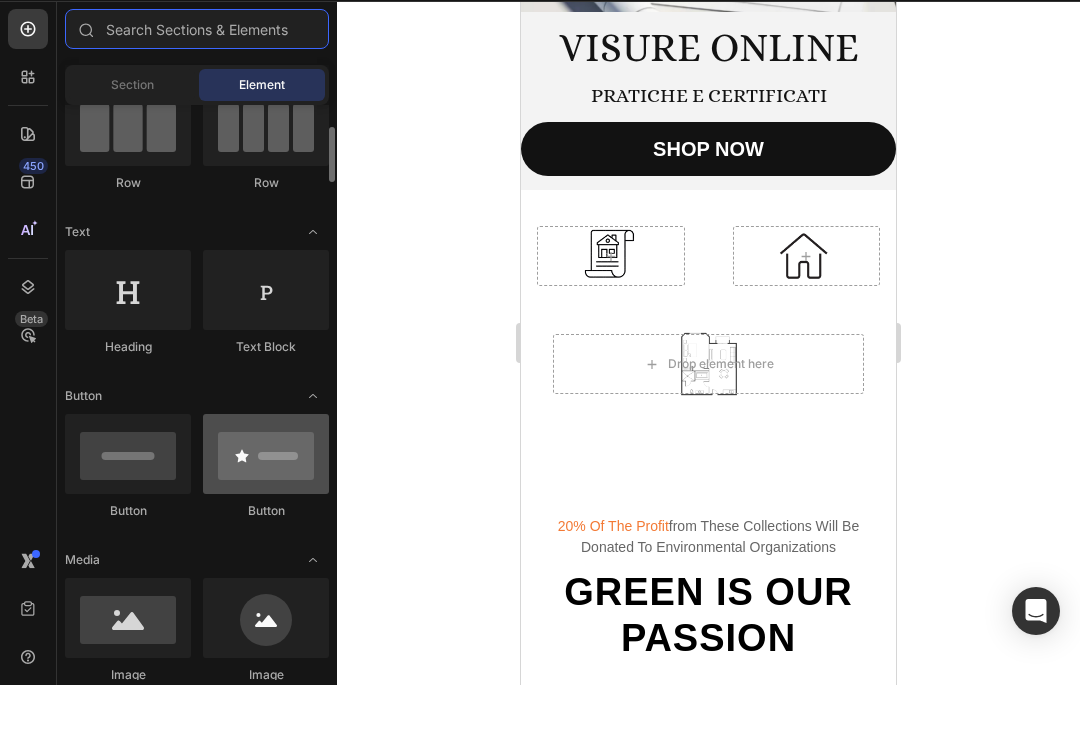 scroll, scrollTop: 191, scrollLeft: 0, axis: vertical 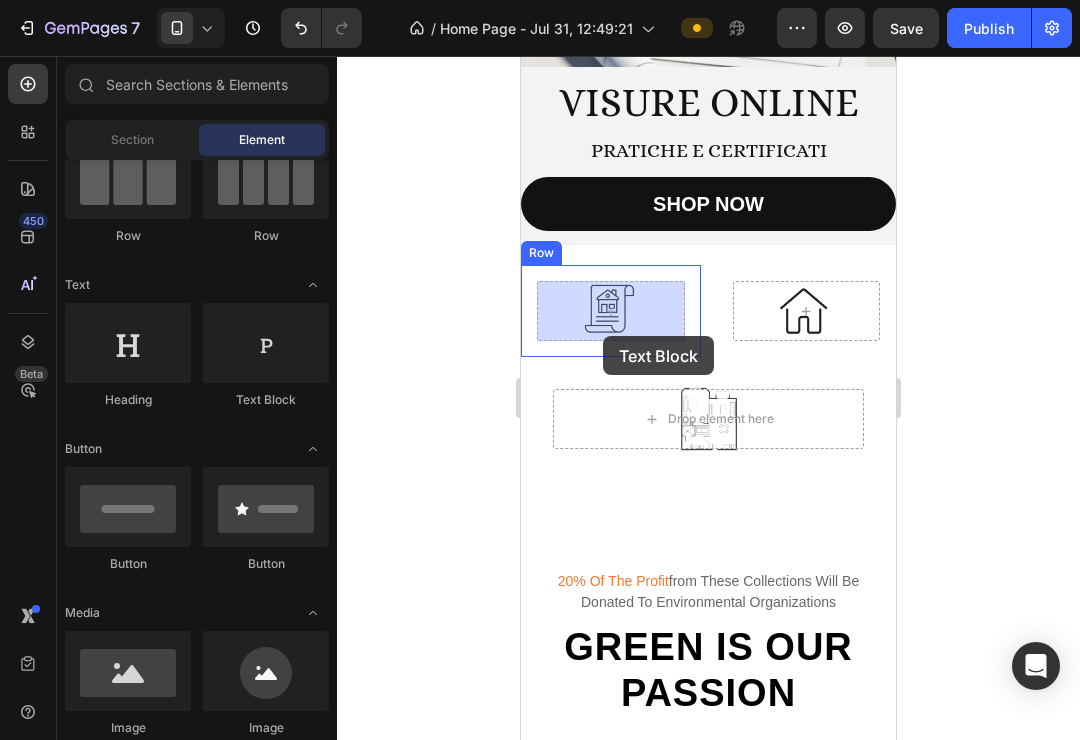 drag, startPoint x: 780, startPoint y: 349, endPoint x: 603, endPoint y: 336, distance: 177.47676 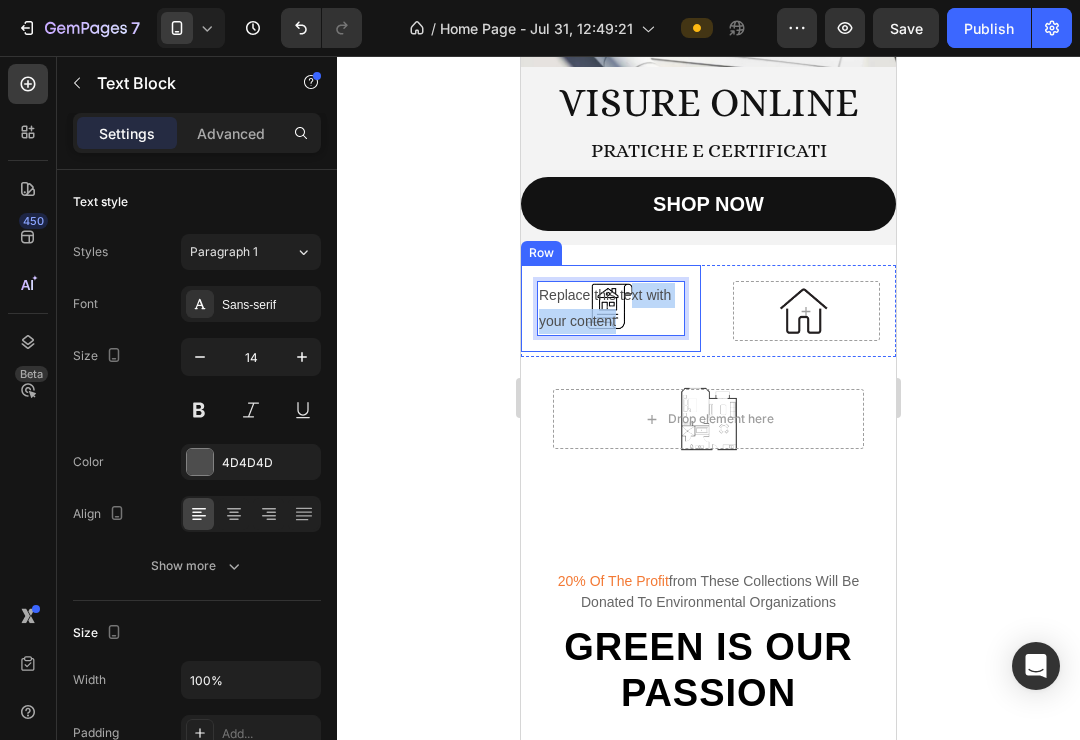 drag, startPoint x: 632, startPoint y: 301, endPoint x: 635, endPoint y: 346, distance: 45.099888 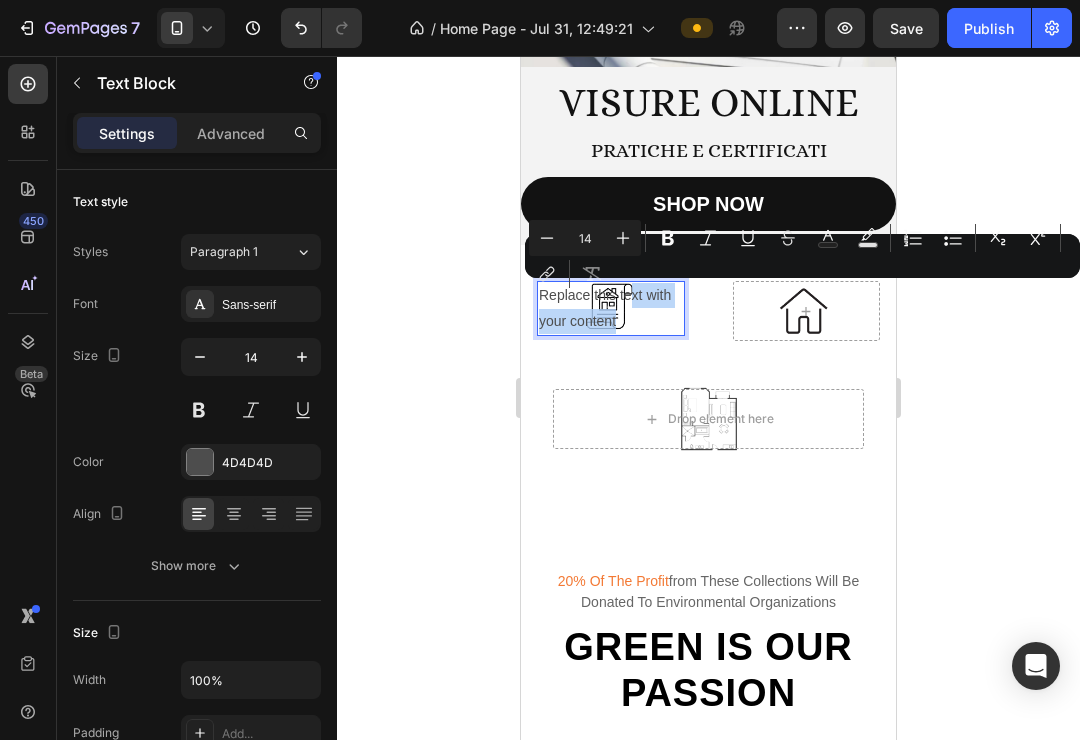 click on "Replace this text with your content" at bounding box center [611, 308] 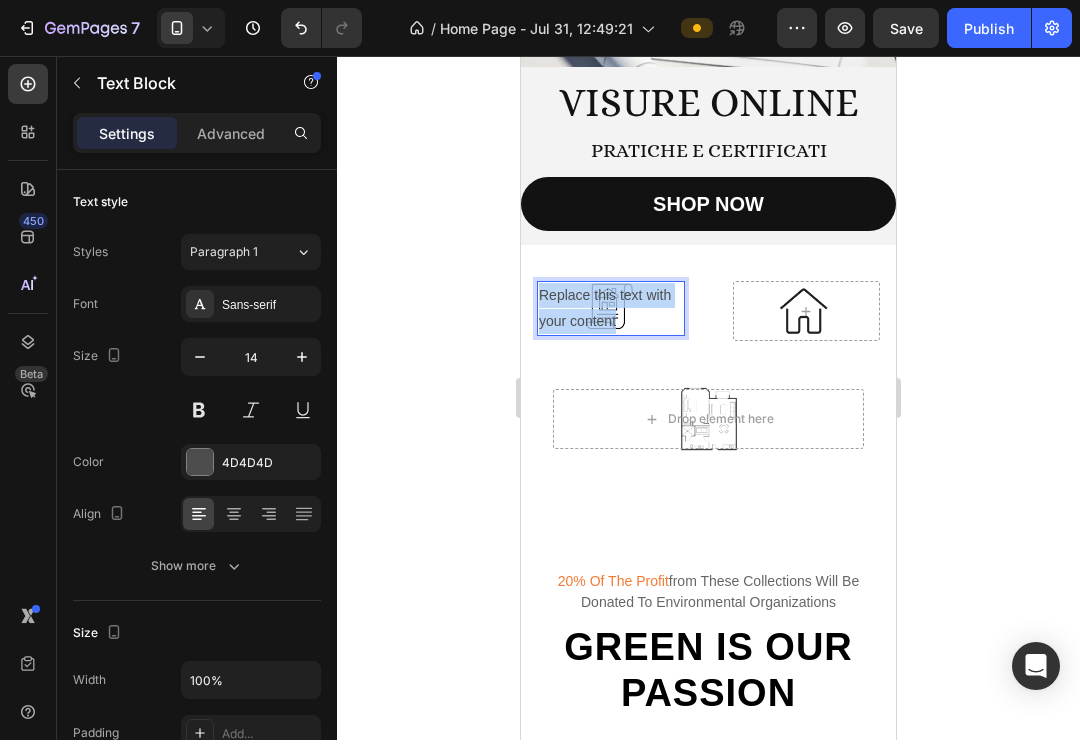 drag, startPoint x: 653, startPoint y: 328, endPoint x: 931, endPoint y: 440, distance: 299.7132 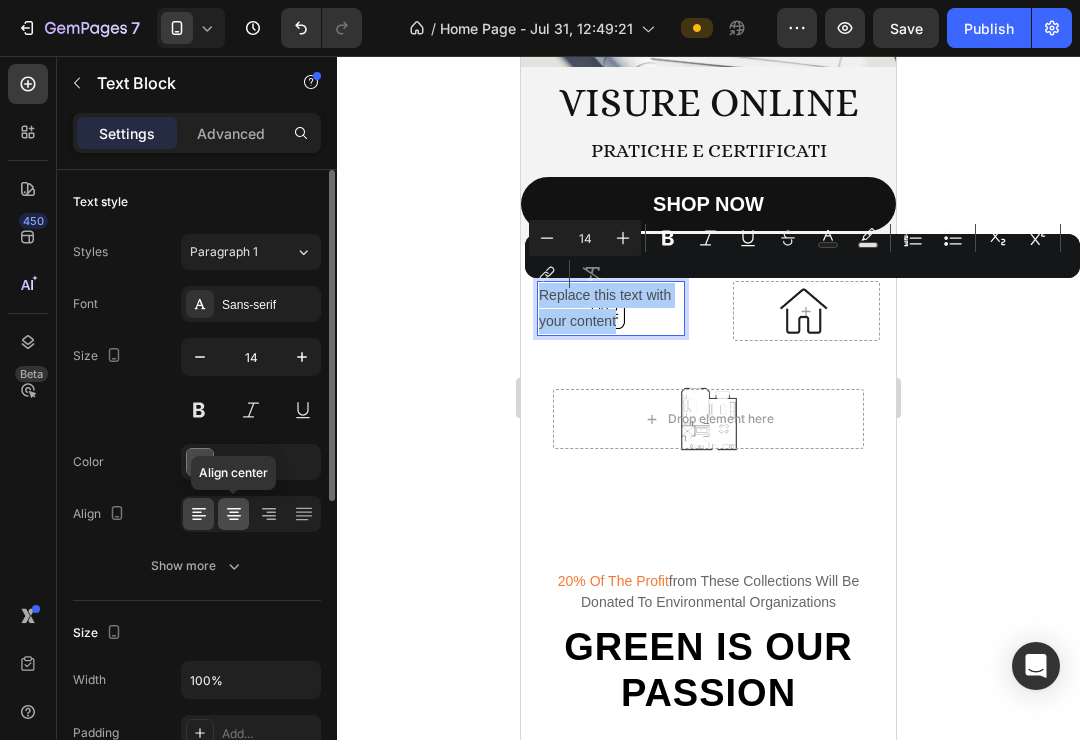 click 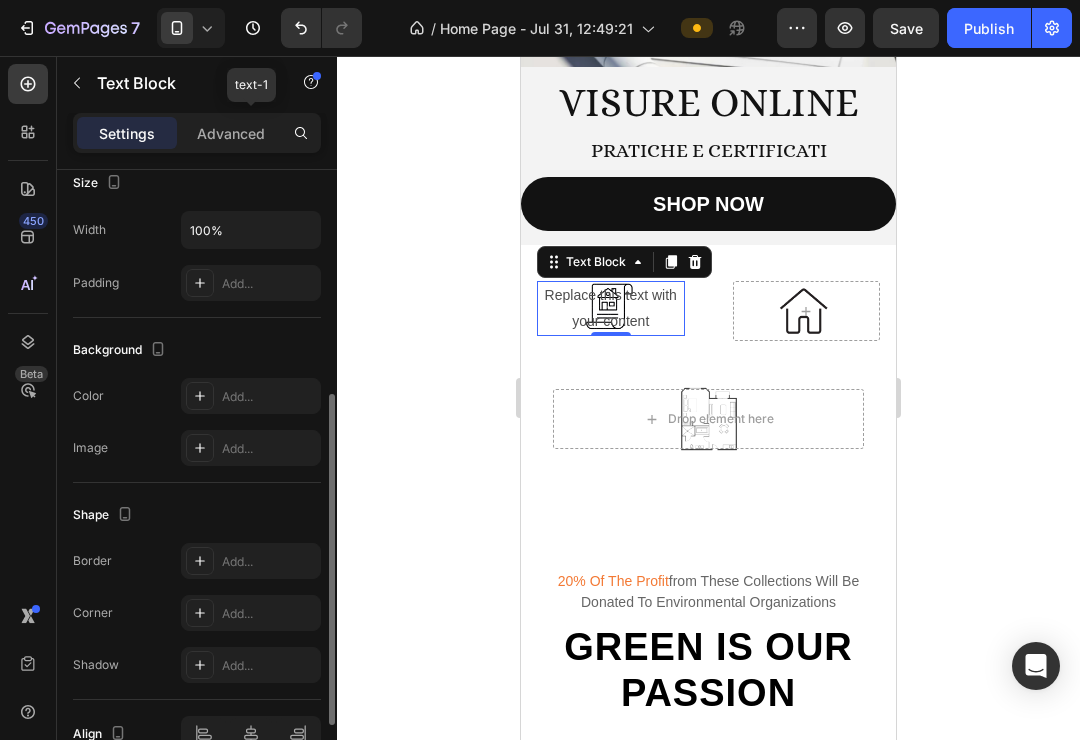 scroll, scrollTop: 558, scrollLeft: 0, axis: vertical 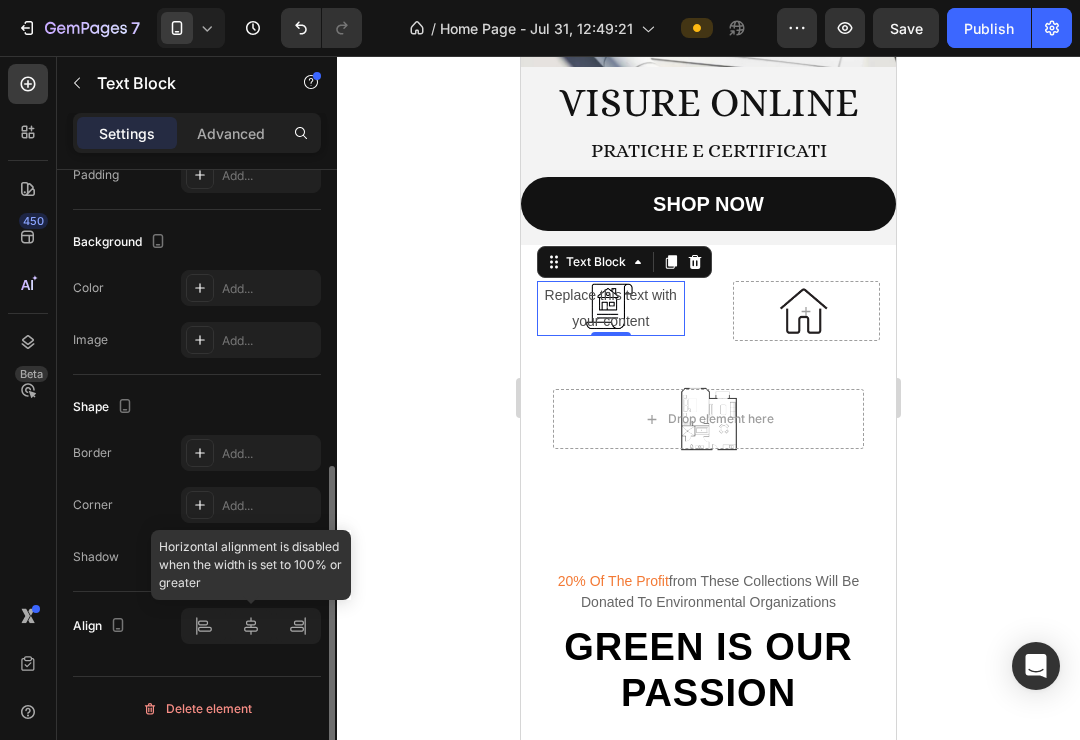 click 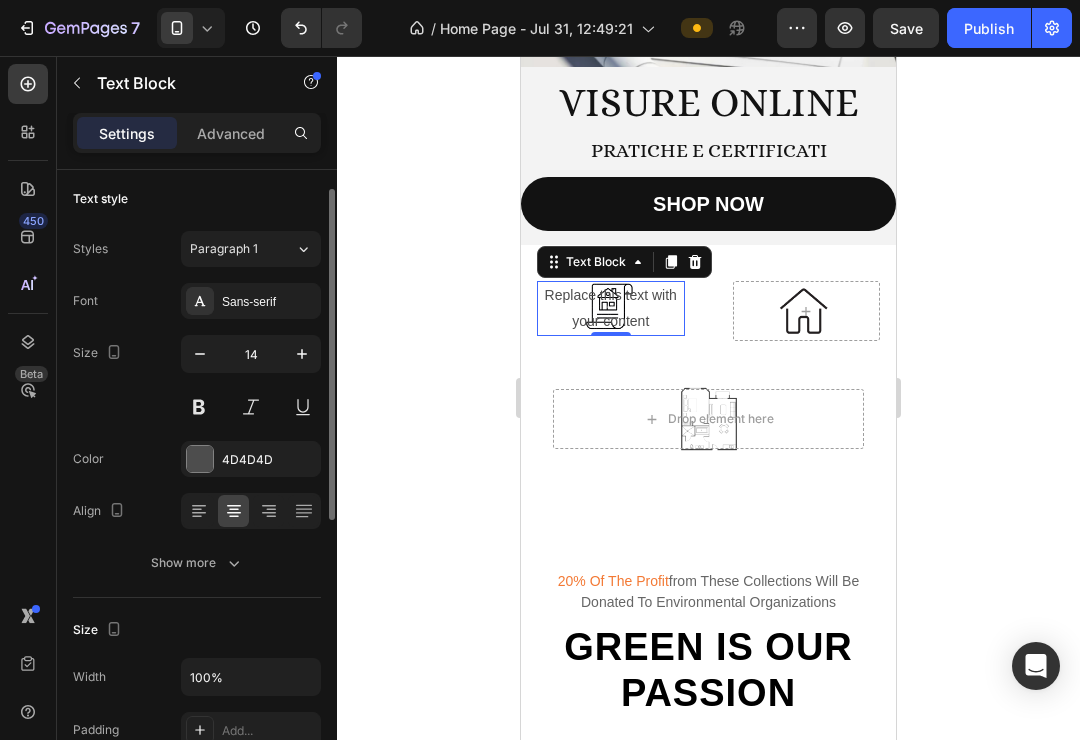 scroll, scrollTop: 0, scrollLeft: 0, axis: both 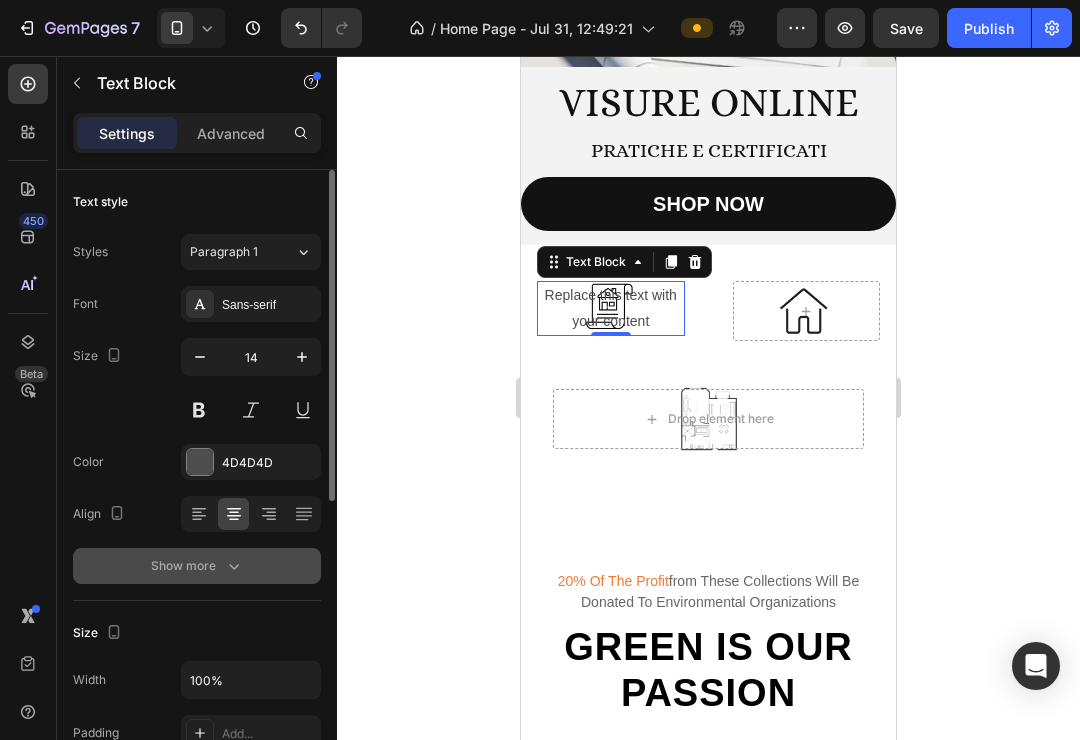 click 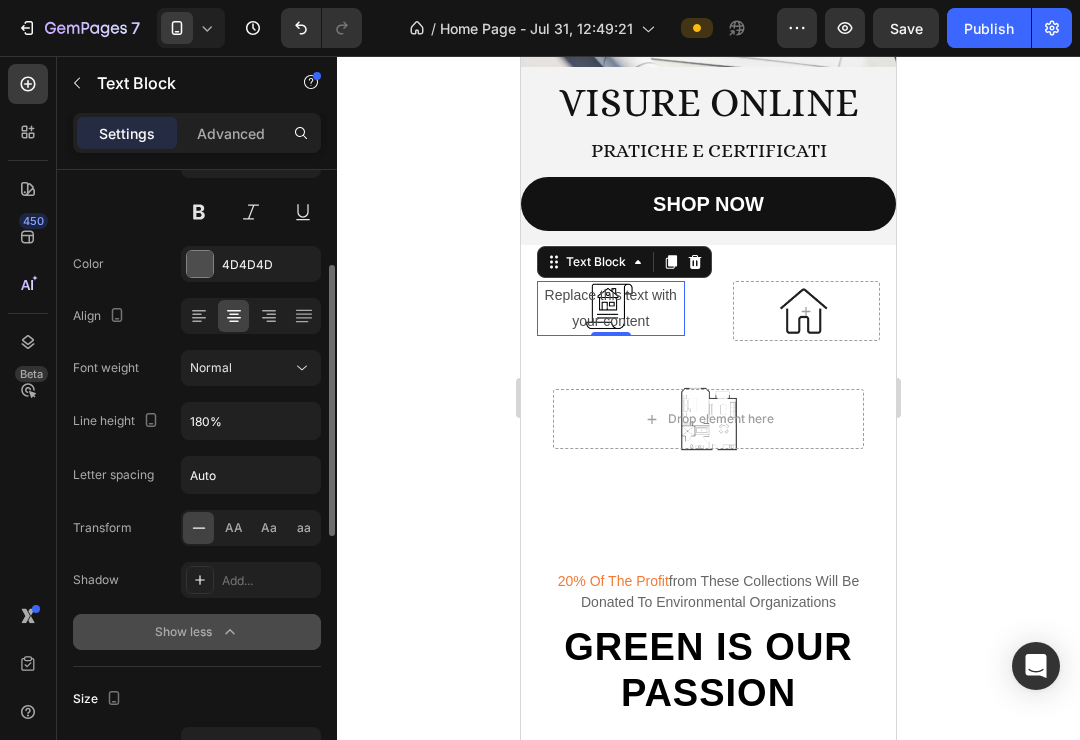 scroll, scrollTop: 205, scrollLeft: 0, axis: vertical 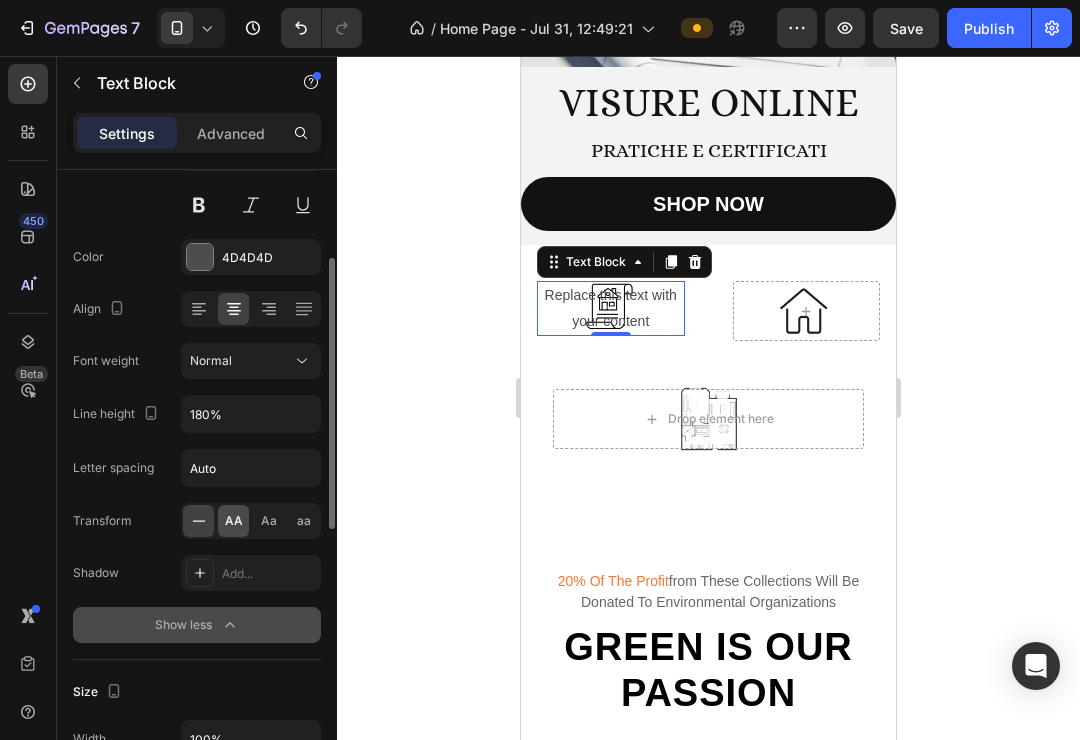 click on "AA" 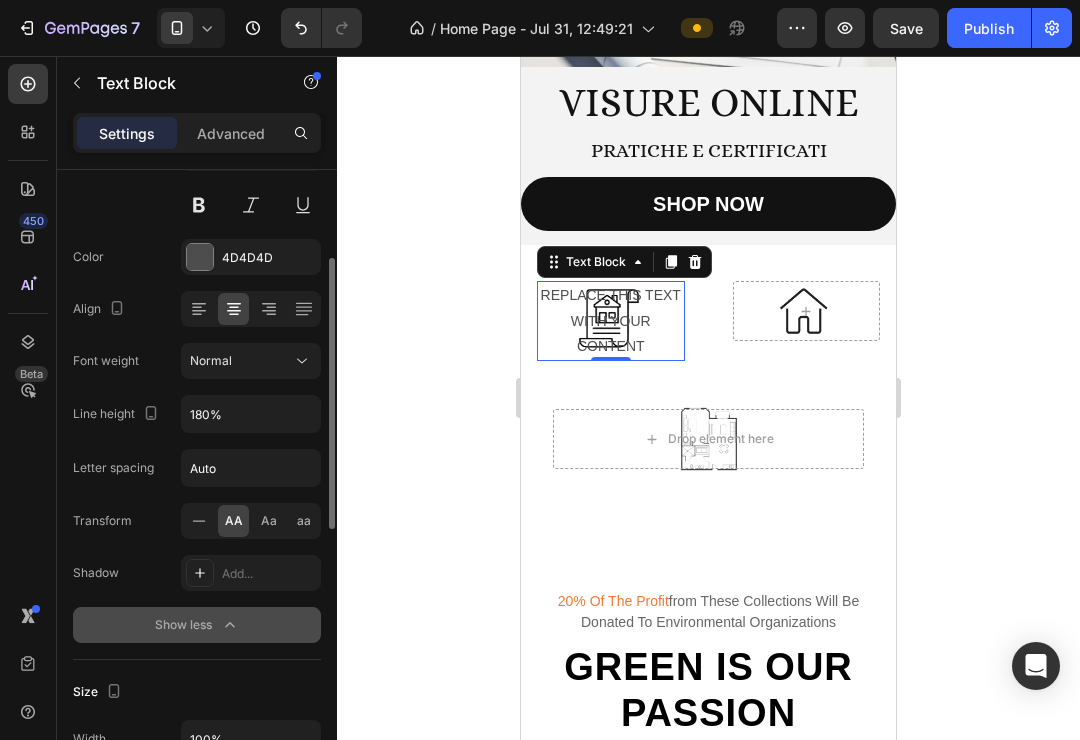 click on "AA" 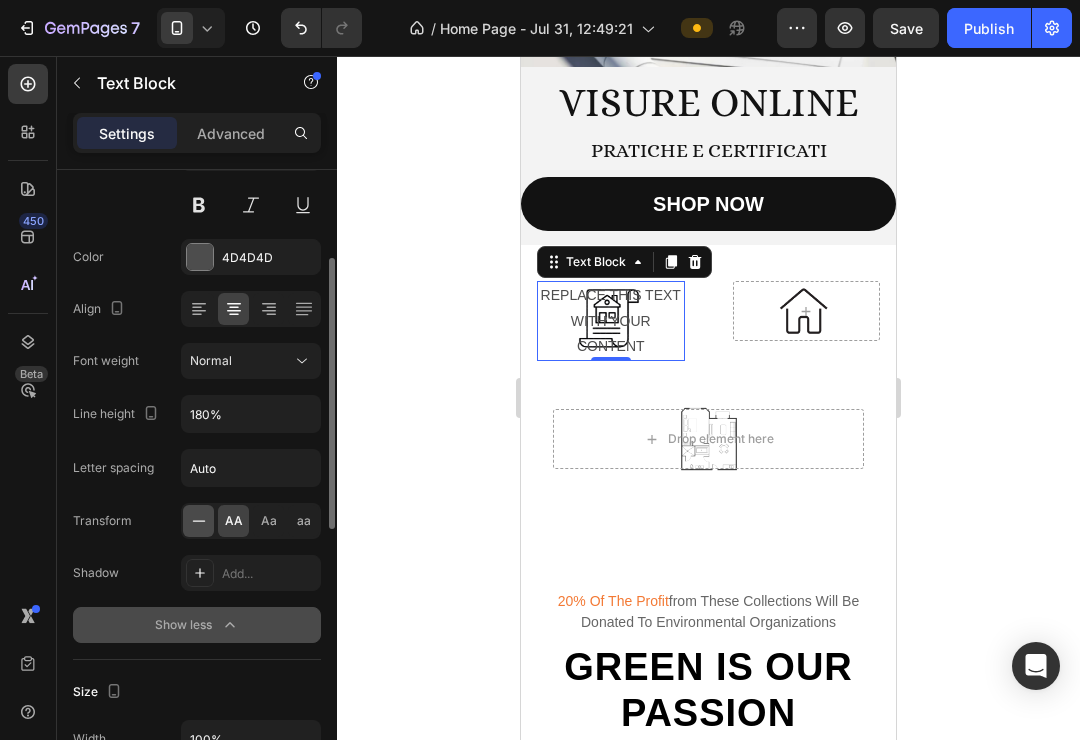 click 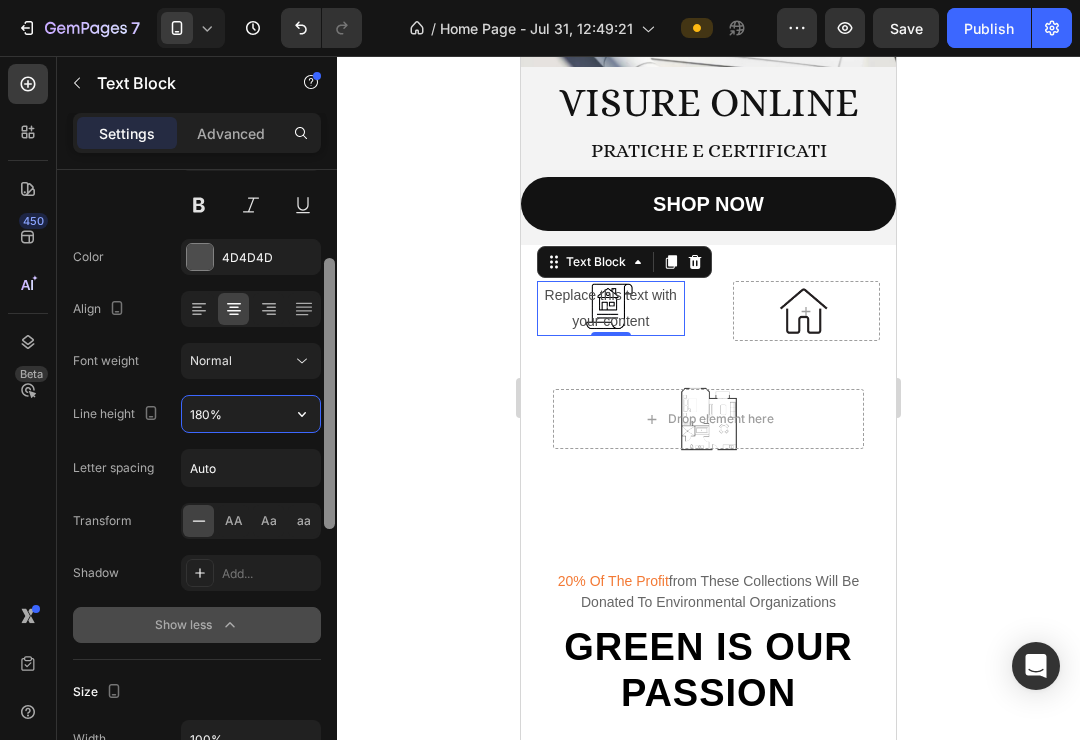 drag, startPoint x: 242, startPoint y: 418, endPoint x: 332, endPoint y: 413, distance: 90.13878 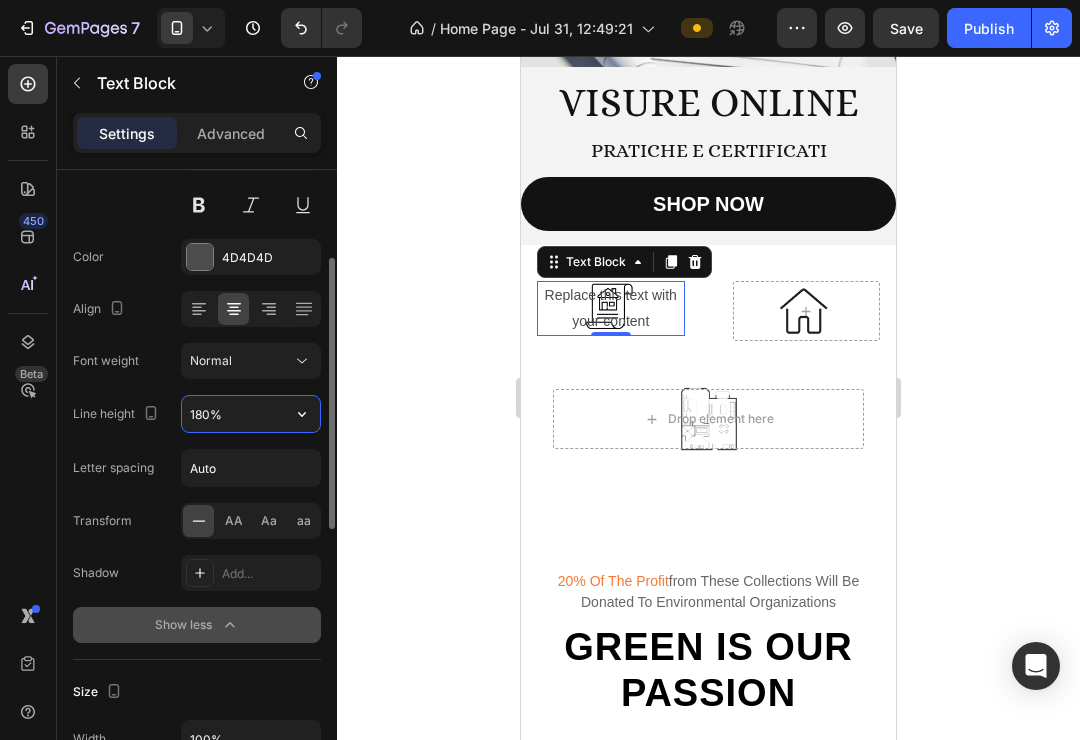click 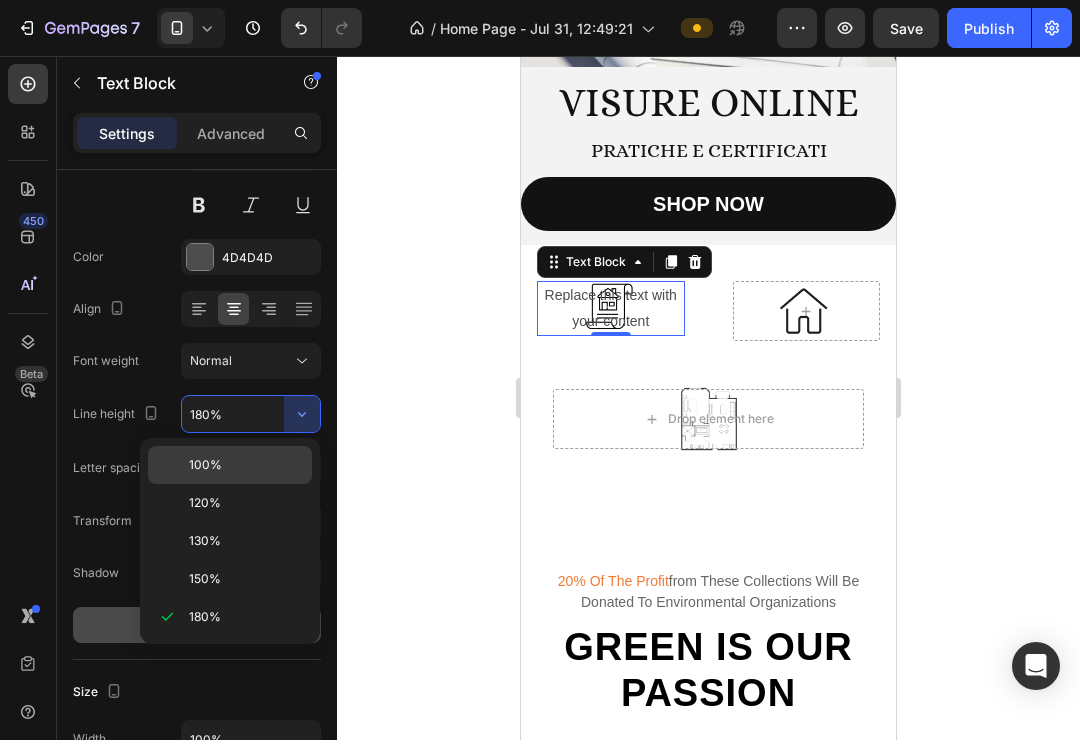 click on "100%" at bounding box center (246, 465) 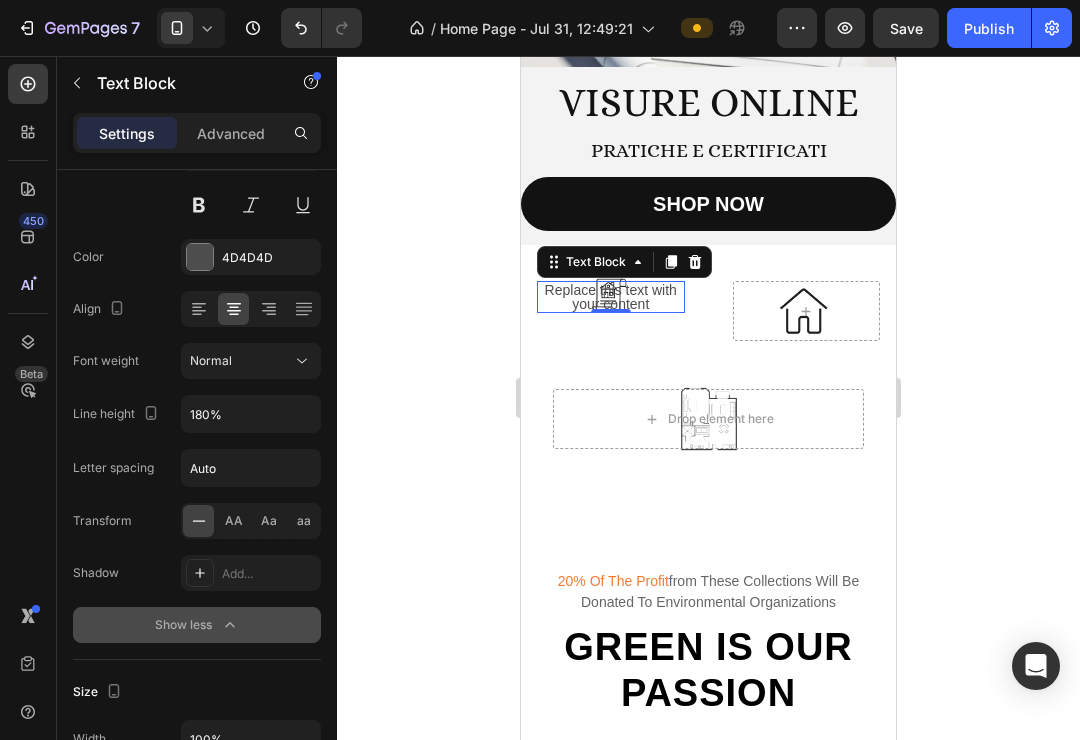 type on "100%" 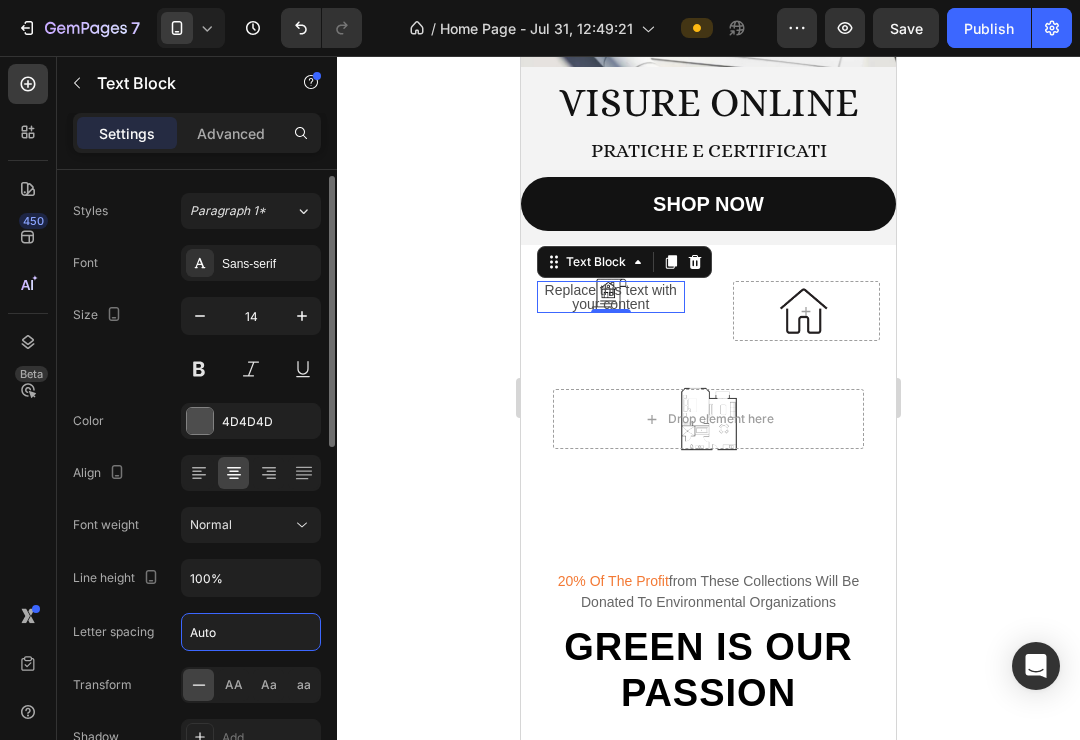 scroll, scrollTop: 0, scrollLeft: 0, axis: both 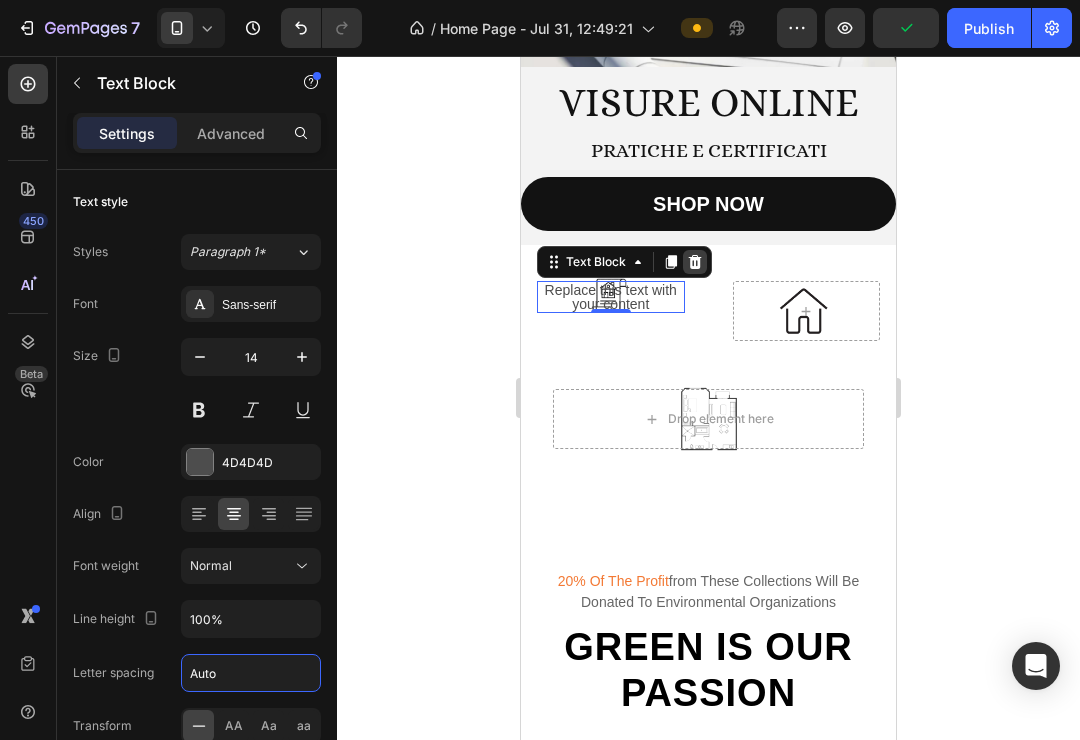 click 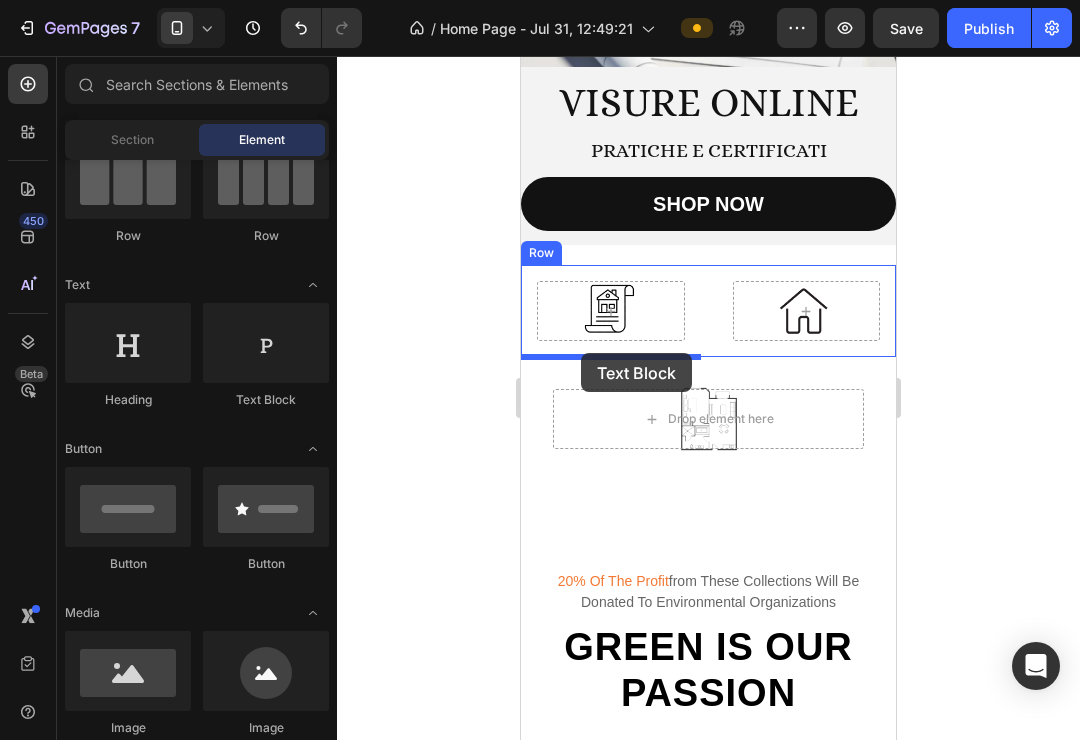 drag, startPoint x: 783, startPoint y: 417, endPoint x: 581, endPoint y: 353, distance: 211.8962 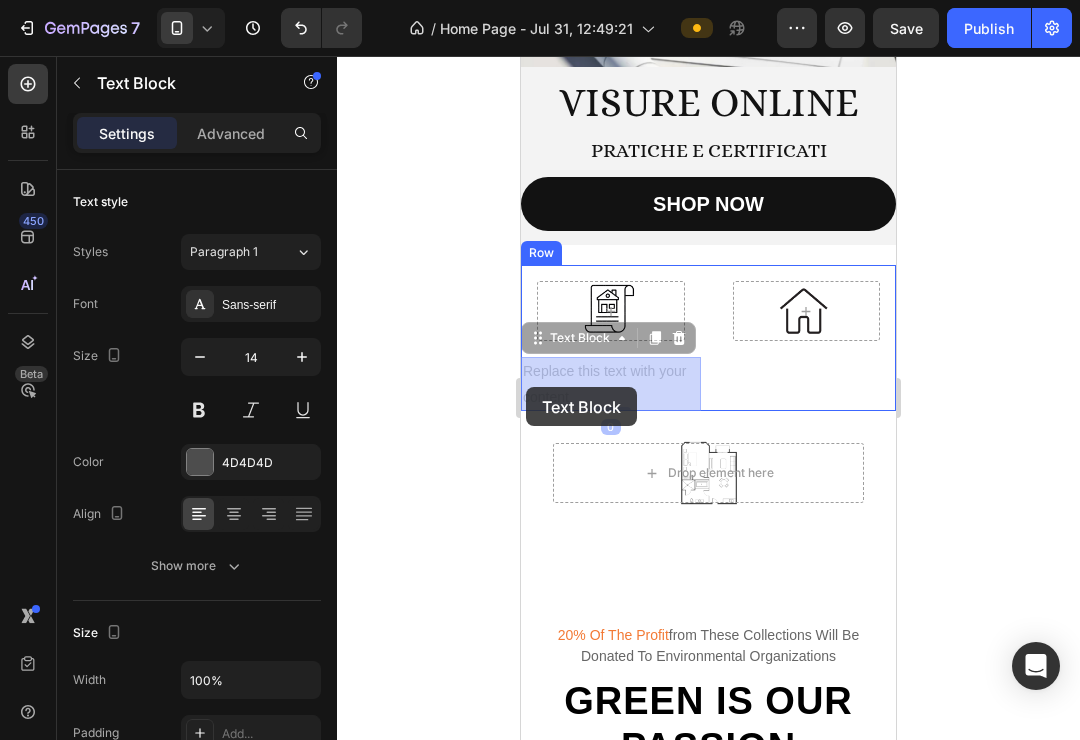 drag, startPoint x: 616, startPoint y: 398, endPoint x: 602, endPoint y: 395, distance: 14.3178215 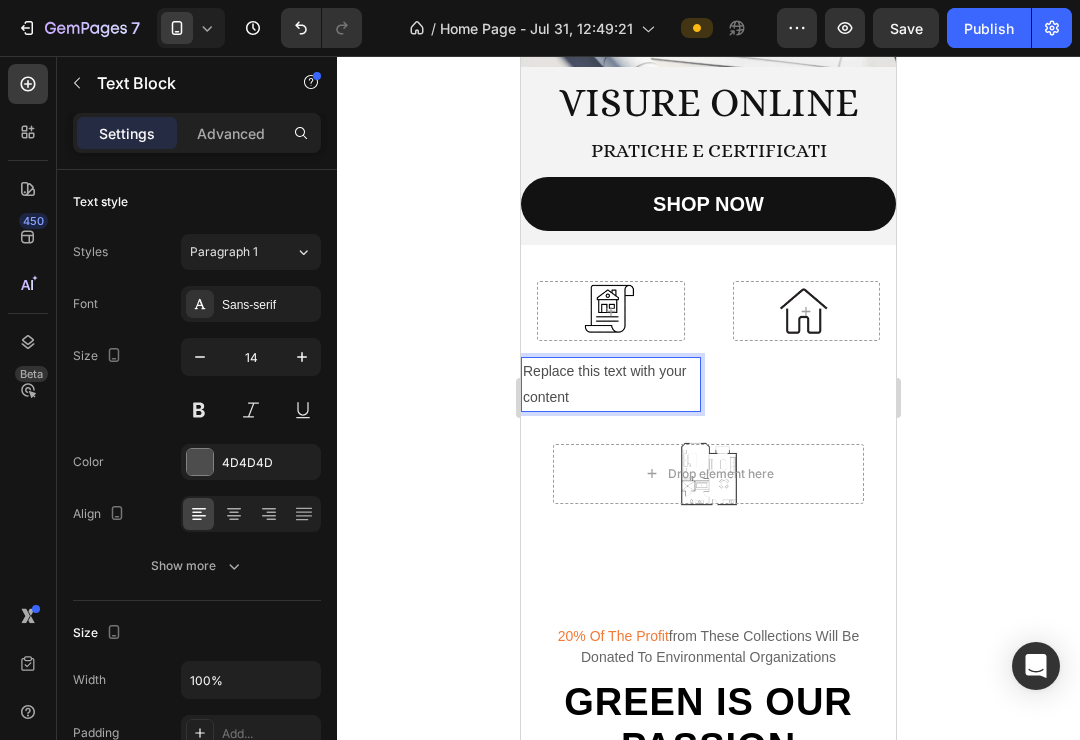 click on "Replace this text with your content" at bounding box center [611, 384] 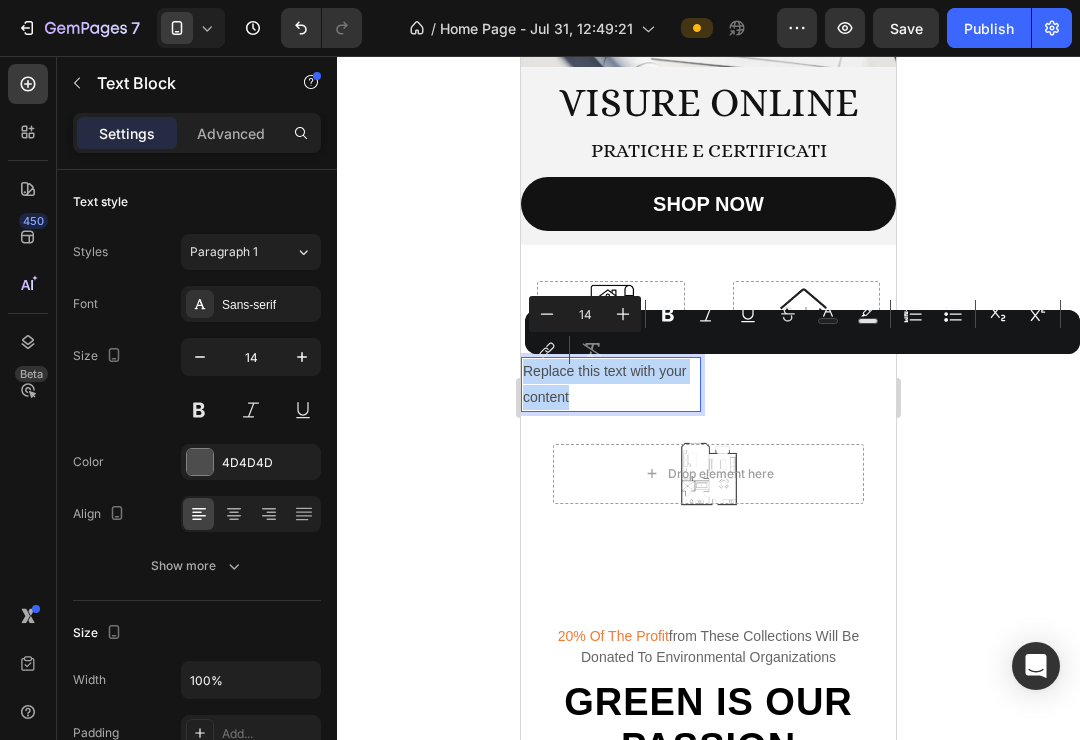 drag, startPoint x: 592, startPoint y: 396, endPoint x: 516, endPoint y: 368, distance: 80.99383 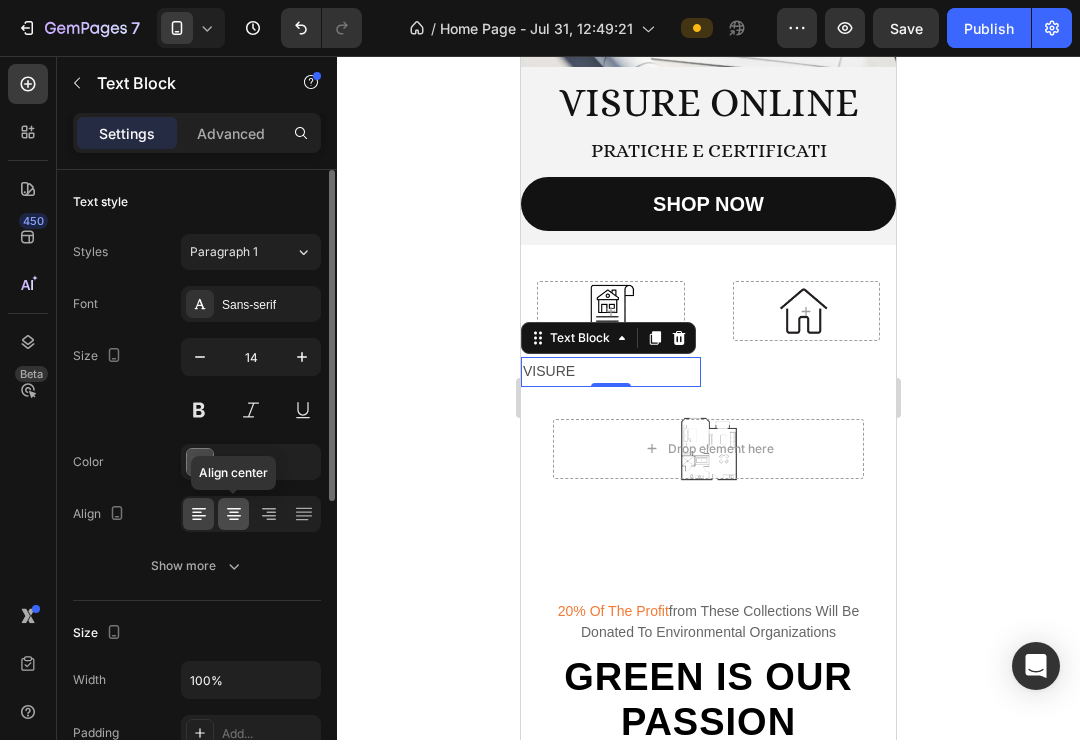 click 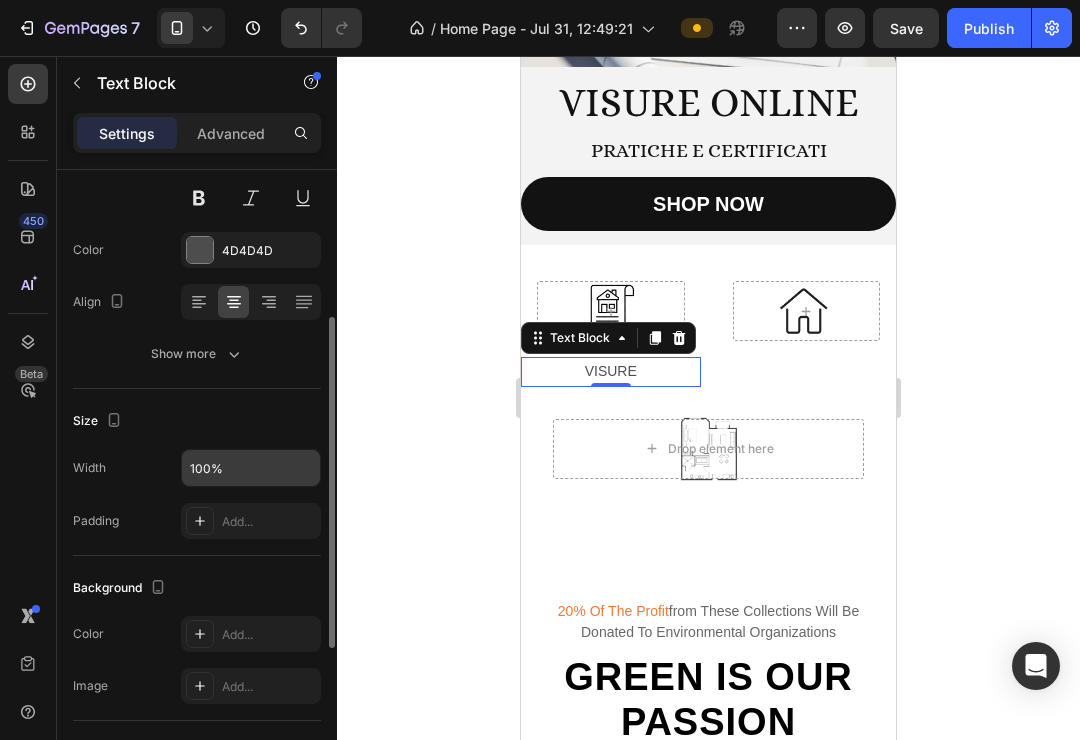 scroll, scrollTop: 235, scrollLeft: 0, axis: vertical 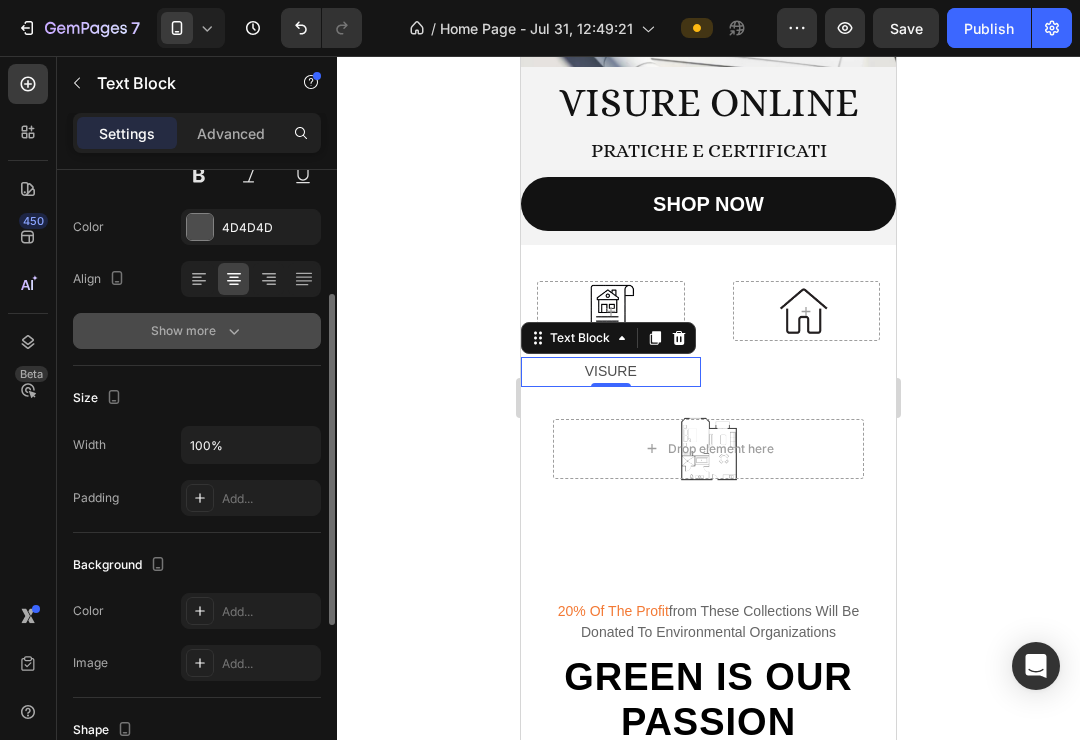 click on "Show more" at bounding box center [197, 331] 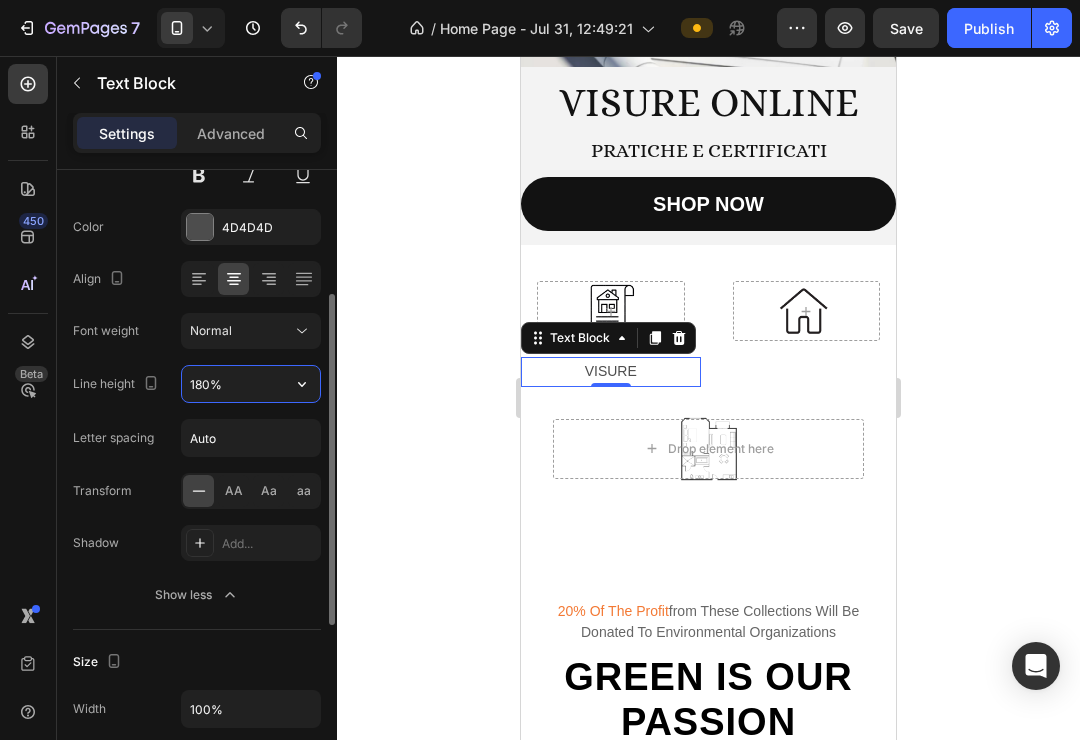 drag, startPoint x: 237, startPoint y: 378, endPoint x: 268, endPoint y: 384, distance: 31.575306 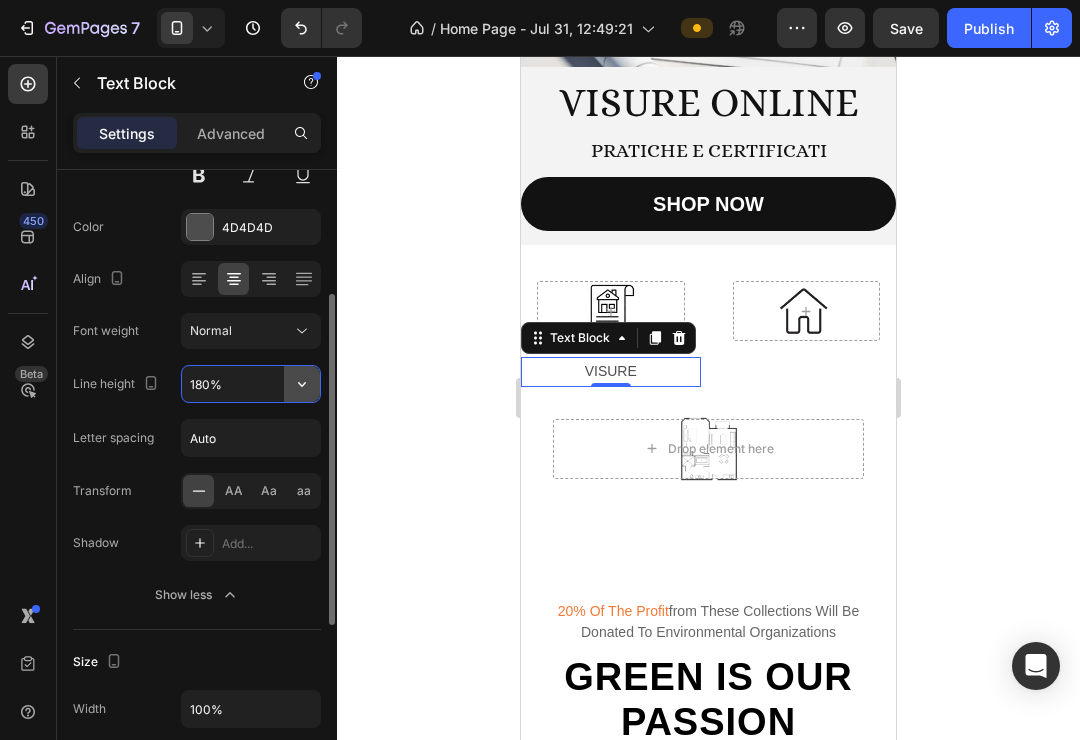 drag, startPoint x: 318, startPoint y: 383, endPoint x: 295, endPoint y: 380, distance: 23.194826 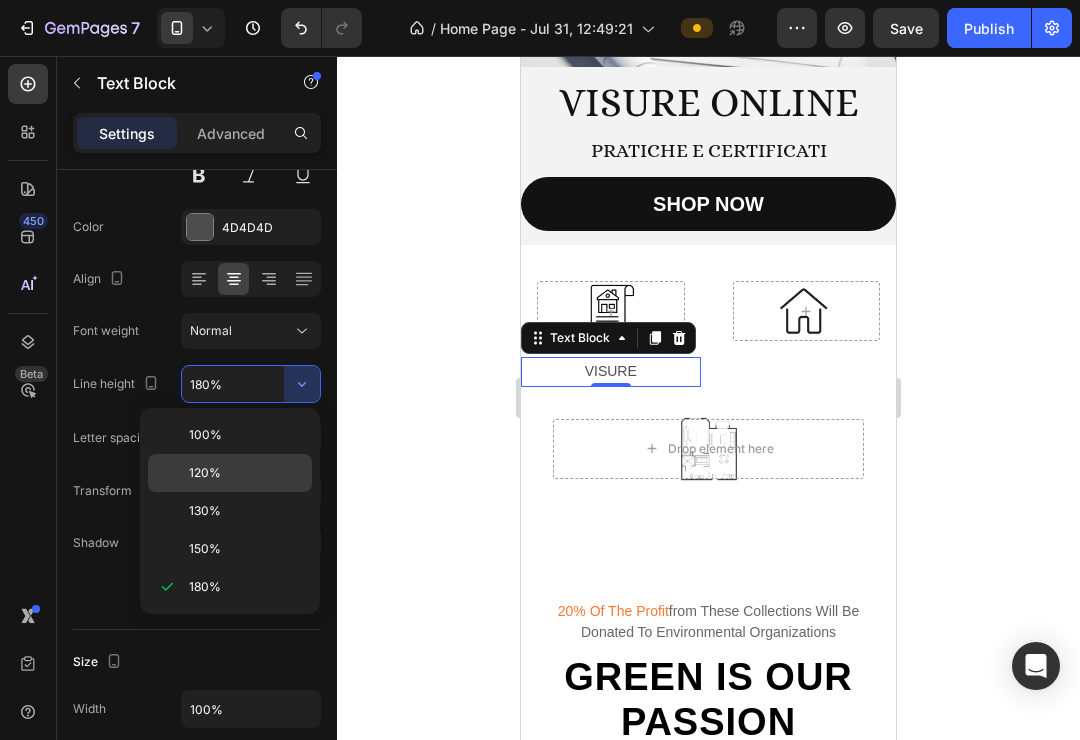 click on "120%" 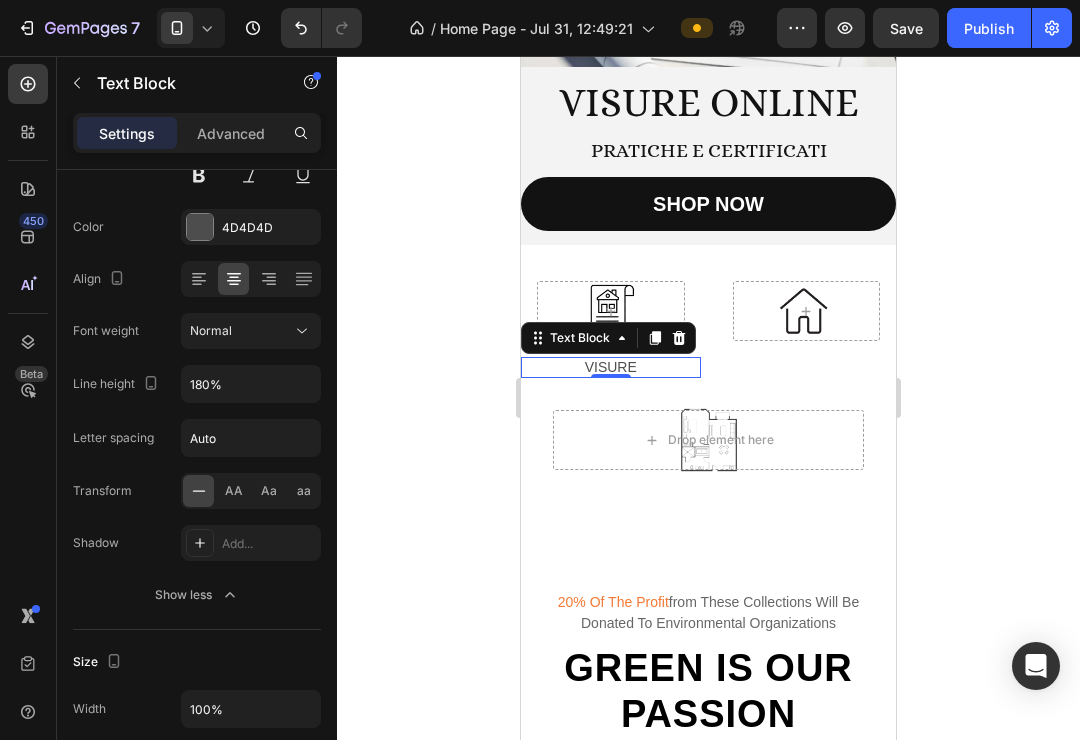 type on "120%" 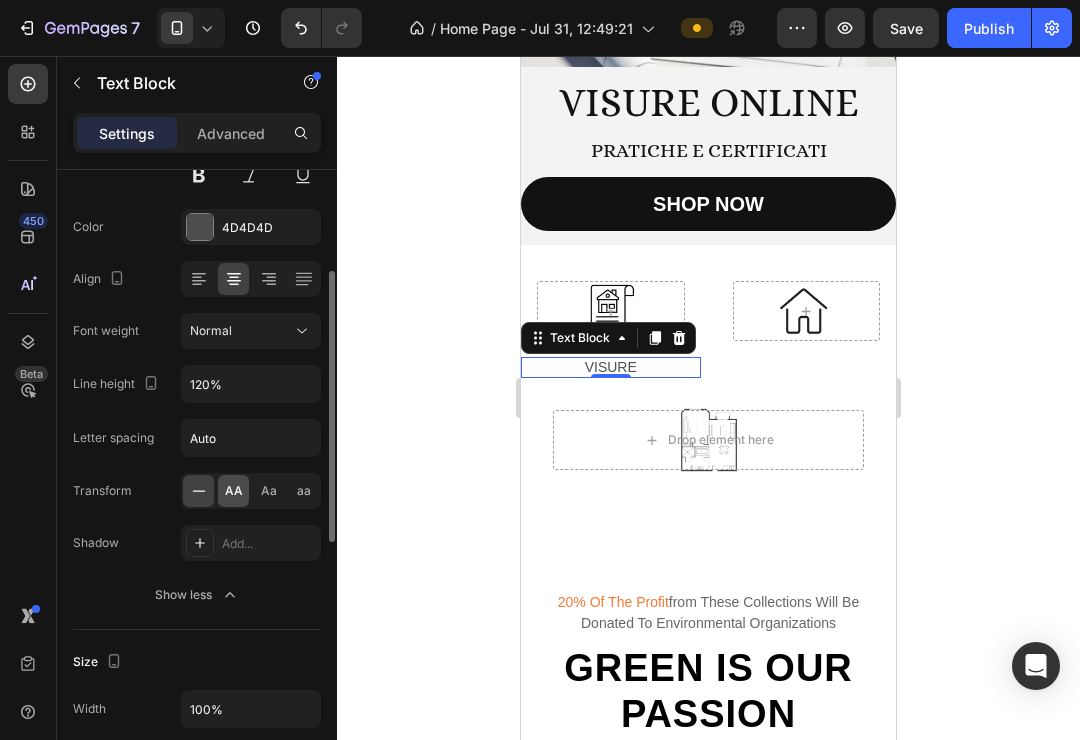 click on "AA" 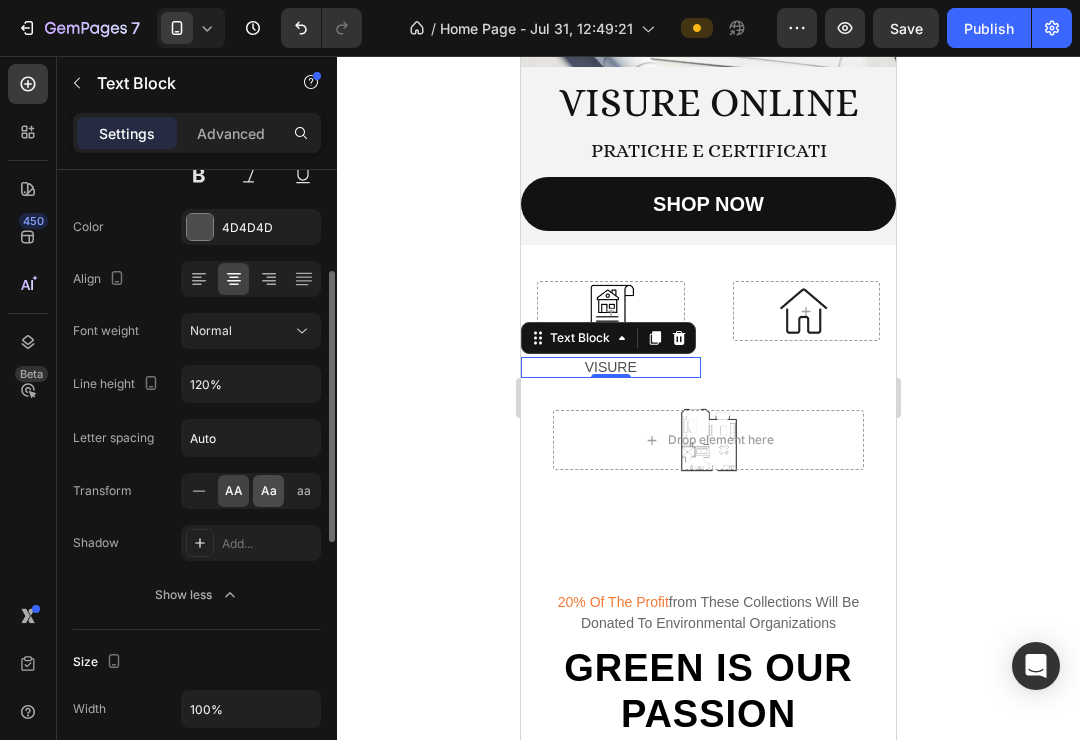 click on "Aa" 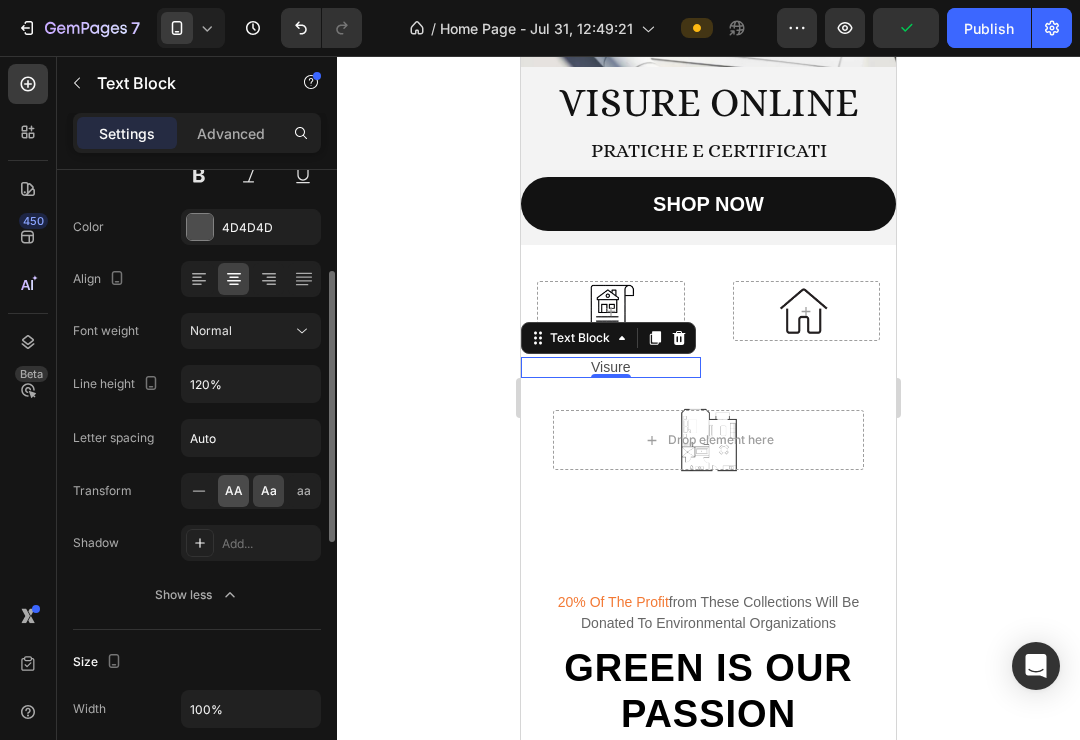 click on "AA" 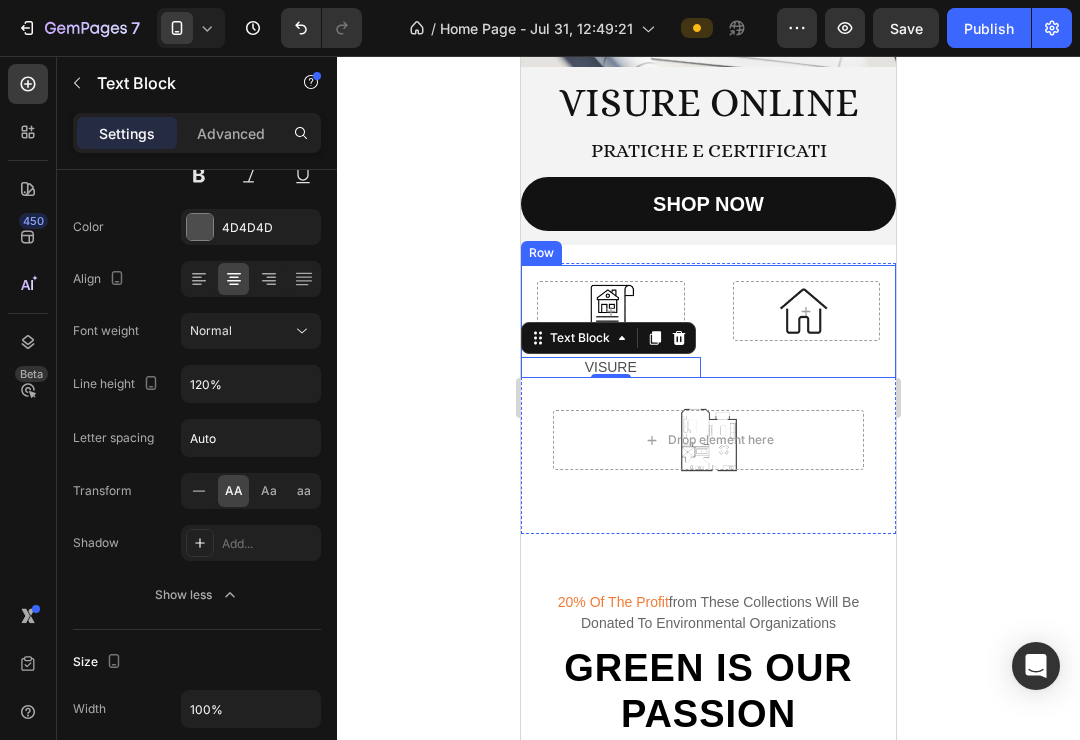click on "Row" at bounding box center [807, 321] 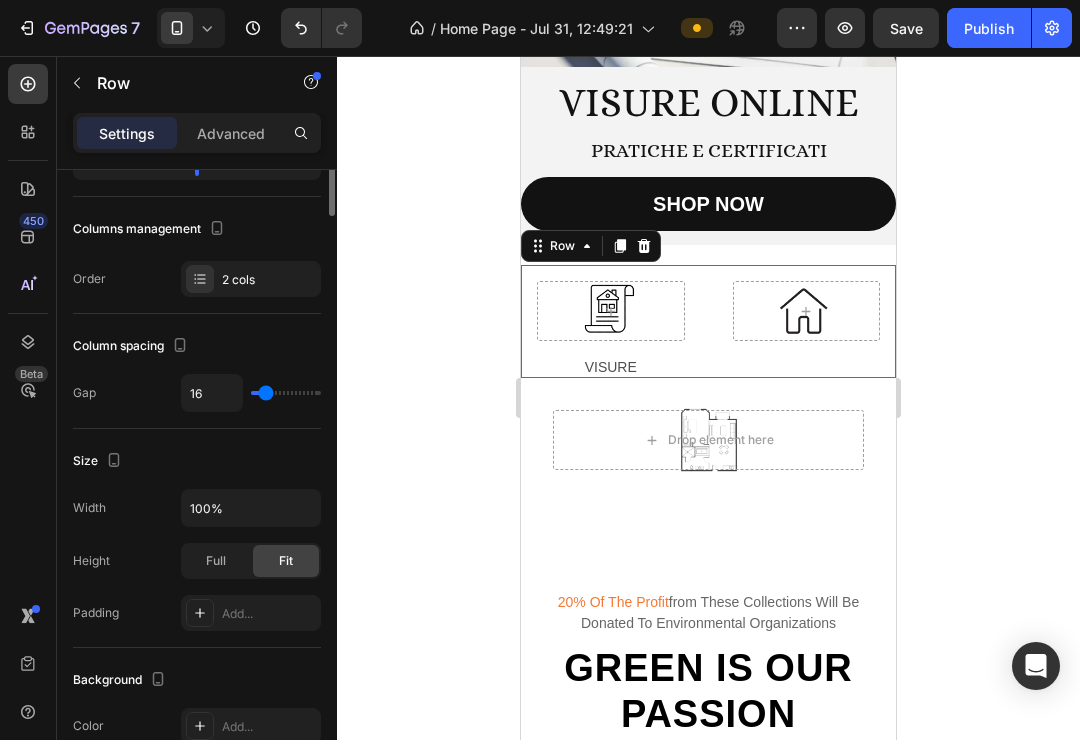 scroll, scrollTop: 0, scrollLeft: 0, axis: both 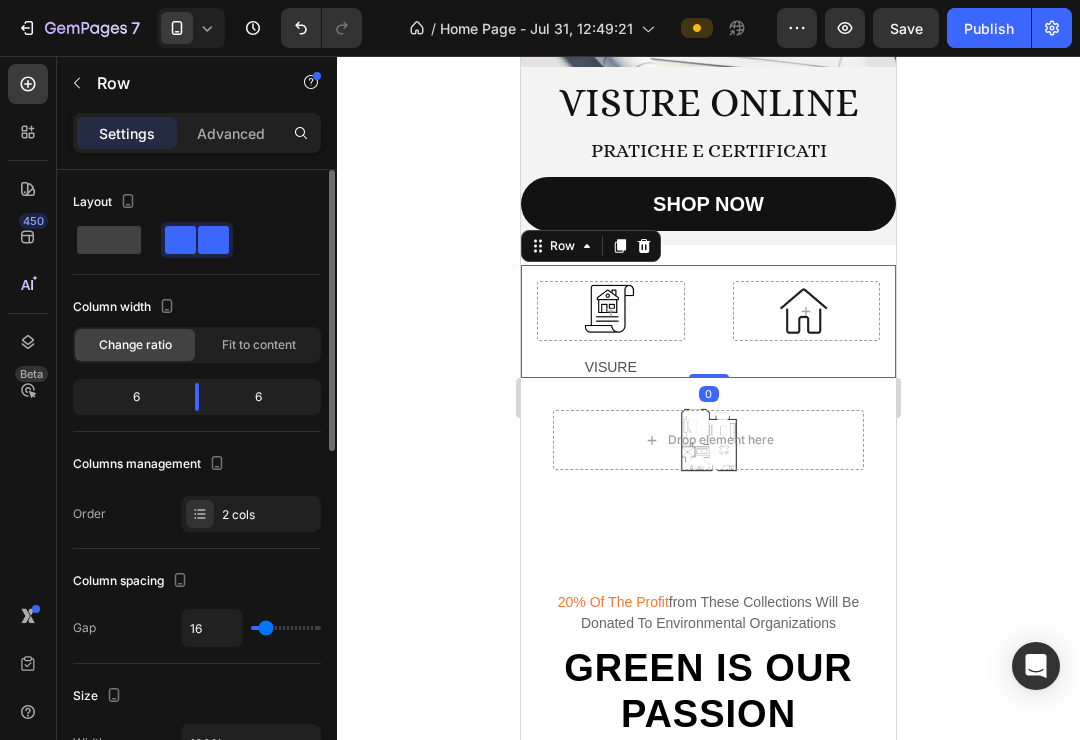 click 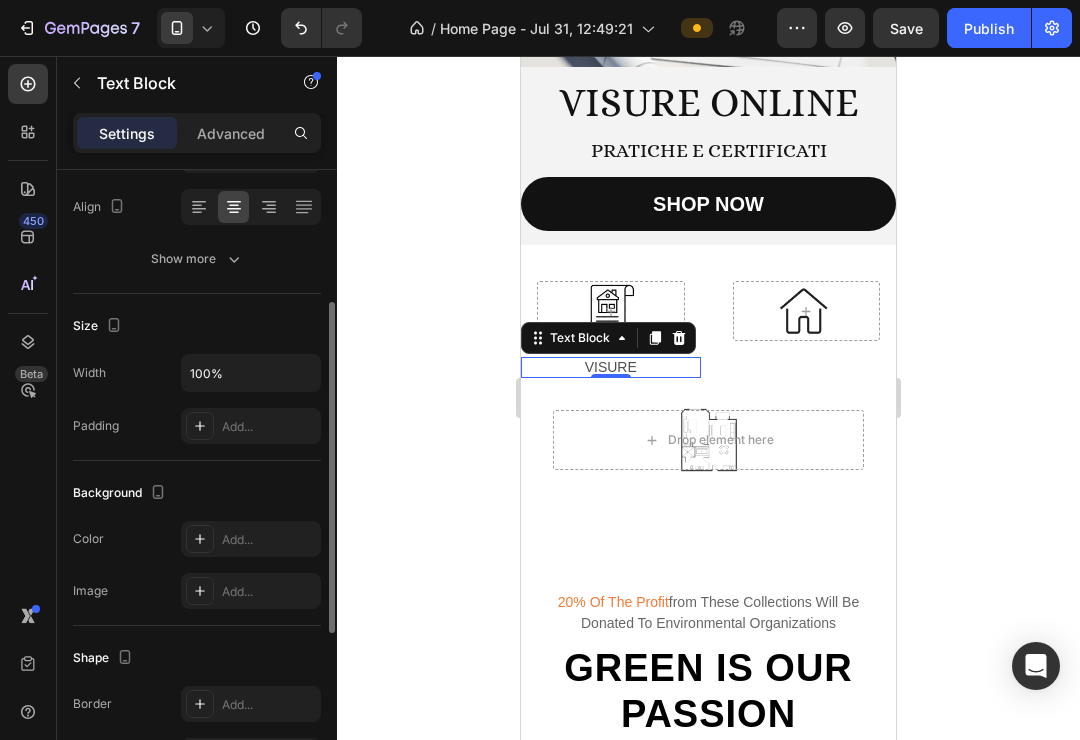 scroll, scrollTop: 101, scrollLeft: 0, axis: vertical 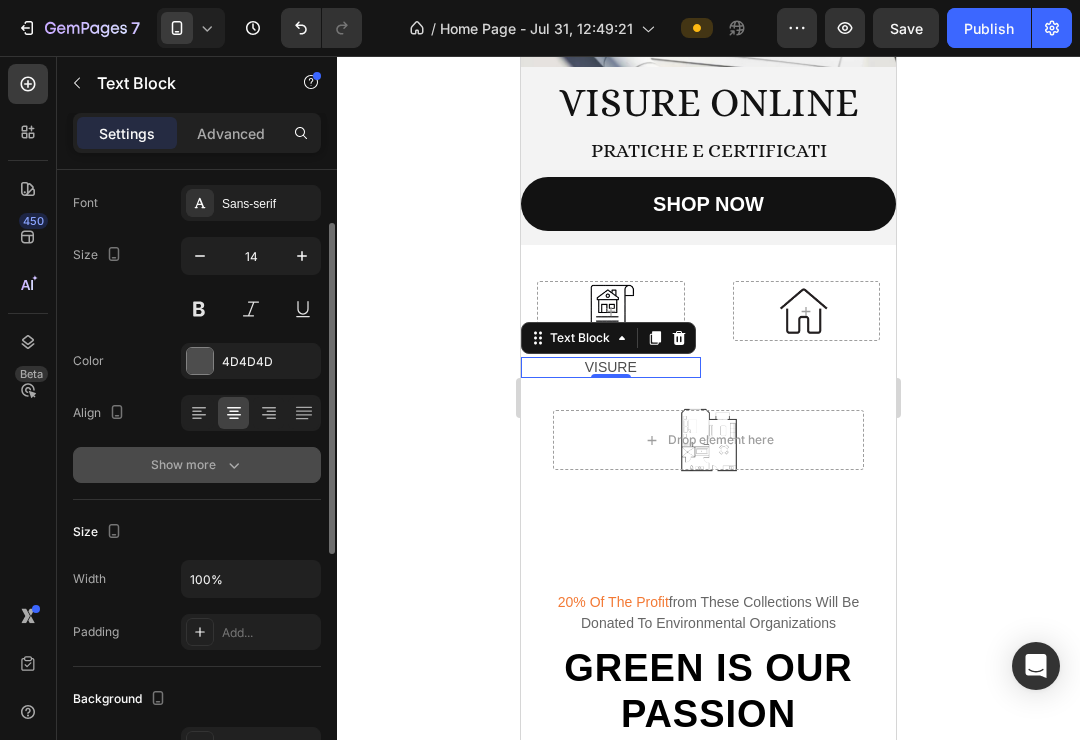 click on "Show more" at bounding box center [197, 465] 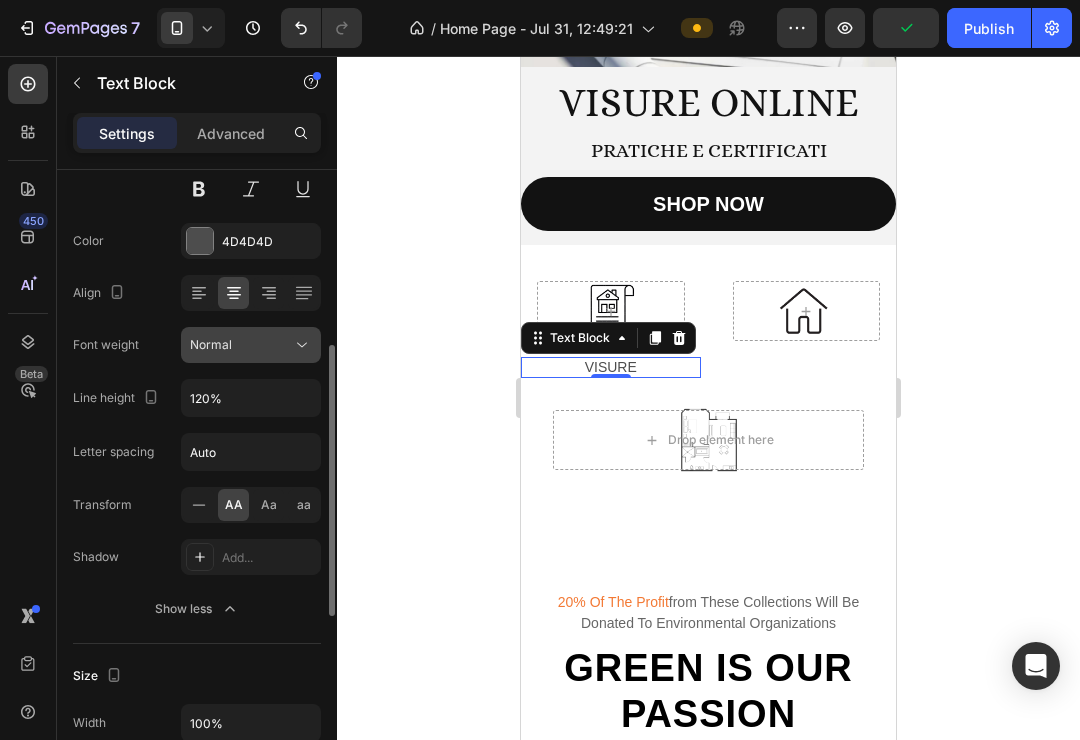 scroll, scrollTop: 277, scrollLeft: 0, axis: vertical 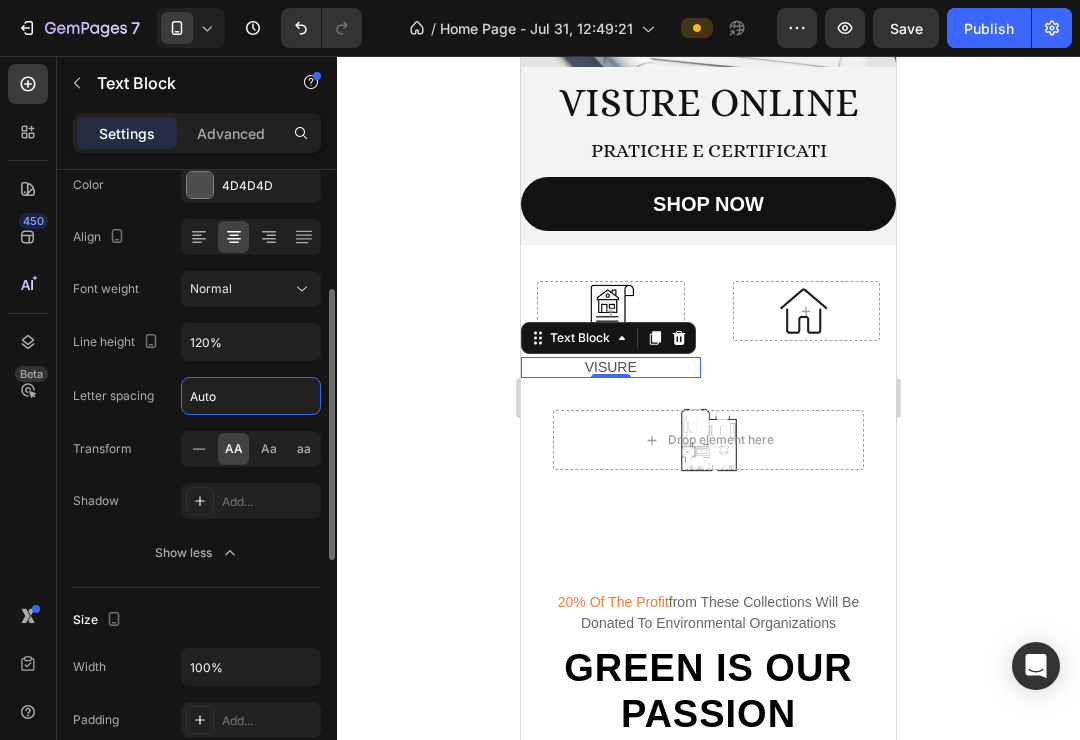 click on "Auto" at bounding box center [251, 396] 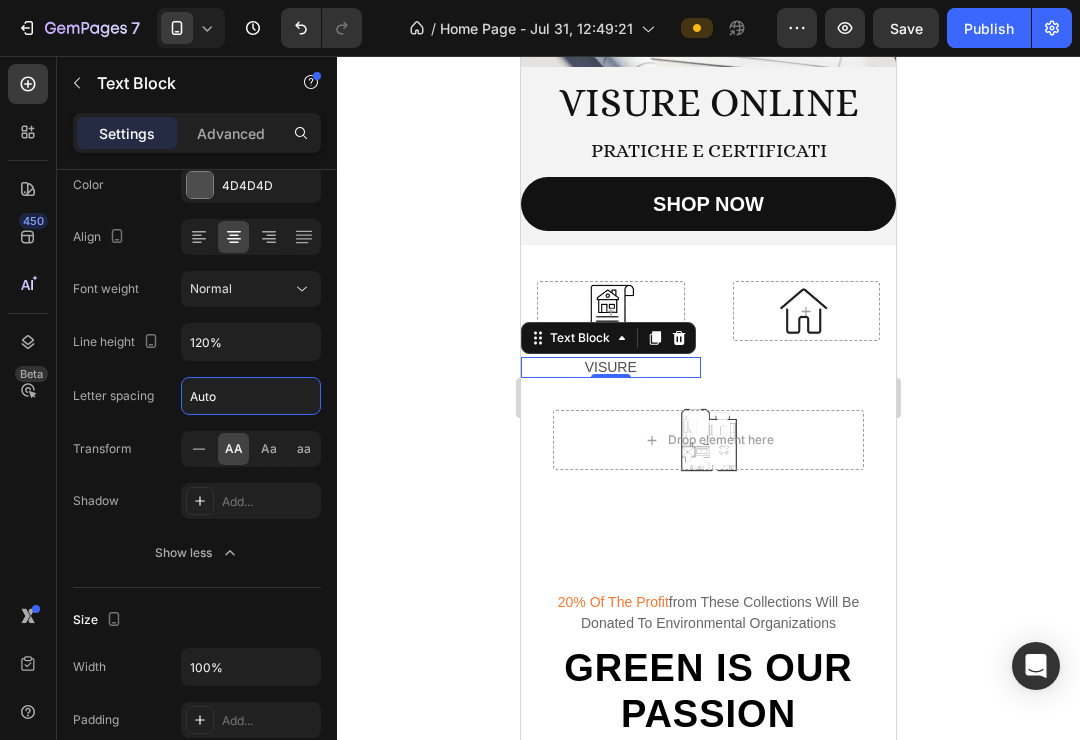 drag, startPoint x: 429, startPoint y: 230, endPoint x: 348, endPoint y: 205, distance: 84.77028 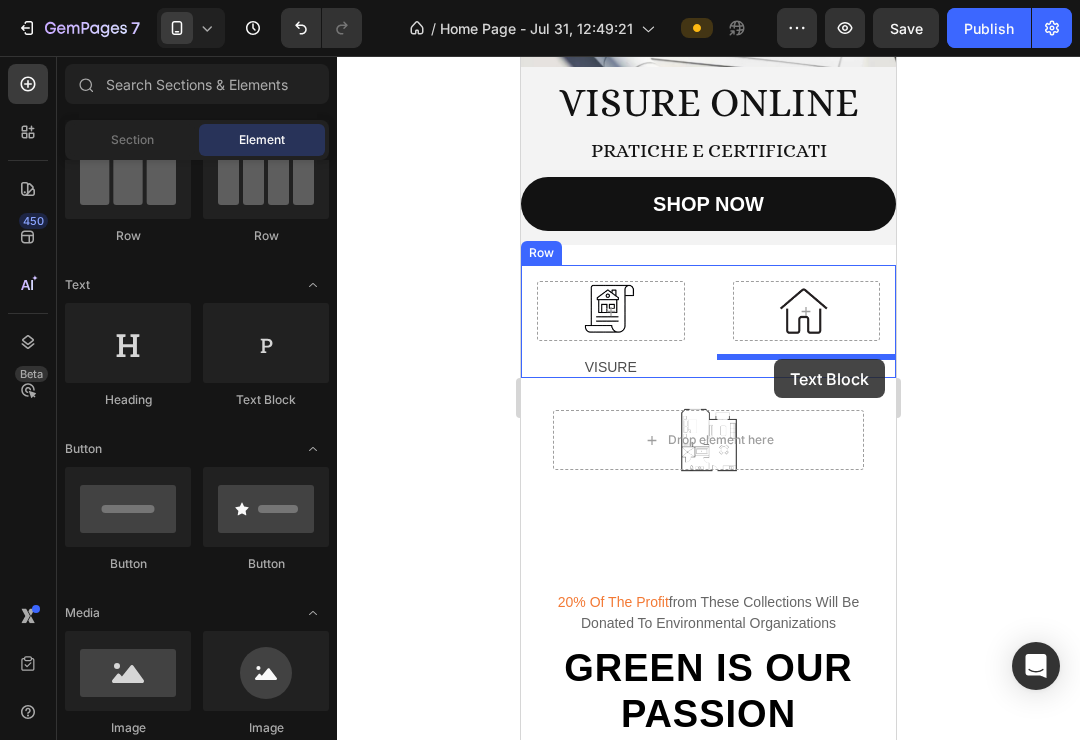 drag, startPoint x: 777, startPoint y: 406, endPoint x: 774, endPoint y: 359, distance: 47.095646 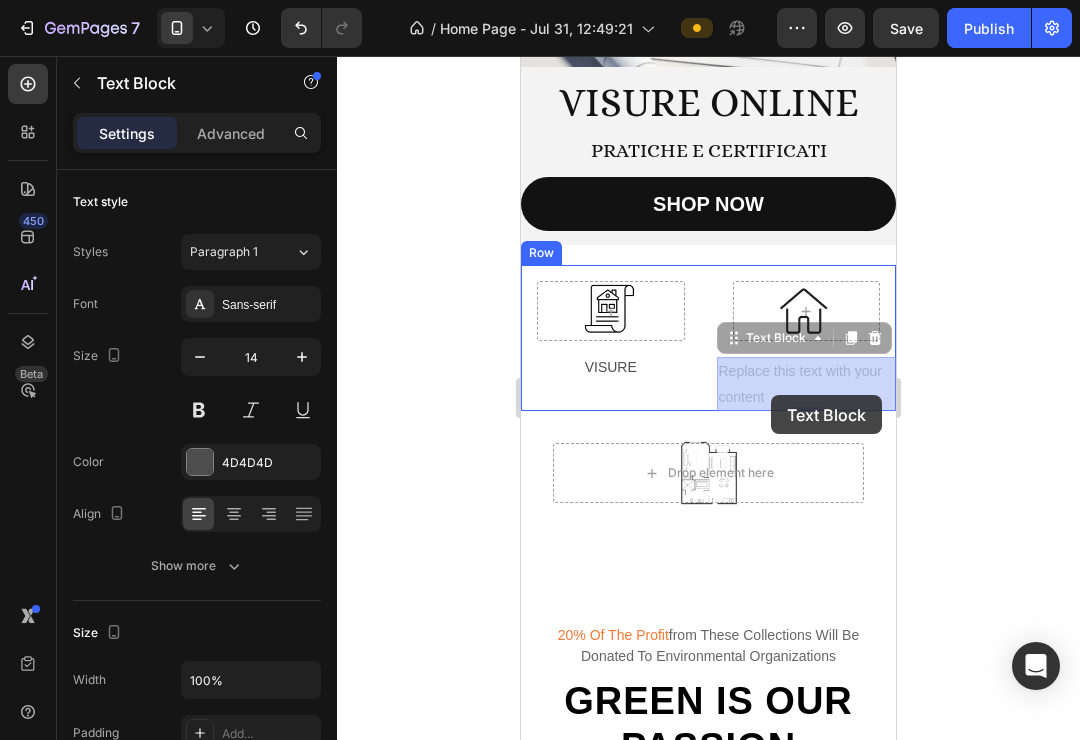 drag, startPoint x: 782, startPoint y: 397, endPoint x: 810, endPoint y: 394, distance: 28.160255 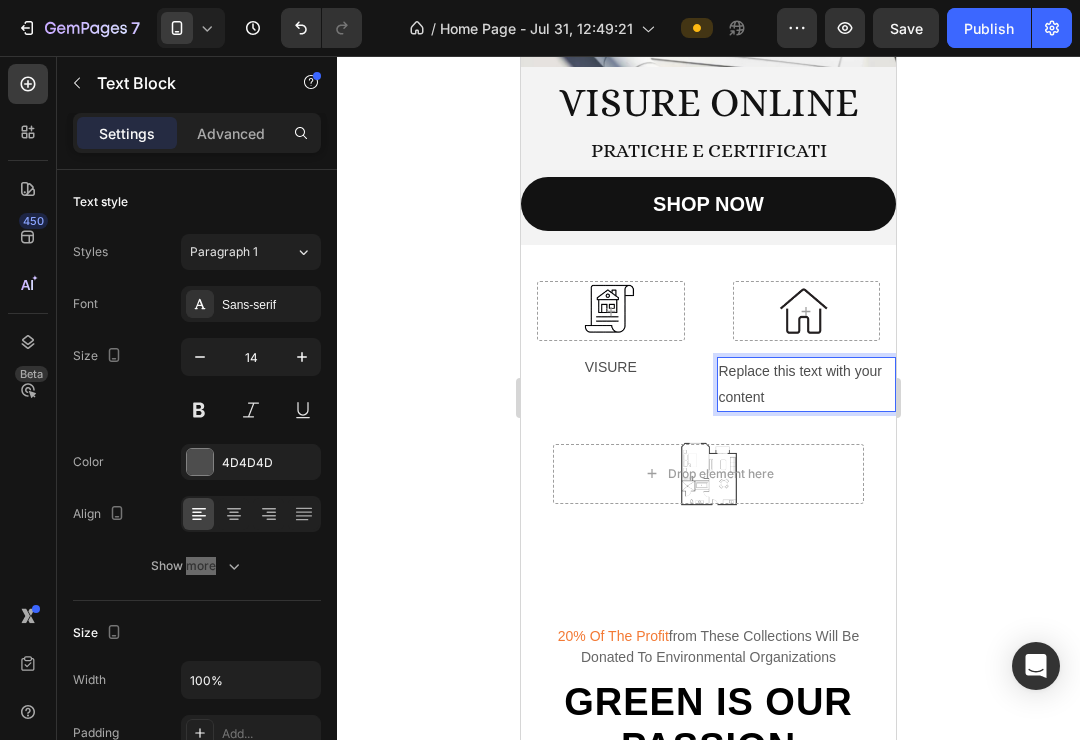 click on "Replace this text with your content" at bounding box center [807, 384] 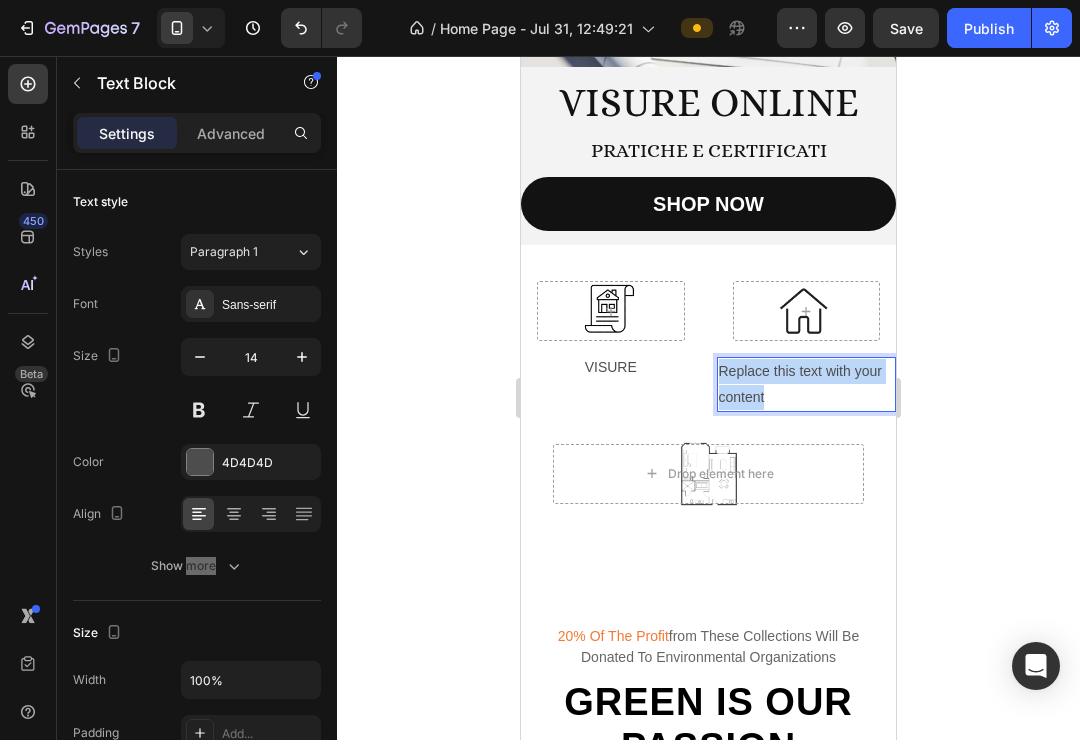 drag, startPoint x: 808, startPoint y: 394, endPoint x: 705, endPoint y: 366, distance: 106.738 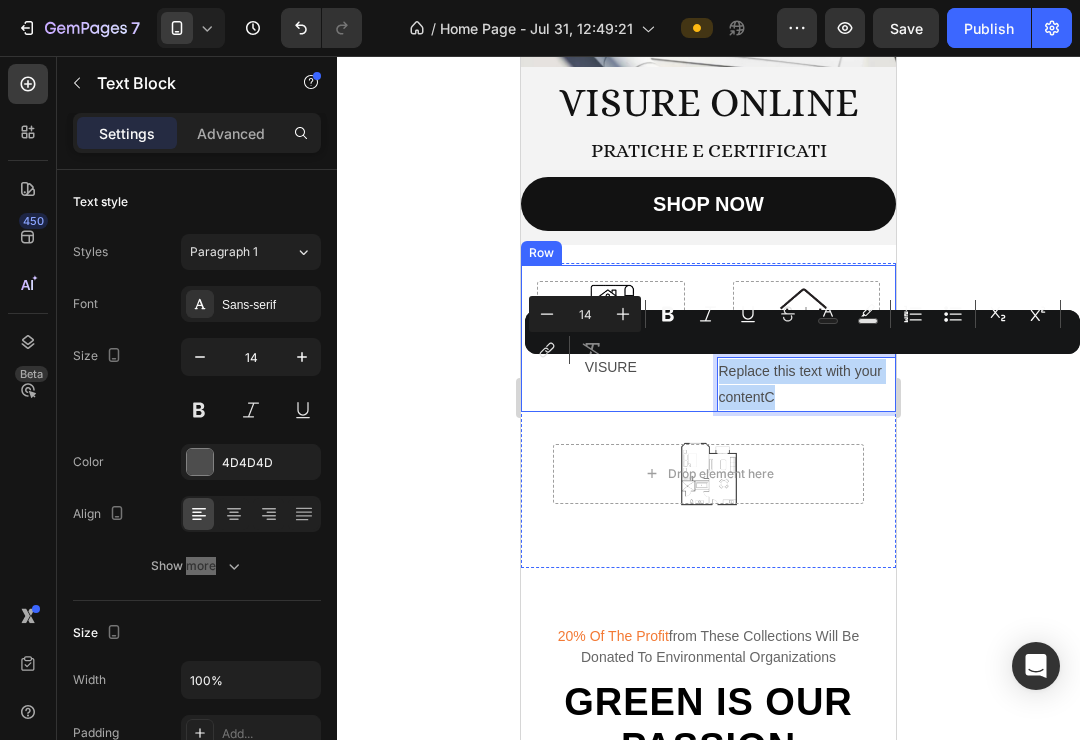 drag, startPoint x: 806, startPoint y: 397, endPoint x: 694, endPoint y: 380, distance: 113.28283 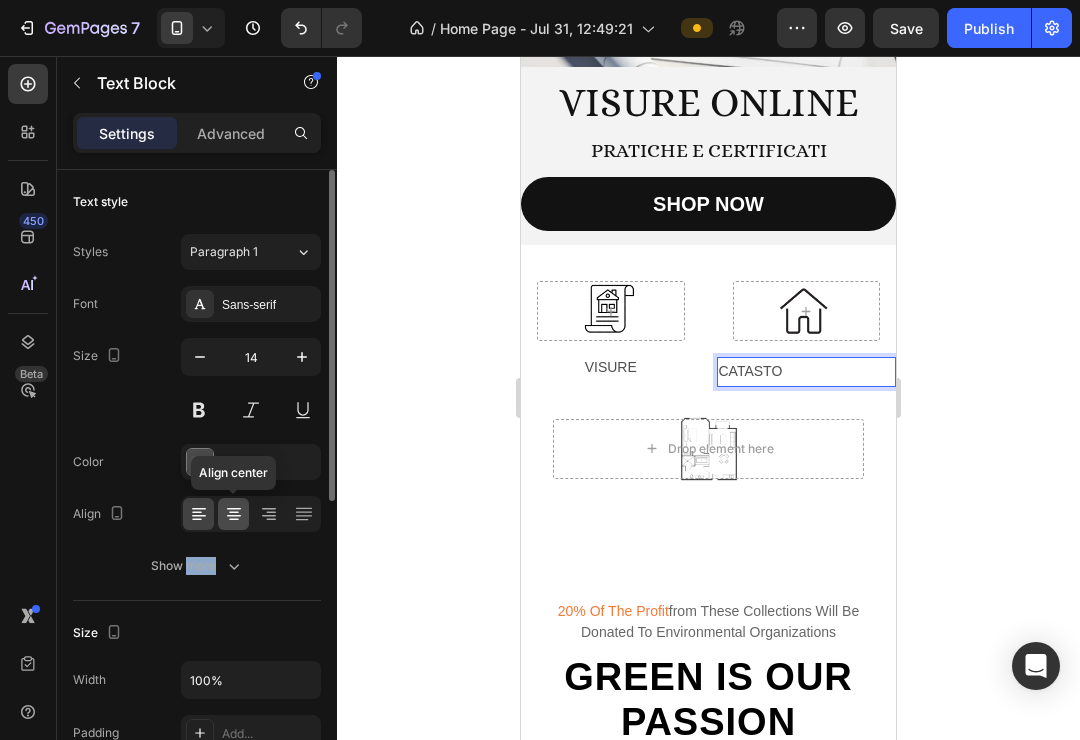 click 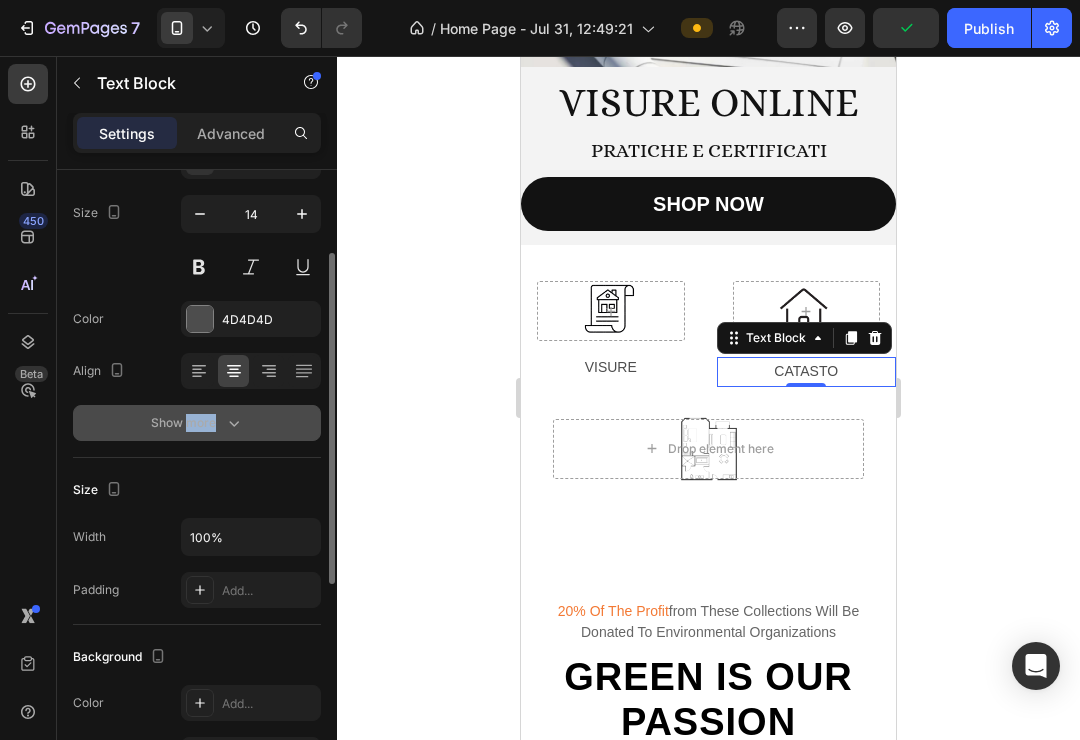 scroll, scrollTop: 148, scrollLeft: 0, axis: vertical 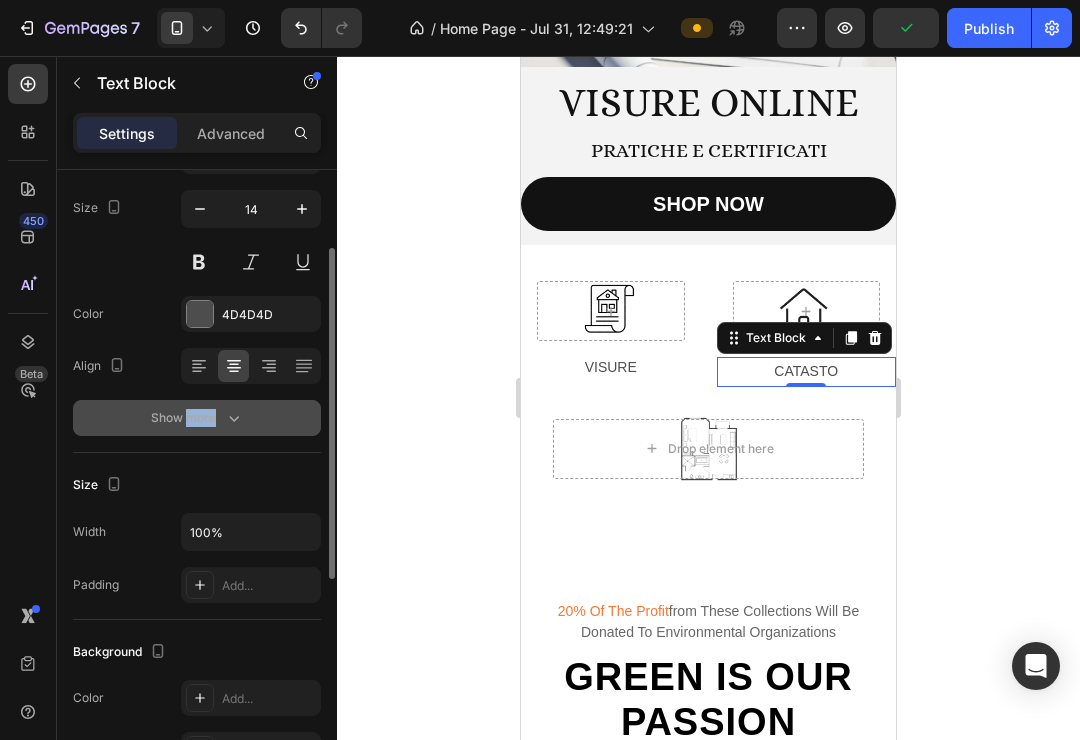 click 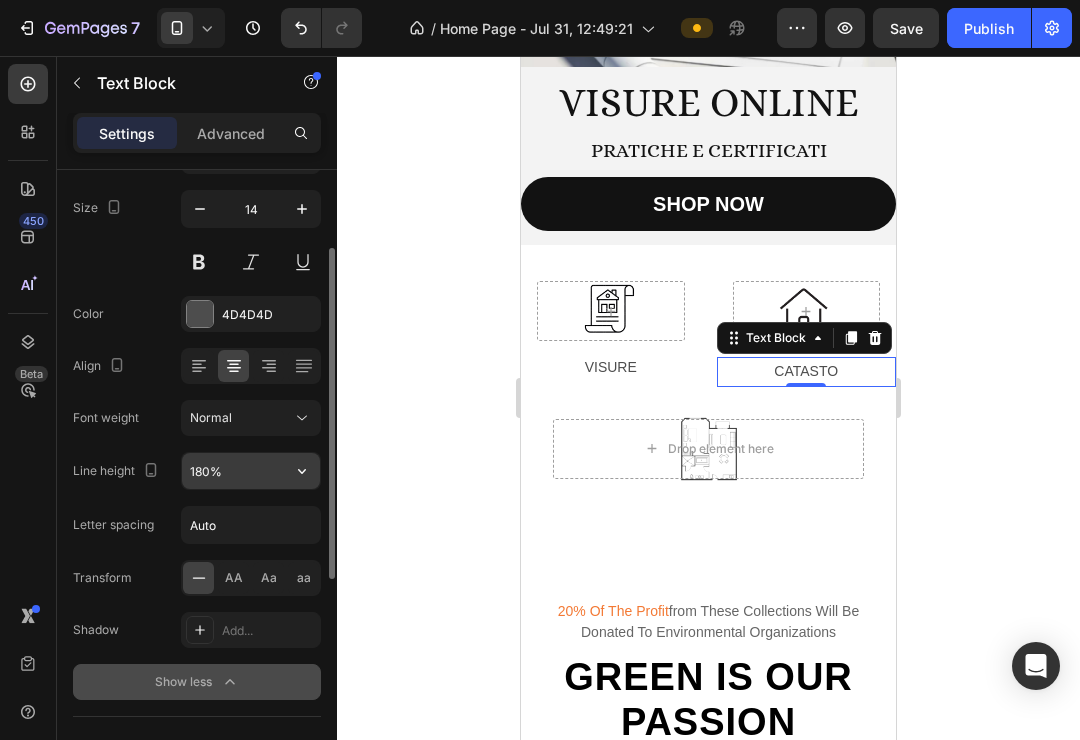 drag, startPoint x: 255, startPoint y: 461, endPoint x: 266, endPoint y: 463, distance: 11.18034 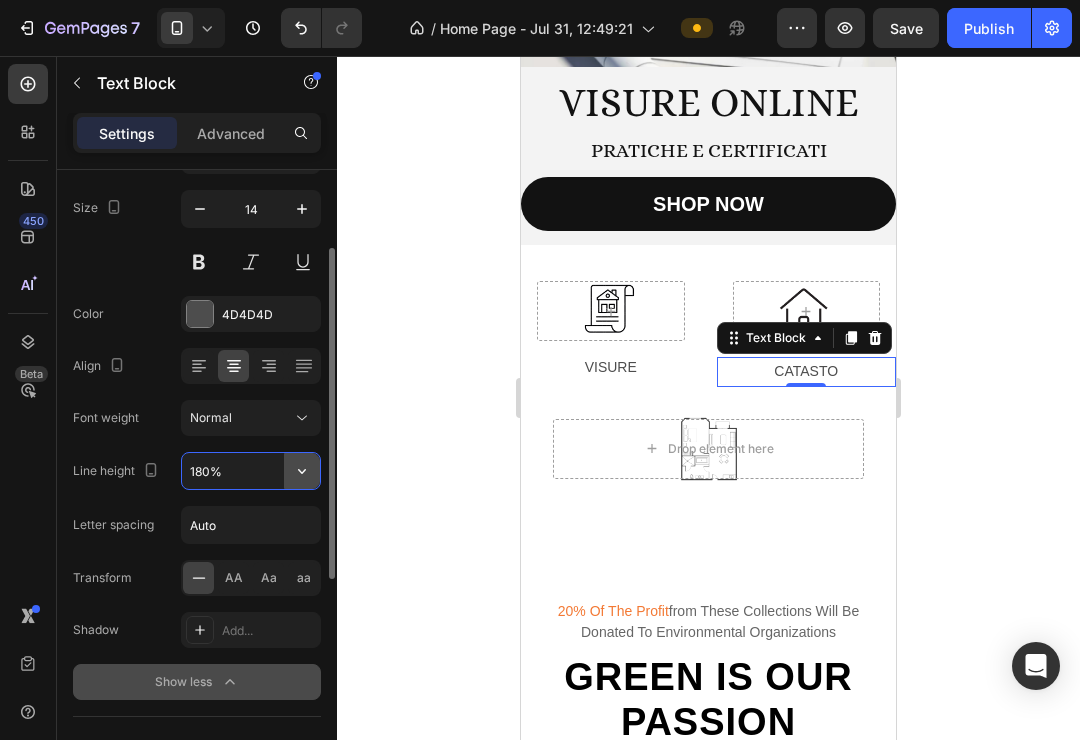click 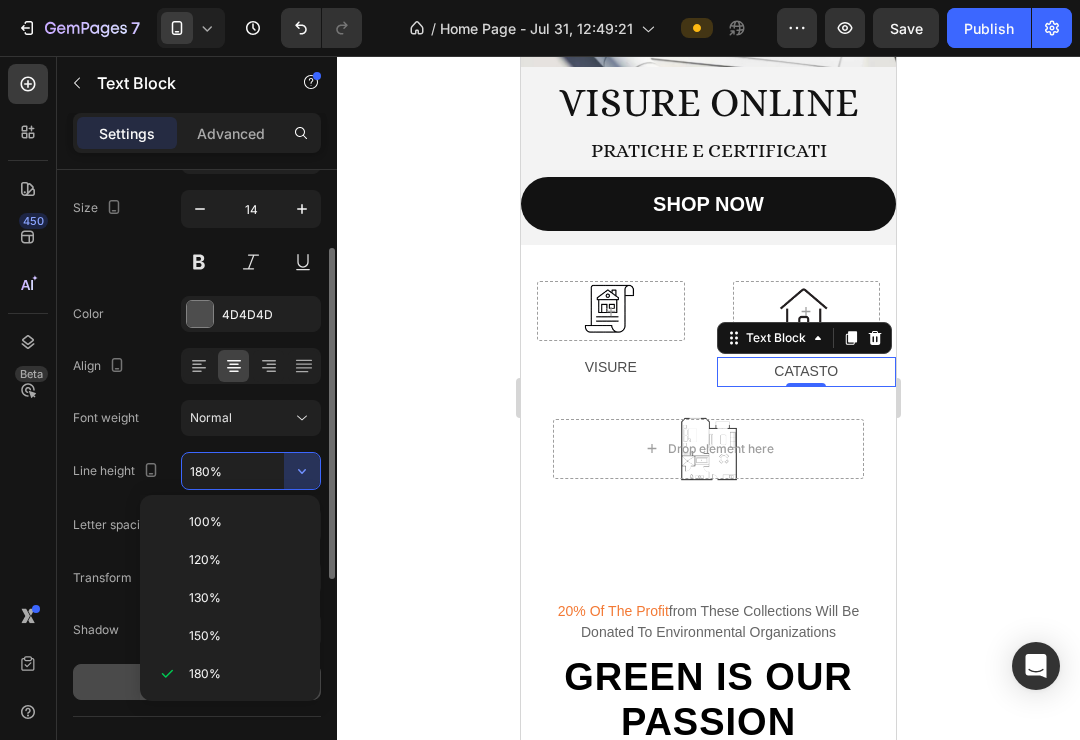 click on "120%" at bounding box center (246, 560) 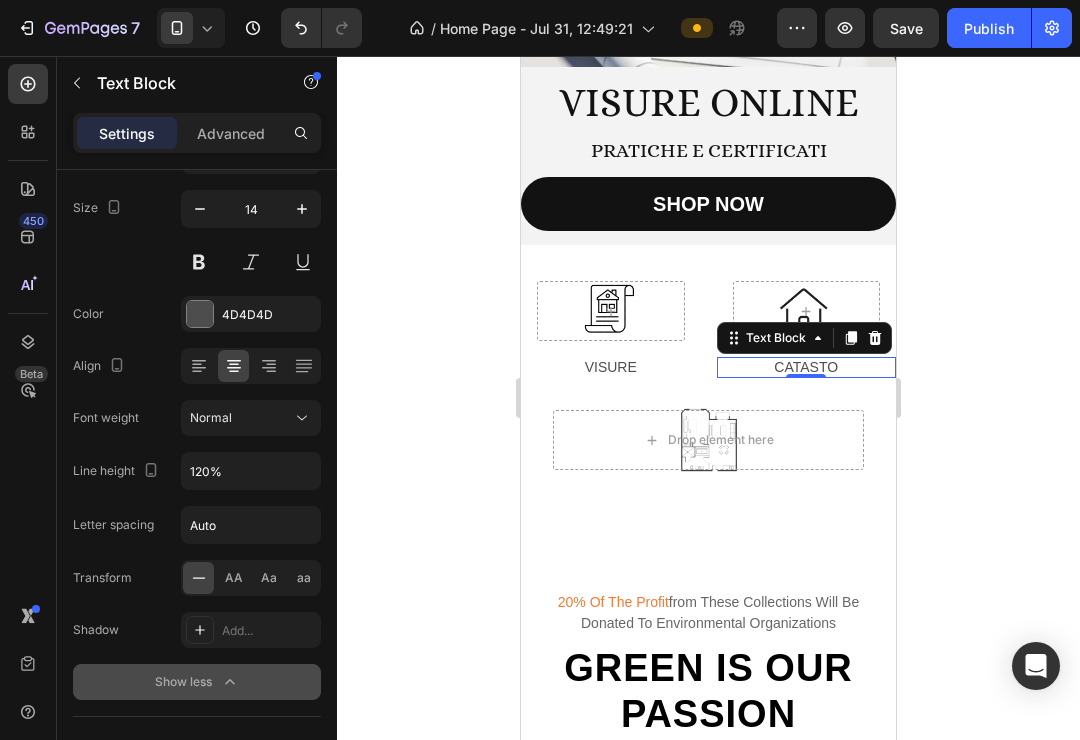 click 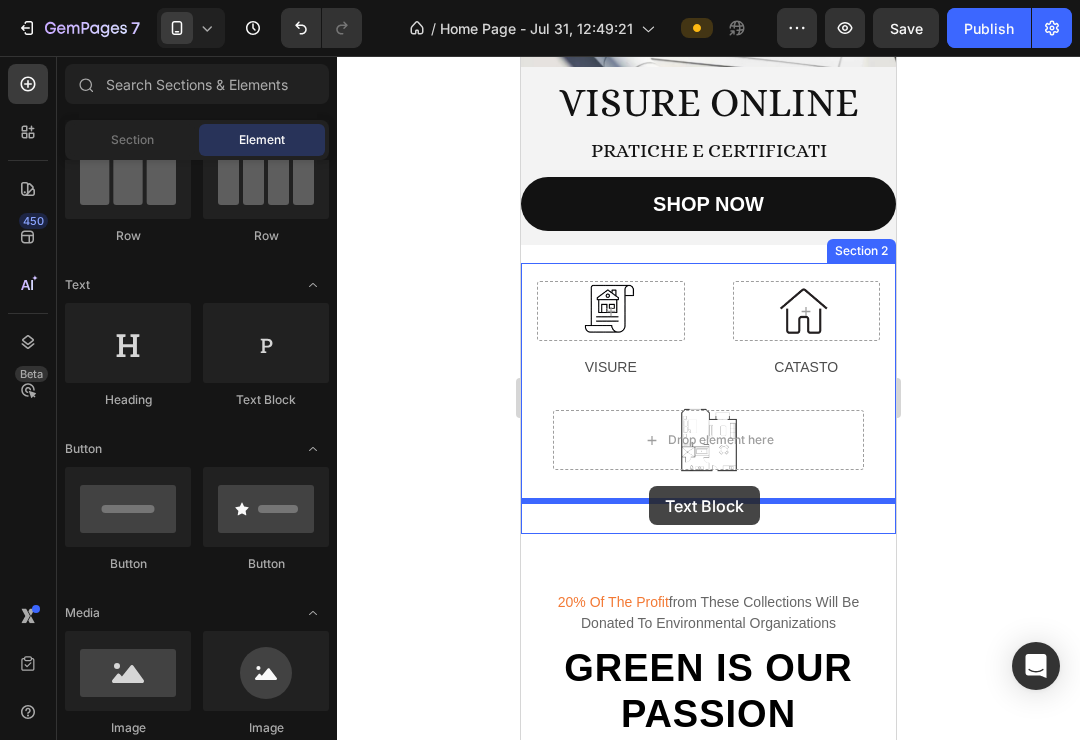 drag, startPoint x: 819, startPoint y: 421, endPoint x: 649, endPoint y: 486, distance: 182.00275 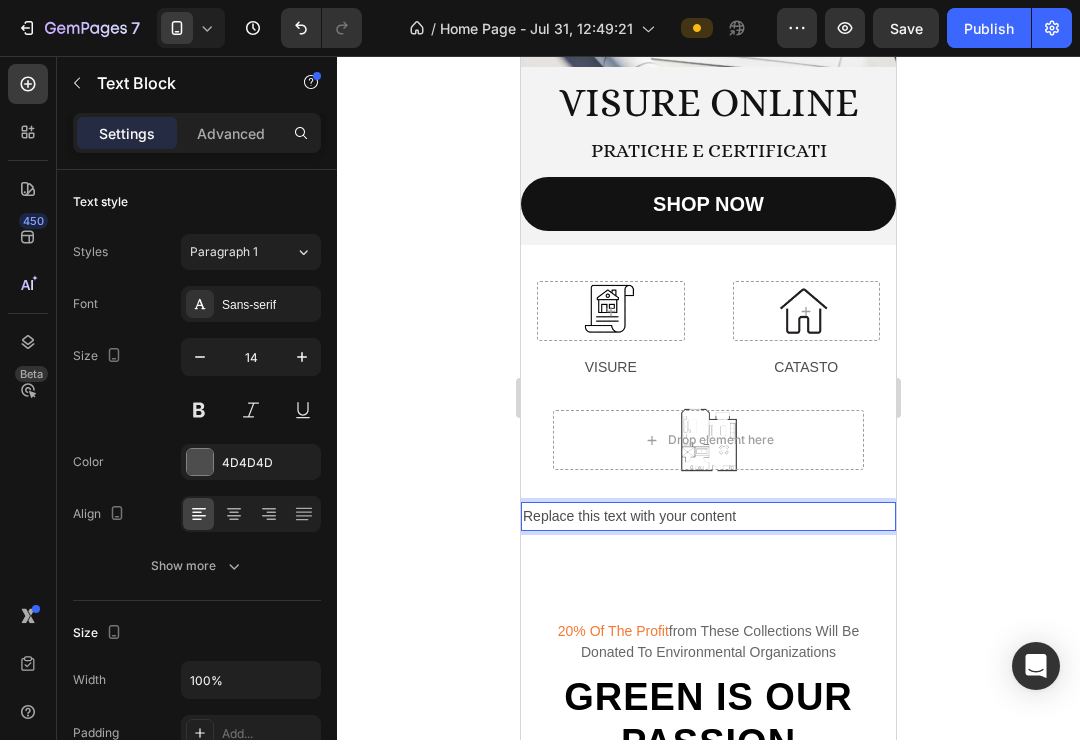 drag, startPoint x: 777, startPoint y: 519, endPoint x: 534, endPoint y: 513, distance: 243.07407 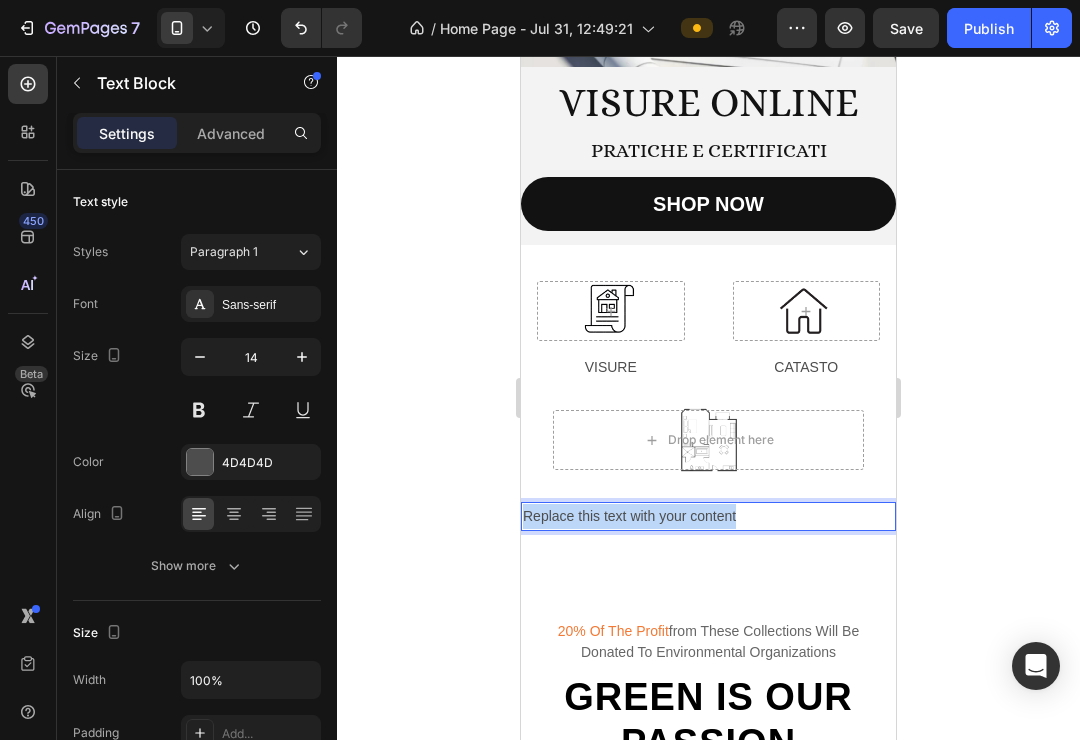 click on "Replace this text with your content" at bounding box center [708, 516] 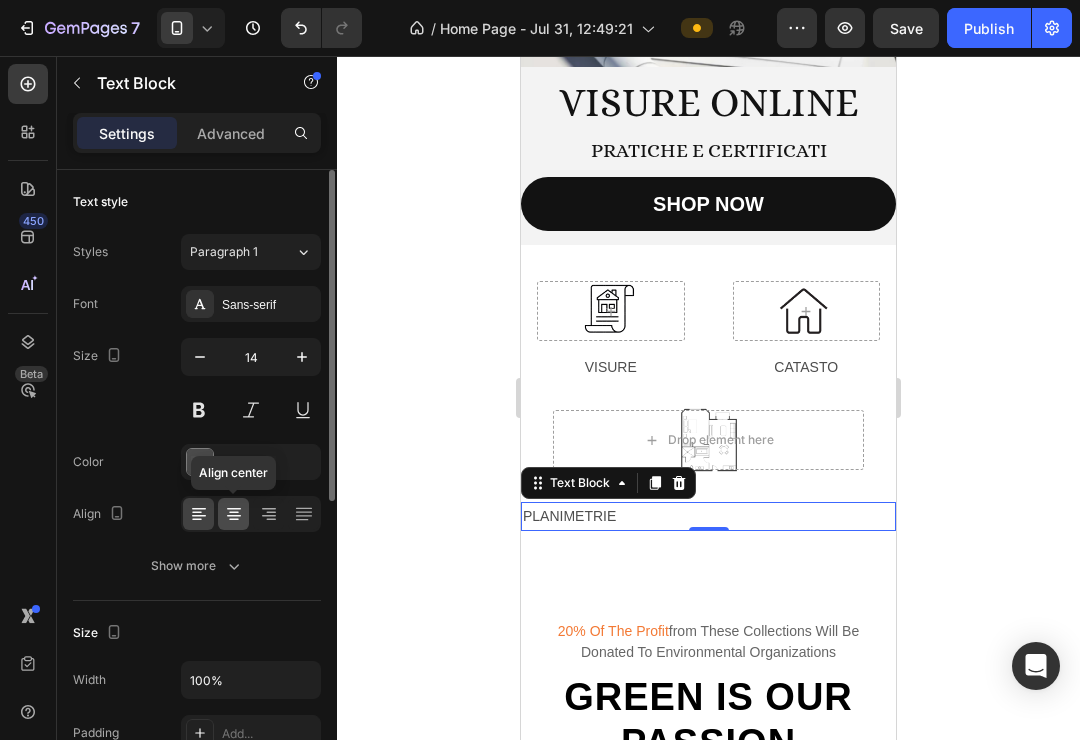 click 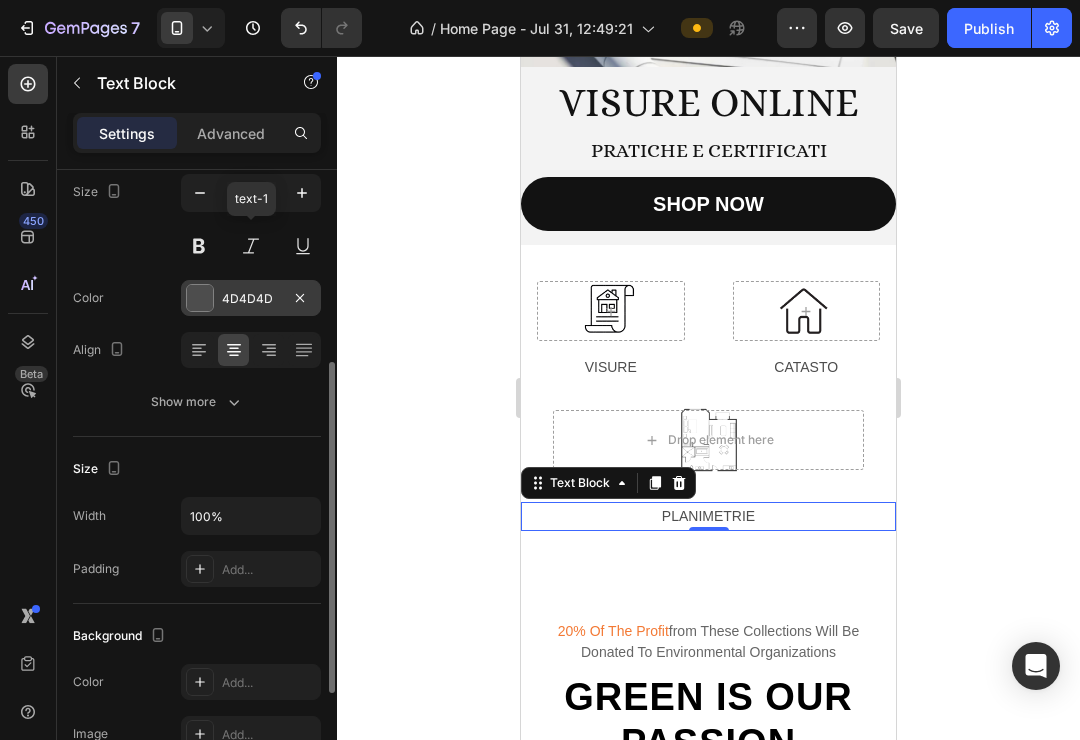 scroll, scrollTop: 257, scrollLeft: 0, axis: vertical 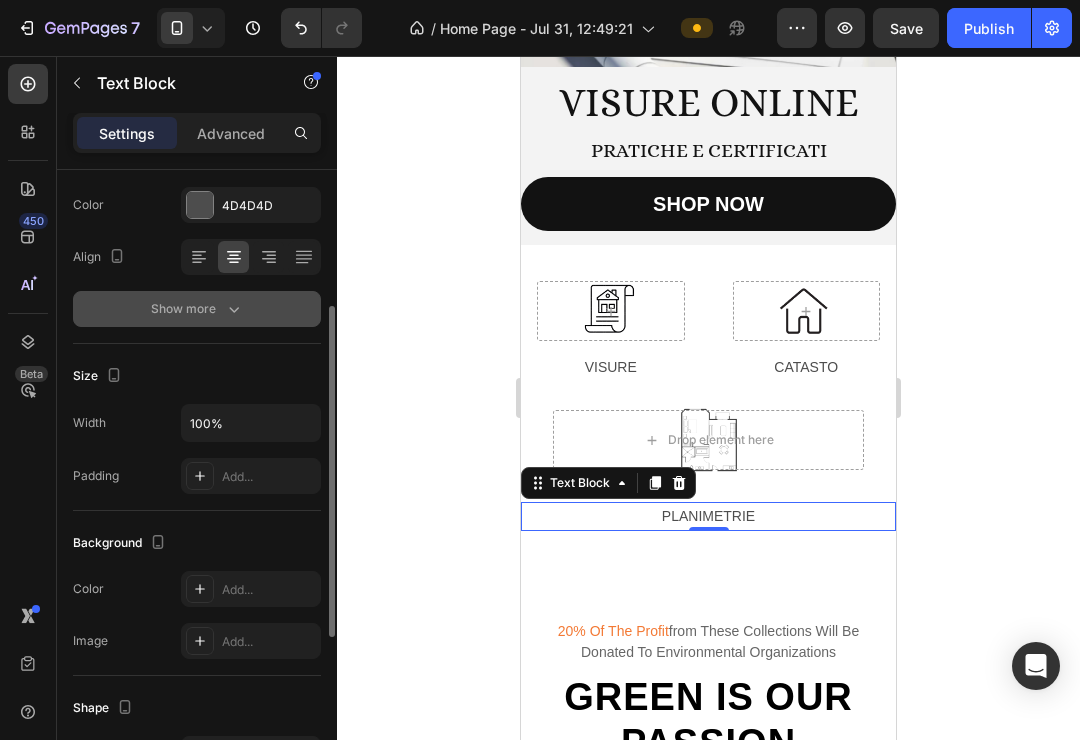 click on "Show more" at bounding box center (197, 309) 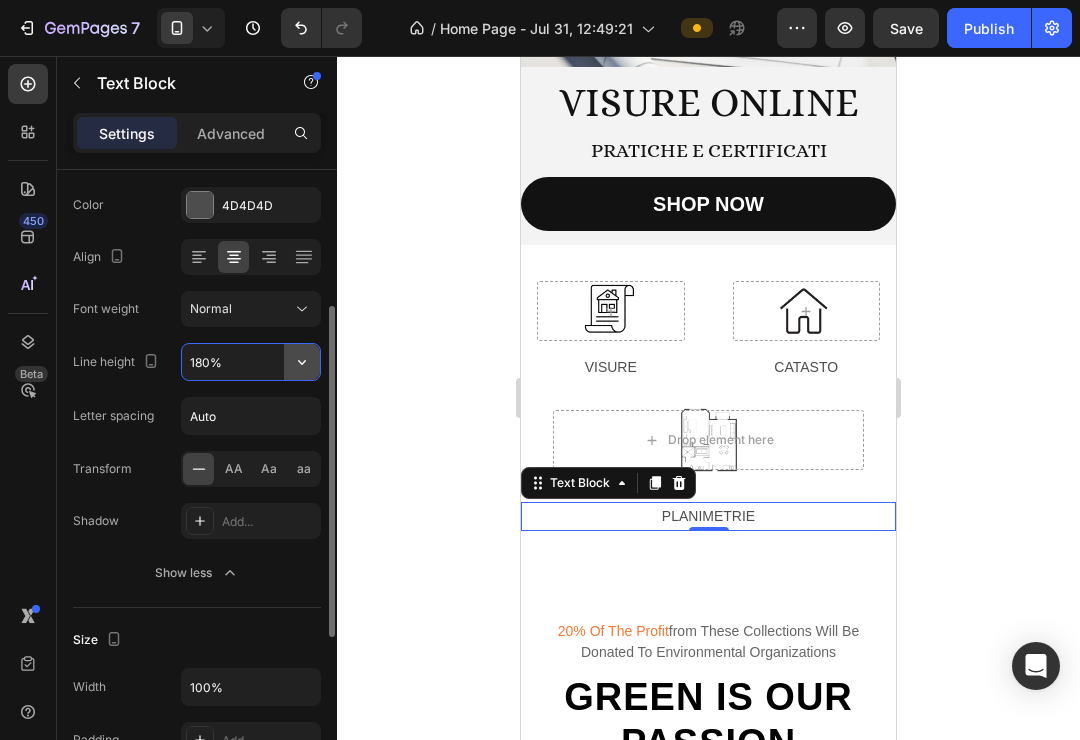 drag, startPoint x: 237, startPoint y: 367, endPoint x: 296, endPoint y: 367, distance: 59 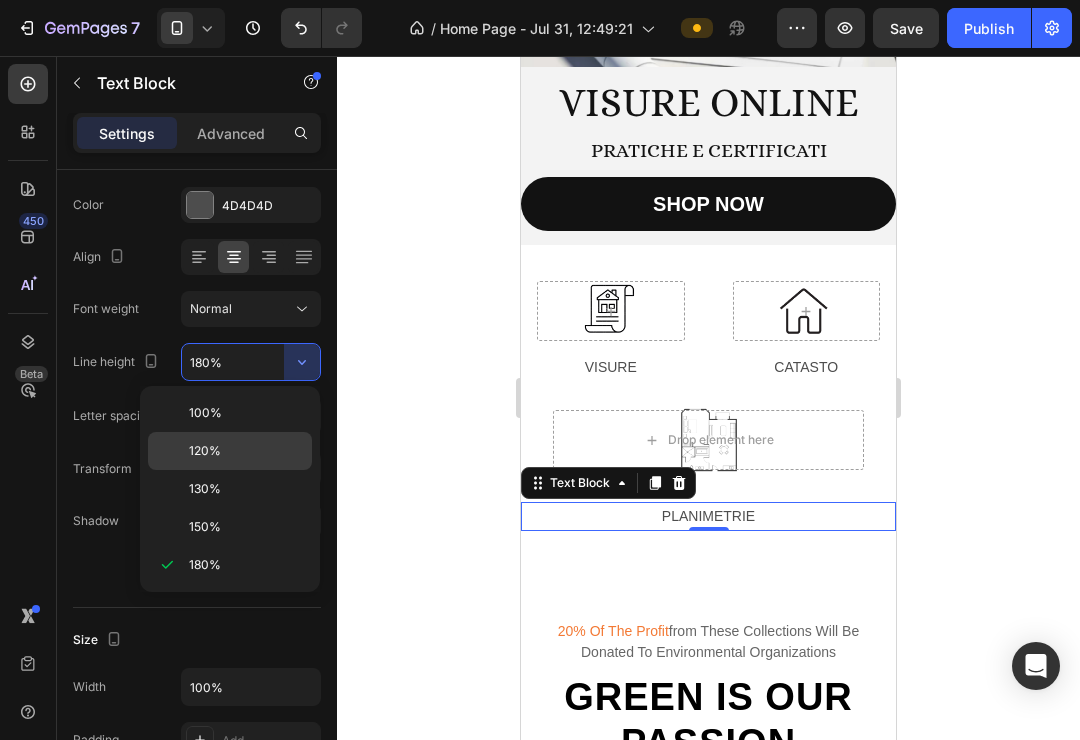 click on "120%" at bounding box center (246, 451) 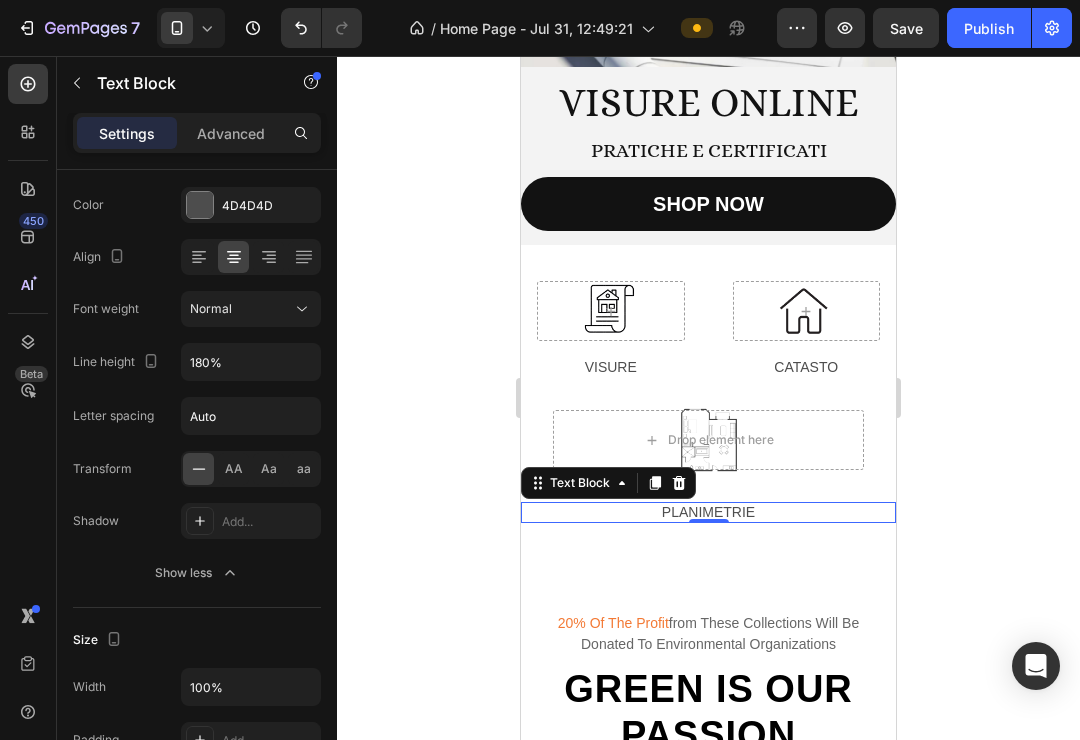type on "120%" 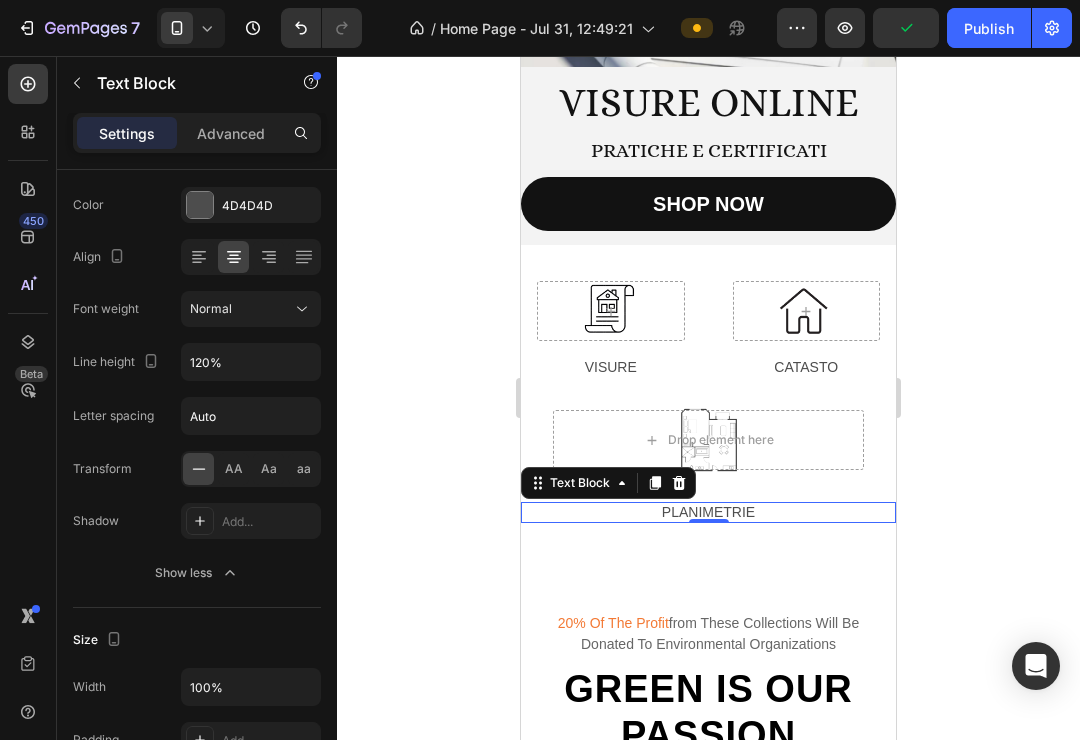 drag, startPoint x: 1035, startPoint y: 218, endPoint x: 1024, endPoint y: 207, distance: 15.556349 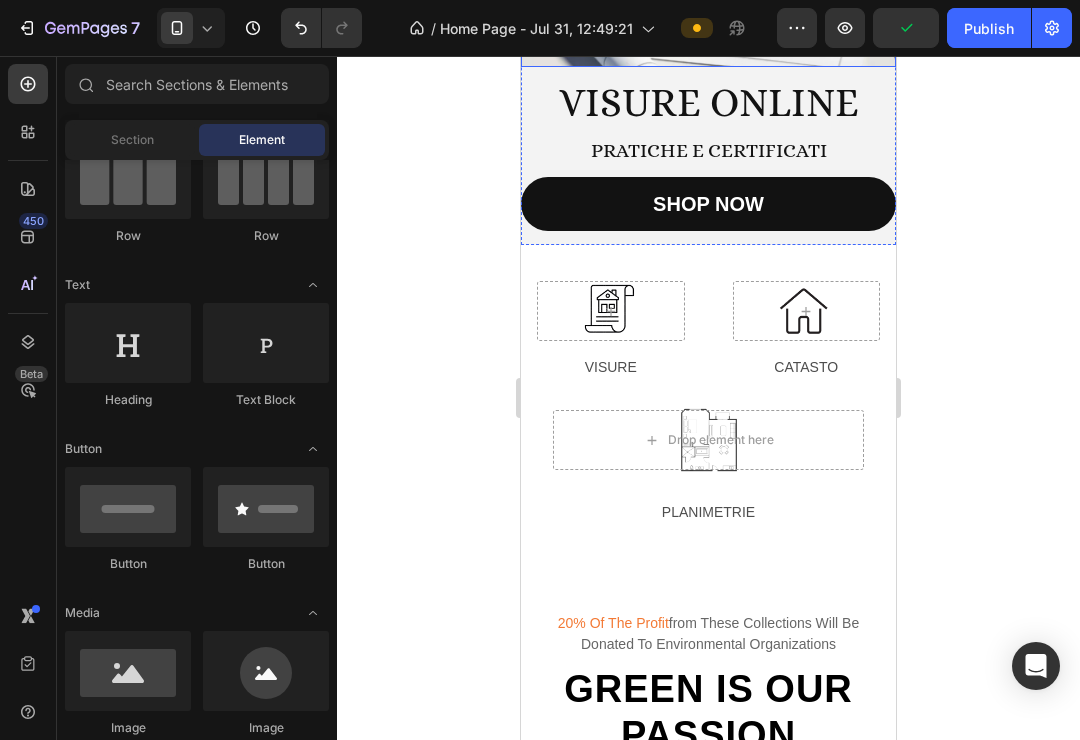 click 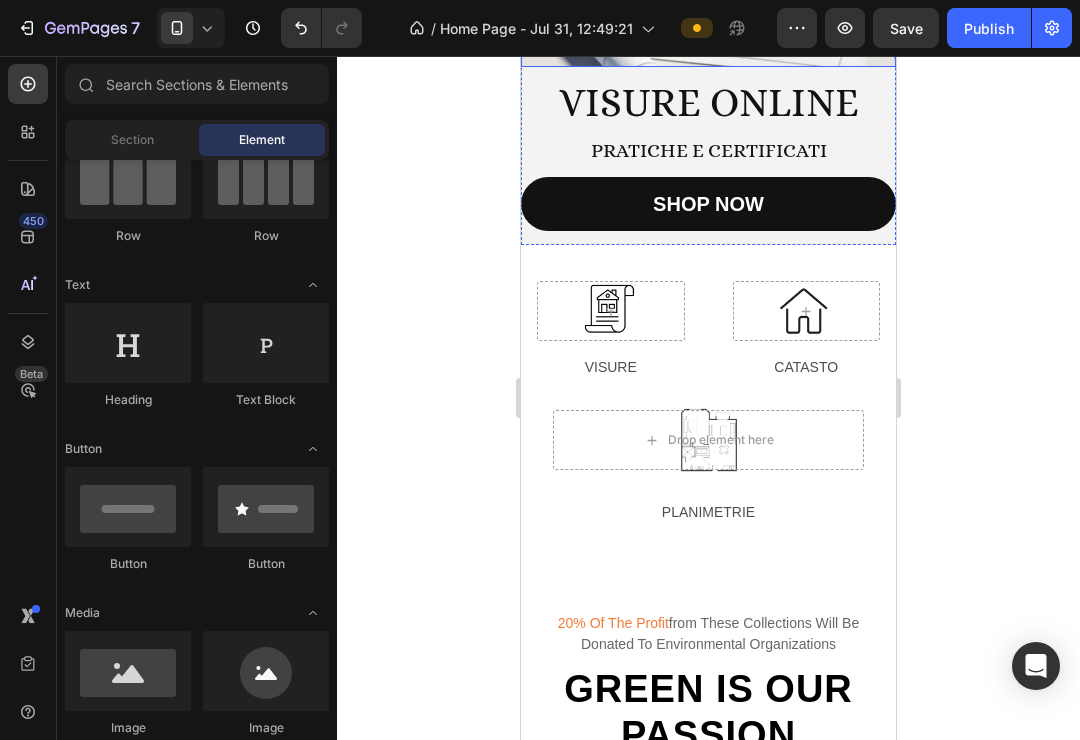click 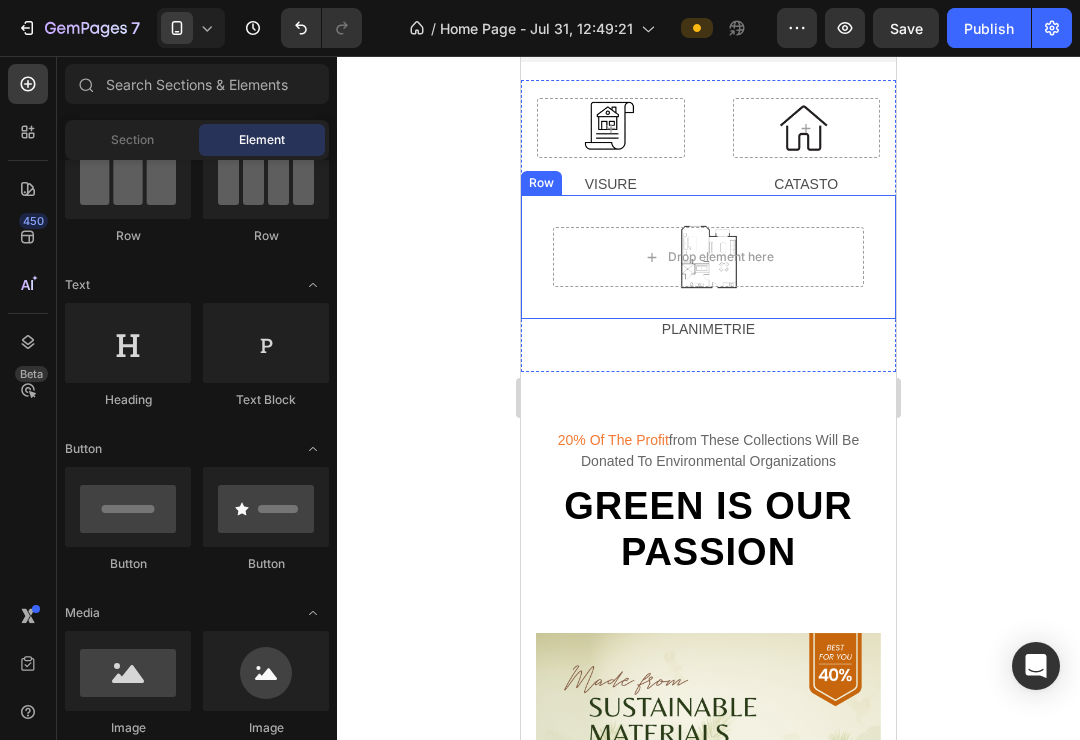 scroll, scrollTop: 447, scrollLeft: 0, axis: vertical 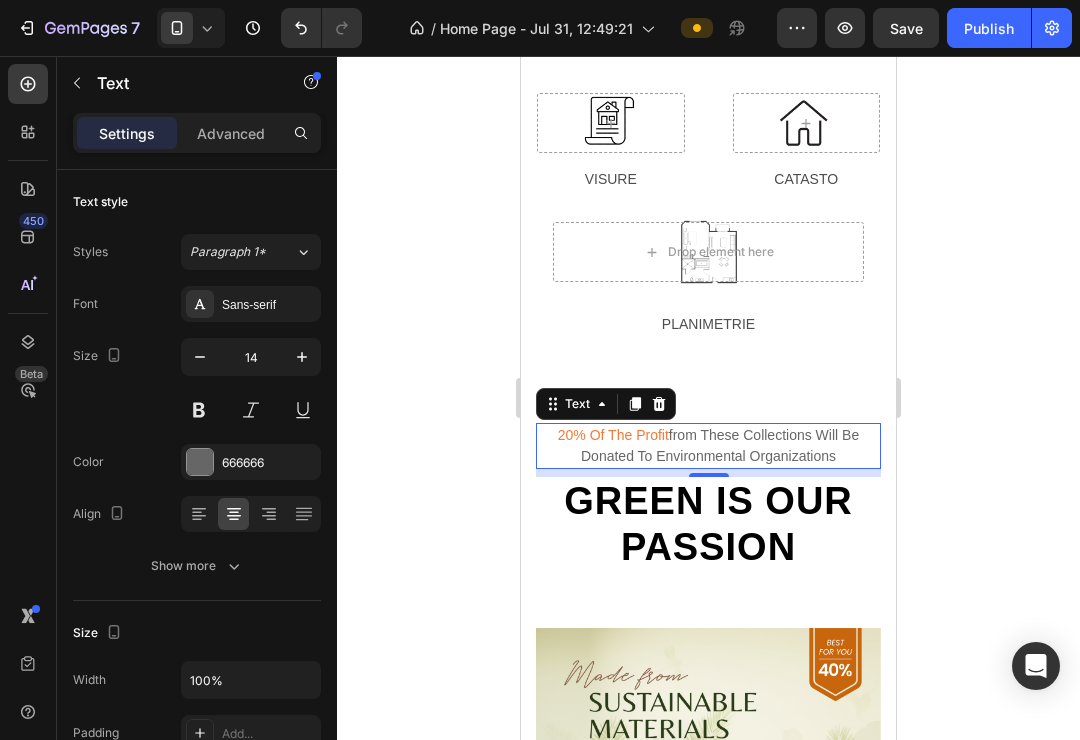 click on "20% of the profit  from these collections will be donated to environmental organizations Text   8" at bounding box center (708, 446) 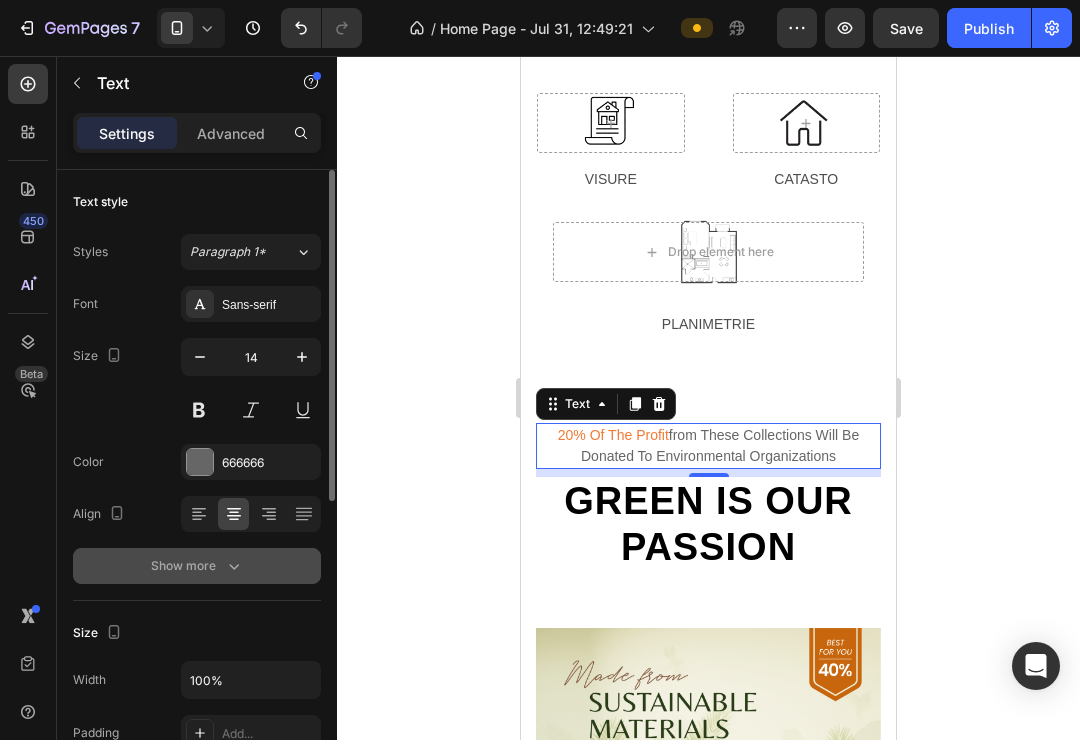 click on "Show more" at bounding box center (197, 566) 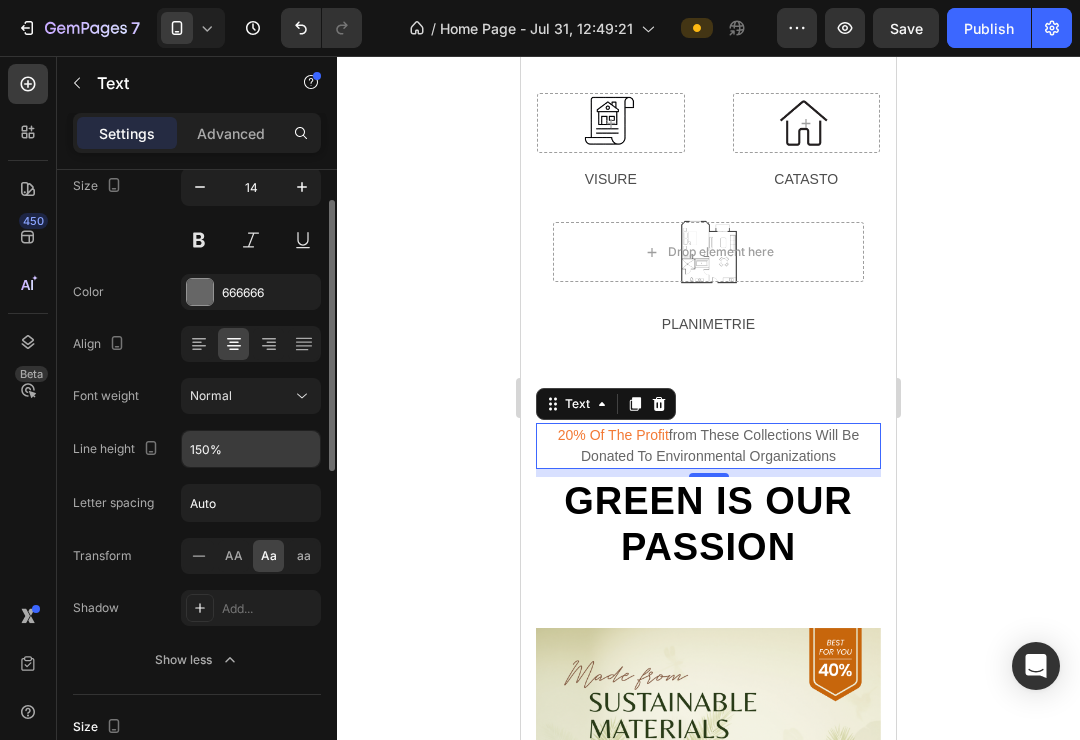 scroll, scrollTop: 179, scrollLeft: 0, axis: vertical 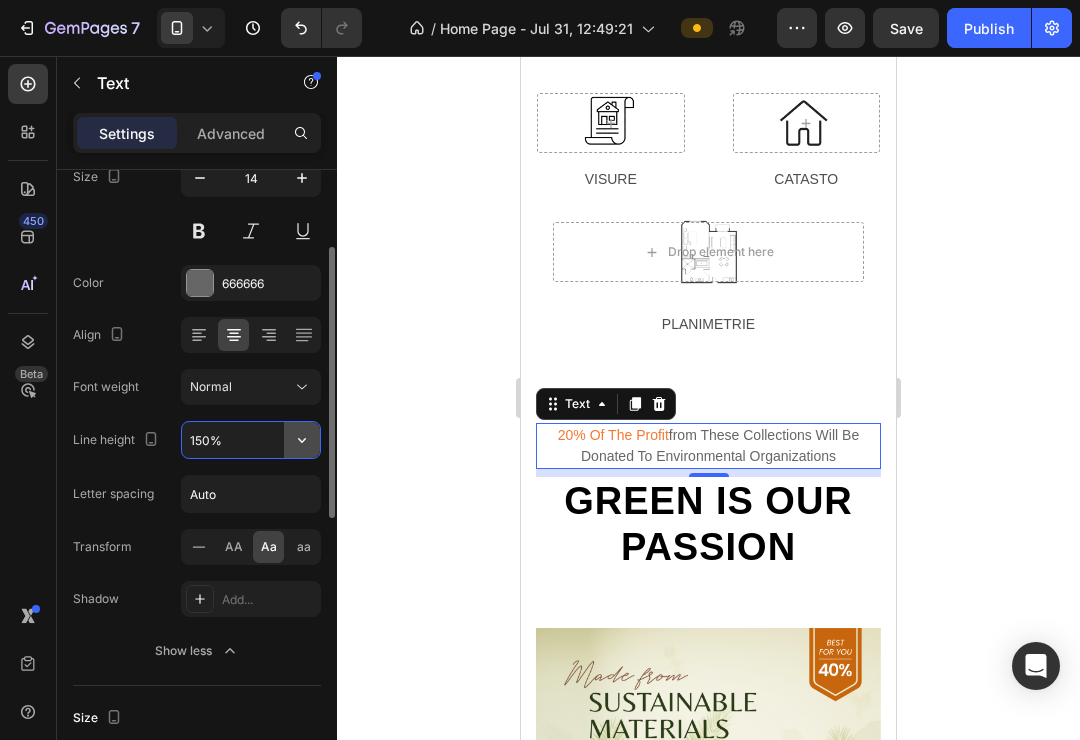 drag, startPoint x: 259, startPoint y: 433, endPoint x: 291, endPoint y: 445, distance: 34.176014 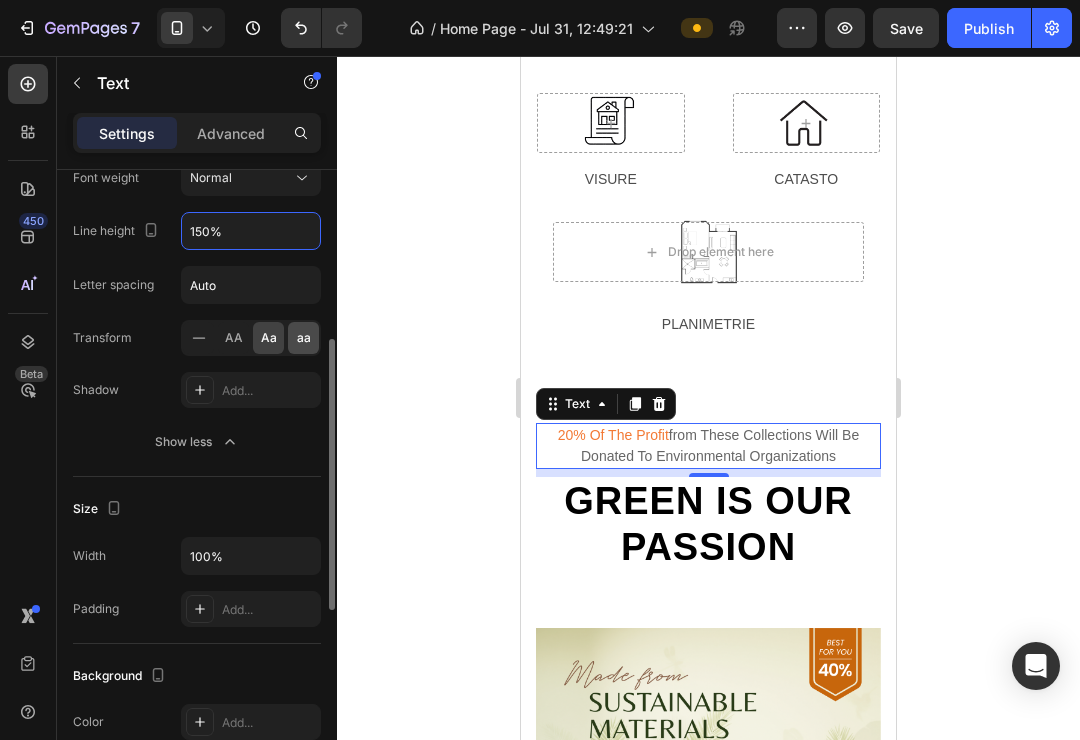 scroll, scrollTop: 389, scrollLeft: 0, axis: vertical 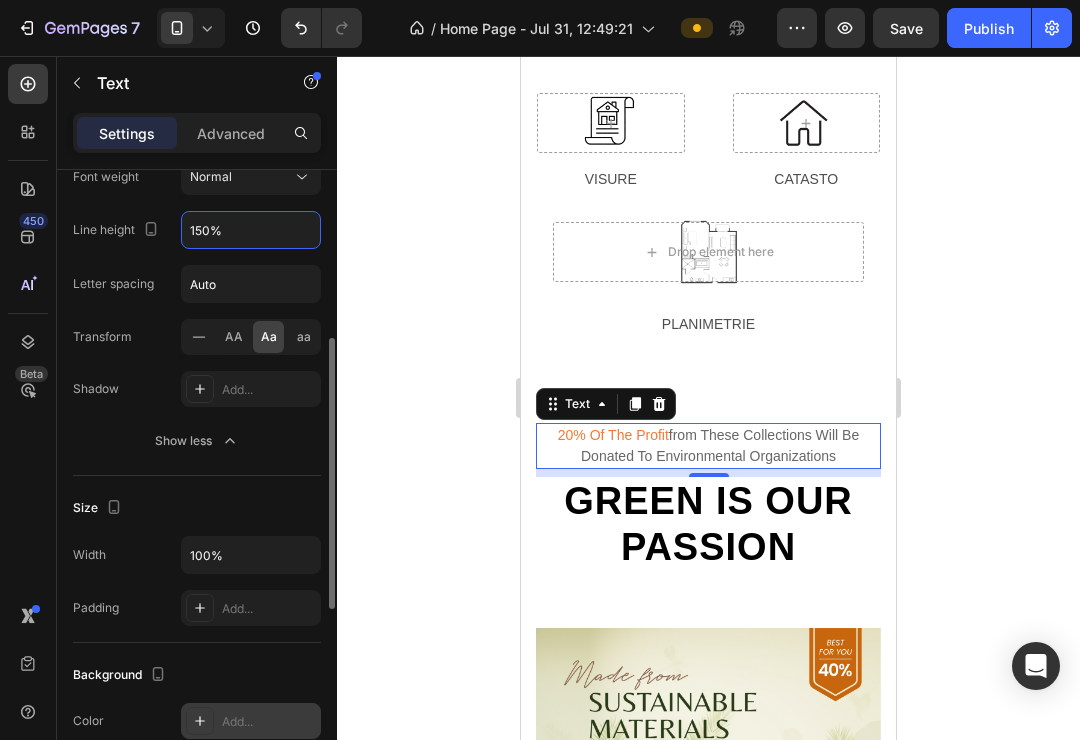 click on "Show less" at bounding box center (197, 441) 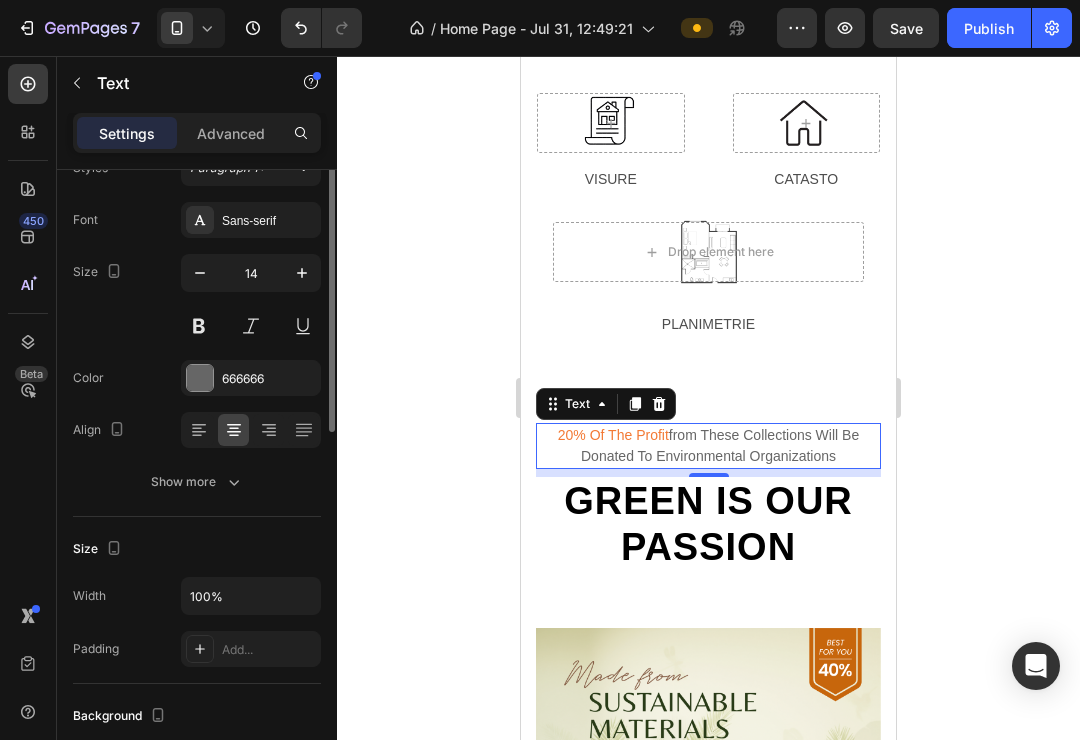 scroll, scrollTop: 0, scrollLeft: 0, axis: both 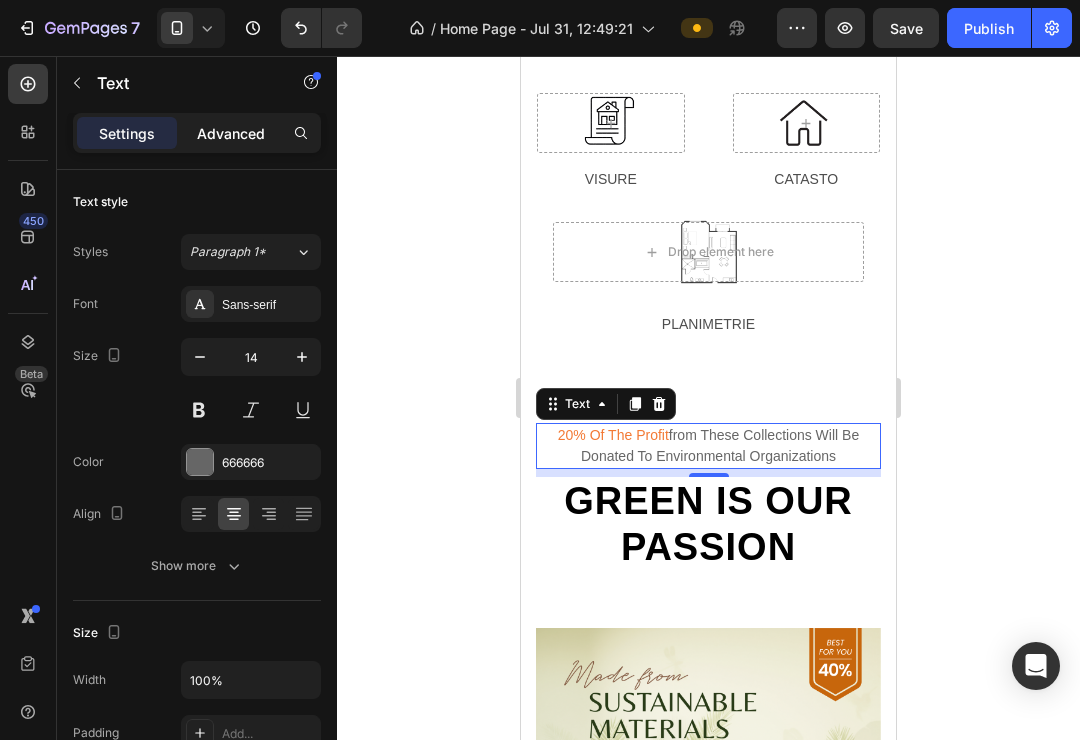 click on "Advanced" at bounding box center [231, 133] 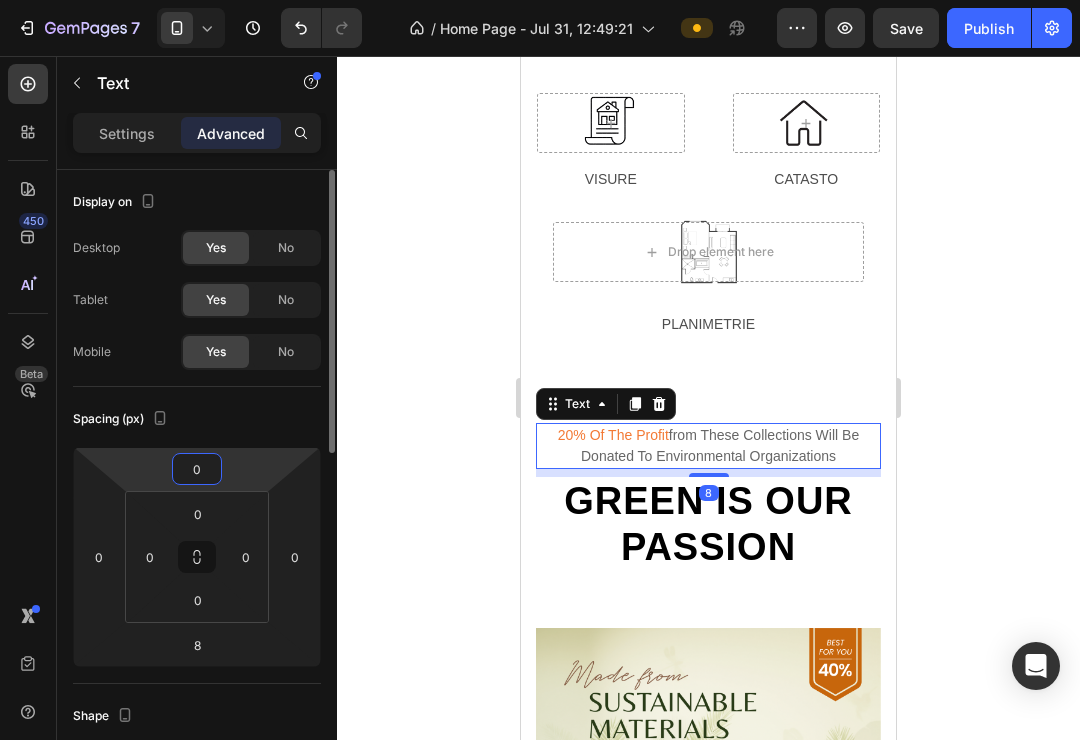 click on "0" at bounding box center (197, 469) 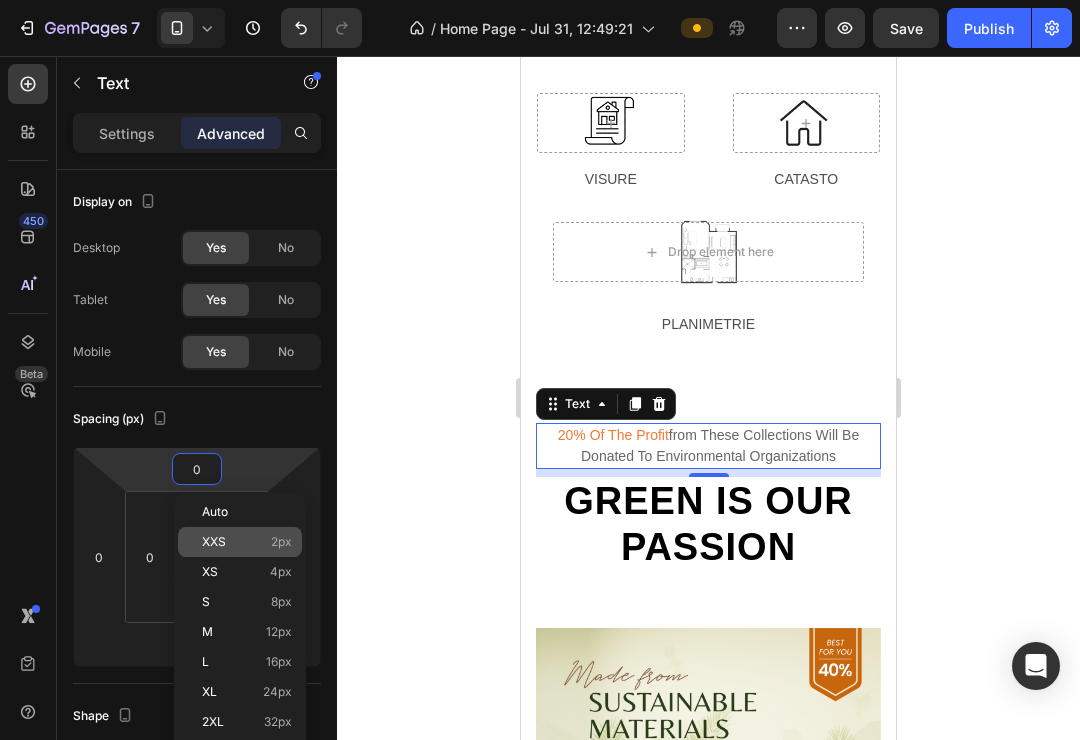click on "XXS" at bounding box center [214, 542] 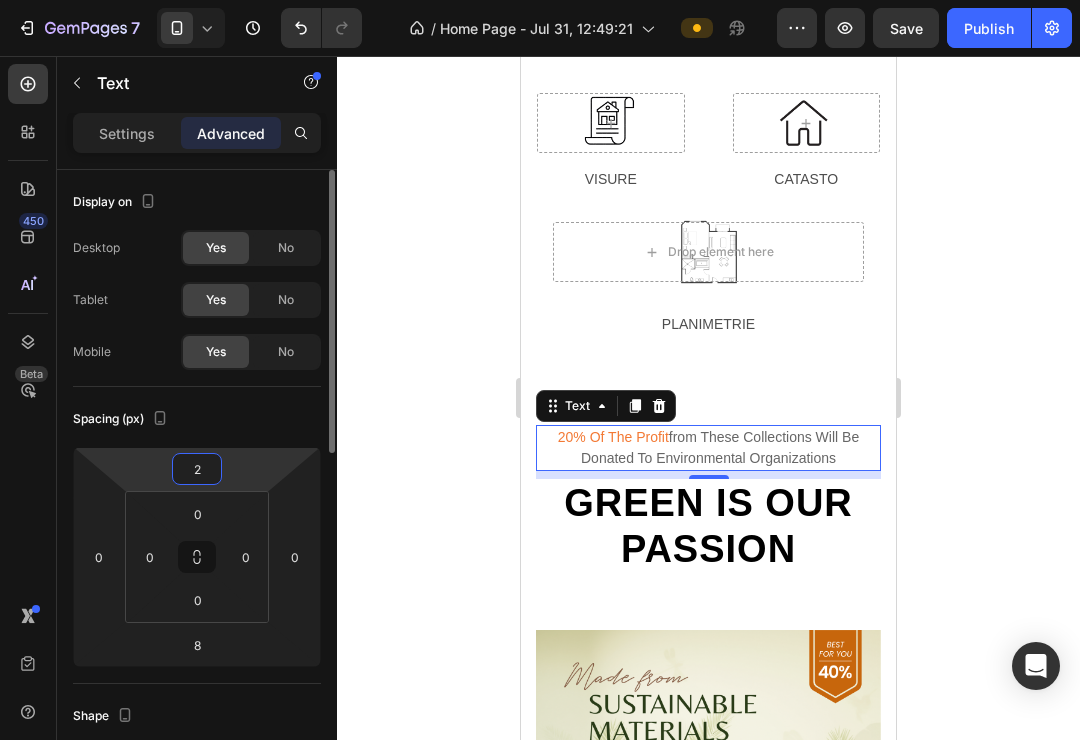 click on "2" at bounding box center (197, 469) 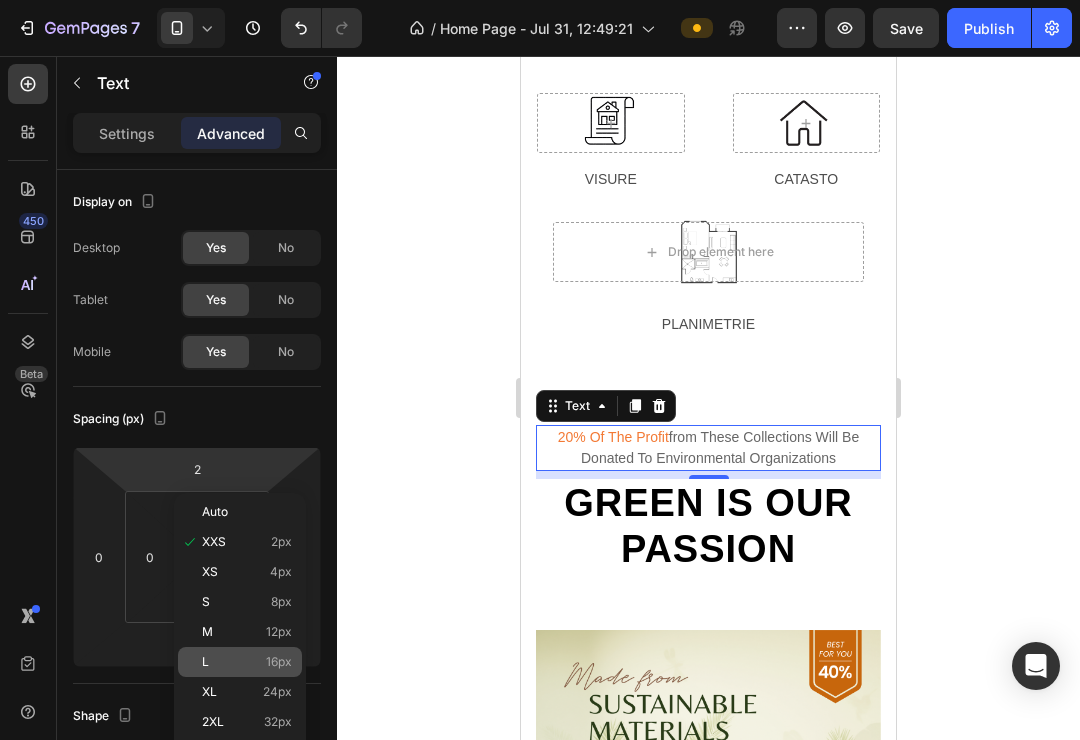 click on "L 16px" 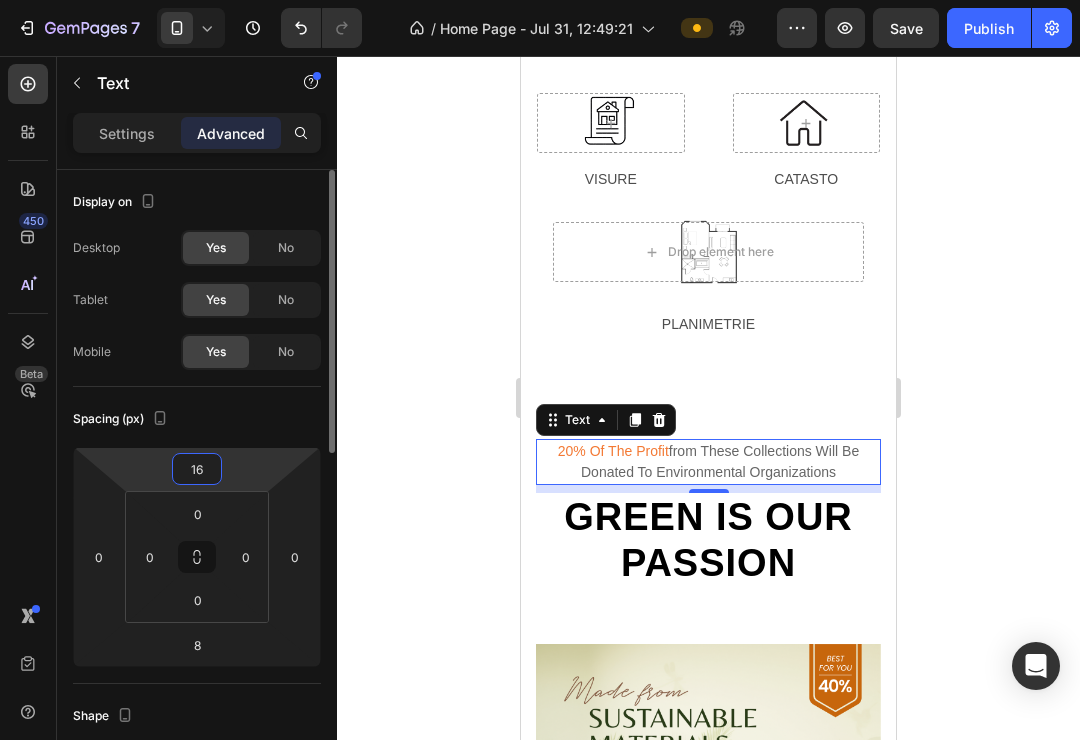 click on "16" at bounding box center [197, 469] 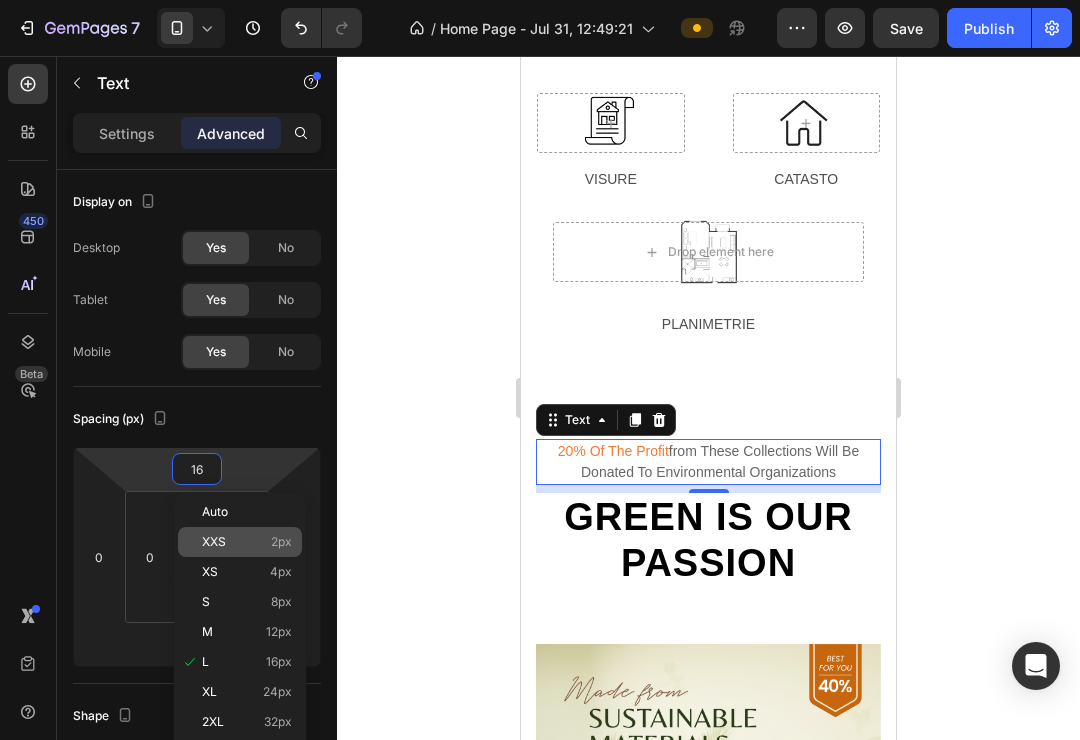 click on "XXS 2px" at bounding box center (247, 542) 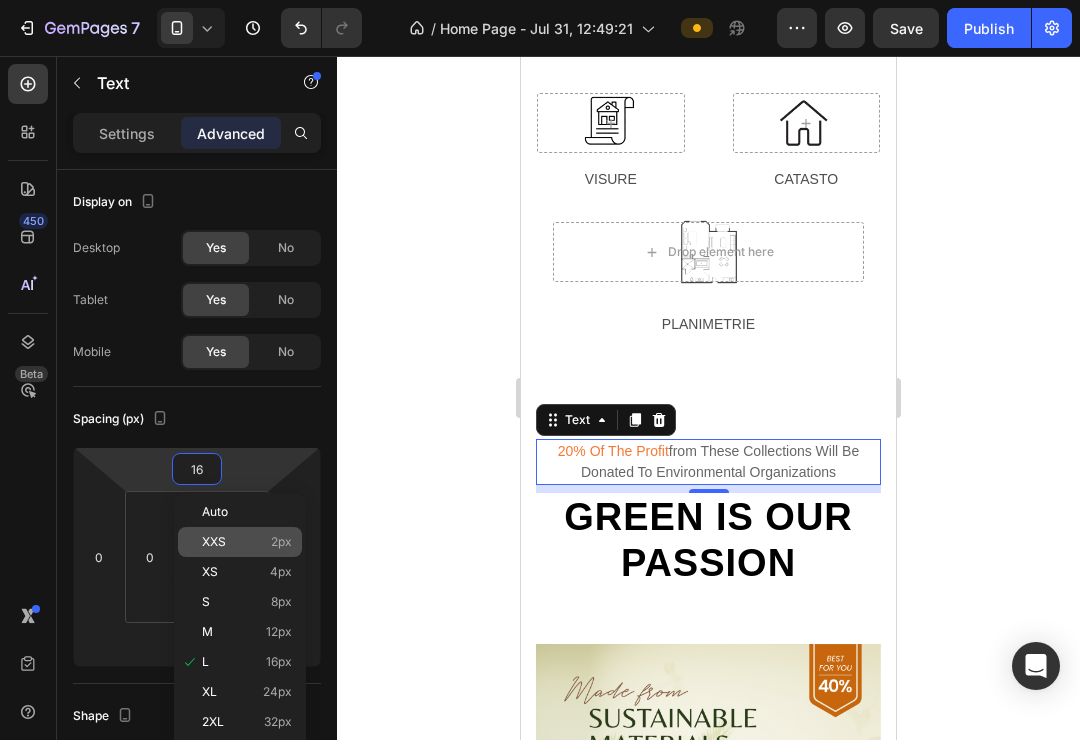 type on "2" 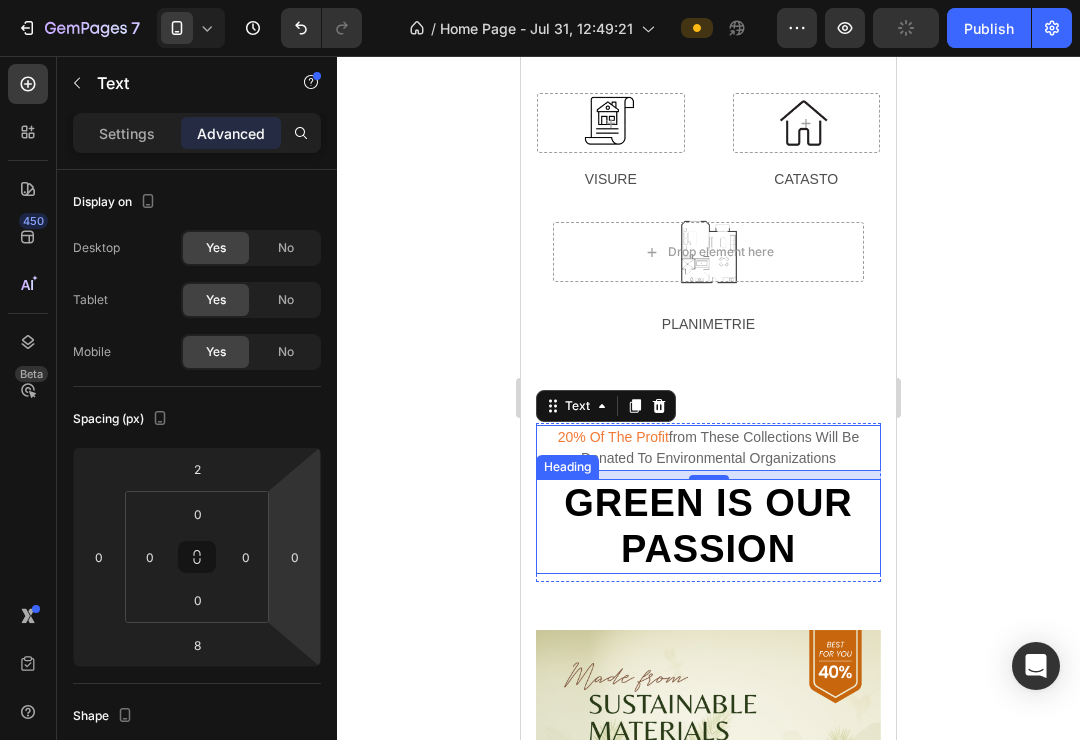 click 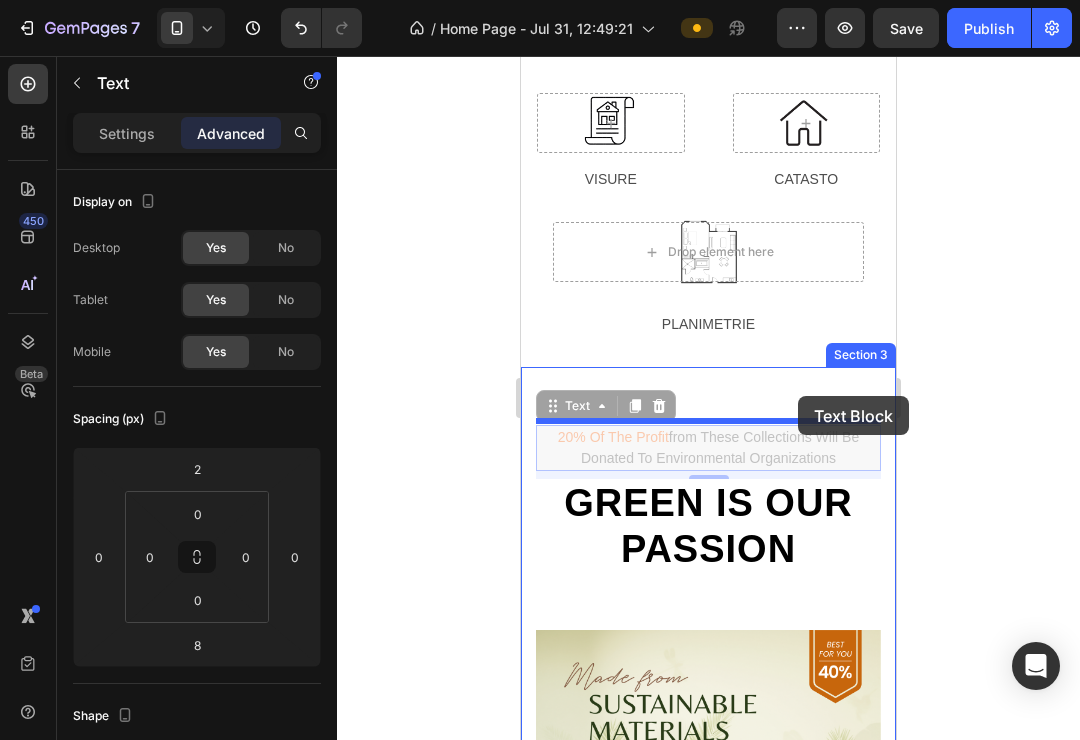 drag, startPoint x: 791, startPoint y: 449, endPoint x: 798, endPoint y: 396, distance: 53.460266 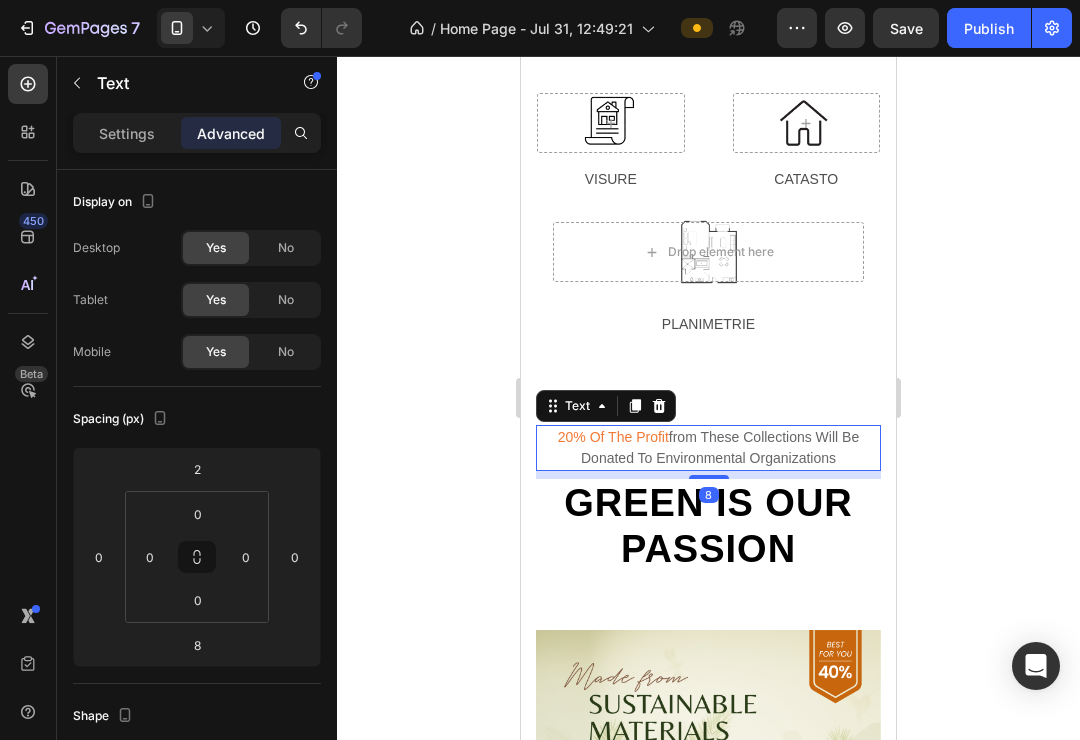 drag, startPoint x: 1078, startPoint y: 479, endPoint x: 954, endPoint y: 466, distance: 124.67959 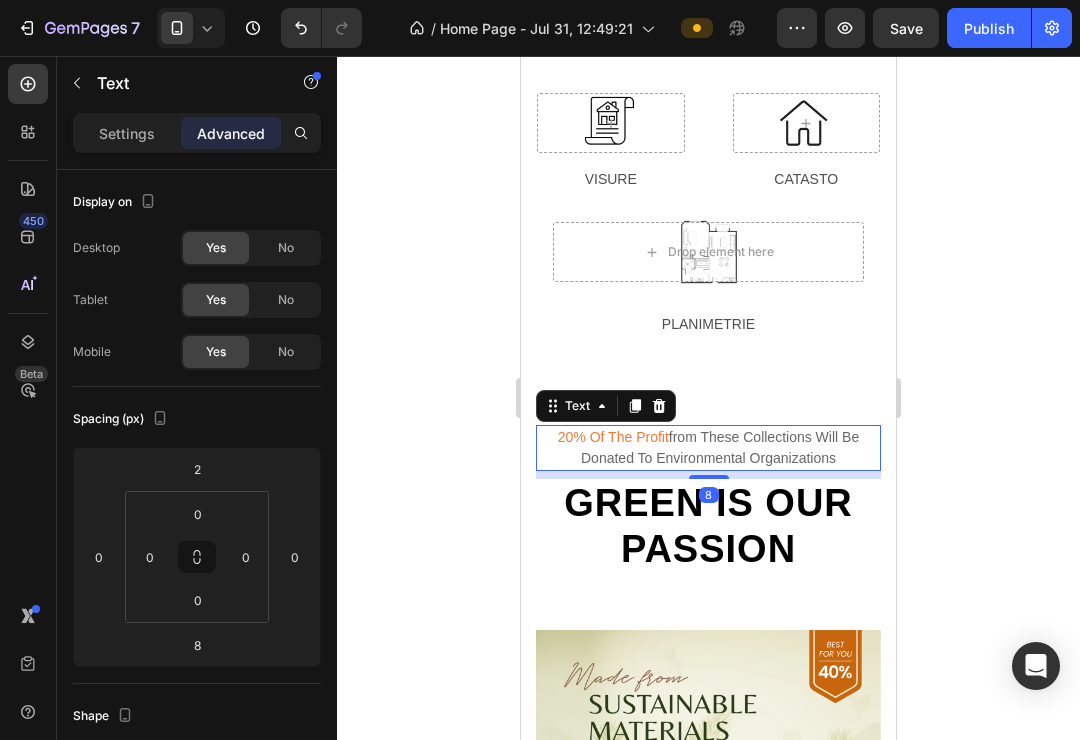 click 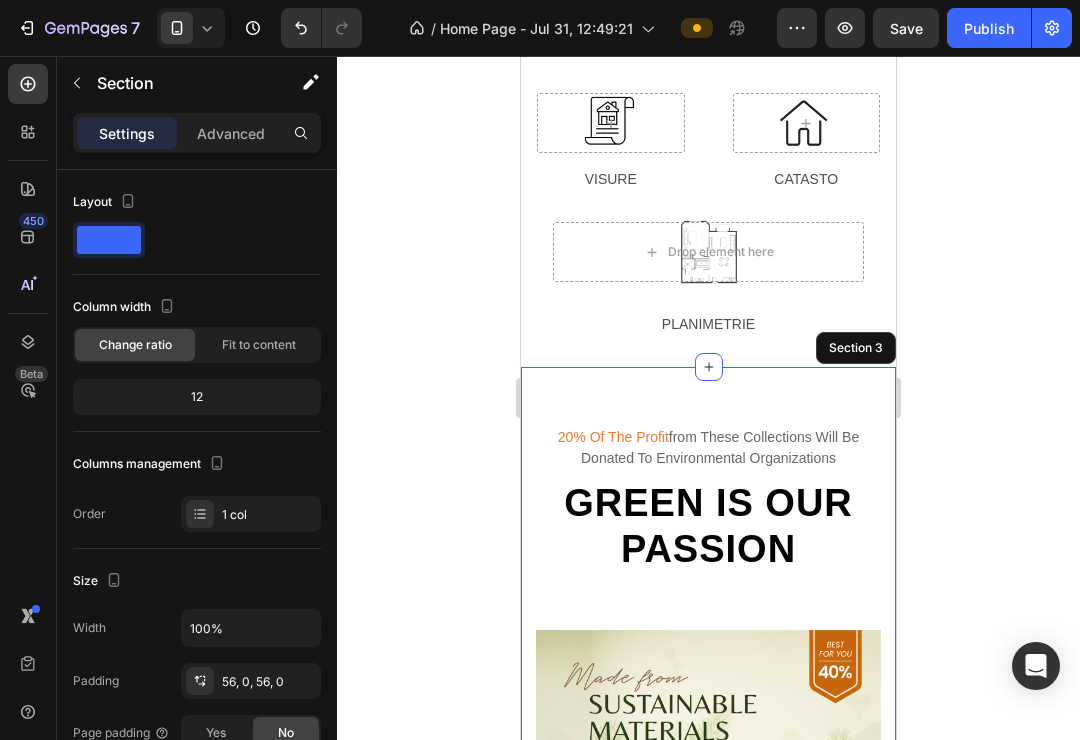 drag, startPoint x: 662, startPoint y: 405, endPoint x: 670, endPoint y: 440, distance: 35.902645 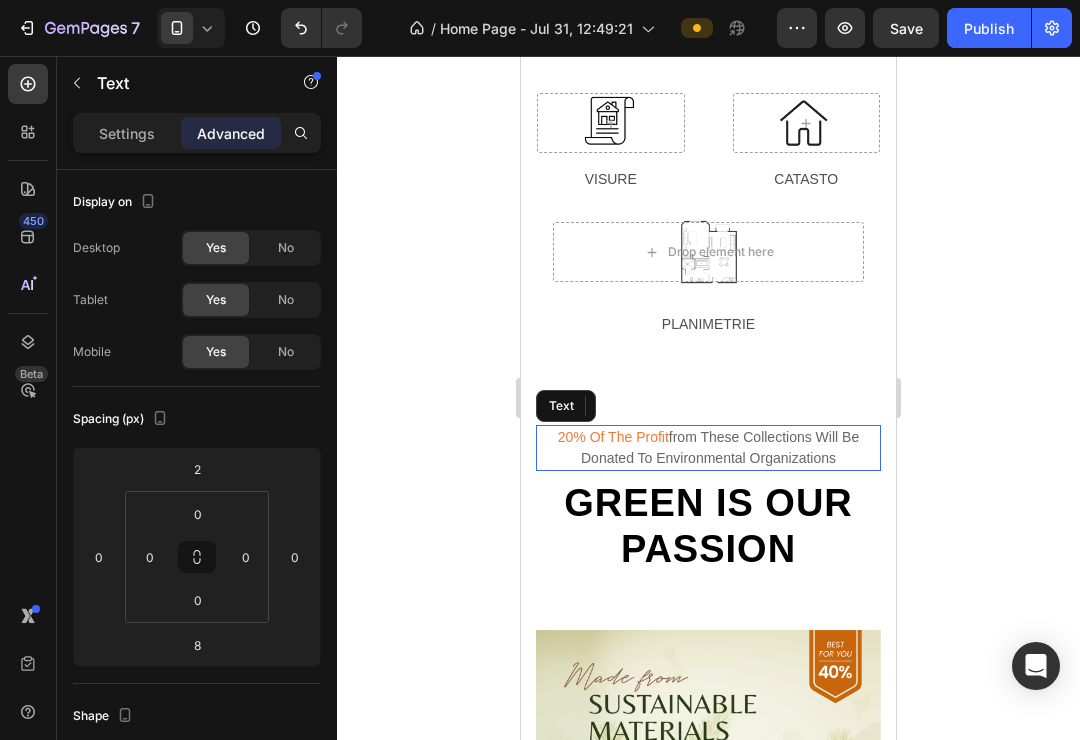 drag, startPoint x: 670, startPoint y: 440, endPoint x: 655, endPoint y: 427, distance: 19.849434 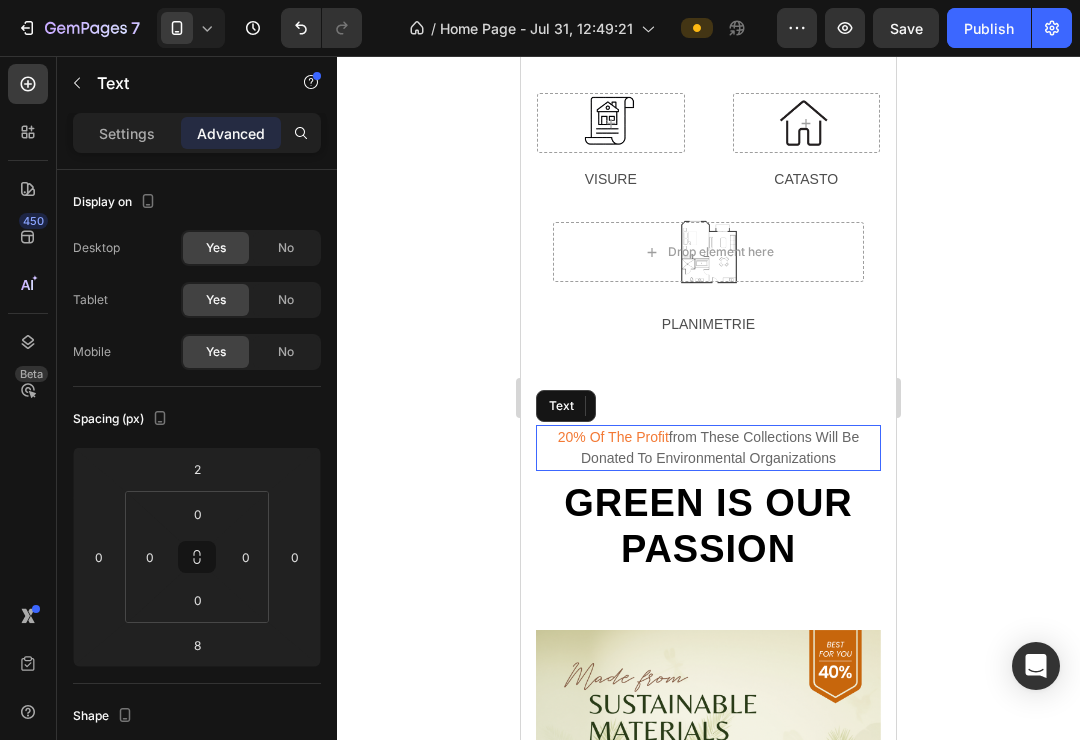 click on "20% of the profit  from these collections will be donated to environmental organizations" at bounding box center [708, 448] 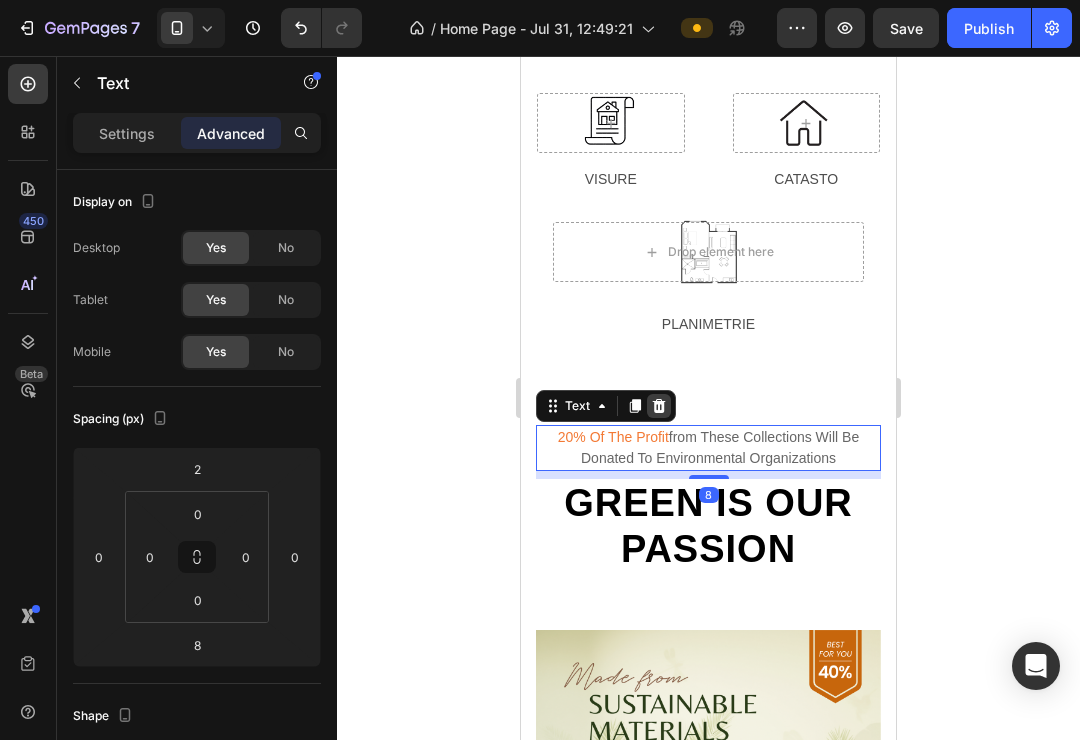 click 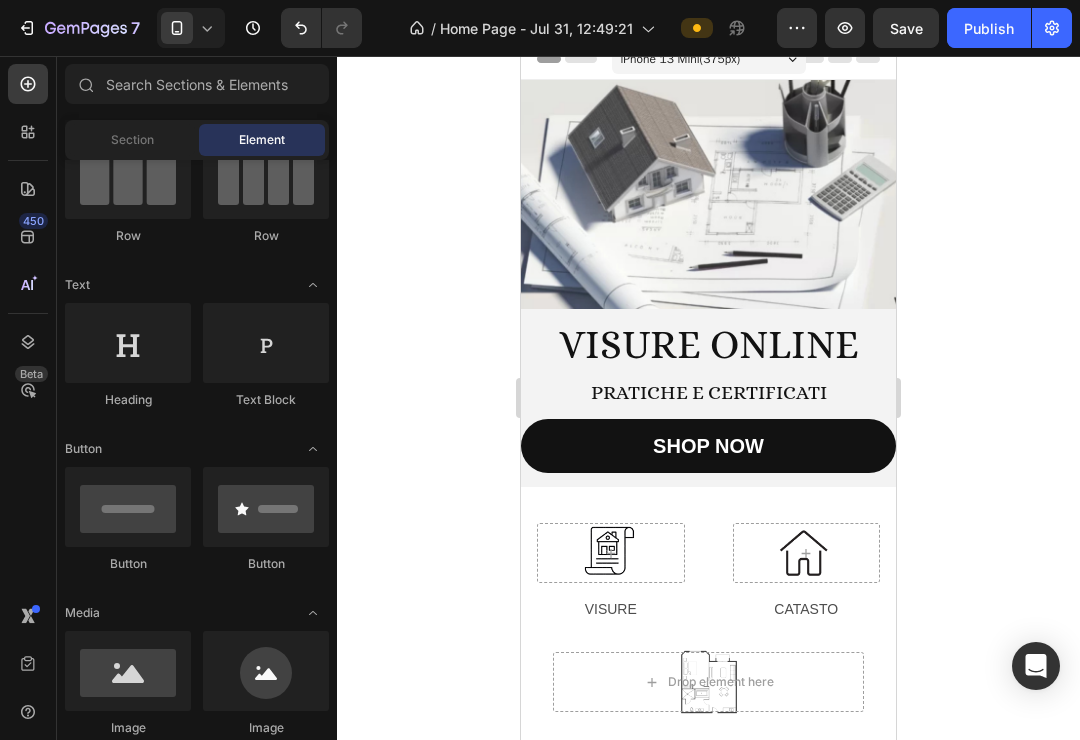 scroll, scrollTop: 124, scrollLeft: 0, axis: vertical 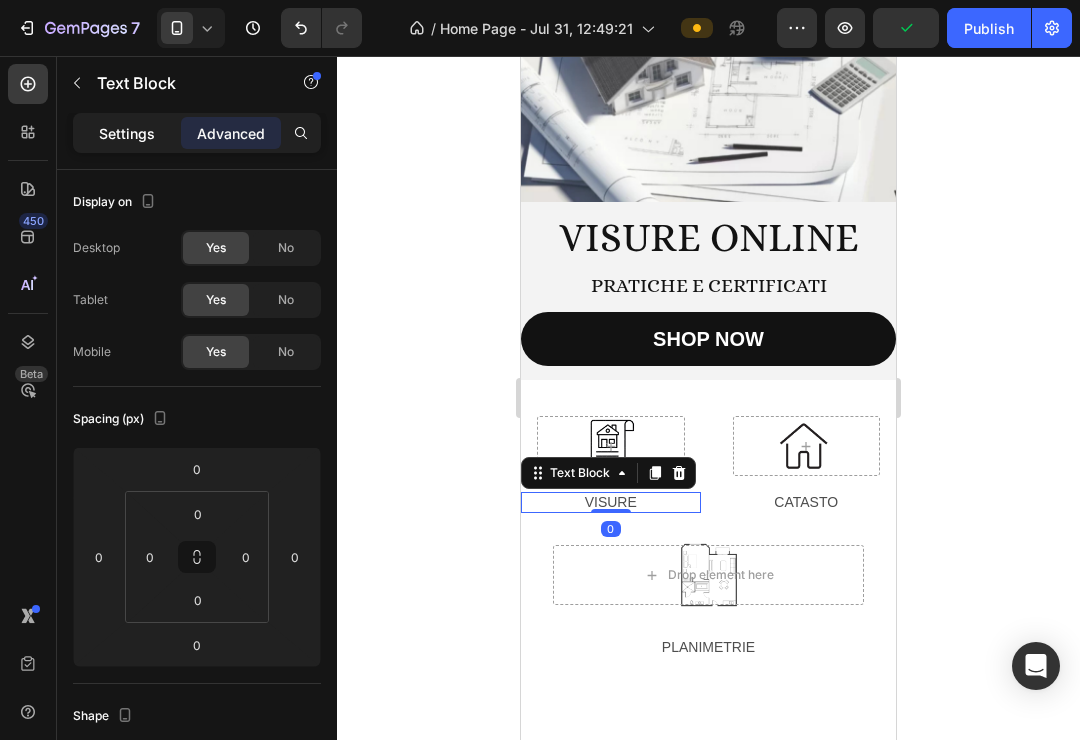 click on "Settings" at bounding box center [127, 133] 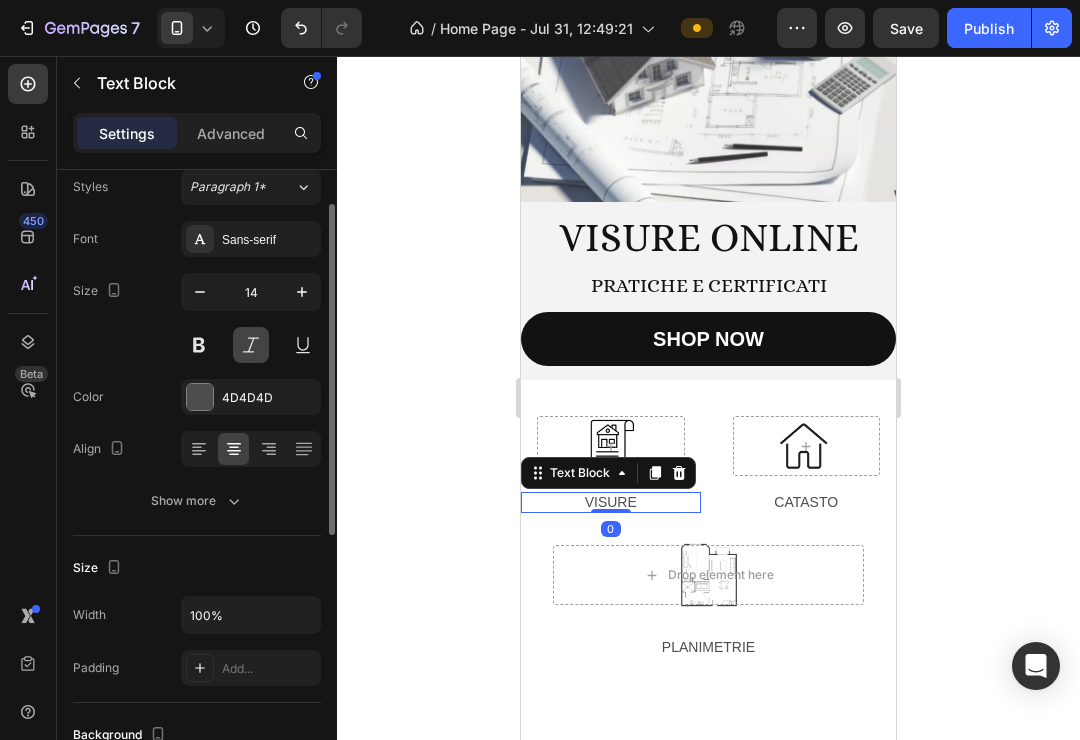 scroll, scrollTop: 101, scrollLeft: 0, axis: vertical 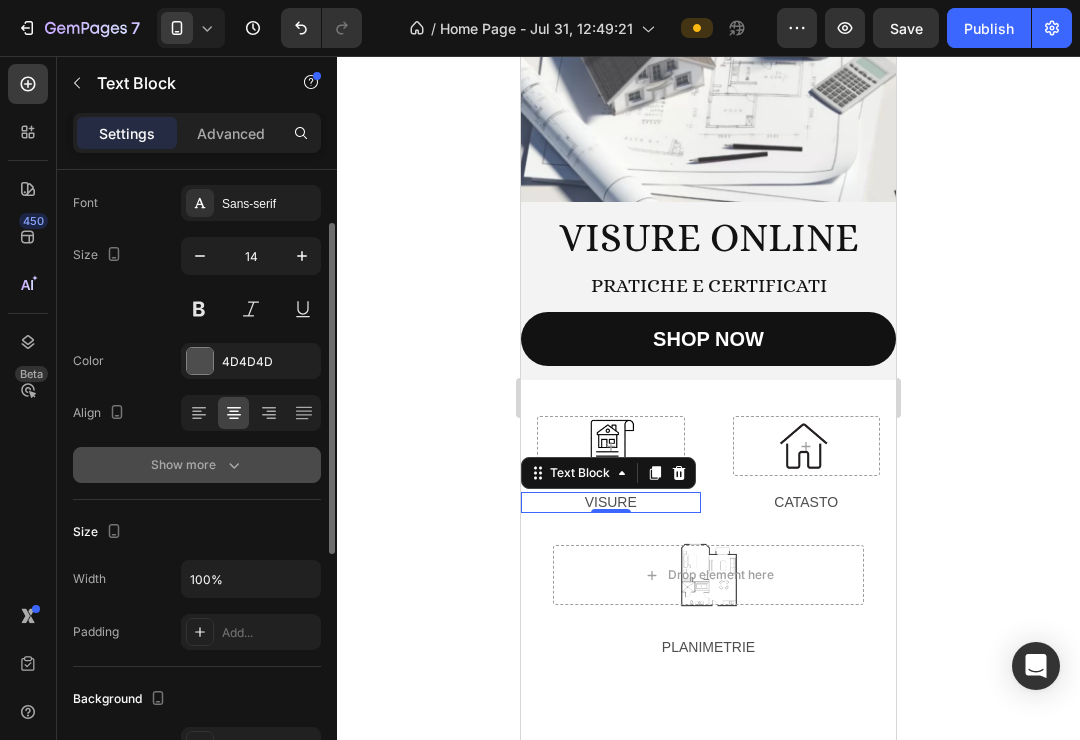 click 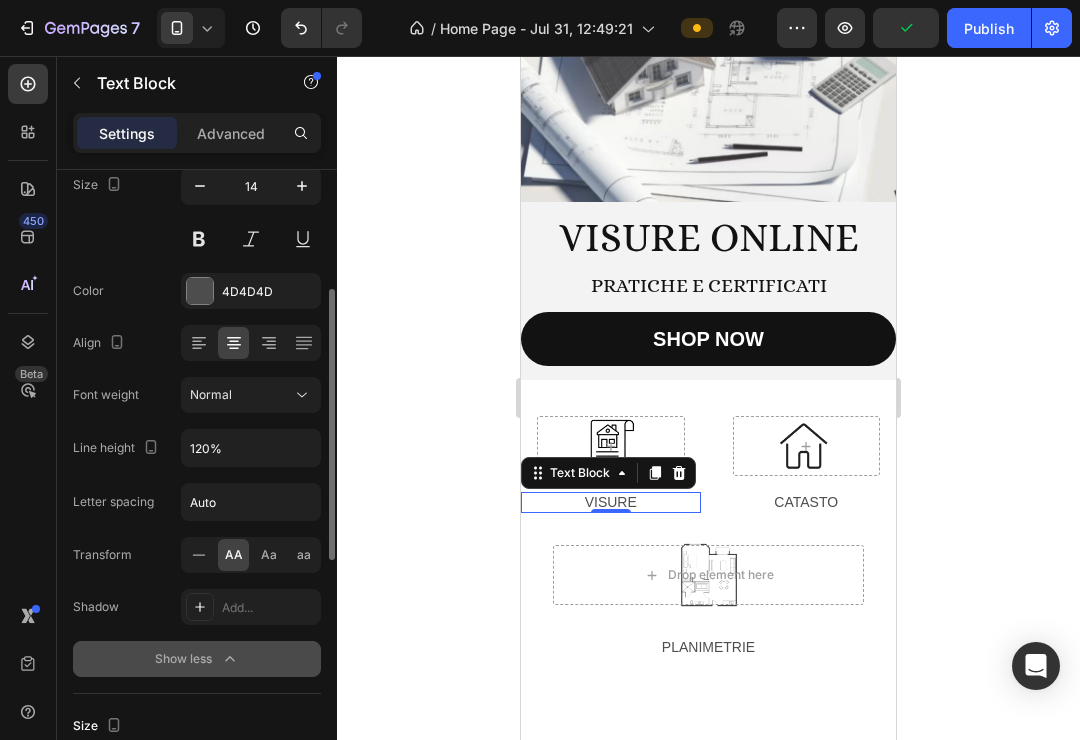 scroll, scrollTop: 154, scrollLeft: 0, axis: vertical 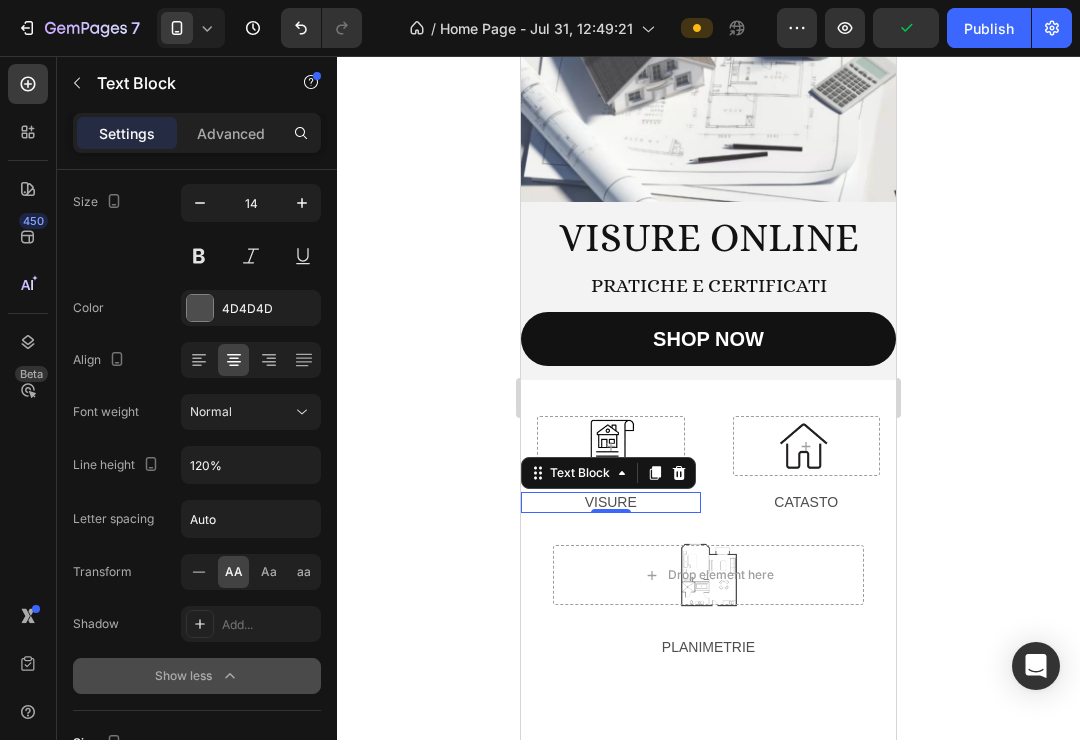 click on "Show less" 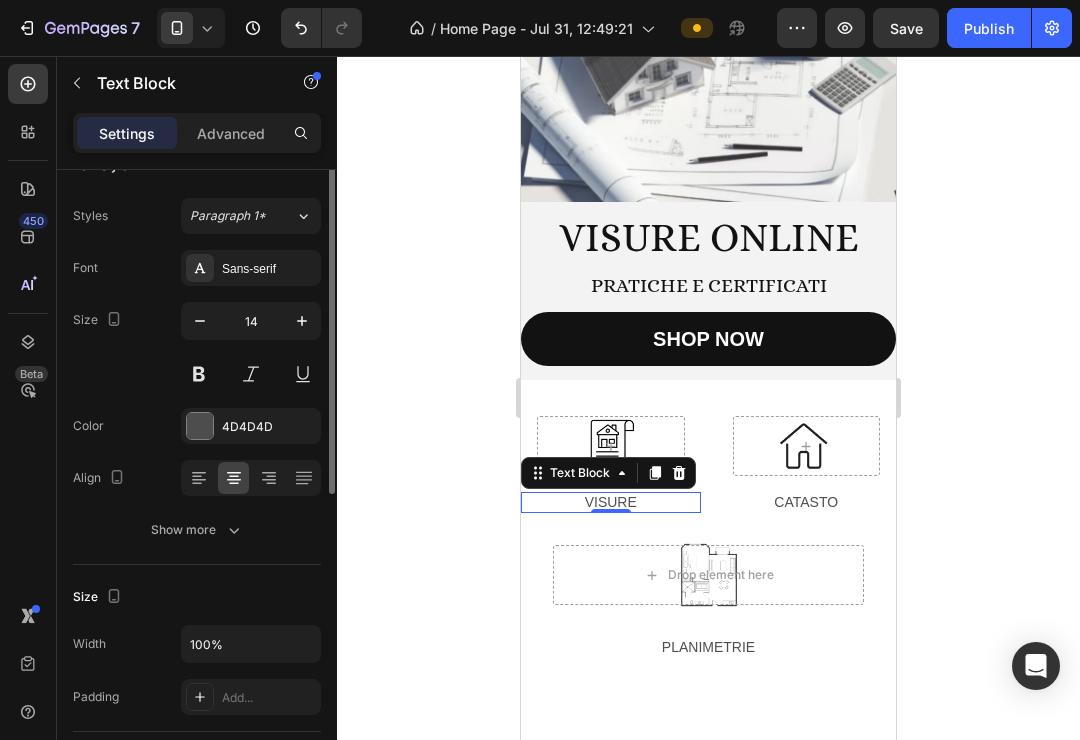 scroll, scrollTop: 0, scrollLeft: 0, axis: both 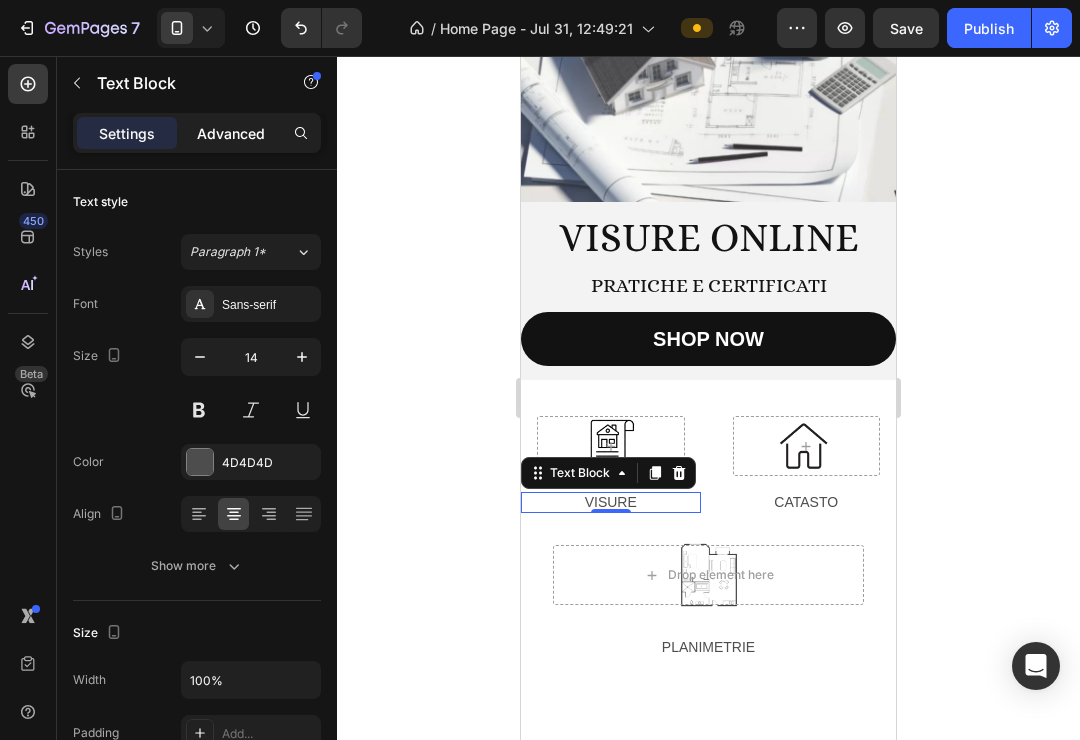 click on "Advanced" at bounding box center [231, 133] 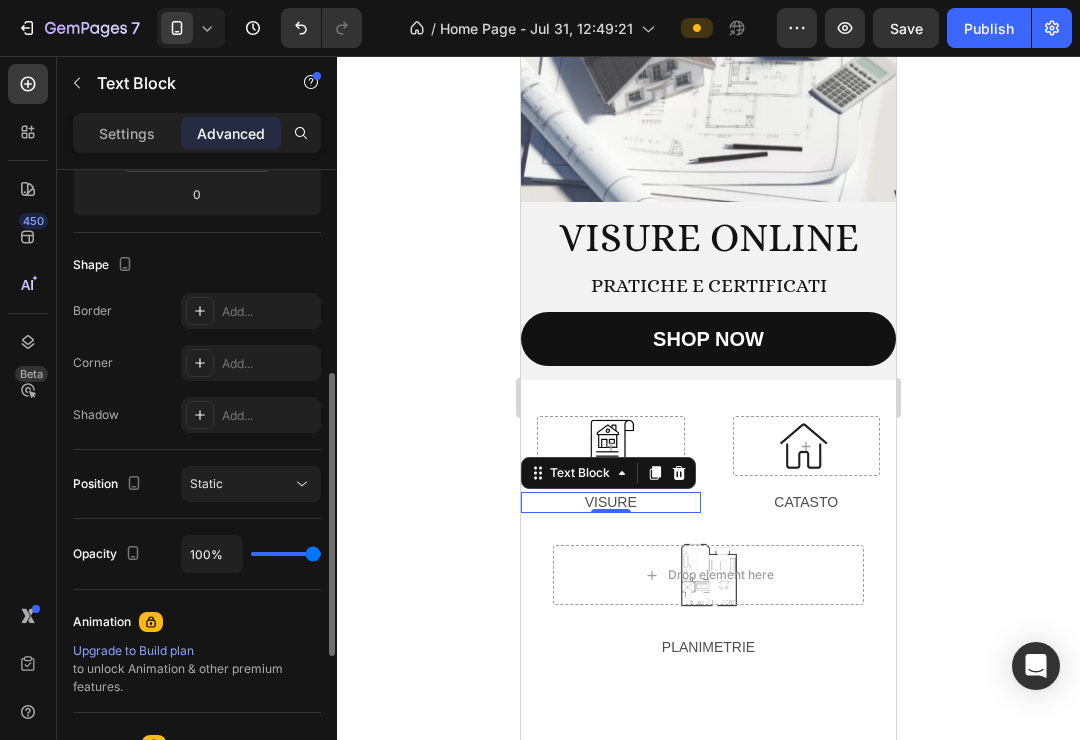 scroll, scrollTop: 452, scrollLeft: 0, axis: vertical 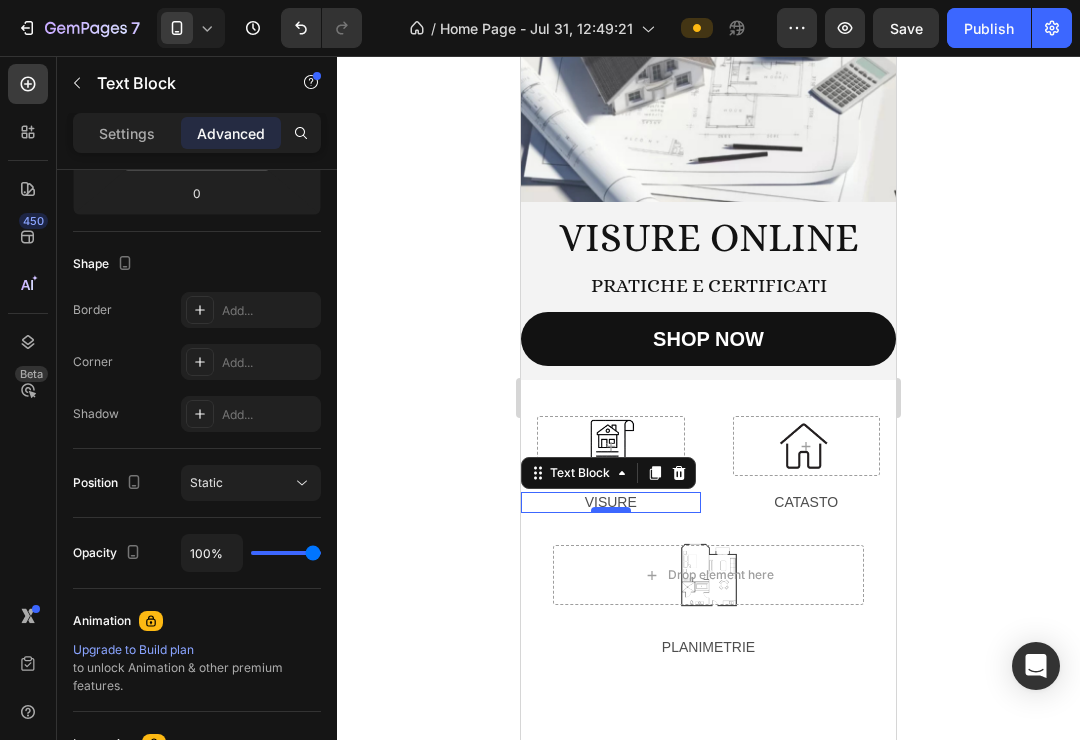 click at bounding box center [611, 510] 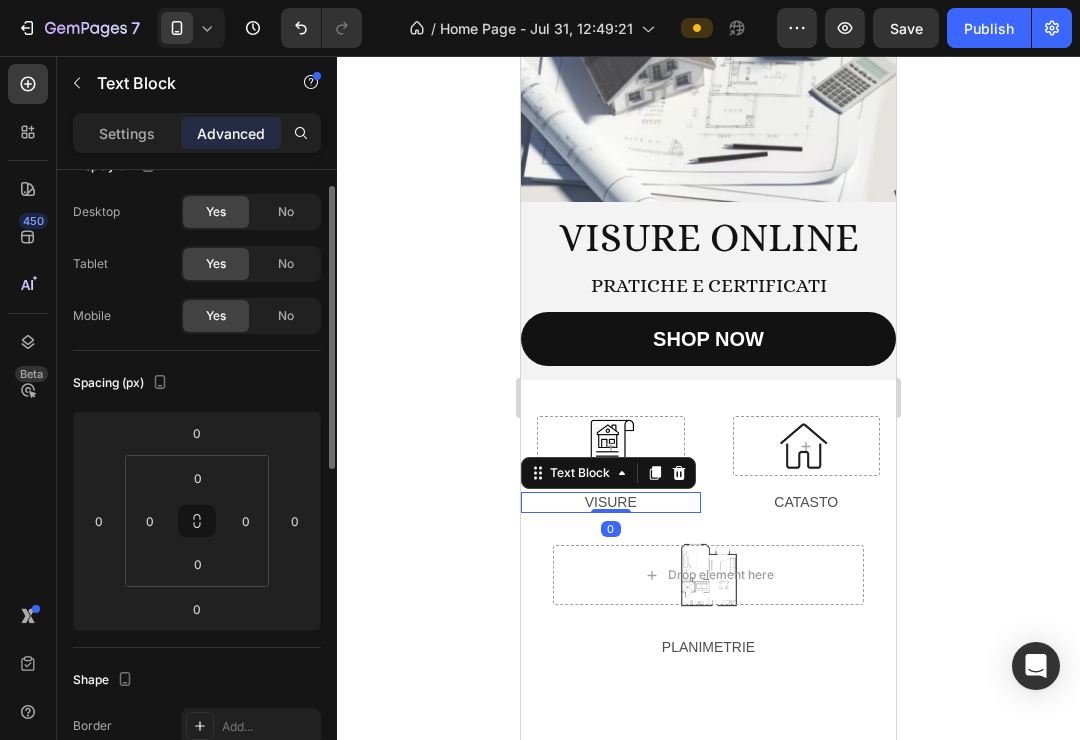 scroll, scrollTop: 0, scrollLeft: 0, axis: both 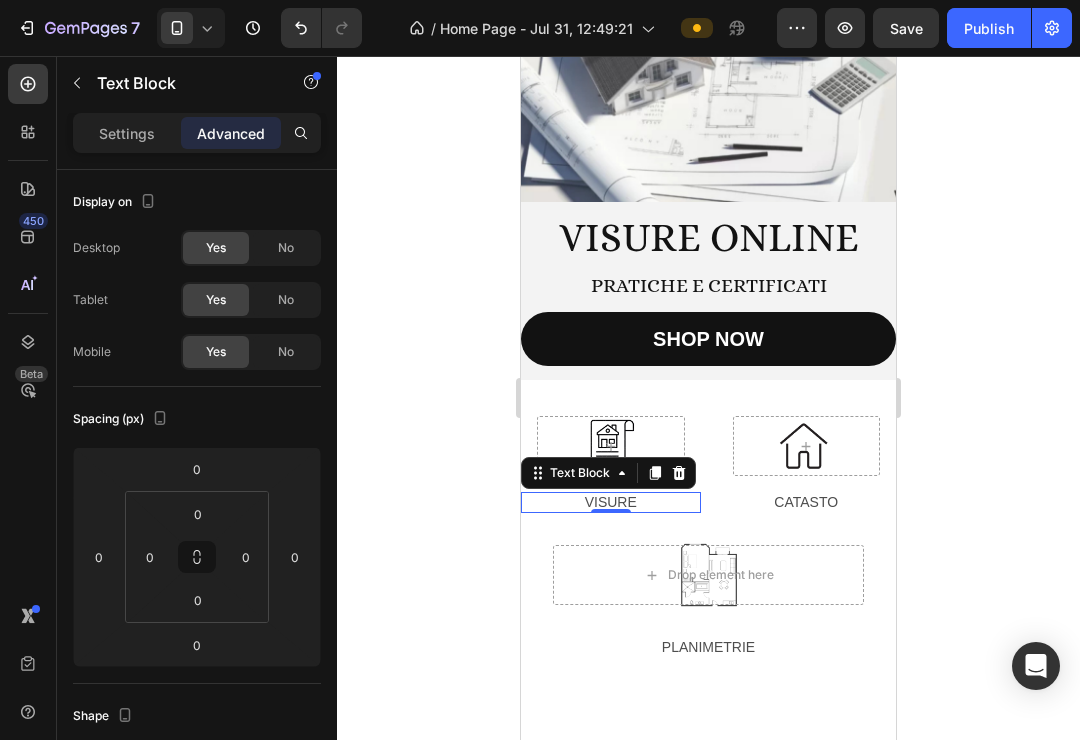 click on "Settings Advanced" at bounding box center [197, 133] 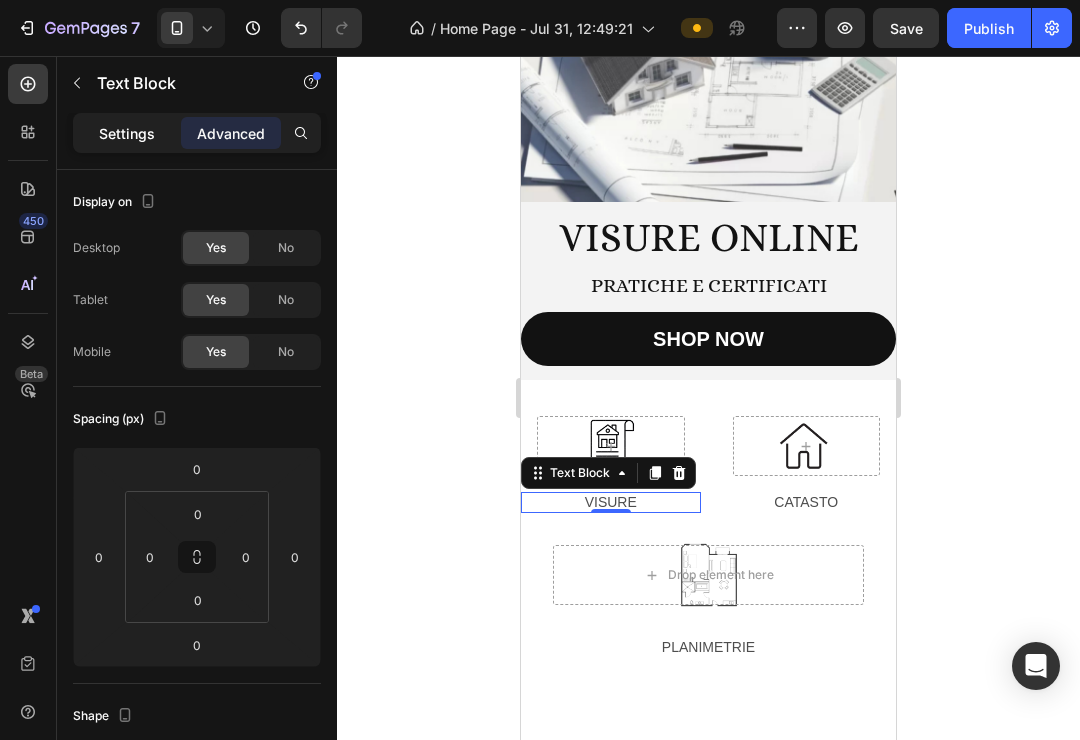 click on "Settings" at bounding box center (127, 133) 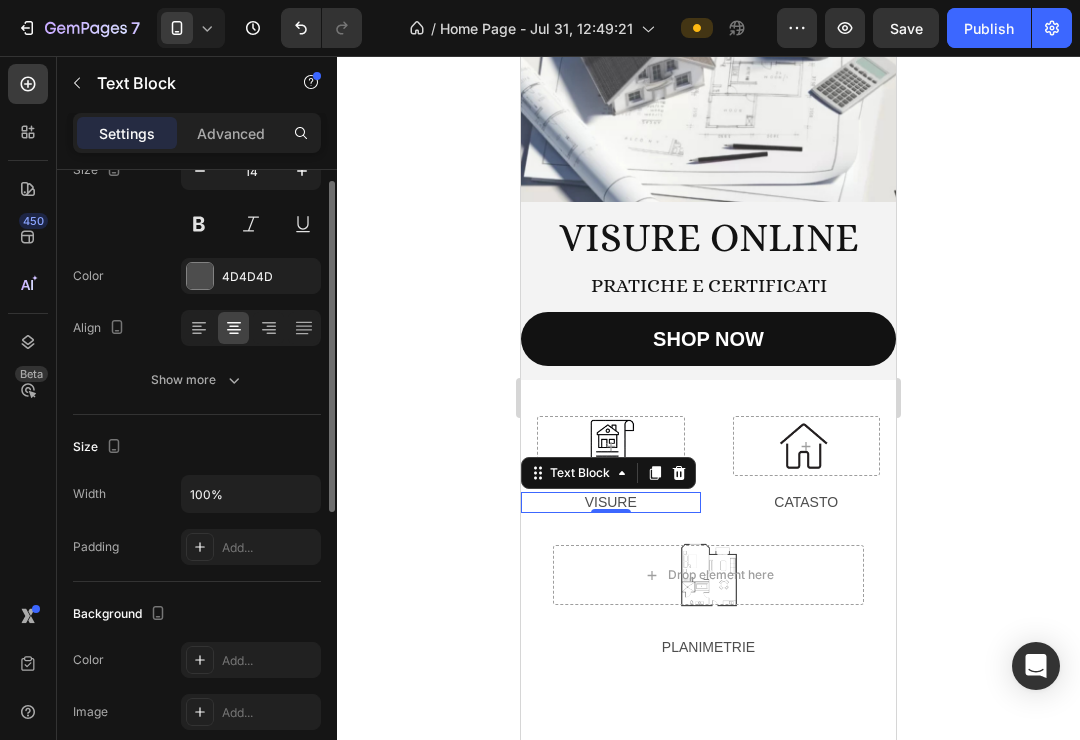 scroll, scrollTop: 194, scrollLeft: 0, axis: vertical 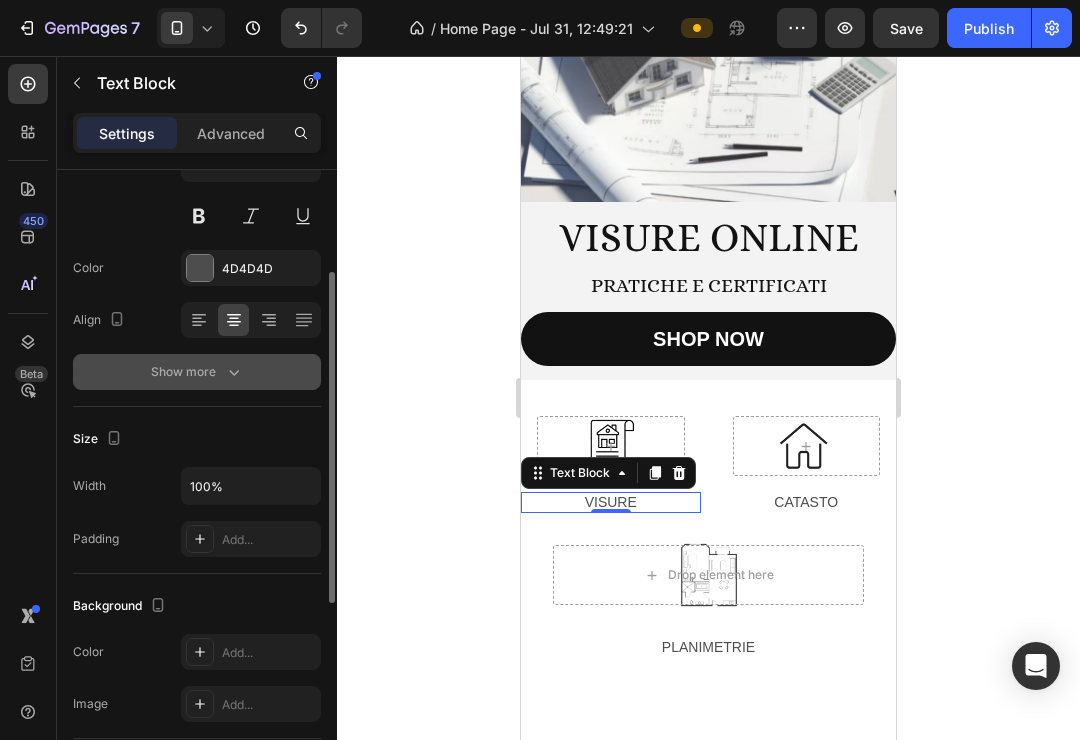 click on "Show more" at bounding box center (197, 372) 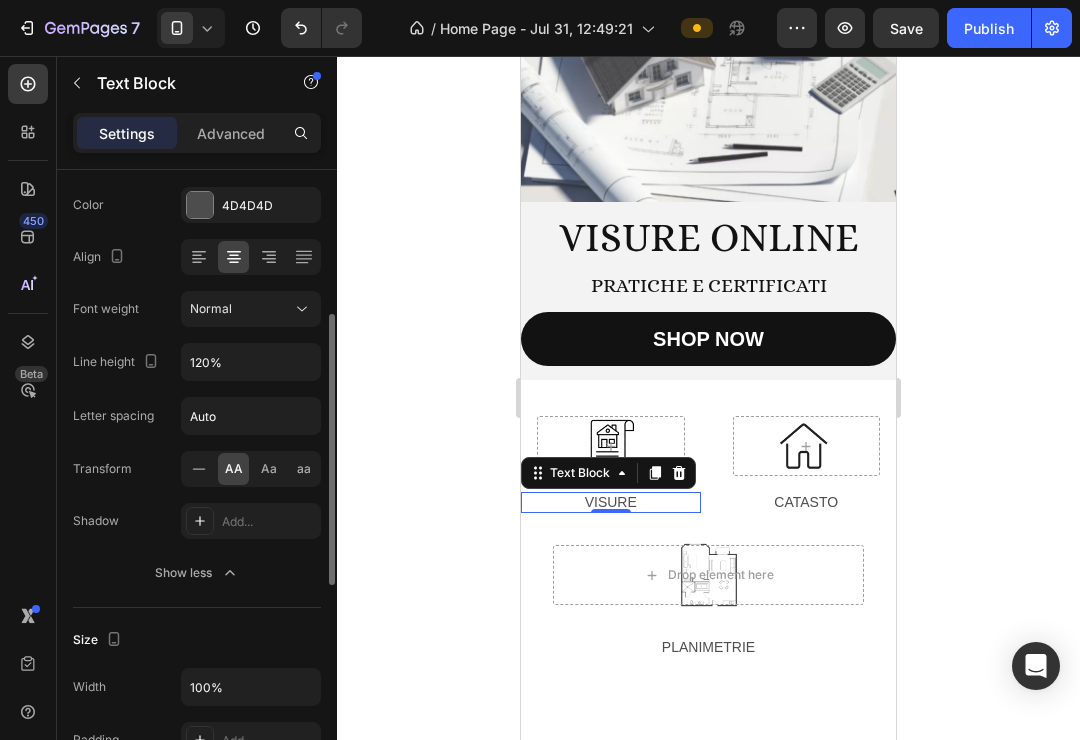 scroll, scrollTop: 305, scrollLeft: 0, axis: vertical 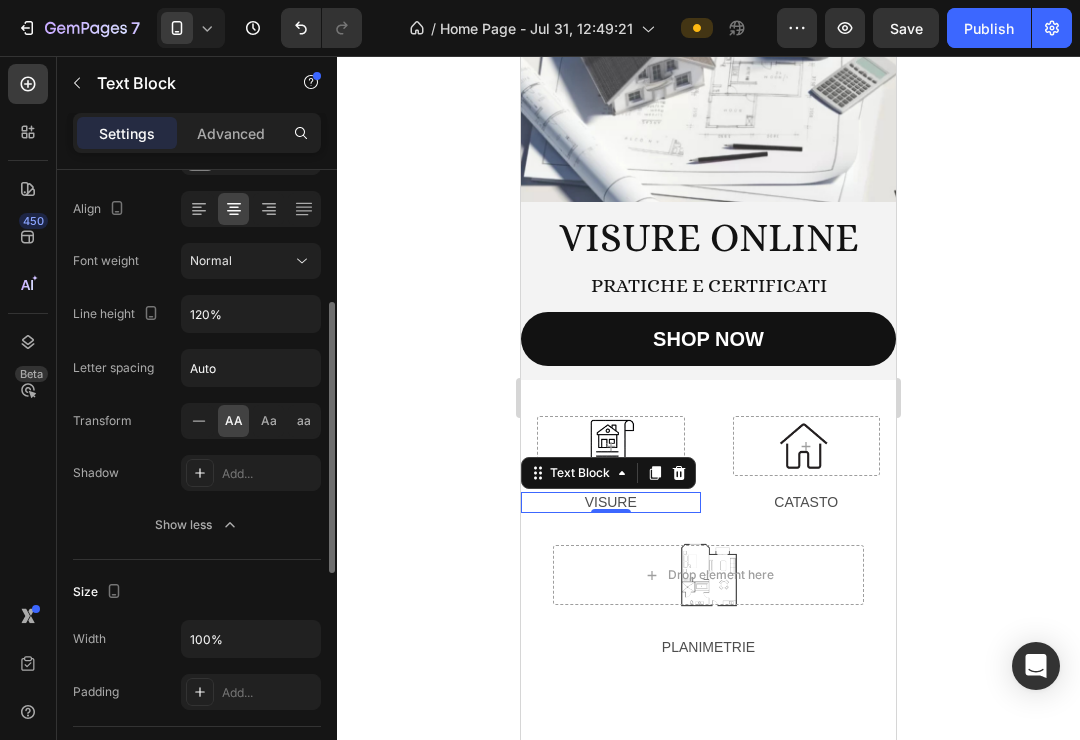 click on "Show less" at bounding box center (197, 525) 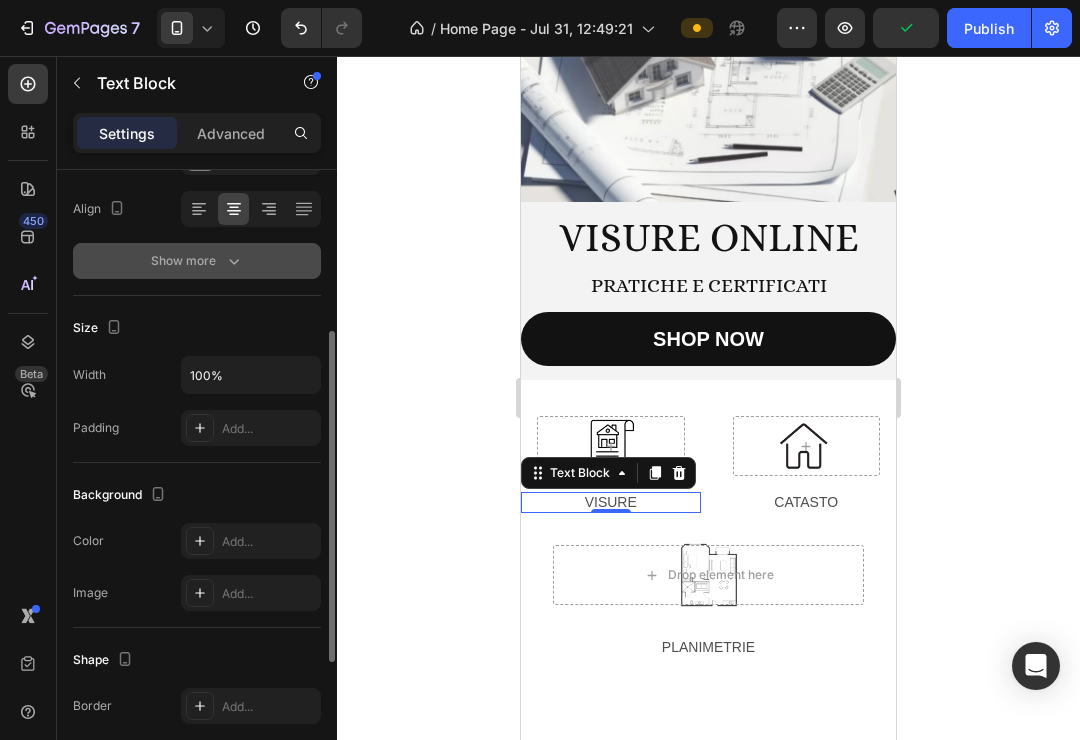 click on "Show more" at bounding box center [197, 261] 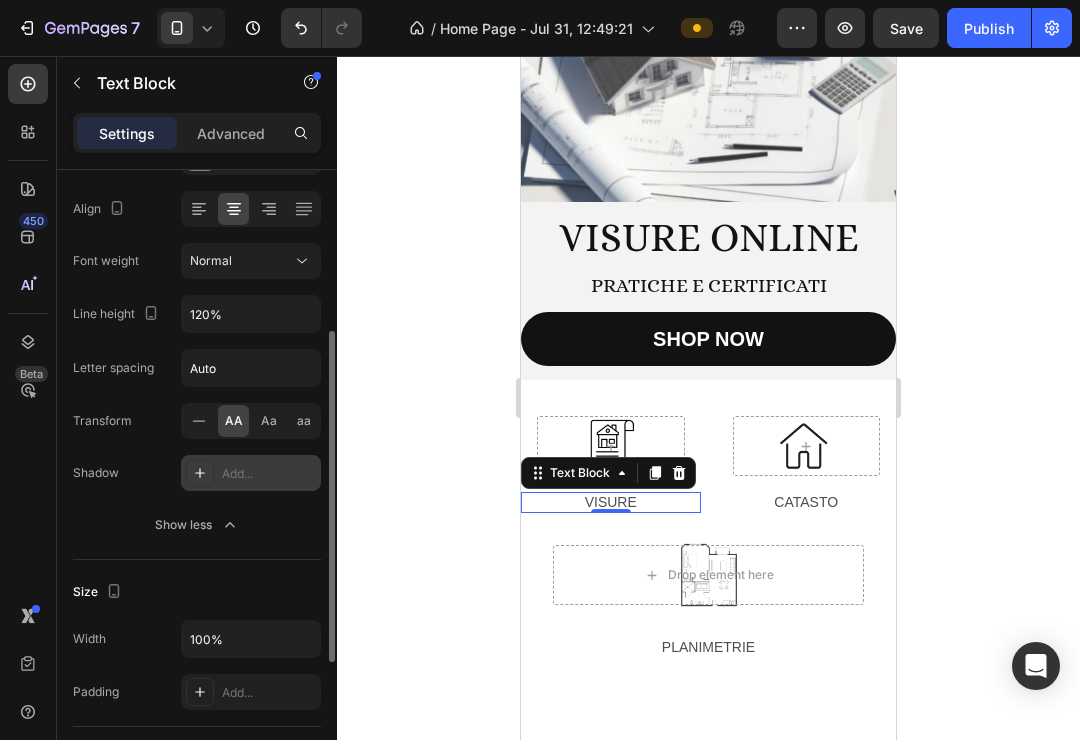 click 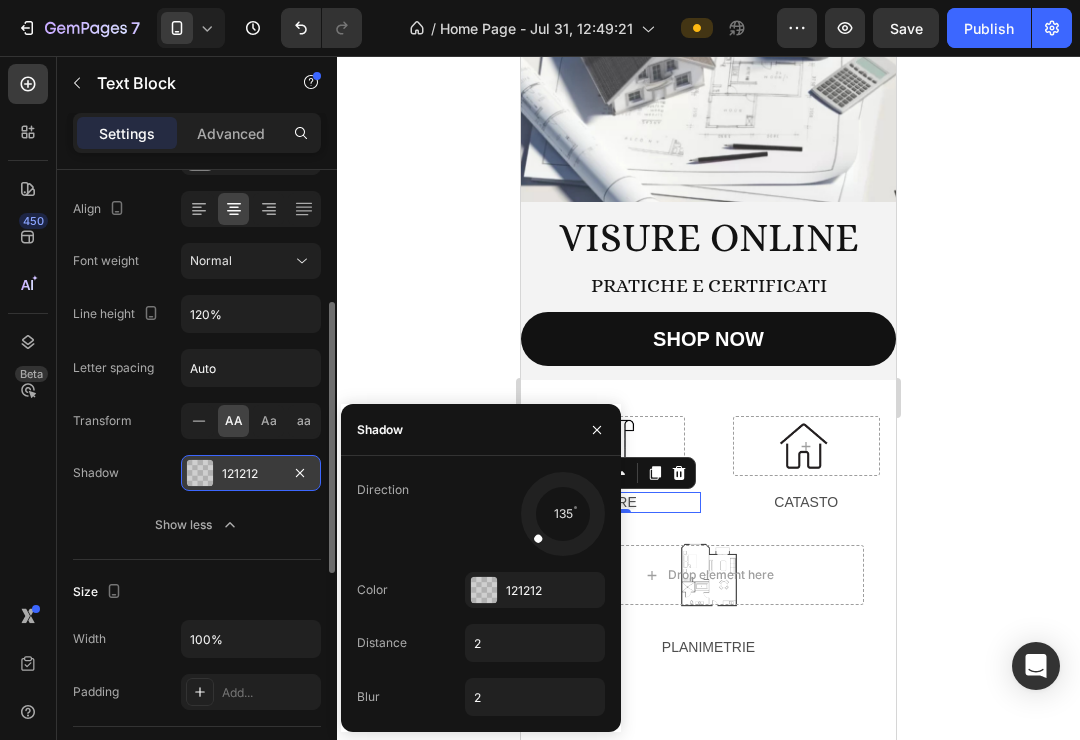 click on "Size" at bounding box center (197, 592) 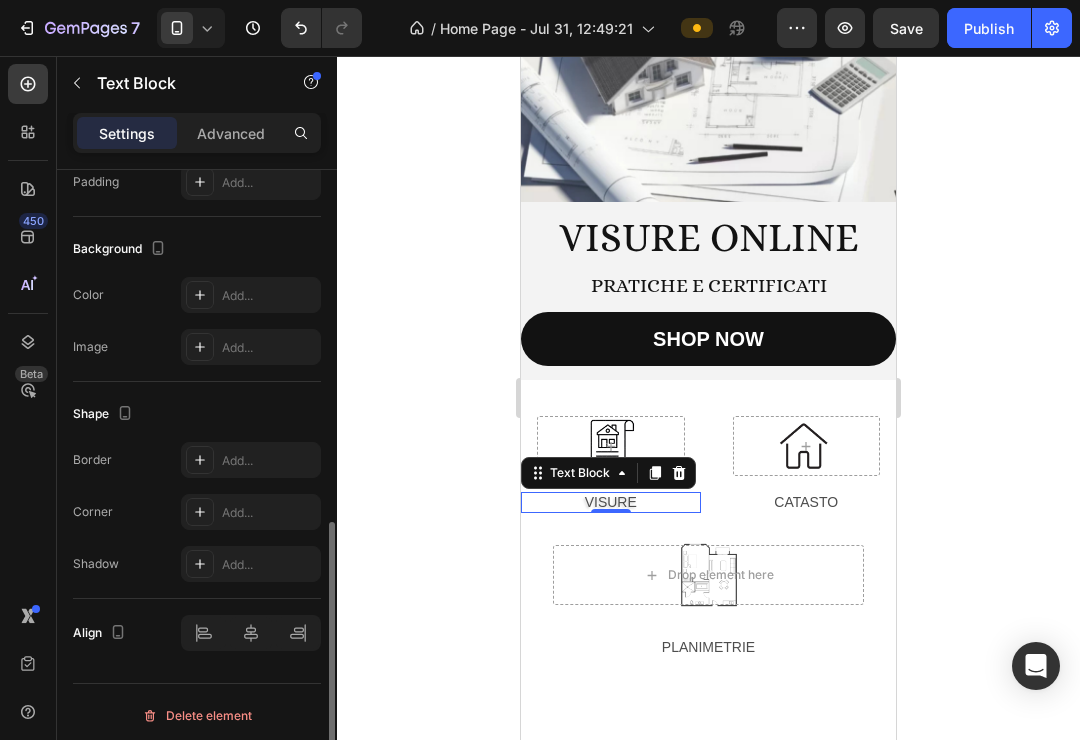 scroll, scrollTop: 822, scrollLeft: 0, axis: vertical 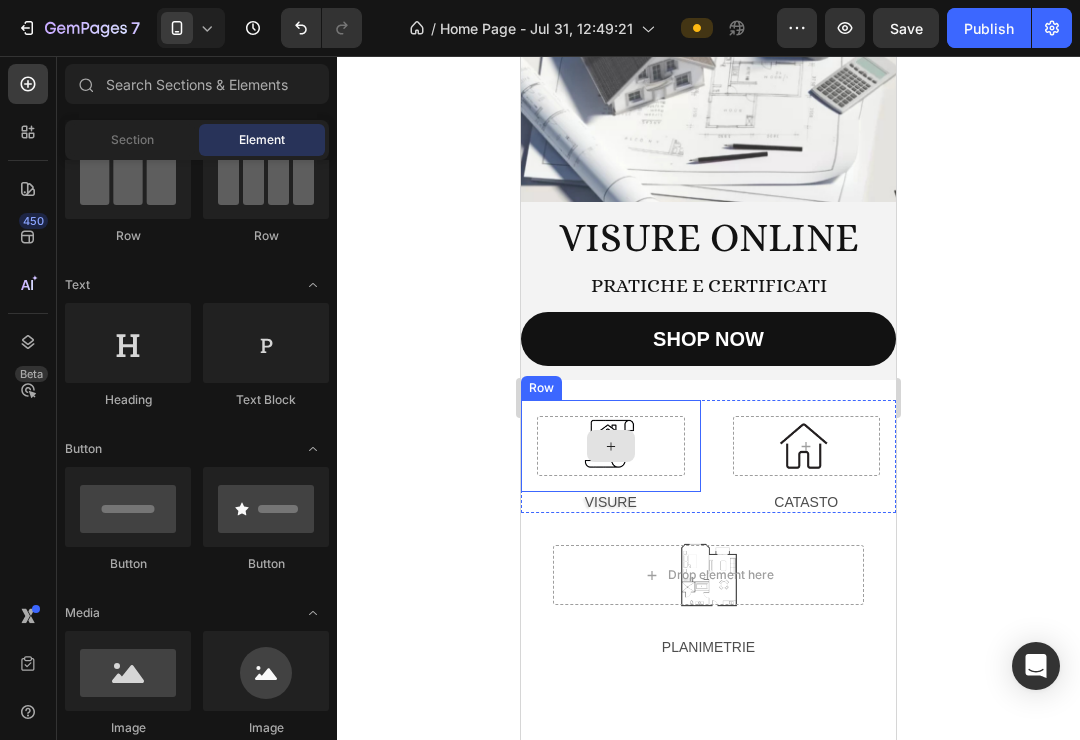 drag, startPoint x: 614, startPoint y: 436, endPoint x: 636, endPoint y: 442, distance: 22.803509 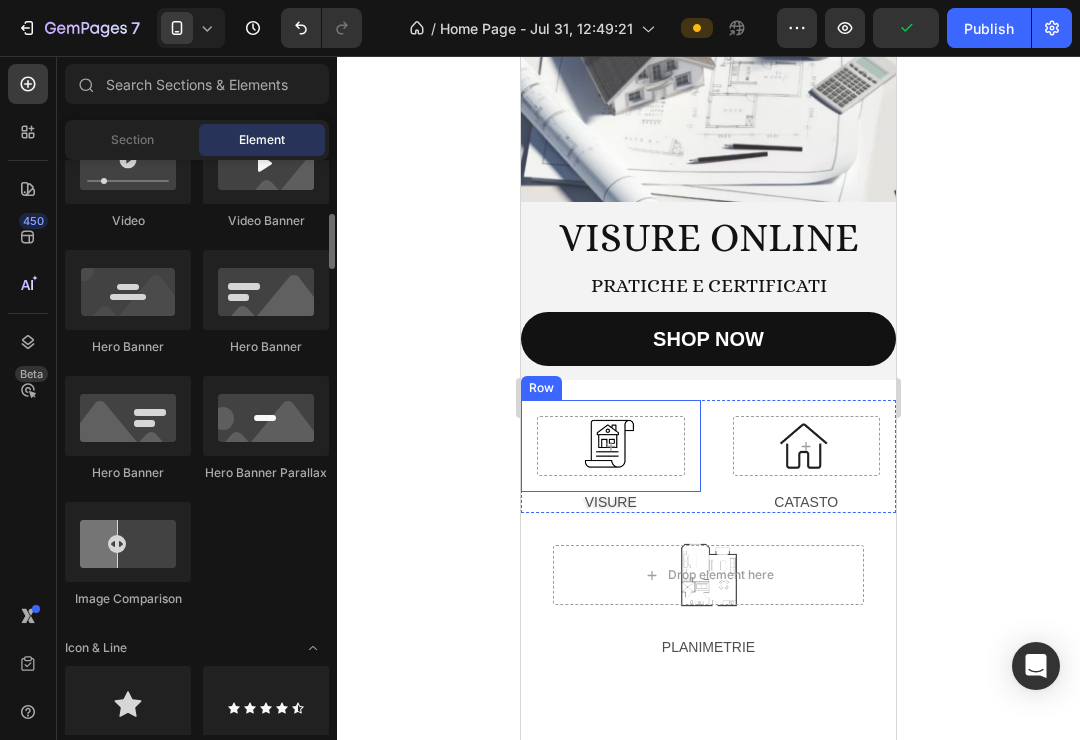 scroll, scrollTop: 824, scrollLeft: 0, axis: vertical 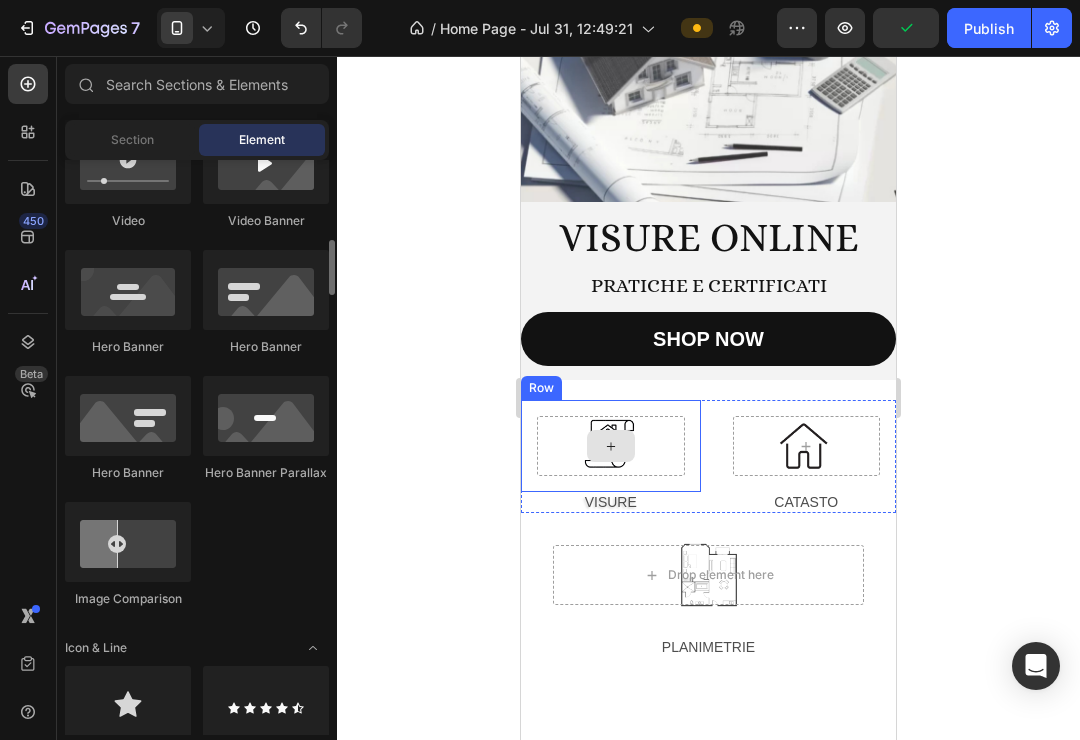 click at bounding box center (611, 446) 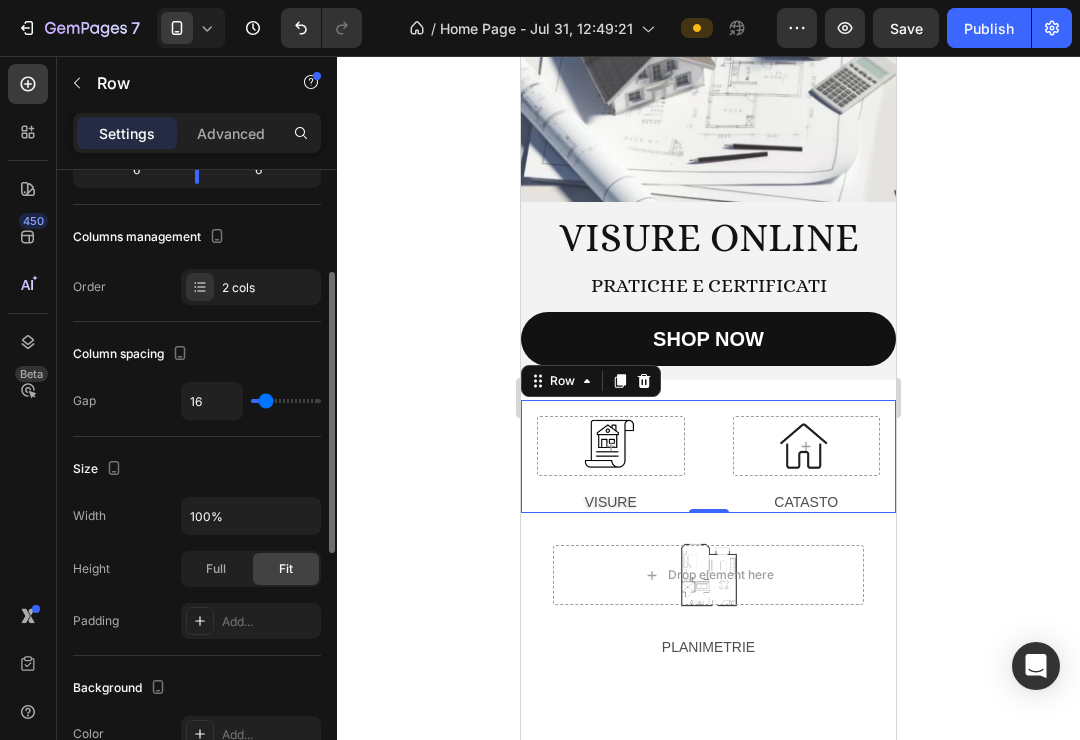 scroll, scrollTop: 0, scrollLeft: 0, axis: both 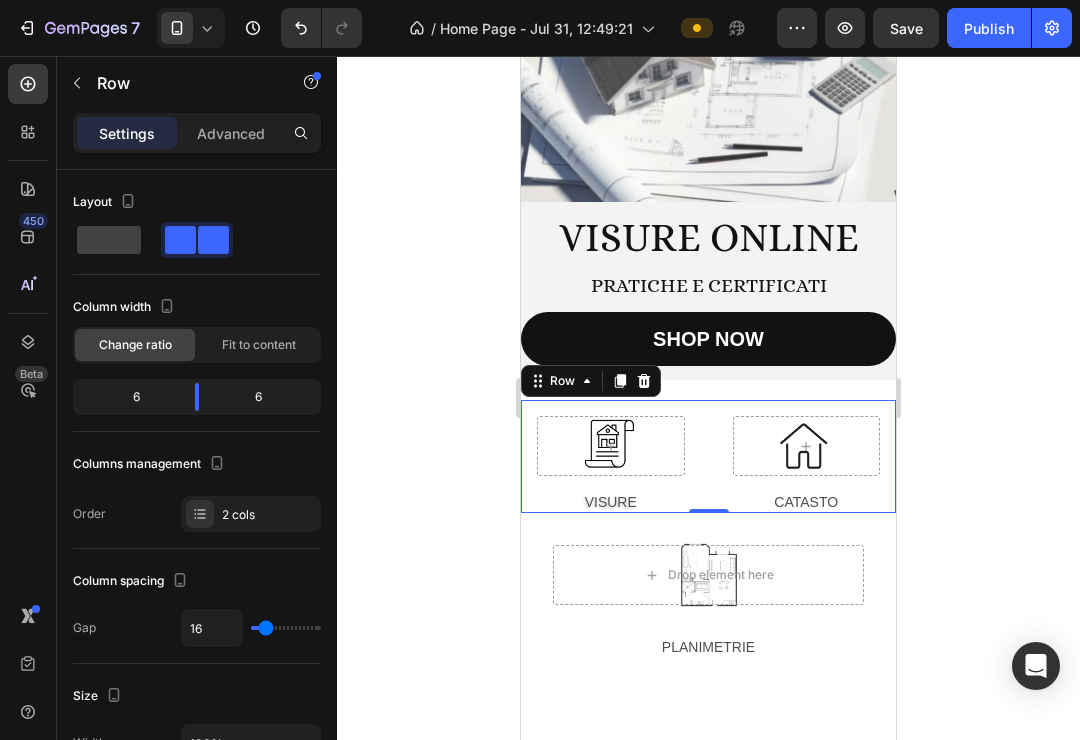 click 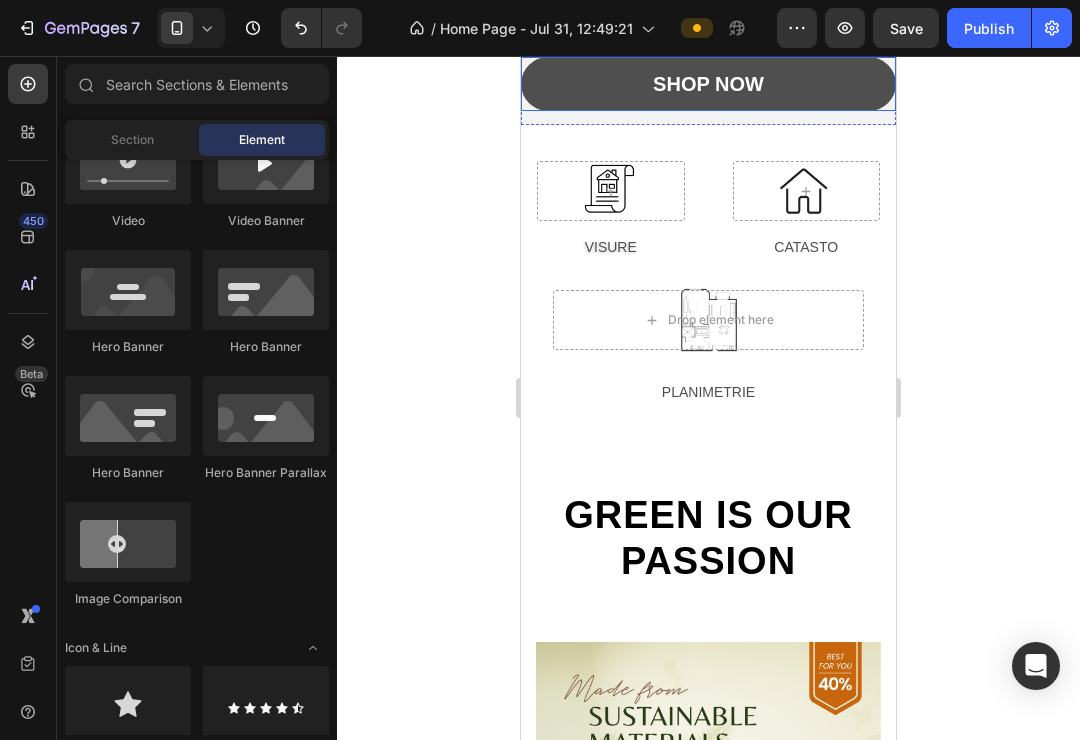 scroll, scrollTop: 434, scrollLeft: 0, axis: vertical 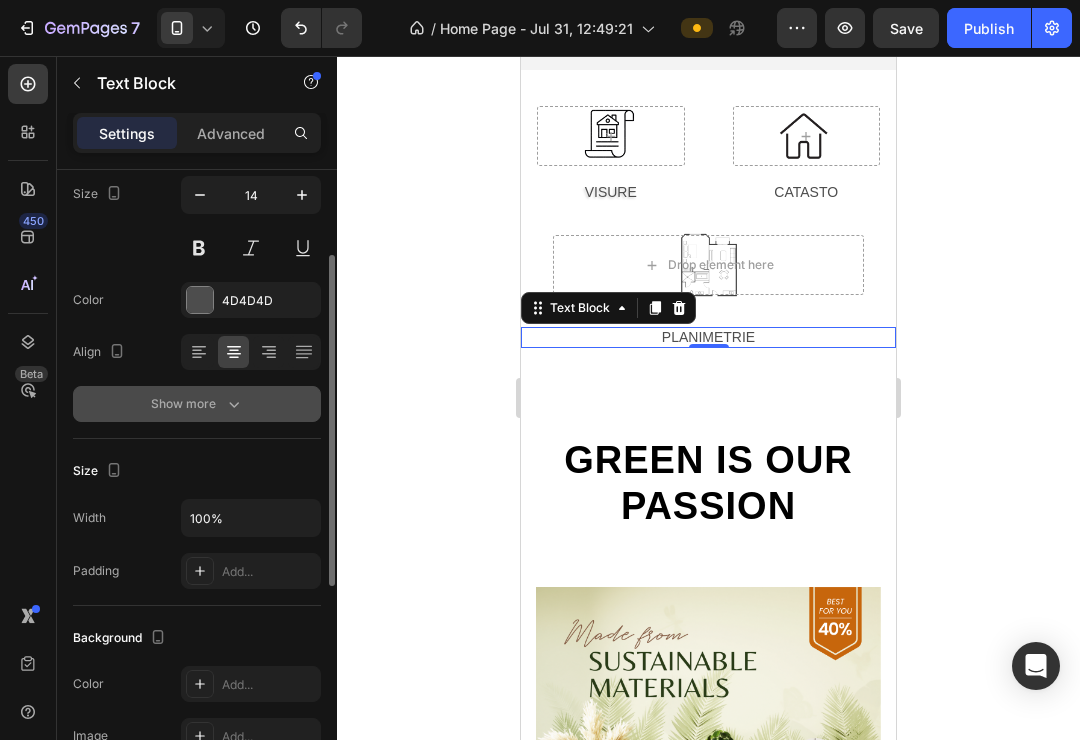click on "Show more" at bounding box center (197, 404) 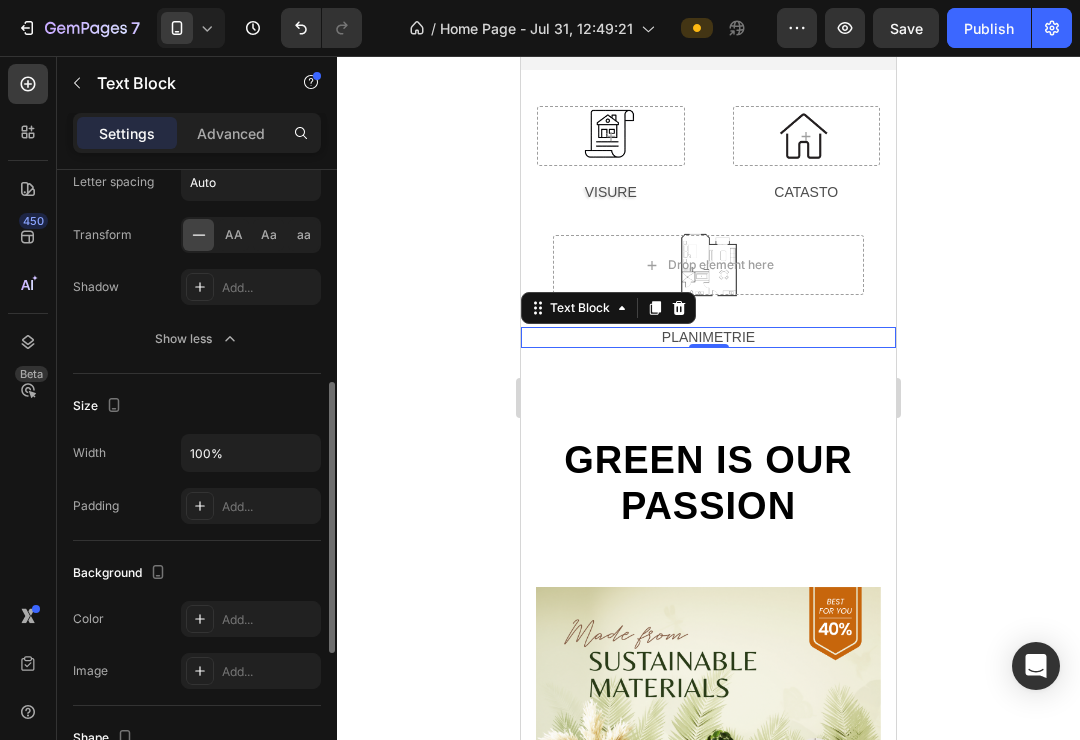 scroll, scrollTop: 497, scrollLeft: 0, axis: vertical 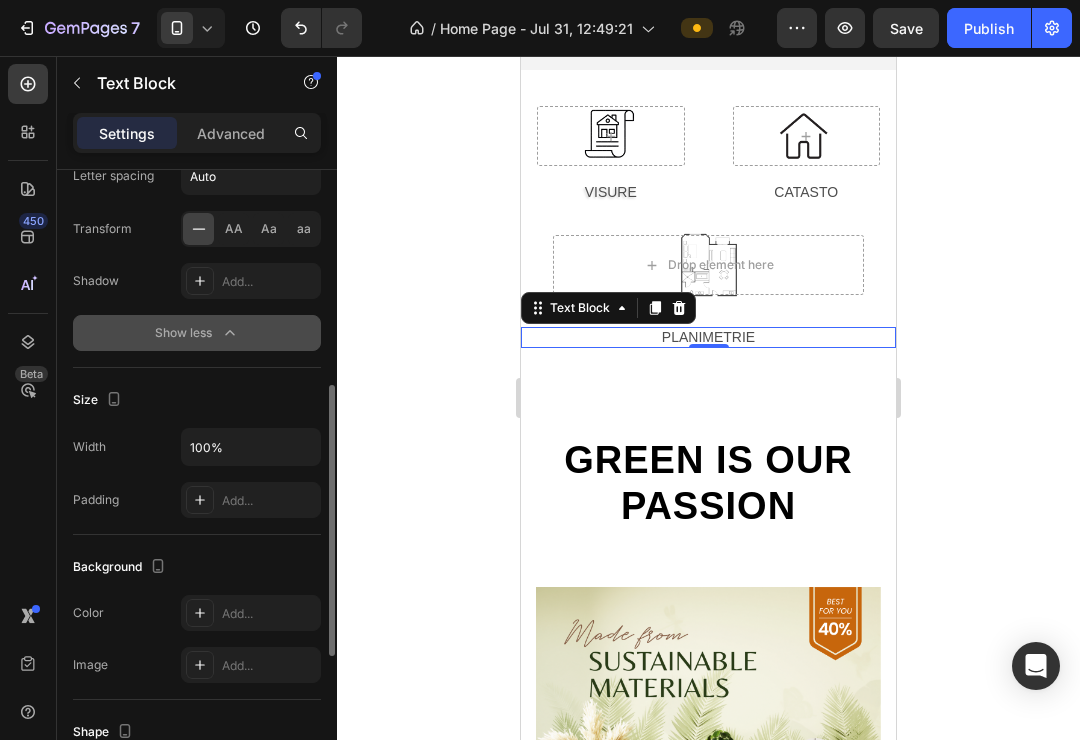 click on "Show less" at bounding box center (197, 333) 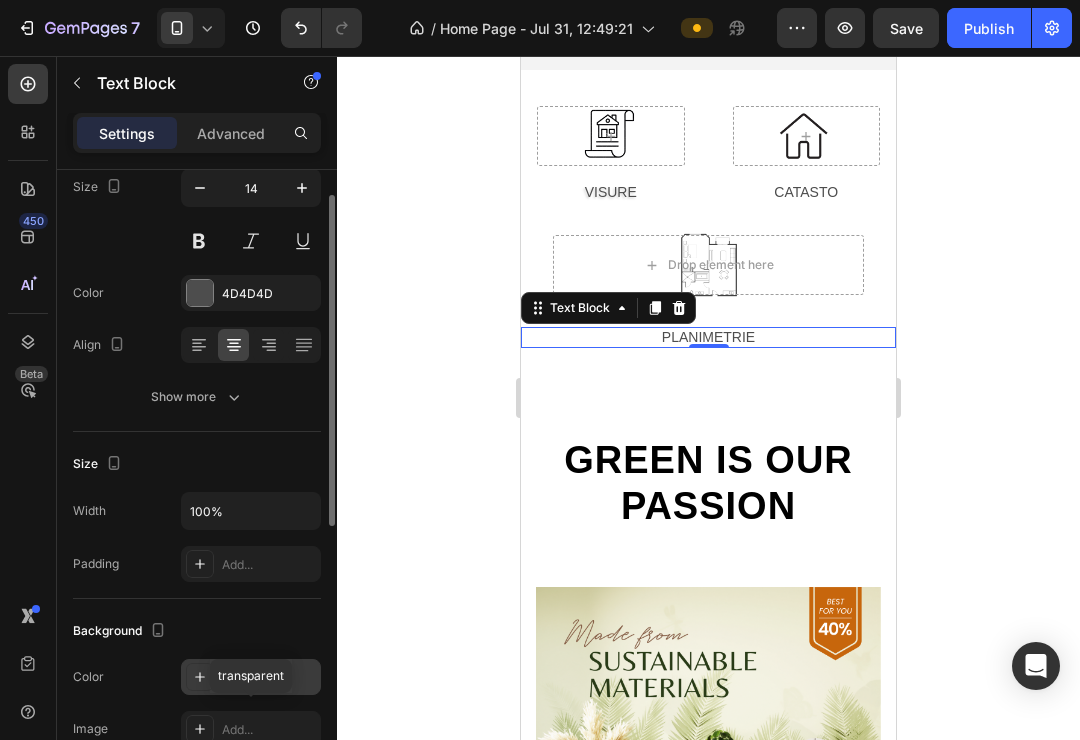 scroll, scrollTop: 127, scrollLeft: 0, axis: vertical 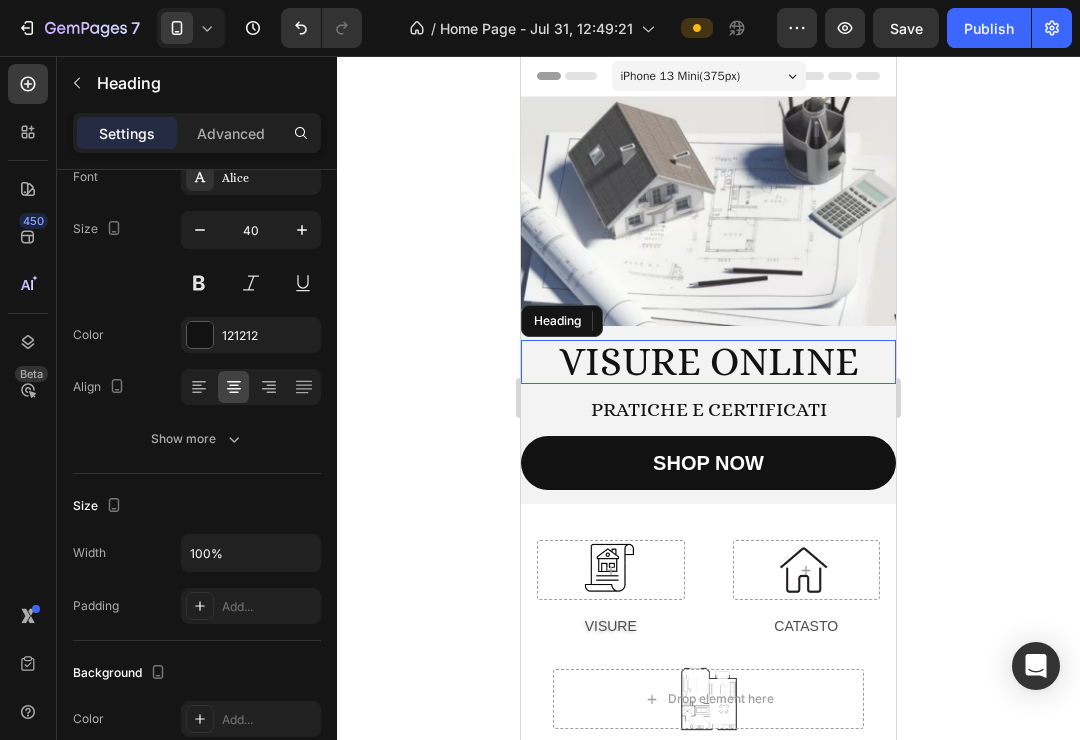 click on "Visure online" at bounding box center (708, 362) 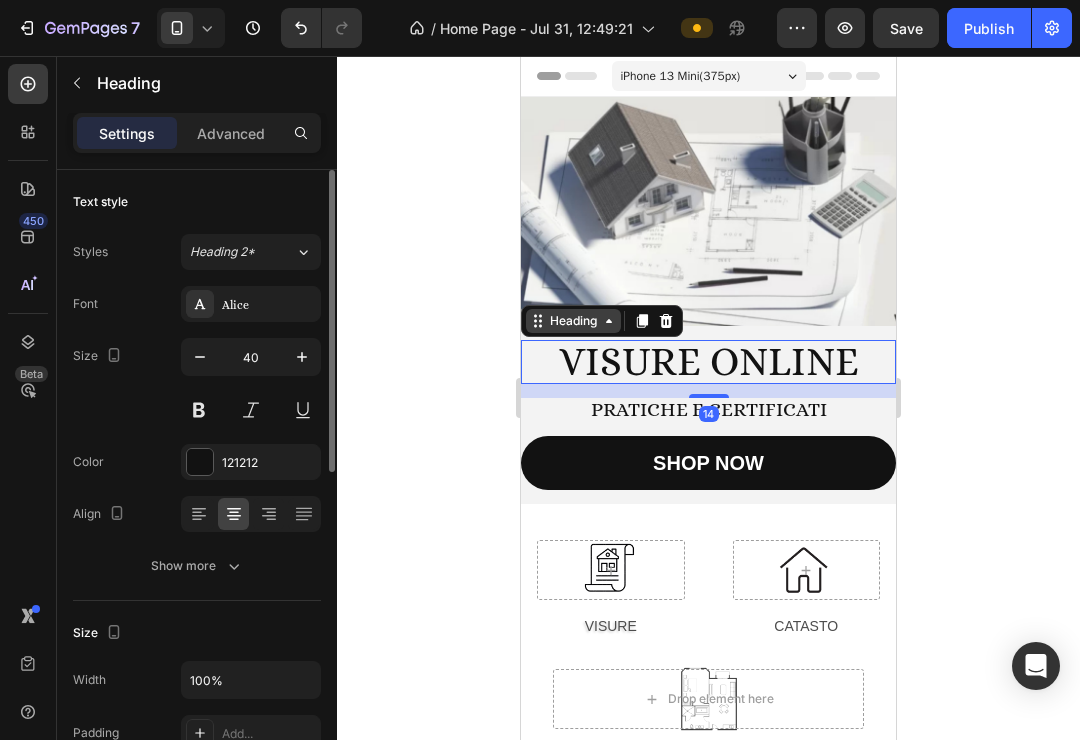 click 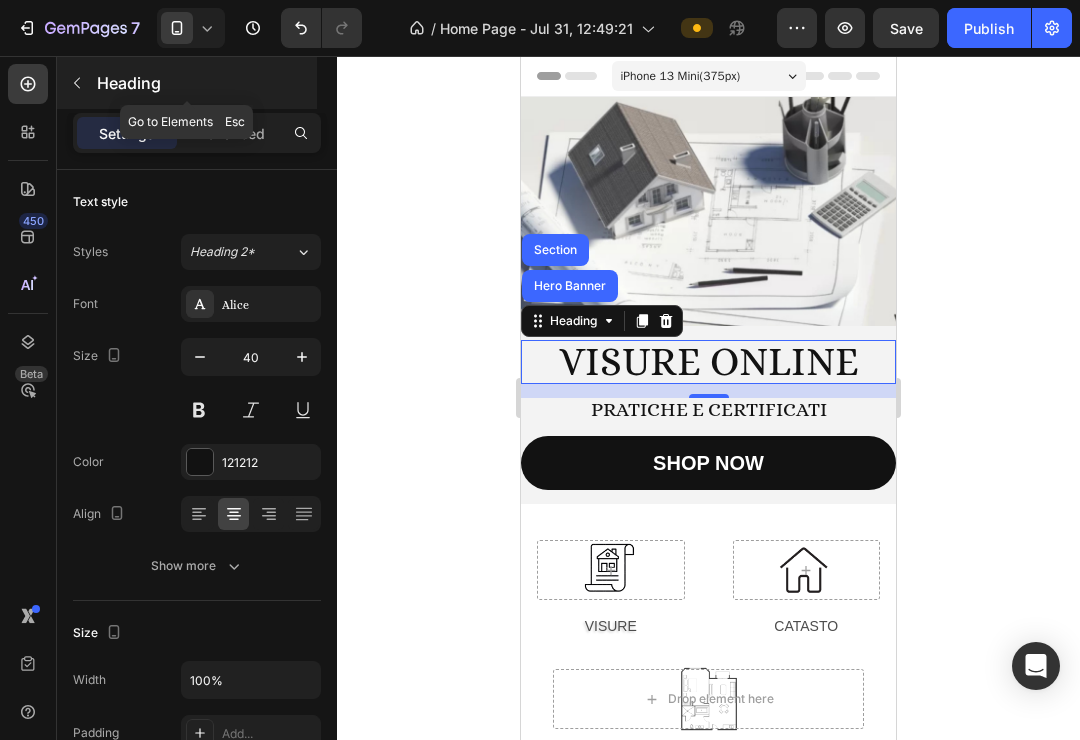 click 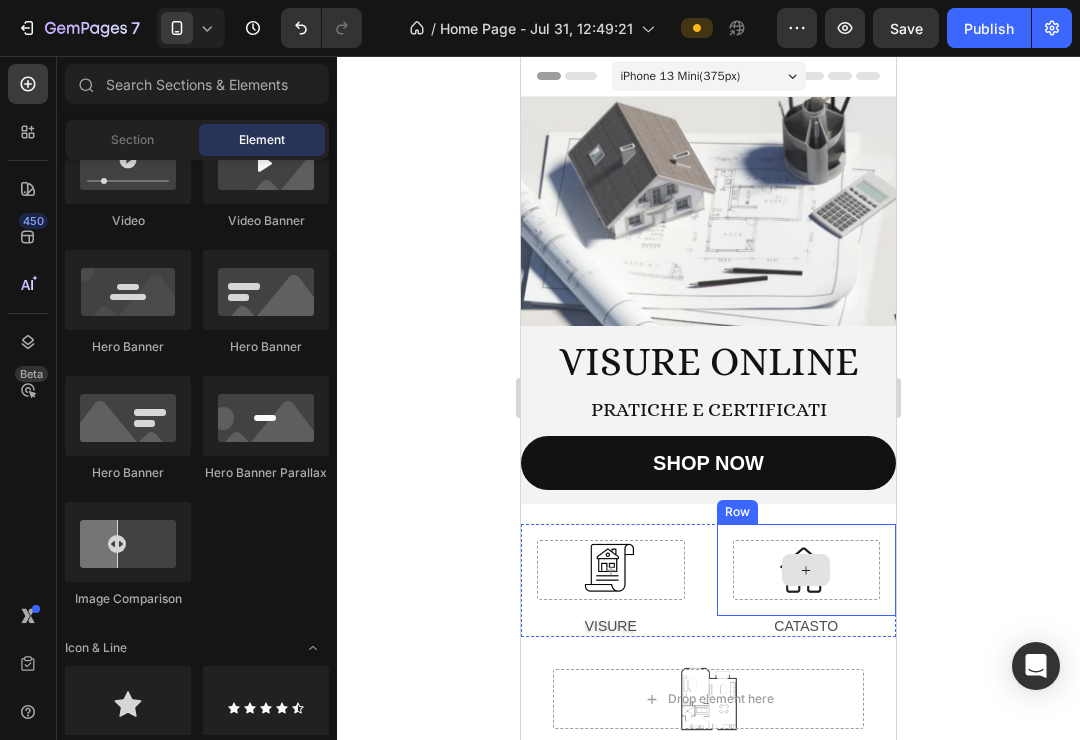 scroll, scrollTop: 0, scrollLeft: 0, axis: both 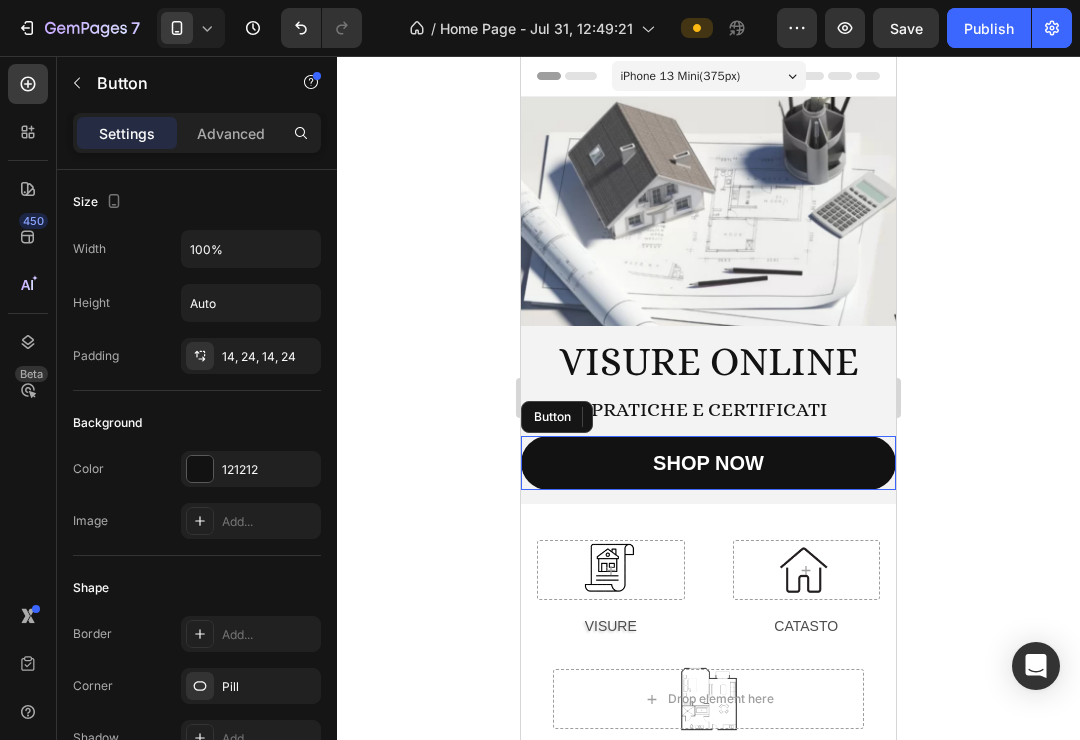 drag, startPoint x: 529, startPoint y: 490, endPoint x: 739, endPoint y: 101, distance: 442.06448 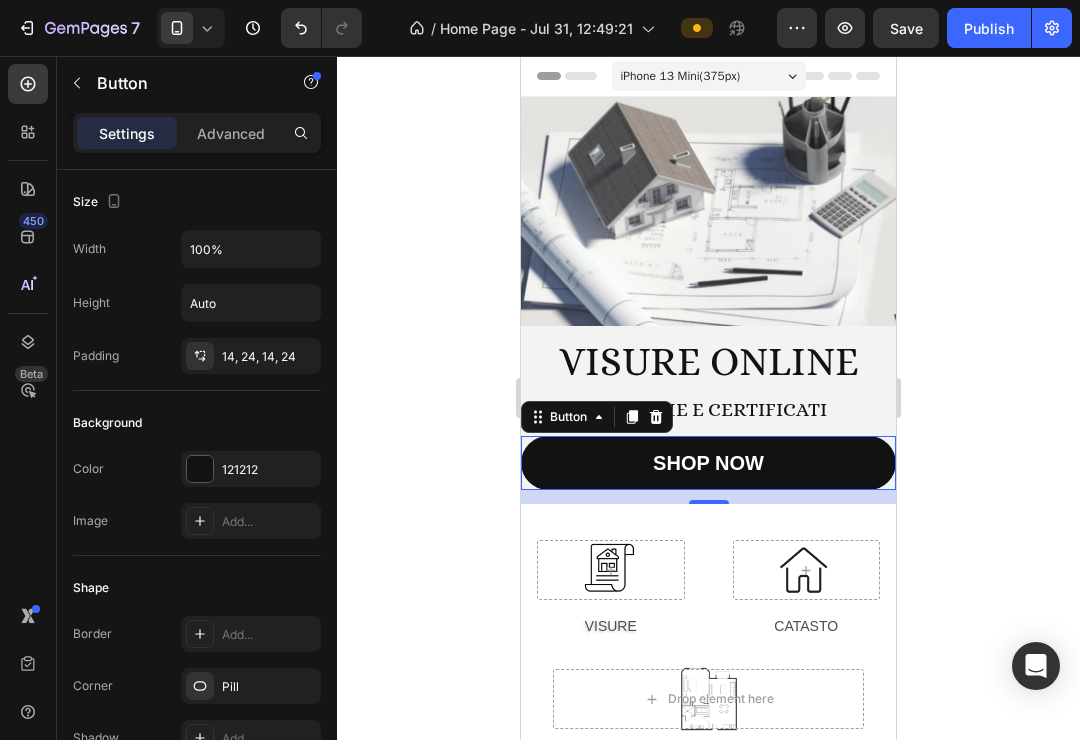 click on "iPhone 13 Mini  ( 375 px)" at bounding box center (709, 76) 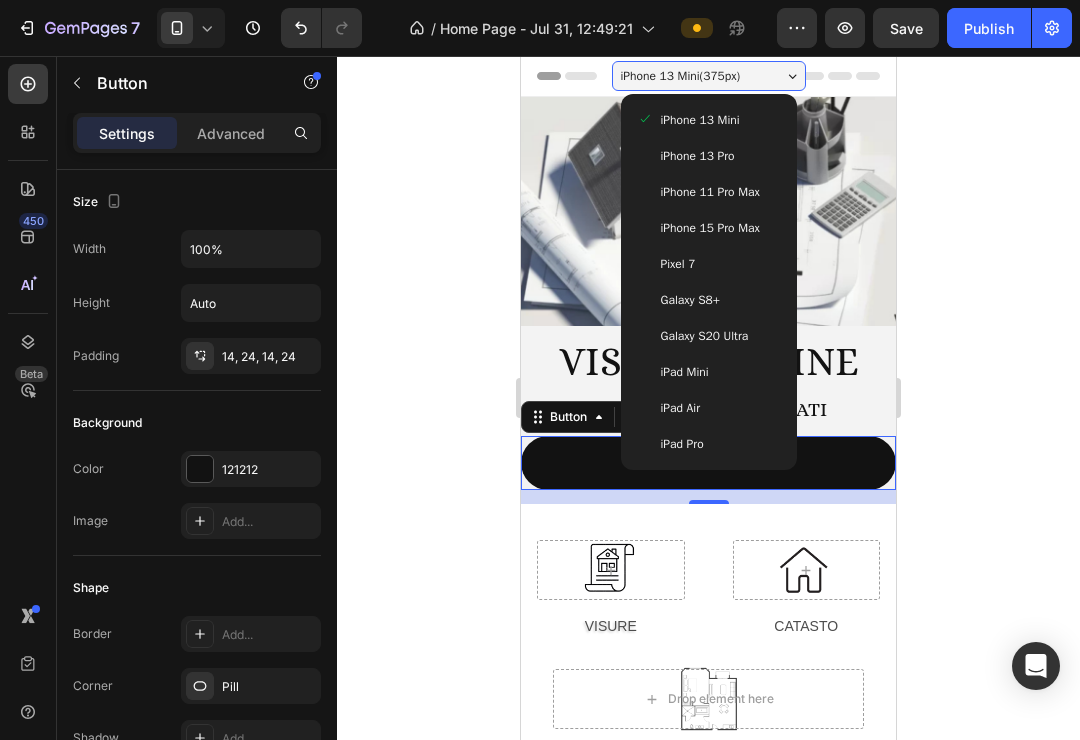 scroll, scrollTop: 0, scrollLeft: 0, axis: both 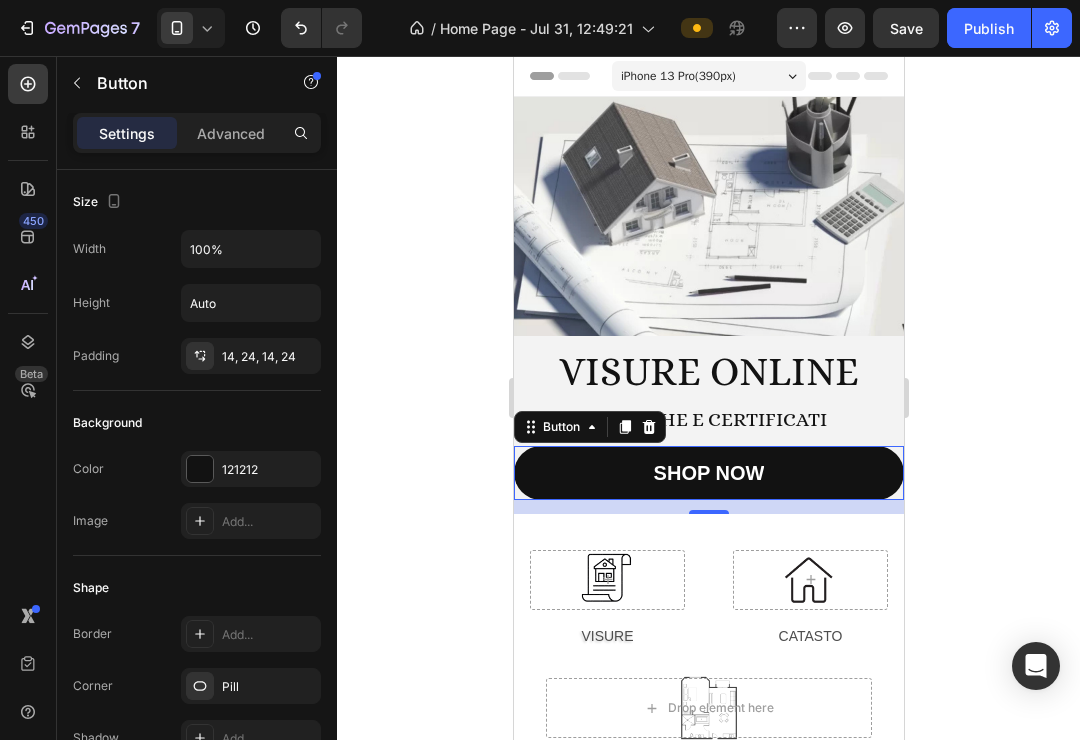 click 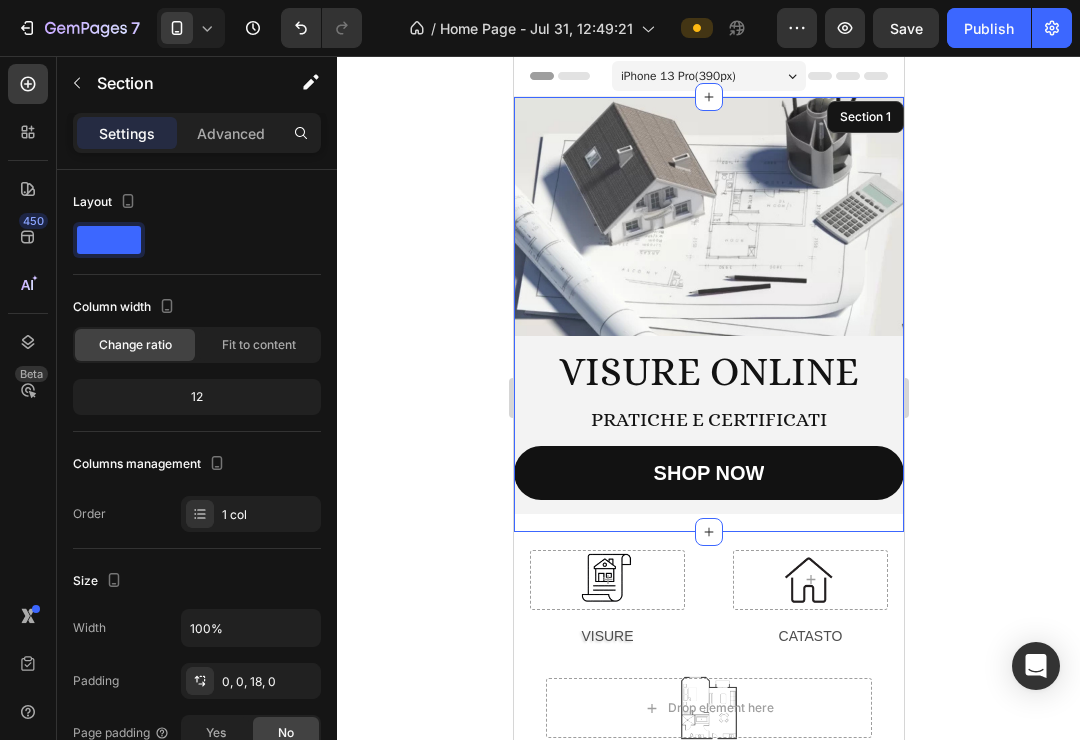 click on "Image Visure online Heading Pratiche e certificati Text Block   14 SHOP NOW Button Hero Banner Section 1" at bounding box center (708, 314) 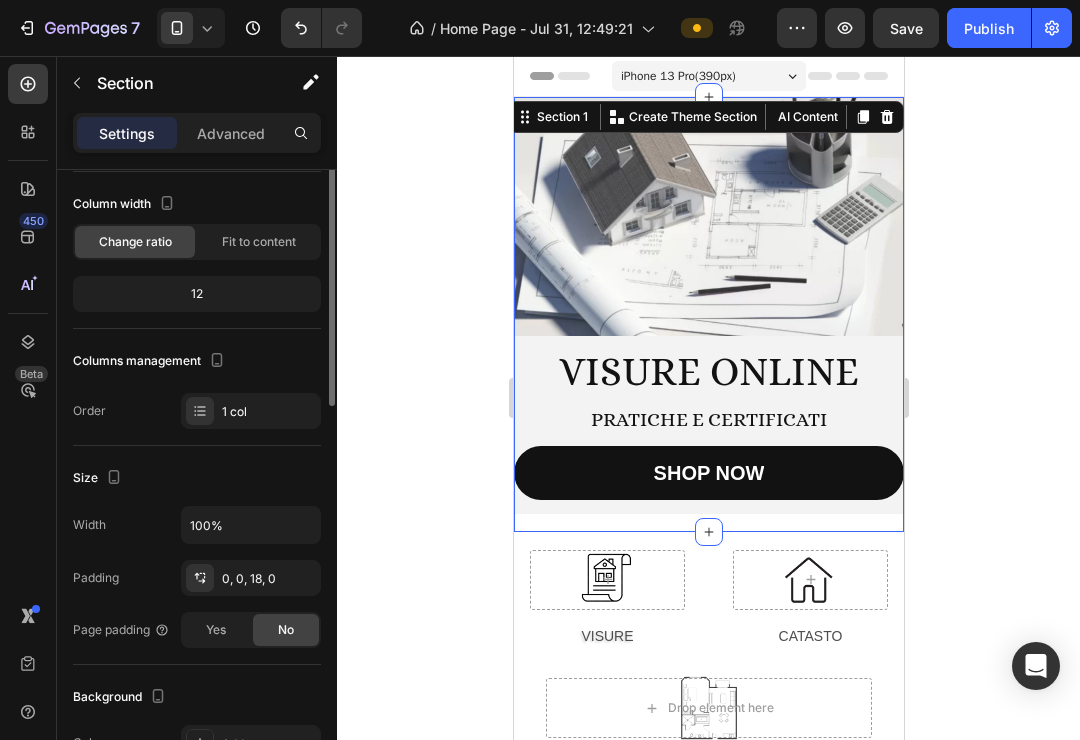 scroll, scrollTop: 2, scrollLeft: 0, axis: vertical 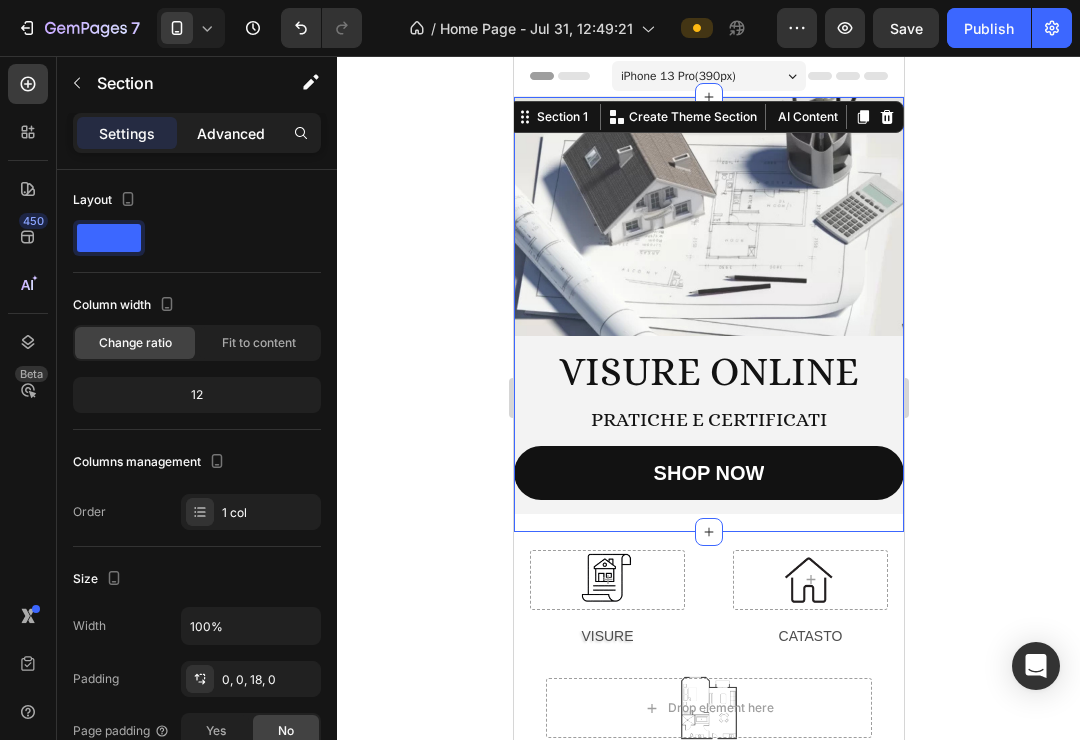 click on "Advanced" at bounding box center [231, 133] 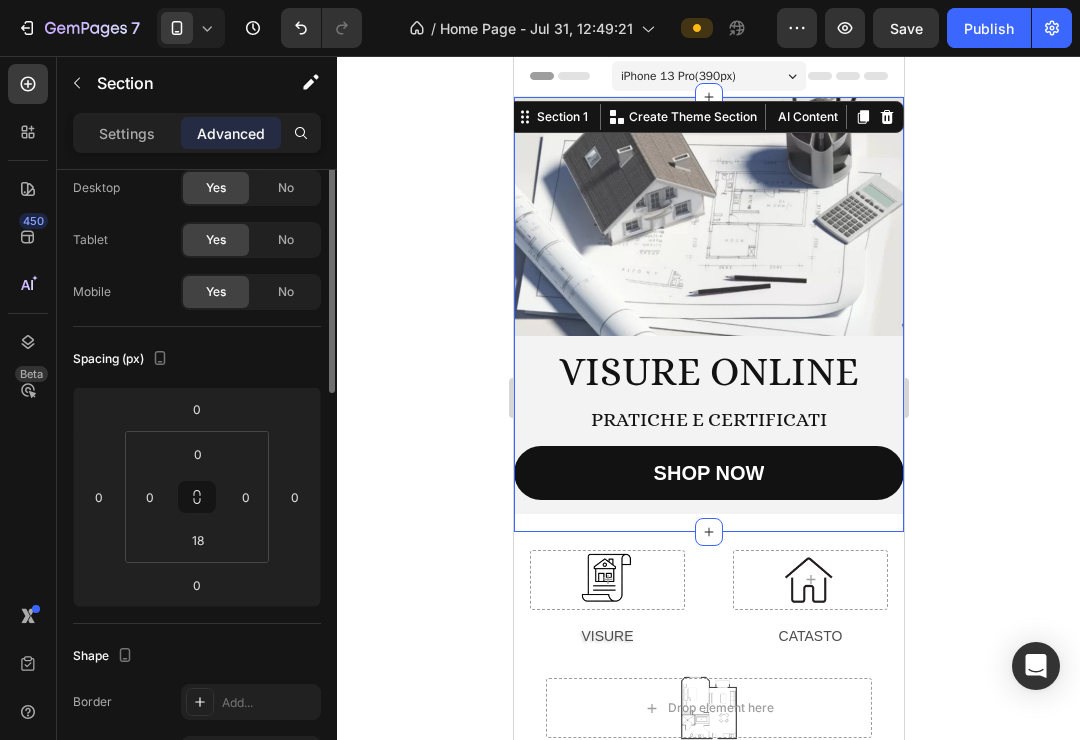 scroll, scrollTop: 0, scrollLeft: 0, axis: both 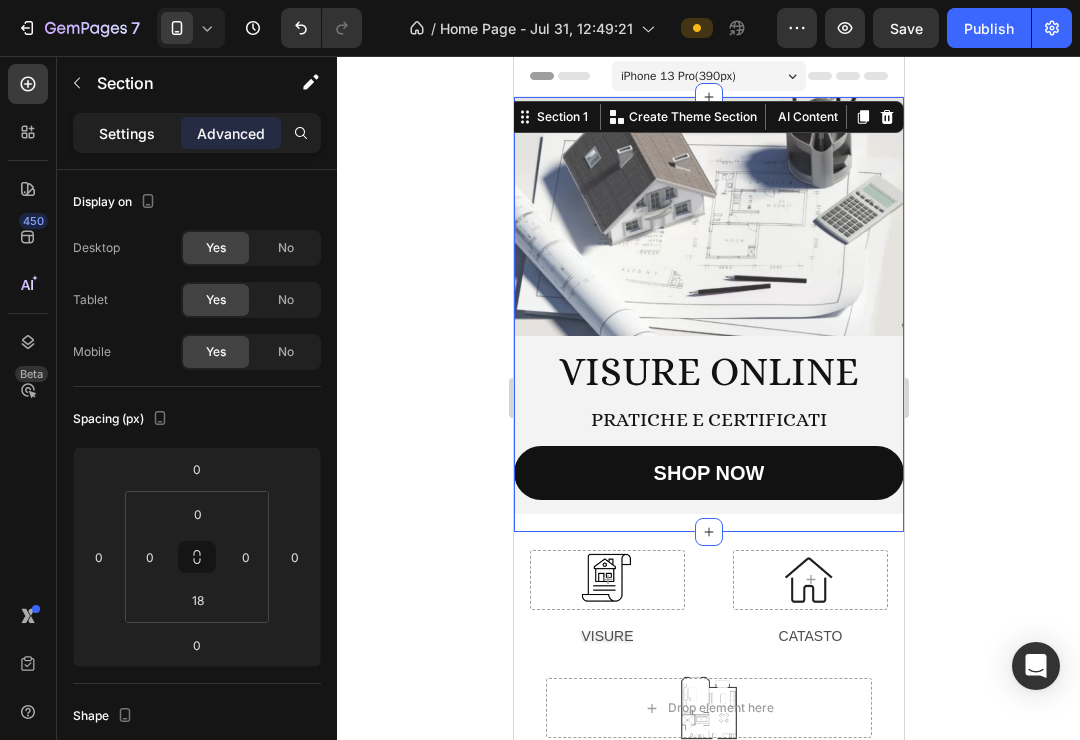 click on "Settings" at bounding box center [127, 133] 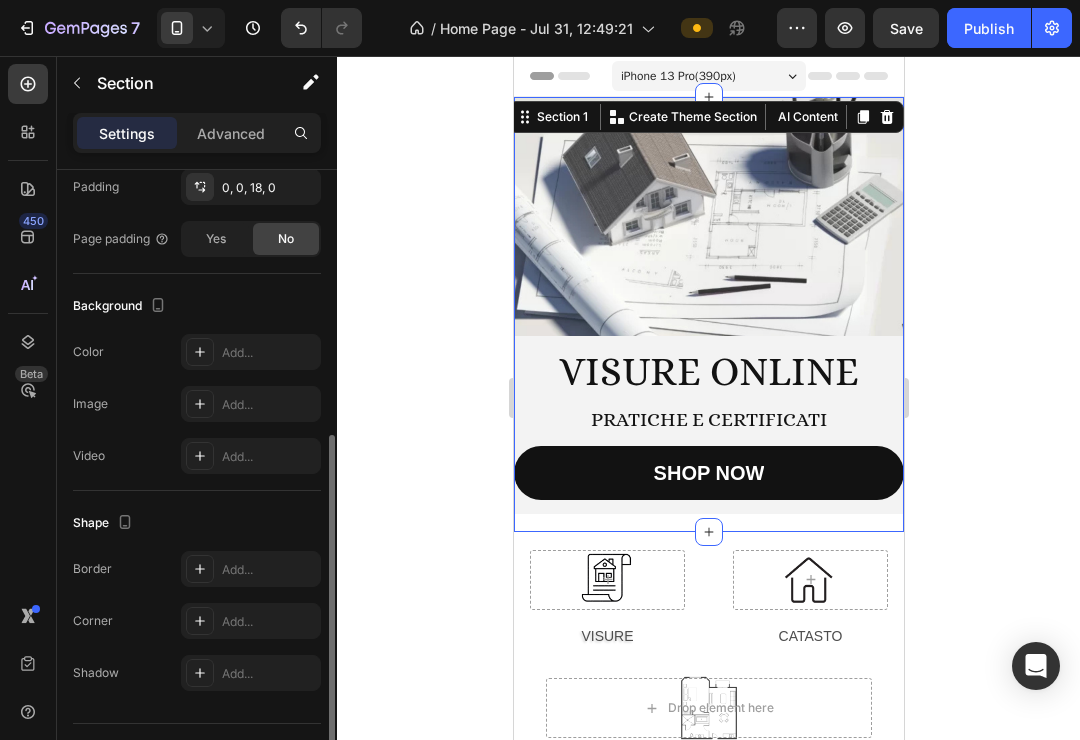 scroll, scrollTop: 530, scrollLeft: 0, axis: vertical 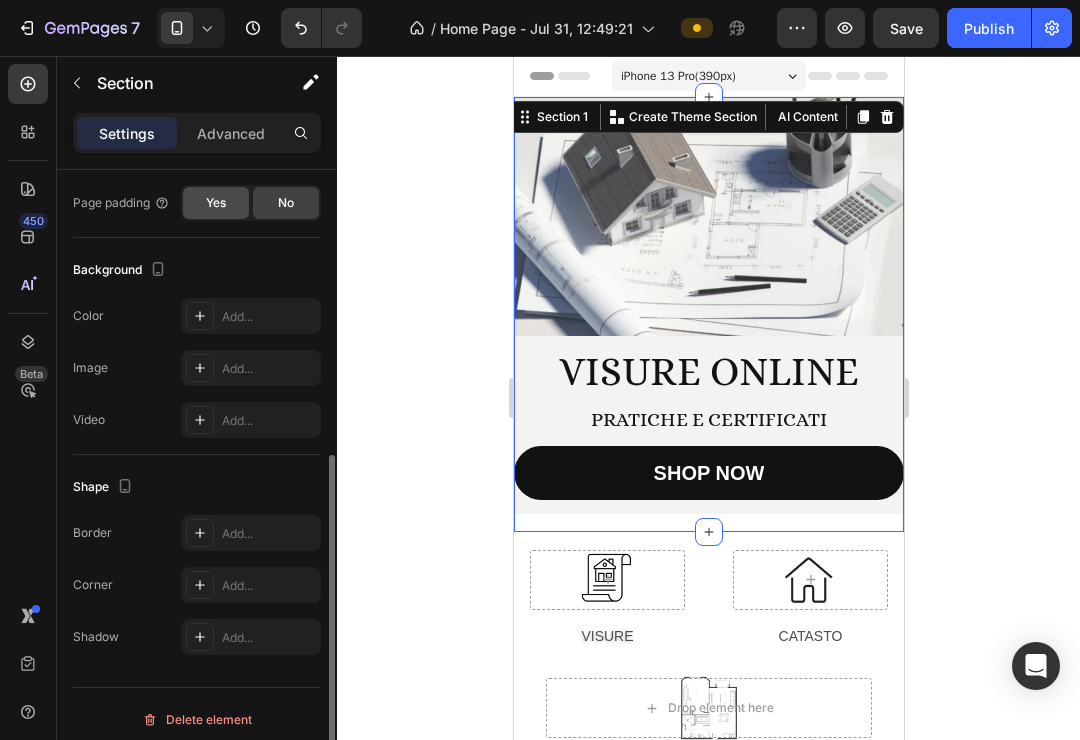 click on "Yes" 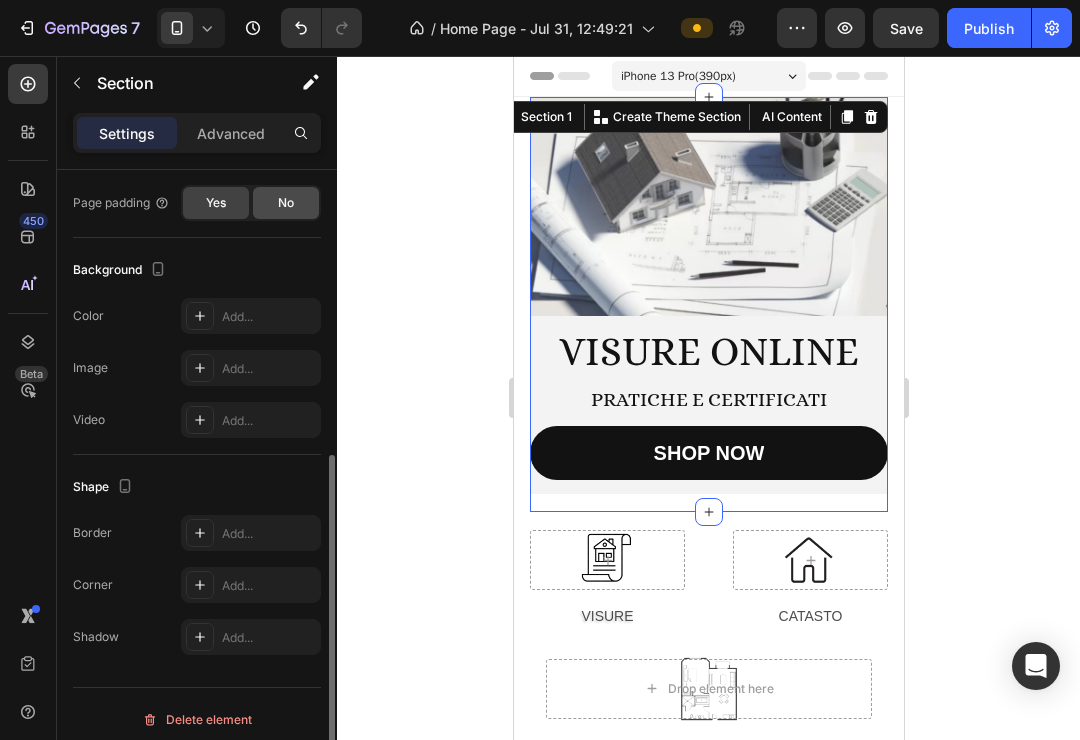 click on "No" 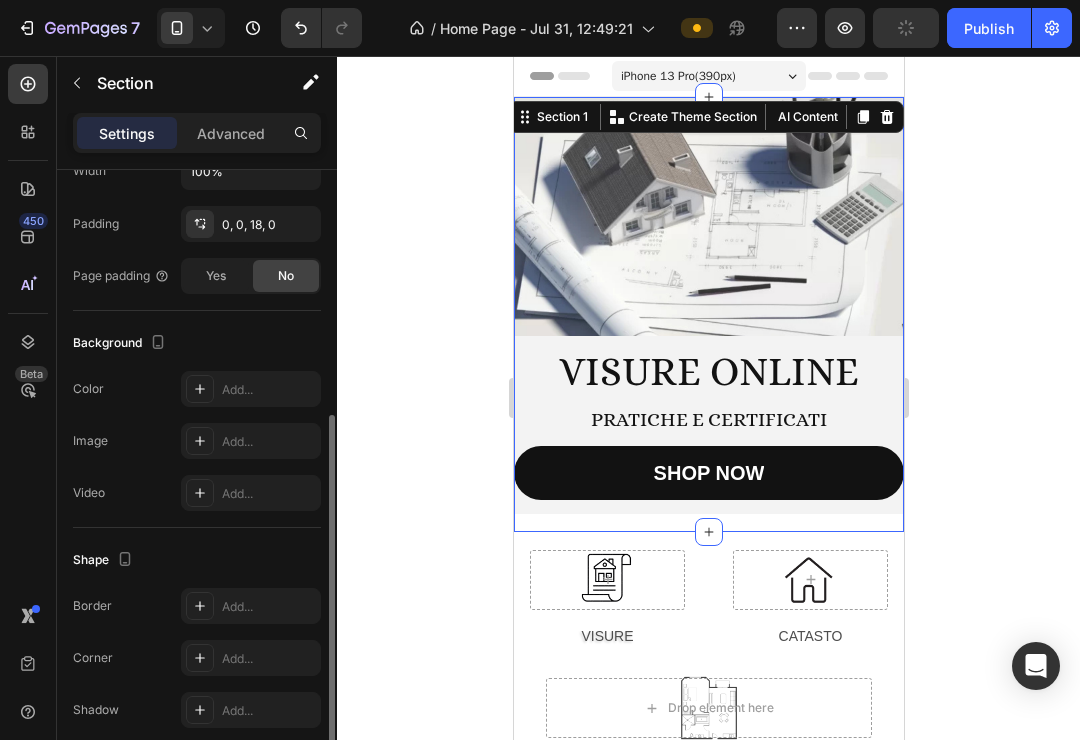 scroll, scrollTop: 442, scrollLeft: 0, axis: vertical 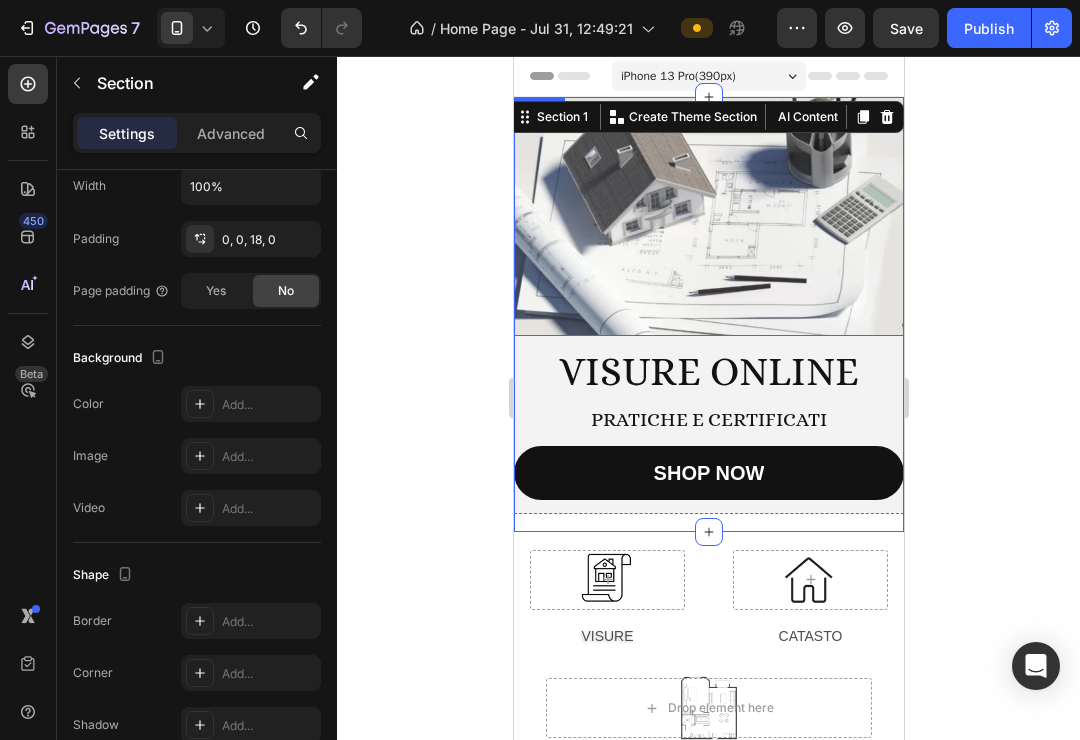 click 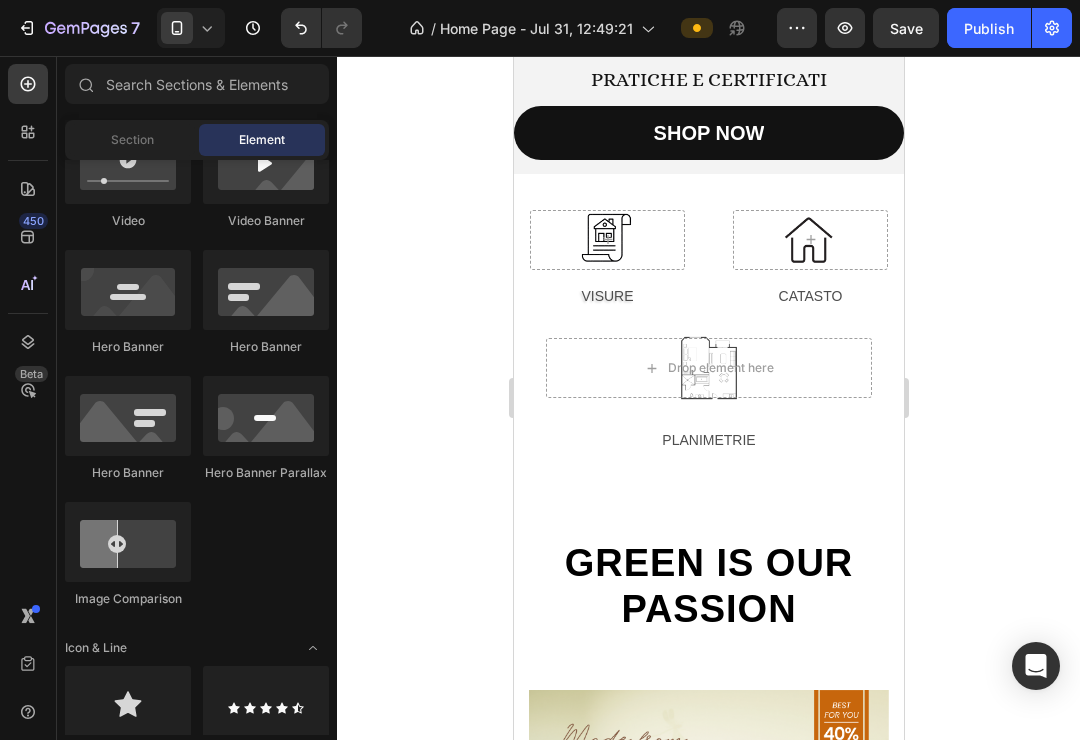 scroll, scrollTop: 351, scrollLeft: 0, axis: vertical 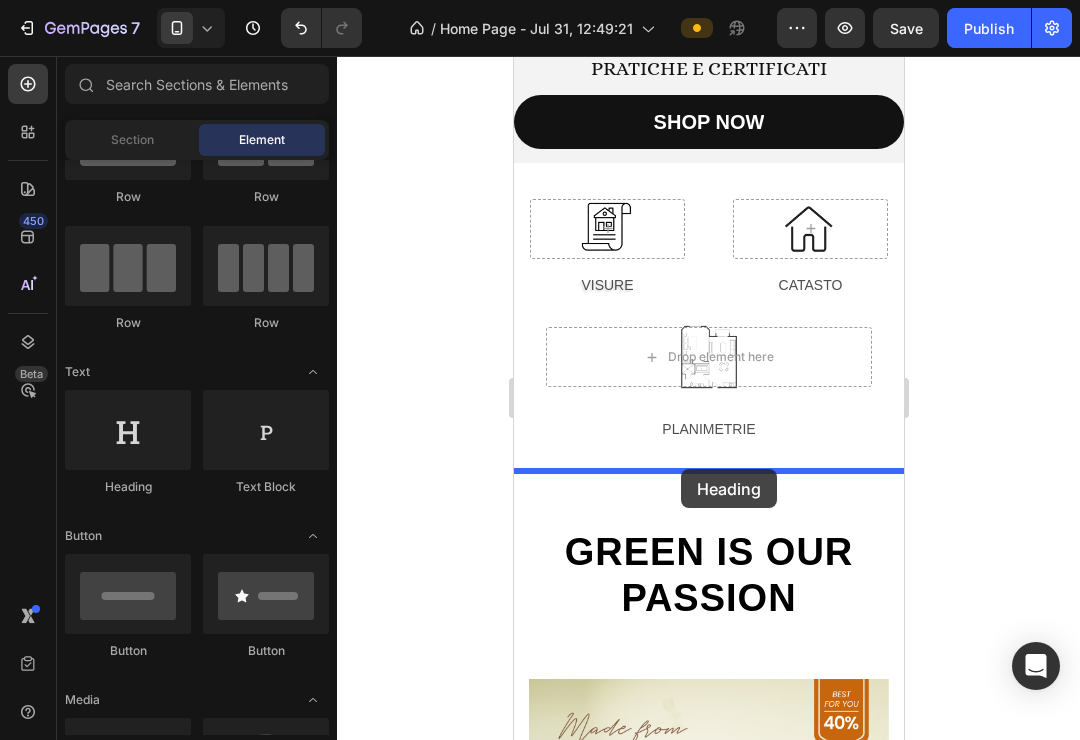 drag, startPoint x: 661, startPoint y: 470, endPoint x: 680, endPoint y: 469, distance: 19.026299 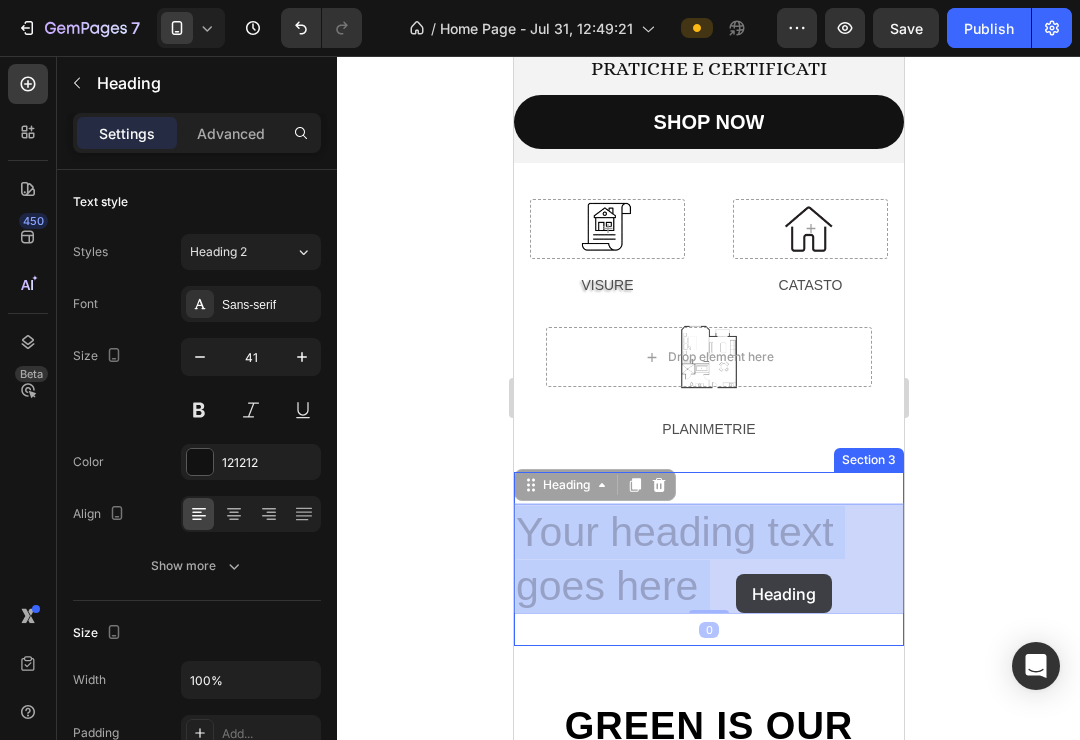drag, startPoint x: 745, startPoint y: 575, endPoint x: 637, endPoint y: 581, distance: 108.16654 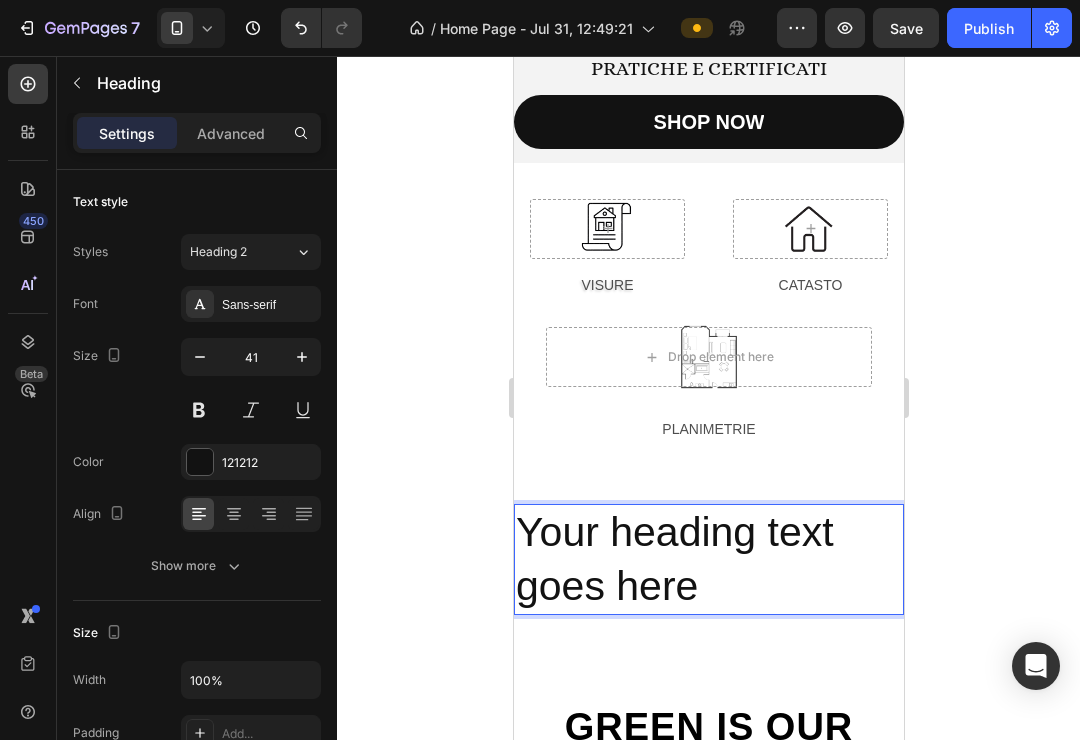 drag, startPoint x: 637, startPoint y: 581, endPoint x: 770, endPoint y: 615, distance: 137.2771 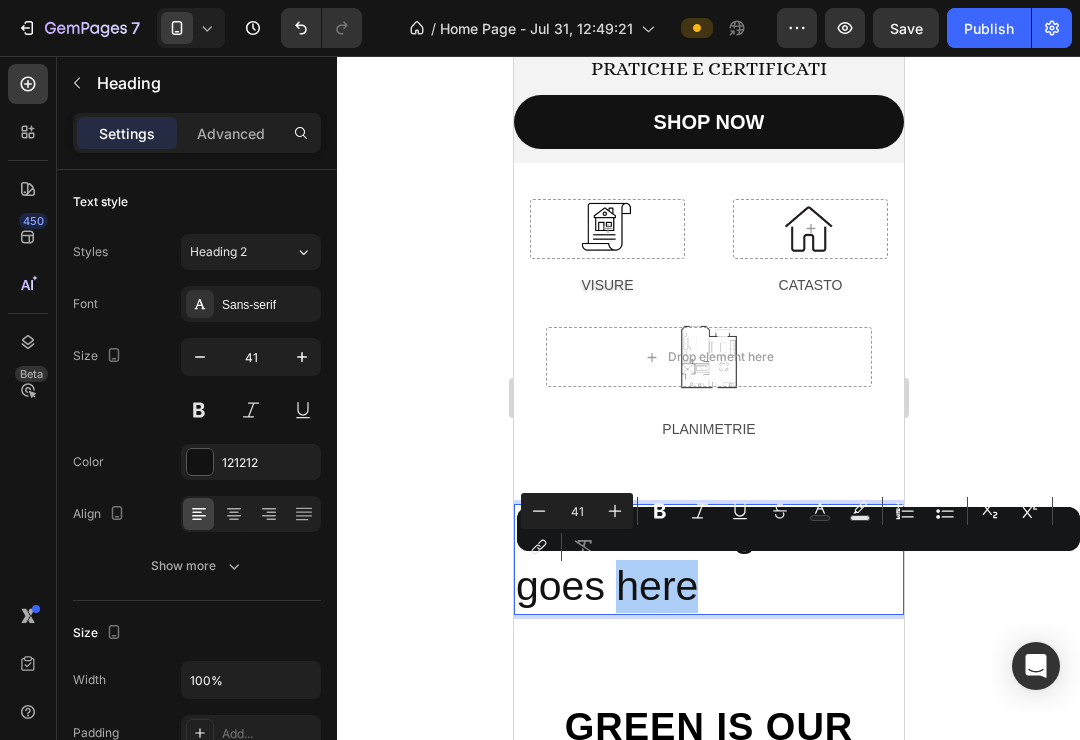 drag, startPoint x: 260, startPoint y: 559, endPoint x: -1, endPoint y: -1, distance: 617.83575 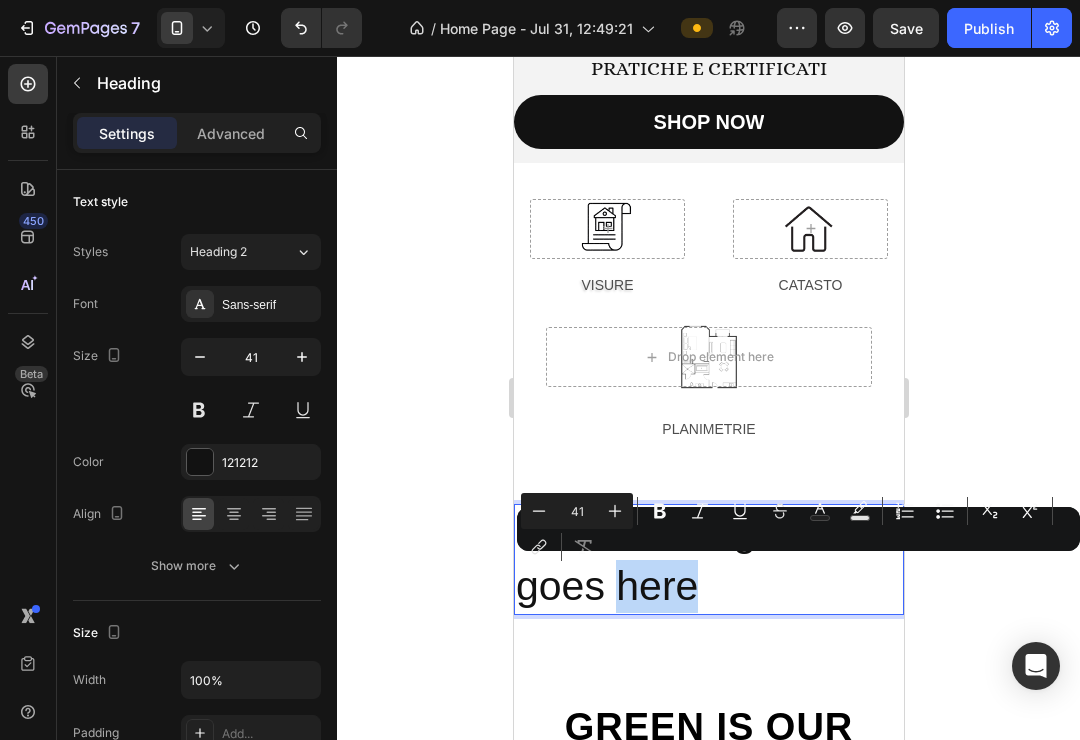 click on "Your heading text goes here" at bounding box center (708, 559) 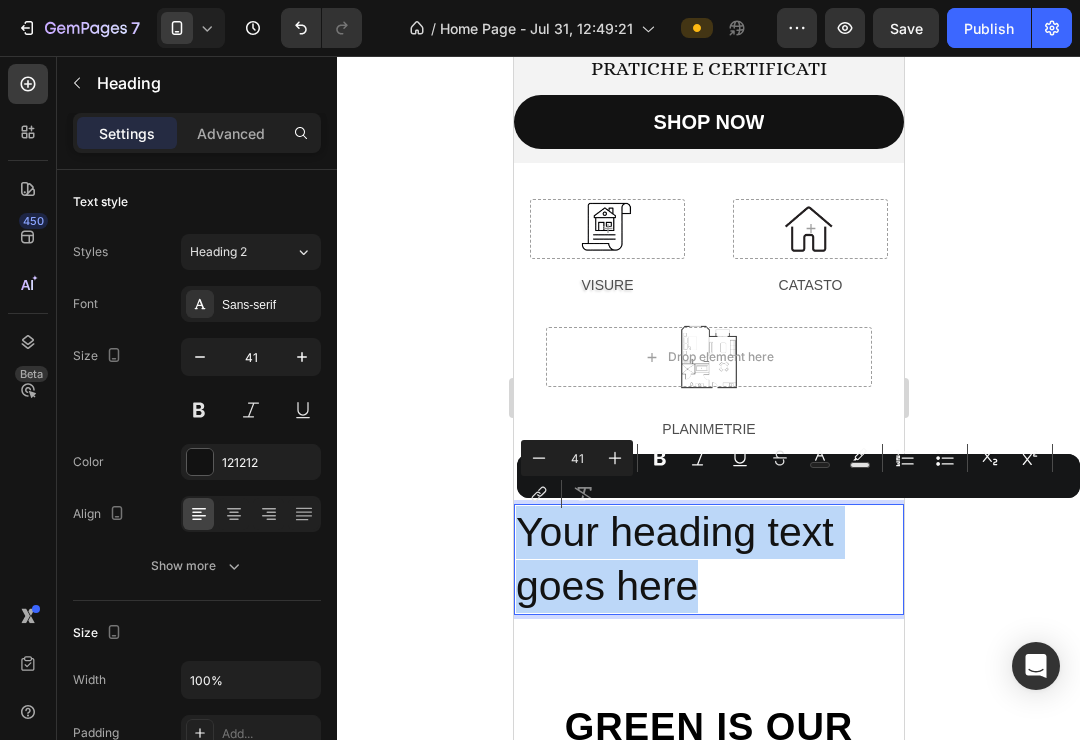 drag, startPoint x: 731, startPoint y: 592, endPoint x: 486, endPoint y: 530, distance: 252.72318 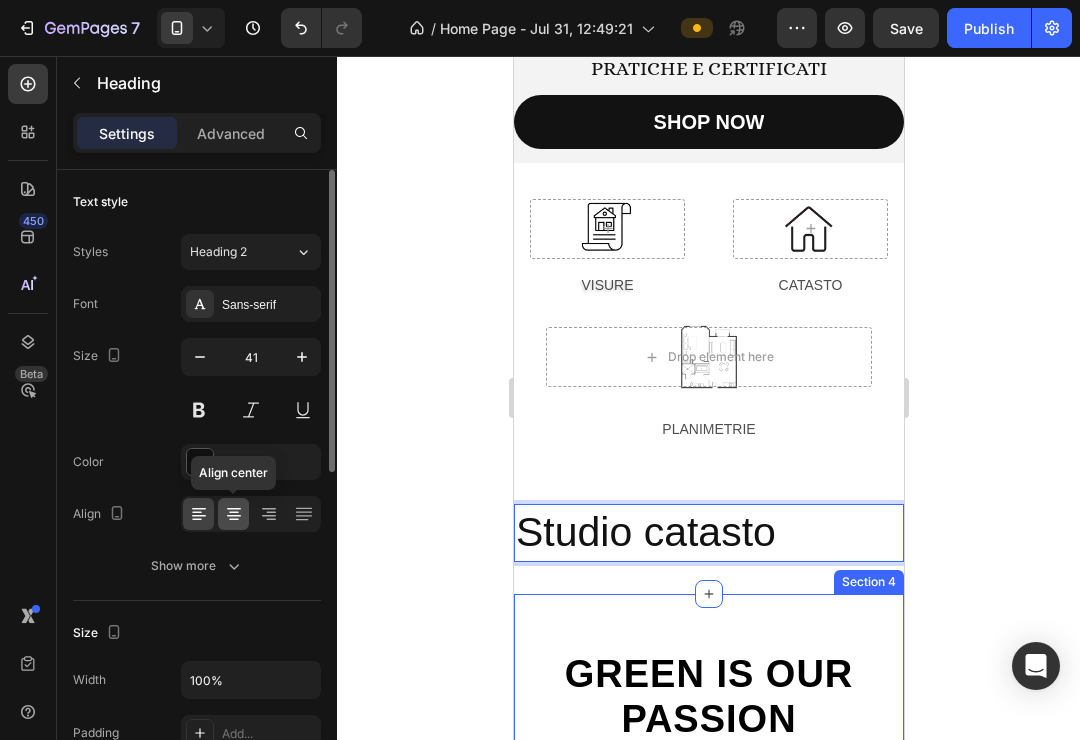 click 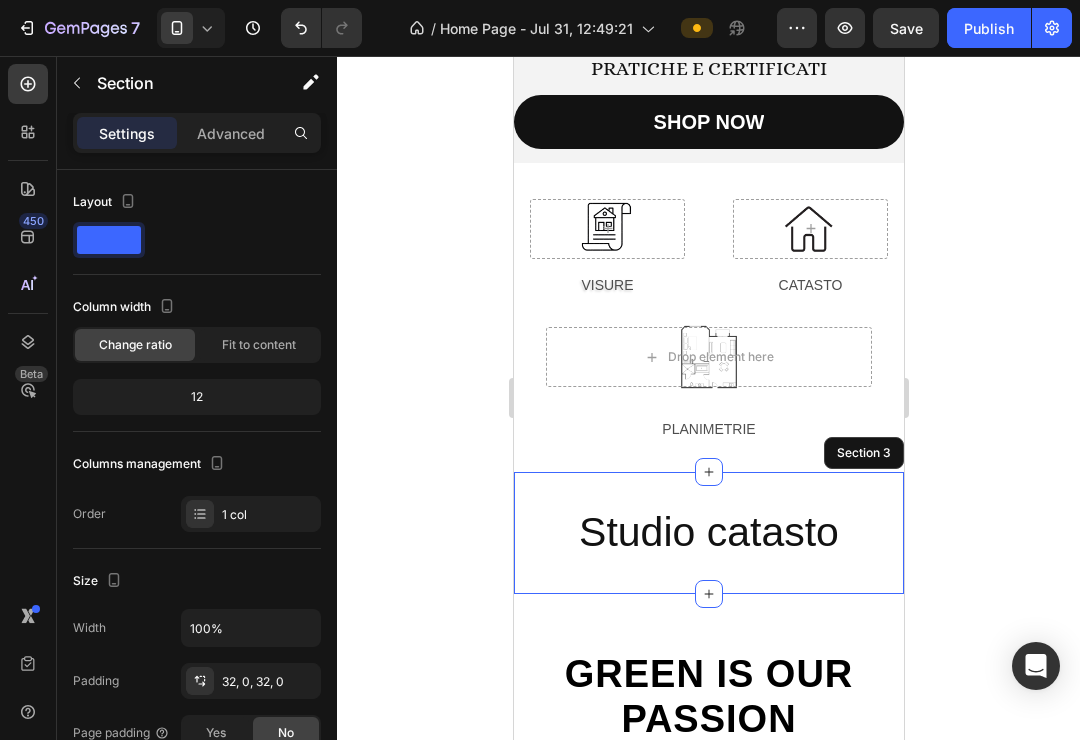 click on "Studio catasto  Heading   0 Section 3" at bounding box center (708, 532) 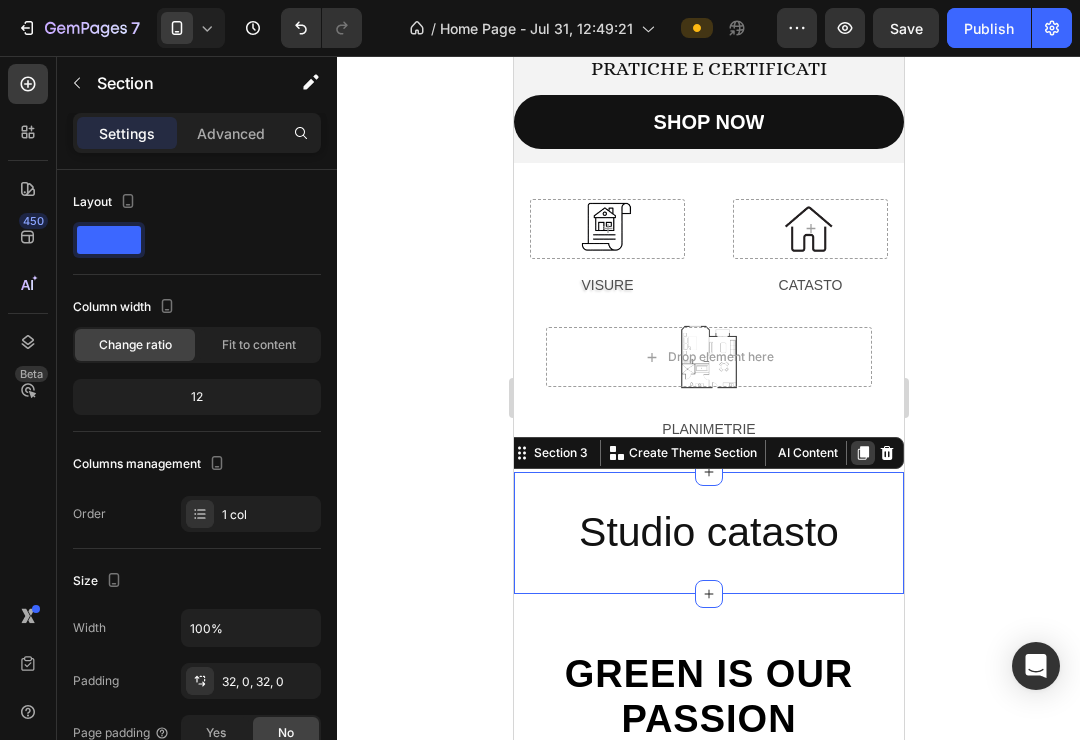 click at bounding box center (862, 453) 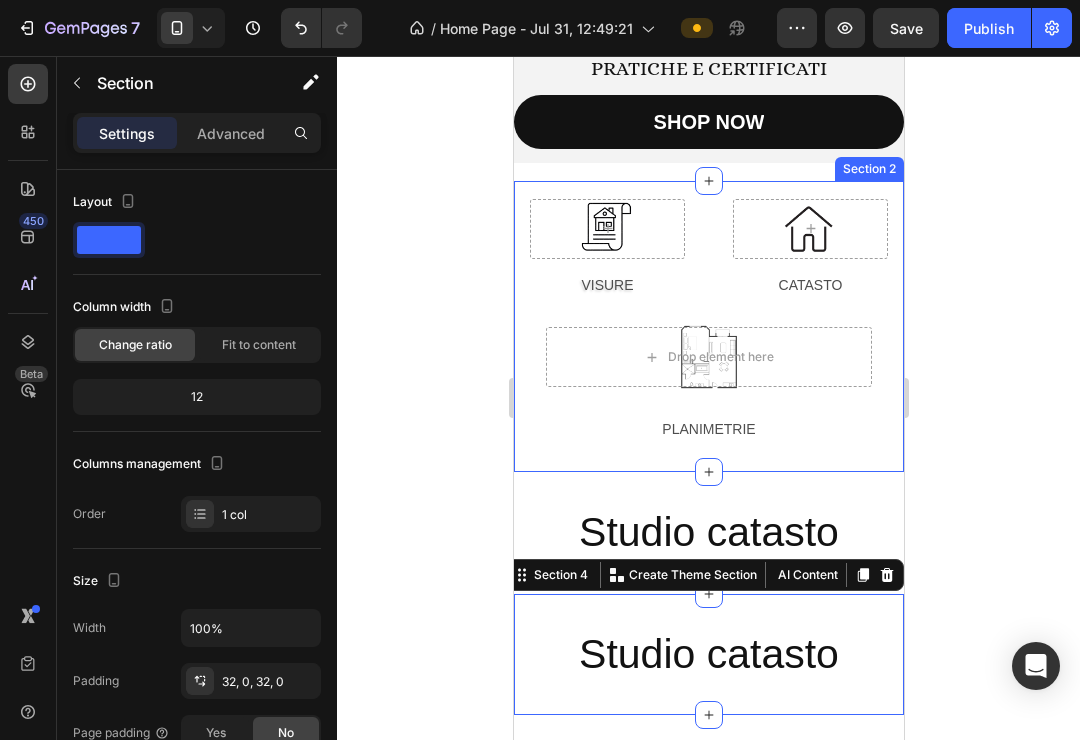 scroll, scrollTop: 442, scrollLeft: 0, axis: vertical 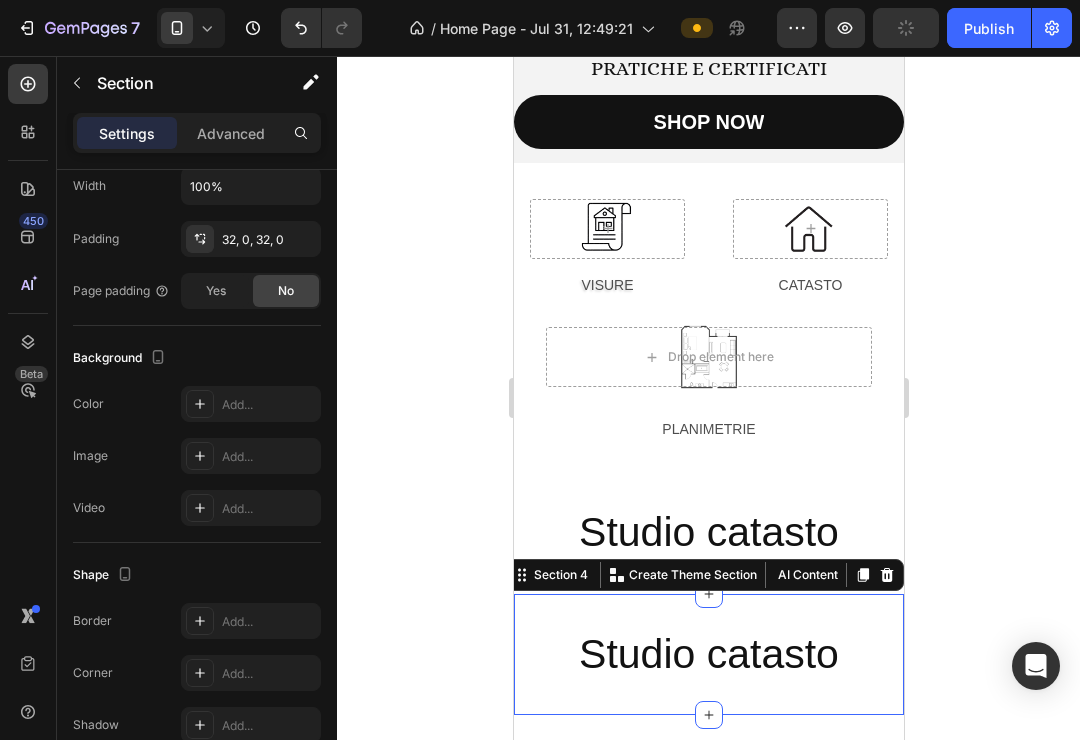 click at bounding box center [886, 575] 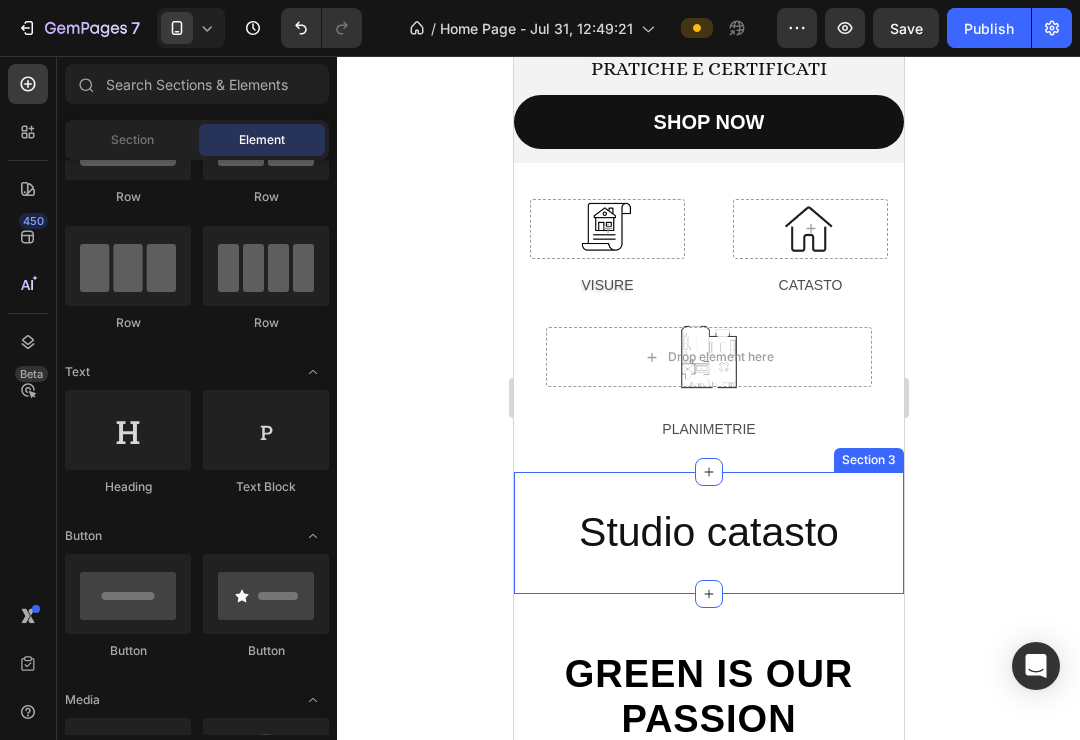 click on "Studio catasto  Heading Section 3" at bounding box center (708, 532) 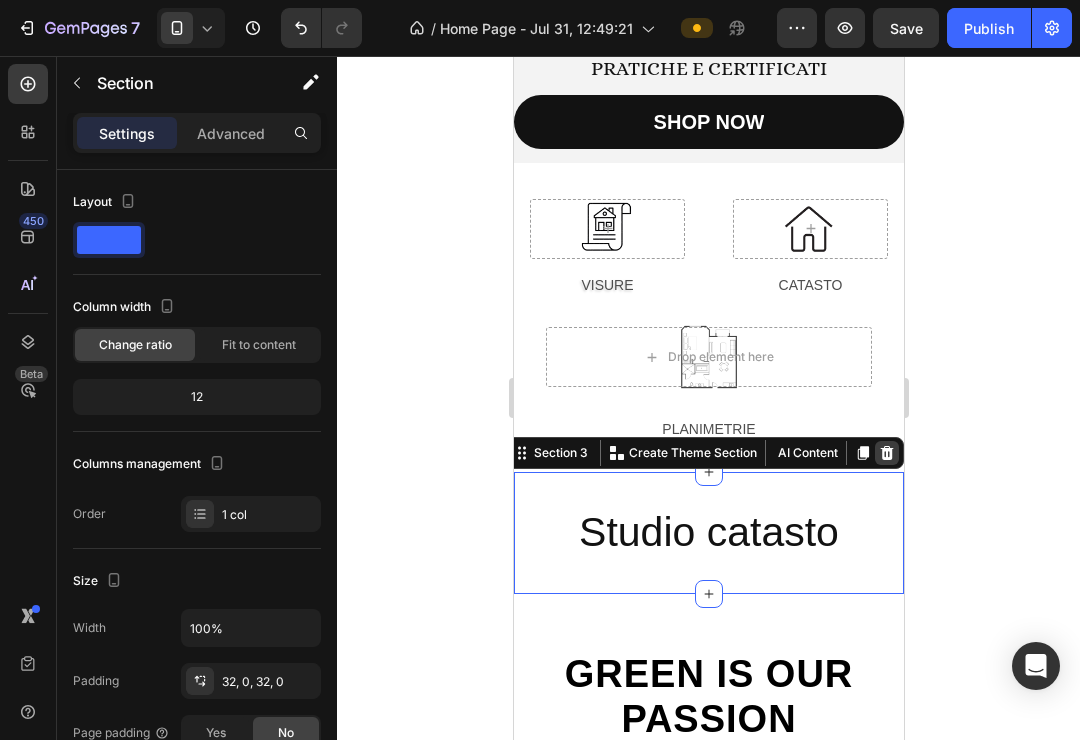click 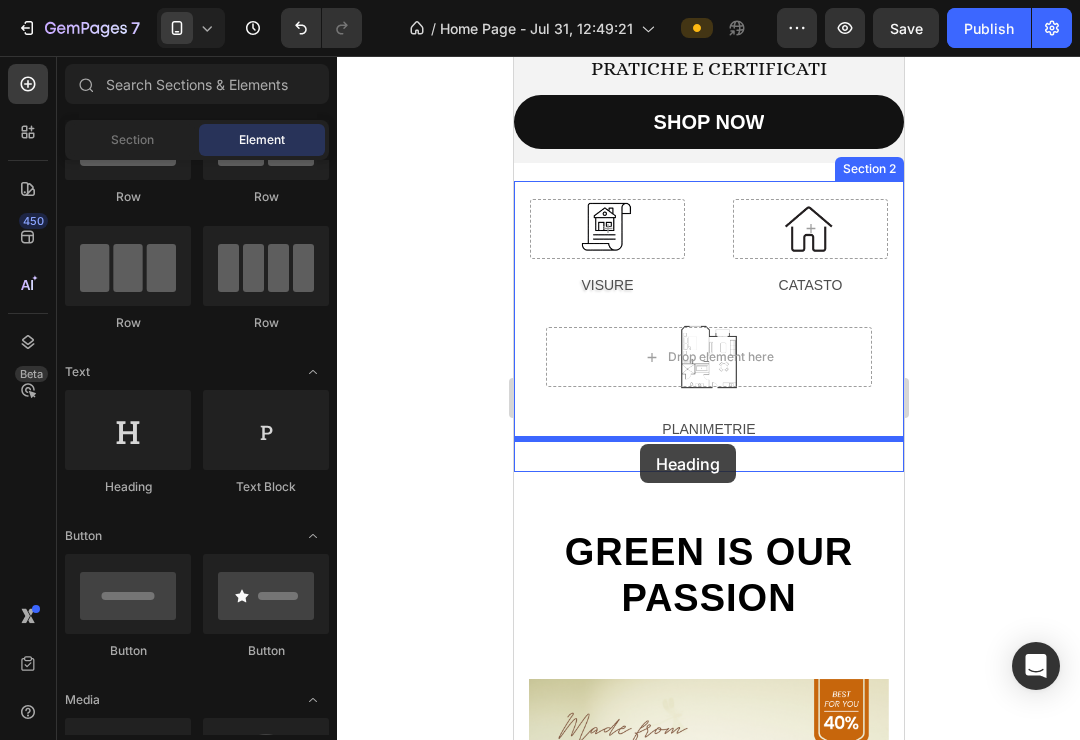 drag, startPoint x: 660, startPoint y: 494, endPoint x: 639, endPoint y: 444, distance: 54.230988 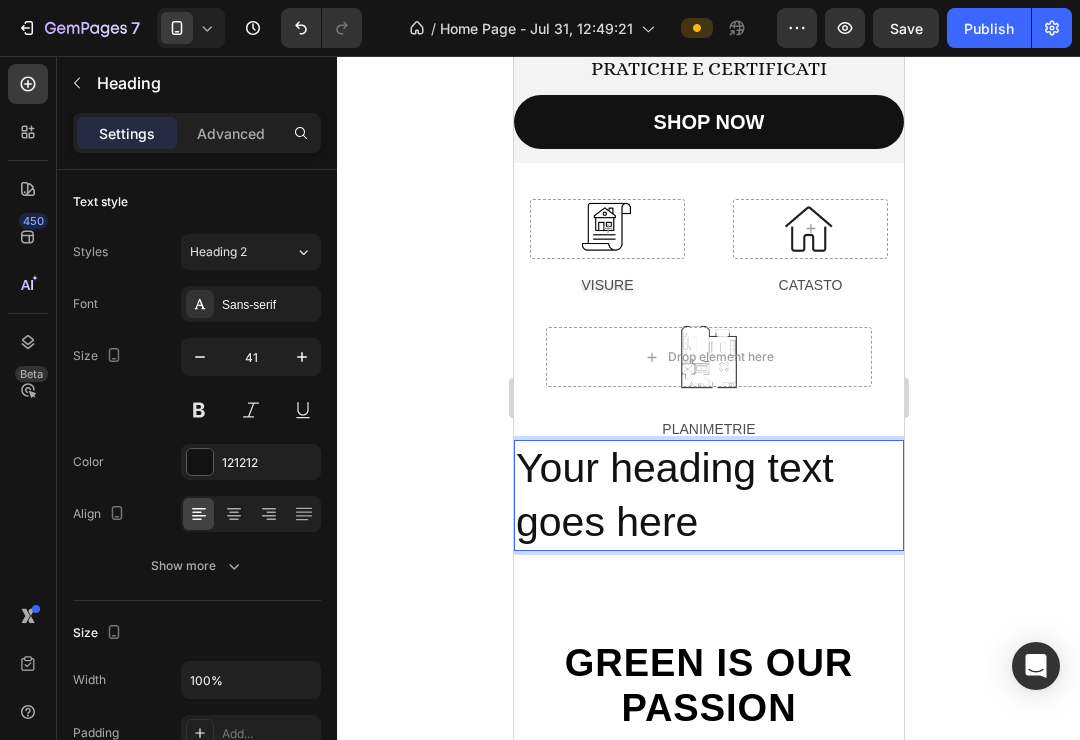 drag, startPoint x: 751, startPoint y: 535, endPoint x: 475, endPoint y: 463, distance: 285.23676 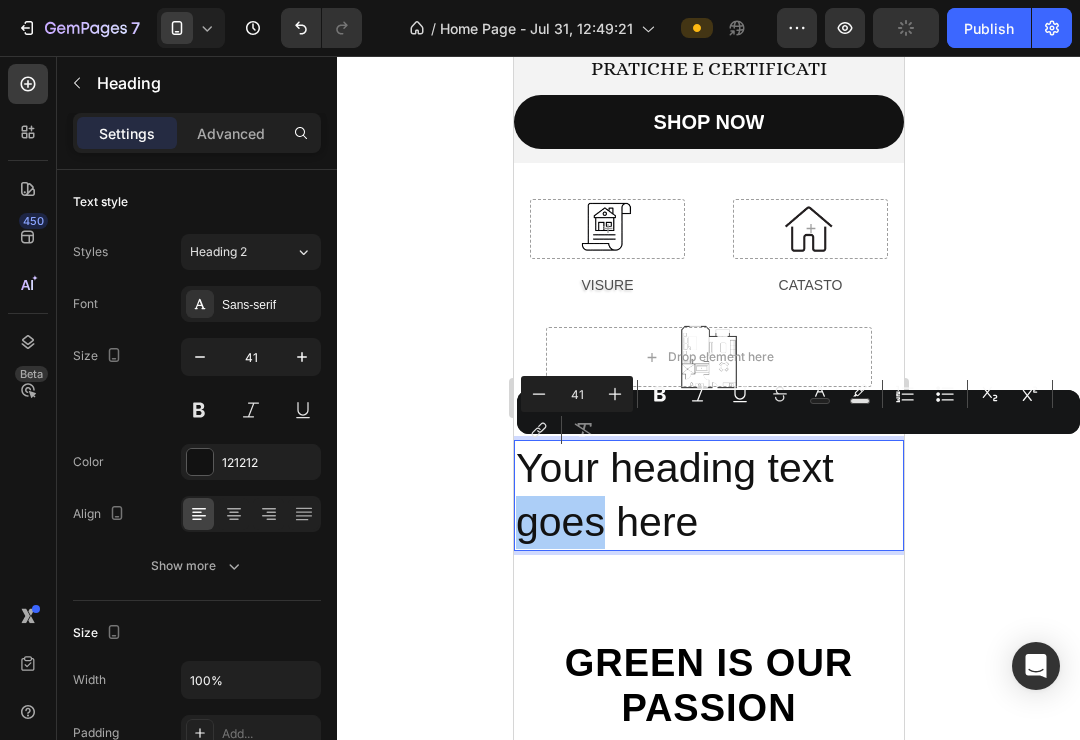 drag, startPoint x: 105, startPoint y: 455, endPoint x: -1, endPoint y: -1, distance: 468.15808 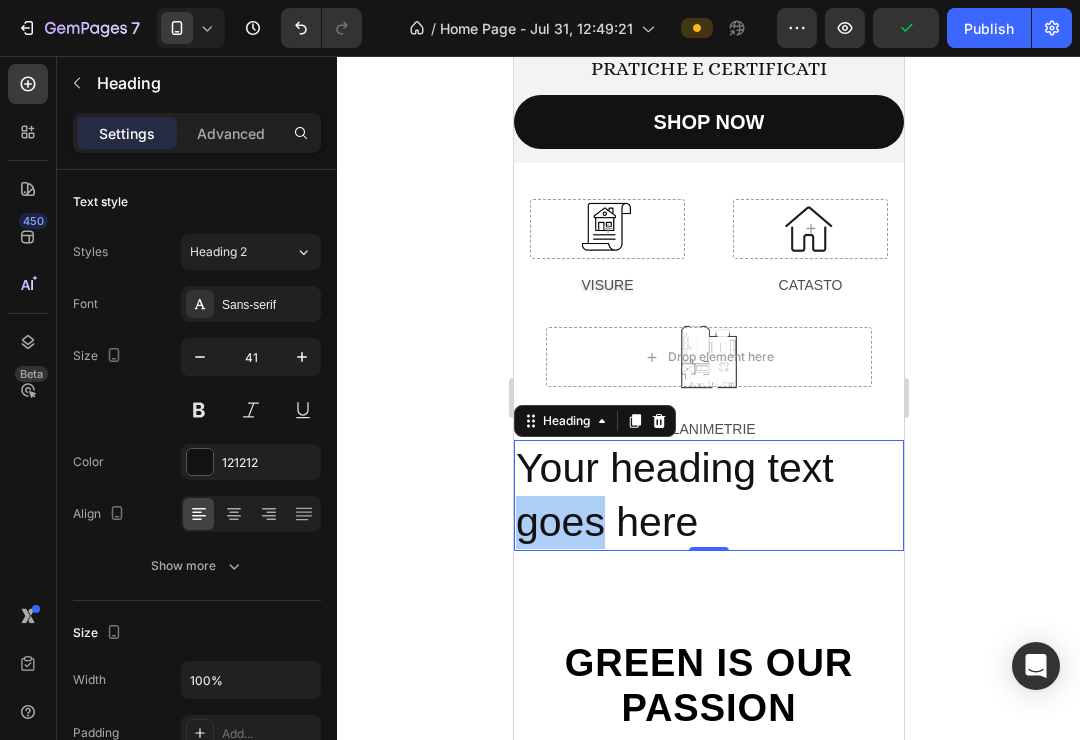 click on "7   /  Home Page - Jul 31, 12:49:21 Preview  Publish  450 Beta Sections(18) Elements(83) Section Element Hero Section Product Detail Brands Trusted Badges Guarantee Product Breakdown How to use Testimonials Compare Bundle FAQs Social Proof Brand Story Product List Collection Blog List Contact Sticky Add to Cart Custom Footer Browse Library 450 Layout
Row
Row
Row
Row Text
Heading
Text Block Button
Button
Button Media
Image
Image
Video" at bounding box center (540, 0) 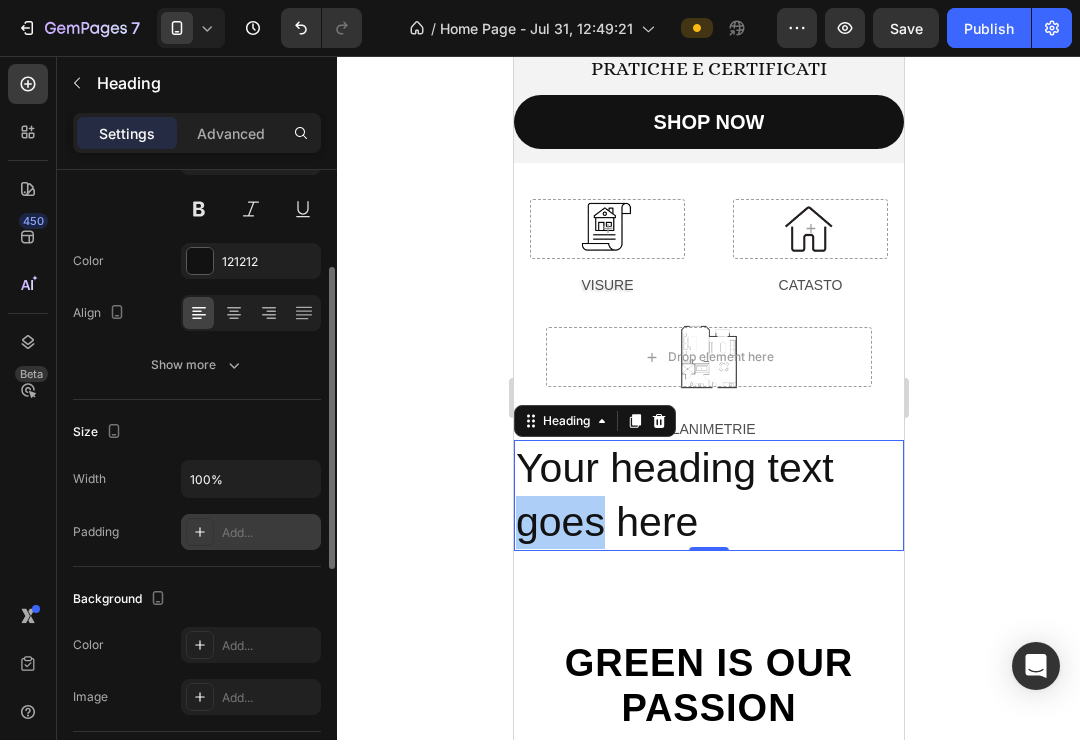 scroll, scrollTop: 72, scrollLeft: 0, axis: vertical 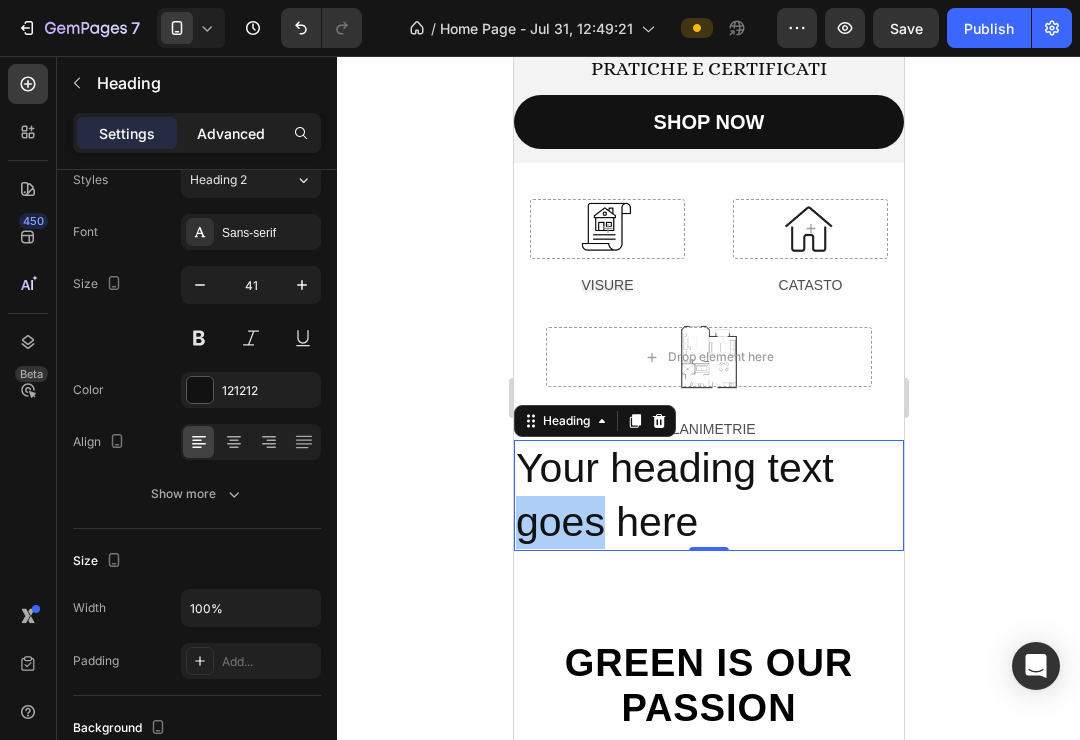 click on "Advanced" at bounding box center [231, 133] 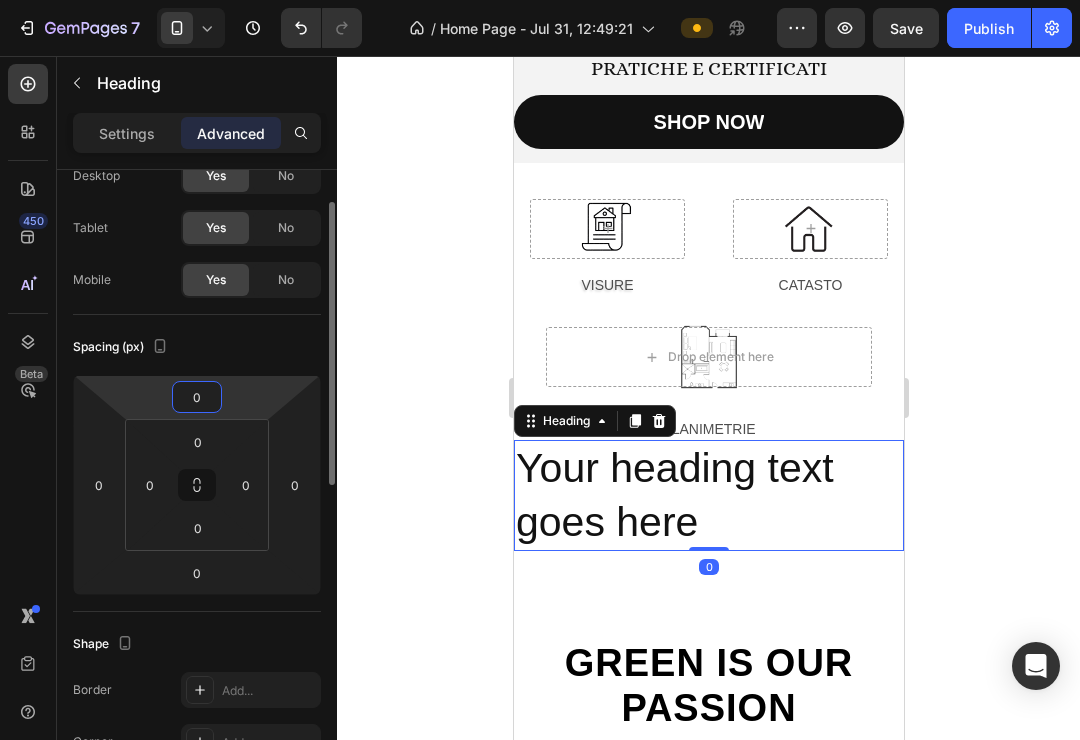 click on "0" at bounding box center (197, 397) 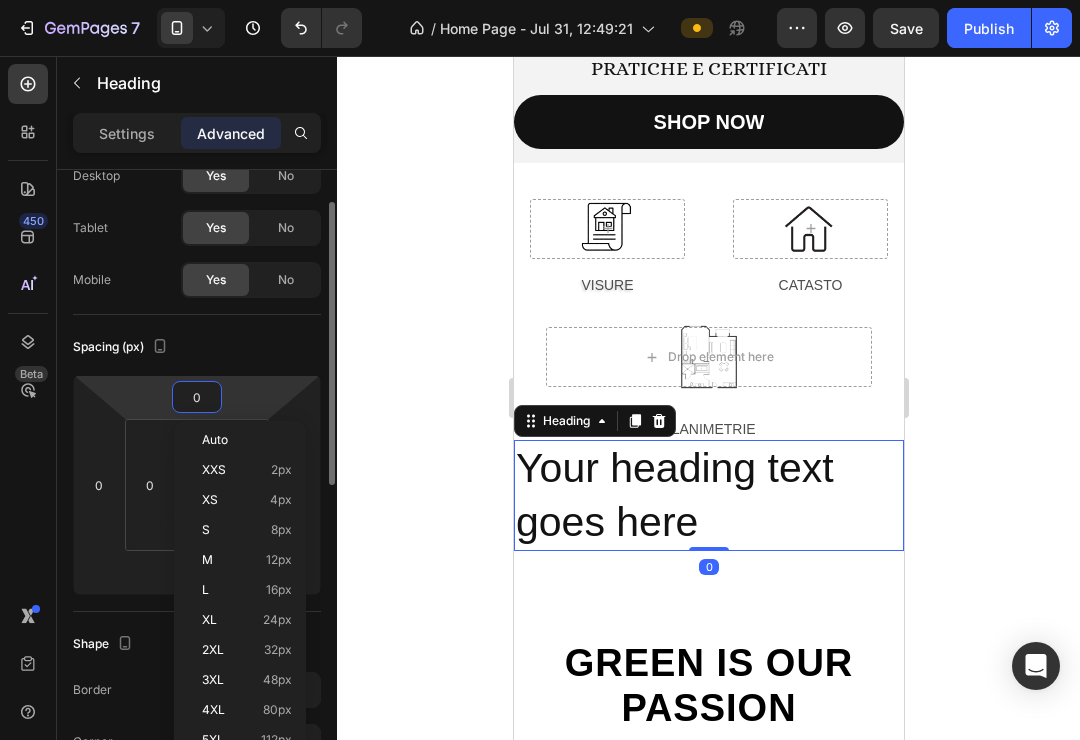 click on "0" at bounding box center [197, 397] 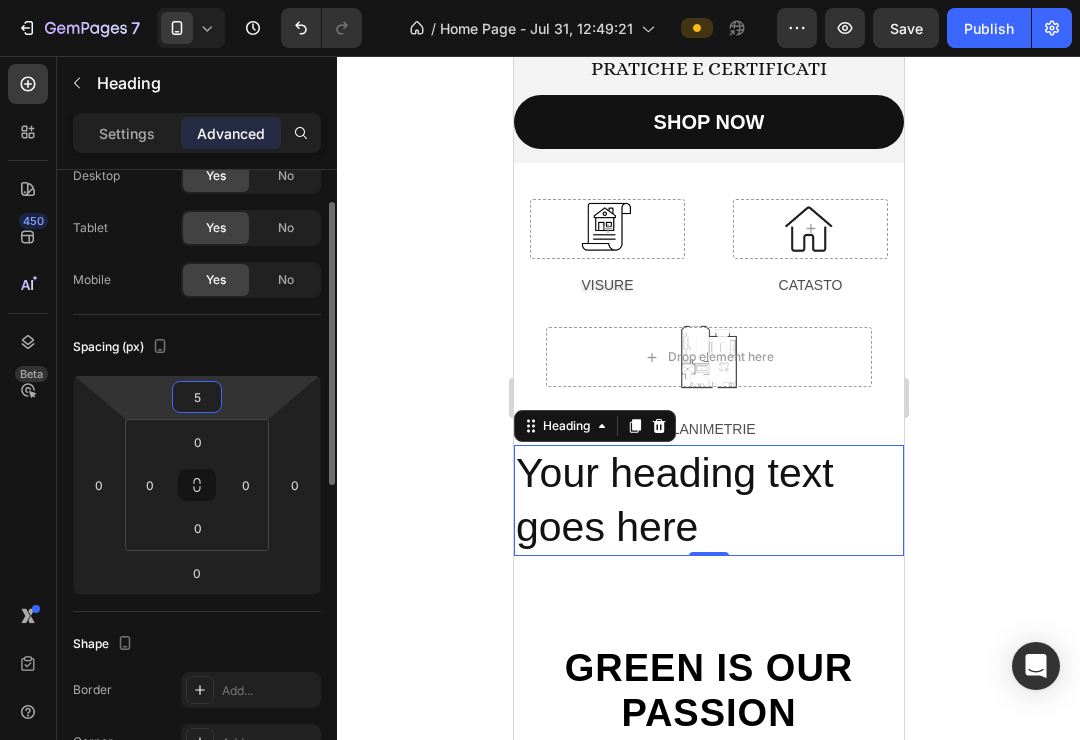 click on "5" at bounding box center (197, 397) 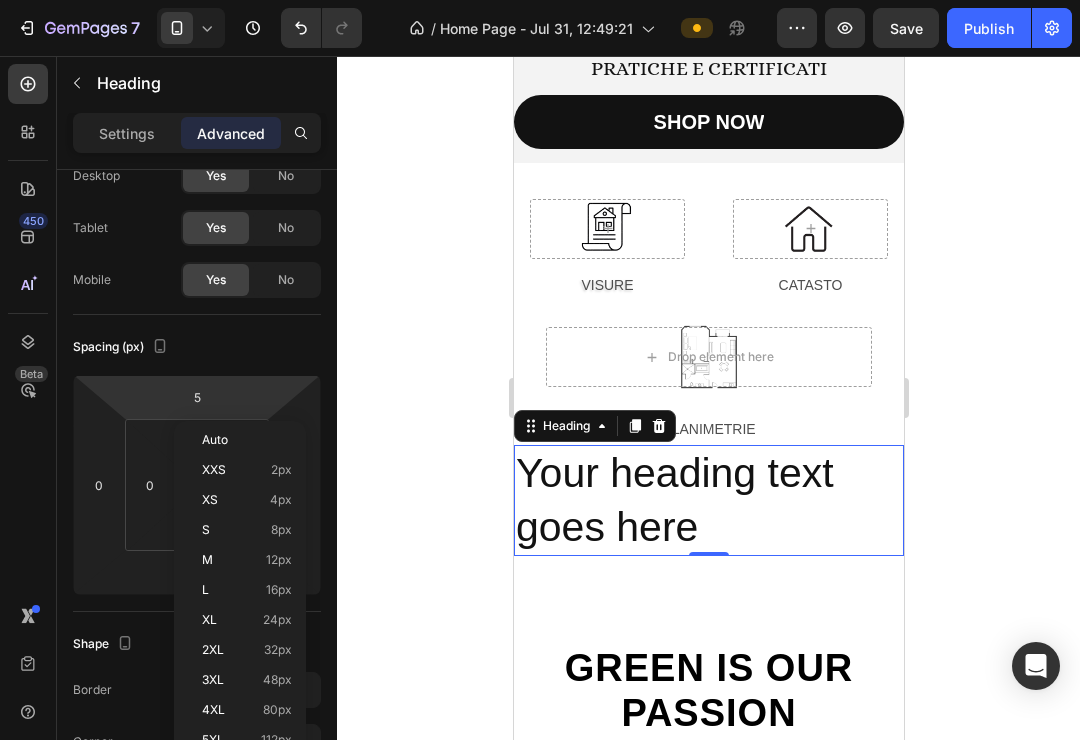 drag, startPoint x: 243, startPoint y: 593, endPoint x: 451, endPoint y: 607, distance: 208.47063 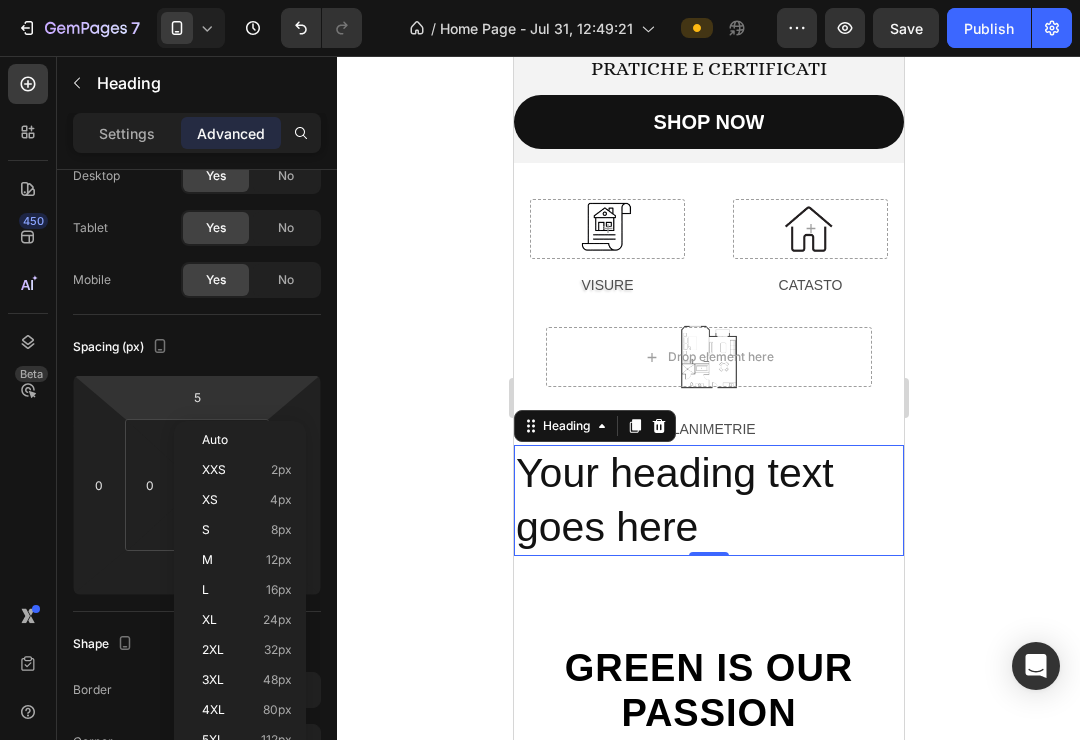 click on "L 16px" at bounding box center [247, 590] 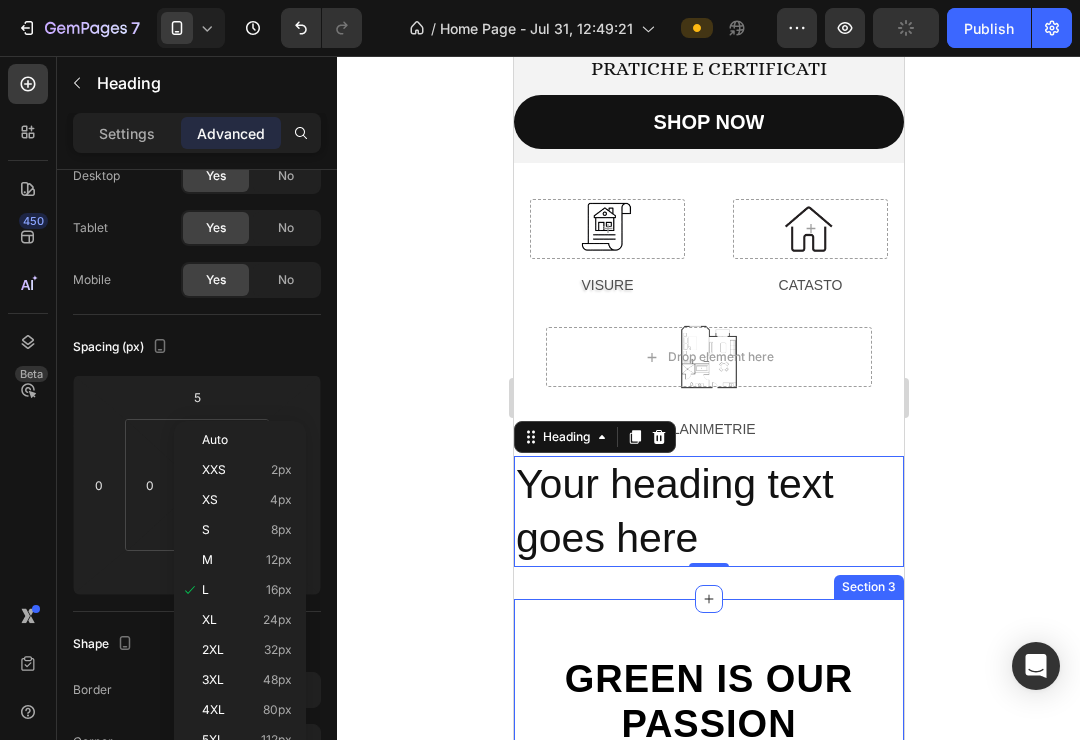 type on "16" 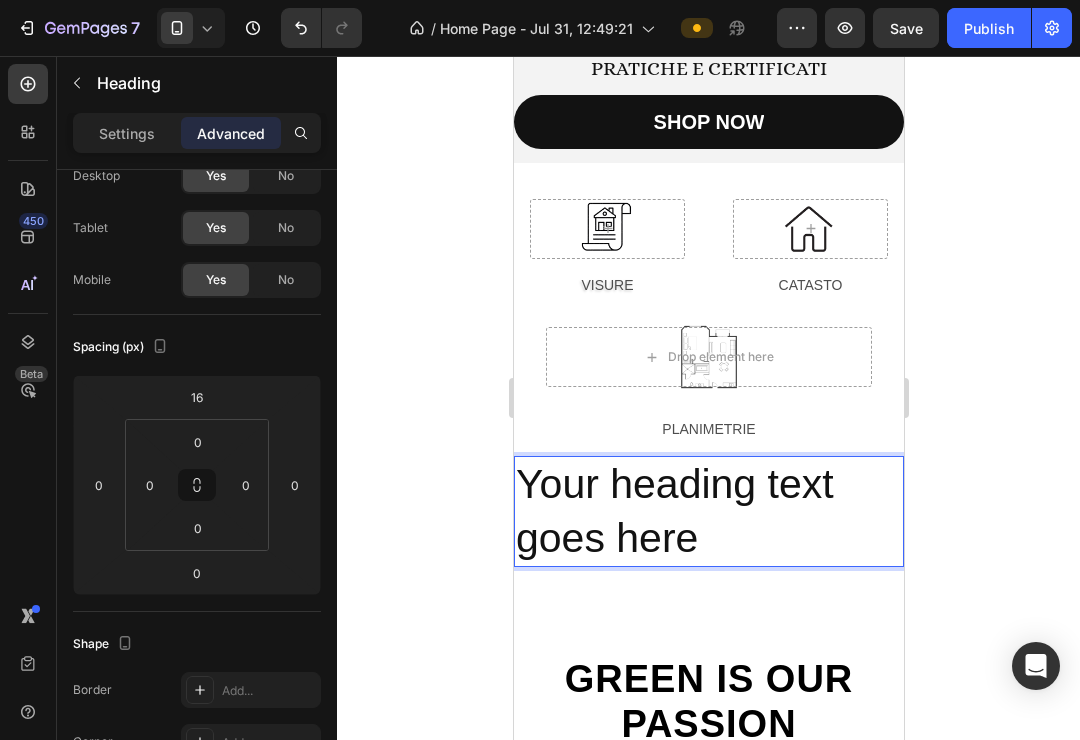drag, startPoint x: 697, startPoint y: 546, endPoint x: 735, endPoint y: 551, distance: 38.327538 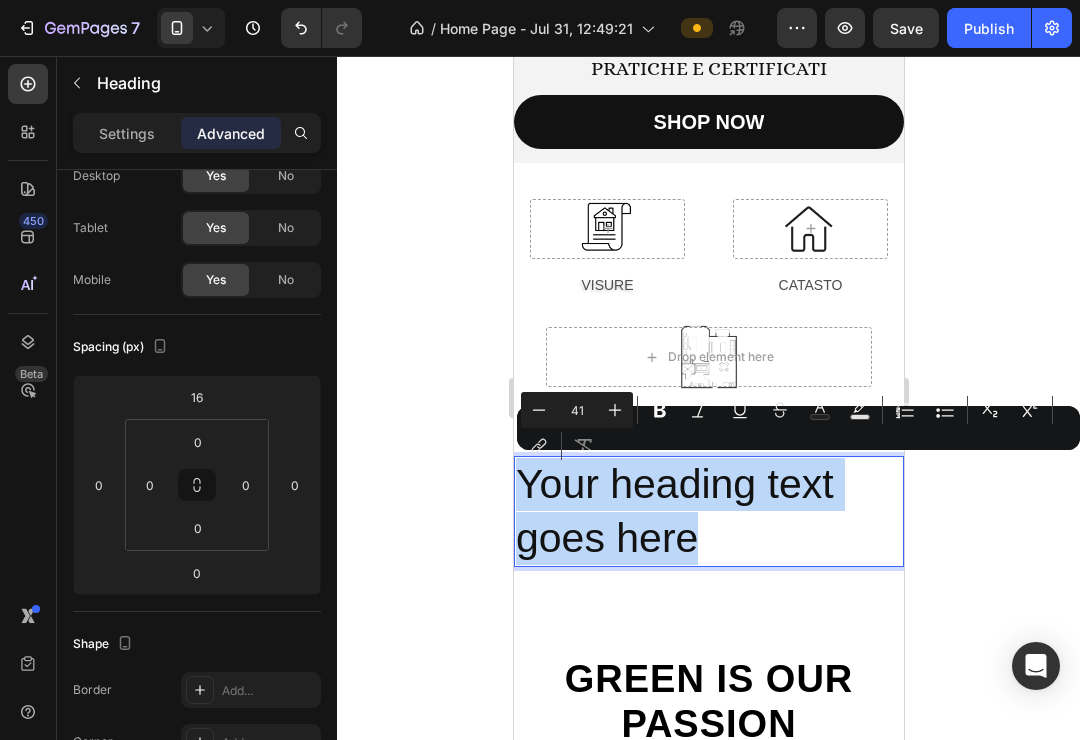 drag, startPoint x: 693, startPoint y: 550, endPoint x: 1013, endPoint y: 573, distance: 320.8255 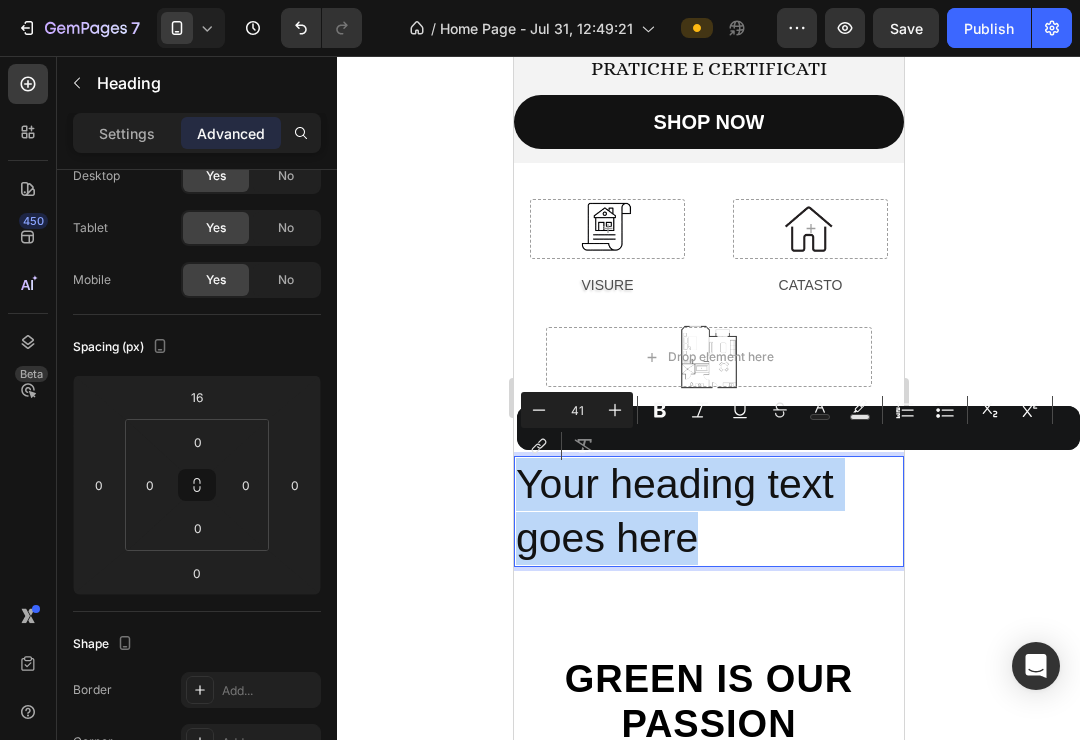click on "iPhone 13 Pro  ( 390 px) iPhone 13 Mini iPhone 13 Pro iPhone 11 Pro Max iPhone 15 Pro Max Pixel 7 Galaxy S8+ Galaxy S20 Ultra iPad Mini iPad Air iPad Pro Header Image Visure online Heading Pratiche e certificati Text Block SHOP NOW Button Hero Banner Section 1
Row VISURE  Text Block
Row CATASTO Text Block Row
Drop element here Row Row PLANIMETRIE Text Block Your heading text goes here Heading   0 Section 2 Green is our passion Heading Row Image Made from sustainable materials Text Creative decor Text Row Row Image 100% organic certified Text Living room essentials Text Row Row Row Section 3 Root Start with Sections from sidebar Add sections Add elements Start with Generating from URL or image Add section Choose templates inspired by CRO experts Generate layout from URL or image Add blank section then drag & drop elements Footer" at bounding box center [708, 2980] 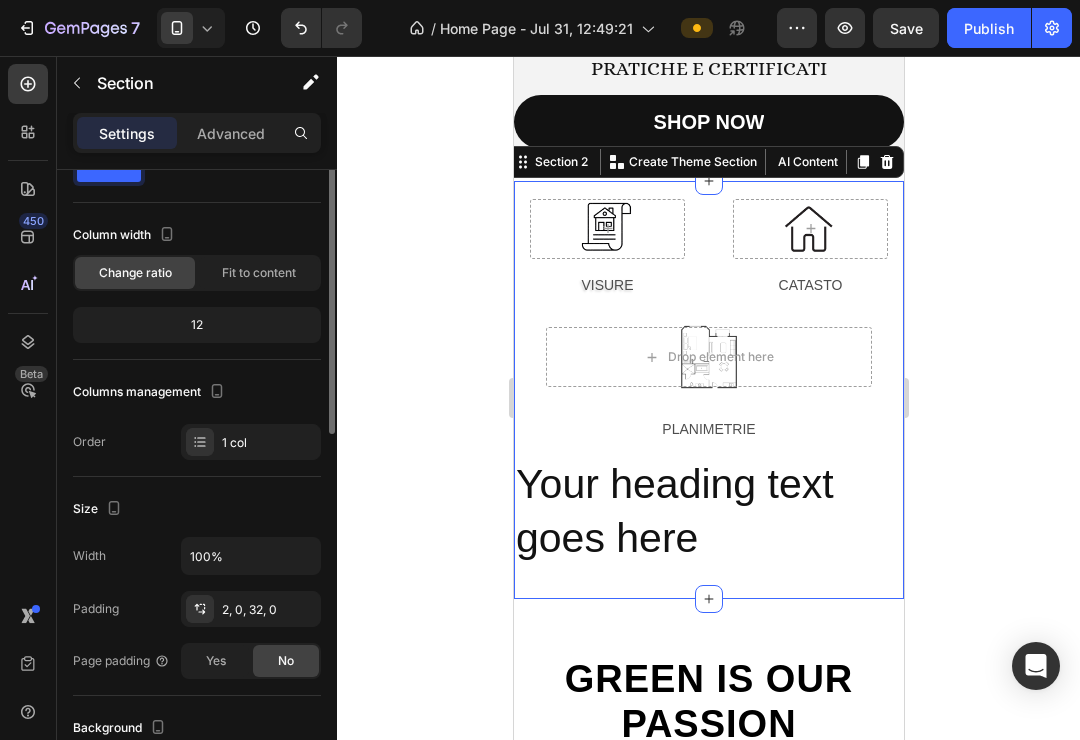 scroll, scrollTop: 0, scrollLeft: 0, axis: both 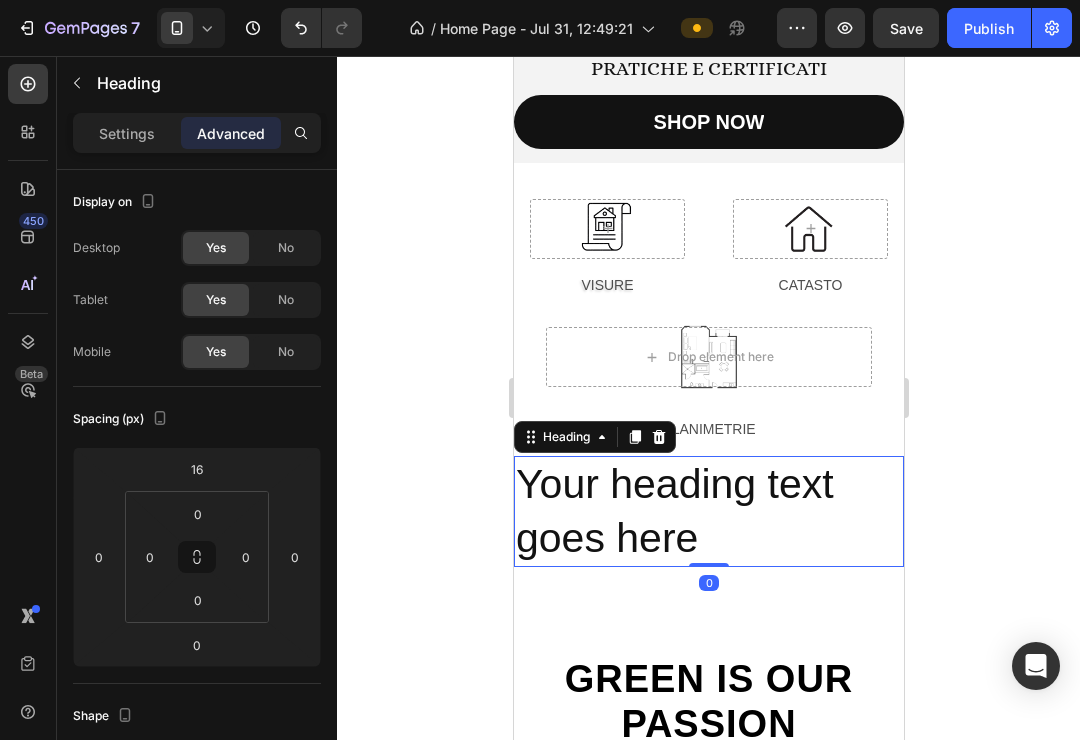 click on "Your heading text goes here" at bounding box center [708, 511] 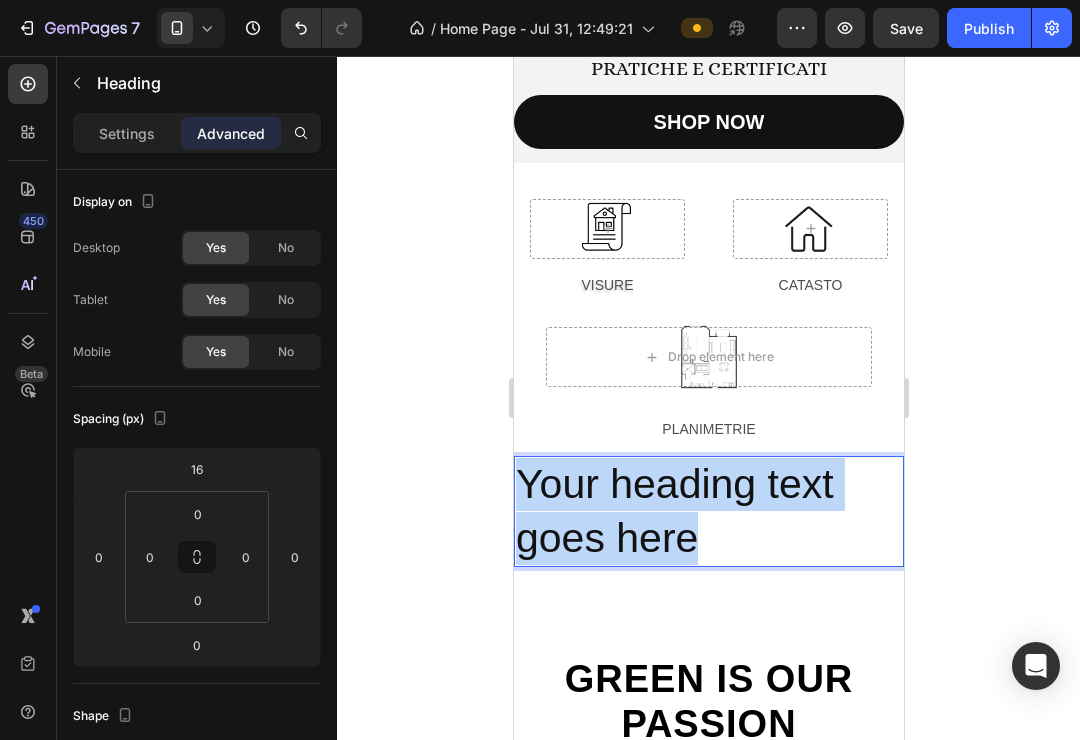 drag, startPoint x: 698, startPoint y: 547, endPoint x: 471, endPoint y: 481, distance: 236.40009 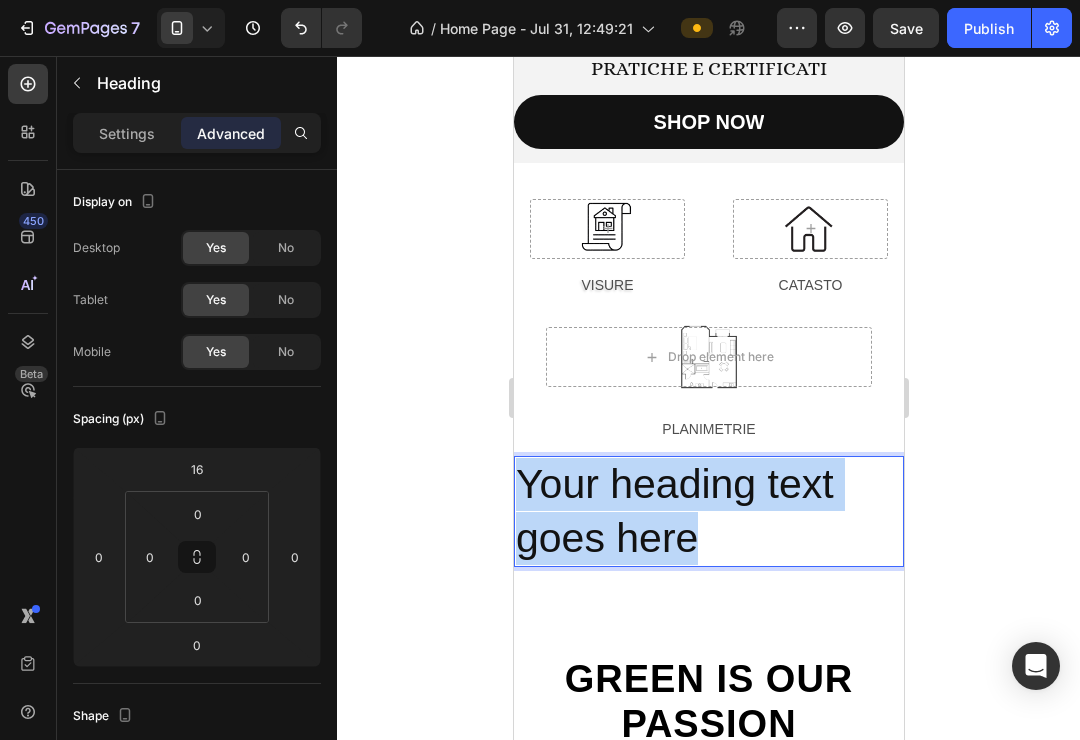 click on "iPhone 13 Pro  ( 390 px) iPhone 13 Mini iPhone 13 Pro iPhone 11 Pro Max iPhone 15 Pro Max Pixel 7 Galaxy S8+ Galaxy S20 Ultra iPad Mini iPad Air iPad Pro Header Image Visure online Heading Pratiche e certificati Text Block SHOP NOW Button Hero Banner Section 1
Row VISURE  Text Block
Row CATASTO Text Block Row
Drop element here Row Row PLANIMETRIE Text Block Your heading text goes here Heading   0 Section 2 Green is our passion Heading Row Image Made from sustainable materials Text Creative decor Text Row Row Image 100% organic certified Text Living room essentials Text Row Row Row Section 3 Root Start with Sections from sidebar Add sections Add elements Start with Generating from URL or image Add section Choose templates inspired by CRO experts Generate layout from URL or image Add blank section then drag & drop elements Footer" at bounding box center [708, 2980] 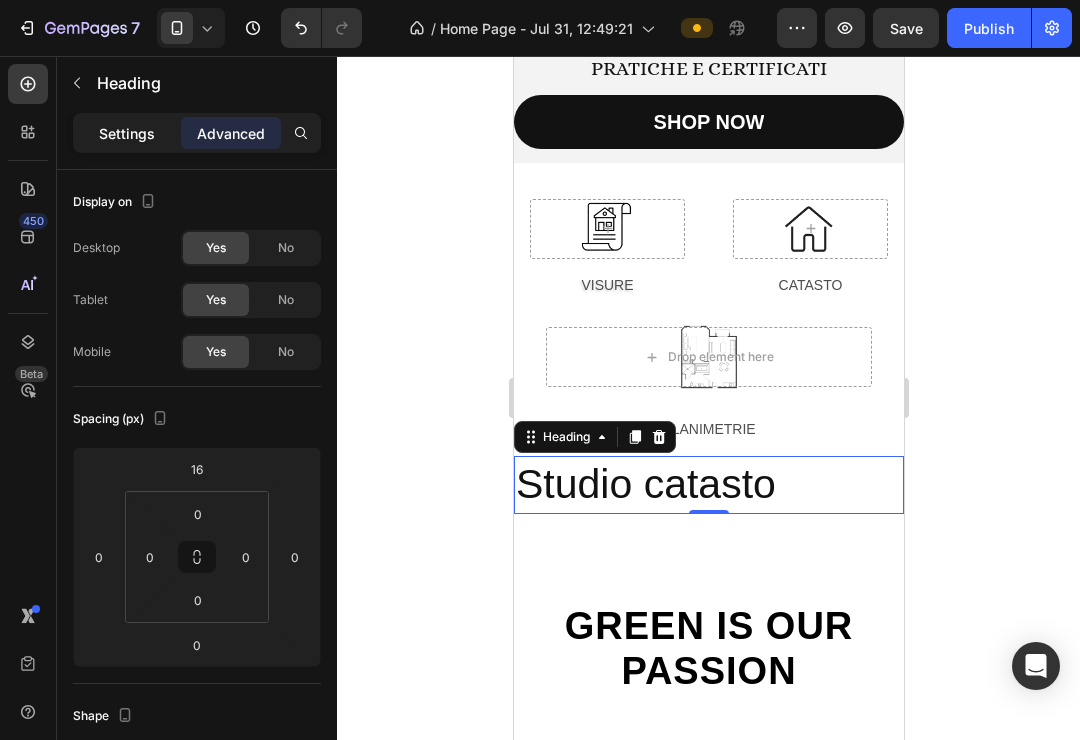 click on "Settings" 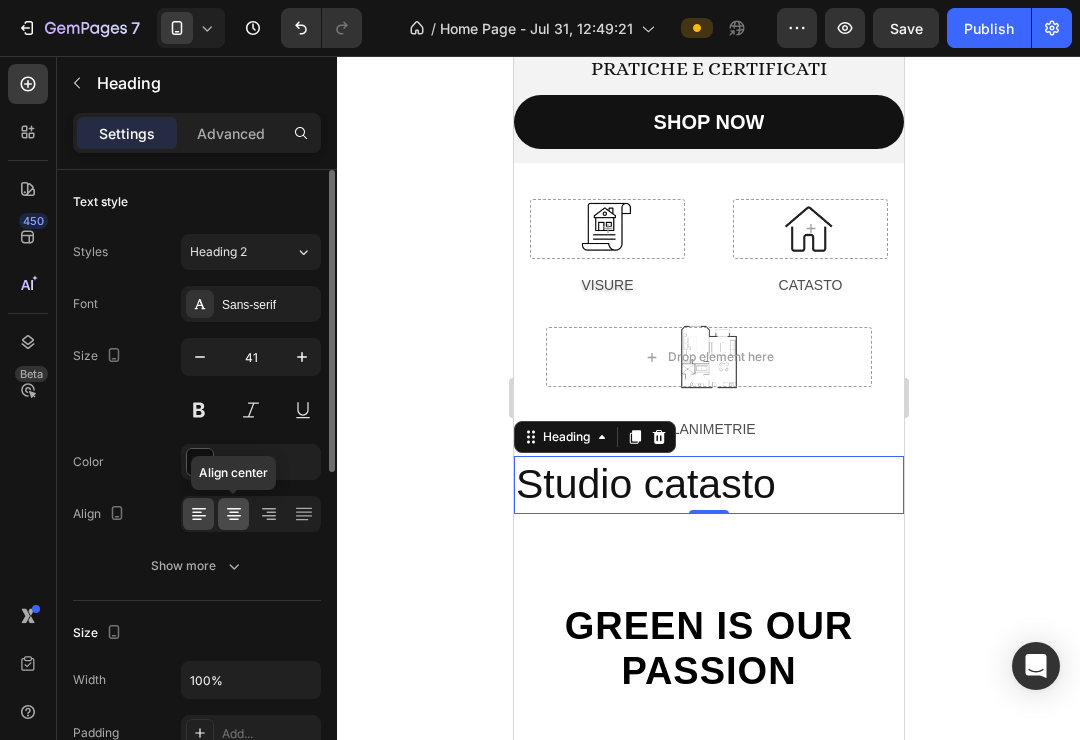 click 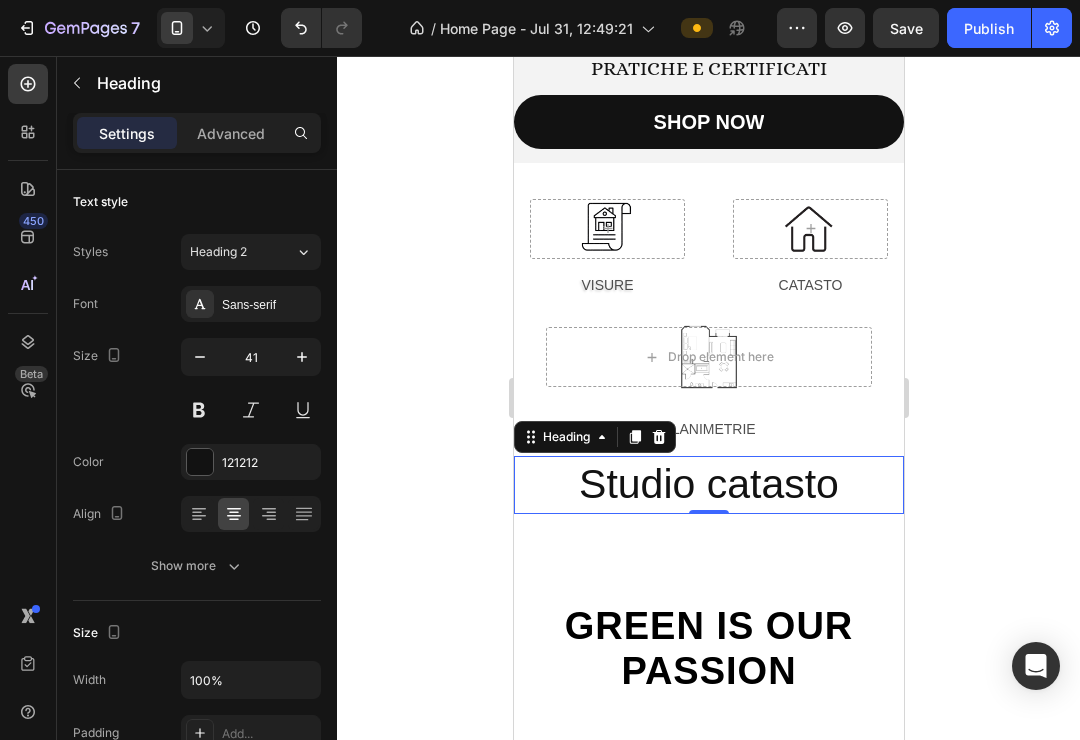 click 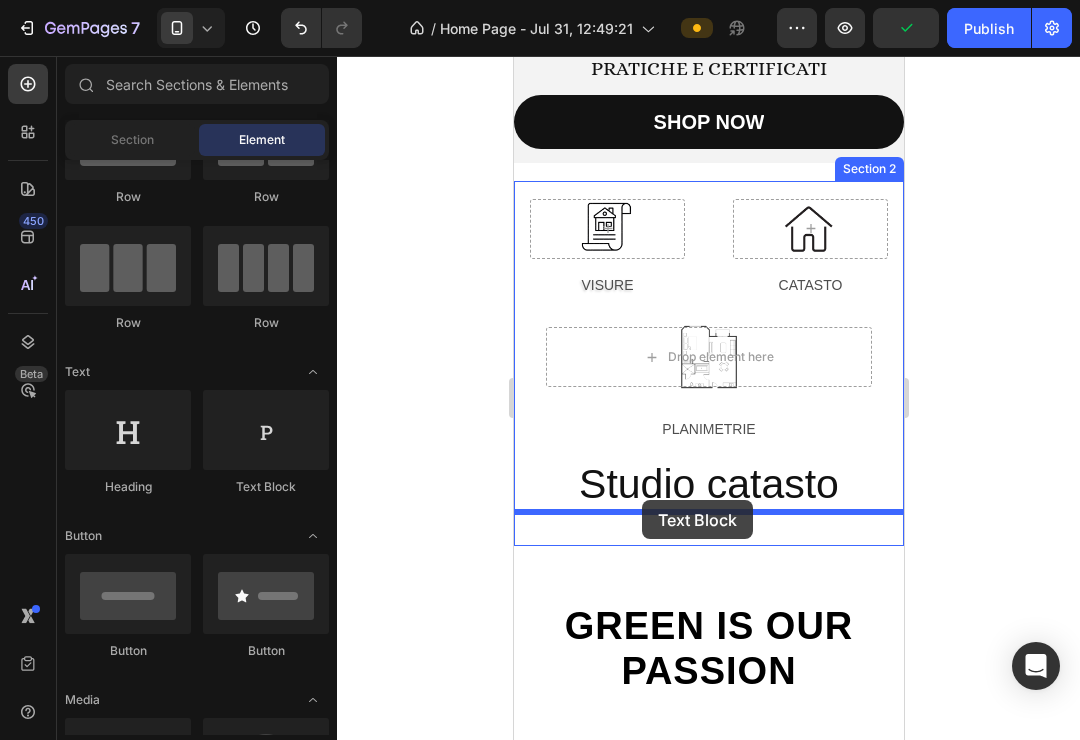 drag, startPoint x: 773, startPoint y: 485, endPoint x: 641, endPoint y: 500, distance: 132.84953 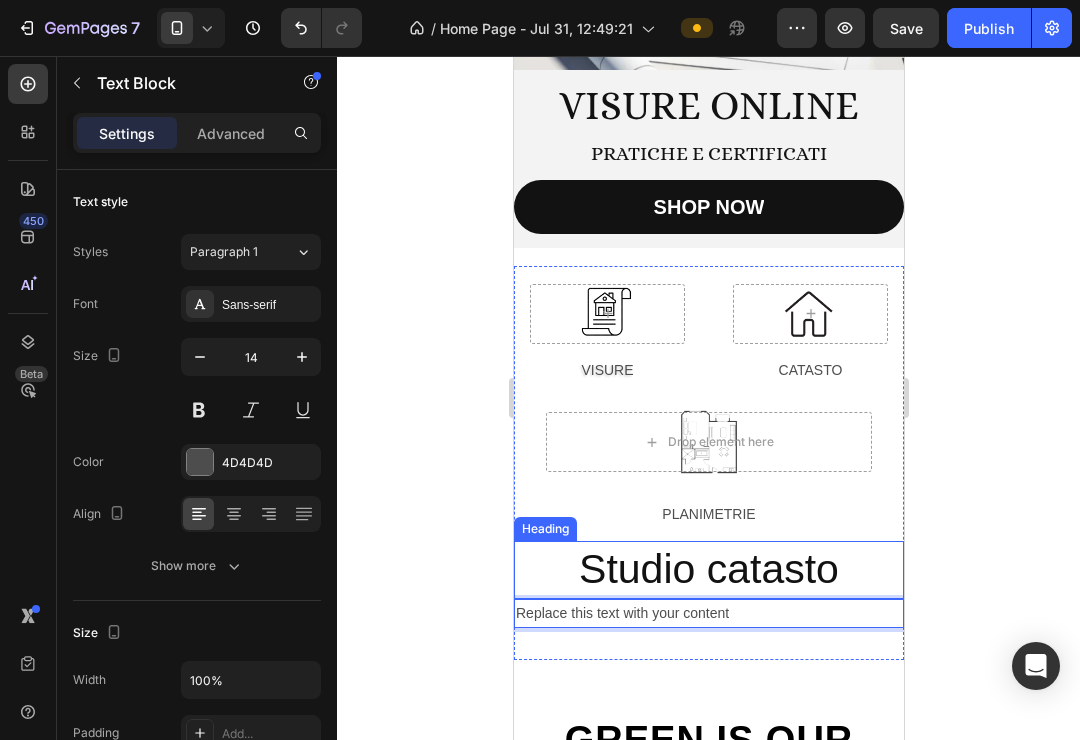 scroll, scrollTop: 268, scrollLeft: 0, axis: vertical 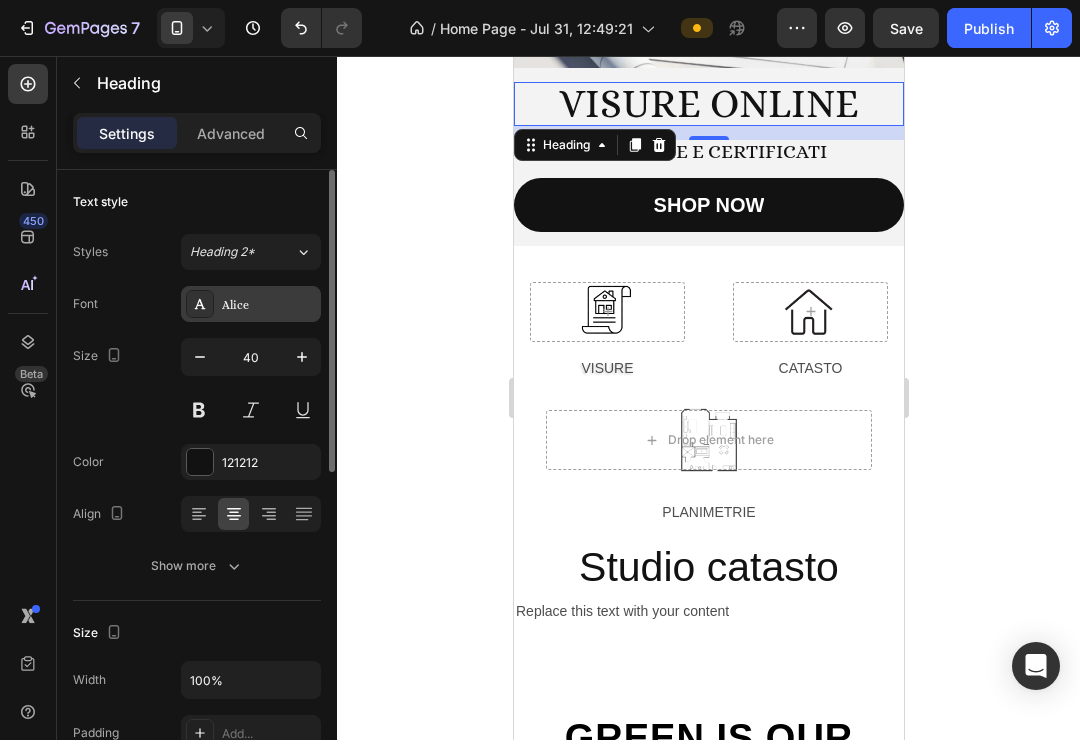 click on "Alice" at bounding box center [269, 305] 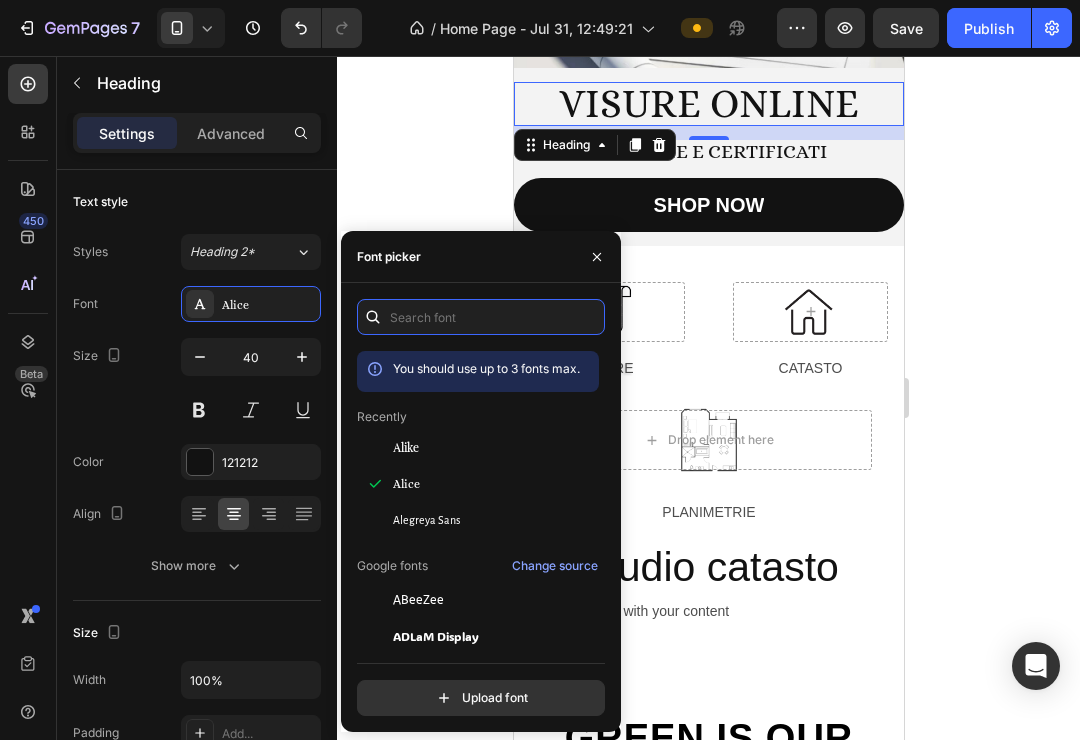 click on "You should use up to 3 fonts max. Recently Alike Alice Alegreya Sans Google fonts Change source ABeeZee ADLaM Display AR One Sans Abel Abhaya Libre Aboreto Abril Fatface Abyssinica SIL Aclonica Acme Actor Adamina Advent Pro Afacad Afacad Flux Agbalumo Agdasima  Upload font" 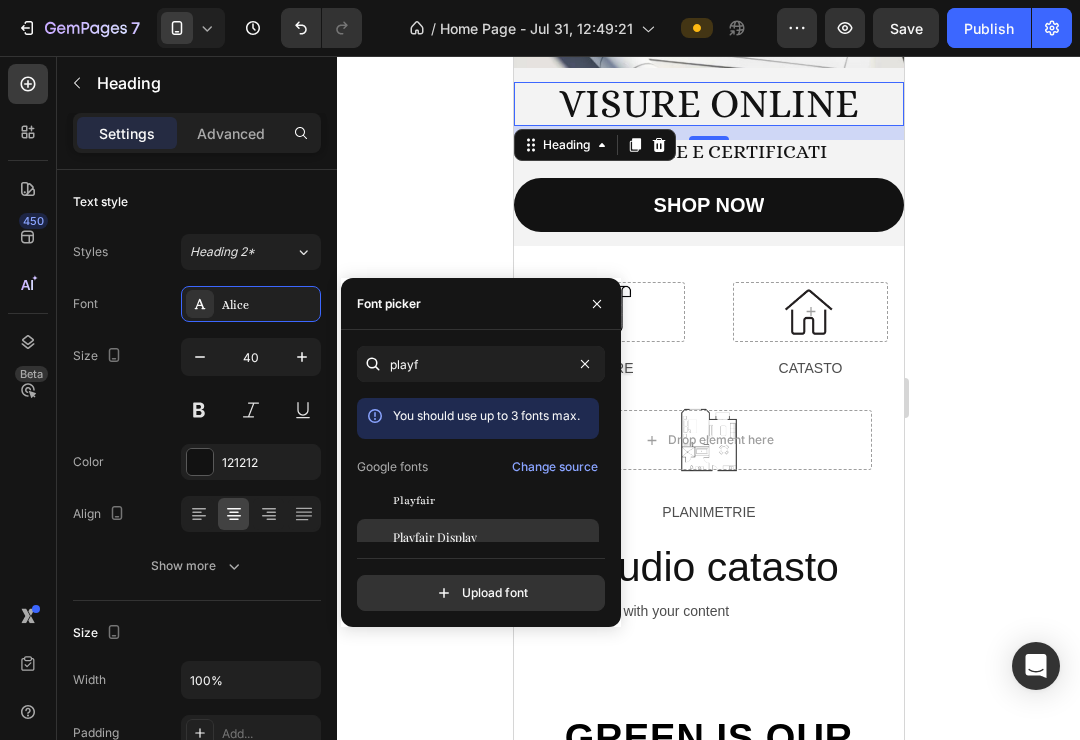 click on "Playfair Display" at bounding box center (494, 537) 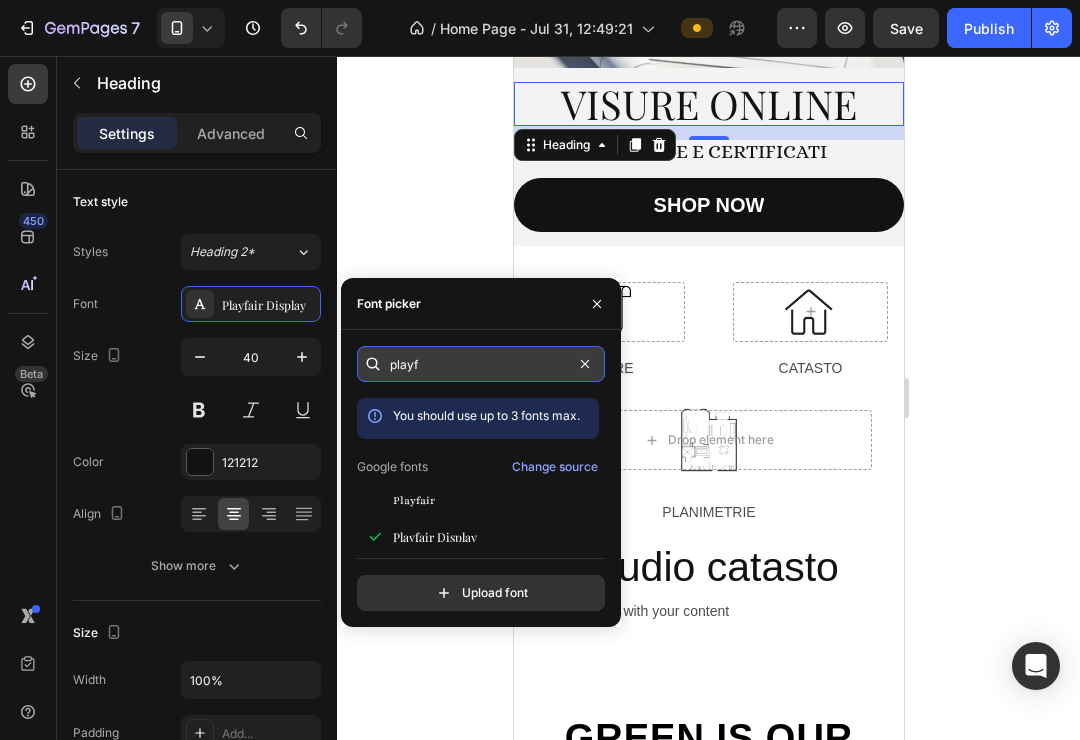 click on "playf" at bounding box center [481, 364] 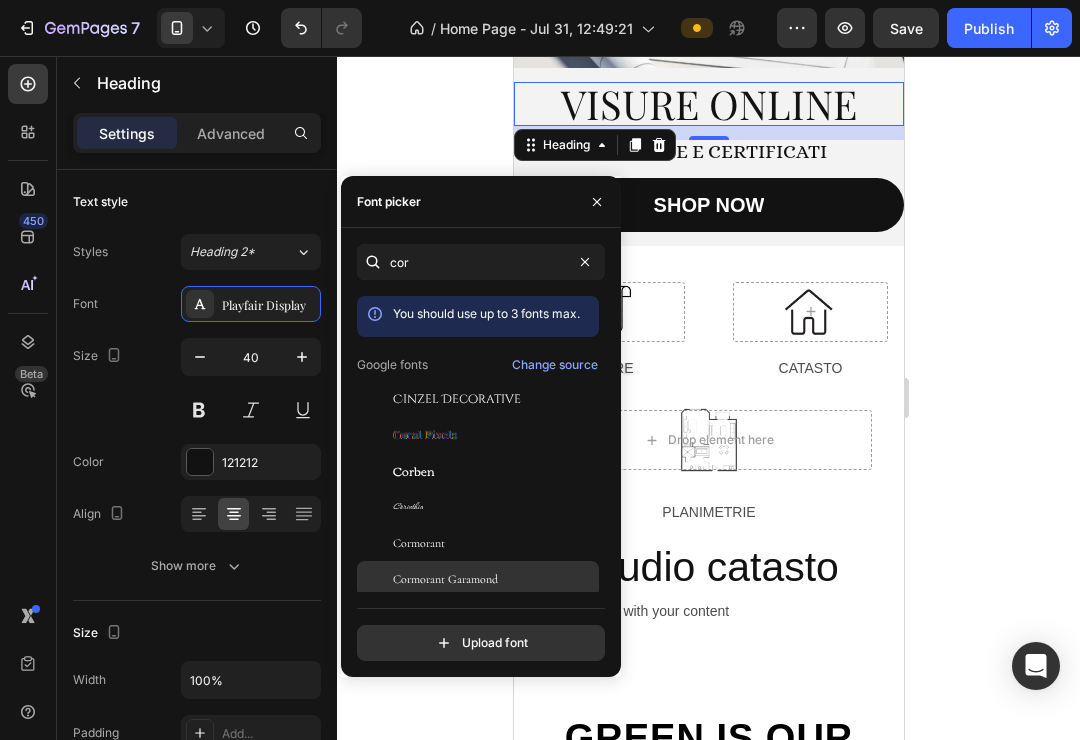 click on "Cormorant Garamond" at bounding box center (445, 579) 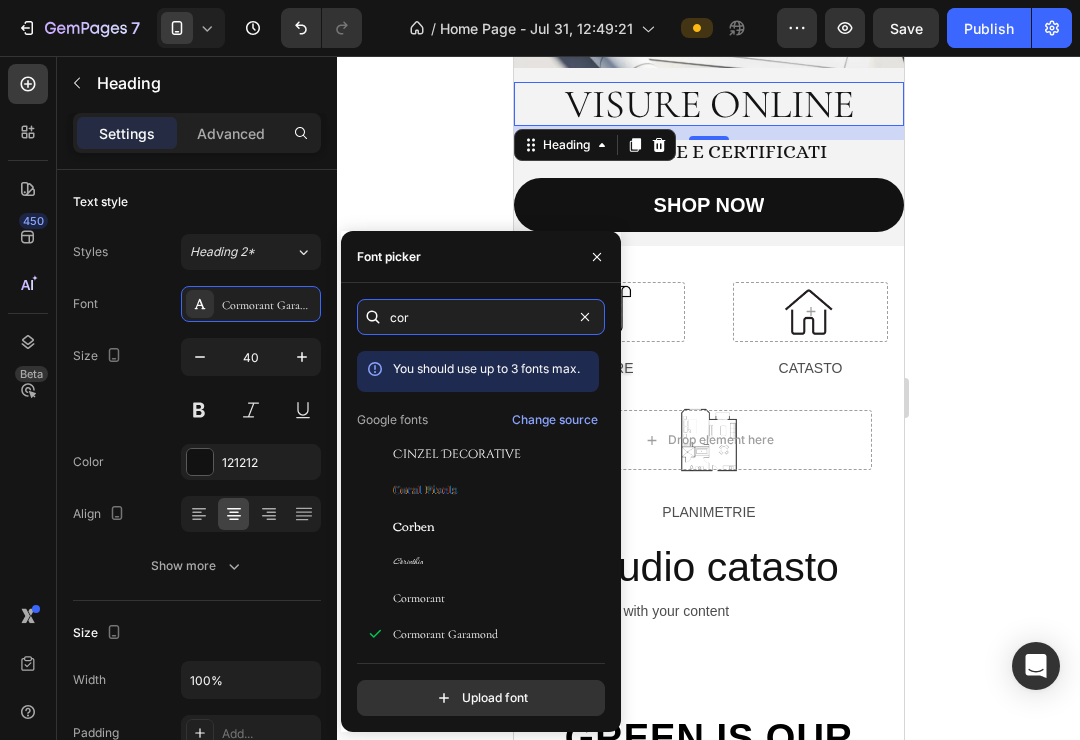 click on "cor" at bounding box center (481, 317) 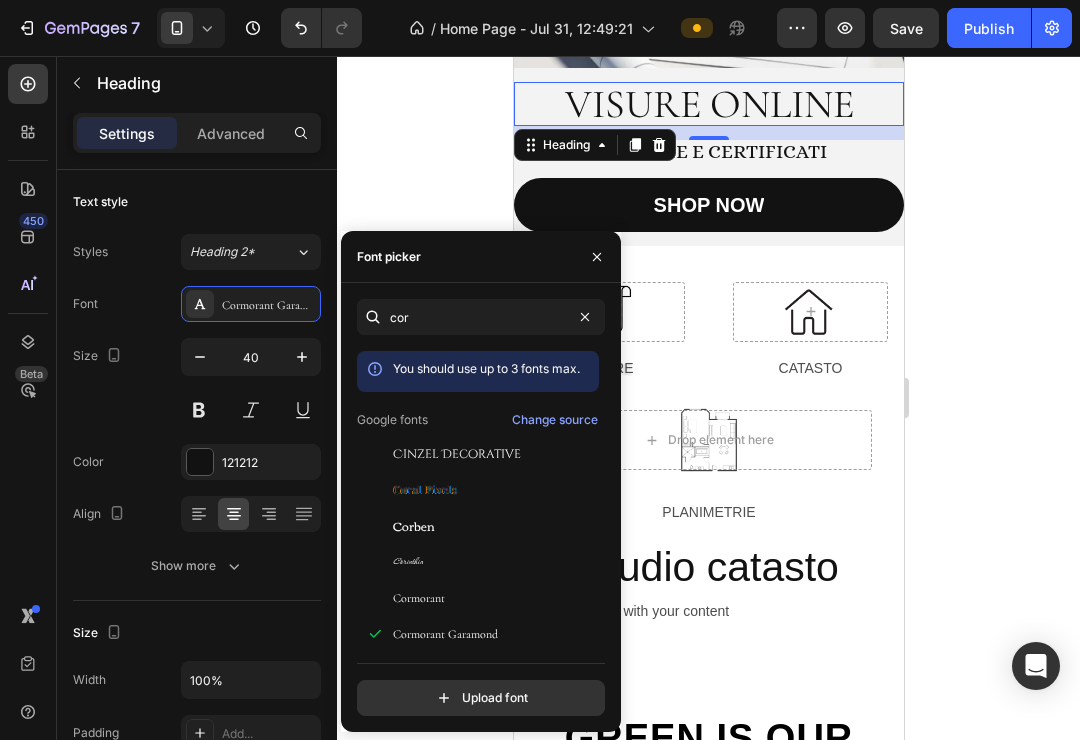 click on "You should use up to 3 fonts max." at bounding box center [486, 368] 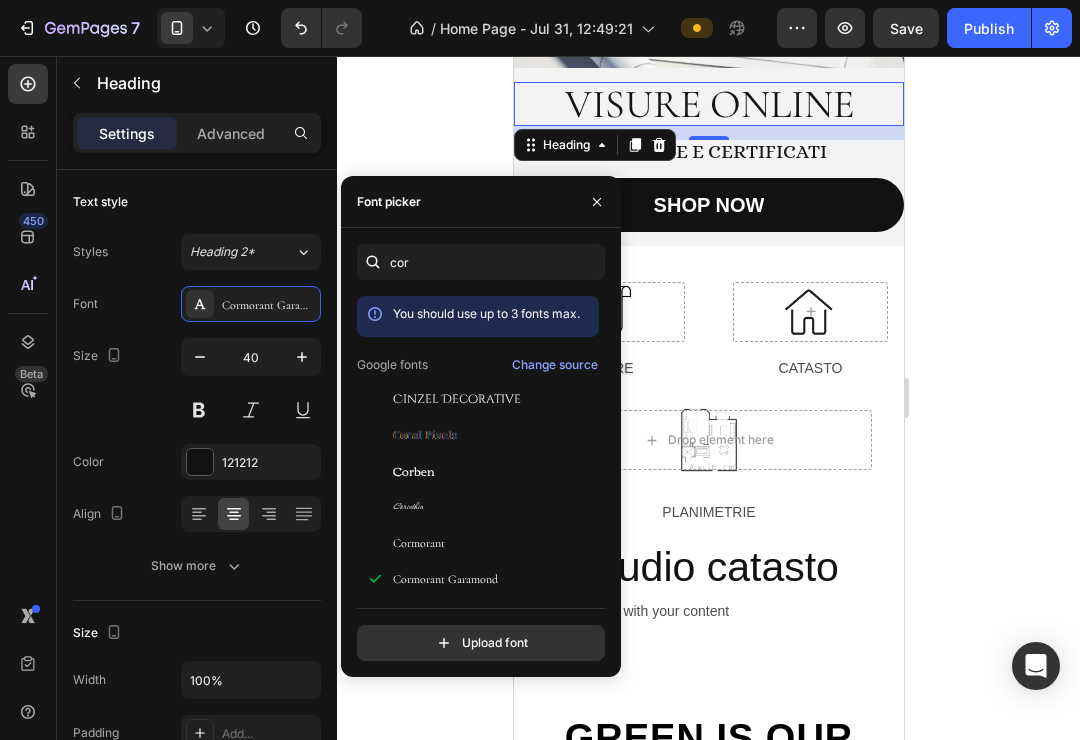 click on "You should use up to 3 fonts max." at bounding box center (486, 313) 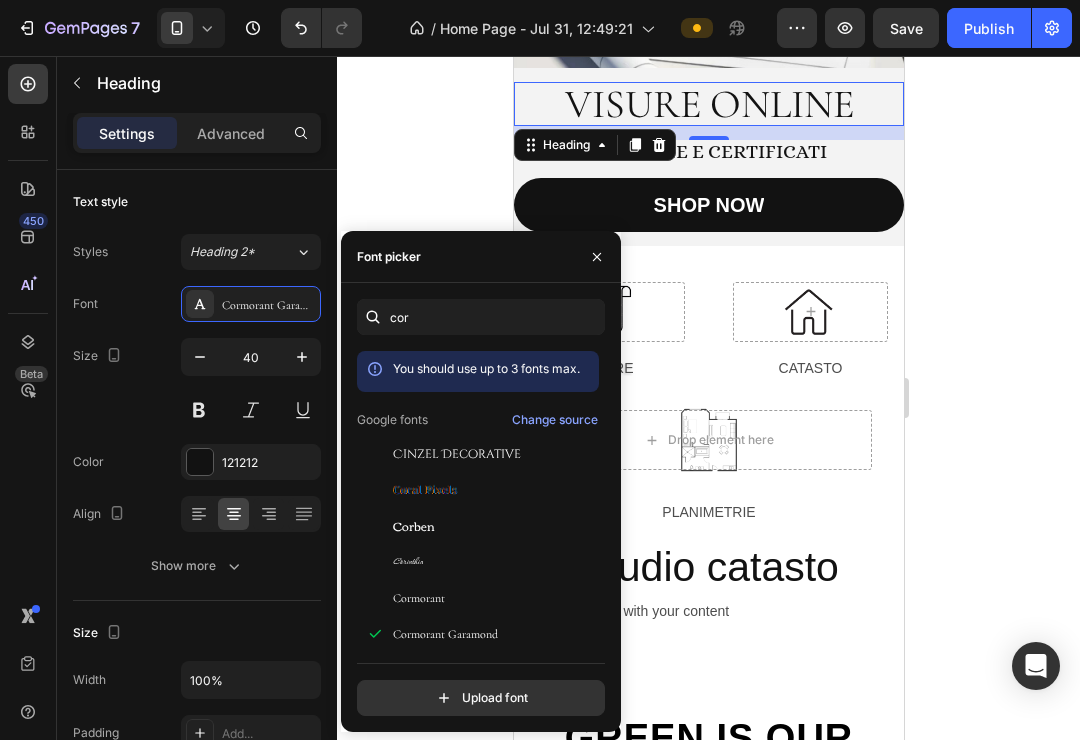 click on "Font picker" at bounding box center [481, 257] 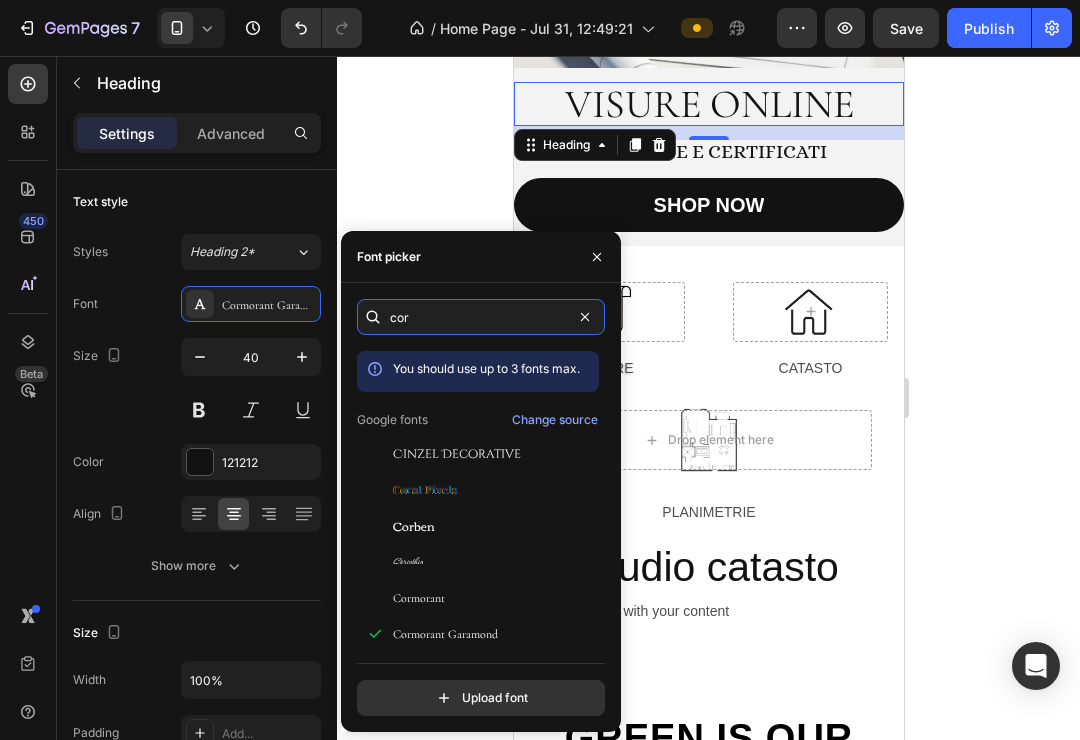 click on "cor" at bounding box center [481, 317] 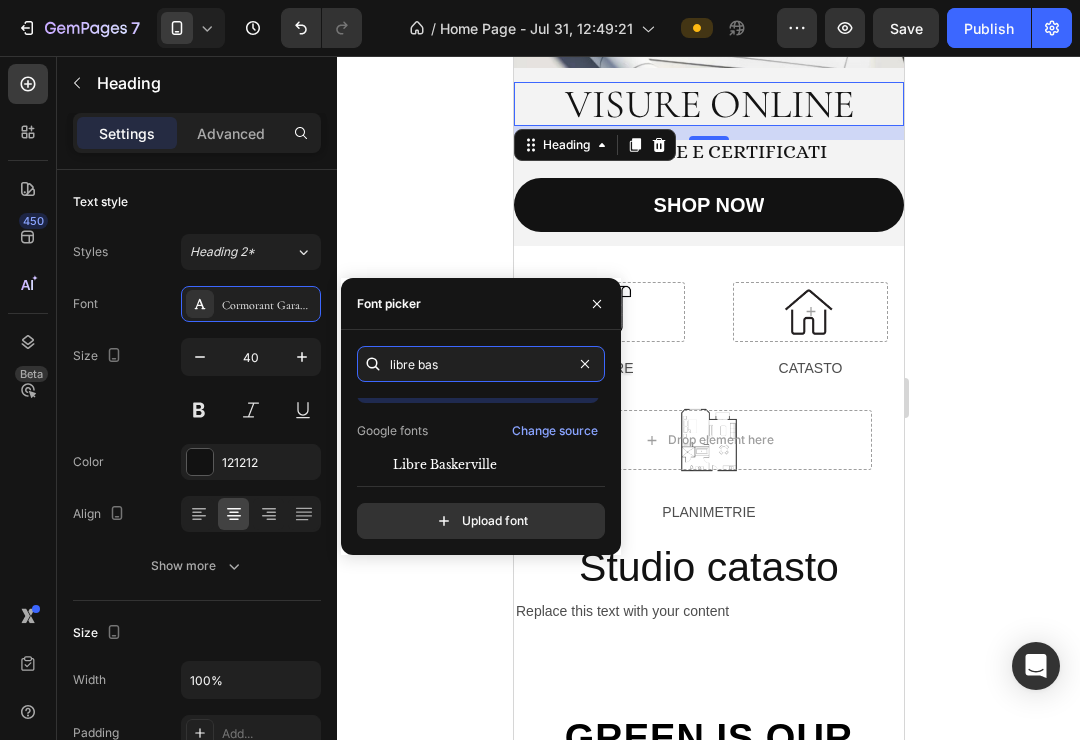 scroll, scrollTop: 39, scrollLeft: 0, axis: vertical 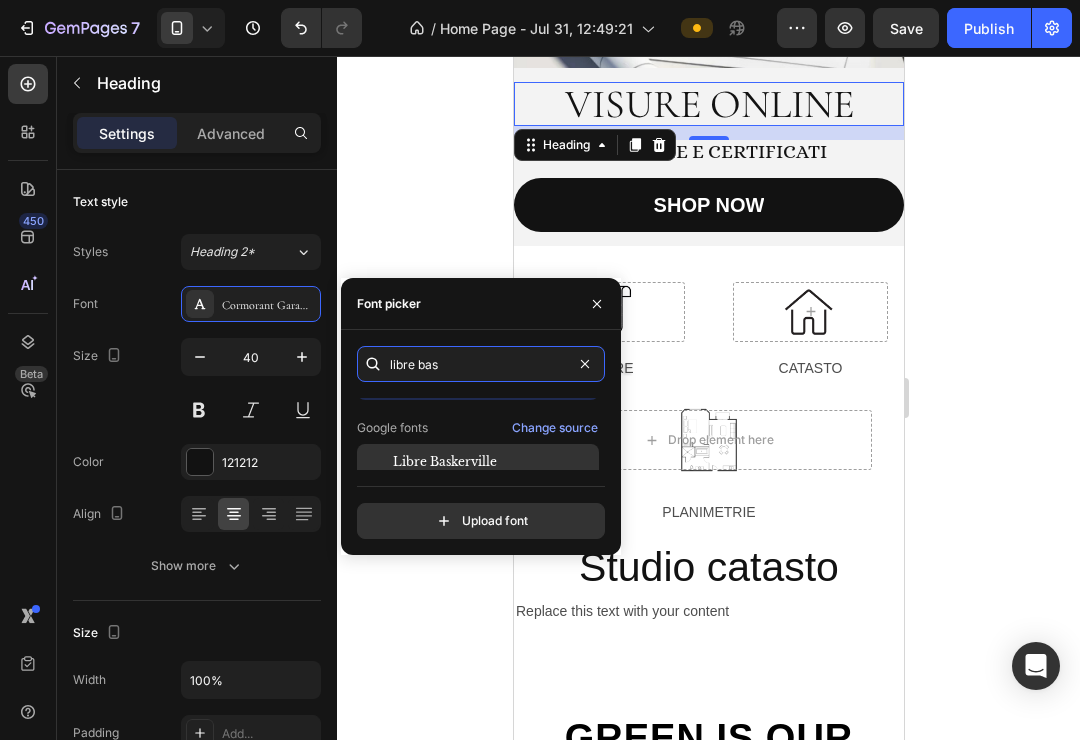 type on "libre bas" 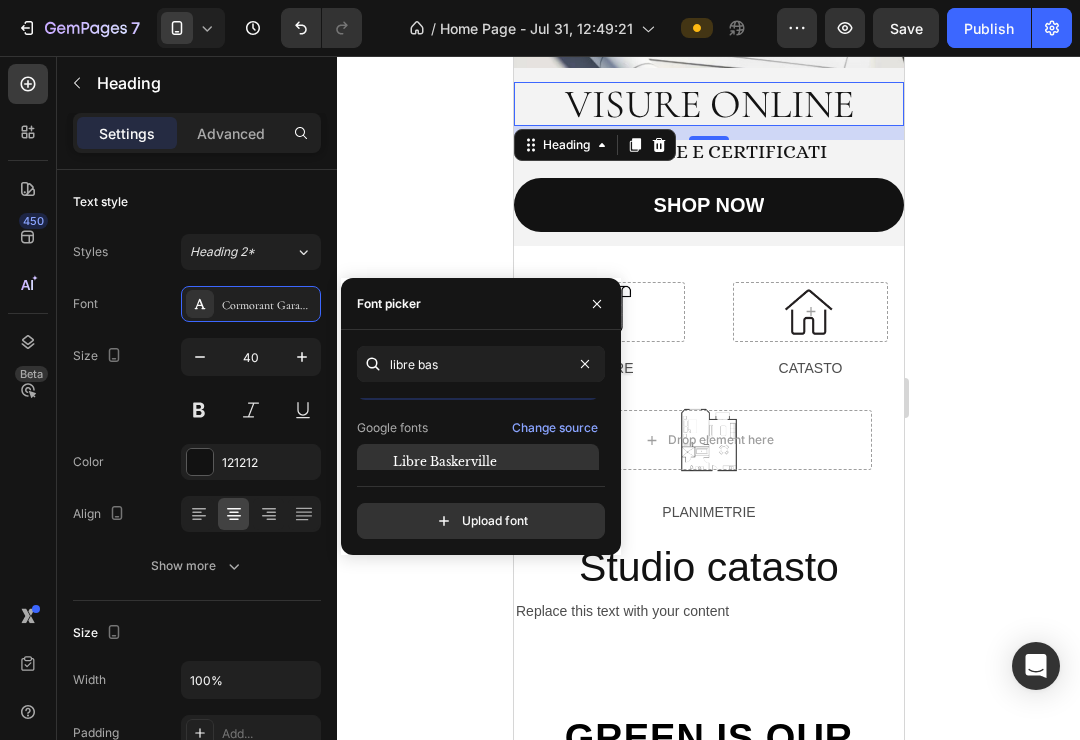 click on "Libre Baskerville" at bounding box center [445, 462] 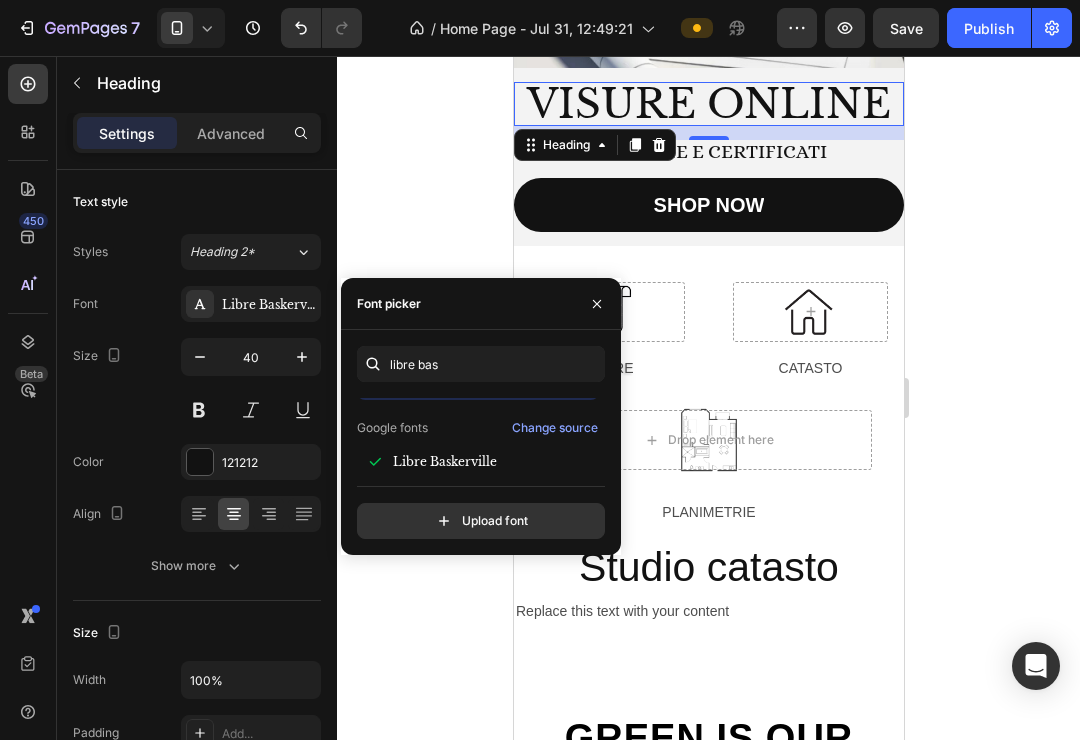 click 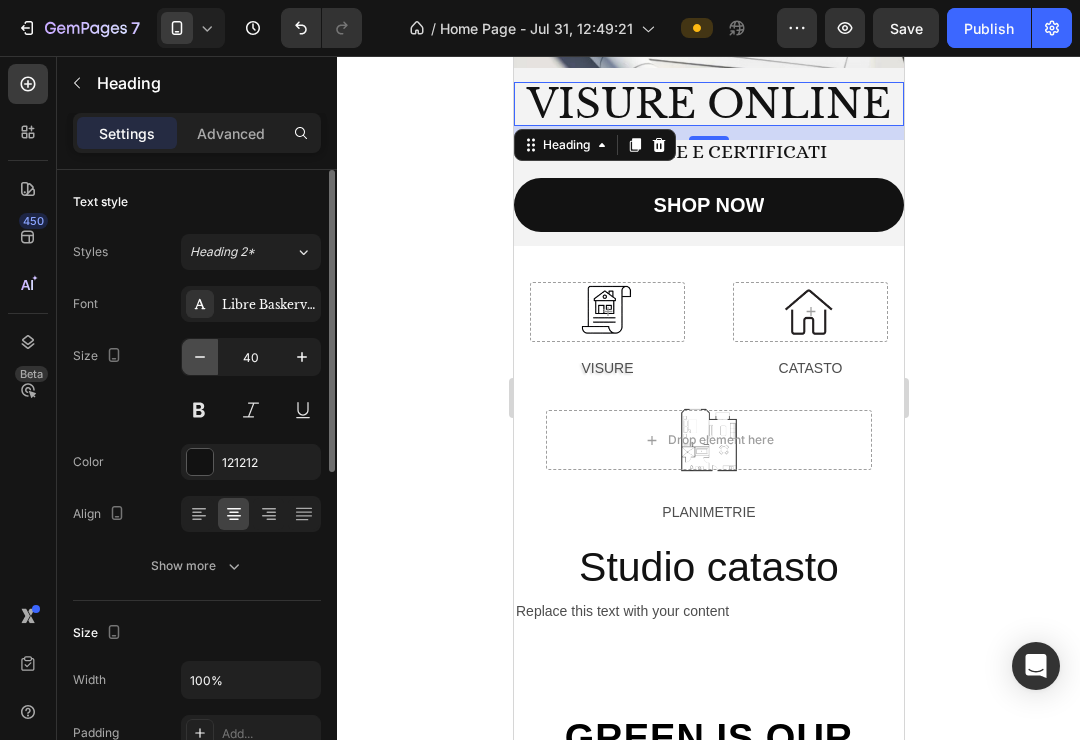 click 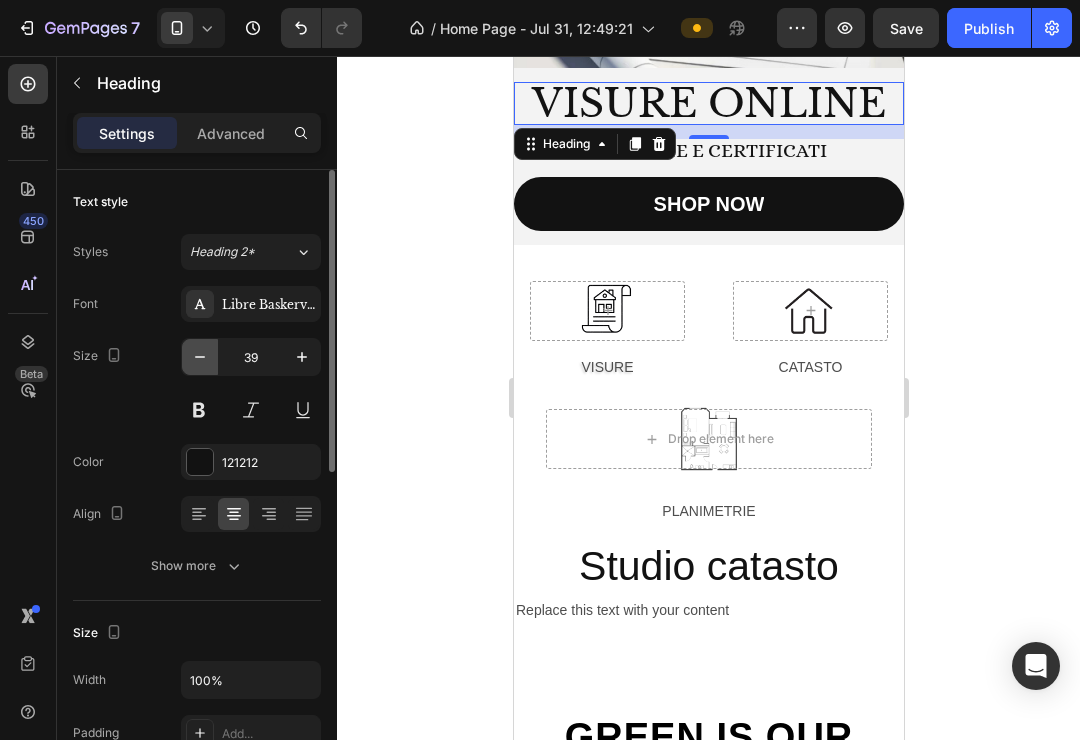 click 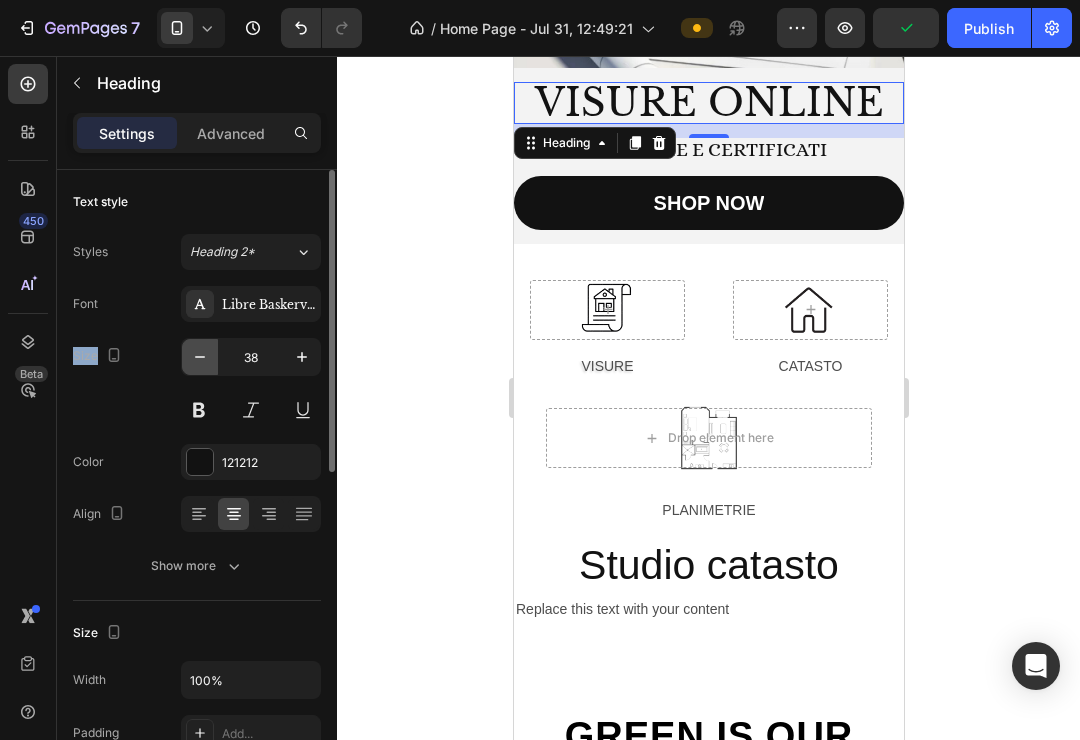 click 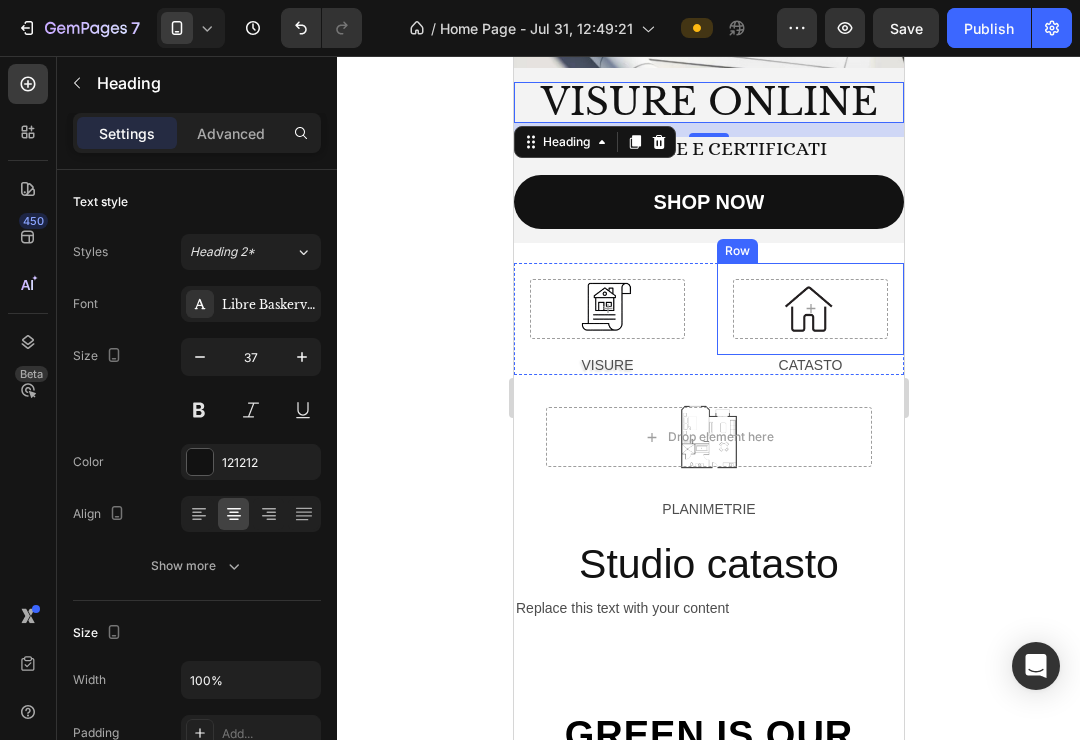 click 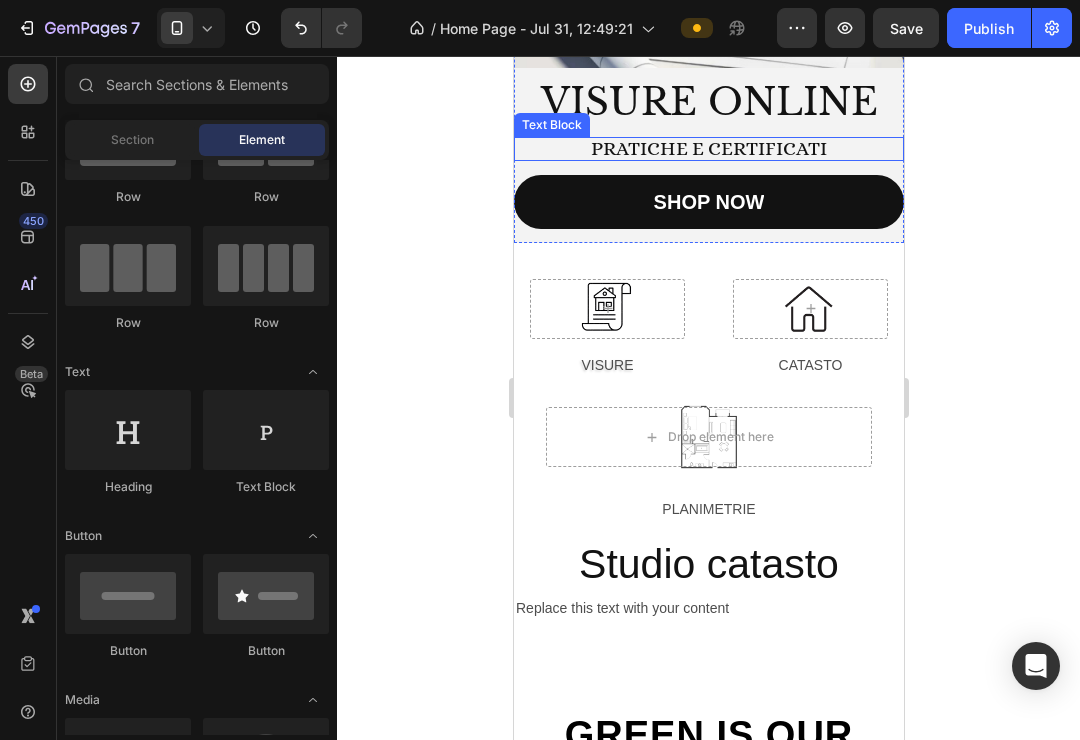 click on "Pratiche e certificati" at bounding box center (708, 149) 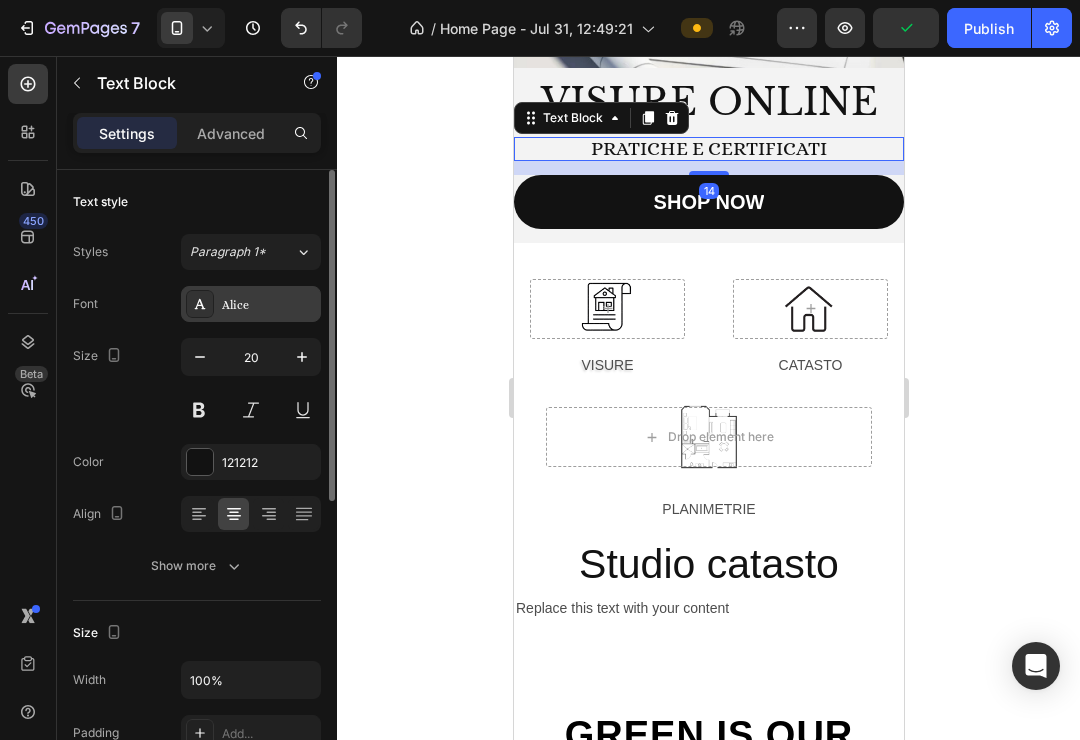 click on "Alice" at bounding box center (269, 305) 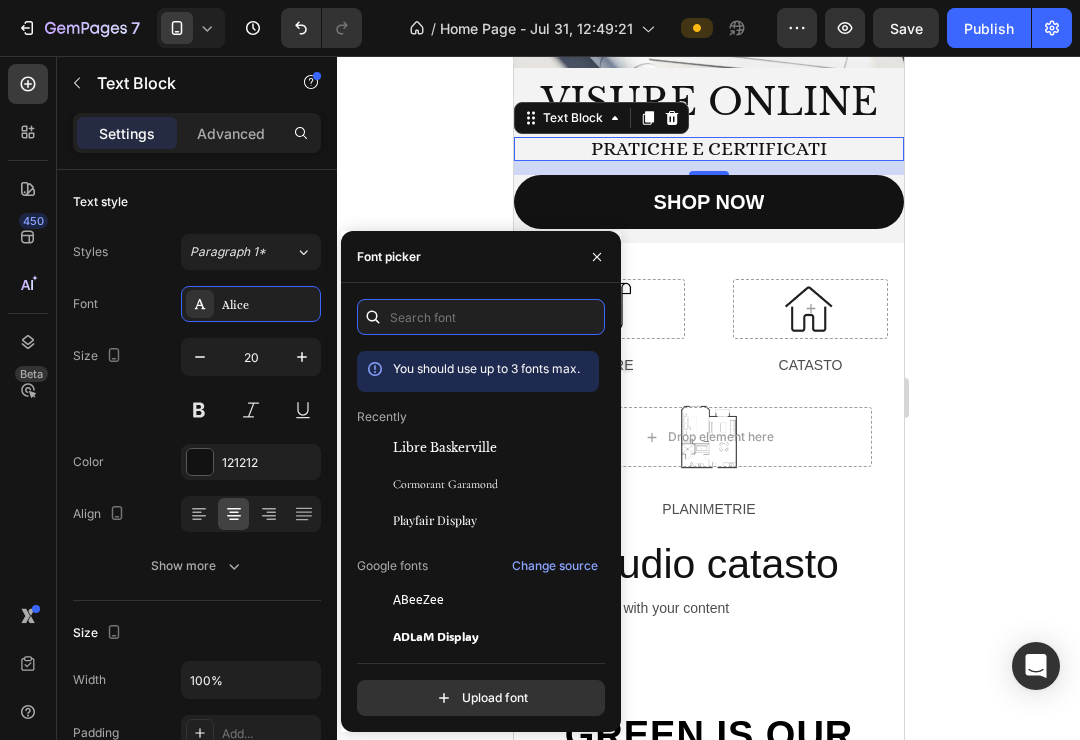 click on "You should use up to 3 fonts max. Recently Libre Baskerville Cormorant Garamond Playfair Display Google fonts Change source ABeeZee ADLaM Display AR One Sans Abel Abhaya Libre Aboreto Abril Fatface Abyssinica SIL Aclonica Acme Actor Adamina Advent Pro Afacad Afacad Flux Agbalumo Agdasima  Upload font" 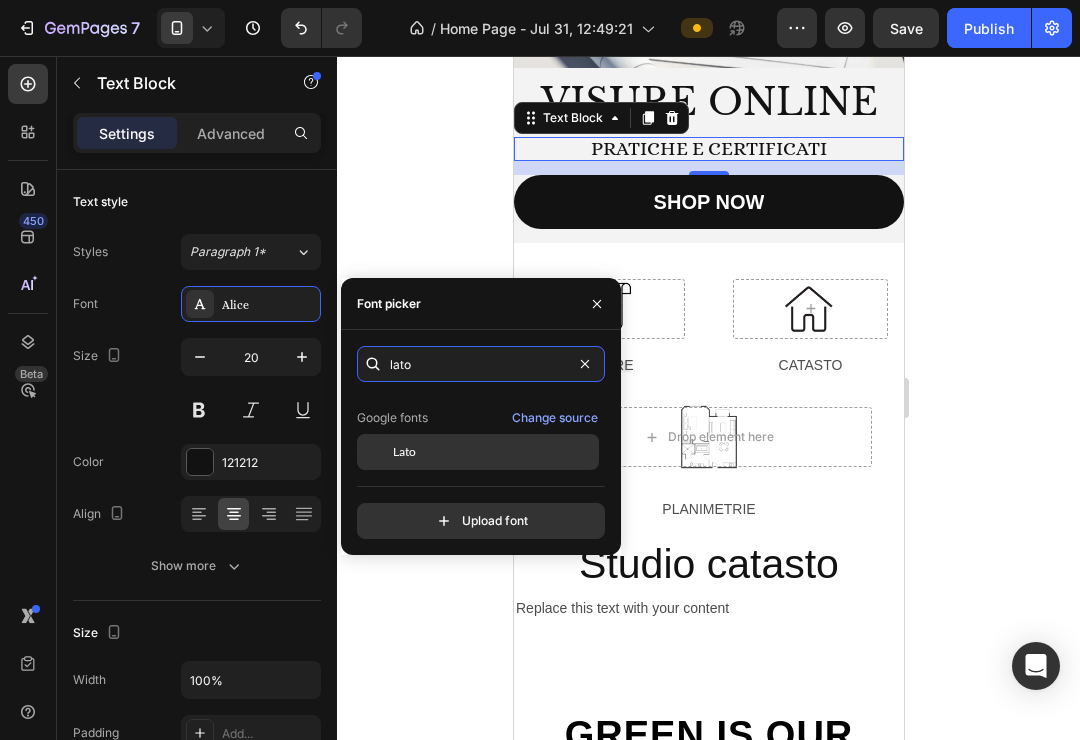 scroll, scrollTop: 49, scrollLeft: 0, axis: vertical 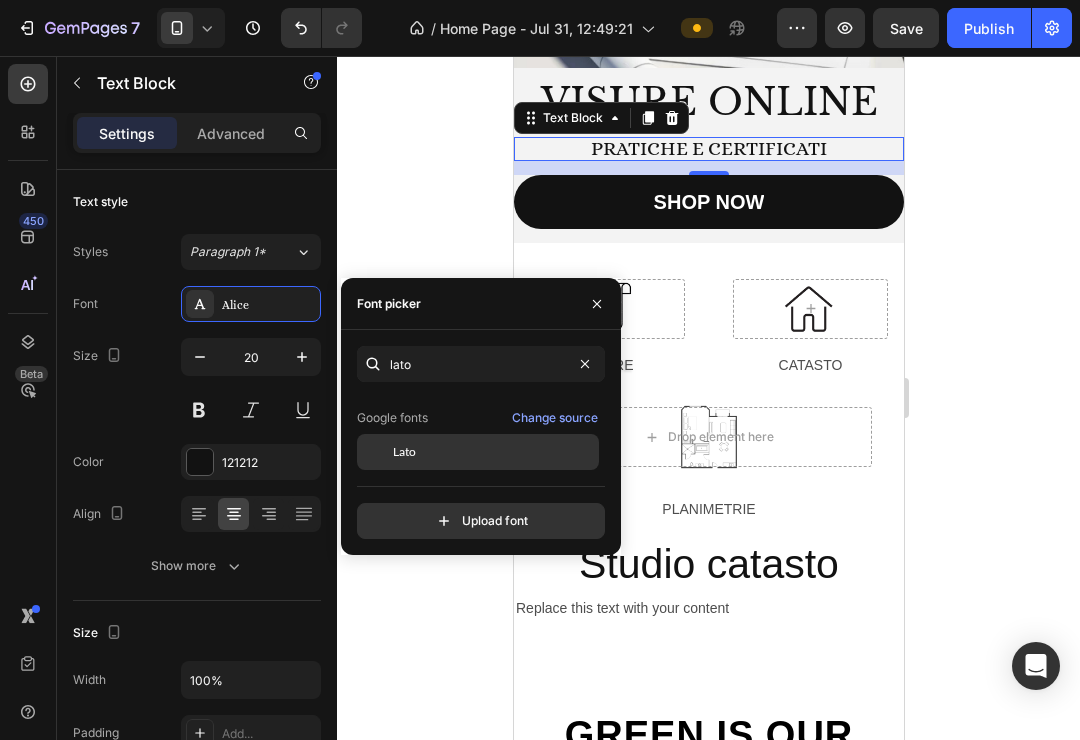 click on "Lato" at bounding box center (494, 452) 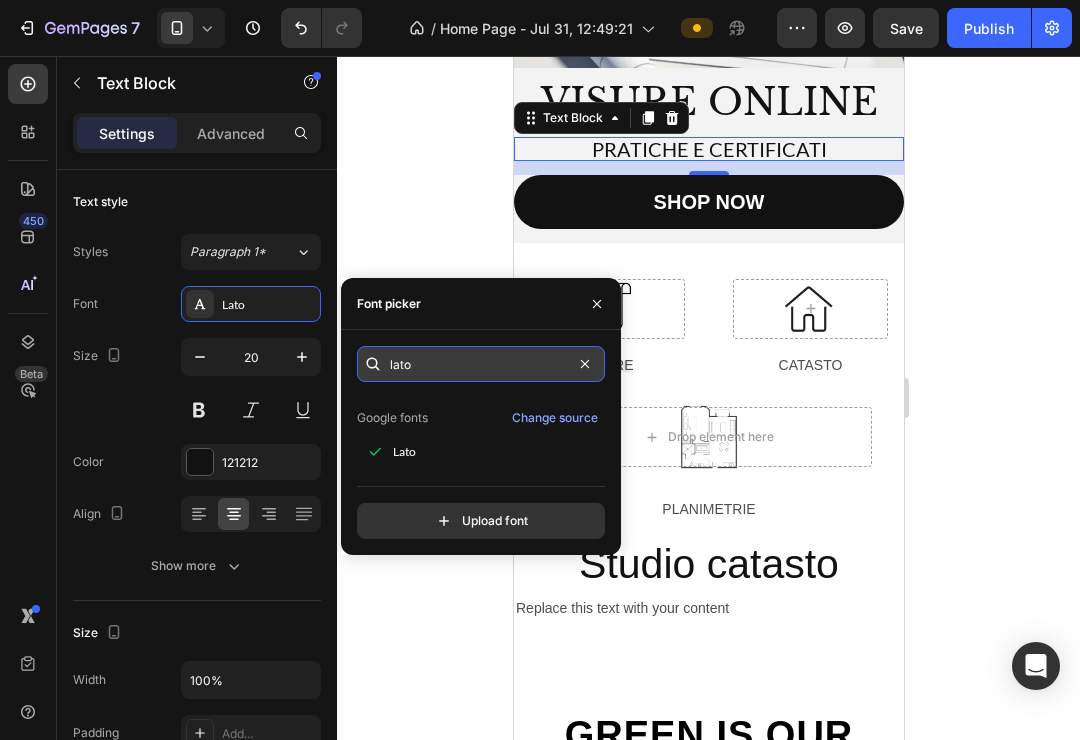 drag, startPoint x: 445, startPoint y: 365, endPoint x: 425, endPoint y: 373, distance: 21.540659 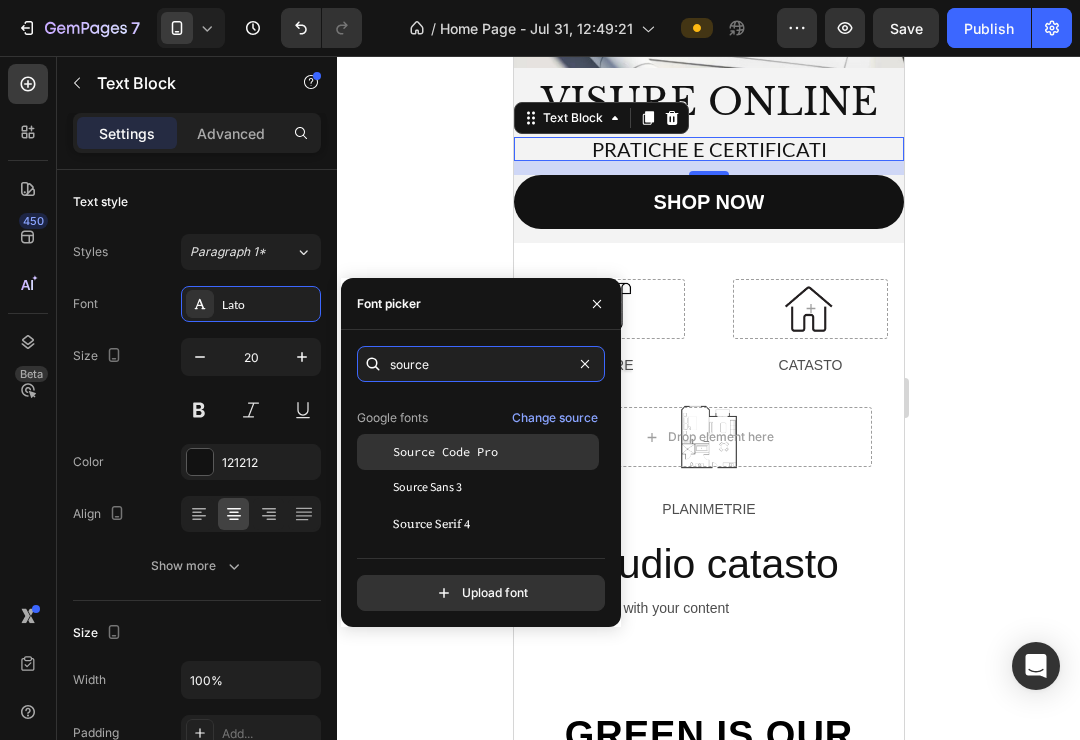 scroll, scrollTop: 49, scrollLeft: 0, axis: vertical 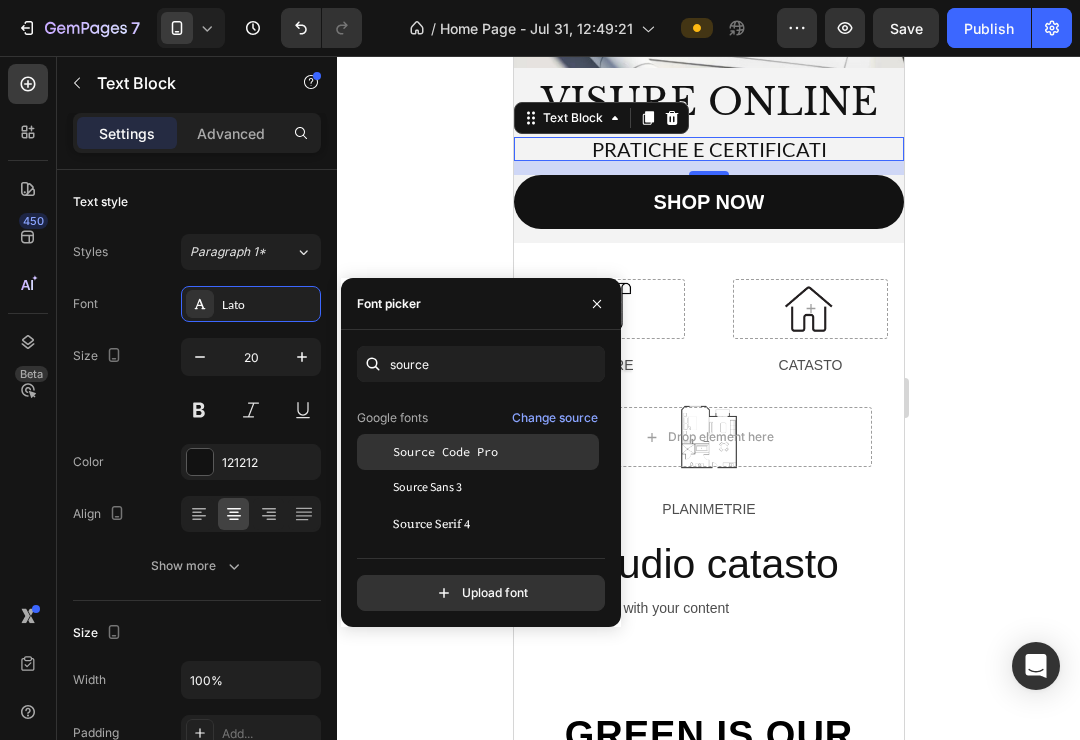 click on "Source Code Pro" at bounding box center [445, 452] 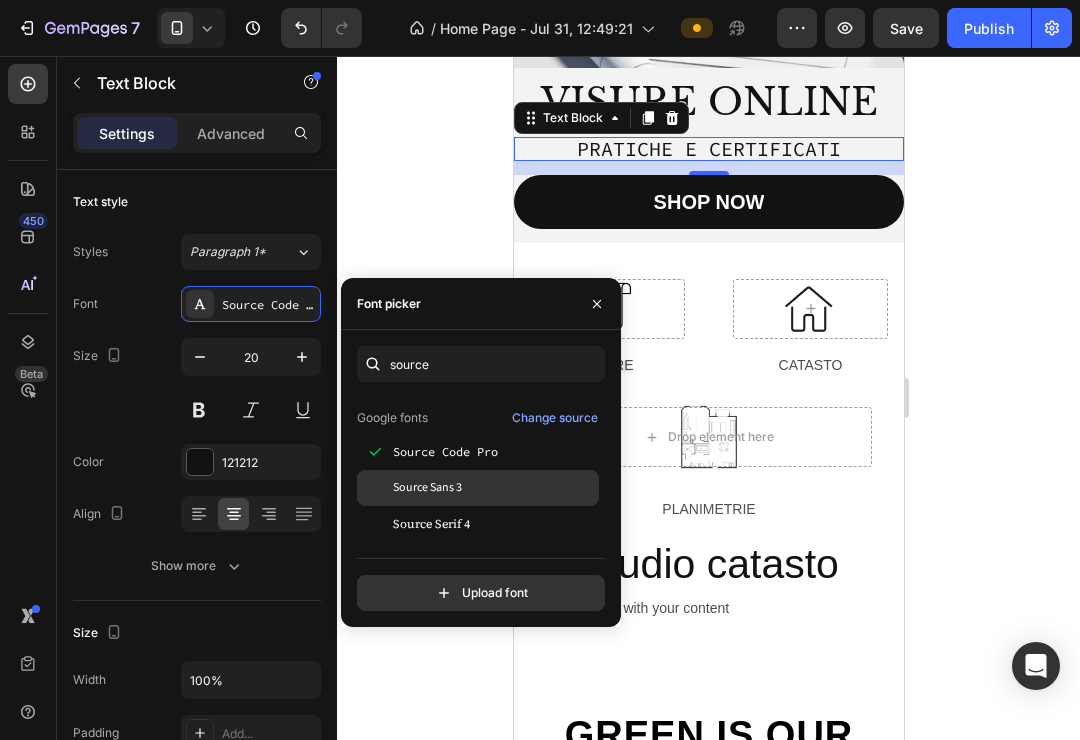 click on "Source Sans 3" at bounding box center [494, 488] 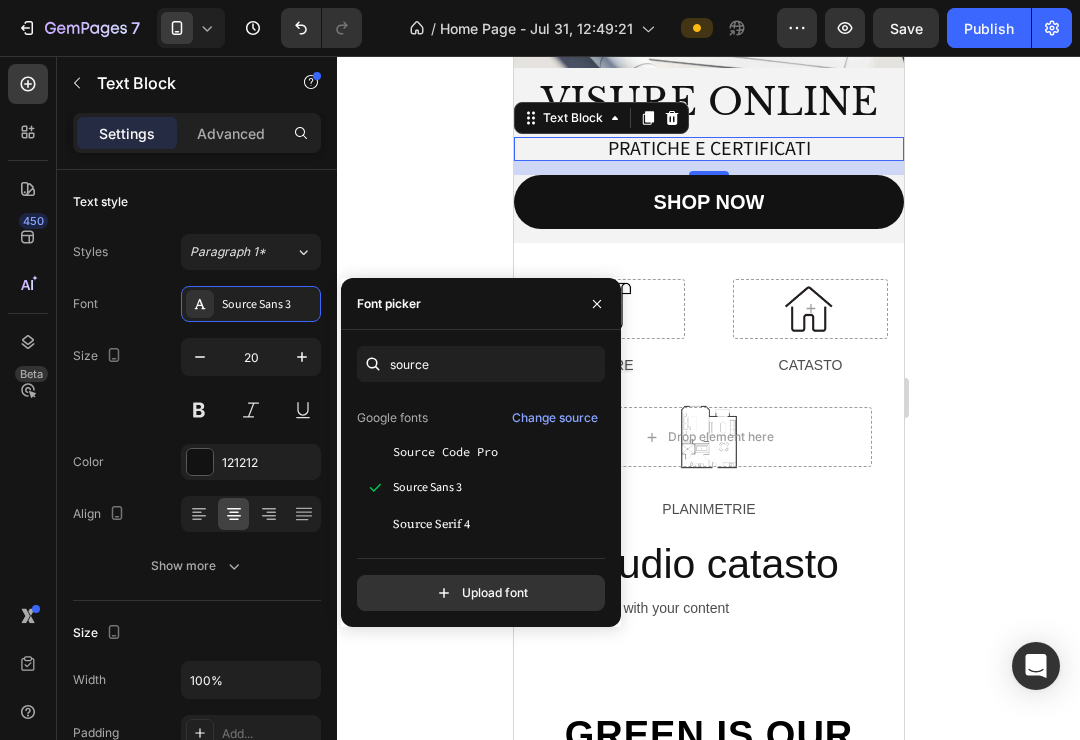 click 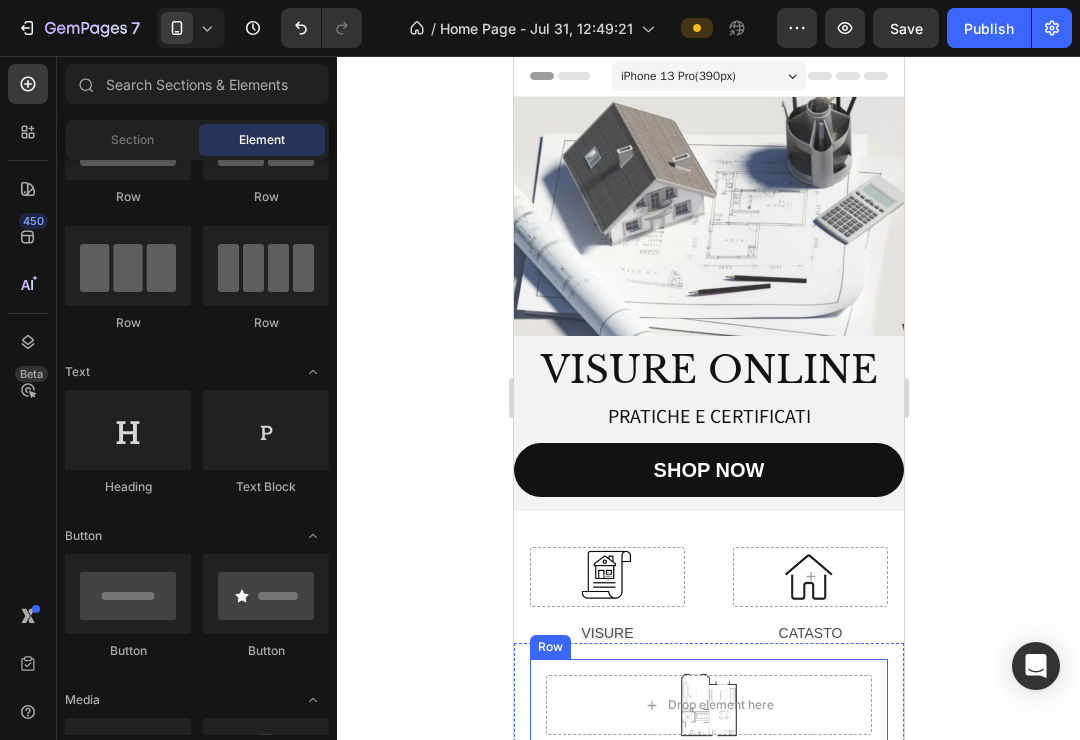 scroll, scrollTop: 0, scrollLeft: 0, axis: both 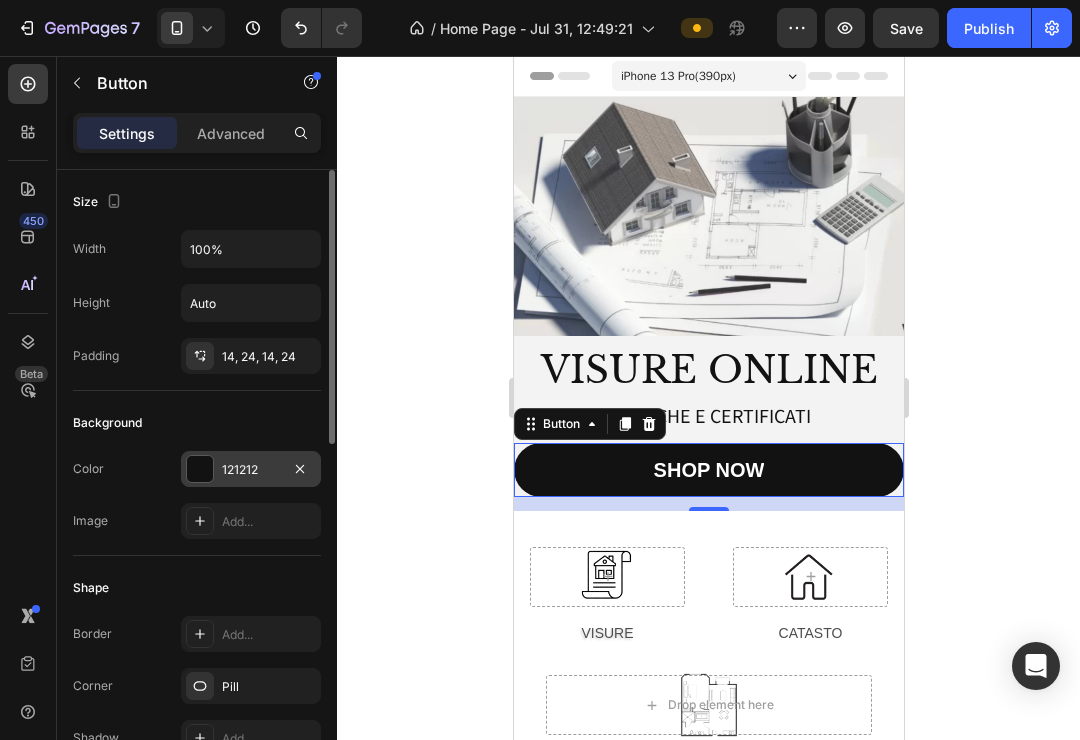 click on "121212" at bounding box center (251, 470) 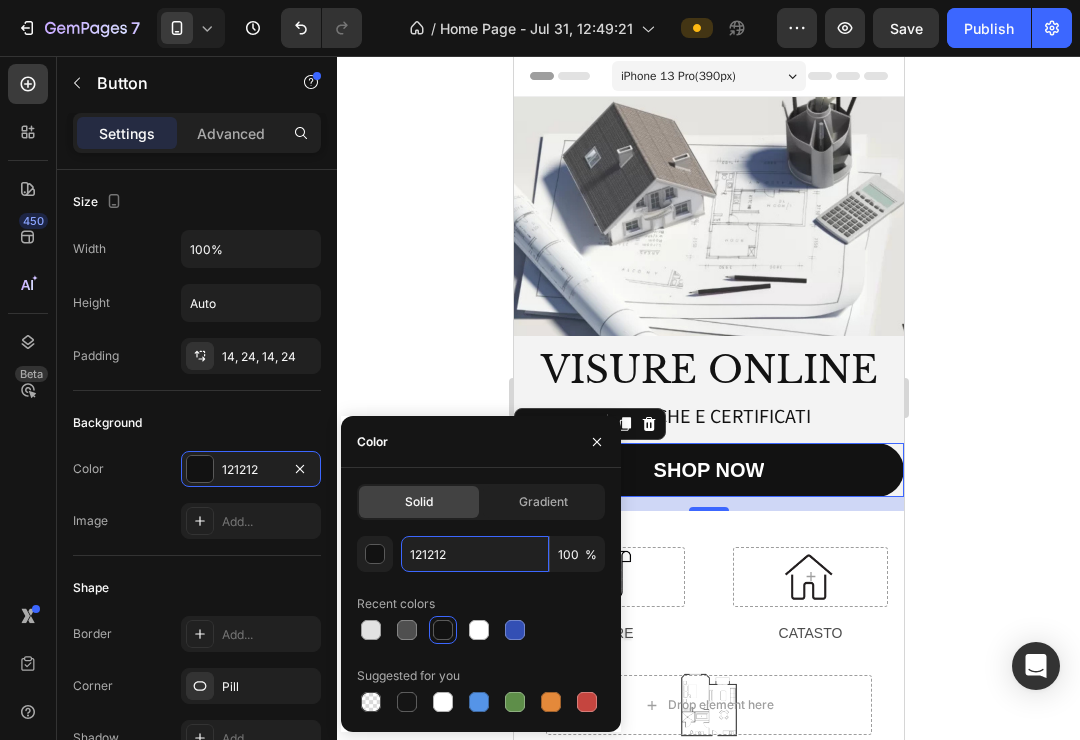 drag, startPoint x: 456, startPoint y: 561, endPoint x: 409, endPoint y: 559, distance: 47.042534 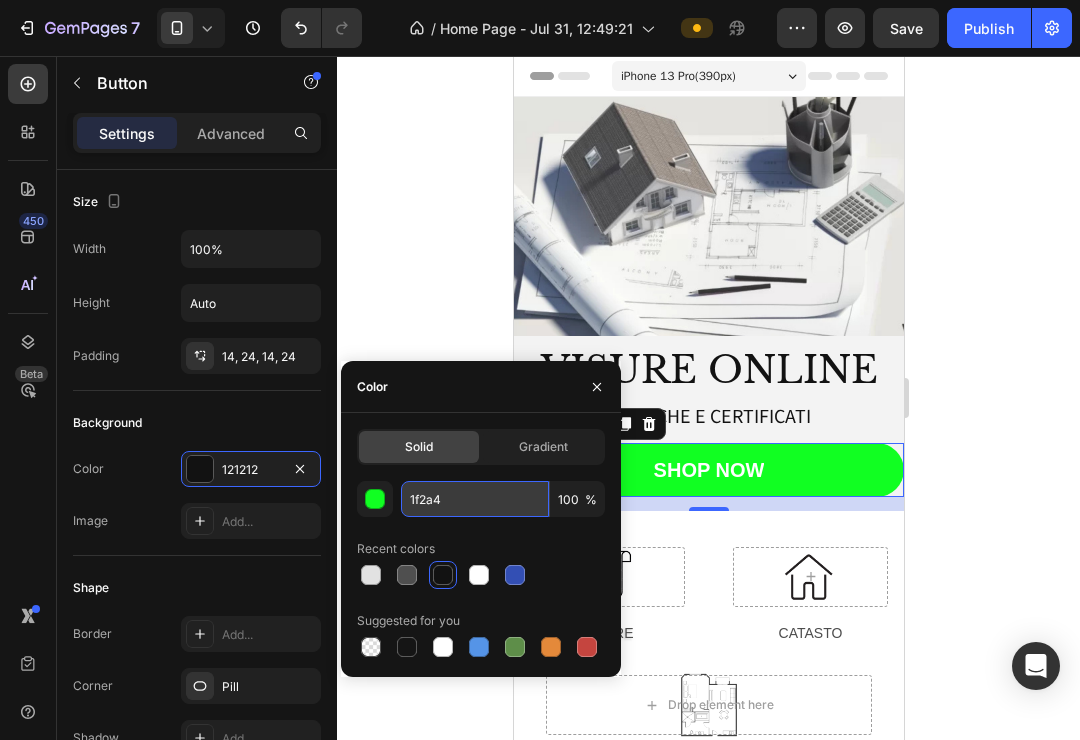 type on "1f2a44" 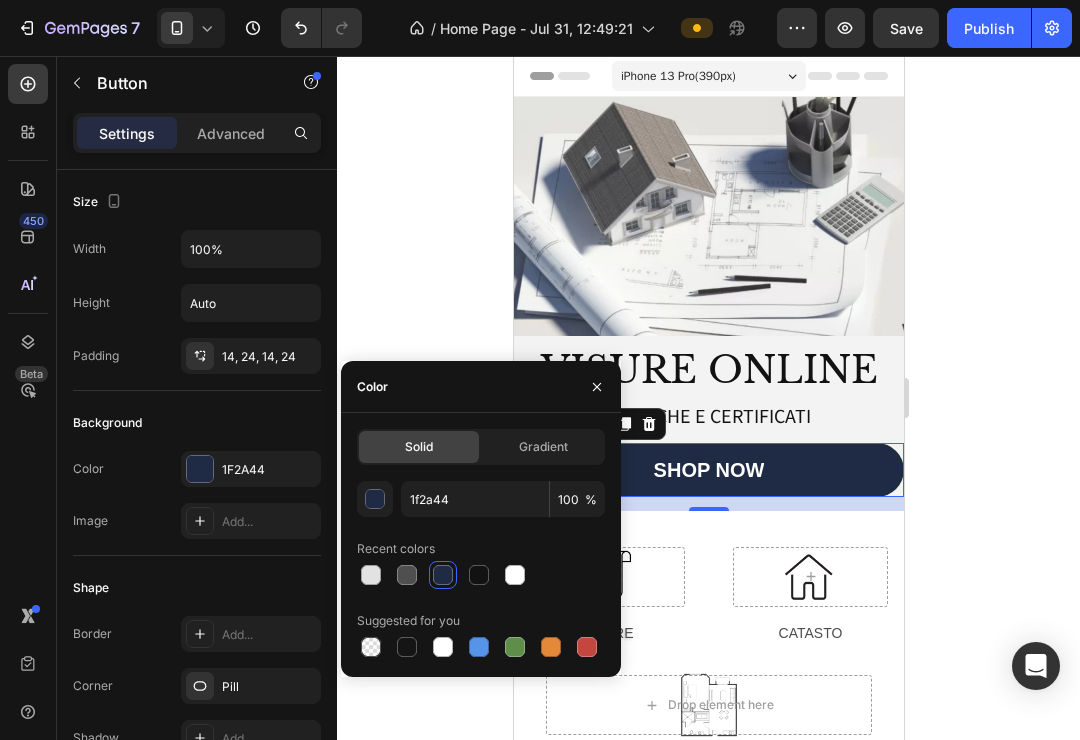 click 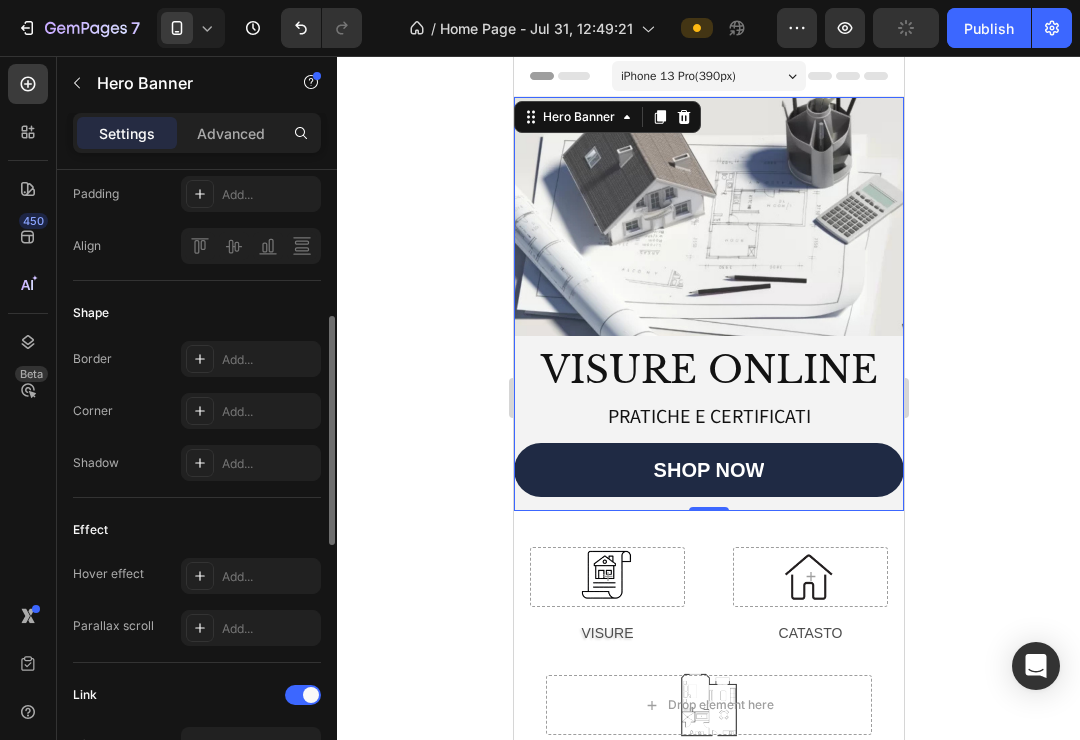 scroll, scrollTop: 510, scrollLeft: 0, axis: vertical 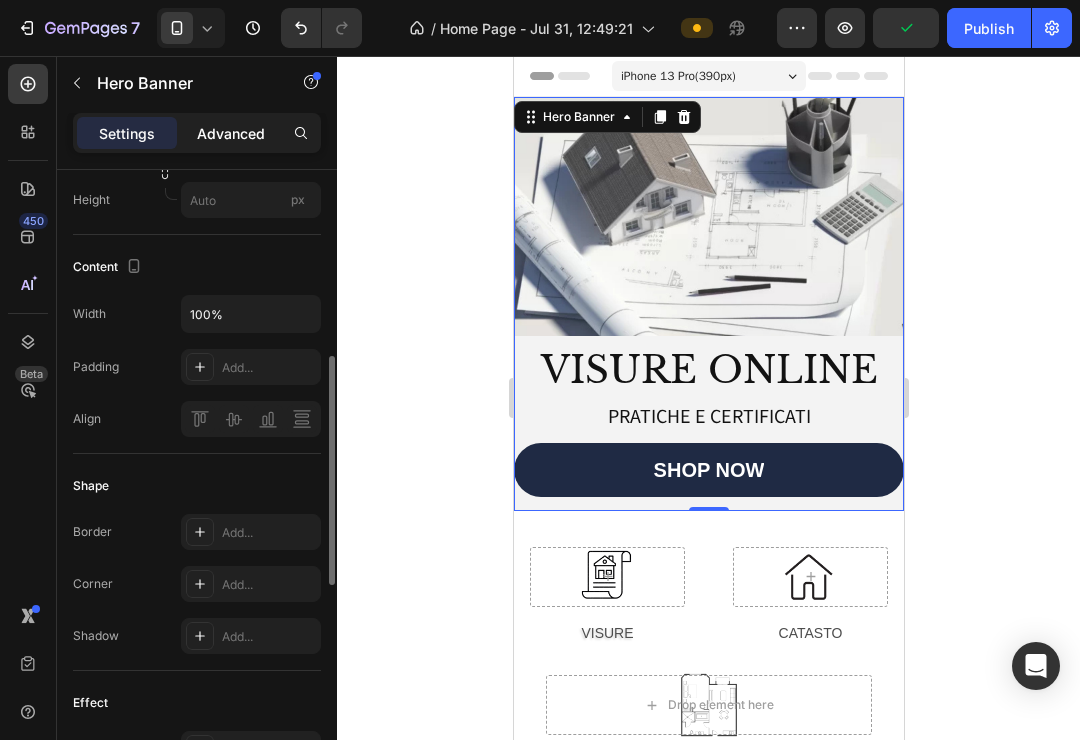 click on "Advanced" at bounding box center [231, 133] 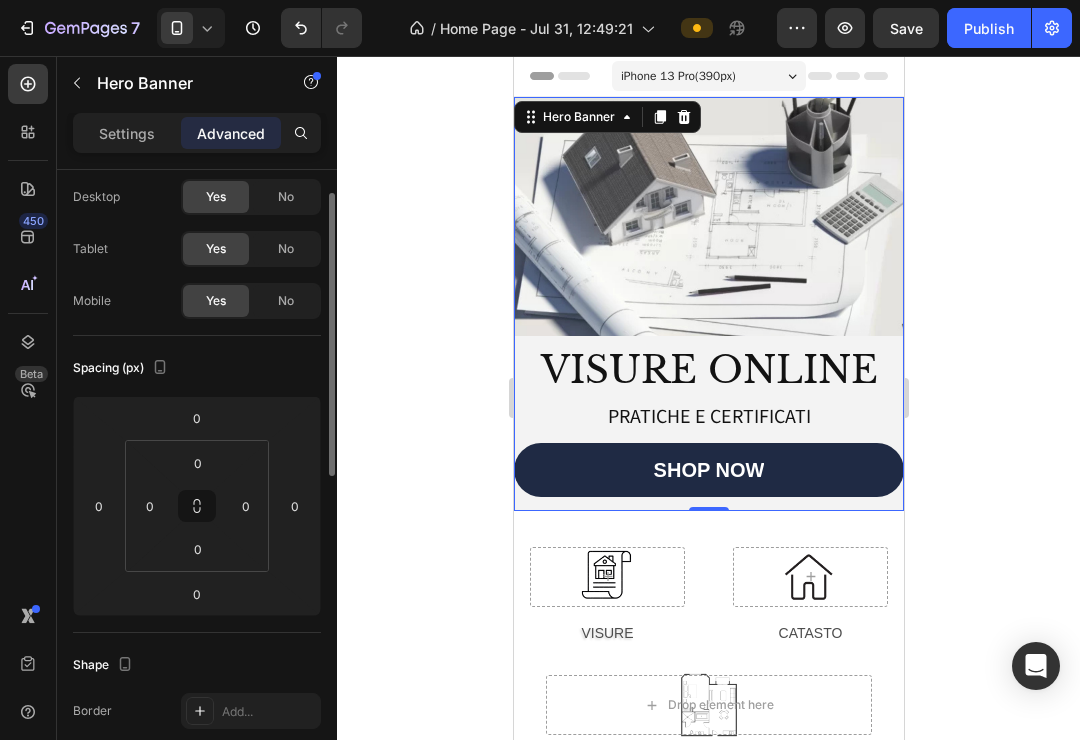 scroll, scrollTop: 0, scrollLeft: 0, axis: both 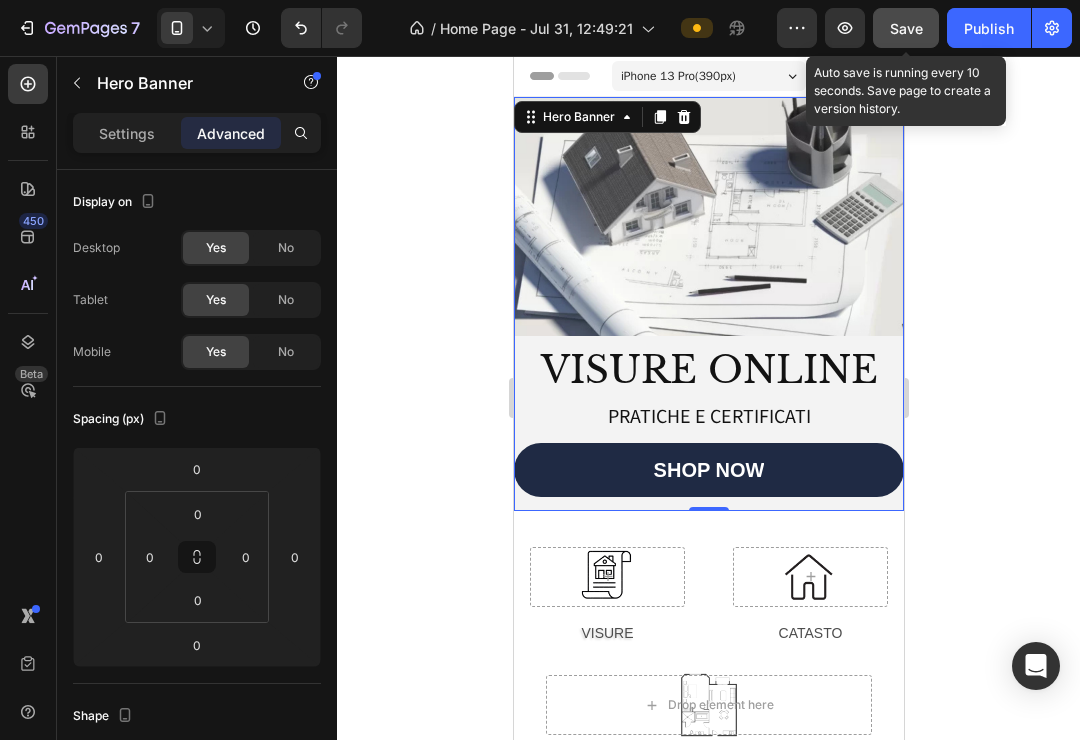 click on "Save" 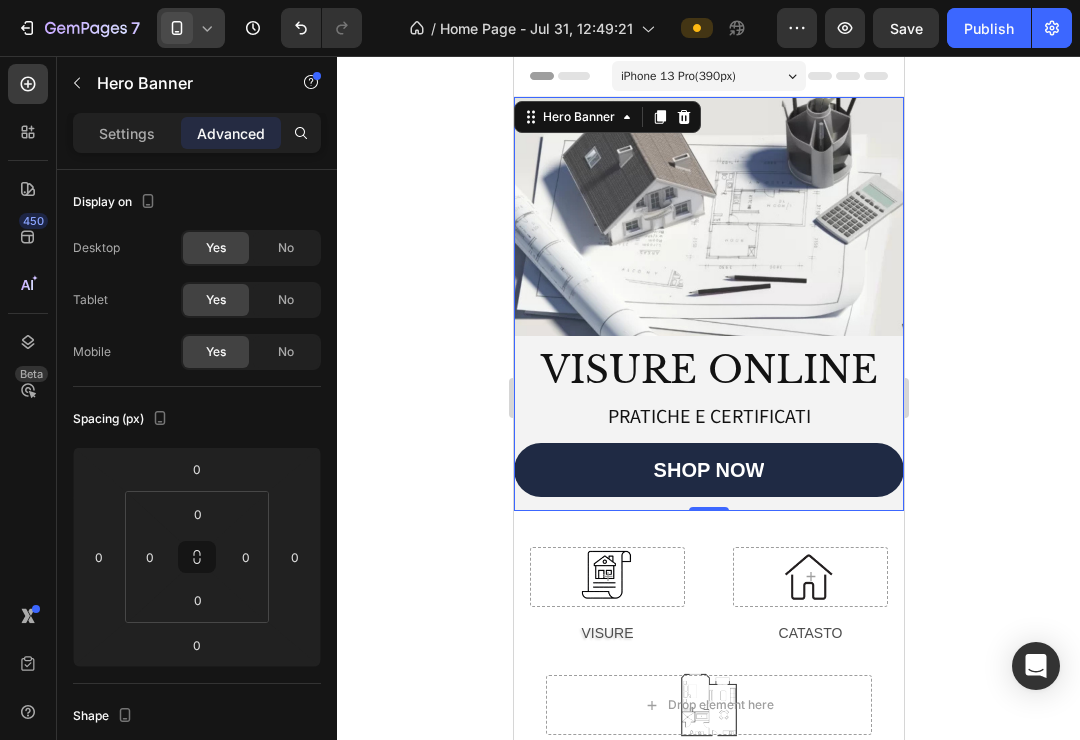 click 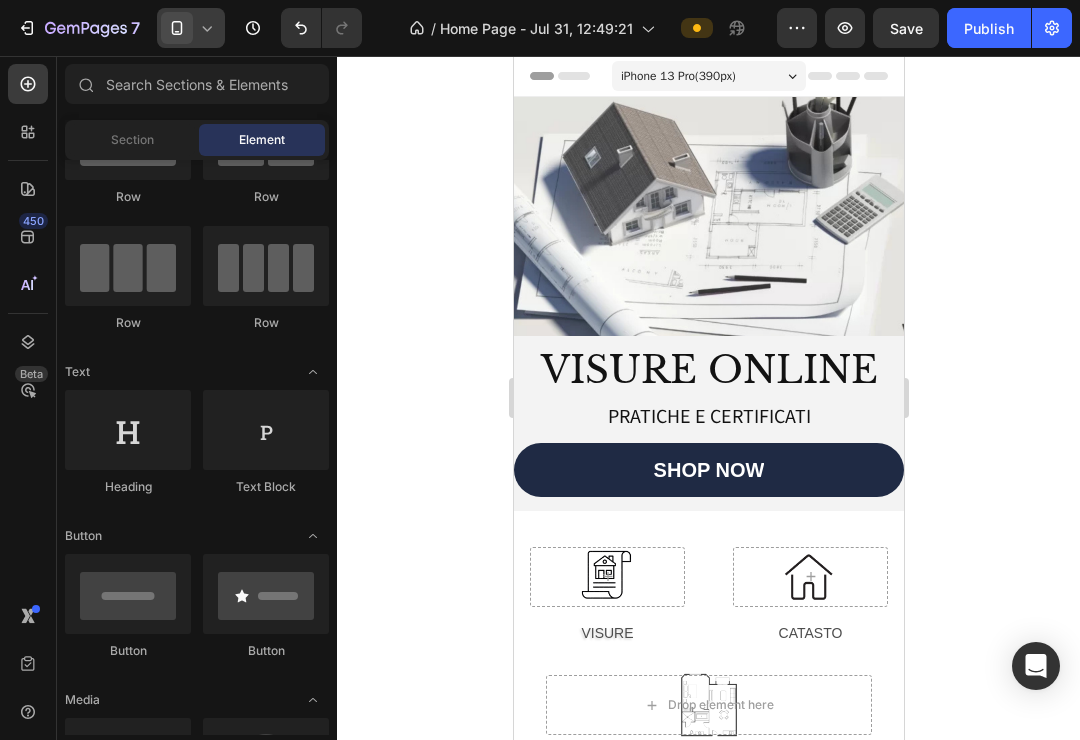 click 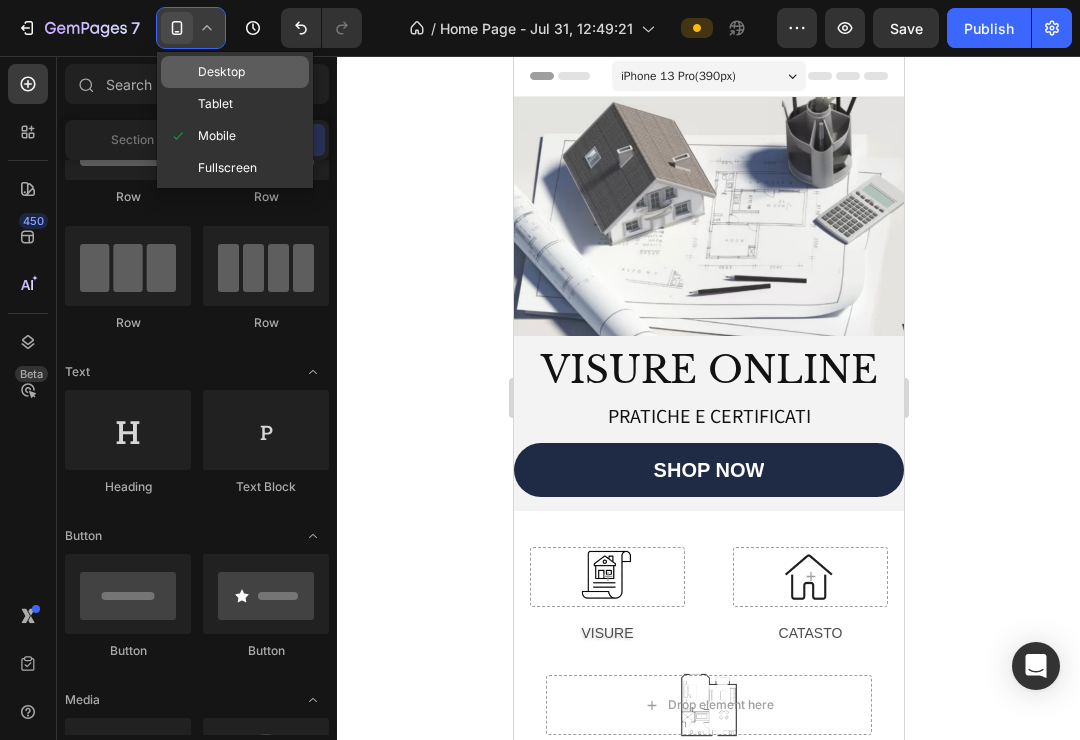 click on "Desktop" 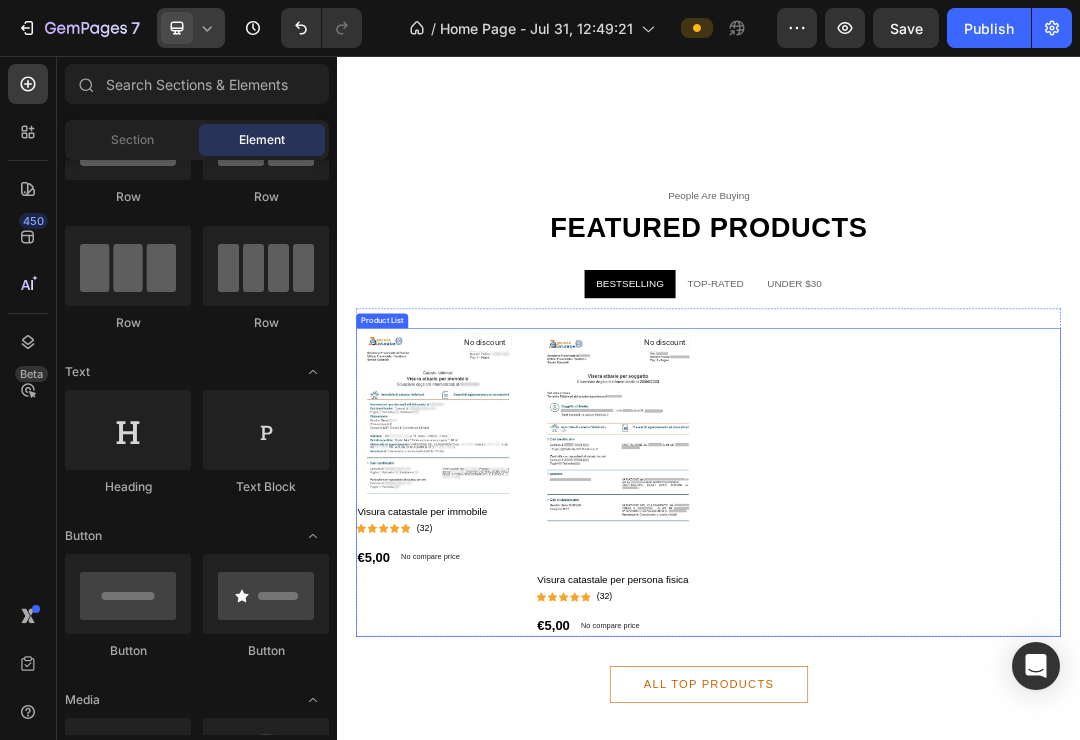 scroll, scrollTop: 1440, scrollLeft: 0, axis: vertical 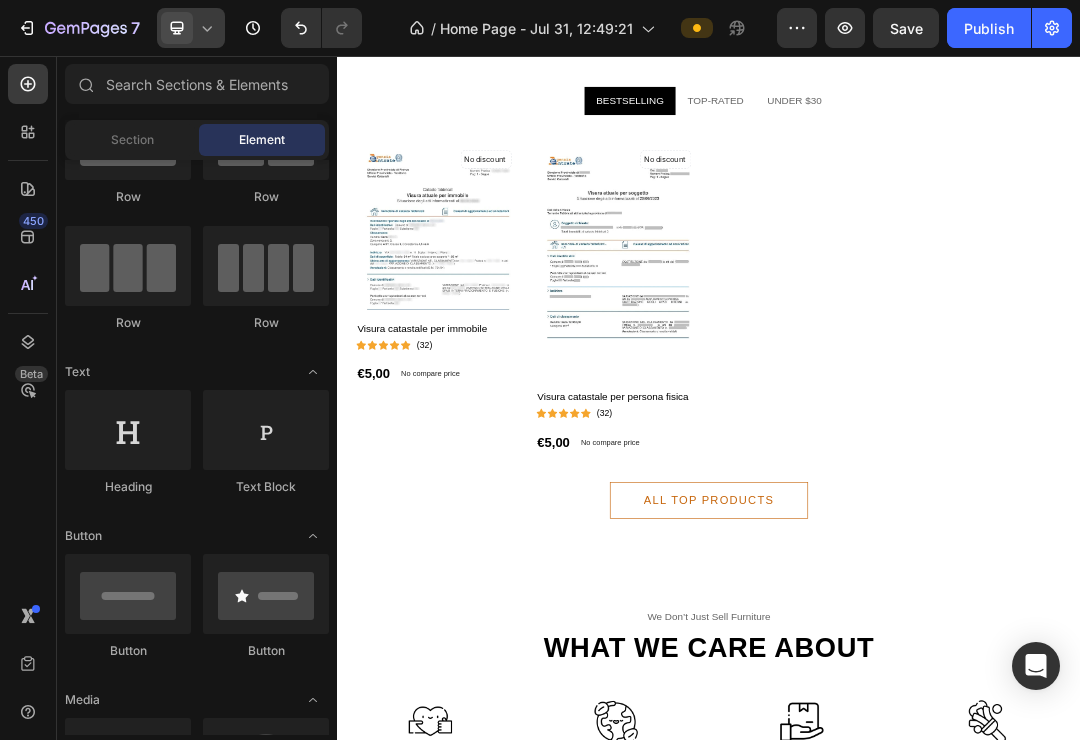click 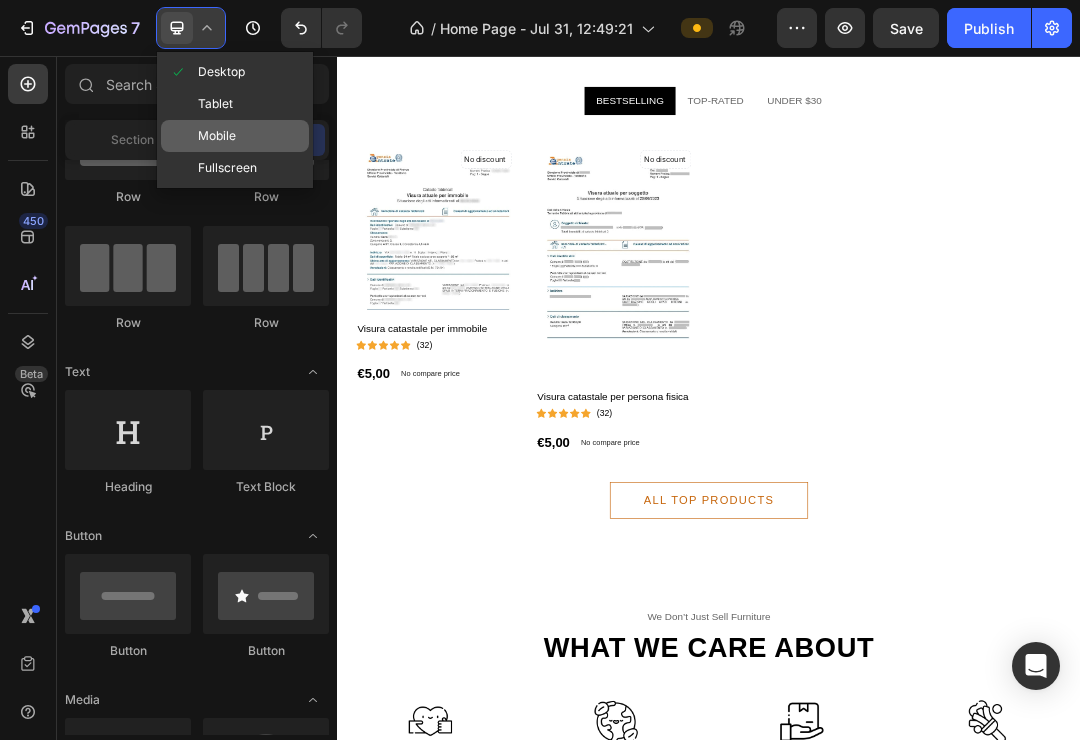 click on "Mobile" 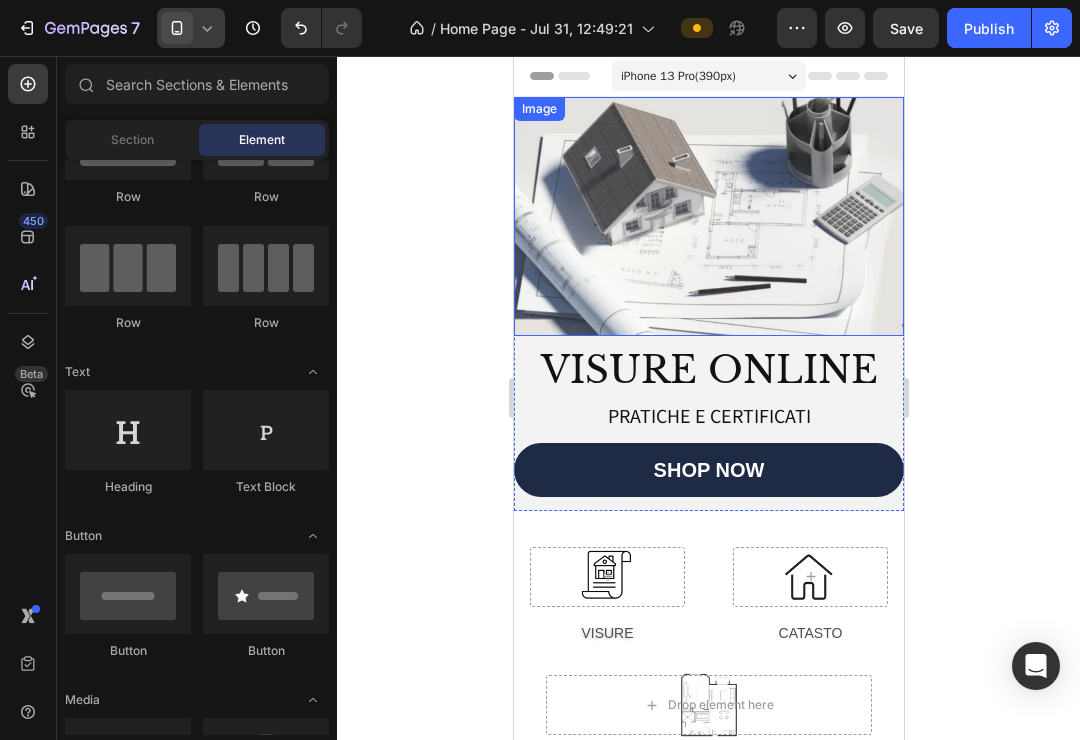 scroll, scrollTop: 0, scrollLeft: 0, axis: both 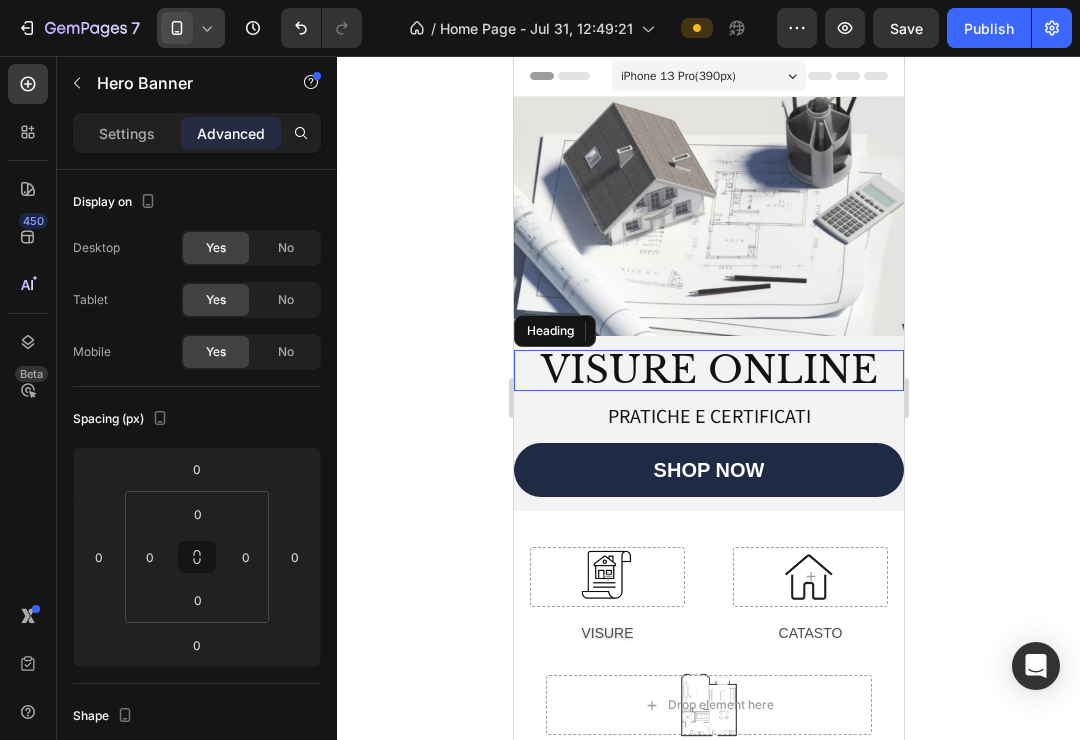 click on "Image Visure online Heading Pratiche e certificati Text Block SHOP NOW Button" at bounding box center (708, 304) 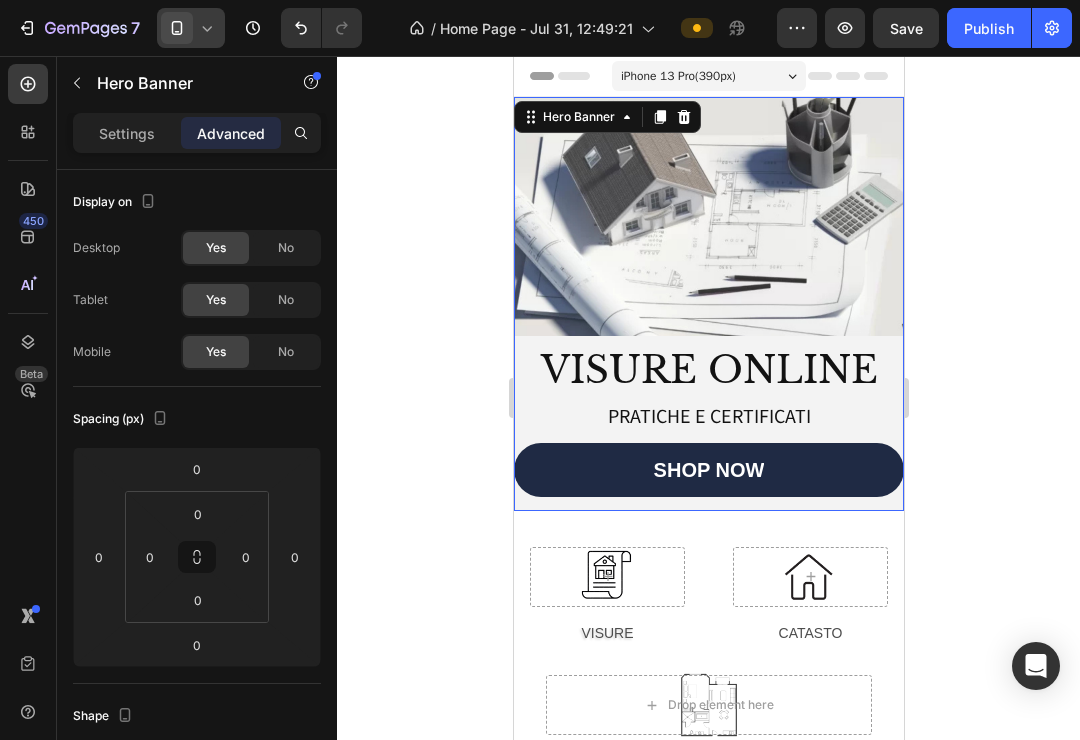 click on "Image Visure online Heading Pratiche e certificati Text Block SHOP NOW Button" at bounding box center [708, 304] 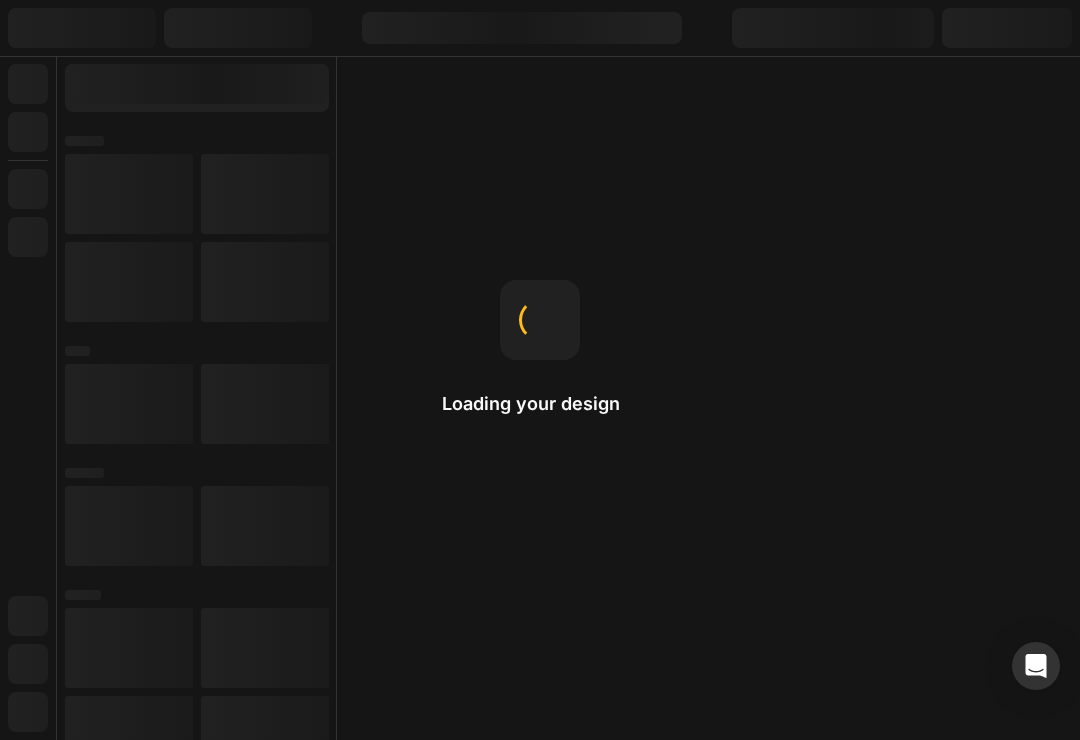 scroll, scrollTop: 0, scrollLeft: 0, axis: both 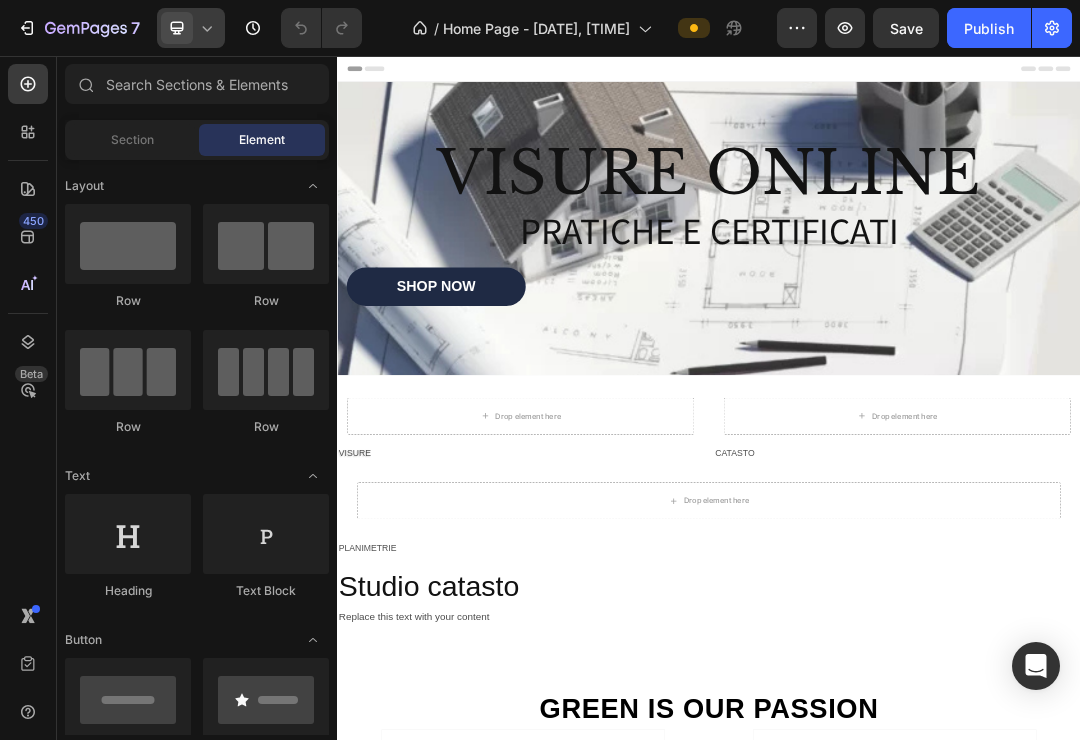 click 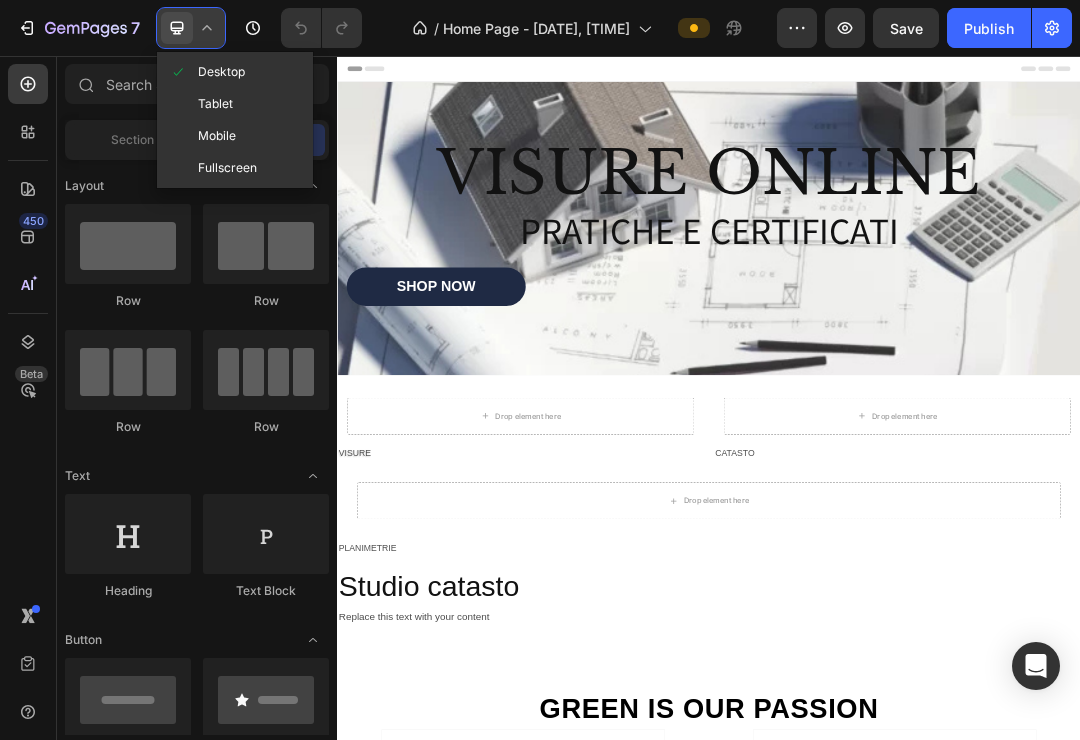 click on "Mobile" 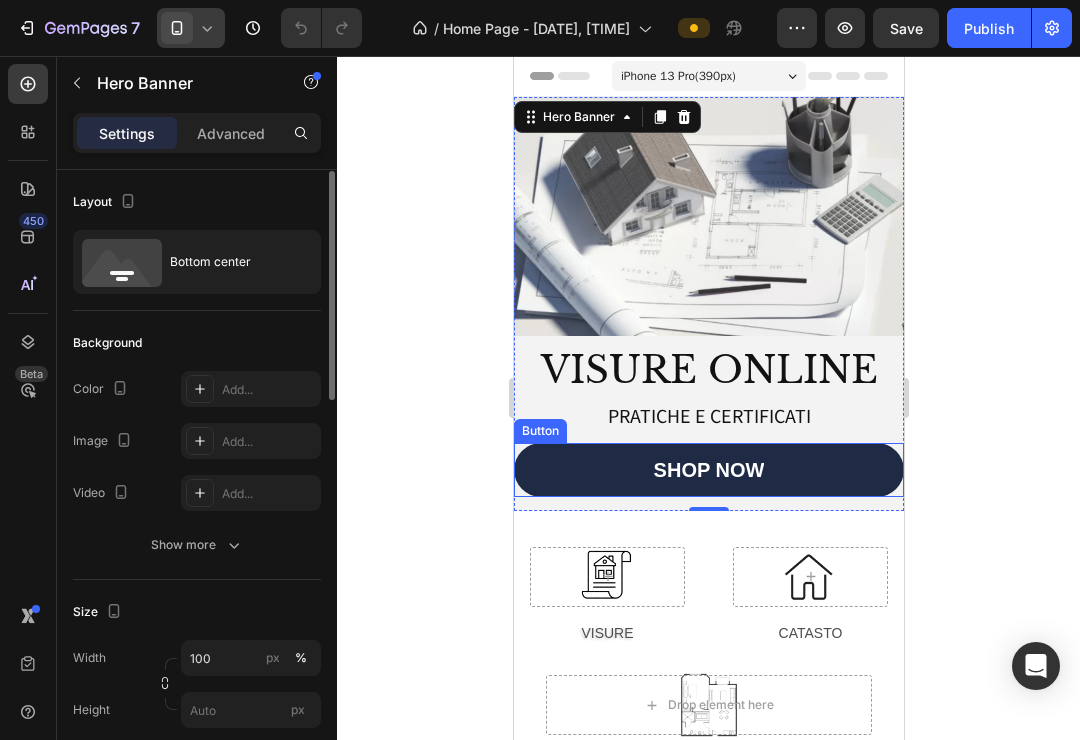 scroll, scrollTop: 1, scrollLeft: 0, axis: vertical 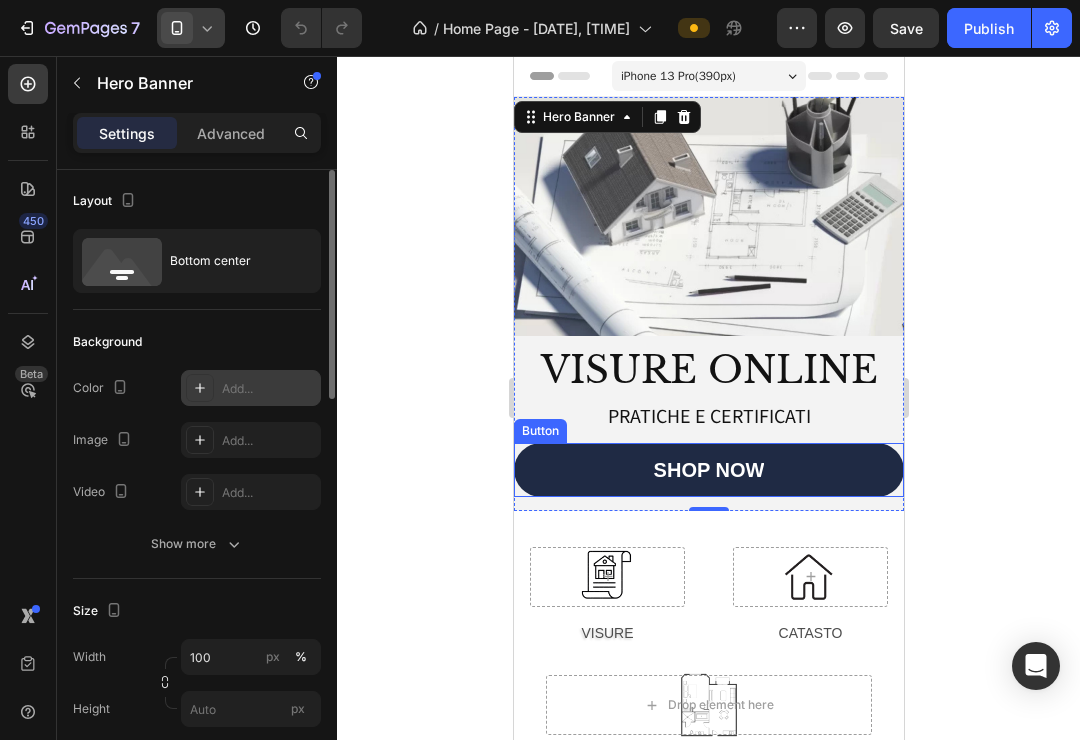 click 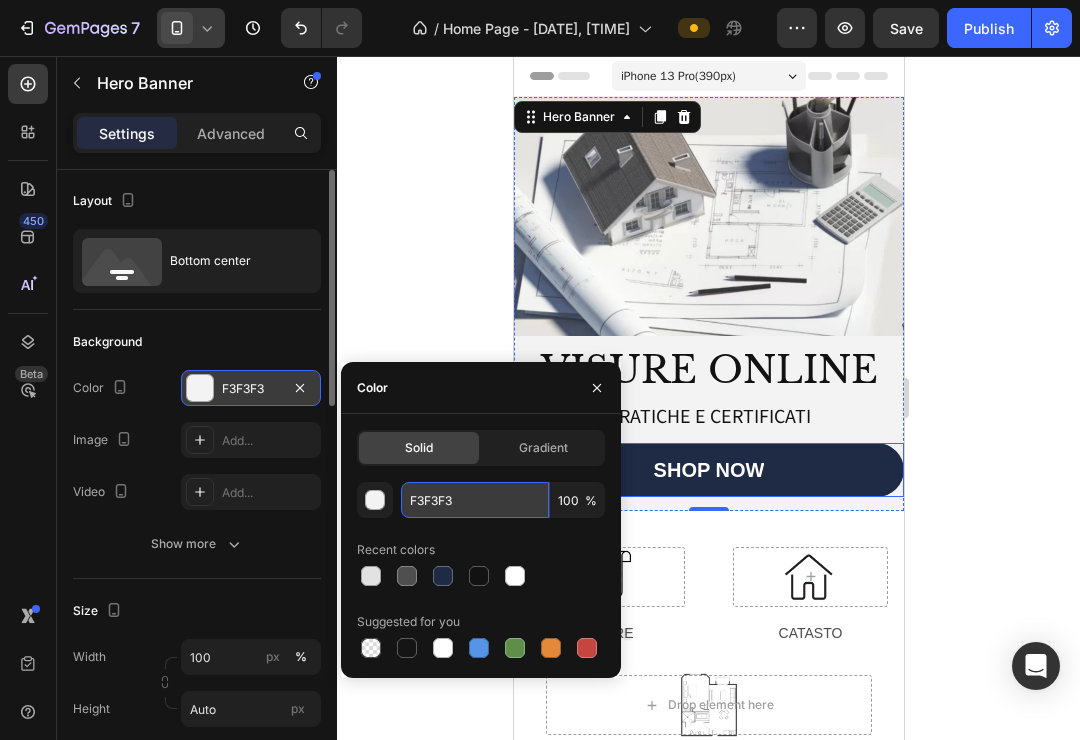click on "F3F3F3" at bounding box center (475, 500) 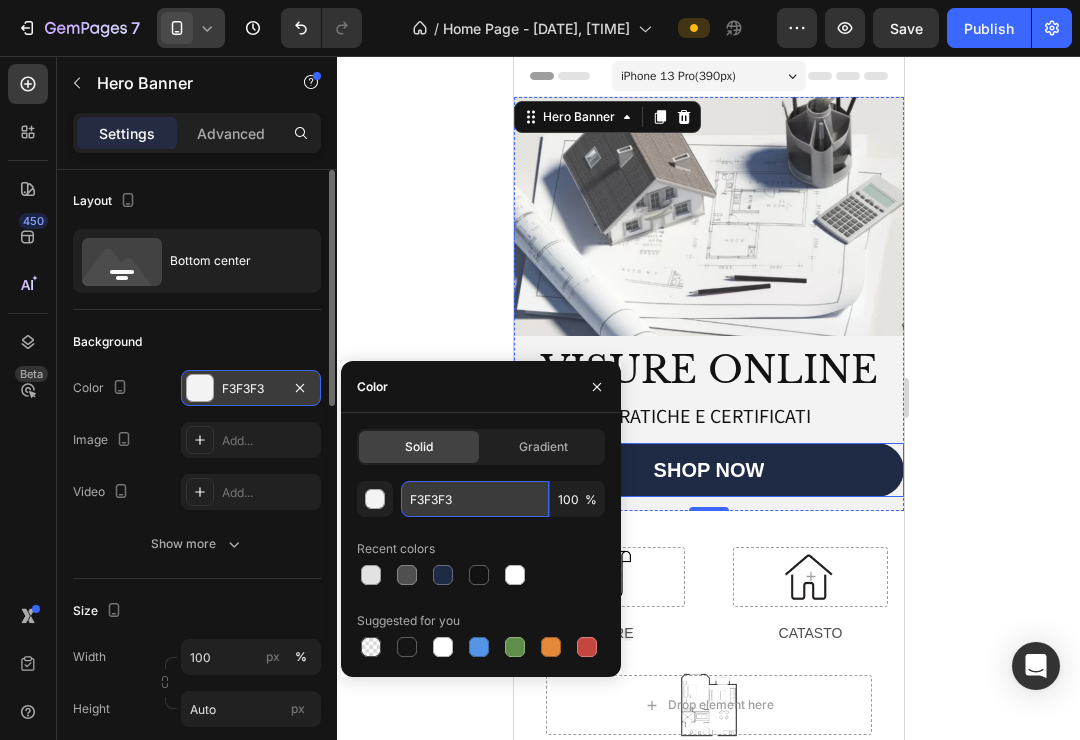 click on "F3F3F3" at bounding box center (475, 499) 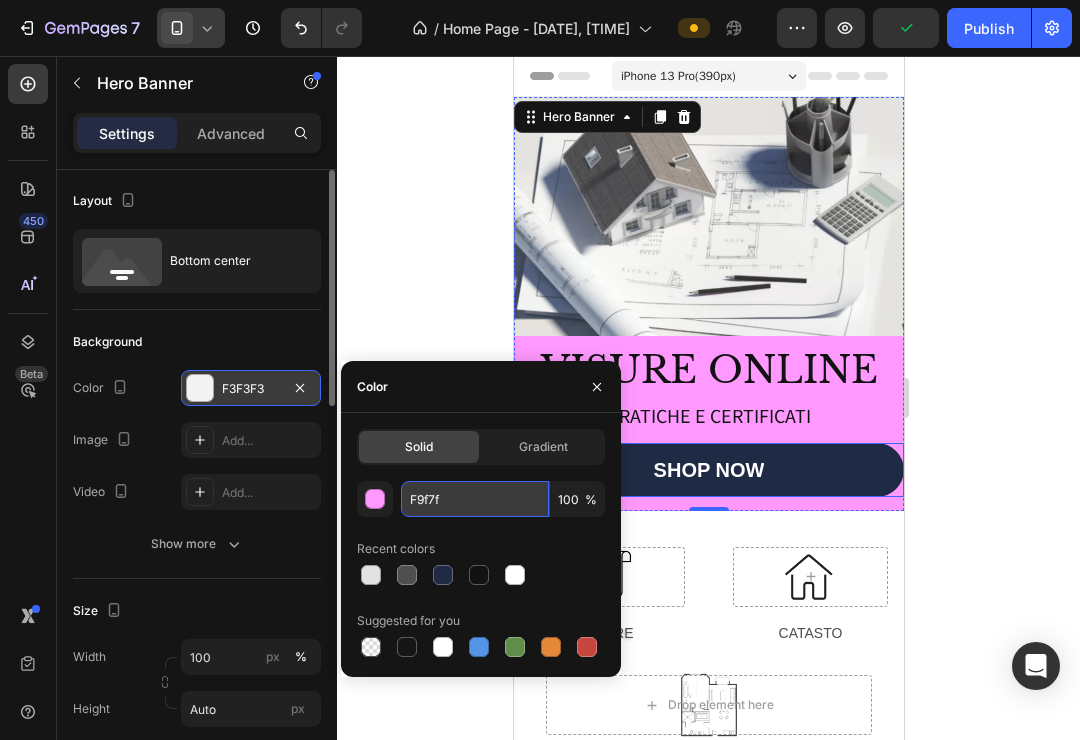 type on "F9f7f3" 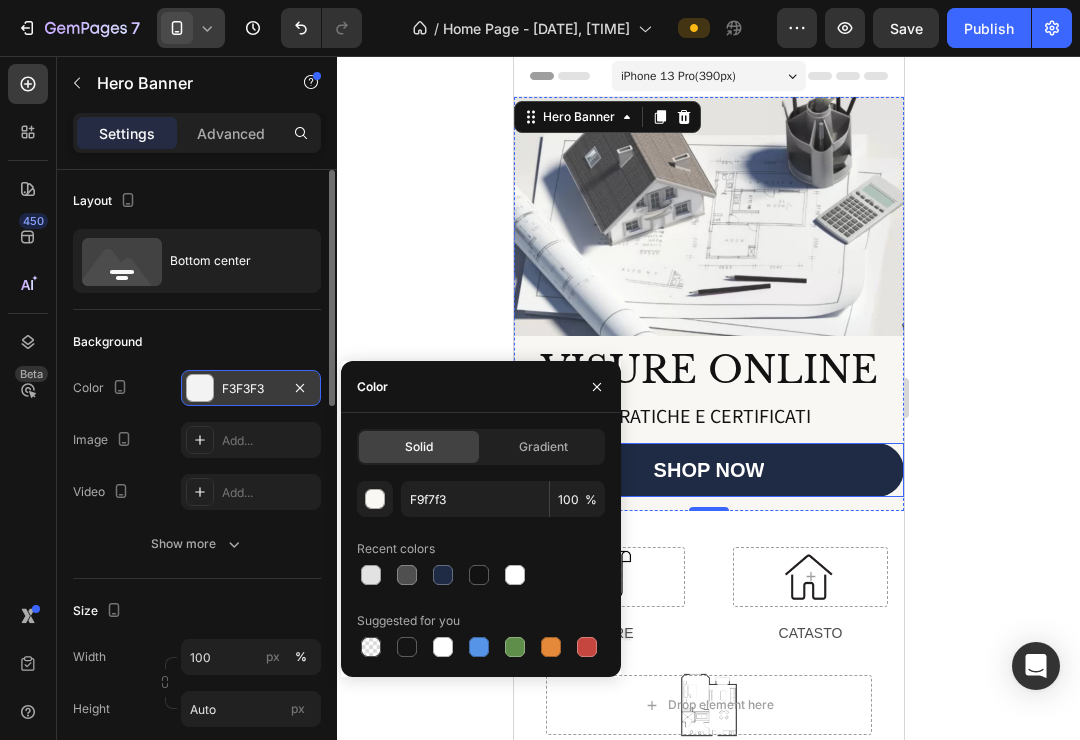 click 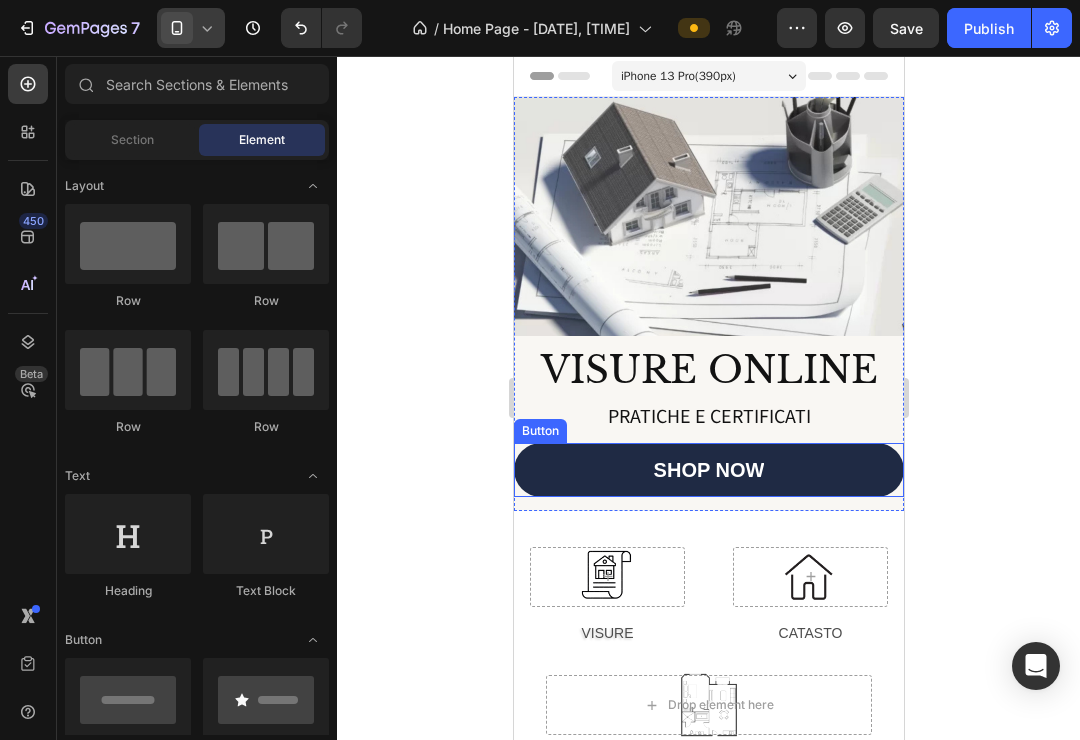 click 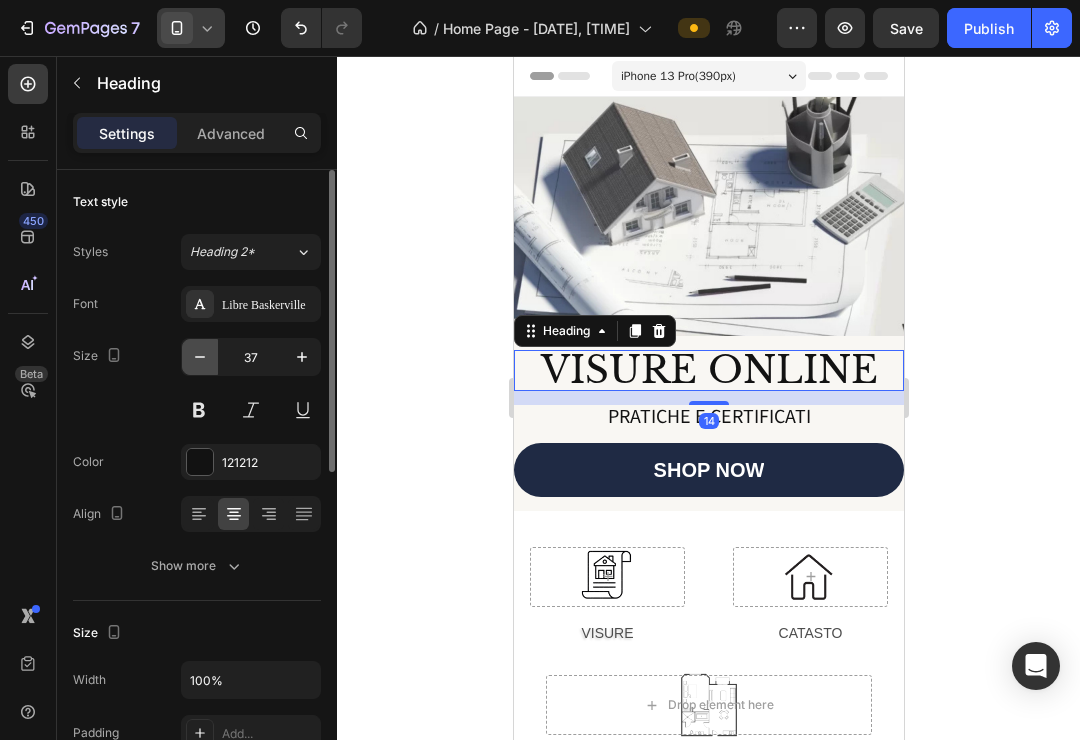 scroll, scrollTop: 13, scrollLeft: 0, axis: vertical 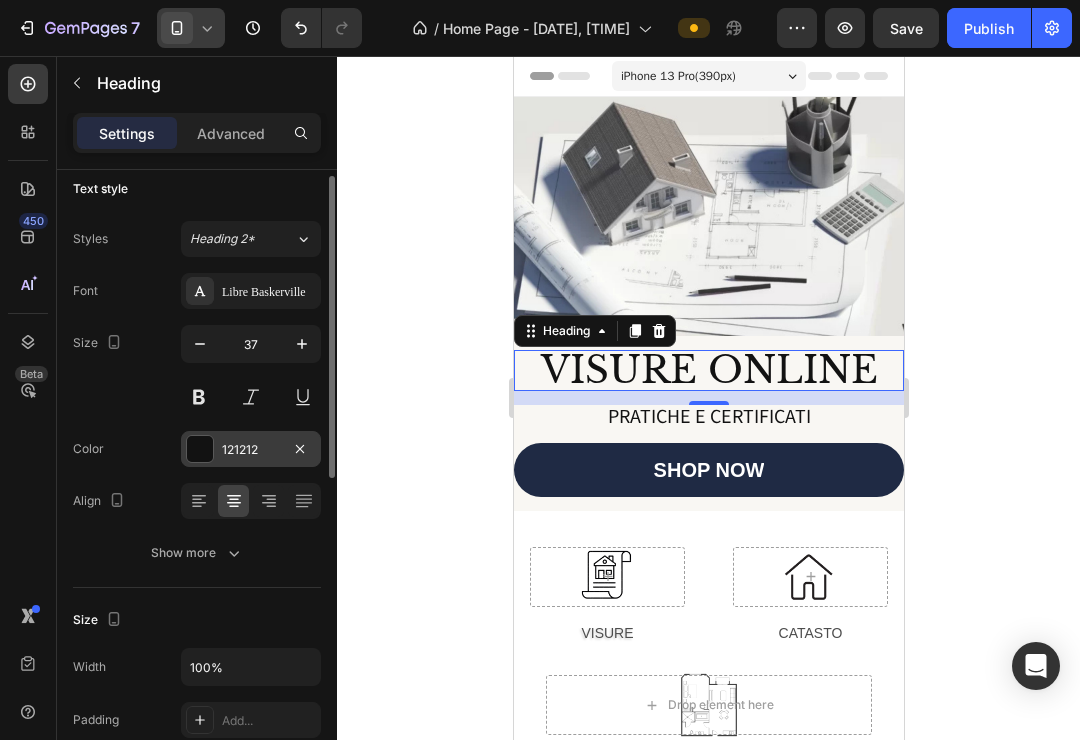 click at bounding box center (200, 449) 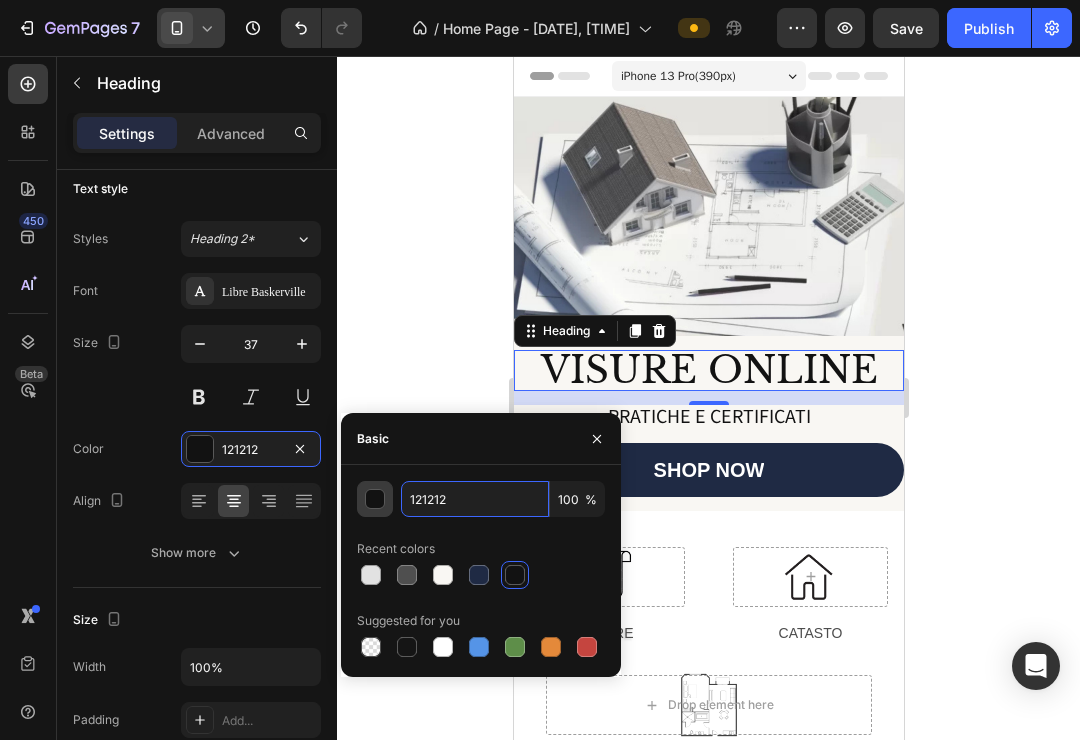 drag, startPoint x: 469, startPoint y: 505, endPoint x: 379, endPoint y: 510, distance: 90.13878 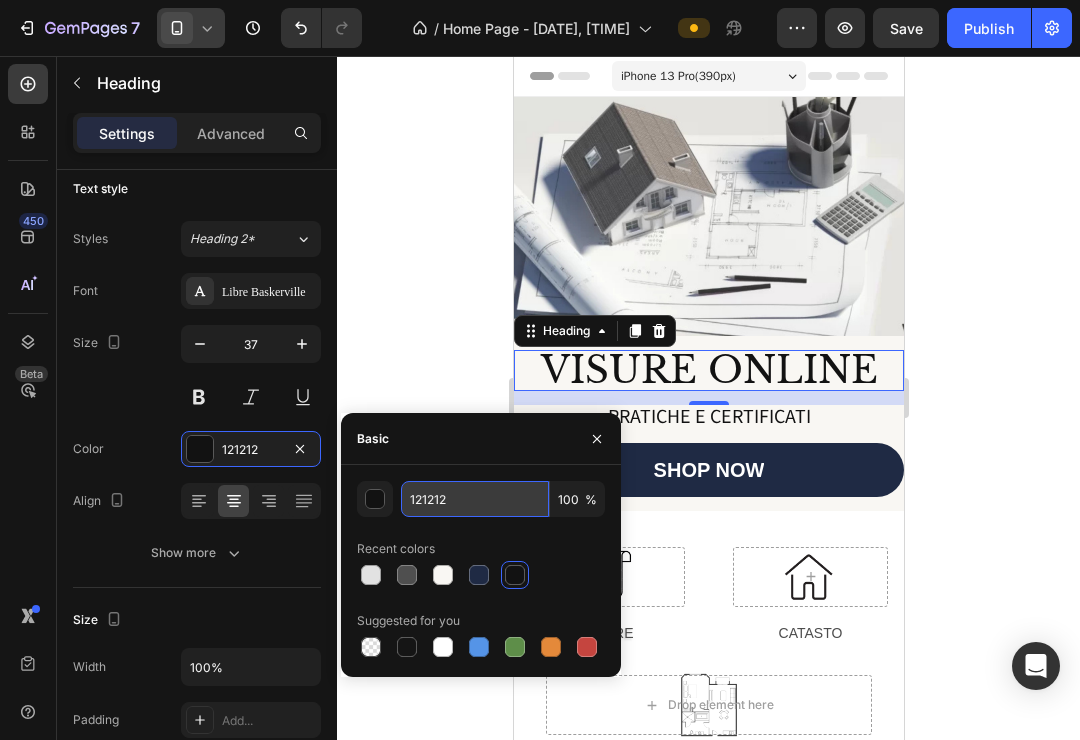 click on "121212" at bounding box center [475, 499] 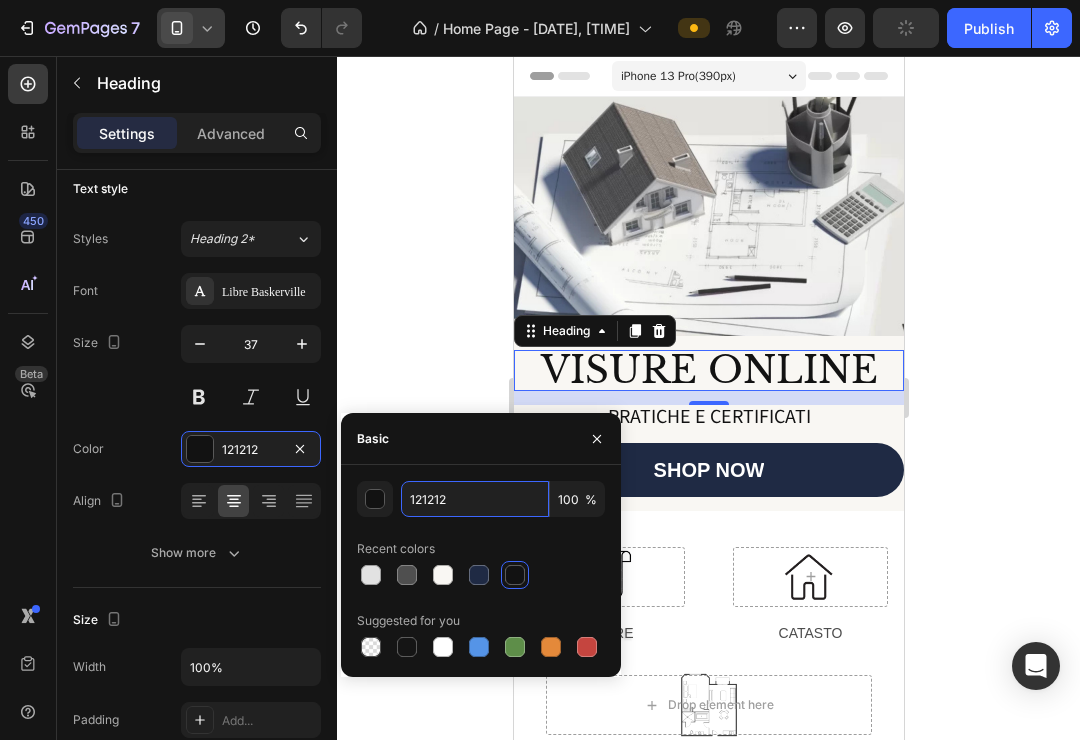 drag, startPoint x: 493, startPoint y: 499, endPoint x: 400, endPoint y: 498, distance: 93.00538 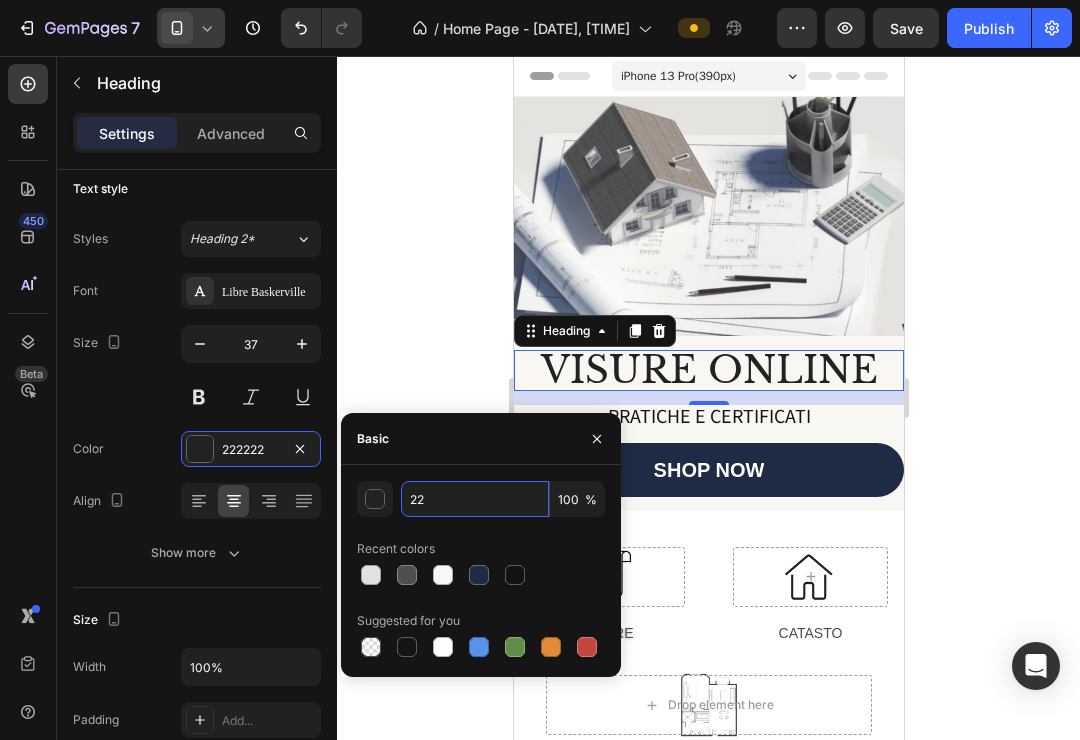 type on "2" 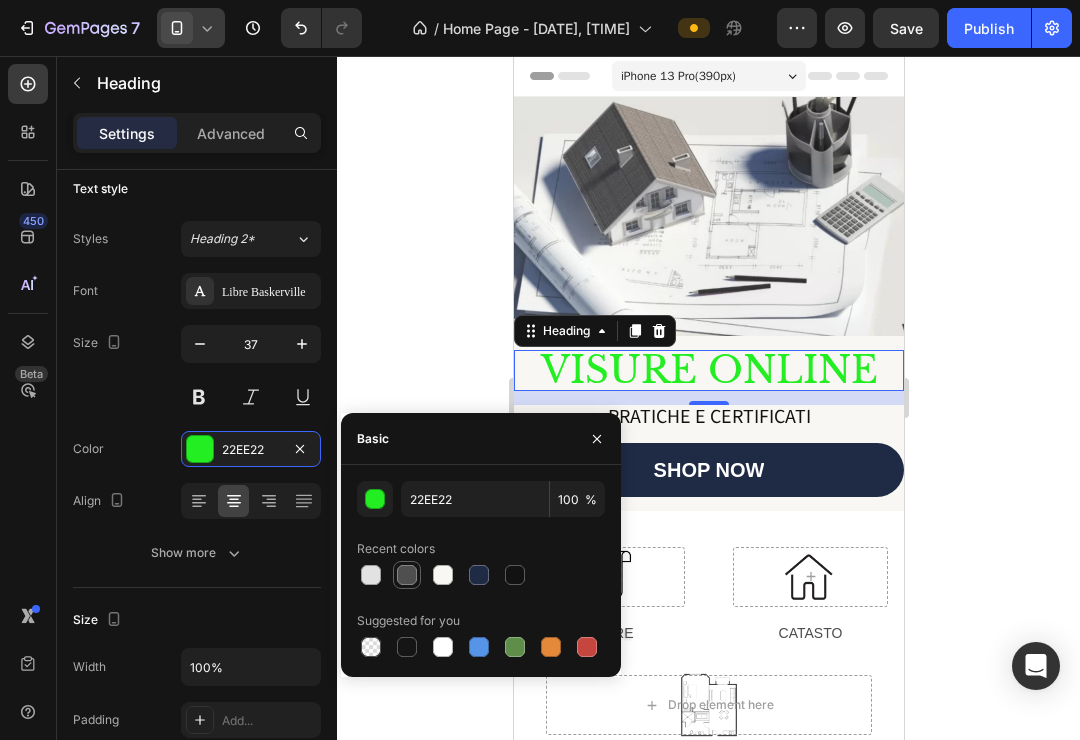 click 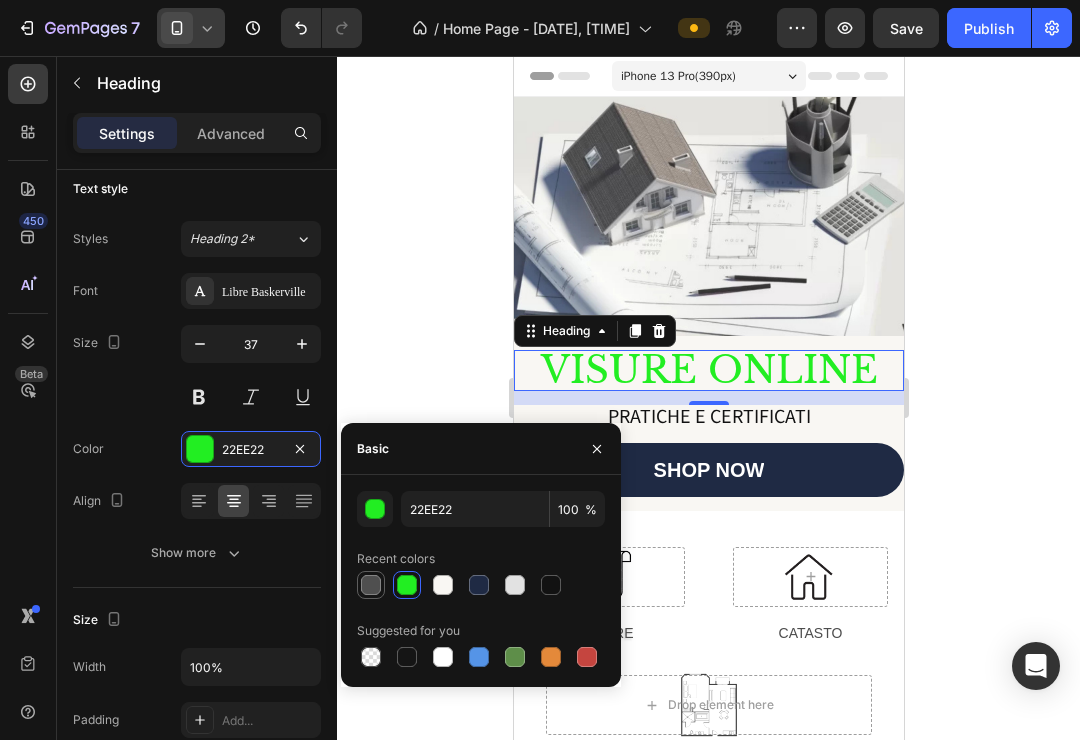 click at bounding box center [371, 585] 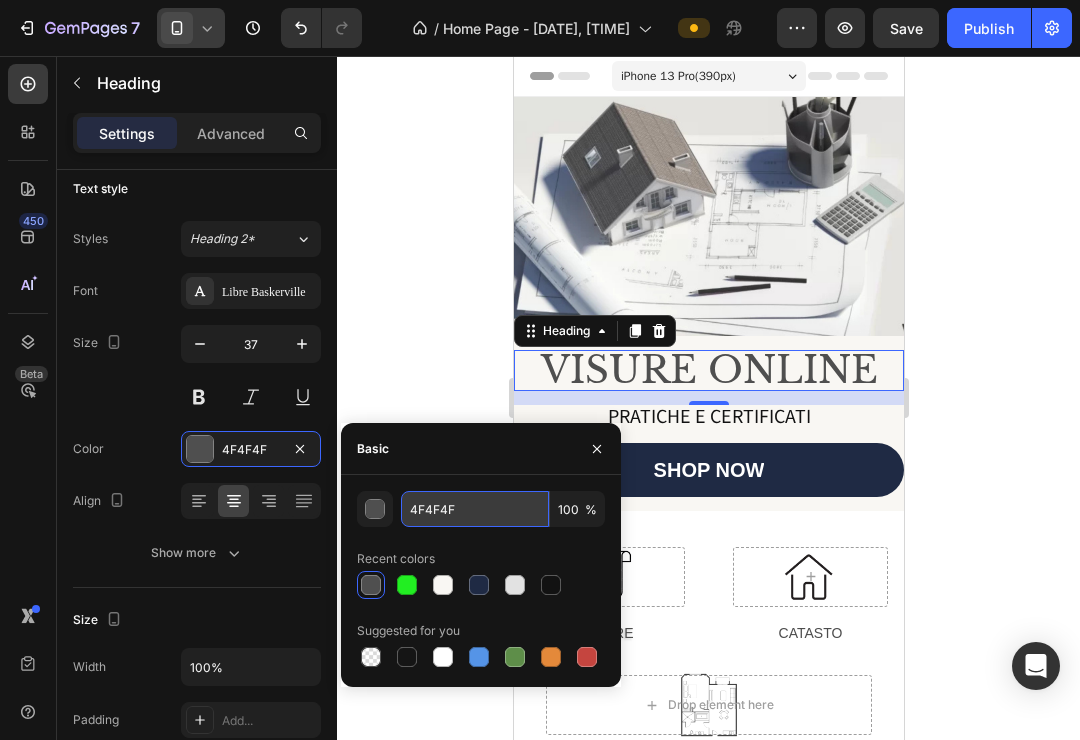 click on "4F4F4F" at bounding box center [475, 509] 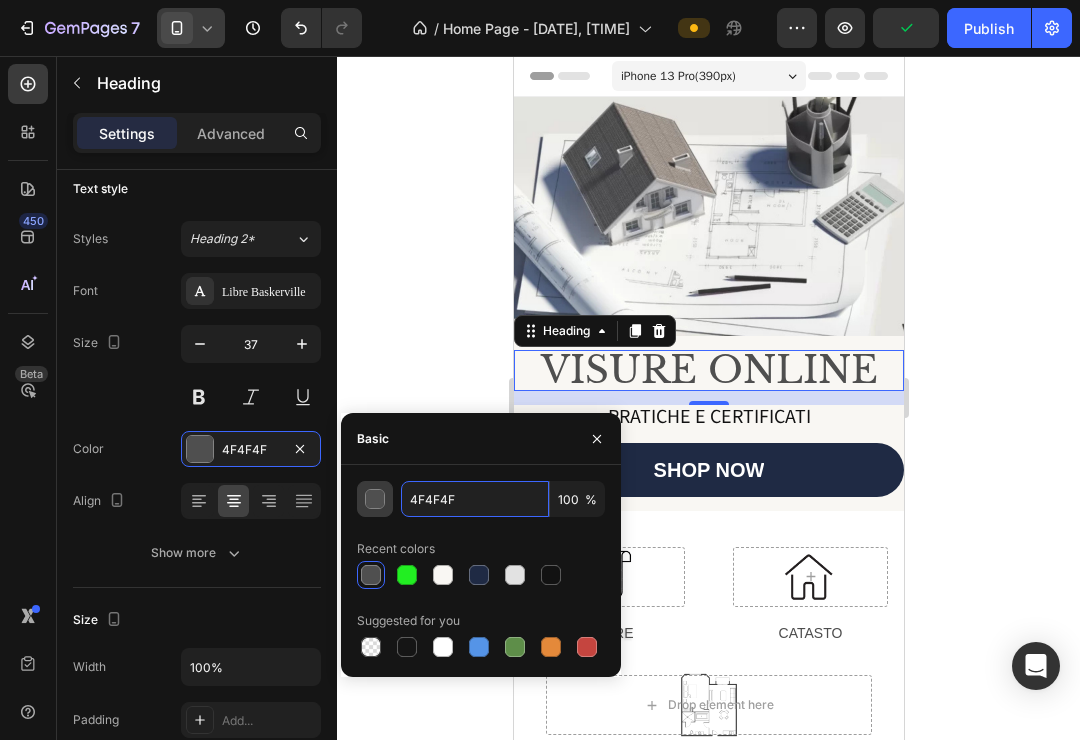 drag, startPoint x: 510, startPoint y: 502, endPoint x: 386, endPoint y: 503, distance: 124.004036 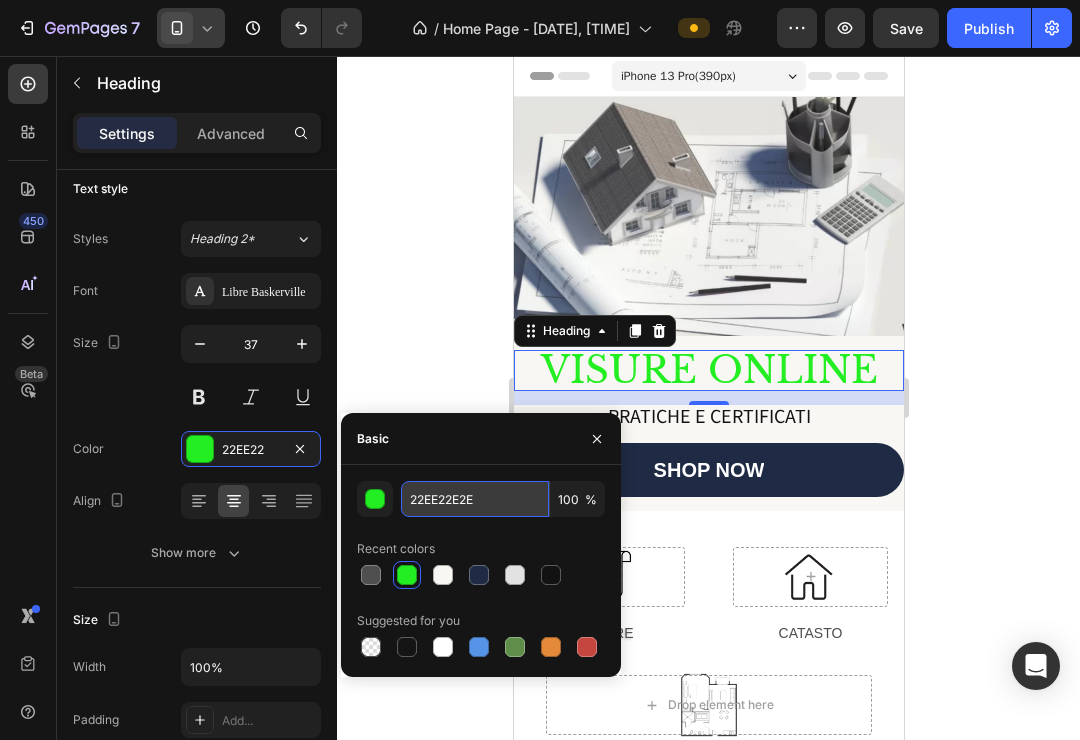 click on "22EE22E2E" at bounding box center [475, 499] 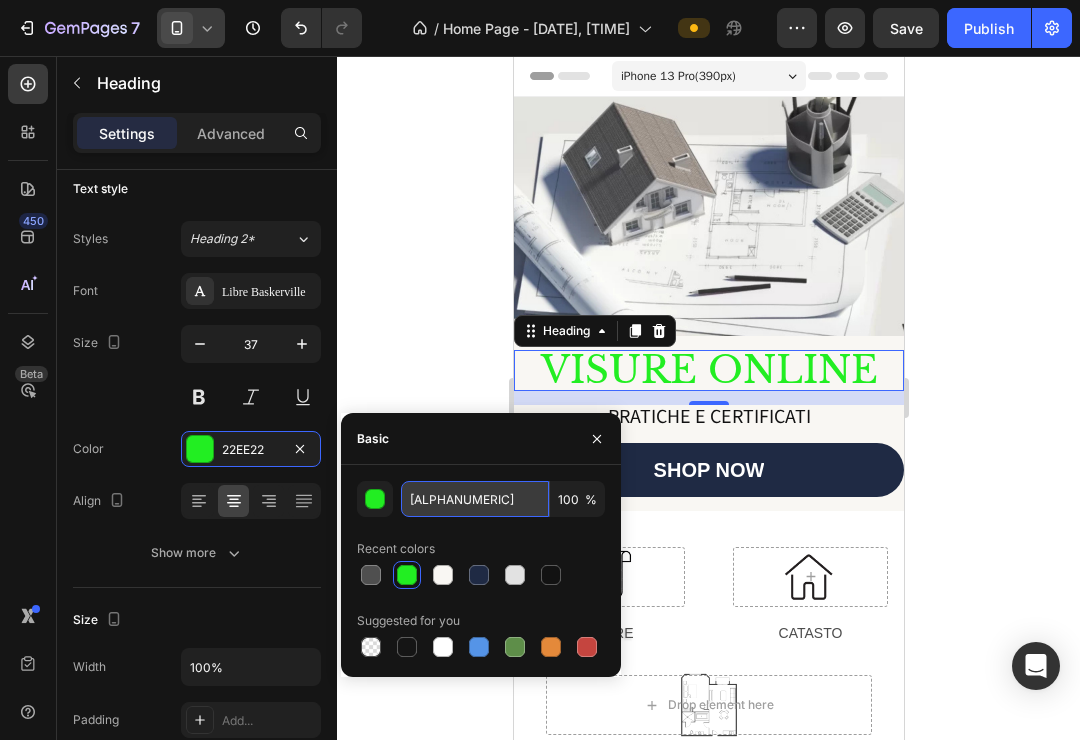 click on "2EE22E2E" at bounding box center (475, 499) 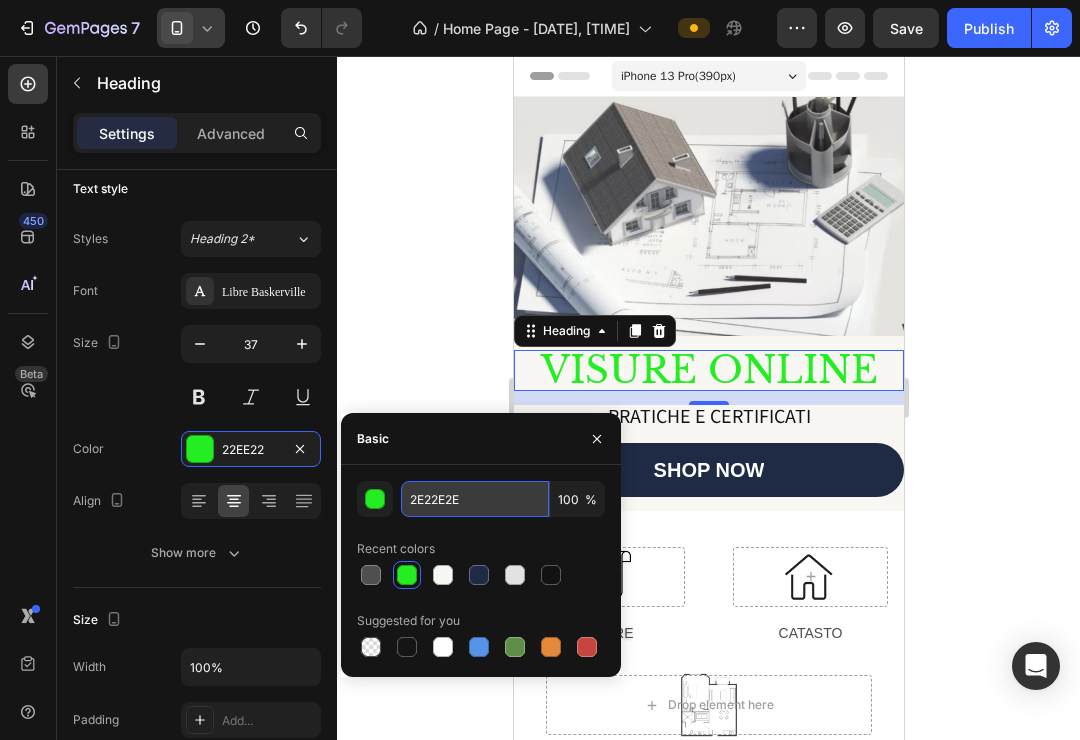 click on "2E22E2E" at bounding box center (475, 499) 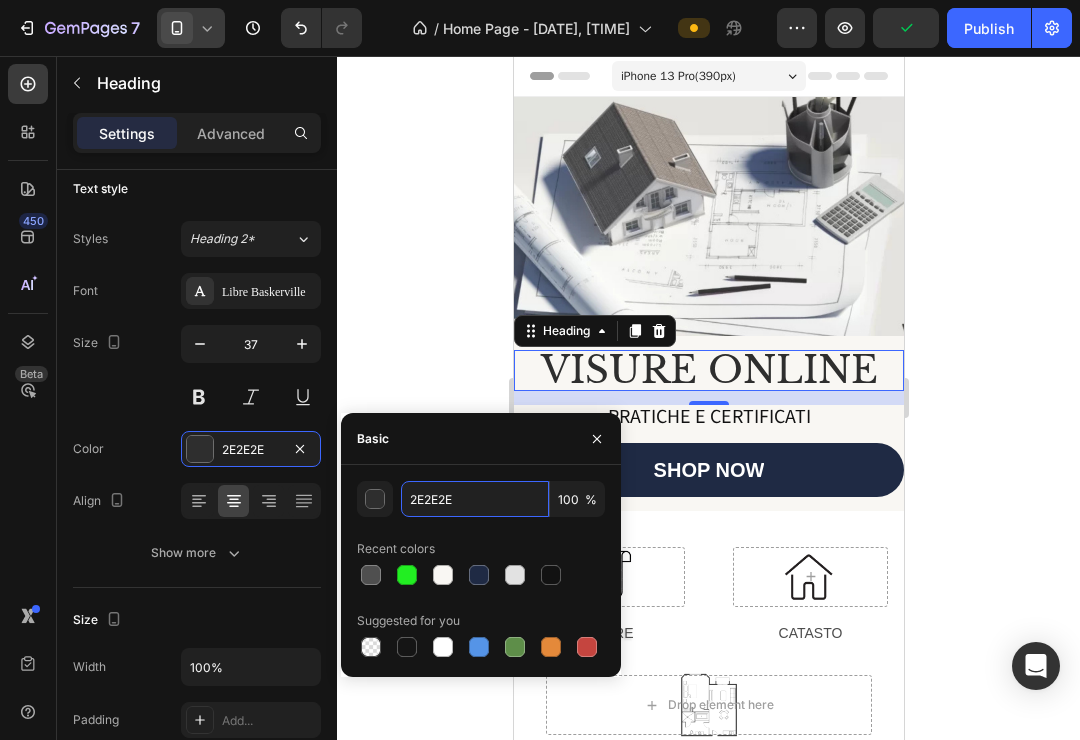 type on "2E2E2E" 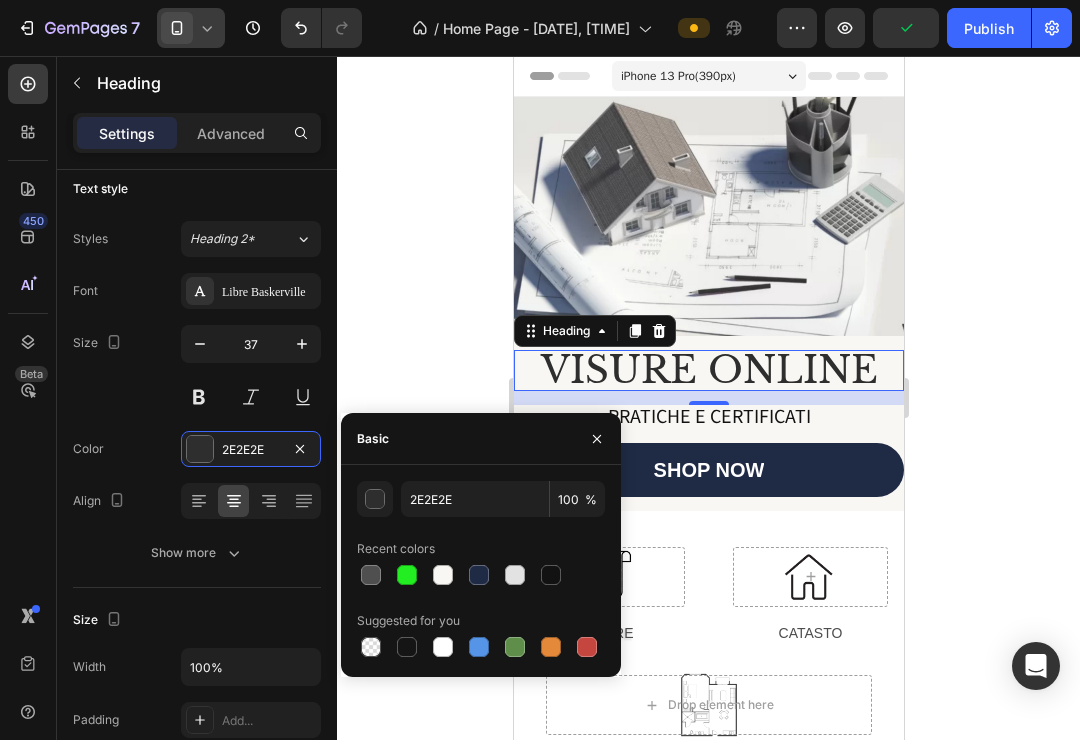 click on "Recent colors" at bounding box center (481, 549) 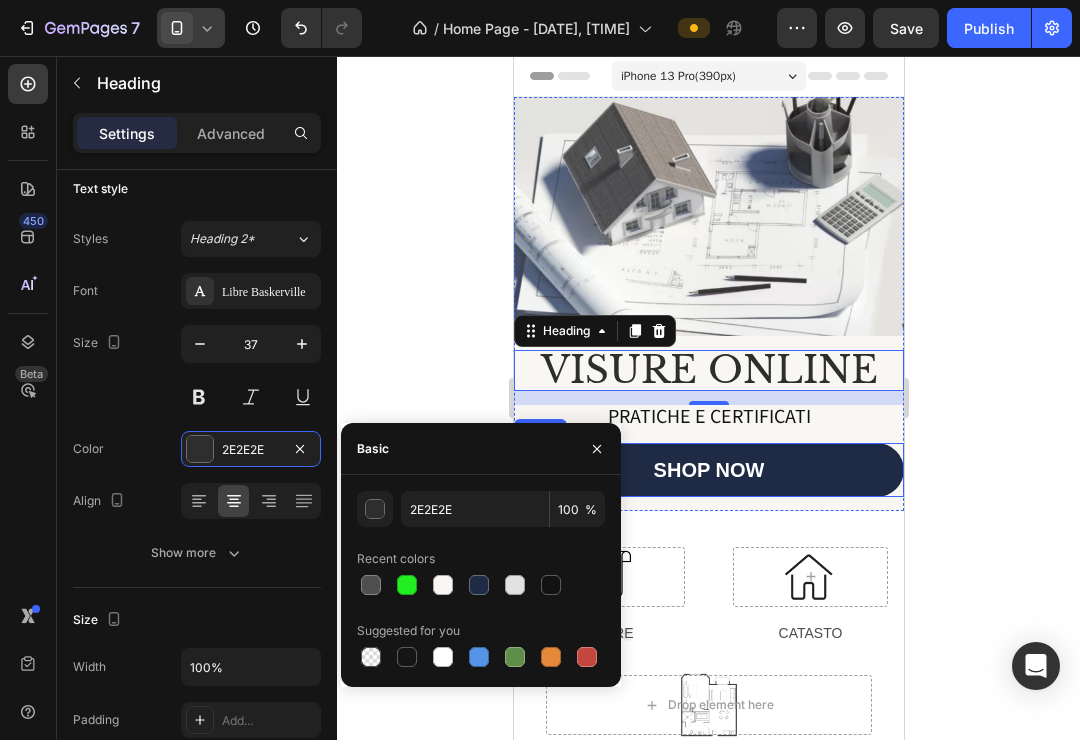click 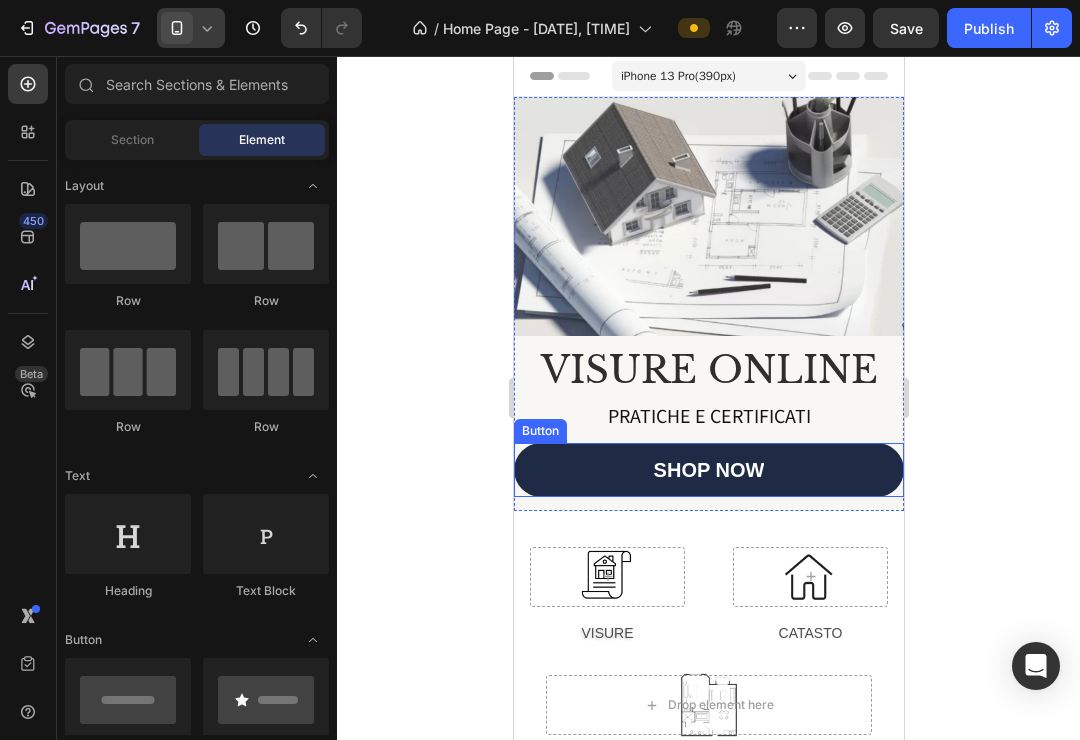 click 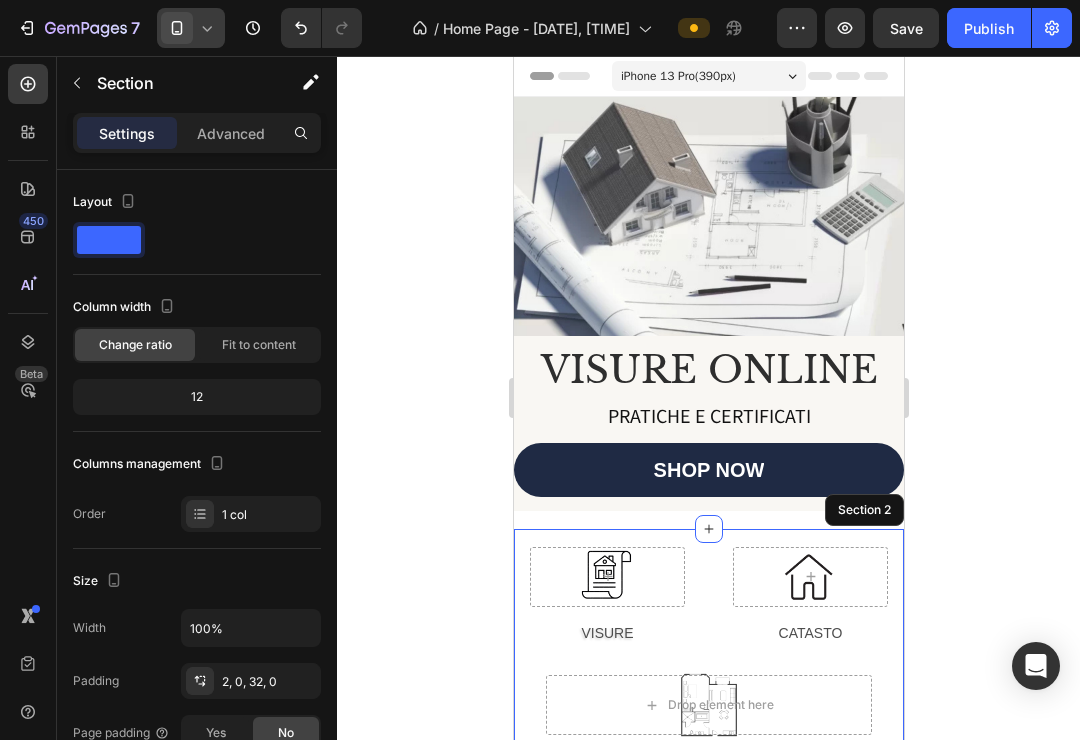 click on "Row VISURE  Text Block
Row CATASTO Text Block Row
Drop element here Row Row PLANIMETRIE Text Block Studio catasto Heading Replace this text with your content Text Block Section 2" at bounding box center (708, 726) 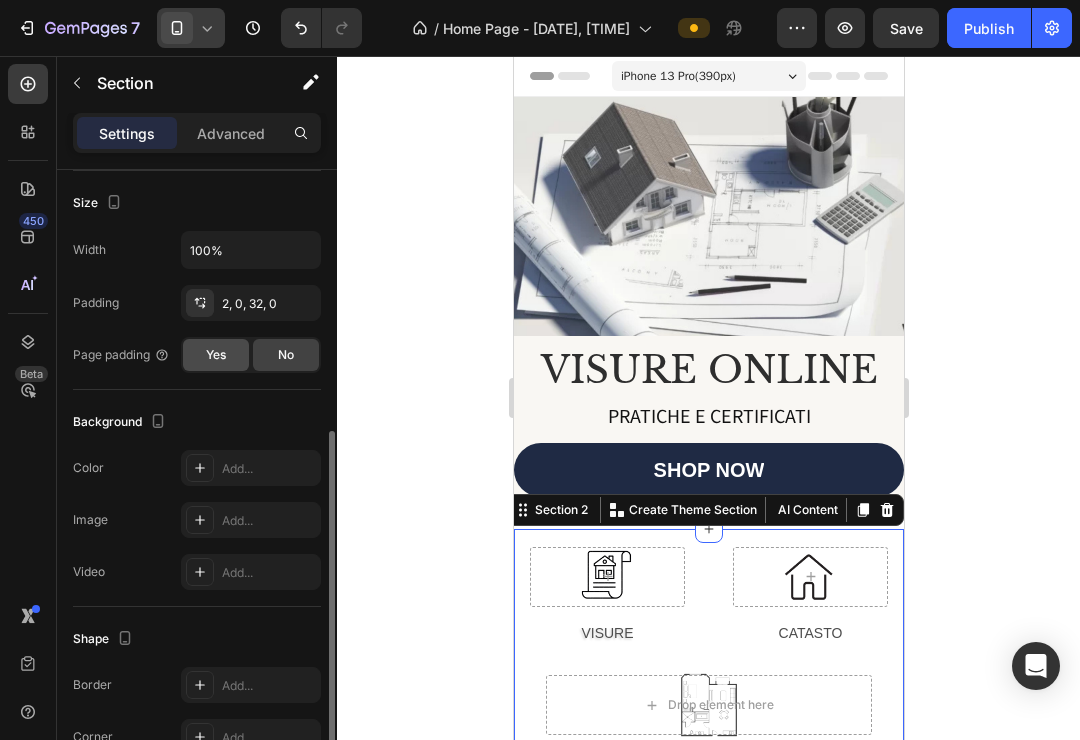 scroll, scrollTop: 416, scrollLeft: 0, axis: vertical 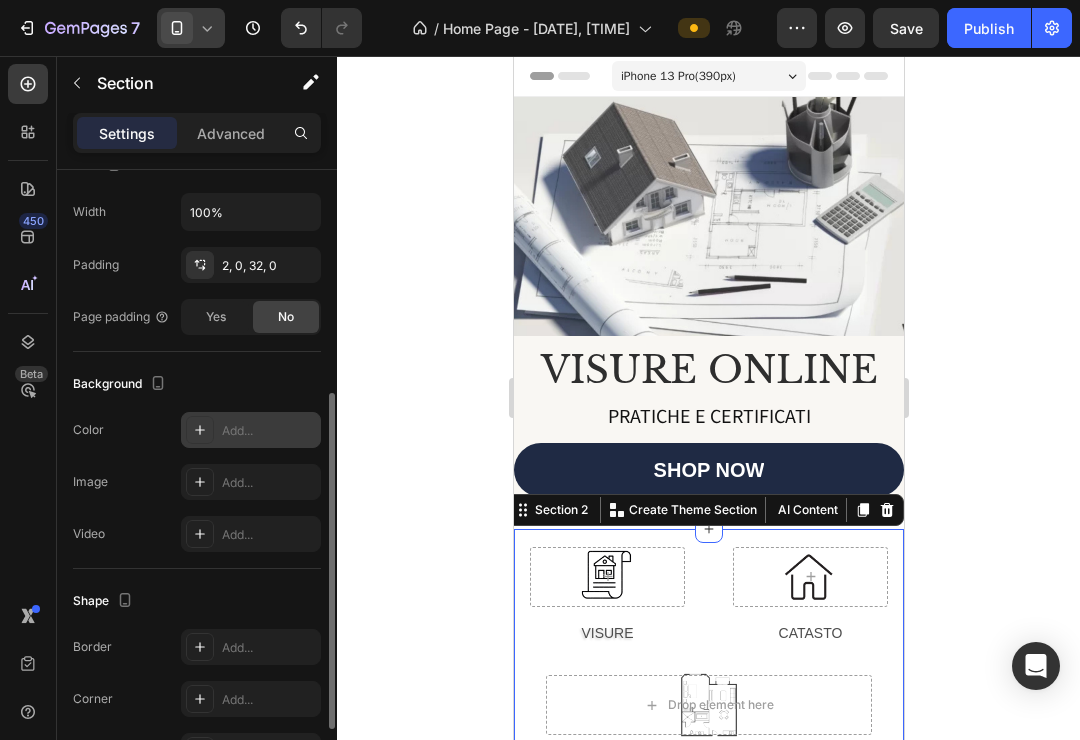 click at bounding box center [200, 430] 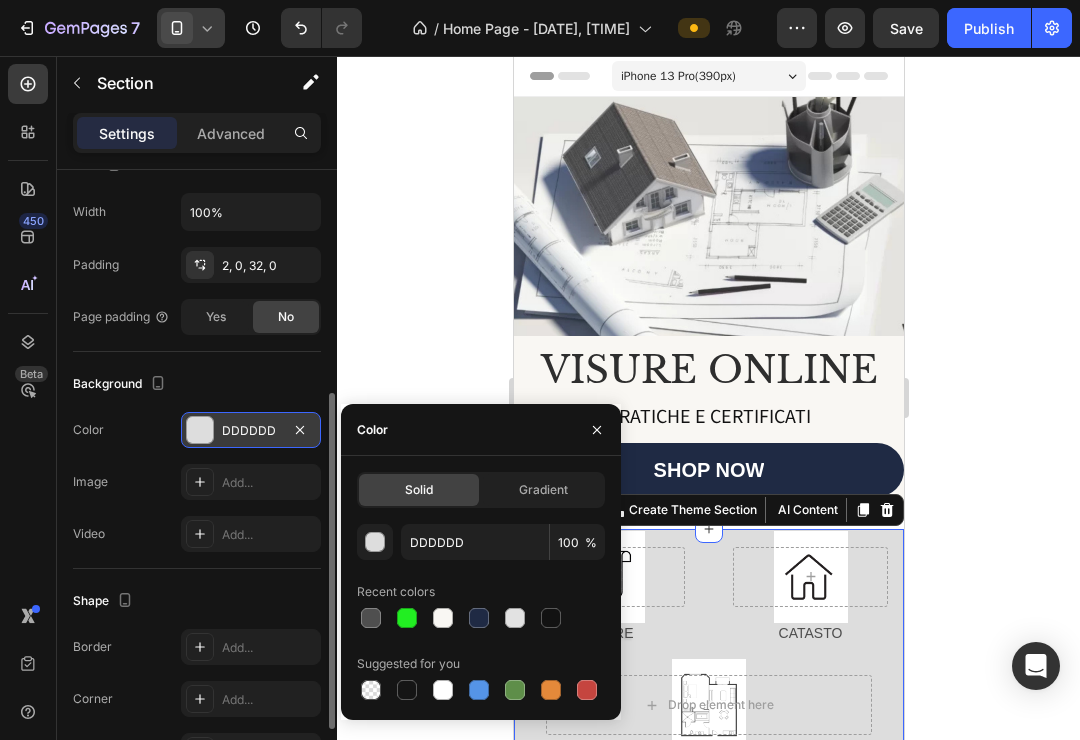 click on "Solid Gradient DDDDDD 100 % Recent colors Suggested for you" at bounding box center [481, 588] 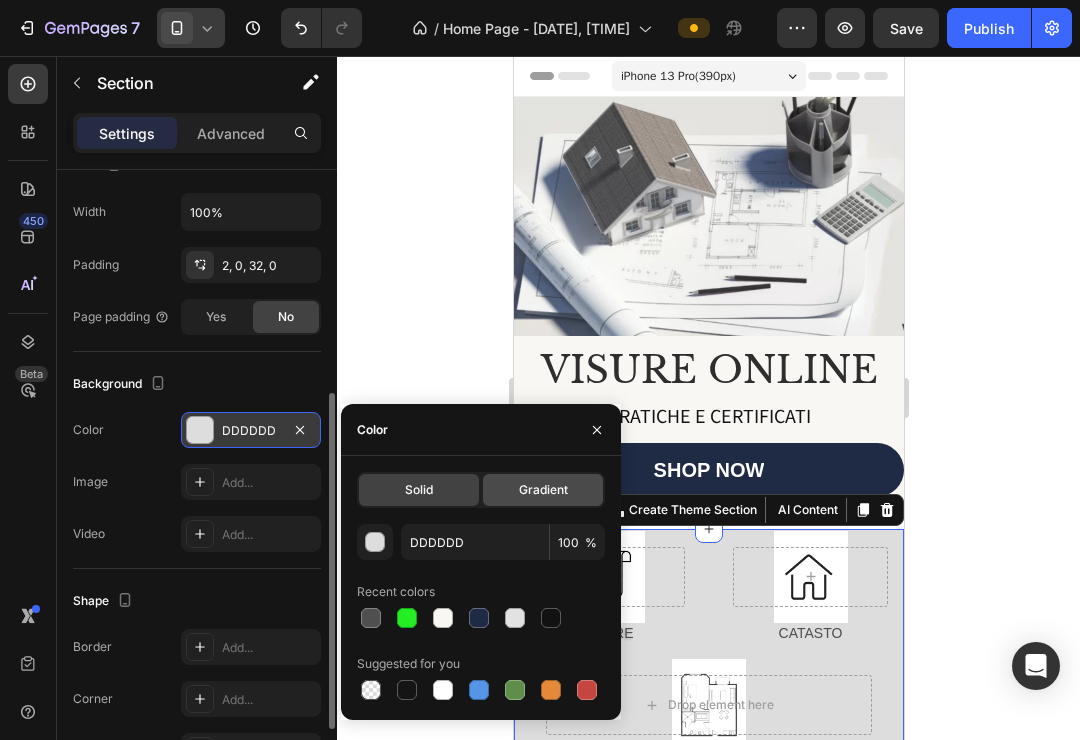 click on "Gradient" 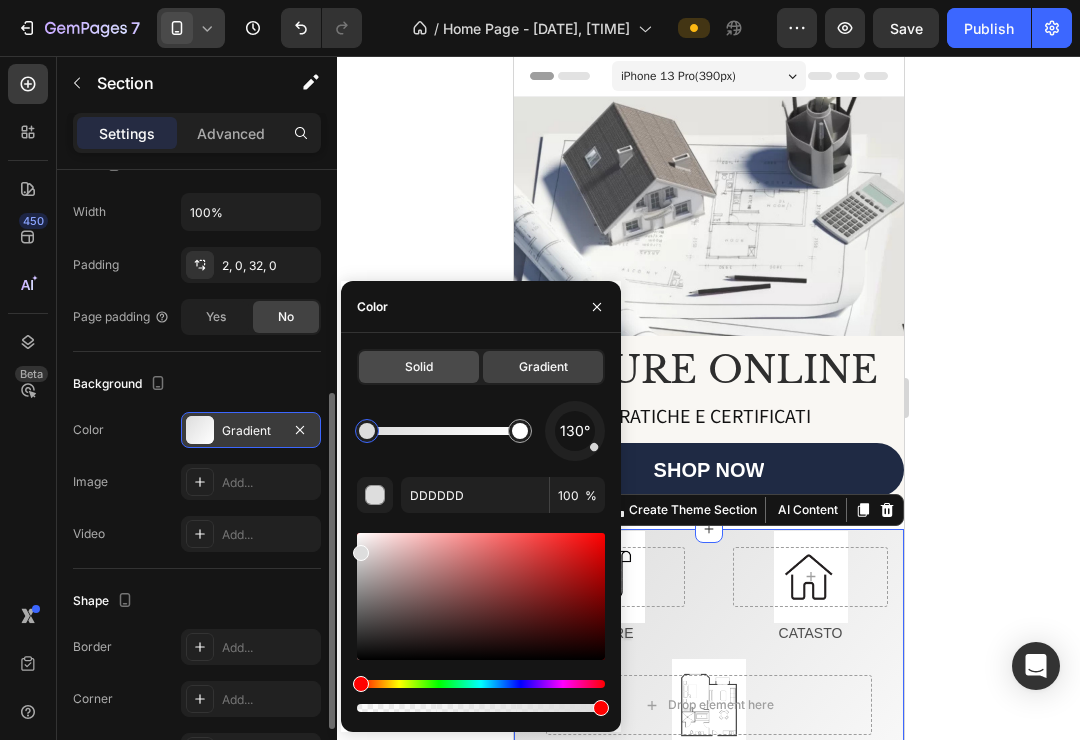 click on "Solid" 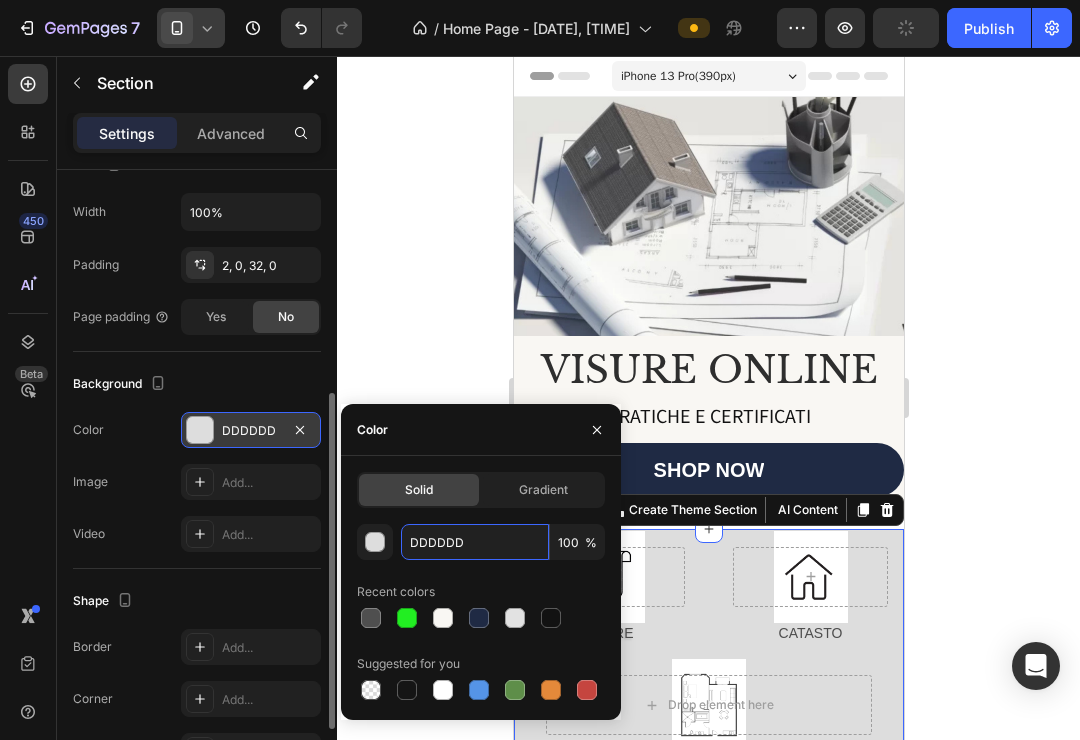 click on "DDDDDD 100 % Recent colors Suggested for you" at bounding box center (481, 614) 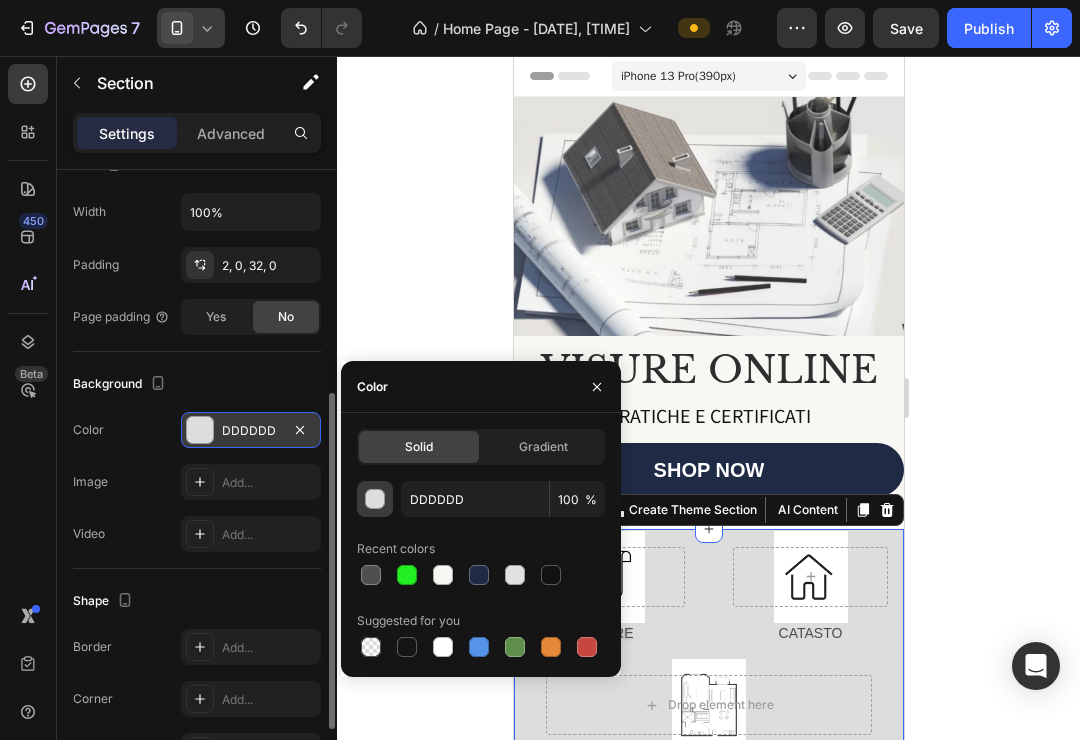 drag, startPoint x: 486, startPoint y: 536, endPoint x: 368, endPoint y: 534, distance: 118.016945 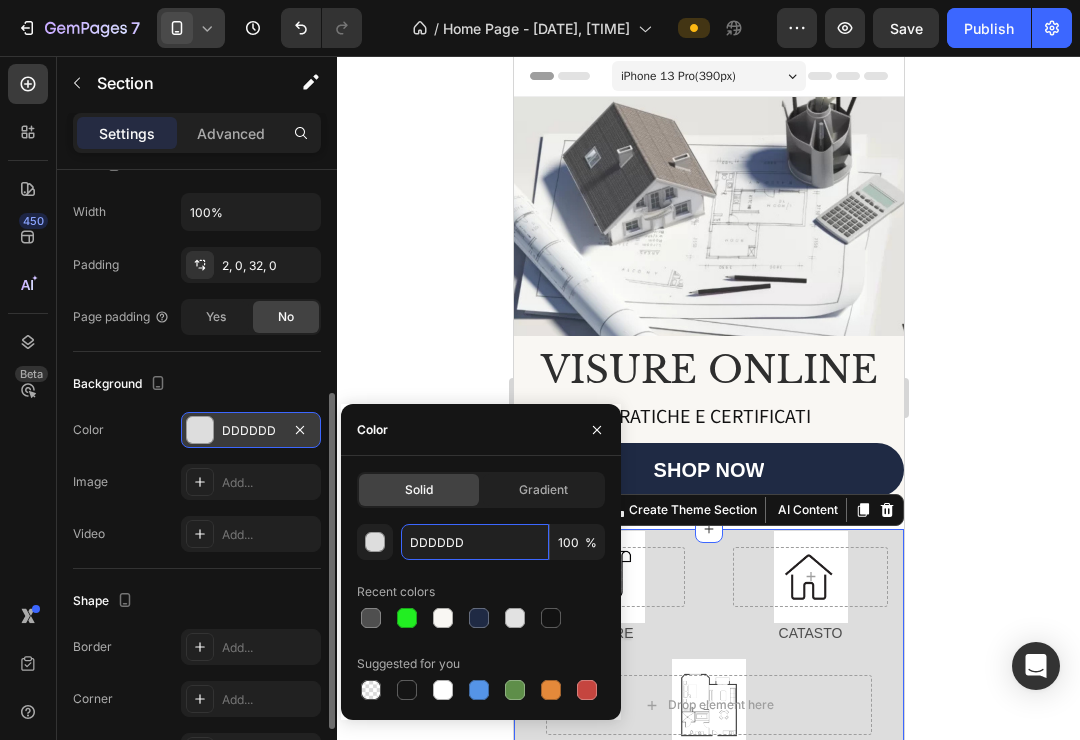 drag, startPoint x: 501, startPoint y: 554, endPoint x: 497, endPoint y: 543, distance: 11.7046995 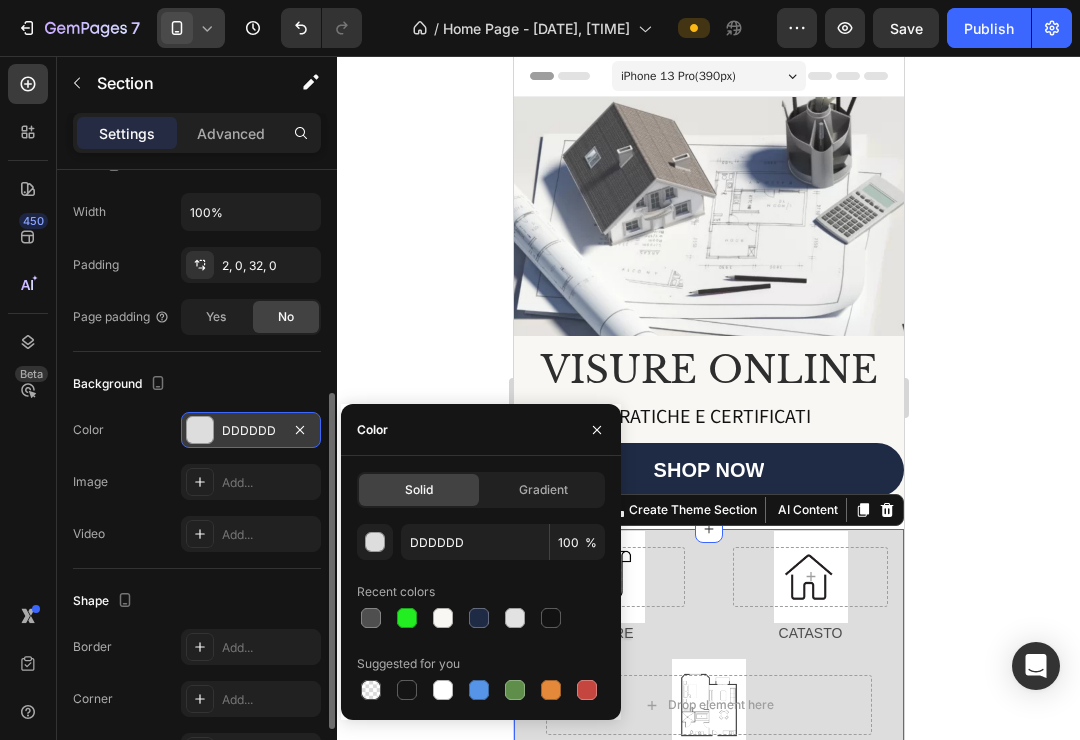 click on "Recent colors" at bounding box center [481, 592] 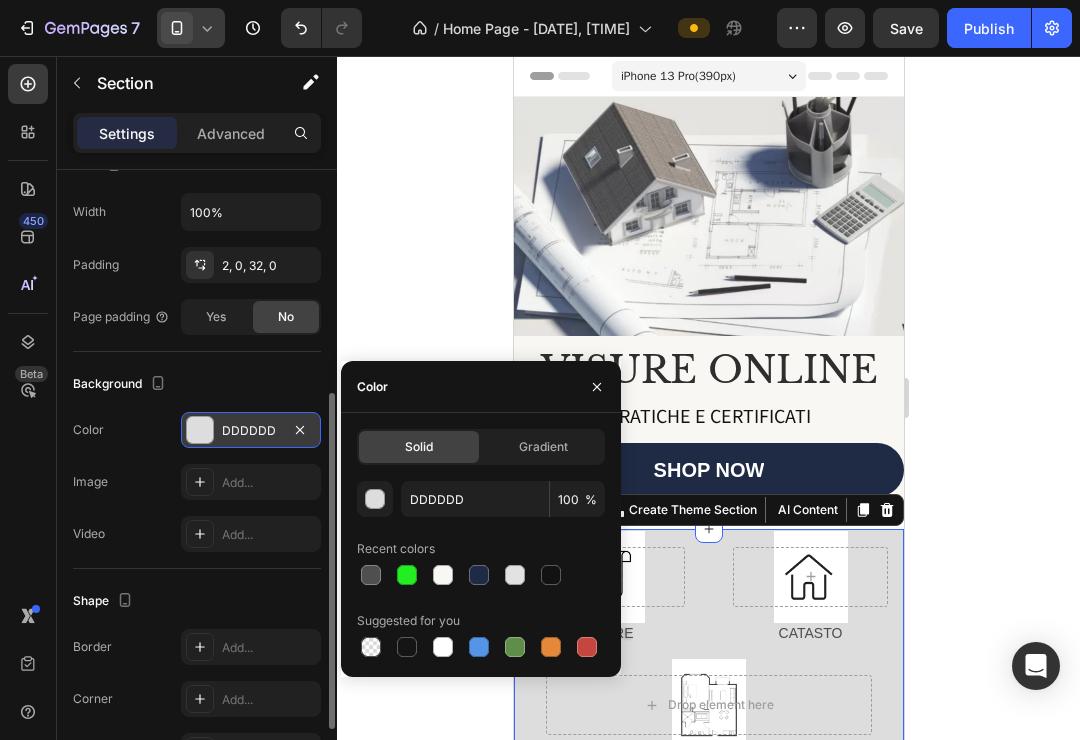 click on "Recent colors" at bounding box center [481, 549] 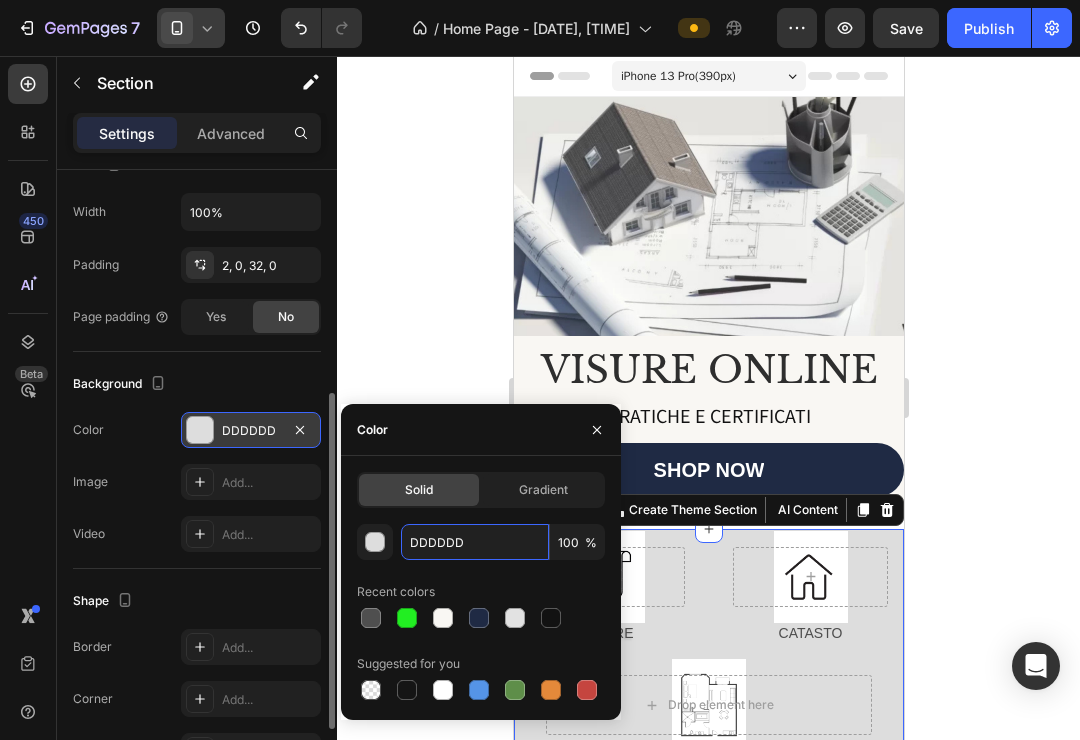 click on "DDDDDD" at bounding box center (475, 542) 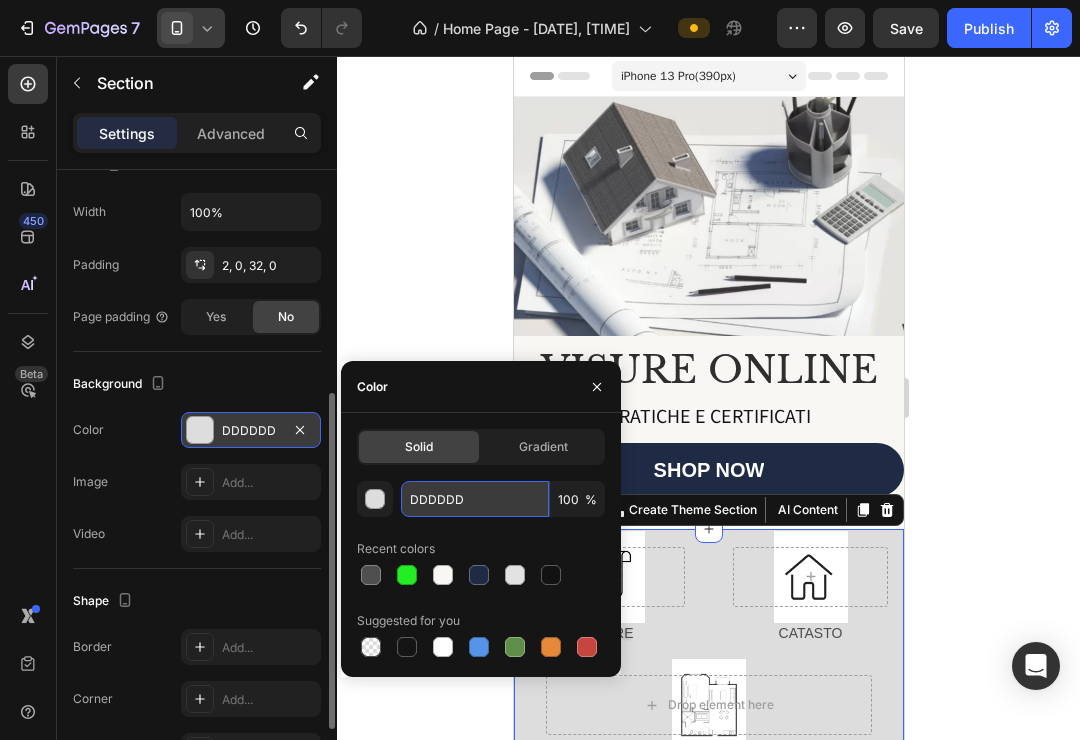 click on "DDDDDD" at bounding box center (475, 499) 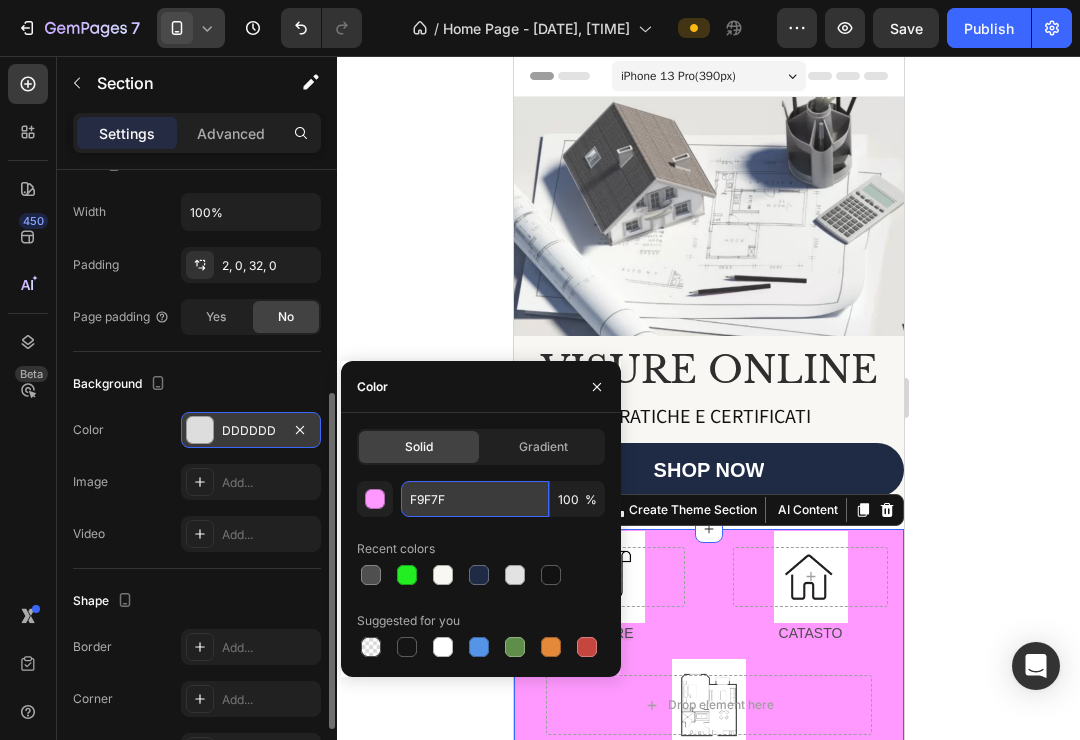 type on "F9F7F3" 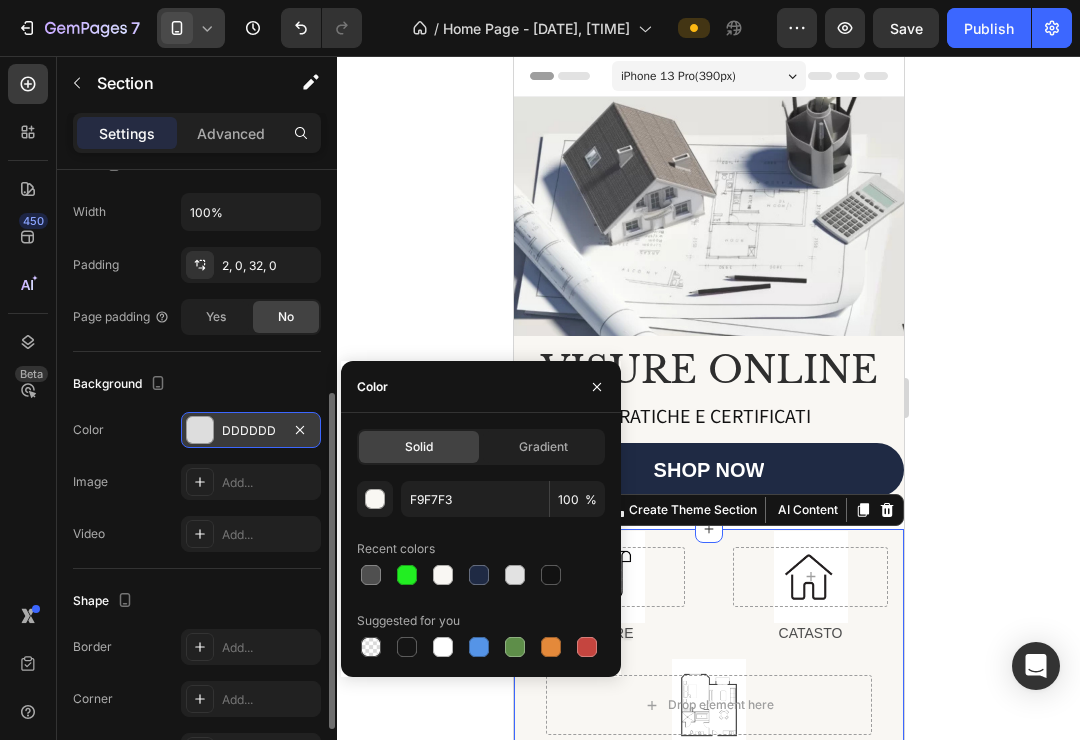 click 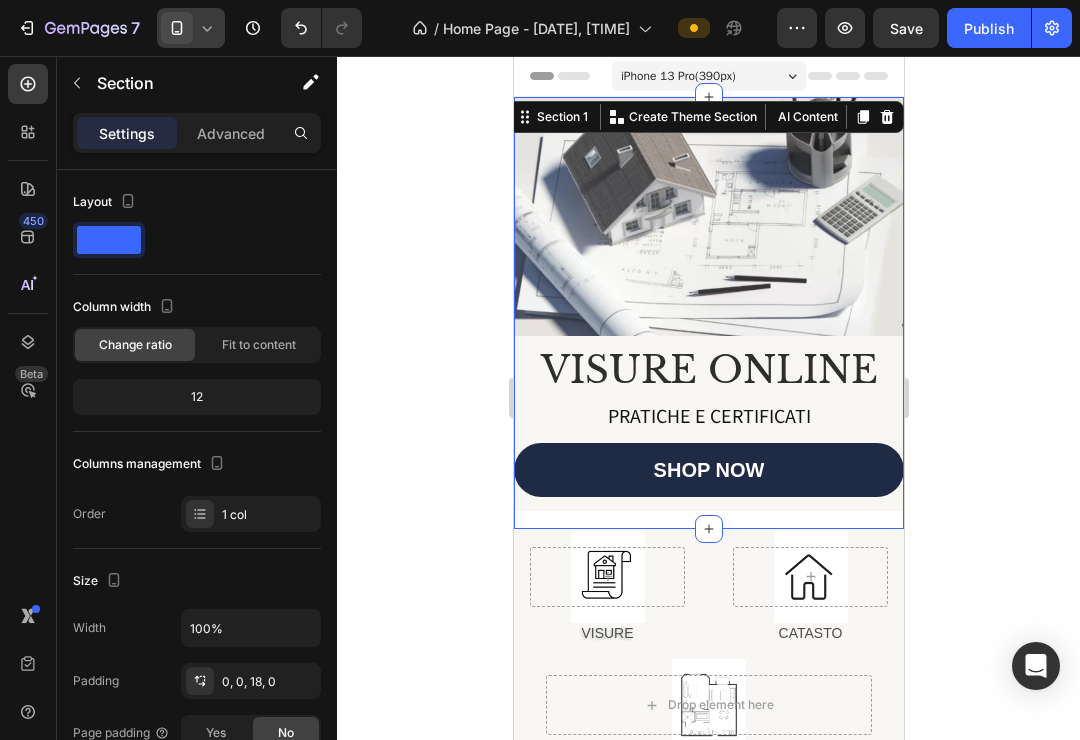 click 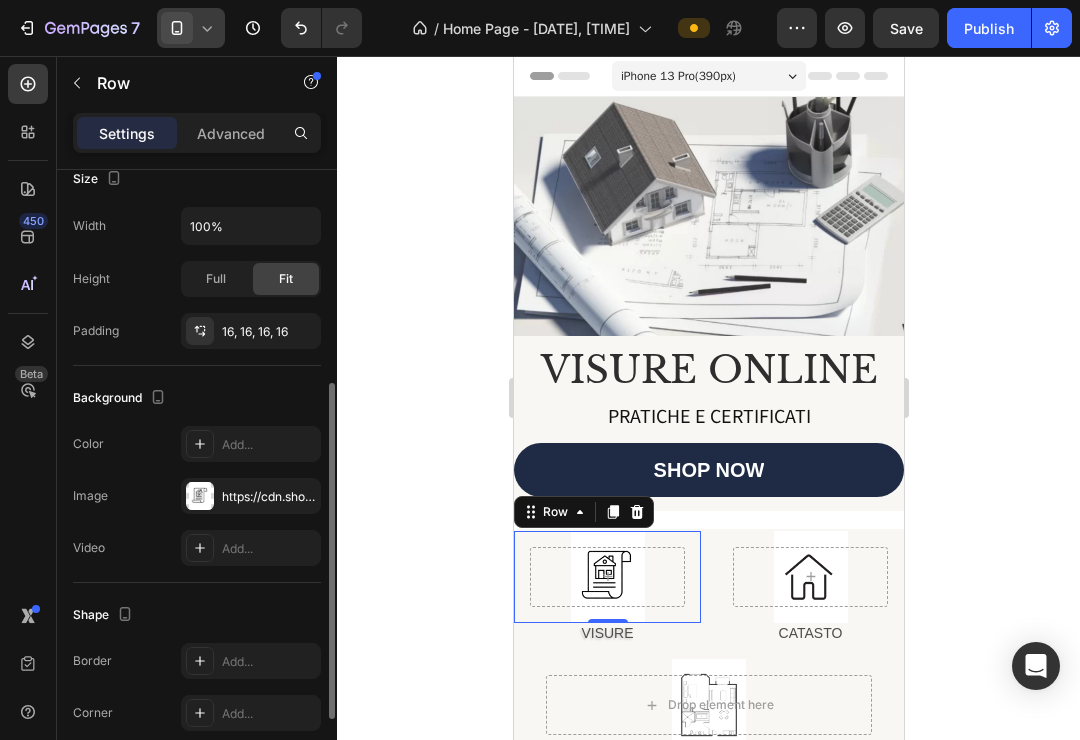 scroll, scrollTop: 400, scrollLeft: 0, axis: vertical 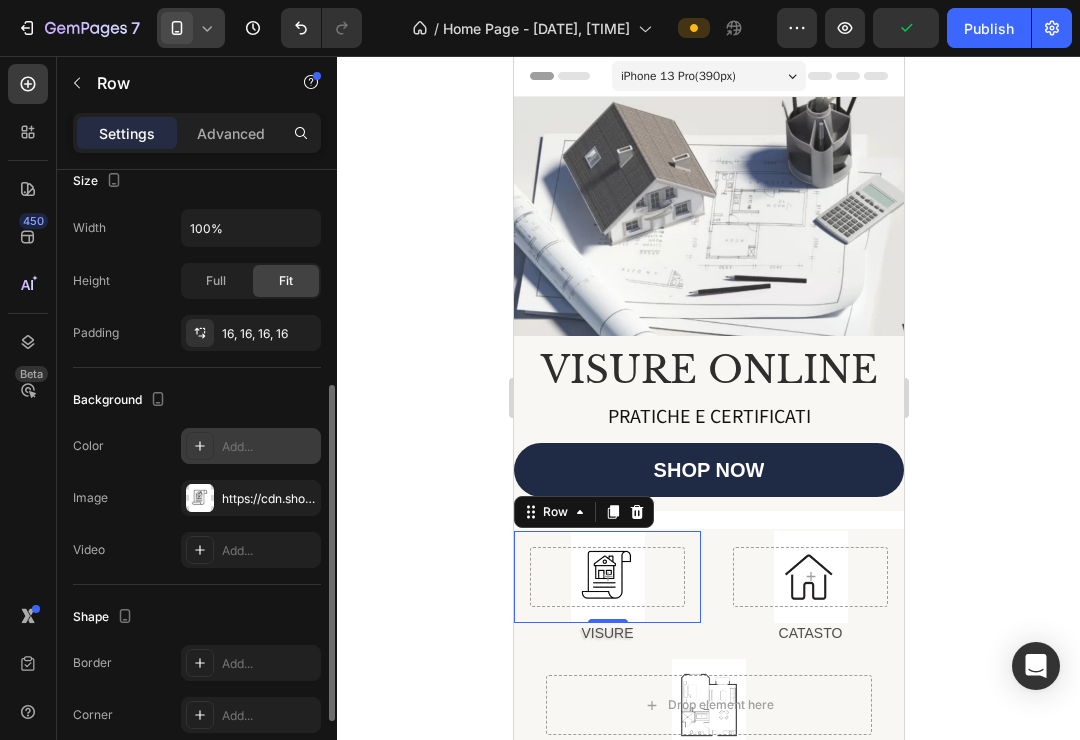click 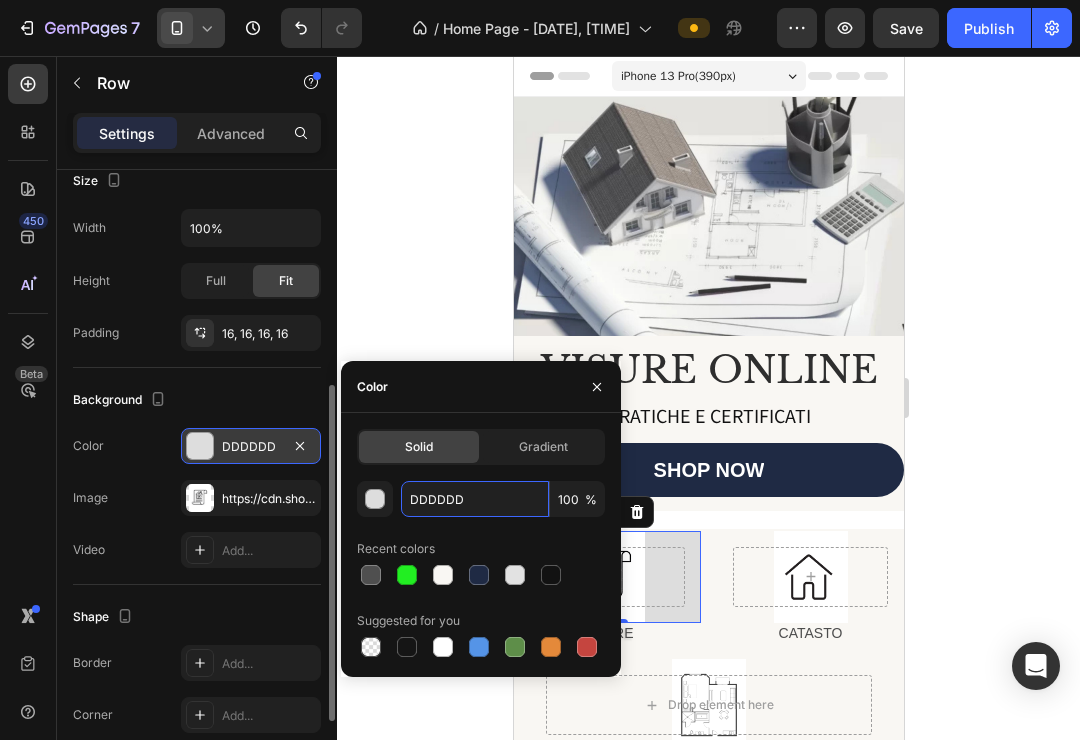 drag, startPoint x: 490, startPoint y: 545, endPoint x: 370, endPoint y: 540, distance: 120.10412 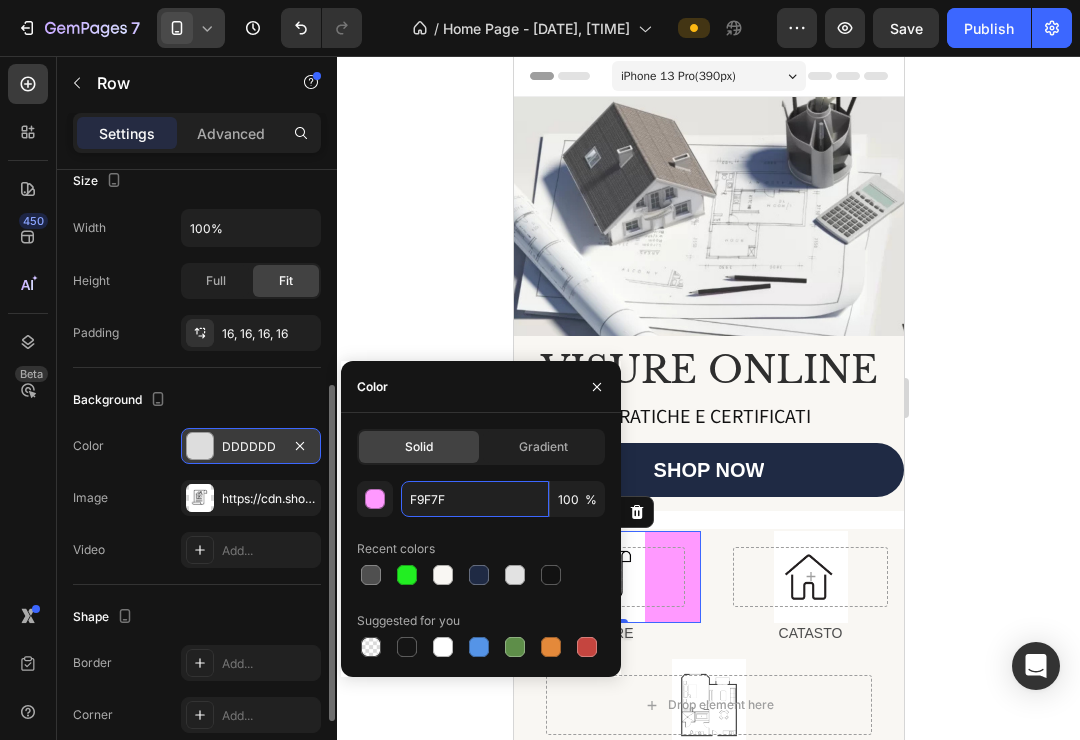 type on "F9F7F3" 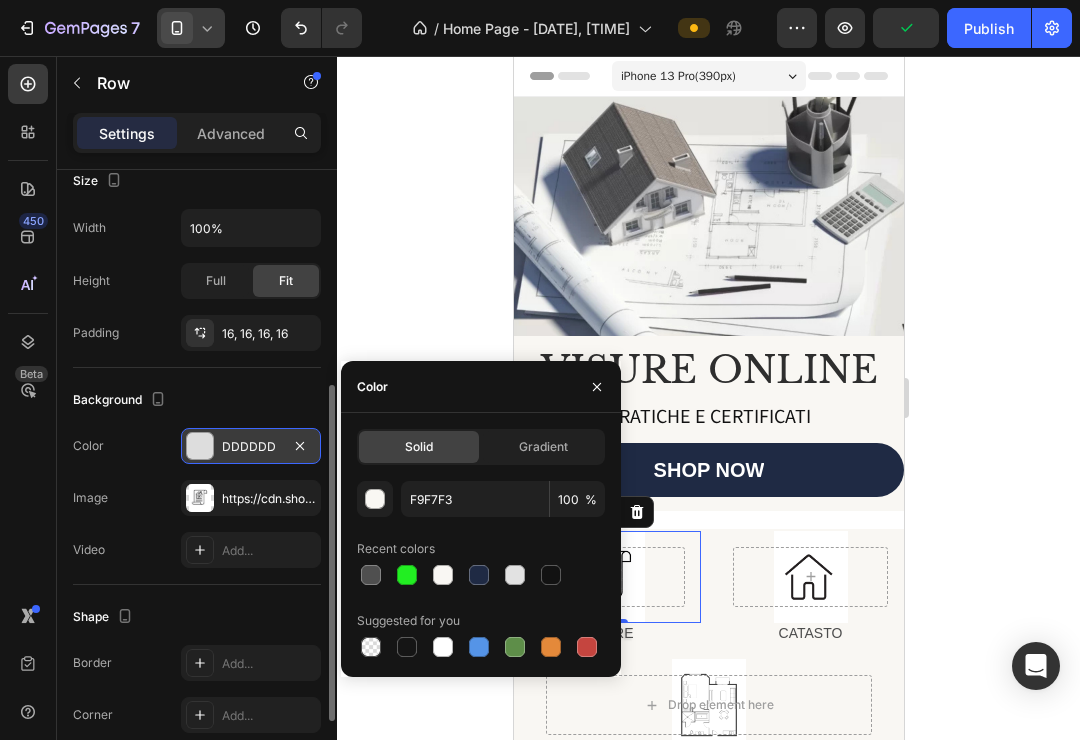 click on "Shape Border Add... Corner Add... Shadow Add..." 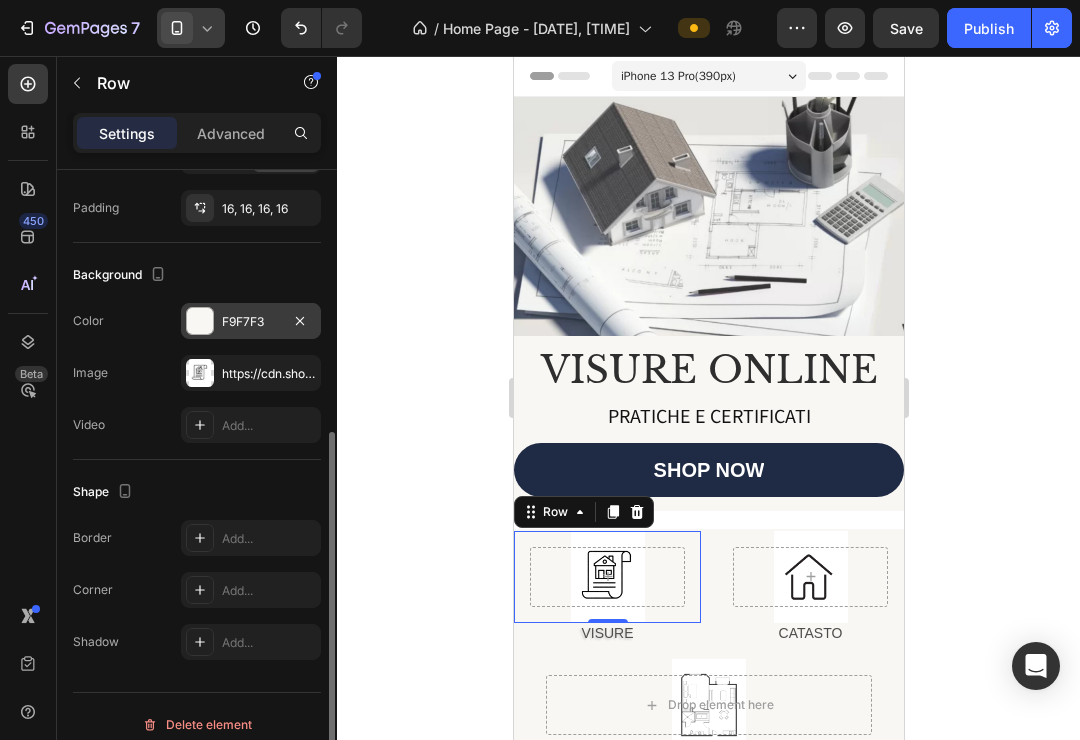 scroll, scrollTop: 541, scrollLeft: 0, axis: vertical 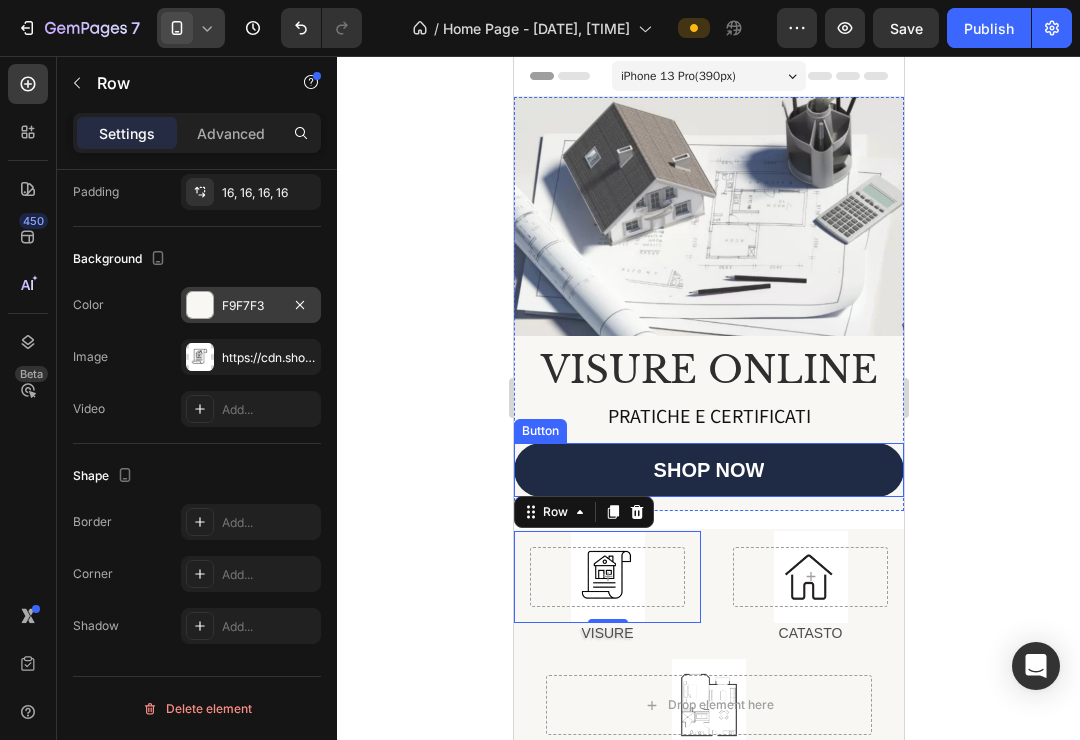 click 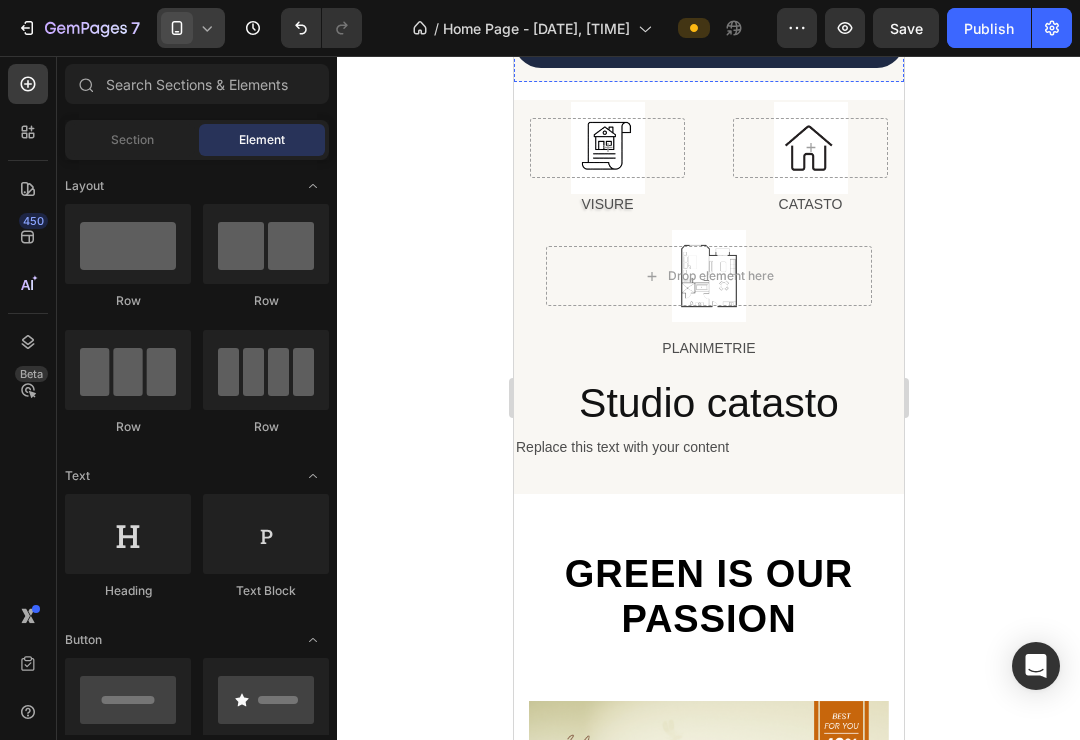 scroll, scrollTop: 448, scrollLeft: 0, axis: vertical 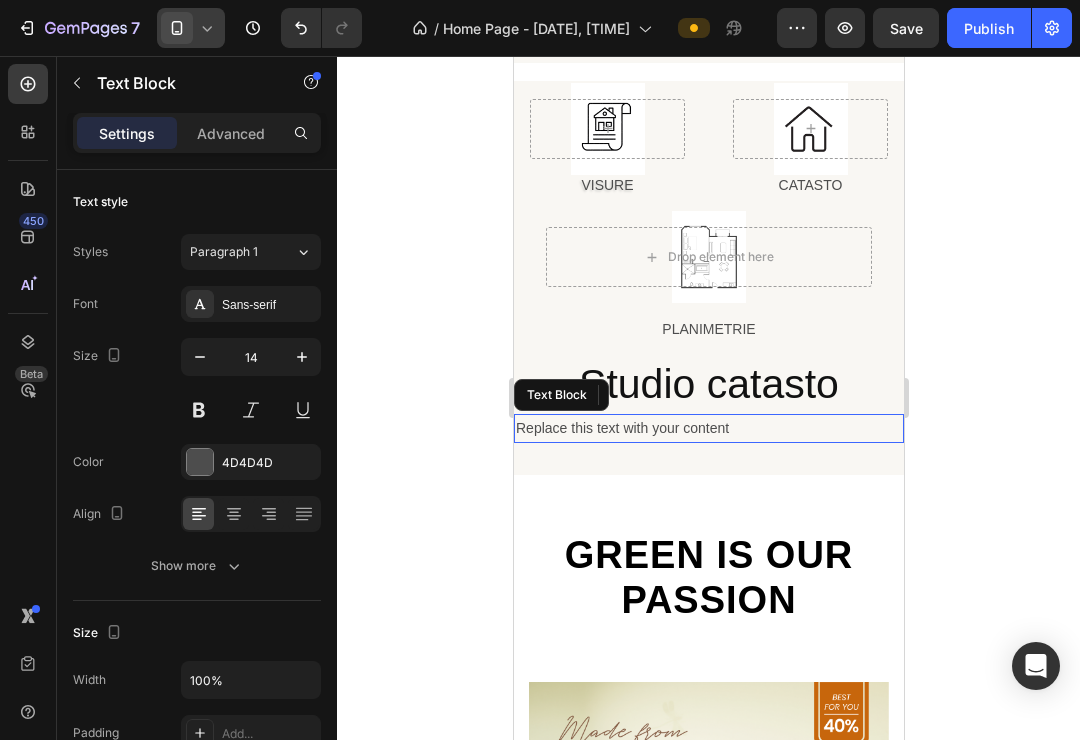 click on "Replace this text with your content" at bounding box center [708, 428] 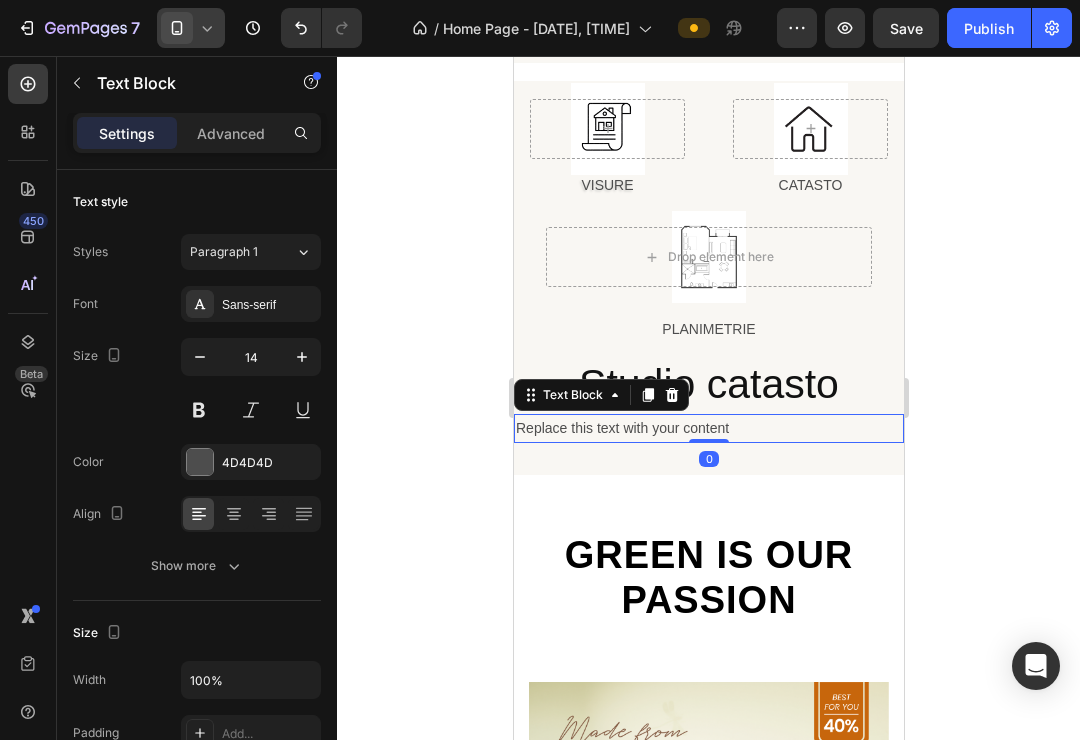 drag, startPoint x: 649, startPoint y: 428, endPoint x: 734, endPoint y: 440, distance: 85.84288 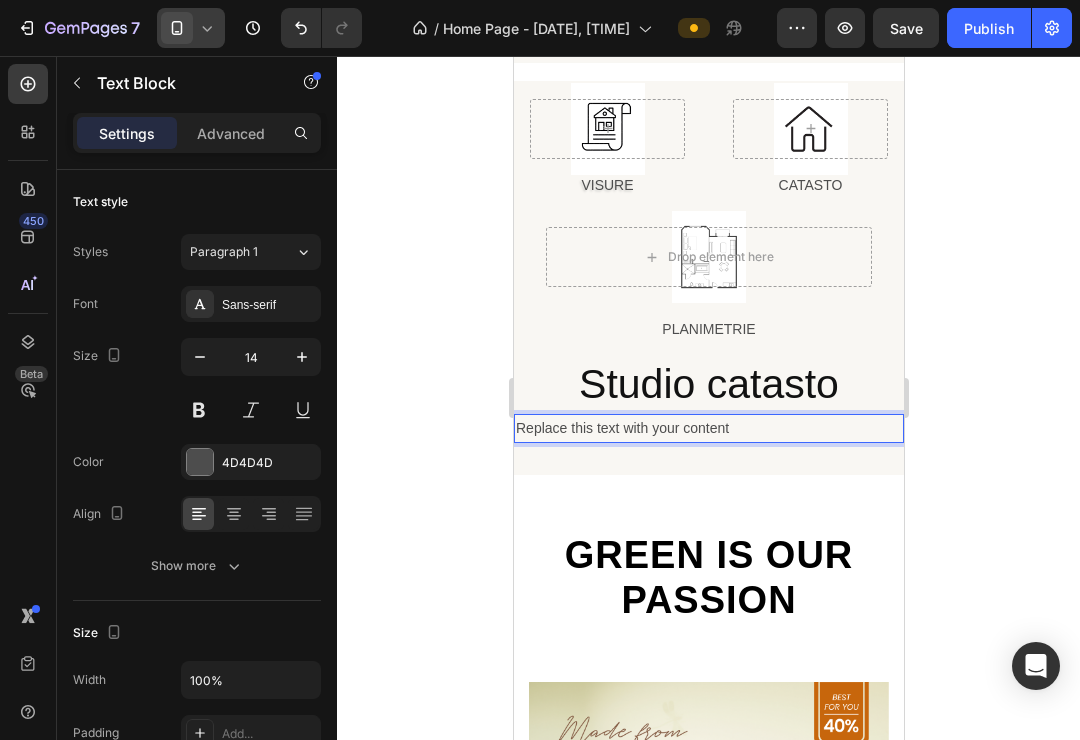 drag, startPoint x: 774, startPoint y: 438, endPoint x: 764, endPoint y: 436, distance: 10.198039 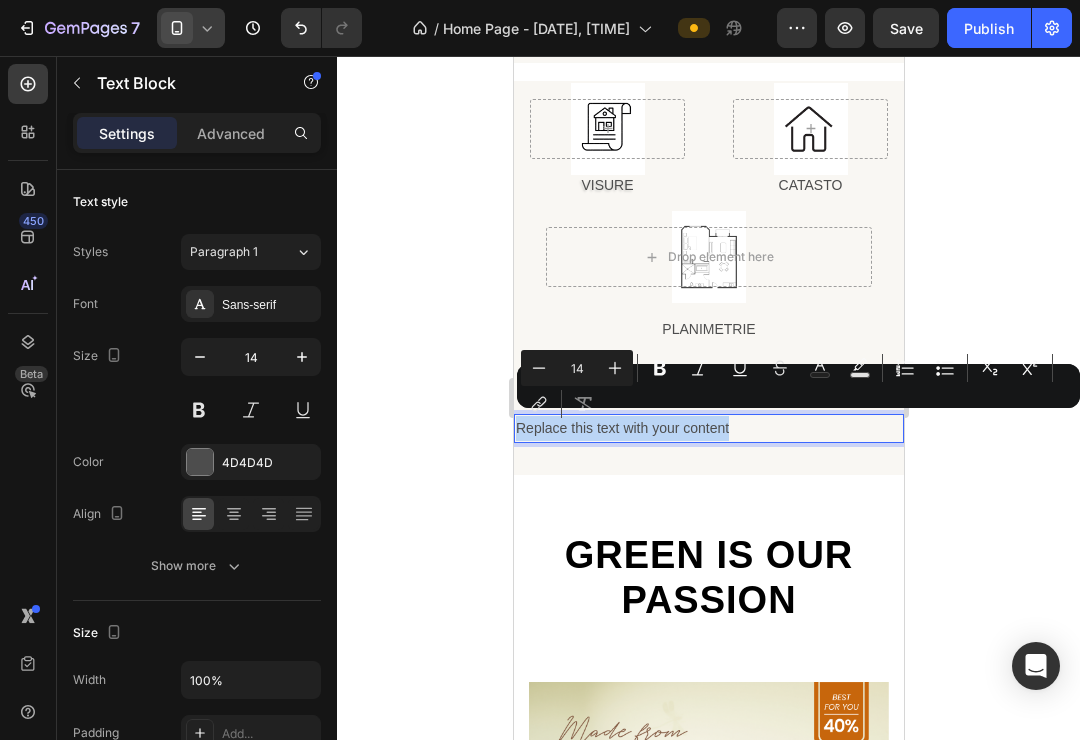 drag, startPoint x: 754, startPoint y: 426, endPoint x: 482, endPoint y: 433, distance: 272.09006 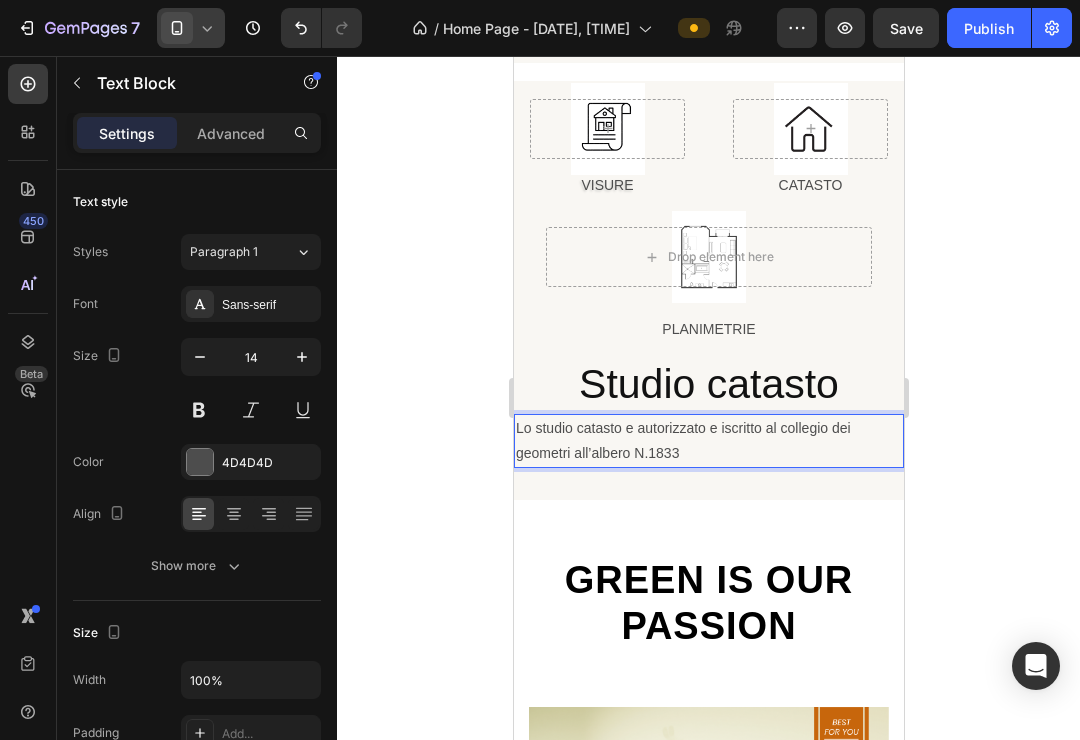click on "Lo studio catasto e autorizzato e iscritto al collegio dei geometri all’albero N.1833" at bounding box center (708, 441) 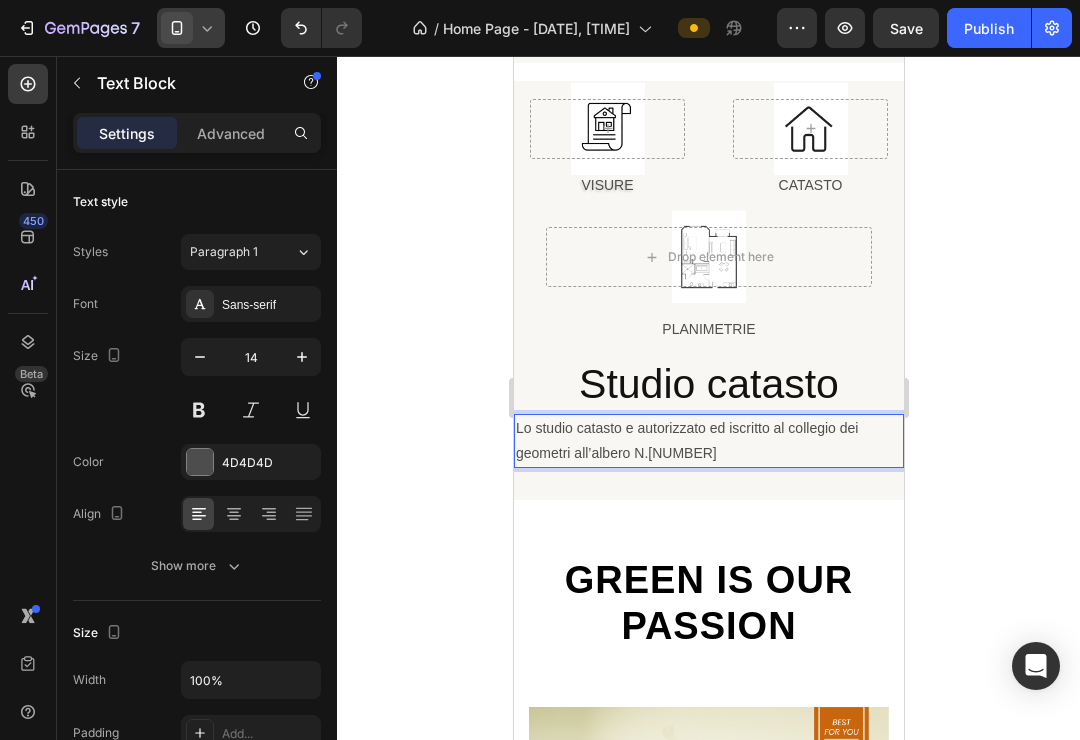 click on "Lo studio catasto e autorizzato ed iscritto al collegio dei geometri all’albero N.1833" at bounding box center [708, 441] 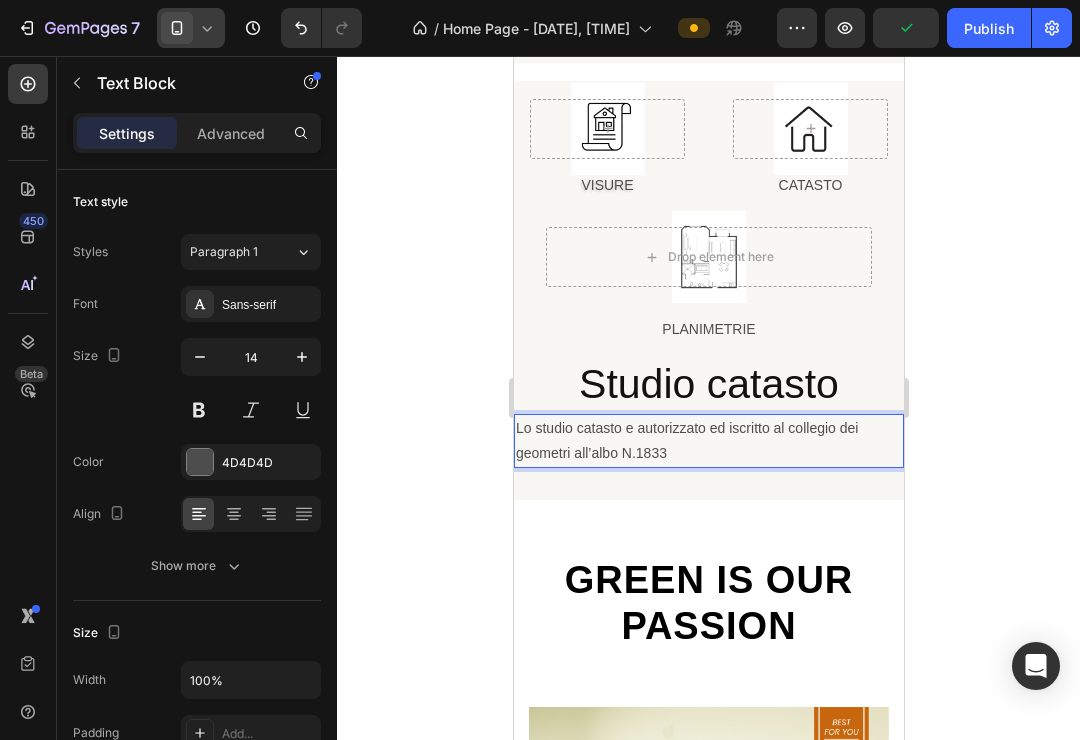 click on "Lo studio catasto e autorizzato ed iscritto al collegio dei geometri all’albo N.1833" at bounding box center [708, 441] 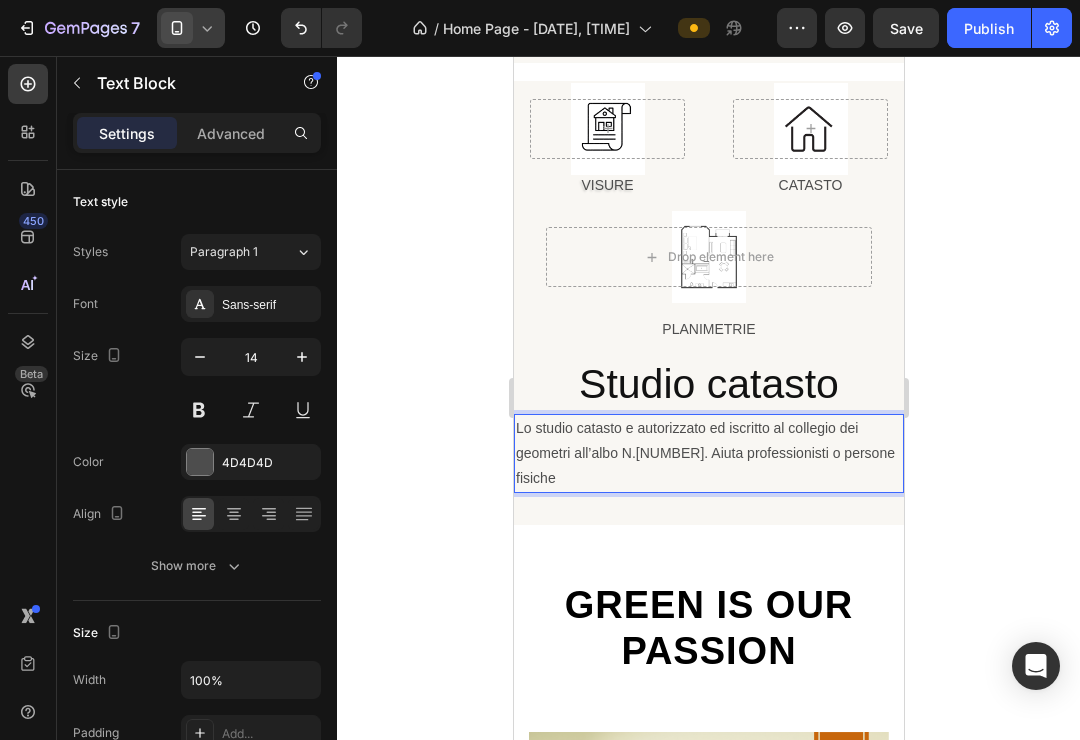 scroll, scrollTop: 0, scrollLeft: 2, axis: horizontal 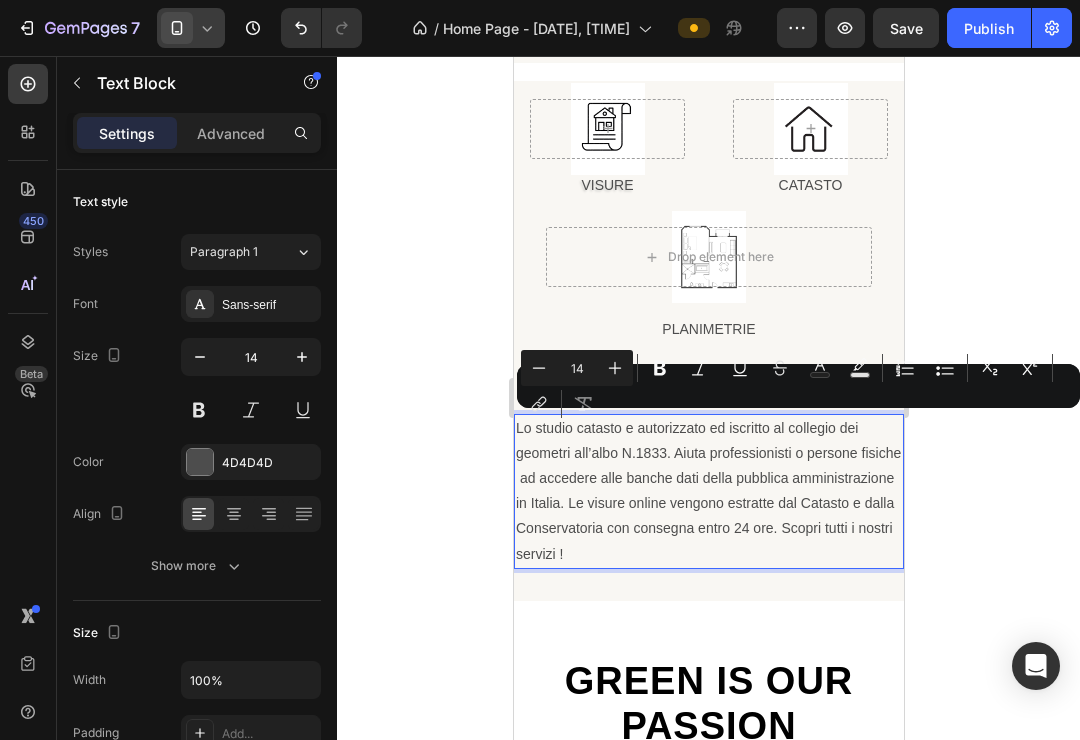 drag, startPoint x: 593, startPoint y: 545, endPoint x: 462, endPoint y: 422, distance: 179.69418 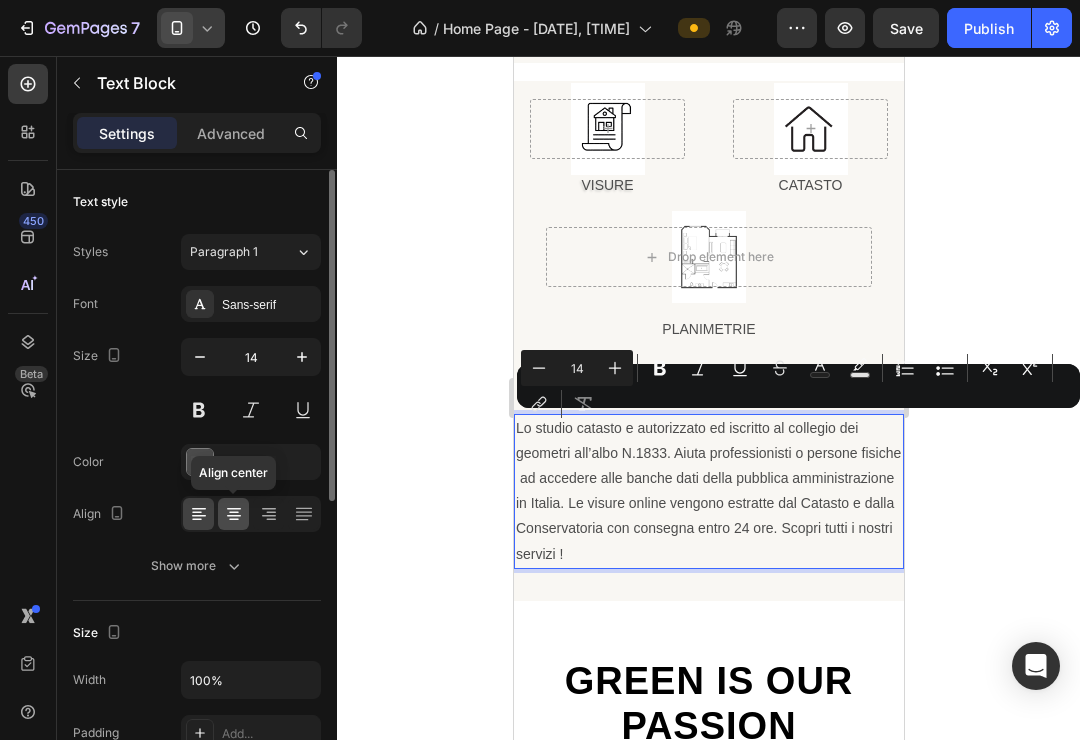 click 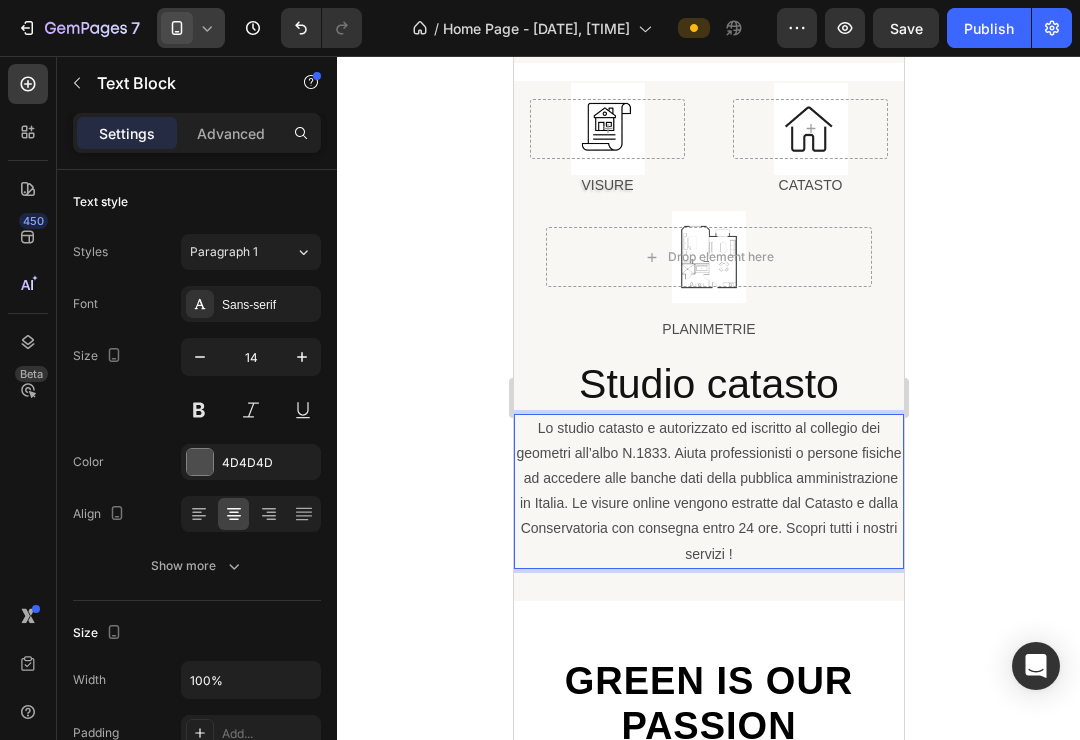 drag, startPoint x: 791, startPoint y: 549, endPoint x: 1023, endPoint y: 490, distance: 239.38463 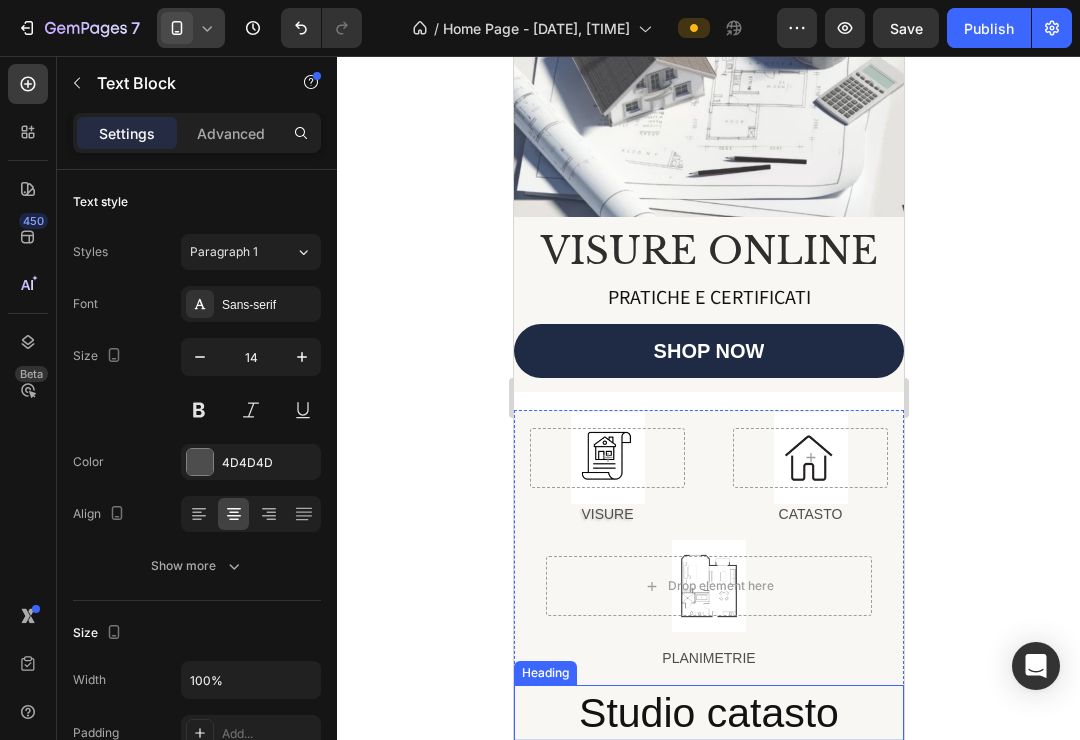 scroll, scrollTop: 81, scrollLeft: 0, axis: vertical 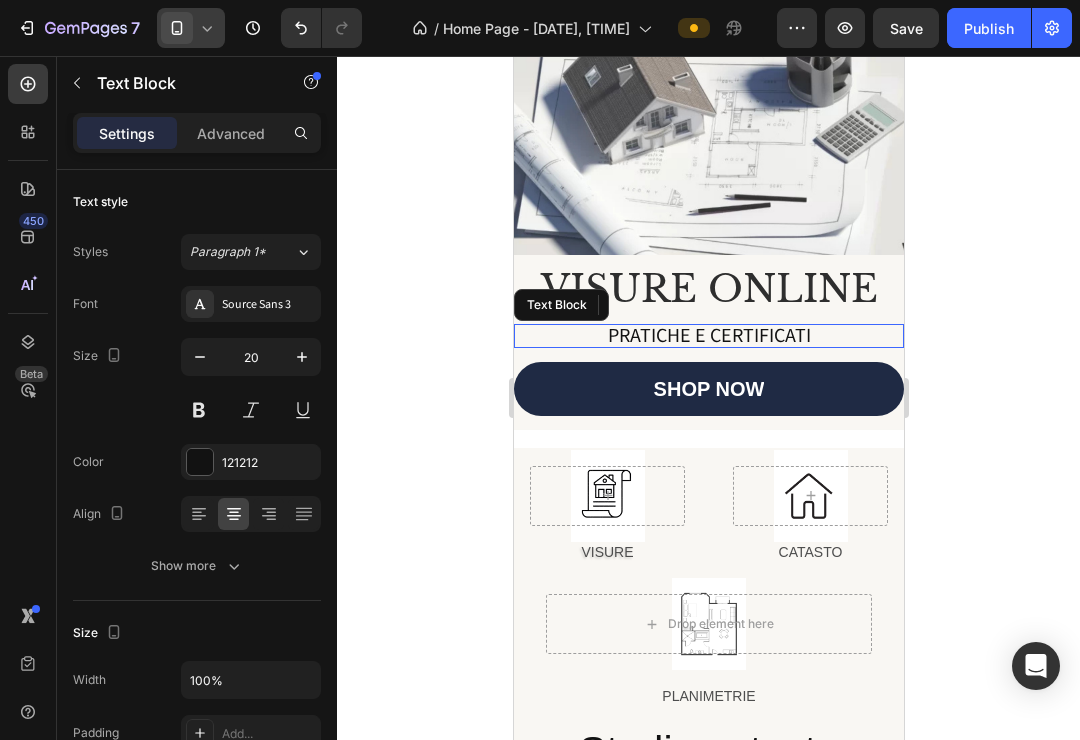 click on "Pratiche e certificati" at bounding box center [708, 336] 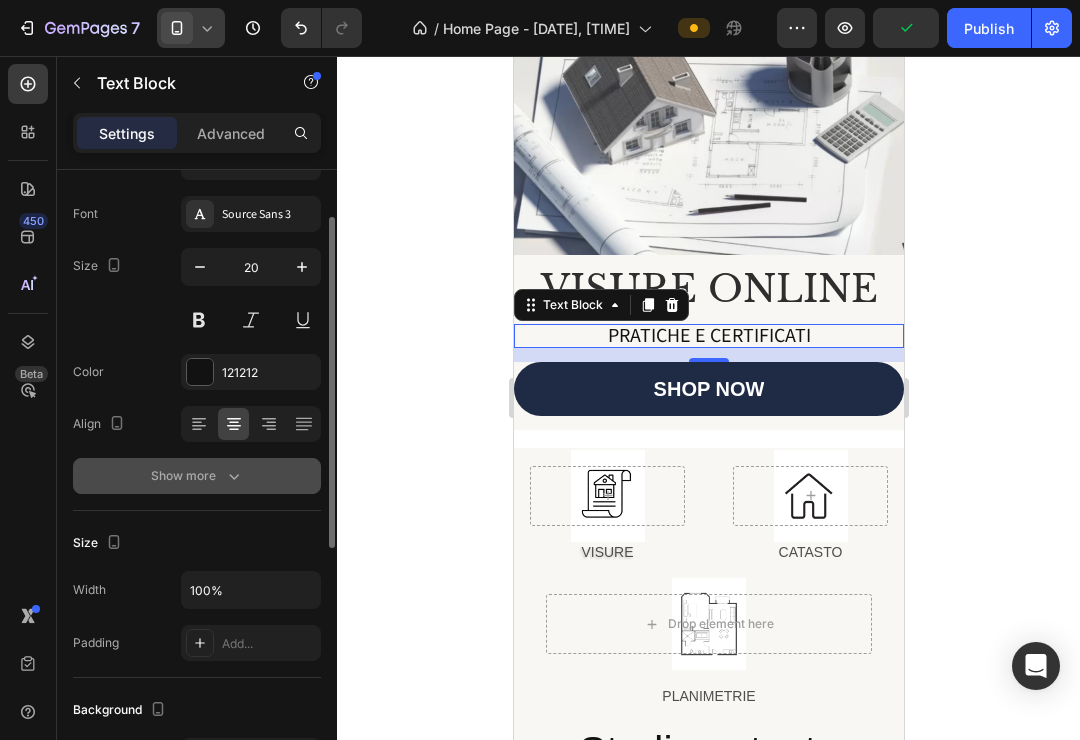 scroll, scrollTop: 0, scrollLeft: 0, axis: both 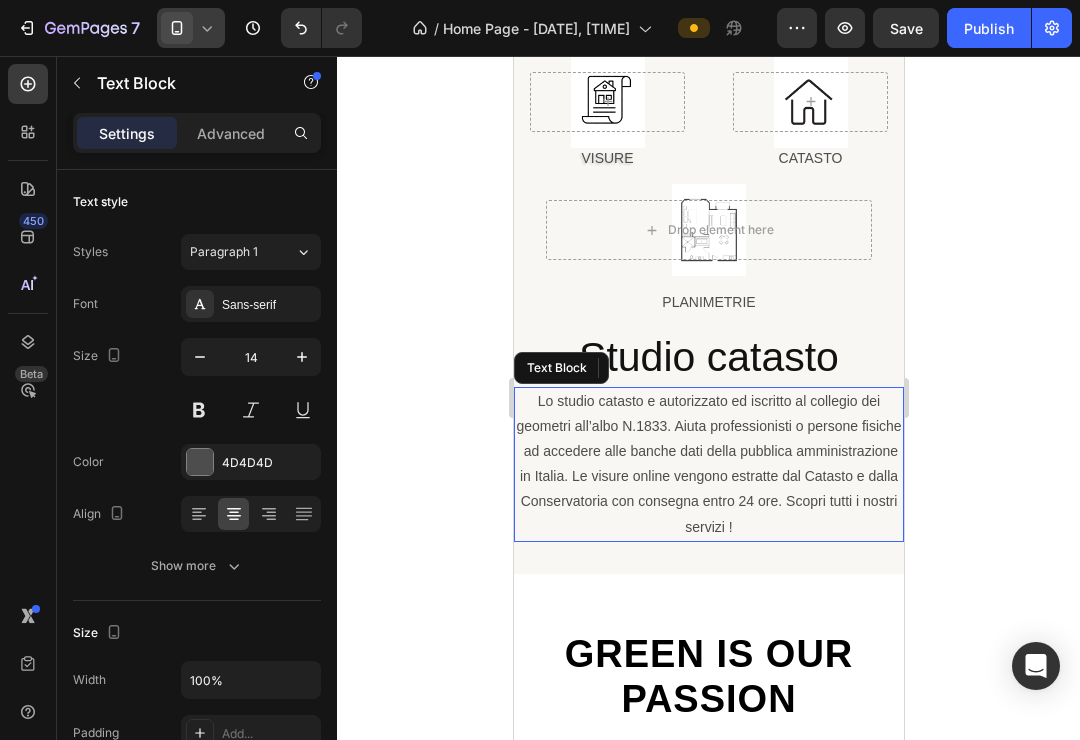 drag, startPoint x: 731, startPoint y: 457, endPoint x: 736, endPoint y: 468, distance: 12.083046 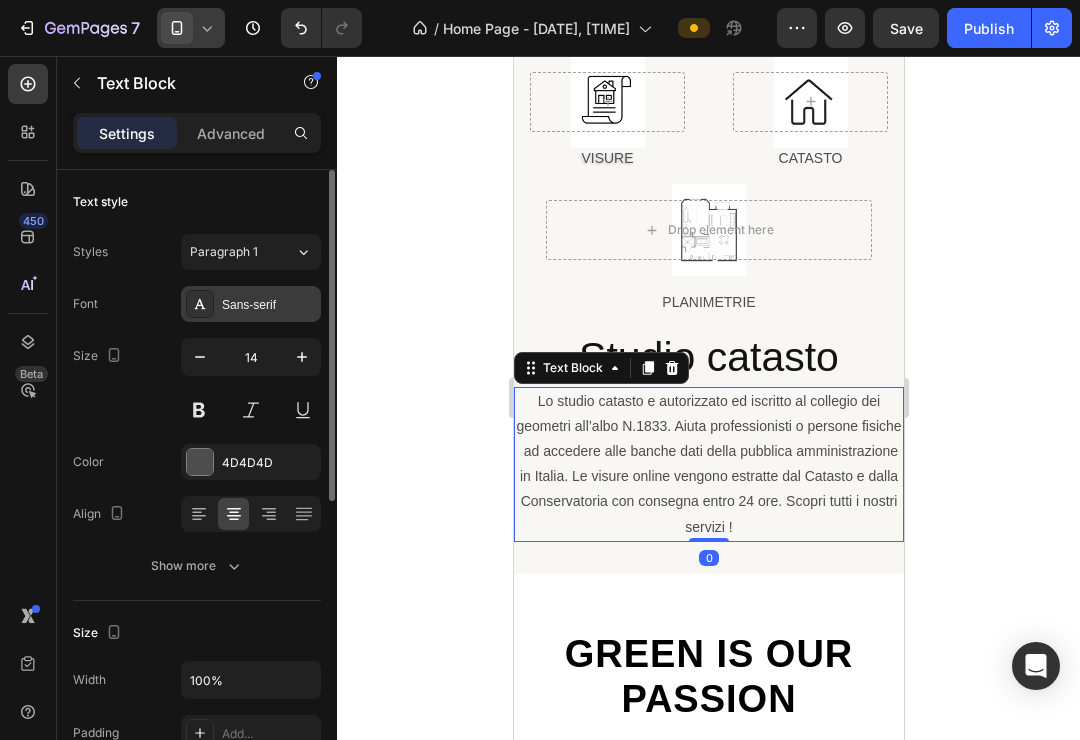click on "Sans-serif" at bounding box center [269, 305] 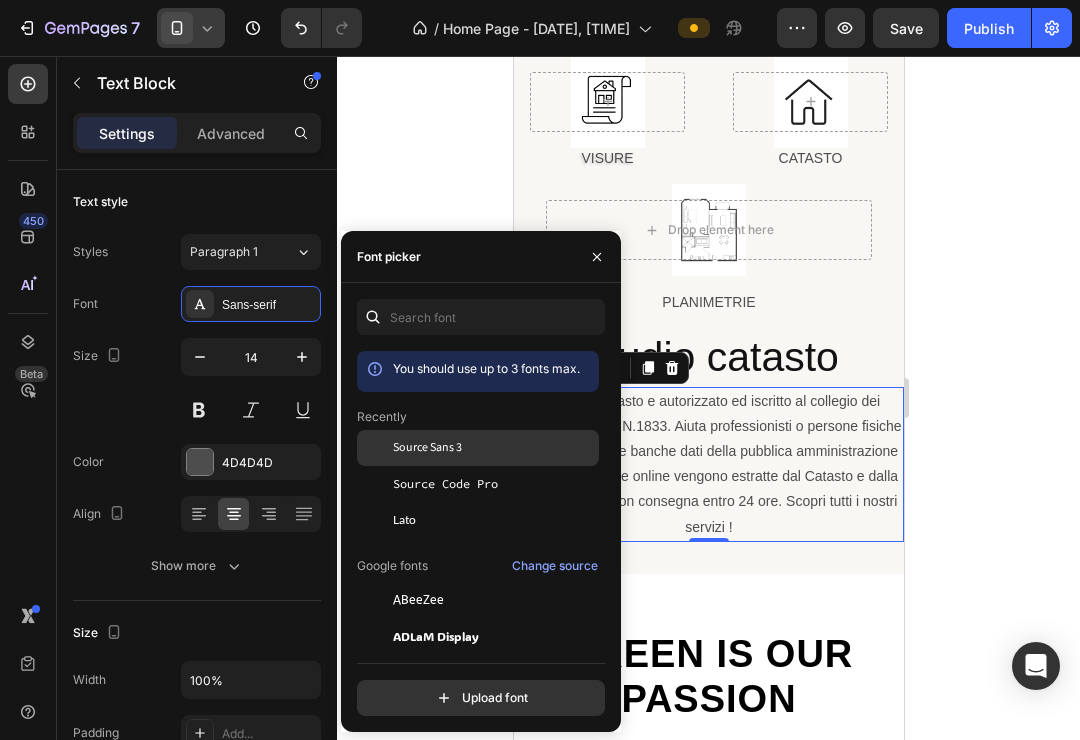 click on "Source Sans 3" at bounding box center (427, 448) 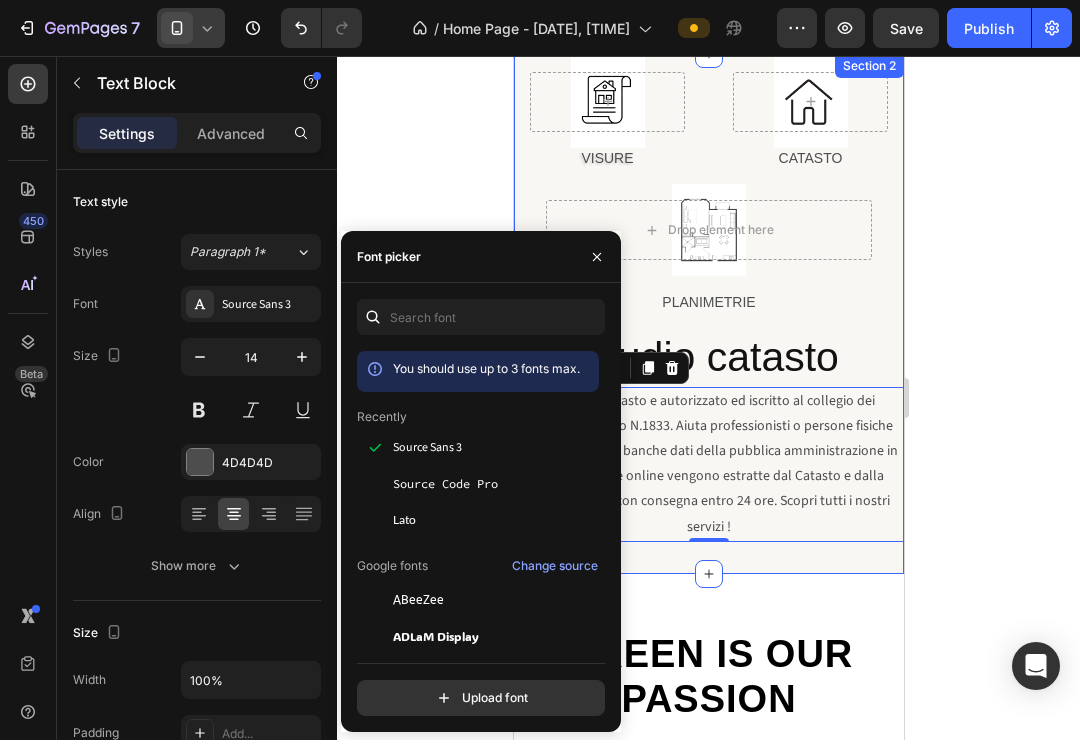 click 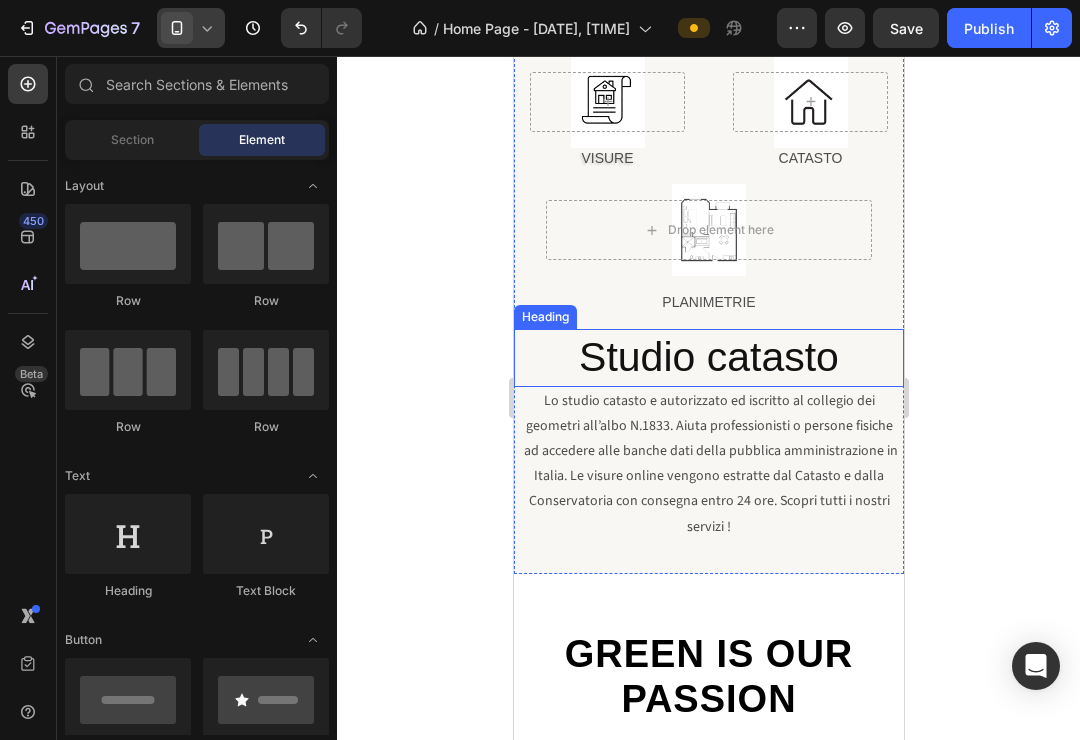 click on "Studio catasto" at bounding box center (708, 357) 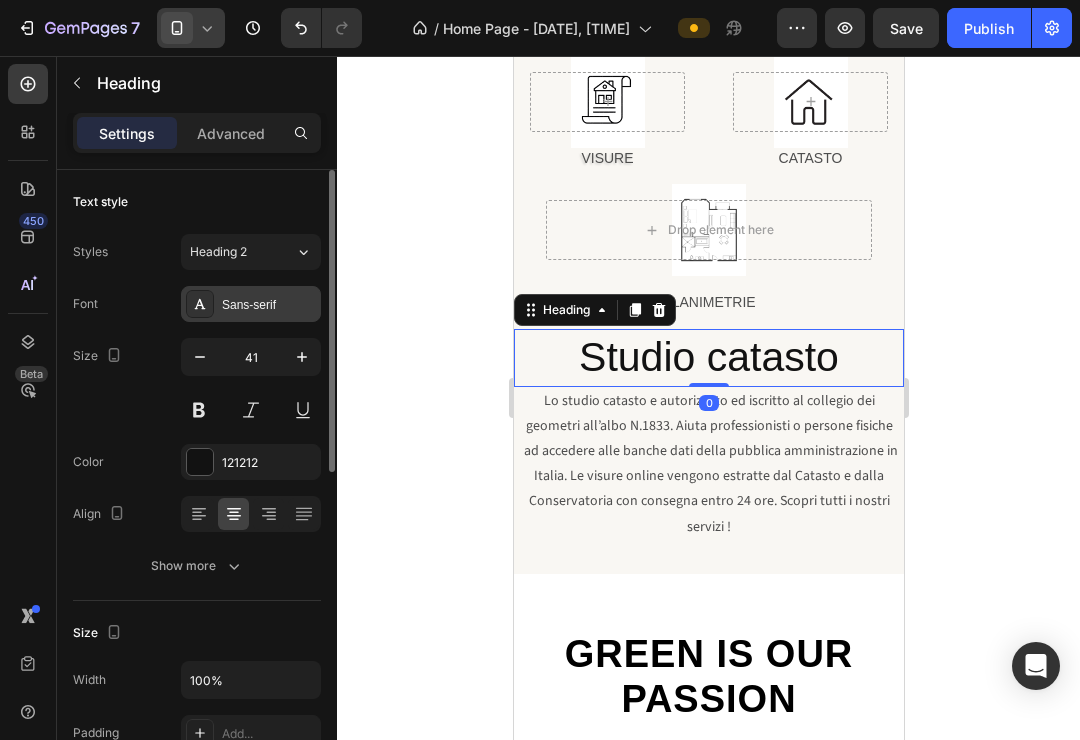 click on "Sans-serif" at bounding box center (269, 305) 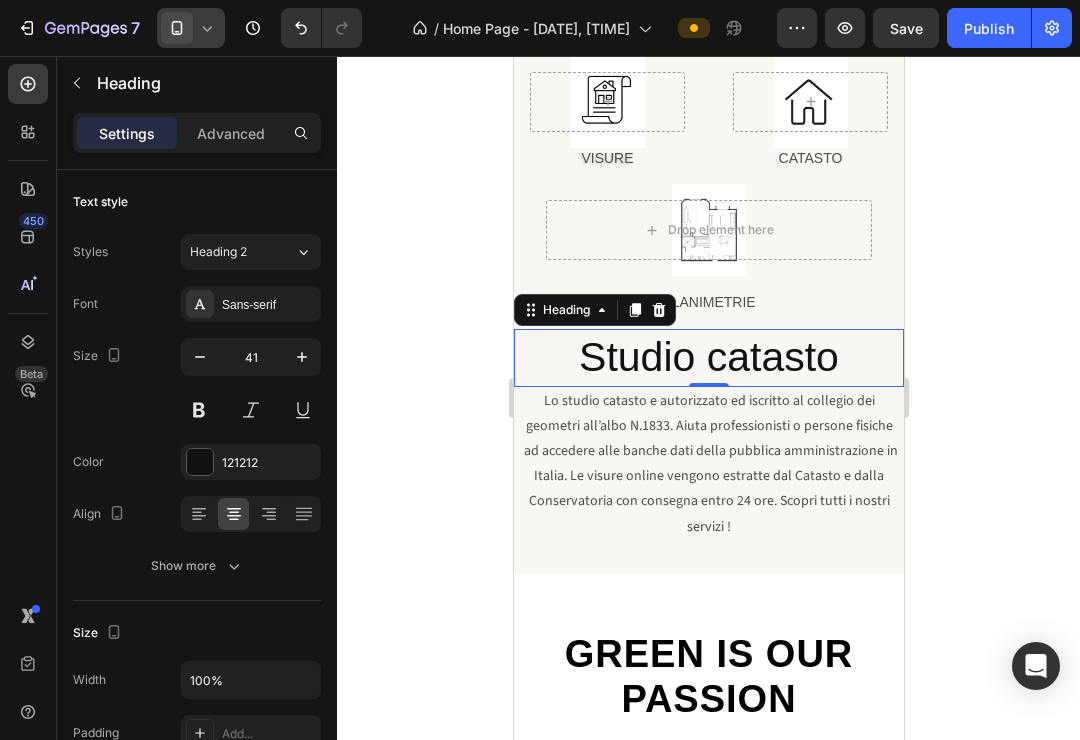 click 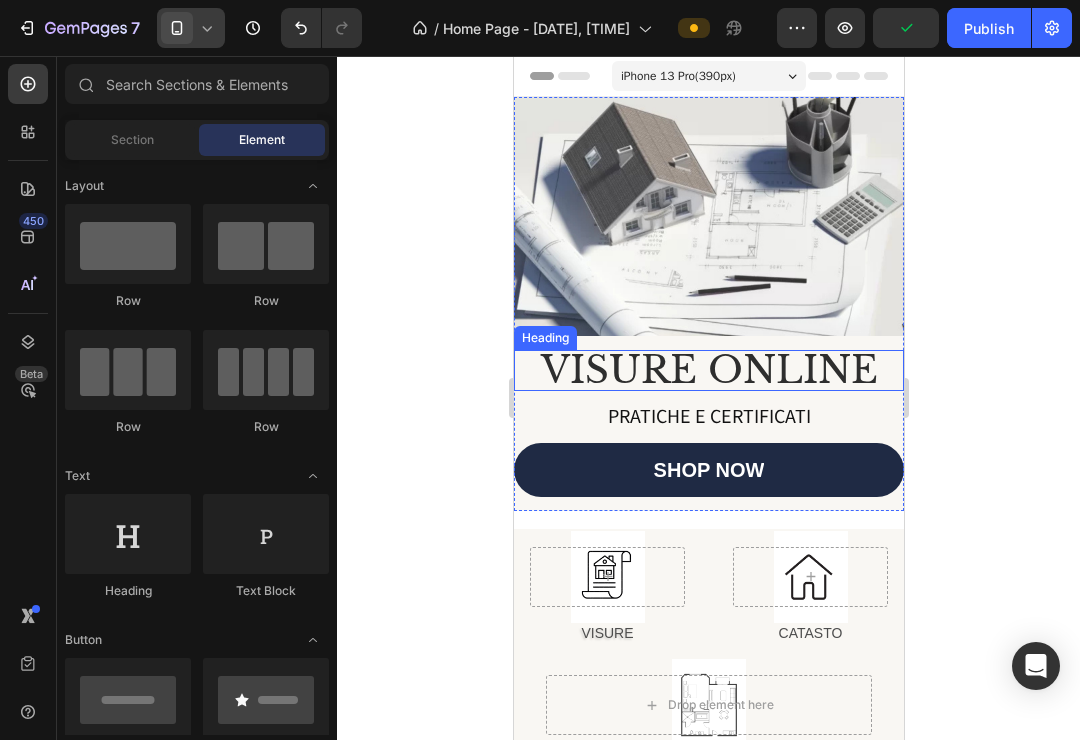 scroll, scrollTop: 0, scrollLeft: 0, axis: both 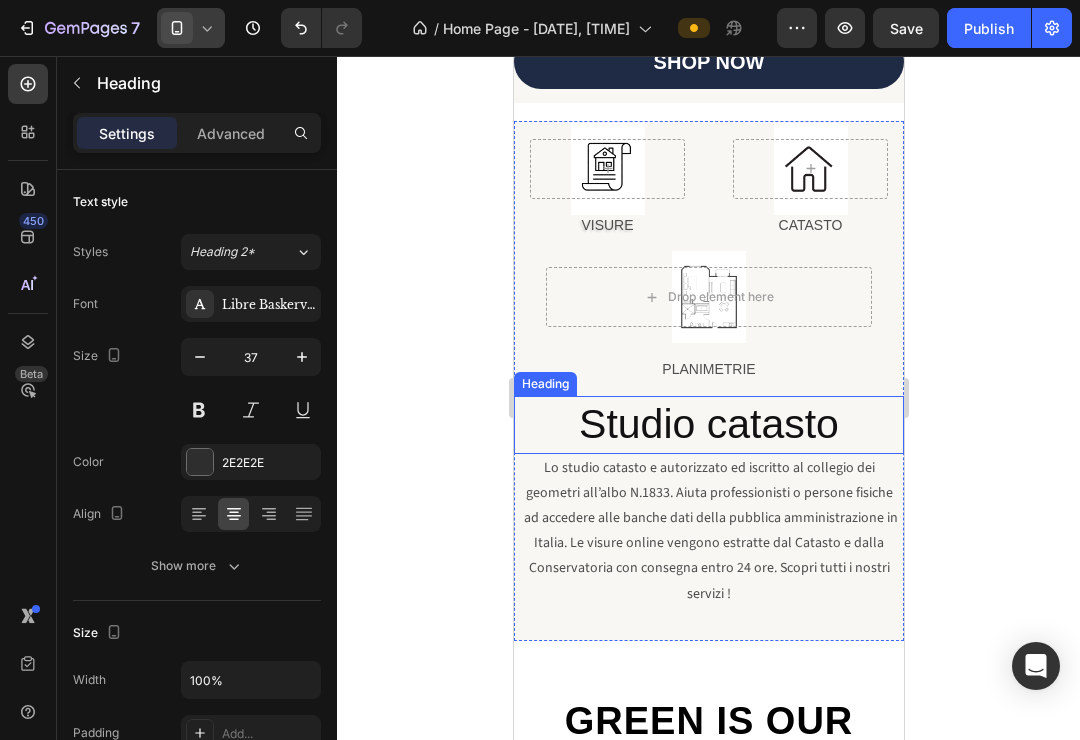 click on "Studio catasto" at bounding box center [708, 424] 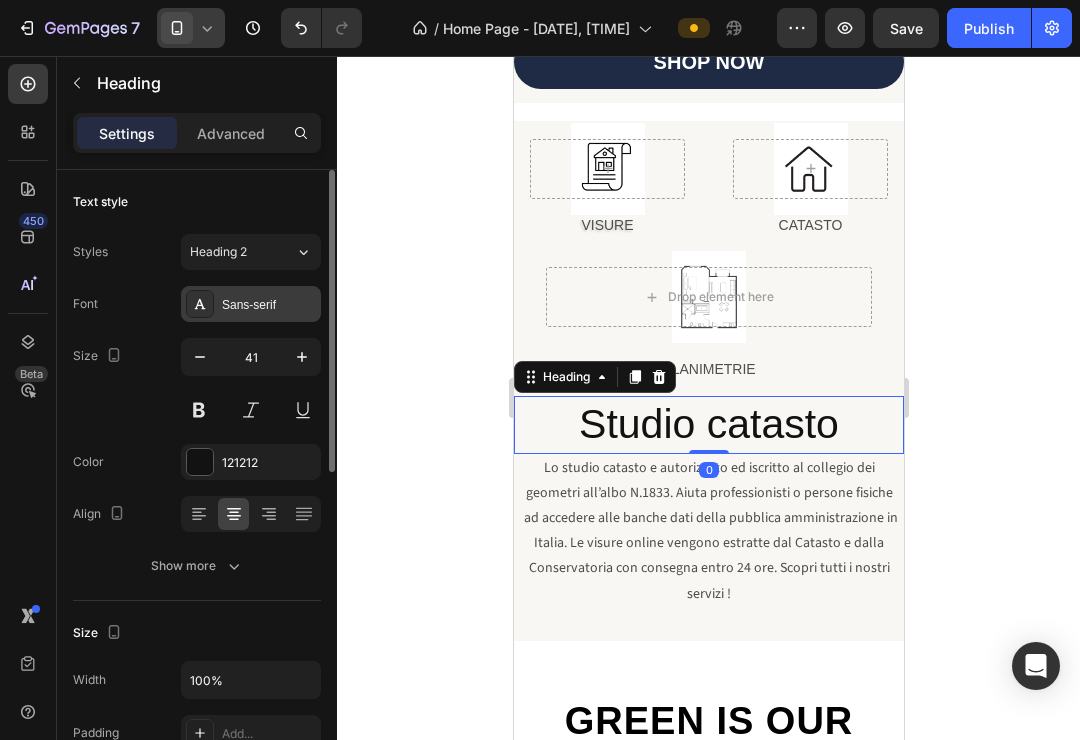 click on "Sans-serif" at bounding box center (269, 305) 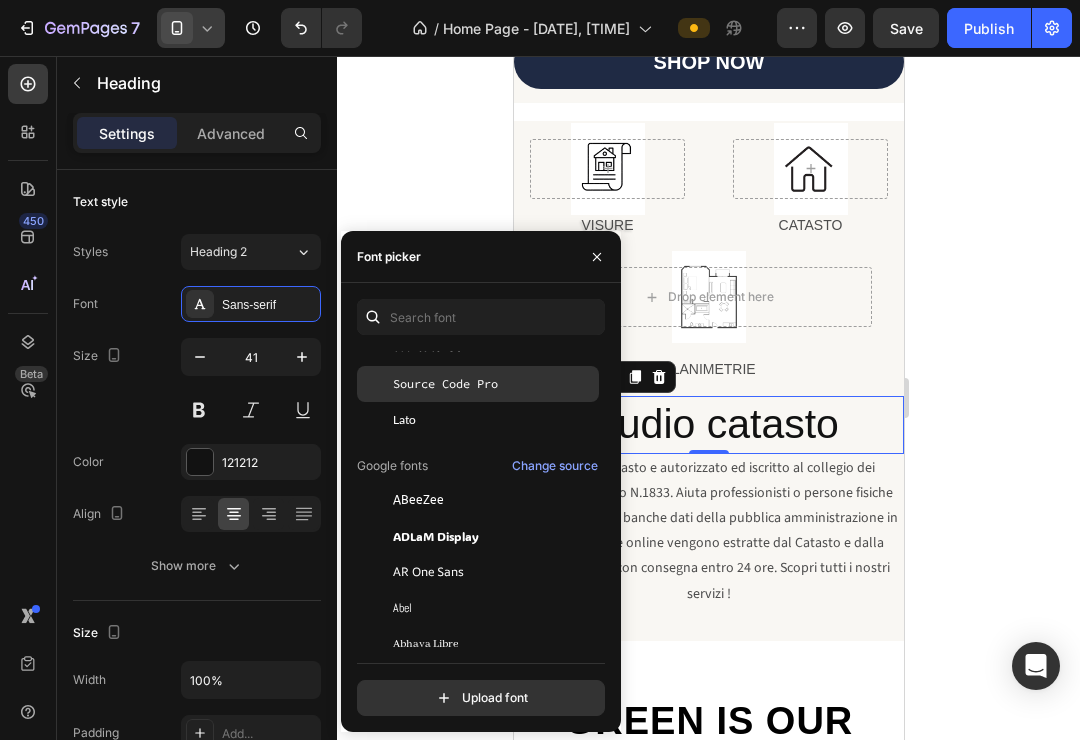 scroll, scrollTop: 110, scrollLeft: 0, axis: vertical 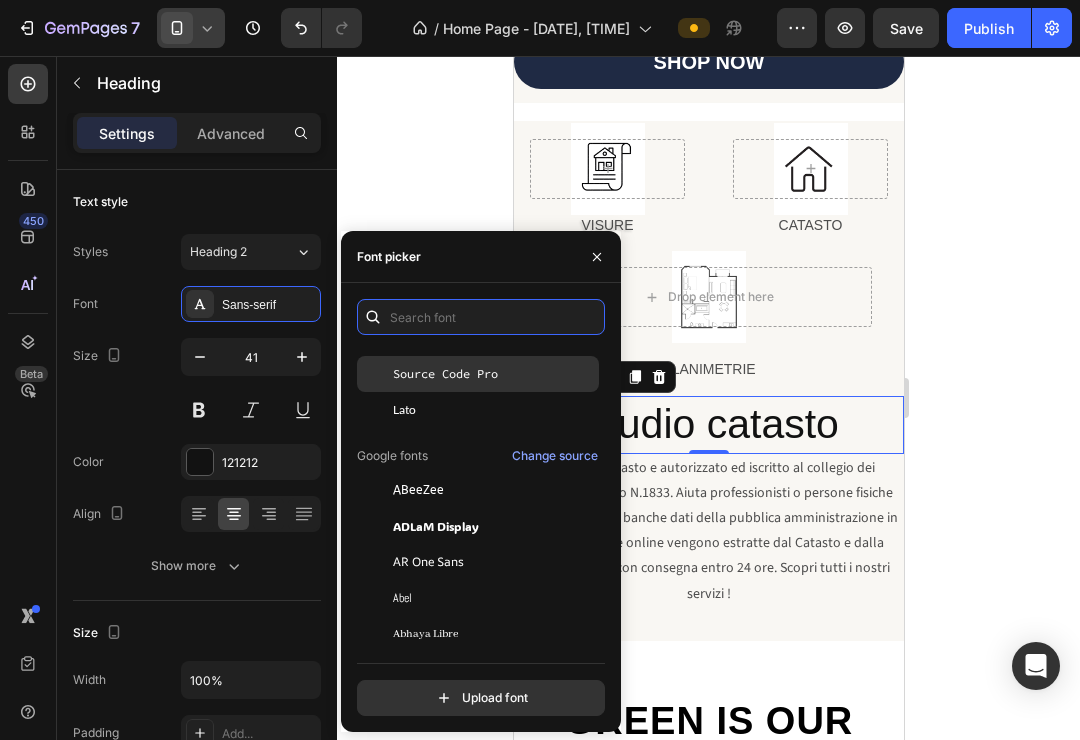 click on "You should use up to 3 fonts max. Recently Source Sans 3 Source Code Pro Lato Google fonts Change source ABeeZee ADLaM Display AR One Sans Abel Abhaya Libre Aboreto Abril Fatface Abyssinica SIL Aclonica Acme Actor Adamina Advent Pro Afacad Afacad Flux Agbalumo Agdasima Agu Display Aguafina Script Akatab  Upload font" 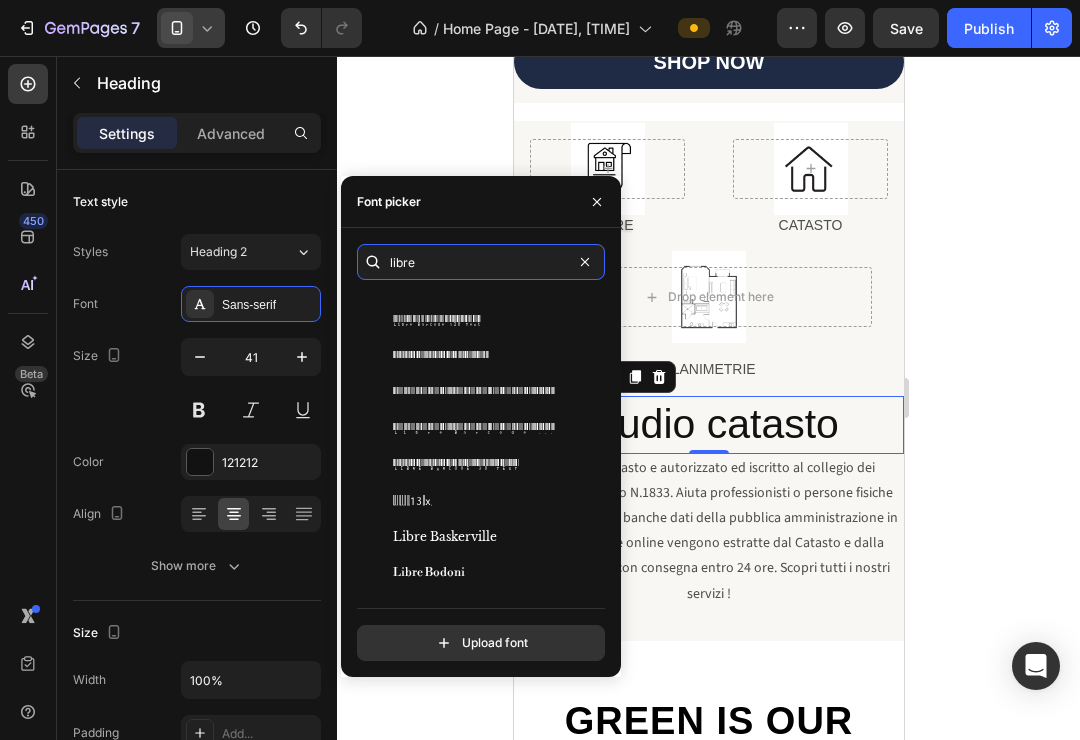 scroll, scrollTop: 416, scrollLeft: 0, axis: vertical 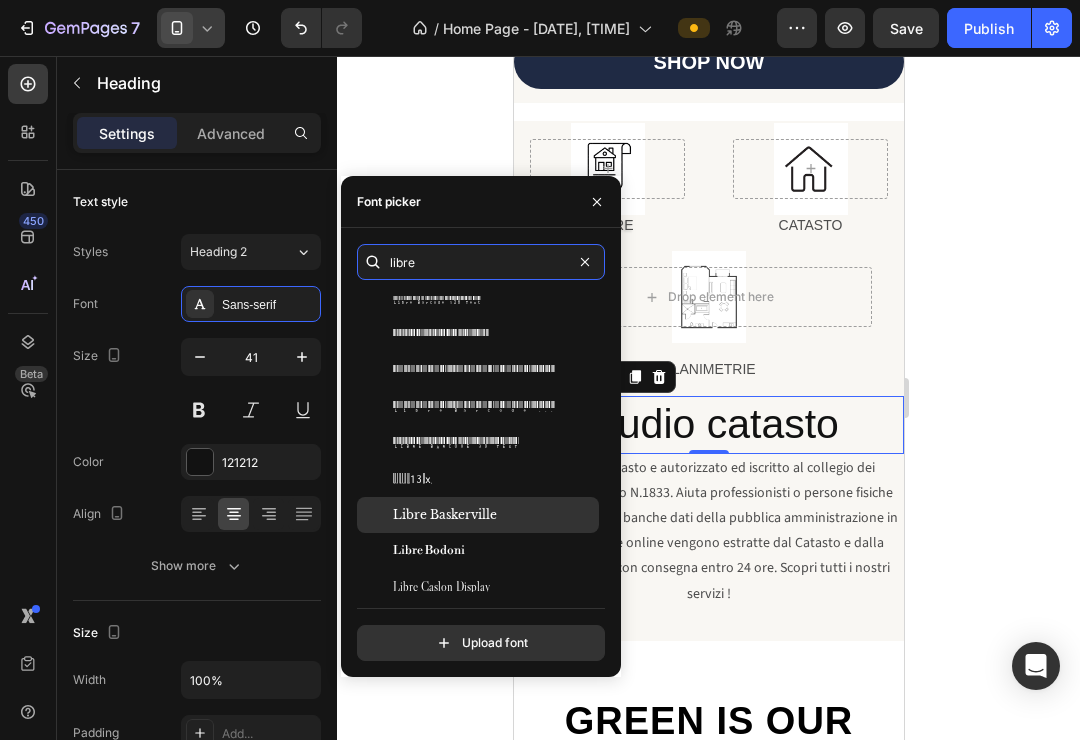 type on "libre" 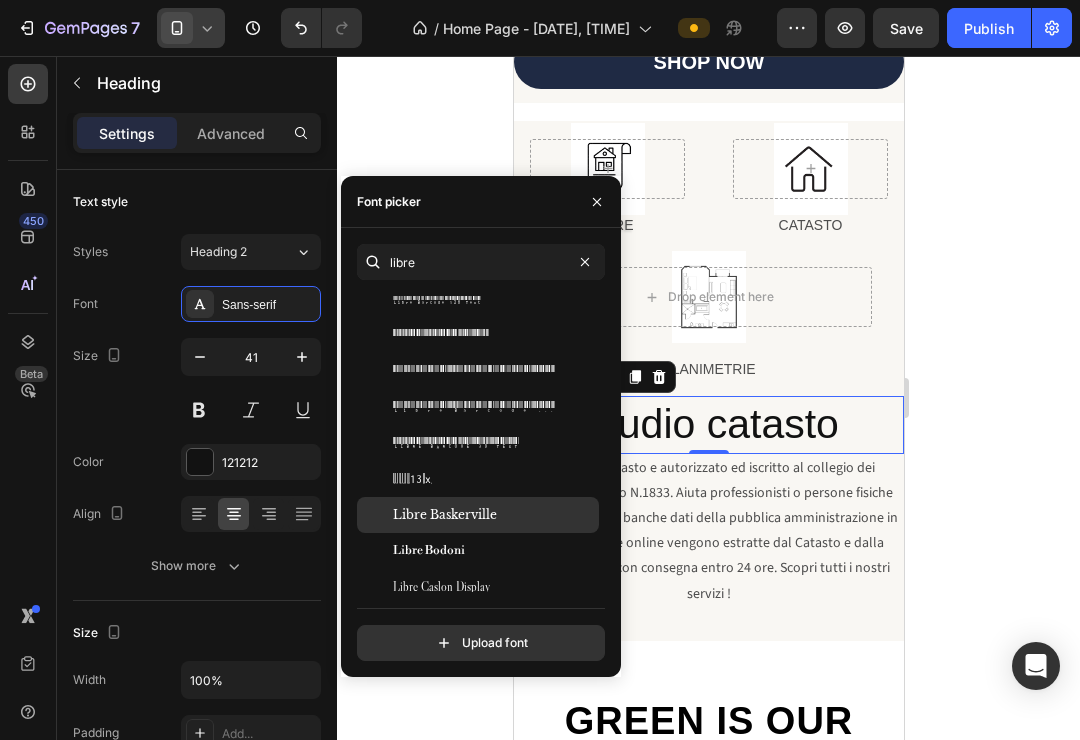 click on "Libre Baskerville" at bounding box center (445, 515) 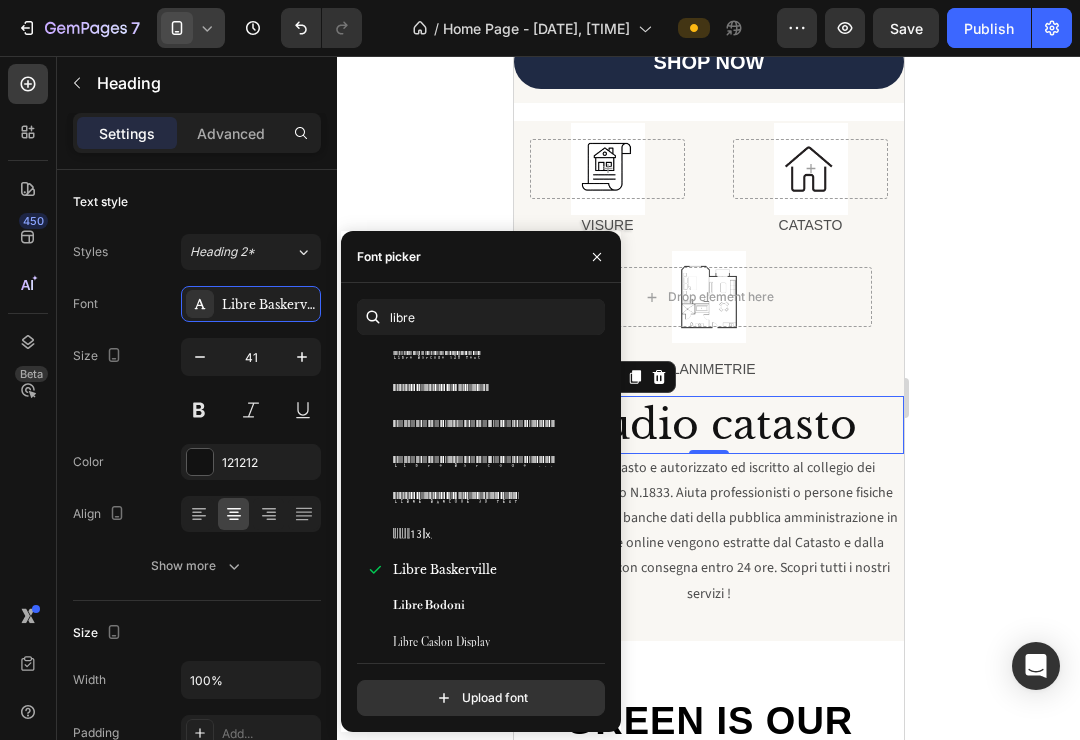 click 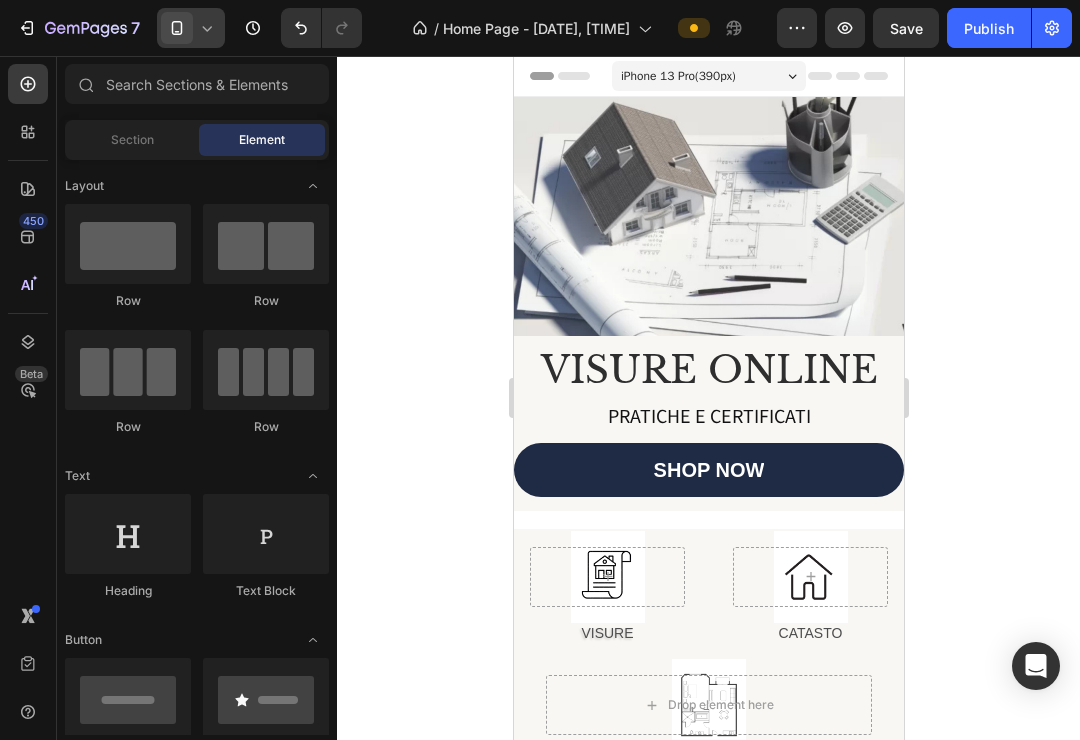 scroll, scrollTop: 0, scrollLeft: 0, axis: both 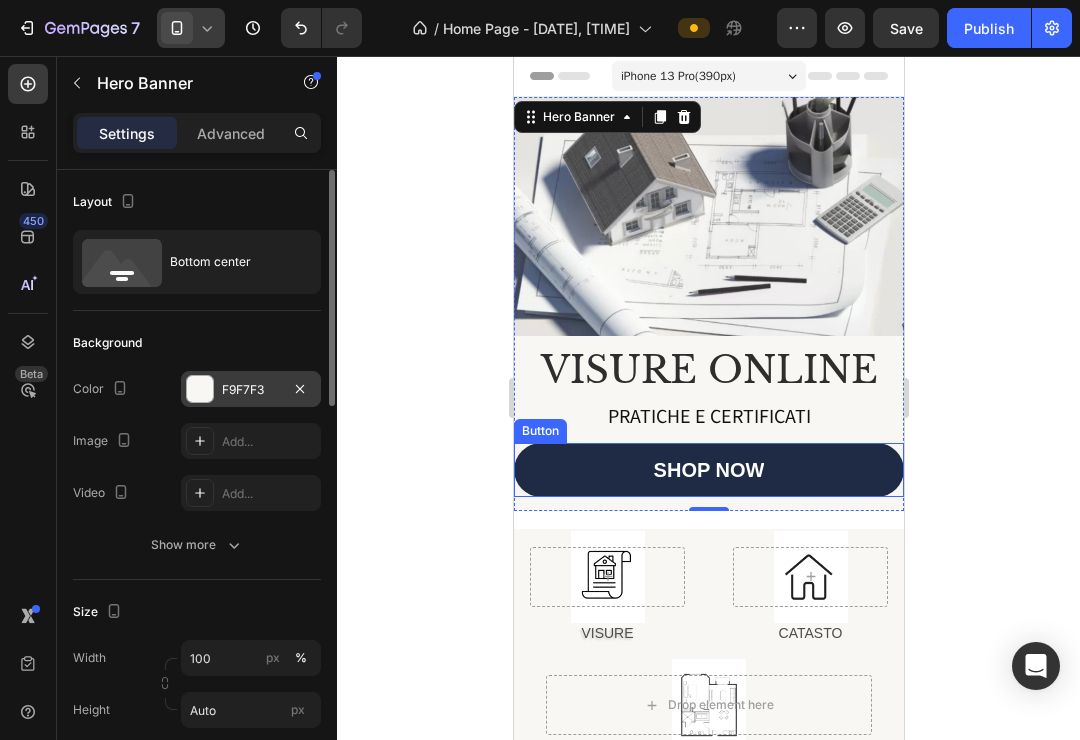 click at bounding box center (200, 389) 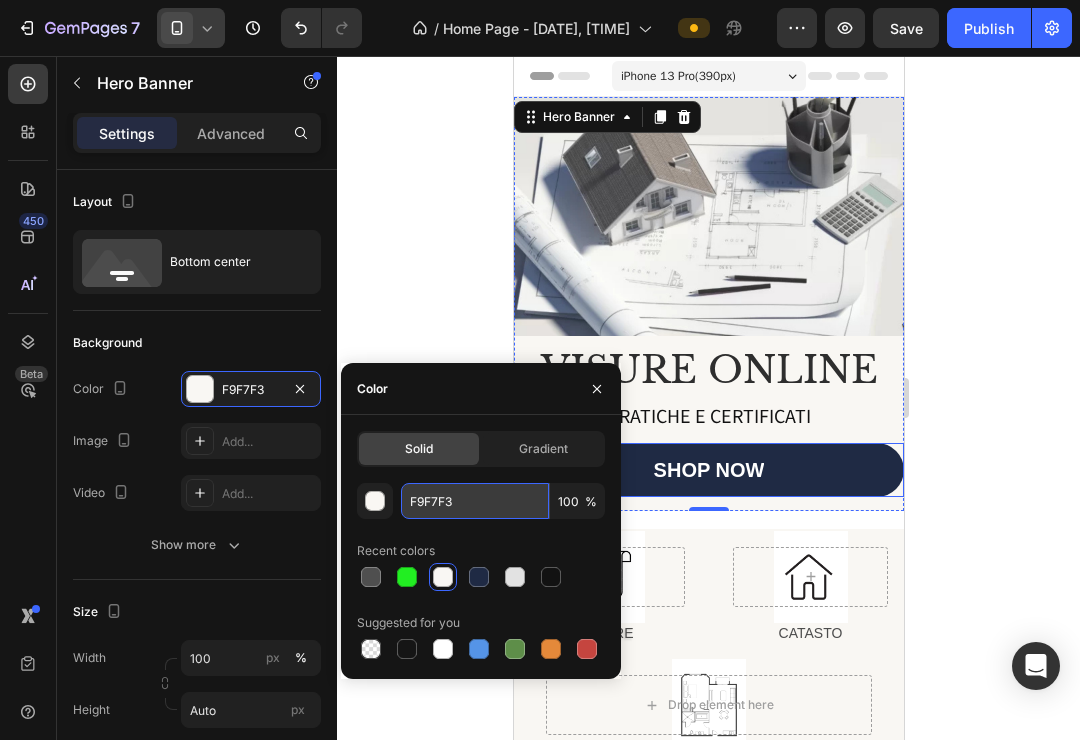 click on "F9F7F3" at bounding box center (475, 501) 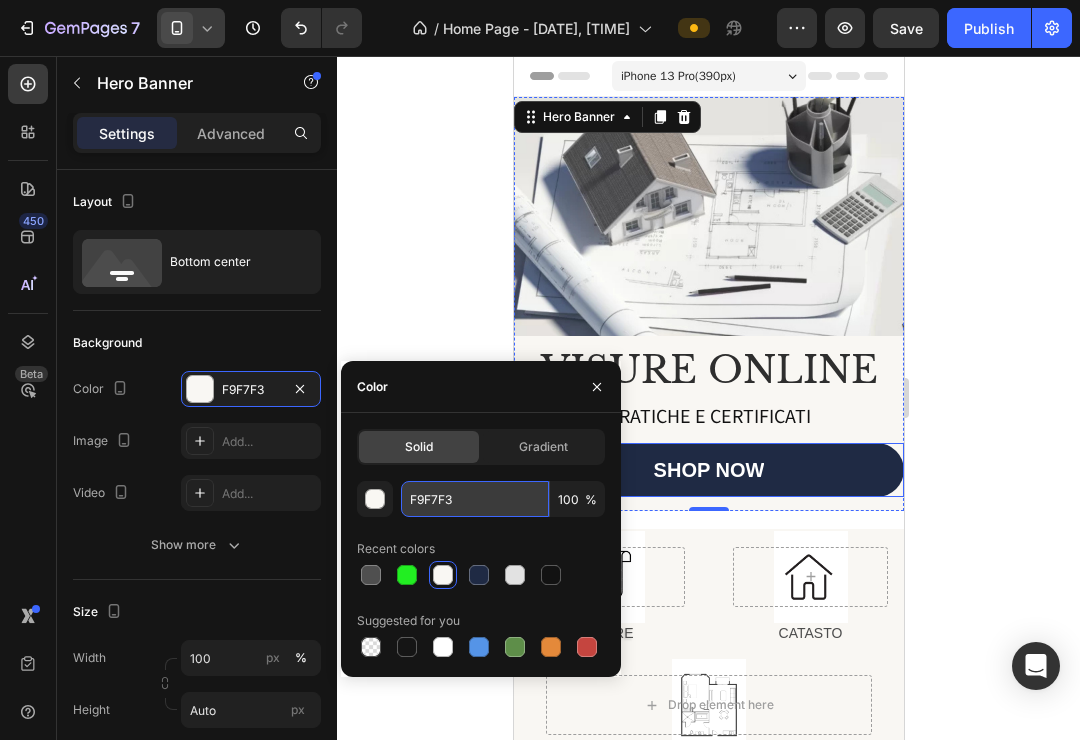 click on "F9F7F3" at bounding box center (475, 499) 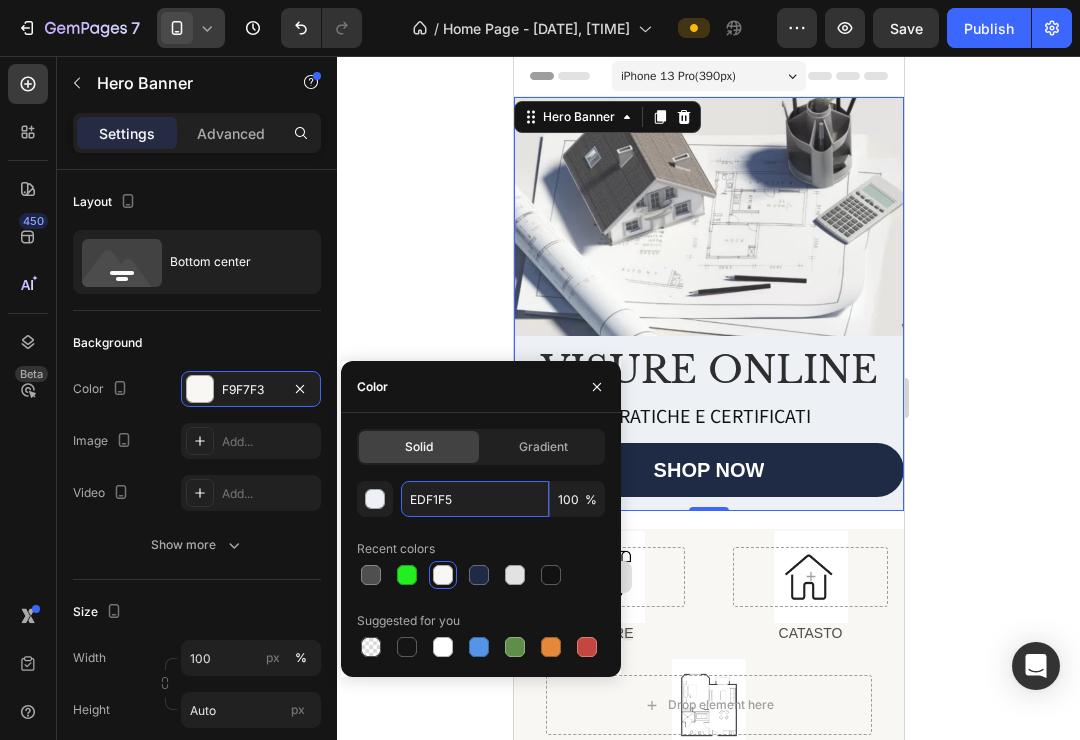 type on "EDF1F5" 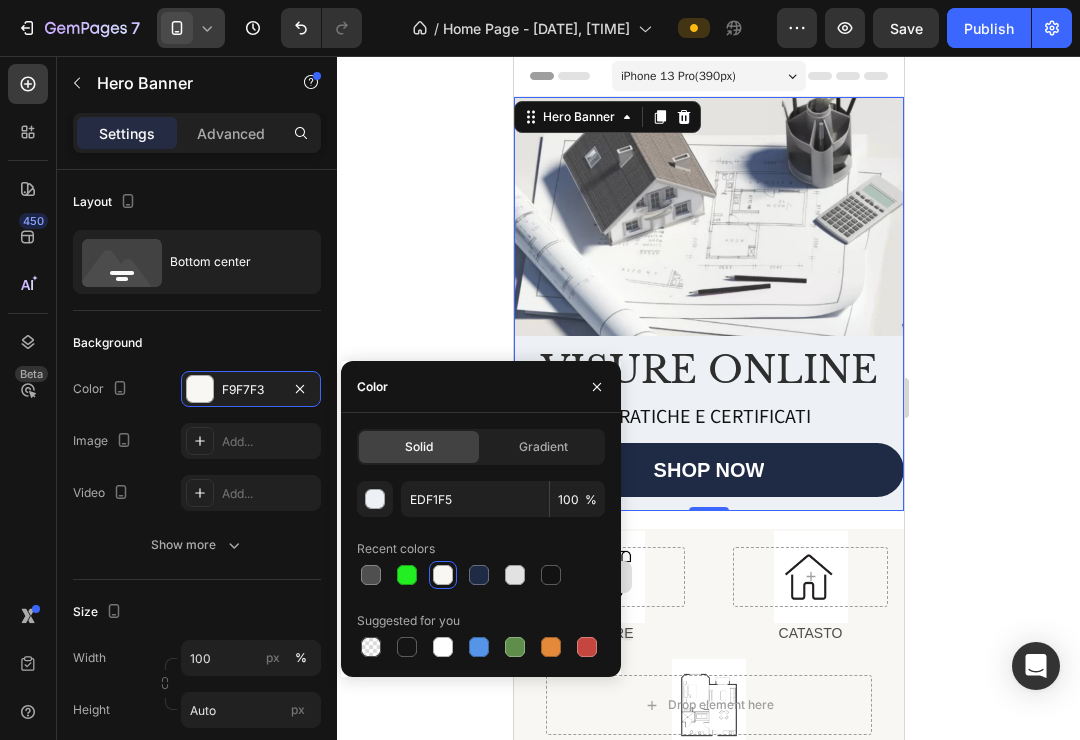 click on "Recent colors" at bounding box center [481, 549] 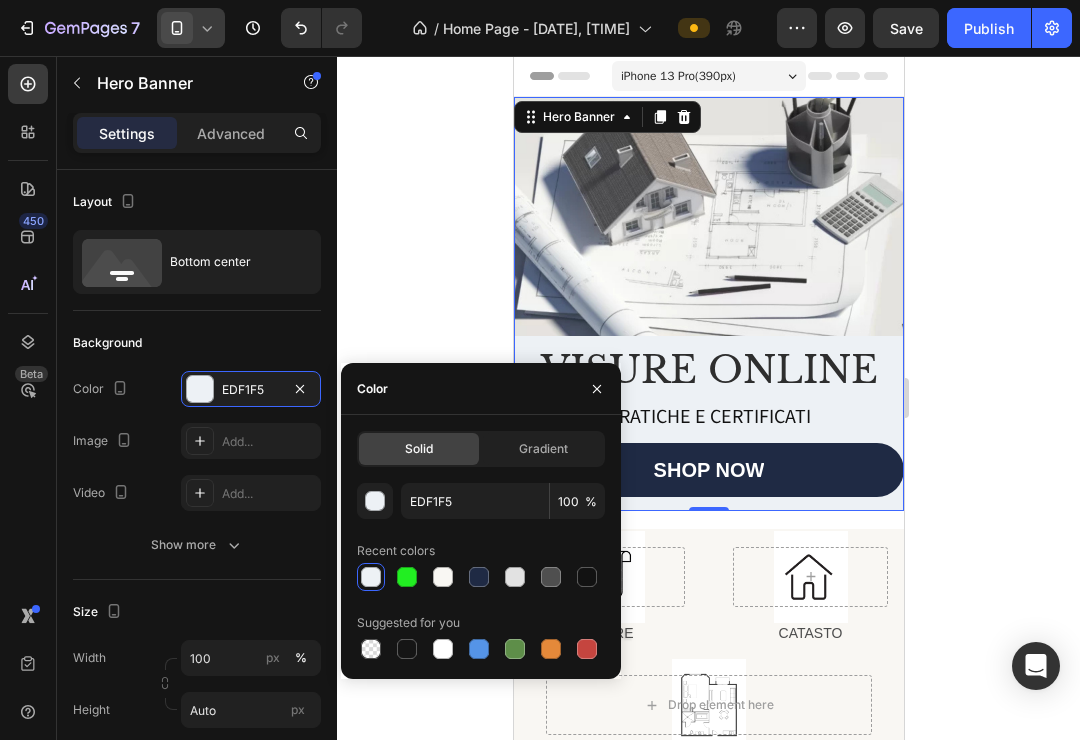 click 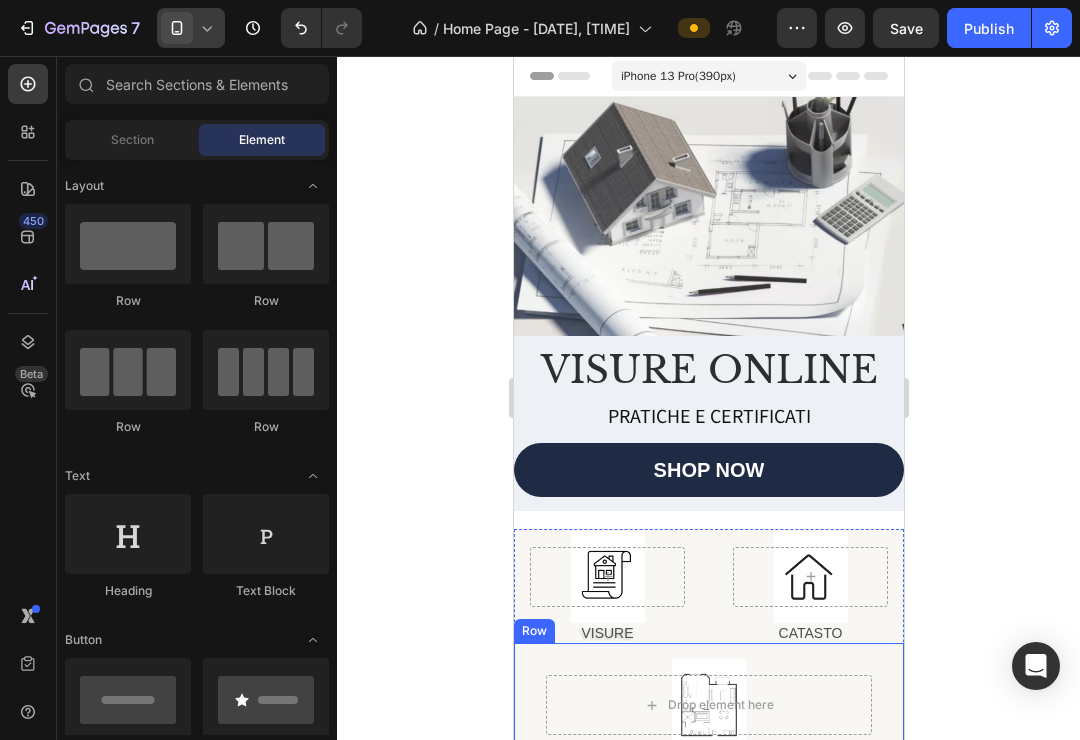 click on "Row" at bounding box center (533, 631) 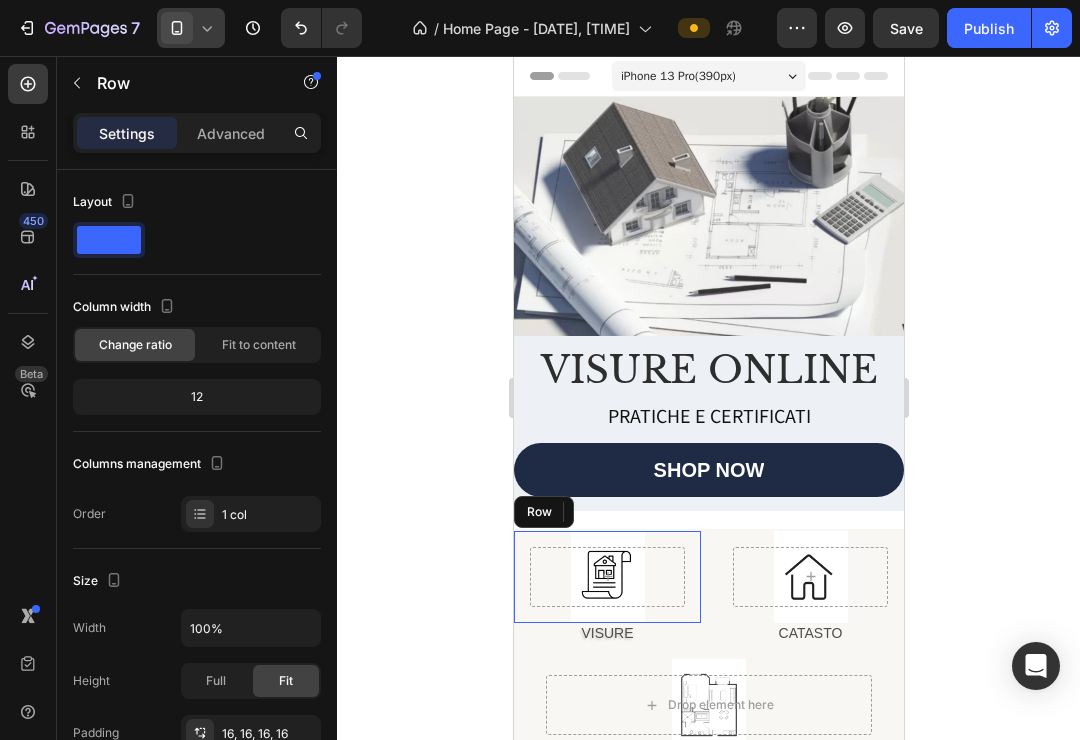 click on "Row" at bounding box center (606, 577) 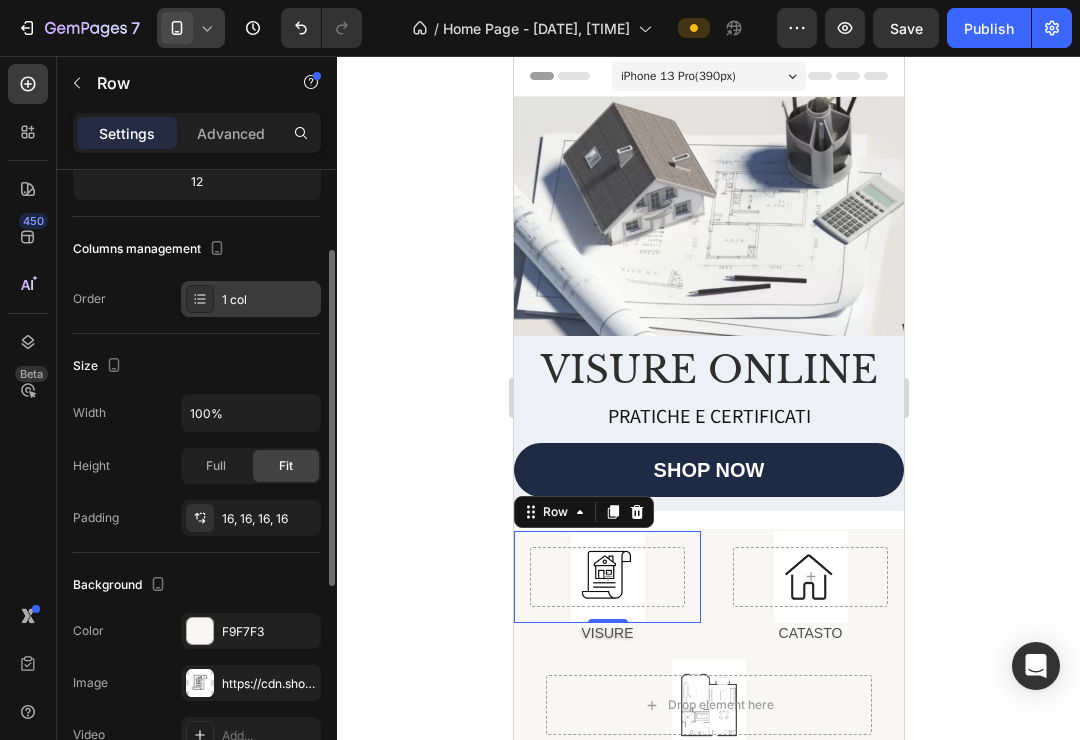 scroll, scrollTop: 279, scrollLeft: 0, axis: vertical 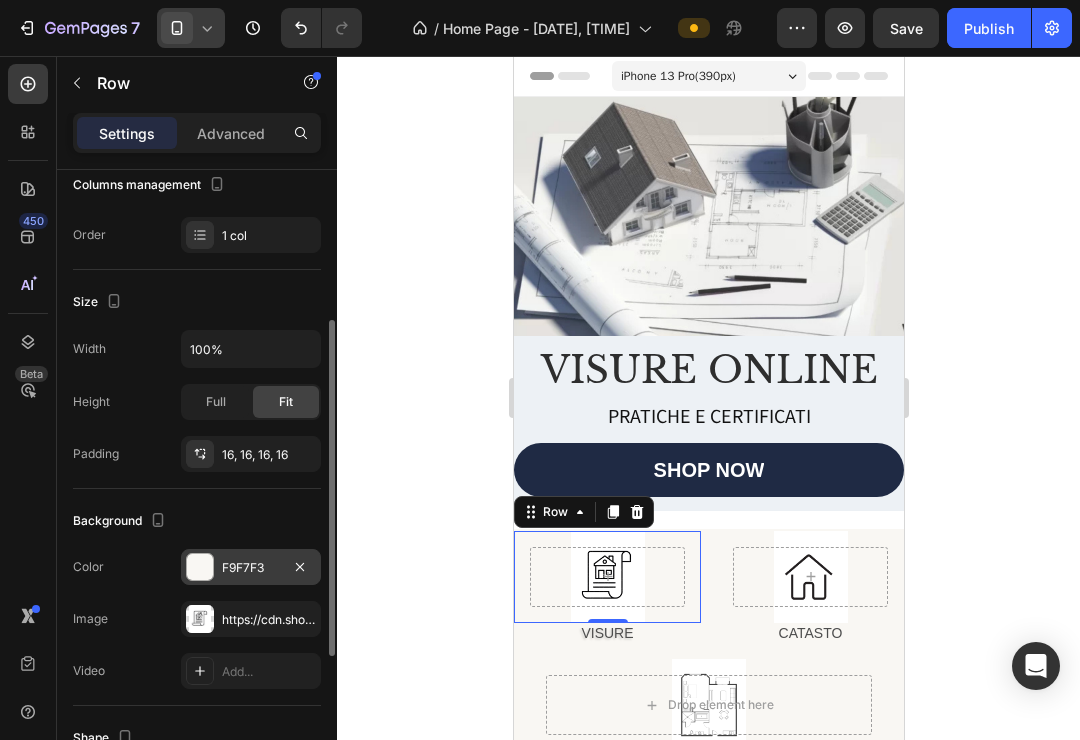 click at bounding box center (200, 567) 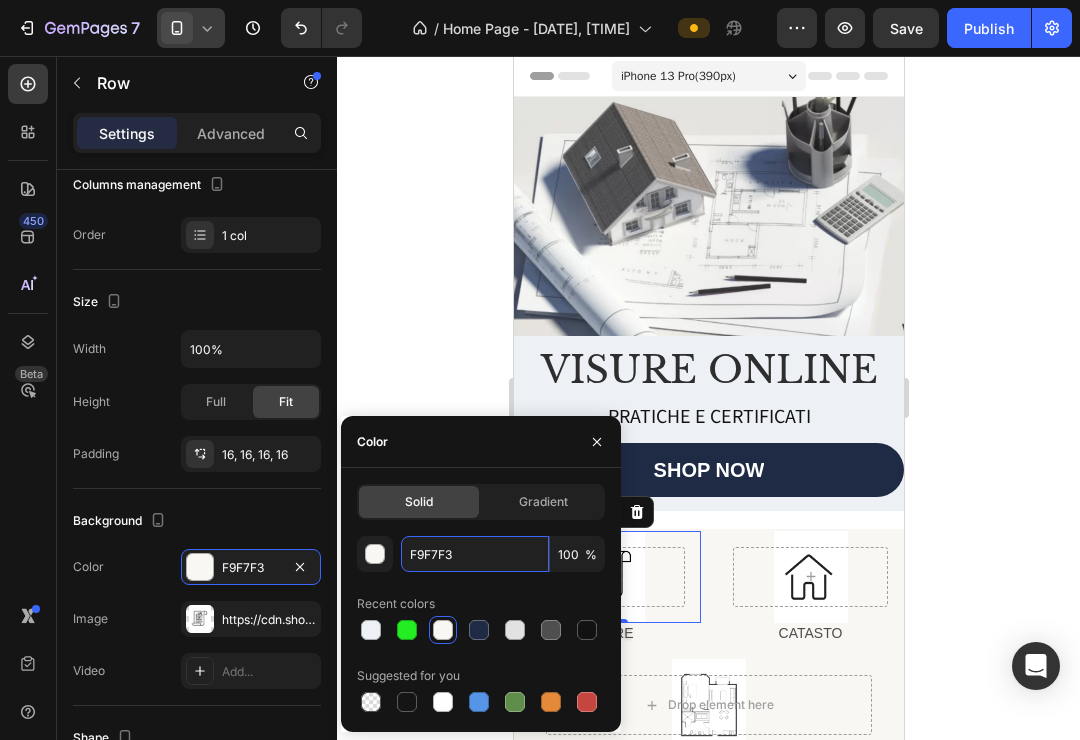 click on "F9F7F3 100 % Recent colors Suggested for you" at bounding box center [481, 626] 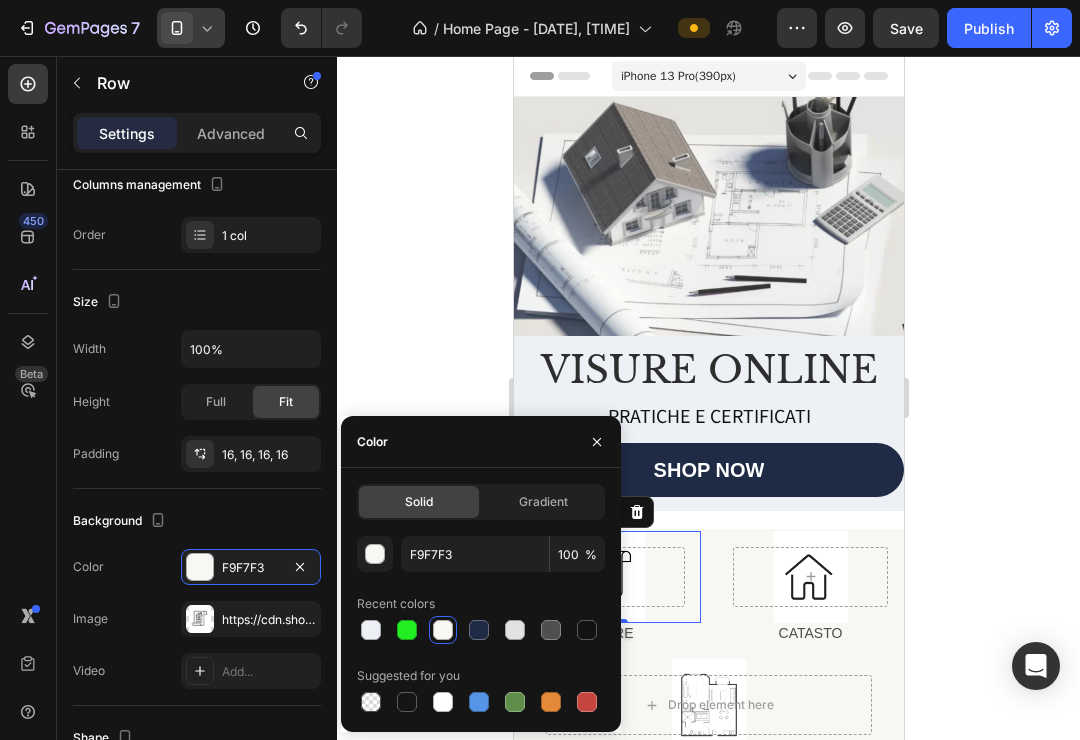 click on "Recent colors" at bounding box center [481, 604] 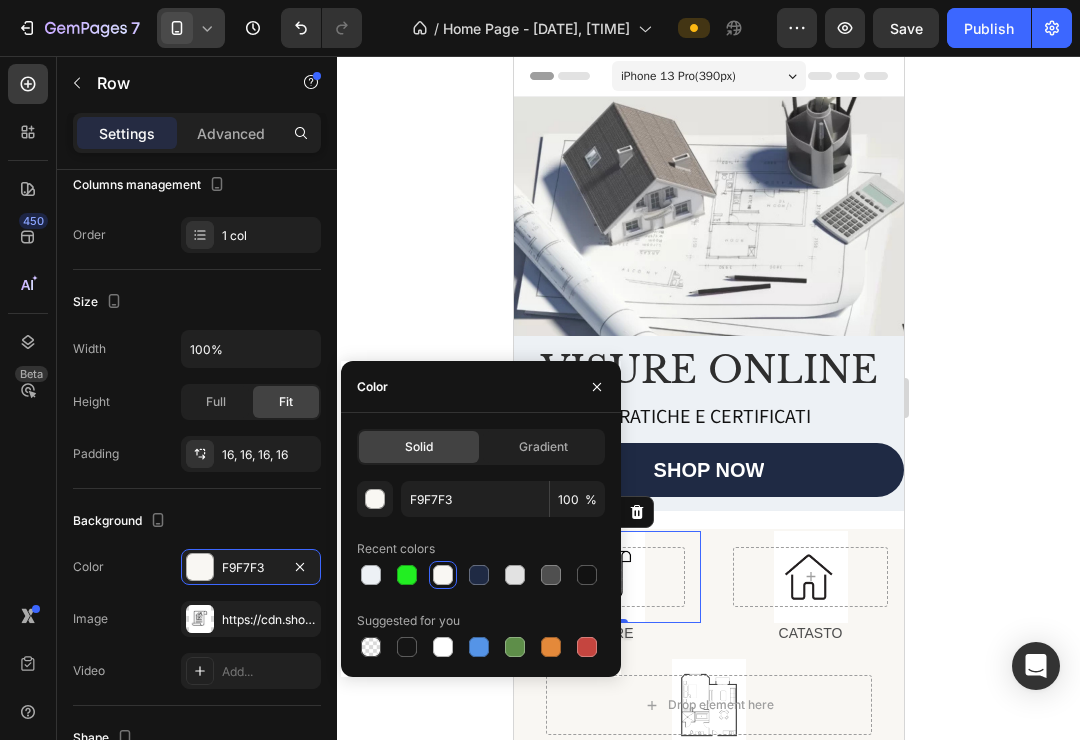 click on "Recent colors" at bounding box center (481, 549) 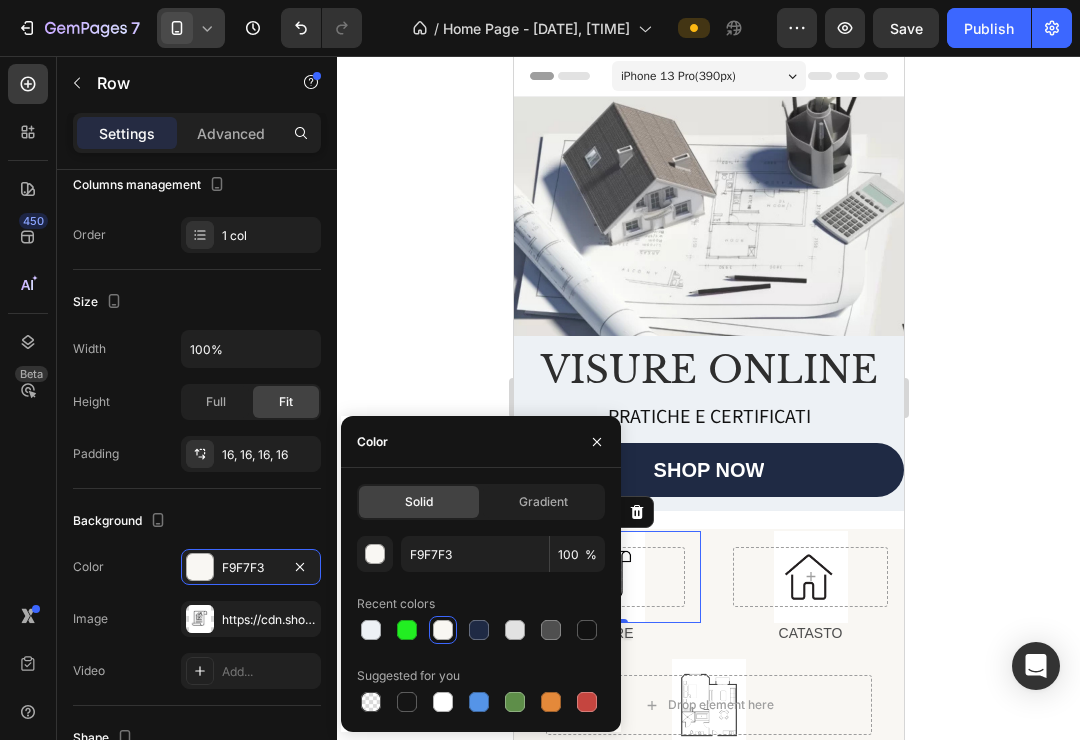 click on "Solid" 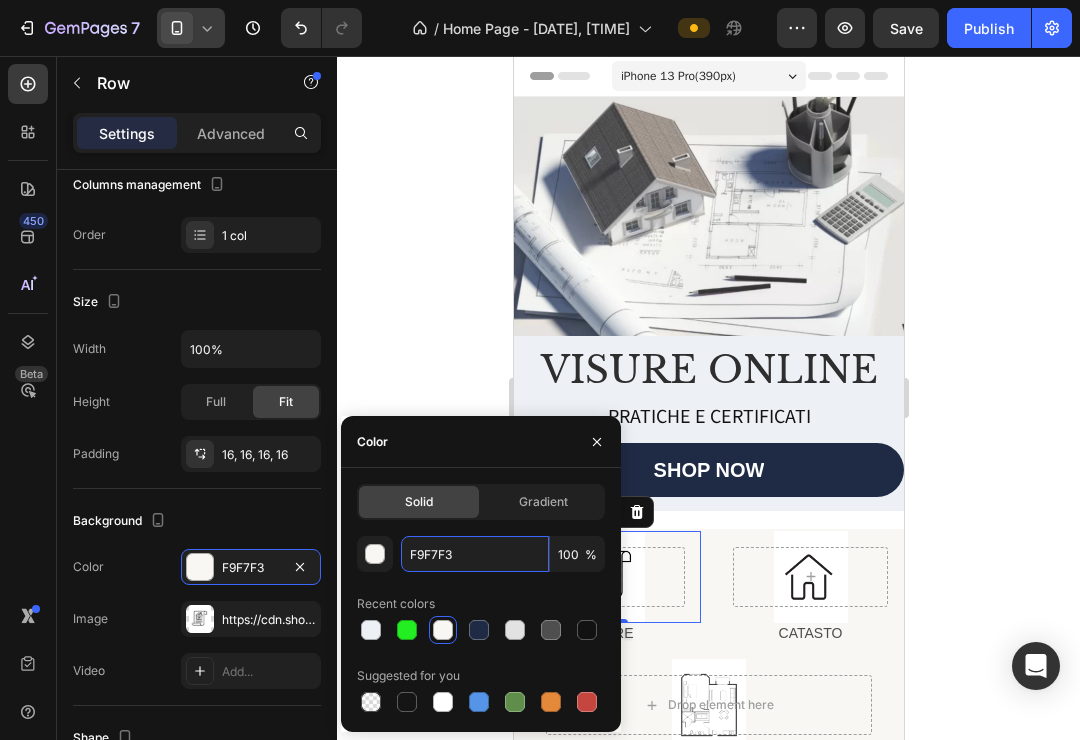 click on "F9F7F3 100 % Recent colors Suggested for you" at bounding box center (481, 626) 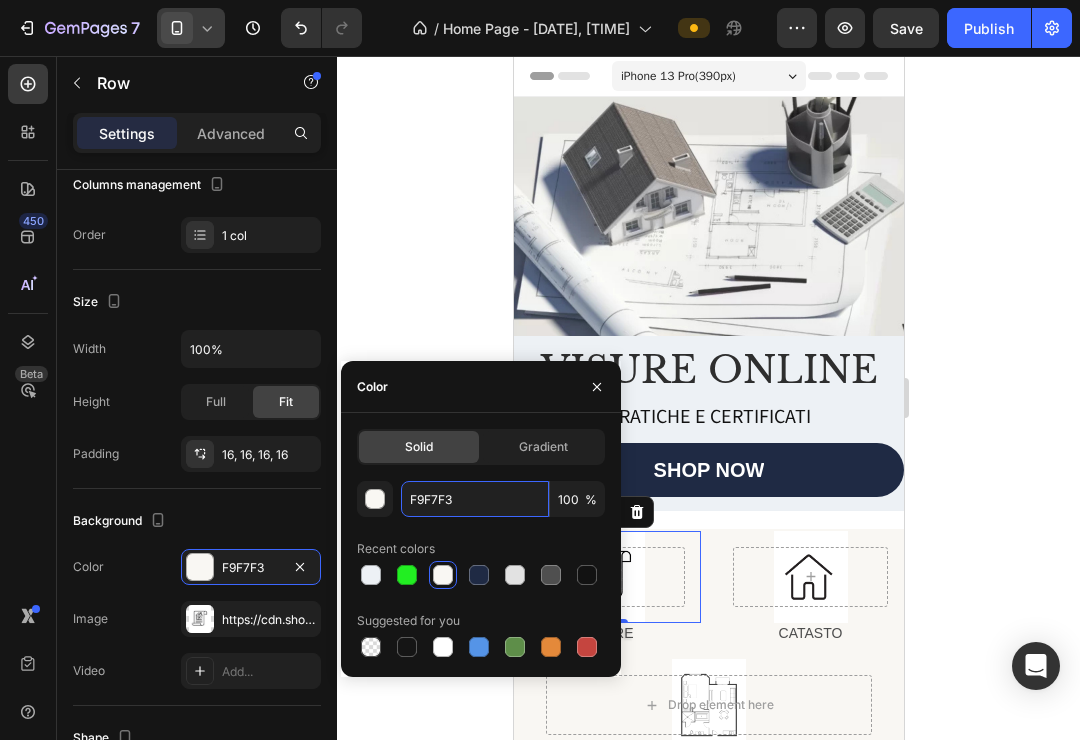 drag, startPoint x: 475, startPoint y: 498, endPoint x: 342, endPoint y: 499, distance: 133.00375 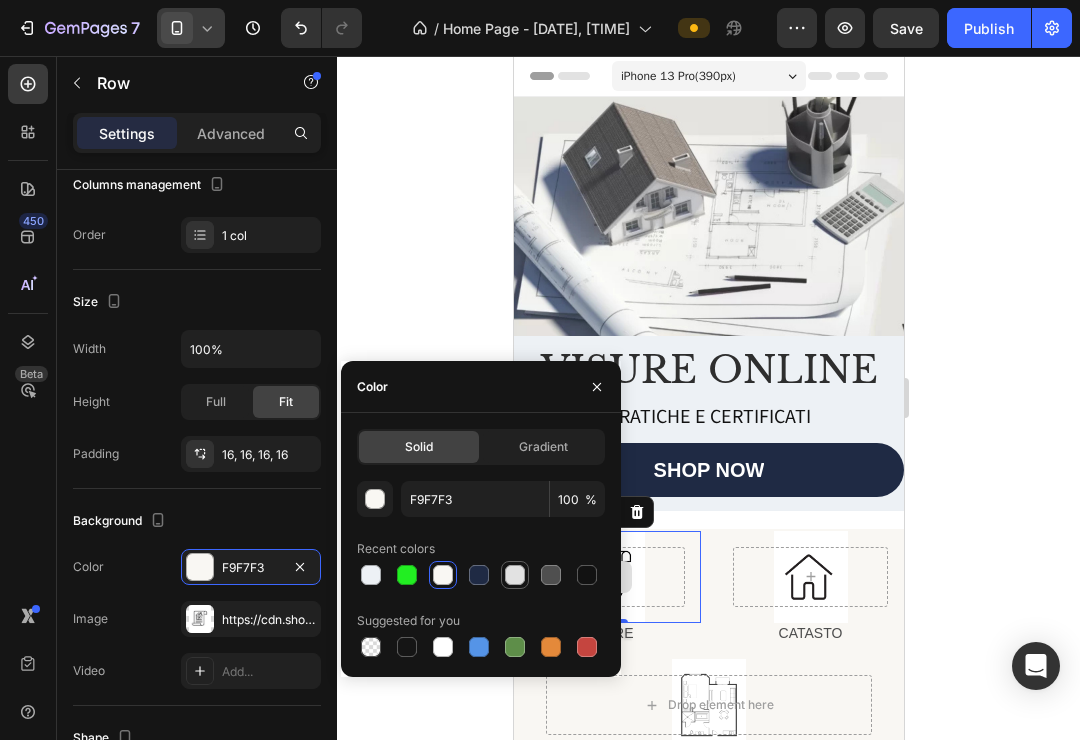 click at bounding box center (515, 575) 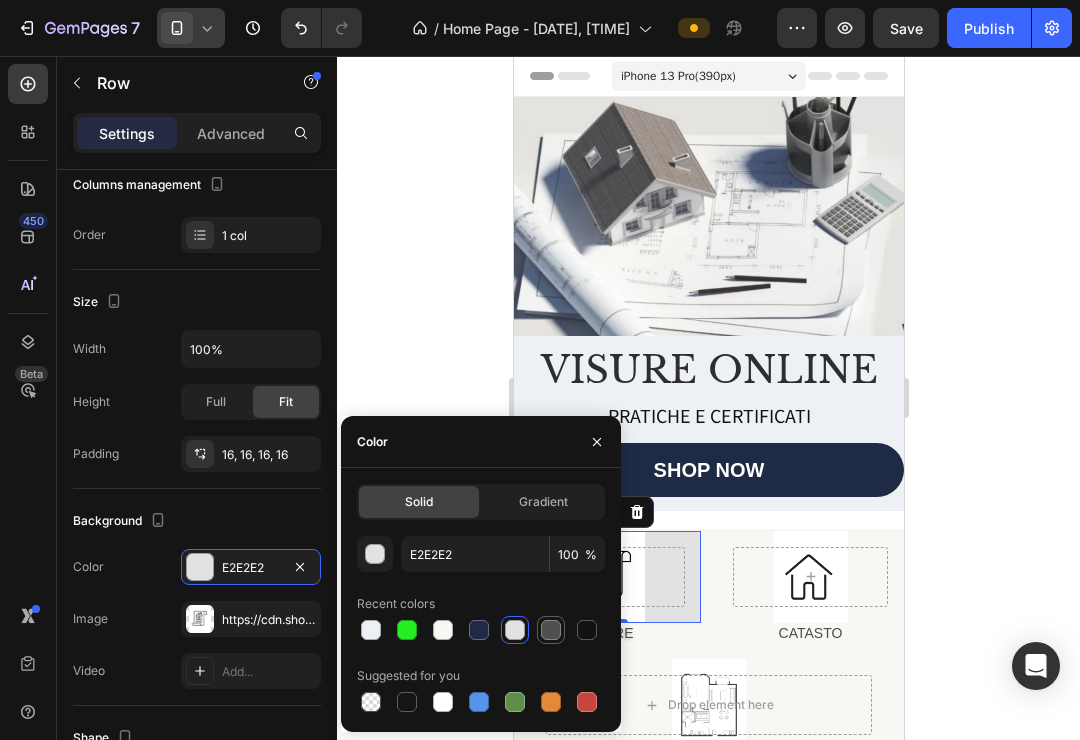 click at bounding box center (551, 630) 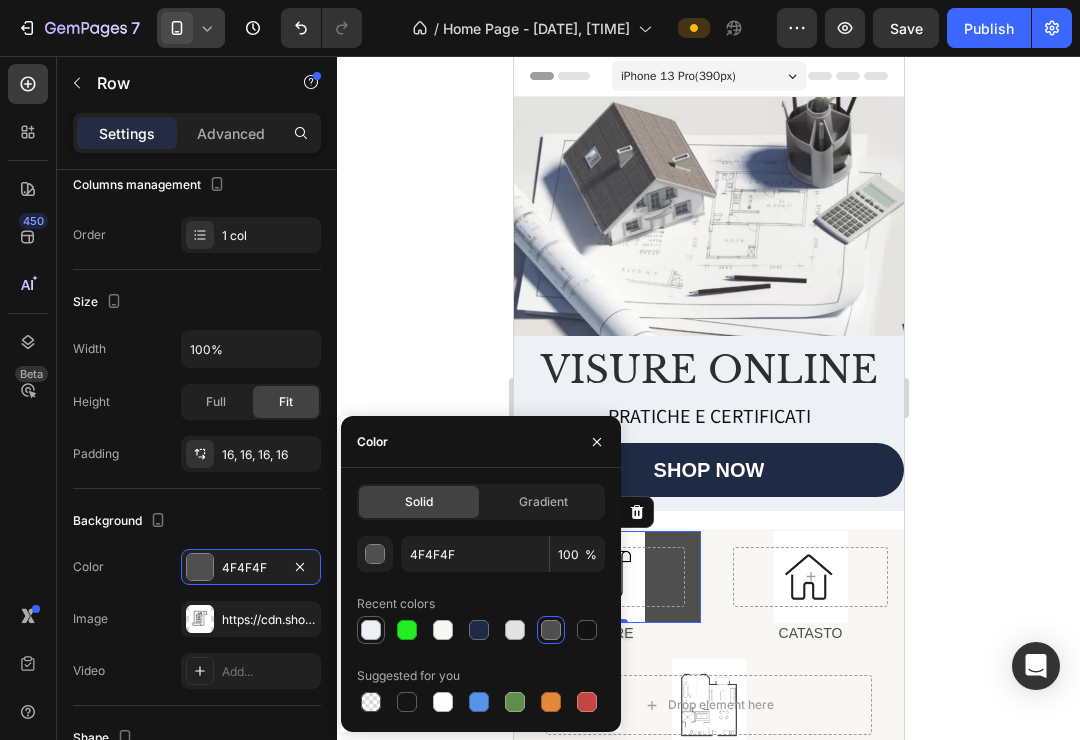 click at bounding box center [371, 630] 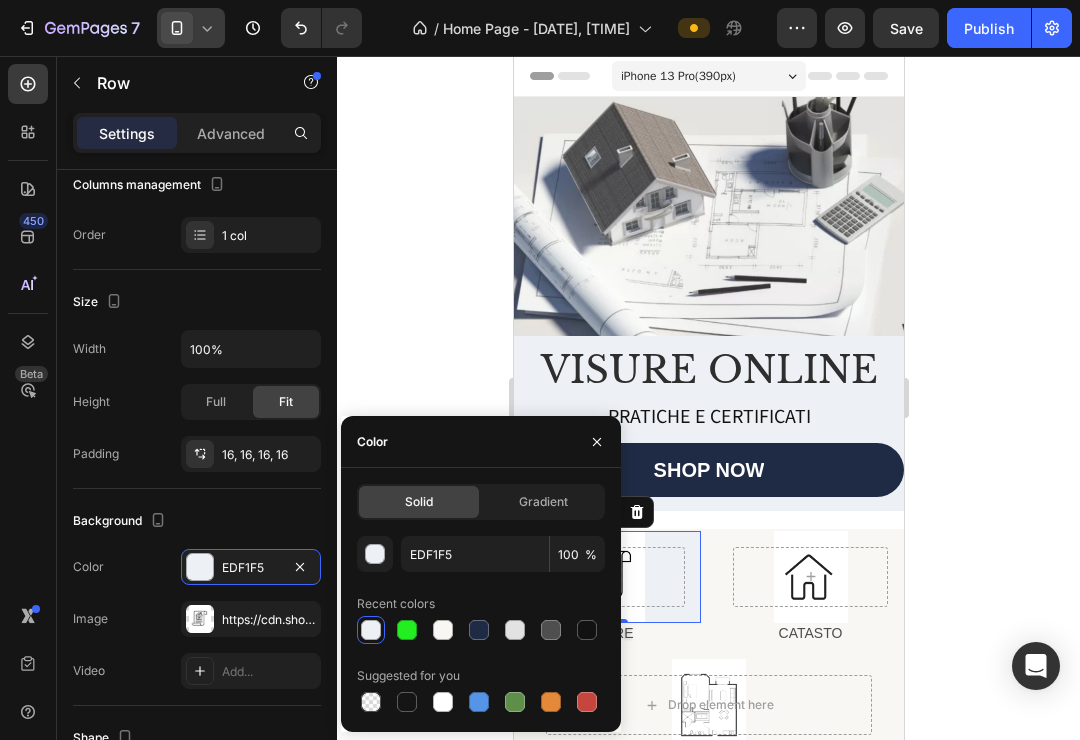 click 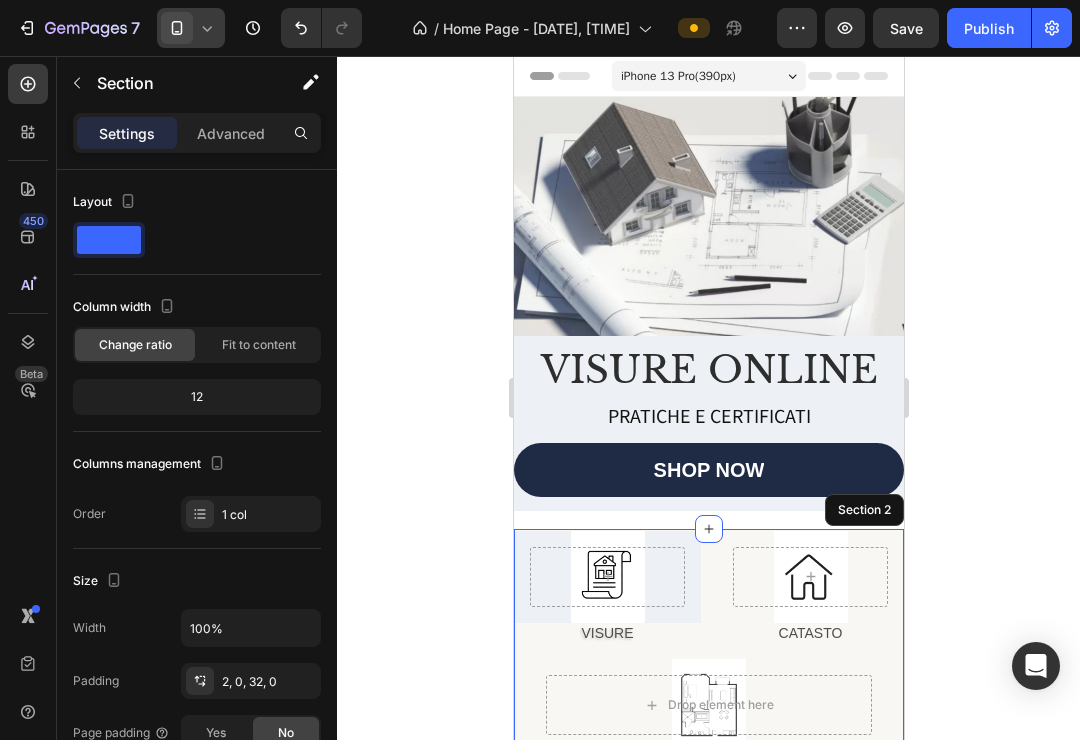 click on "Section 2" at bounding box center [863, 510] 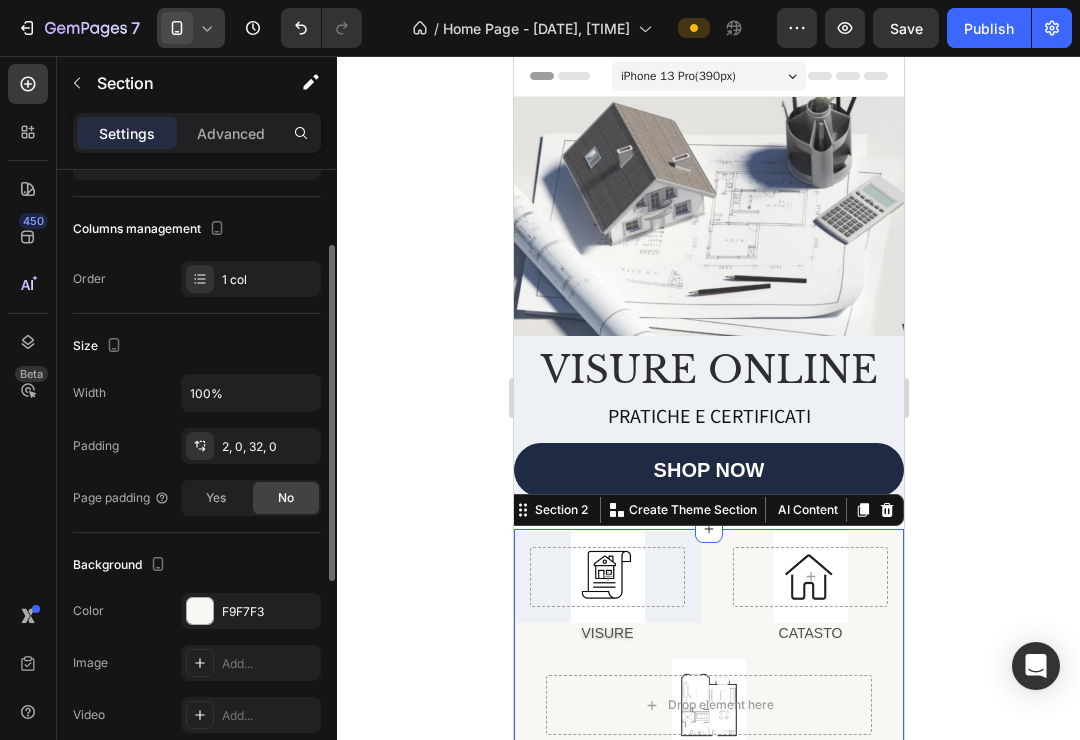 scroll, scrollTop: 378, scrollLeft: 0, axis: vertical 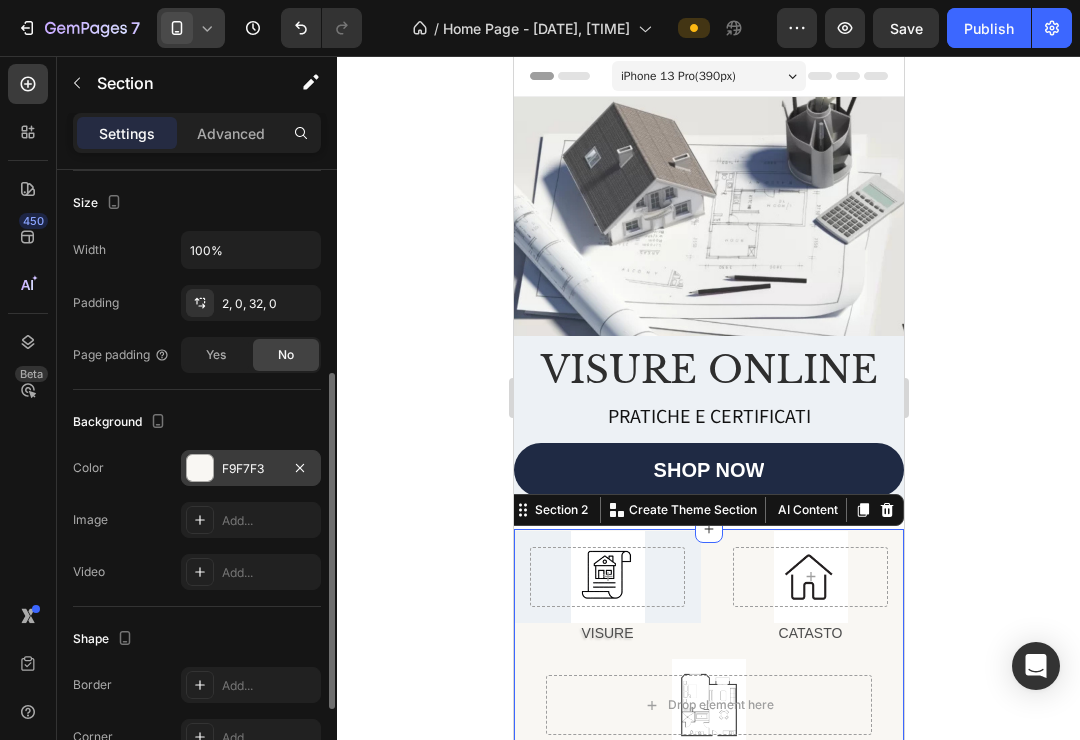 click at bounding box center (200, 468) 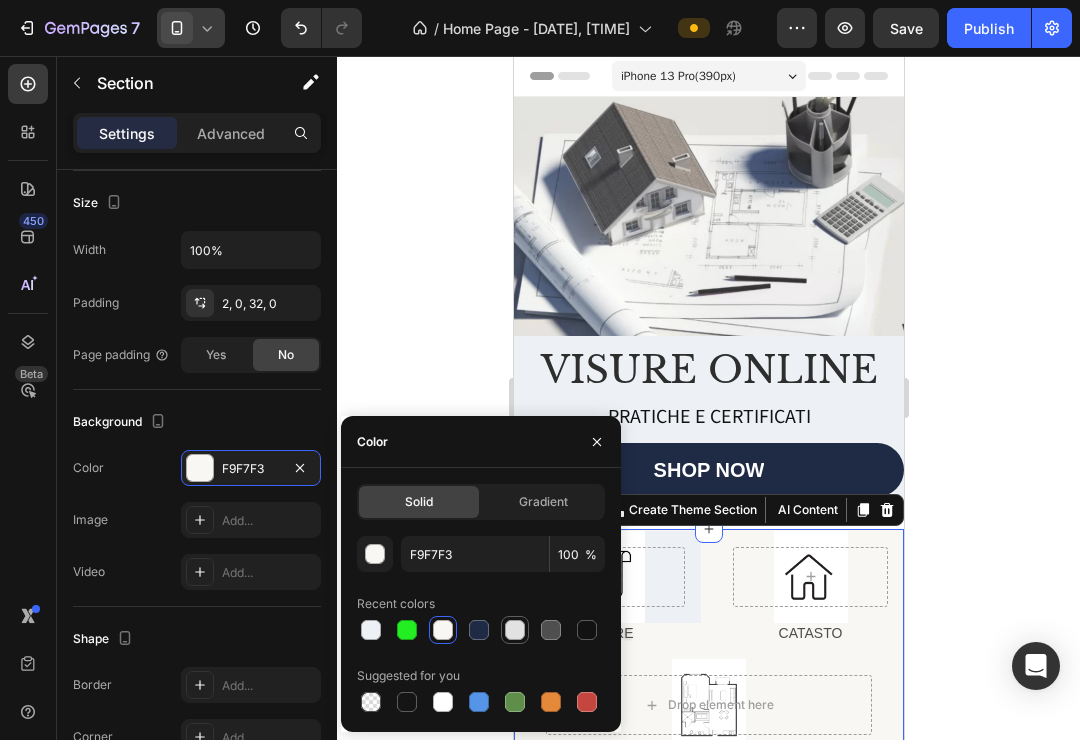 click at bounding box center (515, 630) 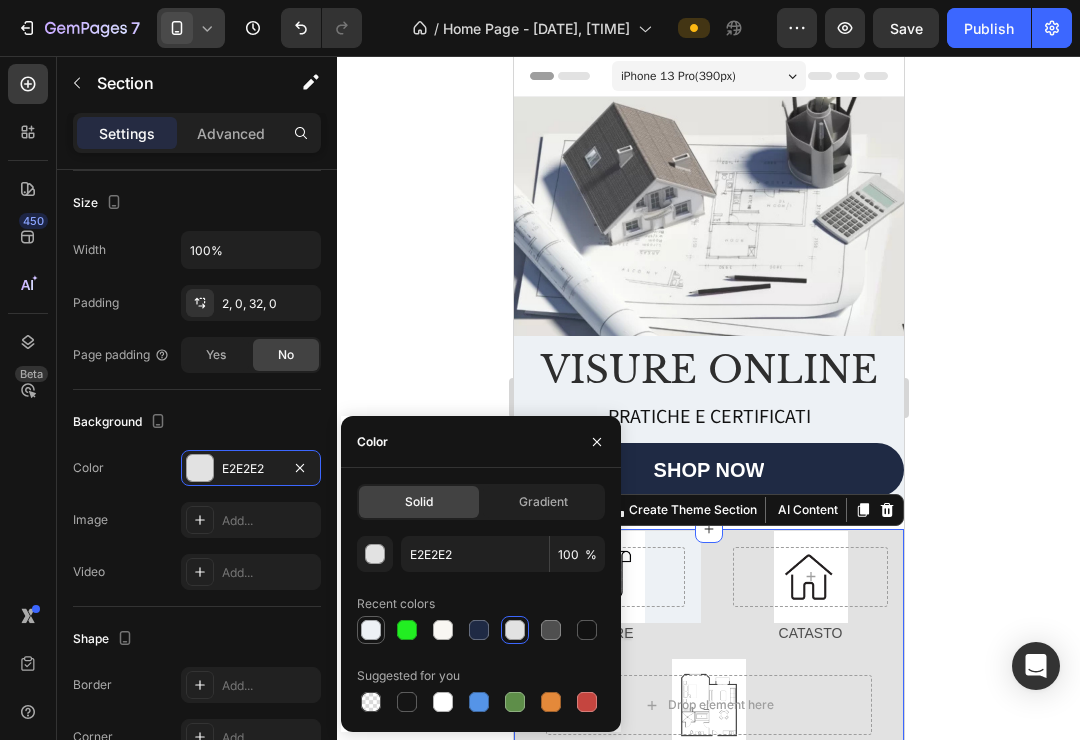 click at bounding box center (371, 630) 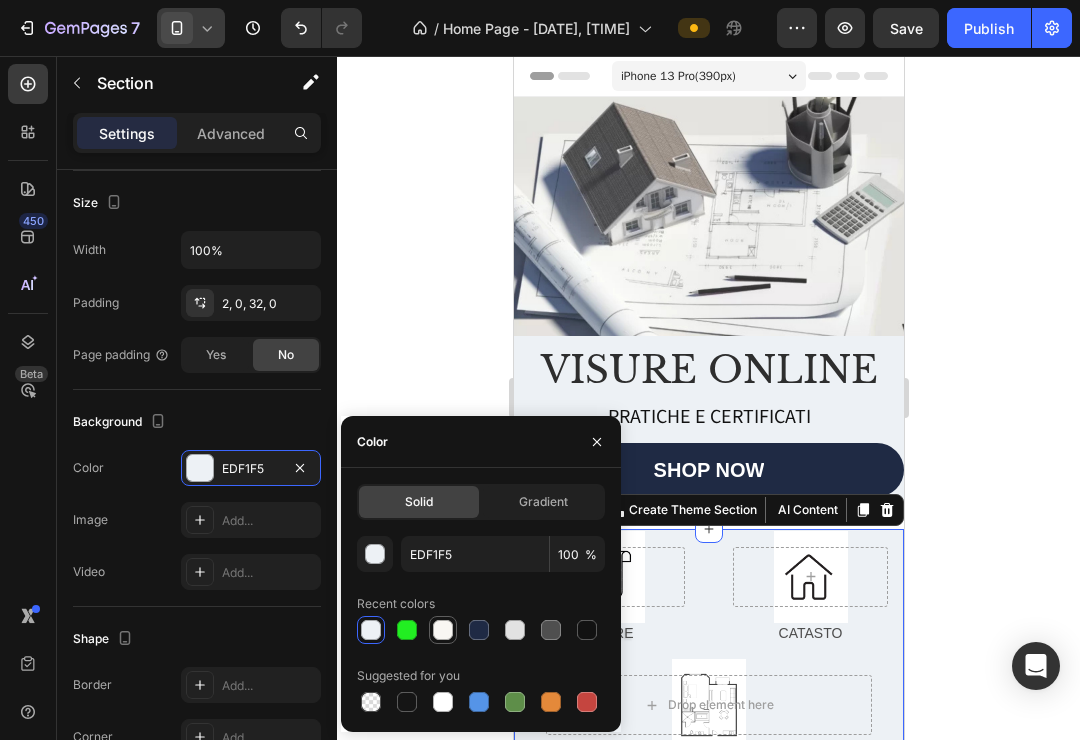 click at bounding box center [443, 630] 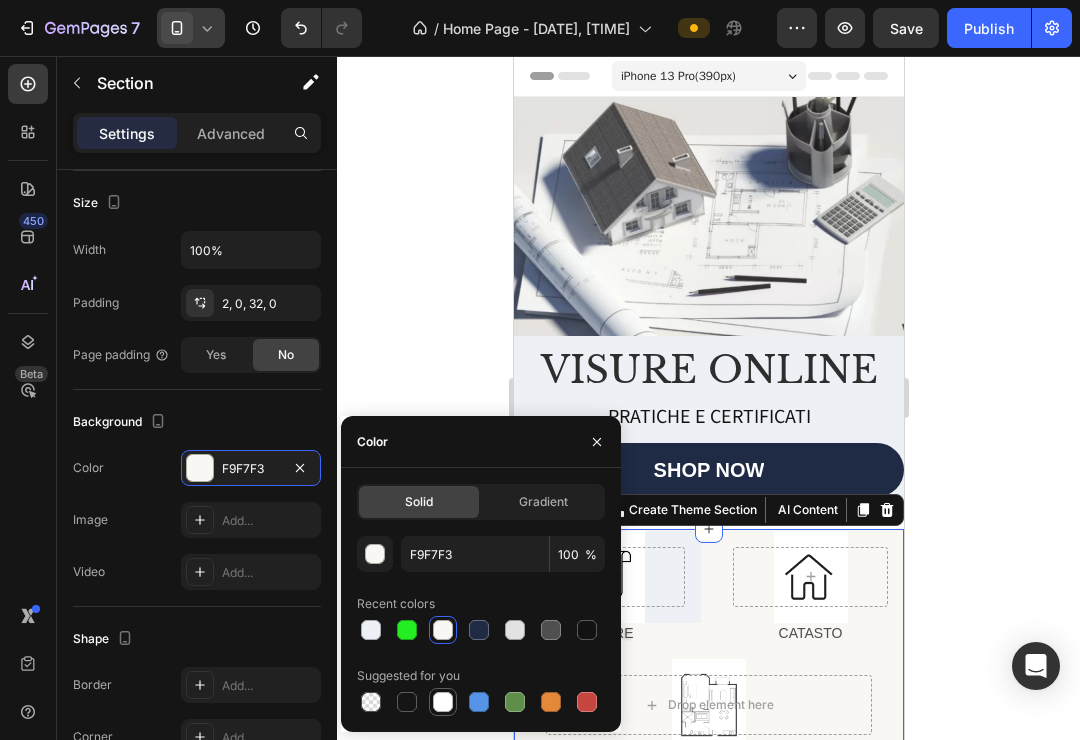 click at bounding box center [443, 702] 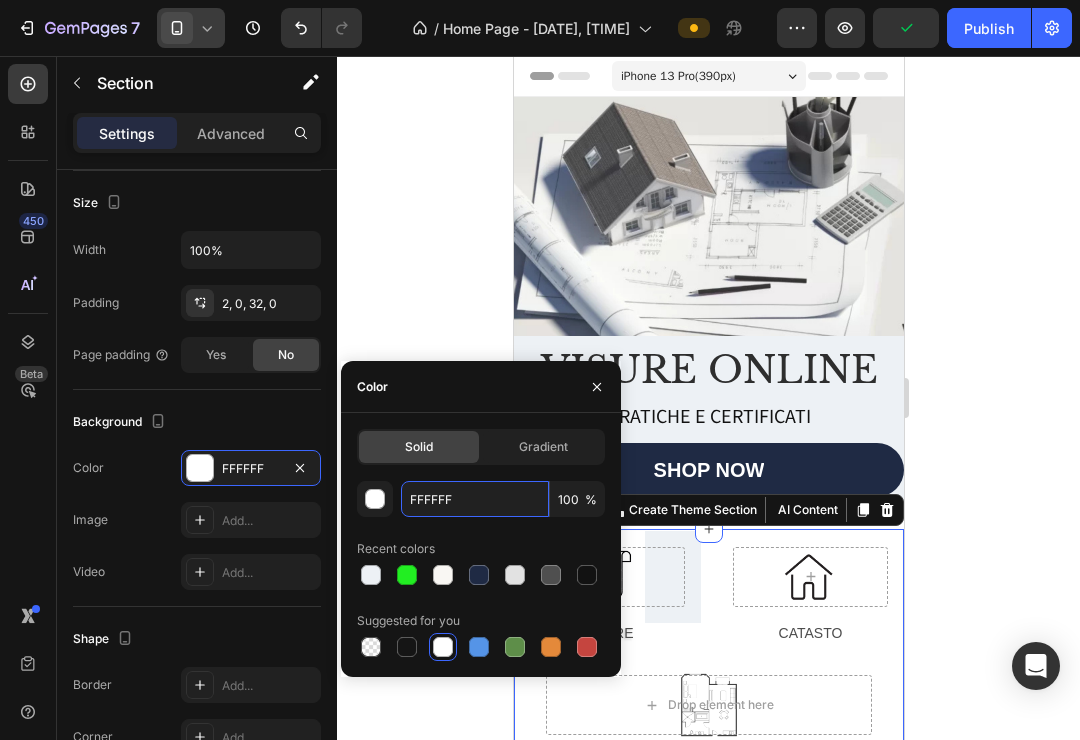 drag, startPoint x: 497, startPoint y: 554, endPoint x: 366, endPoint y: 554, distance: 131 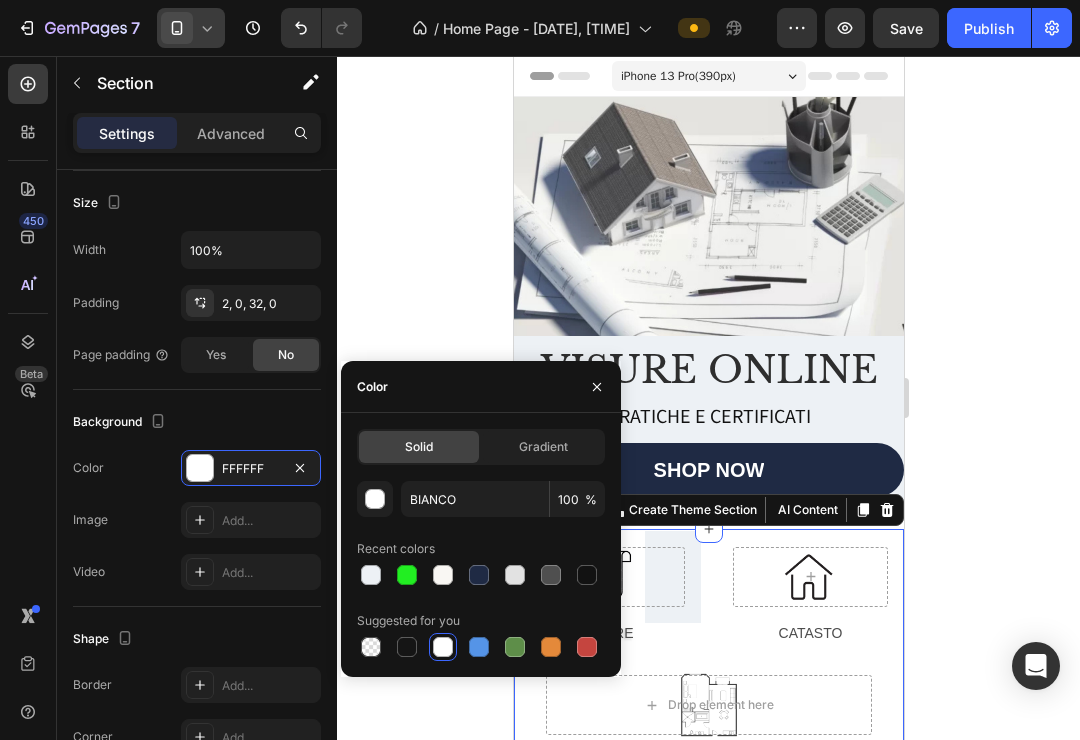 click on "Recent colors" at bounding box center (481, 549) 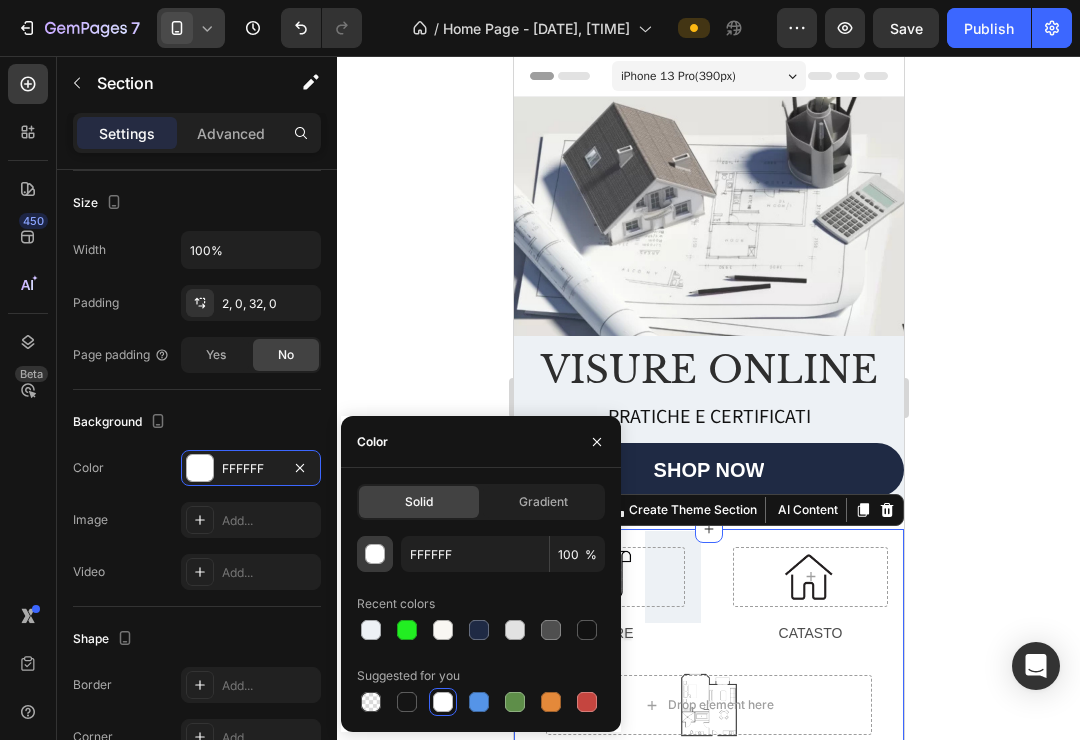 click at bounding box center [376, 555] 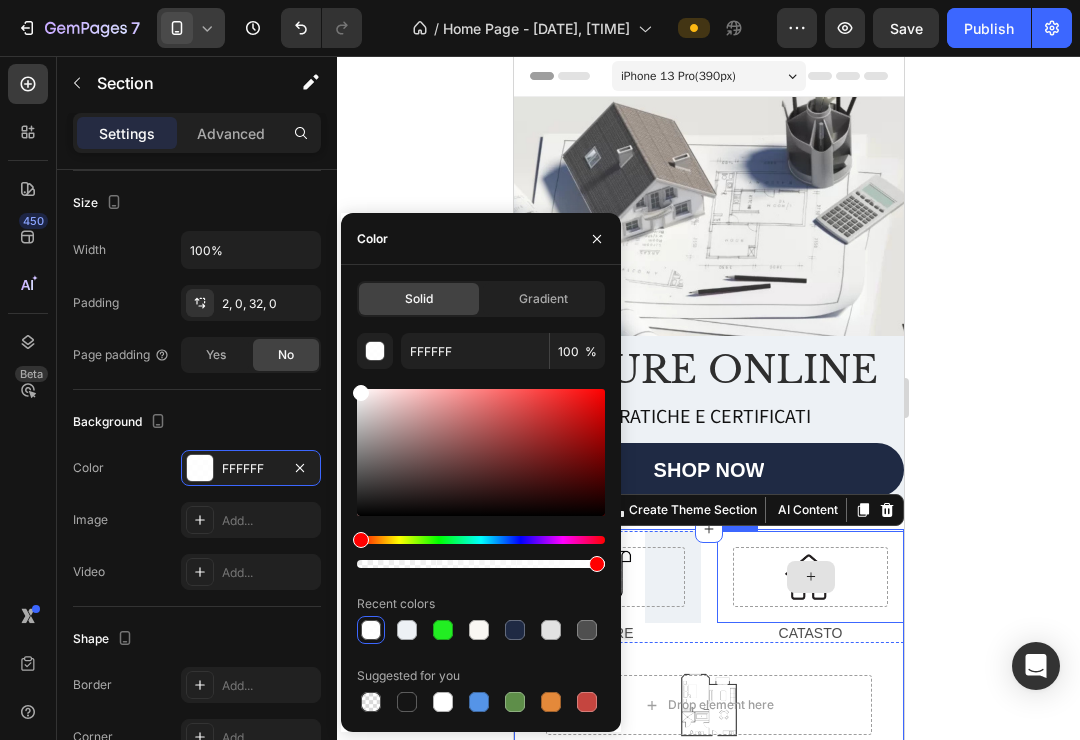 type on "95" 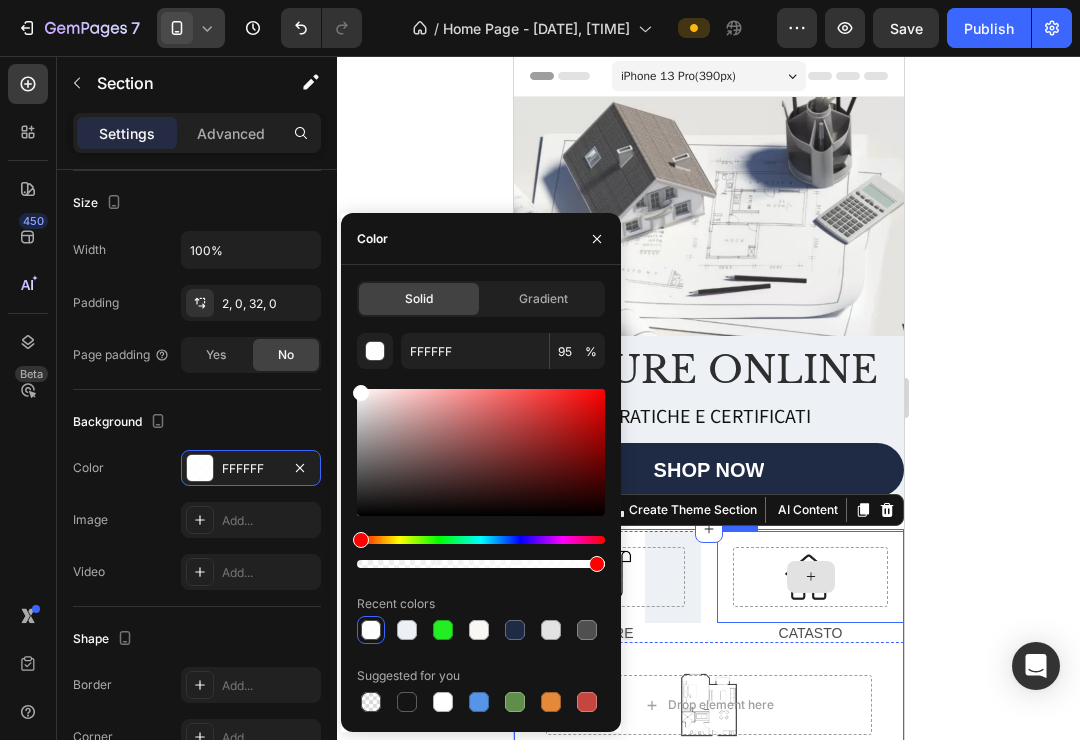 drag, startPoint x: 1113, startPoint y: 622, endPoint x: 777, endPoint y: 570, distance: 340 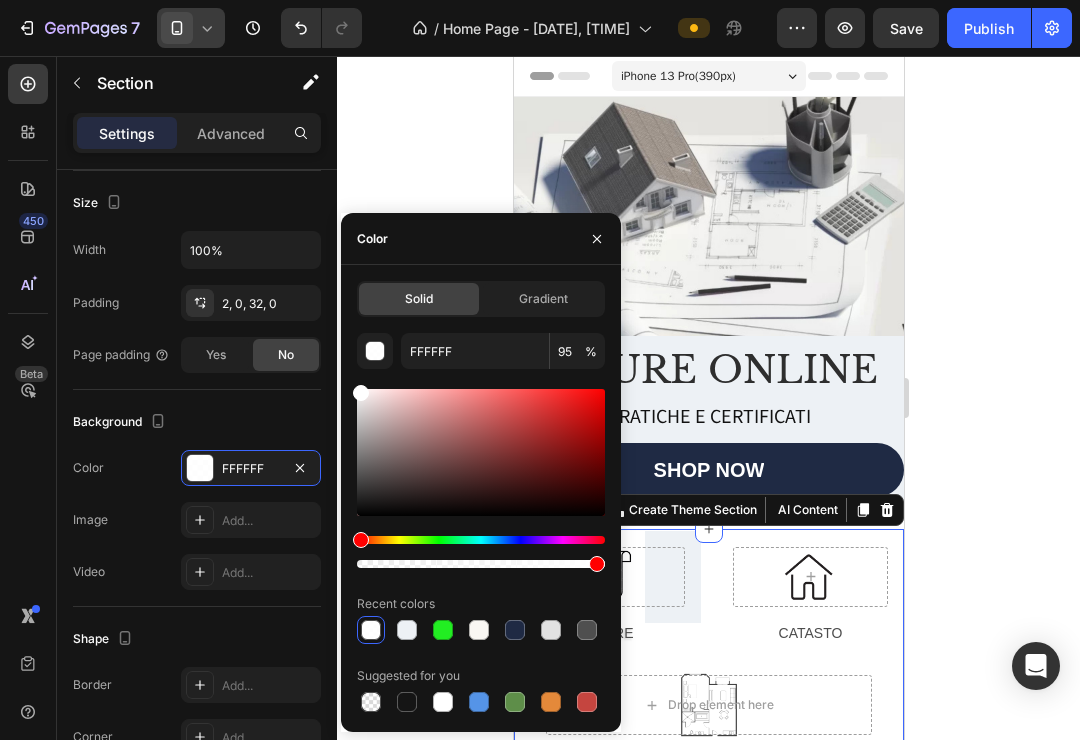 click 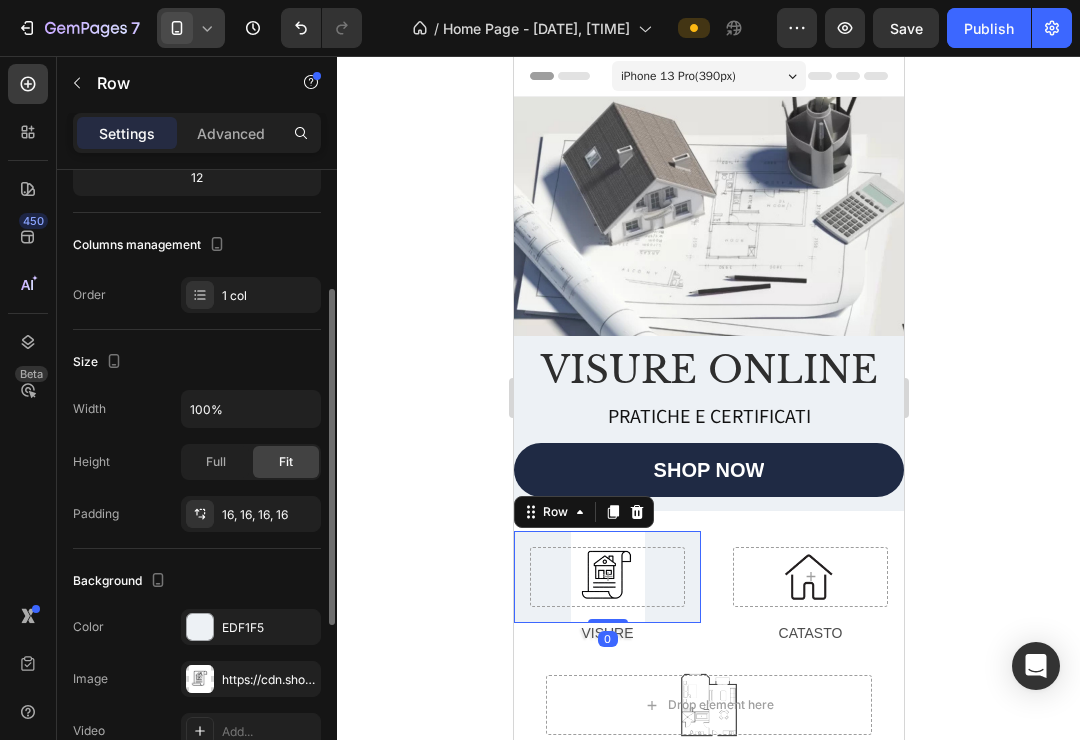 scroll, scrollTop: 220, scrollLeft: 0, axis: vertical 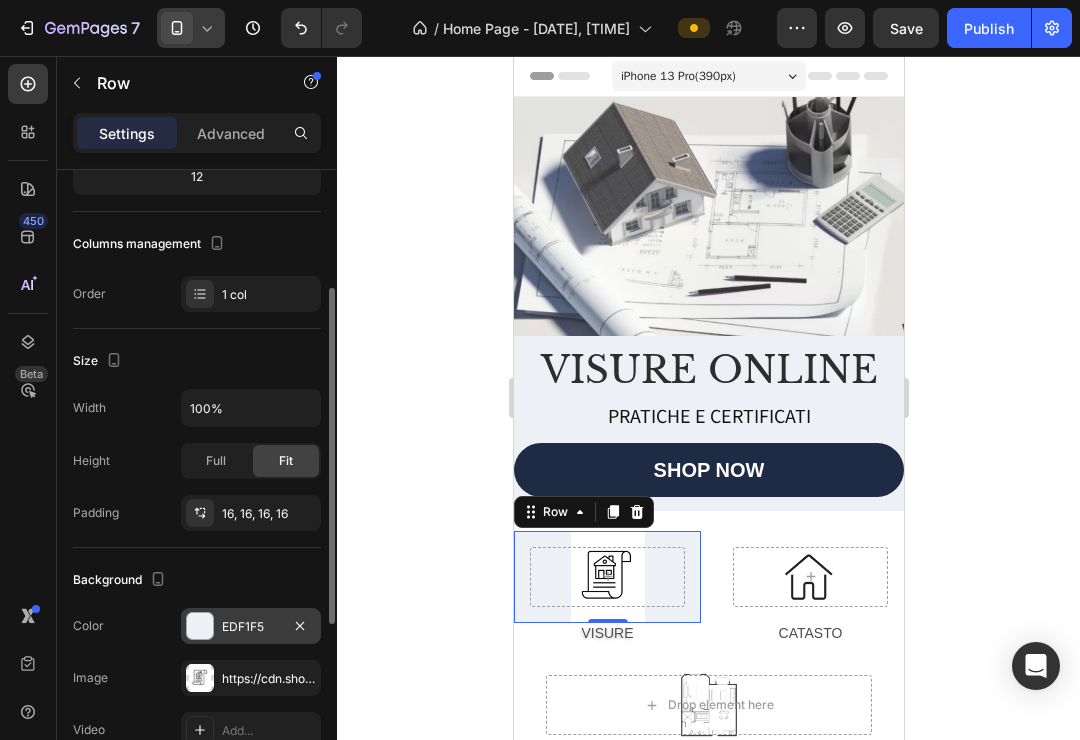 click at bounding box center [200, 626] 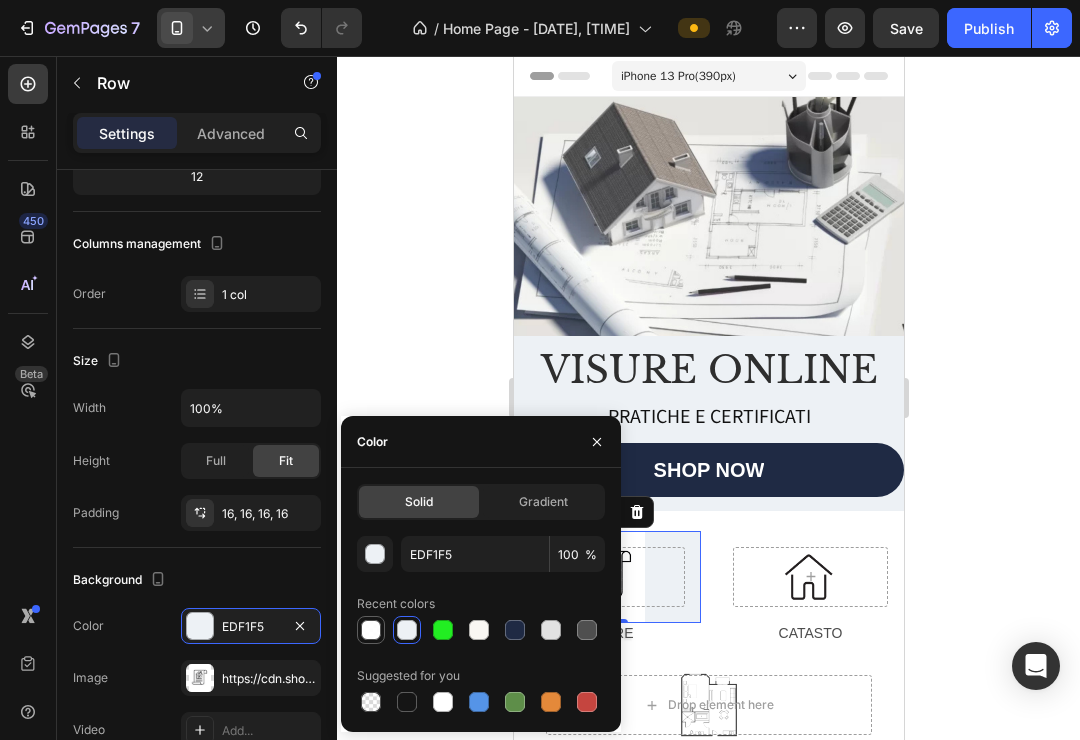 click at bounding box center (371, 630) 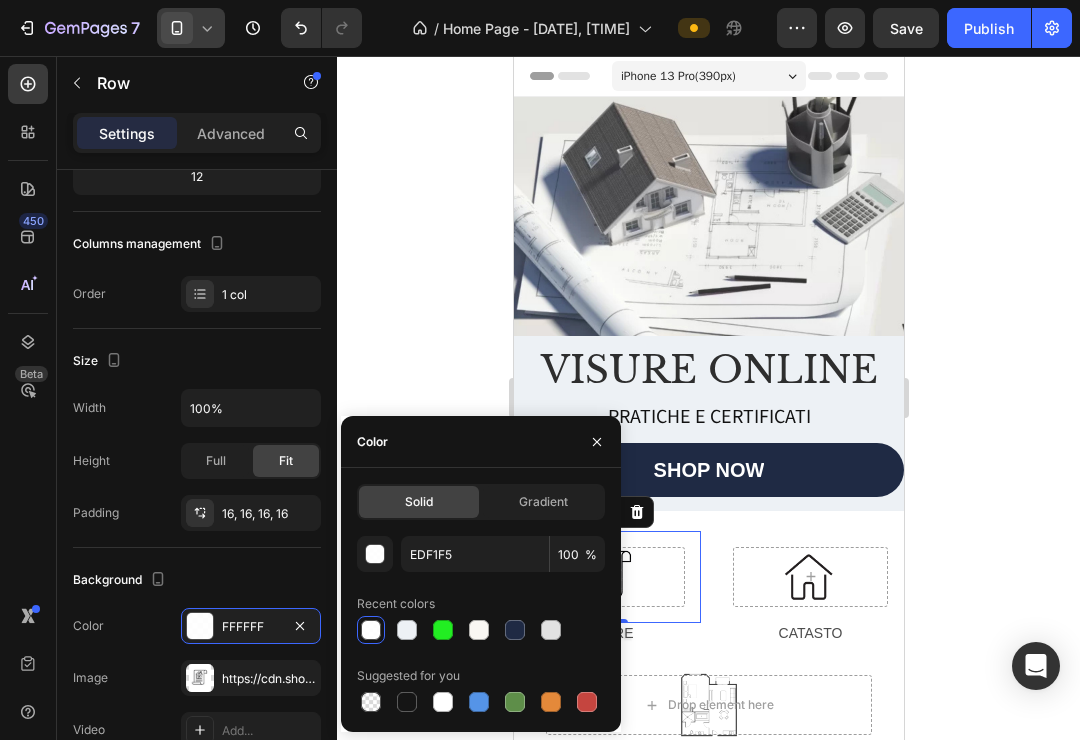 type on "FFFFFF" 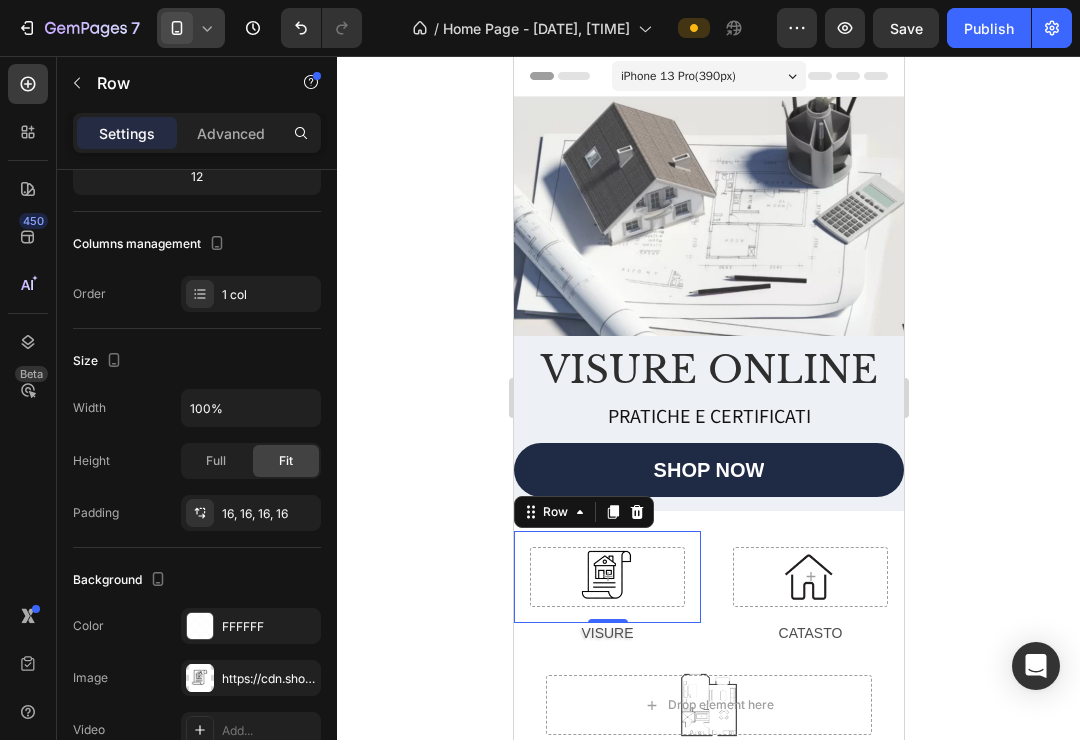 click 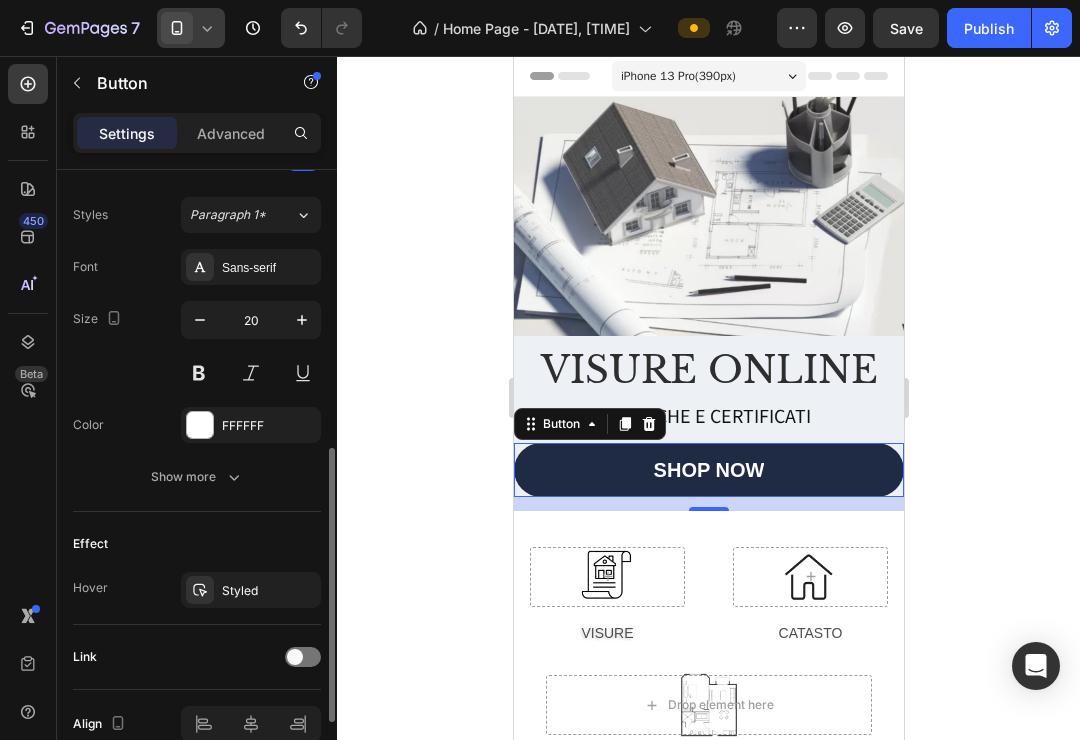 scroll, scrollTop: 719, scrollLeft: 0, axis: vertical 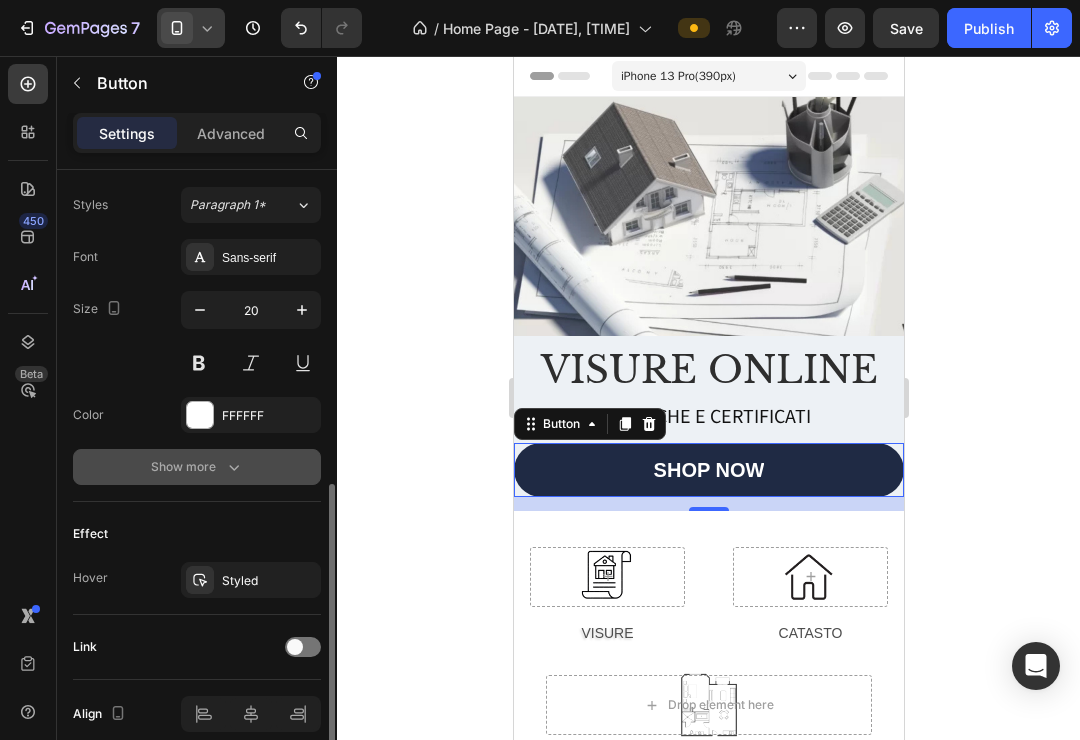 click on "Show more" at bounding box center [197, 467] 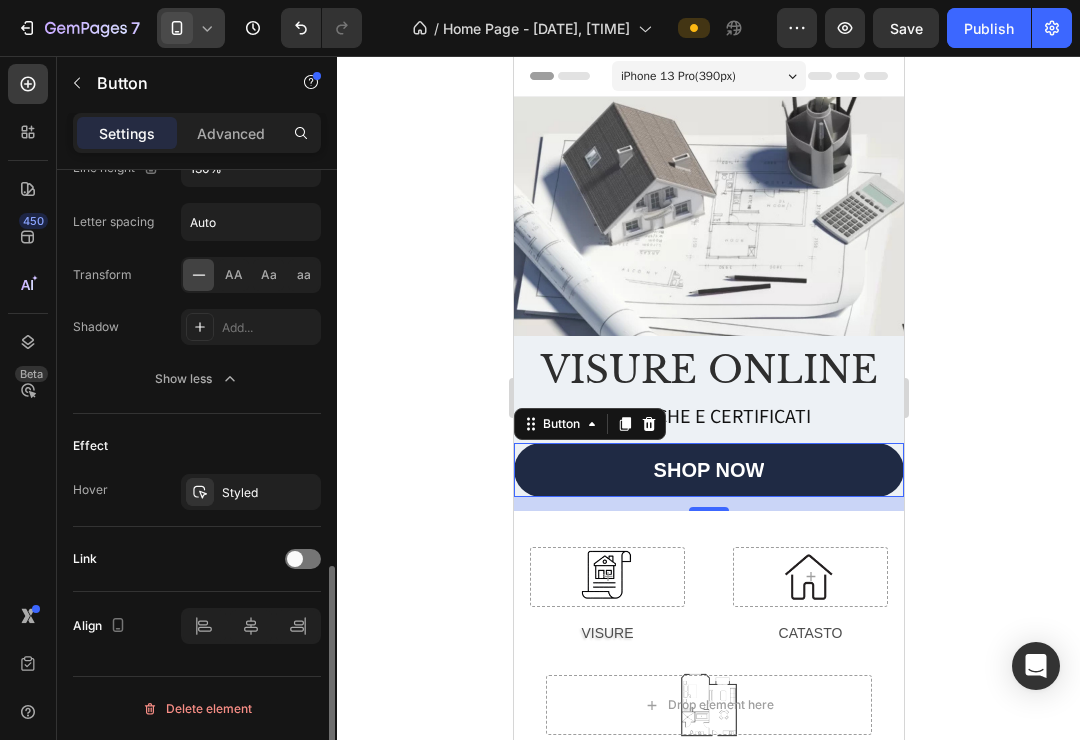 scroll, scrollTop: 823, scrollLeft: 0, axis: vertical 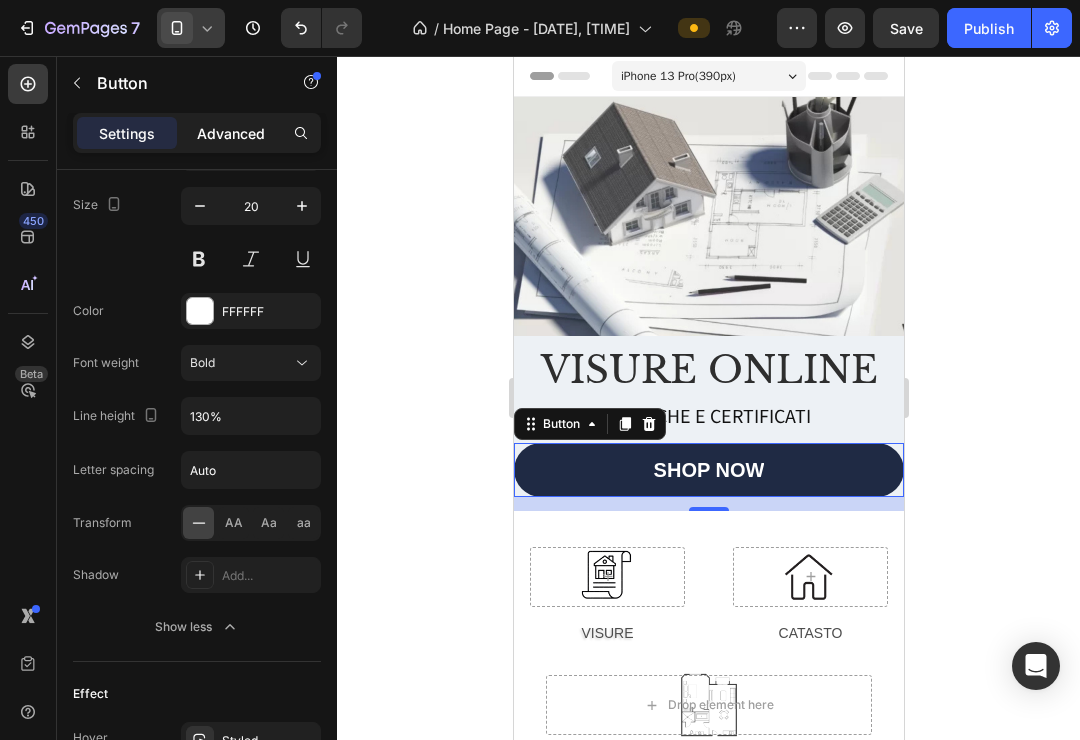 click on "Advanced" at bounding box center (231, 133) 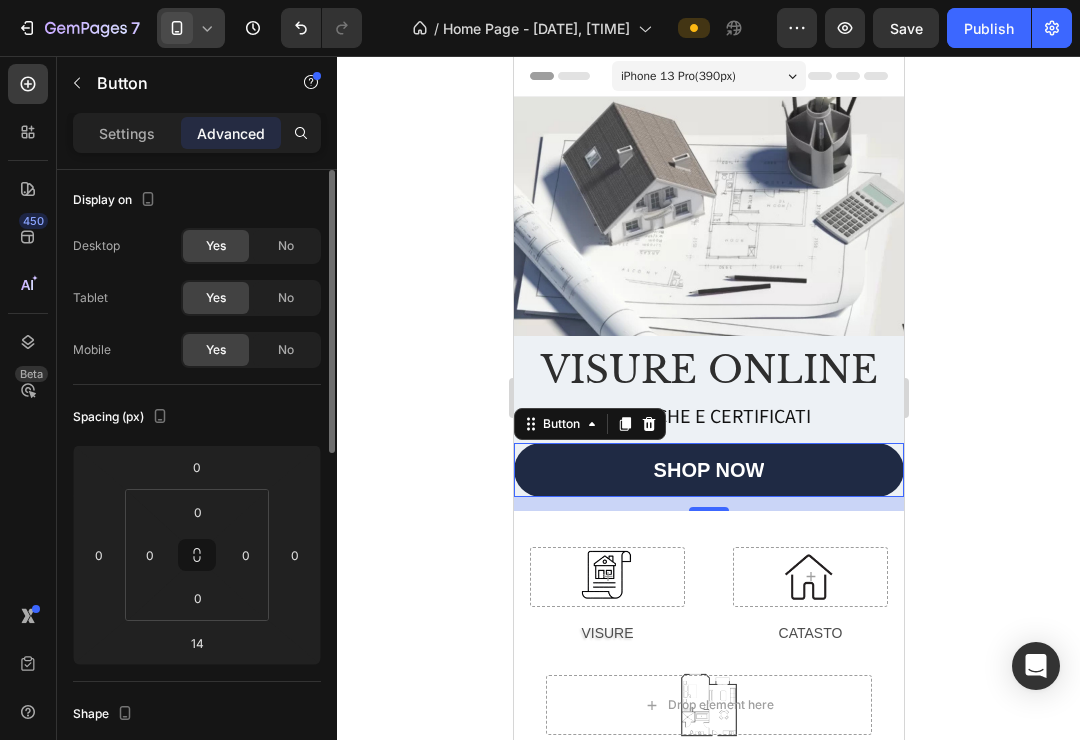 scroll, scrollTop: 0, scrollLeft: 0, axis: both 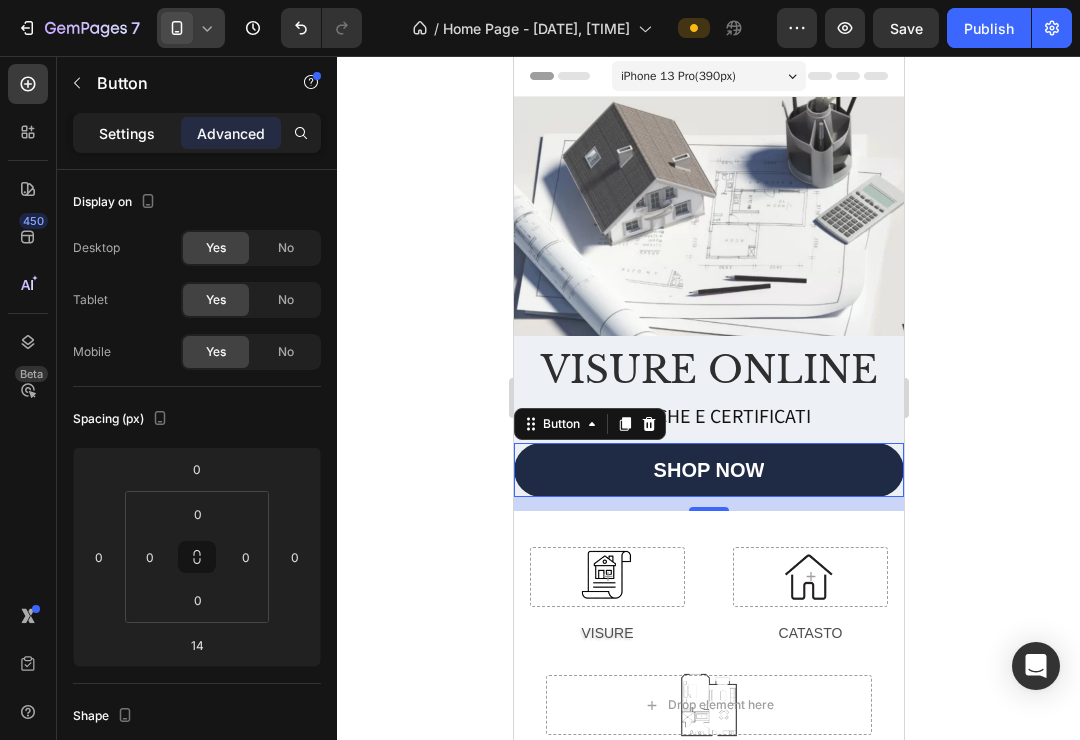 click on "Settings" at bounding box center [127, 133] 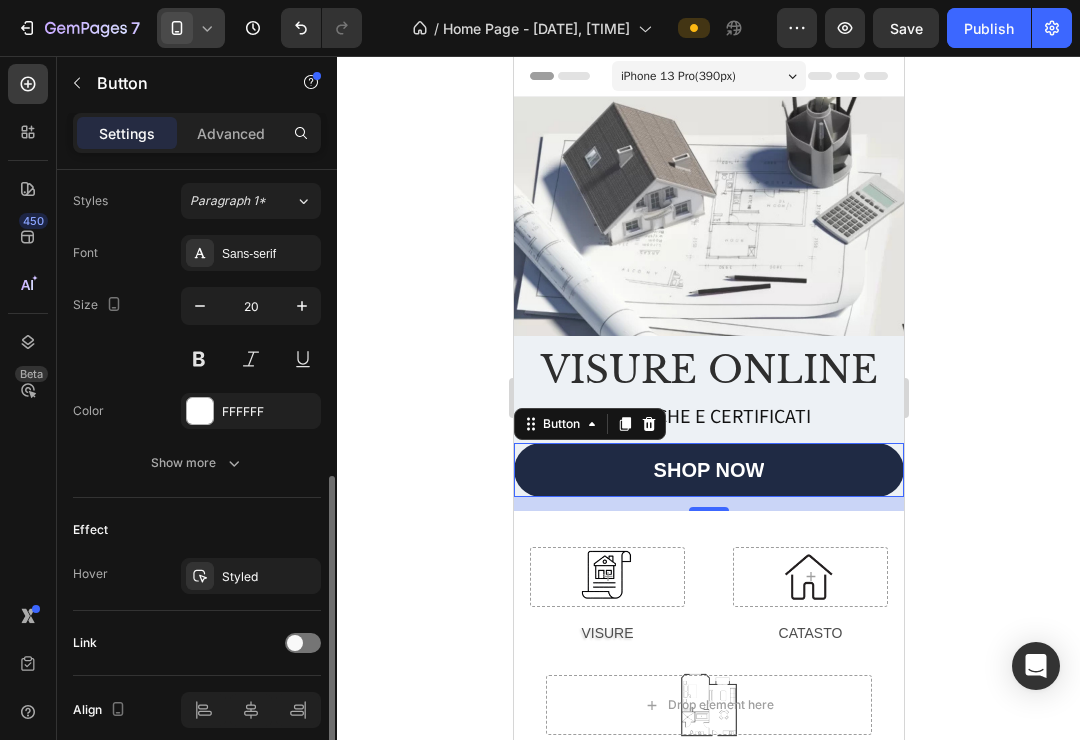 scroll, scrollTop: 730, scrollLeft: 0, axis: vertical 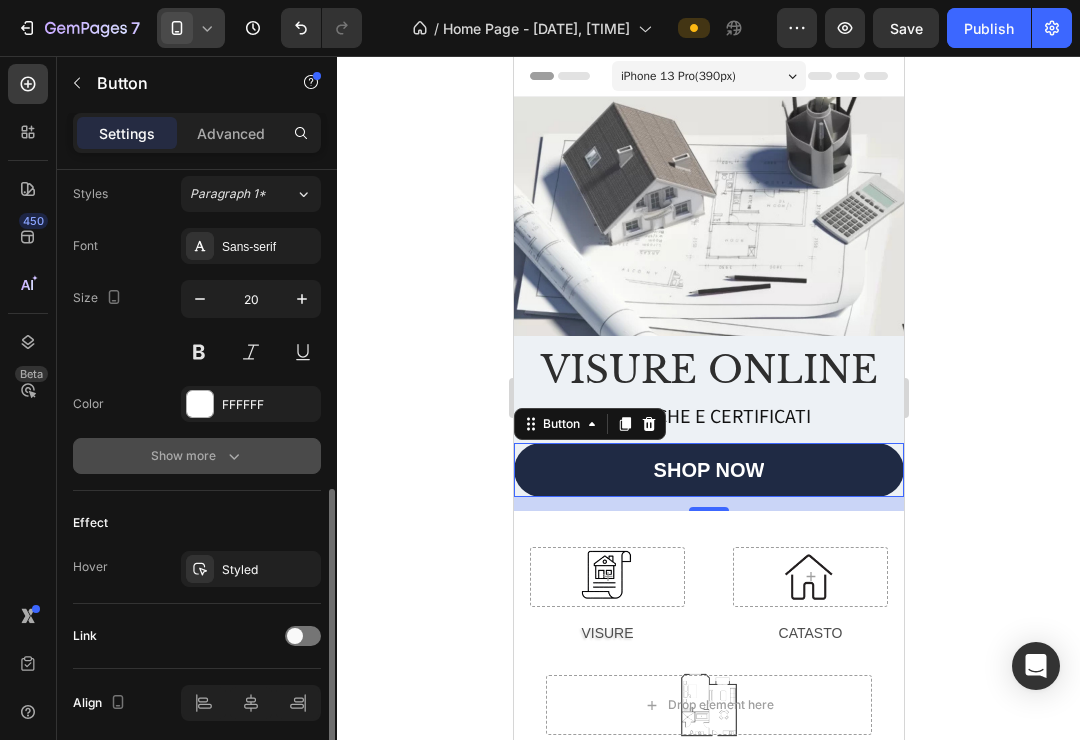 click on "Show more" at bounding box center [197, 456] 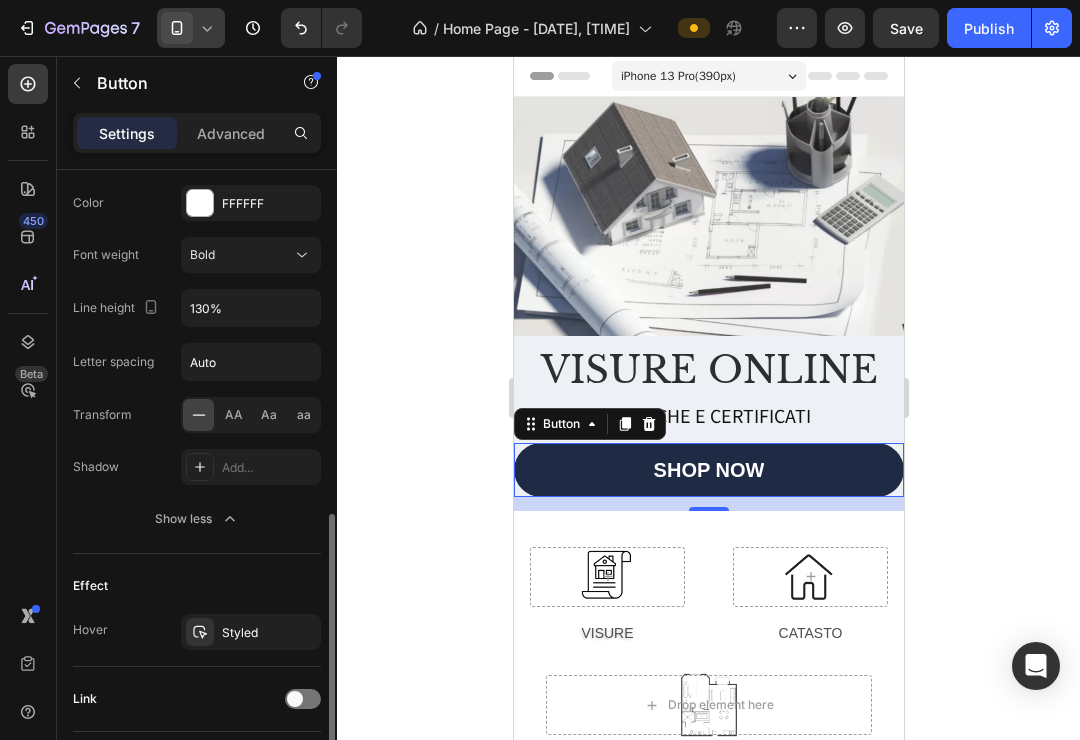 scroll, scrollTop: 1071, scrollLeft: 0, axis: vertical 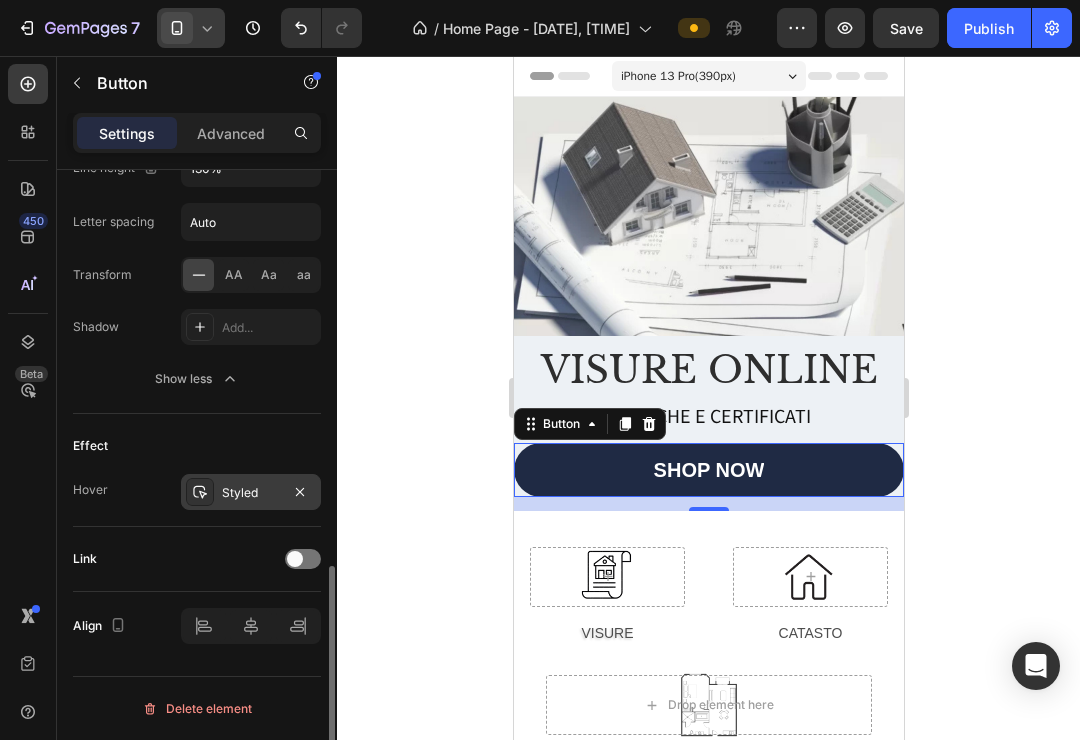 click on "Styled" at bounding box center (251, 493) 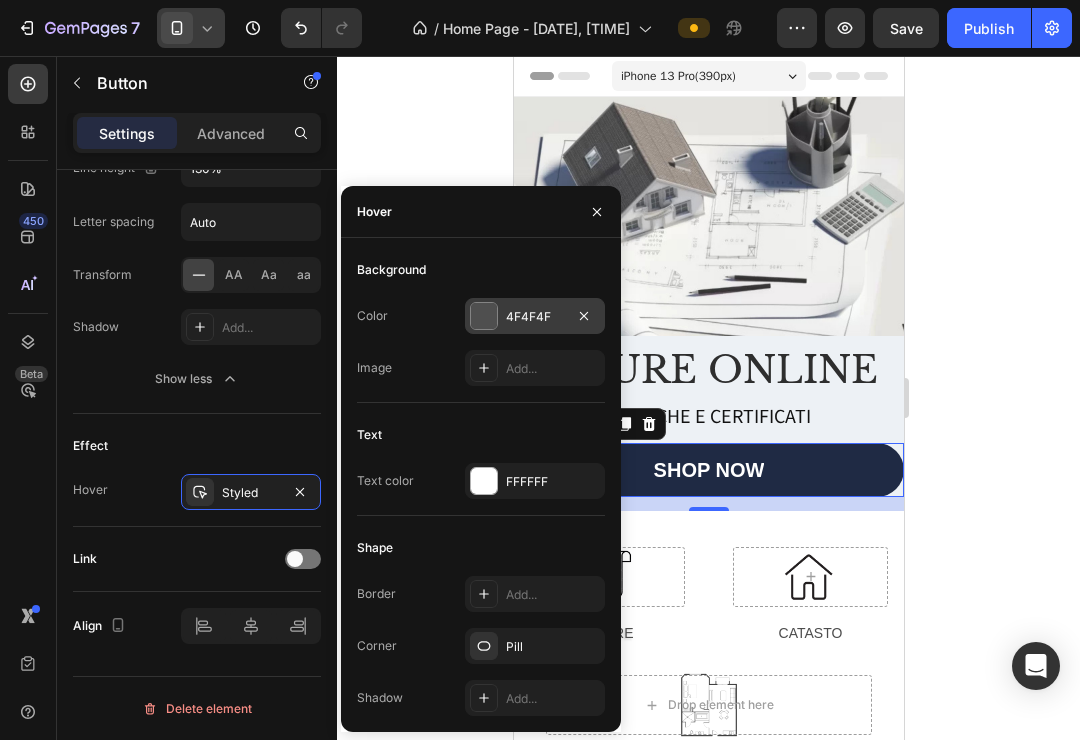 click at bounding box center (484, 316) 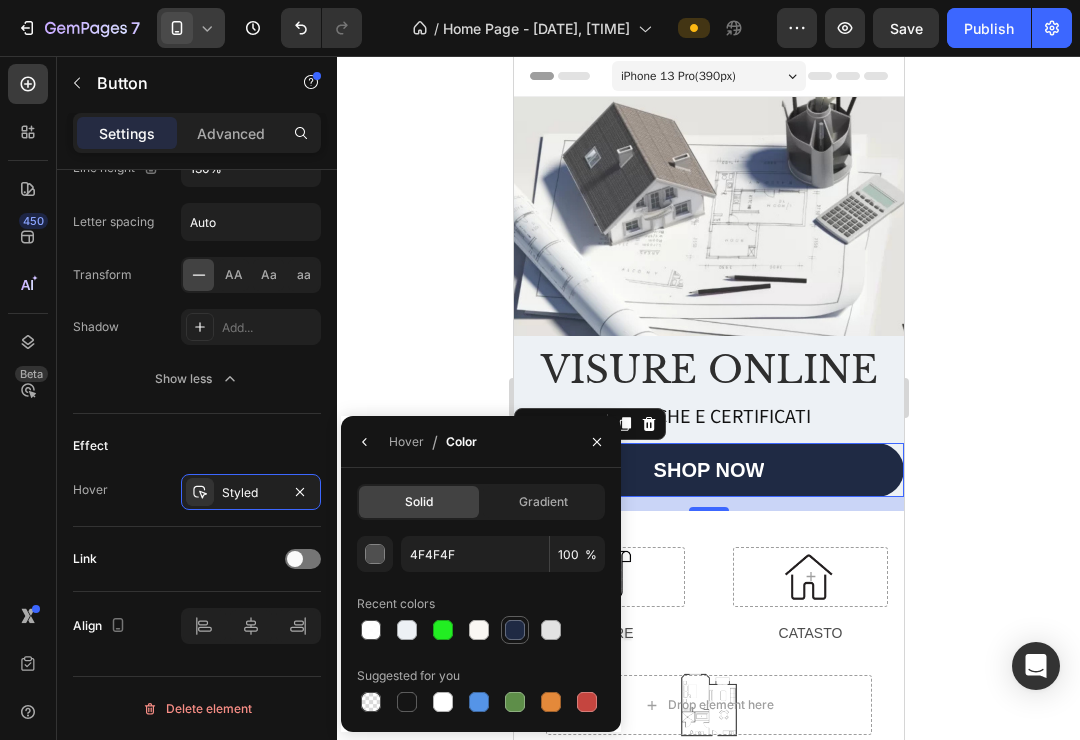 click at bounding box center (515, 630) 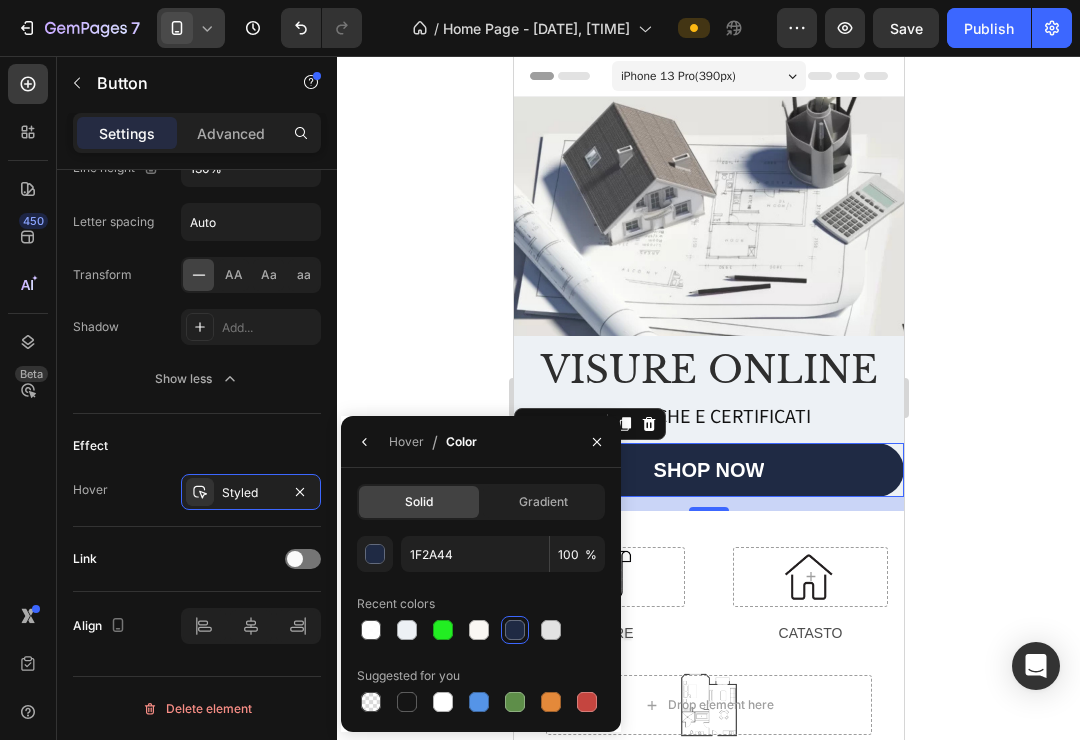 click 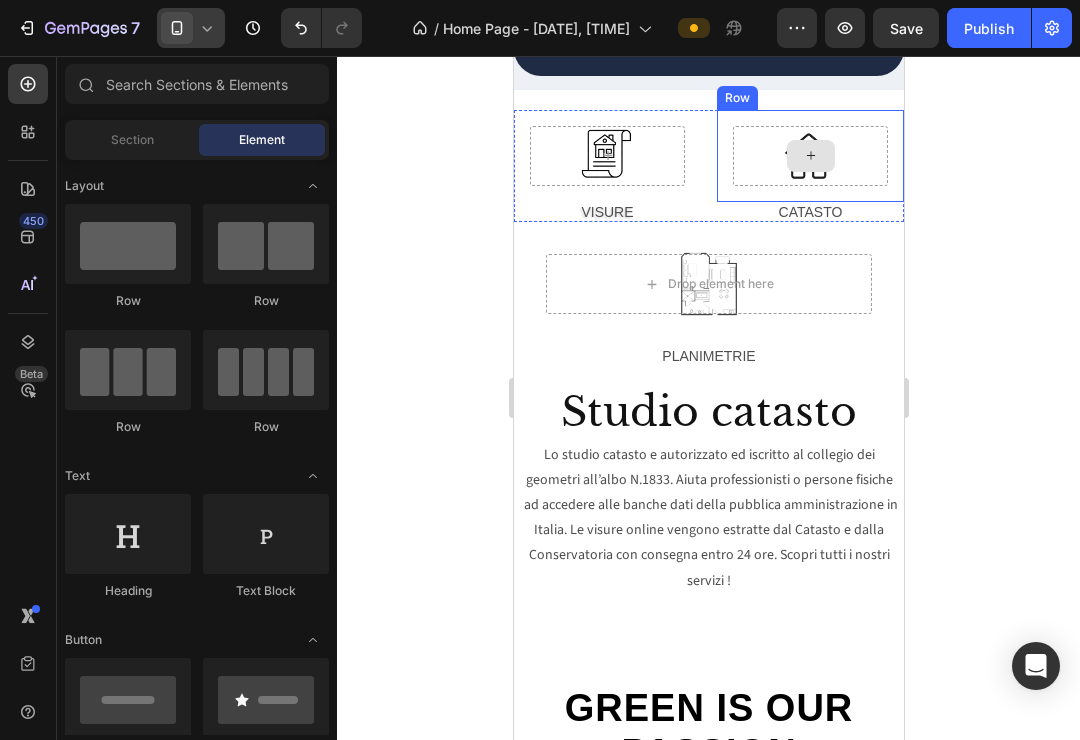 scroll, scrollTop: 435, scrollLeft: 0, axis: vertical 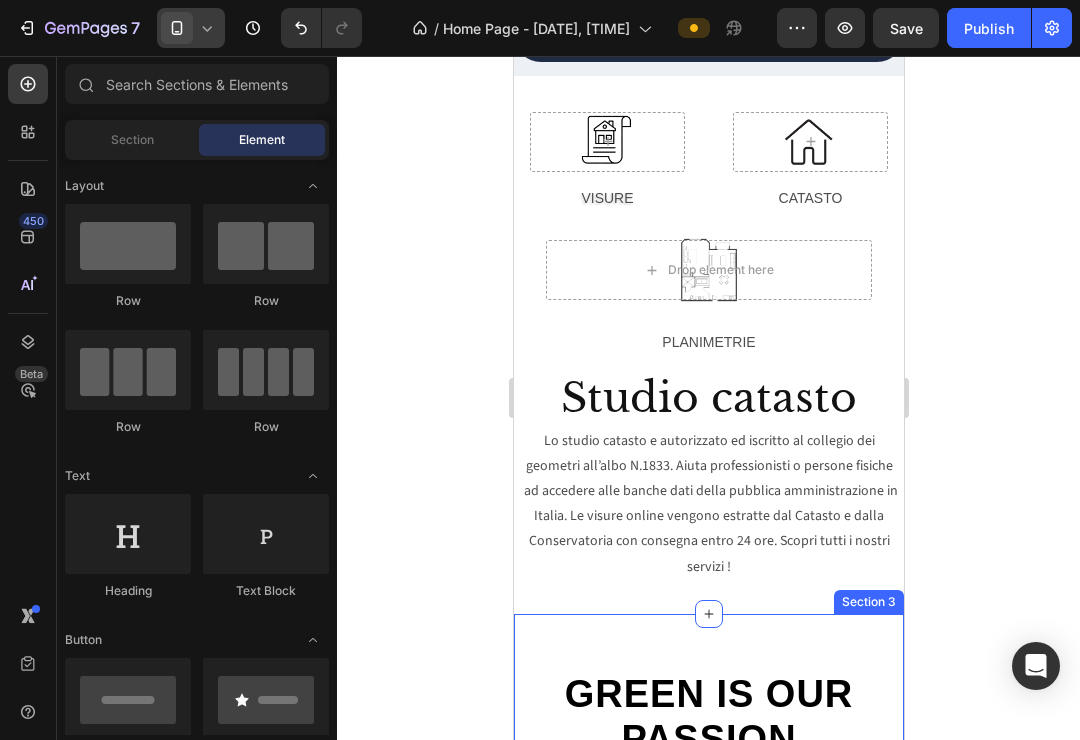 click on "Green is our passion Heading Row Image Made from sustainable materials Text Creative decor Text Row Row Image 100% organic certified Text Living room essentials Text Row Row Row Section 3" at bounding box center [708, 1183] 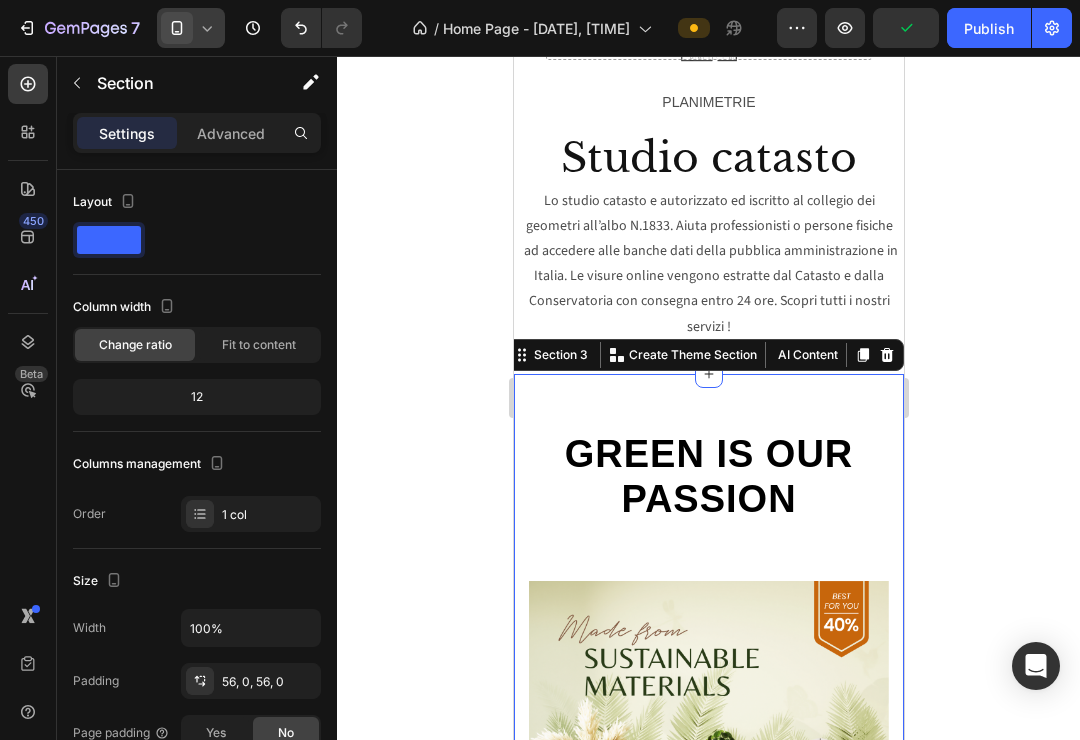 scroll, scrollTop: 691, scrollLeft: 0, axis: vertical 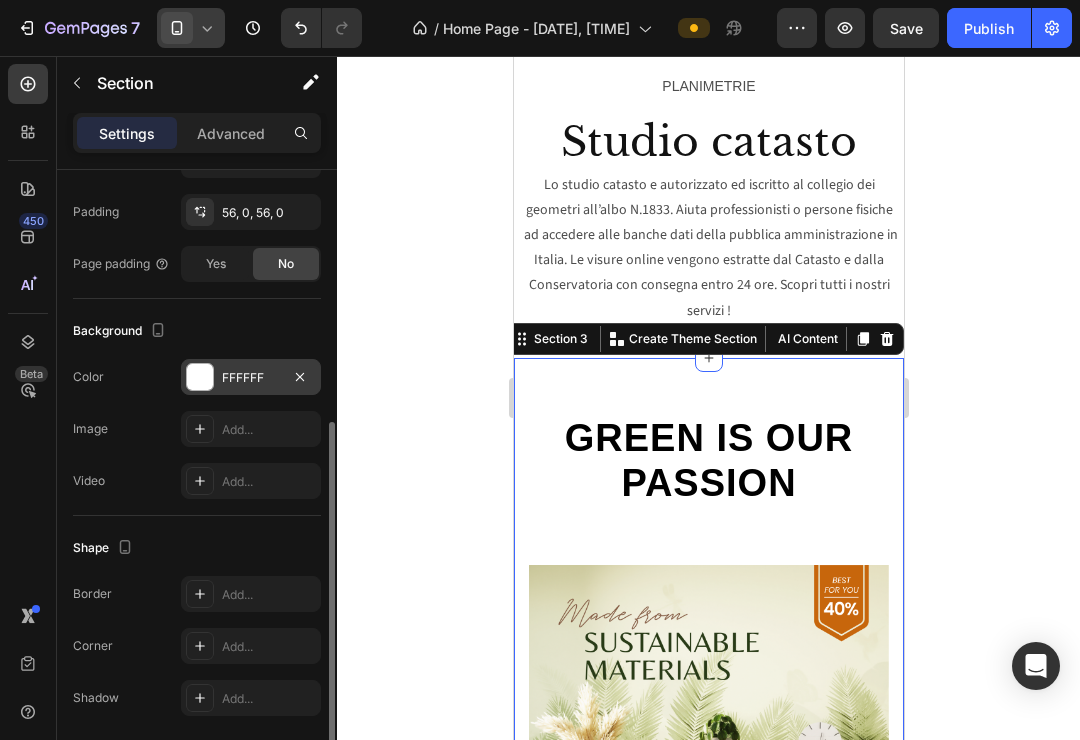 click at bounding box center (200, 377) 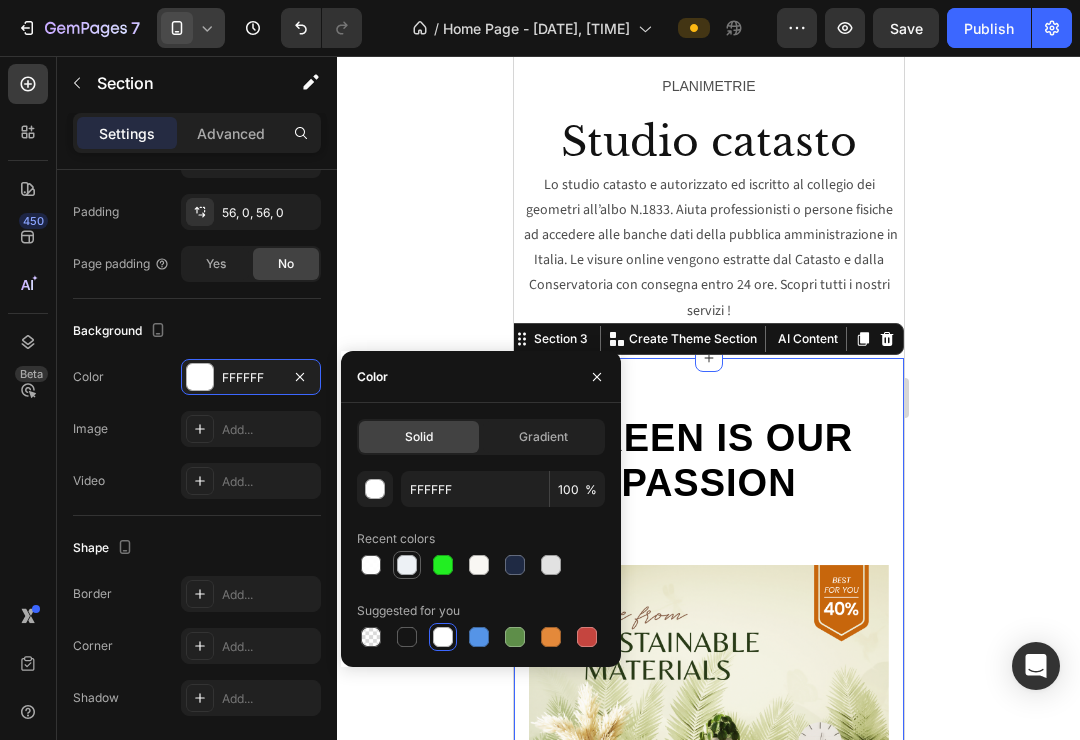 click at bounding box center [407, 565] 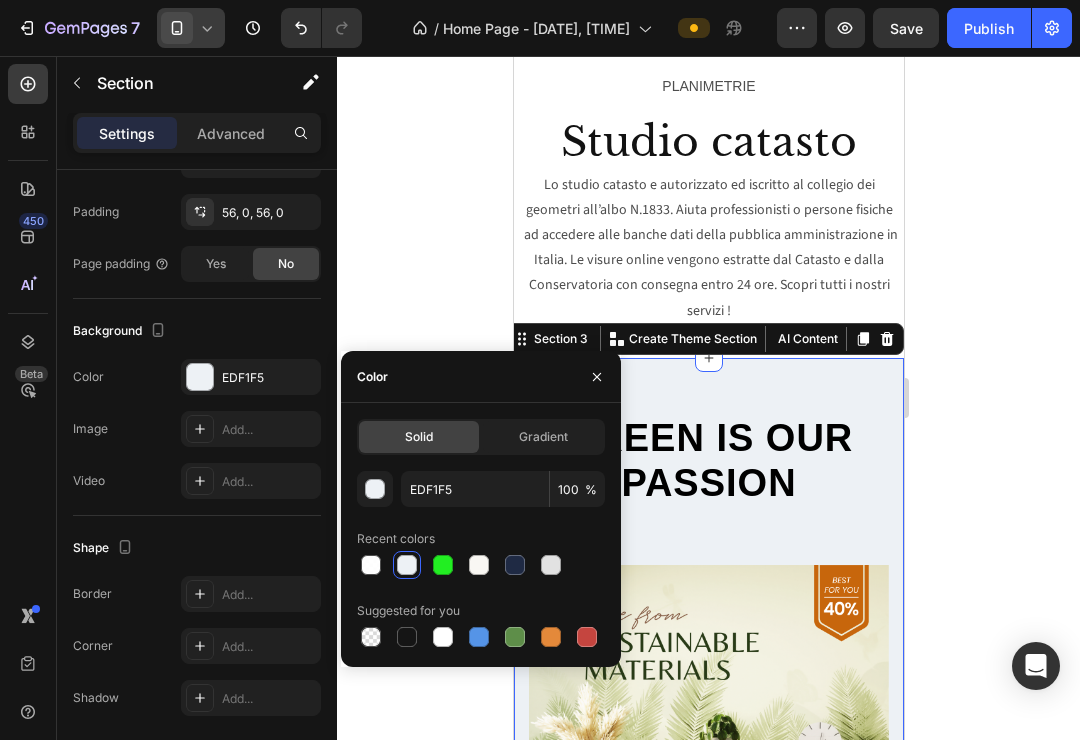 click 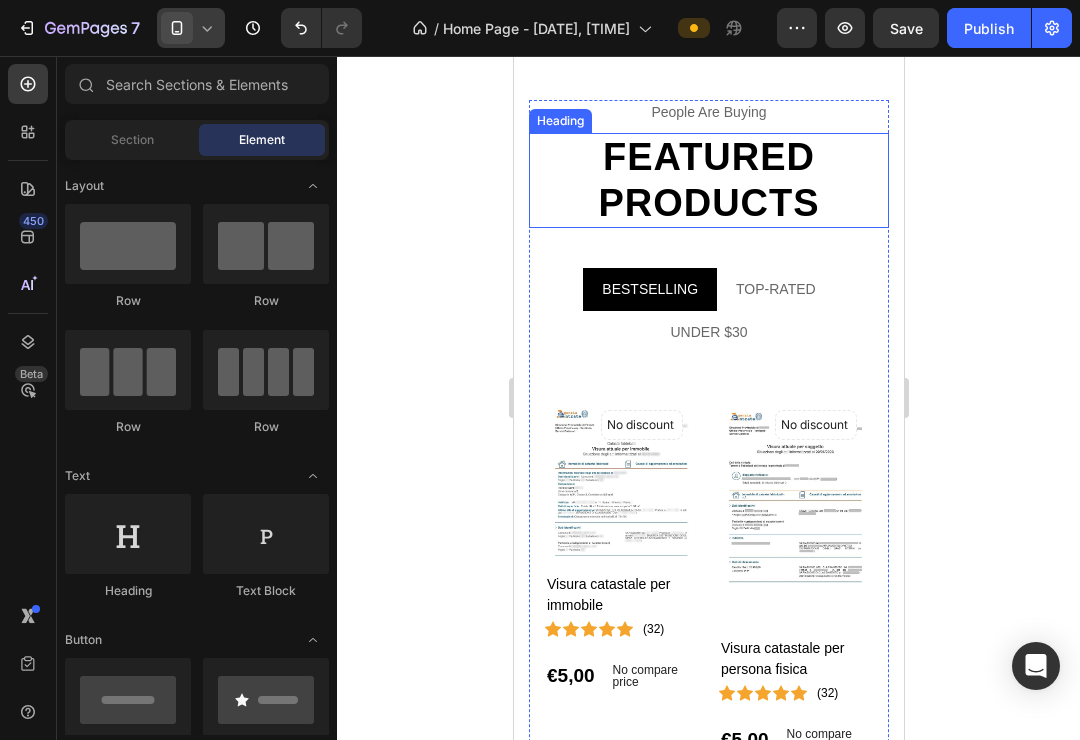 scroll, scrollTop: 2150, scrollLeft: 0, axis: vertical 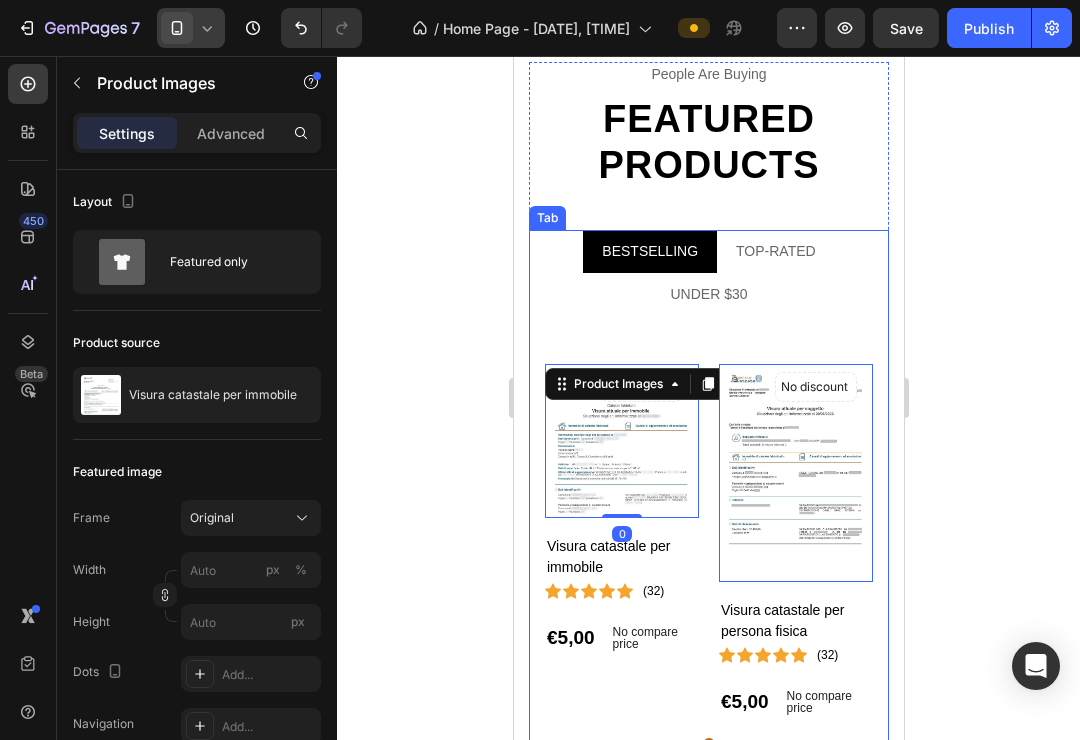 click 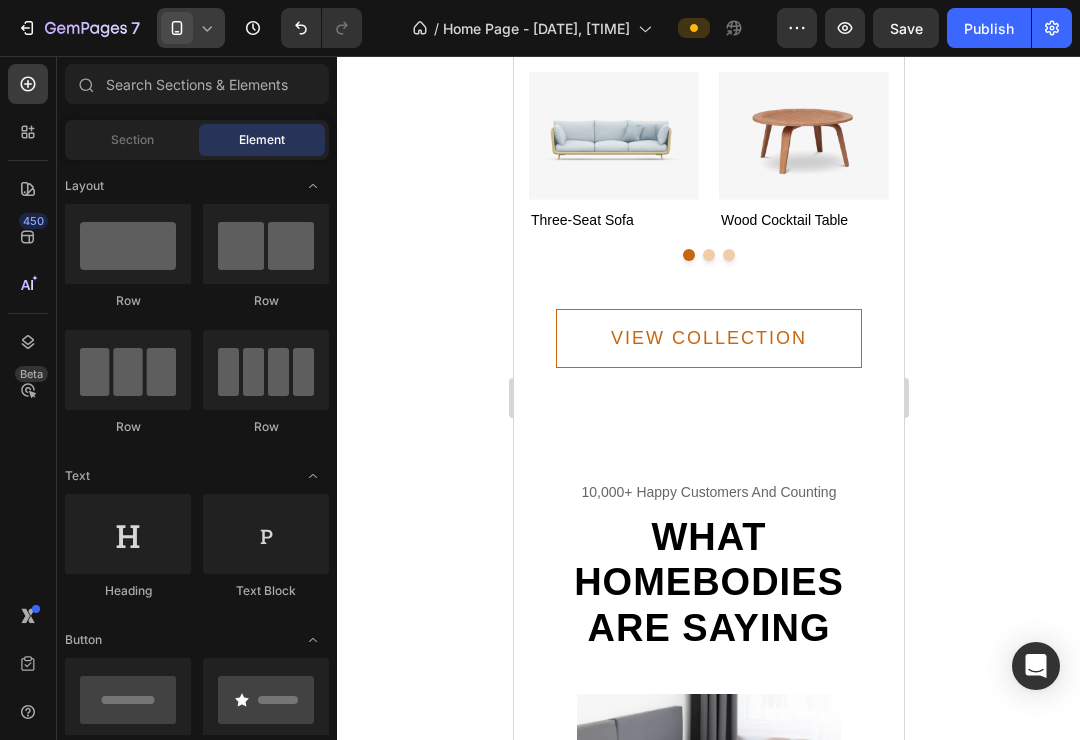 scroll, scrollTop: 4072, scrollLeft: 0, axis: vertical 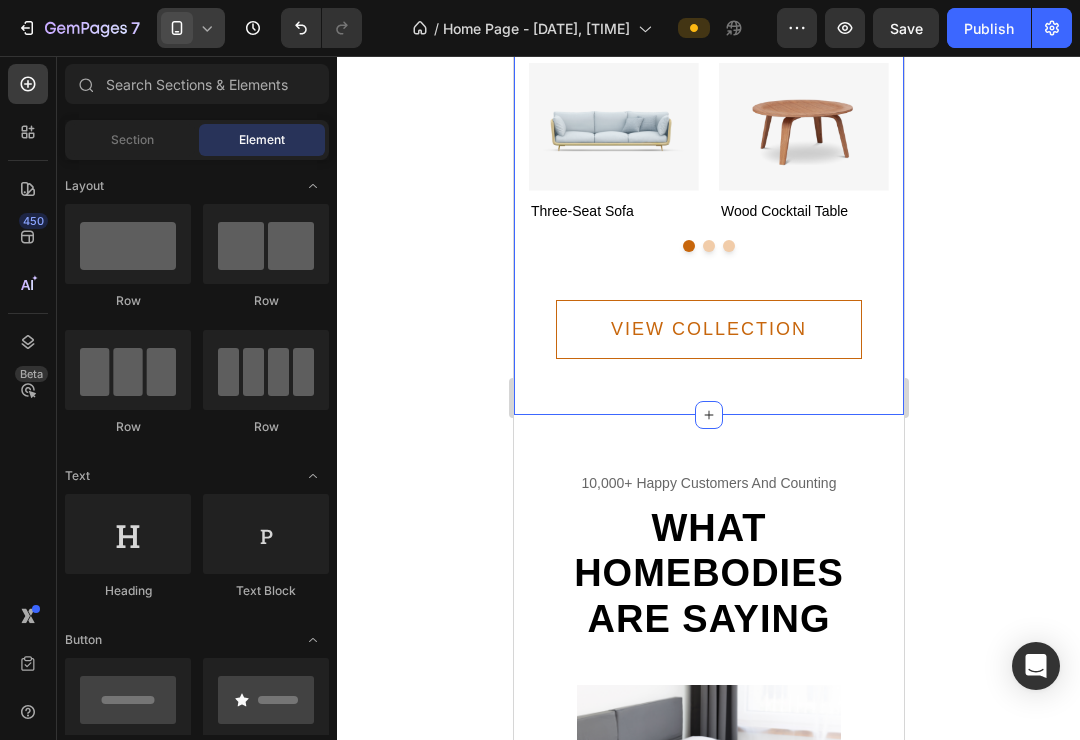 click on "shop the room Text Nature’s Call Heading If you’re looking for a way to freshen up - our latest summer furniture collection has everything to offer. From a small terrarium to the whole living room set, turn your home into a tropical paradise. Text Row Image Image three-seat sofa Text block Image wood cocktail table Text block Image weave wooden chair Text block Image terrarium wall decor Text block Image palm artificial tree Text block Image berber shag area rug Text block Carousel VIEW COLLECTION Button Row Section 6" at bounding box center [708, 89] 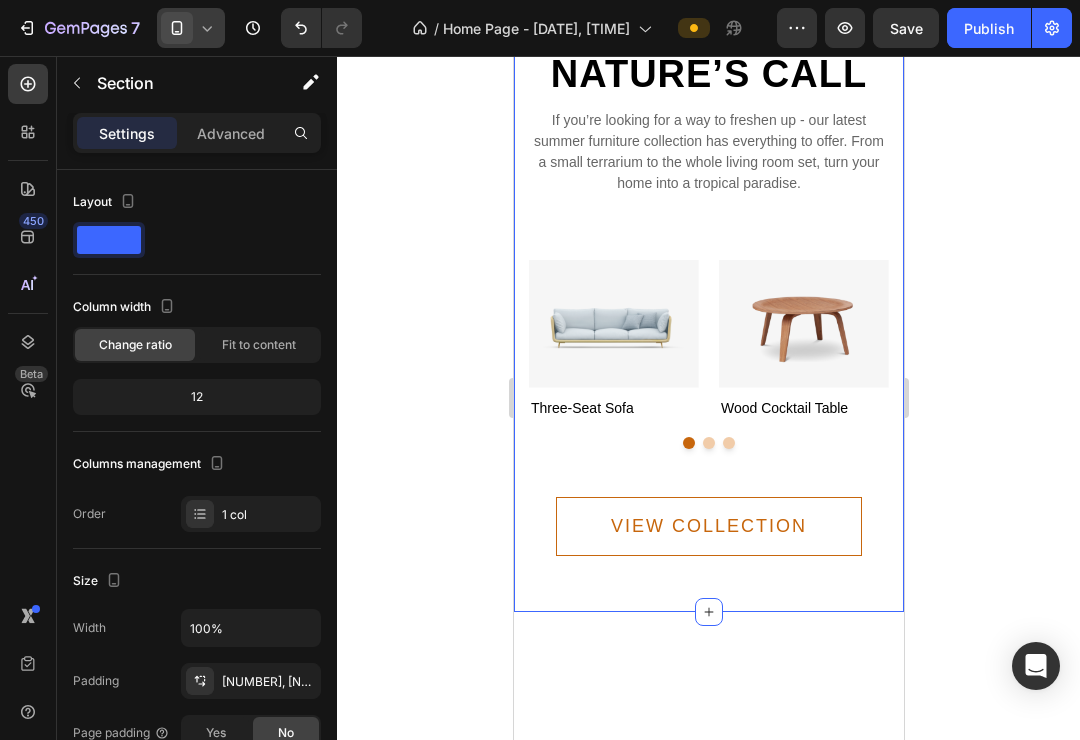 scroll, scrollTop: 3584, scrollLeft: 0, axis: vertical 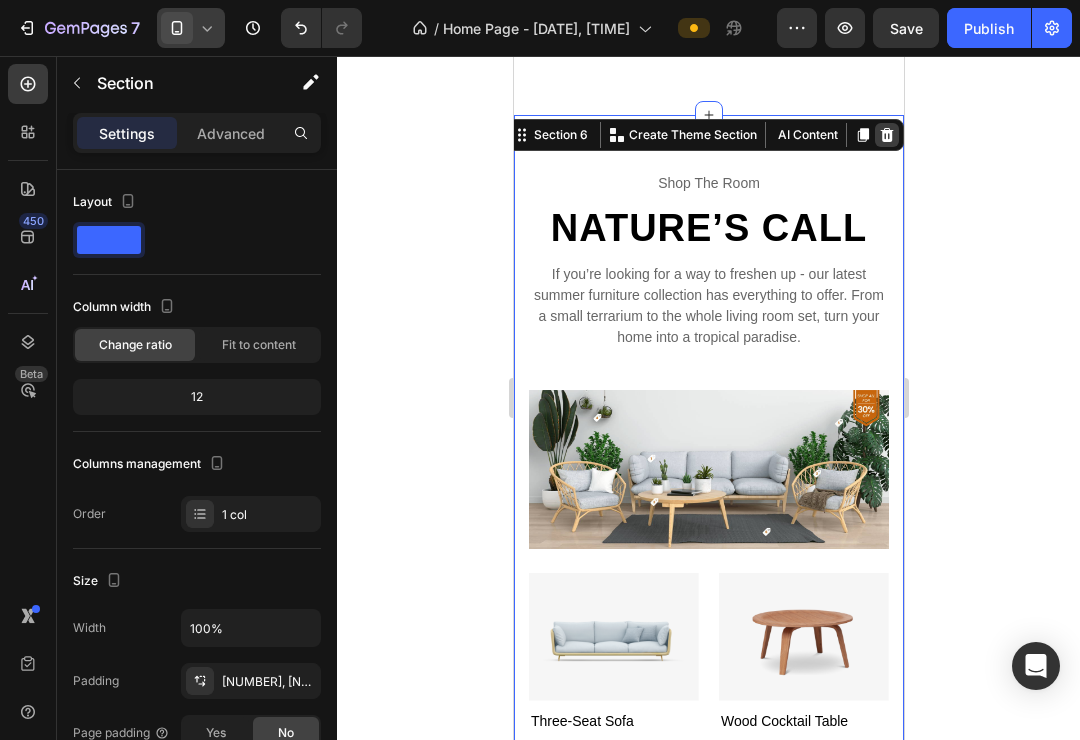 click 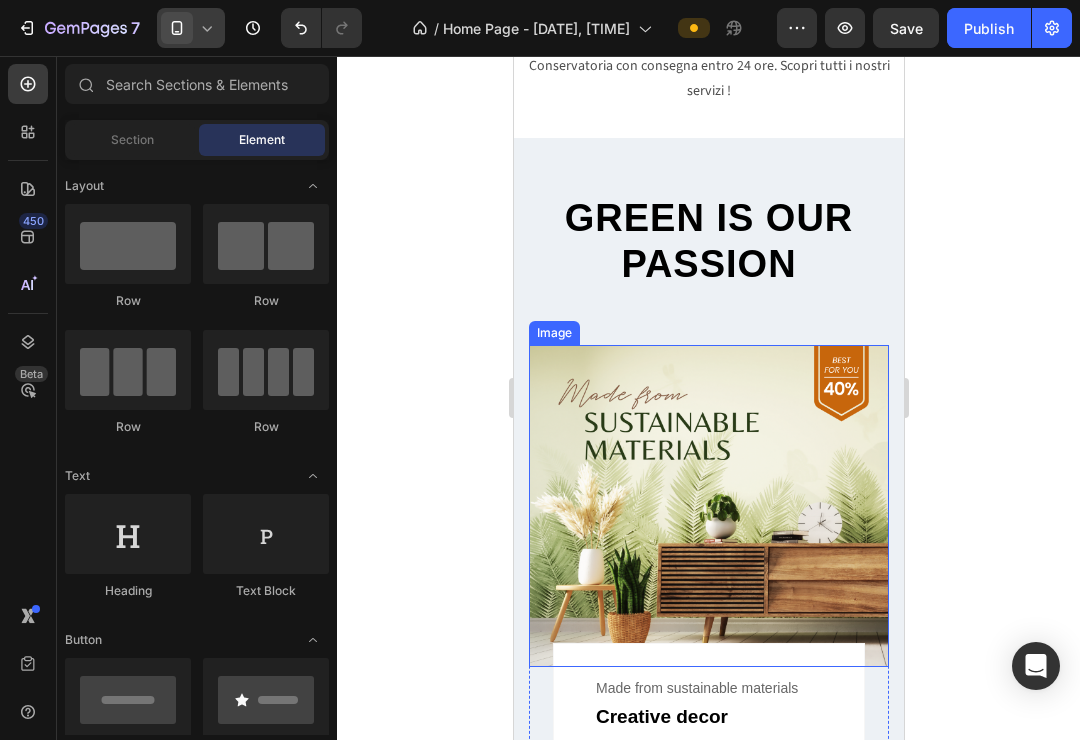 scroll, scrollTop: 729, scrollLeft: 0, axis: vertical 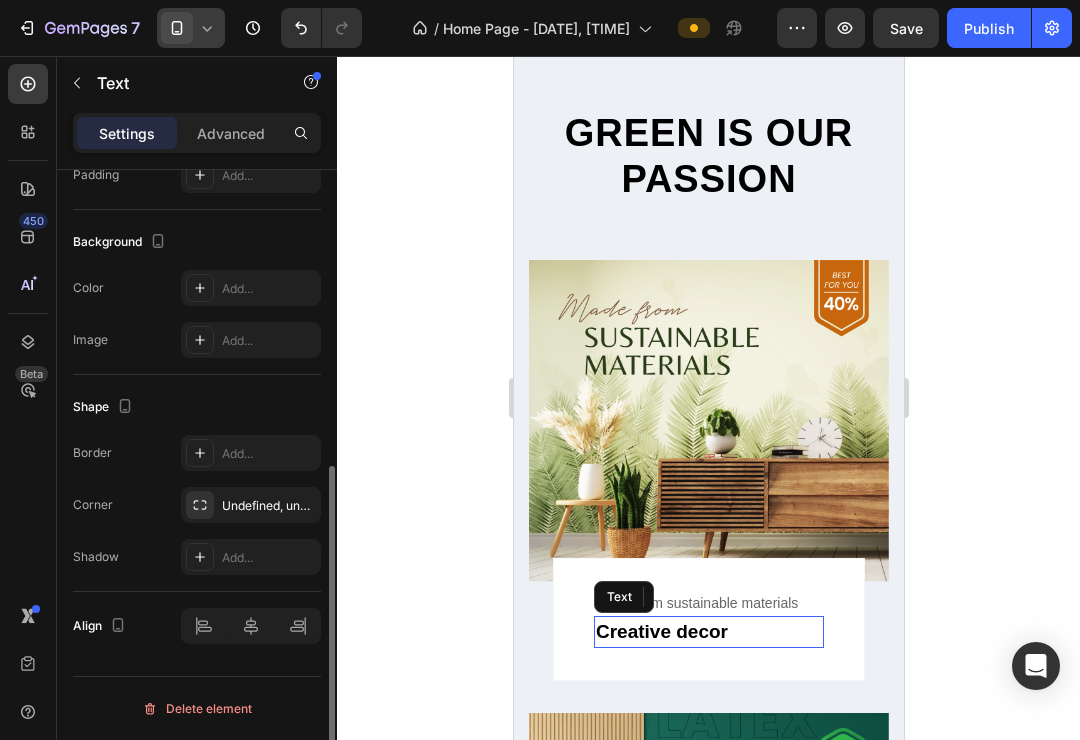 click on "Creative decor" at bounding box center (708, 632) 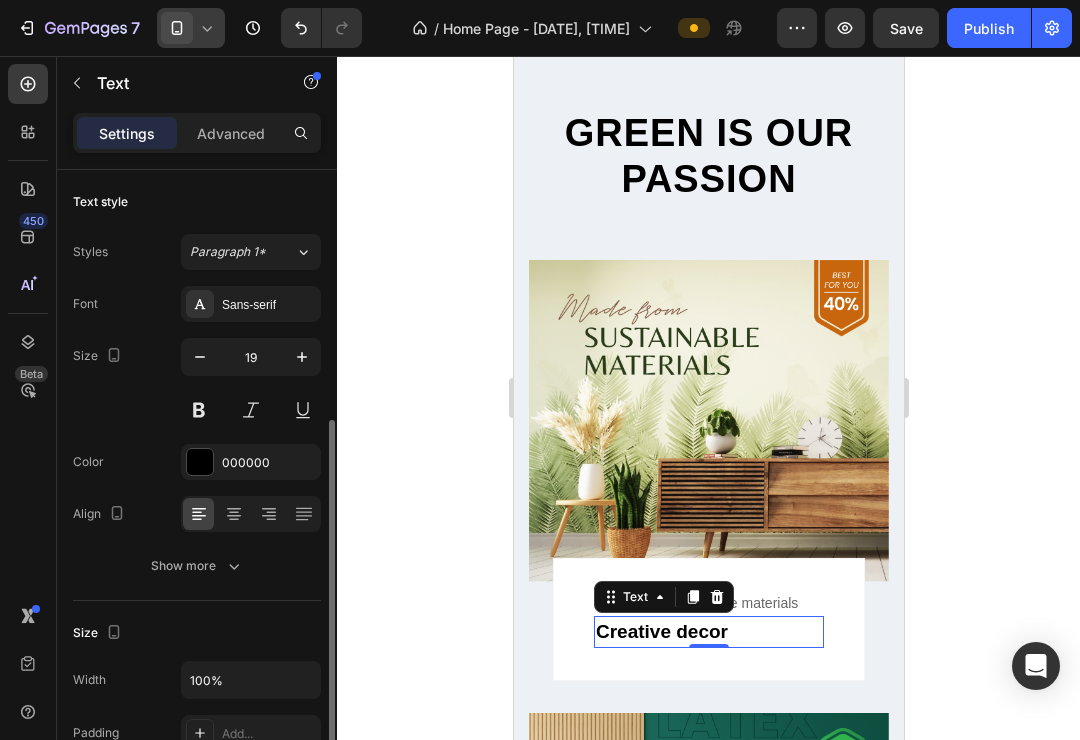 scroll, scrollTop: 0, scrollLeft: 0, axis: both 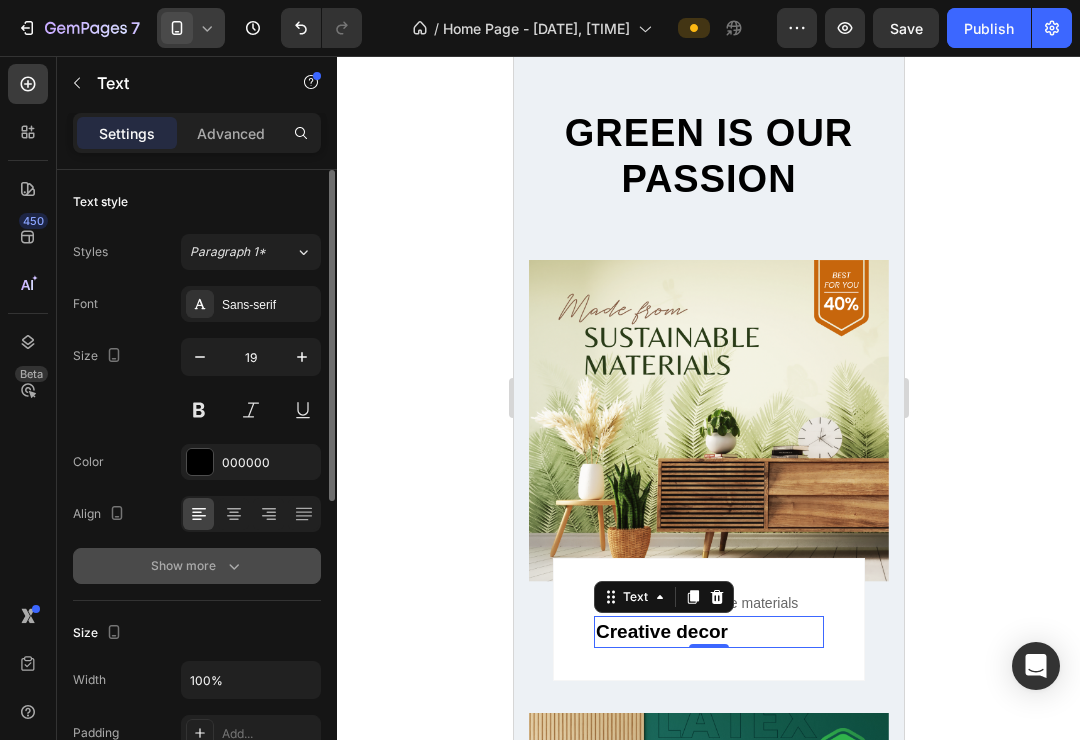 click on "Show more" at bounding box center [197, 566] 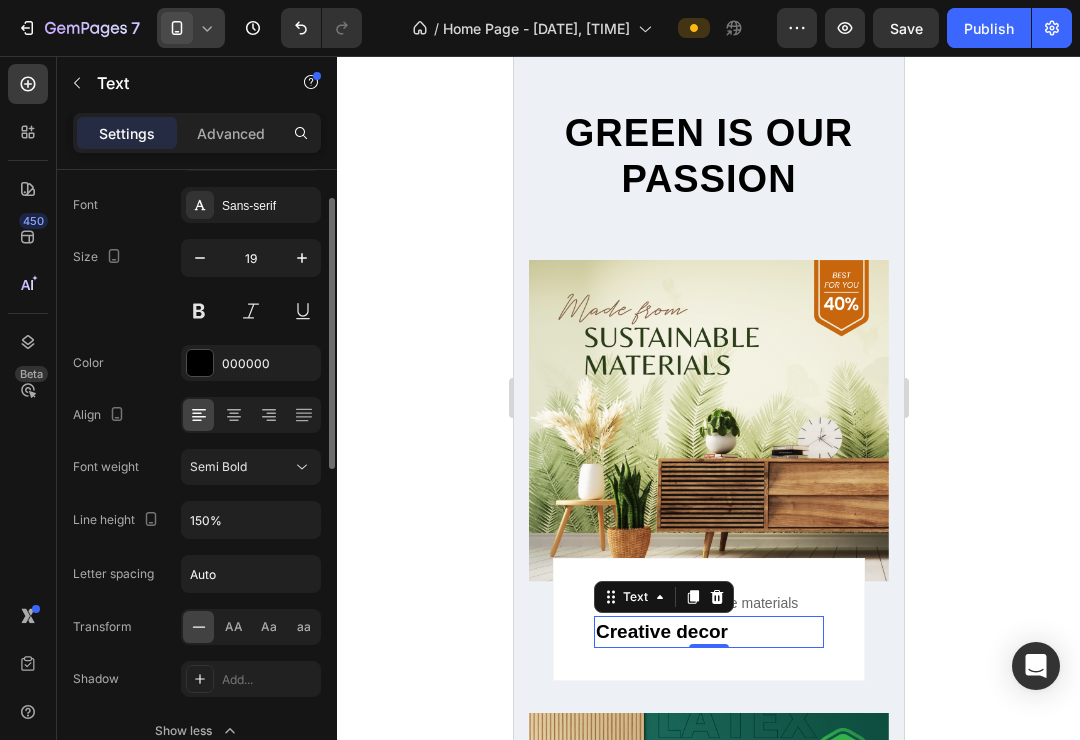 scroll, scrollTop: 0, scrollLeft: 0, axis: both 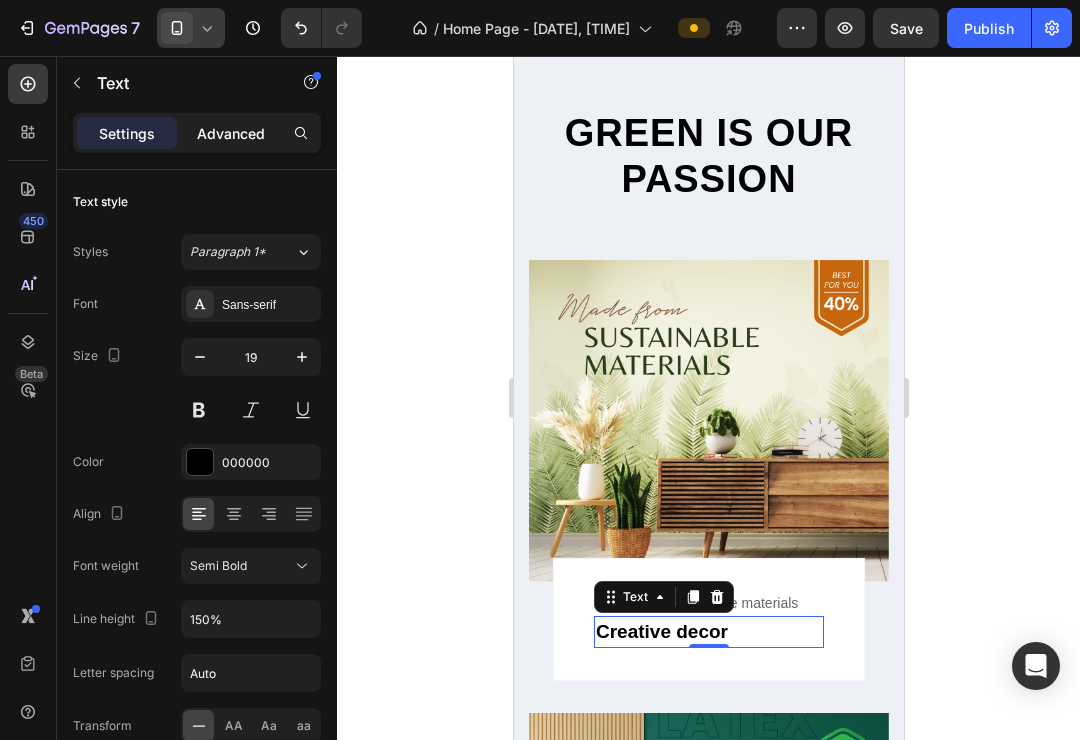 click on "Advanced" at bounding box center [231, 133] 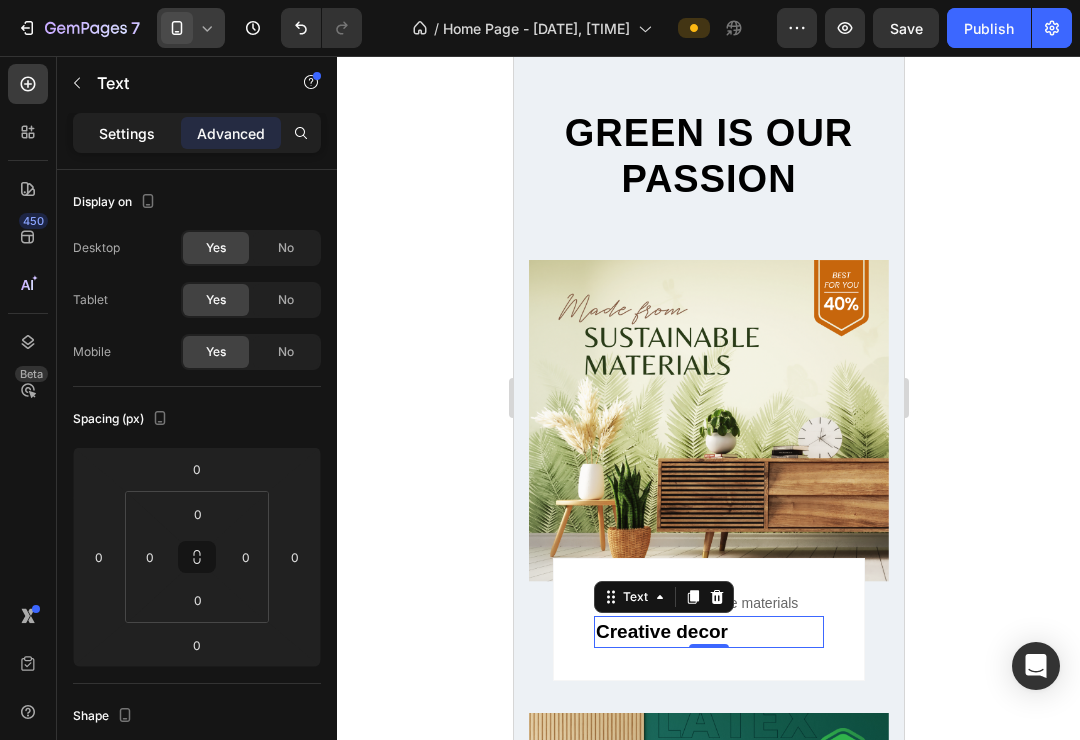 click on "Settings" at bounding box center (127, 133) 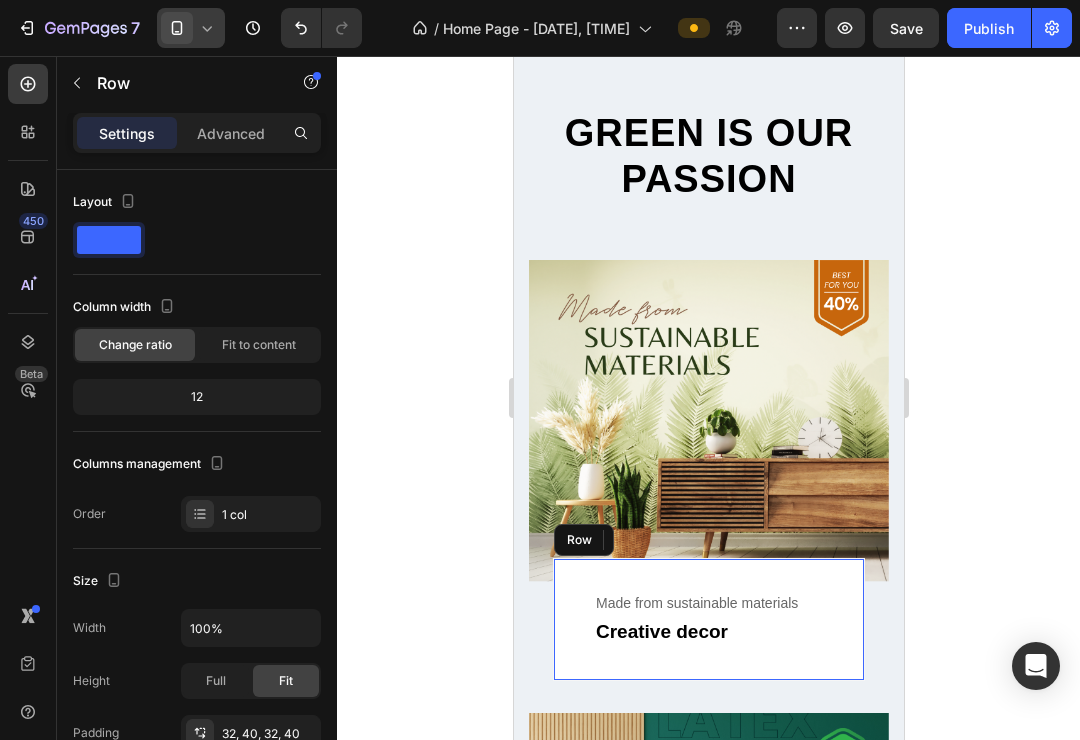 click on "Made from sustainable materials Text Creative decor Text   0 Row" at bounding box center [708, 620] 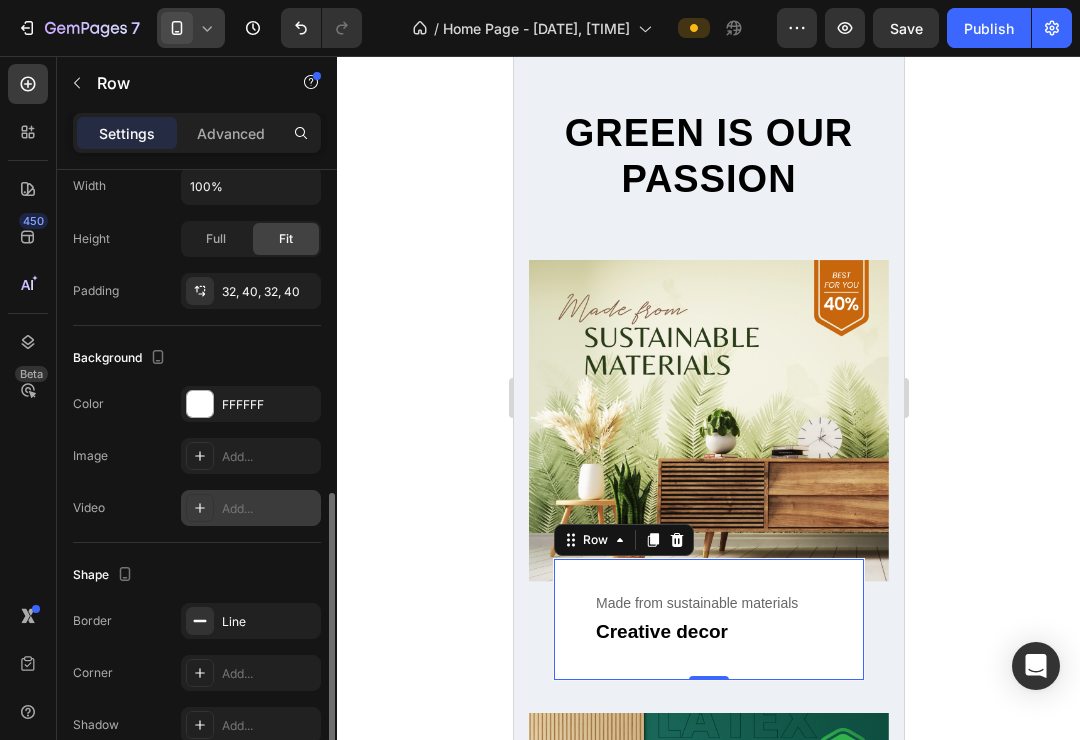 scroll, scrollTop: 541, scrollLeft: 0, axis: vertical 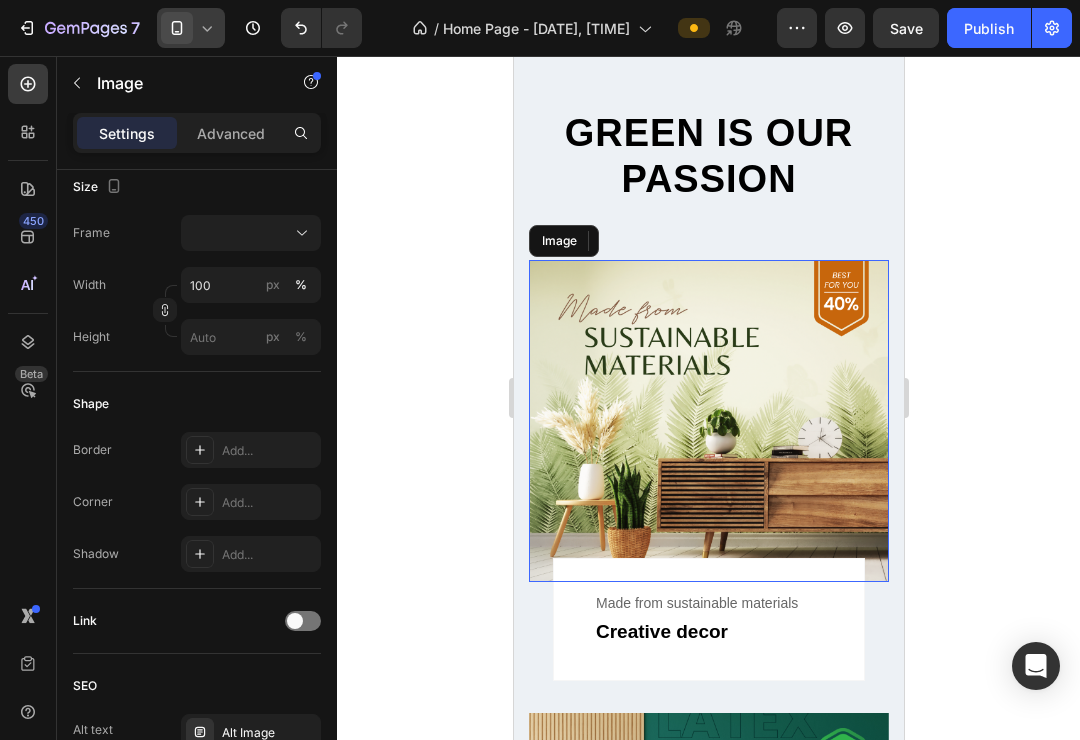click at bounding box center (708, 421) 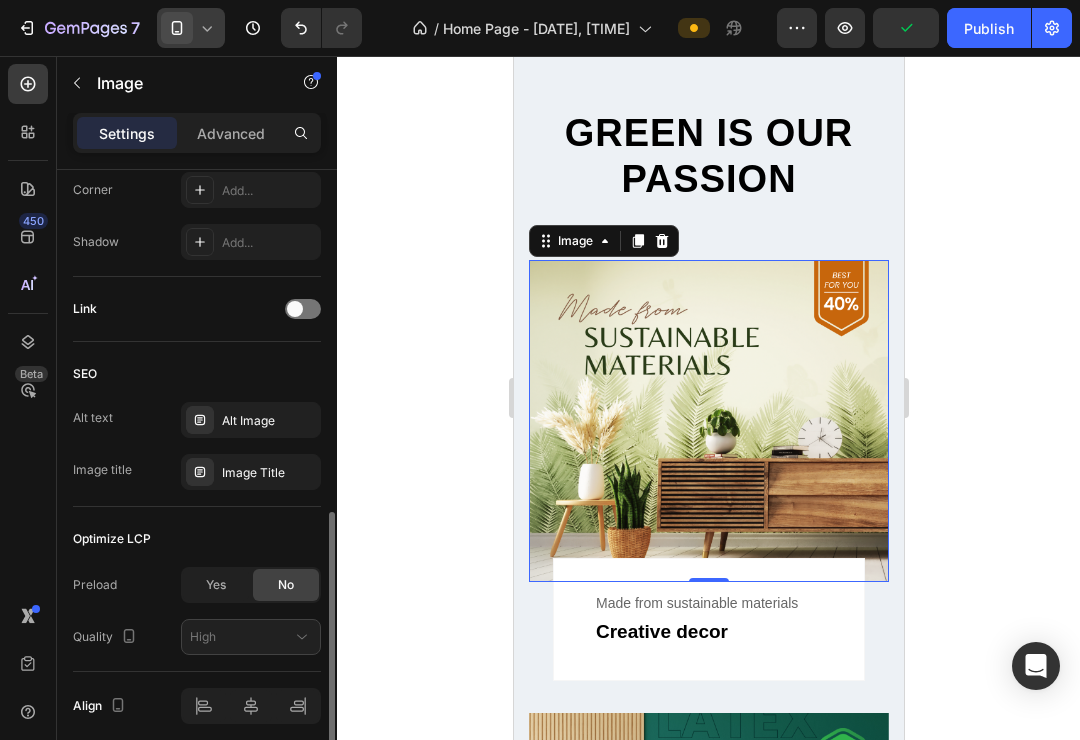 scroll, scrollTop: 854, scrollLeft: 0, axis: vertical 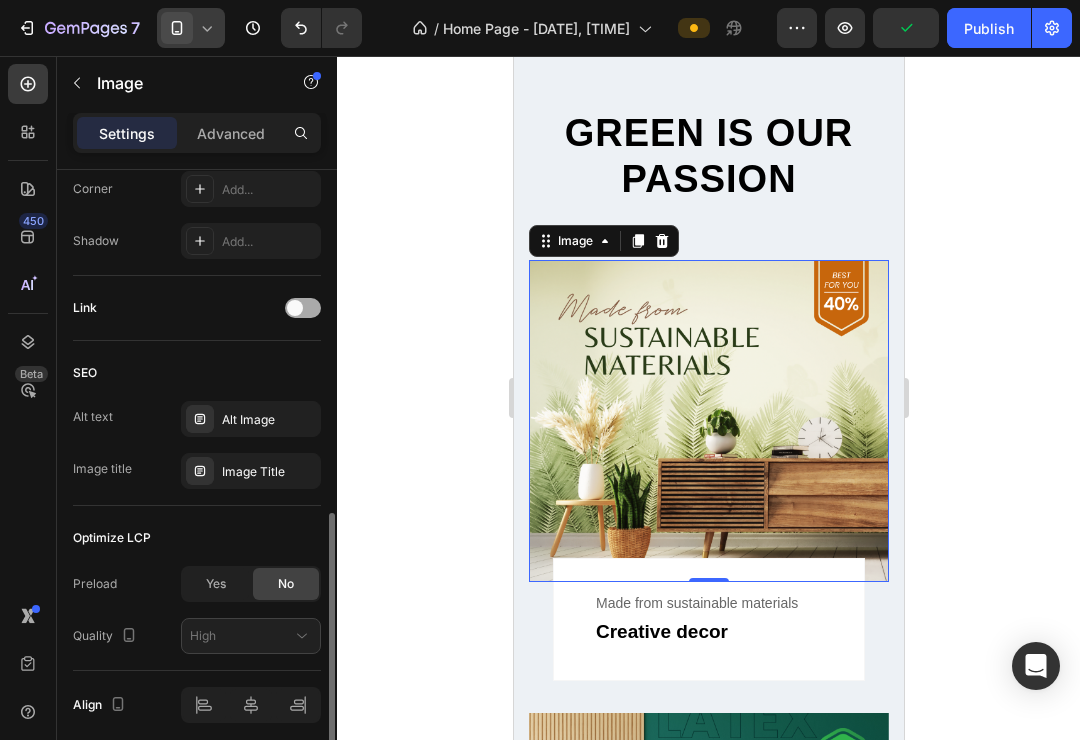 click at bounding box center (303, 308) 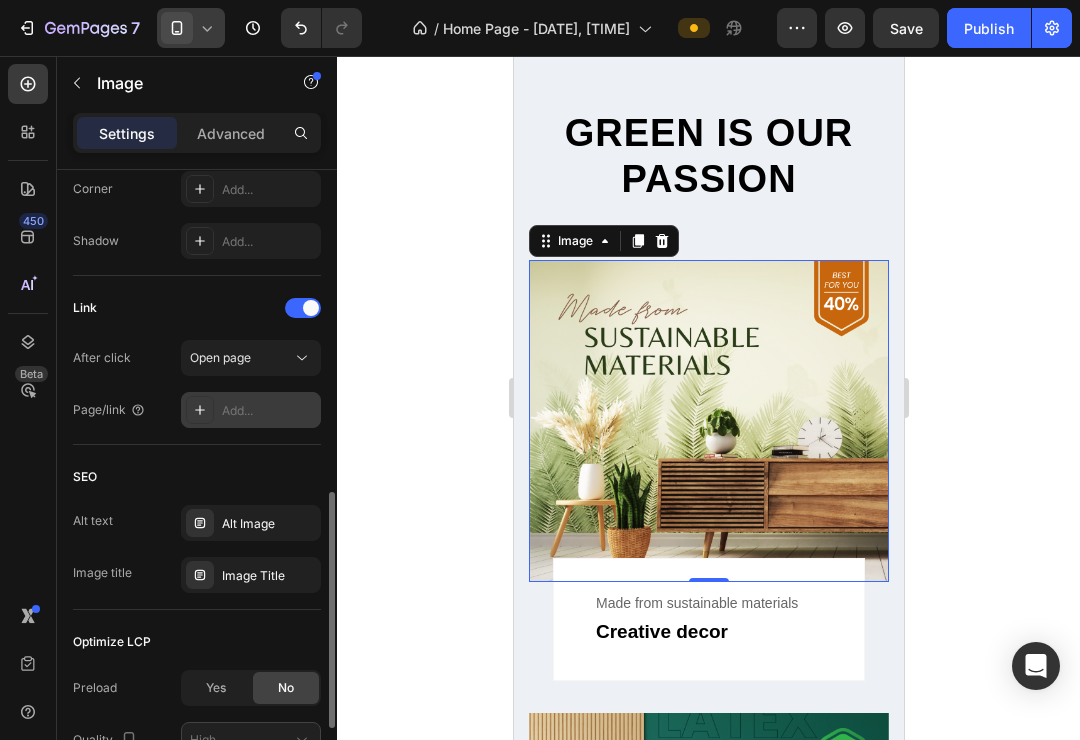 click 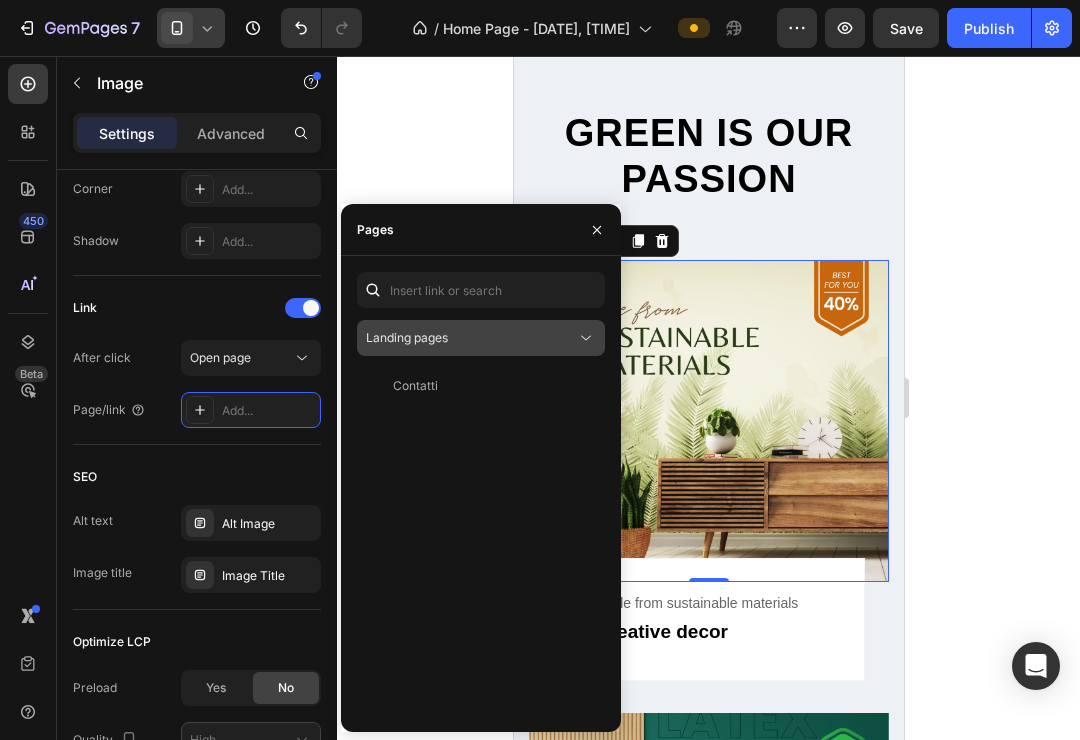 click on "Landing pages" at bounding box center (471, 338) 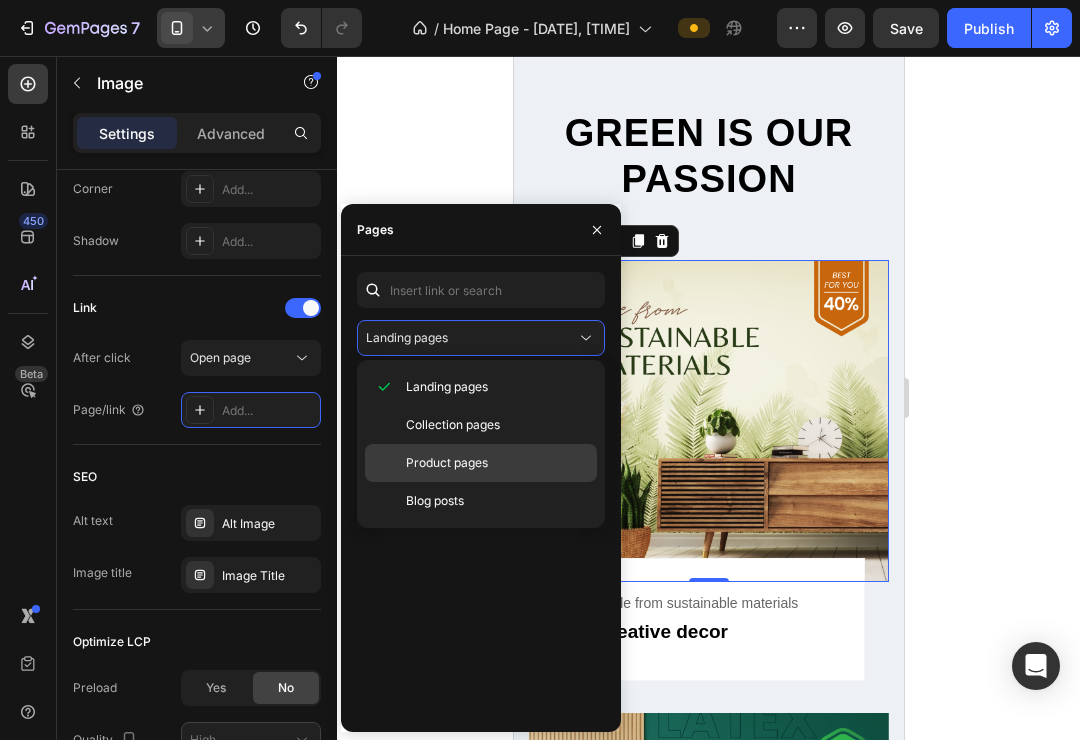 click on "Product pages" at bounding box center [447, 463] 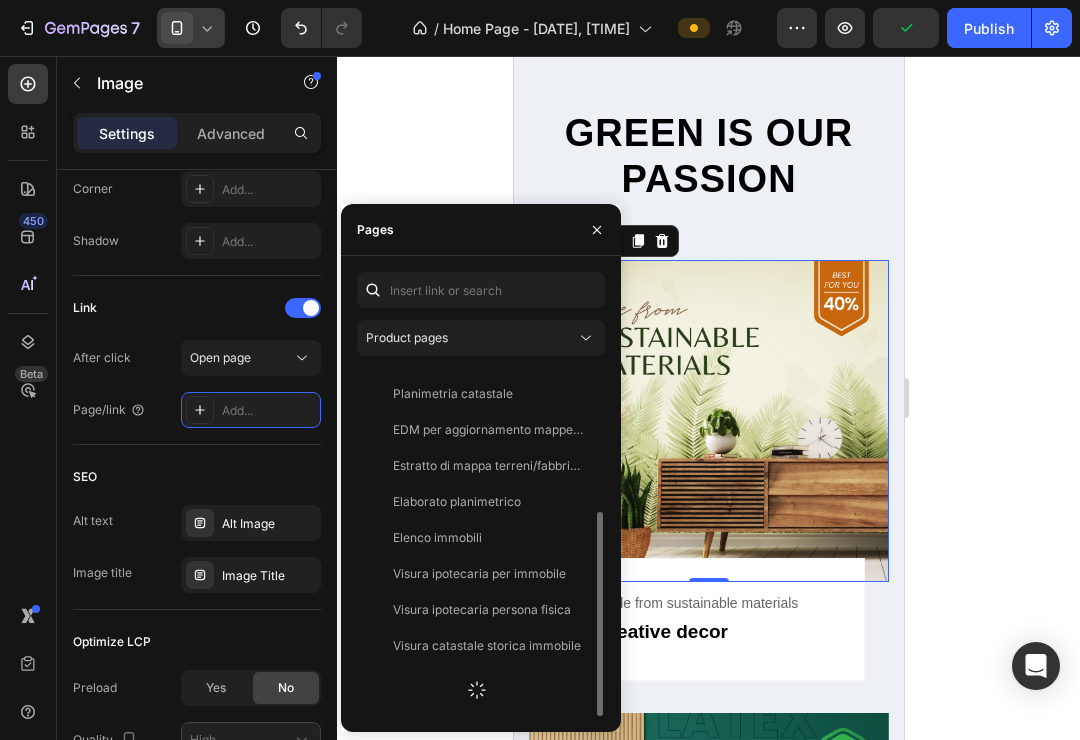 scroll, scrollTop: 300, scrollLeft: 0, axis: vertical 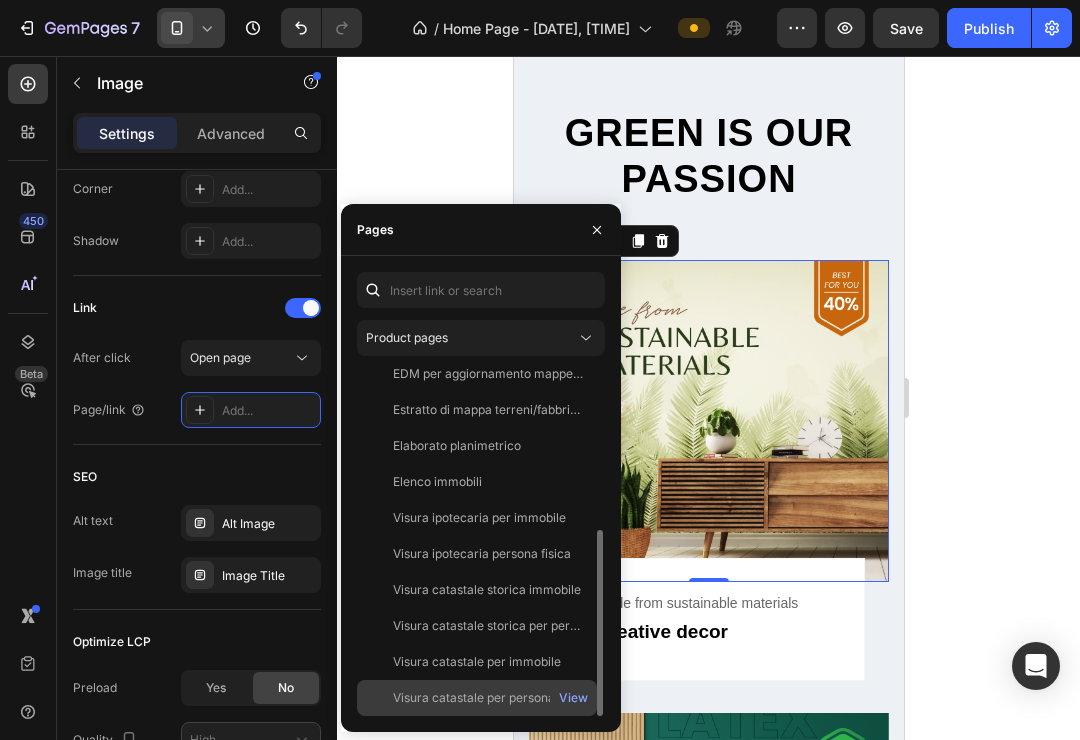 click on "Visura catastale per persona fisica" 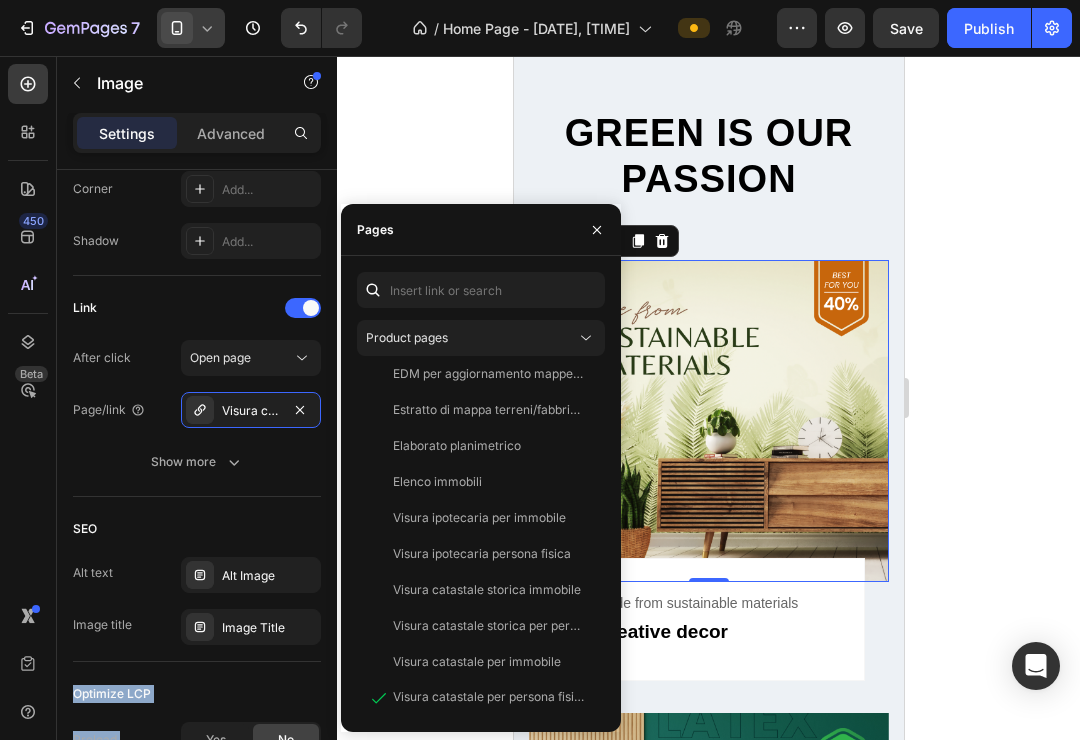 drag, startPoint x: 323, startPoint y: 608, endPoint x: 350, endPoint y: 543, distance: 70.38466 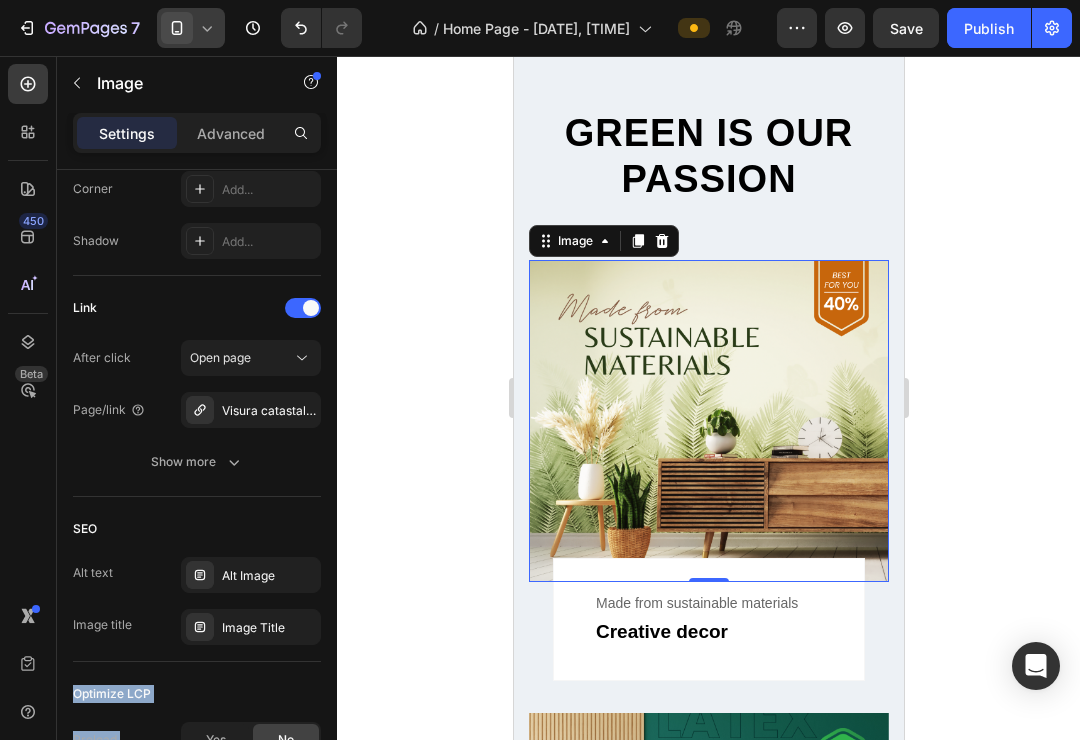 click at bounding box center (708, 421) 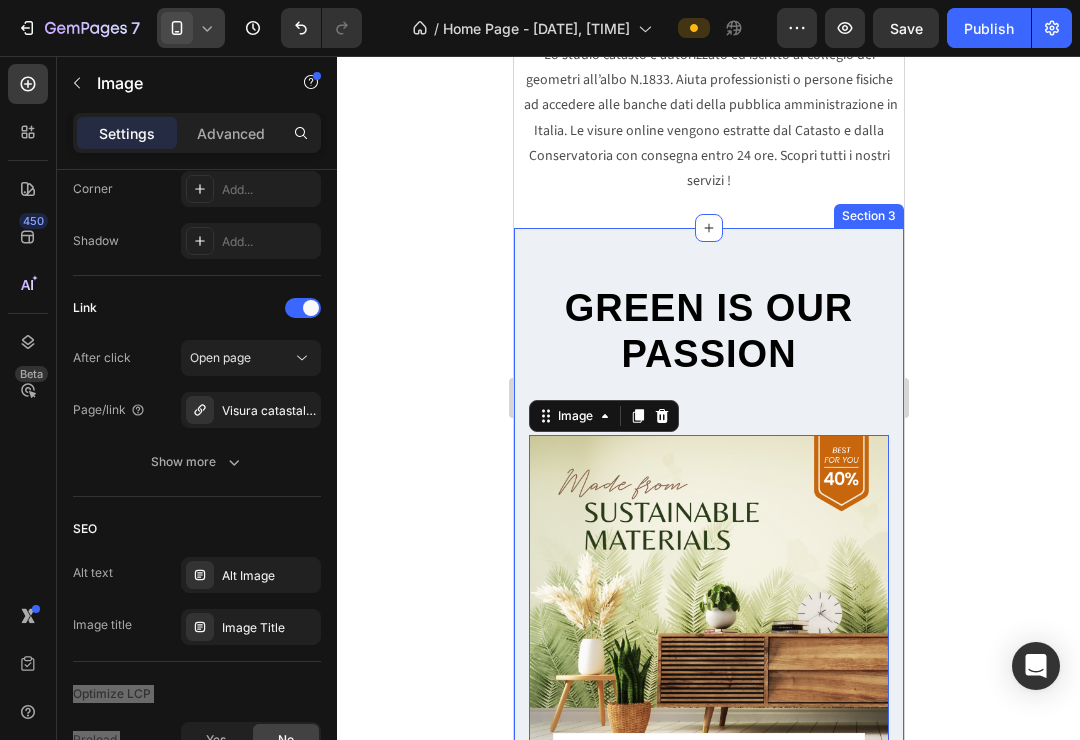 scroll, scrollTop: 473, scrollLeft: 0, axis: vertical 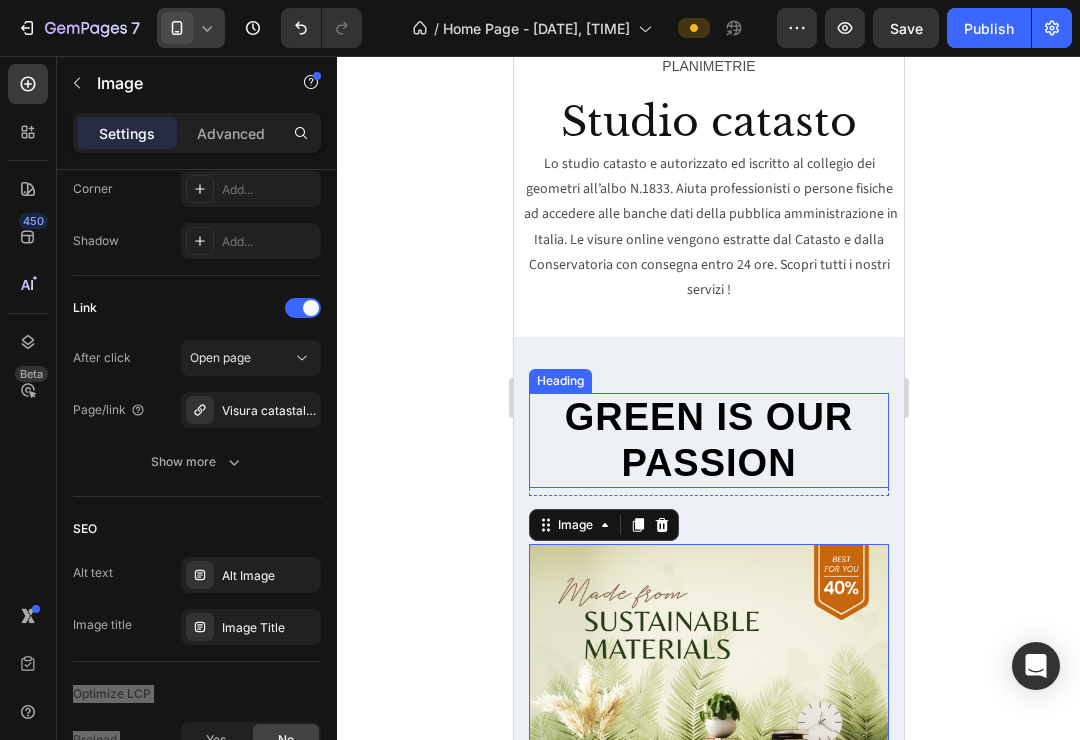 click on "Green is our passion" at bounding box center (708, 440) 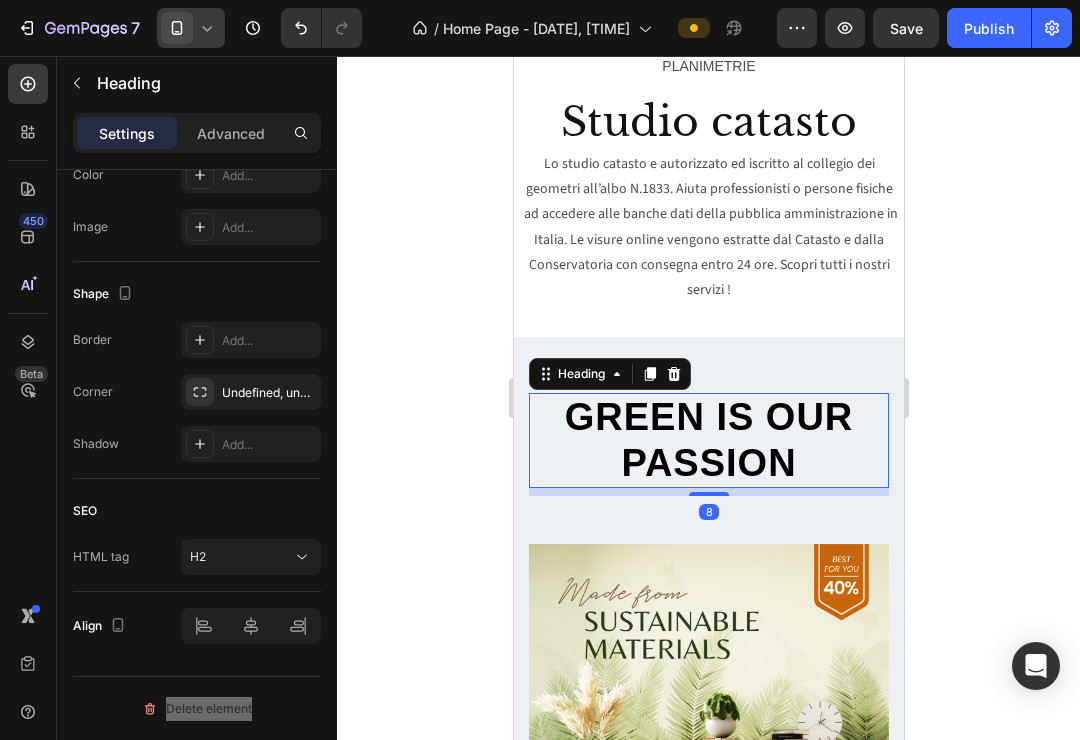 scroll, scrollTop: 0, scrollLeft: 0, axis: both 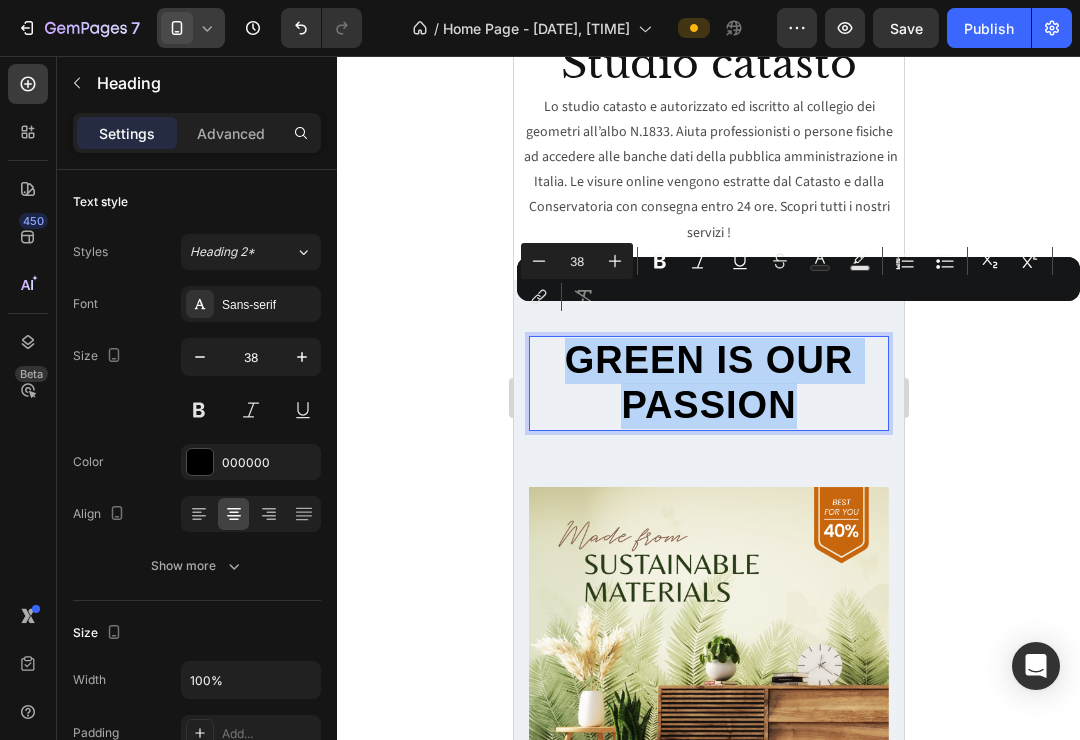 drag, startPoint x: 816, startPoint y: 380, endPoint x: 572, endPoint y: 329, distance: 249.27295 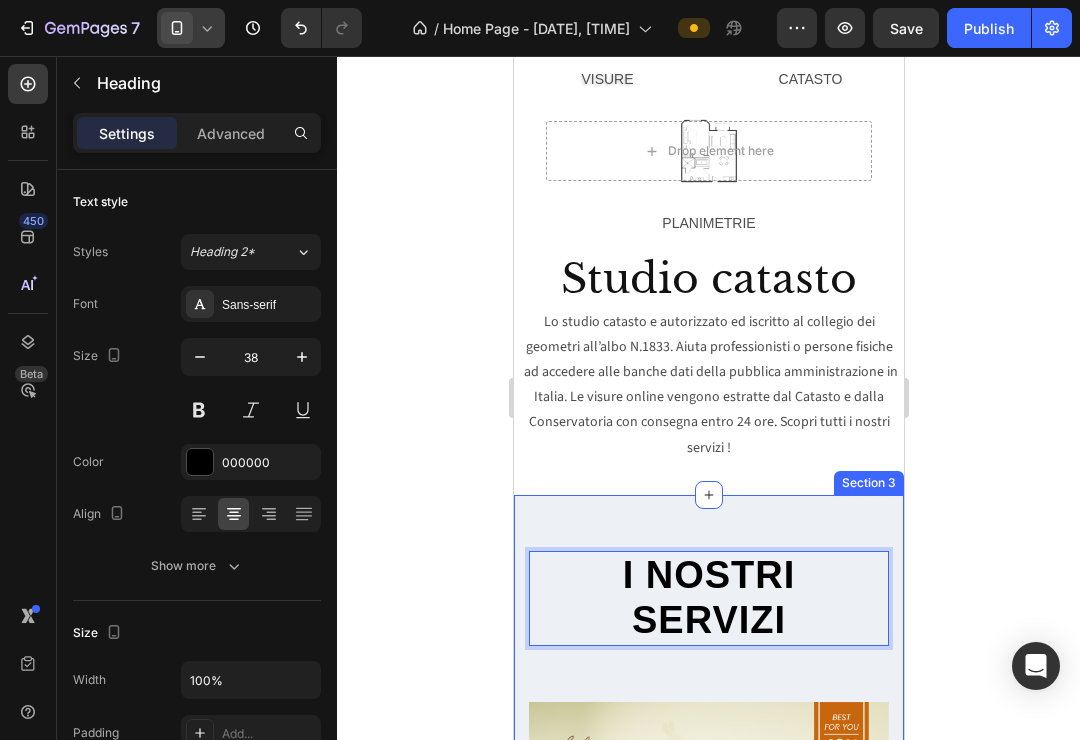 scroll, scrollTop: 544, scrollLeft: 0, axis: vertical 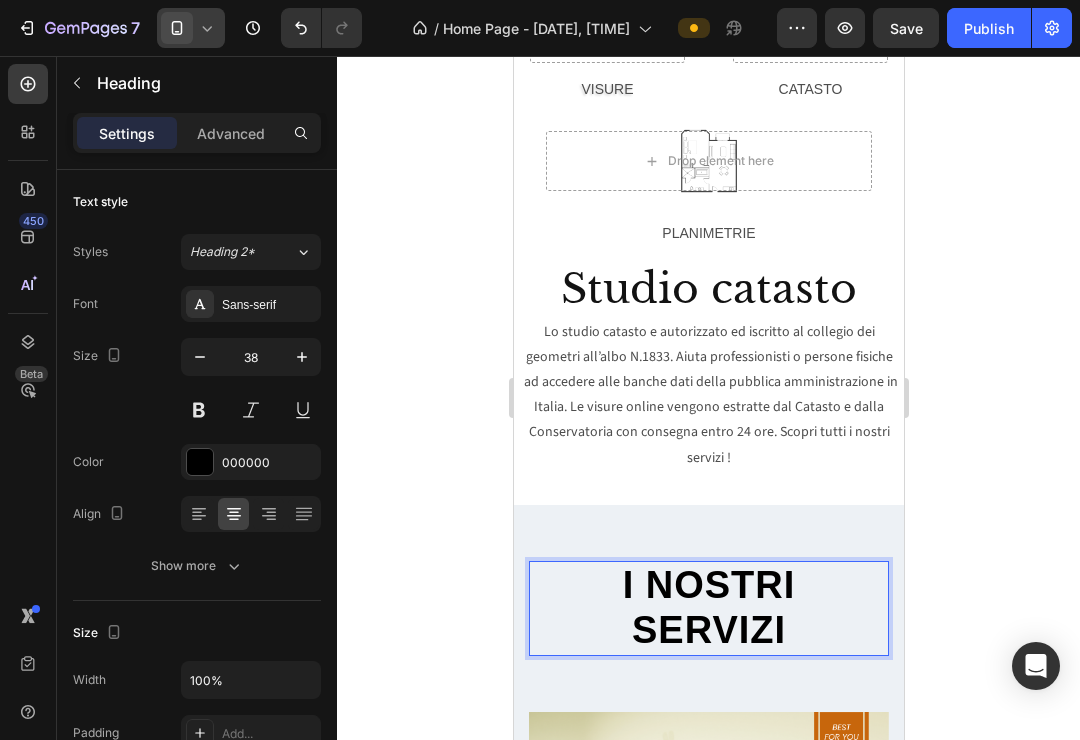 click on "I nostri servizi" at bounding box center (708, 608) 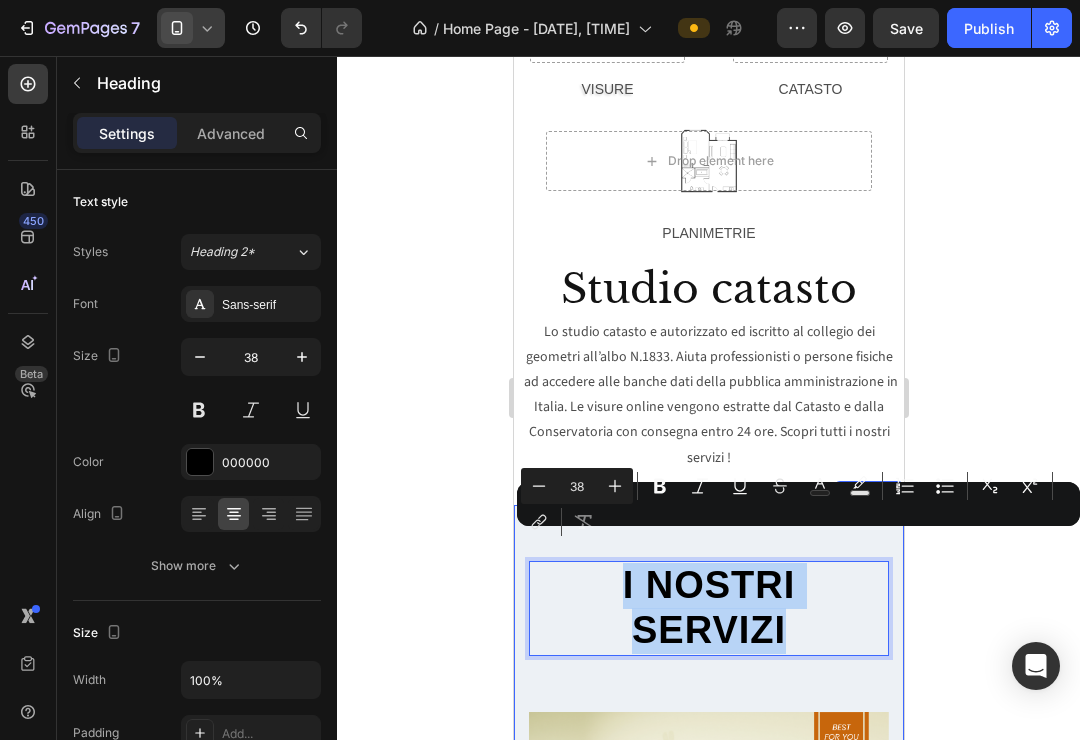 drag, startPoint x: 599, startPoint y: 607, endPoint x: 557, endPoint y: 588, distance: 46.09772 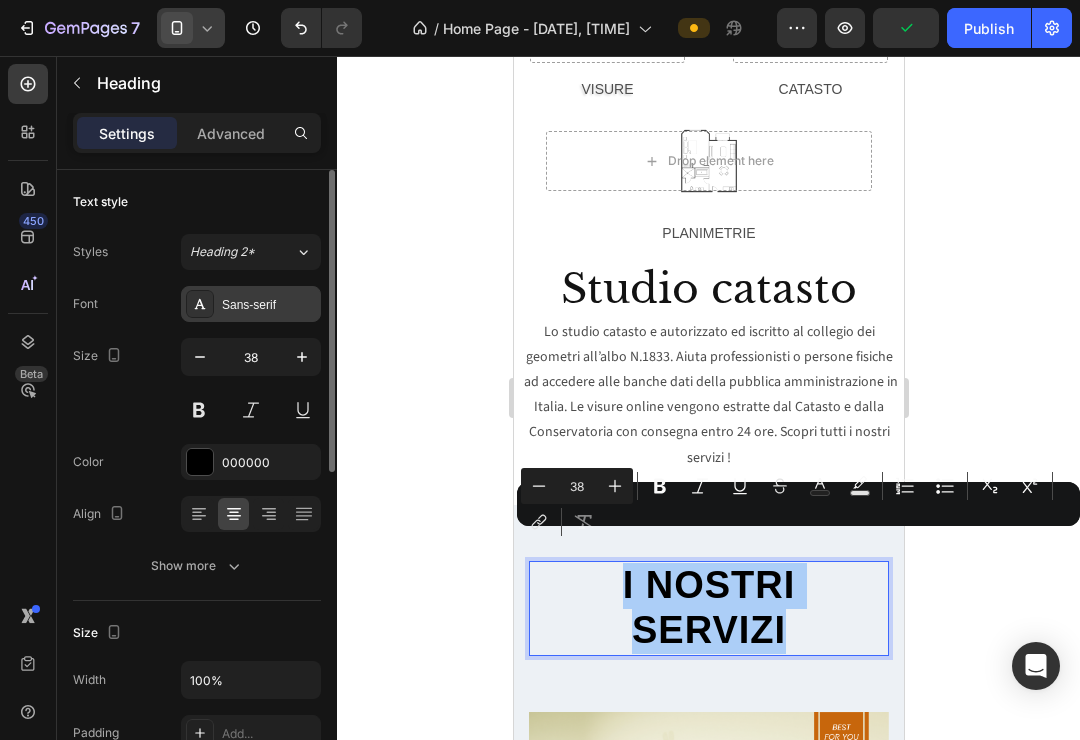 click on "Sans-serif" at bounding box center [269, 305] 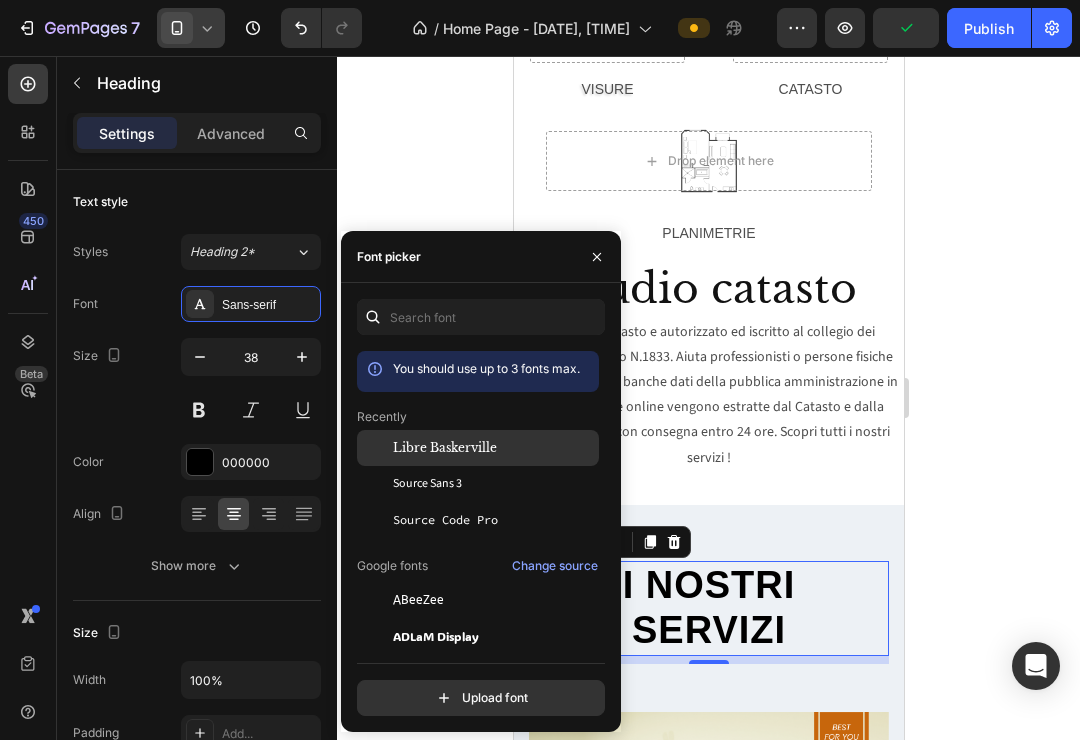 click on "Libre Baskerville" at bounding box center [445, 448] 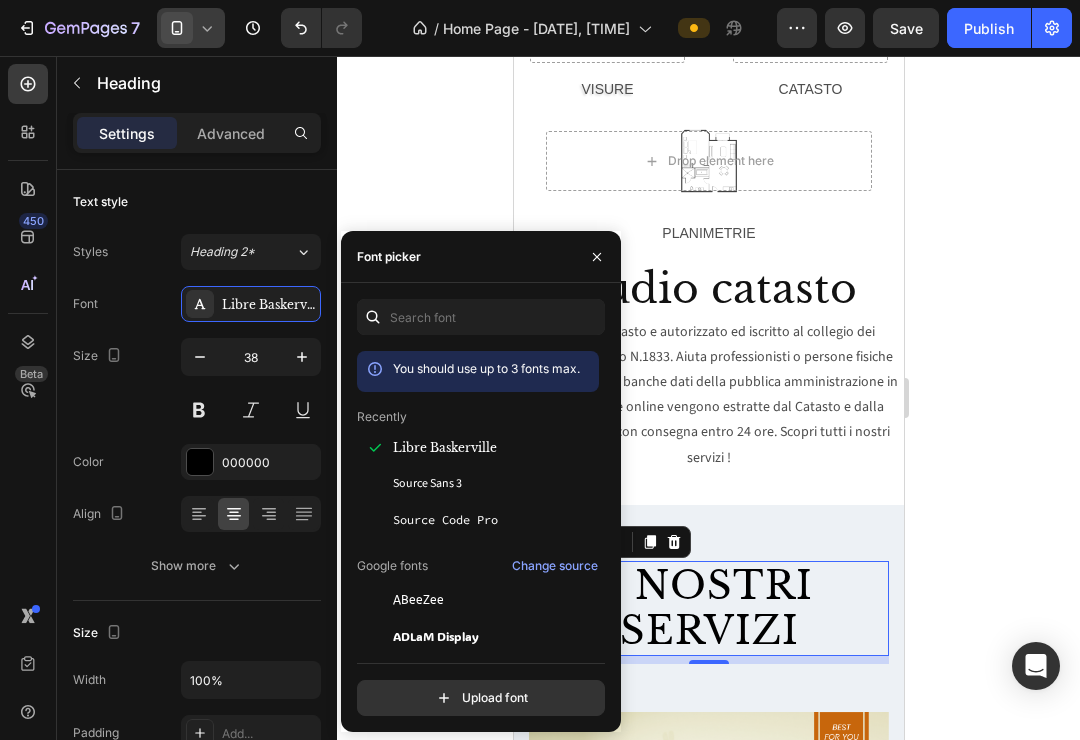 click 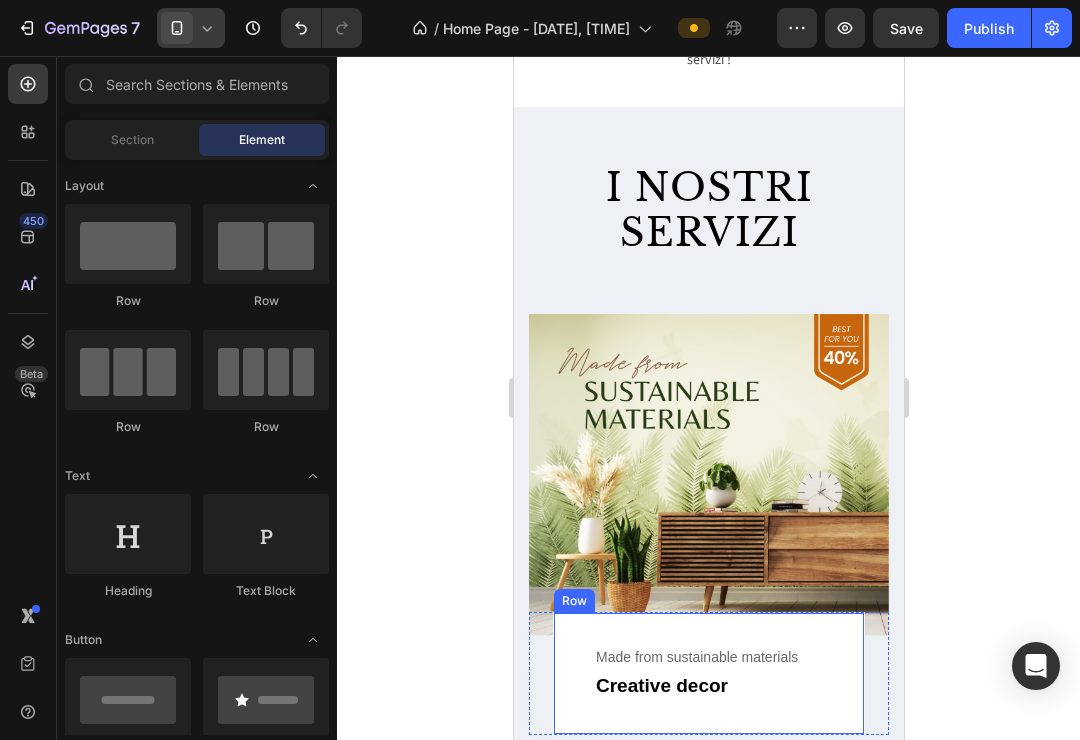 scroll, scrollTop: 960, scrollLeft: 0, axis: vertical 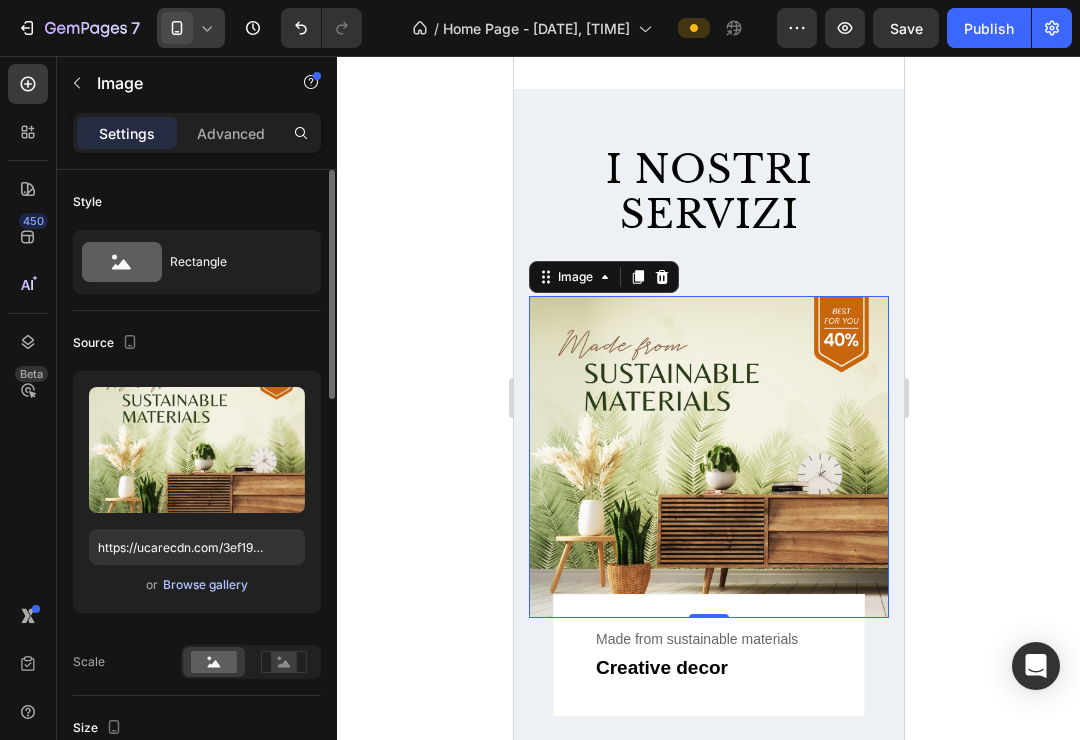click on "Browse gallery" at bounding box center (205, 585) 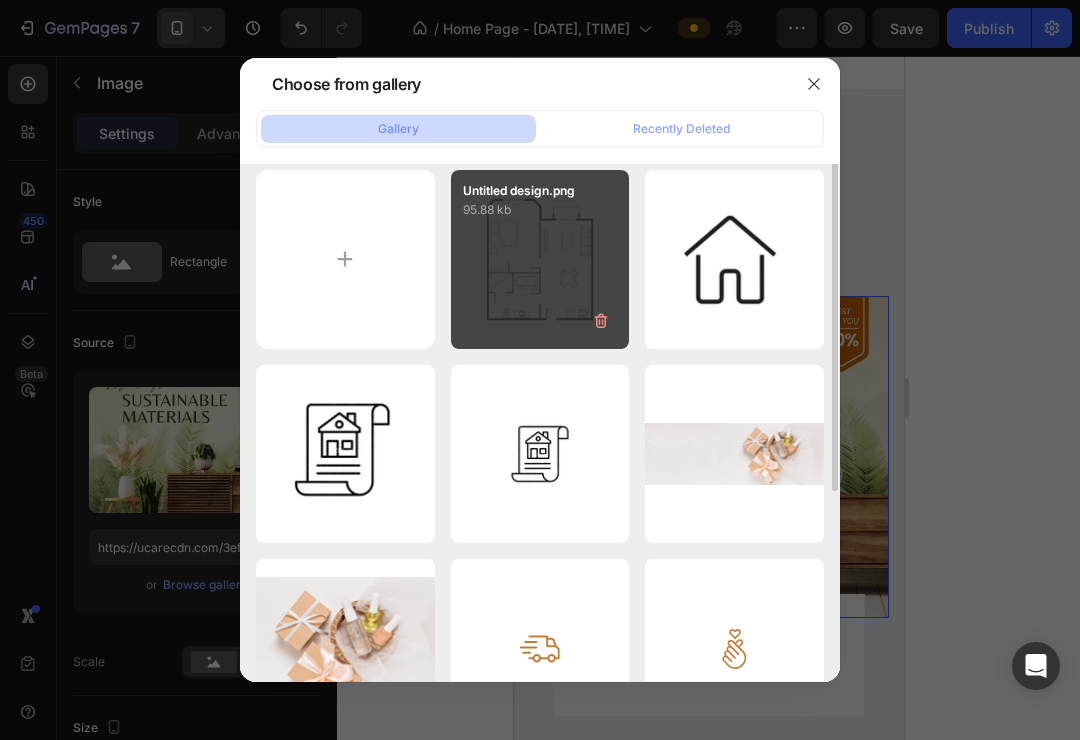 scroll, scrollTop: 0, scrollLeft: 0, axis: both 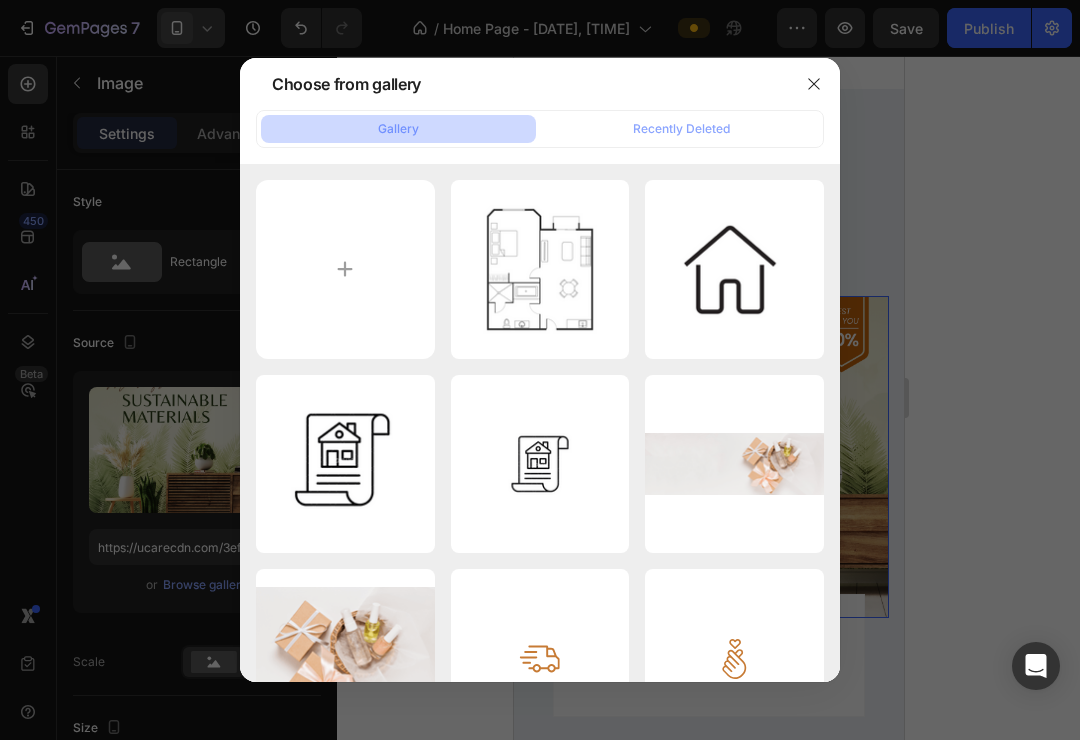 click at bounding box center [540, 370] 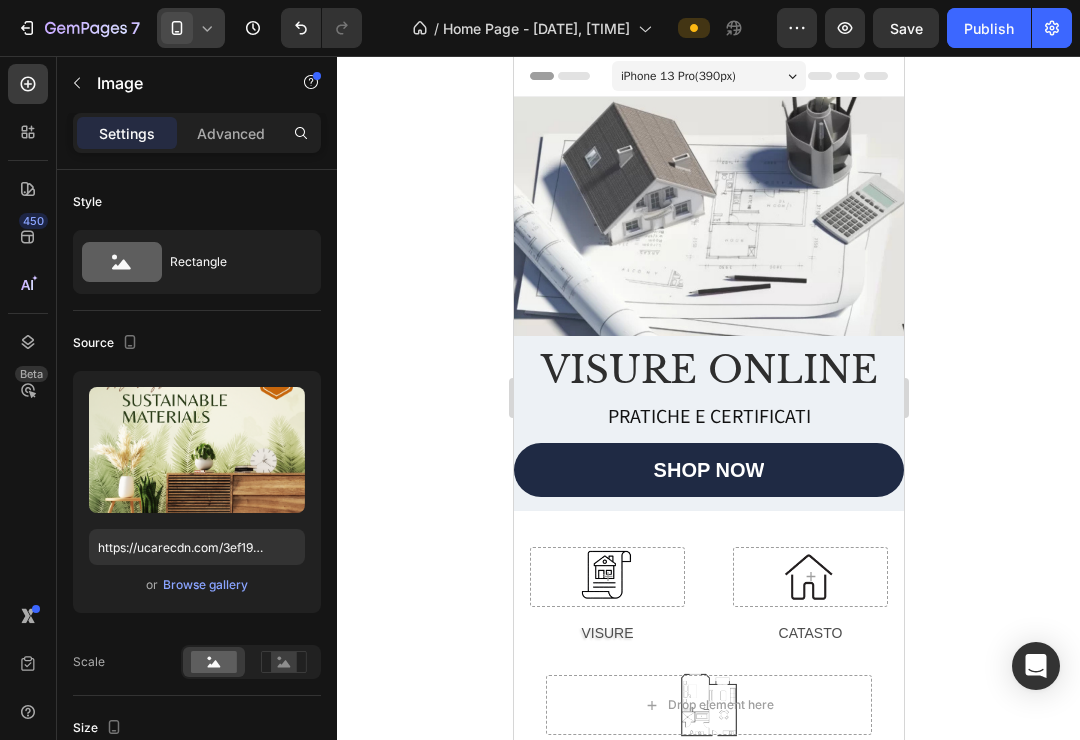 scroll, scrollTop: 0, scrollLeft: 0, axis: both 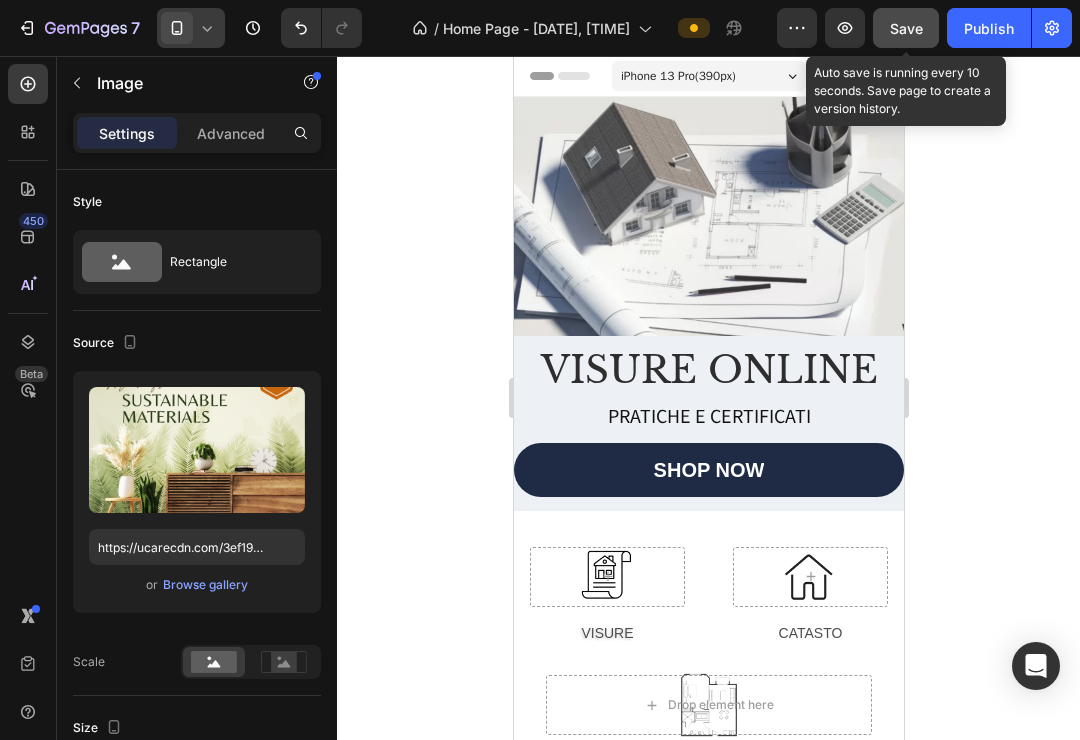click on "Save" 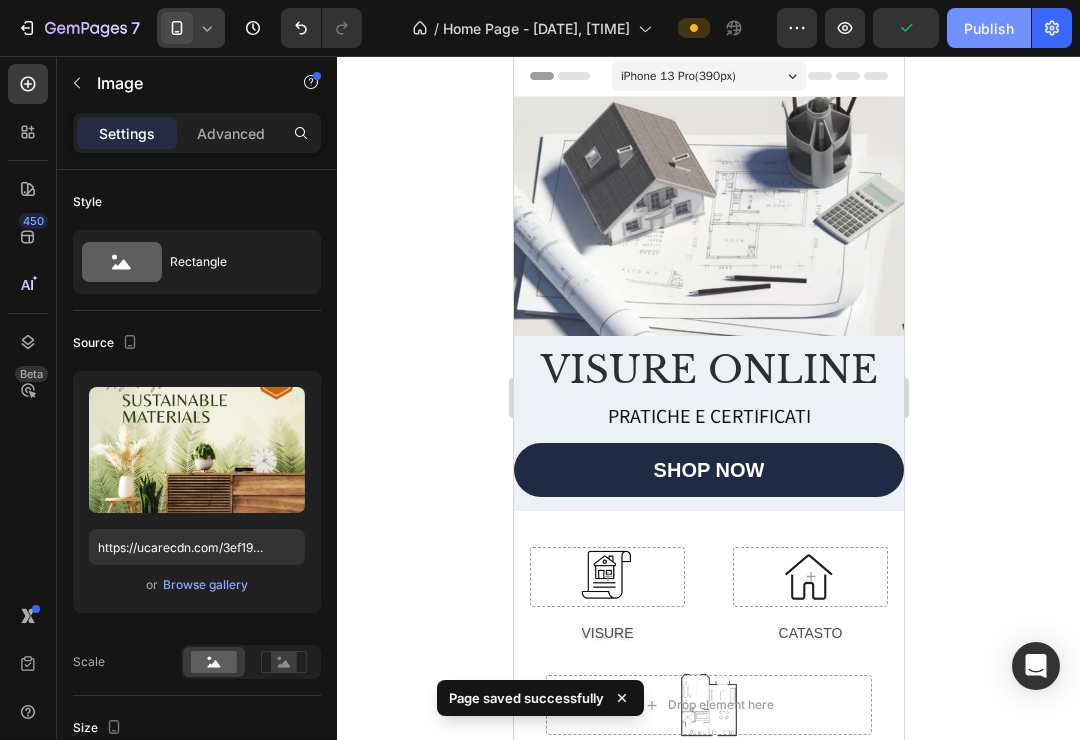 click on "Publish" at bounding box center (989, 28) 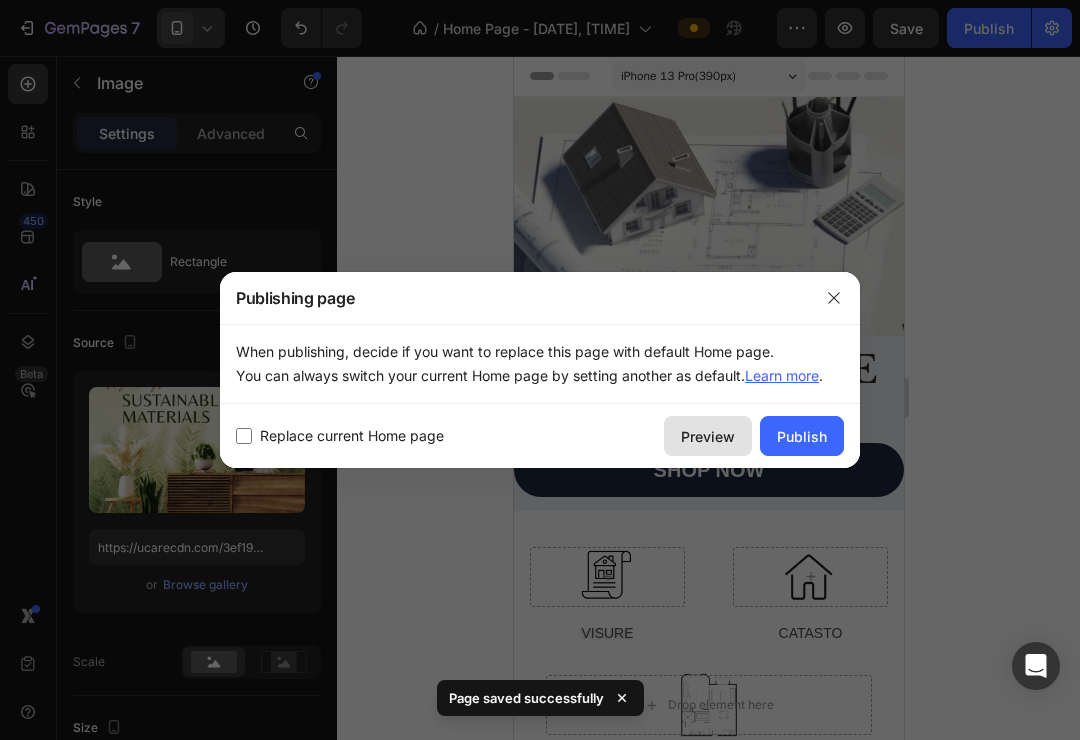 click on "Preview" at bounding box center [708, 436] 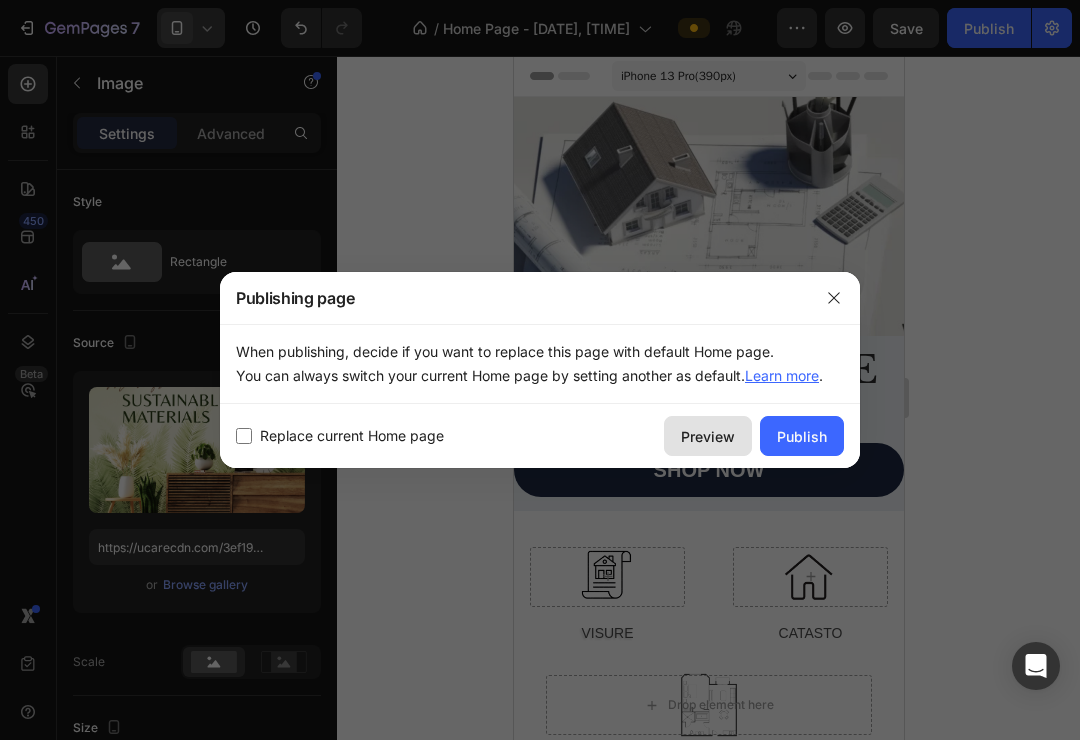 click on "Preview" at bounding box center (708, 436) 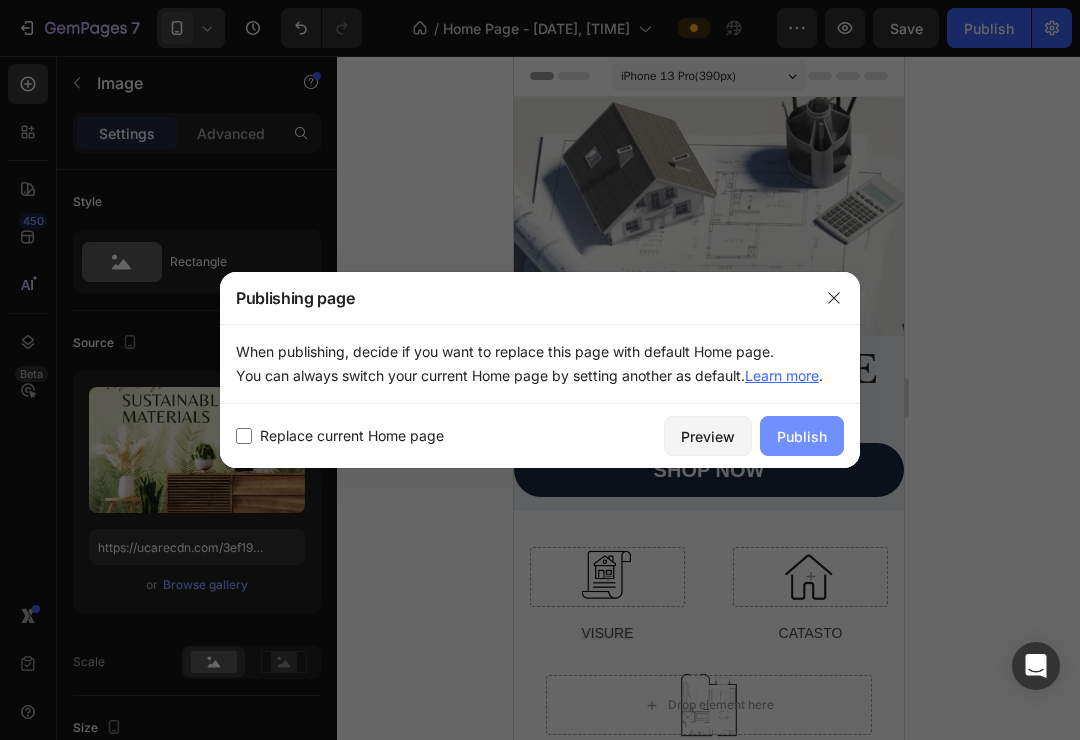 click on "Publish" at bounding box center [802, 436] 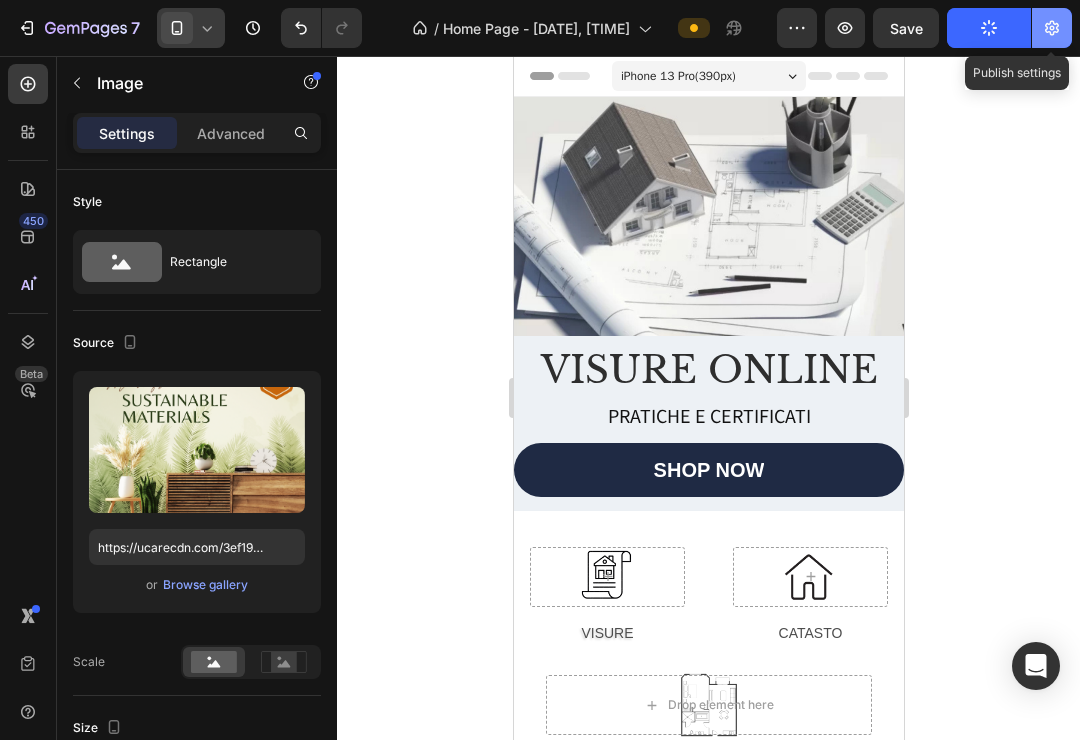 click 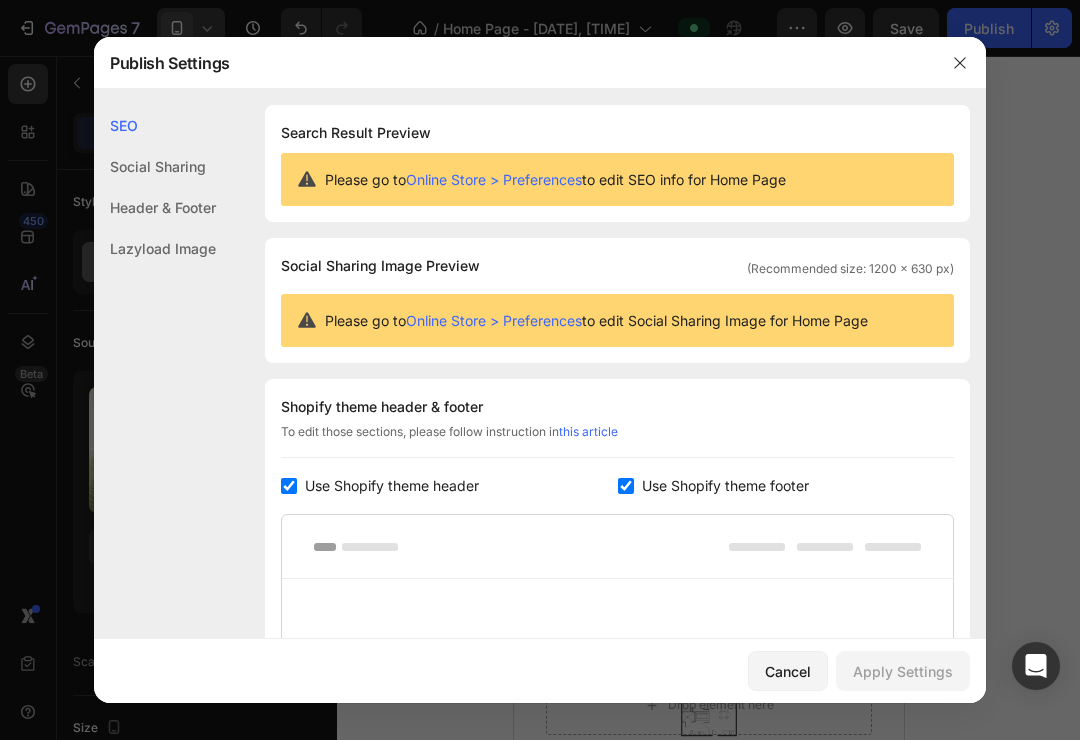 click on "Online Store > Preferences" at bounding box center [494, 320] 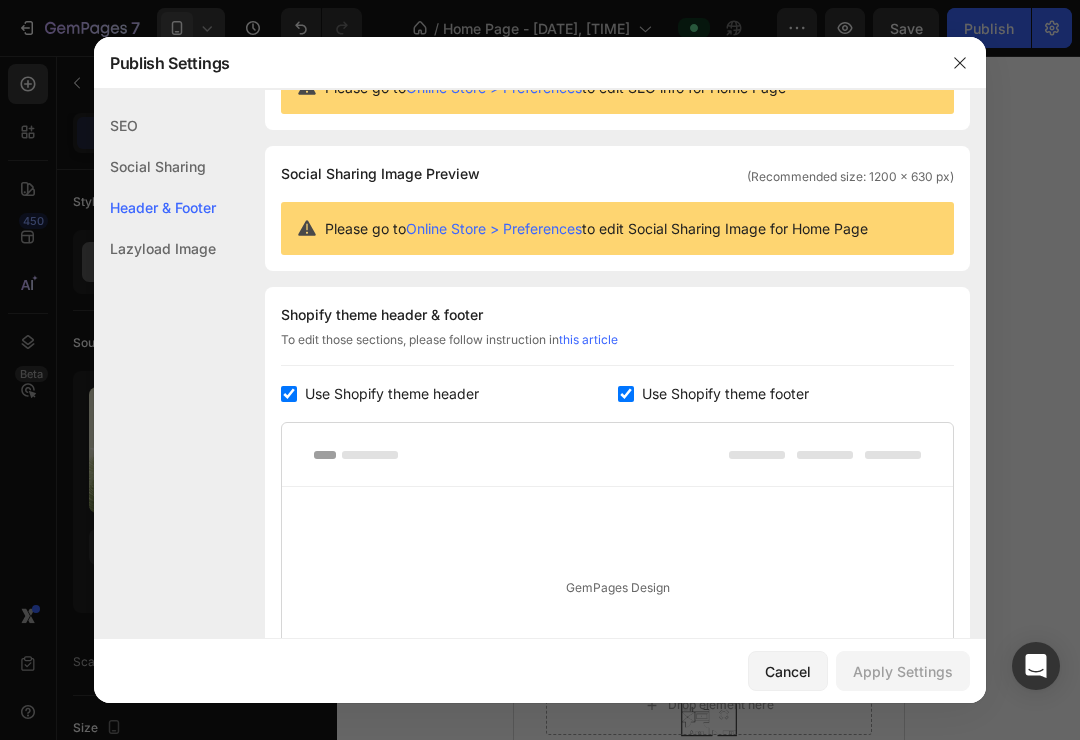 scroll, scrollTop: 270, scrollLeft: 0, axis: vertical 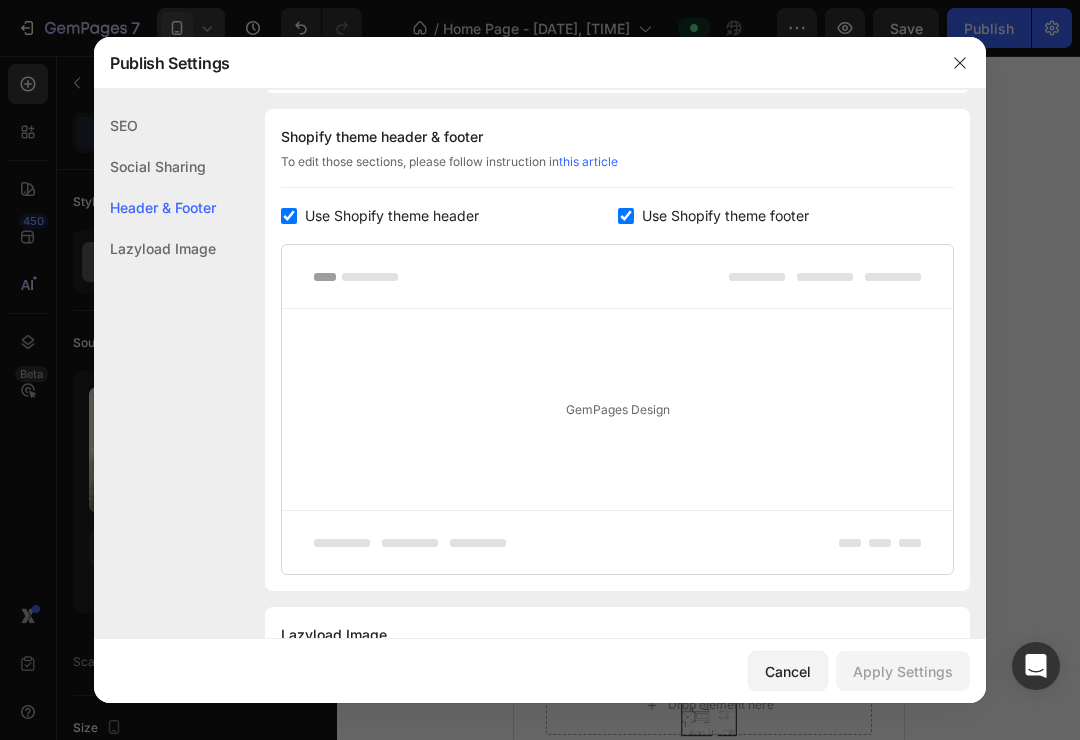 click on "Use Shopify theme footer" at bounding box center (725, 216) 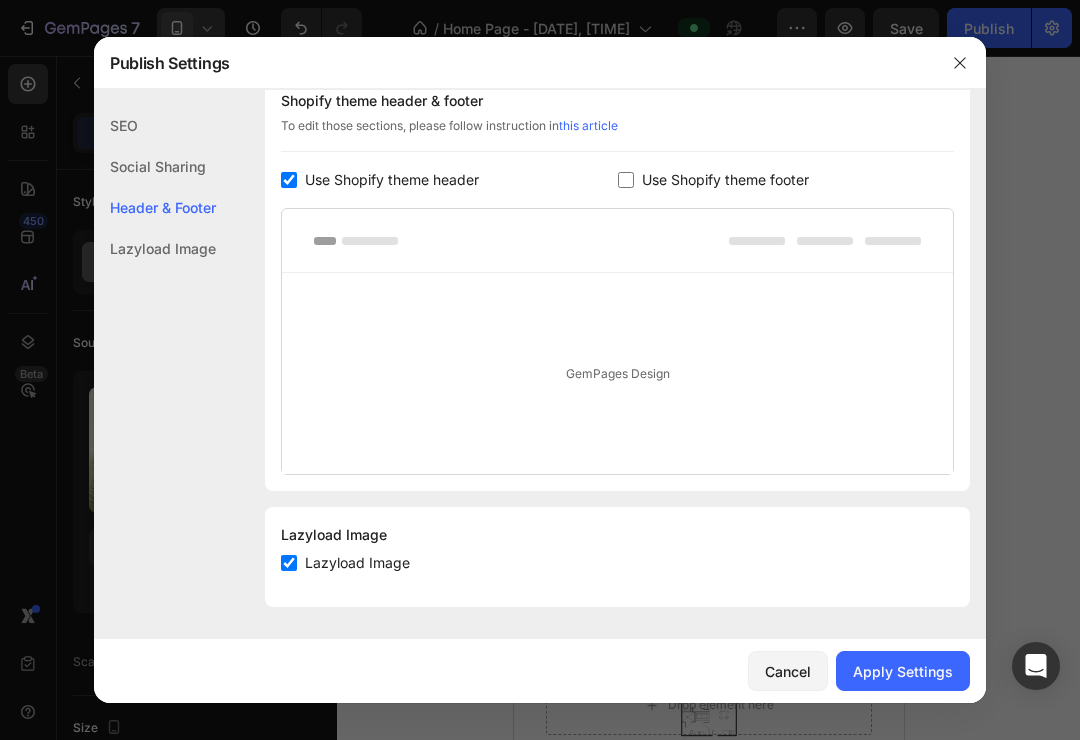 scroll, scrollTop: 306, scrollLeft: 0, axis: vertical 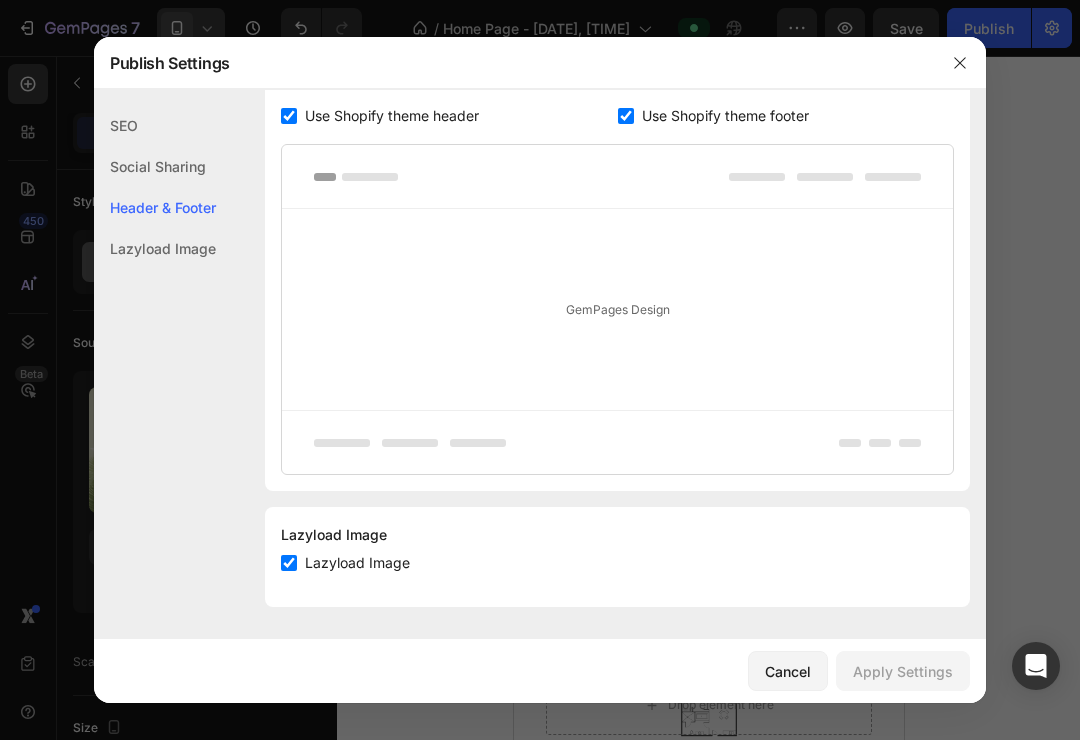 click on "Use Shopify theme footer" at bounding box center [725, 116] 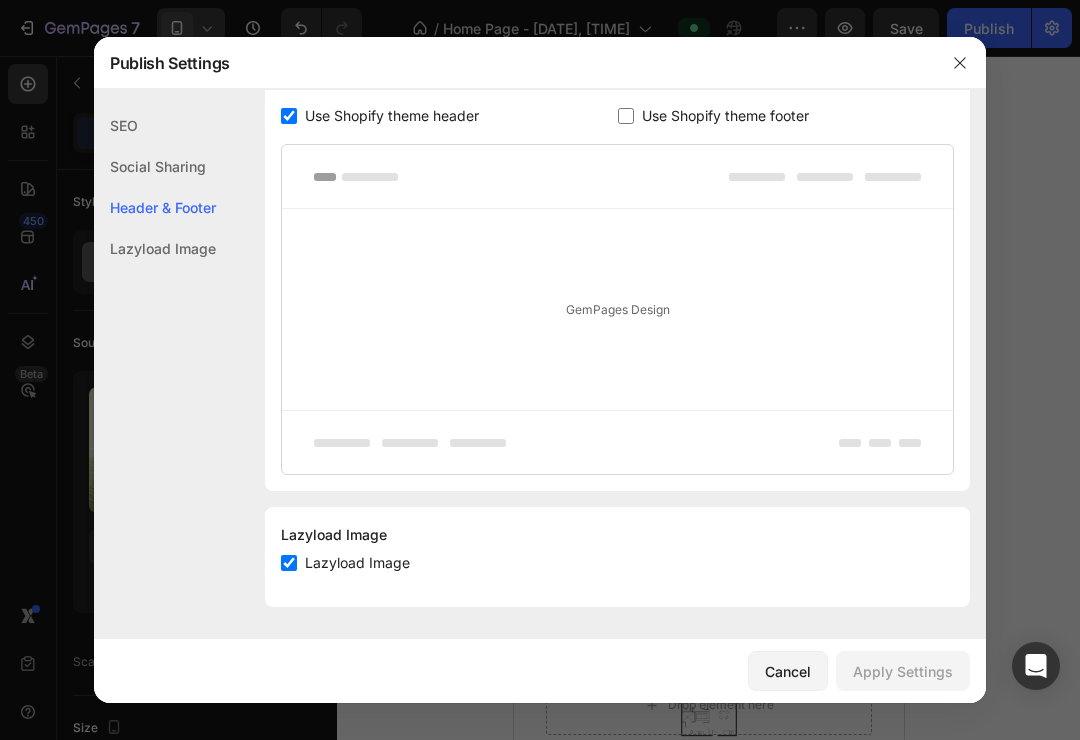 scroll, scrollTop: 306, scrollLeft: 0, axis: vertical 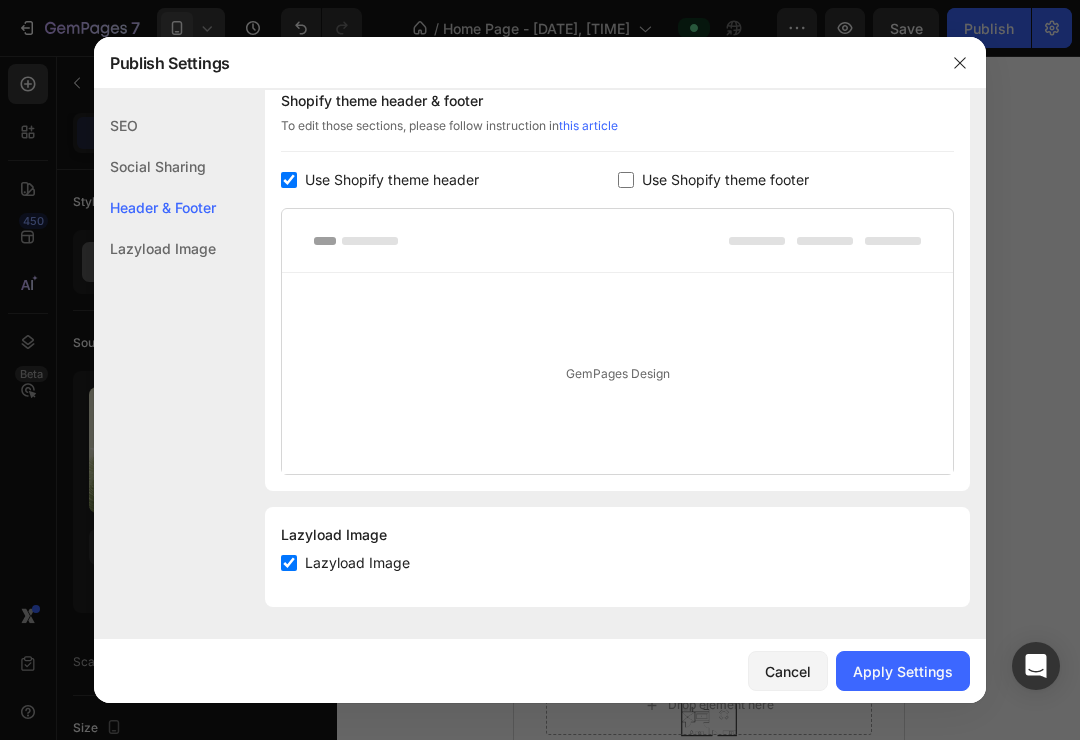 click on "Use Shopify theme footer" at bounding box center [725, 180] 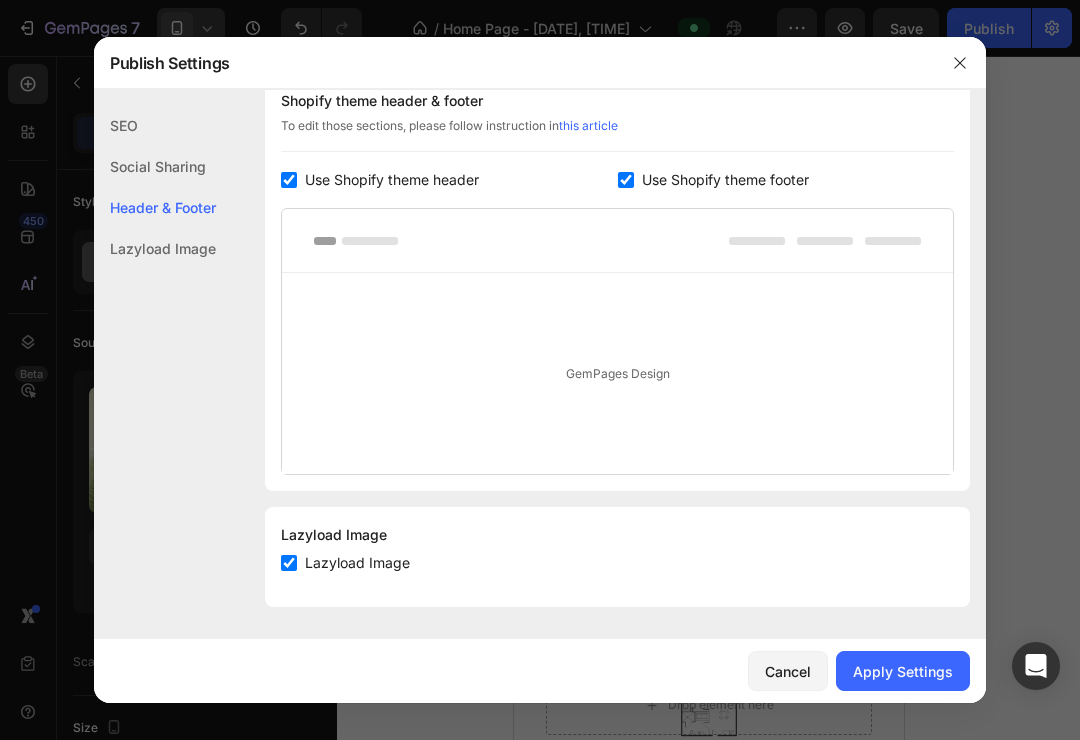 checkbox on "true" 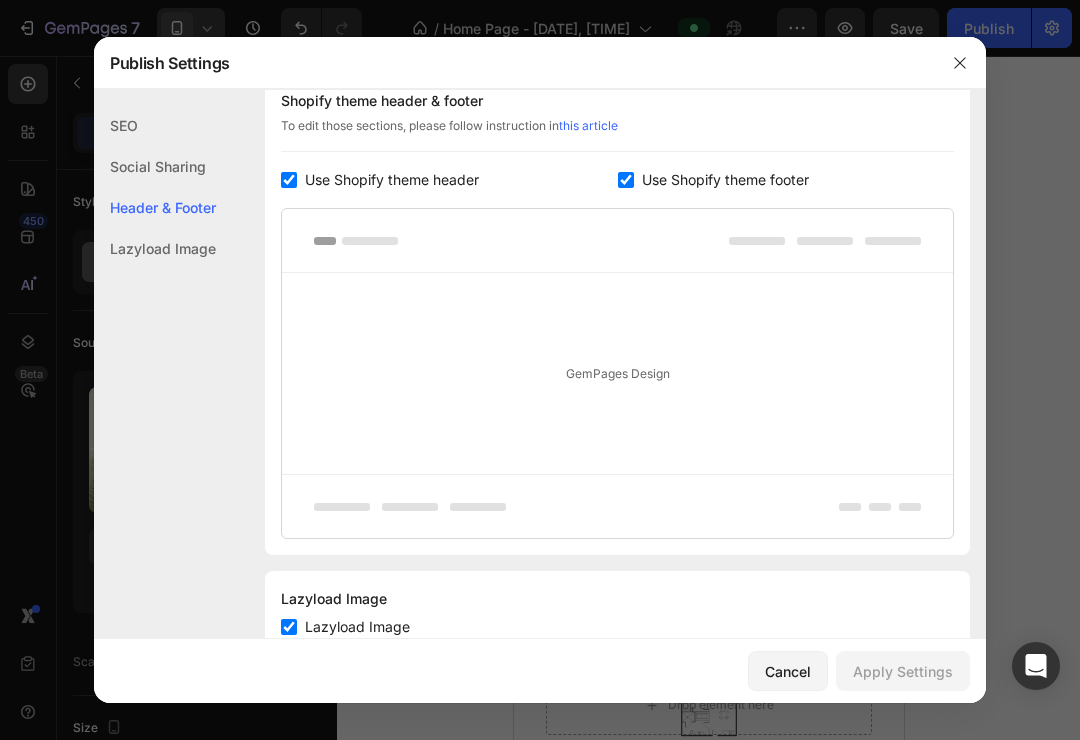 click on "Lazyload Image" 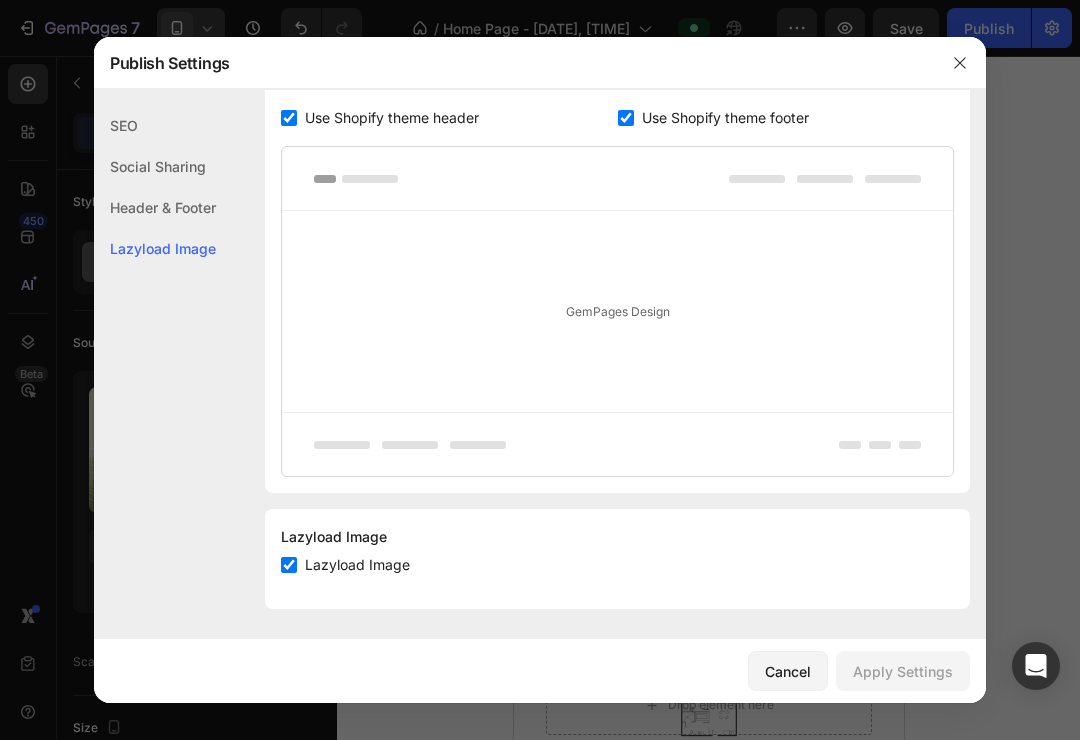 scroll, scrollTop: 370, scrollLeft: 0, axis: vertical 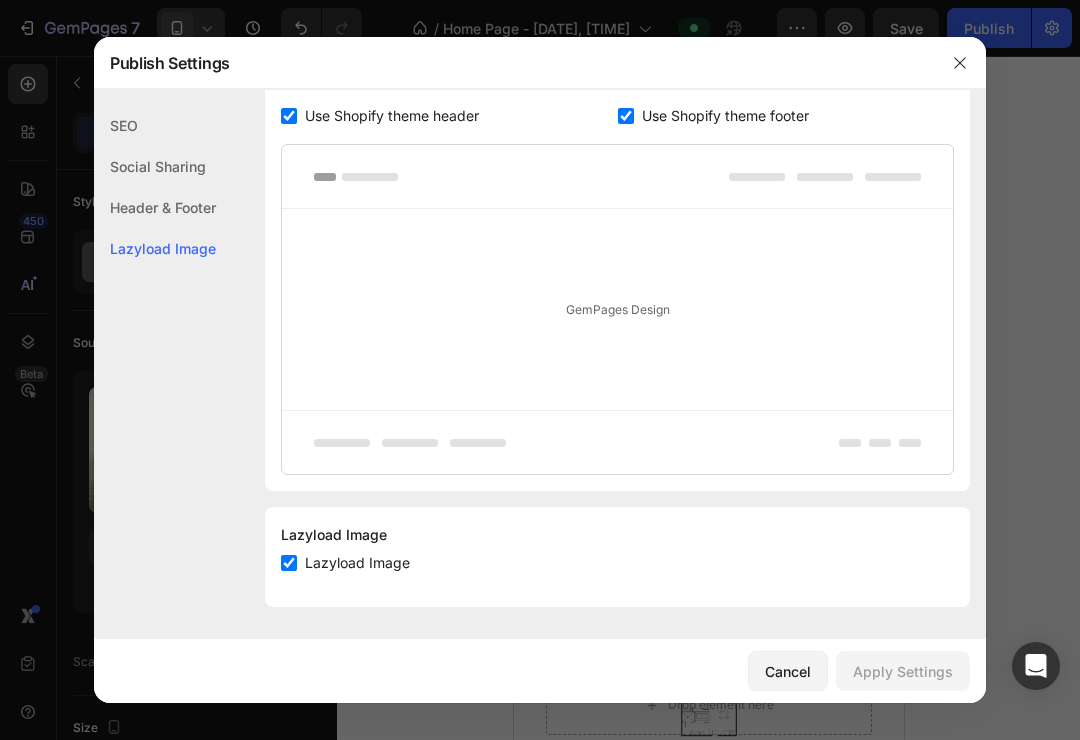 click on "Social Sharing" 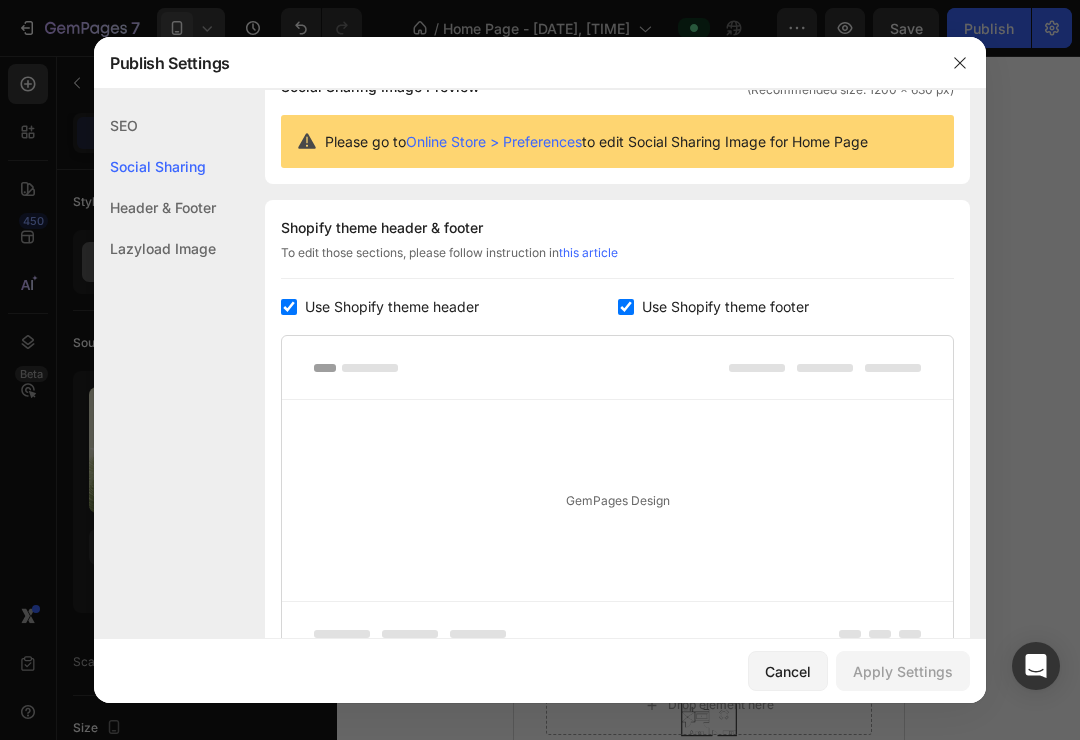 scroll, scrollTop: 129, scrollLeft: 0, axis: vertical 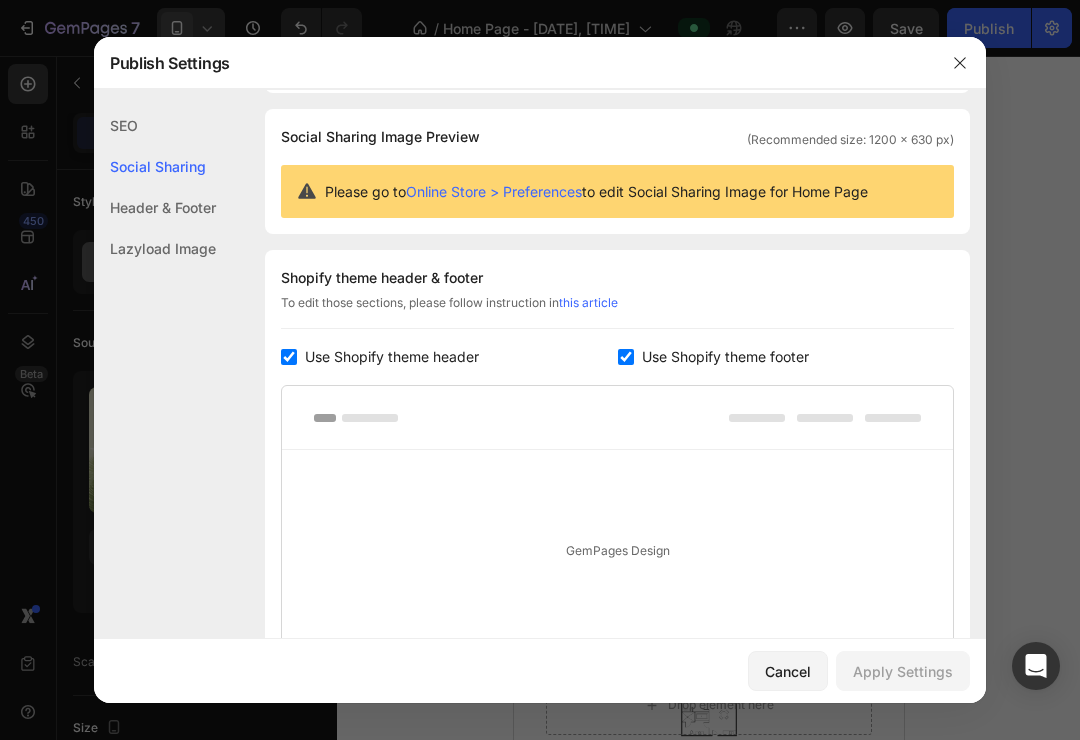 click 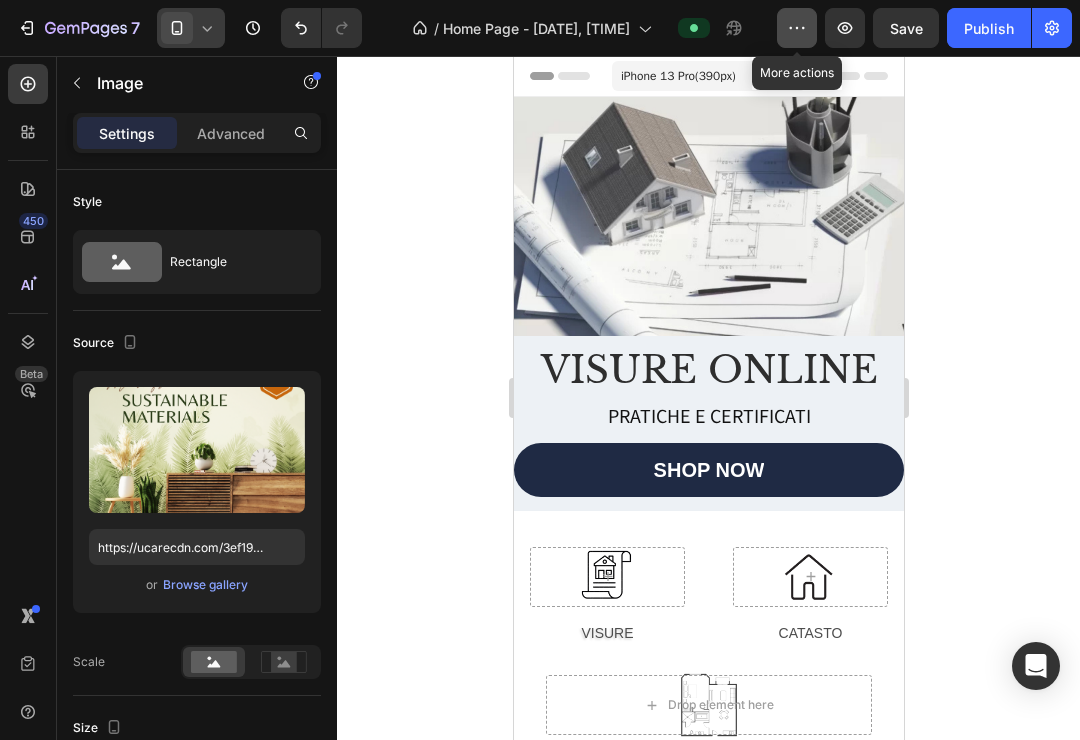 click 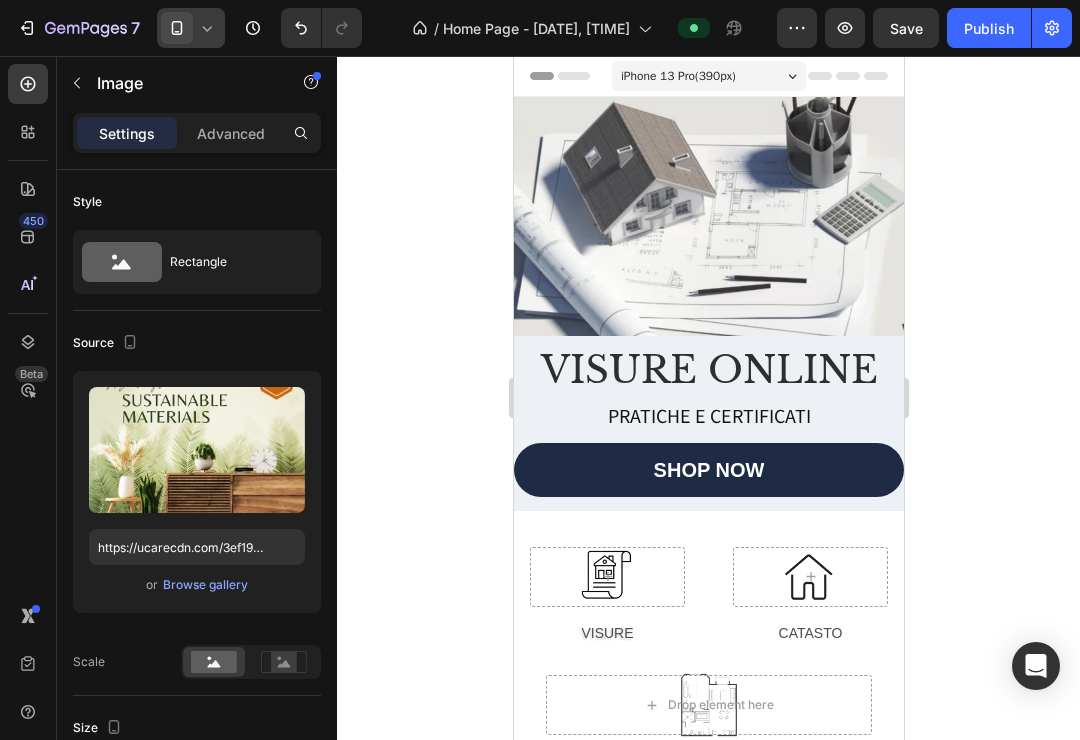 drag, startPoint x: 1030, startPoint y: 423, endPoint x: 1001, endPoint y: 72, distance: 352.19595 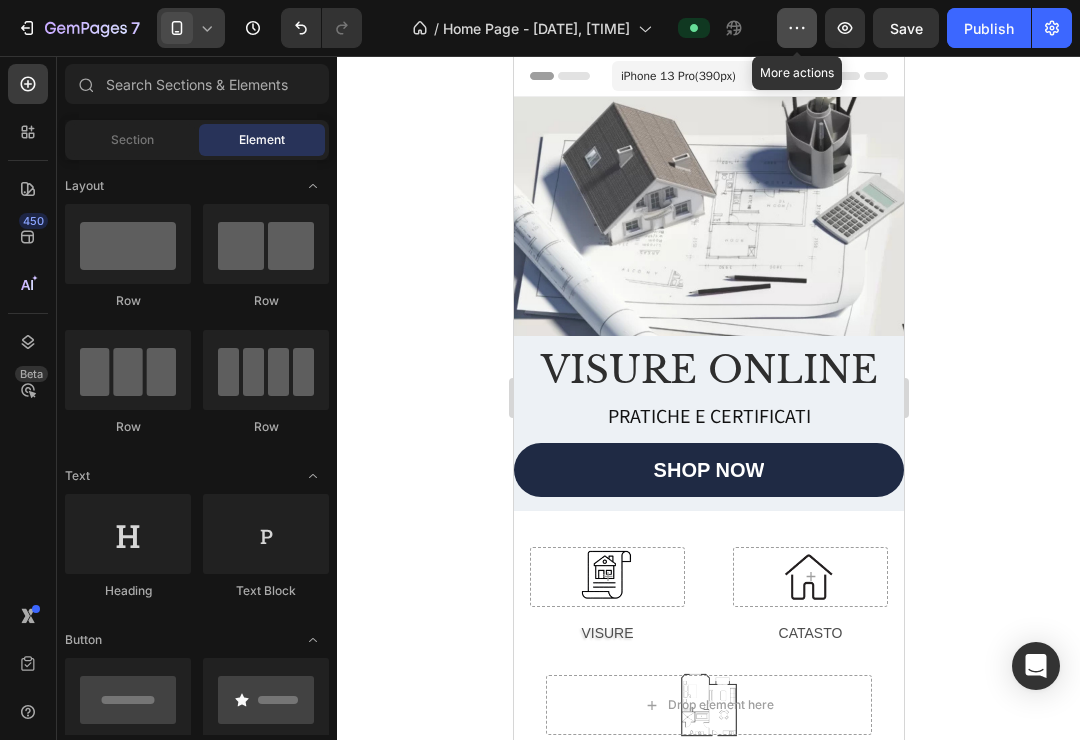 click 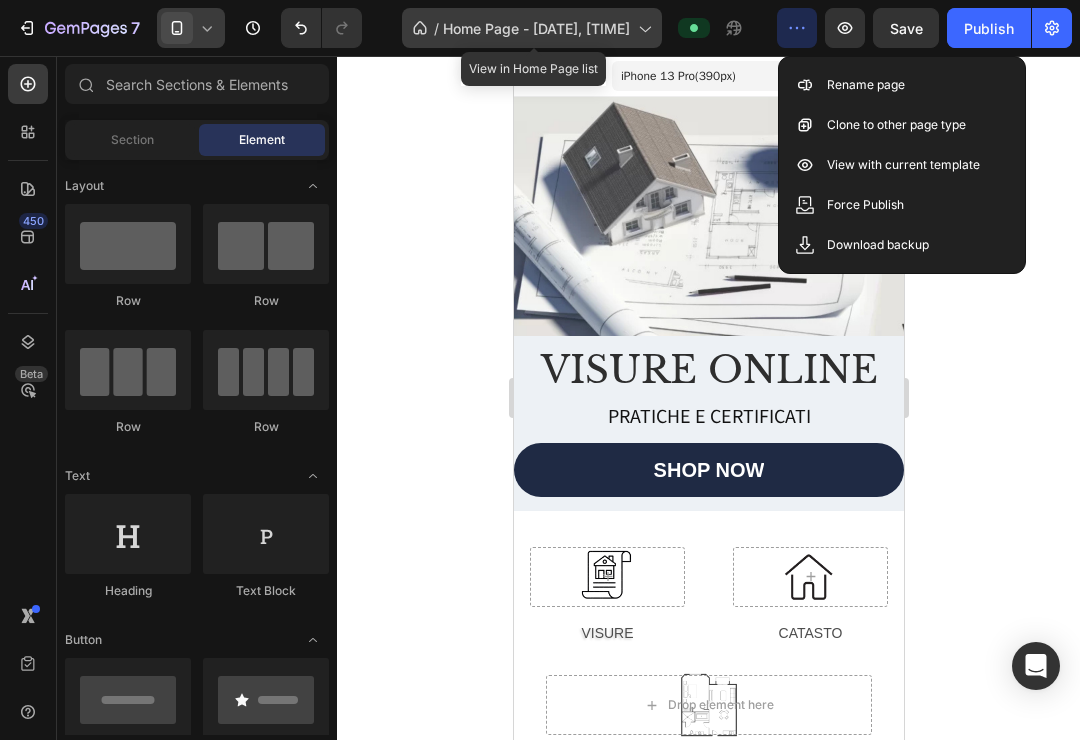 click on "Home Page - Jul 31, 12:49:21" at bounding box center [536, 28] 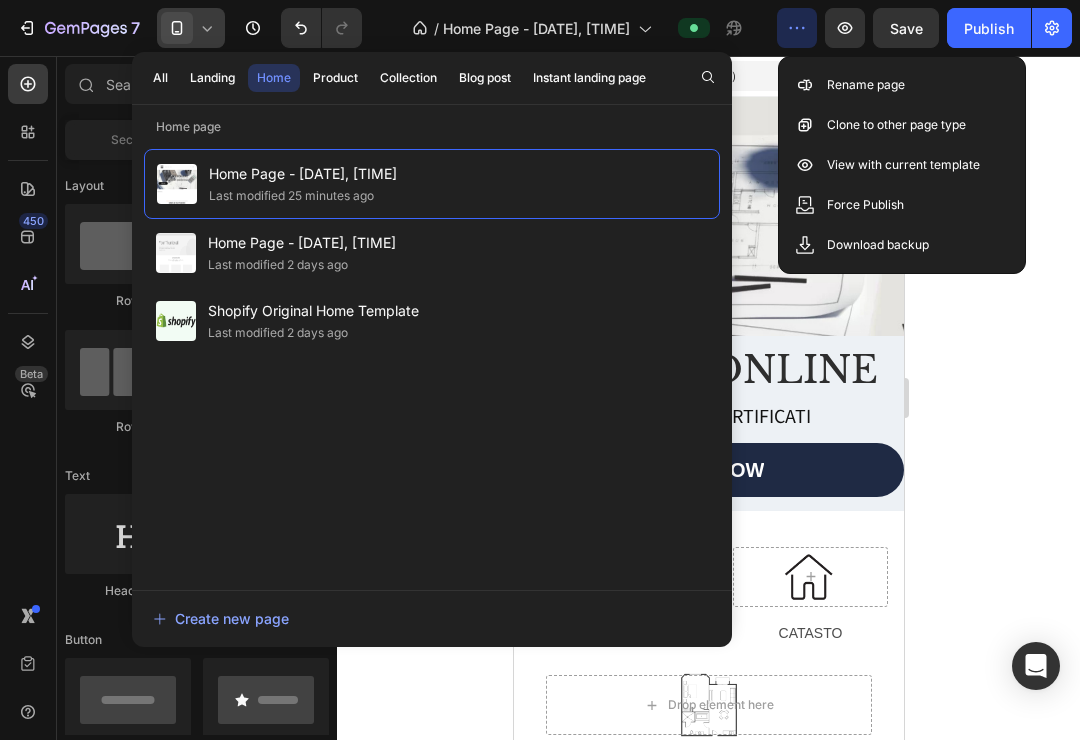 click 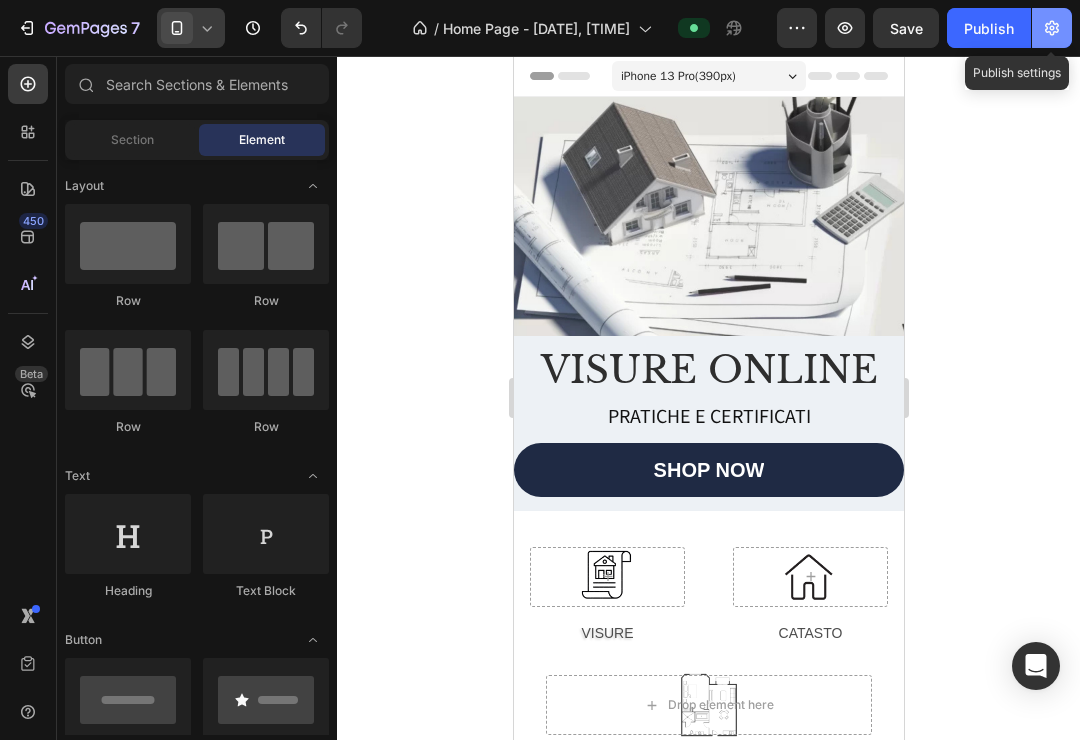 click 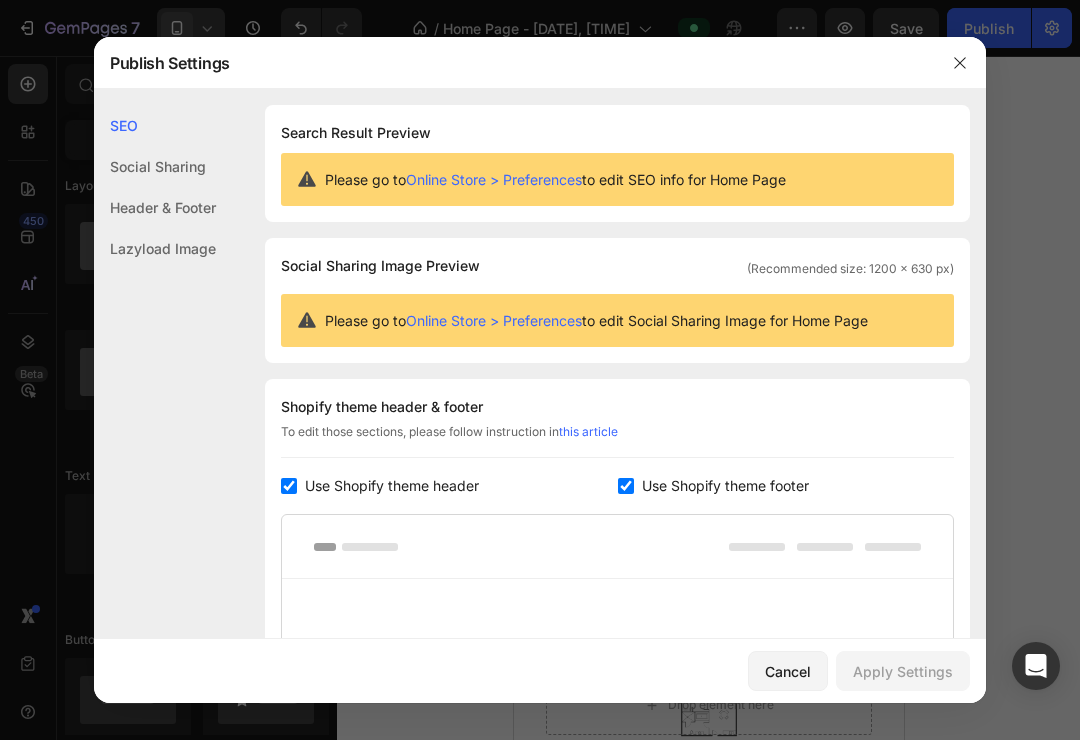 click 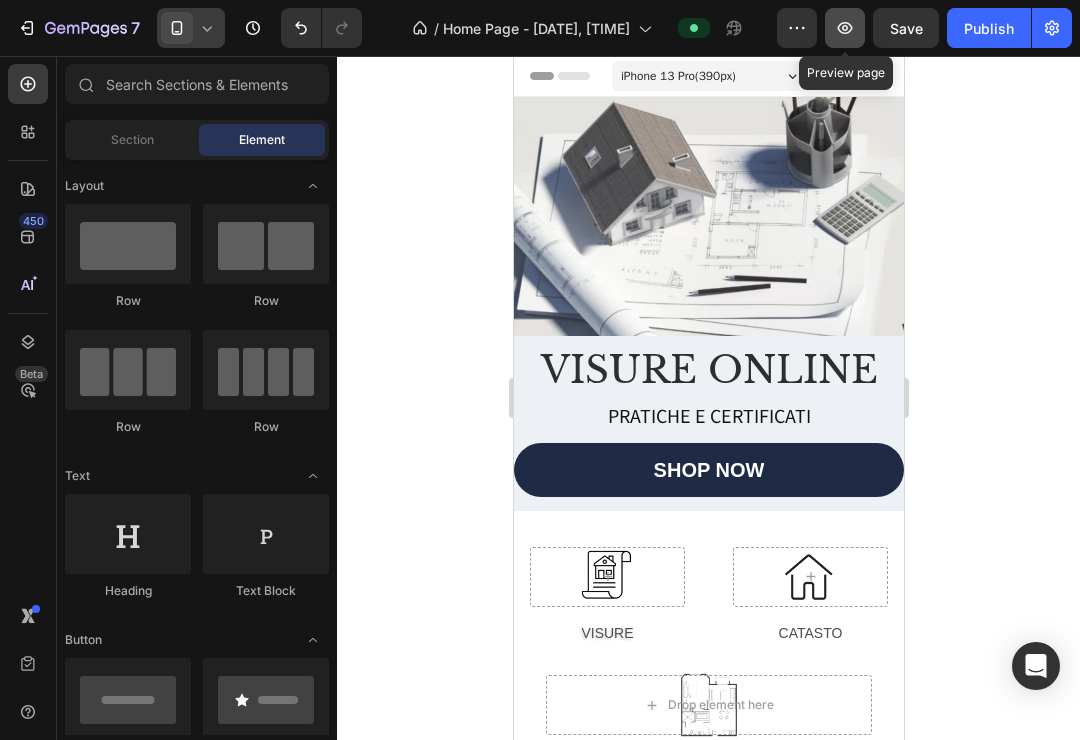 click 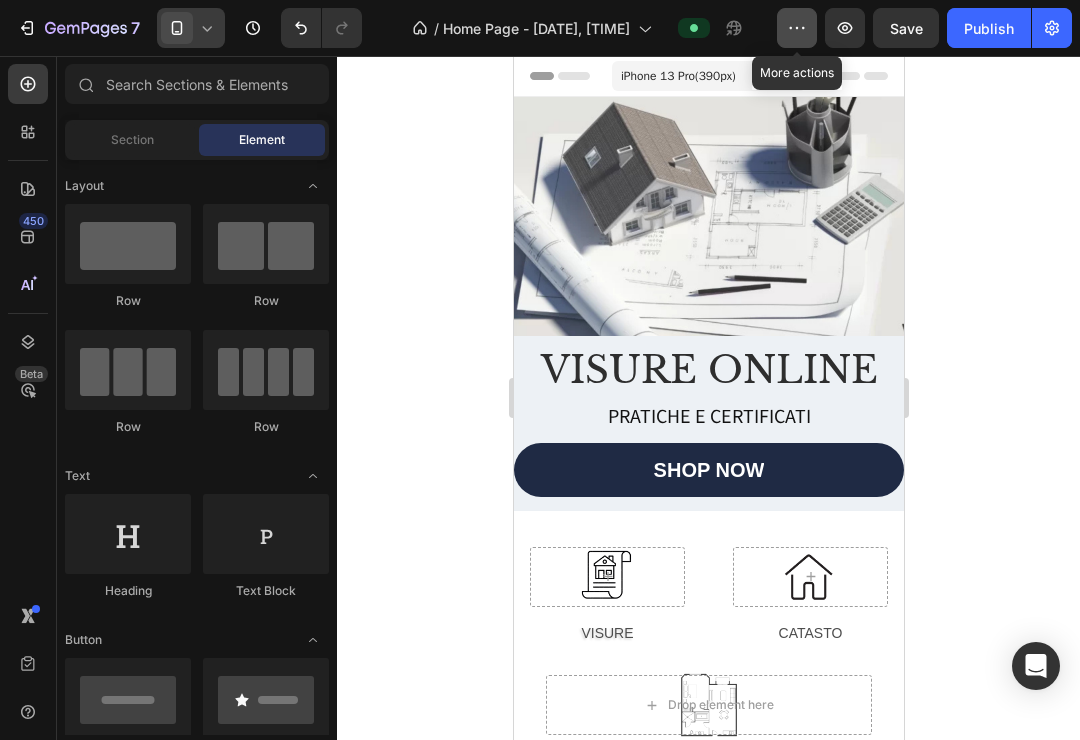 click 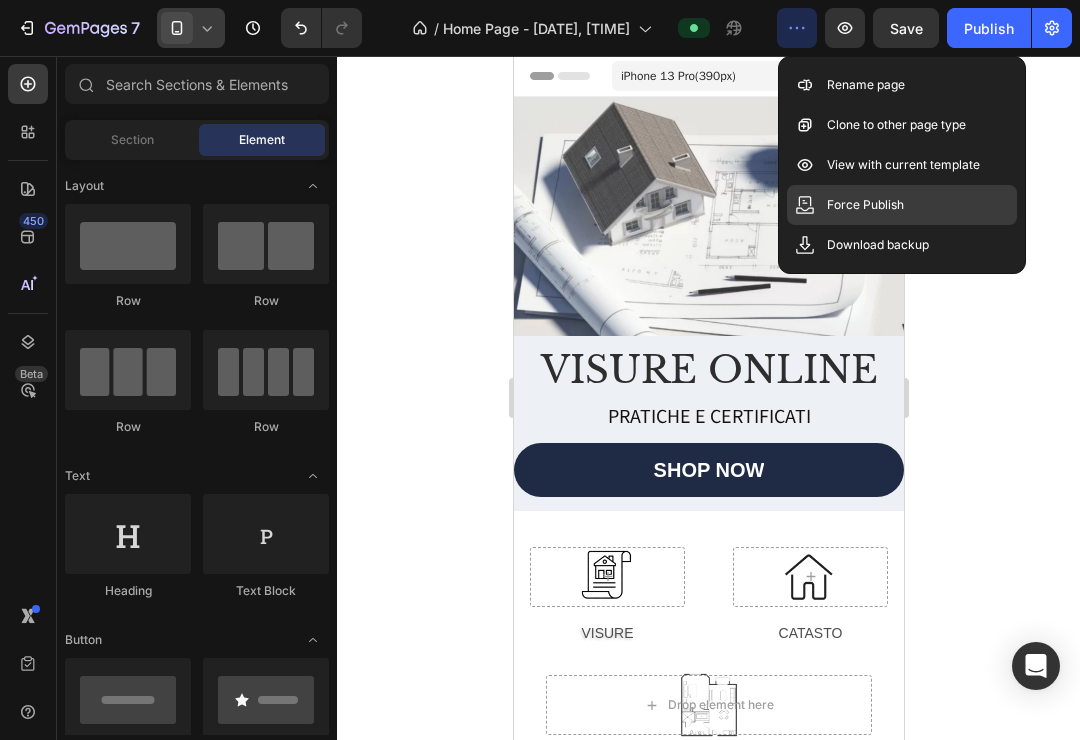 click on "Force Publish" at bounding box center (865, 205) 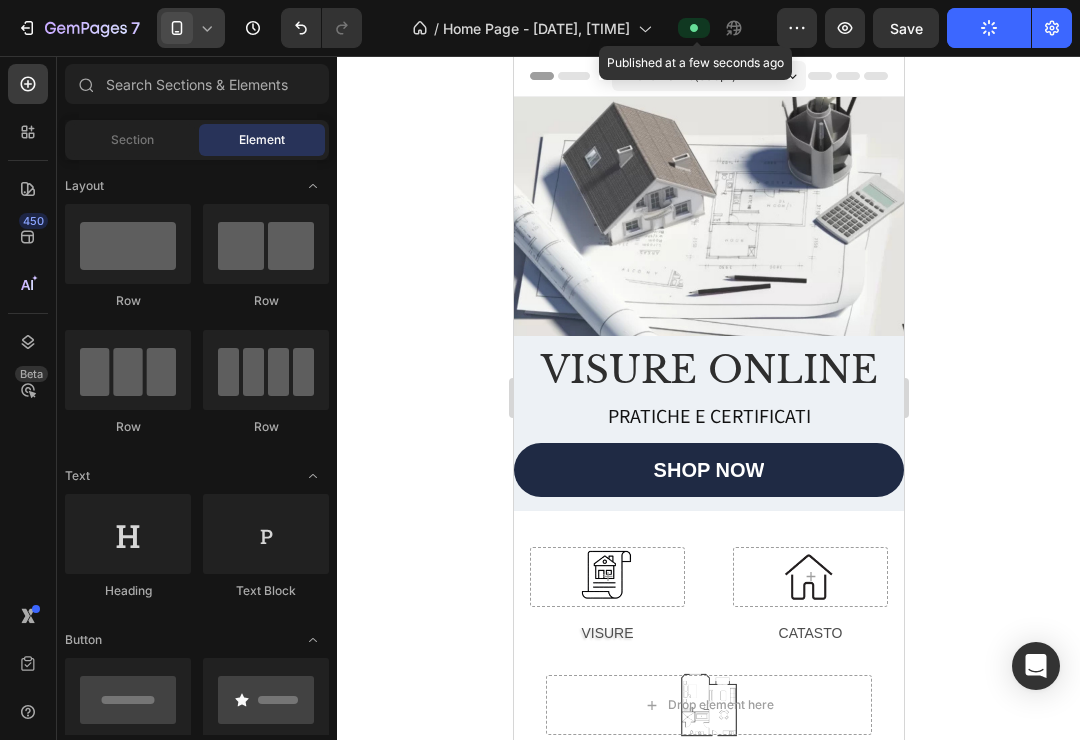click 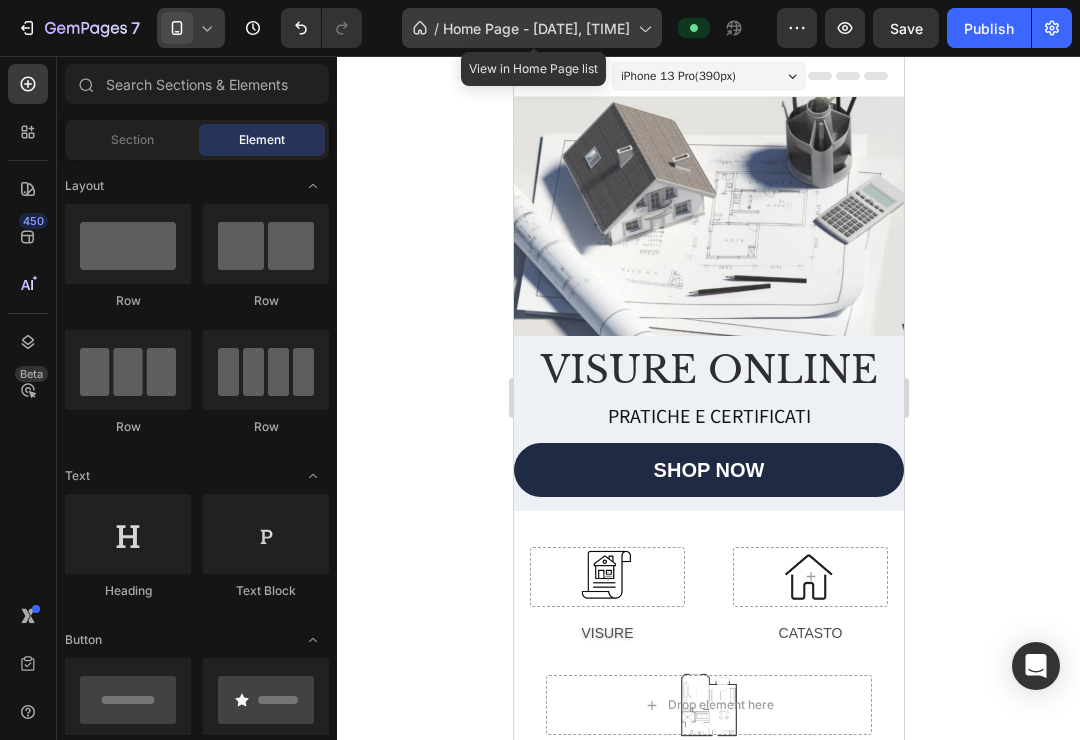 click on "/  Home Page - Jul 31, 12:49:21" 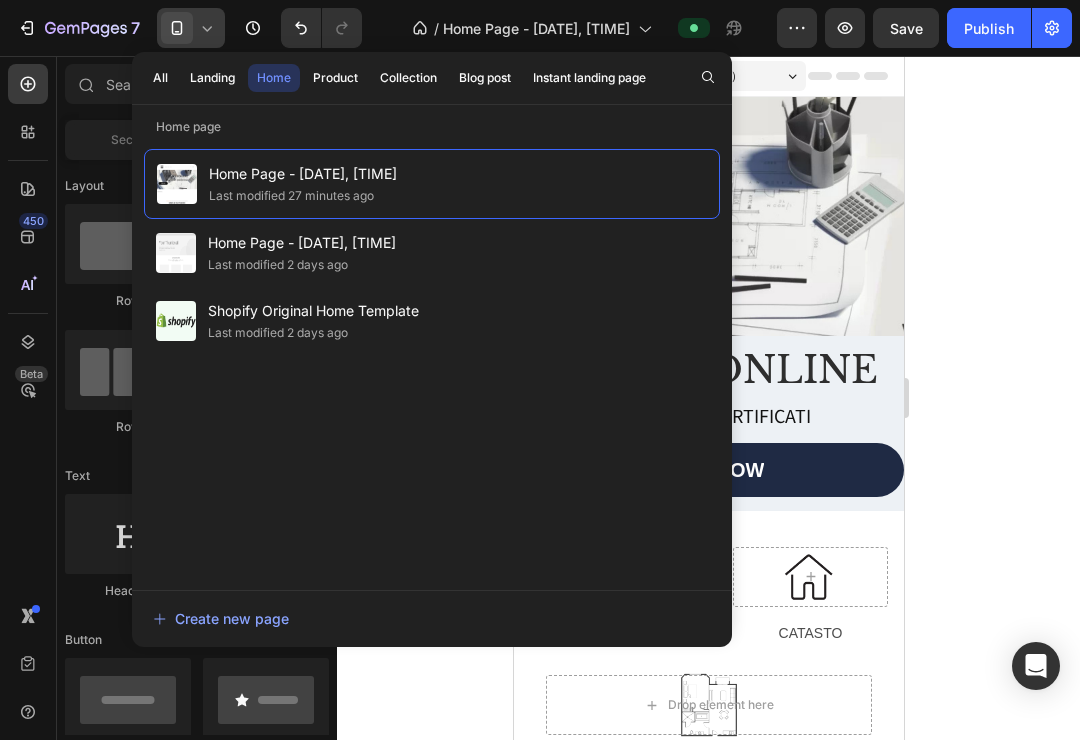 click 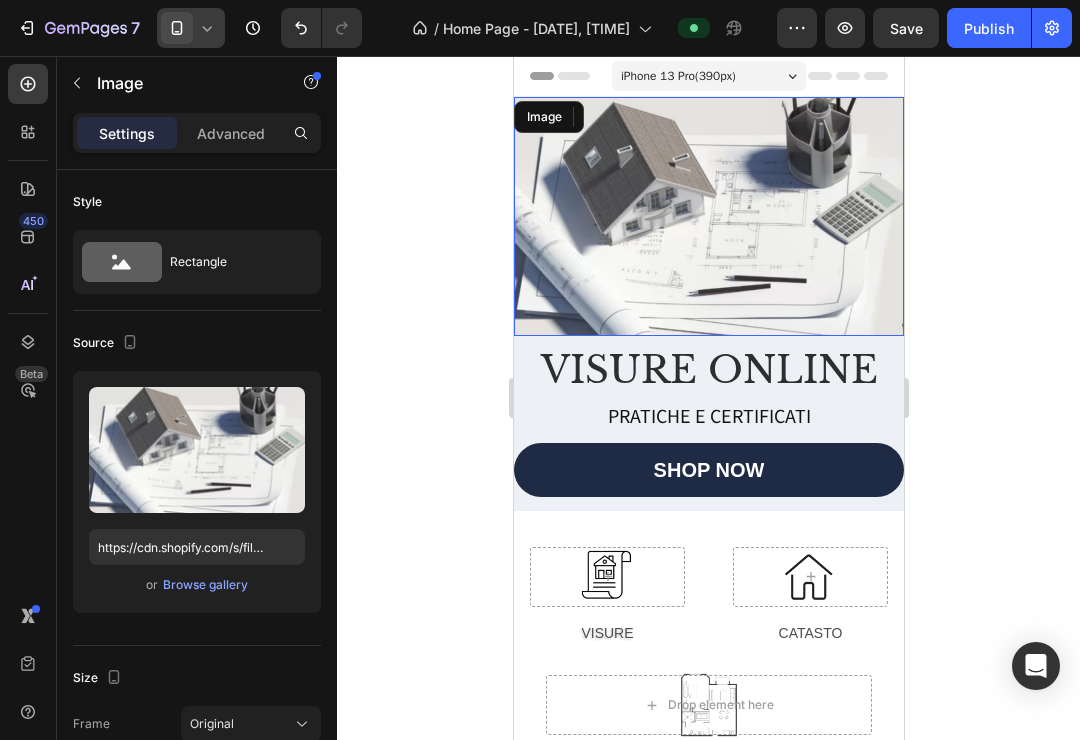 click at bounding box center (708, 216) 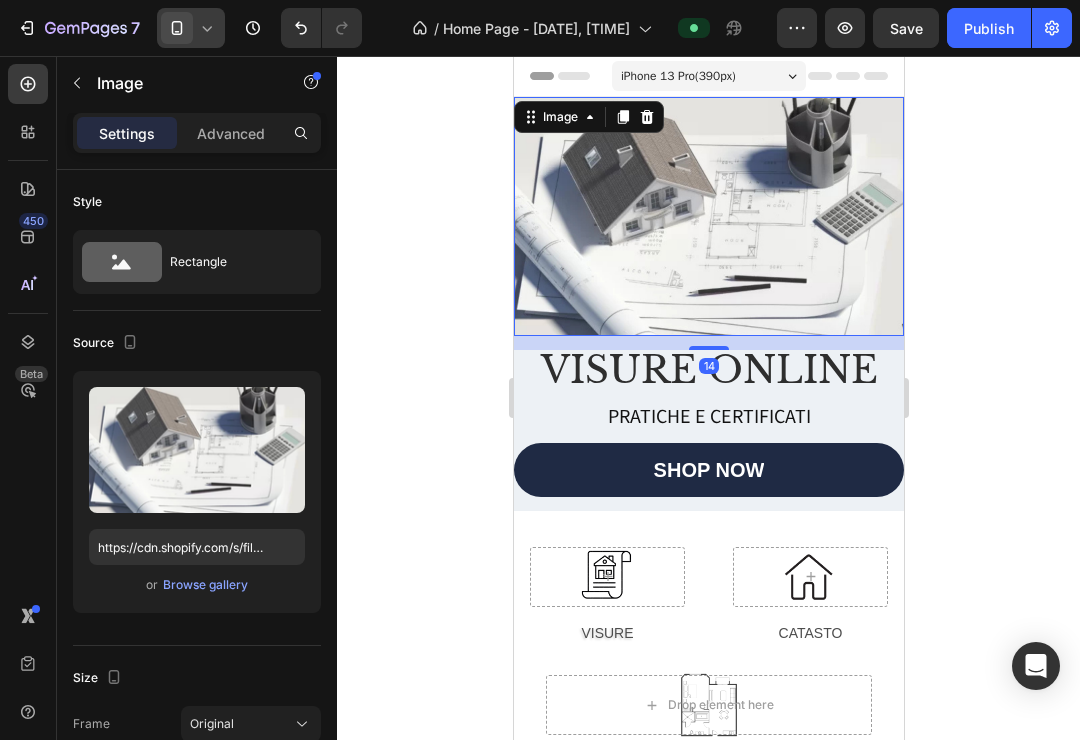 click 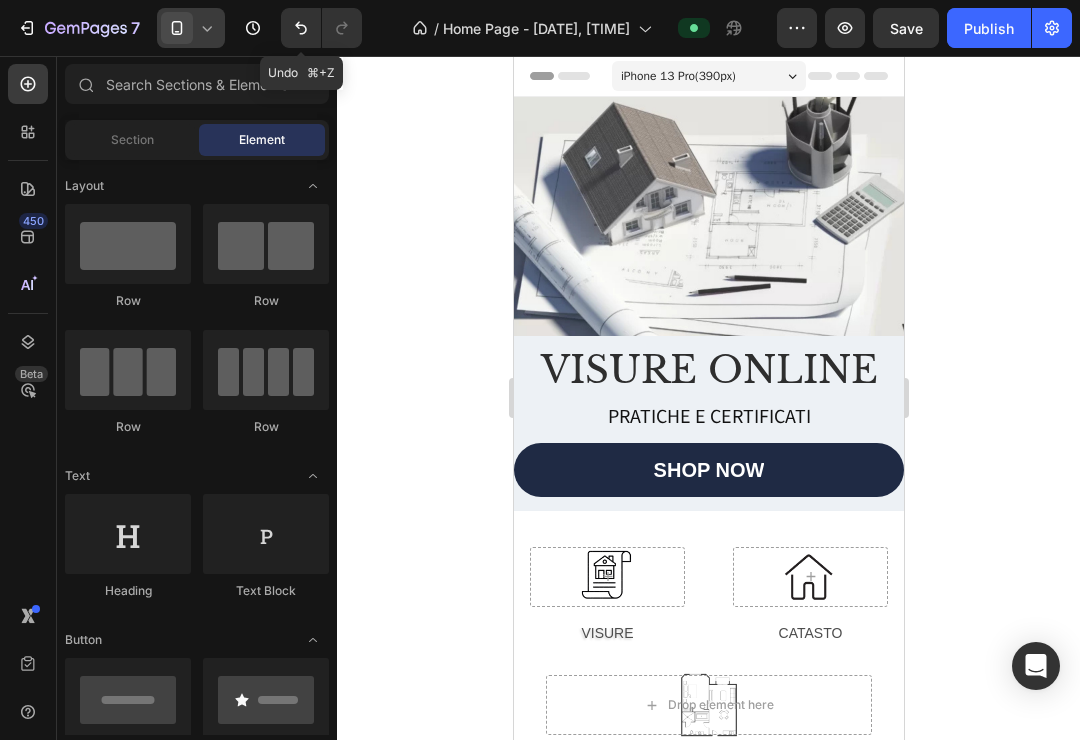 click 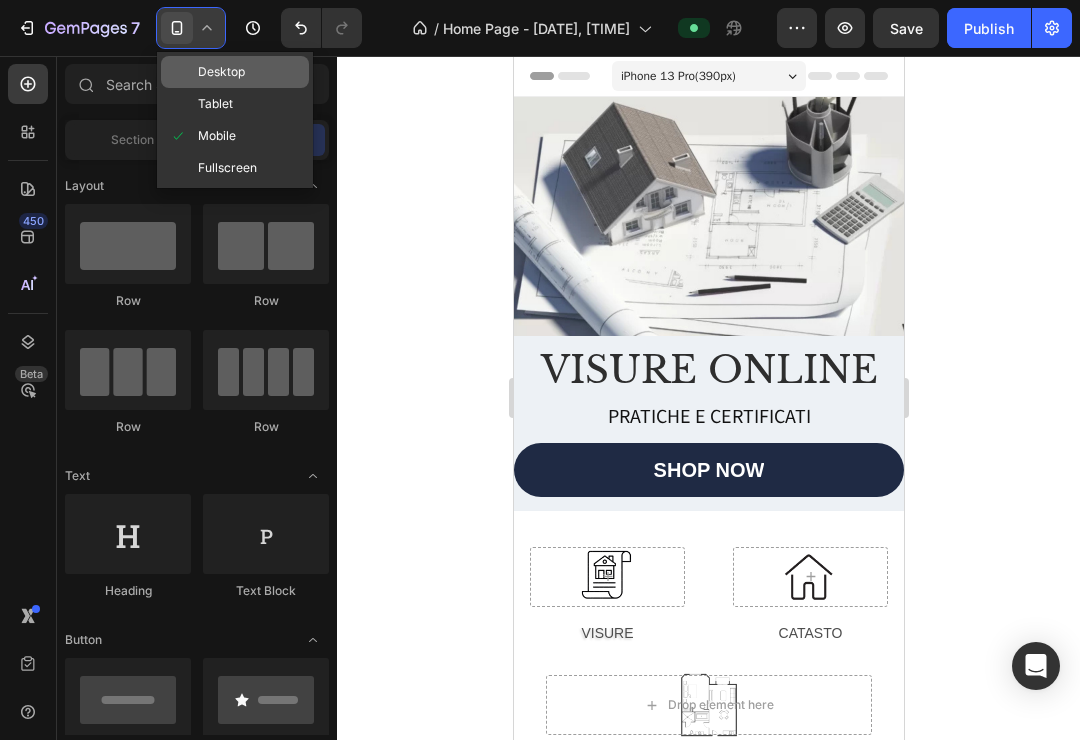 click on "Desktop" at bounding box center [221, 72] 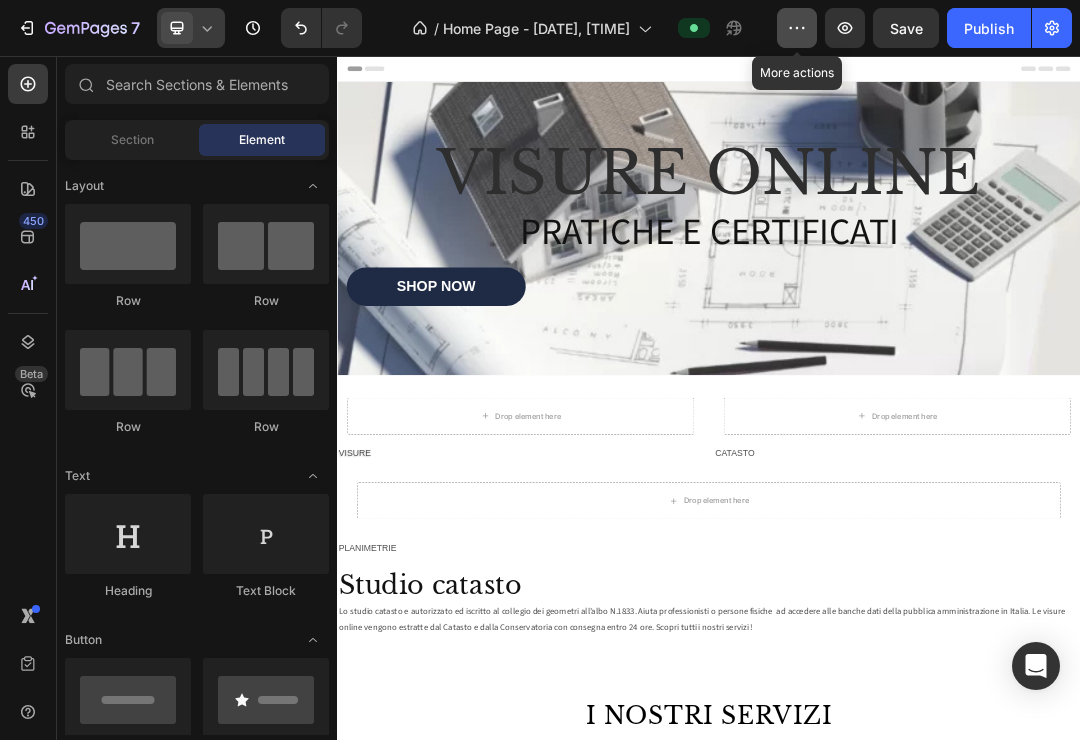 click 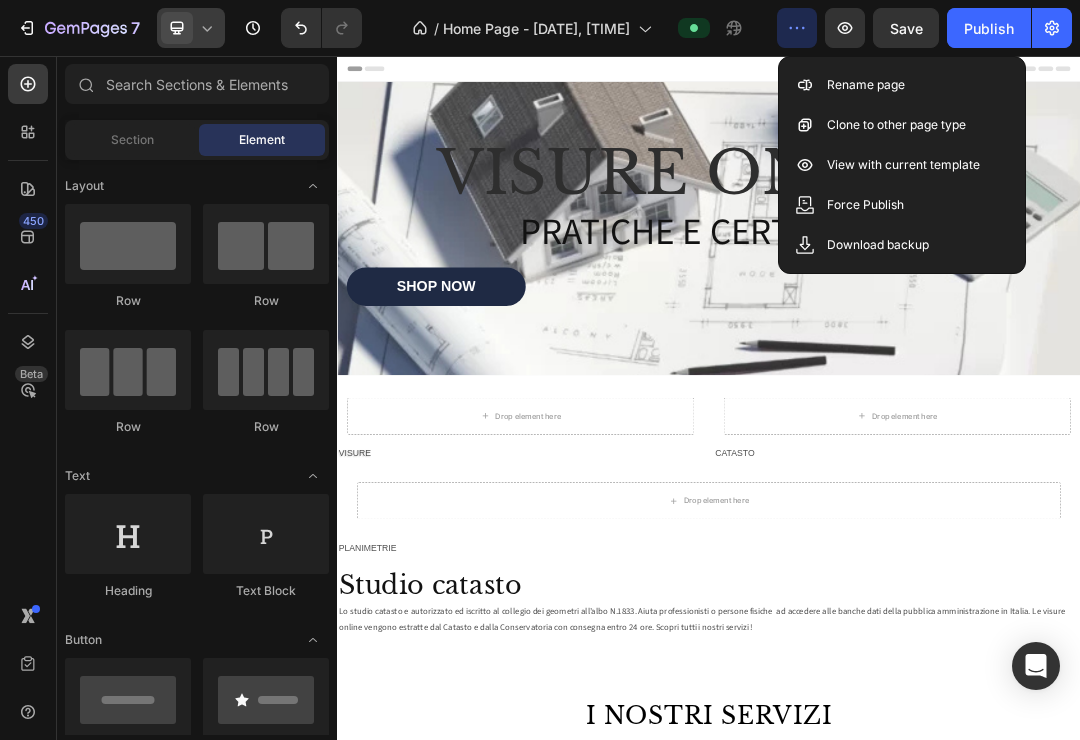 click on "7   /  Home Page - Jul 31, 12:49:21 Preview  Save   Publish" 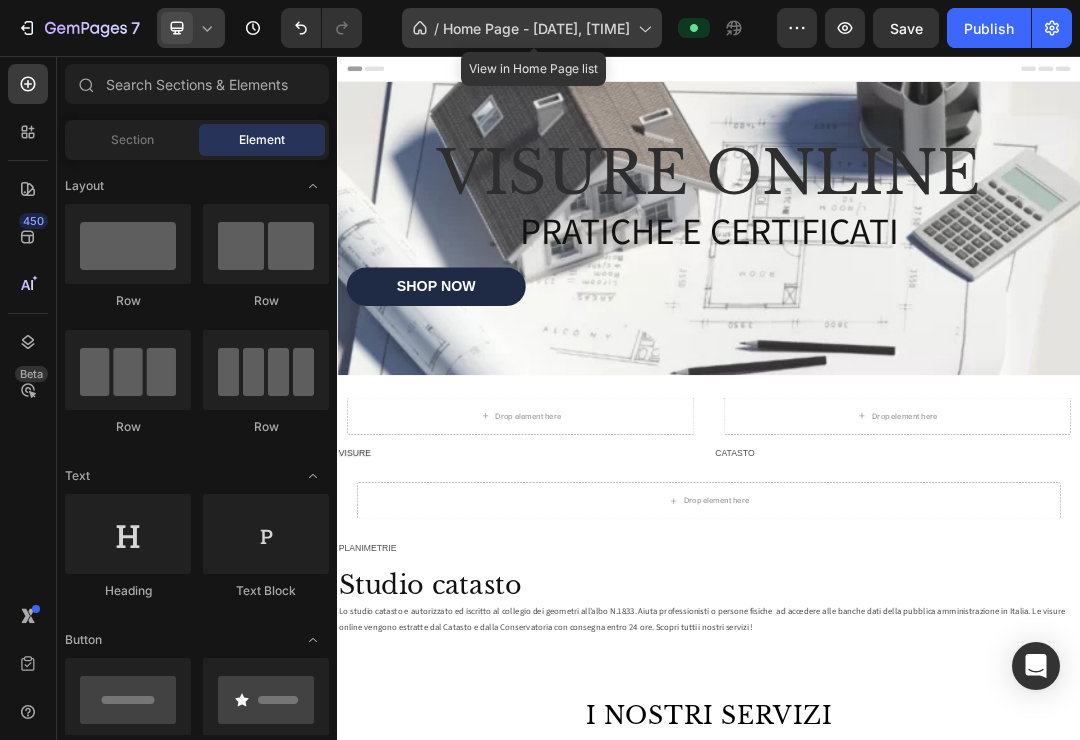 click on "/  Home Page - Jul 31, 12:49:21" 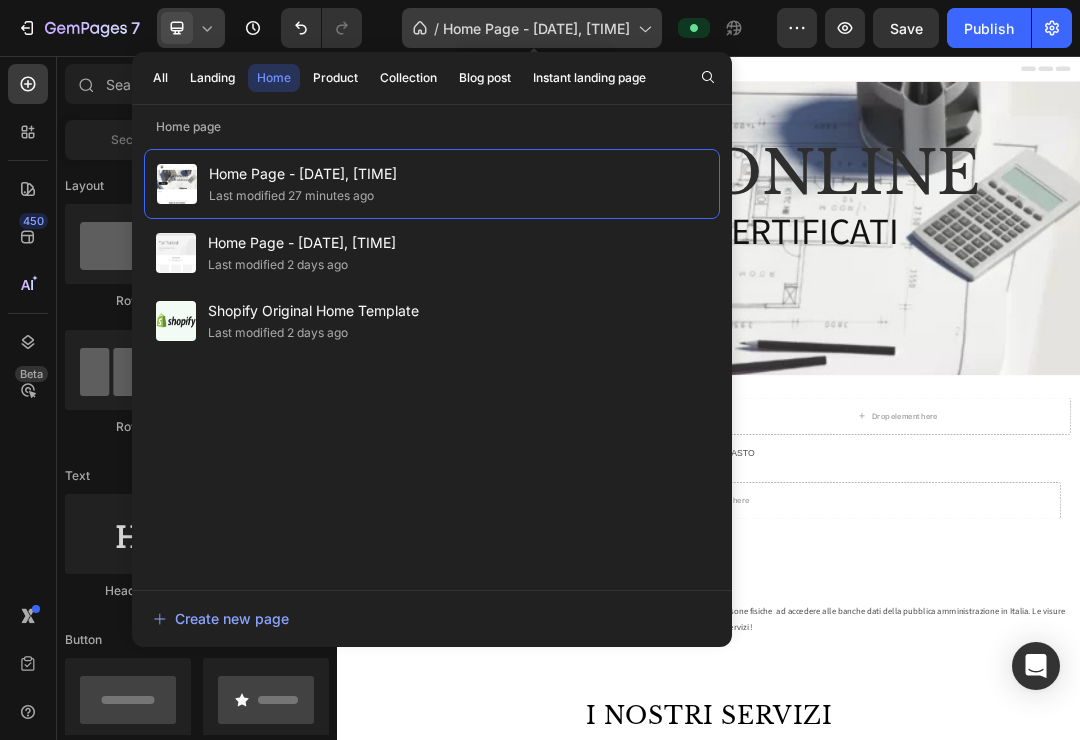 click on "/  Home Page - Jul 31, 12:49:21" 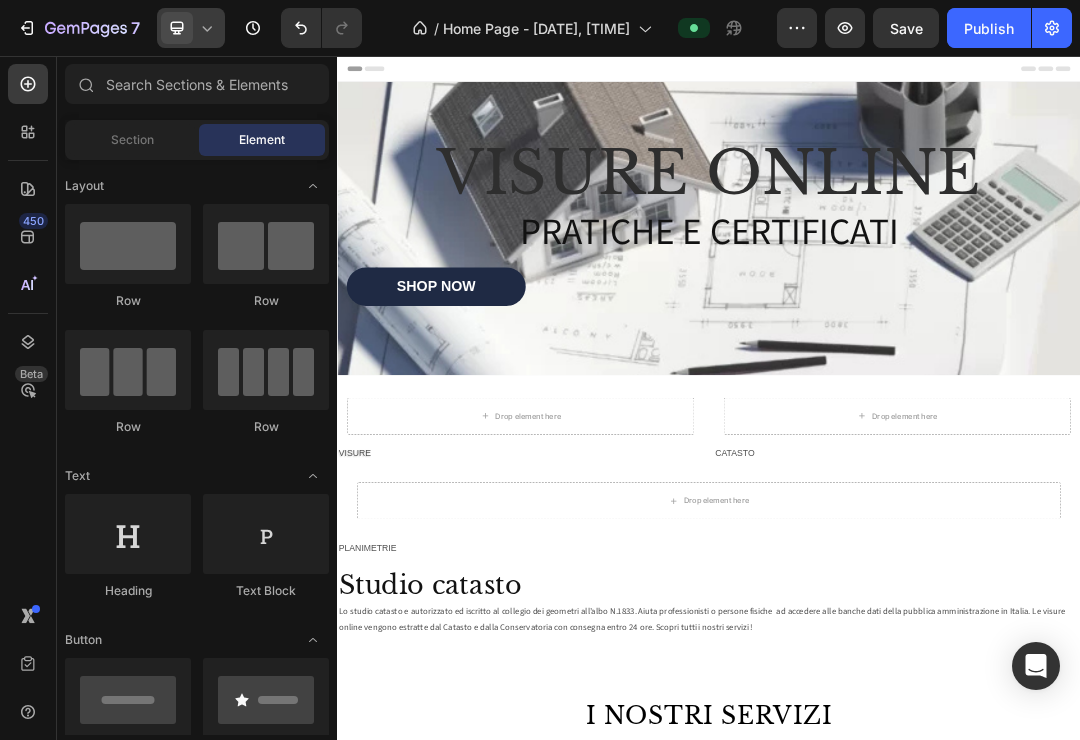 click 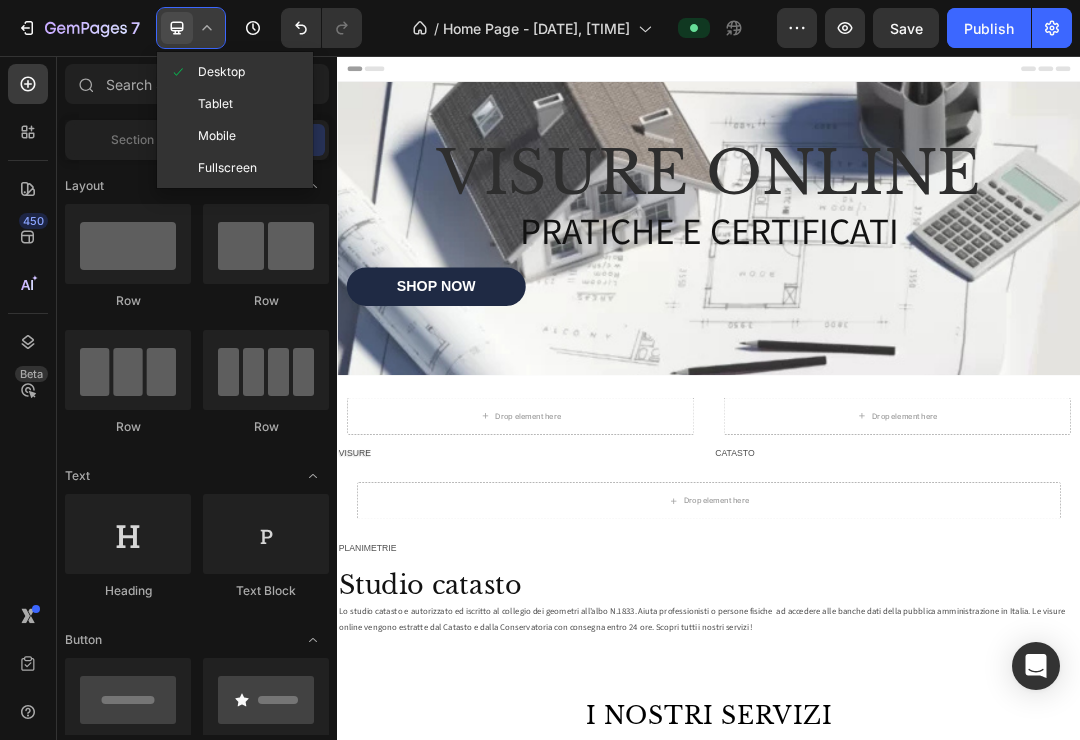 click on "Mobile" at bounding box center (217, 136) 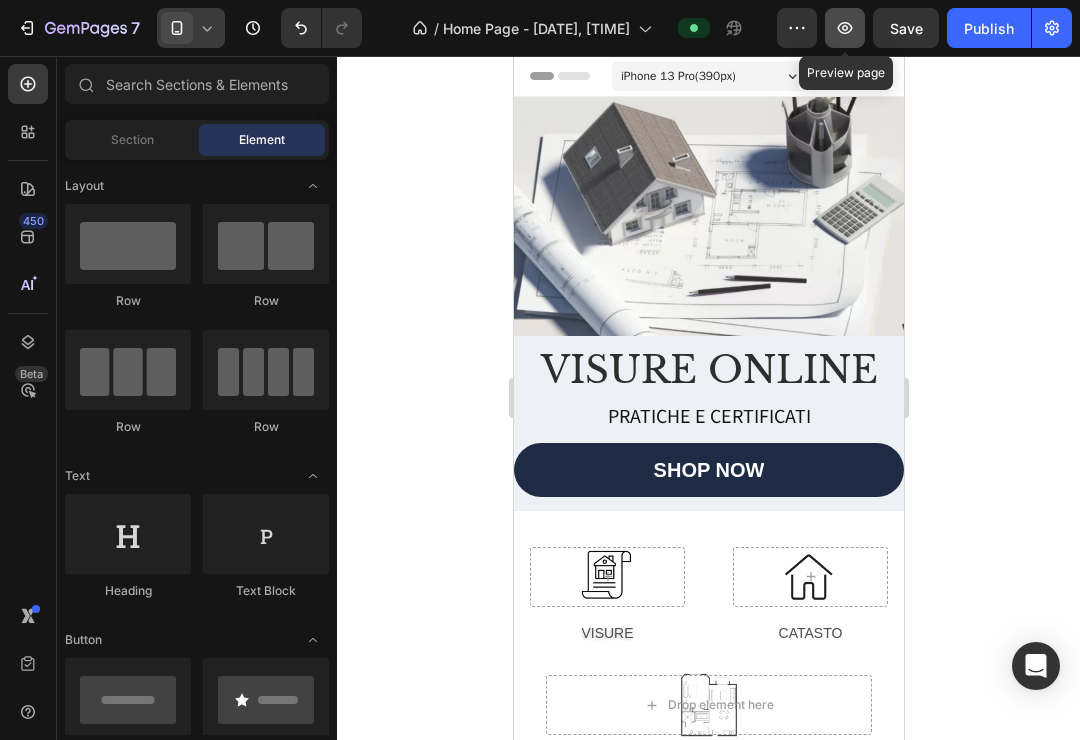 click 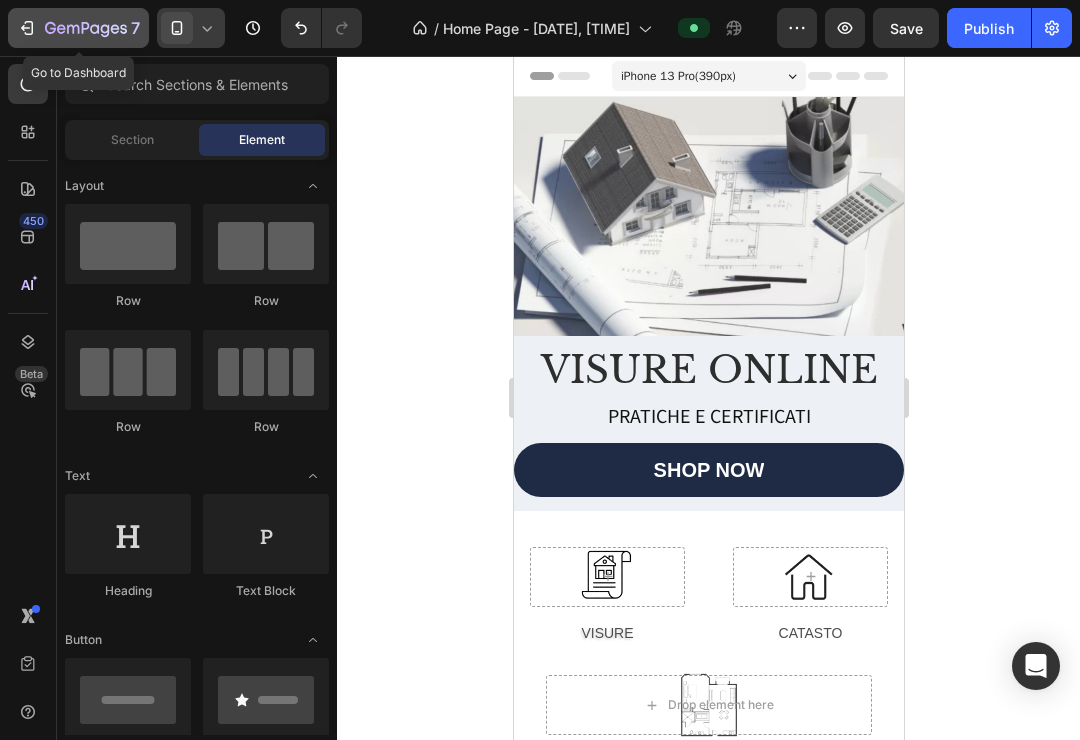 click on "7" 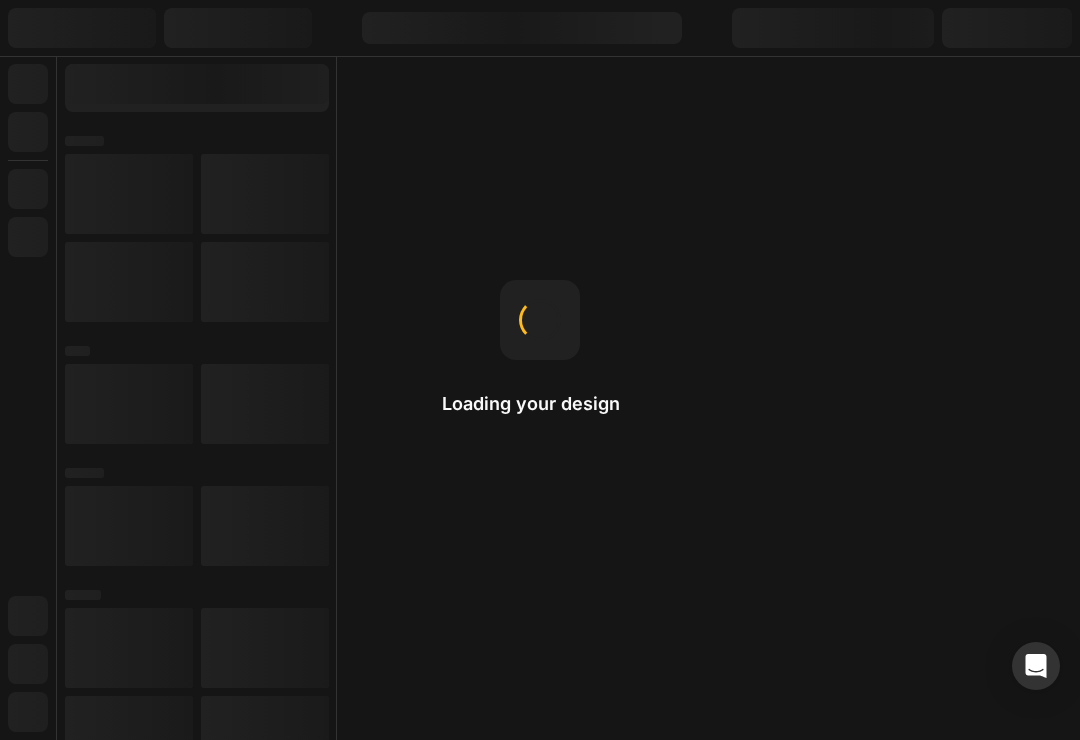 scroll, scrollTop: 0, scrollLeft: 0, axis: both 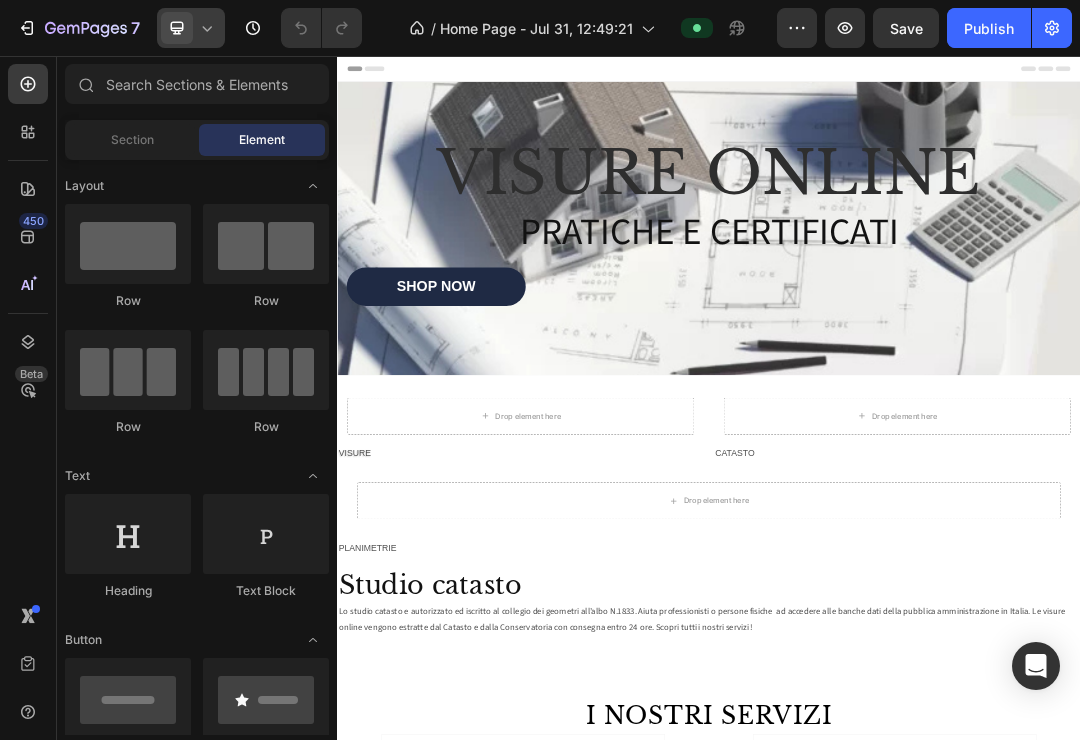 click 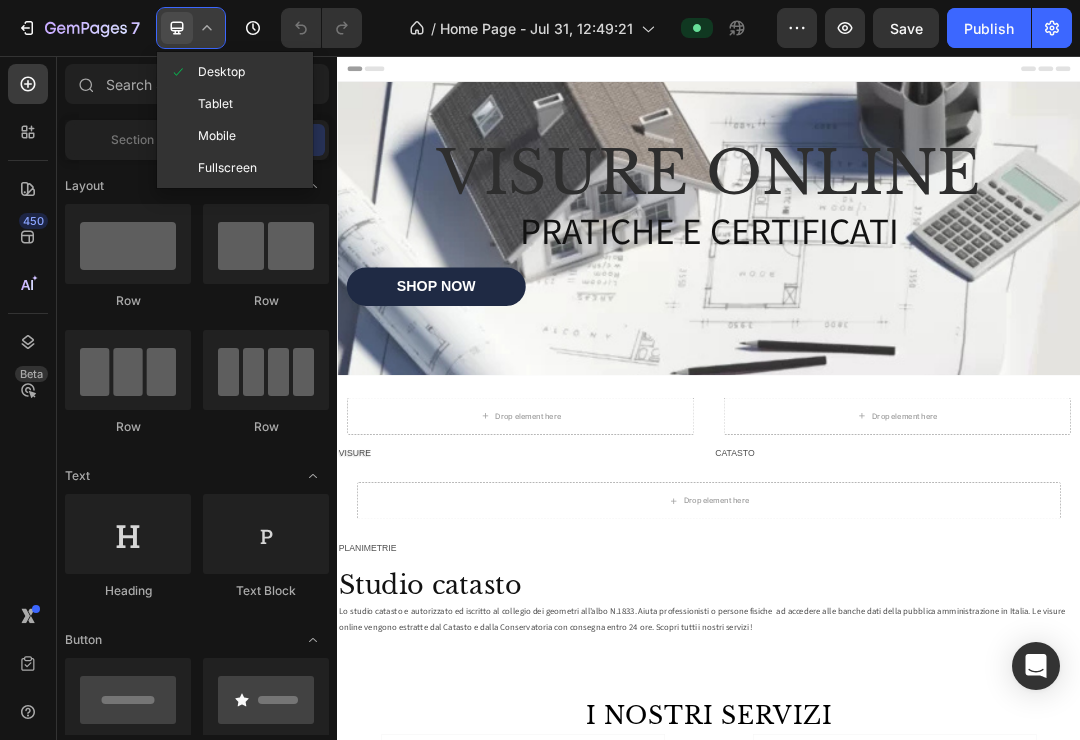 click on "Mobile" 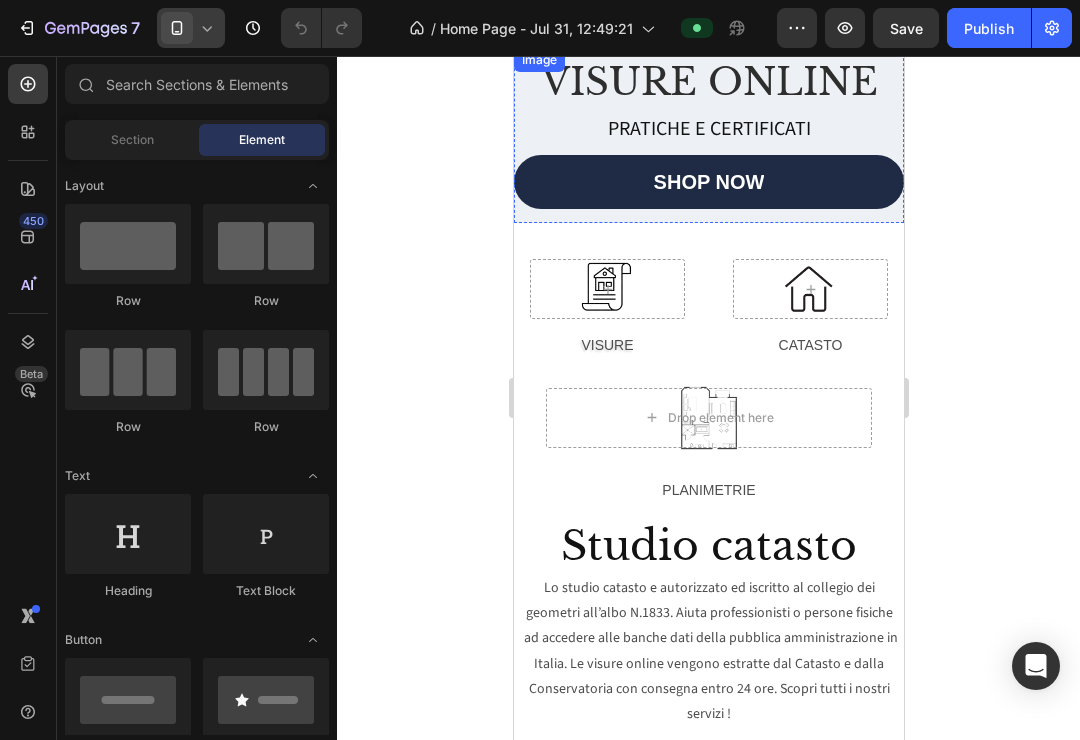 scroll, scrollTop: 47, scrollLeft: 0, axis: vertical 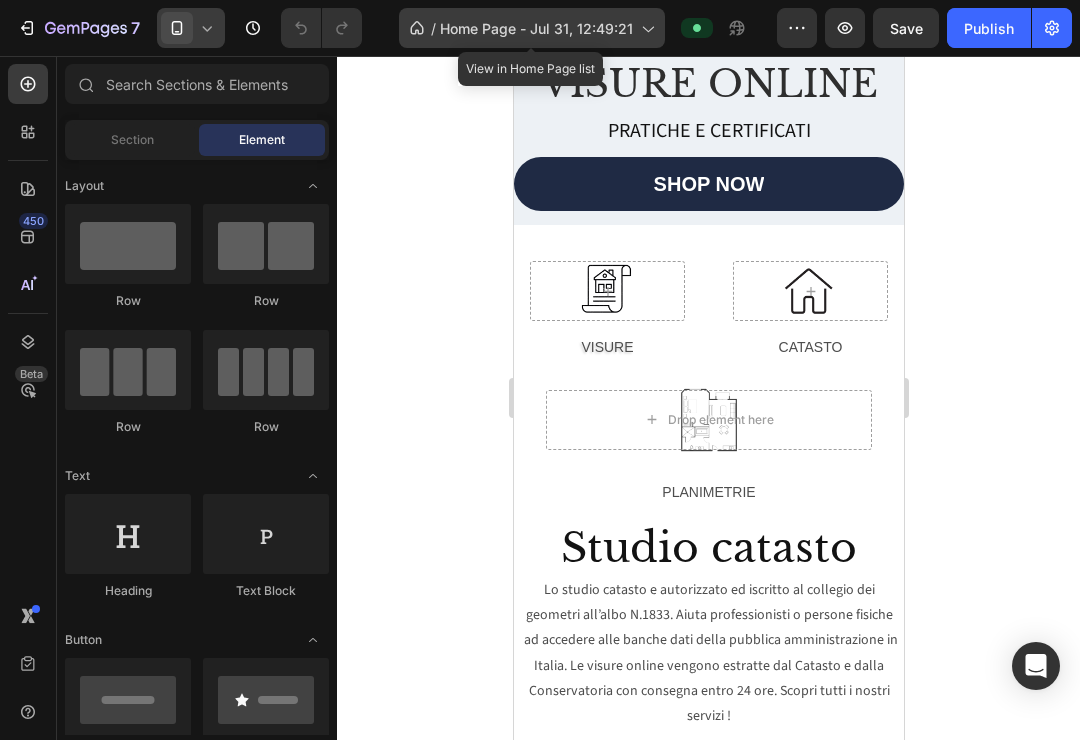 click on "/  Home Page - Jul 31, 12:49:21" 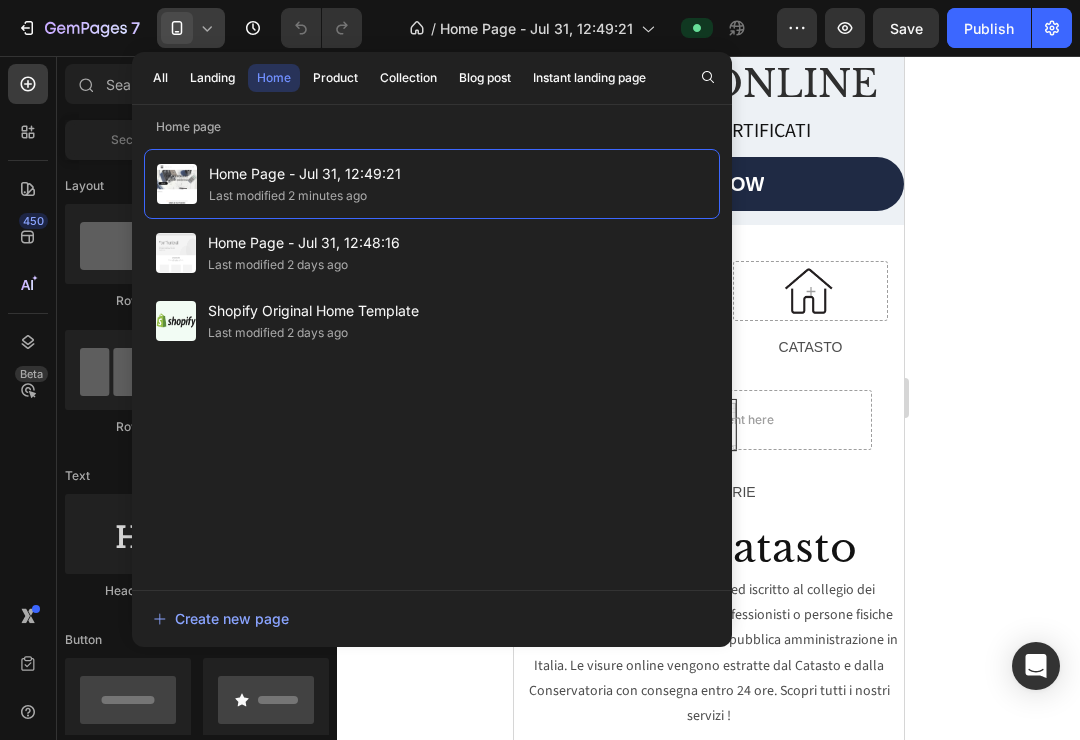 click 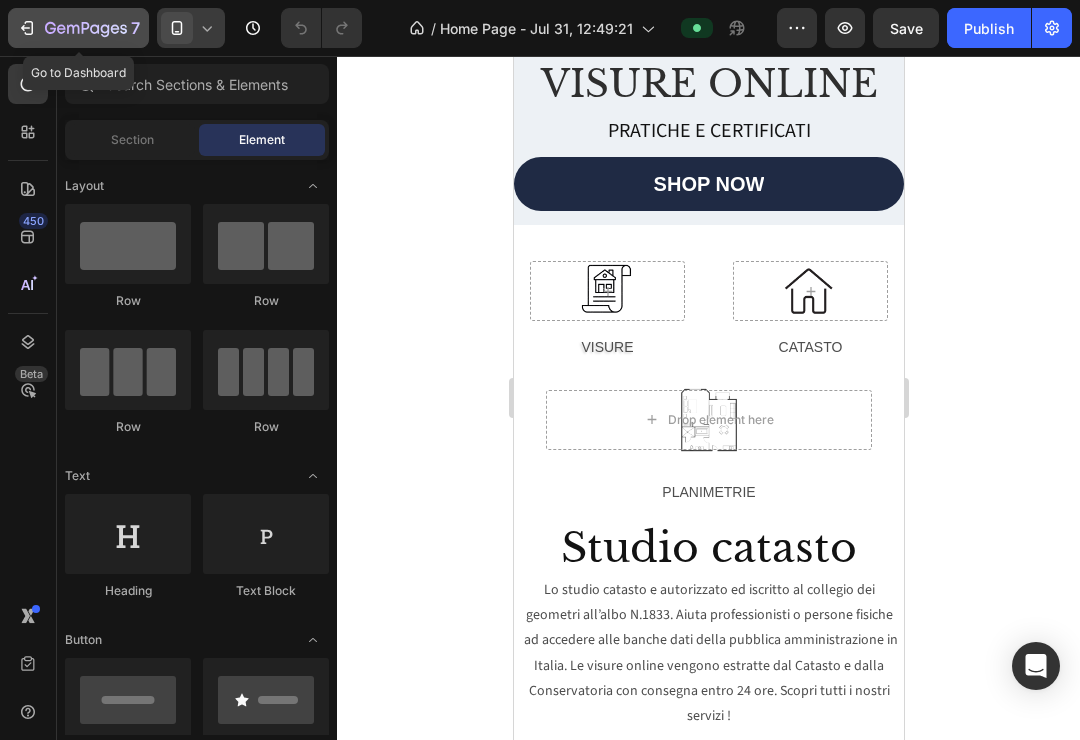 click 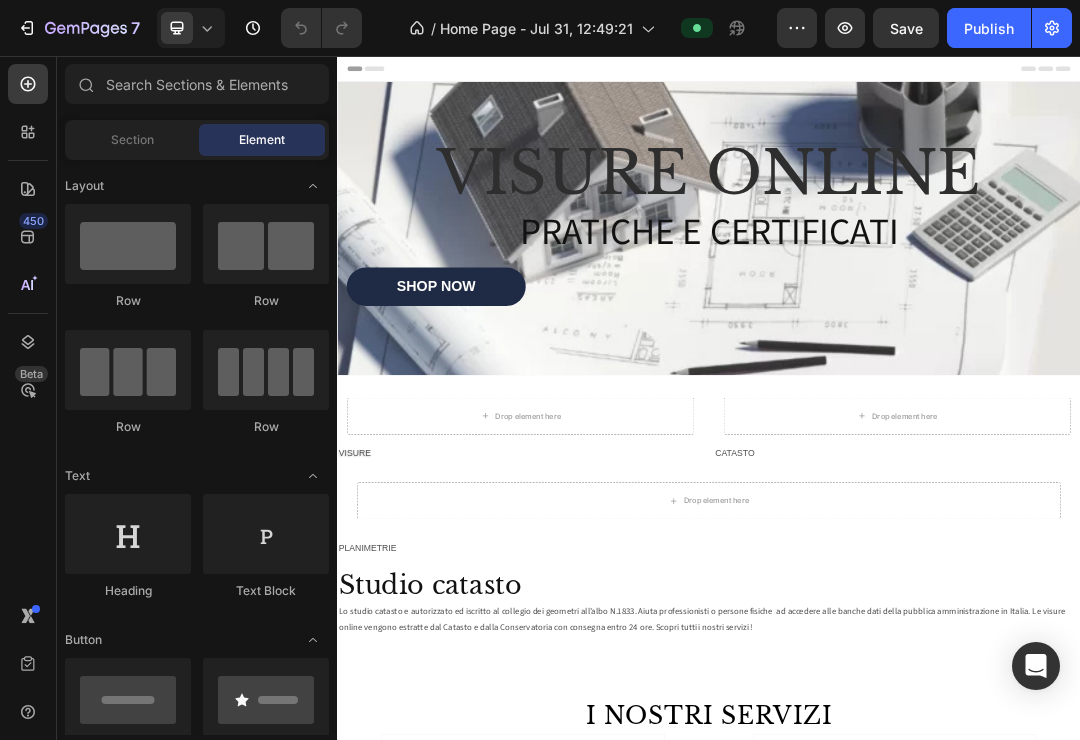 scroll, scrollTop: 0, scrollLeft: 0, axis: both 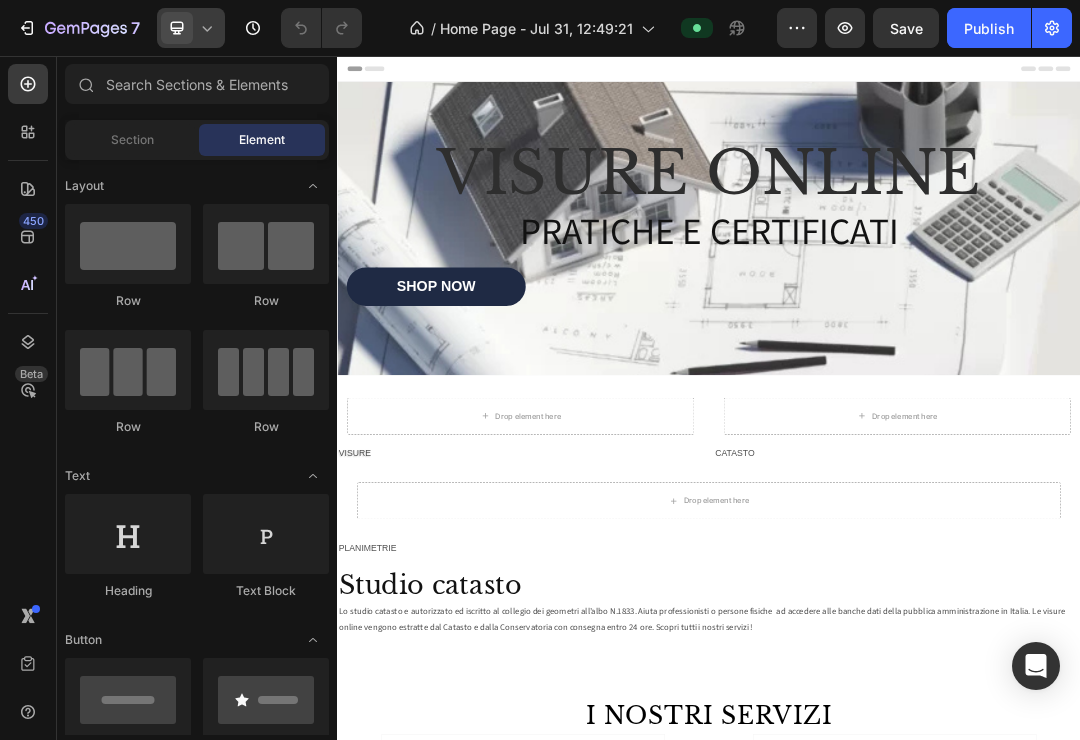 click 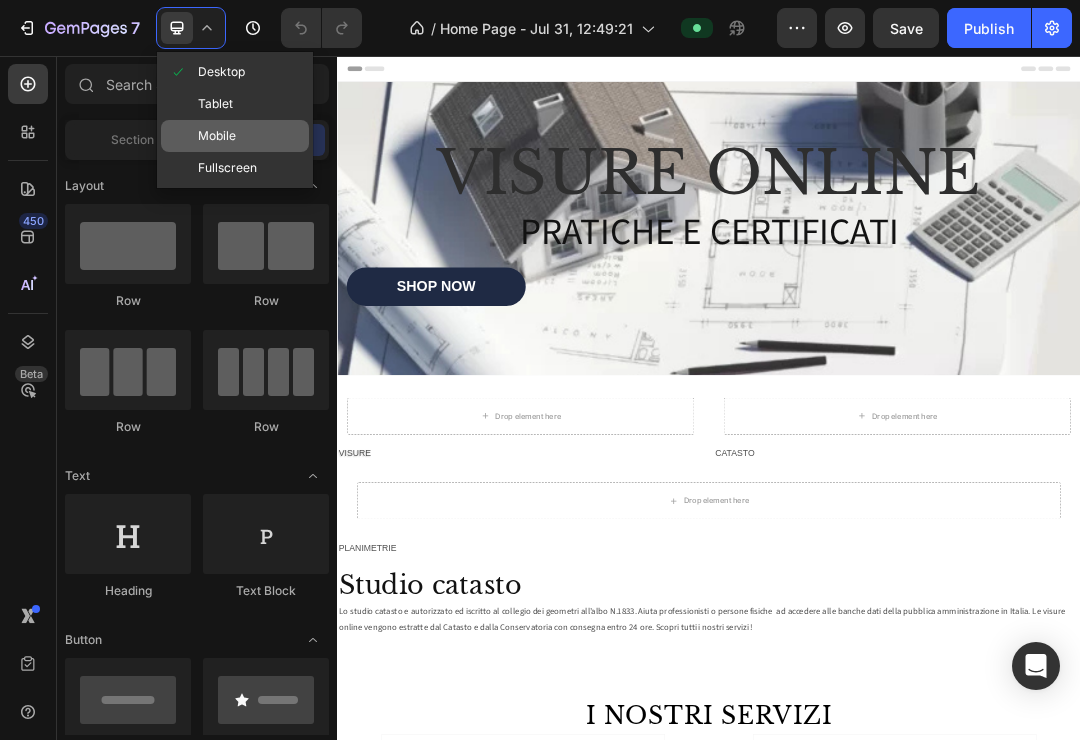click on "Mobile" at bounding box center (217, 136) 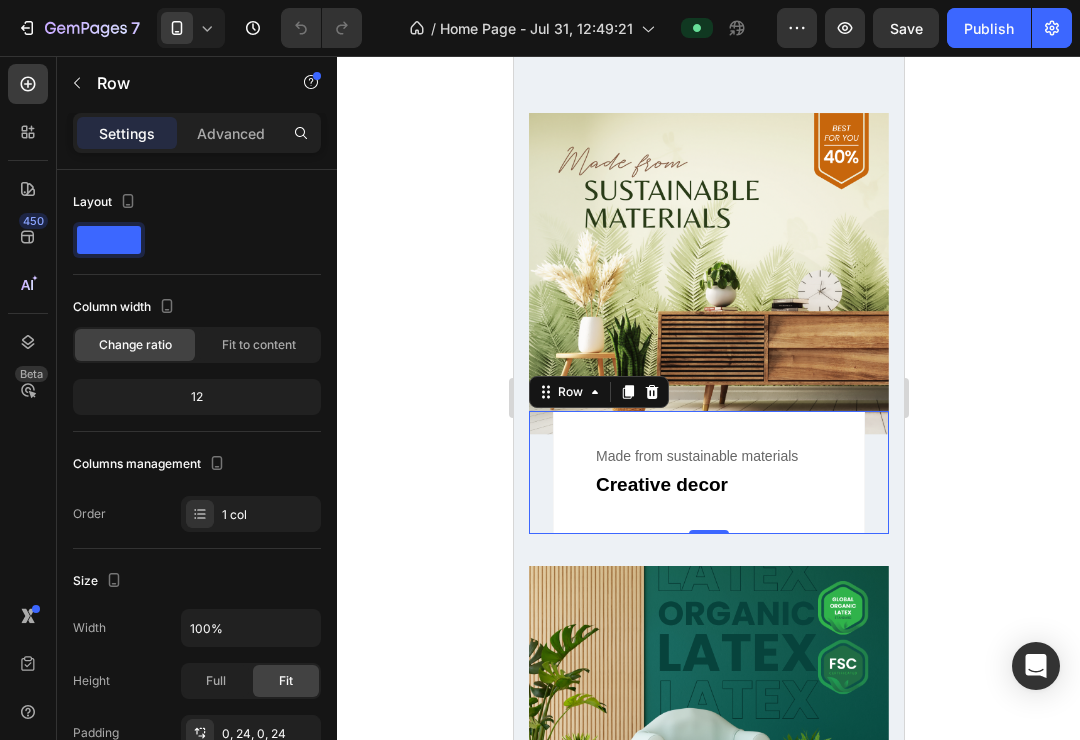 scroll, scrollTop: 1112, scrollLeft: 0, axis: vertical 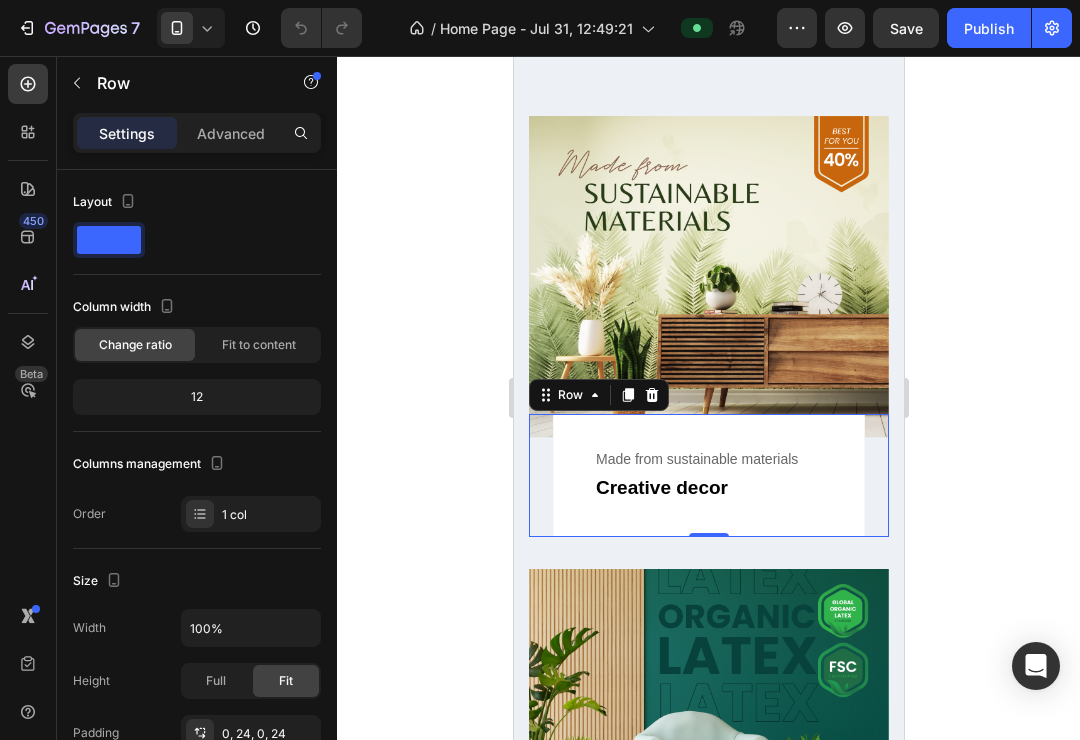 click 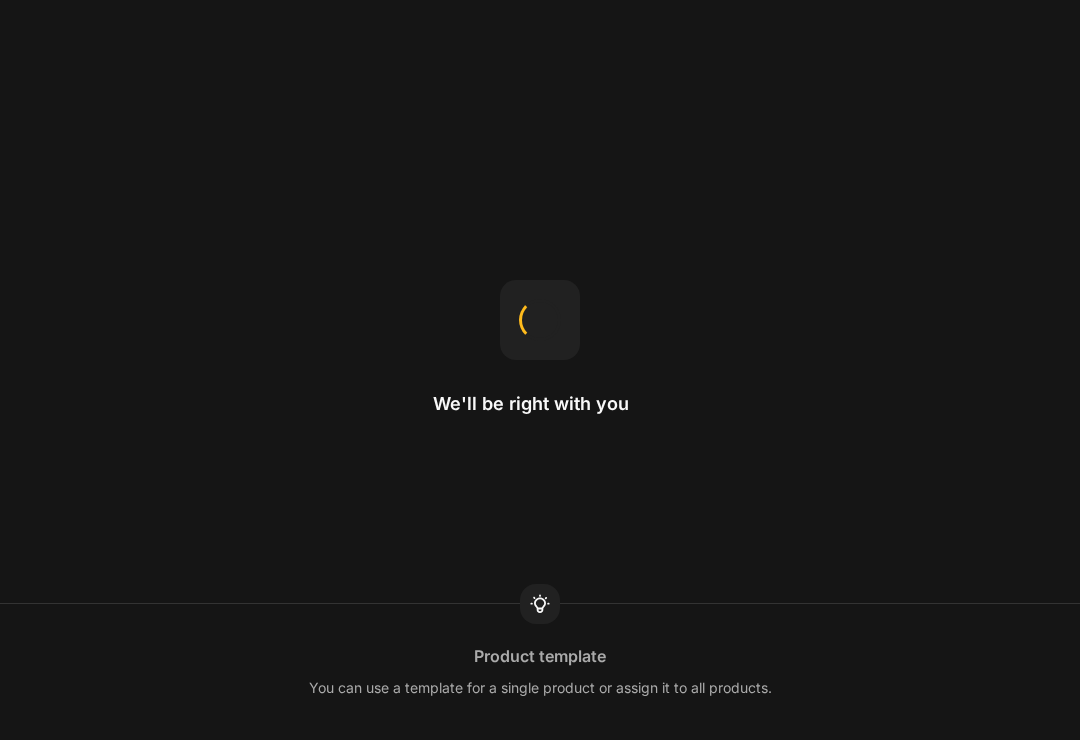 scroll, scrollTop: 0, scrollLeft: 0, axis: both 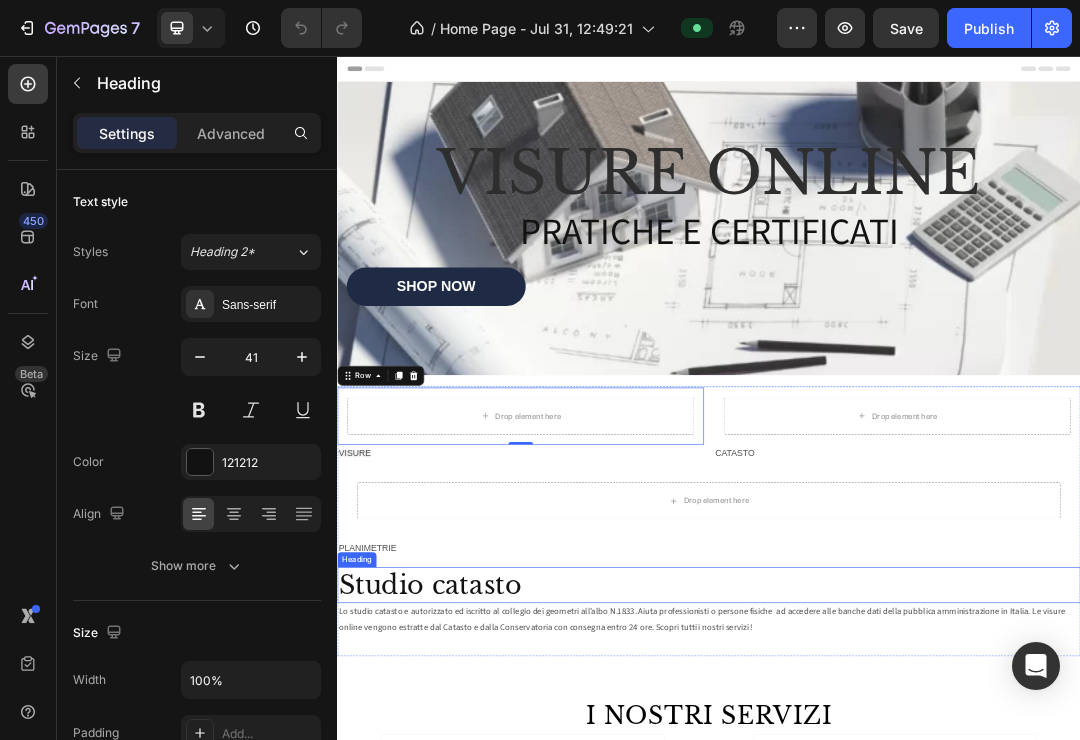 click on "Studio catasto" at bounding box center [937, 909] 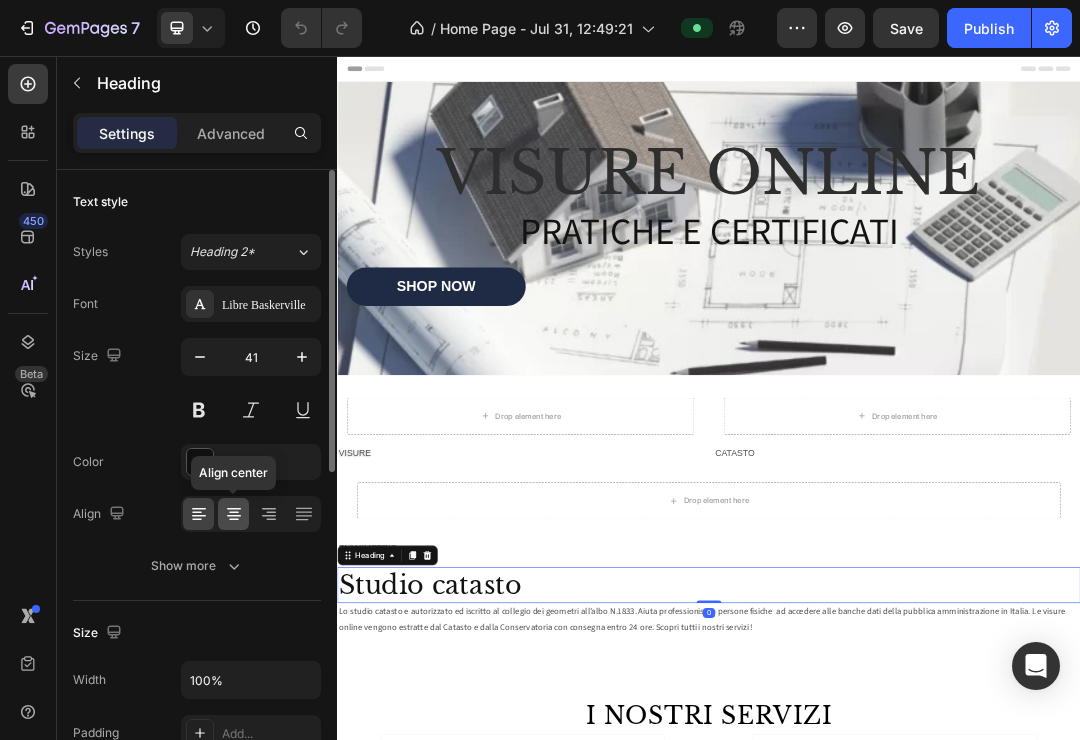 click 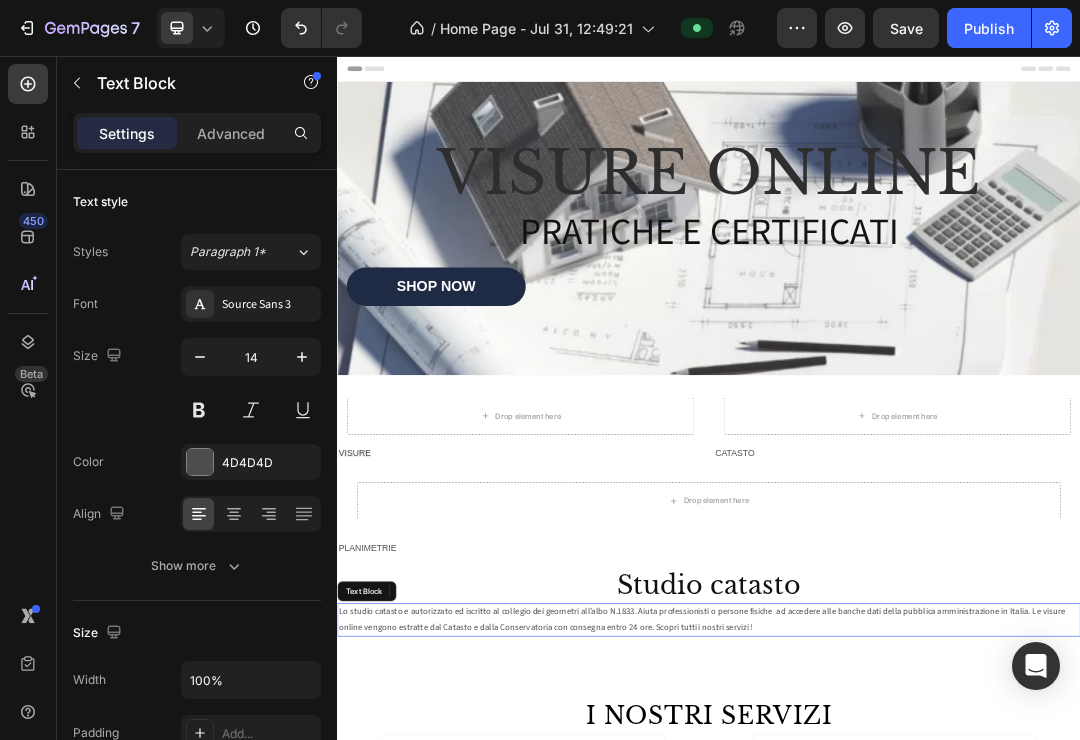 click on "Lo studio catasto e autorizzato ed iscritto al collegio dei geometri all’albo N.1833. Aiuta professionisti o persone fisiche  ad accedere alle banche dati della pubblica amministrazione in Italia. Le visure online vengono estratte dal Catasto e dalla Conservatoria con consegna entro 24 ore. Scopri tutti i nostri servizi !" at bounding box center (937, 966) 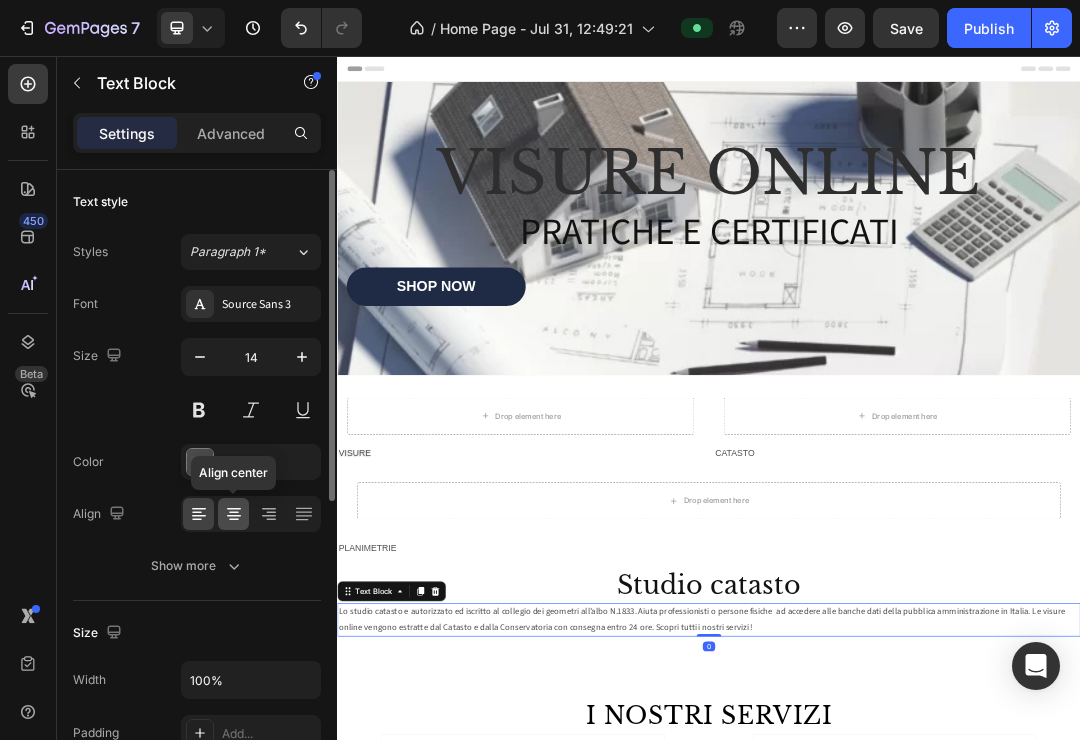 click 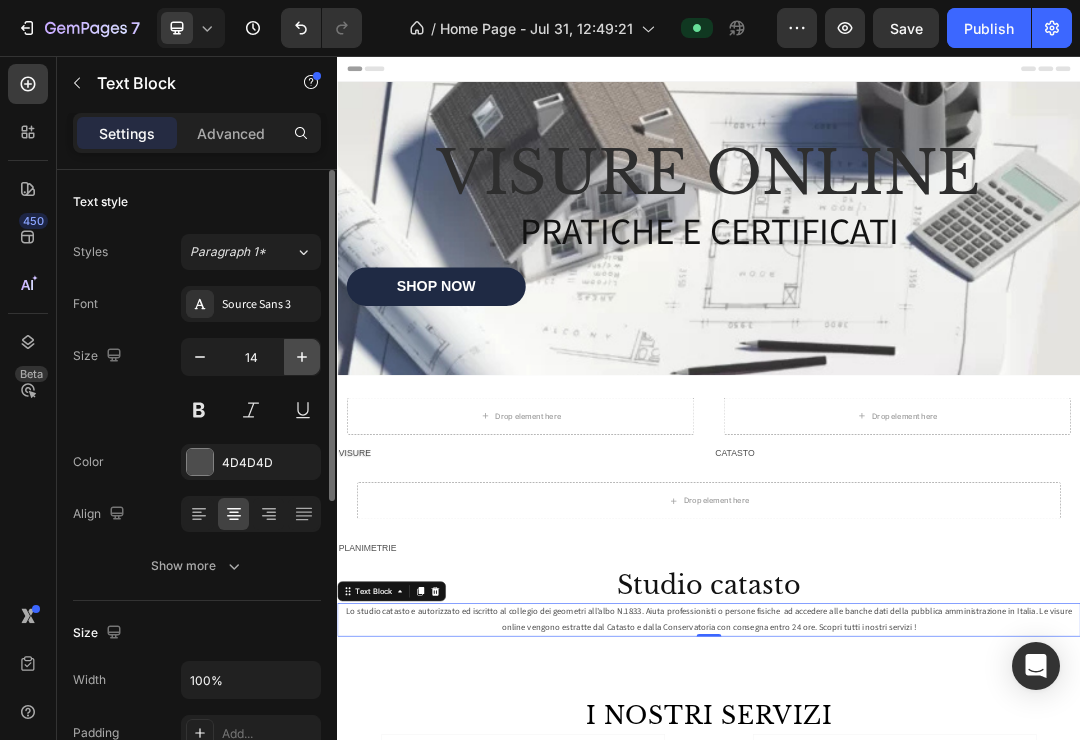 click 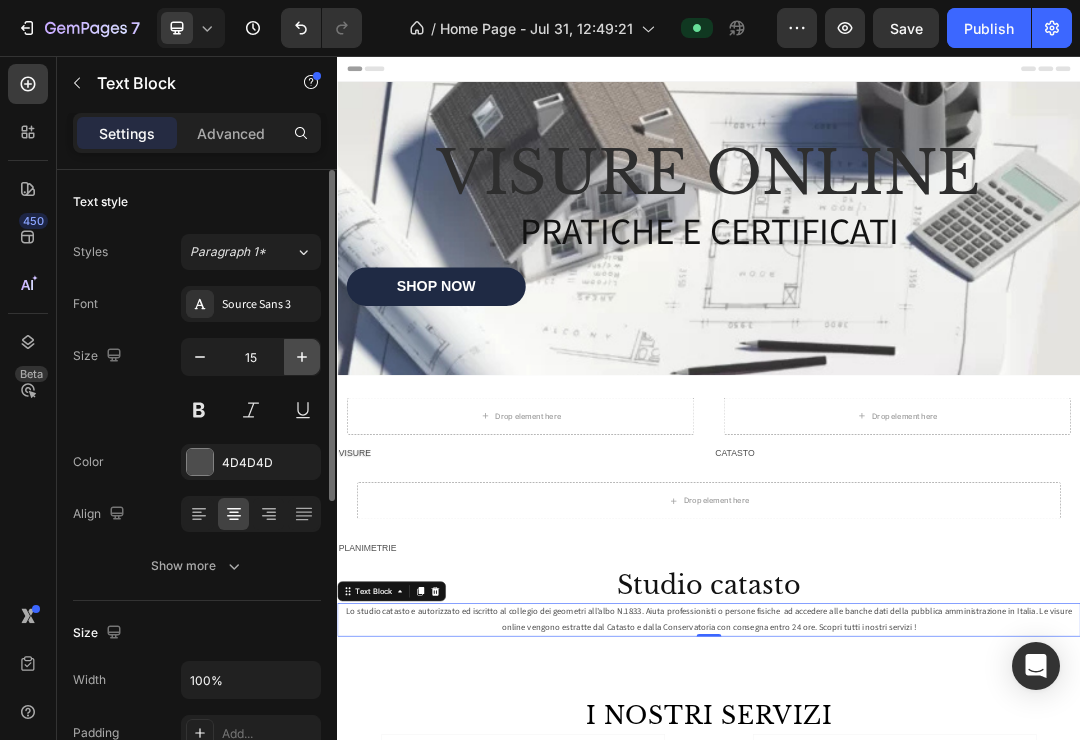 click 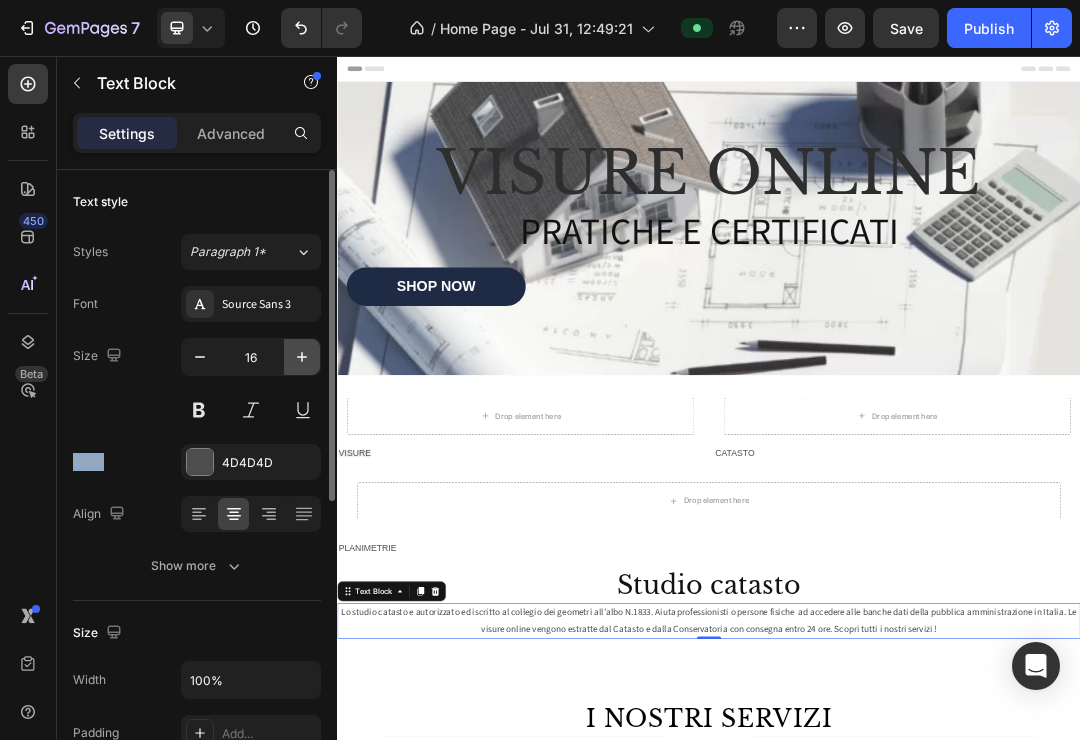 click 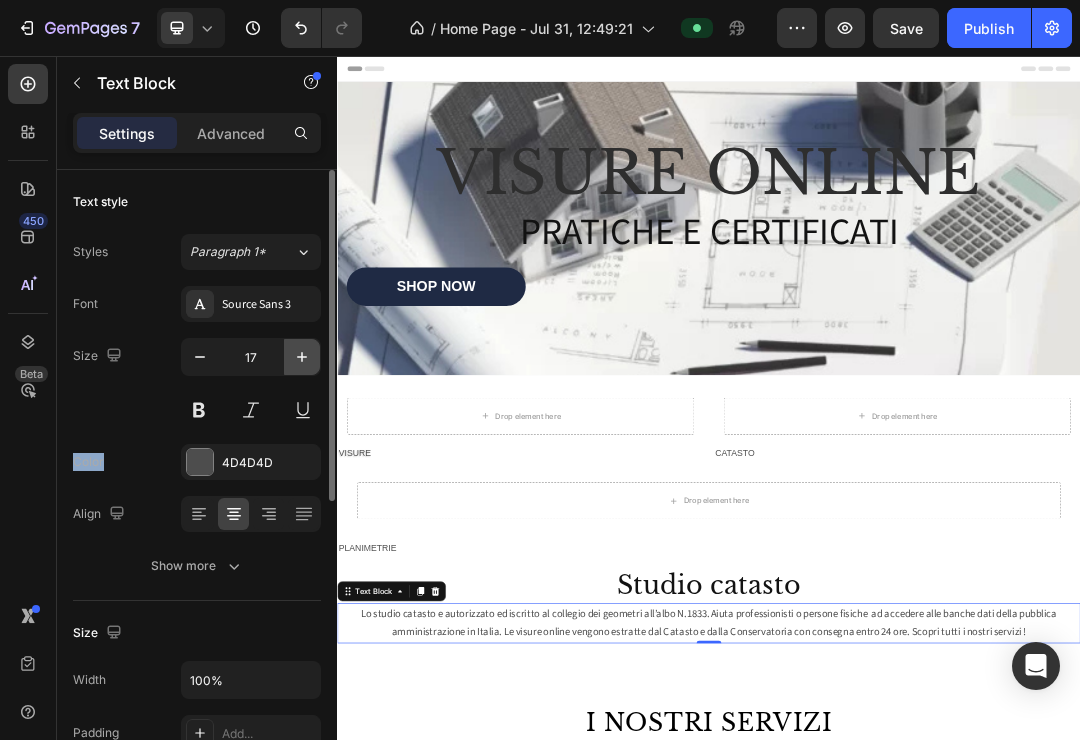 click 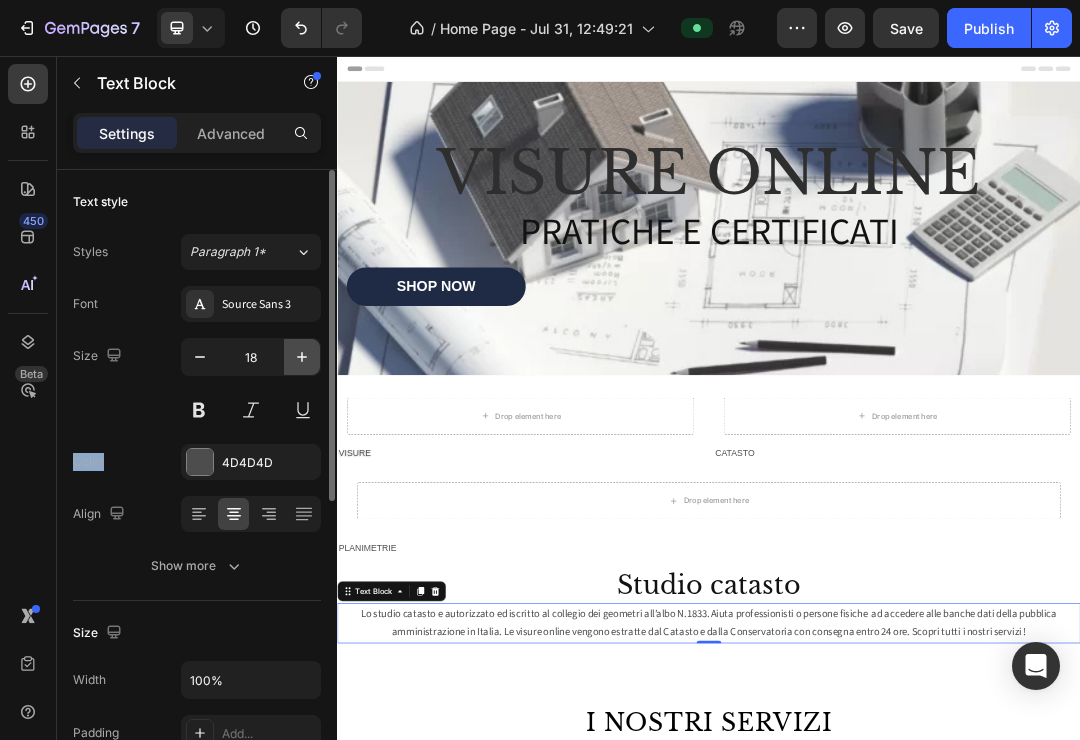click 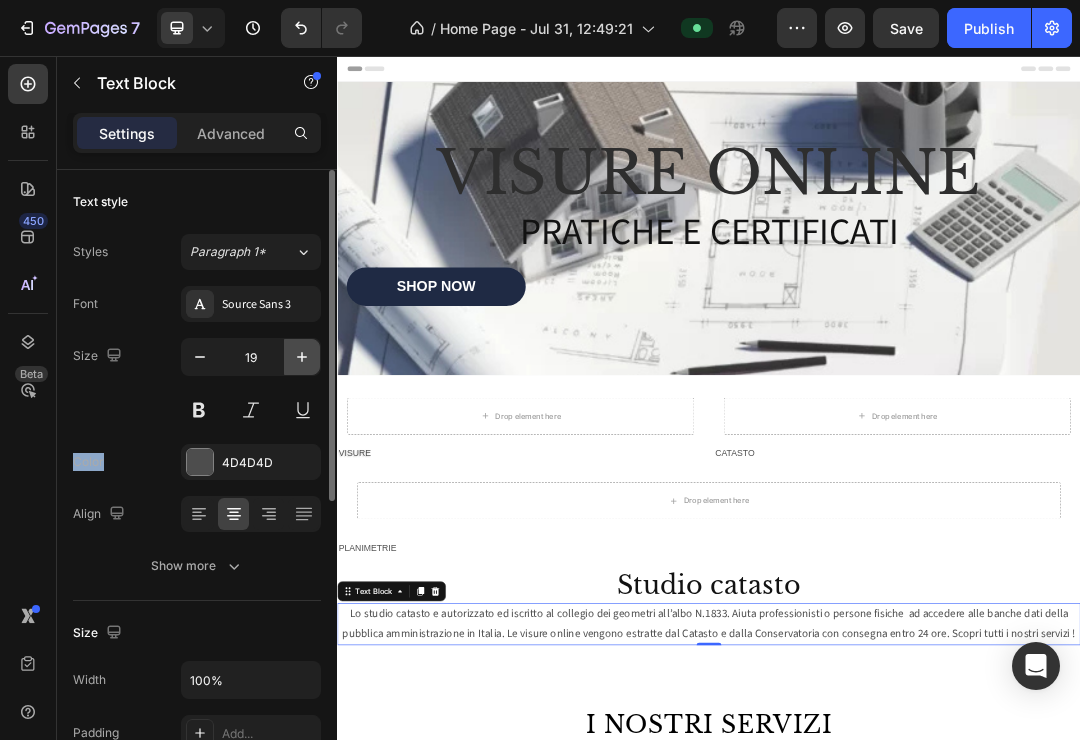 click 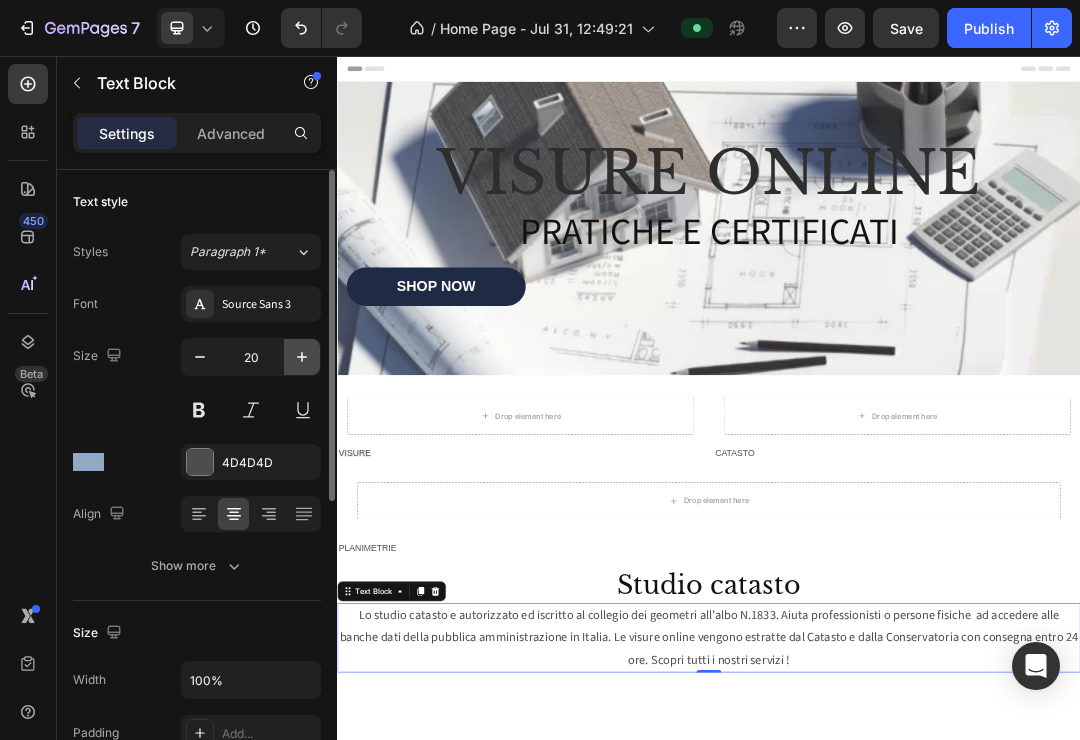 click 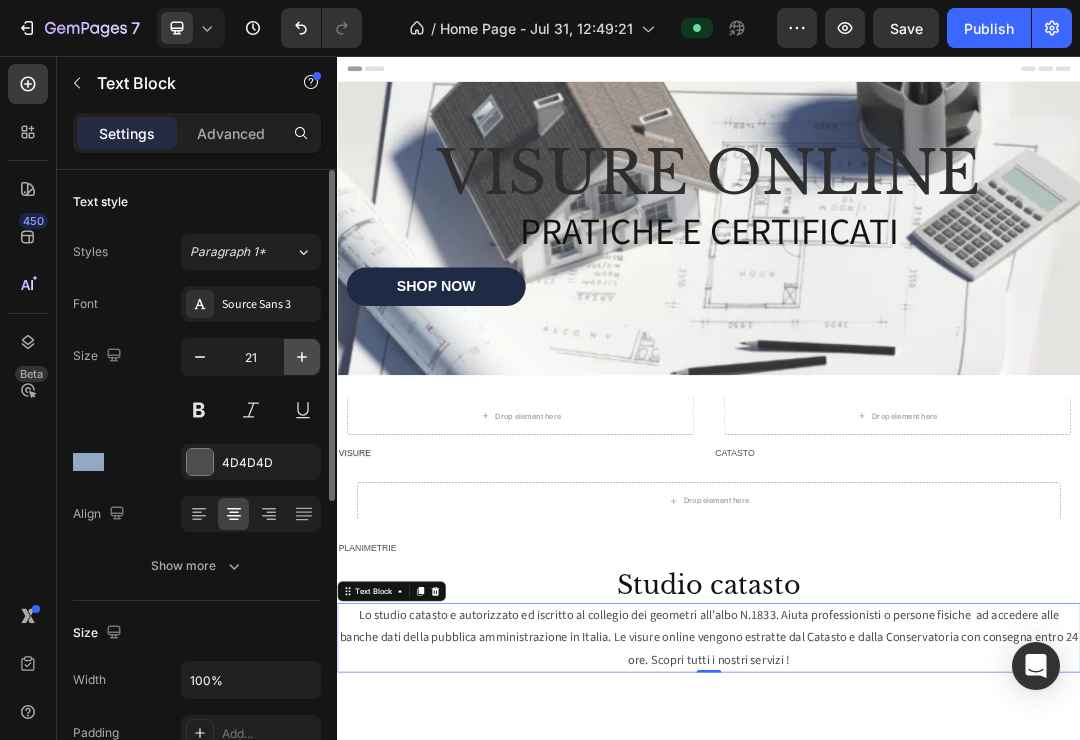click 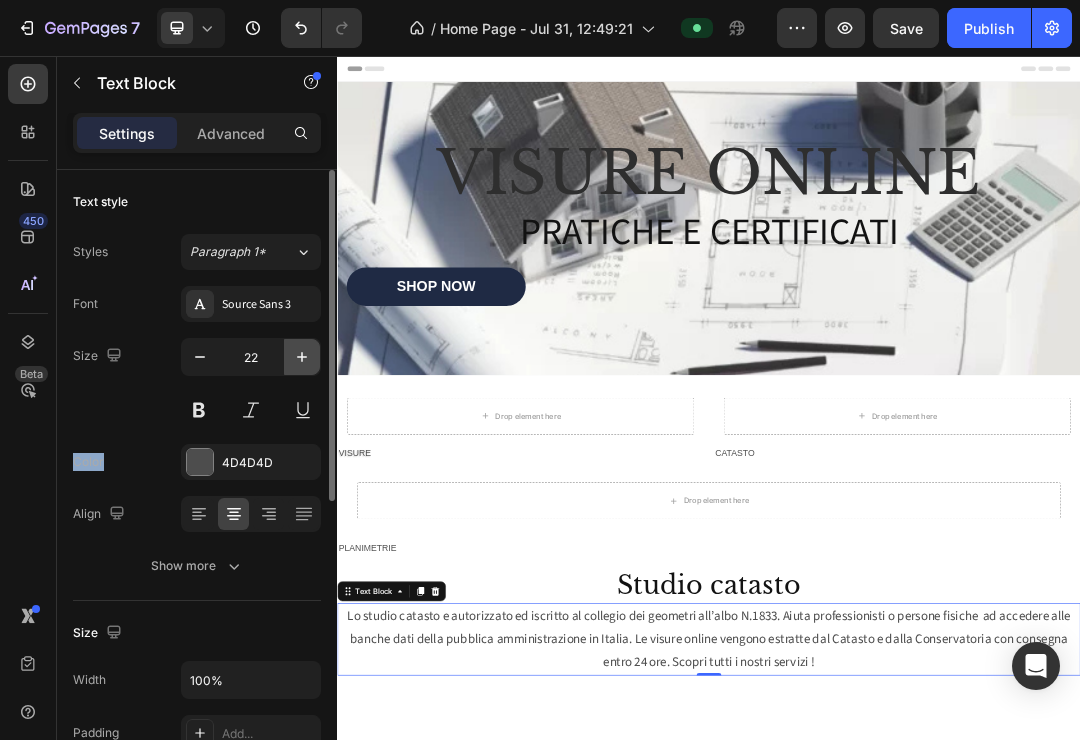click 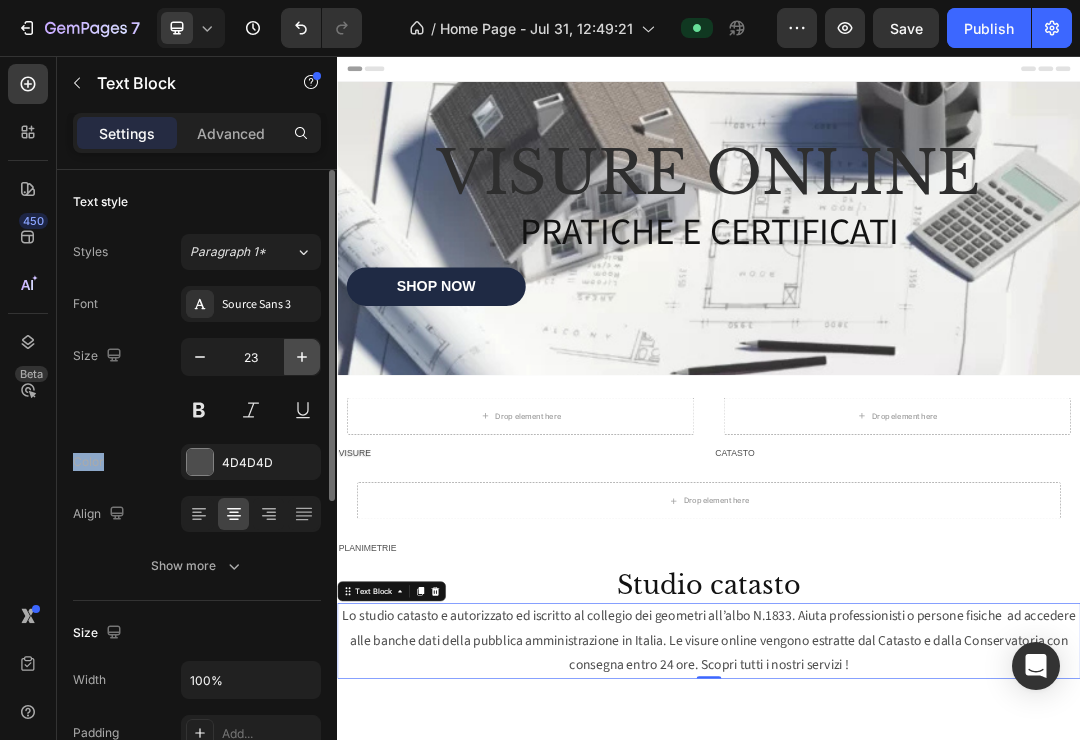 click 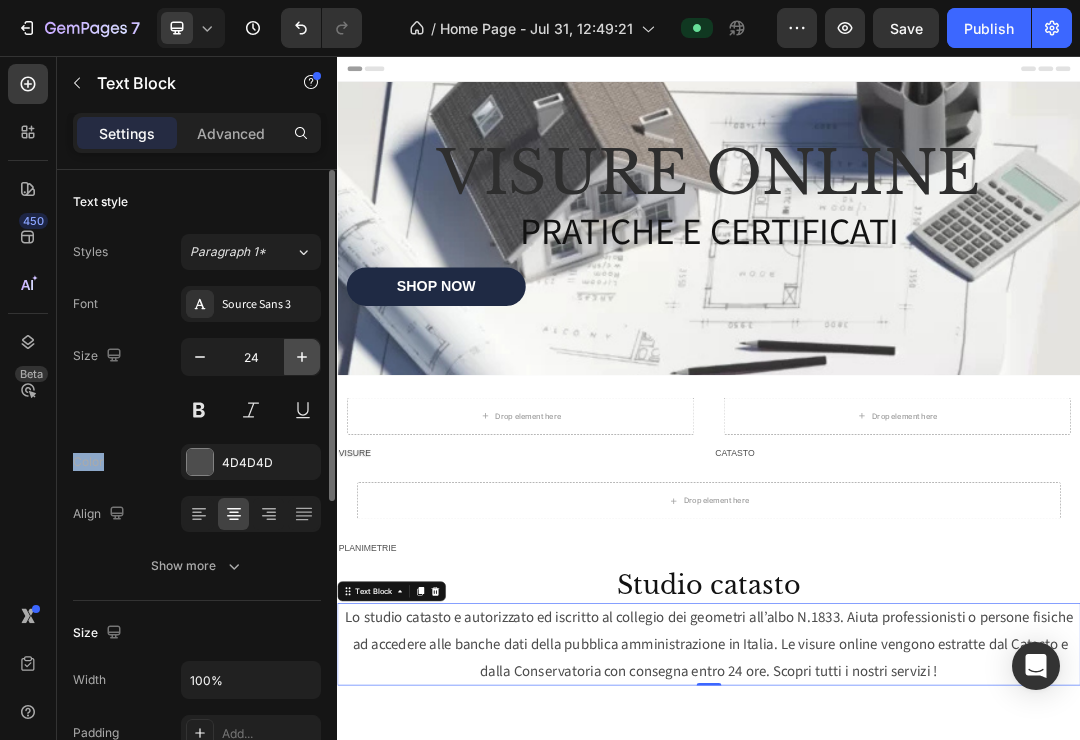 click 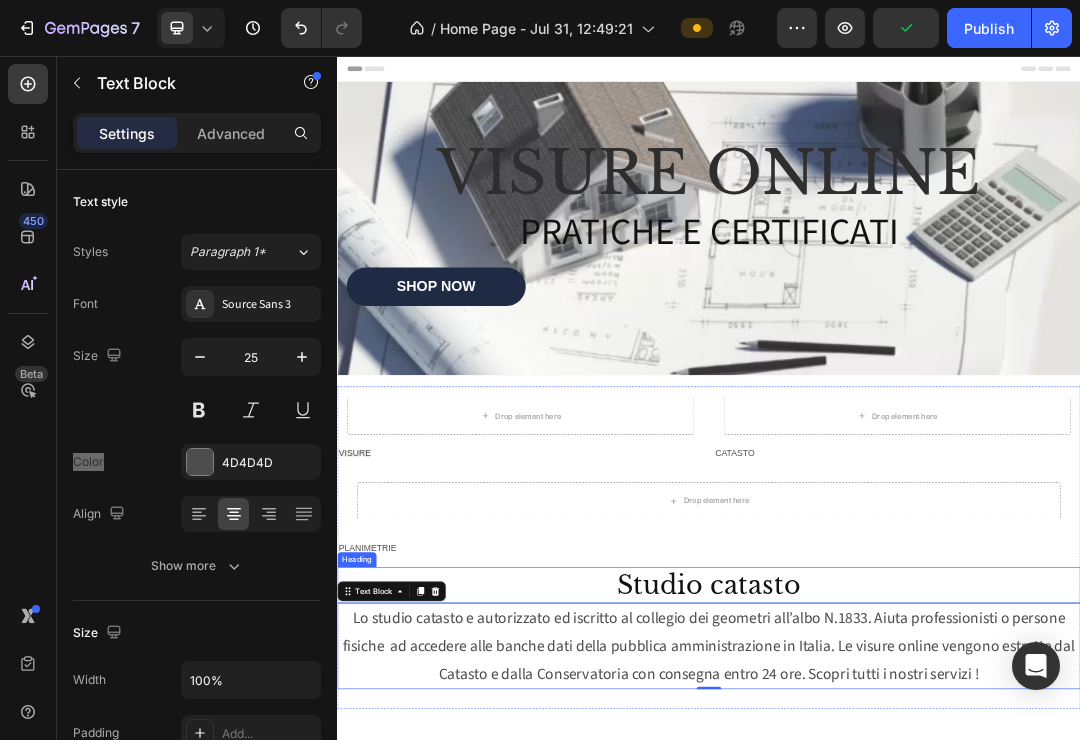 click on "Studio catasto" at bounding box center (937, 909) 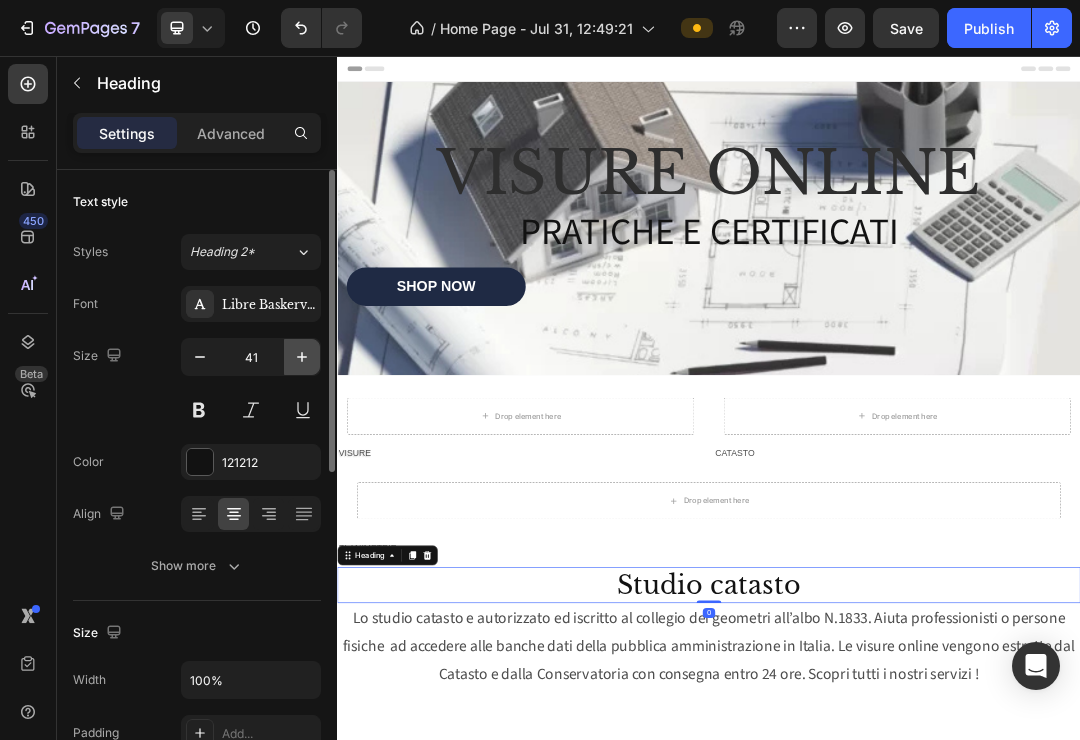 click 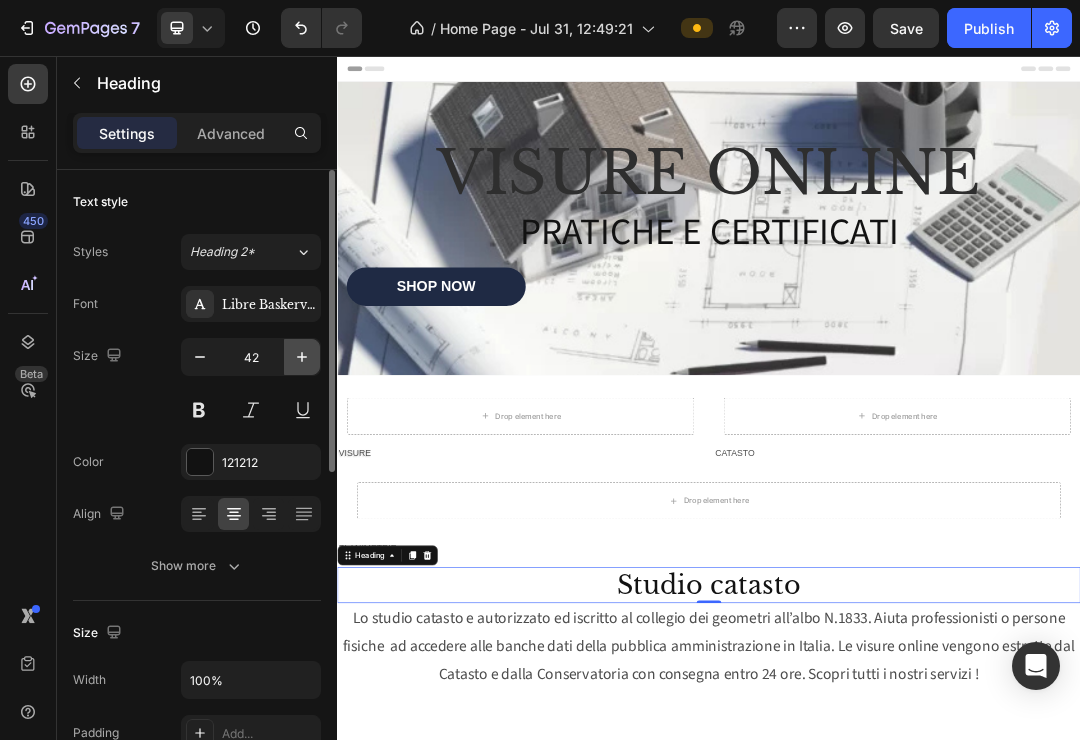 click 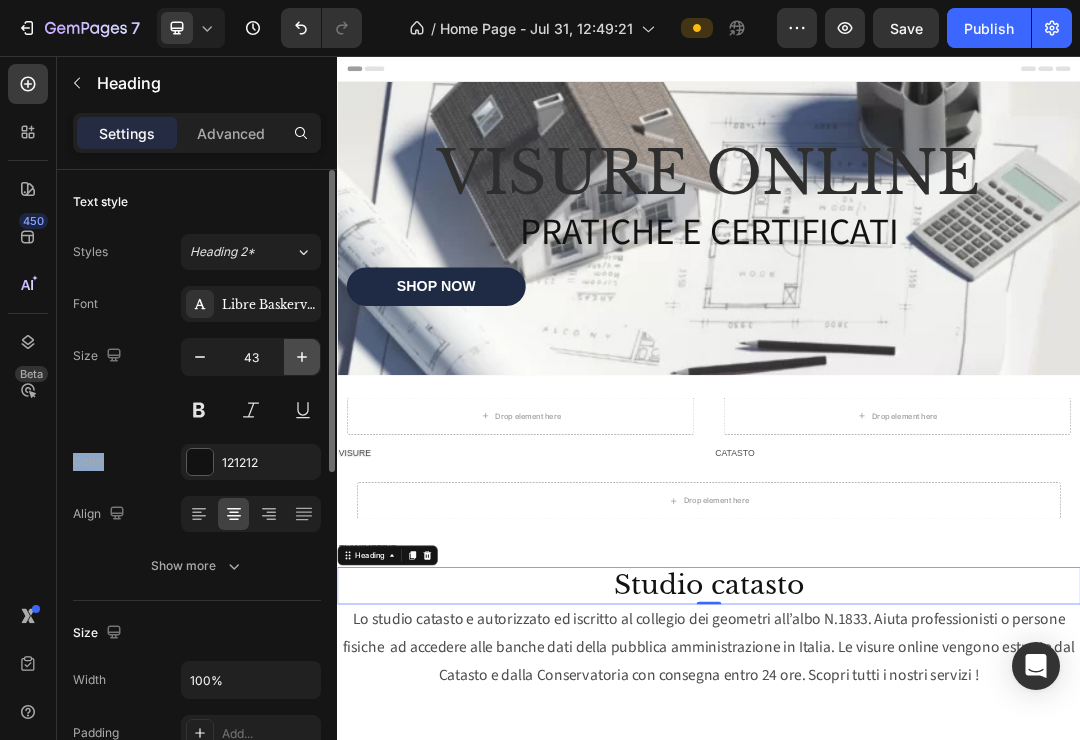 click 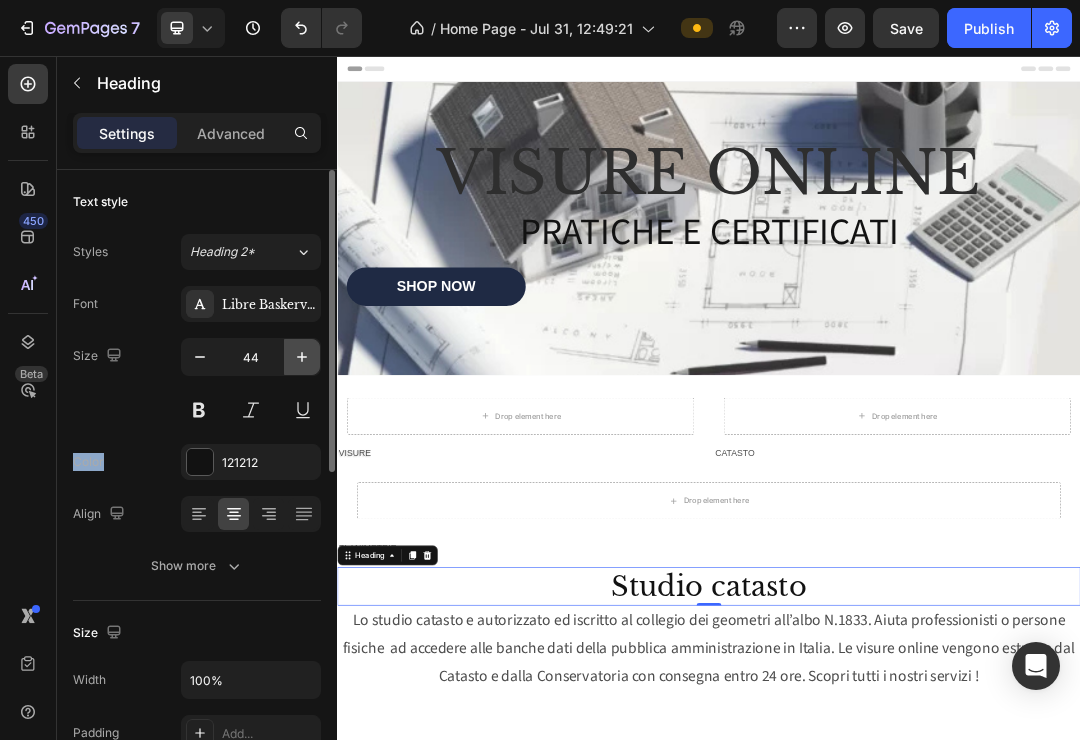 click 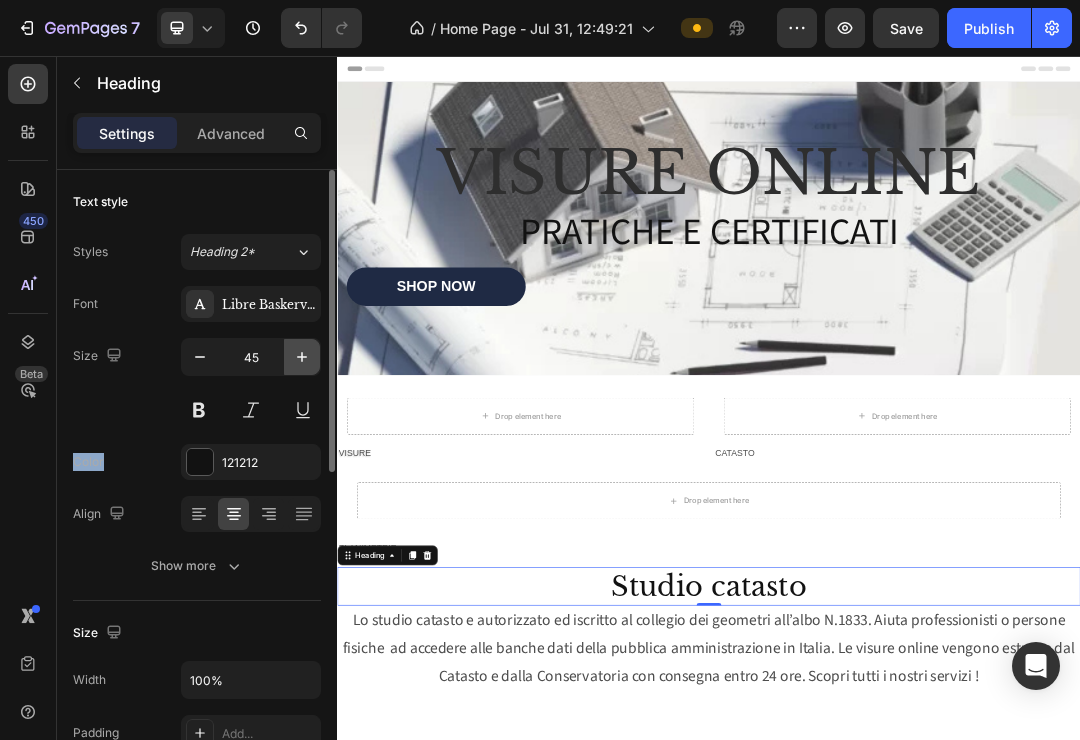 click 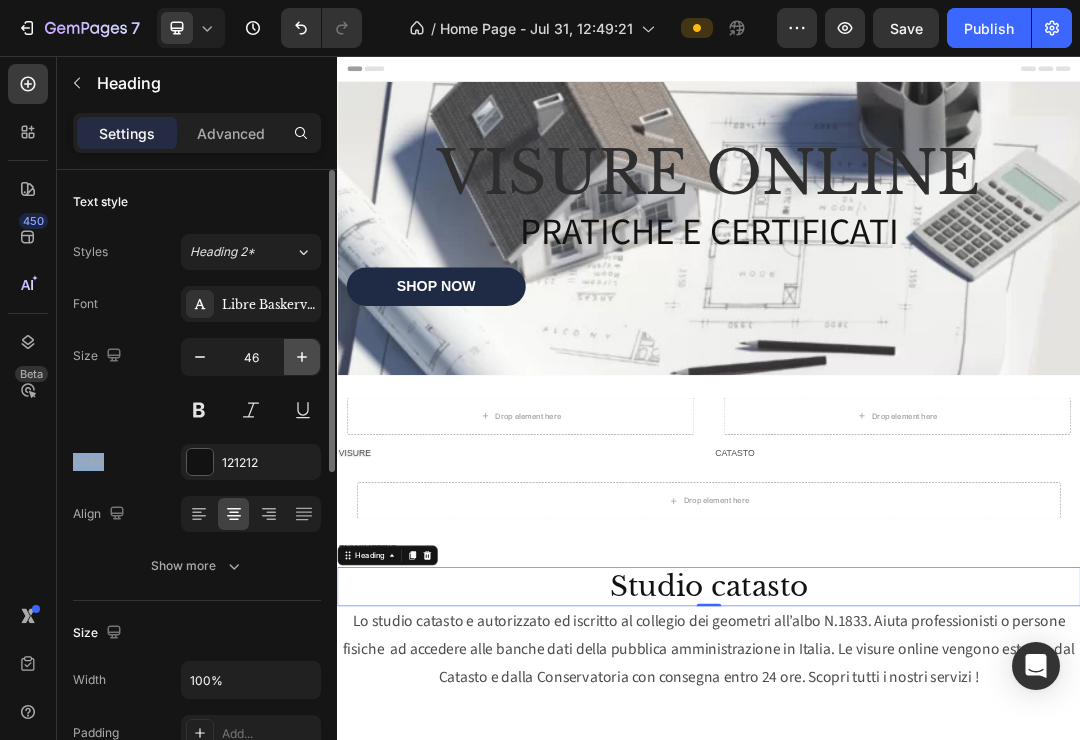 click 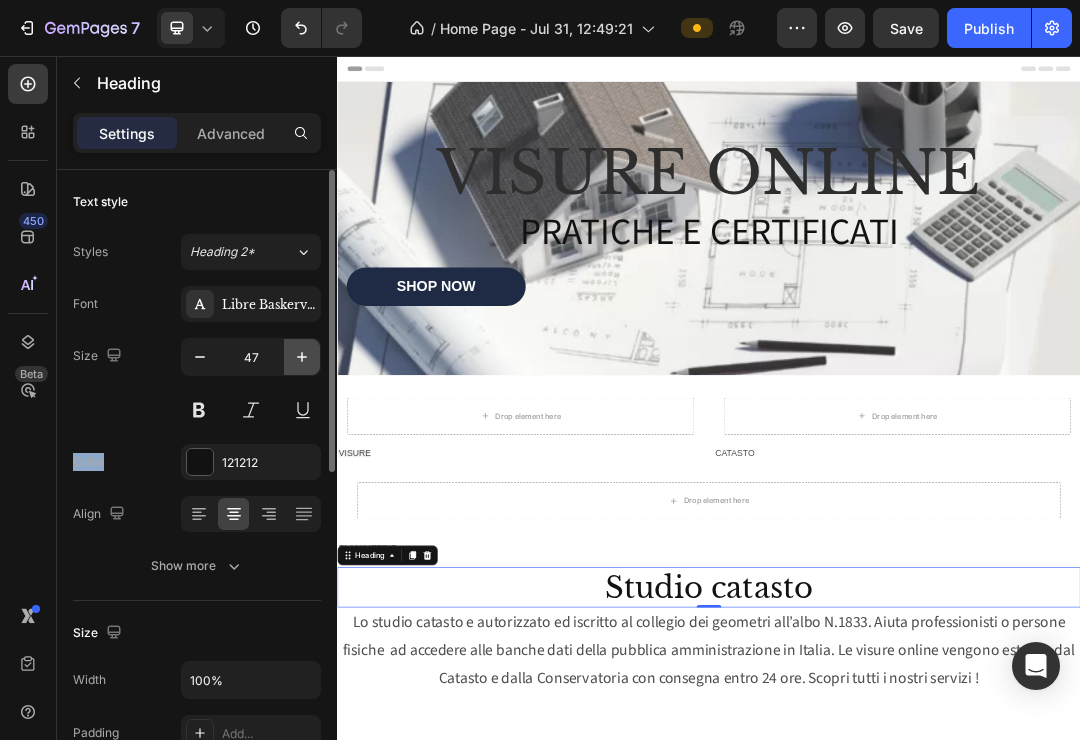 click 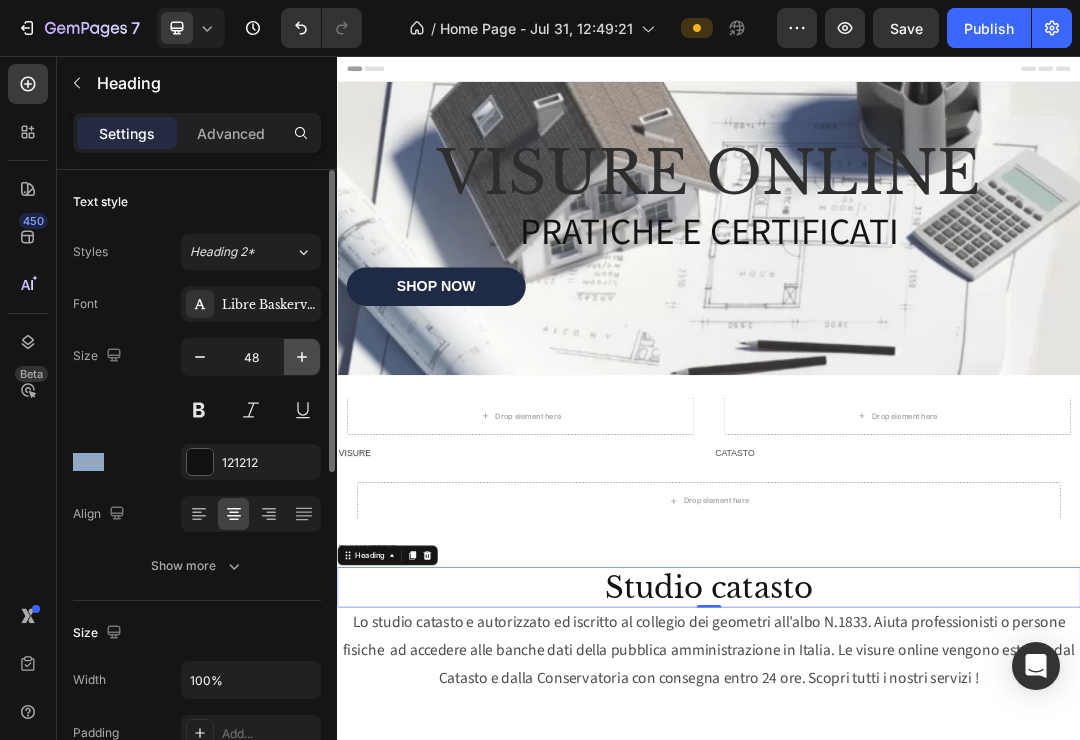 click 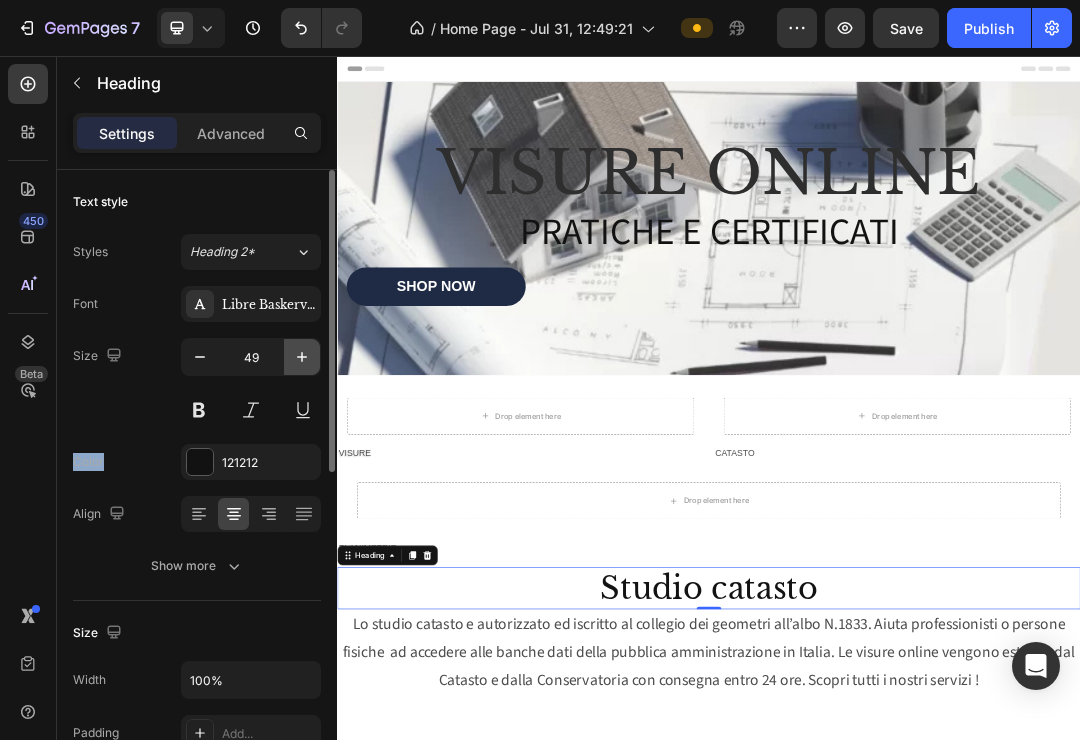 click 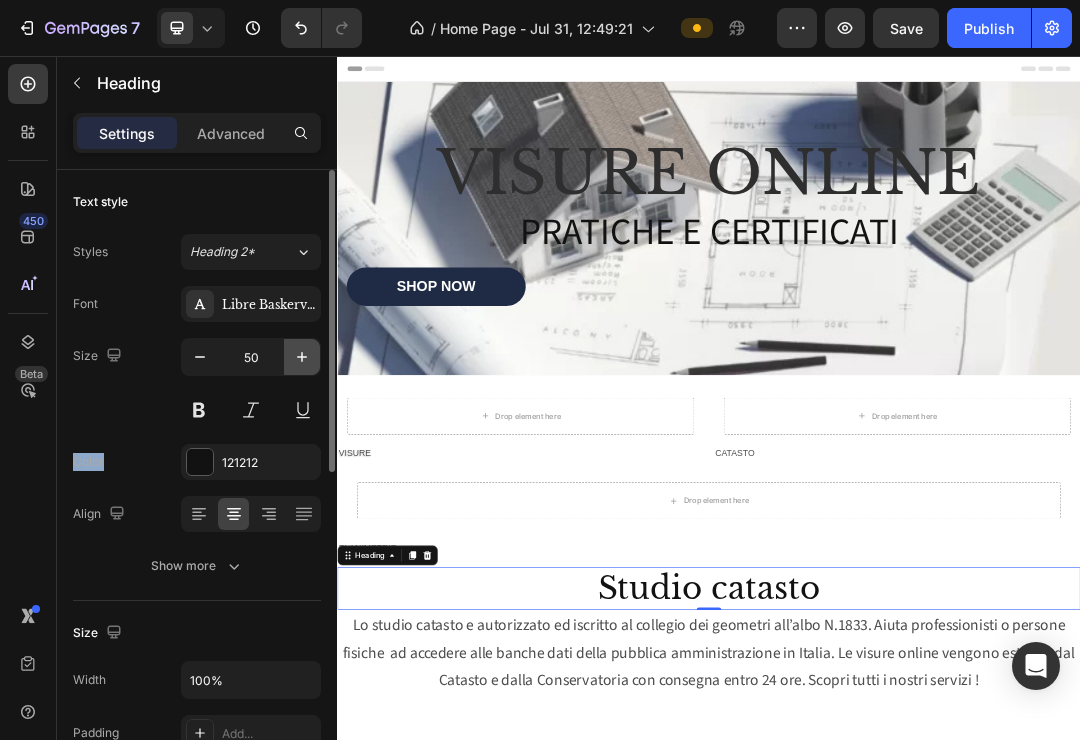 click 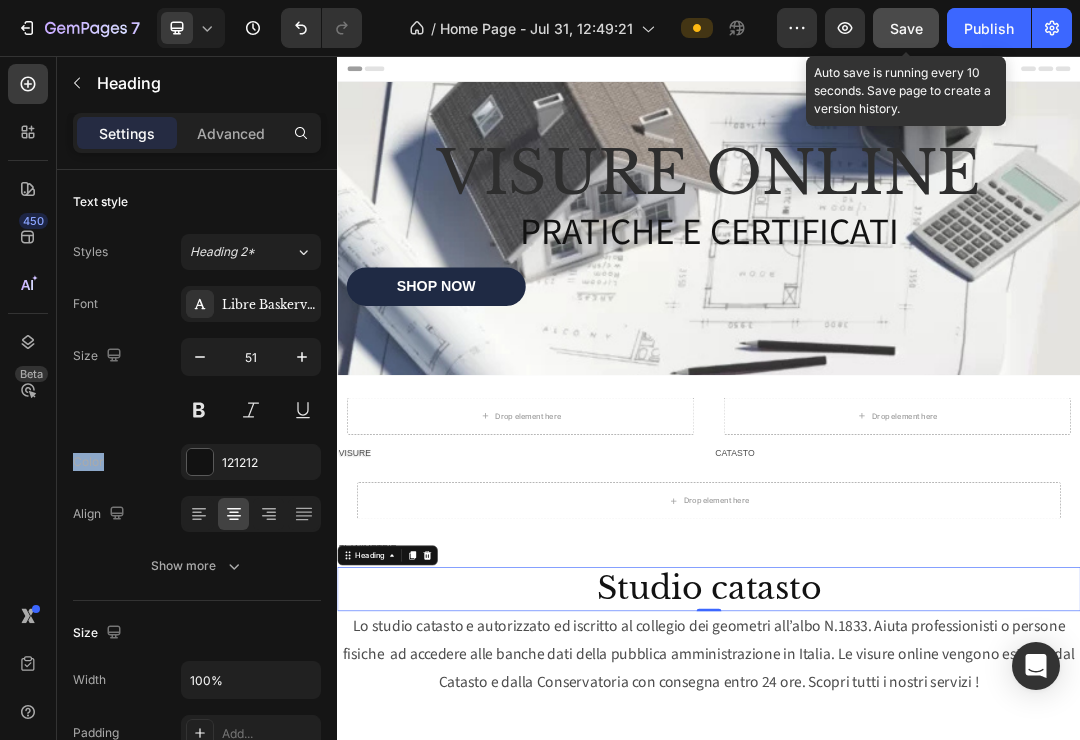 click on "Save" at bounding box center (906, 28) 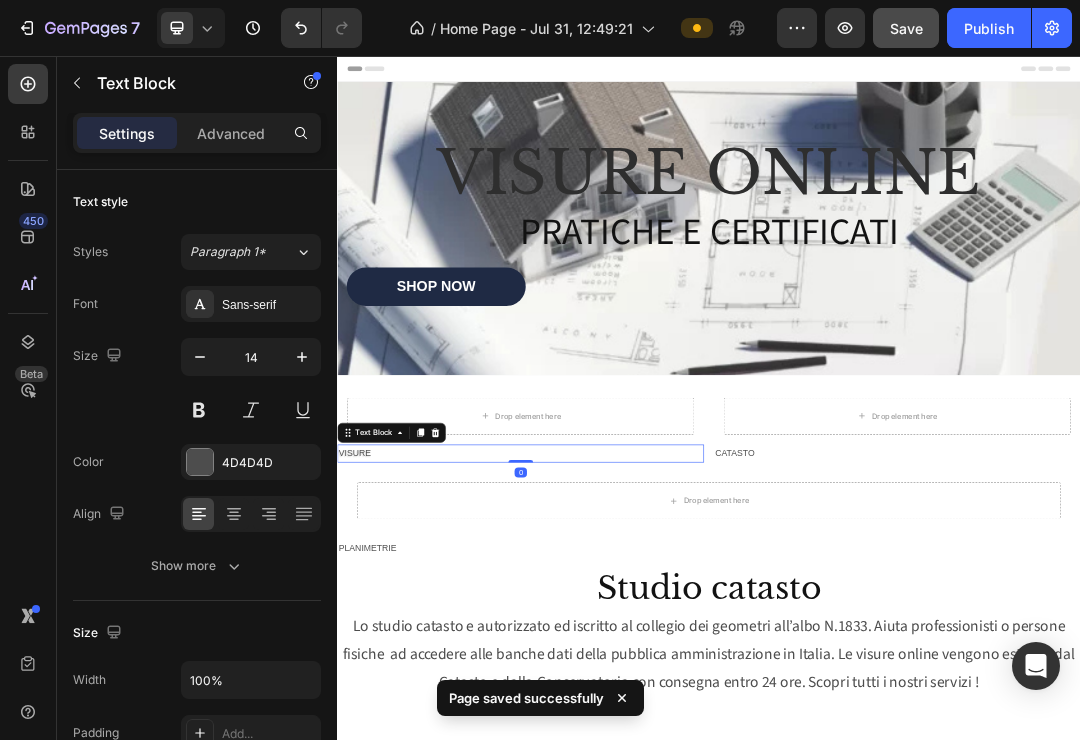 click on "VISURE" at bounding box center (633, 697) 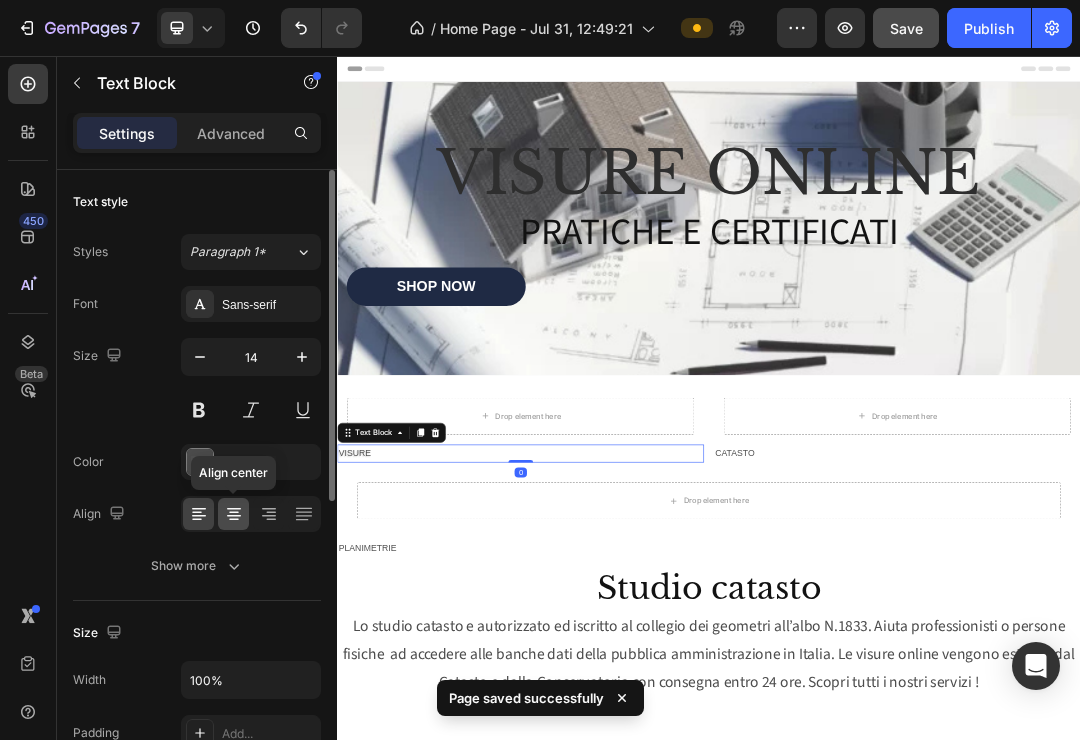 click 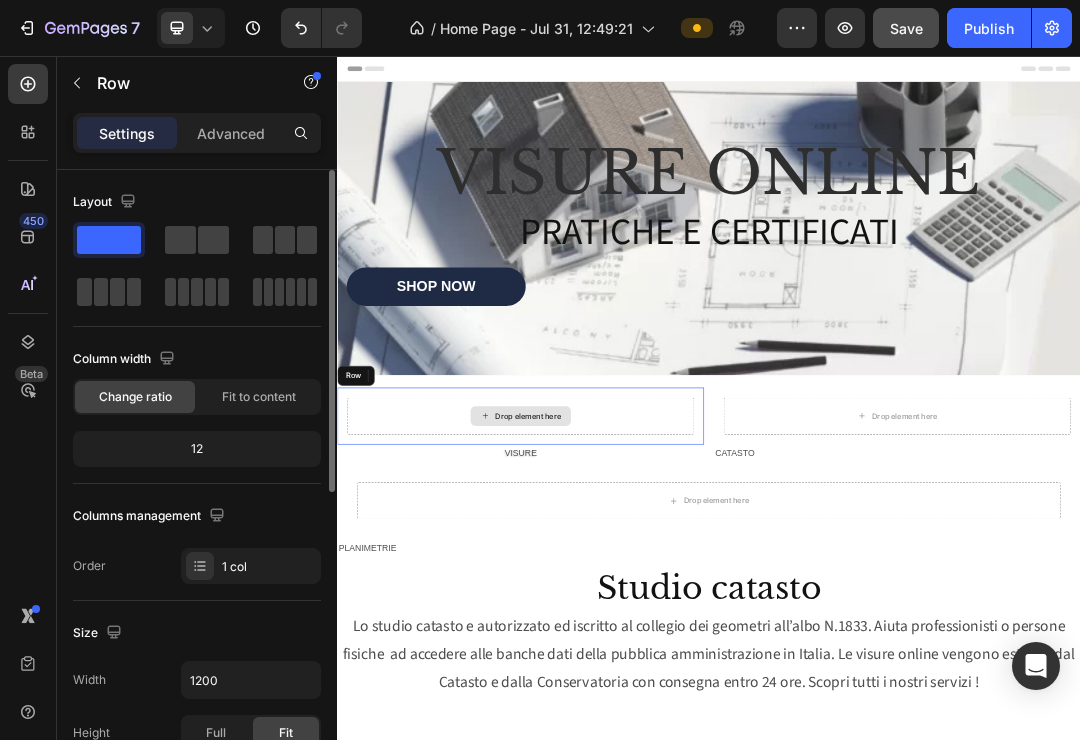click on "Drop element here" at bounding box center [633, 637] 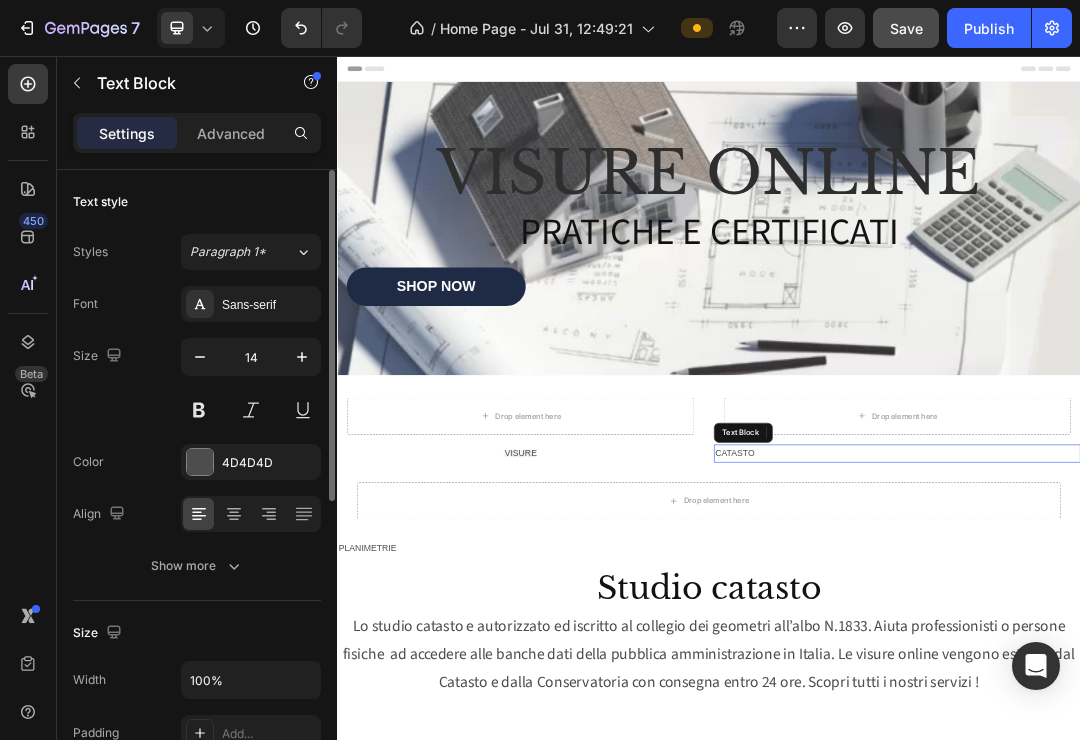 drag, startPoint x: 986, startPoint y: 700, endPoint x: 437, endPoint y: 734, distance: 550.0518 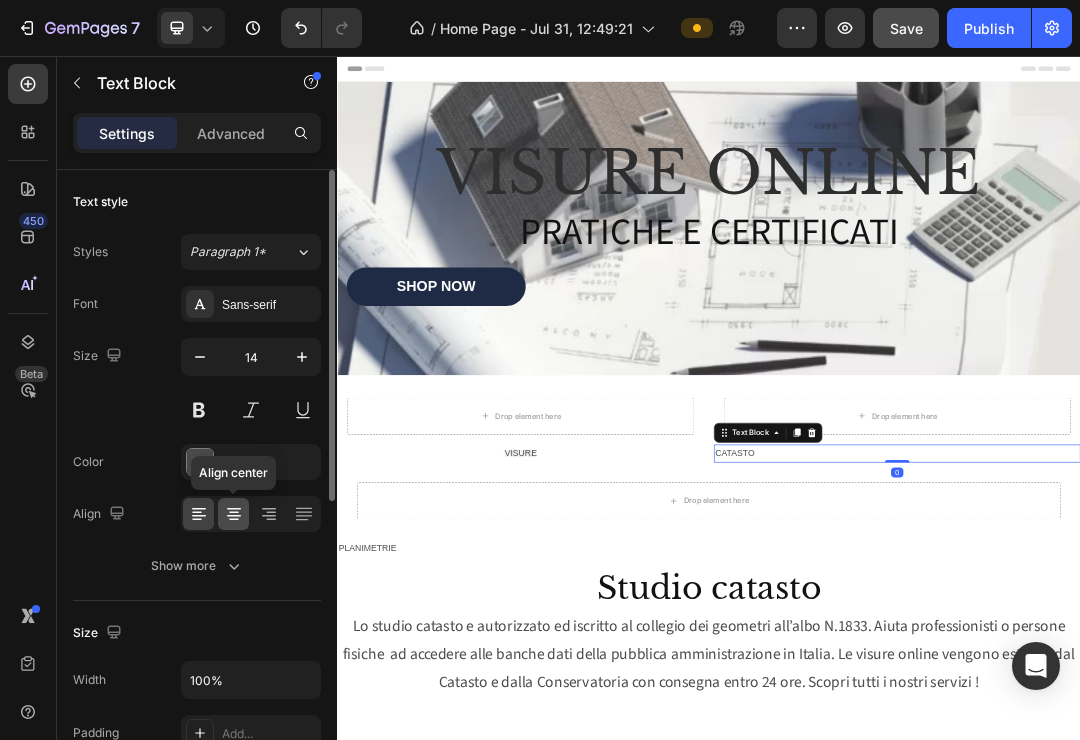 click 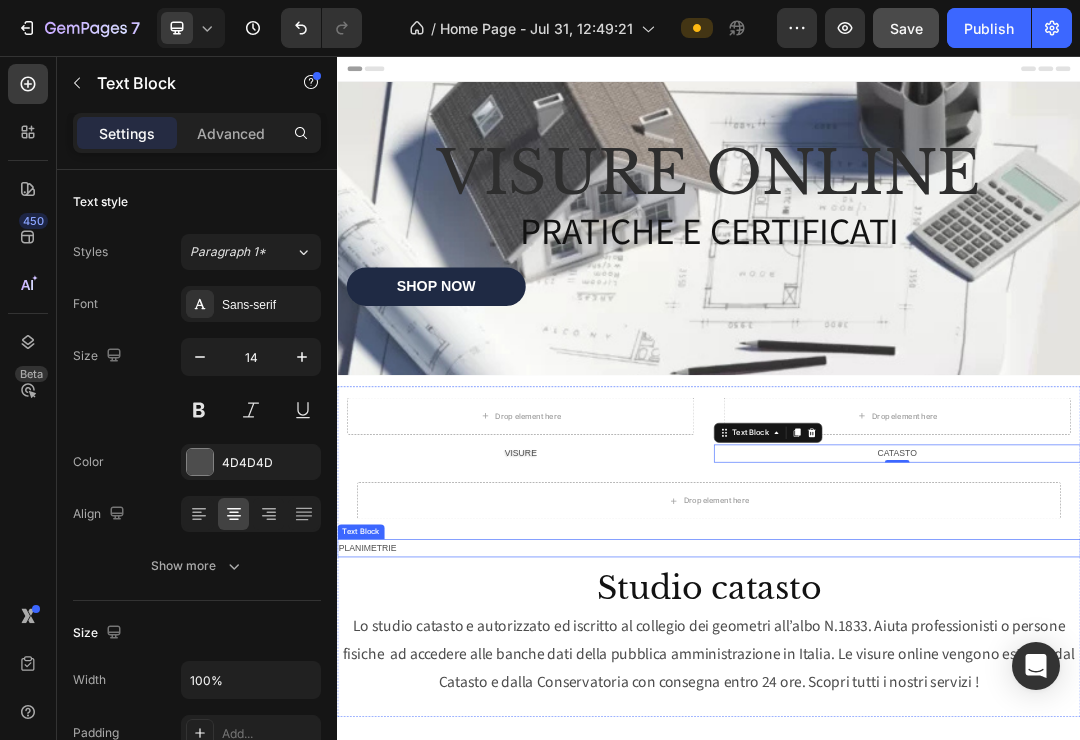 click on "PLANIMETRIE" at bounding box center [937, 850] 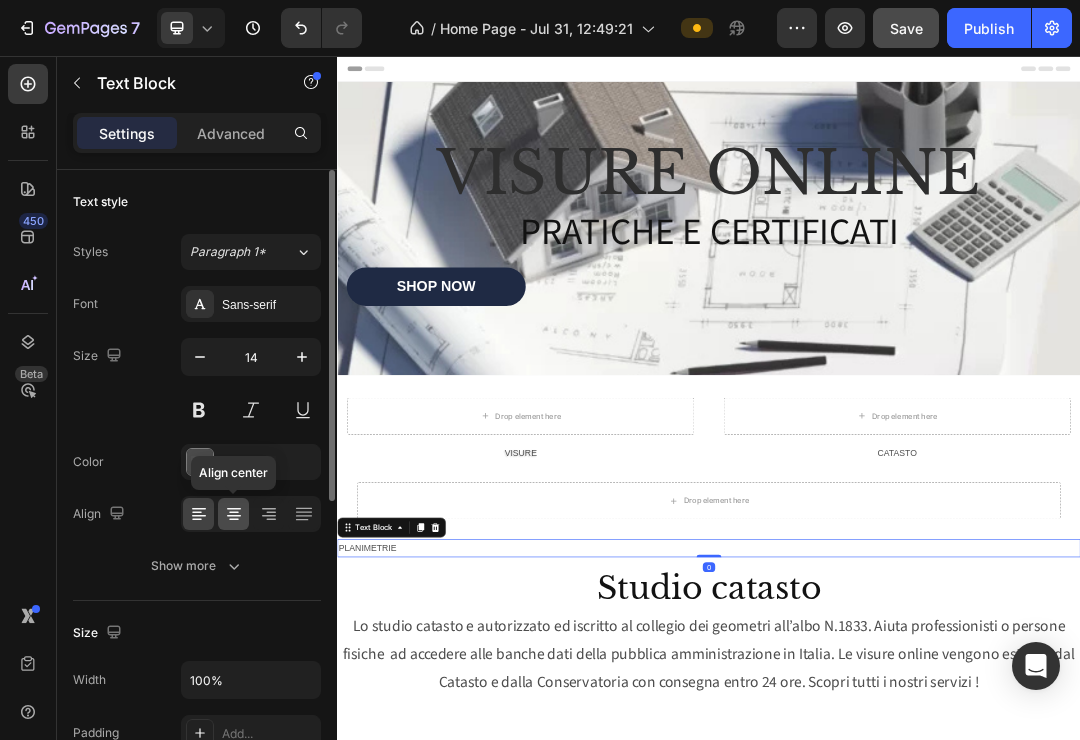 click 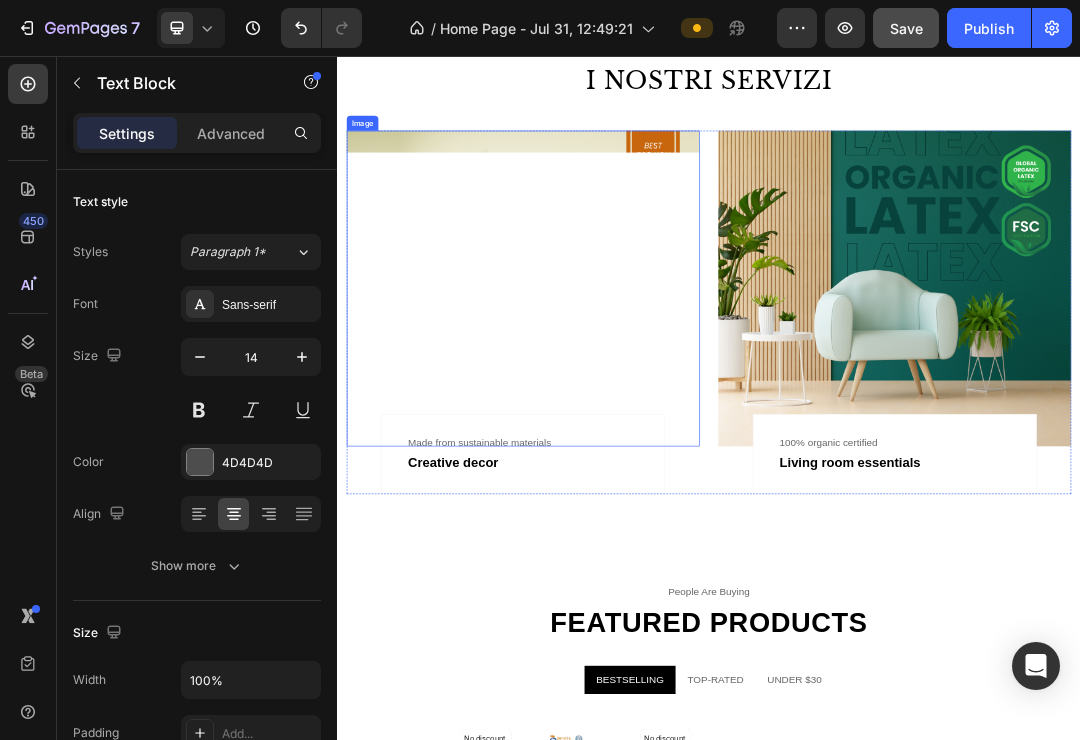 scroll, scrollTop: 956, scrollLeft: 0, axis: vertical 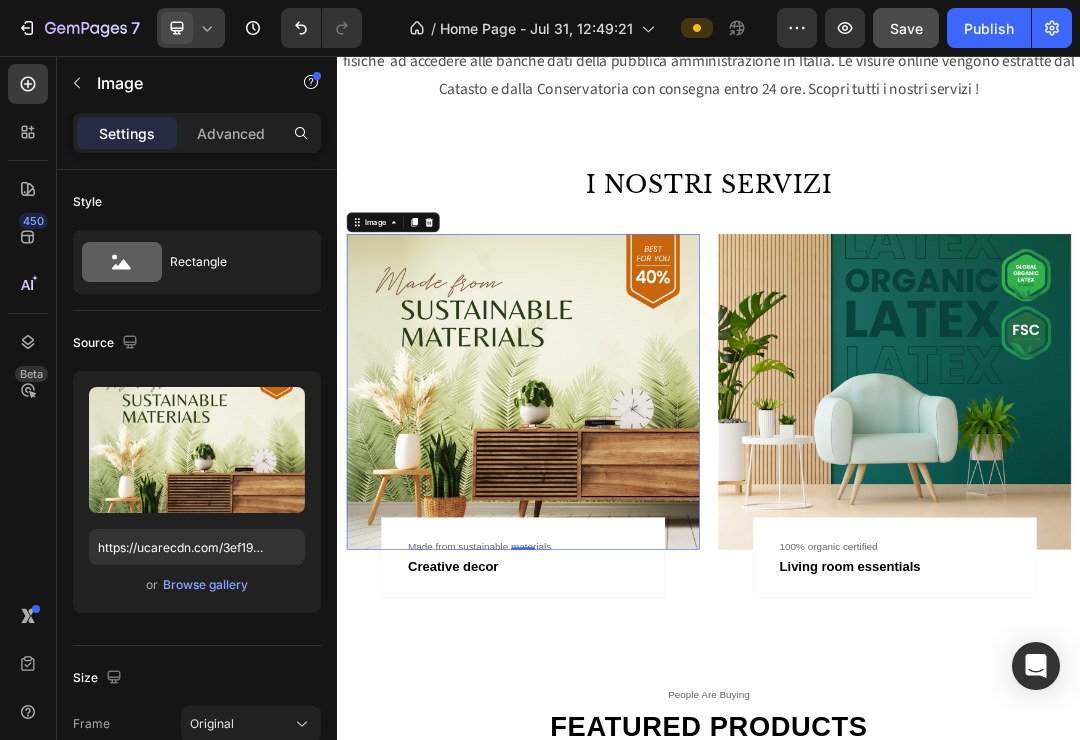 click 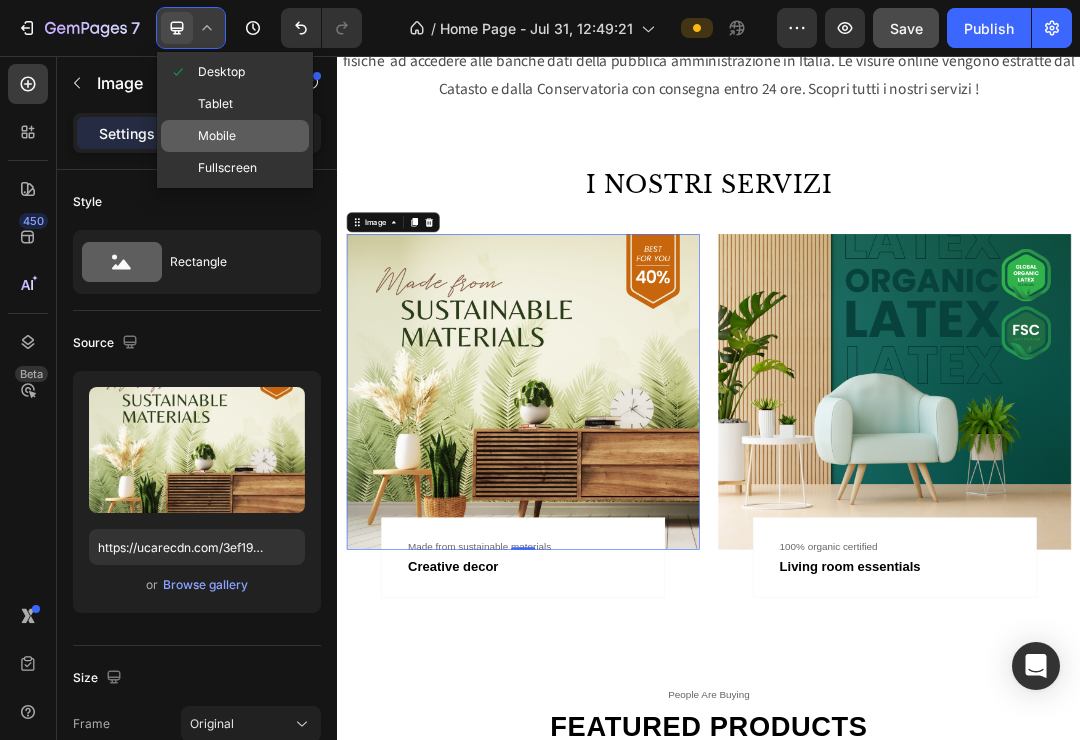 click on "Mobile" at bounding box center (217, 136) 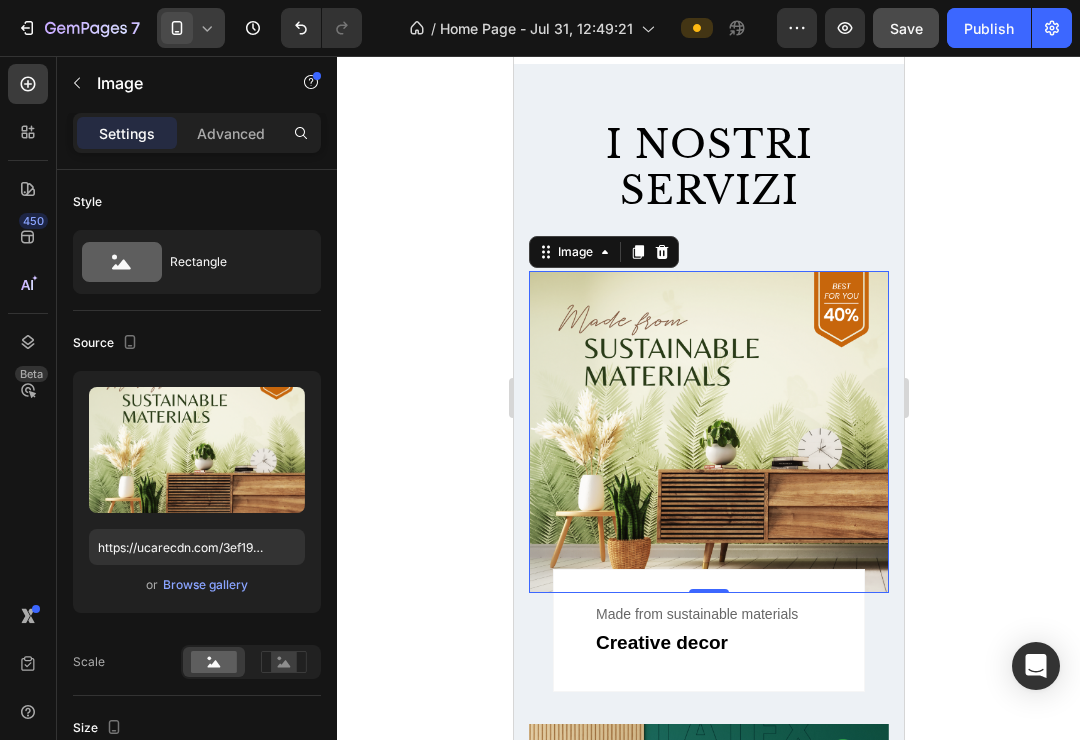 scroll, scrollTop: 987, scrollLeft: 0, axis: vertical 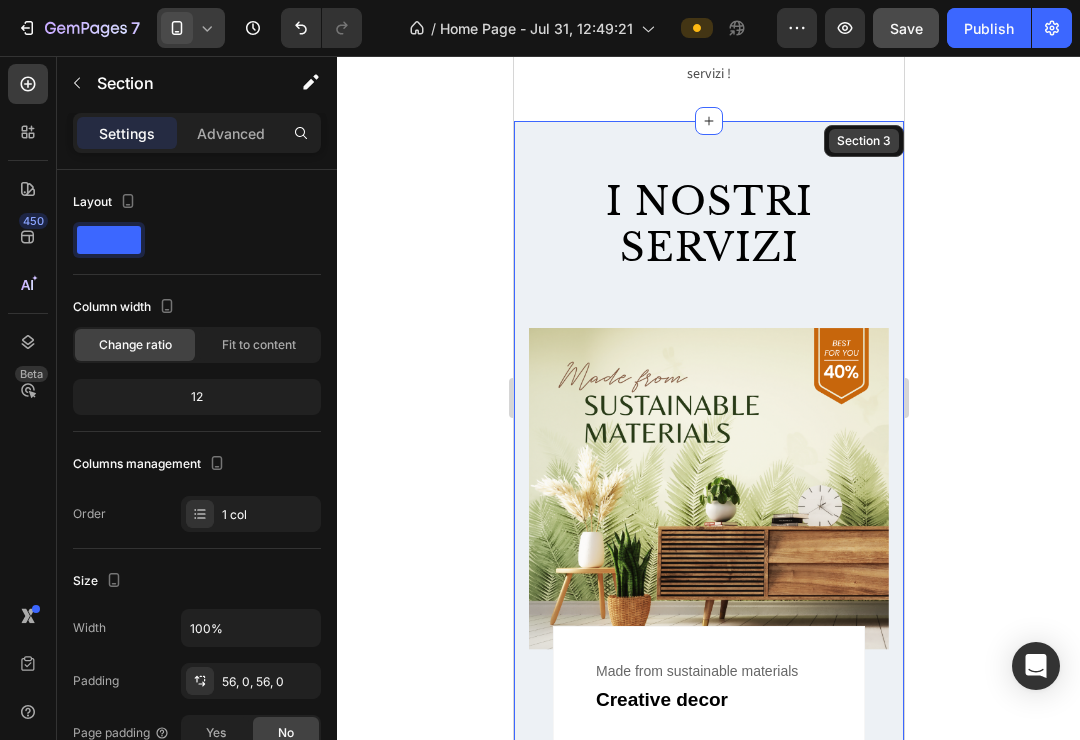 click on "I nostri servizi Heading Row Image Made from sustainable materials Text Creative decor Text Row Row Image 100% organic certified Text Living room essentials Text Row Row Row   0 Section 3" at bounding box center (708, 690) 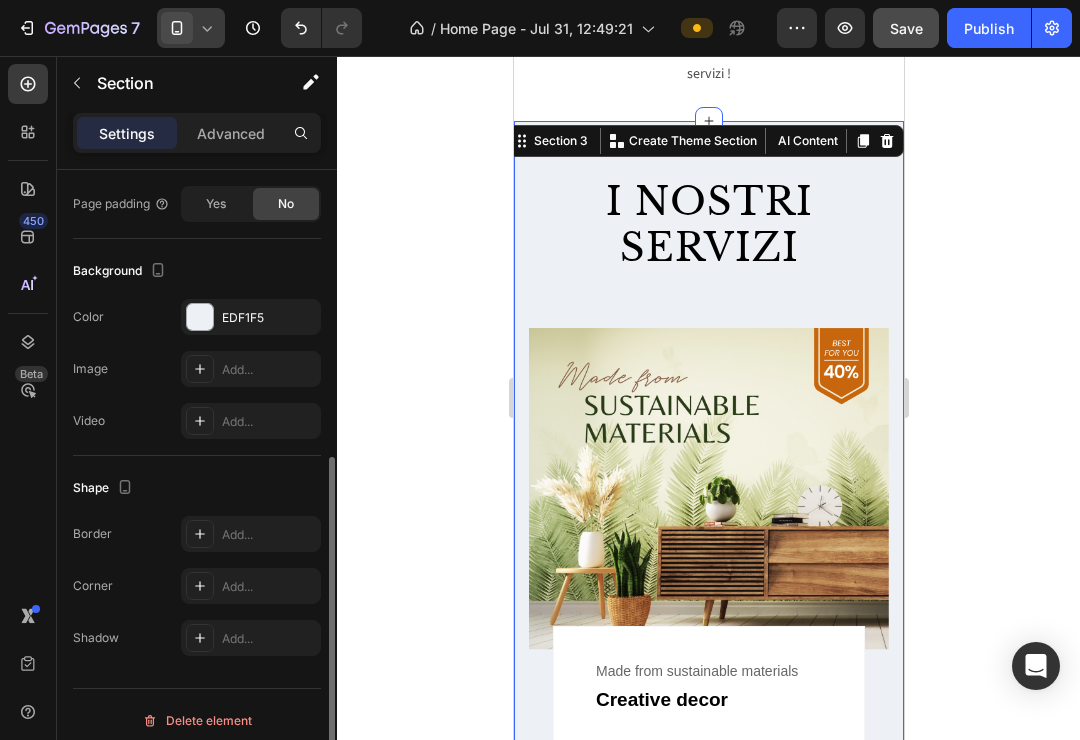 scroll, scrollTop: 531, scrollLeft: 0, axis: vertical 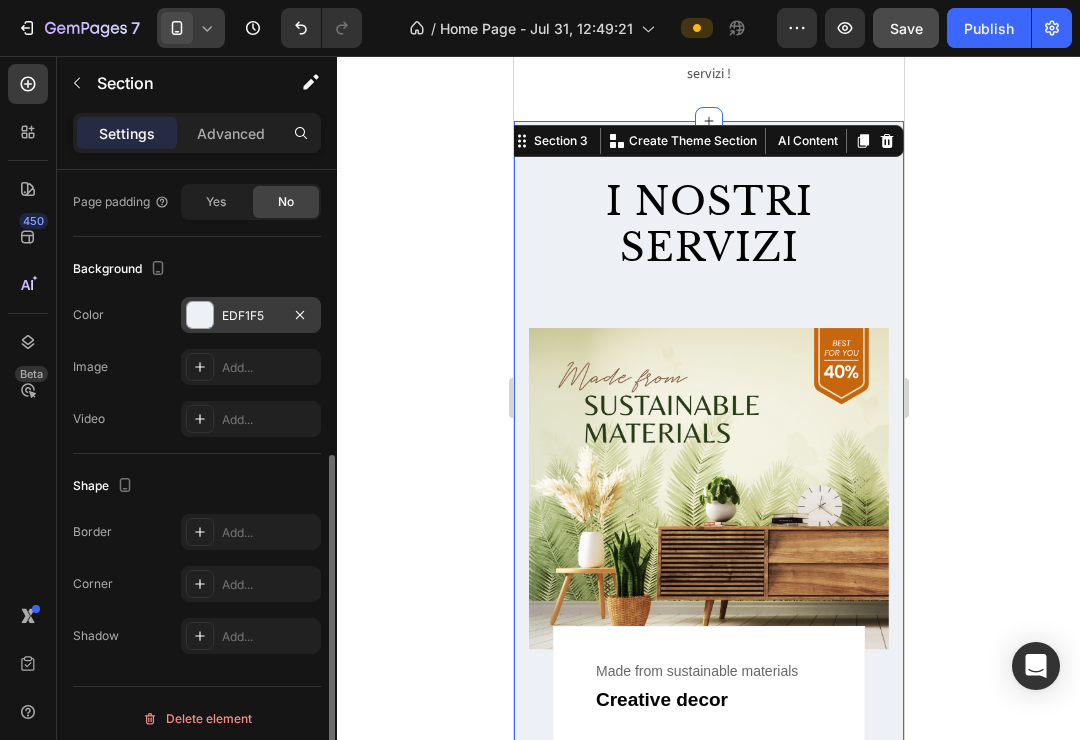 click on "EDF1F5" at bounding box center [251, 316] 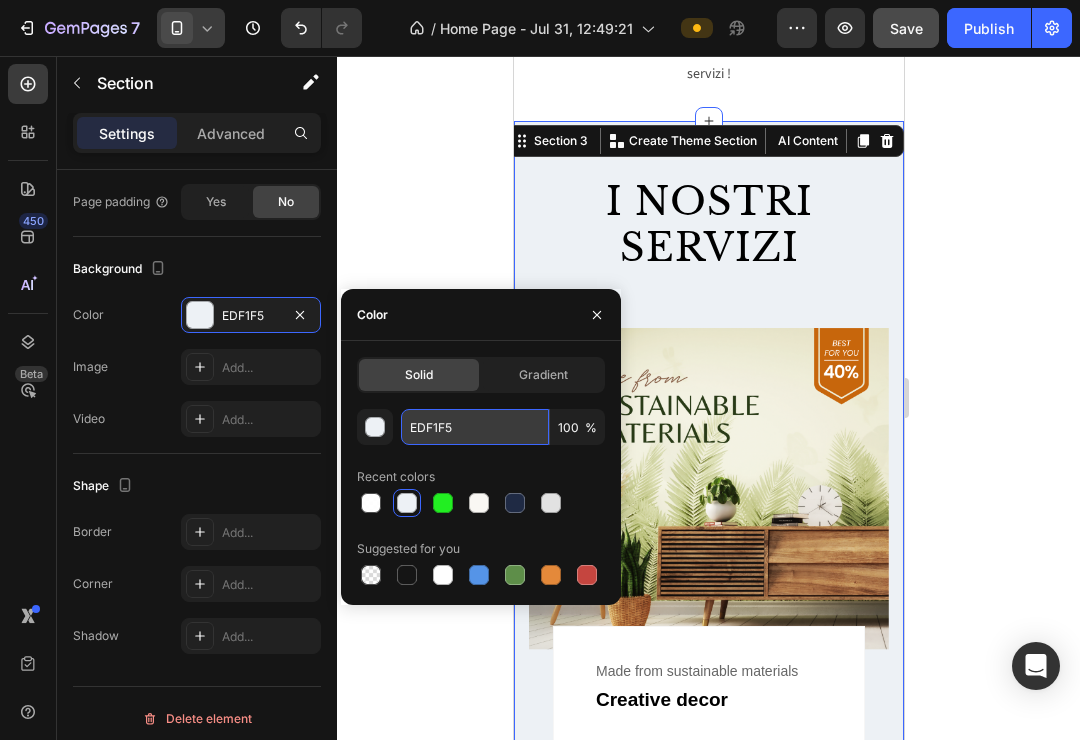 drag, startPoint x: 493, startPoint y: 433, endPoint x: 445, endPoint y: 431, distance: 48.04165 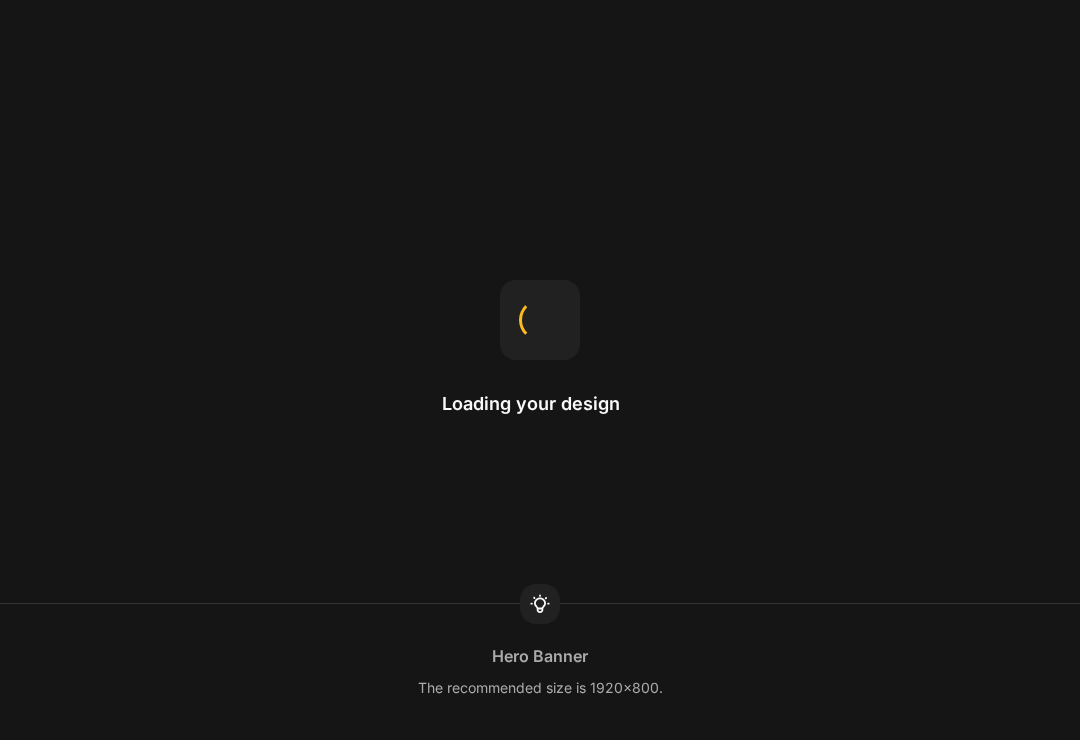 scroll, scrollTop: 0, scrollLeft: 0, axis: both 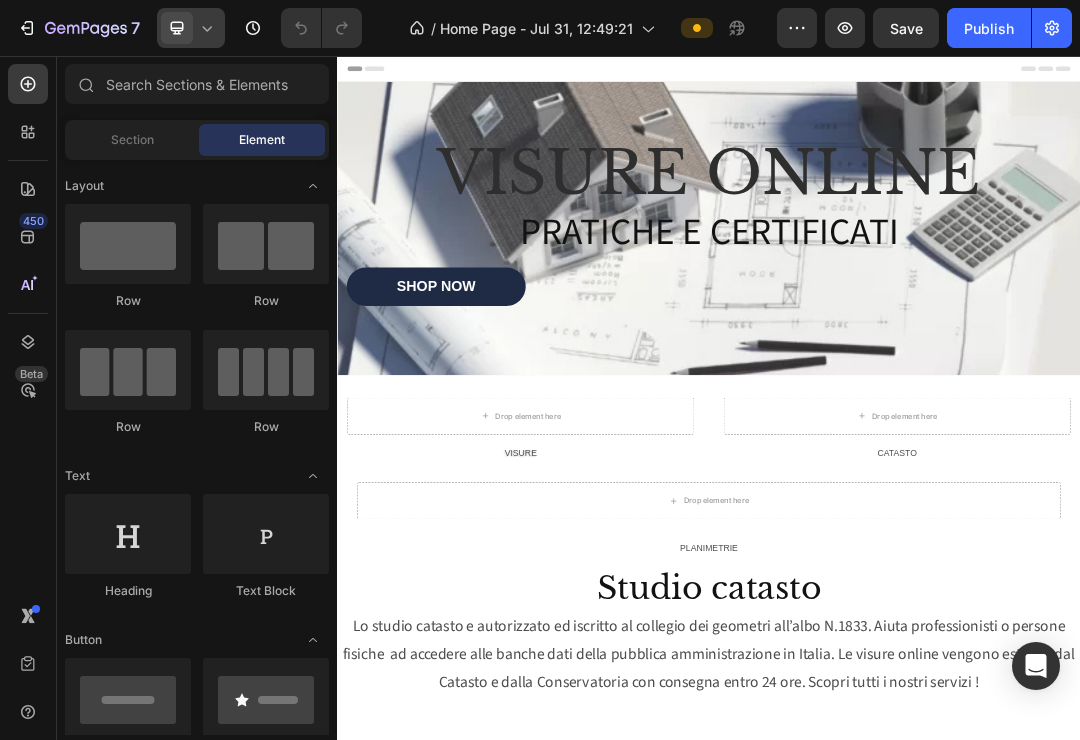 click at bounding box center [177, 28] 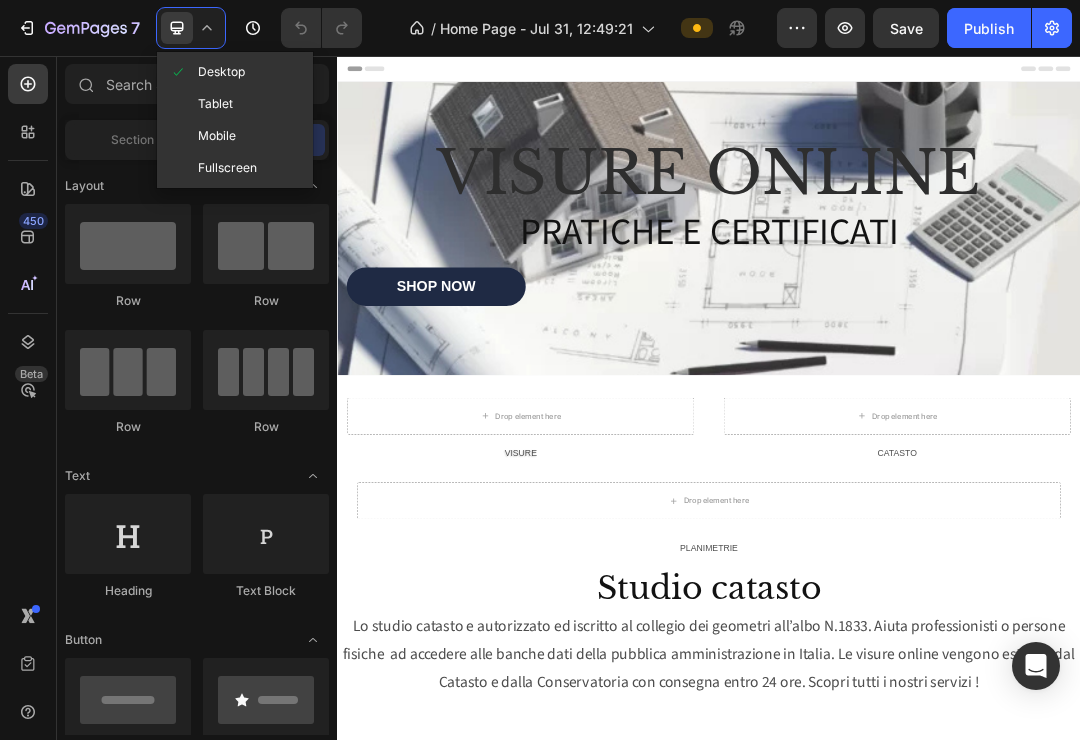 click on "Mobile" at bounding box center [217, 136] 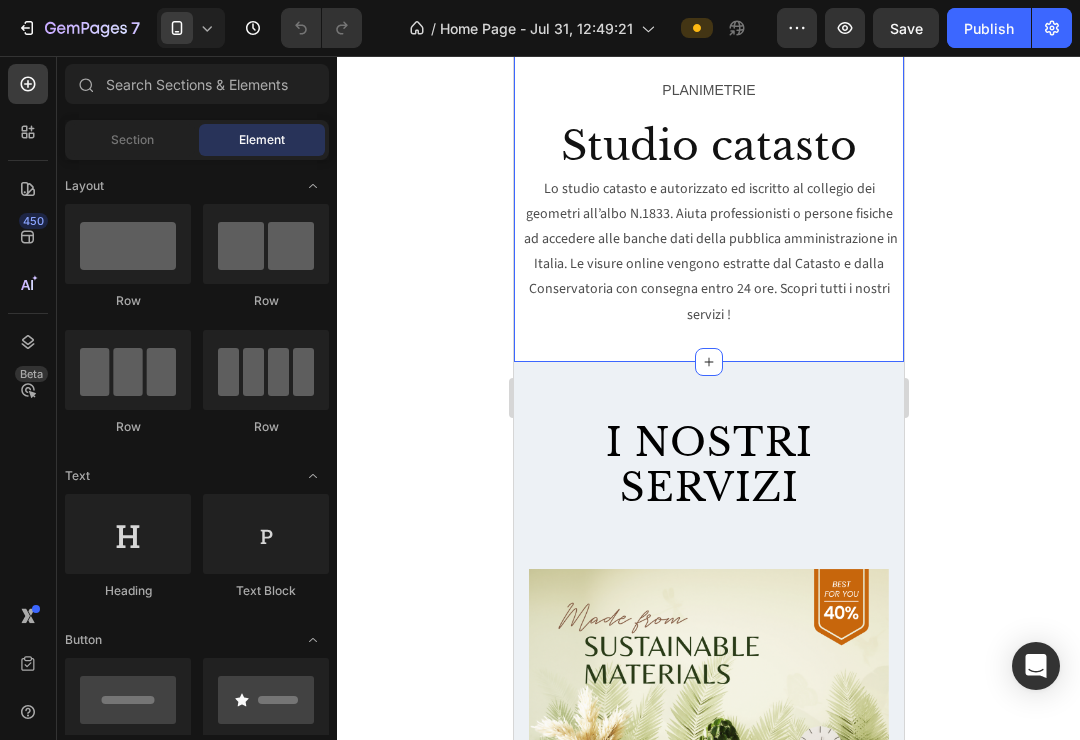 scroll, scrollTop: 679, scrollLeft: 0, axis: vertical 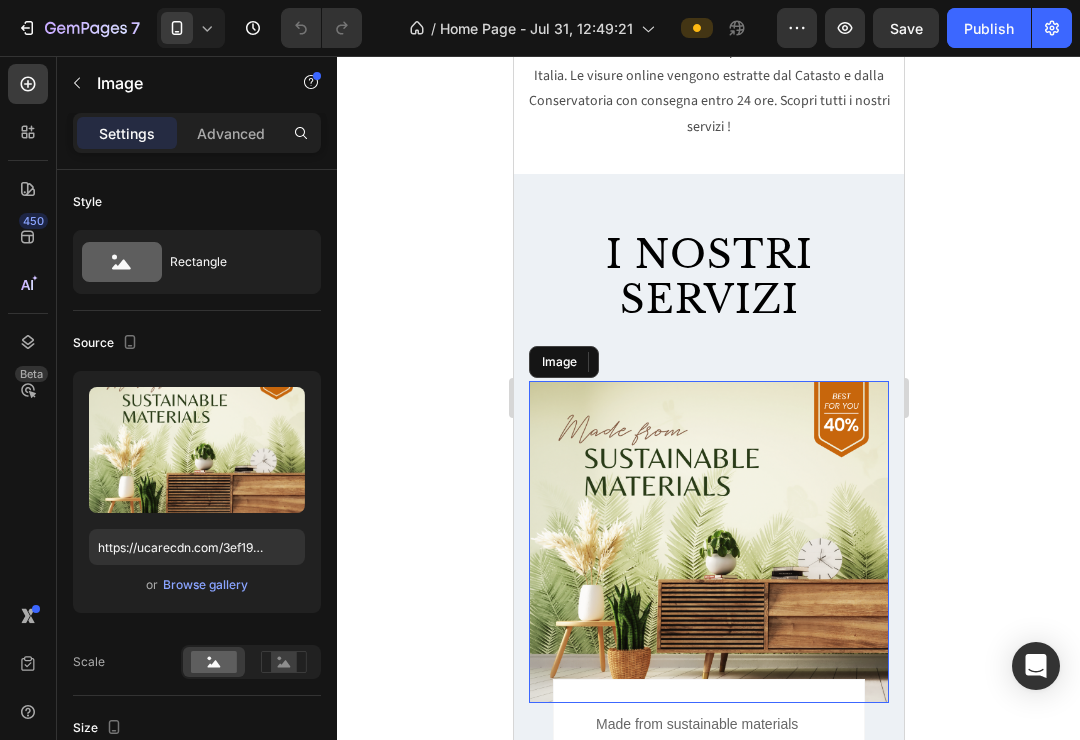 drag, startPoint x: 753, startPoint y: 435, endPoint x: 707, endPoint y: 417, distance: 49.396355 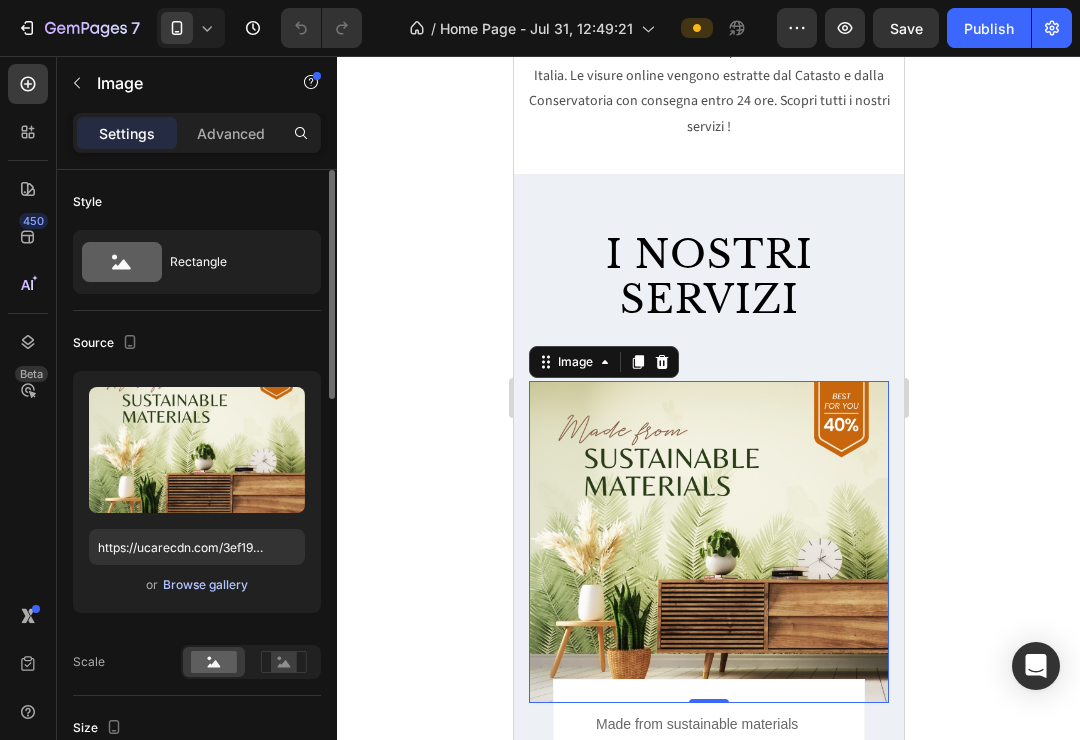 click on "Browse gallery" at bounding box center [205, 585] 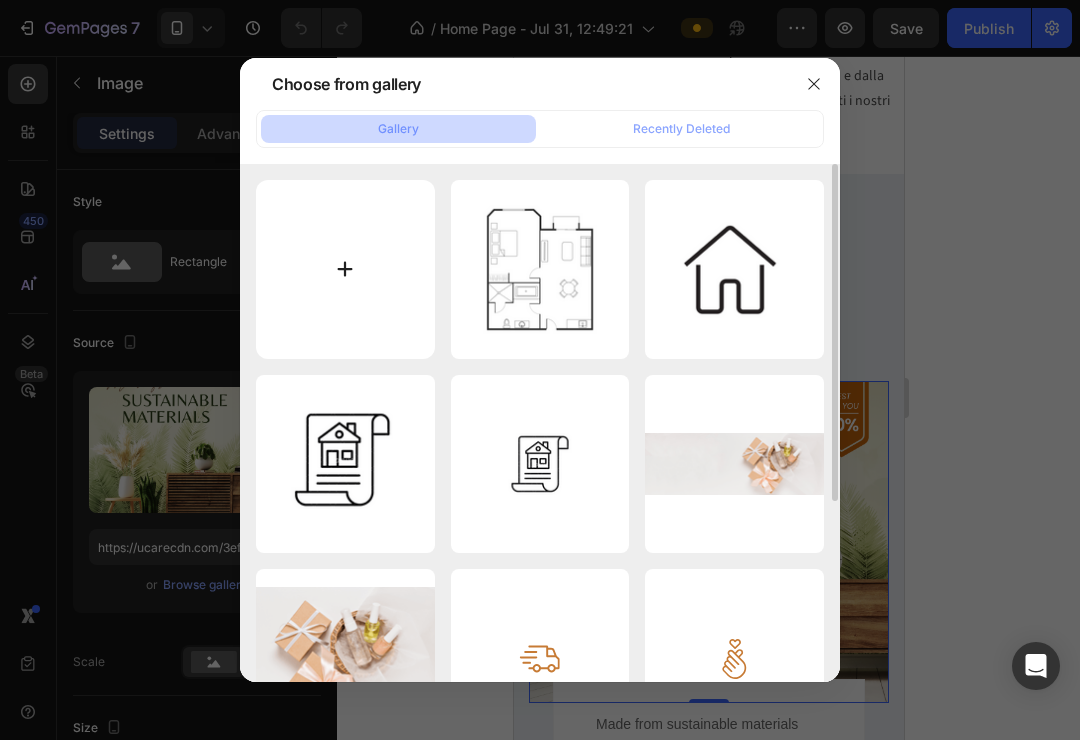 click at bounding box center [345, 269] 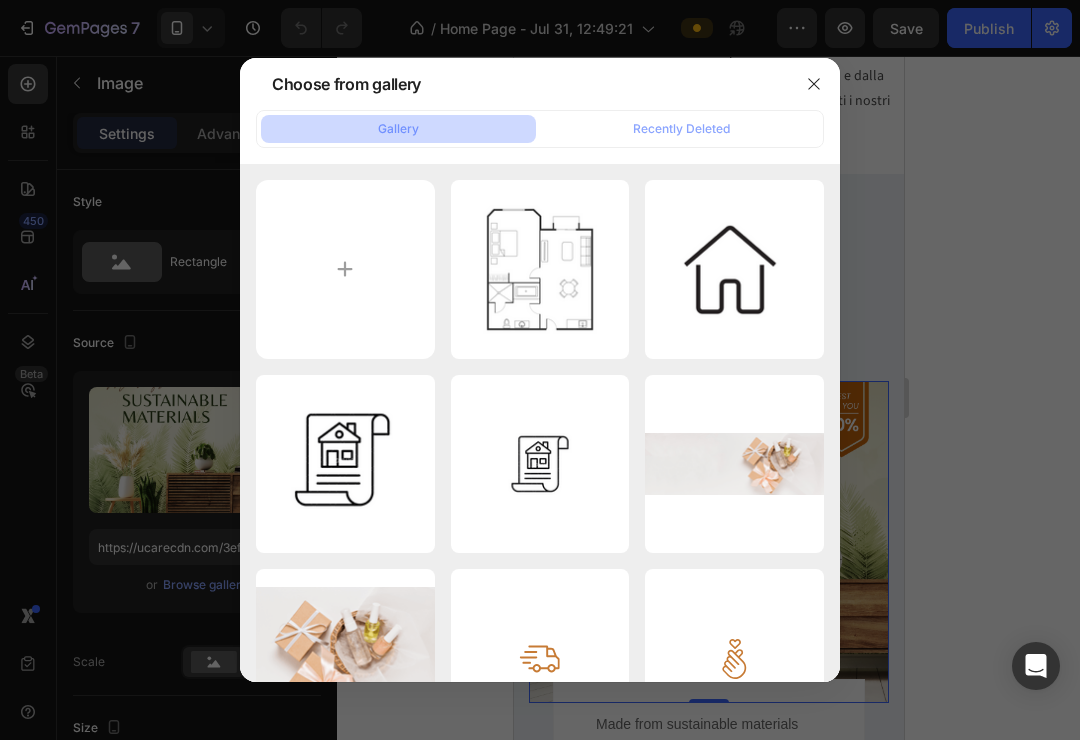 type on "C:\fakepath\Visure catastali.png" 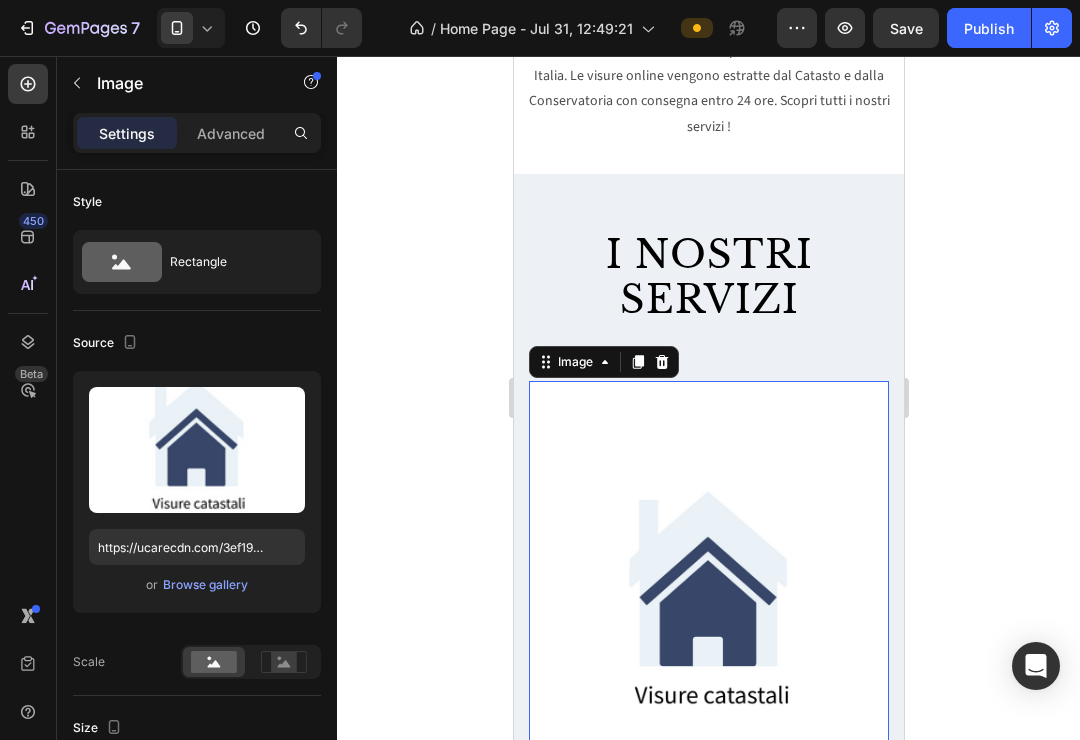type on "https://cdn.shopify.com/s/files/1/0963/4778/3514/files/gempages_577855329576944402-f868711c-0b2c-4edc-9f1a-b573a88e2e3f.png" 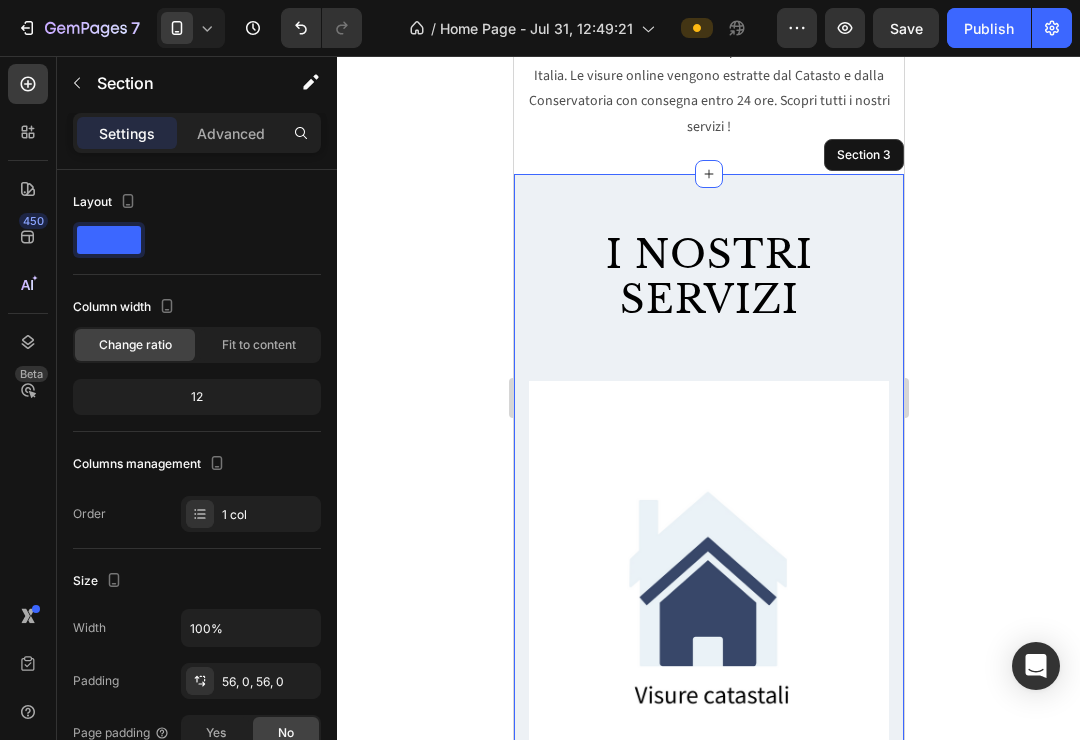 click on "I nostri servizi Heading Row Image   0 Made from sustainable materials Text Creative decor Text Row Row Image 100% organic certified Text Living room essentials Text Row Row Row" at bounding box center (708, 807) 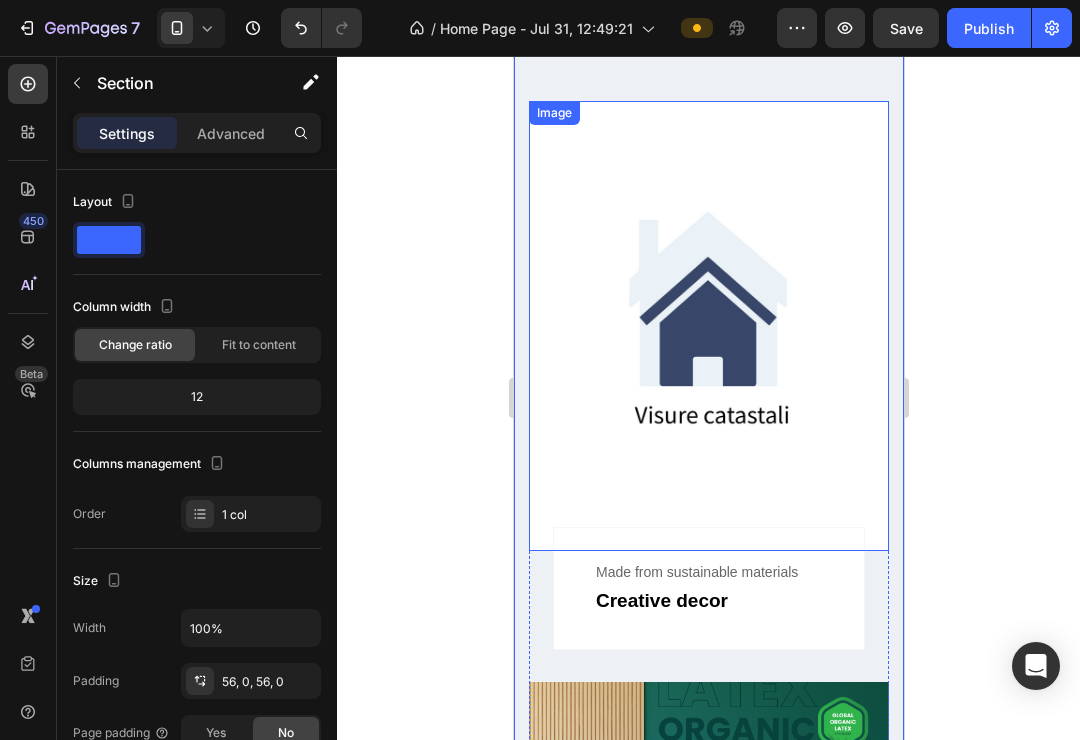 scroll, scrollTop: 1183, scrollLeft: 0, axis: vertical 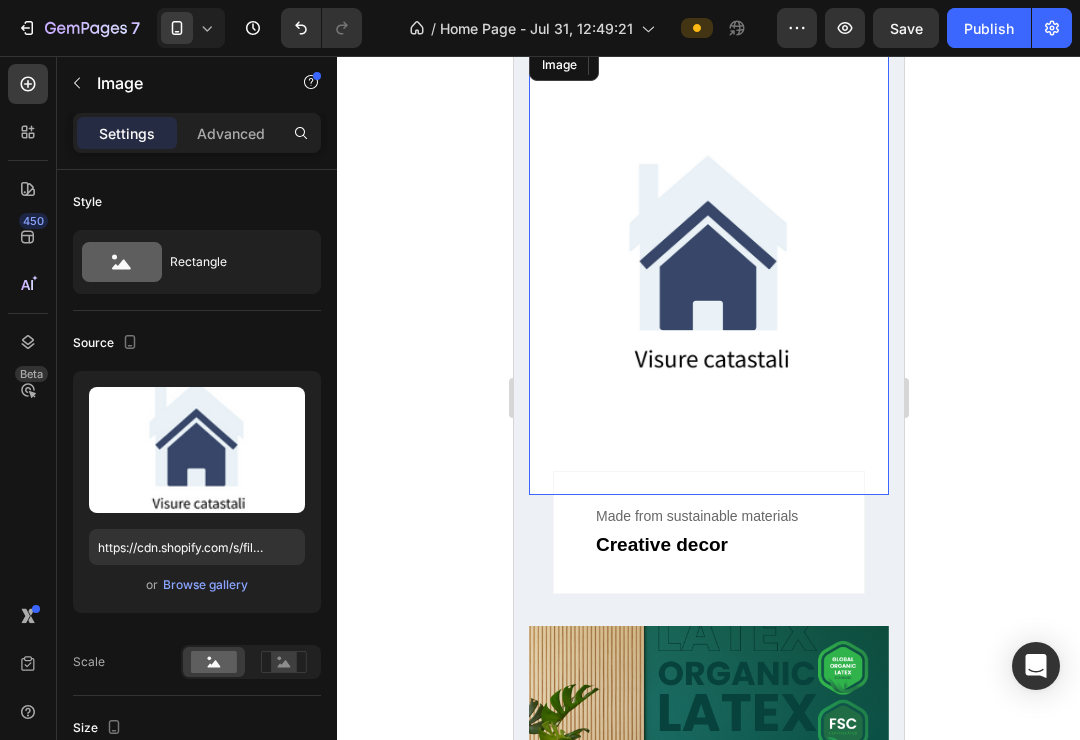 click at bounding box center (708, 270) 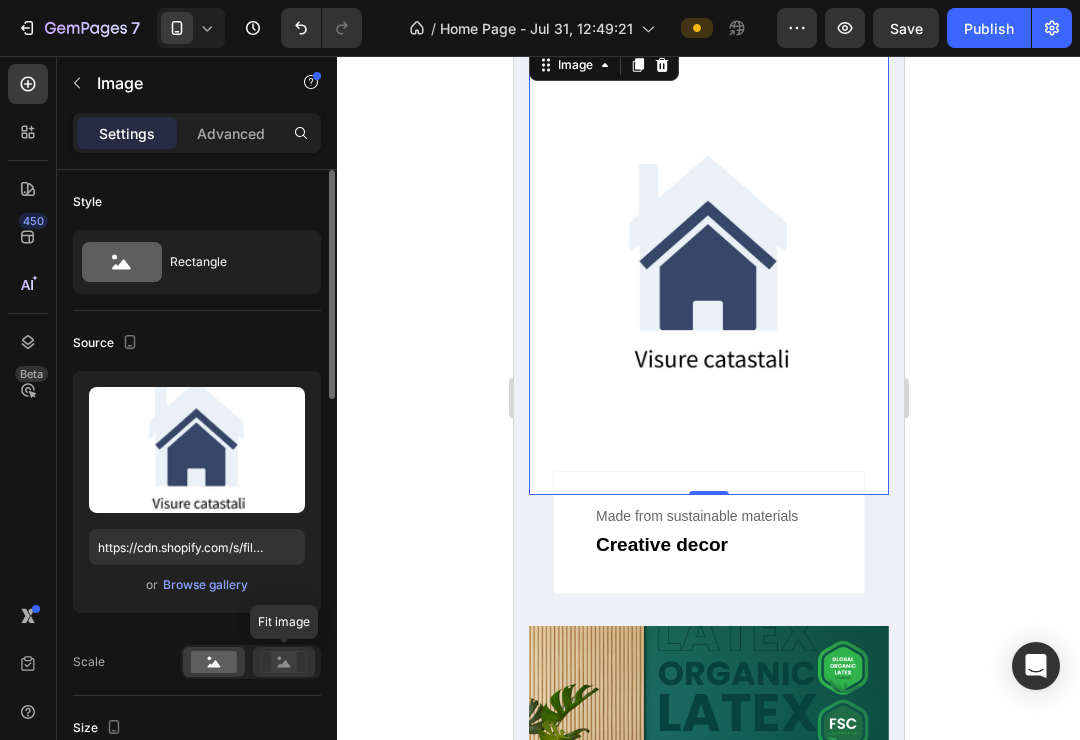 click 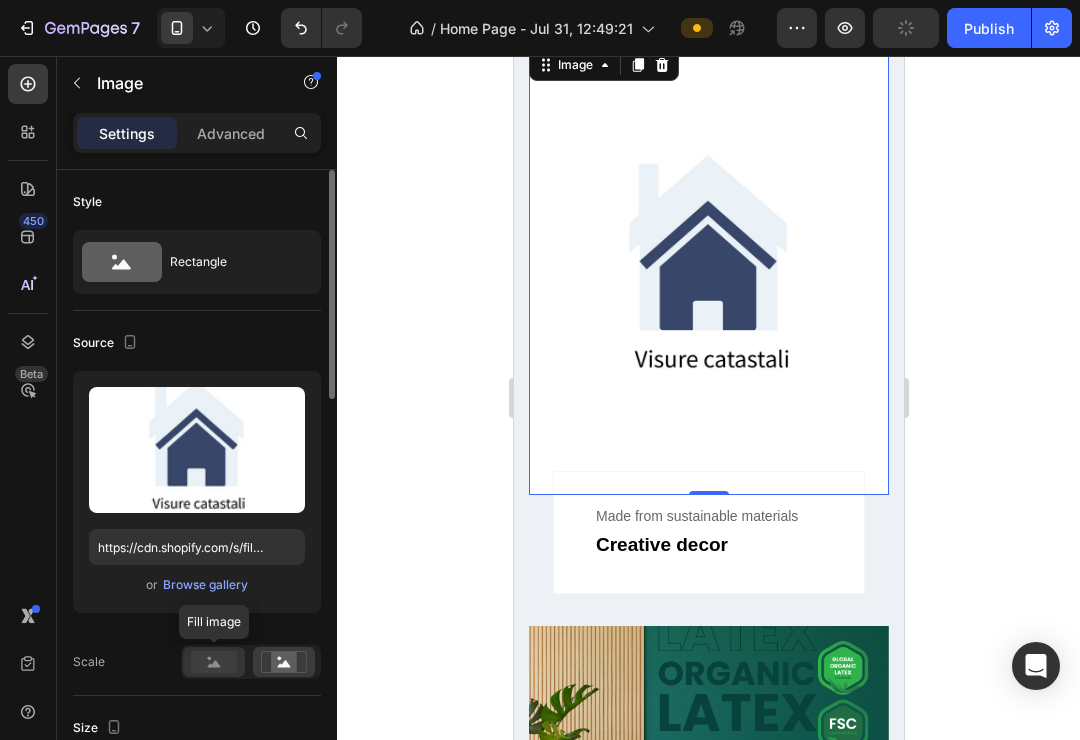 click 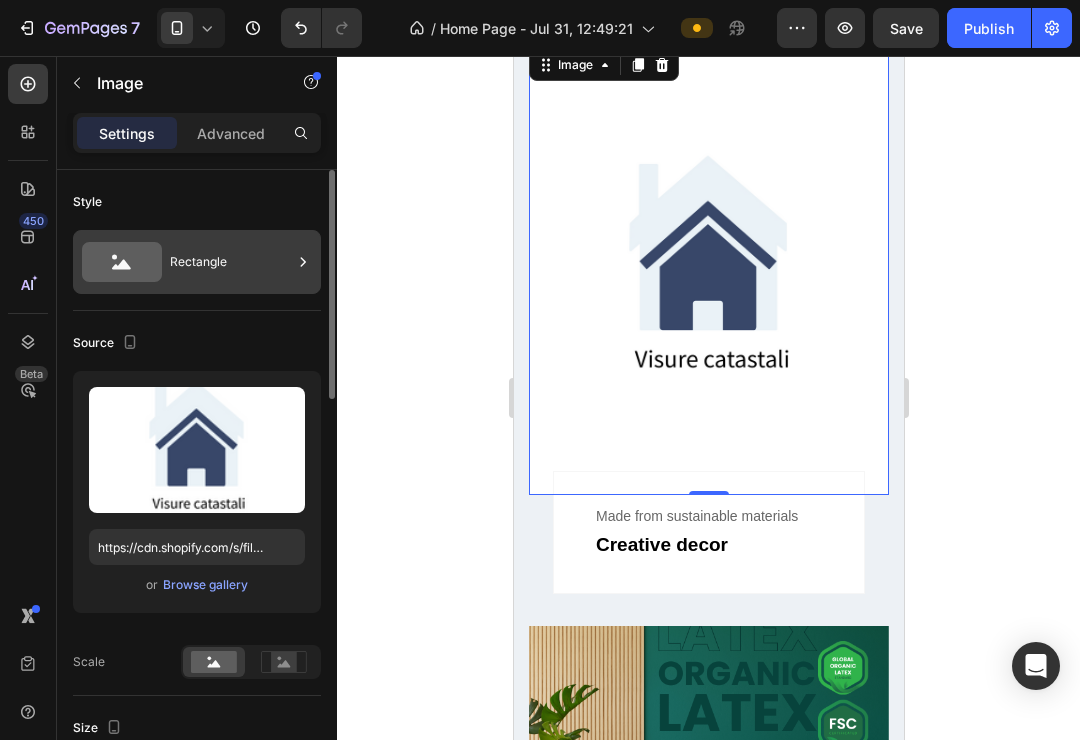 click on "Rectangle" at bounding box center (231, 262) 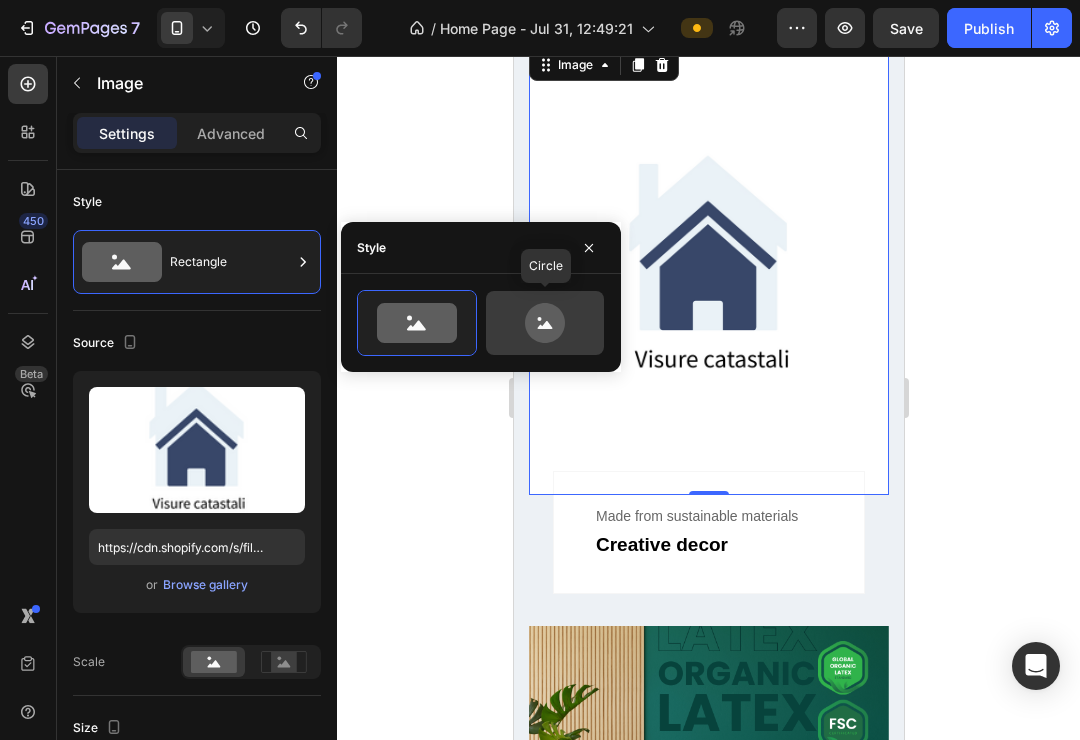 click 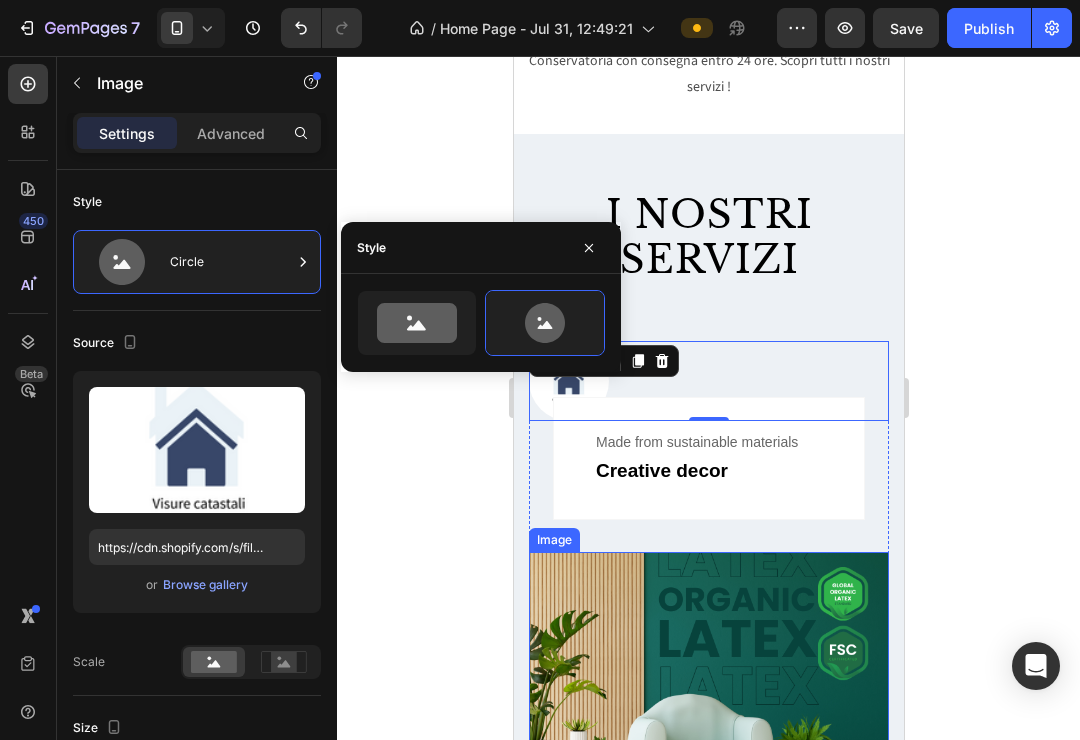 scroll, scrollTop: 912, scrollLeft: 0, axis: vertical 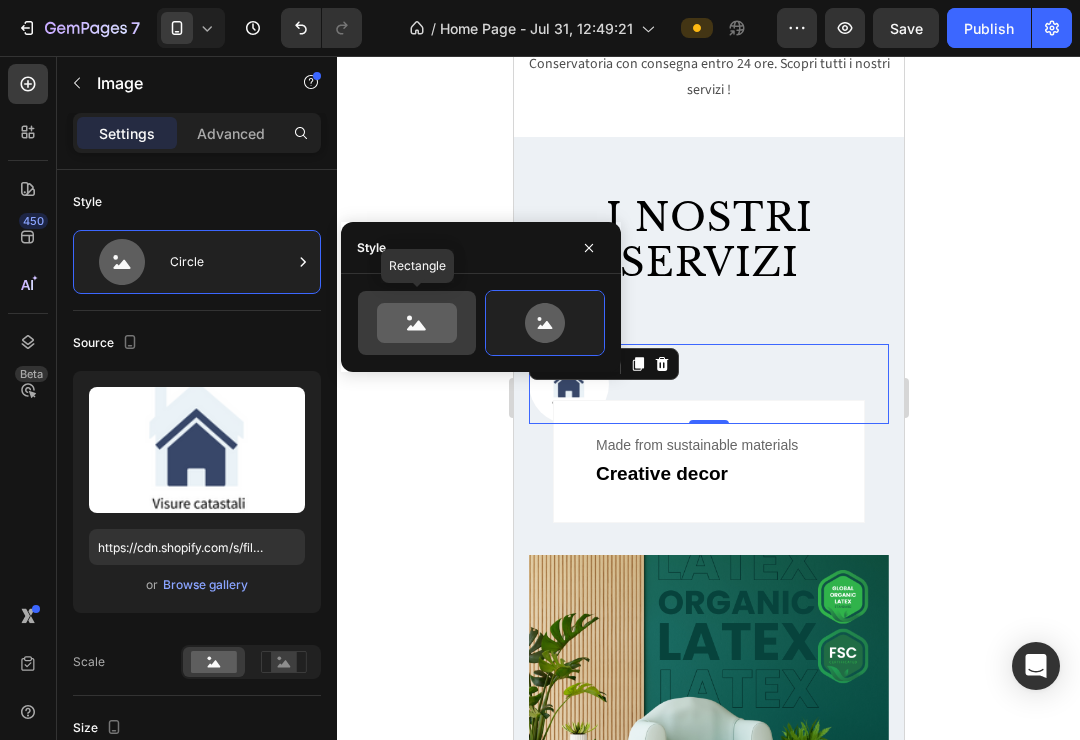 click 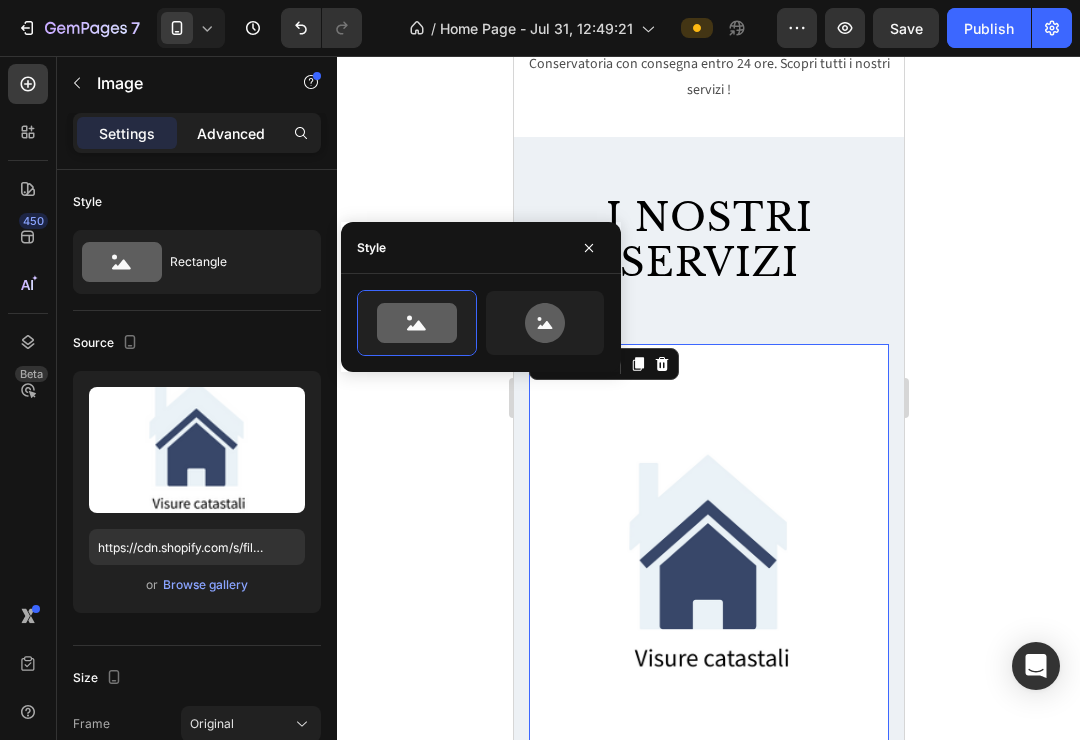 click on "Advanced" at bounding box center (231, 133) 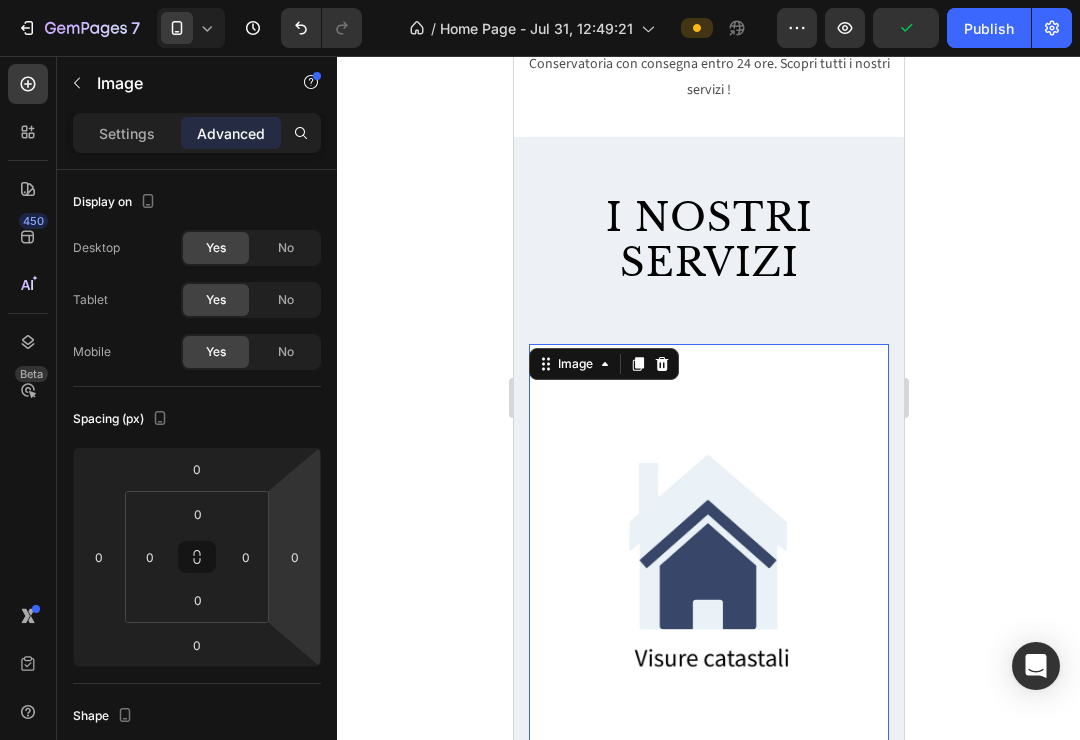 click at bounding box center (708, 569) 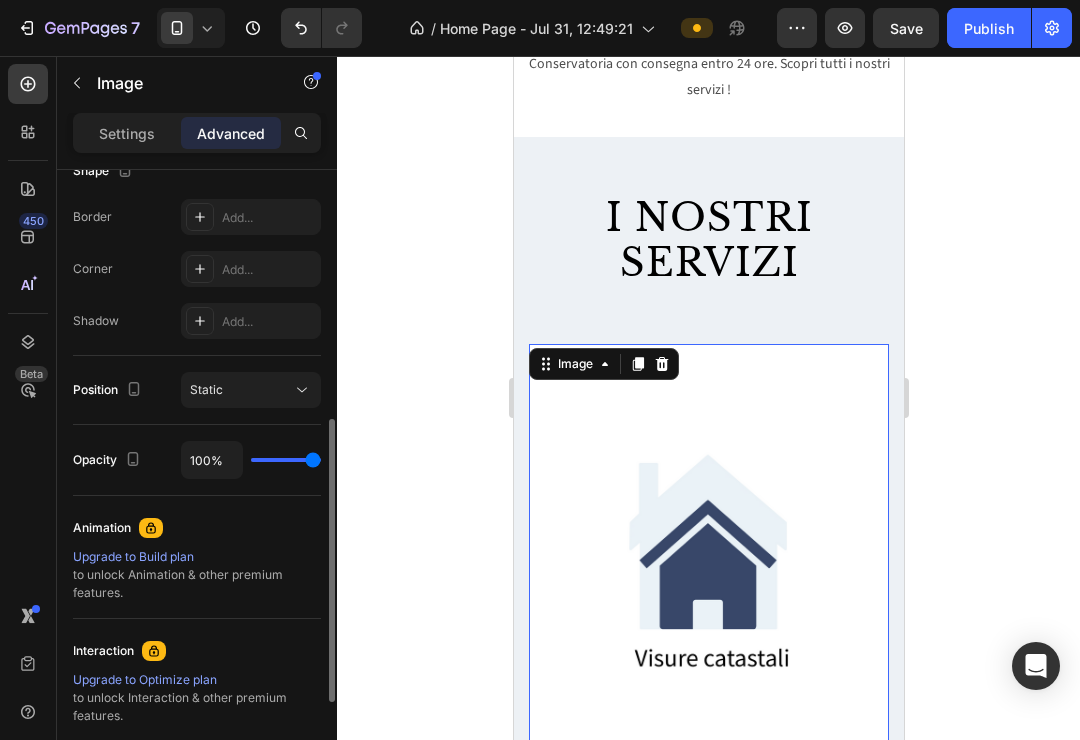 scroll, scrollTop: 547, scrollLeft: 0, axis: vertical 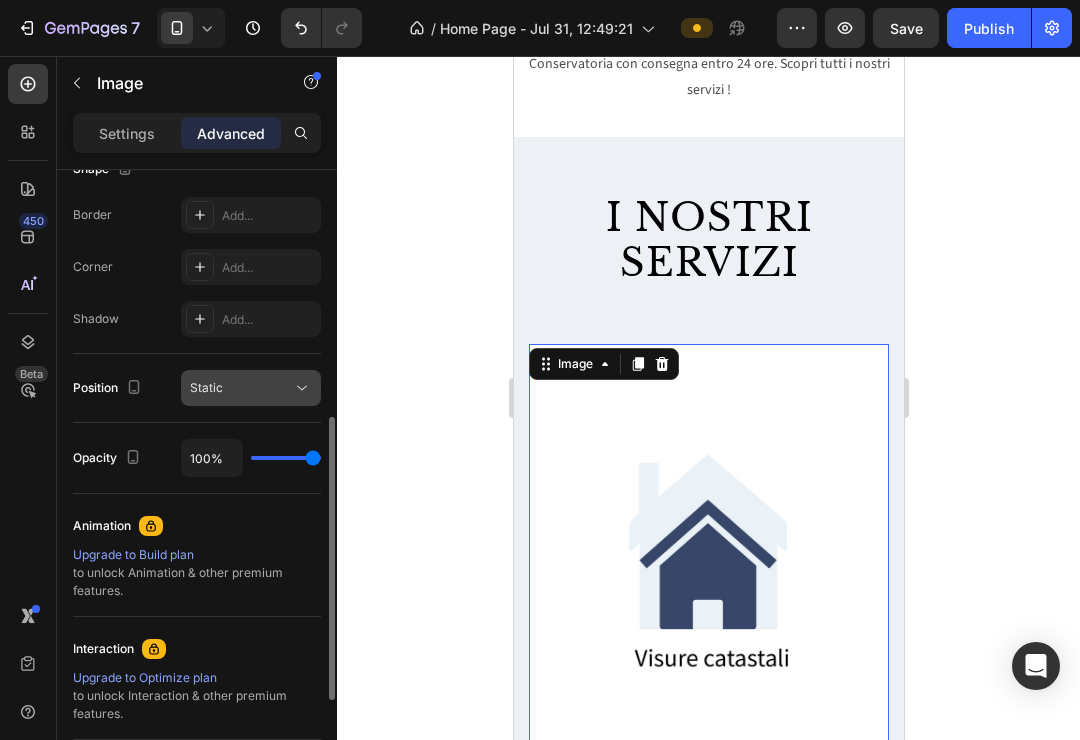 click on "Static" at bounding box center (241, 388) 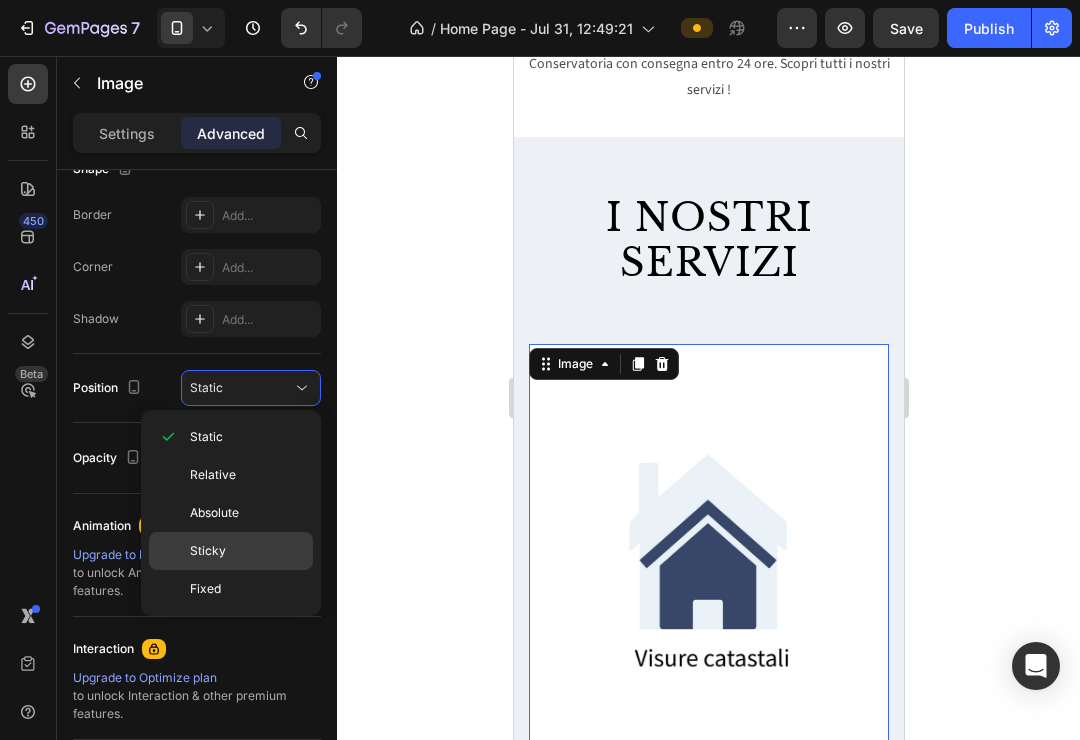 click on "Sticky" at bounding box center [247, 551] 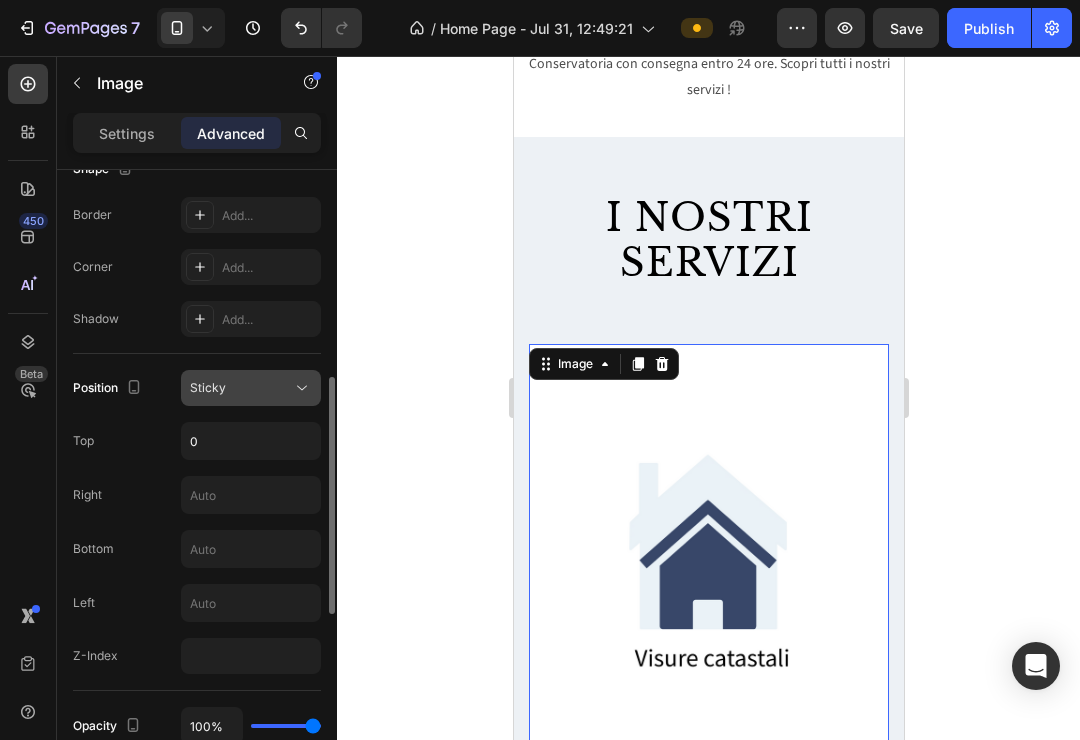 click on "Sticky" at bounding box center (241, 388) 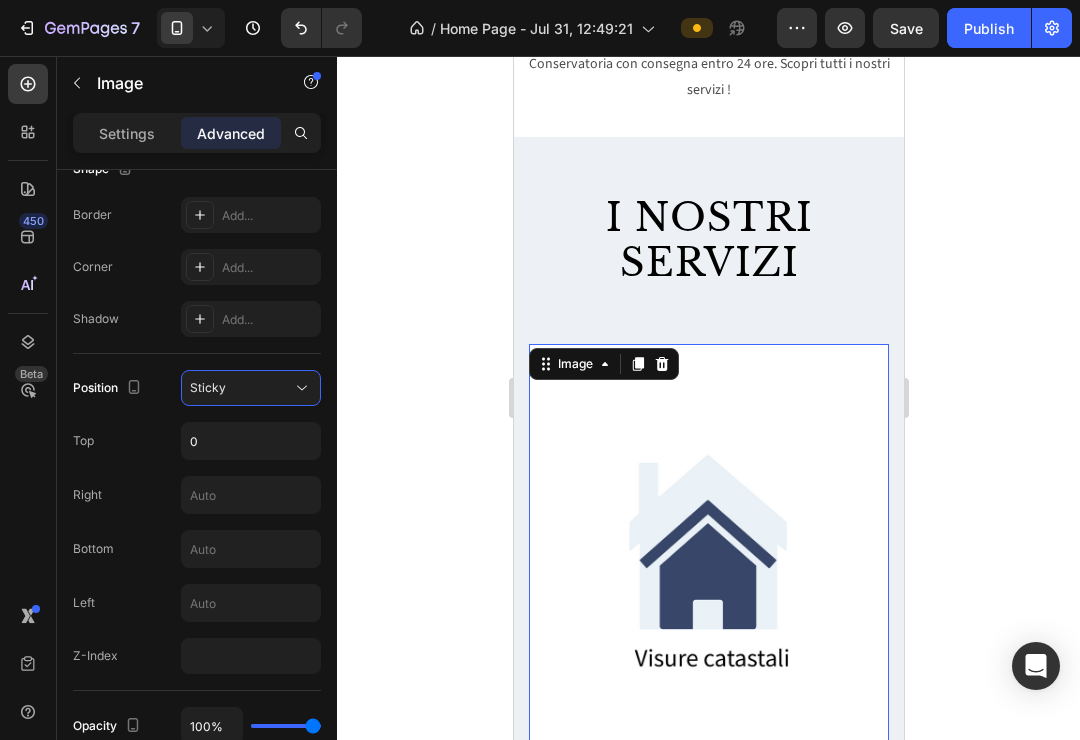 scroll, scrollTop: 546, scrollLeft: 0, axis: vertical 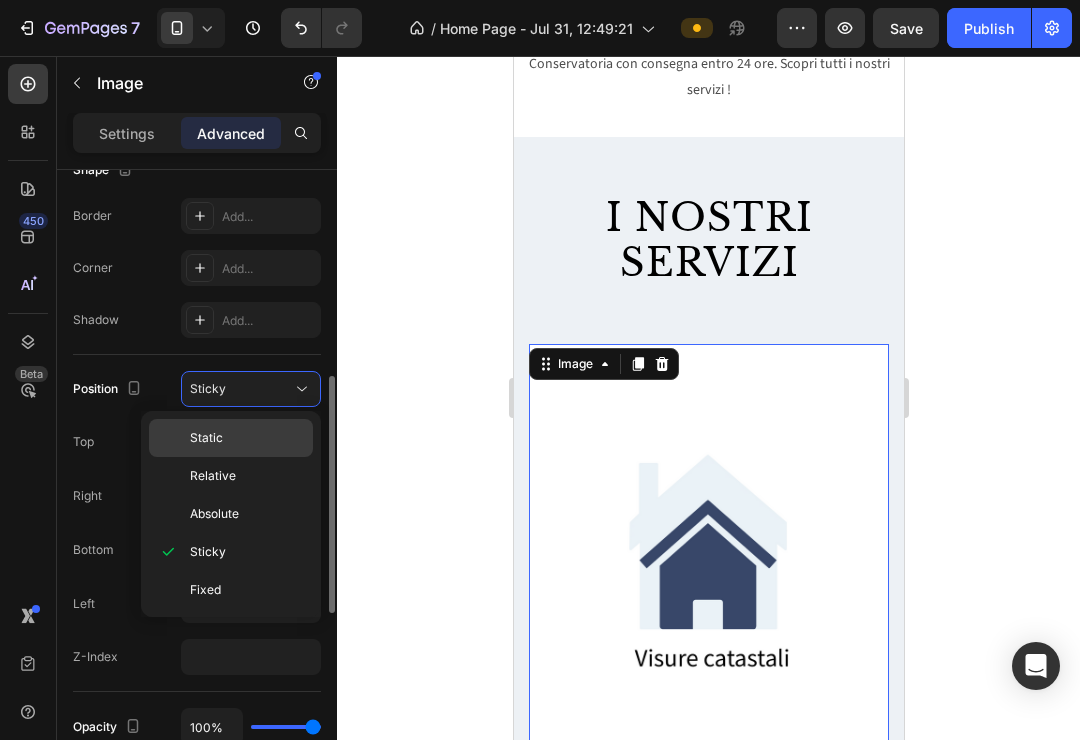 click on "Static" at bounding box center [247, 438] 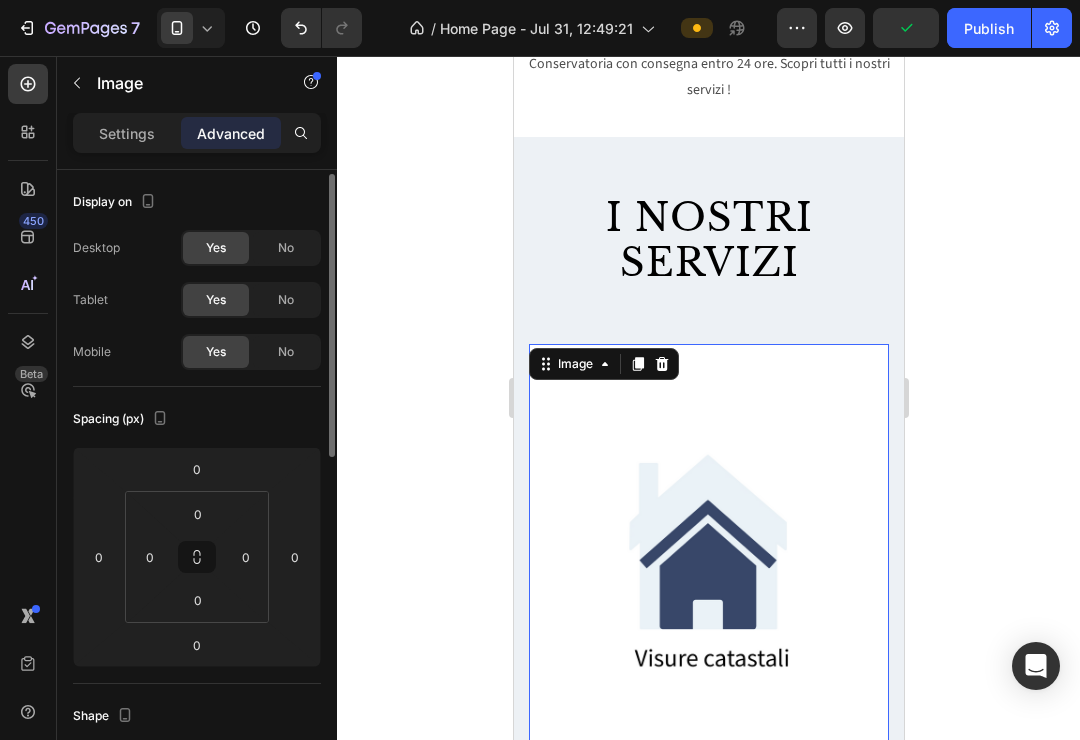 scroll, scrollTop: 3, scrollLeft: 0, axis: vertical 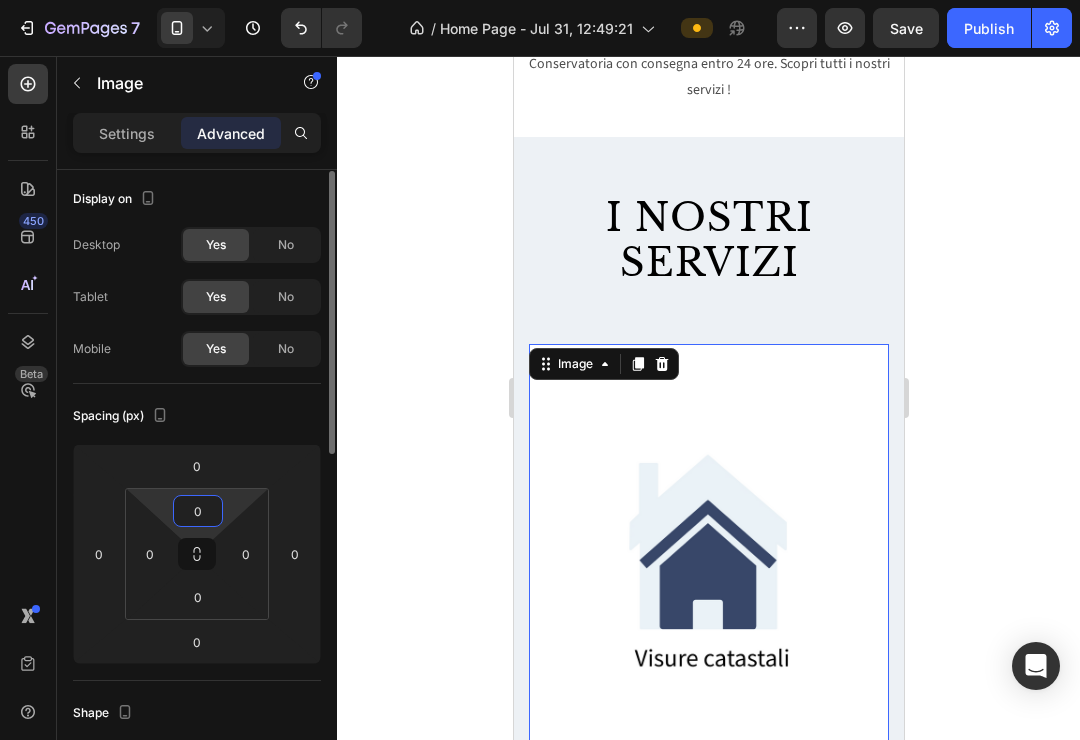 click on "0" at bounding box center (198, 511) 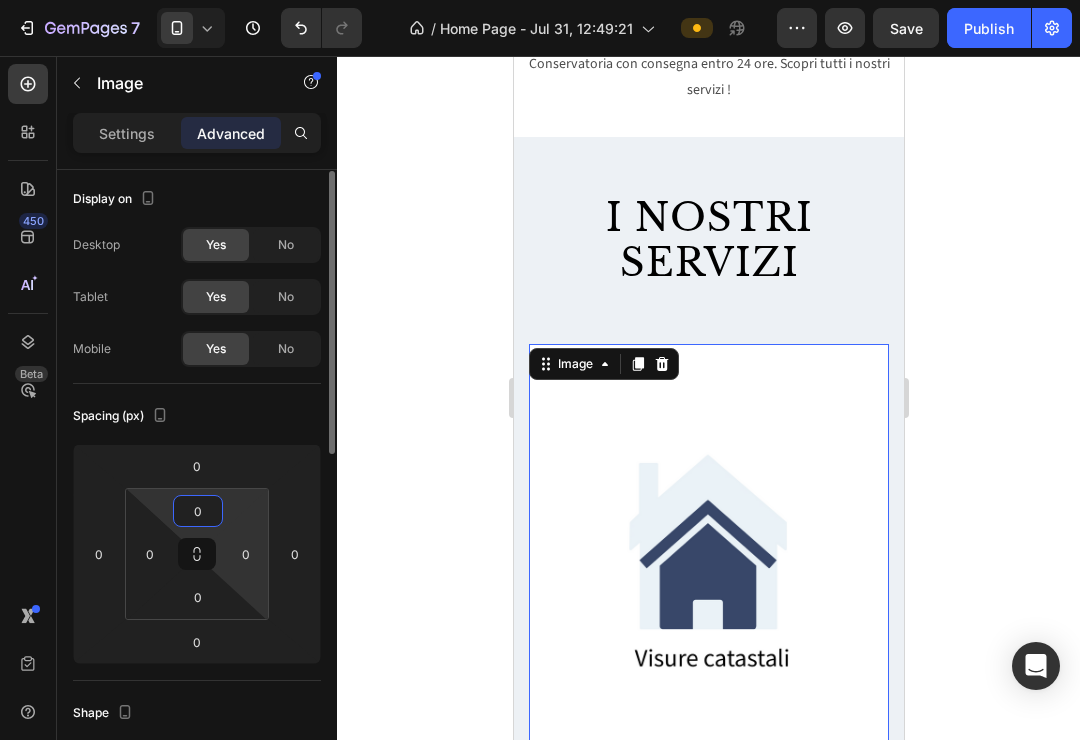 scroll, scrollTop: 4, scrollLeft: 0, axis: vertical 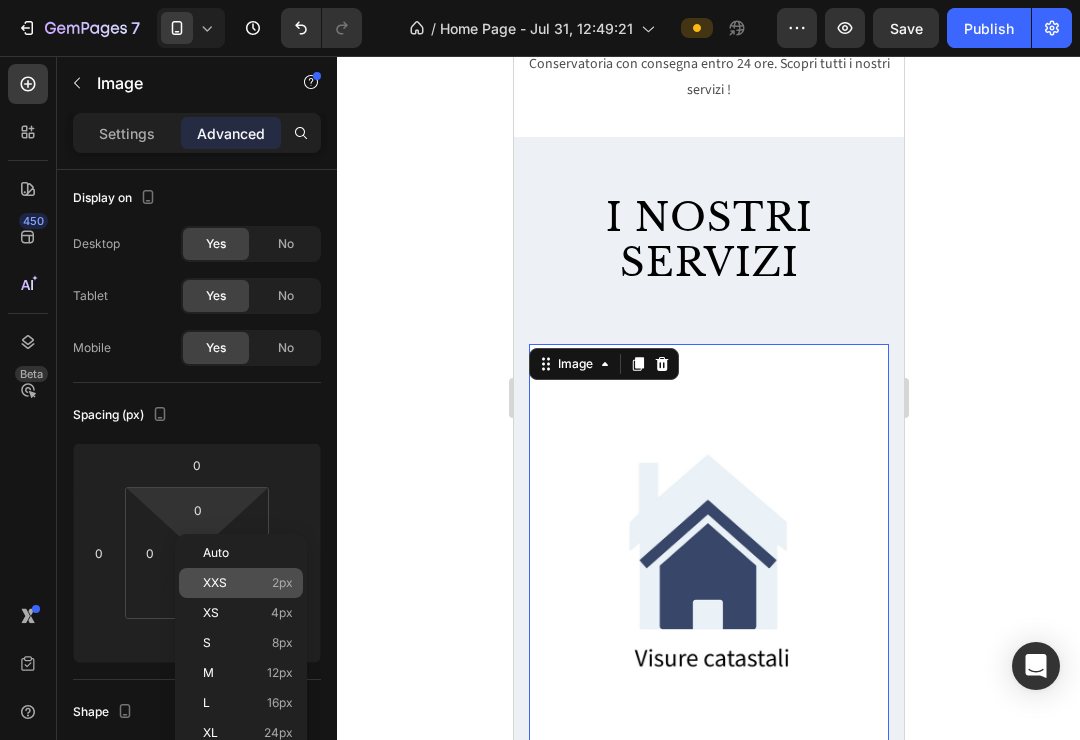 click on "XXS 2px" at bounding box center [248, 583] 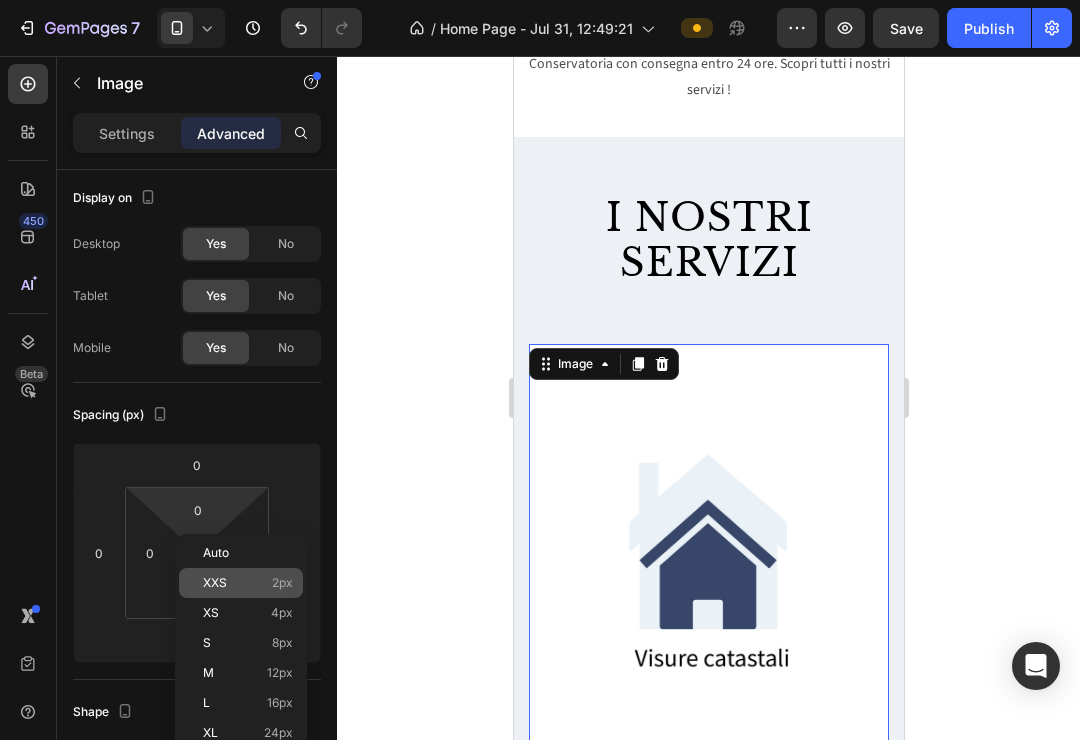 type on "2" 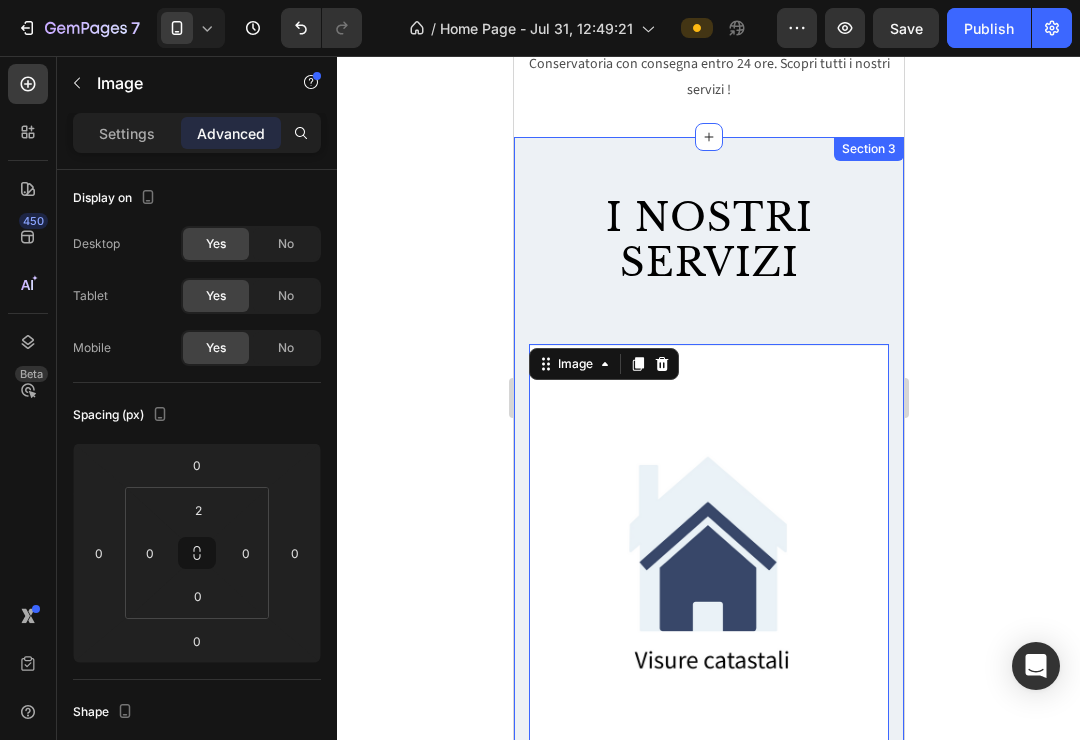 click 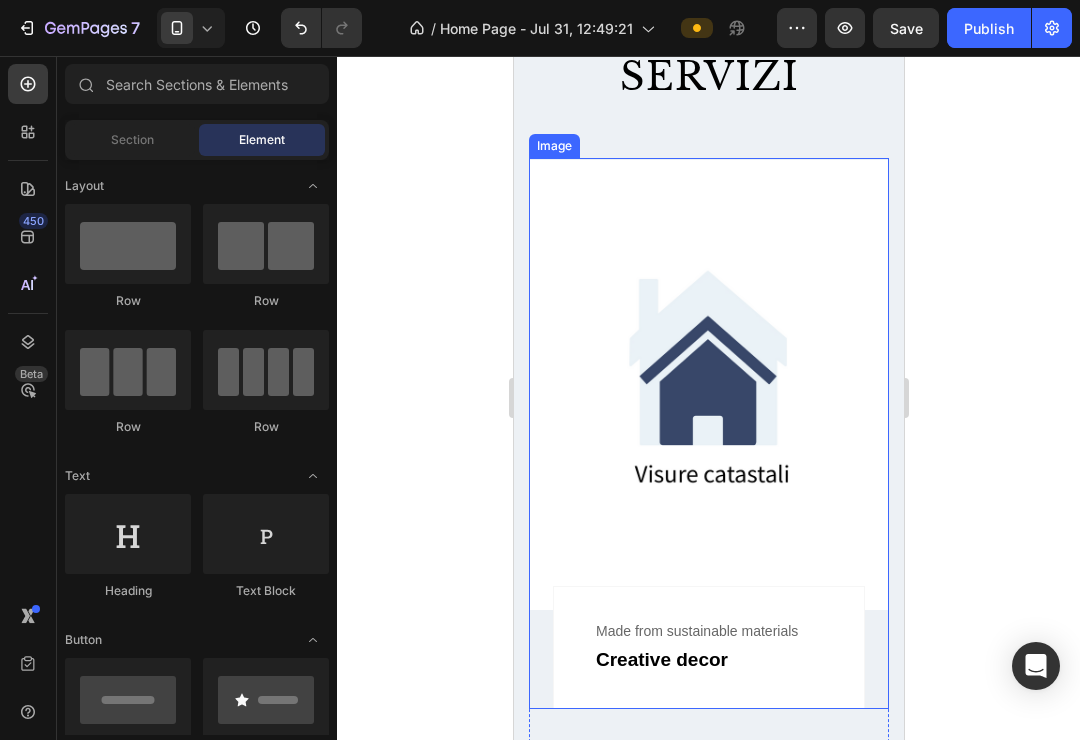 scroll, scrollTop: 1048, scrollLeft: 0, axis: vertical 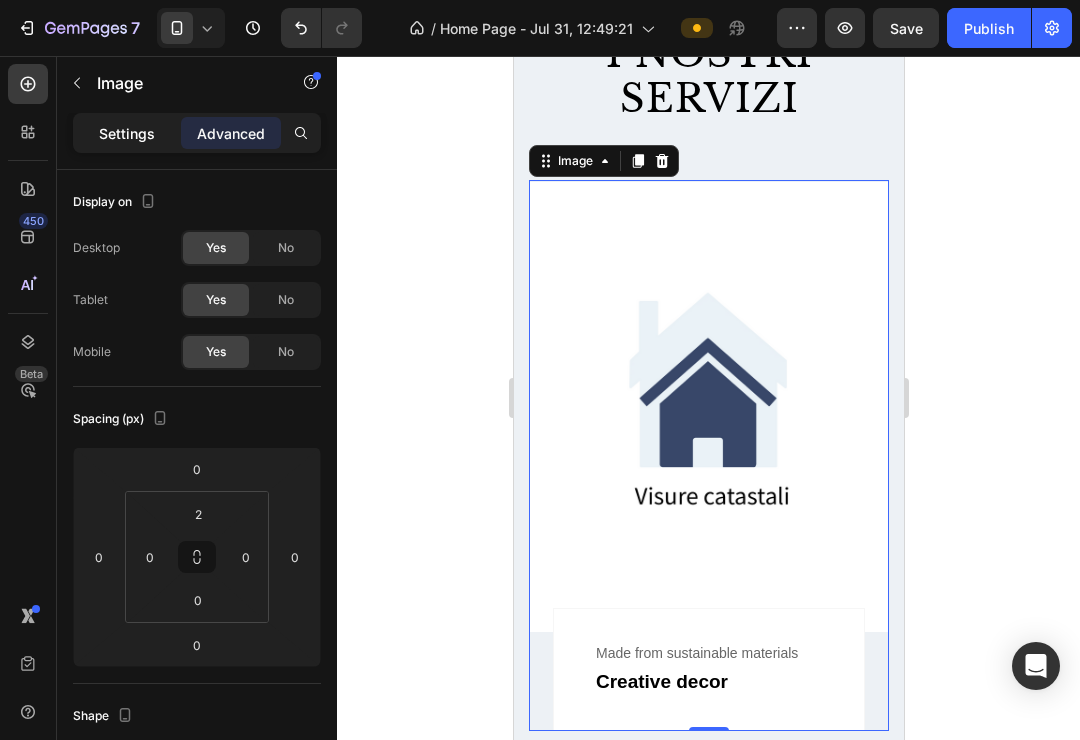 click on "Settings" at bounding box center (127, 133) 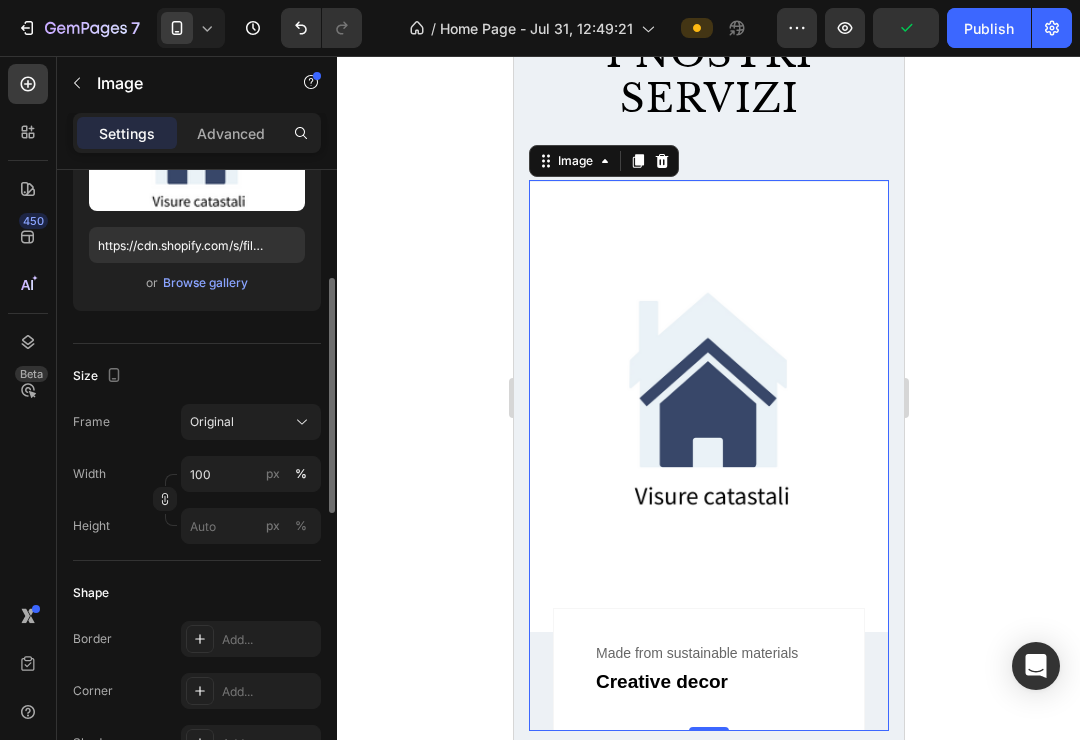 scroll, scrollTop: 307, scrollLeft: 0, axis: vertical 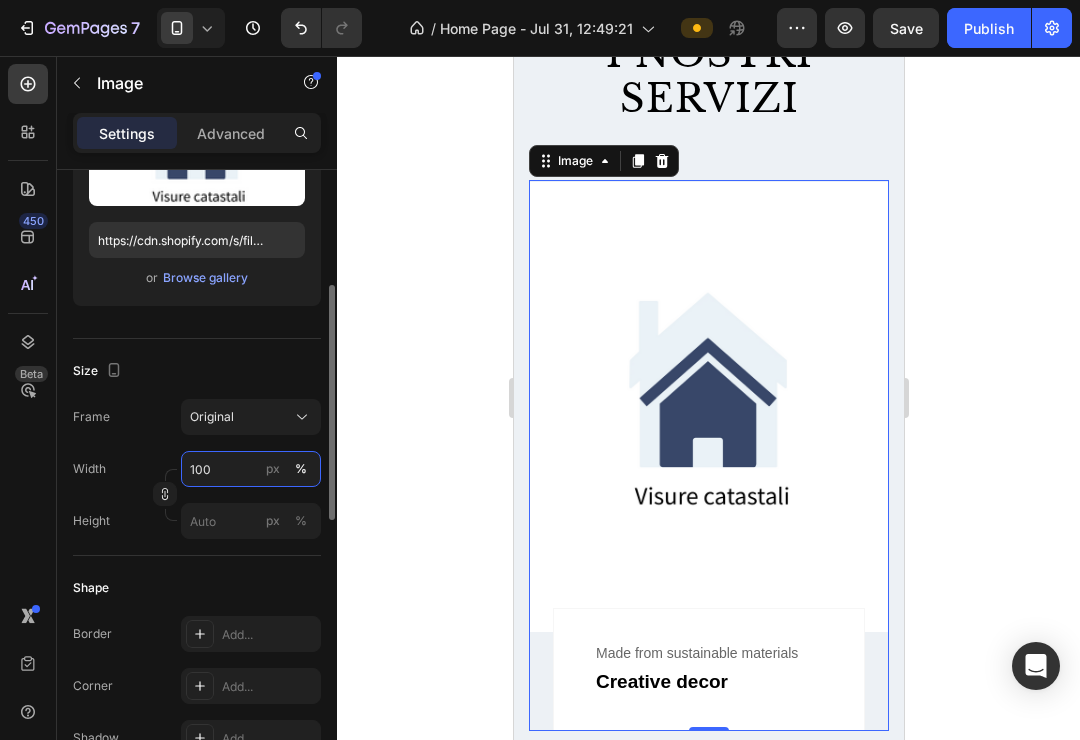 click on "100" at bounding box center (251, 469) 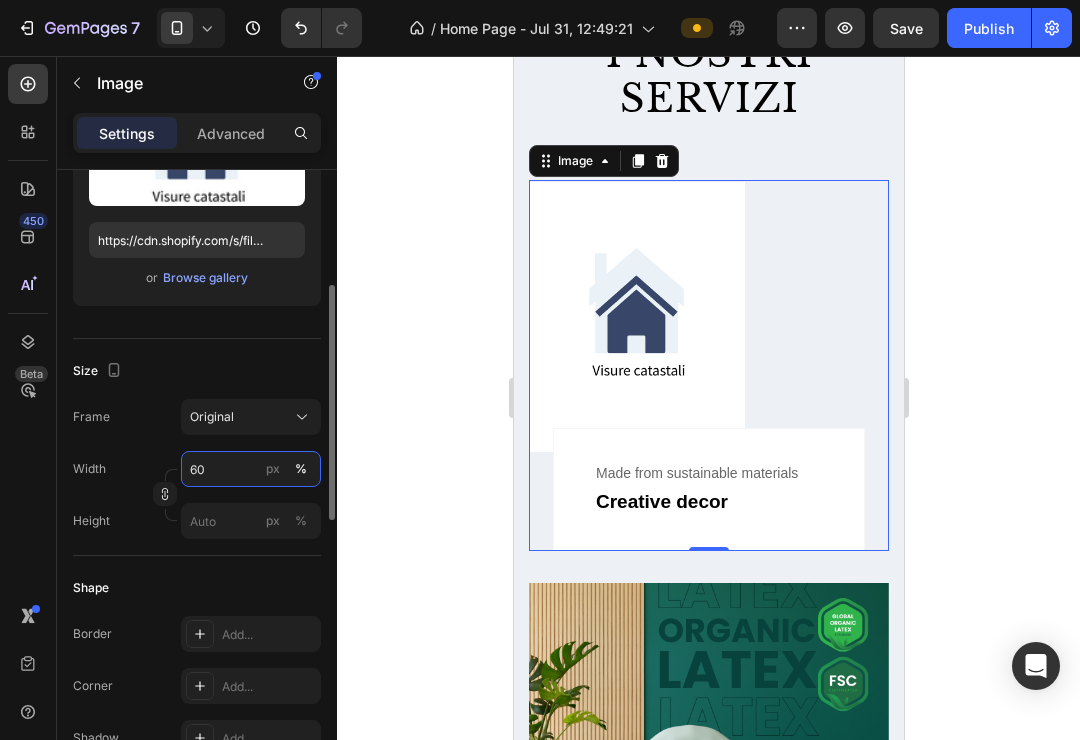 type on "60" 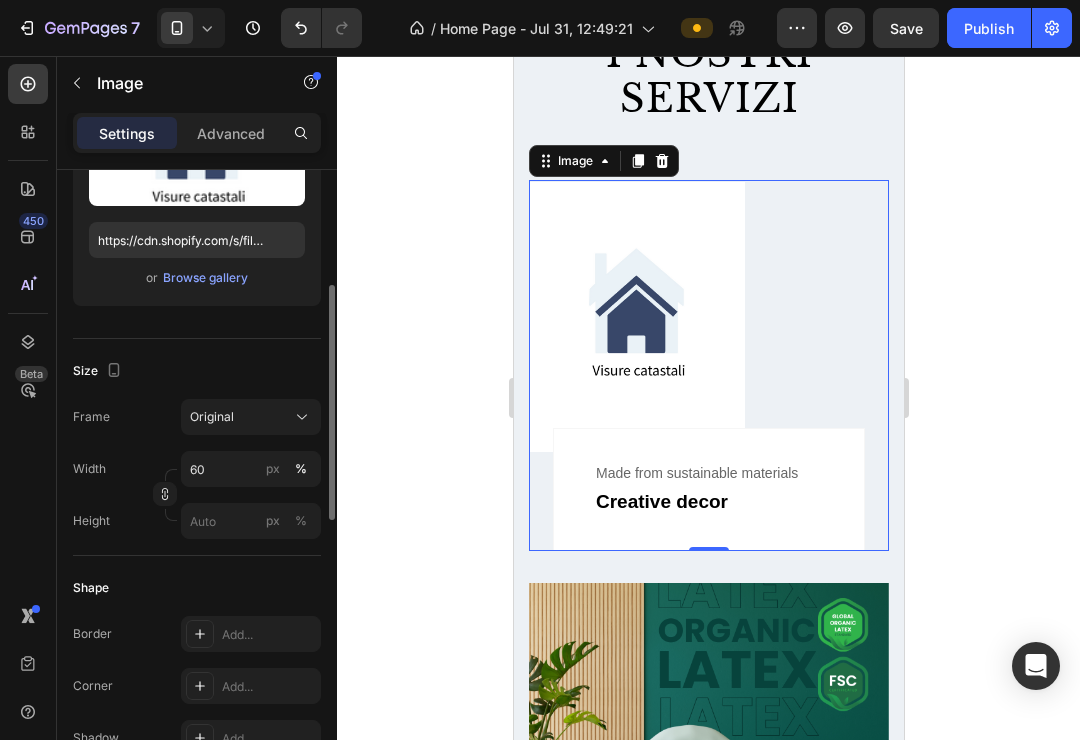 click on "Shape" at bounding box center (197, 588) 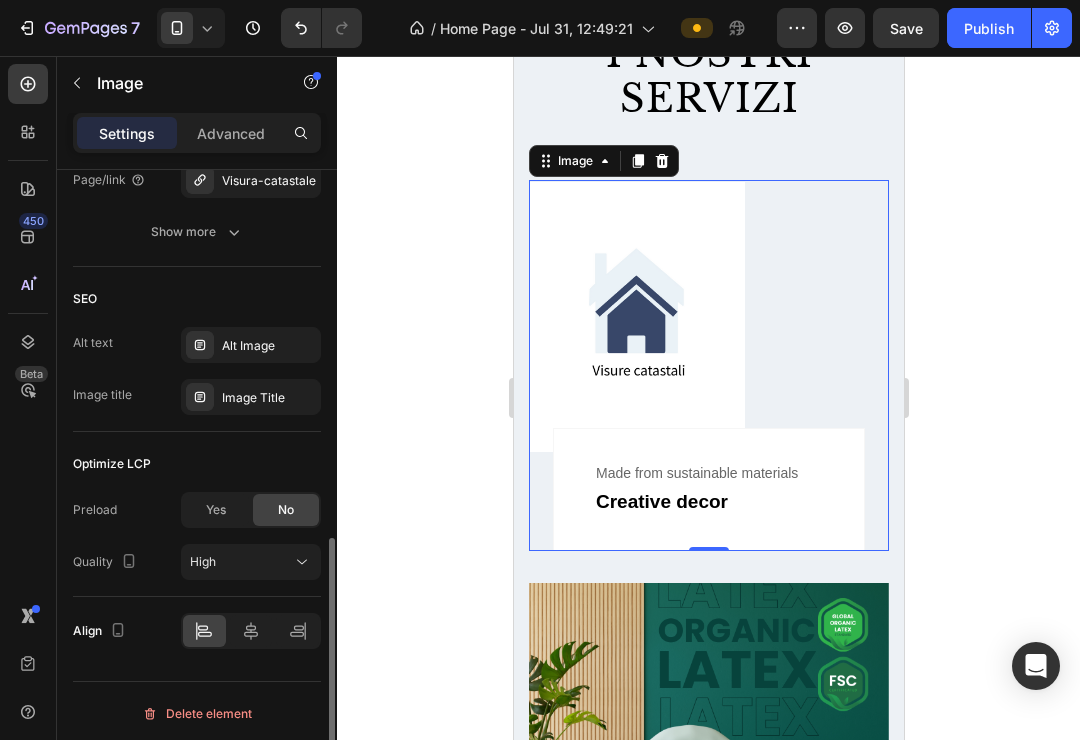scroll, scrollTop: 1039, scrollLeft: 0, axis: vertical 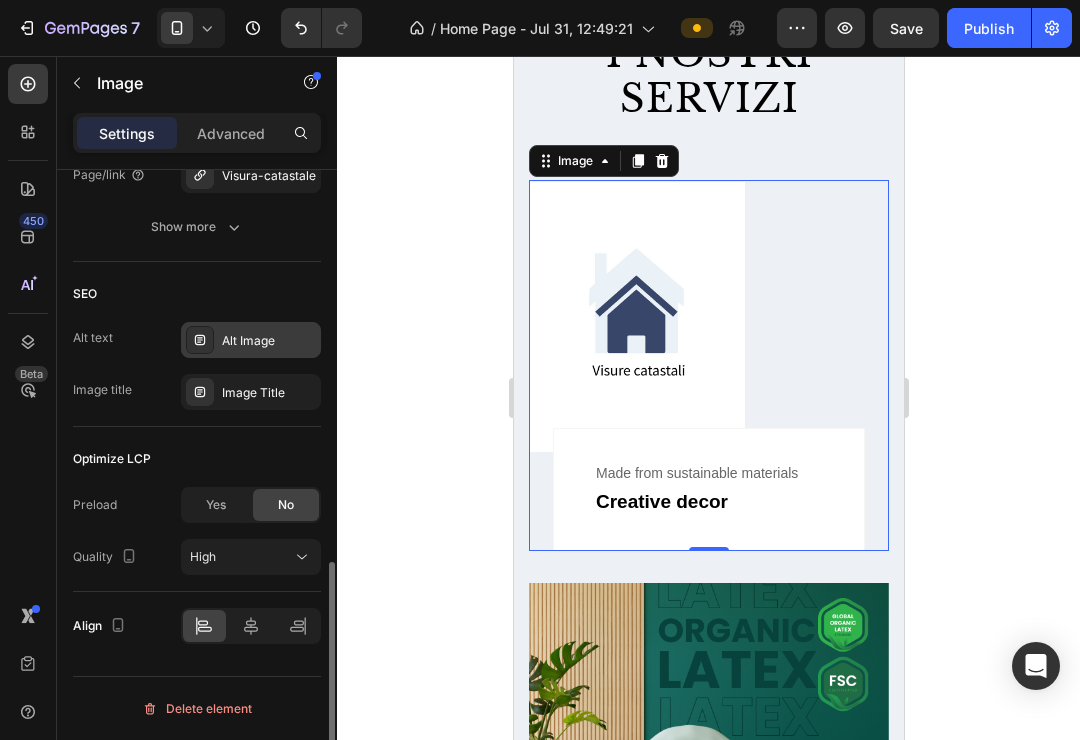 click on "Alt Image" at bounding box center [269, 341] 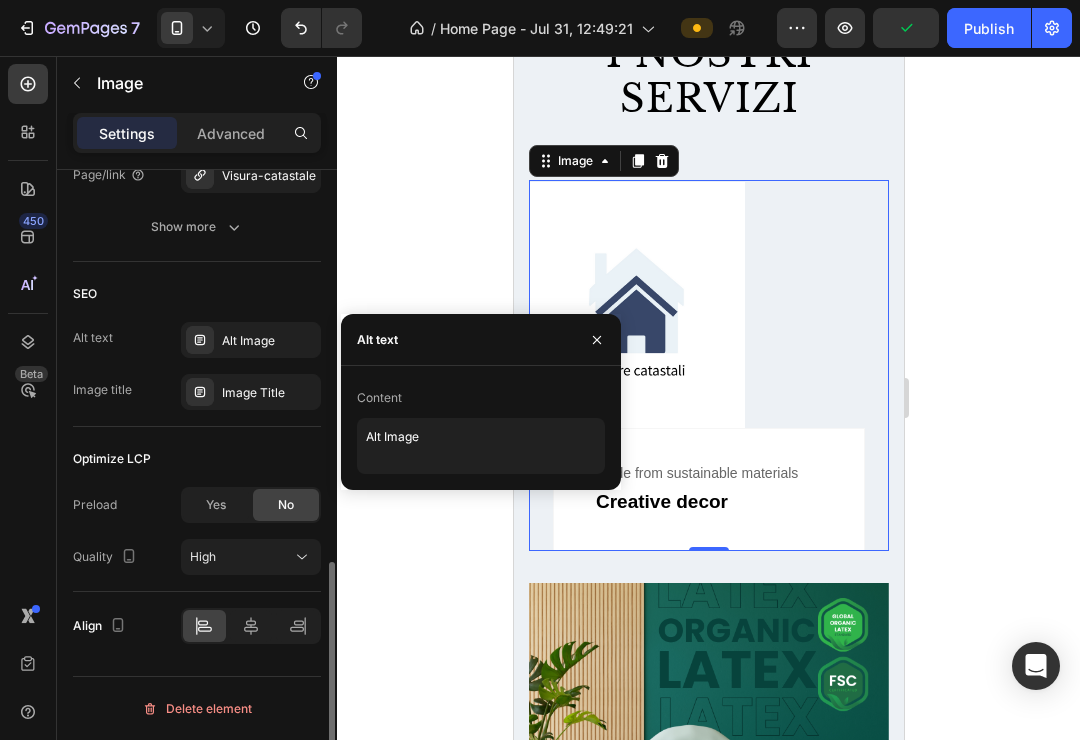 click on "Optimize LCP" at bounding box center (197, 459) 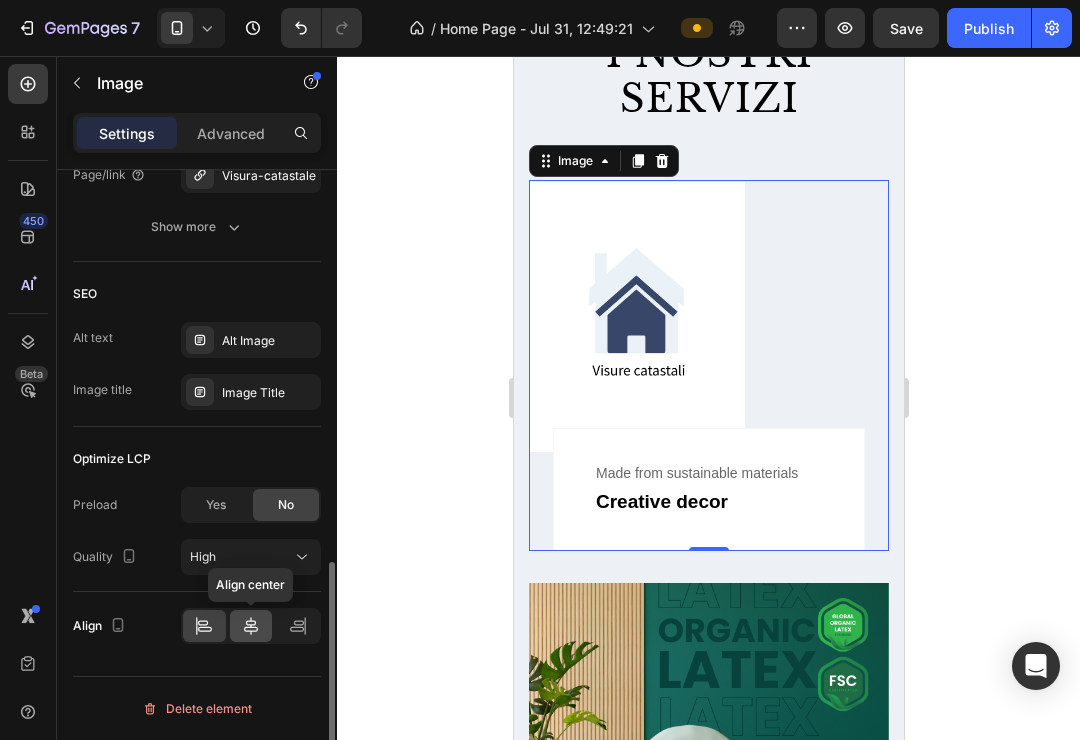 click 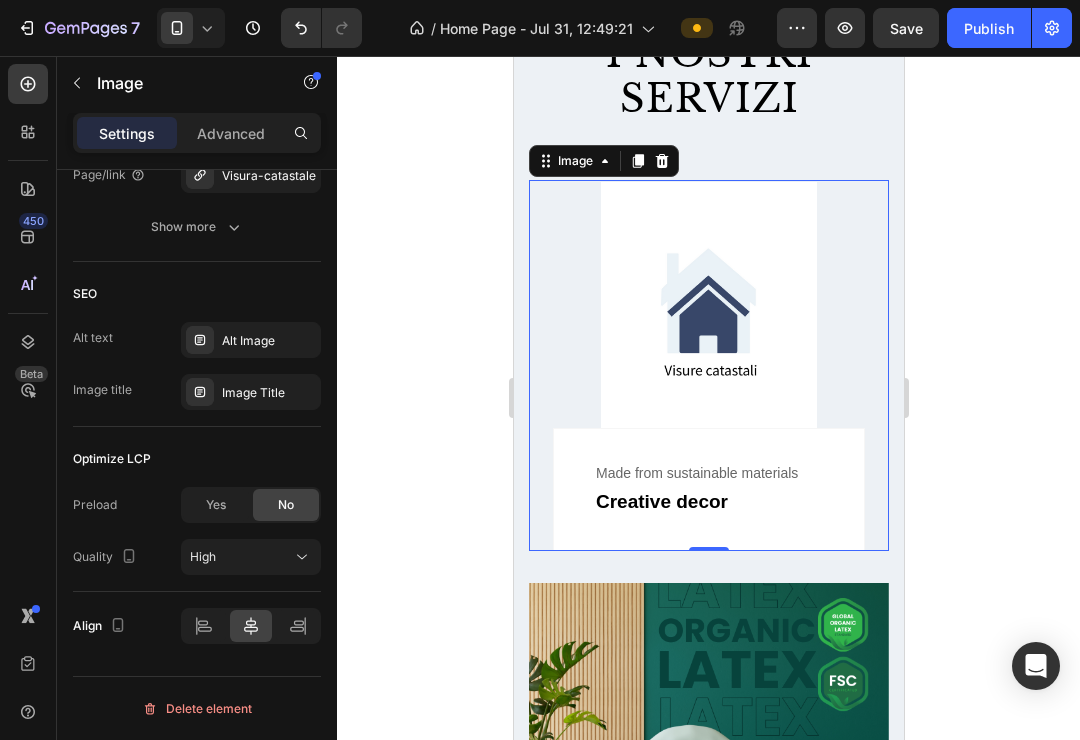 click 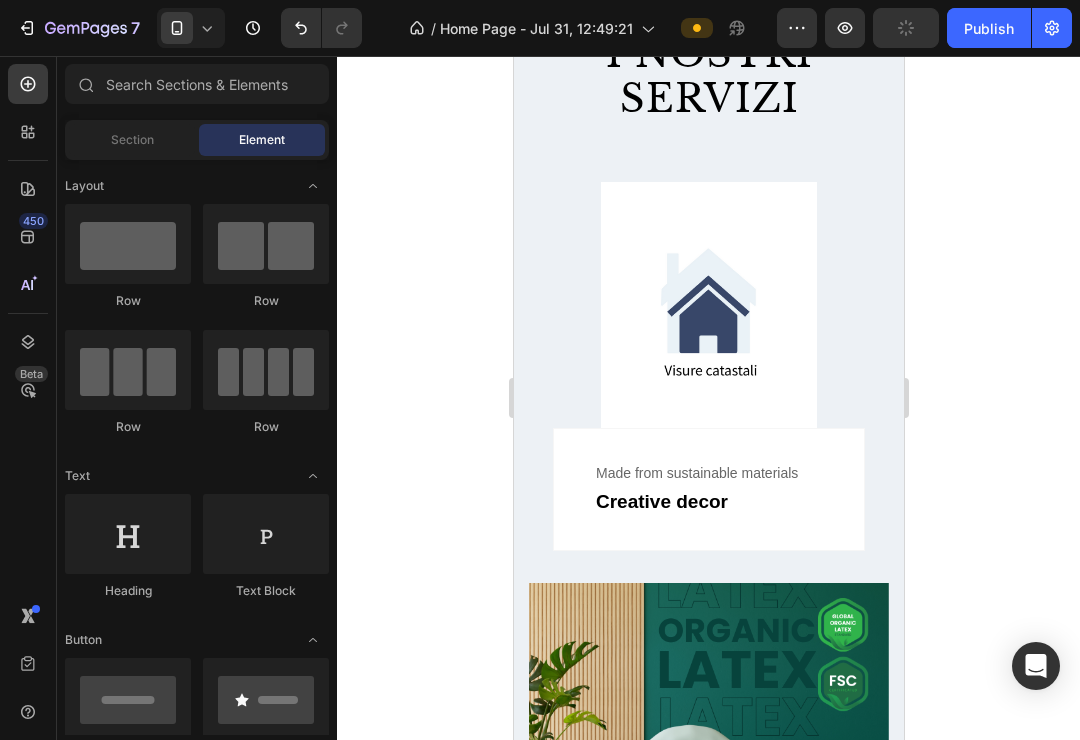 click 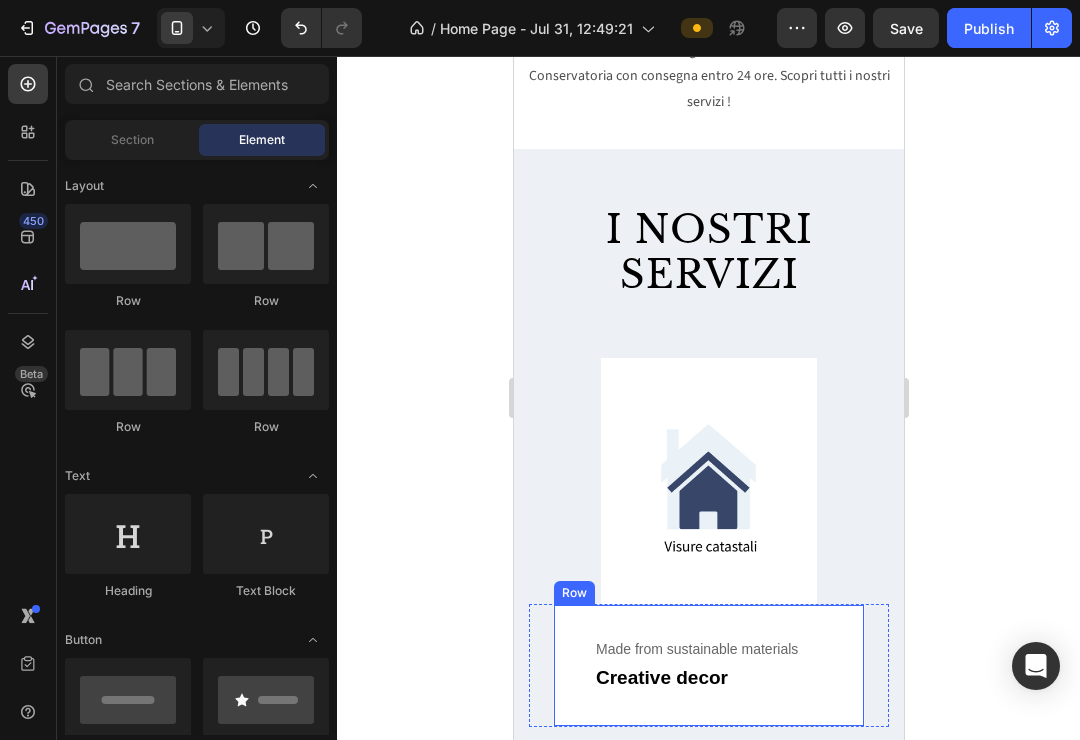scroll, scrollTop: 899, scrollLeft: 0, axis: vertical 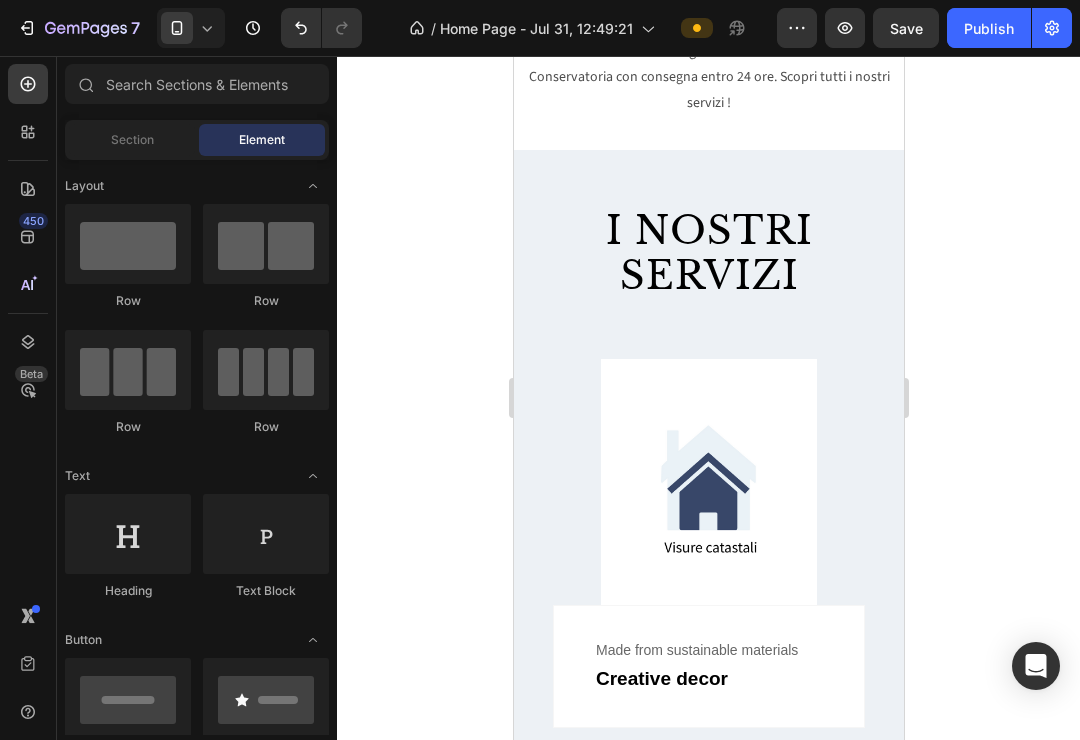 click 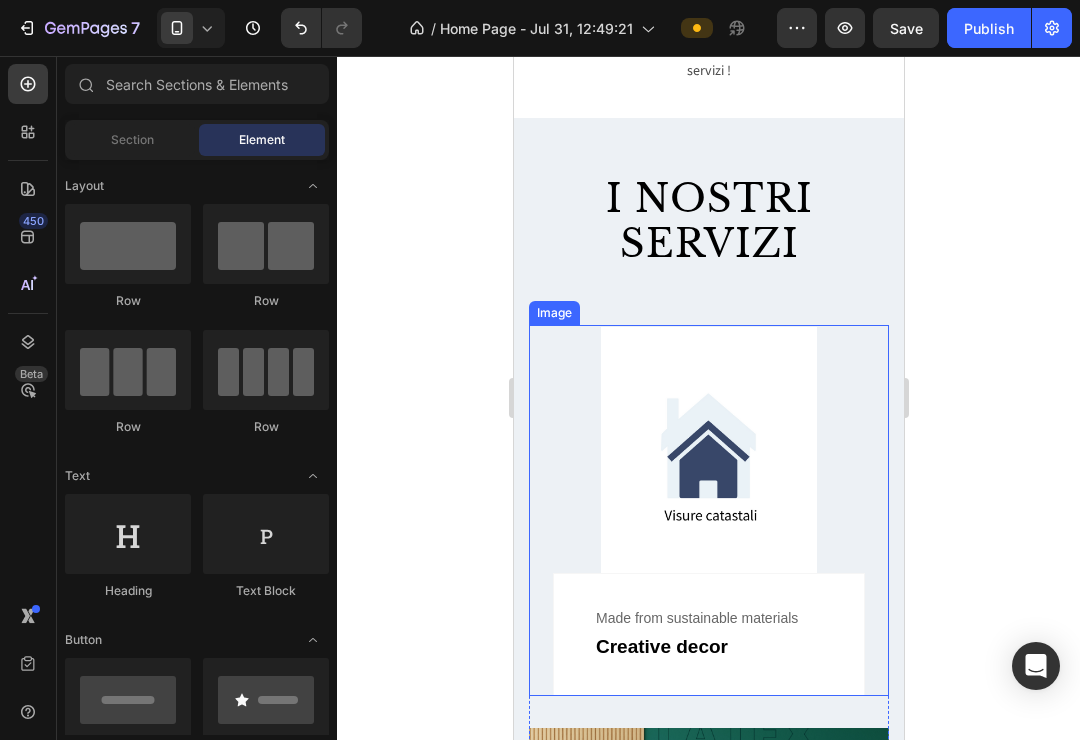 scroll, scrollTop: 882, scrollLeft: 0, axis: vertical 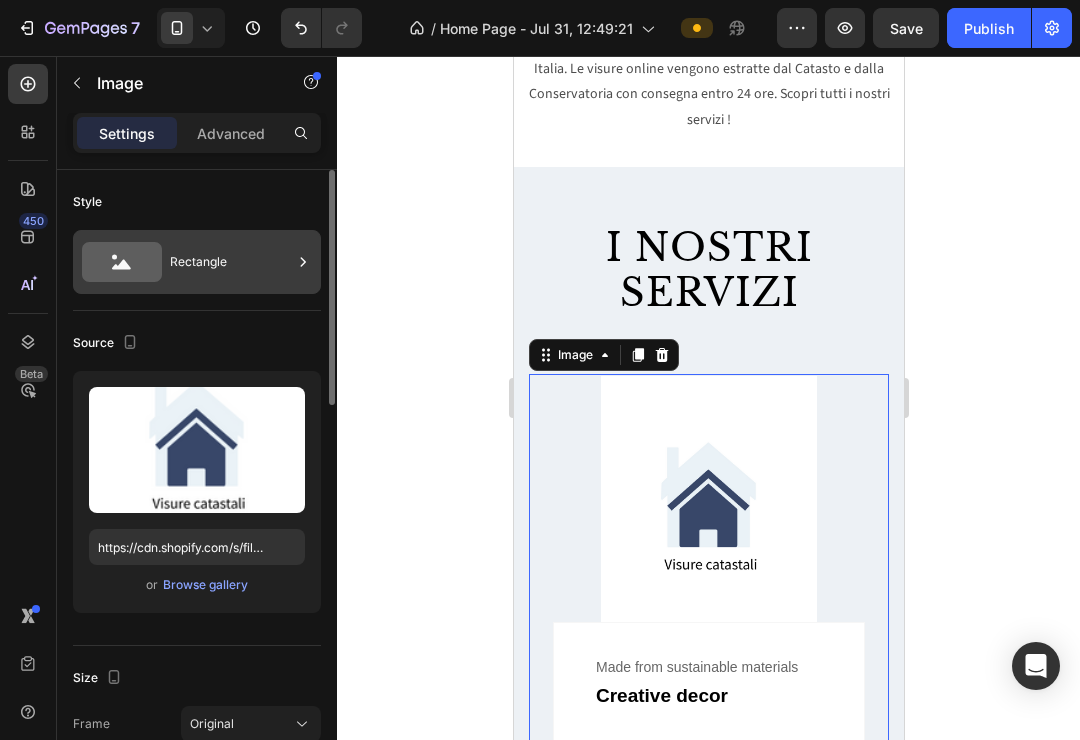click 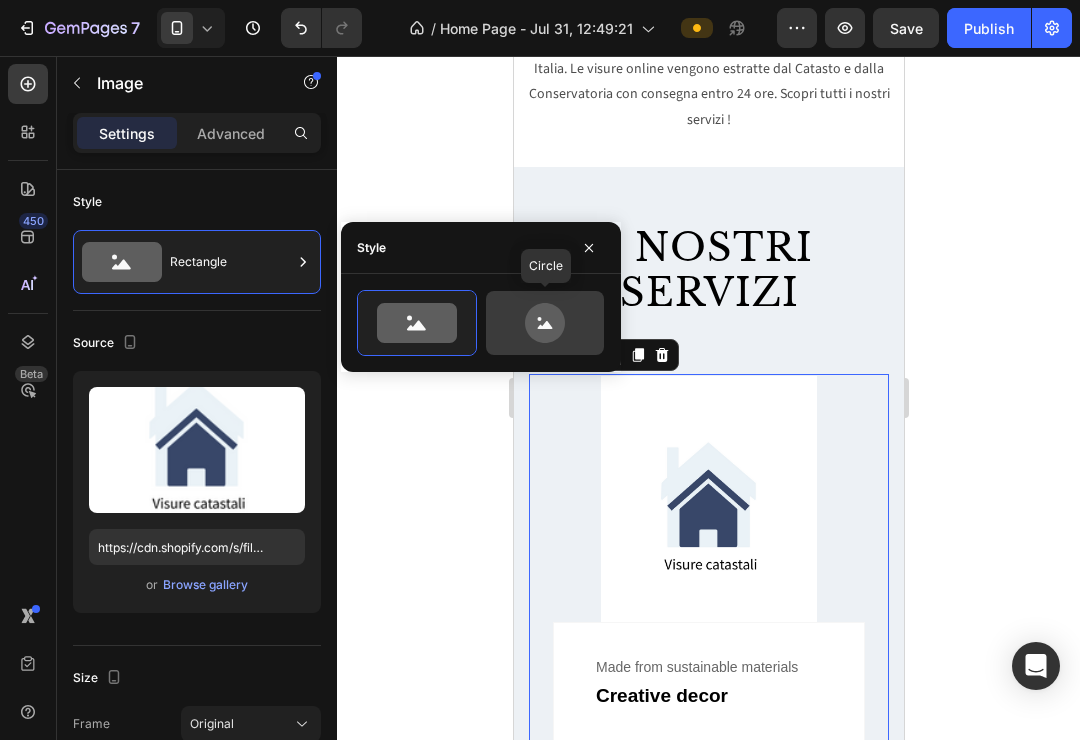 click 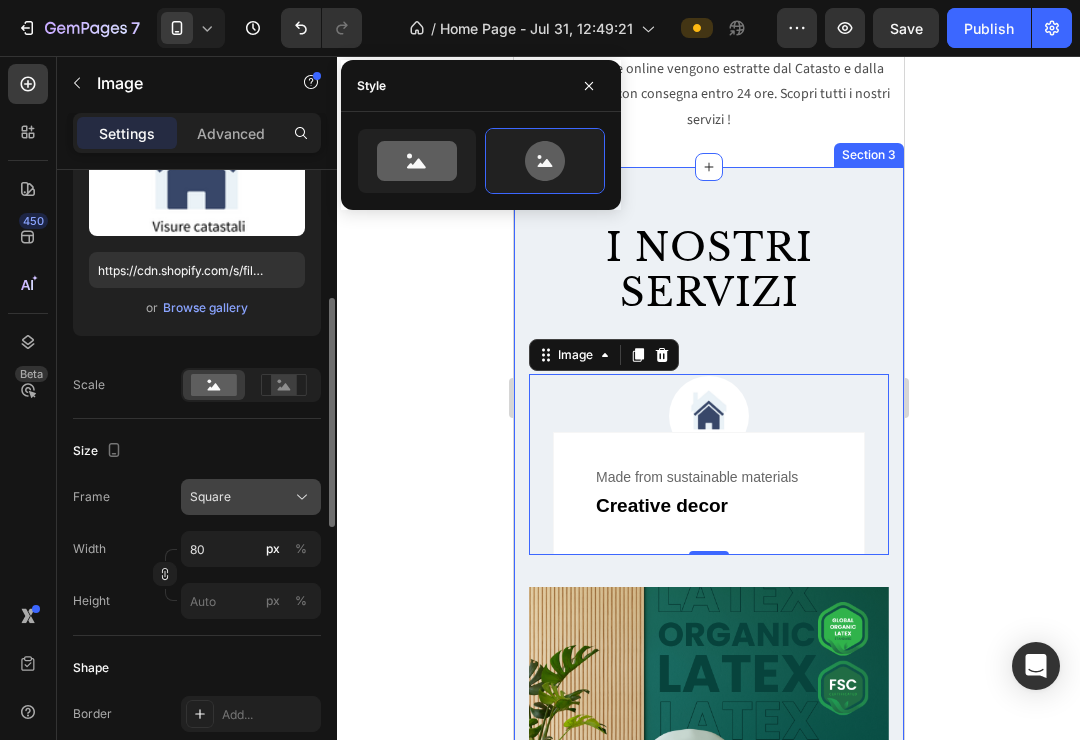 scroll, scrollTop: 297, scrollLeft: 0, axis: vertical 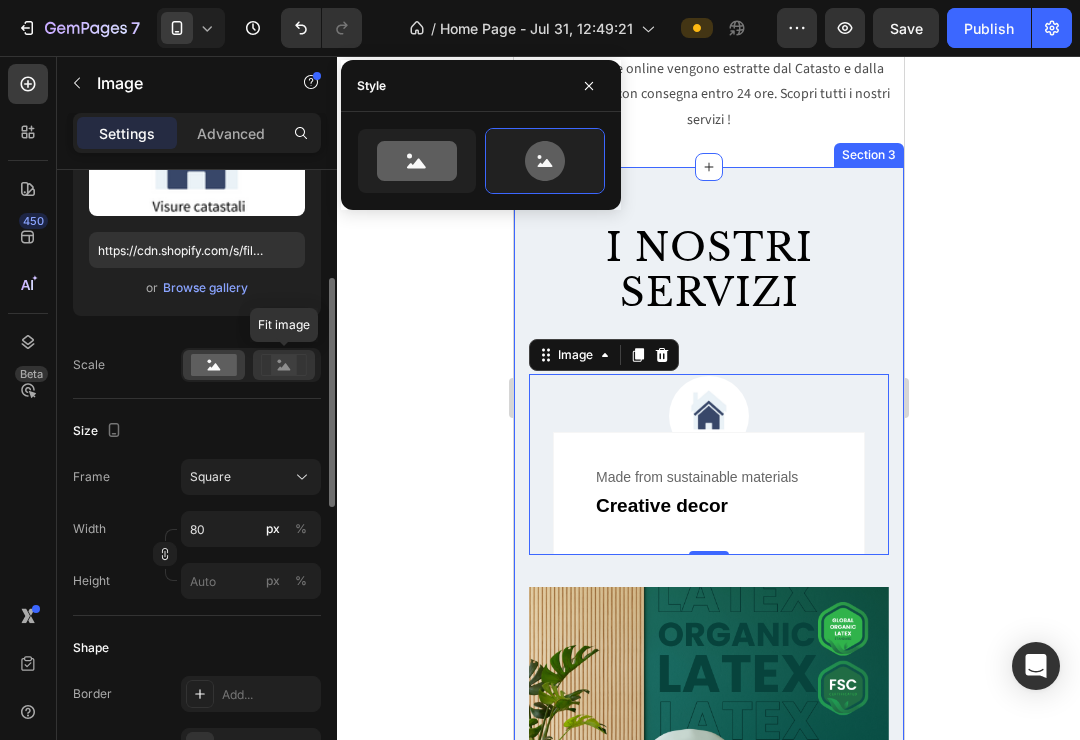 click 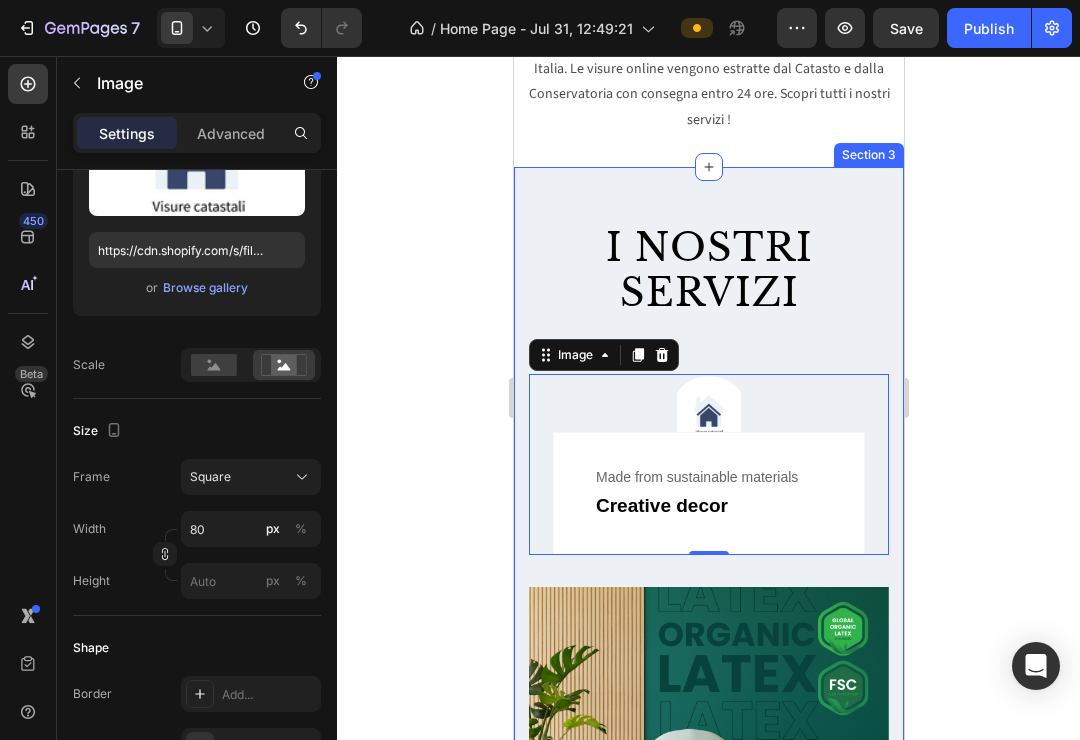 click 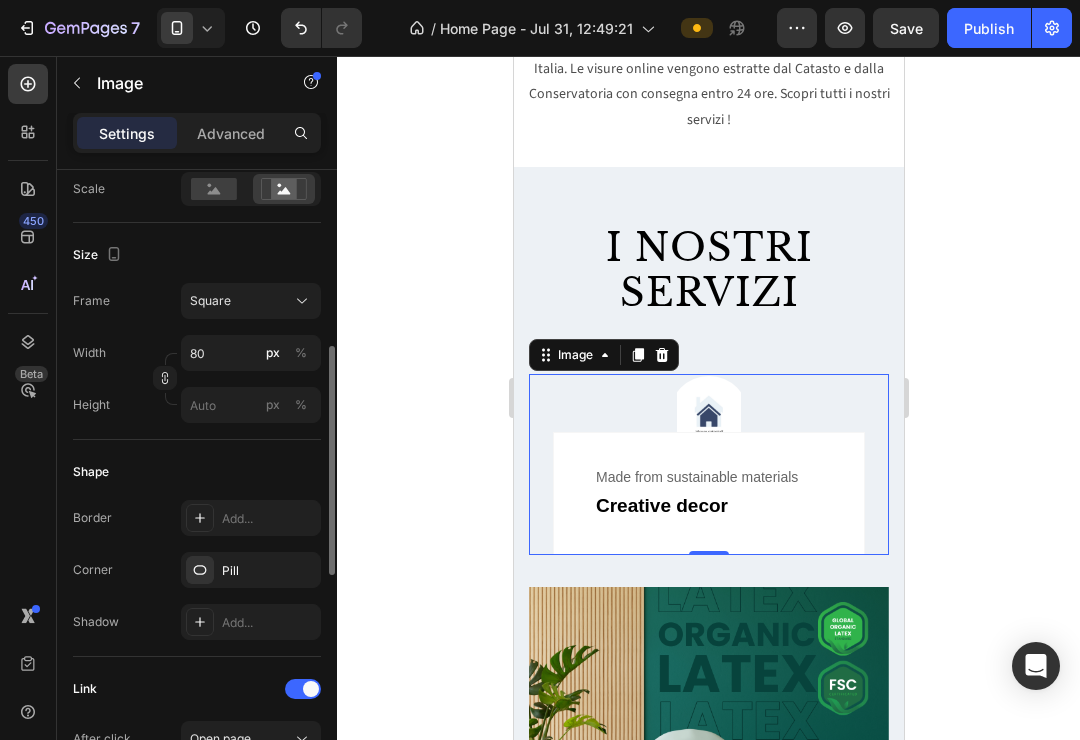 scroll, scrollTop: 476, scrollLeft: 0, axis: vertical 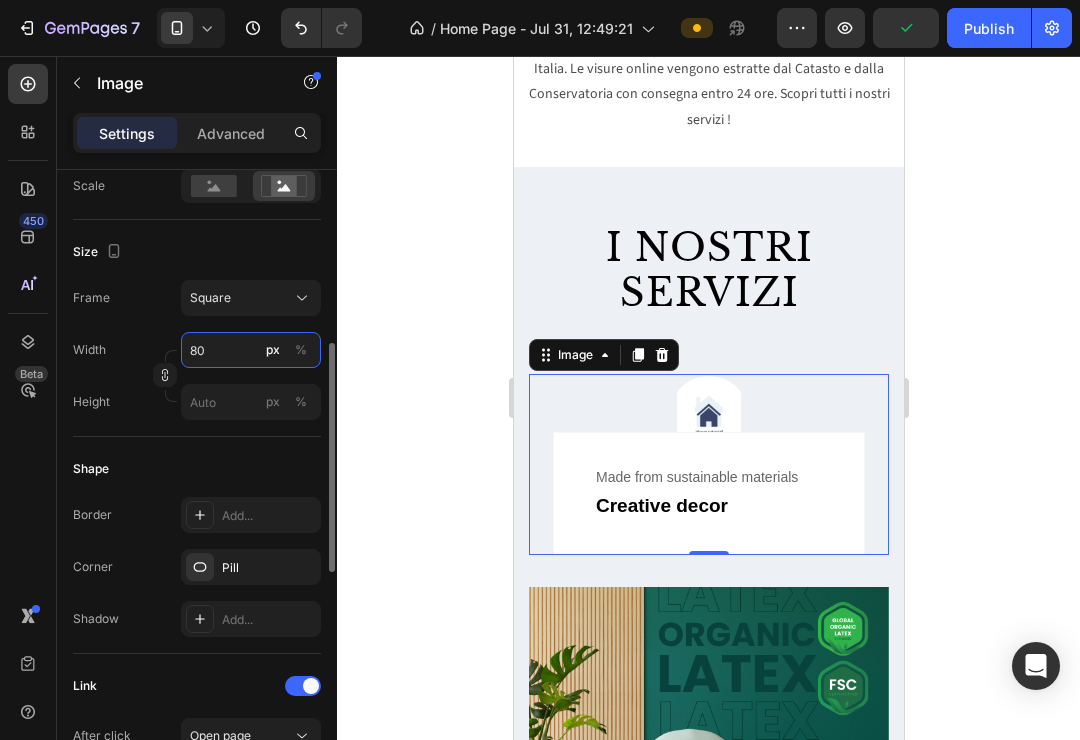 drag, startPoint x: 194, startPoint y: 336, endPoint x: 213, endPoint y: 342, distance: 19.924858 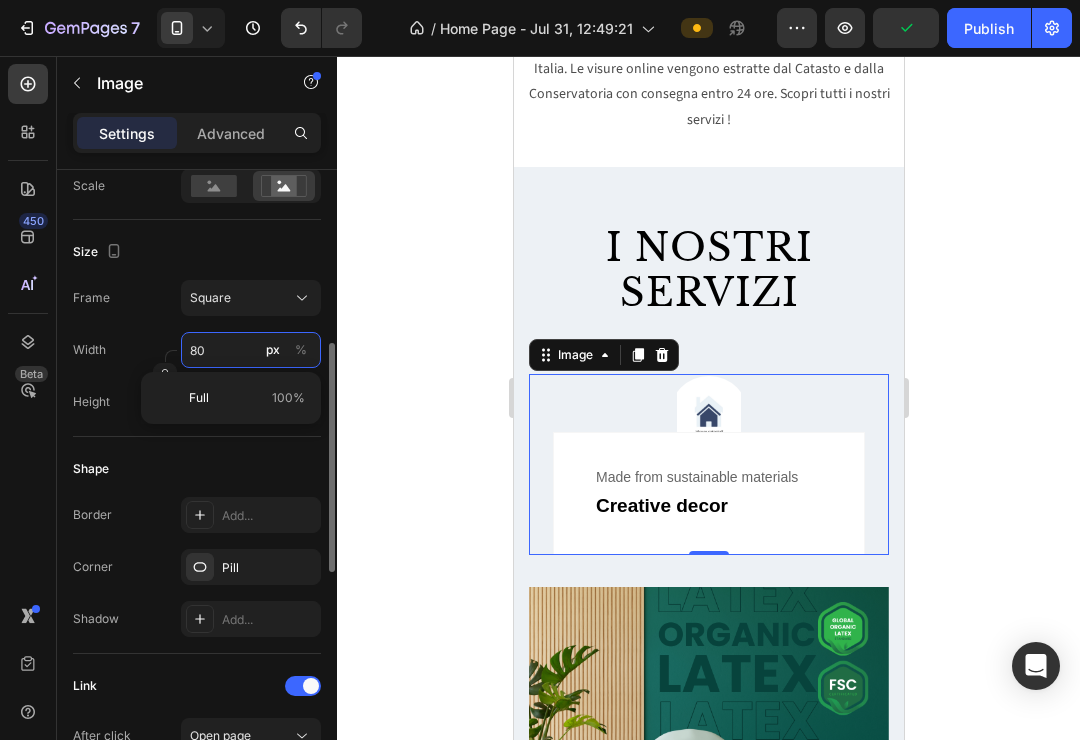 type on "1" 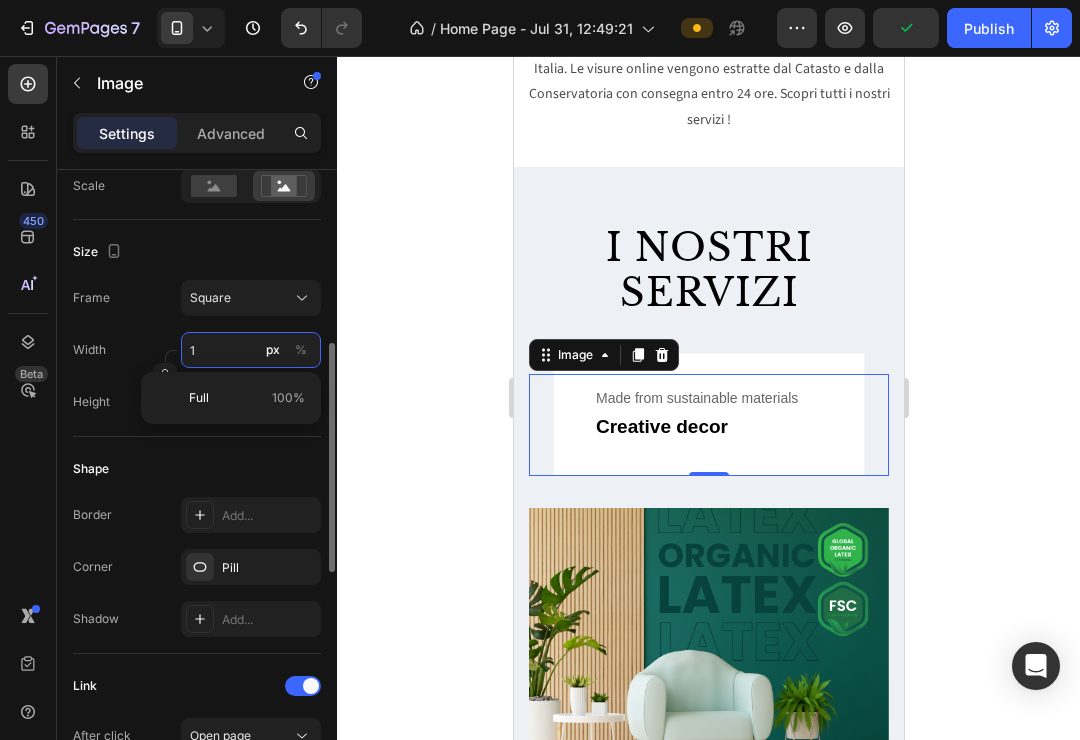 type on "10" 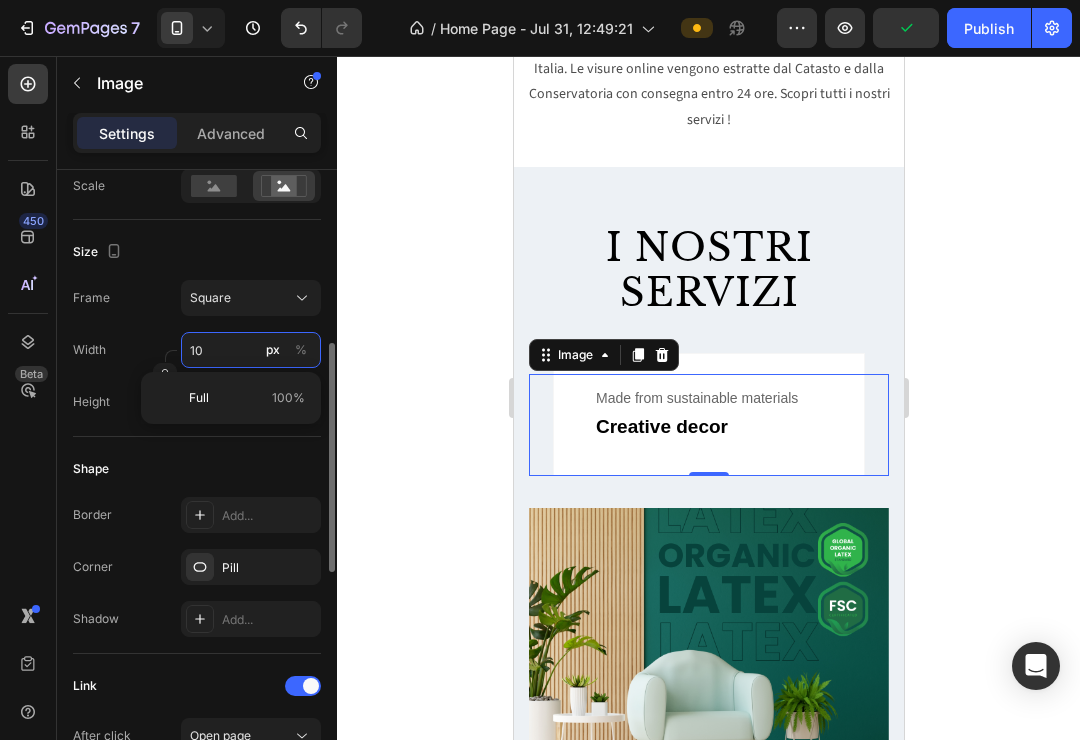 type on "100" 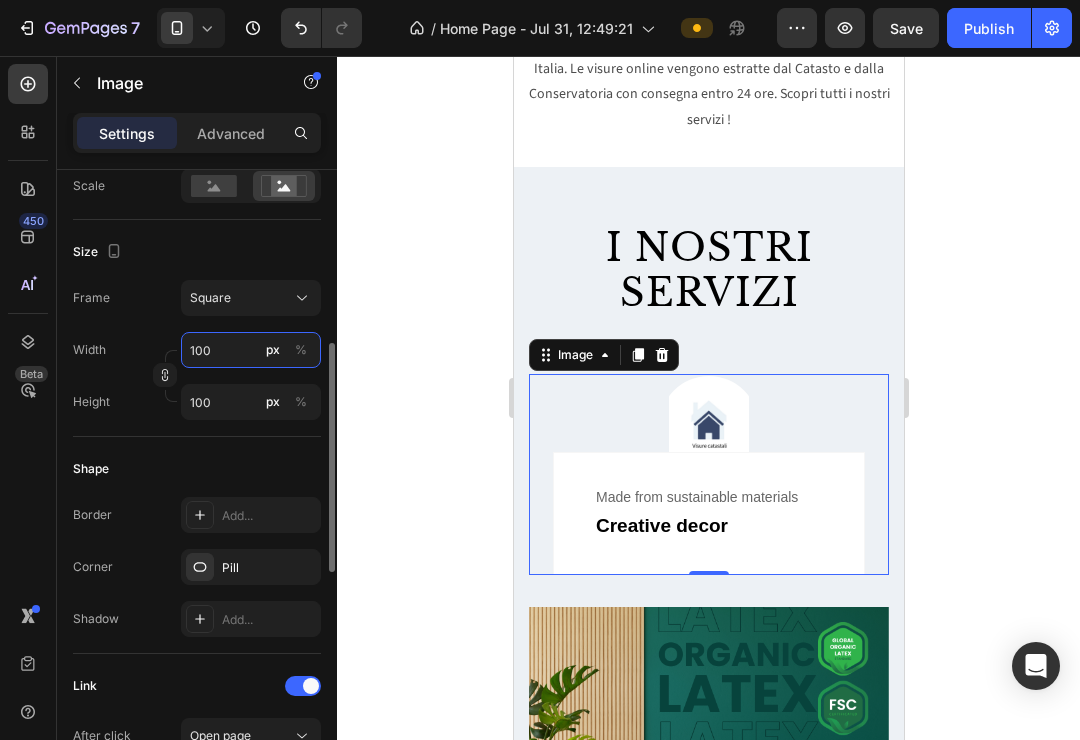 type on "10" 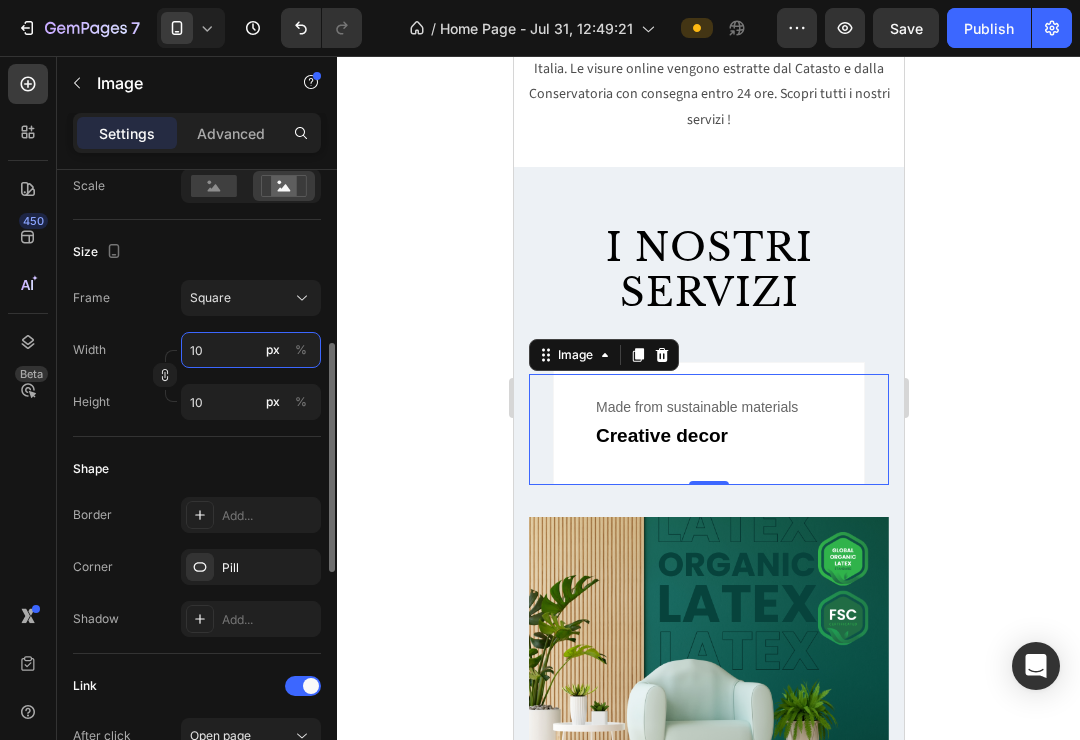 type on "1" 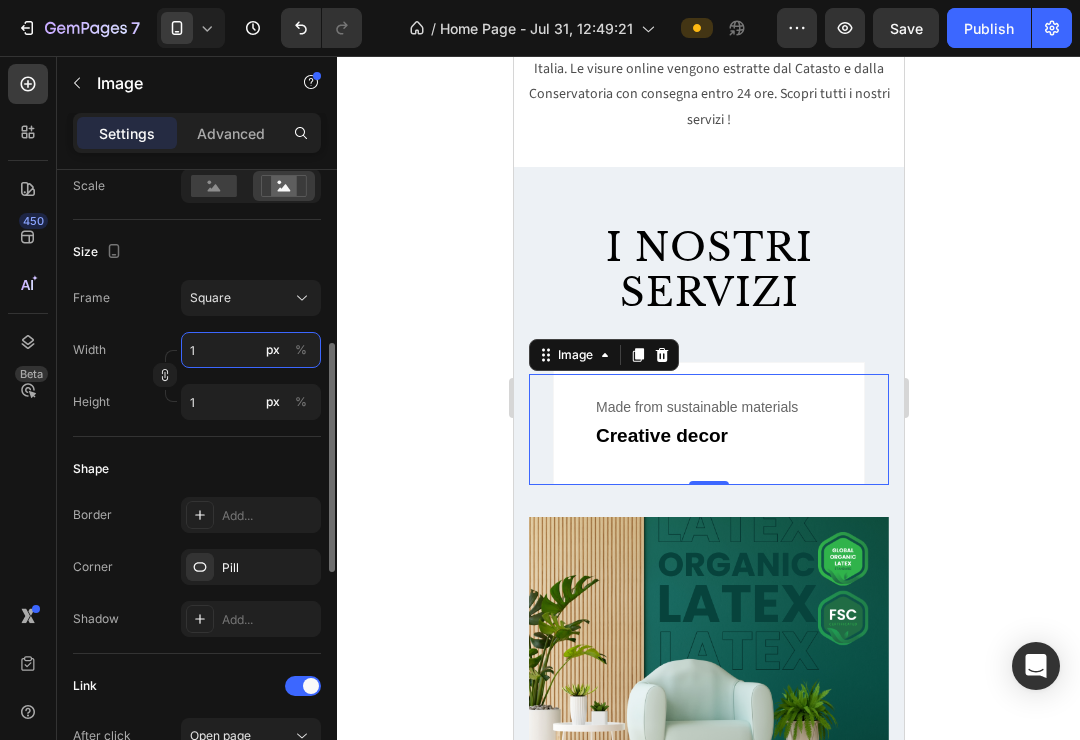 type 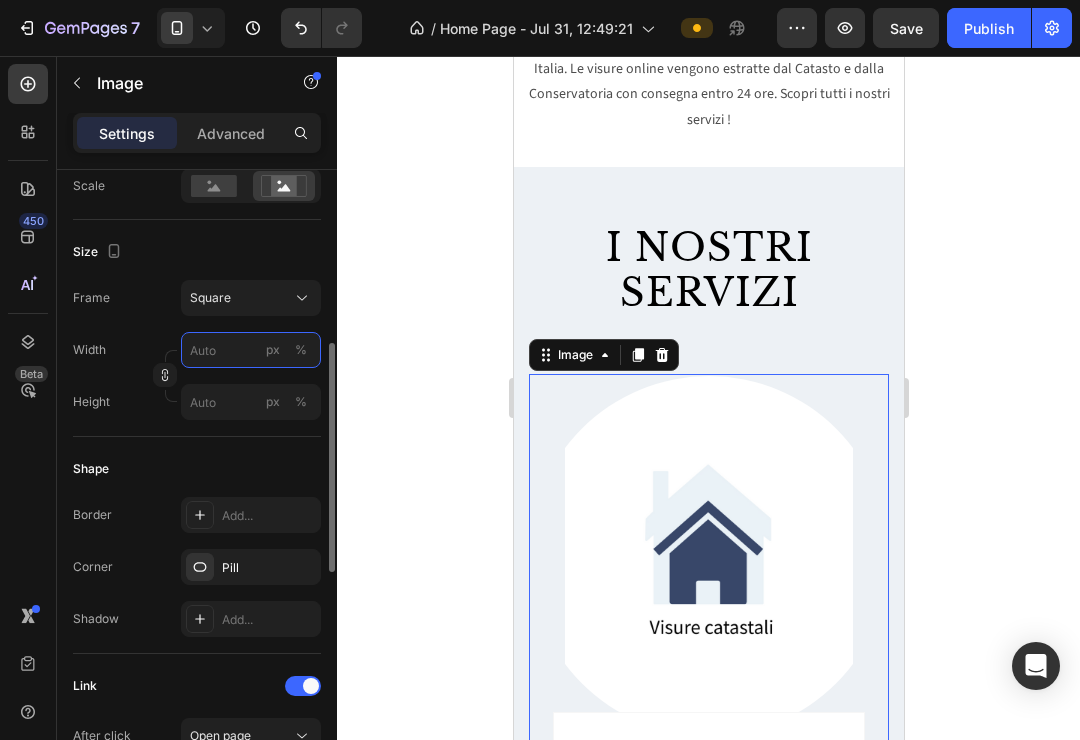type on "1" 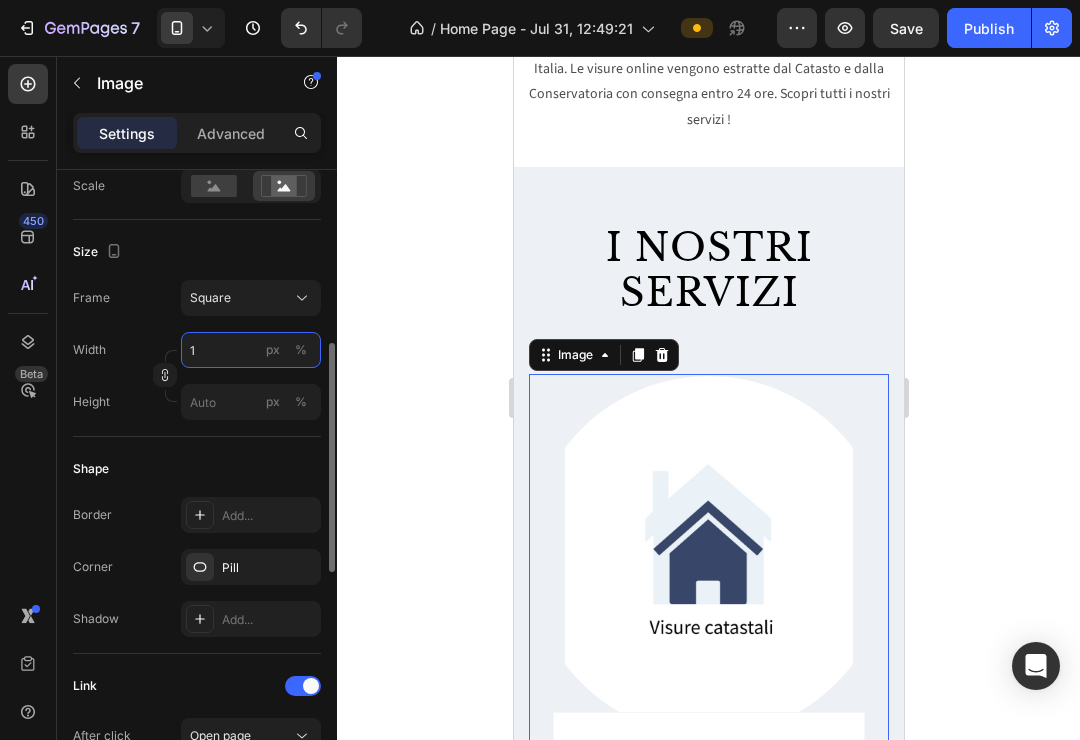 type on "1" 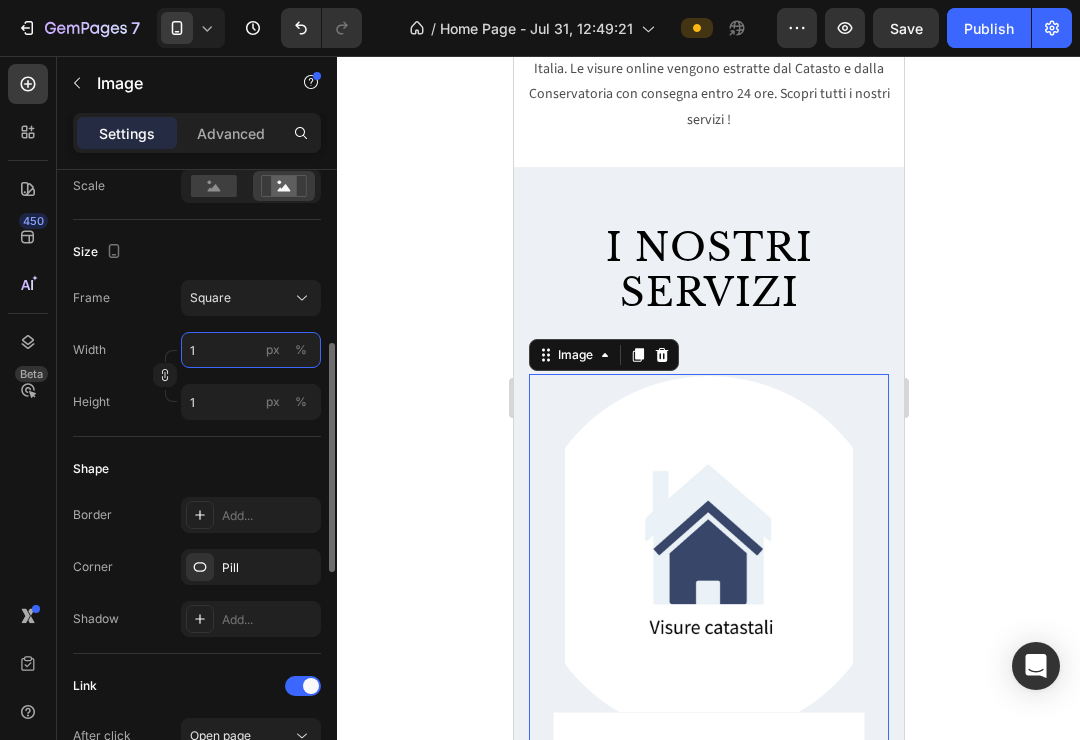 type on "15" 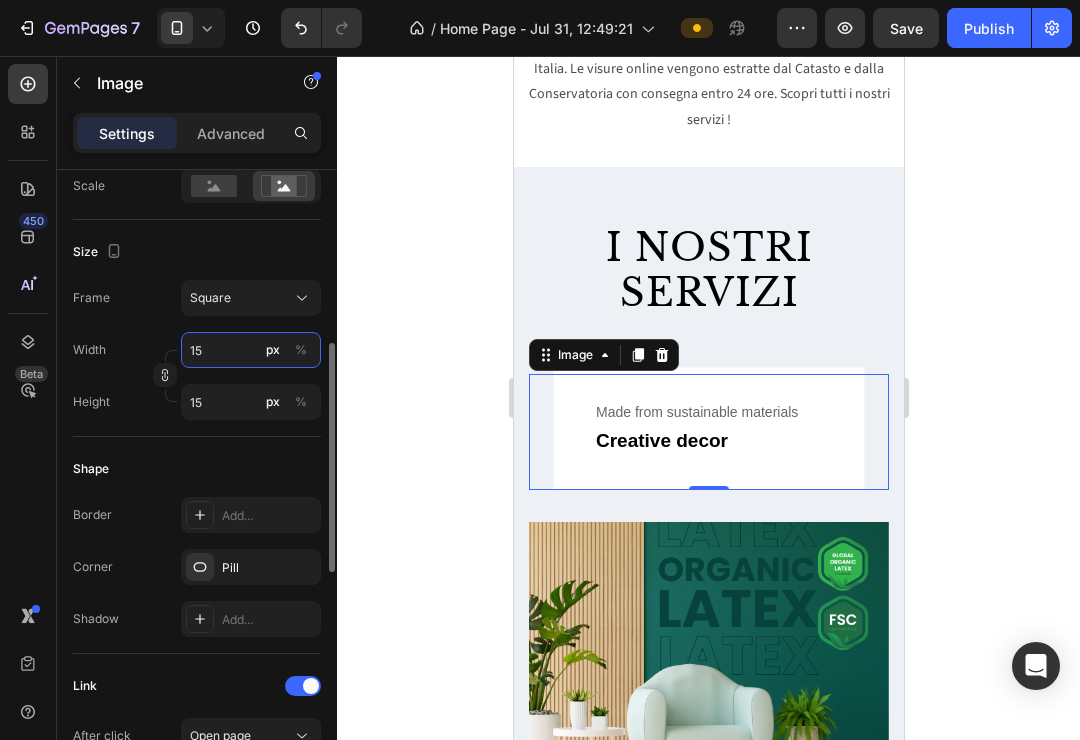 type on "150" 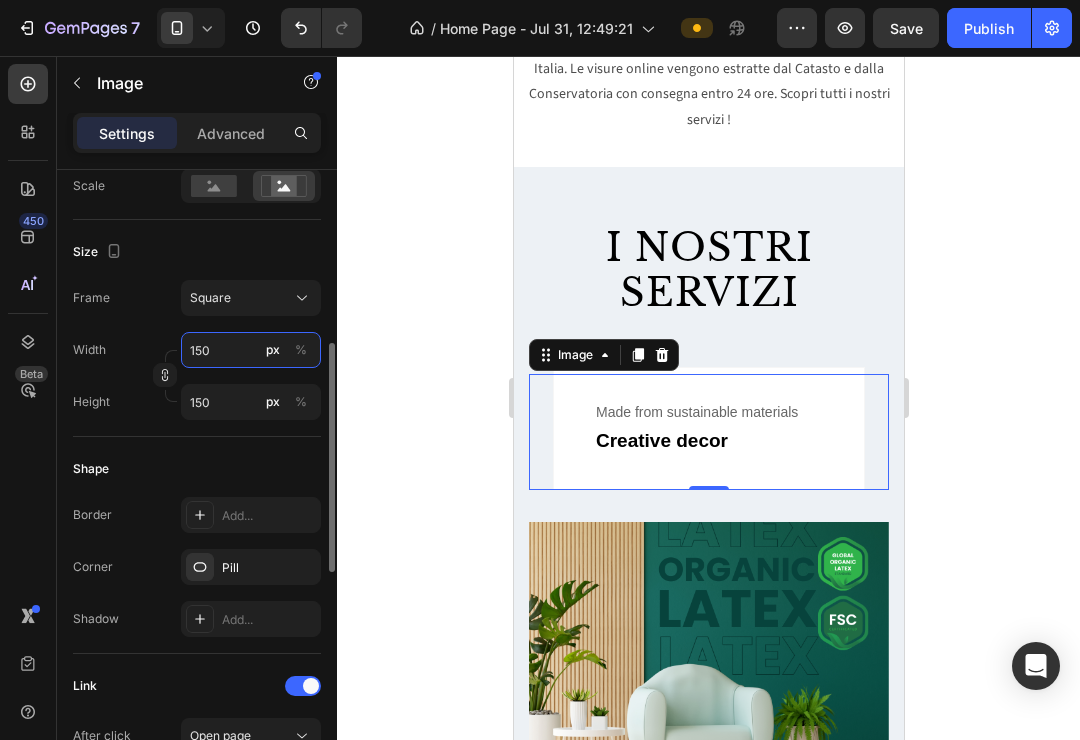 type on "1500" 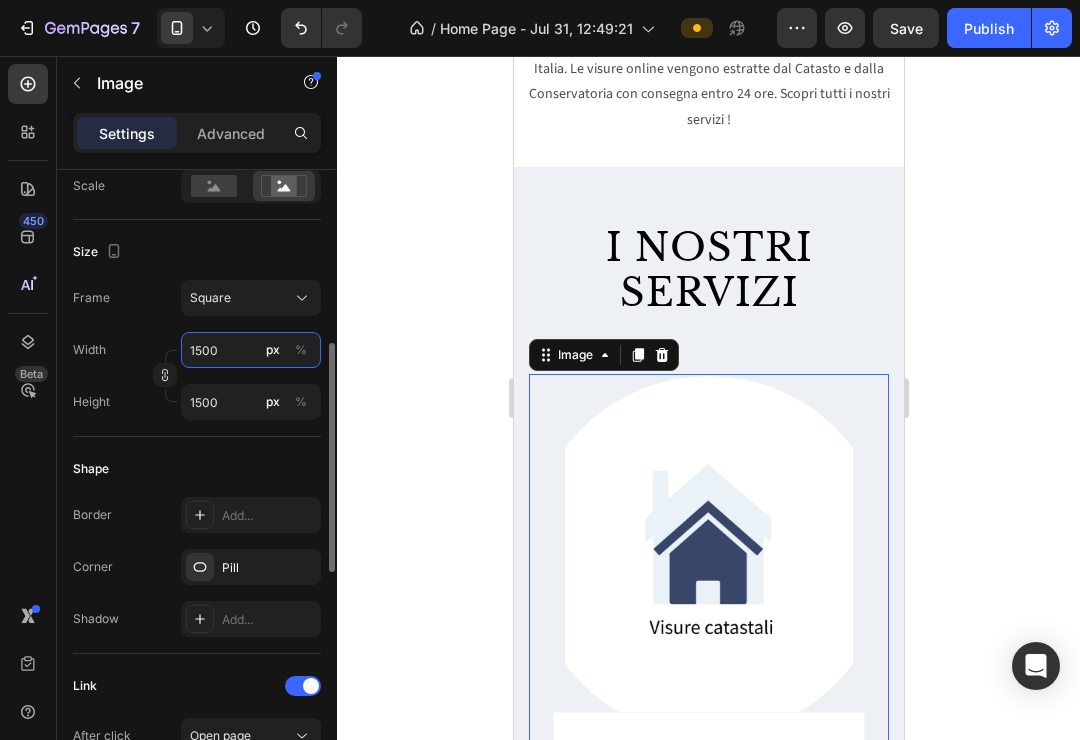 type on "150" 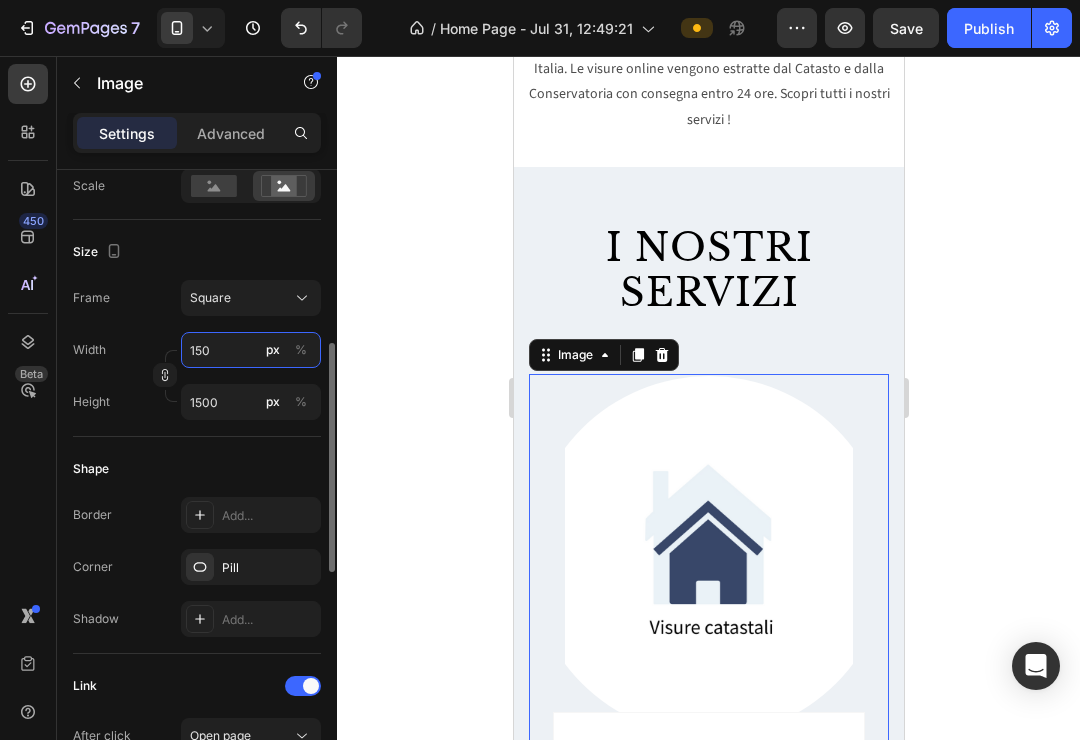 type on "150" 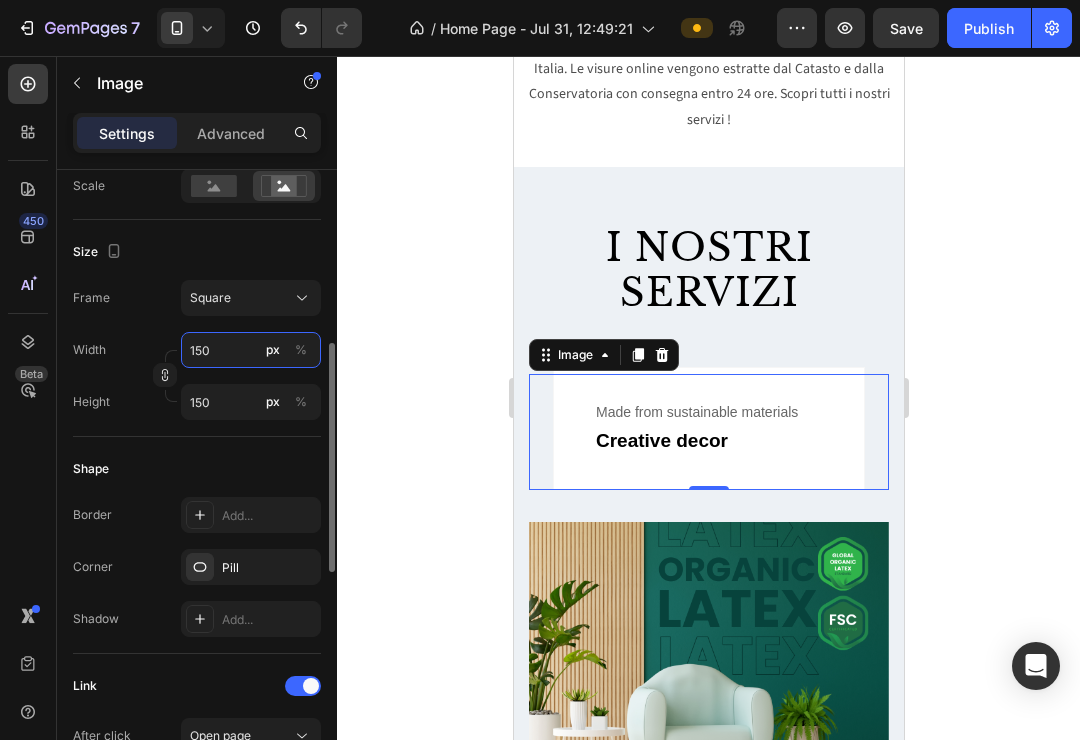 type on "15" 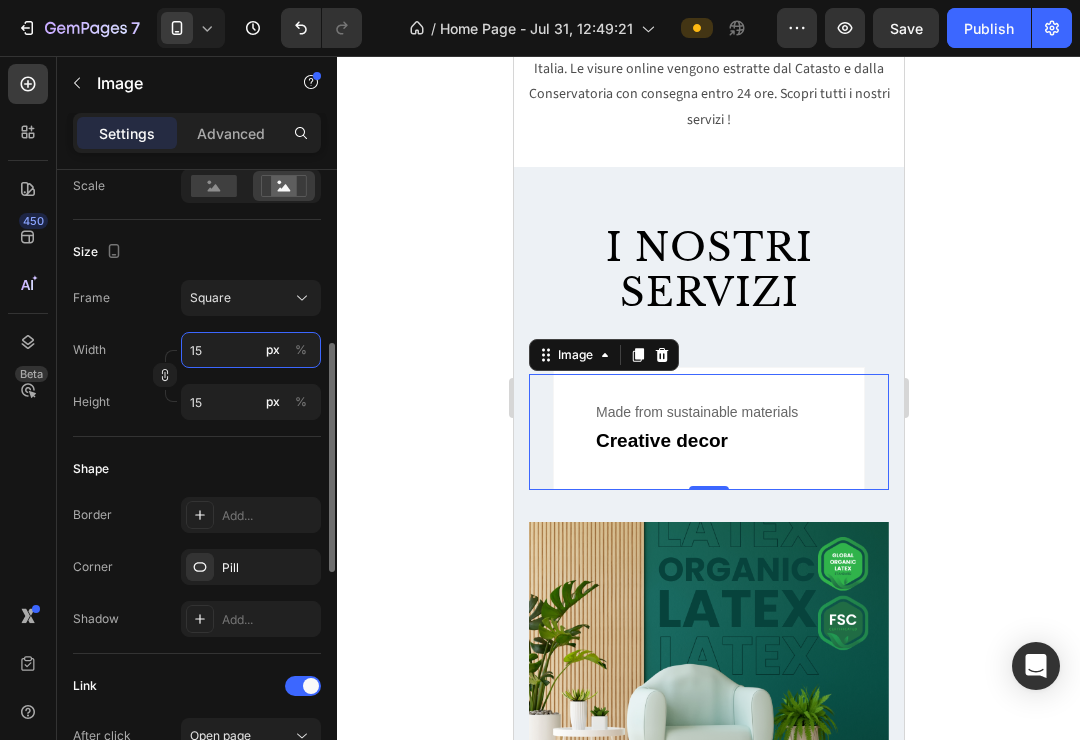 type on "1" 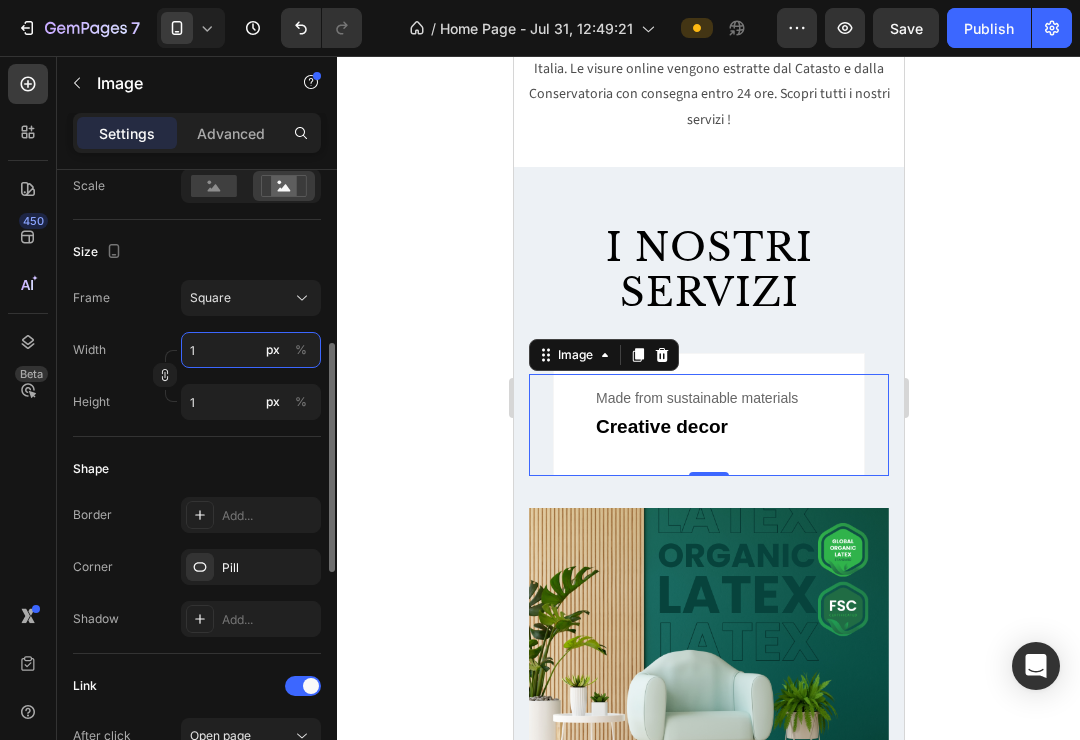 type on "12" 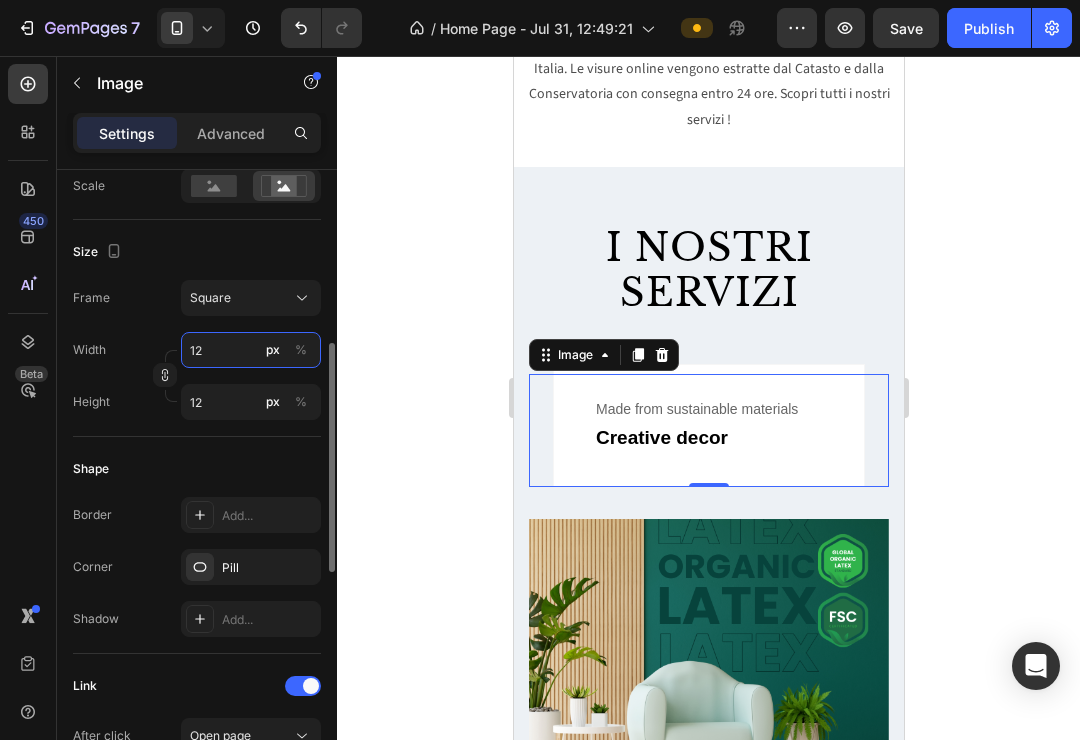 type on "120" 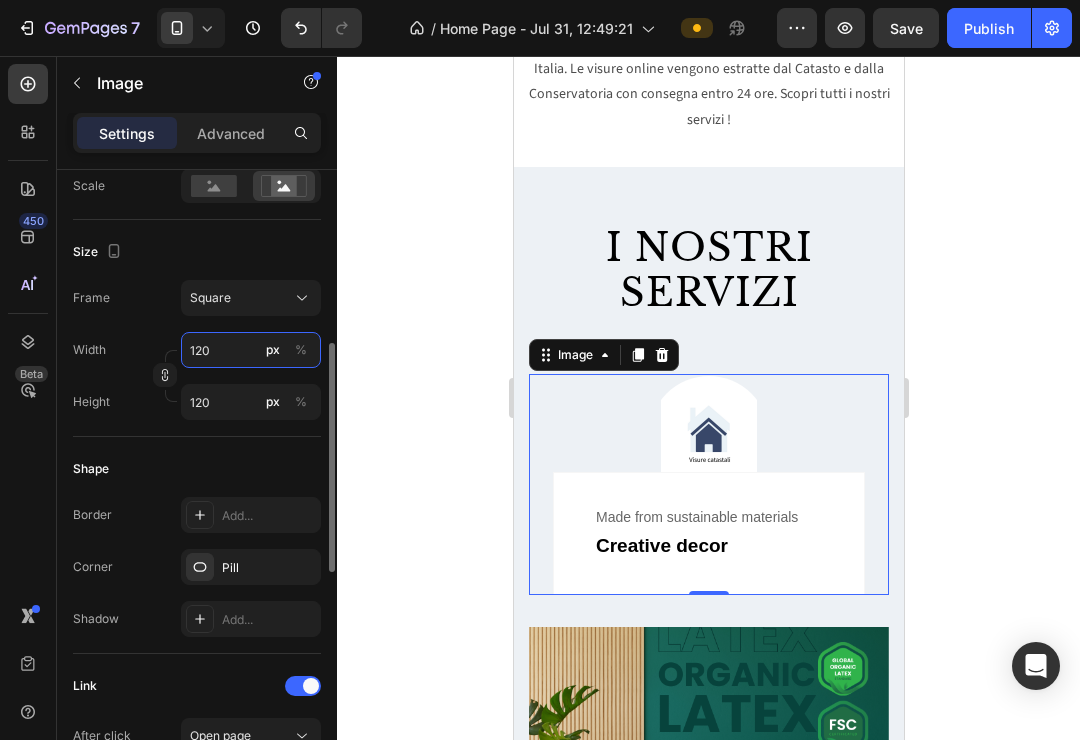 type on "1200" 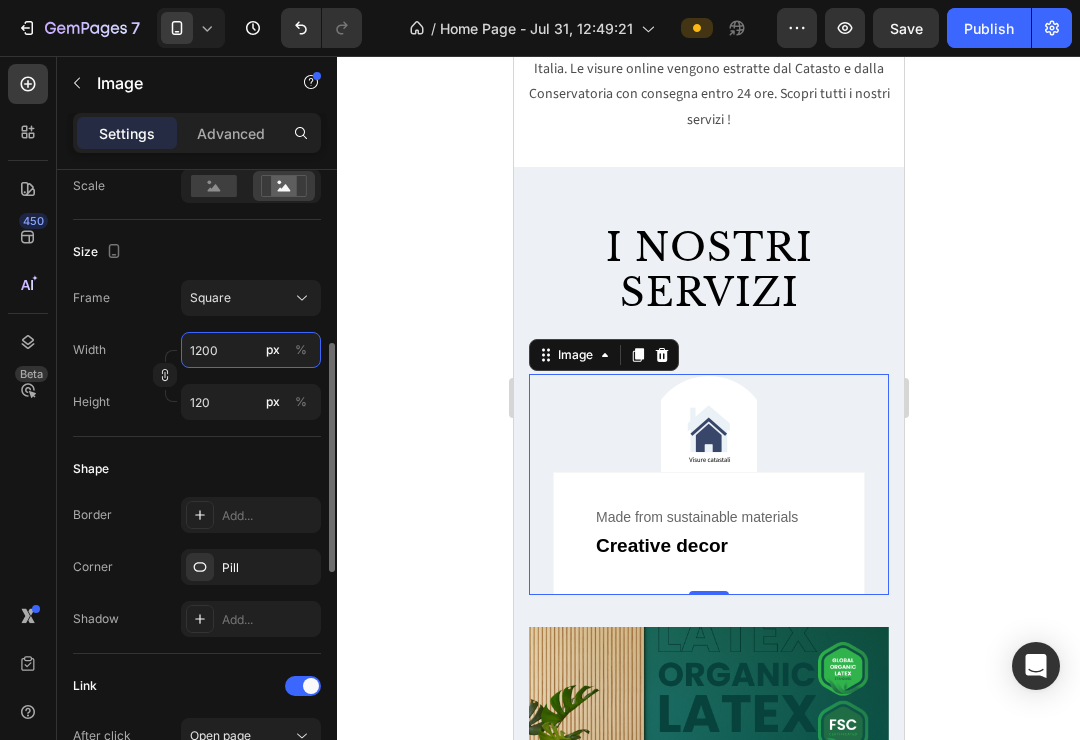 type on "1200" 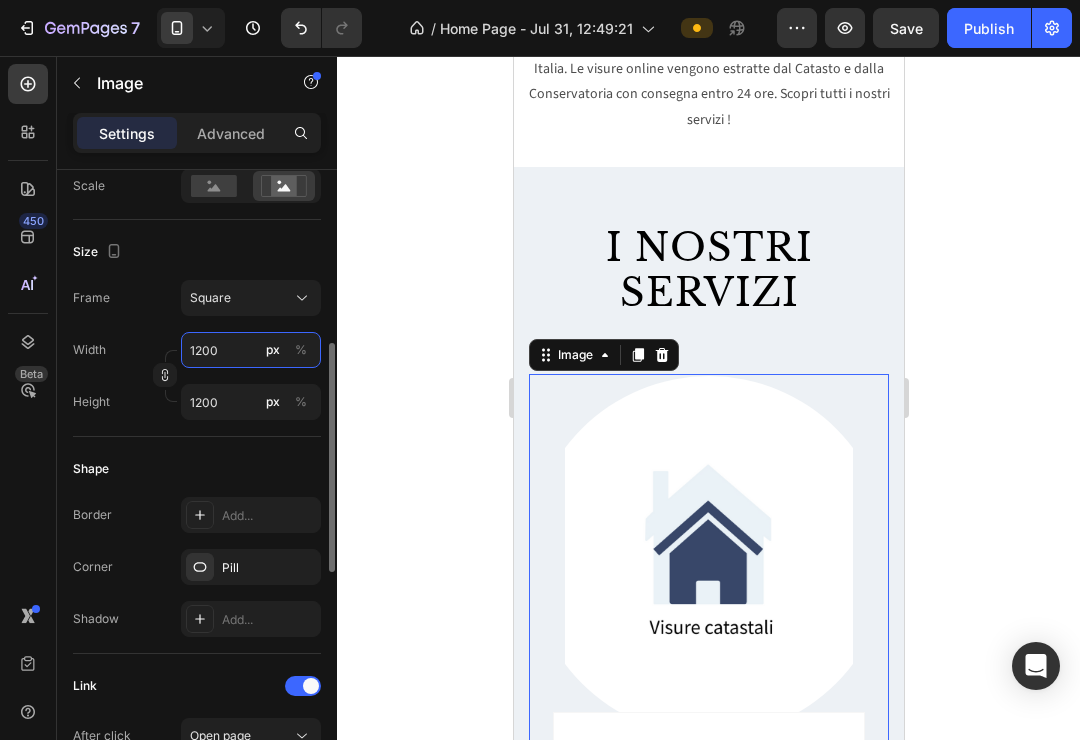 type on "120" 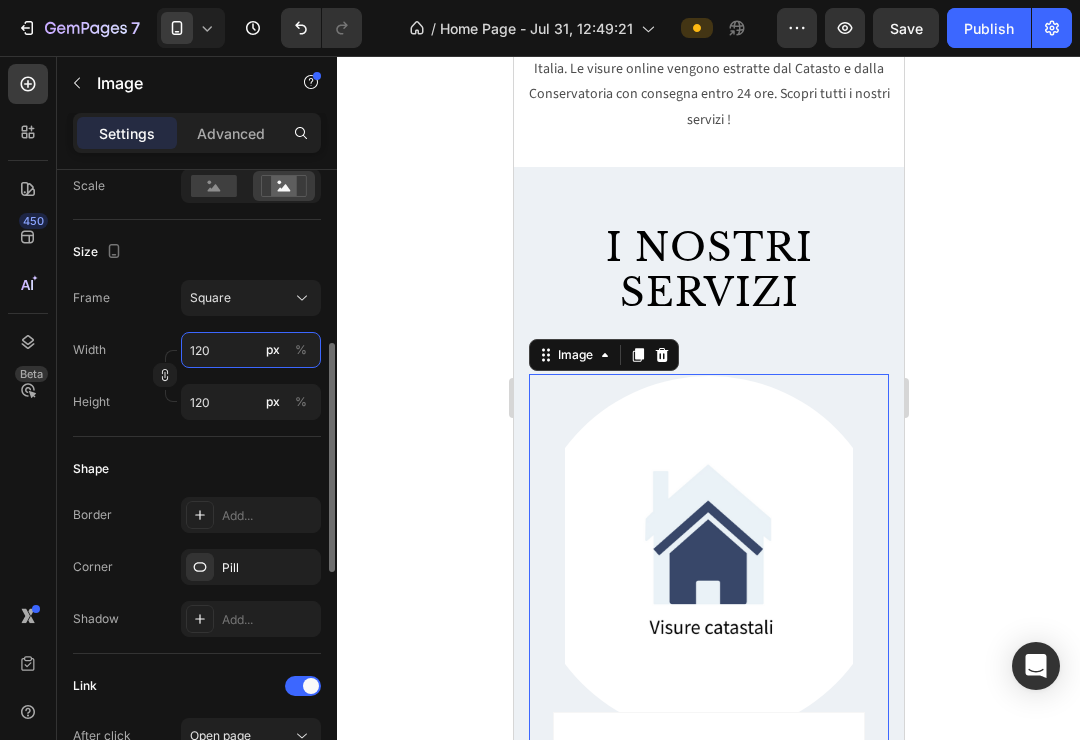 type on "12" 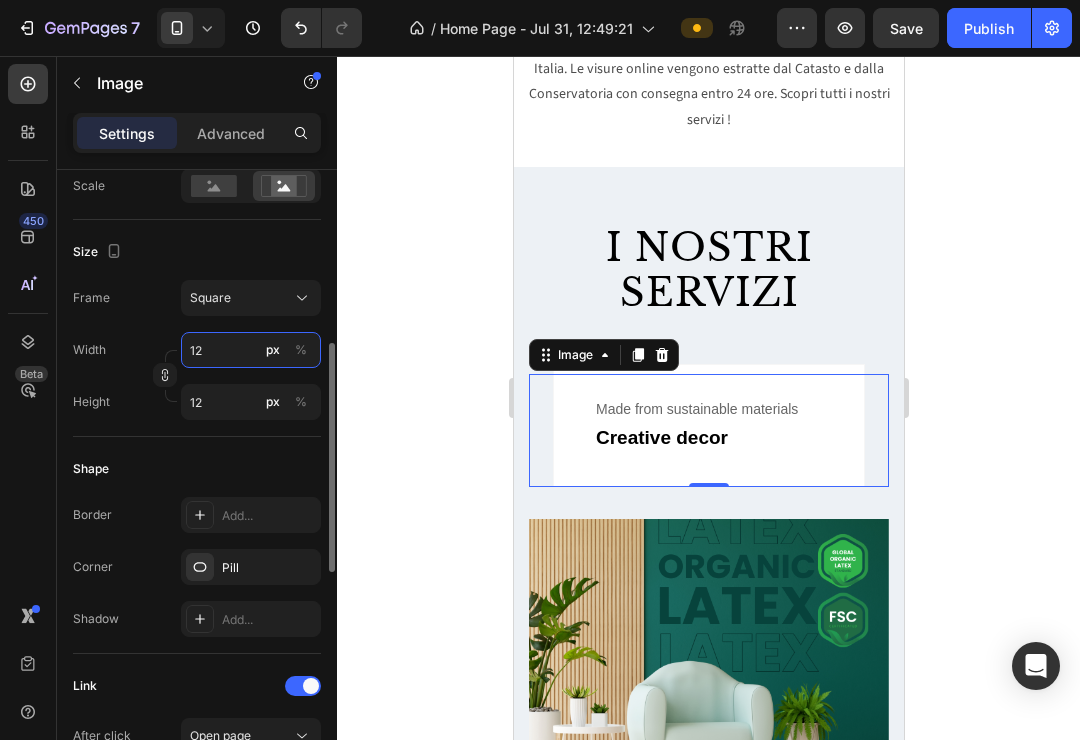 type on "1" 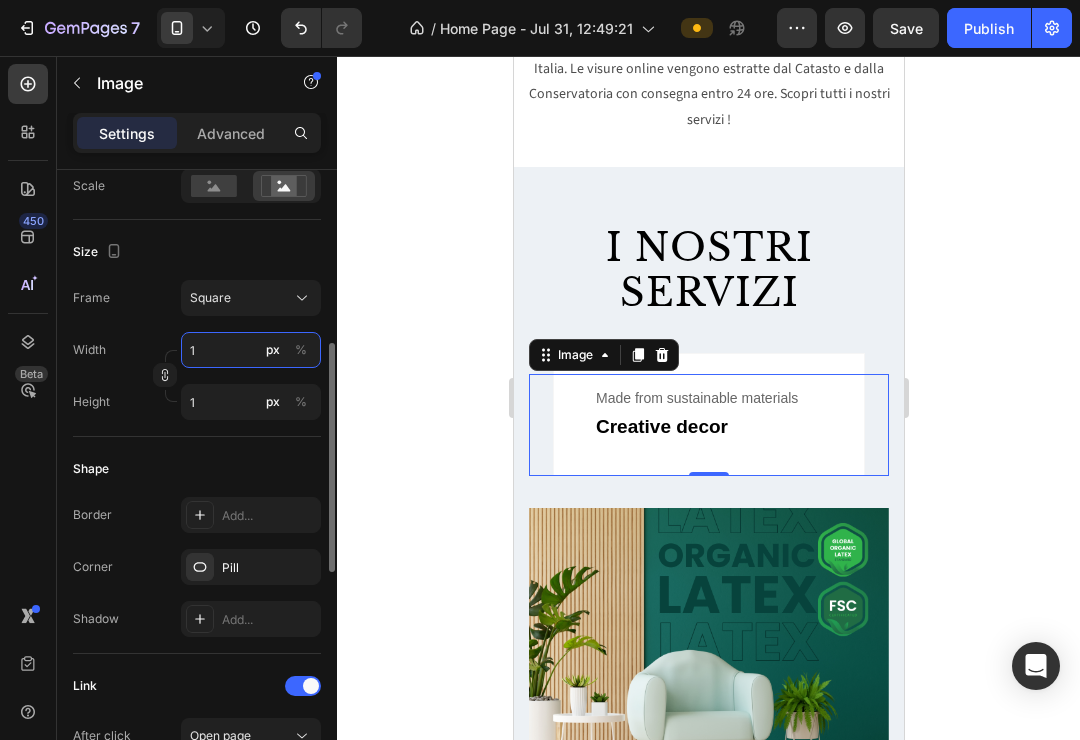 type 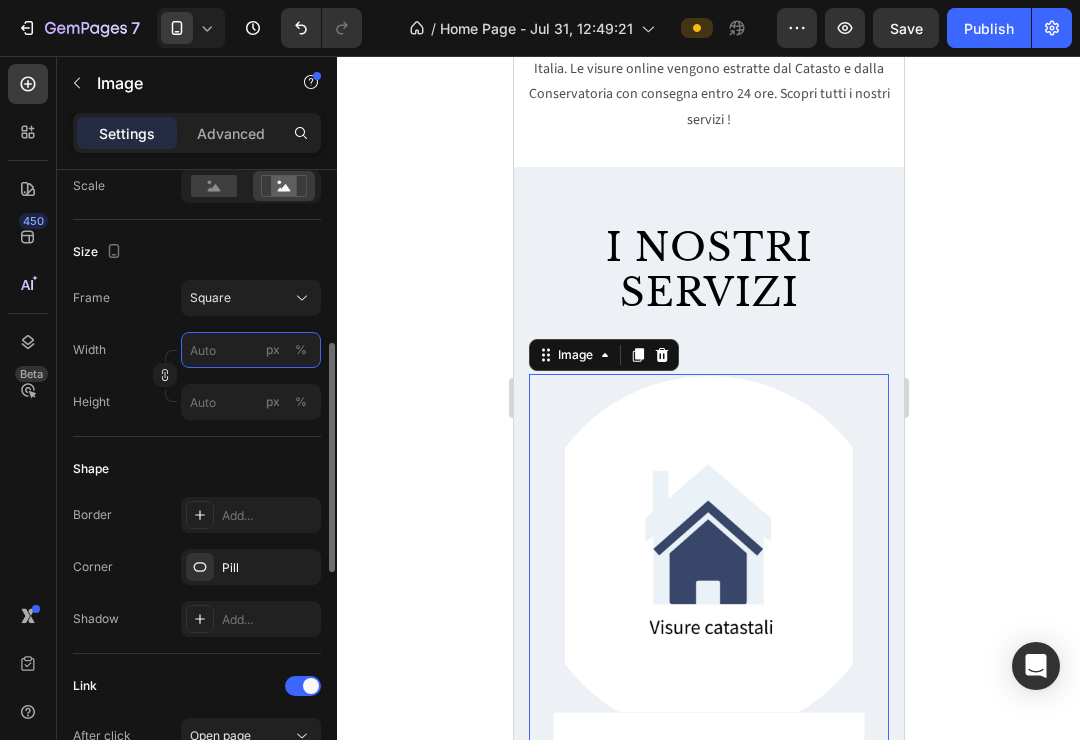 type on "1" 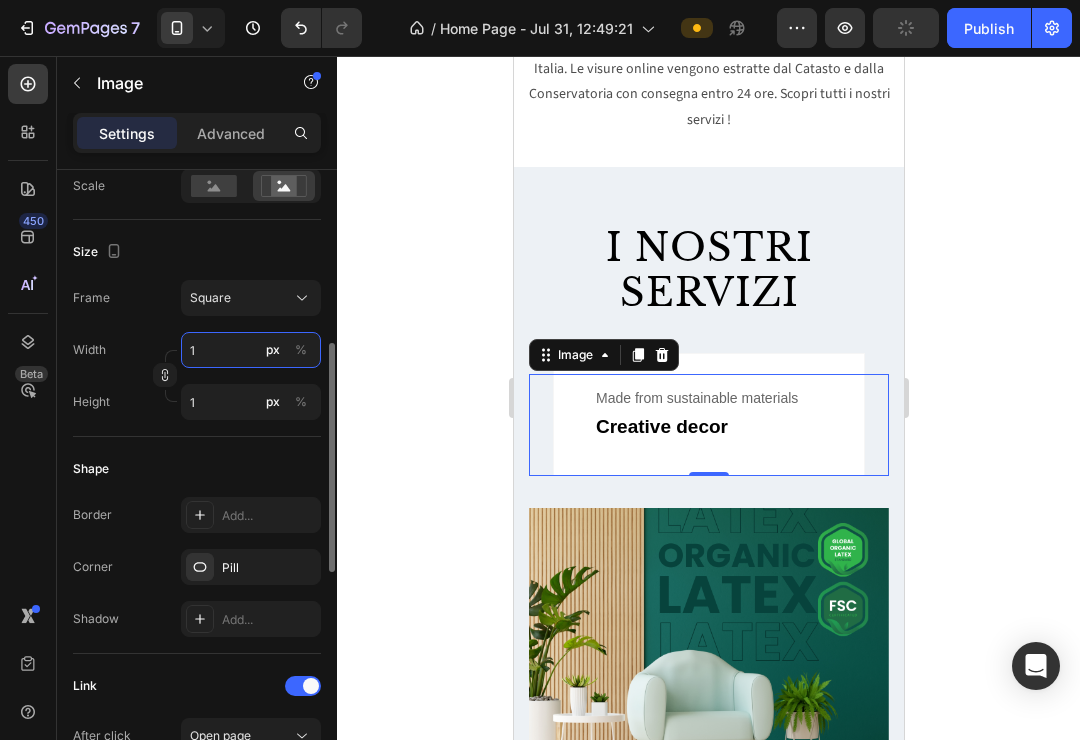 type on "19" 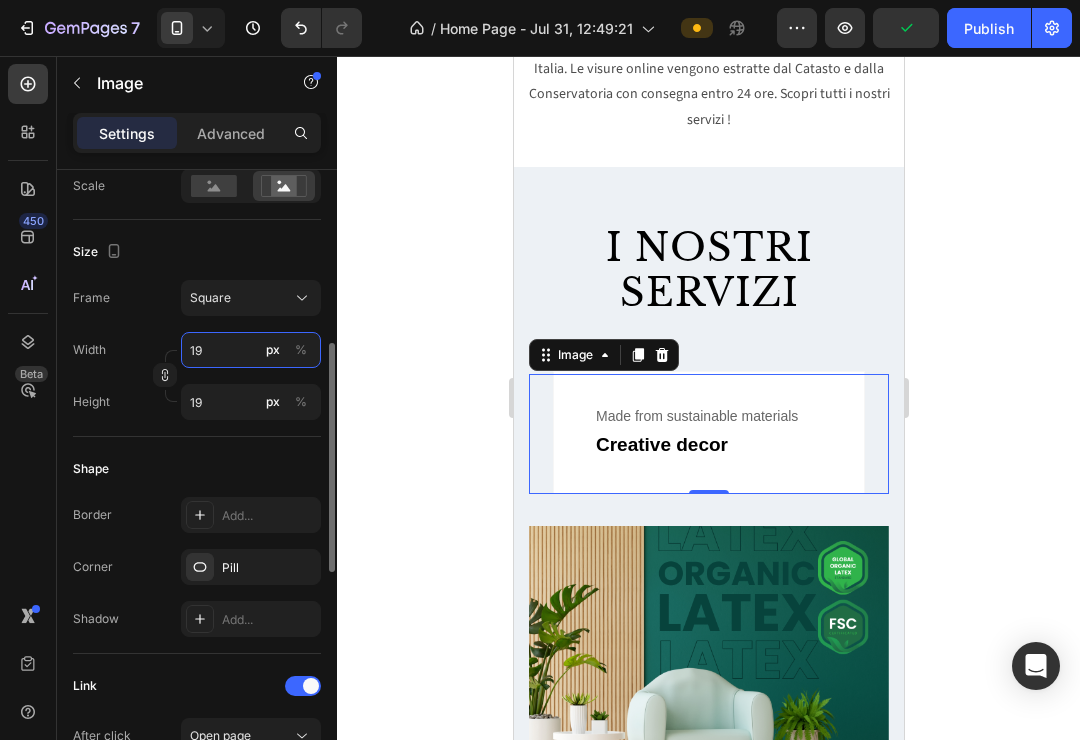 type on "190" 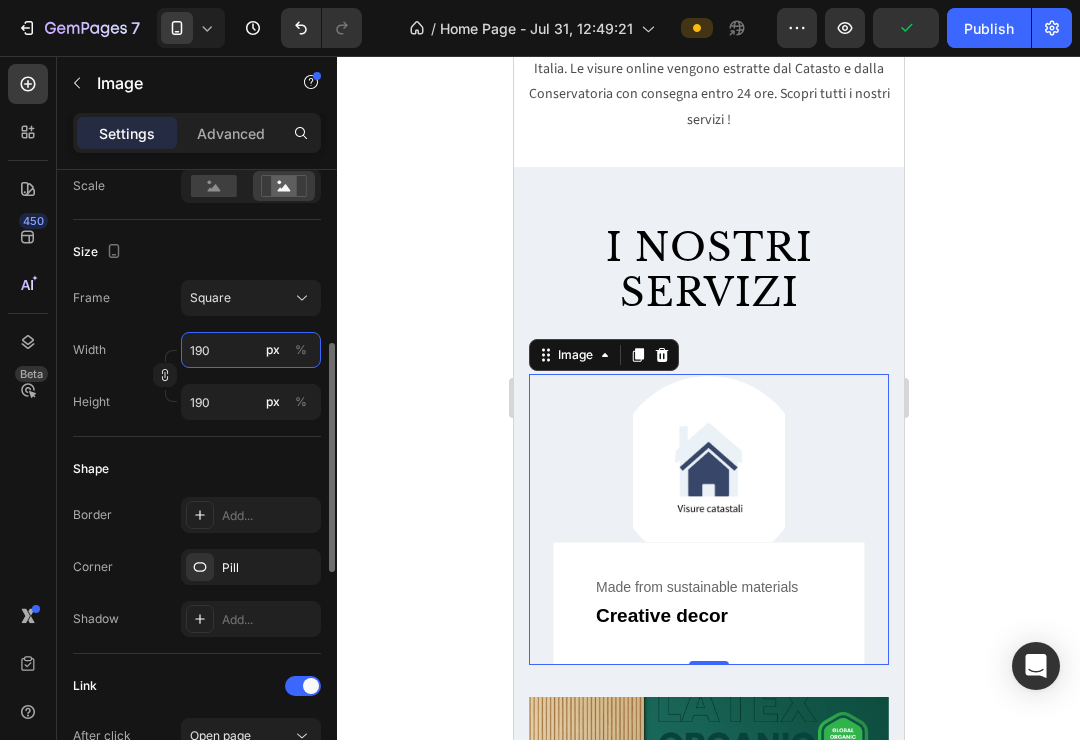 type on "1900" 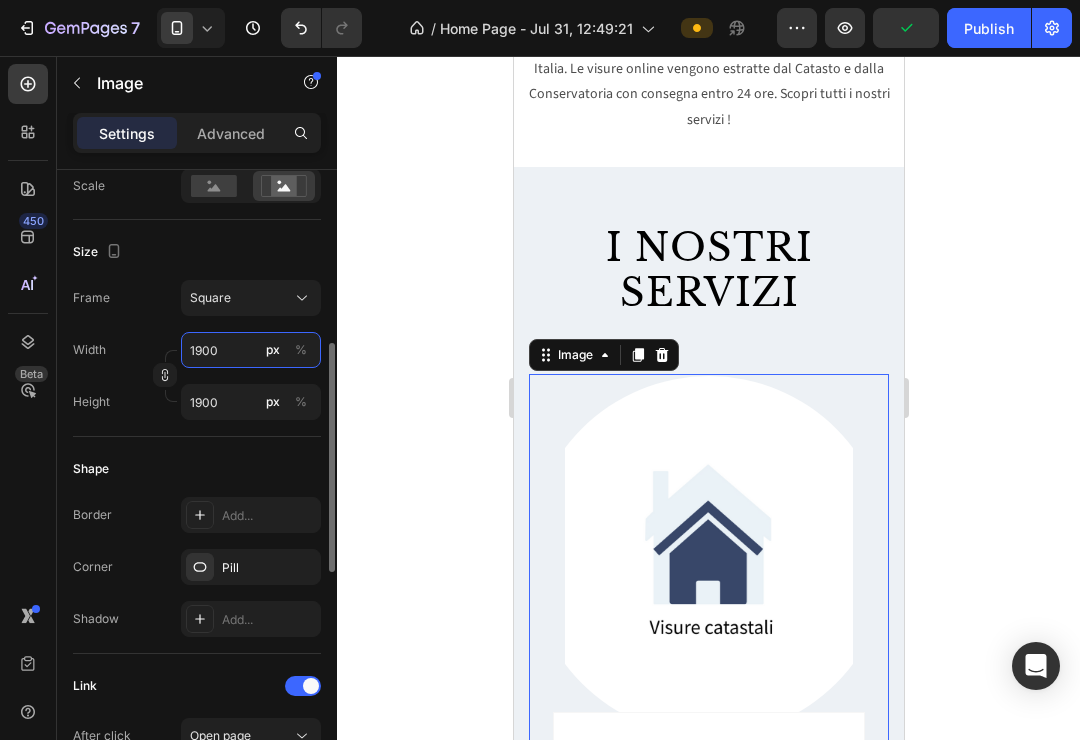 type on "190" 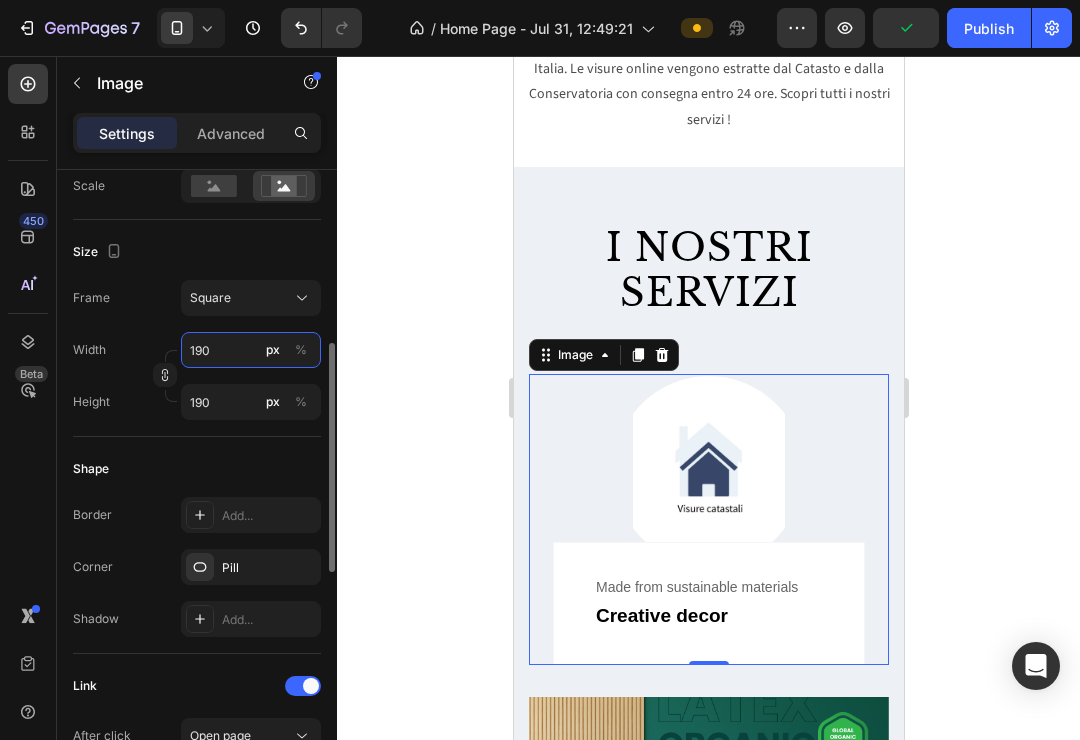 type on "19" 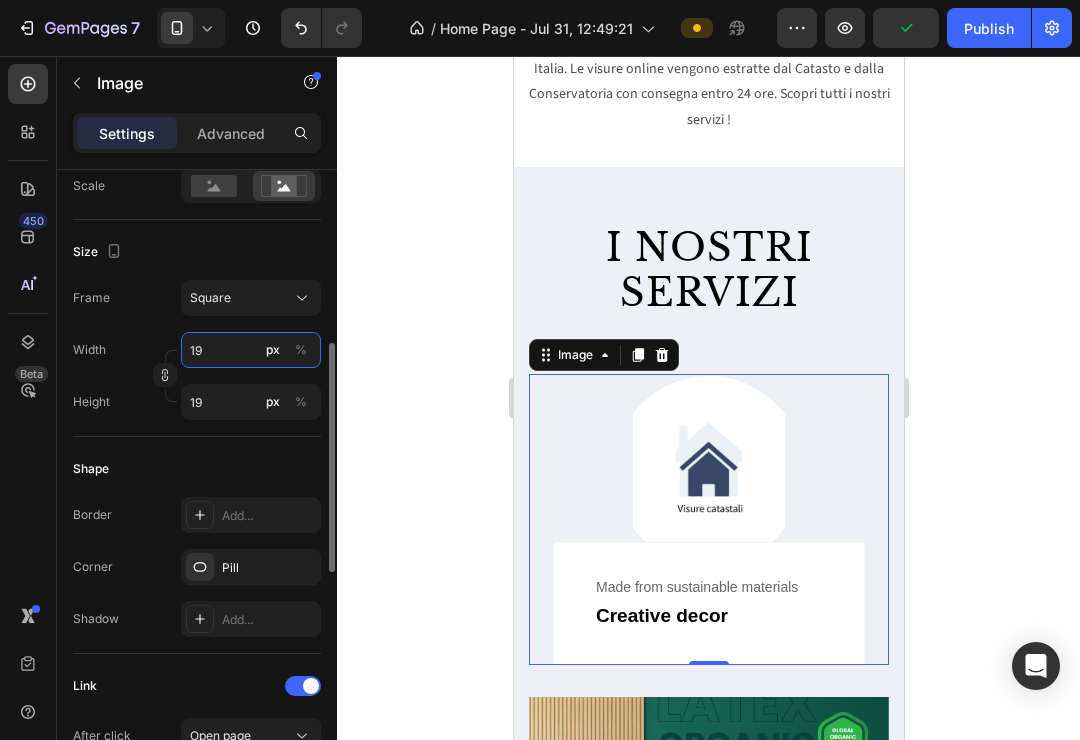 type on "1" 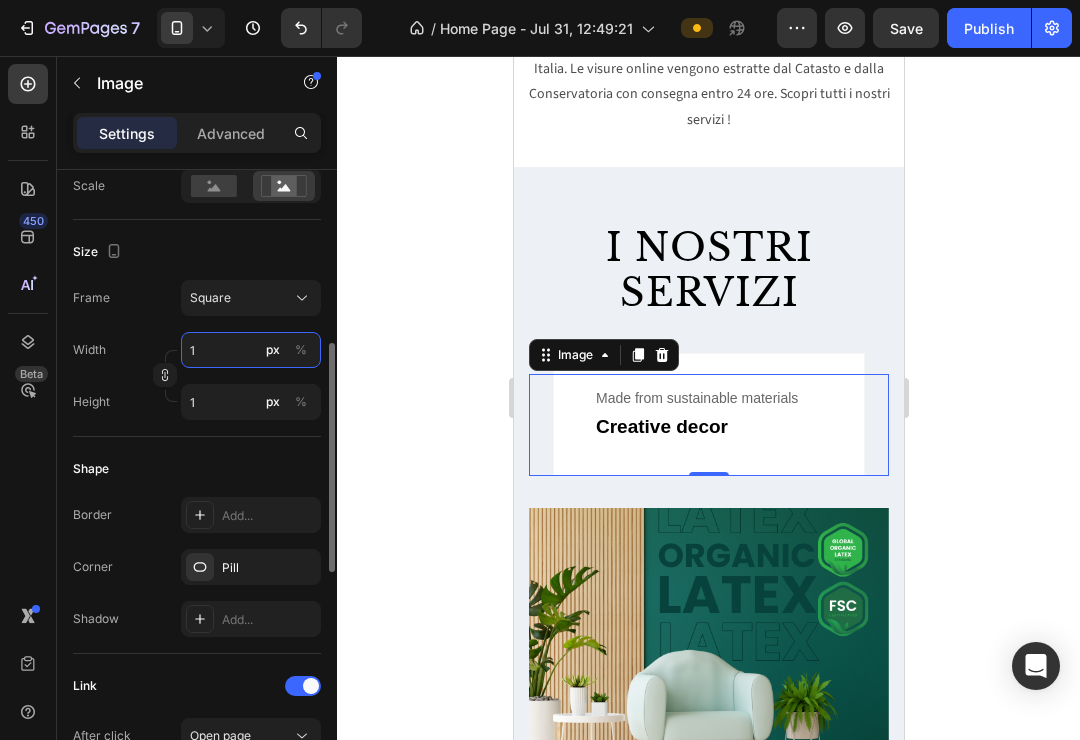 type 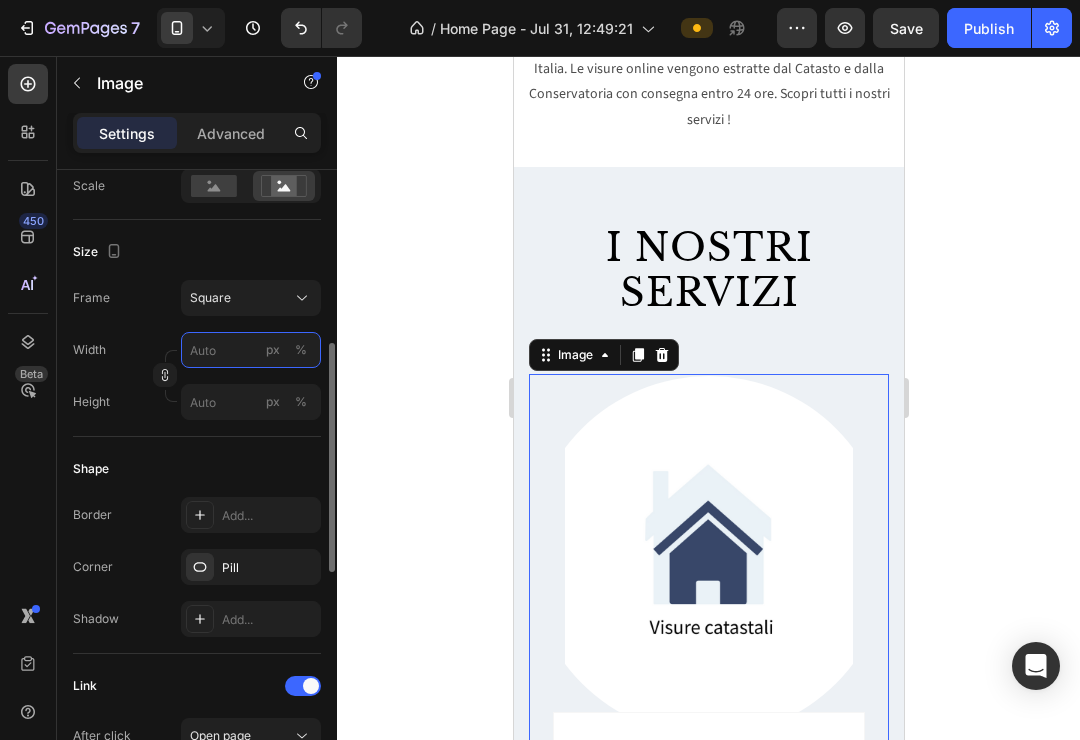 type on "9" 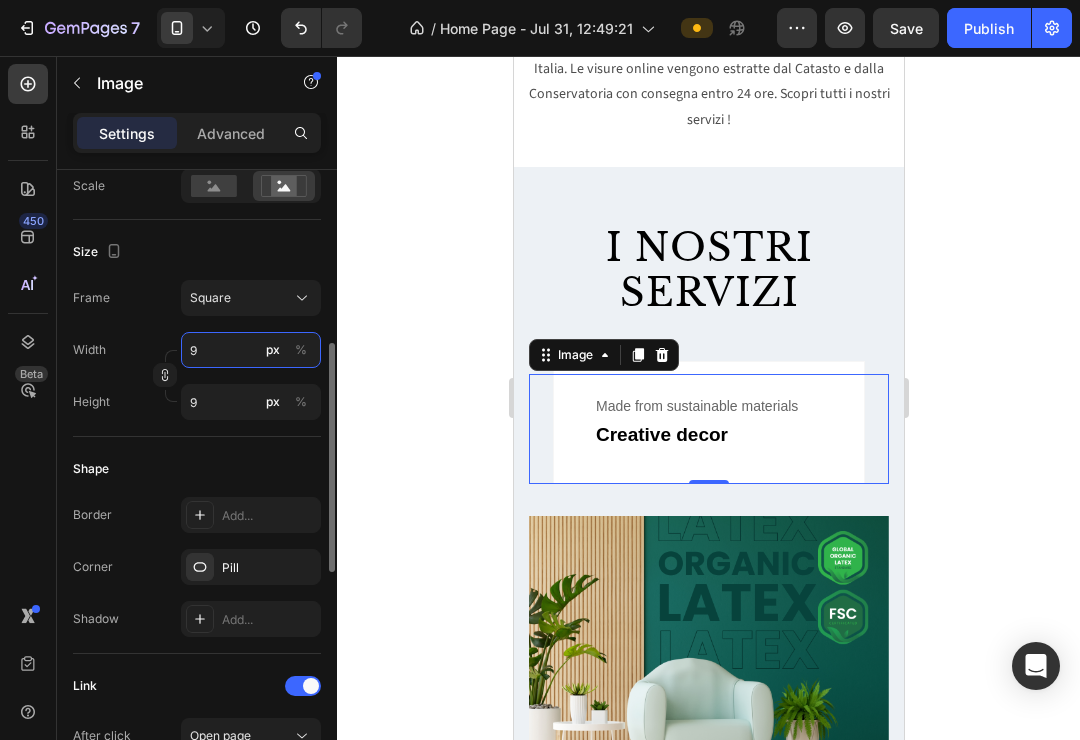 type on "90" 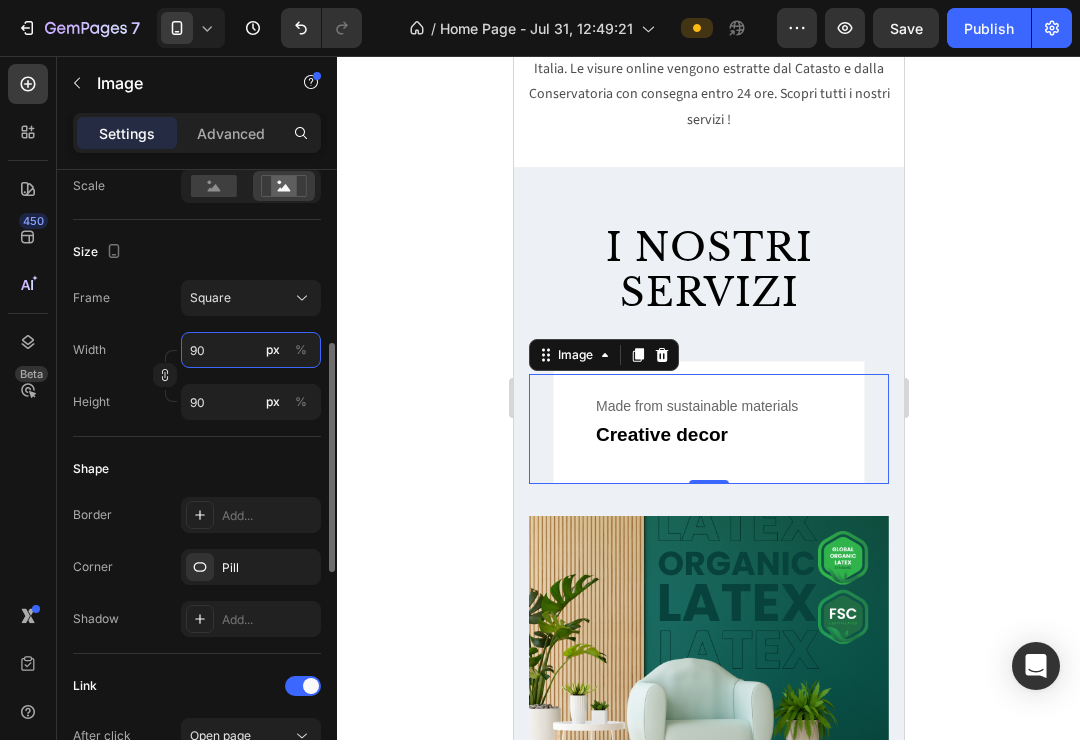 type on "900" 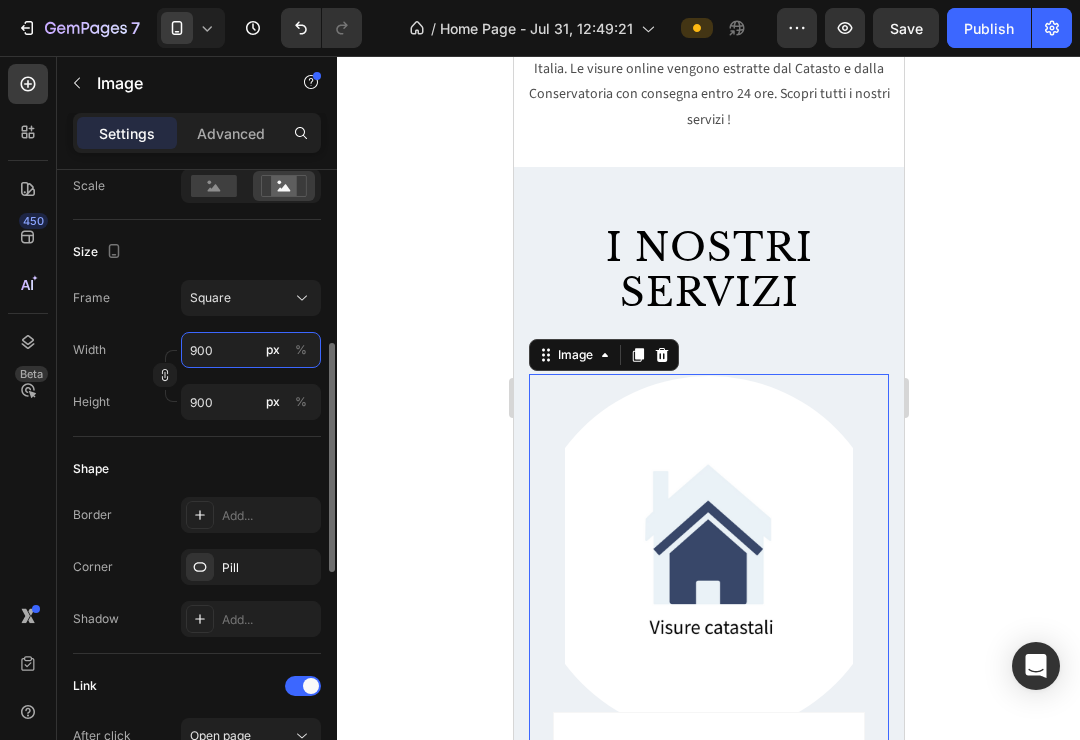 type on "90" 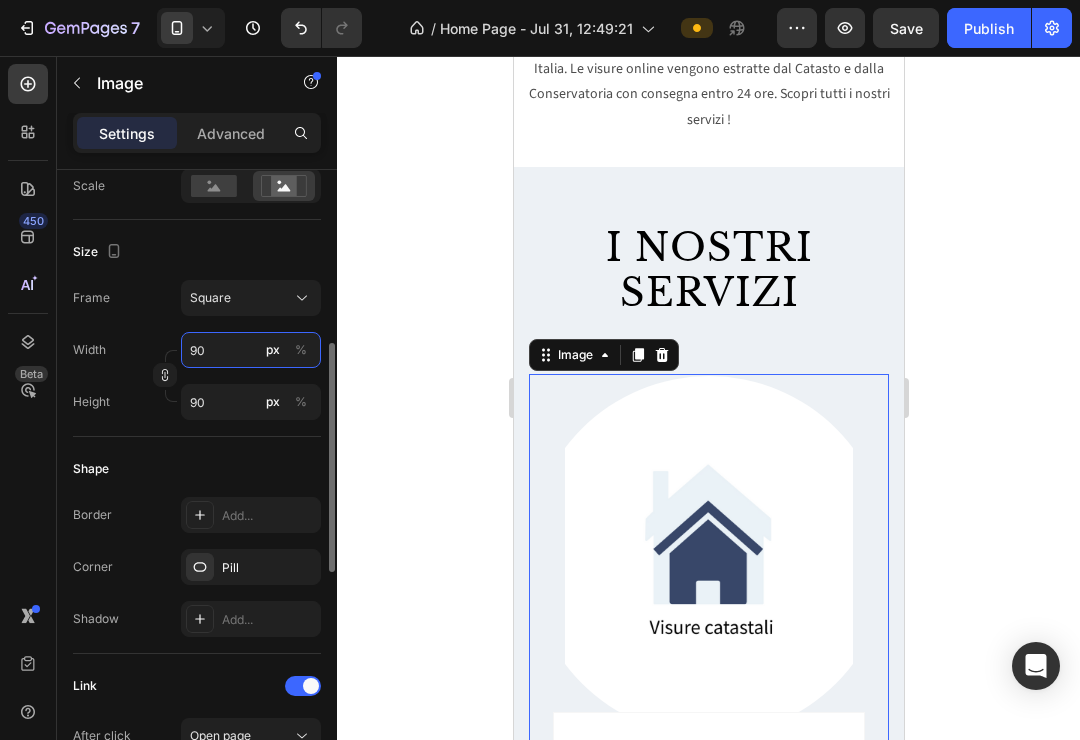 type on "9" 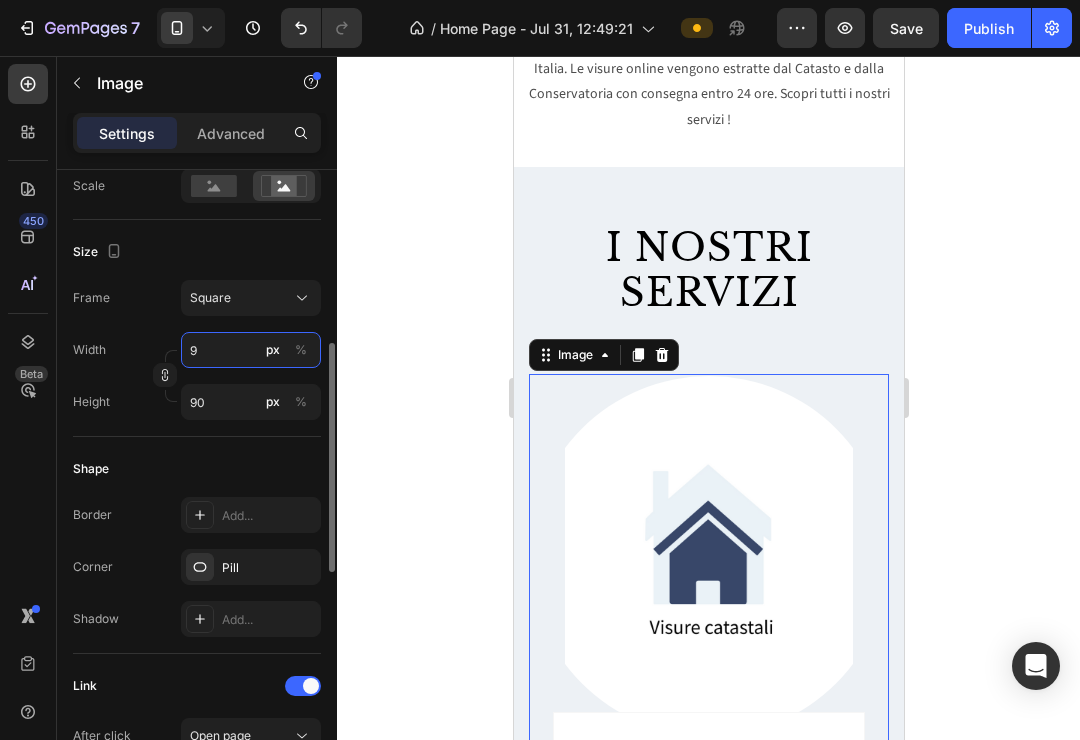 type on "9" 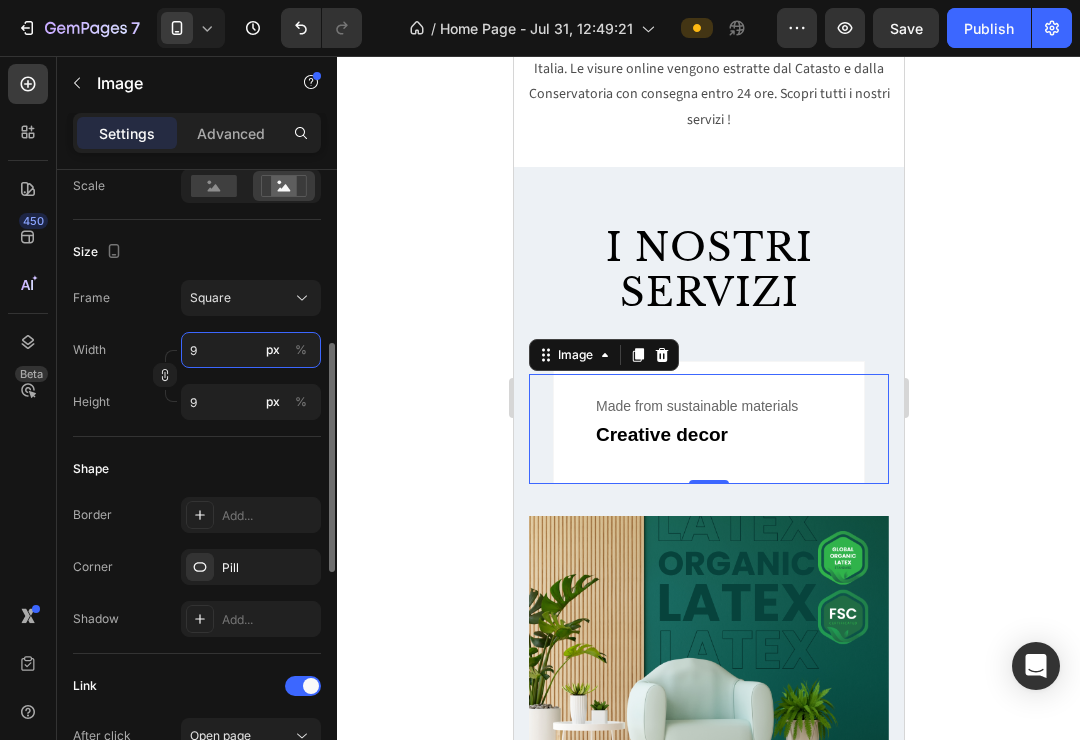 type 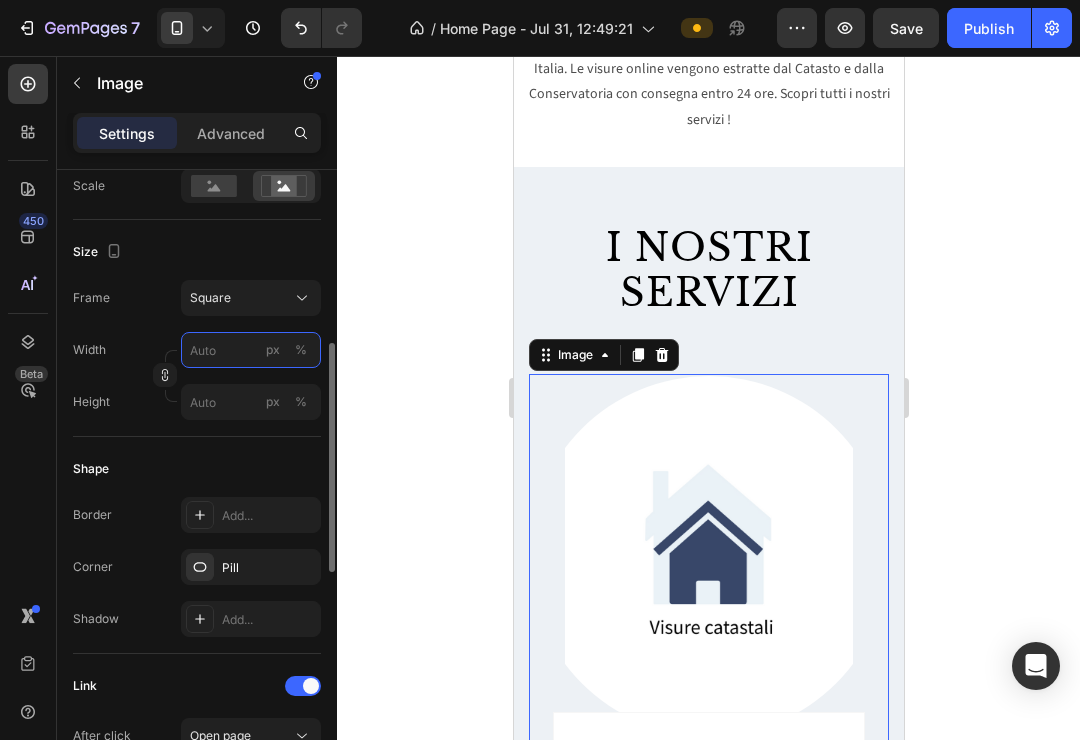 type on "8" 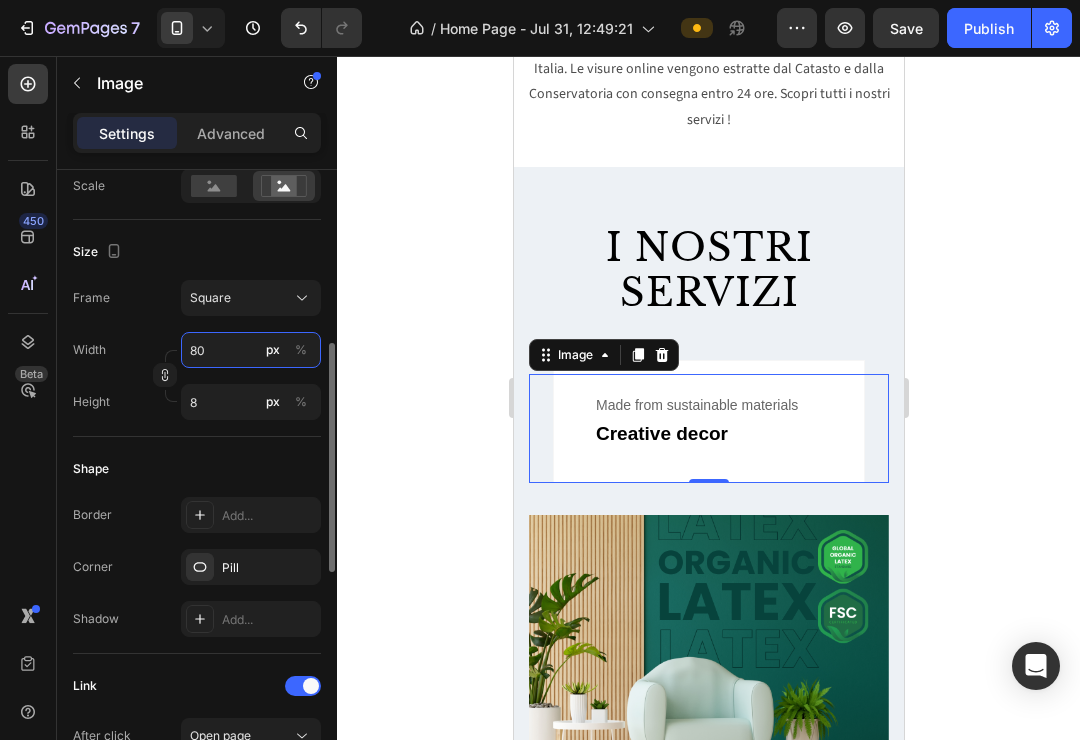type on "800" 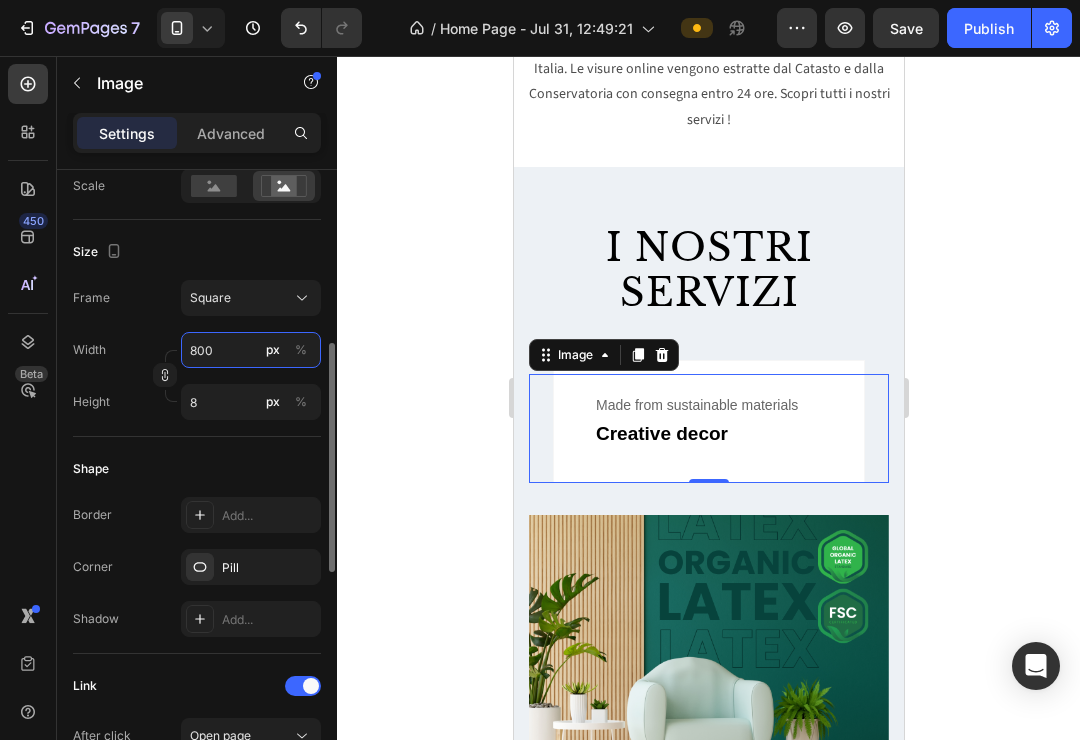 type on "800" 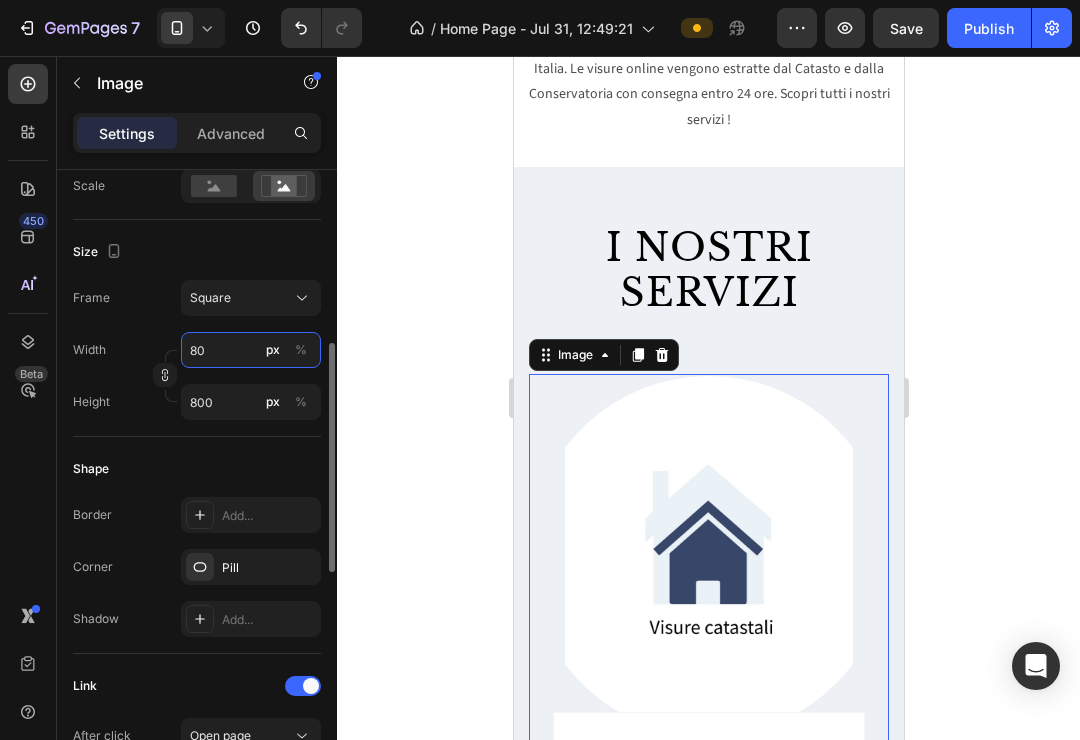 type on "8" 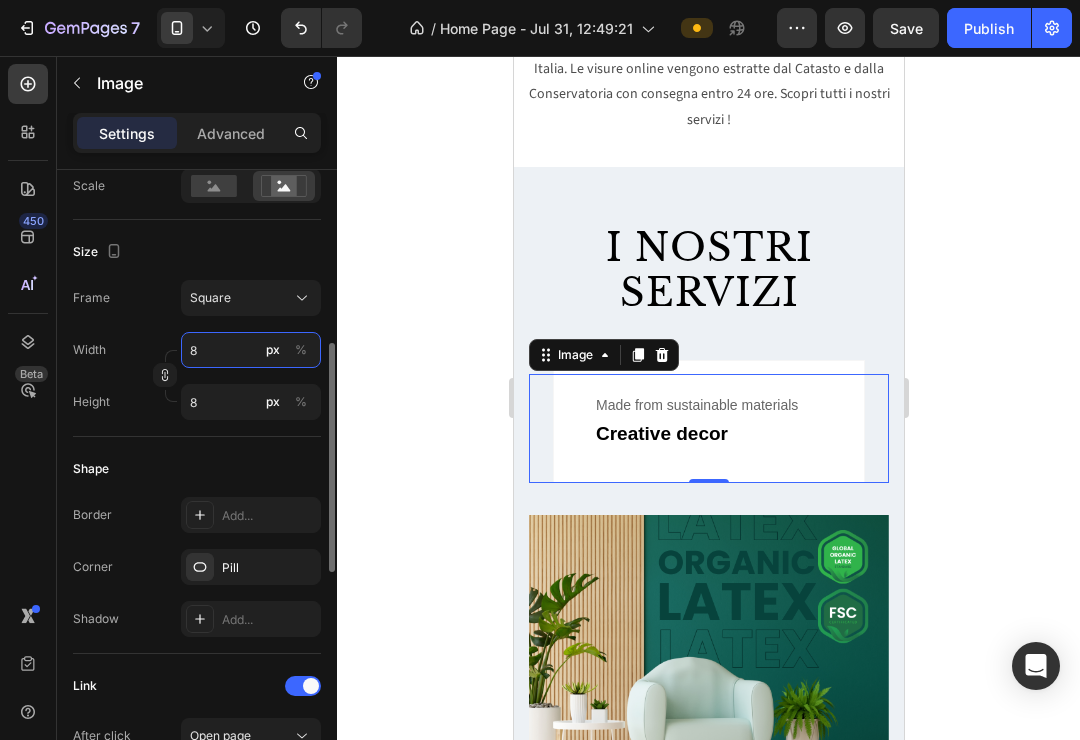 type 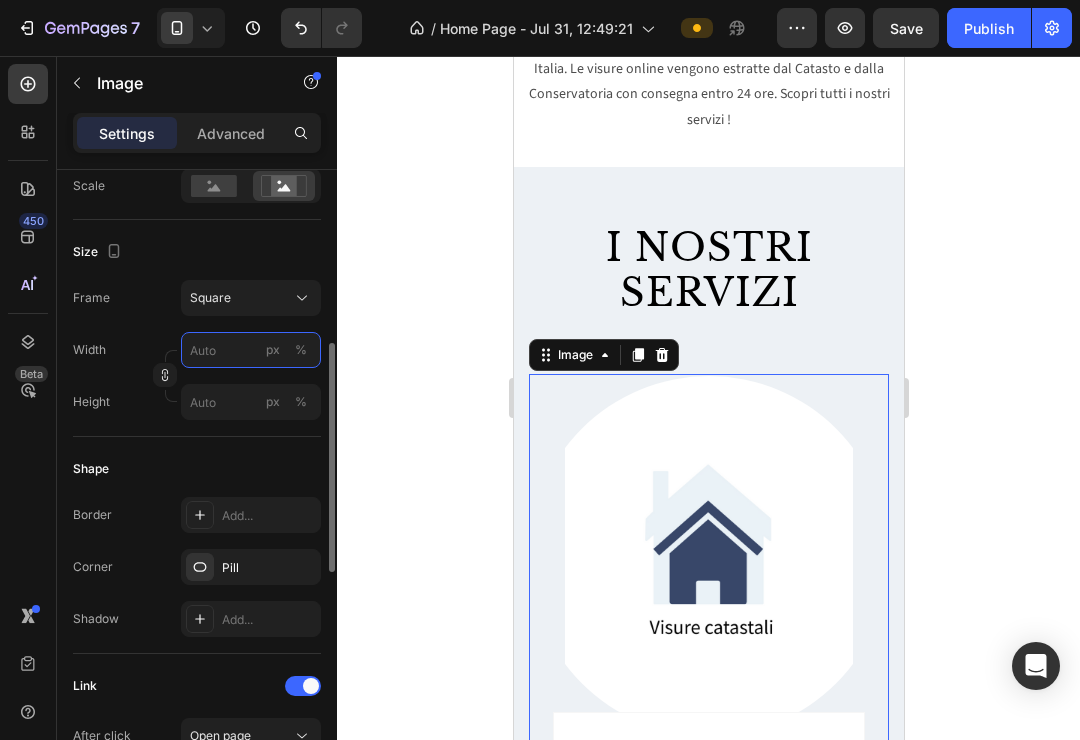 type on "8" 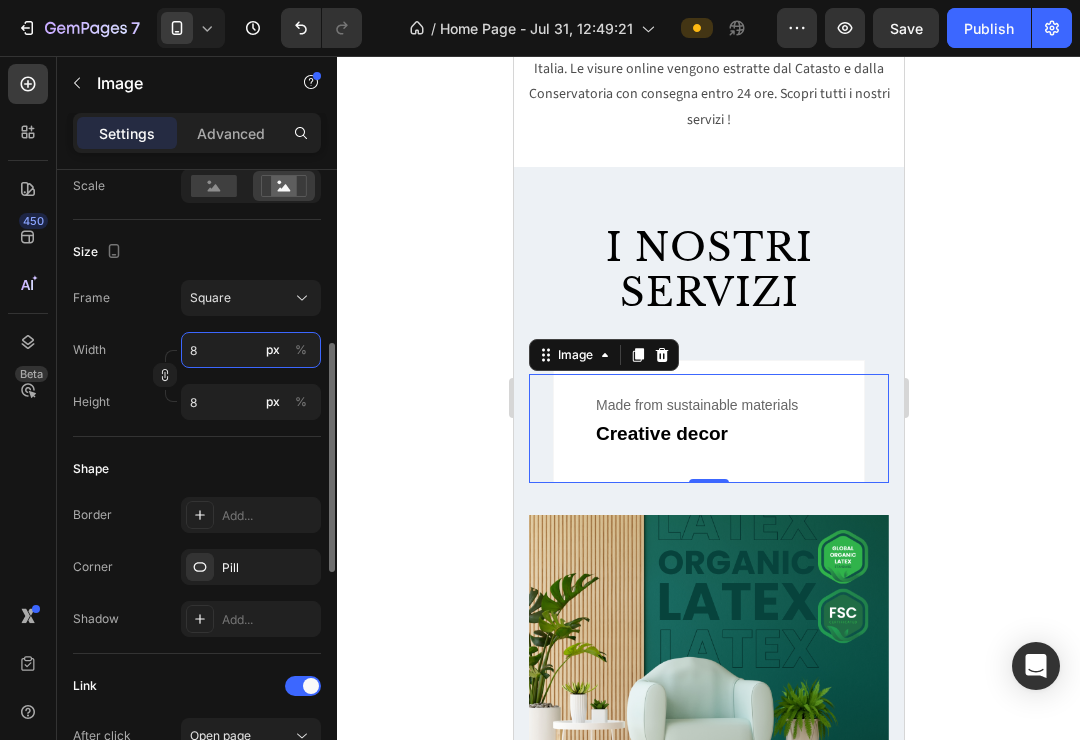type on "85" 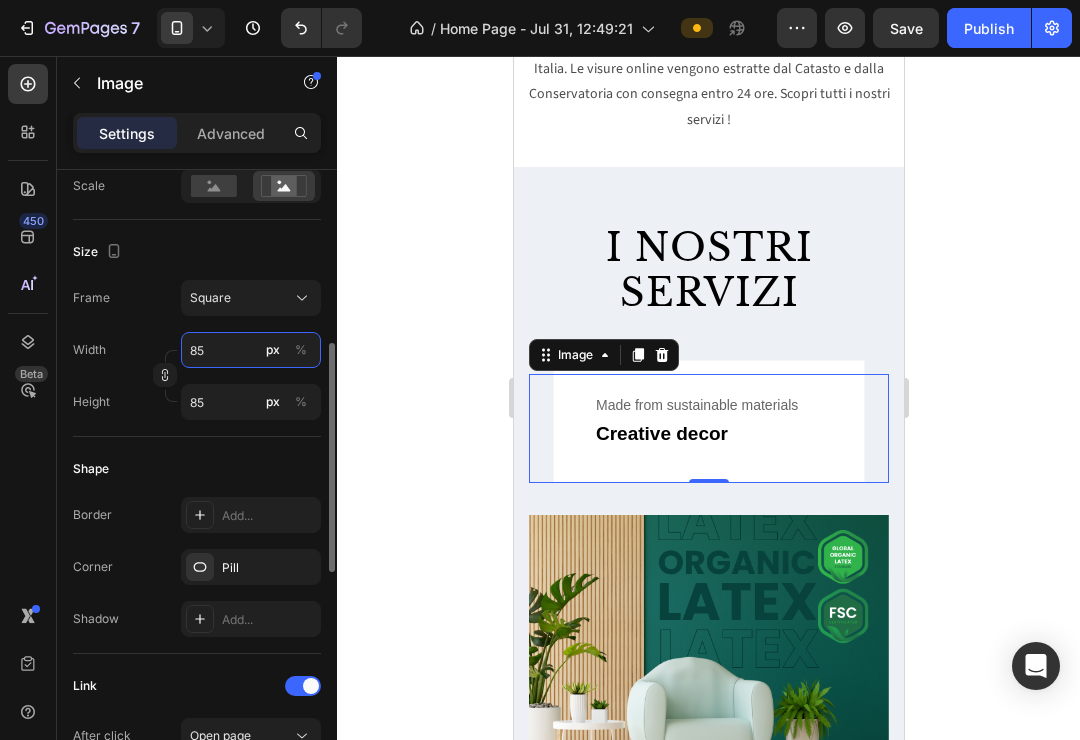 type on "850" 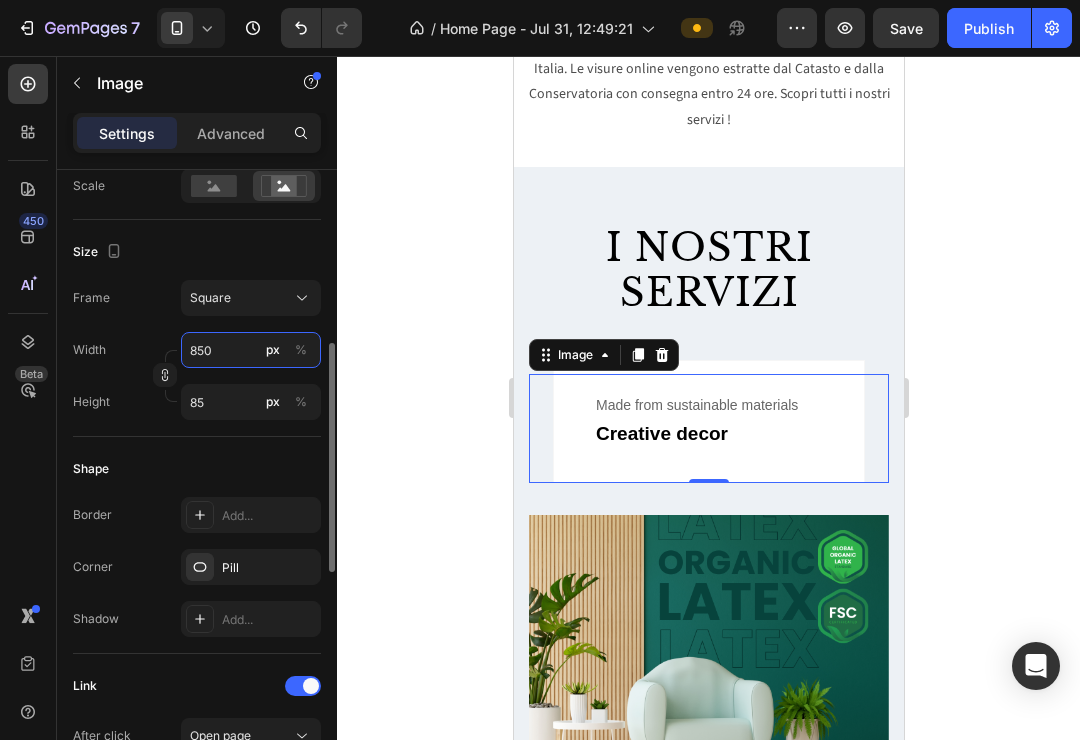 type on "850" 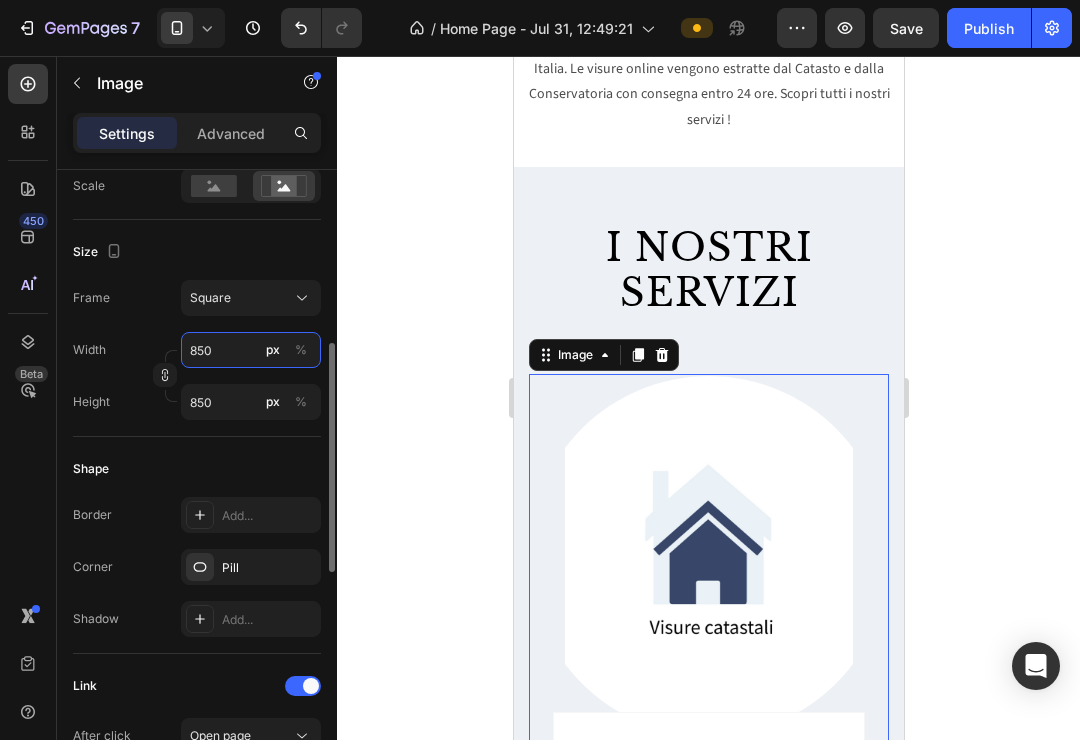 type on "8500" 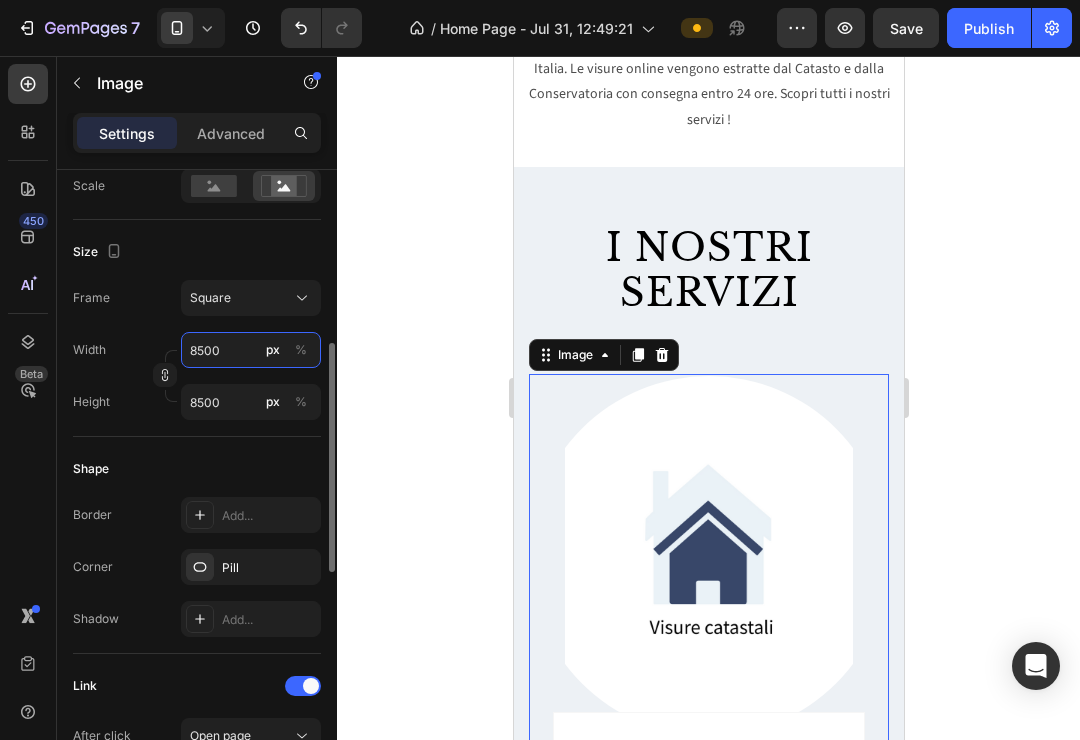 type on "850" 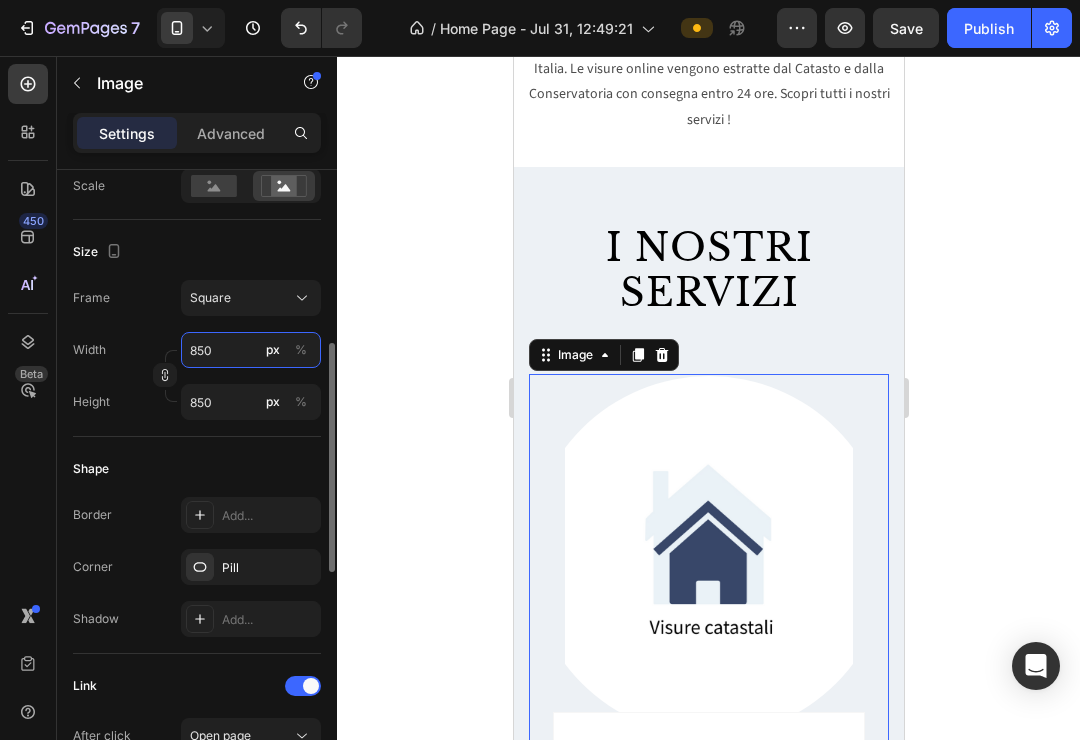 type on "85" 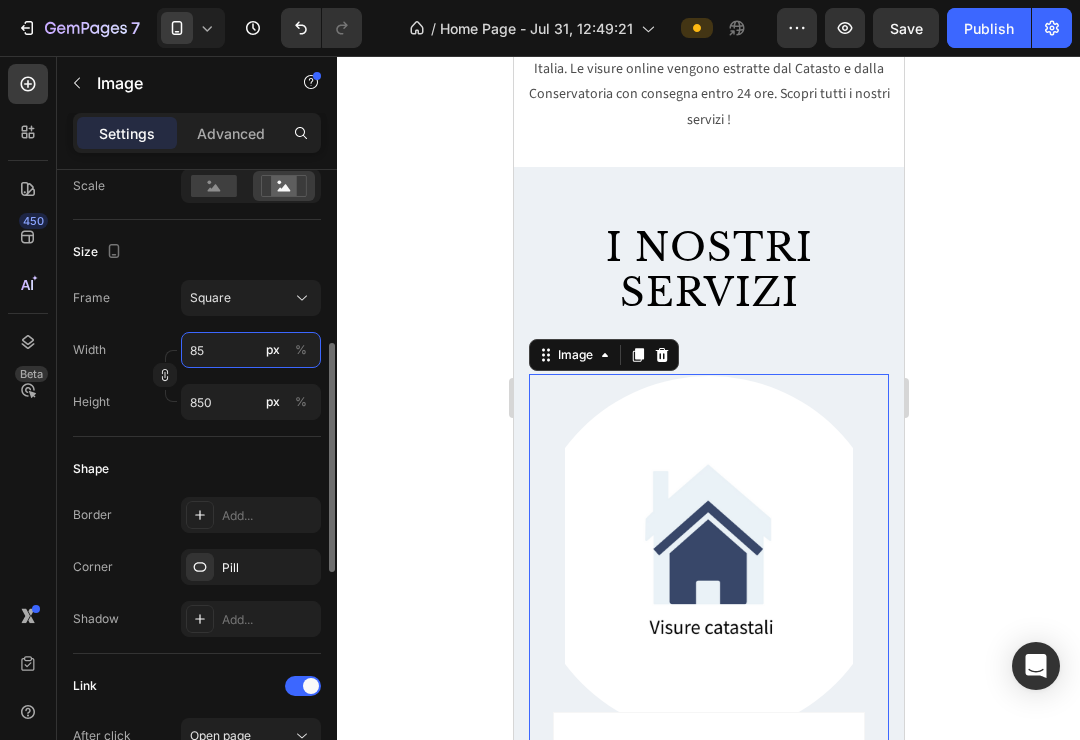 type on "85" 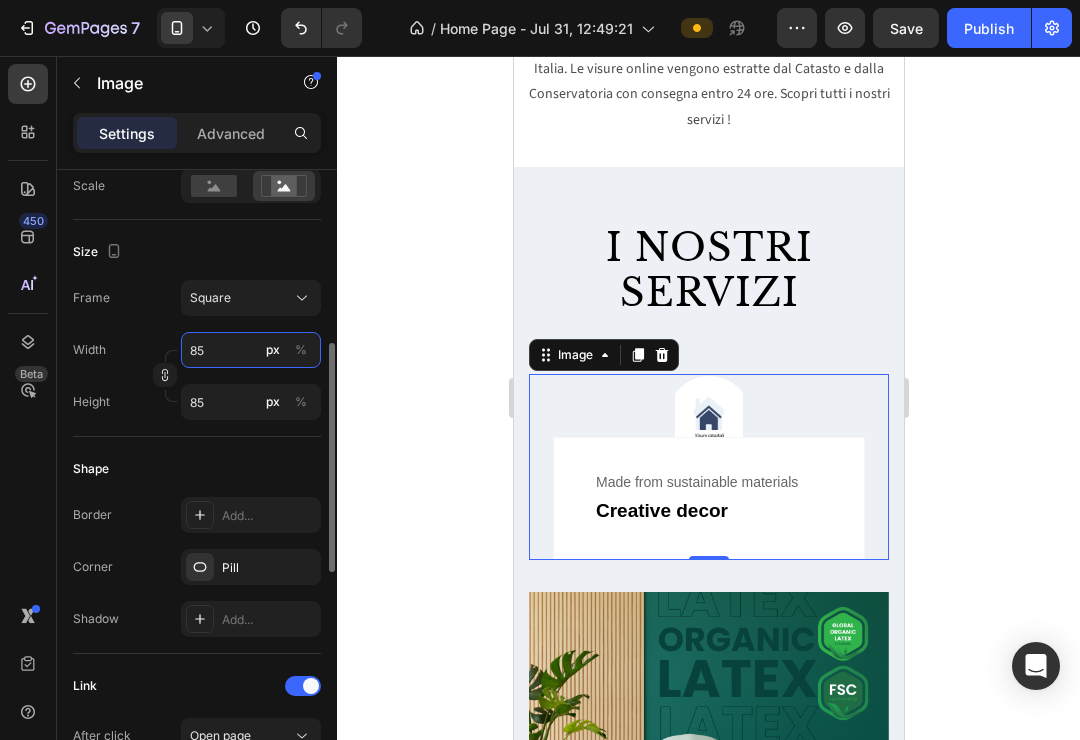 type on "8" 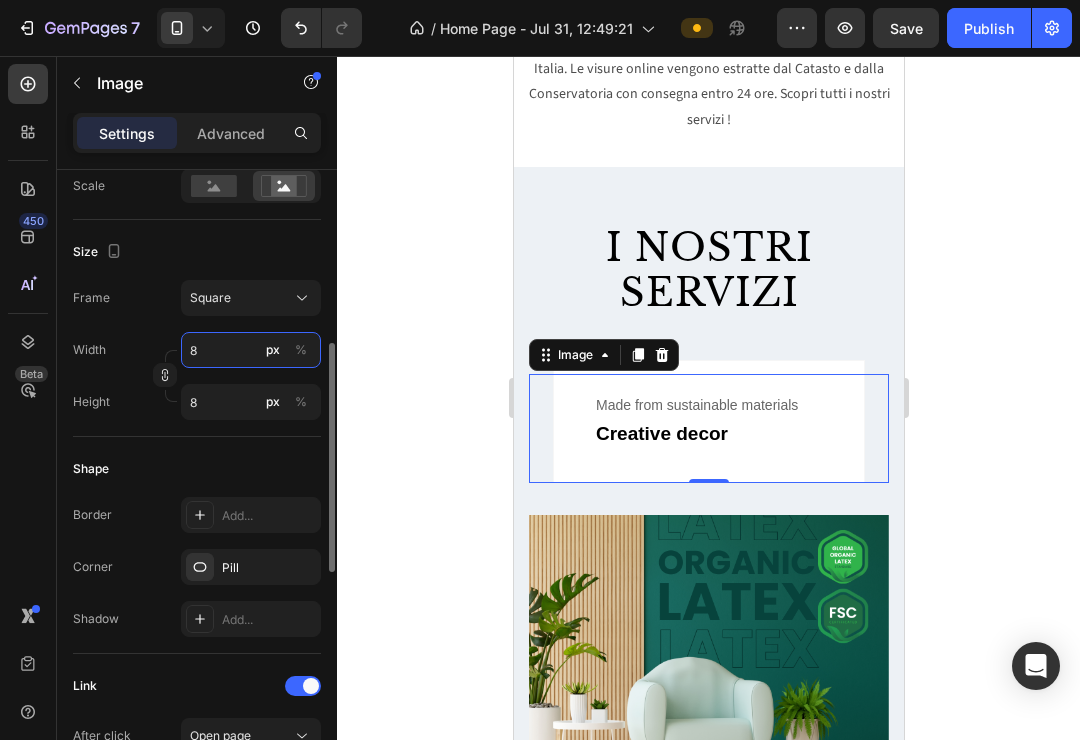 type 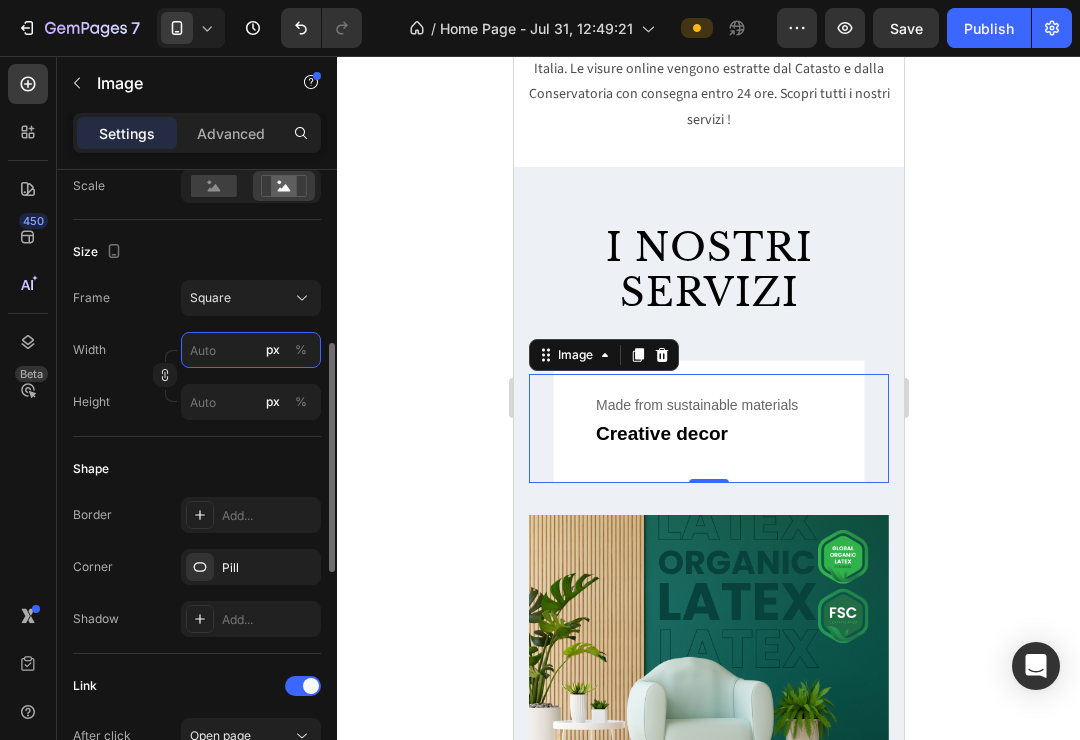 type on "8" 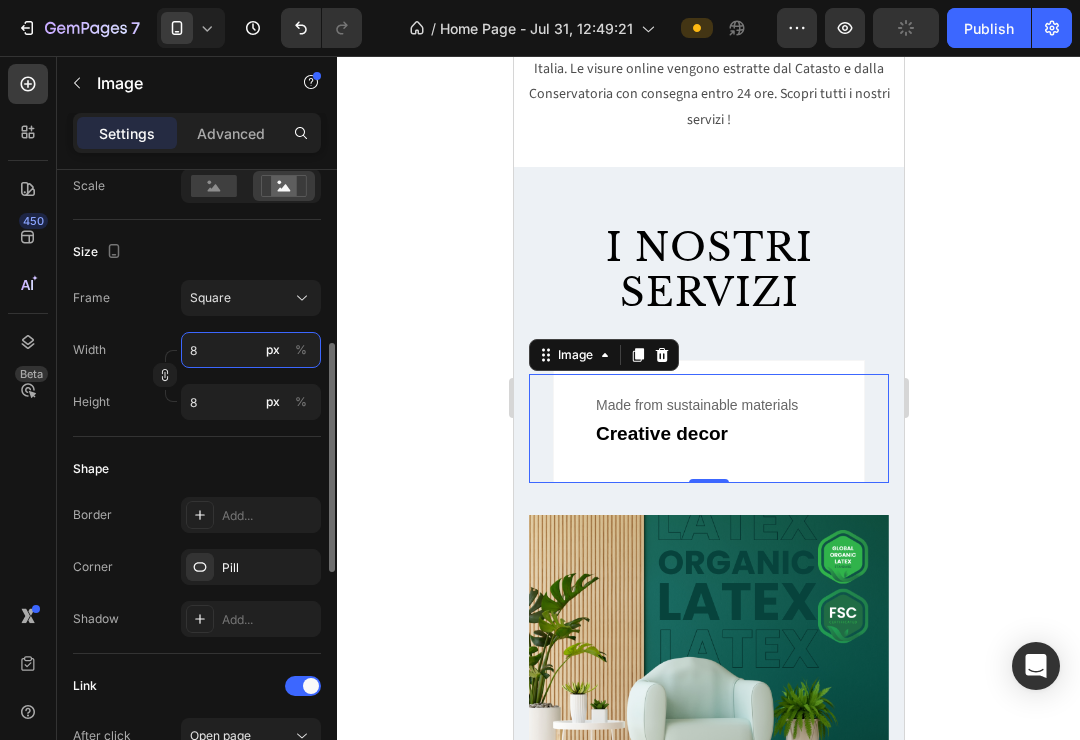 type on "84" 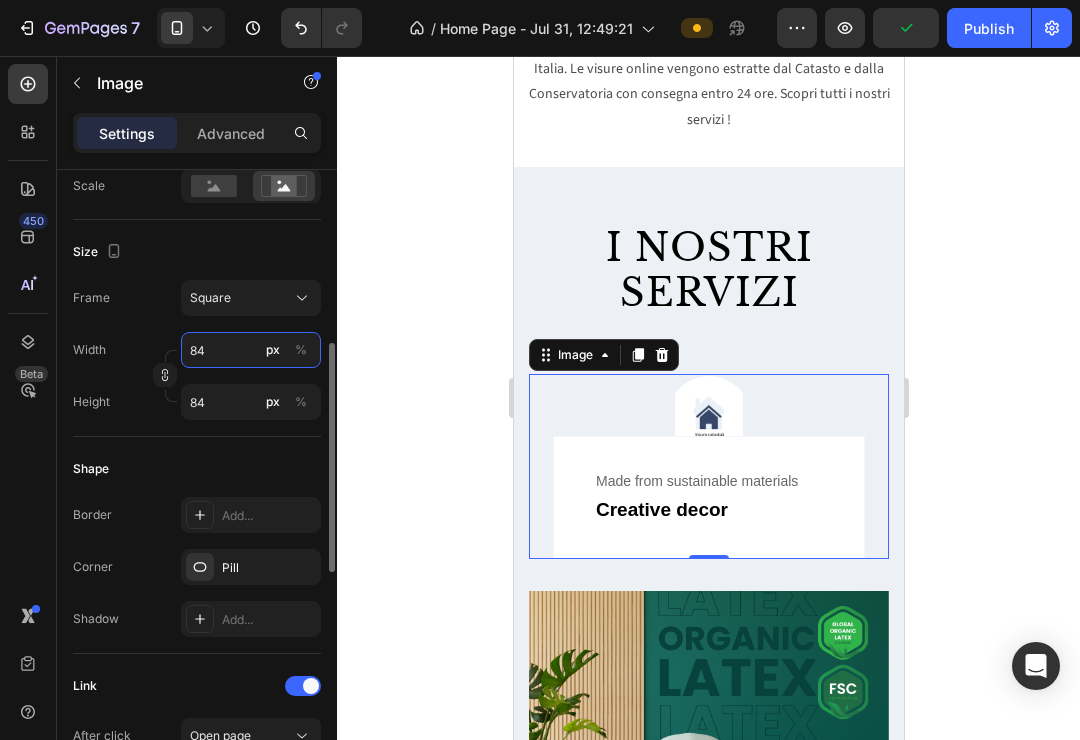 type on "840" 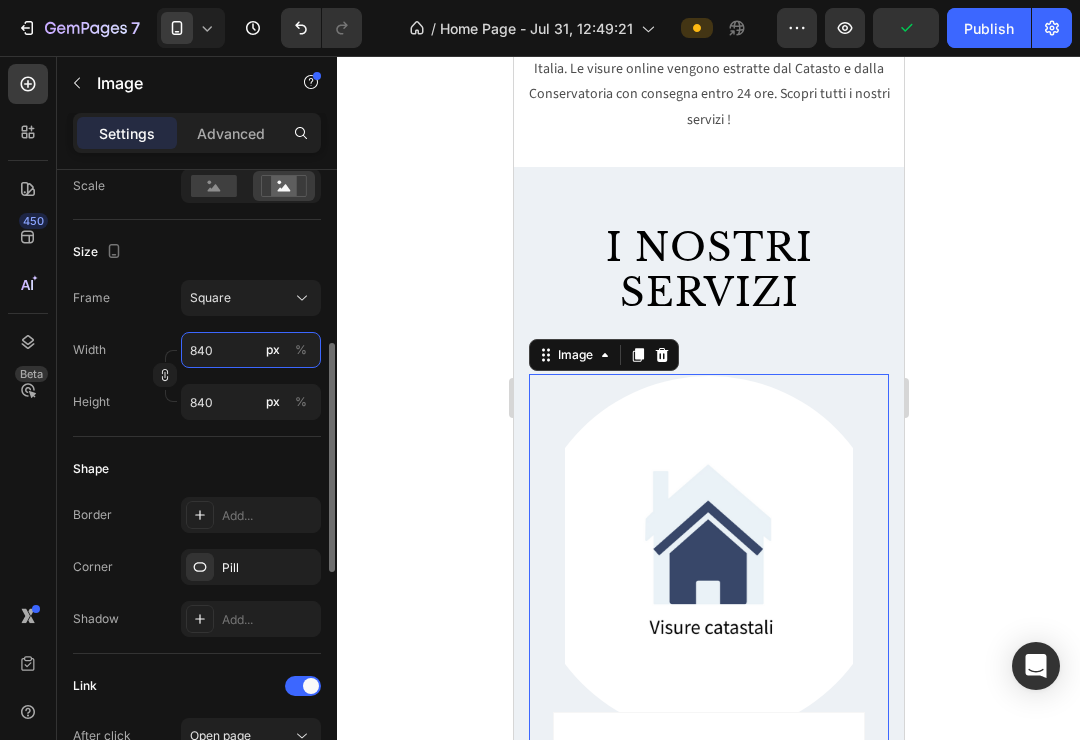 type on "8400" 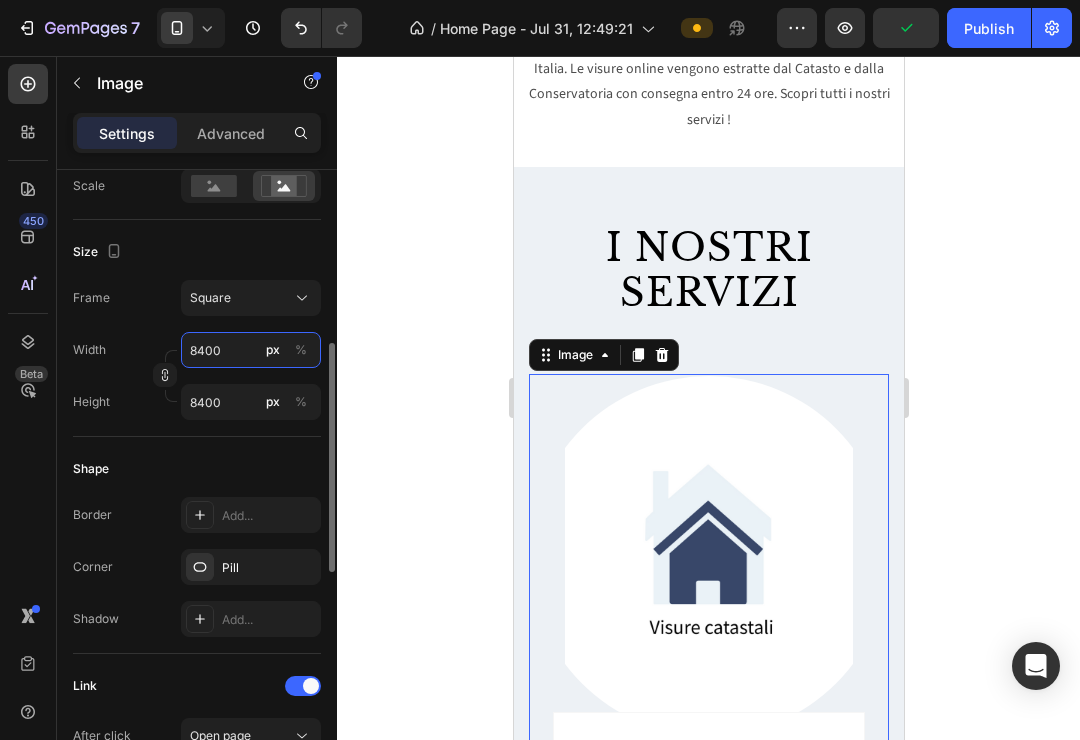 type on "840" 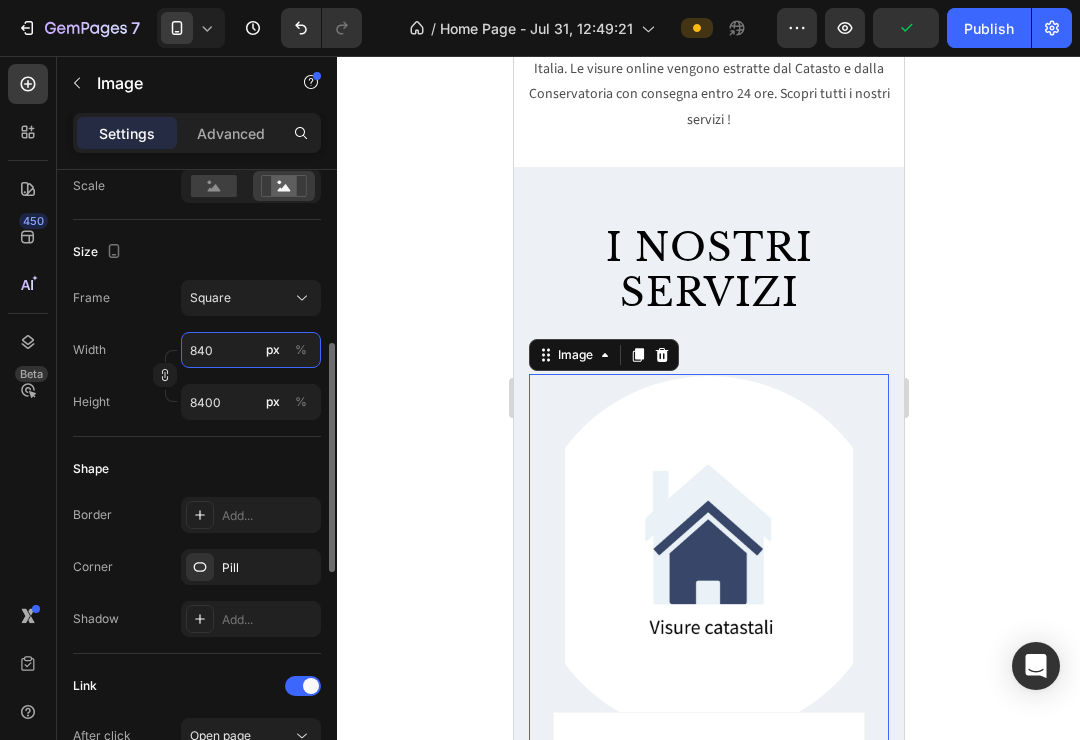 type on "840" 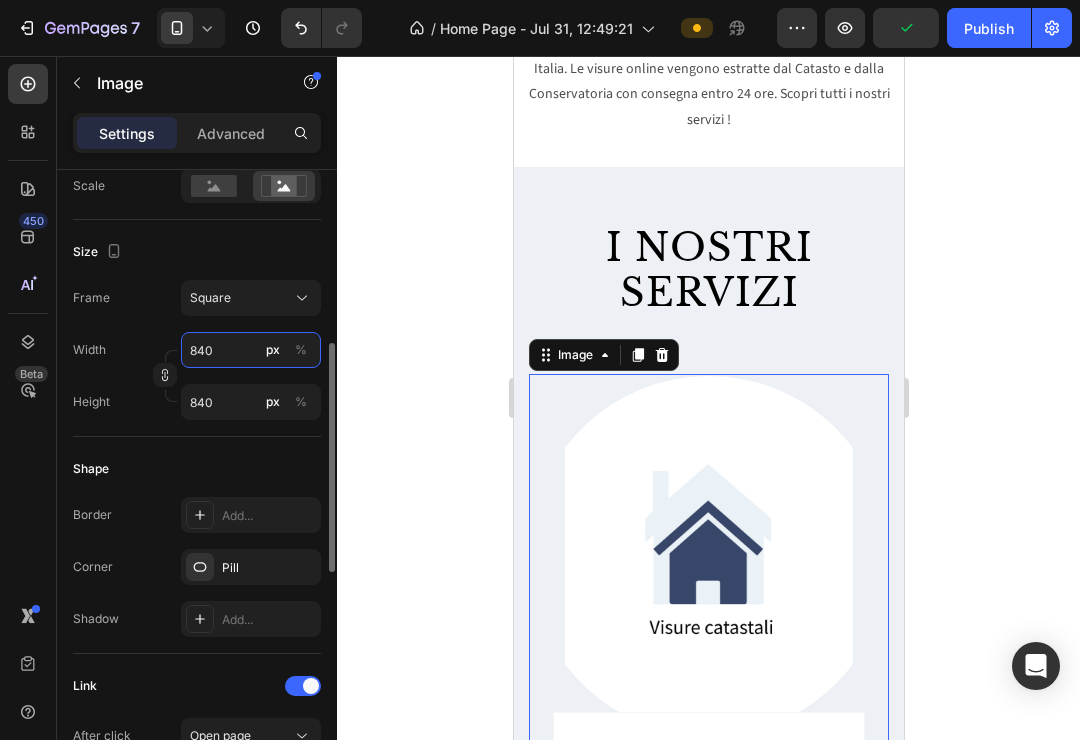 type on "84" 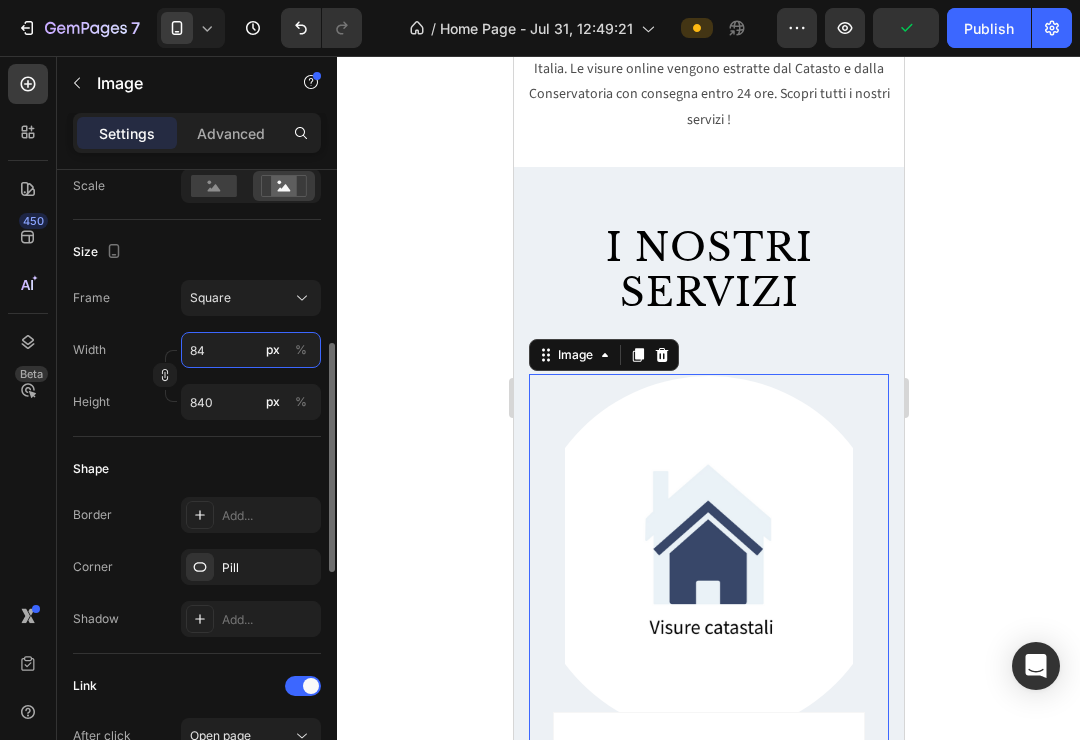 type on "84" 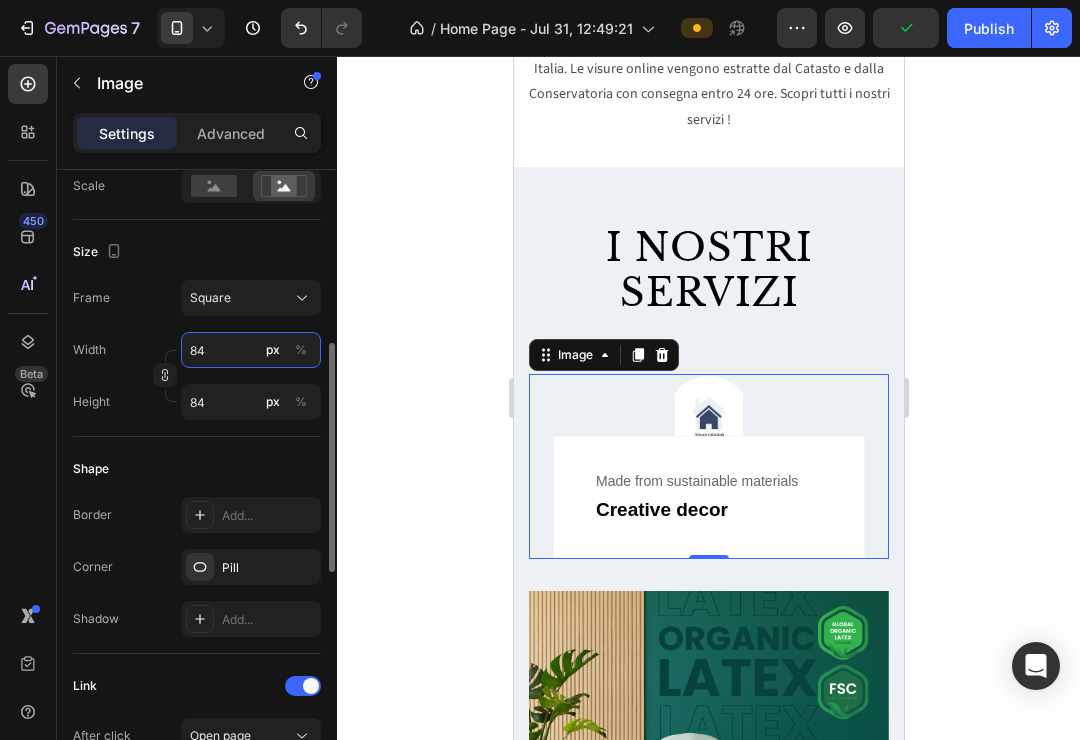 type on "8" 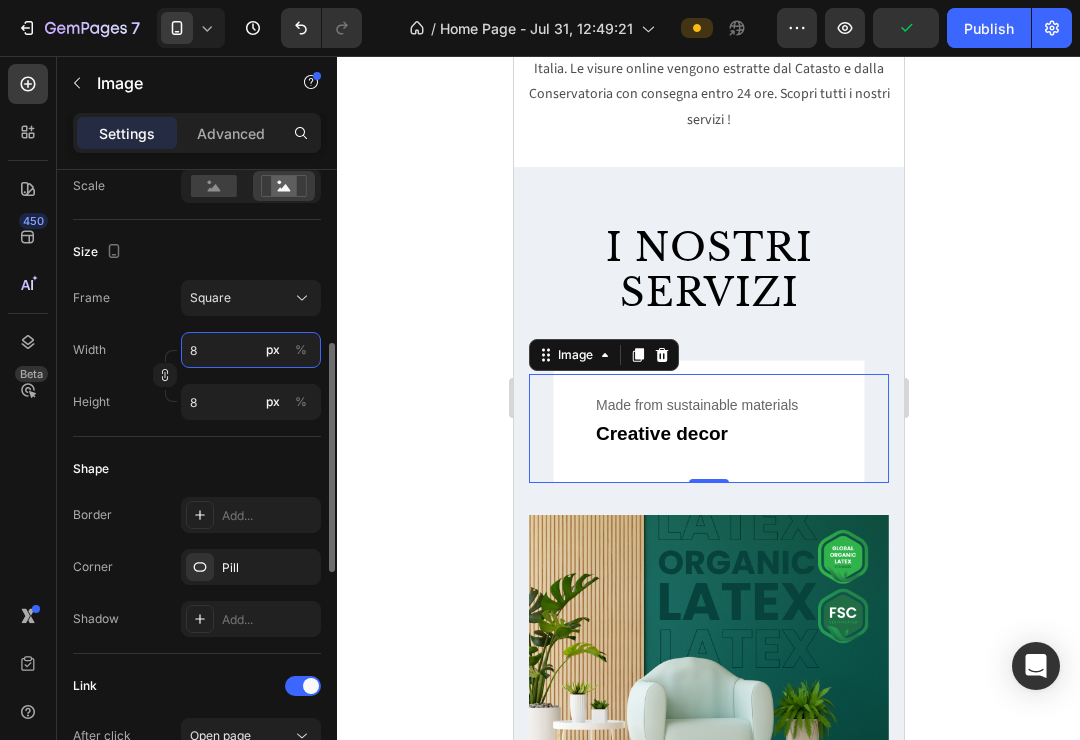 type 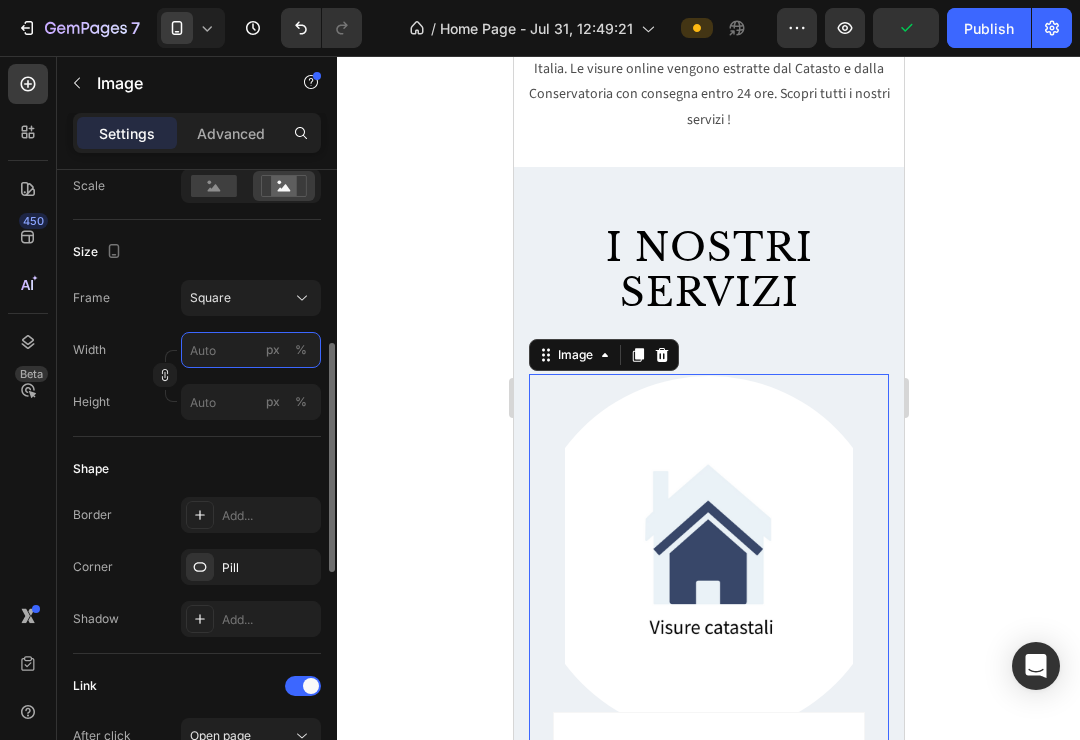 type on "4" 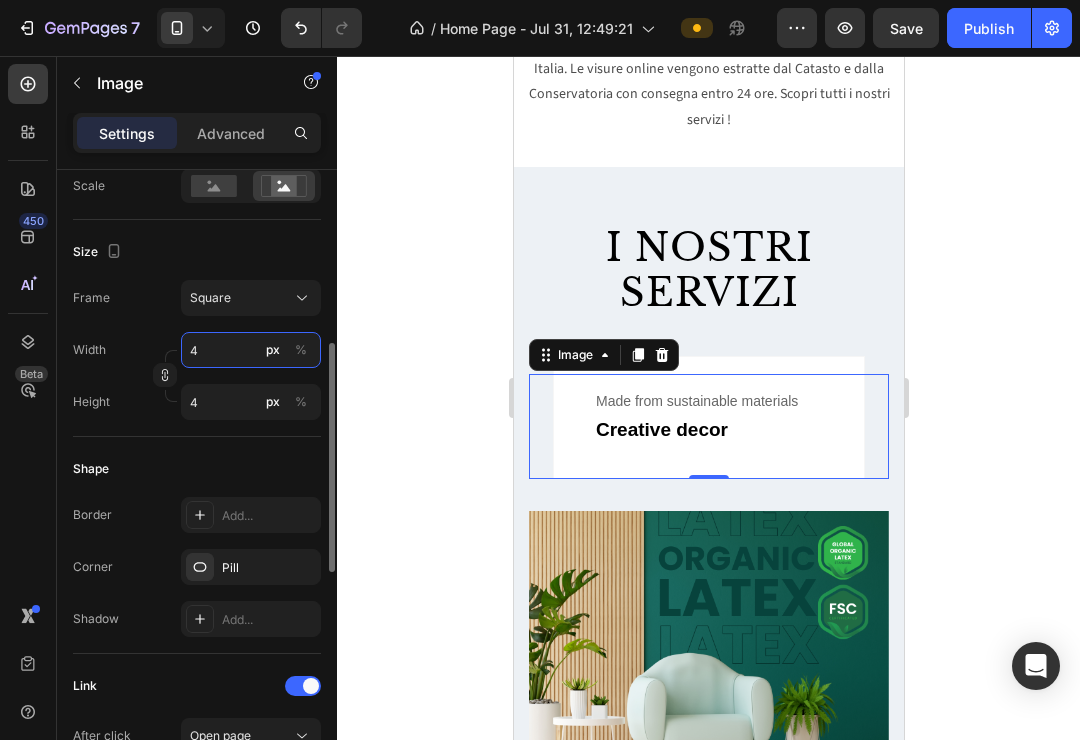 type on "40" 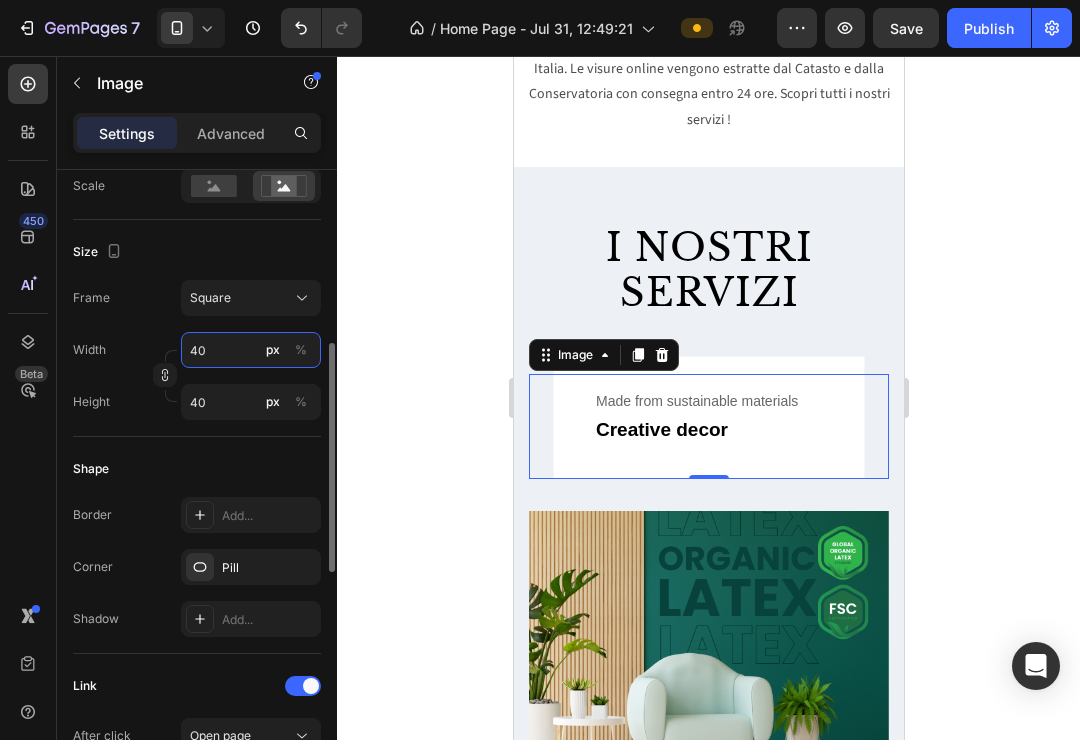 type on "400" 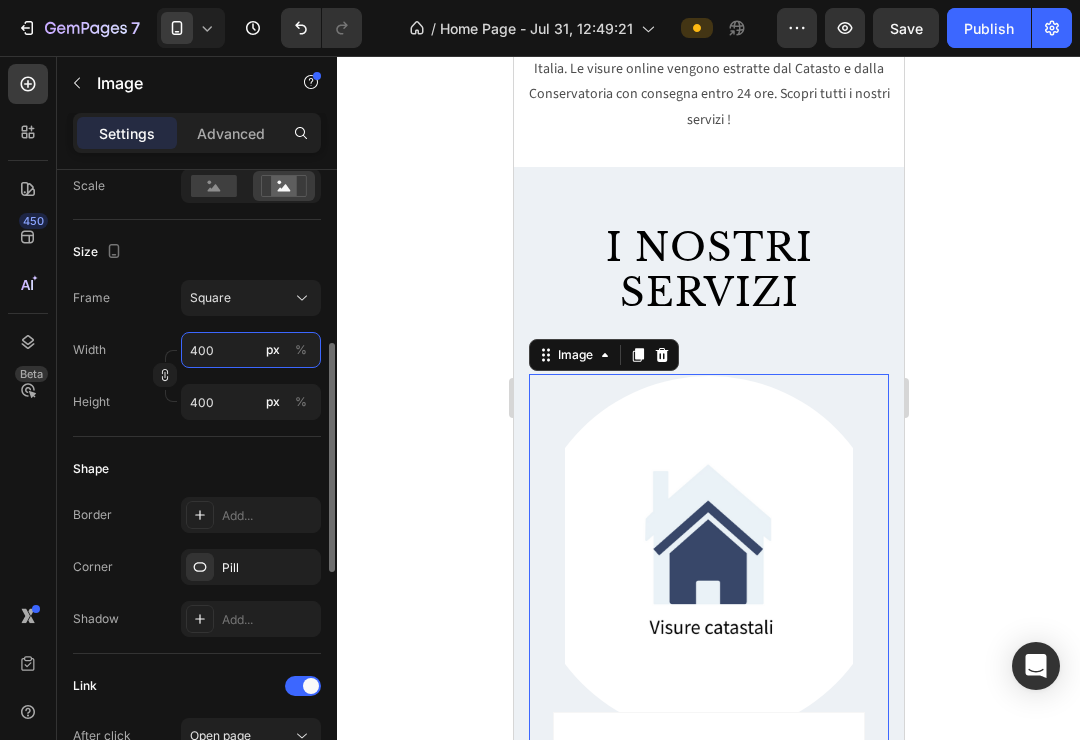 type on "40" 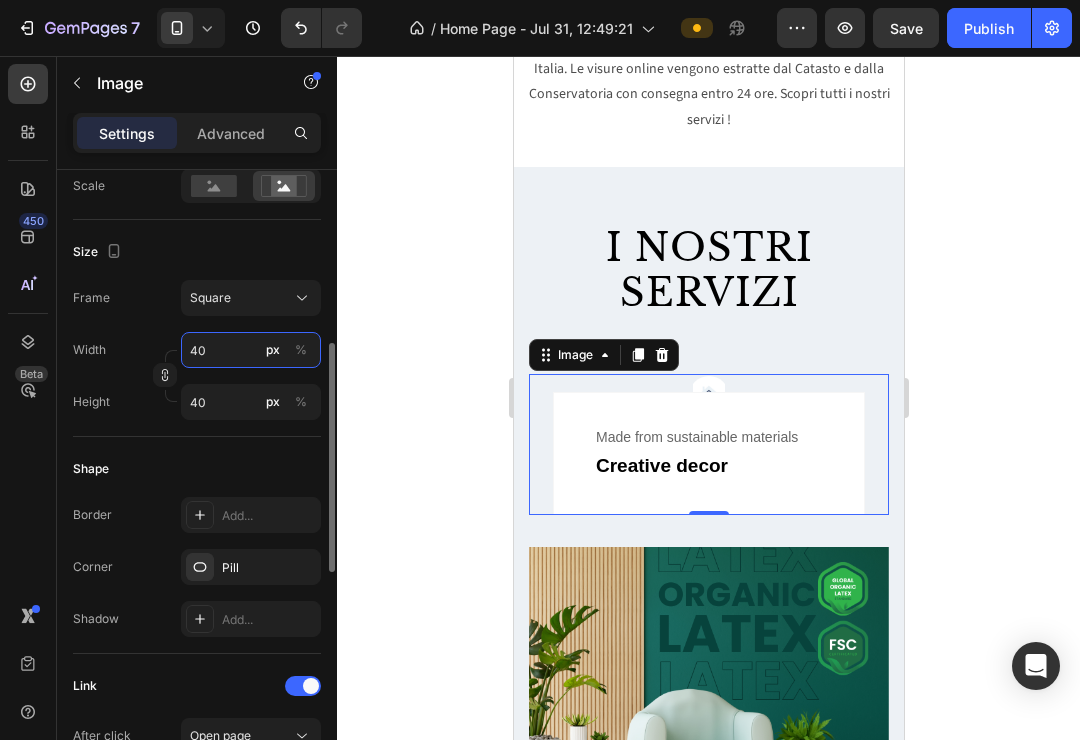 type on "4" 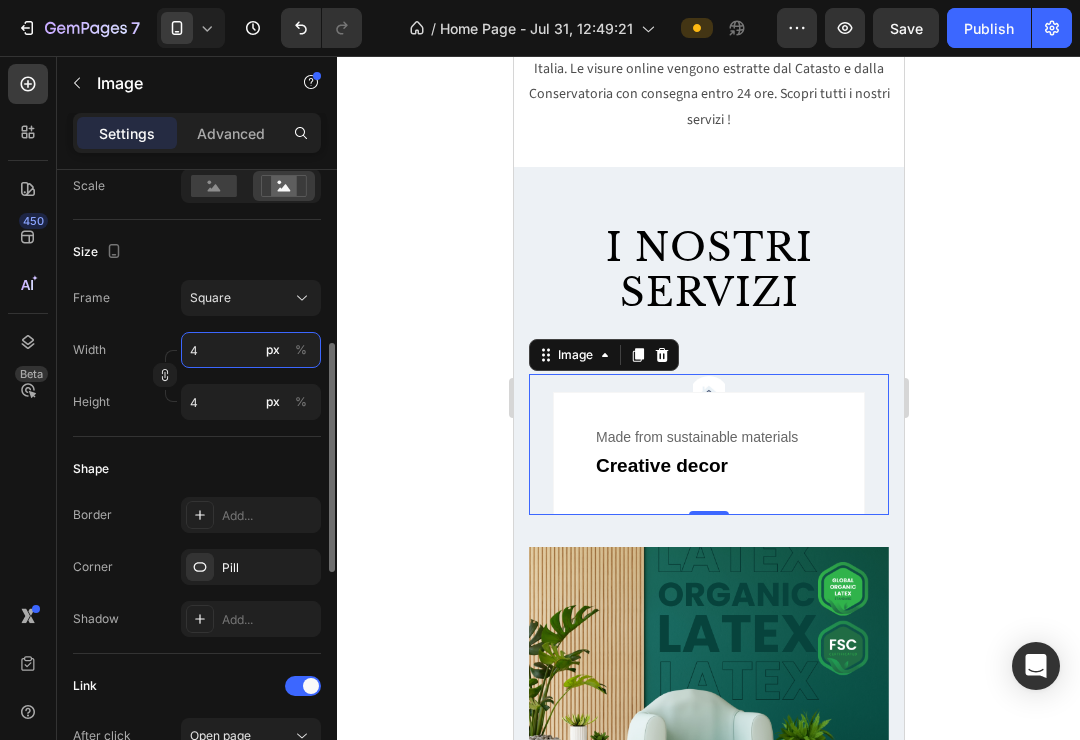 type 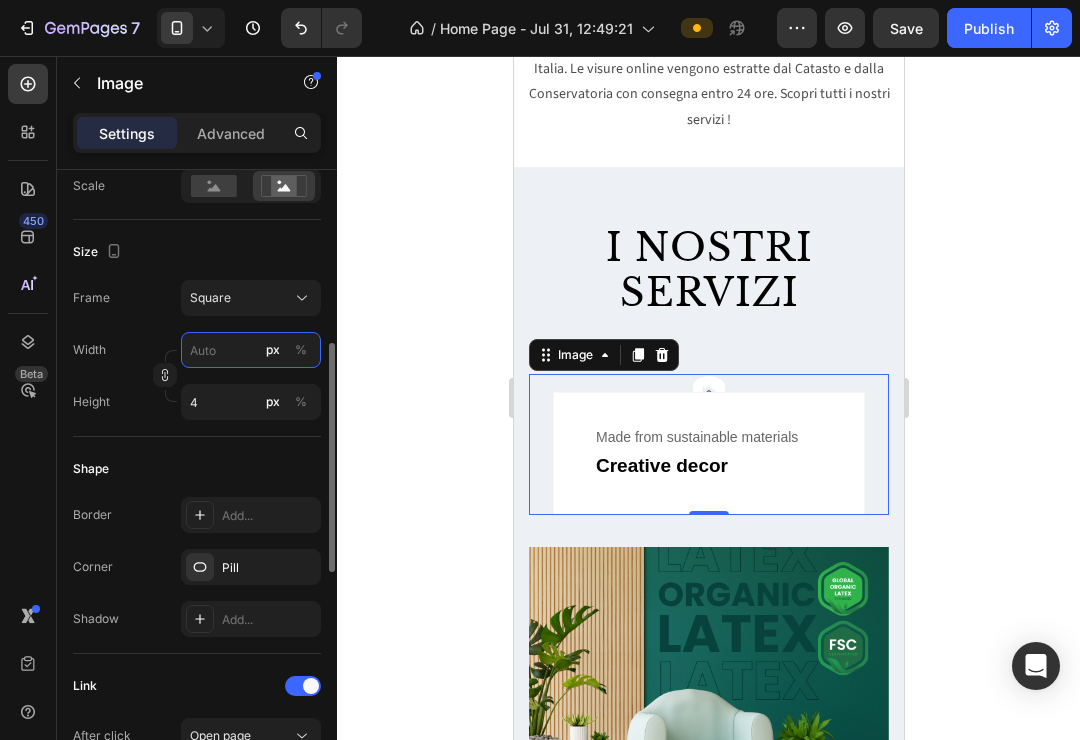 type 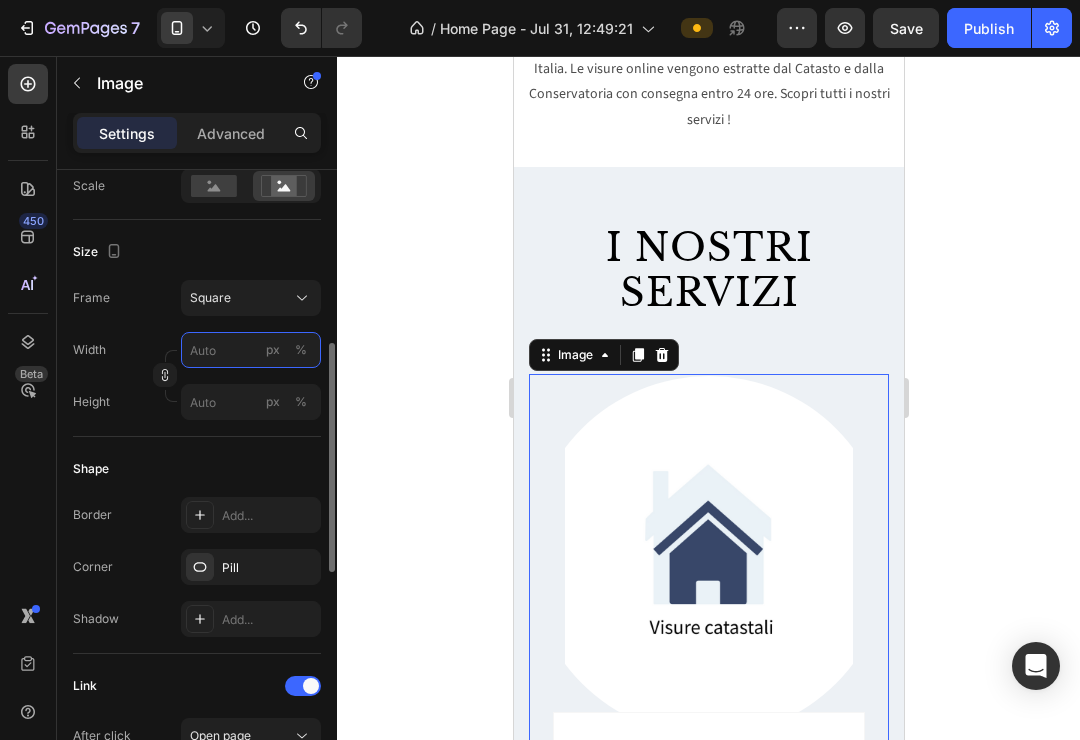 type on "2" 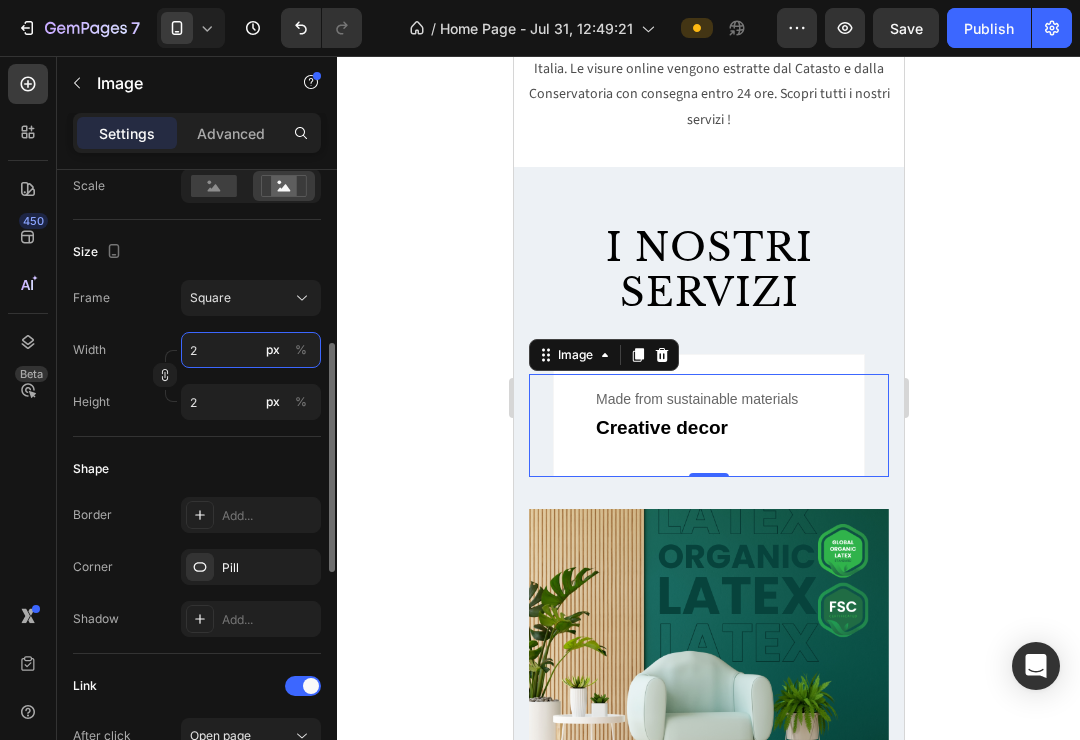 type on "20" 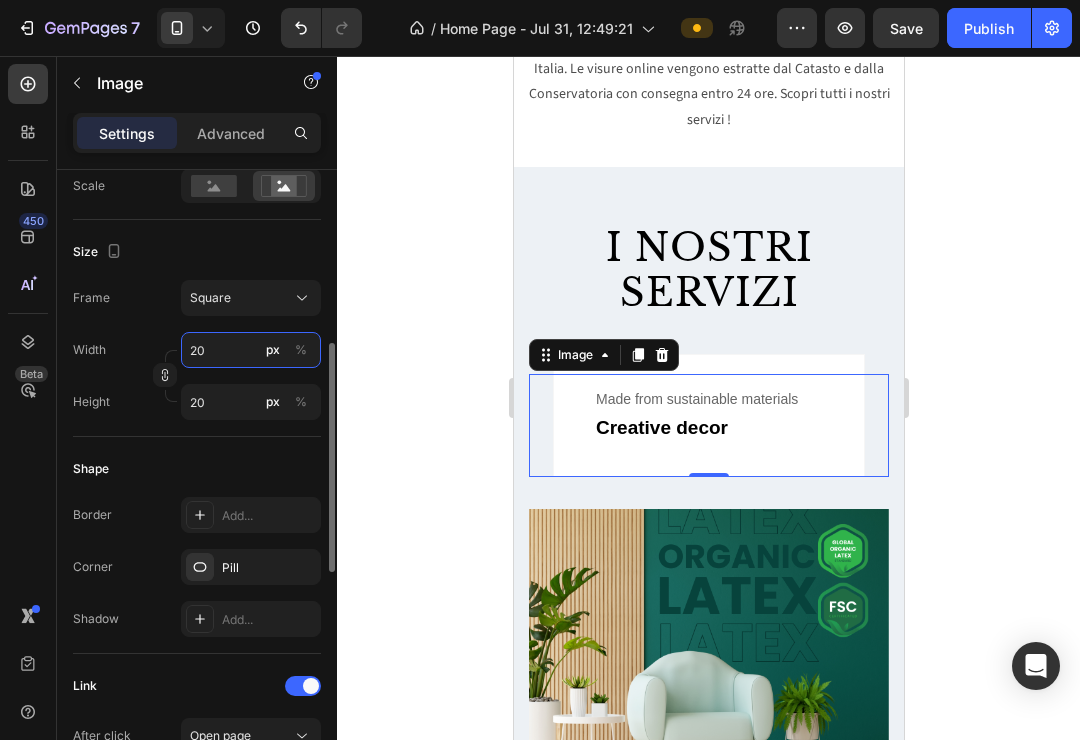 type on "200" 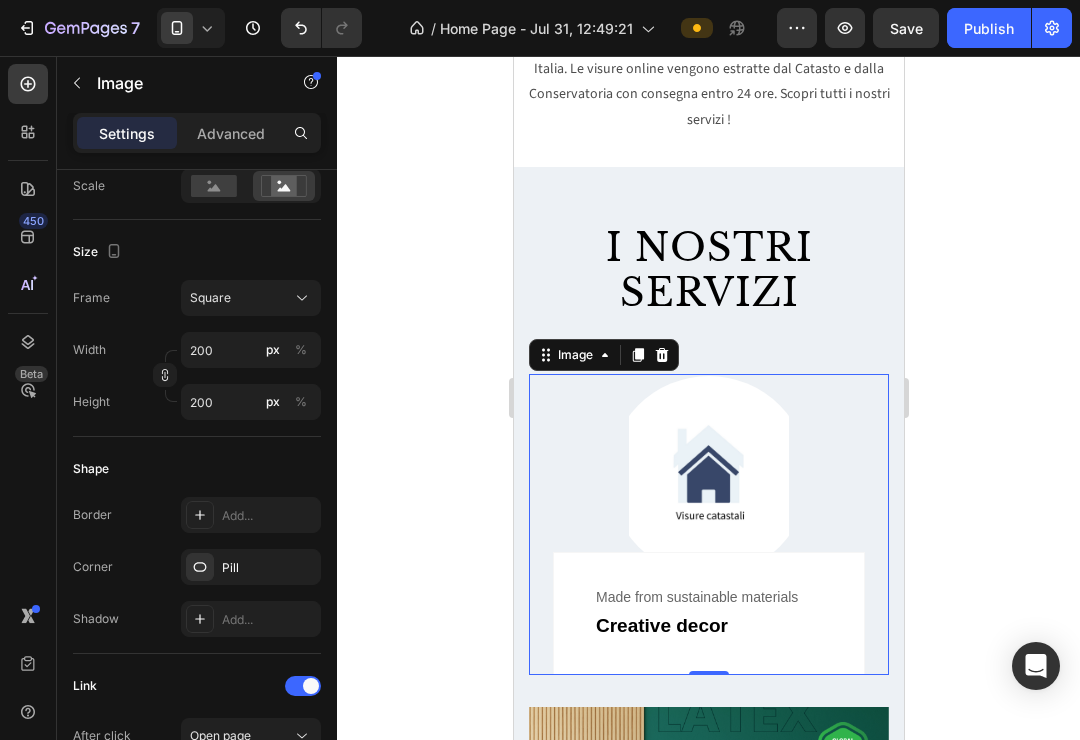 click 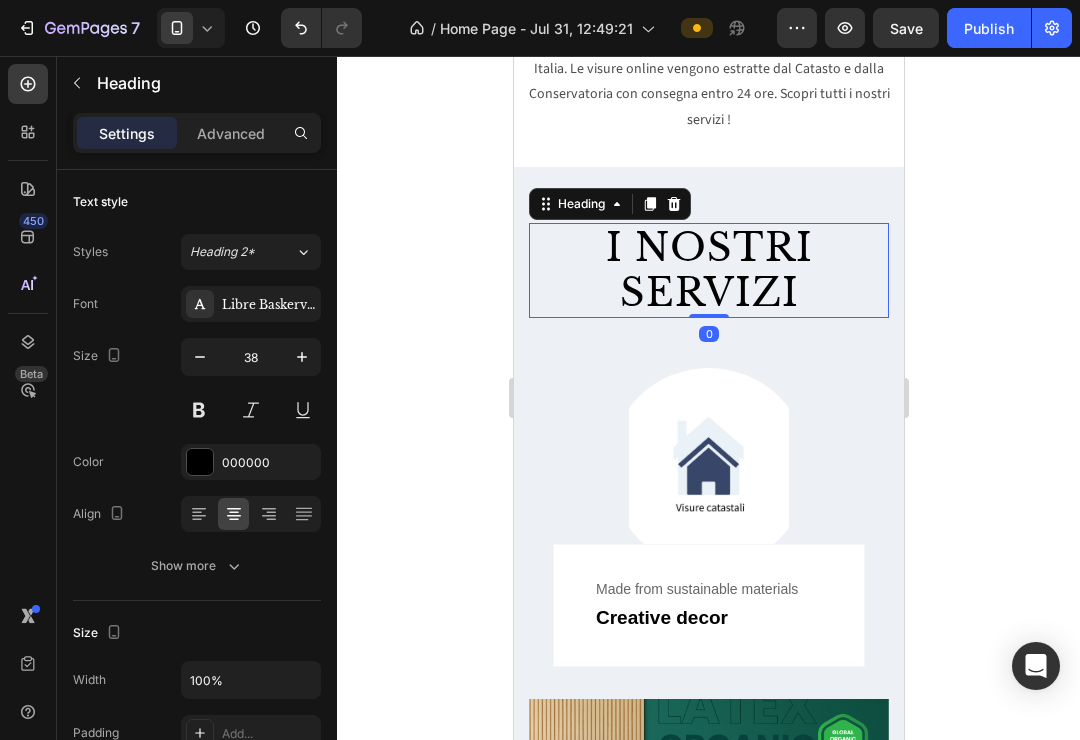 drag, startPoint x: 708, startPoint y: 294, endPoint x: 708, endPoint y: 269, distance: 25 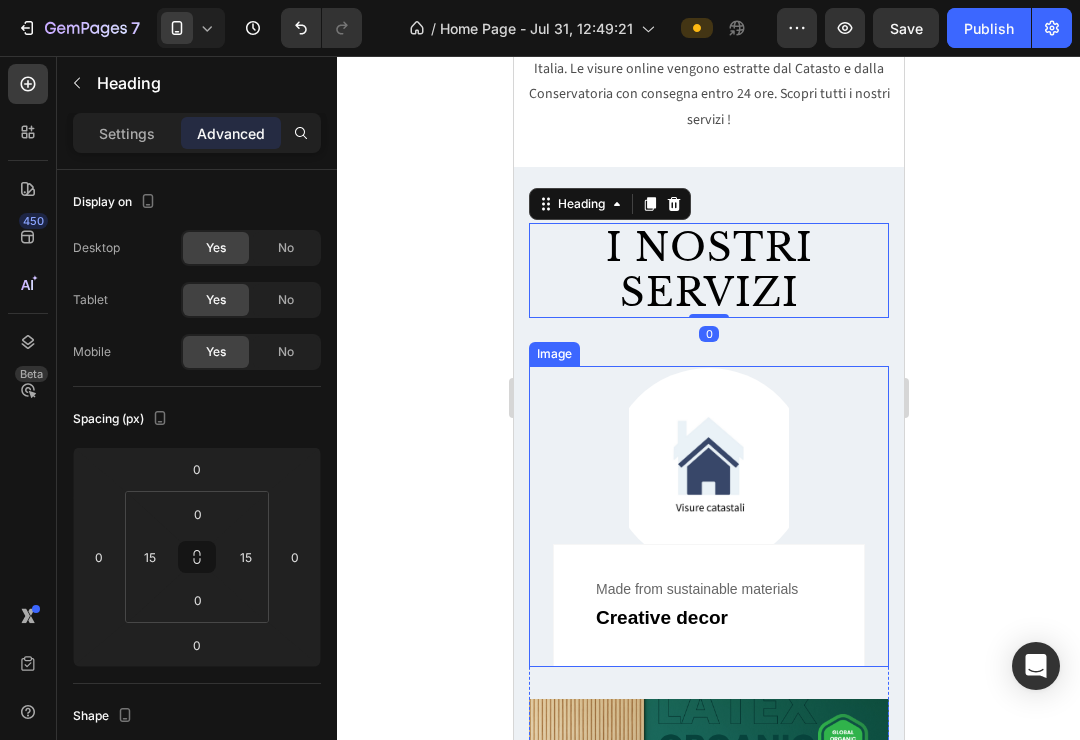click at bounding box center [708, 468] 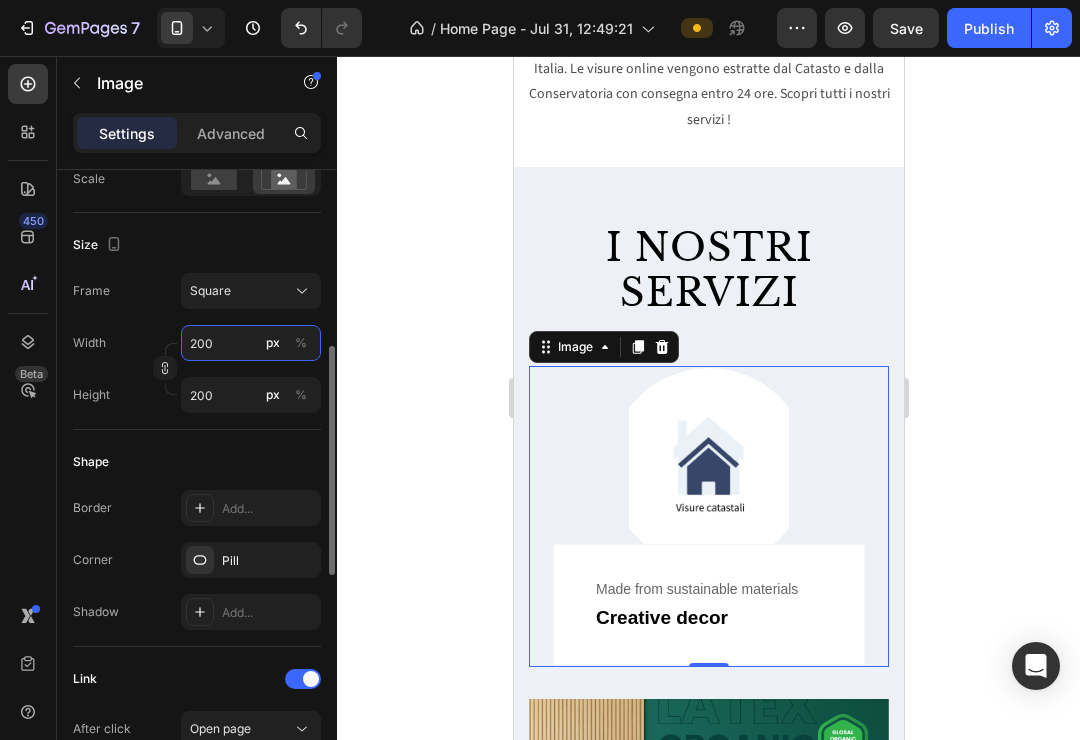 click on "200" at bounding box center [251, 343] 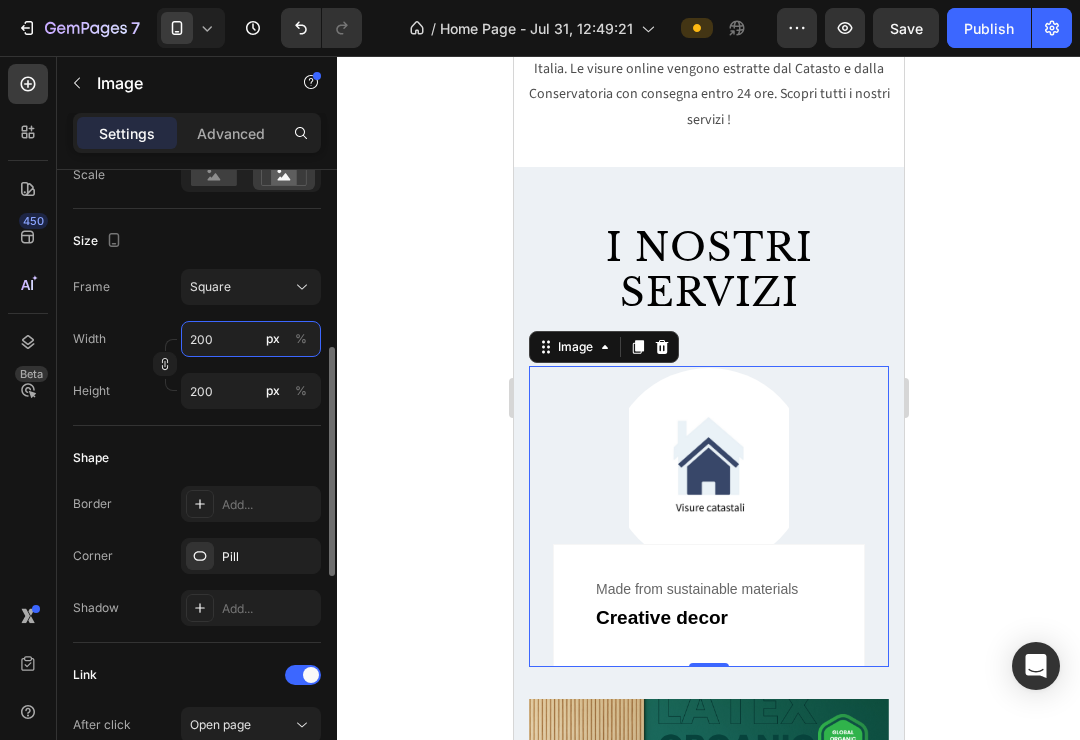 click on "200" at bounding box center [251, 339] 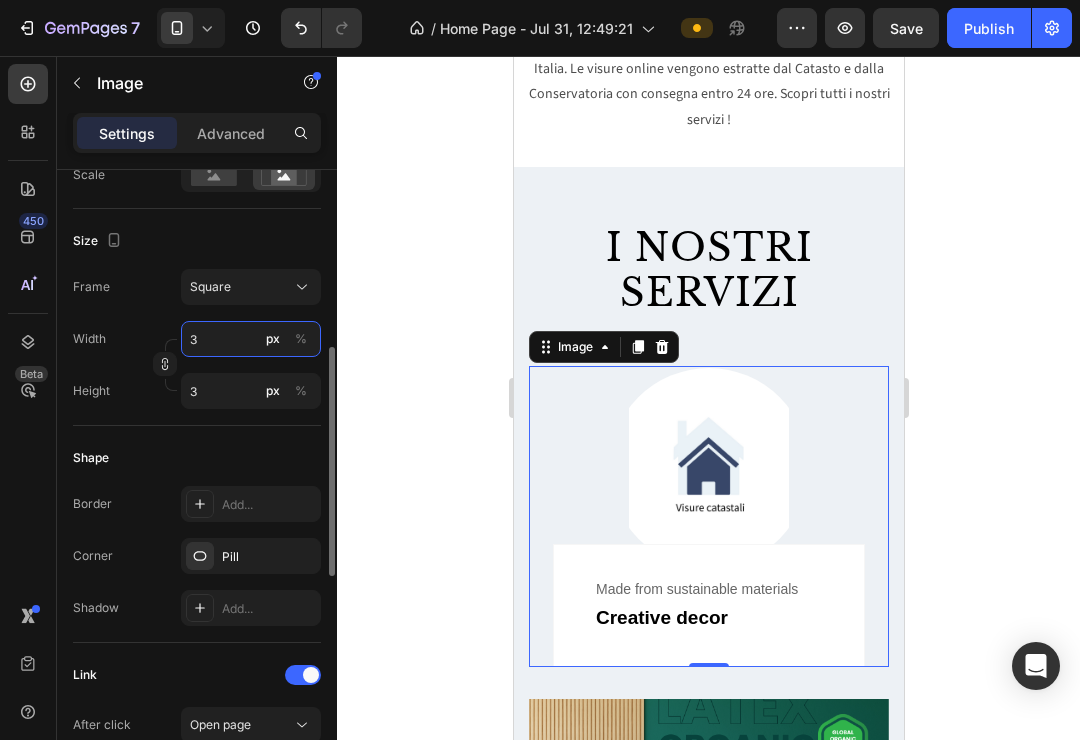 type on "30" 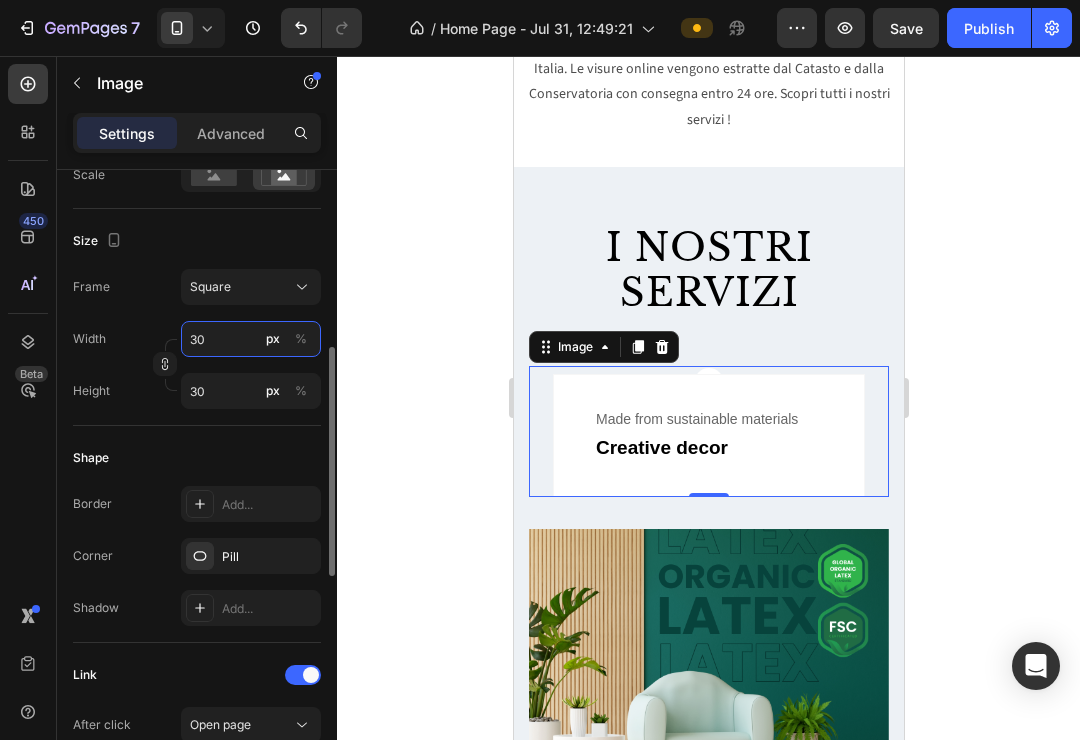 type on "300" 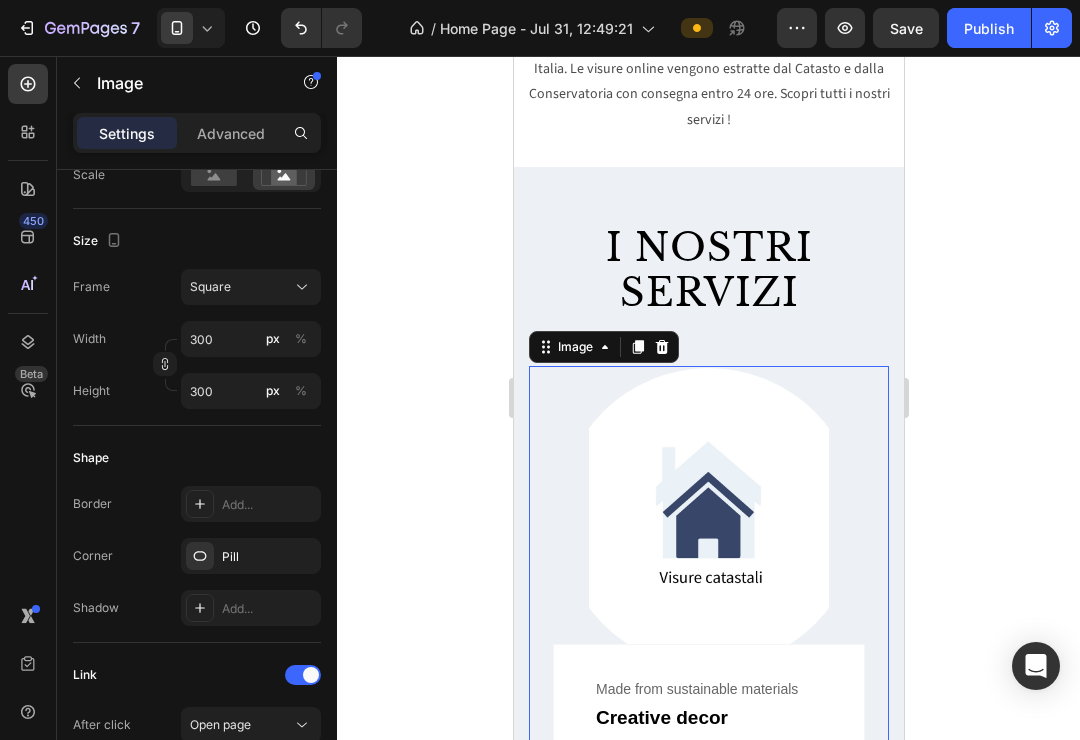 click 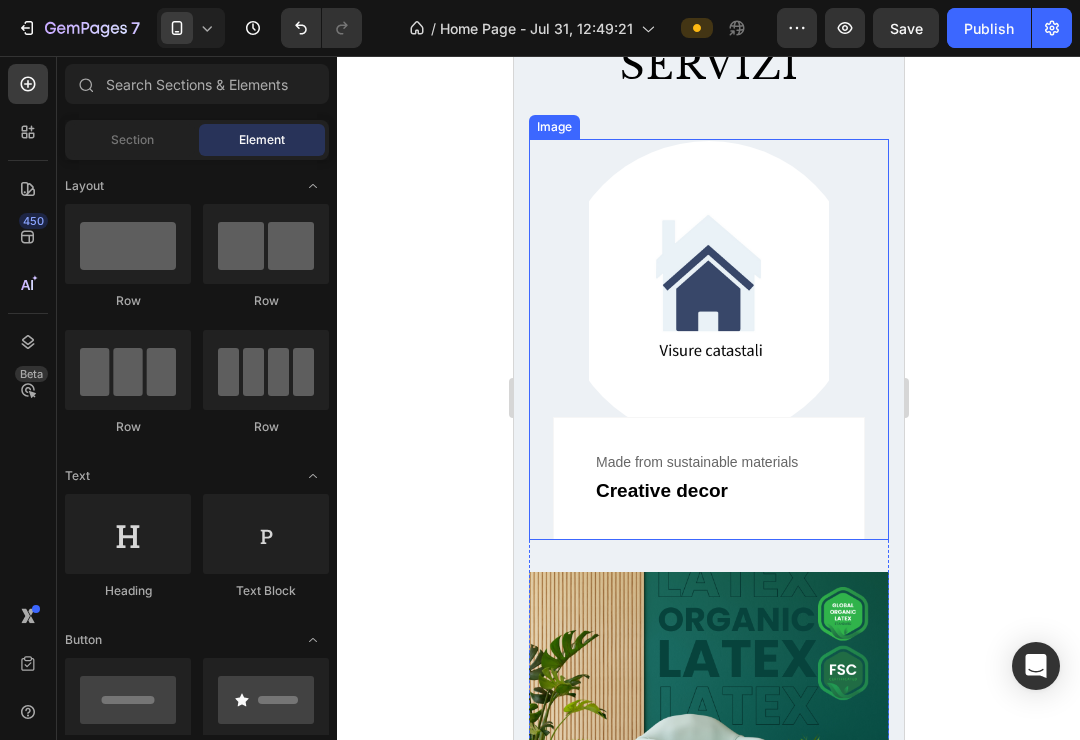 scroll, scrollTop: 1153, scrollLeft: 0, axis: vertical 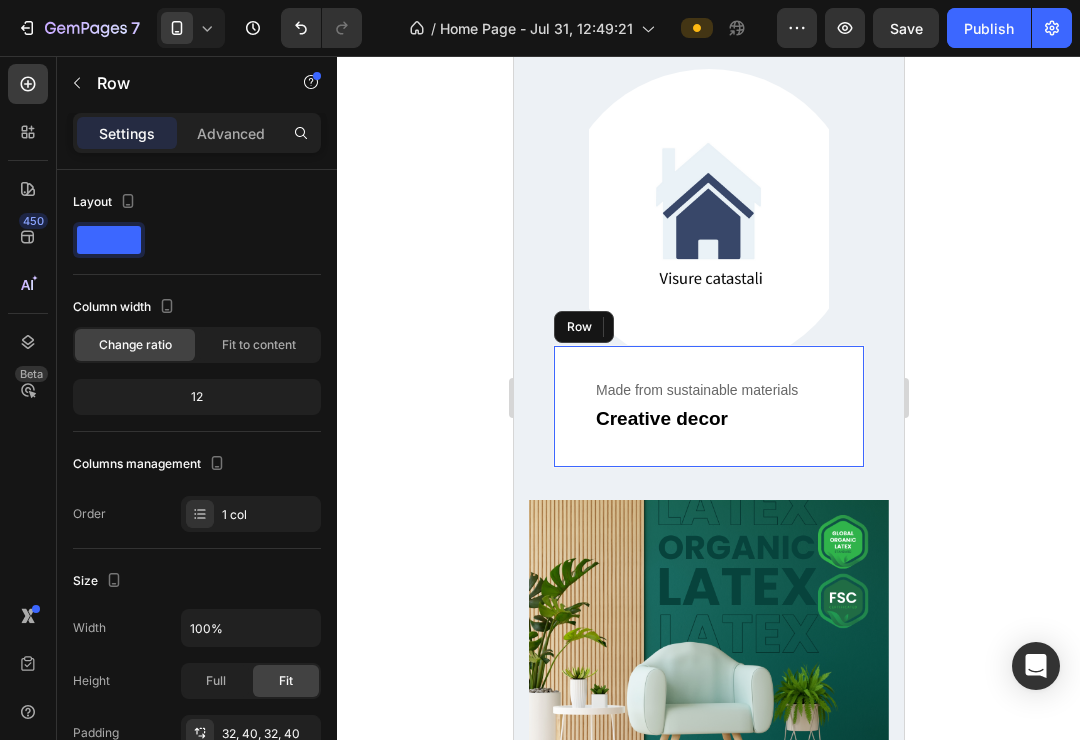 click on "Made from sustainable materials Text Creative decor Text Row" at bounding box center (708, 407) 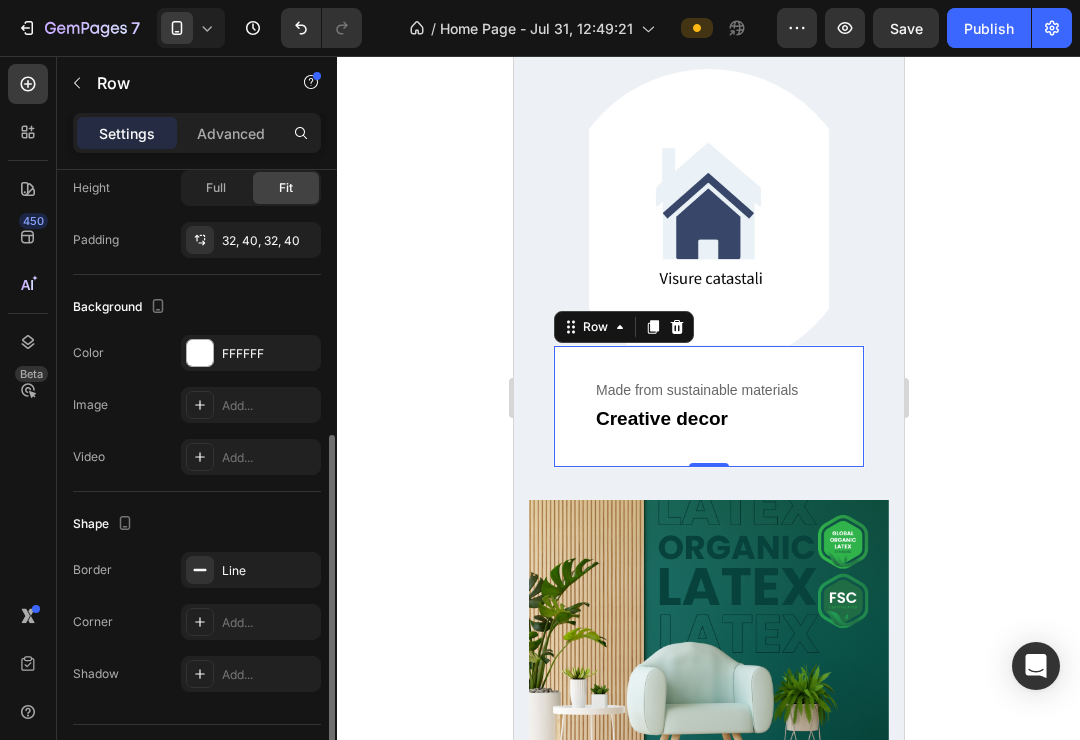 scroll, scrollTop: 541, scrollLeft: 0, axis: vertical 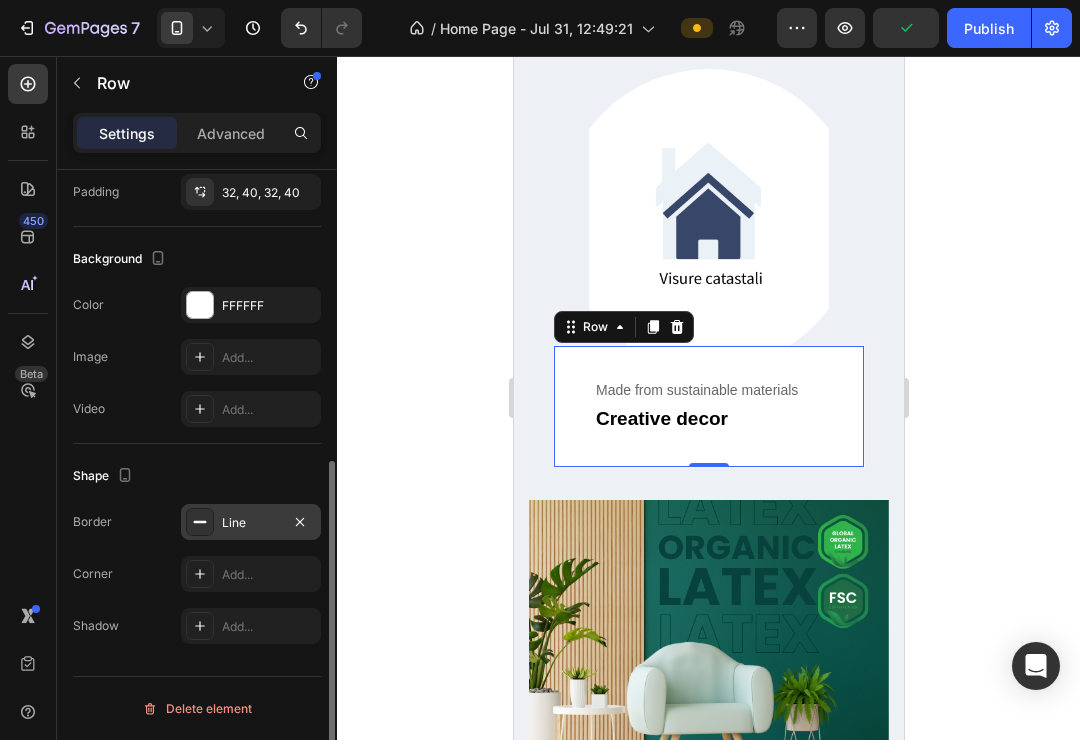 click 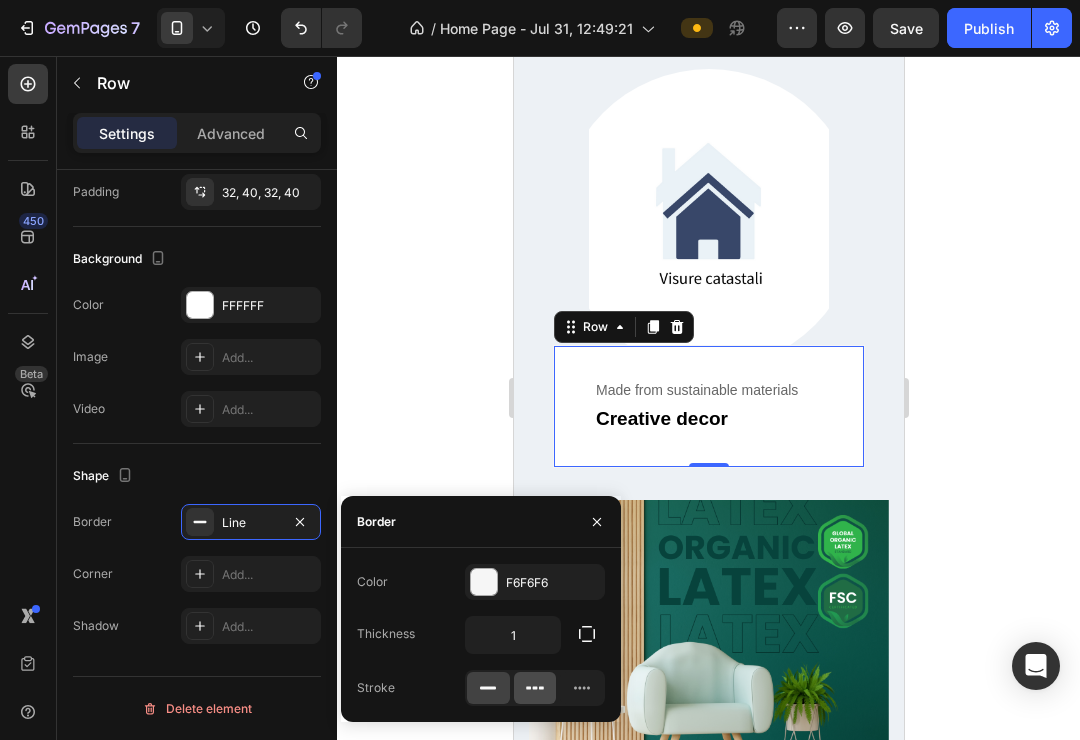 click 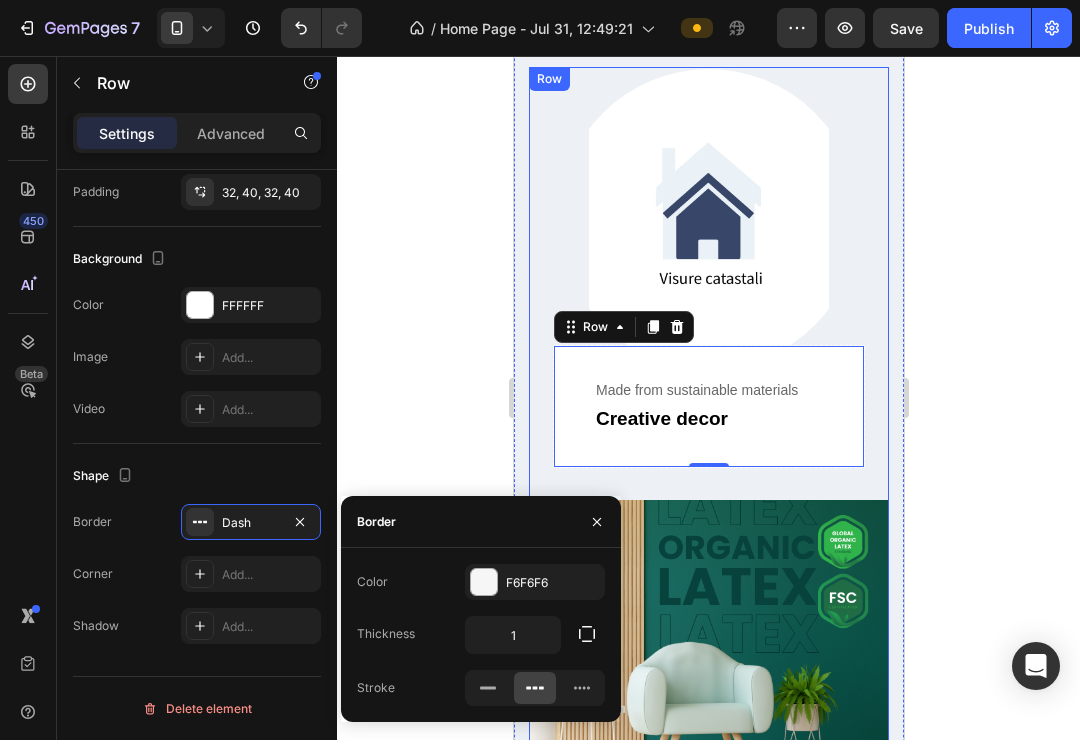 click on "Image 100% organic certified Text Living room essentials Text Row Row" at bounding box center [708, 694] 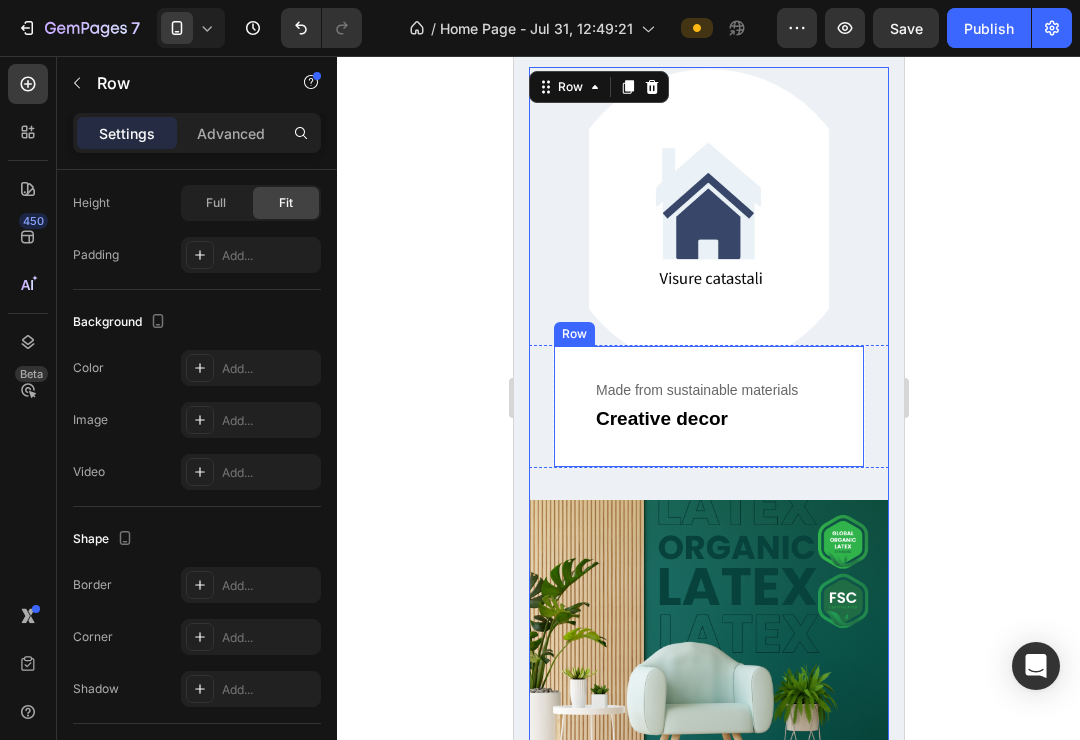 click on "Made from sustainable materials Text Creative decor Text Row" at bounding box center [708, 407] 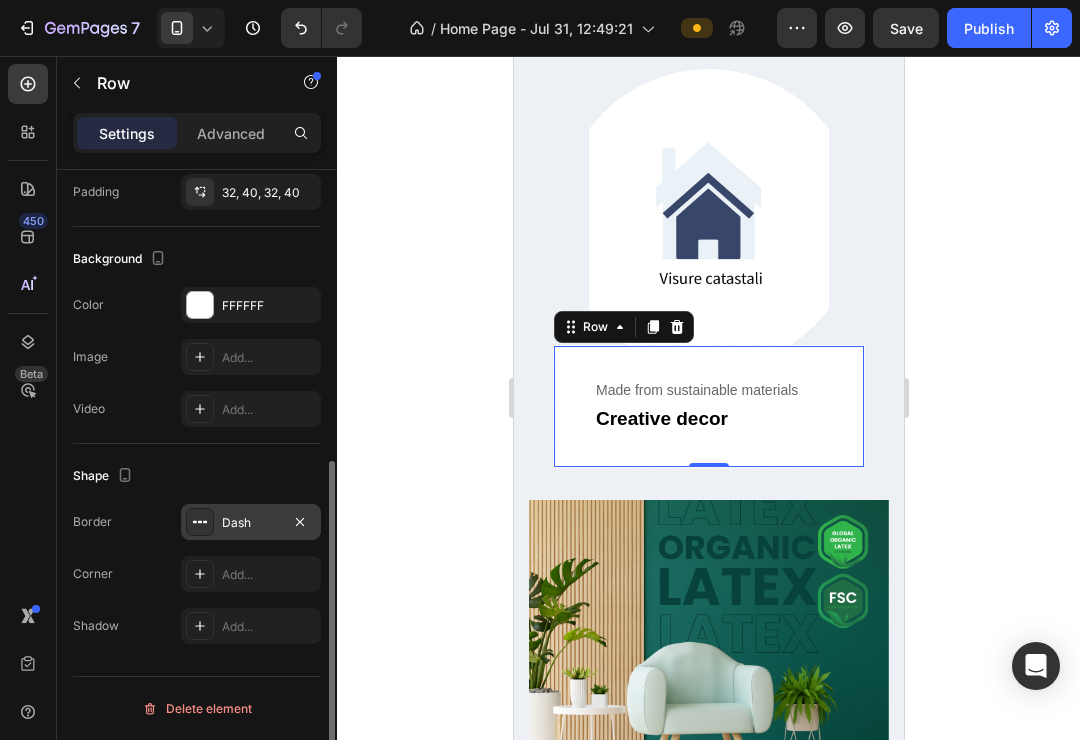 click on "Dash" at bounding box center [251, 522] 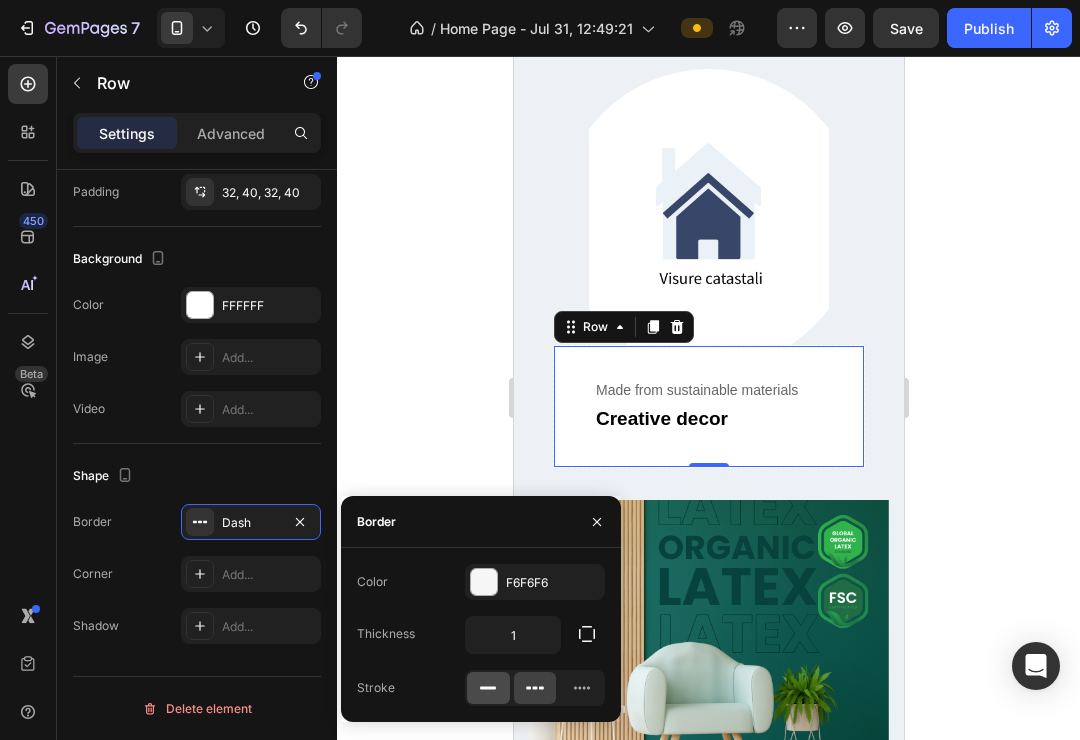 click 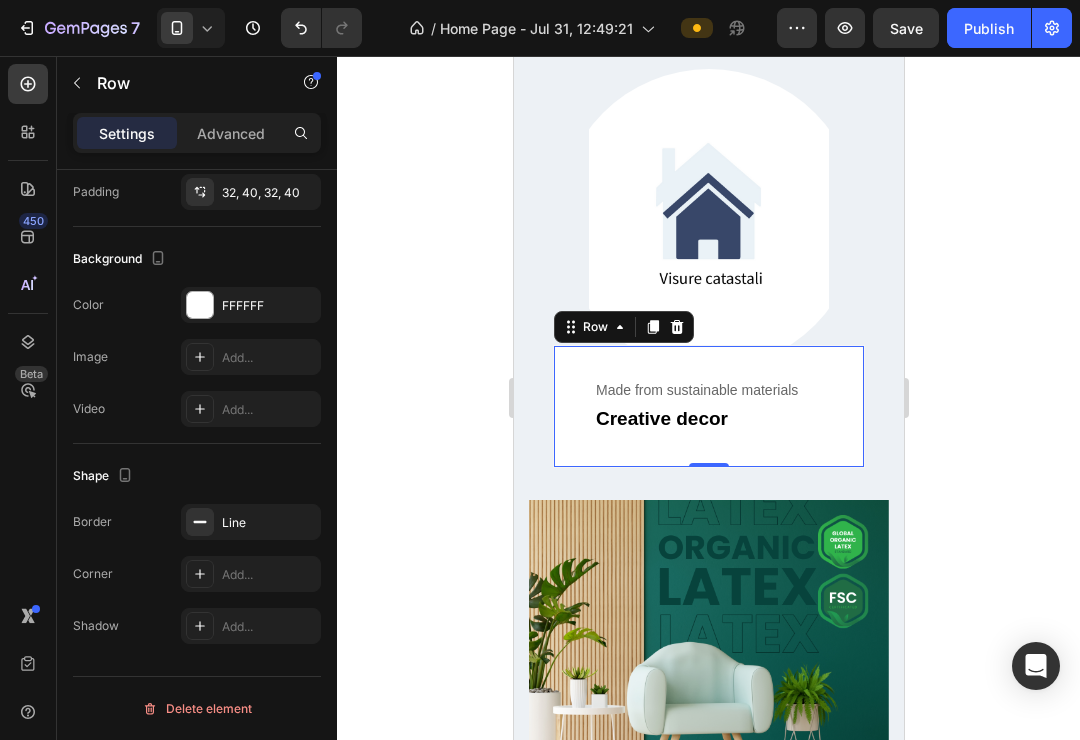 click 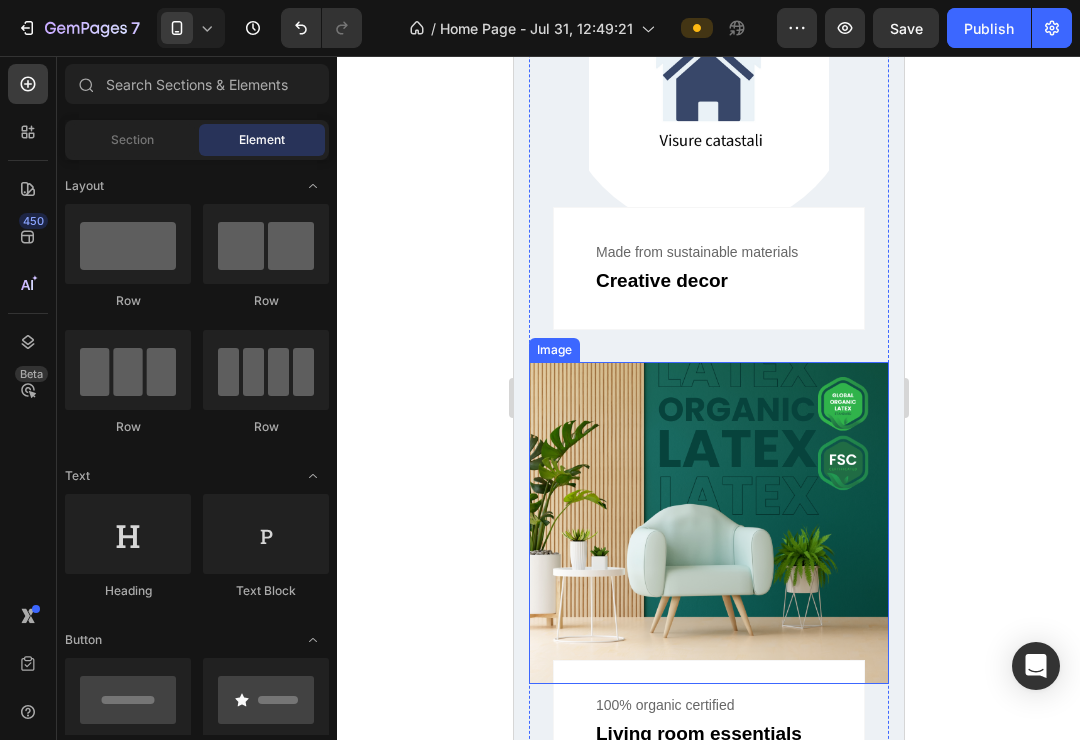 scroll, scrollTop: 1173, scrollLeft: 0, axis: vertical 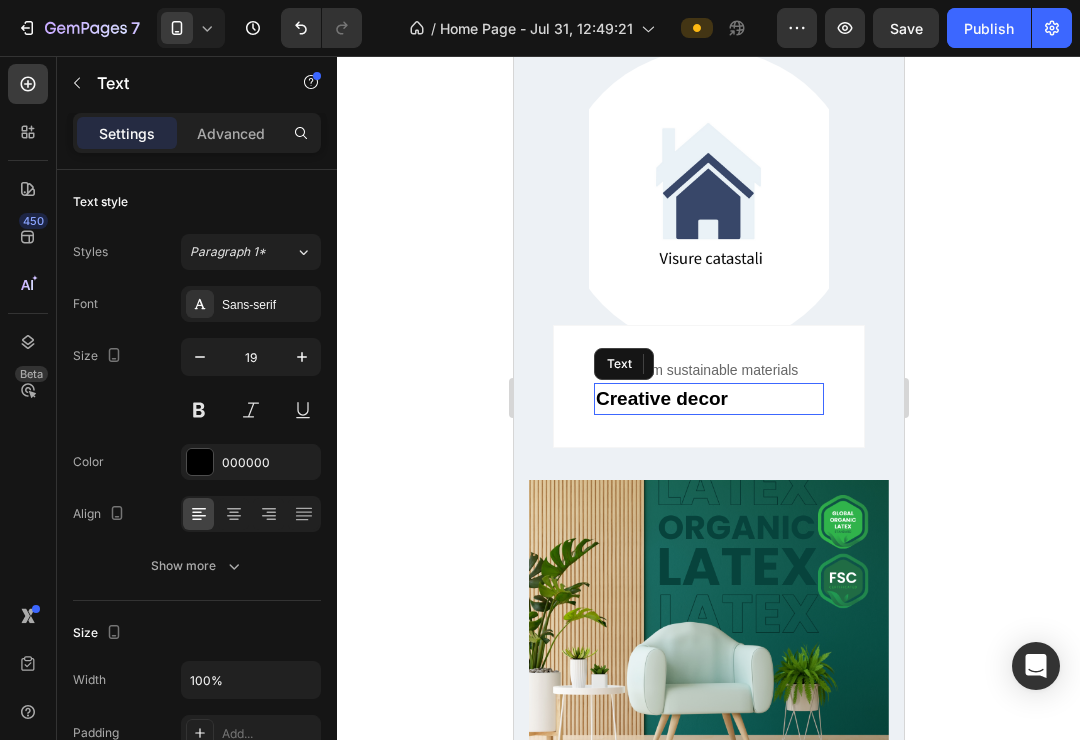 click on "Creative decor" at bounding box center (708, 399) 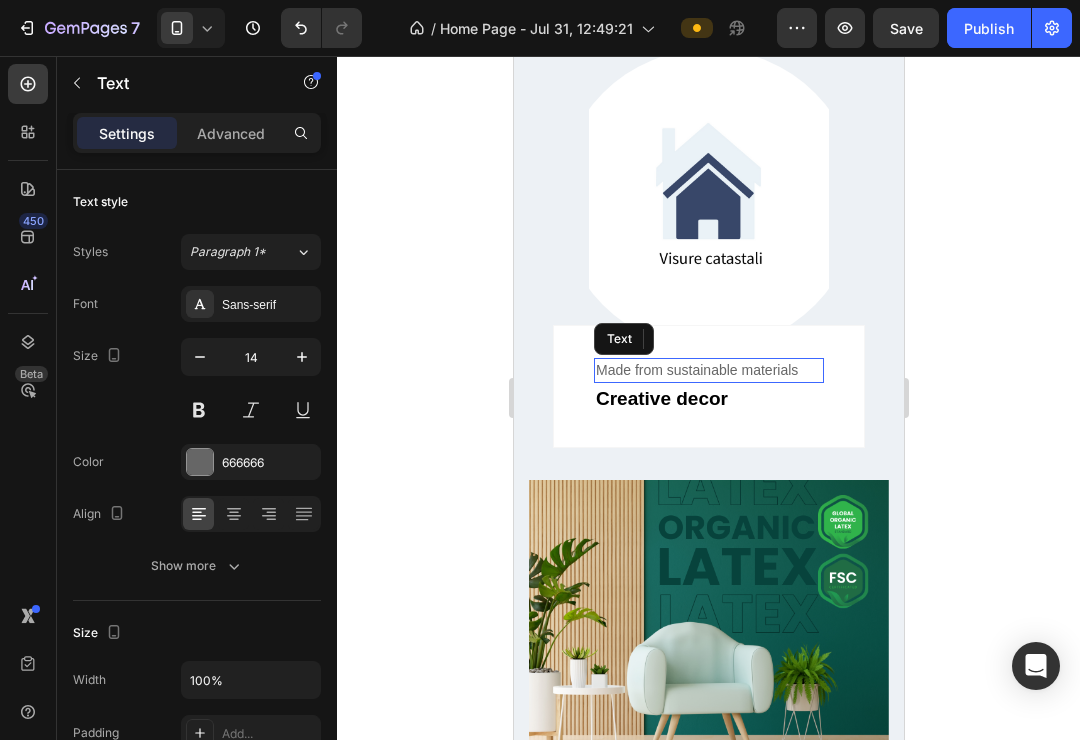 click on "Made from sustainable materials" at bounding box center (708, 370) 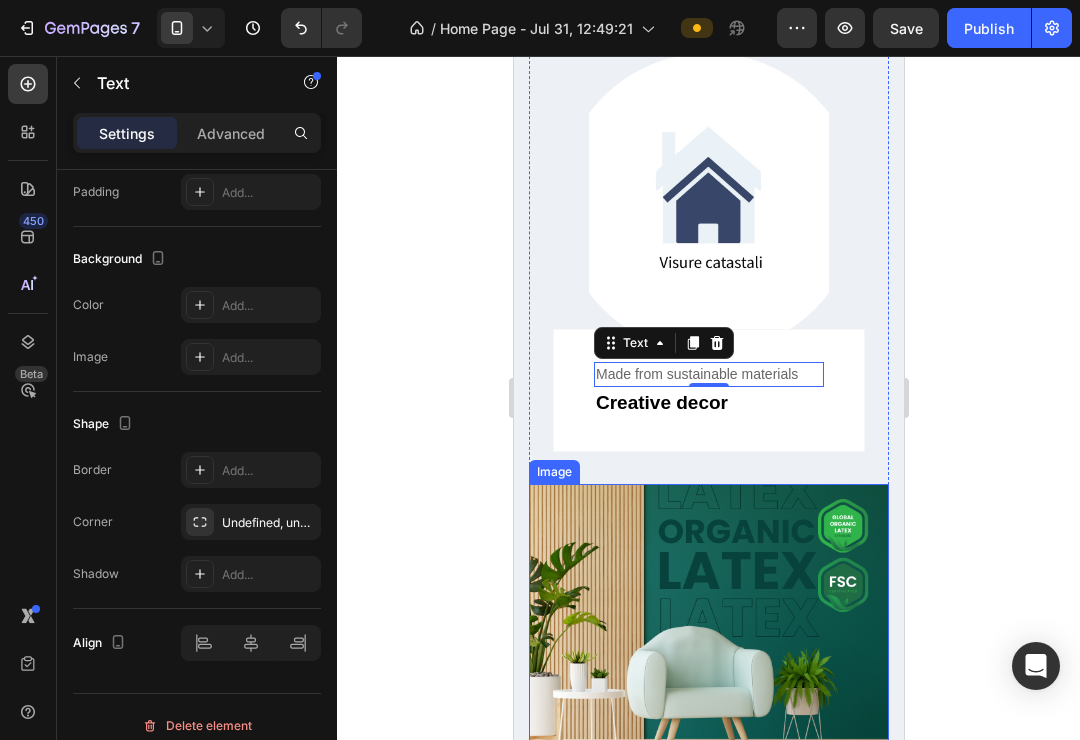 scroll, scrollTop: 1235, scrollLeft: 0, axis: vertical 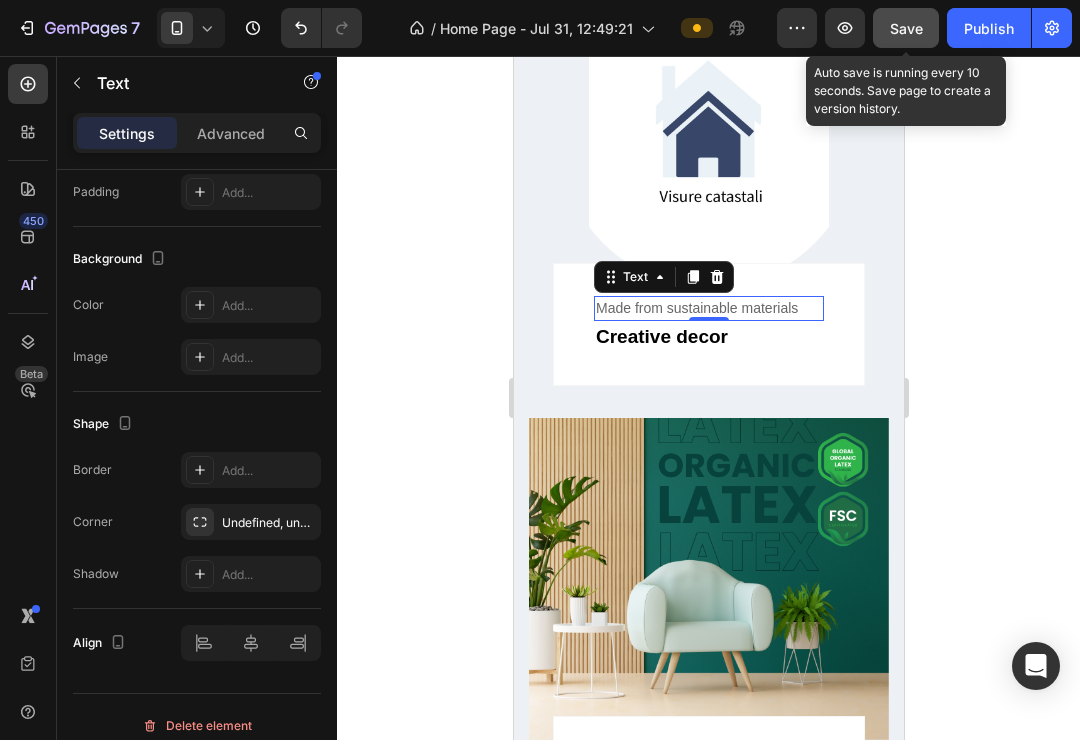 click on "Save" 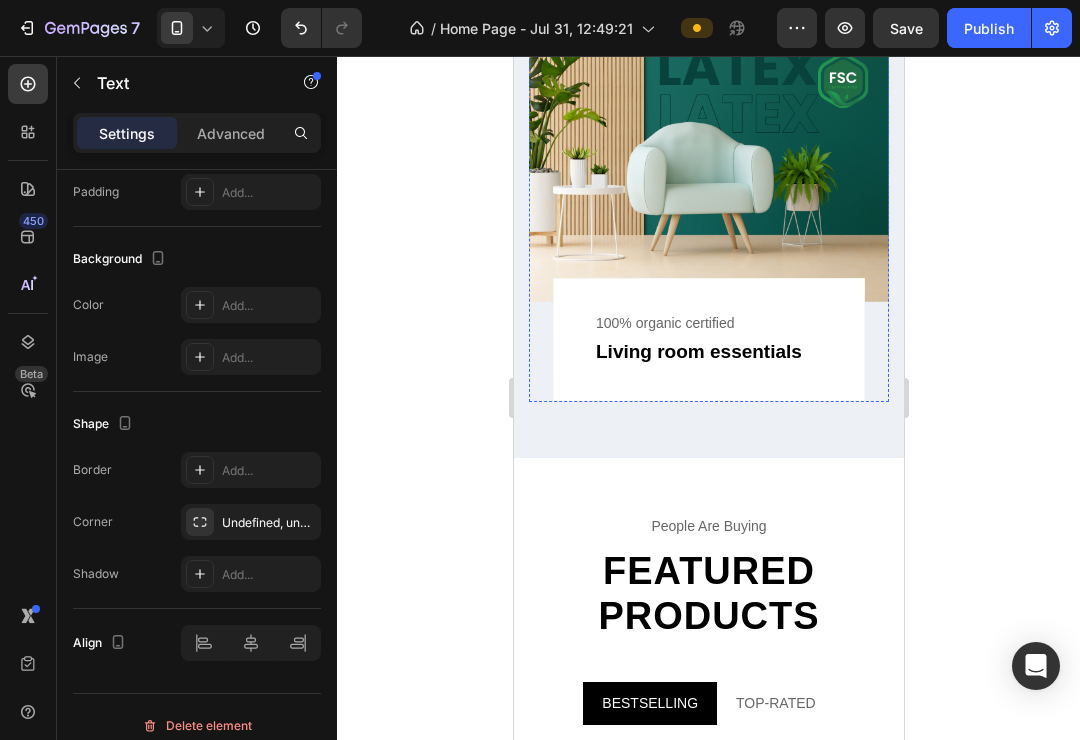 scroll, scrollTop: 1720, scrollLeft: 0, axis: vertical 